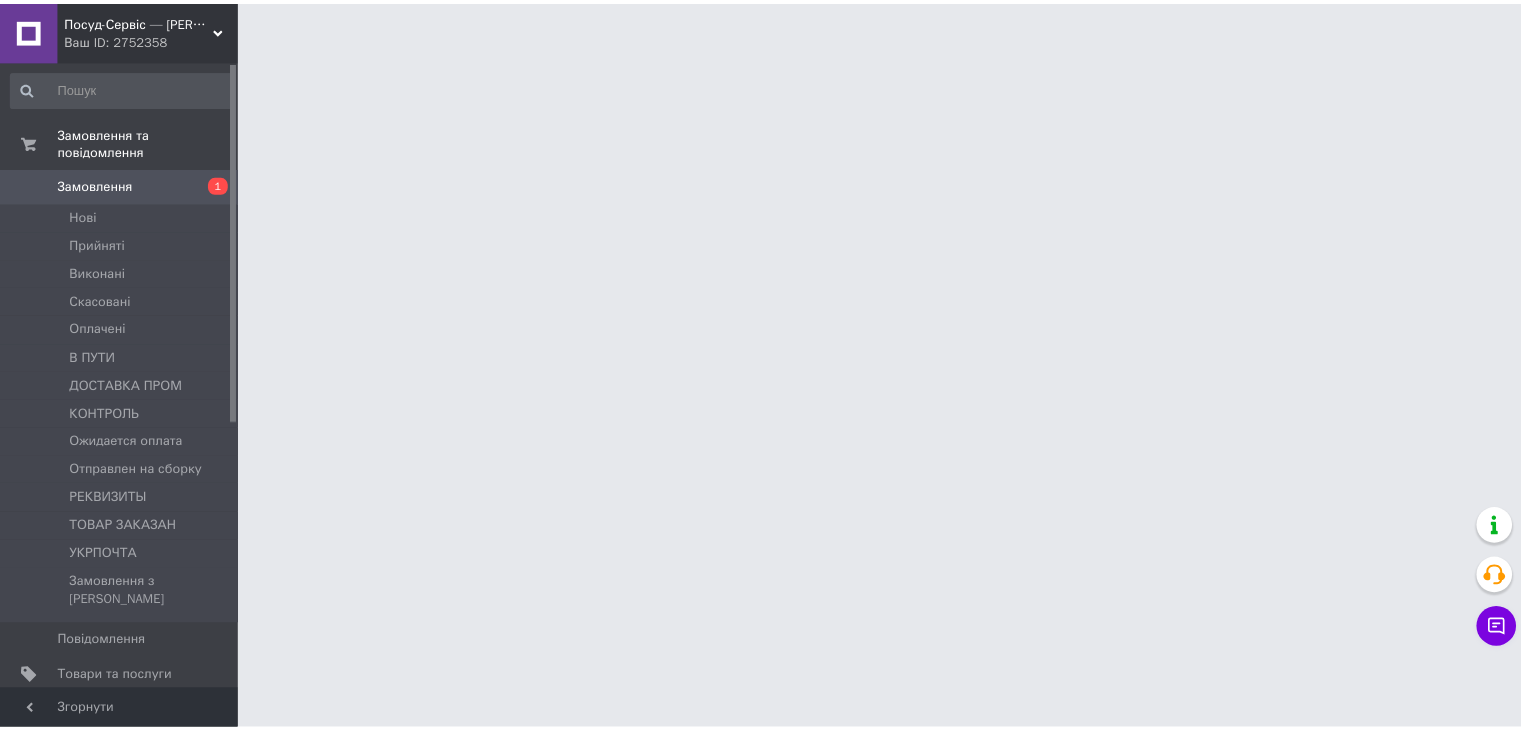 scroll, scrollTop: 0, scrollLeft: 0, axis: both 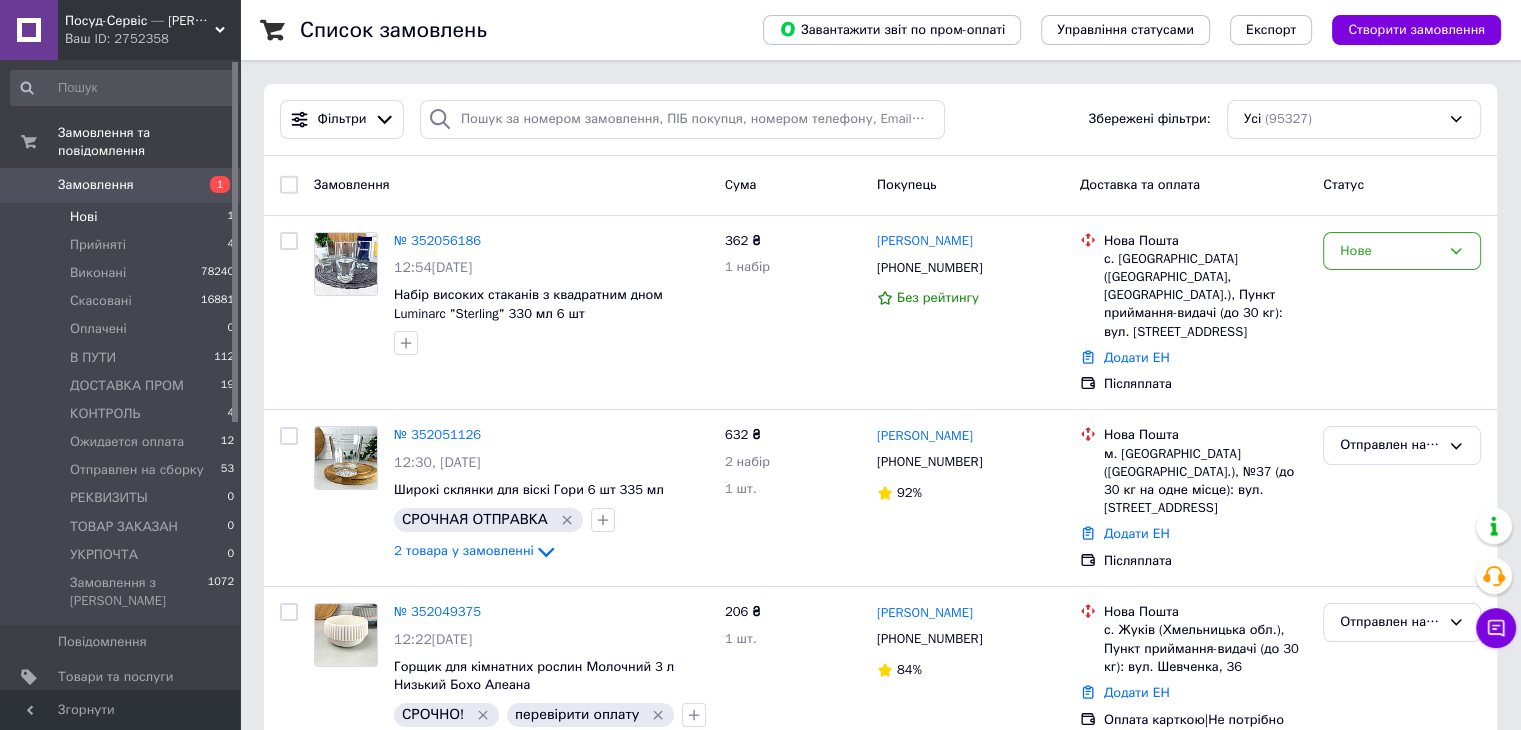 click on "Нові" at bounding box center [83, 217] 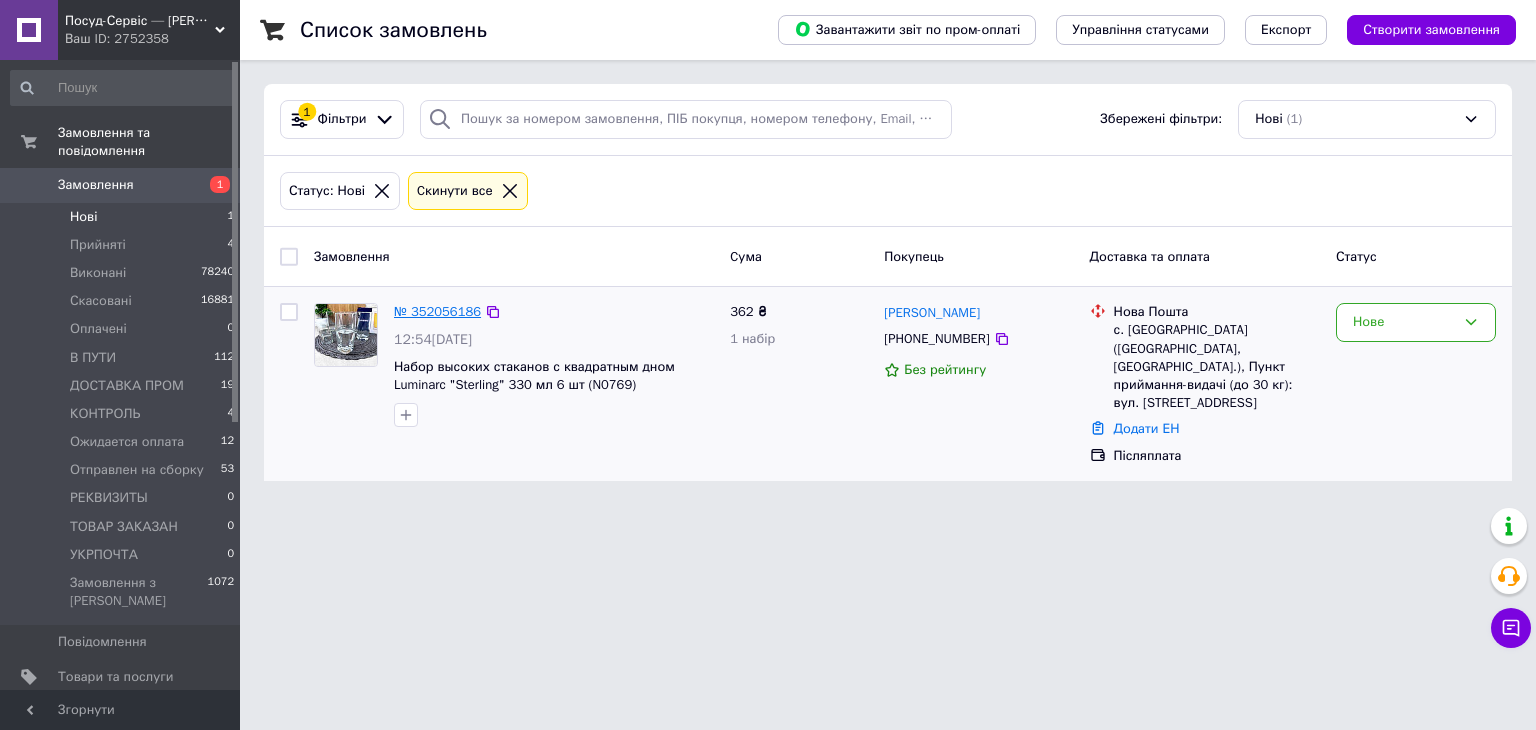 click on "№ 352056186" at bounding box center (437, 311) 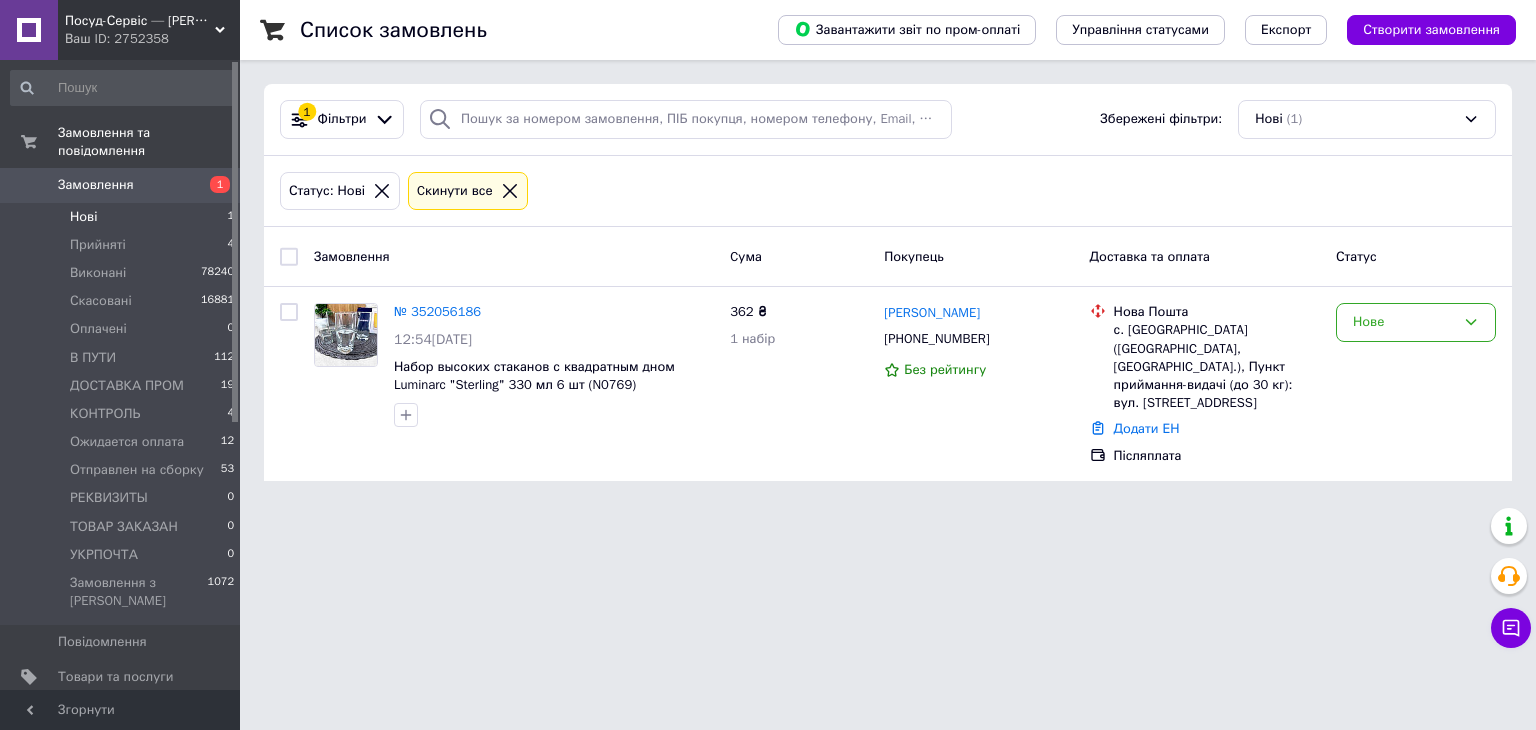 click on "Посуд-Сервіс — Horeca Посуд Подарунки Ваш ID: 2752358 Сайт Посуд-Сервіс — Horeca Посуд Подарун... Кабінет покупця Перевірити стан системи Сторінка на порталі Тетяна Меркєєва «ПосуД-Да» — Посуда, Подарки, Товары для... Татьяна Меркеева Довідка Вийти Замовлення та повідомлення Замовлення 1 Нові 1 Прийняті 4 Виконані 78240 Скасовані 16881 Оплачені 0 В ПУТИ 112 ДОСТАВКА ПРОМ 19 КОНТРОЛЬ 4 Ожидается оплата 12 Отправлен на сборку 53 РЕКВИЗИТЫ 0 ТОВАР ЗАКАЗАН 0 УКРПОЧТА 0 Замовлення з Розетки 1072 Повідомлення 0 Товари та послуги 66 99+   1" at bounding box center [768, 252] 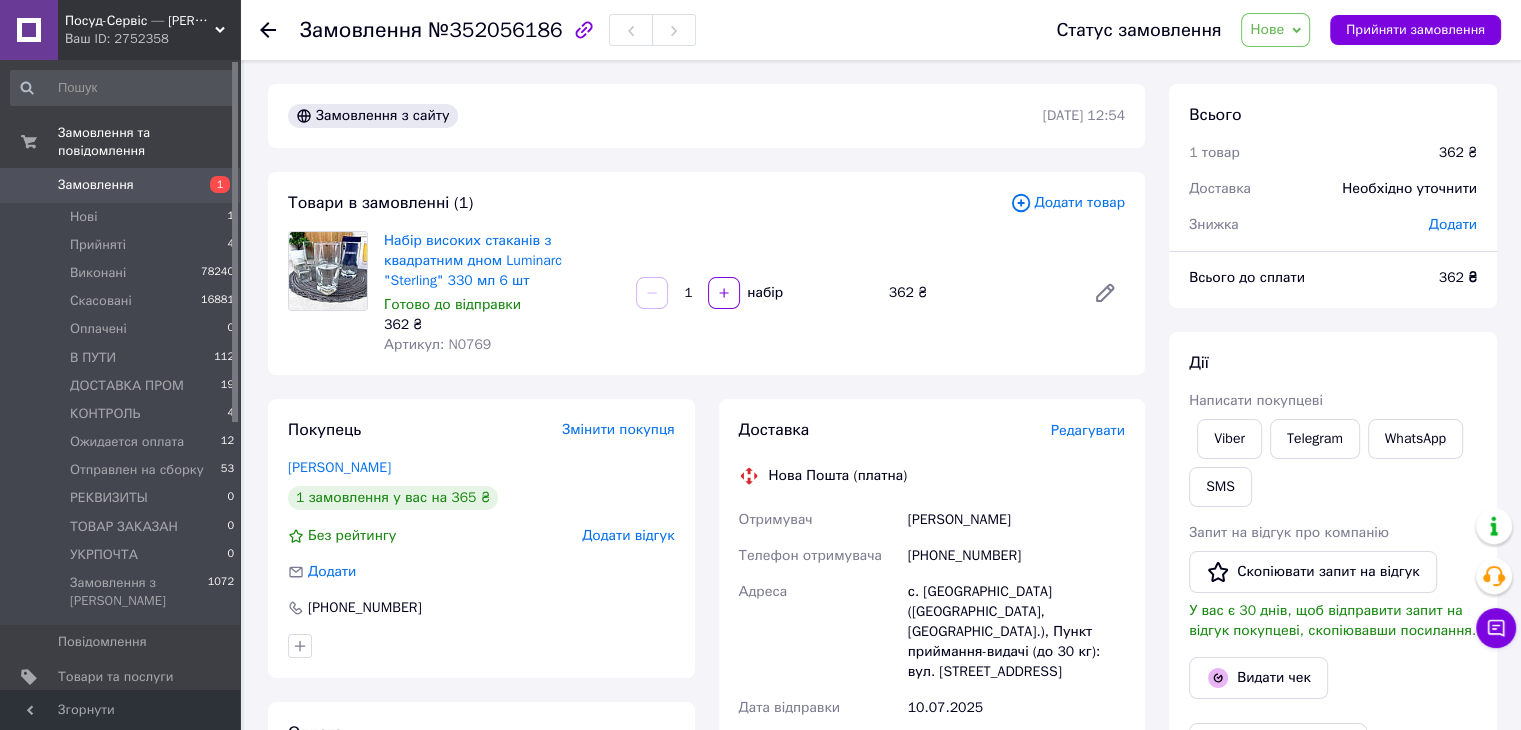 click on "Артикул: N0769" at bounding box center [437, 344] 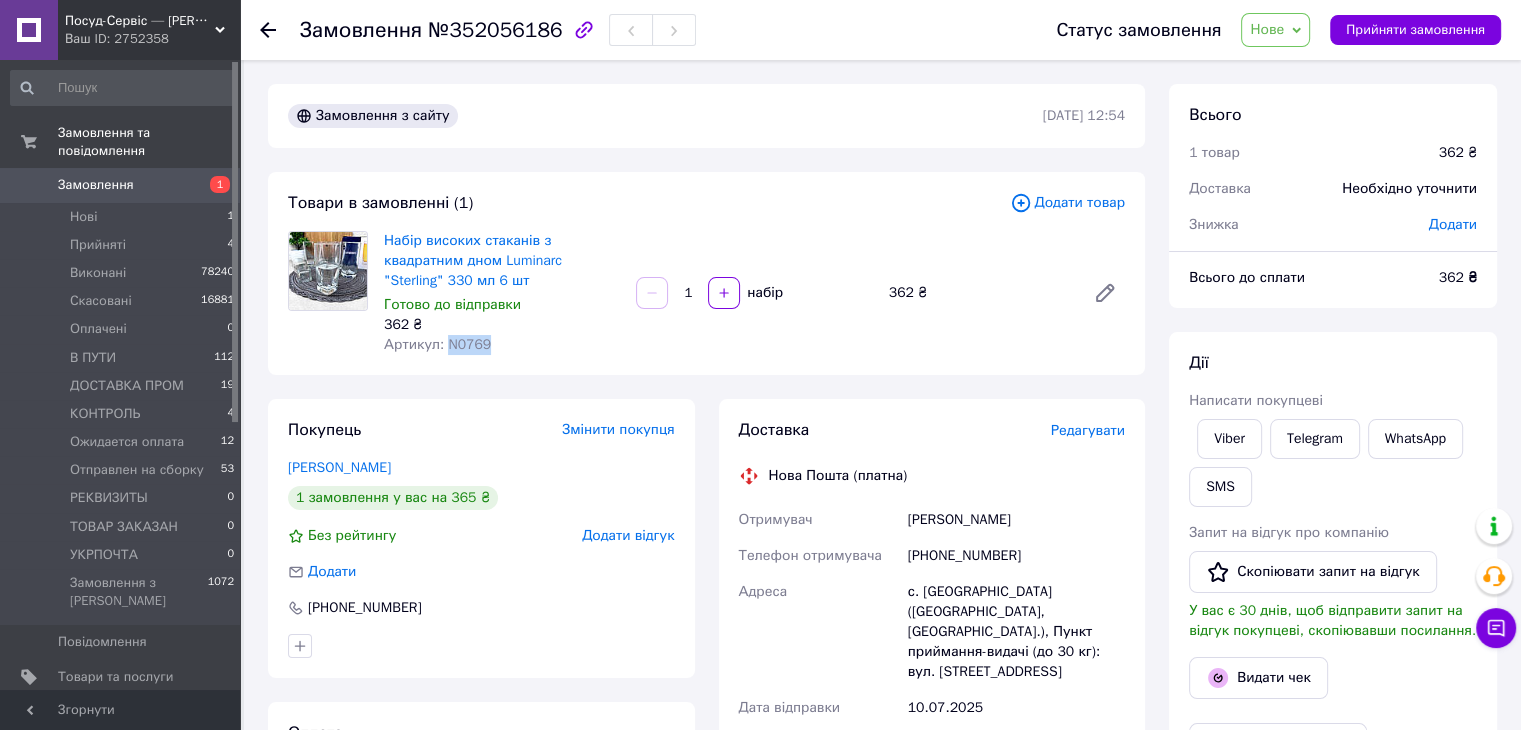 click on "Артикул: N0769" at bounding box center [437, 344] 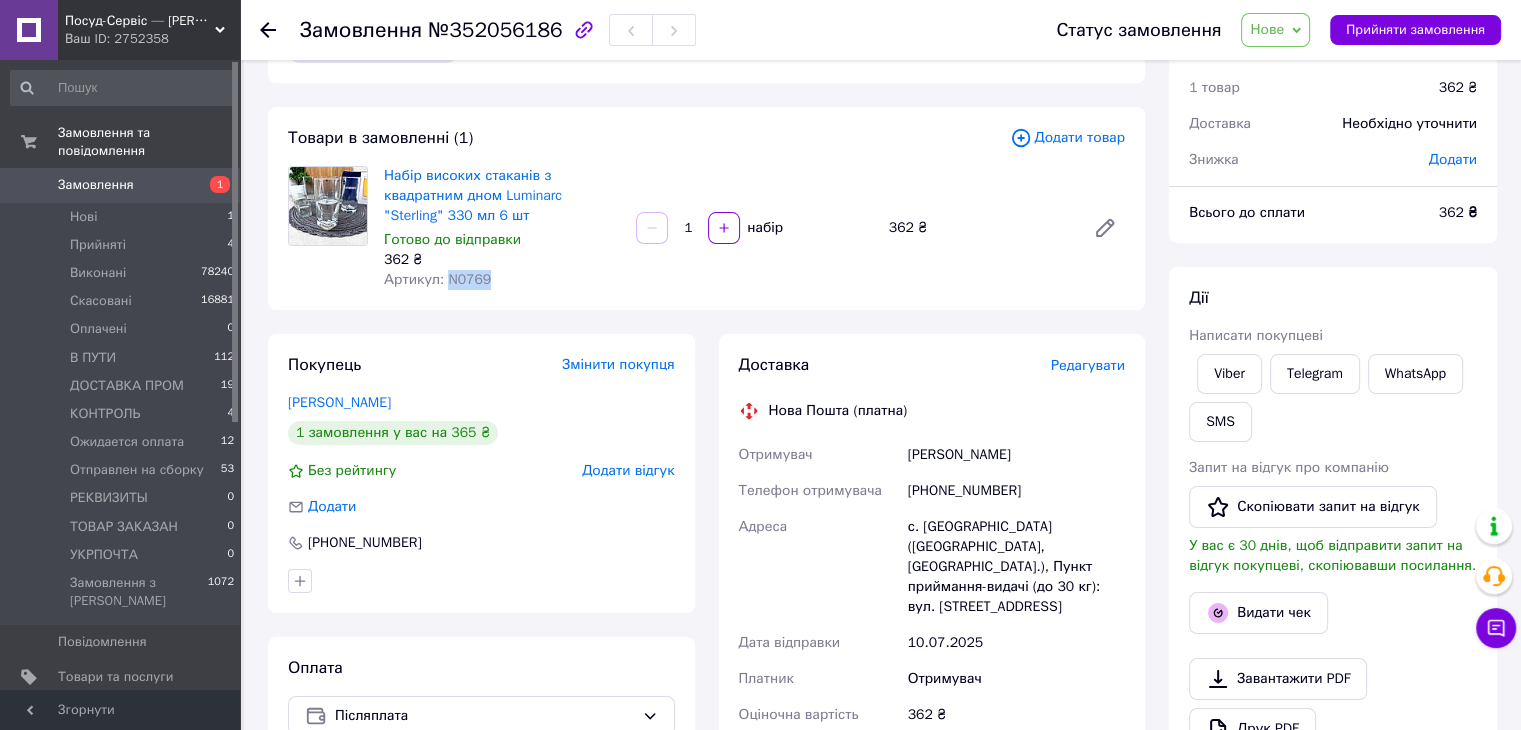 scroll, scrollTop: 100, scrollLeft: 0, axis: vertical 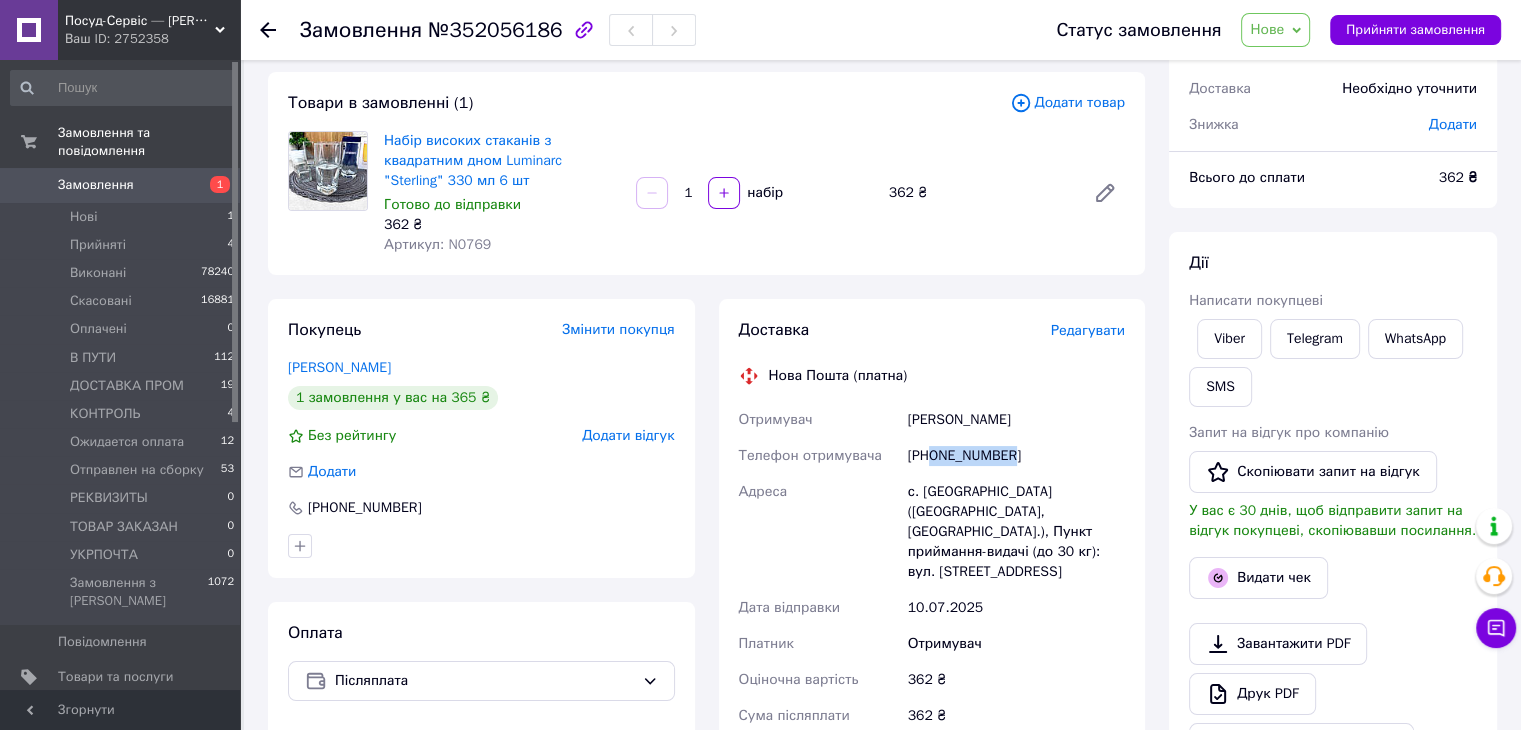drag, startPoint x: 1016, startPoint y: 444, endPoint x: 945, endPoint y: 453, distance: 71.568146 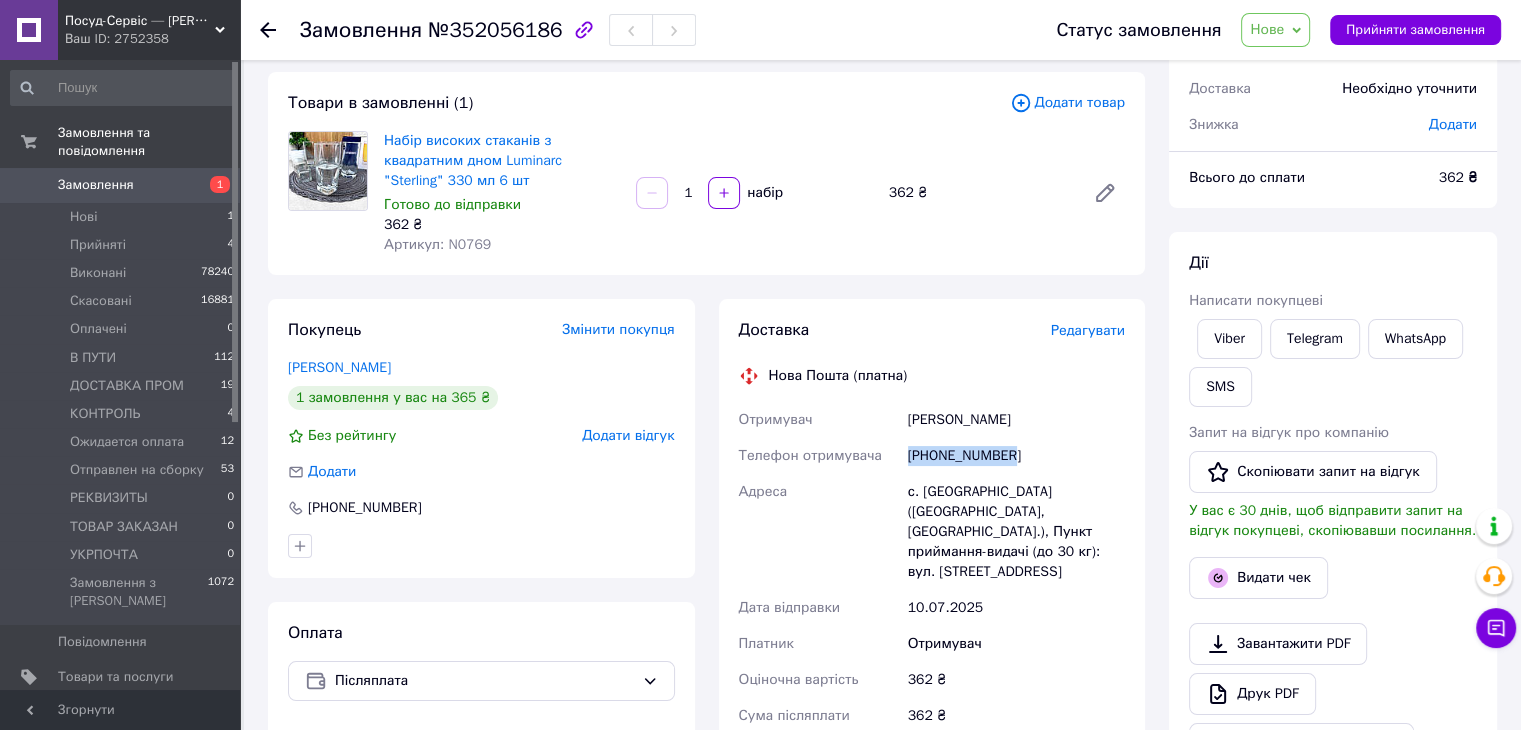drag, startPoint x: 1022, startPoint y: 454, endPoint x: 926, endPoint y: 457, distance: 96.04687 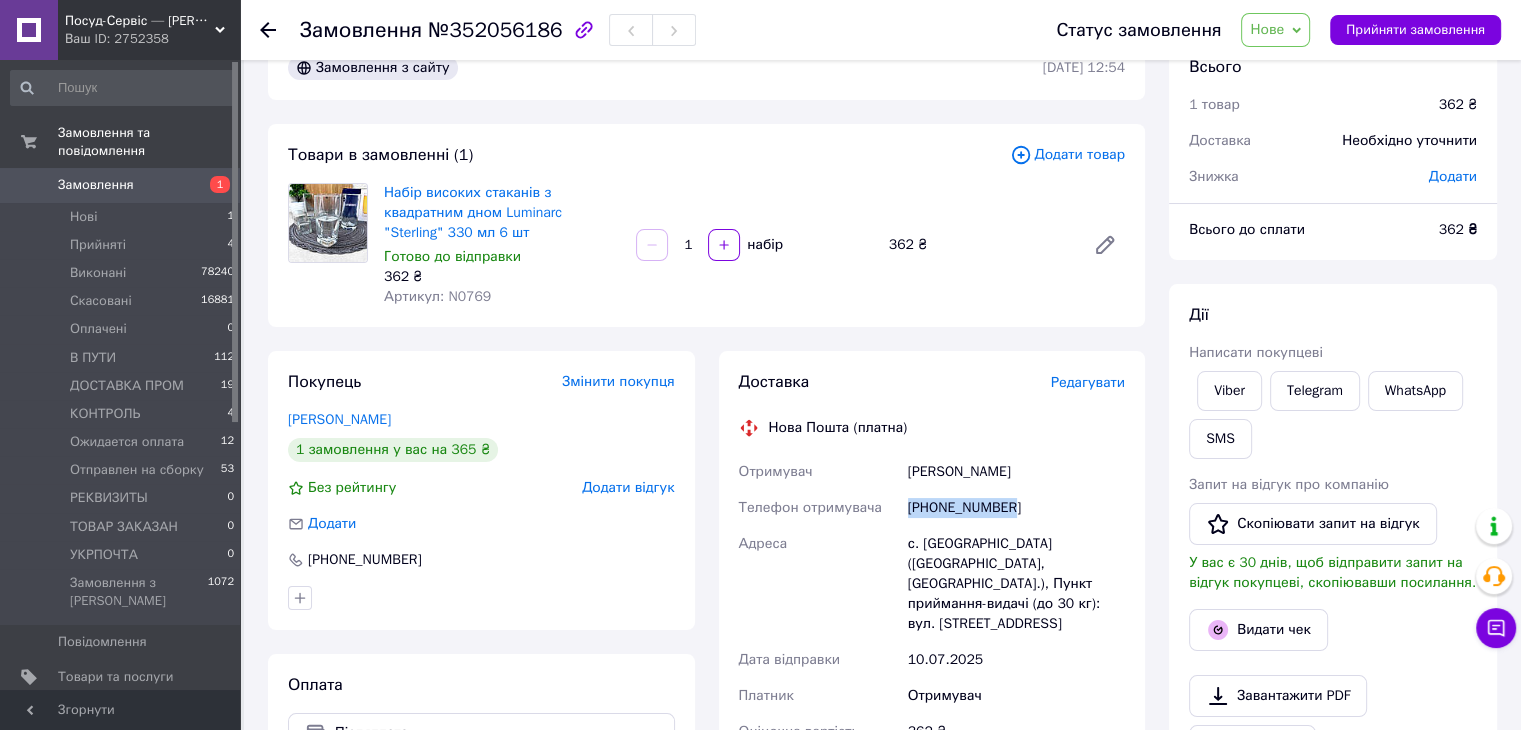 scroll, scrollTop: 0, scrollLeft: 0, axis: both 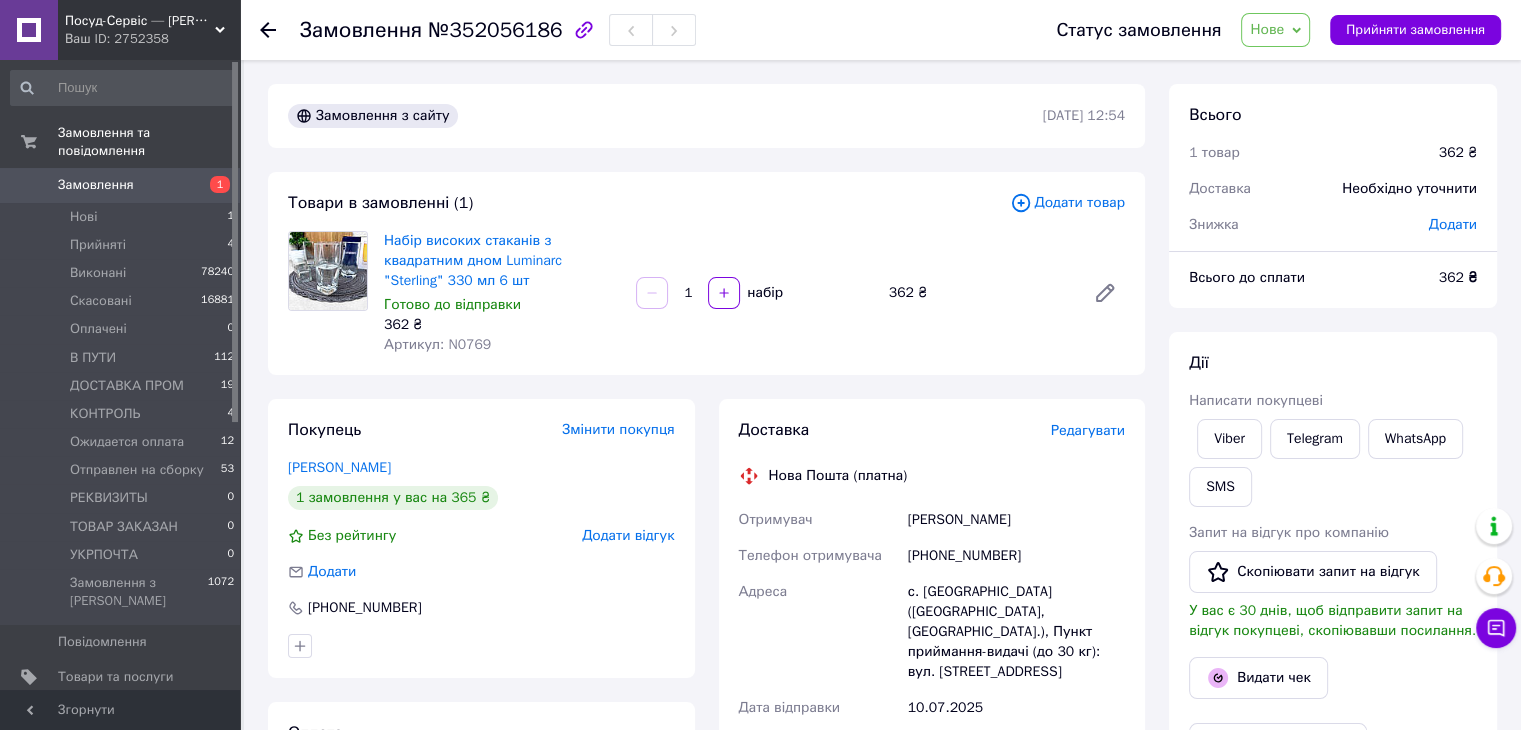 click on "362 ₴" at bounding box center (1458, 277) 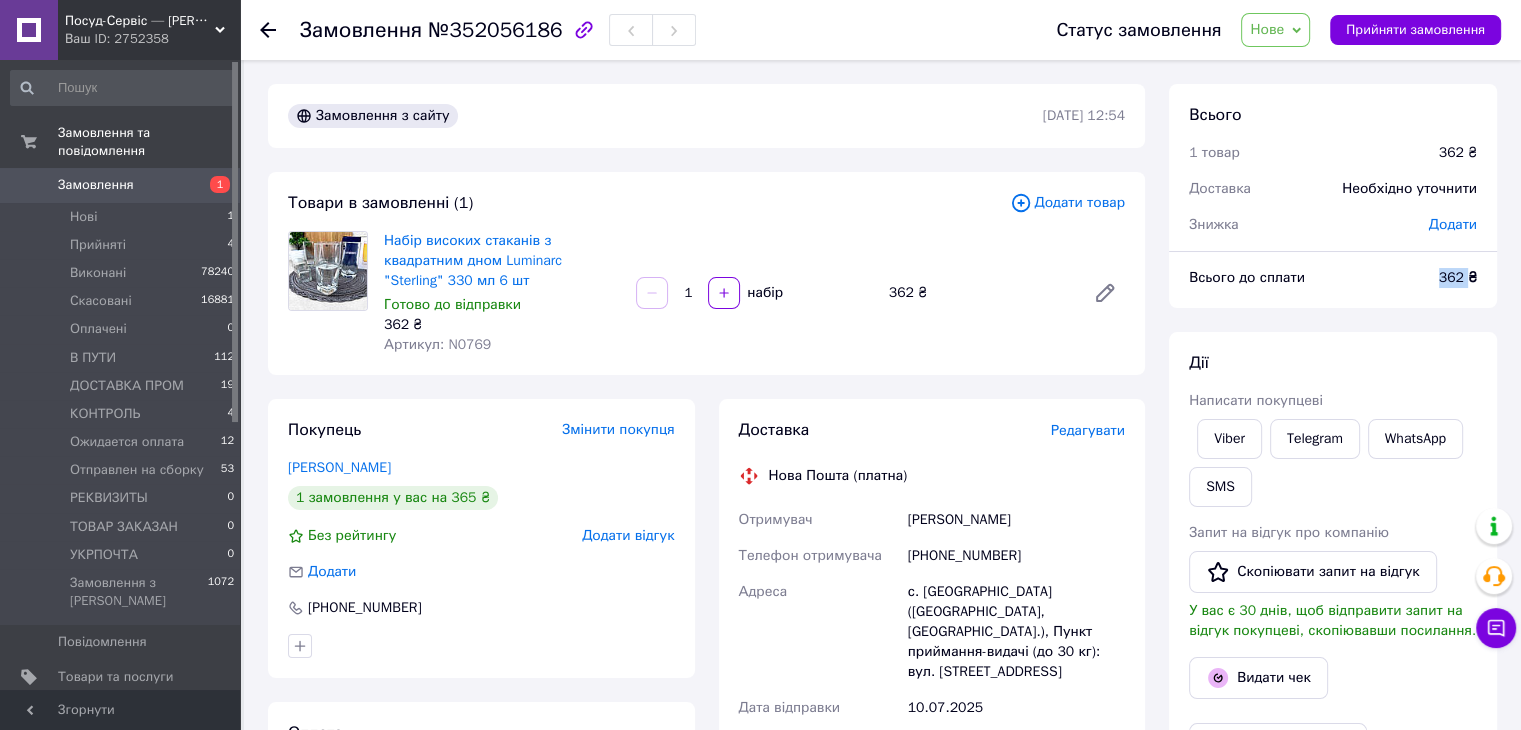 click on "362 ₴" at bounding box center [1458, 277] 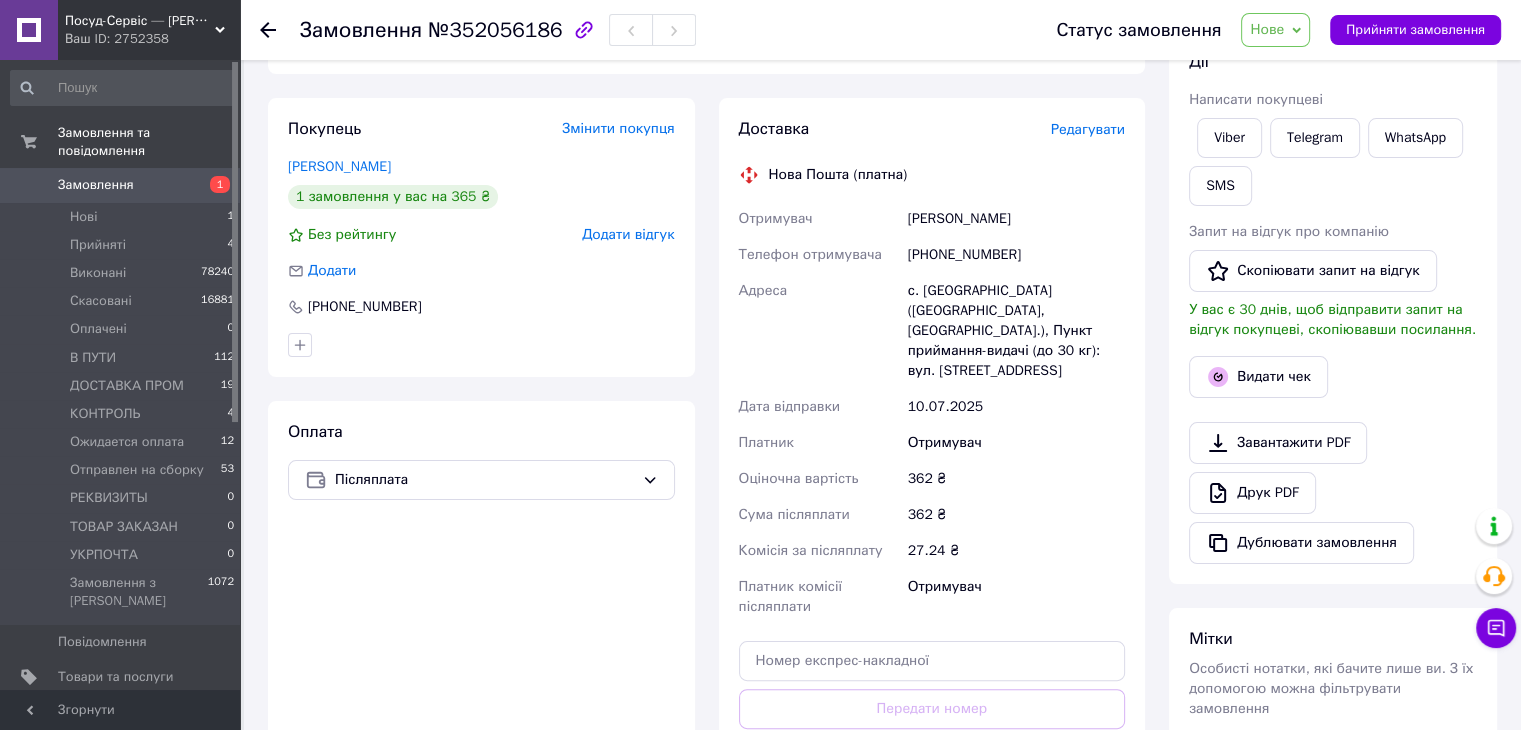 scroll, scrollTop: 500, scrollLeft: 0, axis: vertical 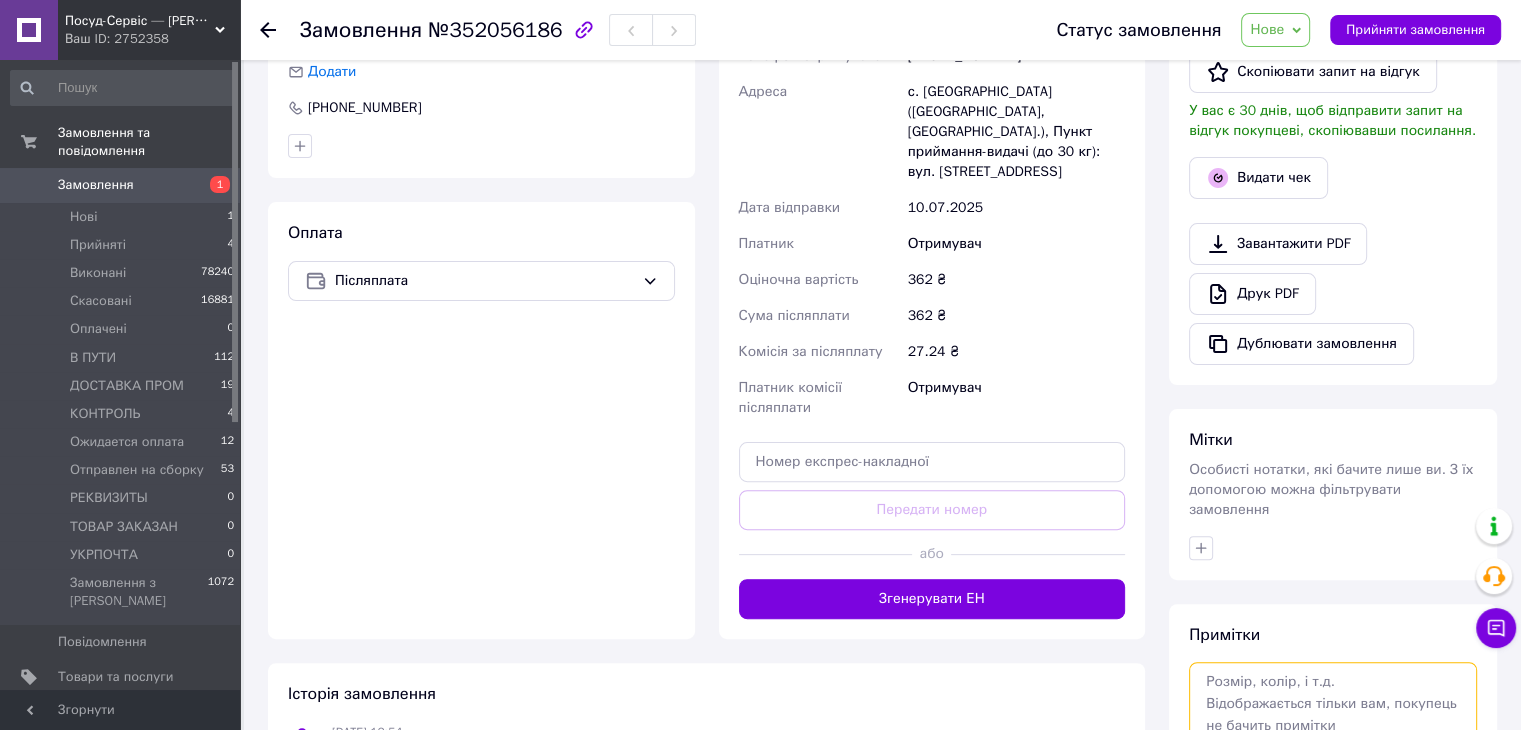 drag, startPoint x: 1235, startPoint y: 689, endPoint x: 1241, endPoint y: 708, distance: 19.924858 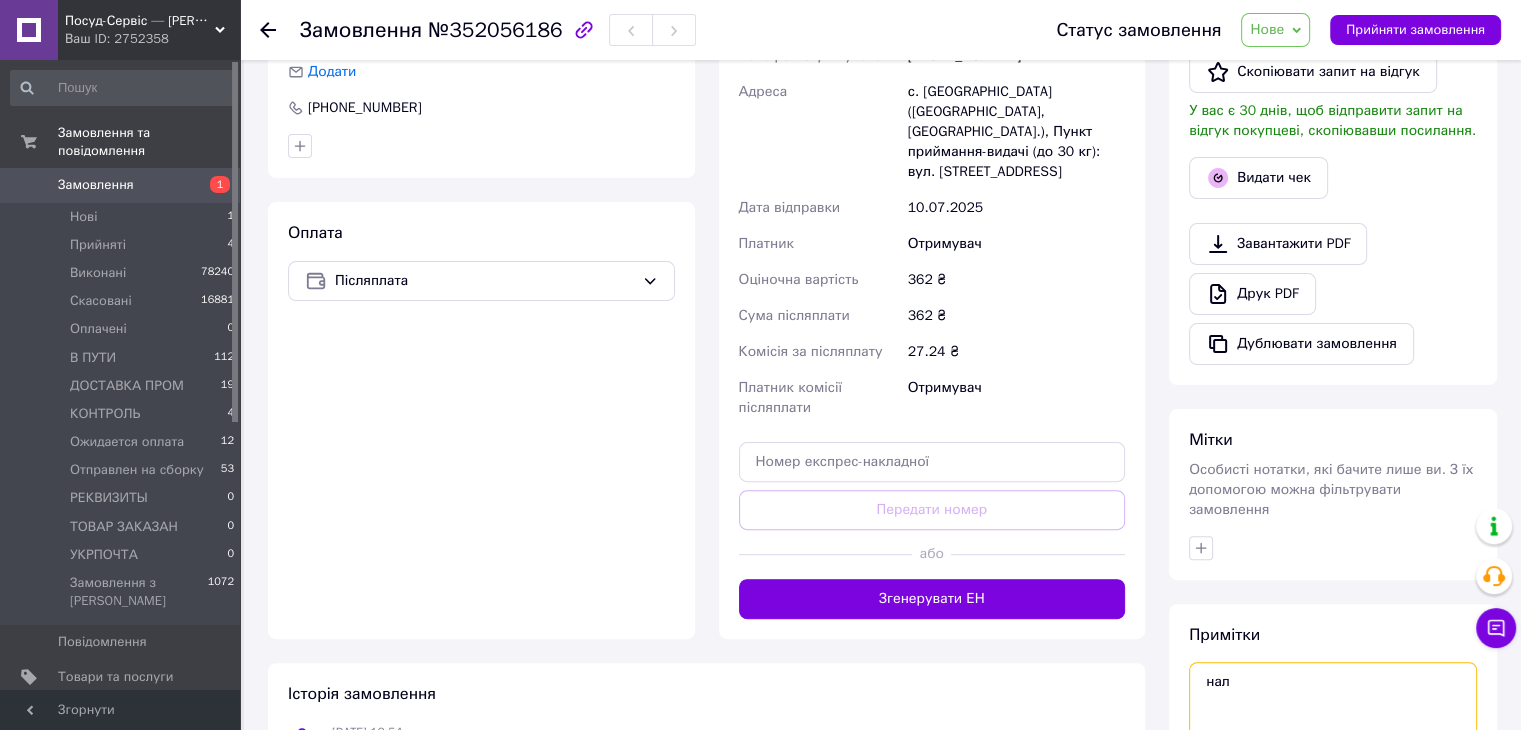 paste on "362" 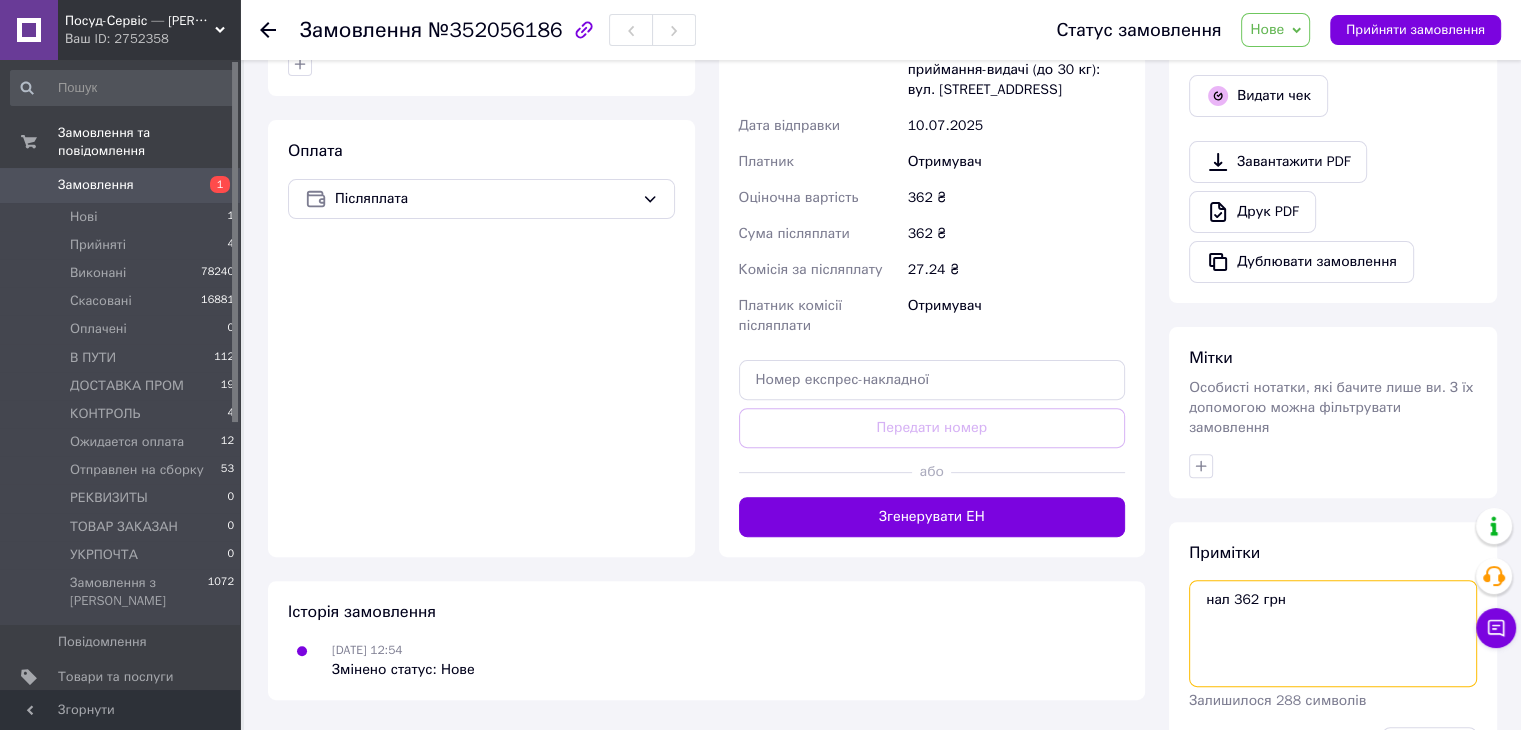 scroll, scrollTop: 640, scrollLeft: 0, axis: vertical 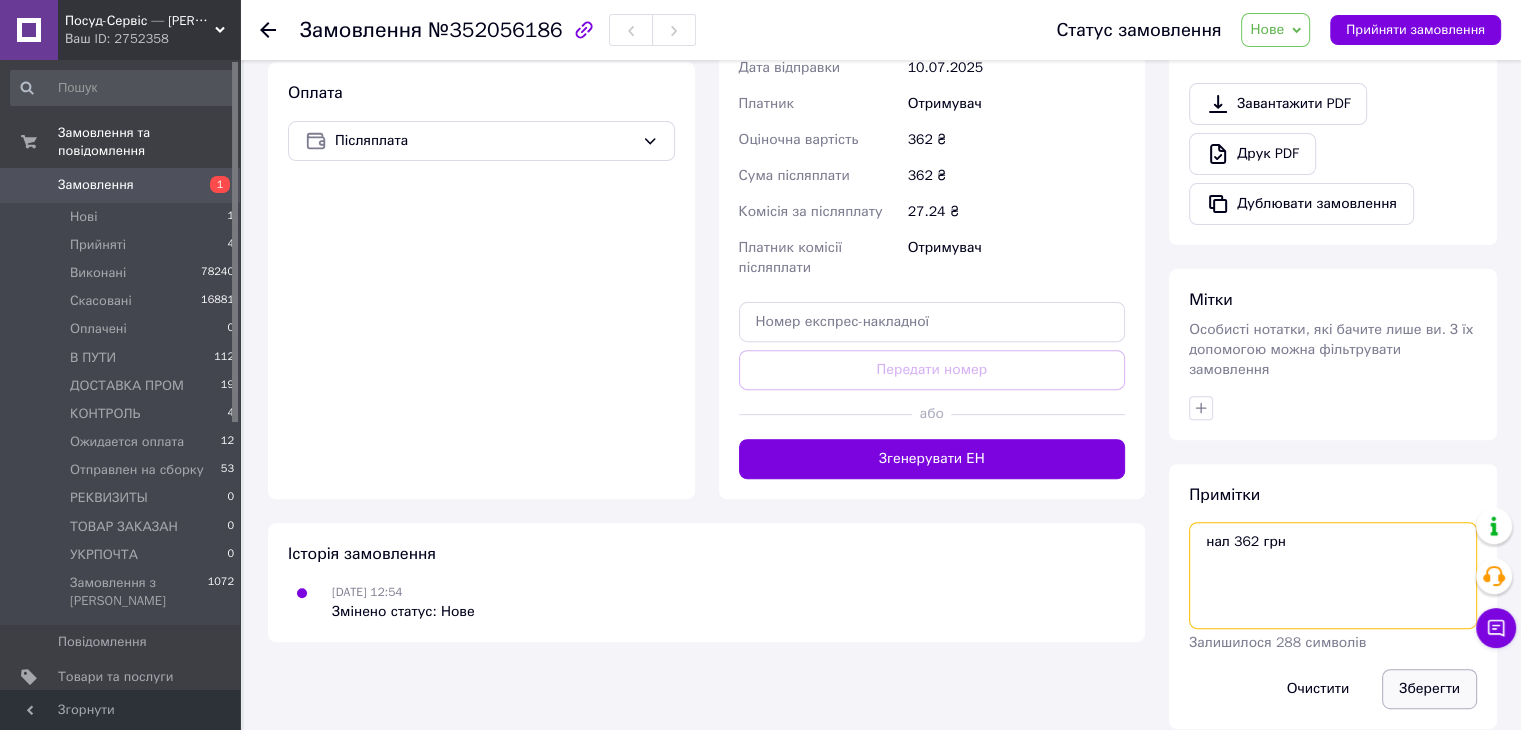 type on "нал 362 грн" 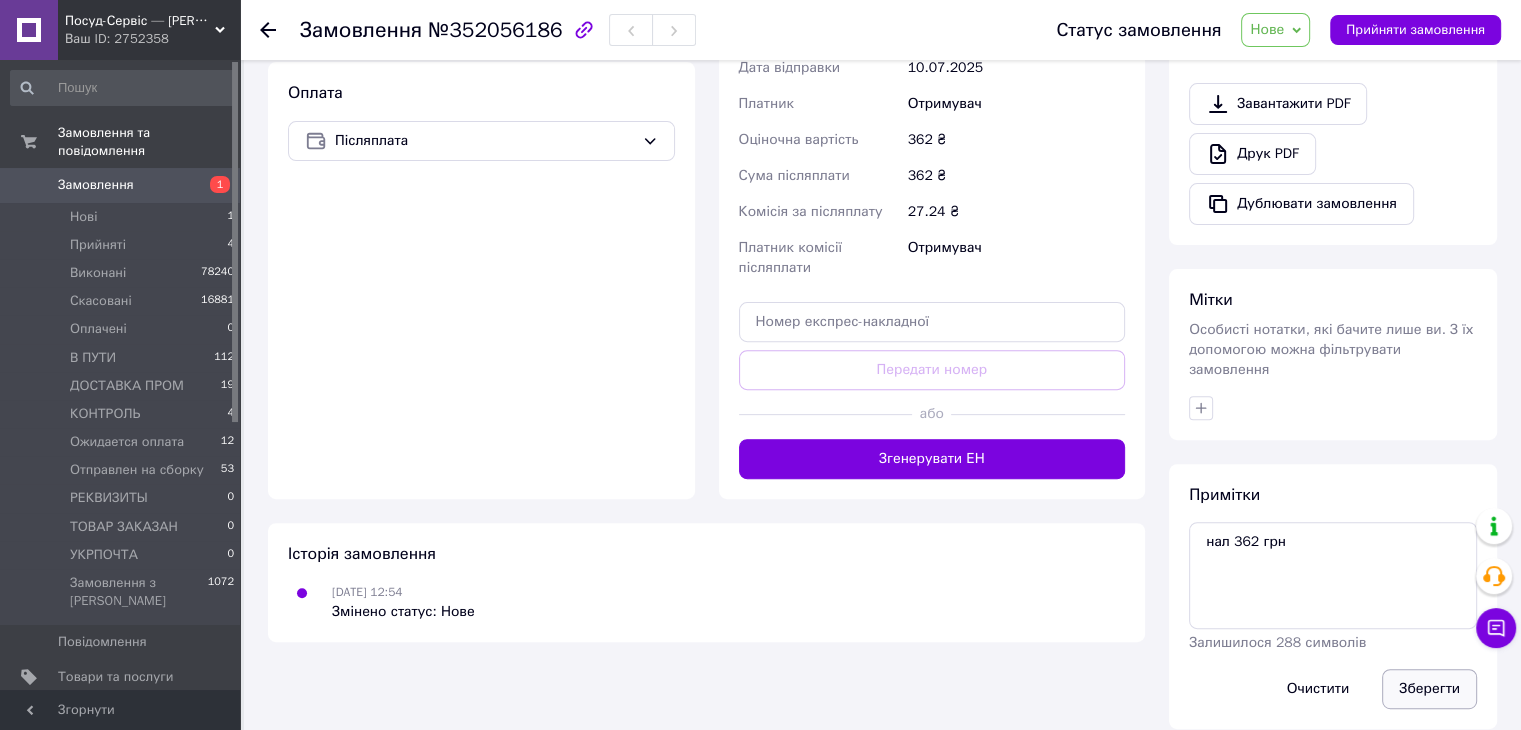 click on "Зберегти" at bounding box center (1429, 689) 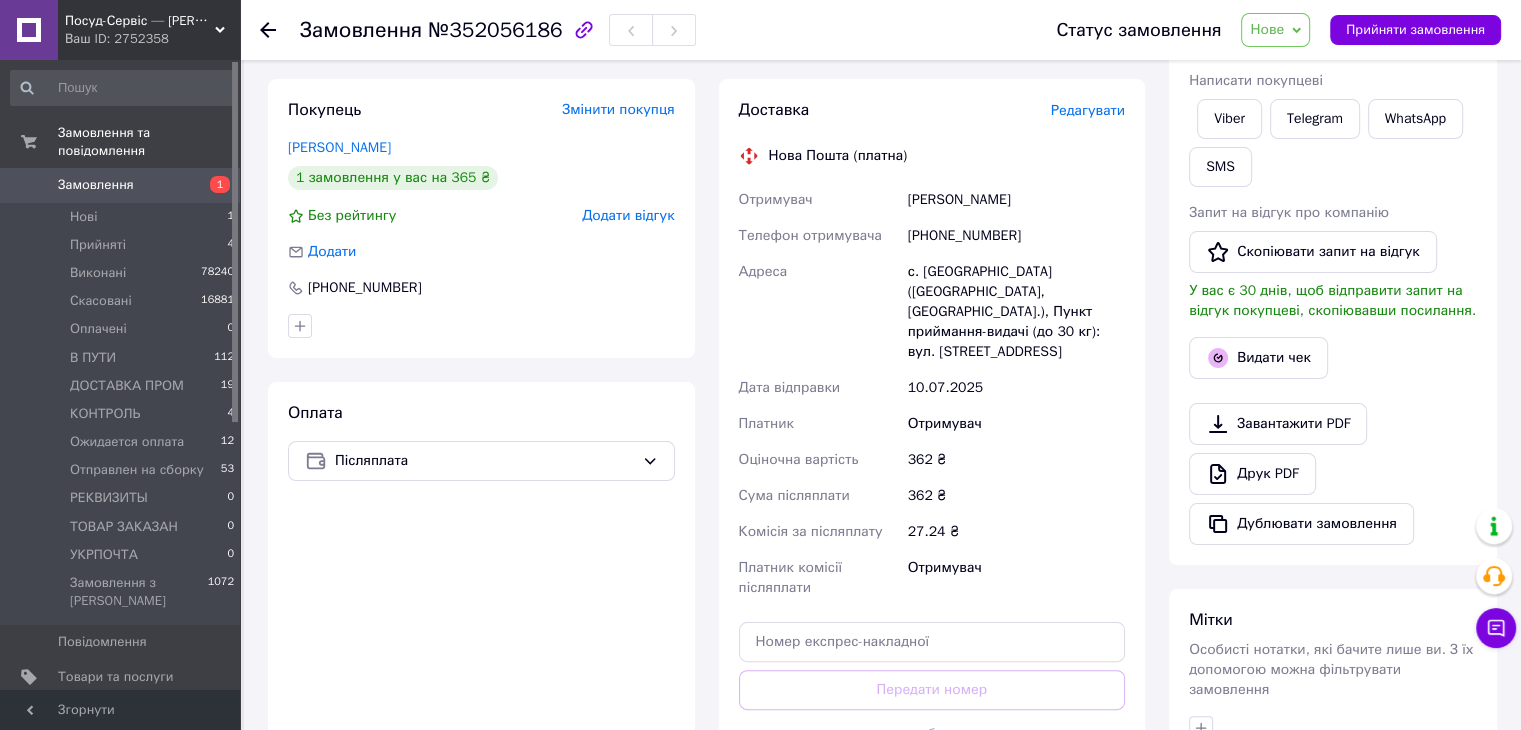 scroll, scrollTop: 240, scrollLeft: 0, axis: vertical 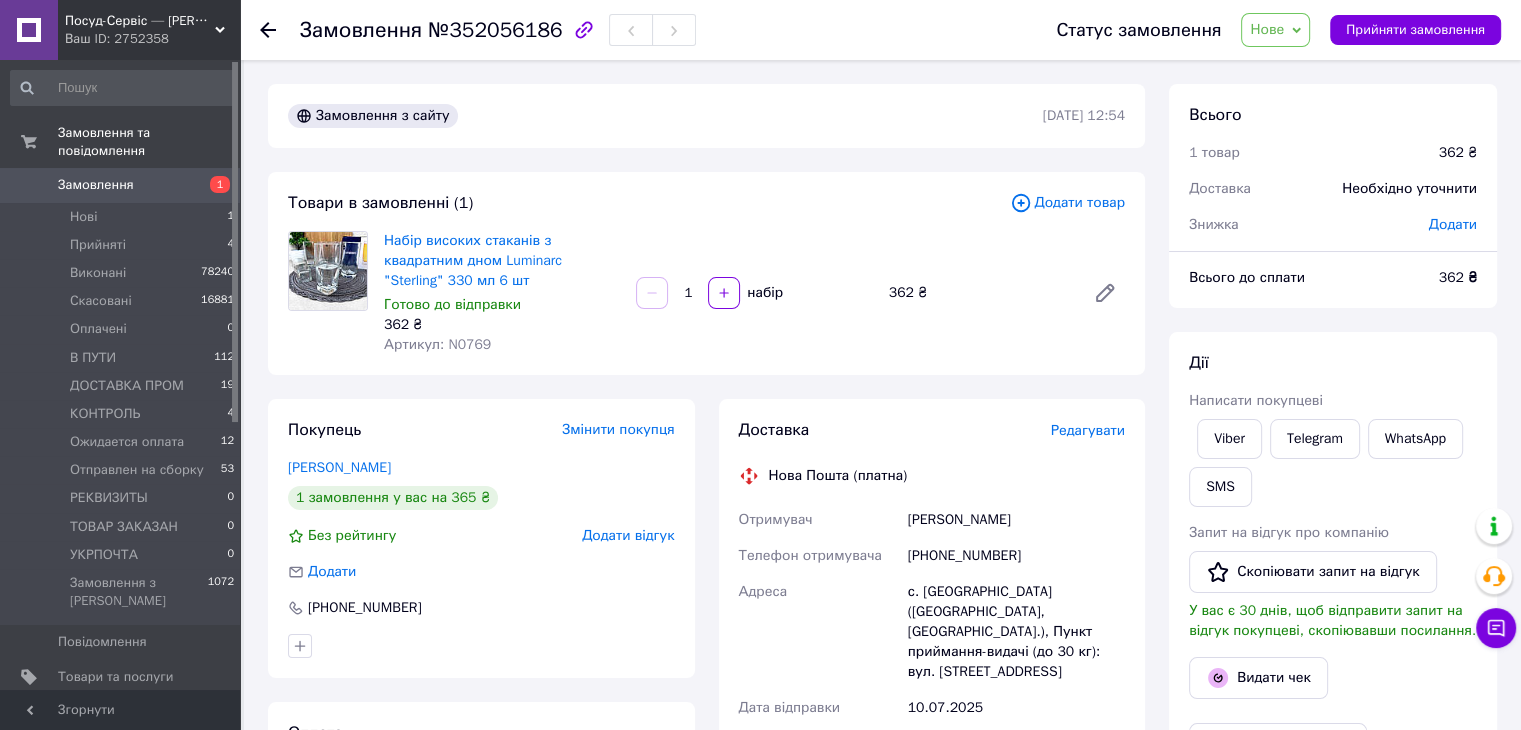 click on "Нове" at bounding box center [1267, 29] 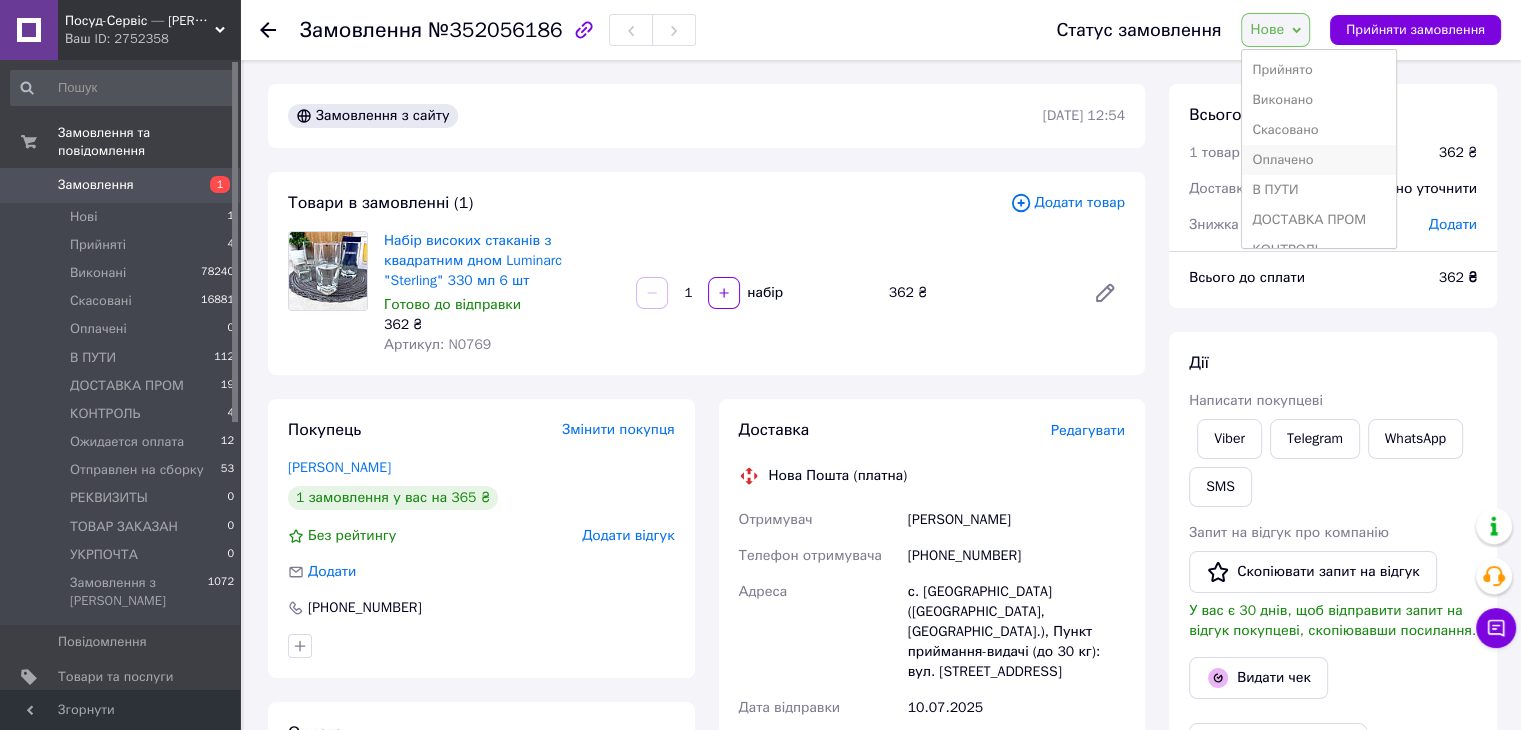 click on "Оплачено" at bounding box center [1319, 160] 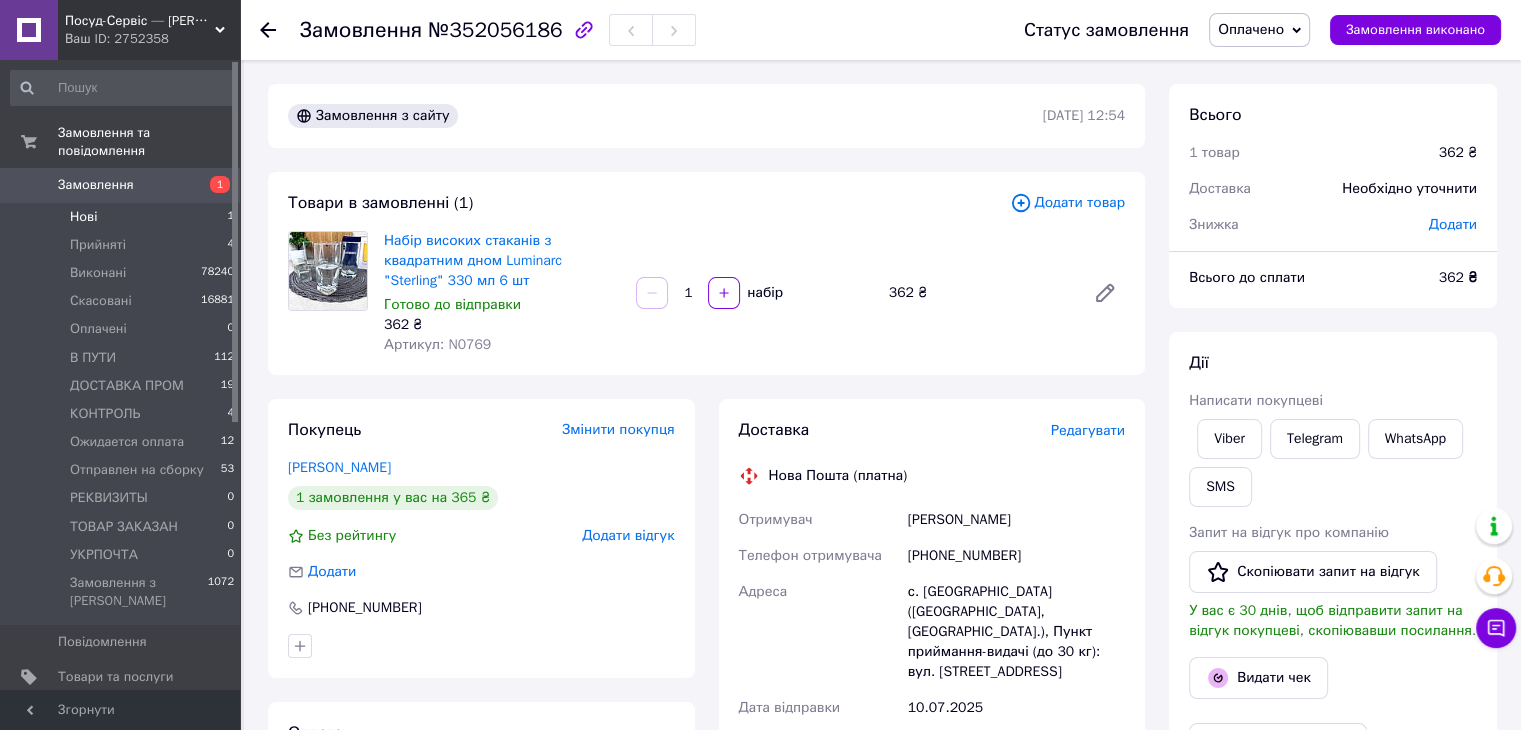 click on "Нові 1" at bounding box center [123, 217] 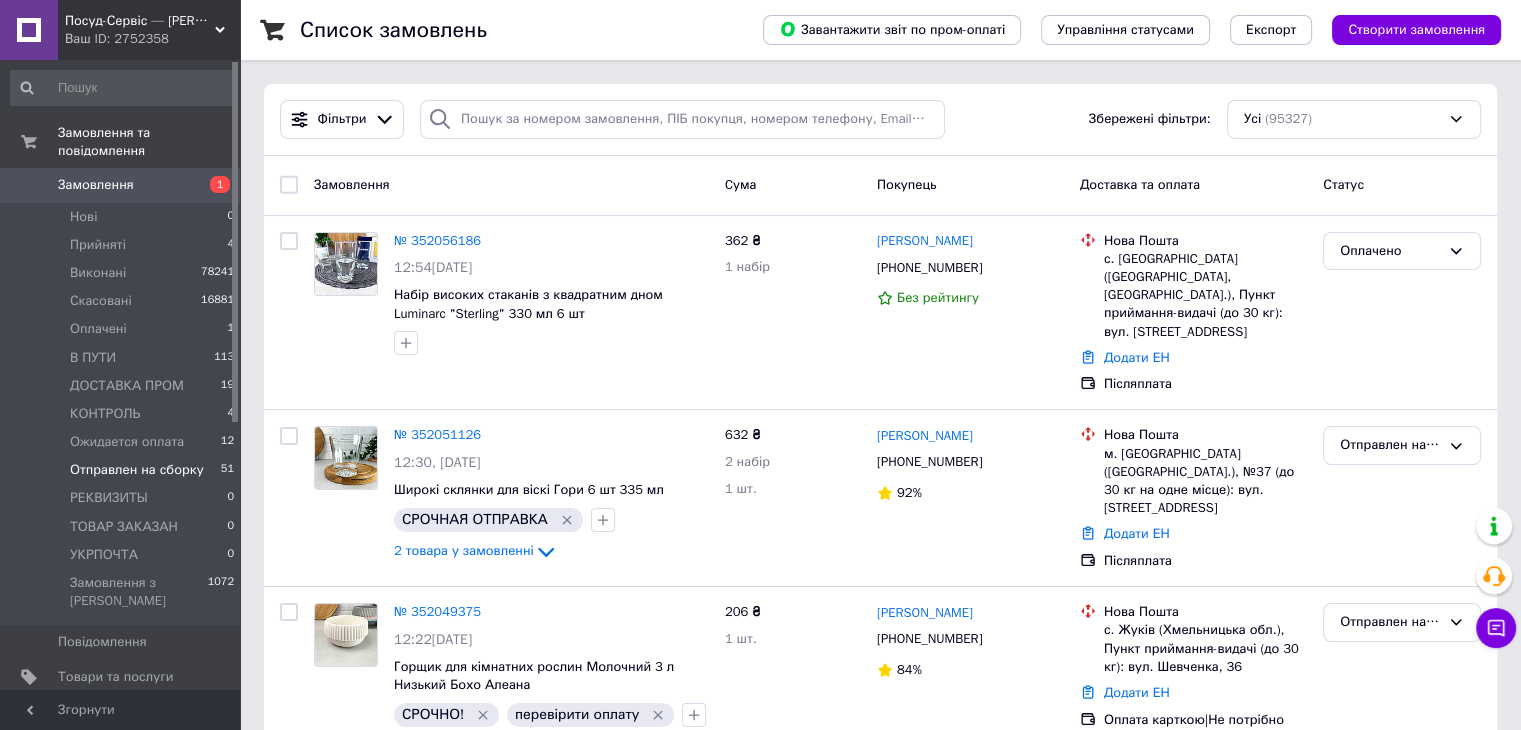 click on "Отправлен на сборку" at bounding box center (137, 470) 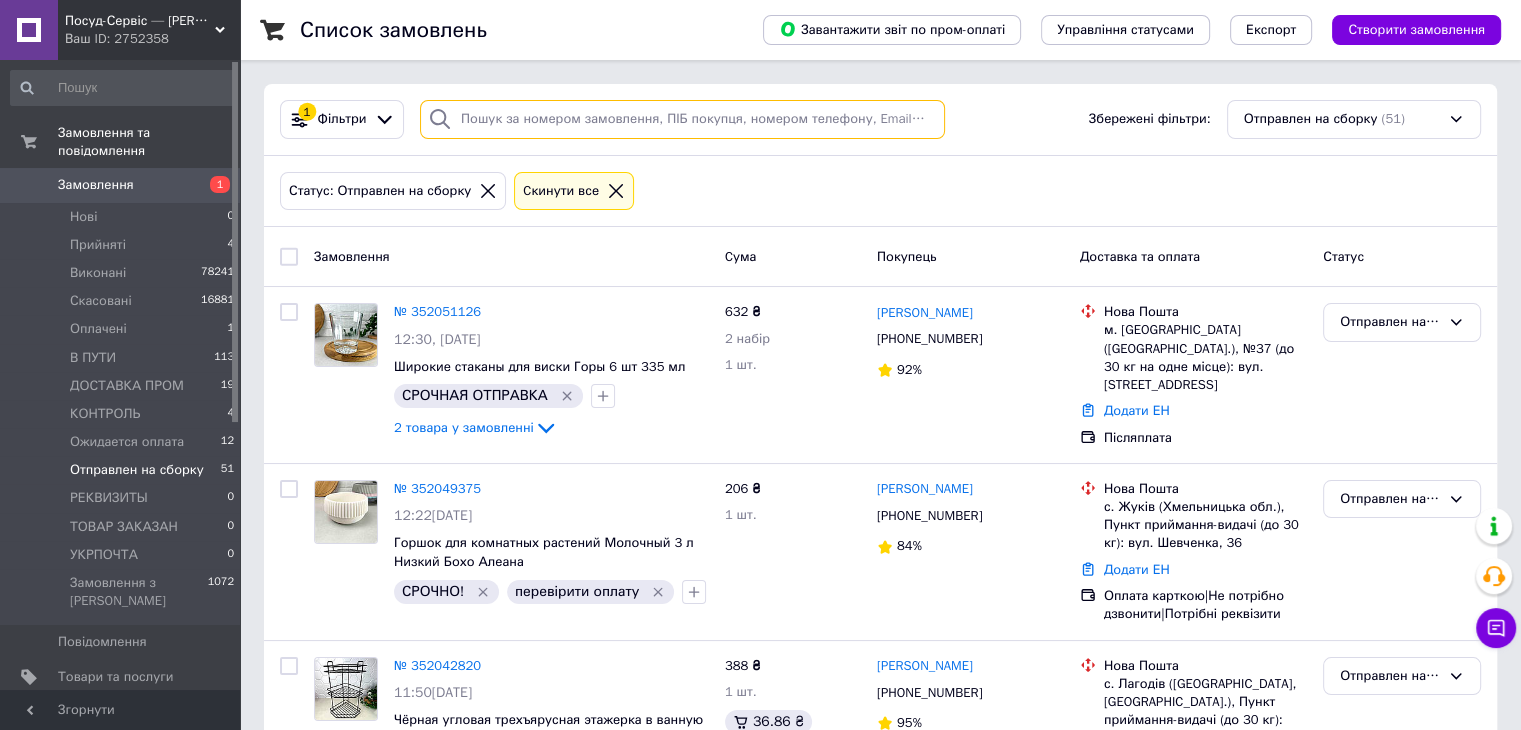 click at bounding box center (682, 119) 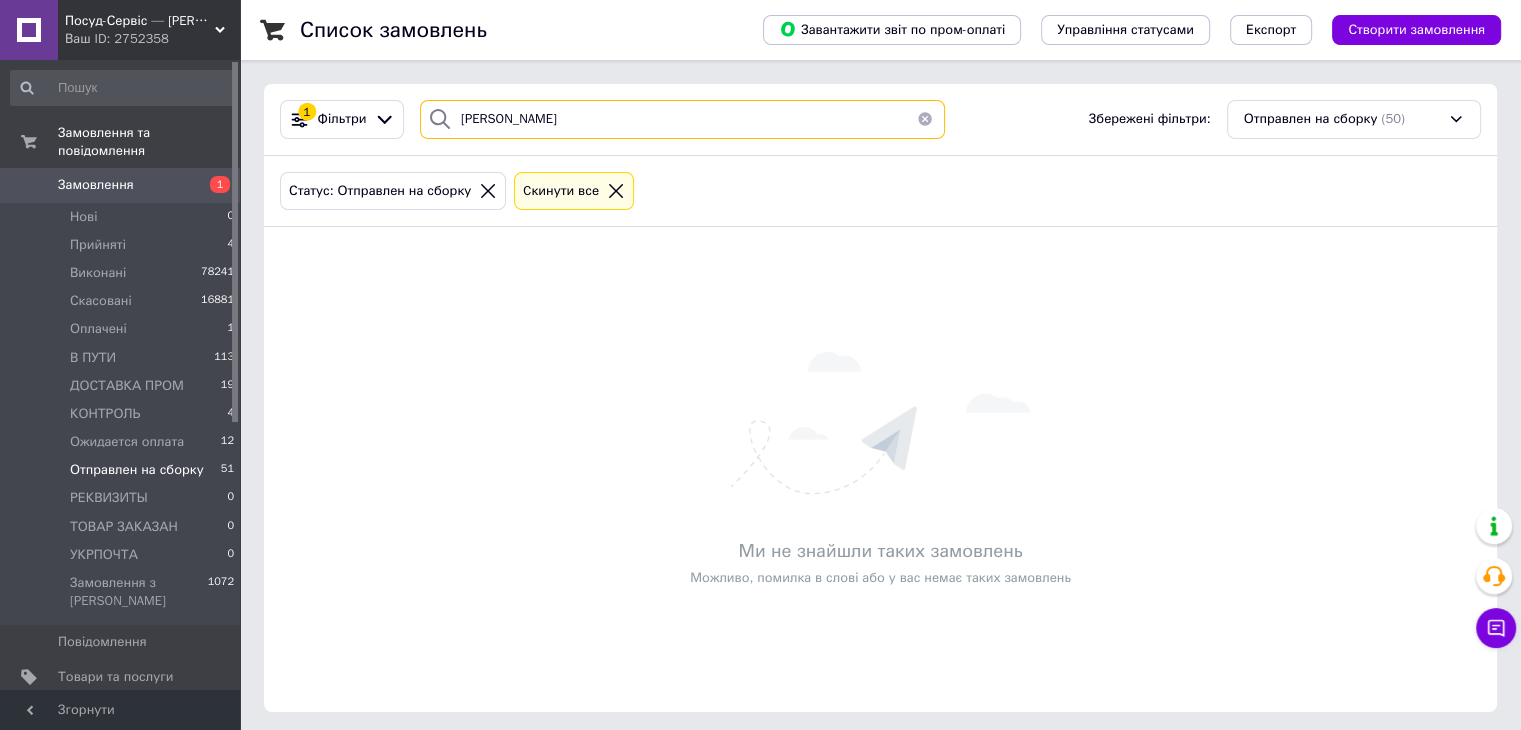 click on "Дегтярьова" at bounding box center [682, 119] 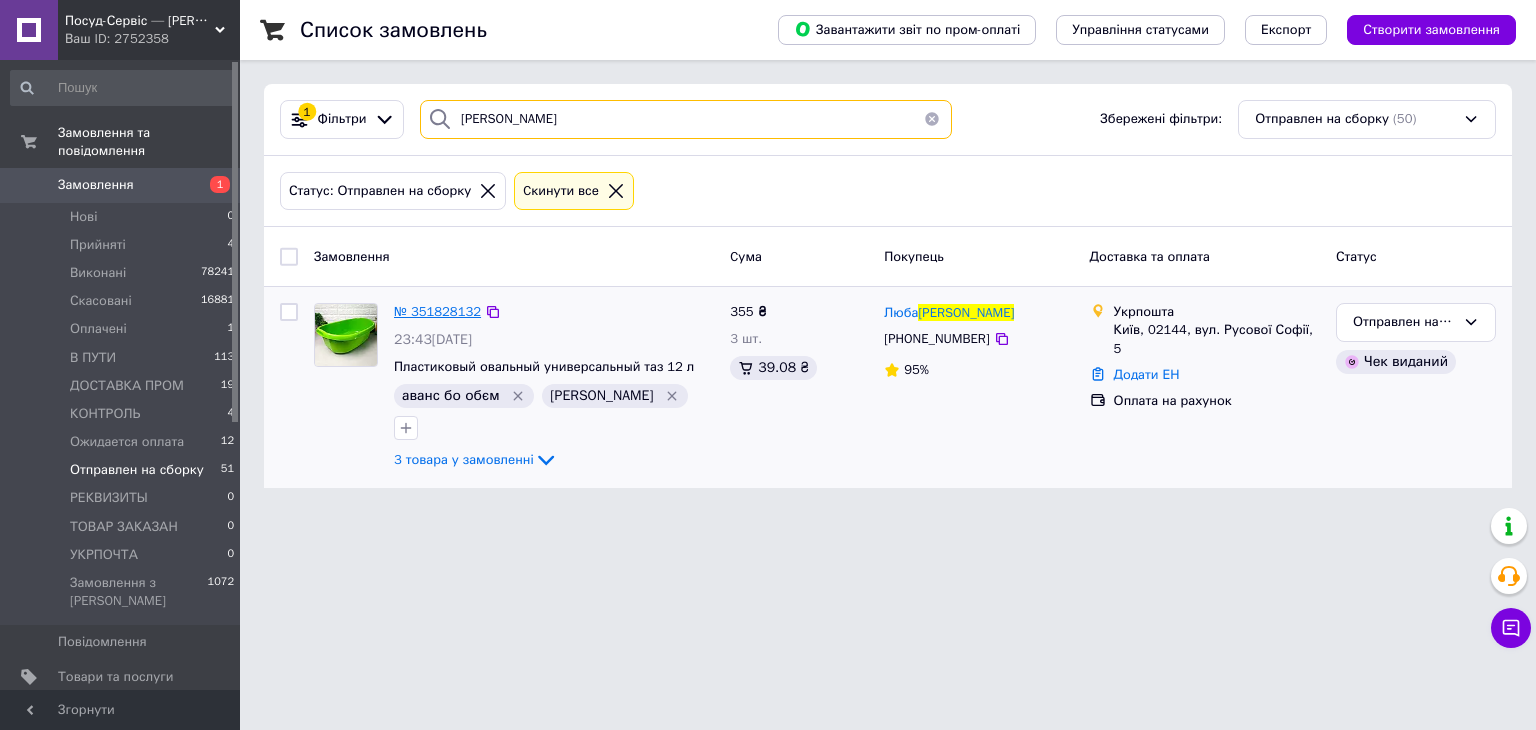type on "Дєгтярьова" 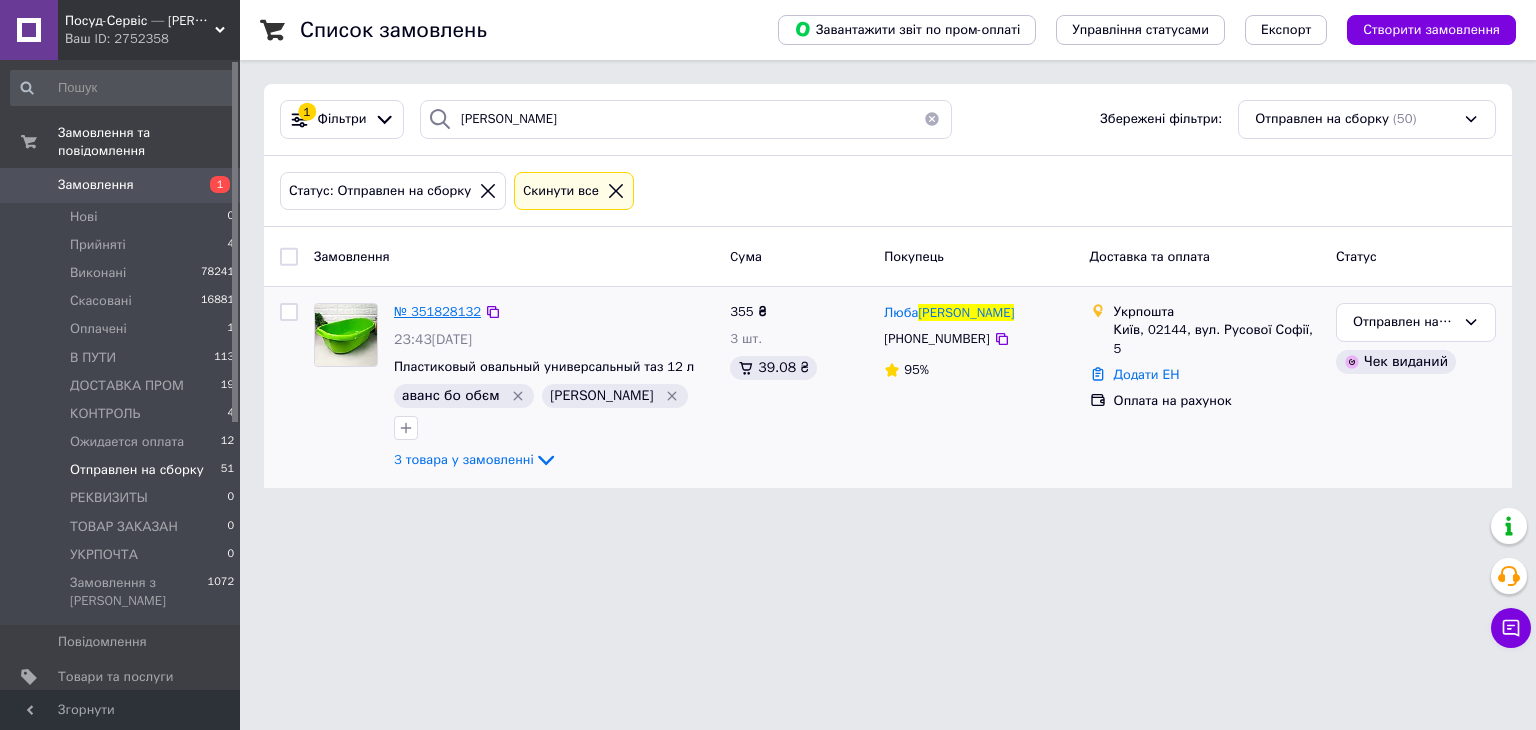 click on "№ 351828132" at bounding box center (437, 311) 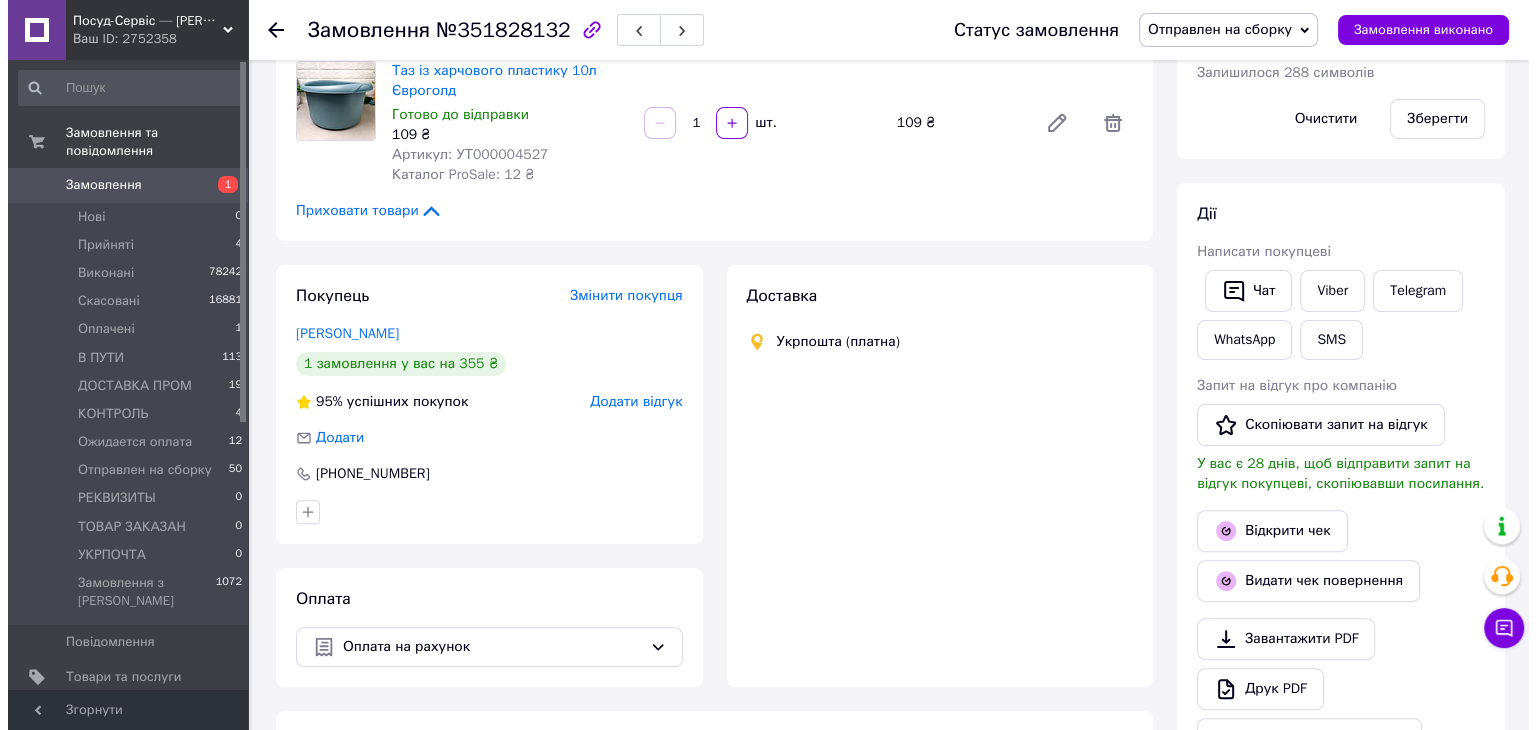 scroll, scrollTop: 580, scrollLeft: 0, axis: vertical 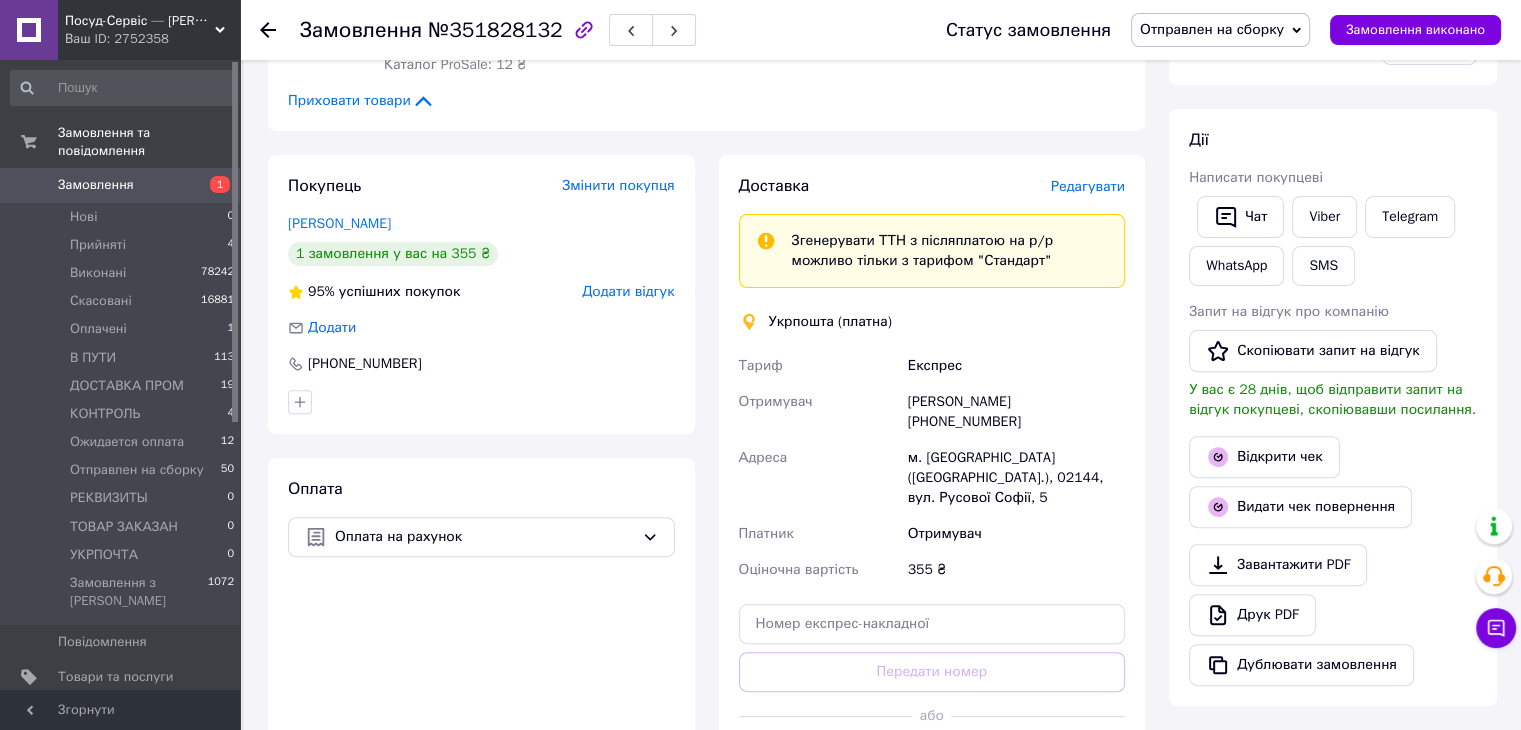 click on "Редагувати" at bounding box center [1088, 186] 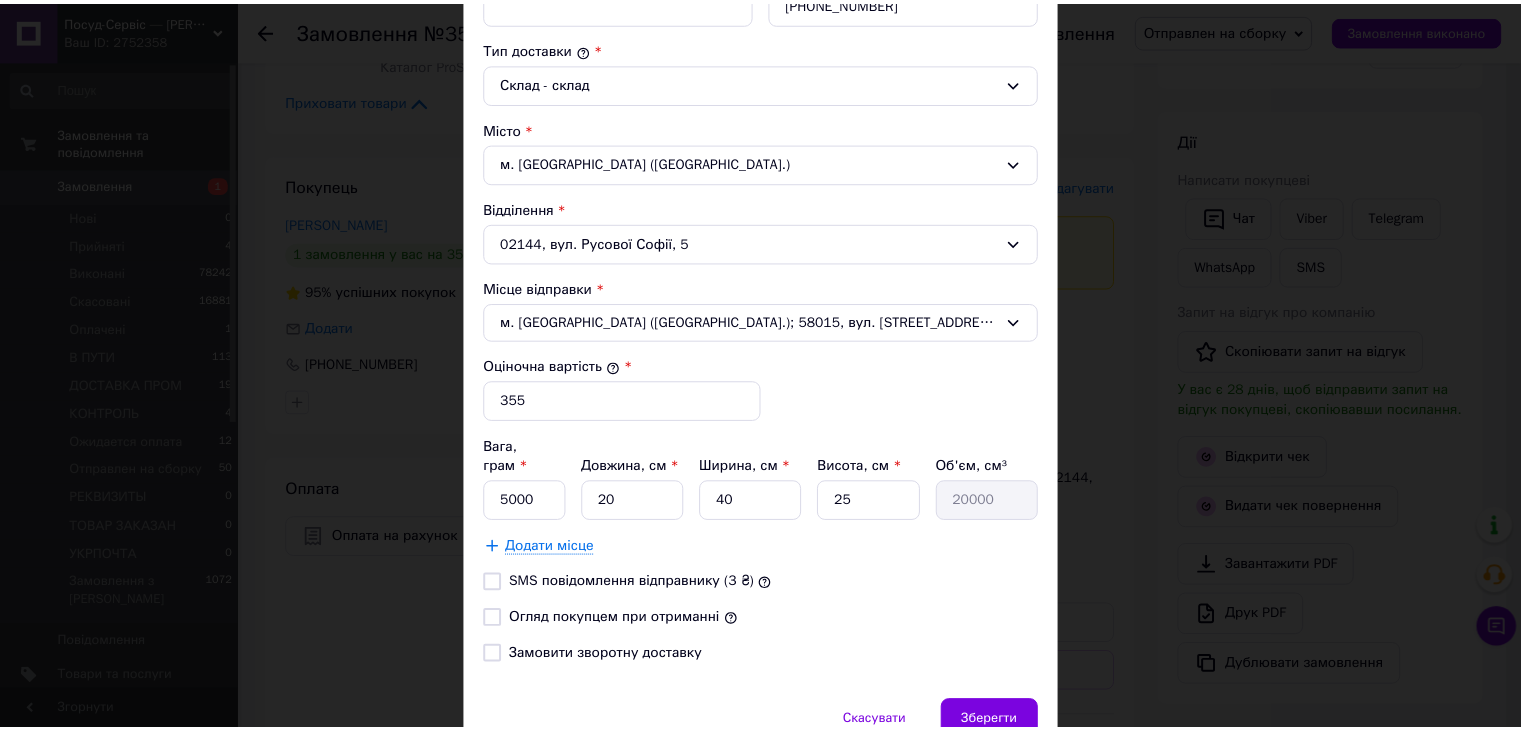 scroll, scrollTop: 588, scrollLeft: 0, axis: vertical 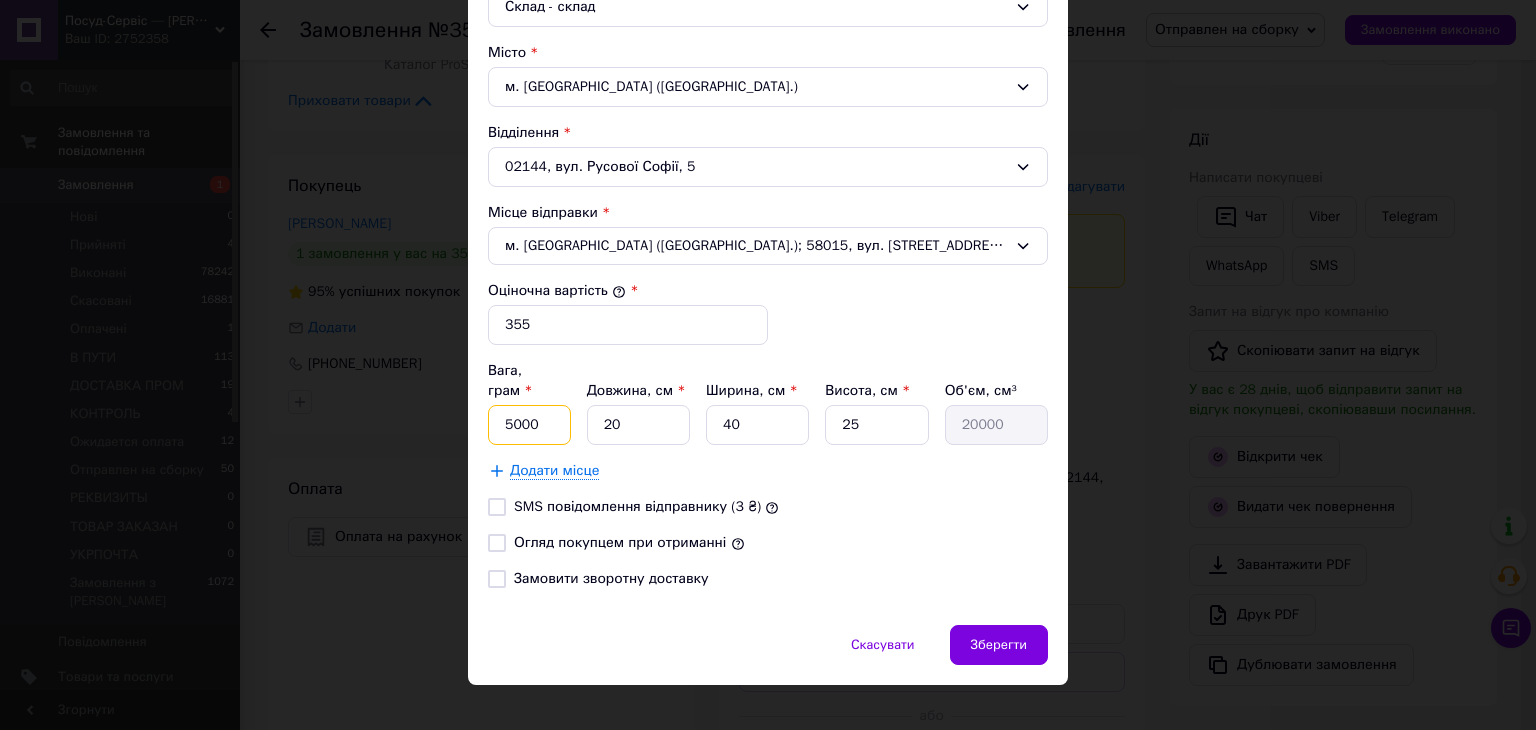 drag, startPoint x: 531, startPoint y: 398, endPoint x: 505, endPoint y: 402, distance: 26.305893 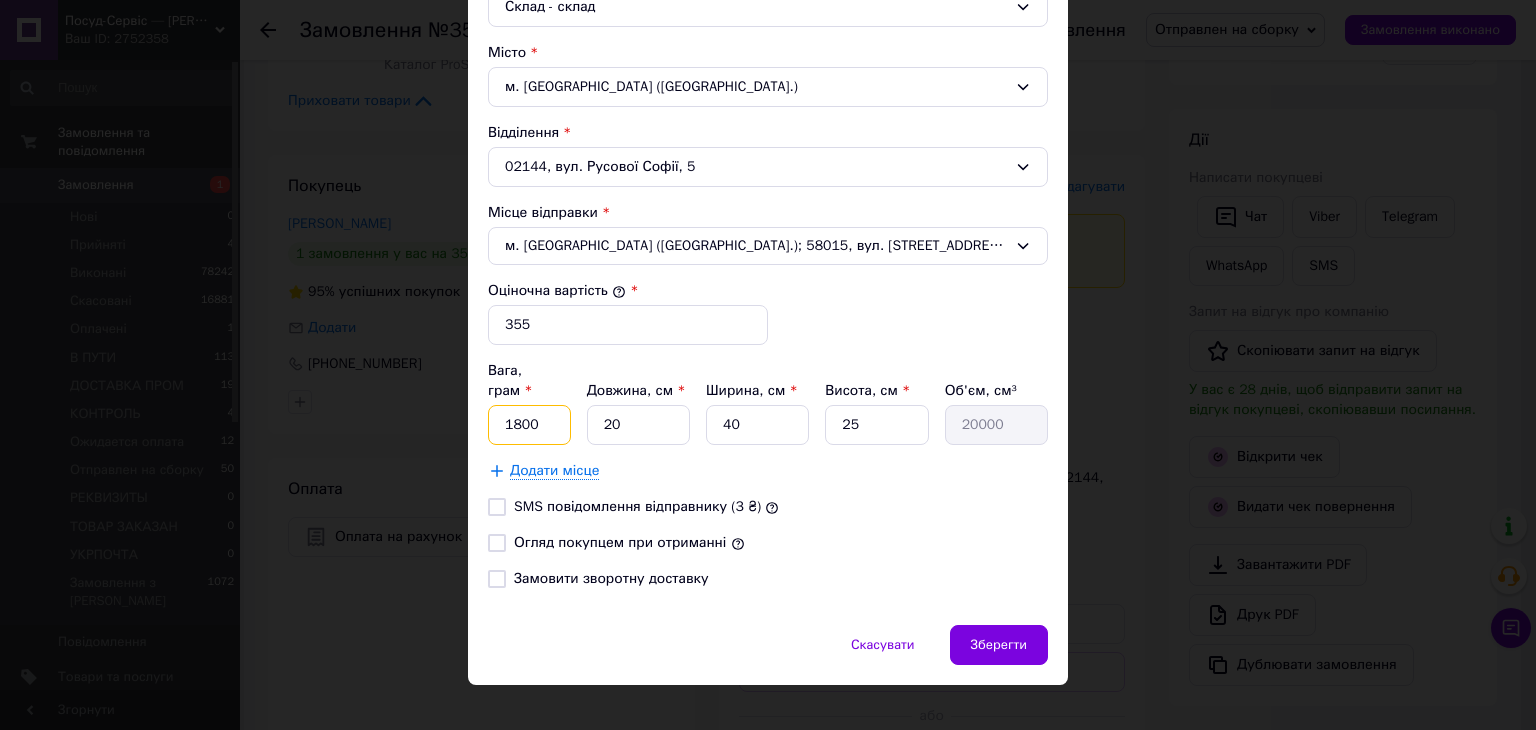 type on "1800" 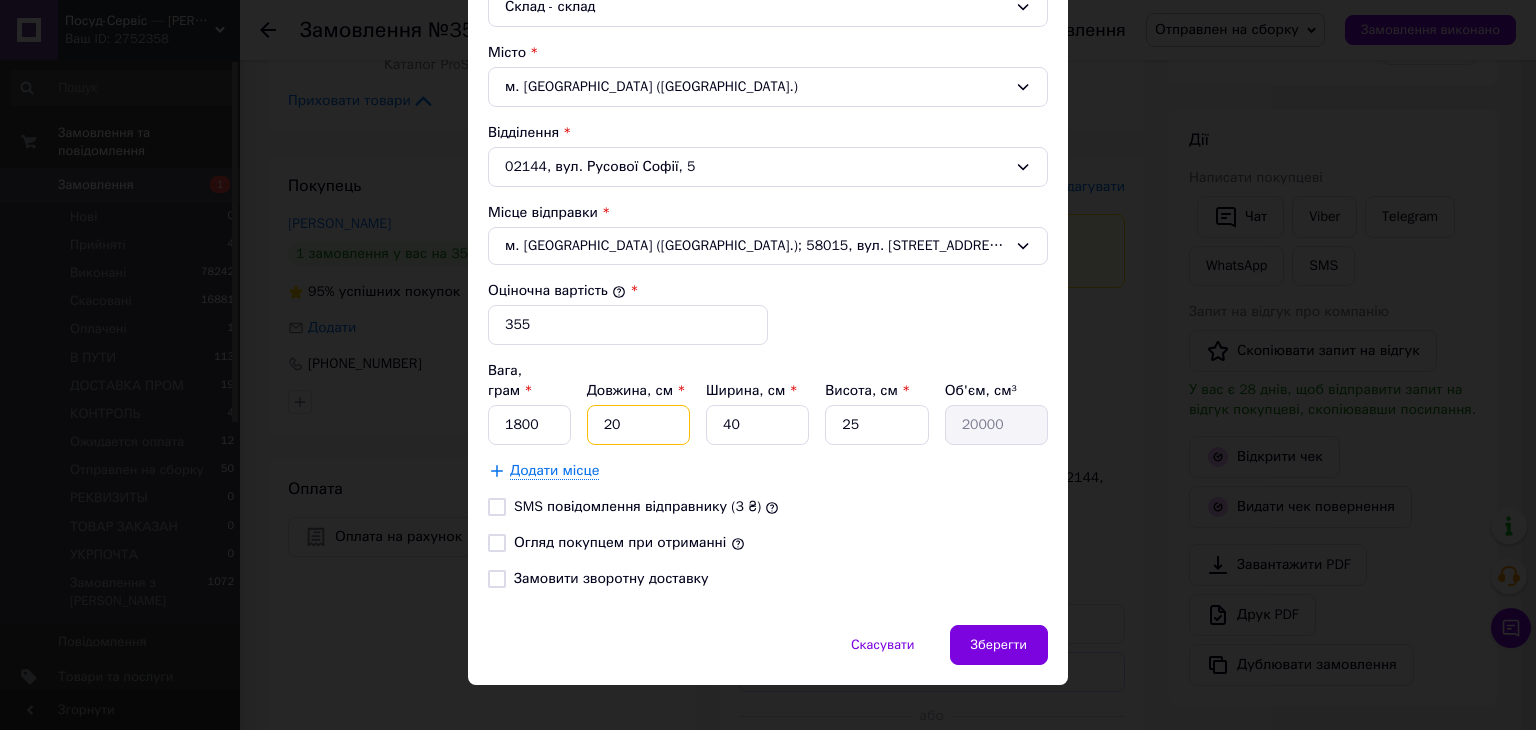 drag, startPoint x: 616, startPoint y: 408, endPoint x: 577, endPoint y: 406, distance: 39.051247 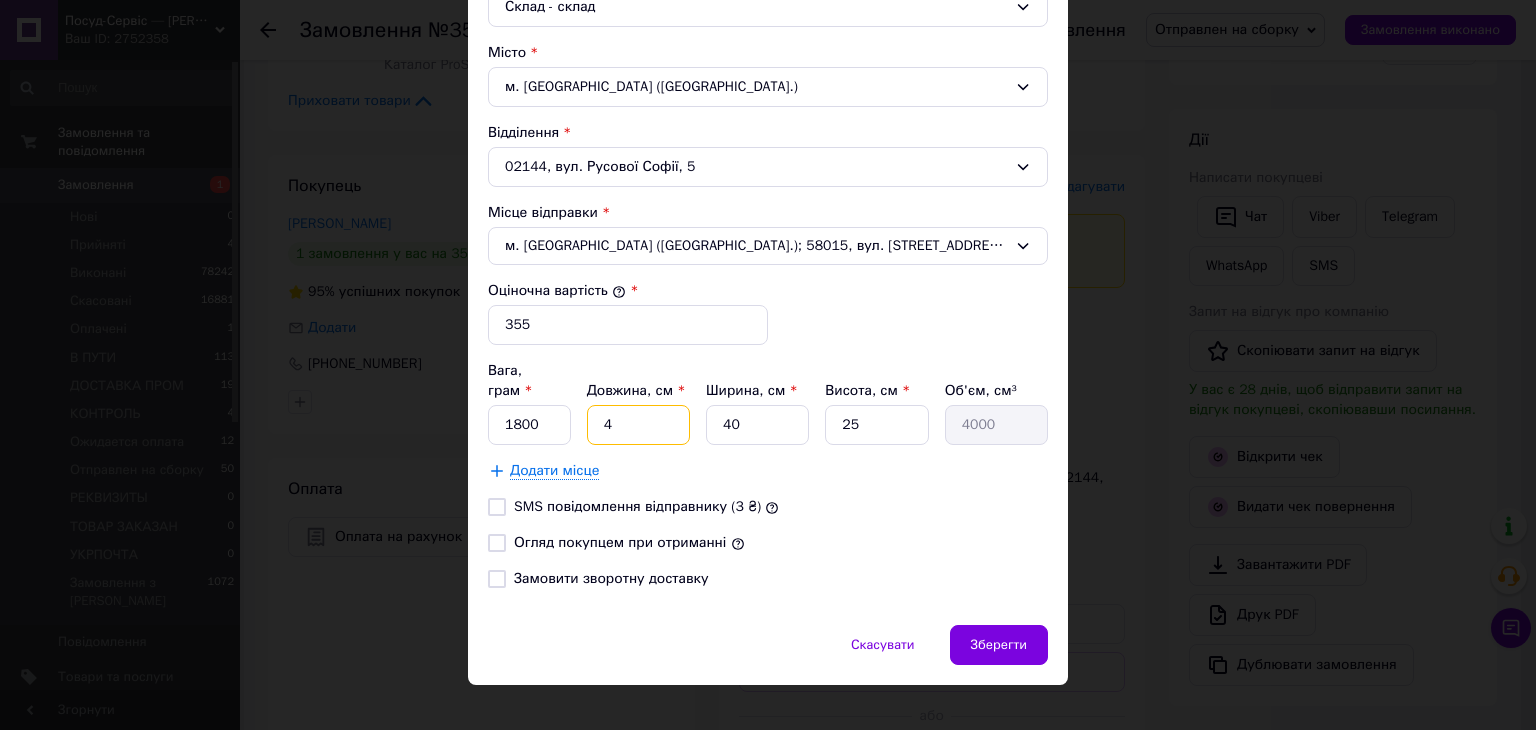 type on "45" 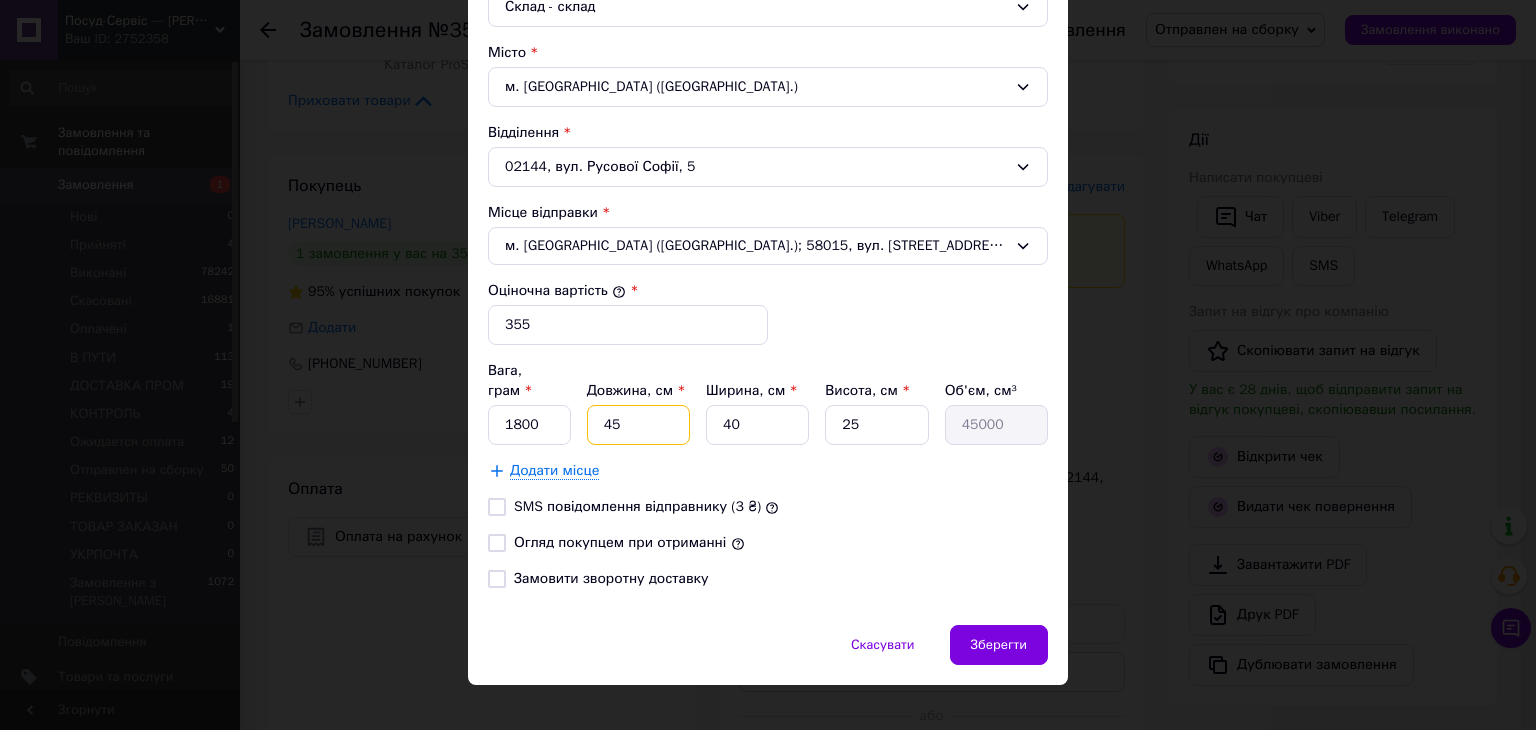 type on "45" 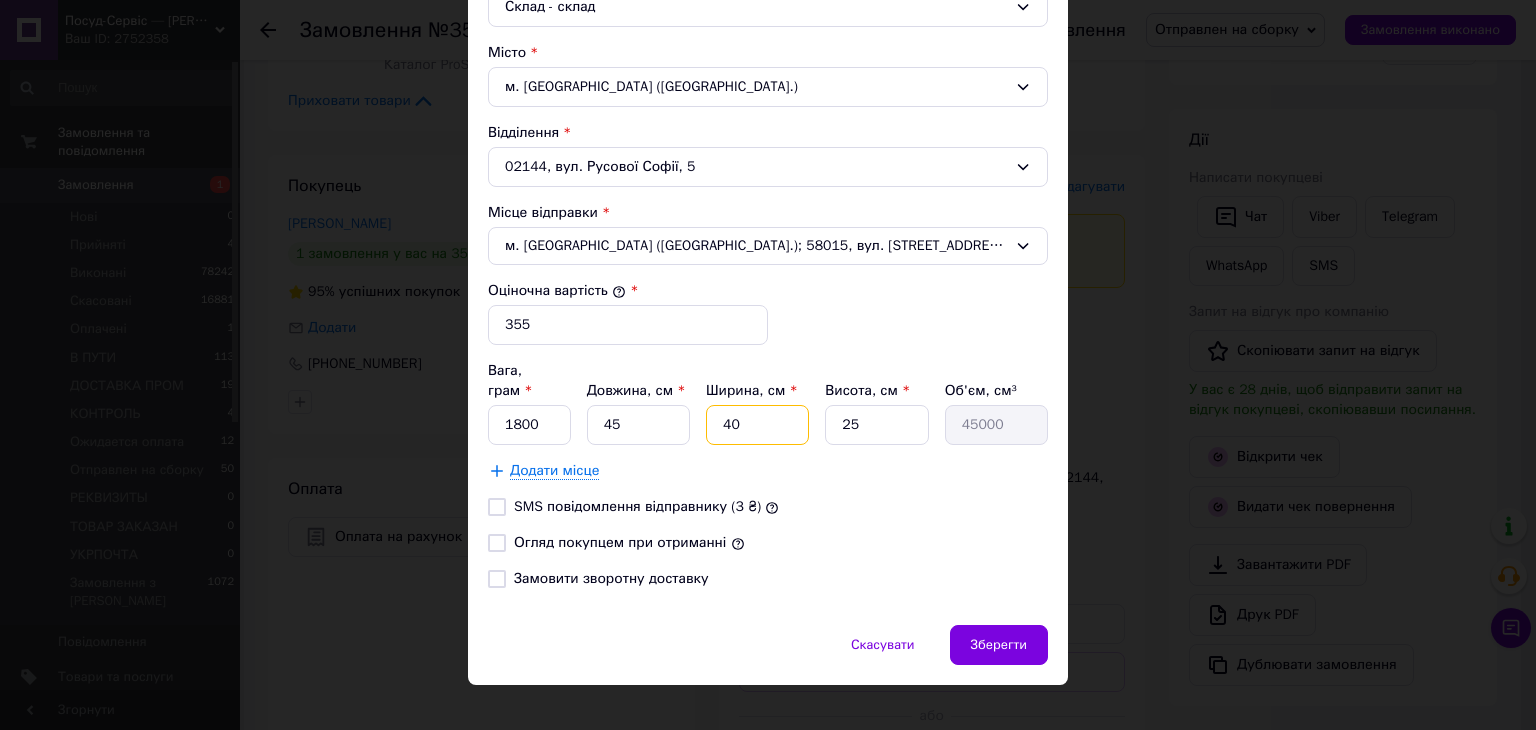 drag, startPoint x: 738, startPoint y: 417, endPoint x: 706, endPoint y: 417, distance: 32 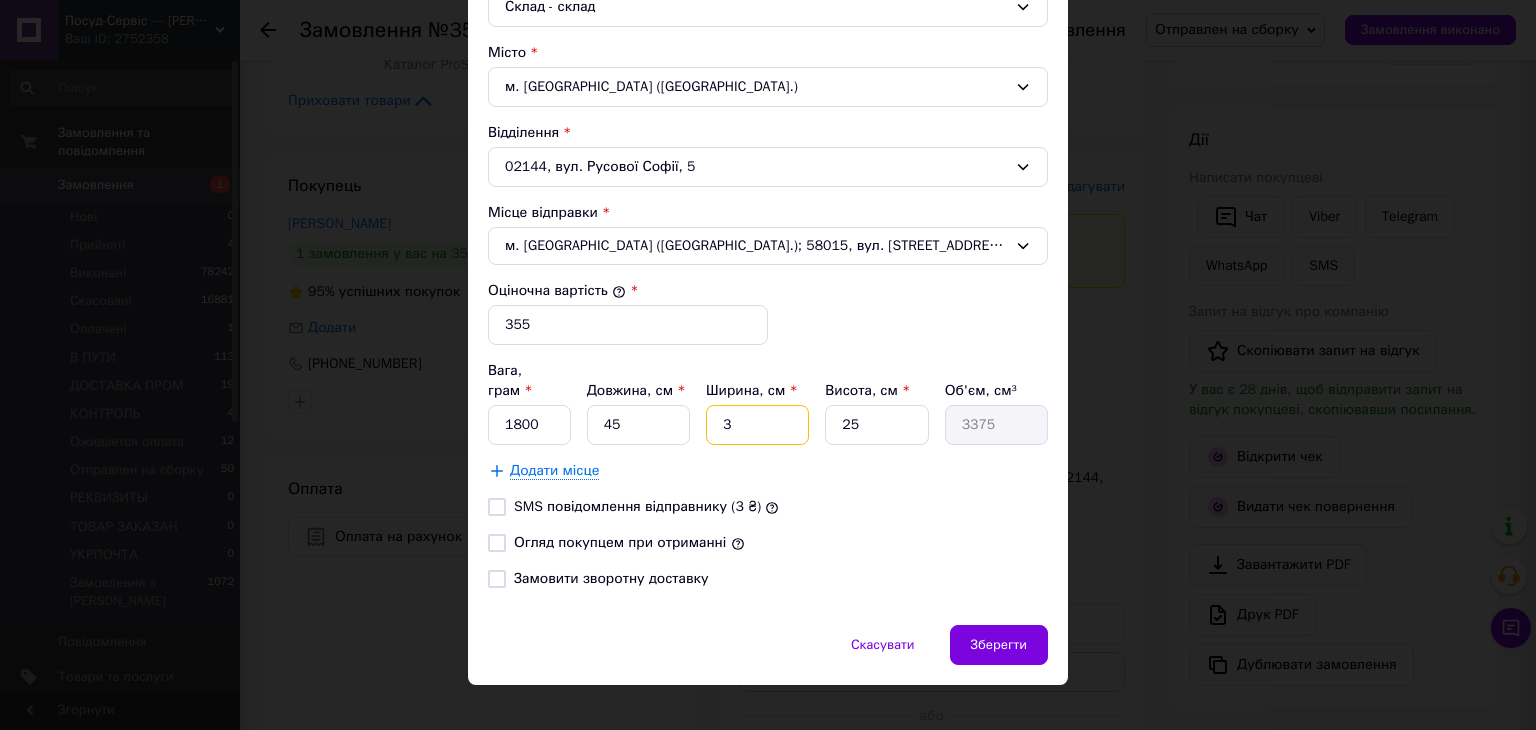 type on "35" 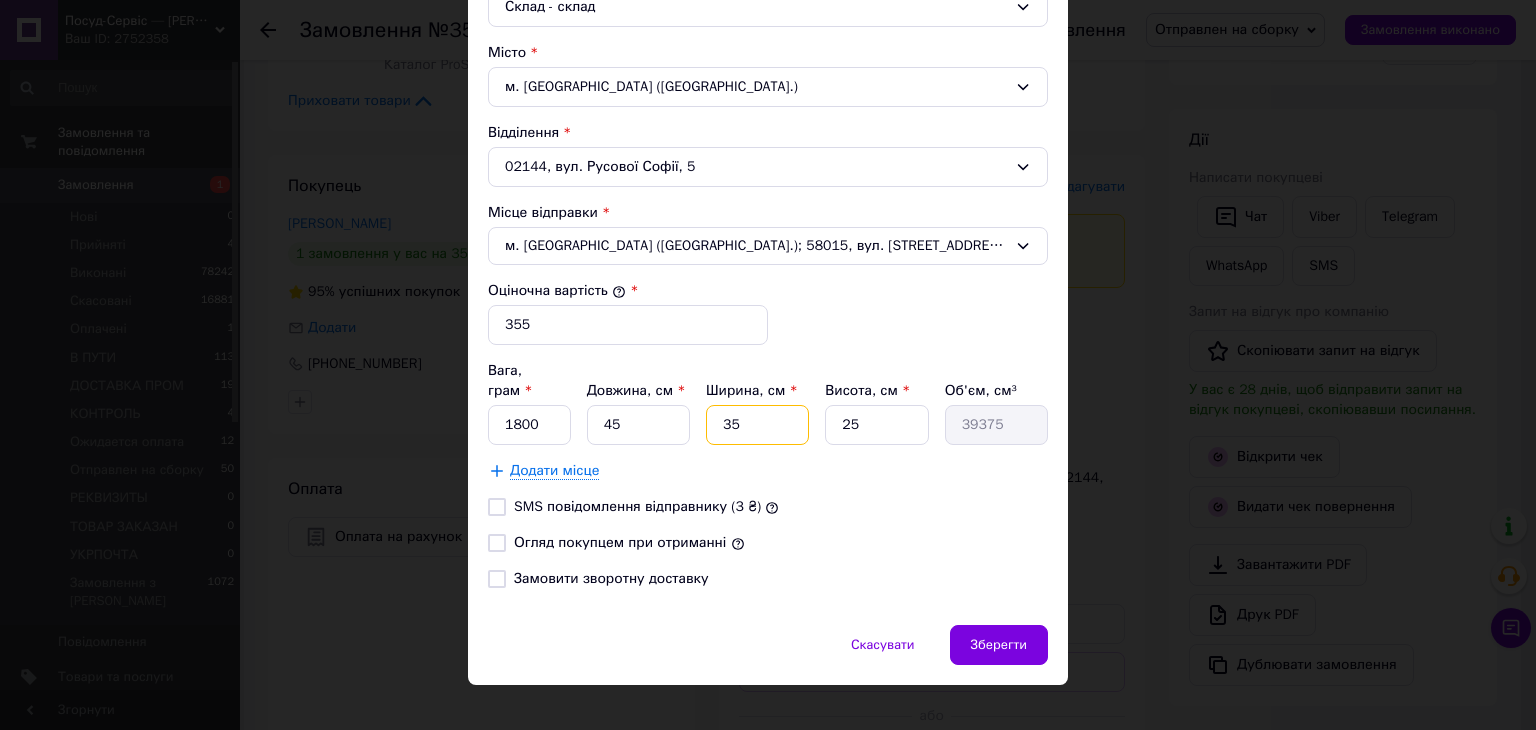 type on "35" 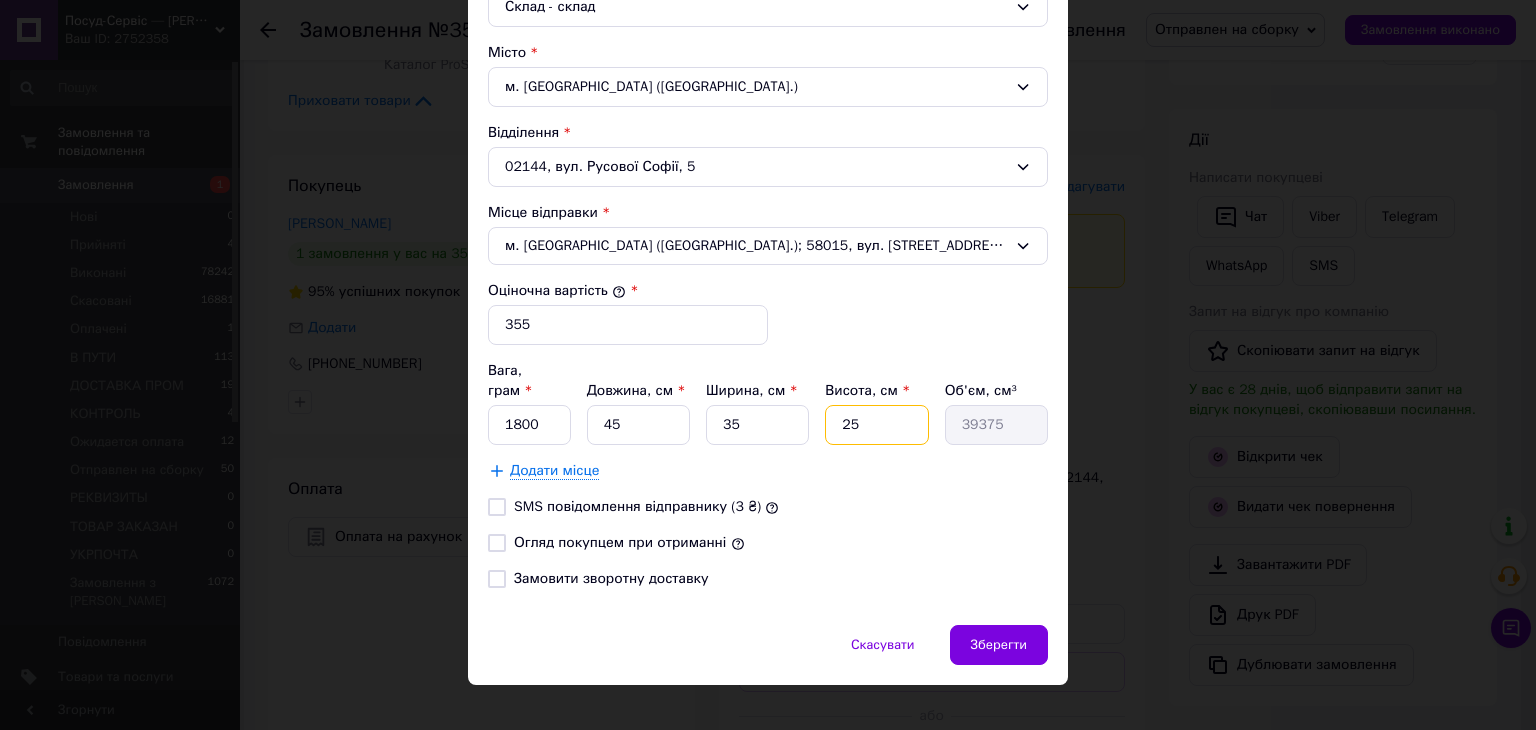 drag, startPoint x: 873, startPoint y: 393, endPoint x: 818, endPoint y: 397, distance: 55.145264 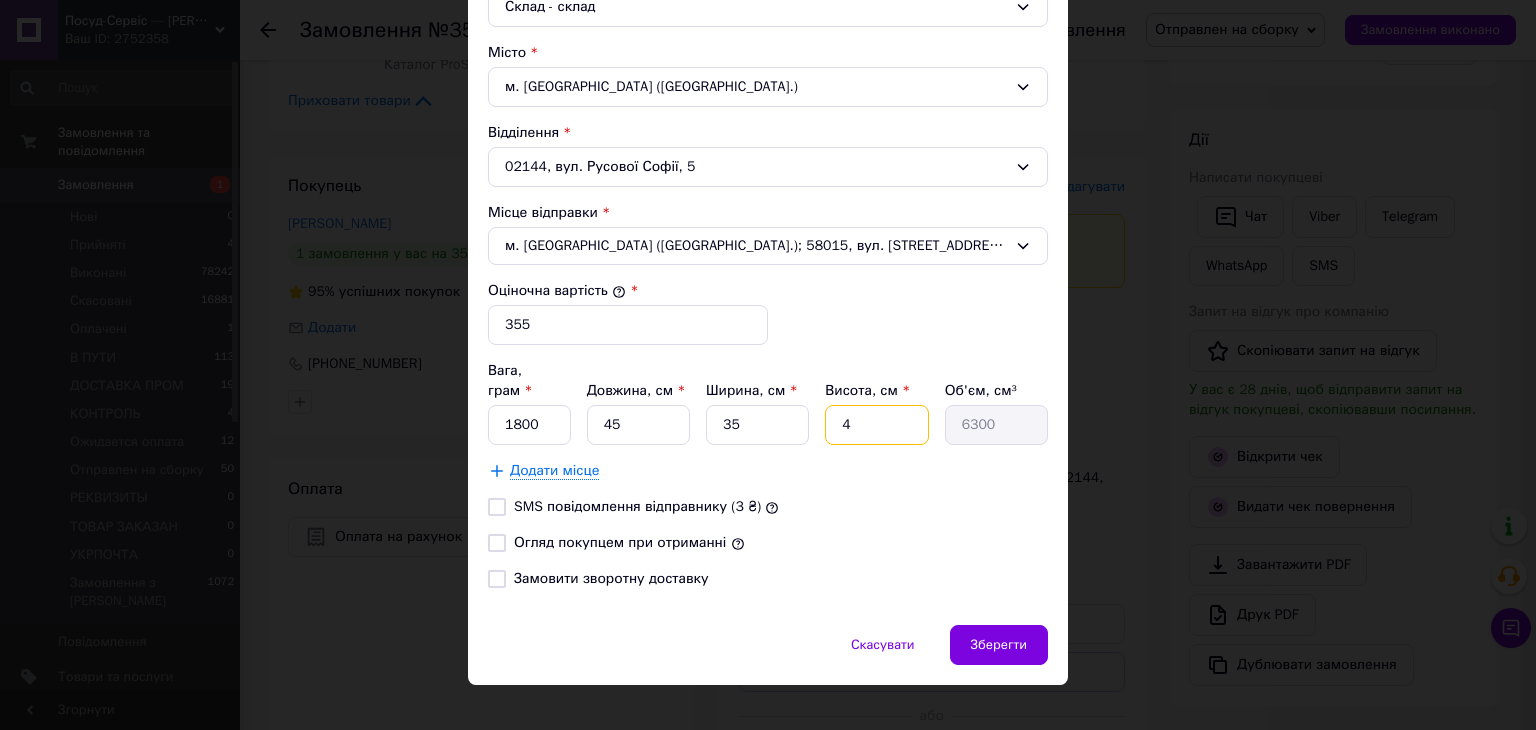 type on "40" 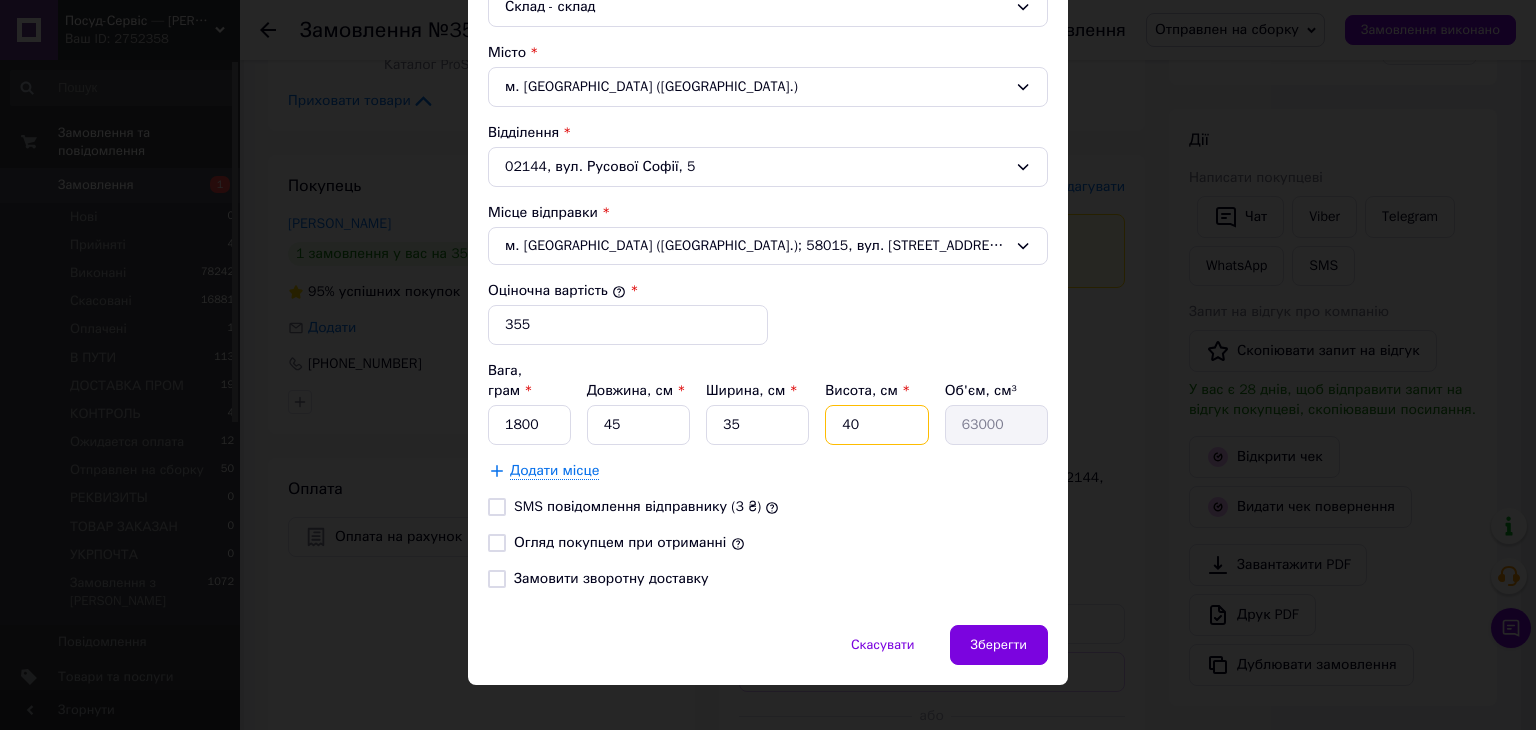 type on "40" 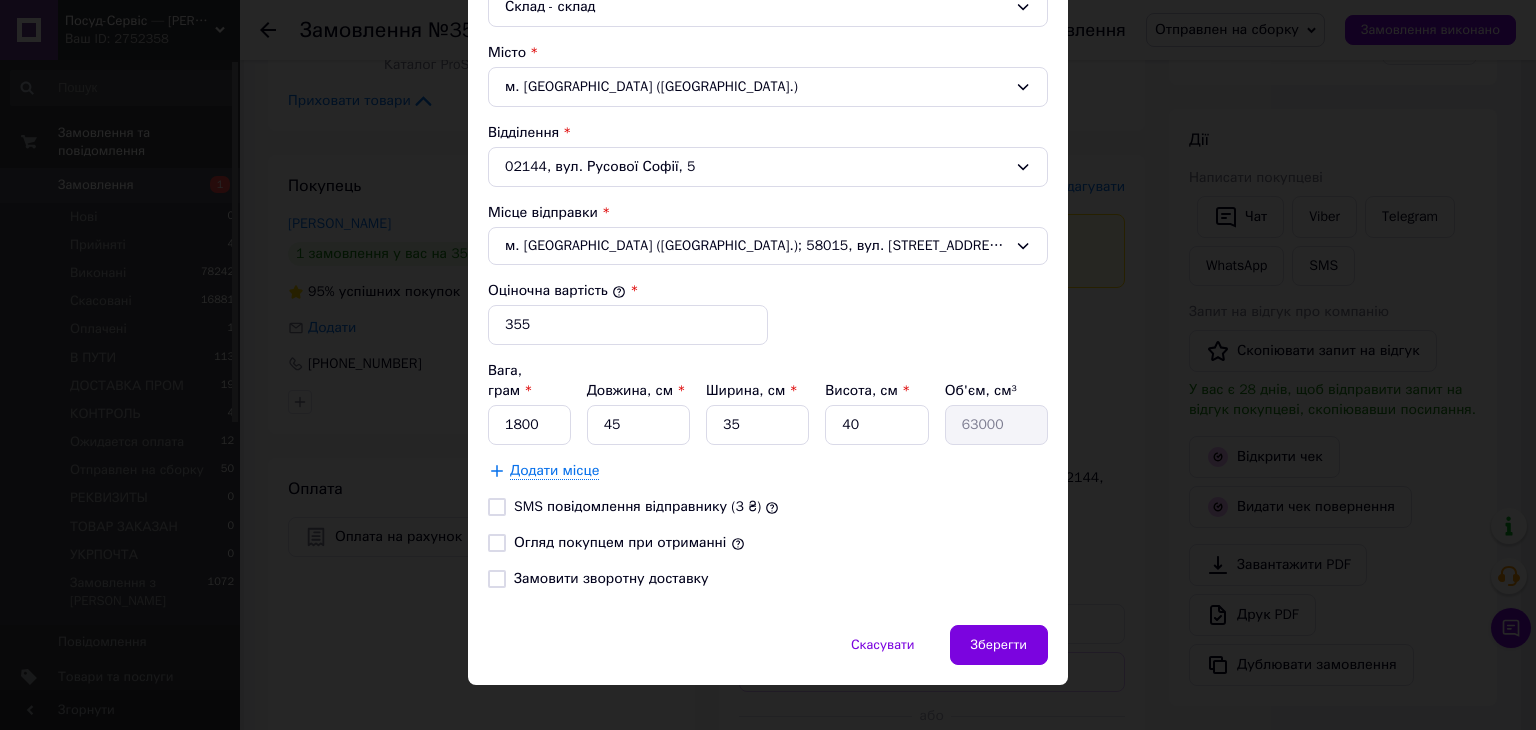 click on "Огляд покупцем при отриманні" at bounding box center [497, 543] 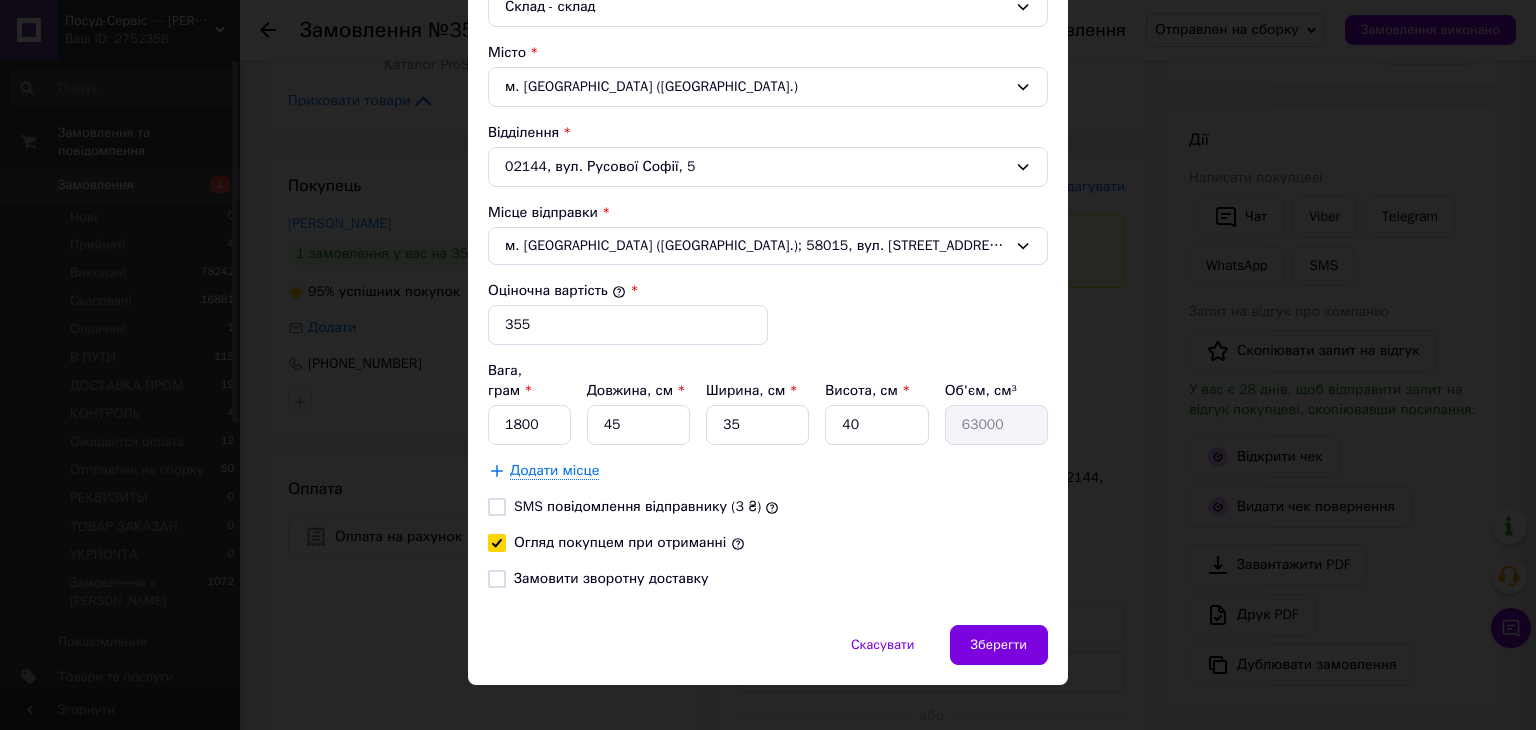 checkbox on "true" 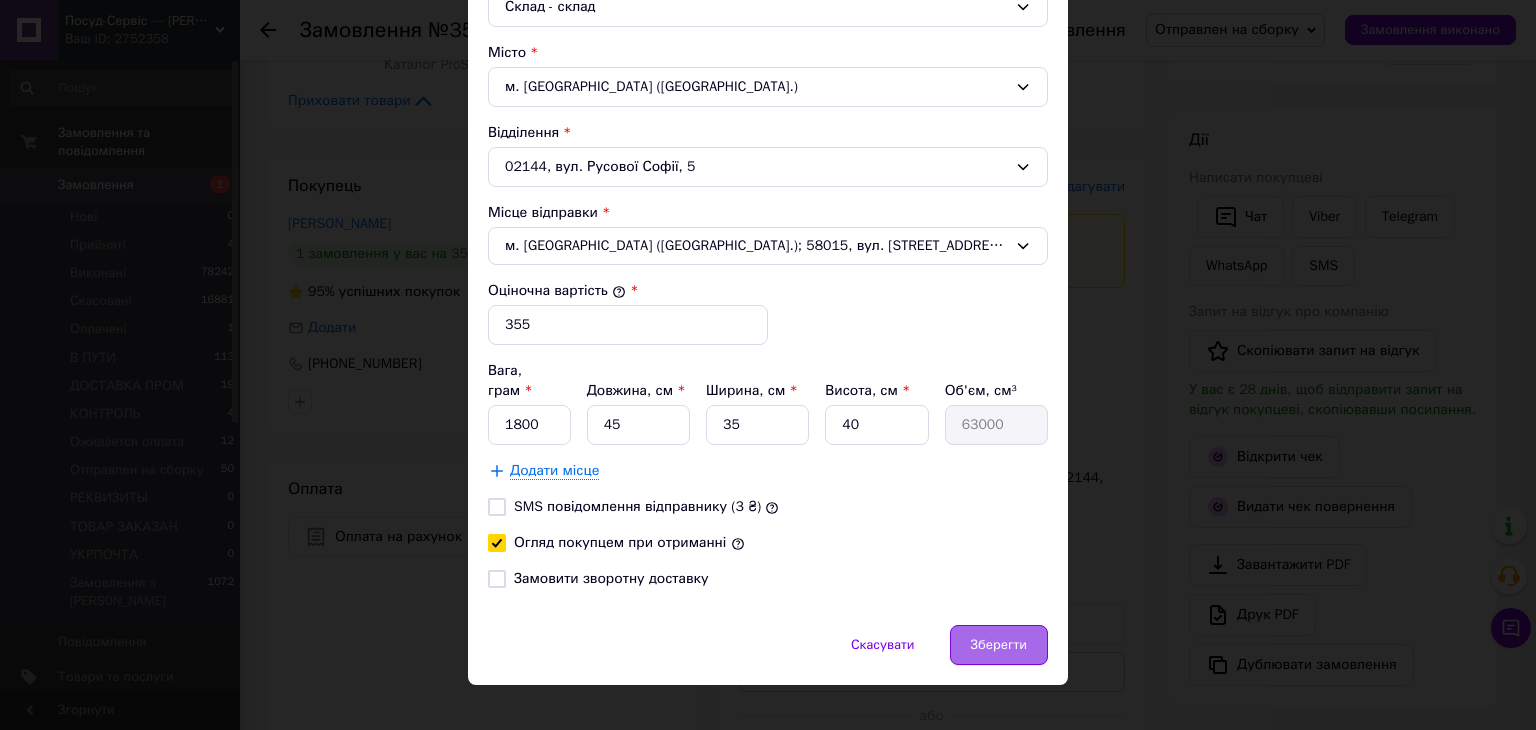 click on "Зберегти" at bounding box center [999, 645] 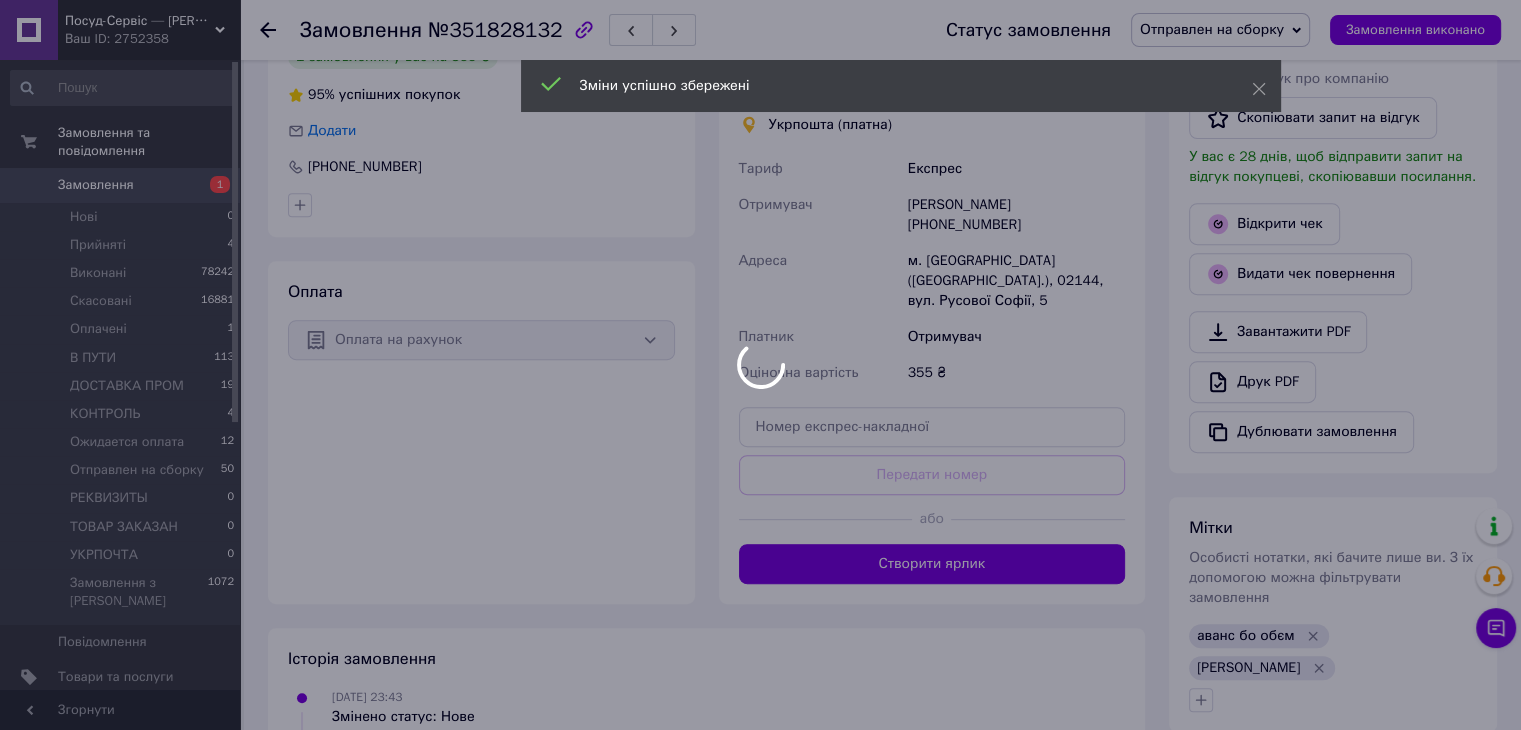 scroll, scrollTop: 880, scrollLeft: 0, axis: vertical 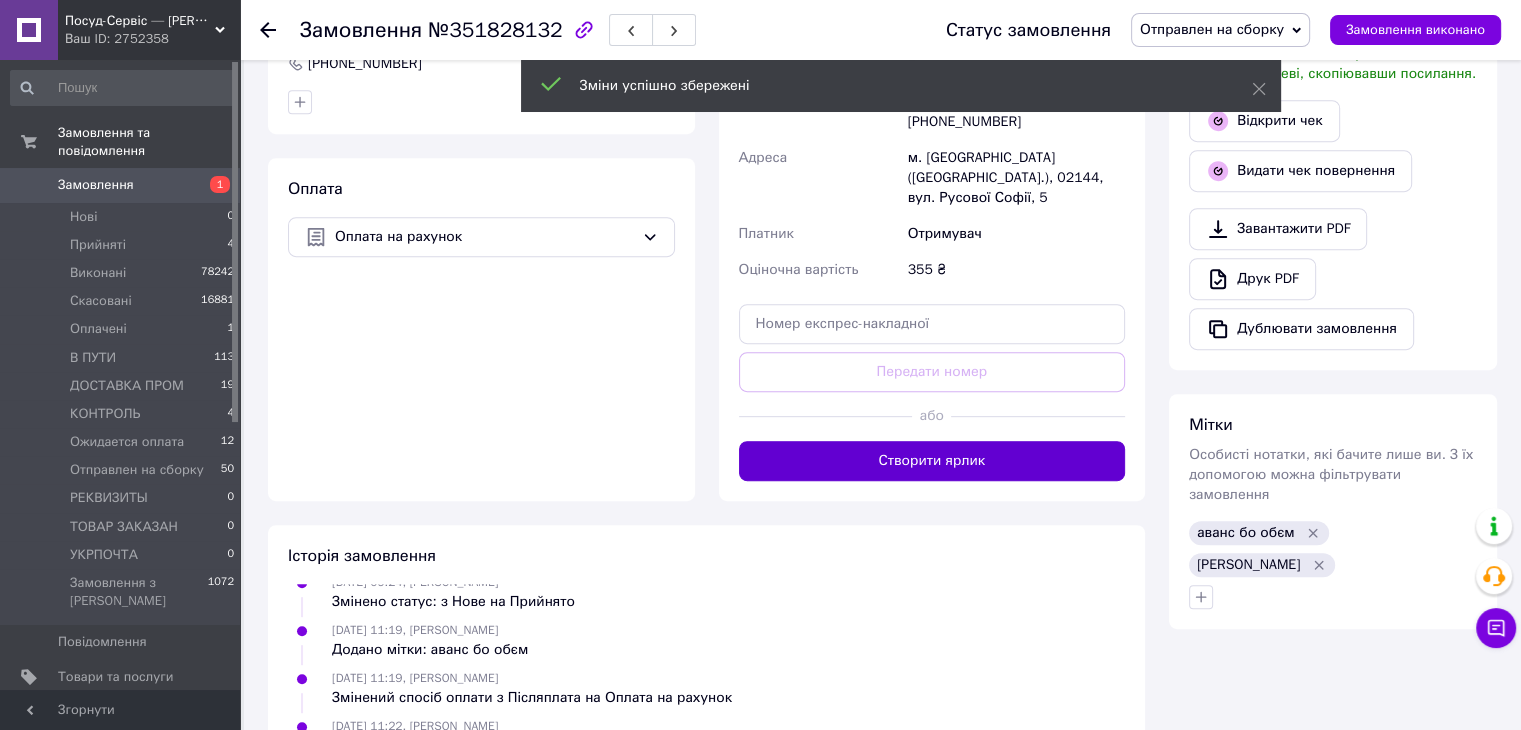 click on "Створити ярлик" at bounding box center (932, 461) 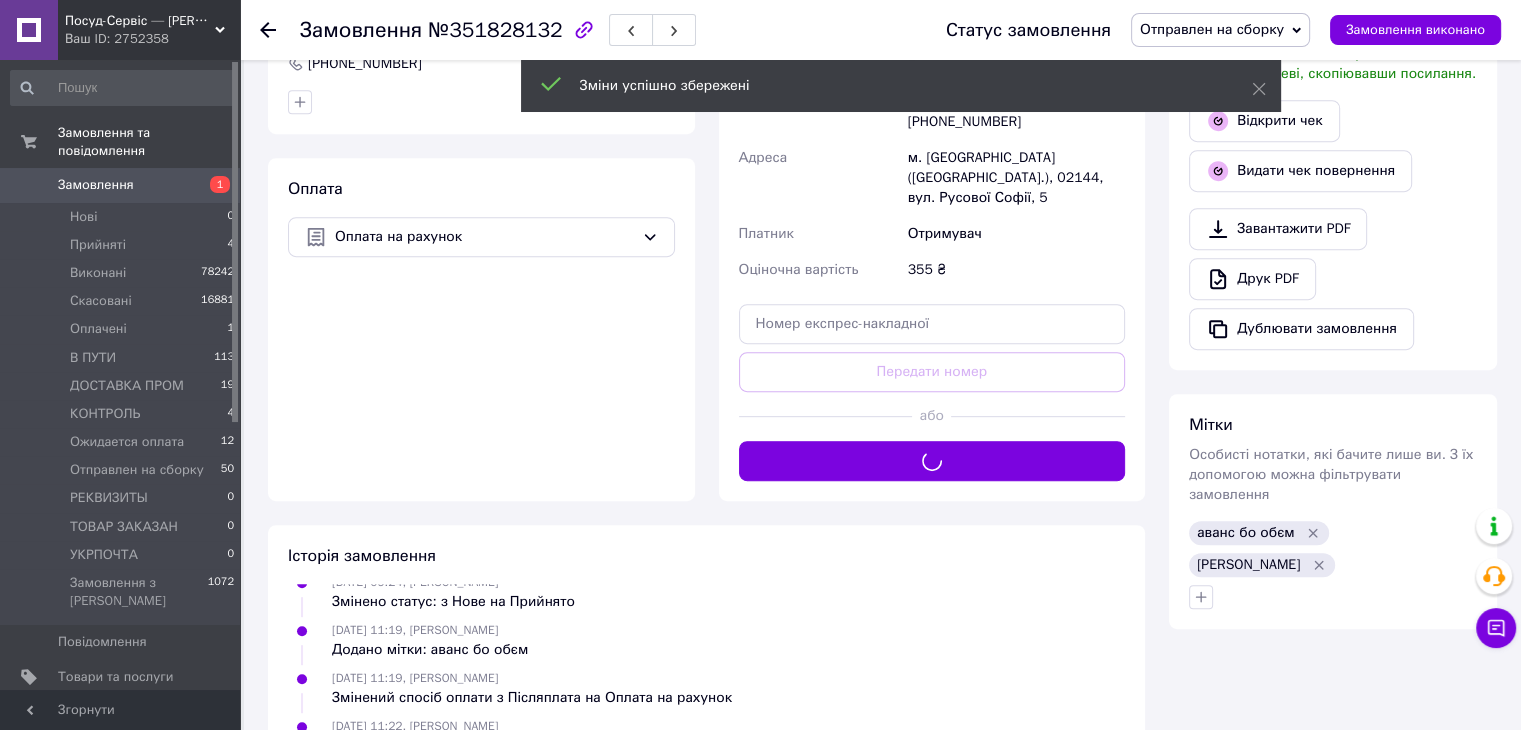scroll, scrollTop: 780, scrollLeft: 0, axis: vertical 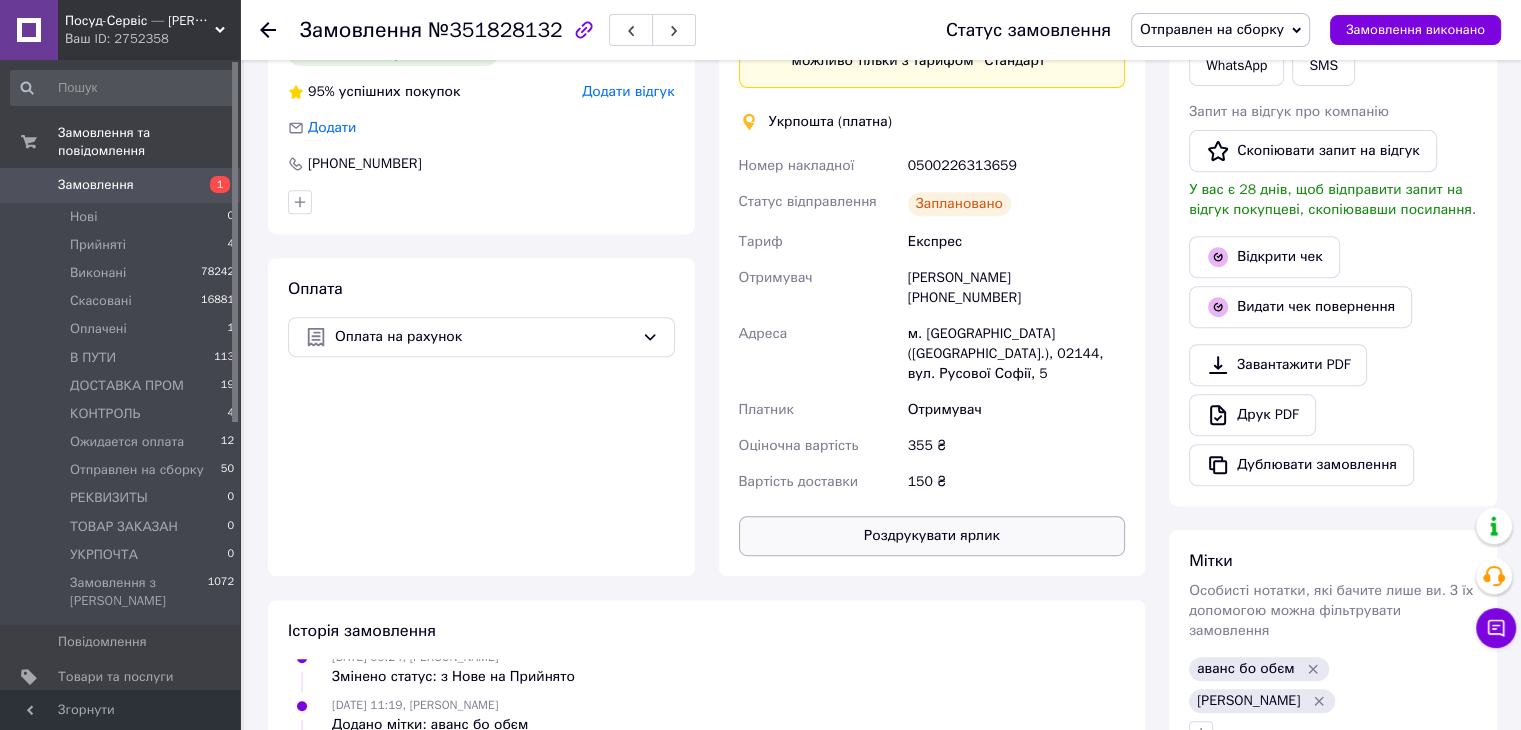 click on "Роздрукувати ярлик" at bounding box center (932, 536) 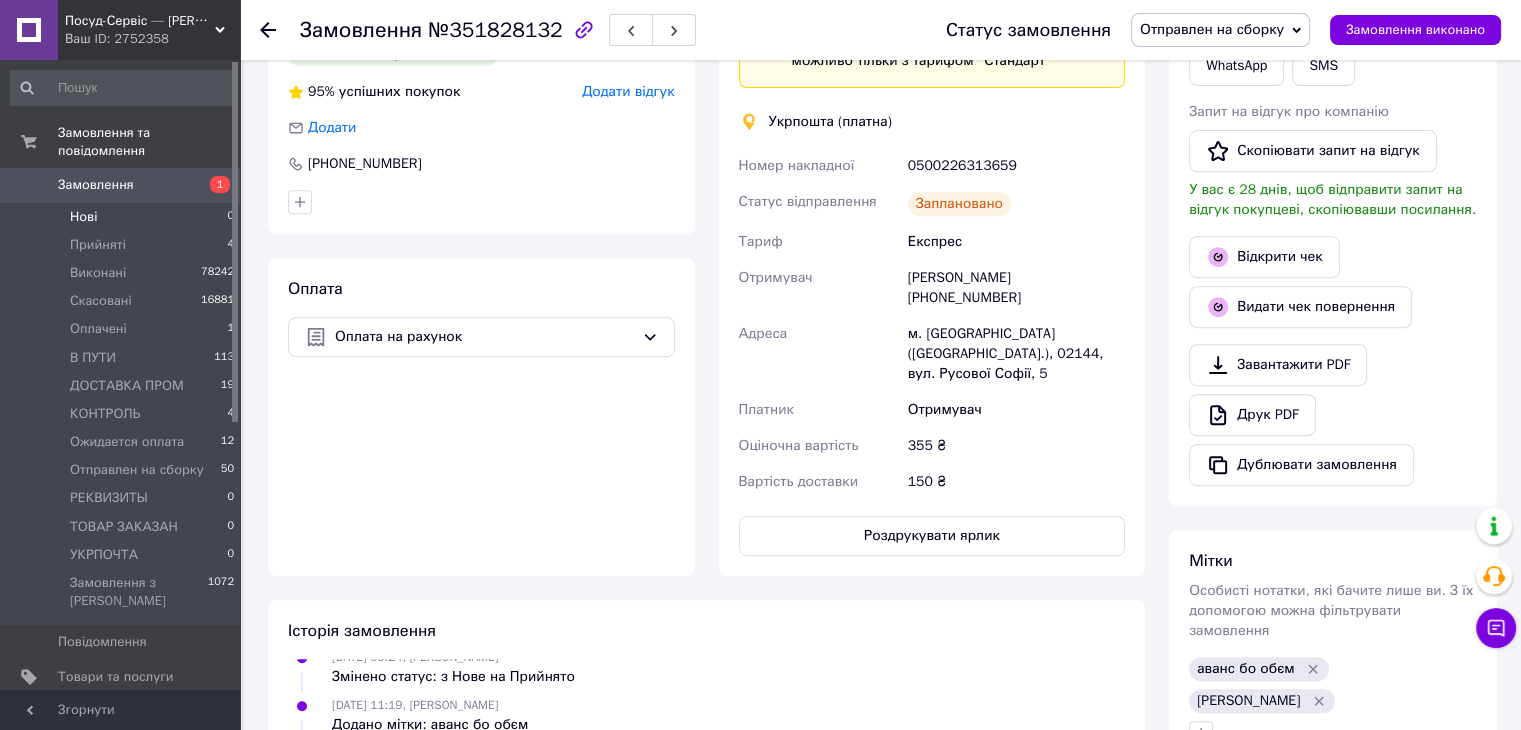 click on "Нові 0" at bounding box center (123, 217) 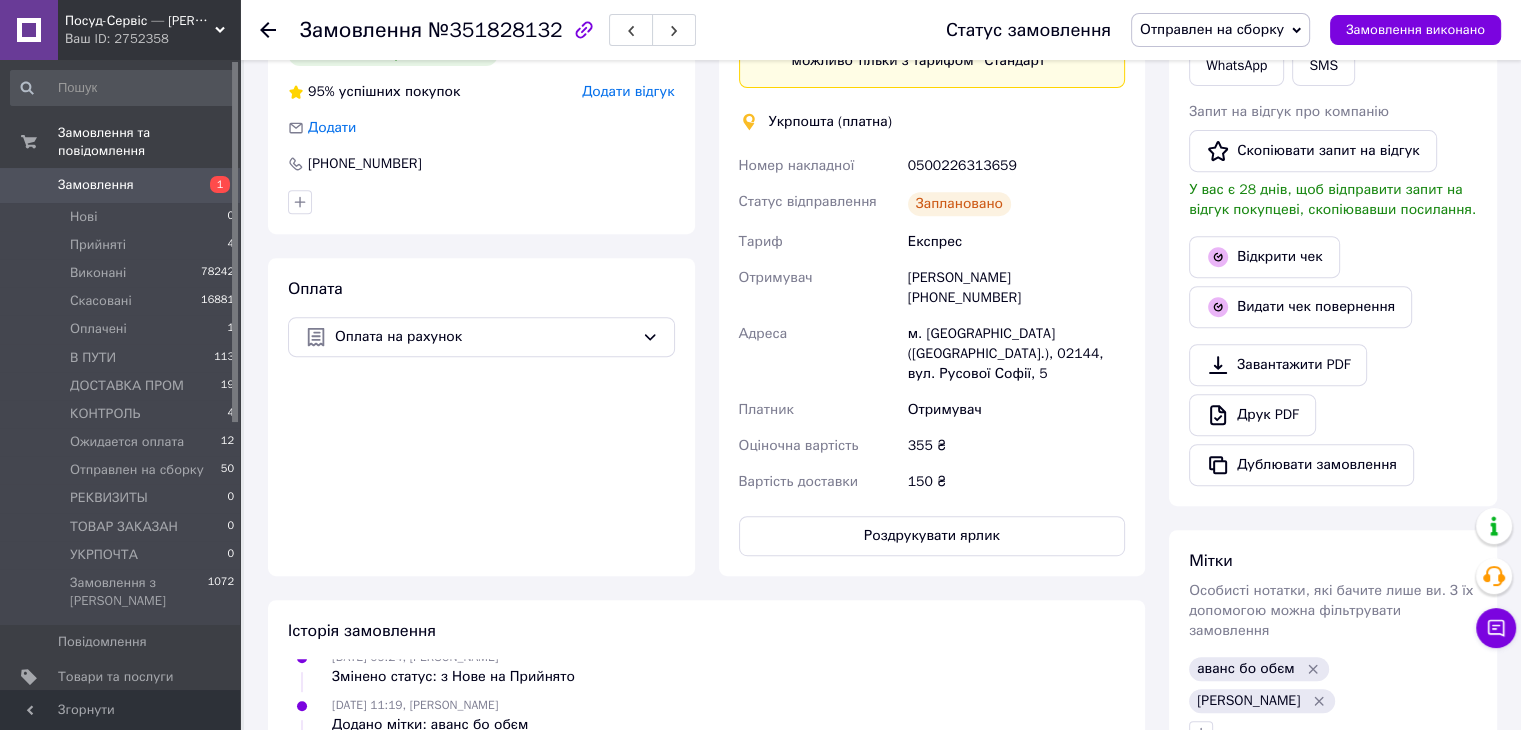 scroll, scrollTop: 0, scrollLeft: 0, axis: both 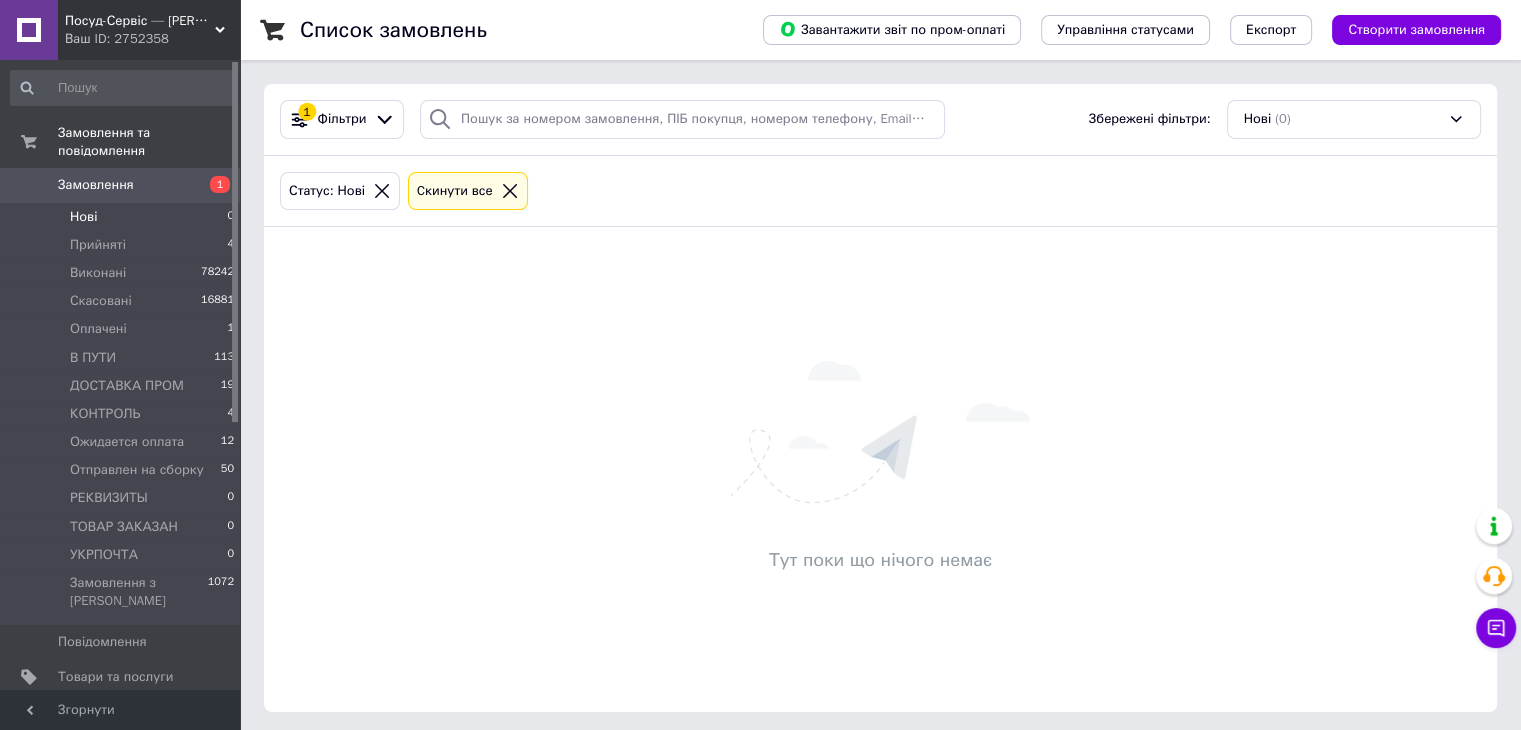 click 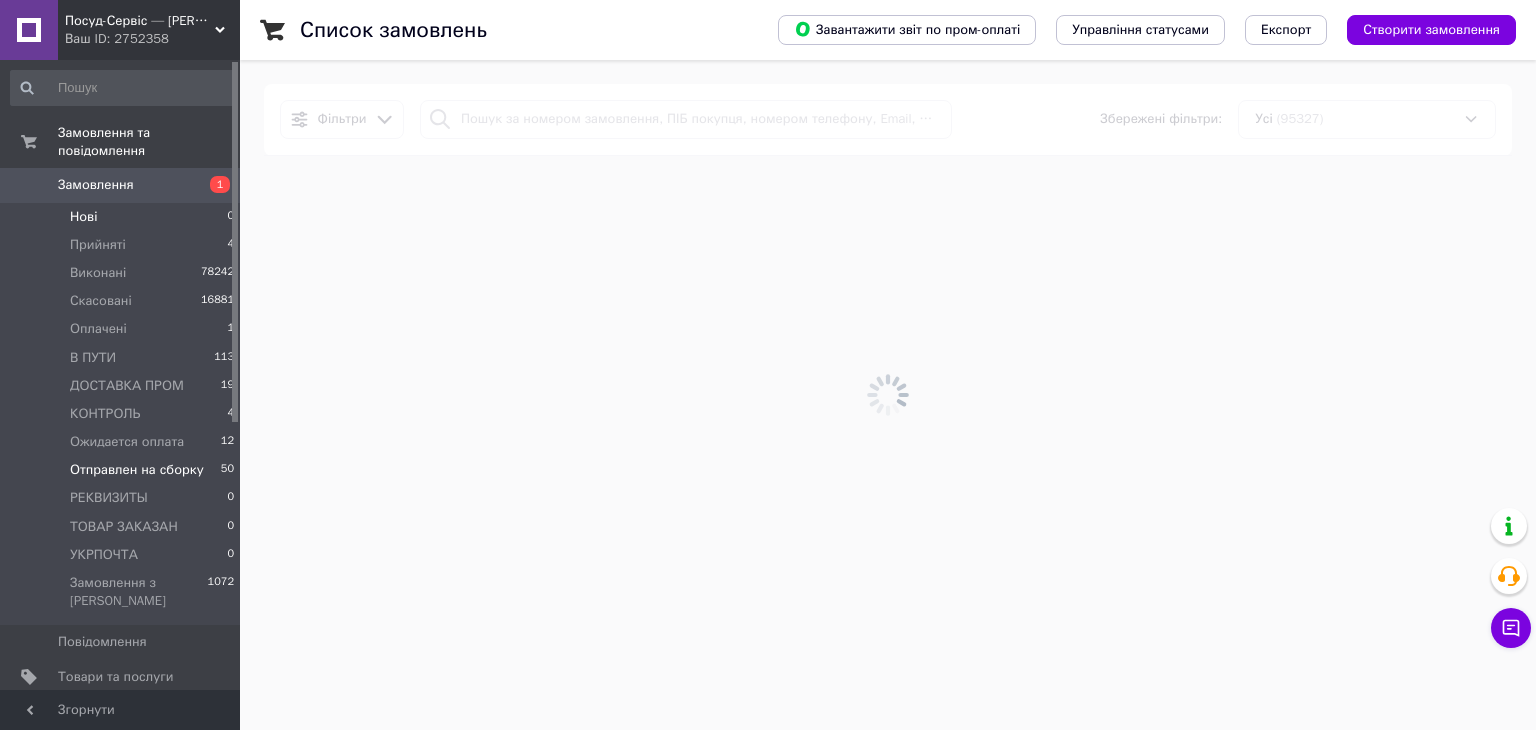 click on "Отправлен на сборку" at bounding box center [137, 470] 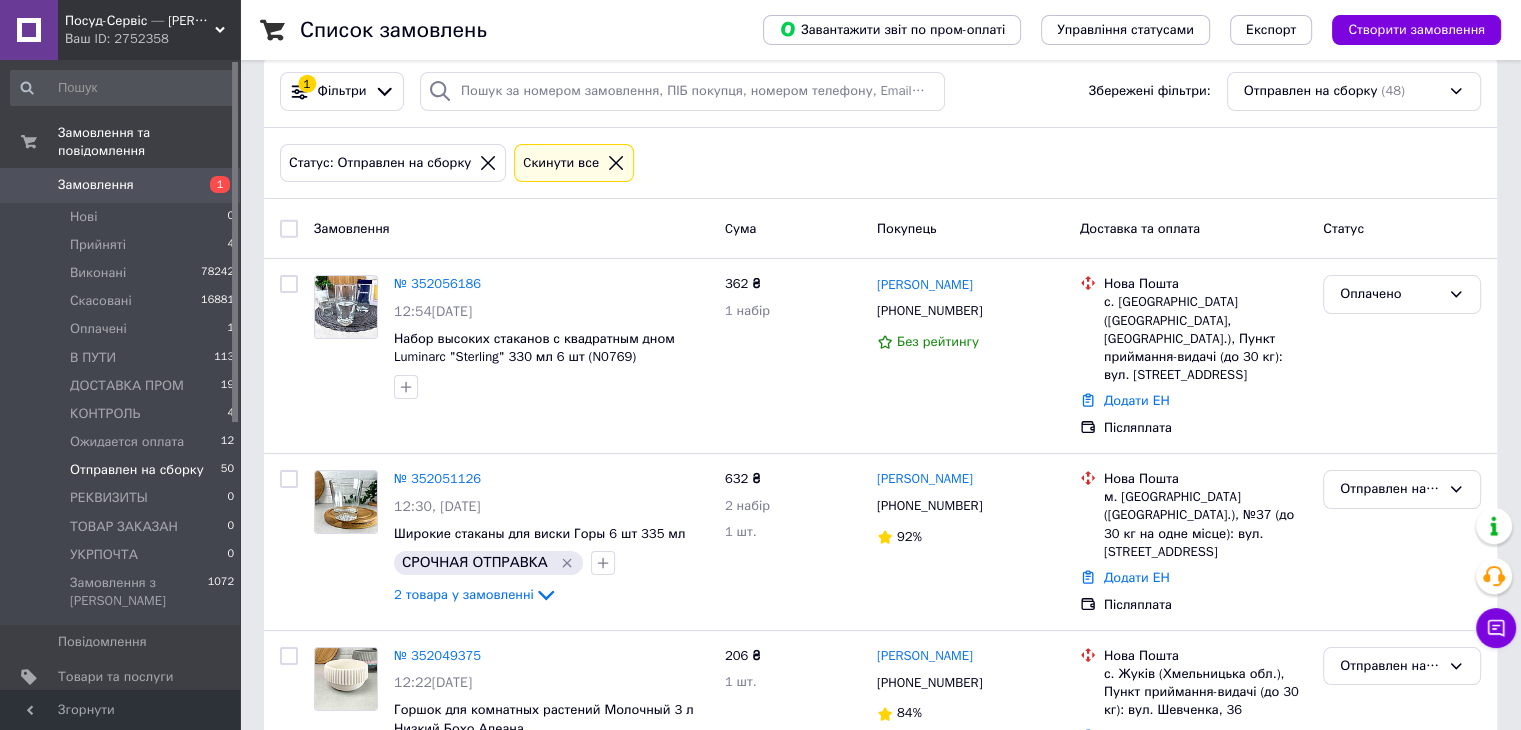scroll, scrollTop: 0, scrollLeft: 0, axis: both 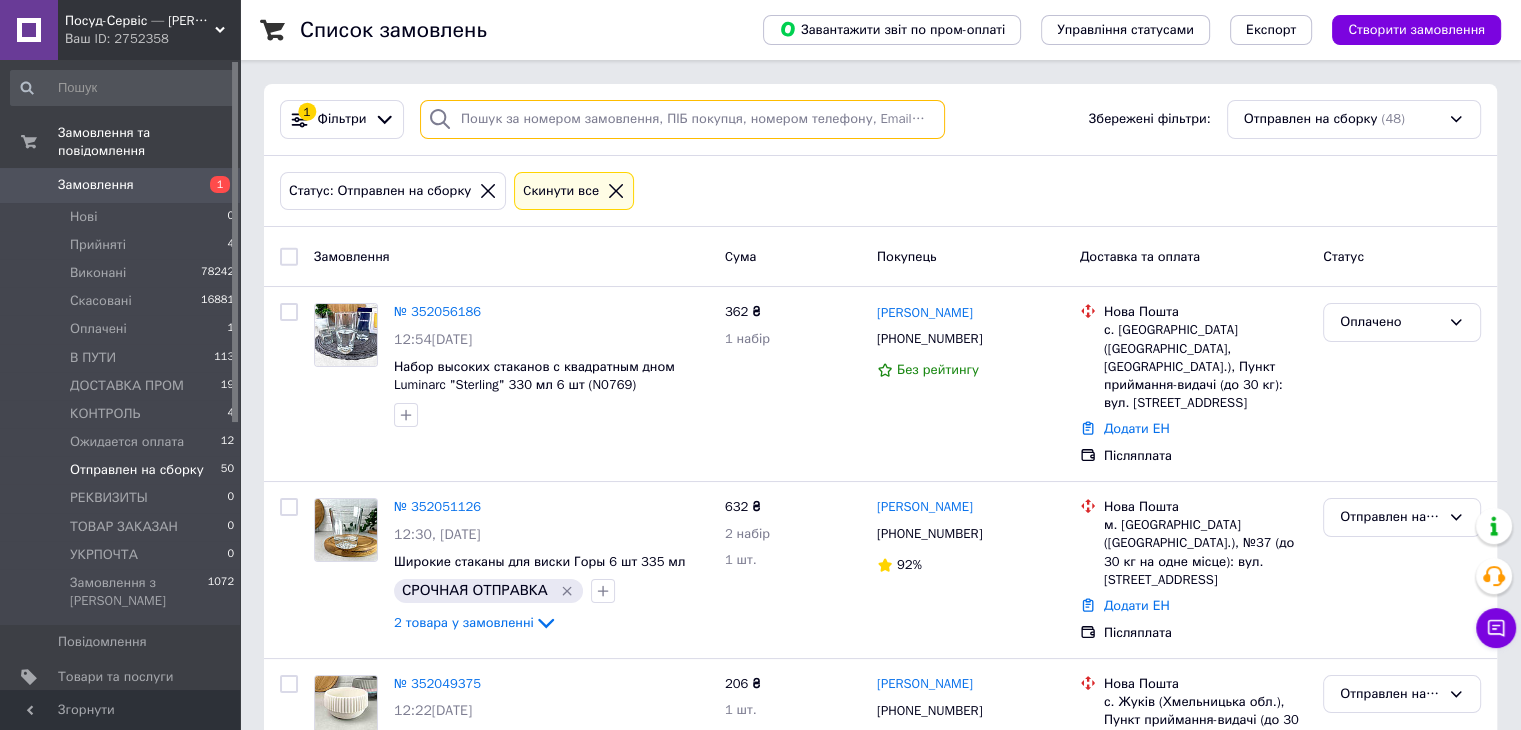 click at bounding box center [682, 119] 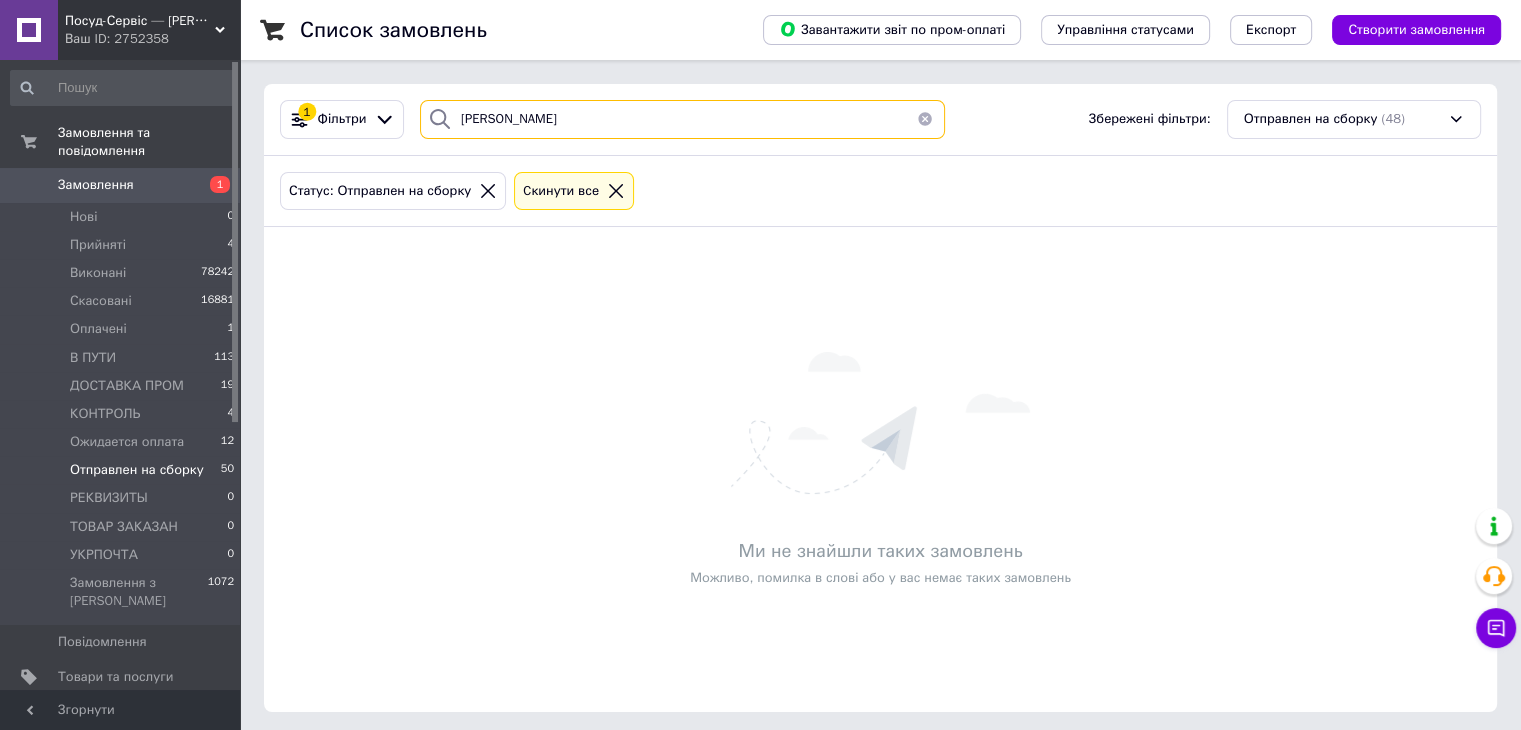 click on "дєгтярова" at bounding box center (682, 119) 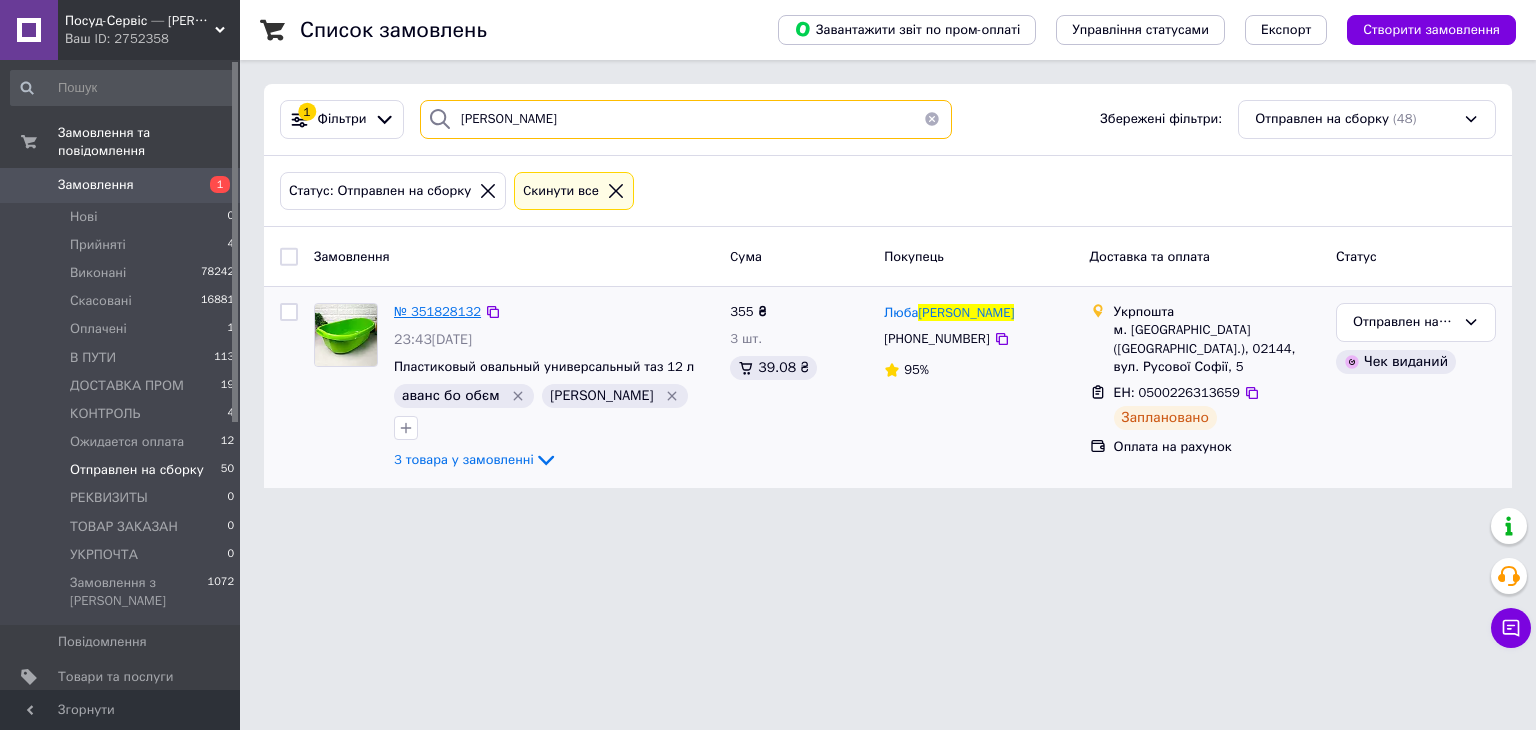type on "дєгтярьова" 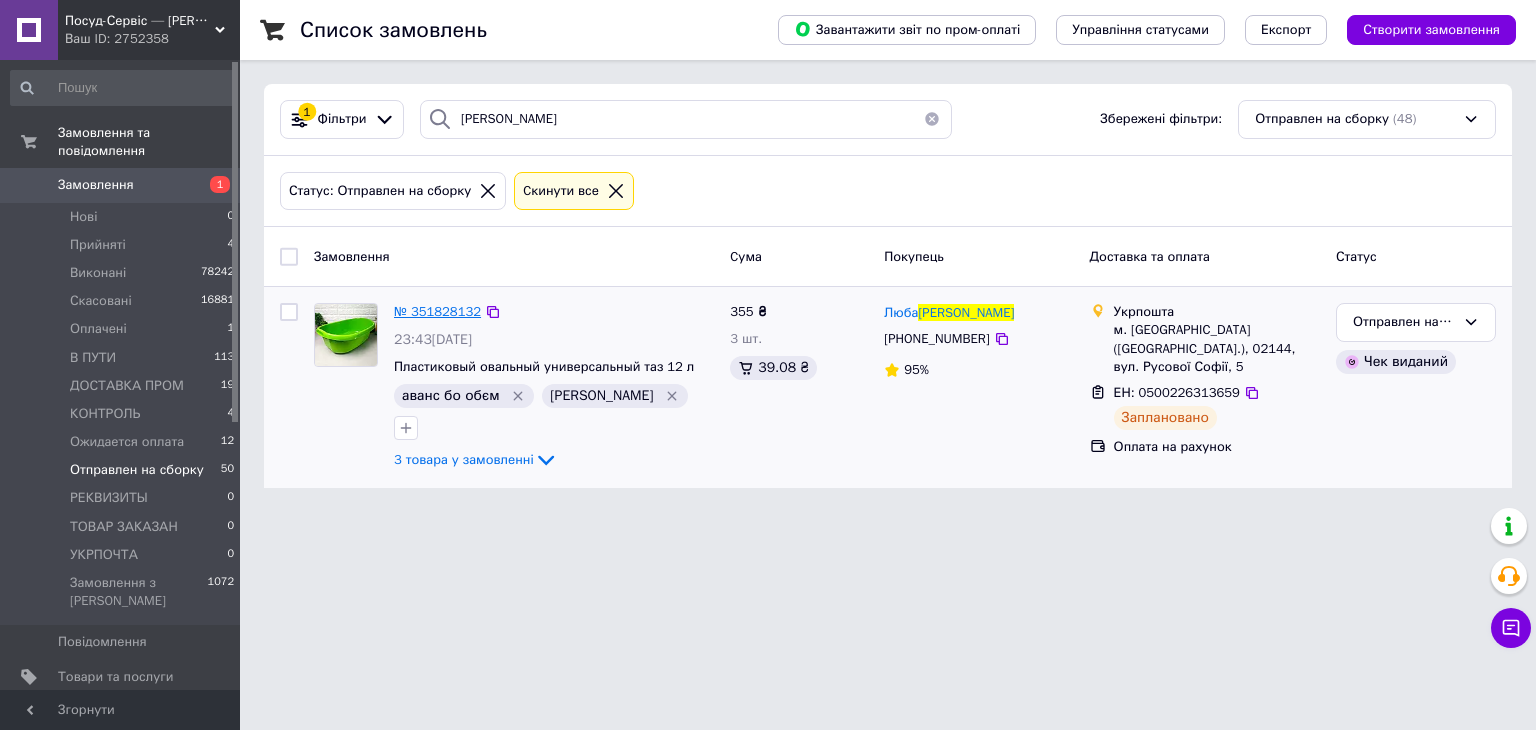 click on "№ 351828132" at bounding box center (437, 311) 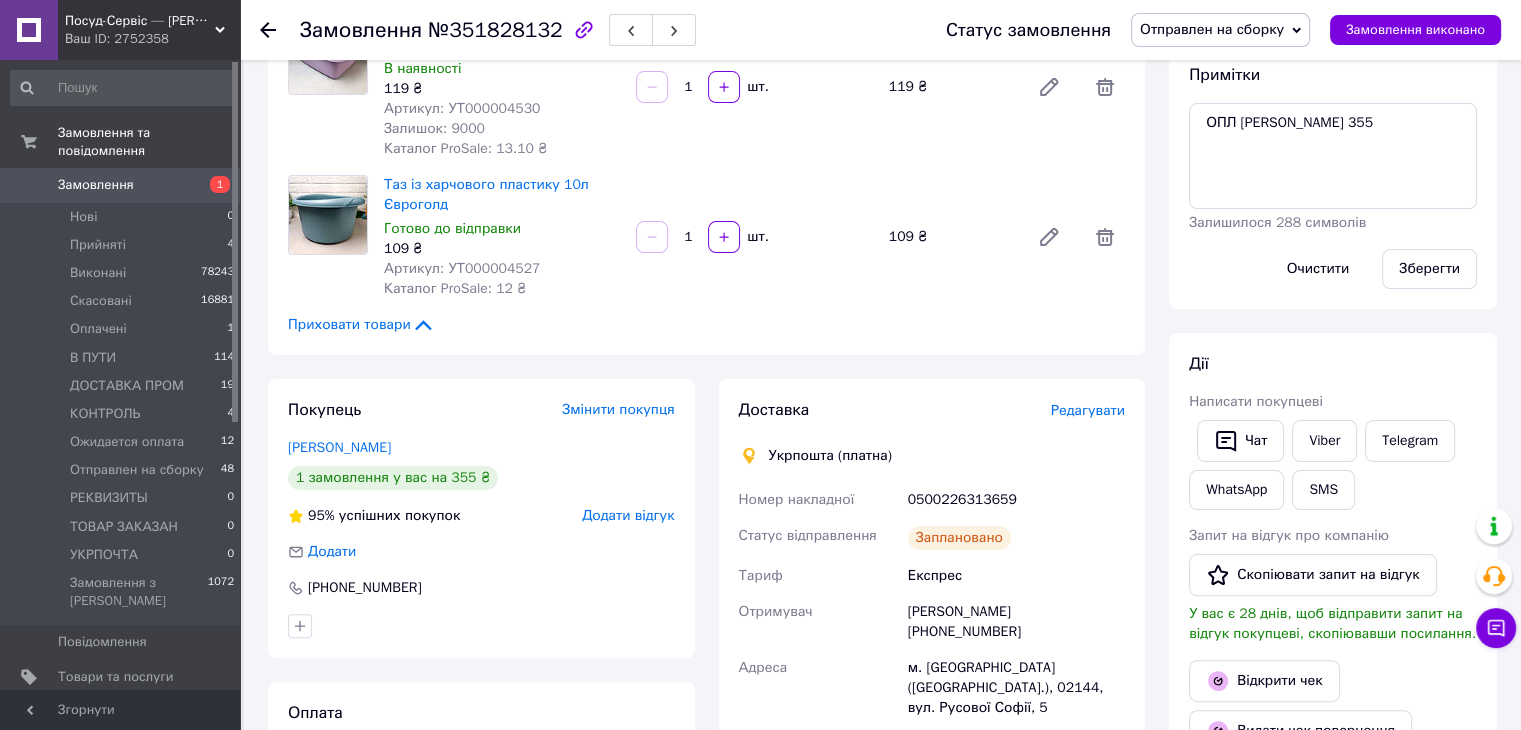 scroll, scrollTop: 500, scrollLeft: 0, axis: vertical 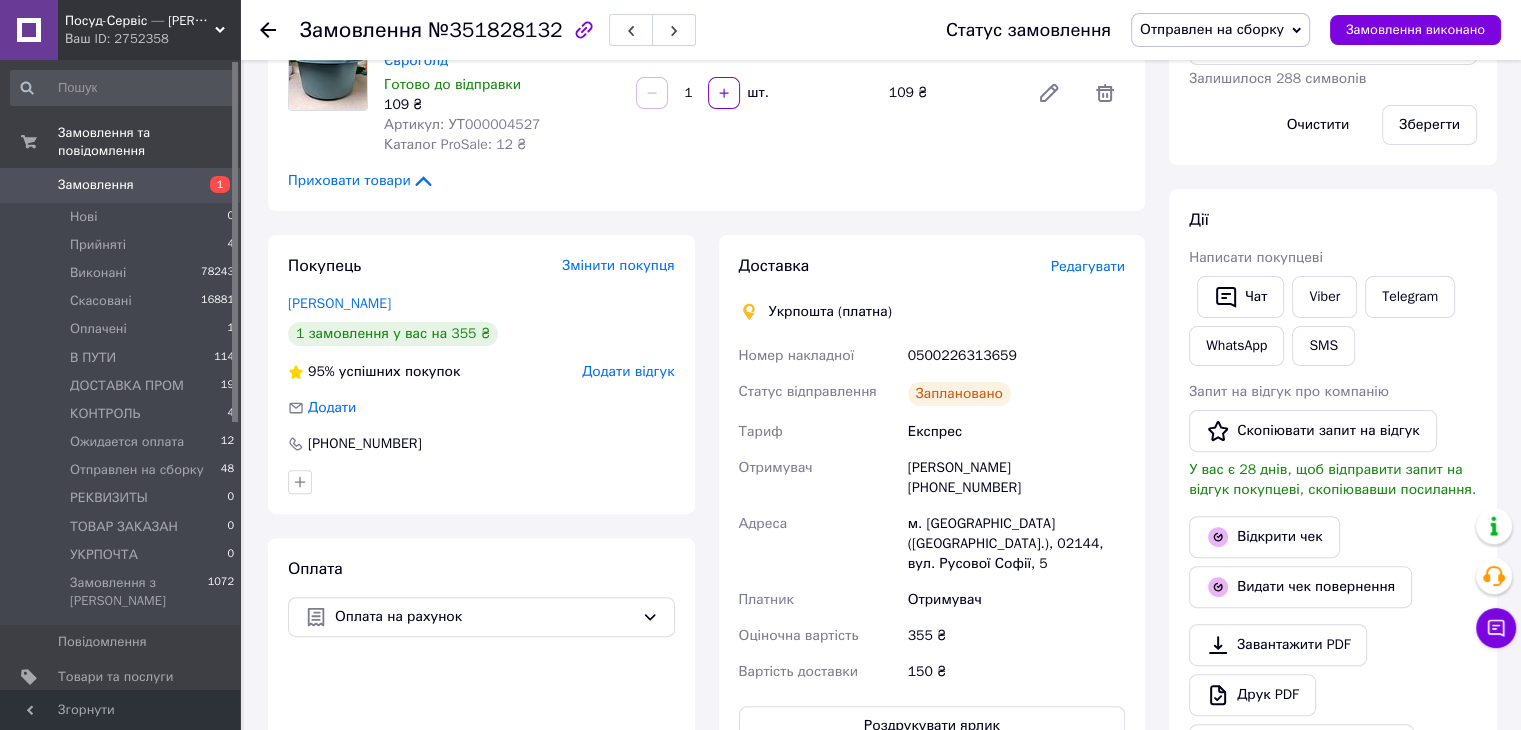 click on "Отправлен на сборку" at bounding box center (1212, 29) 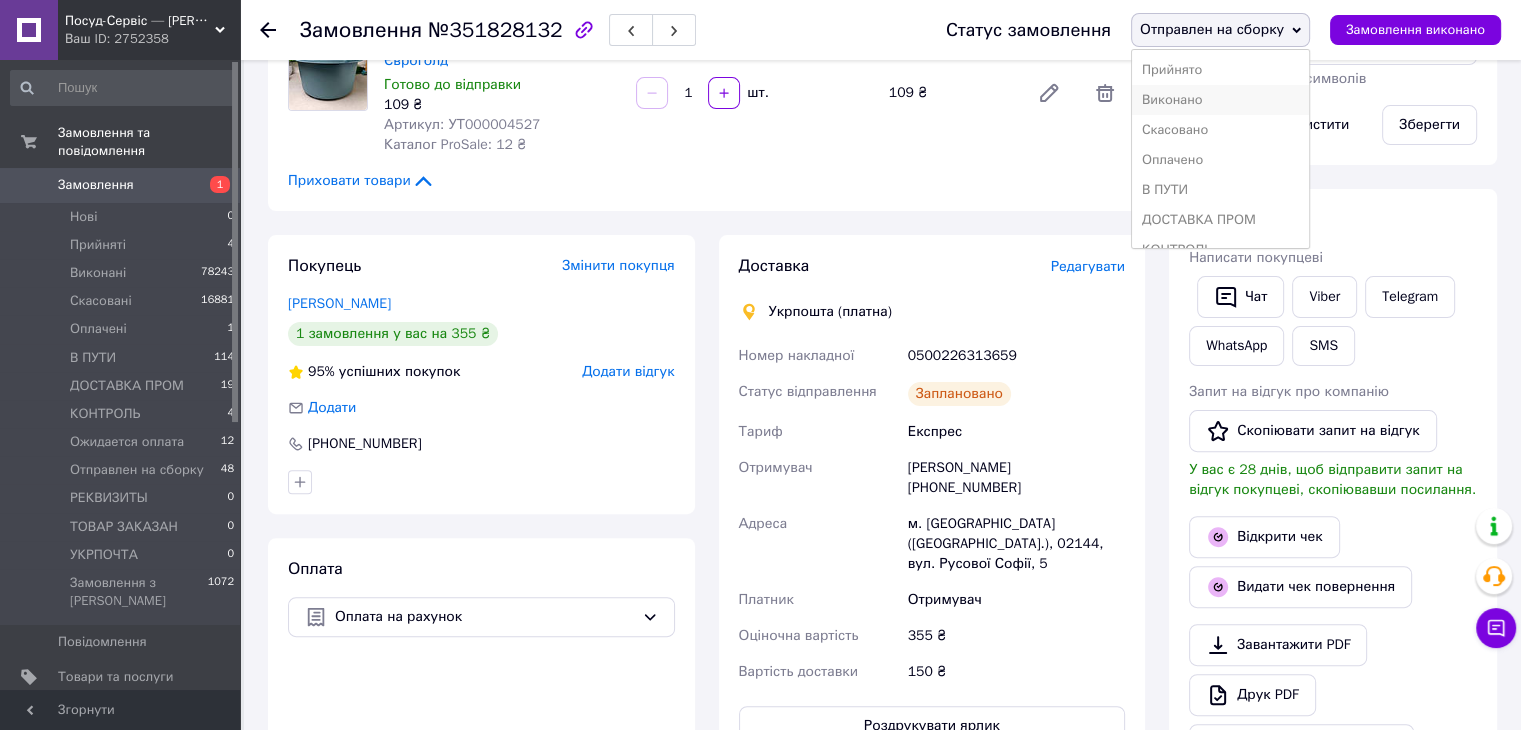 click on "Виконано" at bounding box center (1220, 100) 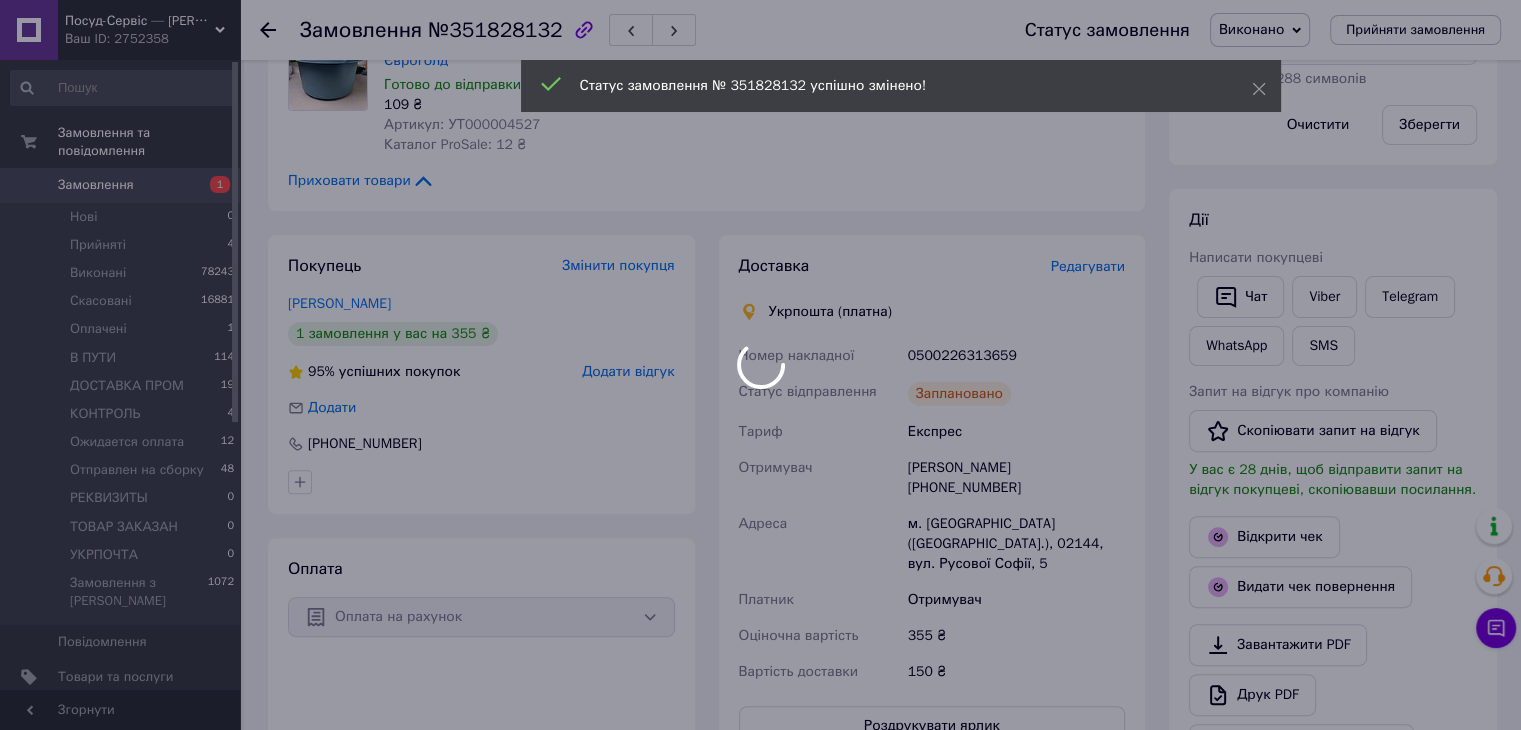 click on "0500226313659" at bounding box center (1016, 356) 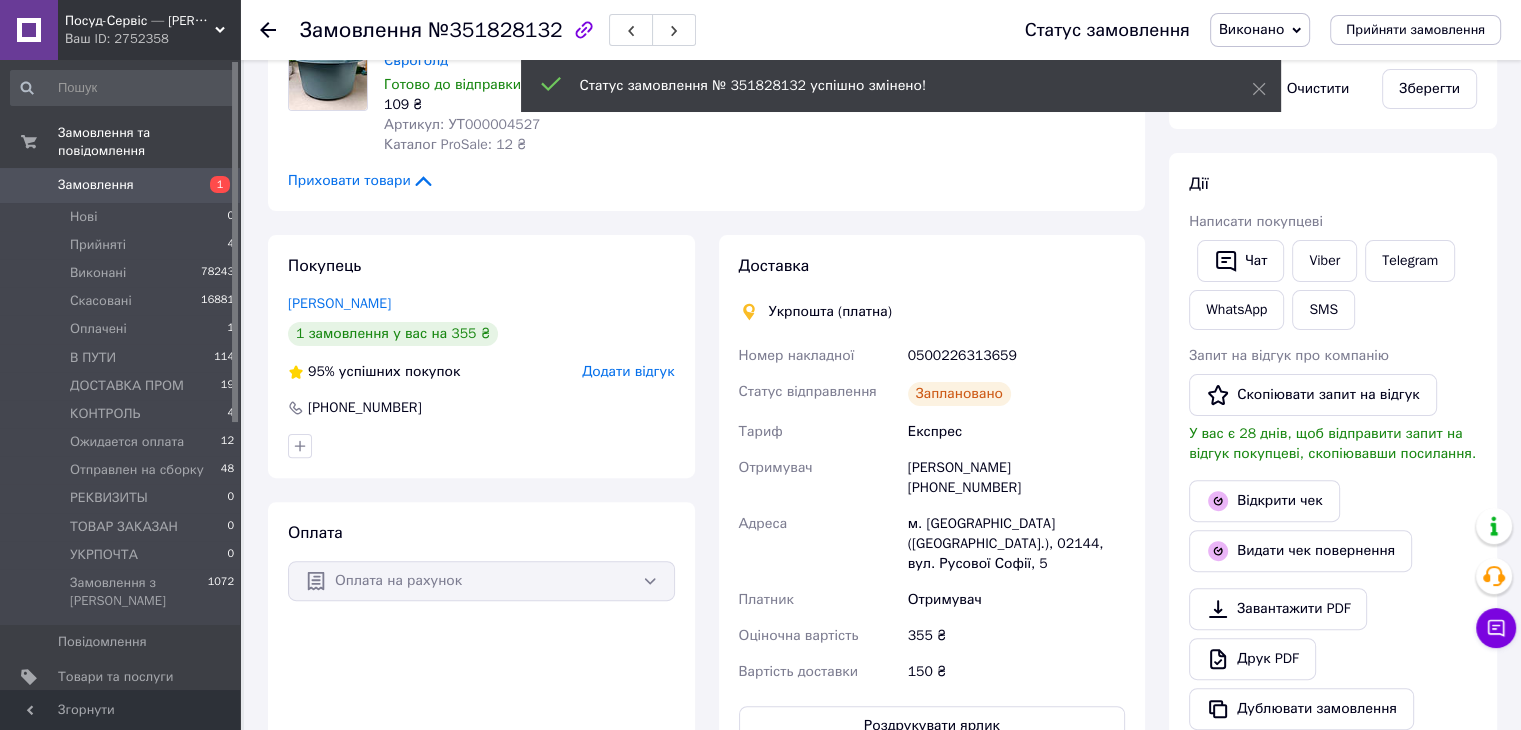 scroll, scrollTop: 157, scrollLeft: 0, axis: vertical 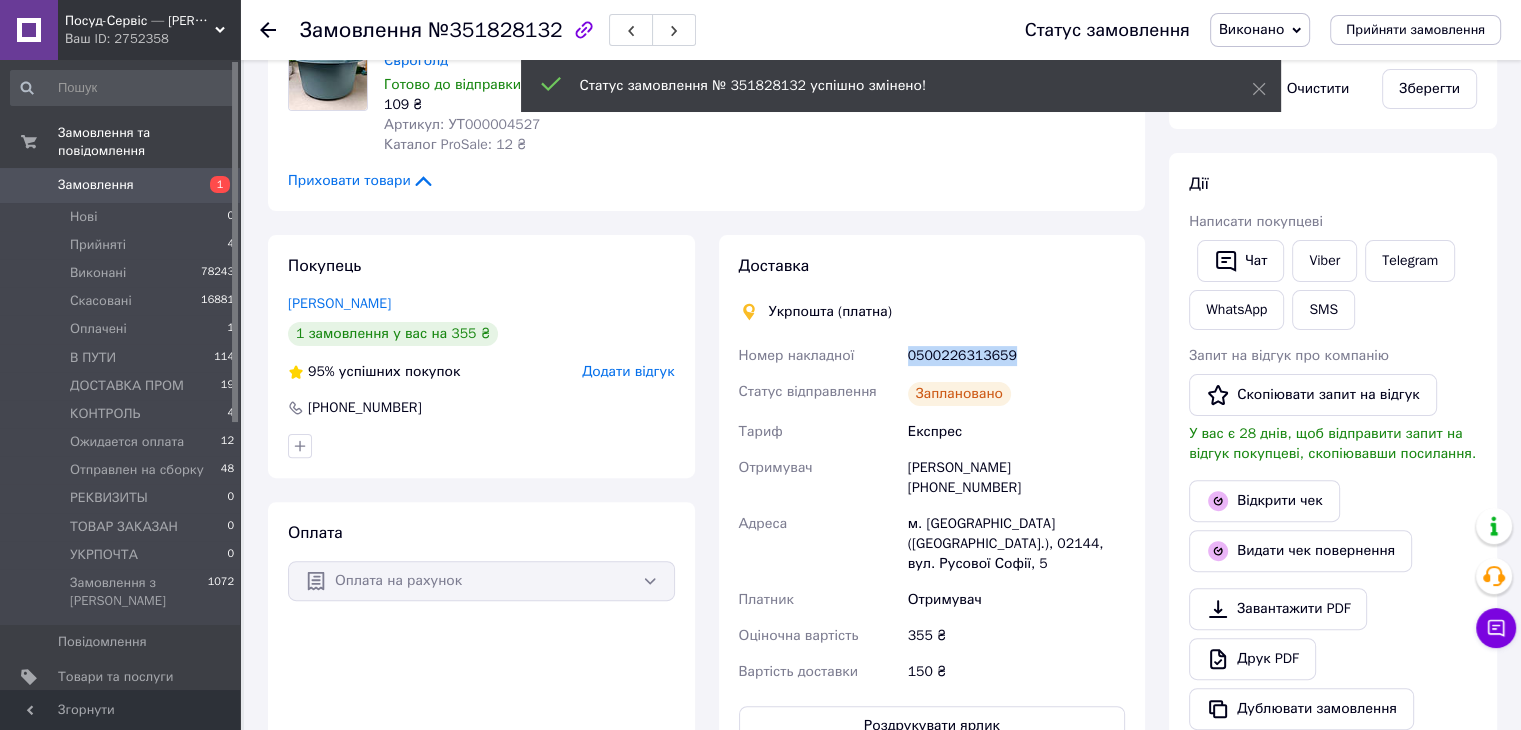 click on "0500226313659" at bounding box center (1016, 356) 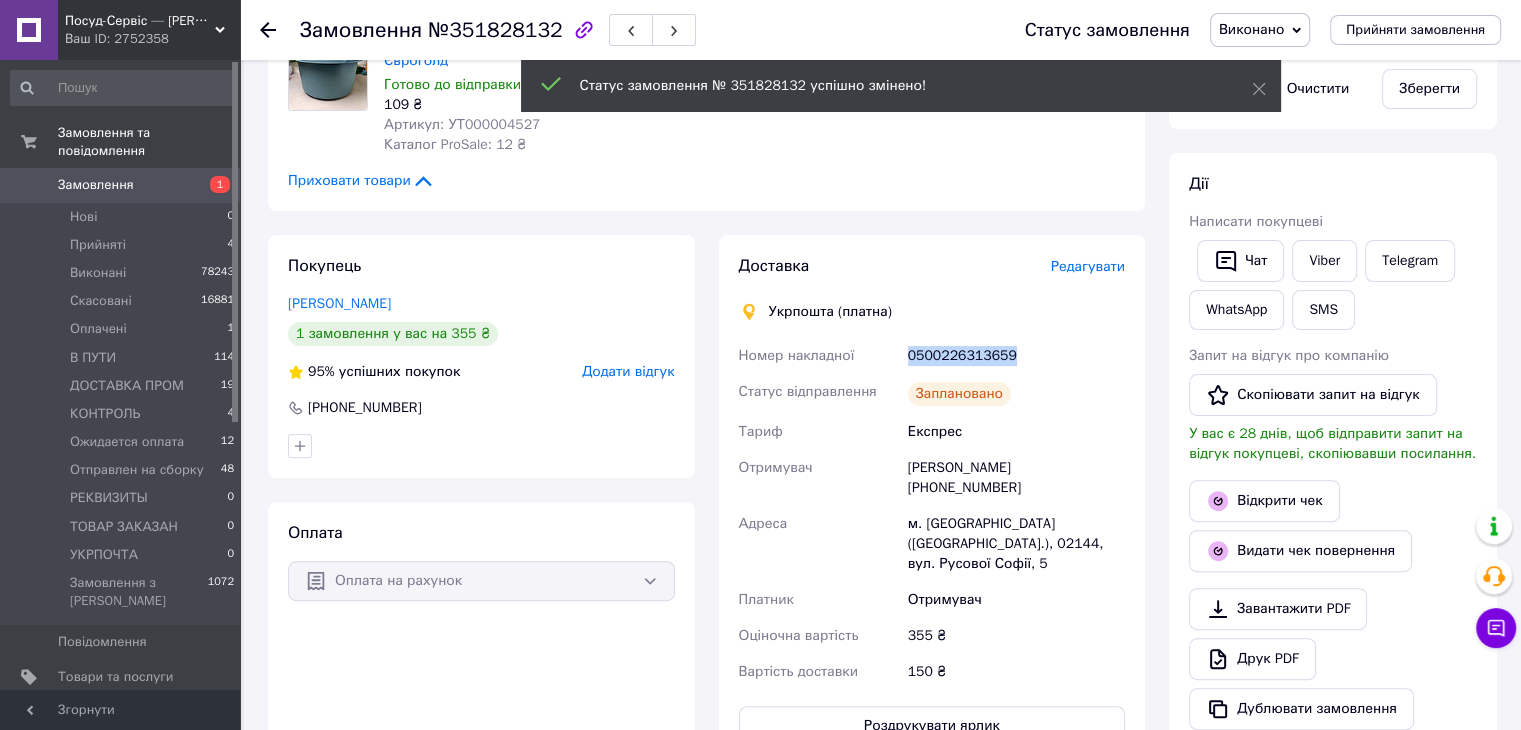 copy on "0500226313659" 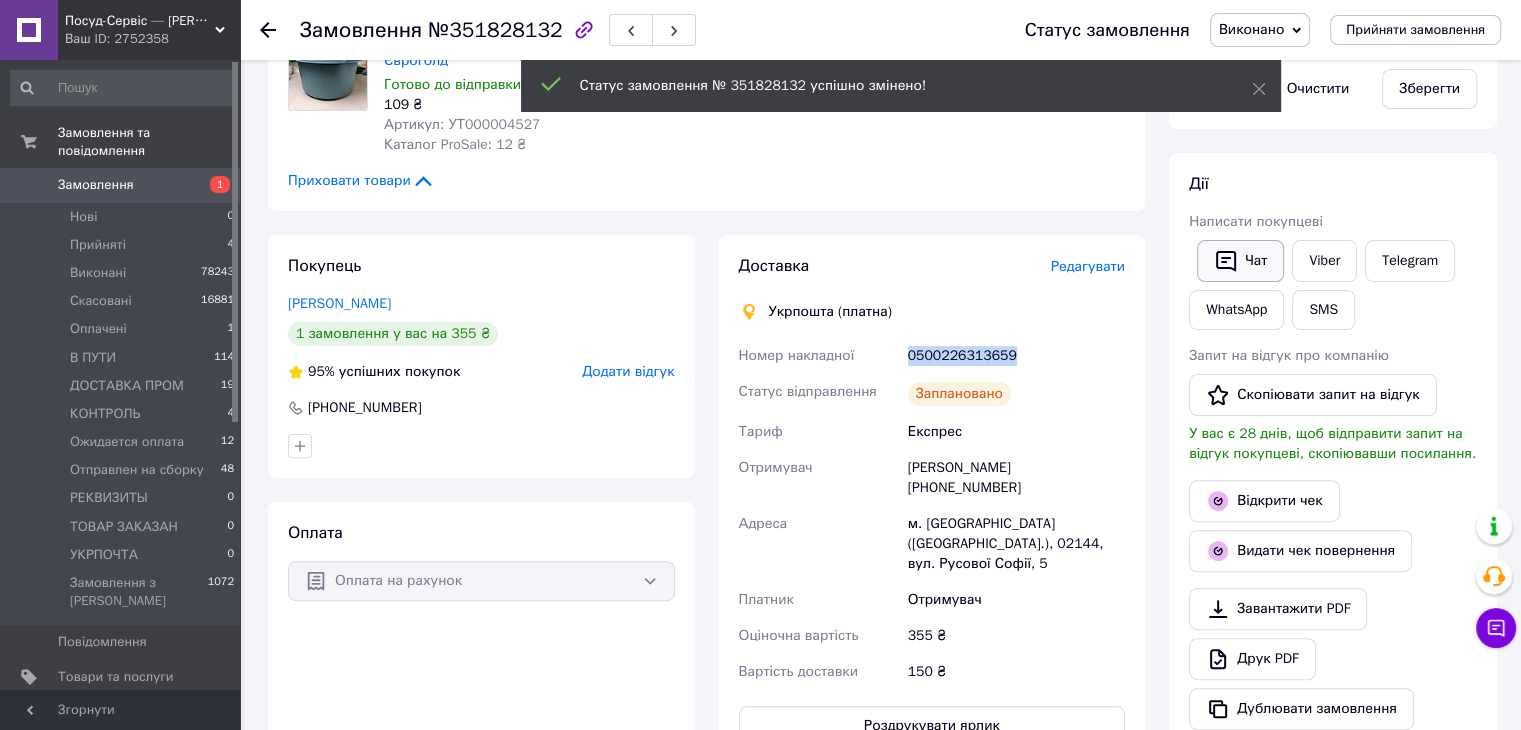click 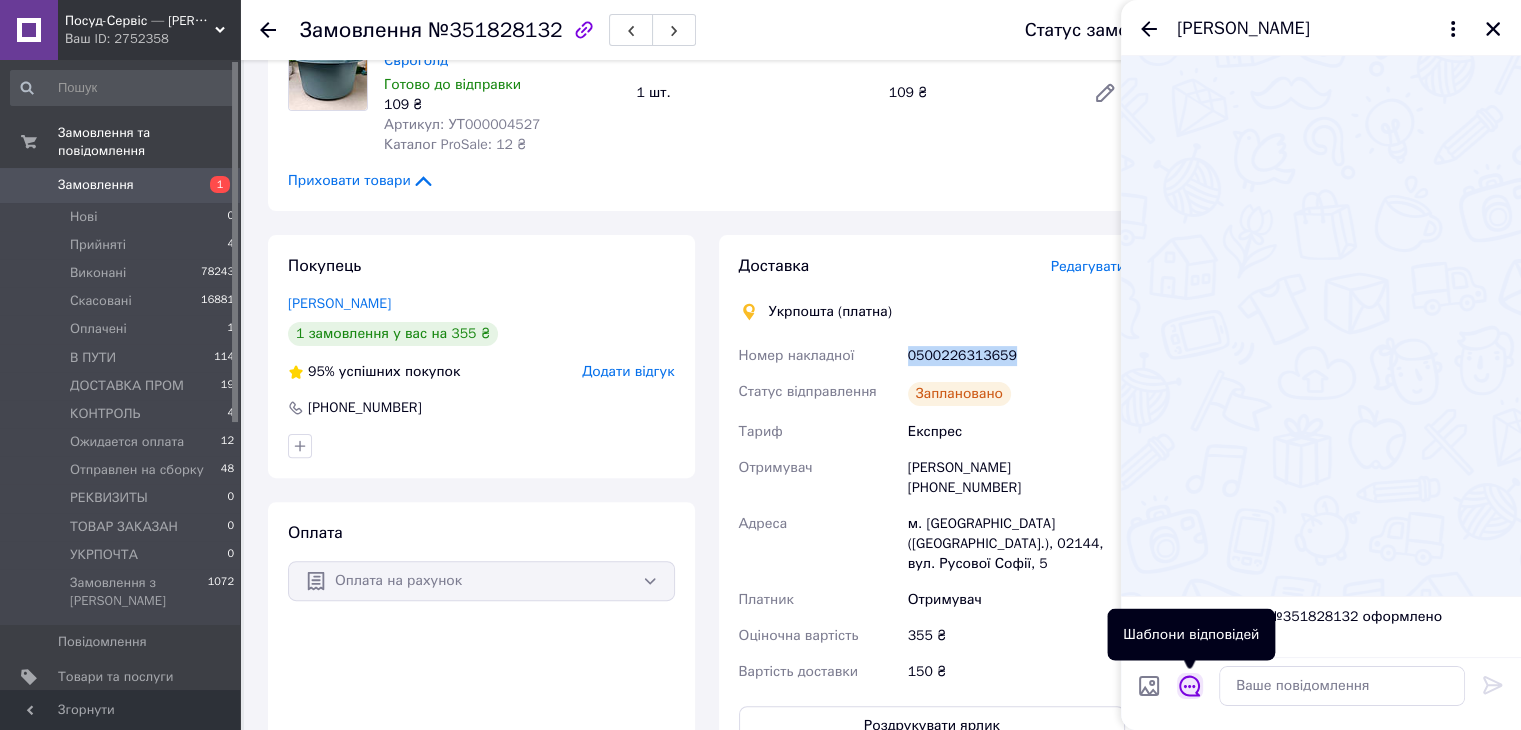 click 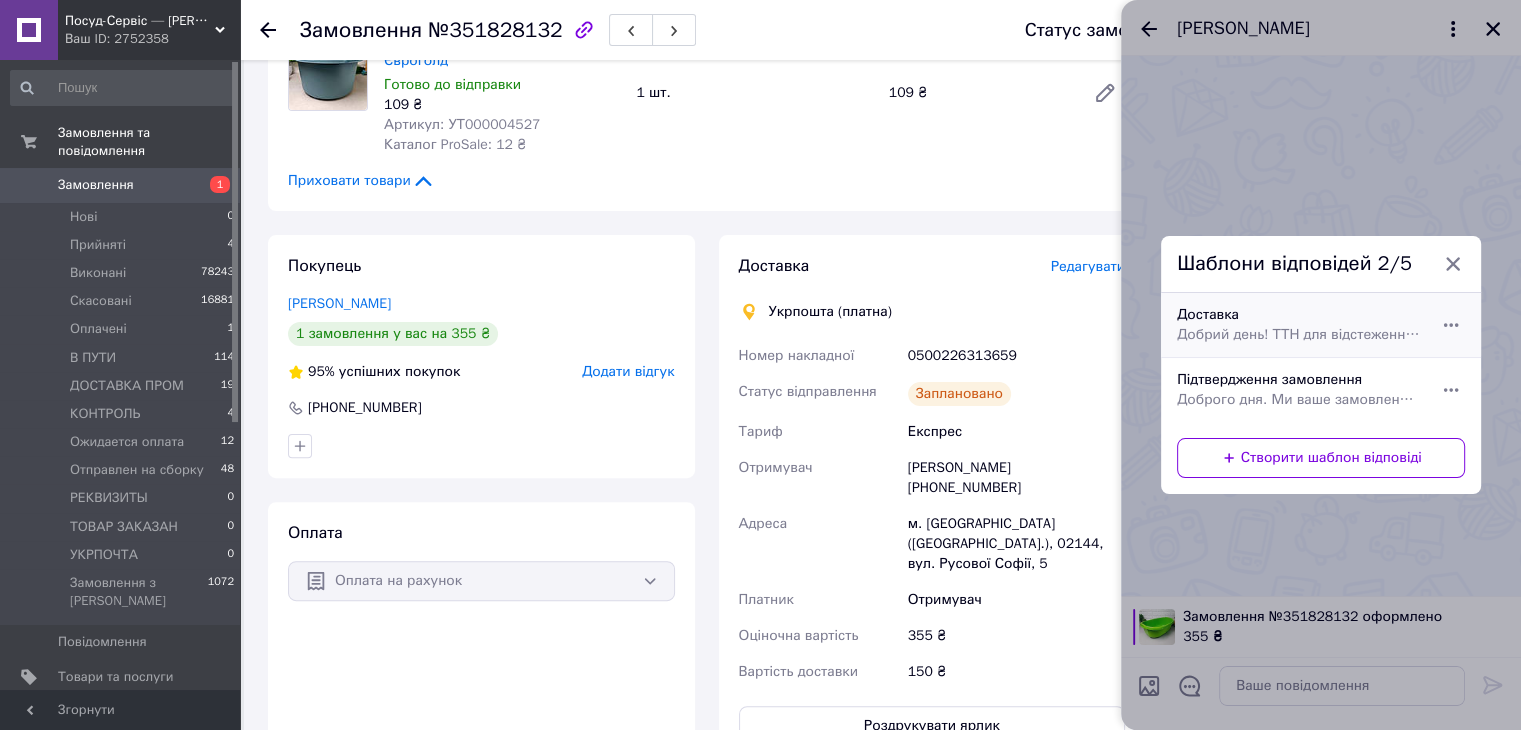 click on "Доставка Добрий день!
ТТН для відстеження замовлення     (номер ТТН)
Обов'язково перевіряйте відповідність товару, зовнішній вигляд, цілісність і комплектацію у відділенні перевізника!
В РАЗІ ПОШКОДЖЕННЯ ТОВАРУ ПРИ ТРАНСПОРТУВАННІ. ВІДМОВТЕСЬ ВІД ЗАМОВЛЕННЯ
Гарного дня!" at bounding box center (1299, 325) 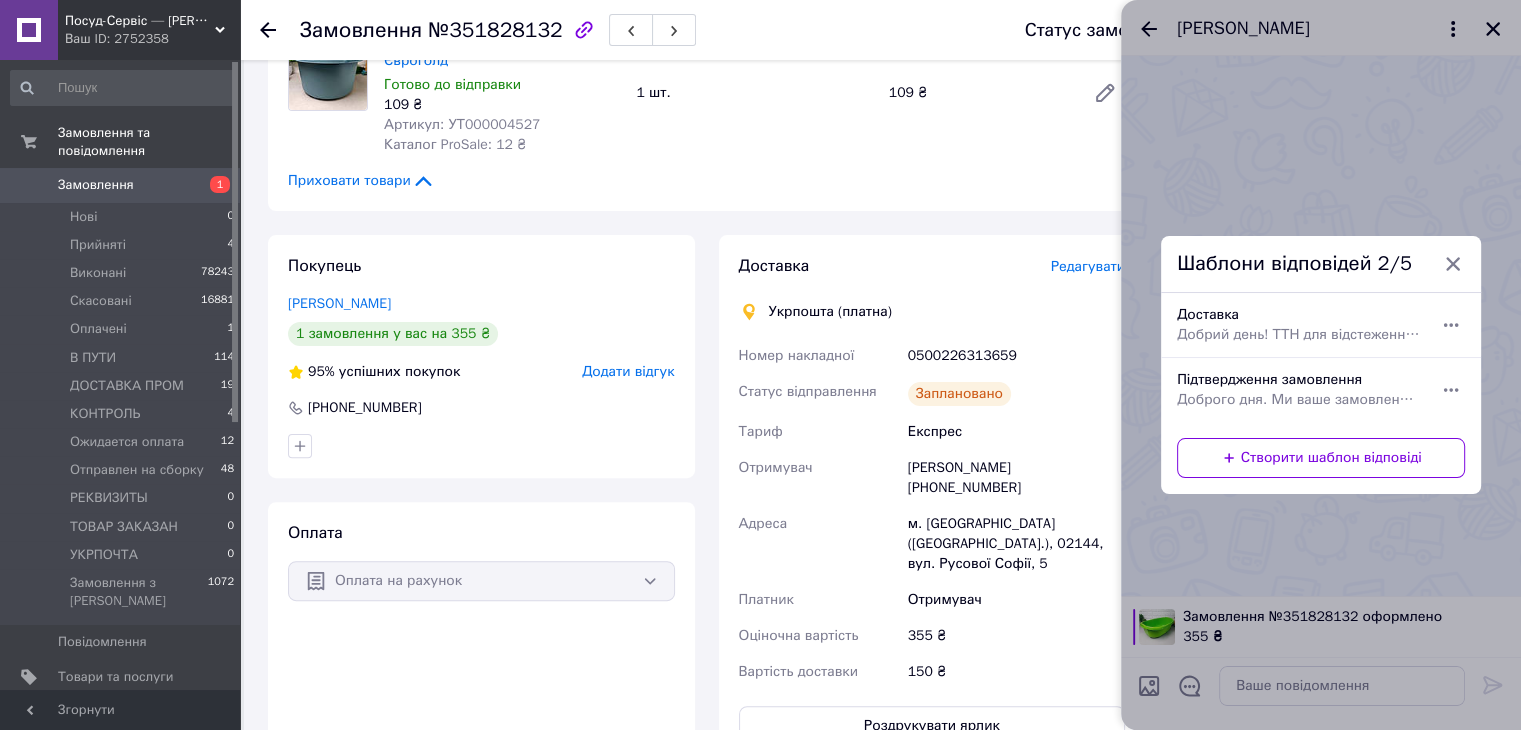 click at bounding box center (1321, 326) 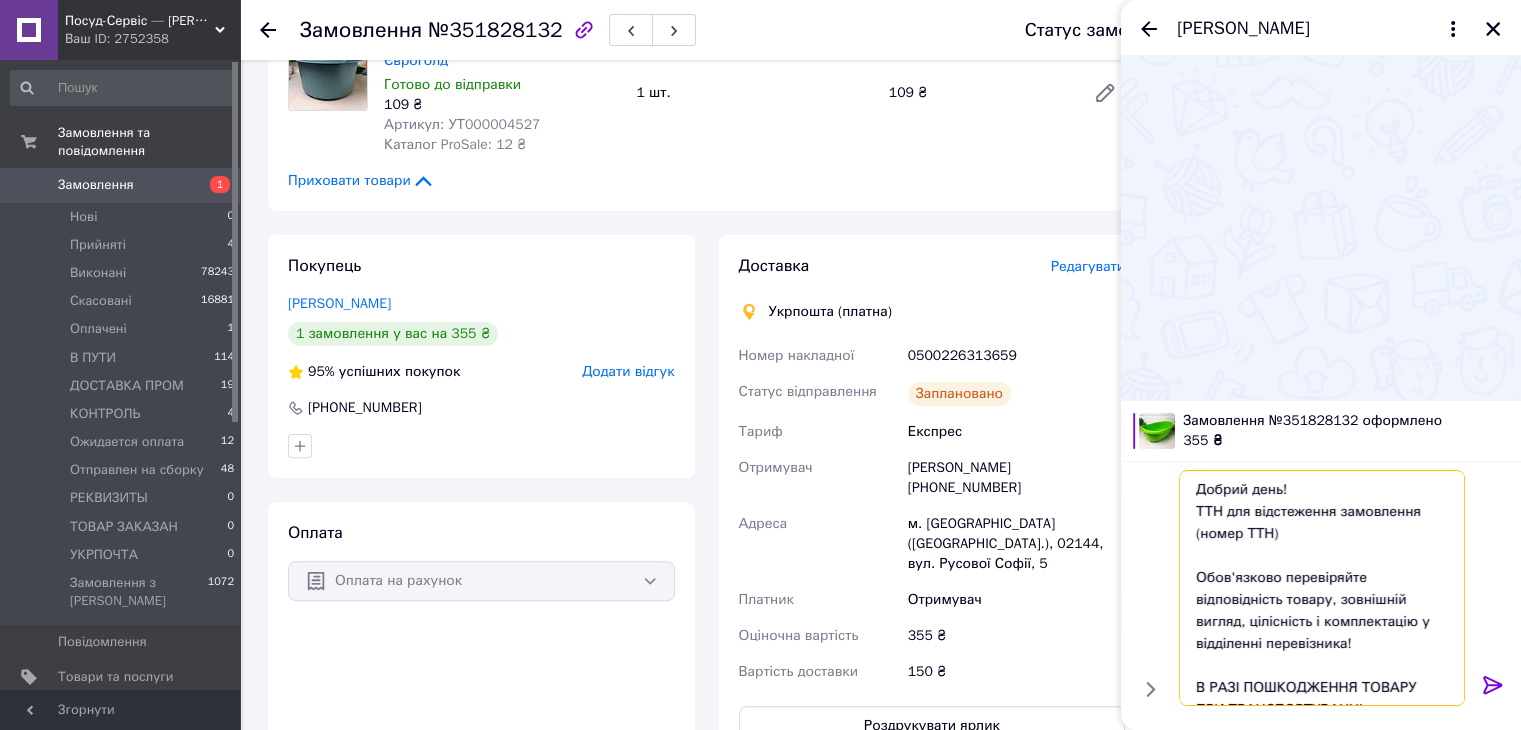 drag, startPoint x: 1284, startPoint y: 540, endPoint x: 1228, endPoint y: 560, distance: 59.464275 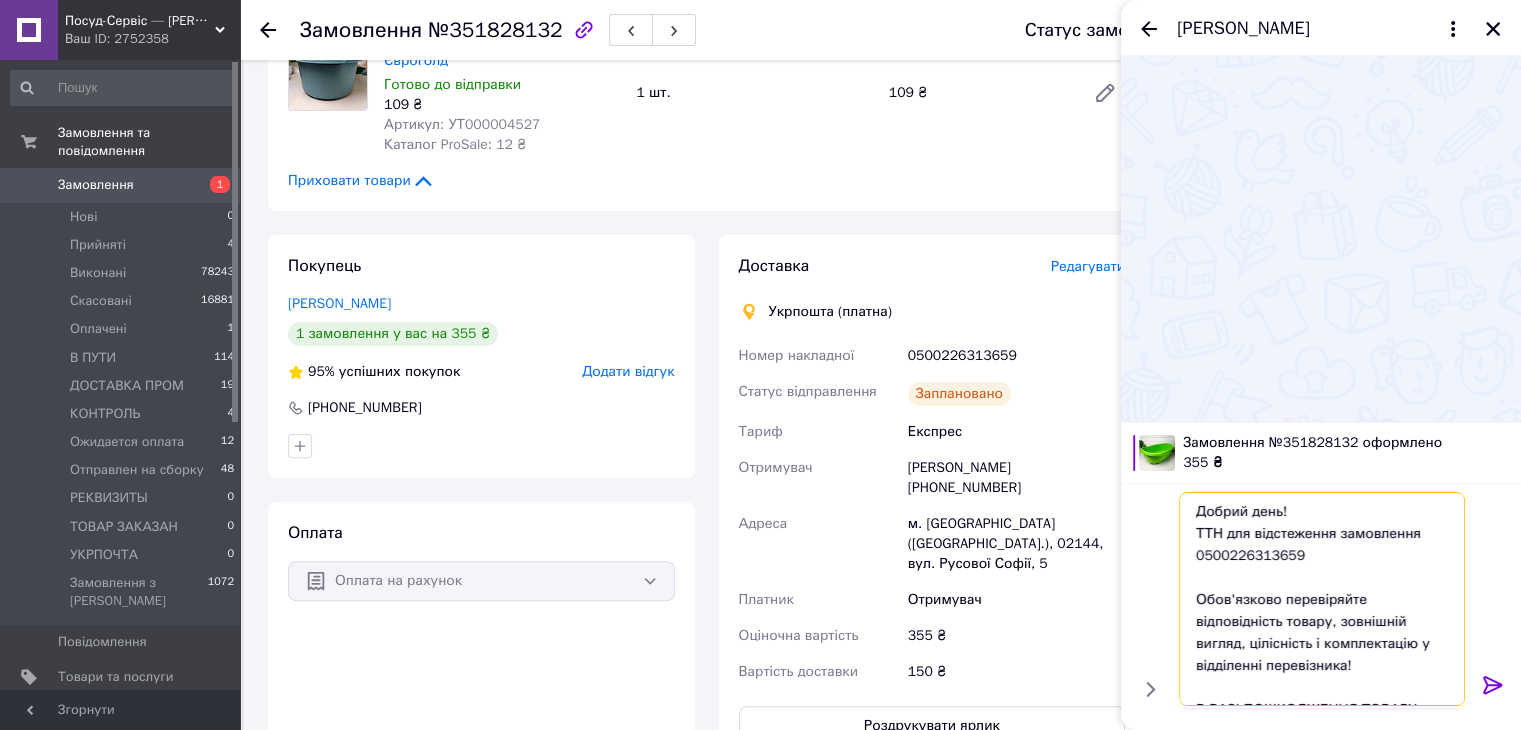 type on "Добрий день!
ТТН для відстеження замовлення     0500226313659
Обов'язково перевіряйте відповідність товару, зовнішній вигляд, цілісність і комплектацію у відділенні перевізника!
В РАЗІ ПОШКОДЖЕННЯ ТОВАРУ ПРИ ТРАНСПОРТУВАННІ. ВІДМОВТЕСЬ ВІД ЗАМОВЛЕННЯ
Гарного дня!" 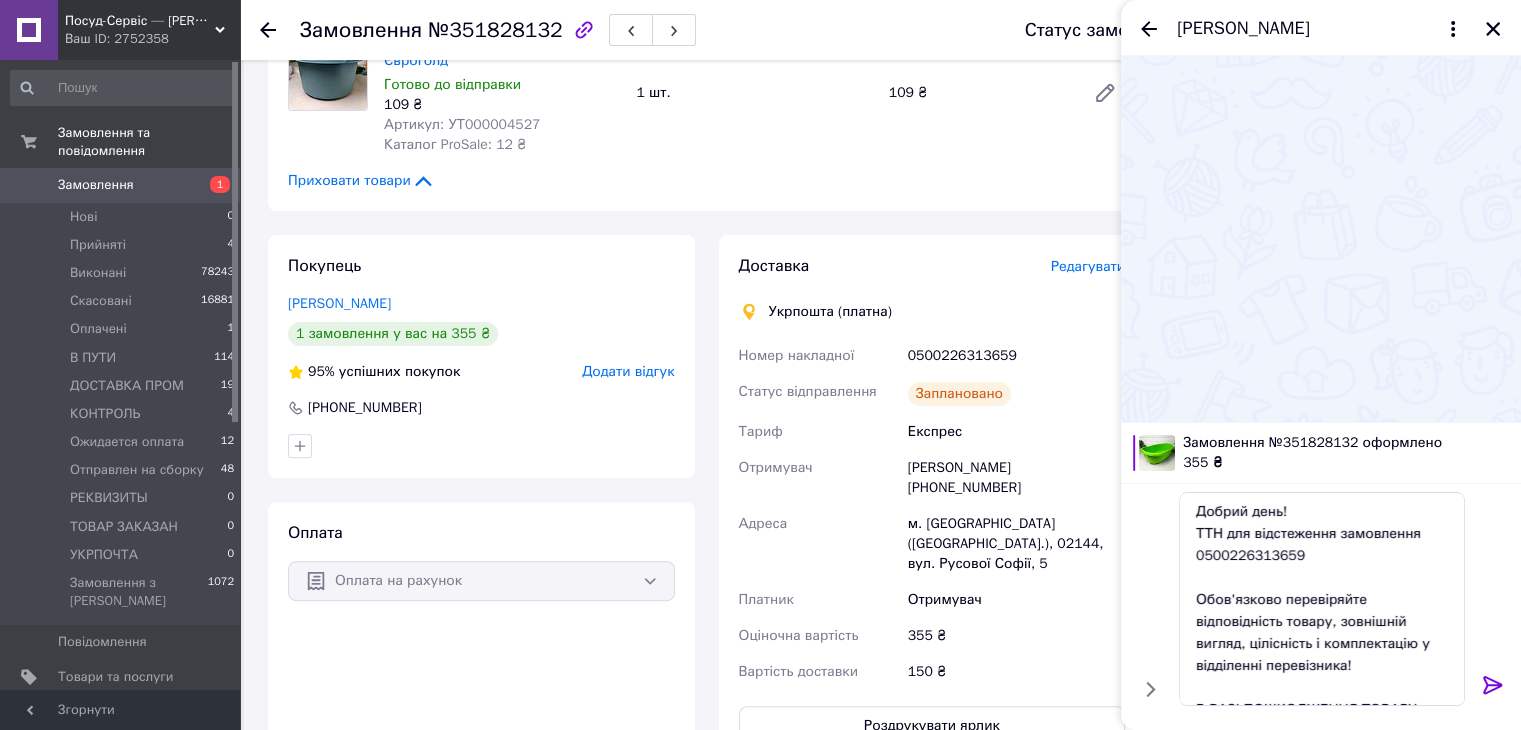 click 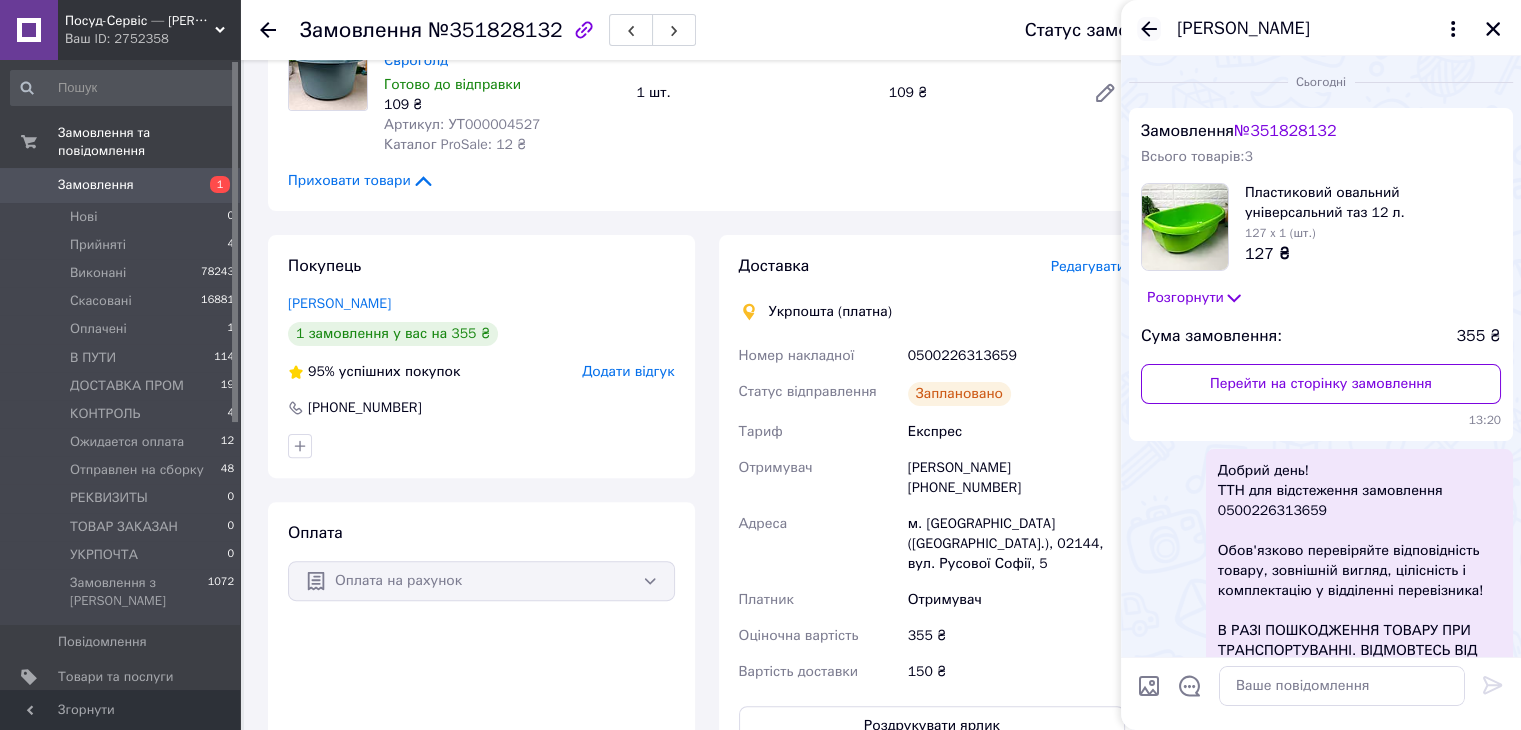 drag, startPoint x: 1144, startPoint y: 33, endPoint x: 1317, endPoint y: 53, distance: 174.15224 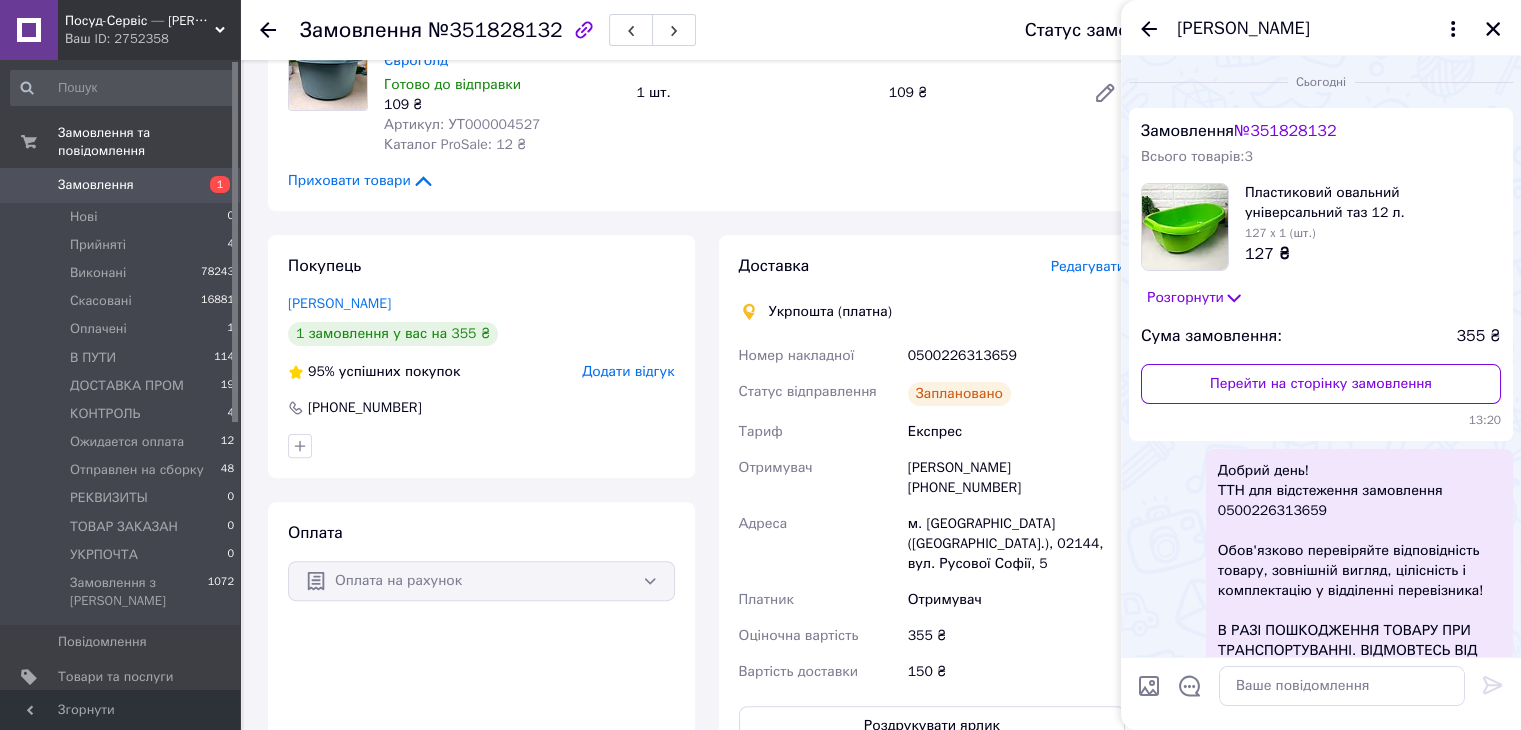 click 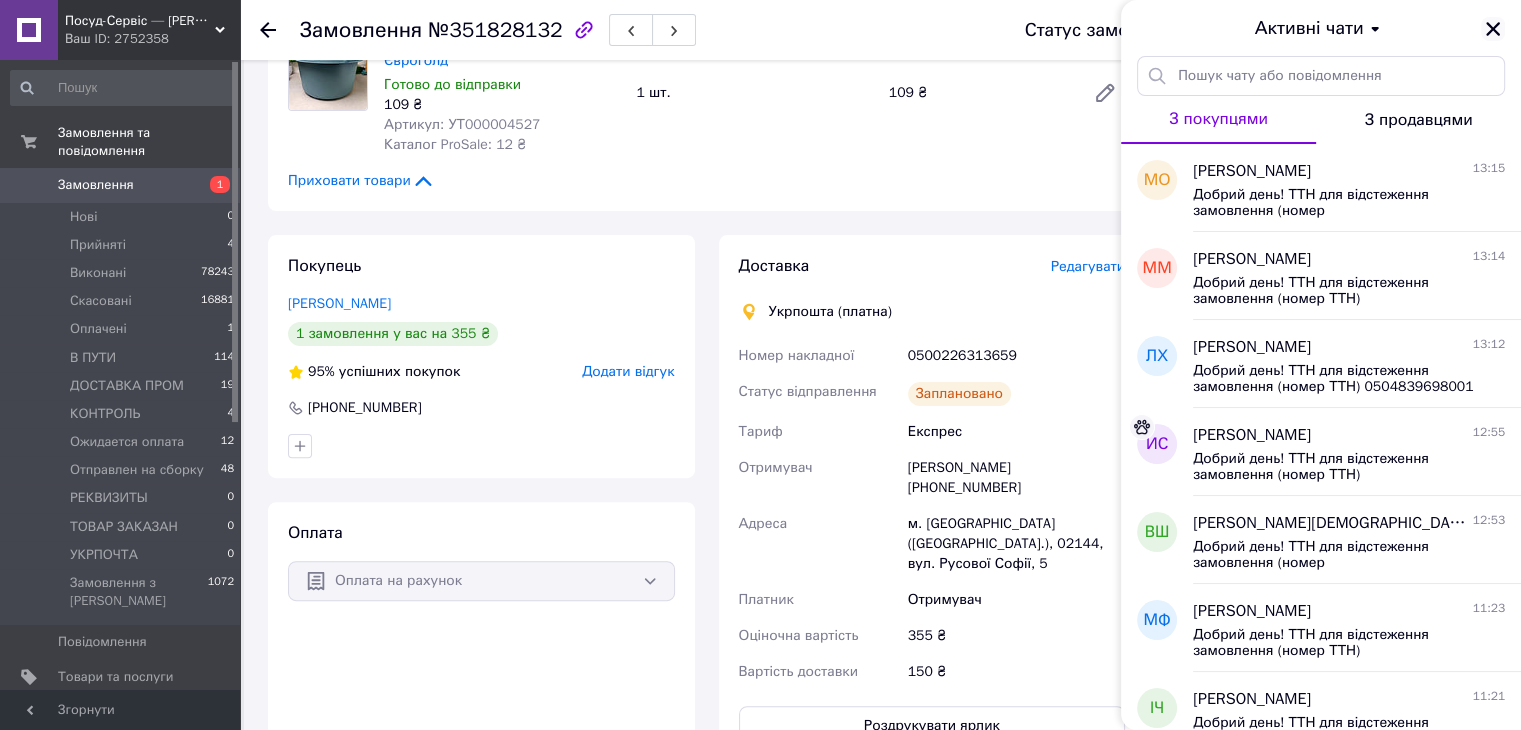 click 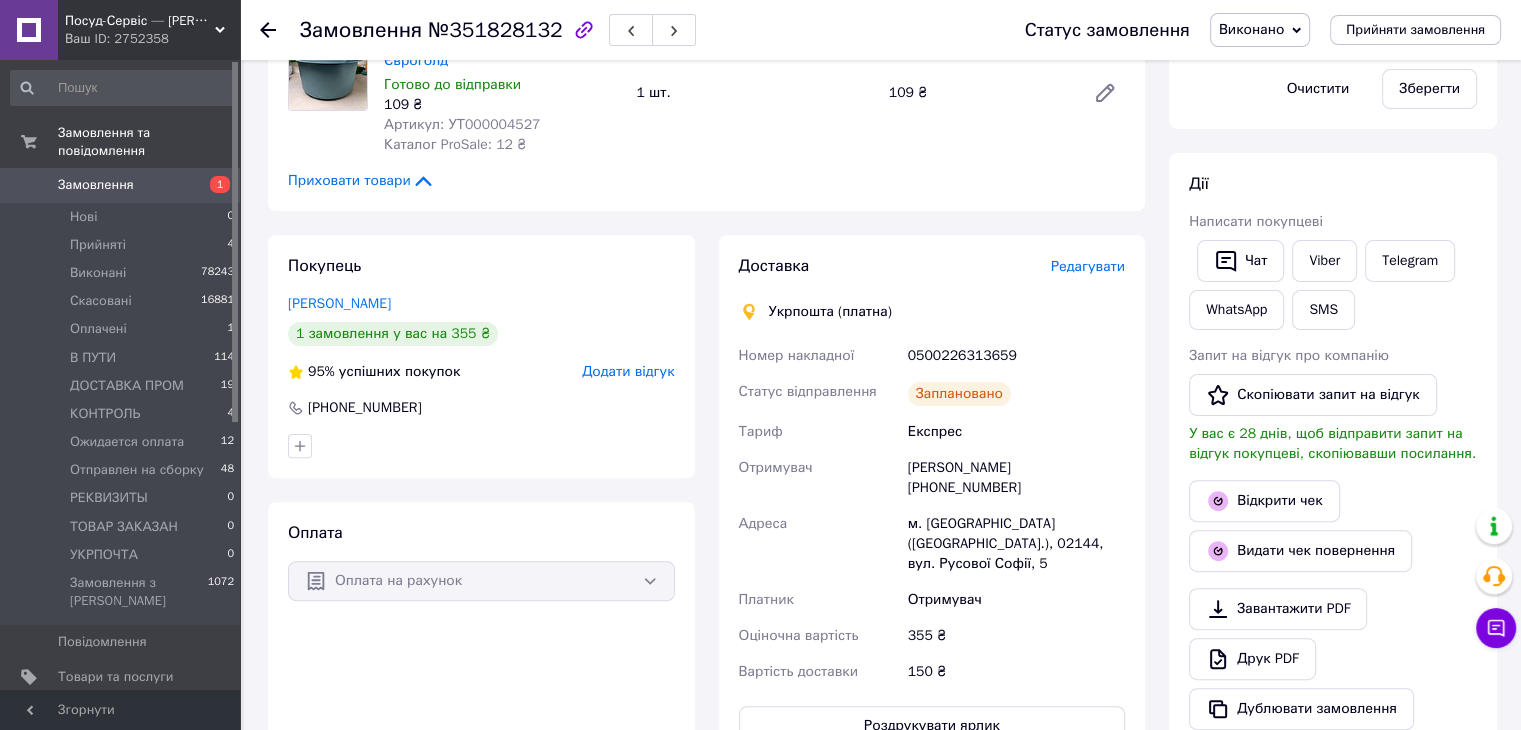 click on "Виконано" at bounding box center (1251, 29) 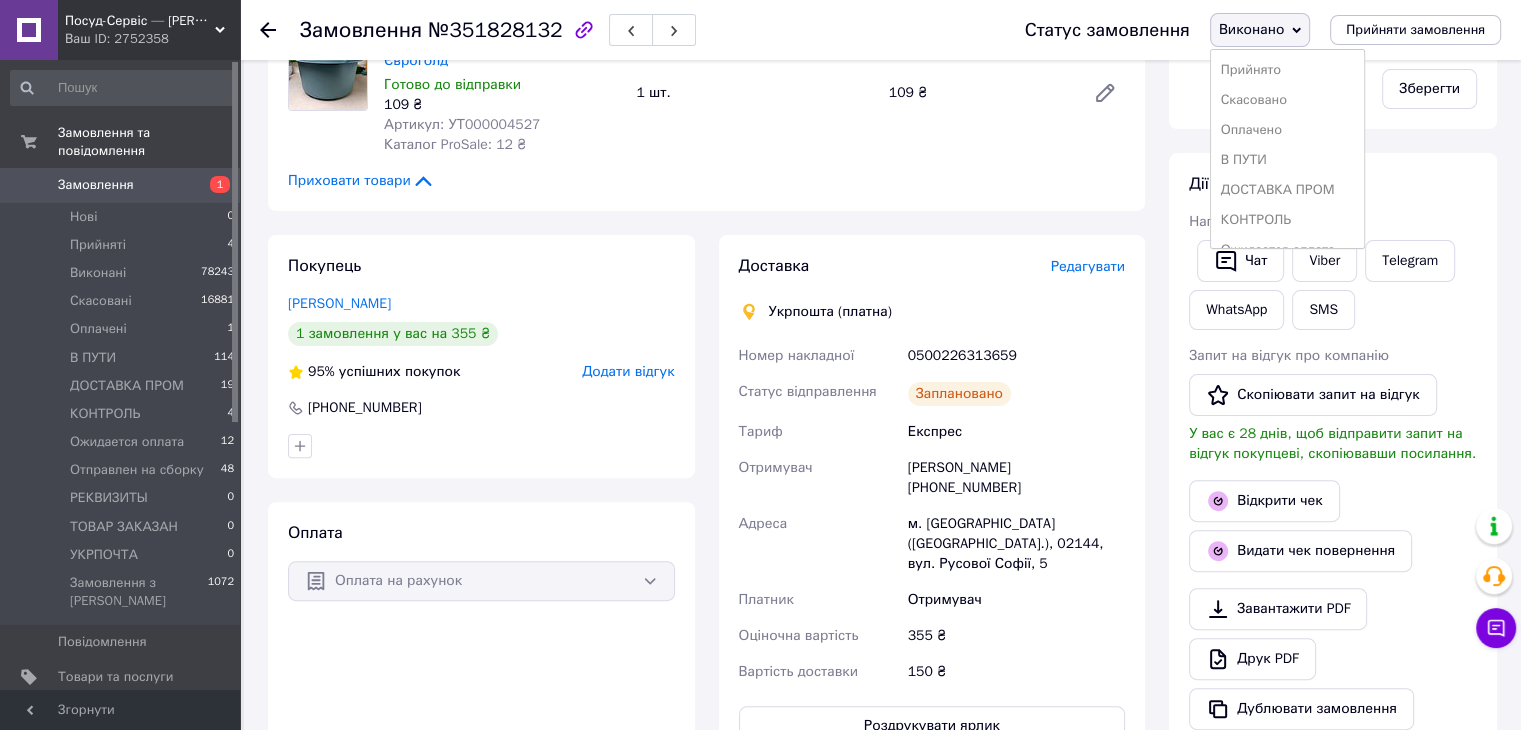 click on "Виконано" at bounding box center (1251, 29) 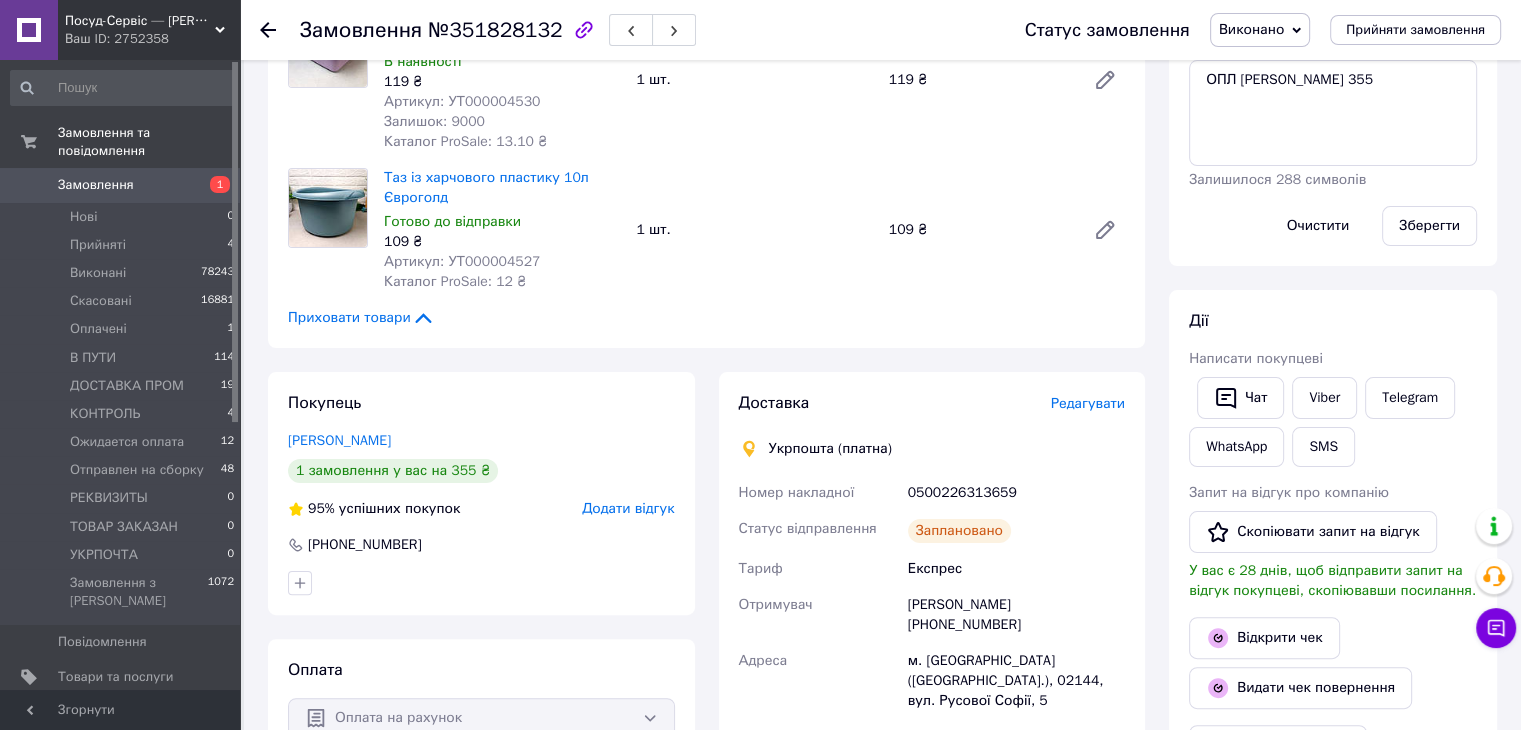scroll, scrollTop: 200, scrollLeft: 0, axis: vertical 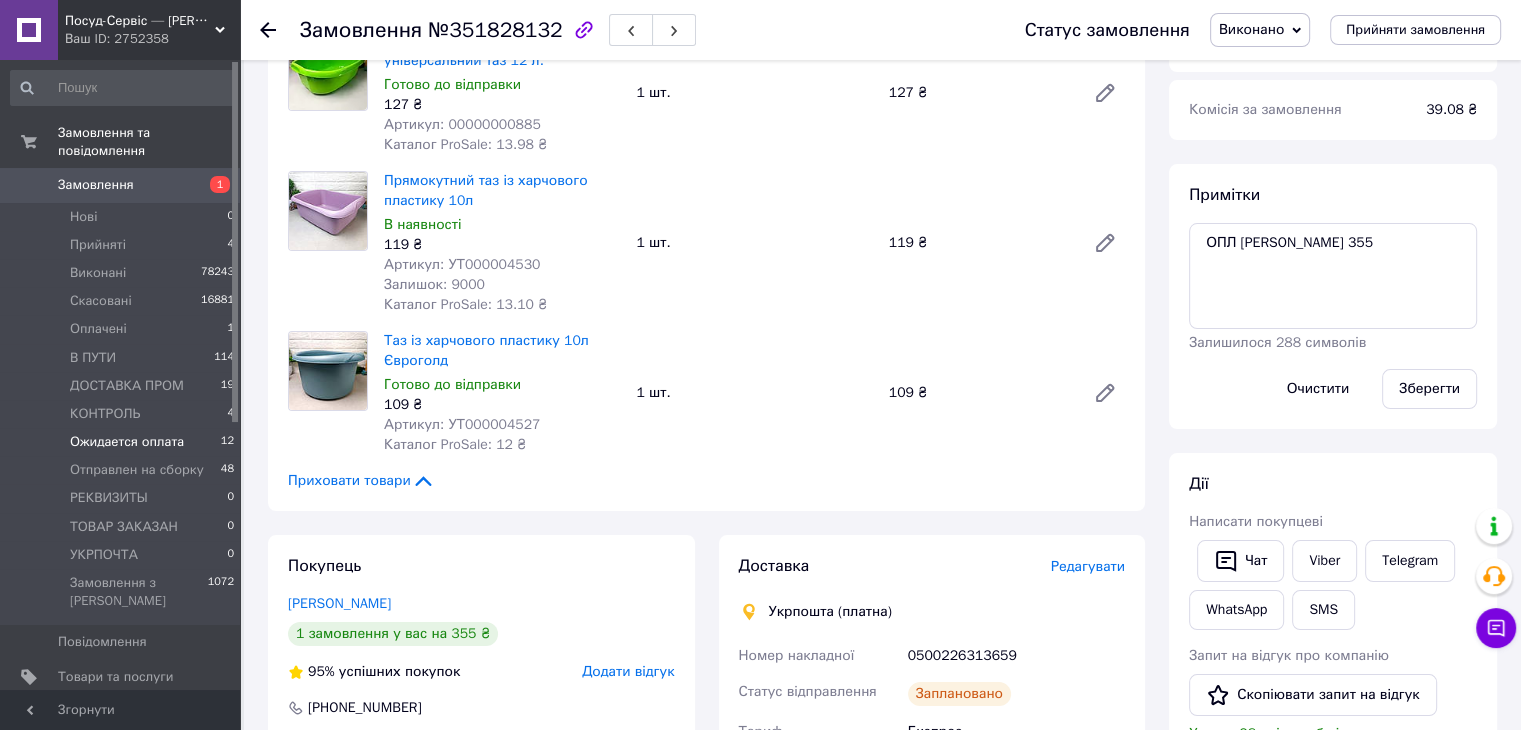 click on "Ожидается оплата" at bounding box center [127, 442] 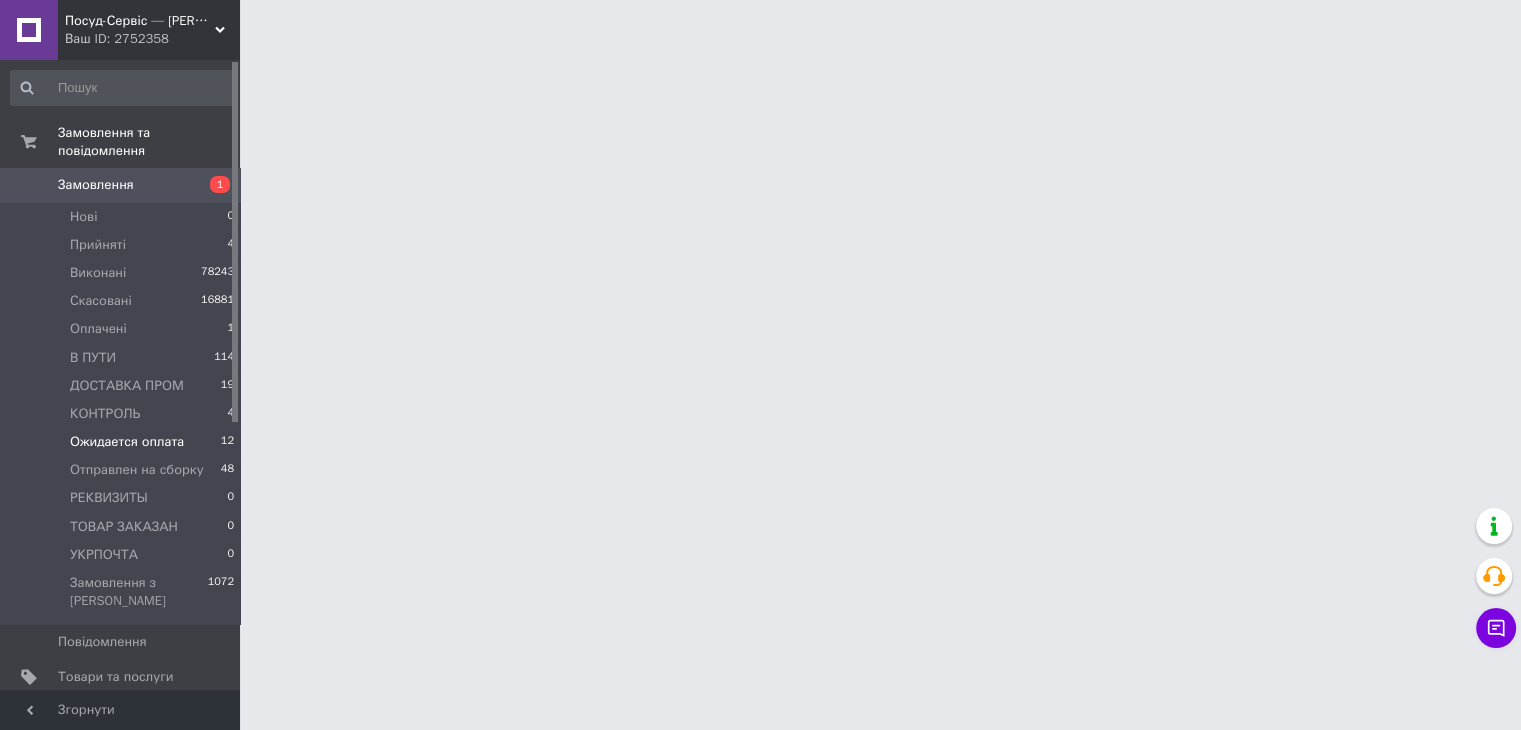 scroll, scrollTop: 0, scrollLeft: 0, axis: both 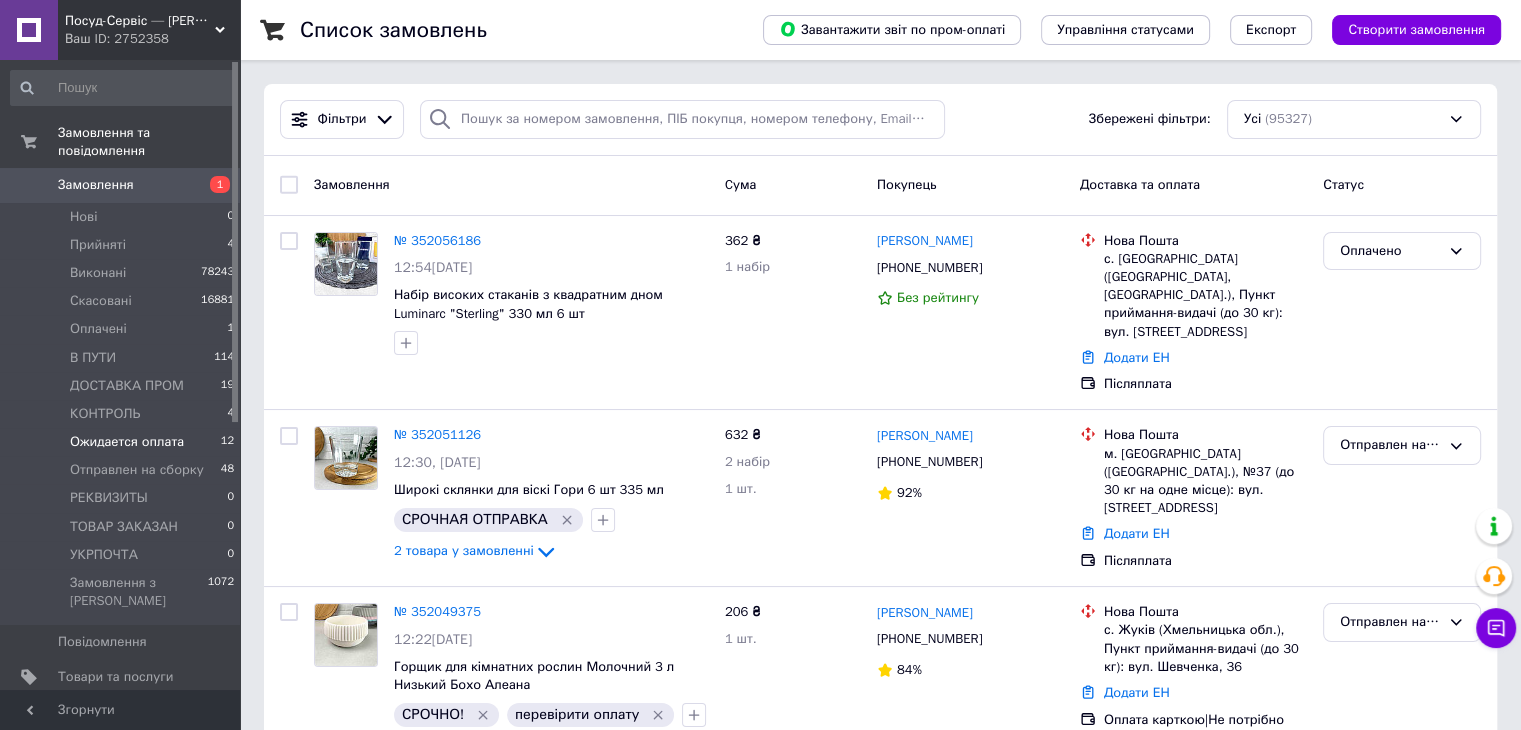 click on "Ожидается оплата" at bounding box center (127, 442) 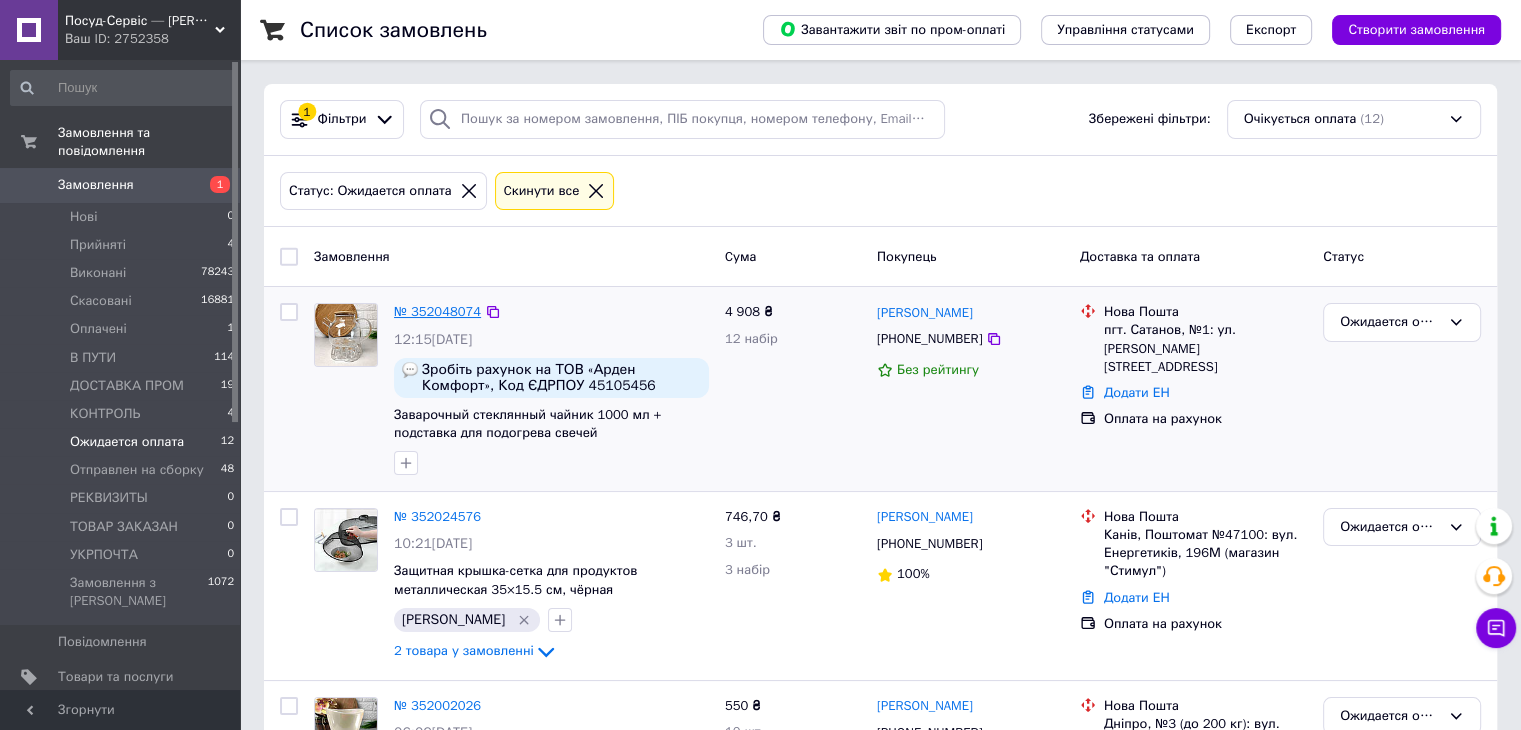click on "№ 352048074" at bounding box center (437, 311) 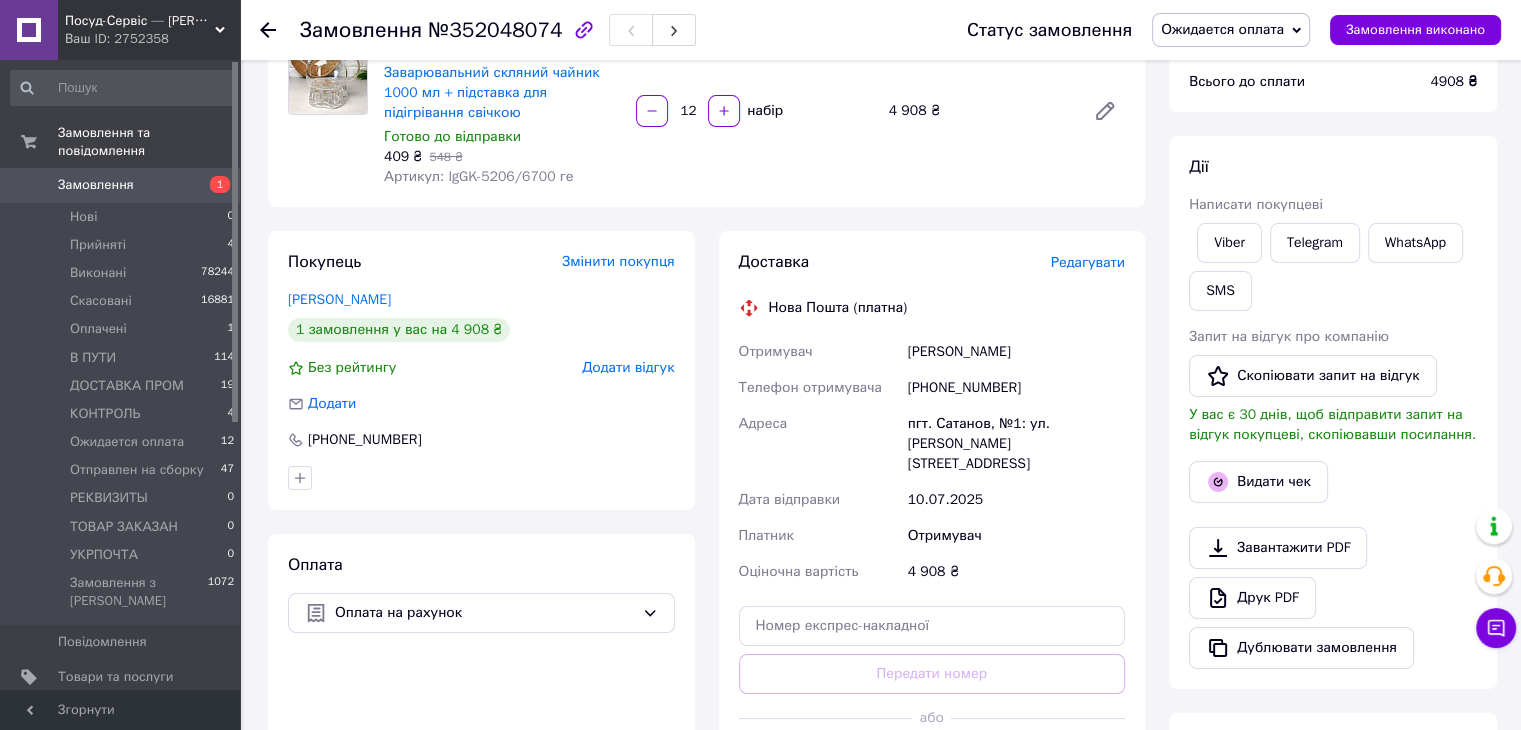scroll, scrollTop: 272, scrollLeft: 0, axis: vertical 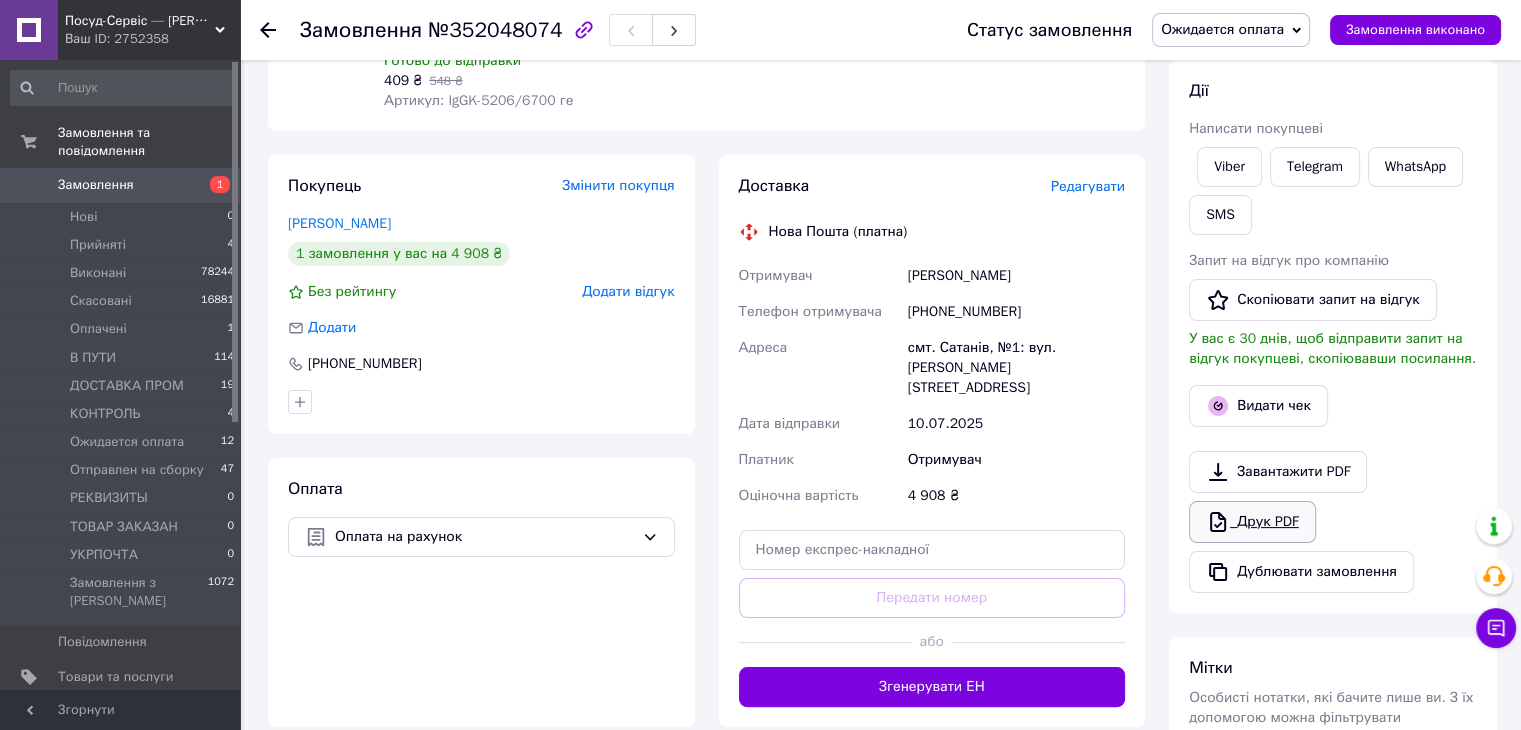 click on "Друк PDF" at bounding box center [1252, 522] 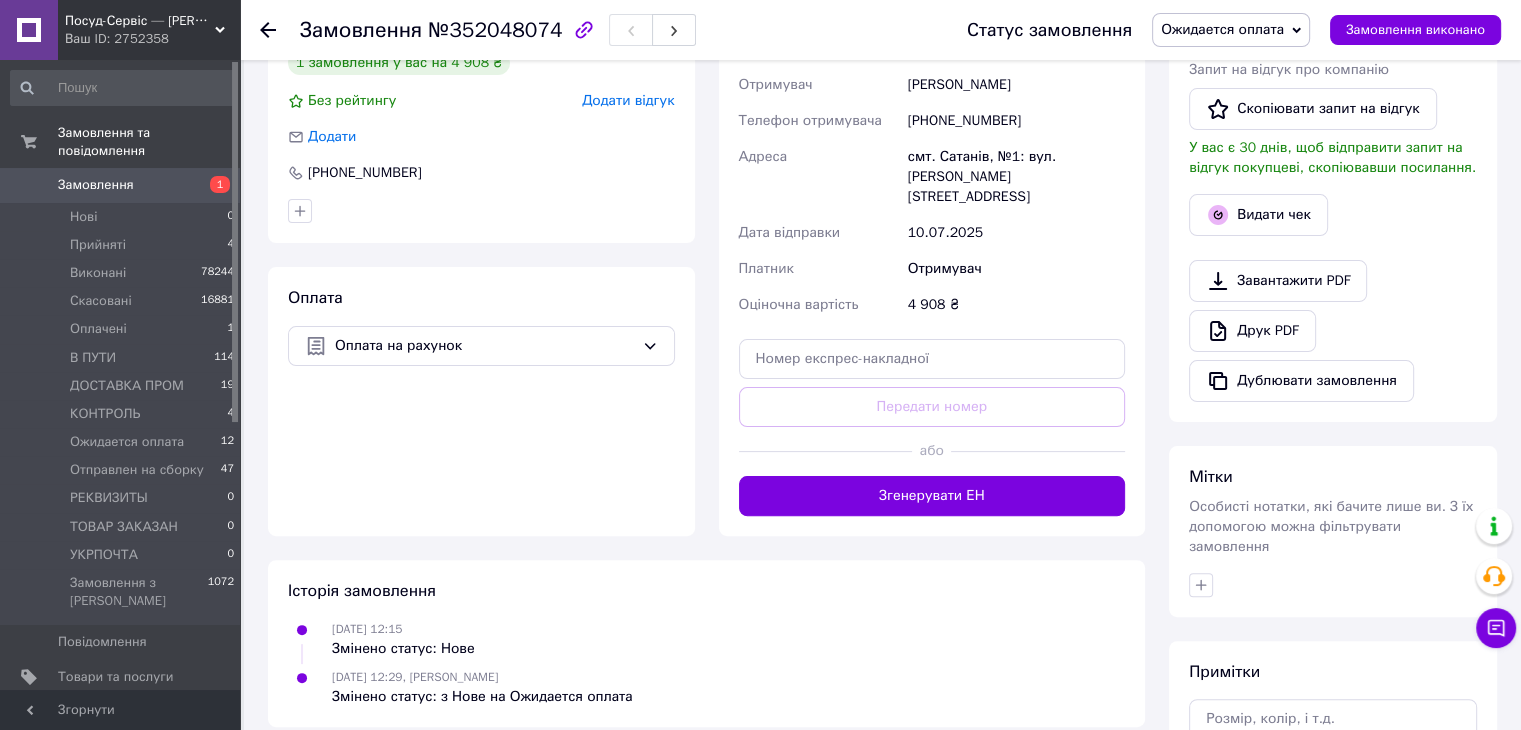 scroll, scrollTop: 640, scrollLeft: 0, axis: vertical 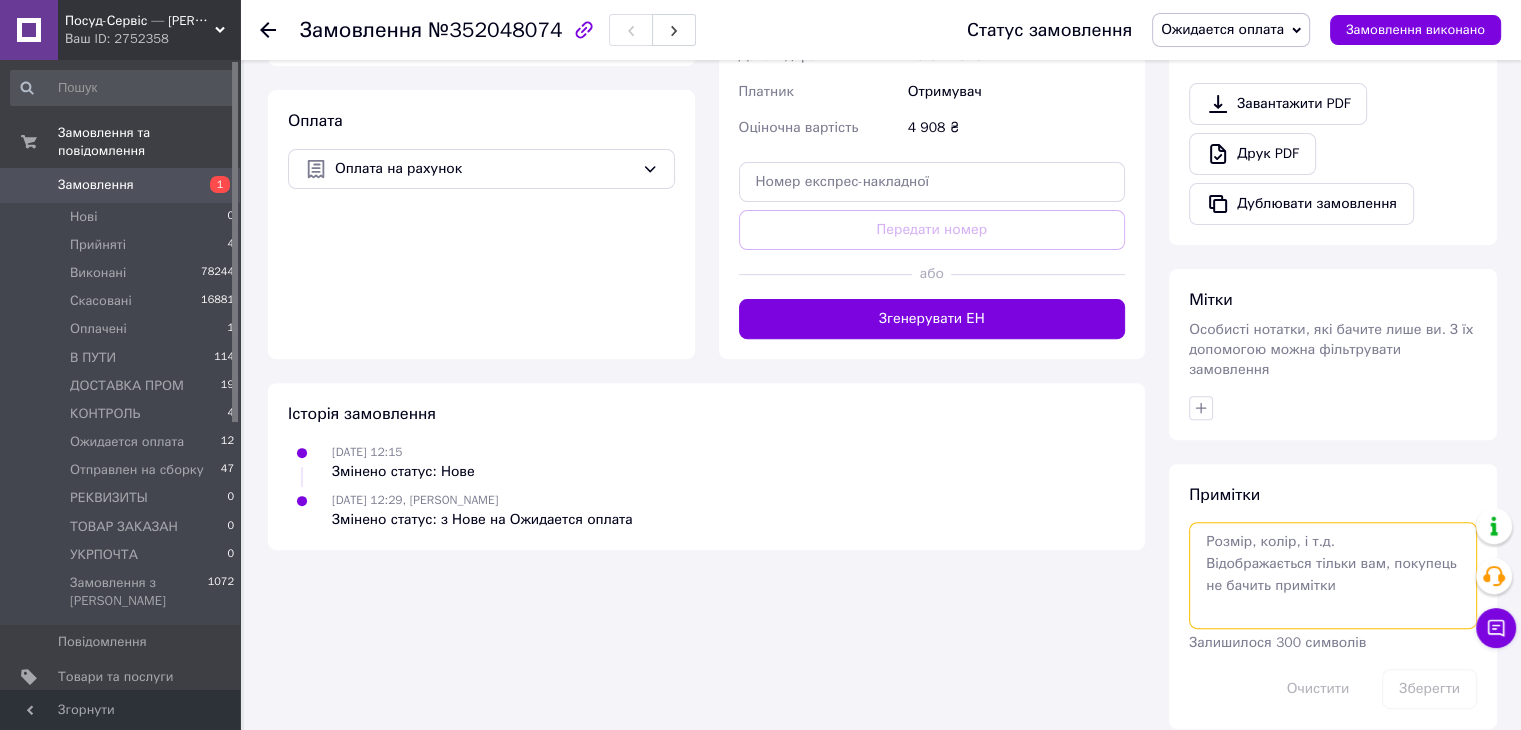click at bounding box center (1333, 575) 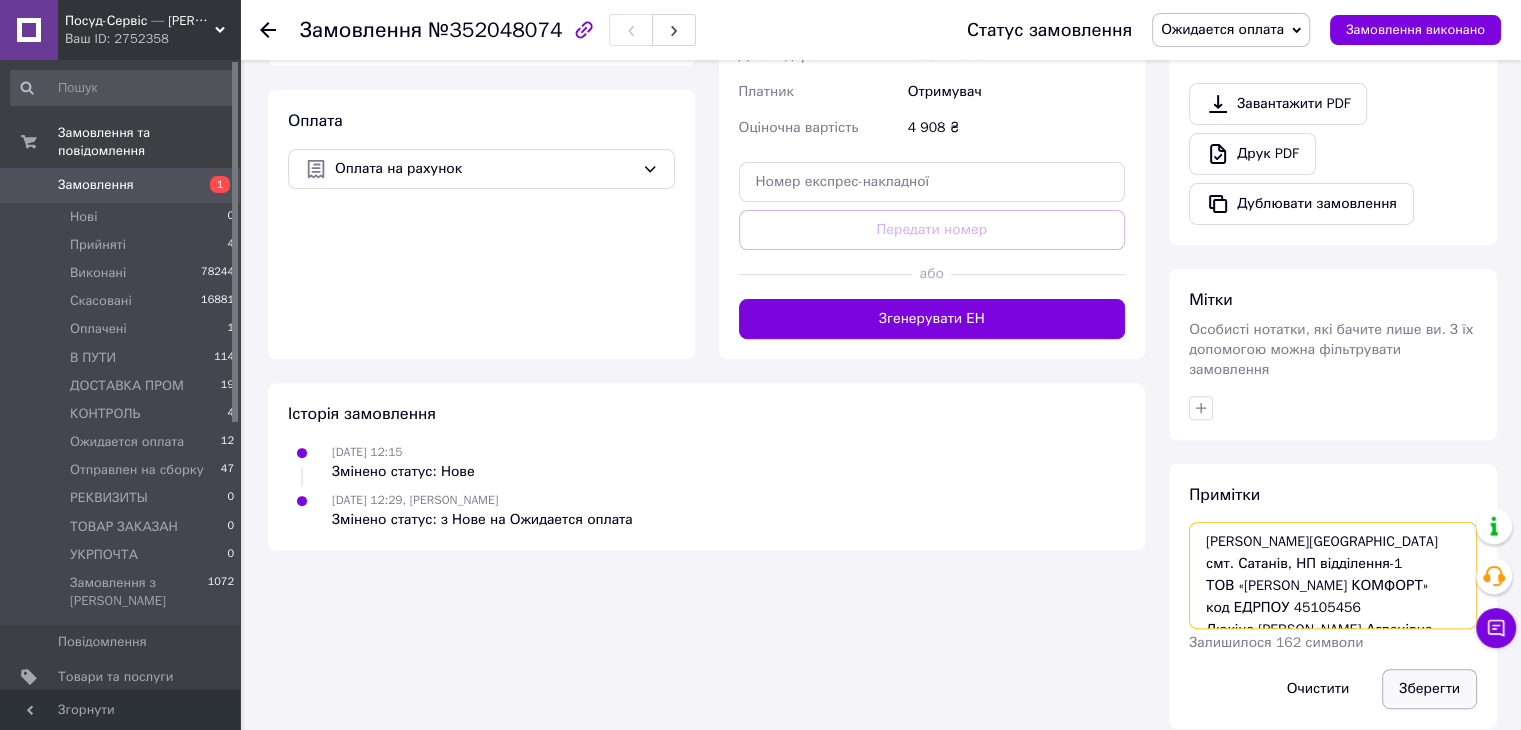 scroll, scrollTop: 55, scrollLeft: 0, axis: vertical 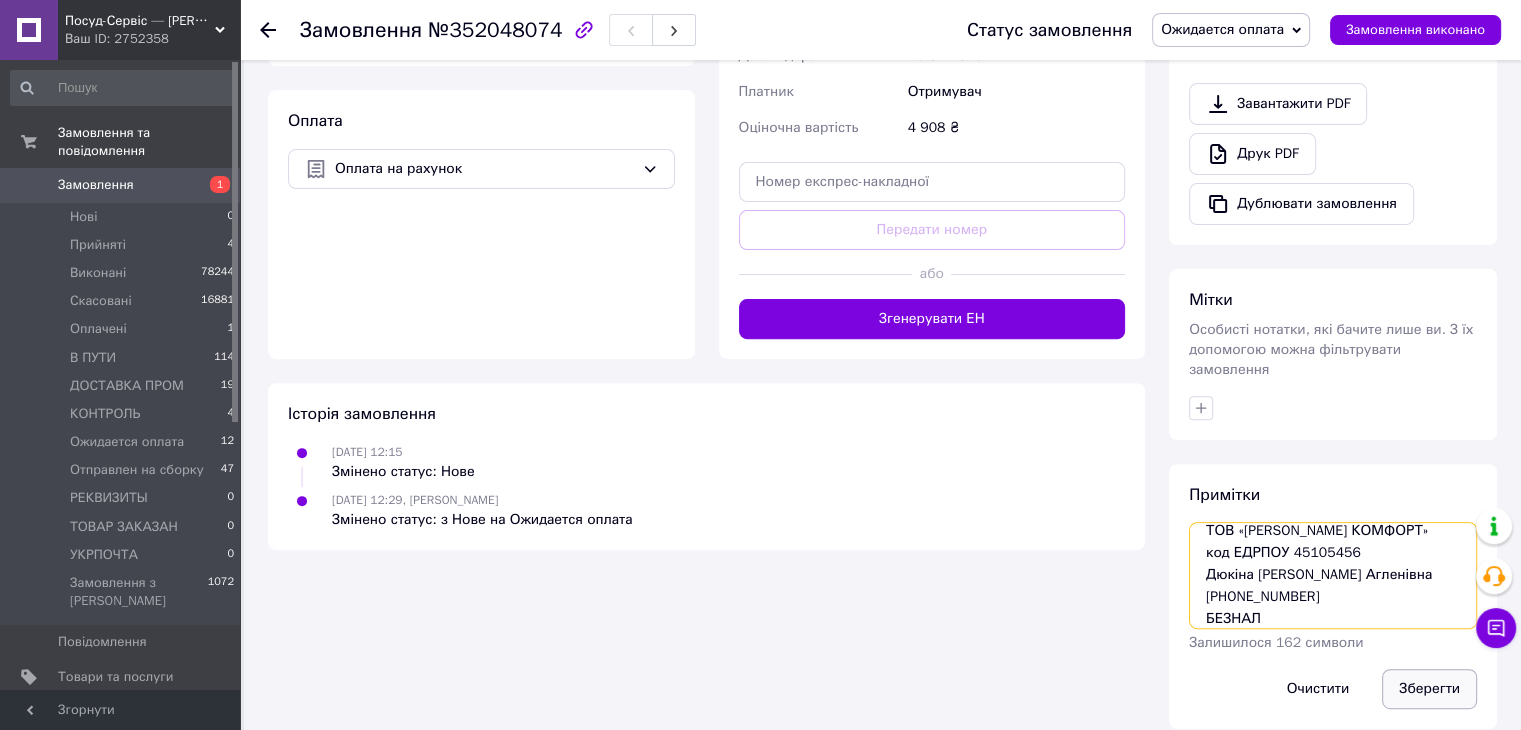 type on "Хмельницкая область
смт. Сатанів, НП відділення-1
ТОВ «АРДЕН КОМФОРТ»
код ЕДРПОУ 45105456
Дюкіна Зульфія Агленівна
(097)-85-35-254
БЕЗНАЛ" 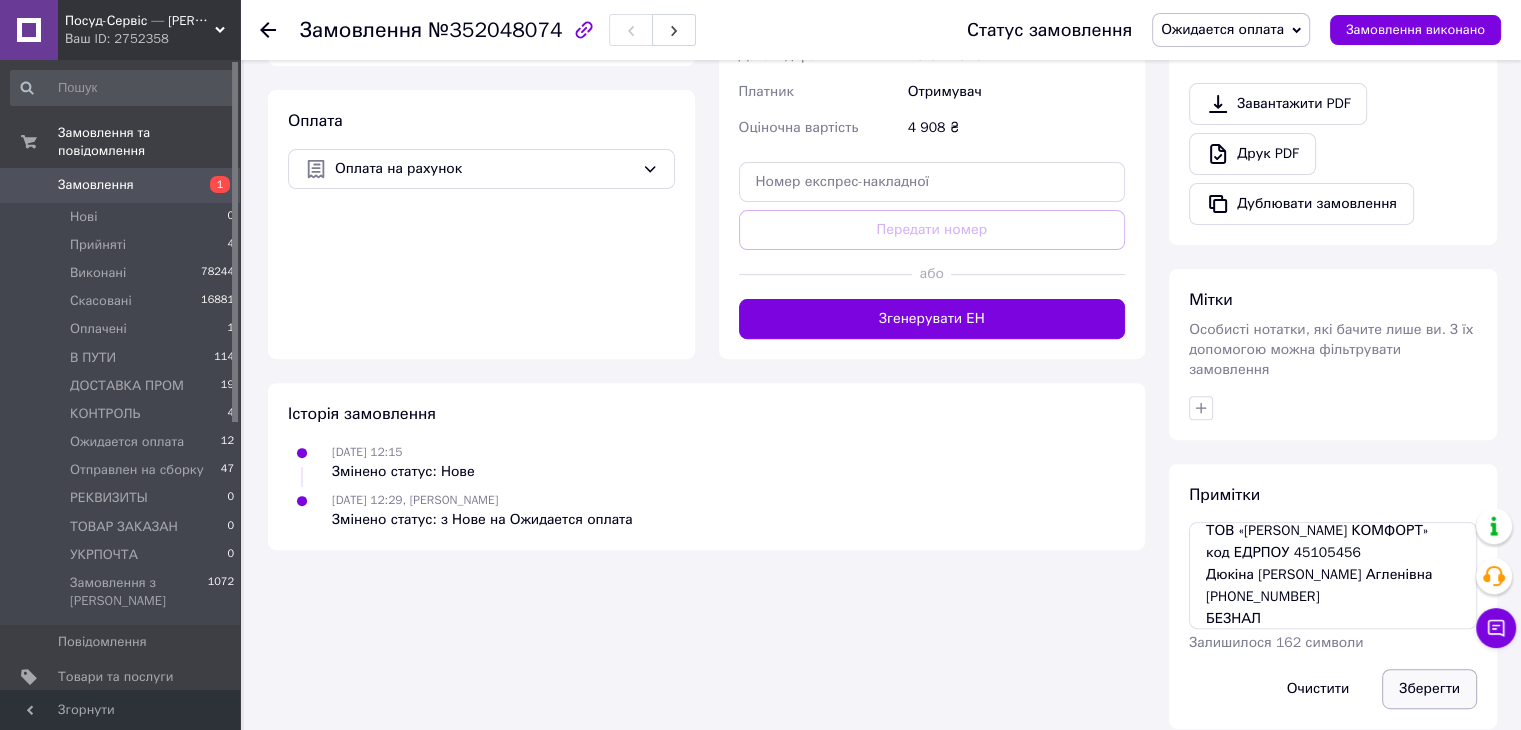 click on "Зберегти" at bounding box center [1429, 689] 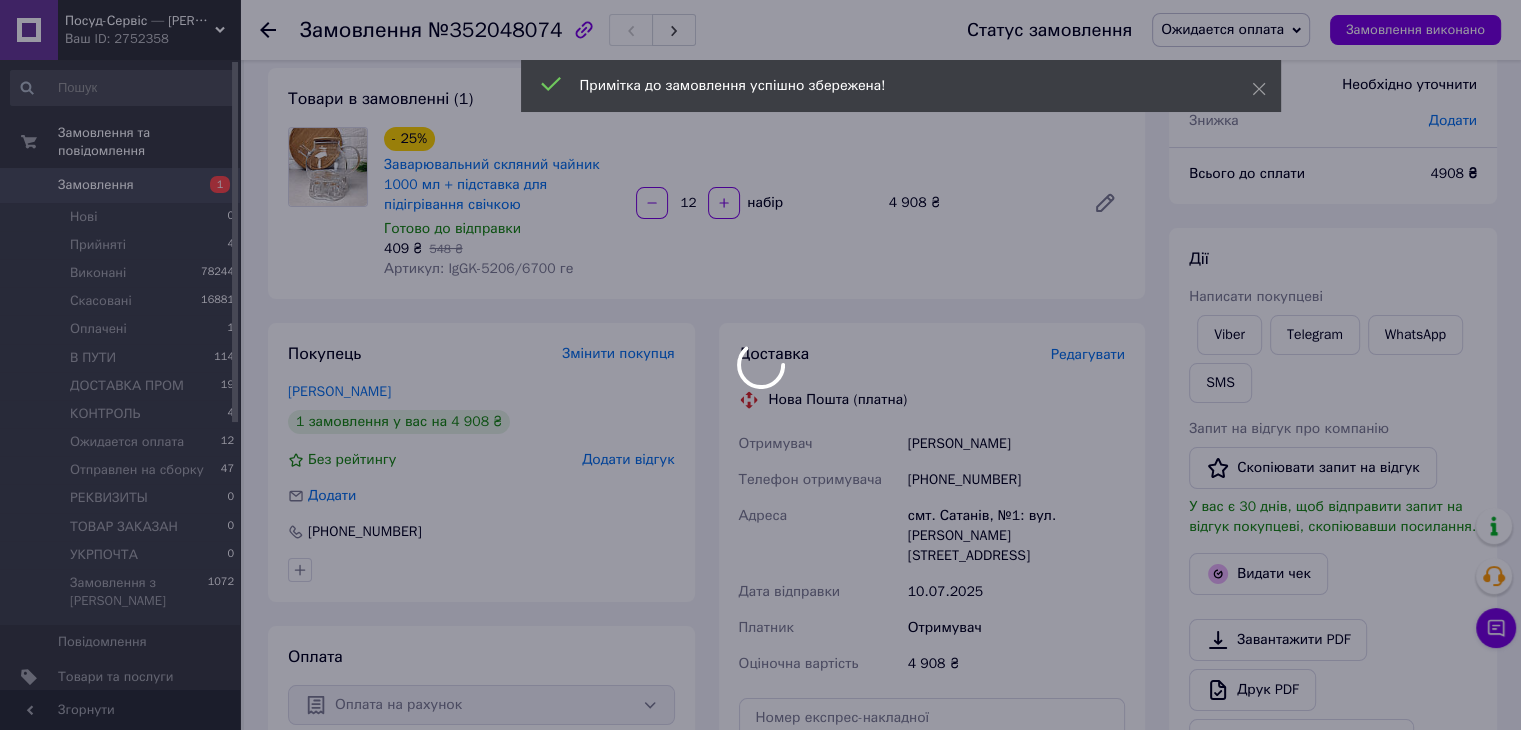 scroll, scrollTop: 0, scrollLeft: 0, axis: both 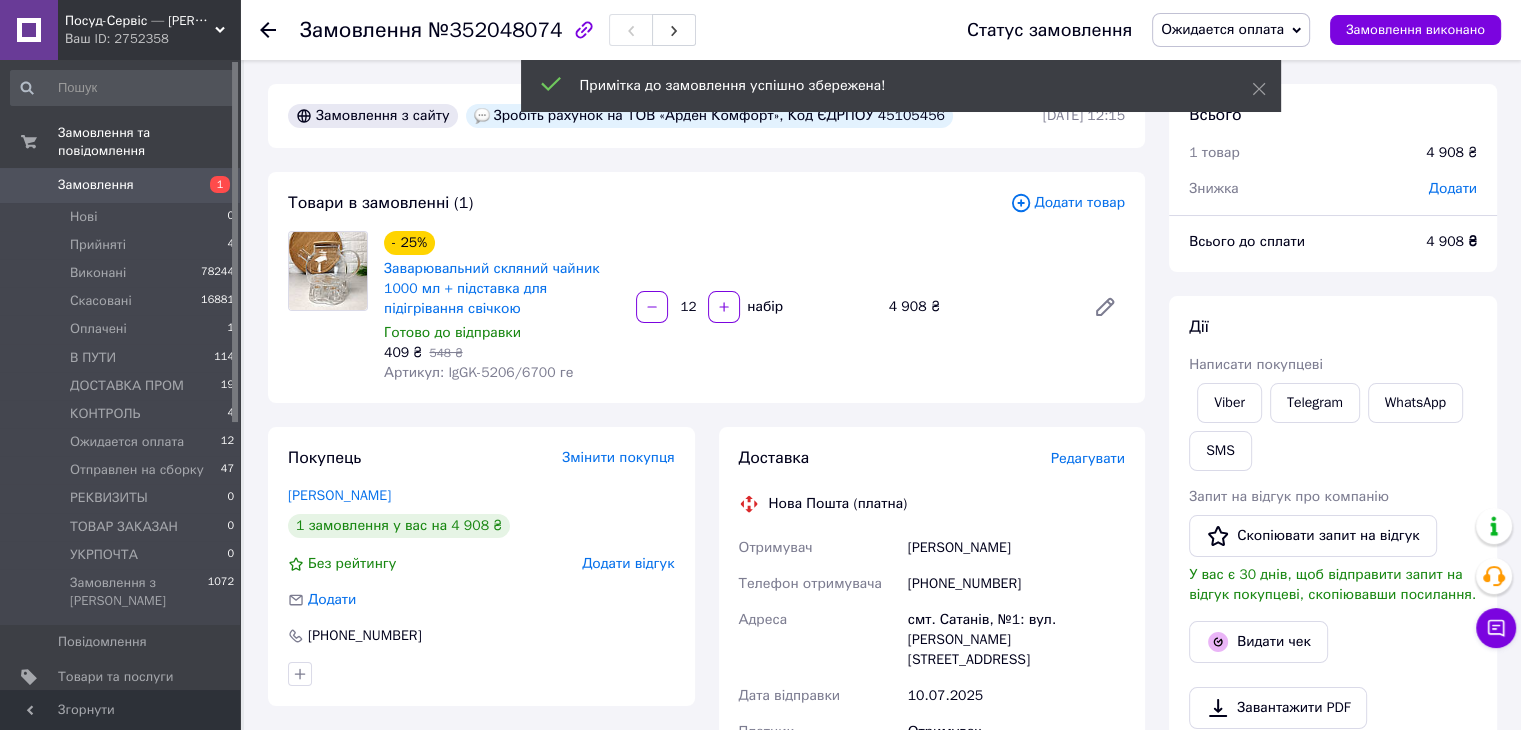 click on "Ожидается оплата" at bounding box center [1222, 29] 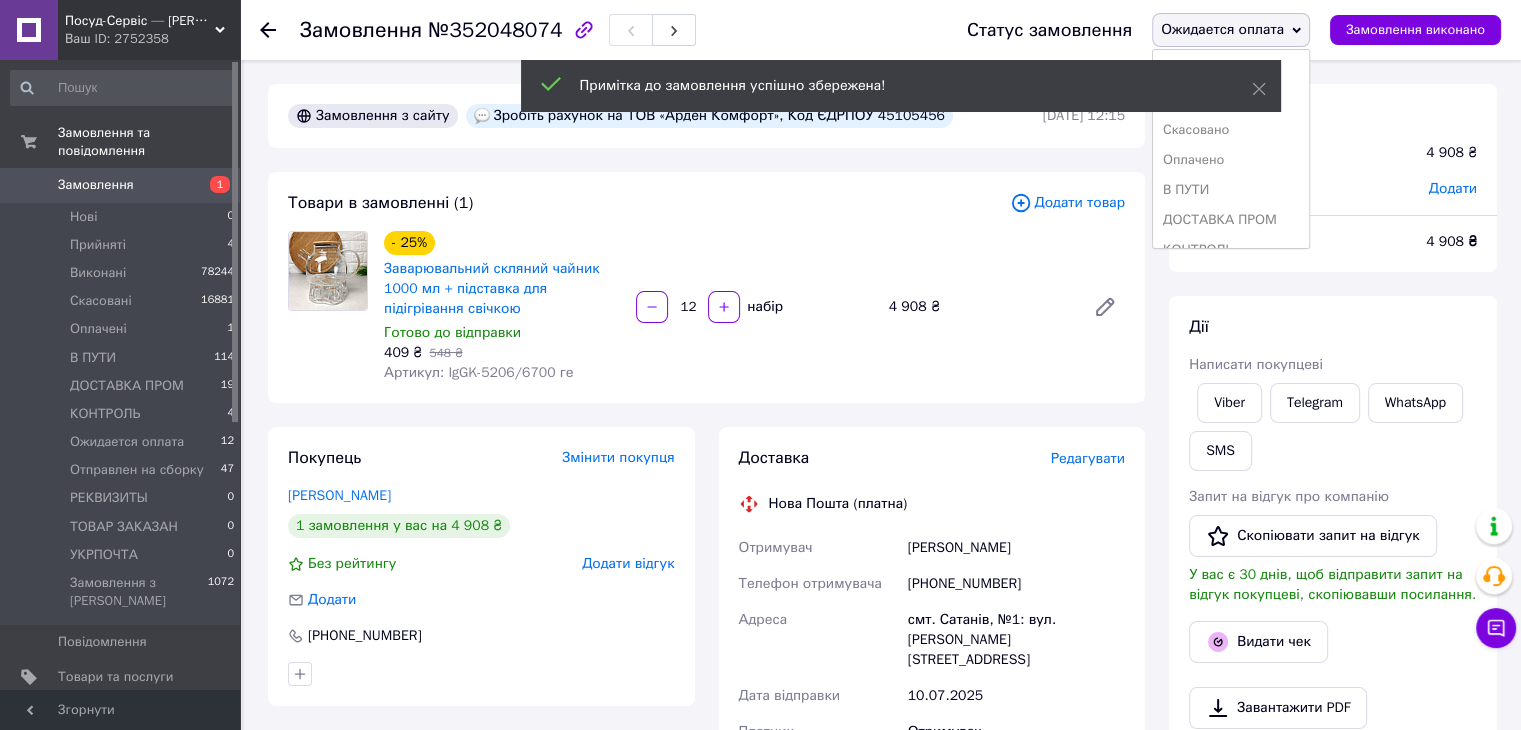 scroll, scrollTop: 141, scrollLeft: 0, axis: vertical 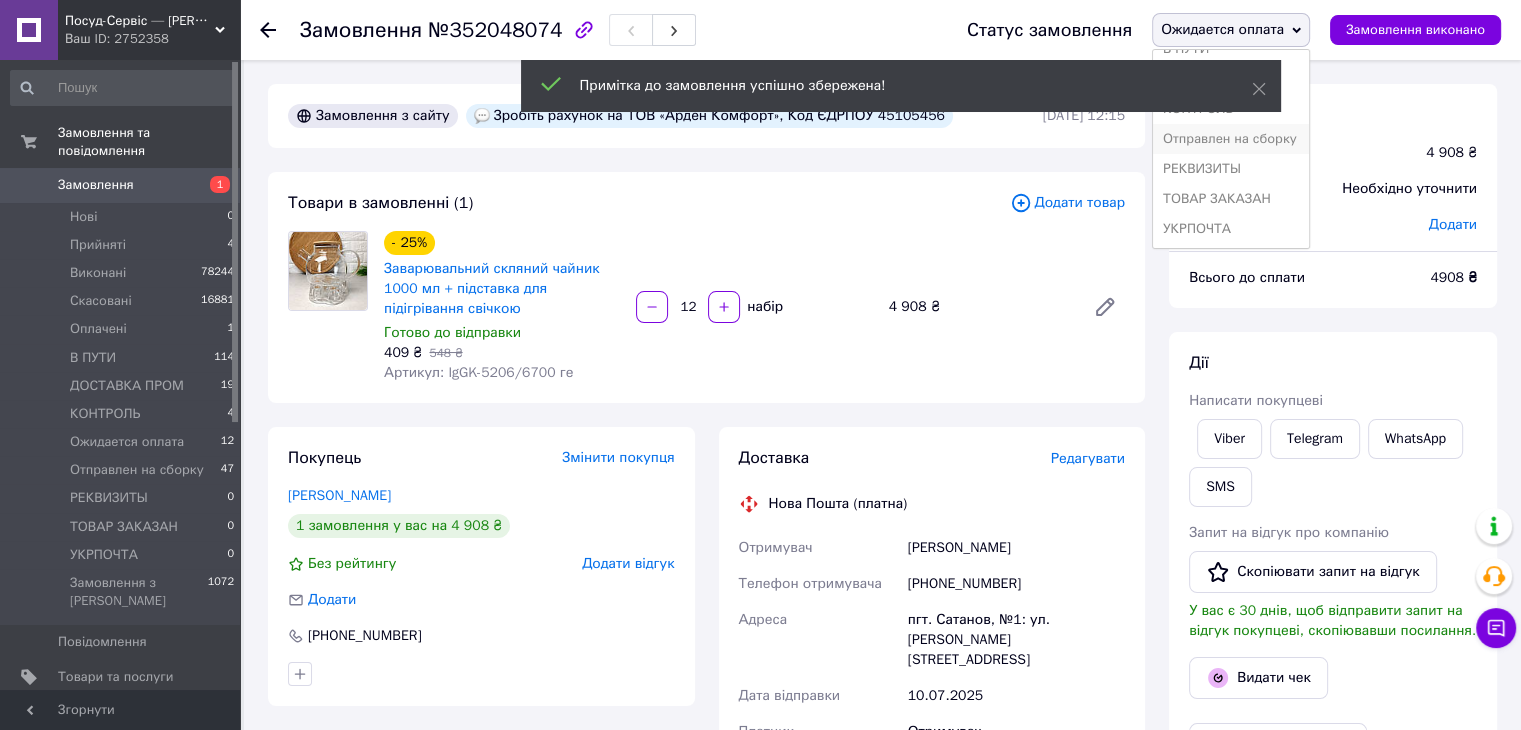 click on "Отправлен на сборку" at bounding box center (1231, 139) 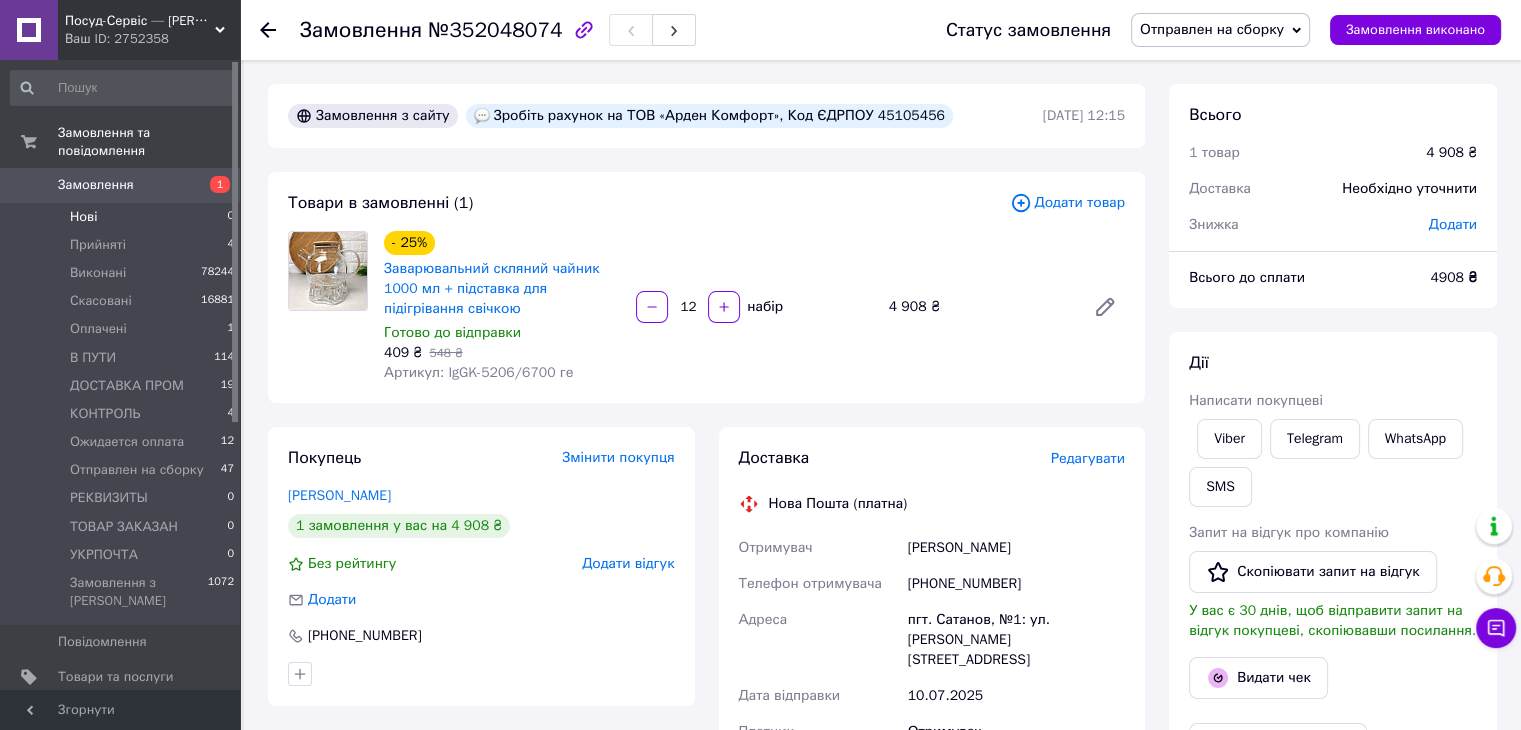 click on "Нові 0" at bounding box center (123, 217) 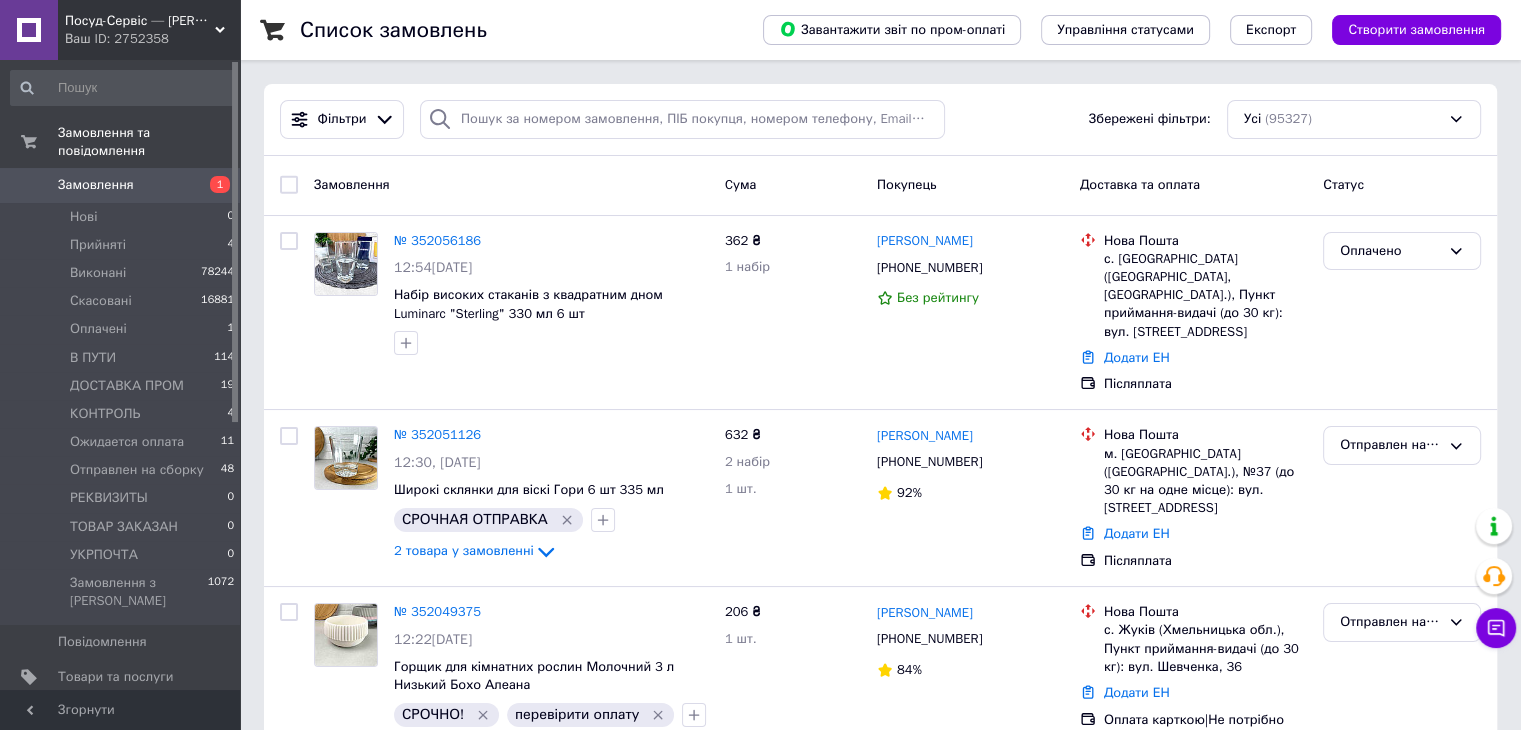 click on "Посуд-Сервіс — [PERSON_NAME]" at bounding box center [140, 21] 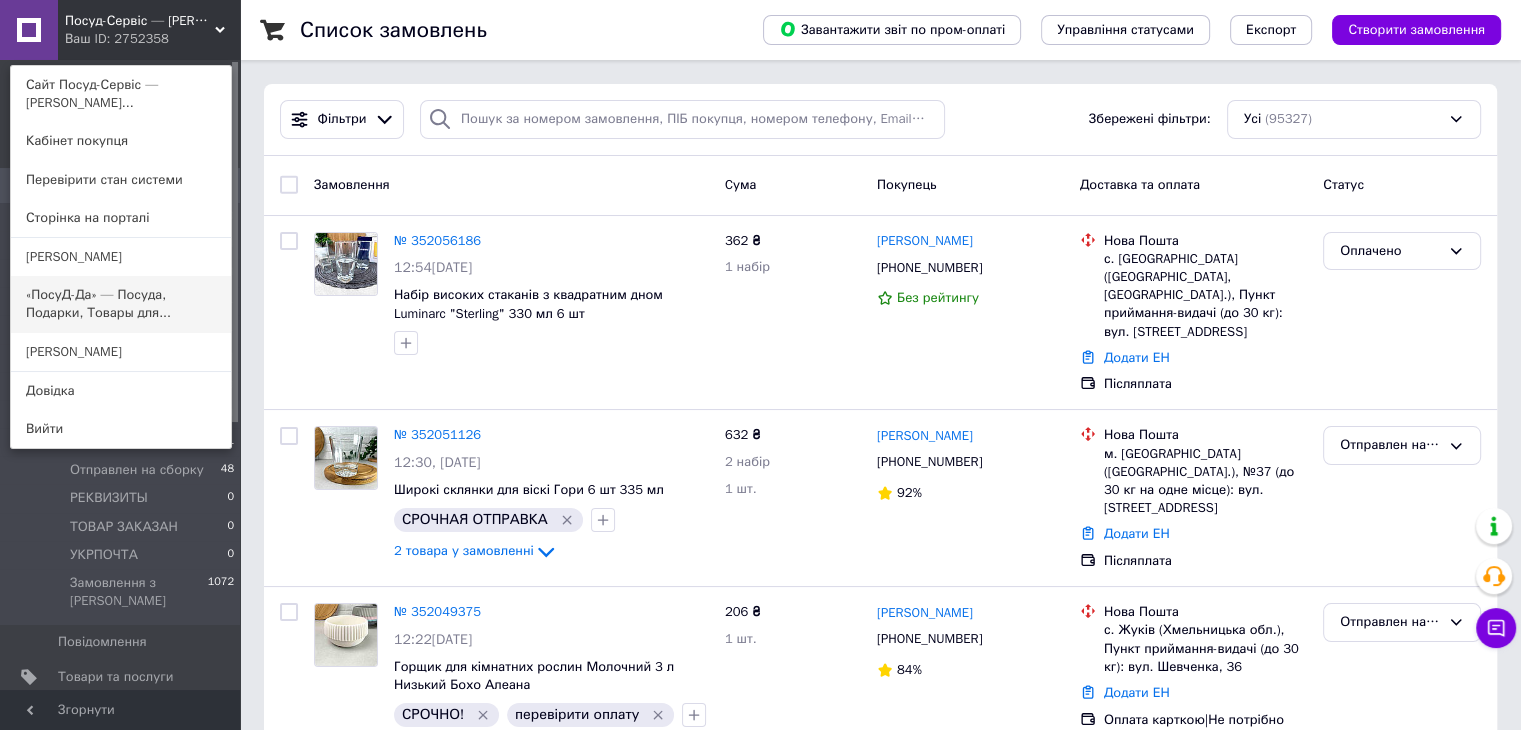 click on "«ПосуД-Да» — Посуда, Подарки, Товары для..." at bounding box center [121, 304] 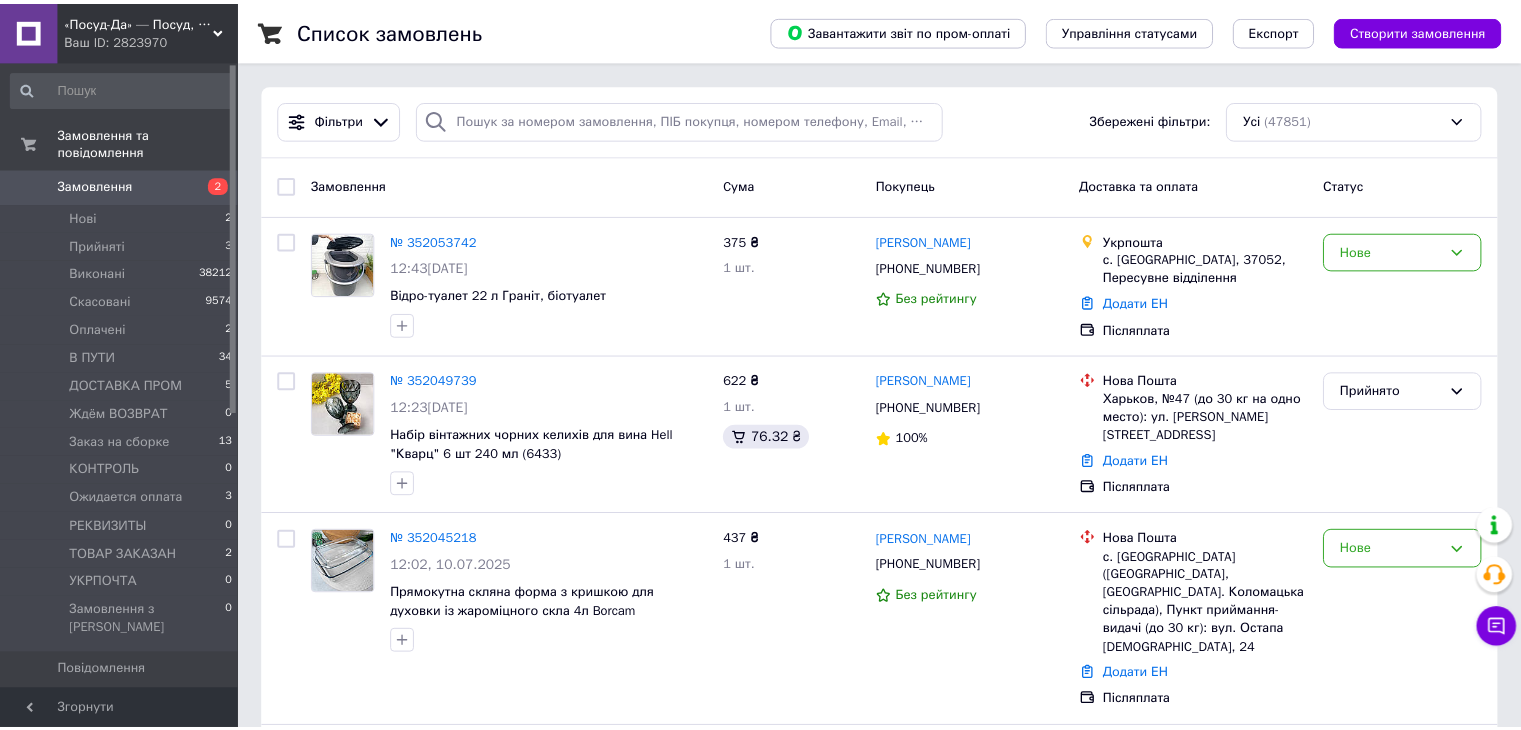 scroll, scrollTop: 0, scrollLeft: 0, axis: both 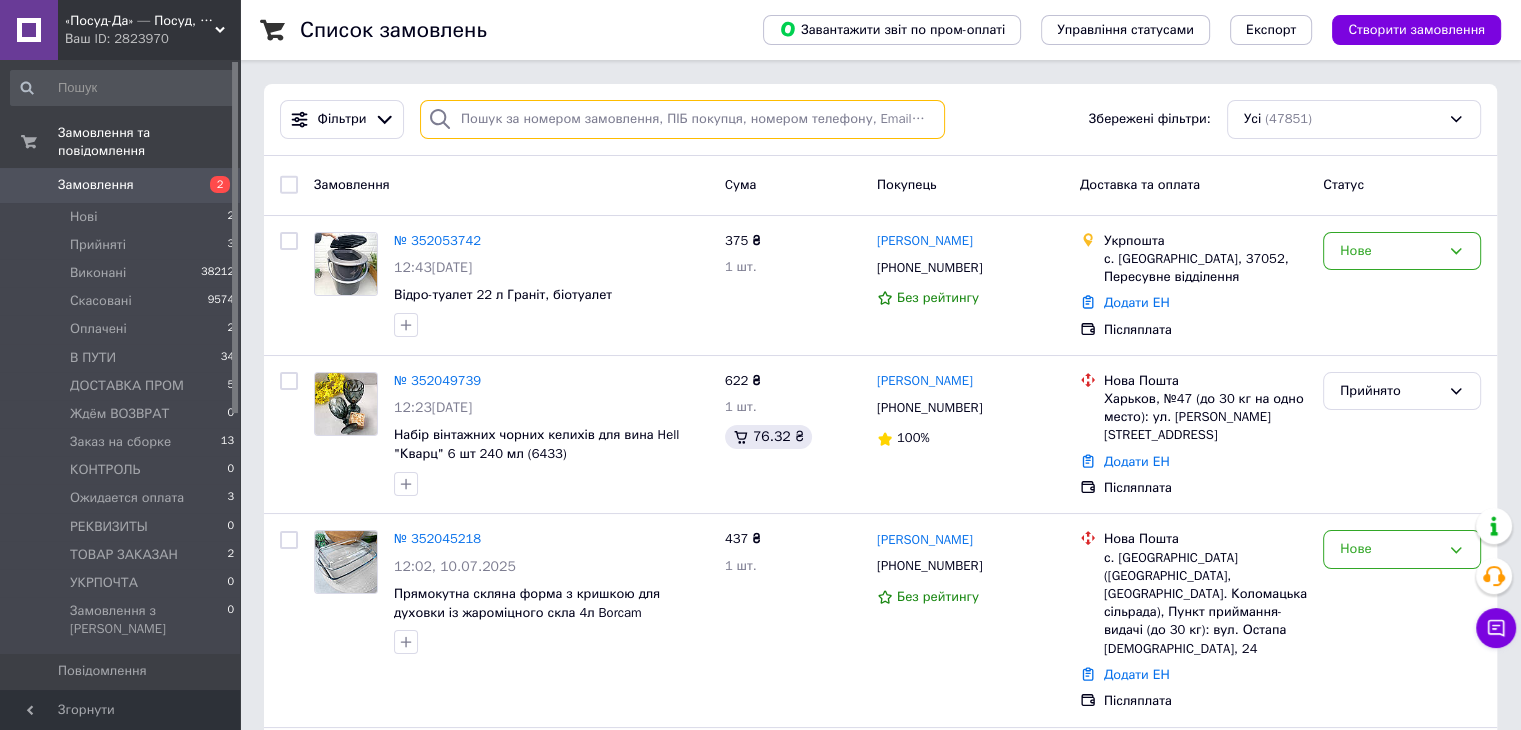 click at bounding box center (682, 119) 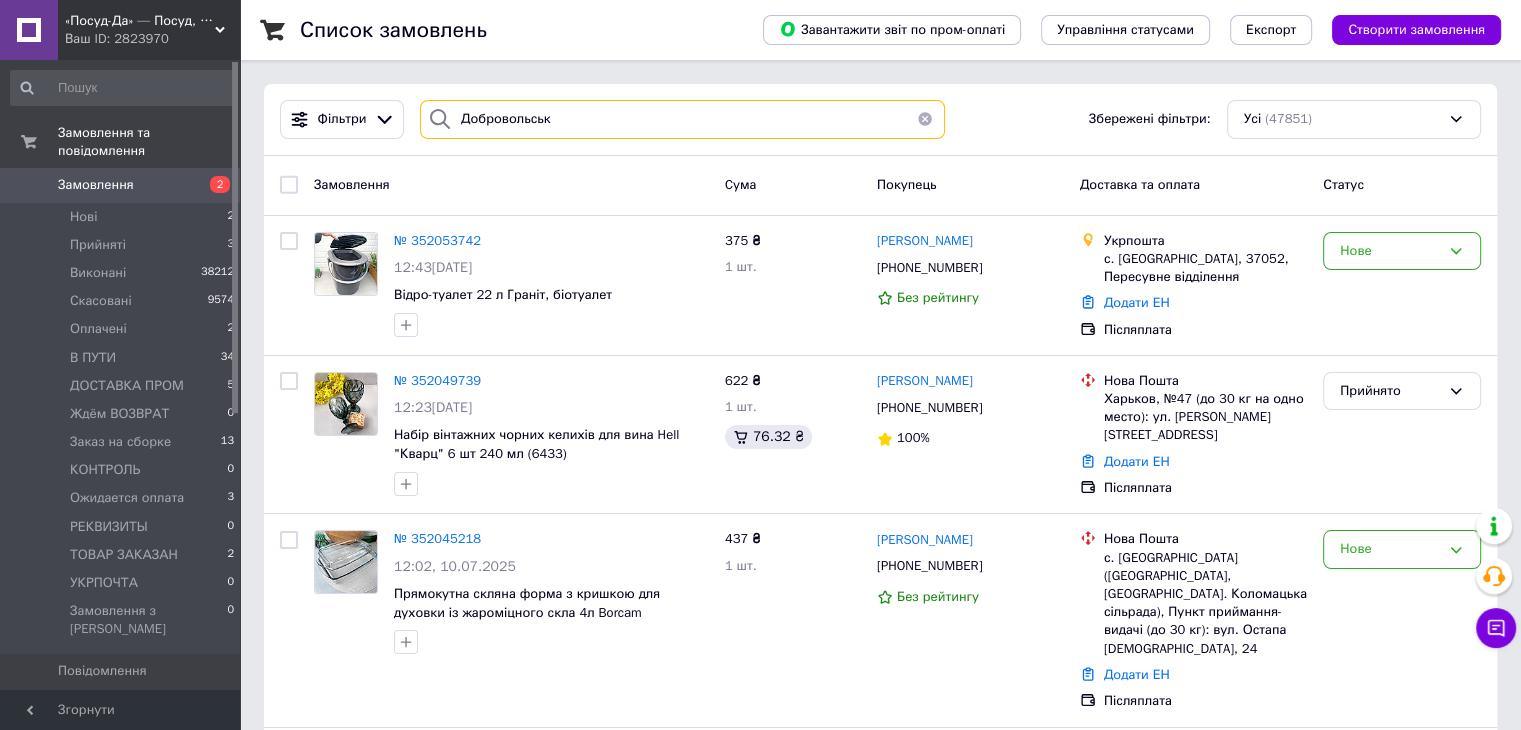 type on "Добровольська" 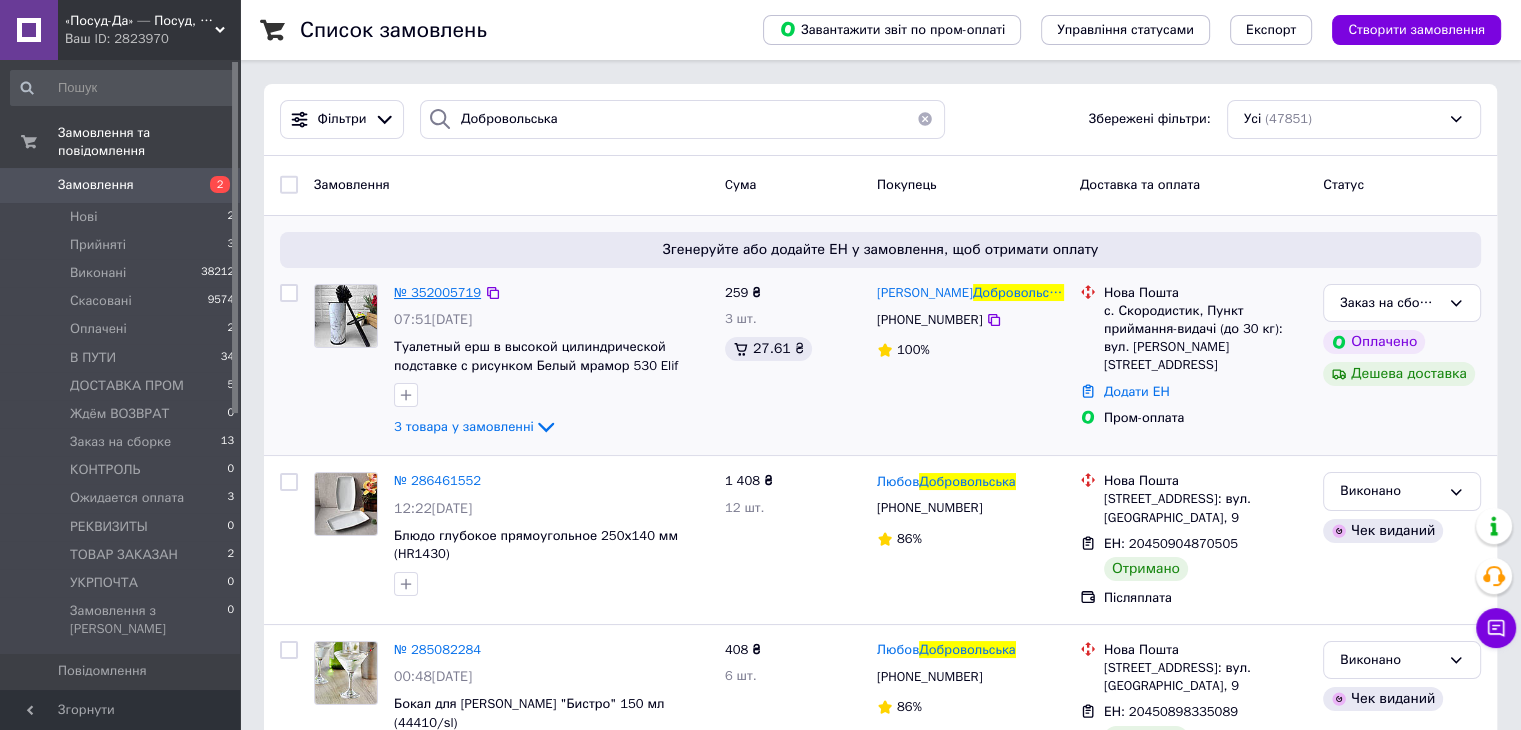 click on "№ 352005719" at bounding box center [437, 292] 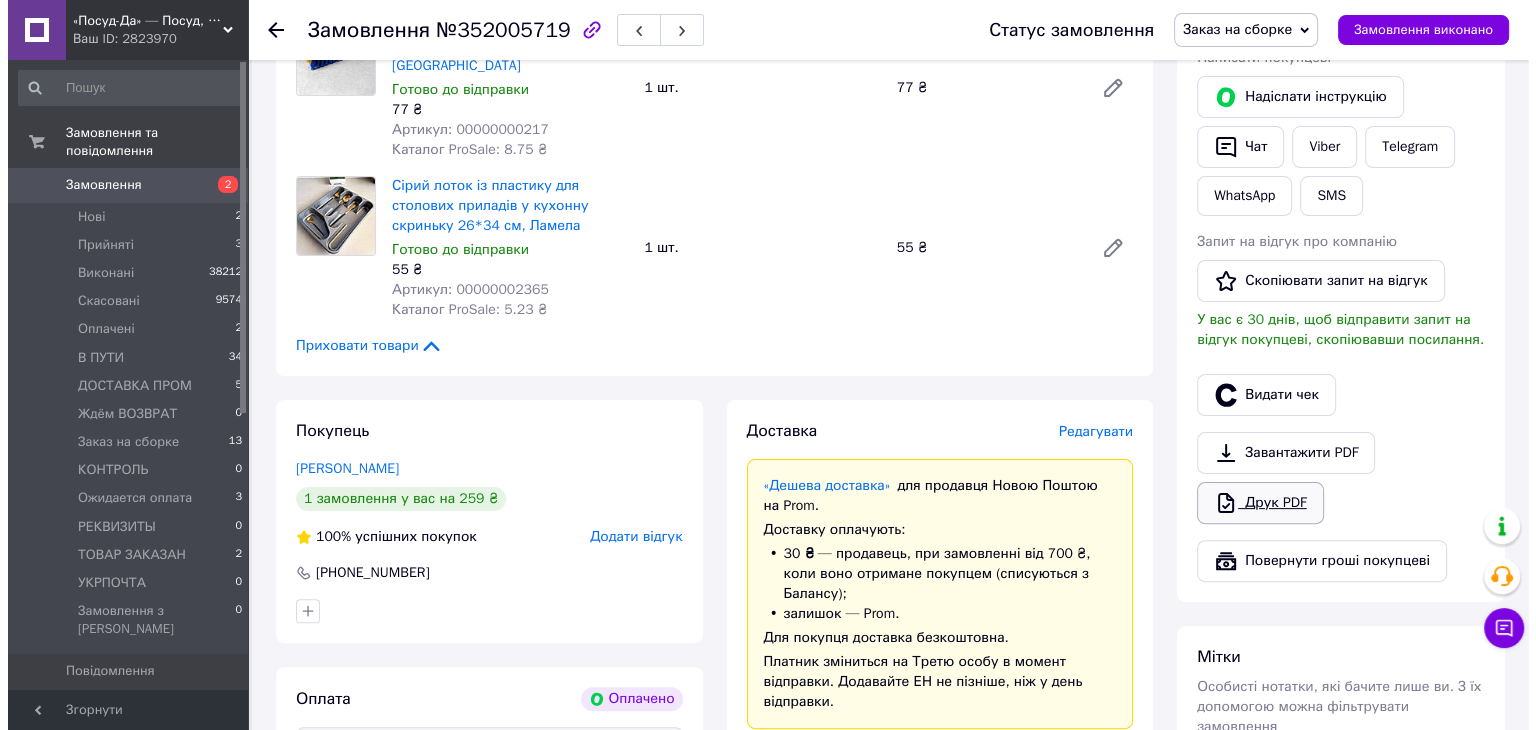 scroll, scrollTop: 600, scrollLeft: 0, axis: vertical 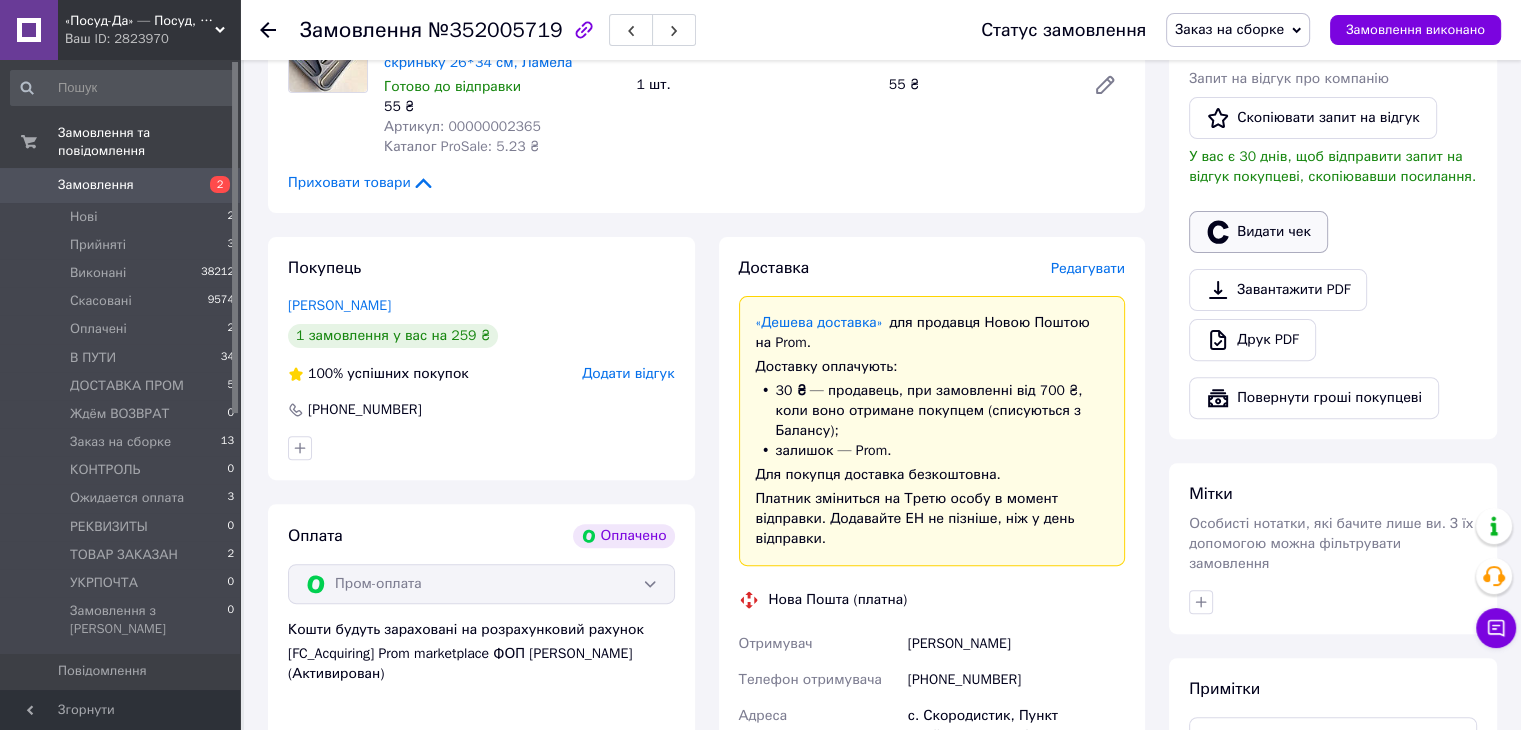 click on "Видати чек" at bounding box center (1258, 232) 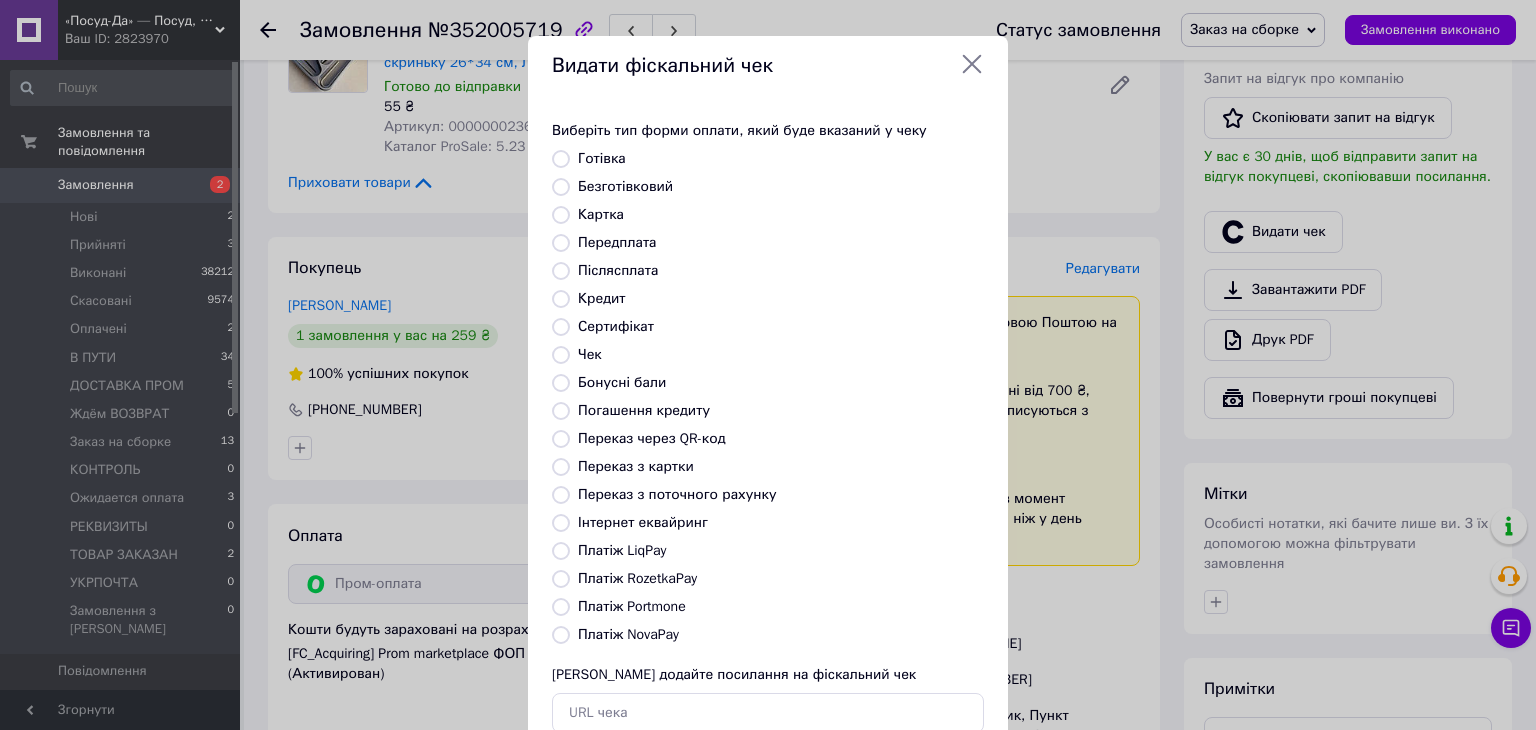 click on "Платіж RozetkaPay" at bounding box center [561, 579] 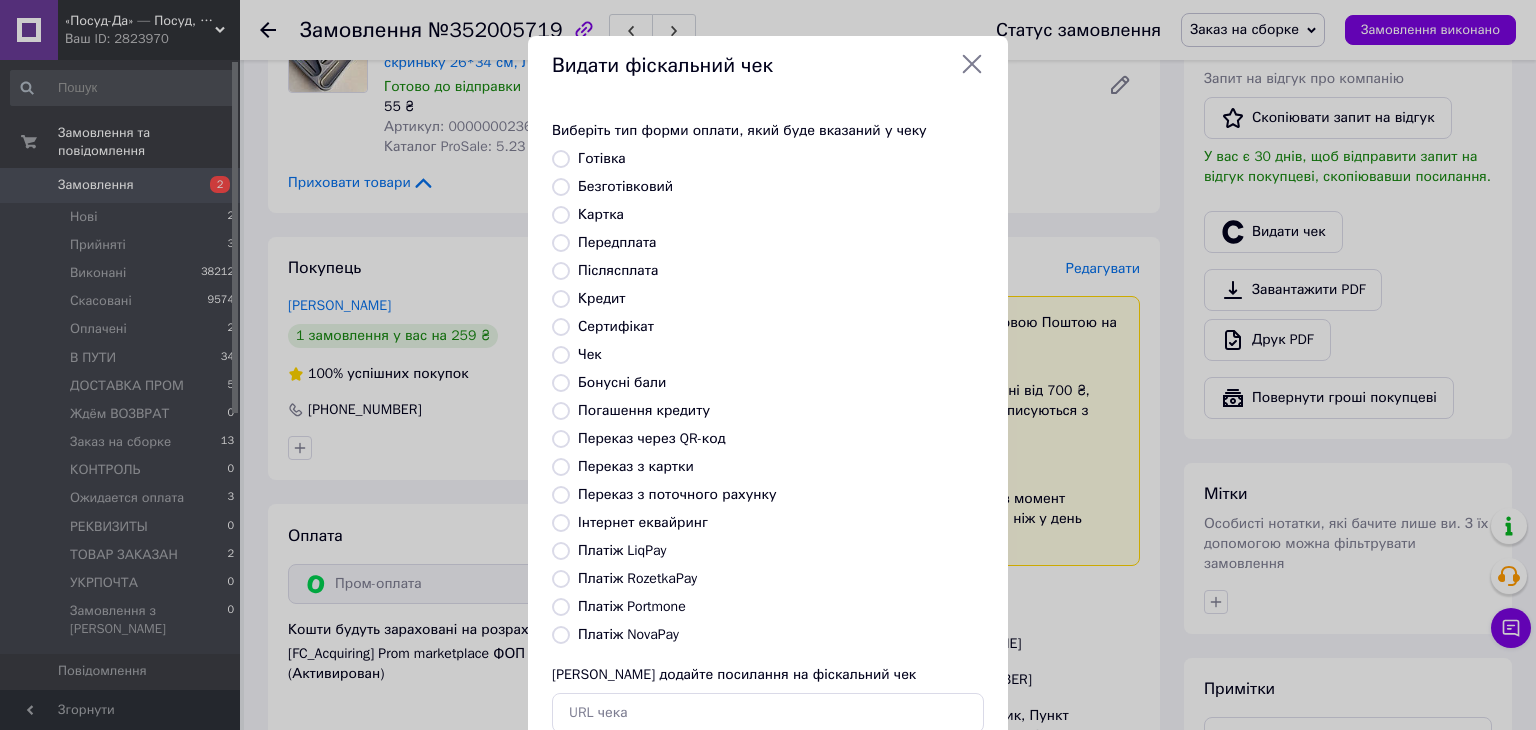 radio on "true" 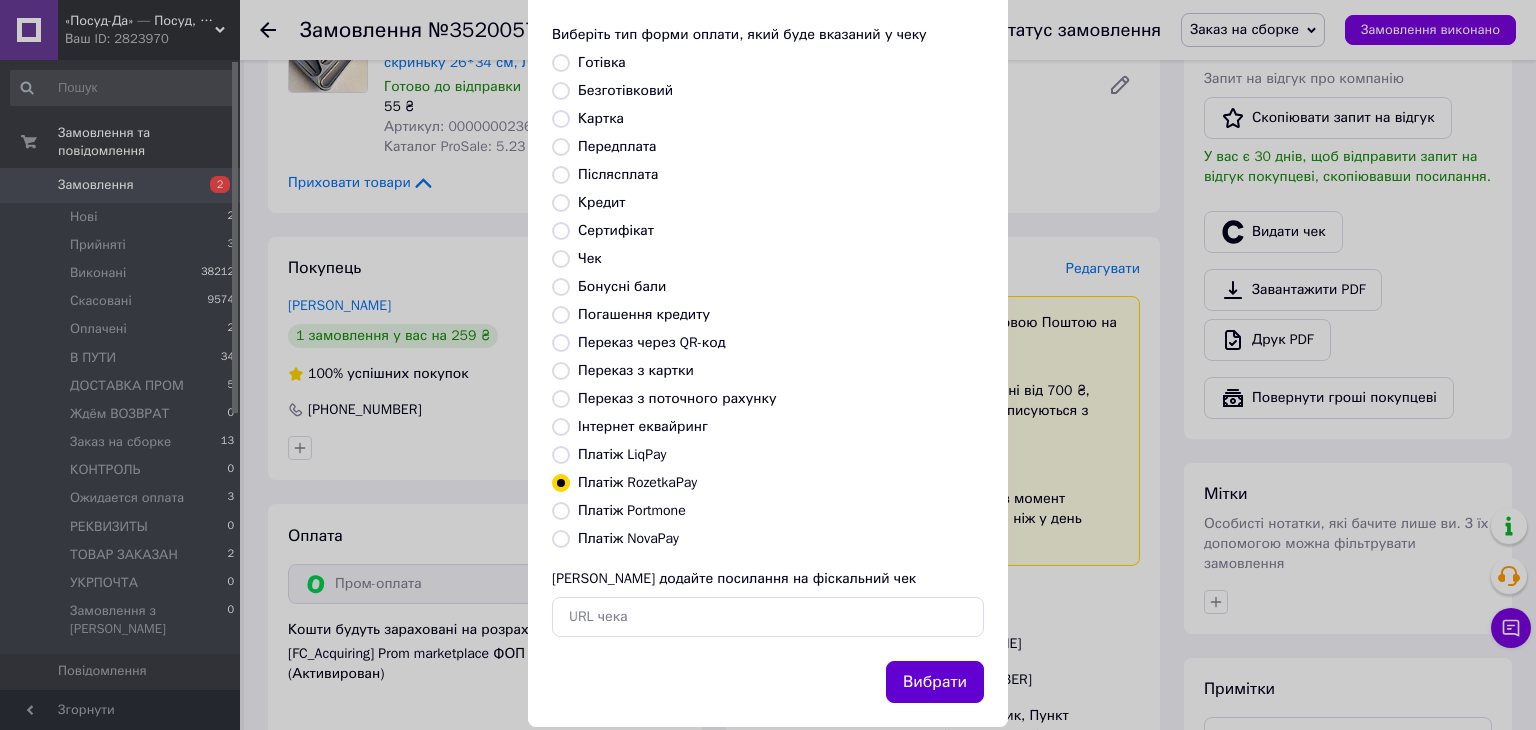 scroll, scrollTop: 100, scrollLeft: 0, axis: vertical 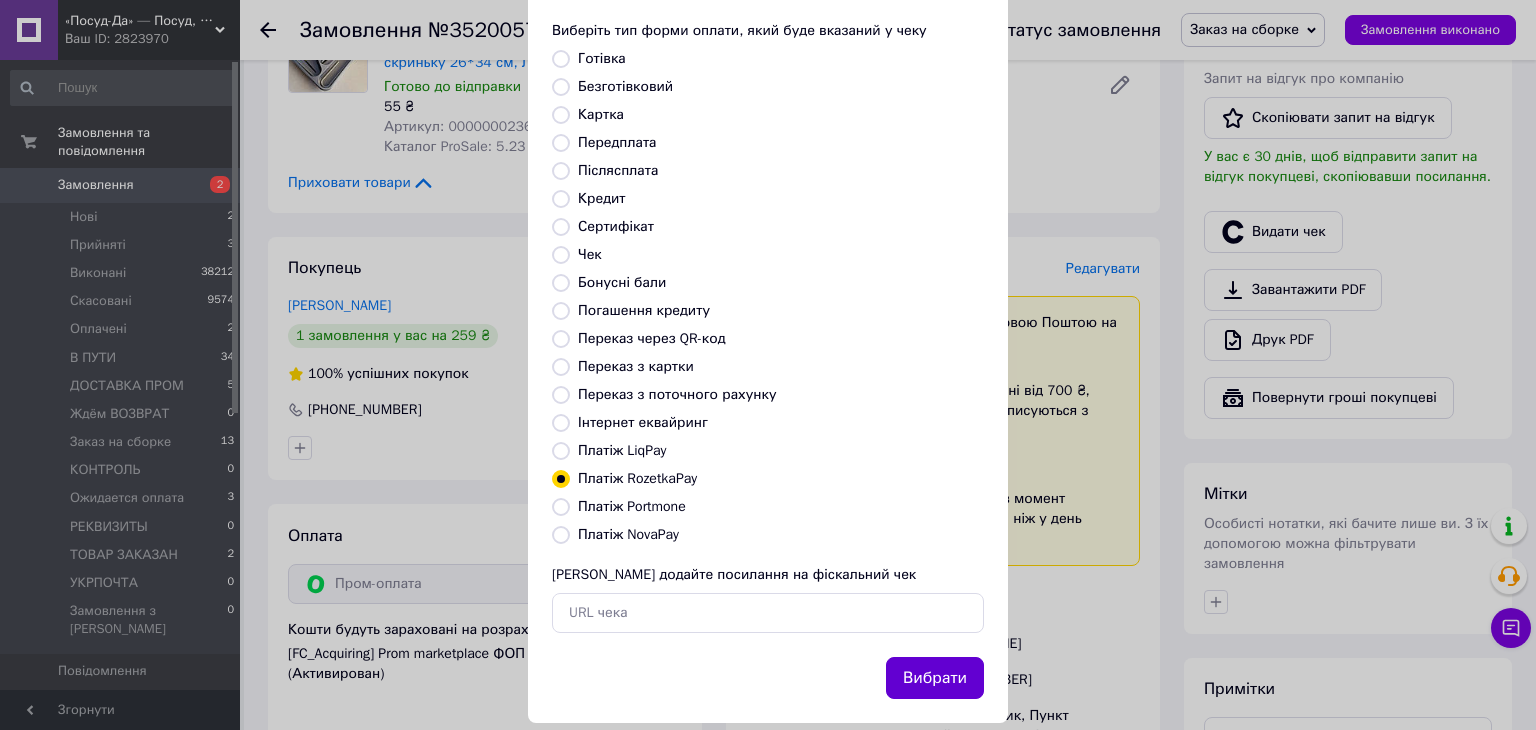 click on "Вибрати" at bounding box center [935, 678] 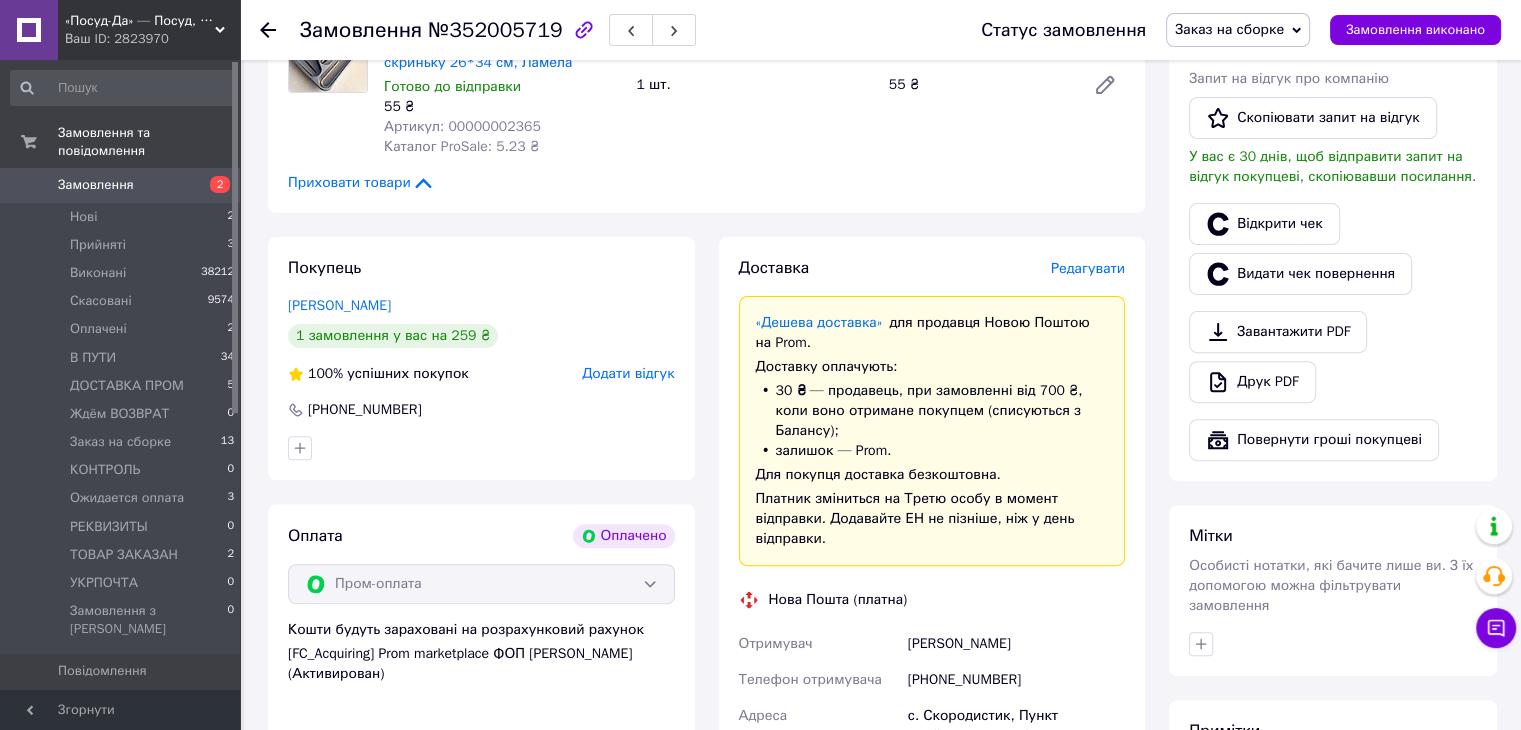 click on "Редагувати" at bounding box center (1088, 268) 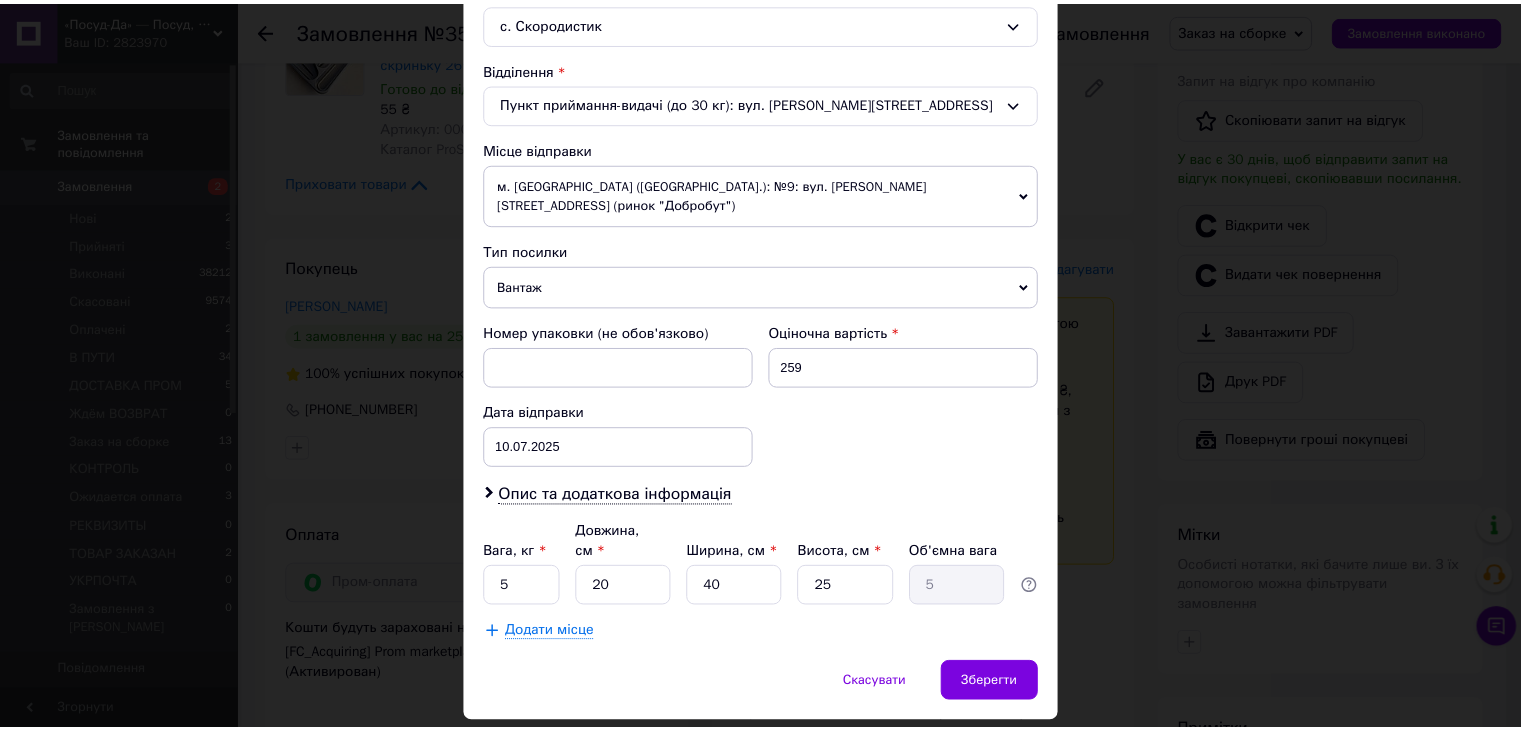 scroll, scrollTop: 592, scrollLeft: 0, axis: vertical 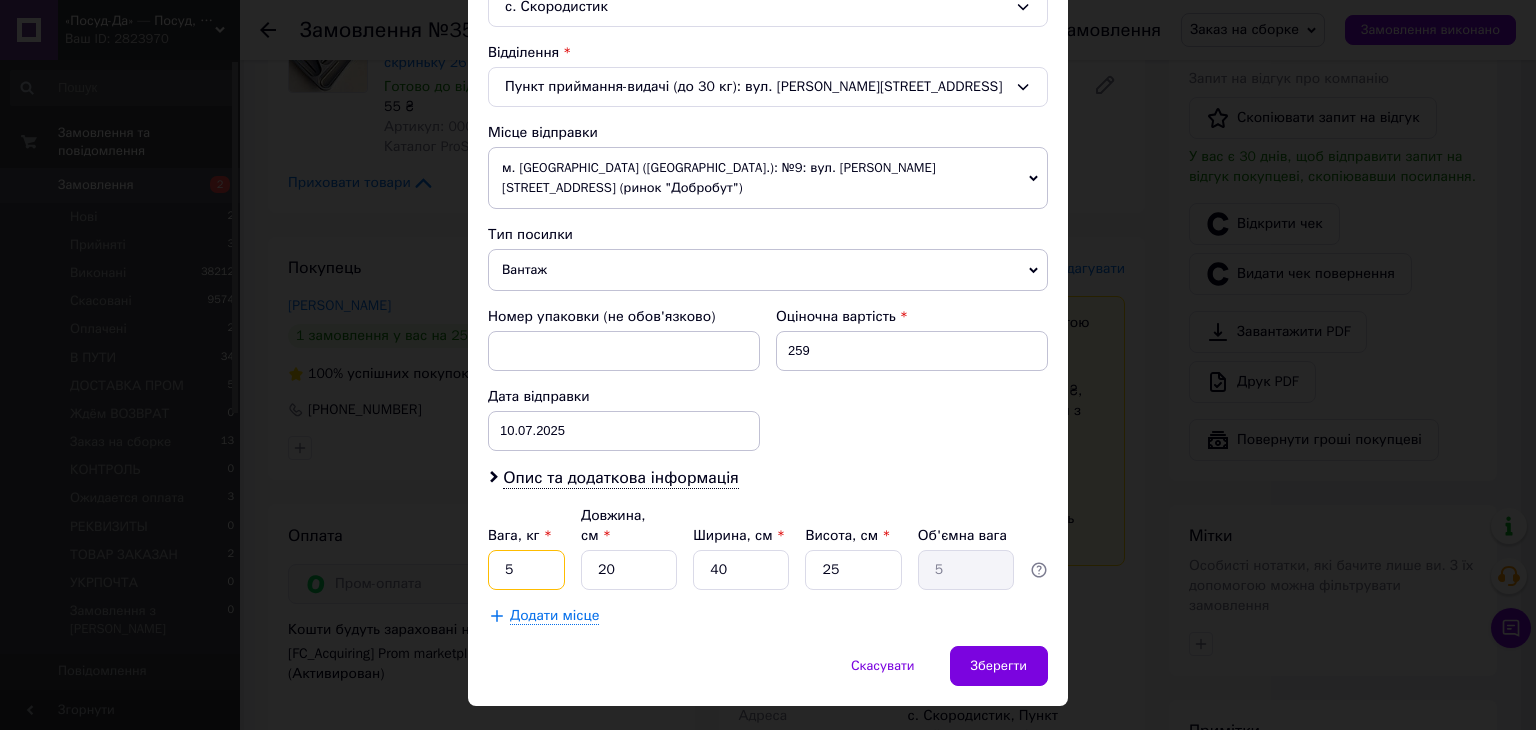 drag, startPoint x: 508, startPoint y: 540, endPoint x: 497, endPoint y: 538, distance: 11.18034 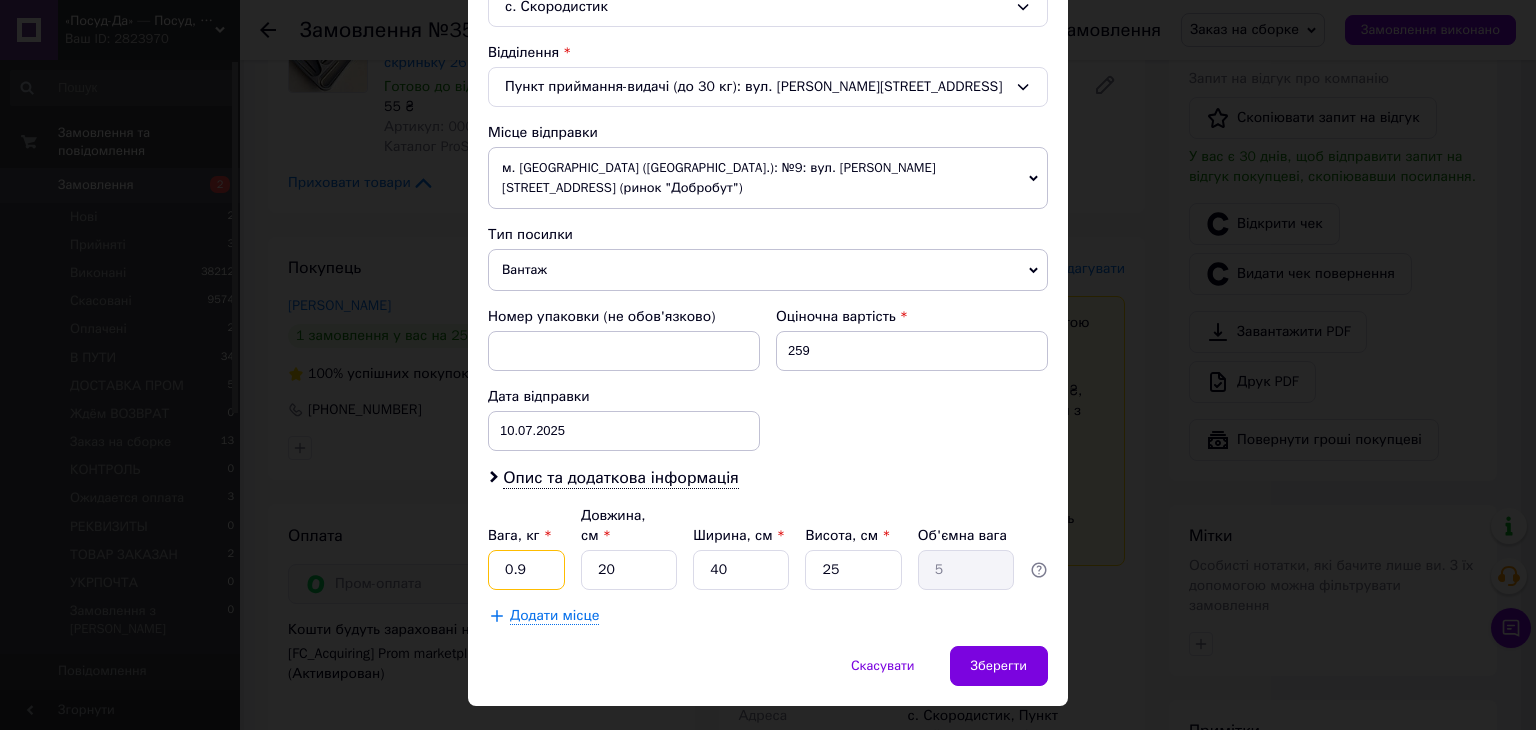 type on "0.9" 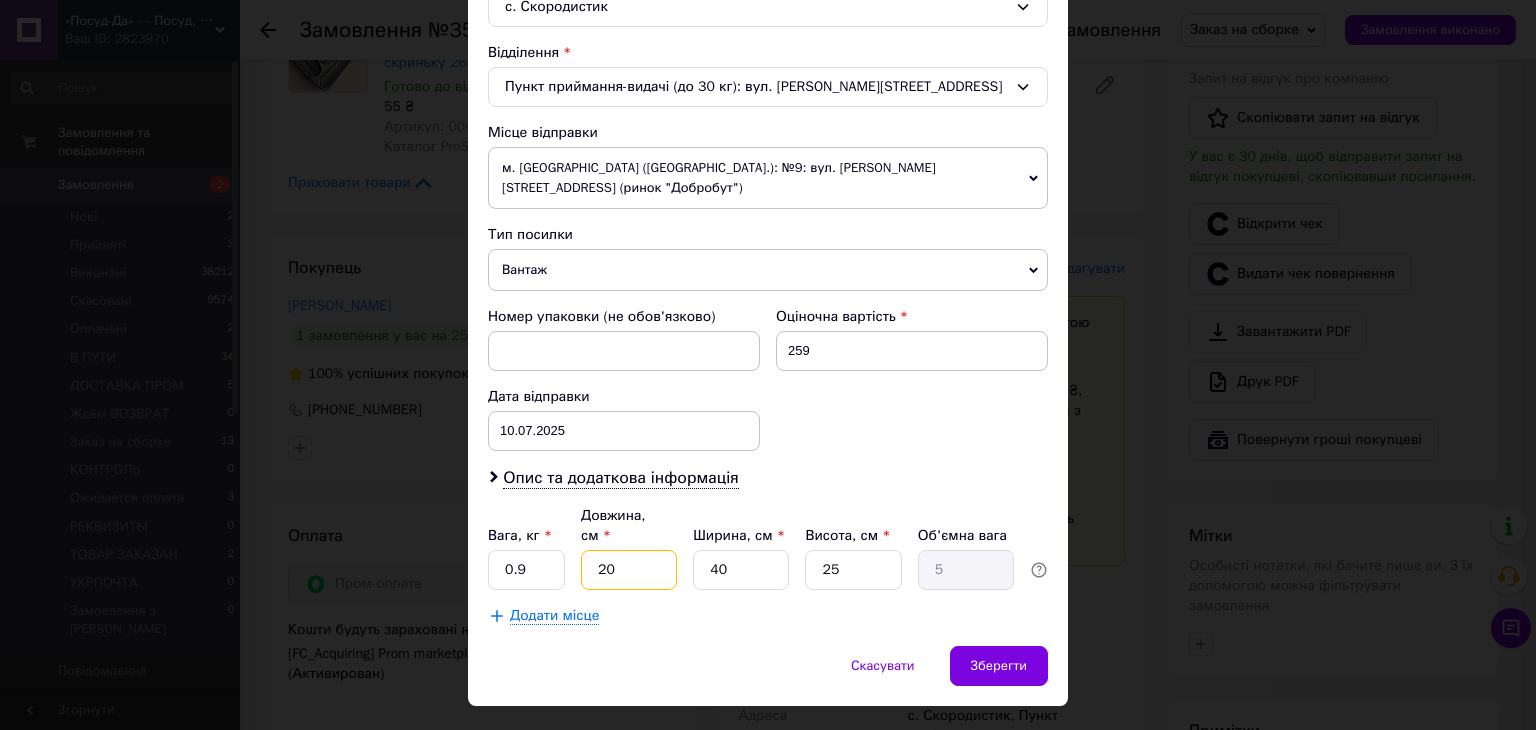 drag, startPoint x: 629, startPoint y: 533, endPoint x: 584, endPoint y: 534, distance: 45.01111 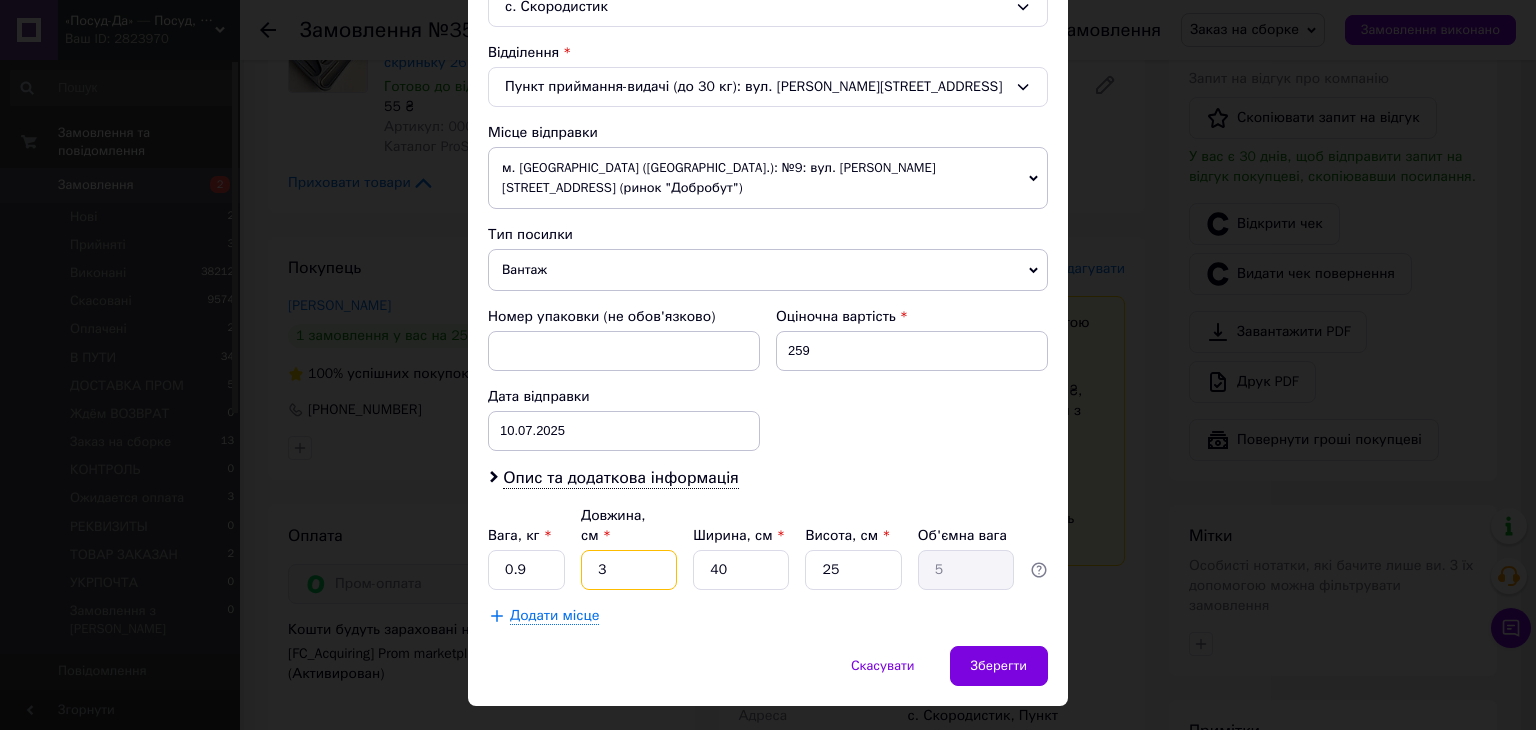 type on "0.75" 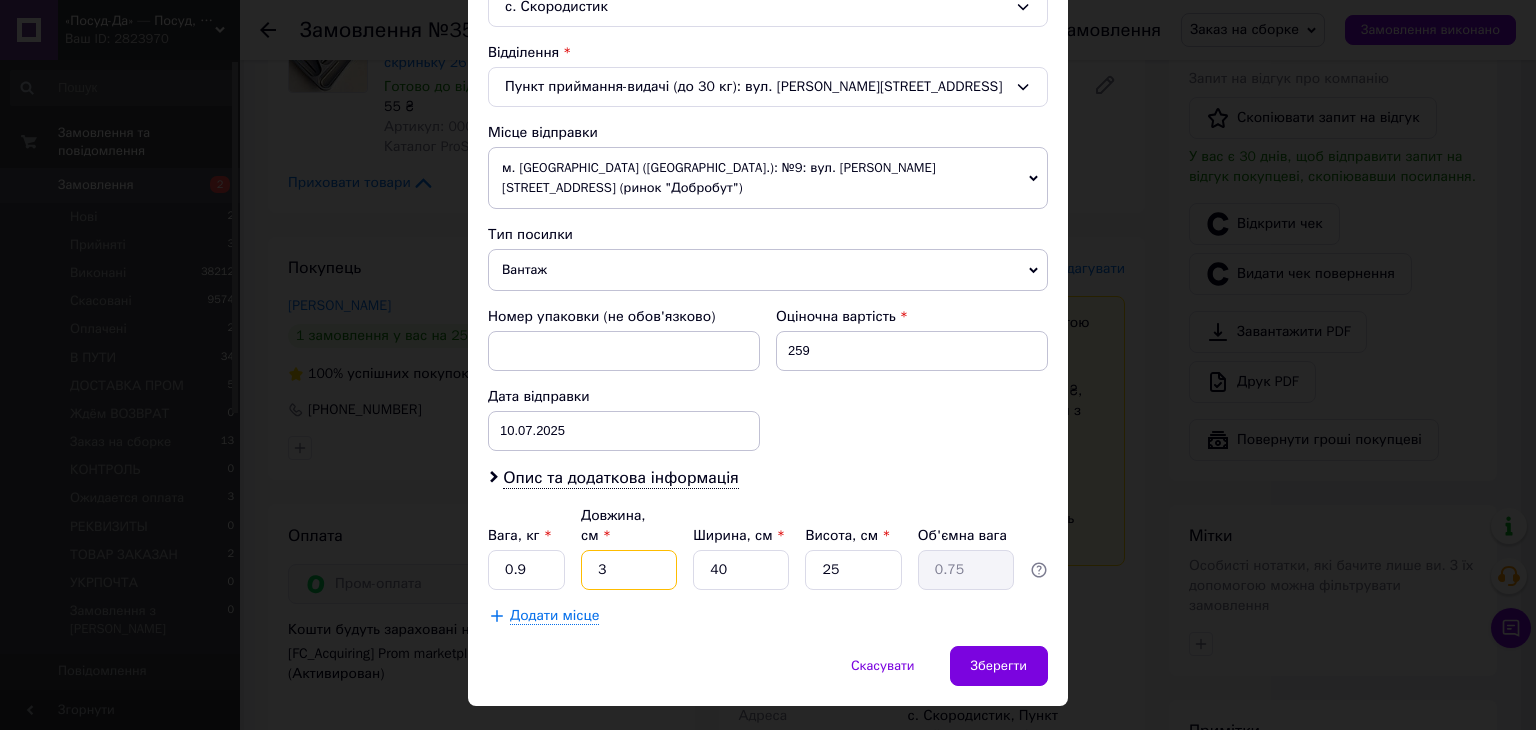 type on "30" 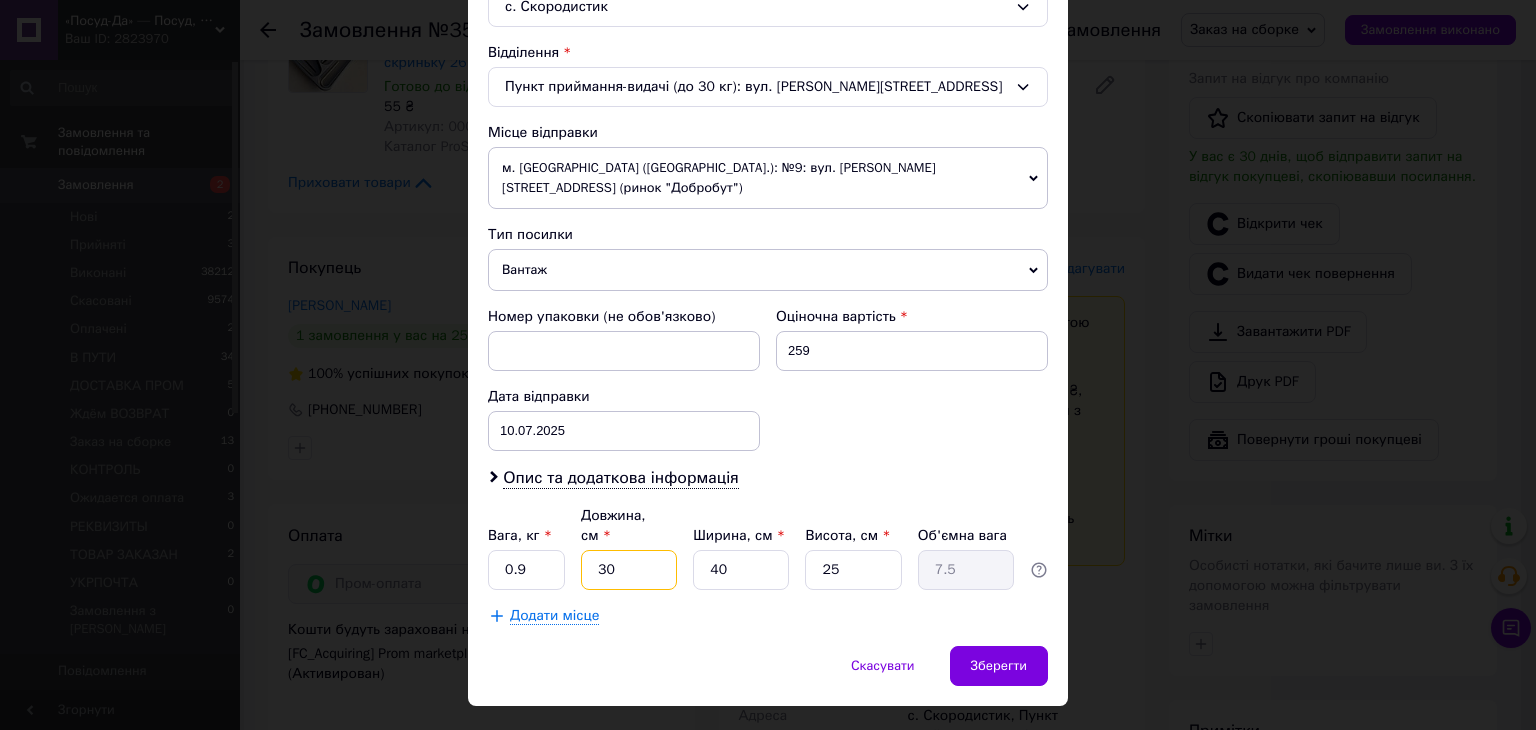type on "30" 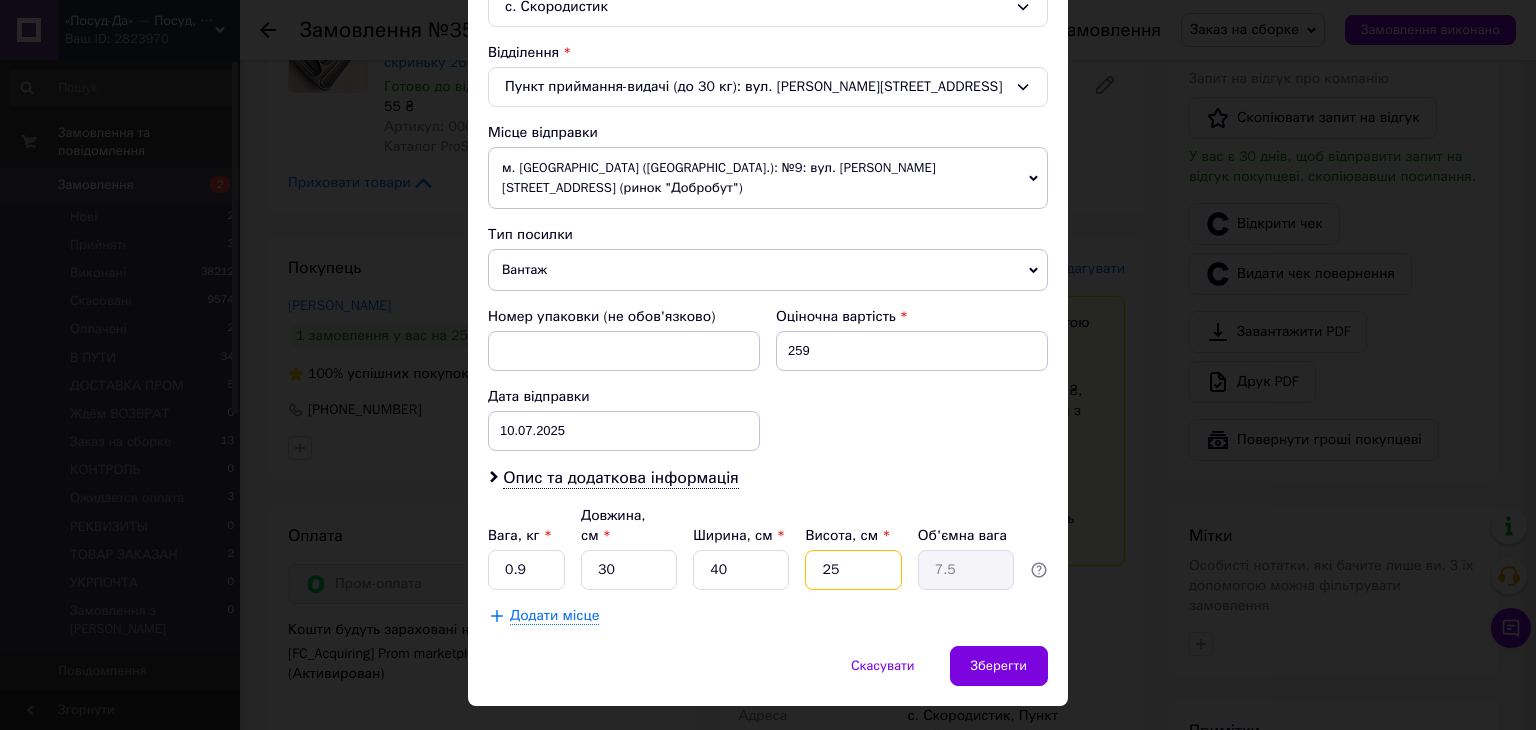 drag, startPoint x: 784, startPoint y: 527, endPoint x: 770, endPoint y: 525, distance: 14.142136 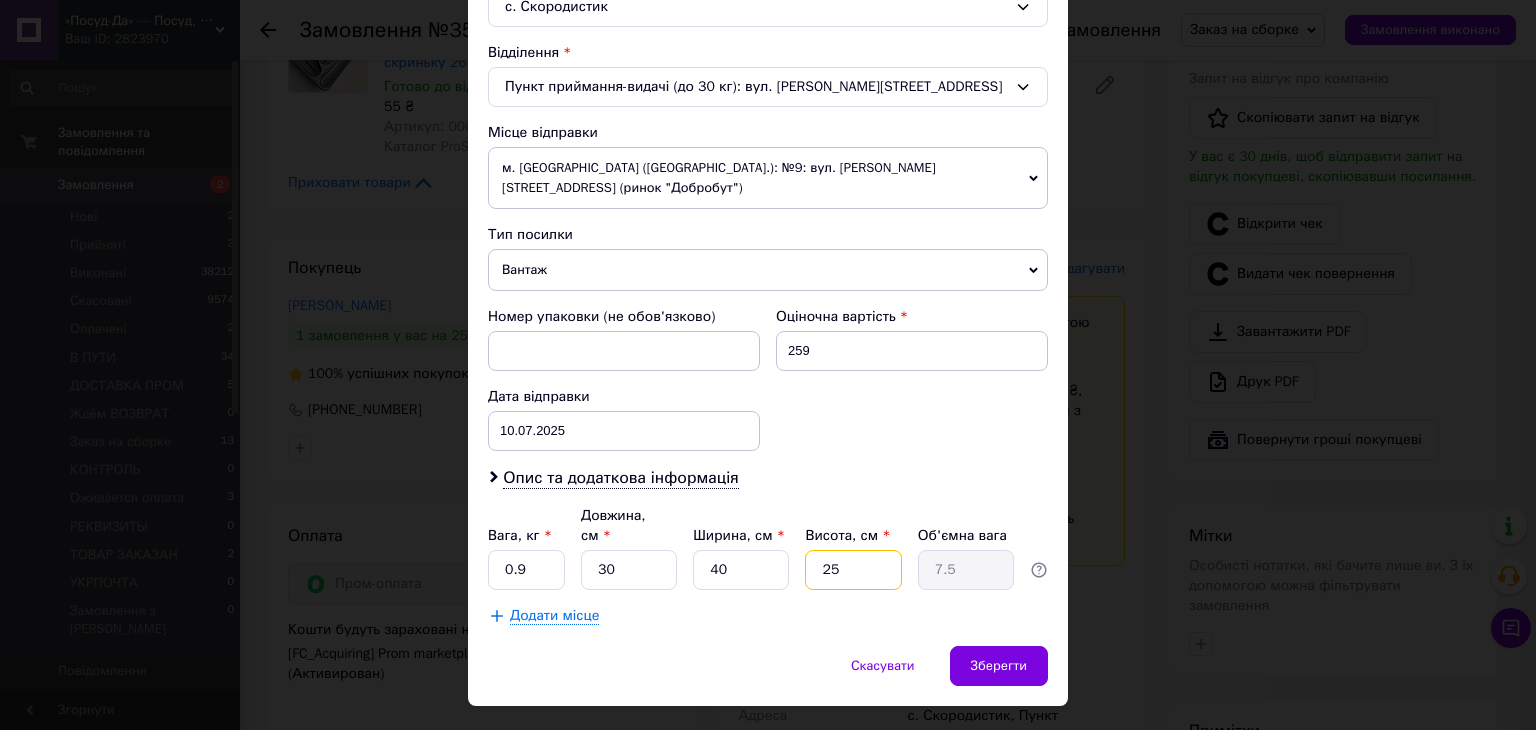 type on "1" 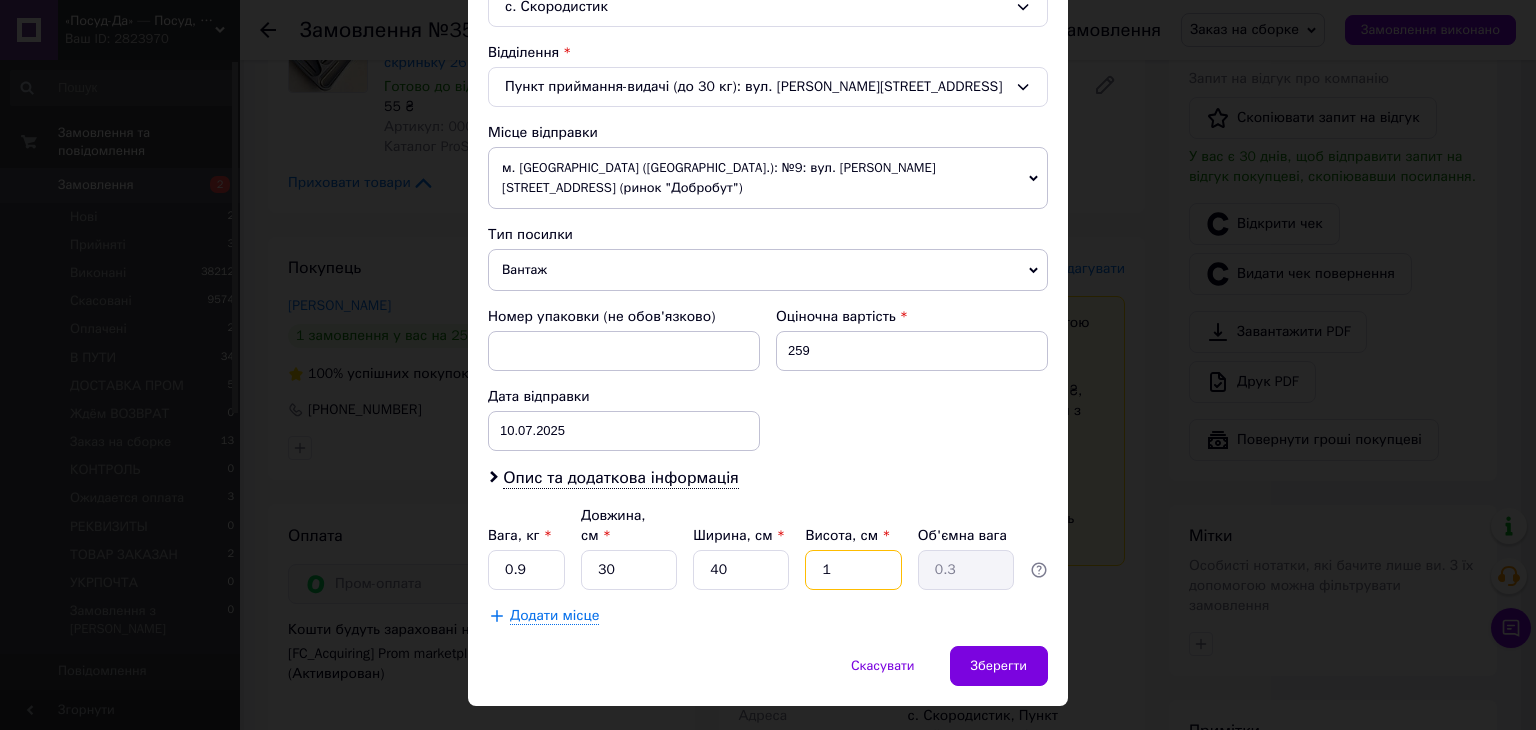 type on "15" 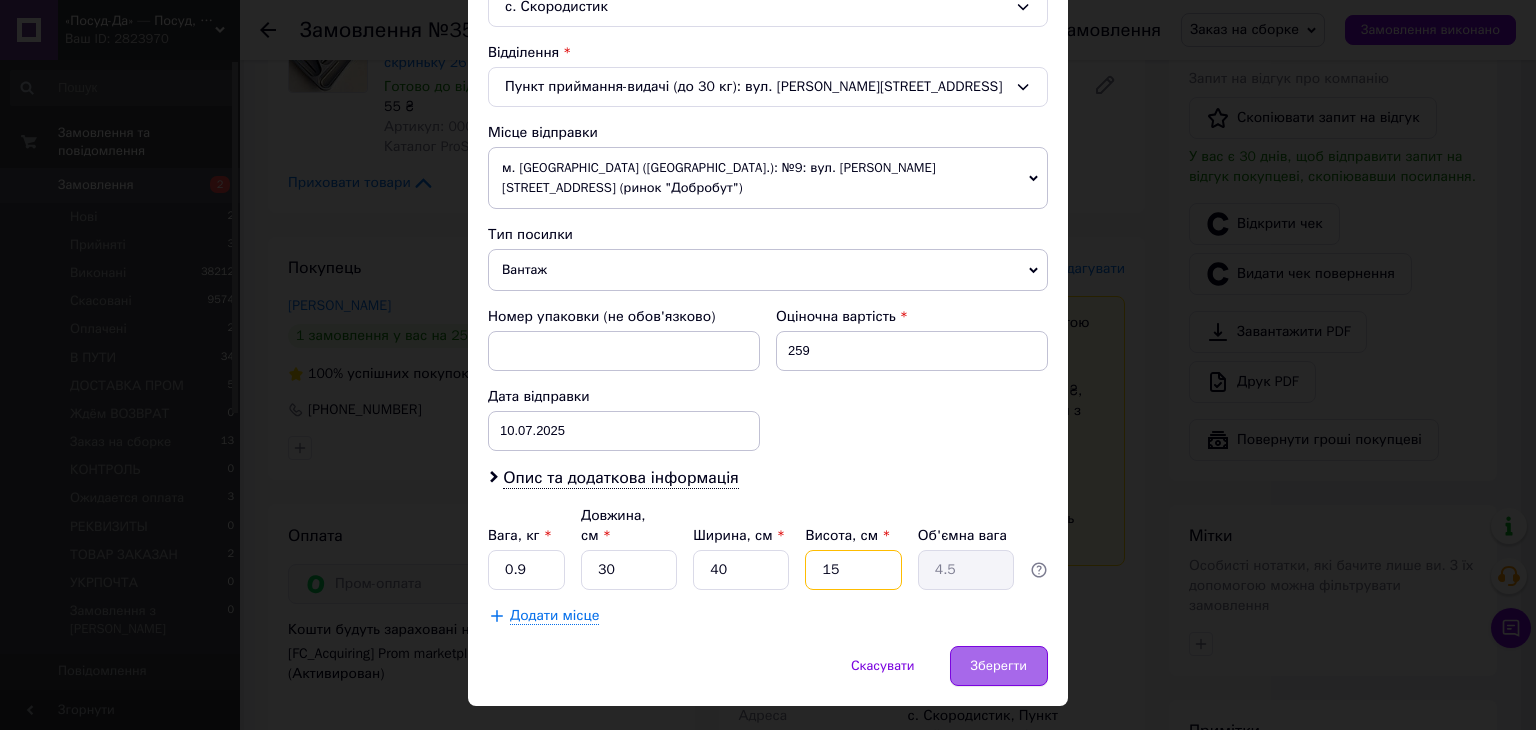 type on "15" 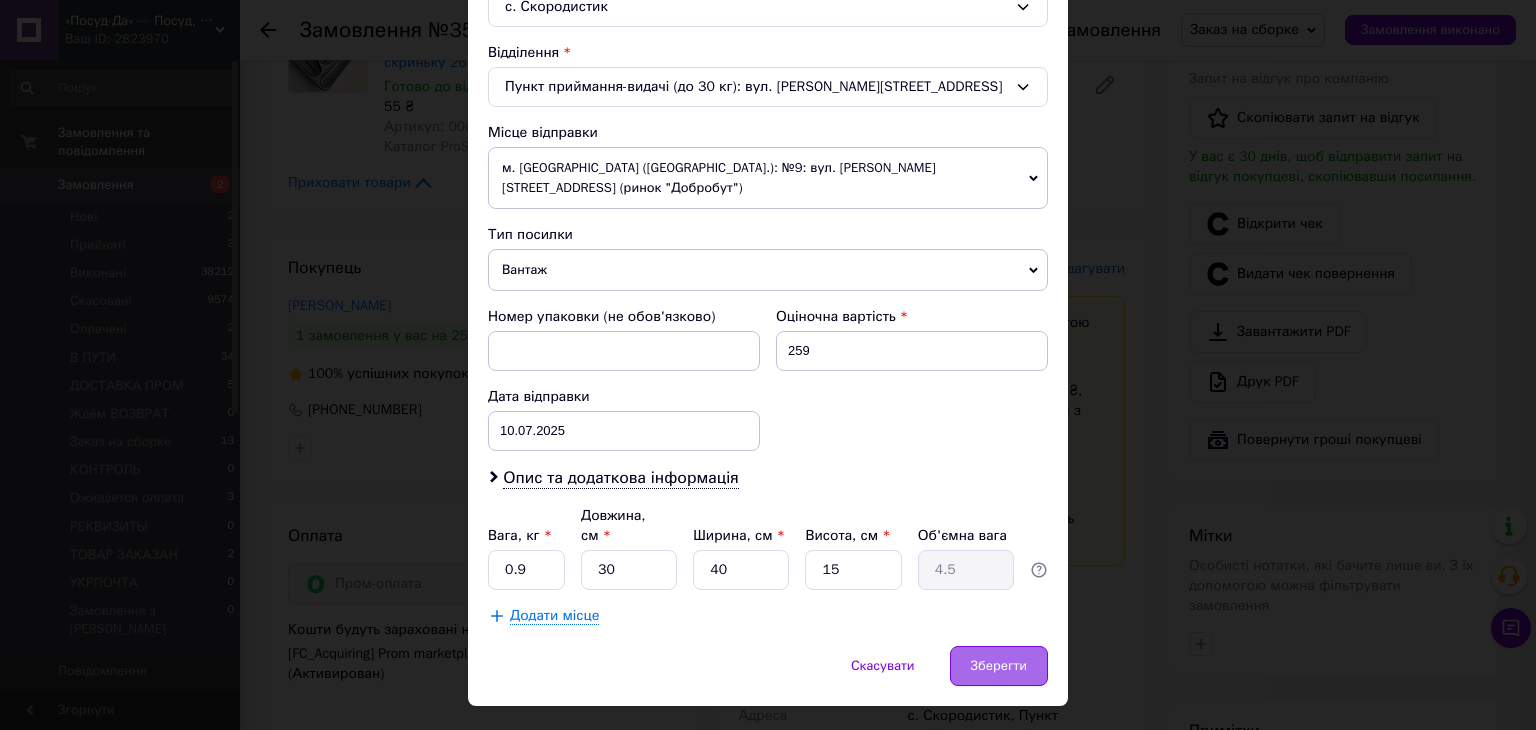 click on "Зберегти" at bounding box center (999, 666) 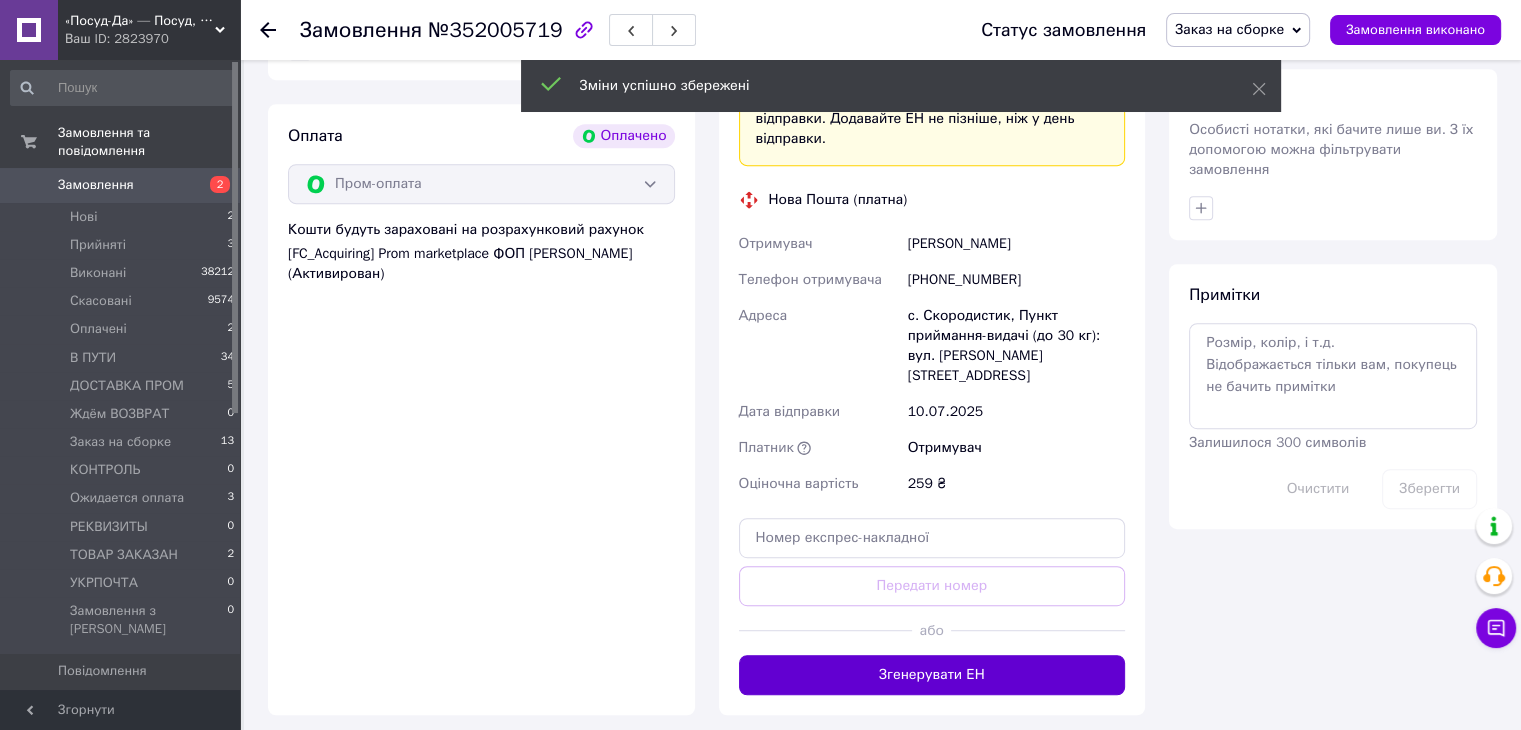 click on "Згенерувати ЕН" at bounding box center (932, 675) 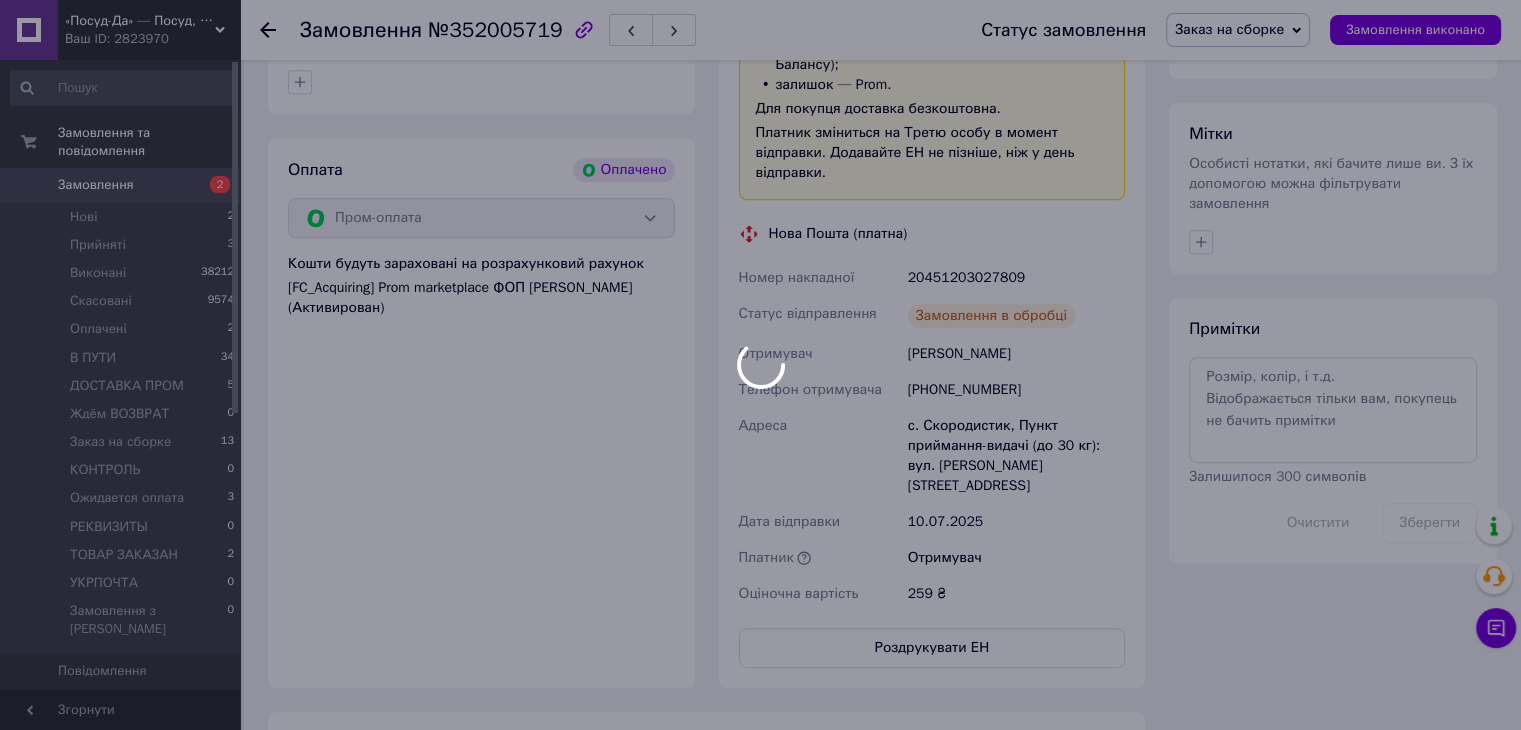 scroll, scrollTop: 1000, scrollLeft: 0, axis: vertical 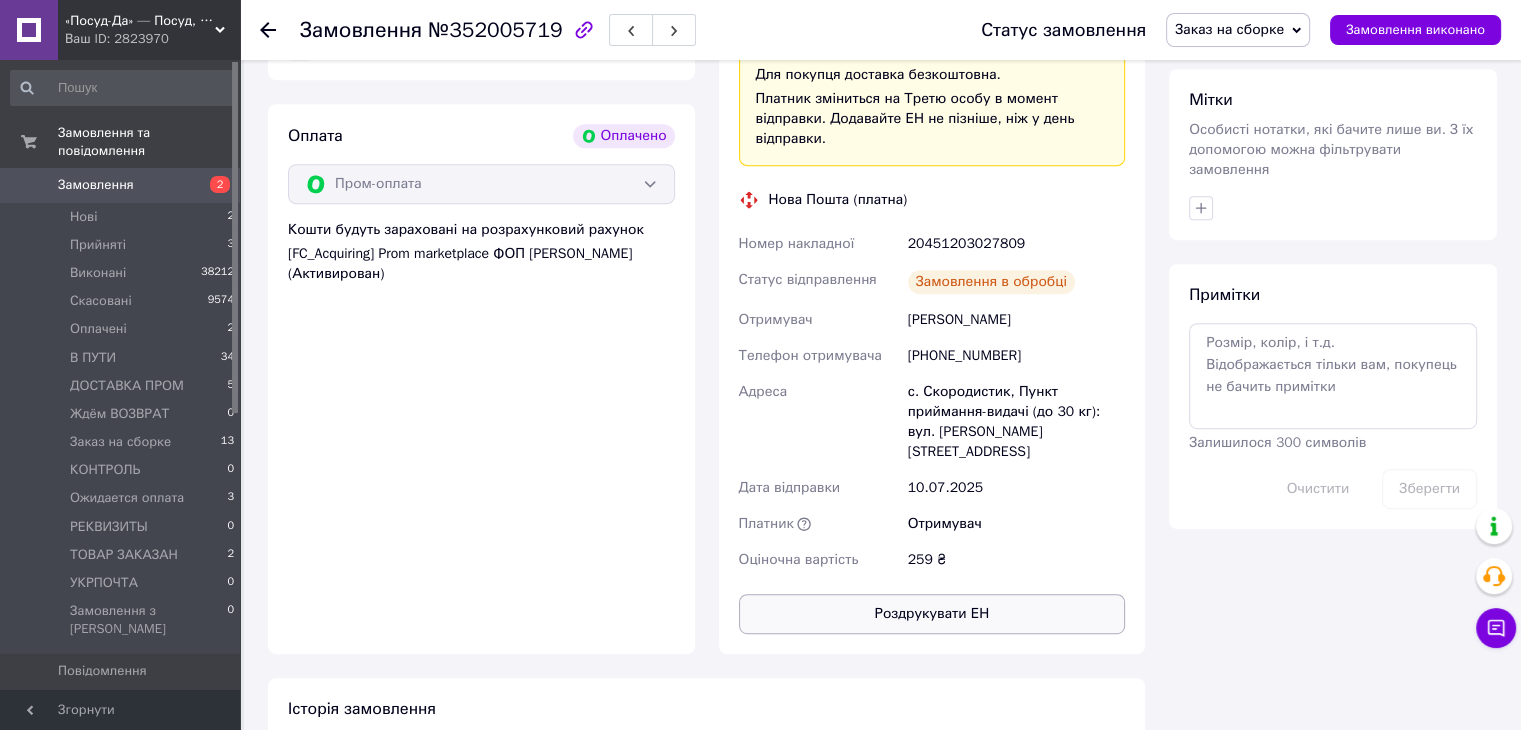 click on "Роздрукувати ЕН" at bounding box center (932, 614) 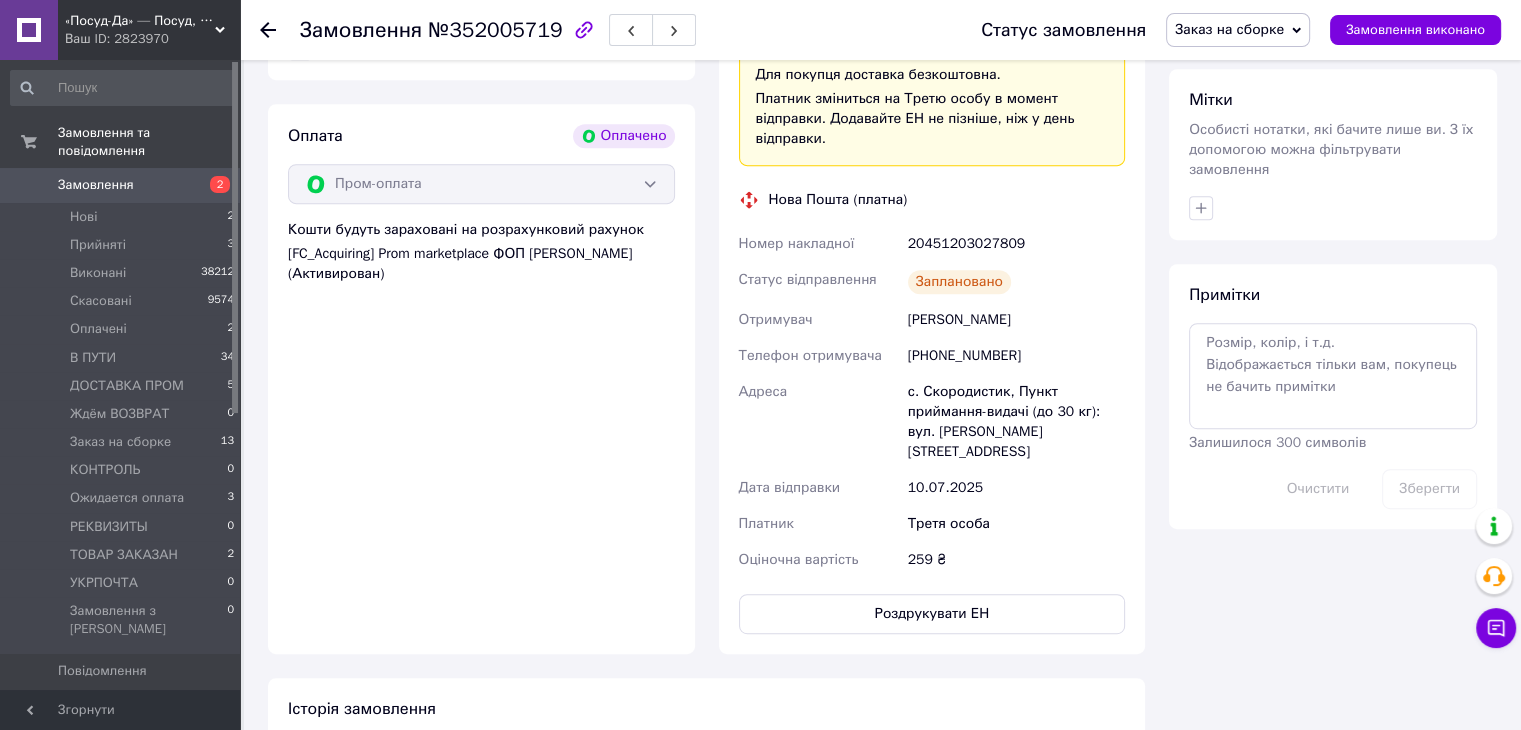 click on "20451203027809" at bounding box center (1016, 244) 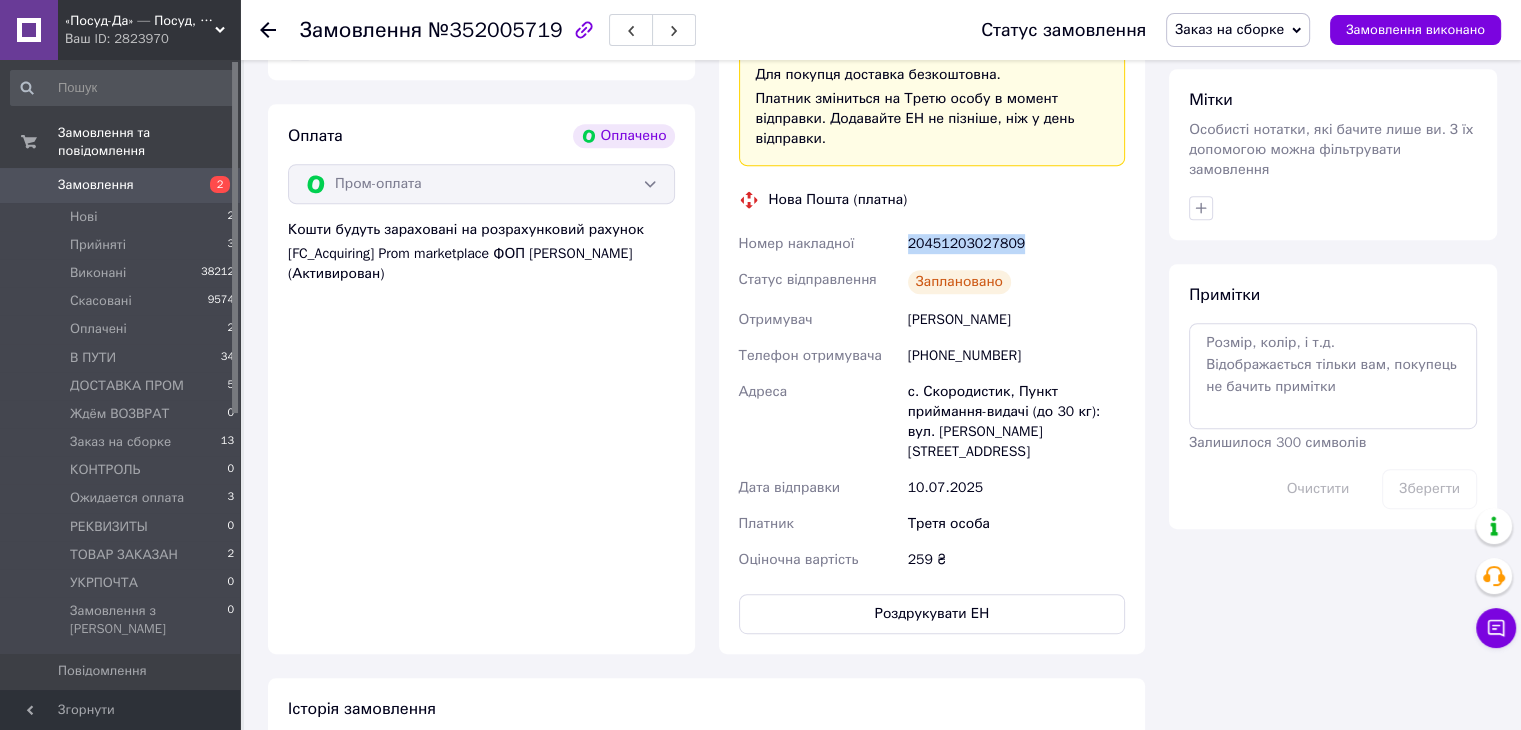 click on "20451203027809" at bounding box center [1016, 244] 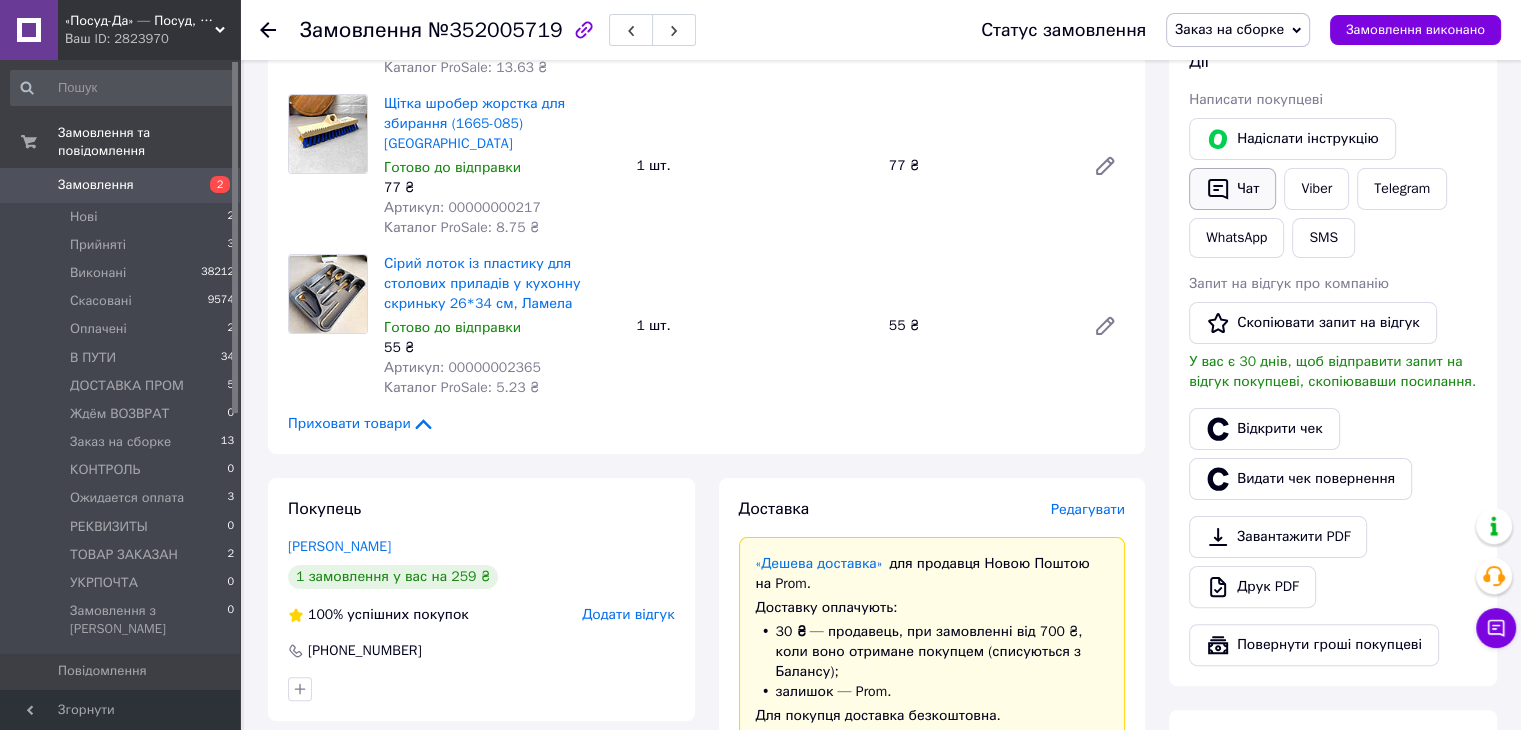 scroll, scrollTop: 300, scrollLeft: 0, axis: vertical 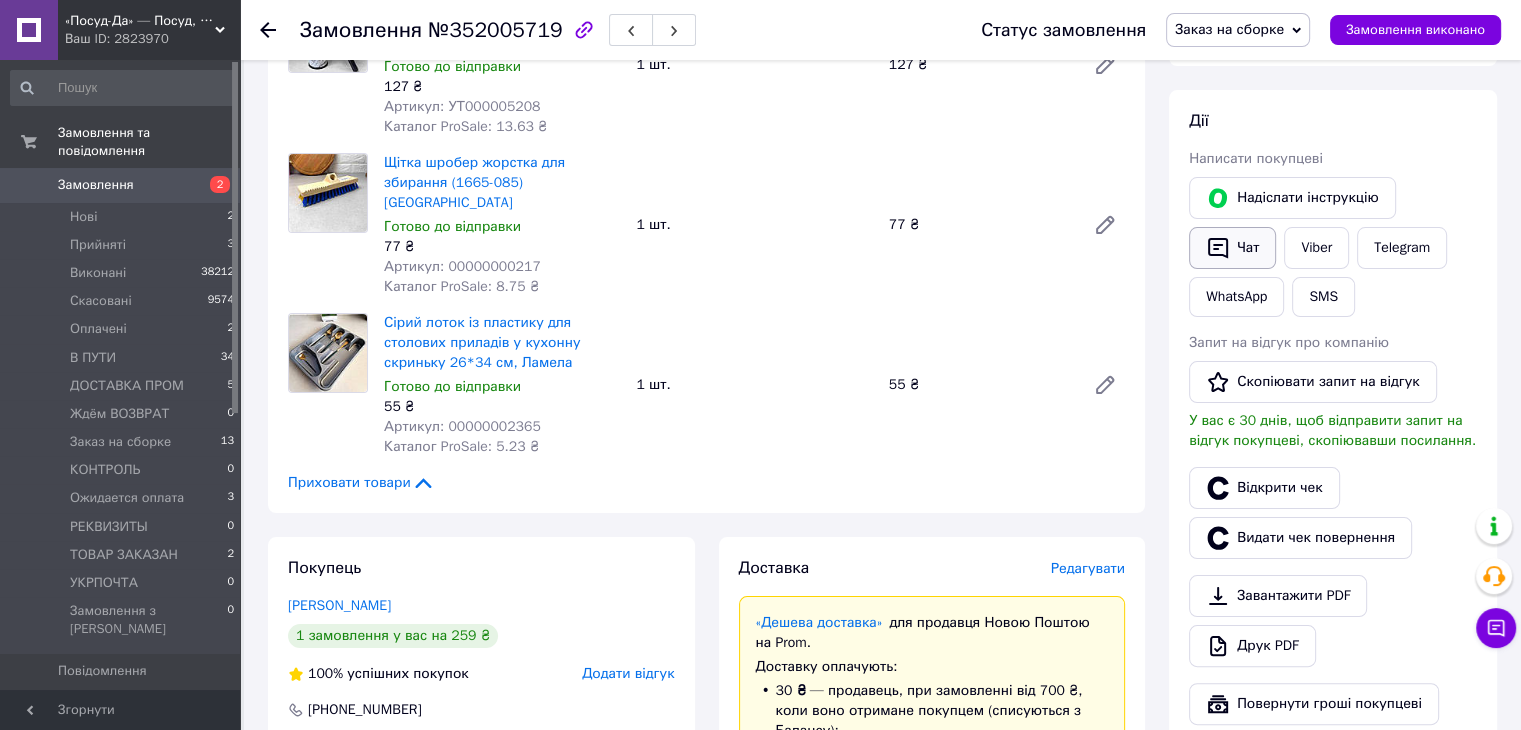 click on "Чат" at bounding box center (1232, 248) 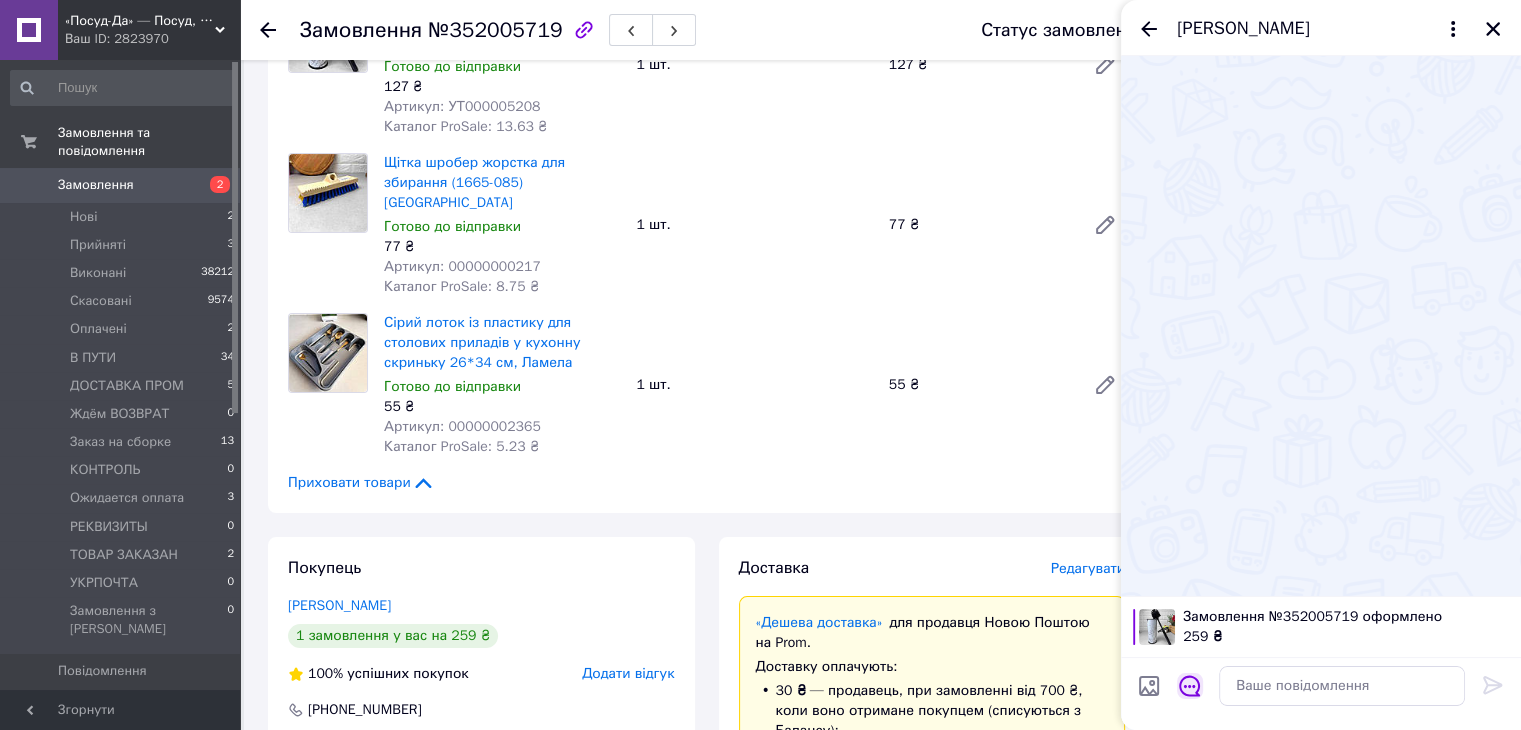 click 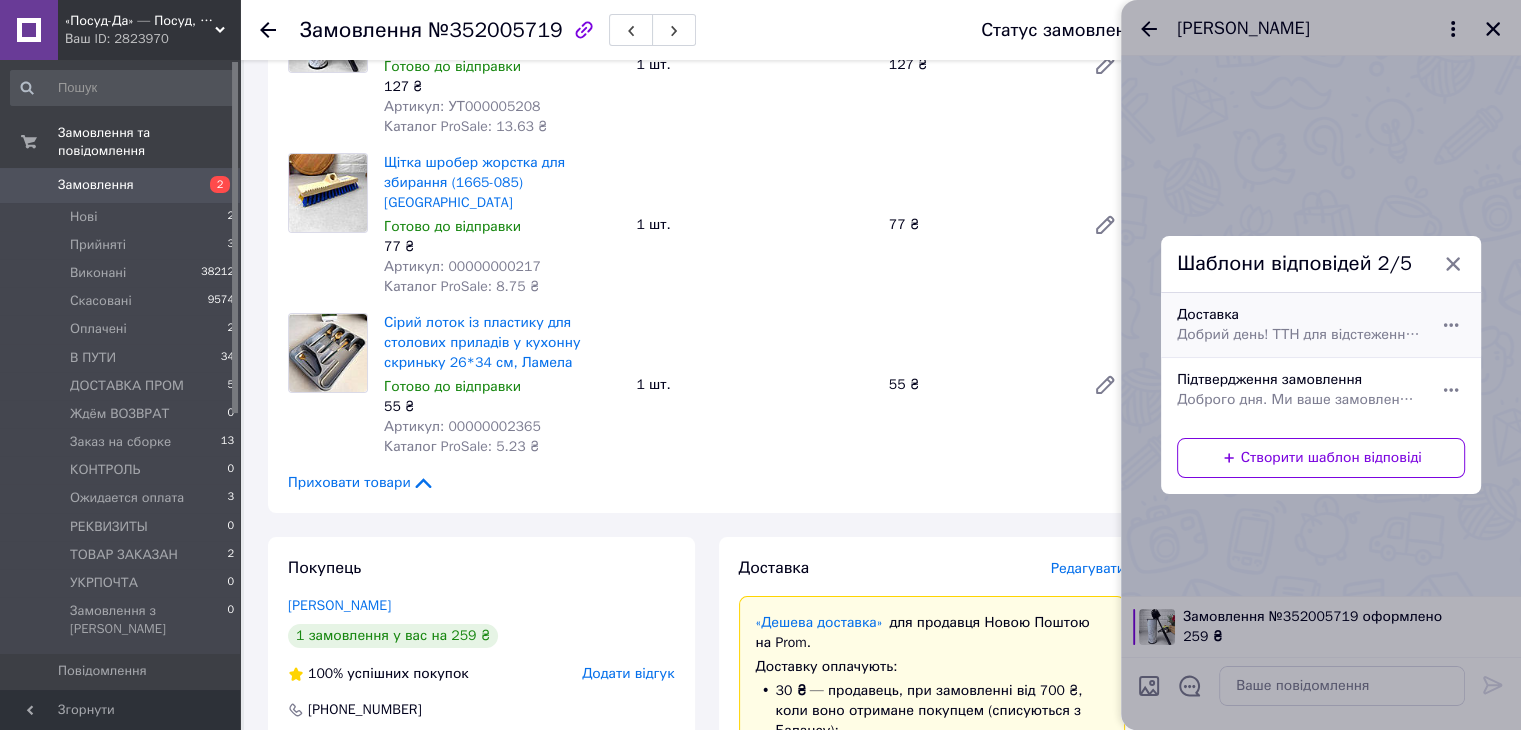 click on "Добрий день!
ТТН для відстеження замовлення   (номер ТТН)
Обов'язково перевіряйте відповідність товару, зовнішній вигляд, цілісність і комплектацію у відділенні перевізника!
В РАЗІ ПОШКОДЖЕННЯ ТОВАРУ ПРИ ТРАНСПОРТУВАННІ. ВІДМОВТЕСЬ ВІД ЗАМОВЛЕННЯ
Гарного дня!" at bounding box center (1299, 335) 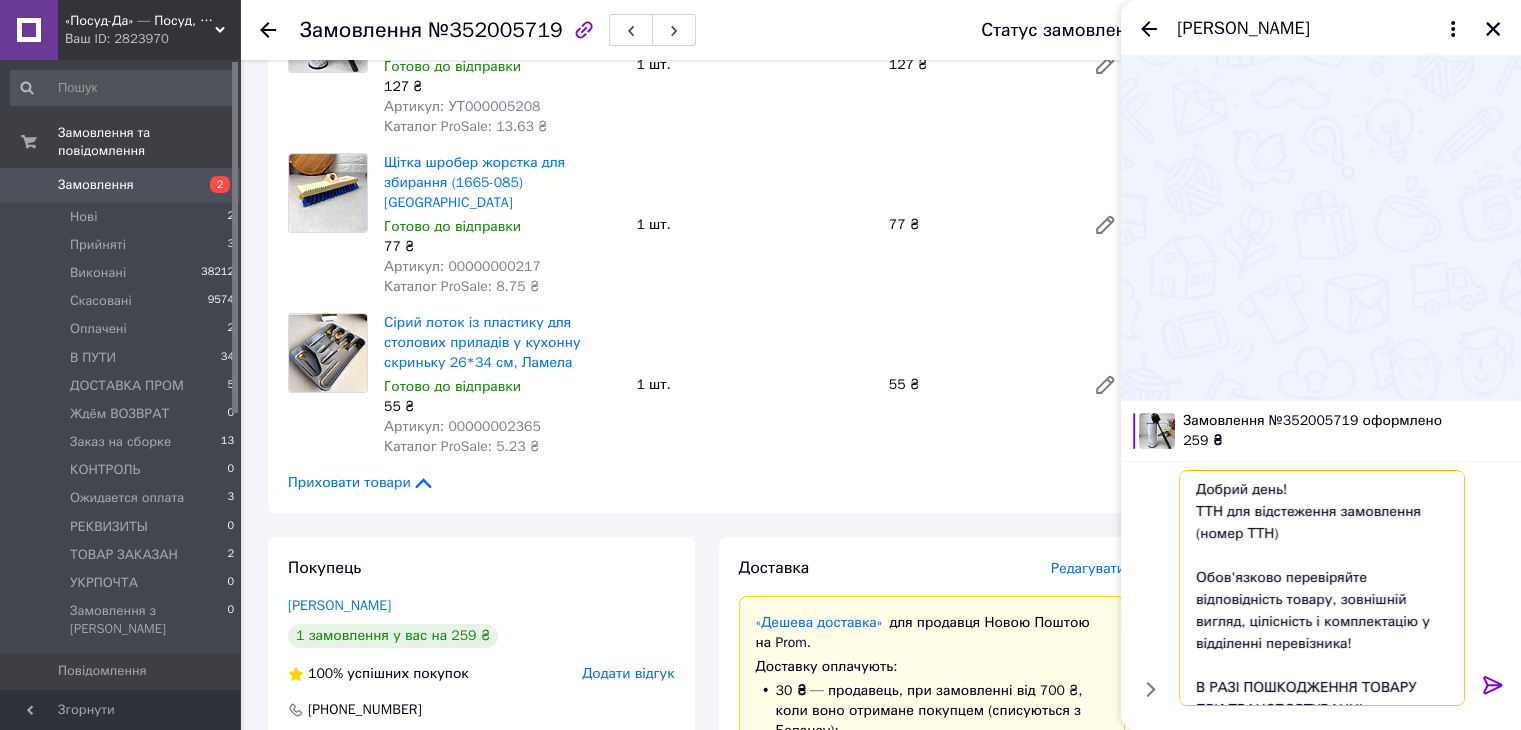 drag, startPoint x: 1284, startPoint y: 545, endPoint x: 1188, endPoint y: 544, distance: 96.00521 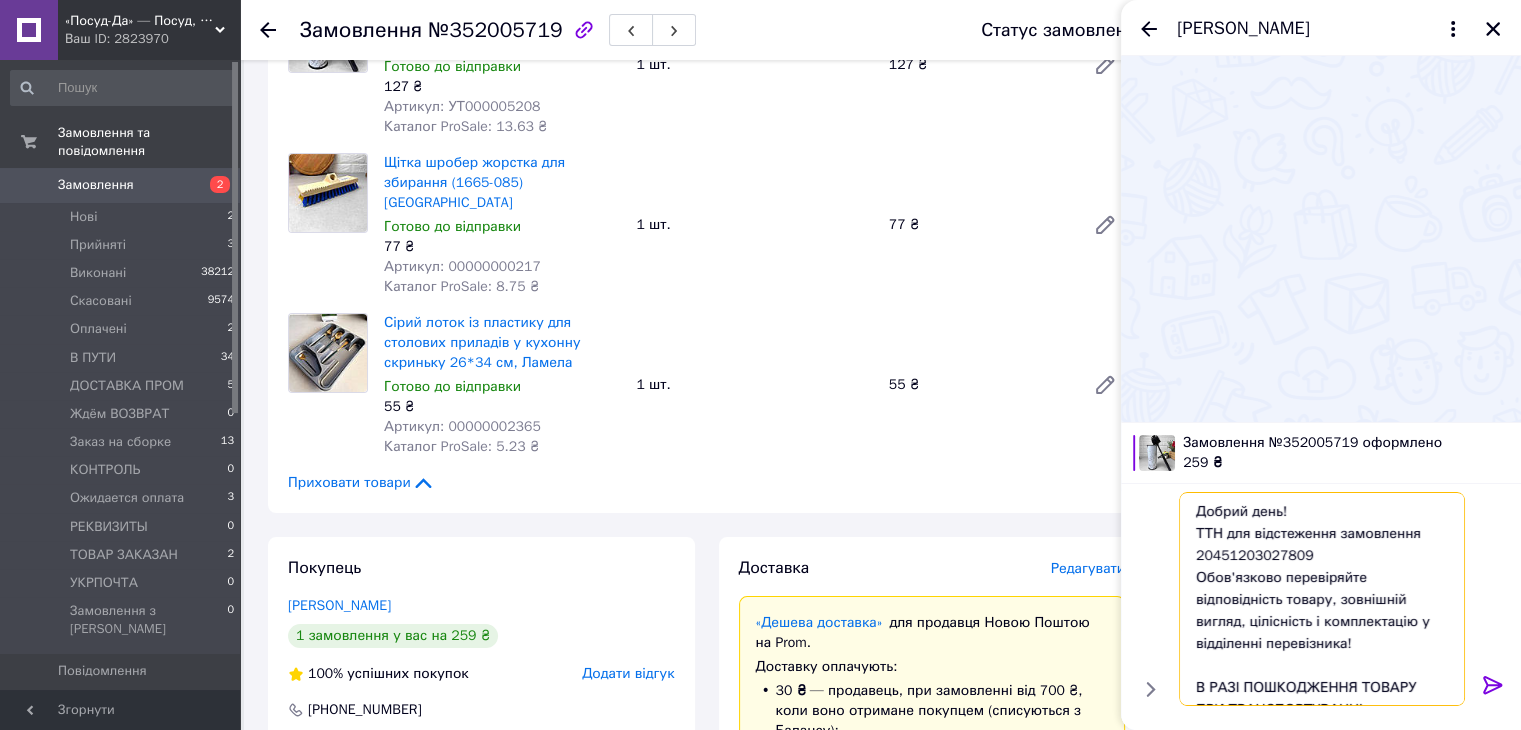 type on "Добрий день!
ТТН для відстеження замовлення   20451203027809
Обов'язково перевіряйте відповідність товару, зовнішній вигляд, цілісність і комплектацію у відділенні перевізника!
В РАЗІ ПОШКОДЖЕННЯ ТОВАРУ ПРИ ТРАНСПОРТУВАННІ. ВІДМОВТЕСЬ ВІД ЗАМОВЛЕННЯ
Гарного дня!" 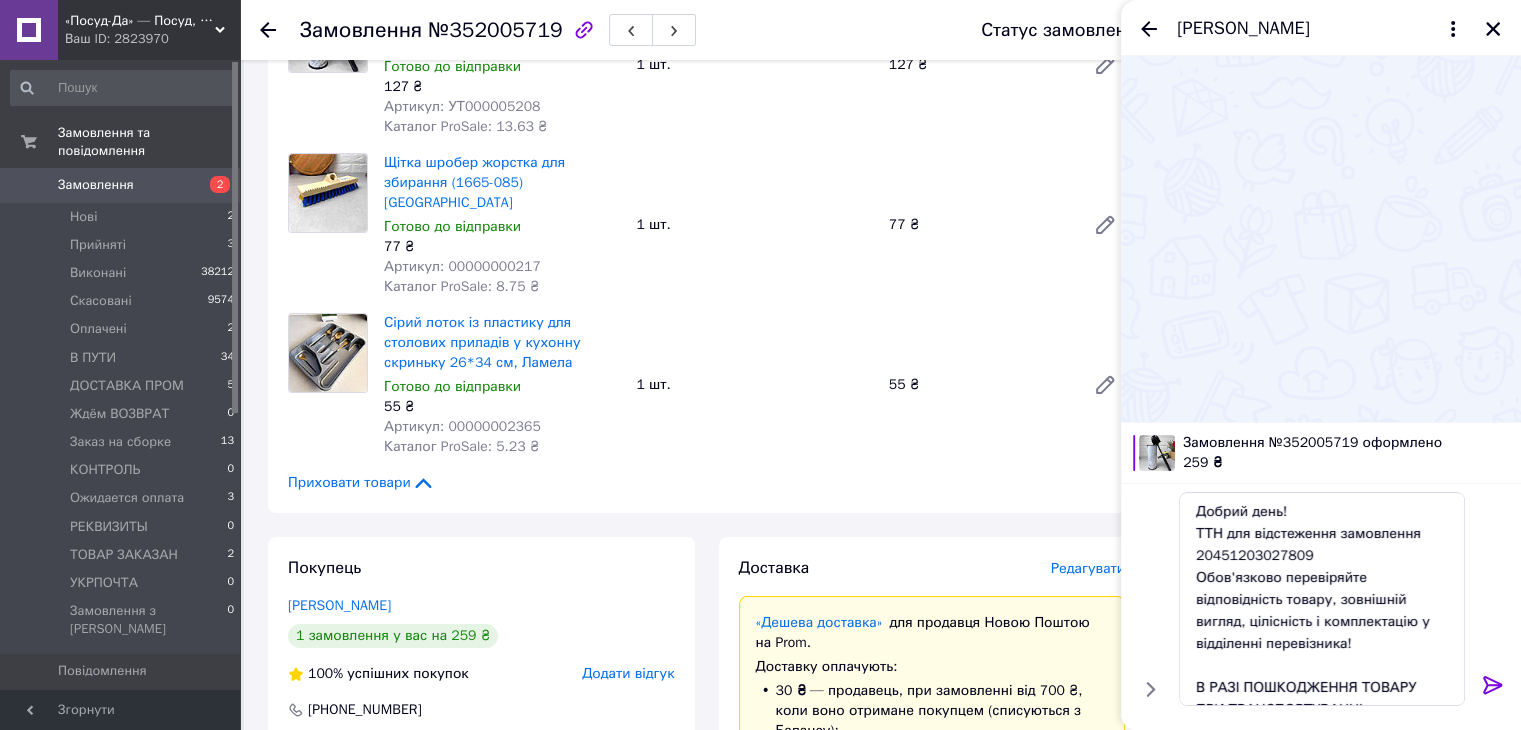 click 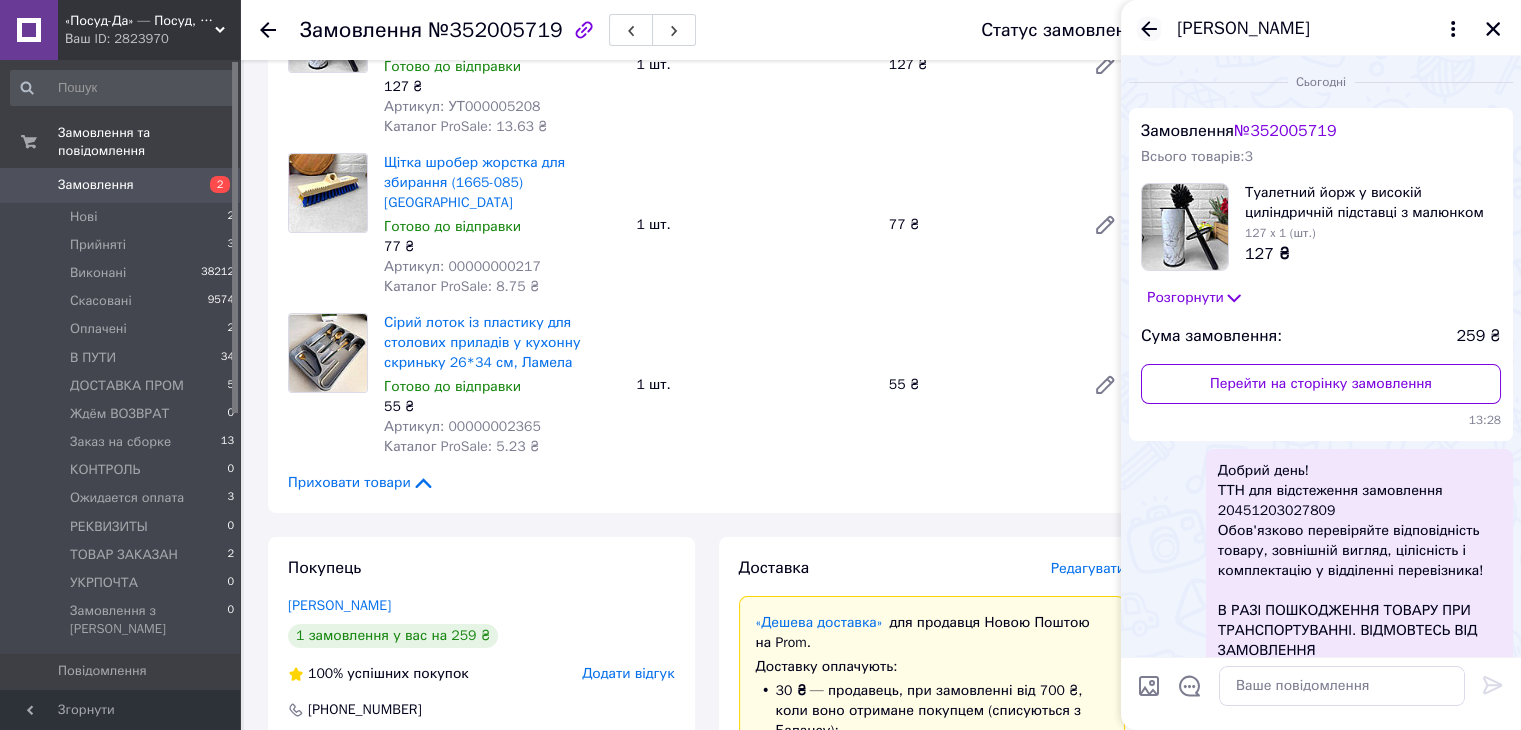 scroll, scrollTop: 84, scrollLeft: 0, axis: vertical 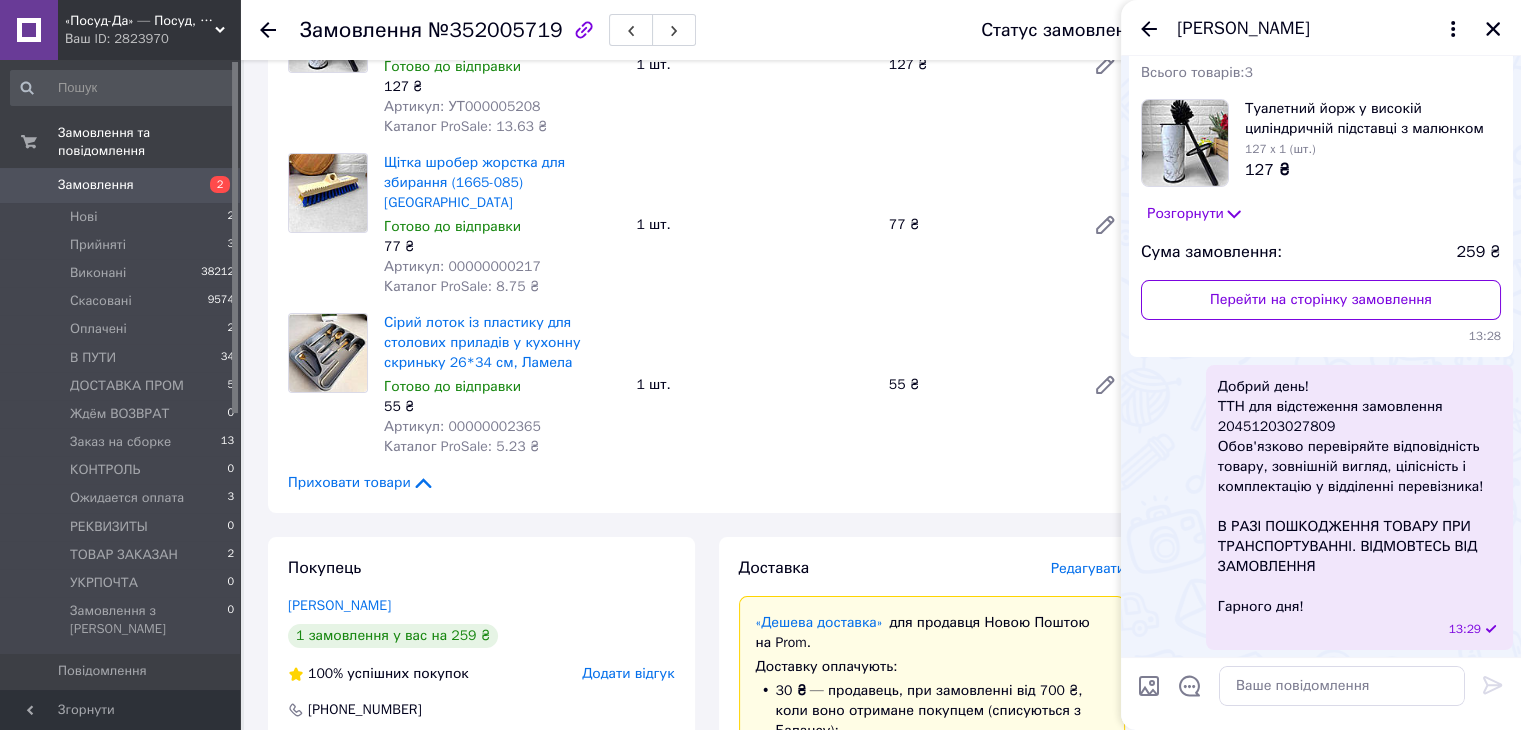 drag, startPoint x: 1152, startPoint y: 29, endPoint x: 1174, endPoint y: 30, distance: 22.022715 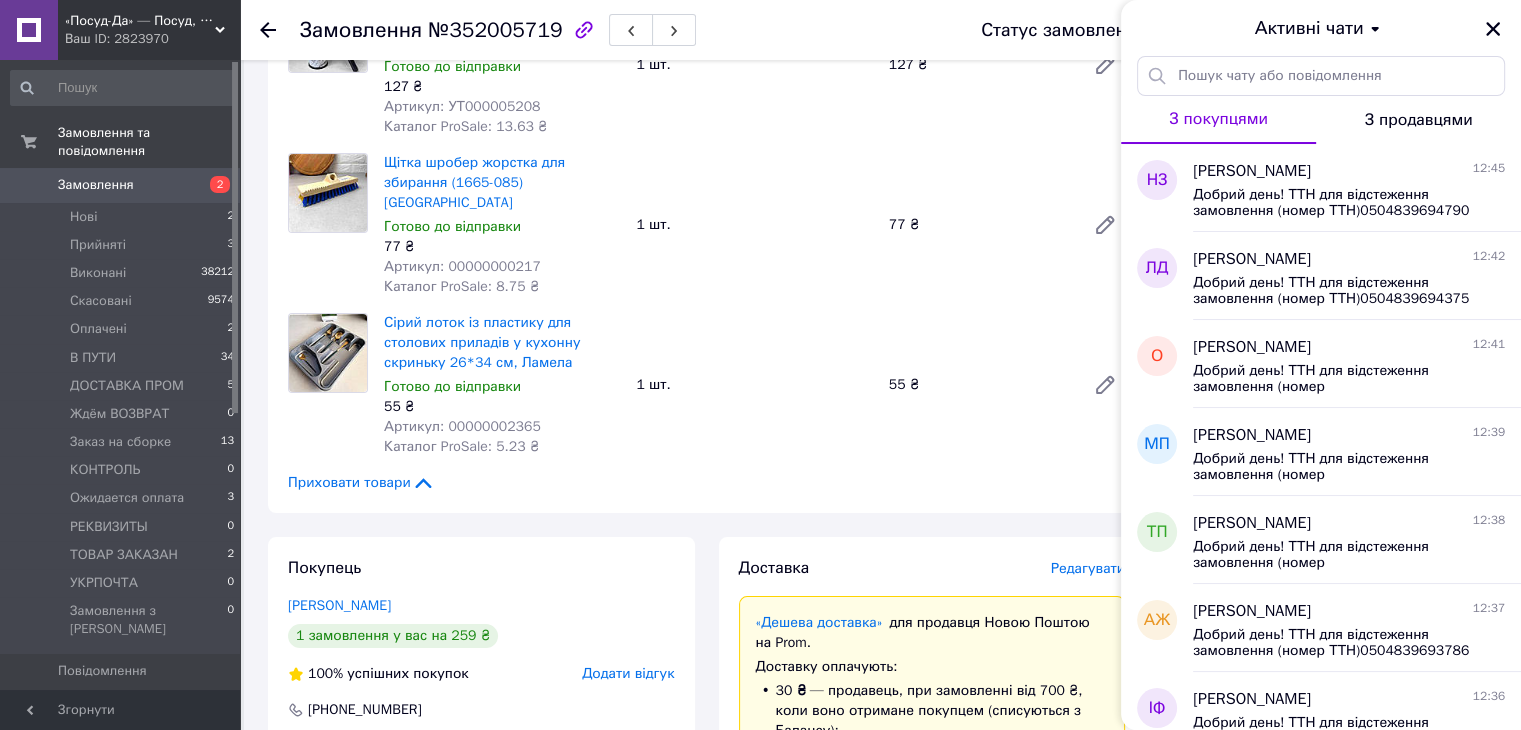 drag, startPoint x: 1500, startPoint y: 29, endPoint x: 1310, endPoint y: 76, distance: 195.72685 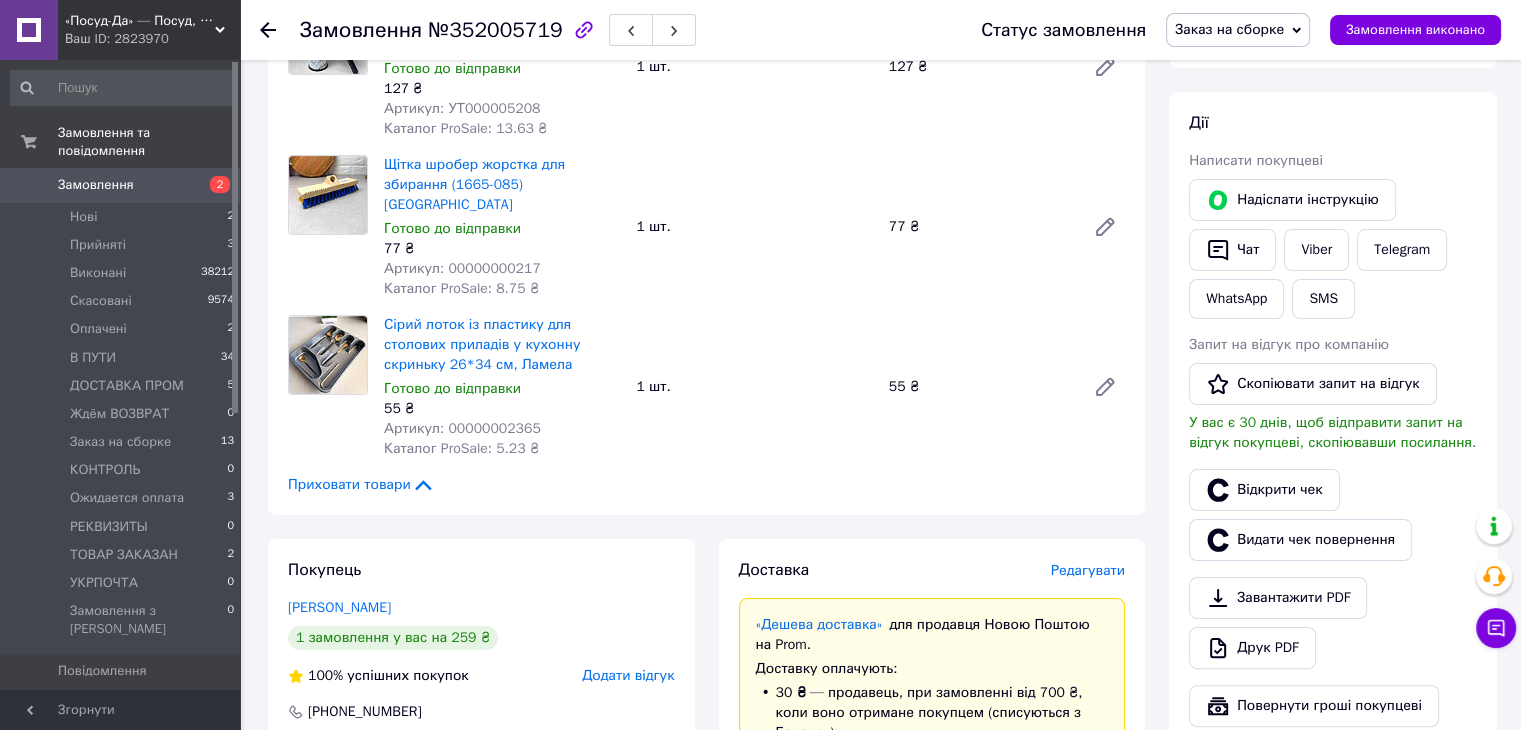 scroll, scrollTop: 300, scrollLeft: 0, axis: vertical 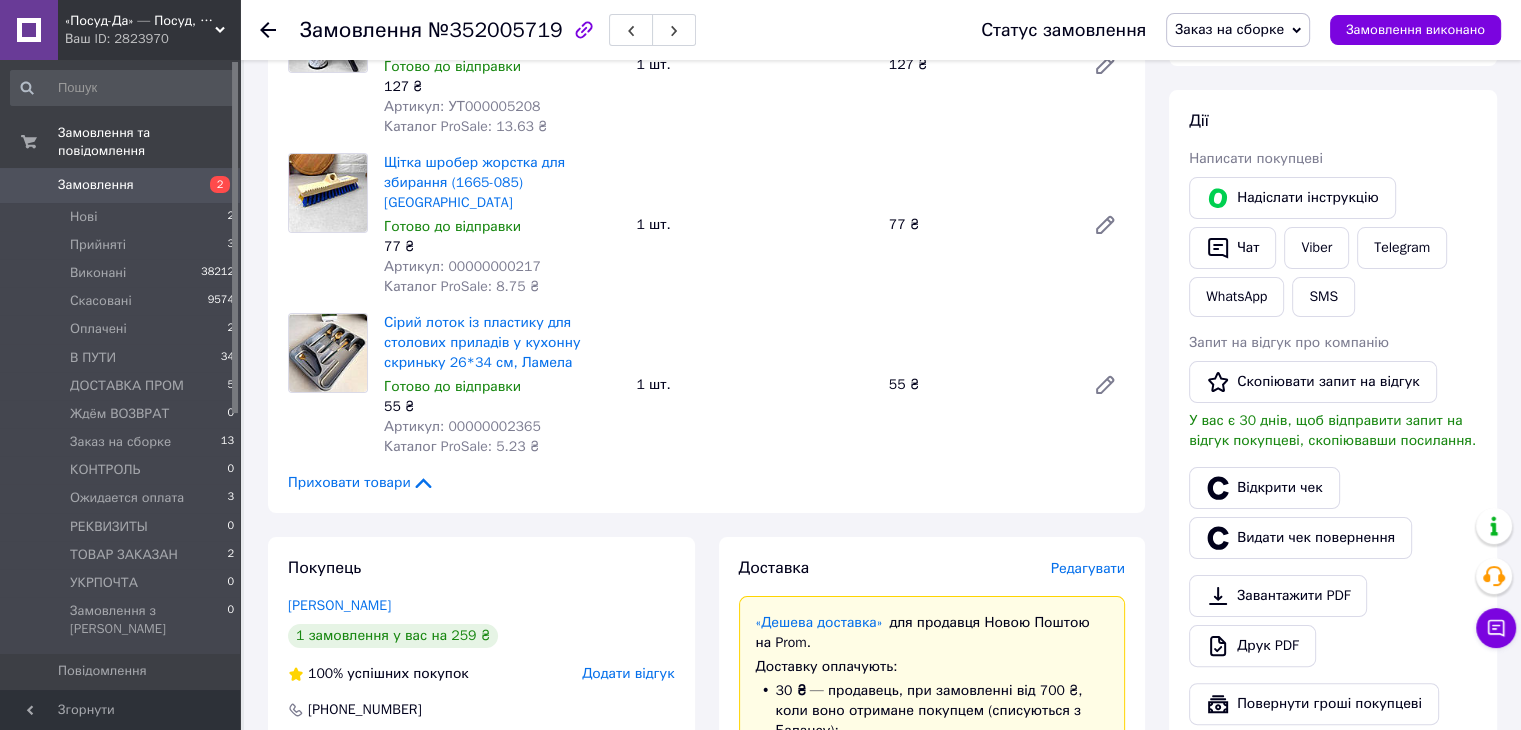 click on "Статус замовлення Заказ на сборке Прийнято Виконано Скасовано Оплачено В ПУТИ ДОСТАВКА ПРОМ Ждём ВОЗВРАТ КОНТРОЛЬ Ожидается оплата РЕКВИЗИТЫ ТОВАР ЗАКАЗАН УКРПОЧТА Замовлення виконано" at bounding box center [1221, 30] 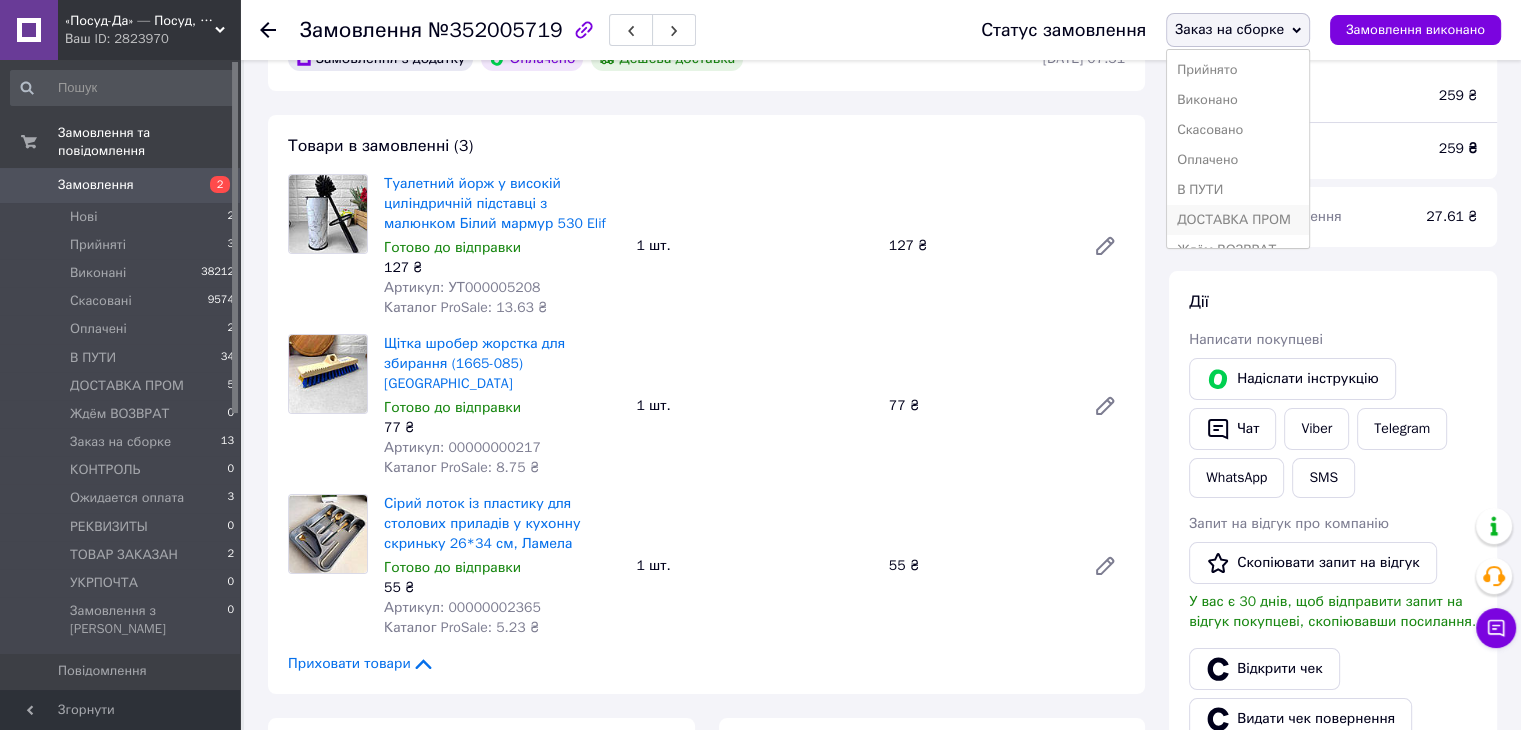scroll, scrollTop: 0, scrollLeft: 0, axis: both 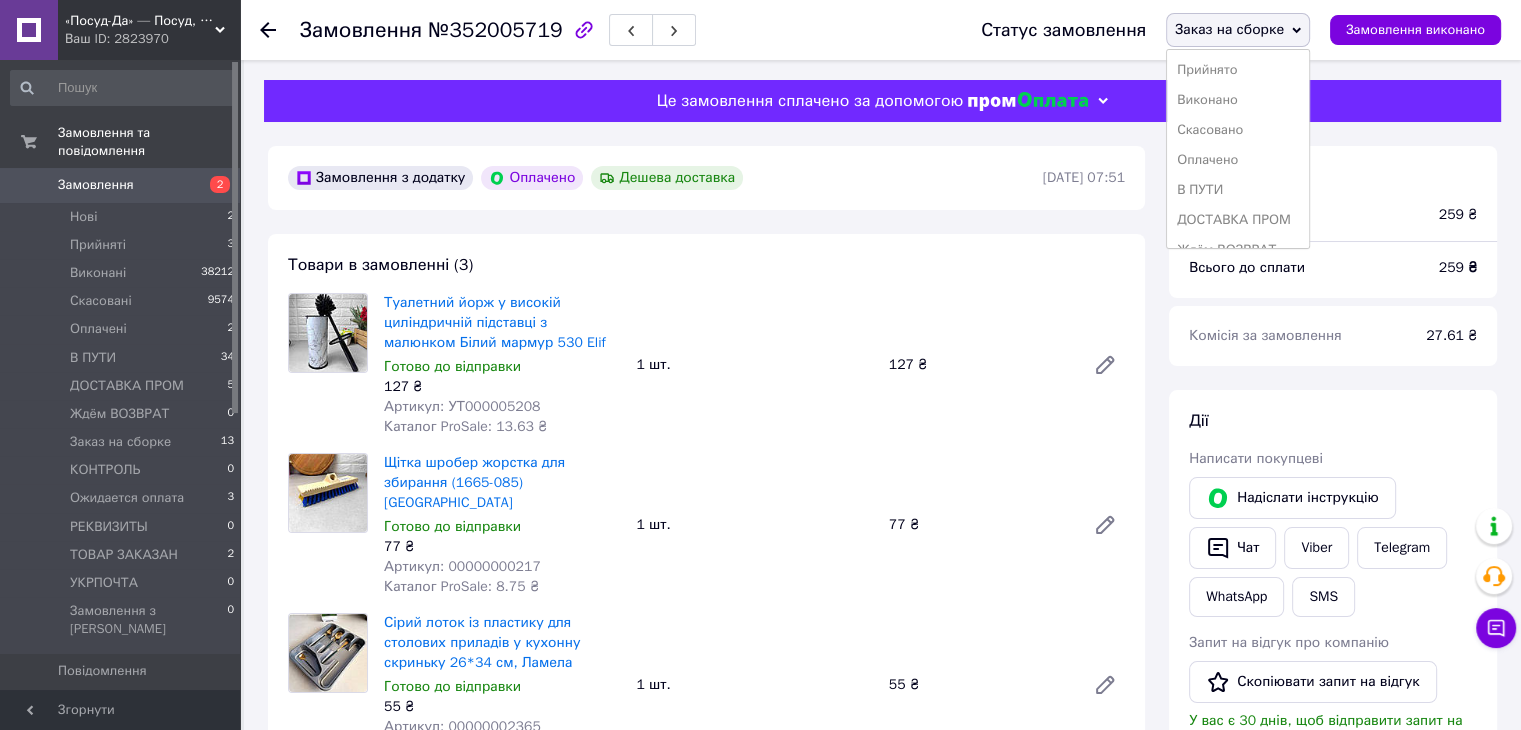 drag, startPoint x: 1212, startPoint y: 193, endPoint x: 409, endPoint y: 503, distance: 860.7607 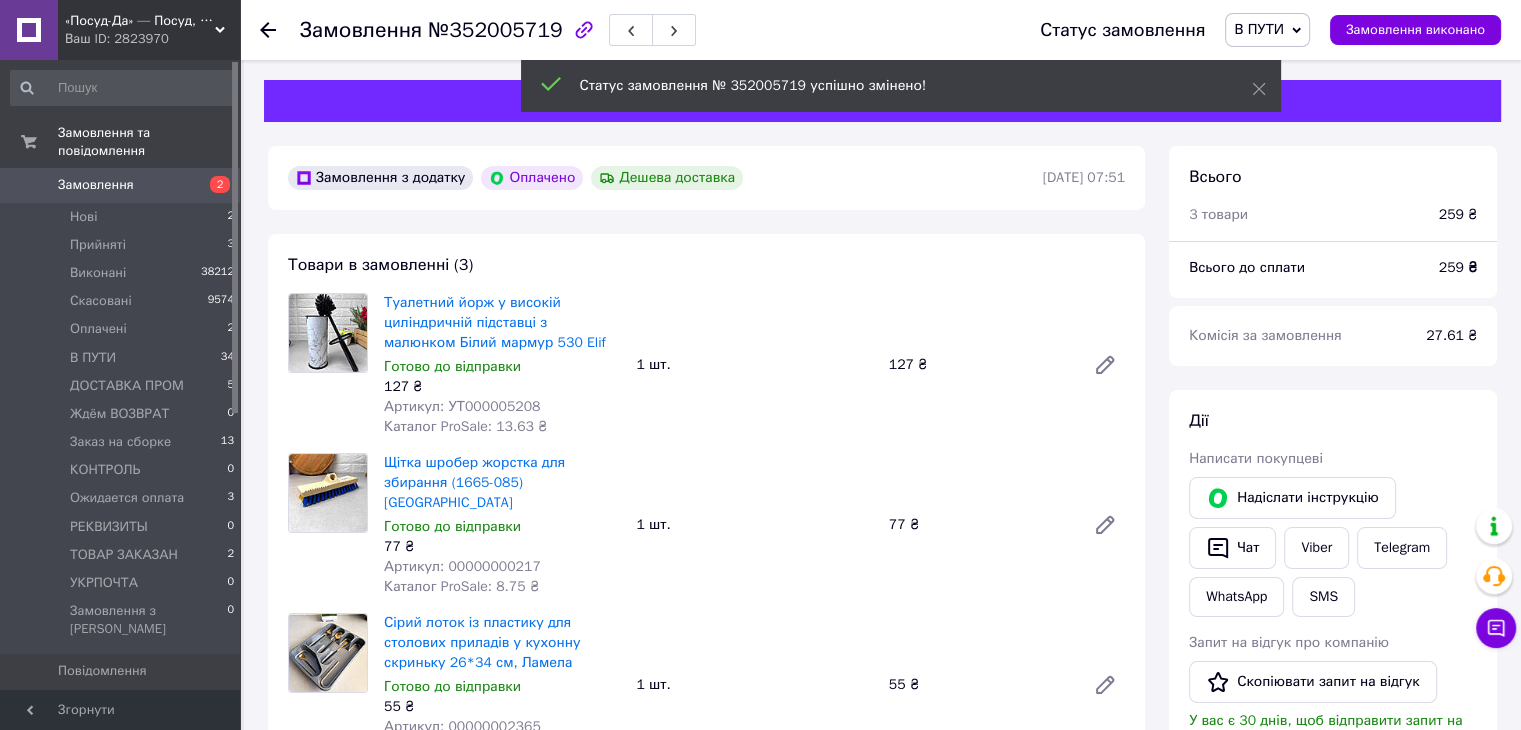 scroll, scrollTop: 4, scrollLeft: 0, axis: vertical 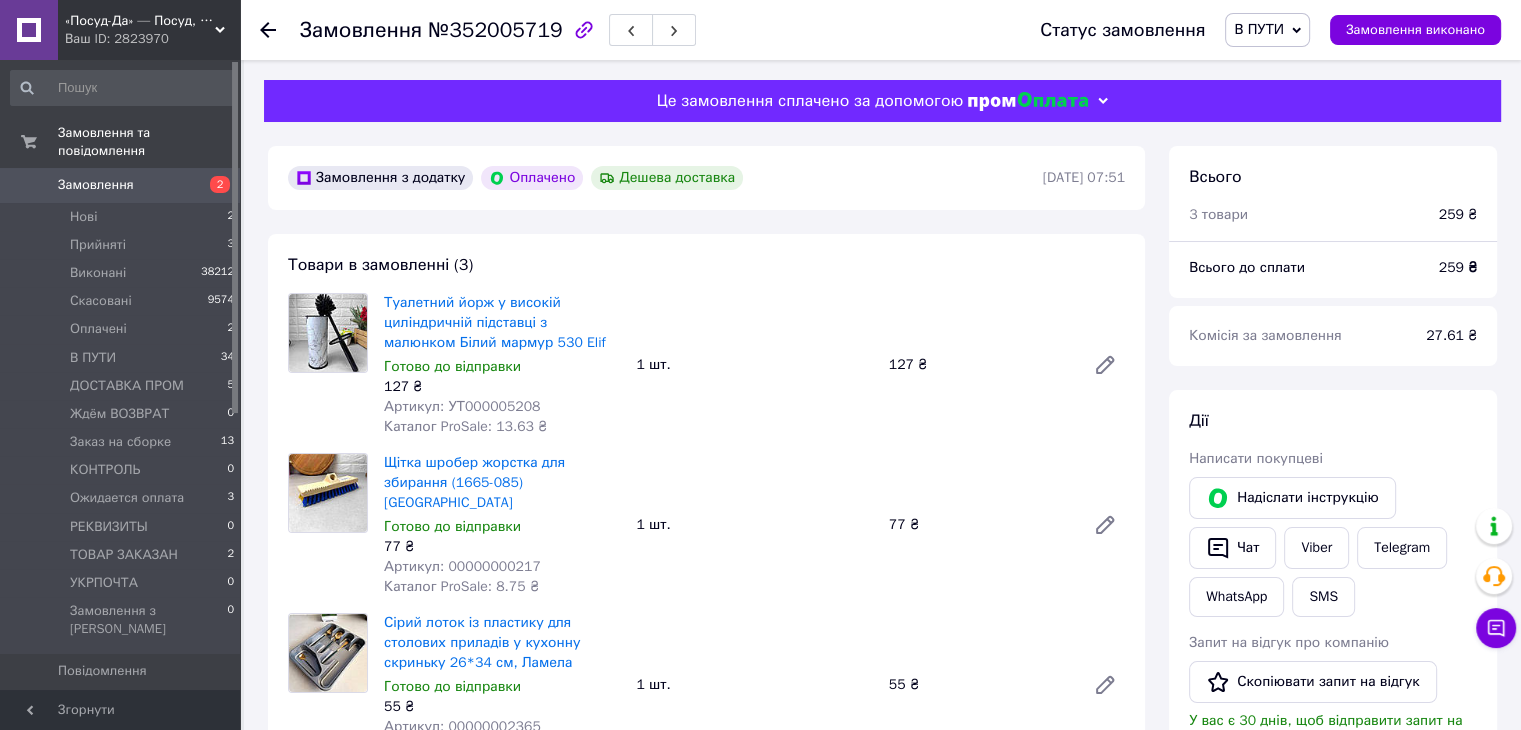 click on "Ваш ID: 2823970" at bounding box center (152, 39) 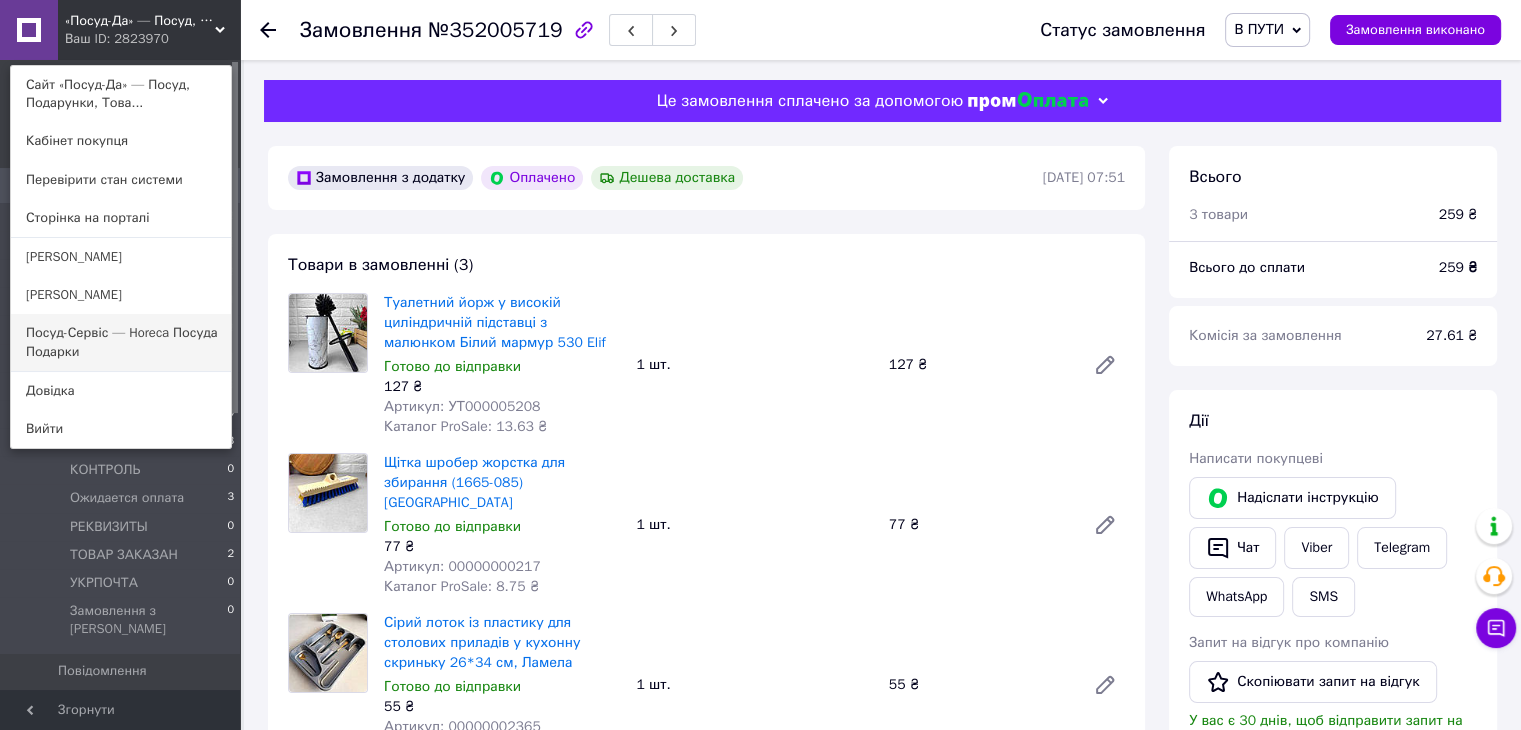 click on "Посуд-Сервіс — Horeca Посуда Подарки" at bounding box center (121, 342) 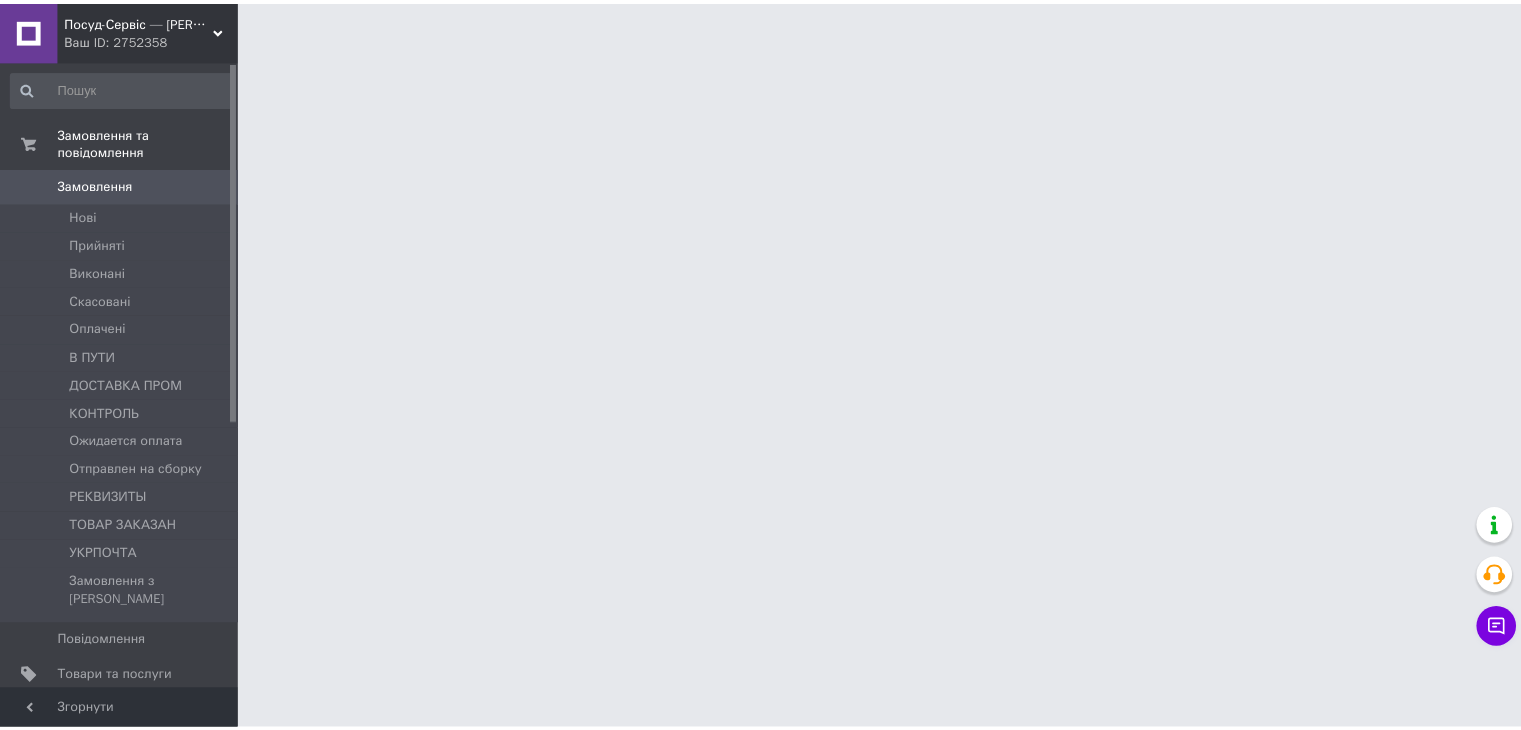 scroll, scrollTop: 0, scrollLeft: 0, axis: both 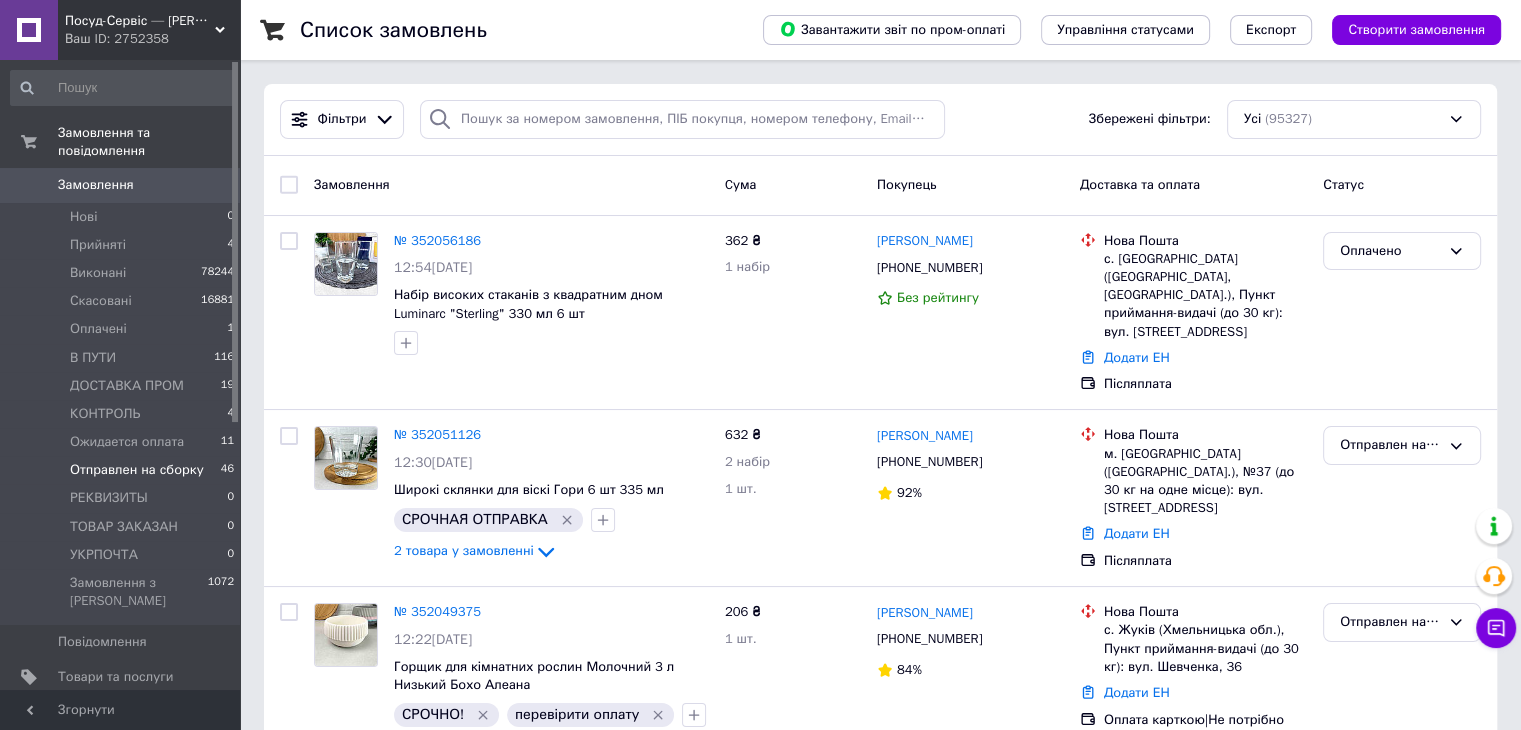 click on "Отправлен на сборку" at bounding box center [137, 470] 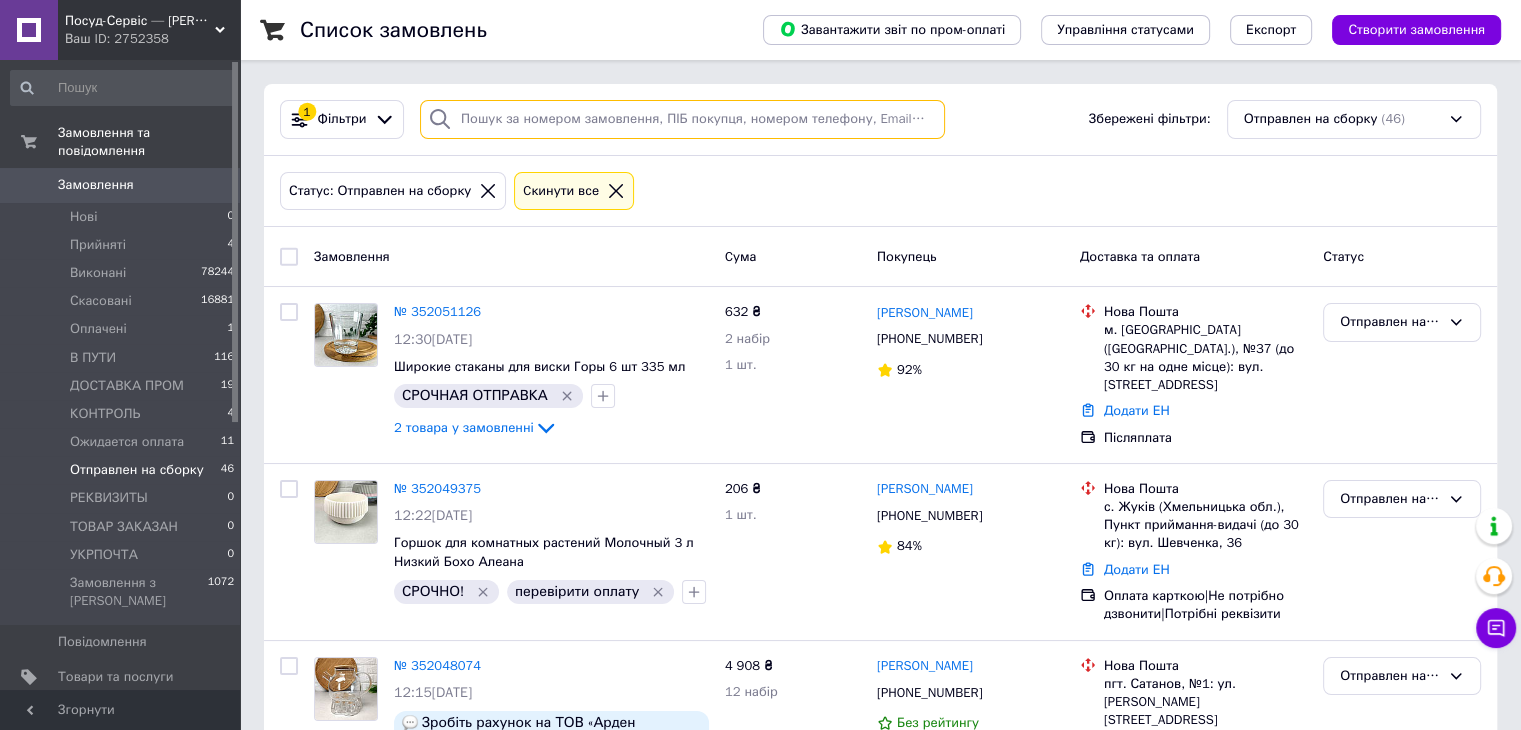 click at bounding box center (682, 119) 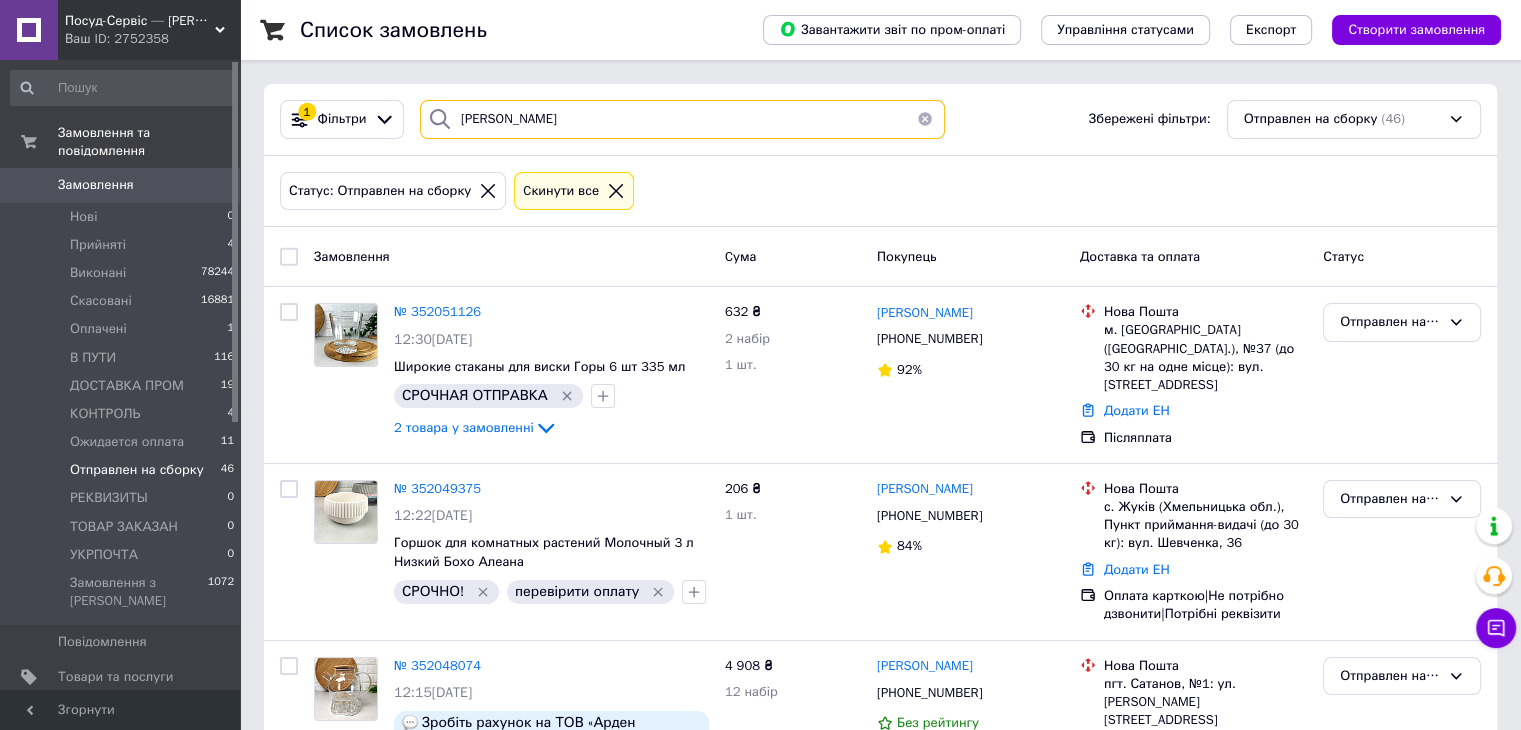 type on "галімова" 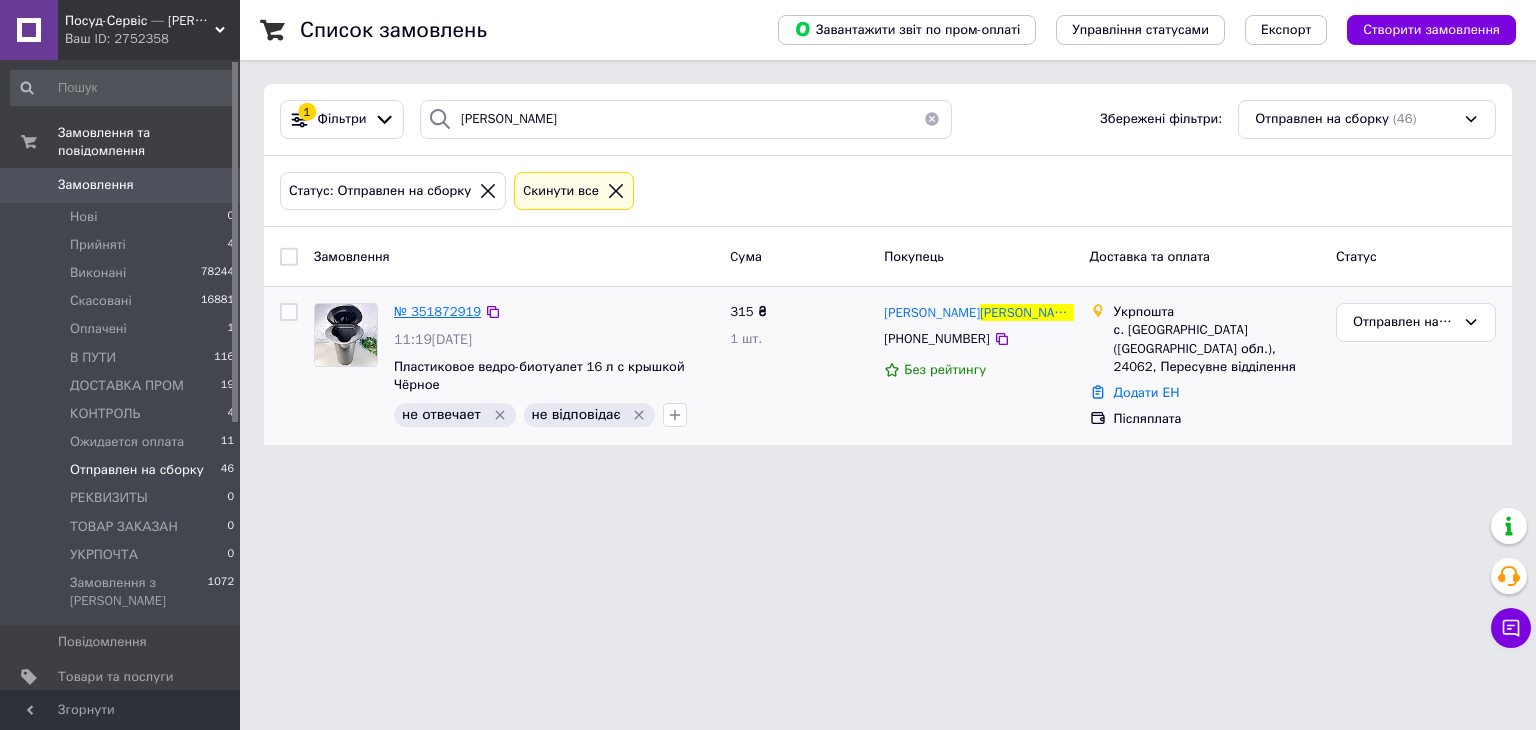 click on "№ 351872919" at bounding box center [437, 311] 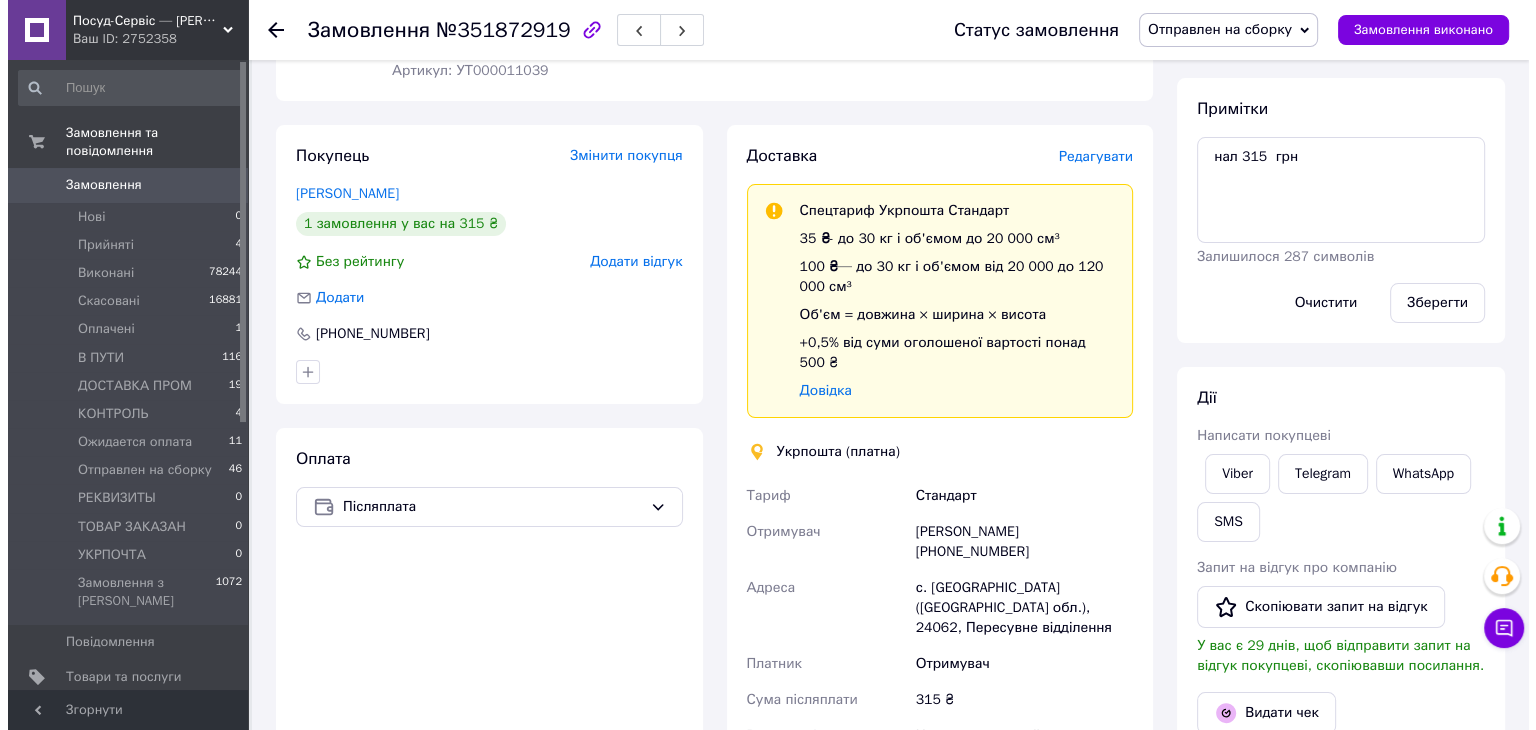 scroll, scrollTop: 324, scrollLeft: 0, axis: vertical 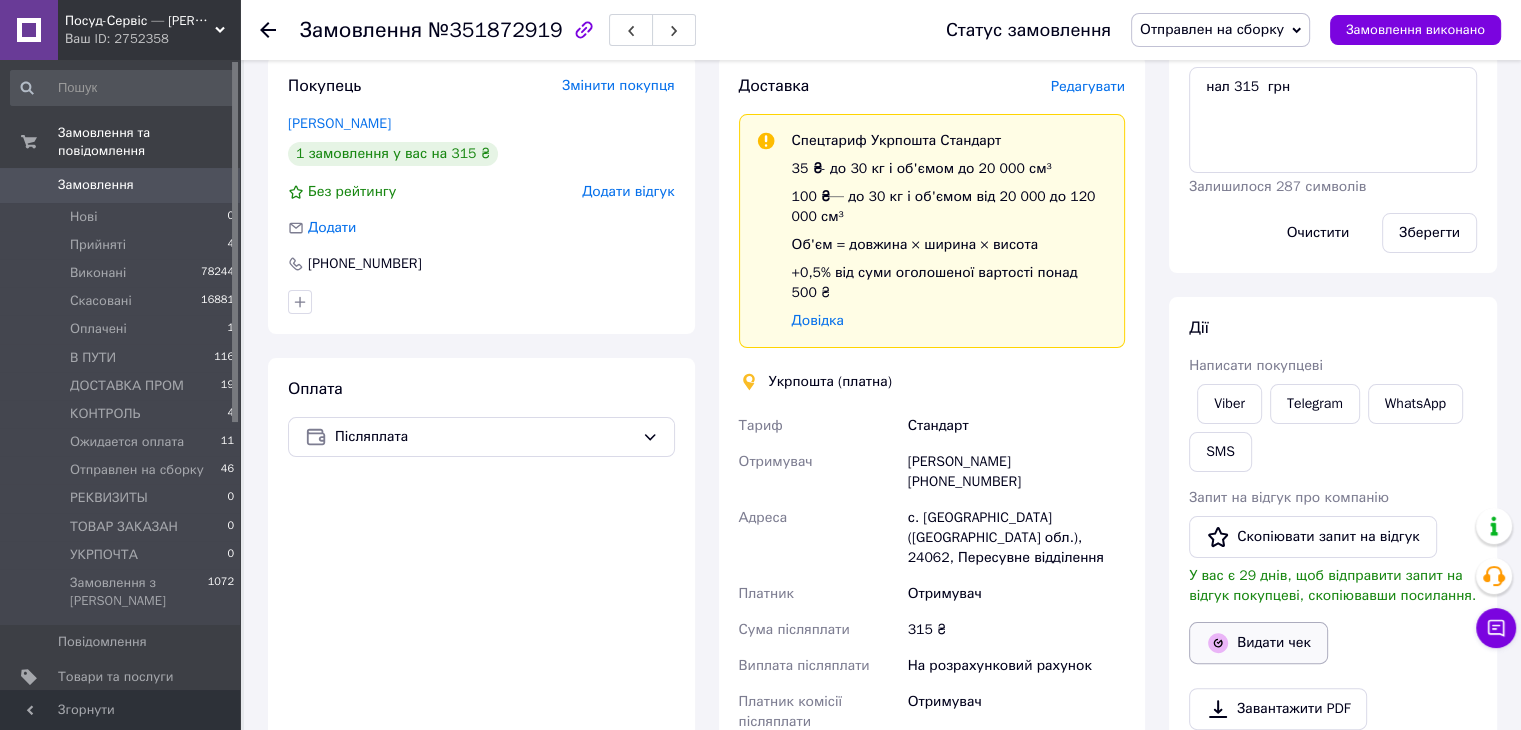 click on "Видати чек" at bounding box center (1258, 643) 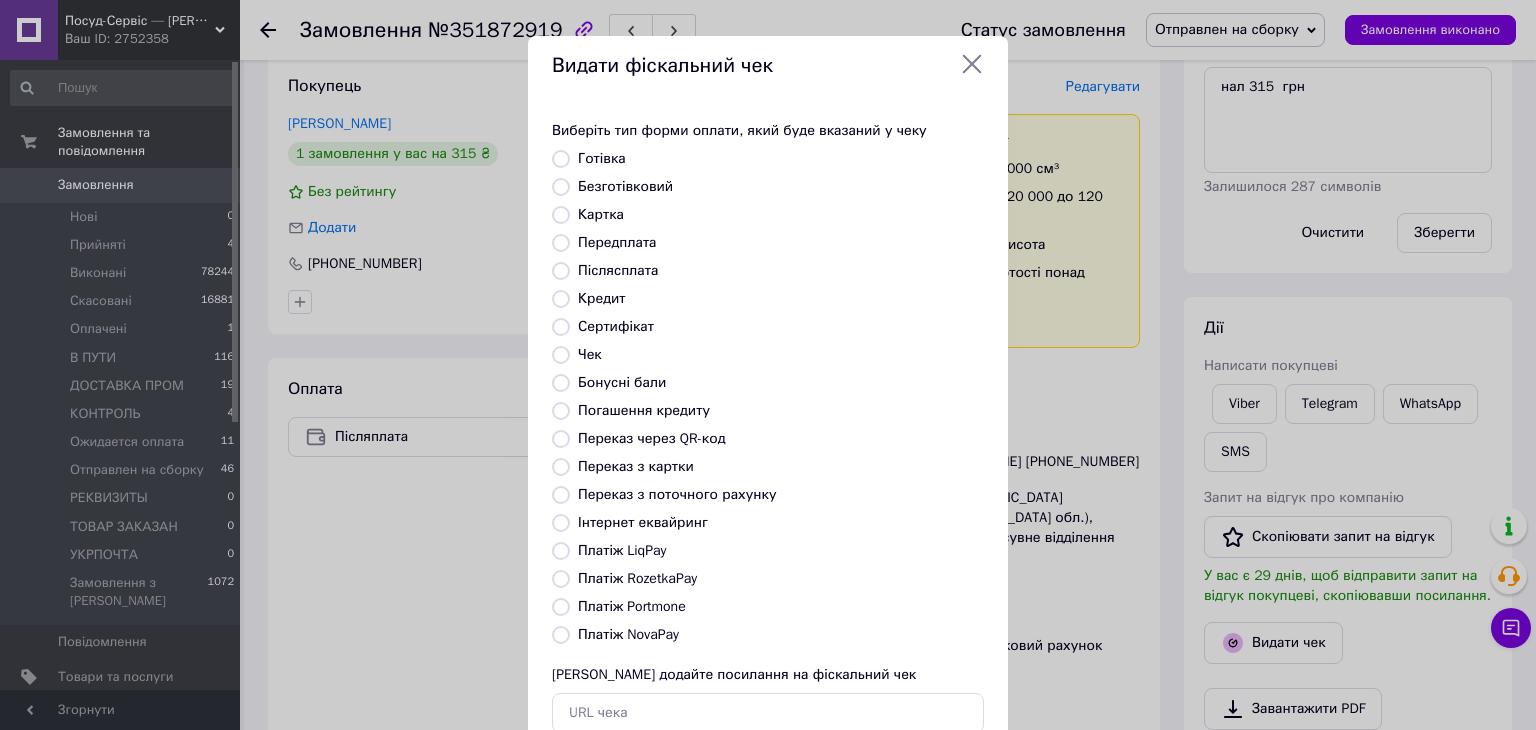 drag, startPoint x: 552, startPoint y: 264, endPoint x: 632, endPoint y: 373, distance: 135.20724 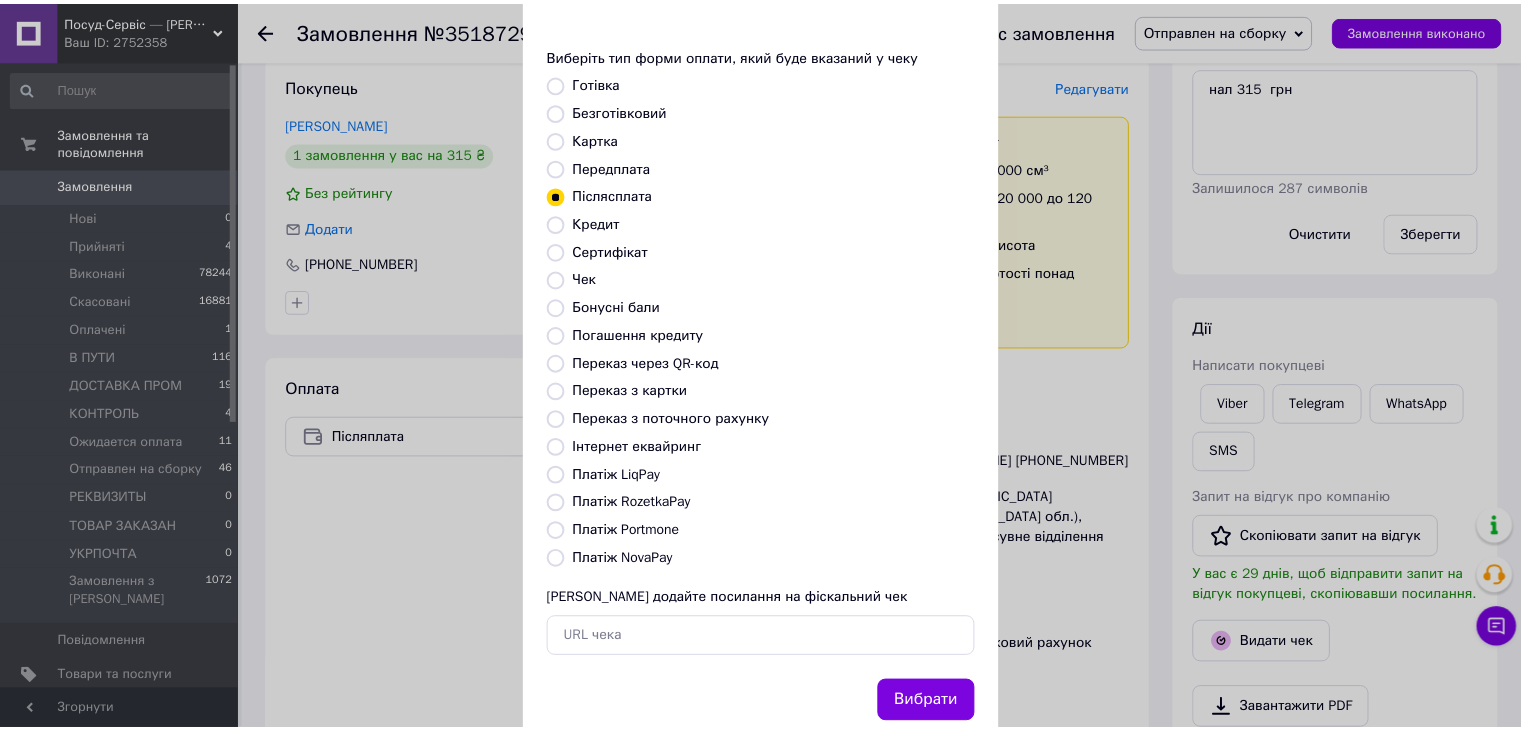 scroll, scrollTop: 128, scrollLeft: 0, axis: vertical 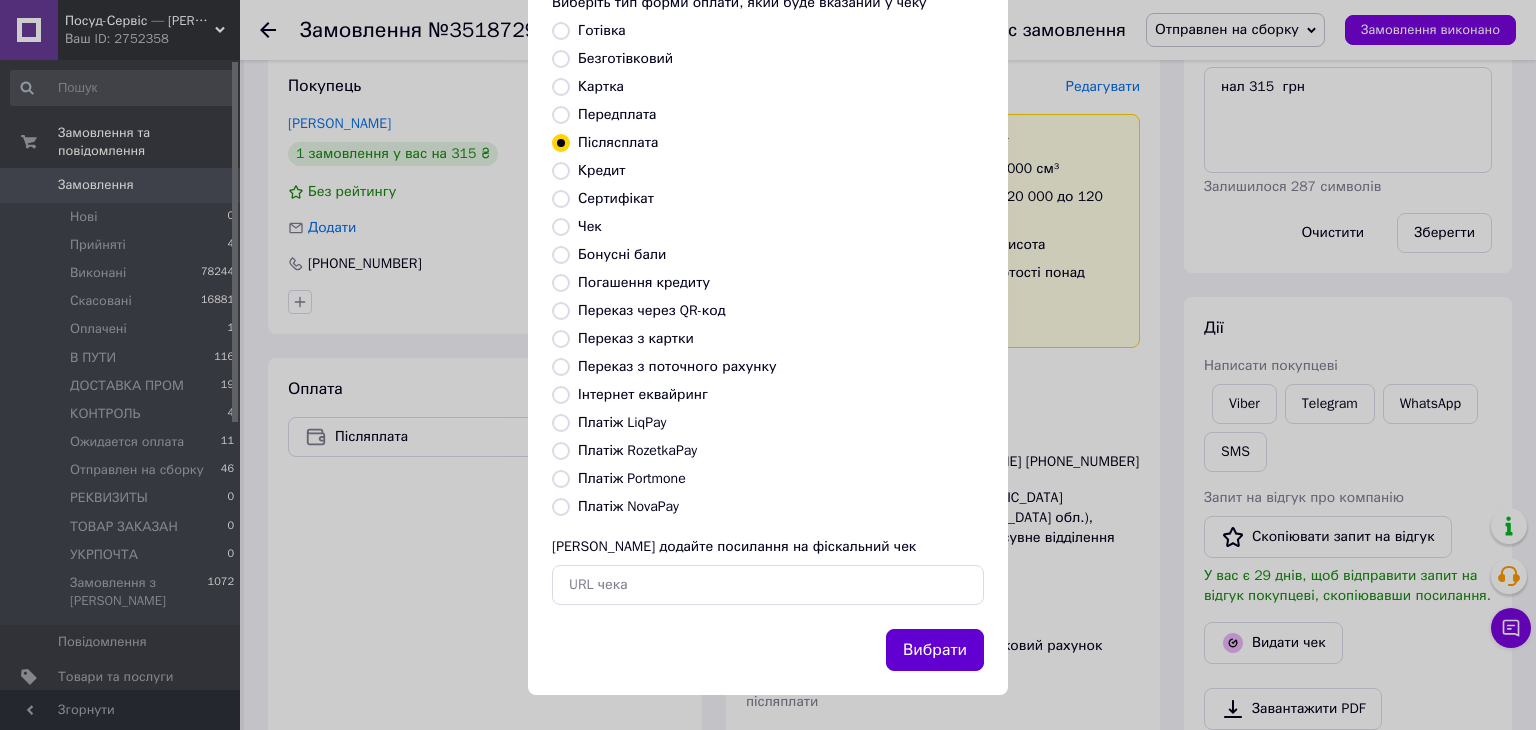 click on "Вибрати" at bounding box center (935, 650) 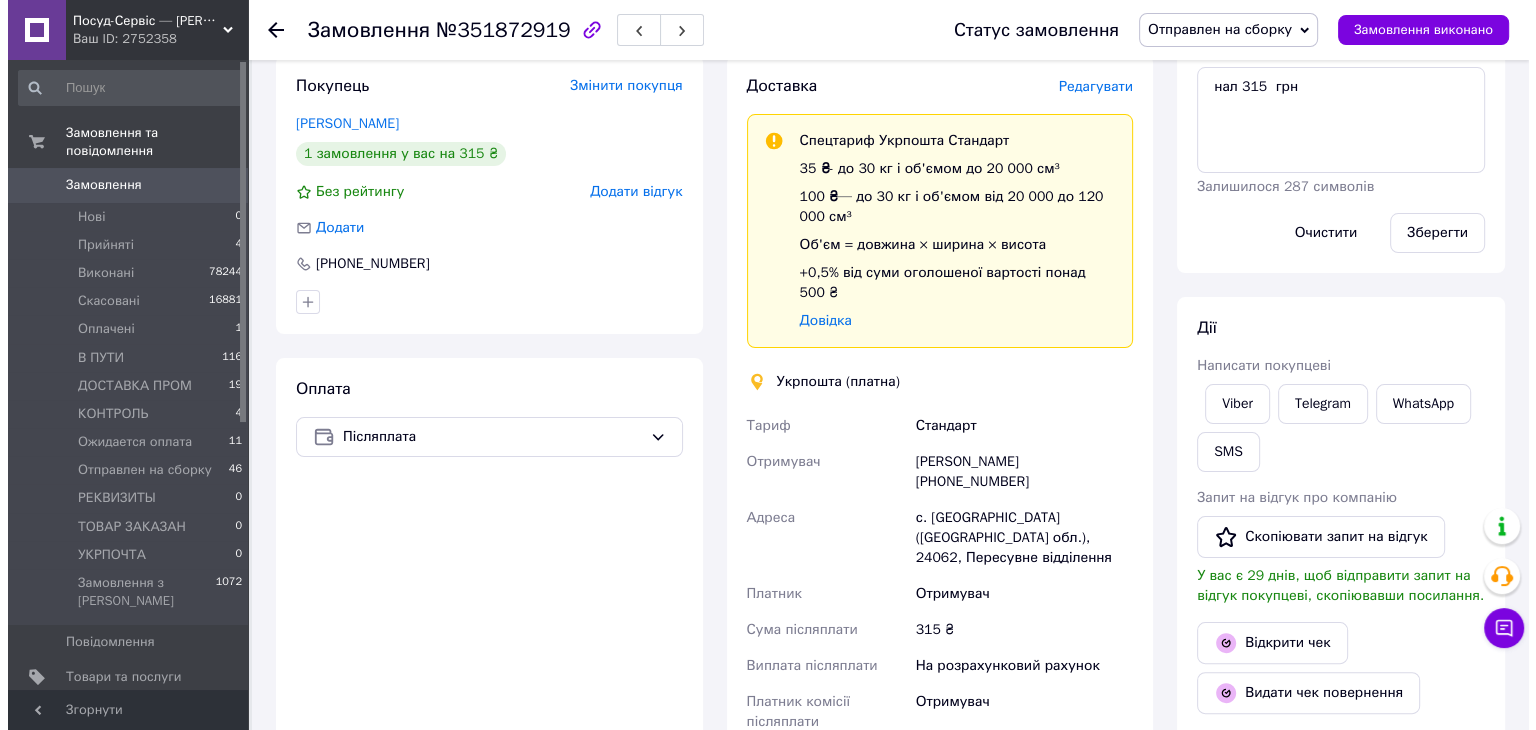 scroll, scrollTop: 124, scrollLeft: 0, axis: vertical 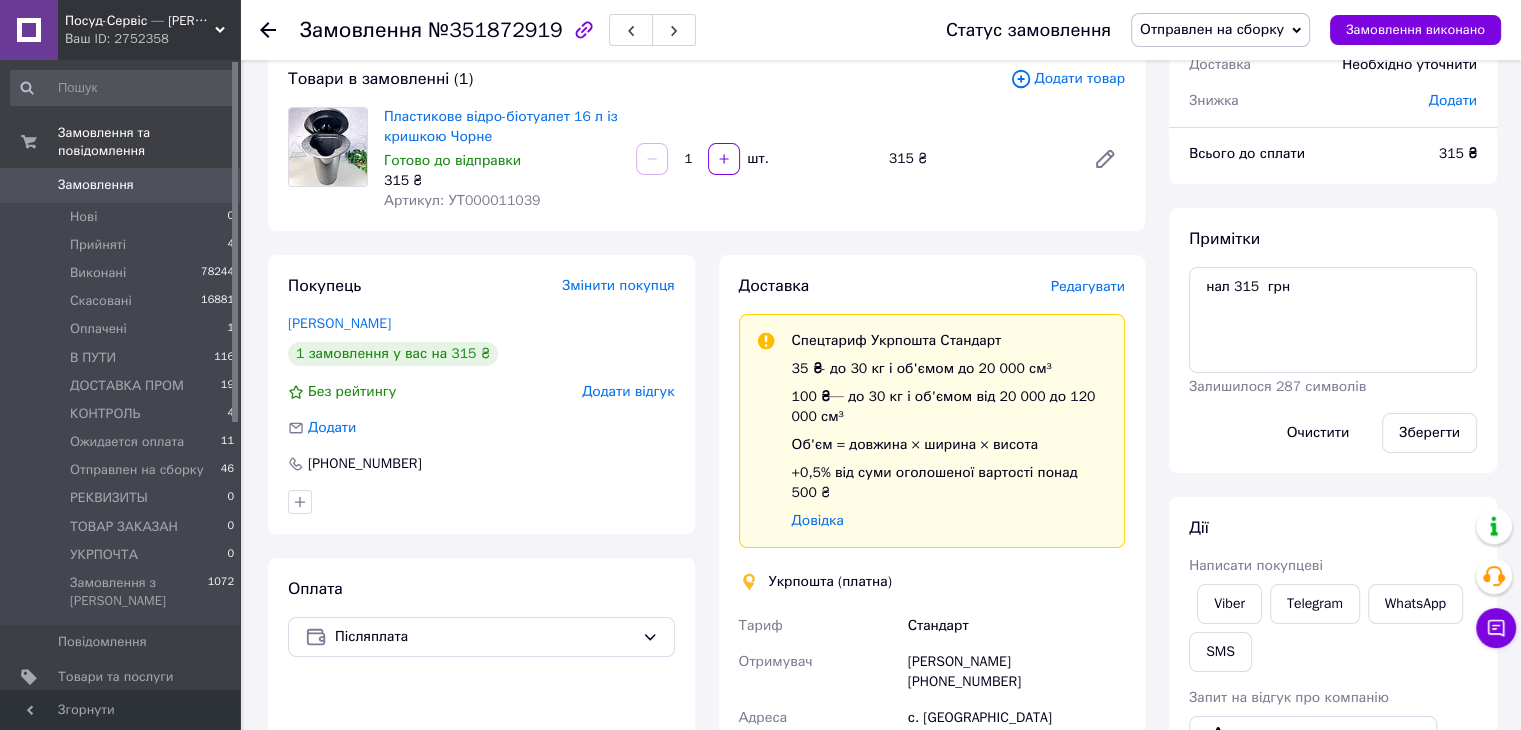 click on "Редагувати" at bounding box center (1088, 286) 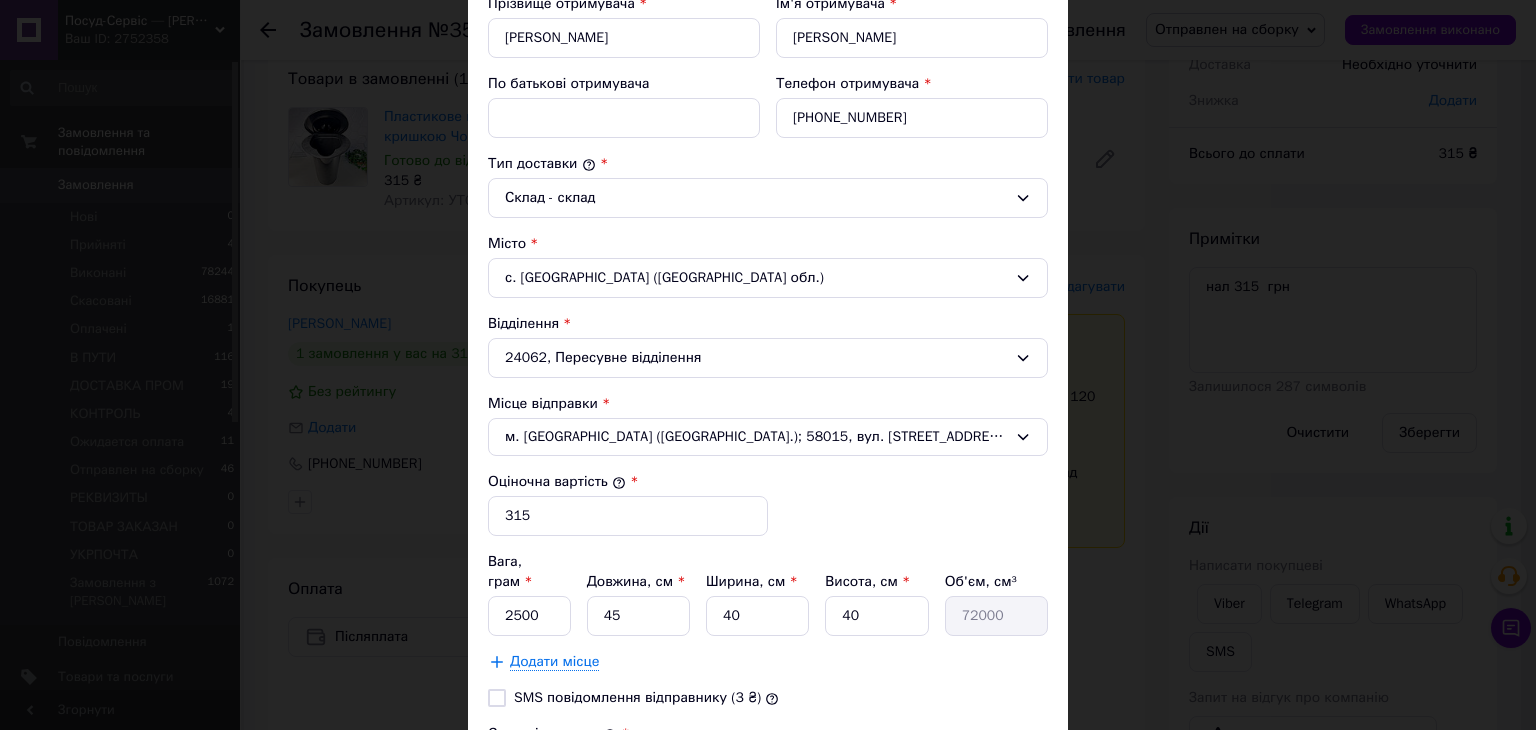 scroll, scrollTop: 400, scrollLeft: 0, axis: vertical 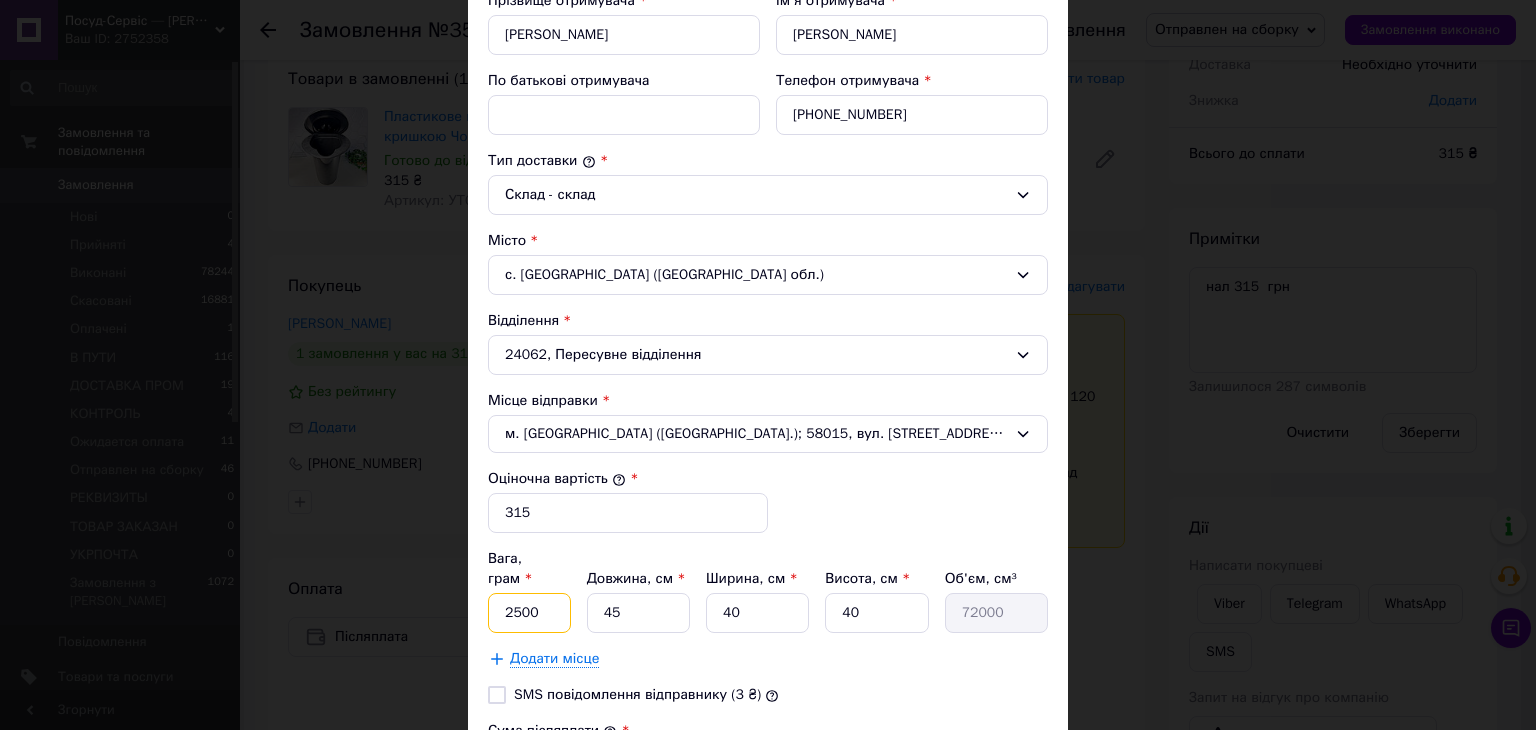 drag, startPoint x: 529, startPoint y: 581, endPoint x: 494, endPoint y: 589, distance: 35.902645 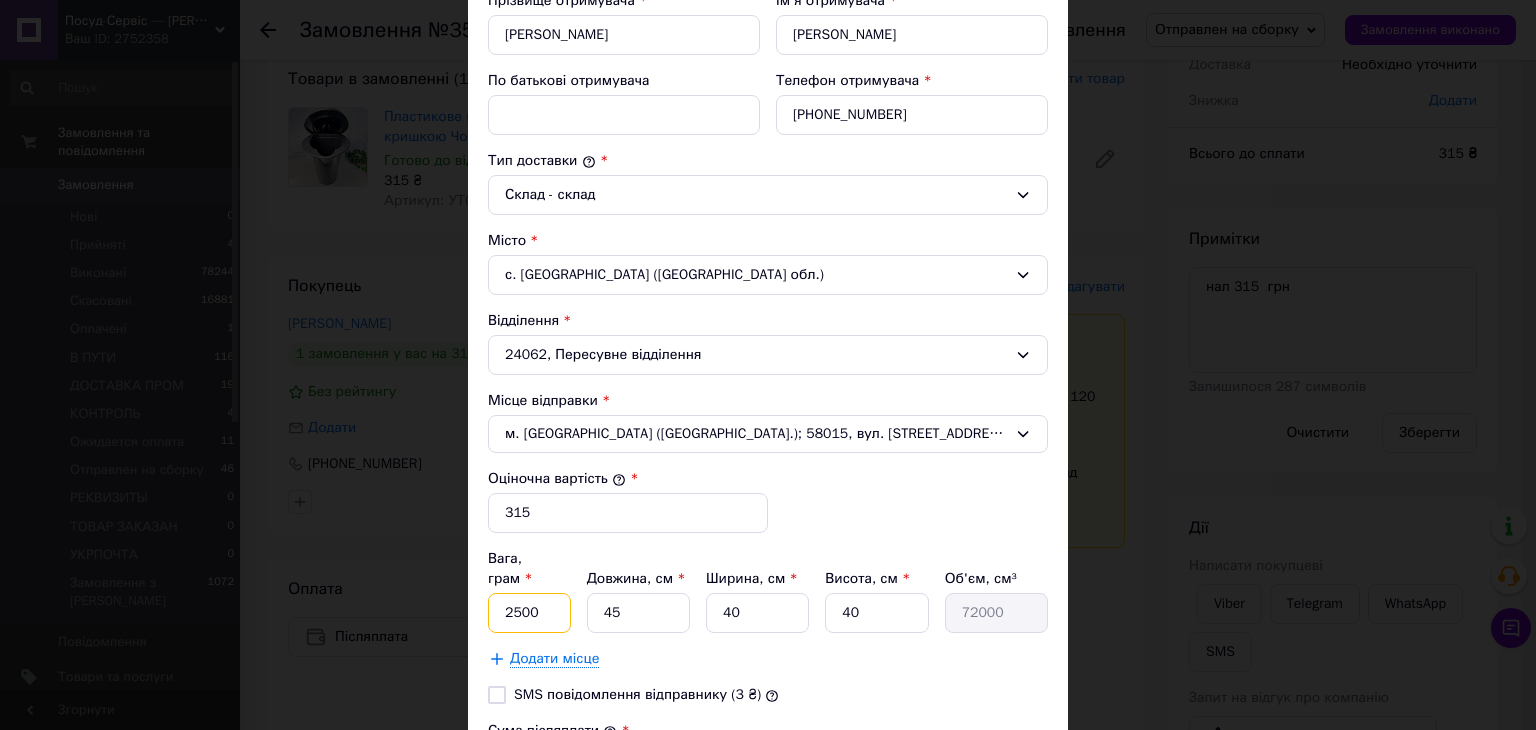 click on "2500" at bounding box center [529, 613] 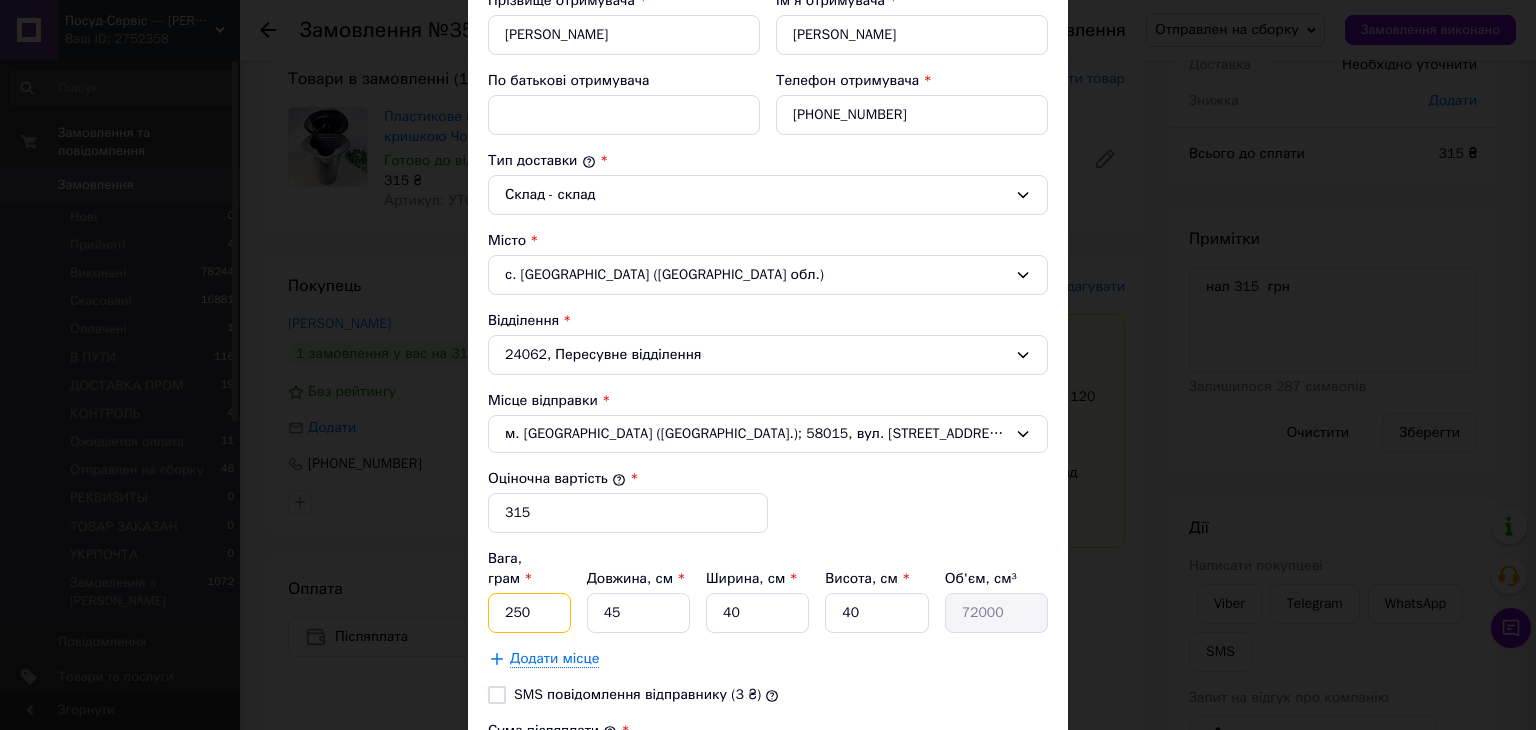 type on "2500" 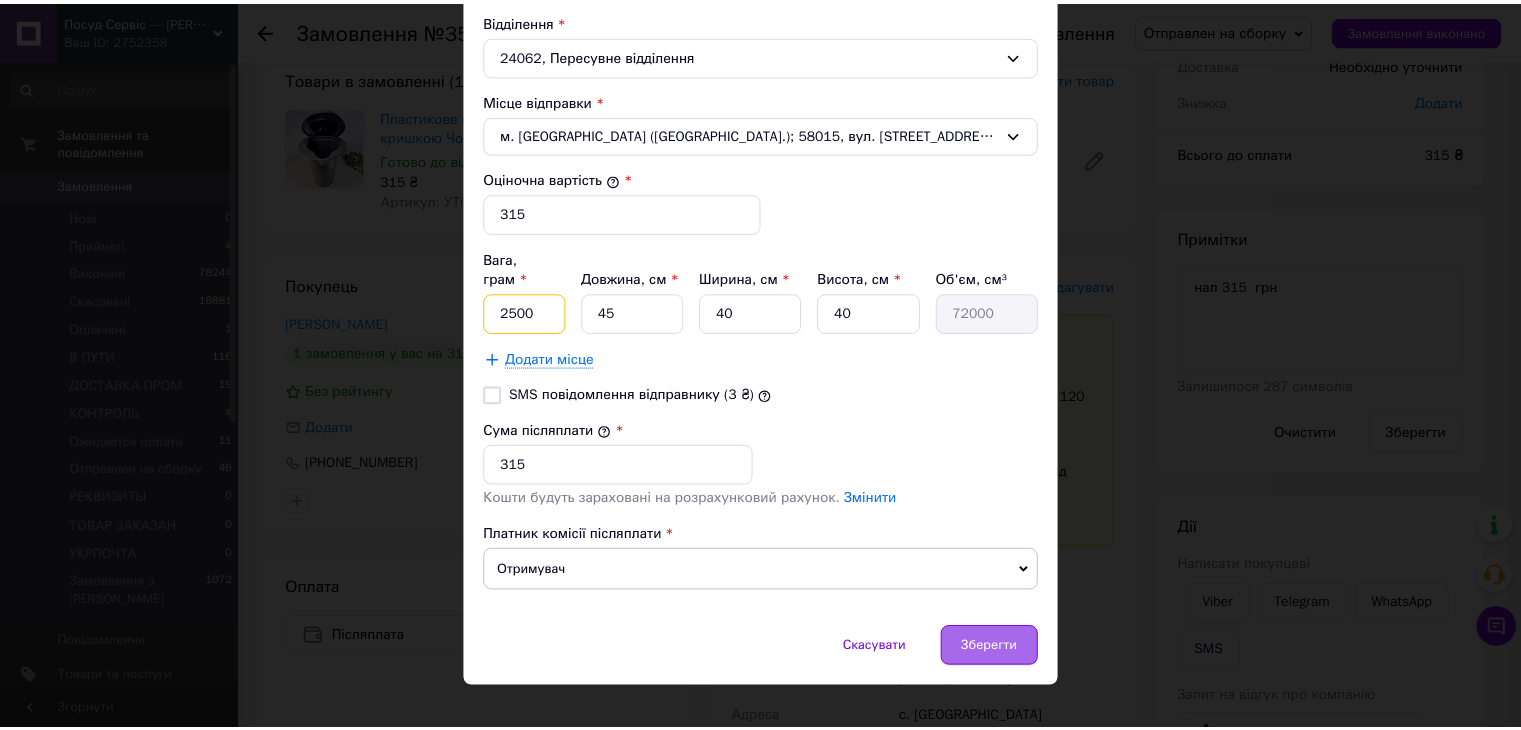 scroll, scrollTop: 701, scrollLeft: 0, axis: vertical 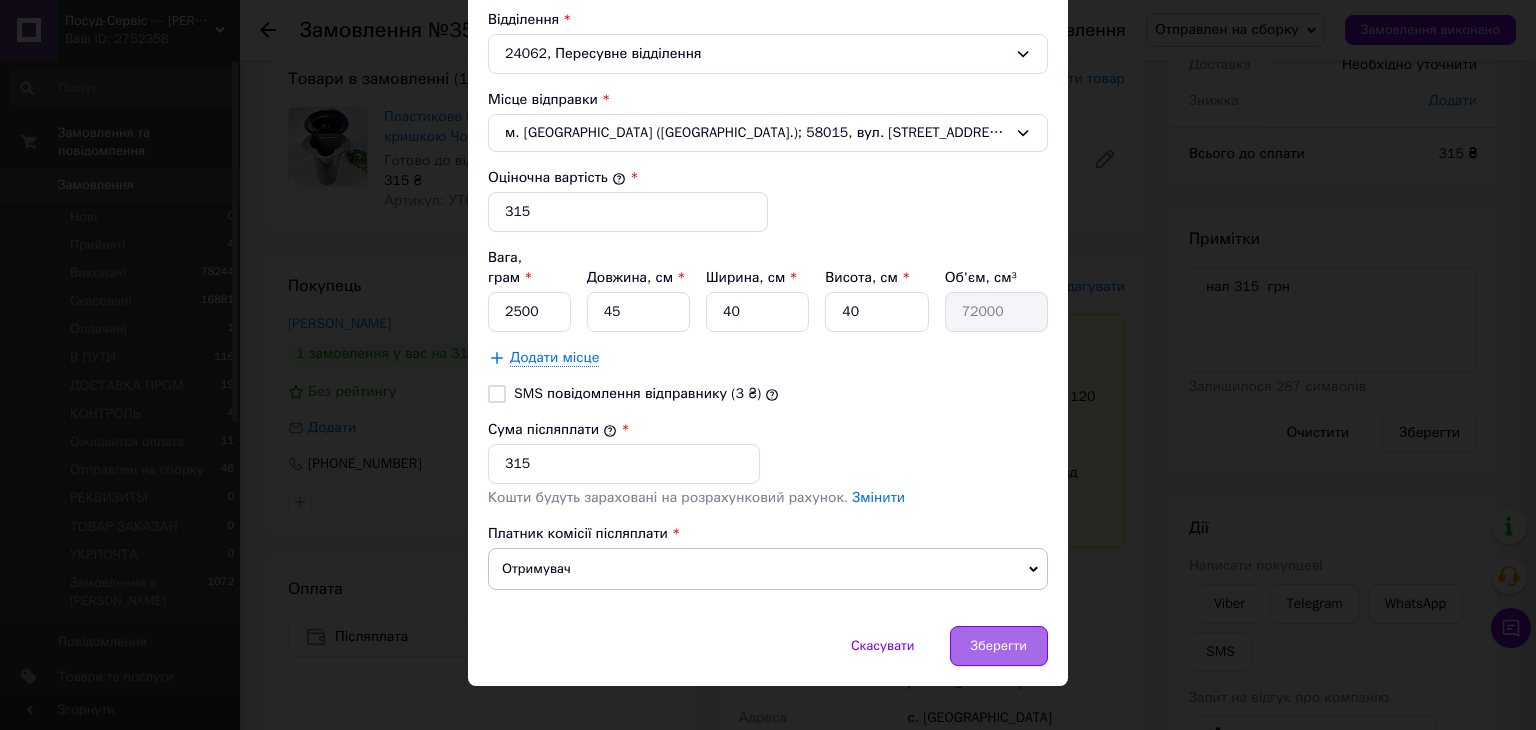click on "Зберегти" at bounding box center (999, 646) 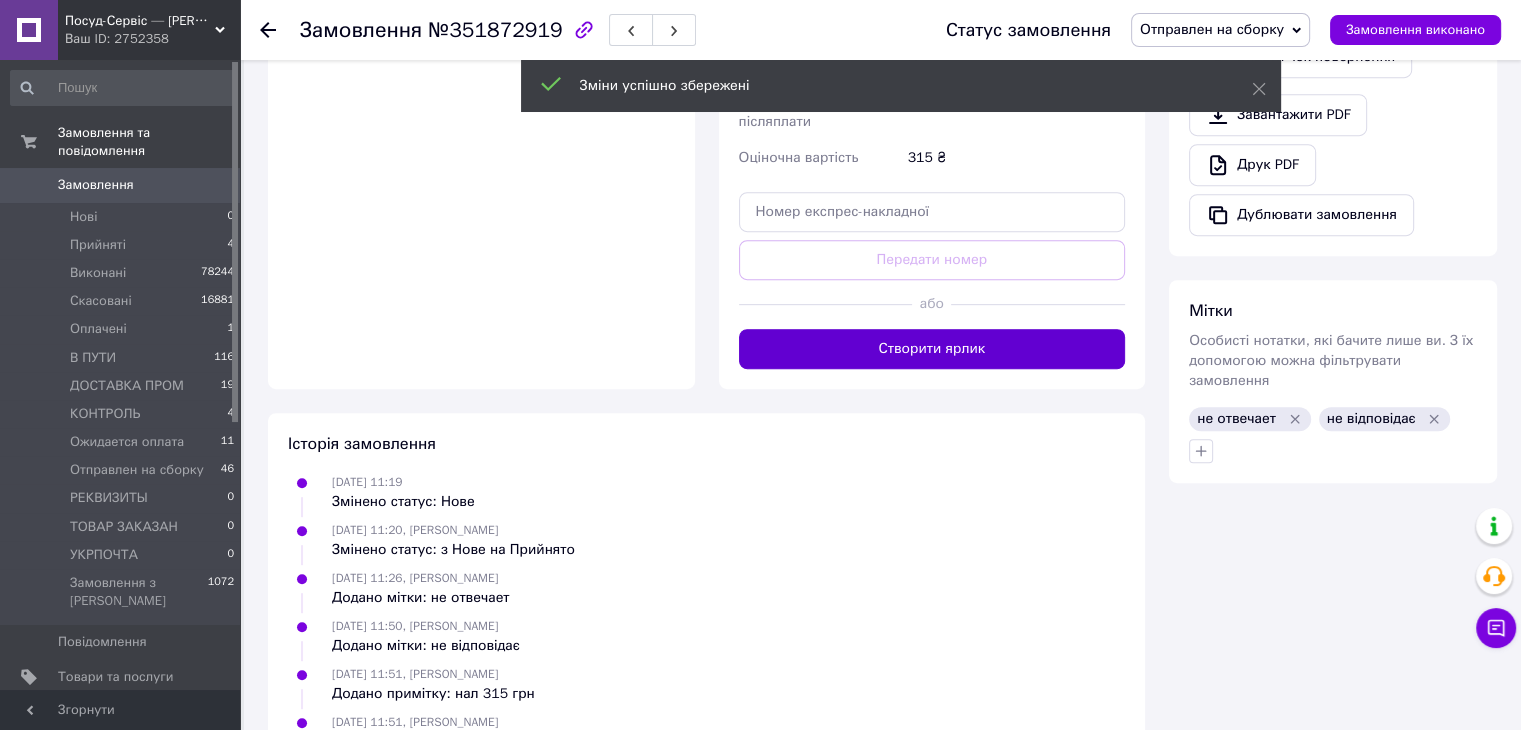 click on "Створити ярлик" at bounding box center [932, 349] 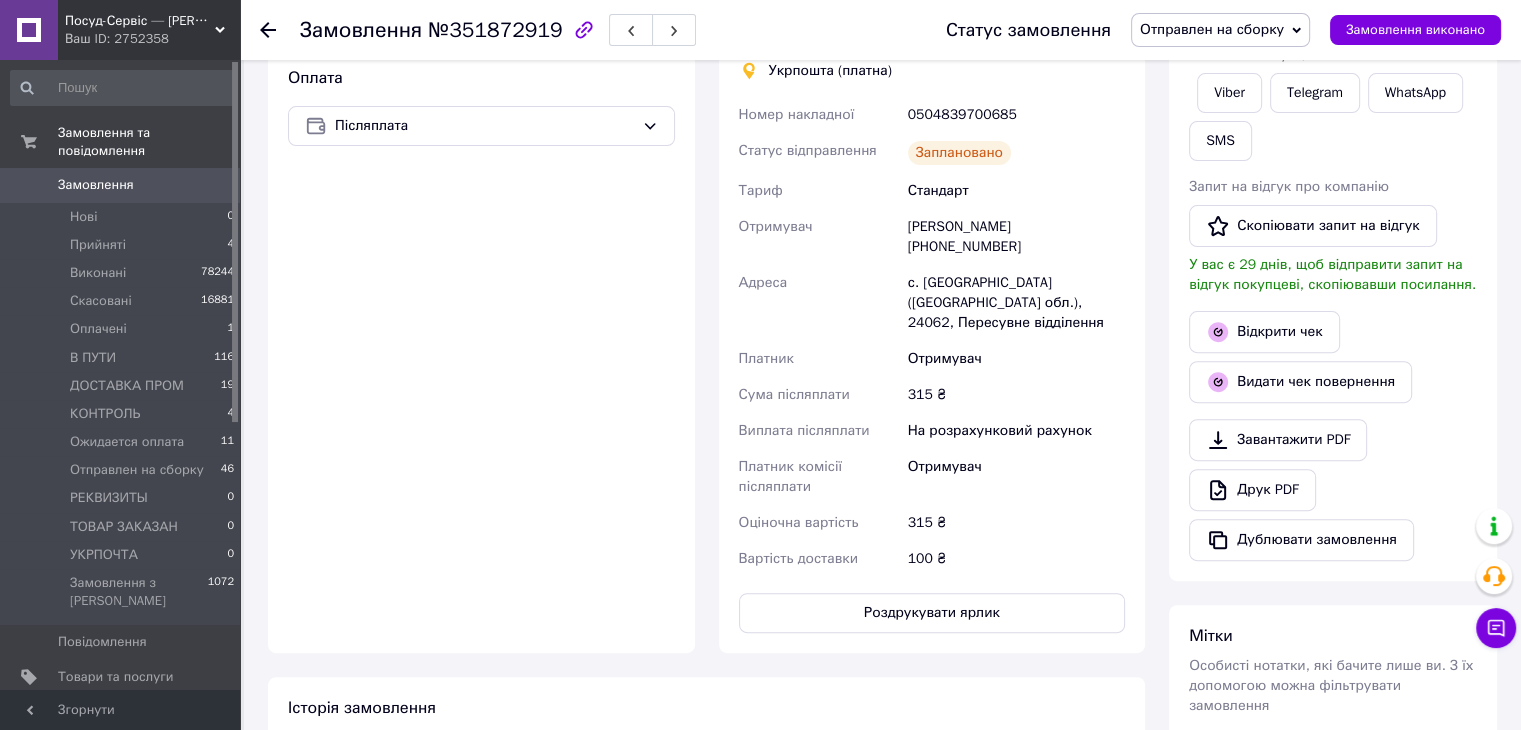 scroll, scrollTop: 724, scrollLeft: 0, axis: vertical 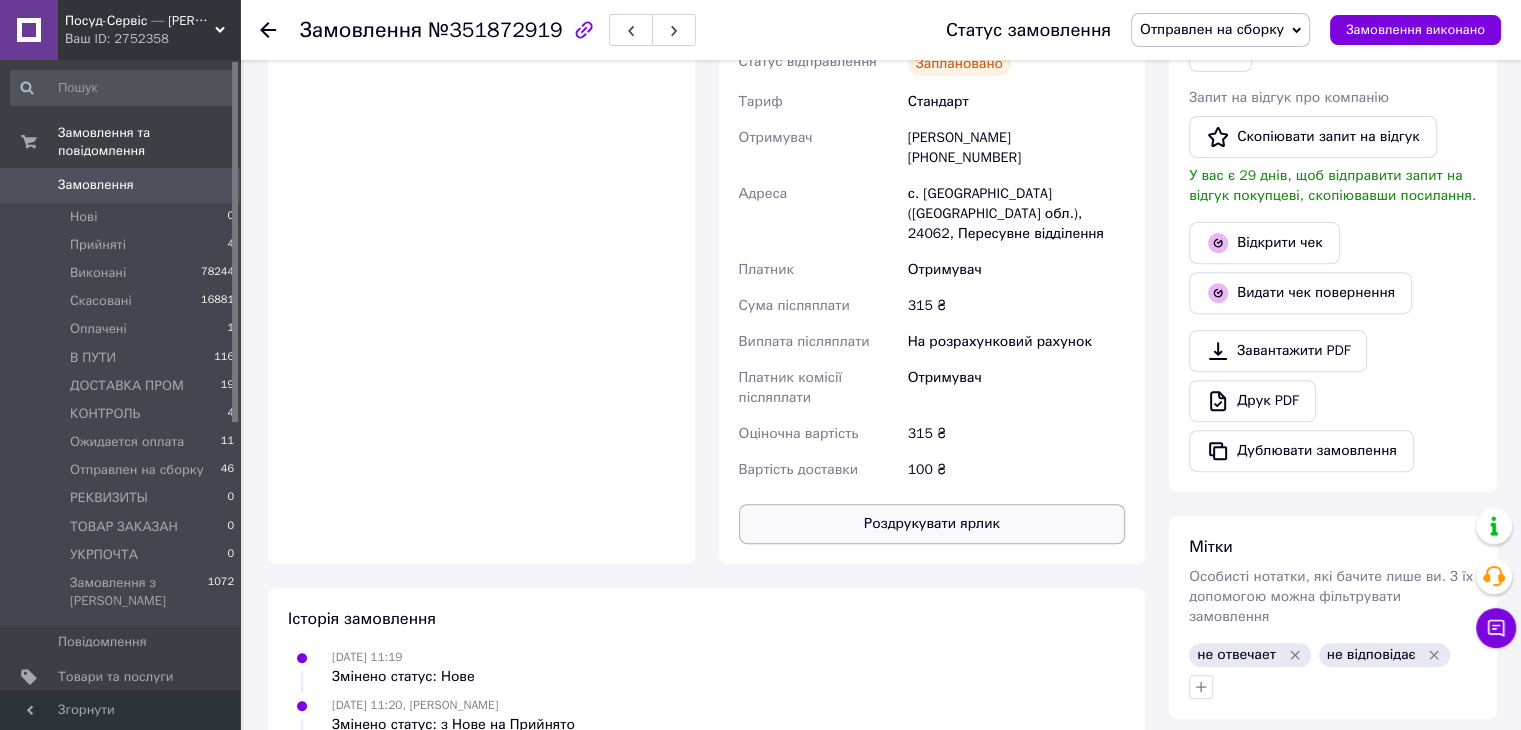 click on "Роздрукувати ярлик" at bounding box center [932, 524] 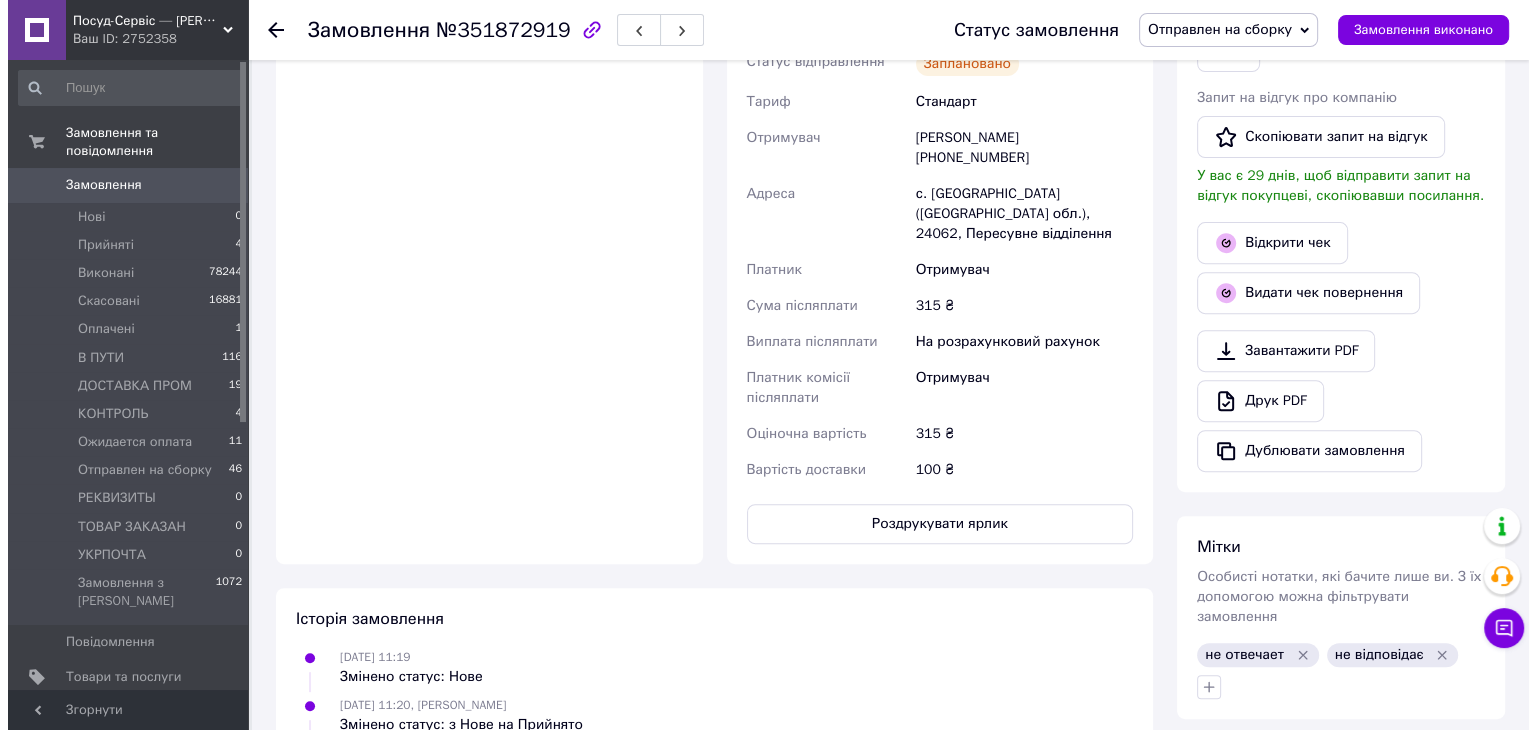 scroll, scrollTop: 324, scrollLeft: 0, axis: vertical 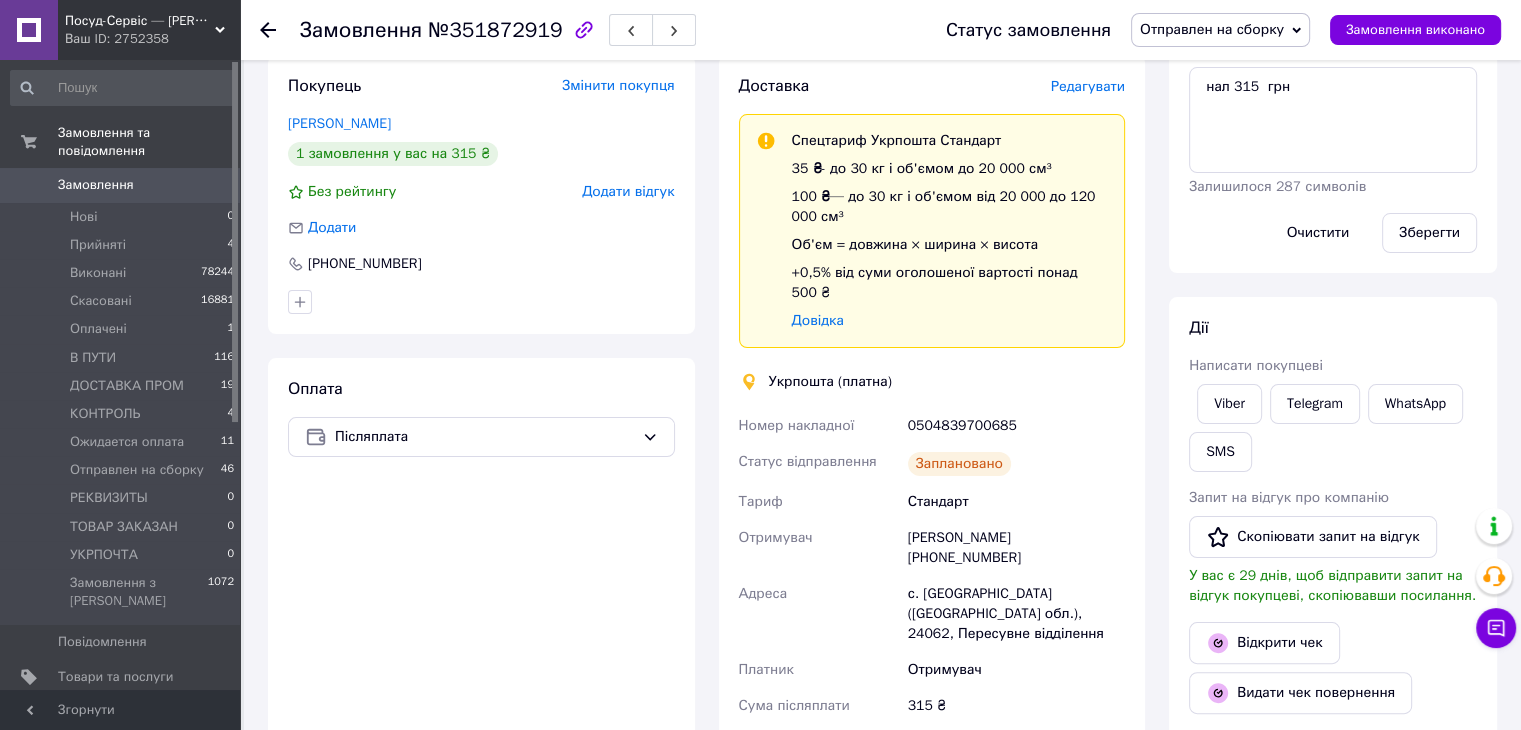 click on "0504839700685" at bounding box center [1016, 426] 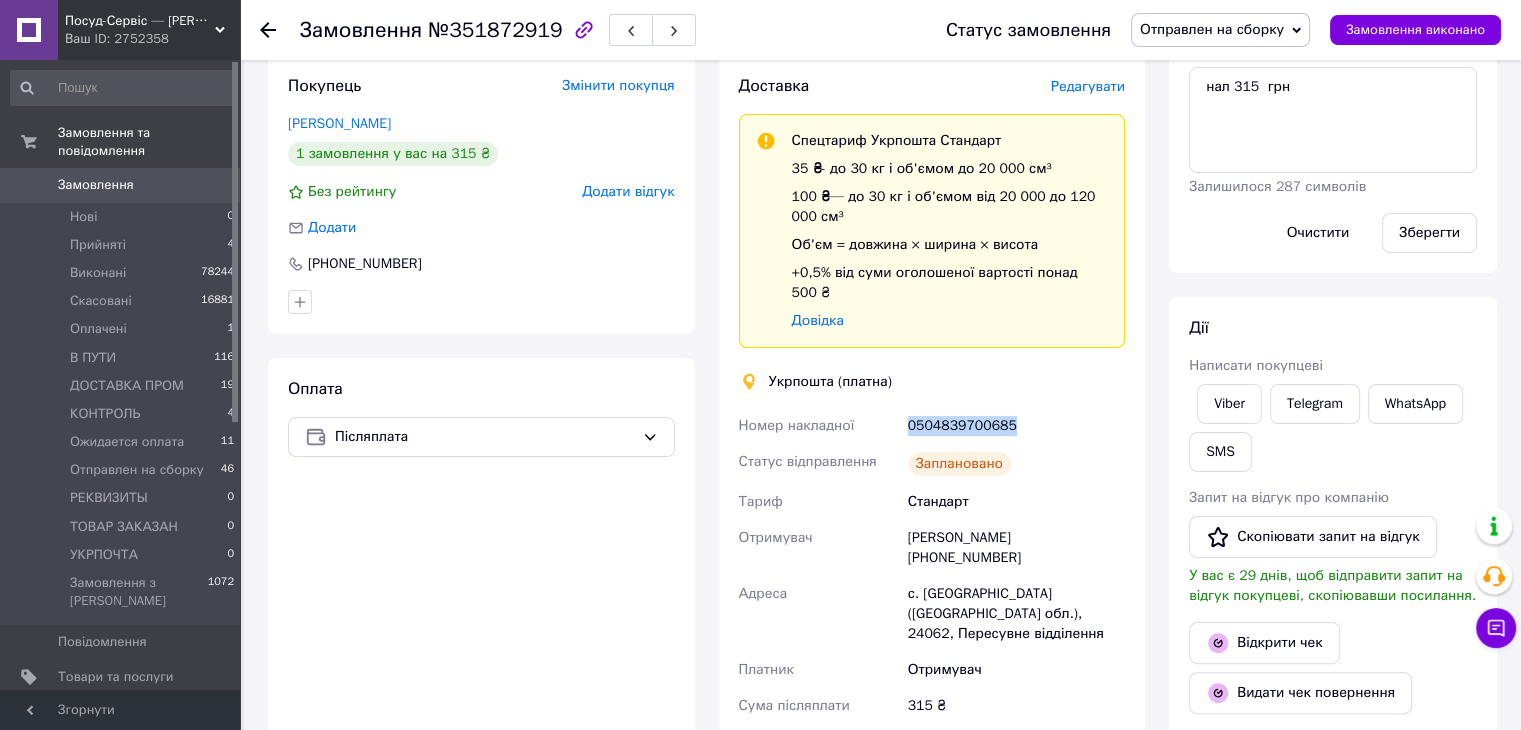 click on "0504839700685" at bounding box center [1016, 426] 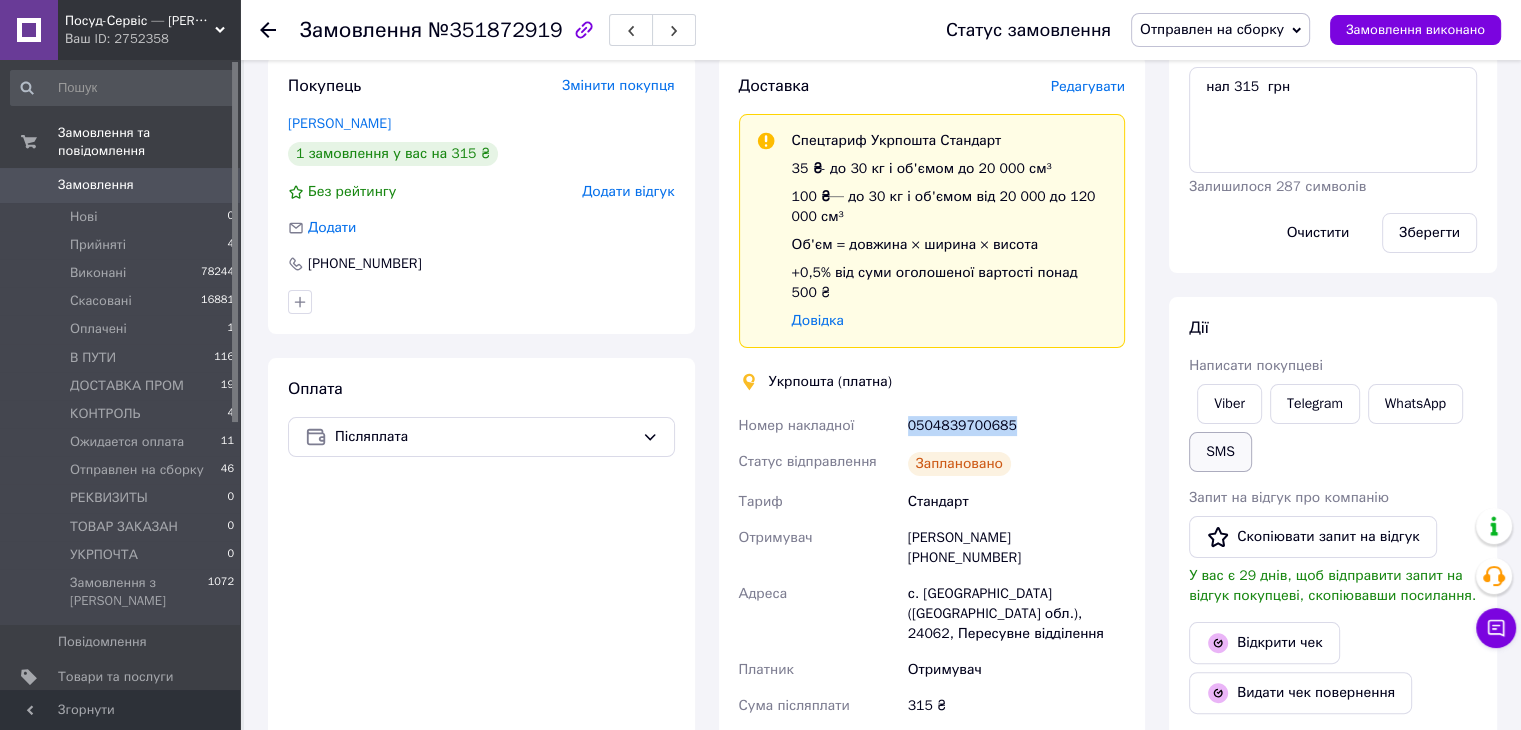 click on "SMS" at bounding box center [1220, 452] 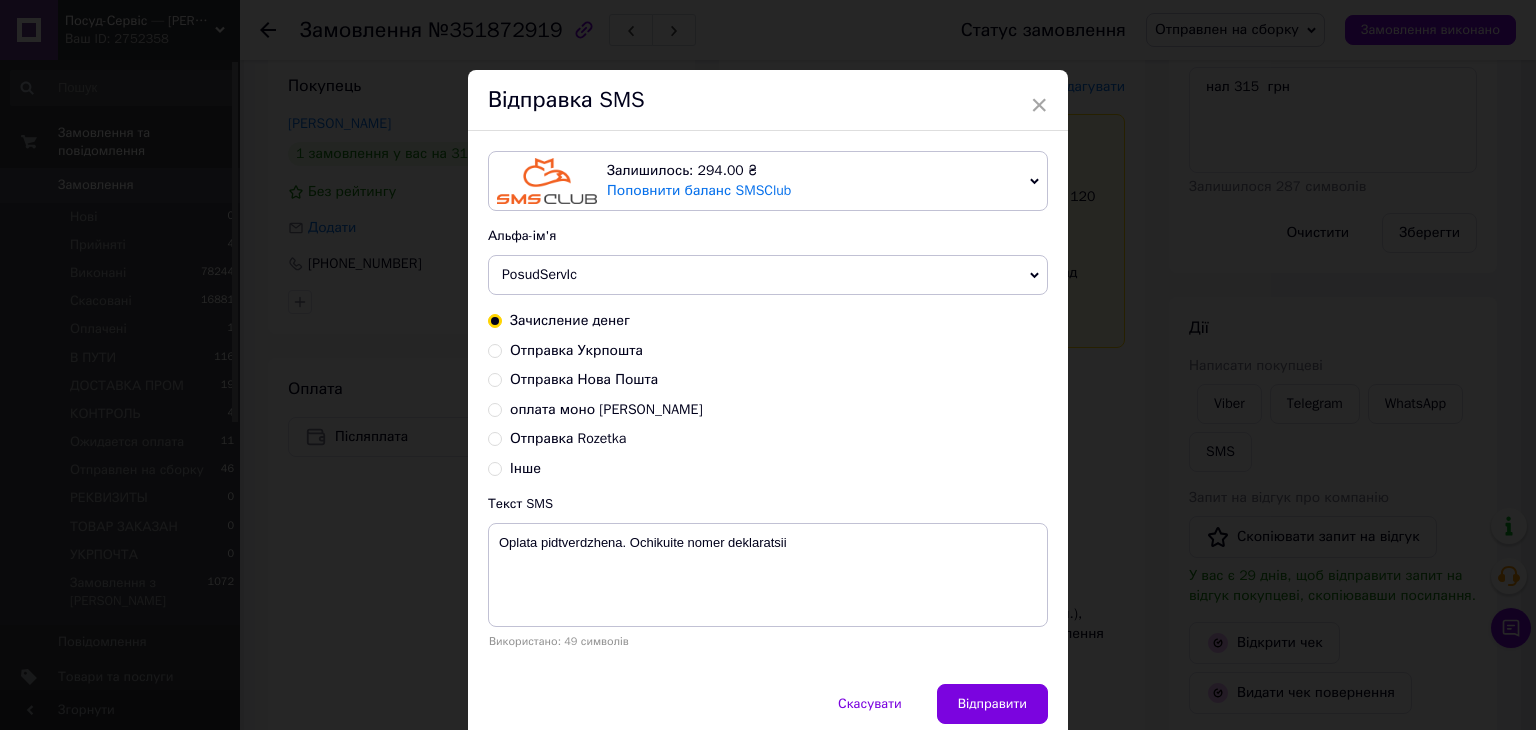 click on "Отправка Укрпошта" at bounding box center [768, 351] 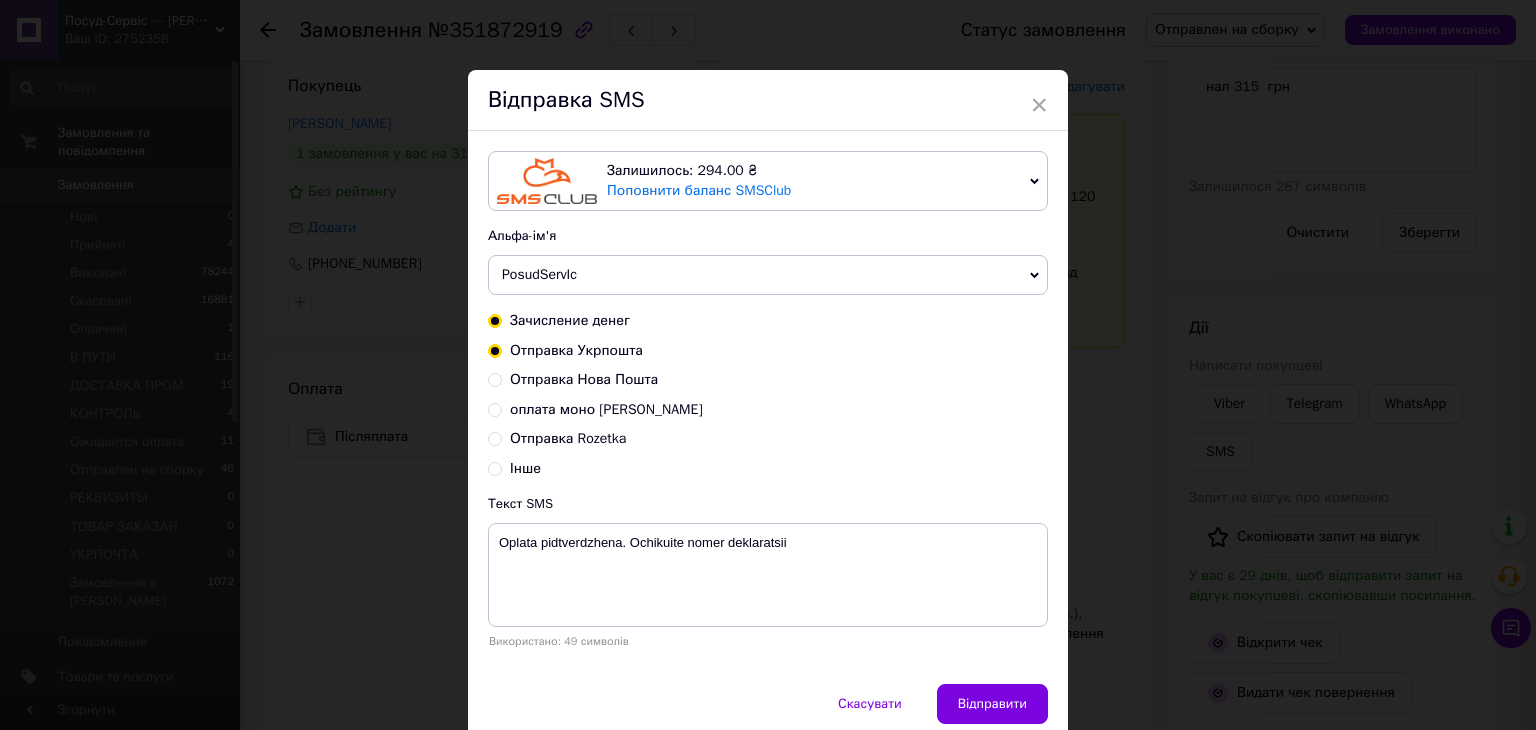 radio on "false" 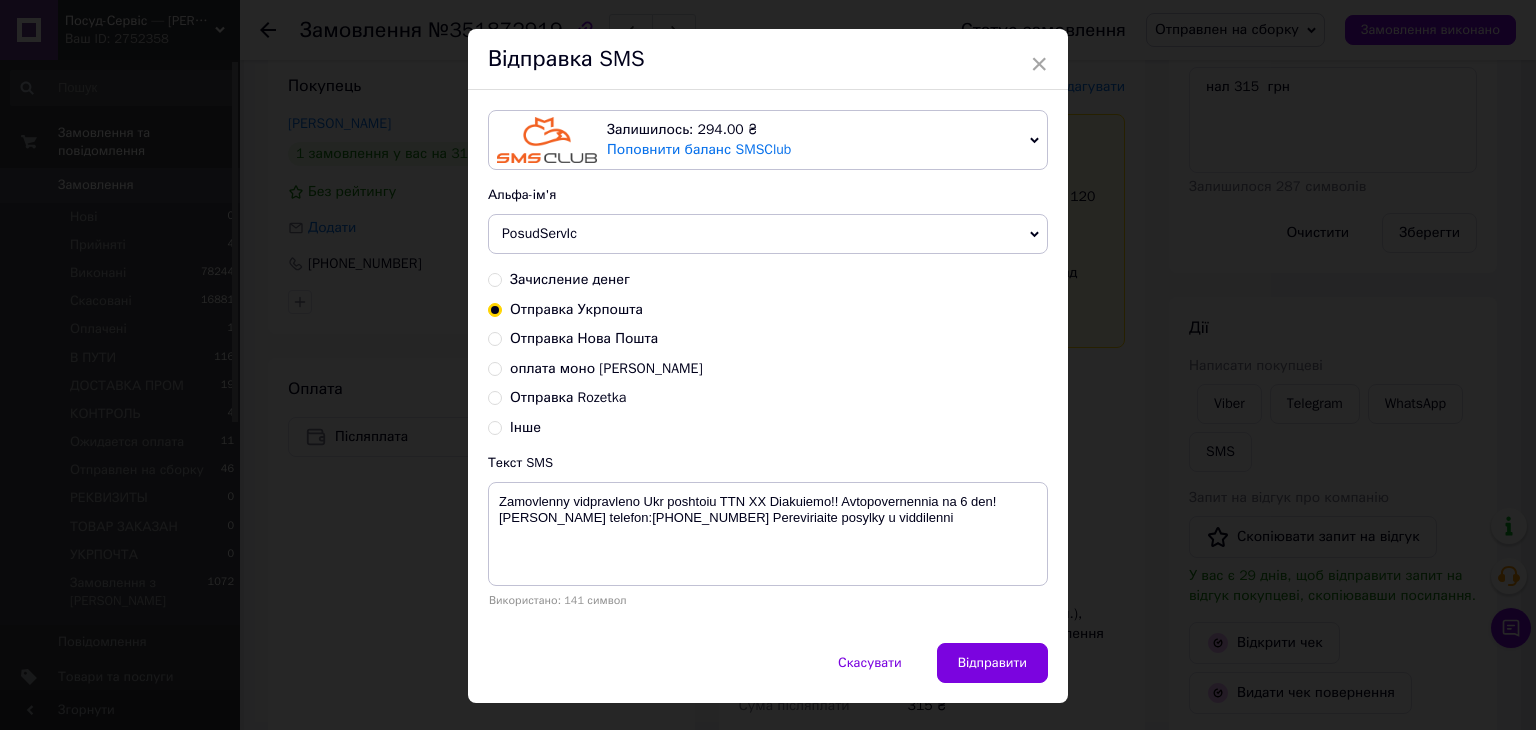 scroll, scrollTop: 81, scrollLeft: 0, axis: vertical 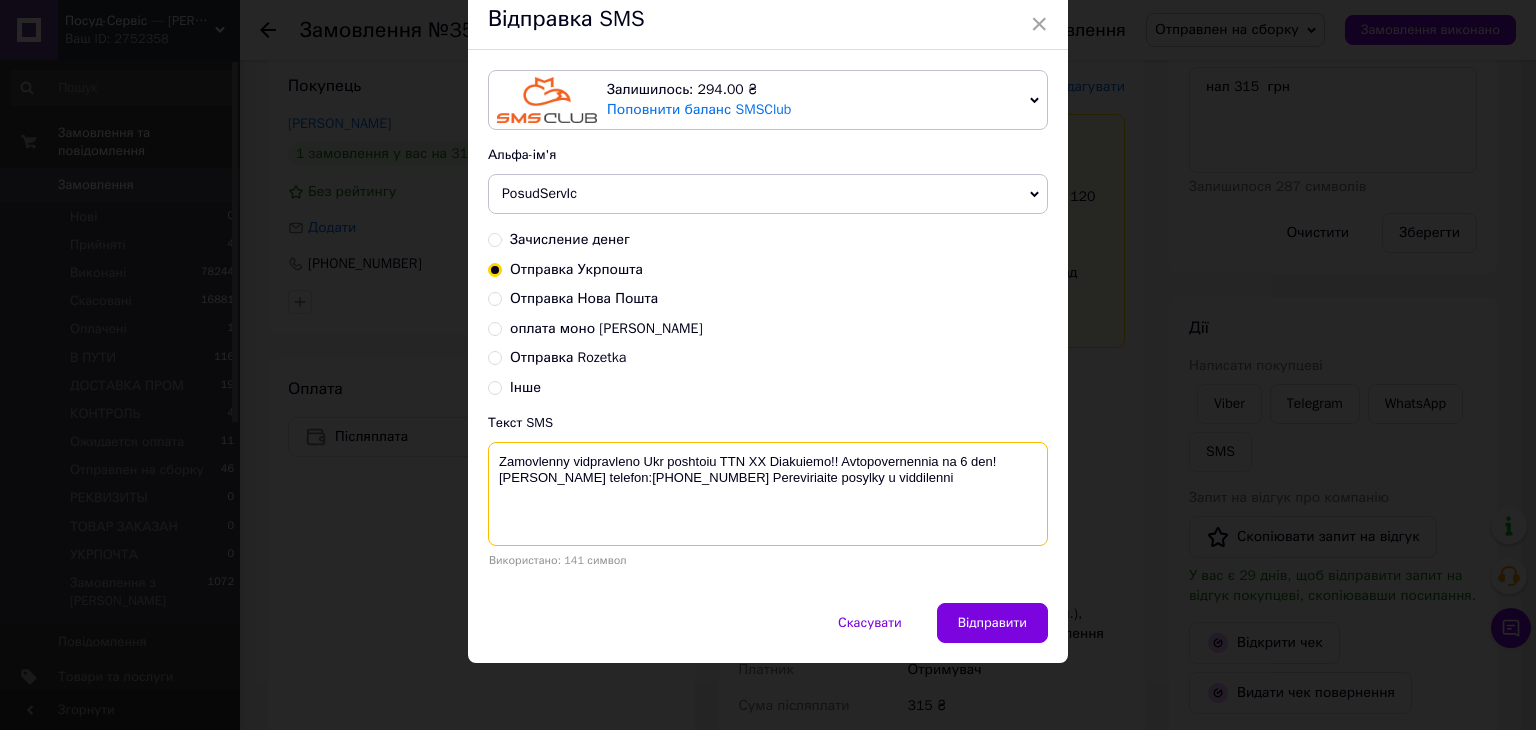 click on "Zamovlenny vidpravleno Ukr poshtoiu TTN ХХ Diakuiemo!! Avtopovernennia na 6 den! [PERSON_NAME] telefon:[PHONE_NUMBER] Pereviriaite posylky u viddilenni" at bounding box center (768, 494) 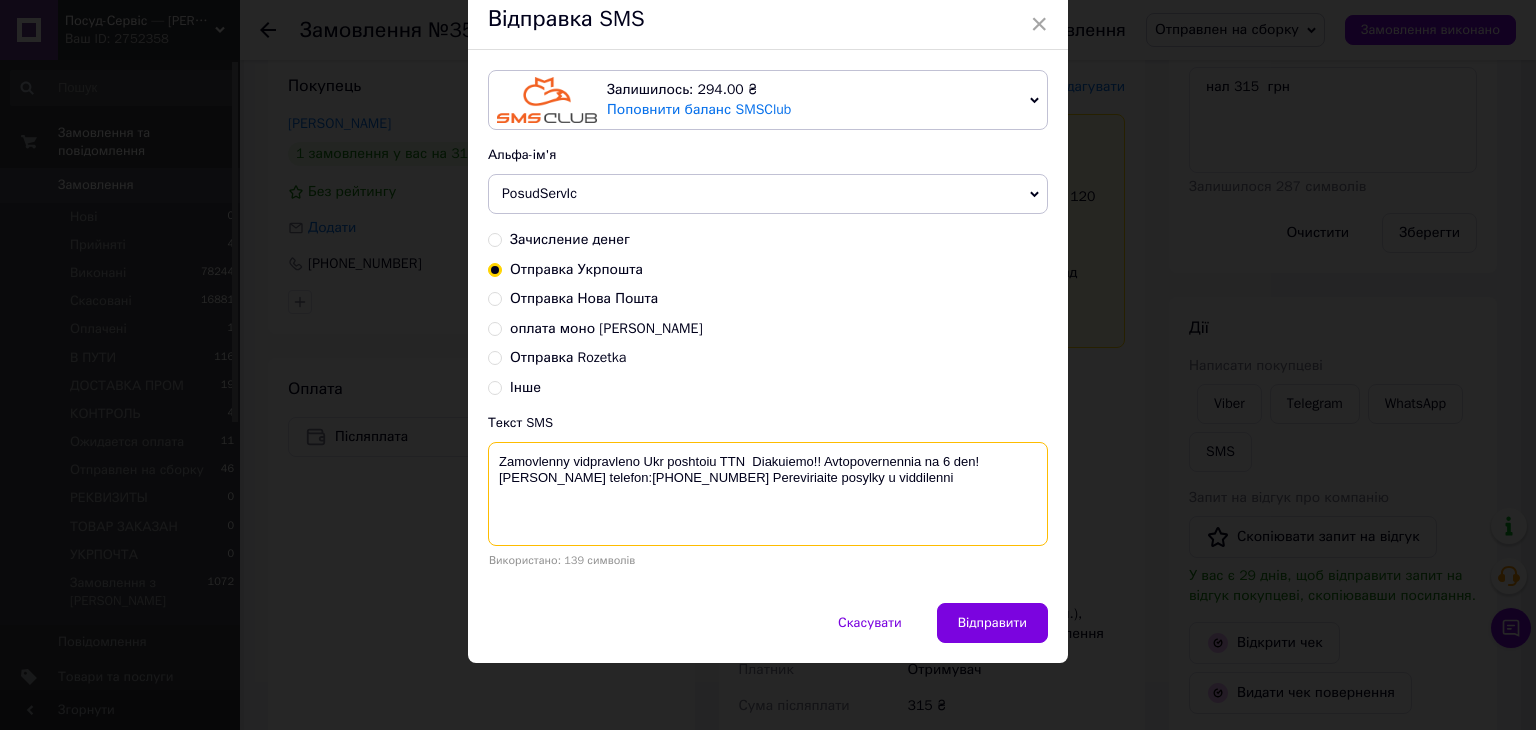 paste on "0504839700685" 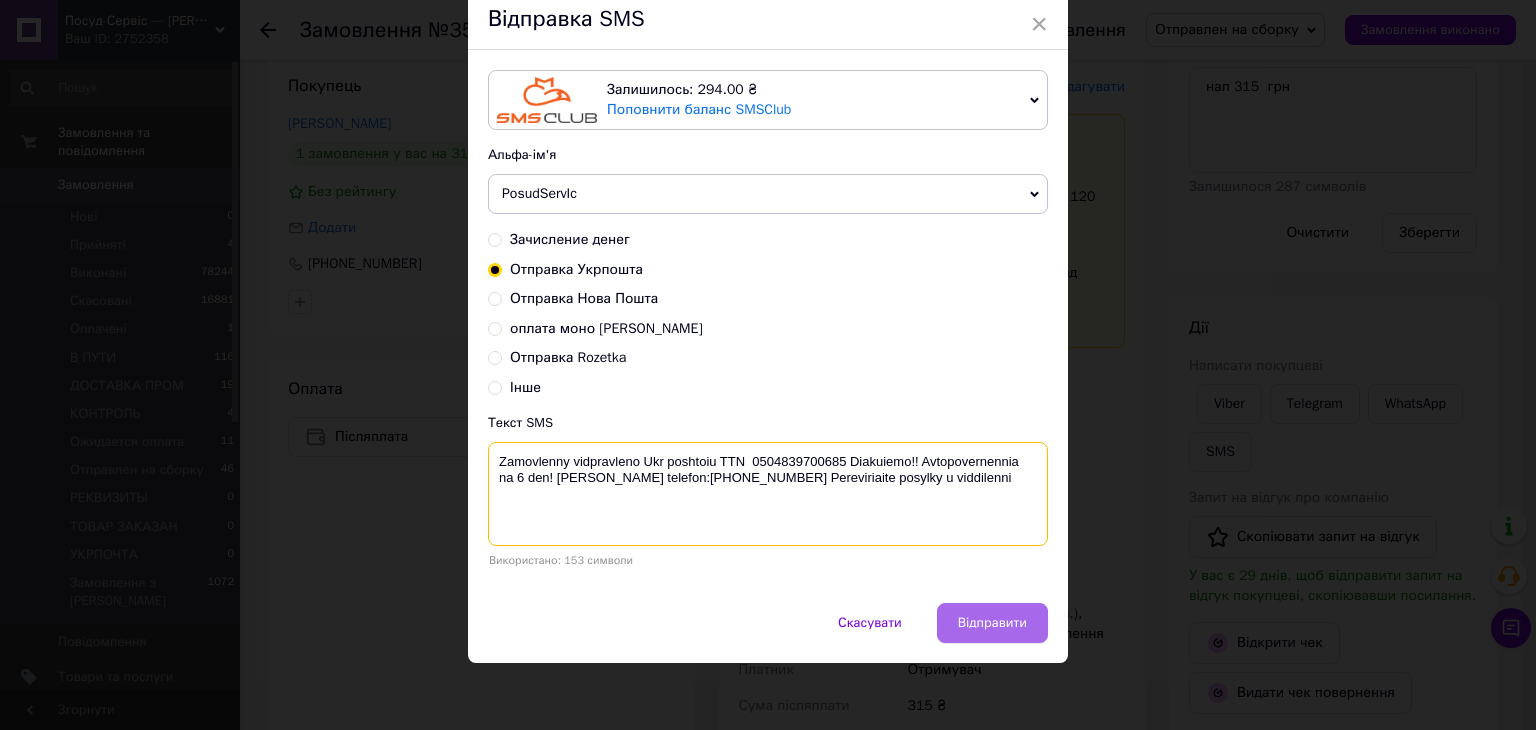 type on "Zamovlenny vidpravleno Ukr poshtoiu TTN  0504839700685 Diakuiemo!! Avtopovernennia na 6 den! Nash telefon:0800-335-646 Pereviriaite posylky u viddilenni" 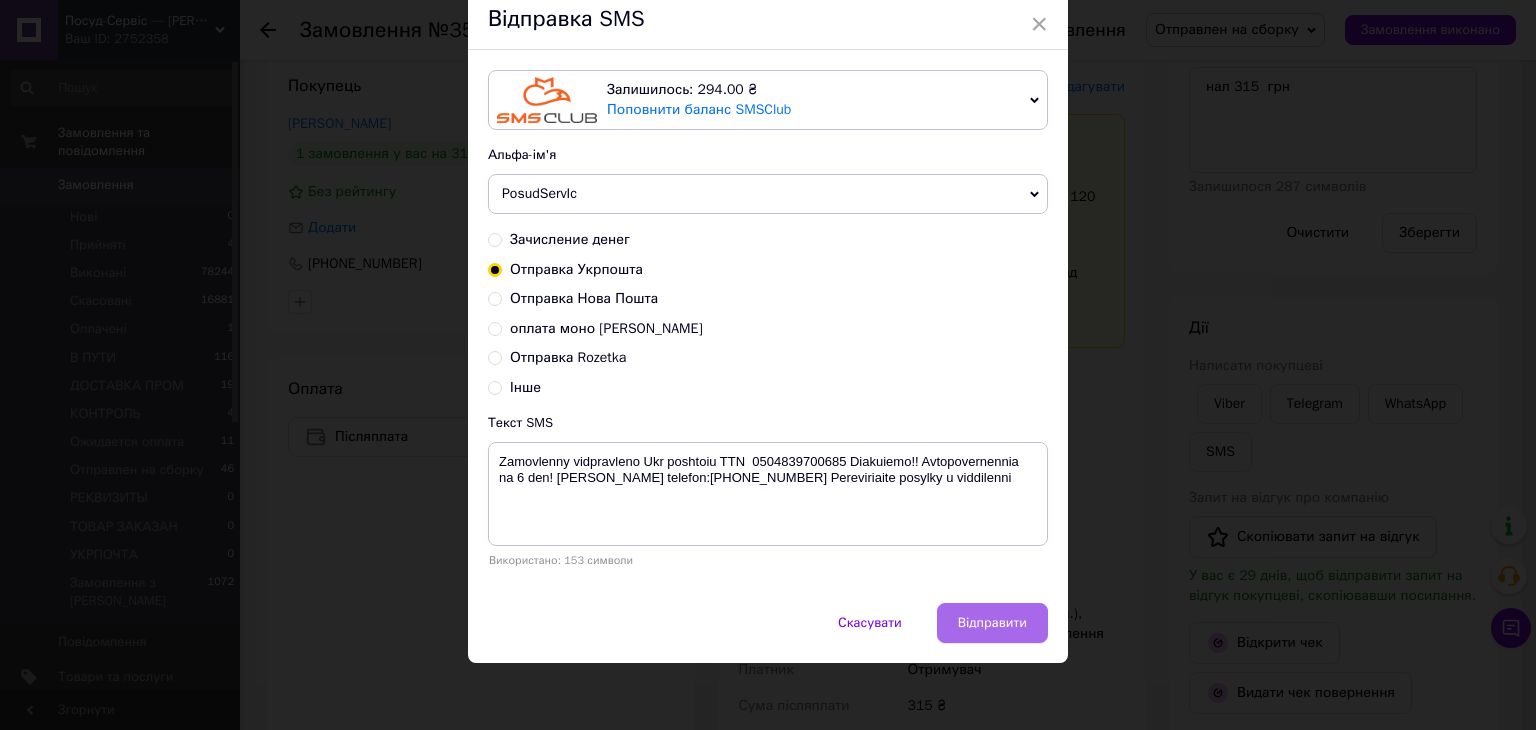click on "Відправити" at bounding box center (992, 623) 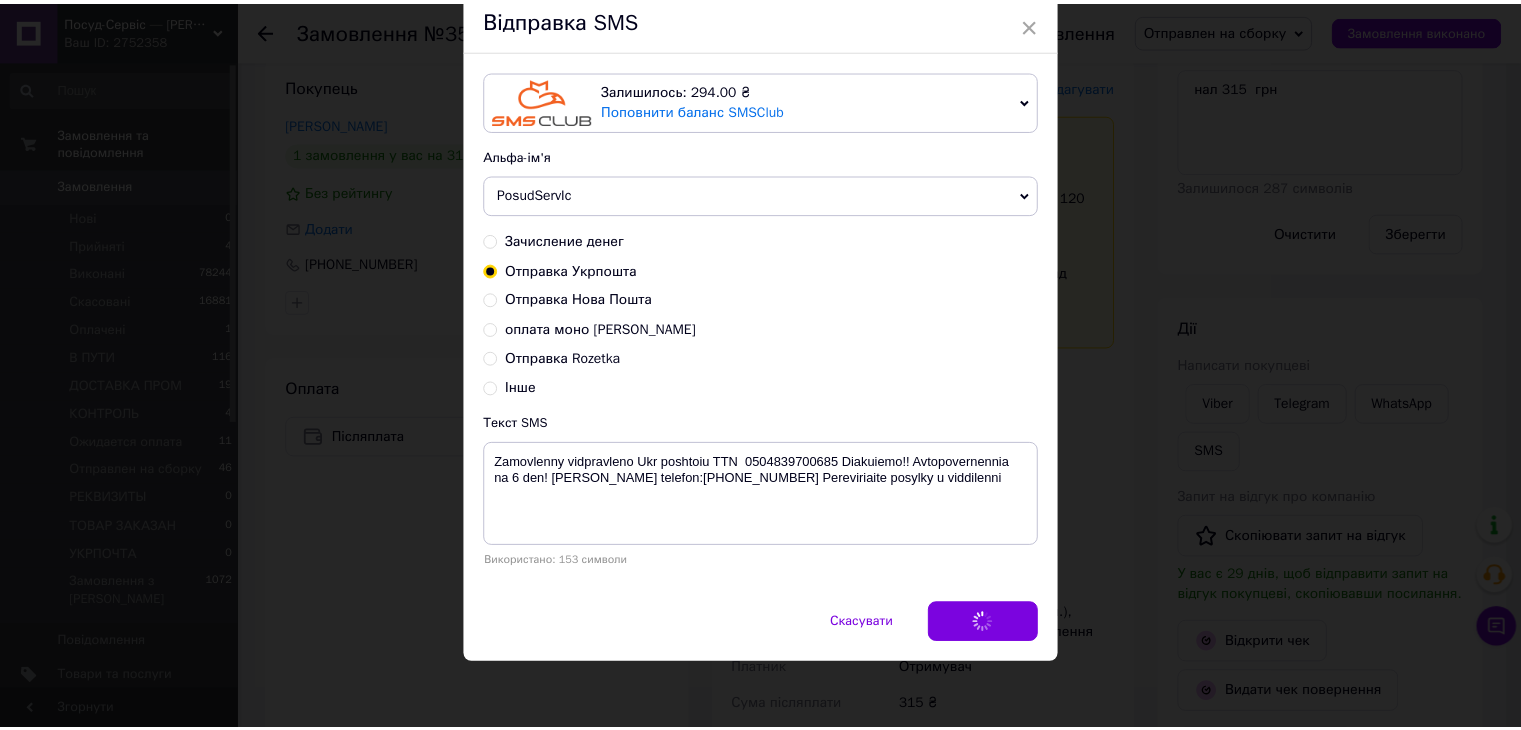 scroll, scrollTop: 0, scrollLeft: 0, axis: both 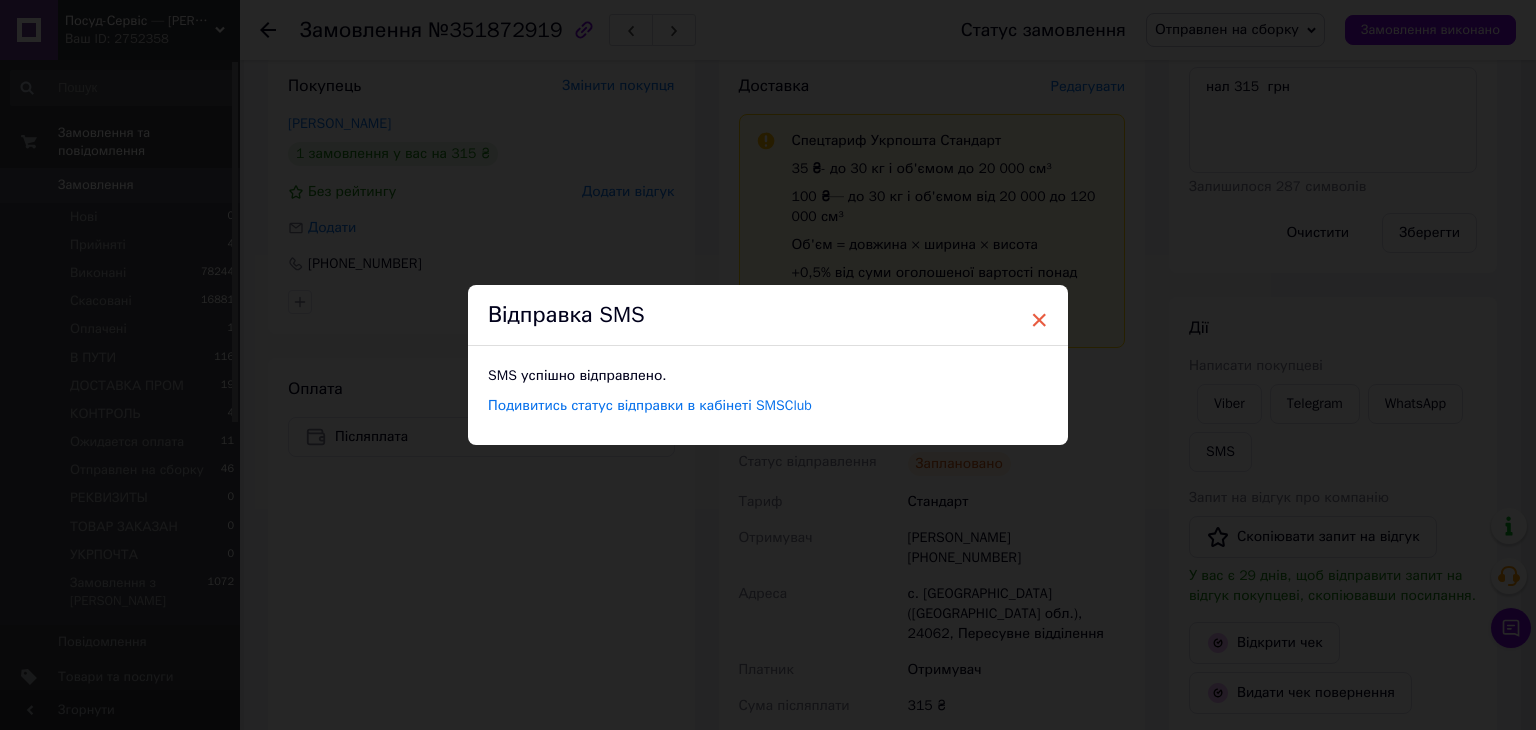 click on "×" at bounding box center (1039, 320) 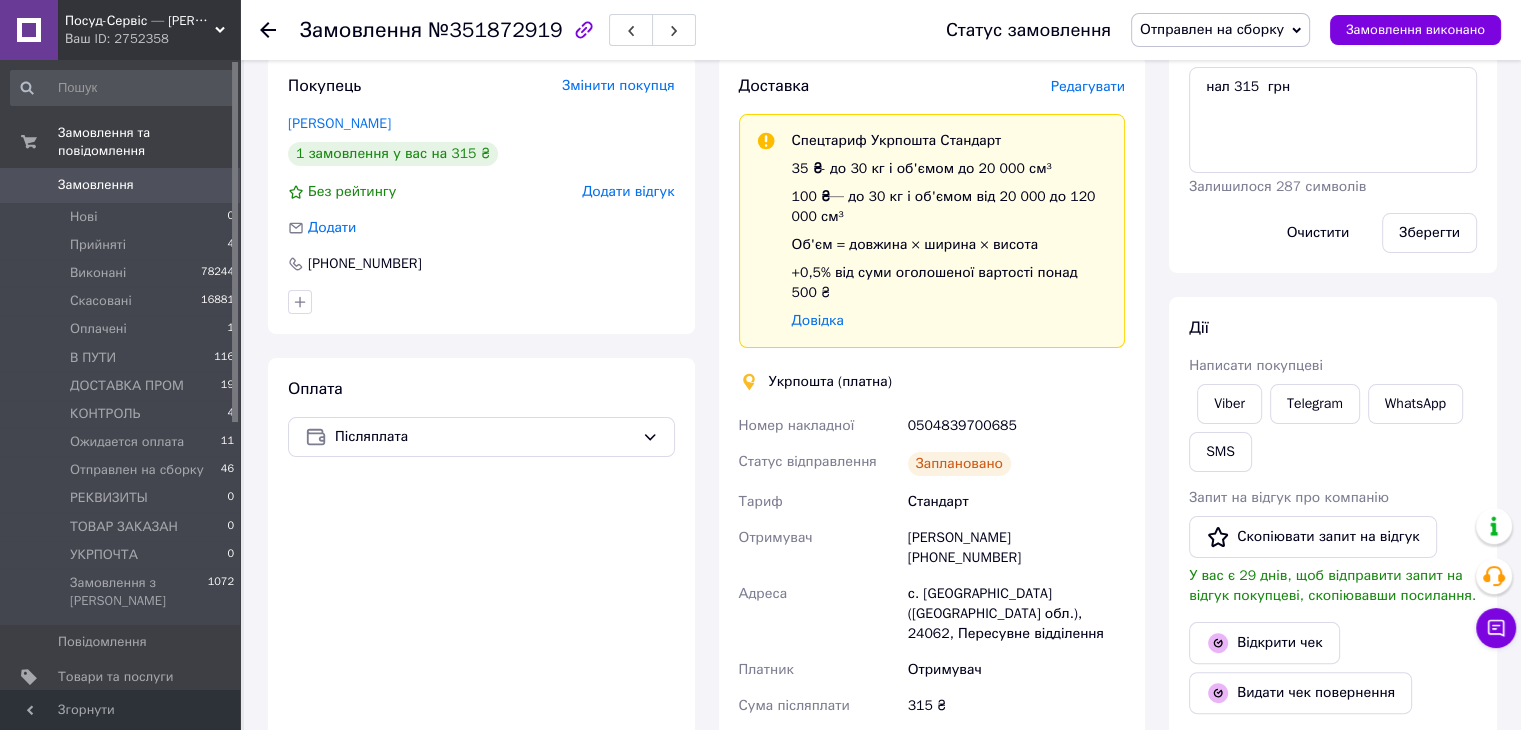 click on "Отправлен на сборку" at bounding box center [1212, 29] 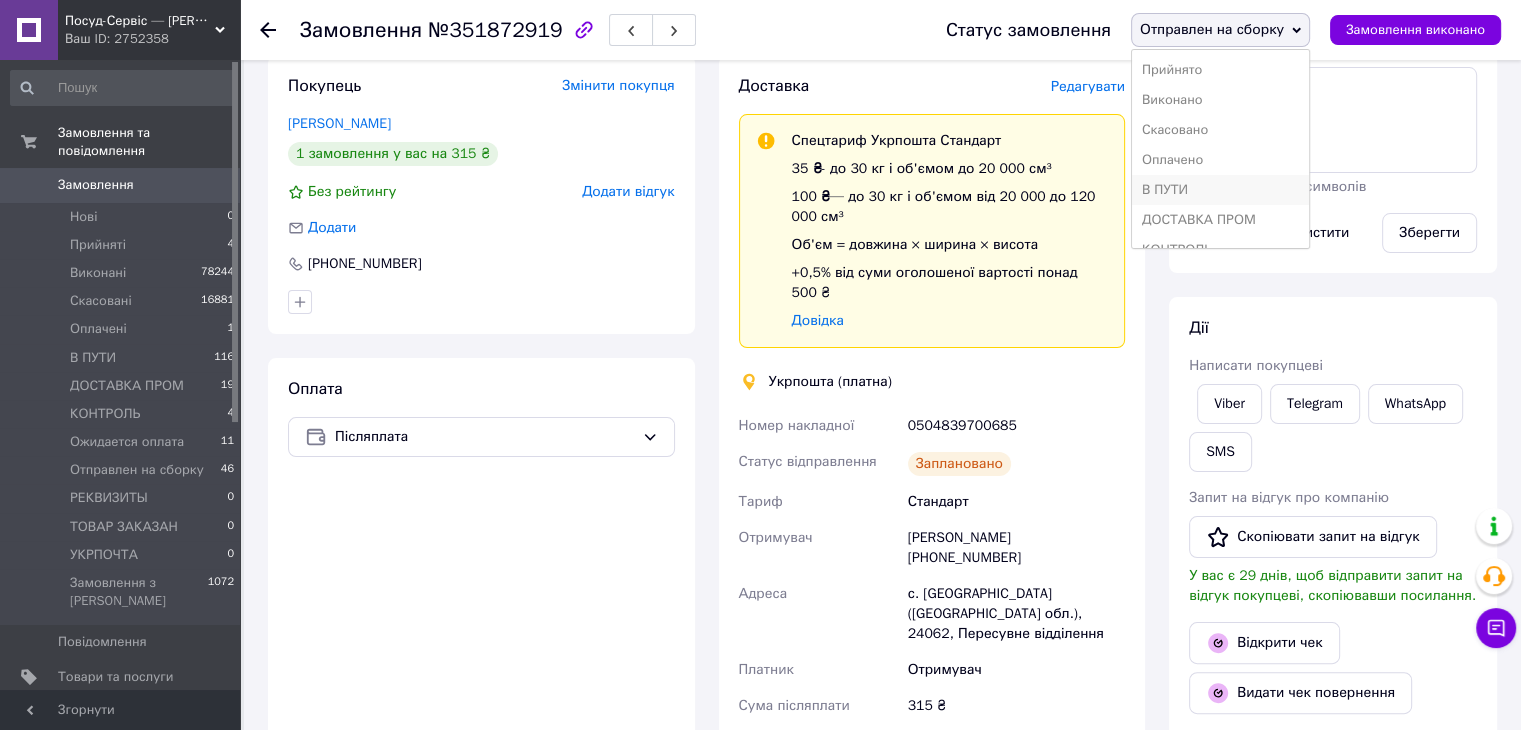click on "В ПУТИ" at bounding box center [1220, 190] 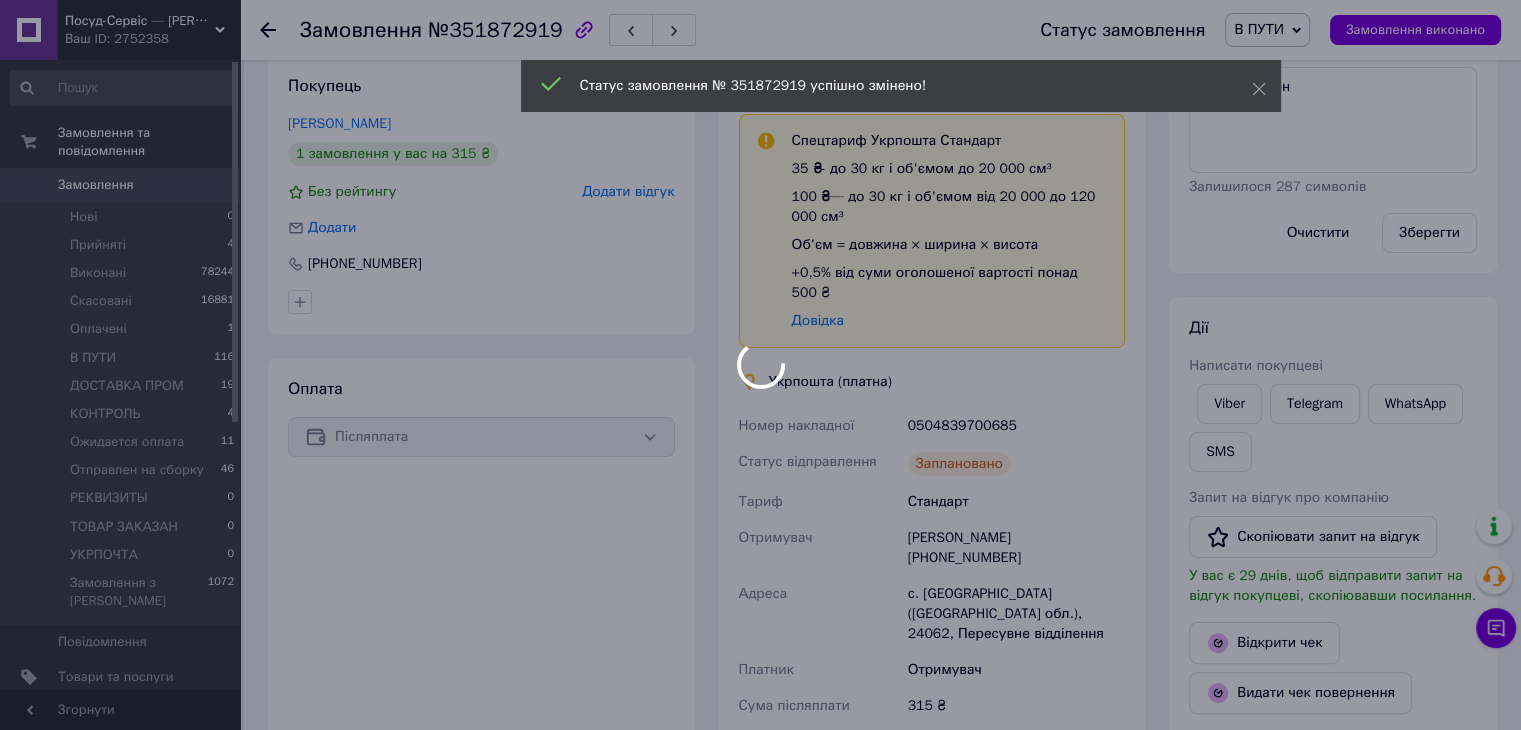 scroll, scrollTop: 80, scrollLeft: 0, axis: vertical 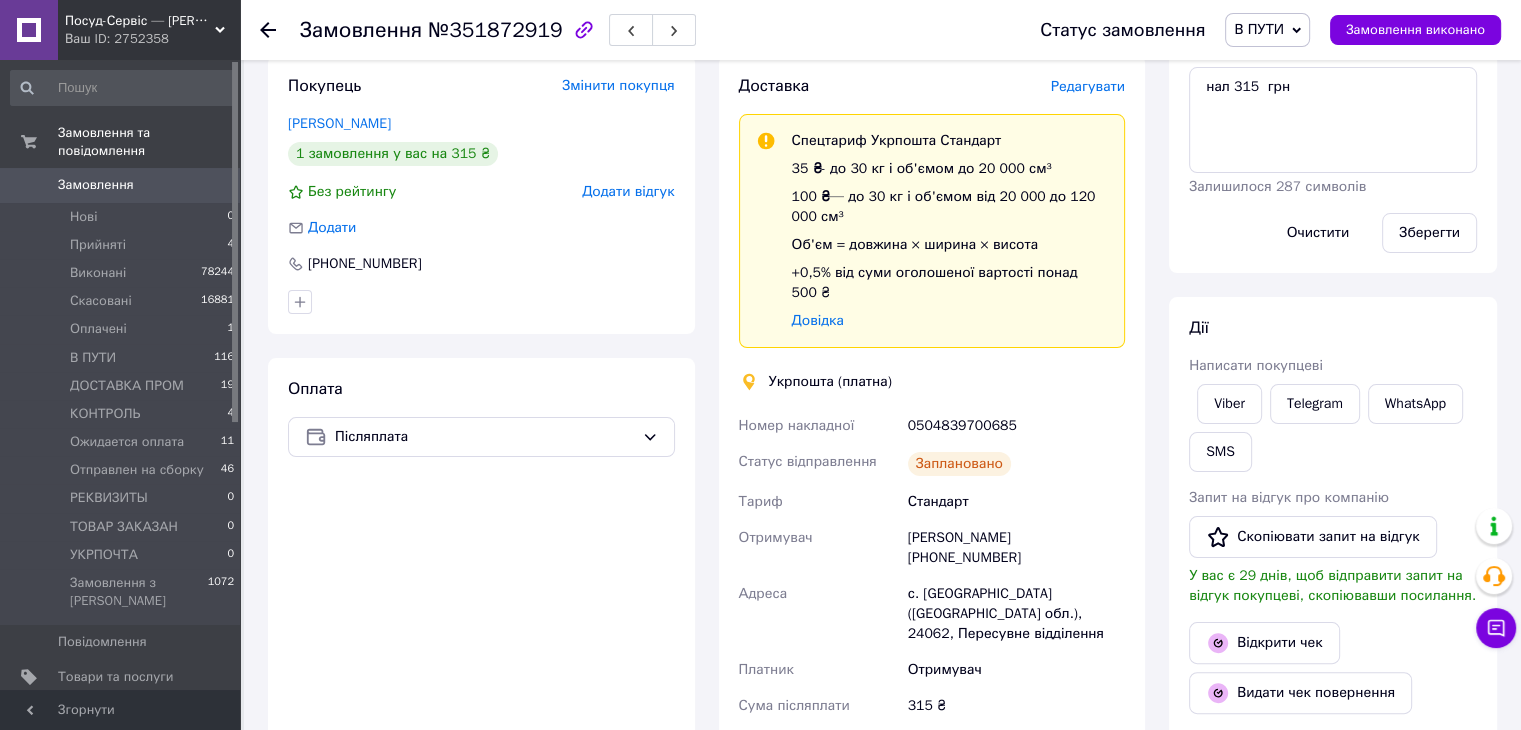 click on "Замовлення" at bounding box center [96, 185] 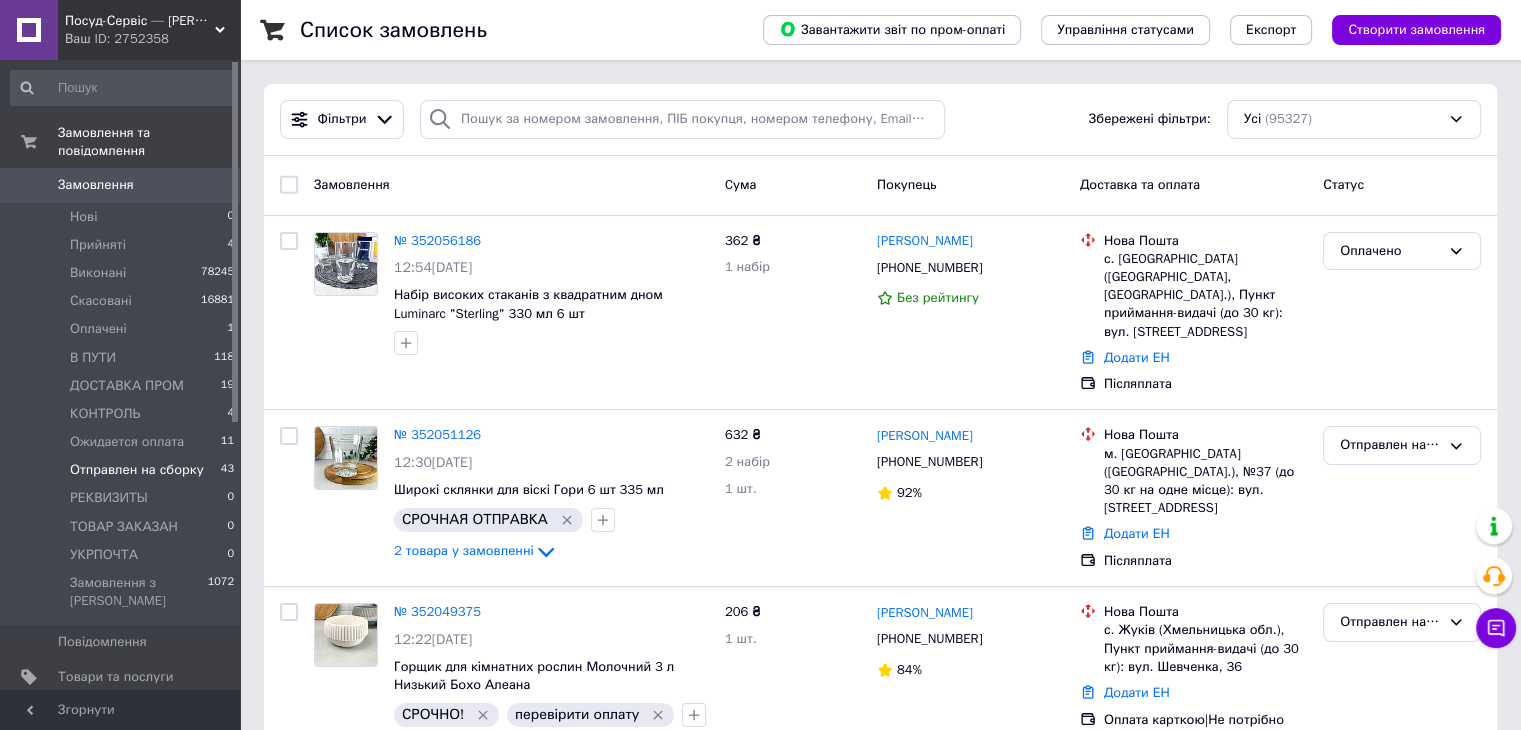 click on "Отправлен на сборку" at bounding box center (137, 470) 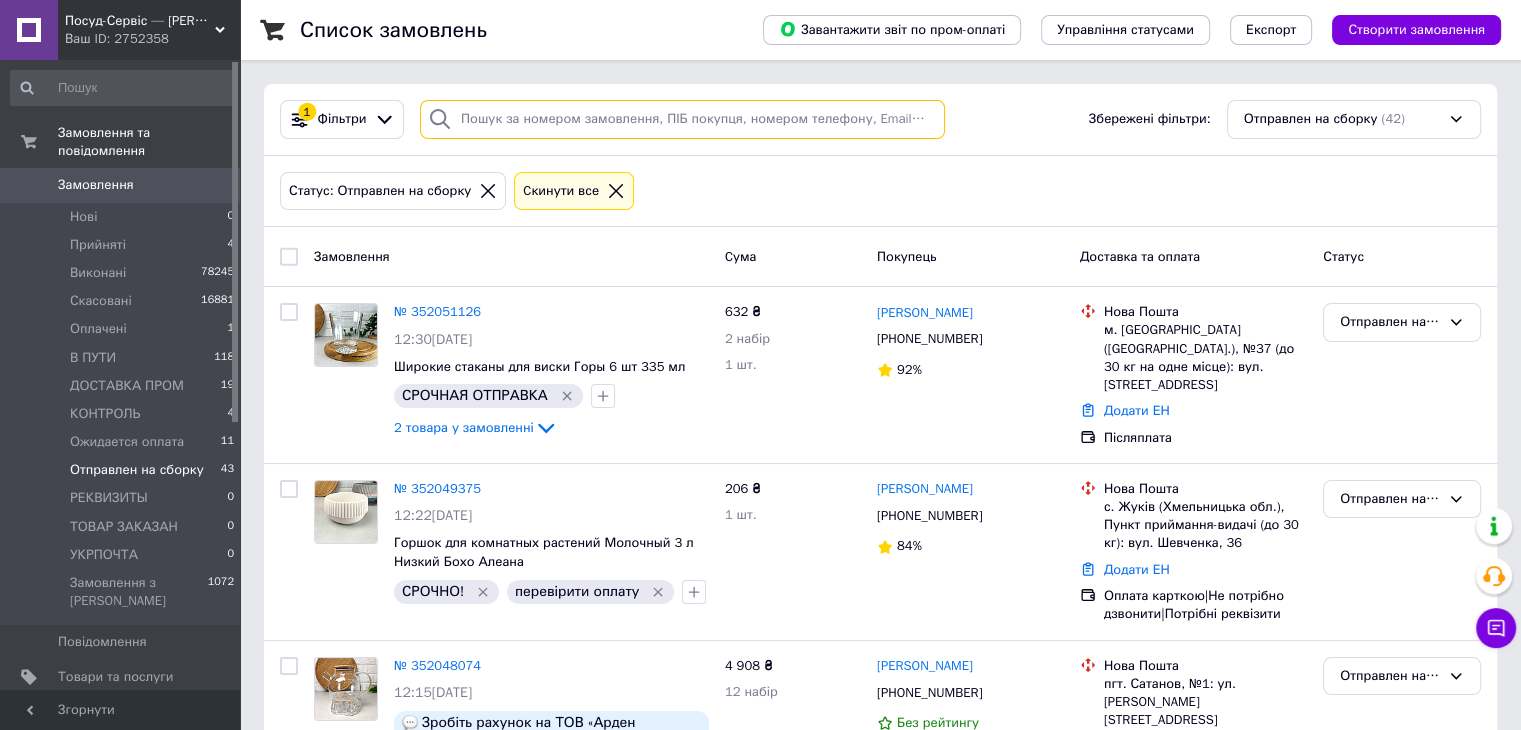 click at bounding box center [682, 119] 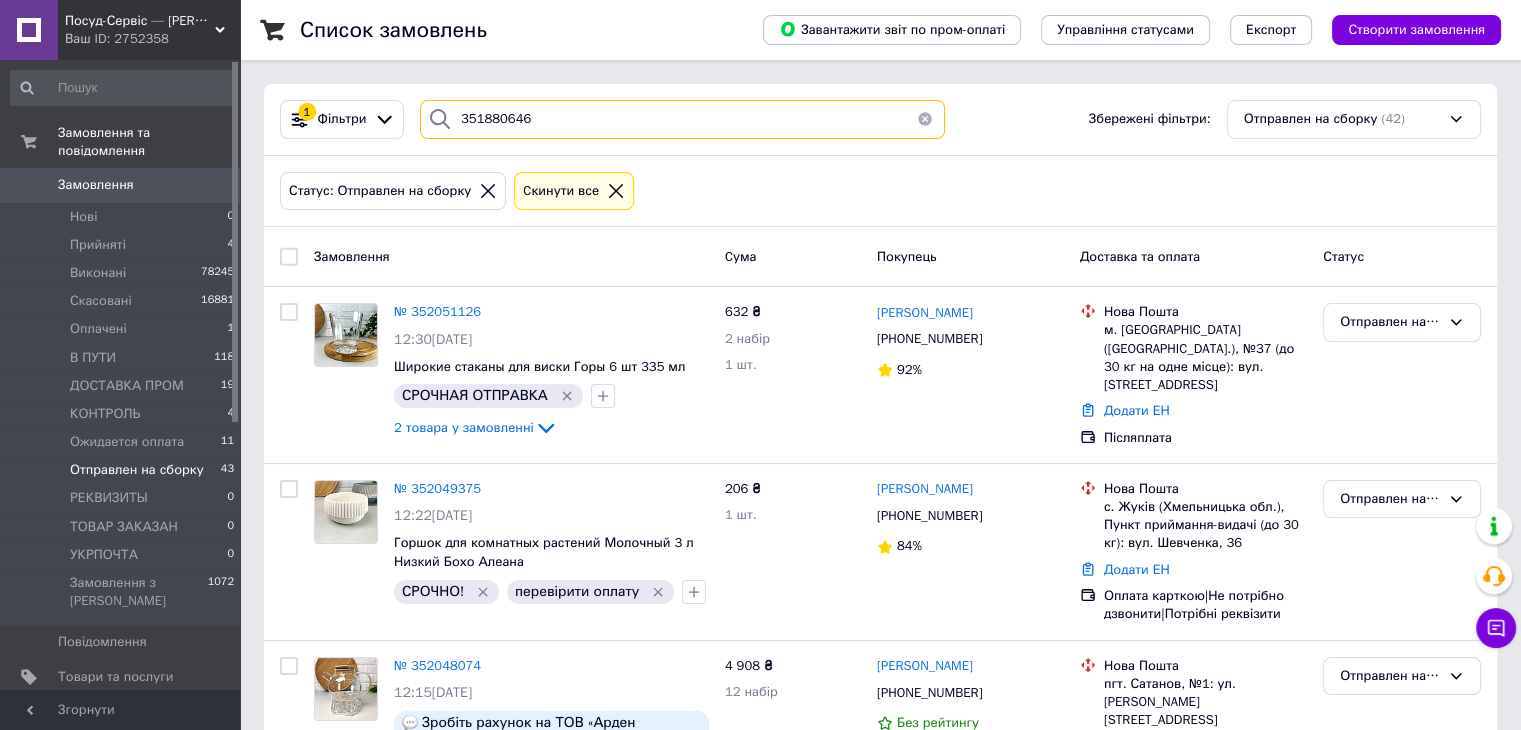 type on "351880646" 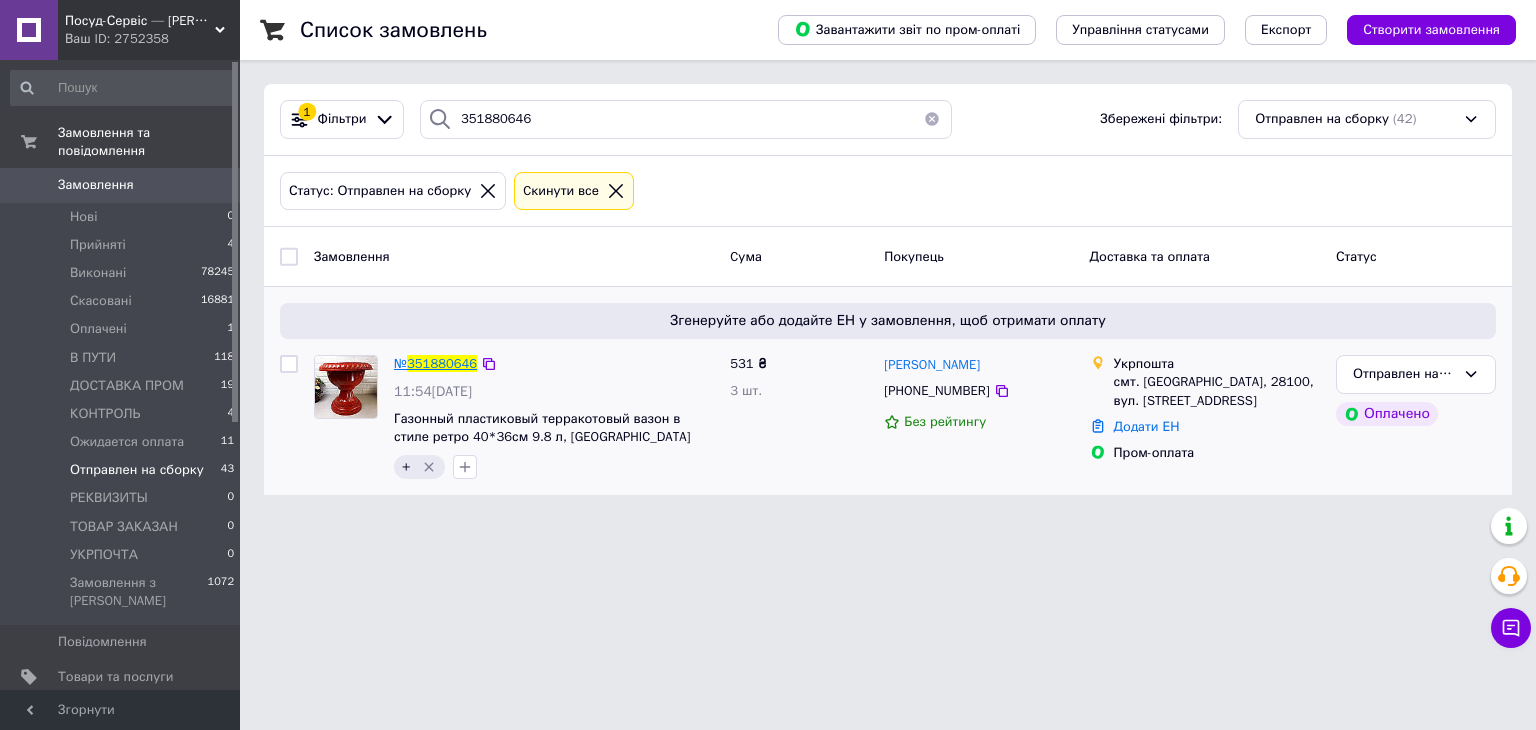 click on "№" at bounding box center (400, 363) 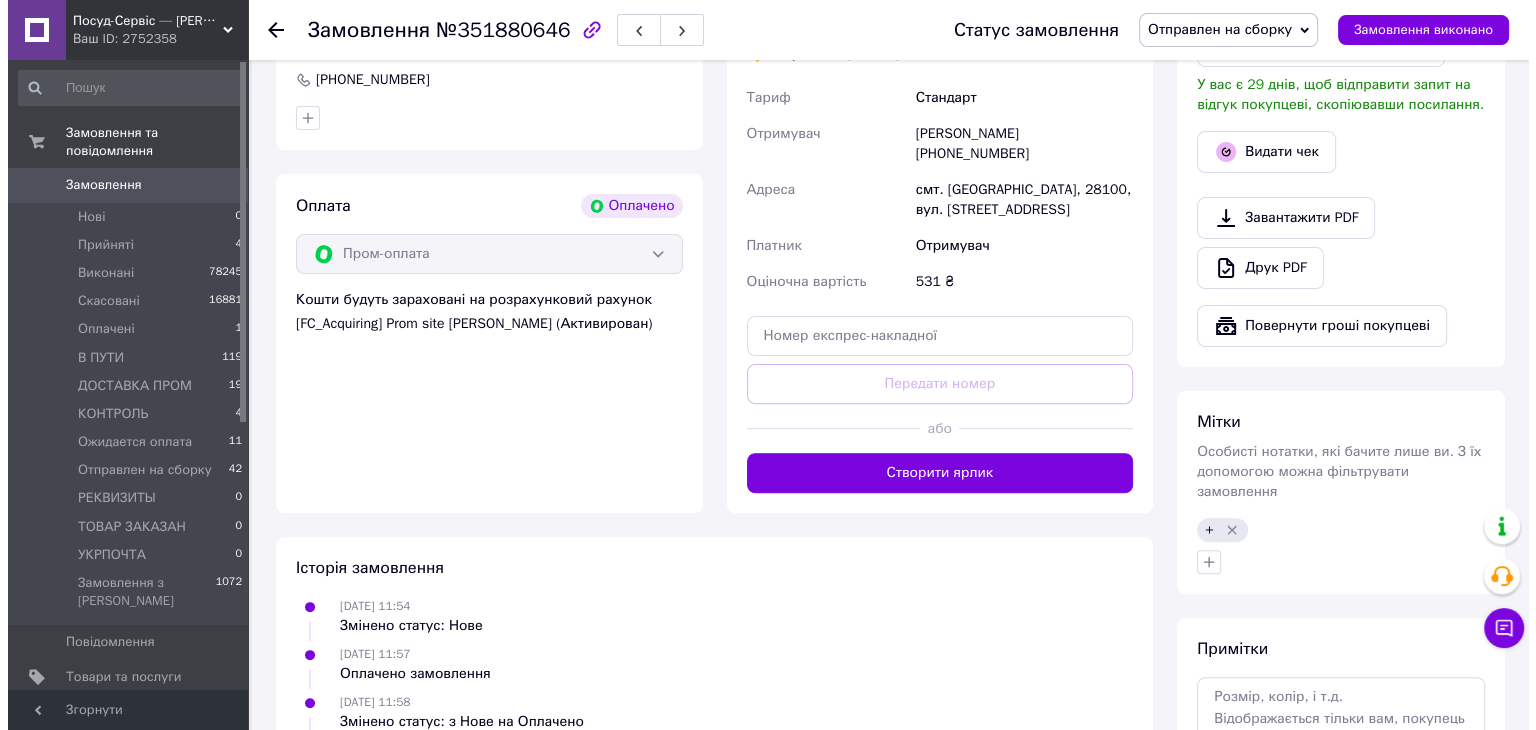 scroll, scrollTop: 573, scrollLeft: 0, axis: vertical 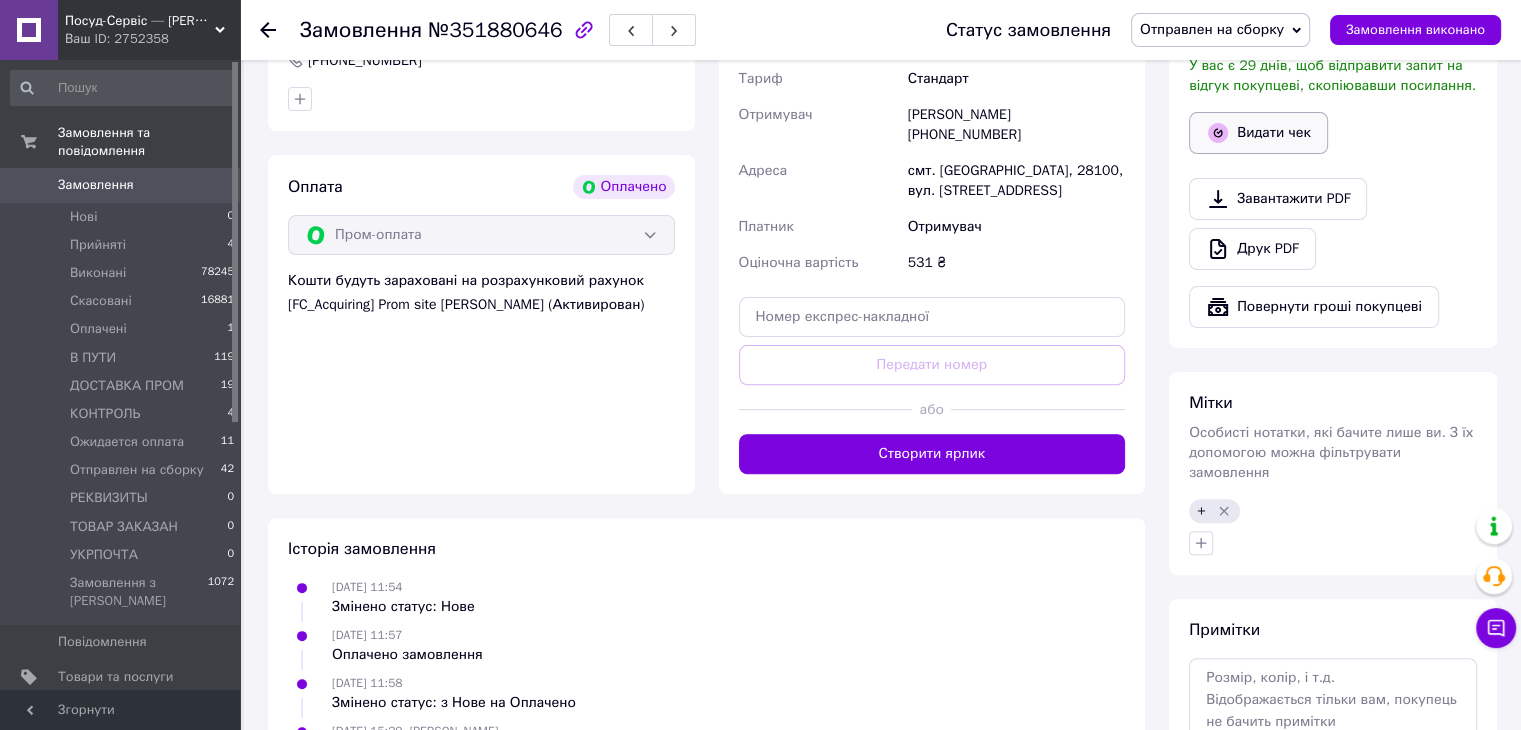 click on "Видати чек" at bounding box center [1258, 133] 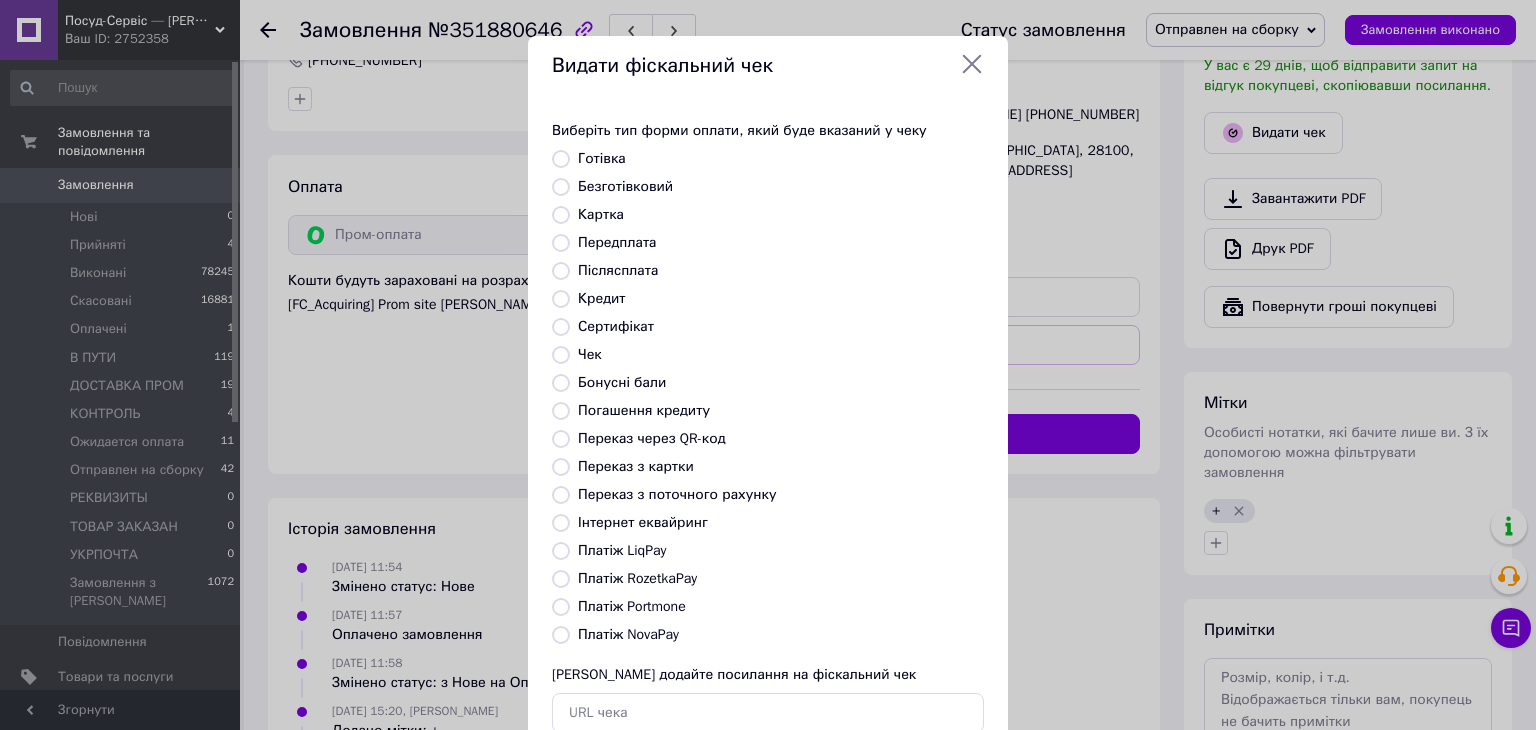 click on "Платіж RozetkaPay" at bounding box center (561, 579) 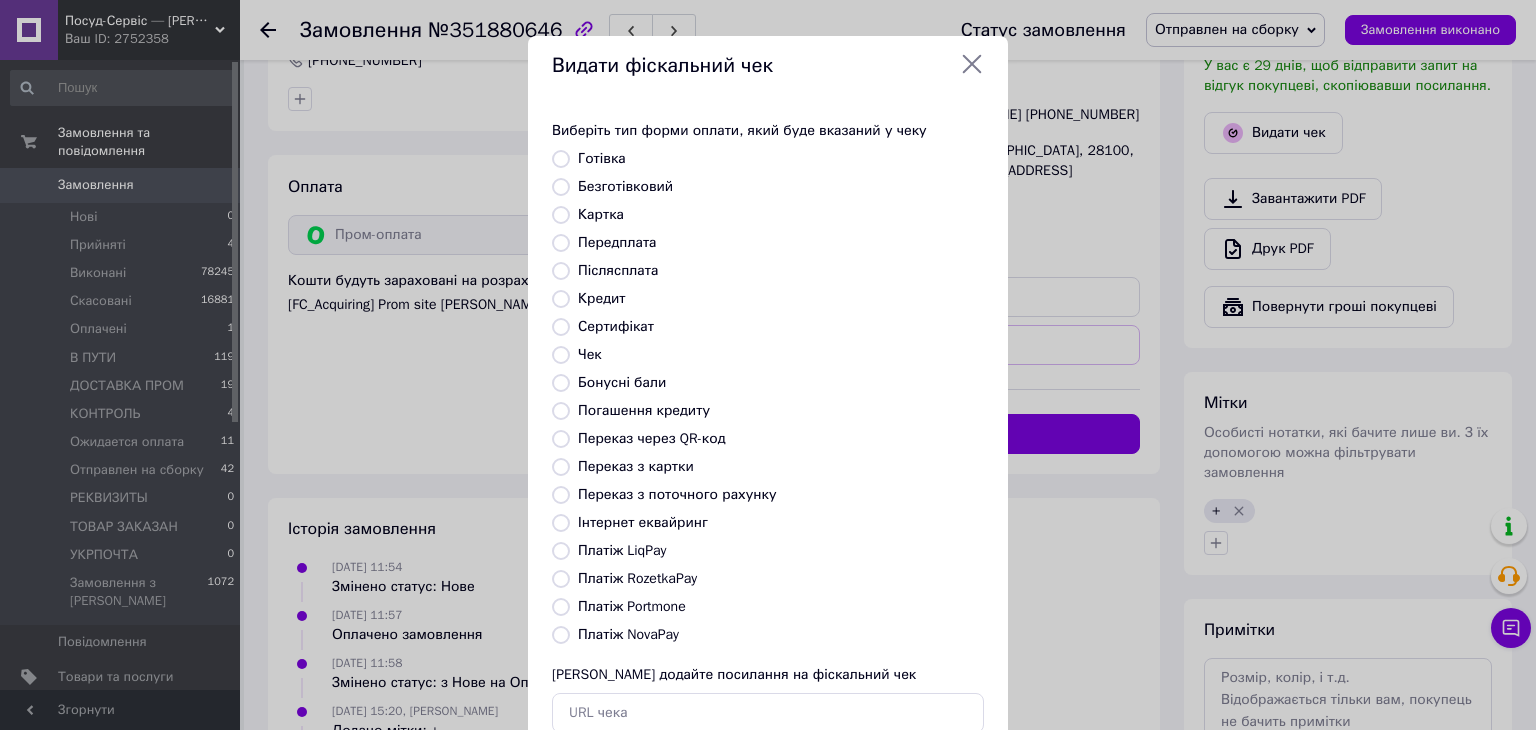radio on "true" 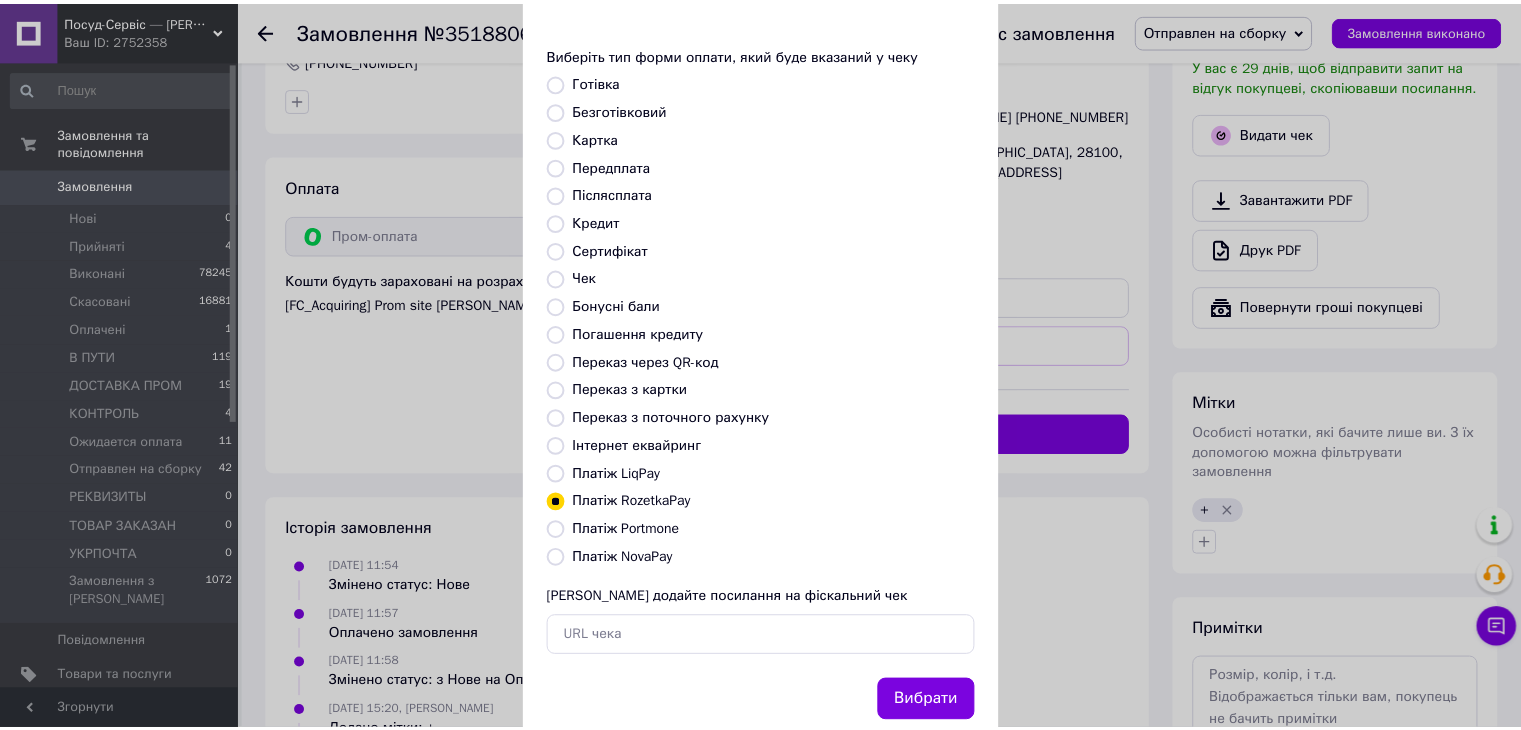 scroll, scrollTop: 128, scrollLeft: 0, axis: vertical 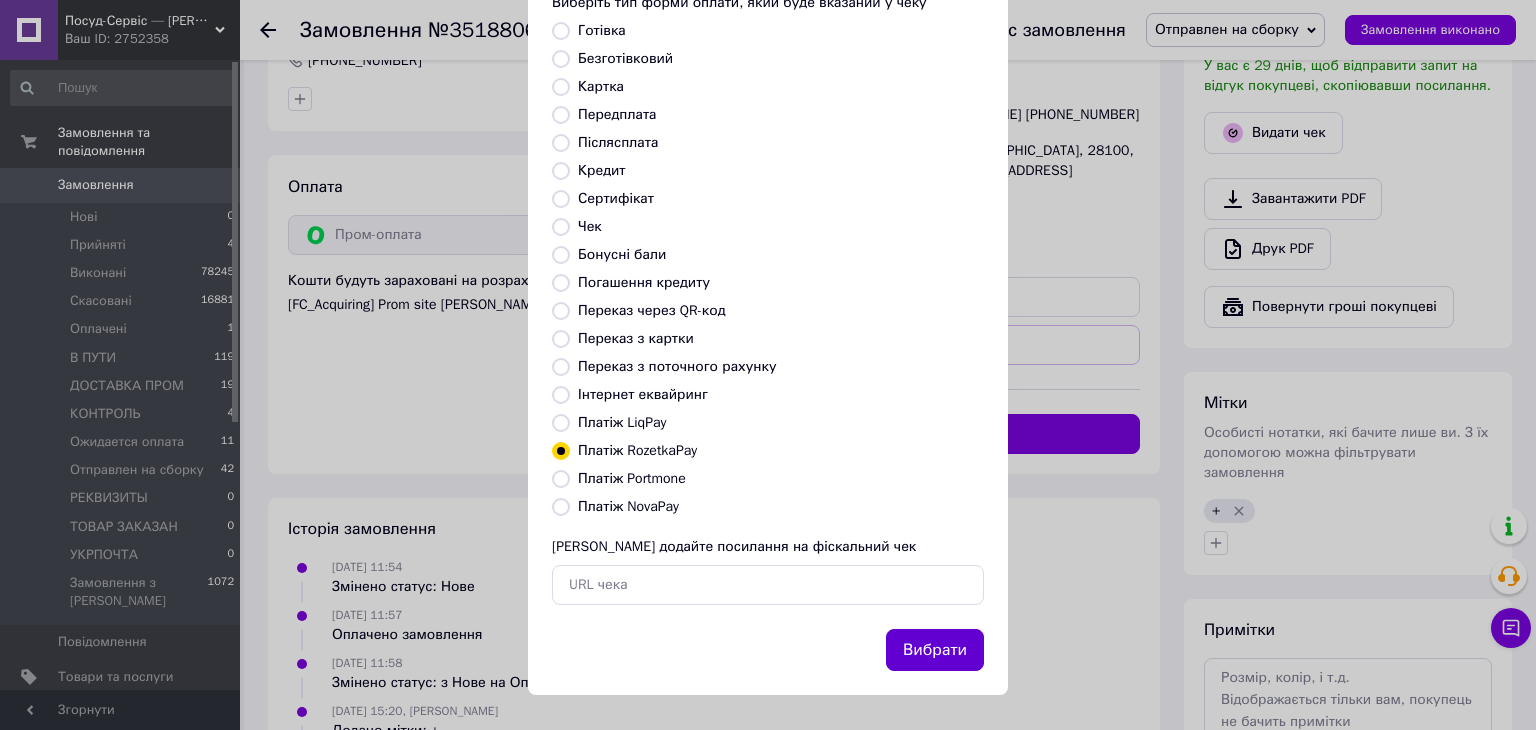 drag, startPoint x: 941, startPoint y: 643, endPoint x: 570, endPoint y: 376, distance: 457.08862 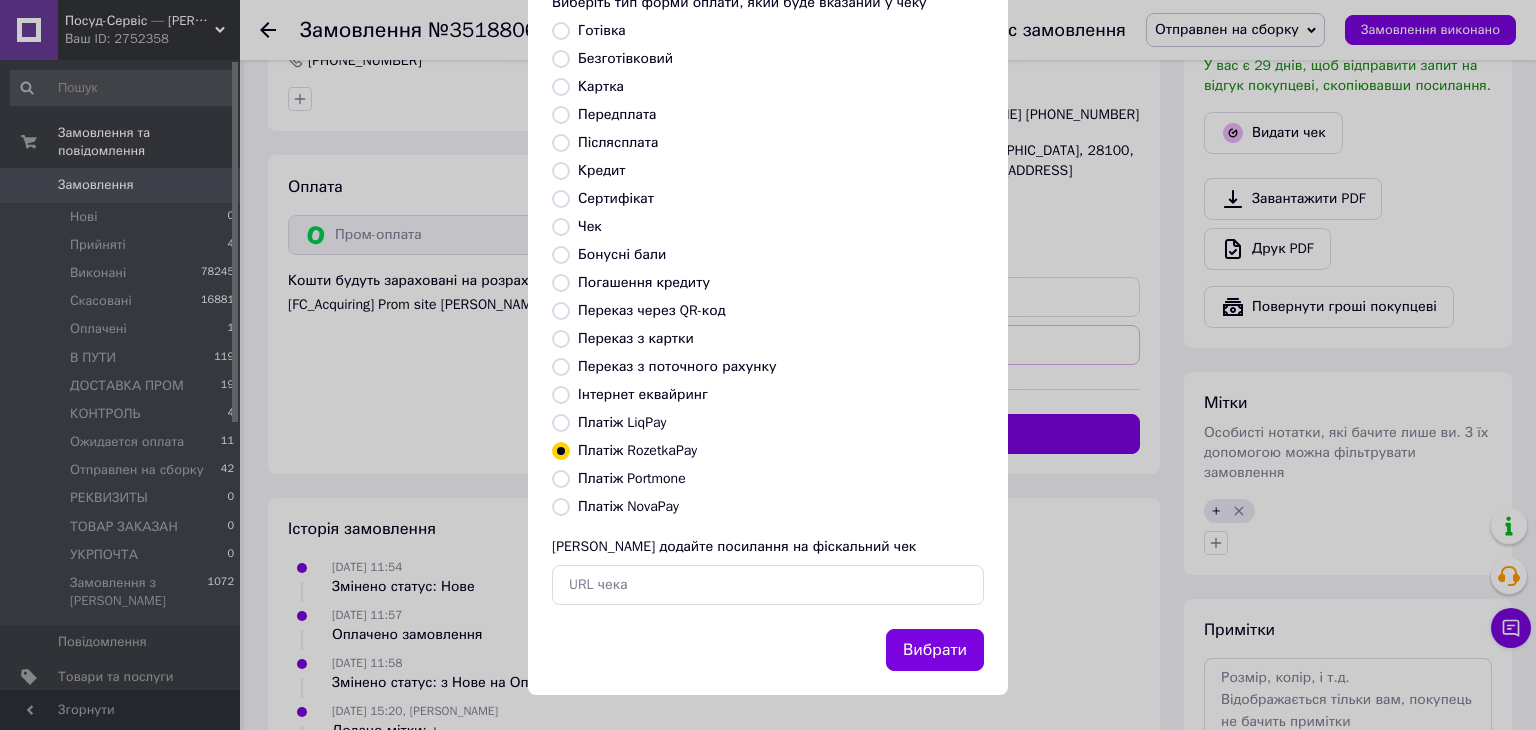 click on "Вибрати" at bounding box center (935, 650) 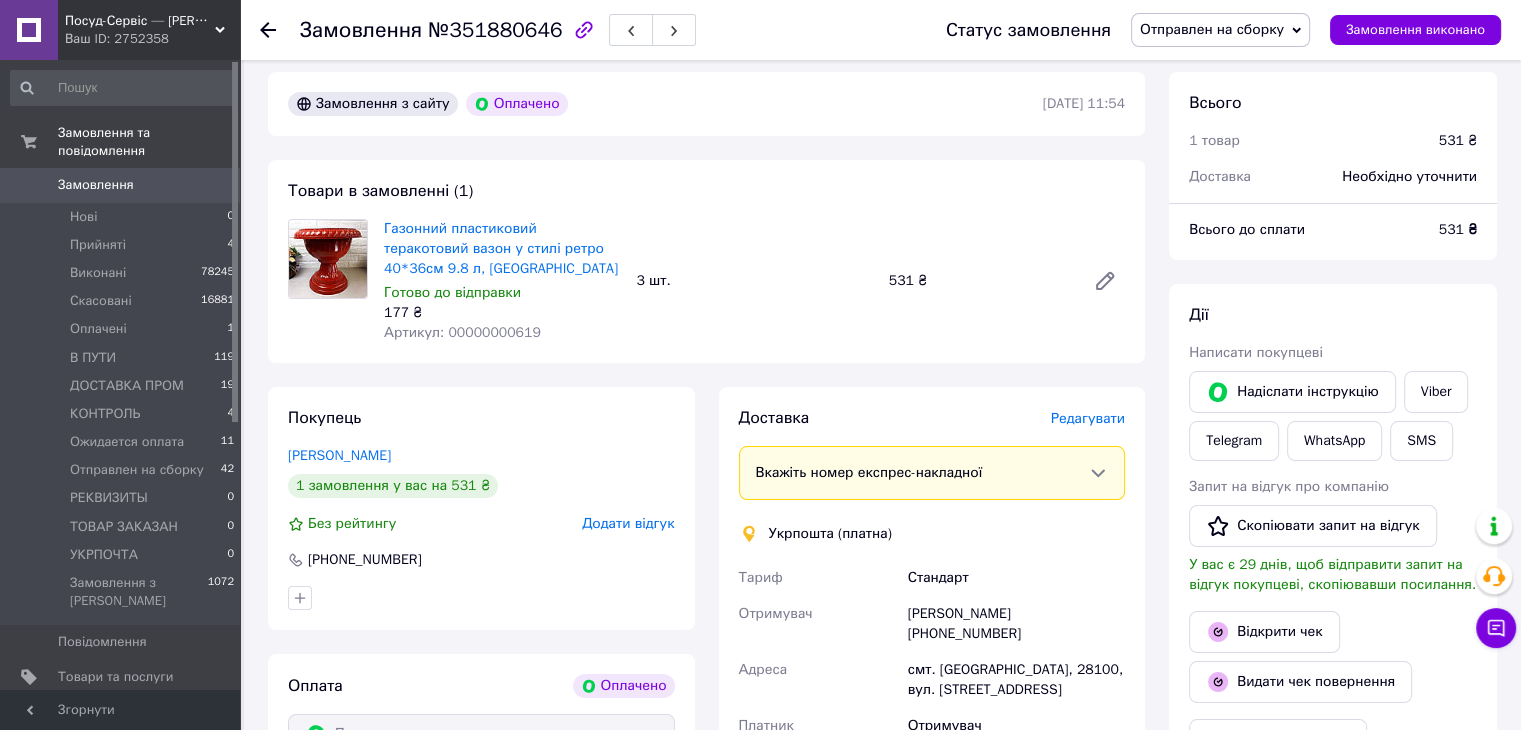 scroll, scrollTop: 73, scrollLeft: 0, axis: vertical 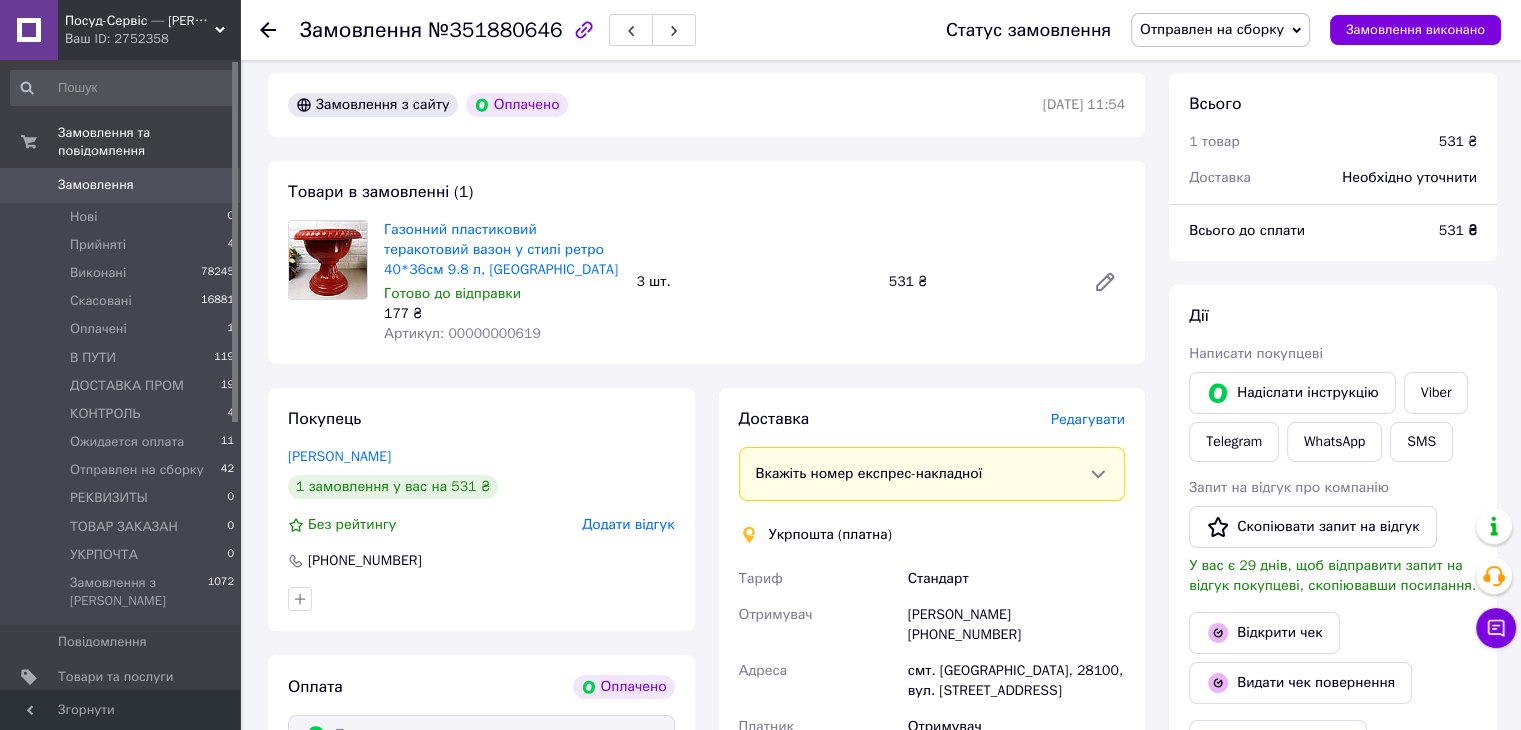 click on "Редагувати" at bounding box center (1088, 419) 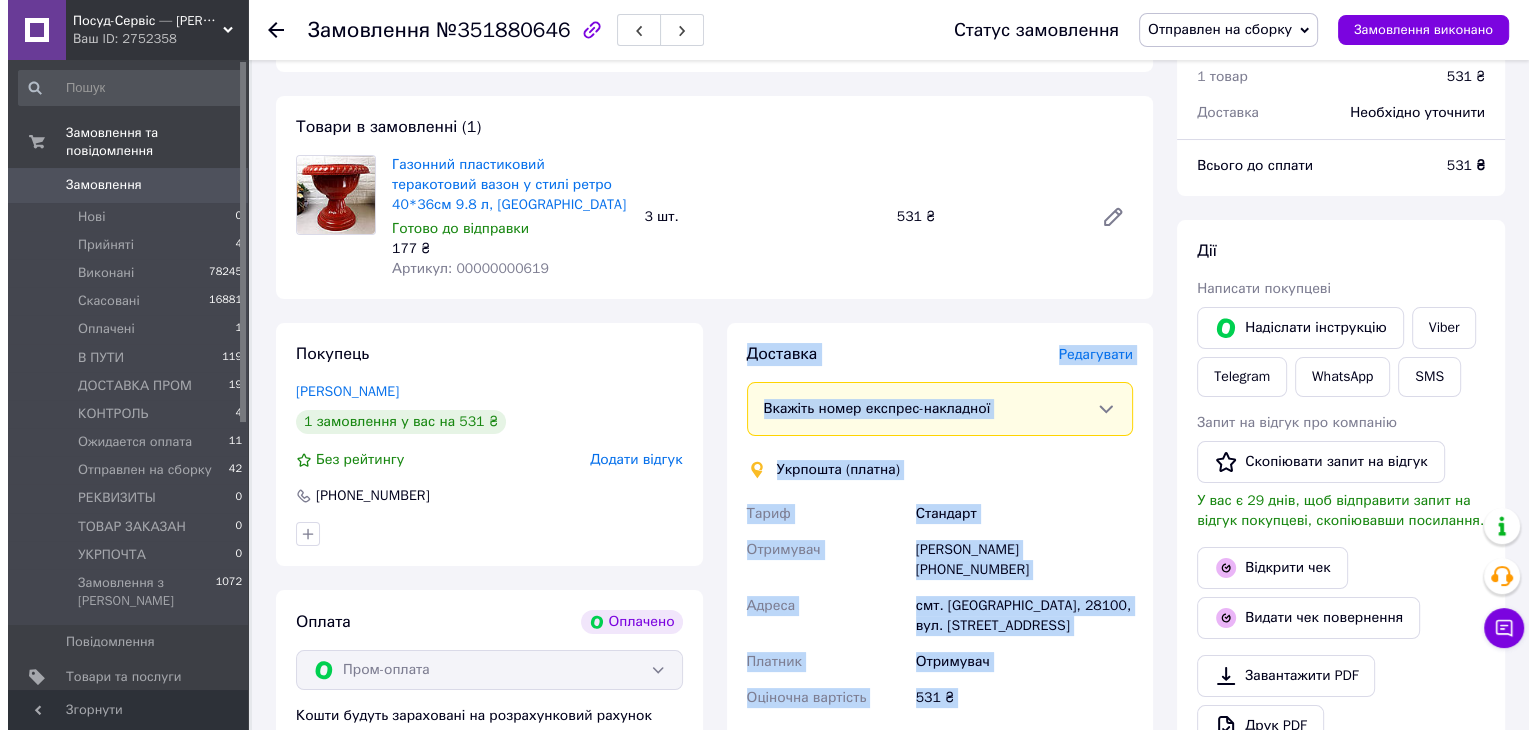 scroll, scrollTop: 173, scrollLeft: 0, axis: vertical 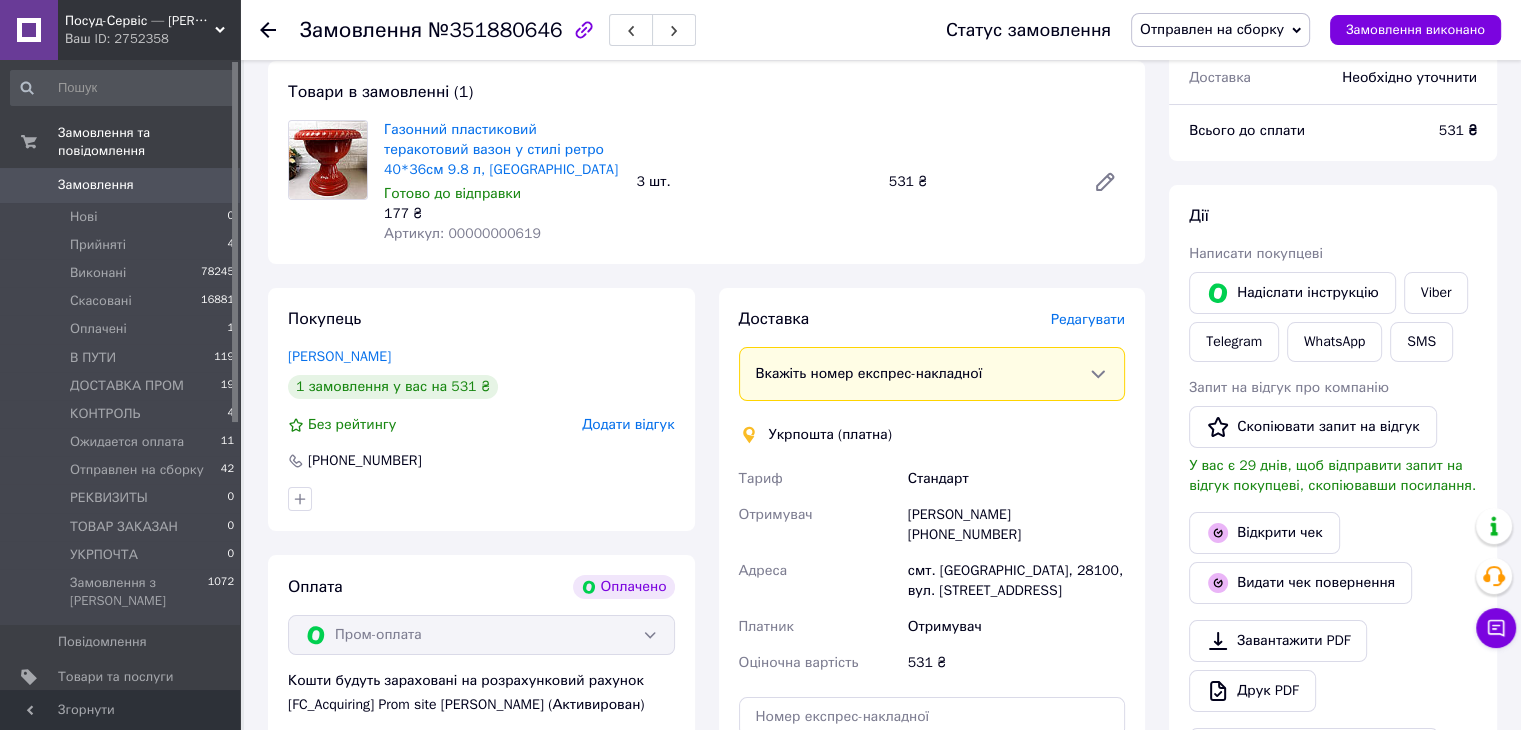 click on "Редагувати" at bounding box center (1088, 319) 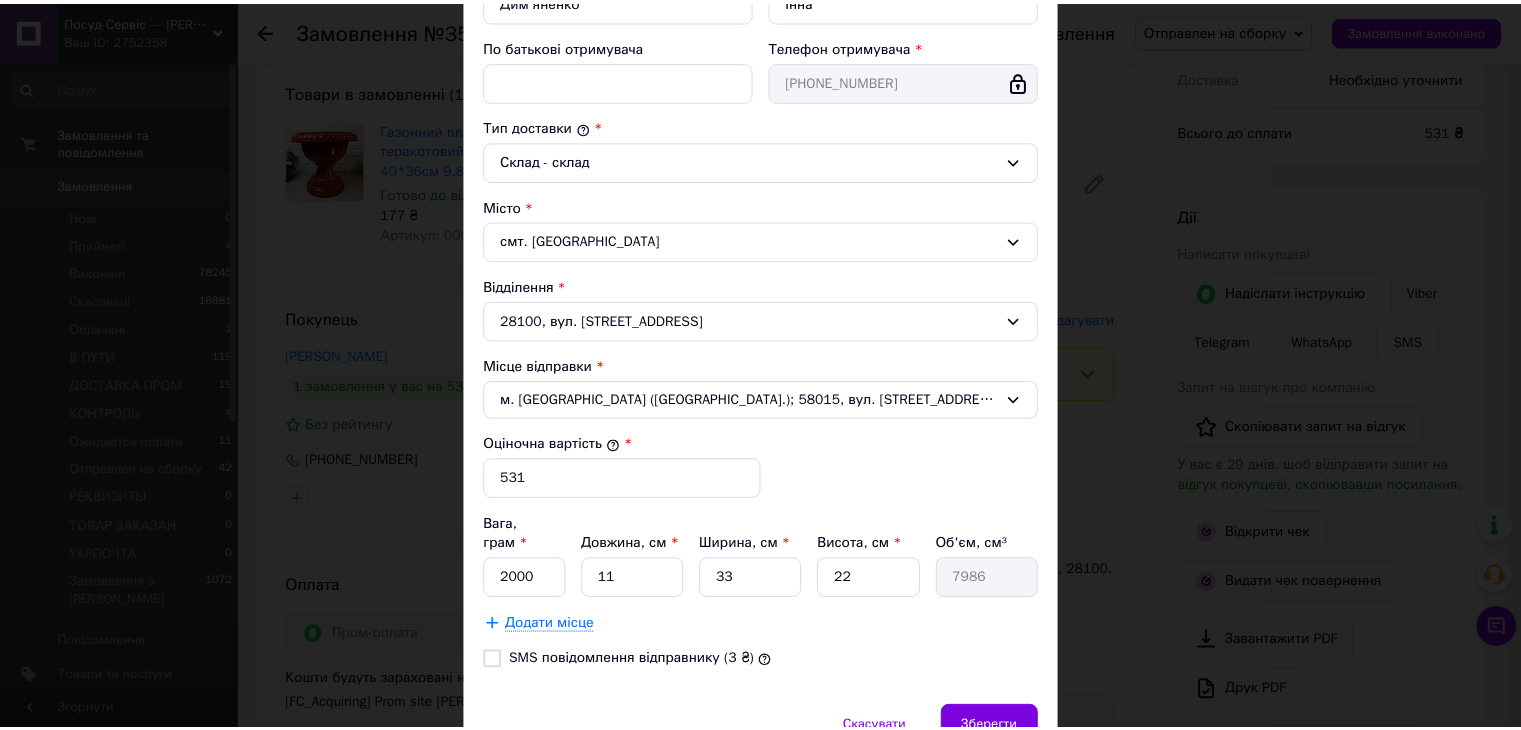 scroll, scrollTop: 516, scrollLeft: 0, axis: vertical 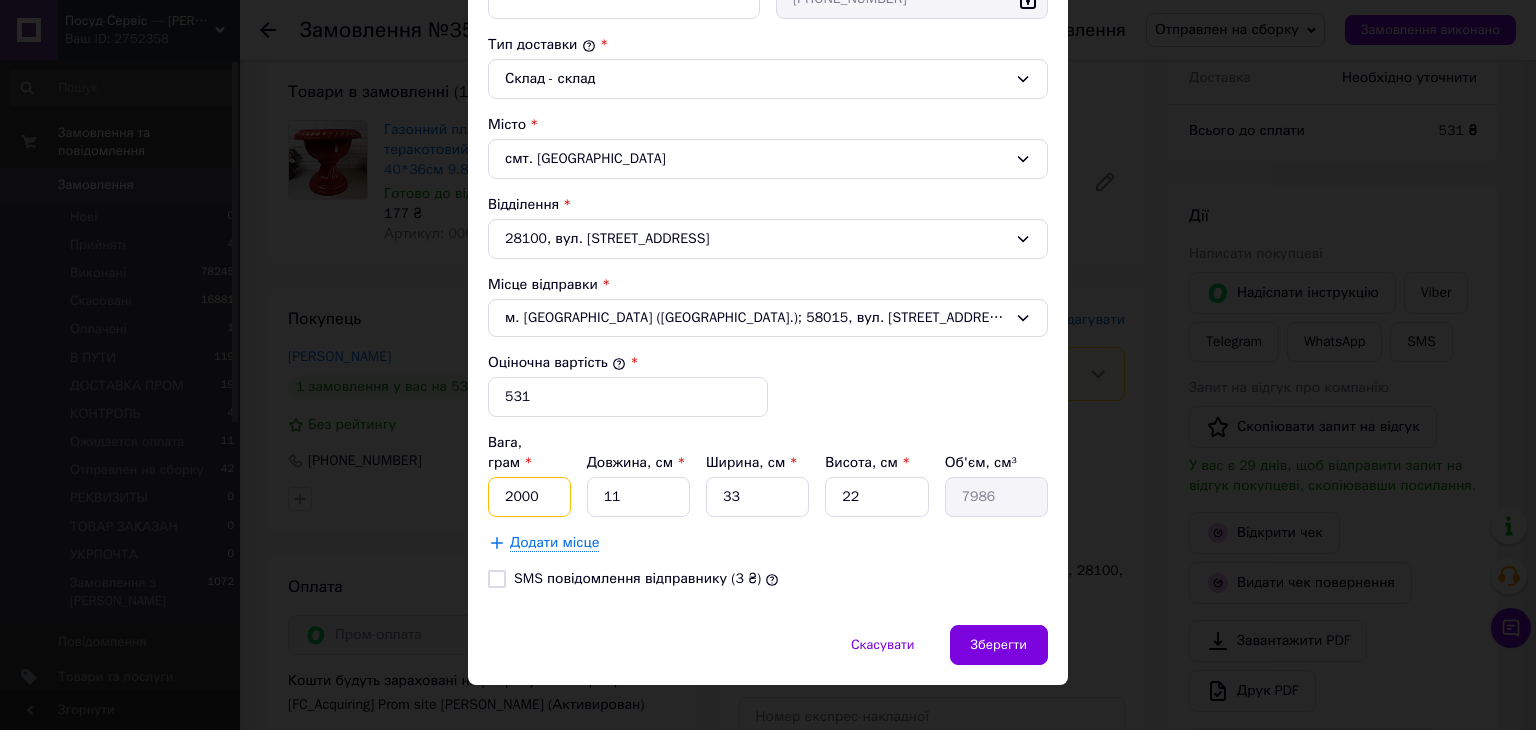 drag, startPoint x: 542, startPoint y: 475, endPoint x: 493, endPoint y: 477, distance: 49.0408 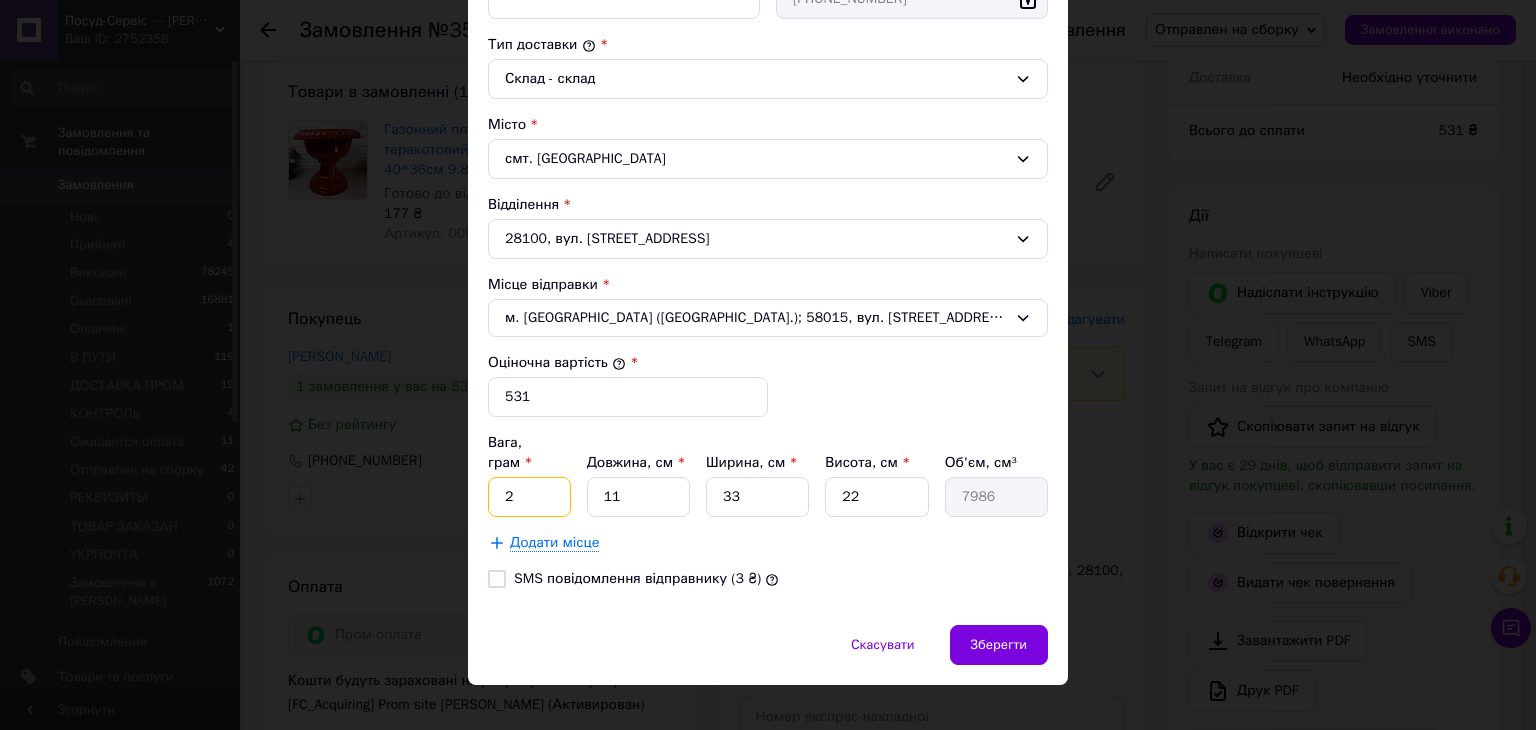 type on "2" 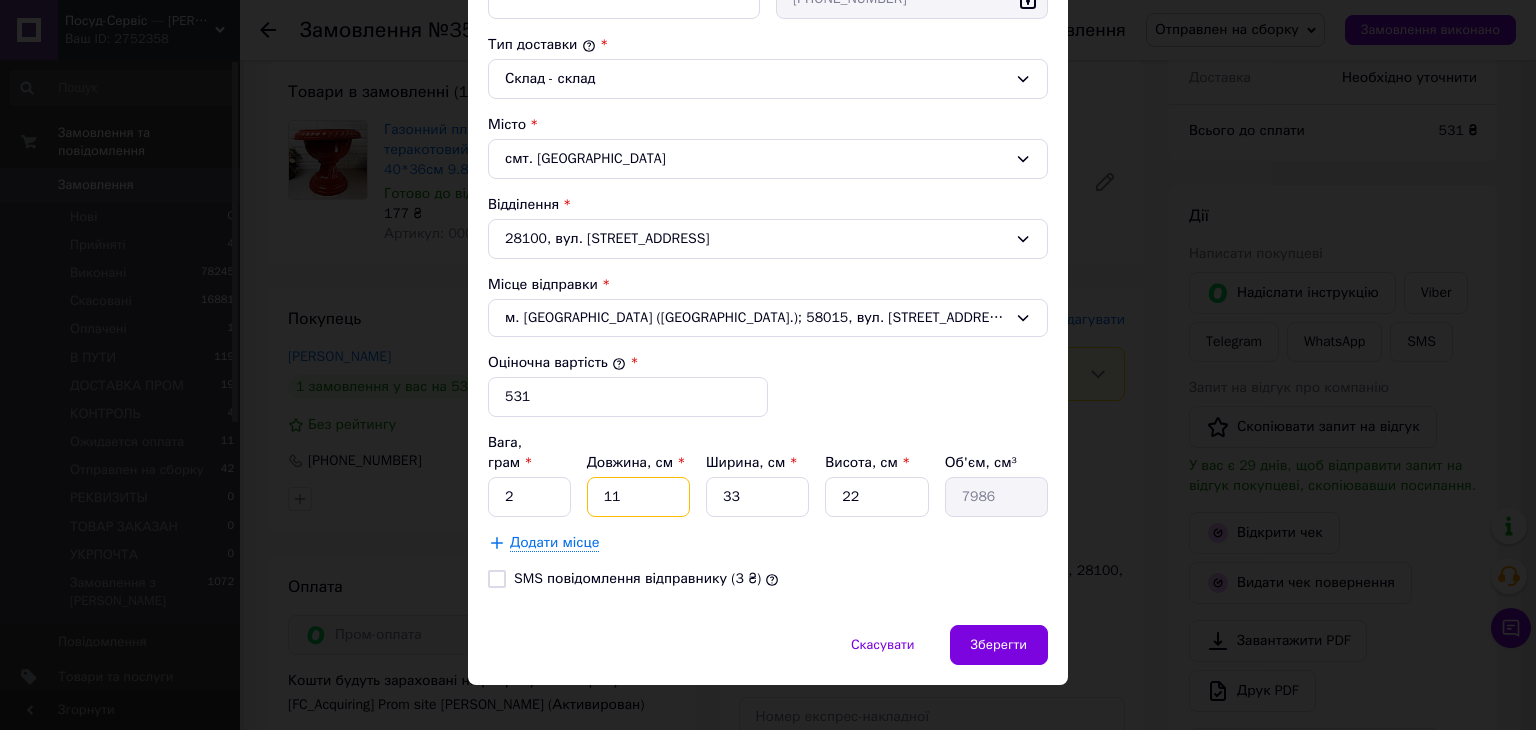 click on "11" at bounding box center [638, 497] 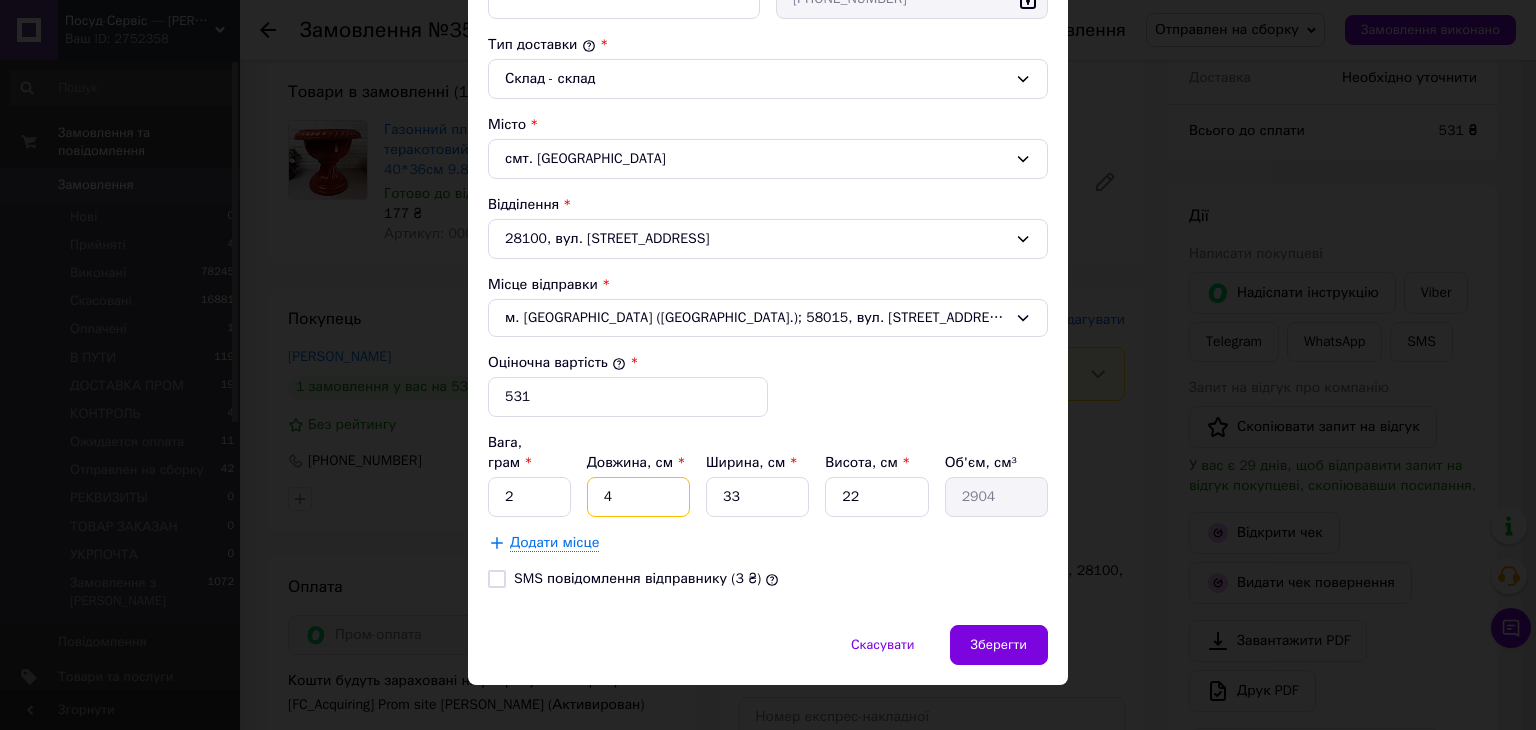 type on "40" 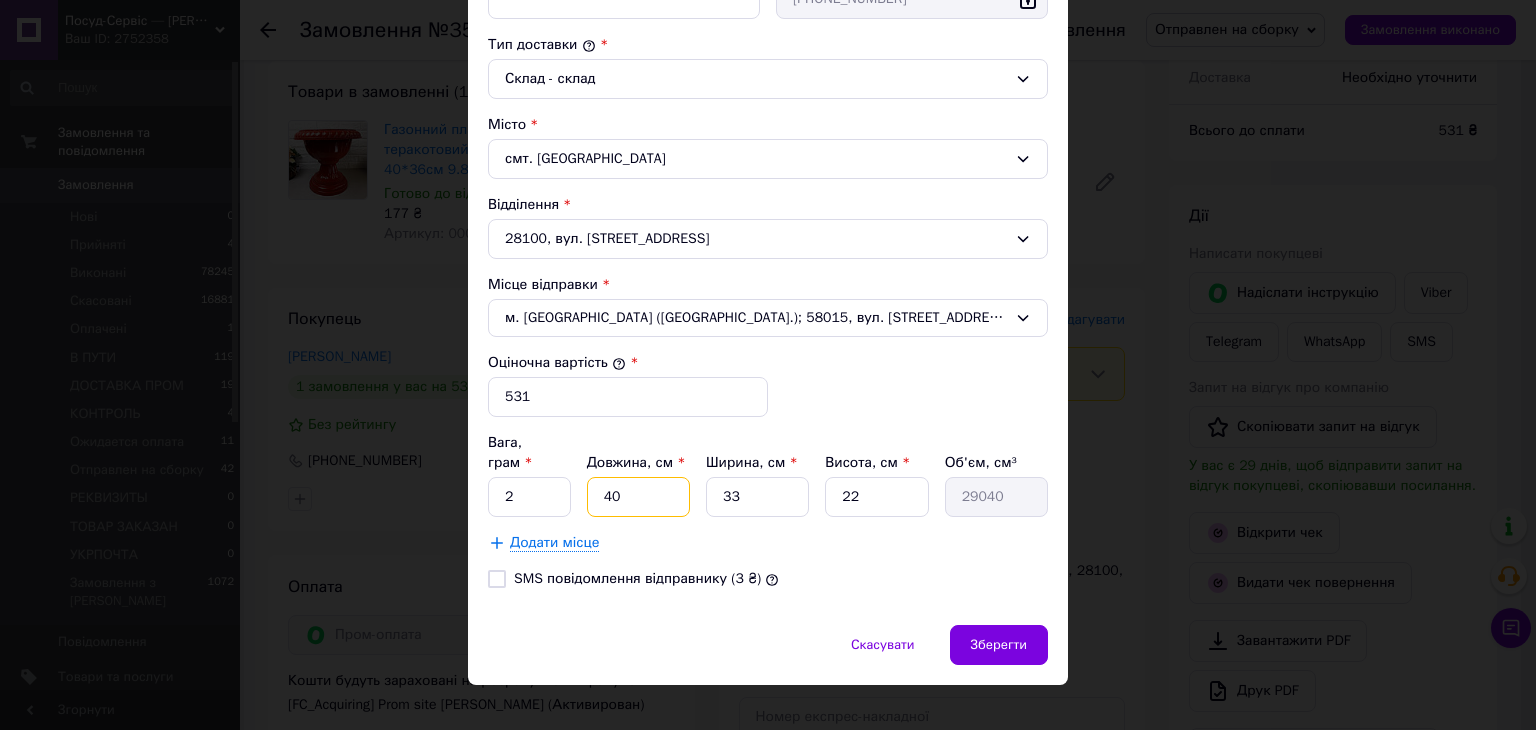 type on "40" 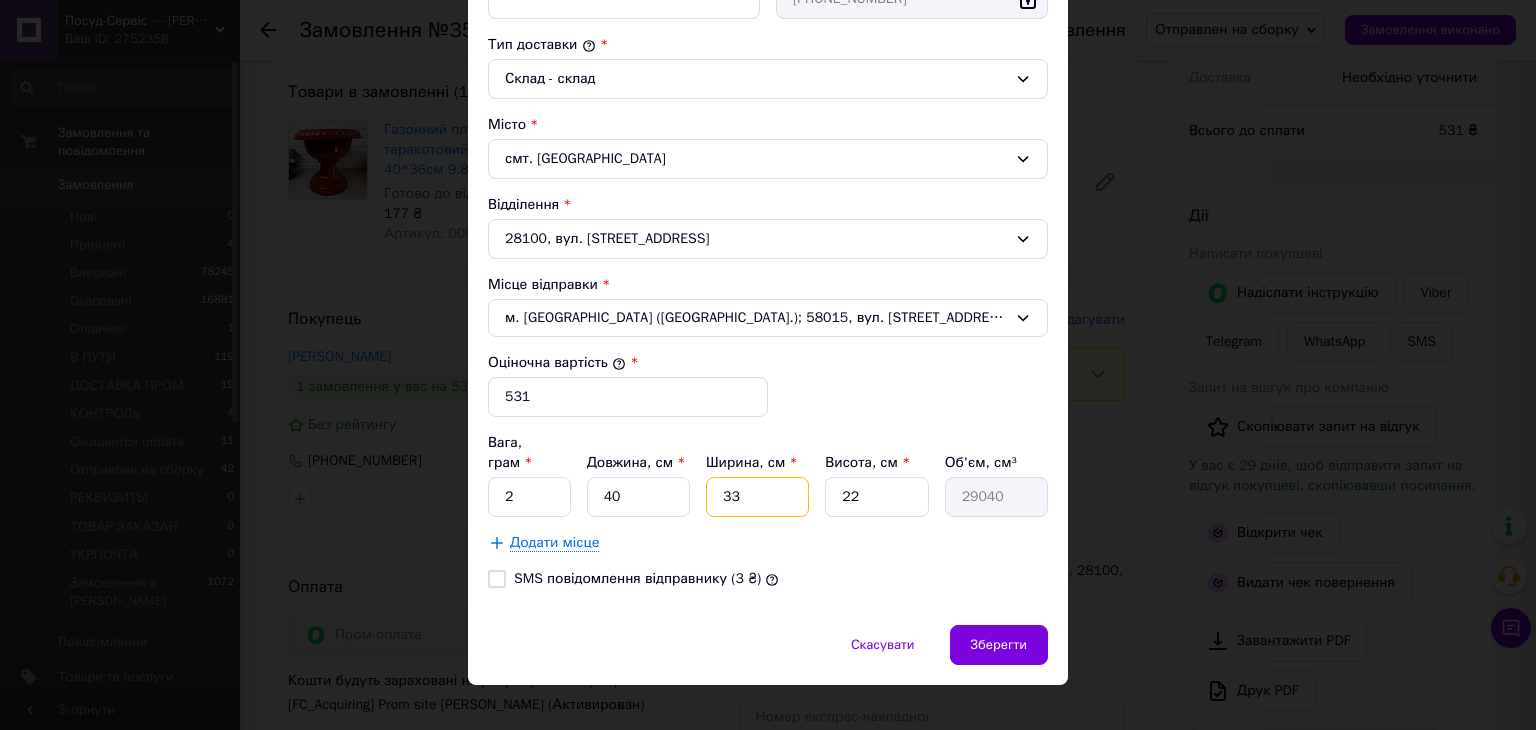 click on "Вага, грам   * 2 Довжина, см   * 40 Ширина, см   * 33 Висота, см   * 22 Об'єм, см³ 29040" at bounding box center [768, 475] 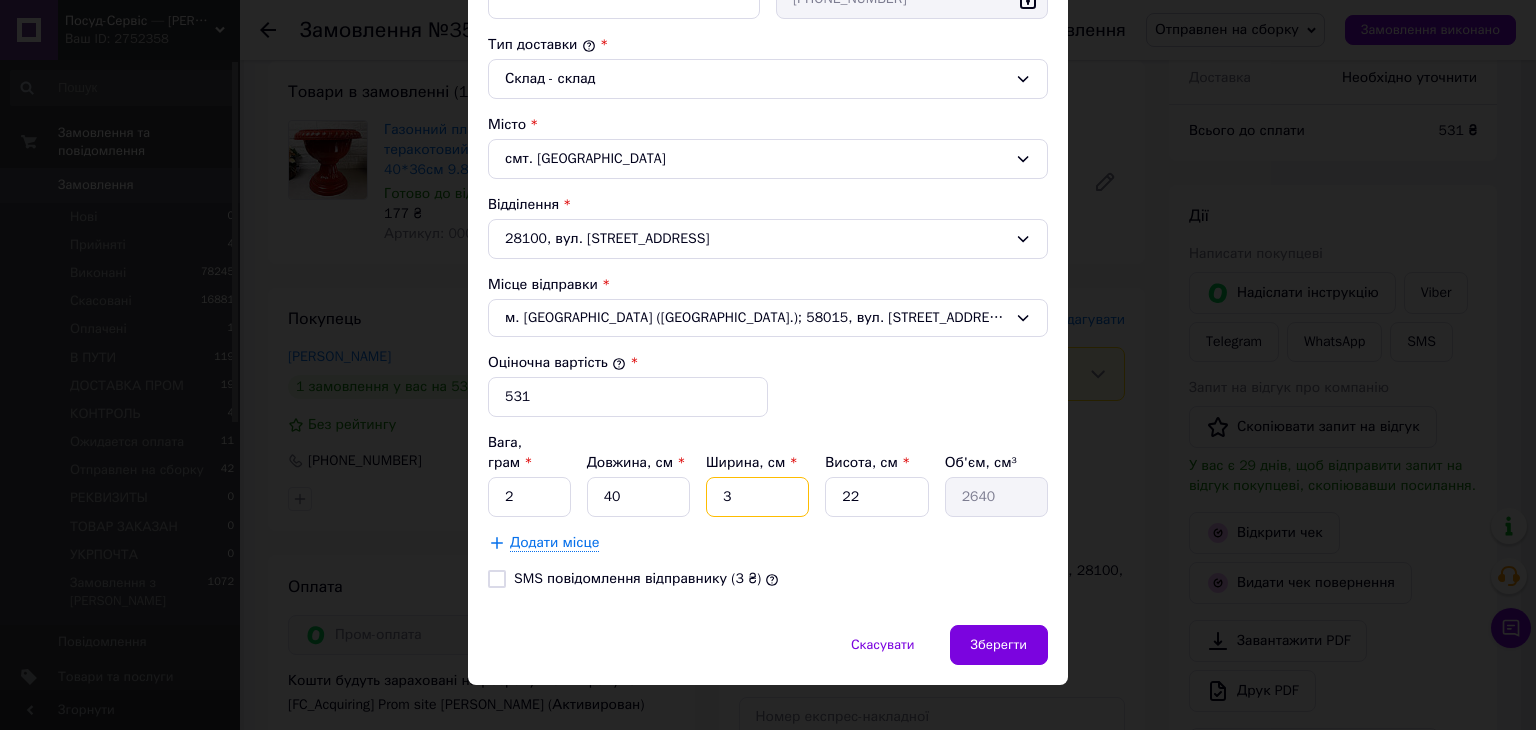 type on "35" 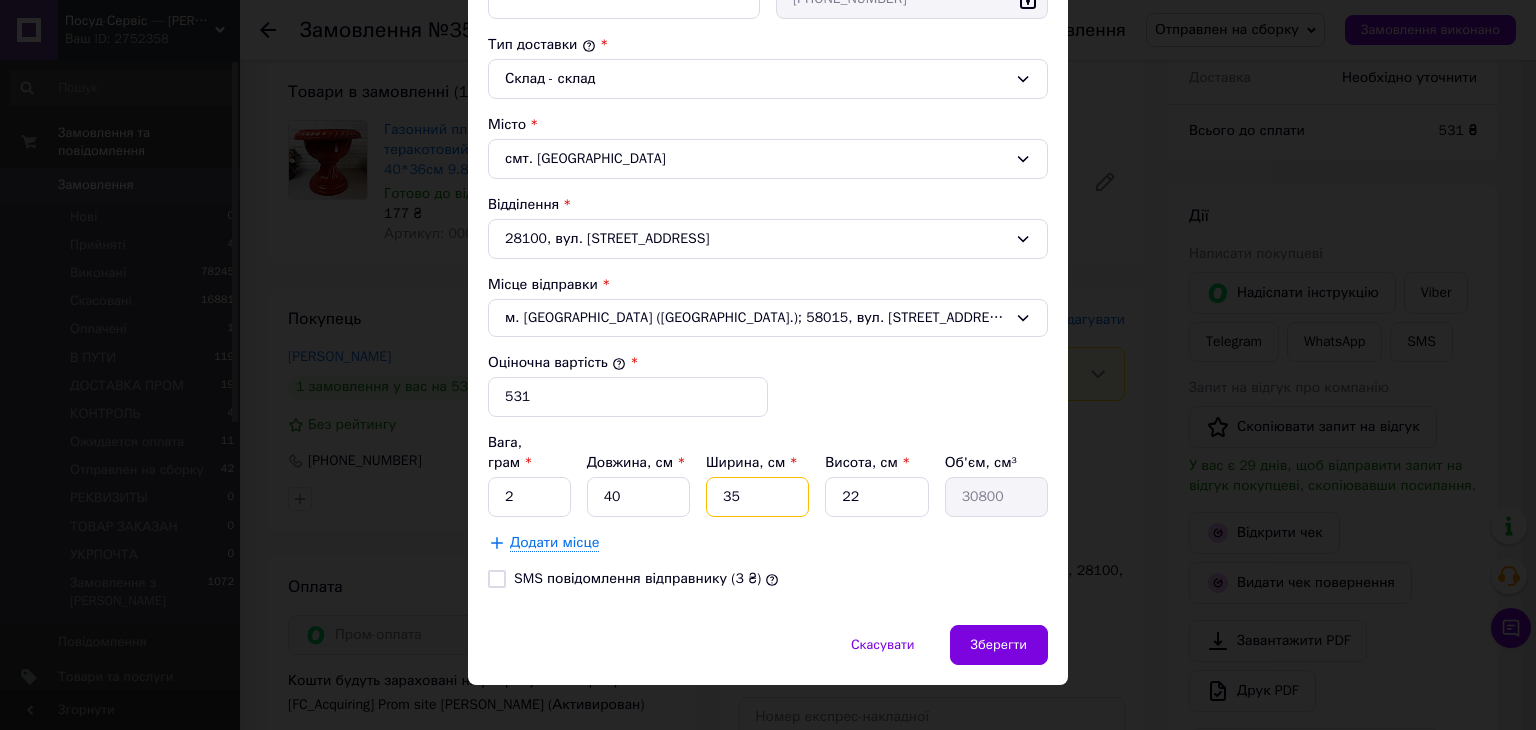 type on "35" 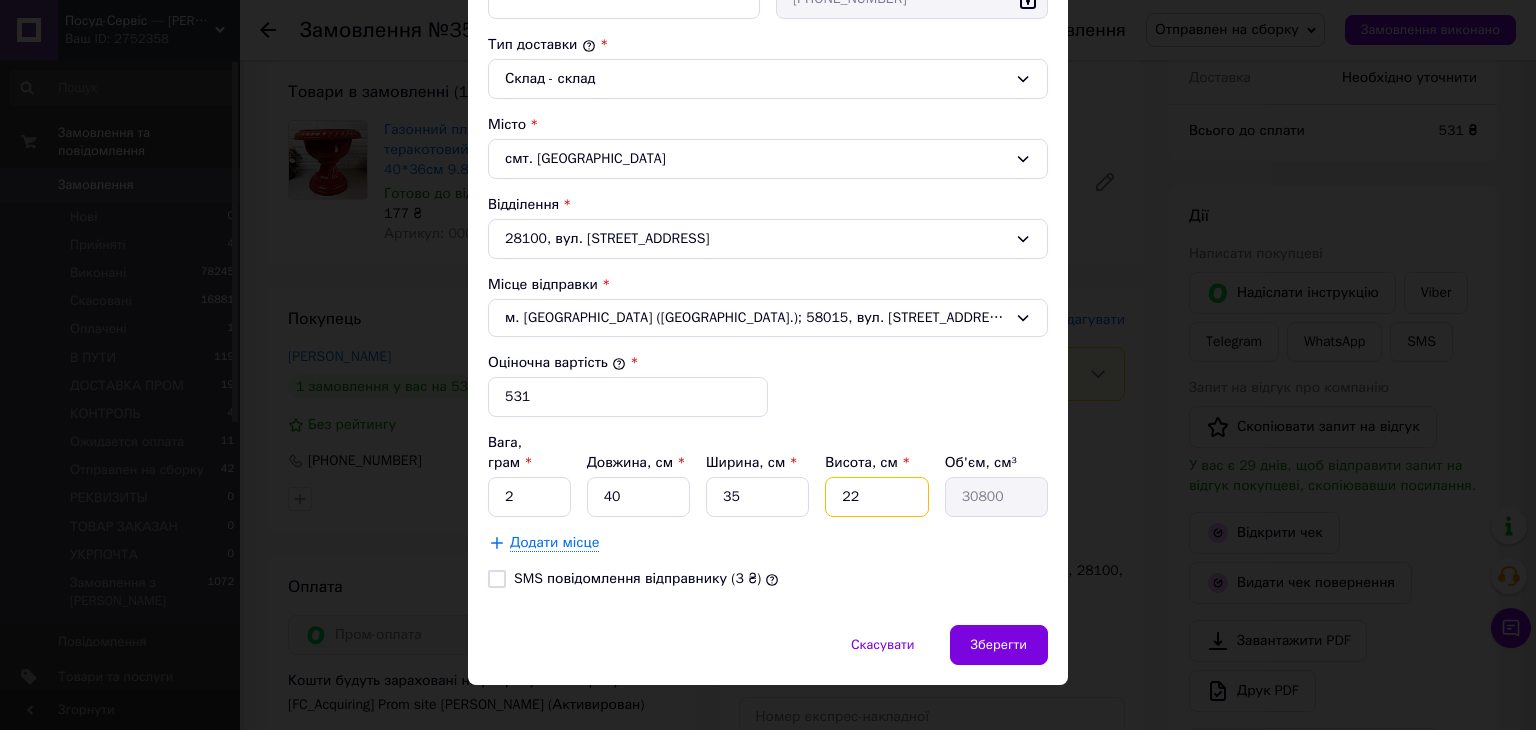 click on "22" at bounding box center (876, 497) 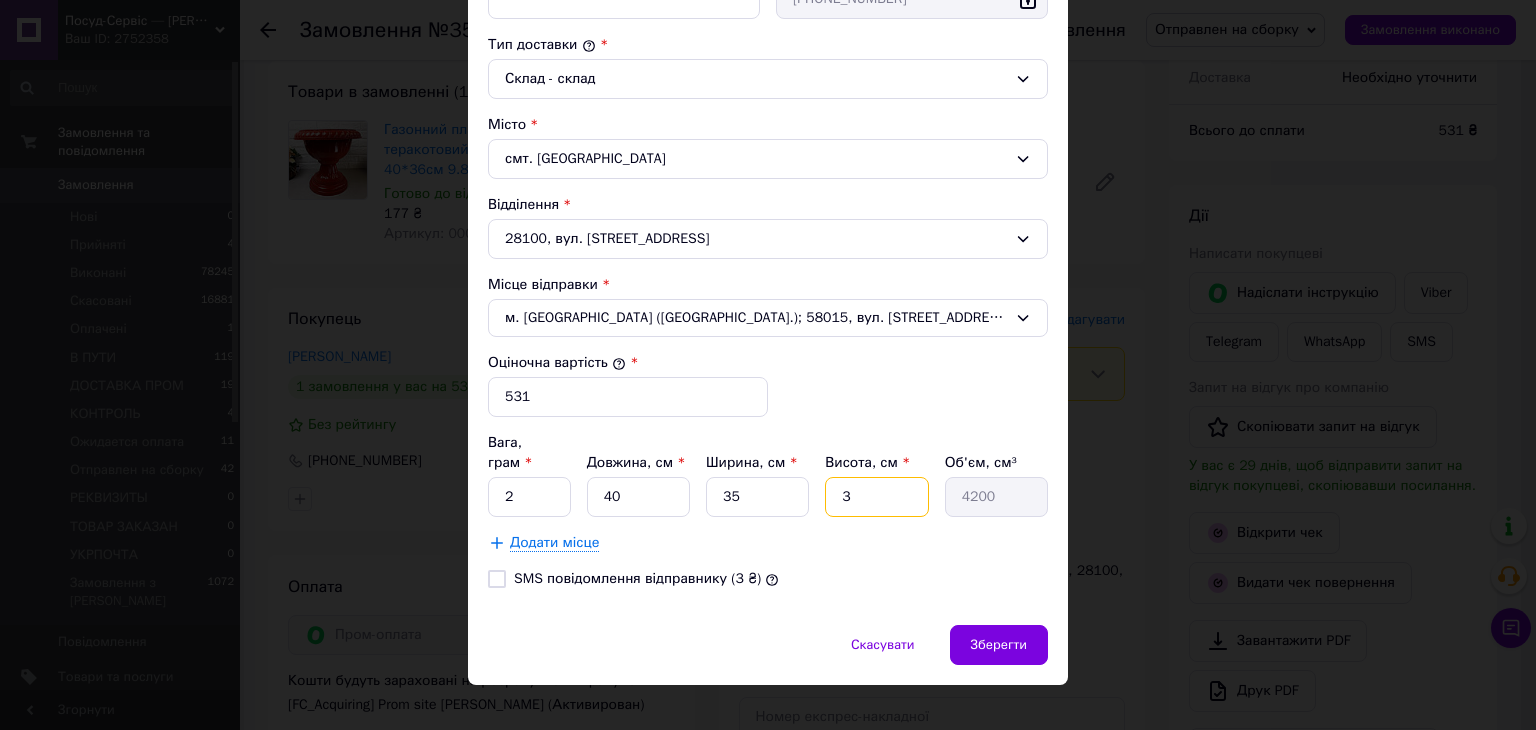 type on "35" 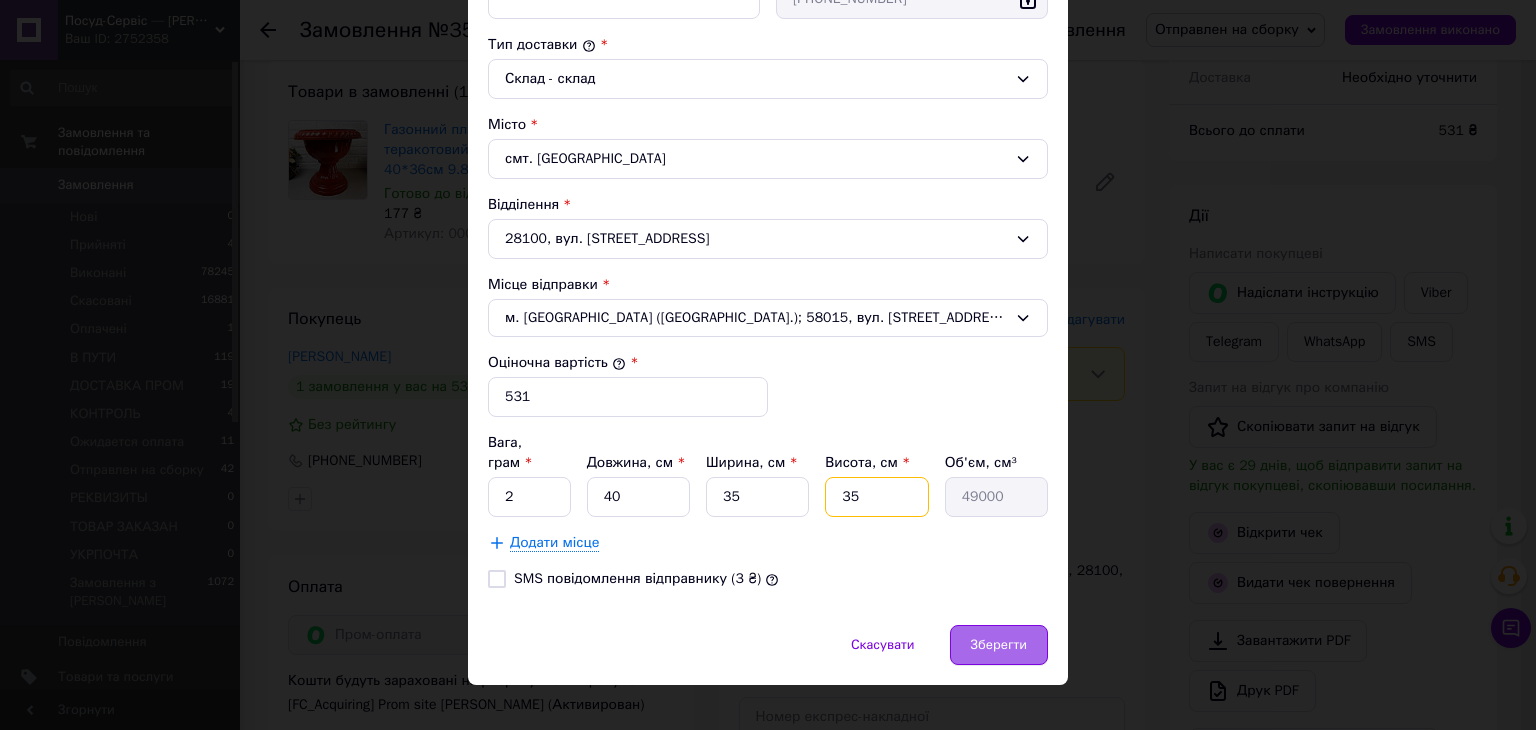 type on "35" 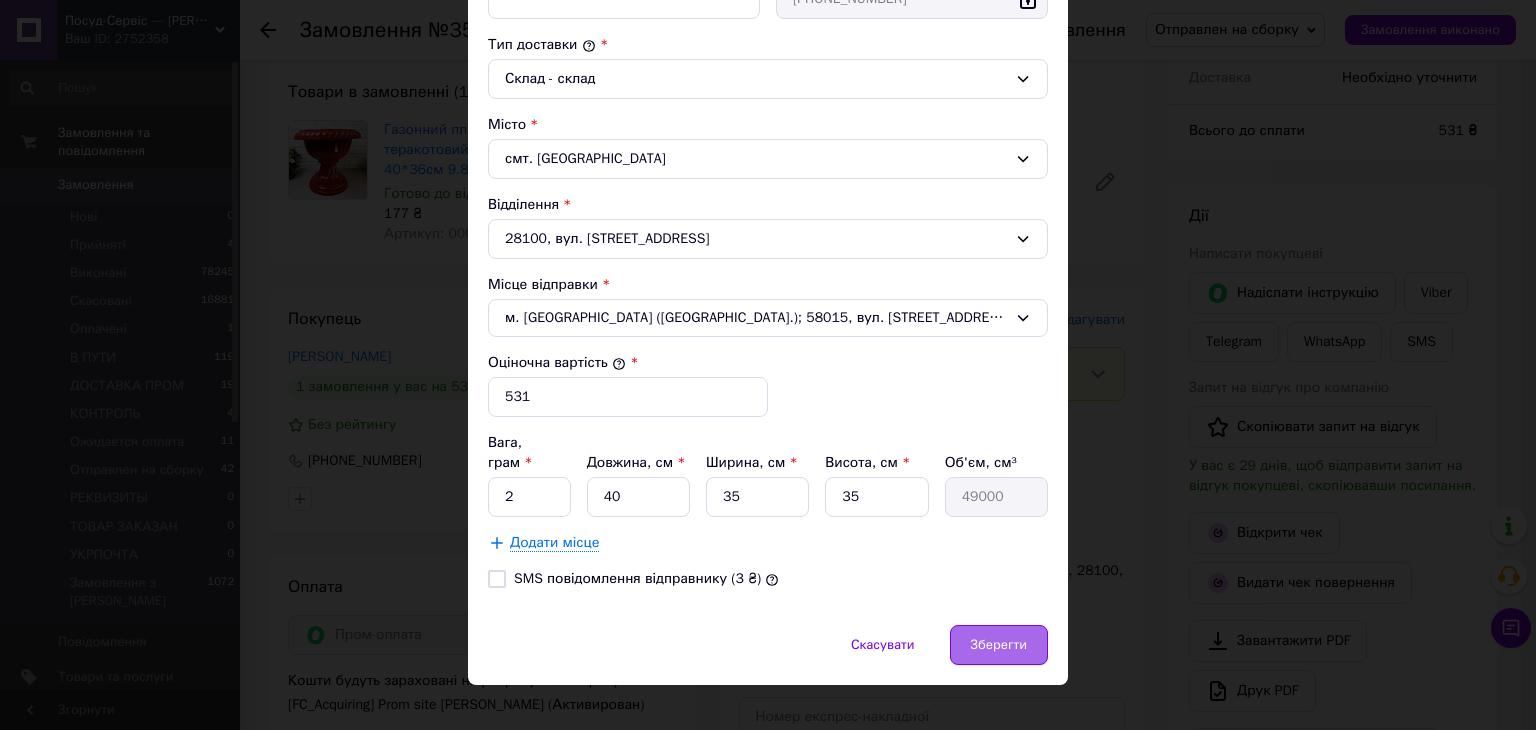 click on "Зберегти" at bounding box center (999, 645) 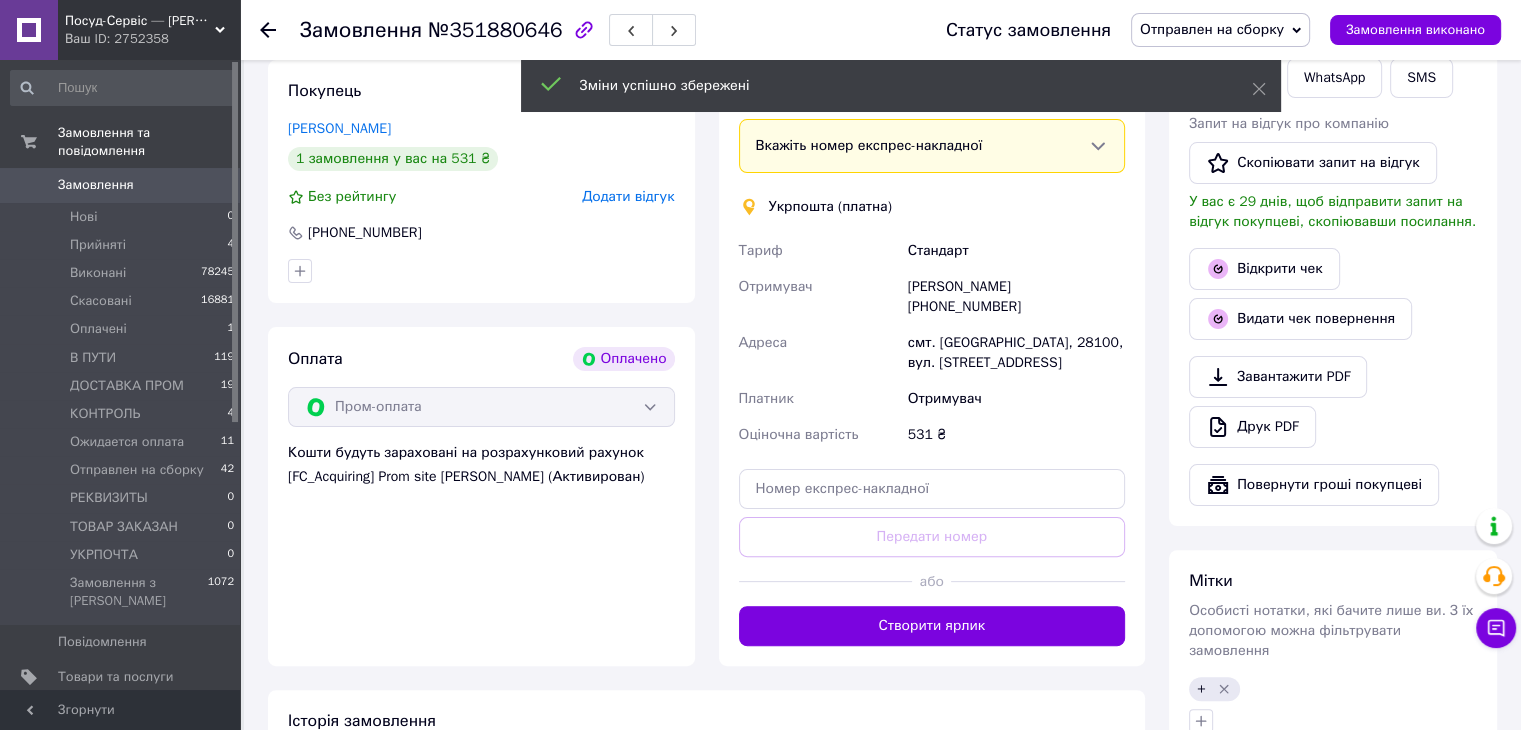 scroll, scrollTop: 473, scrollLeft: 0, axis: vertical 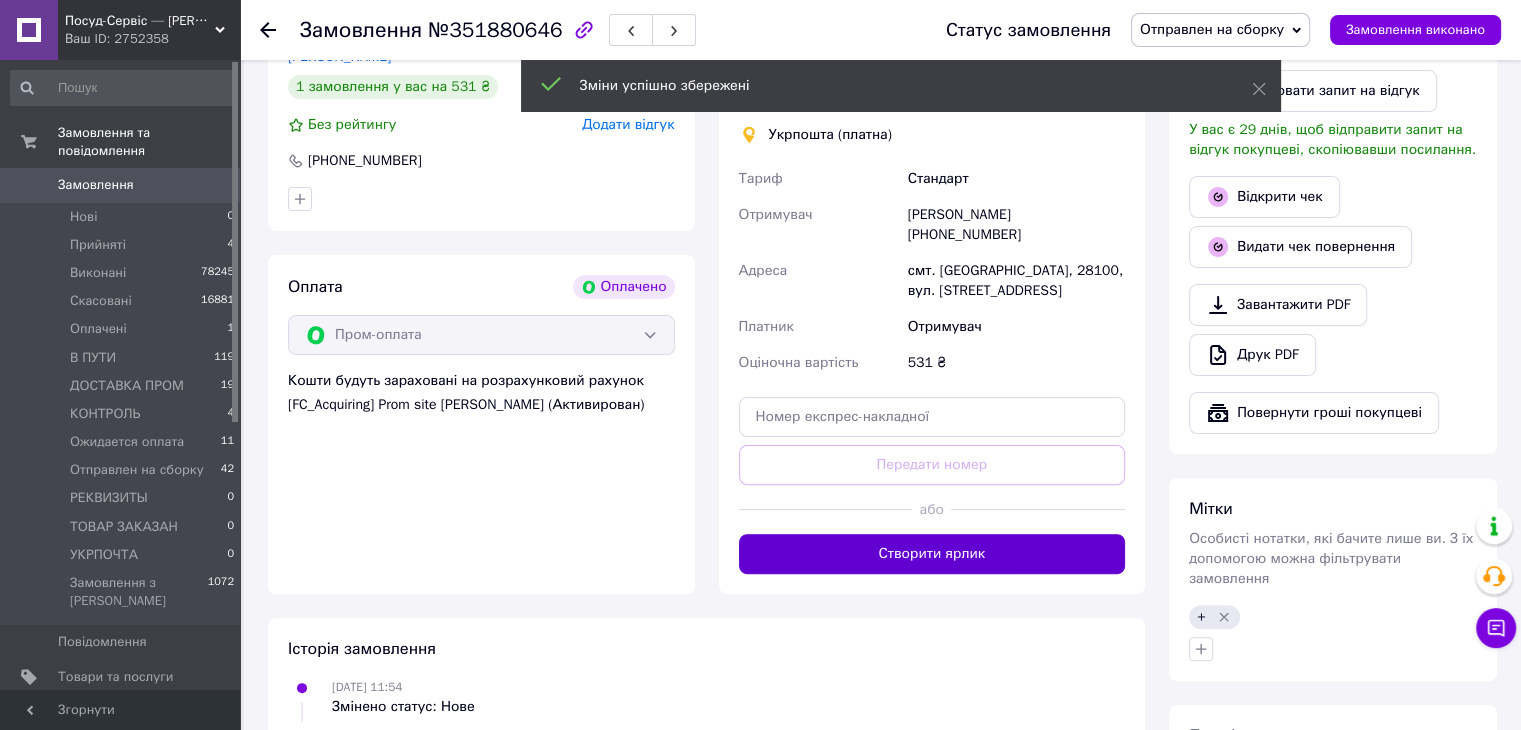 click on "Створити ярлик" at bounding box center (932, 554) 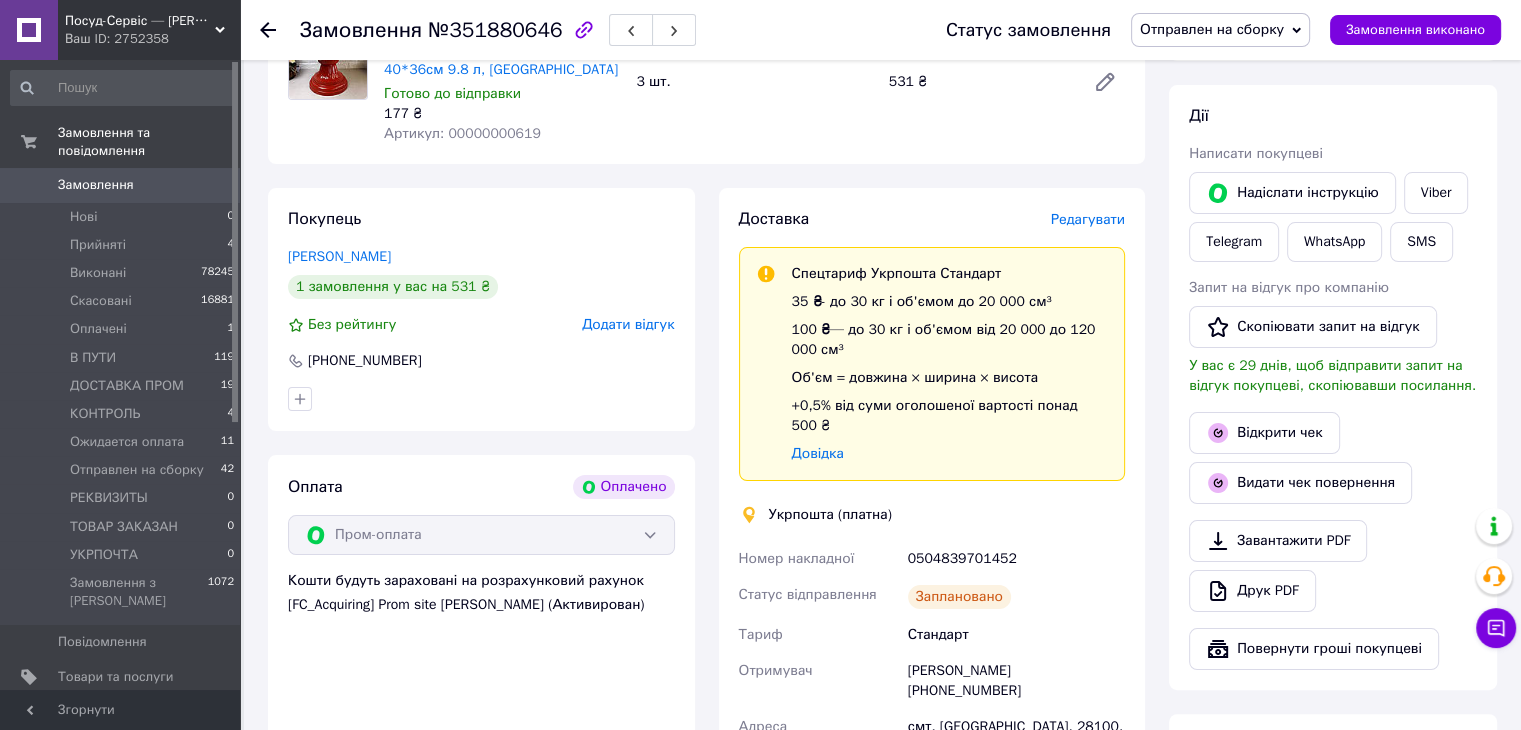 scroll, scrollTop: 473, scrollLeft: 0, axis: vertical 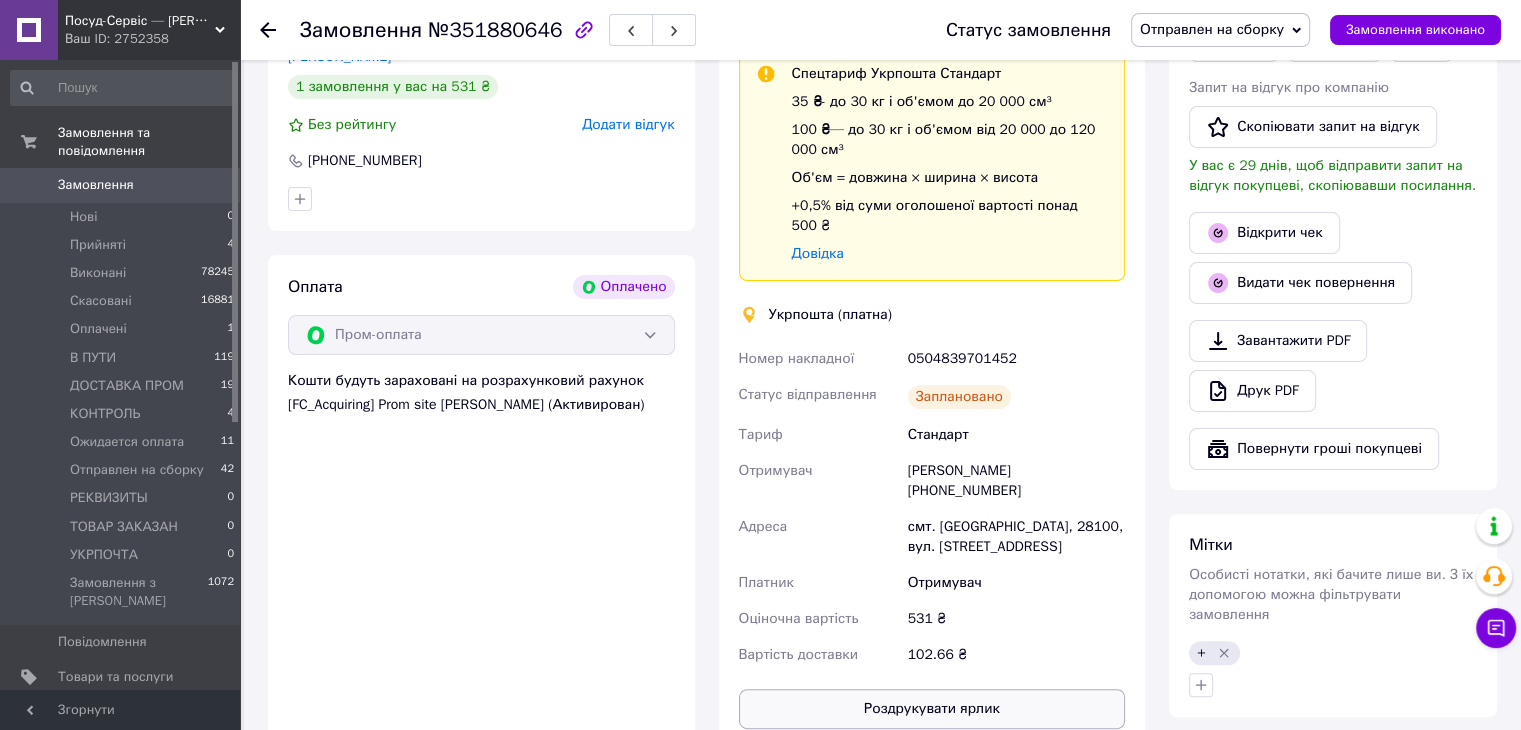 click on "Роздрукувати ярлик" at bounding box center (932, 709) 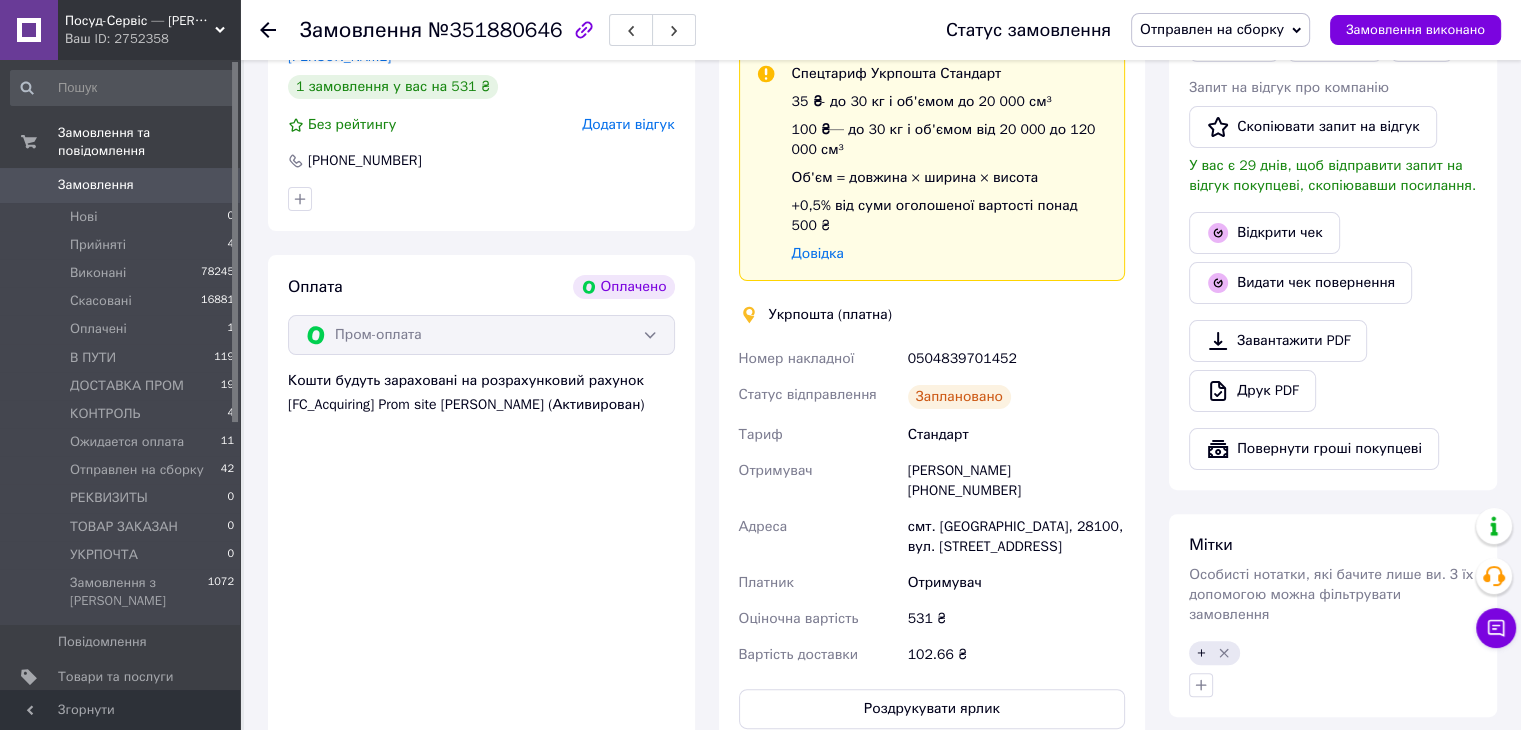 click on "0504839701452" at bounding box center [1016, 359] 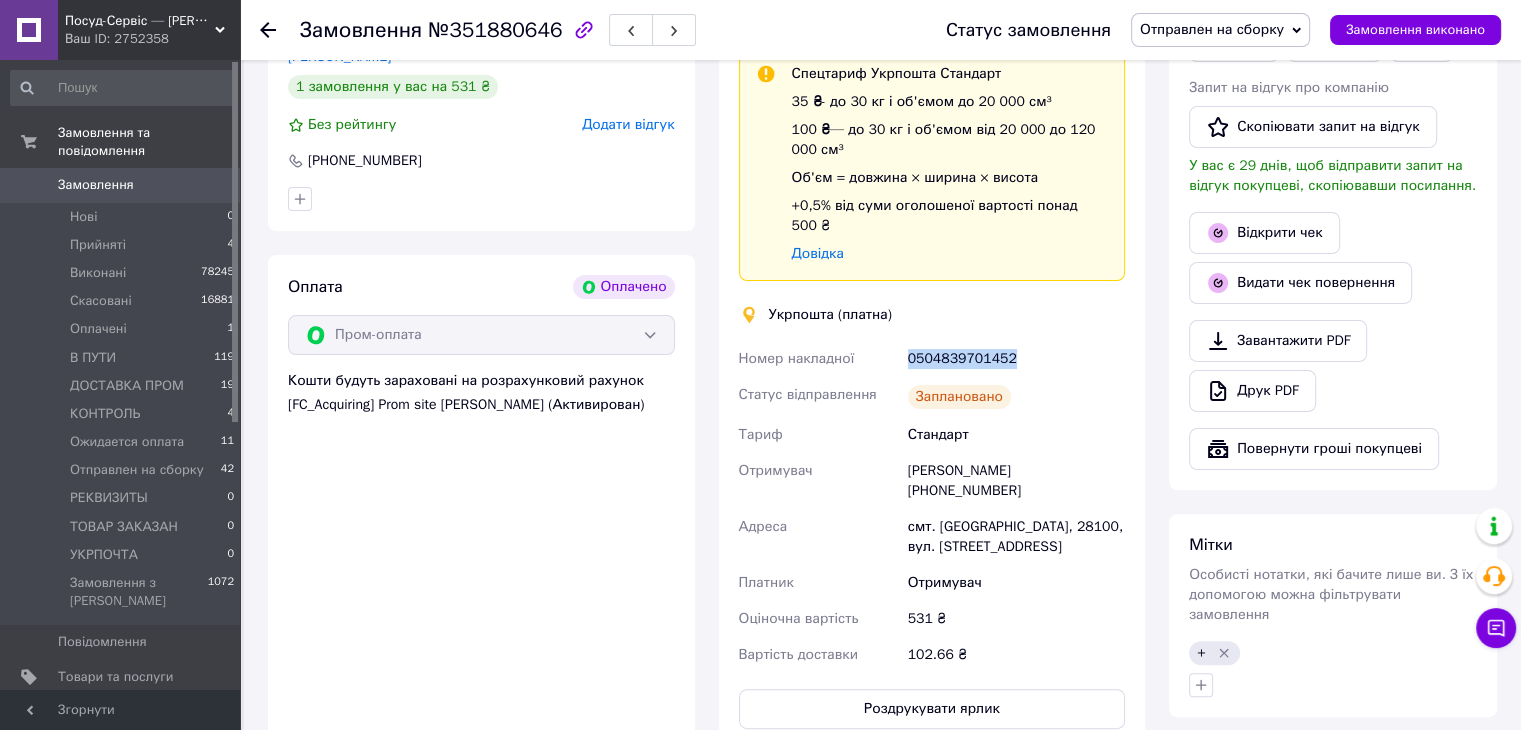click on "0504839701452" at bounding box center [1016, 359] 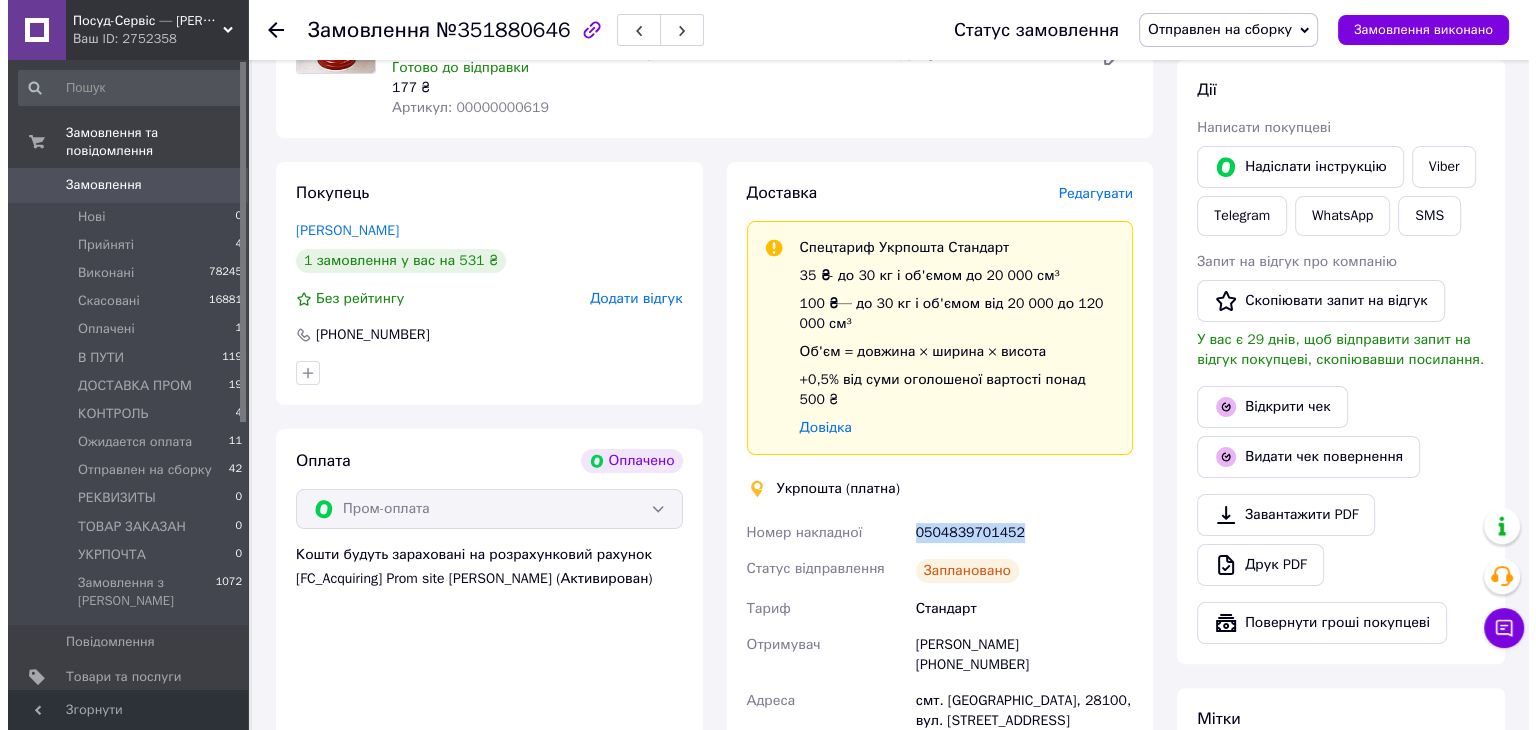 scroll, scrollTop: 173, scrollLeft: 0, axis: vertical 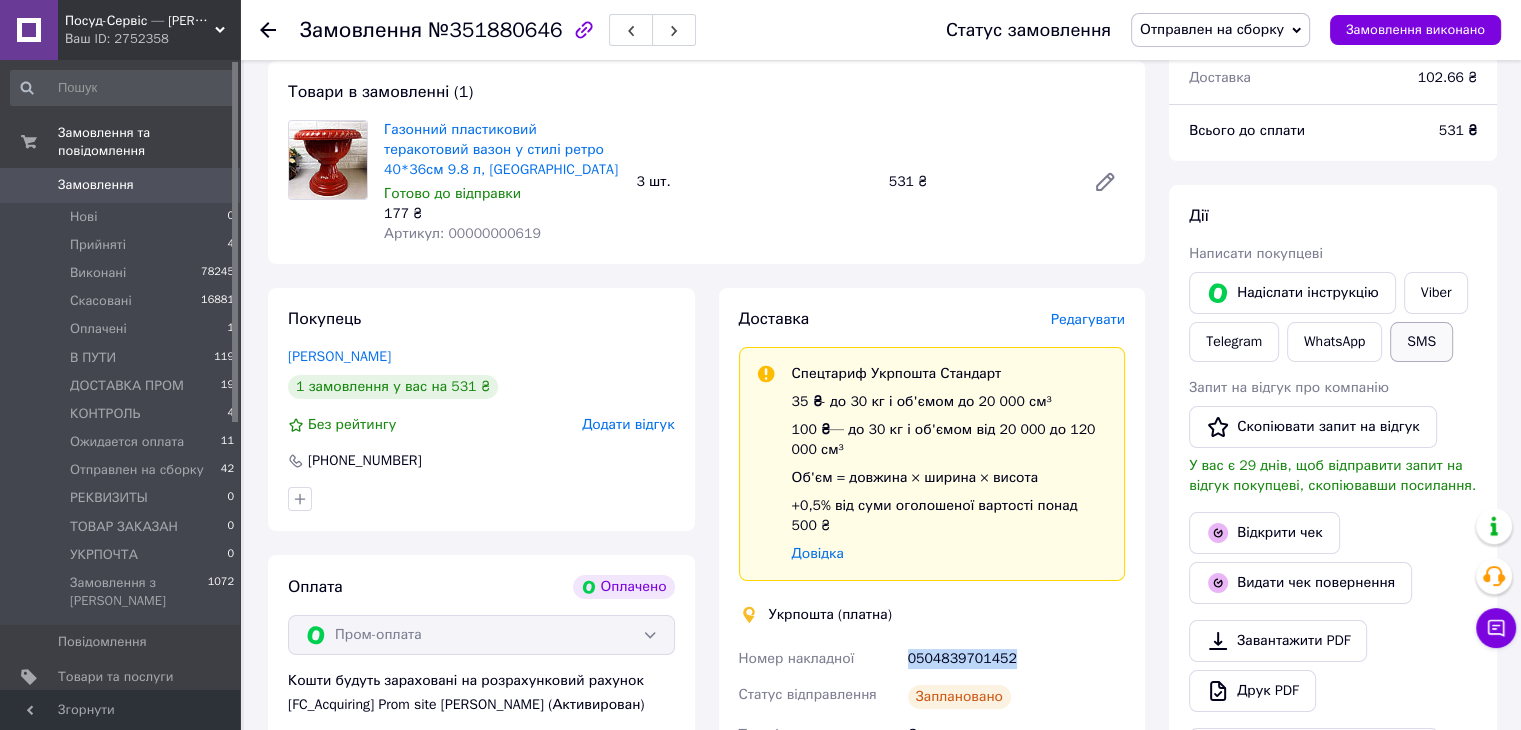 click on "SMS" at bounding box center (1421, 342) 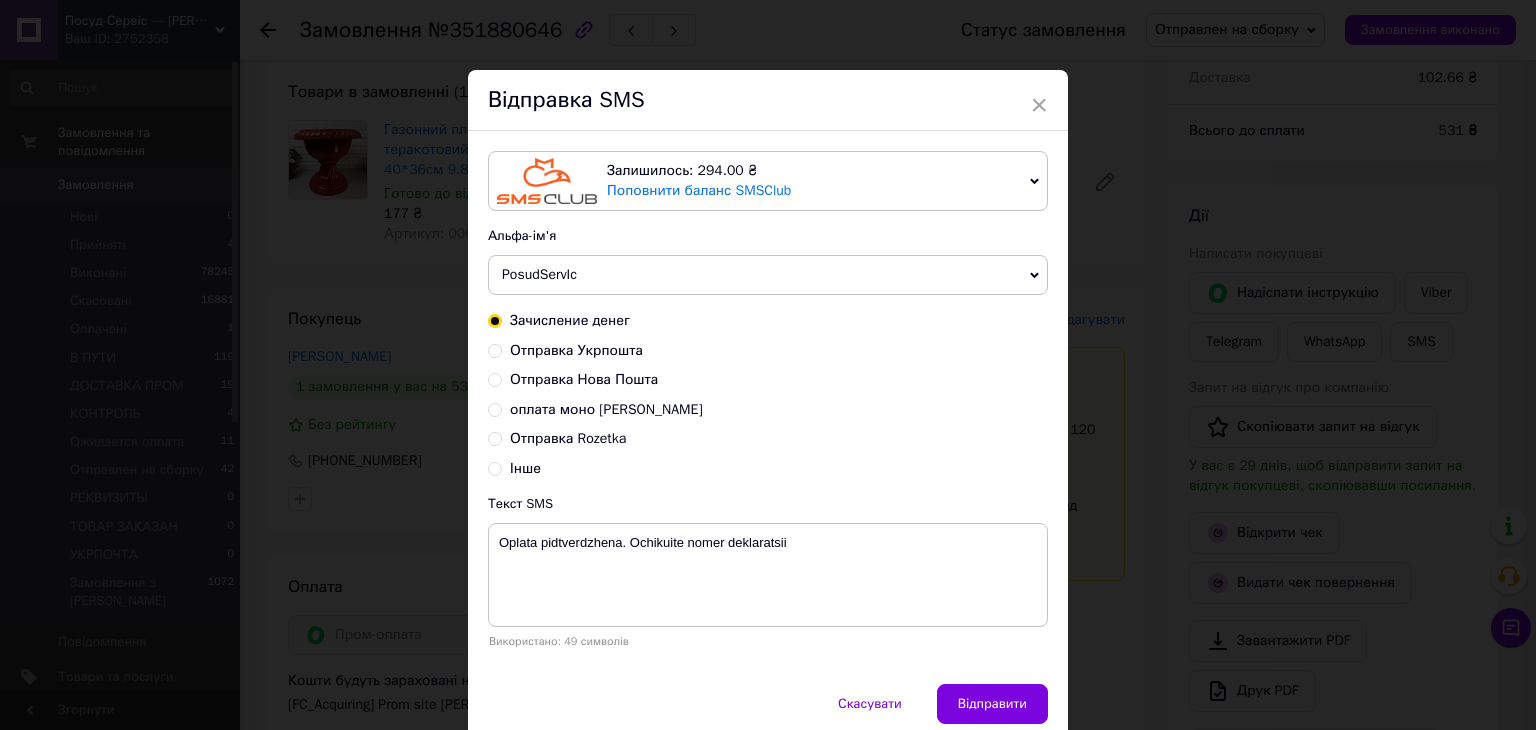 click on "Отправка Укрпошта" at bounding box center [495, 349] 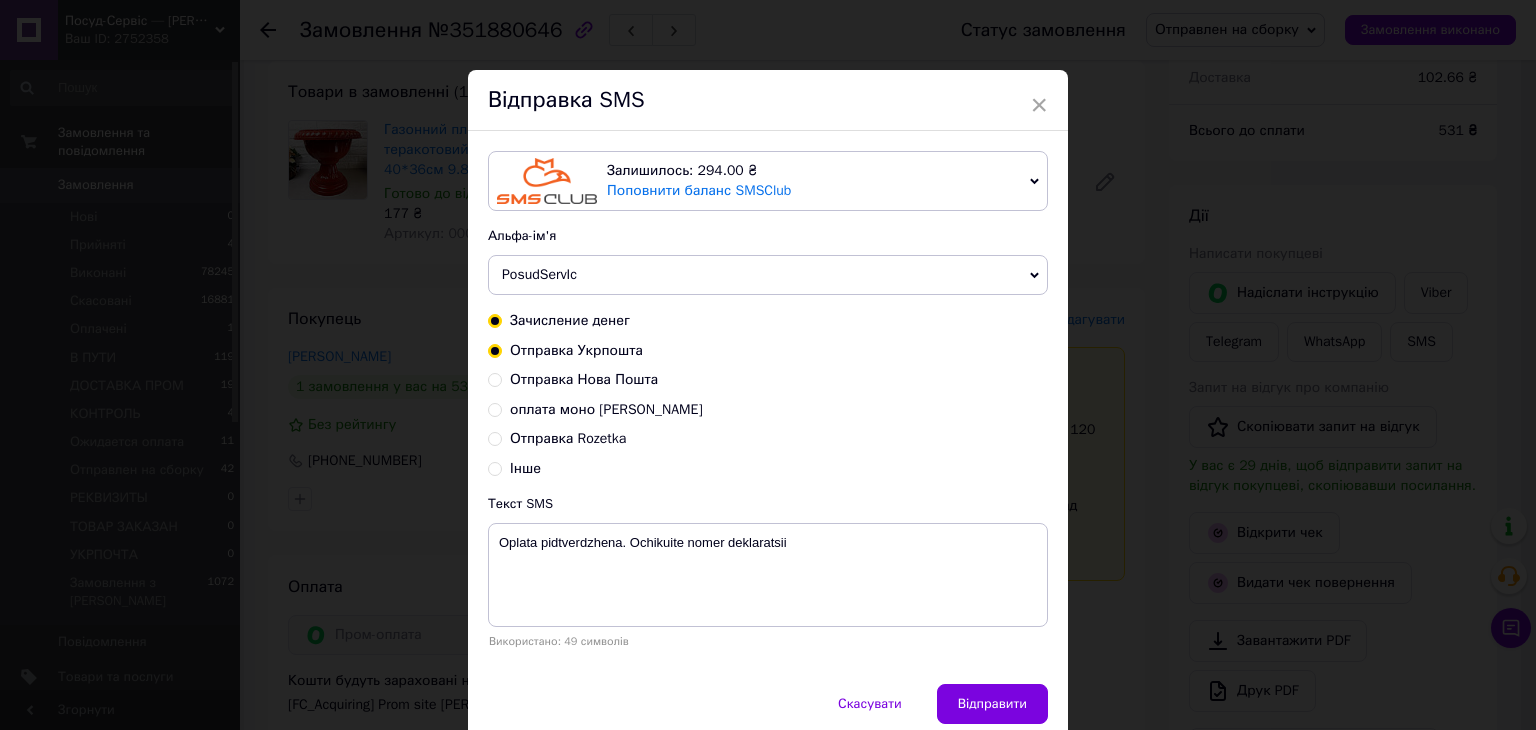 radio on "true" 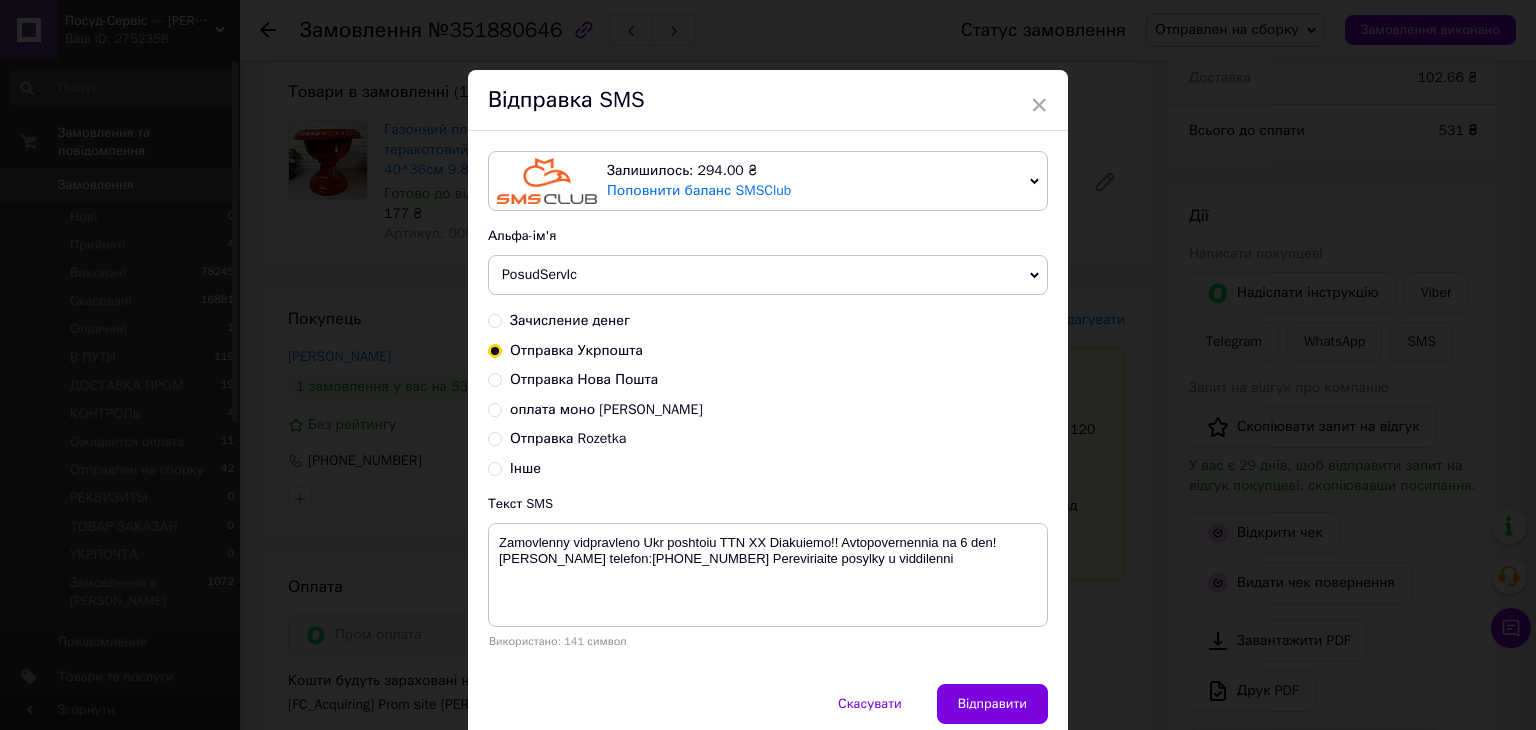 scroll, scrollTop: 81, scrollLeft: 0, axis: vertical 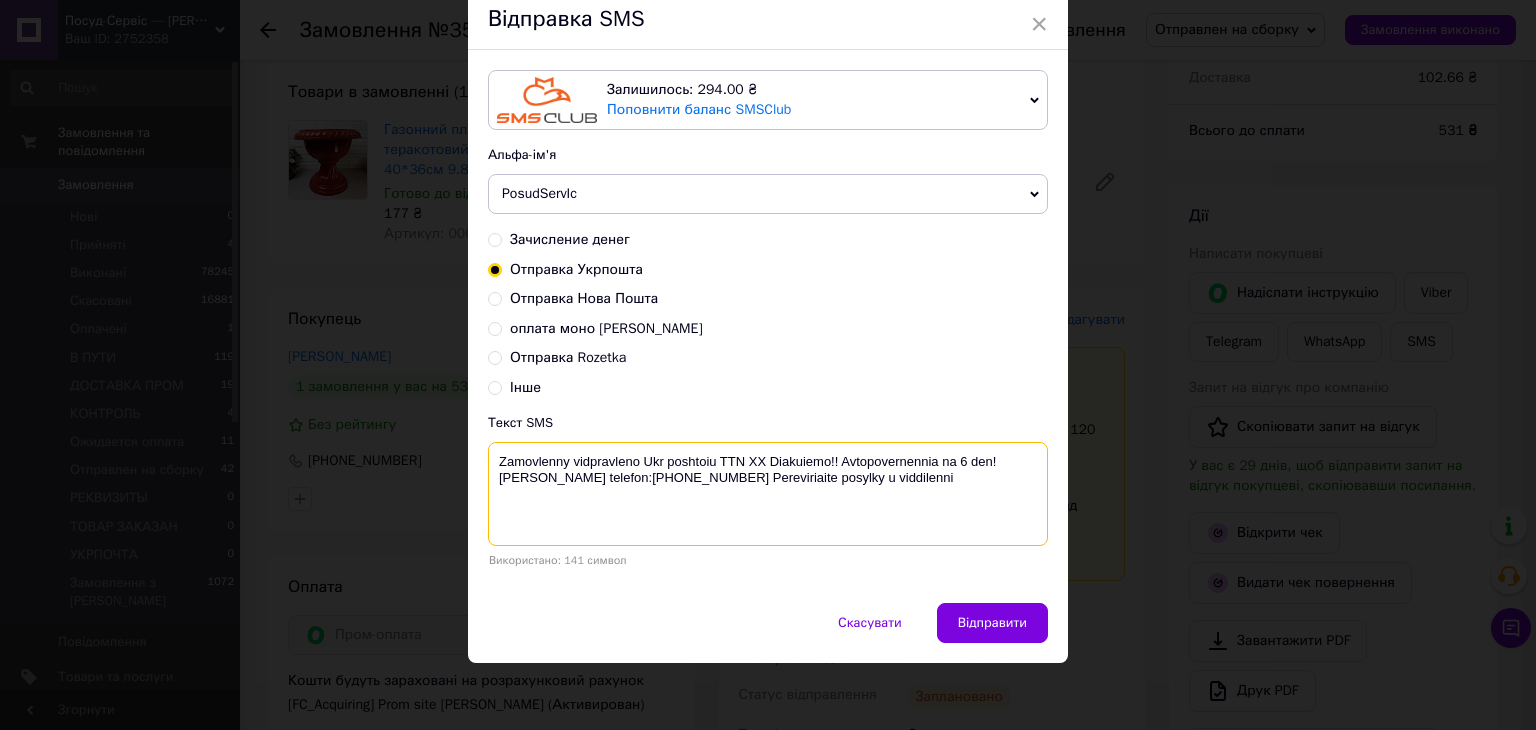 click on "Zamovlenny vidpravleno Ukr poshtoiu TTN ХХ Diakuiemo!! Avtopovernennia na 6 den! Nash telefon:0800-335-646 Pereviriaite posylky u viddilenni" at bounding box center [768, 494] 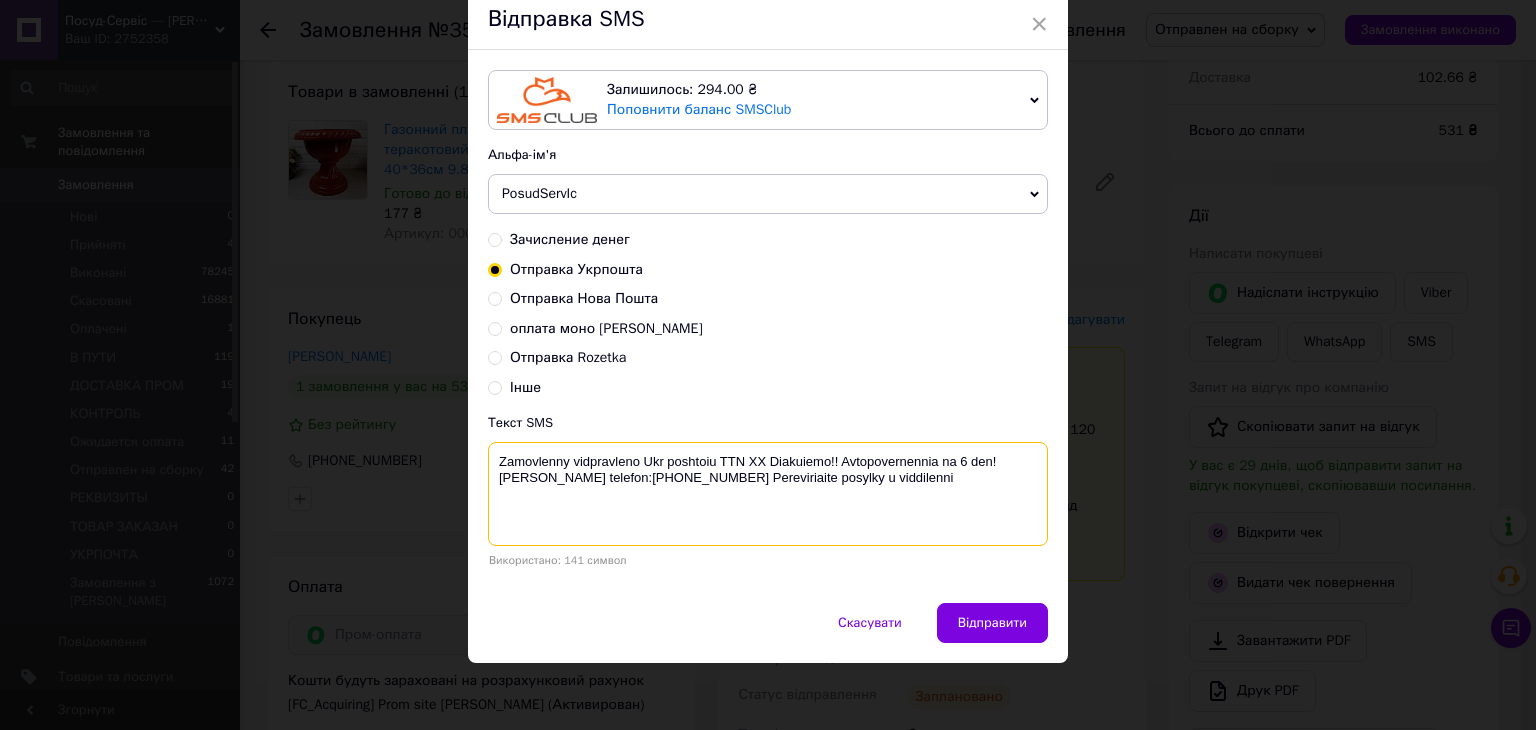 paste on "0504839701452" 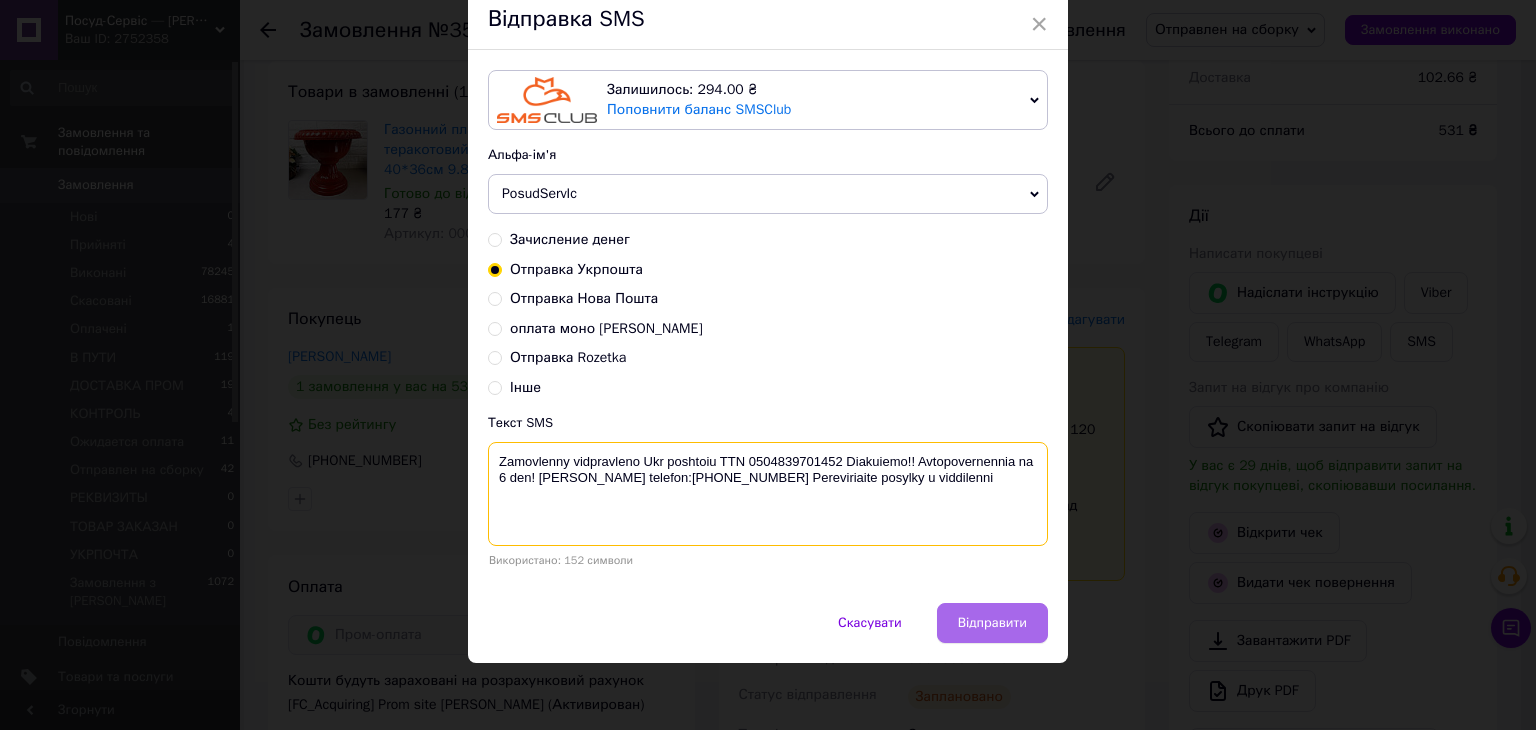 type on "Zamovlenny vidpravleno Ukr poshtoiu TTN 0504839701452 Diakuiemo!! Avtopovernennia na 6 den! Nash telefon:0800-335-646 Pereviriaite posylky u viddilenni" 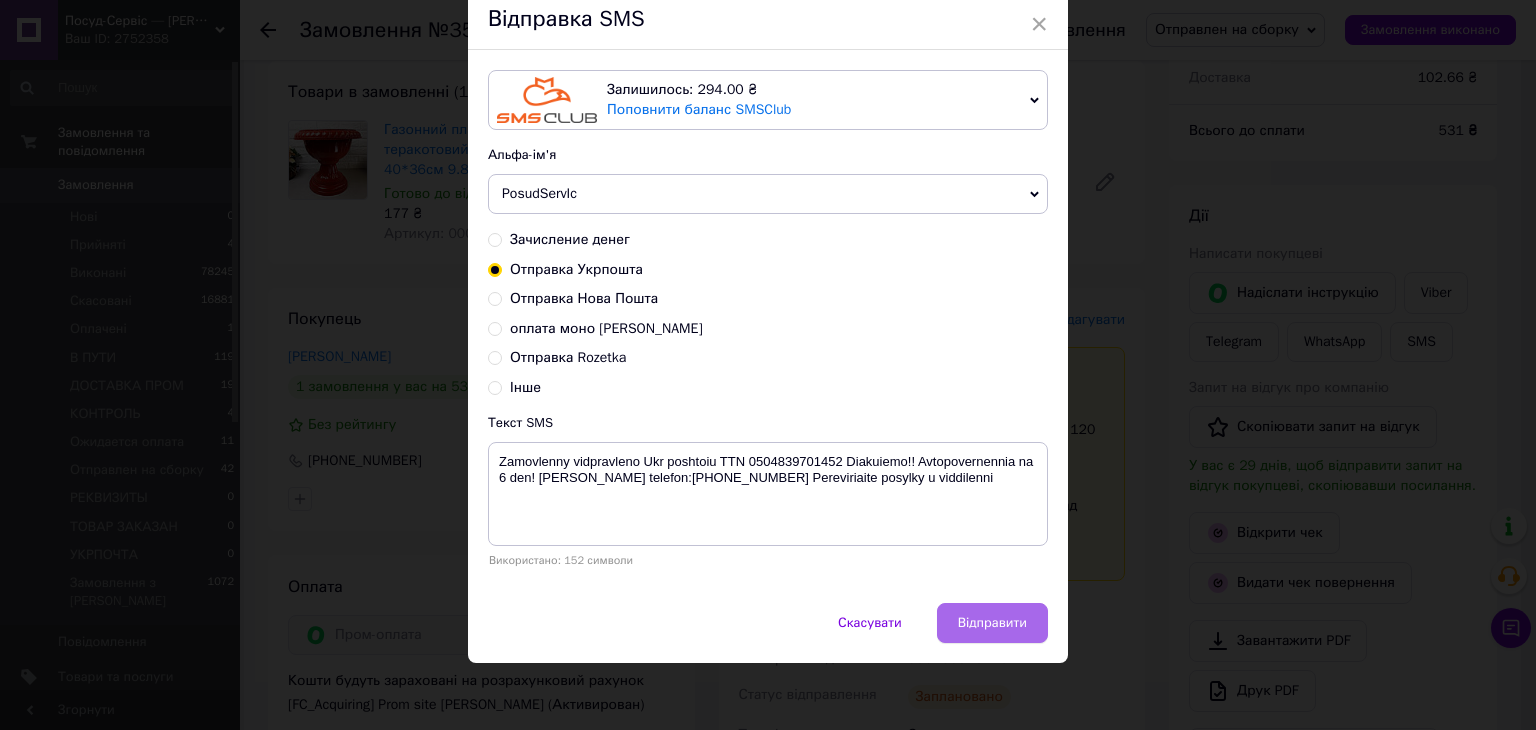 click on "Відправити" at bounding box center [992, 623] 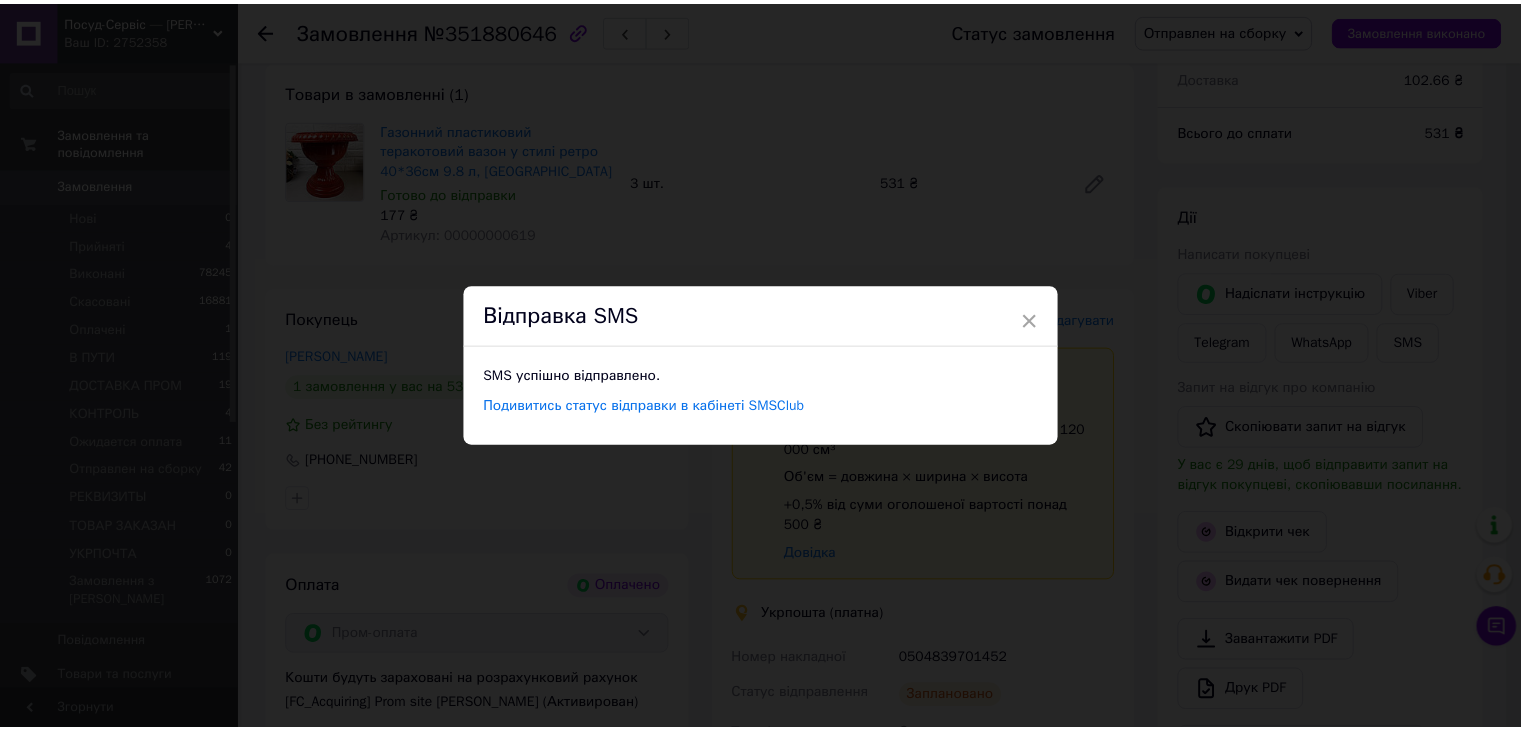 scroll, scrollTop: 0, scrollLeft: 0, axis: both 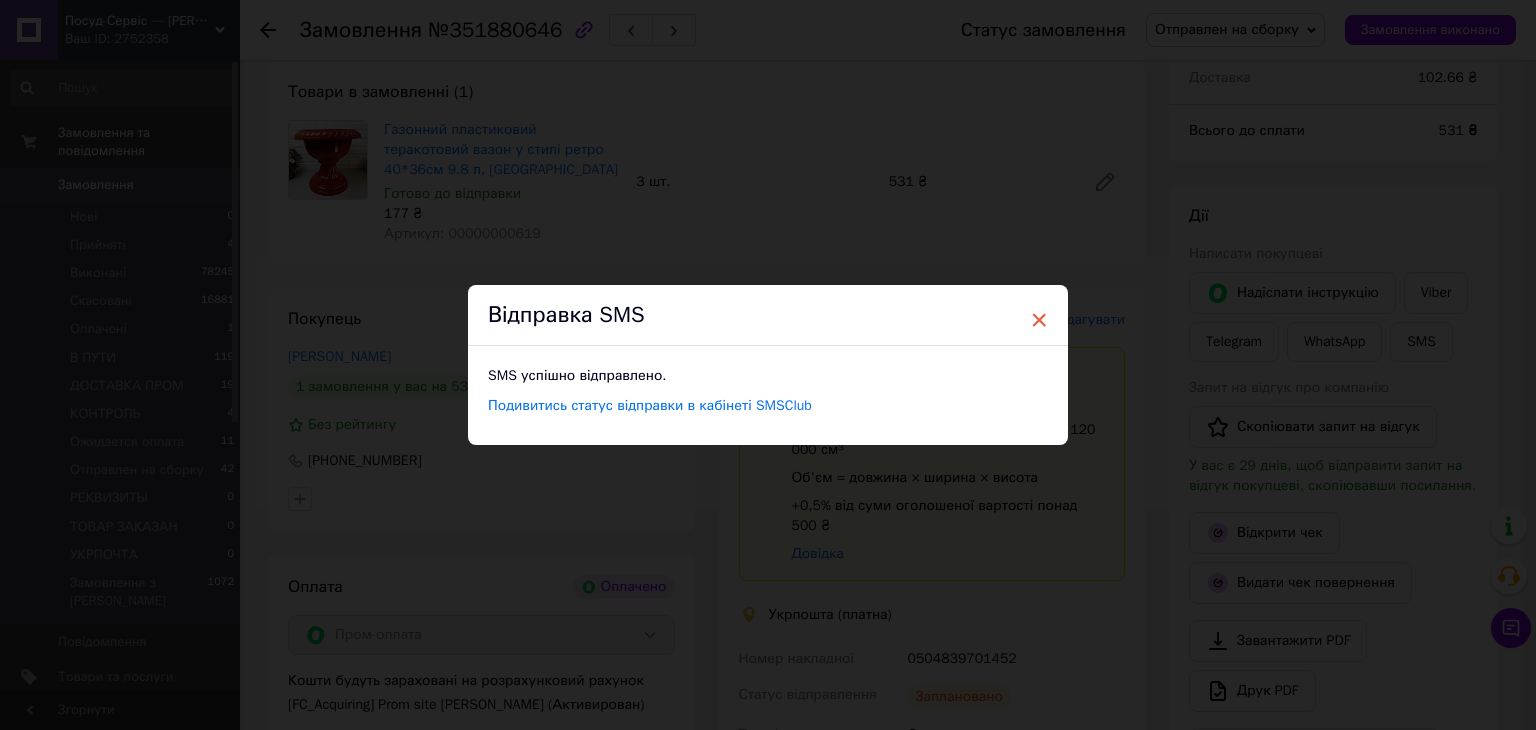click on "×" at bounding box center (1039, 320) 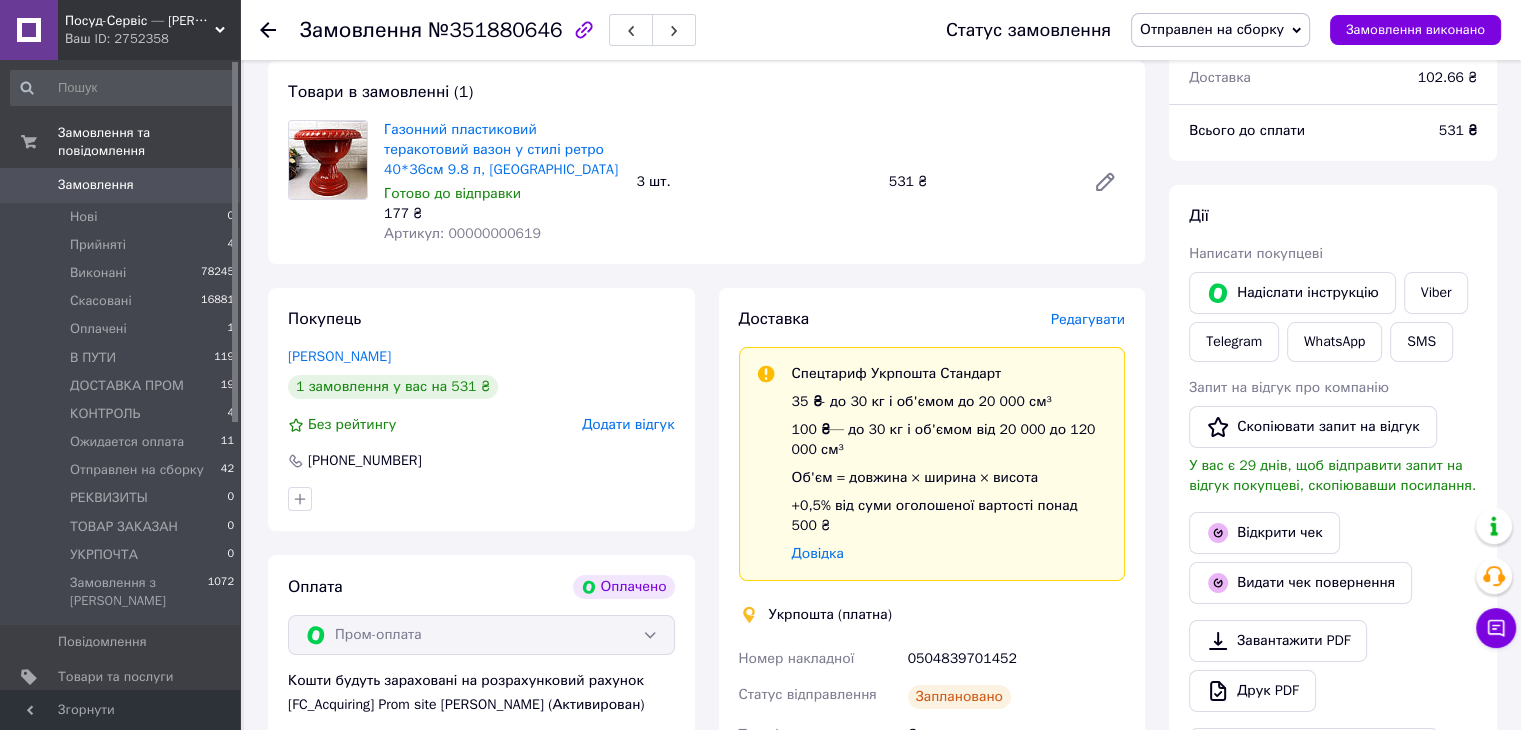 click on "Отправлен на сборку" at bounding box center [1212, 29] 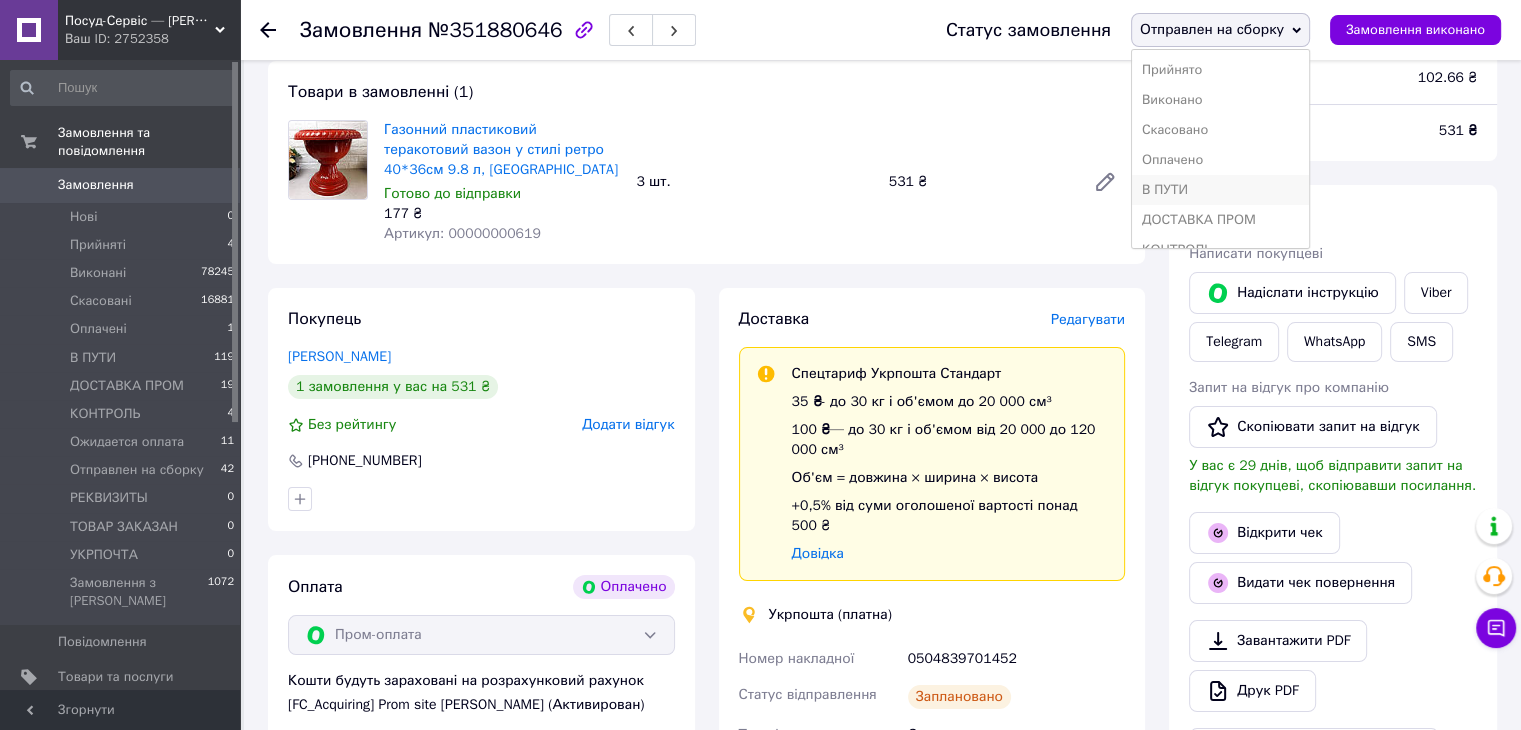 click on "В ПУТИ" at bounding box center (1220, 190) 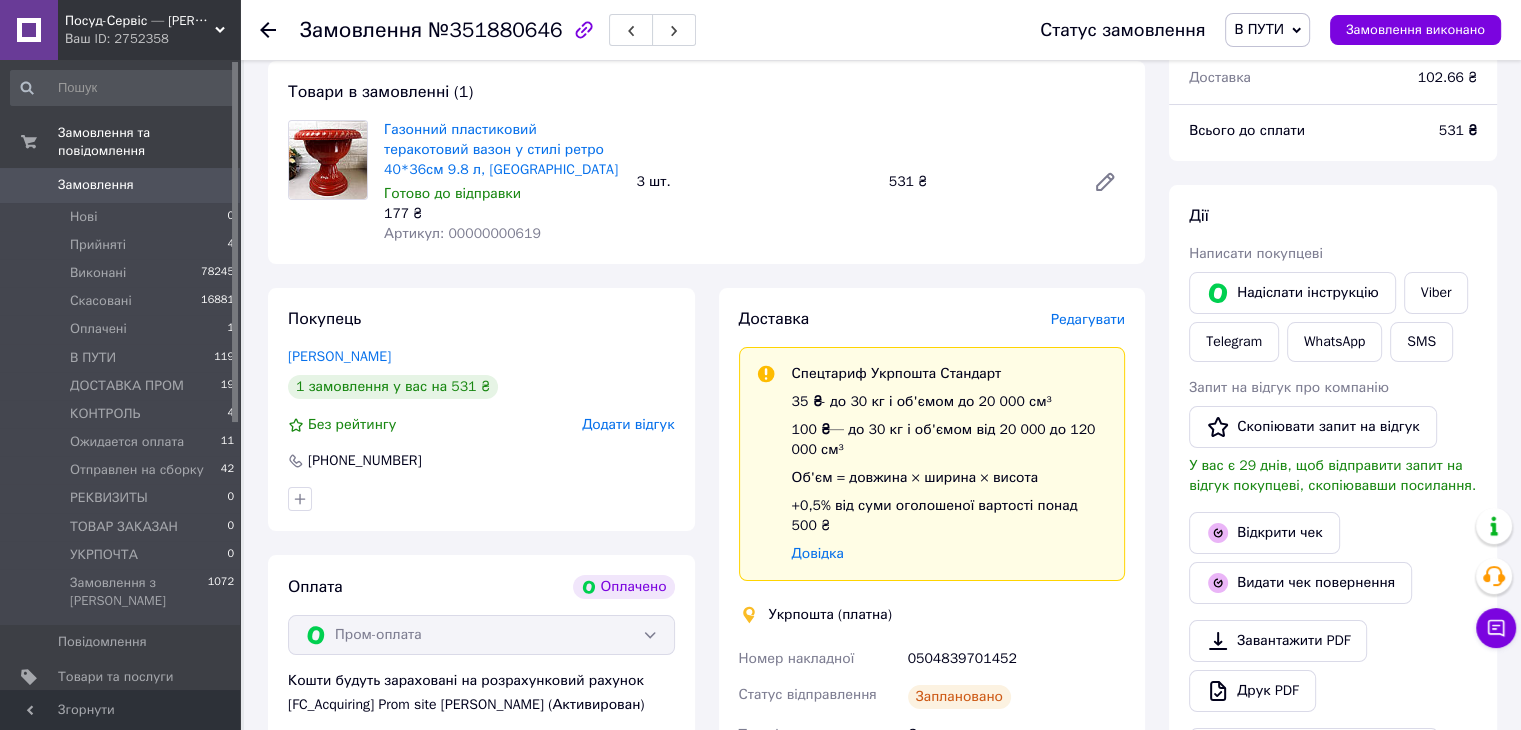 scroll, scrollTop: 0, scrollLeft: 0, axis: both 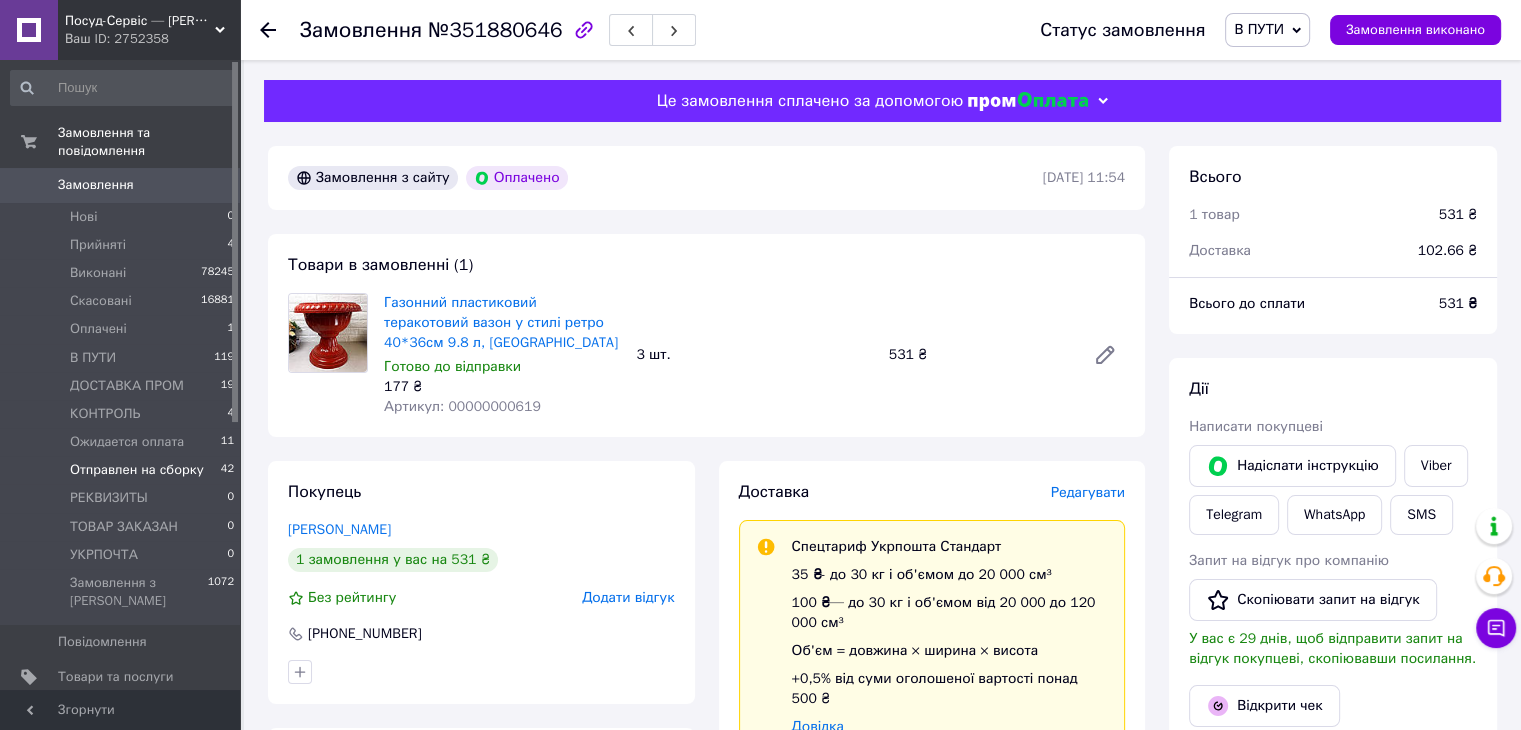 click on "Отправлен на сборку" at bounding box center [137, 470] 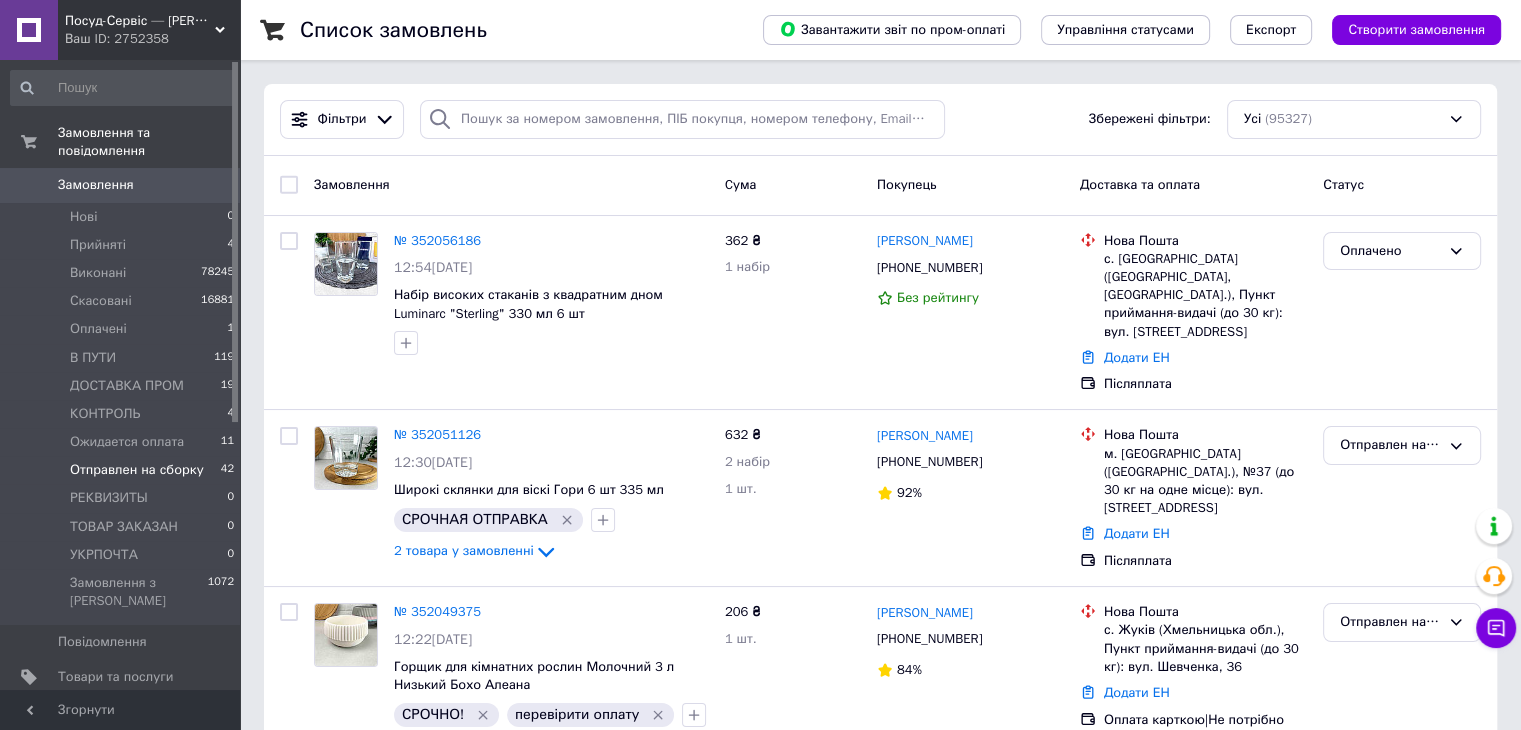 click on "Отправлен на сборку" at bounding box center [137, 470] 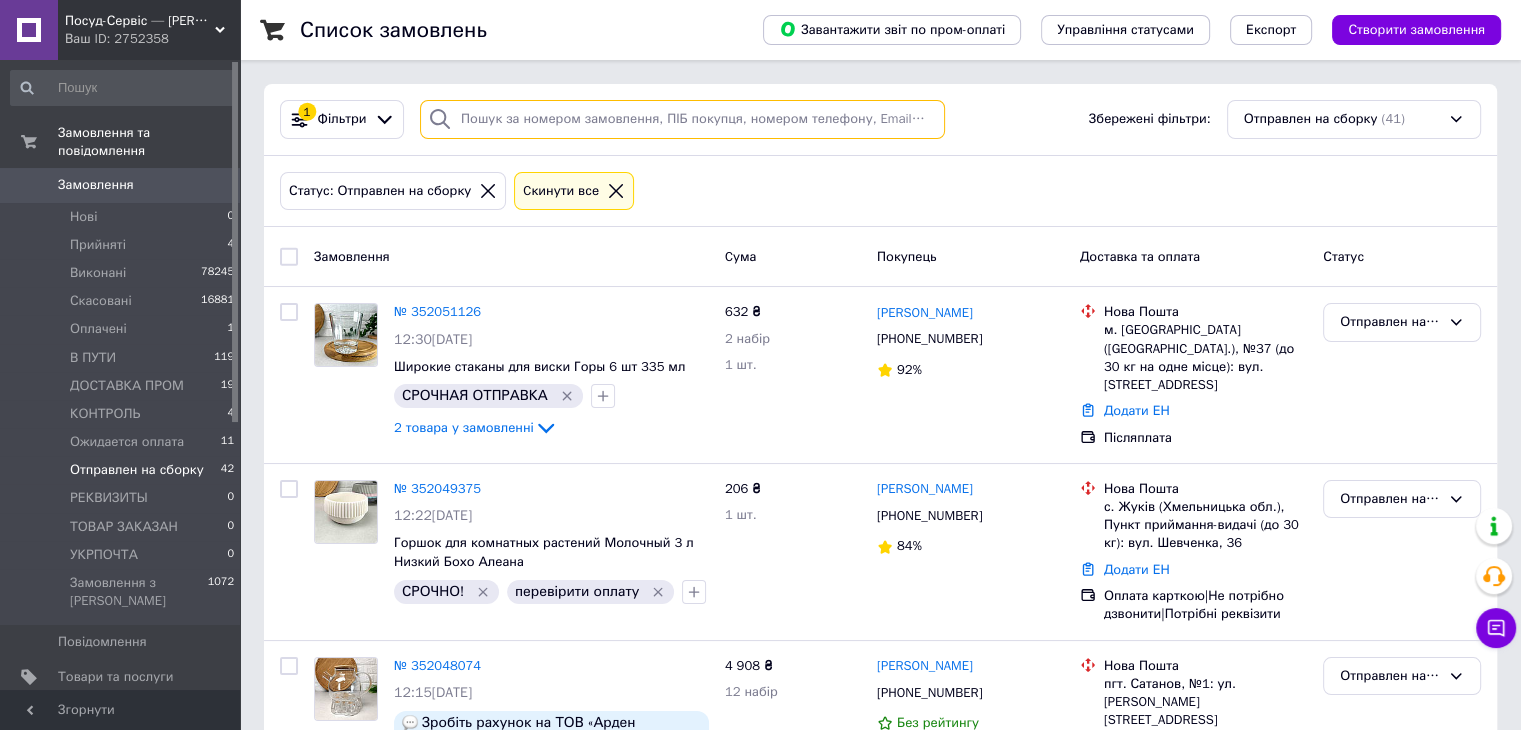 click at bounding box center (682, 119) 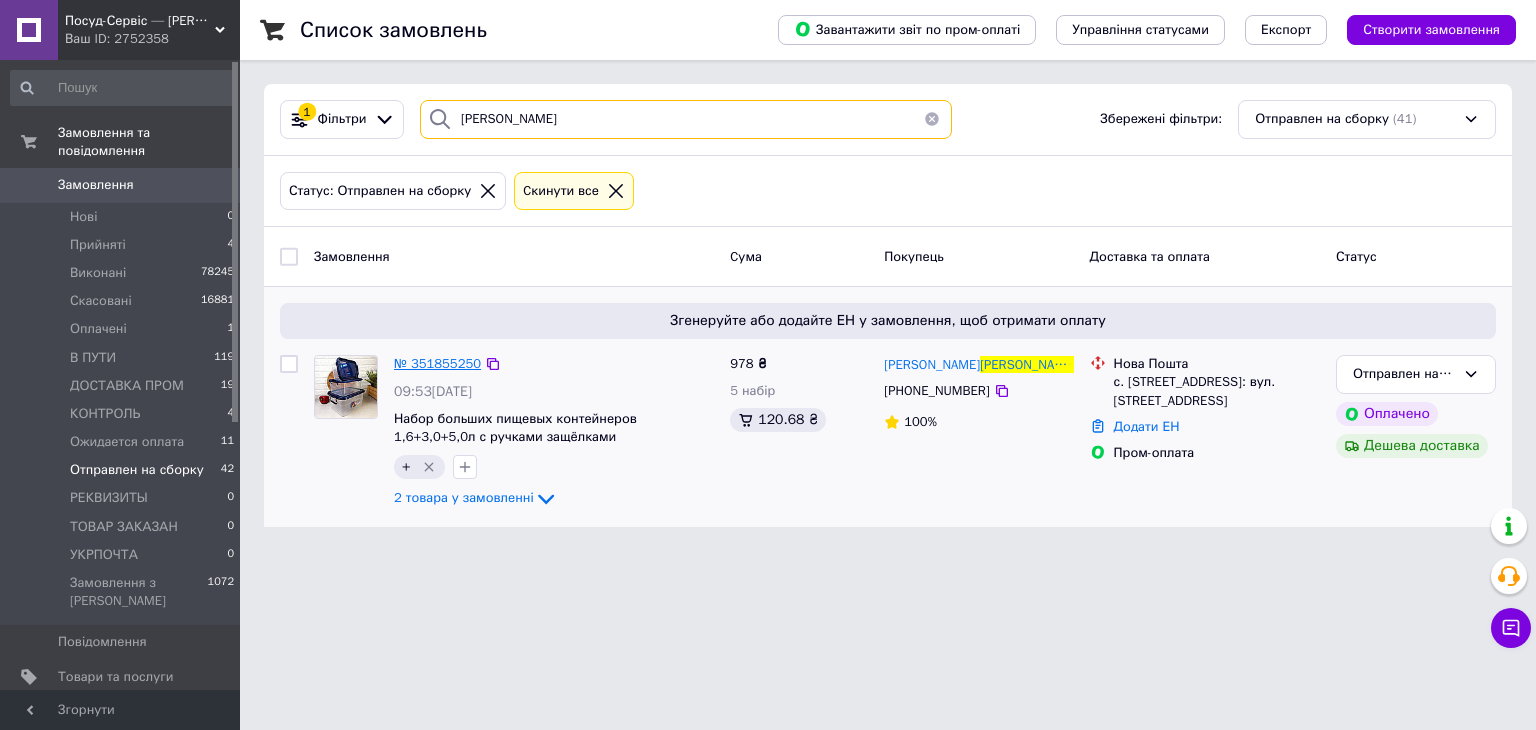 type on "Криштоп" 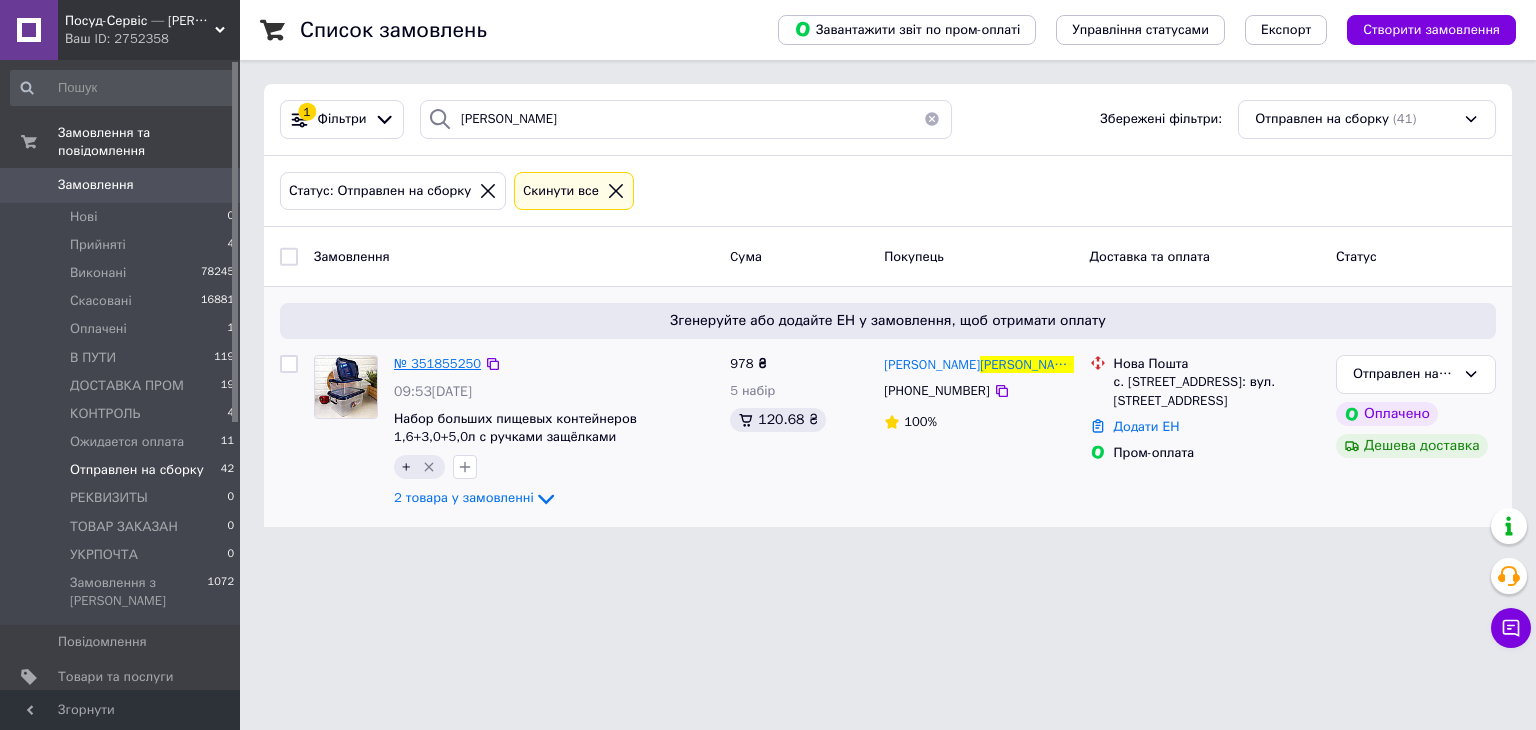 click on "№ 351855250" at bounding box center (437, 363) 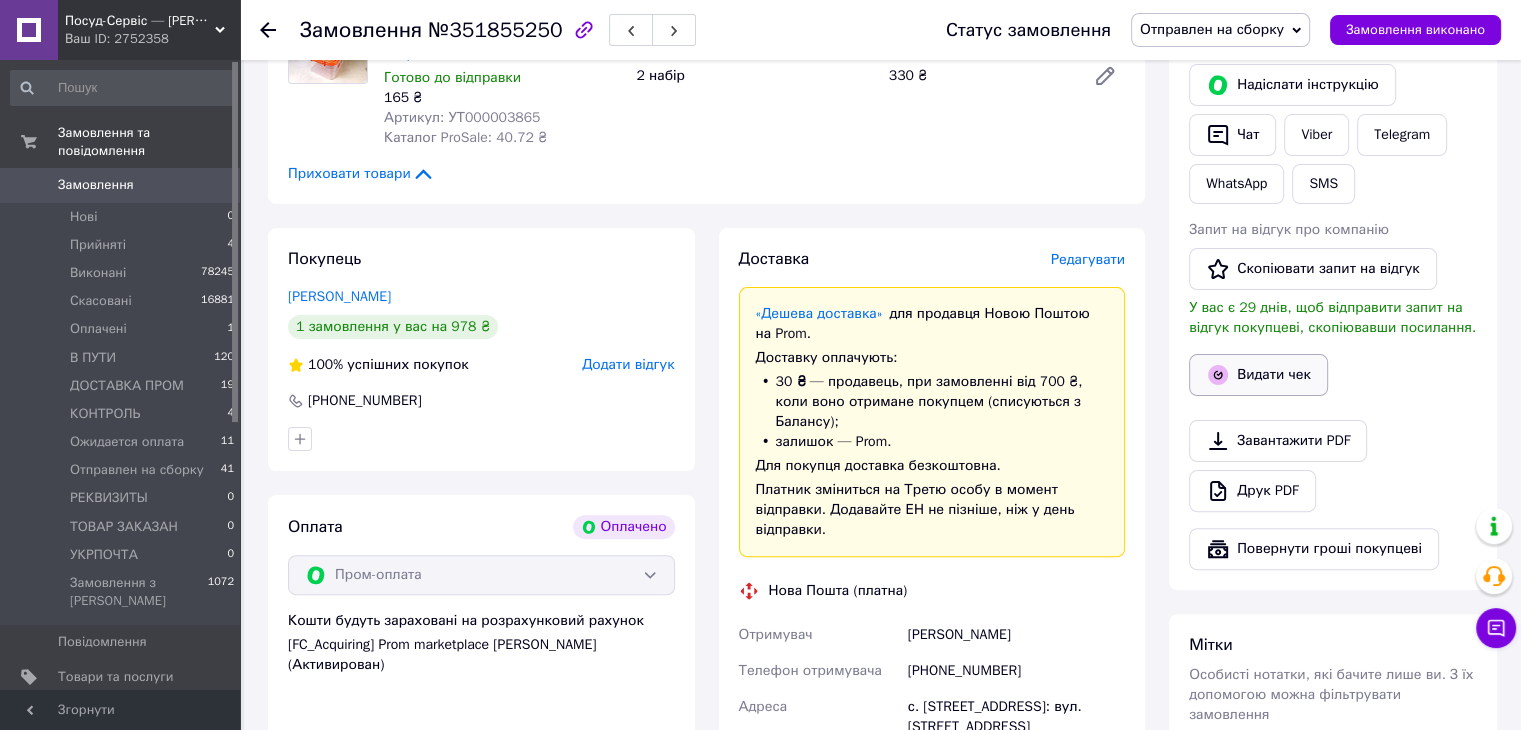 click on "Видати чек" at bounding box center (1258, 375) 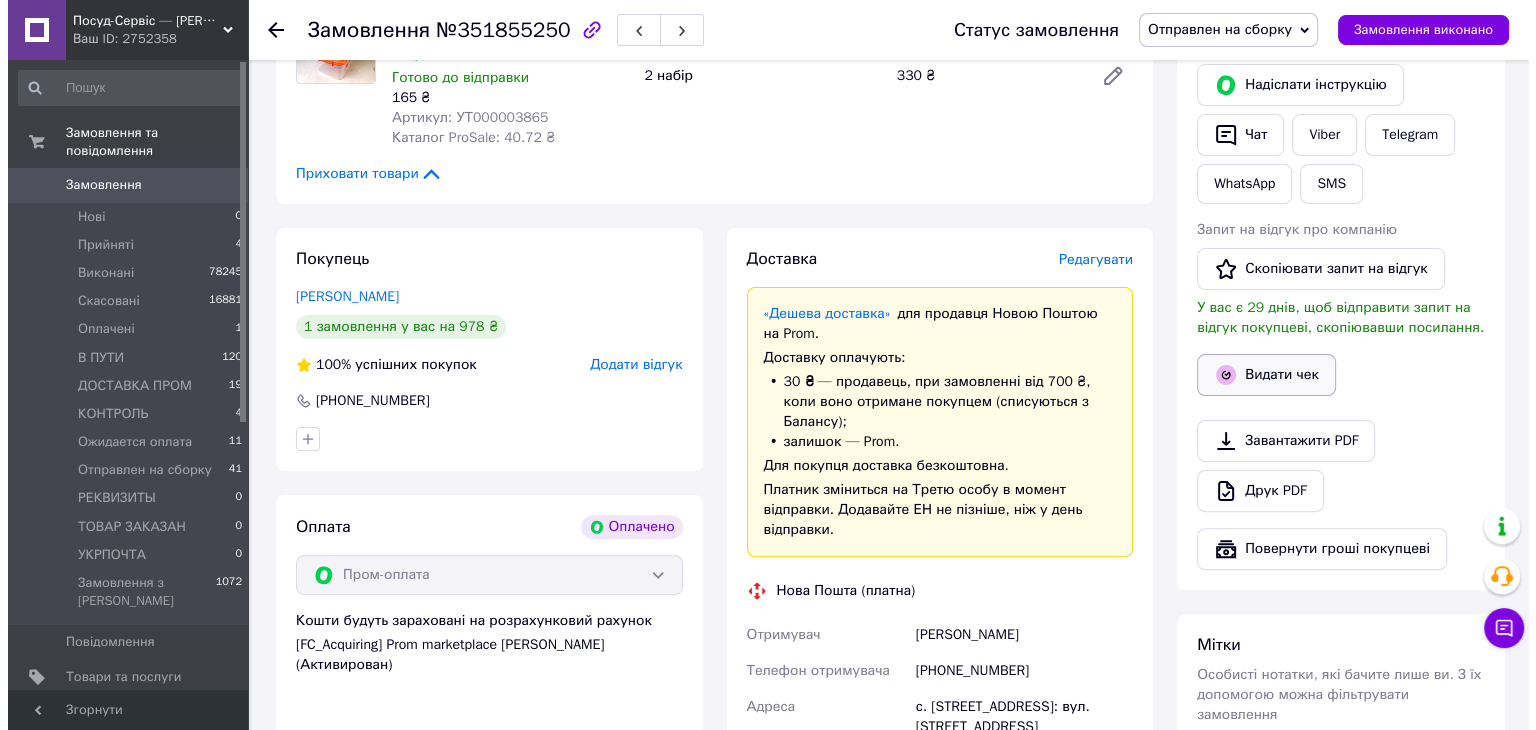 scroll, scrollTop: 429, scrollLeft: 0, axis: vertical 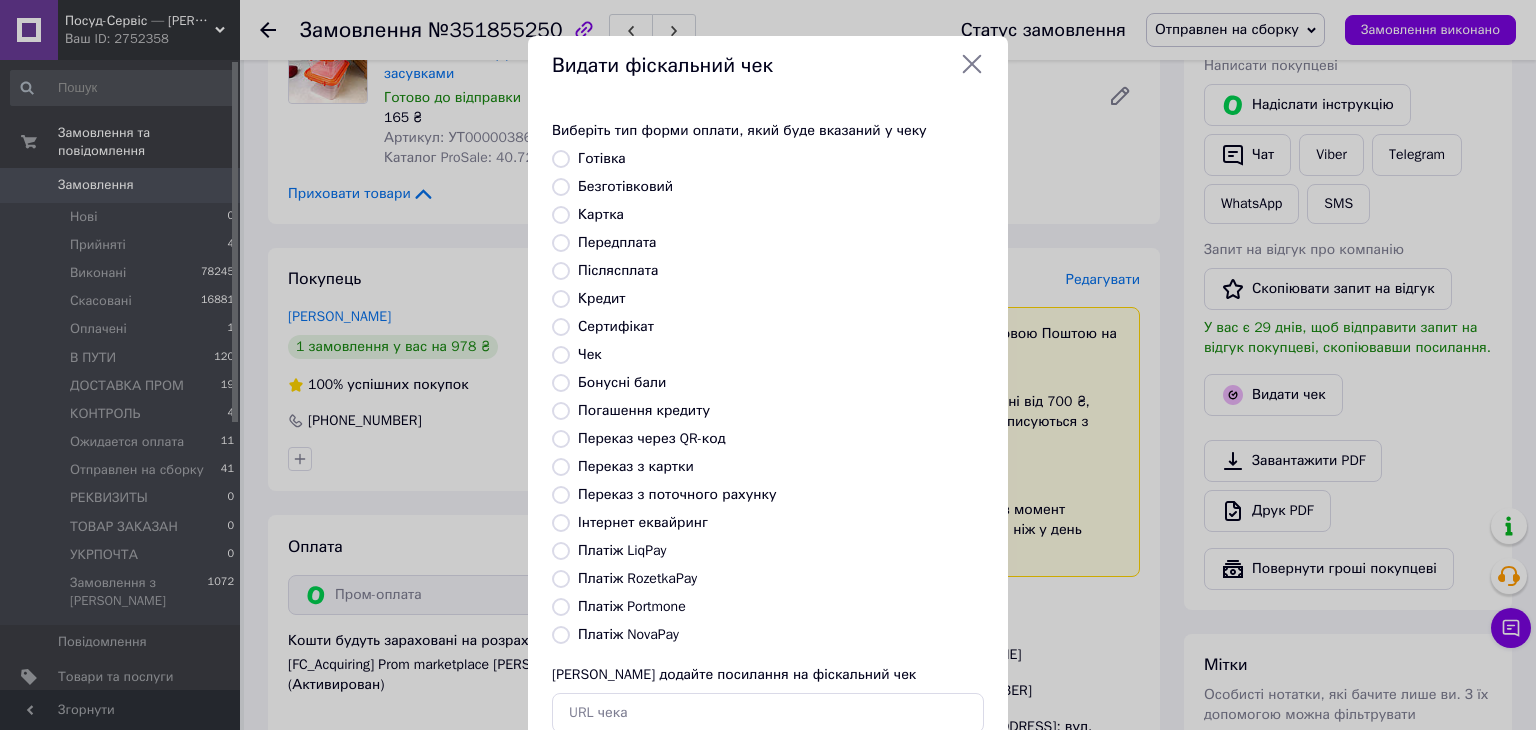 click on "Платіж RozetkaPay" at bounding box center [561, 579] 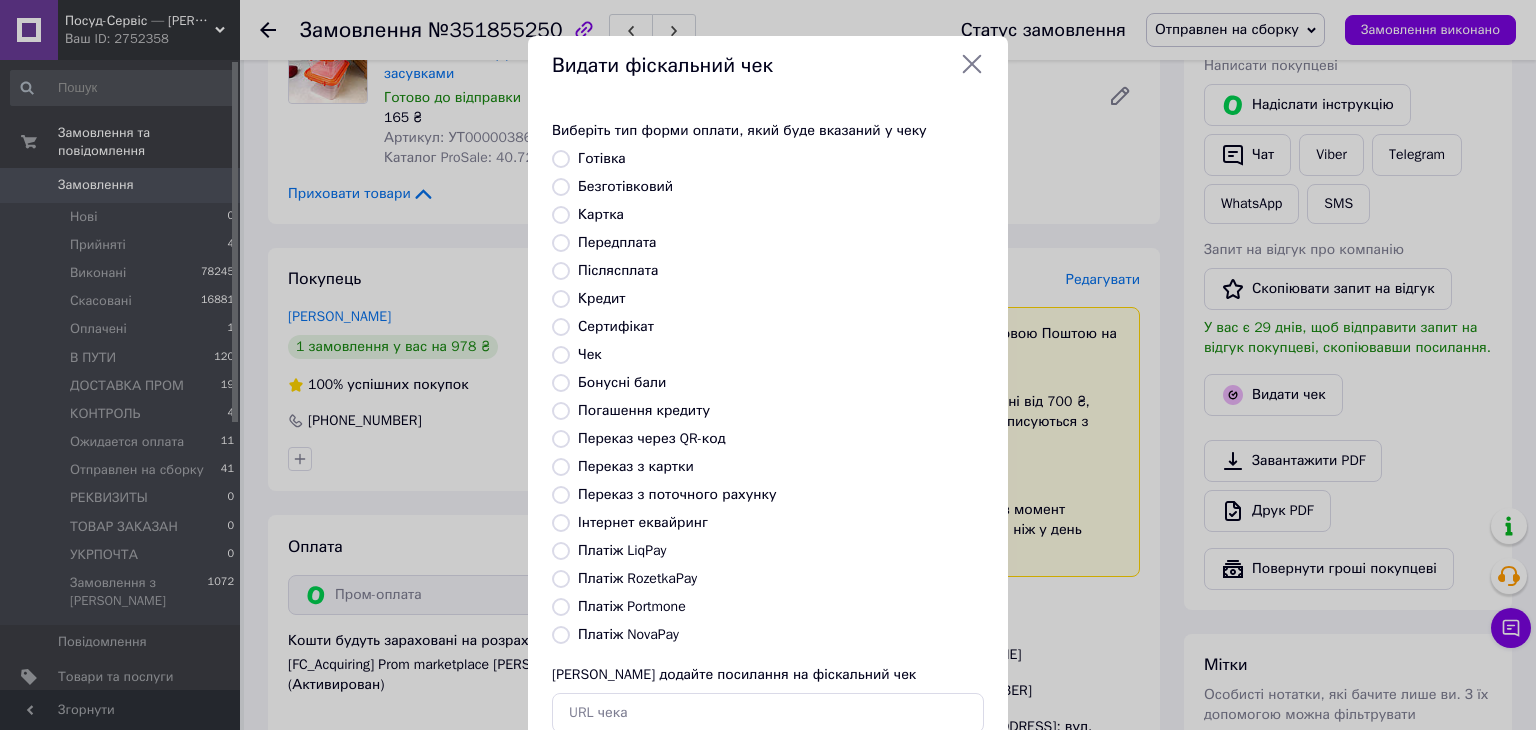 radio on "true" 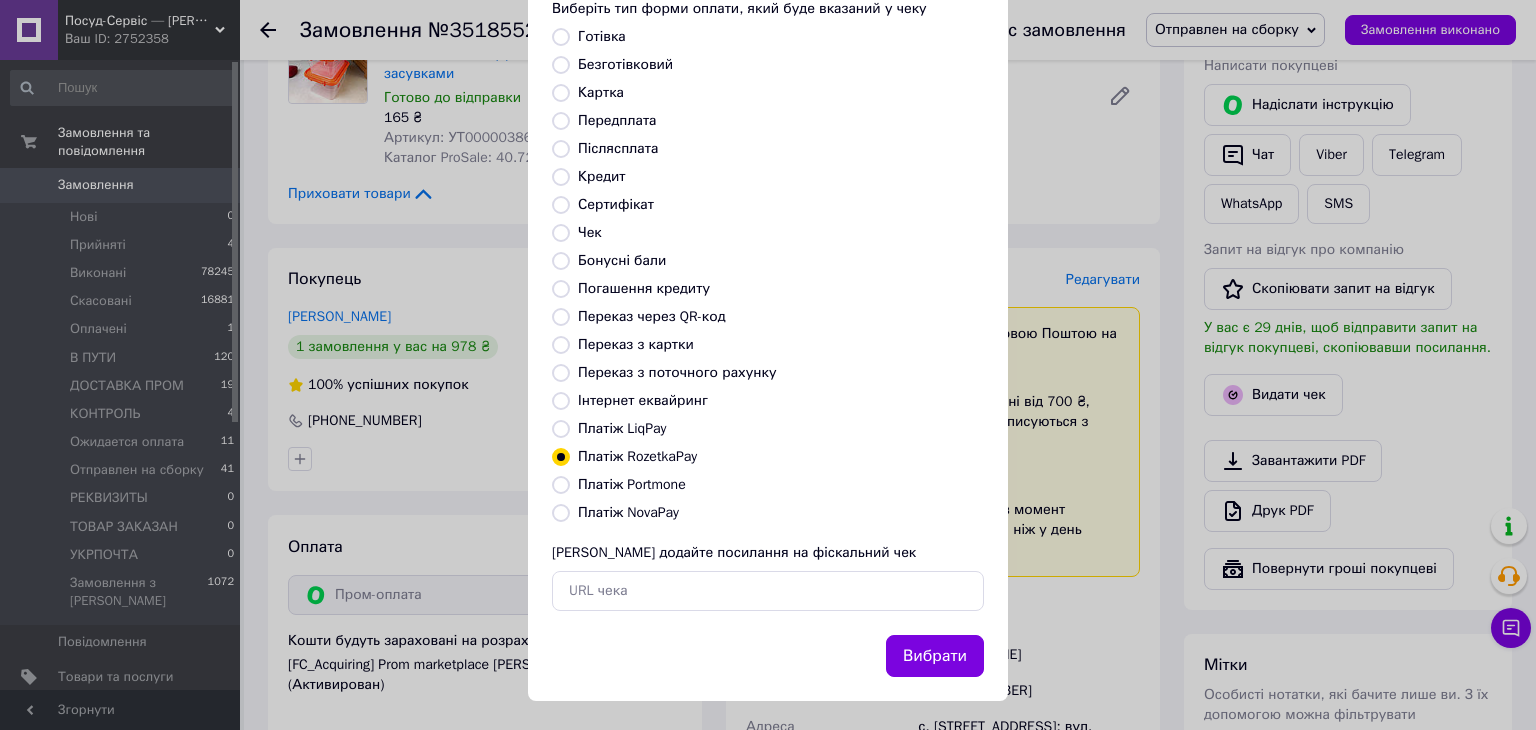 scroll, scrollTop: 128, scrollLeft: 0, axis: vertical 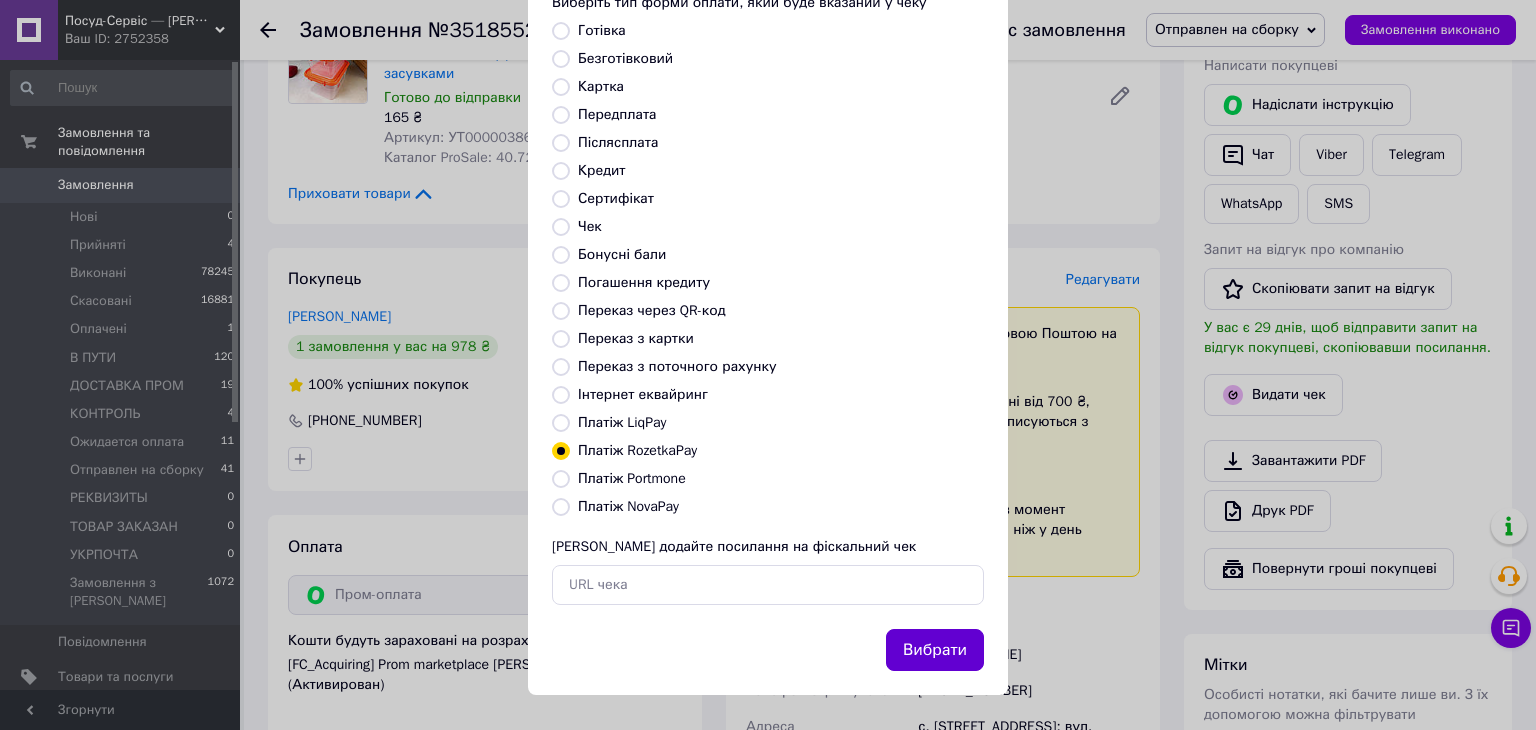 click on "Вибрати" at bounding box center (935, 650) 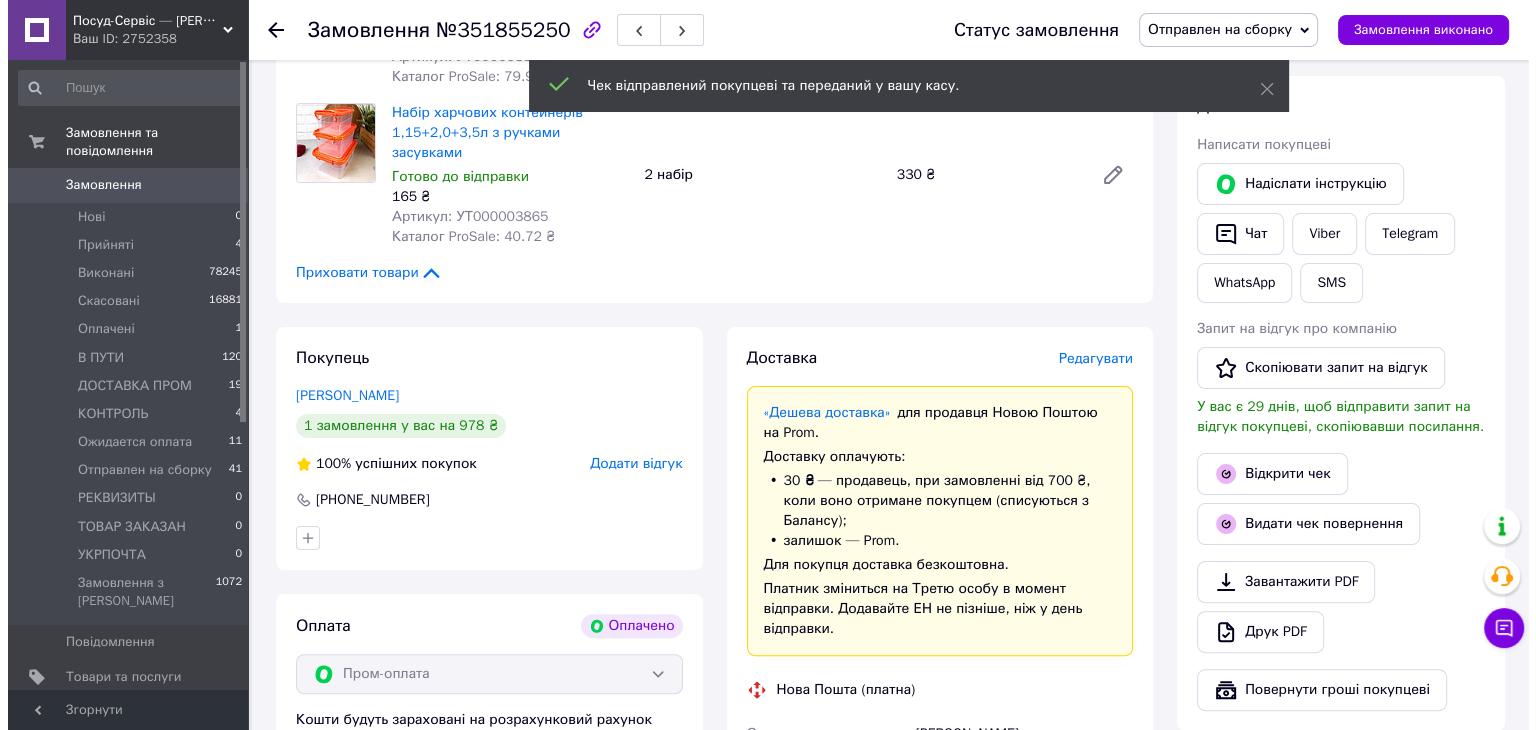 scroll, scrollTop: 149, scrollLeft: 0, axis: vertical 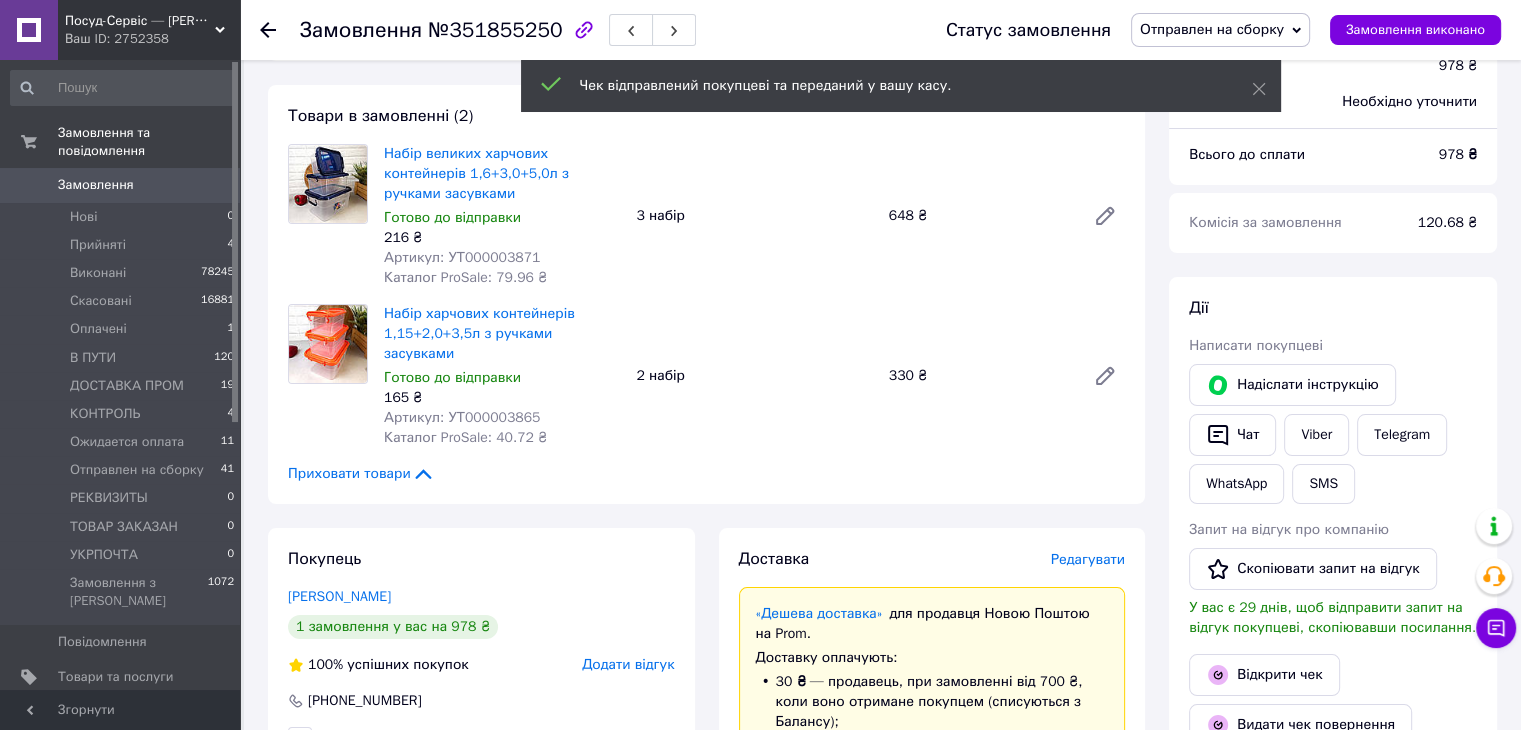 click on "Редагувати" at bounding box center (1088, 559) 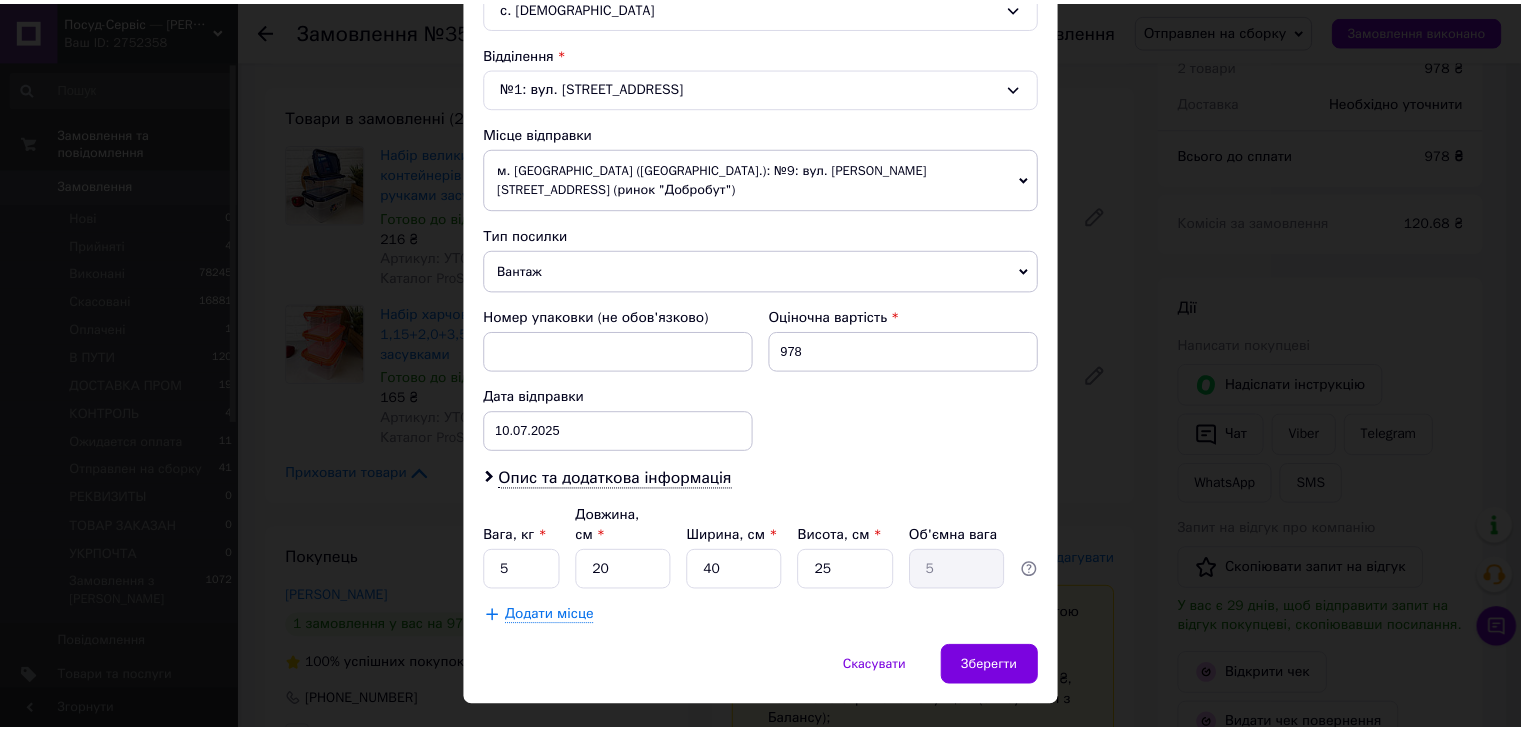 scroll, scrollTop: 592, scrollLeft: 0, axis: vertical 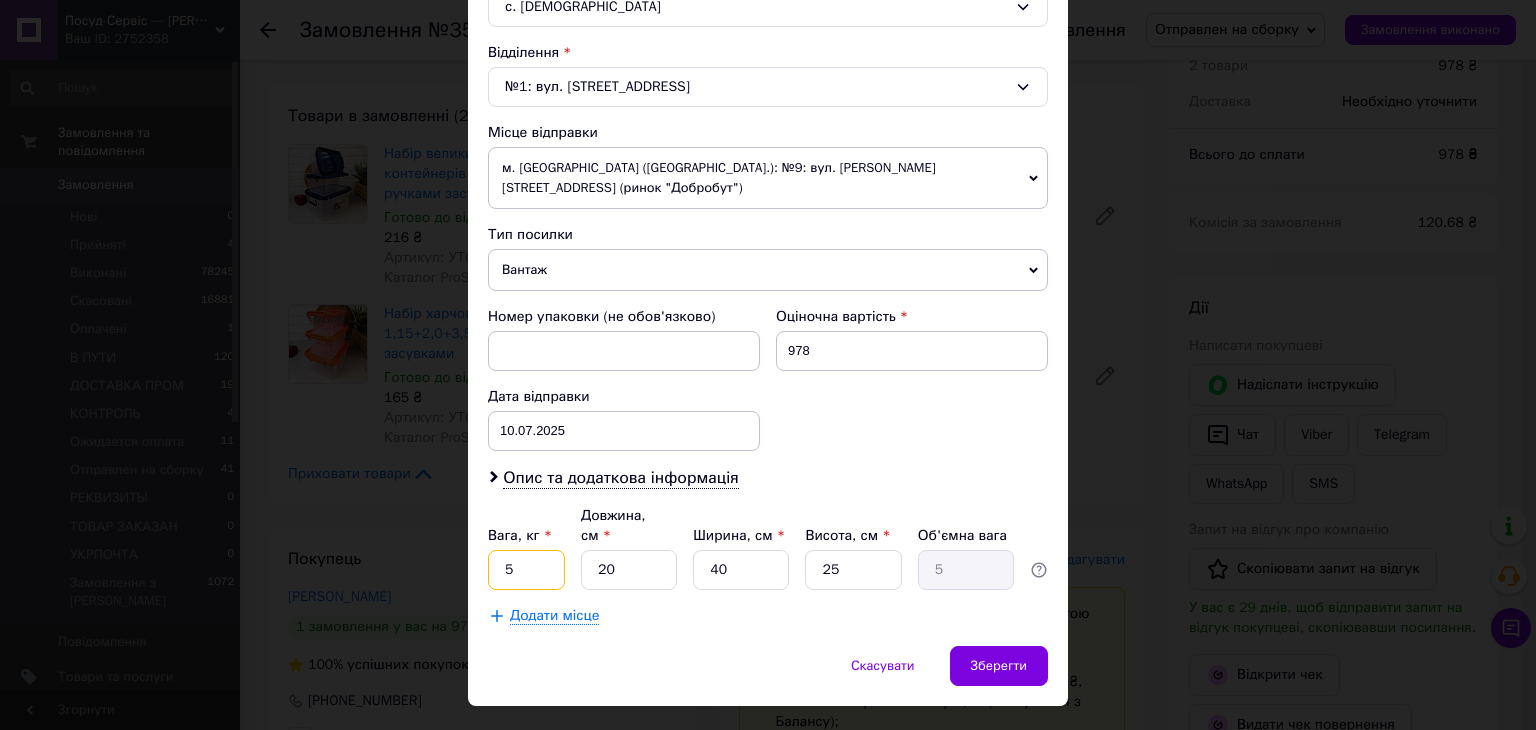 drag, startPoint x: 513, startPoint y: 513, endPoint x: 496, endPoint y: 514, distance: 17.029387 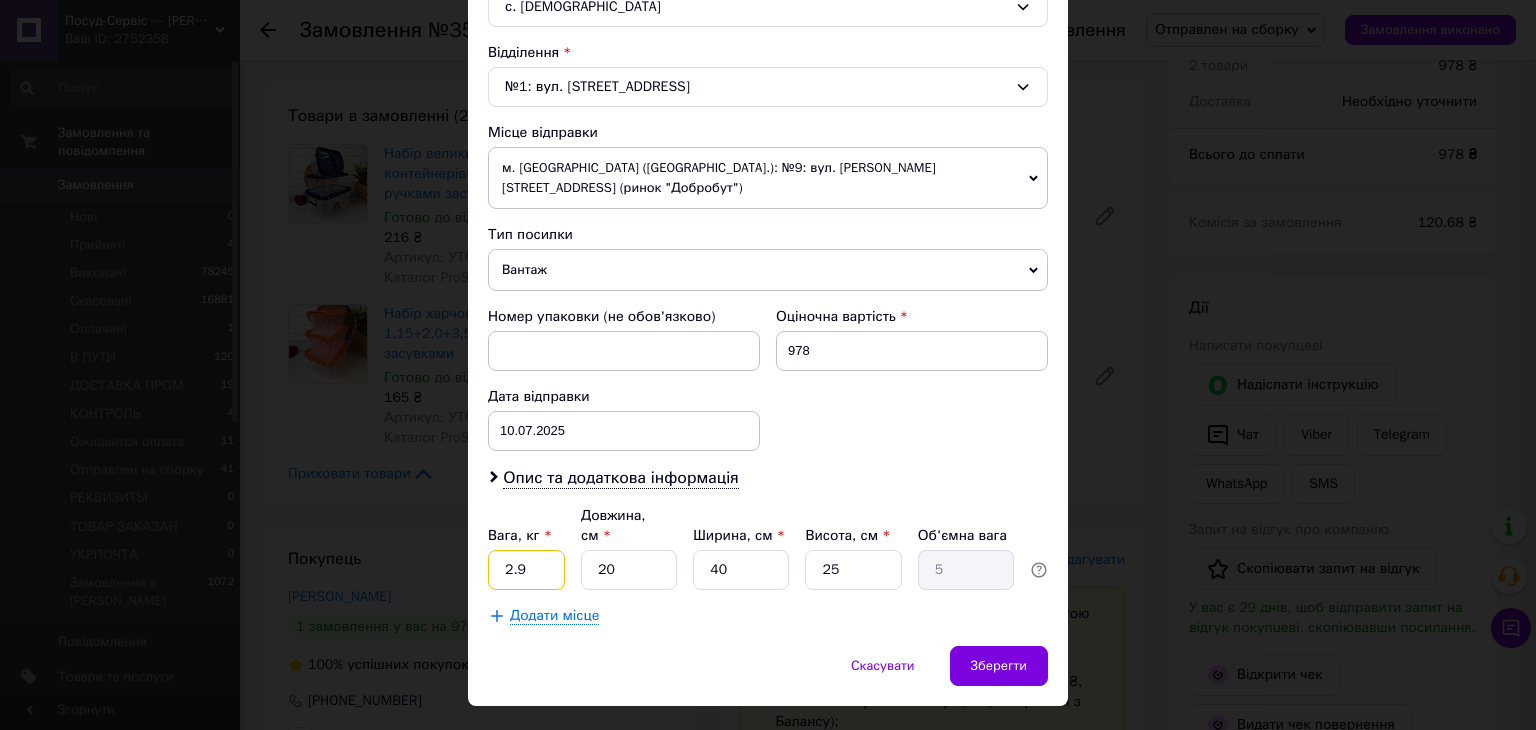 type on "2.9" 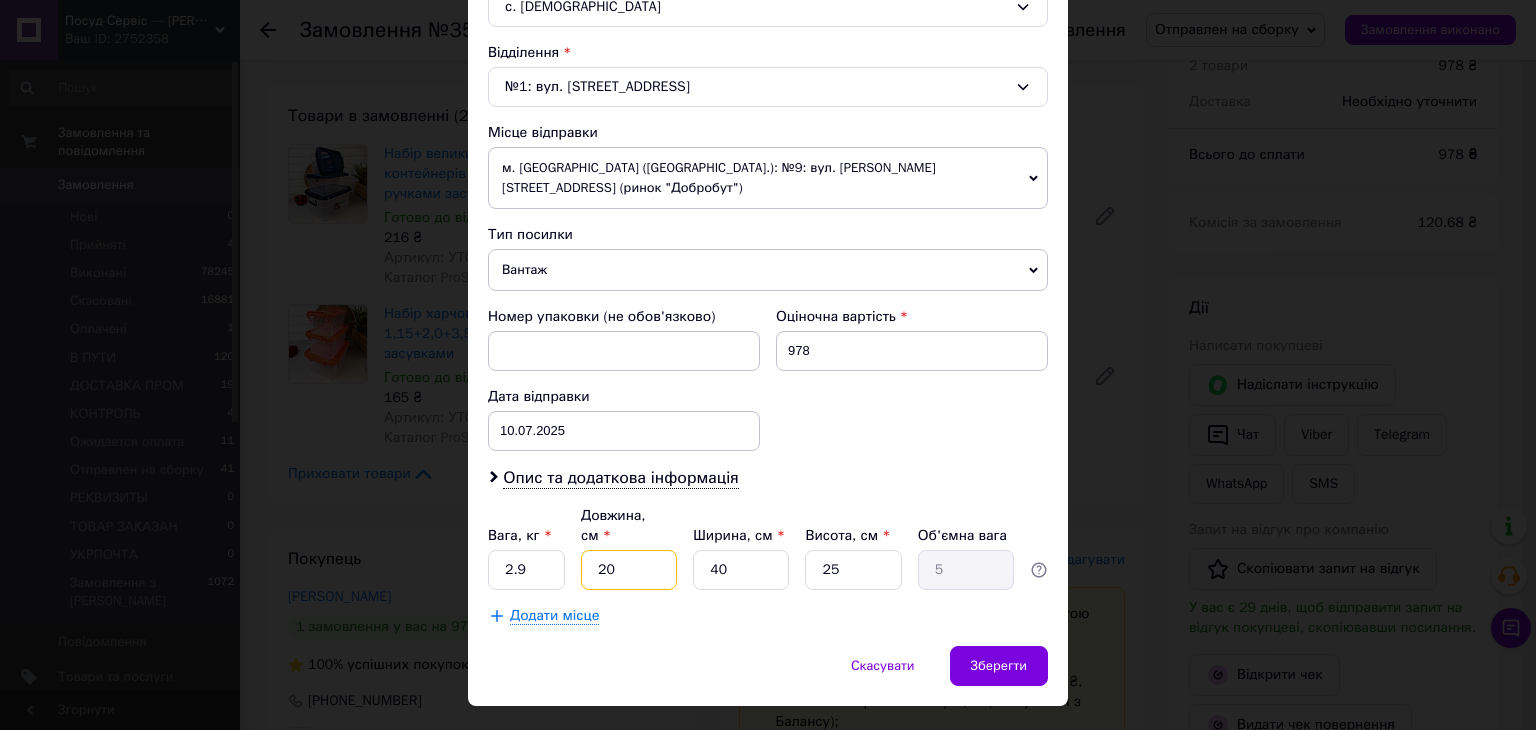 drag, startPoint x: 636, startPoint y: 542, endPoint x: 588, endPoint y: 530, distance: 49.47727 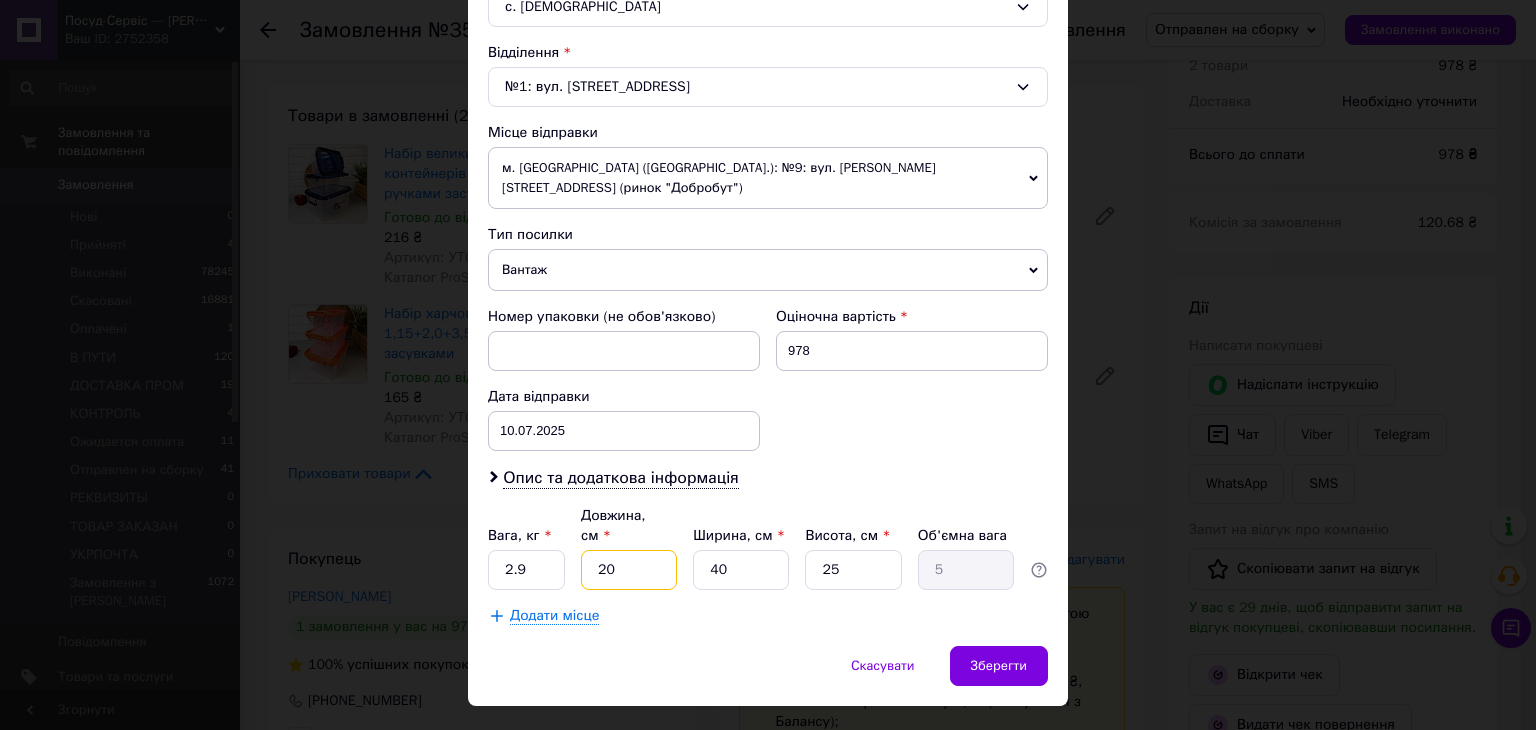 type on "4" 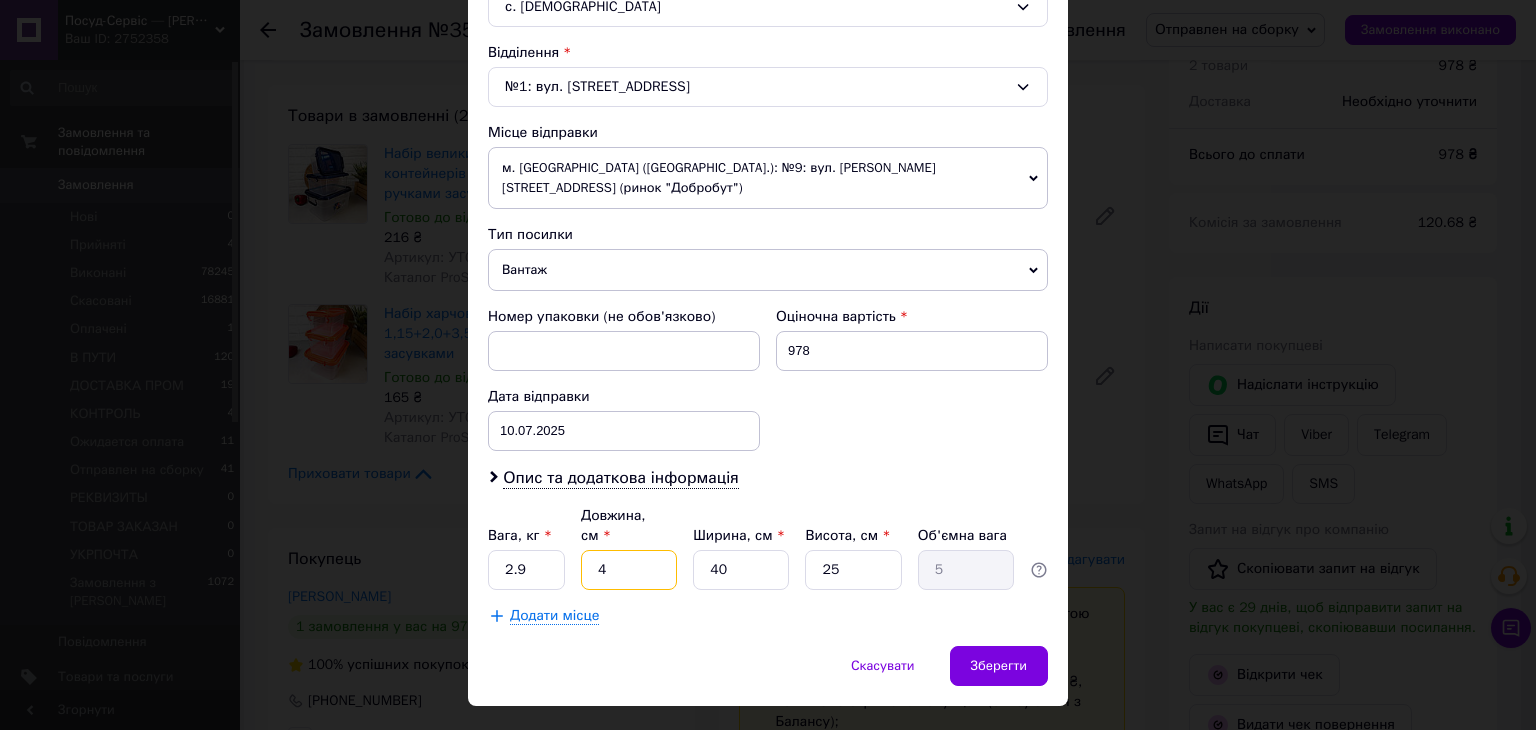 type on "1" 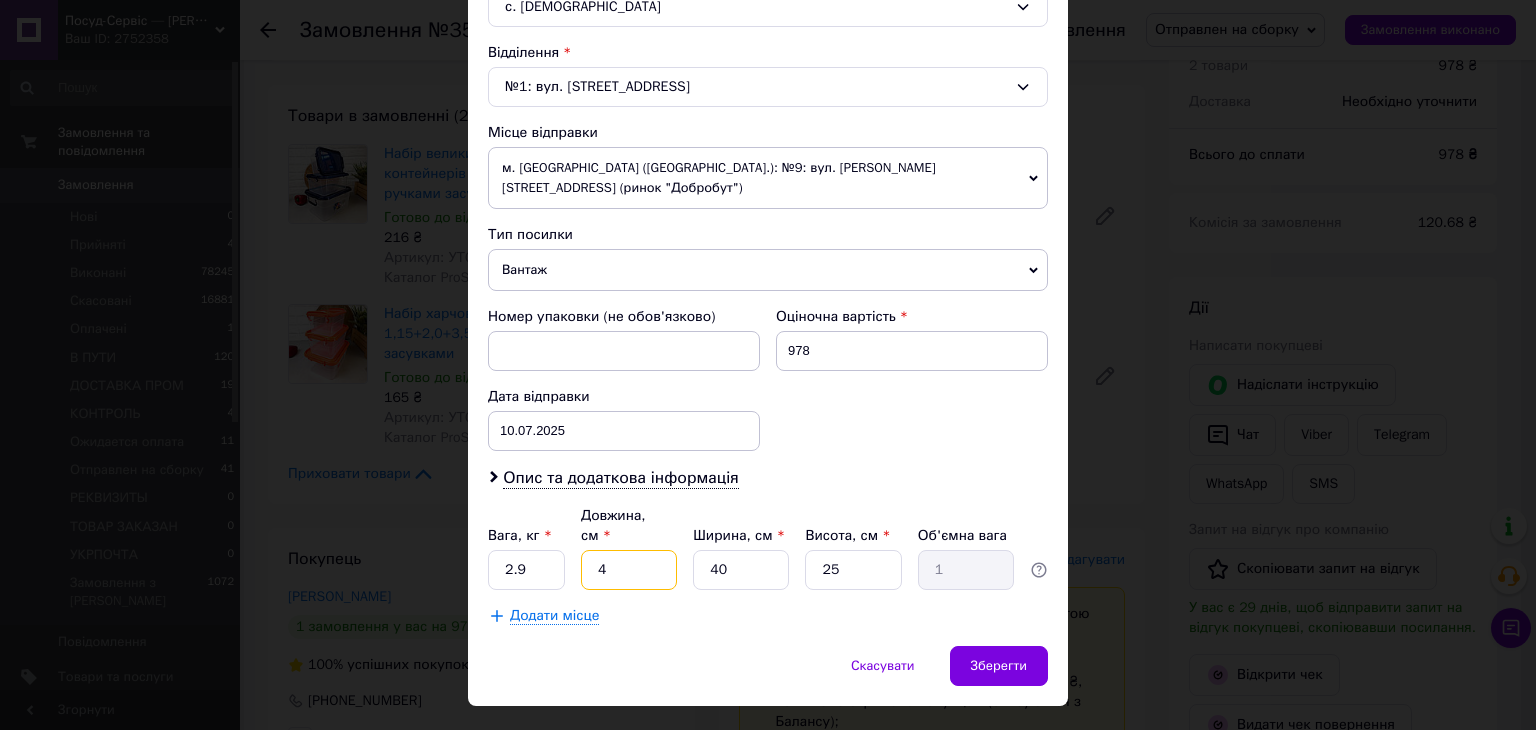 type on "40" 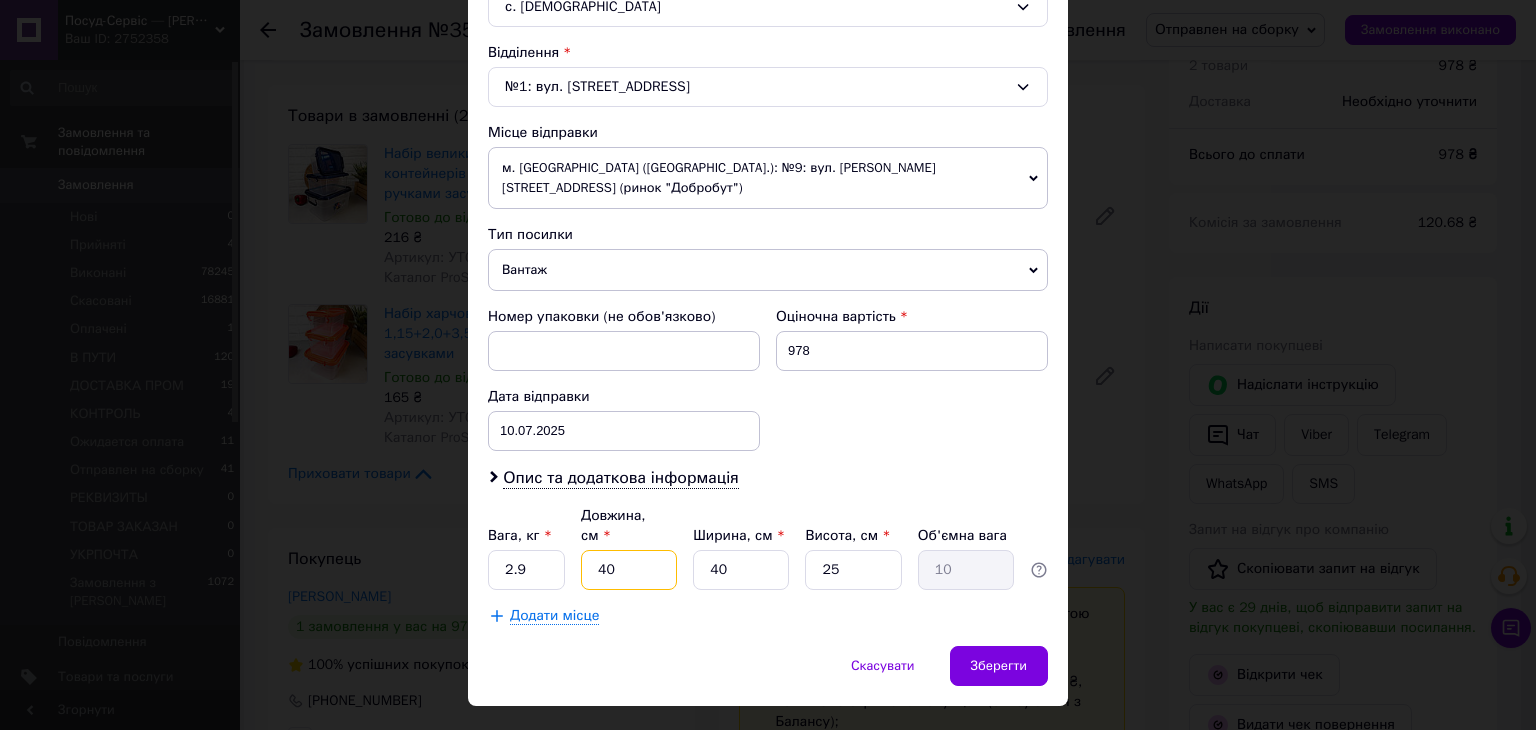 type on "40" 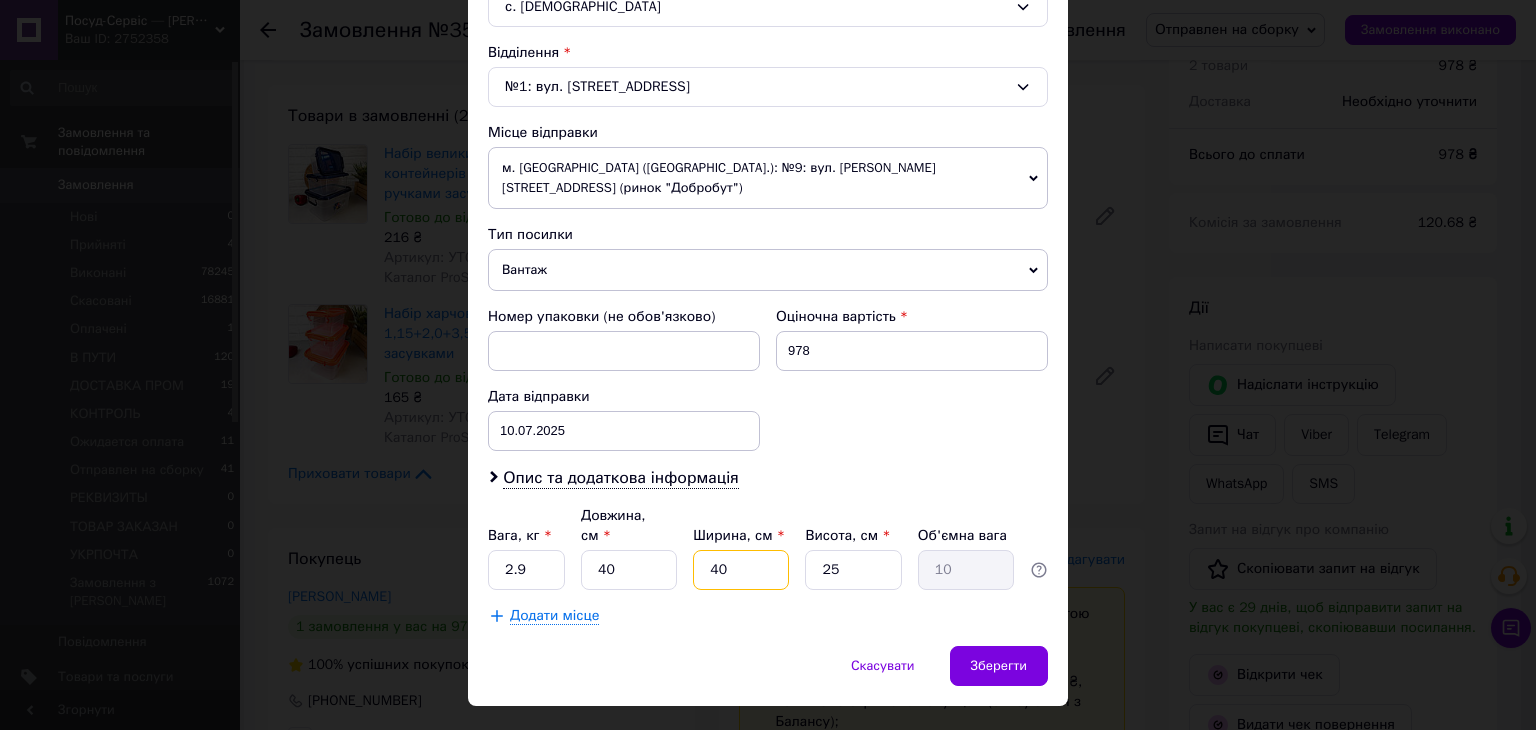 drag, startPoint x: 713, startPoint y: 530, endPoint x: 666, endPoint y: 540, distance: 48.052055 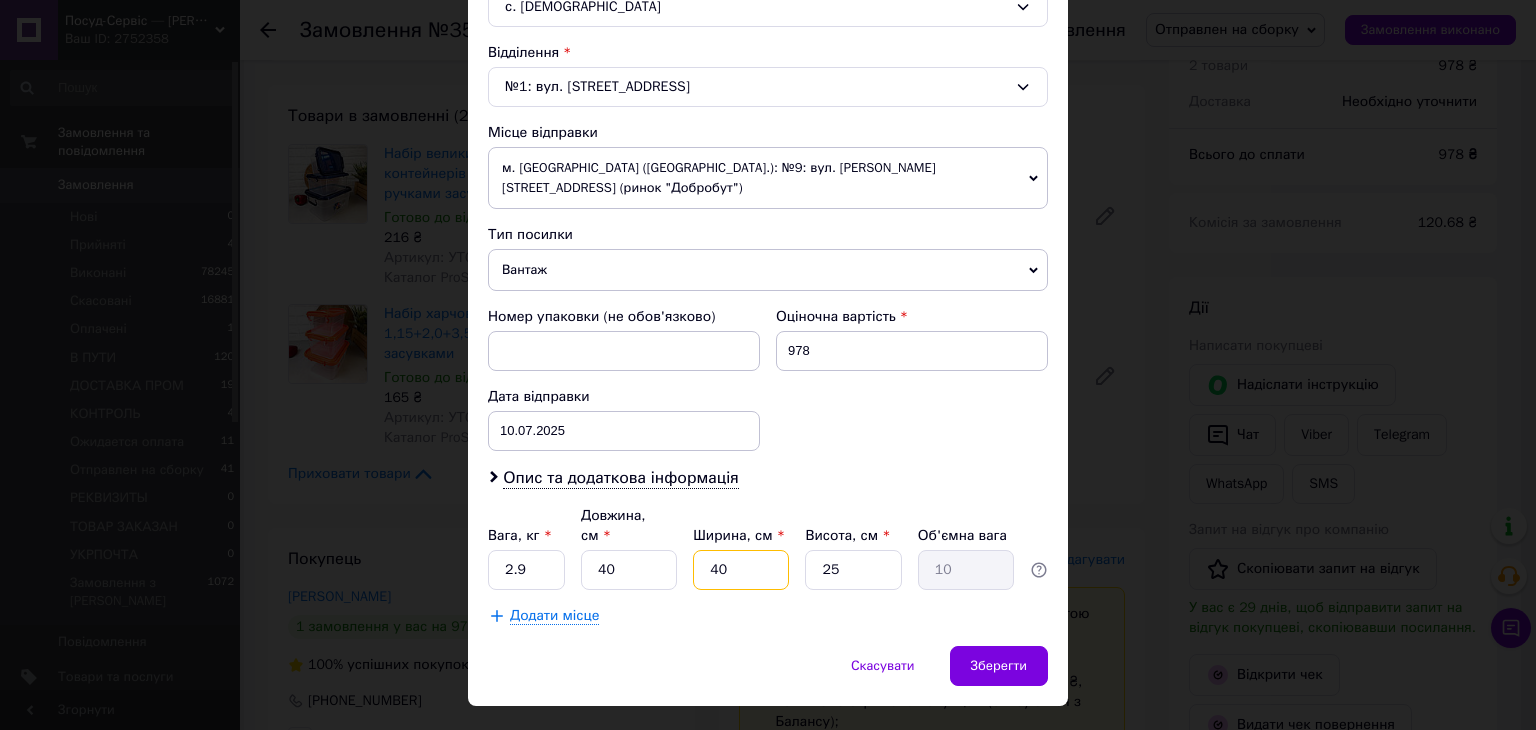 type on "3" 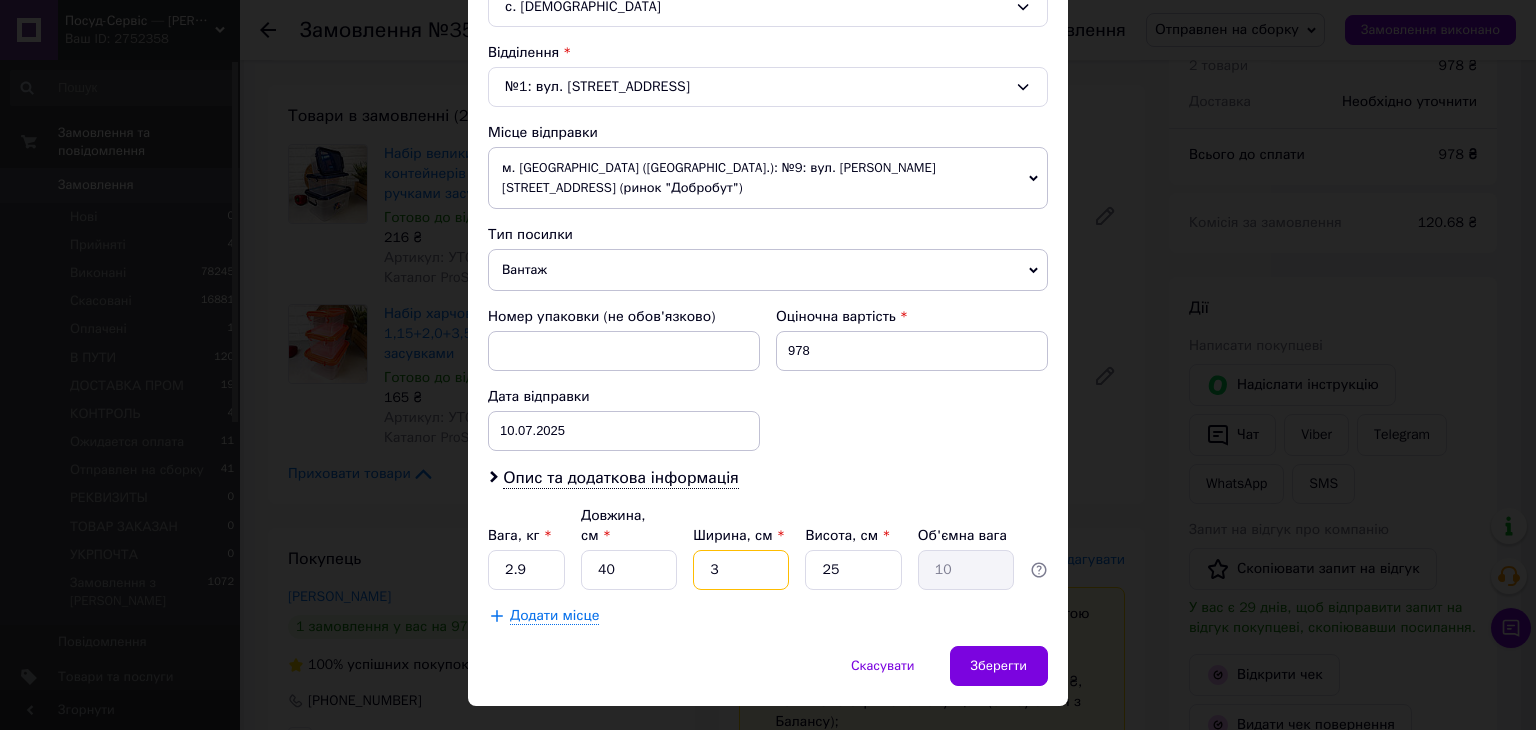 type on "0.75" 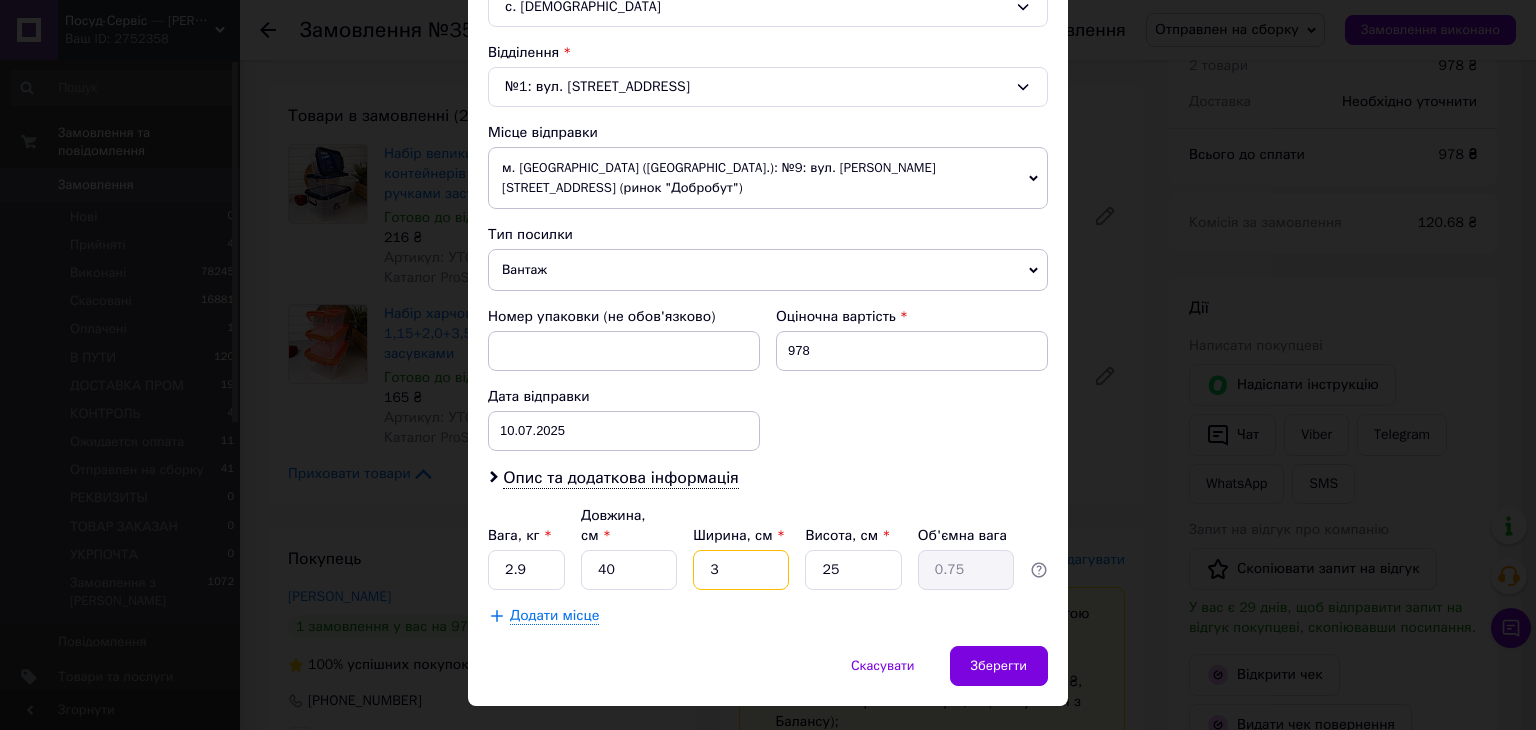 type on "35" 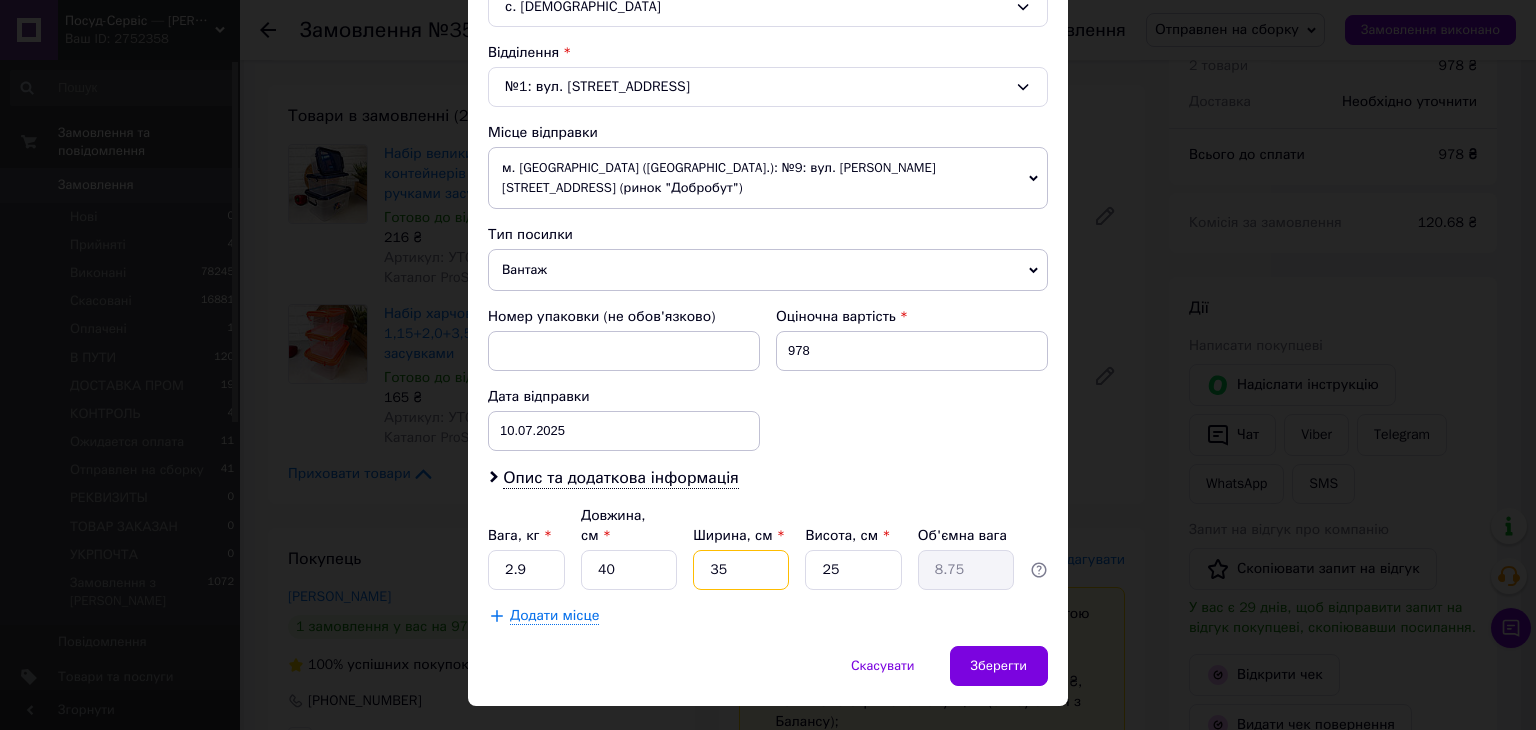 type on "35" 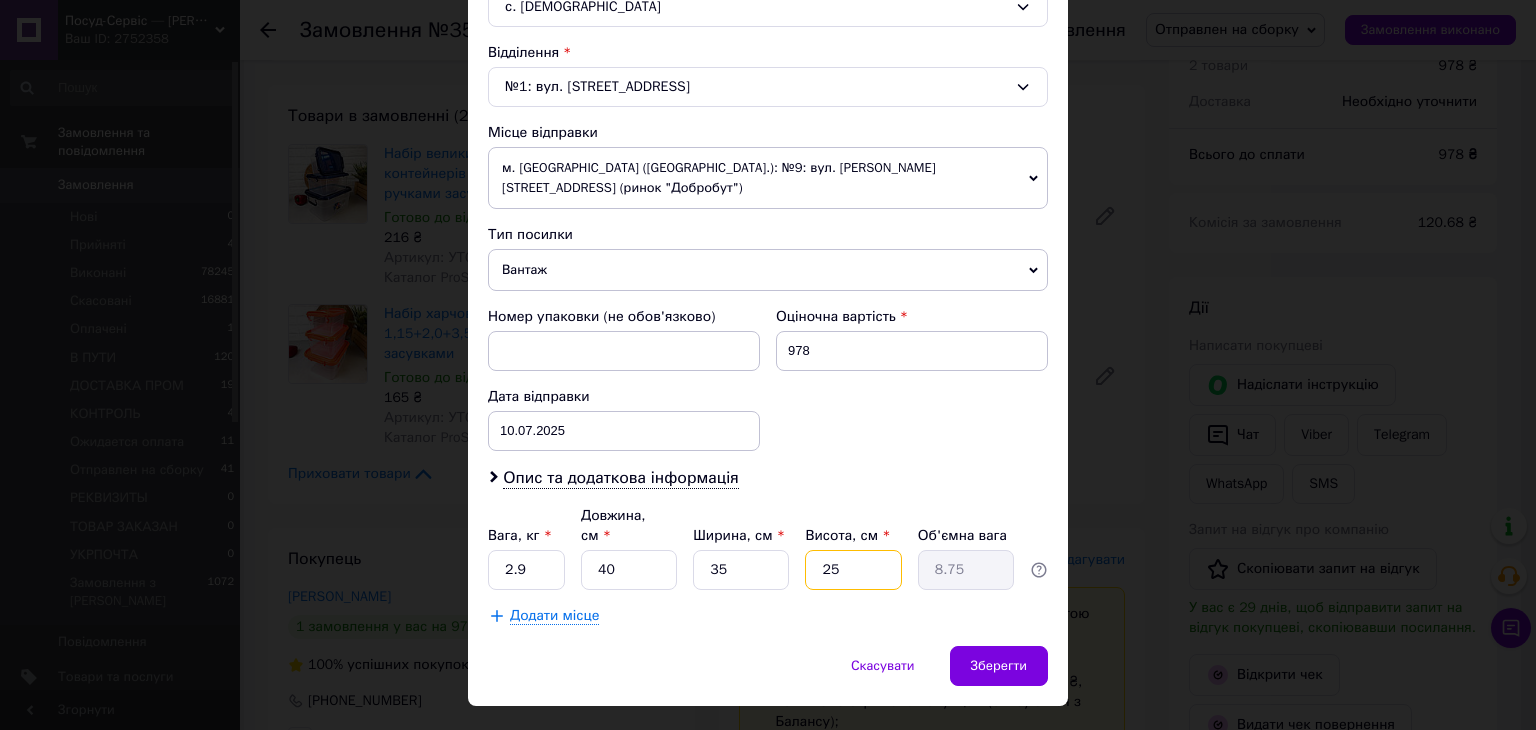 drag, startPoint x: 834, startPoint y: 528, endPoint x: 795, endPoint y: 526, distance: 39.051247 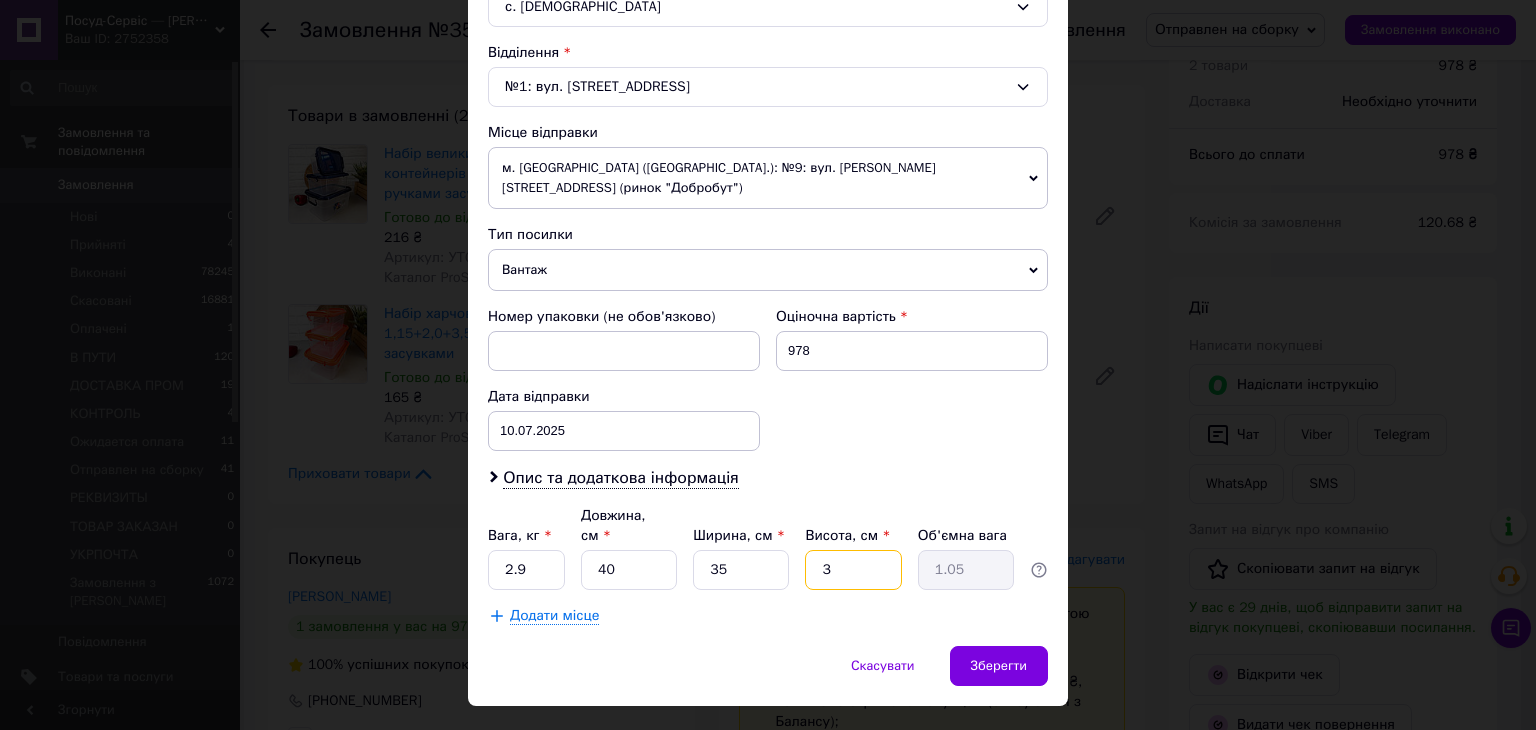 type on "35" 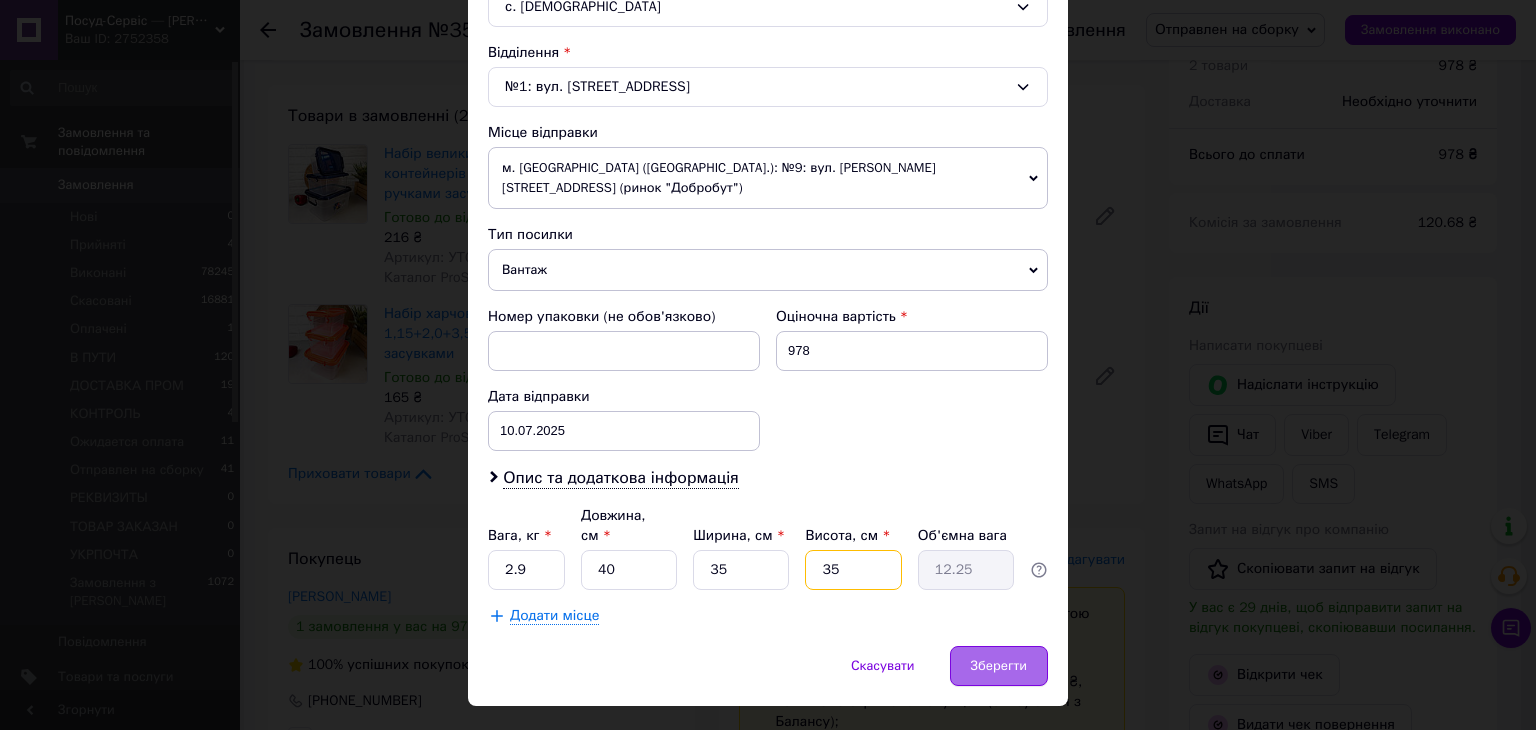 type on "35" 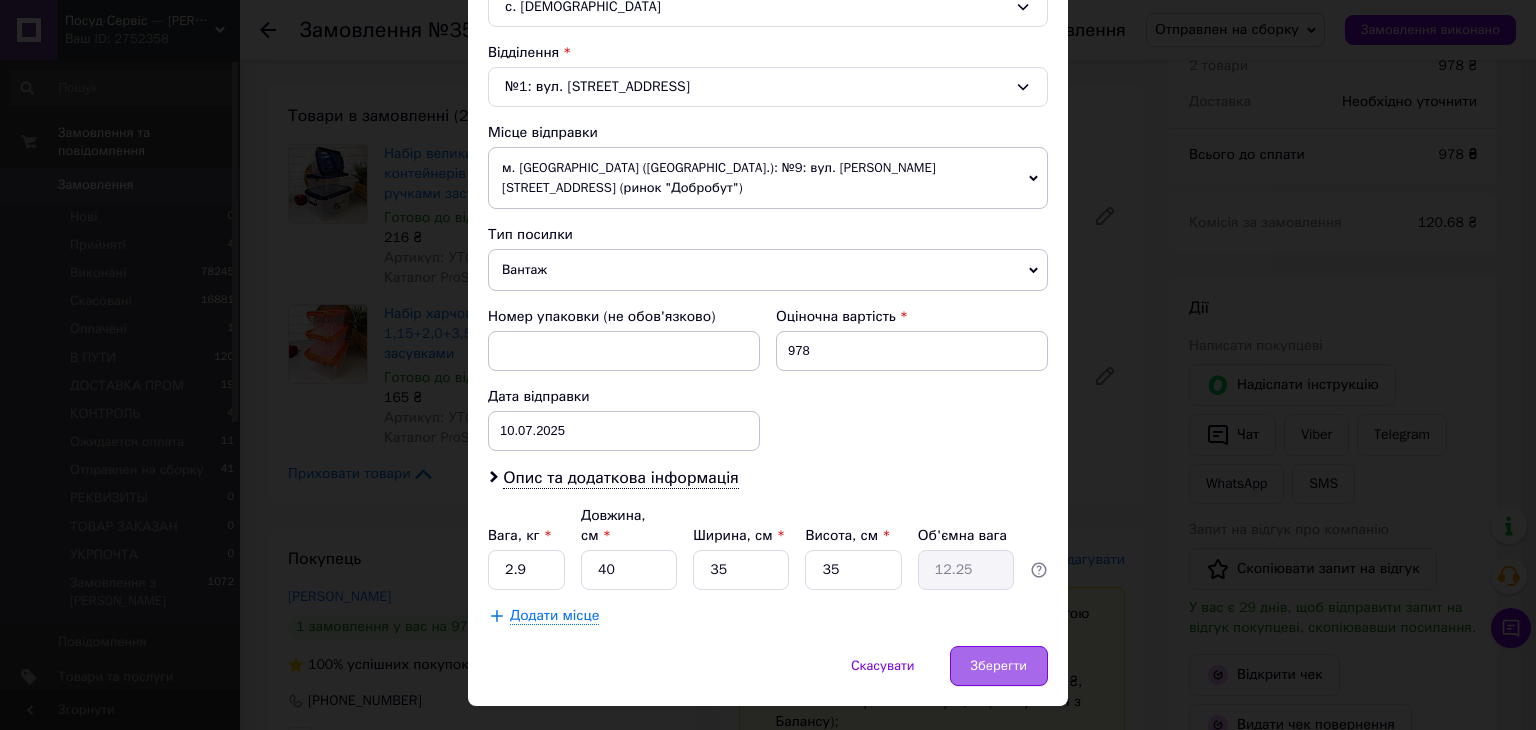 click on "Зберегти" at bounding box center [999, 666] 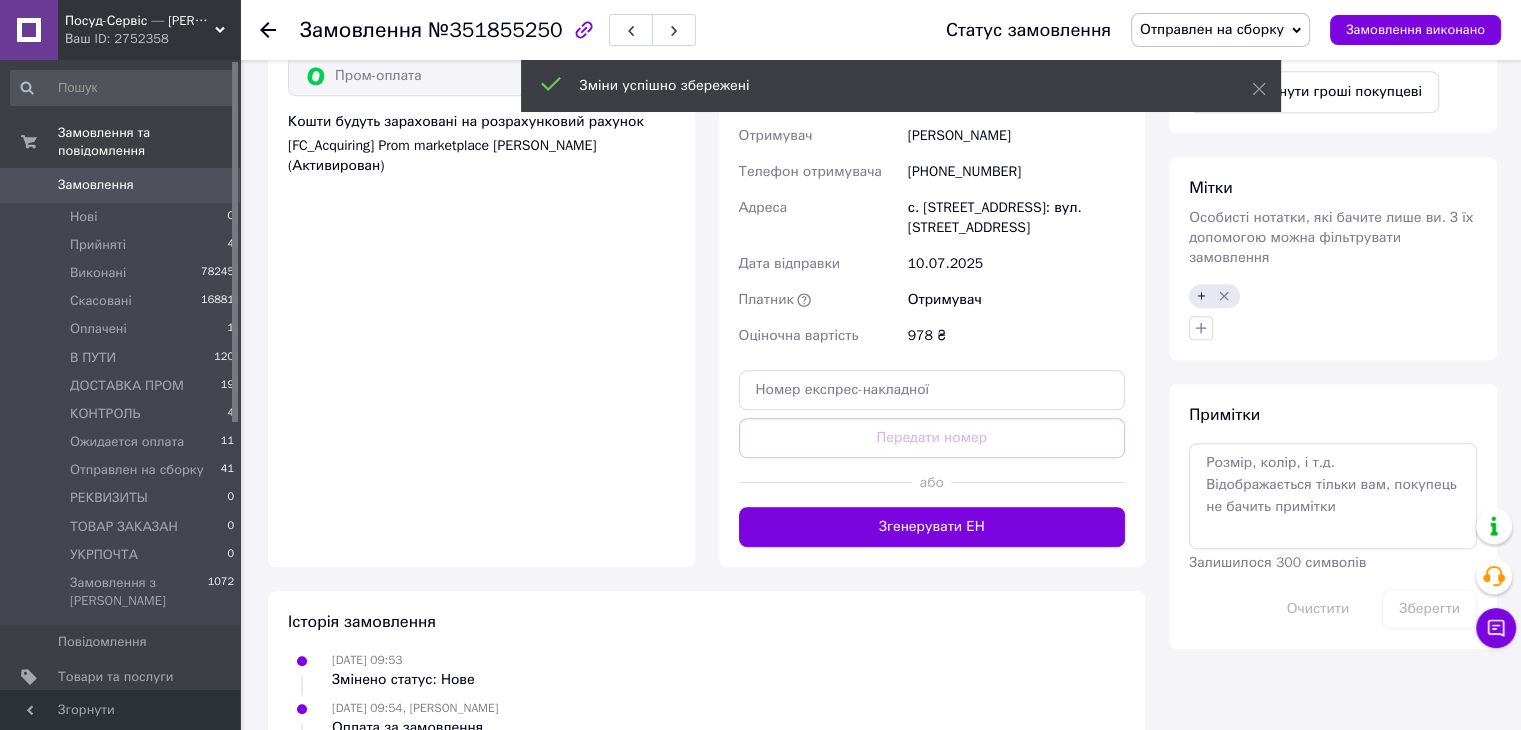scroll, scrollTop: 949, scrollLeft: 0, axis: vertical 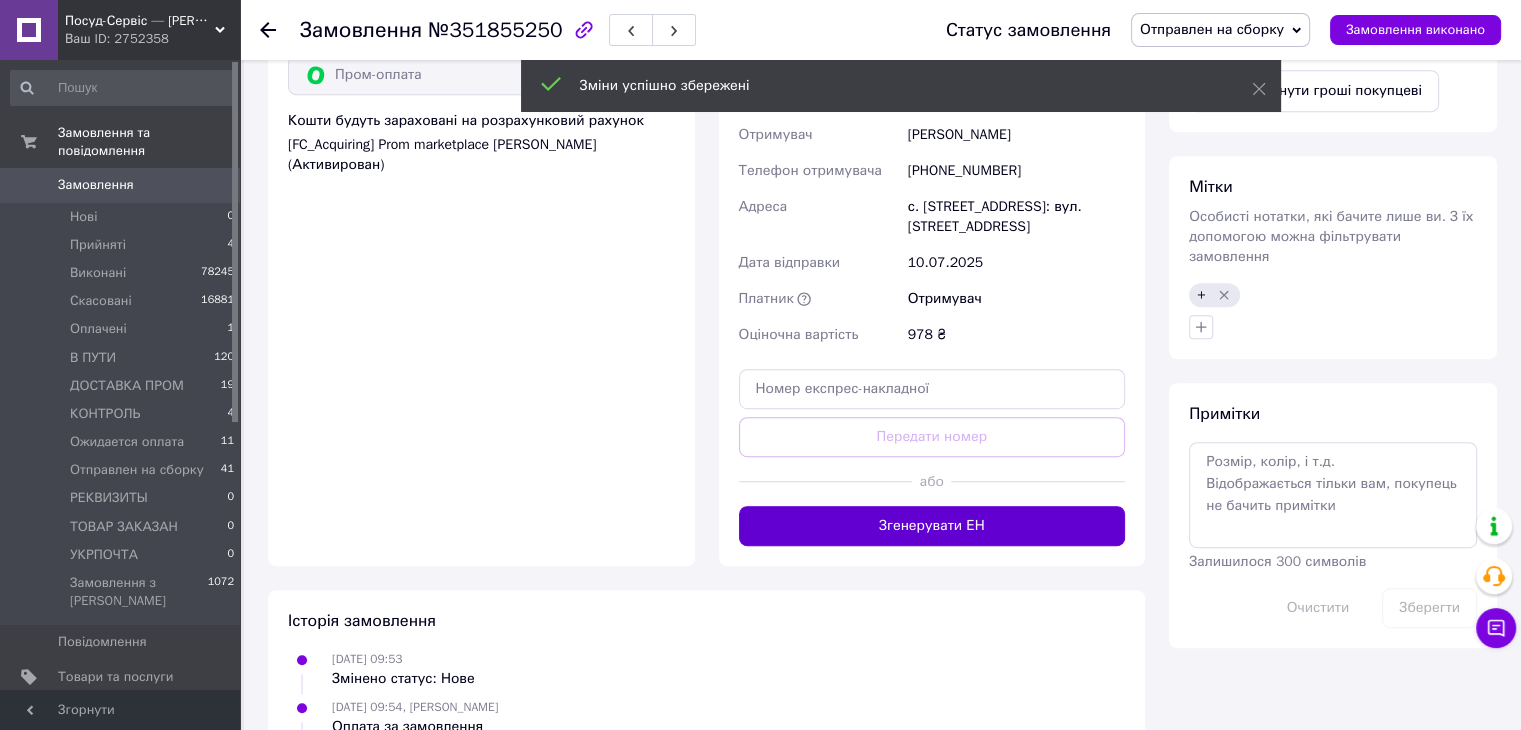 click on "Згенерувати ЕН" at bounding box center [932, 526] 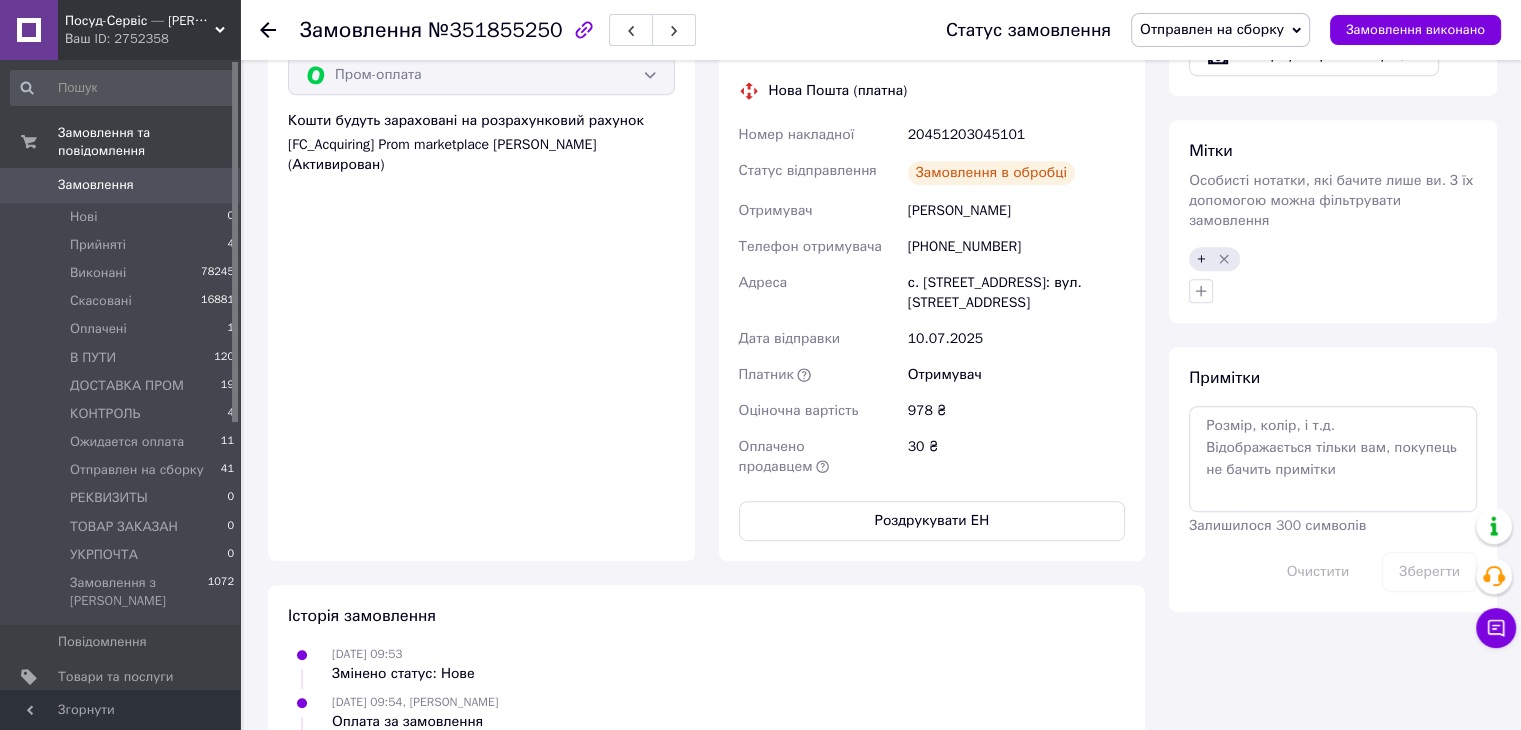 scroll, scrollTop: 4, scrollLeft: 0, axis: vertical 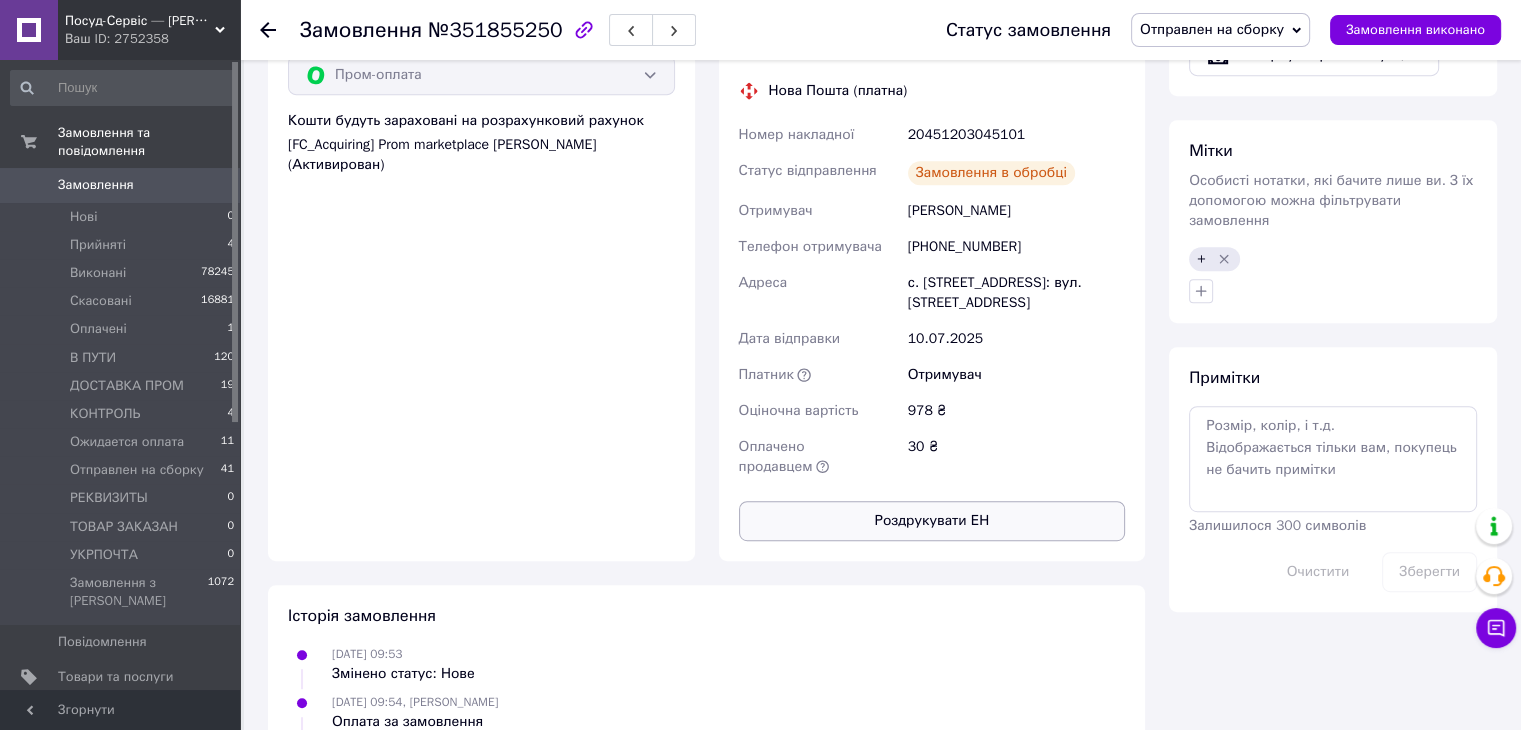 click on "Роздрукувати ЕН" at bounding box center (932, 521) 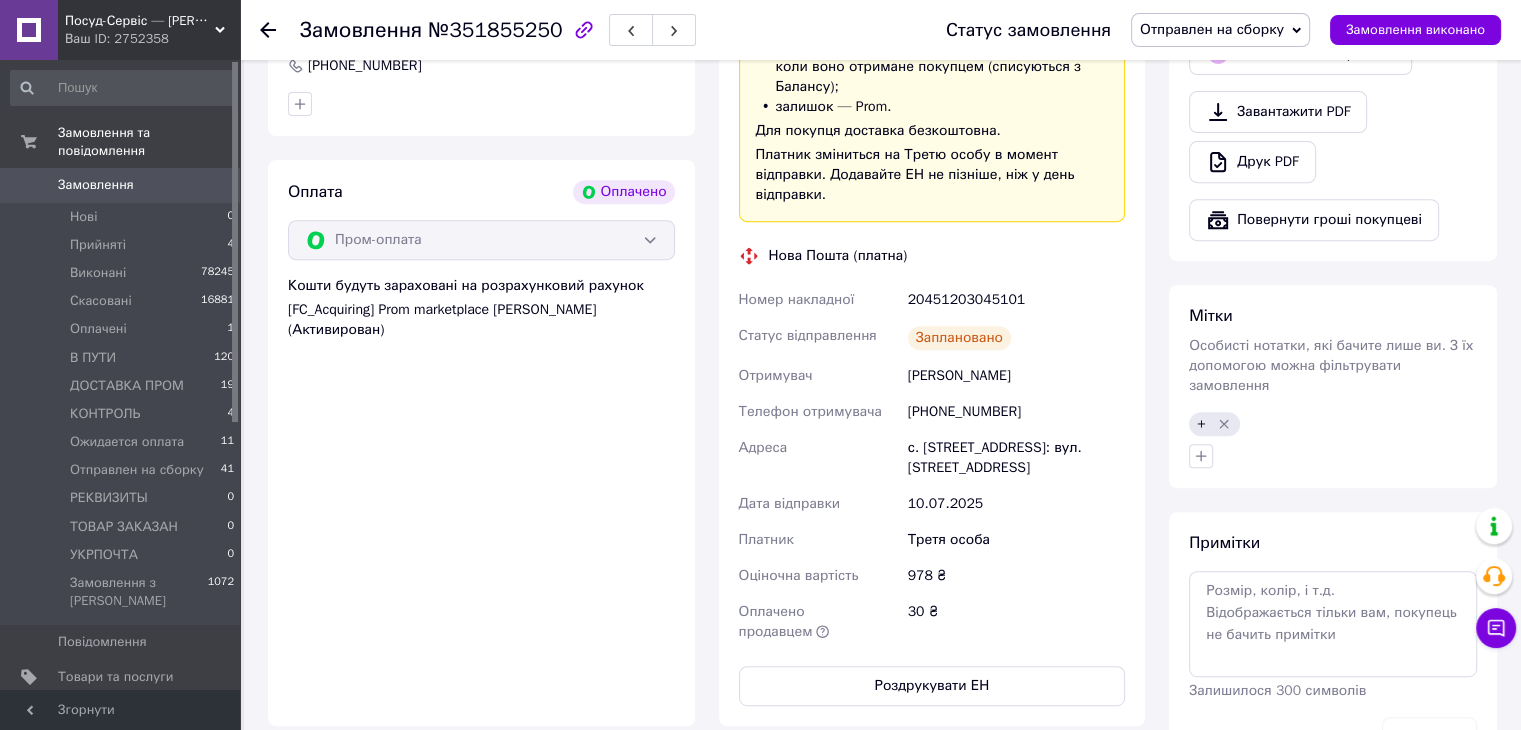 scroll, scrollTop: 649, scrollLeft: 0, axis: vertical 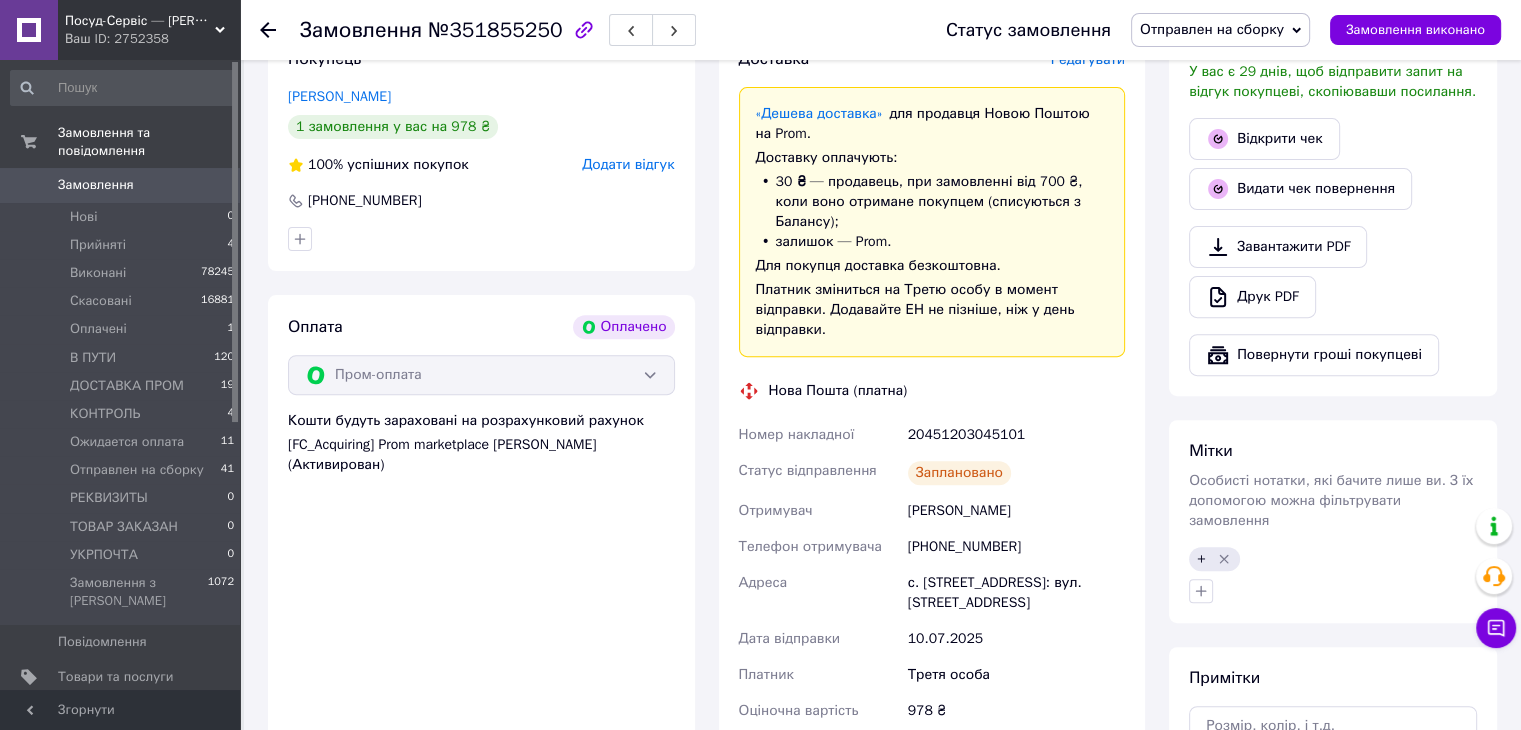 click on "20451203045101" at bounding box center [1016, 435] 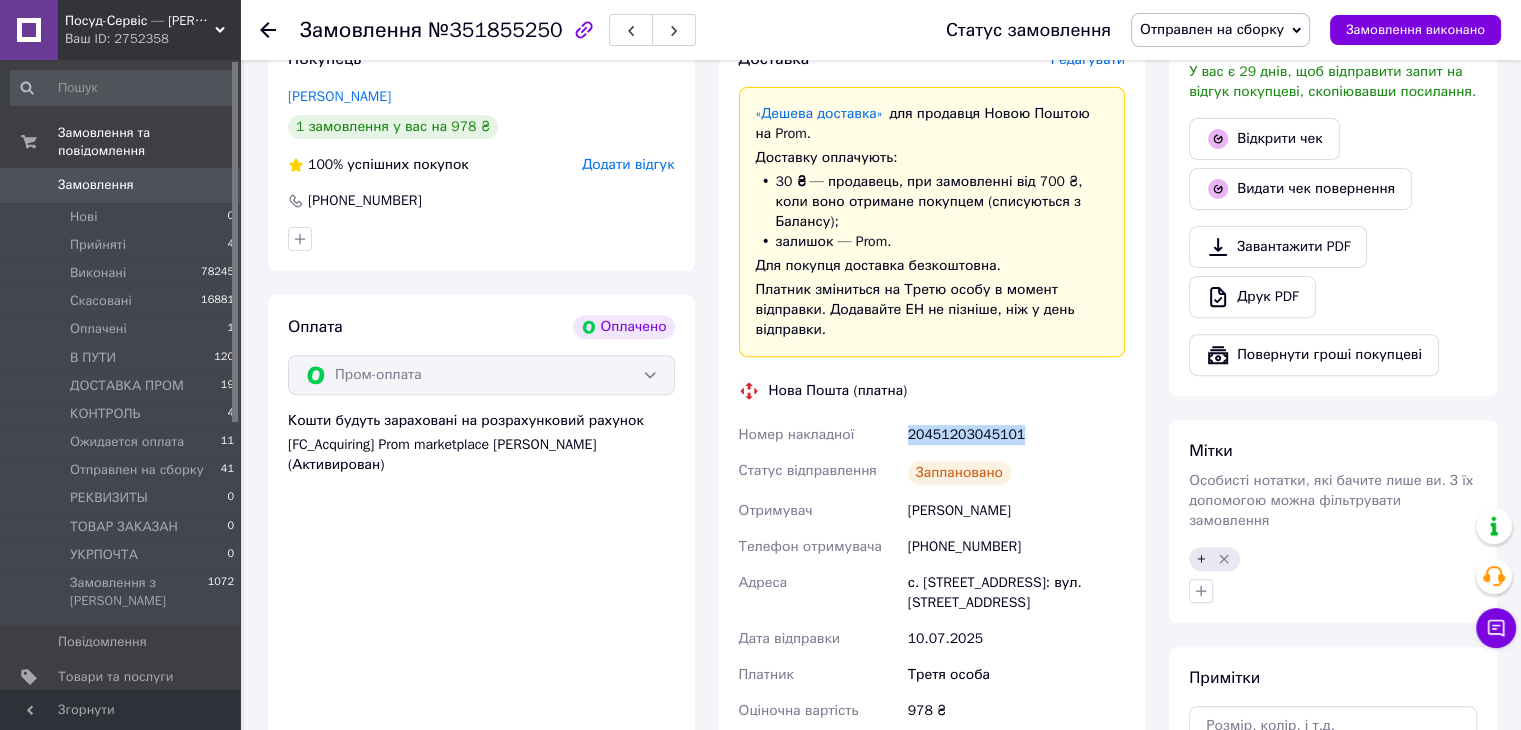 click on "20451203045101" at bounding box center [1016, 435] 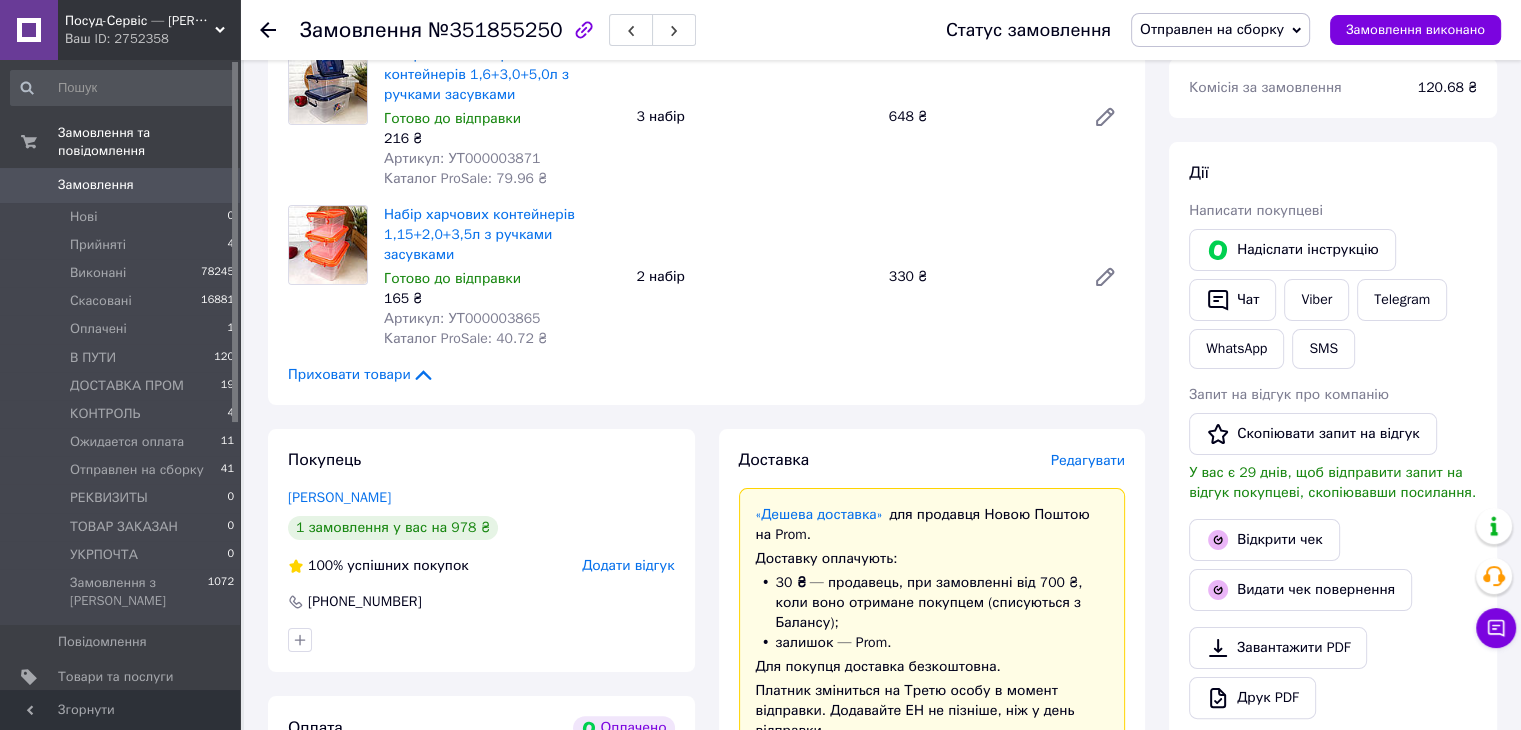 scroll, scrollTop: 0, scrollLeft: 0, axis: both 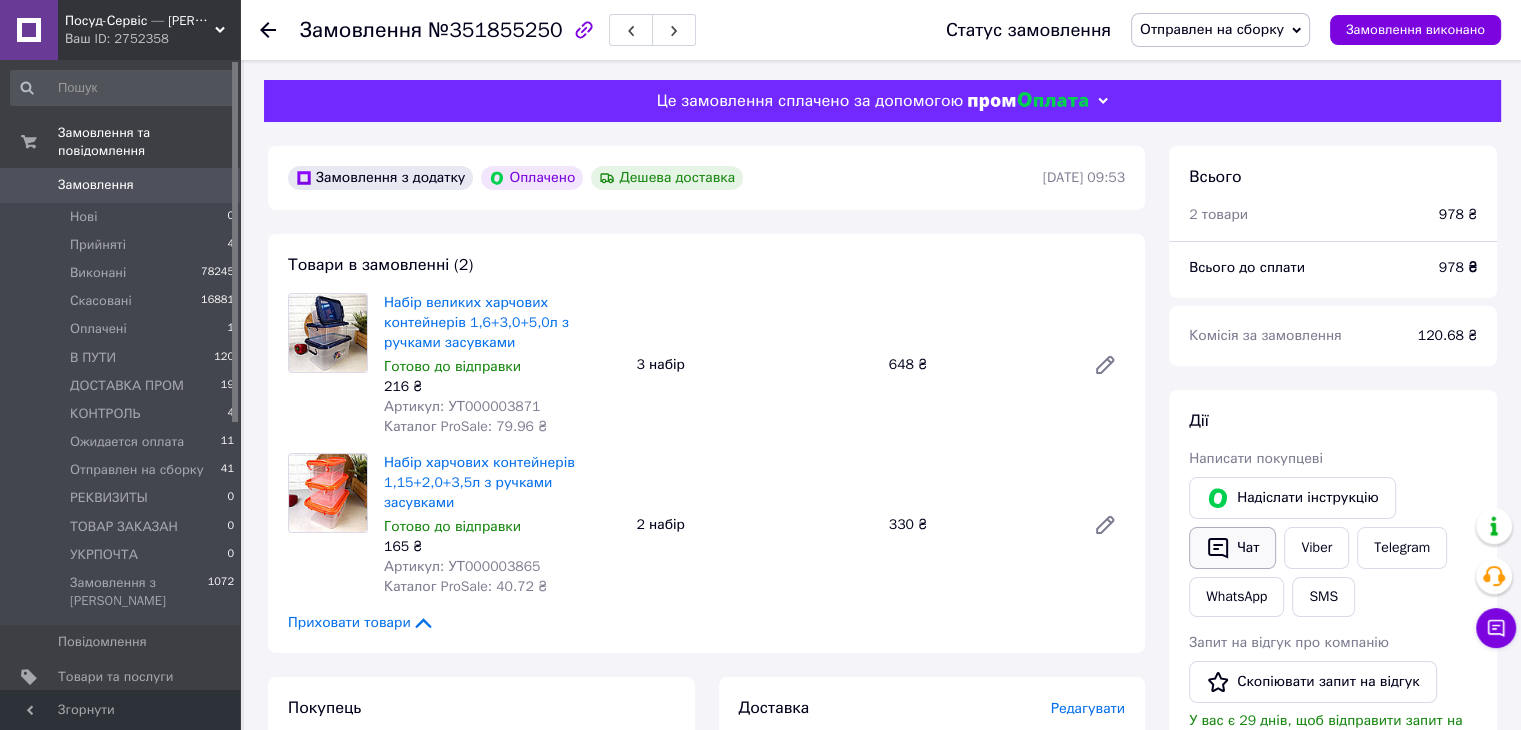 click on "Чат" at bounding box center [1232, 548] 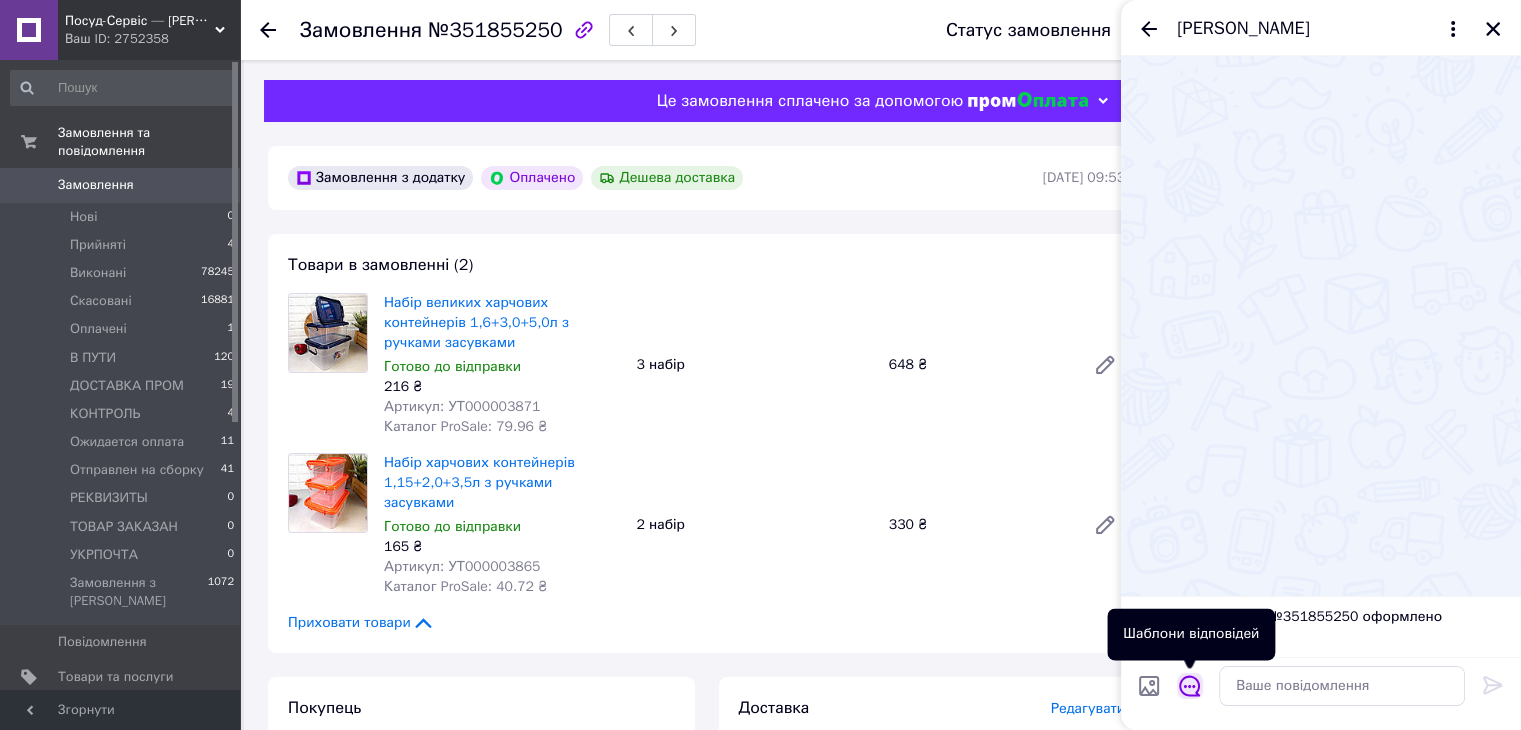 click 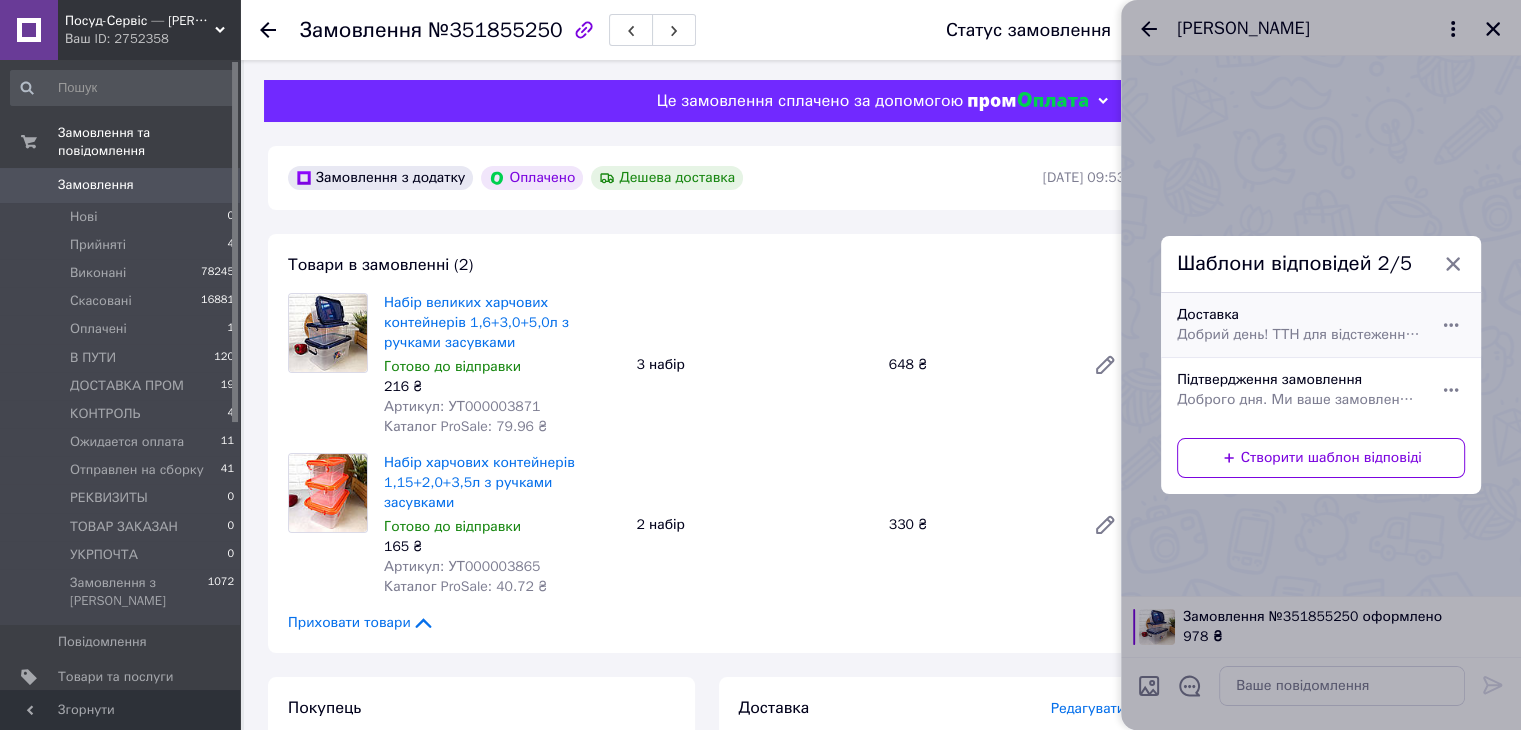 click on "Доставка Добрий день!
ТТН для відстеження замовлення     (номер ТТН)
Обов'язково перевіряйте відповідність товару, зовнішній вигляд, цілісність і комплектацію у відділенні перевізника!
В РАЗІ ПОШКОДЖЕННЯ ТОВАРУ ПРИ ТРАНСПОРТУВАННІ. ВІДМОВТЕСЬ ВІД ЗАМОВЛЕННЯ
Гарного дня!" at bounding box center (1299, 325) 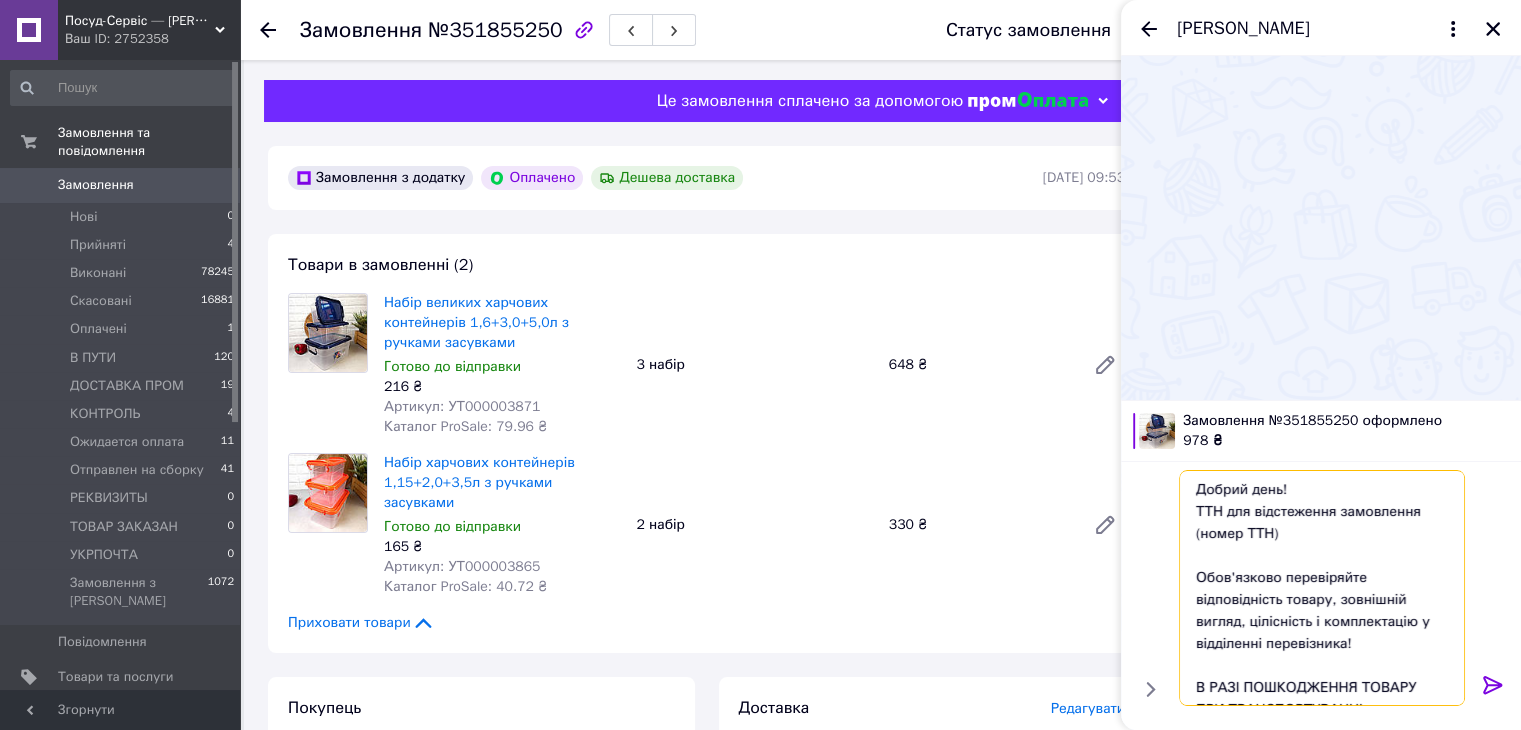 drag, startPoint x: 1212, startPoint y: 527, endPoint x: 1187, endPoint y: 527, distance: 25 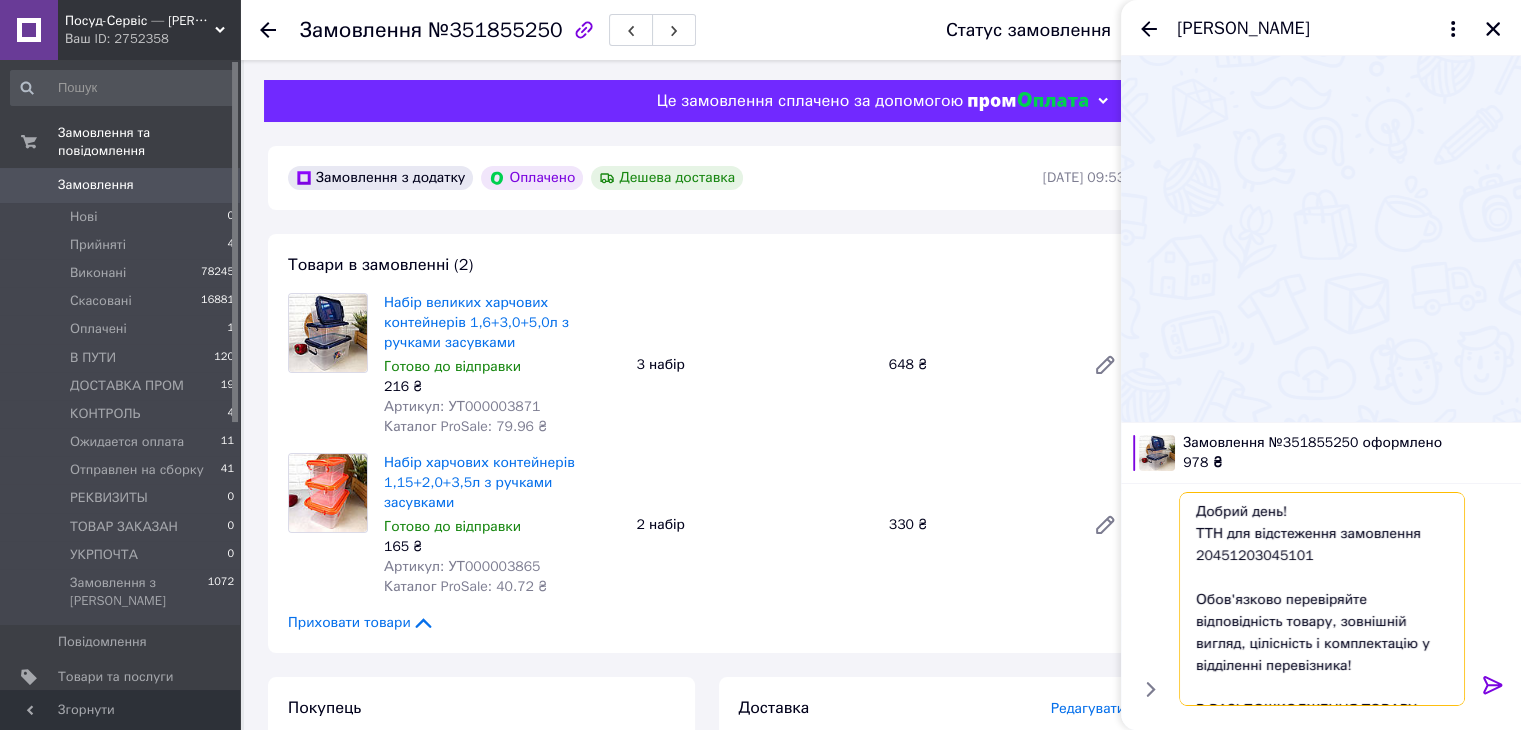 type on "Добрий день!
ТТН для відстеження замовлення     20451203045101
Обов'язково перевіряйте відповідність товару, зовнішній вигляд, цілісність і комплектацію у відділенні перевізника!
В РАЗІ ПОШКОДЖЕННЯ ТОВАРУ ПРИ ТРАНСПОРТУВАННІ. ВІДМОВТЕСЬ ВІД ЗАМОВЛЕННЯ
Гарного дня!" 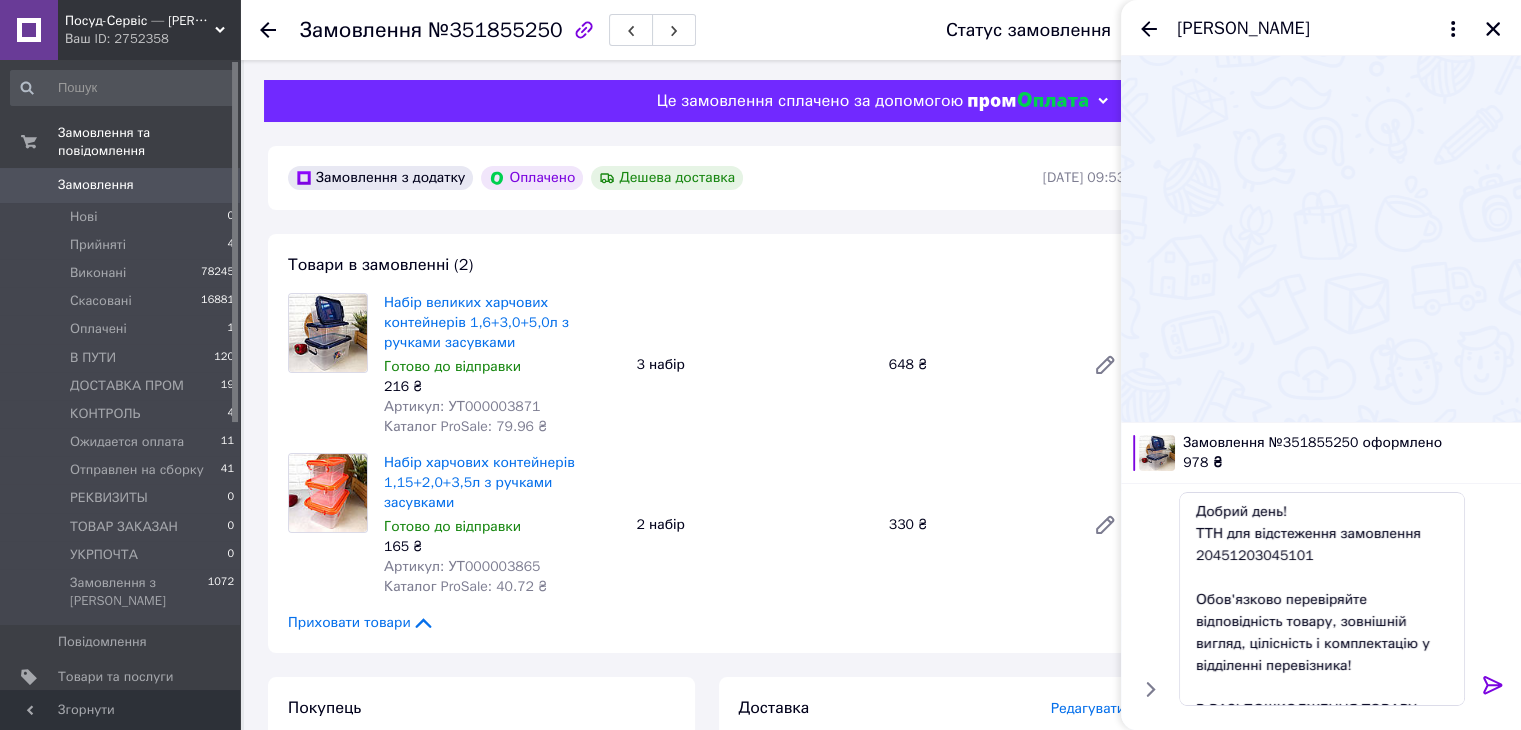 click 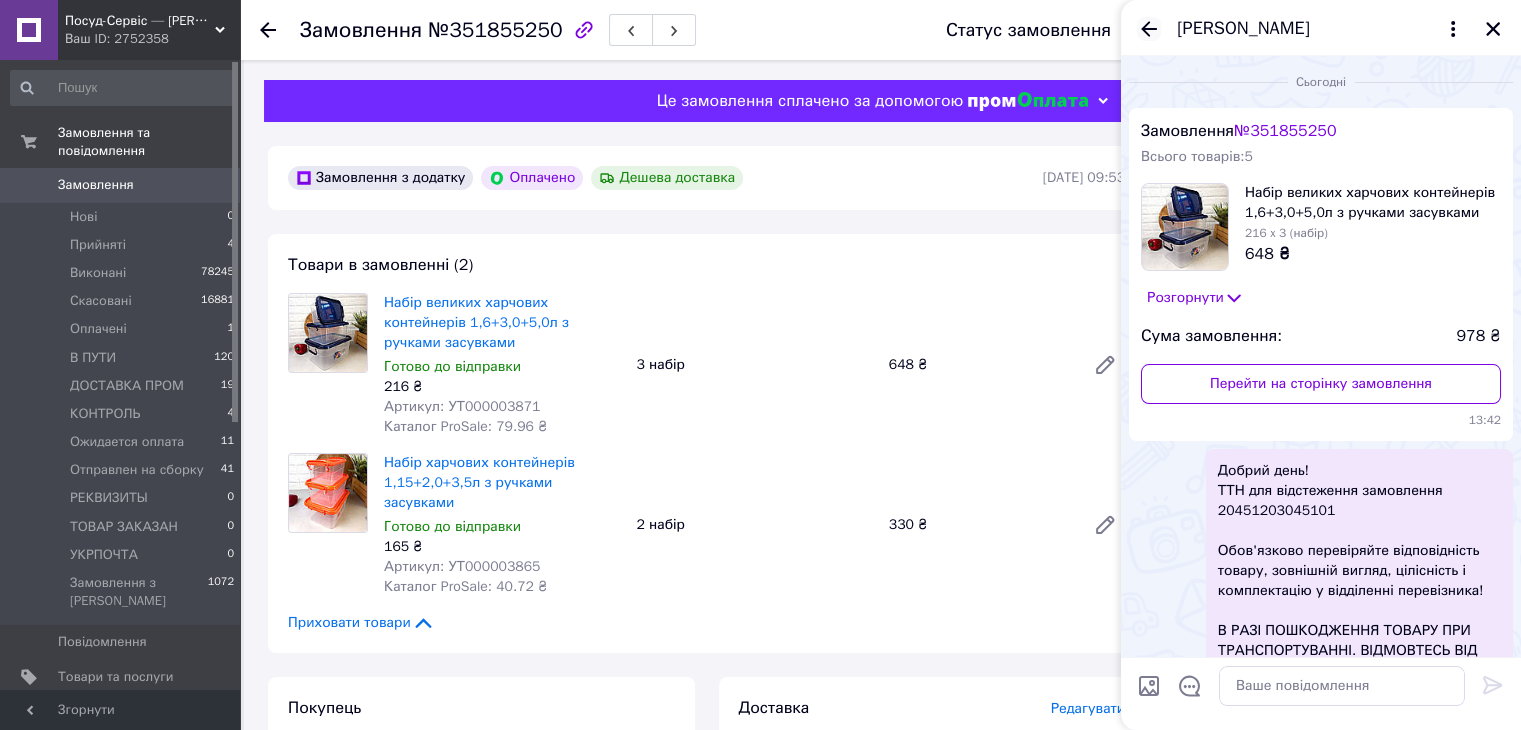 click 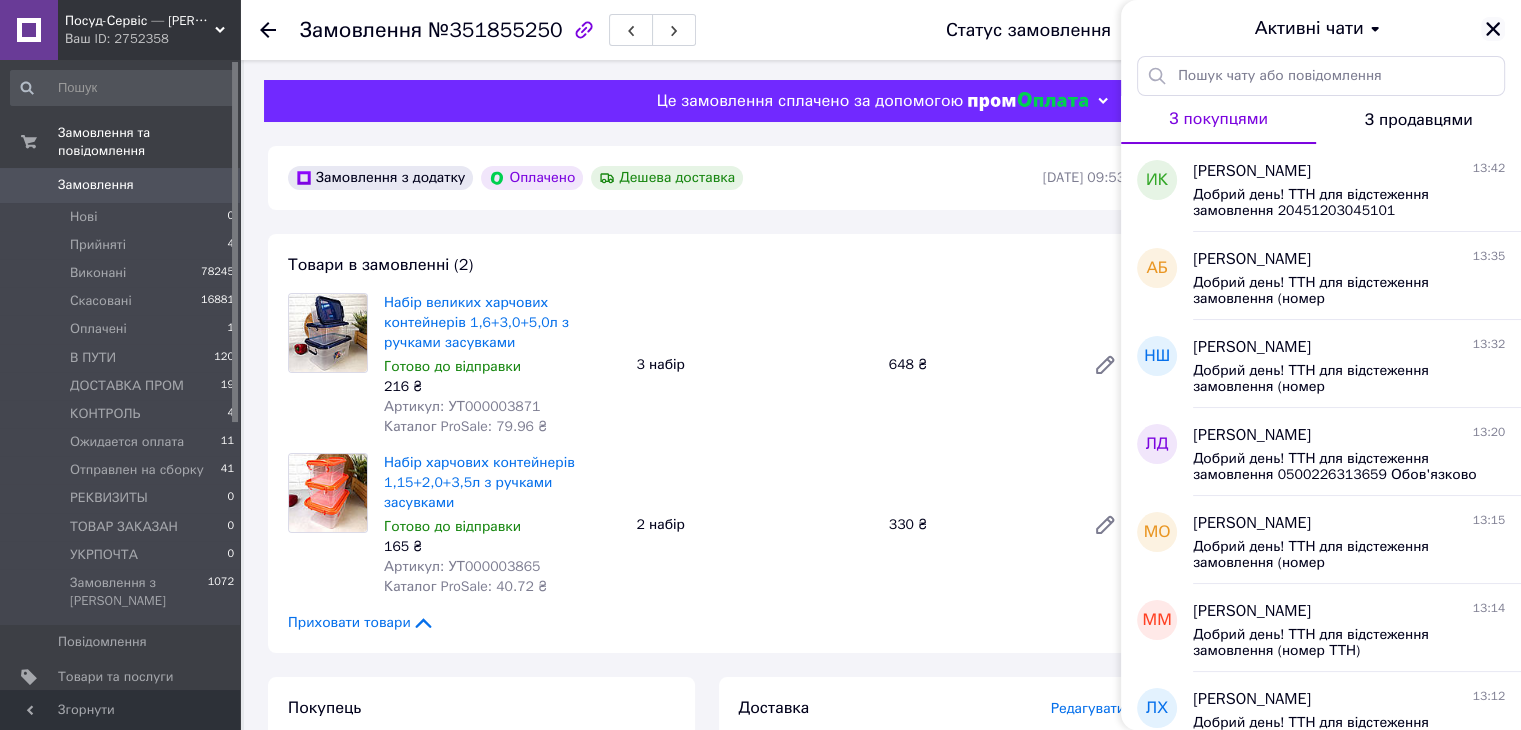 click 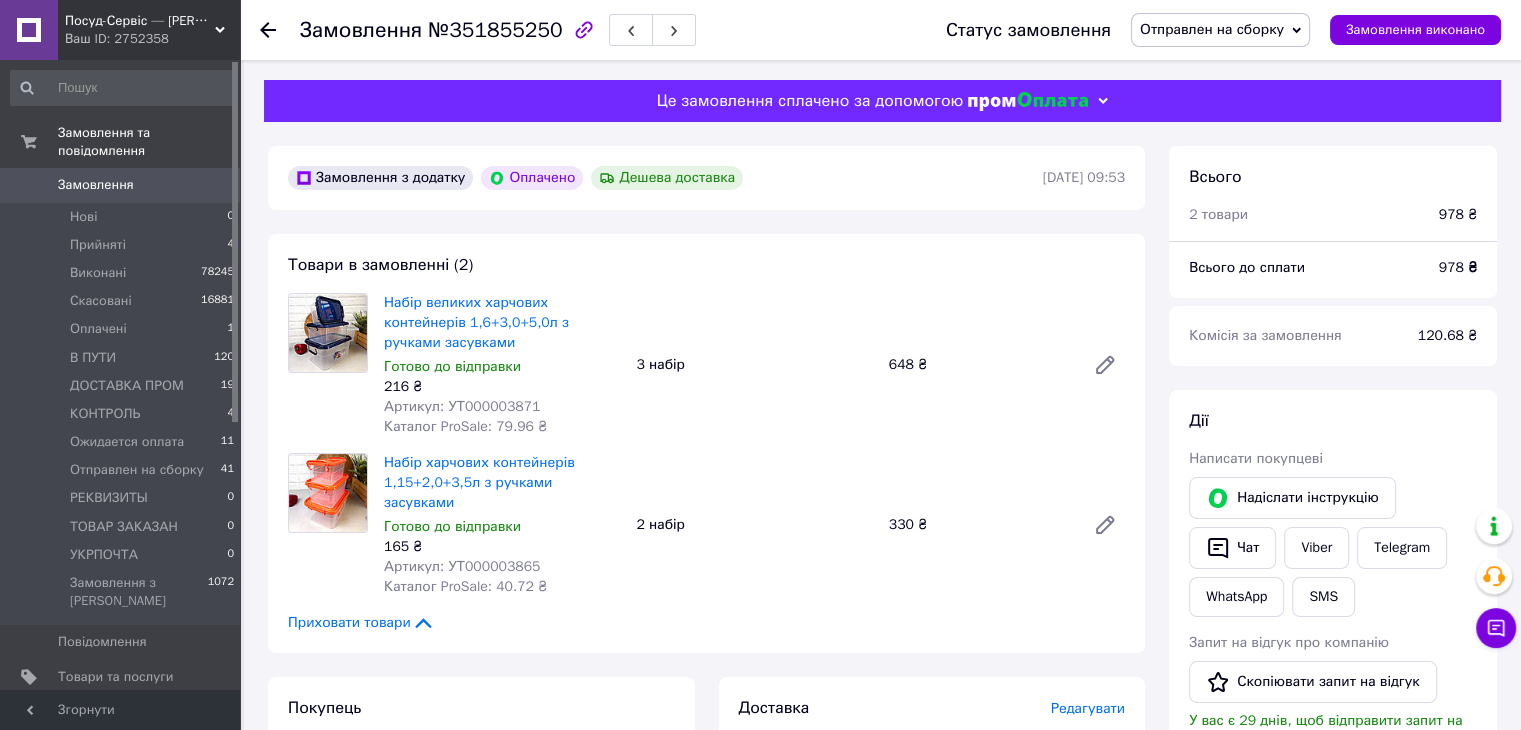 click on "Отправлен на сборку" at bounding box center (1212, 29) 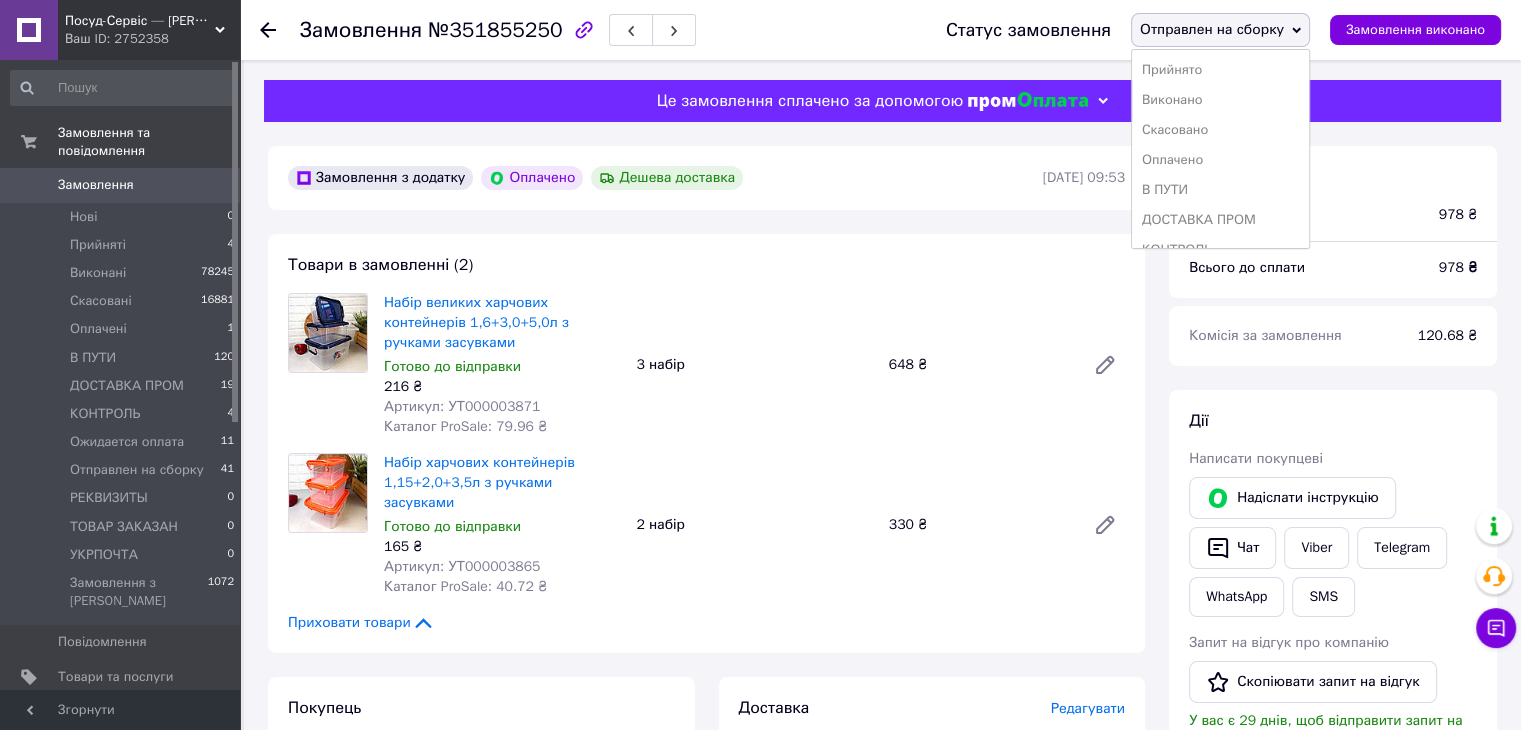 drag, startPoint x: 1172, startPoint y: 184, endPoint x: 703, endPoint y: 147, distance: 470.4572 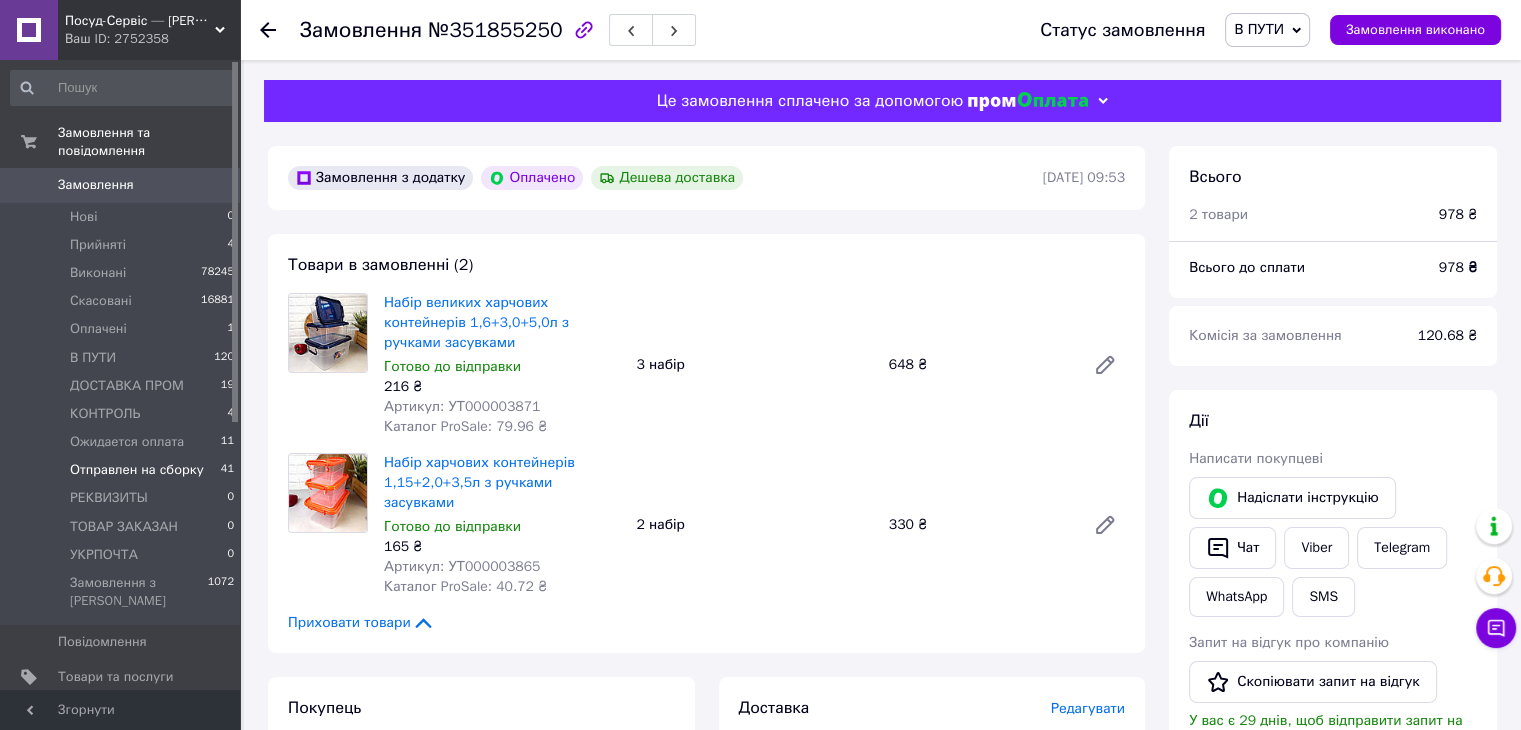click on "Отправлен на сборку 41" at bounding box center [123, 470] 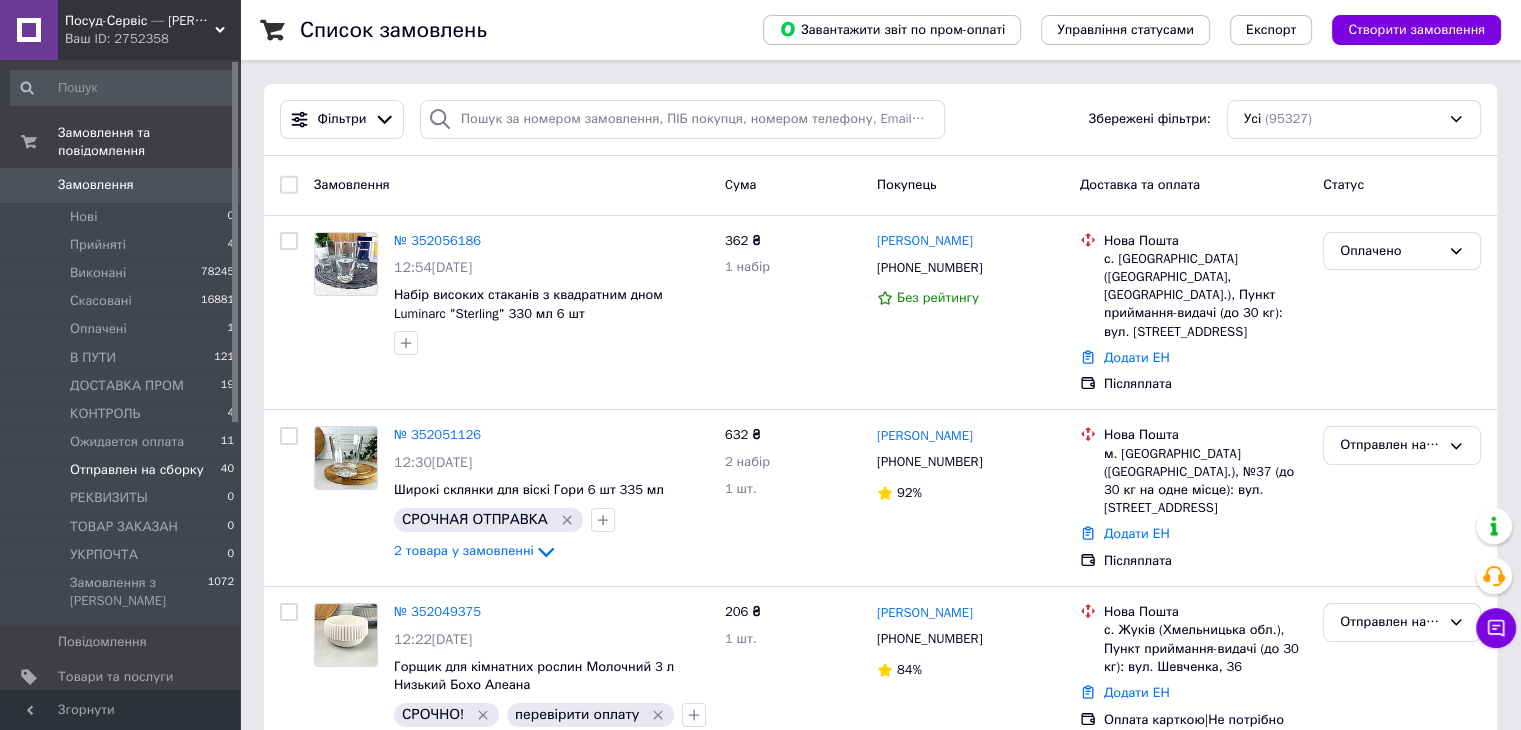 click on "Отправлен на сборку" at bounding box center (137, 470) 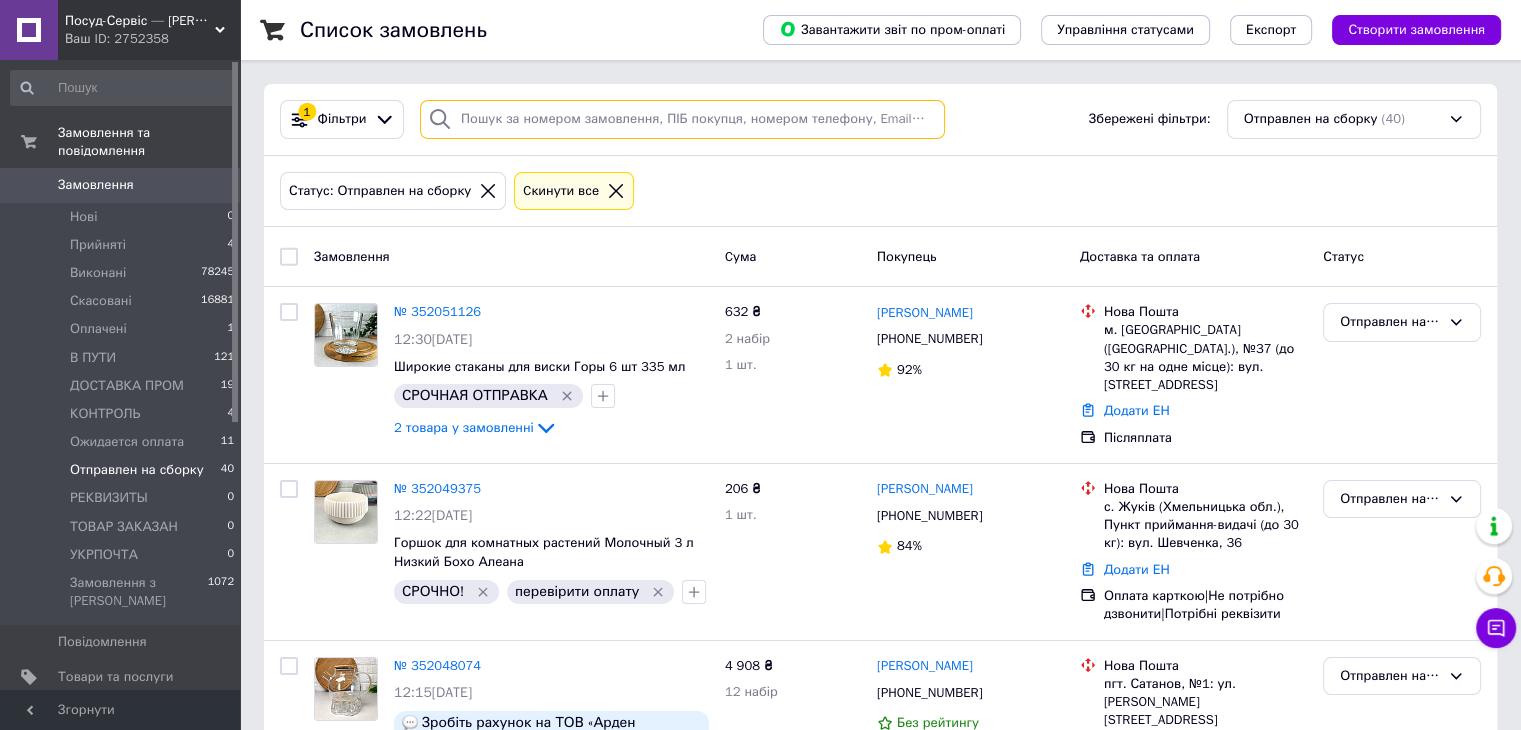 click at bounding box center (682, 119) 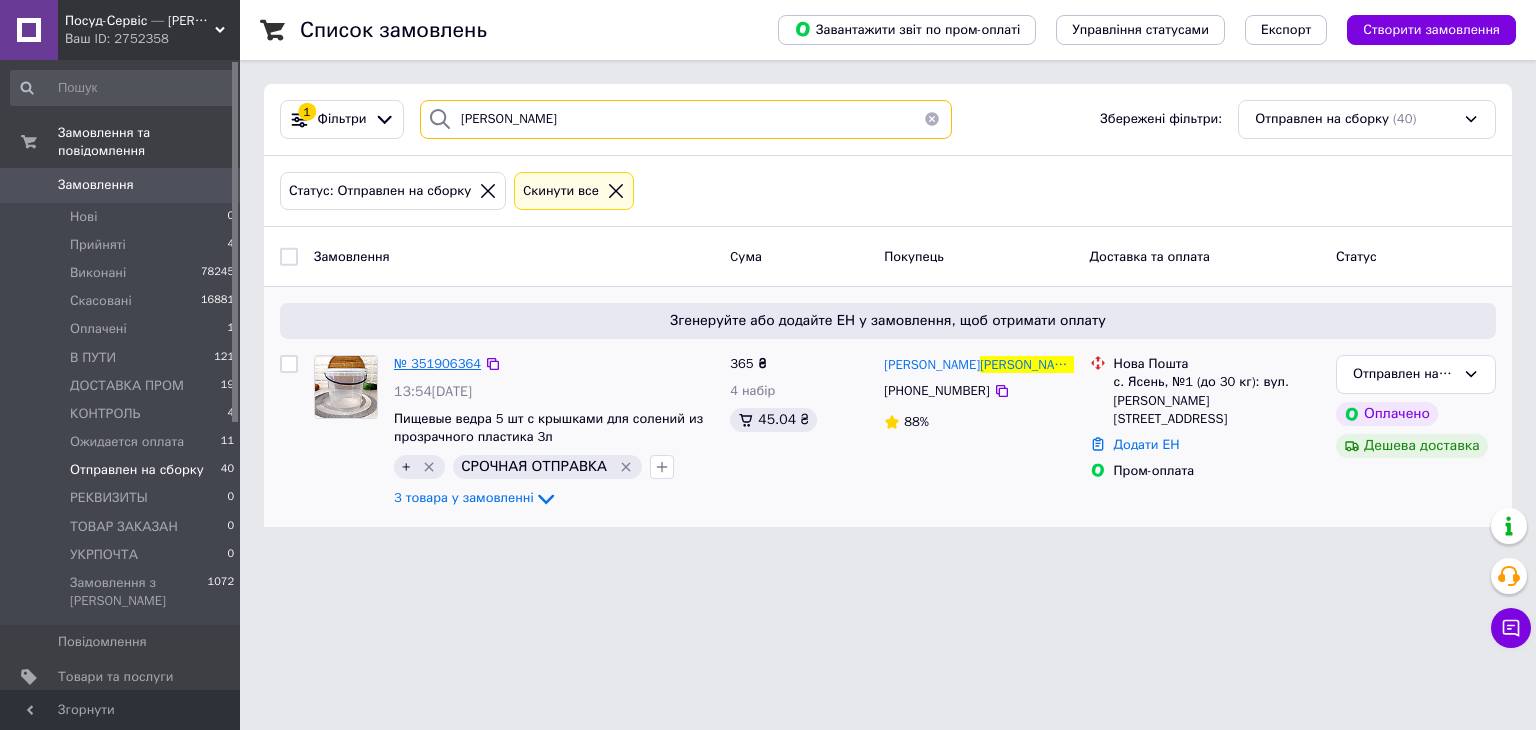 type on "Суржок" 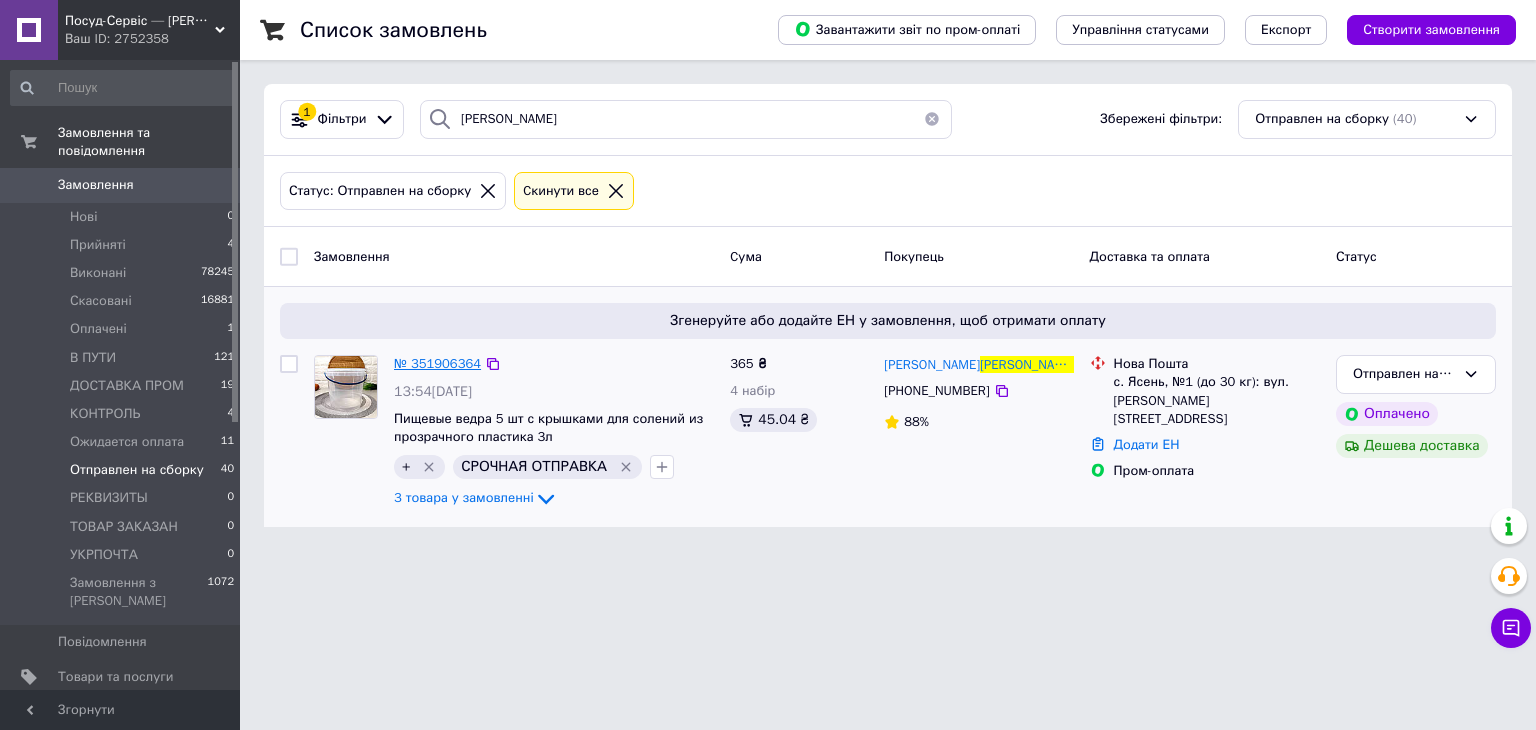 click on "№ 351906364" at bounding box center (437, 363) 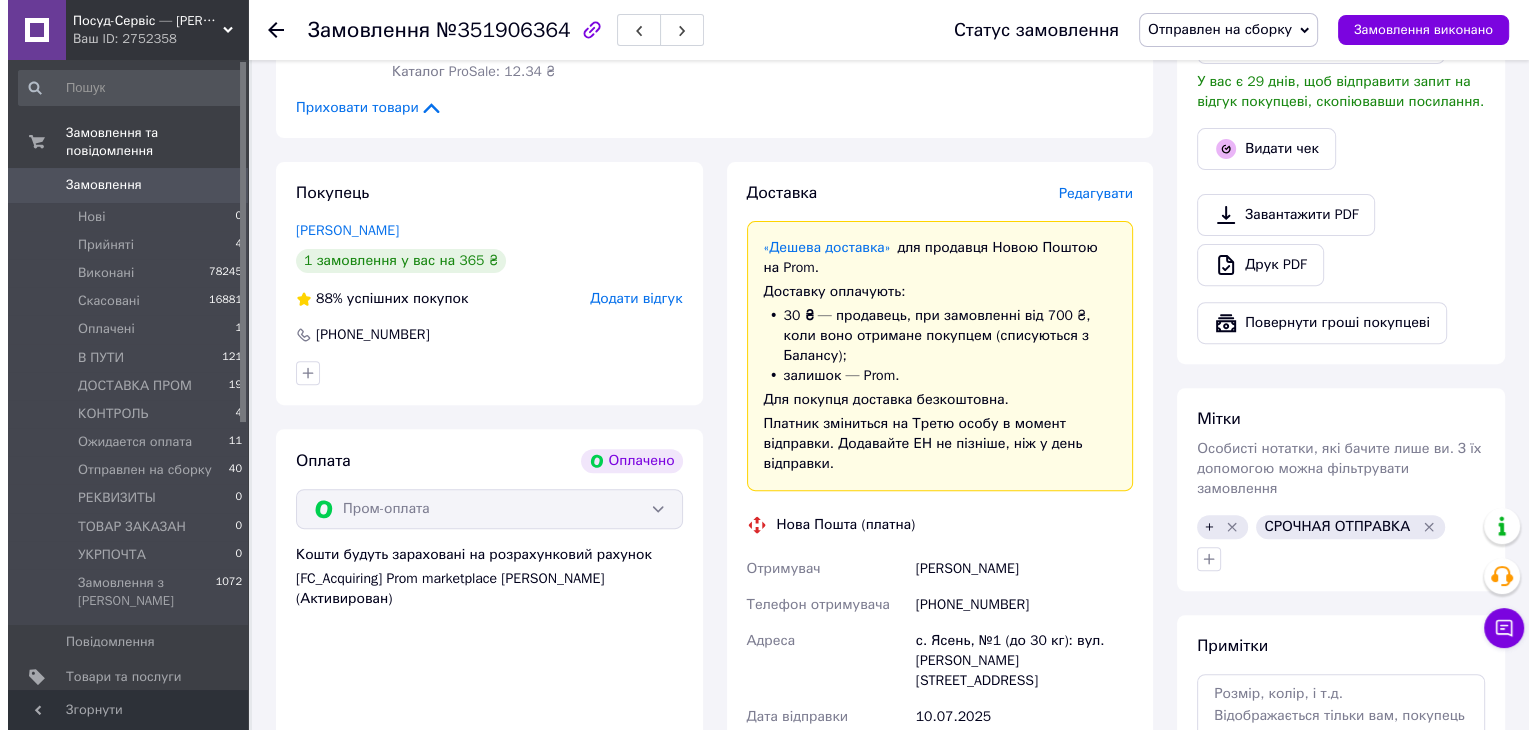 scroll, scrollTop: 700, scrollLeft: 0, axis: vertical 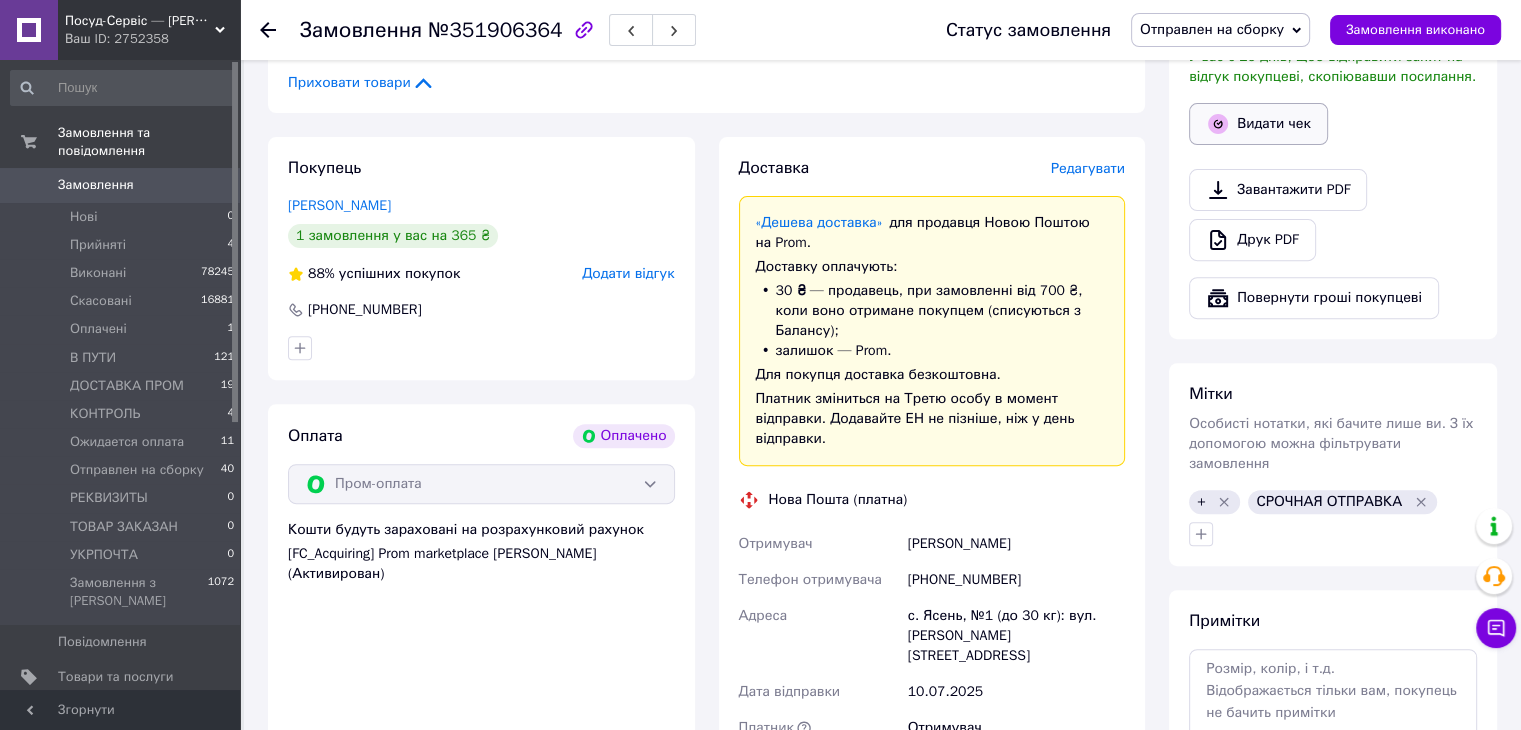 click on "Видати чек" at bounding box center [1258, 124] 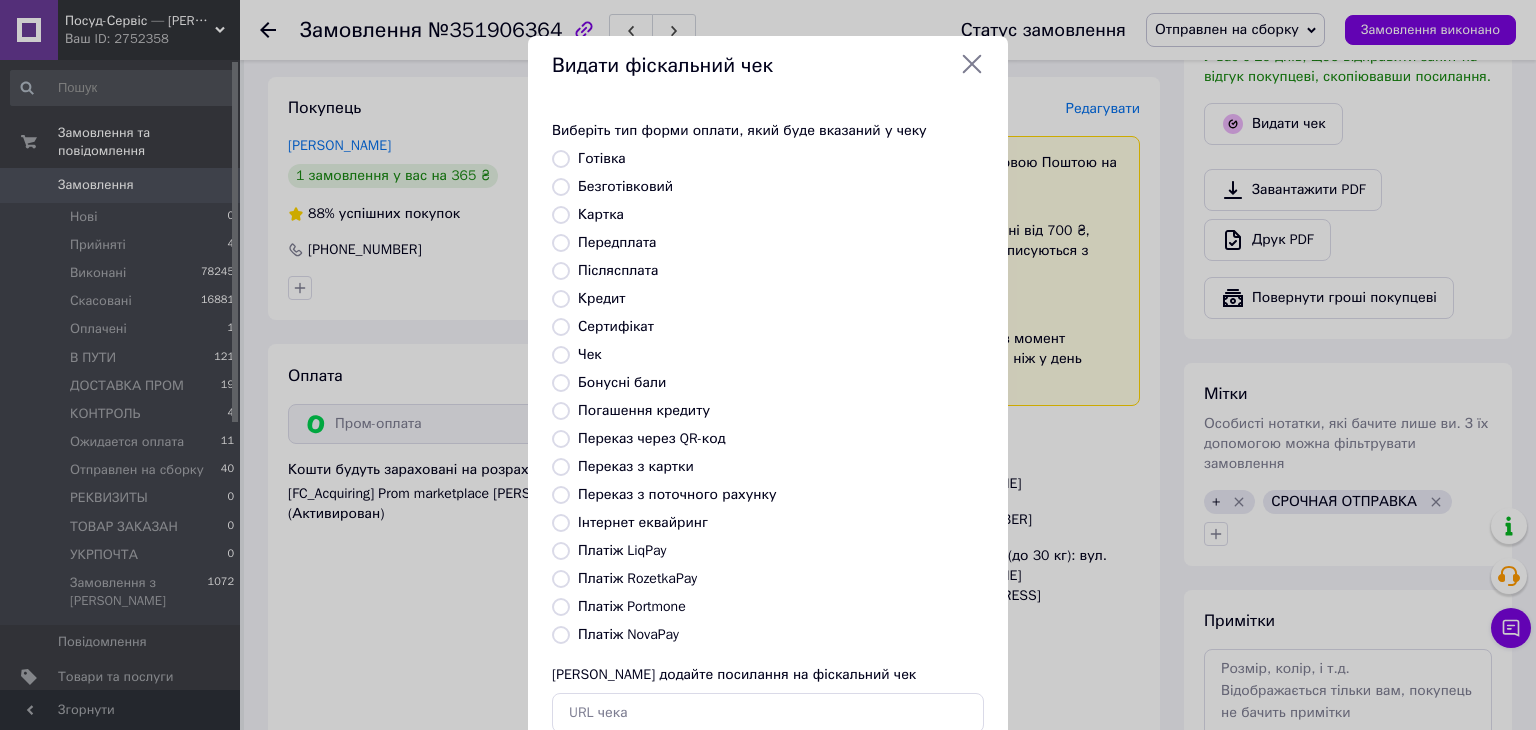 click on "Платіж RozetkaPay" at bounding box center (561, 579) 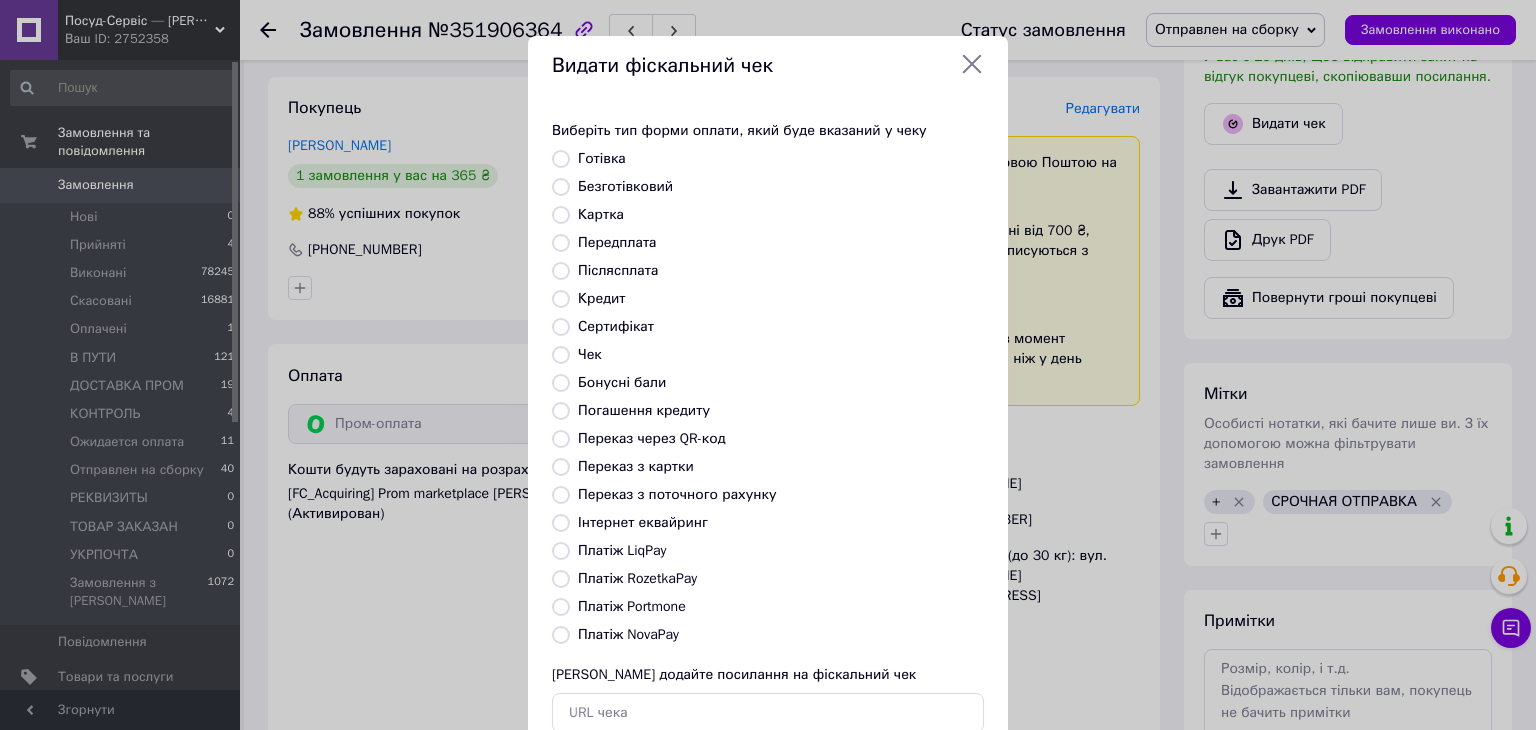 radio on "true" 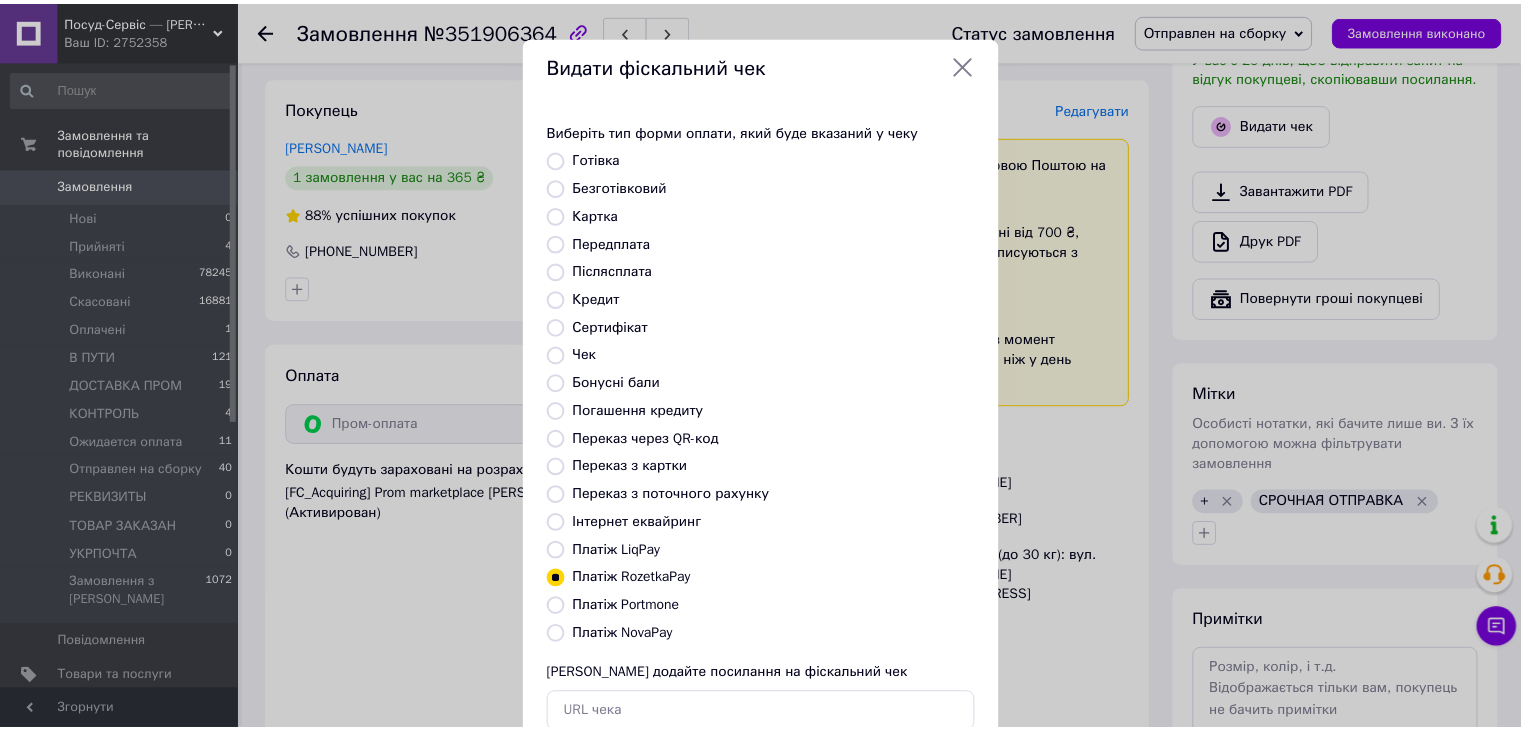 scroll, scrollTop: 128, scrollLeft: 0, axis: vertical 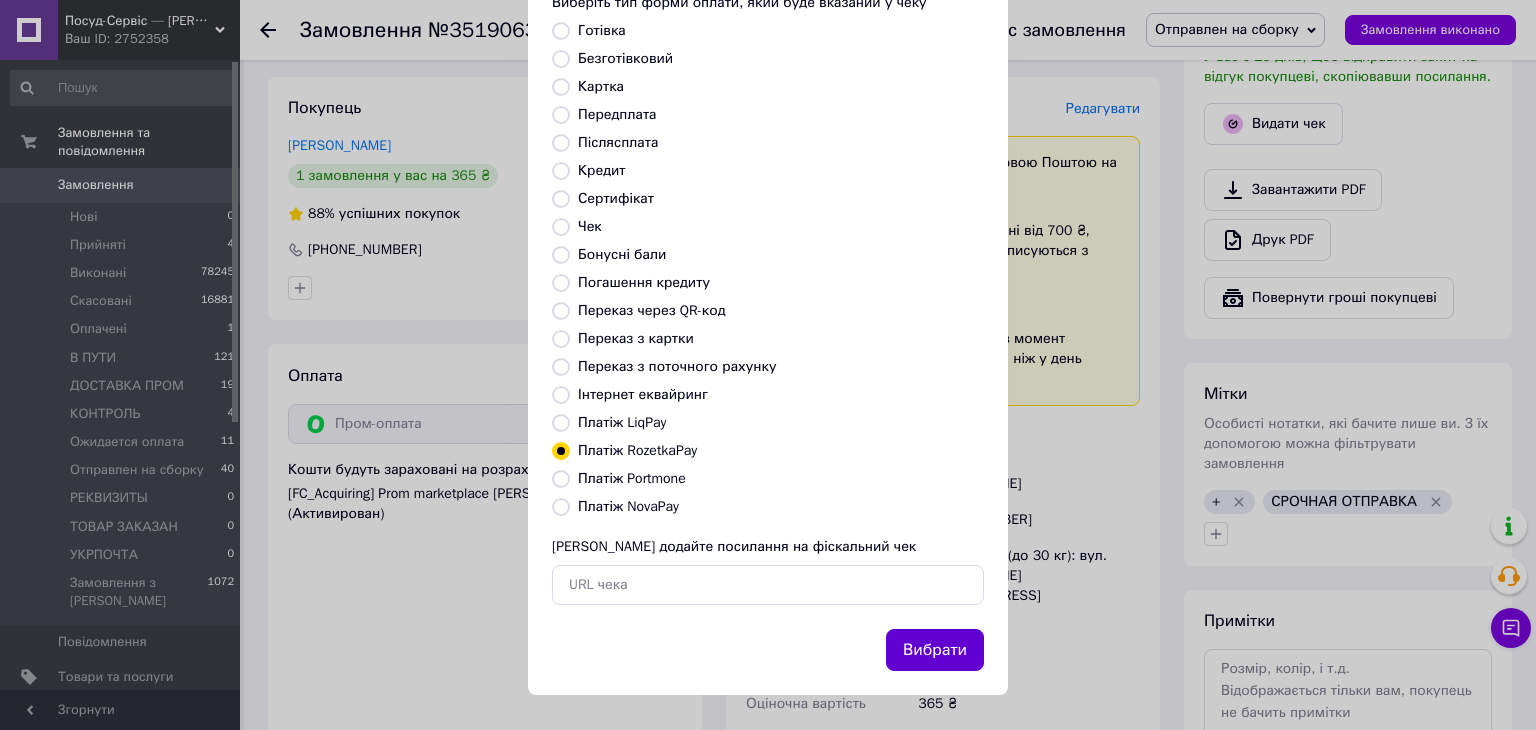 click on "Вибрати" at bounding box center (935, 650) 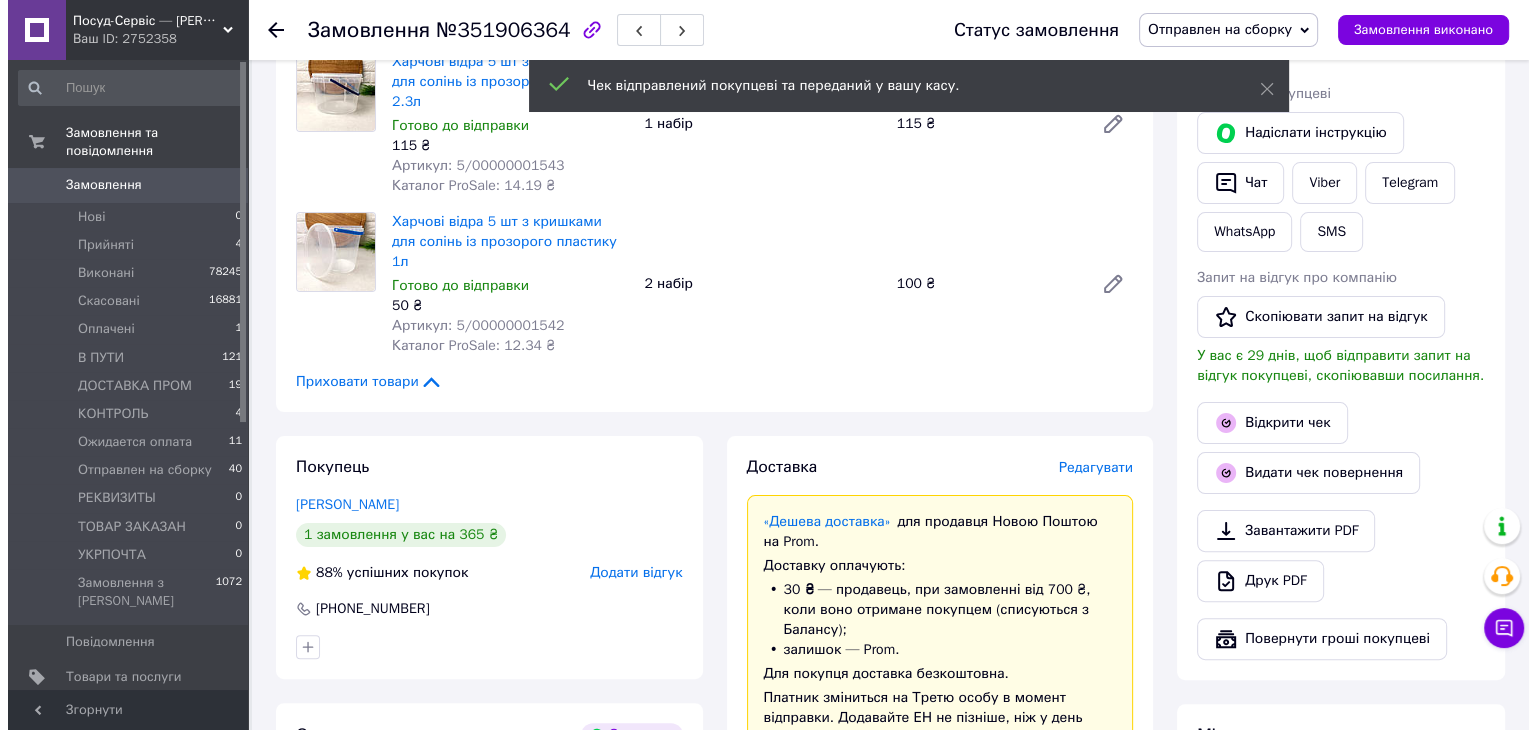 scroll, scrollTop: 400, scrollLeft: 0, axis: vertical 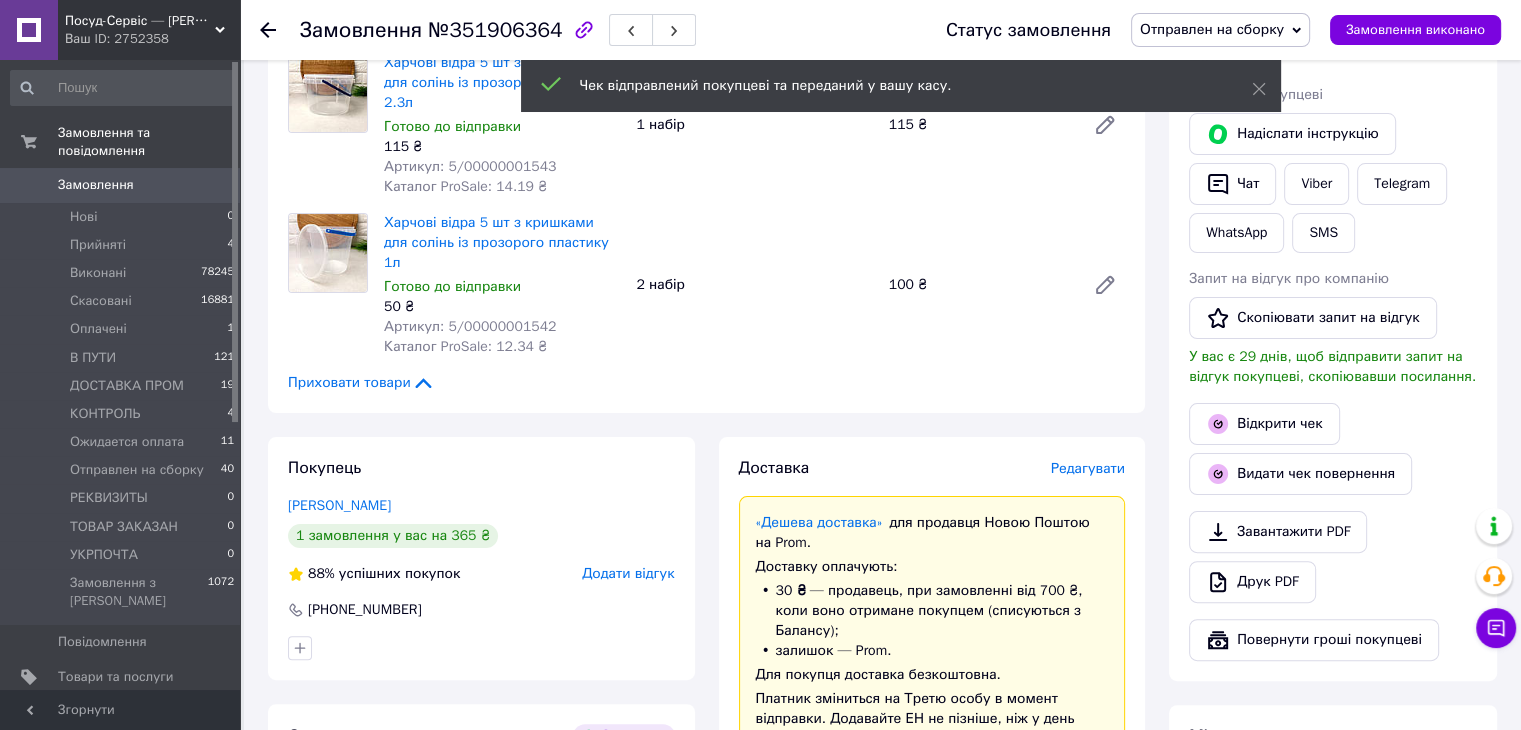 click on "Редагувати" at bounding box center (1088, 468) 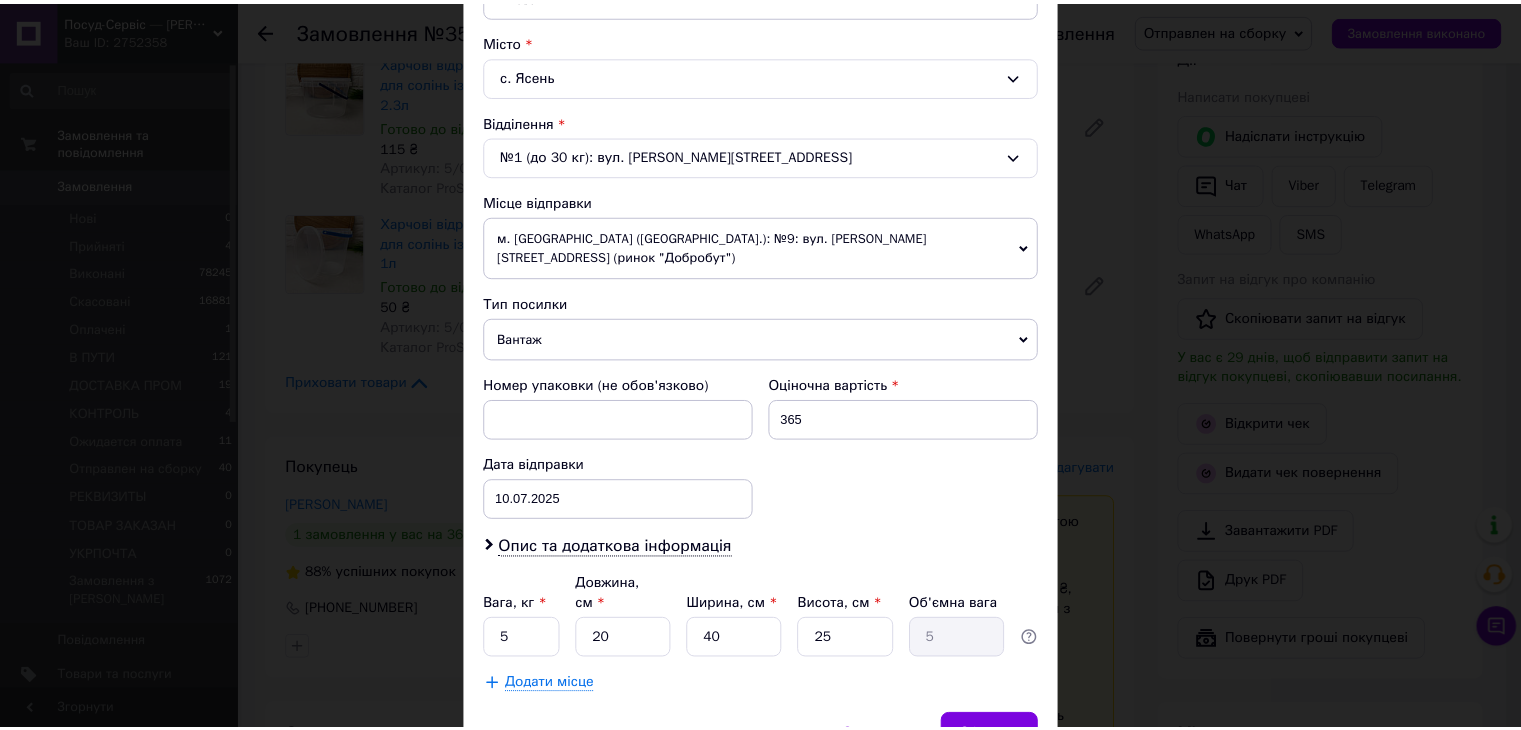 scroll, scrollTop: 592, scrollLeft: 0, axis: vertical 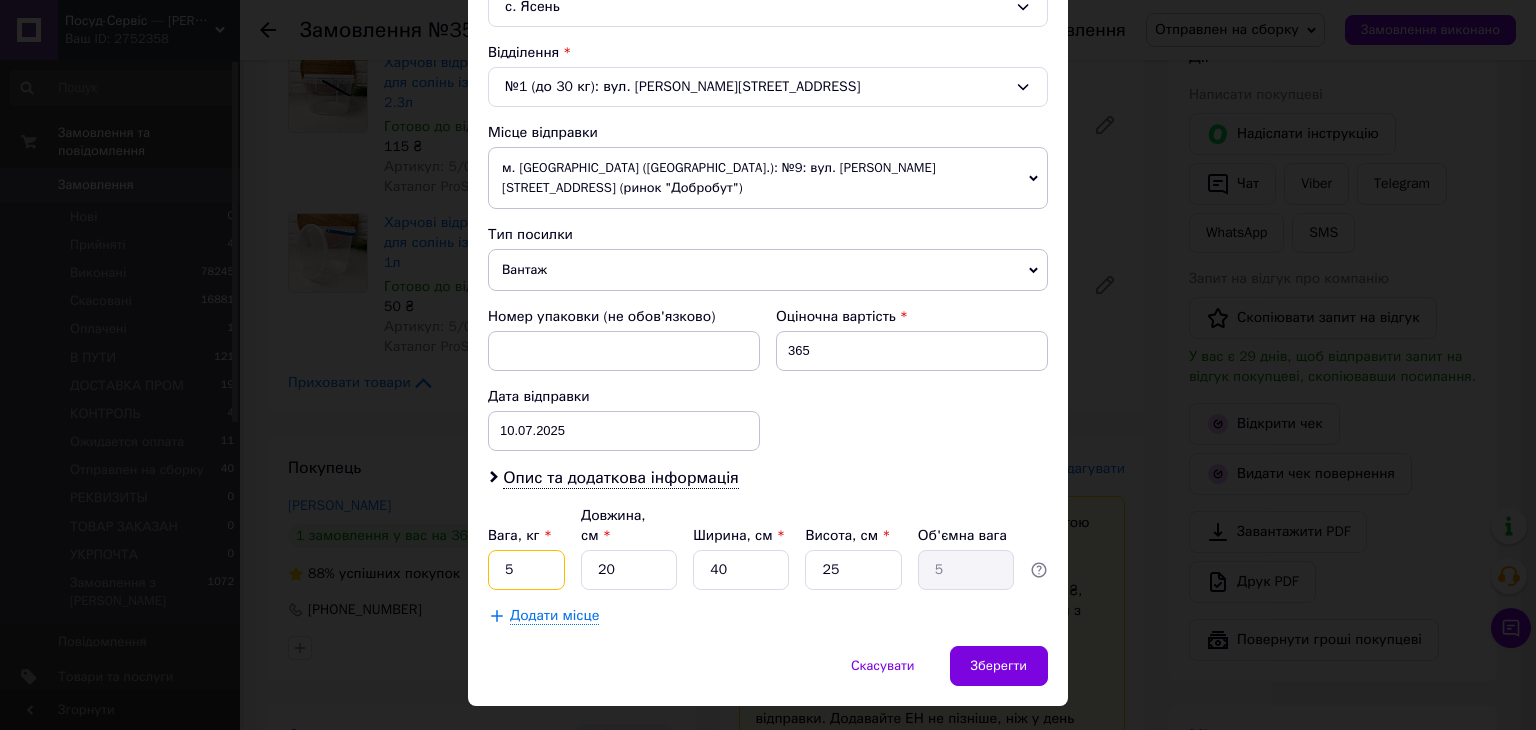 drag, startPoint x: 529, startPoint y: 529, endPoint x: 502, endPoint y: 529, distance: 27 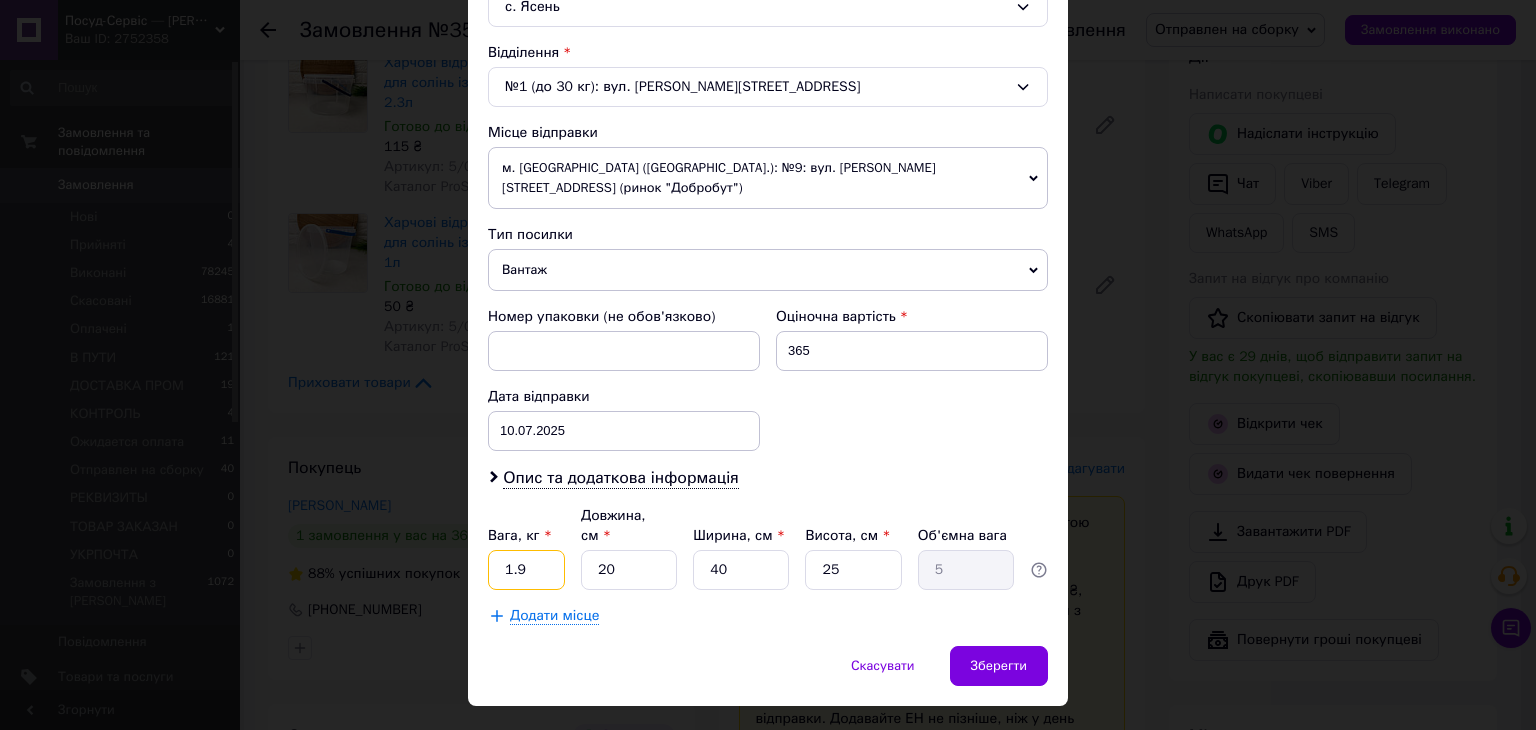 type on "1.9" 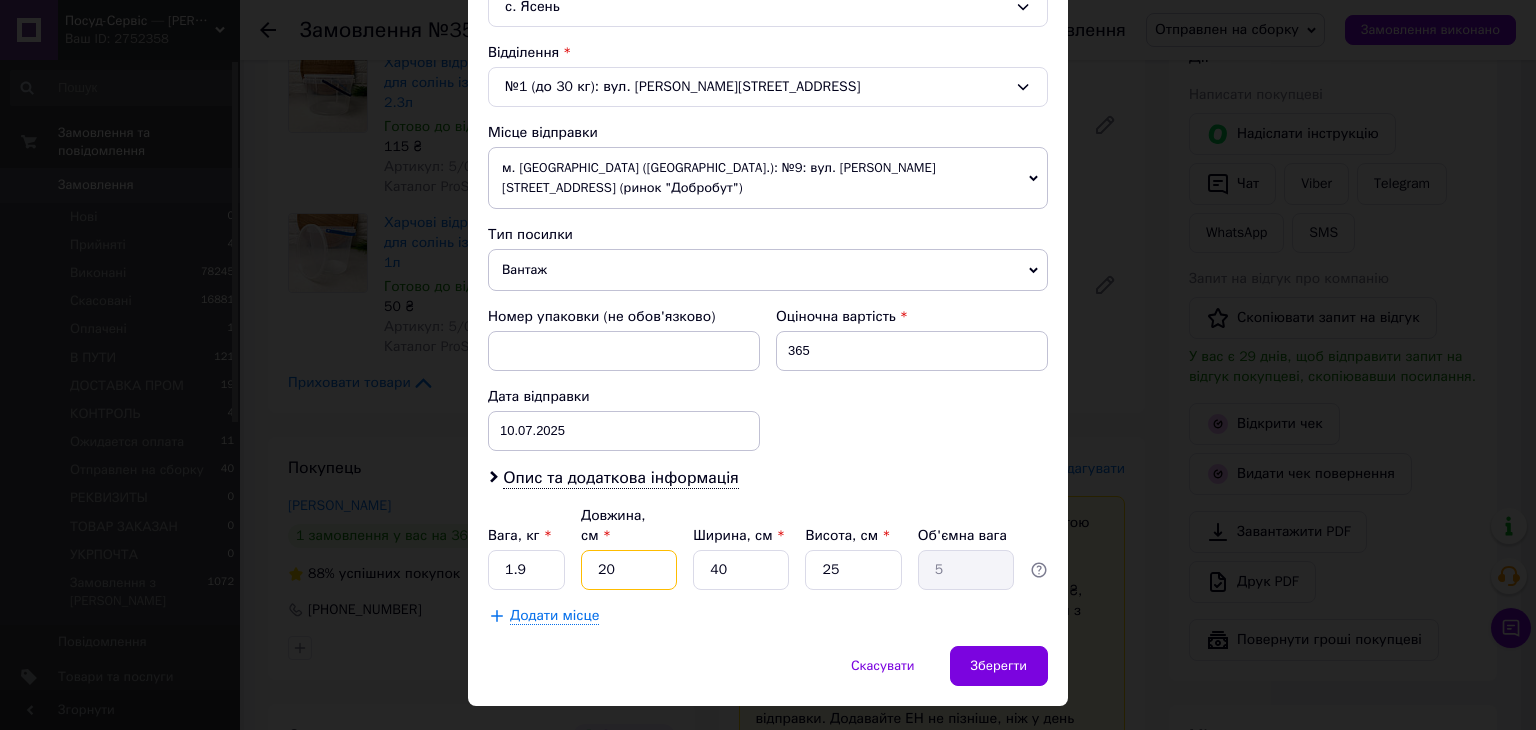 click on "20" at bounding box center (629, 570) 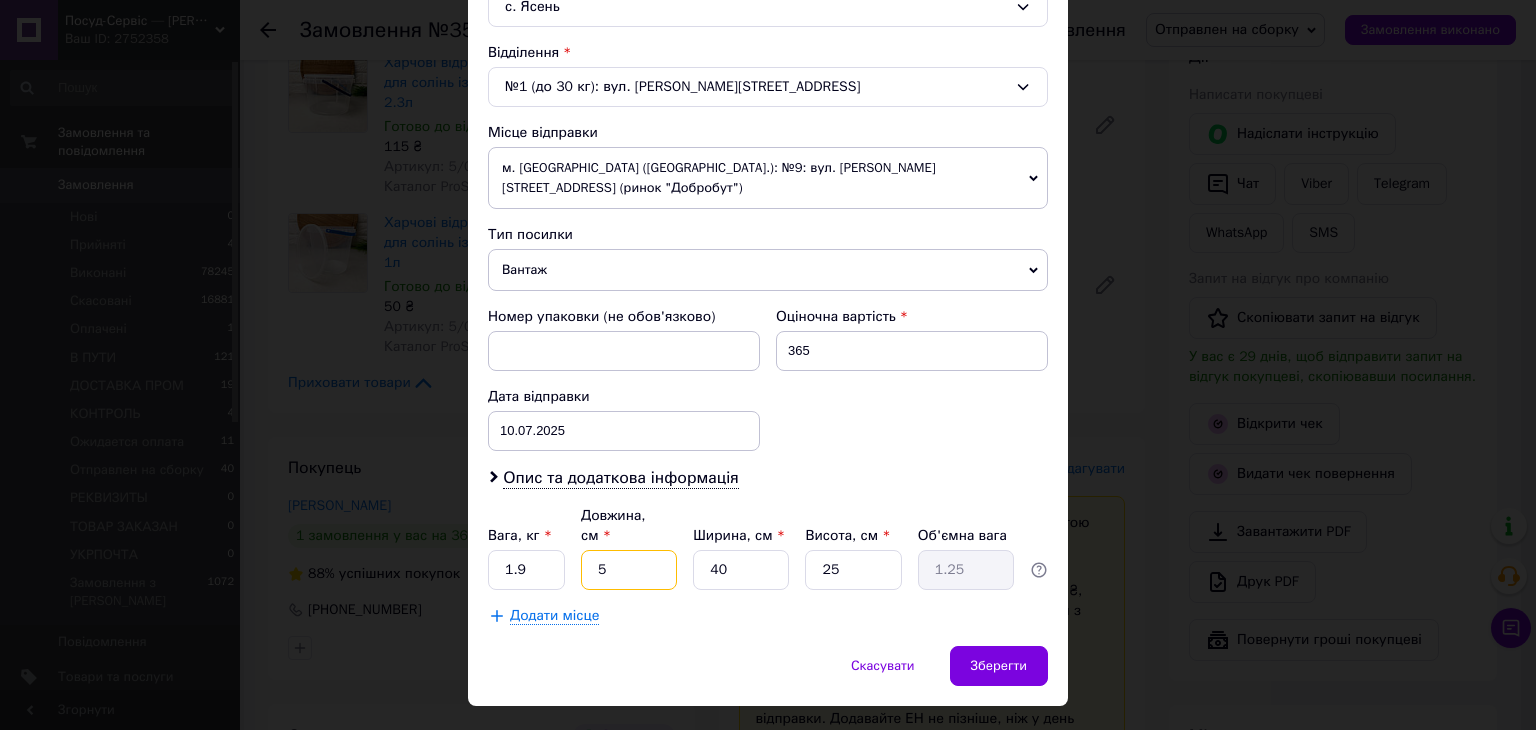 type on "50" 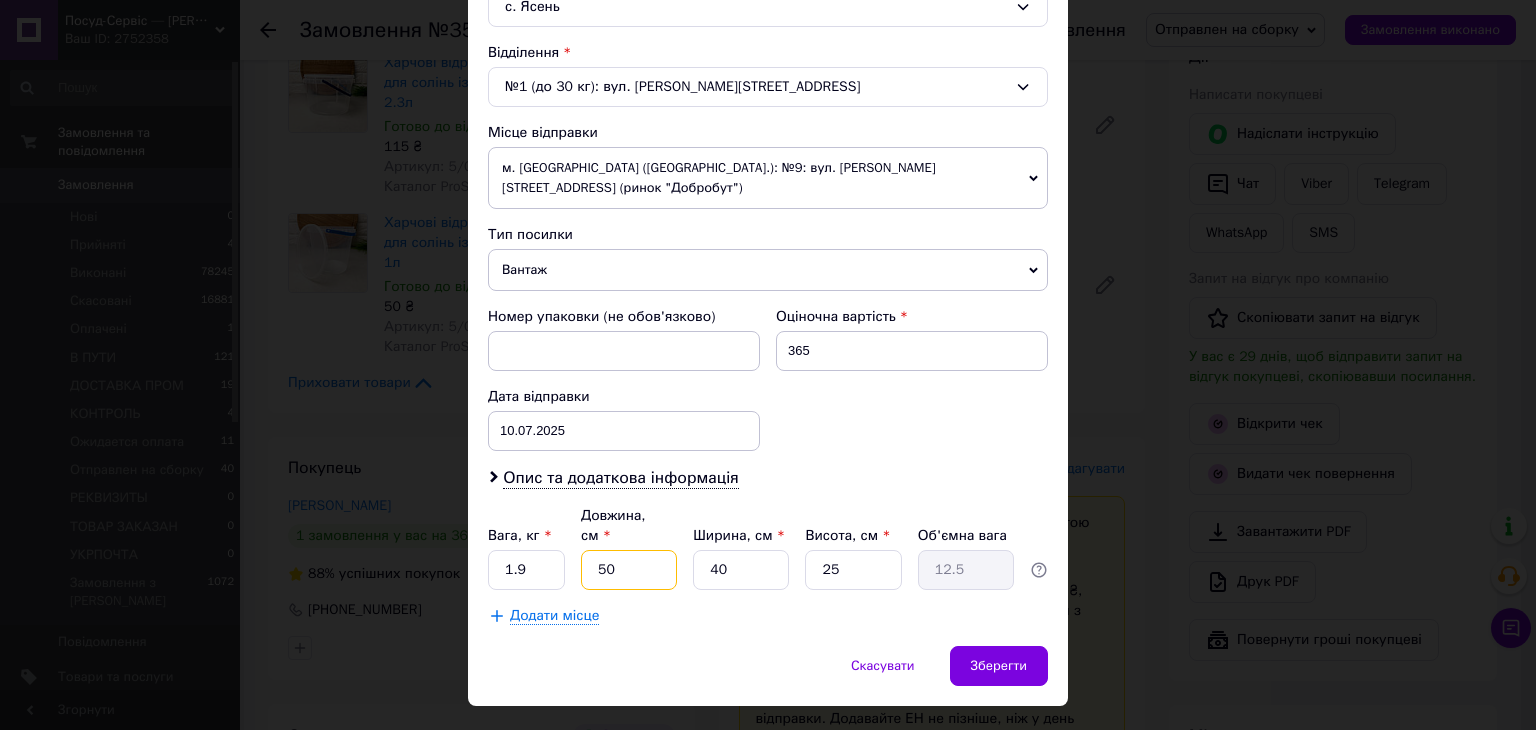 type on "50" 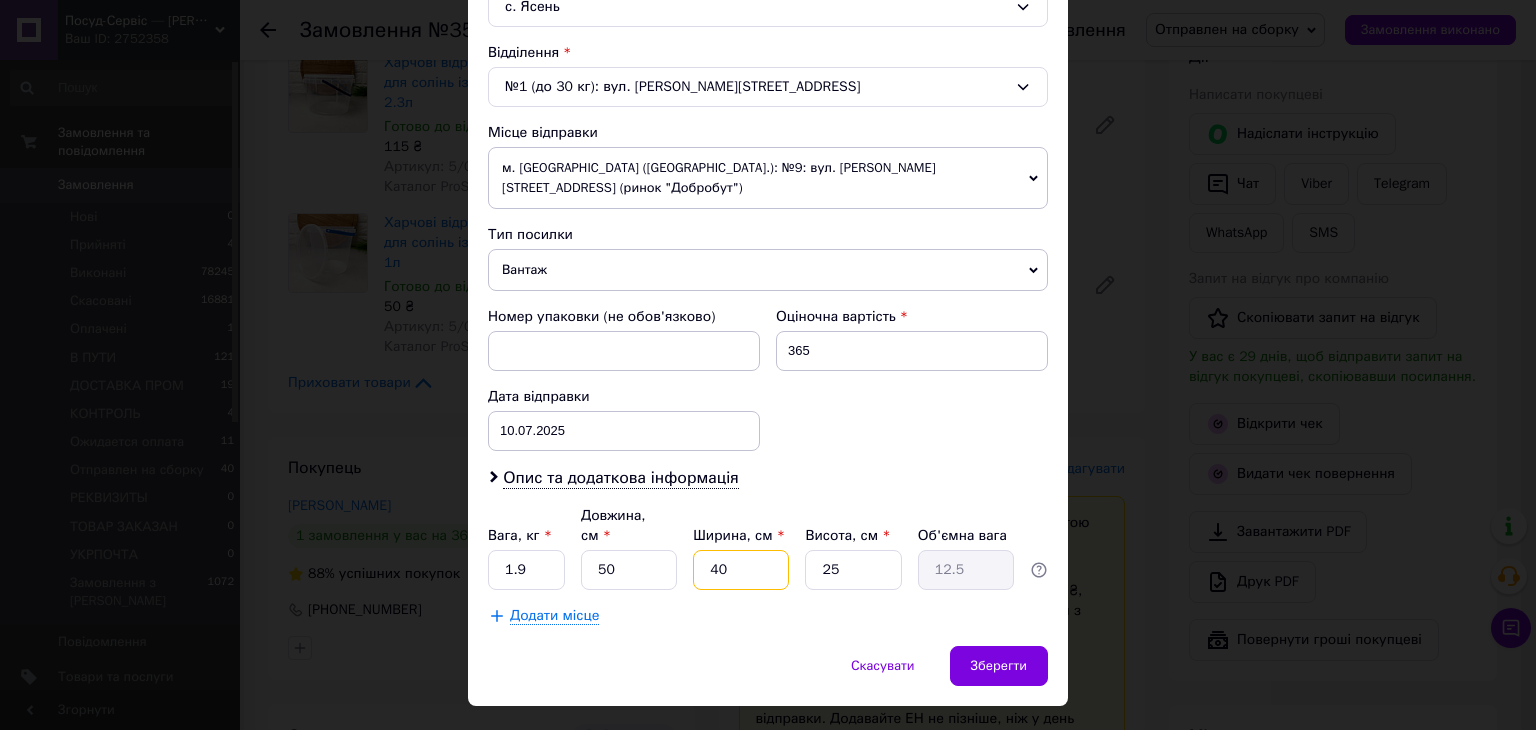click on "40" at bounding box center [741, 570] 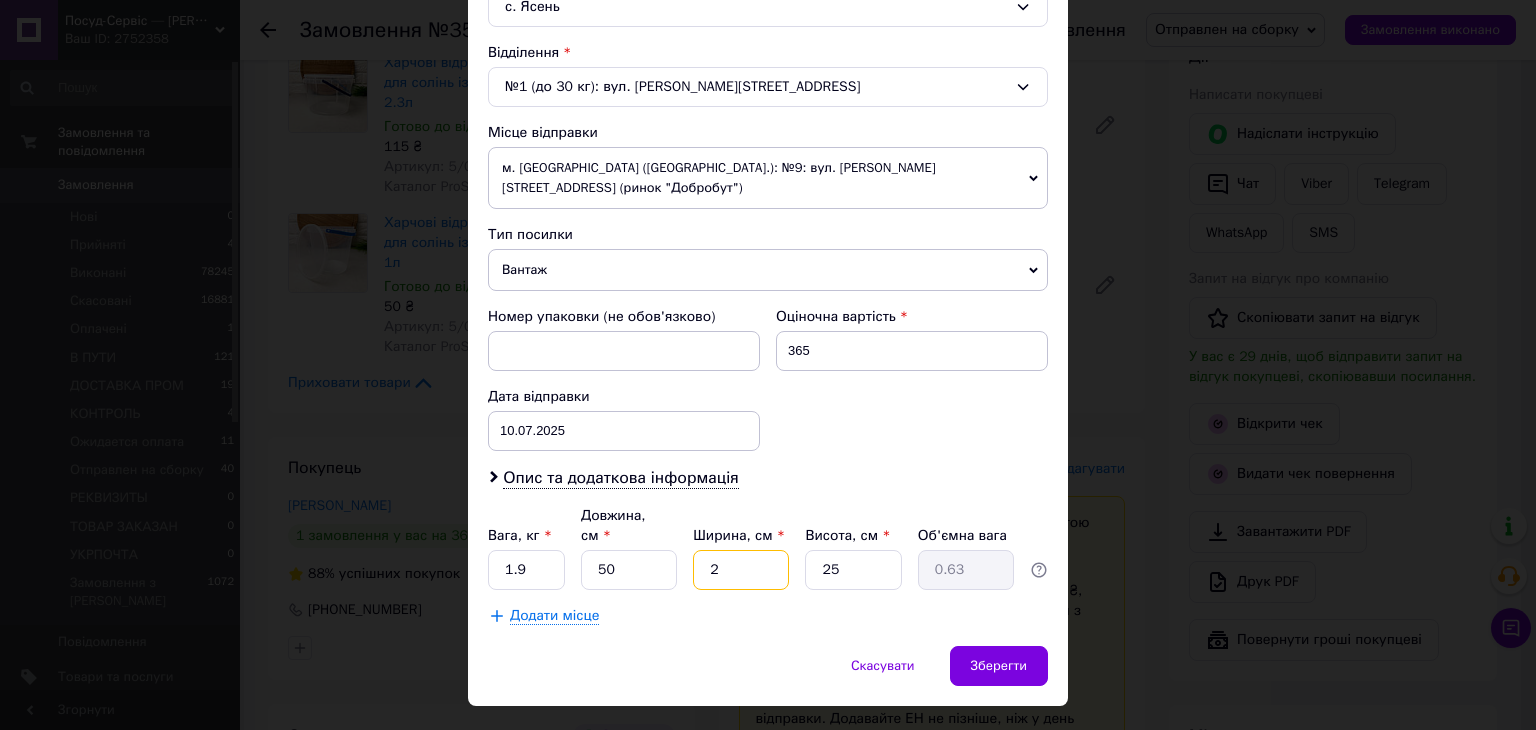 type on "20" 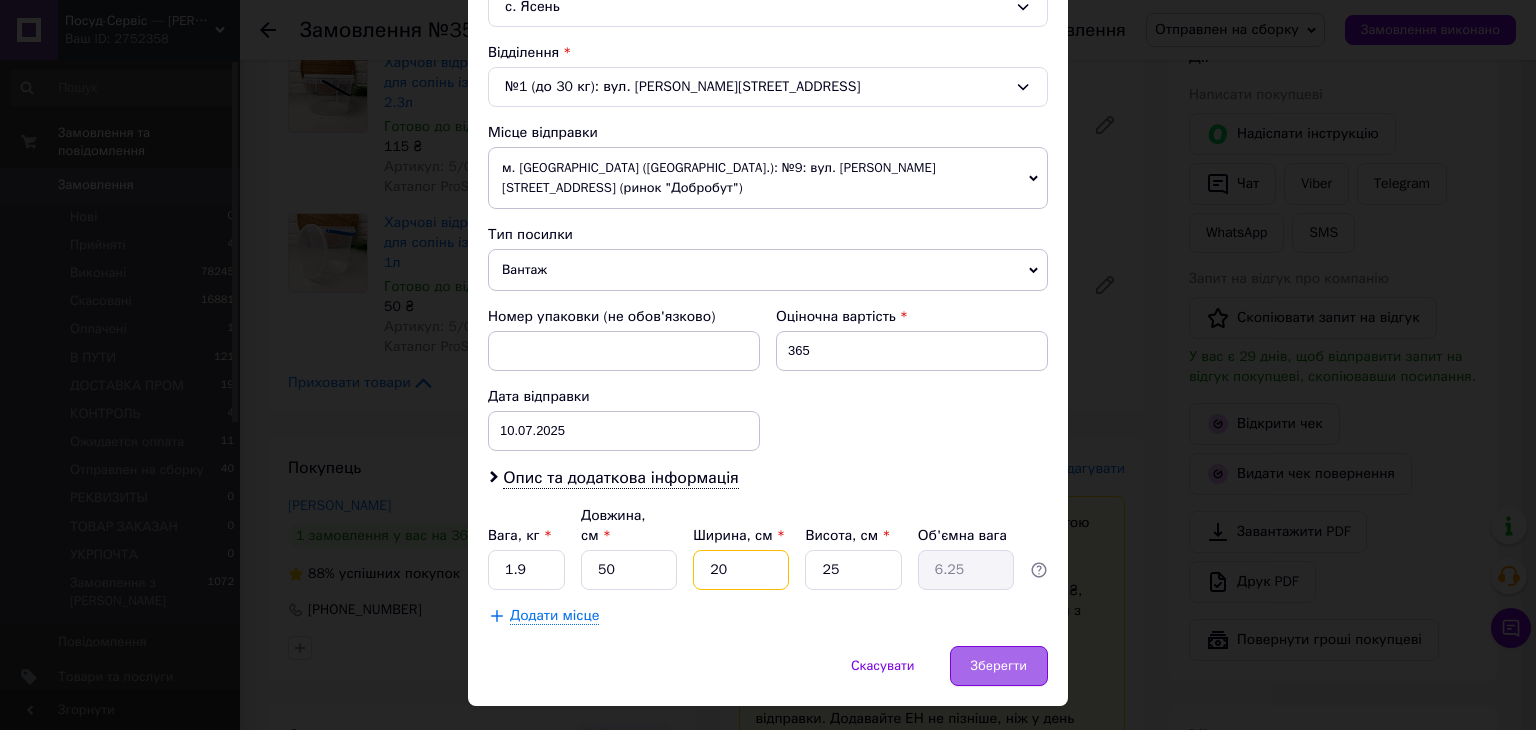 type on "20" 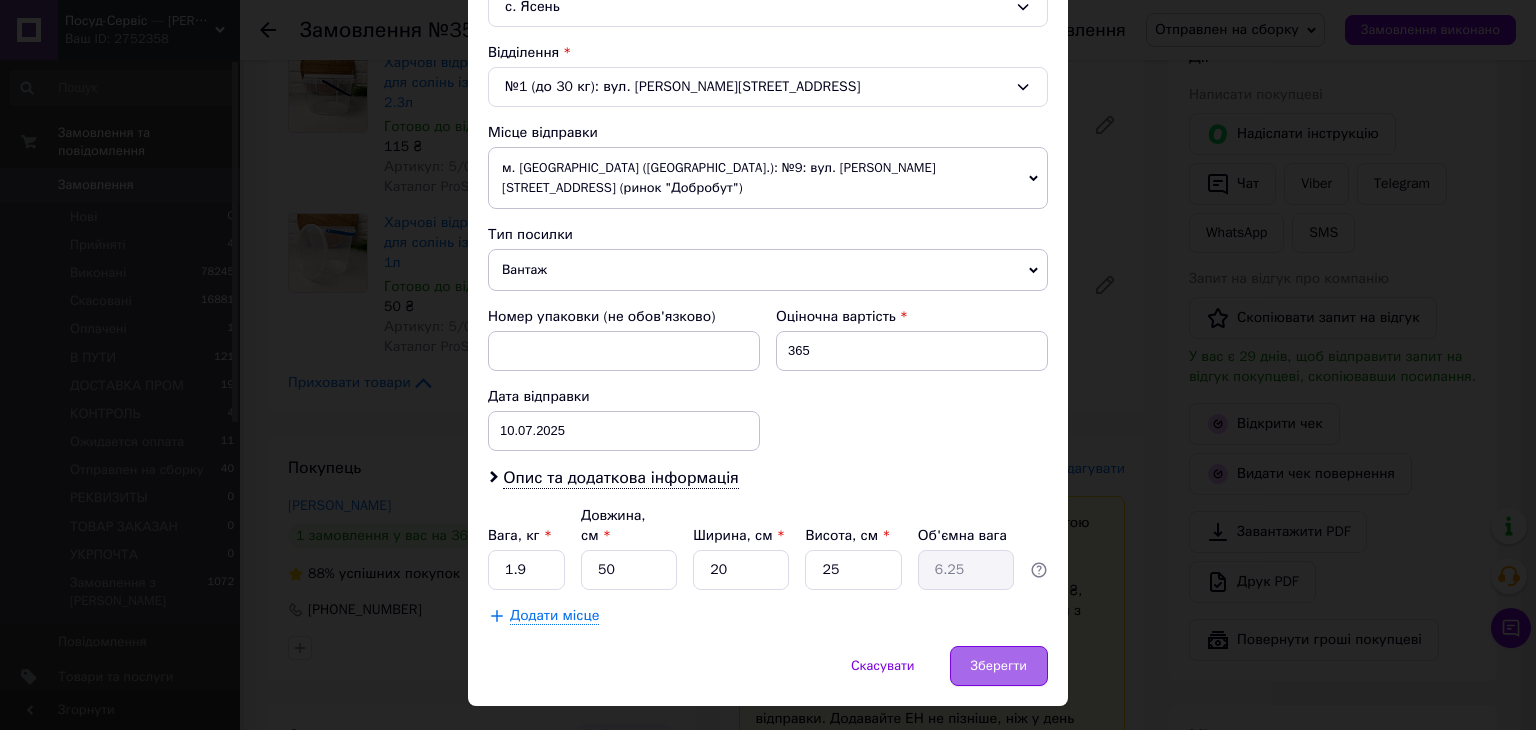 click on "Зберегти" at bounding box center (999, 666) 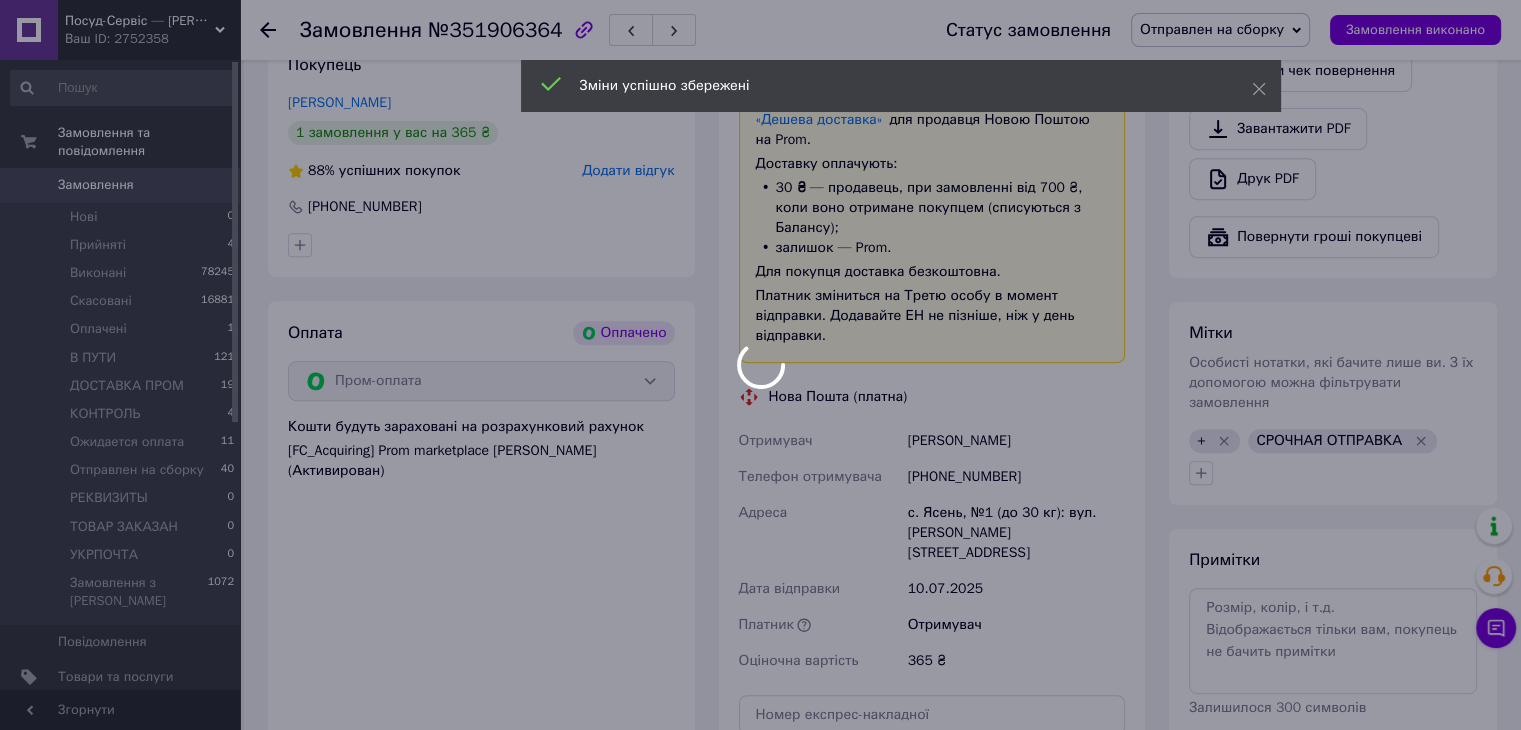 scroll, scrollTop: 900, scrollLeft: 0, axis: vertical 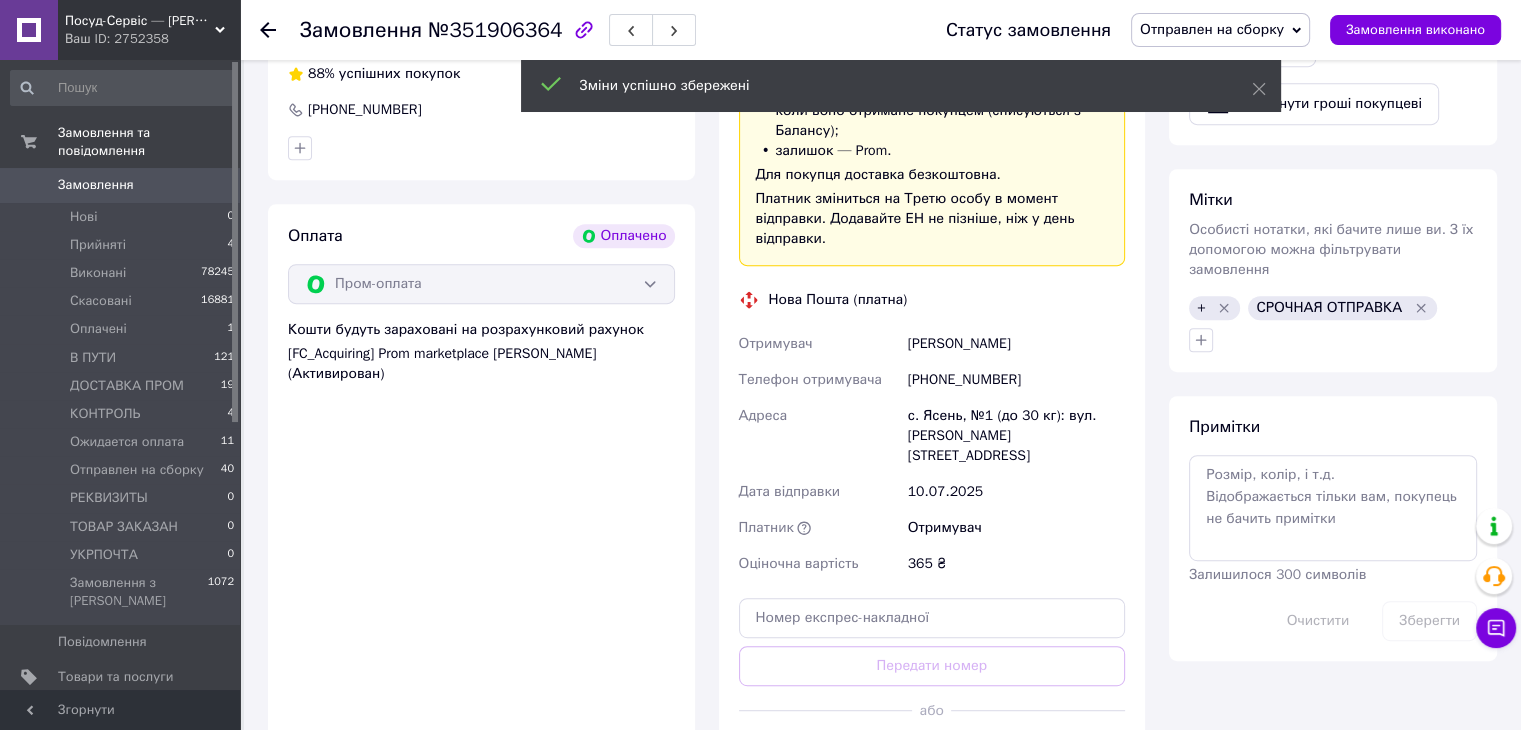 drag, startPoint x: 932, startPoint y: 656, endPoint x: 900, endPoint y: 583, distance: 79.70571 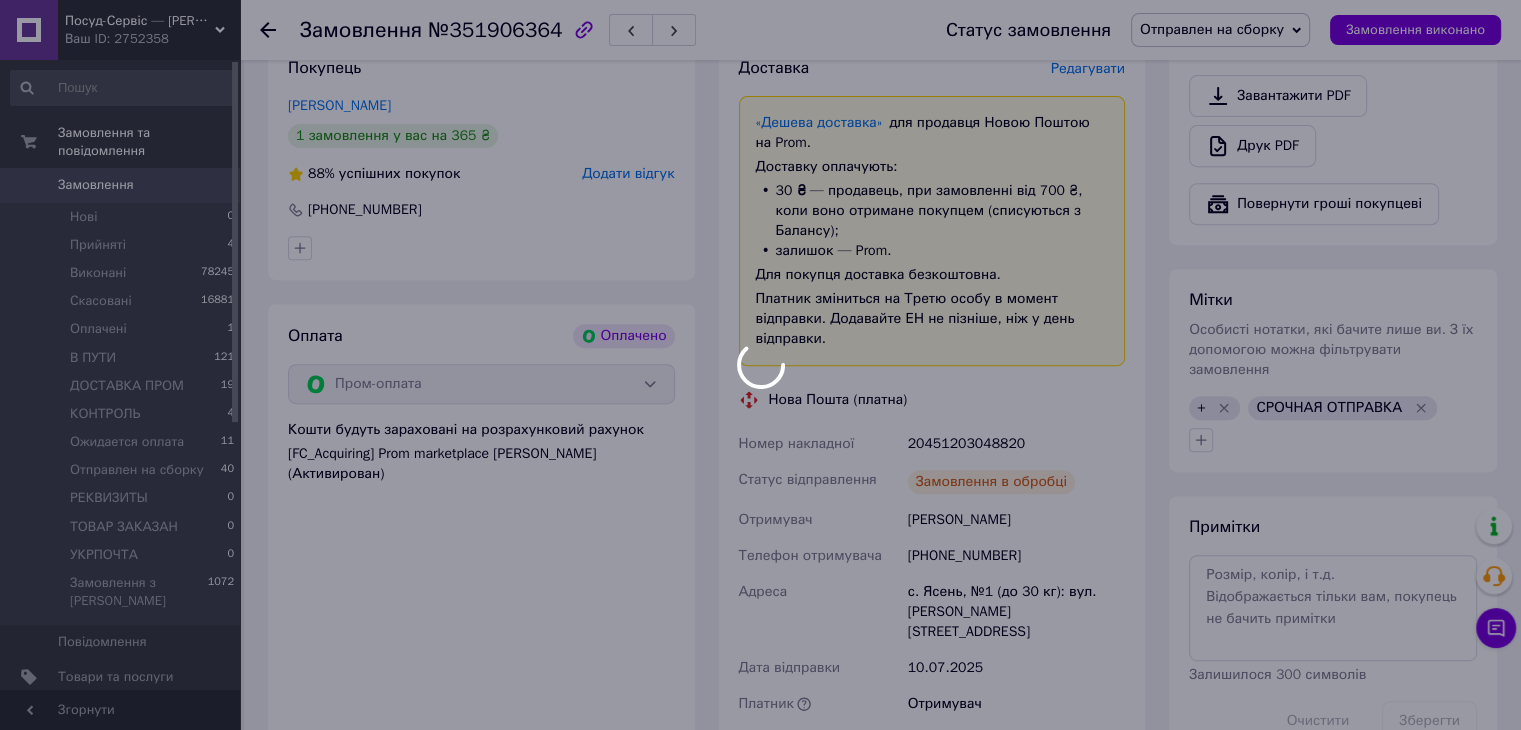 scroll, scrollTop: 900, scrollLeft: 0, axis: vertical 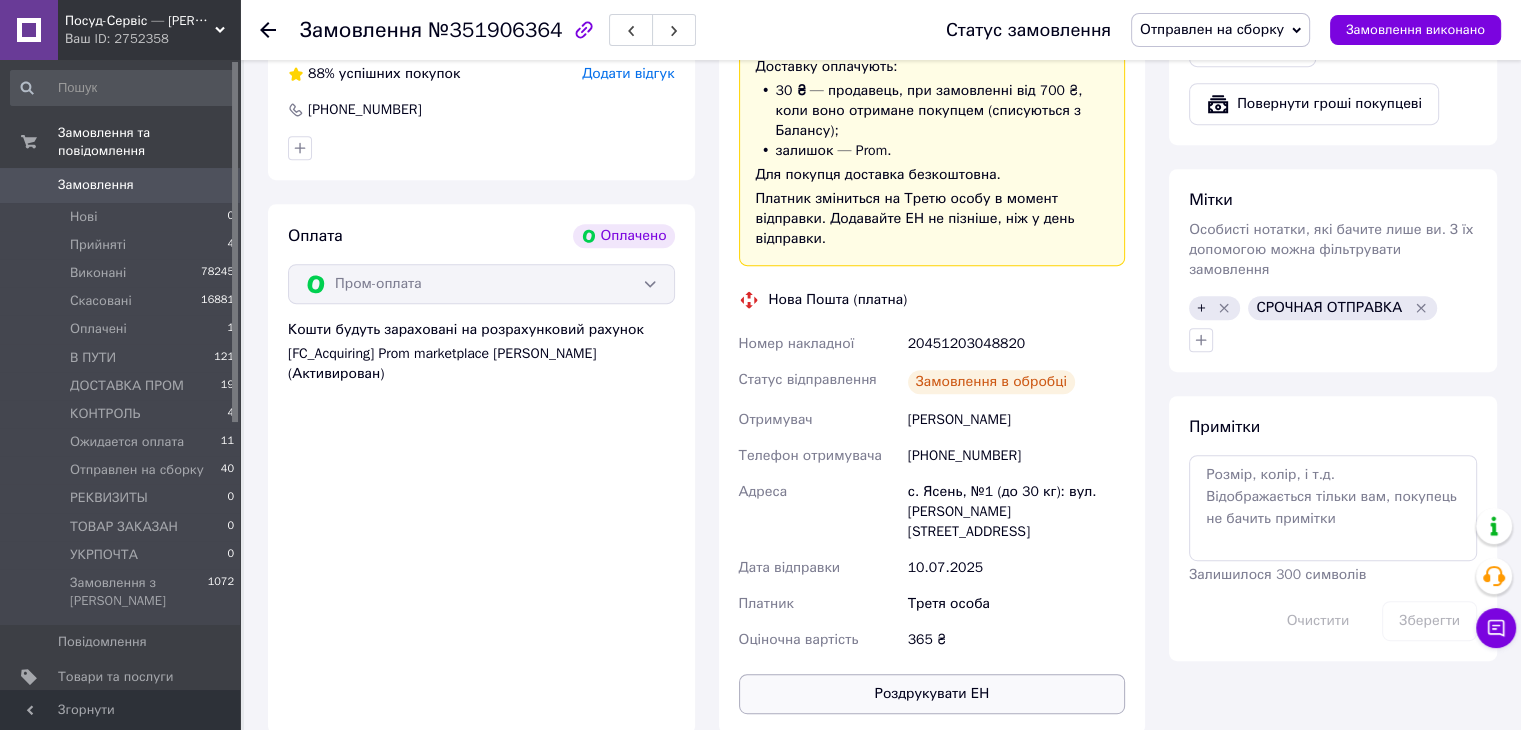 click on "Роздрукувати ЕН" at bounding box center [932, 694] 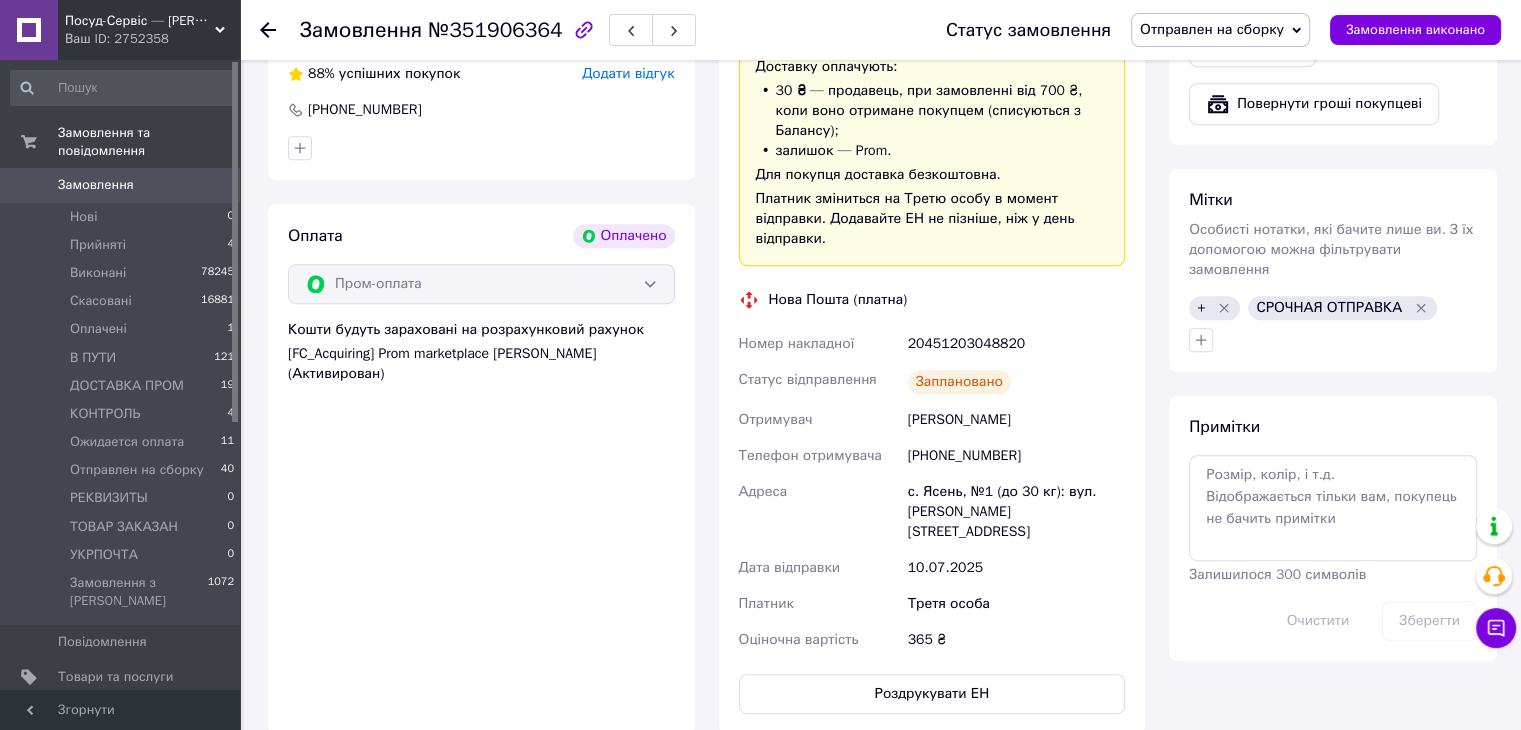 click on "20451203048820" at bounding box center (1016, 344) 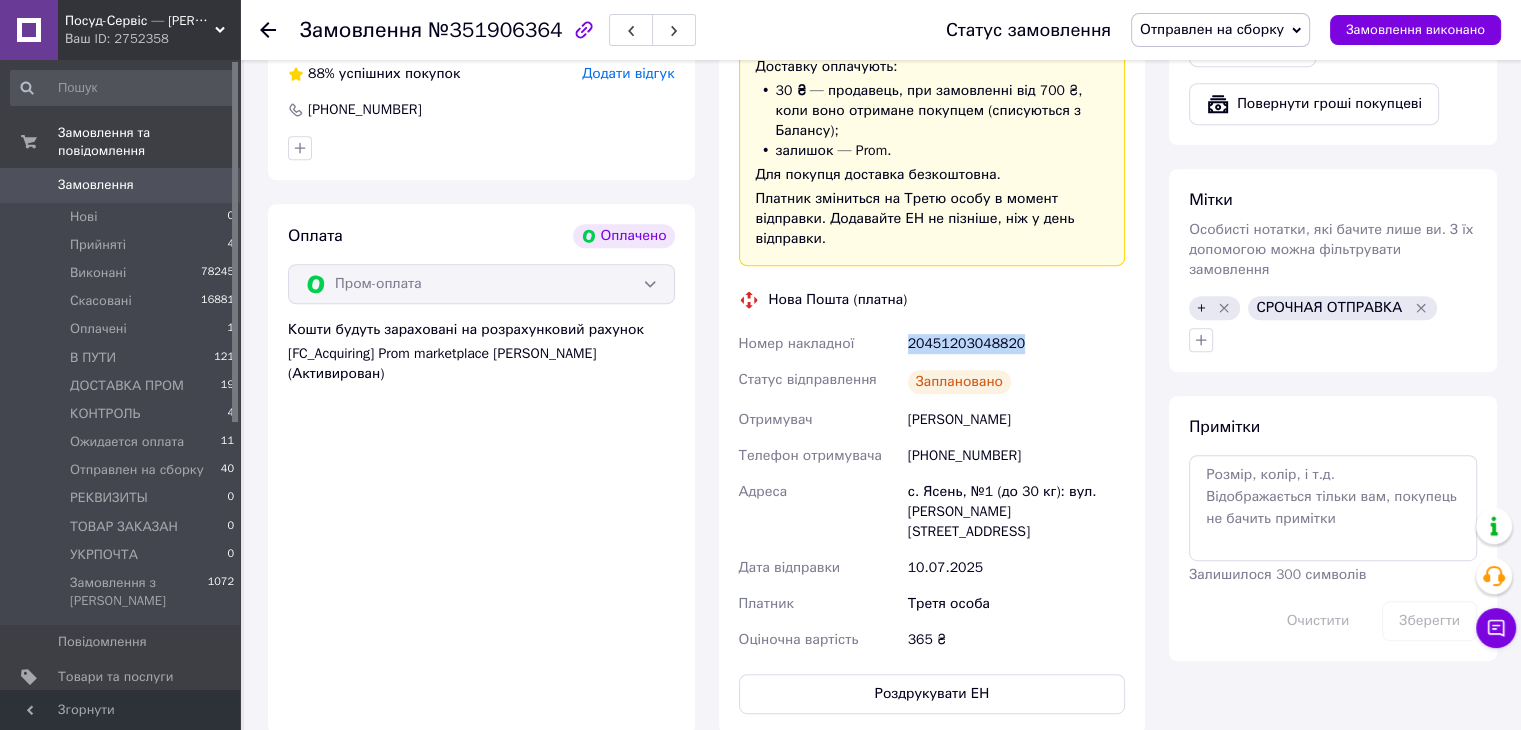 click on "20451203048820" at bounding box center [1016, 344] 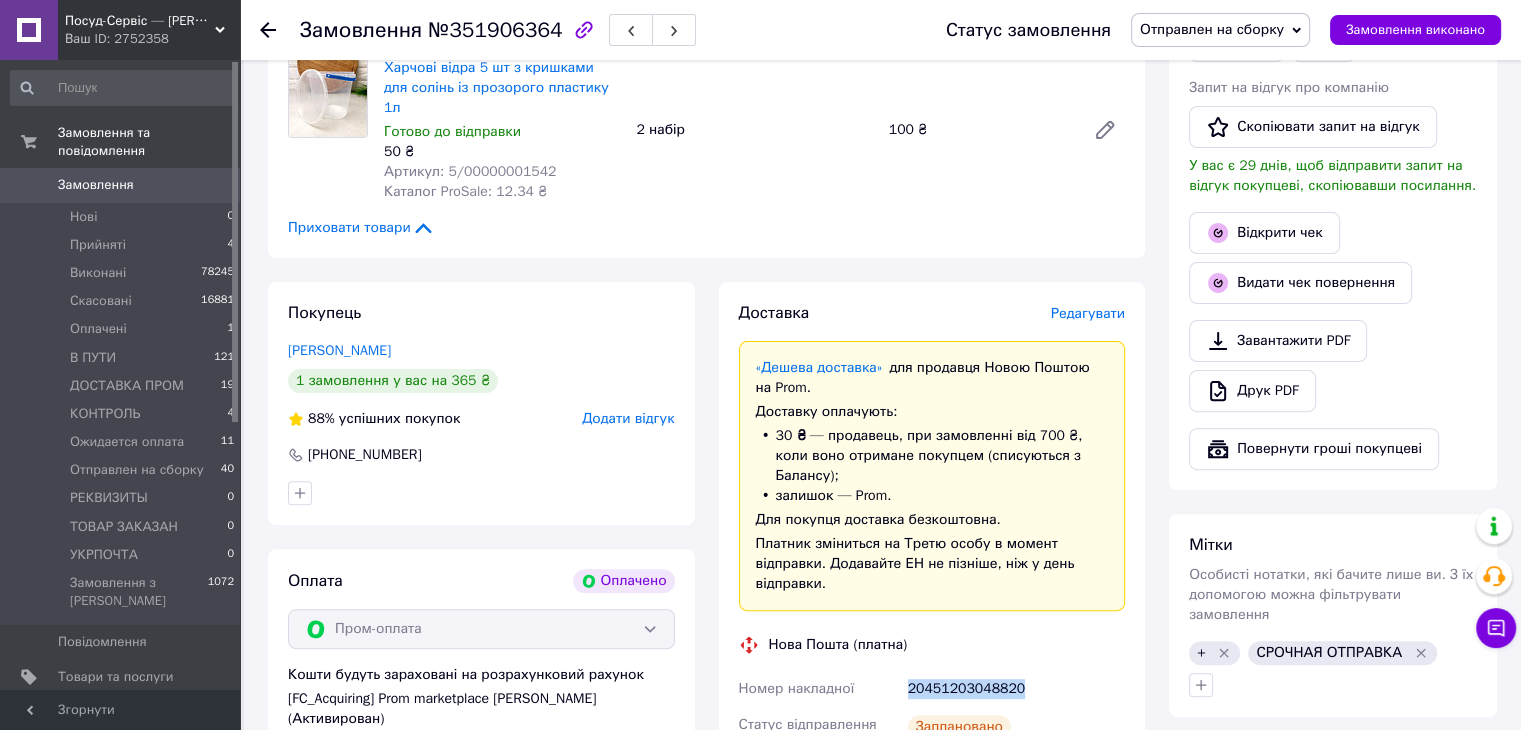 scroll, scrollTop: 400, scrollLeft: 0, axis: vertical 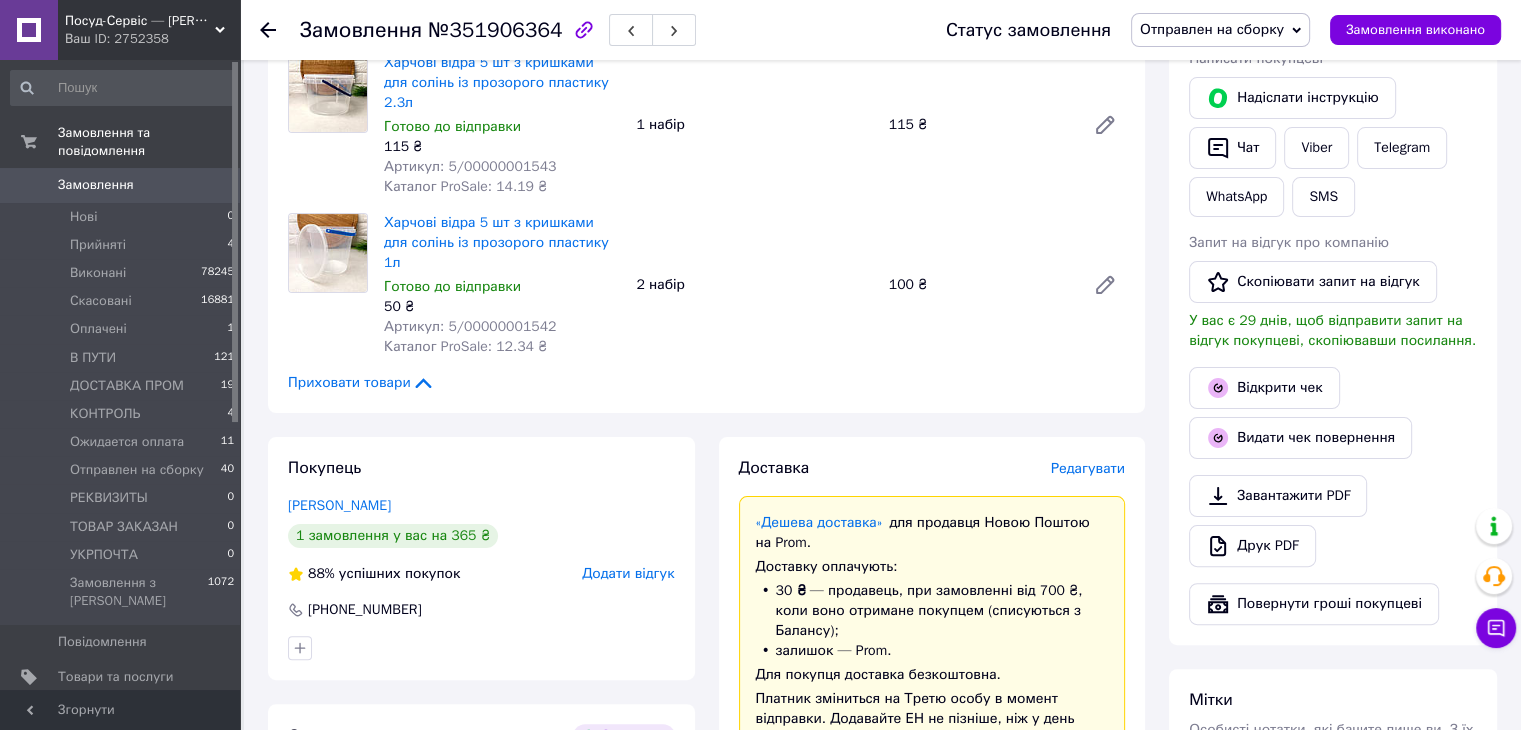 click on "Чат" at bounding box center (1232, 148) 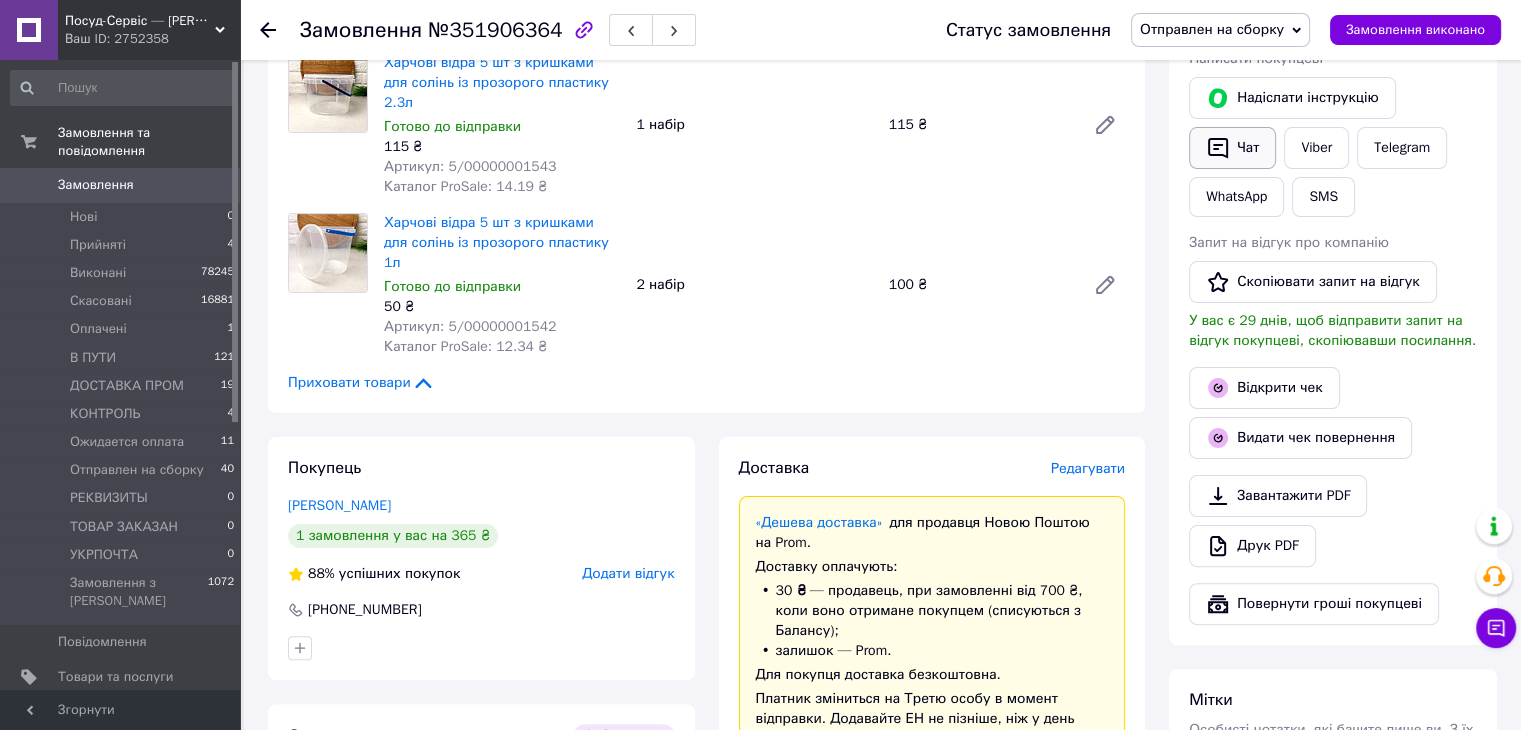 click on "Чат" at bounding box center (1232, 148) 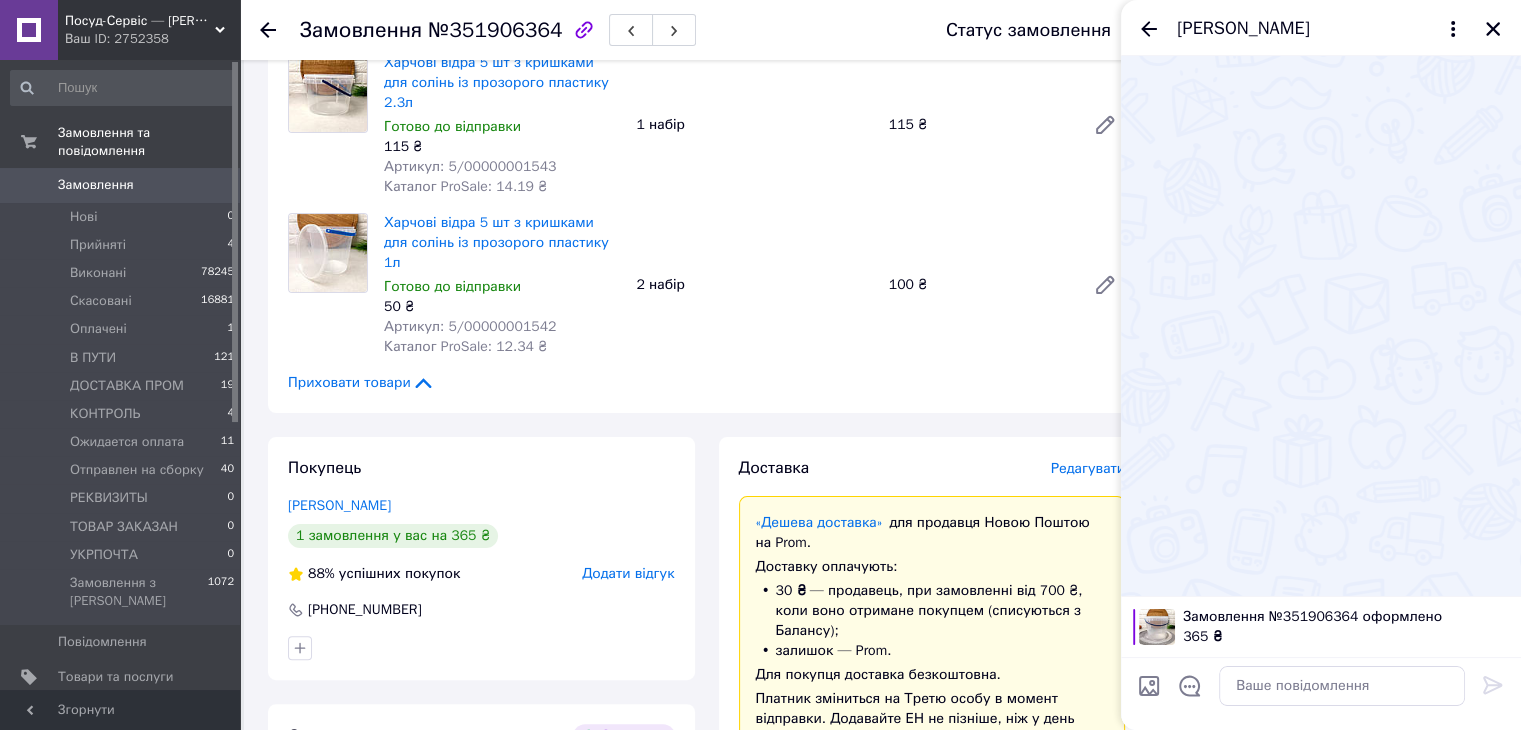 click at bounding box center (1190, 689) 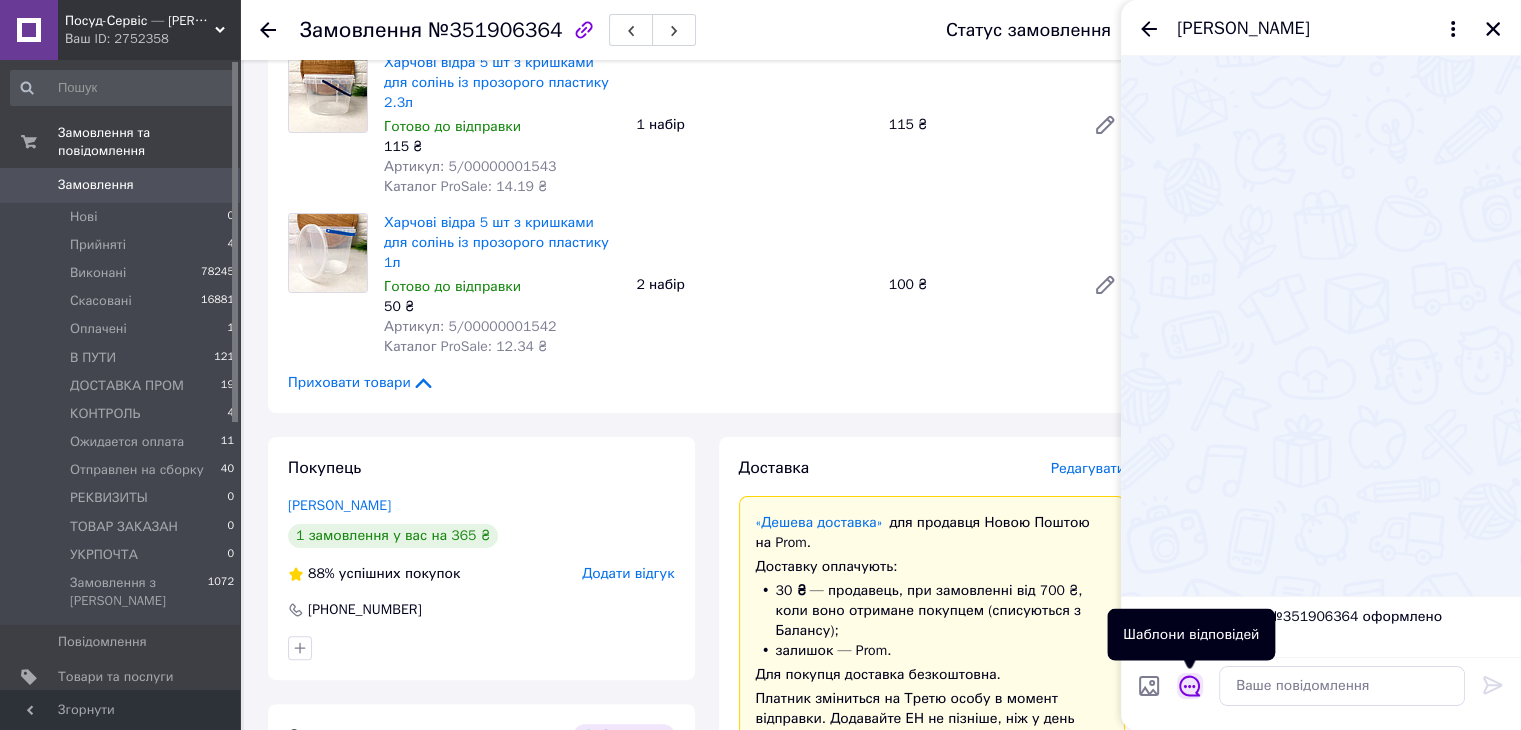 click 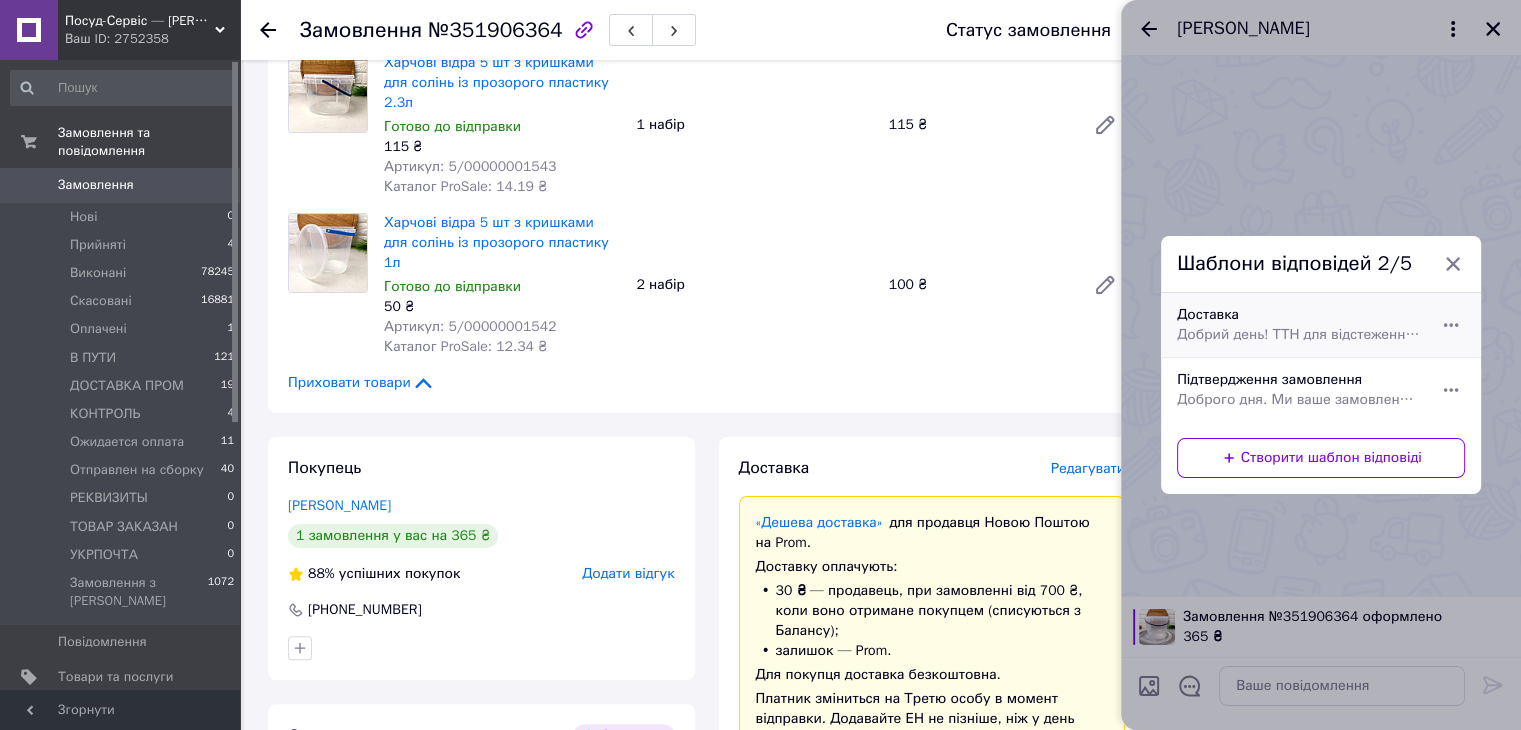 click on "Добрий день!
ТТН для відстеження замовлення     (номер ТТН)
Обов'язково перевіряйте відповідність товару, зовнішній вигляд, цілісність і комплектацію у відділенні перевізника!
В РАЗІ ПОШКОДЖЕННЯ ТОВАРУ ПРИ ТРАНСПОРТУВАННІ. ВІДМОВТЕСЬ ВІД ЗАМОВЛЕННЯ
Гарного дня!" at bounding box center [1299, 335] 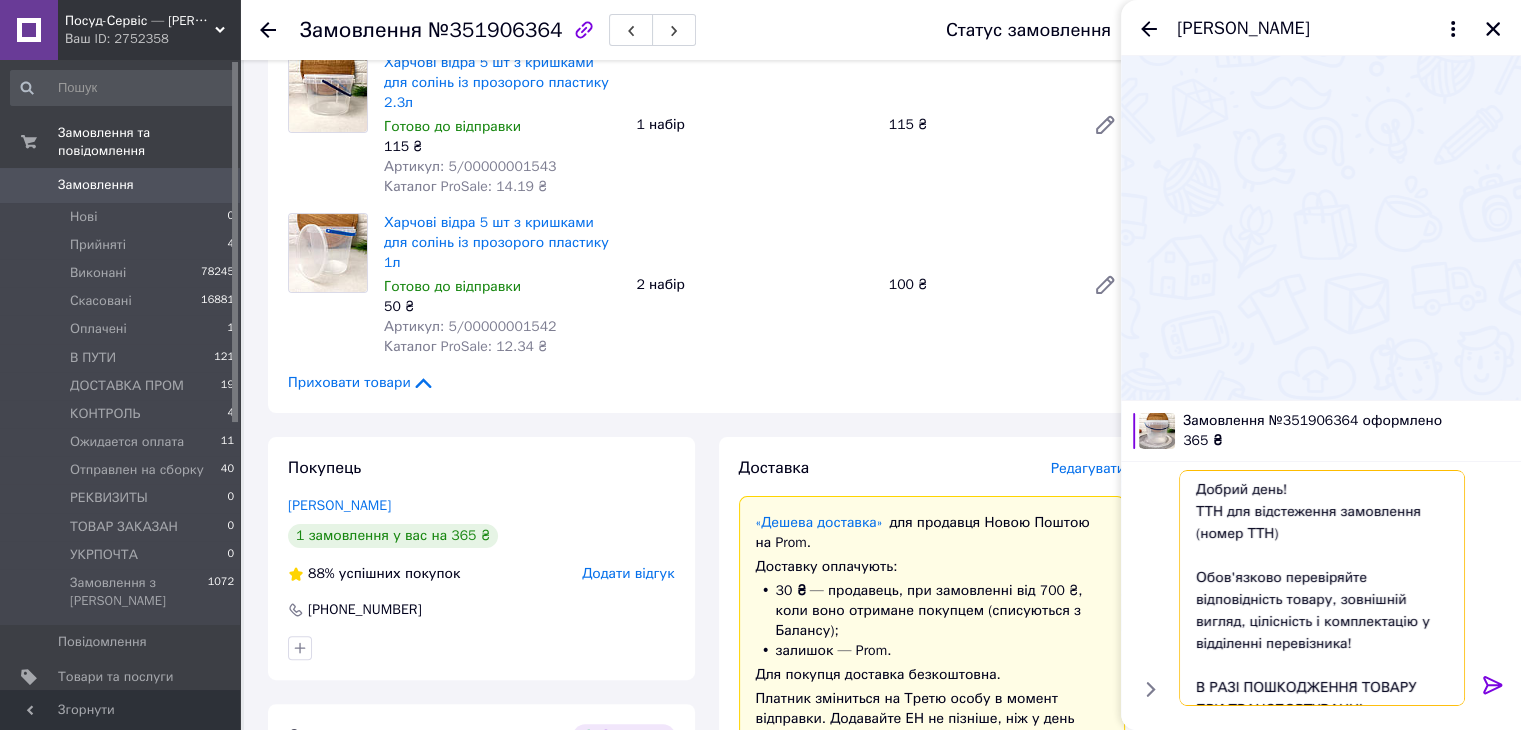 drag, startPoint x: 1290, startPoint y: 537, endPoint x: 1174, endPoint y: 533, distance: 116.06895 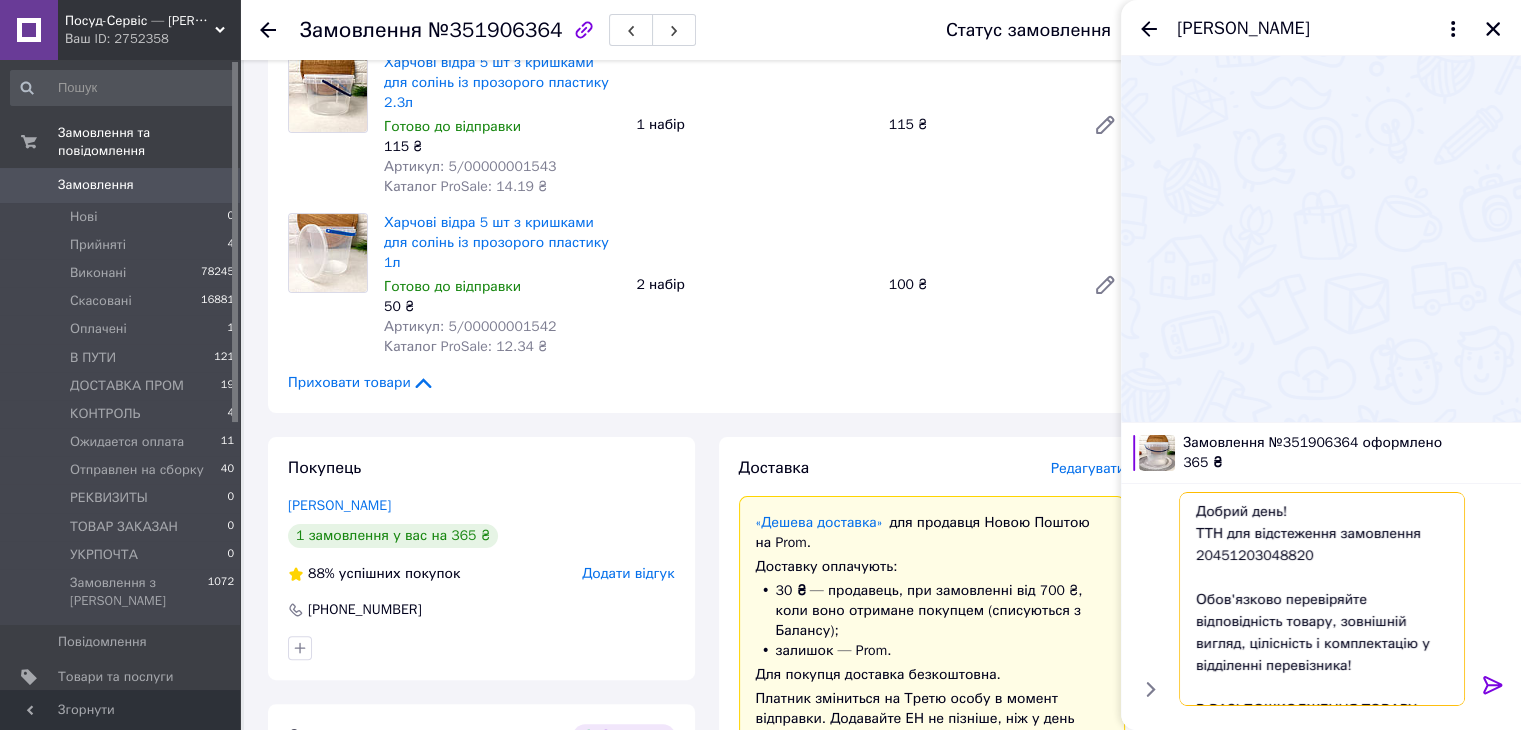 type on "Добрий день!
ТТН для відстеження замовлення     20451203048820
Обов'язково перевіряйте відповідність товару, зовнішній вигляд, цілісність і комплектацію у відділенні перевізника!
В РАЗІ ПОШКОДЖЕННЯ ТОВАРУ ПРИ ТРАНСПОРТУВАННІ. ВІДМОВТЕСЬ ВІД ЗАМОВЛЕННЯ
Гарного дня!" 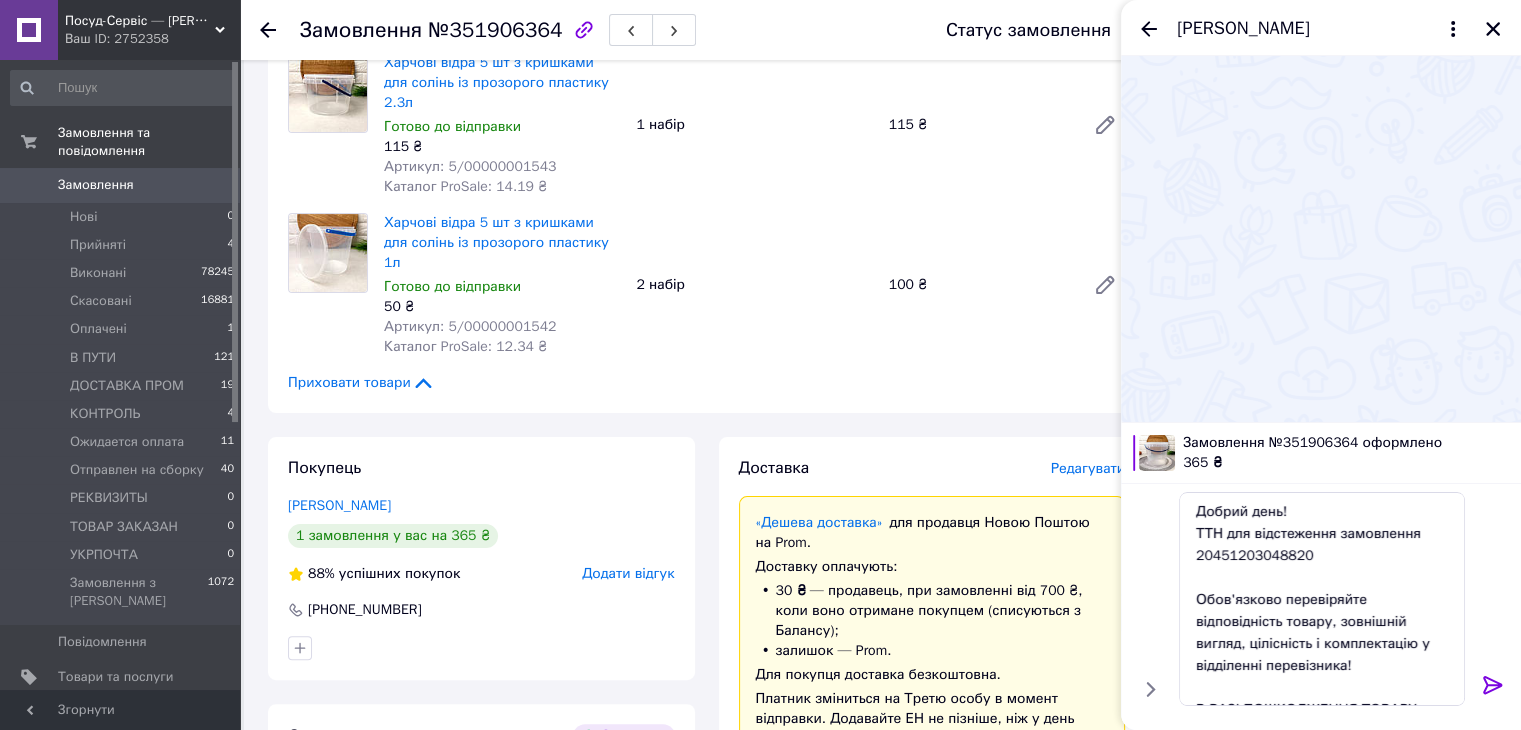 click 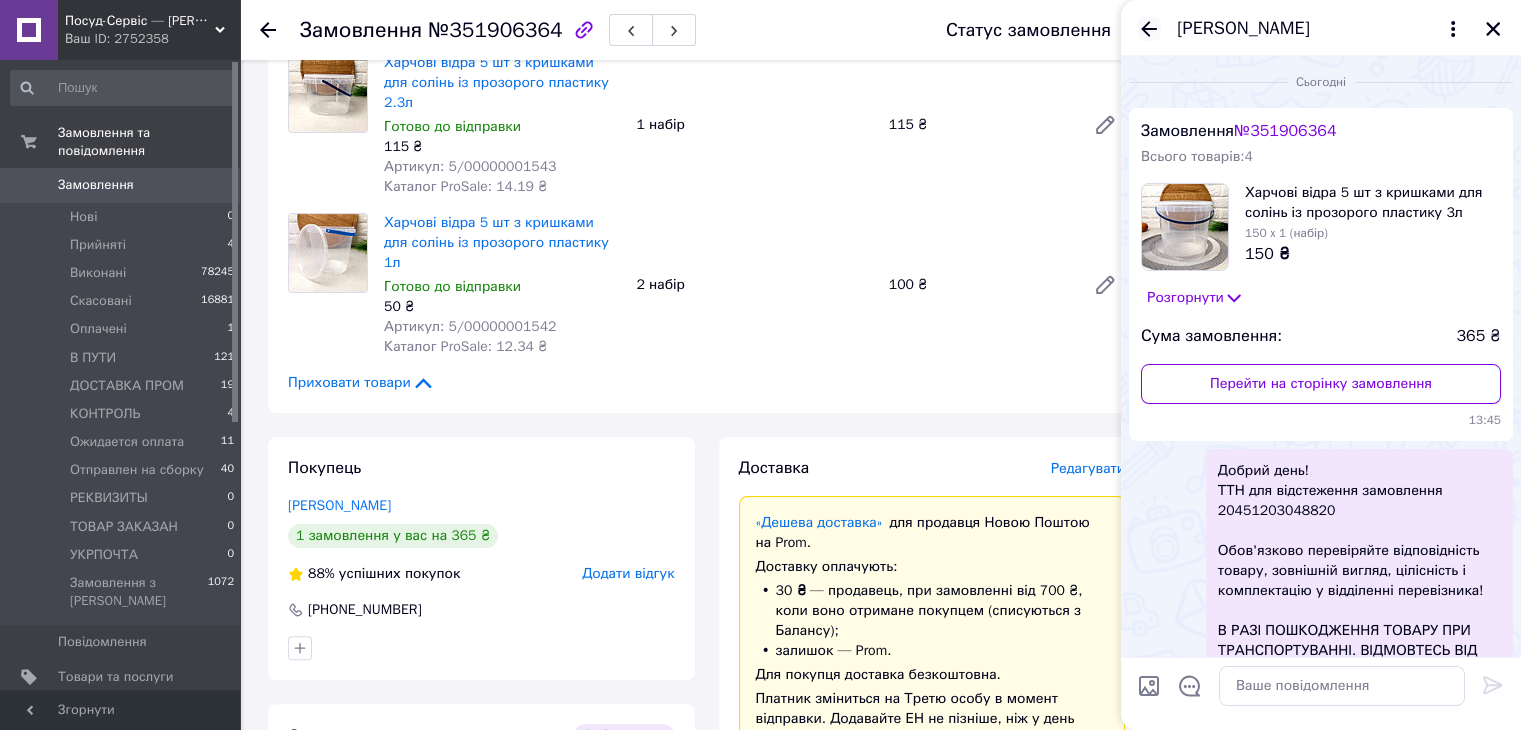 click 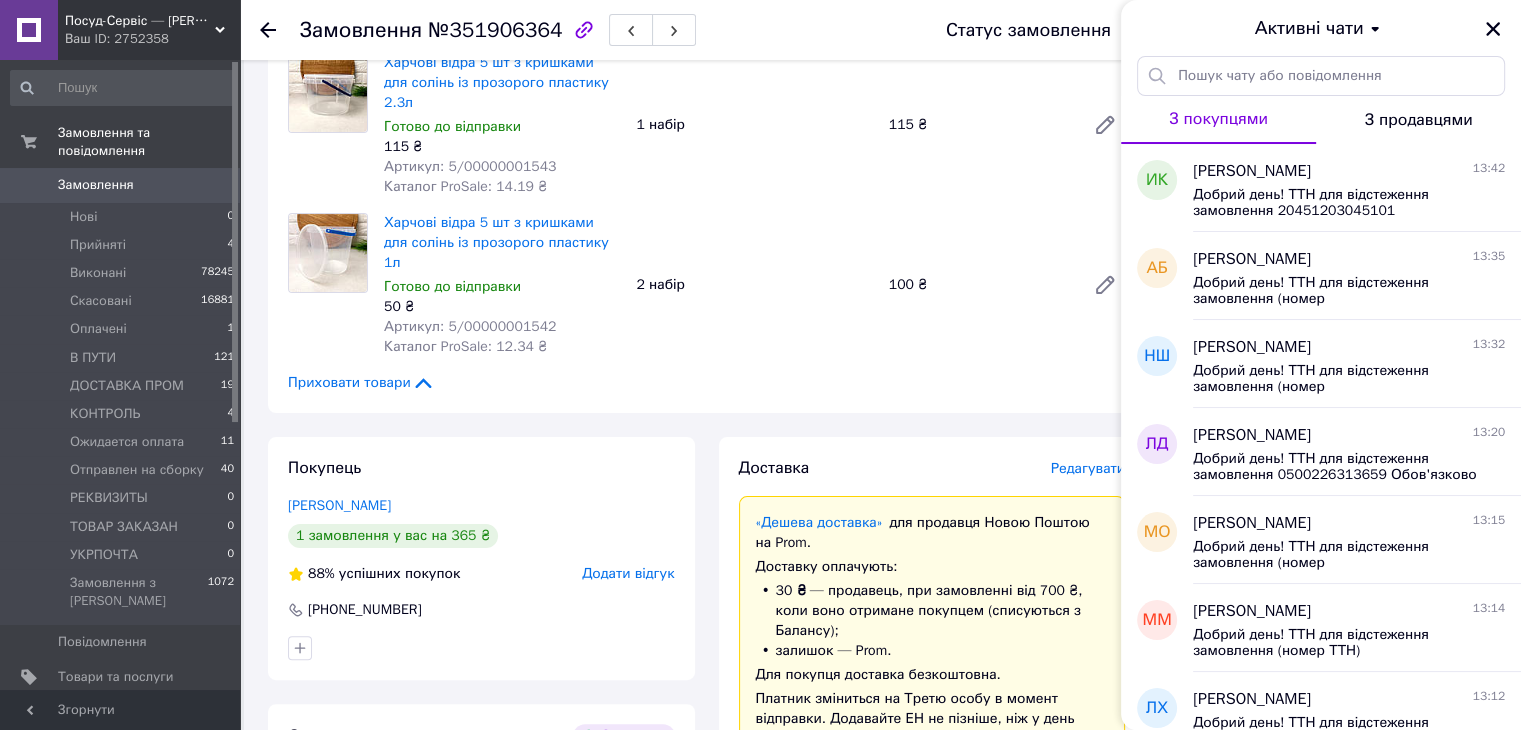 drag, startPoint x: 1493, startPoint y: 26, endPoint x: 1457, endPoint y: 19, distance: 36.67424 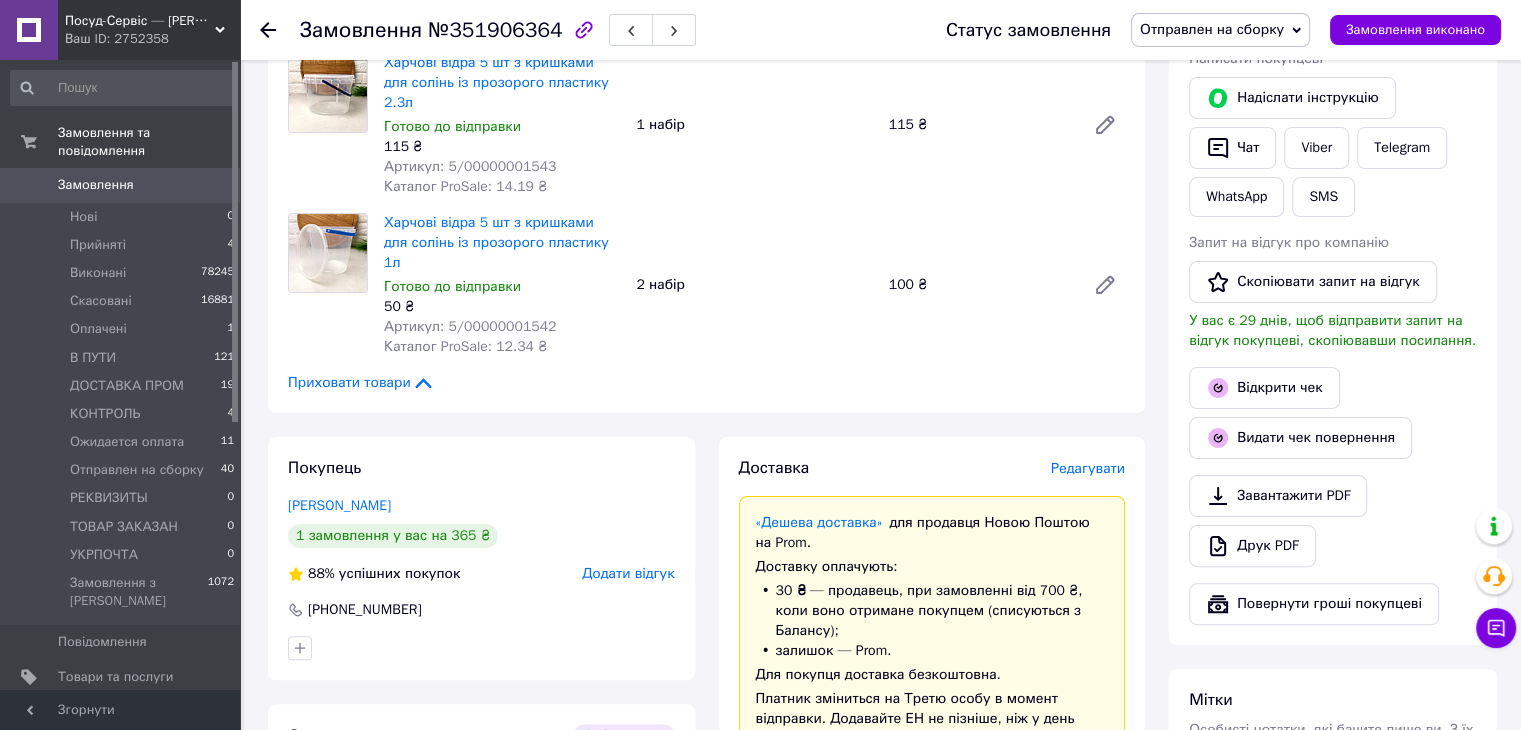 click on "Отправлен на сборку" at bounding box center [1212, 29] 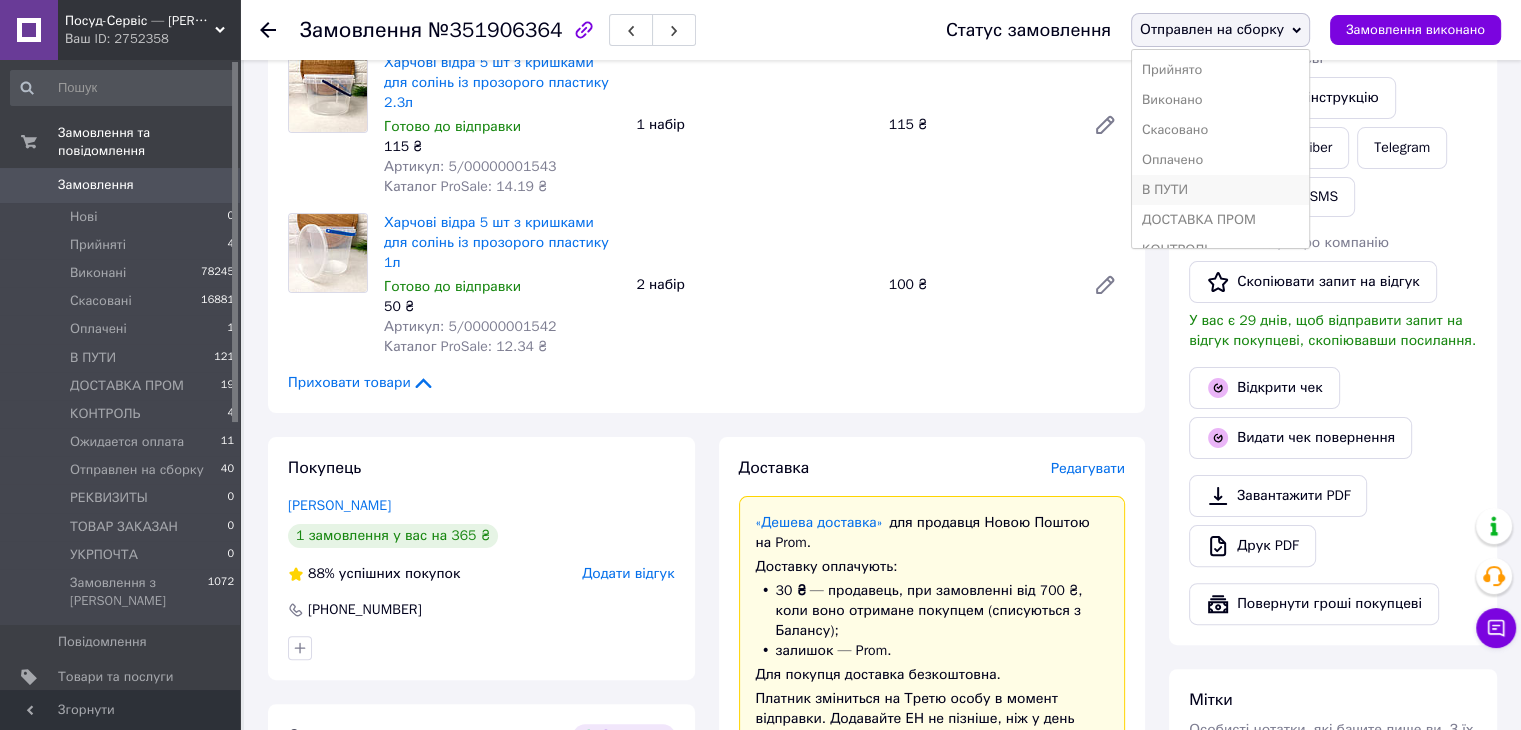 click on "В ПУТИ" at bounding box center (1220, 190) 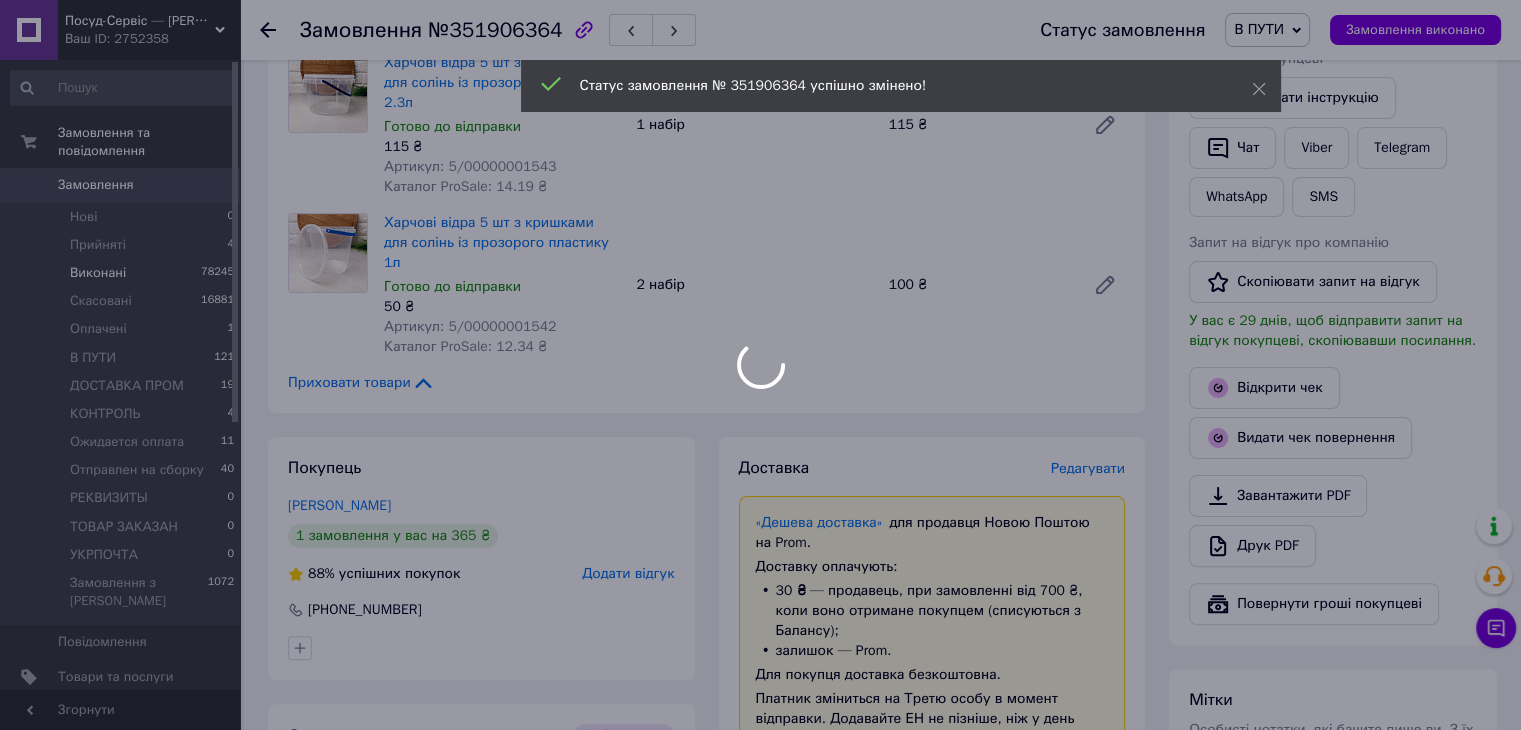 scroll, scrollTop: 52, scrollLeft: 0, axis: vertical 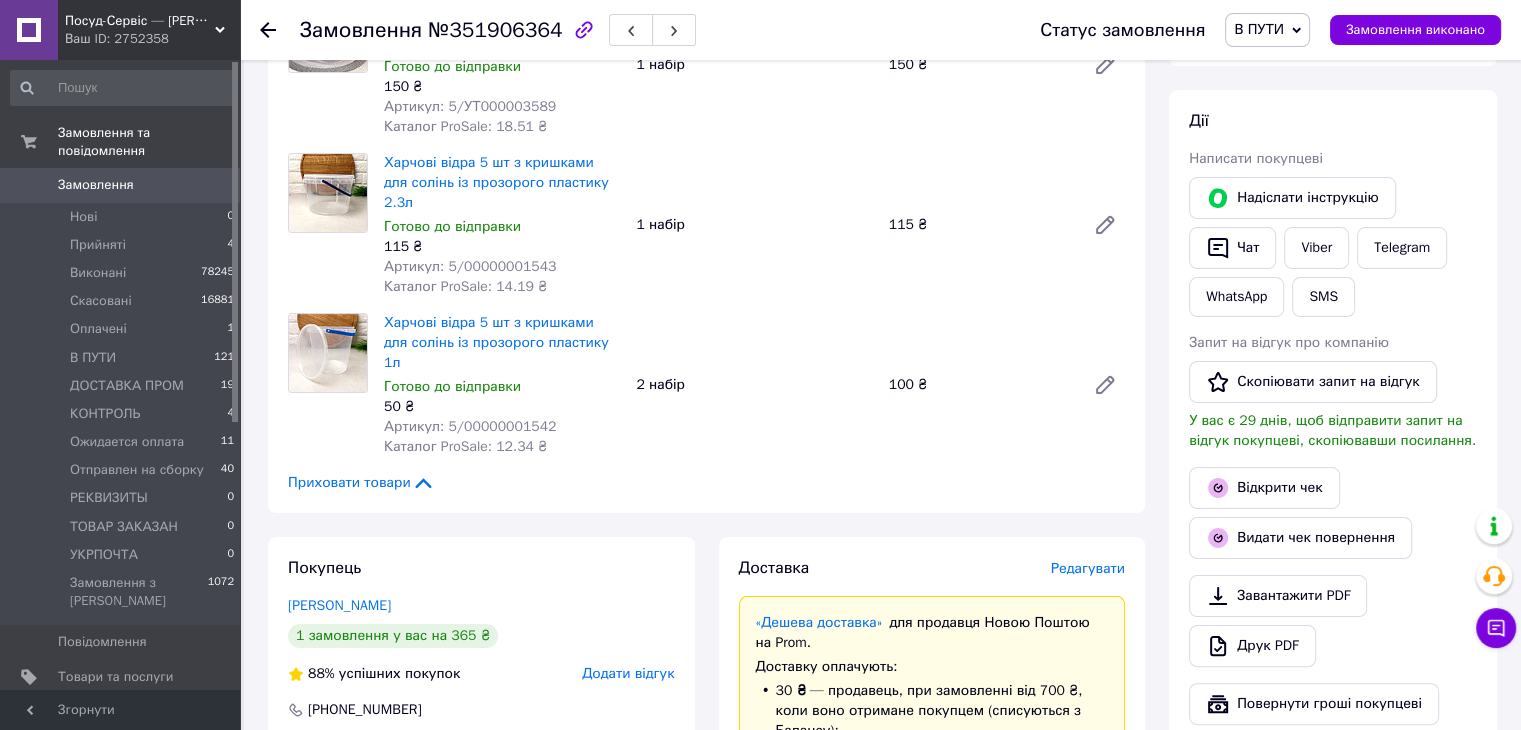 click on "Замовлення" at bounding box center (96, 185) 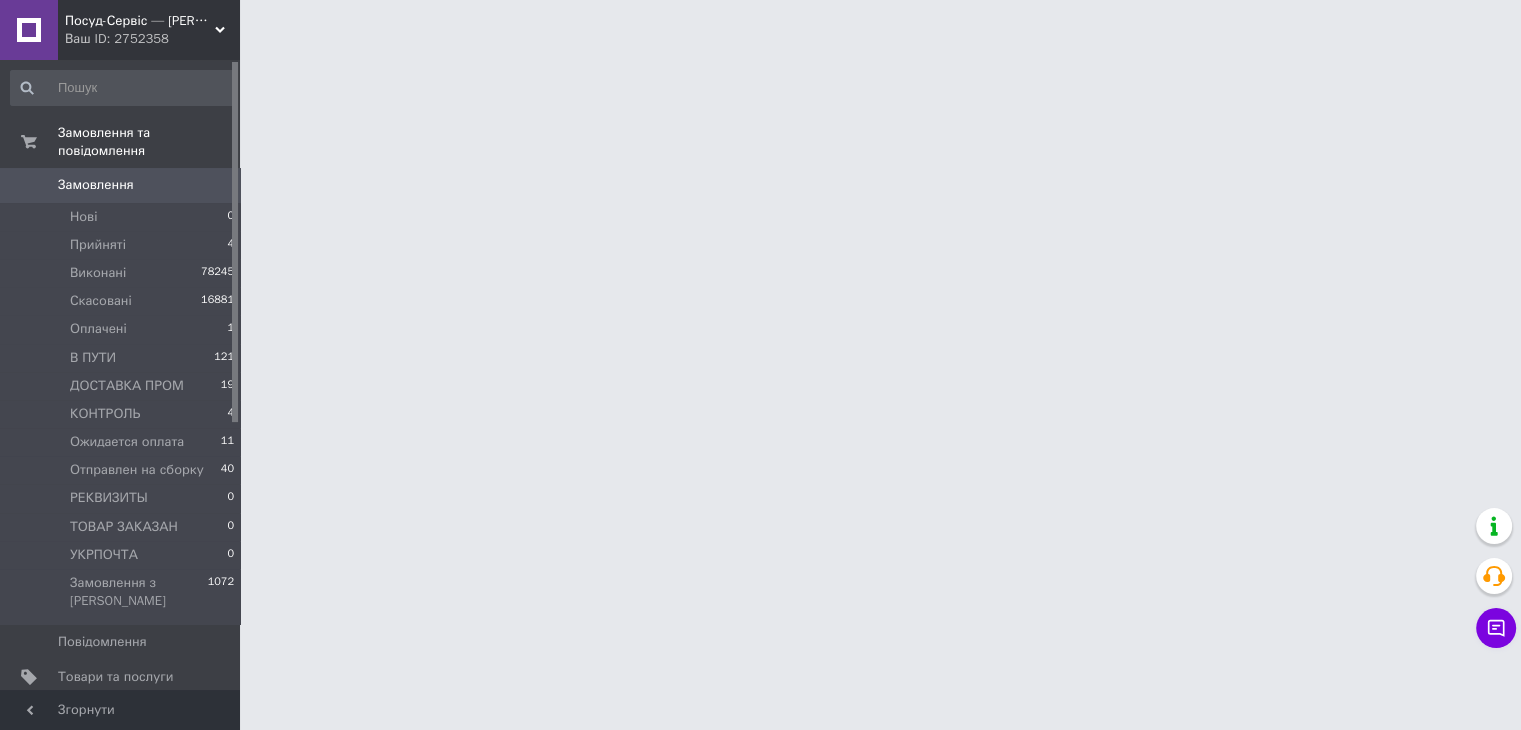scroll, scrollTop: 0, scrollLeft: 0, axis: both 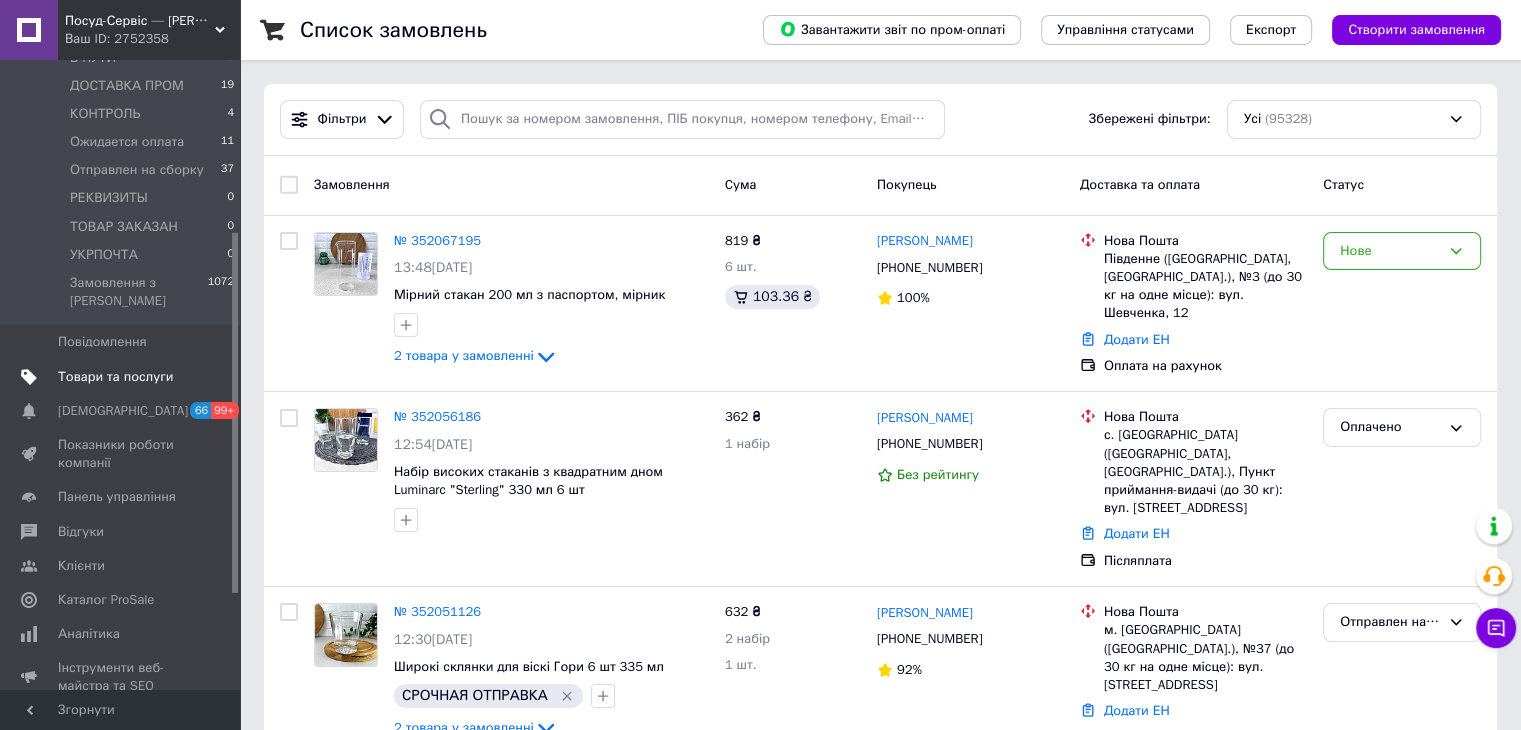 click on "Товари та послуги" at bounding box center (115, 377) 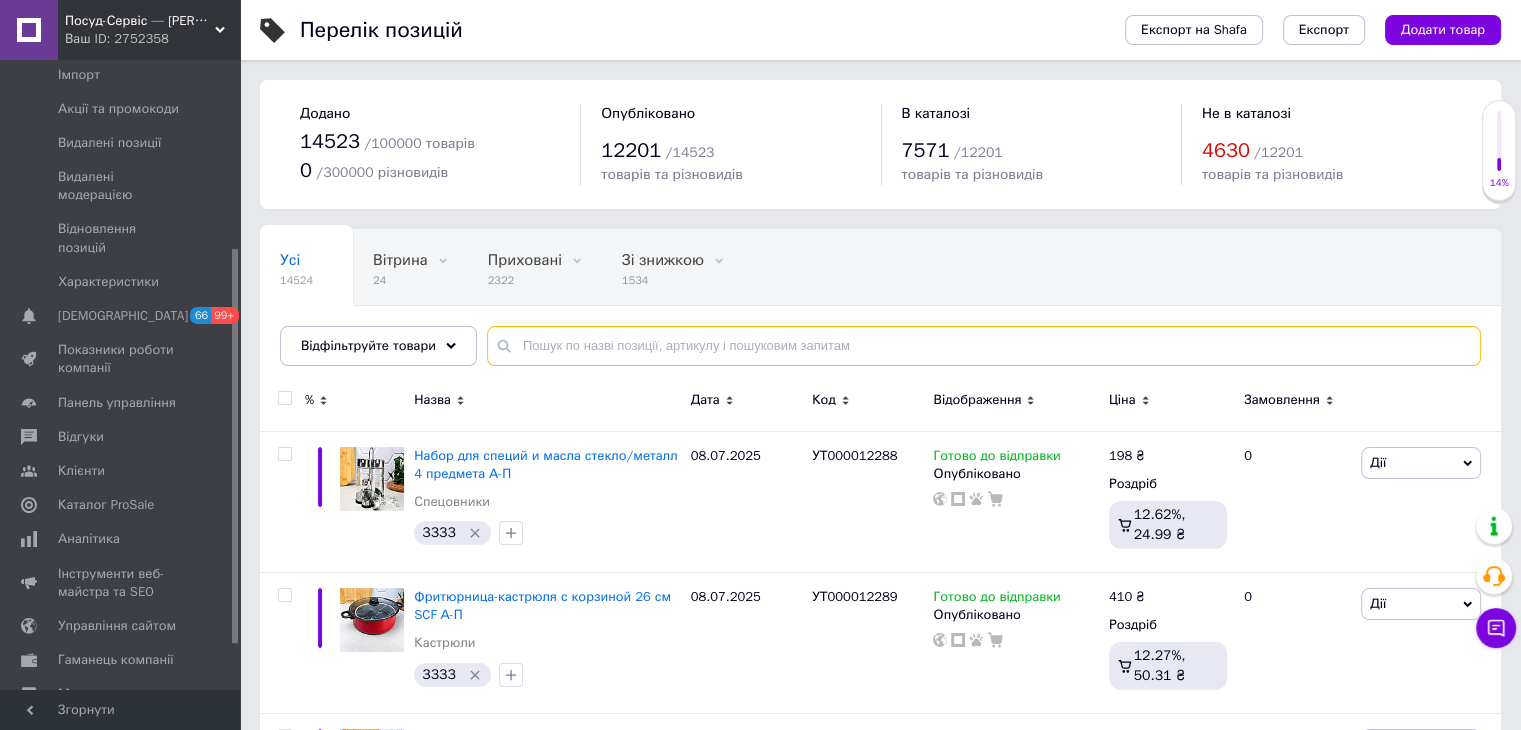 click at bounding box center [984, 346] 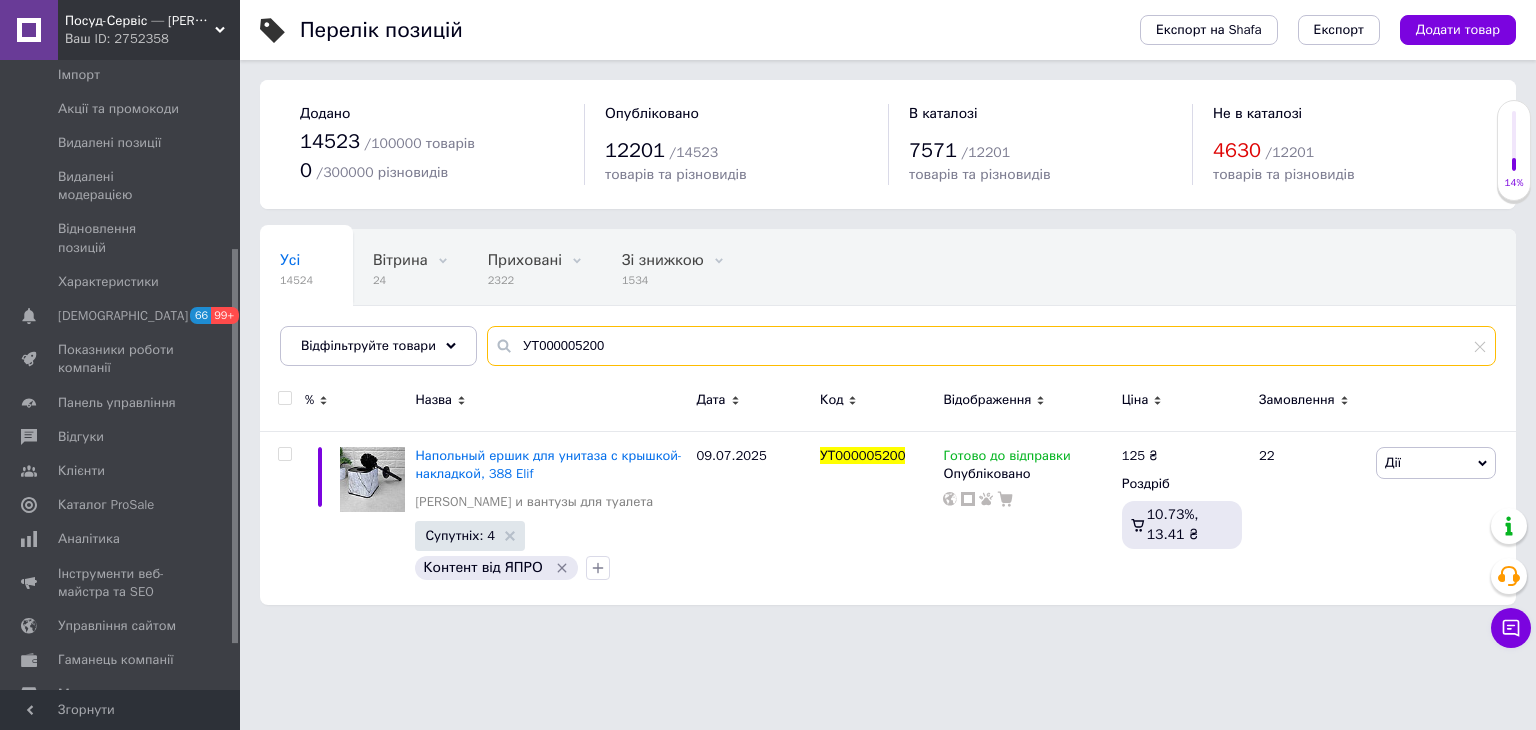 type on "УТ000005200" 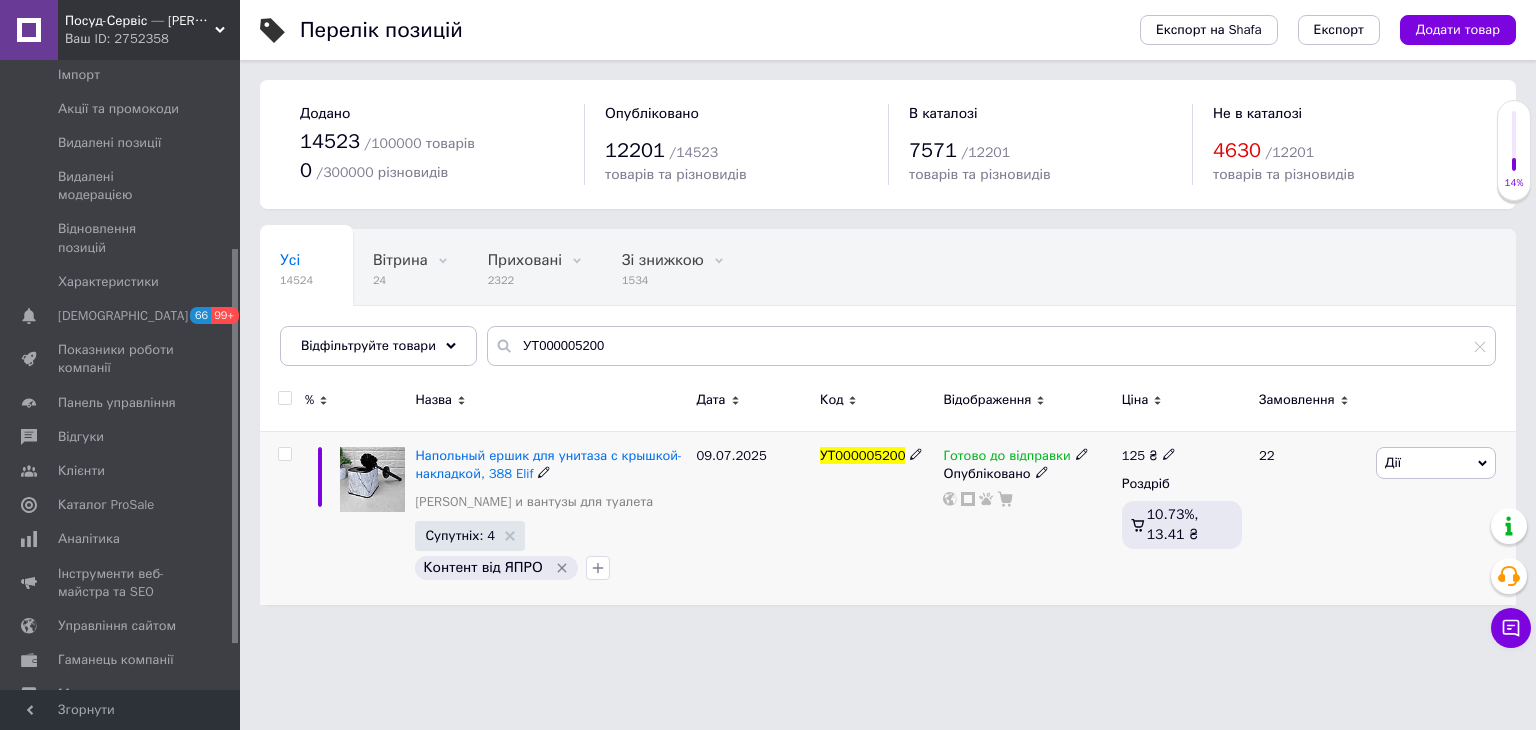 click 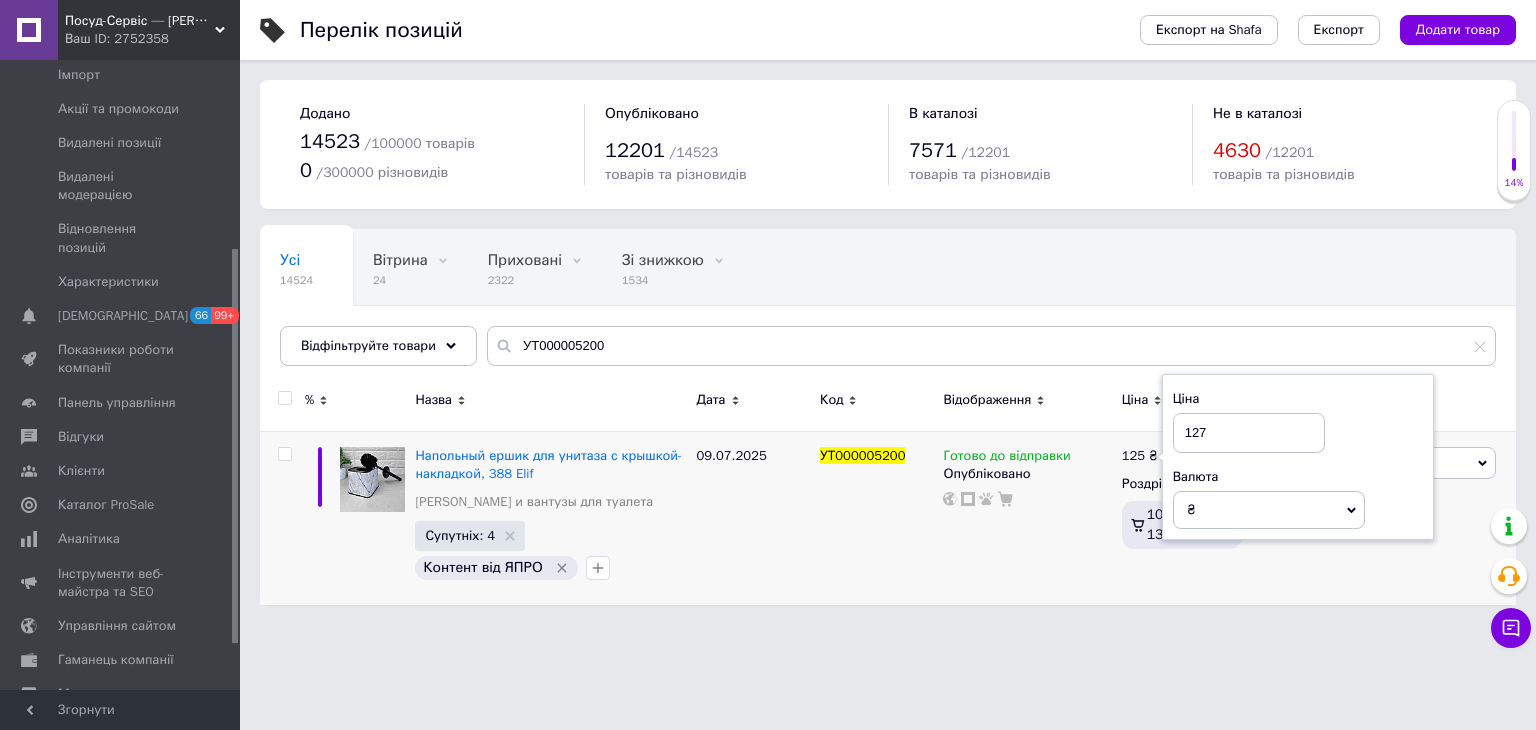 type on "127" 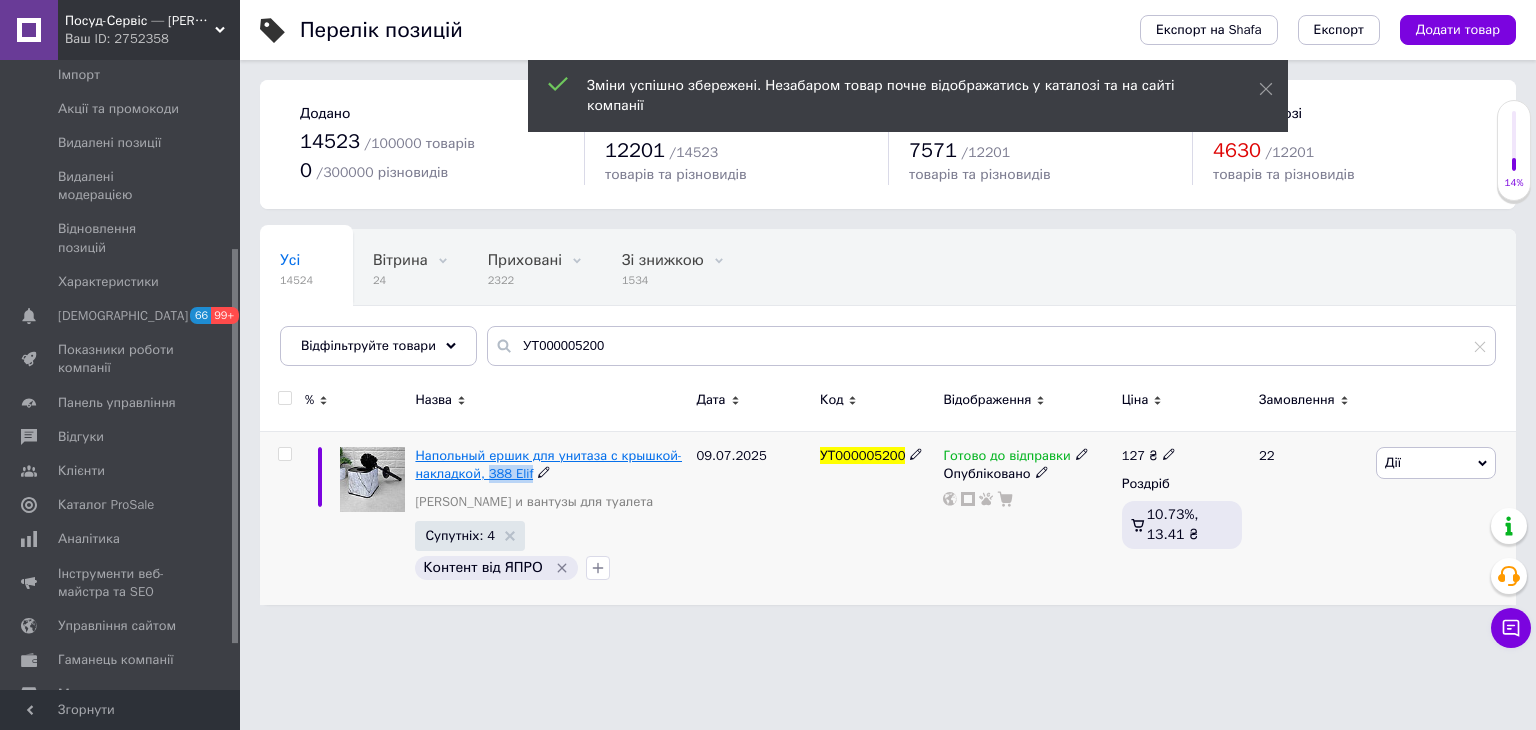 drag, startPoint x: 528, startPoint y: 472, endPoint x: 508, endPoint y: 476, distance: 20.396078 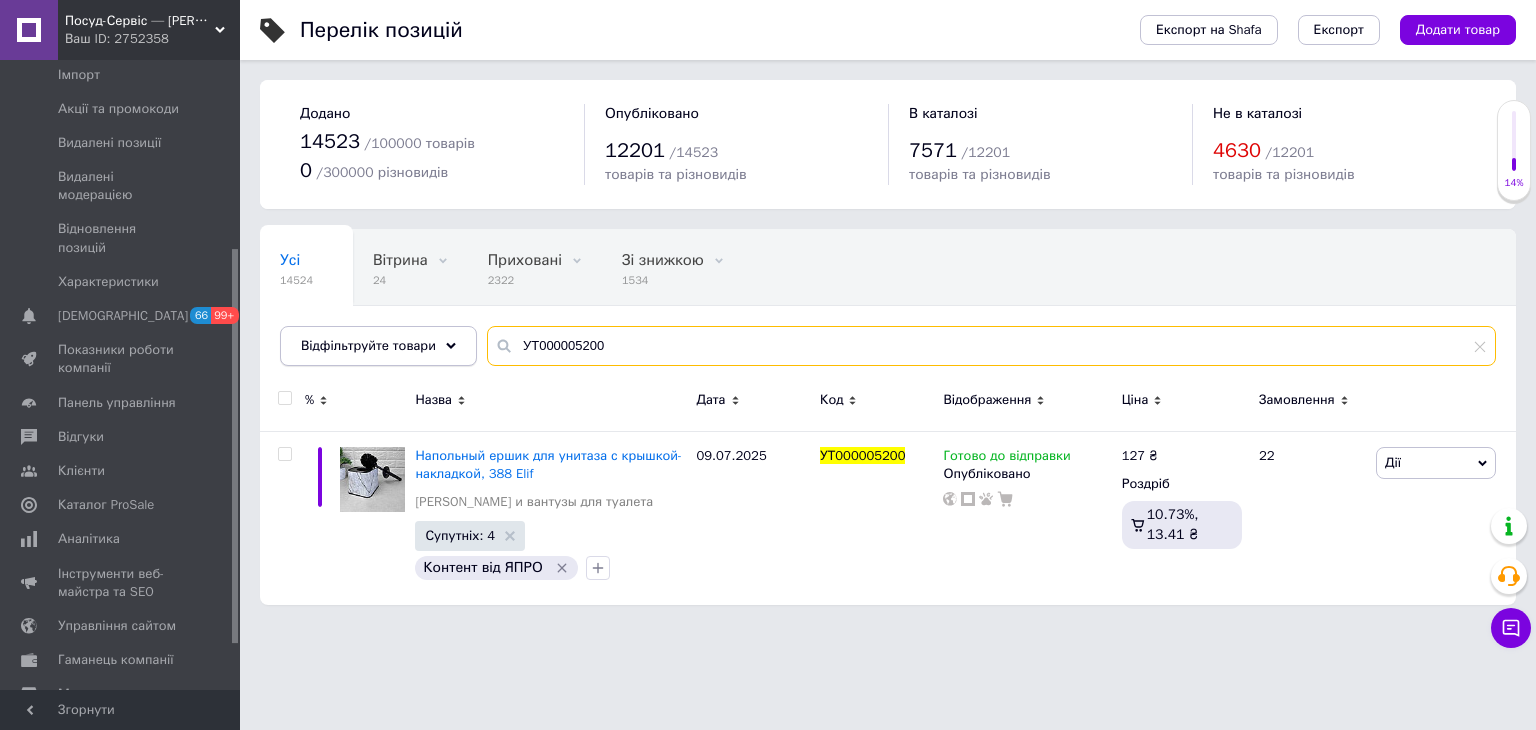 drag, startPoint x: 612, startPoint y: 341, endPoint x: 362, endPoint y: 341, distance: 250 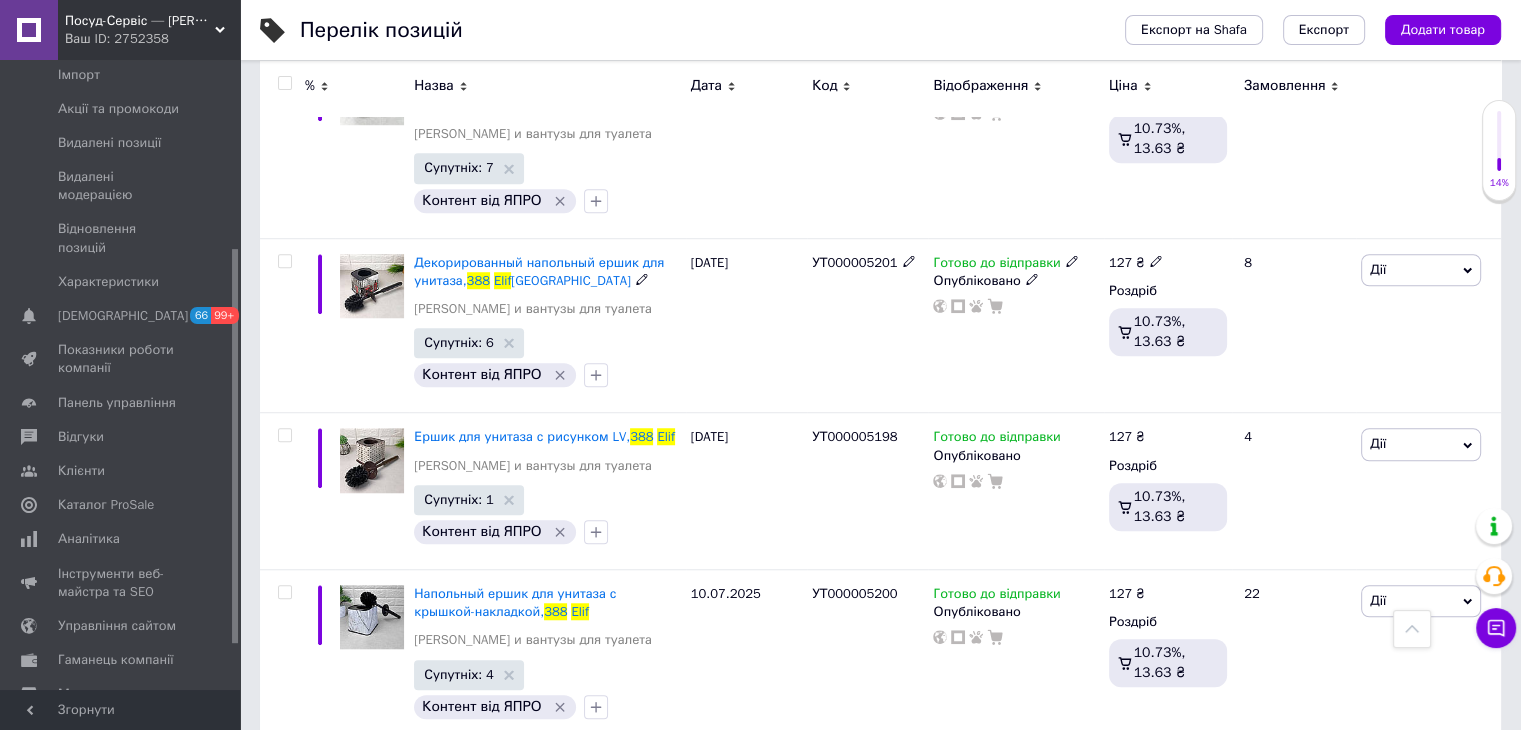 scroll, scrollTop: 1477, scrollLeft: 0, axis: vertical 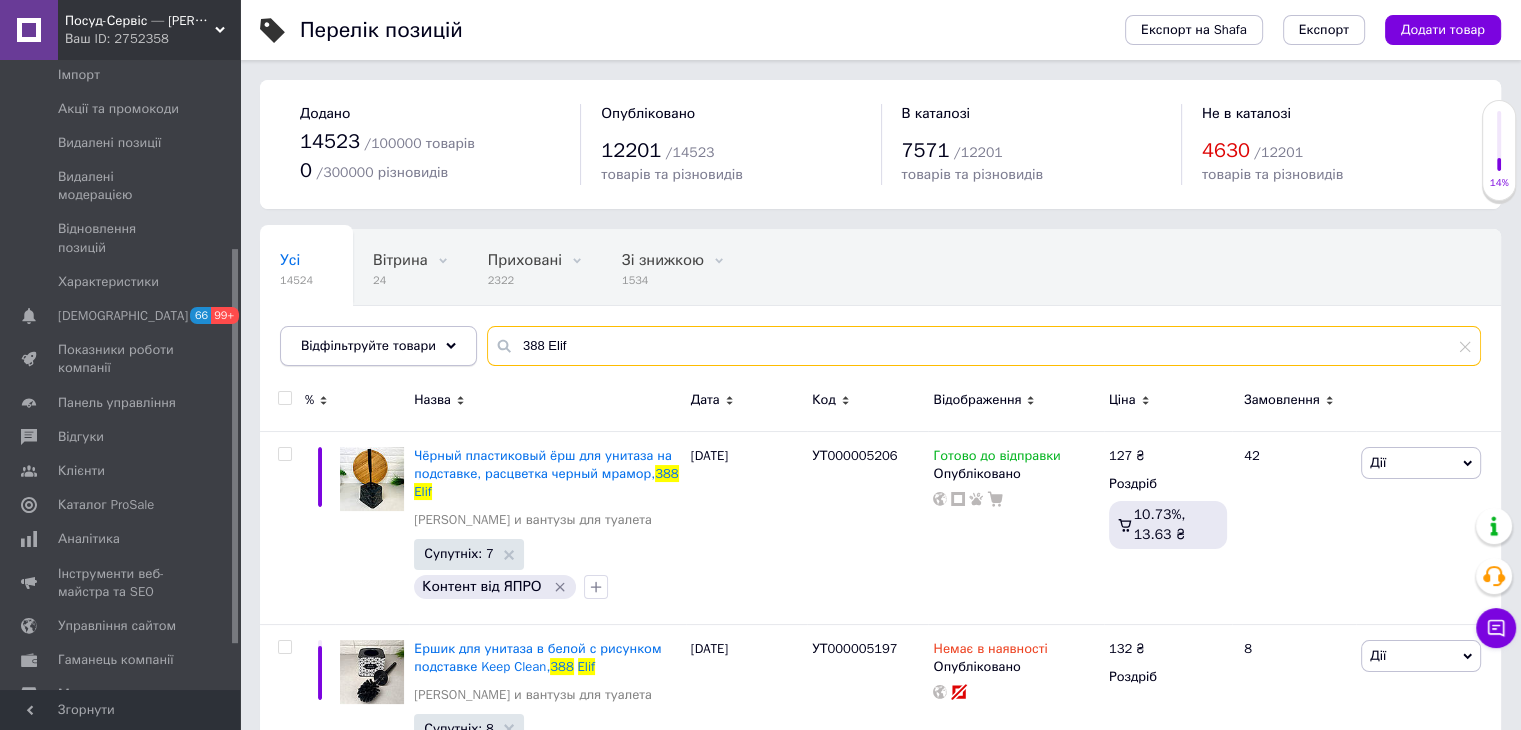 drag, startPoint x: 539, startPoint y: 348, endPoint x: 433, endPoint y: 327, distance: 108.060165 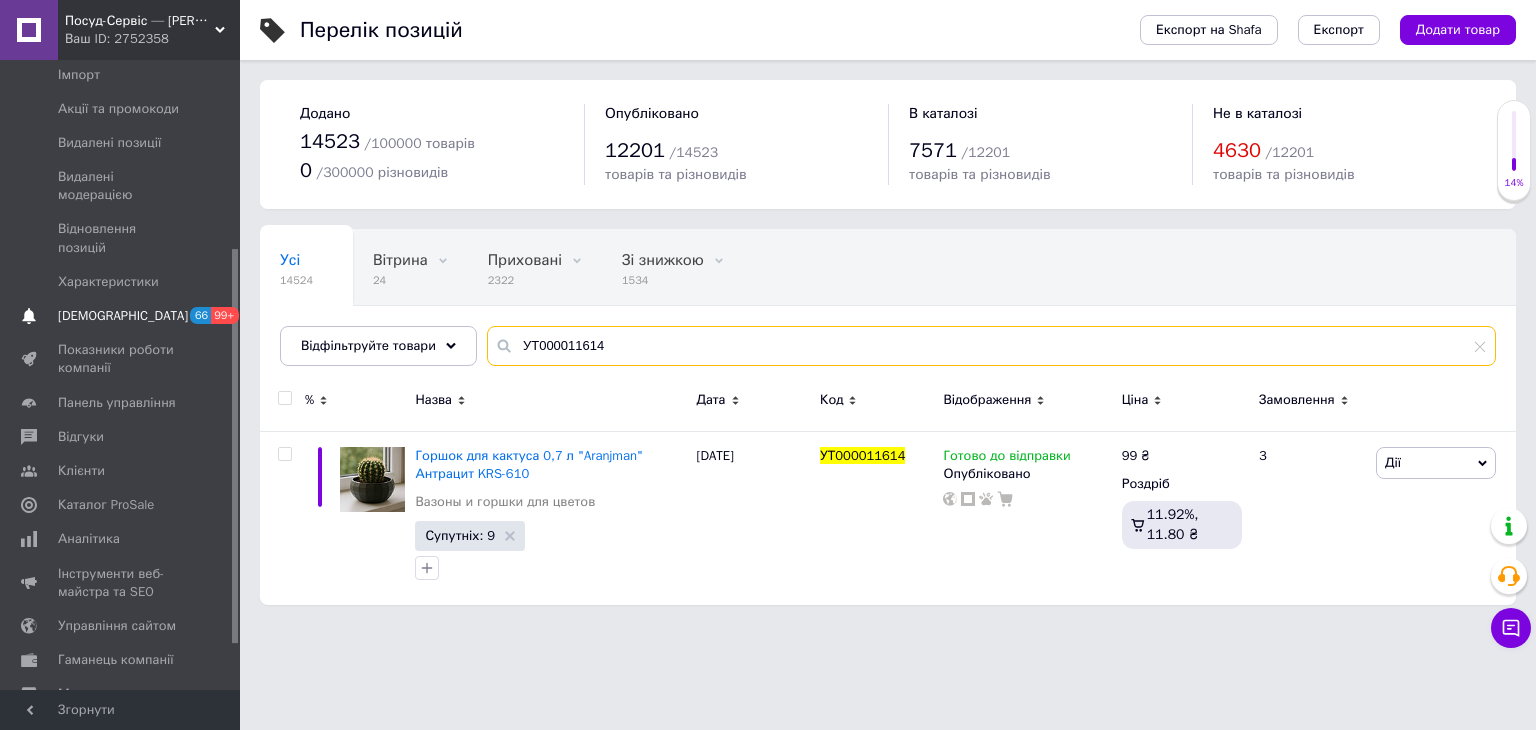 drag, startPoint x: 692, startPoint y: 358, endPoint x: 225, endPoint y: 280, distance: 473.46912 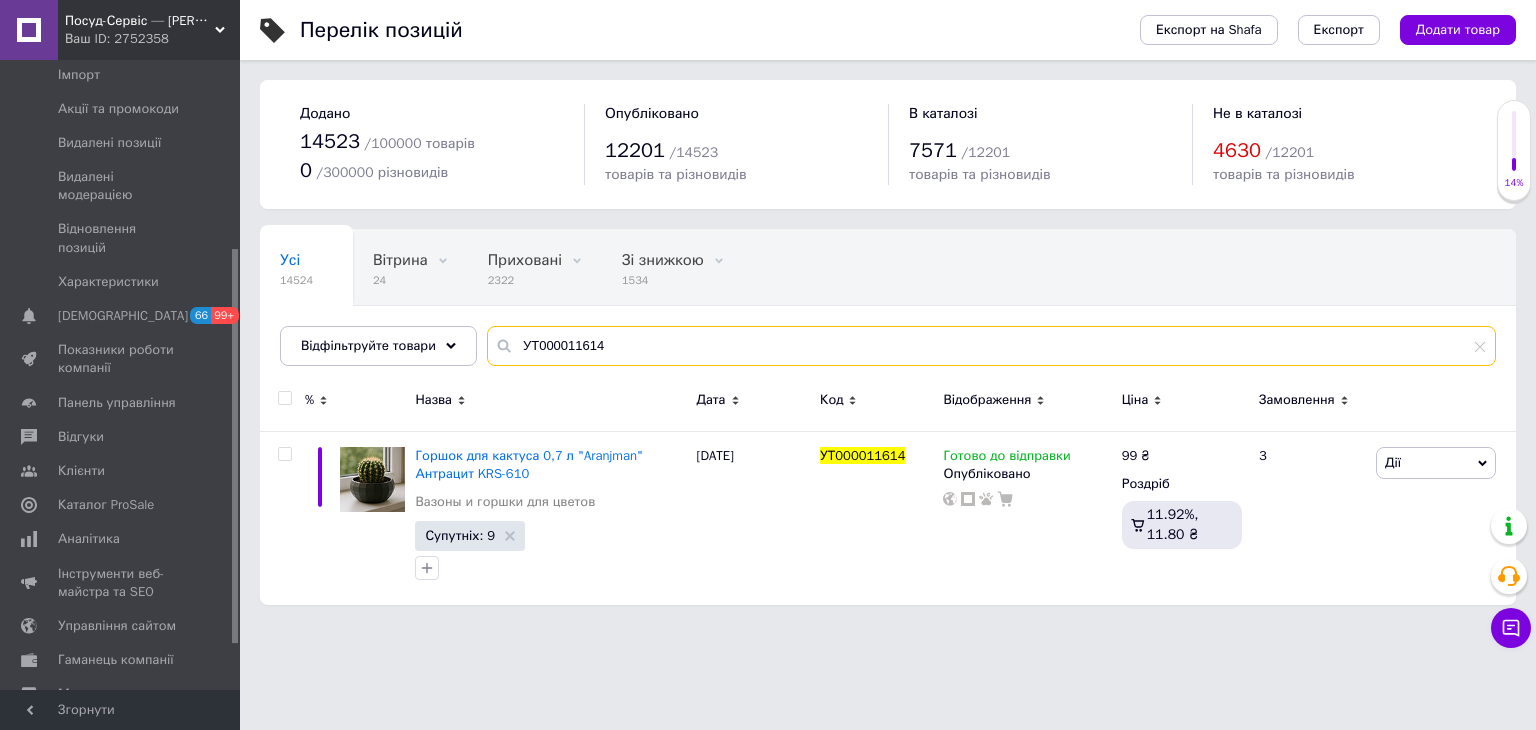 paste on "5" 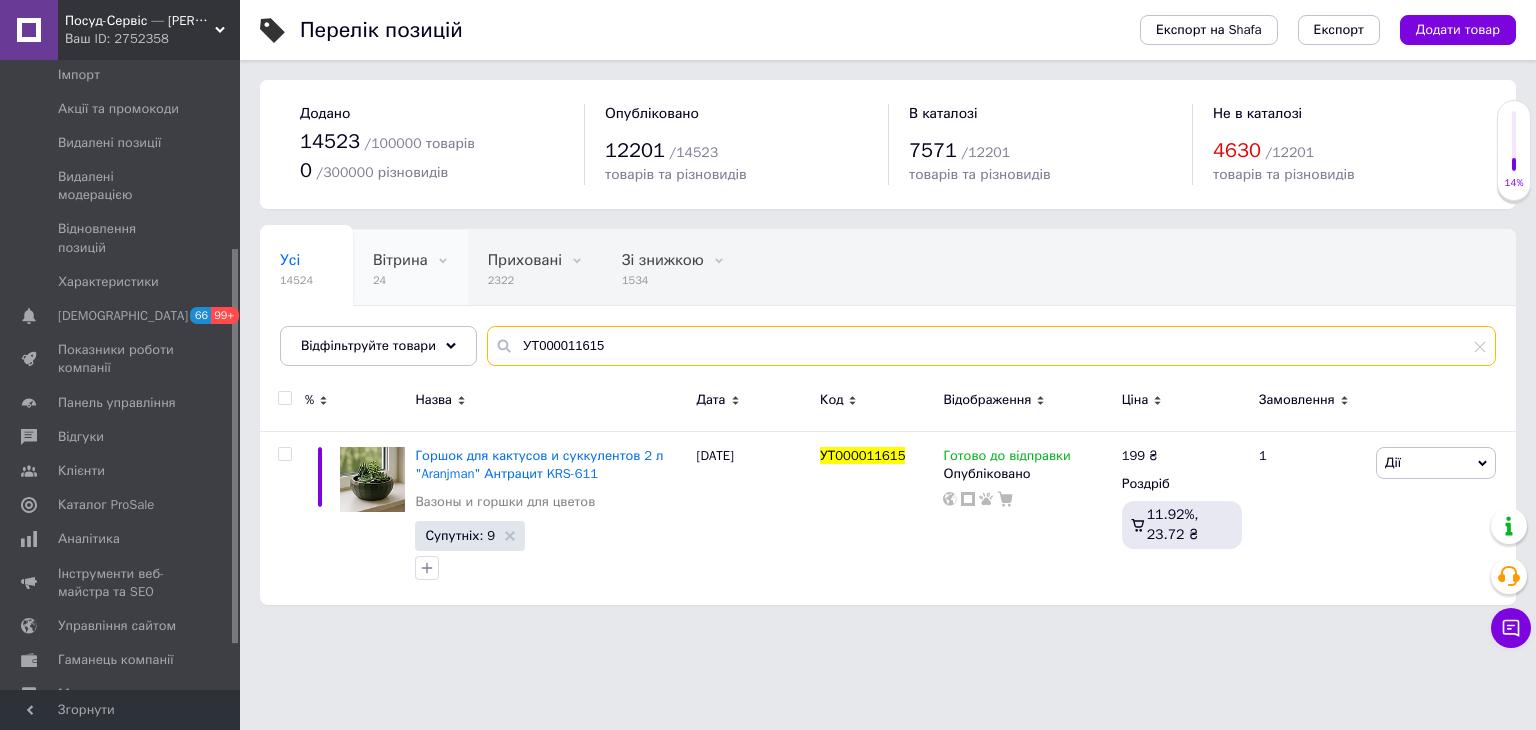 drag, startPoint x: 676, startPoint y: 333, endPoint x: 380, endPoint y: 287, distance: 299.553 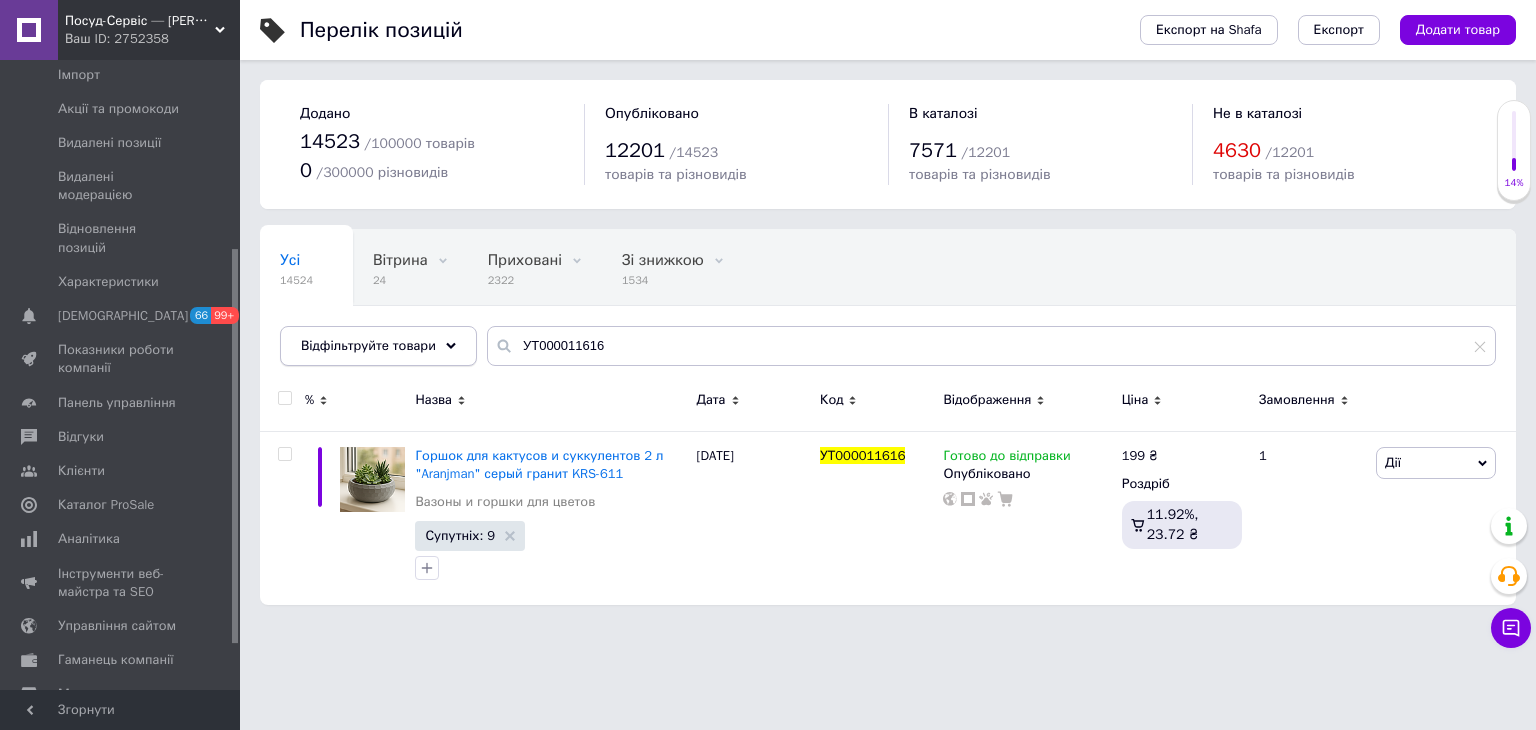 drag, startPoint x: 634, startPoint y: 326, endPoint x: 424, endPoint y: 325, distance: 210.00238 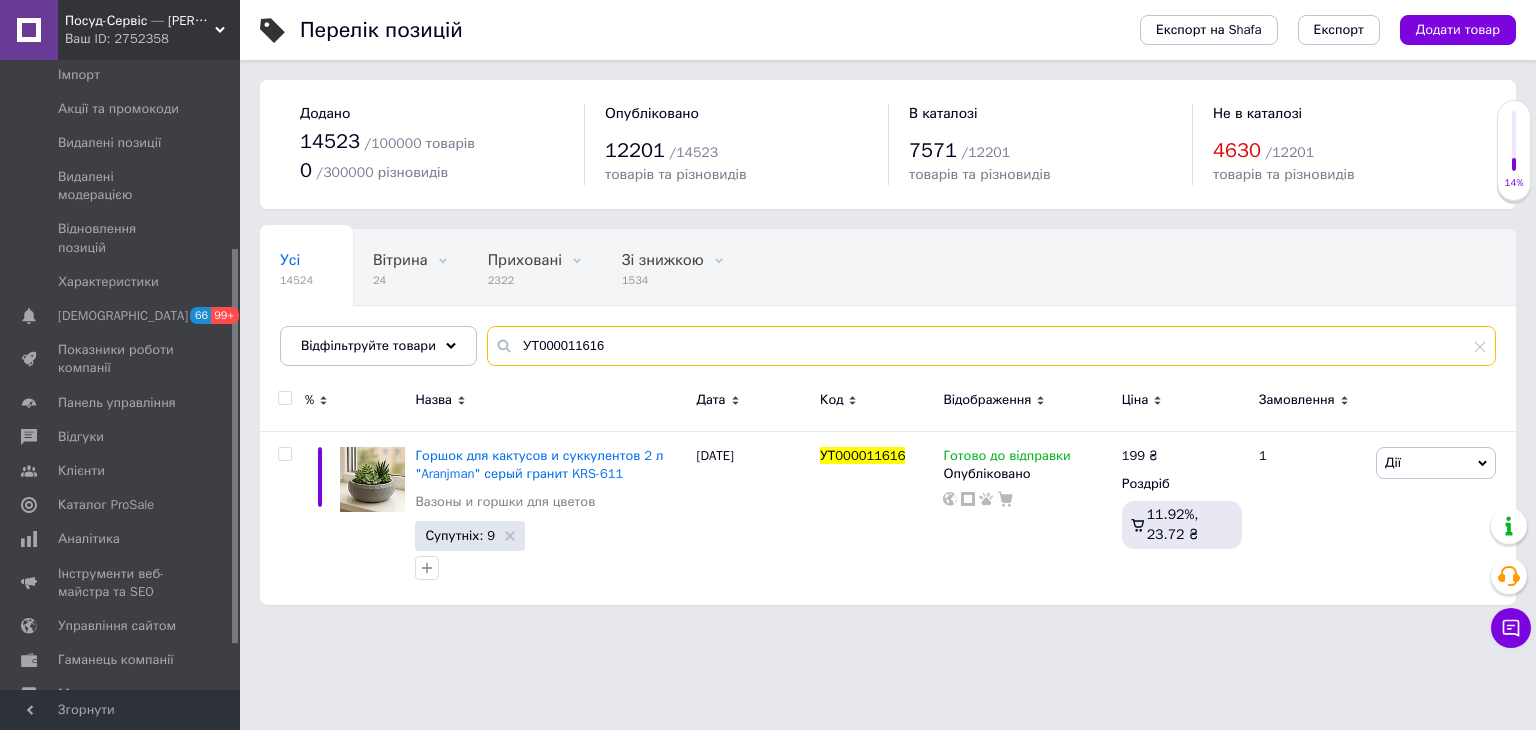 drag, startPoint x: 620, startPoint y: 343, endPoint x: 252, endPoint y: 309, distance: 369.56732 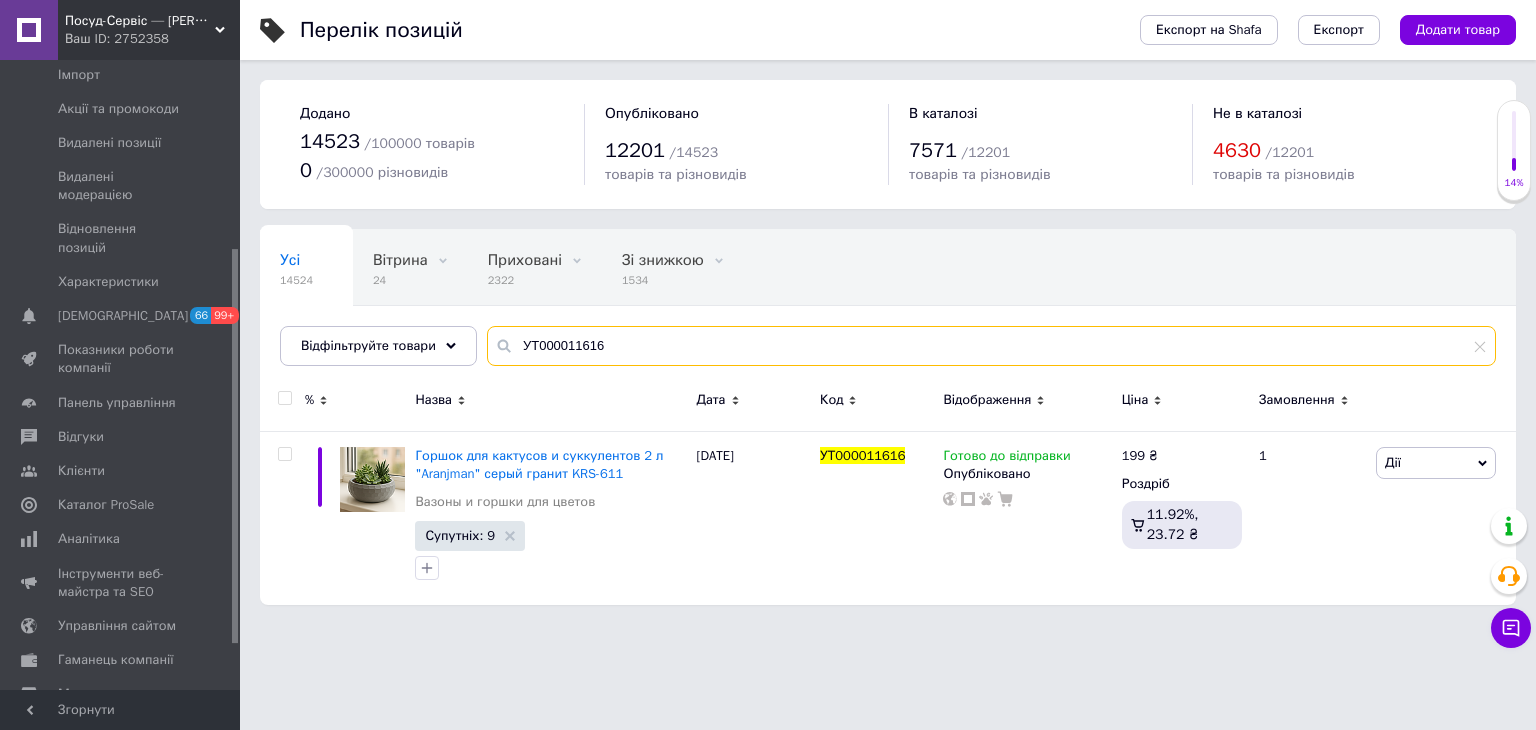 paste on "579" 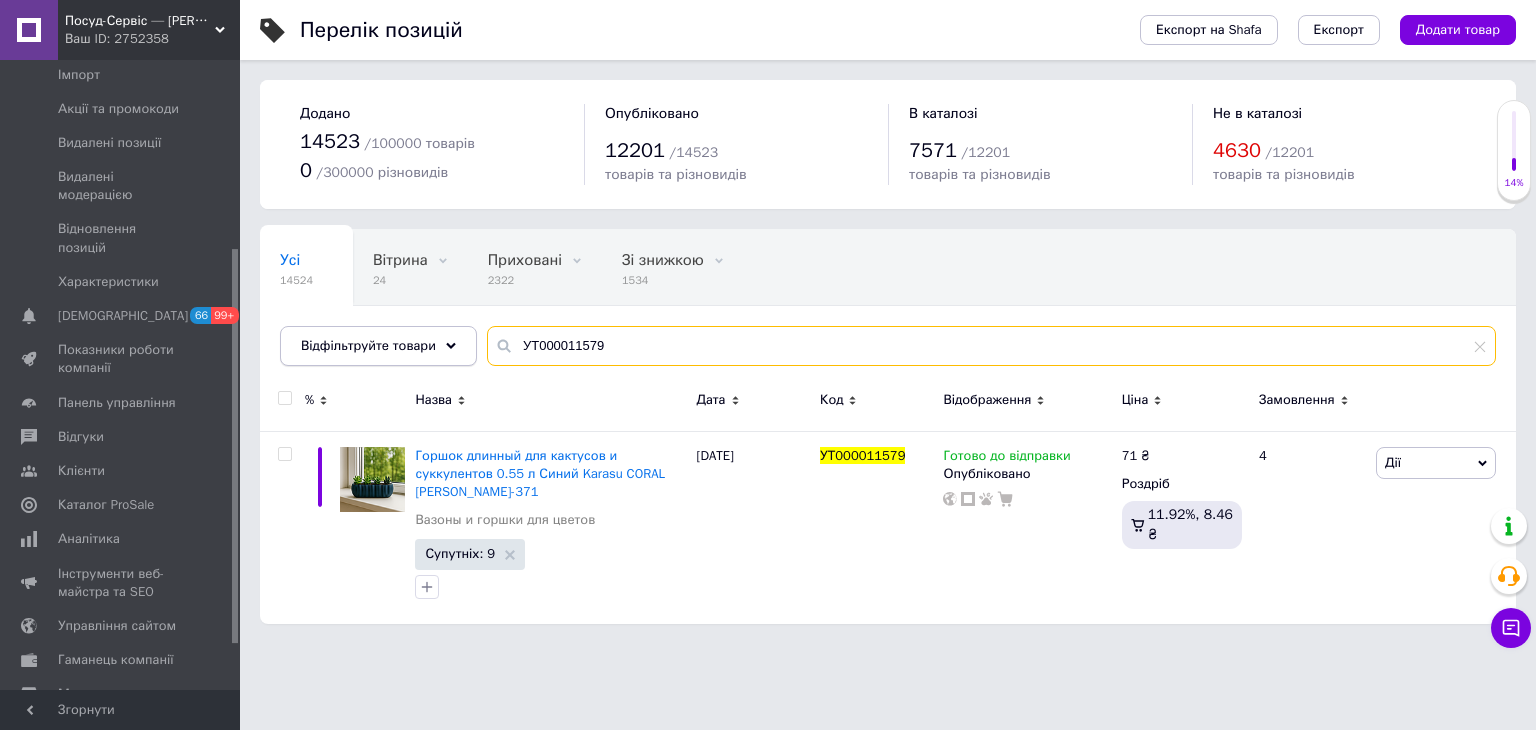 drag, startPoint x: 648, startPoint y: 361, endPoint x: 407, endPoint y: 345, distance: 241.53053 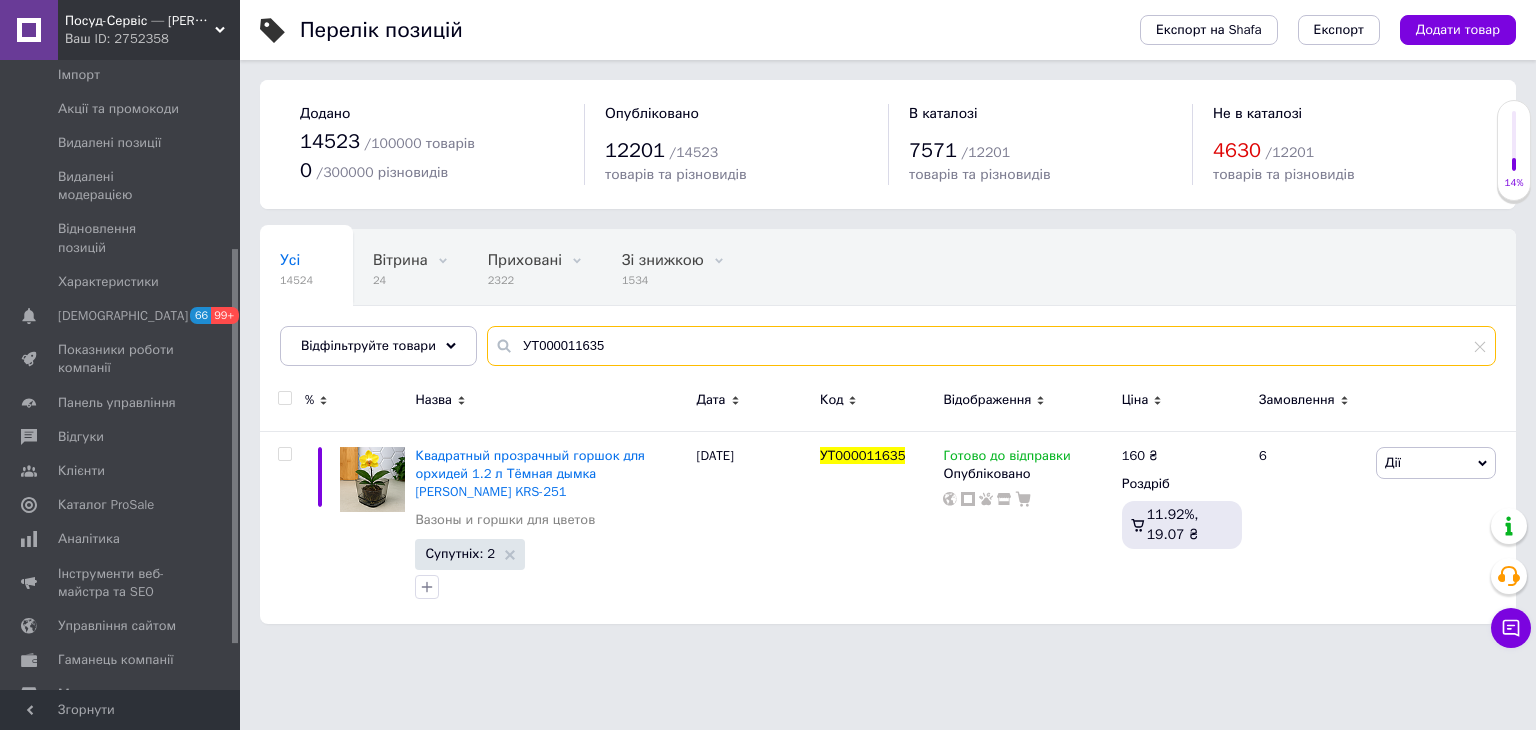 drag, startPoint x: 408, startPoint y: 293, endPoint x: 275, endPoint y: 192, distance: 167.00299 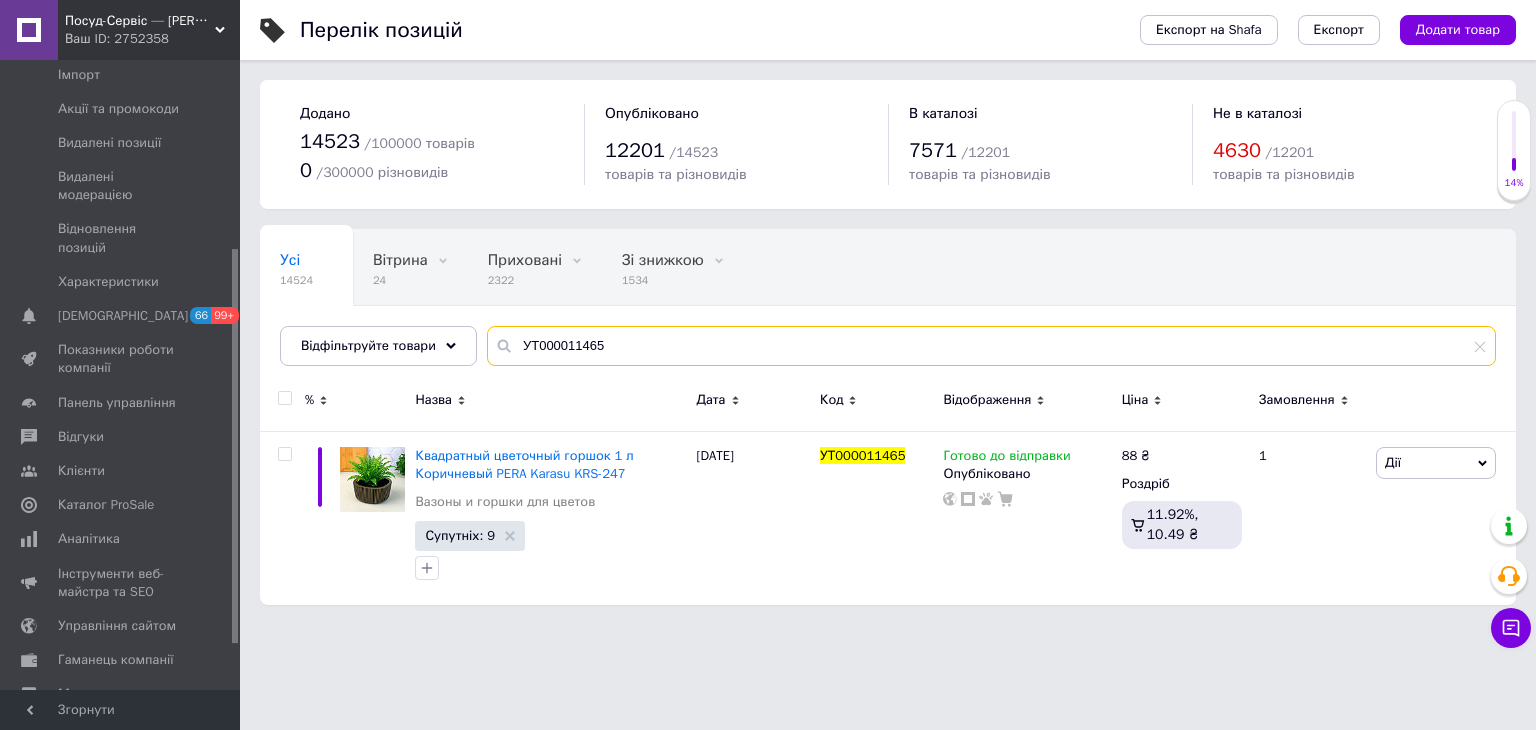 drag, startPoint x: 412, startPoint y: 305, endPoint x: 432, endPoint y: 57, distance: 248.80515 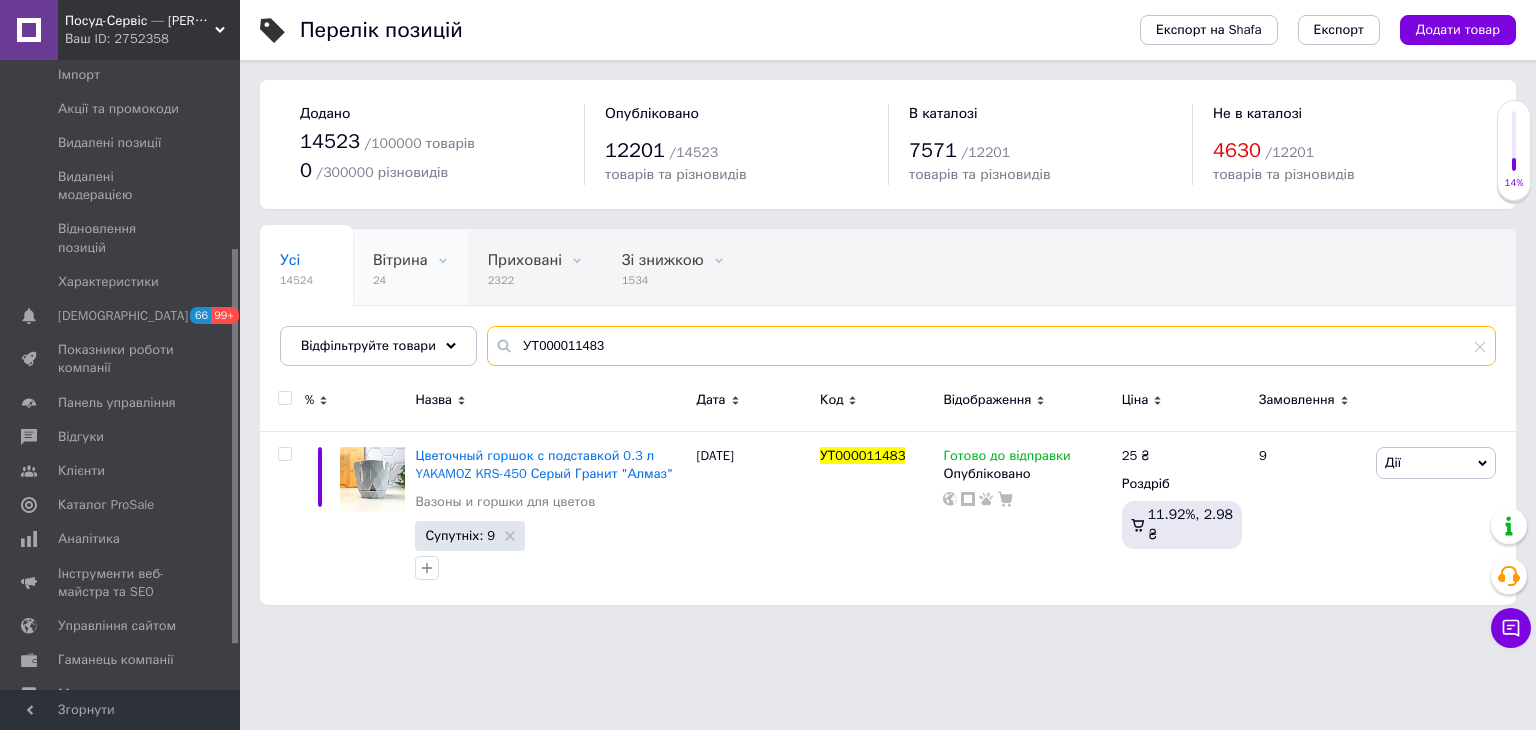drag, startPoint x: 623, startPoint y: 350, endPoint x: 380, endPoint y: 285, distance: 251.54324 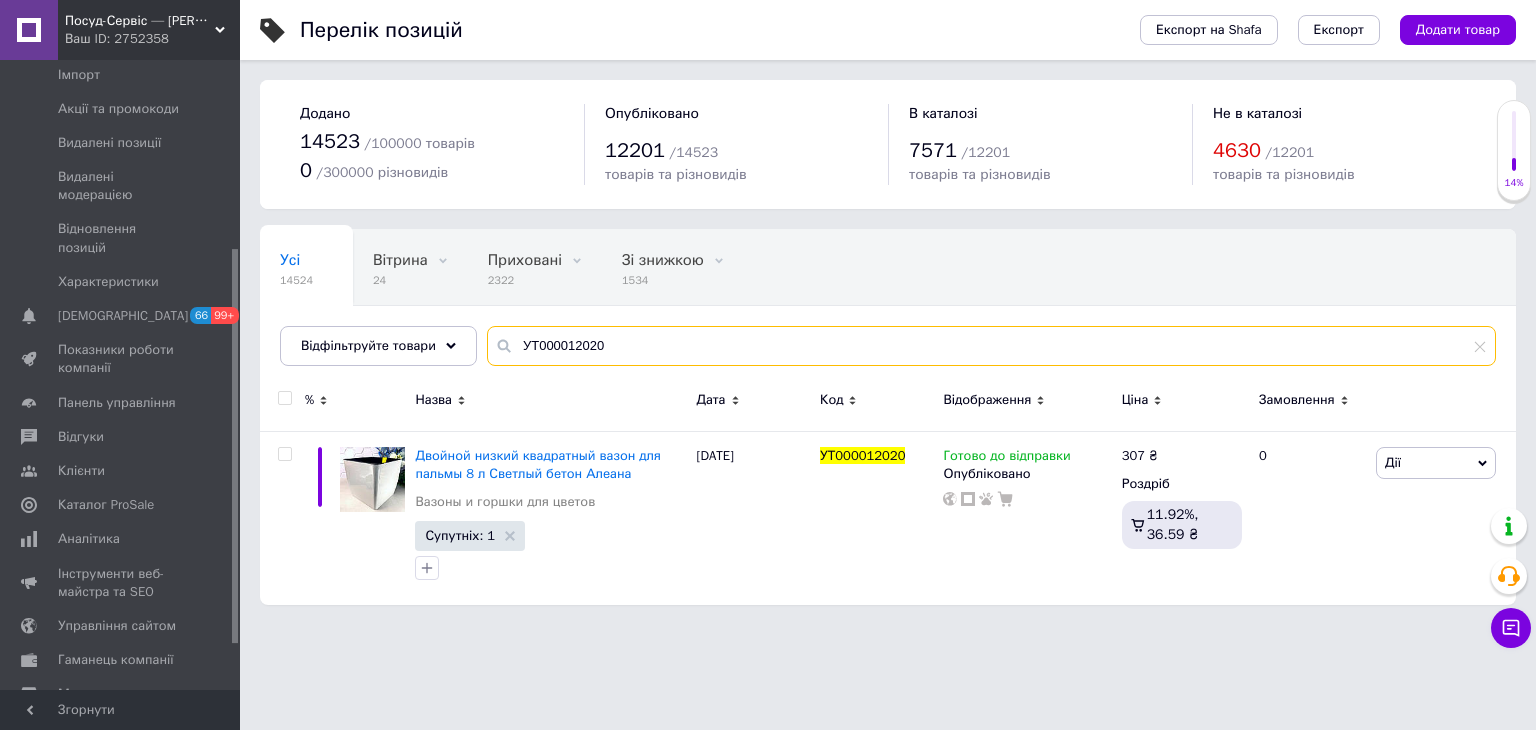type on "УТ000012020" 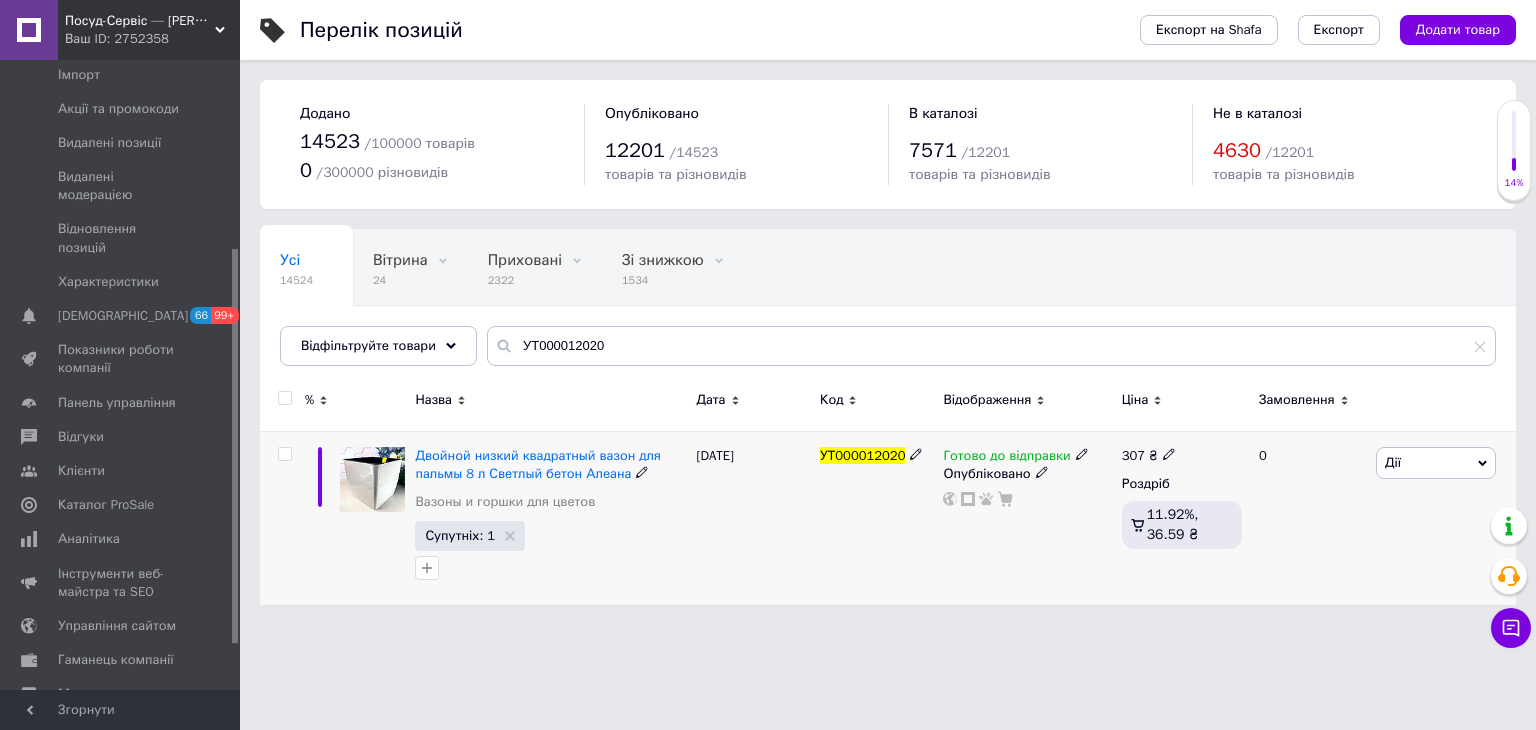 click on "307   ₴" at bounding box center [1149, 456] 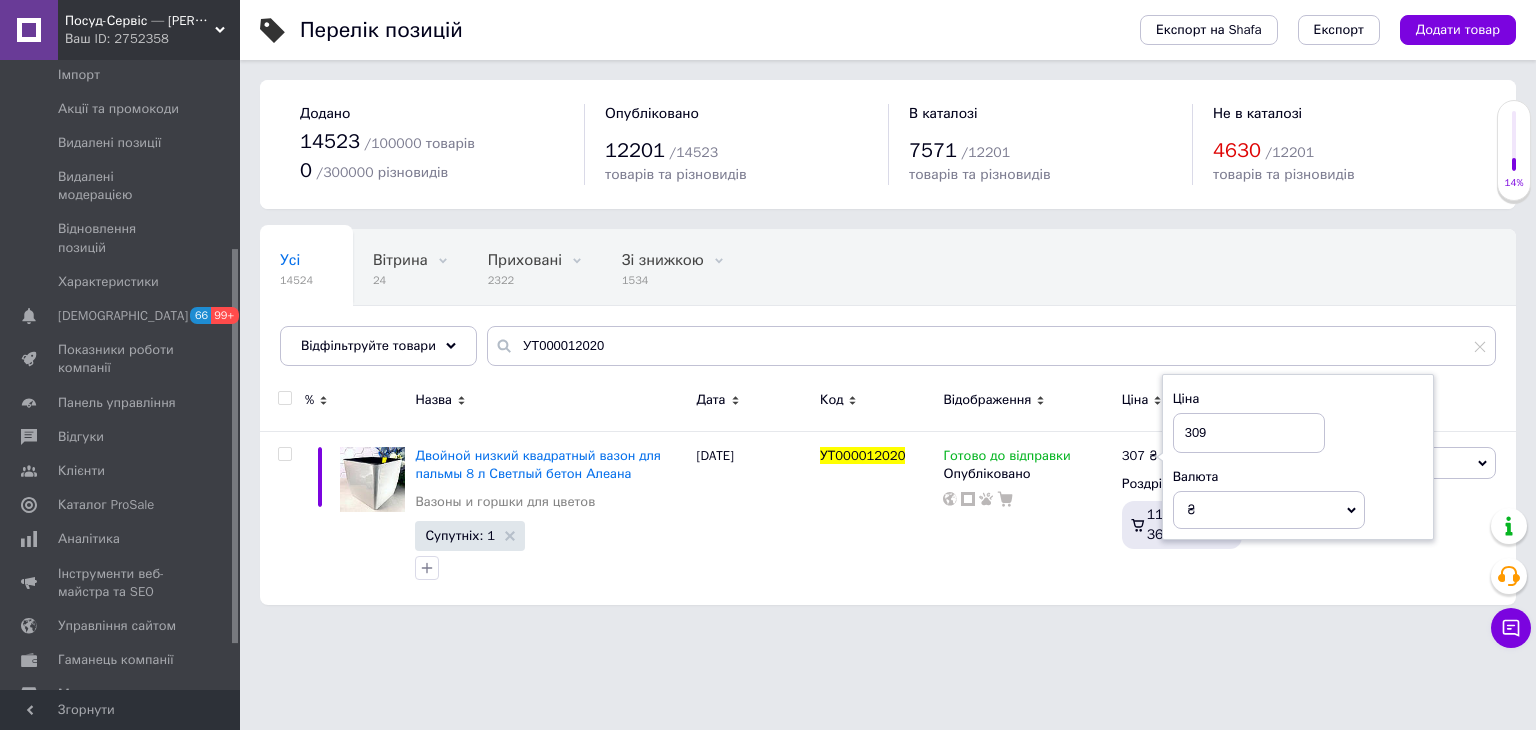 type on "309" 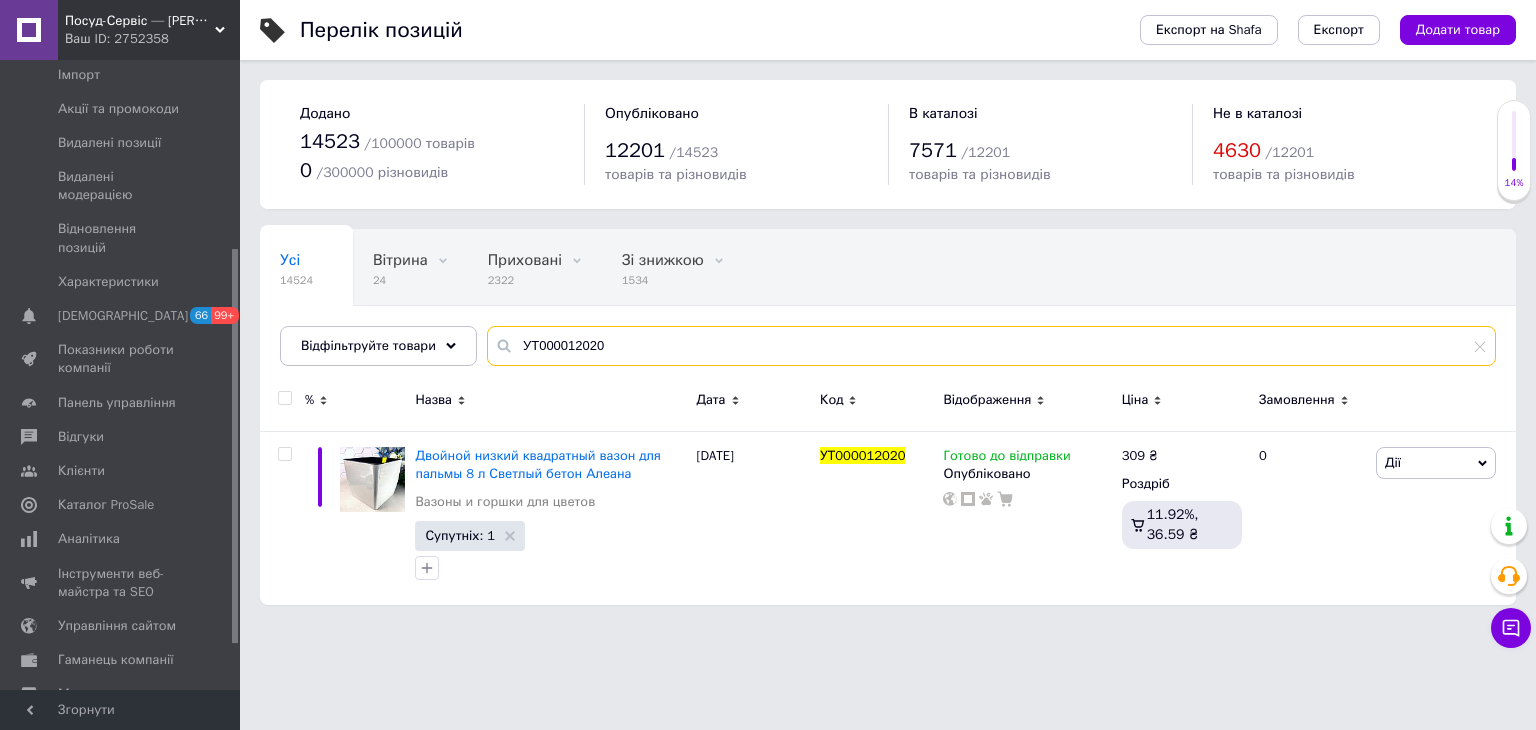 drag, startPoint x: 463, startPoint y: 329, endPoint x: 385, endPoint y: 316, distance: 79.07591 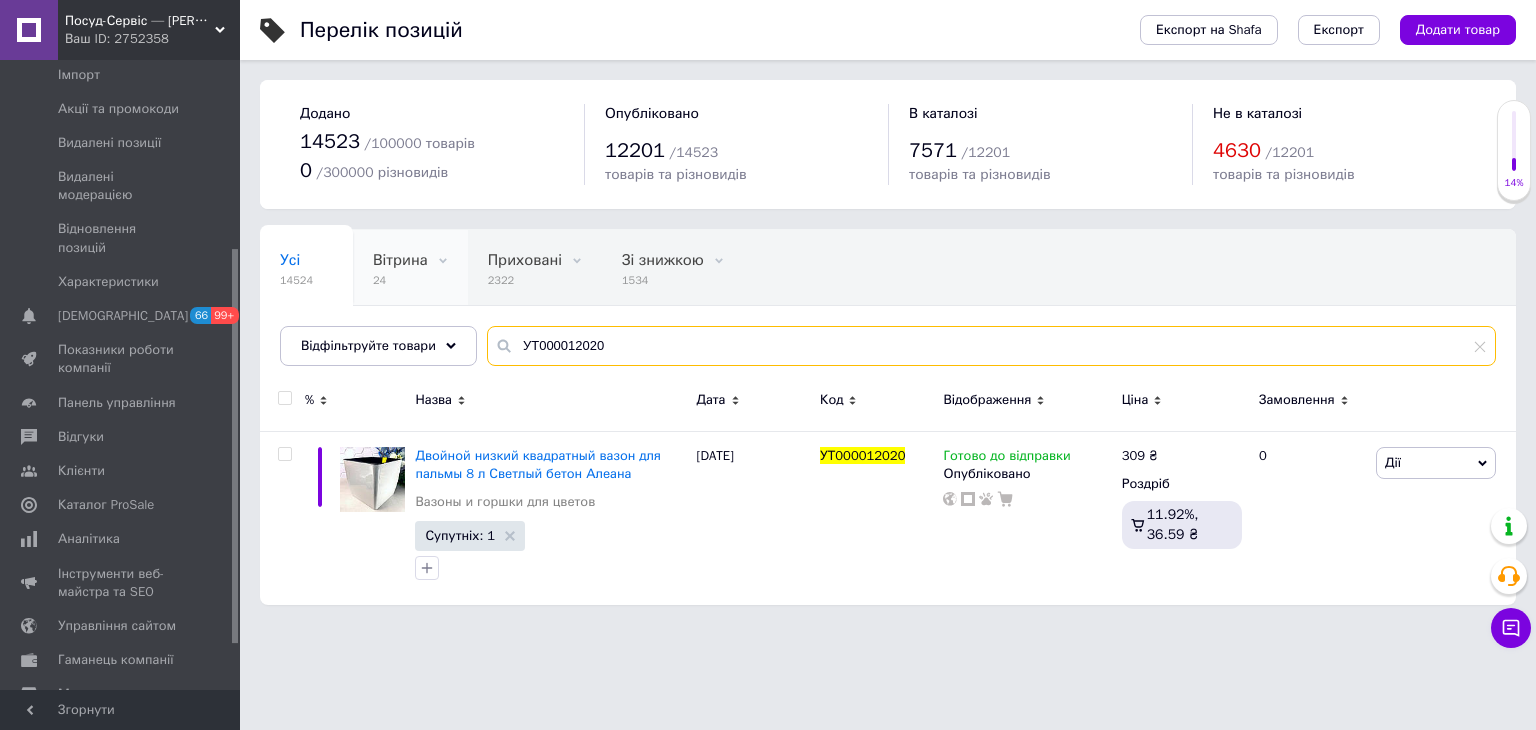 paste on "00000000940" 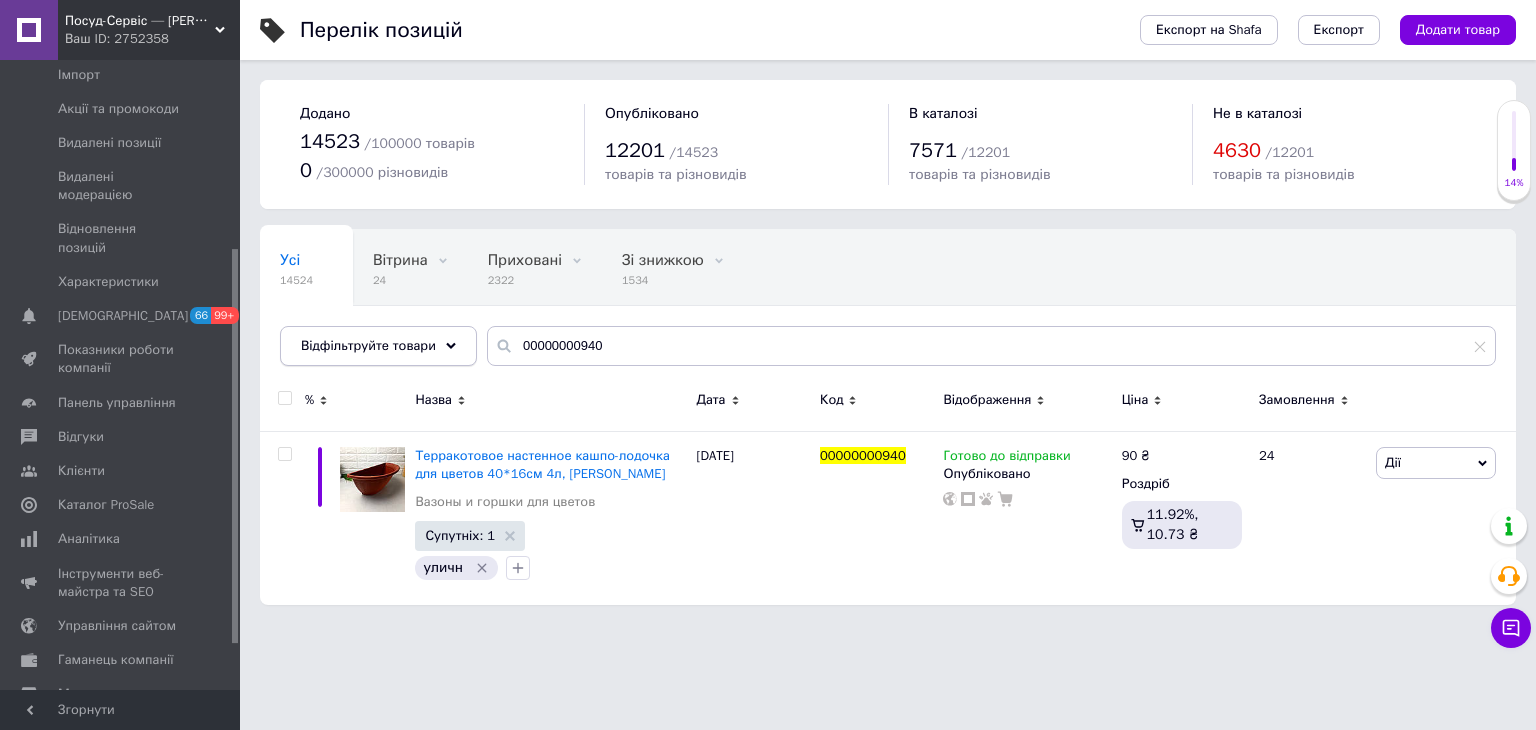drag, startPoint x: 663, startPoint y: 366, endPoint x: 366, endPoint y: 317, distance: 301.01495 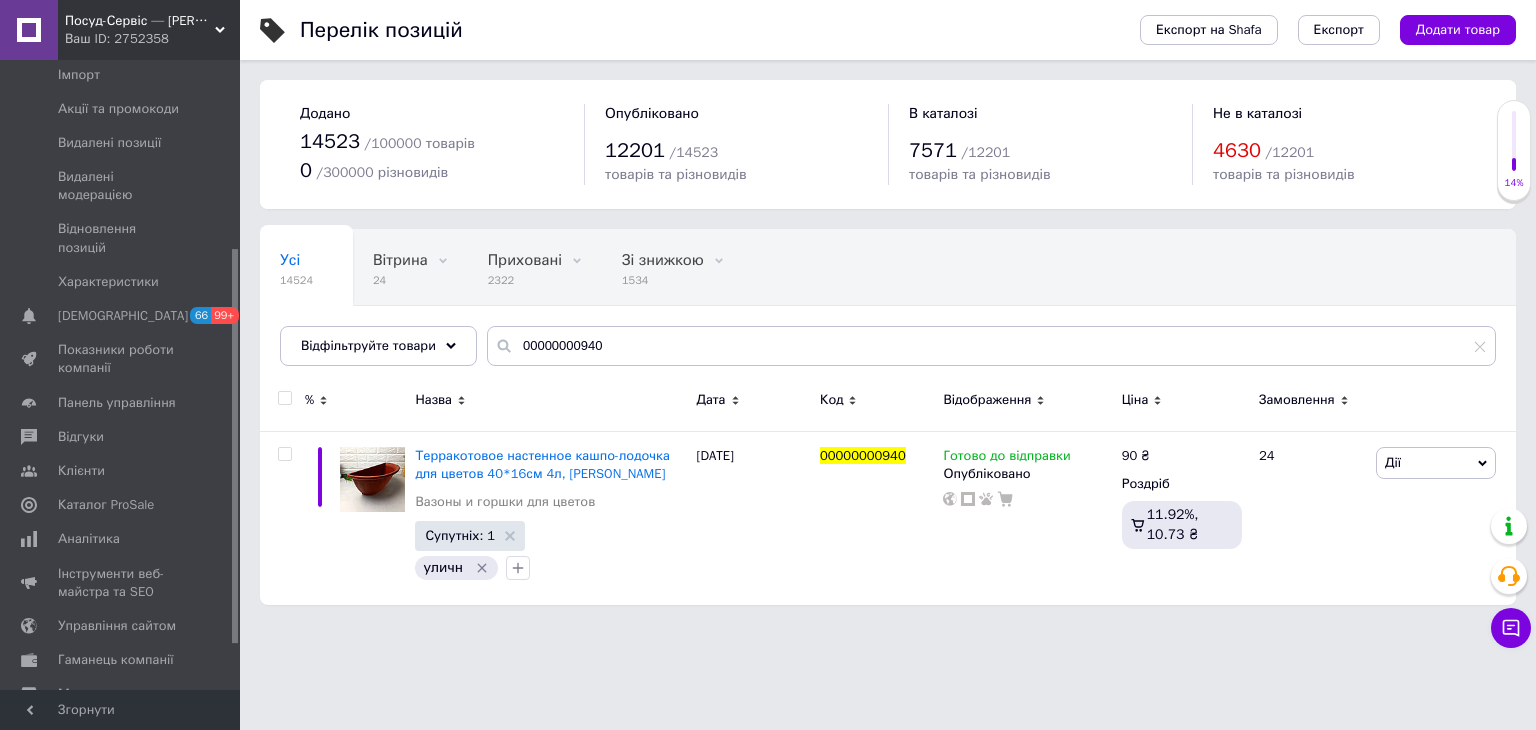 click on "Усі 14524 Вітрина 24 Видалити Редагувати Приховані 2322 Видалити Редагувати Зі знижкою 1534 Видалити Редагувати Опубліковані 12201 Видалити Редагувати Ok Відфільтровано...  Зберегти Нічого не знайдено Можливо, помилка у слові  або немає відповідностей за вашим запитом. Усі 14524 Вітрина 24 Приховані 2322 Зі знижкою 1534 Опубліковані 12201 Відфільтруйте товари 00000000940" at bounding box center (888, 297) 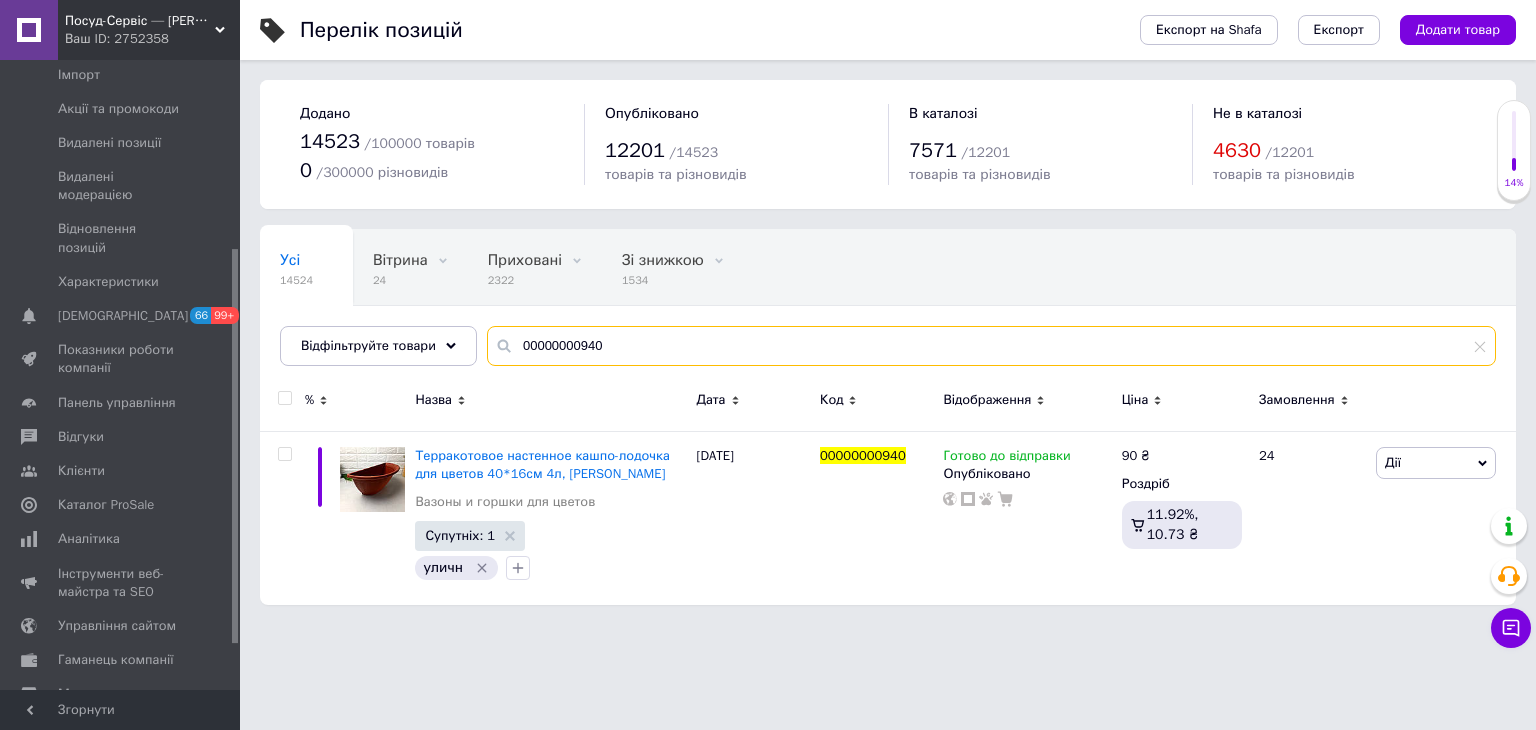 drag, startPoint x: 520, startPoint y: 338, endPoint x: 475, endPoint y: 328, distance: 46.09772 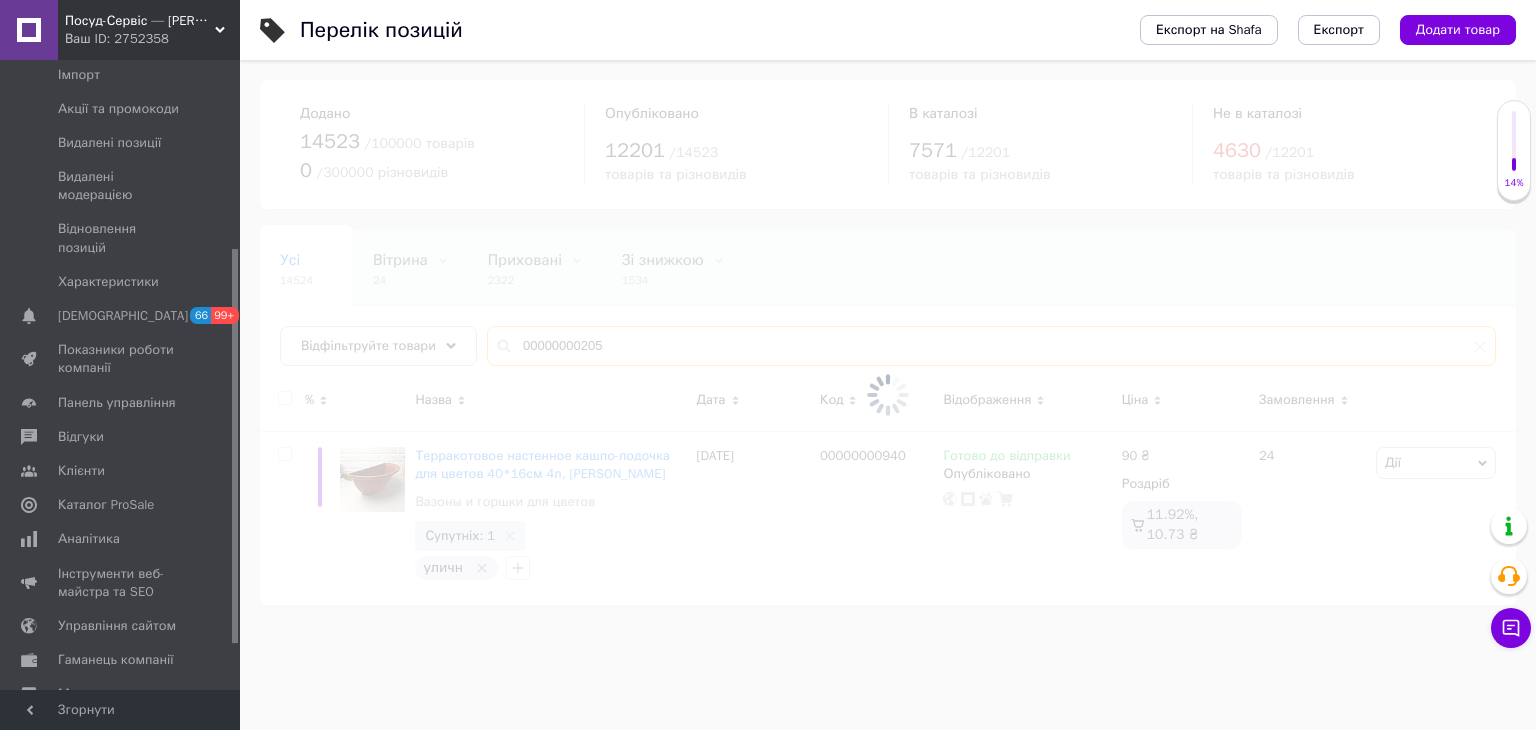 type on "00000000205" 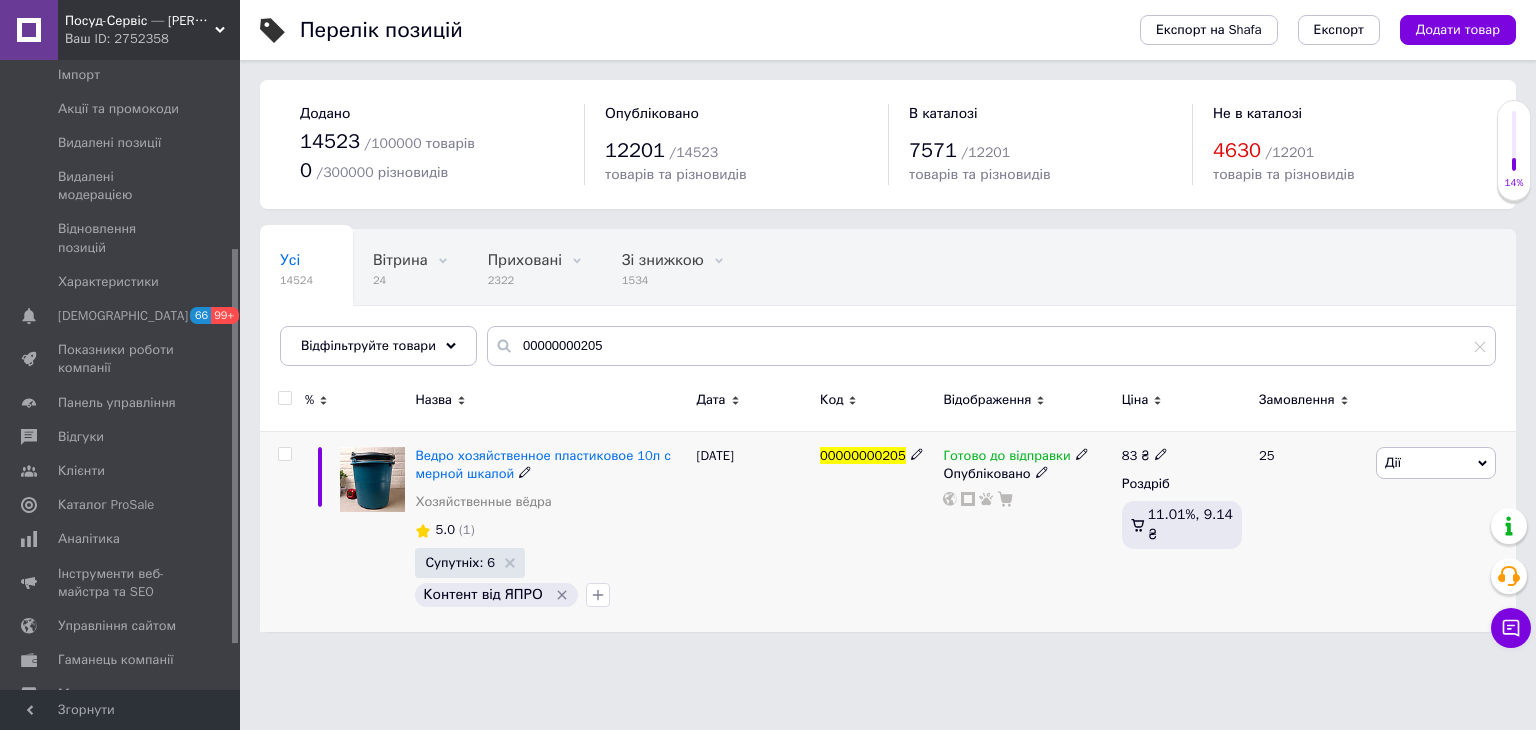 click 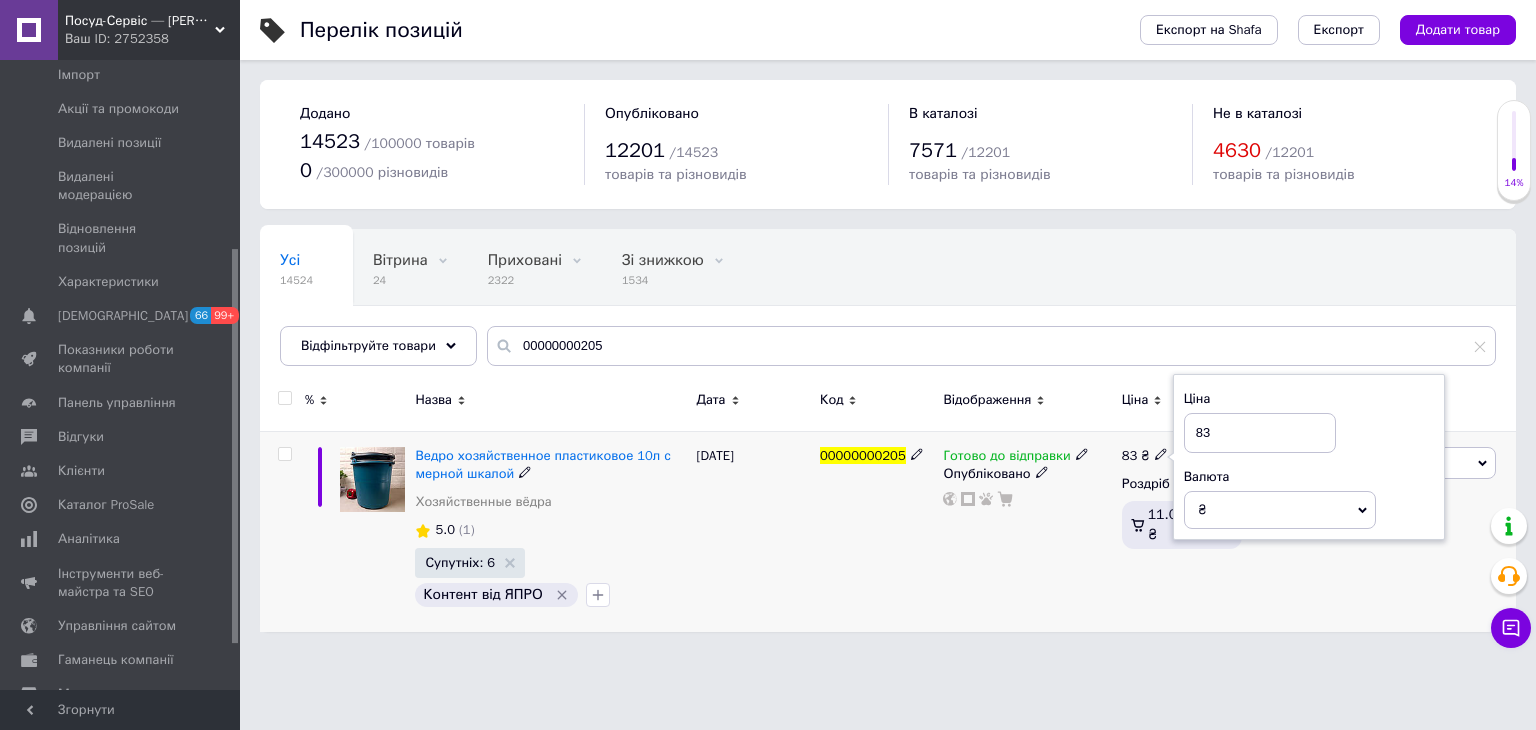 drag, startPoint x: 1219, startPoint y: 440, endPoint x: 1195, endPoint y: 437, distance: 24.186773 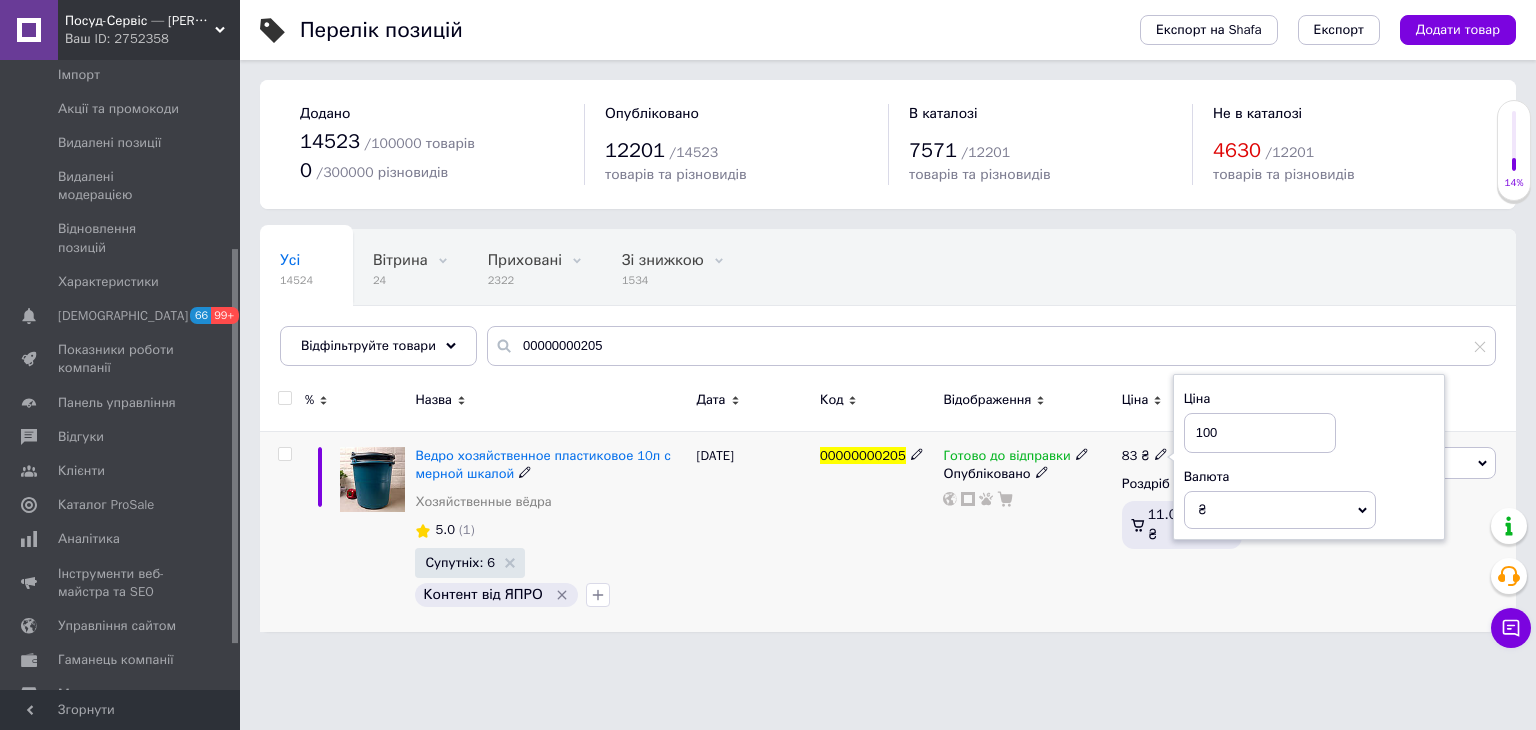 type on "100" 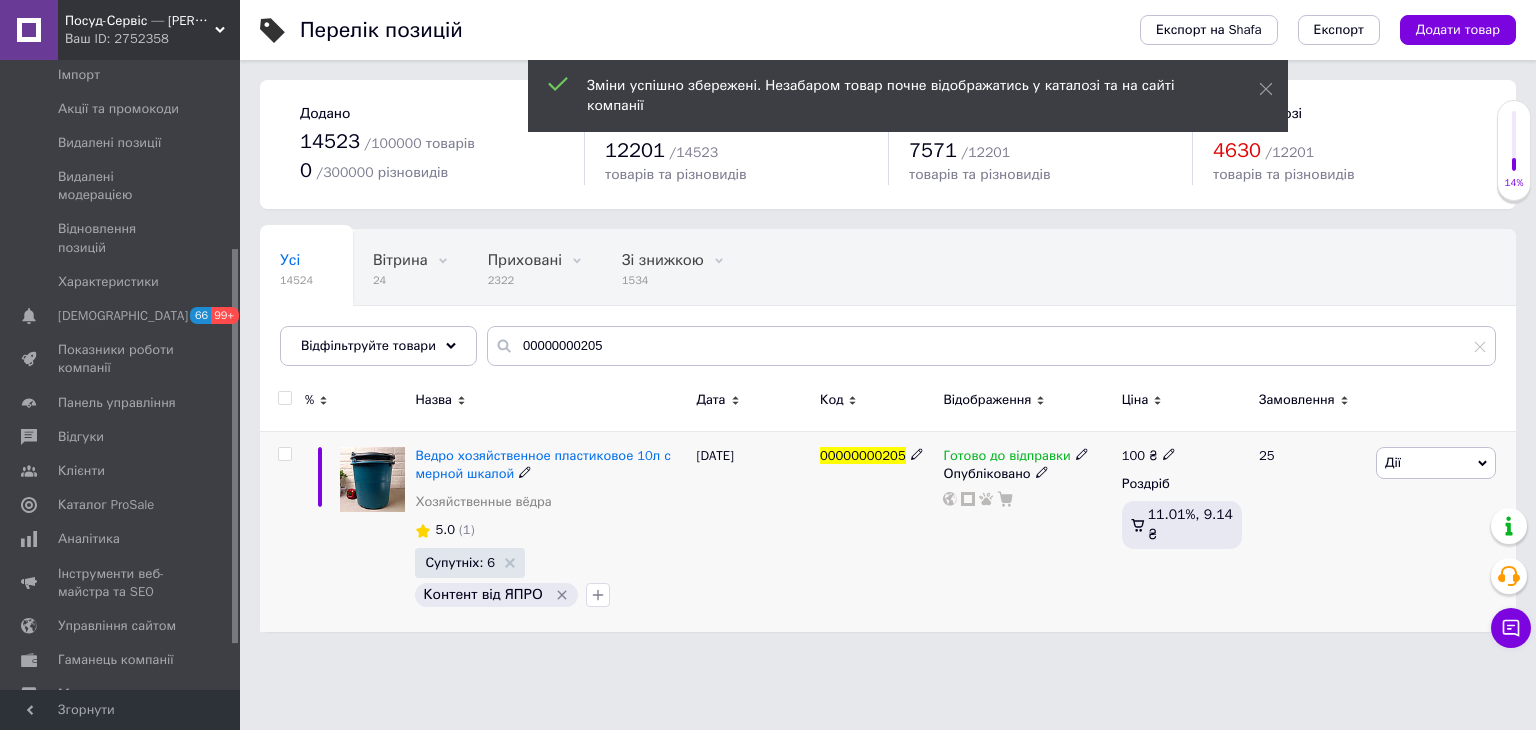 click on "00000000205" at bounding box center [863, 455] 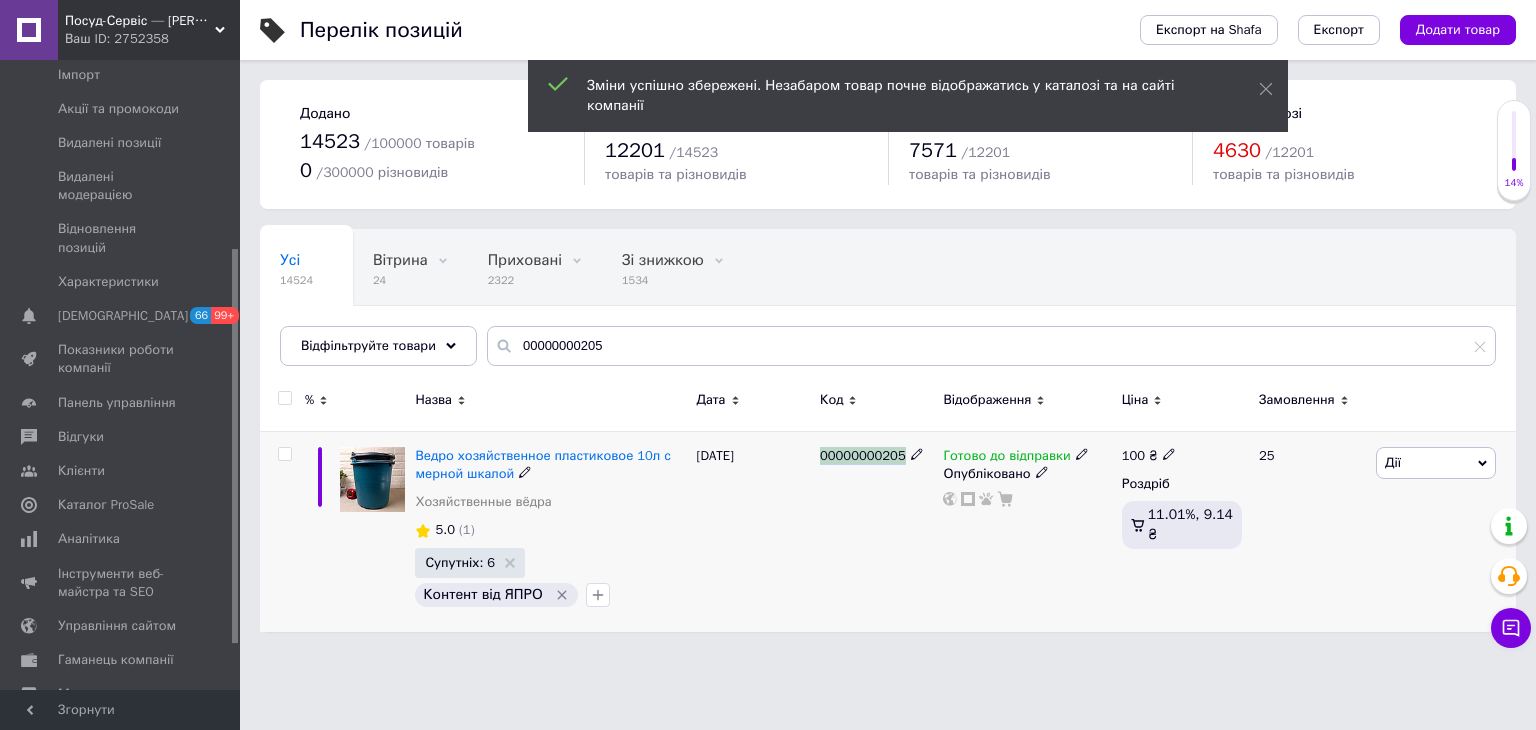 click on "00000000205" at bounding box center [863, 455] 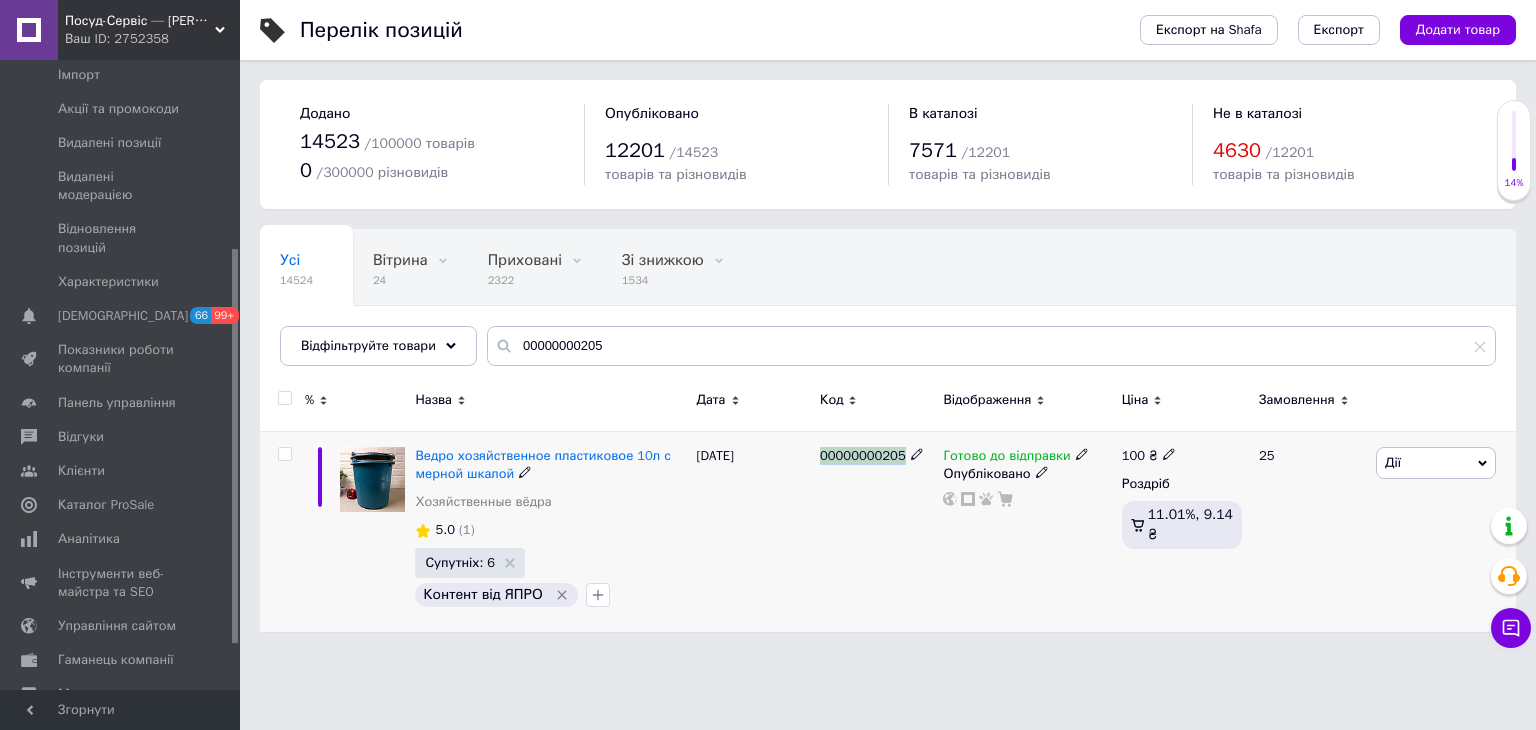 copy on "00000000205" 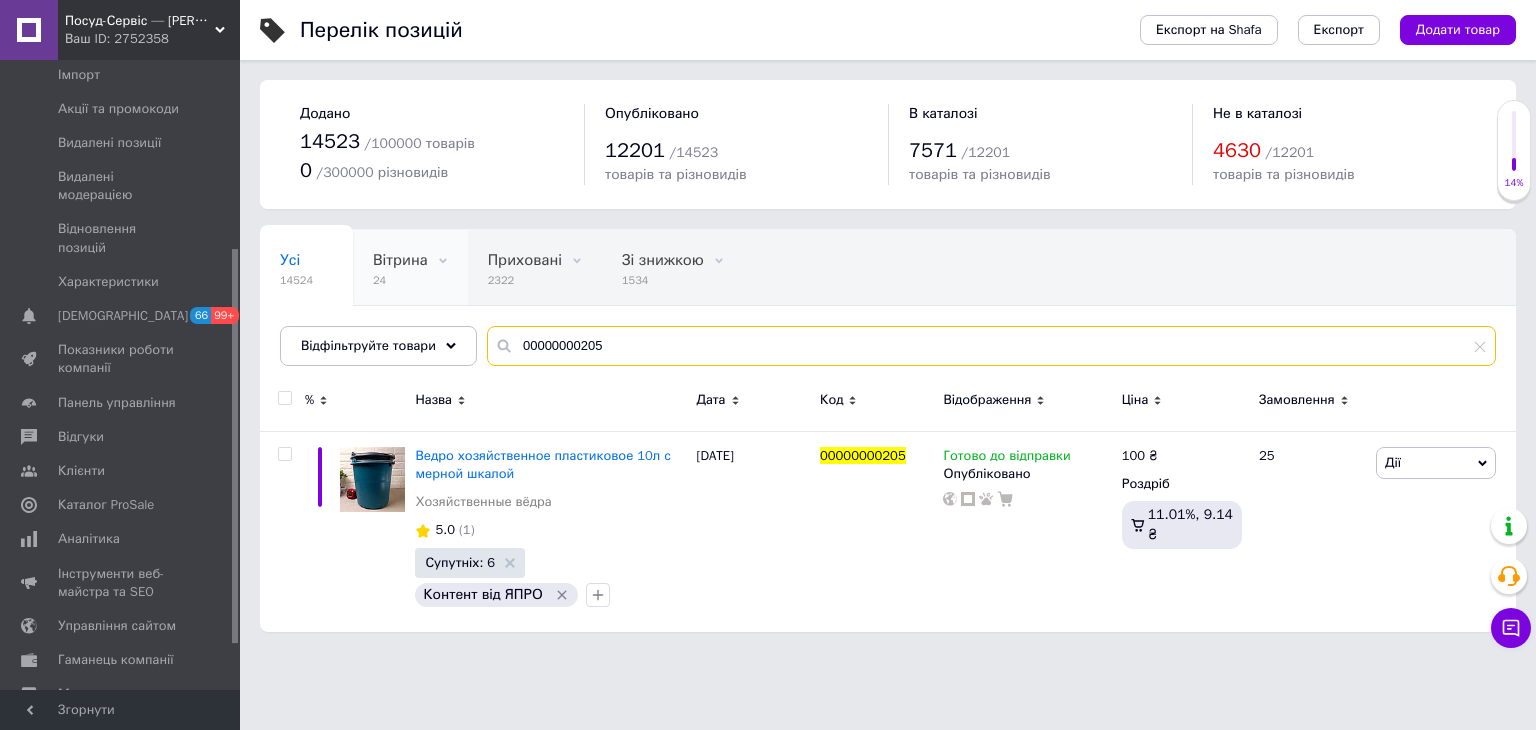drag, startPoint x: 519, startPoint y: 336, endPoint x: 406, endPoint y: 290, distance: 122.0041 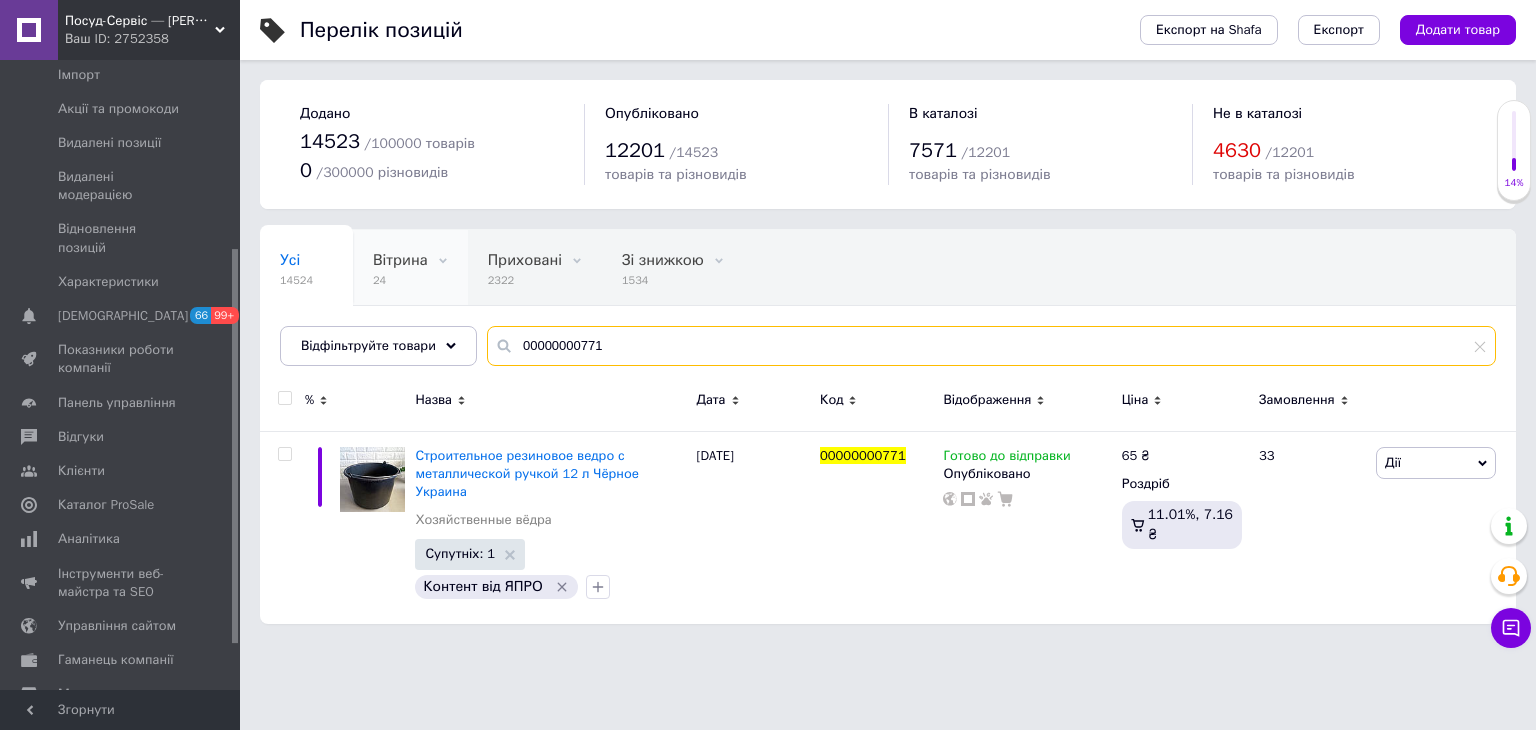 drag, startPoint x: 618, startPoint y: 341, endPoint x: 384, endPoint y: 294, distance: 238.67342 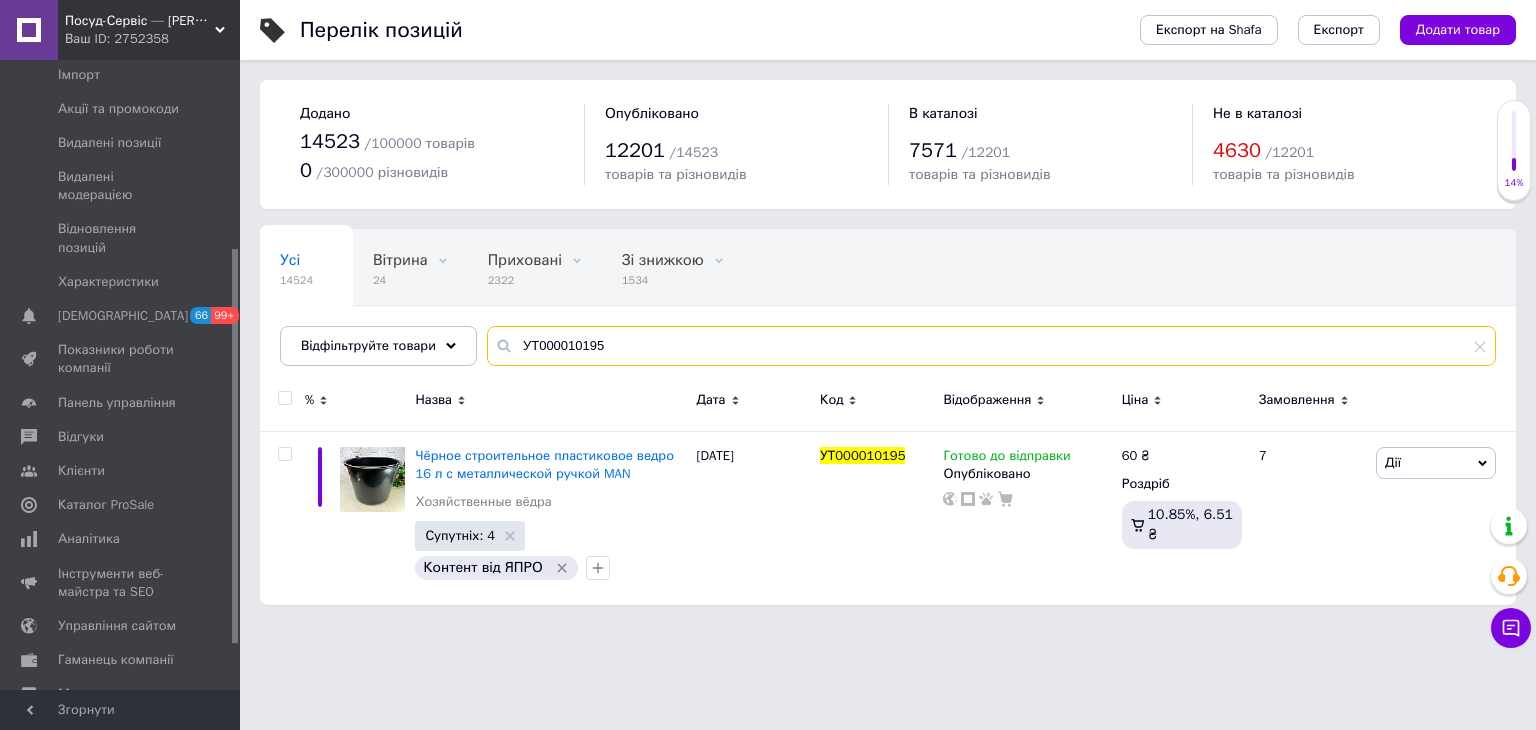 drag, startPoint x: 666, startPoint y: 340, endPoint x: 343, endPoint y: 250, distance: 335.30435 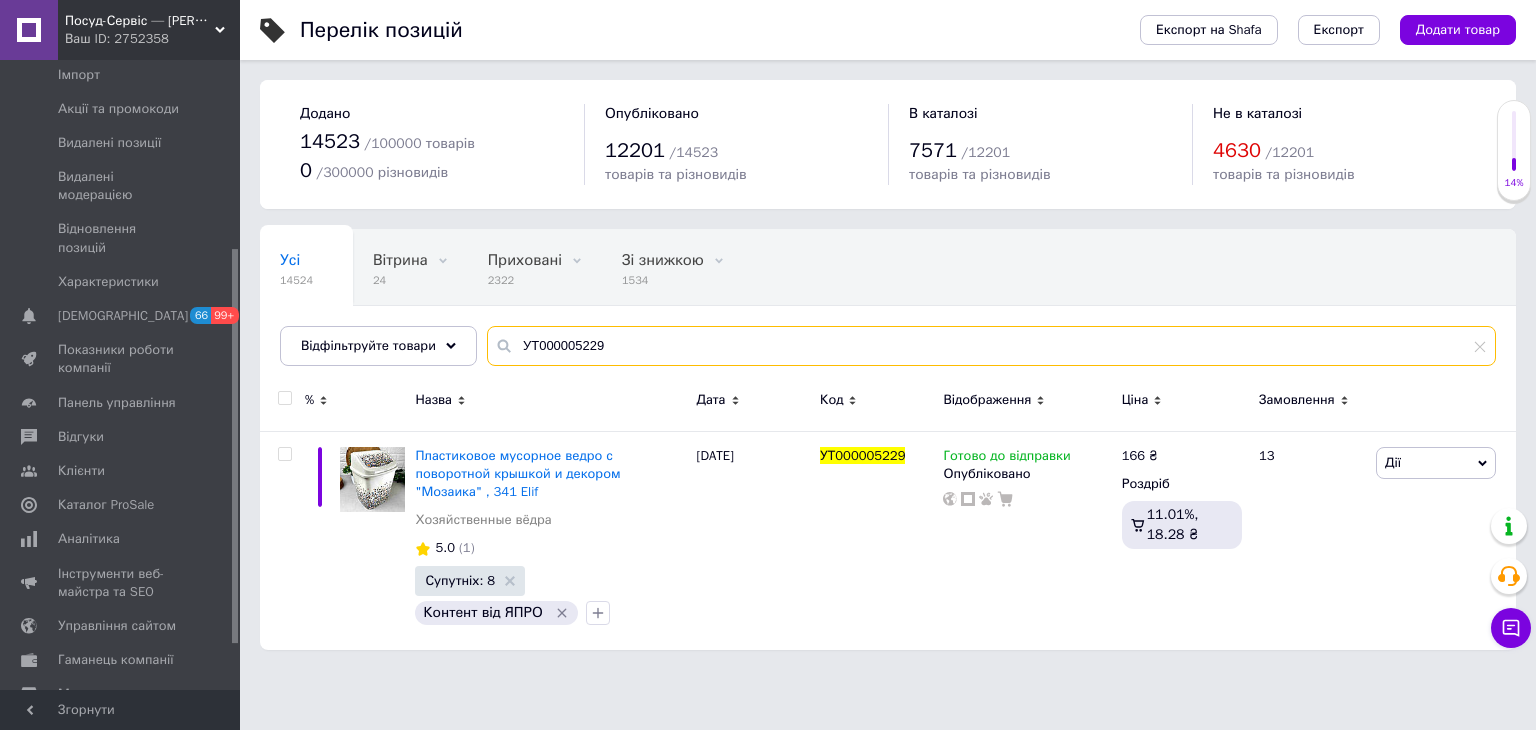 drag, startPoint x: 645, startPoint y: 357, endPoint x: 400, endPoint y: 317, distance: 248.24384 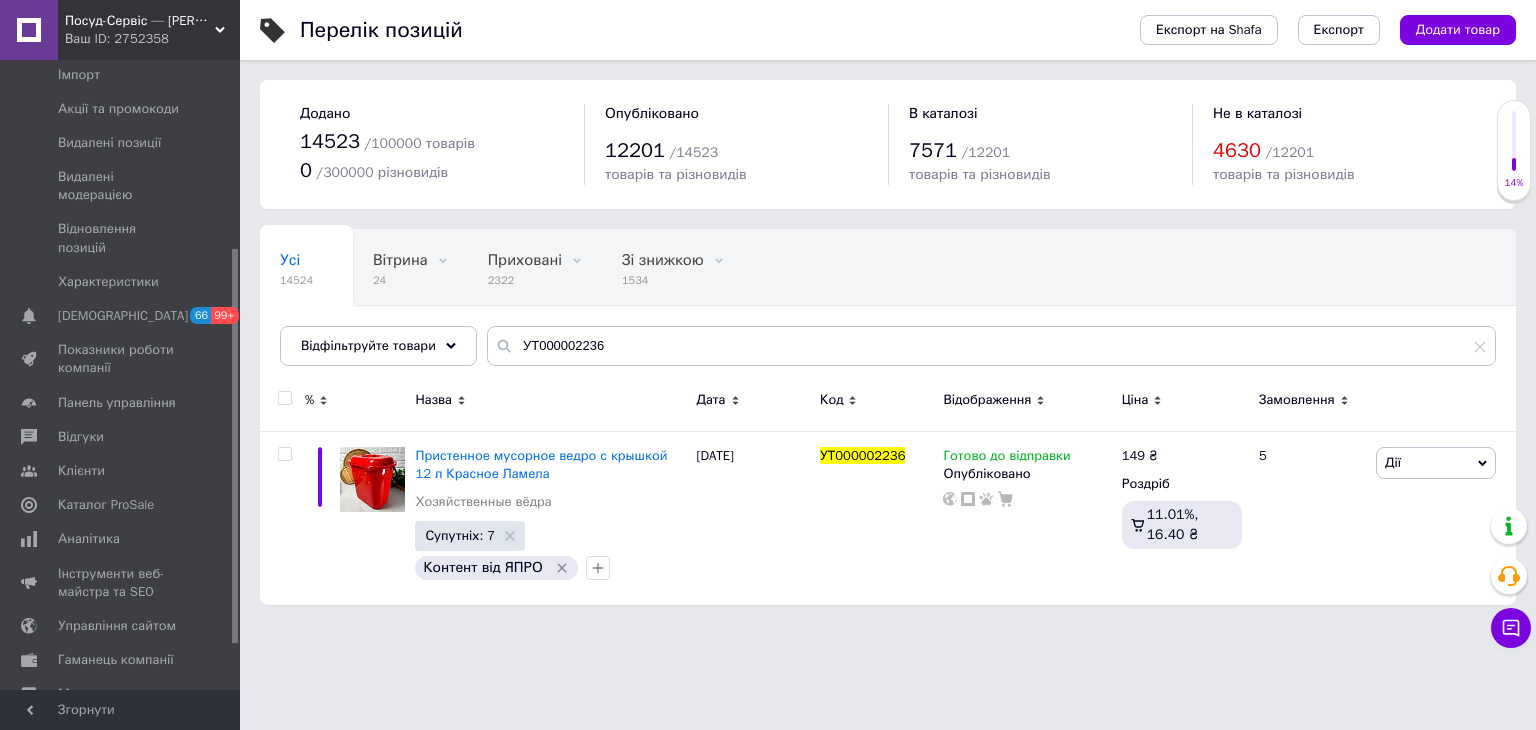 drag, startPoint x: 646, startPoint y: 316, endPoint x: 616, endPoint y: 361, distance: 54.08327 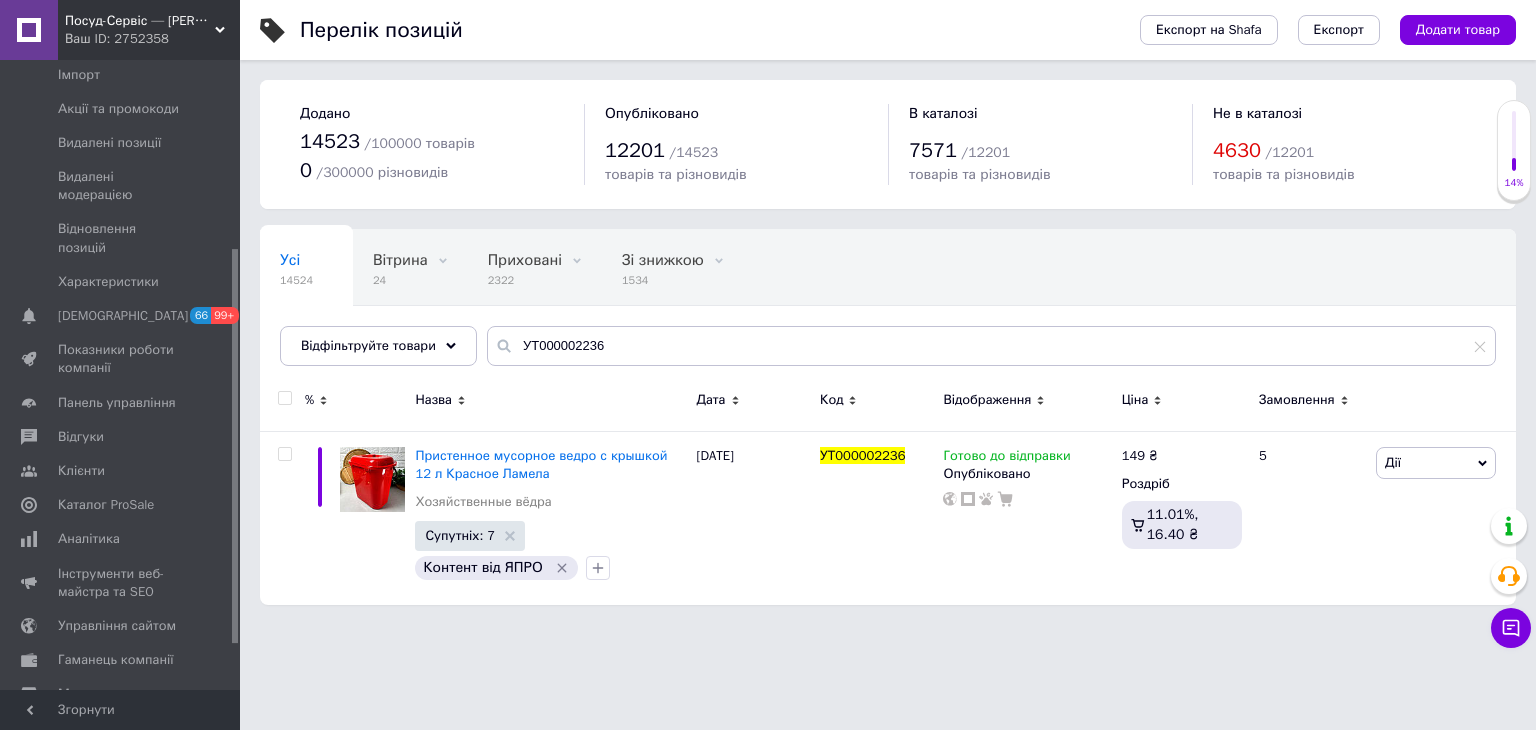 drag, startPoint x: 612, startPoint y: 362, endPoint x: 280, endPoint y: 269, distance: 344.77963 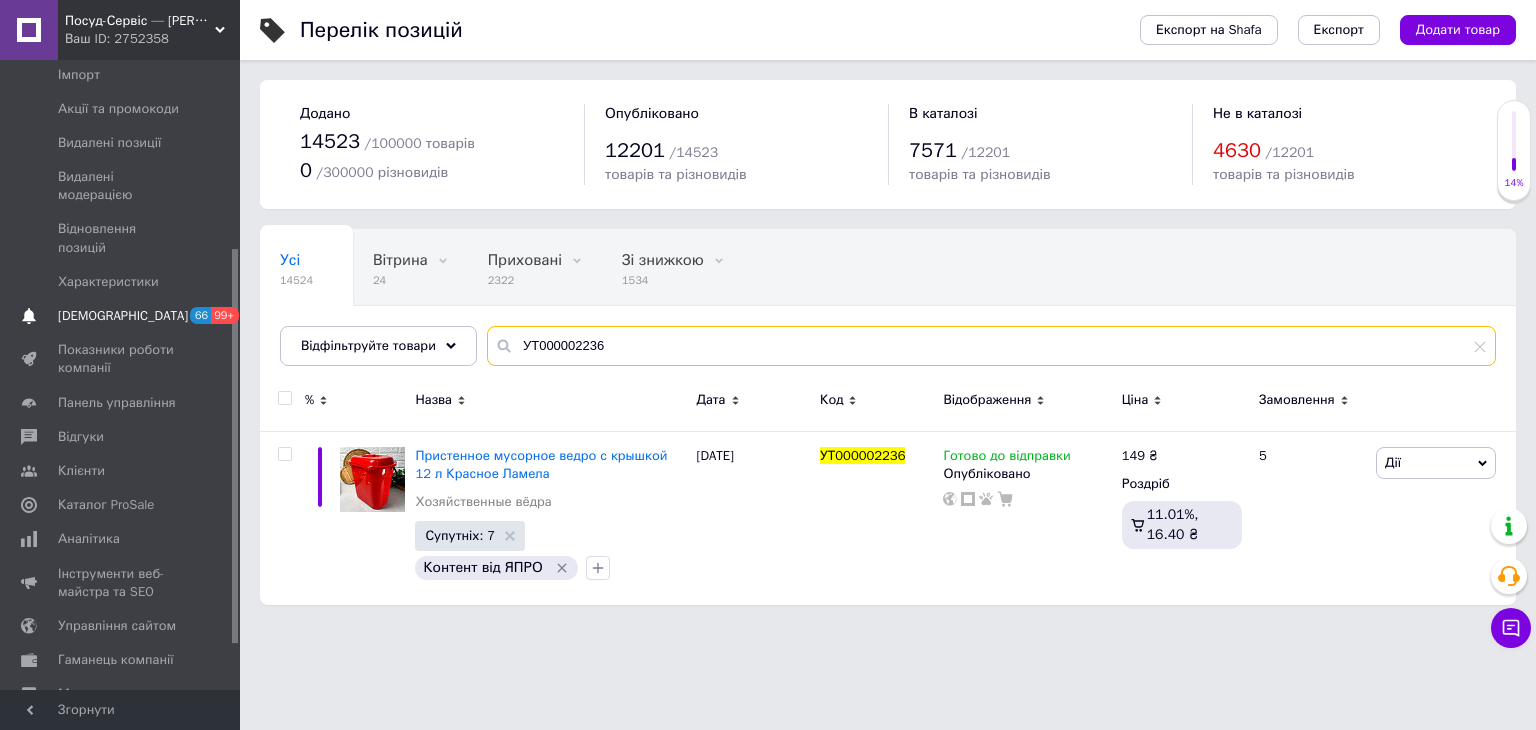drag, startPoint x: 198, startPoint y: 277, endPoint x: 219, endPoint y: 230, distance: 51.47815 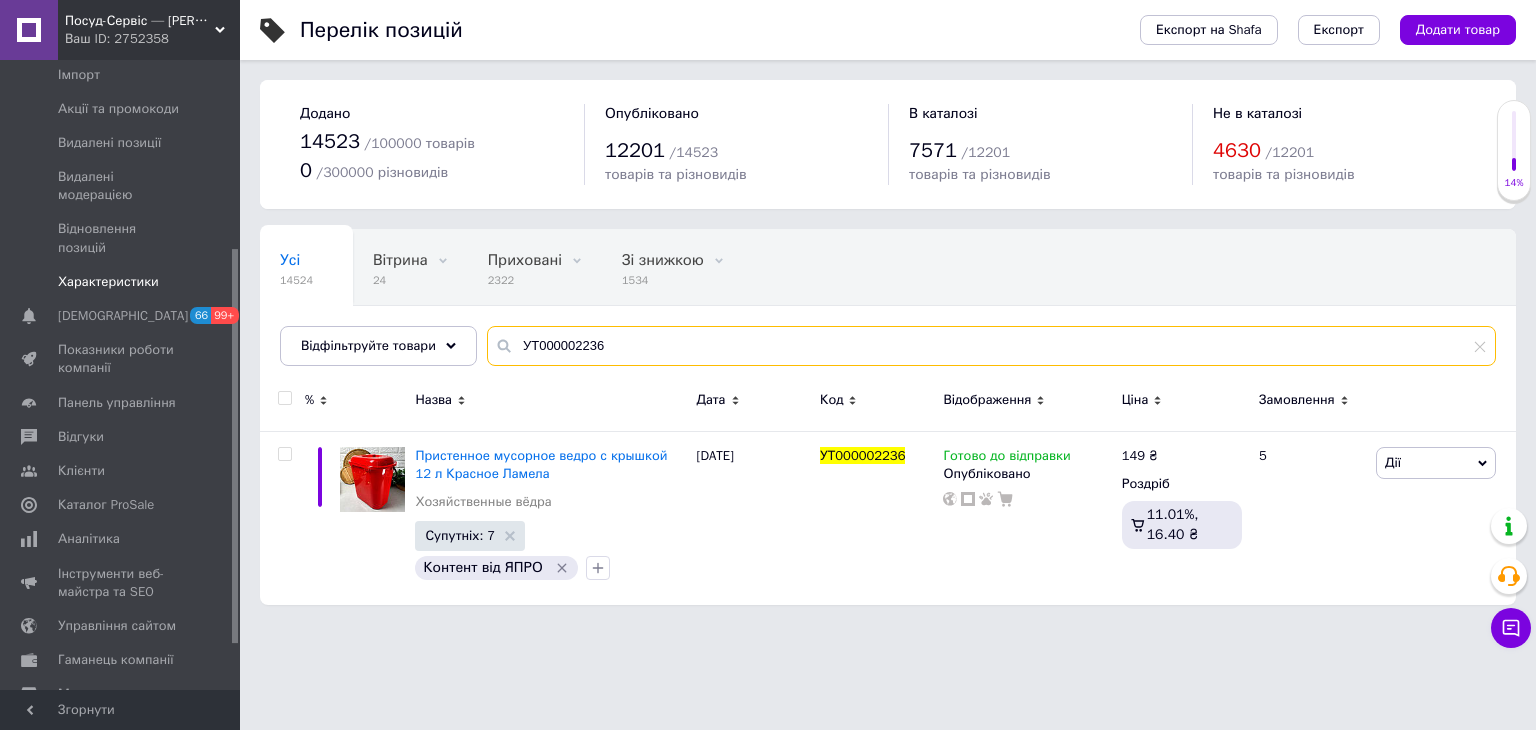 click on "Посуд-Сервіс — Horeca Посуд Подарунки Ваш ID: 2752358 Сайт Посуд-Сервіс — Horeca Посуд Подарун... Кабінет покупця Перевірити стан системи Сторінка на порталі Тетяна Меркєєва «ПосуД-Да» — Посуда, Подарки, Товары для... Татьяна Меркеева Довідка Вийти Замовлення та повідомлення 0 0 Товари та послуги Позиції Групи та добірки Сезонні знижки Категорії Імпорт Акції та промокоди Видалені позиції Видалені модерацією Відновлення позицій Характеристики Сповіщення 66 99+ Показники роботи компанії Панель управління Відгуки Клієнти Каталог ProSale Аналітика Маркет Prom топ" at bounding box center [768, 312] 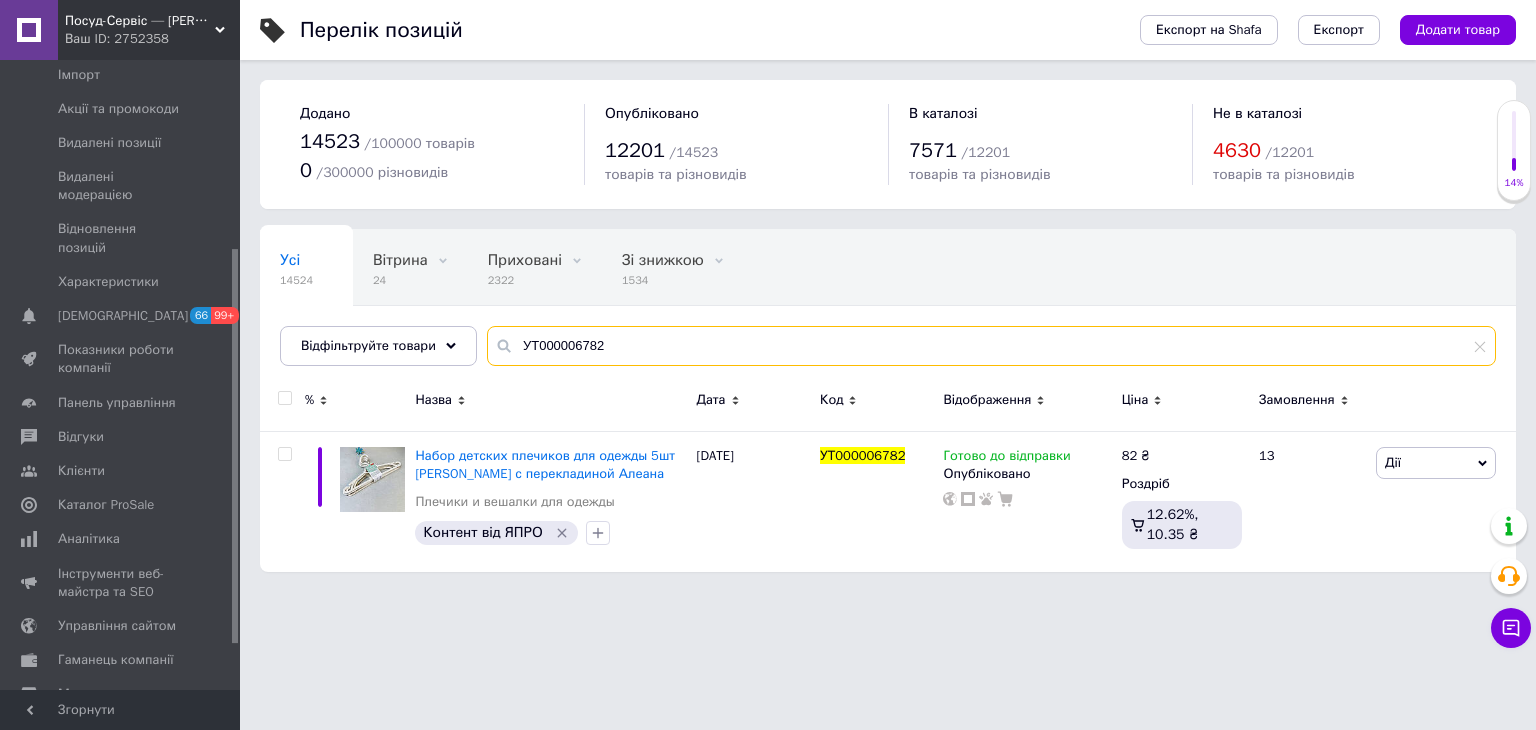 drag, startPoint x: 593, startPoint y: 347, endPoint x: 288, endPoint y: 301, distance: 308.44934 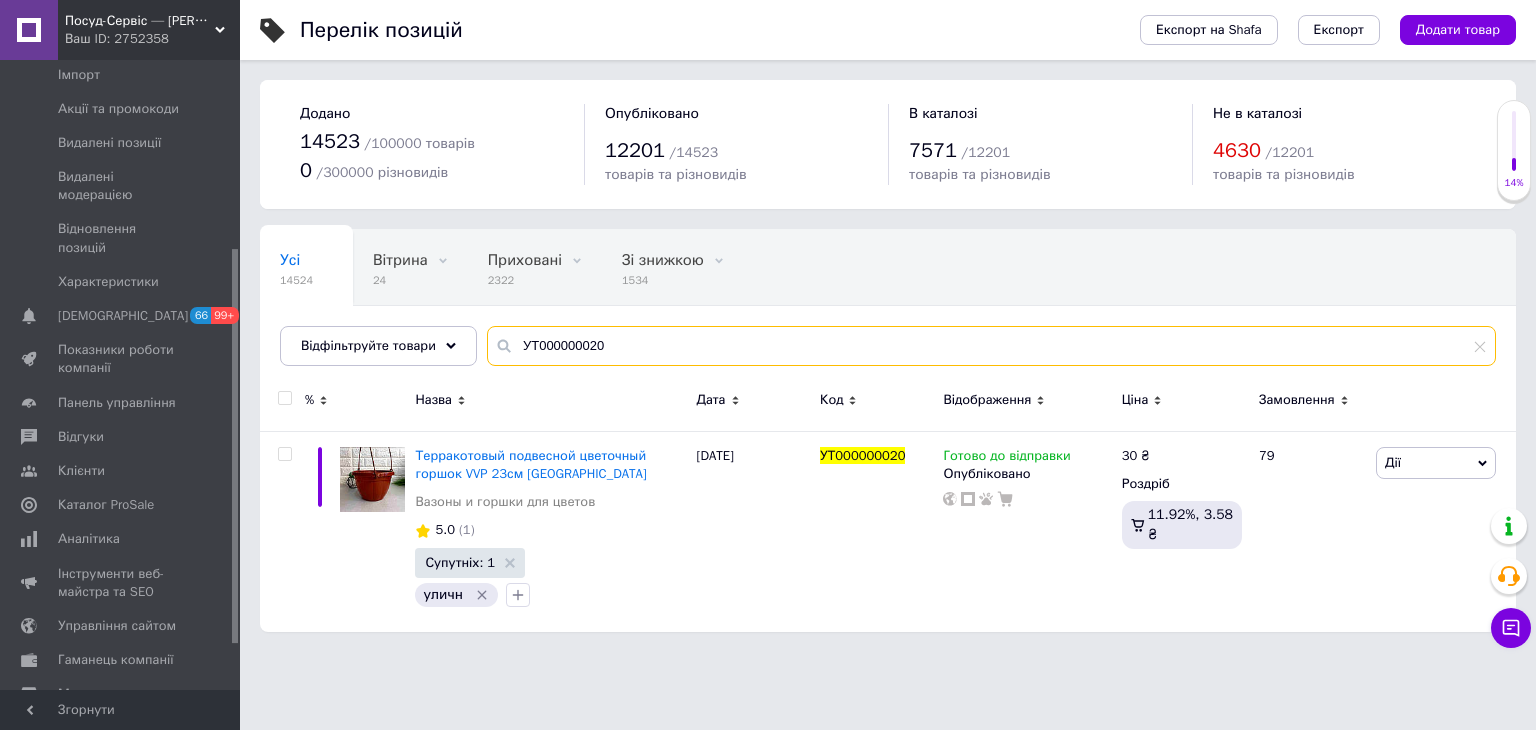 drag, startPoint x: 652, startPoint y: 341, endPoint x: 318, endPoint y: 313, distance: 335.1716 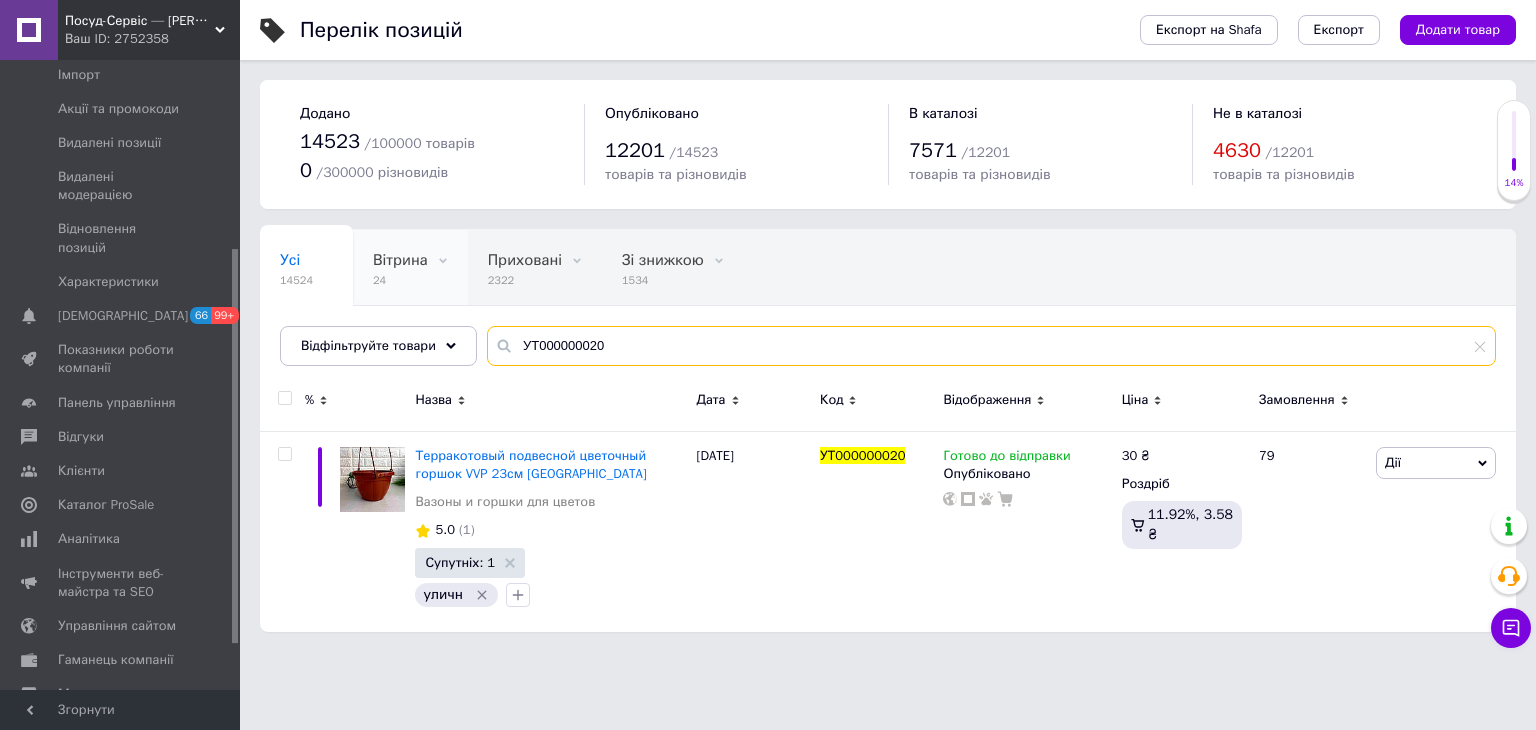 paste on "5915" 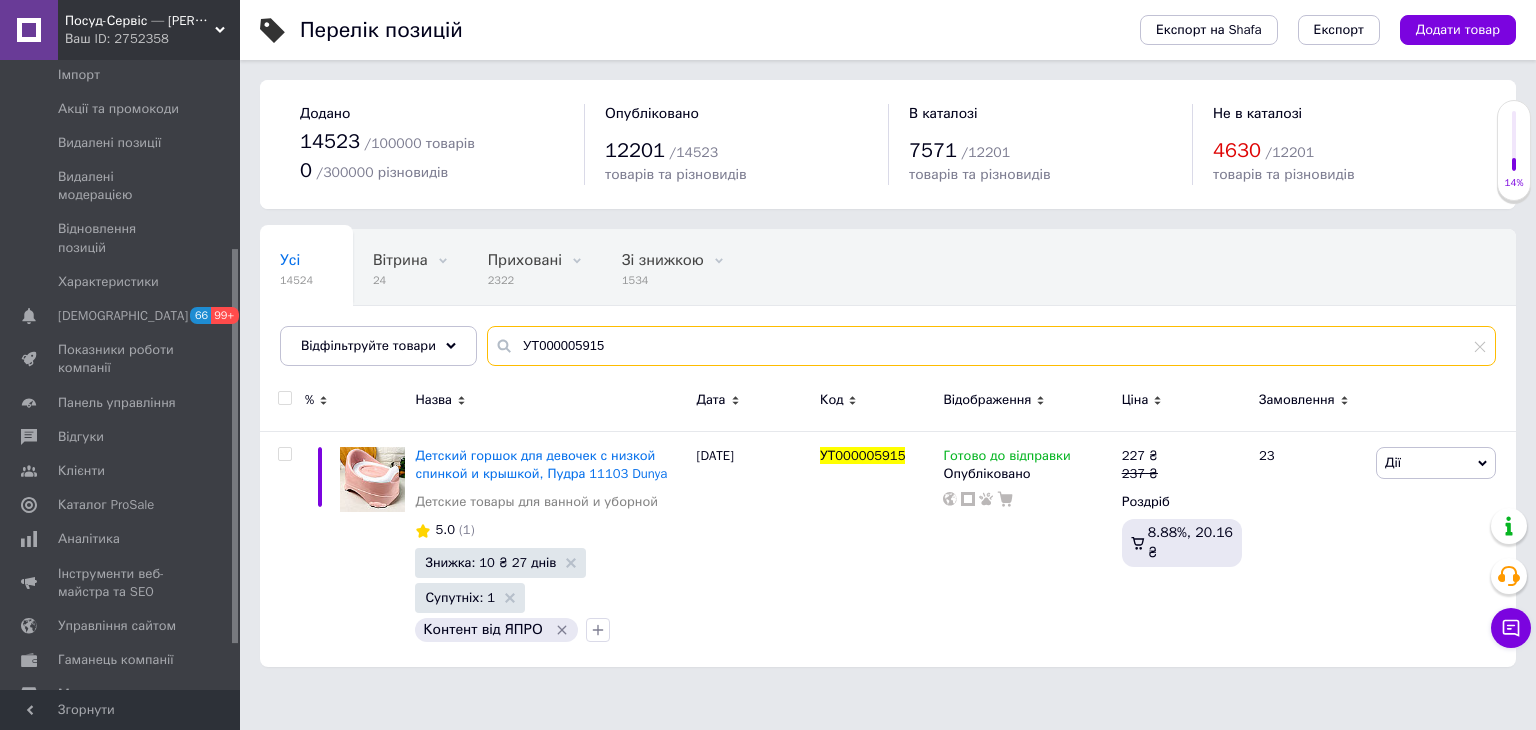 drag, startPoint x: 652, startPoint y: 338, endPoint x: 273, endPoint y: 309, distance: 380.10788 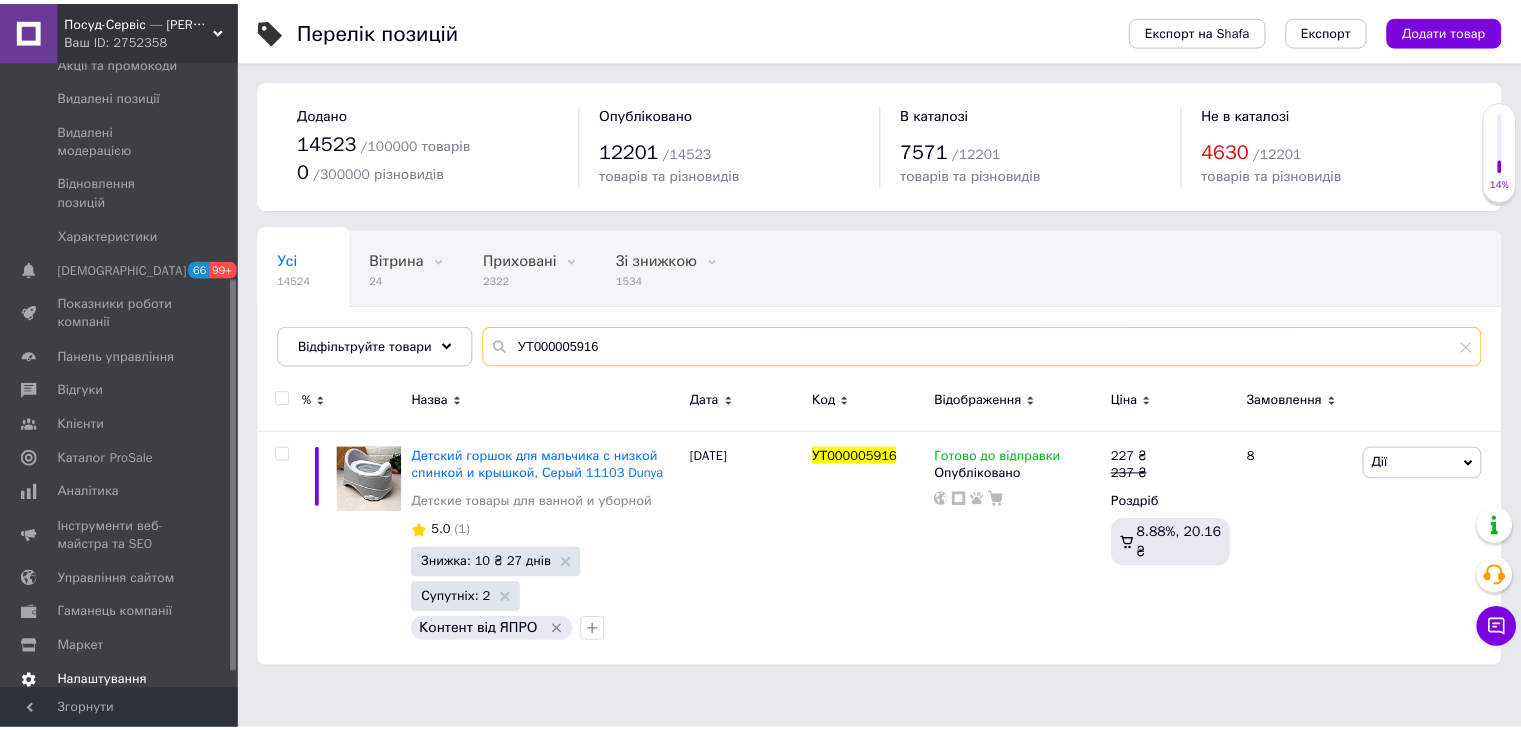 scroll, scrollTop: 372, scrollLeft: 0, axis: vertical 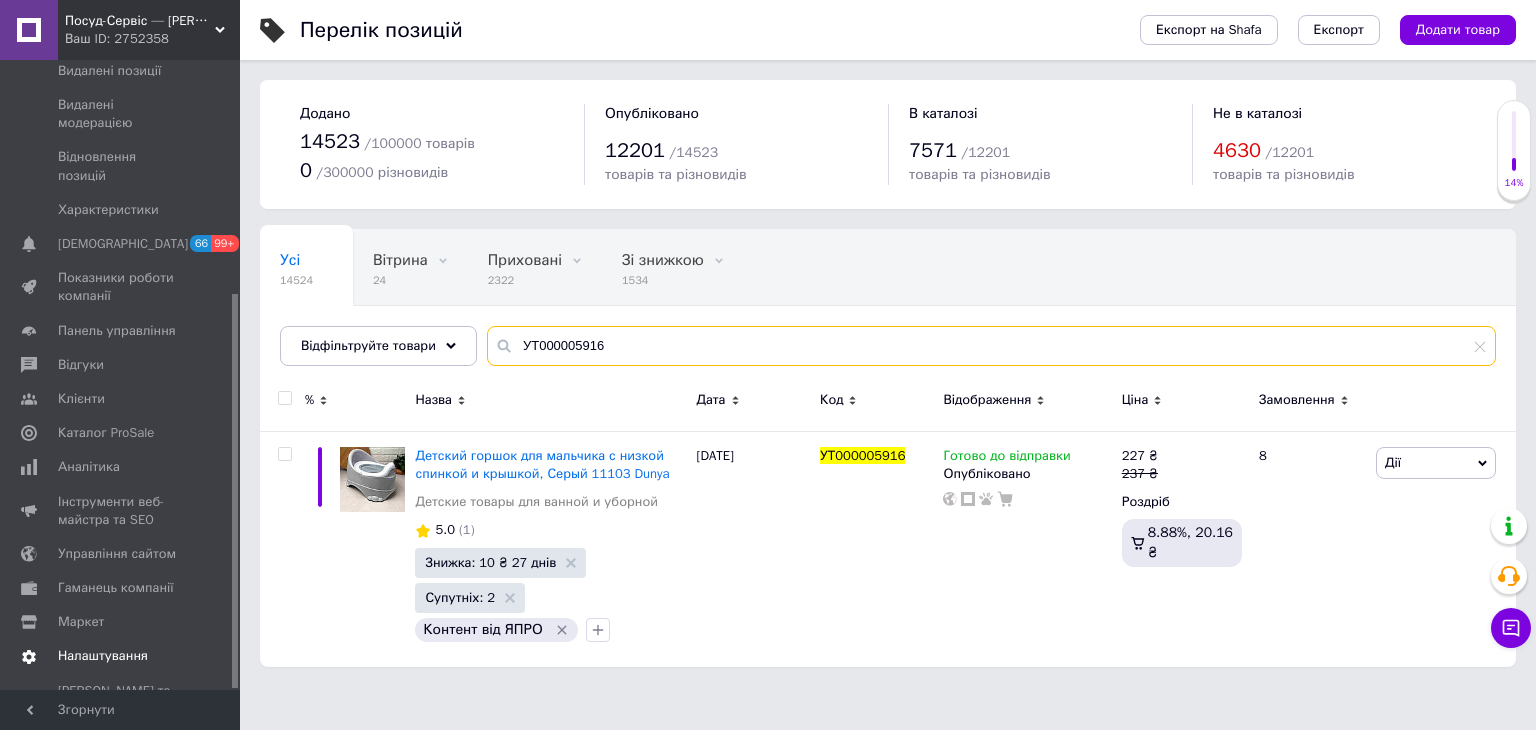 type on "УТ000005916" 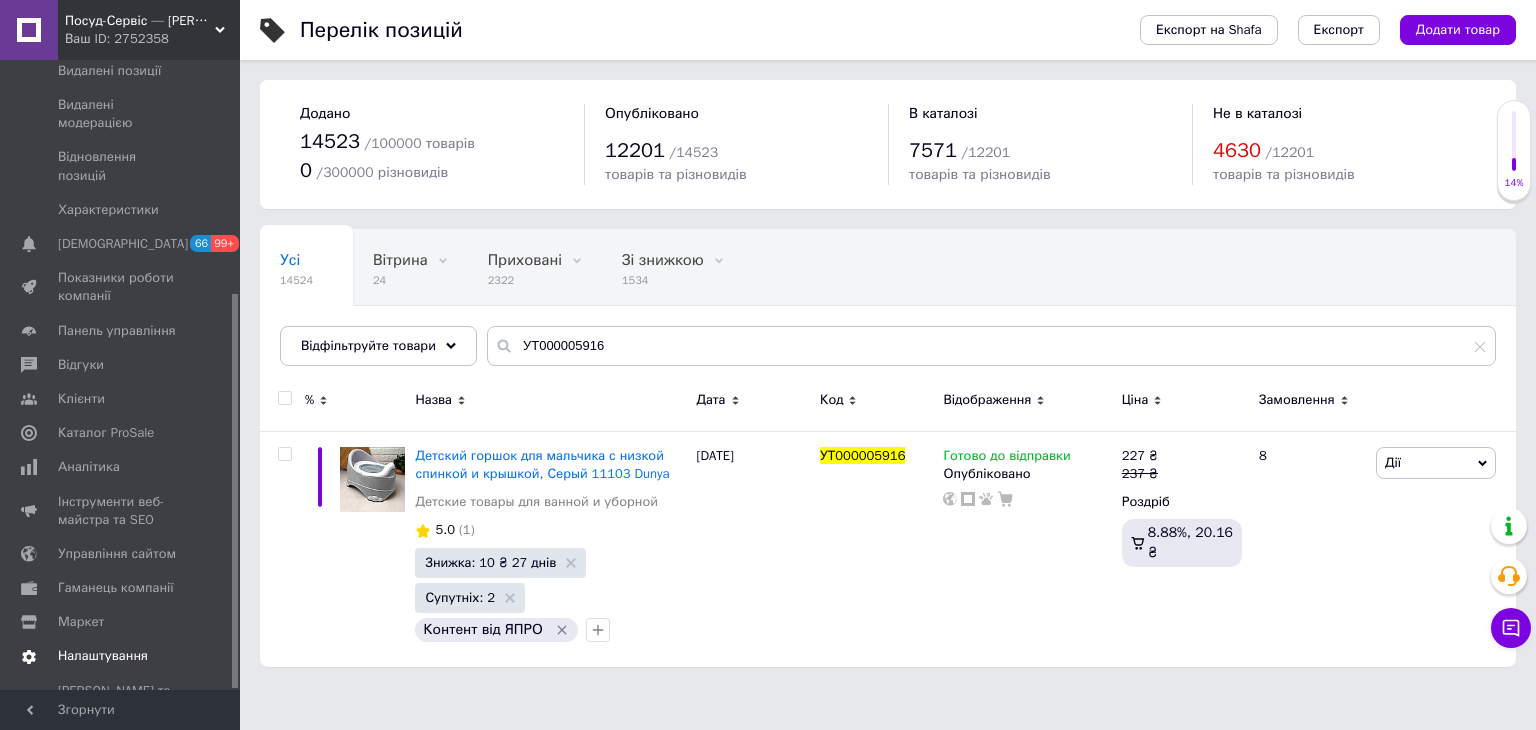 click on "Налаштування" at bounding box center [103, 656] 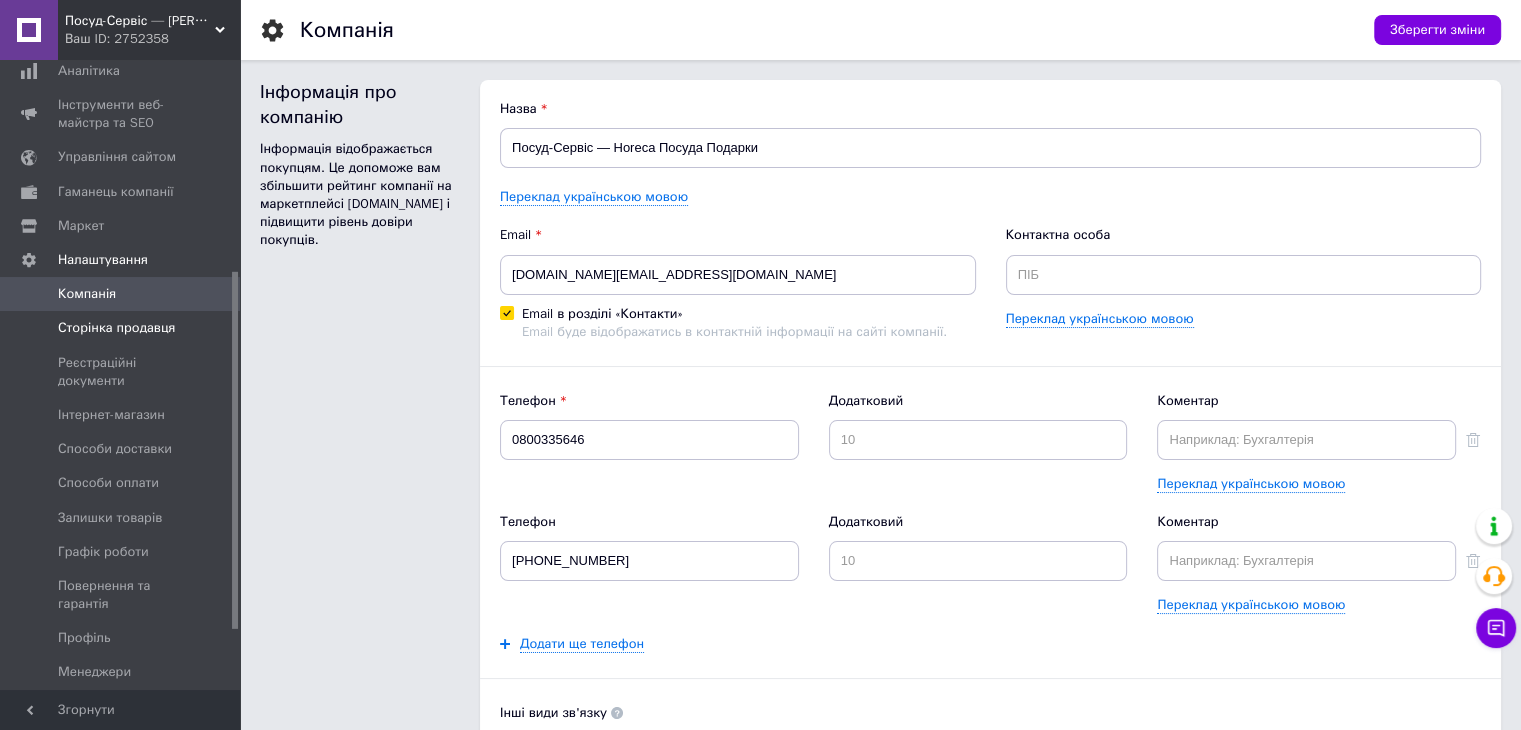 scroll, scrollTop: 0, scrollLeft: 0, axis: both 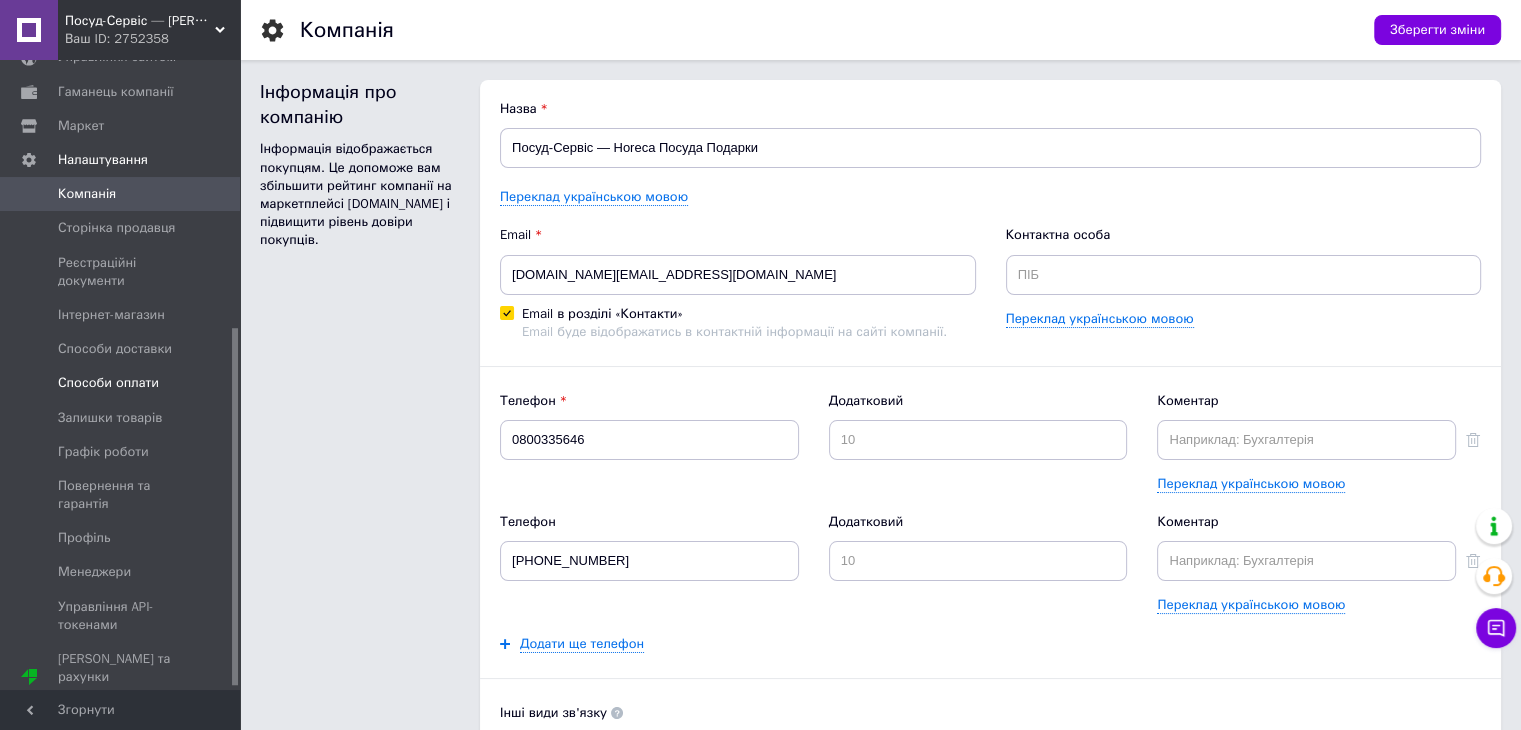 click on "Способи оплати" at bounding box center (108, 383) 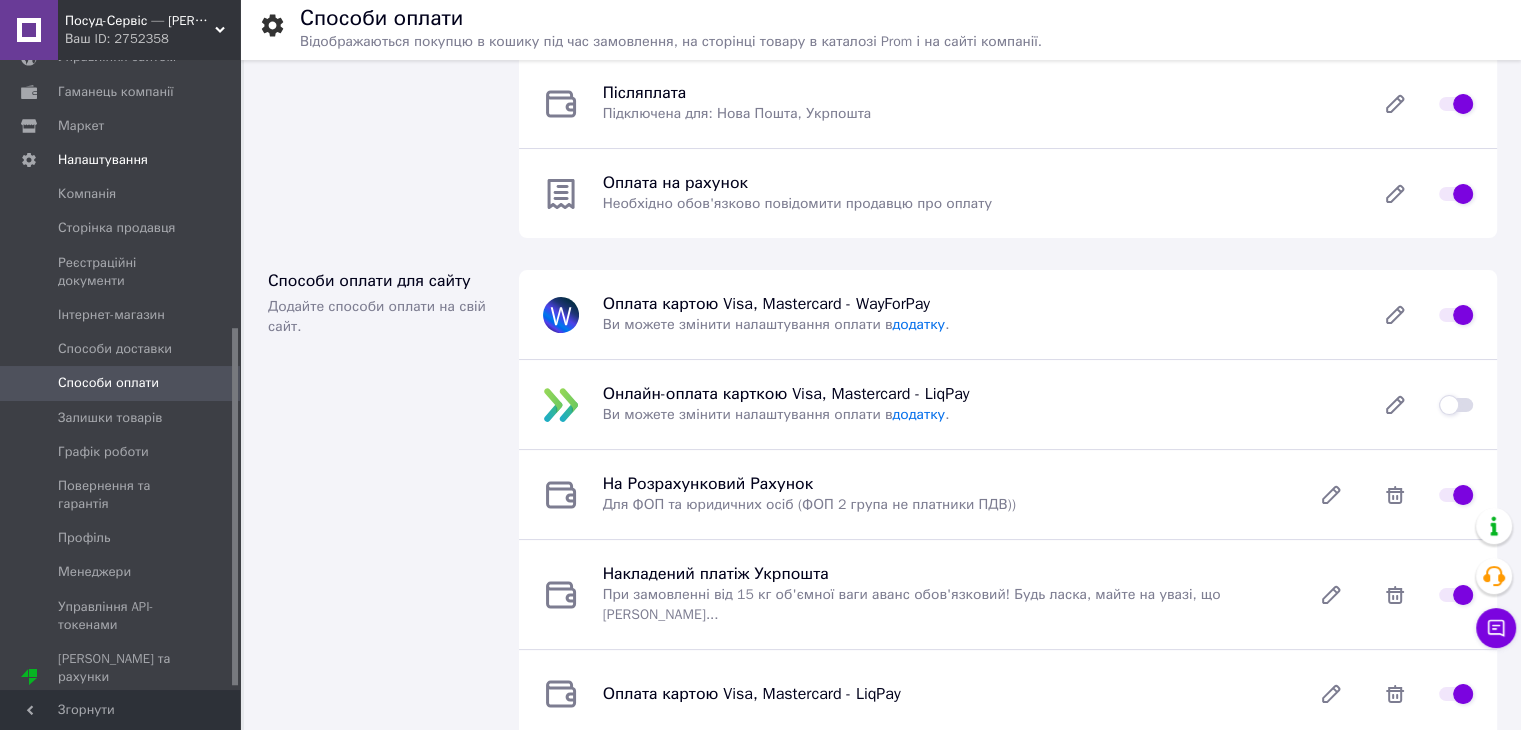 scroll, scrollTop: 0, scrollLeft: 0, axis: both 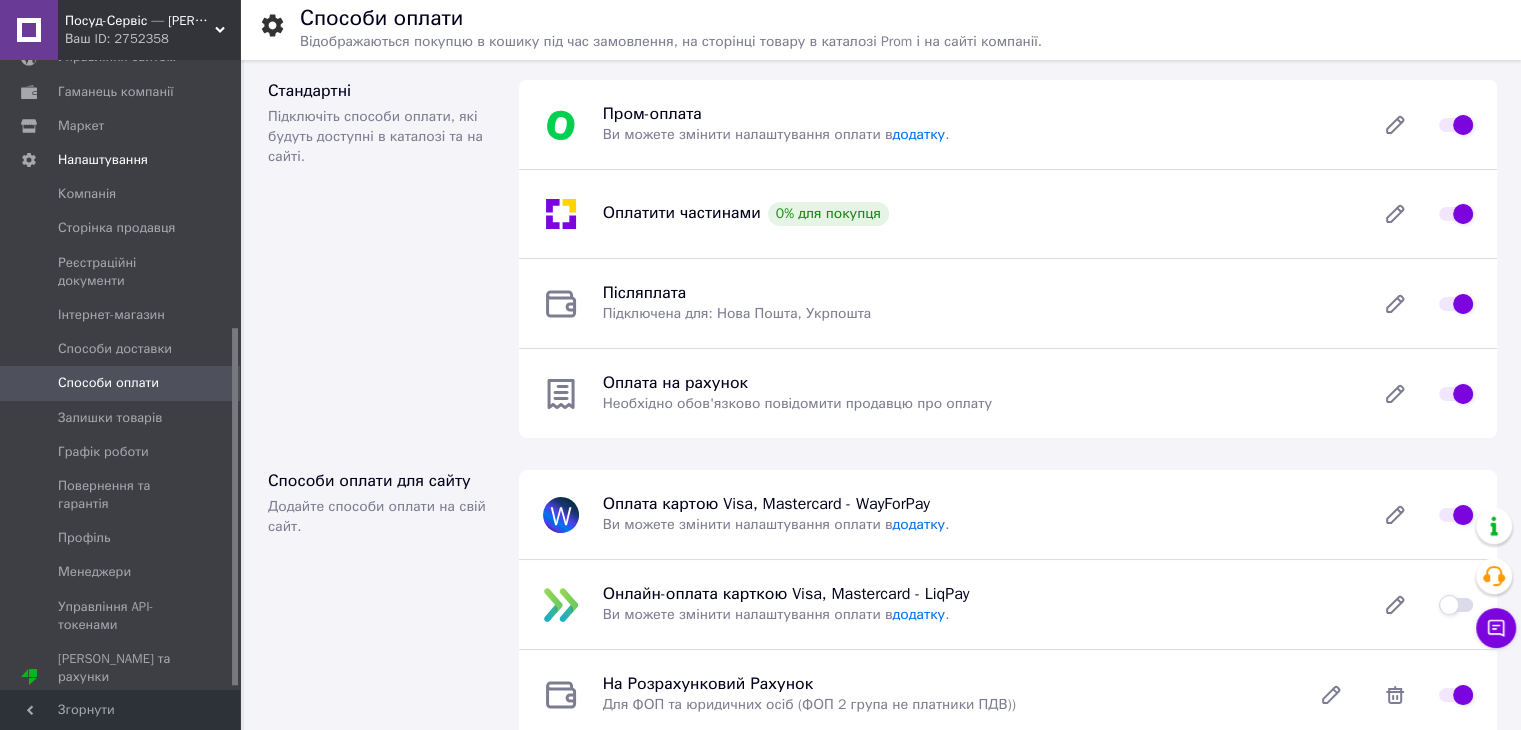 click on "Оплатити частинами   0% для покупця" at bounding box center (1008, 214) 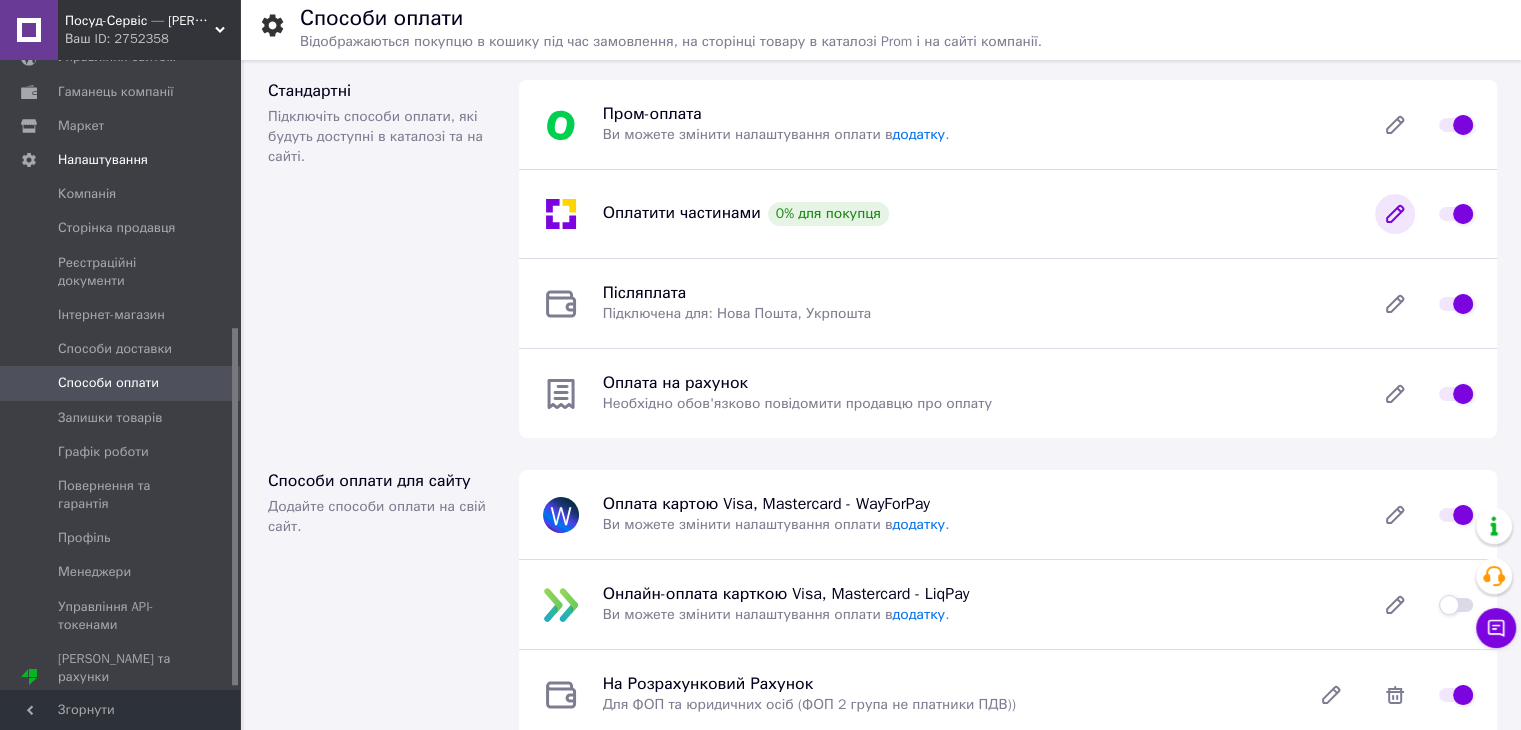click 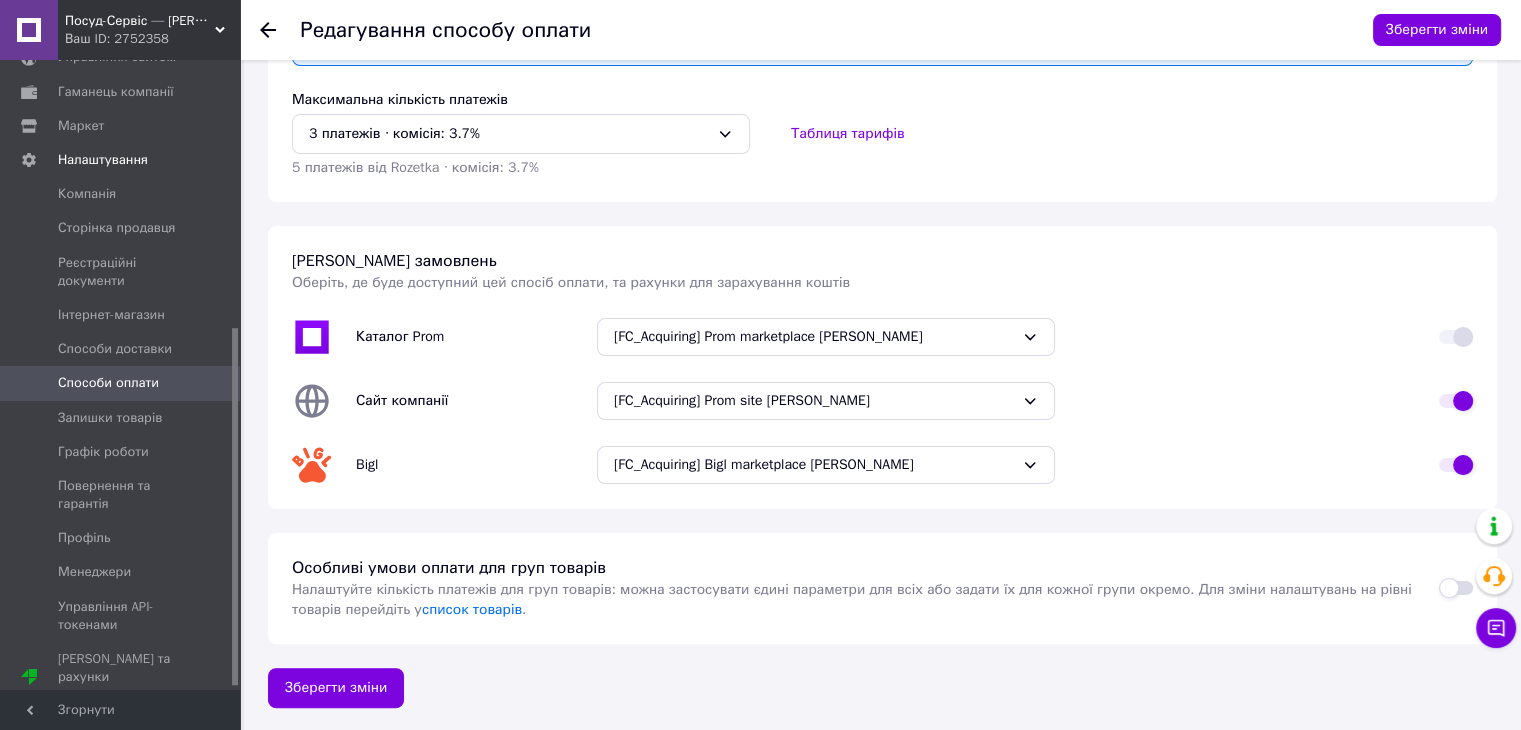 scroll, scrollTop: 320, scrollLeft: 0, axis: vertical 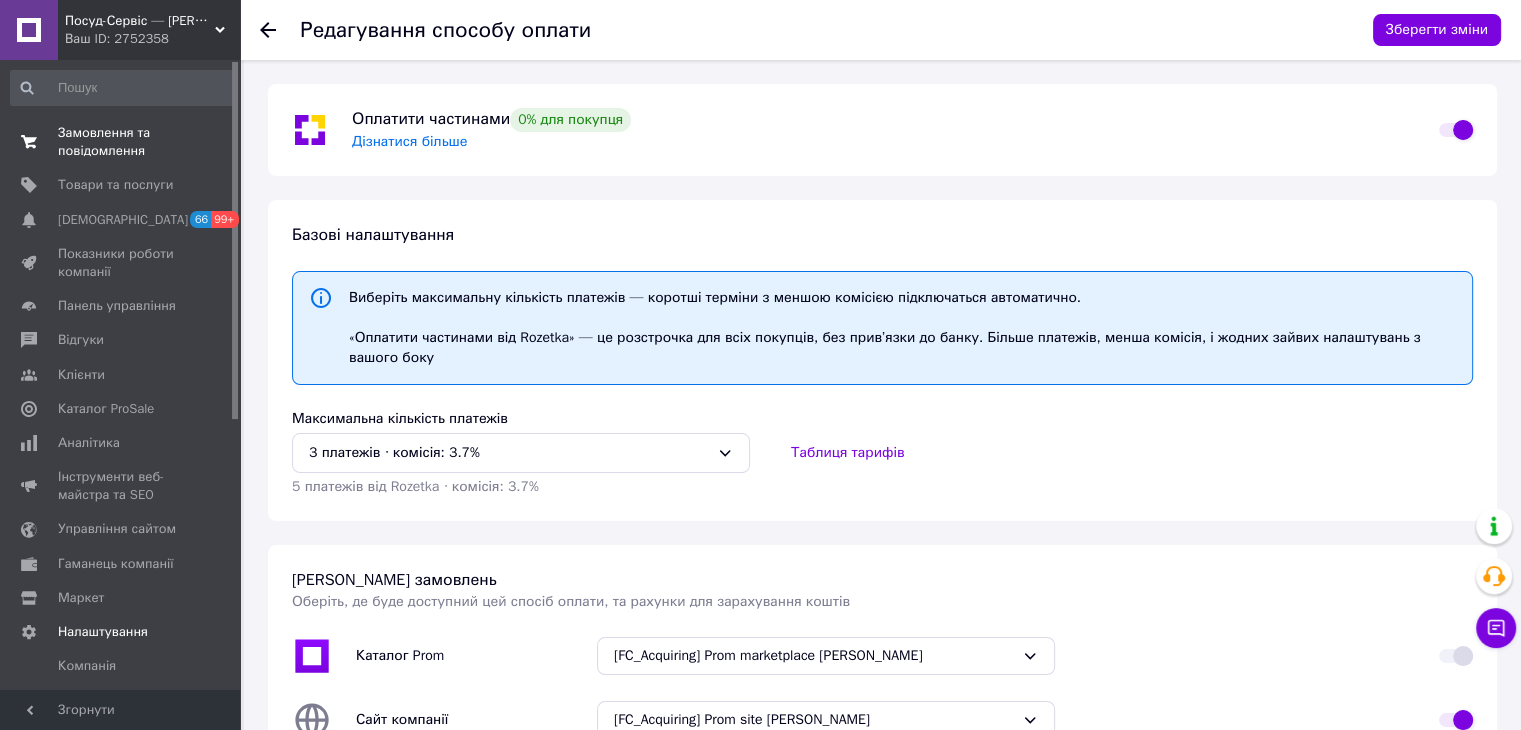 click on "Замовлення та повідомлення" at bounding box center [121, 142] 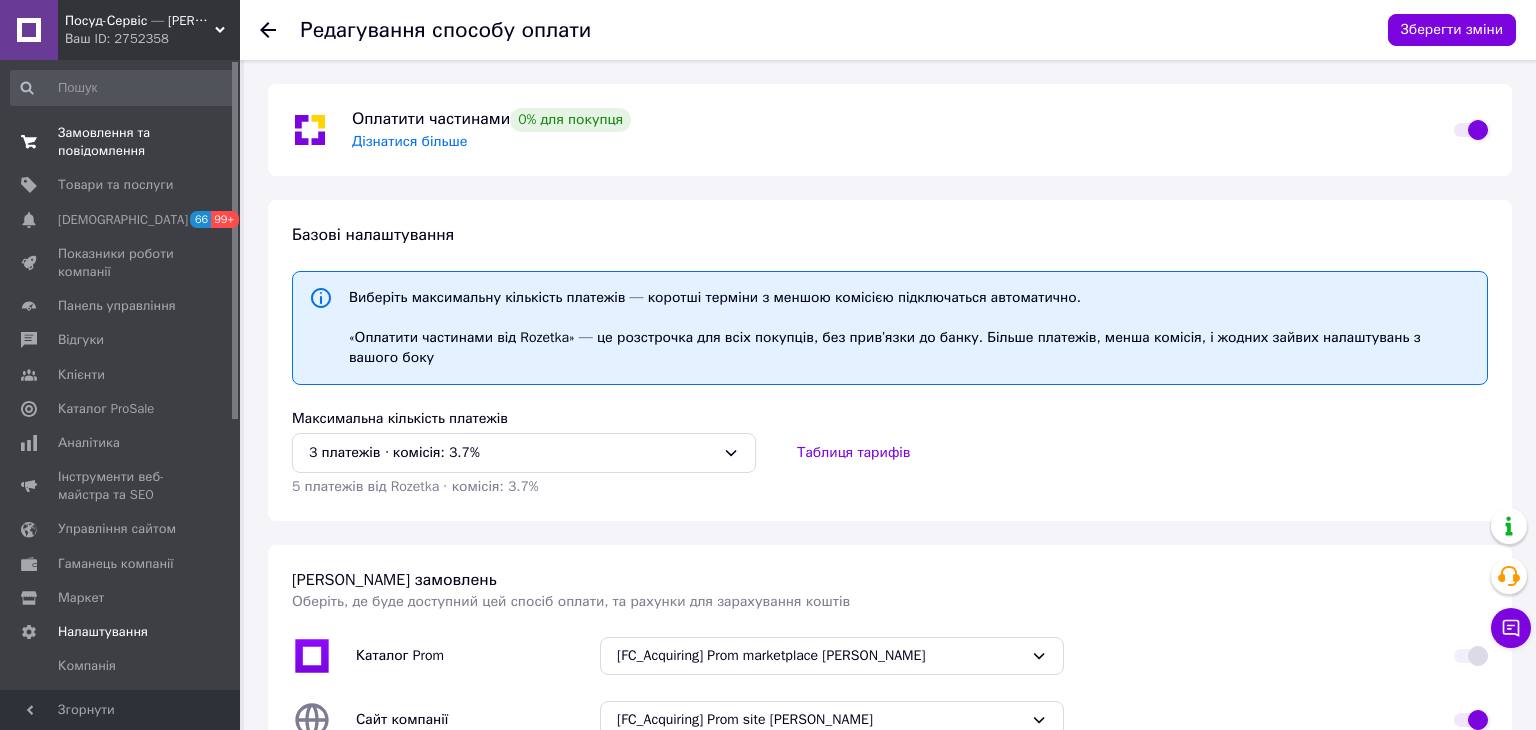 click on "Замовлення та повідомлення 0 0" at bounding box center (123, 142) 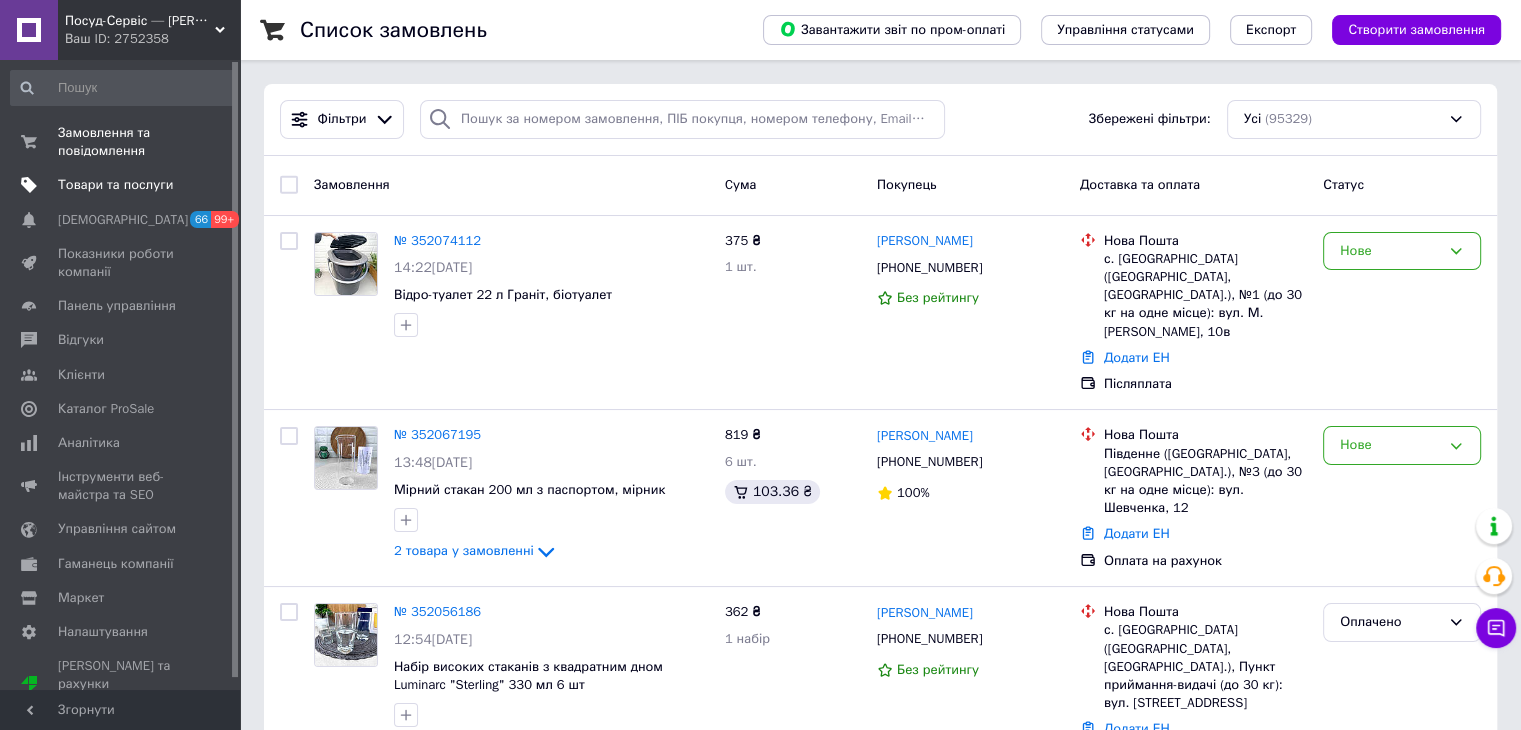 click on "Товари та послуги" at bounding box center [123, 185] 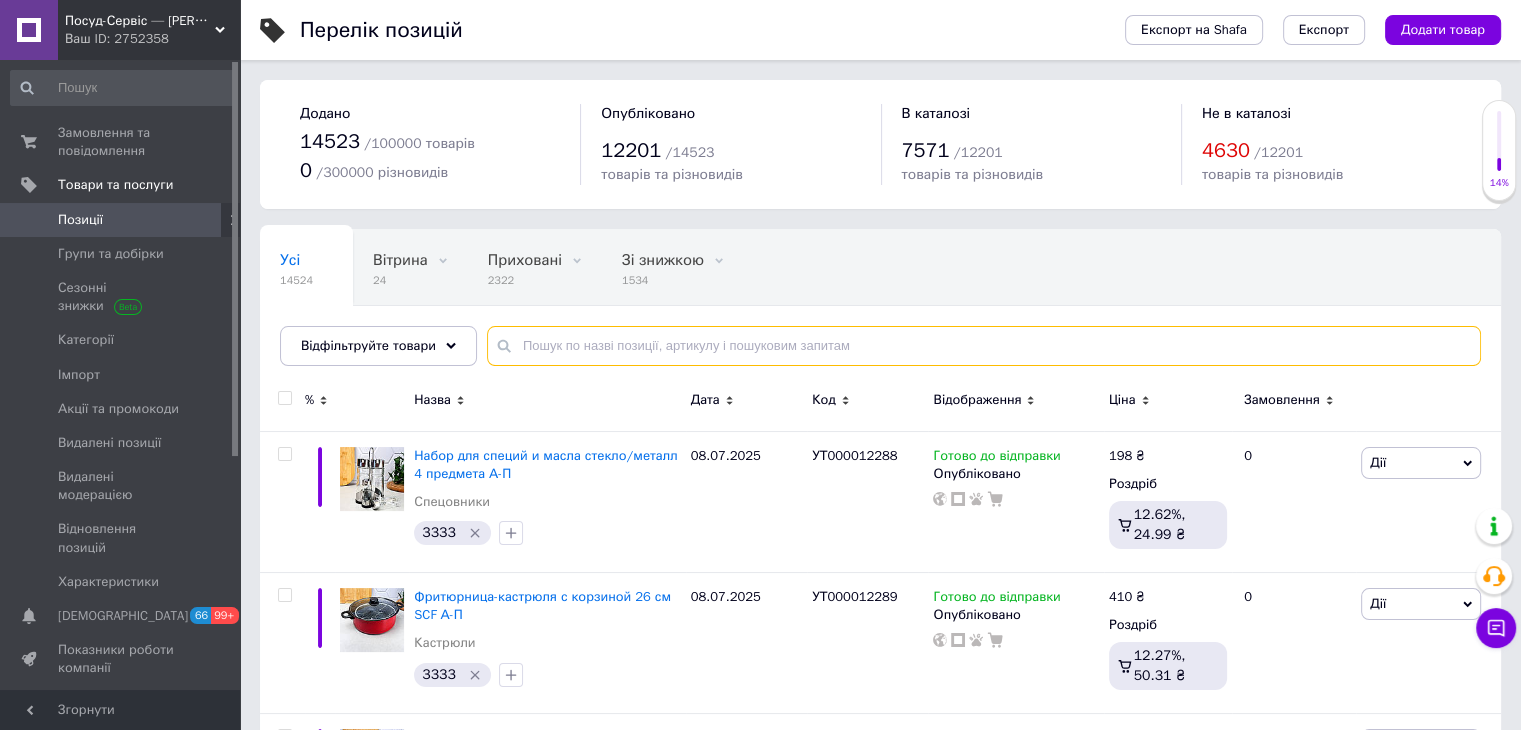 click at bounding box center (984, 346) 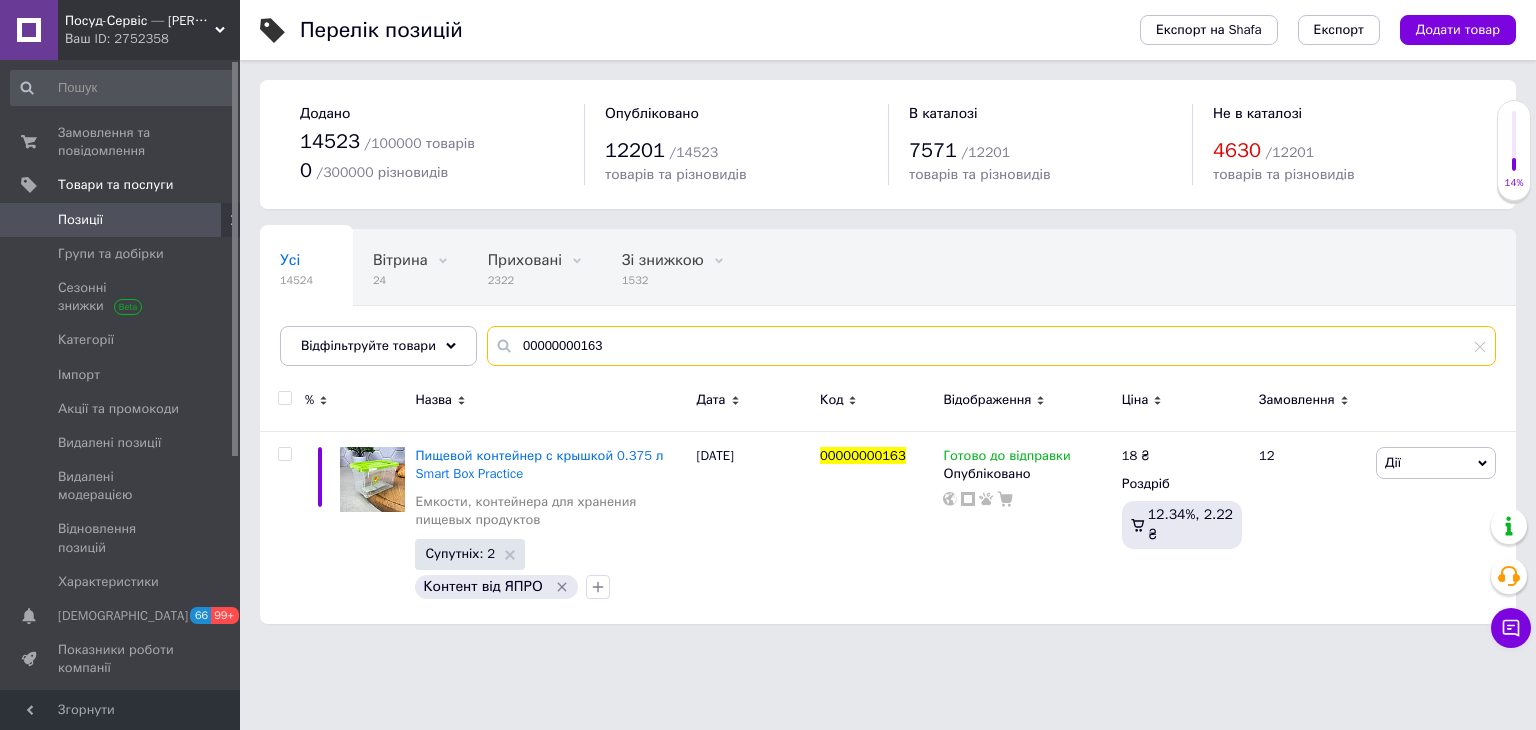 drag, startPoint x: 512, startPoint y: 329, endPoint x: 287, endPoint y: 304, distance: 226.38463 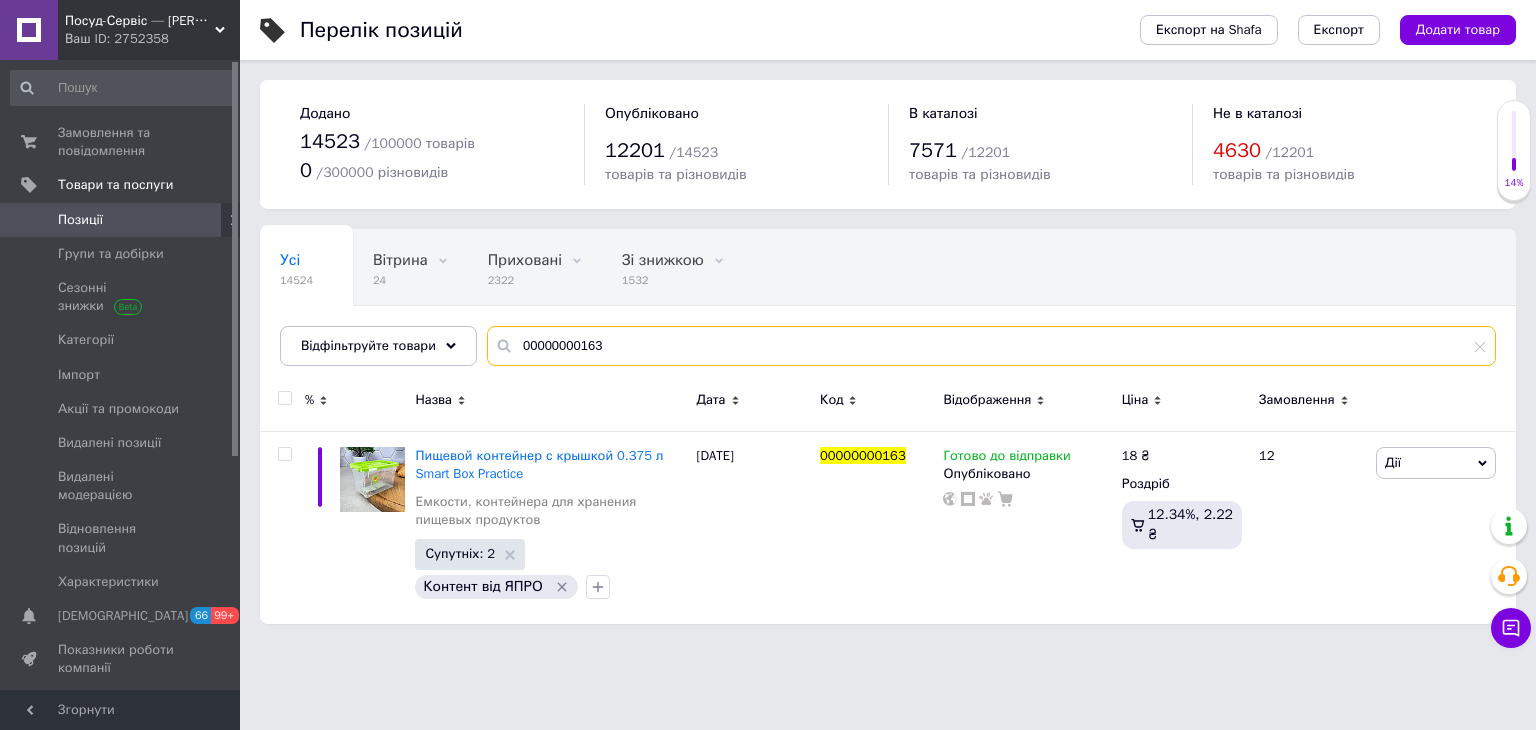 paste on "3022" 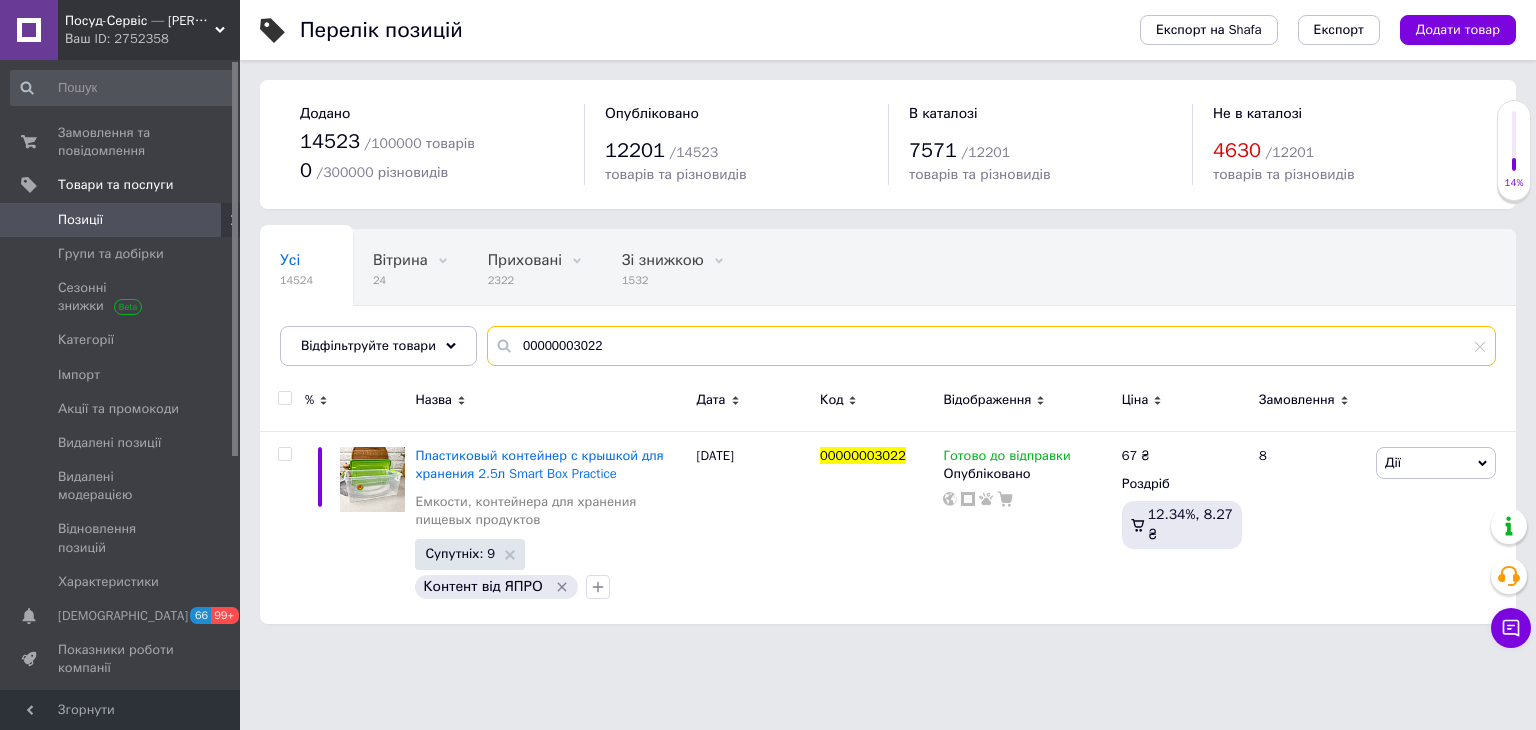 drag, startPoint x: 643, startPoint y: 341, endPoint x: 281, endPoint y: 198, distance: 389.221 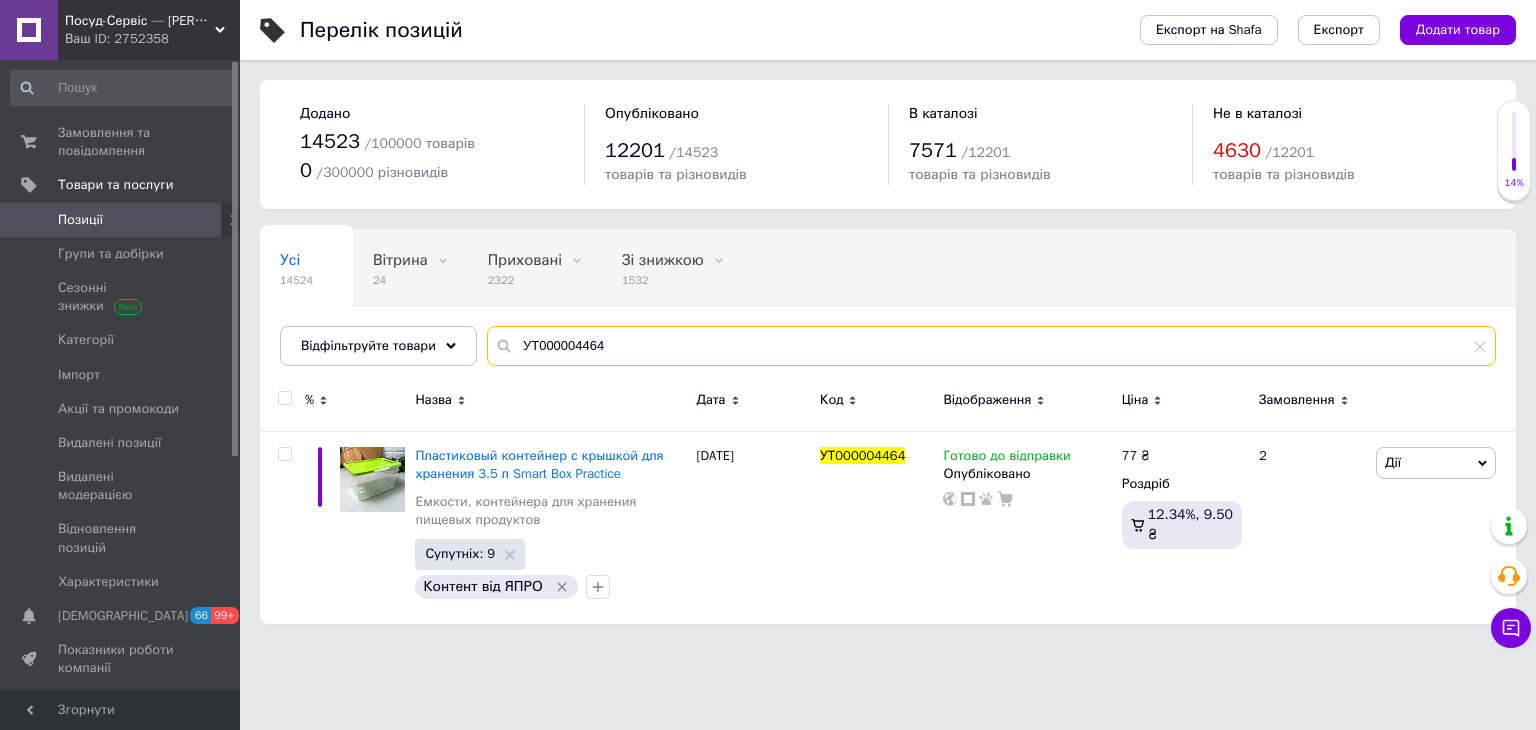 drag, startPoint x: 620, startPoint y: 350, endPoint x: 288, endPoint y: 277, distance: 339.93088 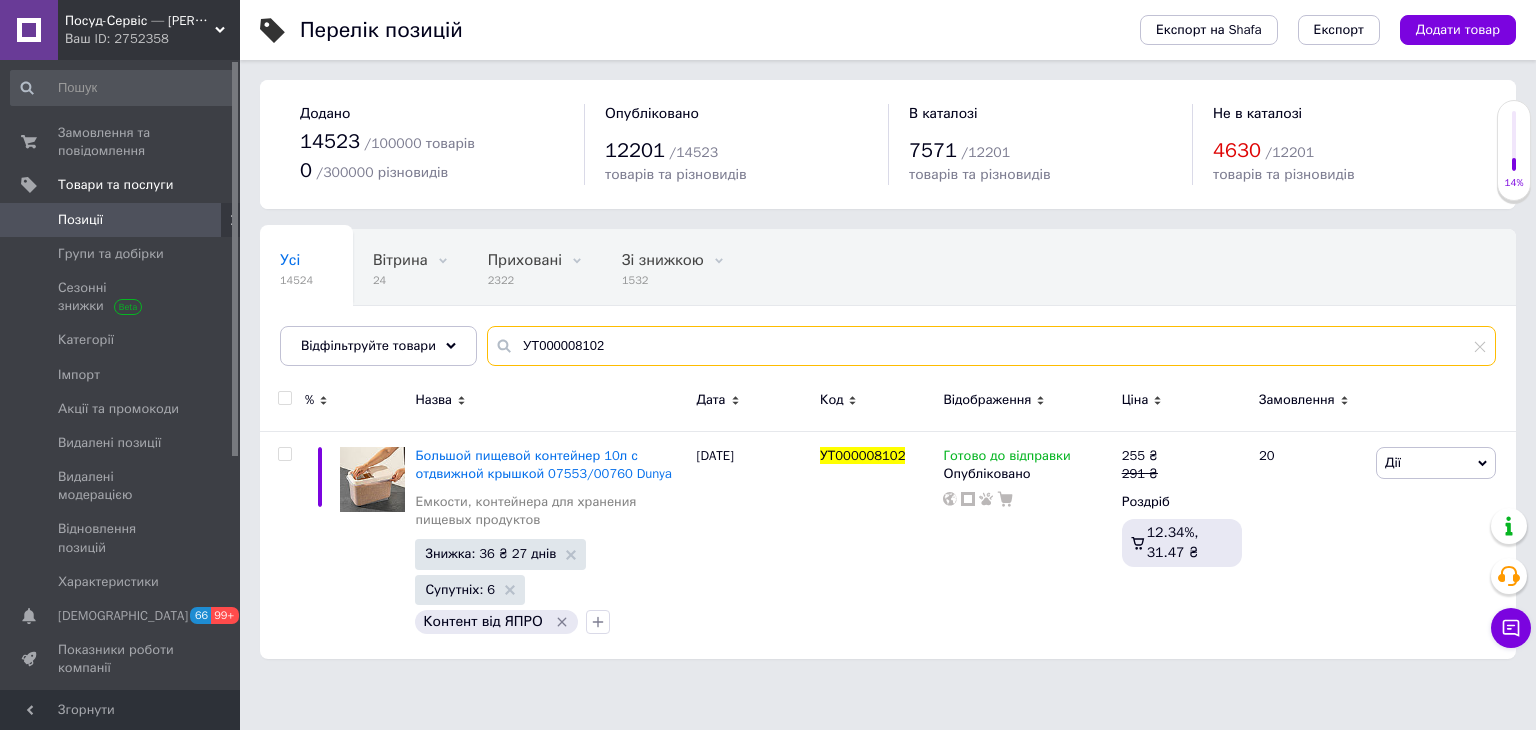 drag, startPoint x: 647, startPoint y: 342, endPoint x: 292, endPoint y: 323, distance: 355.5081 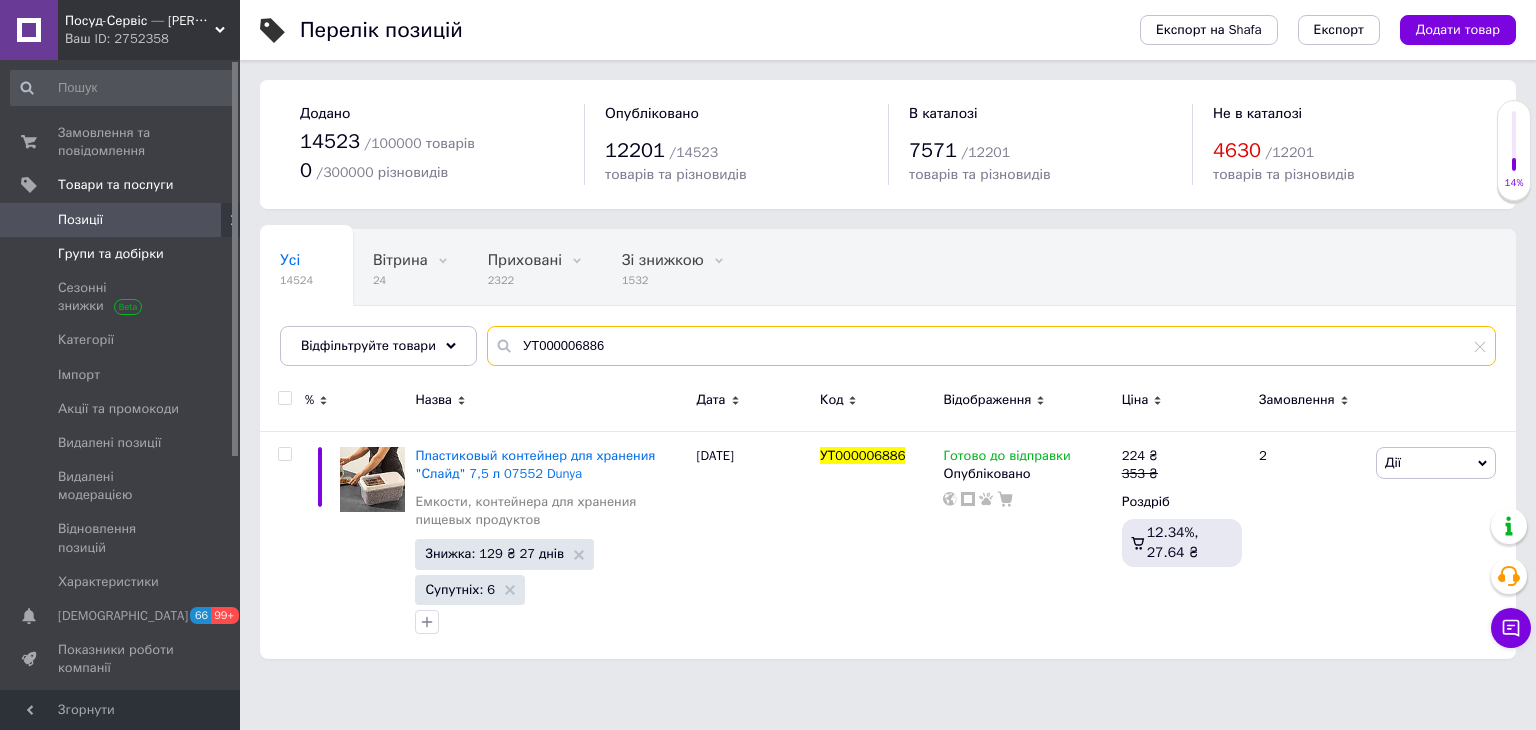 drag, startPoint x: 651, startPoint y: 345, endPoint x: 220, endPoint y: 264, distance: 438.54532 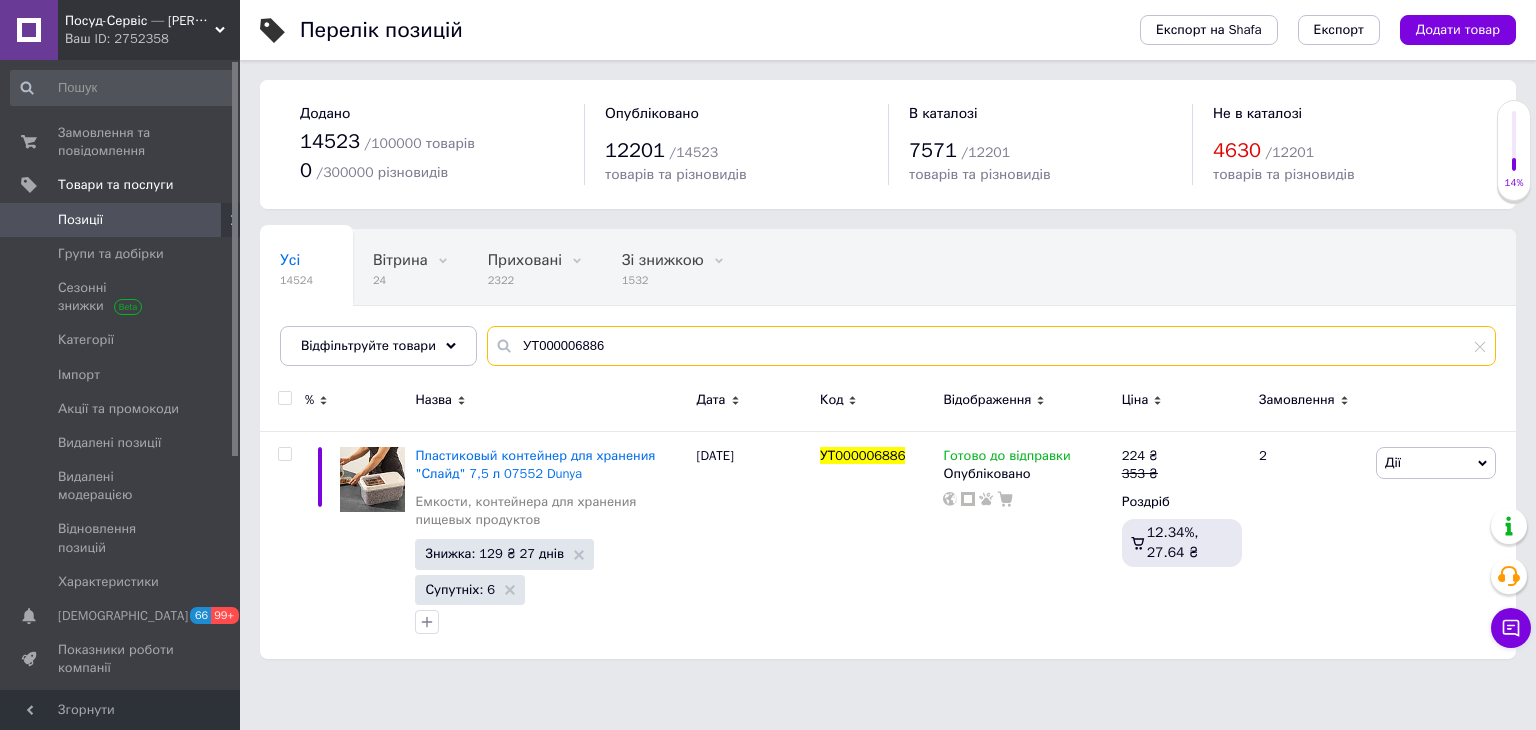 paste on "00000001523" 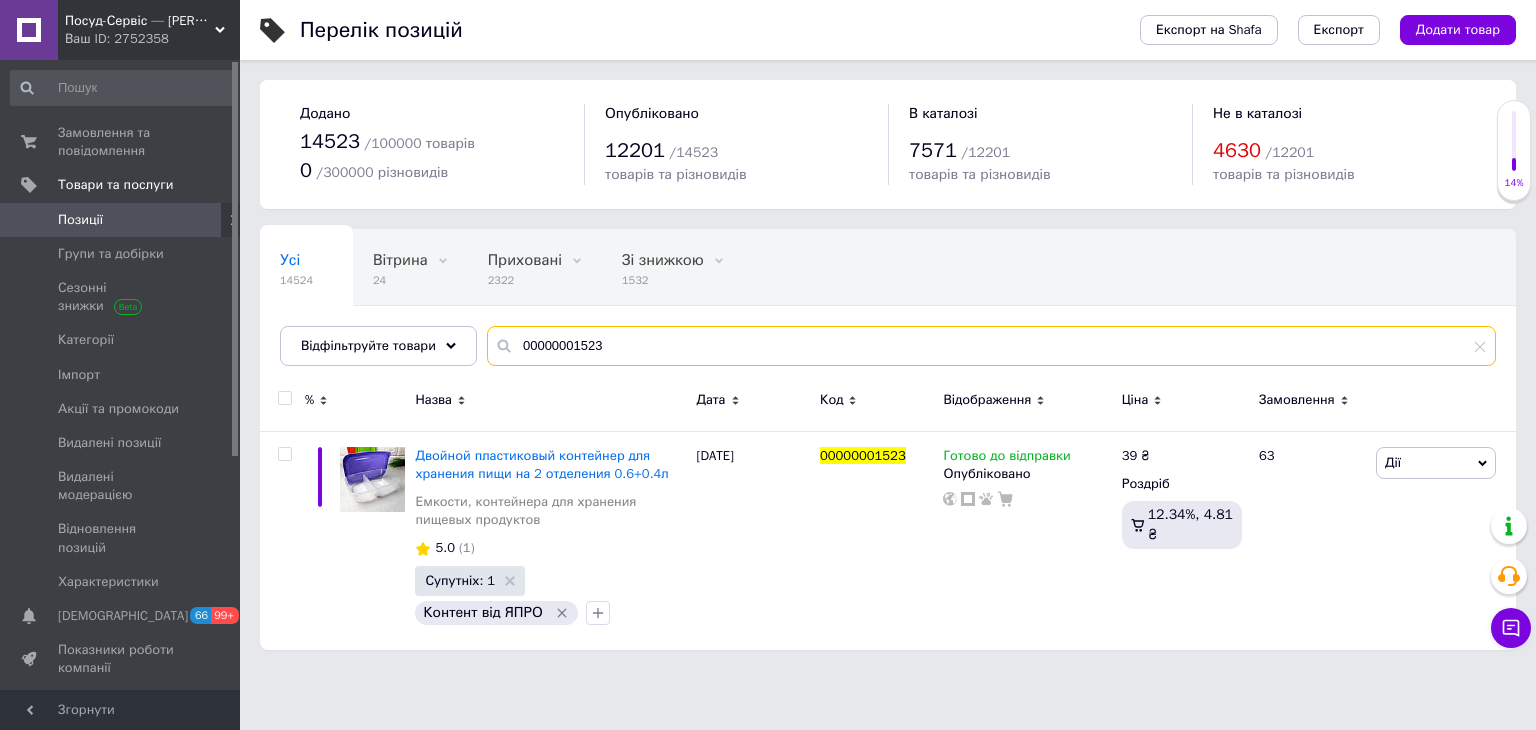 drag, startPoint x: 639, startPoint y: 336, endPoint x: 307, endPoint y: 297, distance: 334.2828 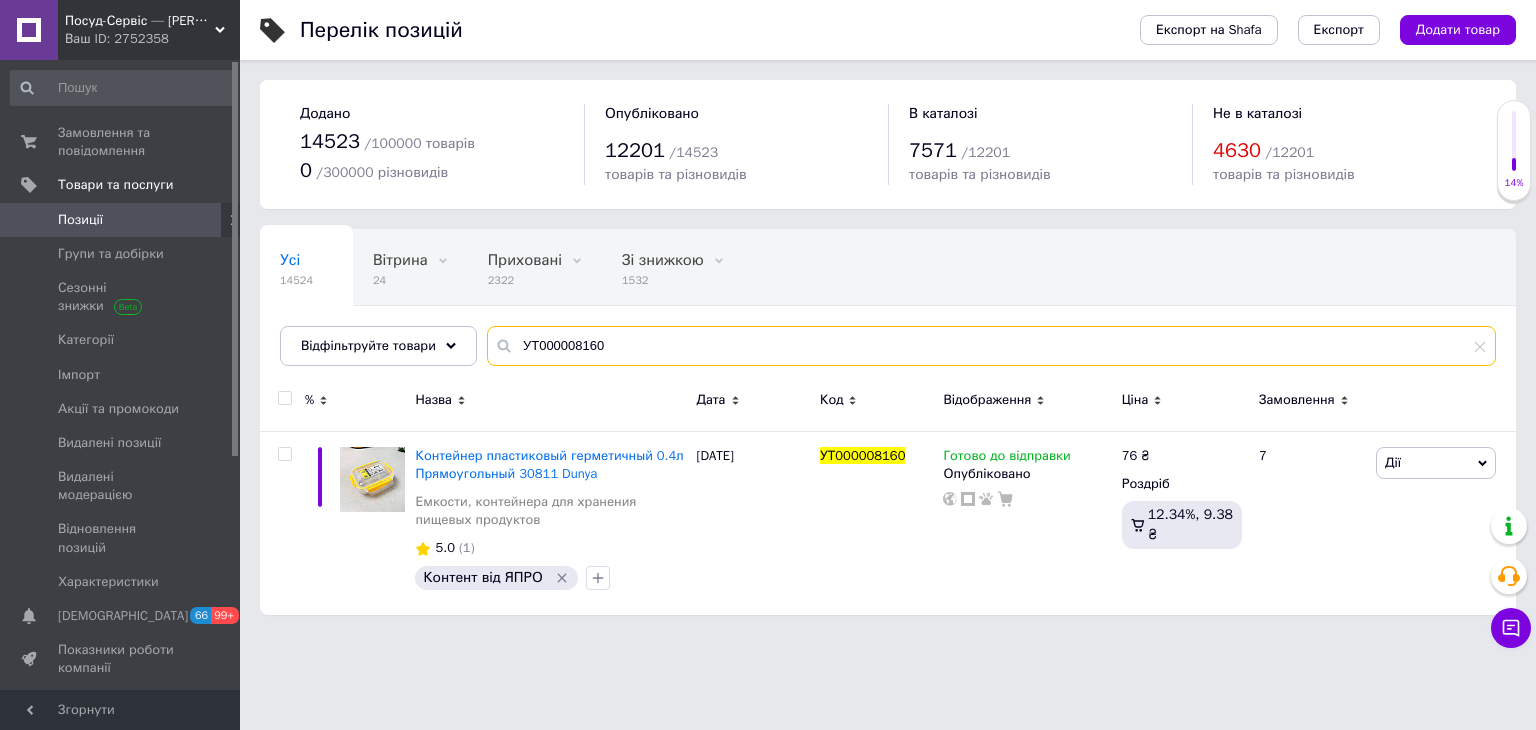 drag, startPoint x: 594, startPoint y: 355, endPoint x: 278, endPoint y: 293, distance: 322.02484 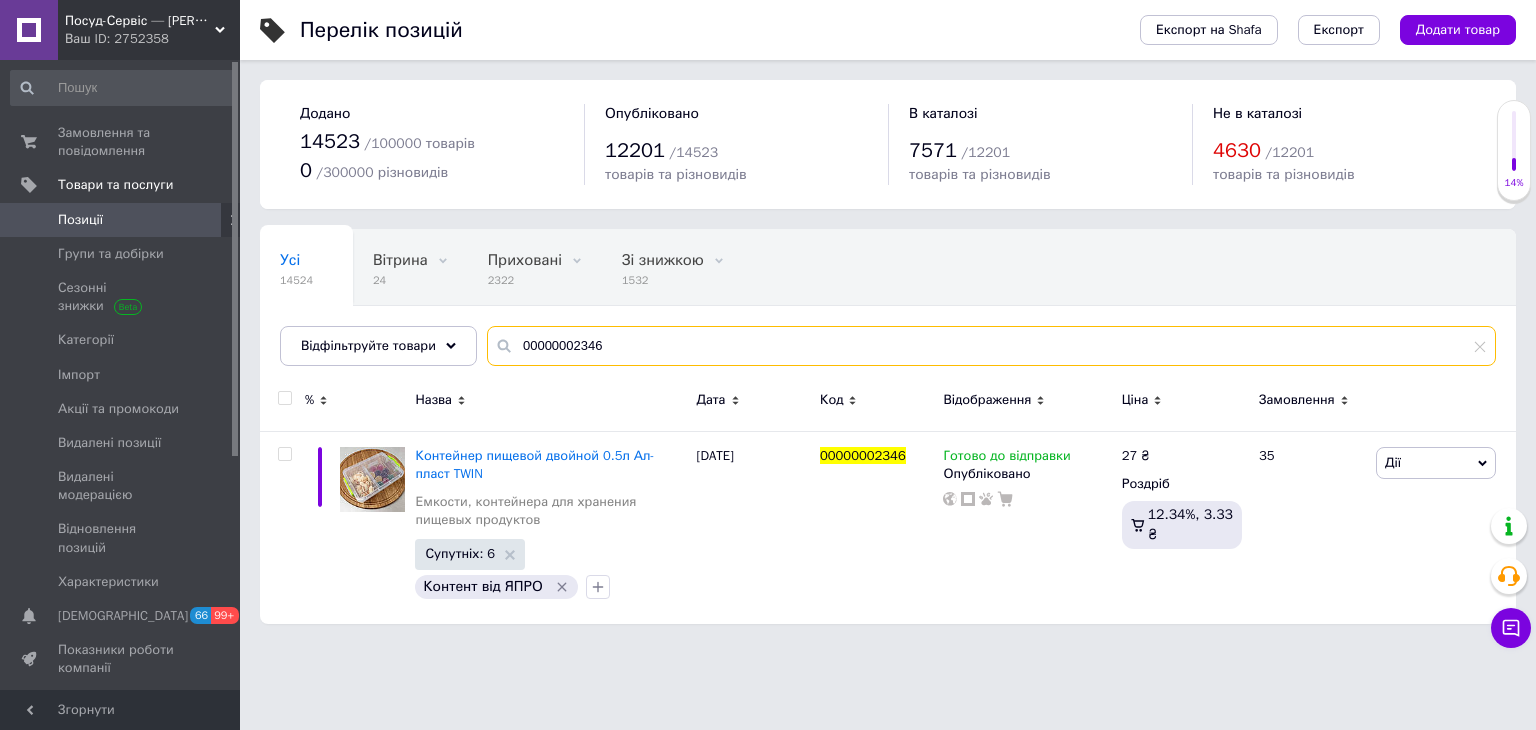 drag, startPoint x: 577, startPoint y: 348, endPoint x: 270, endPoint y: 311, distance: 309.2216 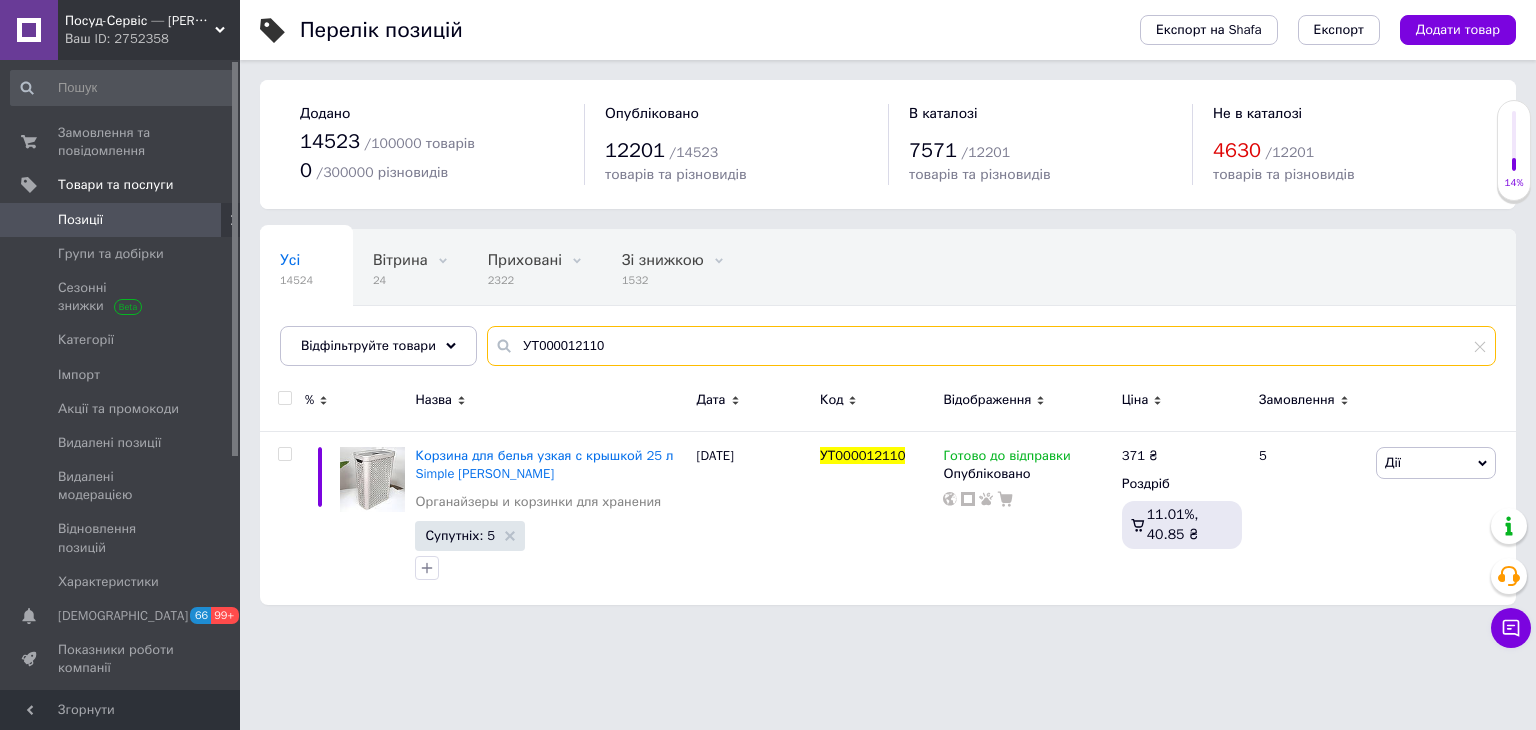 drag, startPoint x: 644, startPoint y: 333, endPoint x: 320, endPoint y: 298, distance: 325.88495 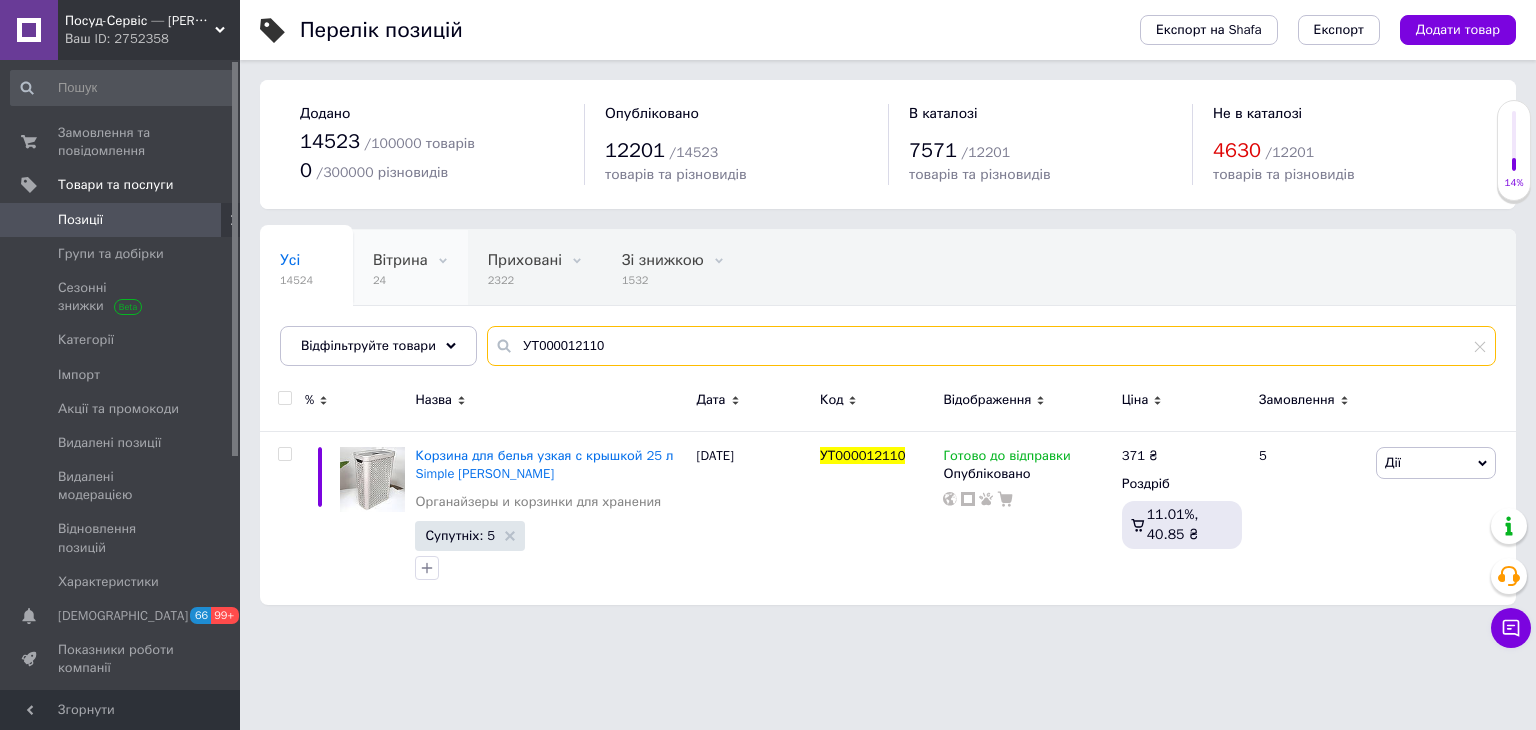 paste on "00000006129" 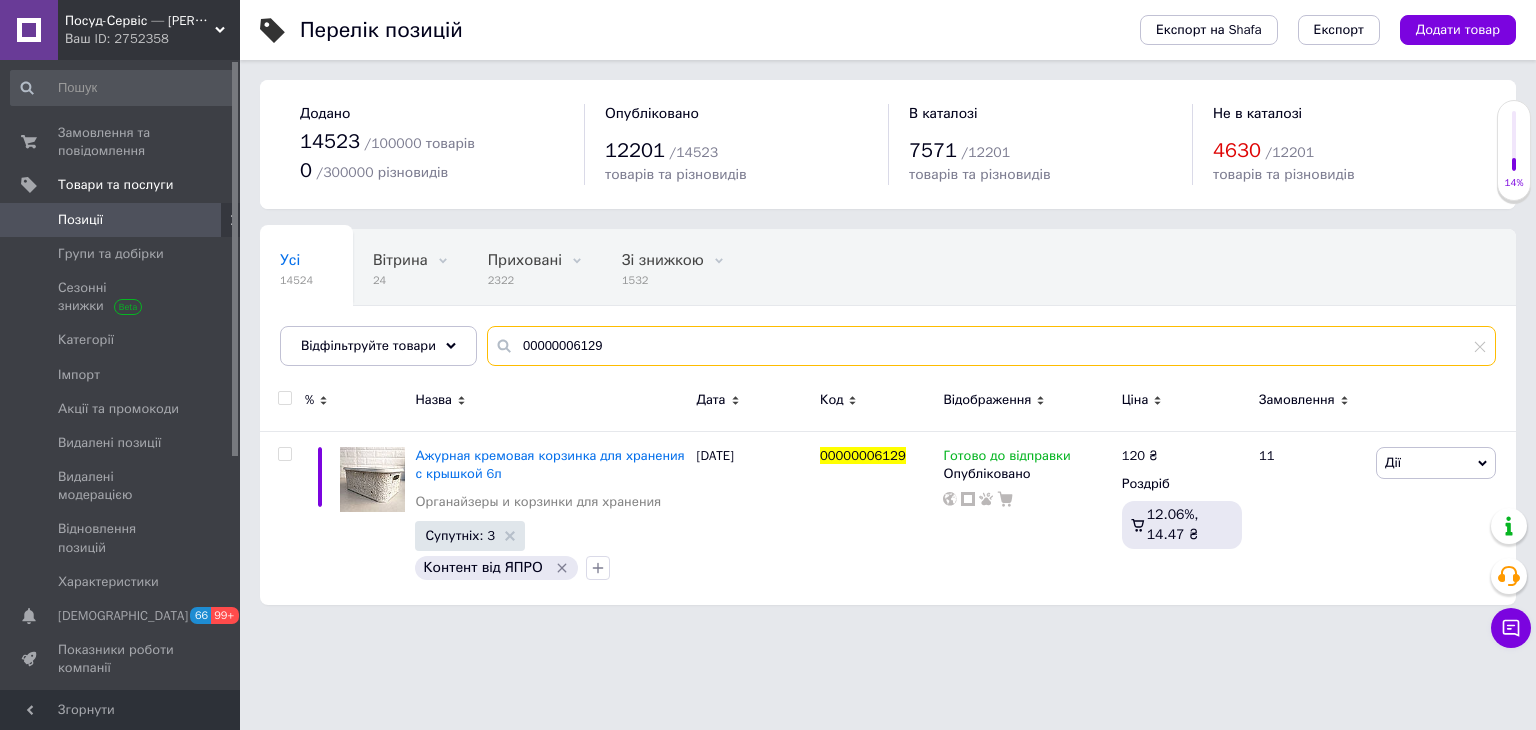 click on "Усі 14524 Вітрина 24 Видалити Редагувати Приховані 2322 Видалити Редагувати Зі знижкою 1532 Видалити Редагувати Опубліковані 12201 Видалити Редагувати Ok Відфільтровано...  Зберегти Нічого не знайдено Можливо, помилка у слові  або немає відповідностей за вашим запитом. Усі 14524 Вітрина 24 Приховані 2322 Зі знижкою 1532 Опубліковані 12201 Відфільтруйте товари 00000006129" at bounding box center [888, 297] 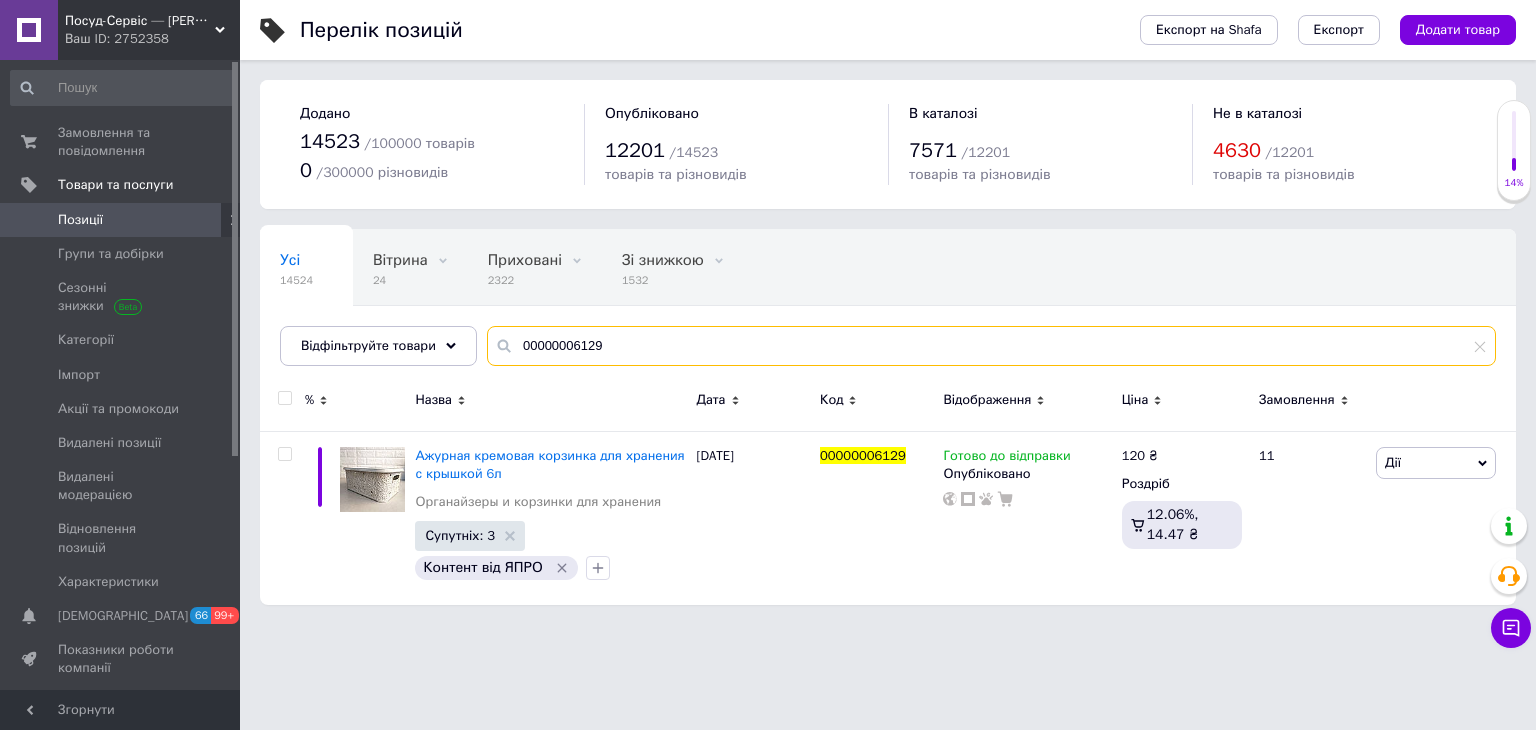 paste on "3076" 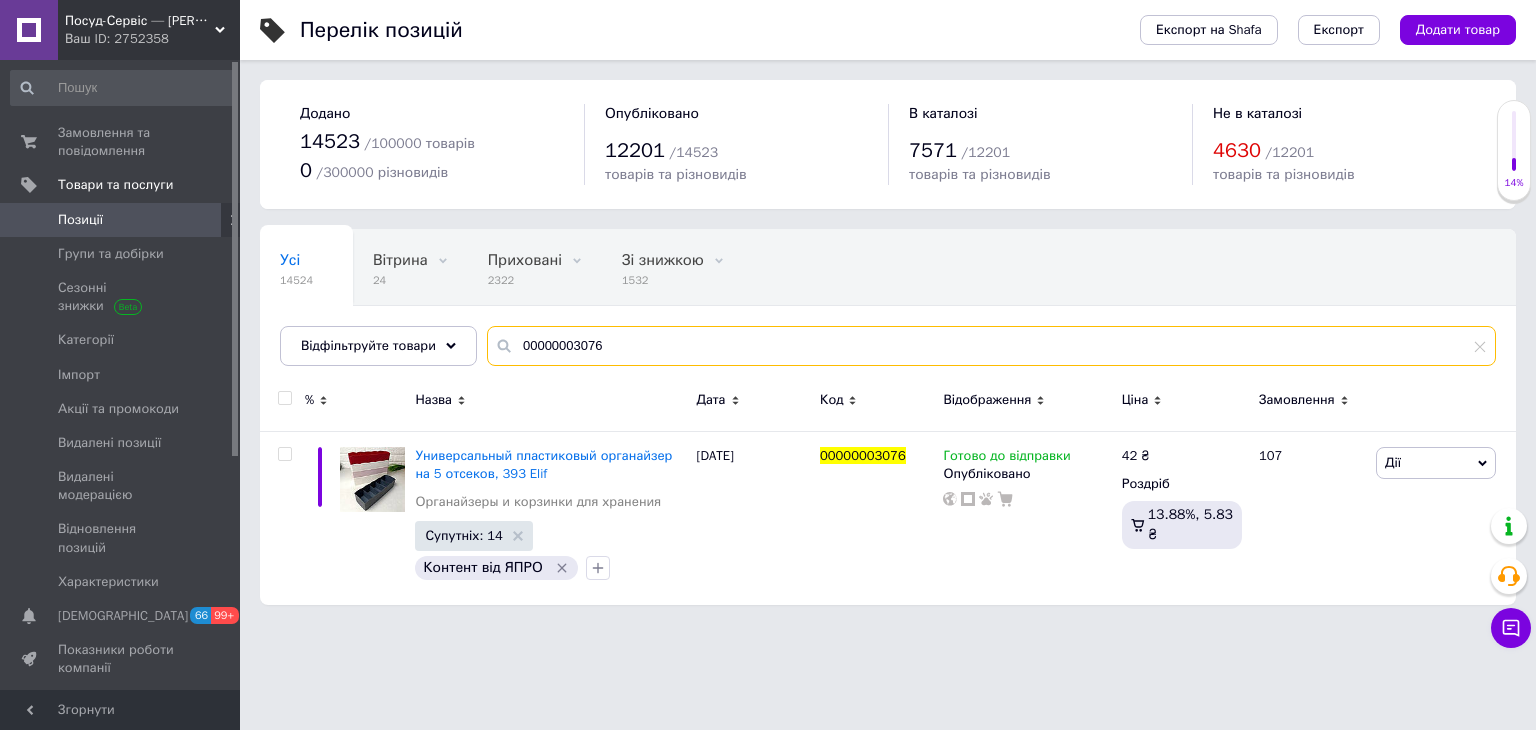 drag, startPoint x: 469, startPoint y: 311, endPoint x: 224, endPoint y: 222, distance: 260.66452 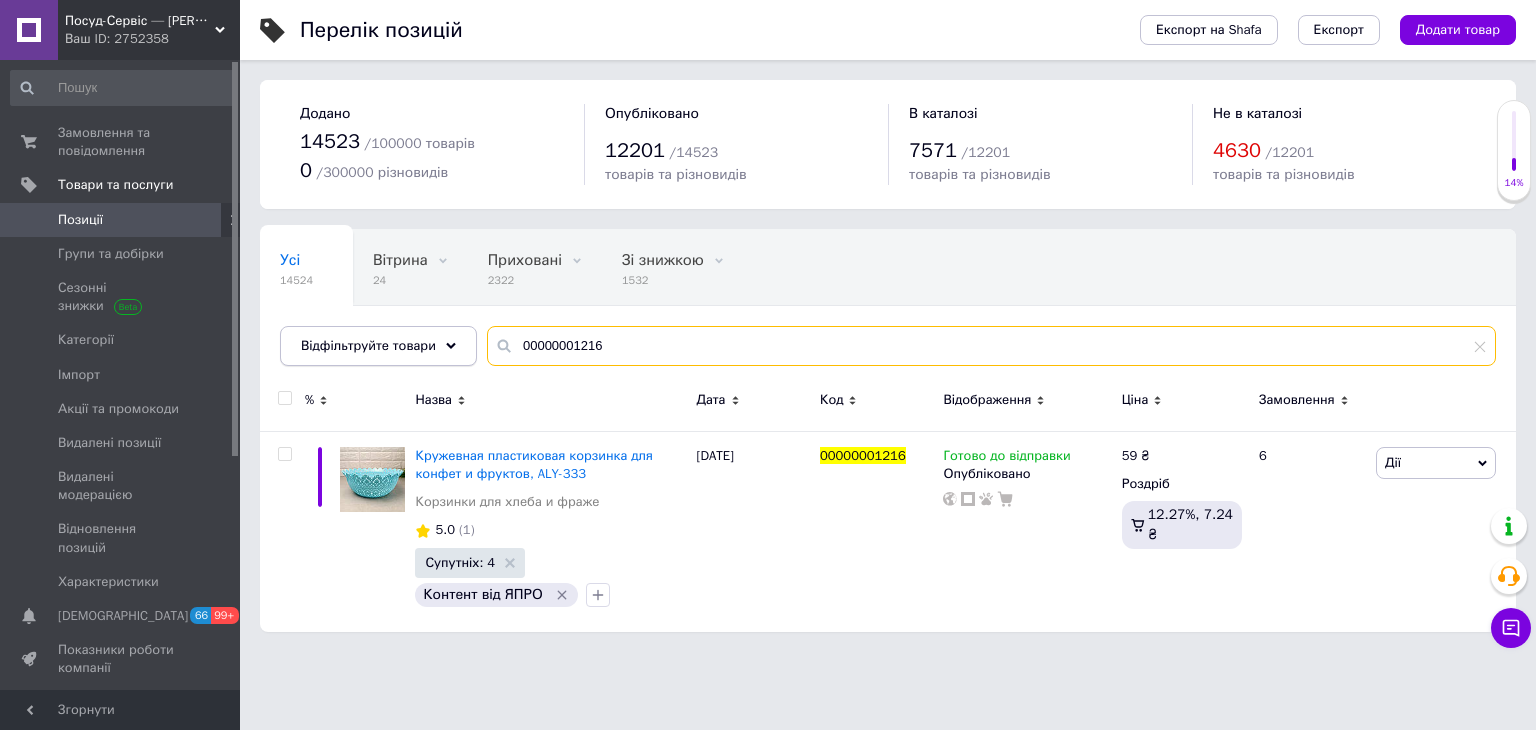 drag, startPoint x: 590, startPoint y: 353, endPoint x: 336, endPoint y: 345, distance: 254.12595 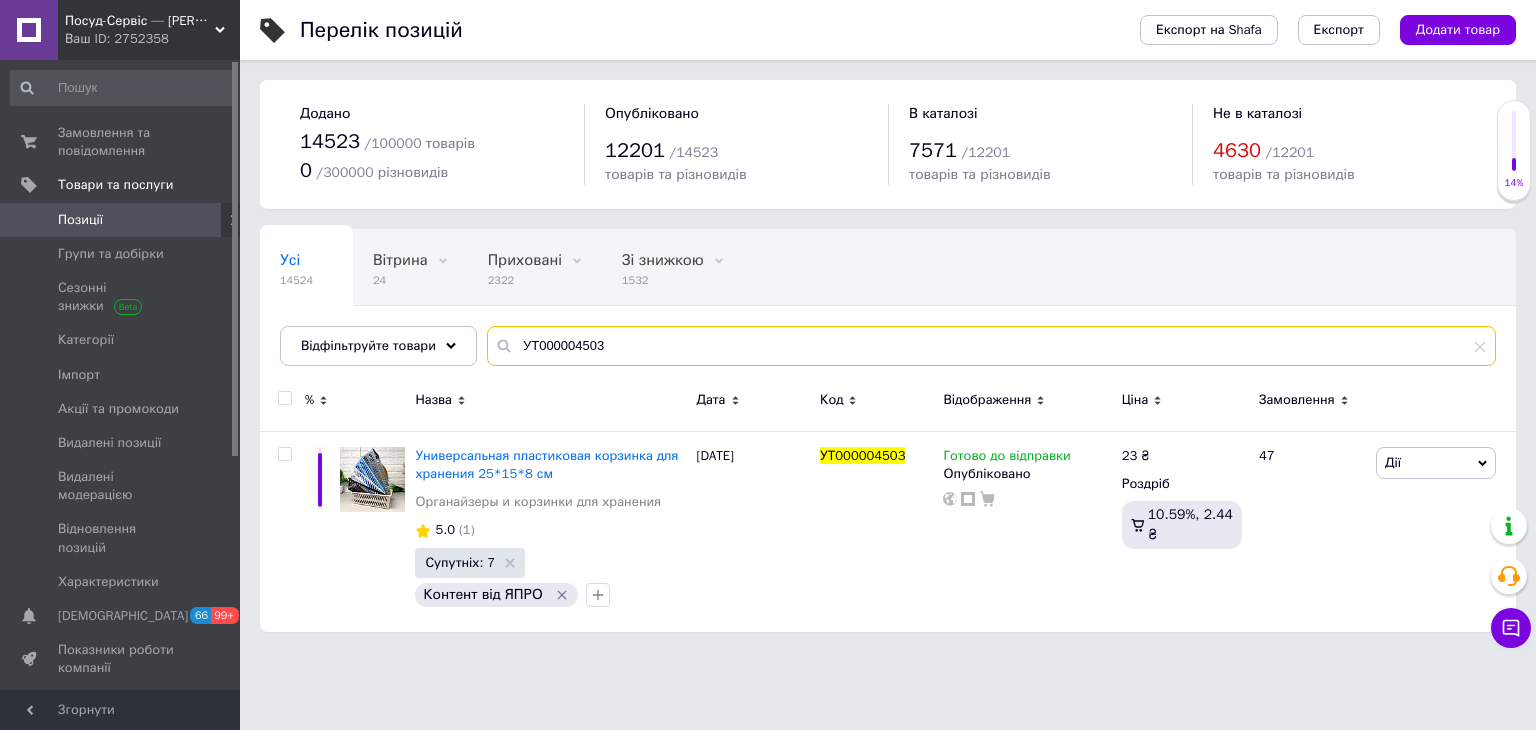 click on "Усі 14524 Вітрина 24 Видалити Редагувати Приховані 2322 Видалити Редагувати Зі знижкою 1532 Видалити Редагувати Опубліковані 12201 Видалити Редагувати Ok Відфільтровано...  Зберегти Нічого не знайдено Можливо, помилка у слові  або немає відповідностей за вашим запитом. Усі 14524 Вітрина 24 Приховані 2322 Зі знижкою 1532 Опубліковані 12201 Відфільтруйте товари УТ000004503" at bounding box center [888, 297] 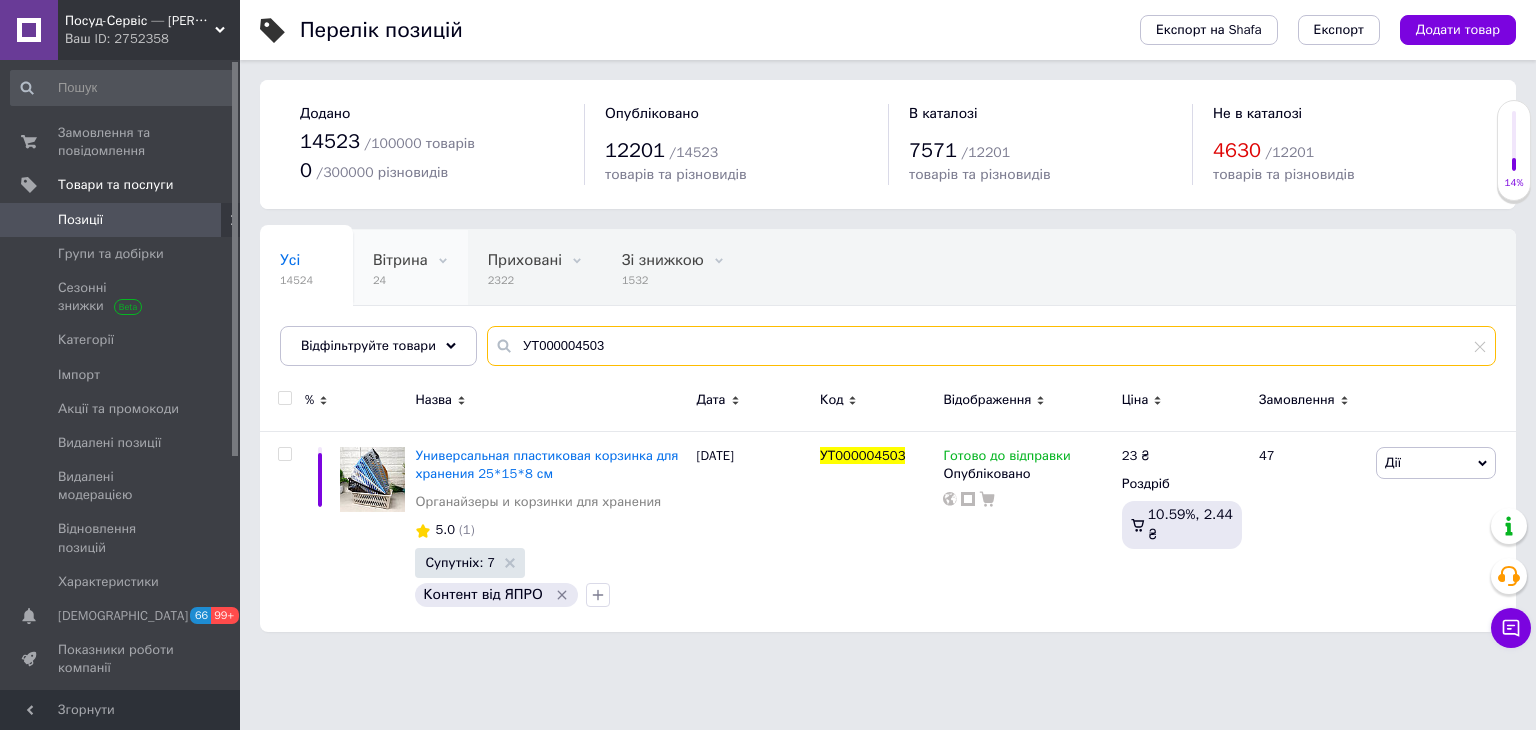 paste on "2757" 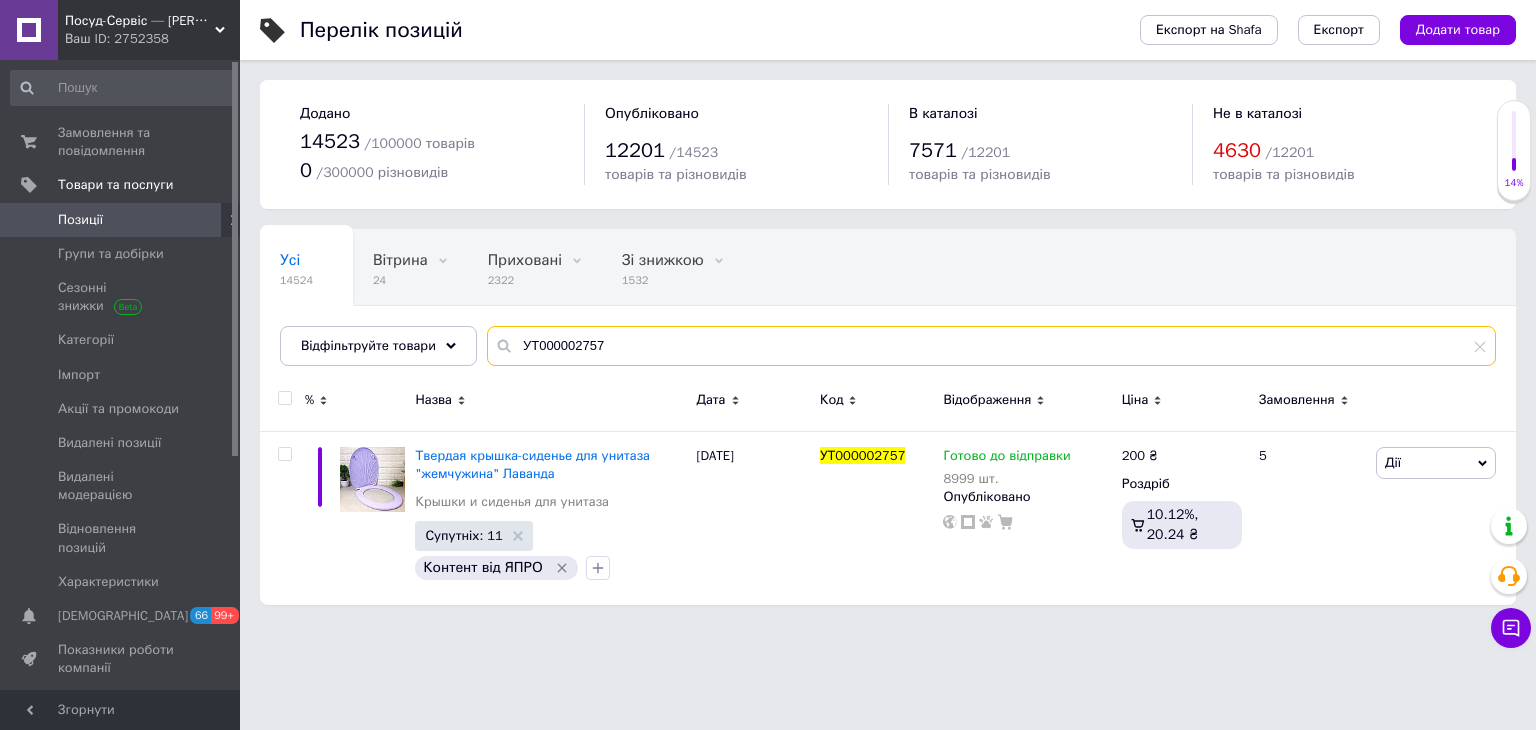 drag, startPoint x: 290, startPoint y: 329, endPoint x: 251, endPoint y: 329, distance: 39 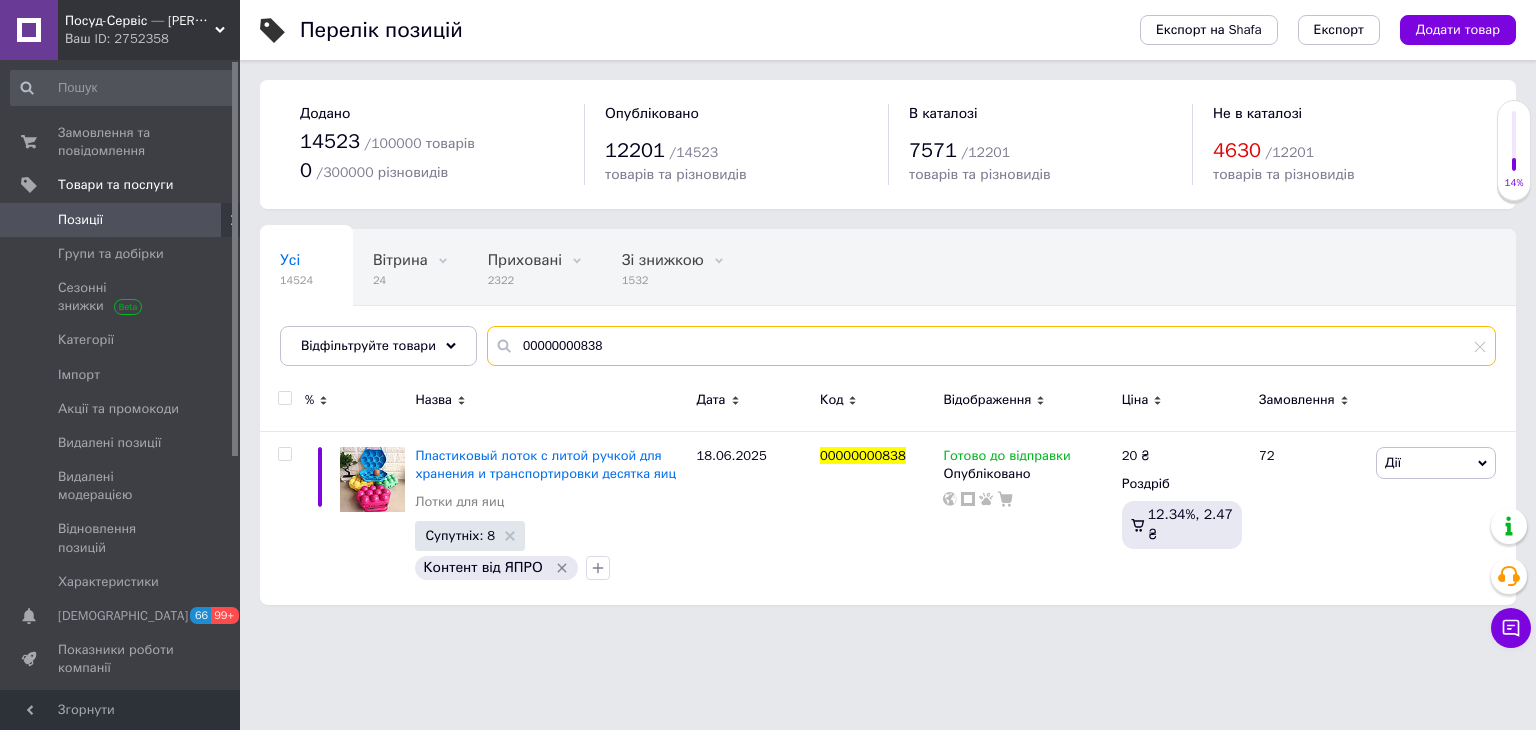 drag, startPoint x: 368, startPoint y: 285, endPoint x: 281, endPoint y: 251, distance: 93.40771 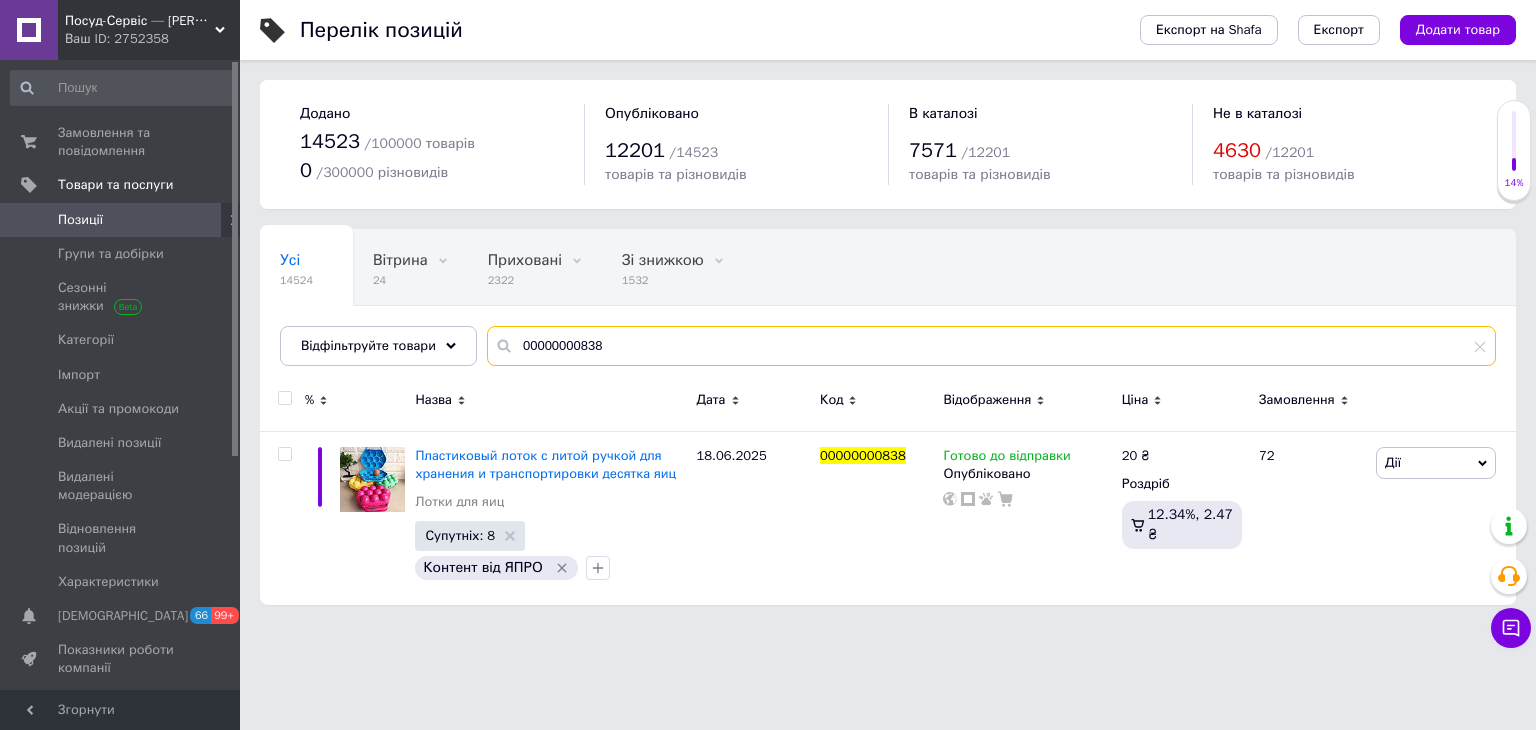 paste on "9" 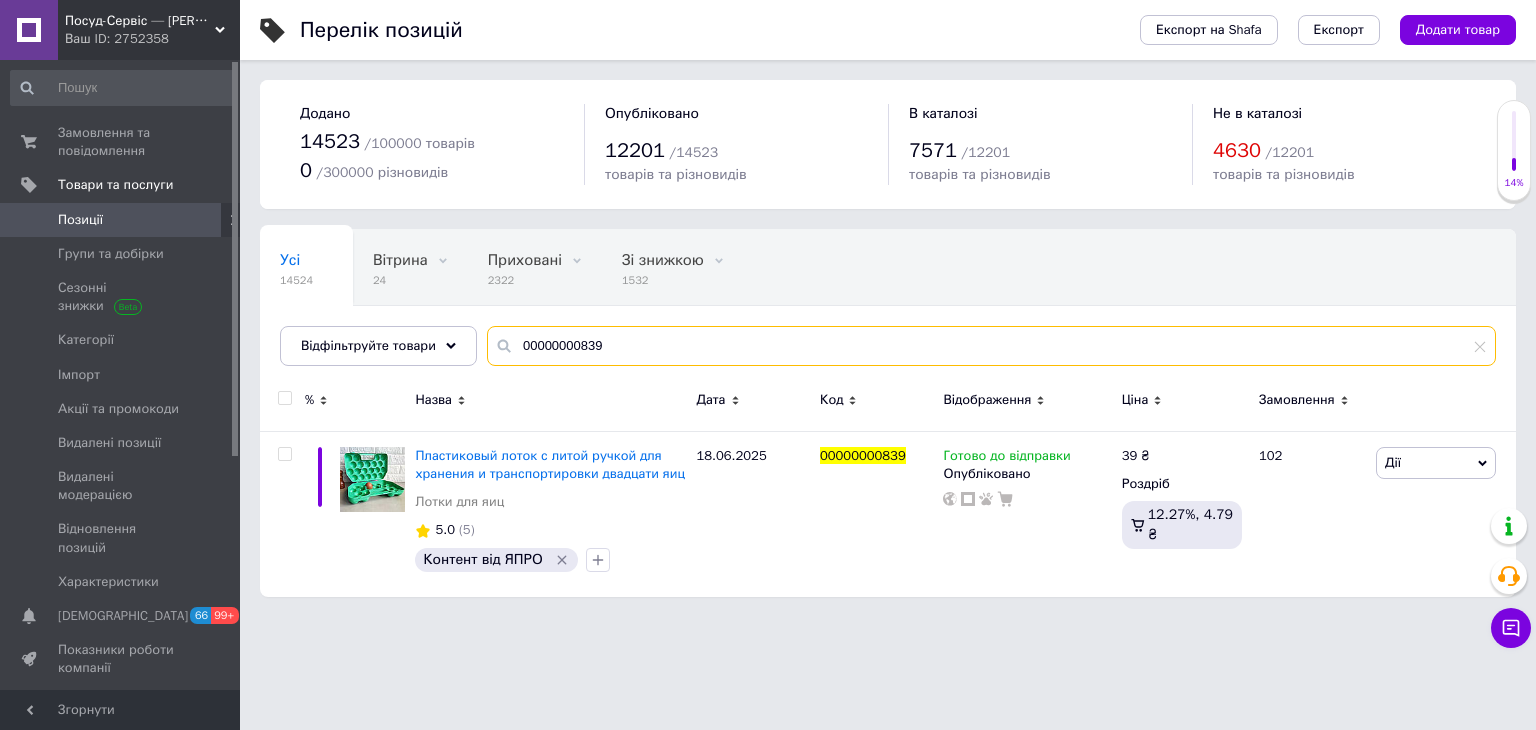 drag, startPoint x: 628, startPoint y: 346, endPoint x: 232, endPoint y: 320, distance: 396.85263 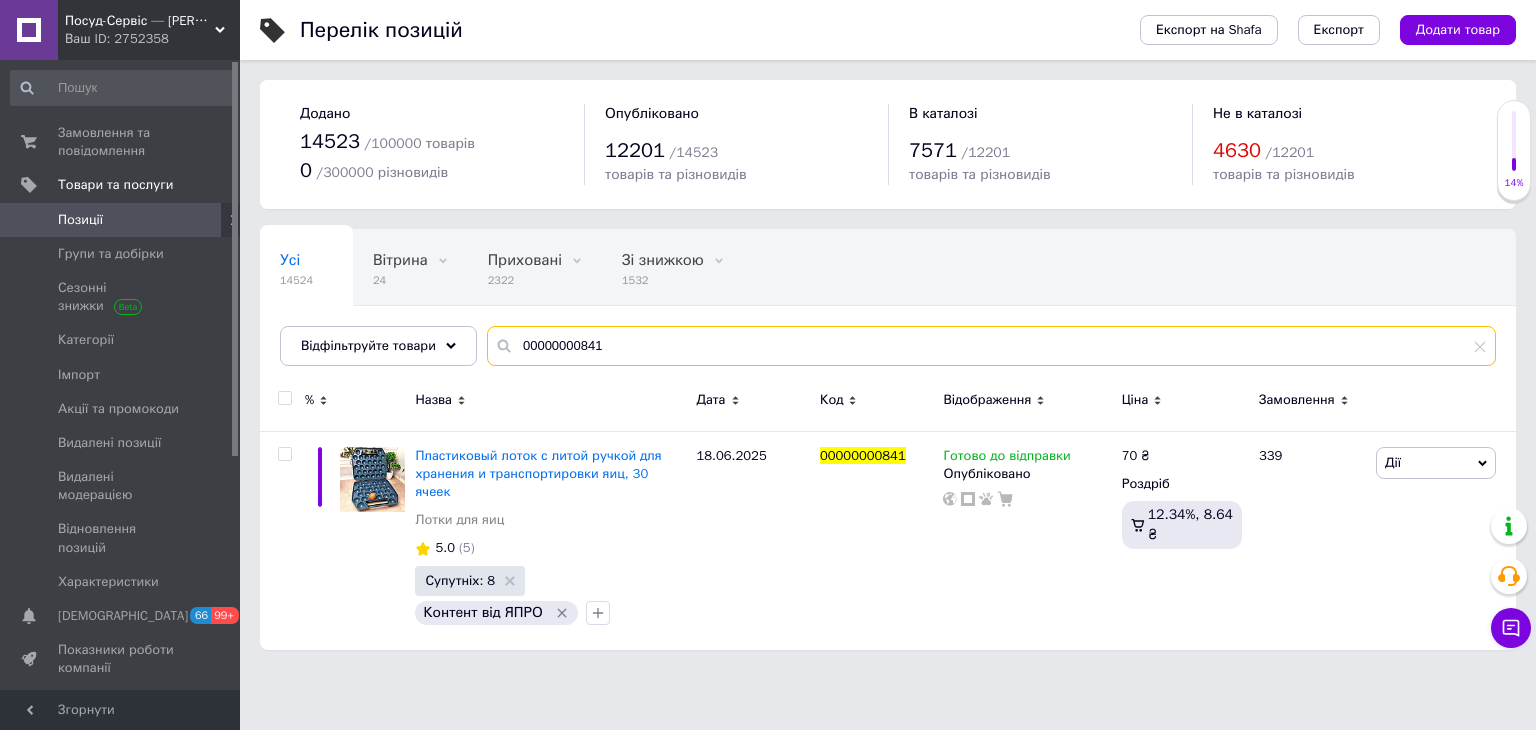 drag, startPoint x: 450, startPoint y: 324, endPoint x: 300, endPoint y: 300, distance: 151.90787 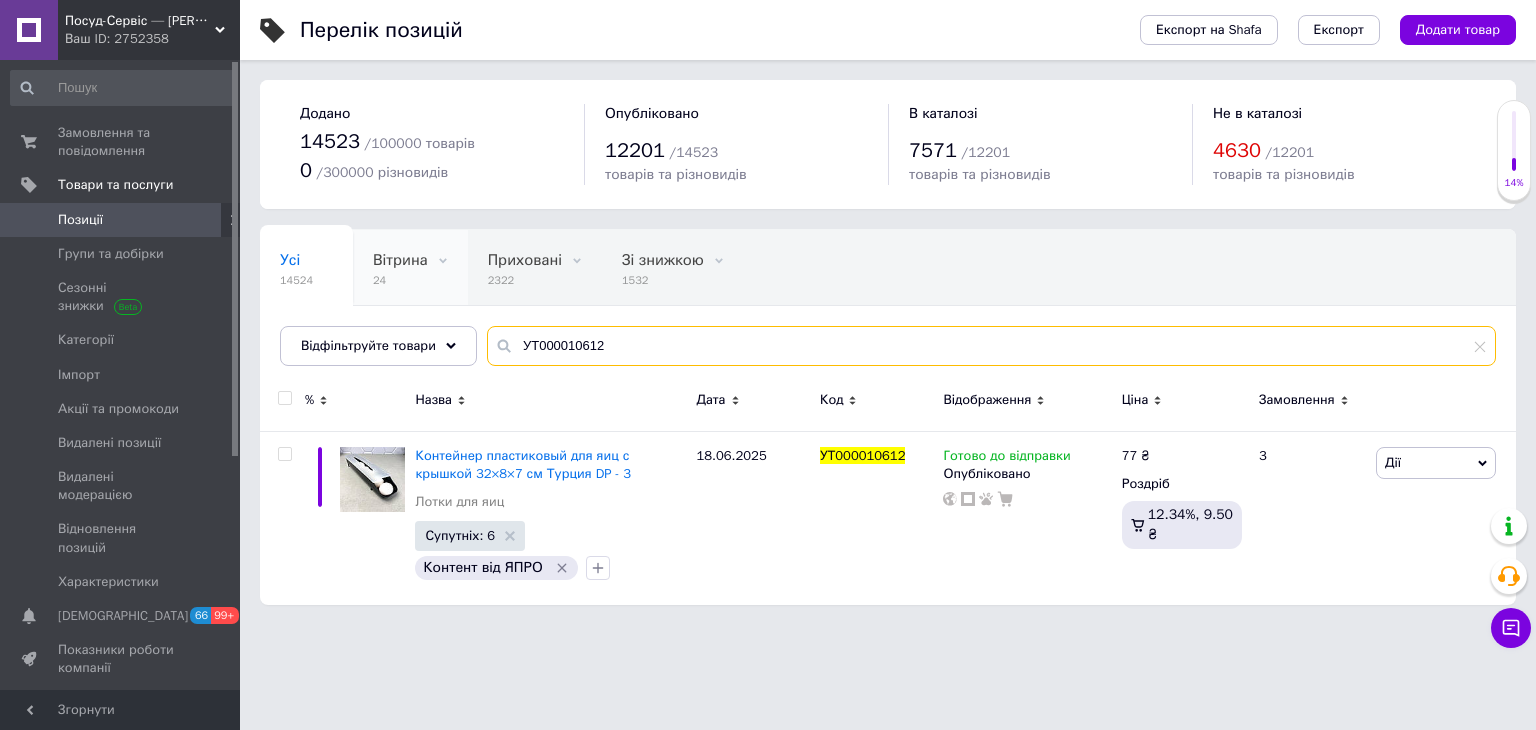 drag, startPoint x: 609, startPoint y: 333, endPoint x: 388, endPoint y: 285, distance: 226.1526 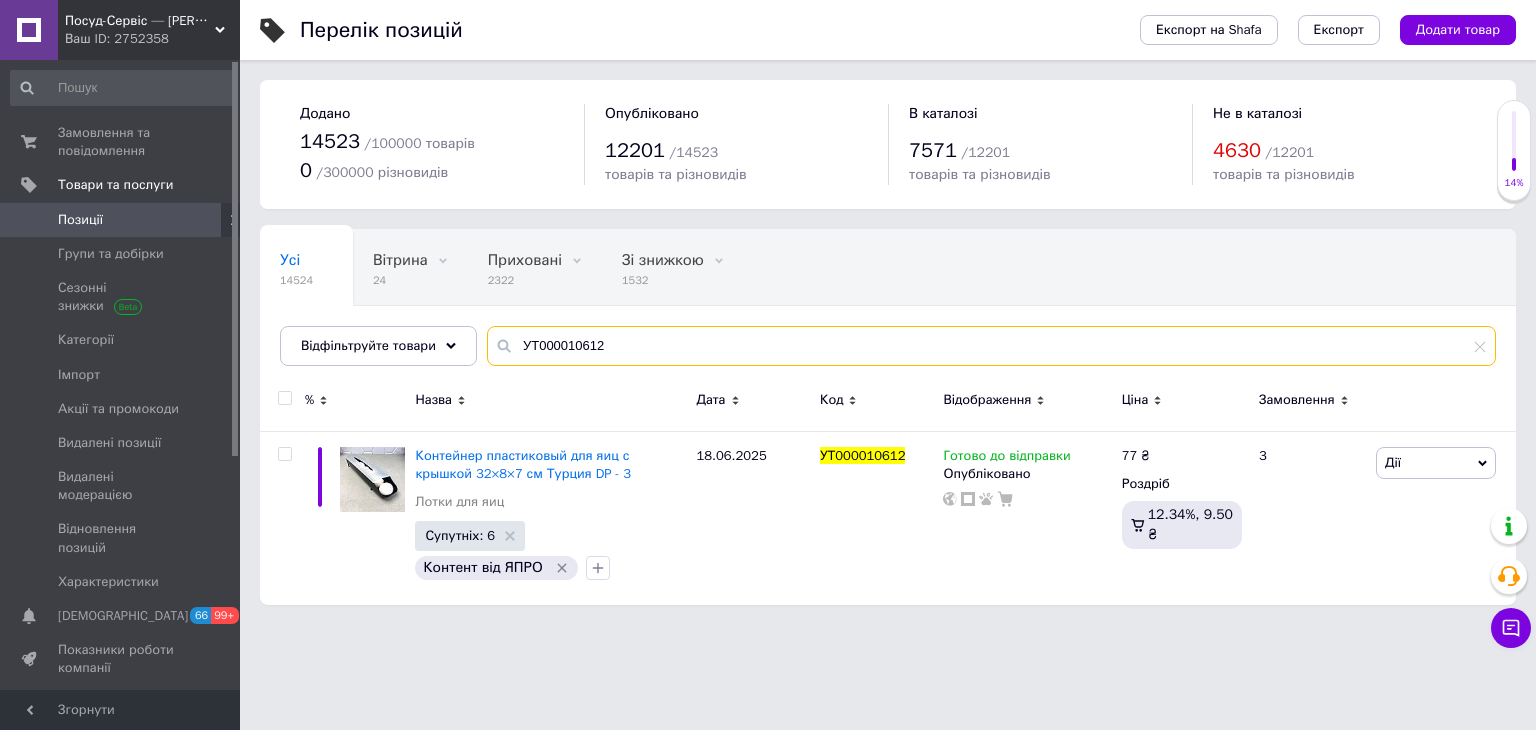 paste on "04758" 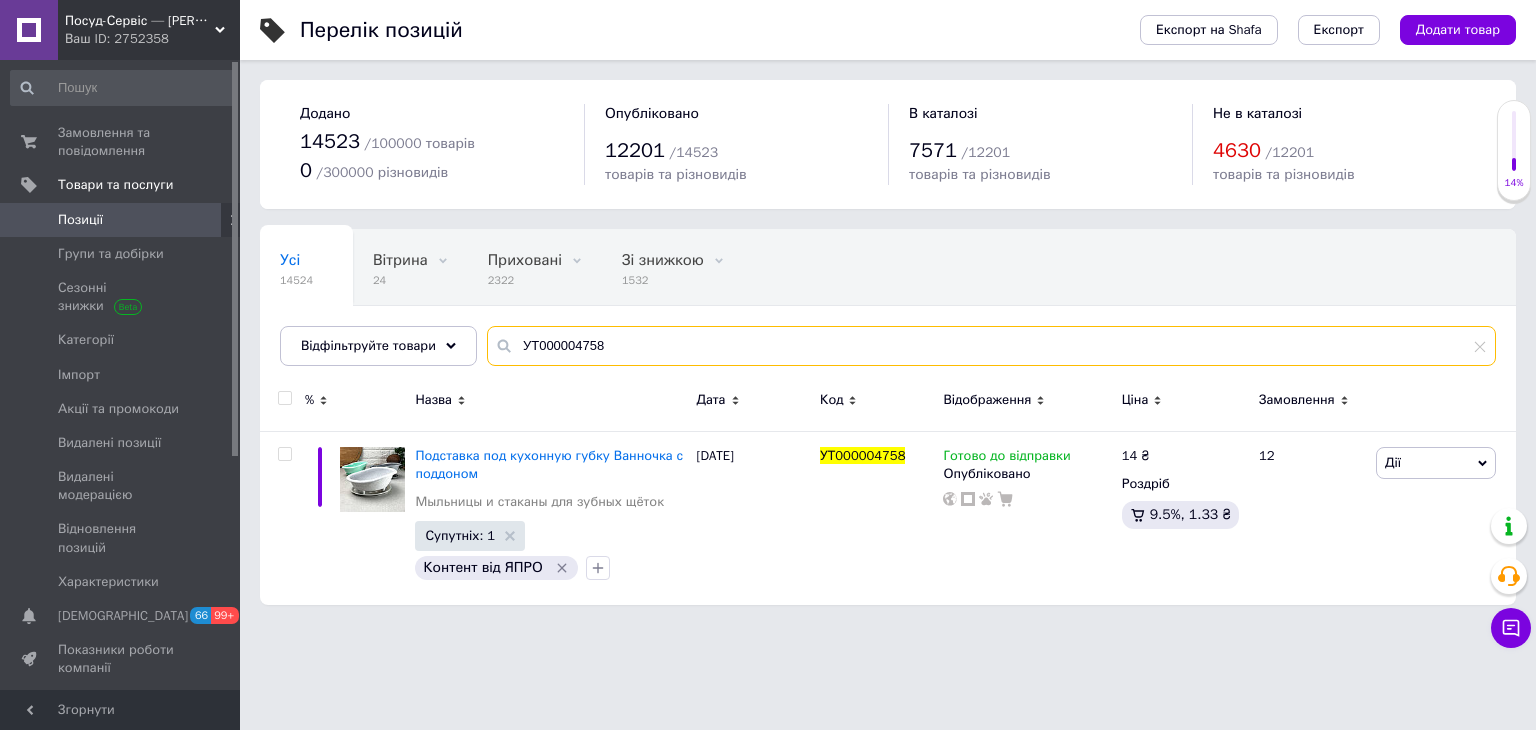 click on "Усі 14524 Вітрина 24 Видалити Редагувати Приховані 2322 Видалити Редагувати Зі знижкою 1532 Видалити Редагувати Опубліковані 12201 Видалити Редагувати Ok Відфільтровано...  Зберегти Нічого не знайдено Можливо, помилка у слові  або немає відповідностей за вашим запитом. Усі 14524 Вітрина 24 Приховані 2322 Зі знижкою 1532 Опубліковані 12201 Відфільтруйте товари УТ000004758" at bounding box center [888, 297] 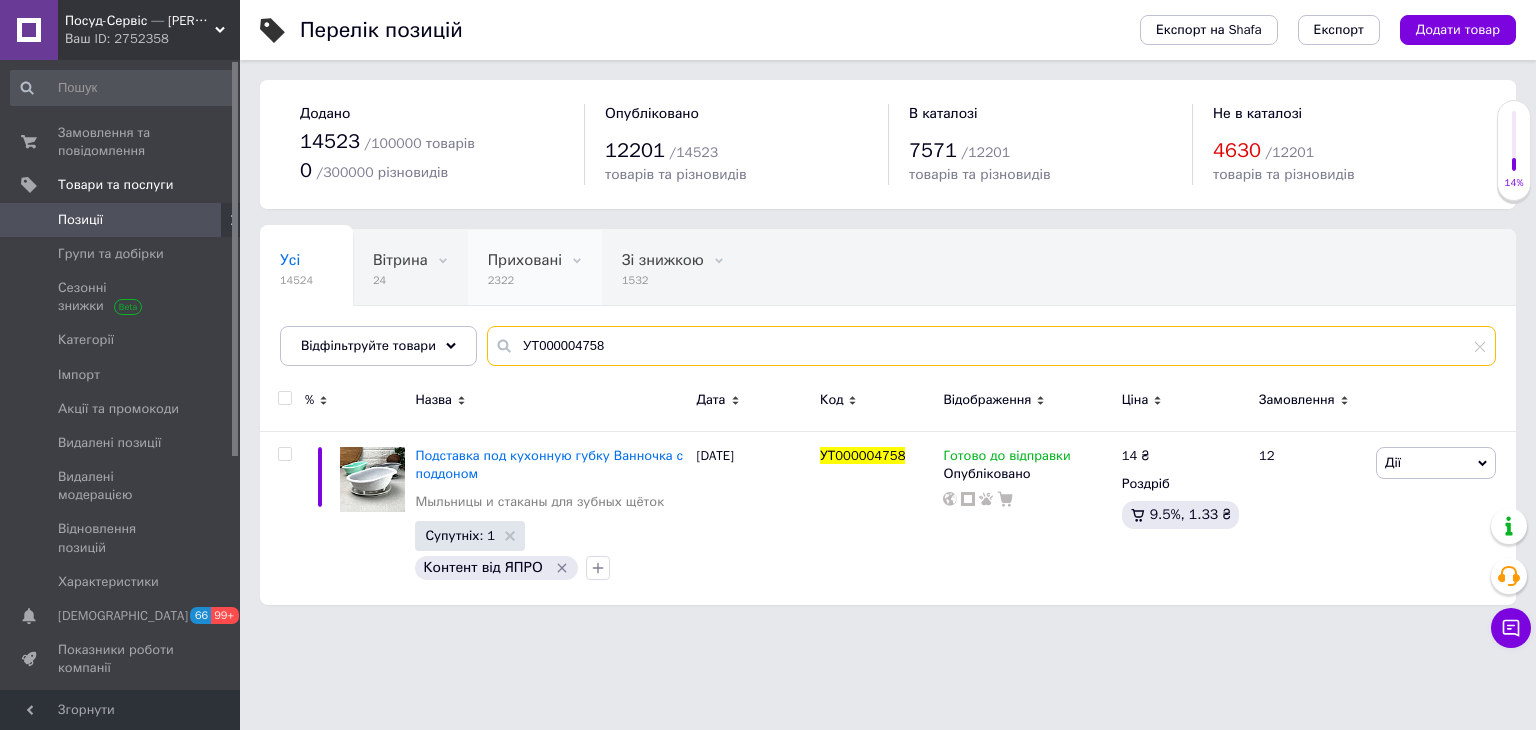 paste on "УТ000002055" 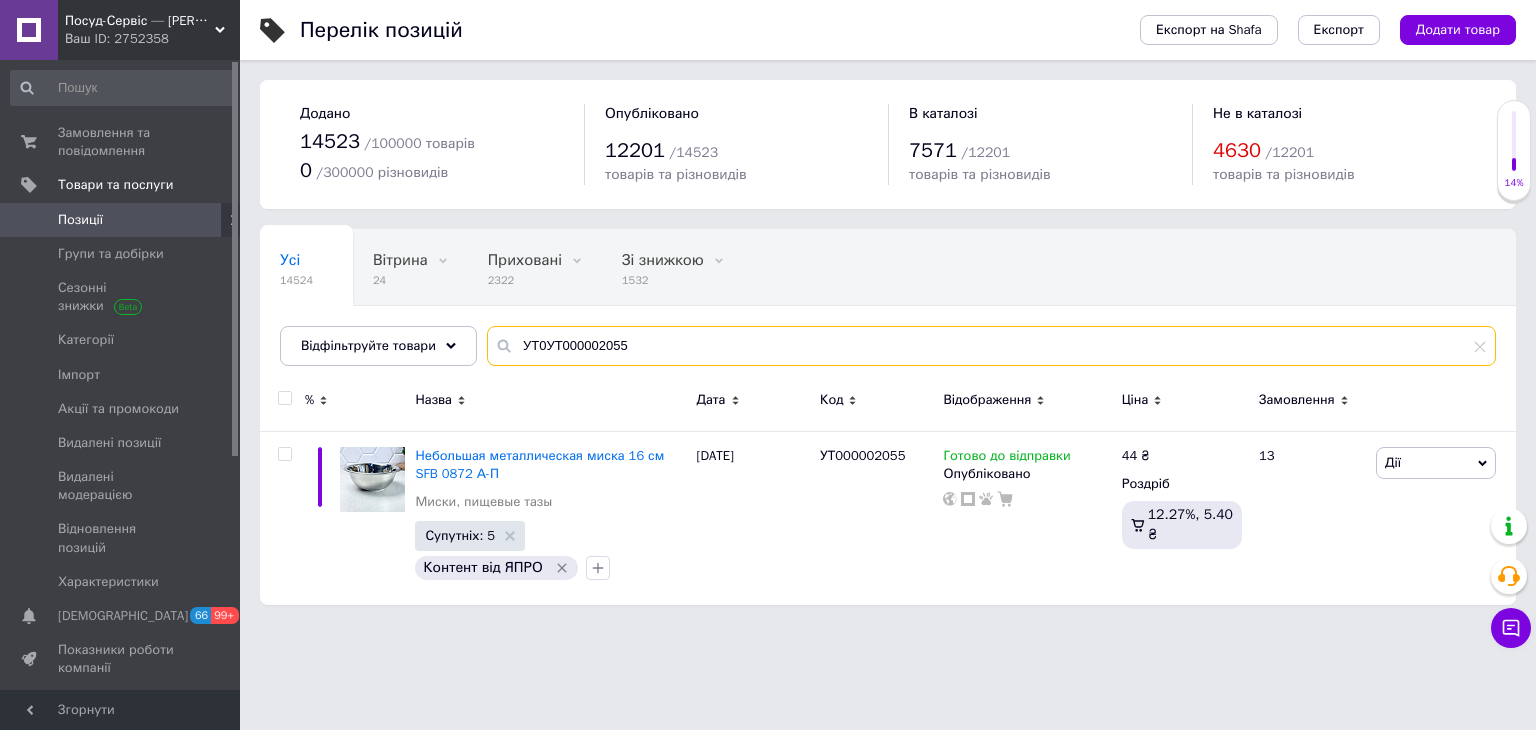 click on "УТ0УТ000002055" at bounding box center (991, 346) 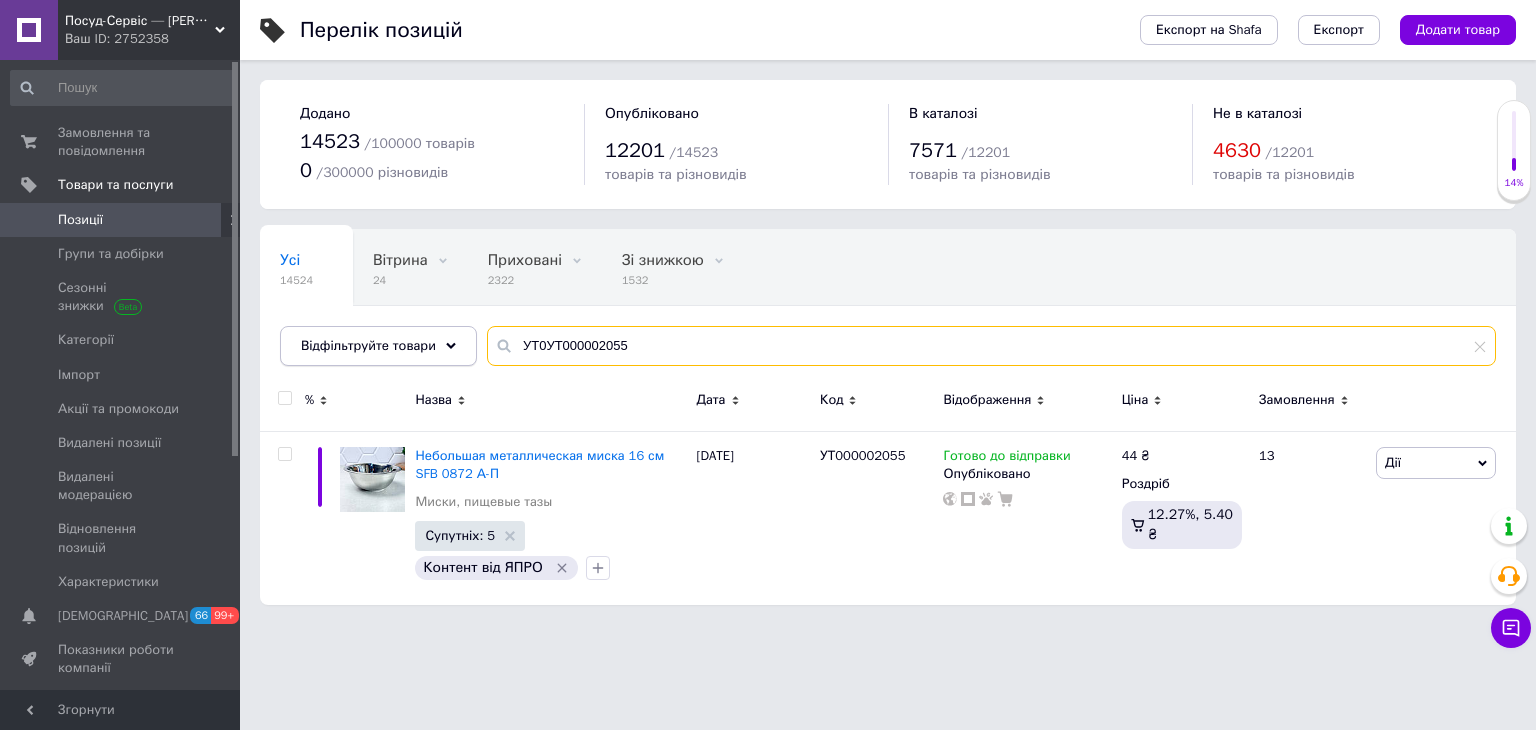 drag, startPoint x: 638, startPoint y: 343, endPoint x: 368, endPoint y: 327, distance: 270.47366 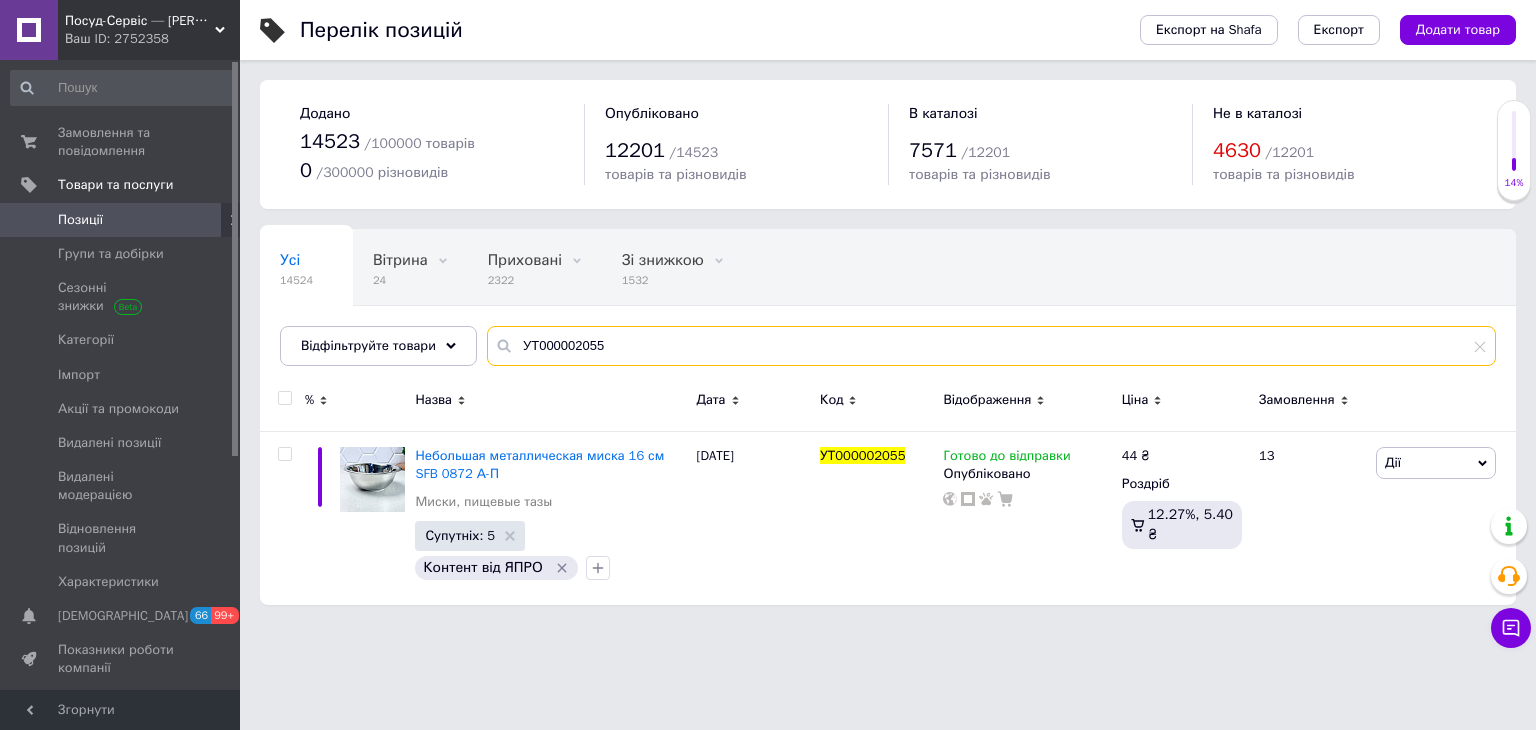 drag, startPoint x: 516, startPoint y: 338, endPoint x: 273, endPoint y: 237, distance: 263.15396 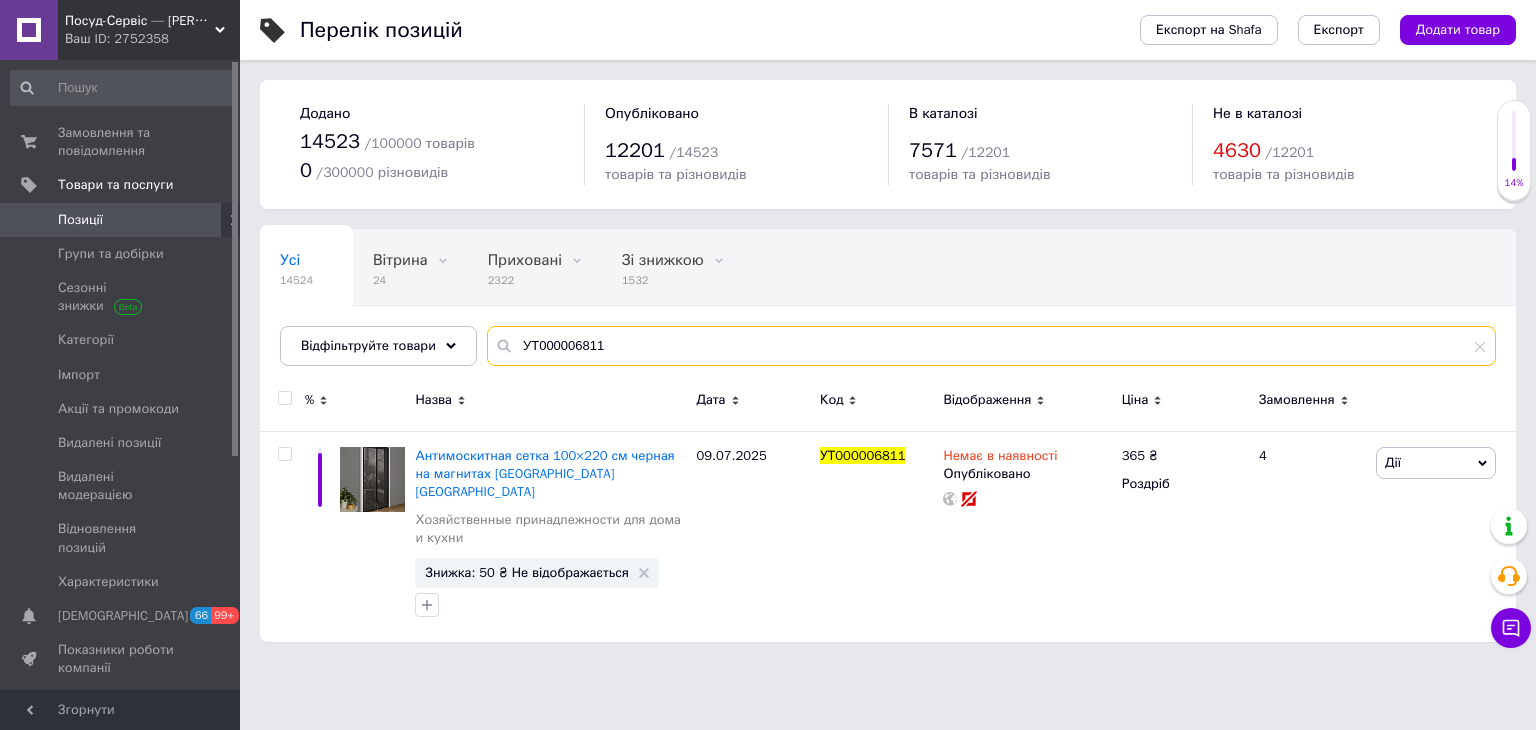 drag, startPoint x: 320, startPoint y: 297, endPoint x: 296, endPoint y: 292, distance: 24.5153 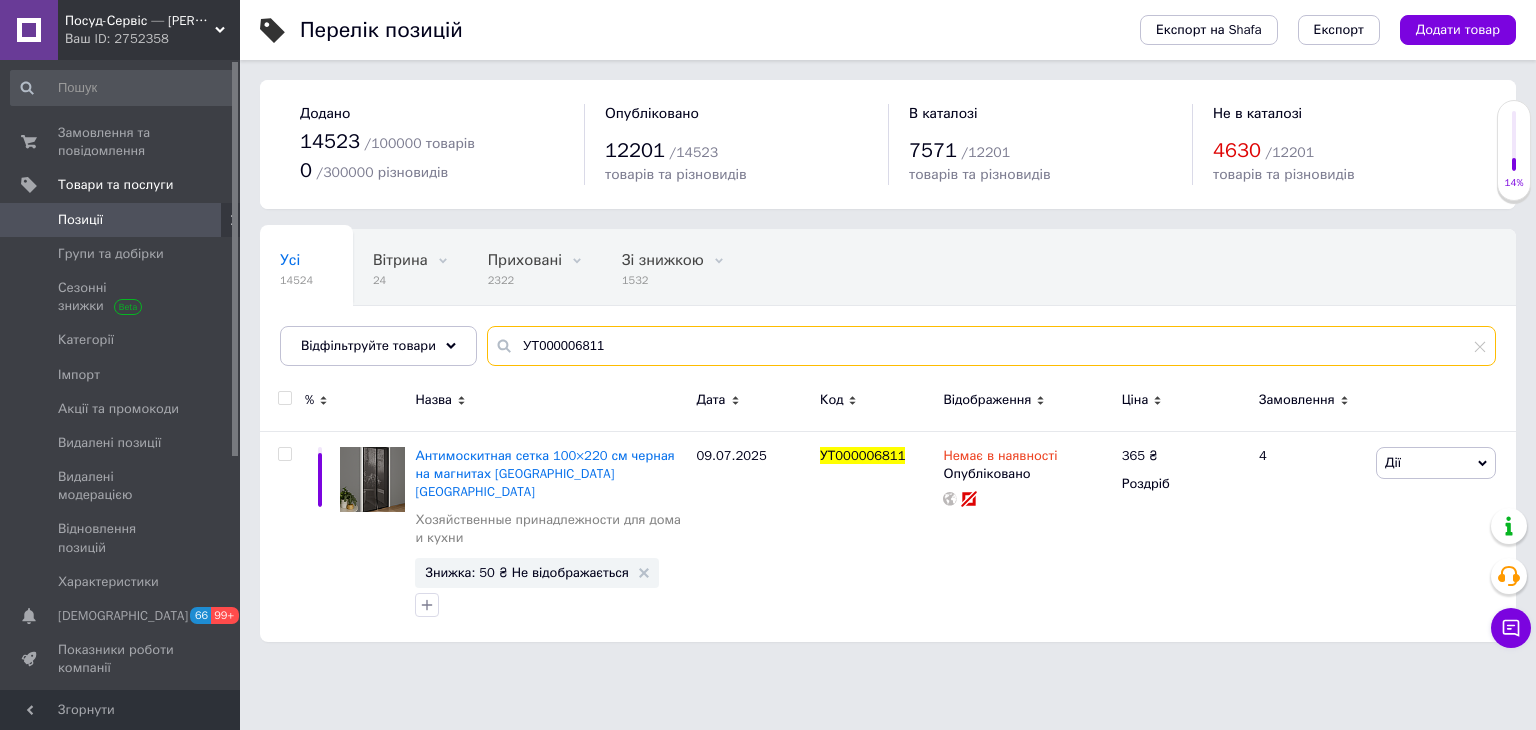 paste on "748" 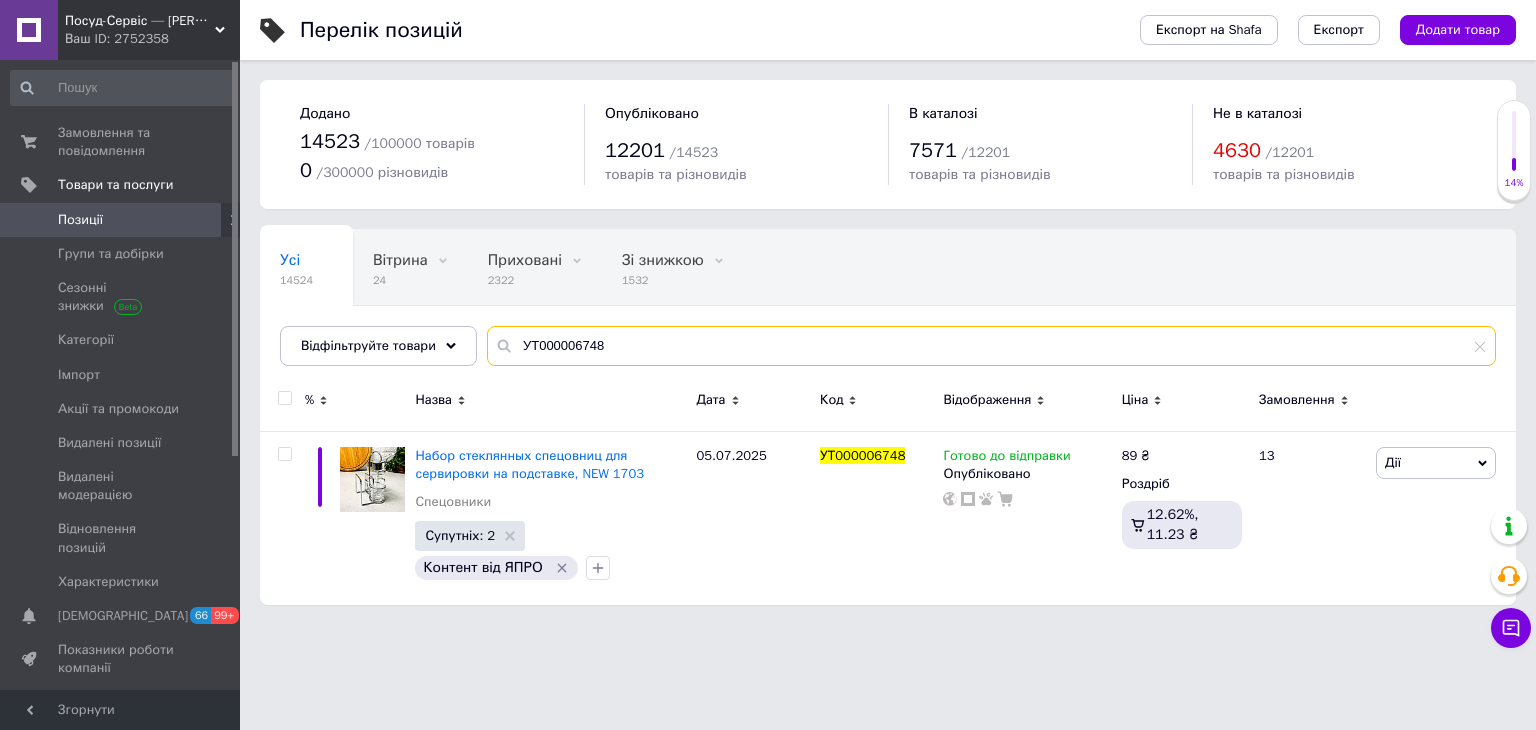 drag, startPoint x: 628, startPoint y: 341, endPoint x: 240, endPoint y: 294, distance: 390.83627 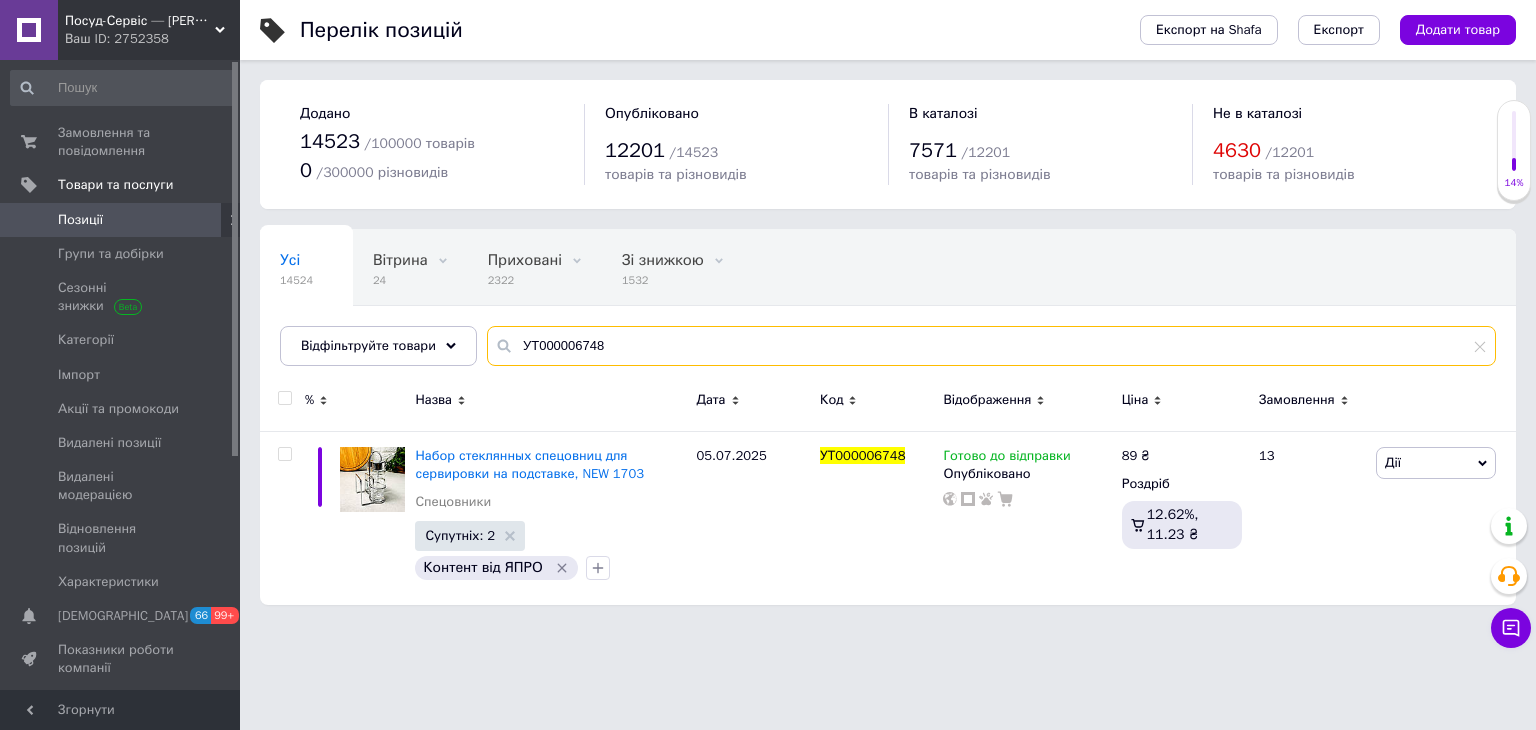 paste on "492" 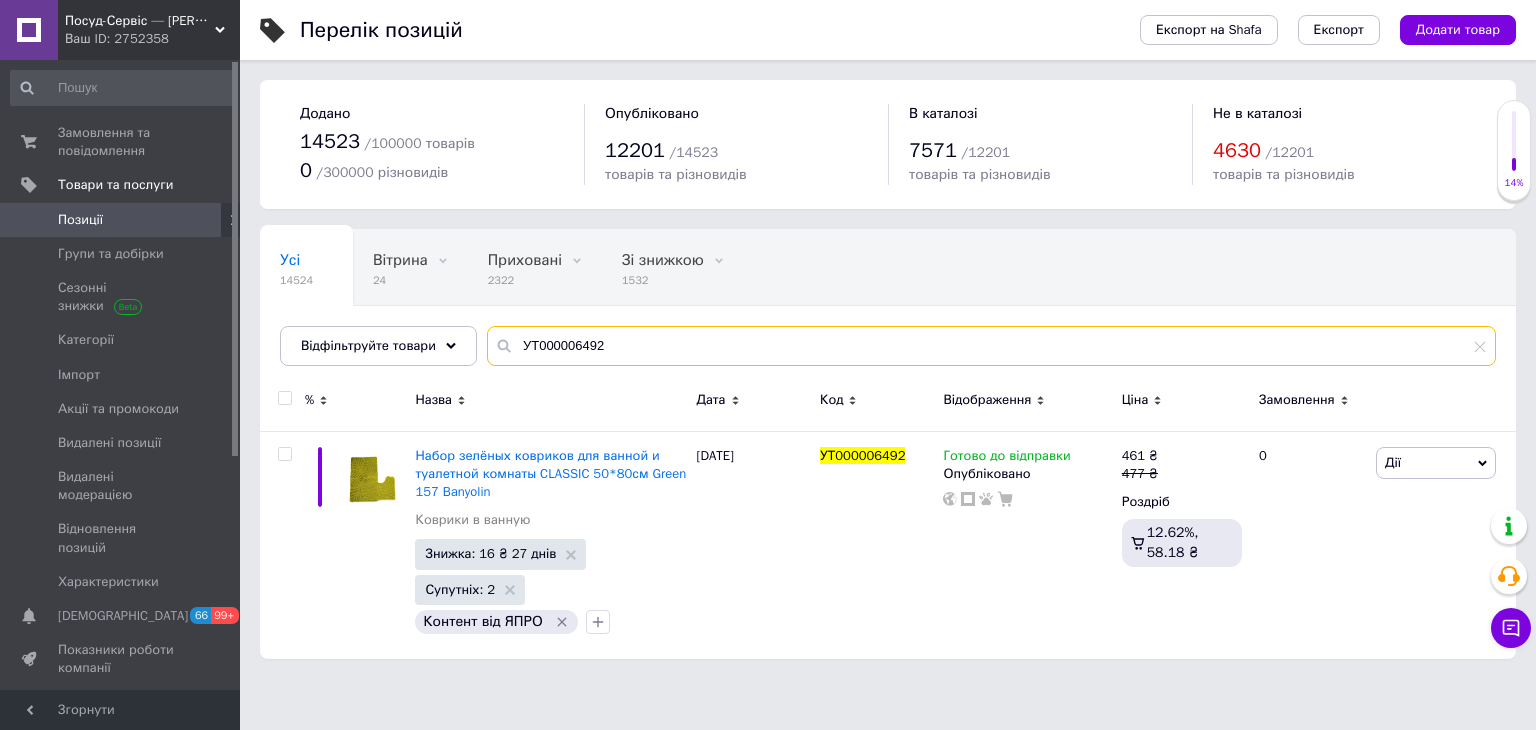 drag, startPoint x: 380, startPoint y: 336, endPoint x: 321, endPoint y: 204, distance: 144.58562 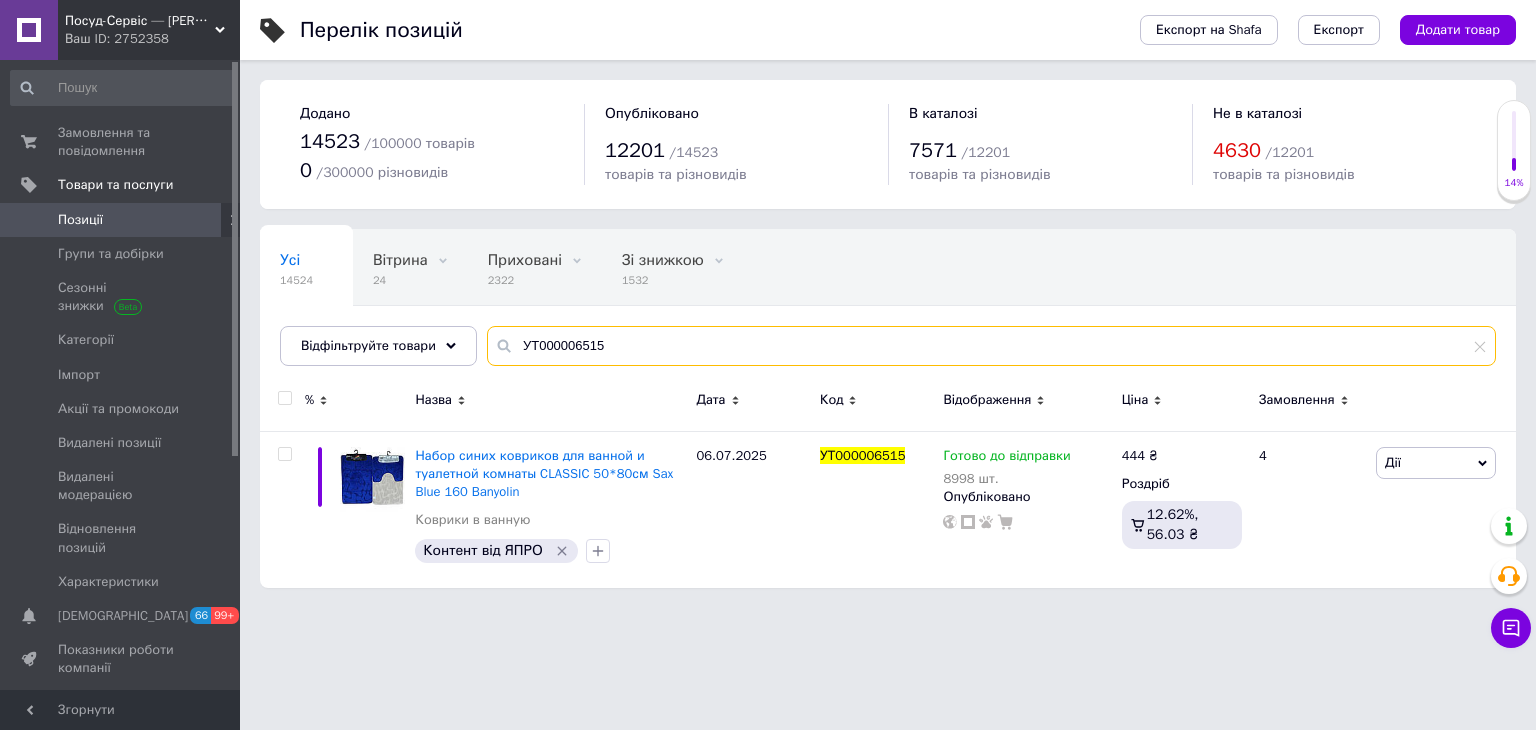 drag, startPoint x: 579, startPoint y: 347, endPoint x: 336, endPoint y: 261, distance: 257.7693 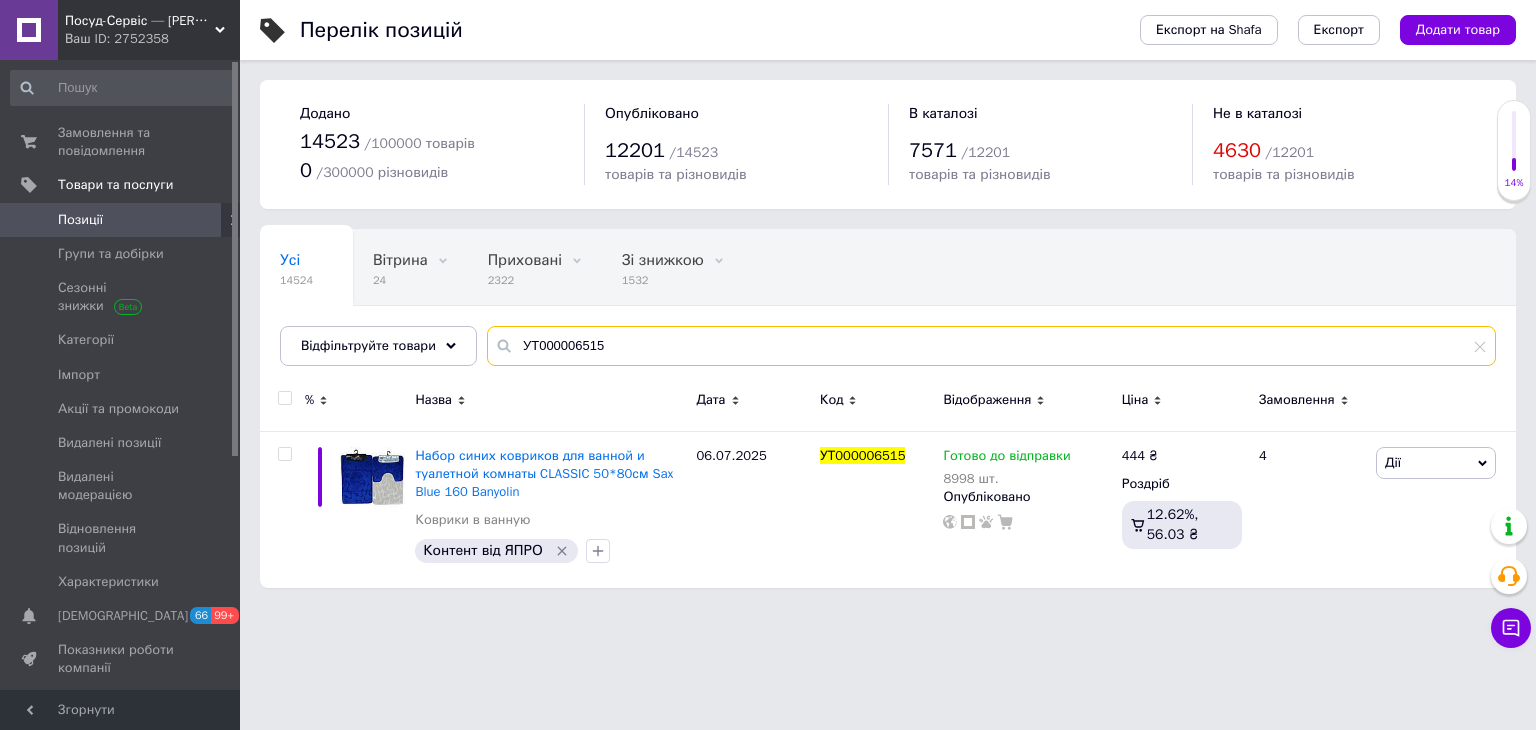 paste on "00000002562" 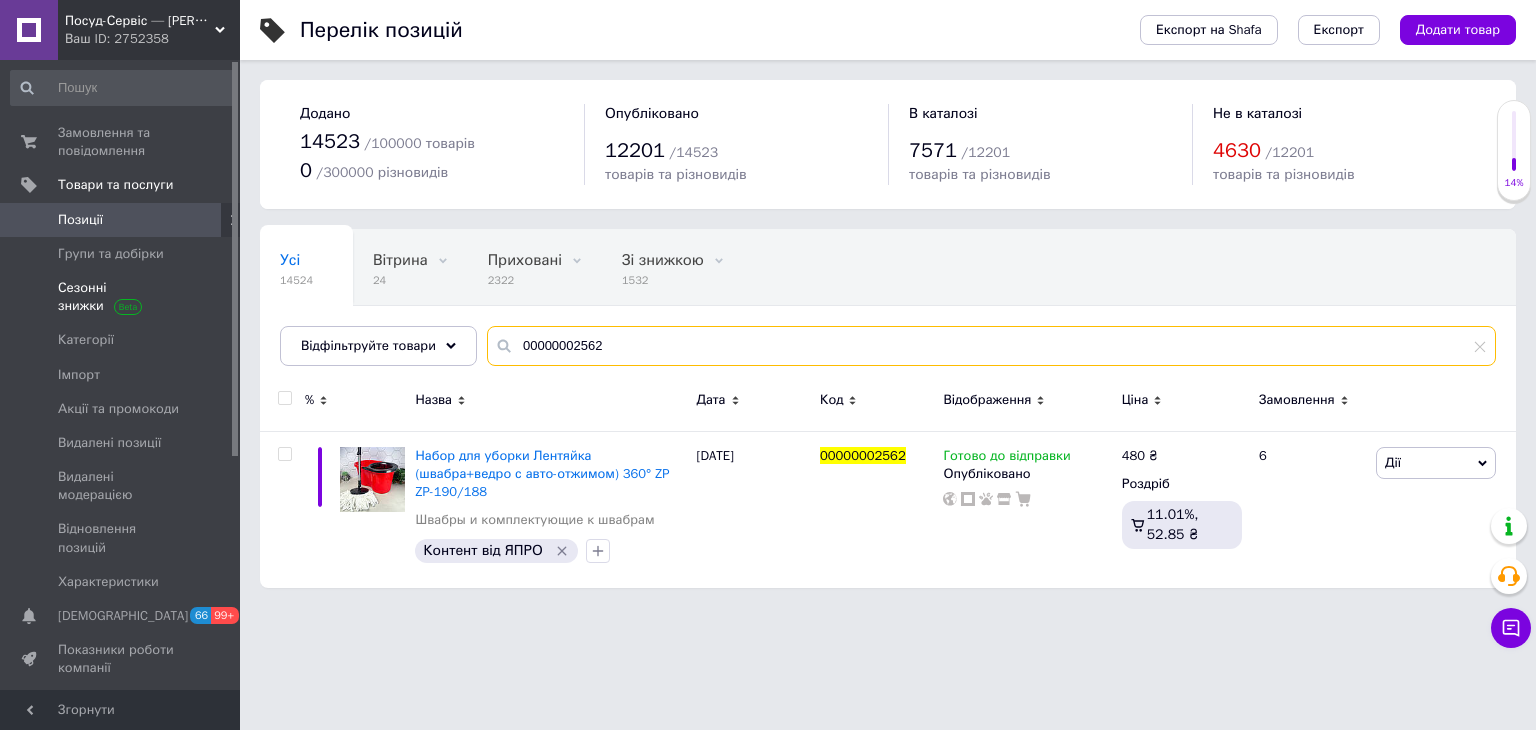 drag, startPoint x: 640, startPoint y: 341, endPoint x: 136, endPoint y: 294, distance: 506.18674 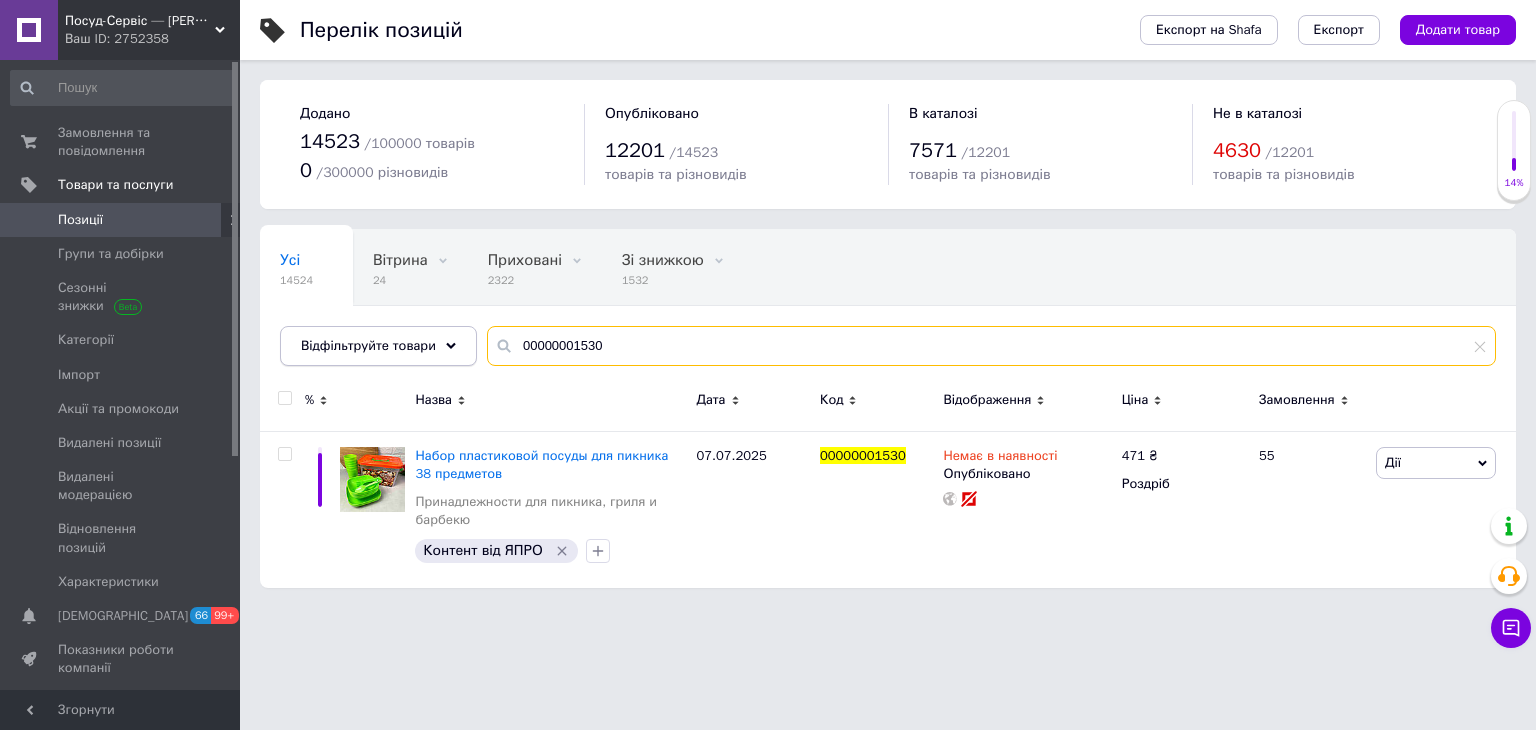 drag, startPoint x: 469, startPoint y: 350, endPoint x: 372, endPoint y: 338, distance: 97.73945 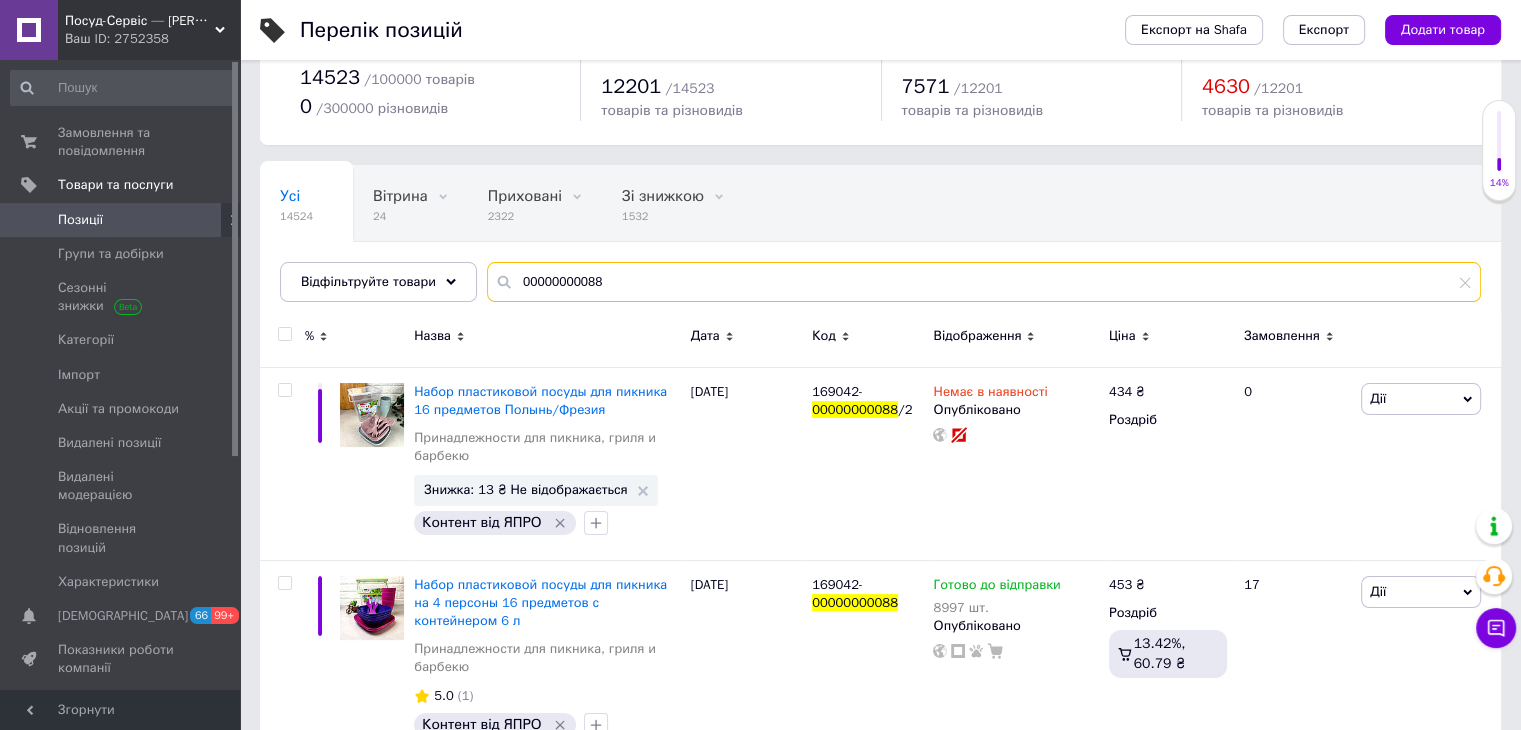 scroll, scrollTop: 97, scrollLeft: 0, axis: vertical 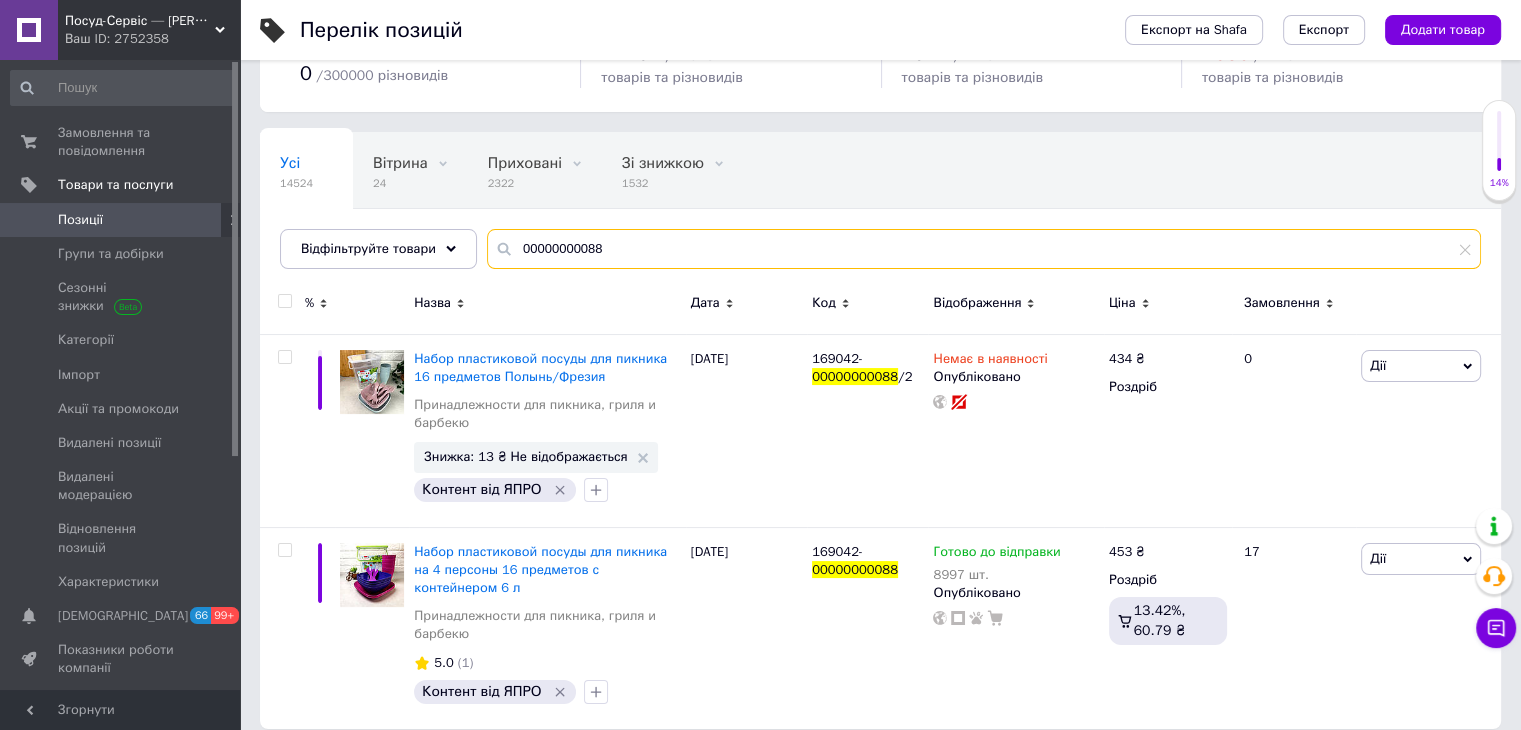 drag, startPoint x: 312, startPoint y: 190, endPoint x: 287, endPoint y: 172, distance: 30.805843 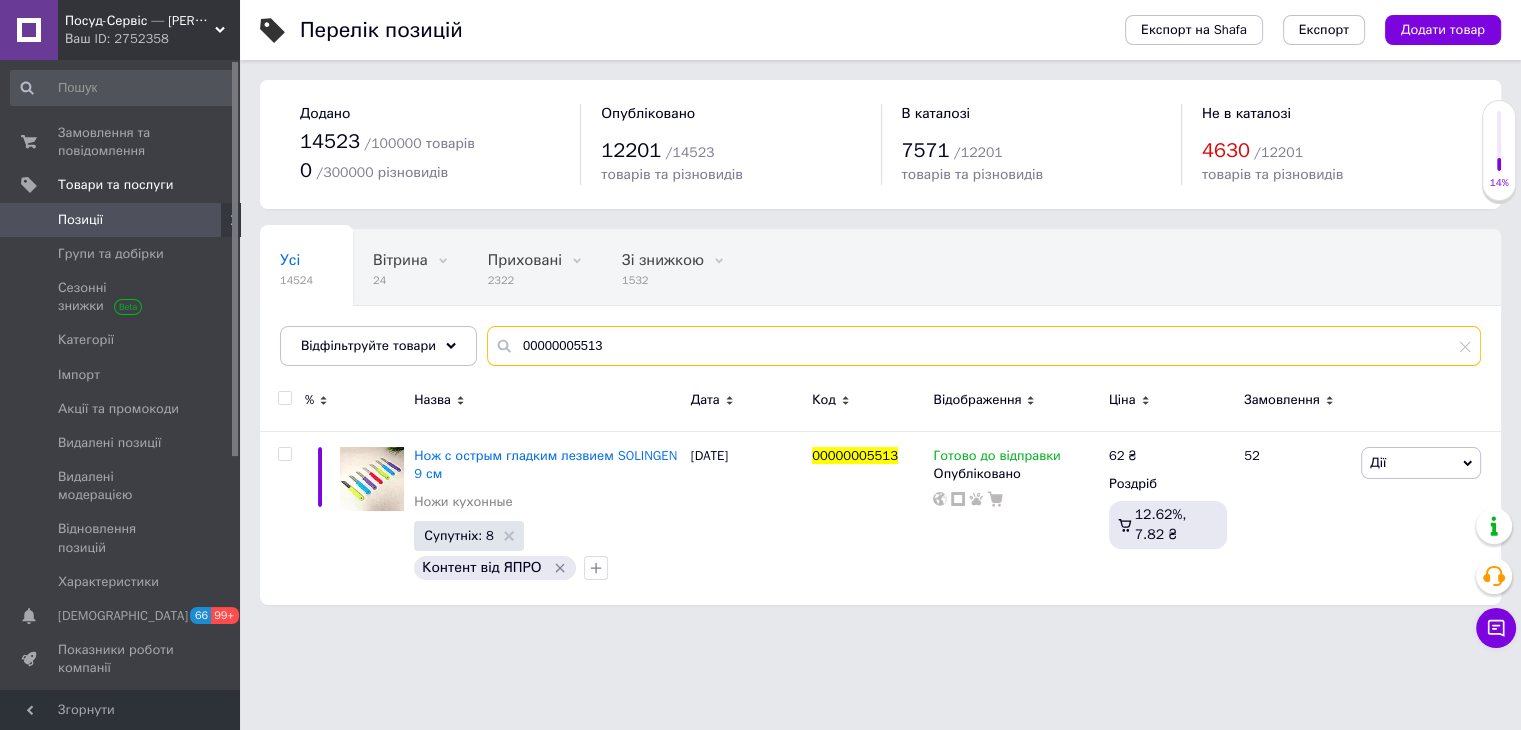 scroll, scrollTop: 0, scrollLeft: 0, axis: both 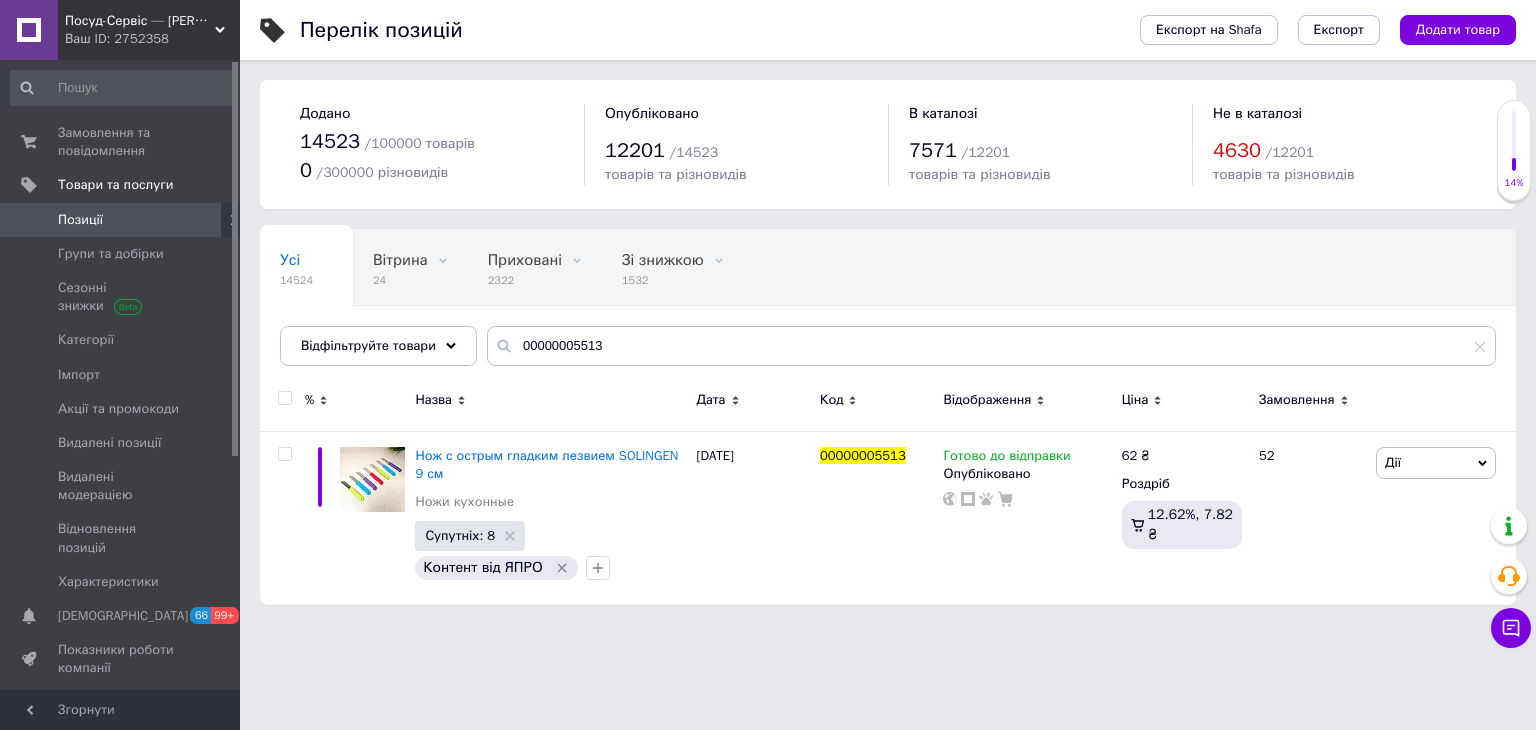 drag, startPoint x: 600, startPoint y: 363, endPoint x: 553, endPoint y: 345, distance: 50.32892 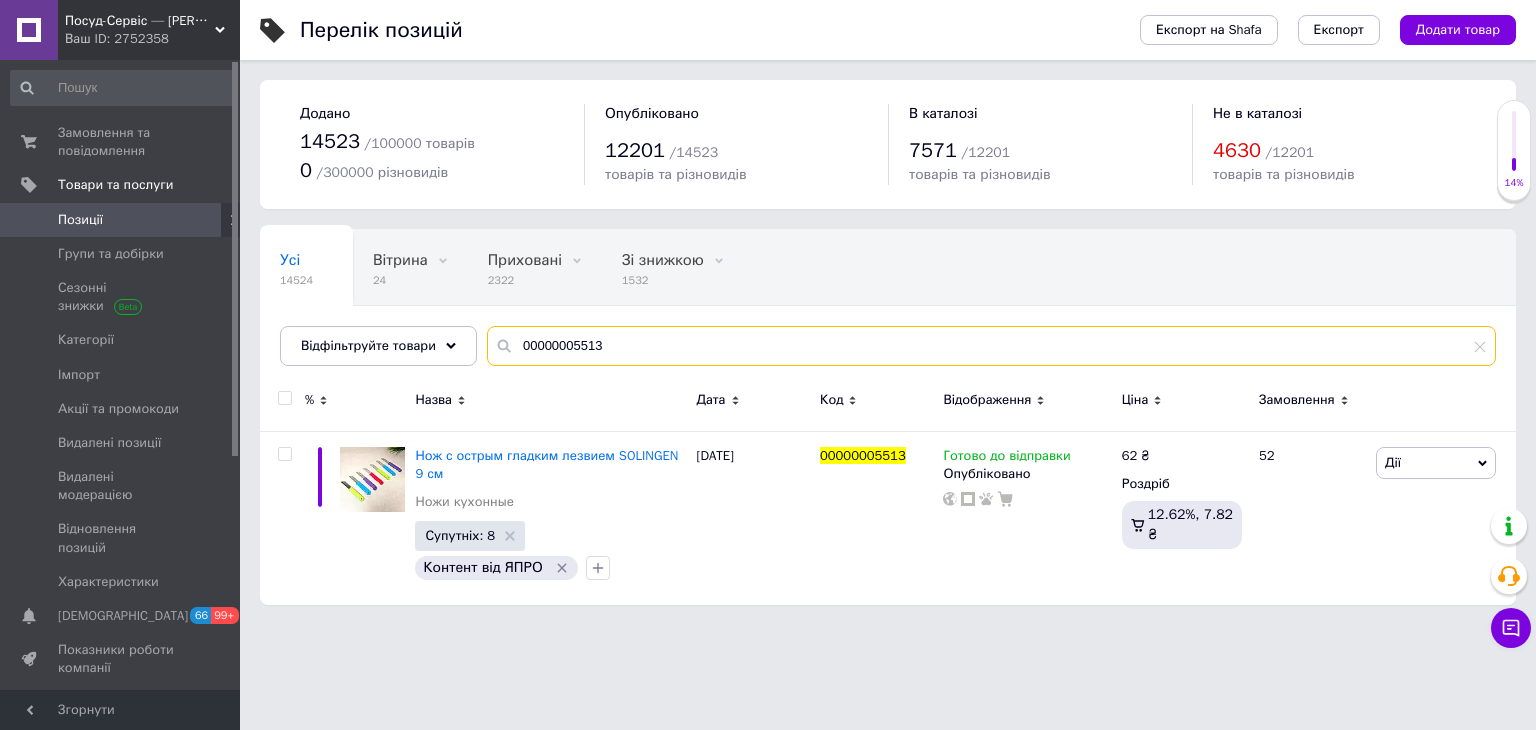 drag, startPoint x: 415, startPoint y: 277, endPoint x: 220, endPoint y: 81, distance: 276.47964 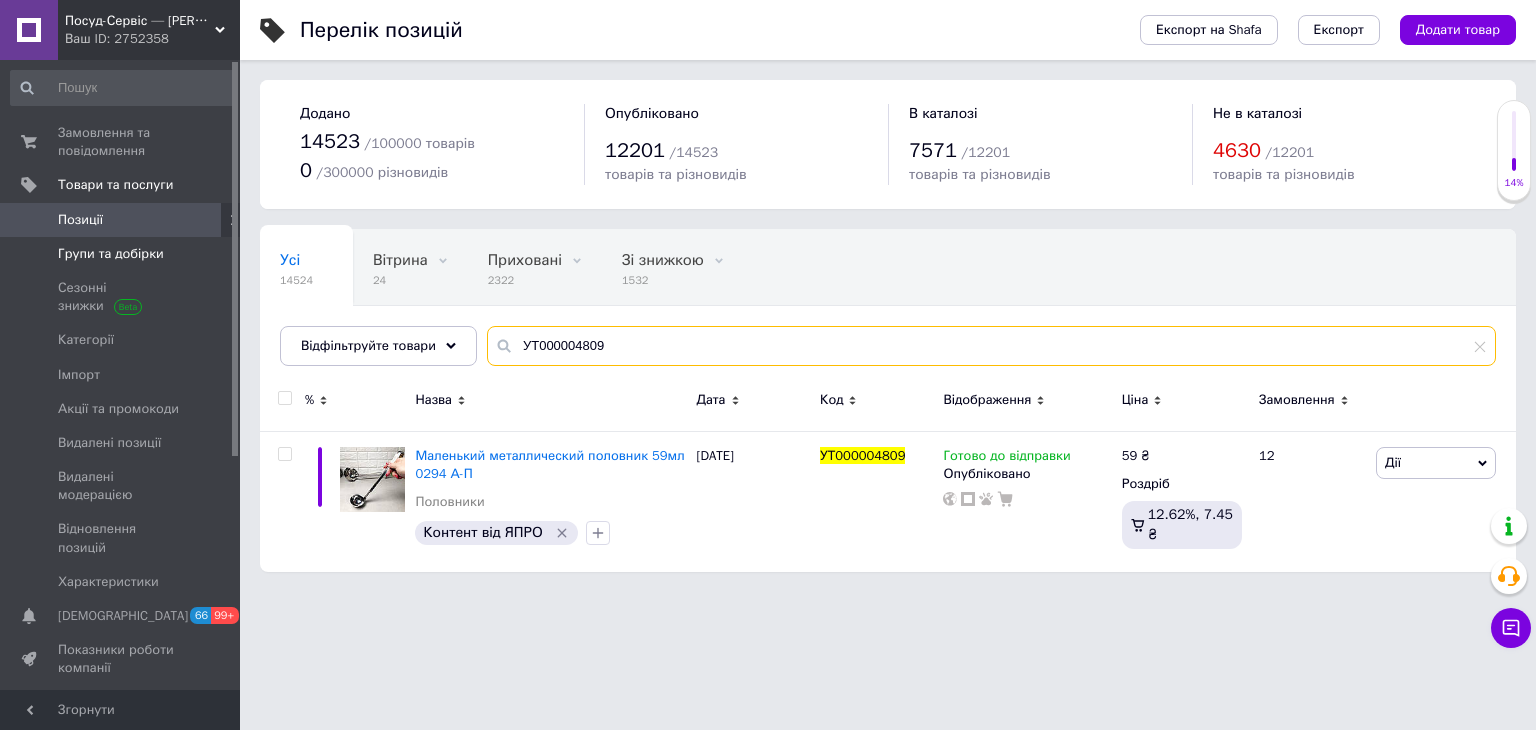 drag, startPoint x: 669, startPoint y: 342, endPoint x: 102, endPoint y: 252, distance: 574.09845 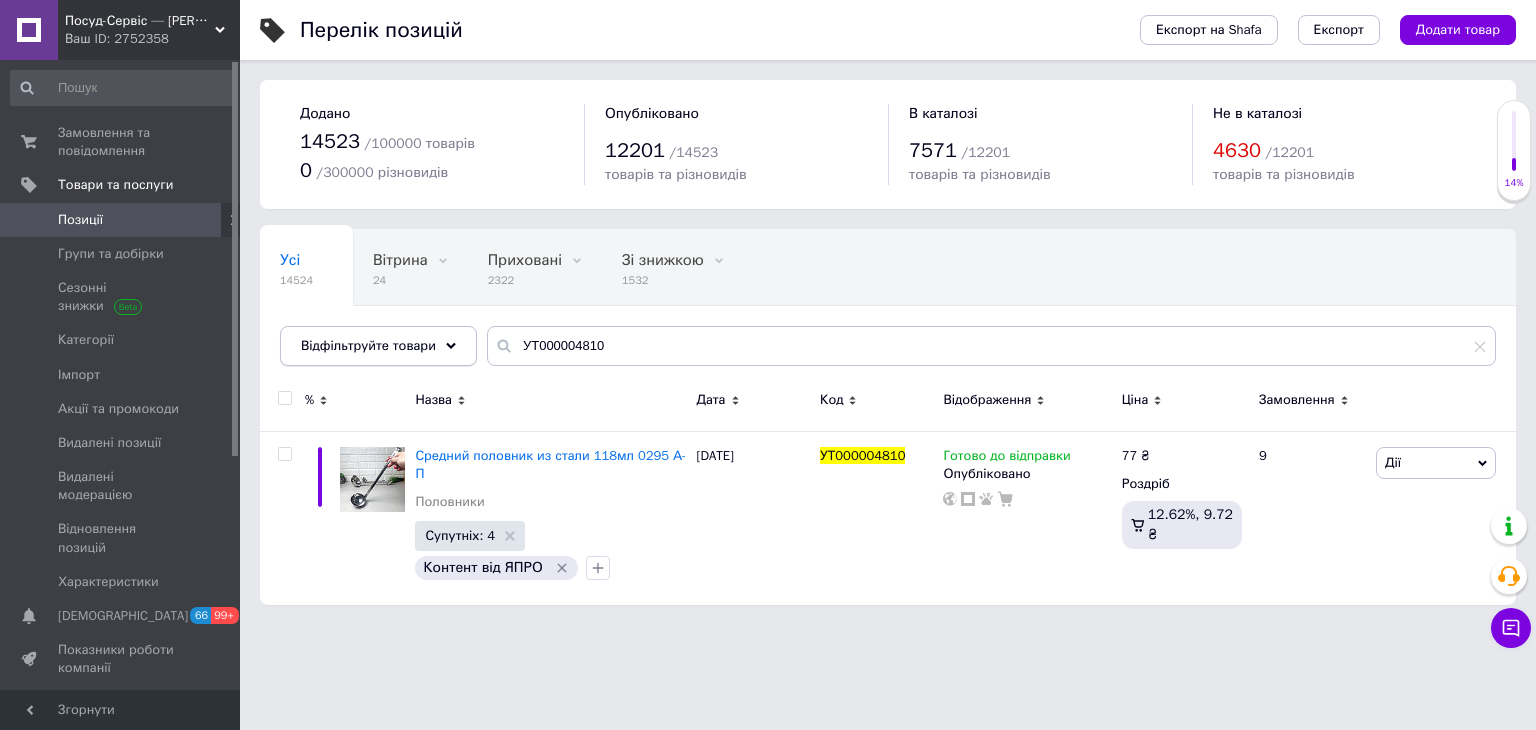 drag, startPoint x: 645, startPoint y: 365, endPoint x: 376, endPoint y: 354, distance: 269.22482 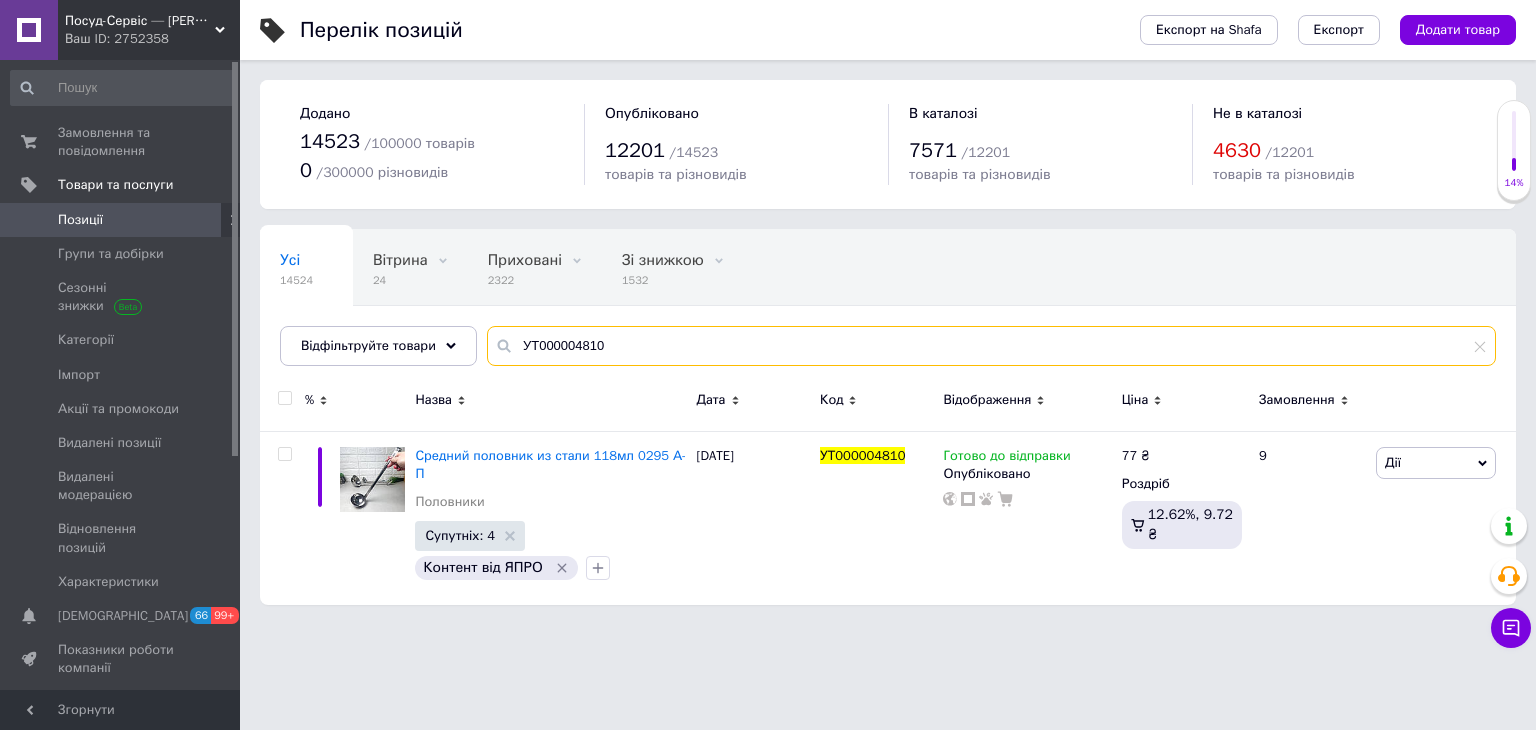 drag, startPoint x: 592, startPoint y: 335, endPoint x: 288, endPoint y: 281, distance: 308.75882 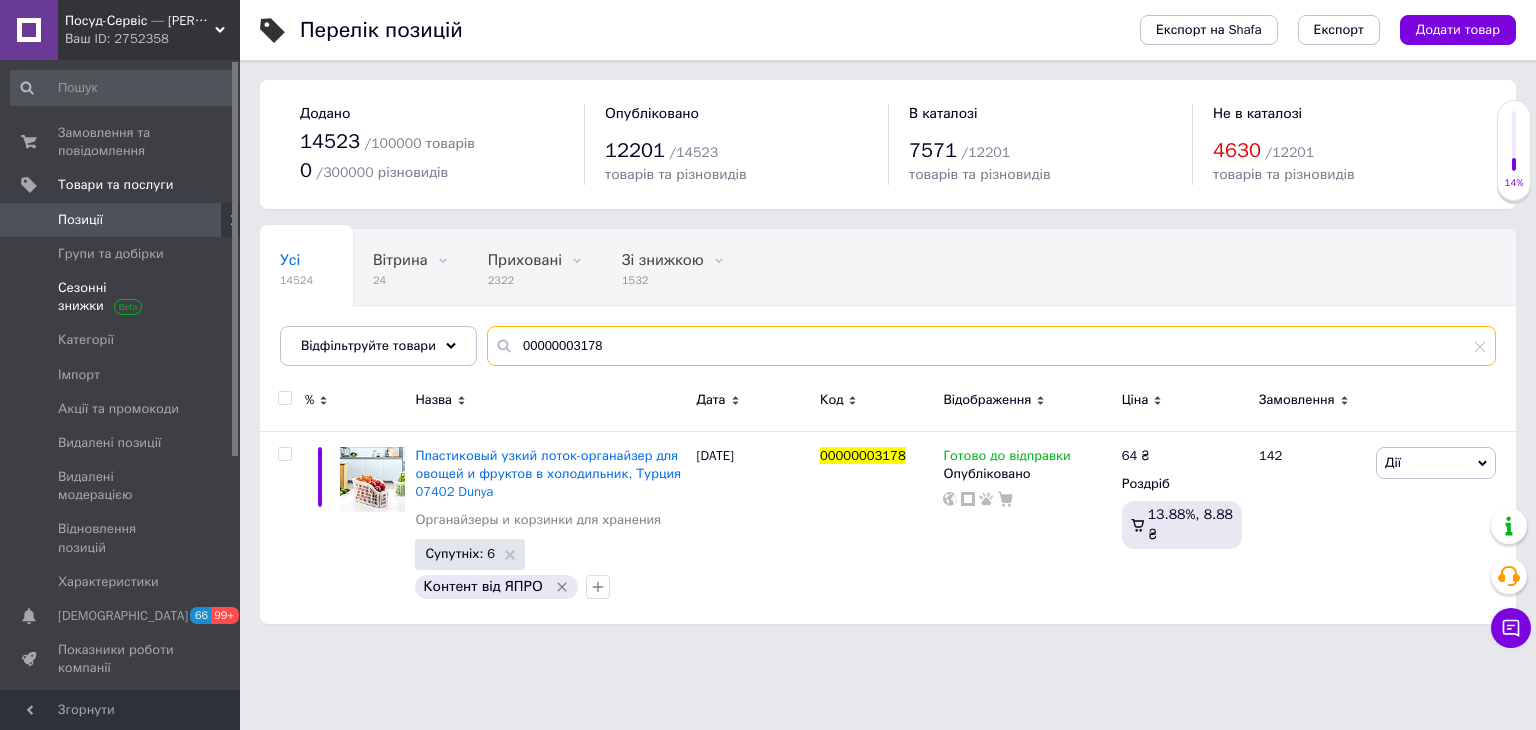 drag, startPoint x: 509, startPoint y: 349, endPoint x: 167, endPoint y: 294, distance: 346.3943 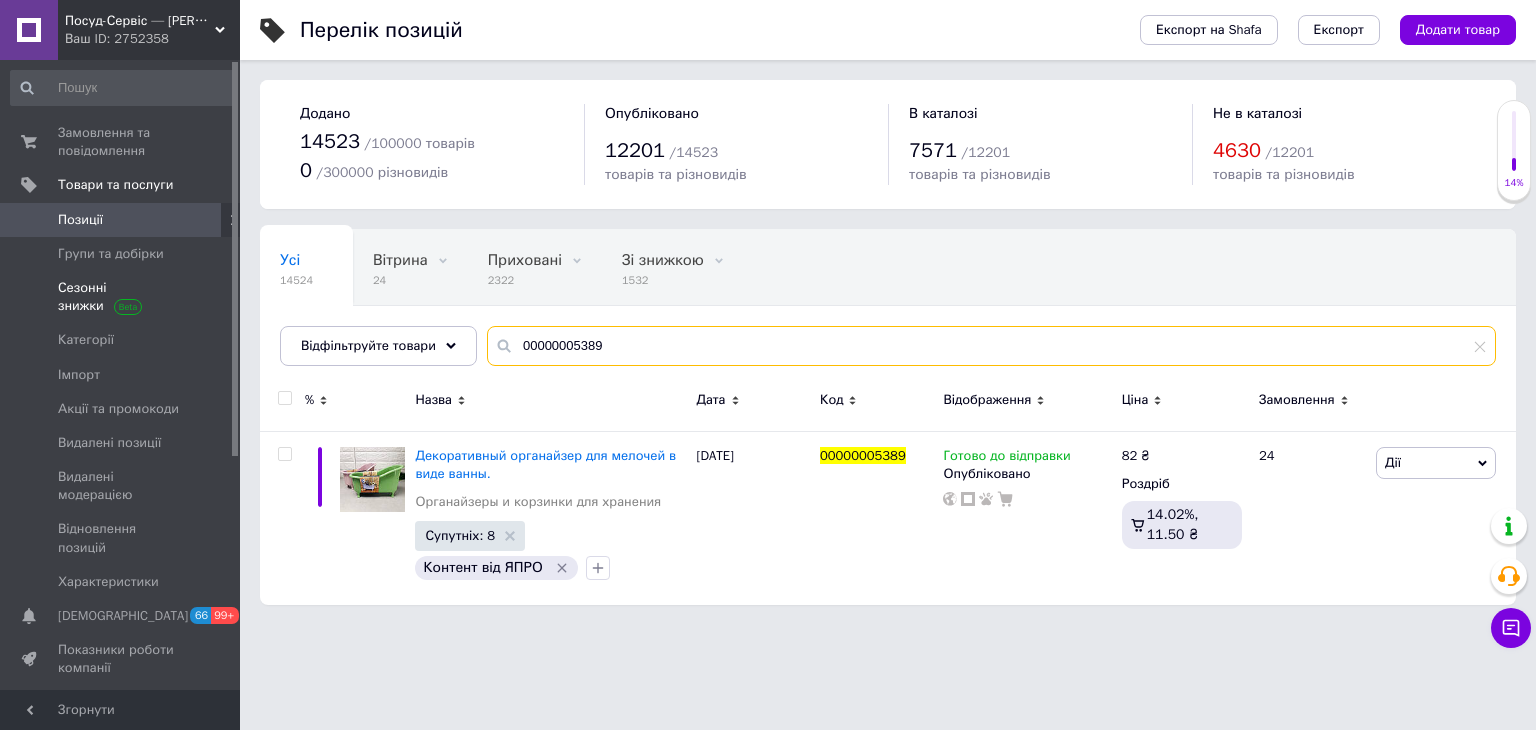 drag, startPoint x: 501, startPoint y: 325, endPoint x: 228, endPoint y: 277, distance: 277.18765 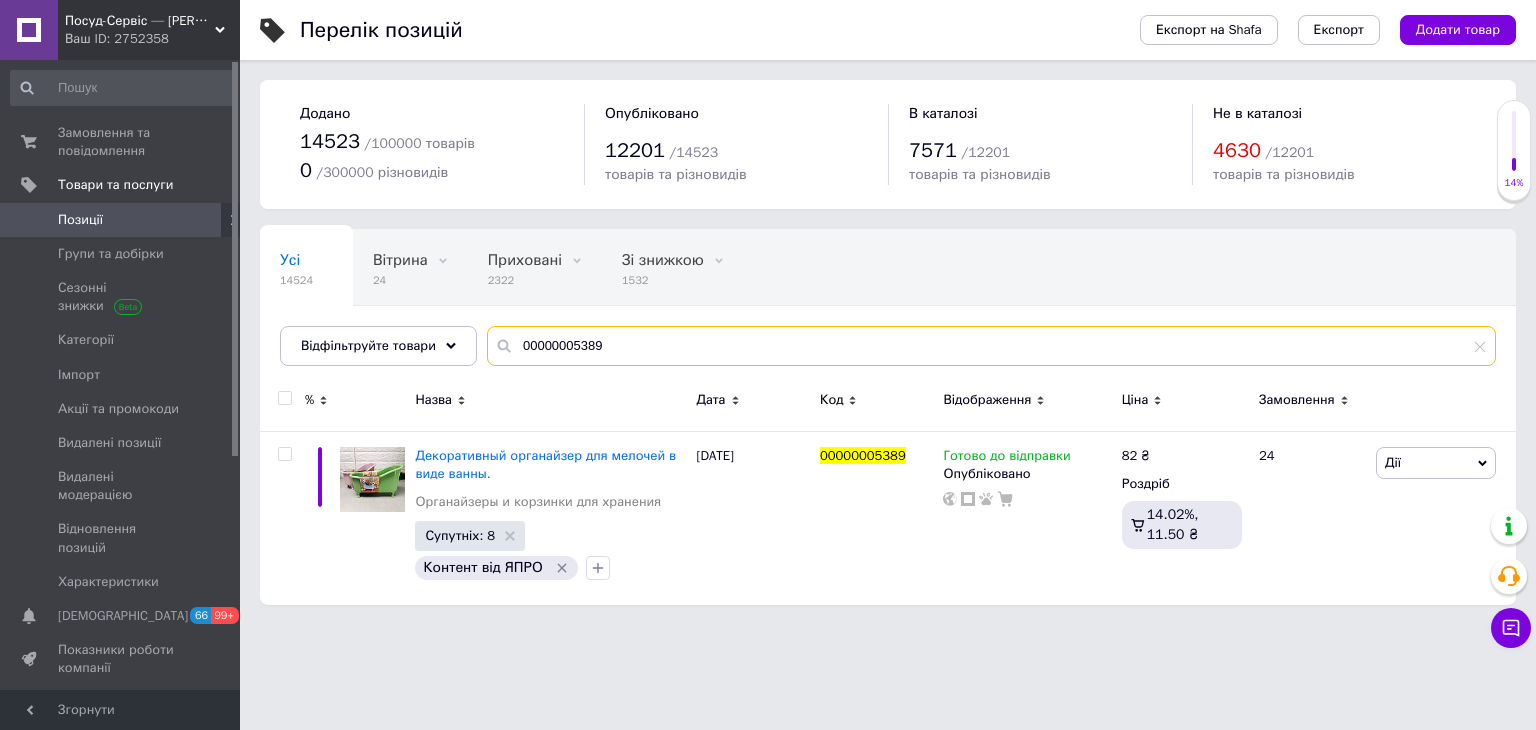 paste on "3177" 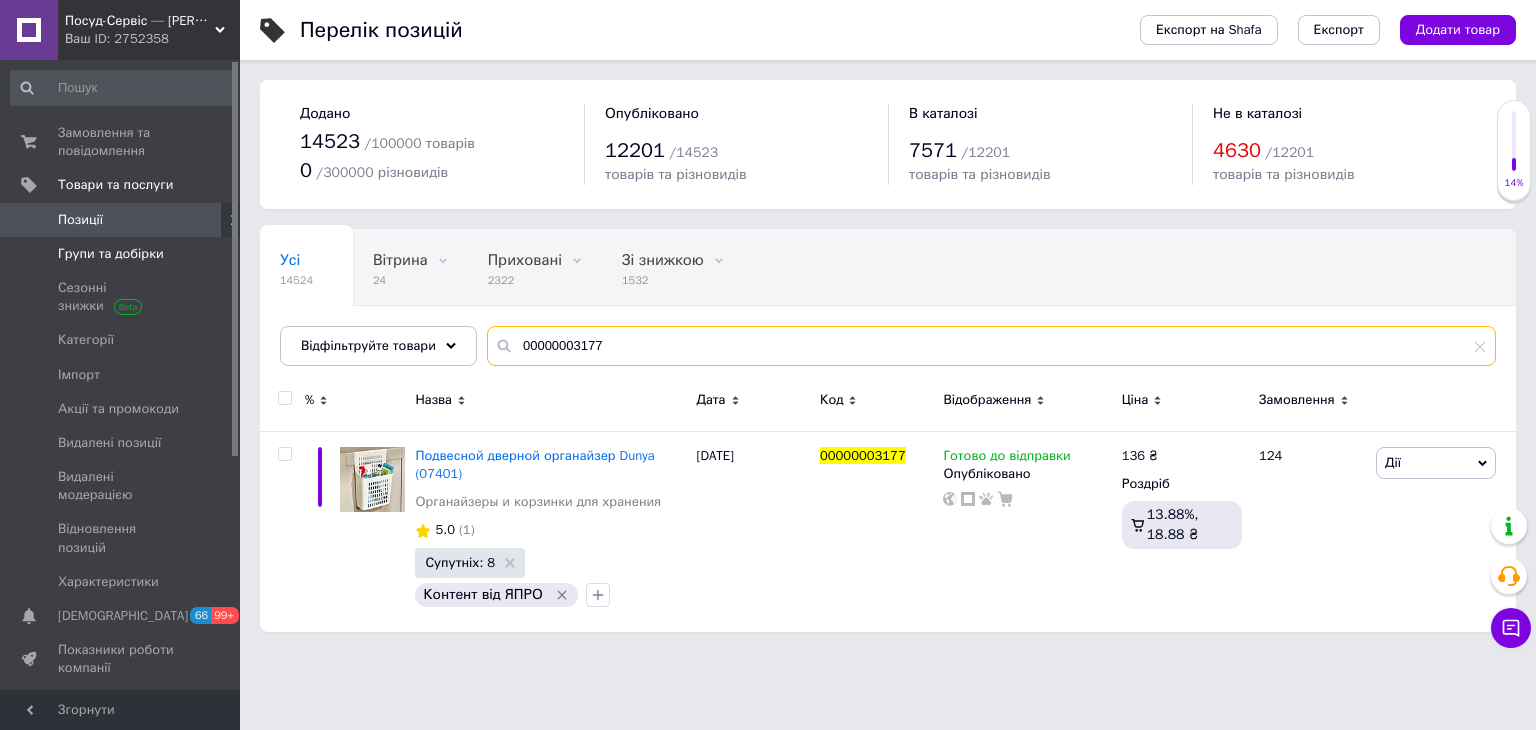 drag, startPoint x: 641, startPoint y: 347, endPoint x: 88, endPoint y: 267, distance: 558.75665 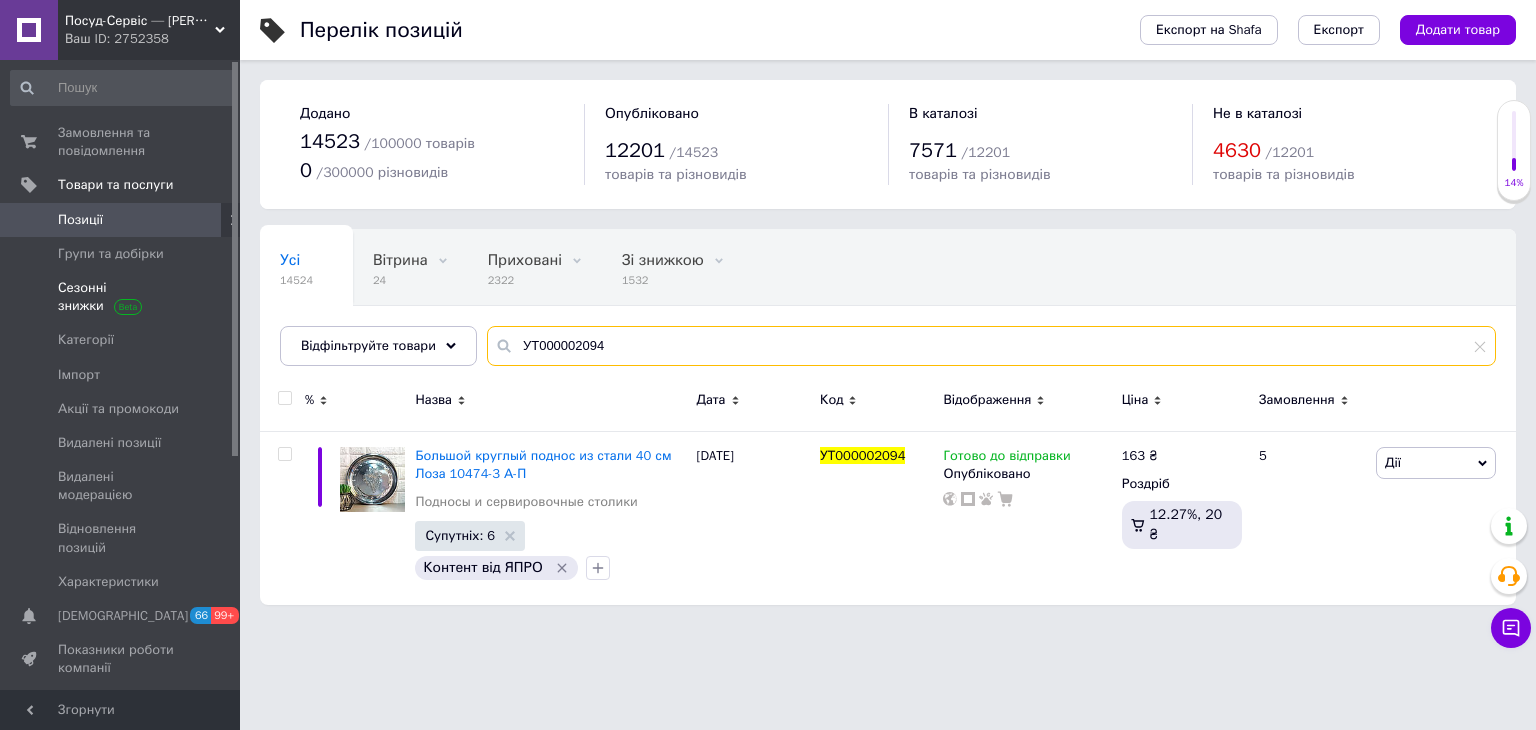 drag, startPoint x: 640, startPoint y: 347, endPoint x: 129, endPoint y: 274, distance: 516.1879 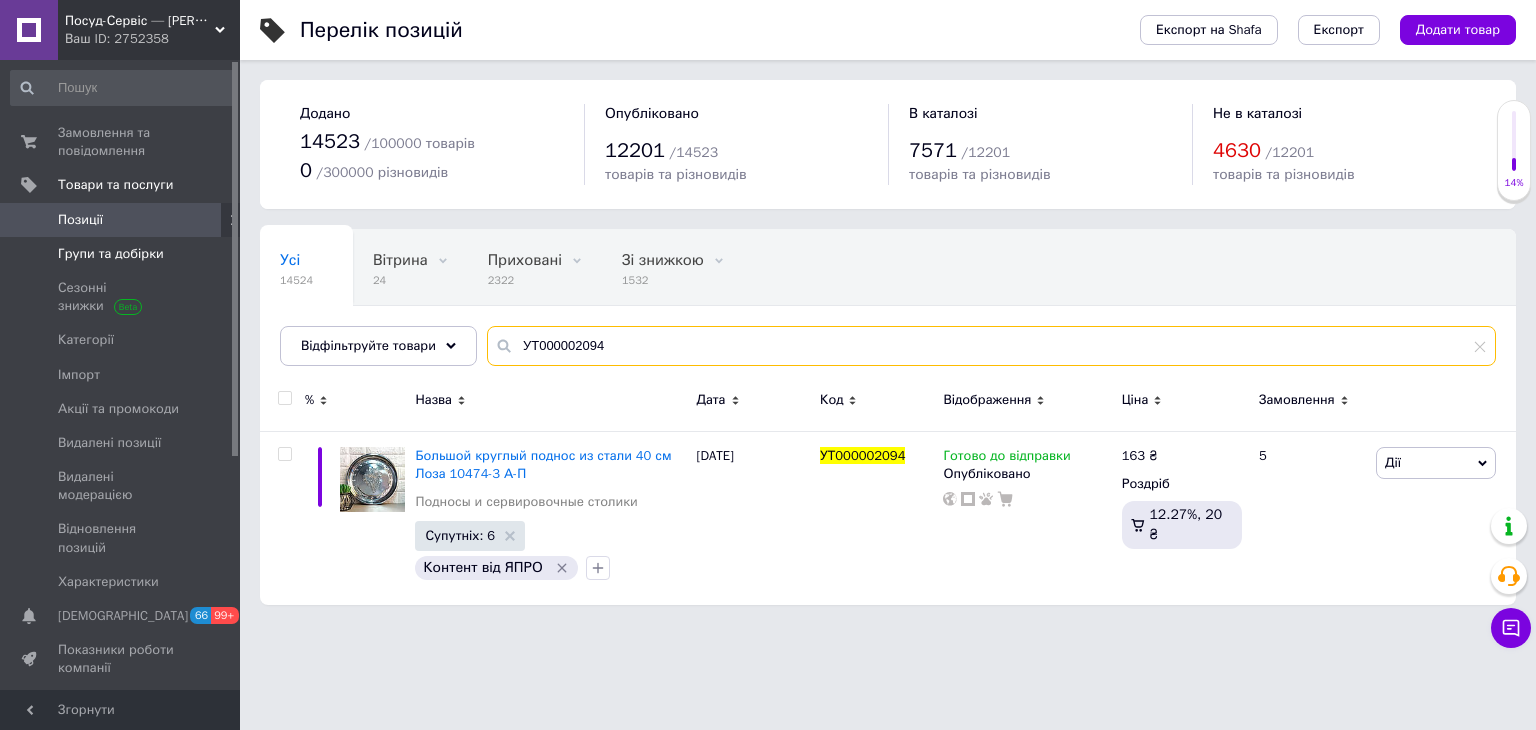 paste on "11201" 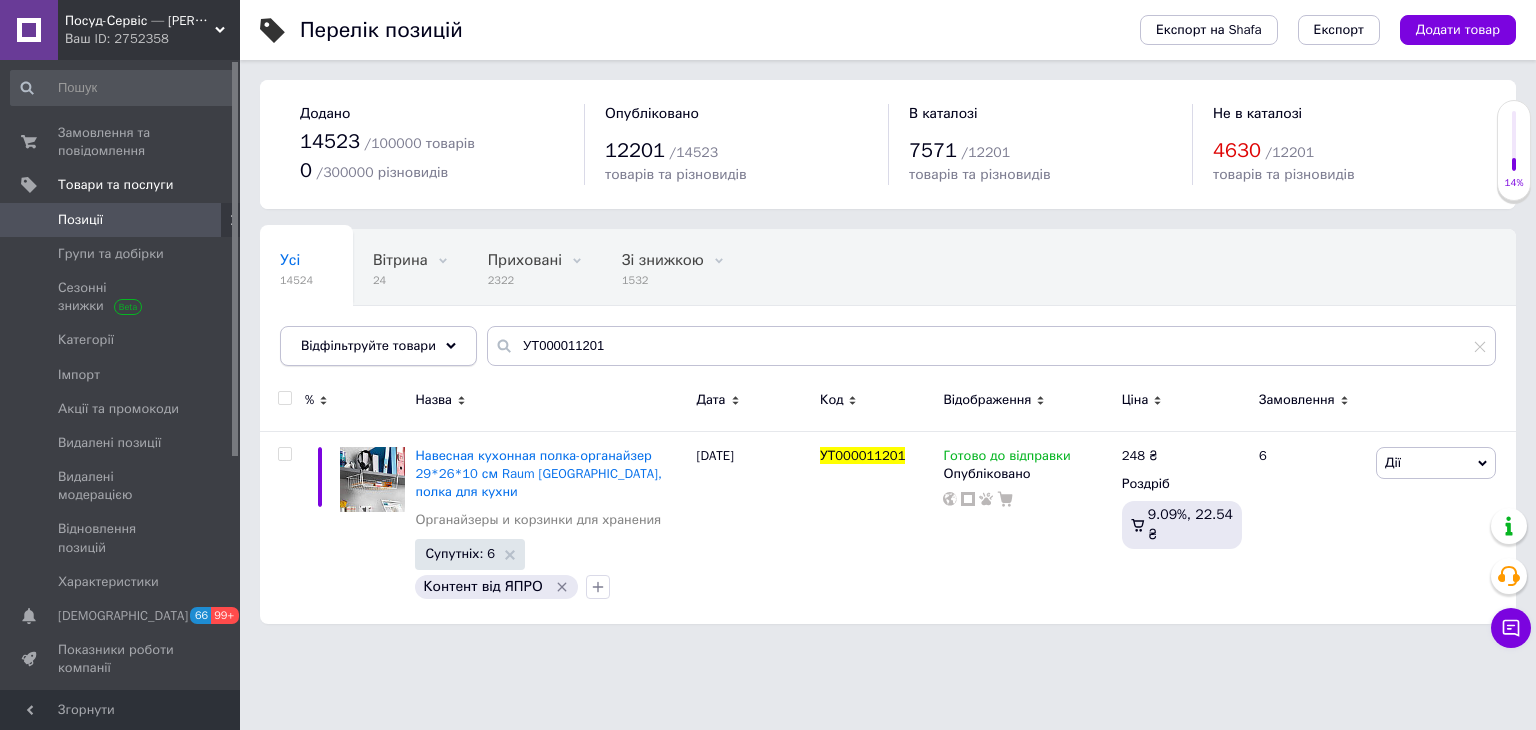 drag, startPoint x: 499, startPoint y: 321, endPoint x: 462, endPoint y: 329, distance: 37.85499 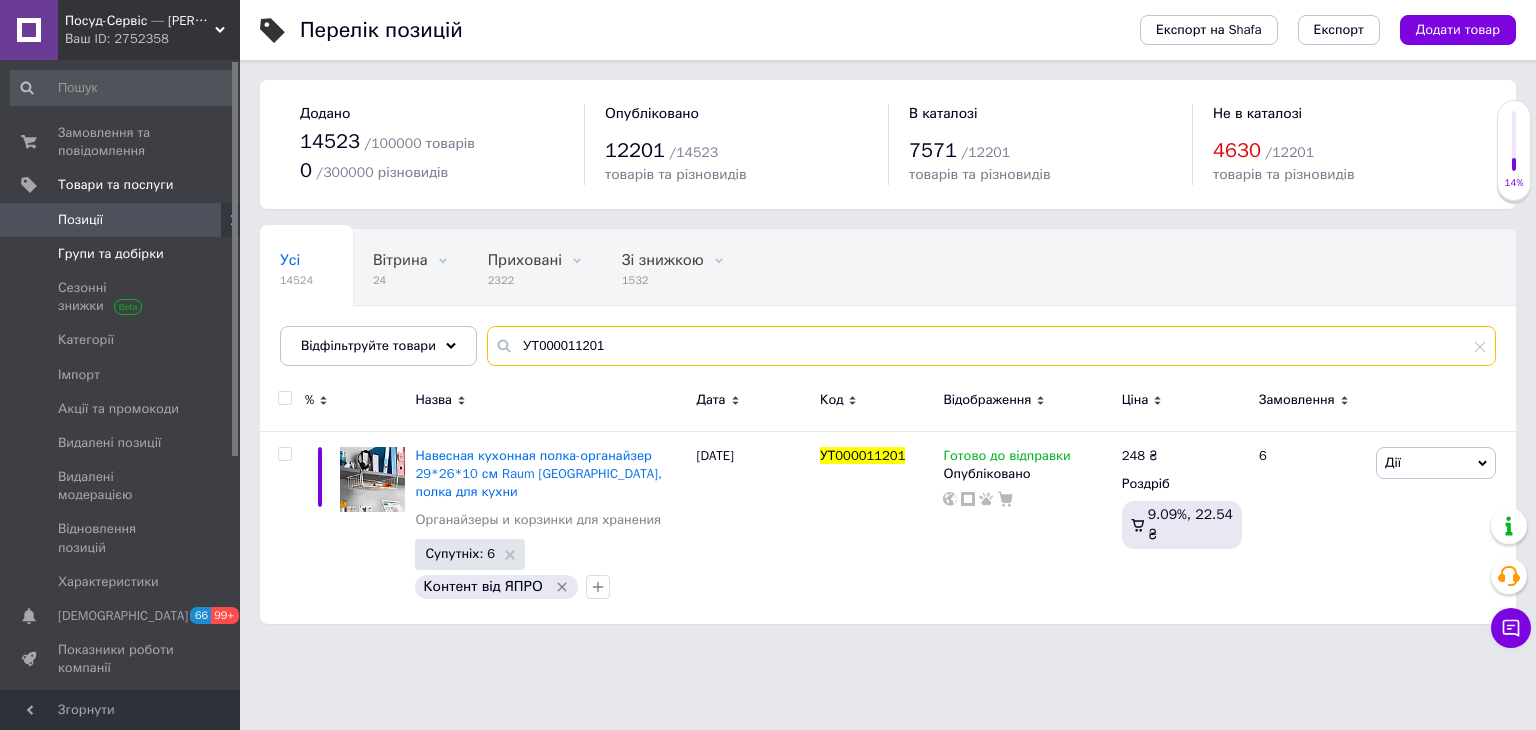 drag, startPoint x: 218, startPoint y: 277, endPoint x: 212, endPoint y: 250, distance: 27.658634 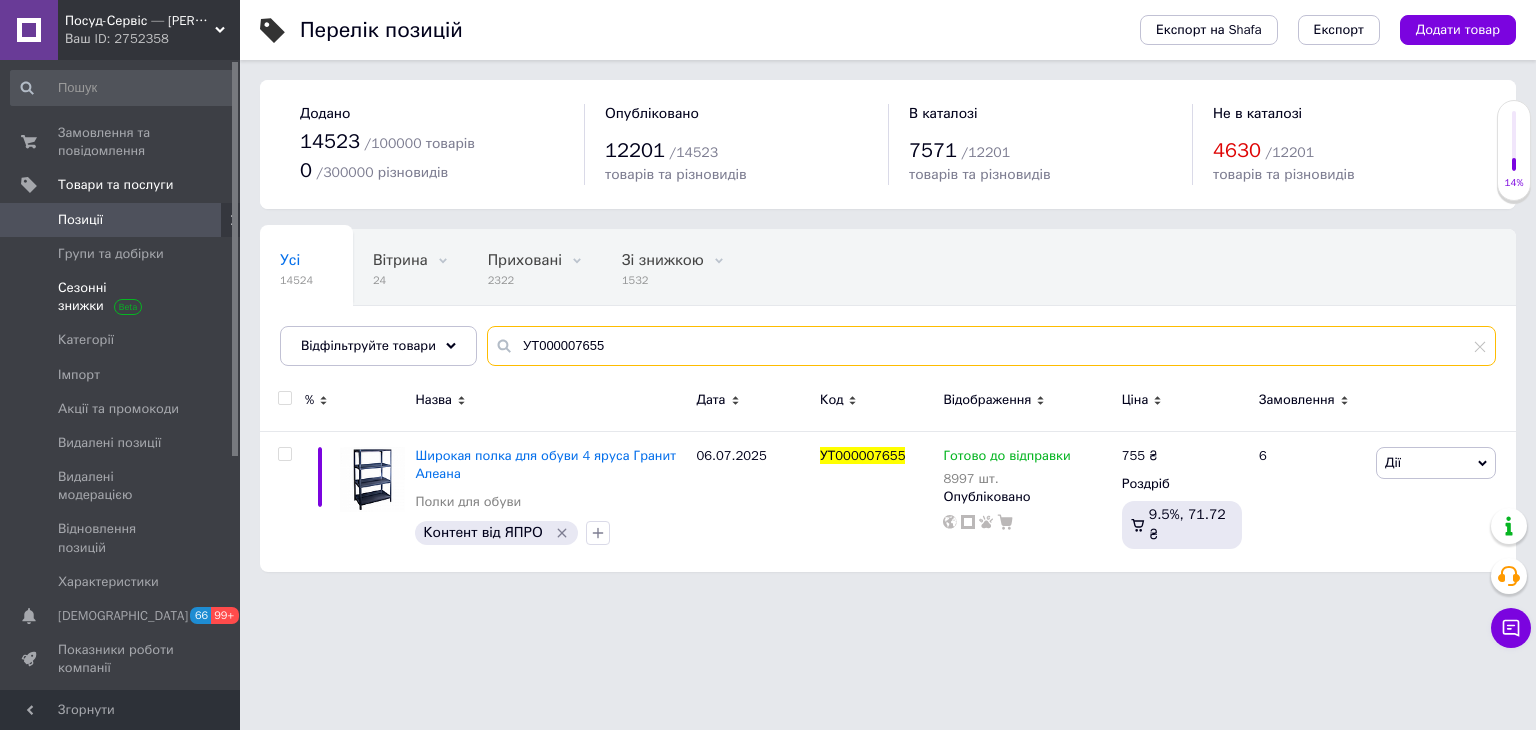 click on "Посуд-Сервіс — Horeca Посуд Подарунки Ваш ID: 2752358 Сайт Посуд-Сервіс — Horeca Посуд Подарун... Кабінет покупця Перевірити стан системи Сторінка на порталі Тетяна Меркєєва «ПосуД-Да» — Посуда, Подарки, Товары для... Татьяна Меркеева Довідка Вийти Замовлення та повідомлення 0 0 Товари та послуги Позиції Групи та добірки Сезонні знижки Категорії Імпорт Акції та промокоди Видалені позиції Видалені модерацією Відновлення позицій Характеристики Сповіщення 66 99+ Показники роботи компанії Панель управління Відгуки Клієнти Каталог ProSale Аналітика Маркет Prom топ" at bounding box center [768, 296] 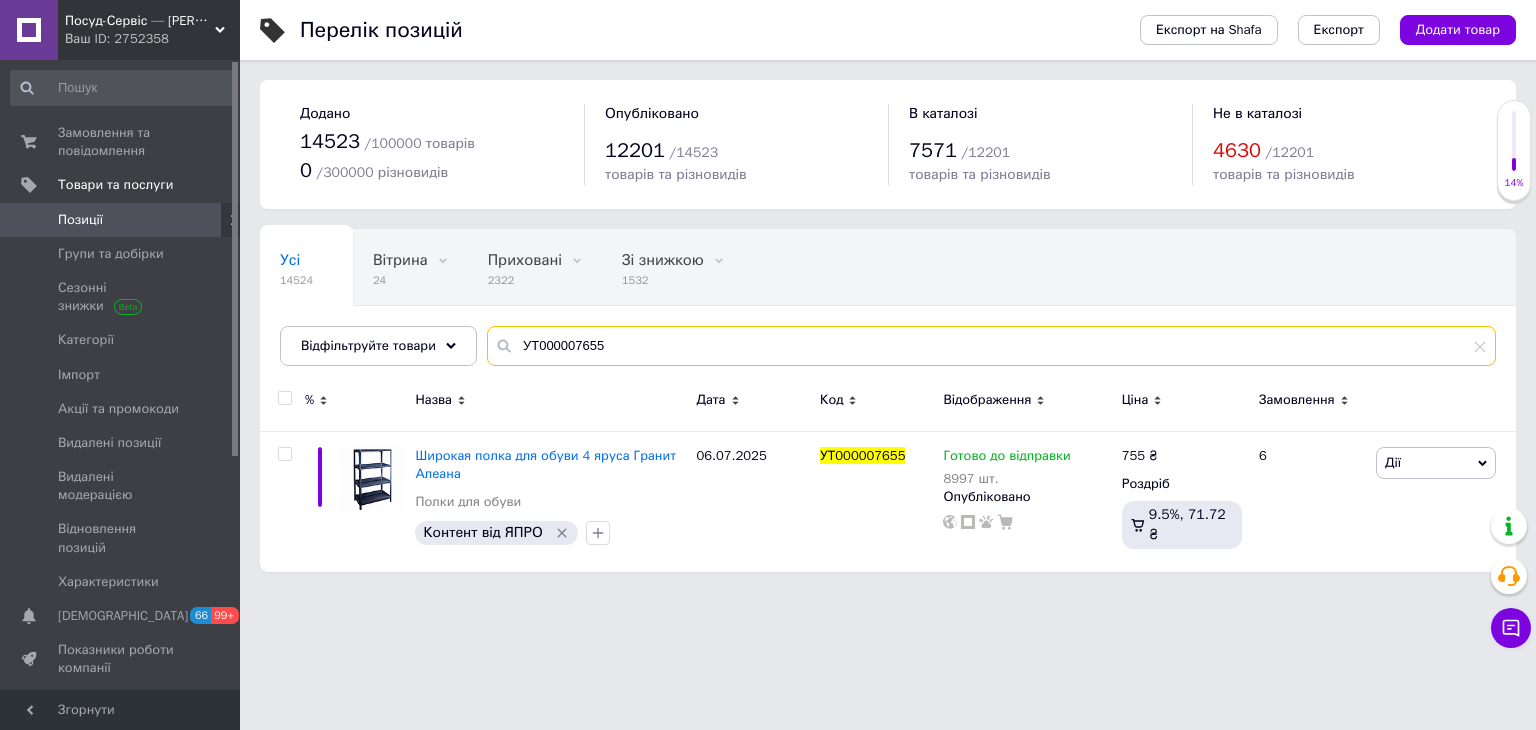 paste on "00000002623" 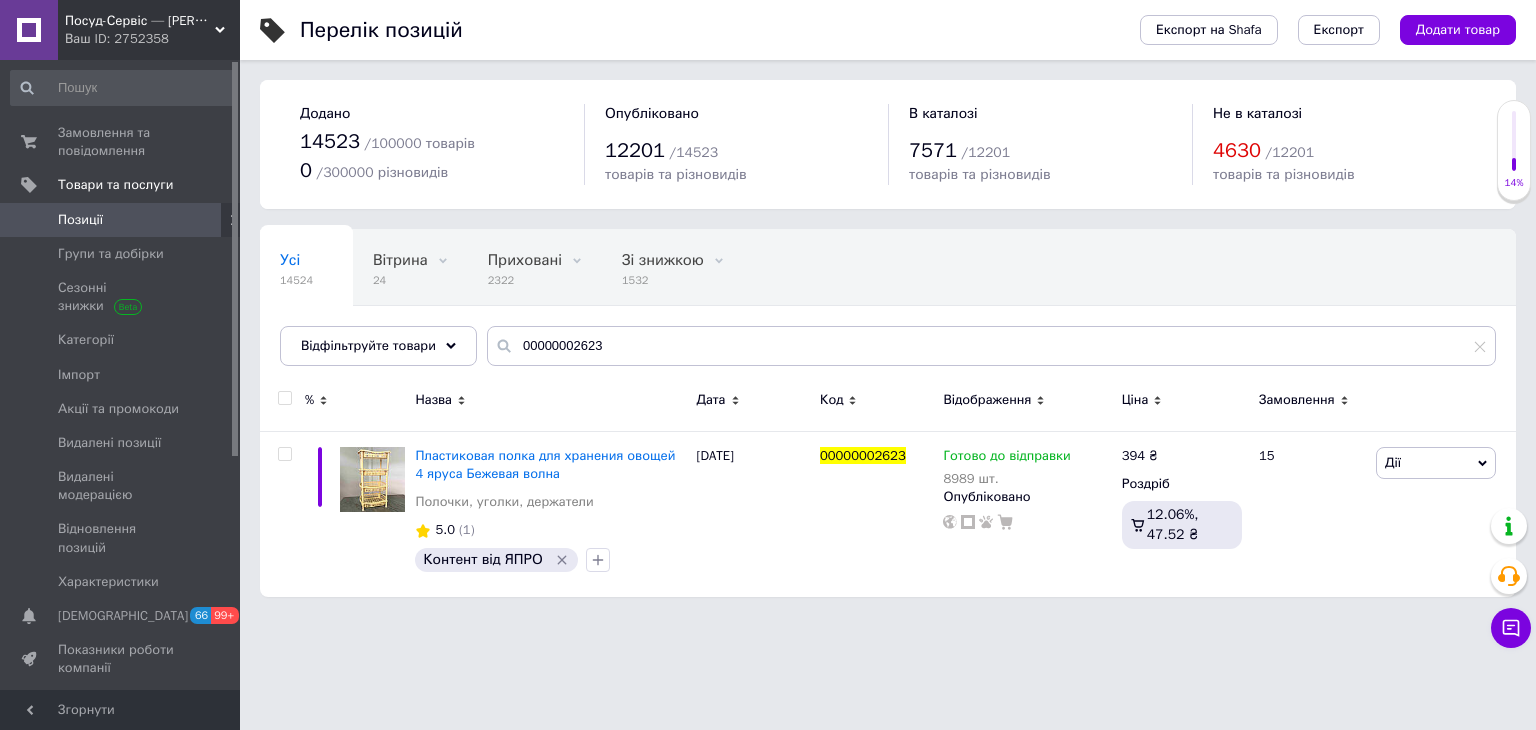 drag, startPoint x: 583, startPoint y: 322, endPoint x: 308, endPoint y: 304, distance: 275.58847 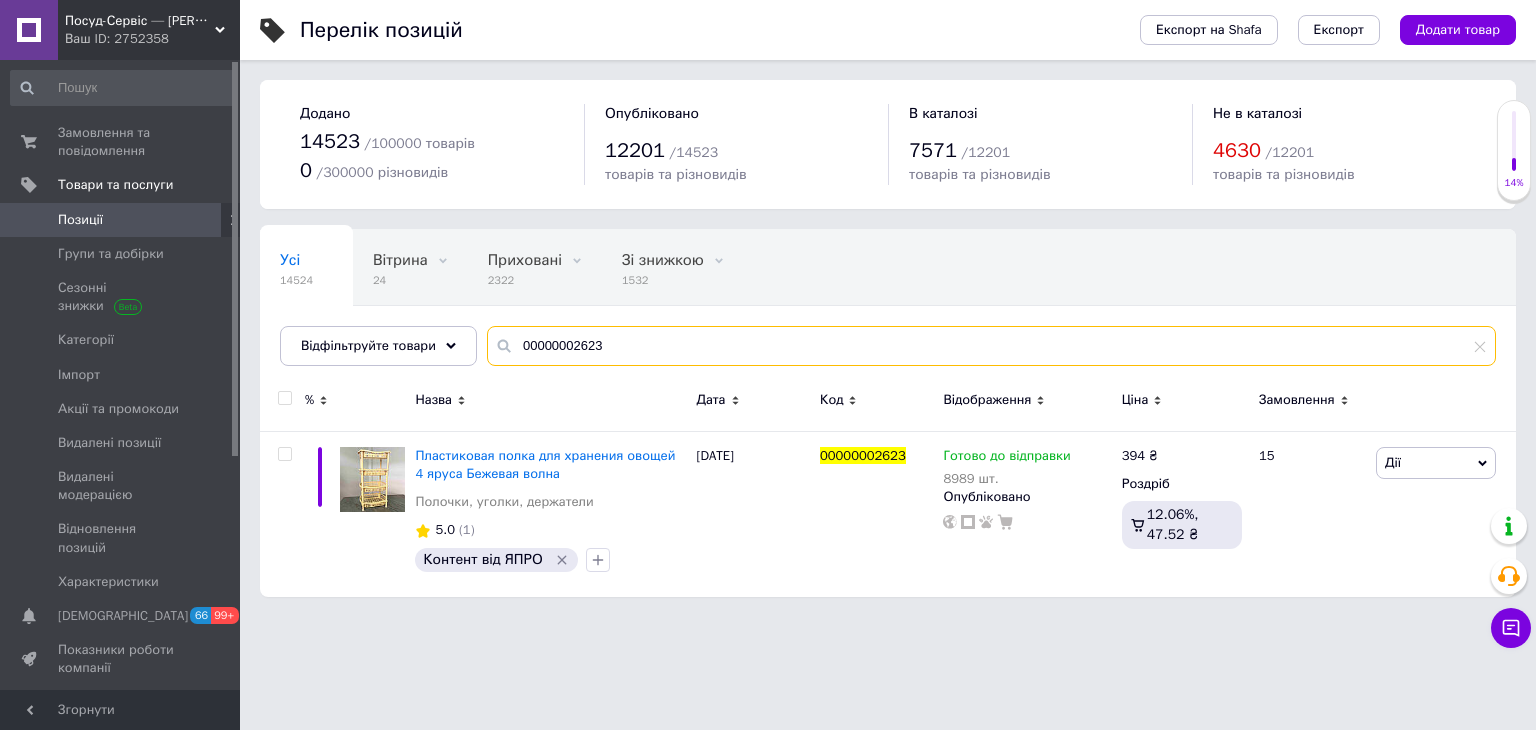drag, startPoint x: 615, startPoint y: 326, endPoint x: 300, endPoint y: 305, distance: 315.69922 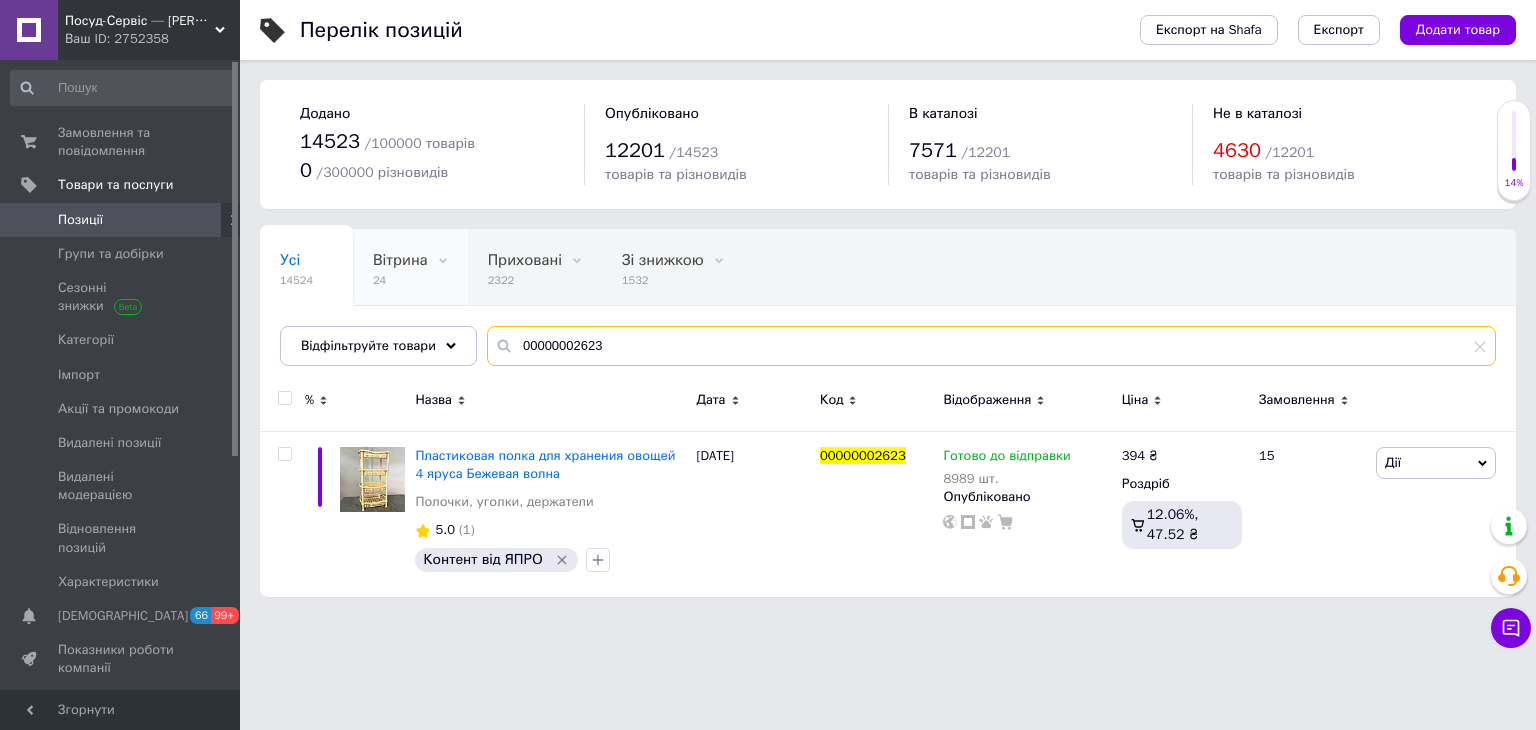 paste on "4284" 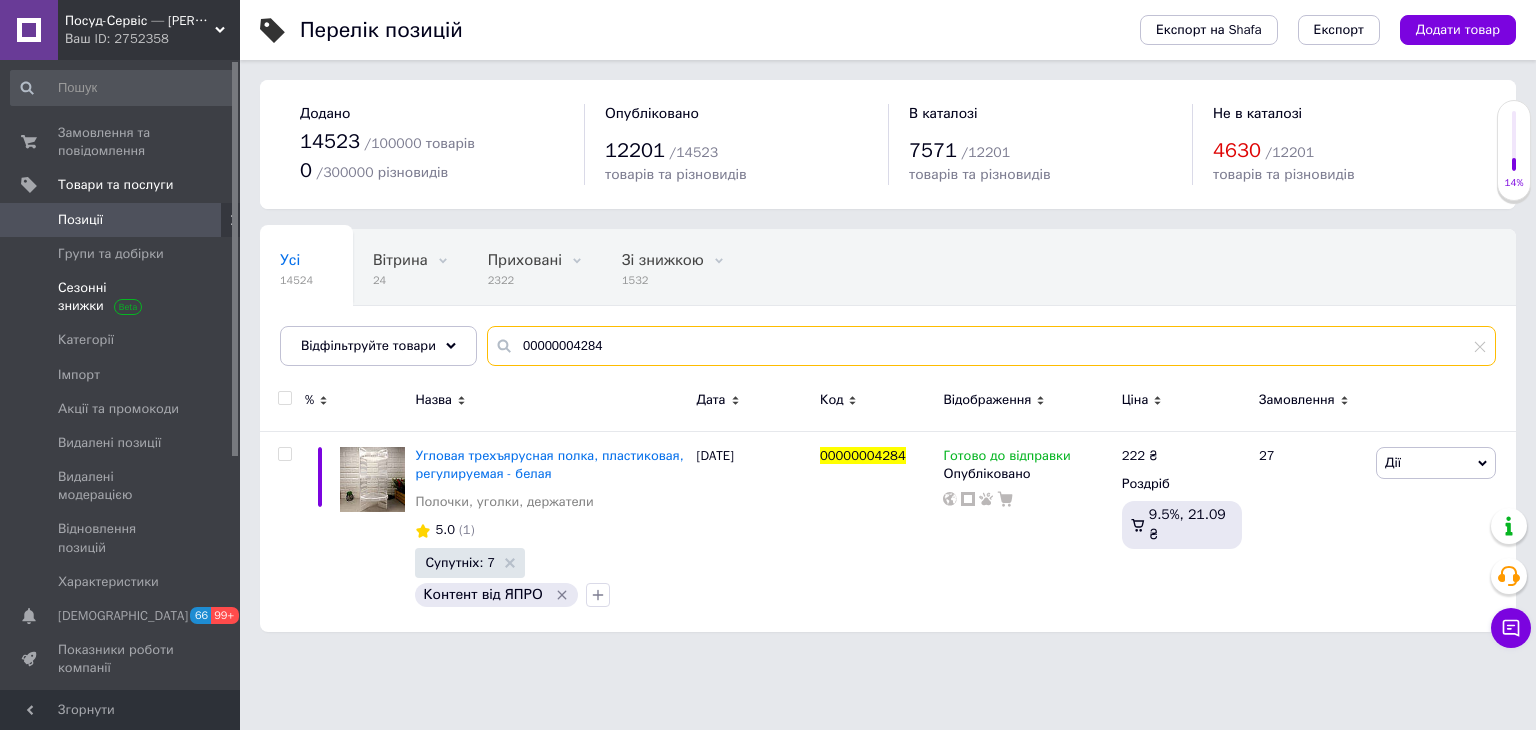 drag, startPoint x: 414, startPoint y: 345, endPoint x: 218, endPoint y: 294, distance: 202.52654 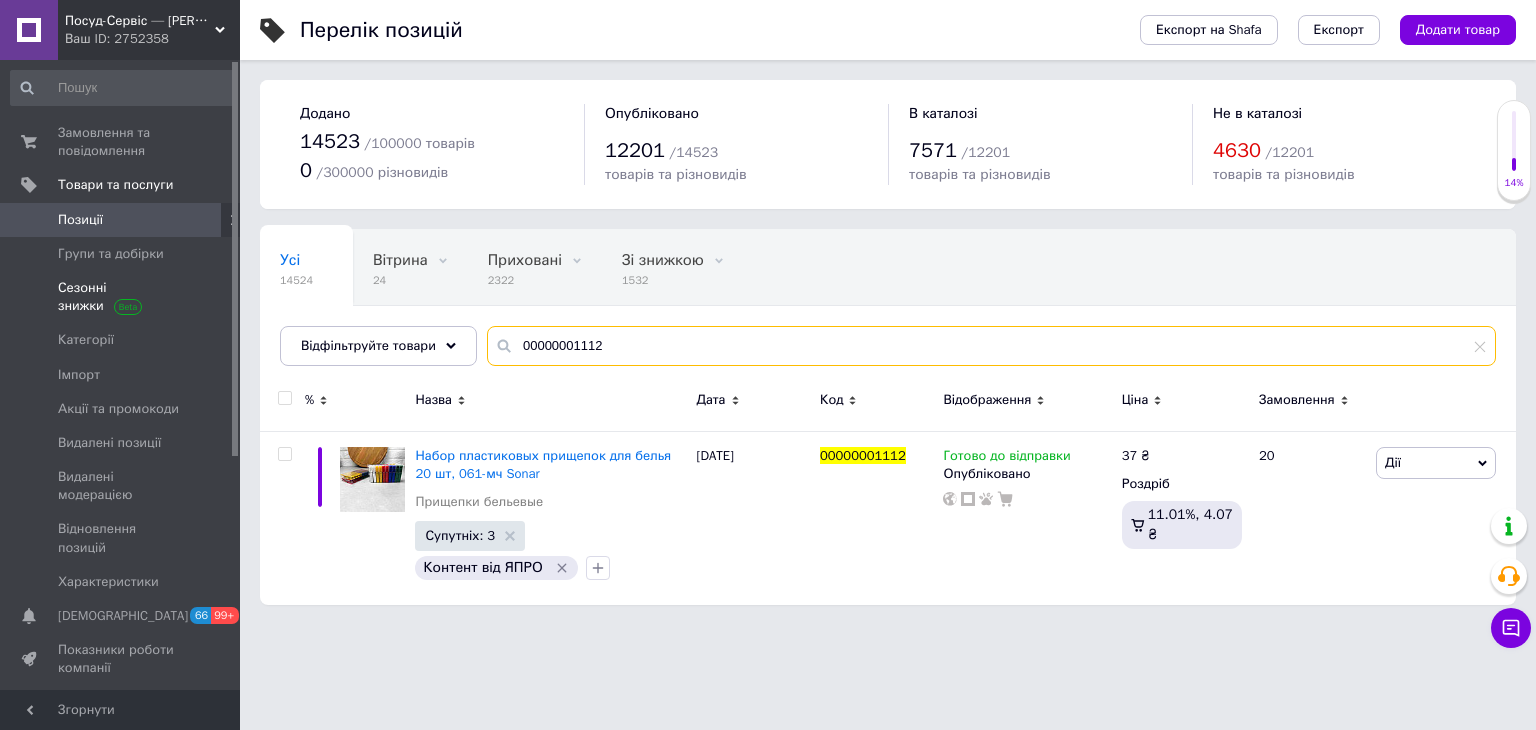 drag, startPoint x: 667, startPoint y: 361, endPoint x: 229, endPoint y: 290, distance: 443.71725 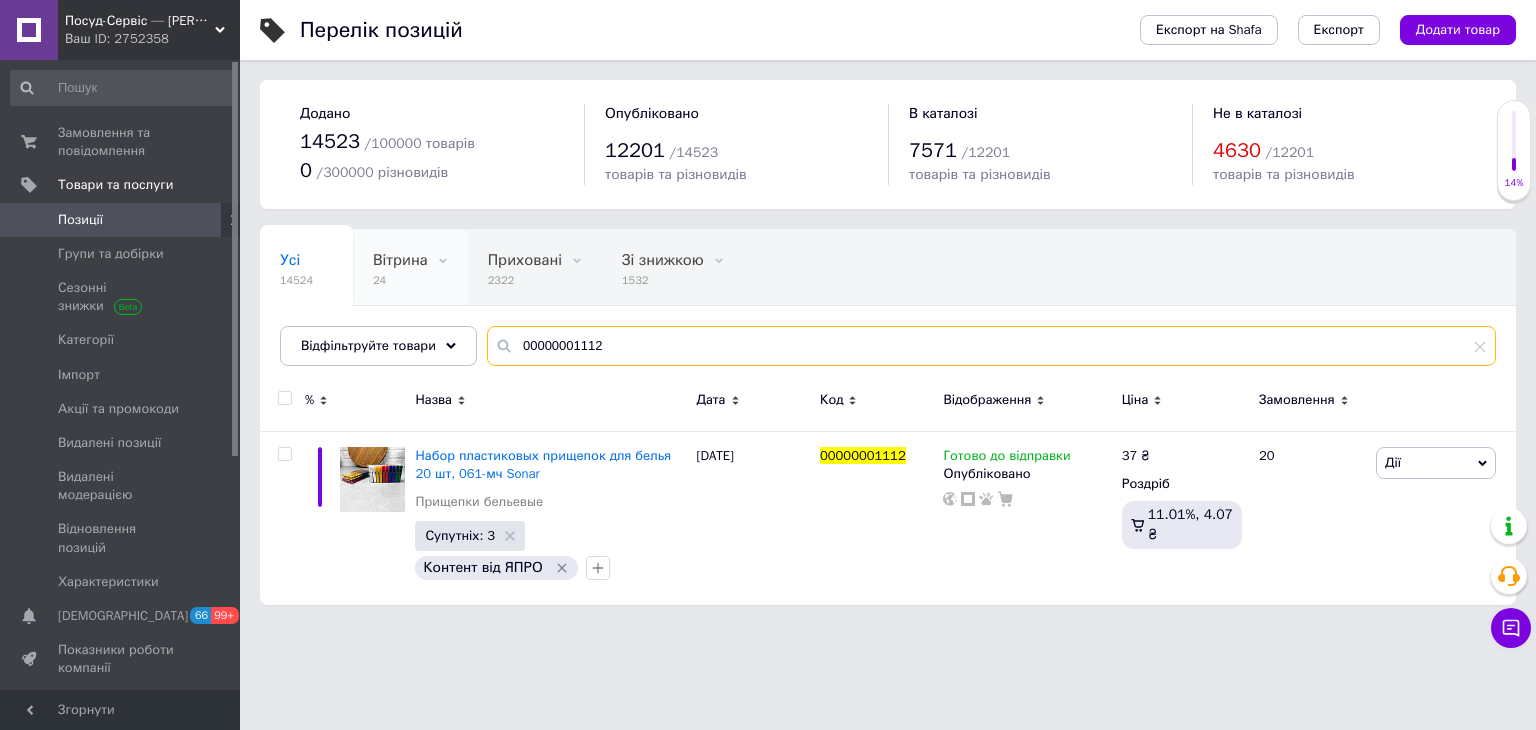 paste on "2687" 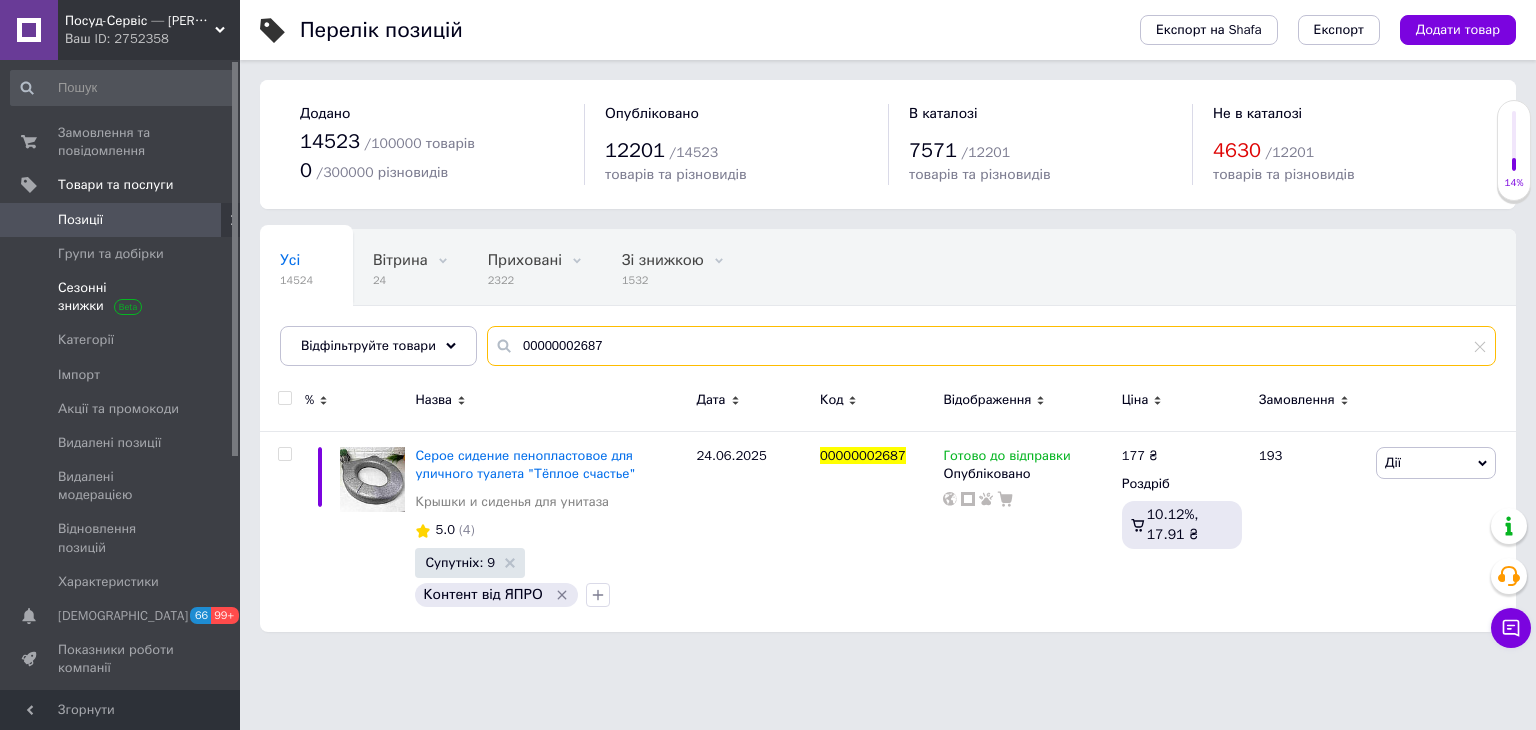drag, startPoint x: 338, startPoint y: 320, endPoint x: 167, endPoint y: 301, distance: 172.05232 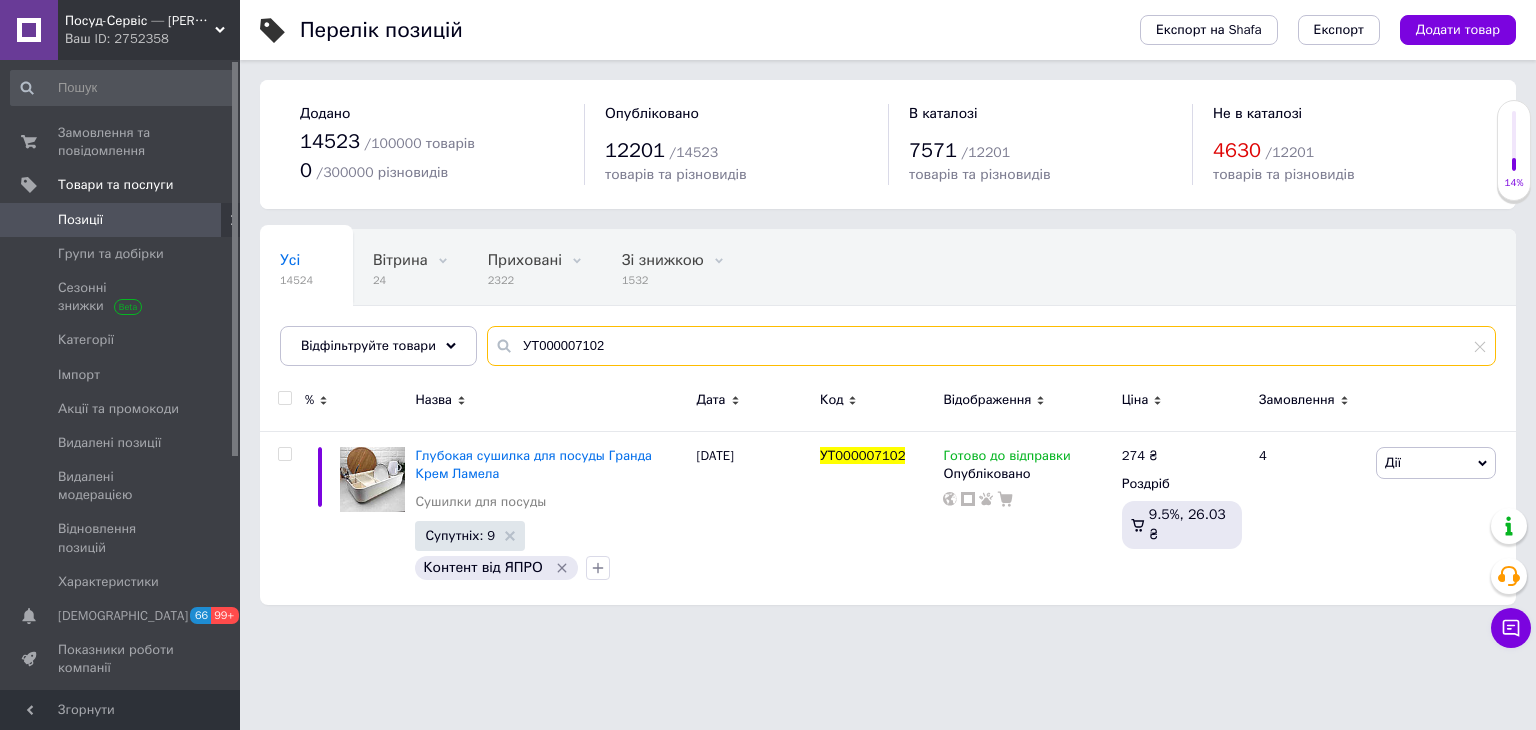 drag, startPoint x: 434, startPoint y: 317, endPoint x: 403, endPoint y: 310, distance: 31.780497 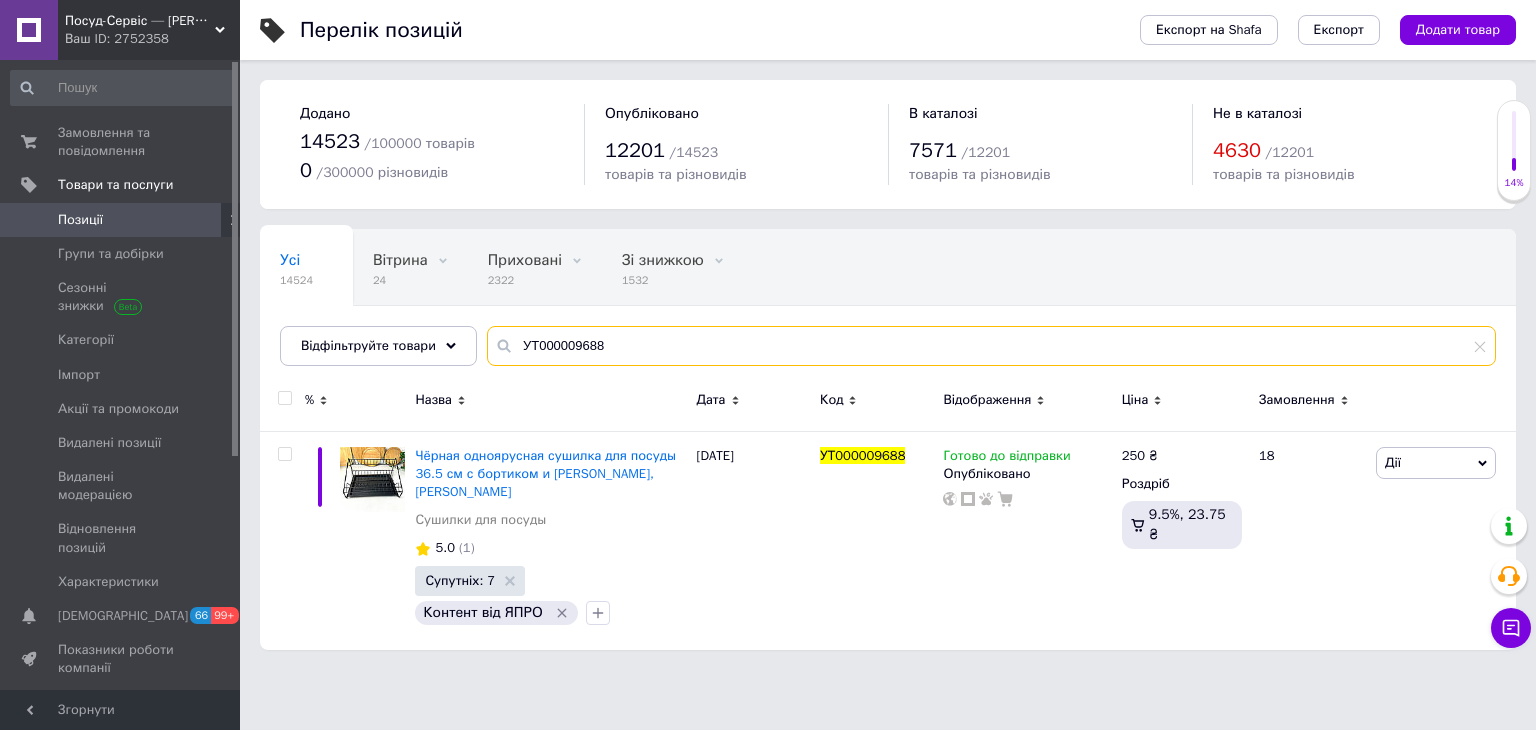 click on "Усі 14524 Вітрина 24 Видалити Редагувати Приховані 2322 Видалити Редагувати Зі знижкою 1532 Видалити Редагувати Опубліковані 12201 Видалити Редагувати Ok Відфільтровано...  Зберегти Нічого не знайдено Можливо, помилка у слові  або немає відповідностей за вашим запитом. Усі 14524 Вітрина 24 Приховані 2322 Зі знижкою 1532 Опубліковані 12201 Відфільтруйте товари УТ000009688" at bounding box center [888, 297] 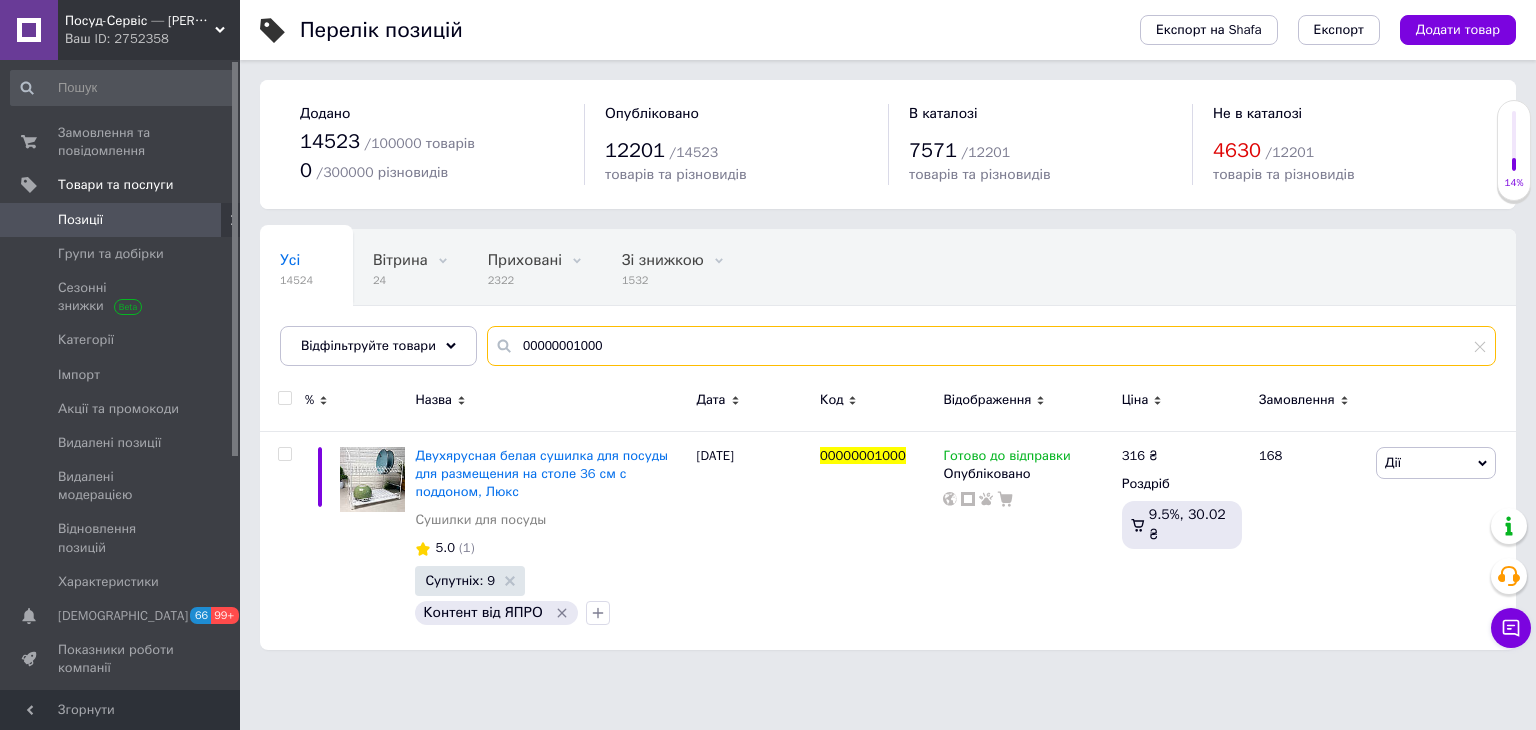 drag, startPoint x: 626, startPoint y: 354, endPoint x: 232, endPoint y: 261, distance: 404.82712 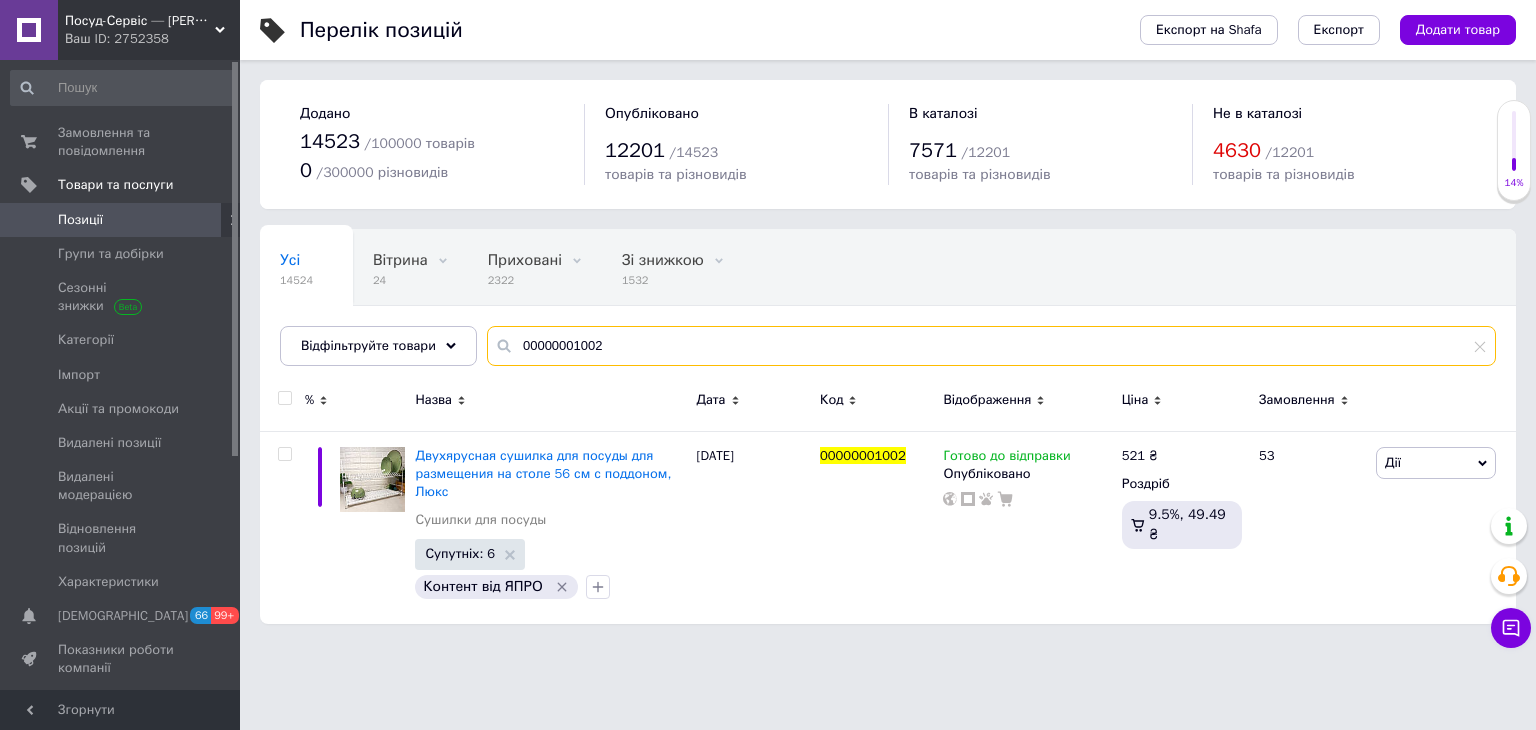 click on "Усі 14524 Вітрина 24 Видалити Редагувати Приховані 2322 Видалити Редагувати Зі знижкою 1532 Видалити Редагувати Опубліковані 12201 Видалити Редагувати Ok Відфільтровано...  Зберегти Нічого не знайдено Можливо, помилка у слові  або немає відповідностей за вашим запитом. Усі 14524 Вітрина 24 Приховані 2322 Зі знижкою 1532 Опубліковані 12201 Відфільтруйте товари 00000001002" at bounding box center (888, 297) 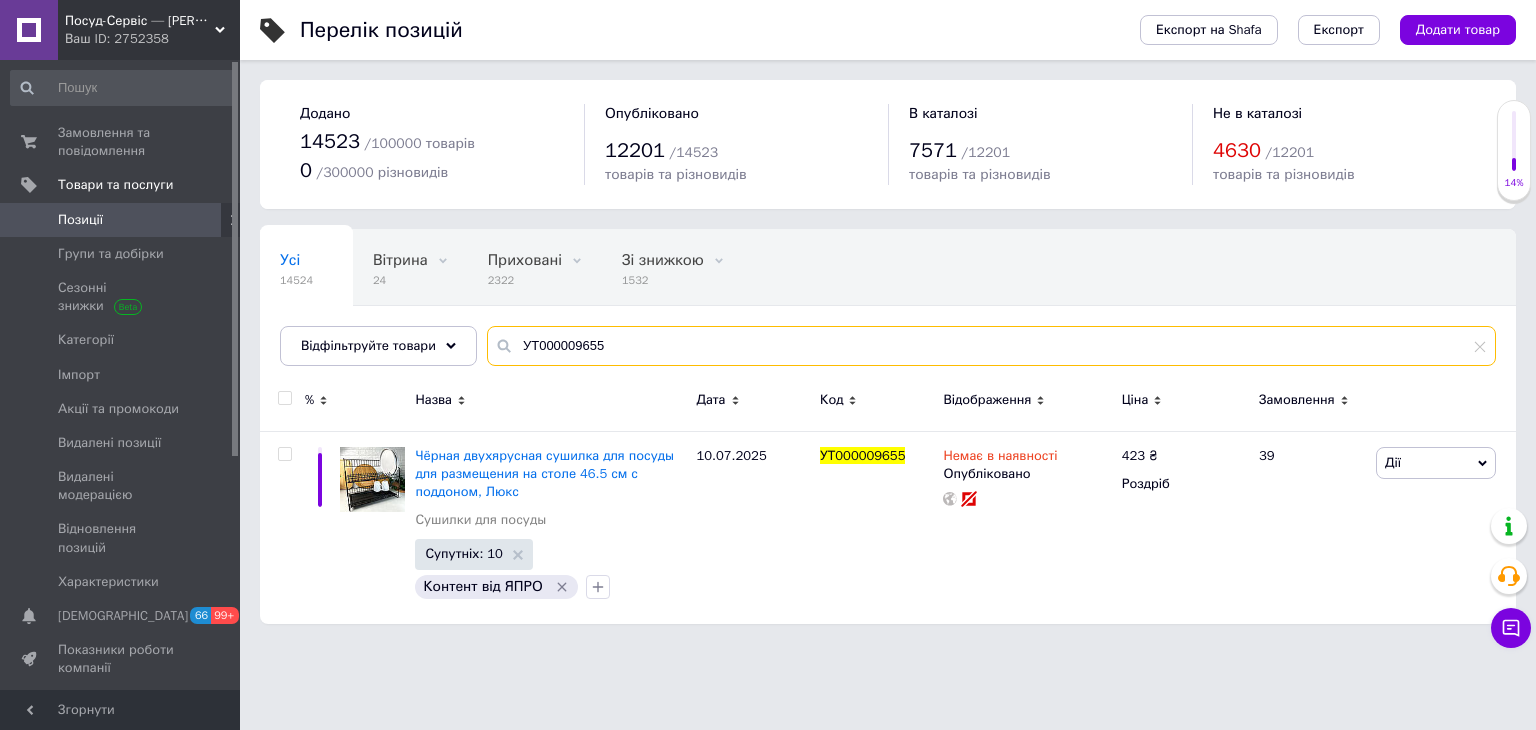 drag, startPoint x: 484, startPoint y: 345, endPoint x: 307, endPoint y: 282, distance: 187.87762 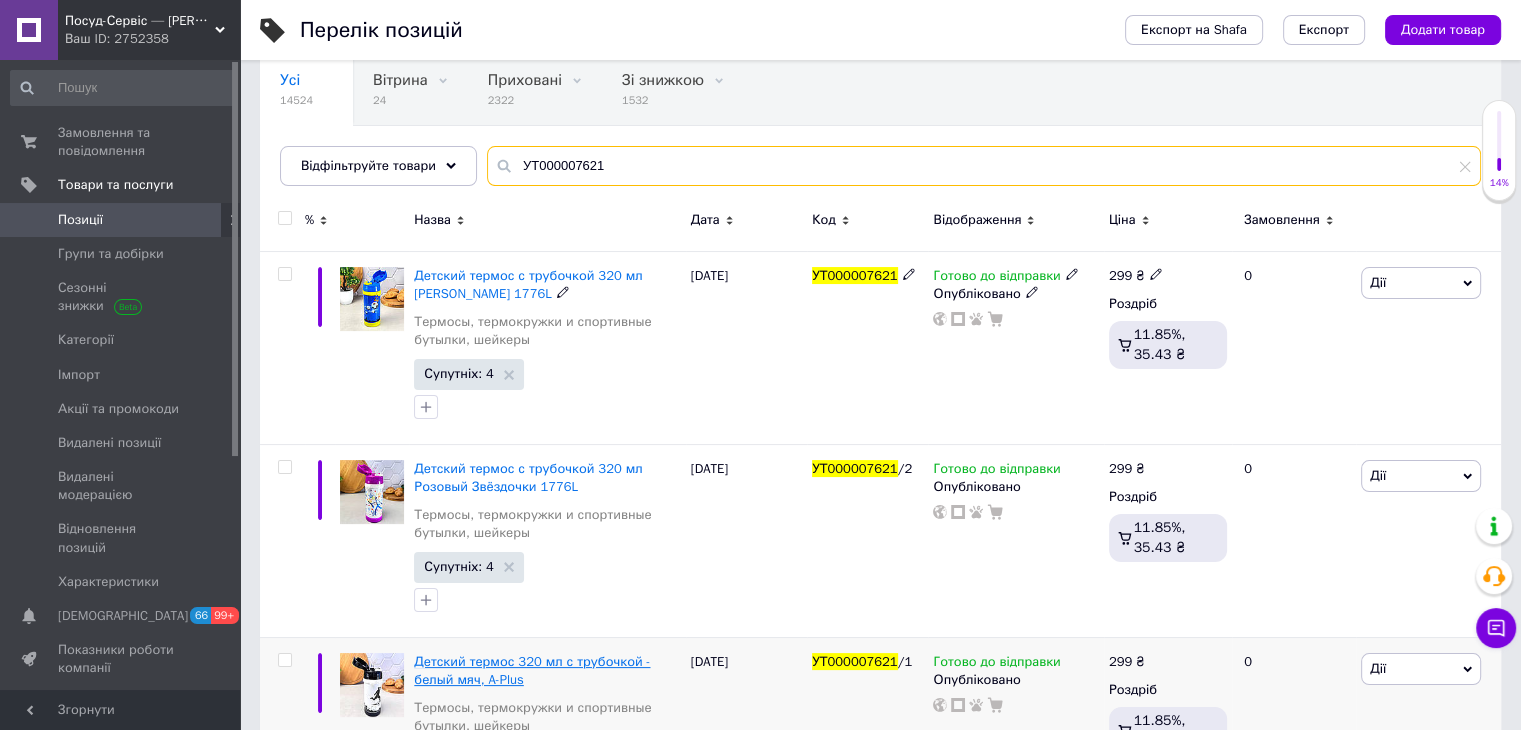 scroll, scrollTop: 298, scrollLeft: 0, axis: vertical 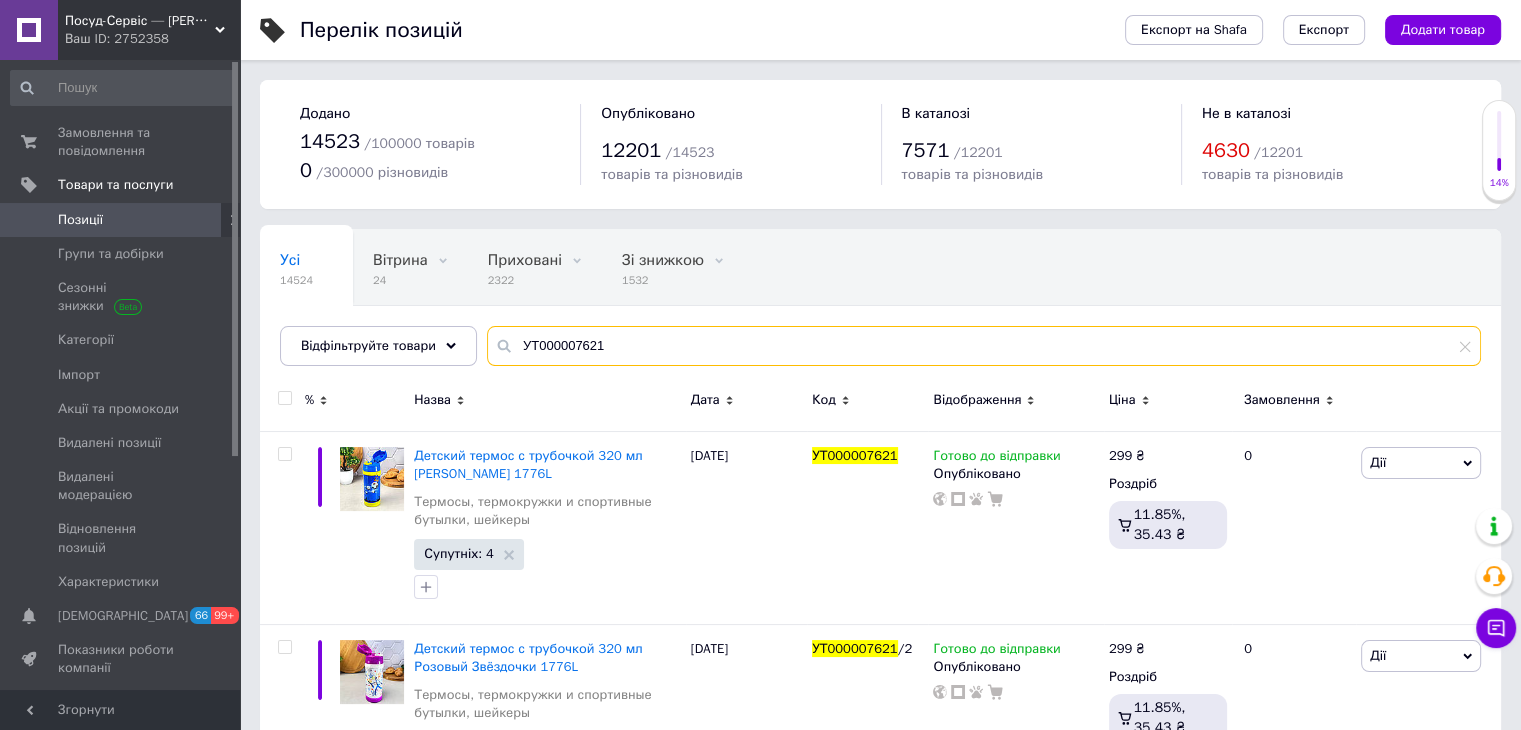 click on "Усі 14524 Вітрина 24 Видалити Редагувати Приховані 2322 Видалити Редагувати Зі знижкою 1532 Видалити Редагувати Опубліковані 12201 Видалити Редагувати Ok Відфільтровано...  Зберегти Нічого не знайдено Можливо, помилка у слові  або немає відповідностей за вашим запитом. Усі 14524 Вітрина 24 Приховані 2322 Зі знижкою 1532 Опубліковані 12201 Відфільтруйте товари УТ000007621" at bounding box center [880, 297] 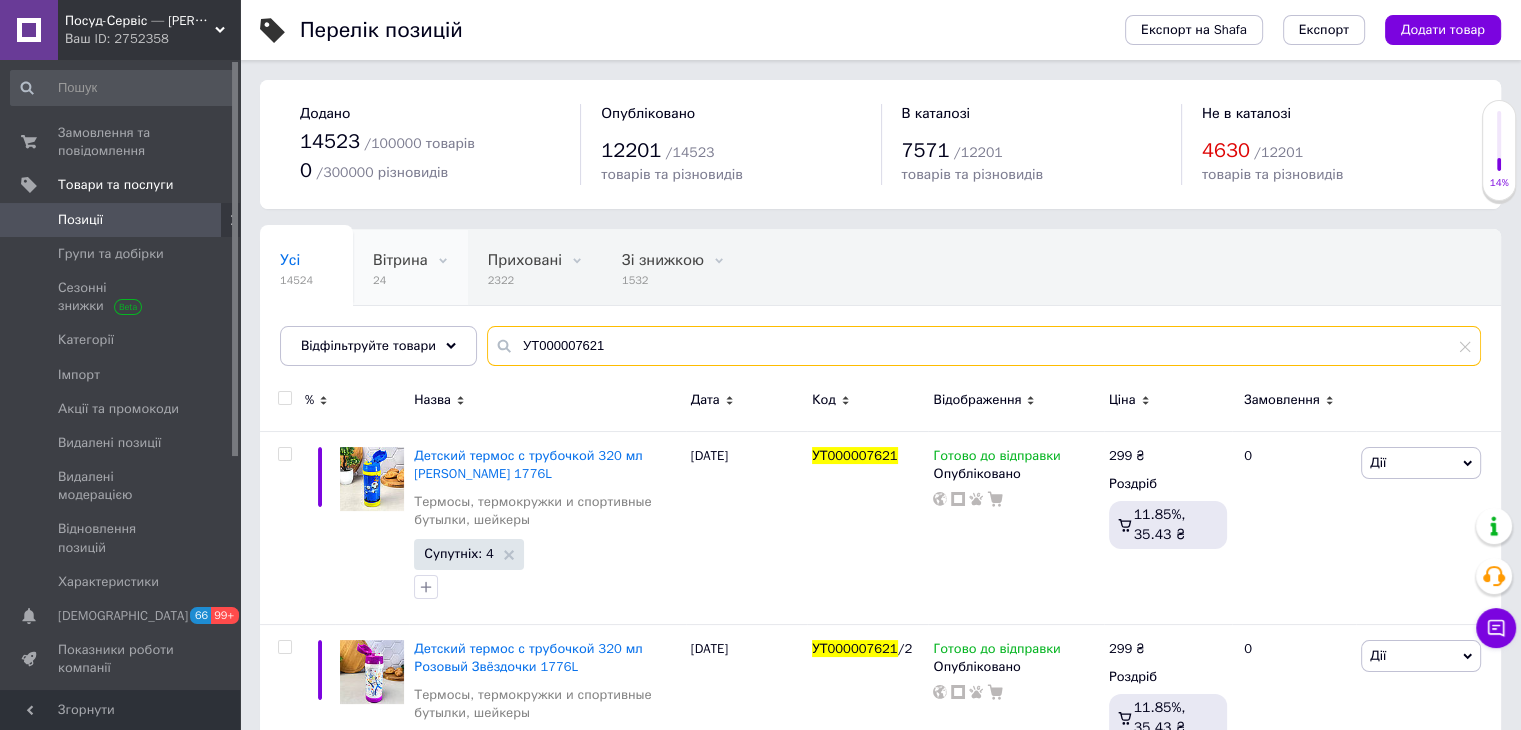 paste on "00000002374" 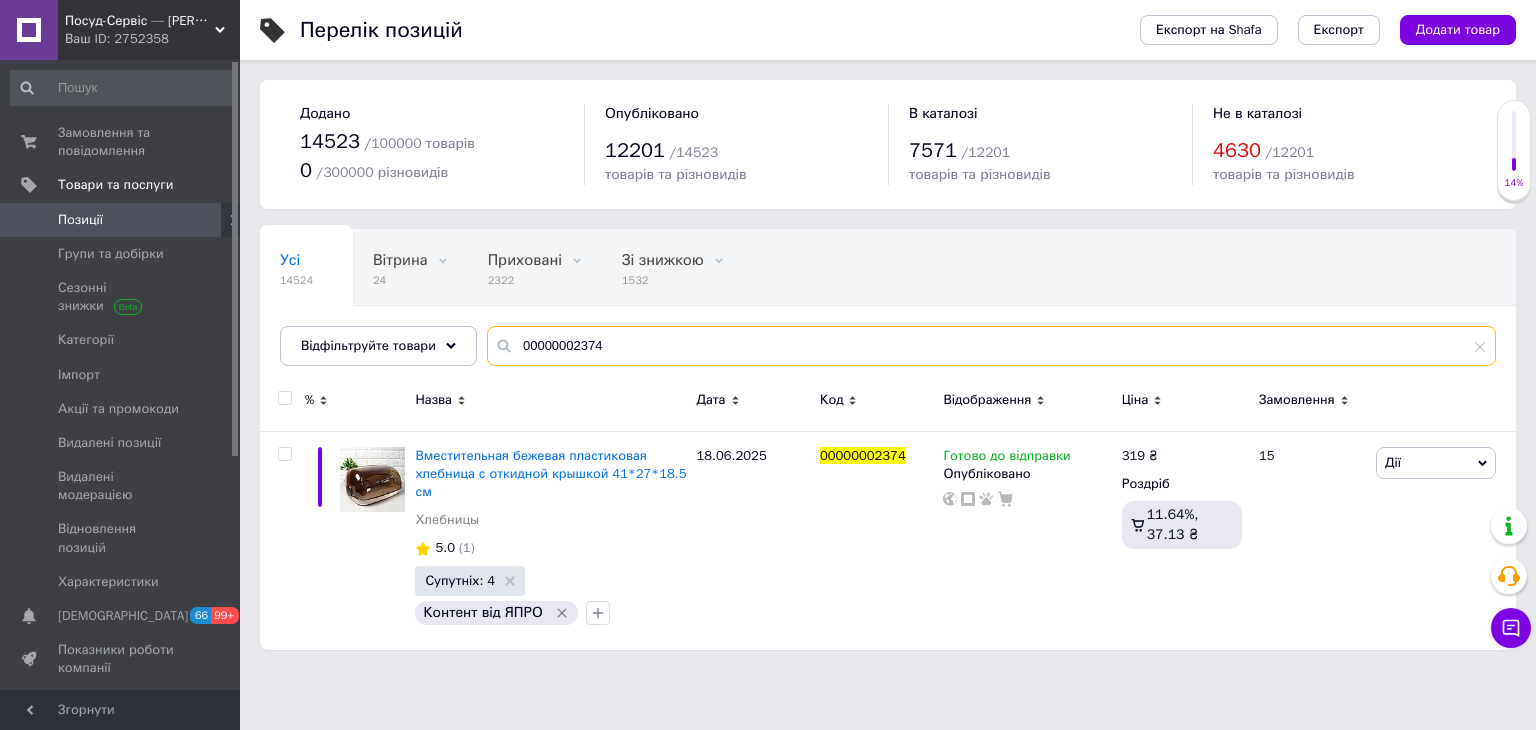drag, startPoint x: 644, startPoint y: 337, endPoint x: 244, endPoint y: 299, distance: 401.80093 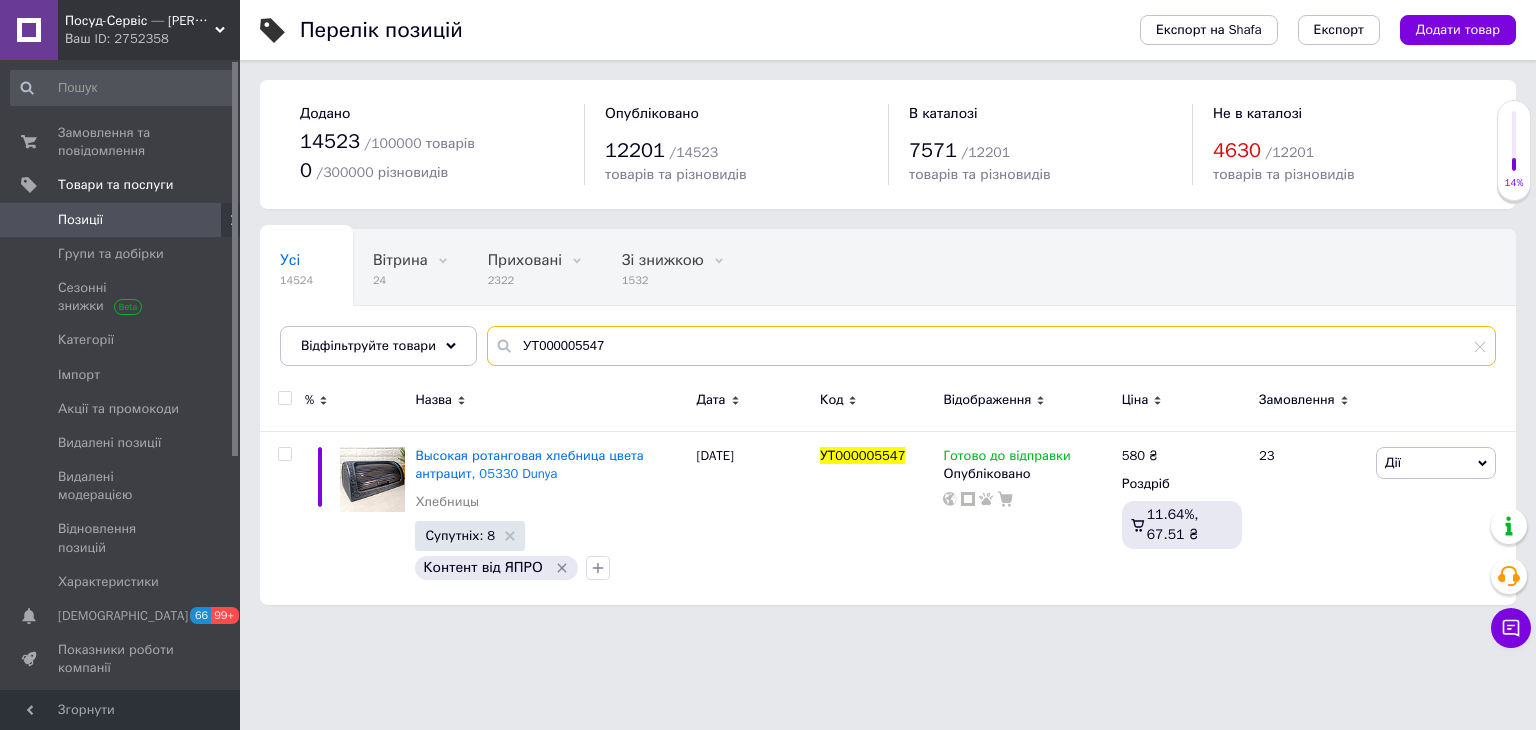 type on "УТ000005547" 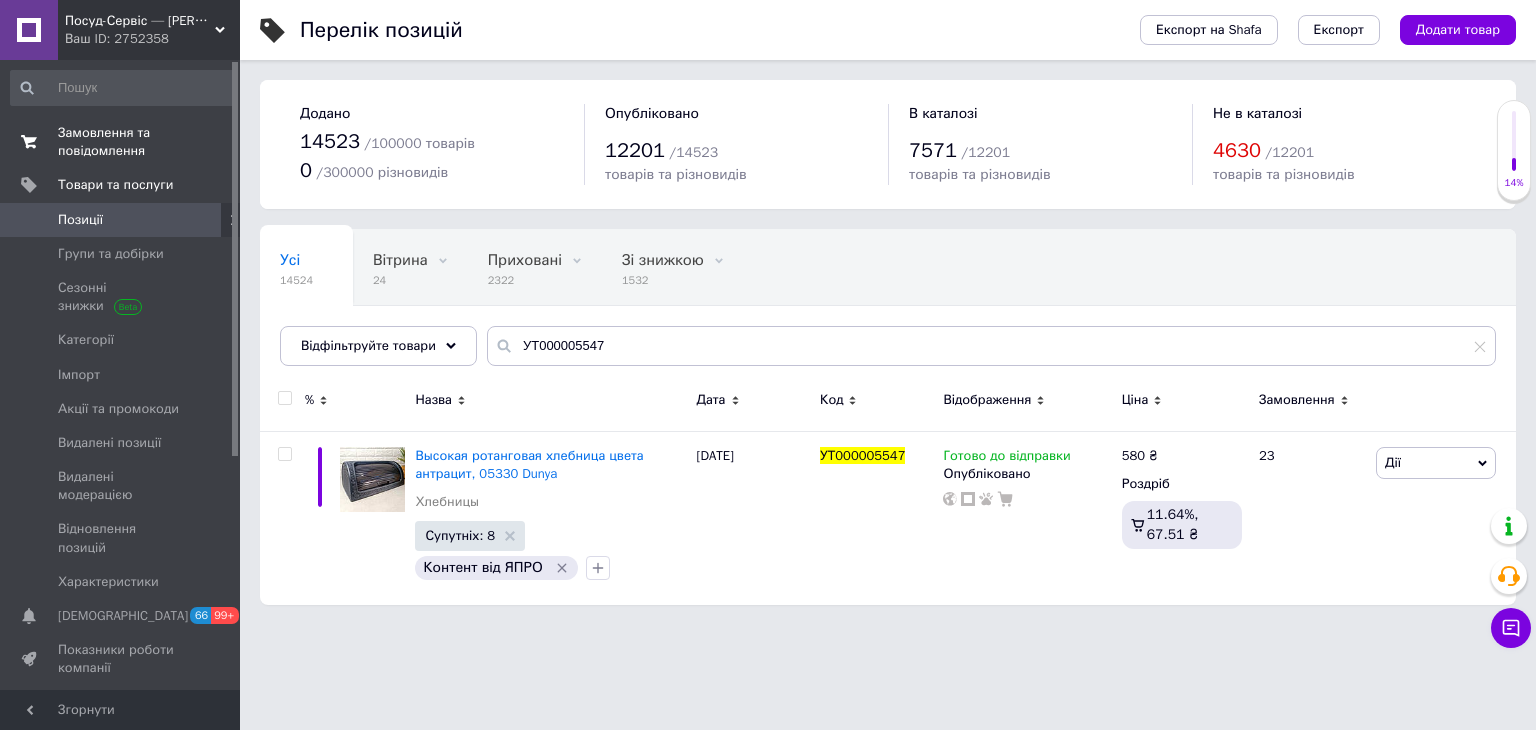 click on "Замовлення та повідомлення" at bounding box center [121, 142] 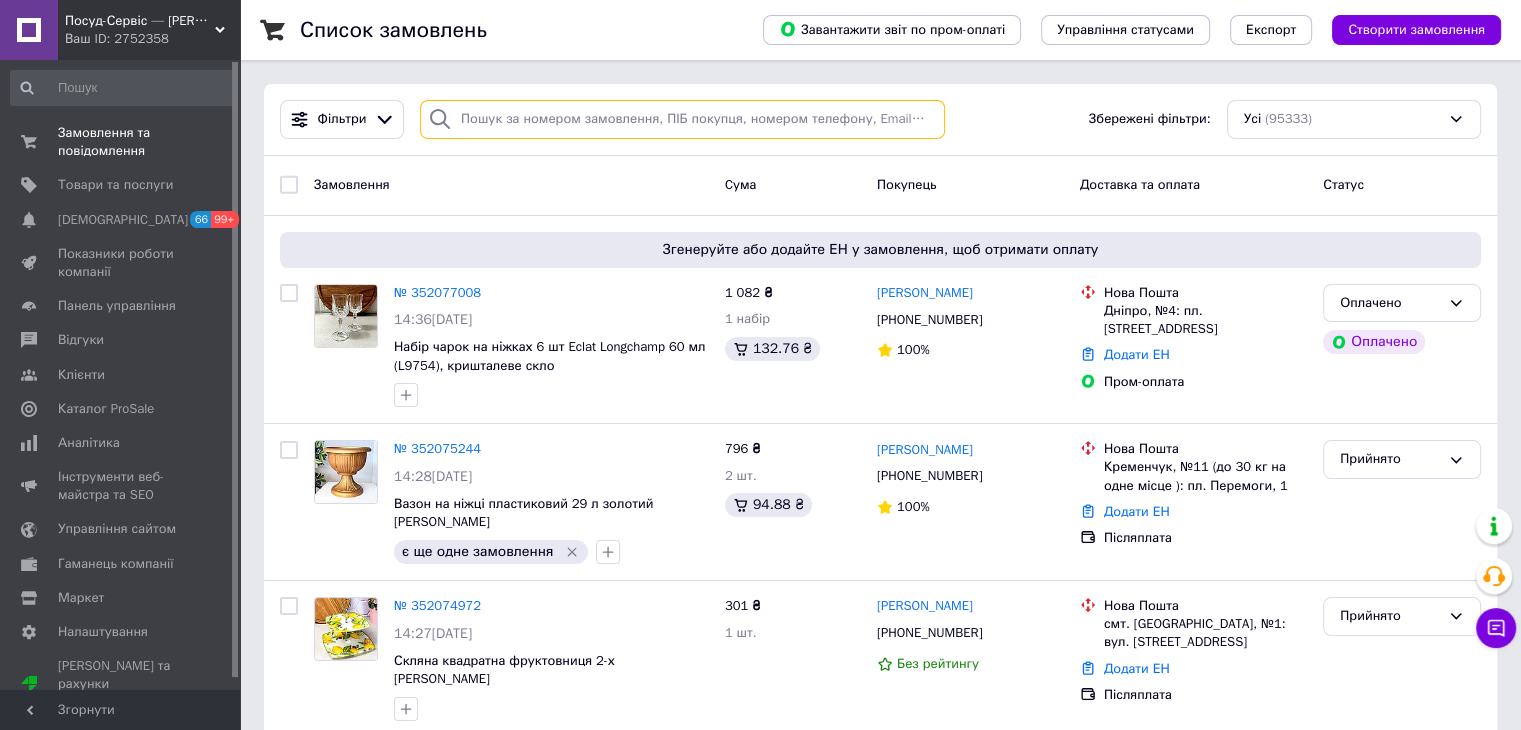 click at bounding box center (682, 119) 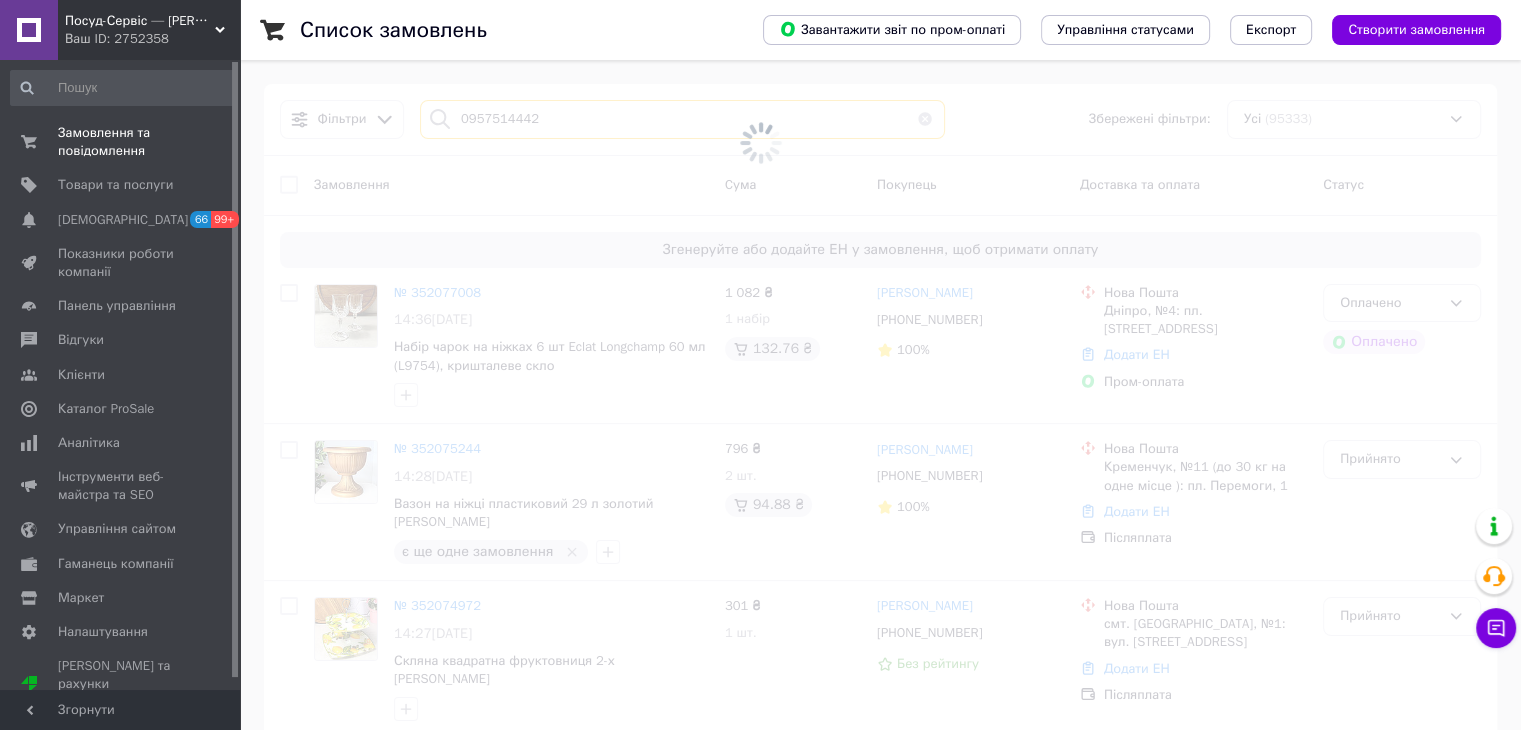 type on "0957514442" 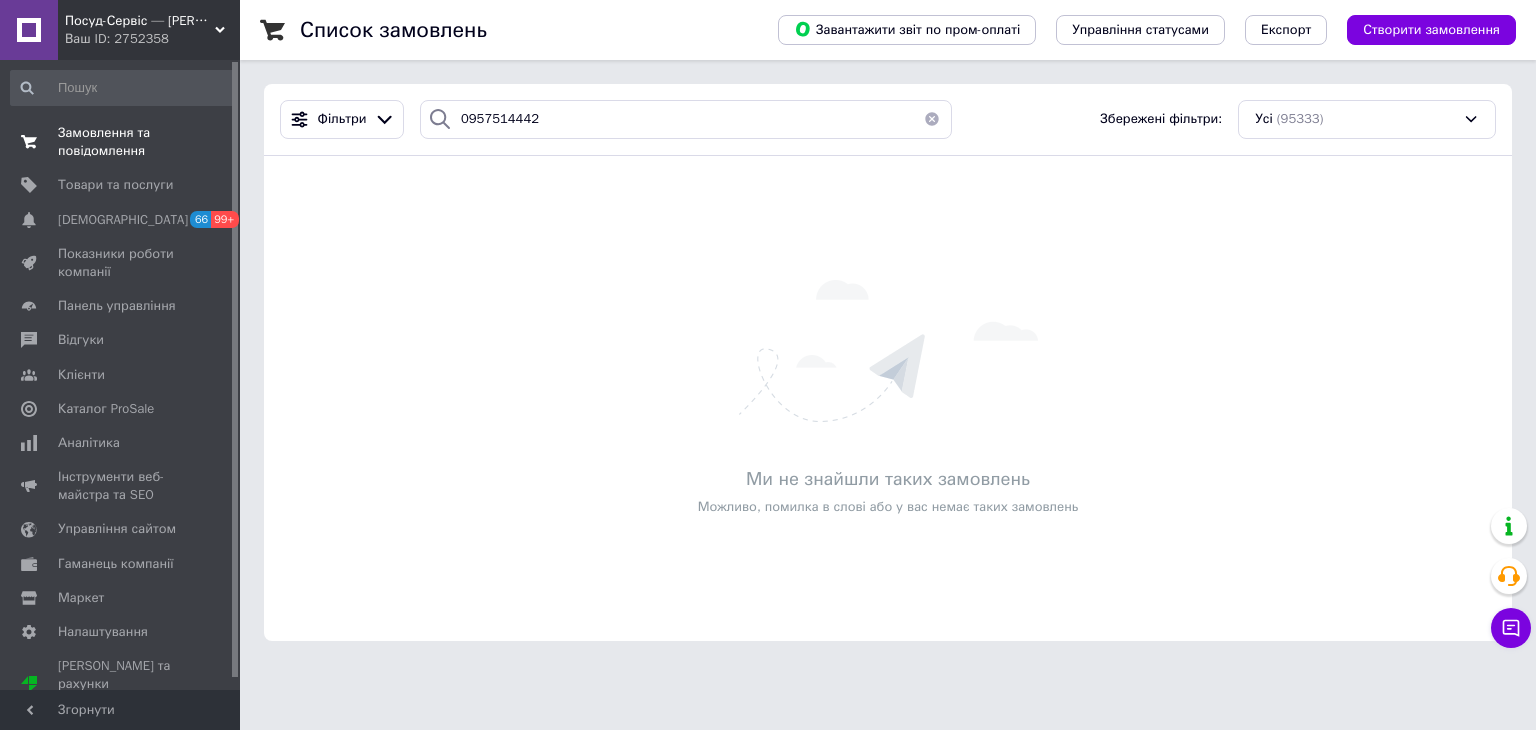 drag, startPoint x: 89, startPoint y: 145, endPoint x: 587, endPoint y: 273, distance: 514.1867 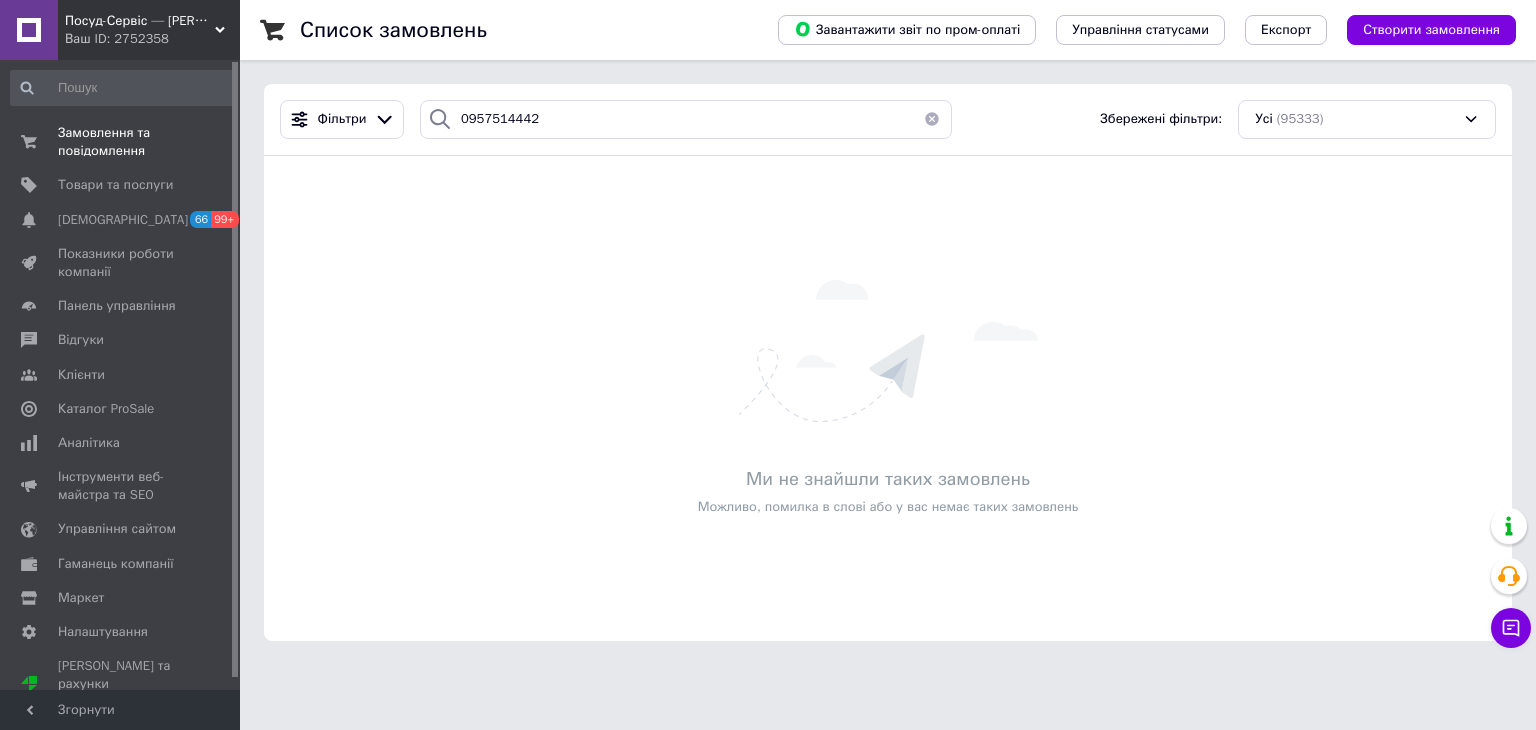 click on "Замовлення та повідомлення" at bounding box center (121, 142) 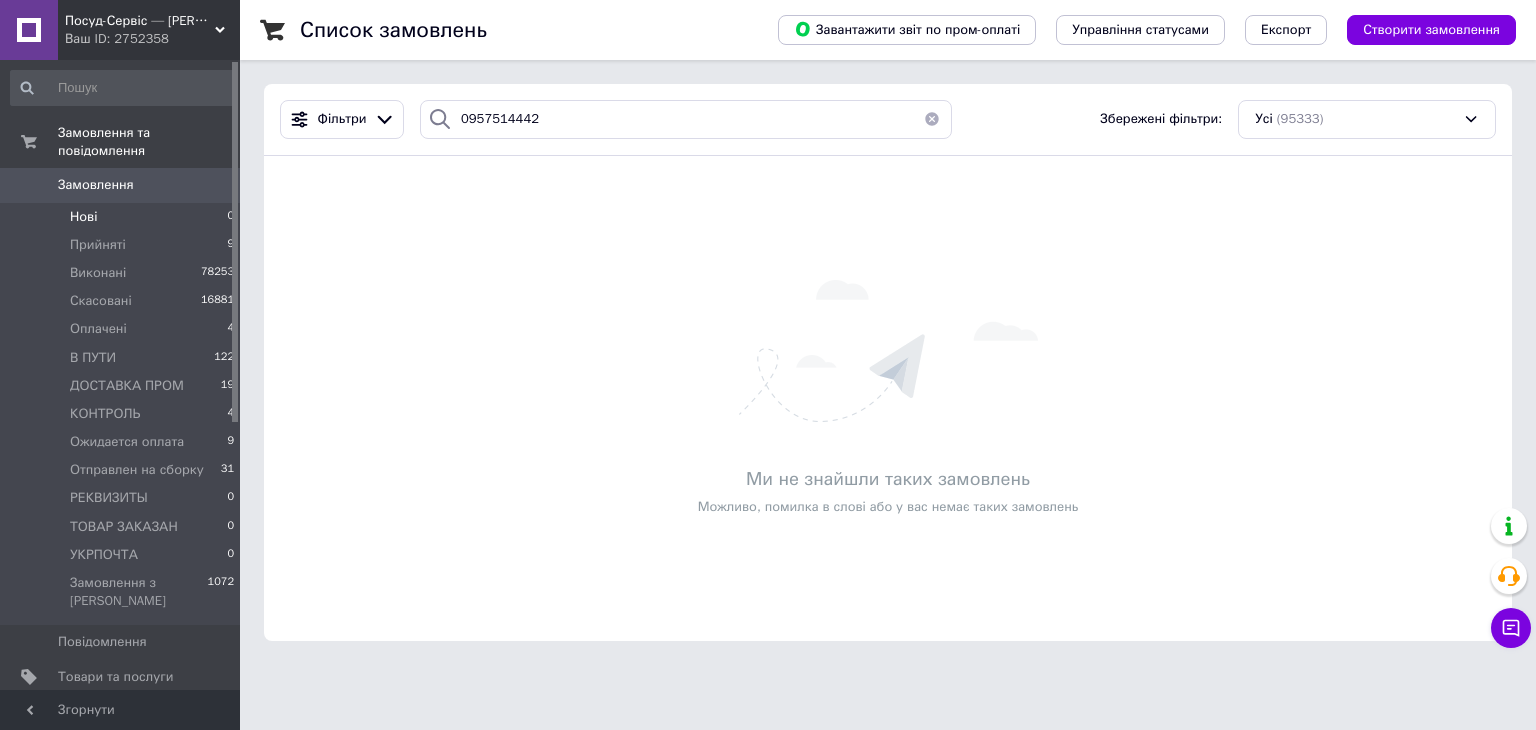 click on "Нові 0" at bounding box center [123, 217] 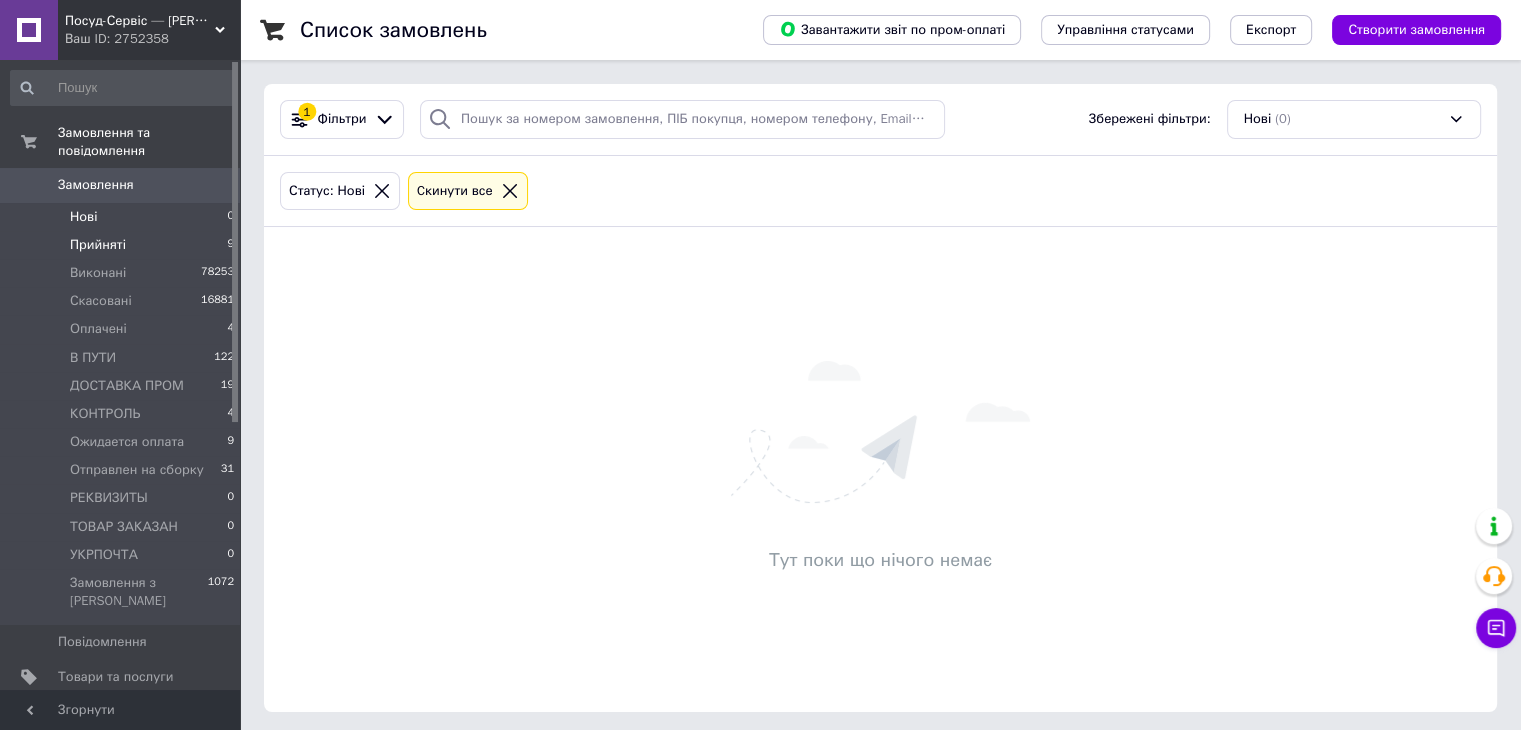 click on "Прийняті 9" at bounding box center (123, 245) 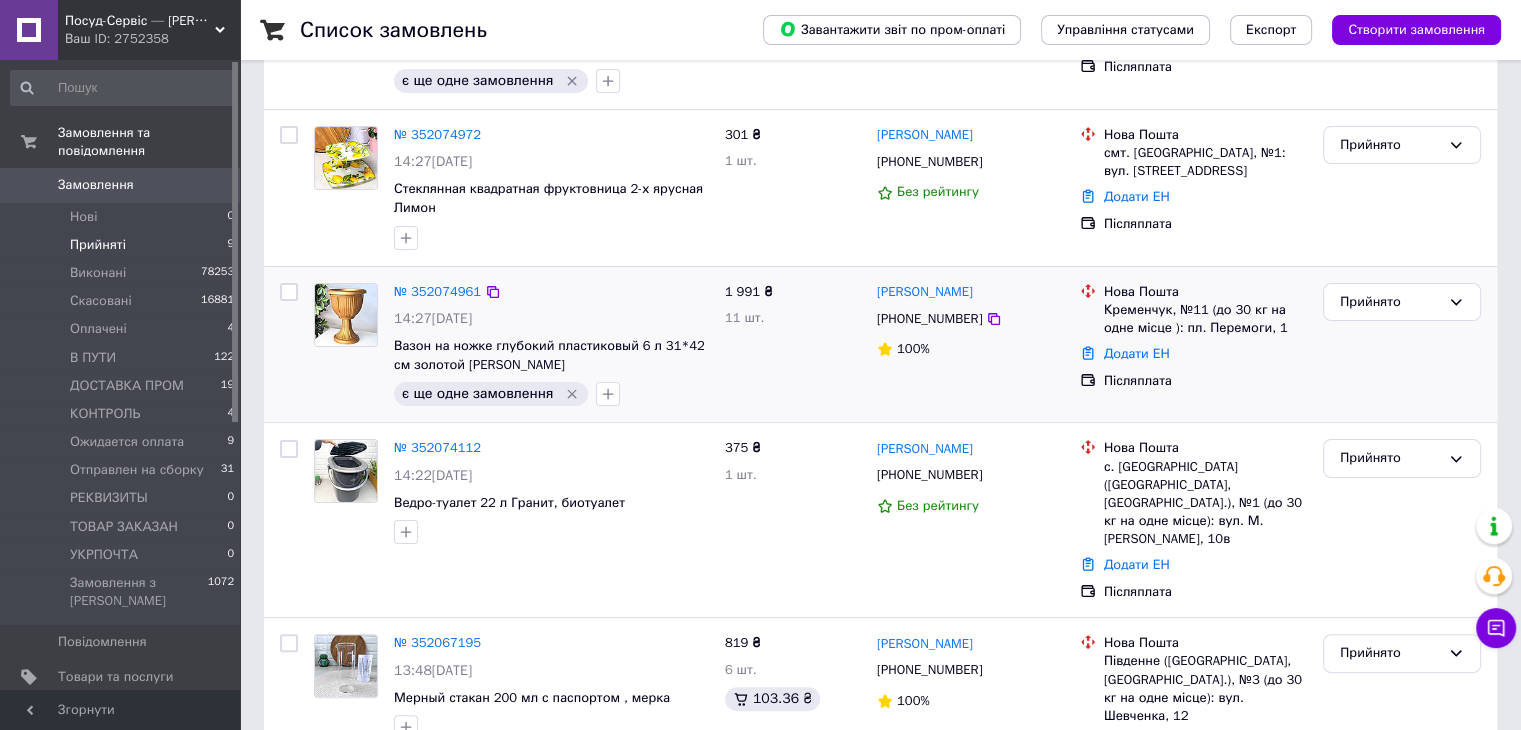 scroll, scrollTop: 300, scrollLeft: 0, axis: vertical 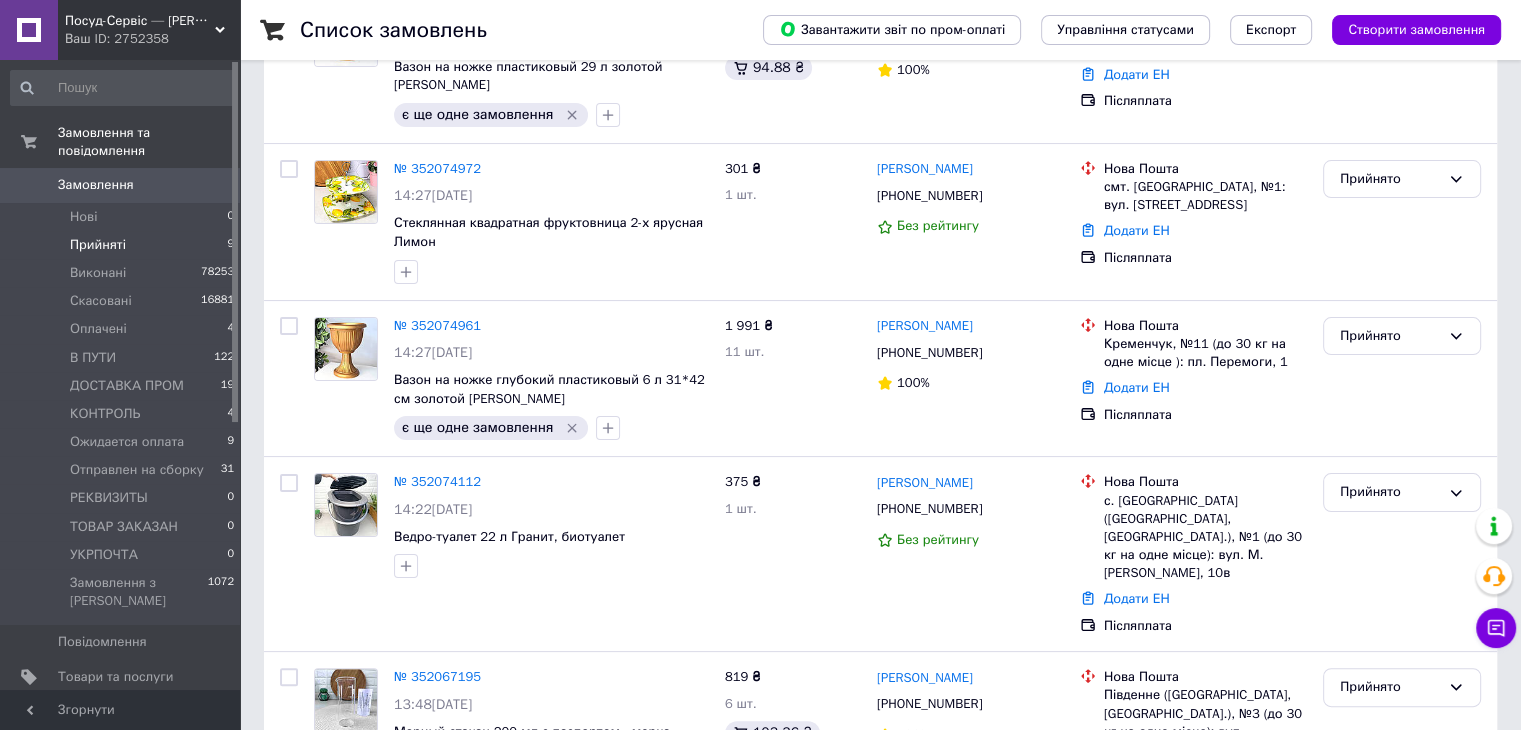 drag, startPoint x: 148, startPoint y: 225, endPoint x: 162, endPoint y: 225, distance: 14 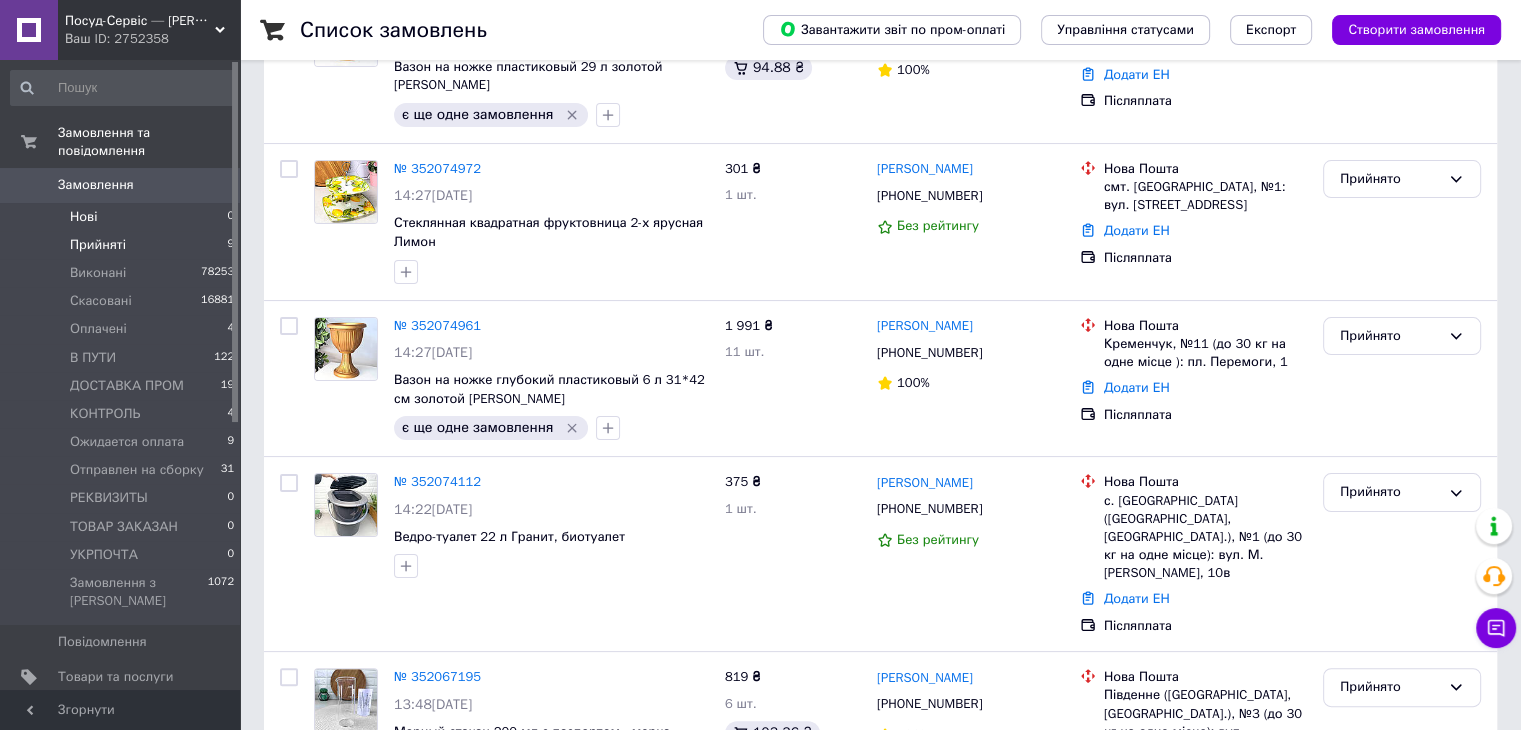 click on "Нові 0" at bounding box center (123, 217) 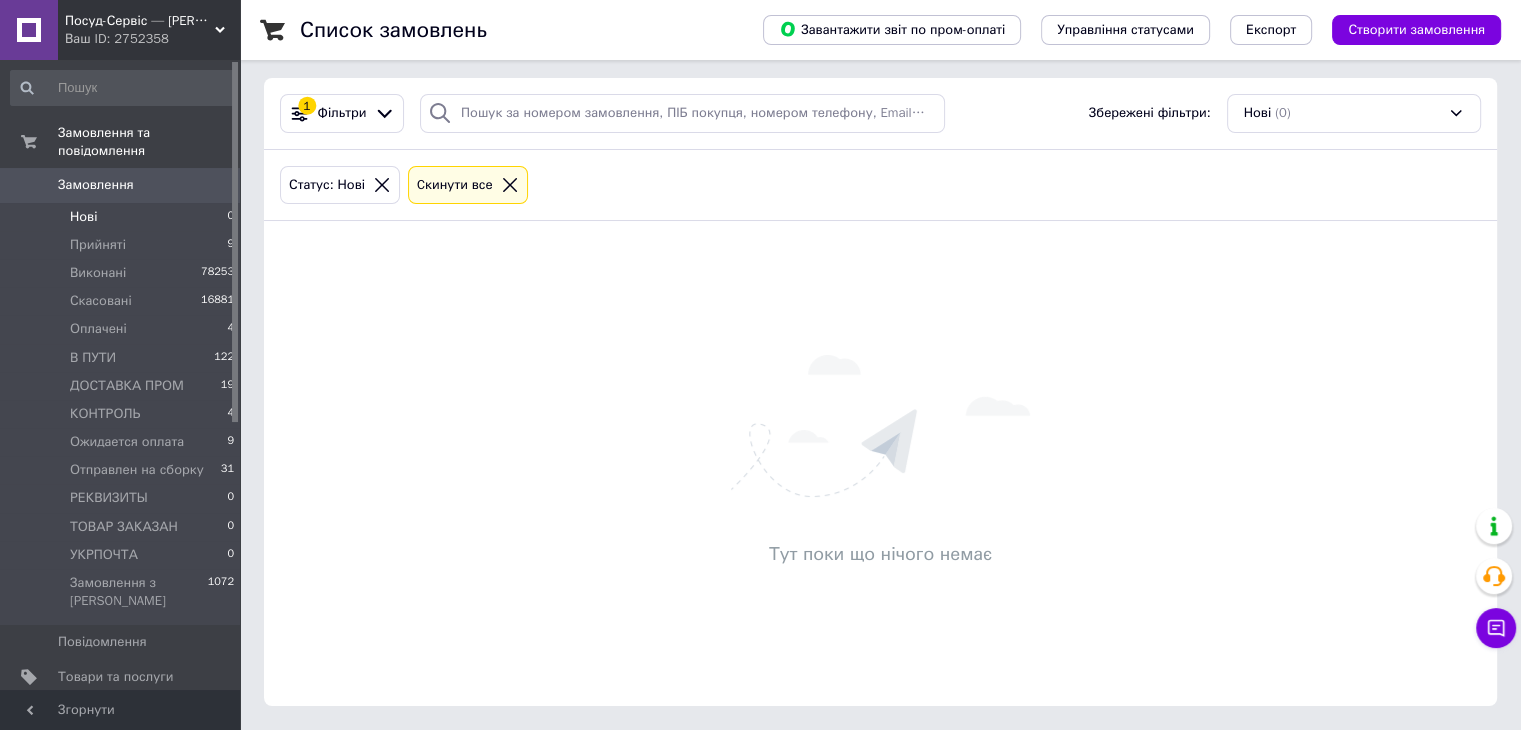 scroll, scrollTop: 0, scrollLeft: 0, axis: both 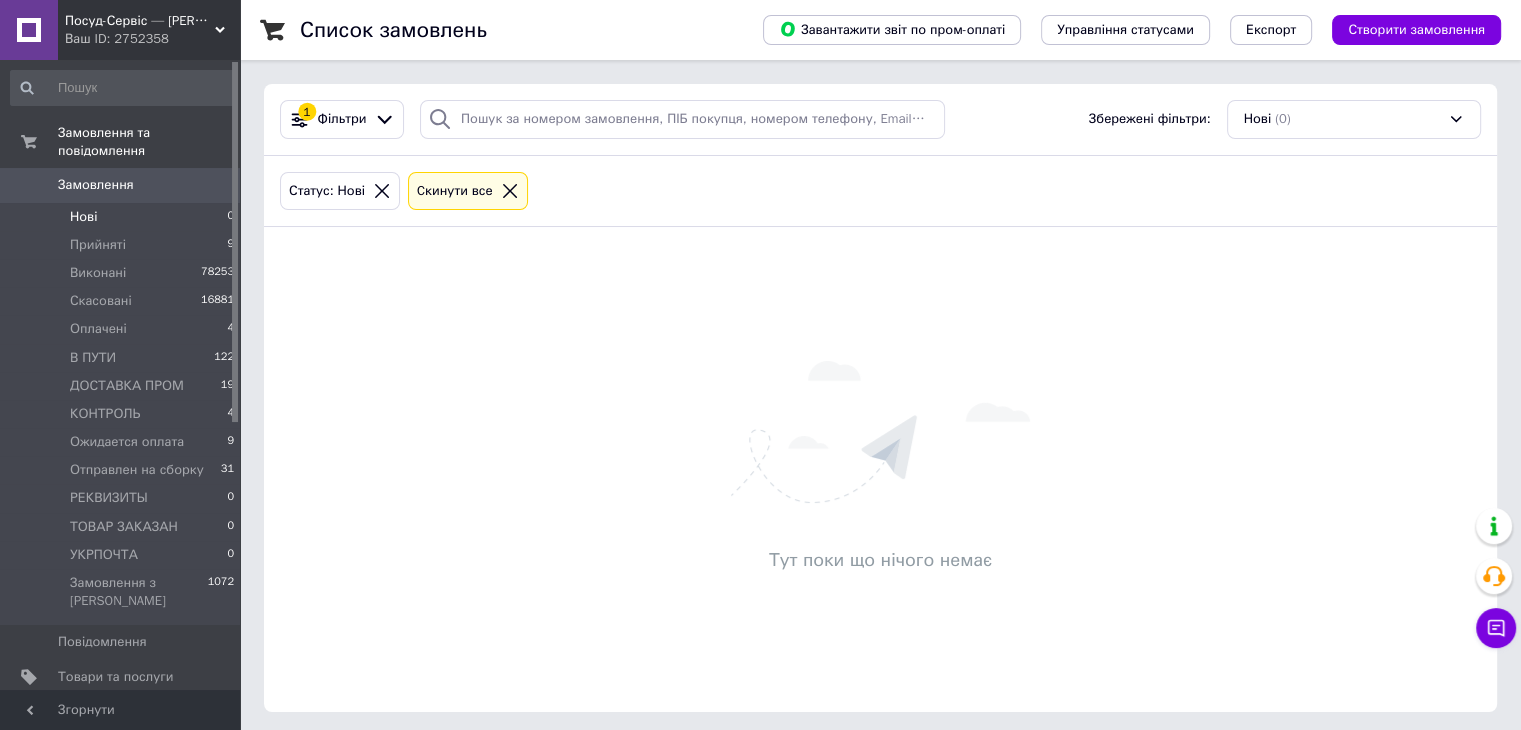 click on "Нові 0" at bounding box center [123, 217] 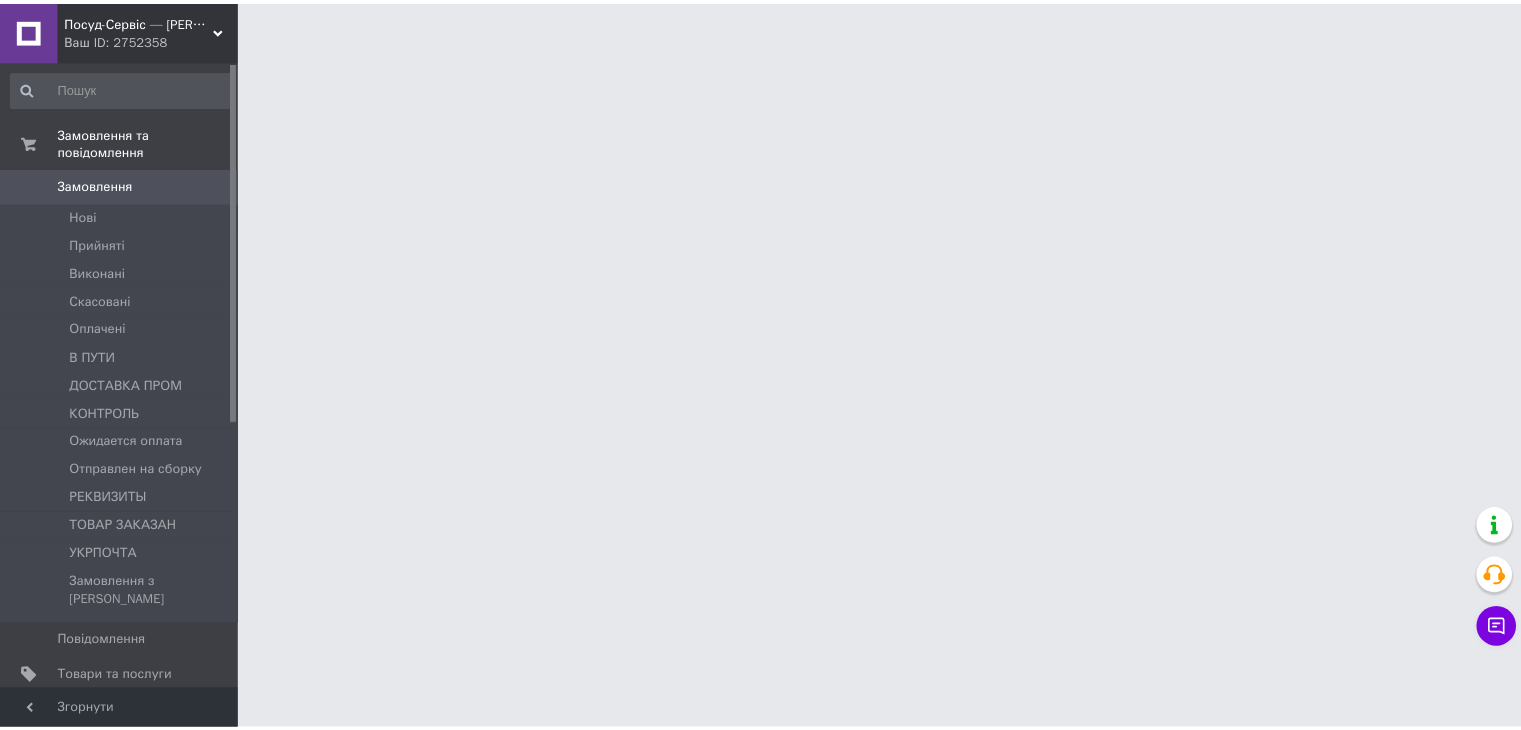 scroll, scrollTop: 0, scrollLeft: 0, axis: both 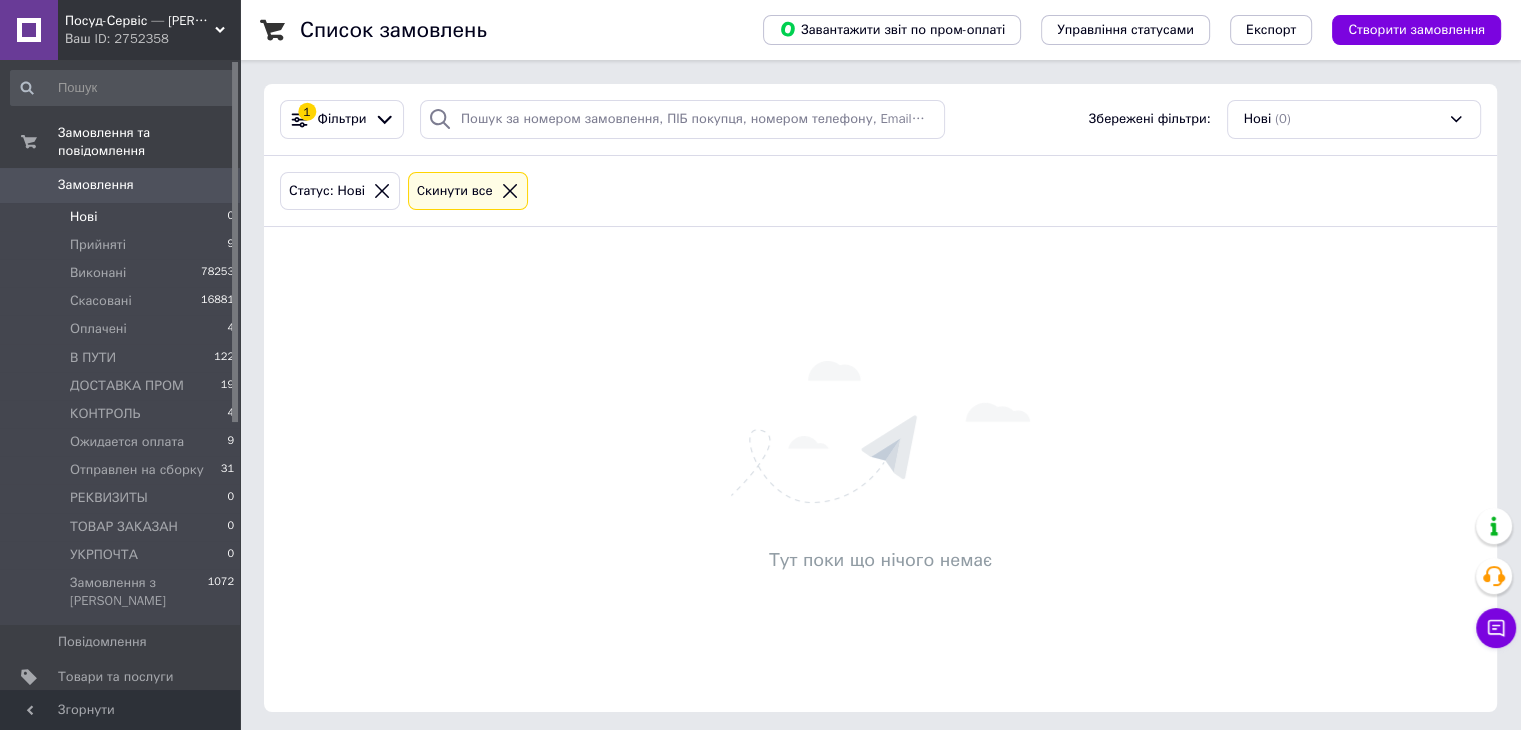 click on "Замовлення 0" at bounding box center (123, 185) 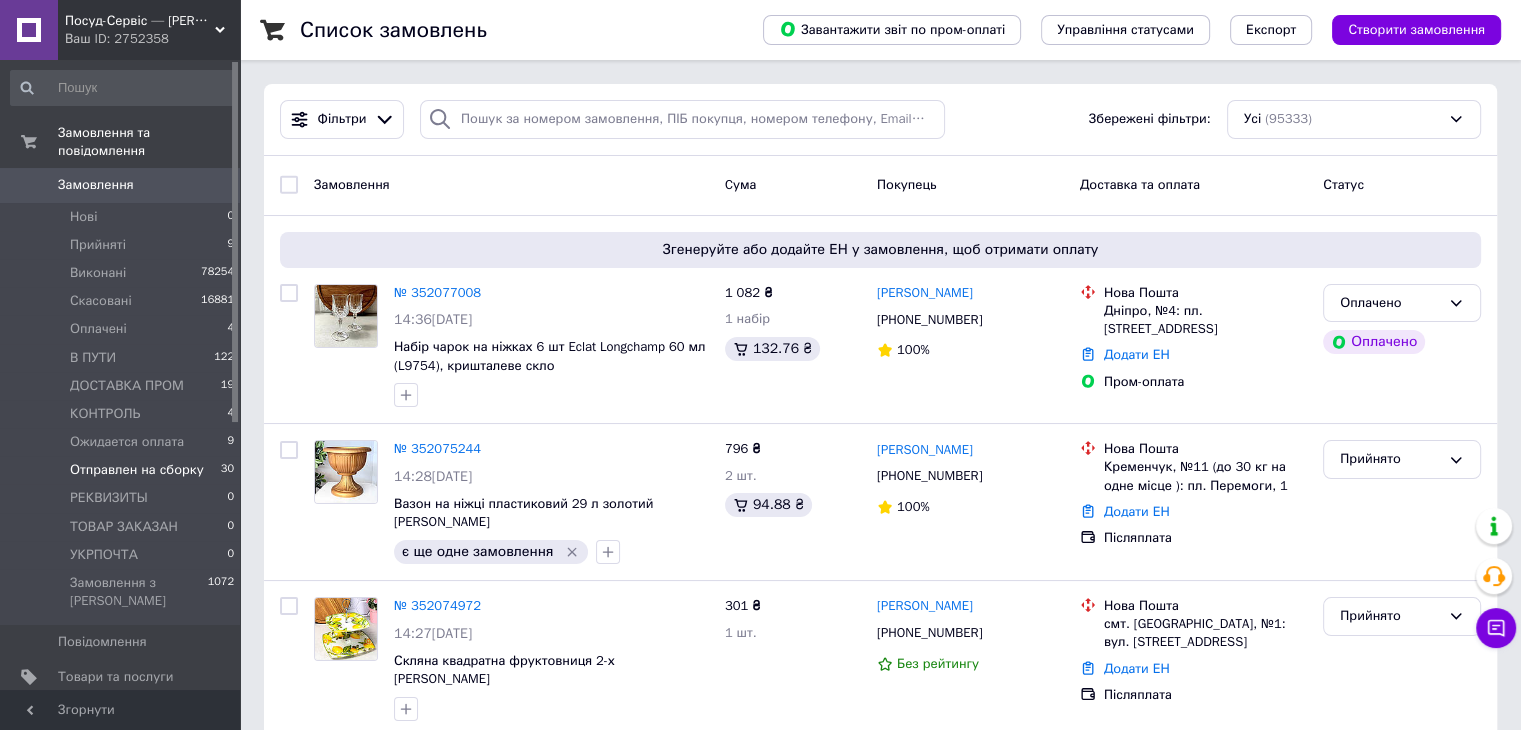 click on "Отправлен на сборку" at bounding box center [137, 470] 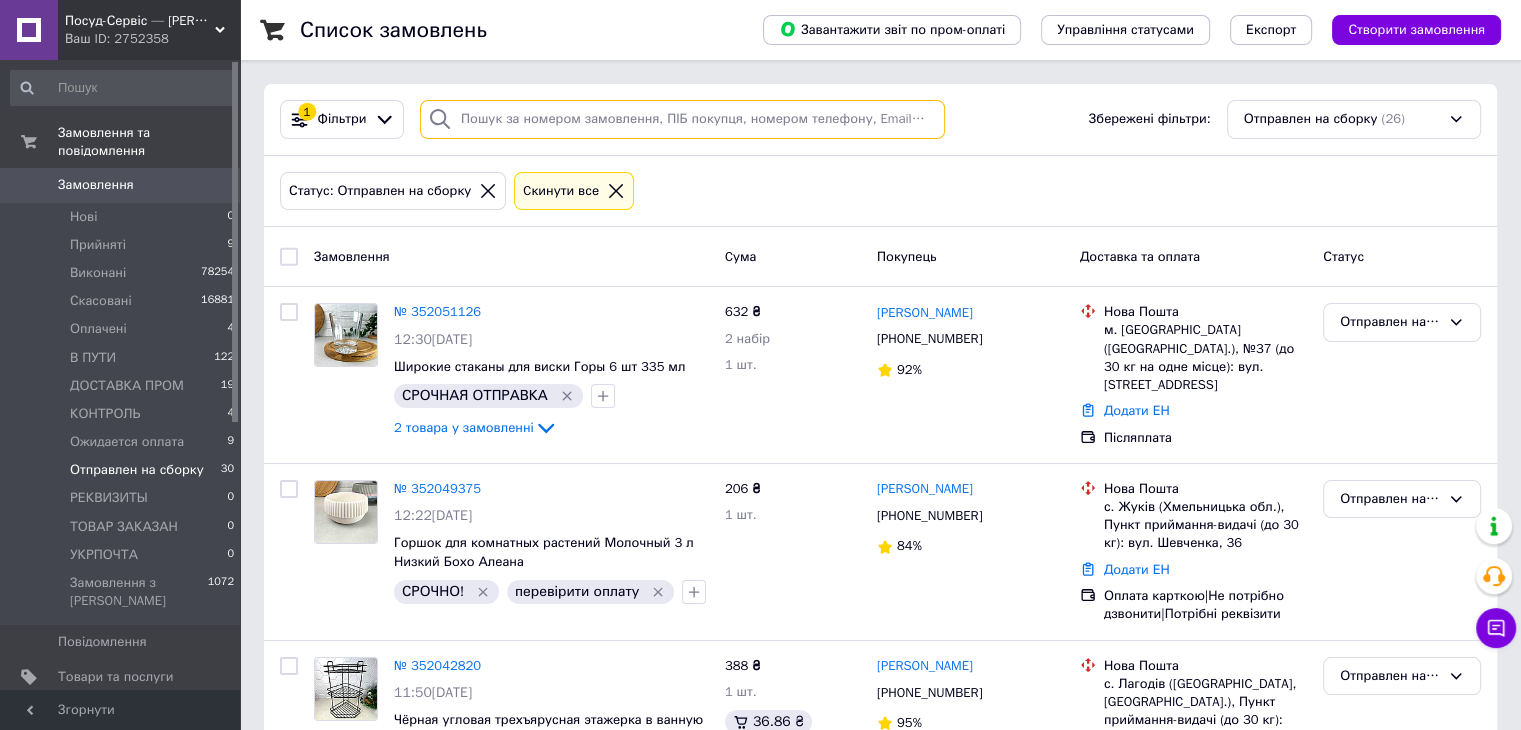 click at bounding box center (682, 119) 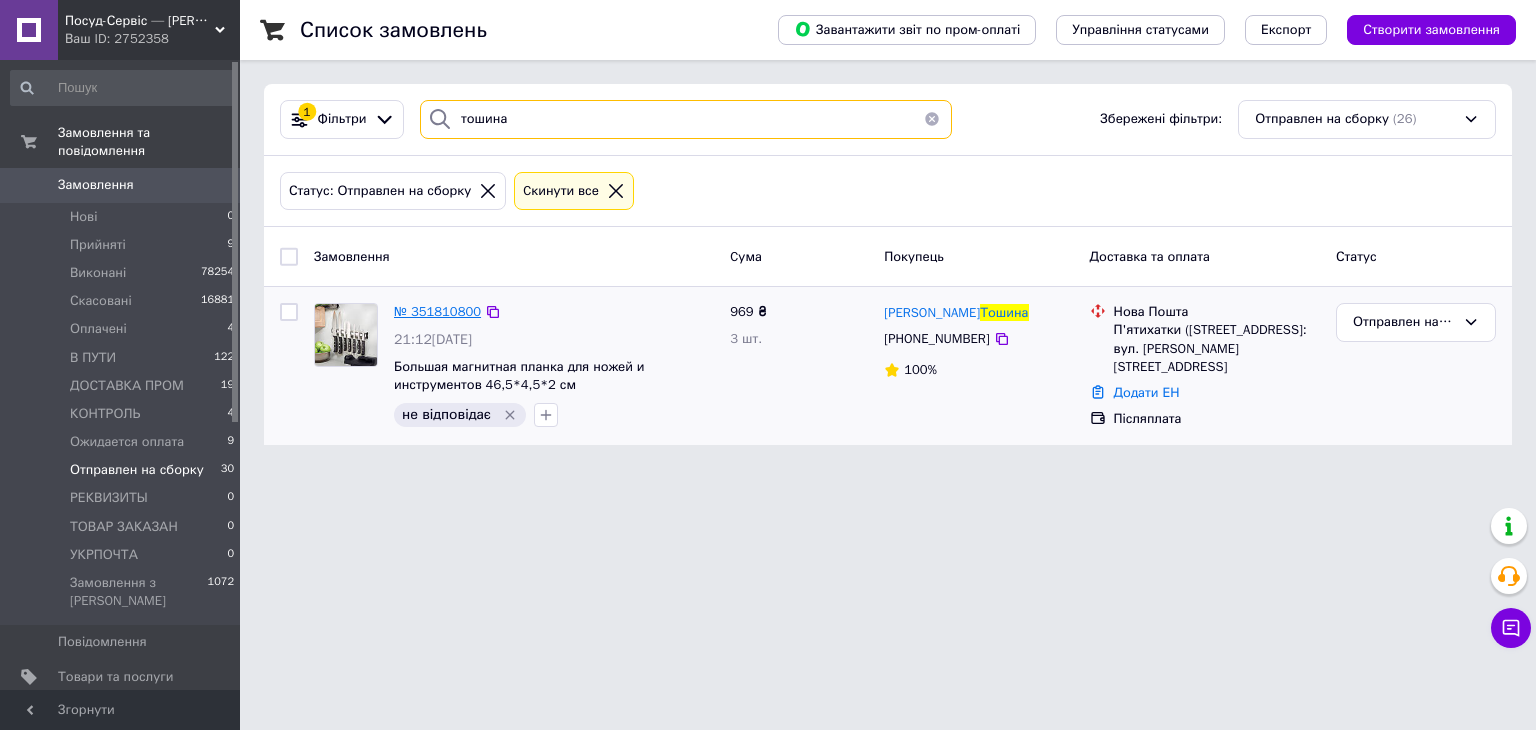 type on "тошина" 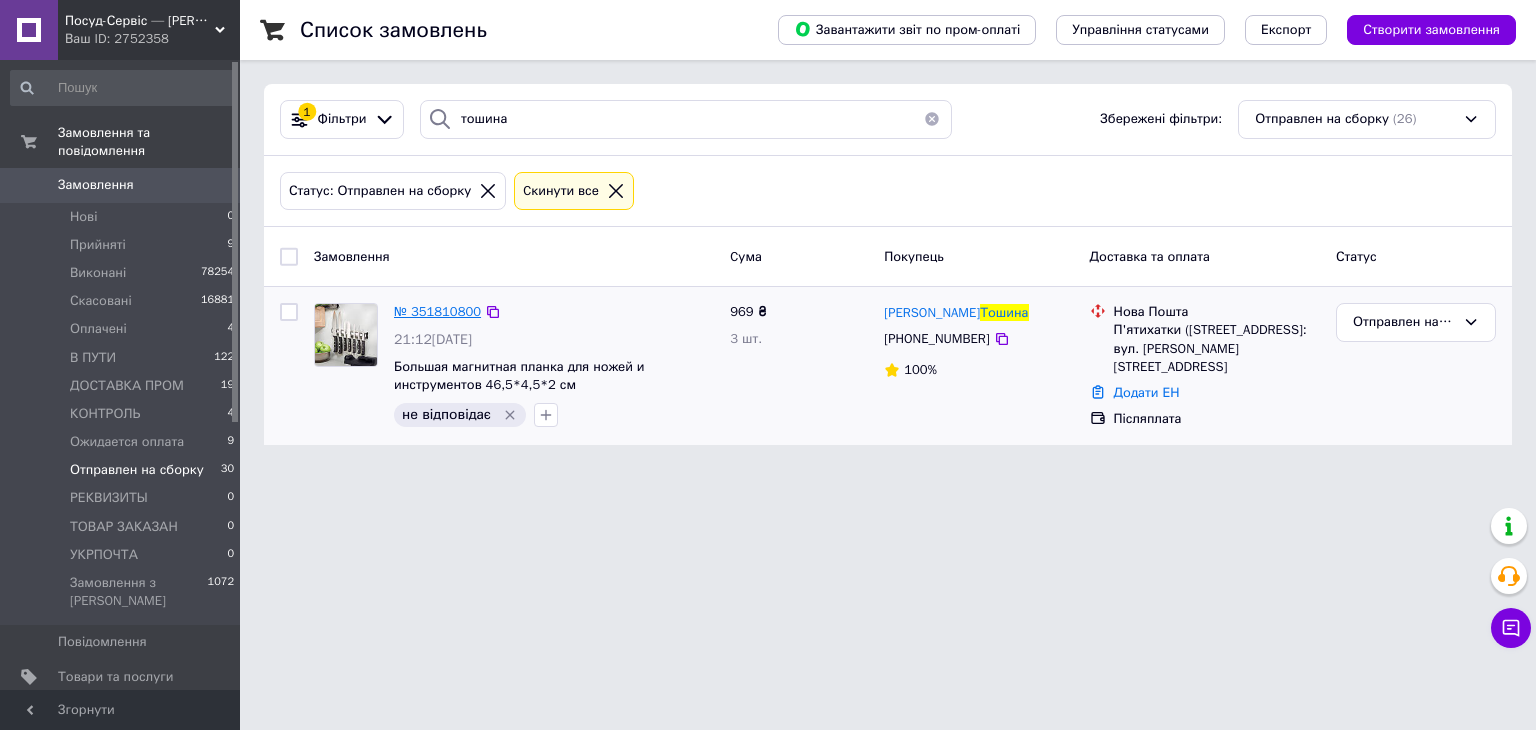 click on "№ 351810800" at bounding box center (437, 311) 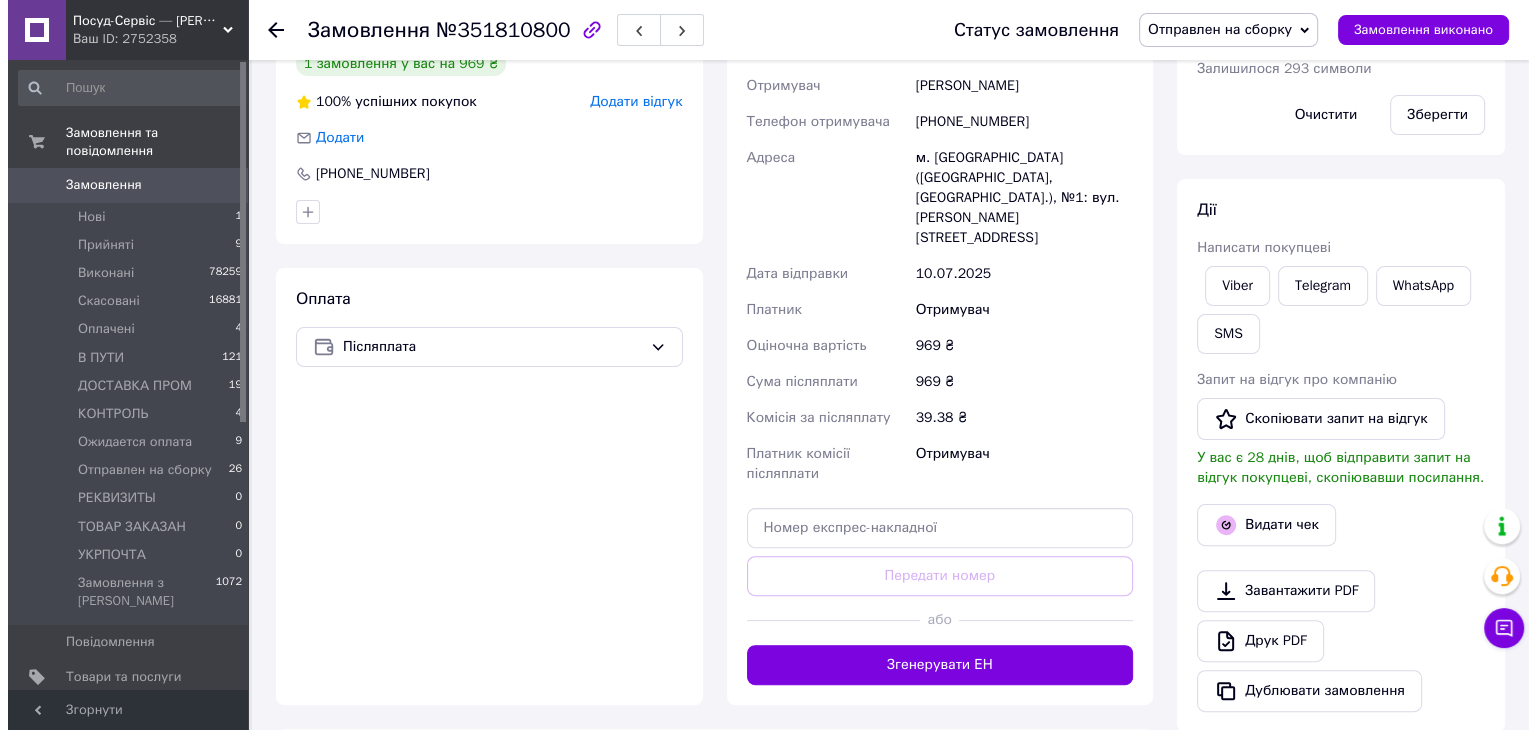 scroll, scrollTop: 600, scrollLeft: 0, axis: vertical 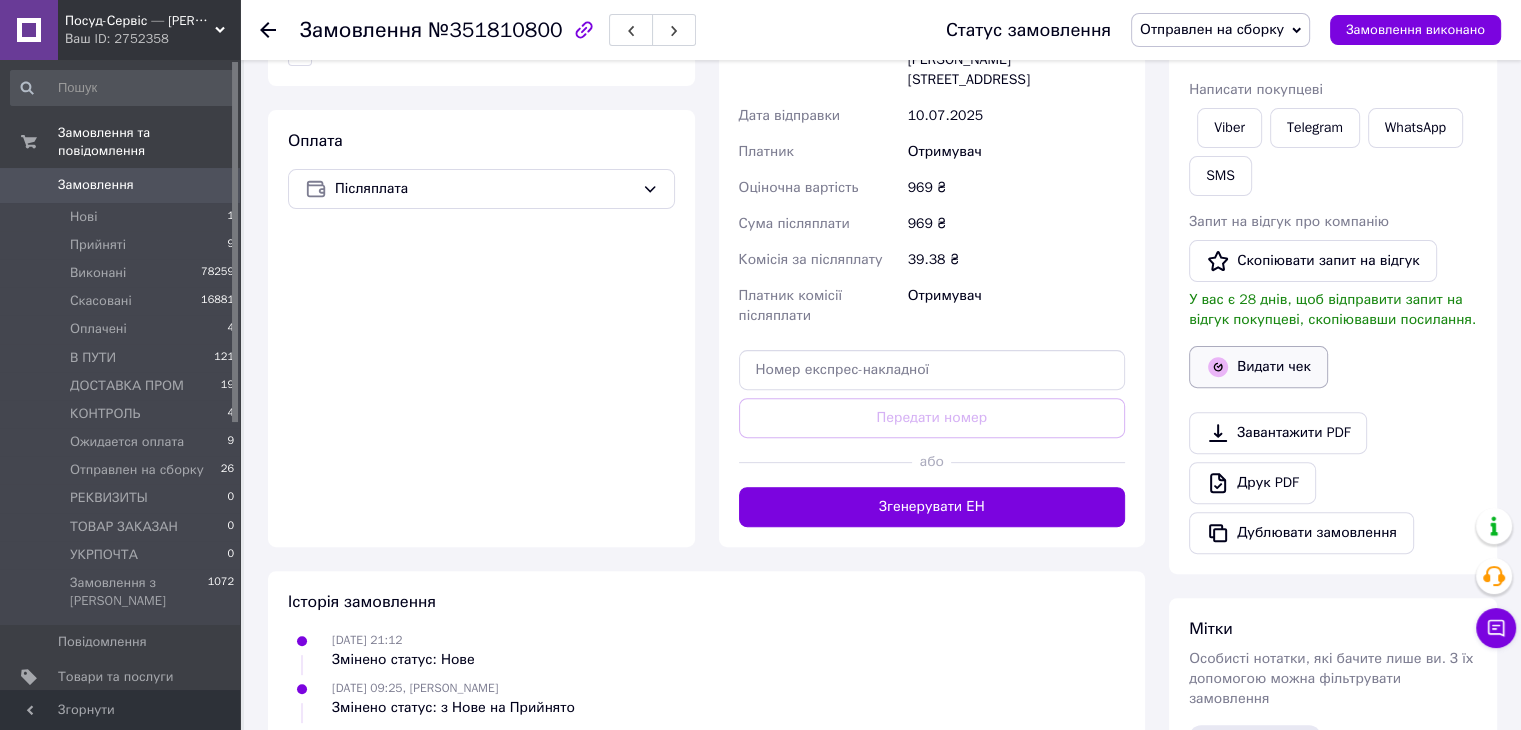 click on "Видати чек" at bounding box center (1258, 367) 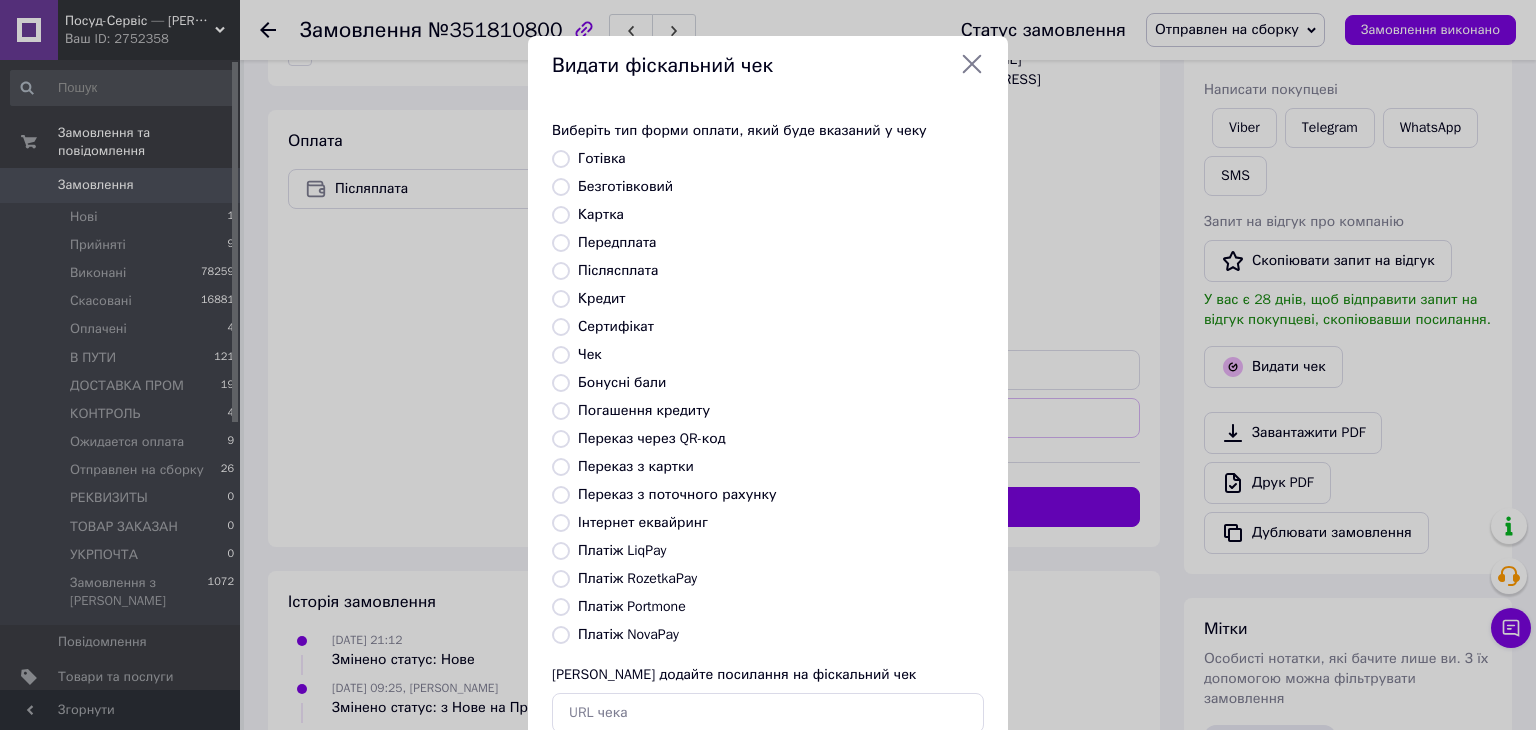 click on "Платіж NovaPay" at bounding box center [561, 635] 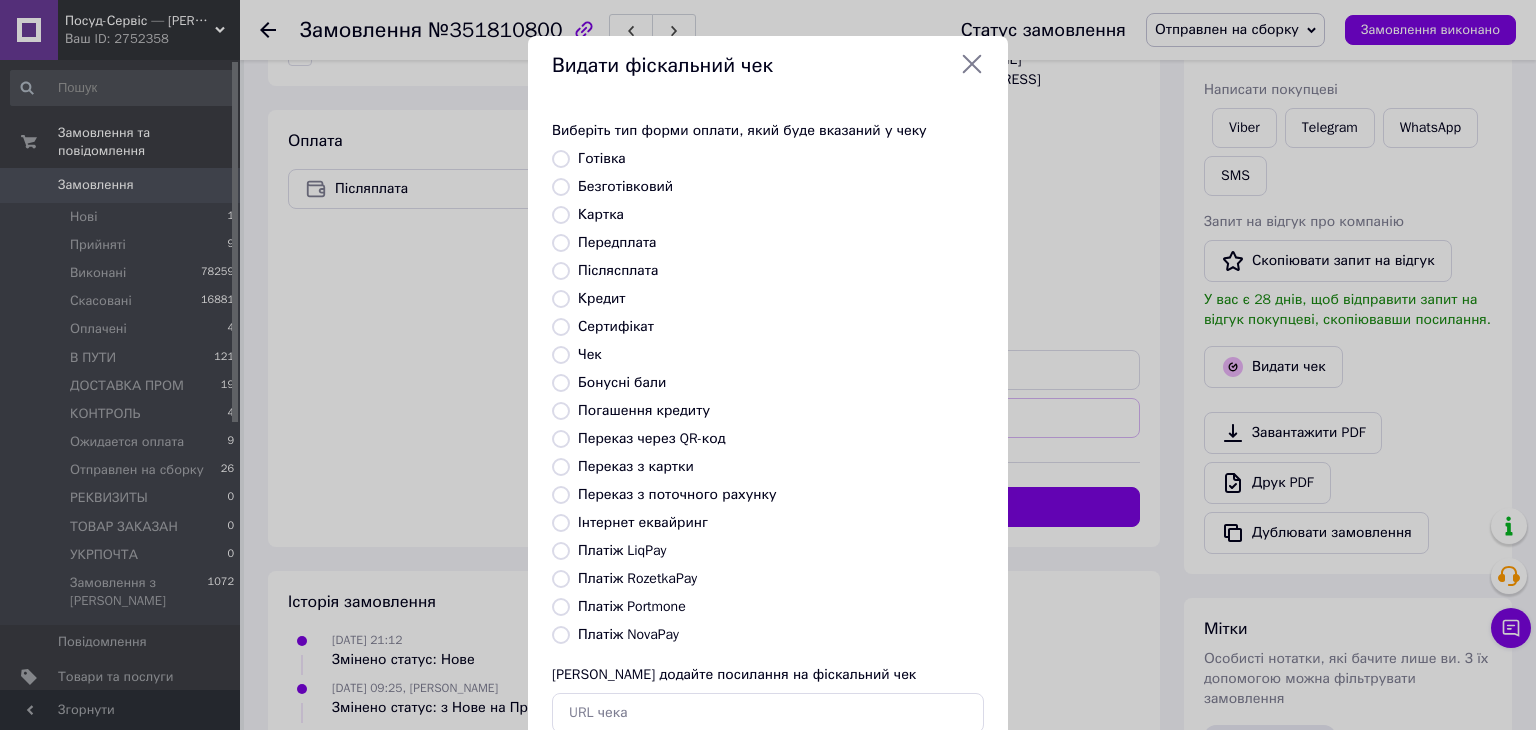radio on "true" 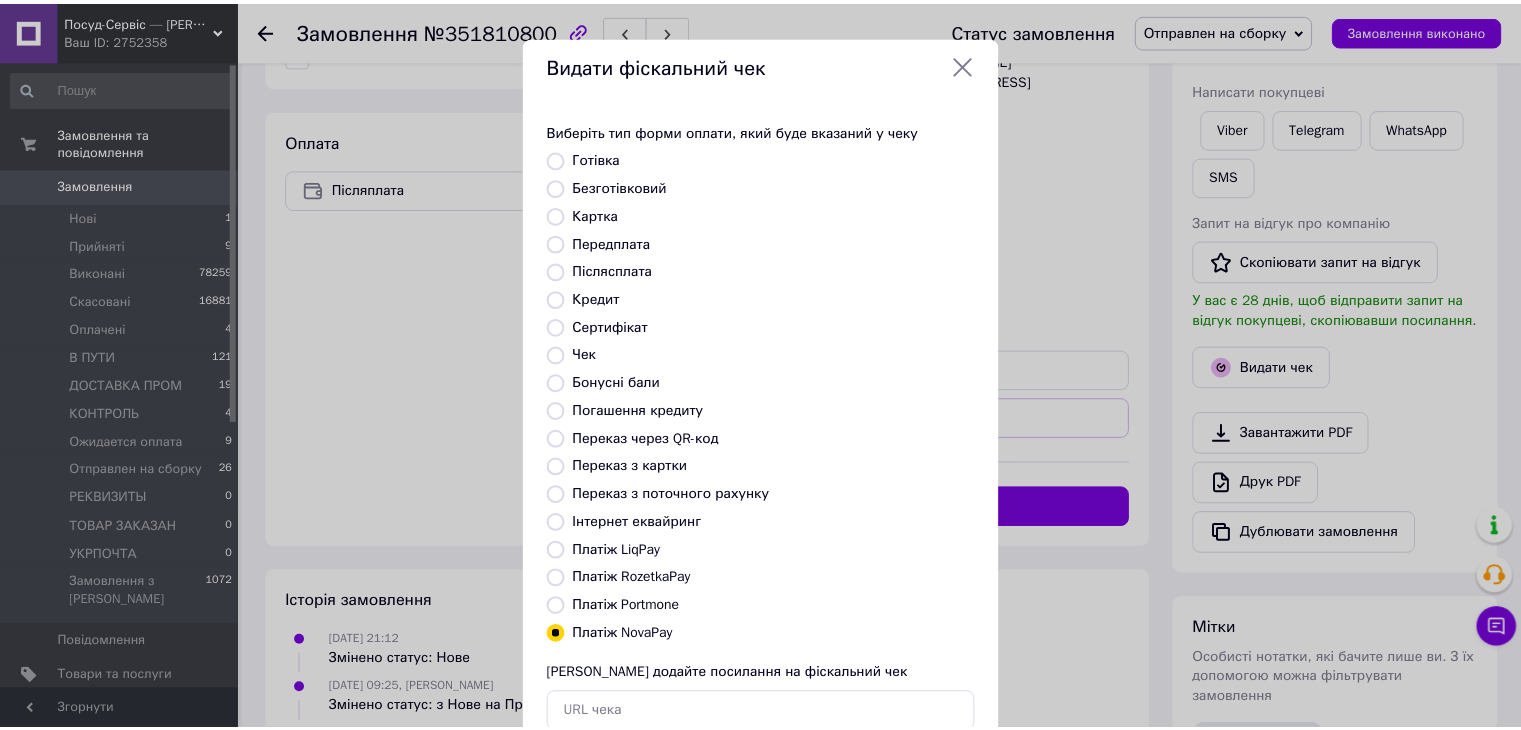 scroll, scrollTop: 128, scrollLeft: 0, axis: vertical 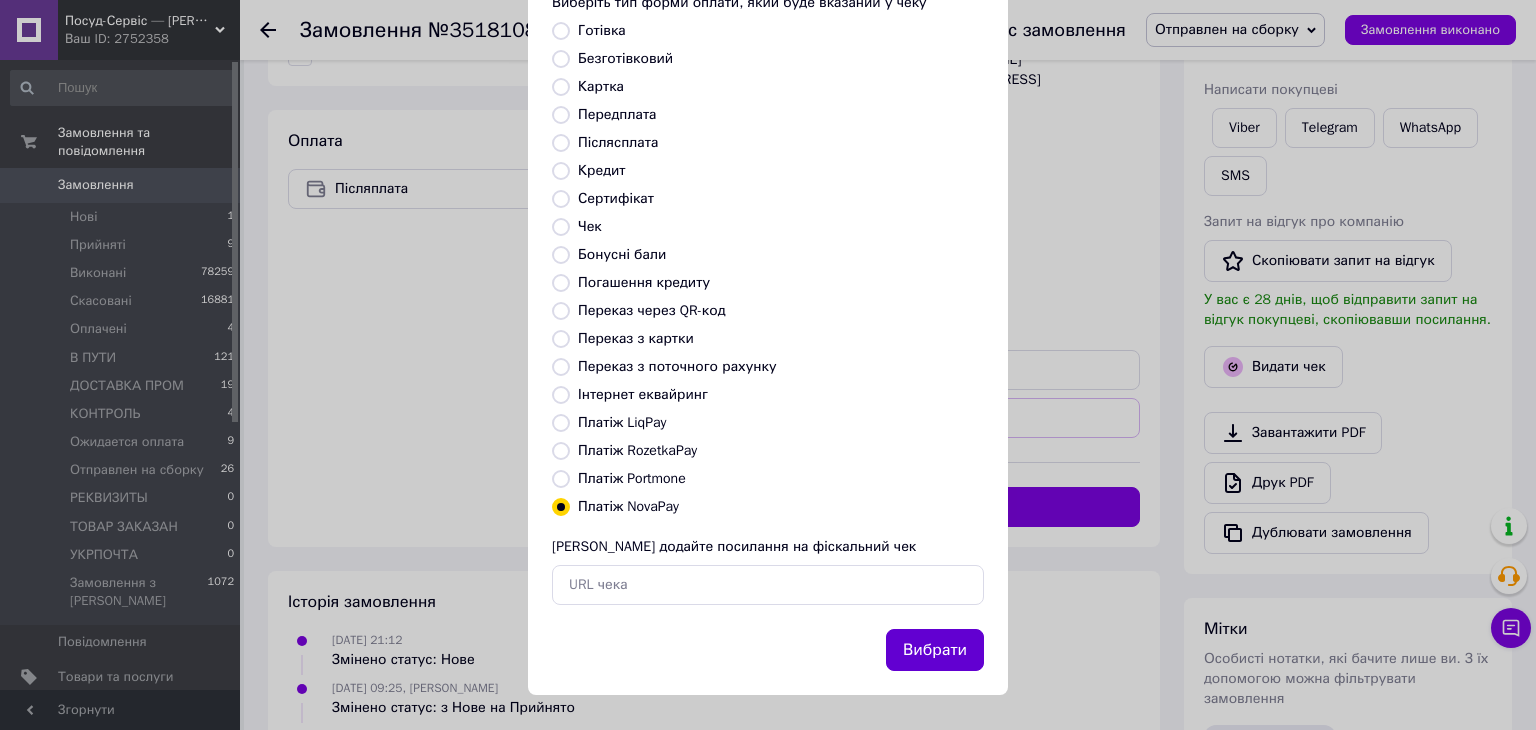 click on "Вибрати" at bounding box center [935, 650] 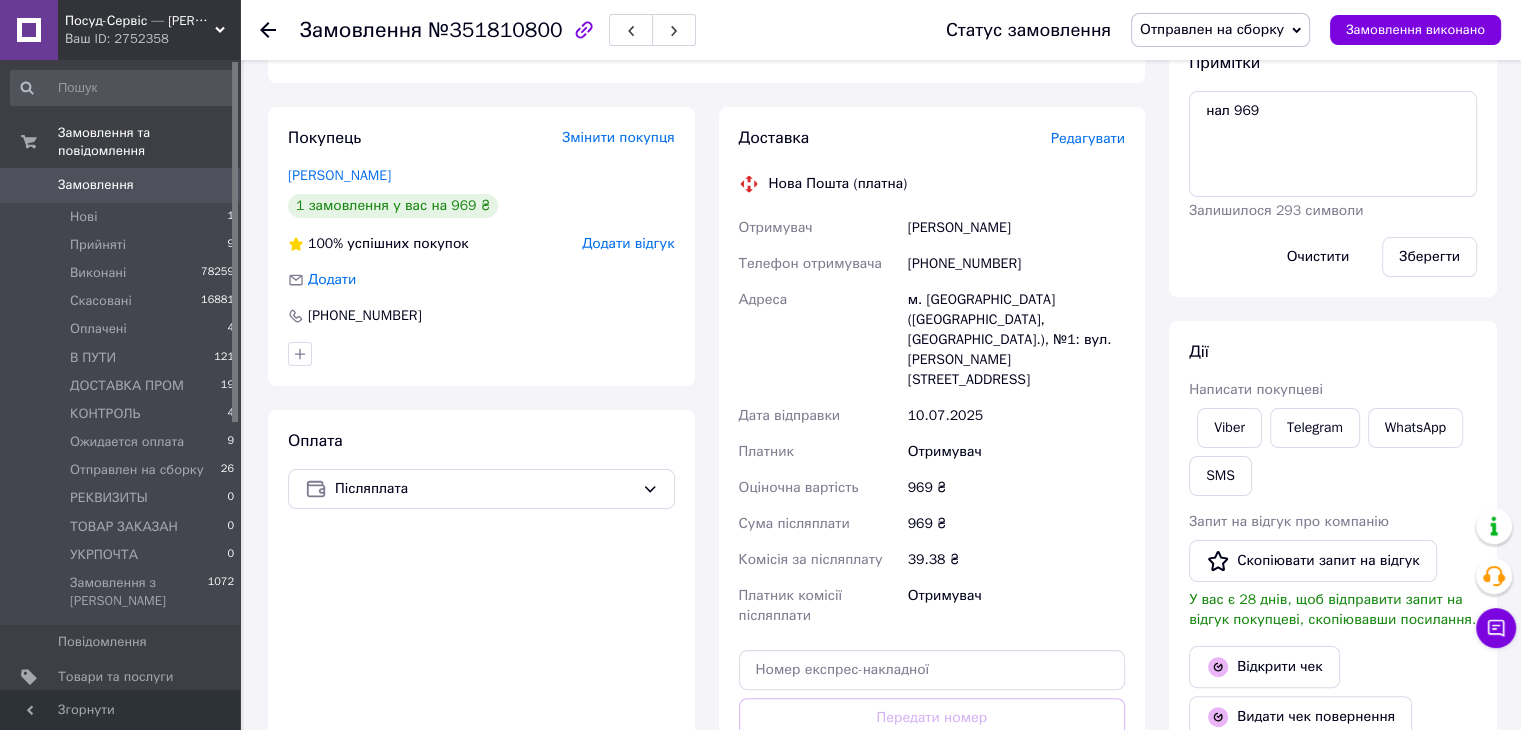 click on "Редагувати" at bounding box center [1088, 138] 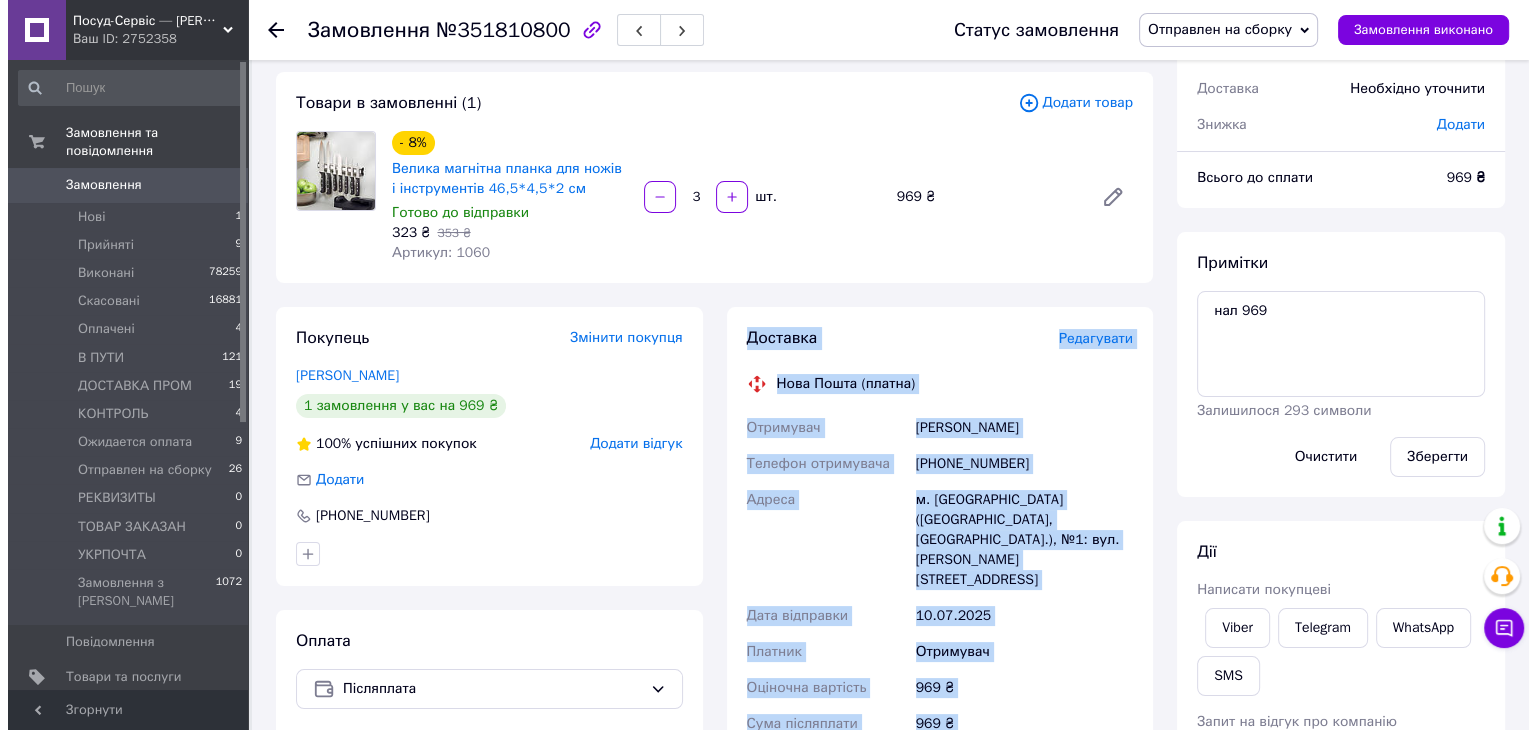scroll, scrollTop: 0, scrollLeft: 0, axis: both 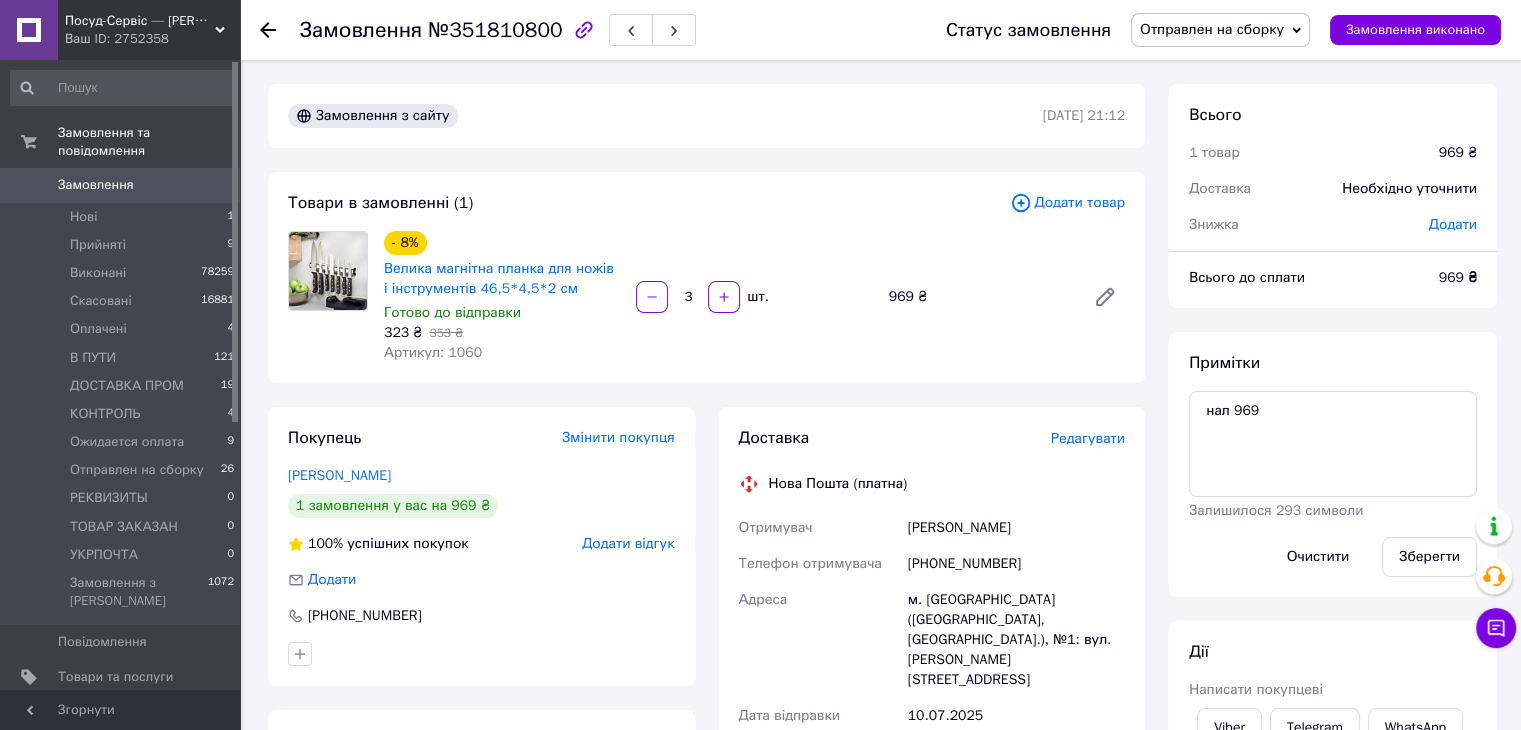 click on "Редагувати" at bounding box center (1088, 438) 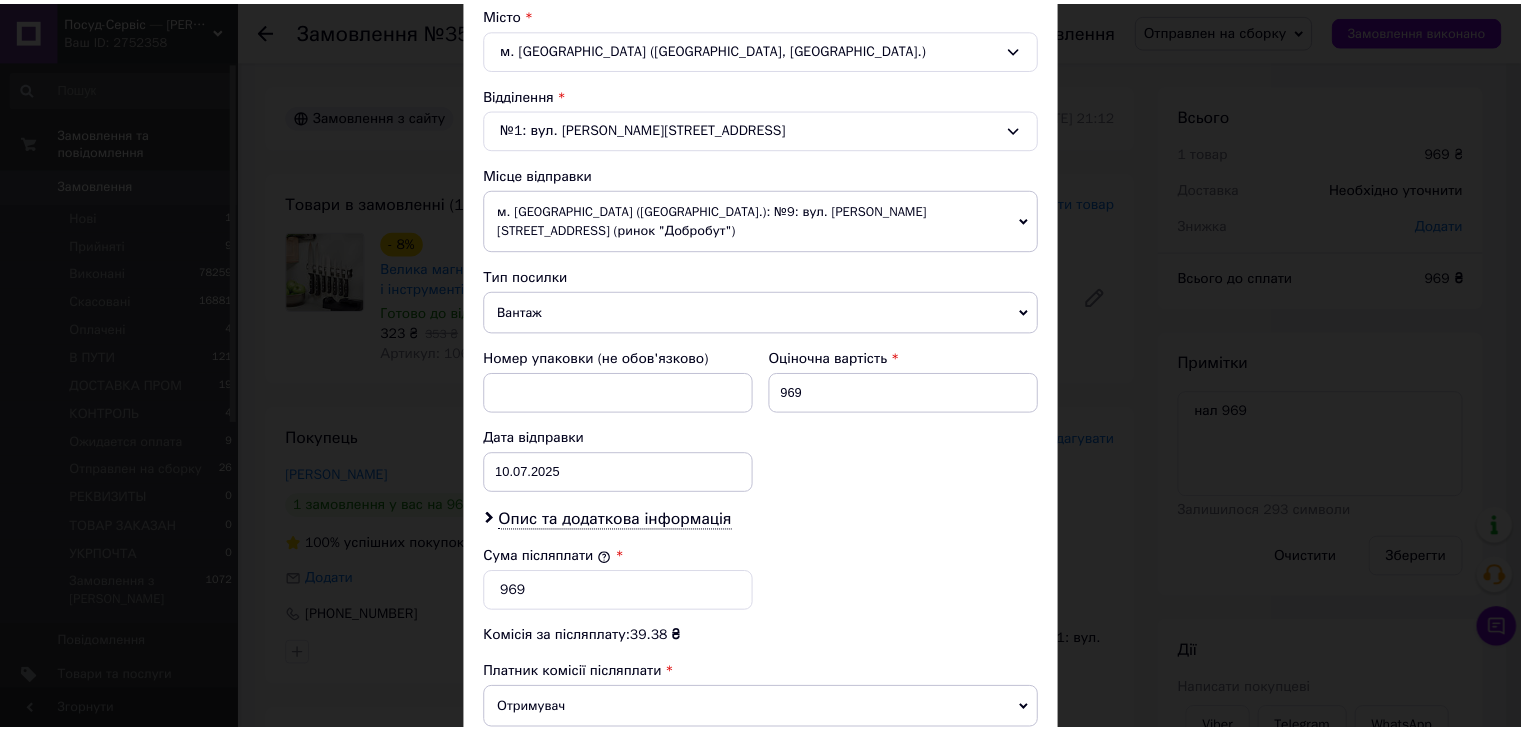 scroll, scrollTop: 790, scrollLeft: 0, axis: vertical 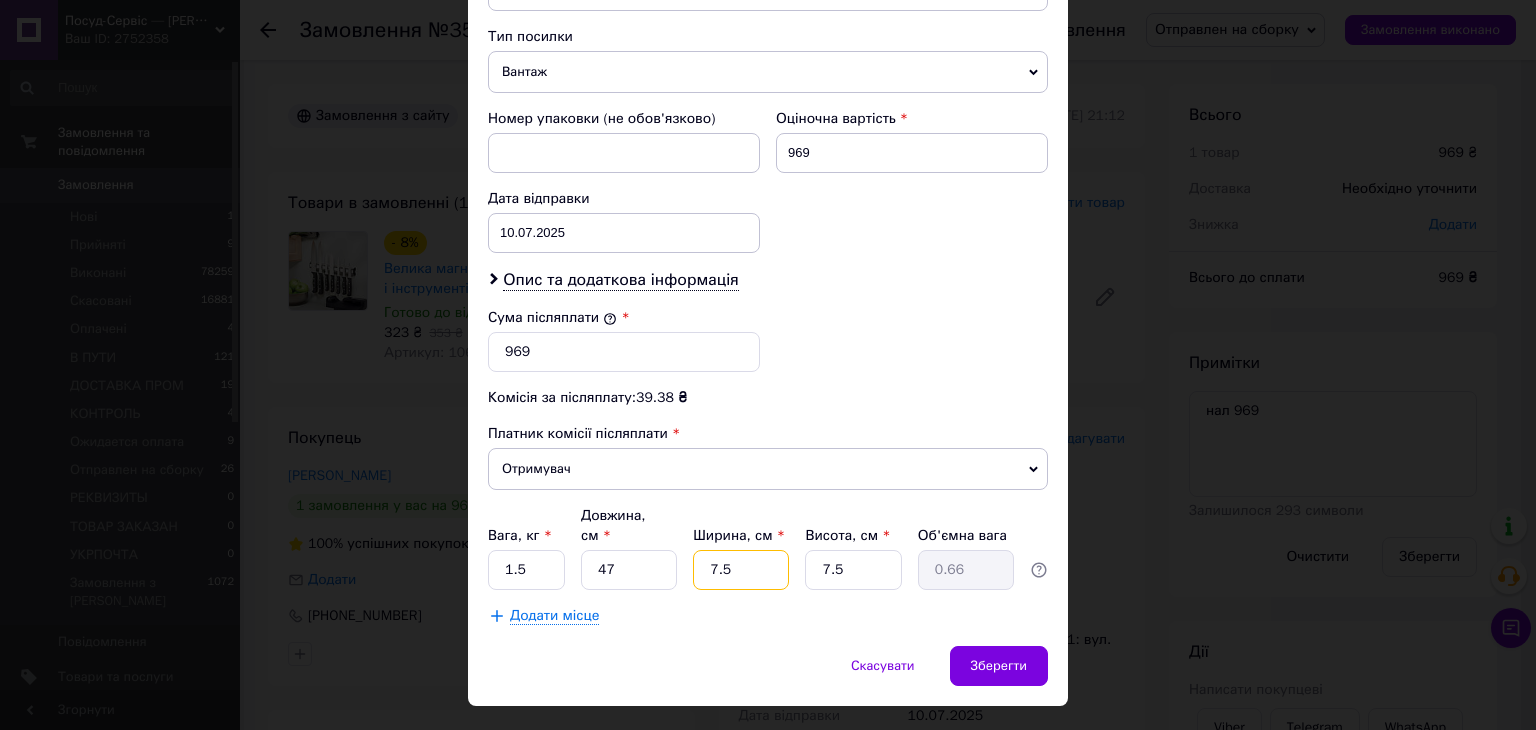 drag, startPoint x: 725, startPoint y: 528, endPoint x: 701, endPoint y: 521, distance: 25 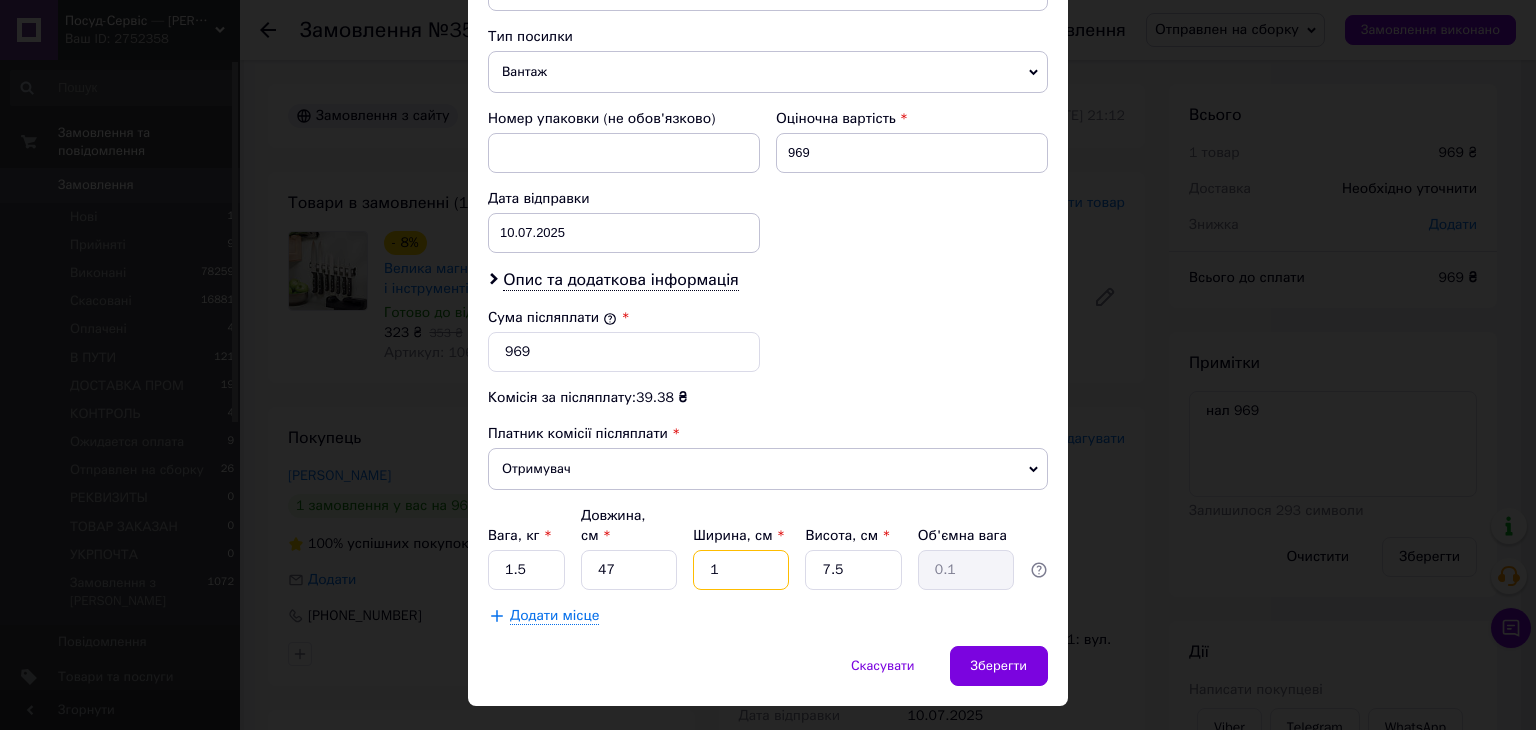 type on "10" 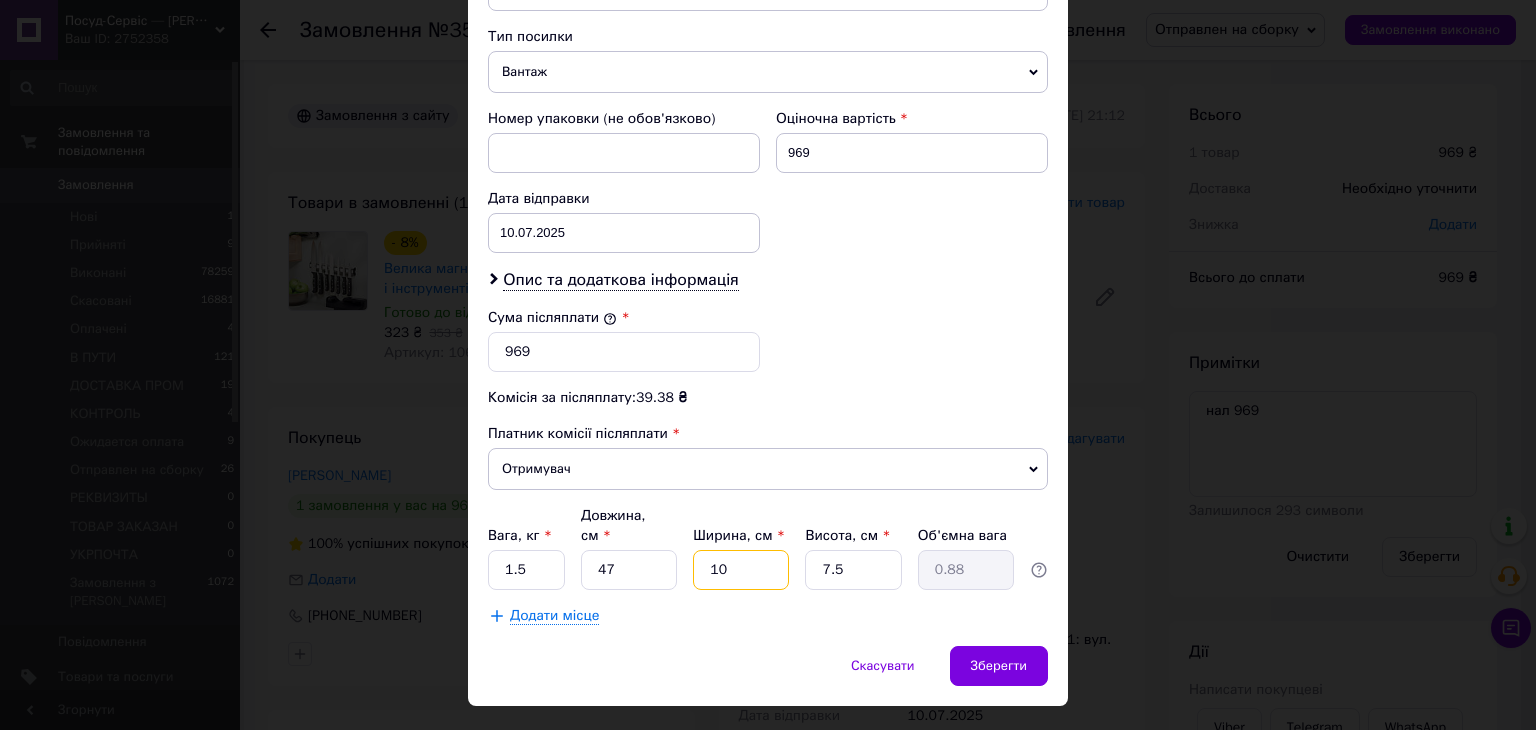 type on "10" 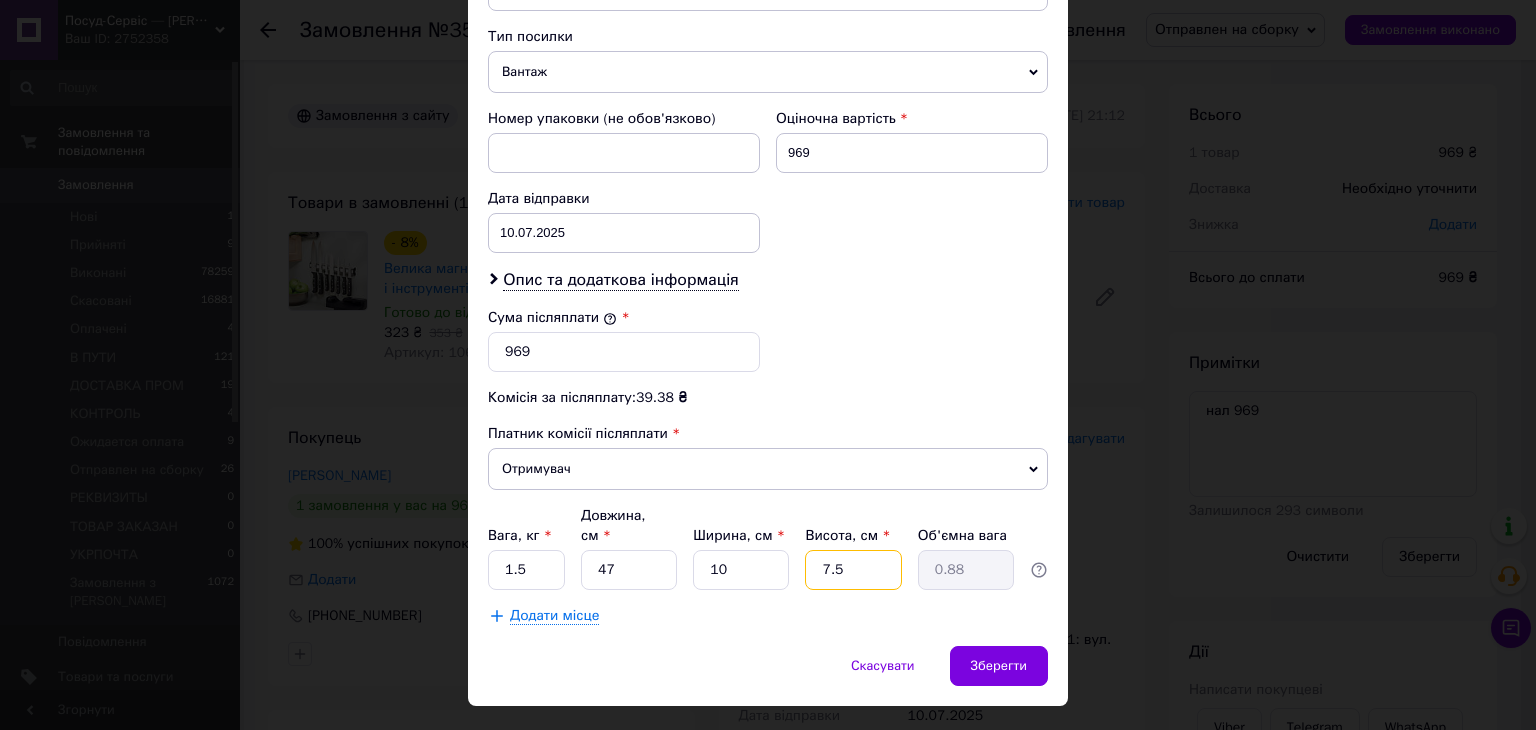 click on "Вага, кг   * 1.5 Довжина, см   * 47 Ширина, см   * 10 Висота, см   * 7.5 Об'ємна вага 0.88" at bounding box center (768, 548) 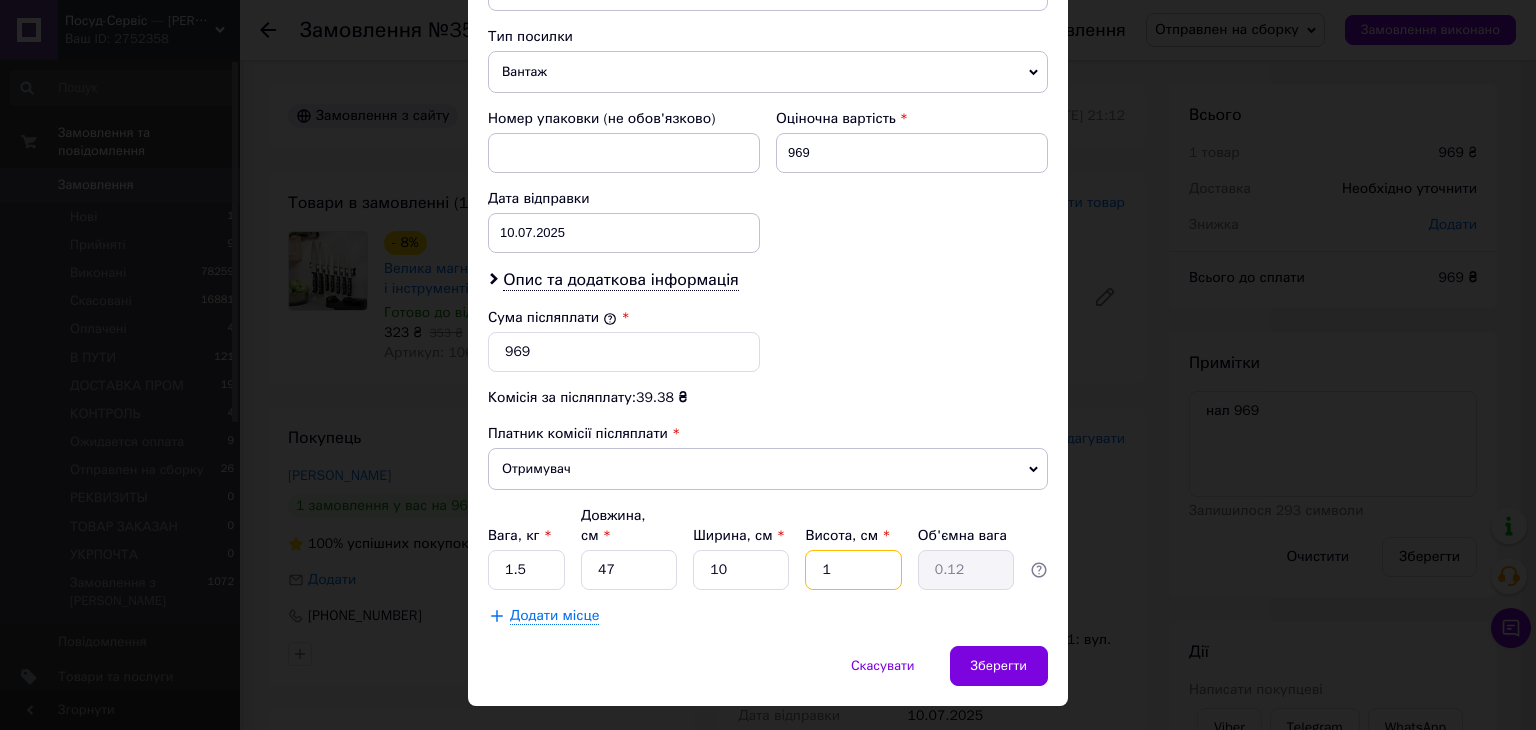 type on "10" 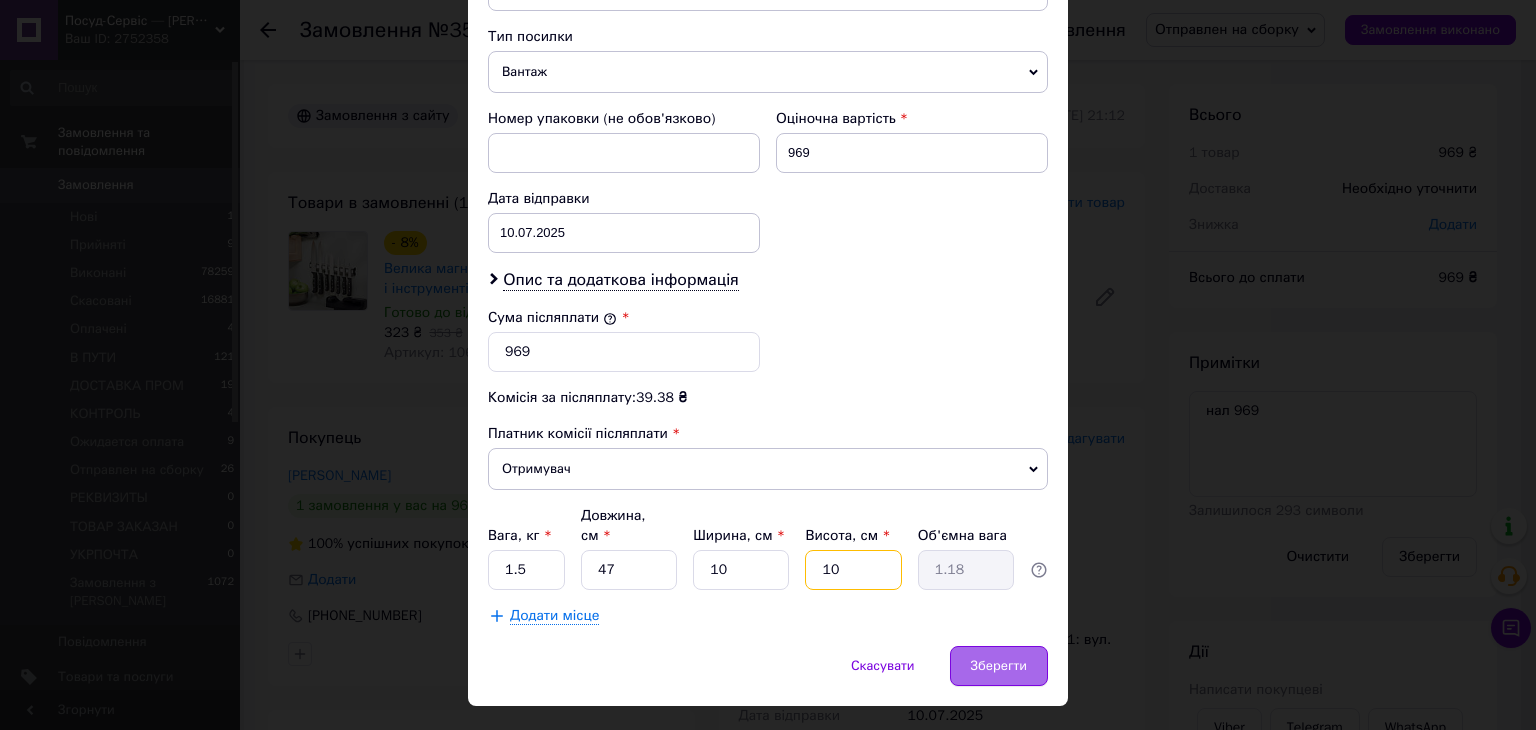 type on "10" 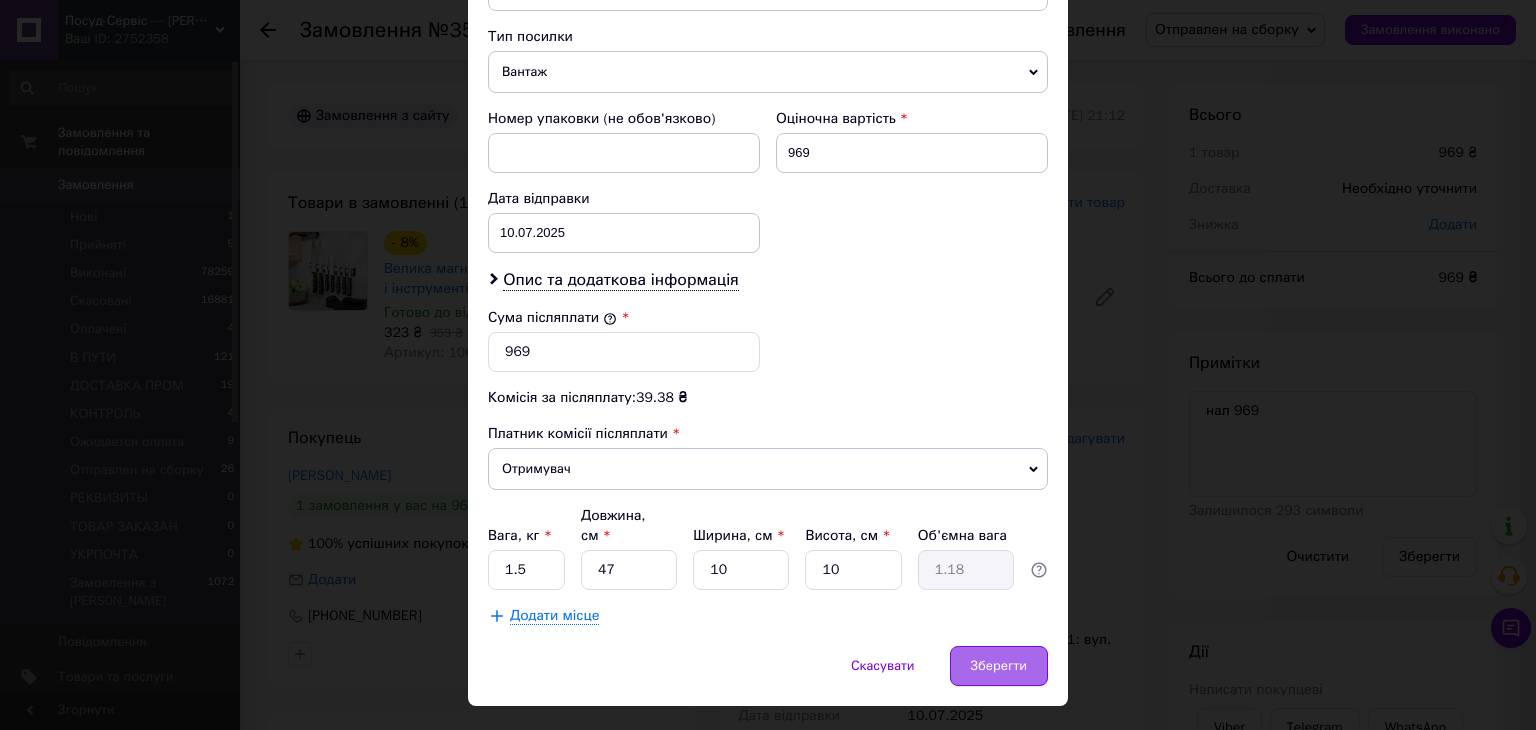 click on "Зберегти" at bounding box center [999, 666] 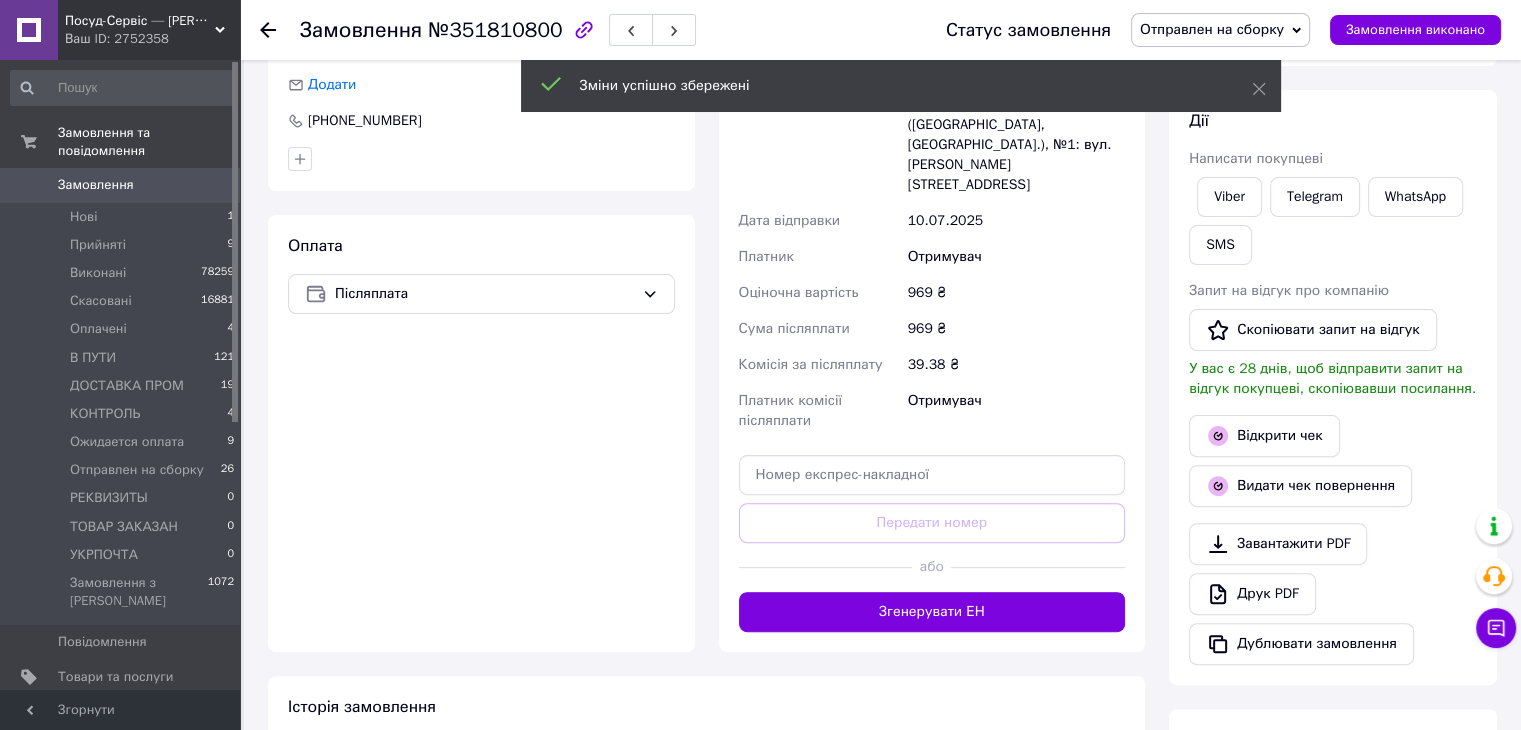 scroll, scrollTop: 600, scrollLeft: 0, axis: vertical 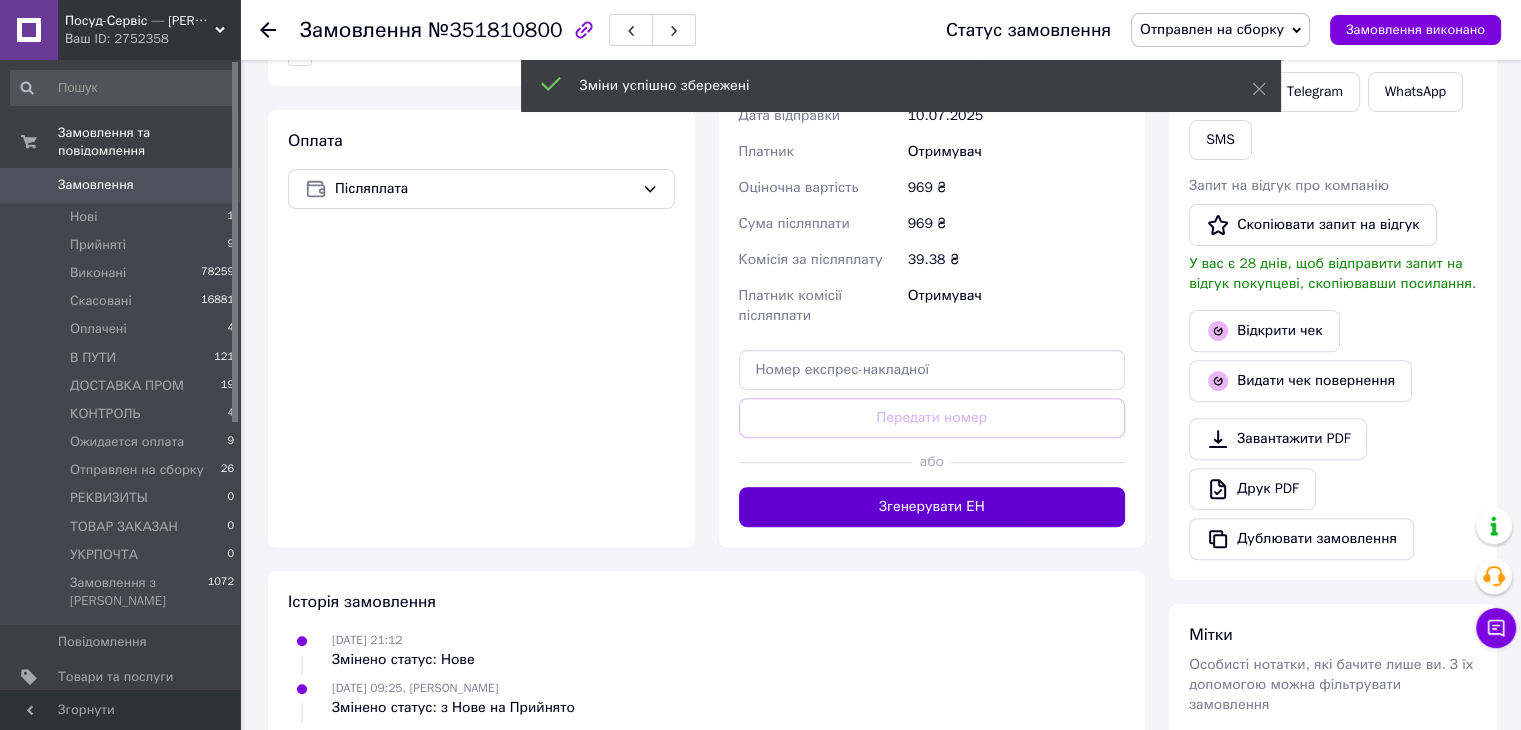 click on "Згенерувати ЕН" at bounding box center (932, 507) 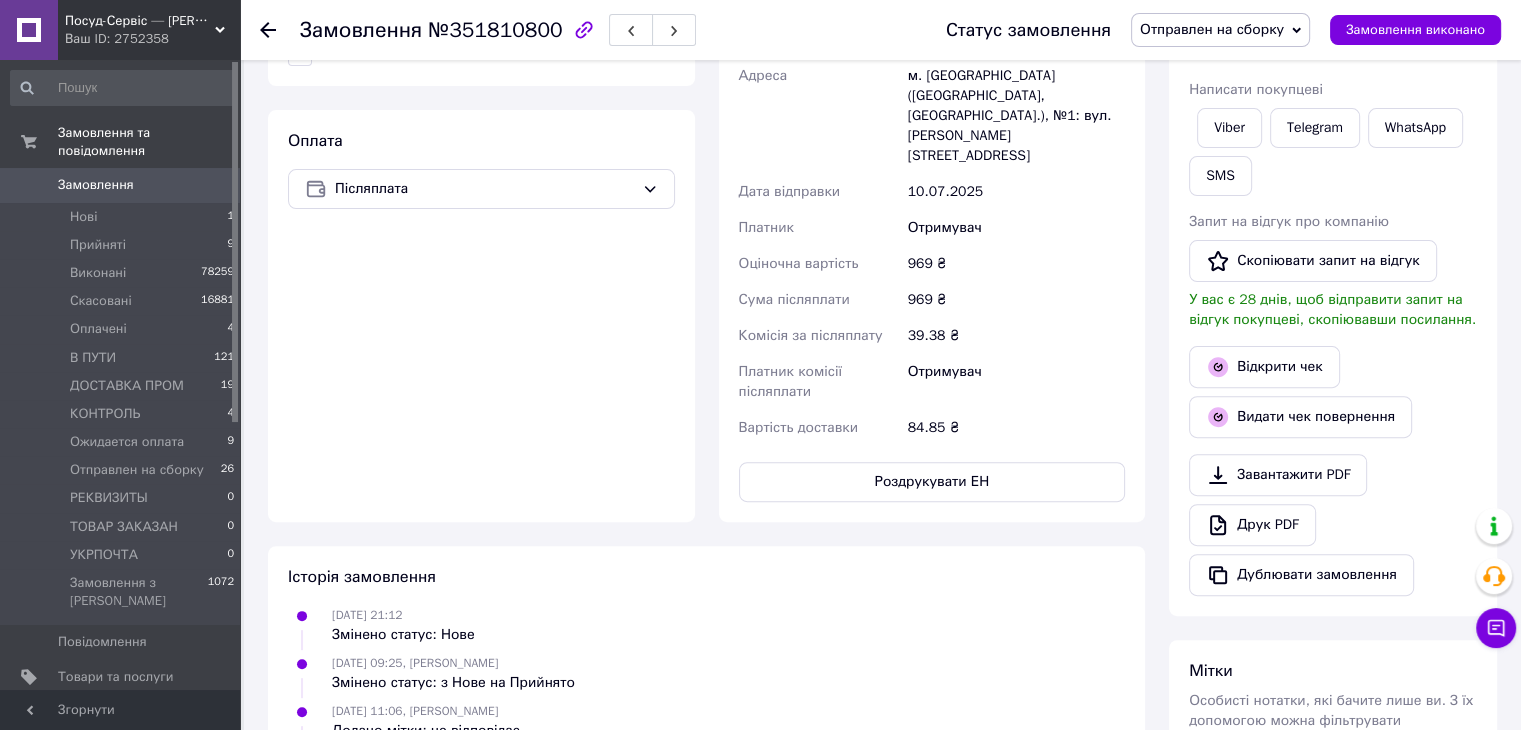 scroll, scrollTop: 24, scrollLeft: 0, axis: vertical 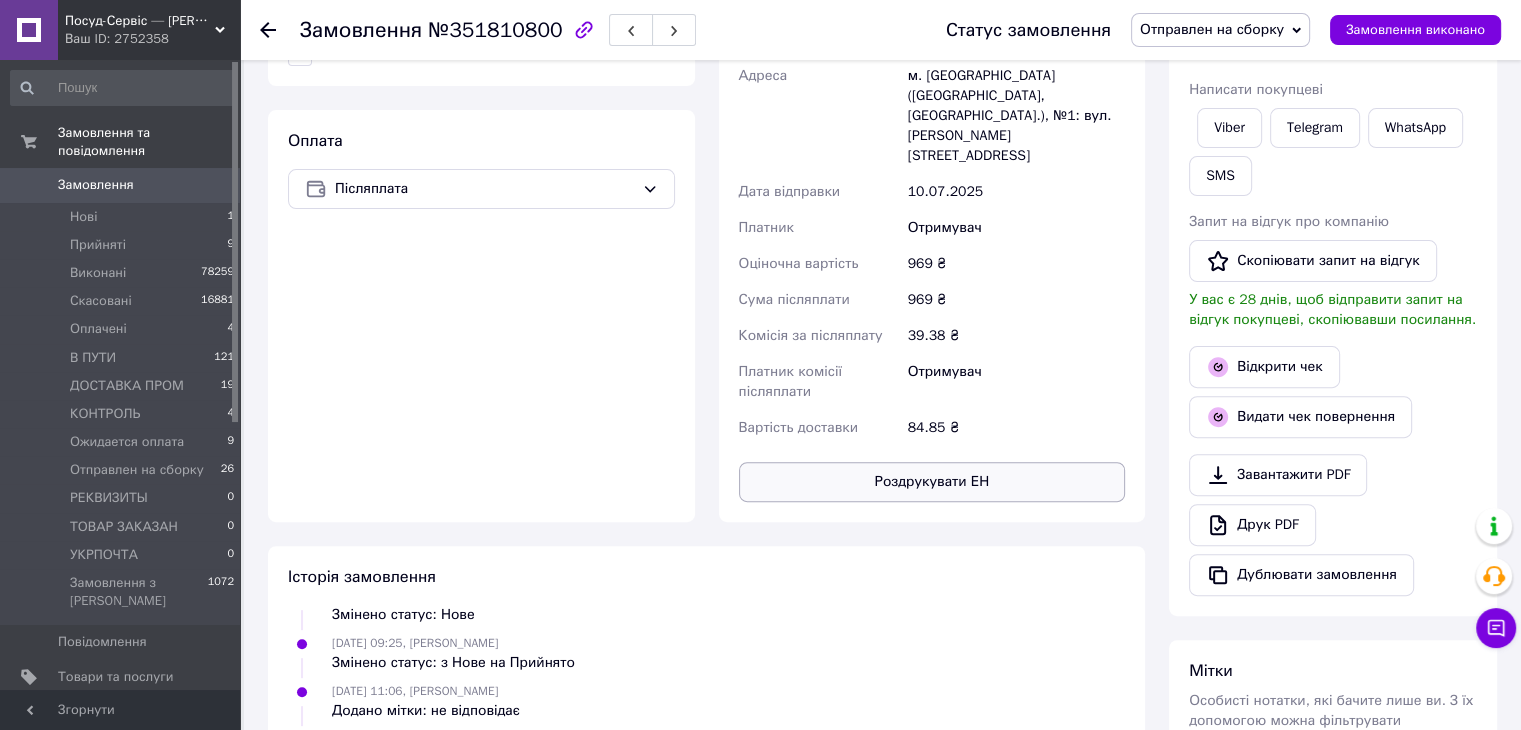 click on "Роздрукувати ЕН" at bounding box center (932, 482) 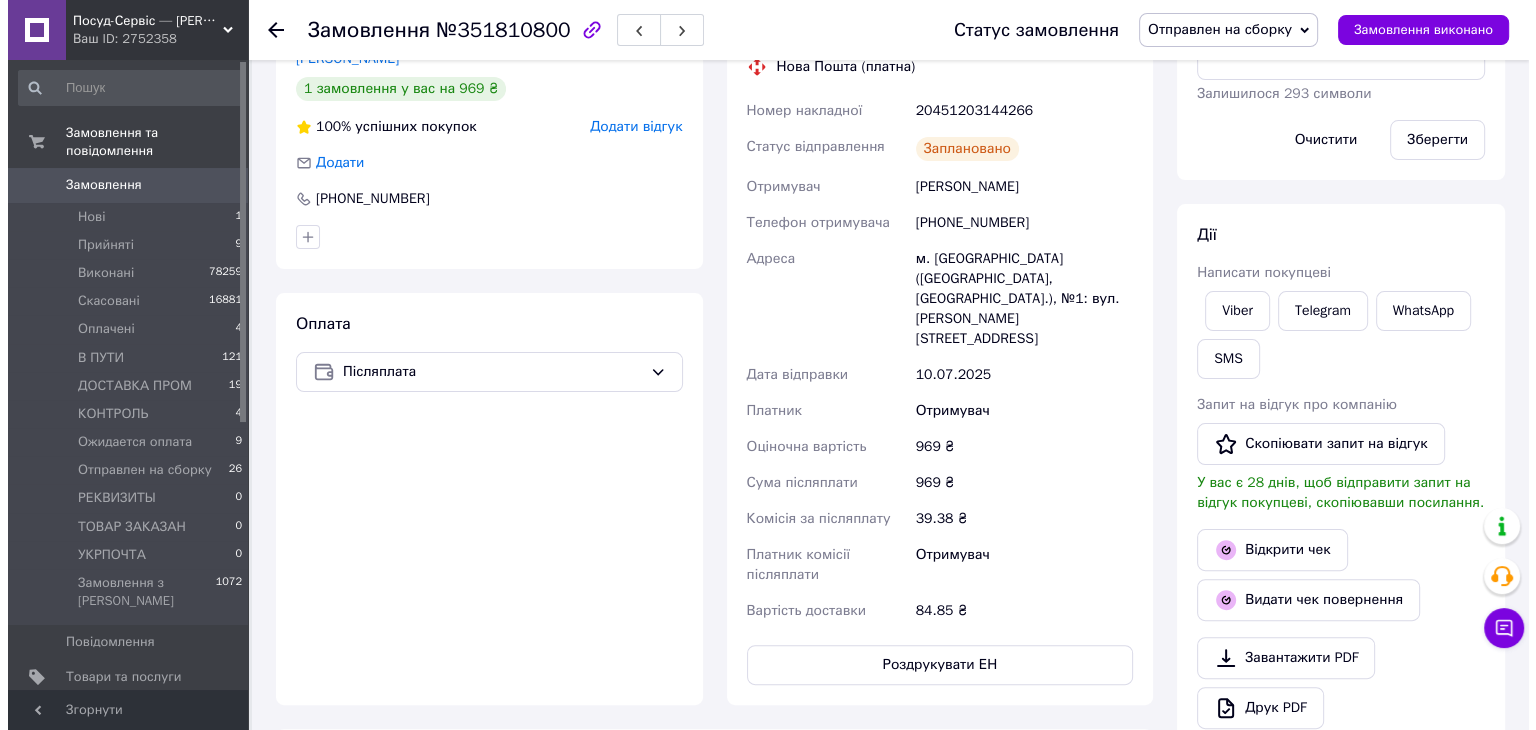 scroll, scrollTop: 300, scrollLeft: 0, axis: vertical 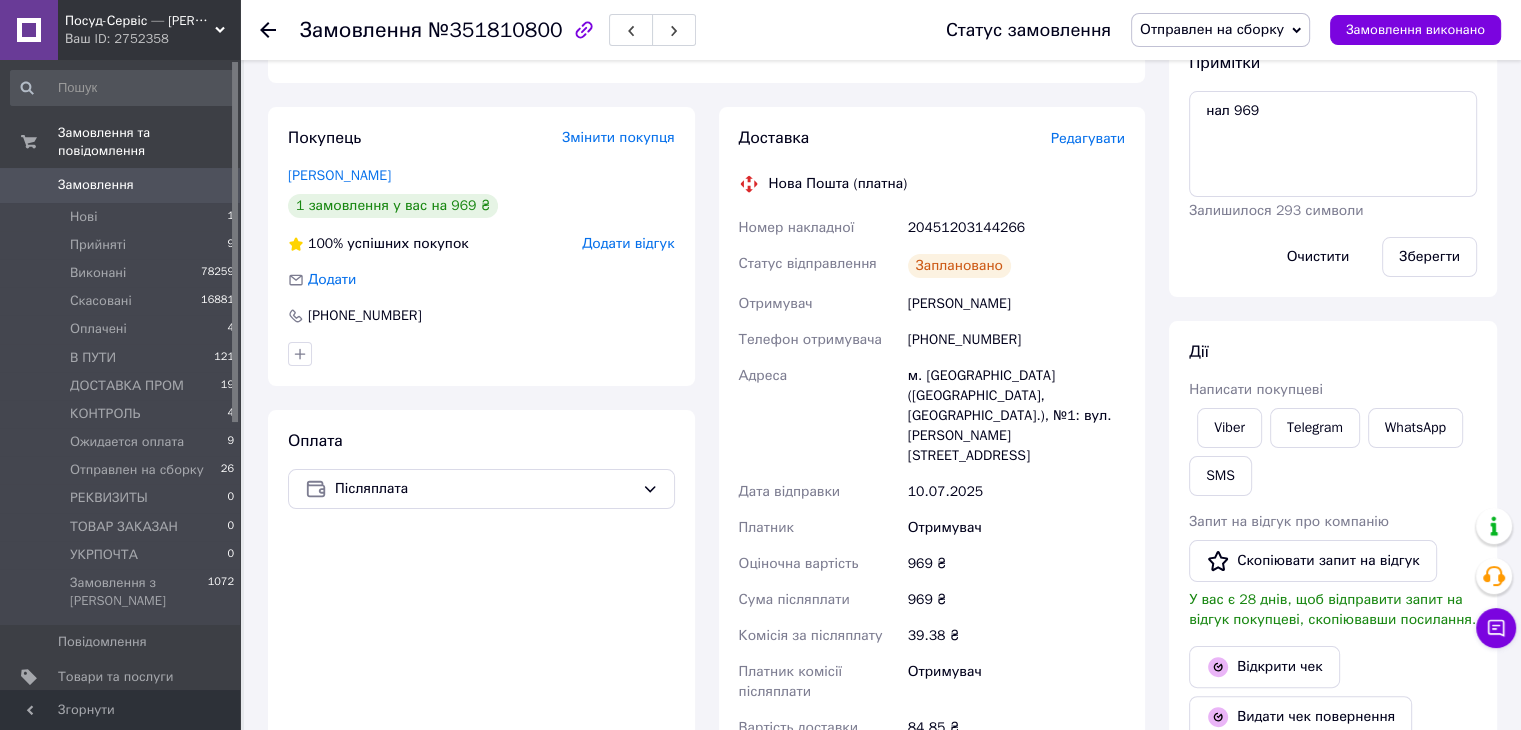 click on "20451203144266" at bounding box center (1016, 228) 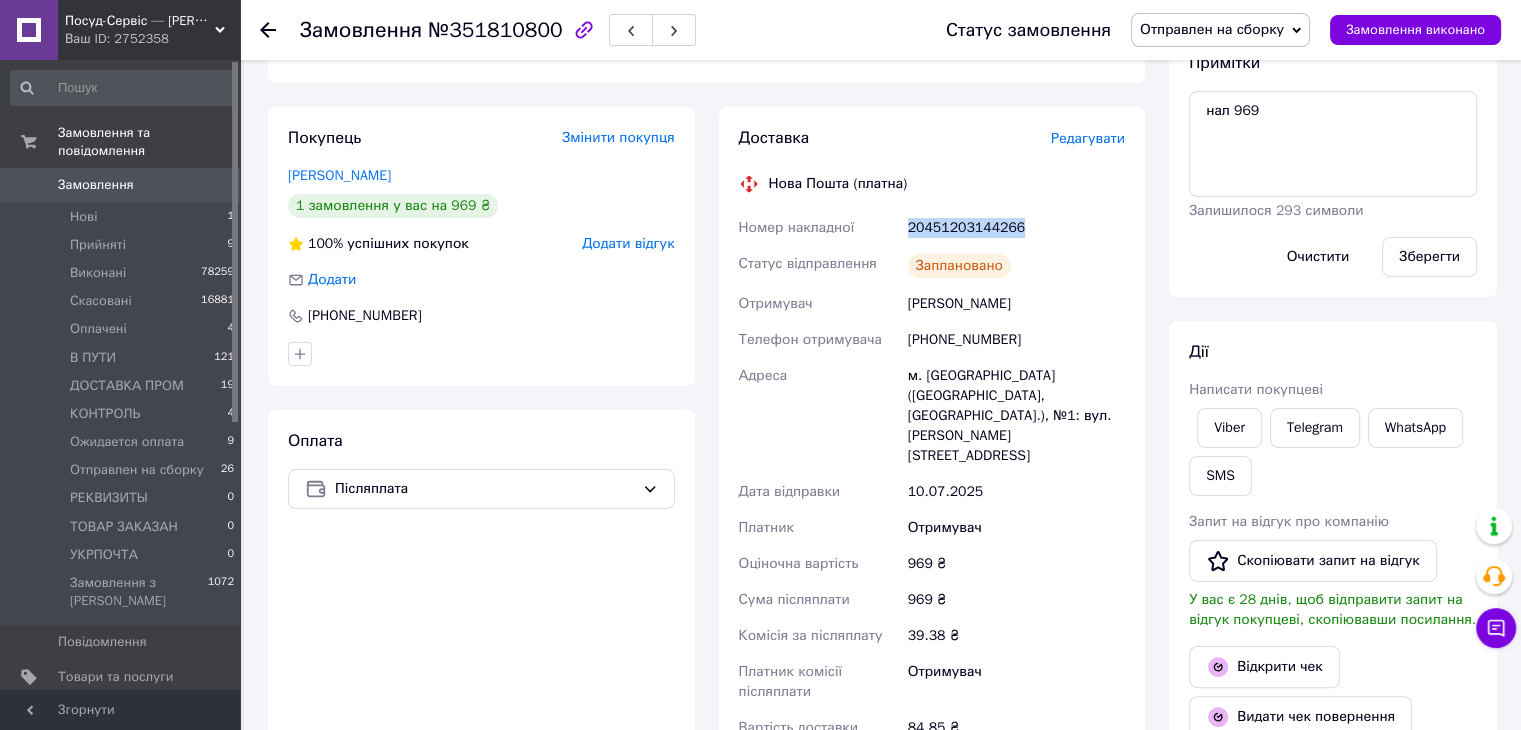 drag, startPoint x: 980, startPoint y: 239, endPoint x: 972, endPoint y: 232, distance: 10.630146 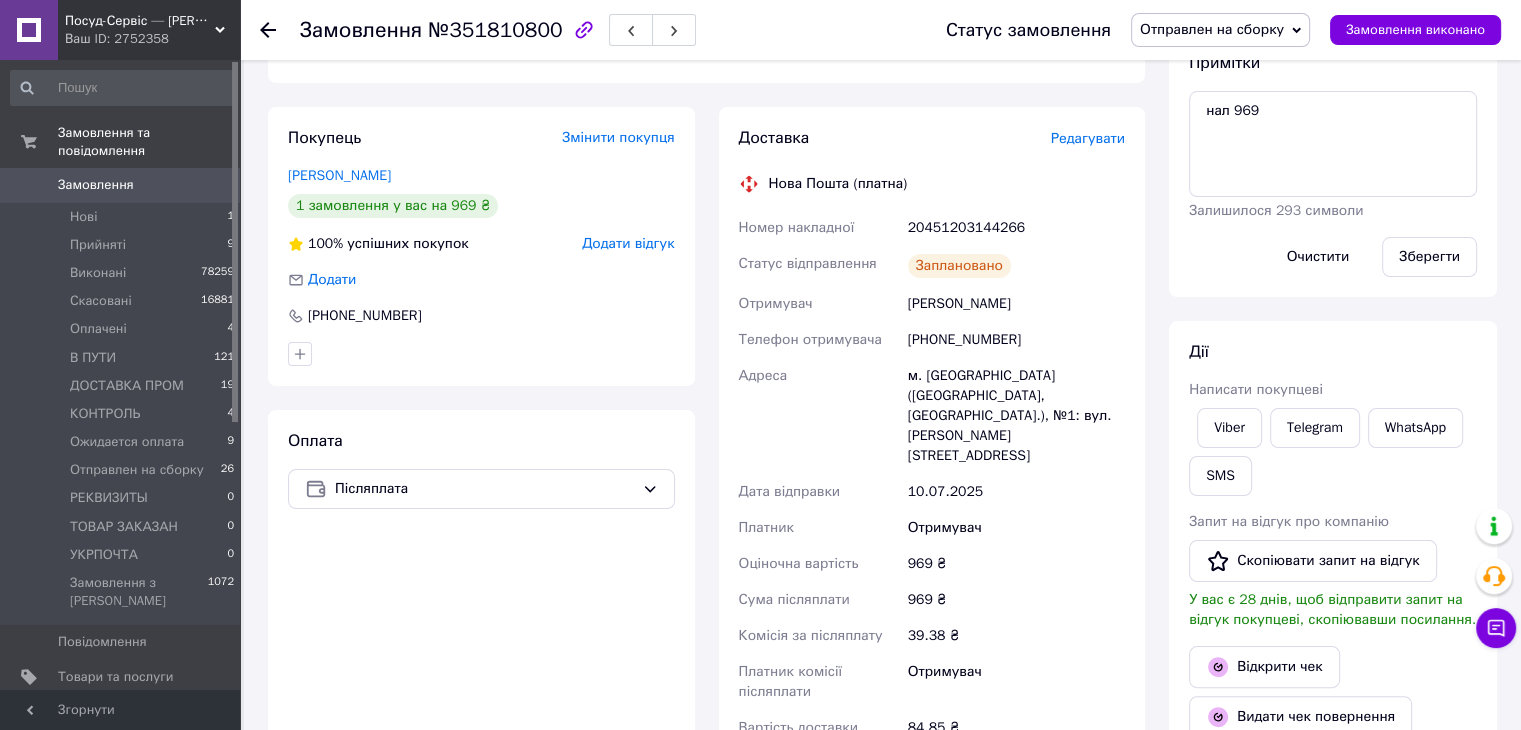 click on "Заплановано" at bounding box center (1016, 266) 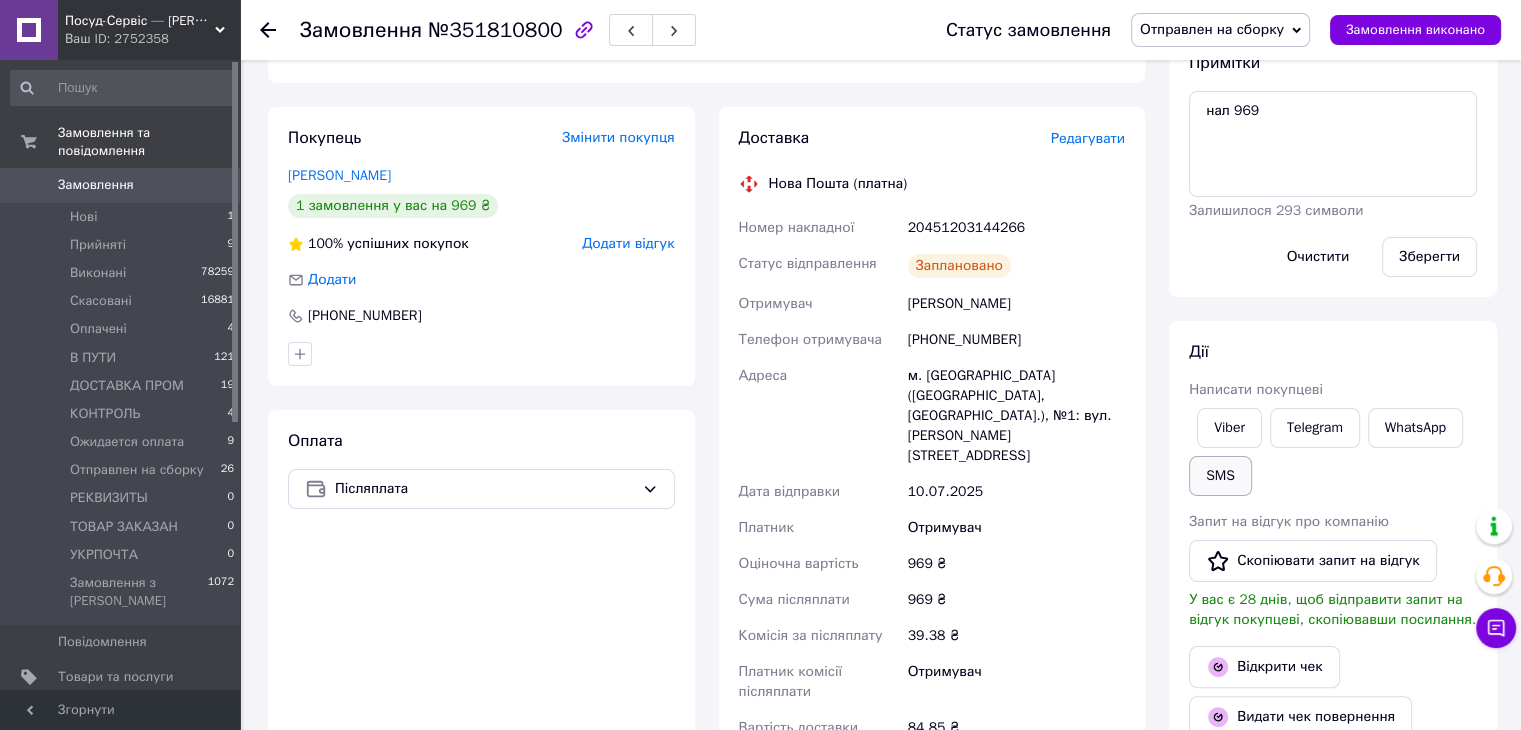 click on "SMS" at bounding box center [1220, 476] 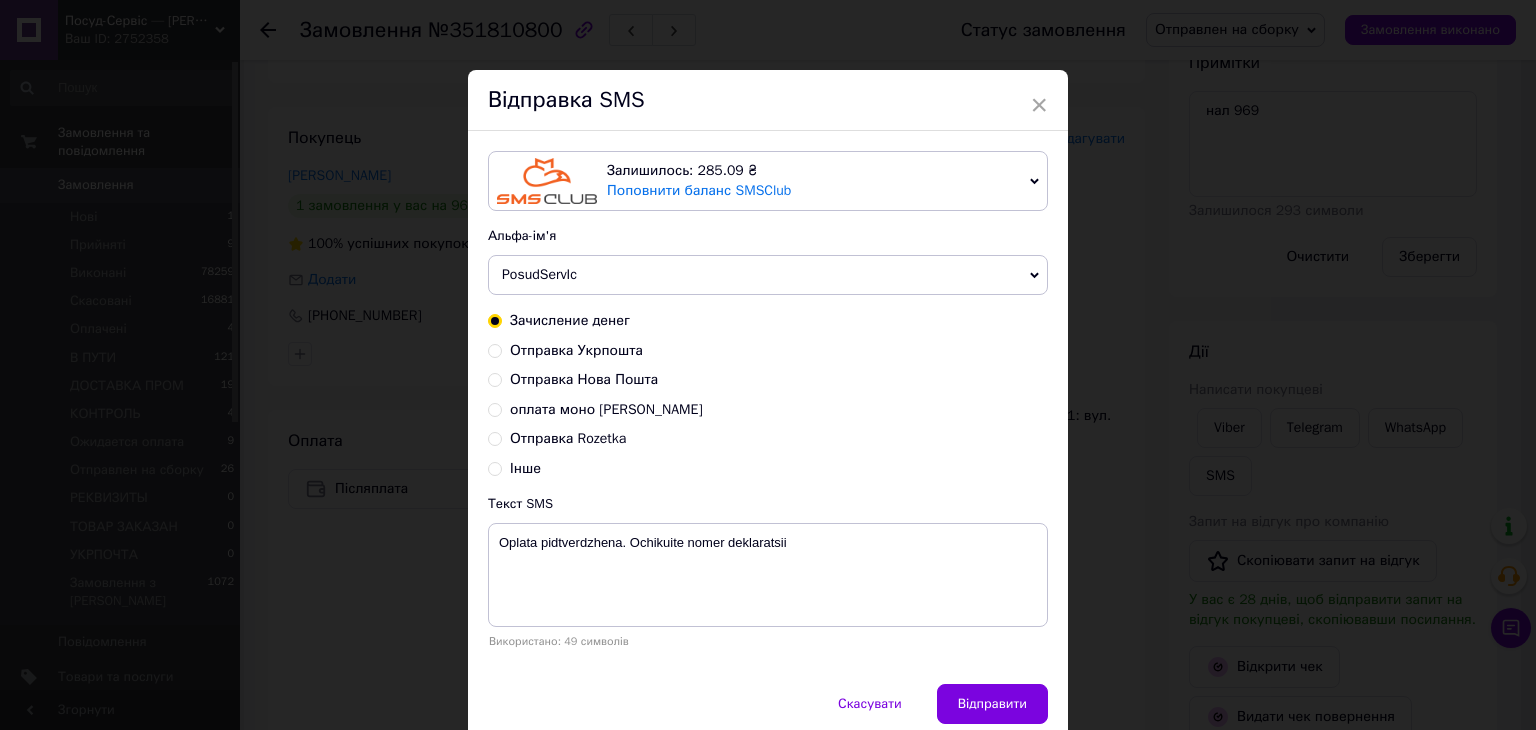 click on "Отправка Нова Пошта" at bounding box center [495, 378] 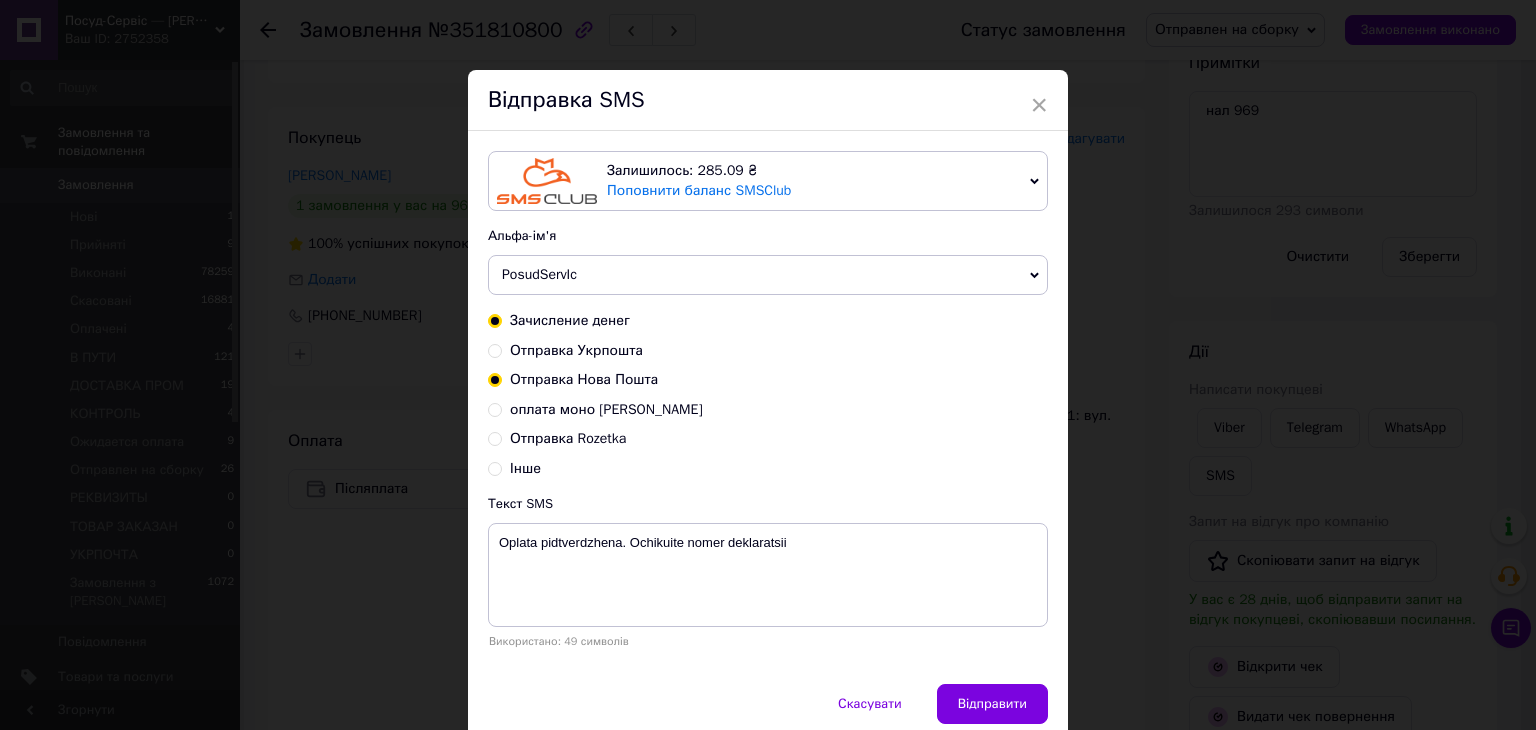 radio on "true" 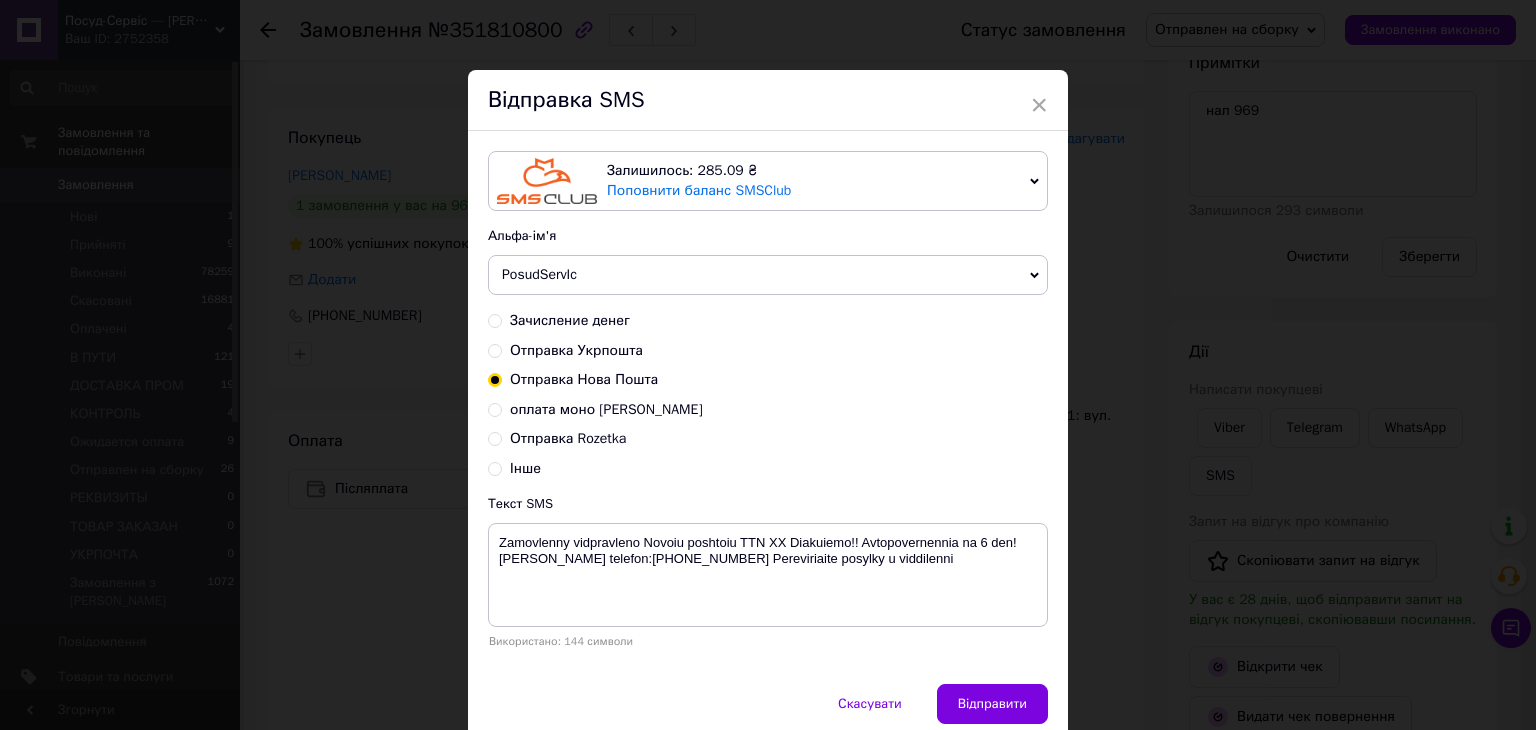 scroll, scrollTop: 81, scrollLeft: 0, axis: vertical 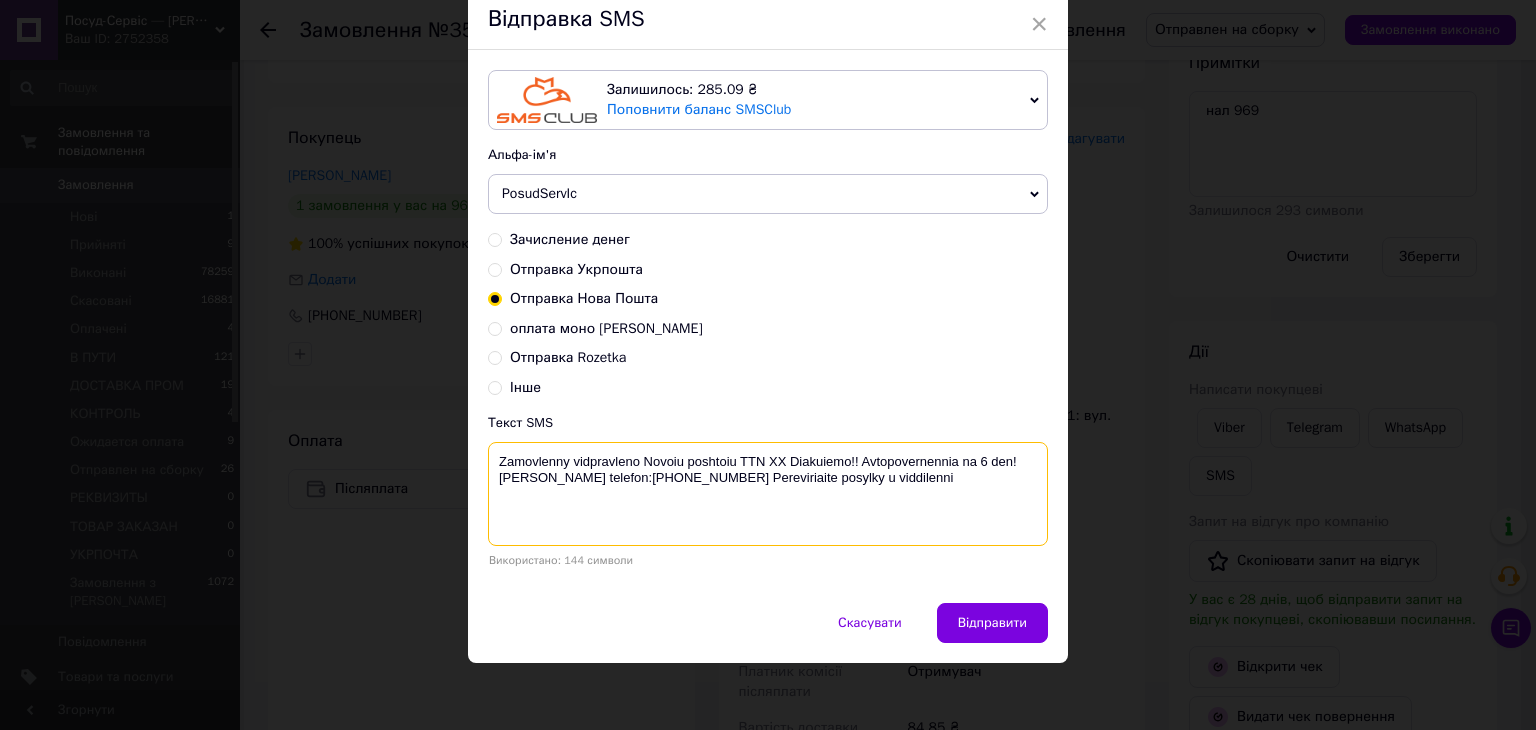 click on "Zamovlenny vidpravleno Novoiu poshtoiu TTN ХХ Diakuiemo!! Avtopovernennia na 6 den! [PERSON_NAME] telefon:[PHONE_NUMBER] Pereviriaite posylky u viddilenni" at bounding box center [768, 494] 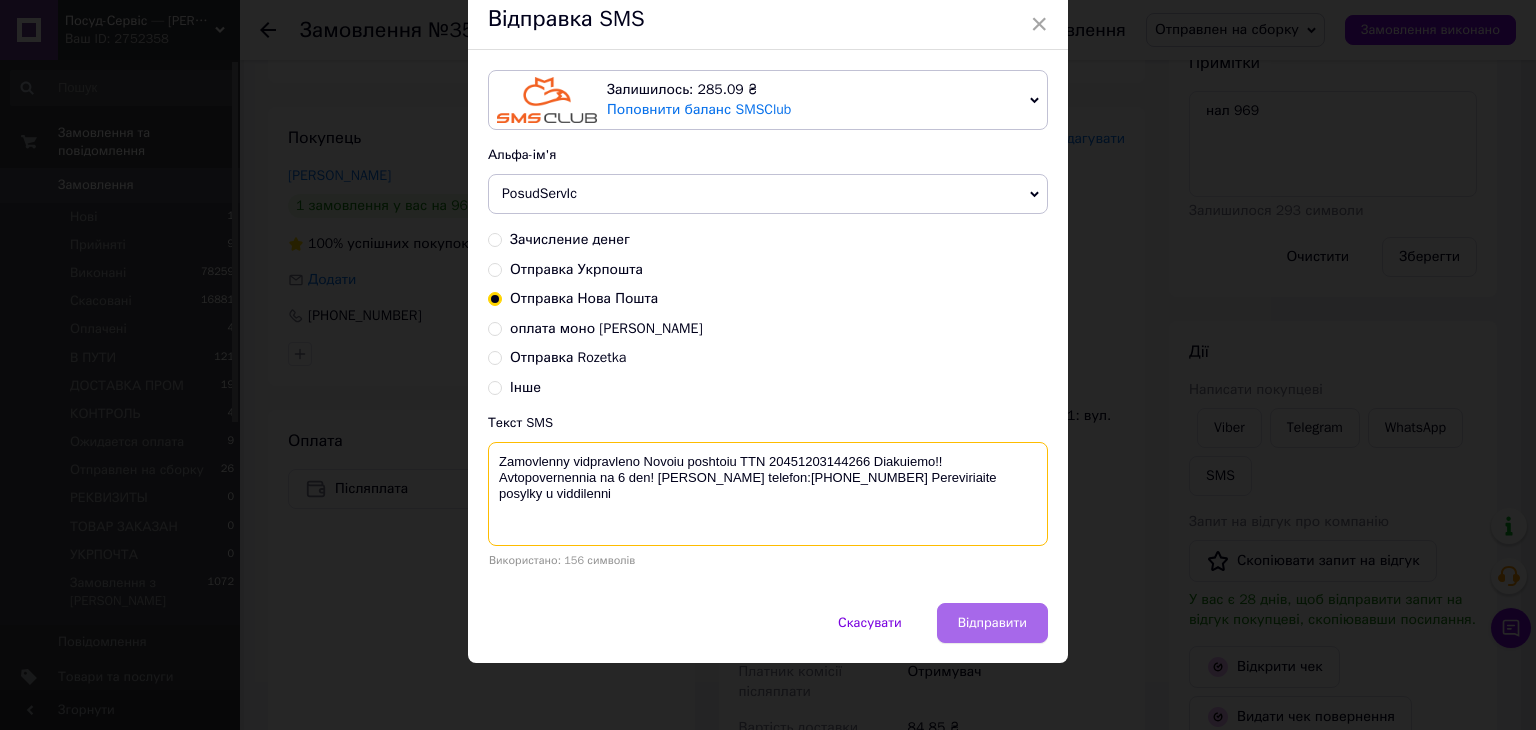 type on "Zamovlenny vidpravleno Novoiu poshtoiu TTN 20451203144266 Diakuiemo!! Avtopovernennia na 6 den! [PERSON_NAME] telefon:[PHONE_NUMBER] Pereviriaite posylky u viddilenni" 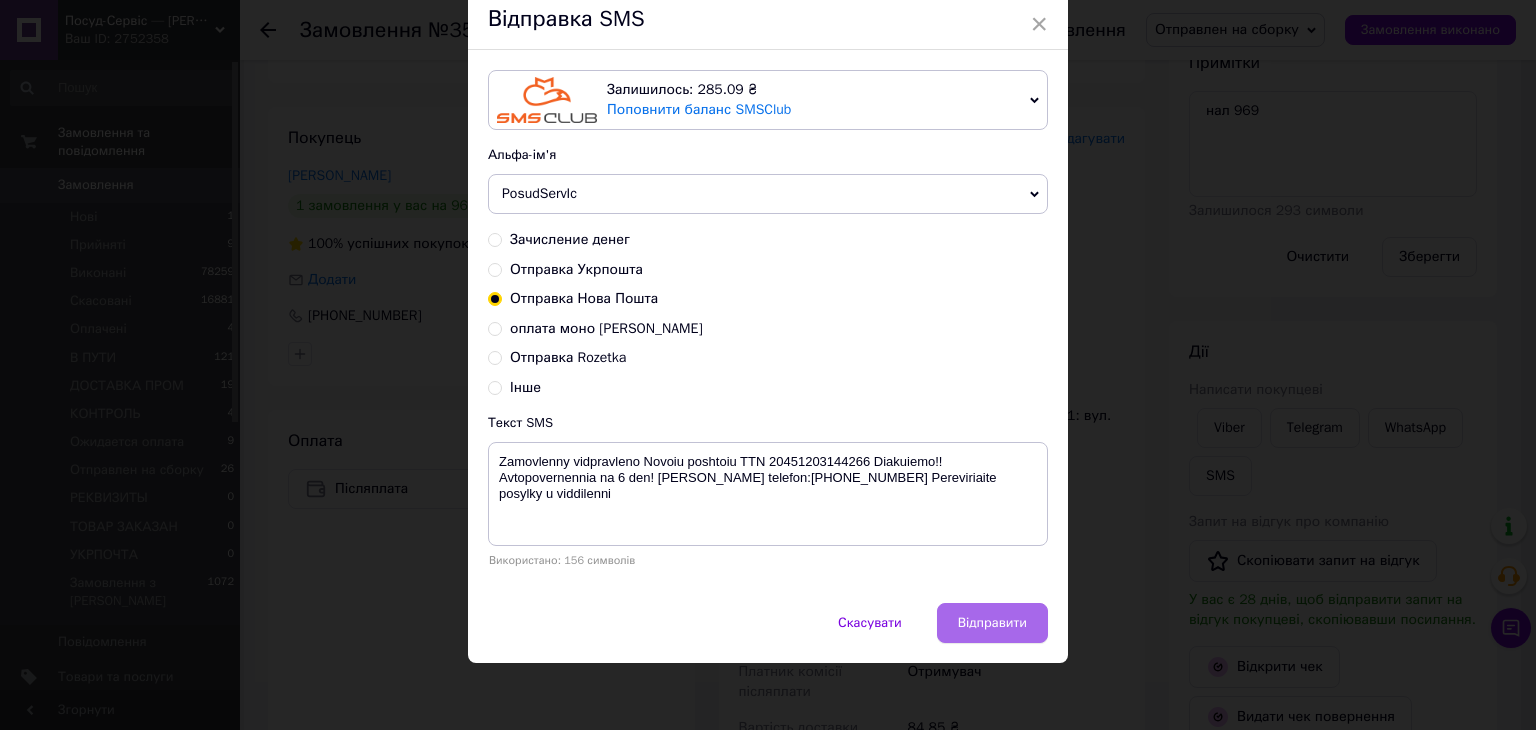 click on "Відправити" at bounding box center (992, 623) 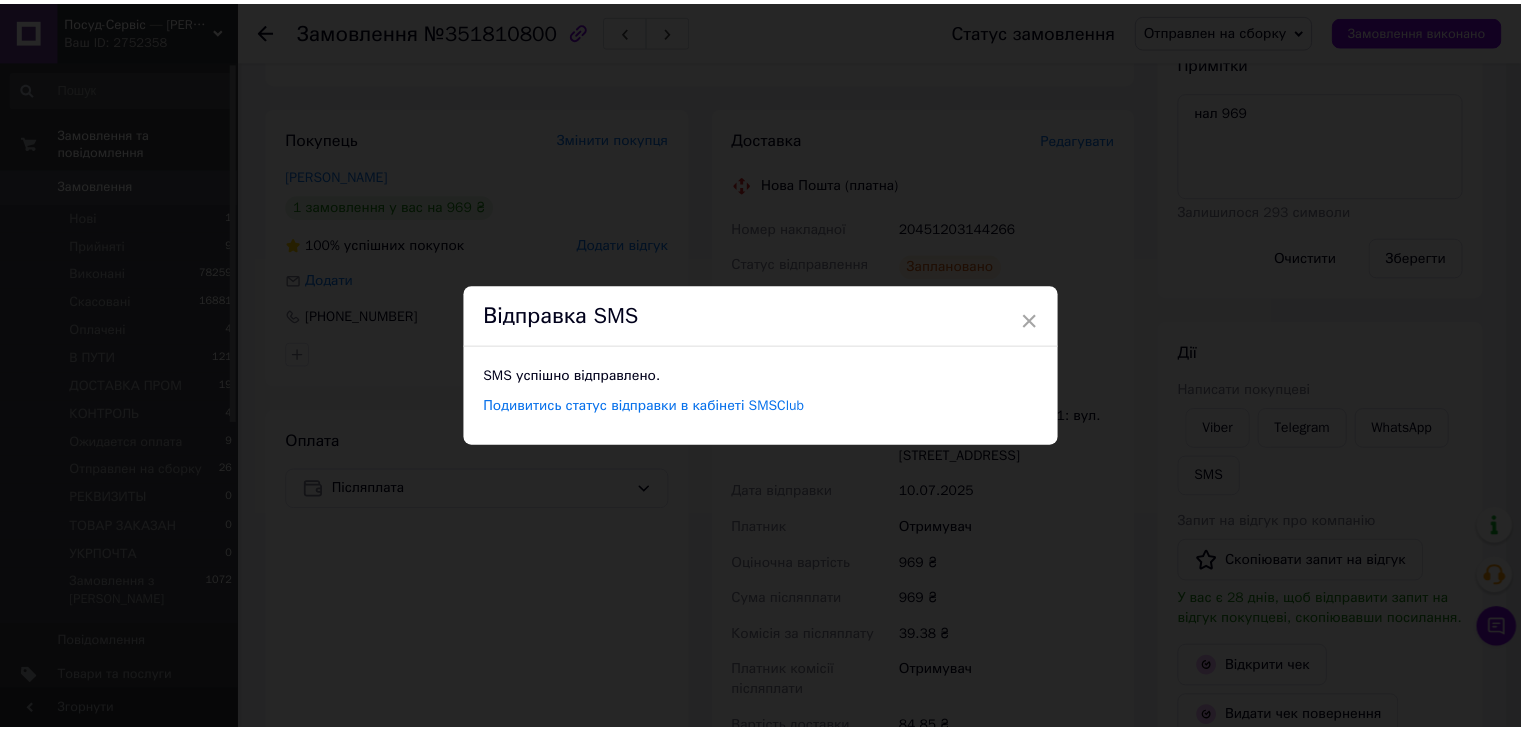 scroll, scrollTop: 0, scrollLeft: 0, axis: both 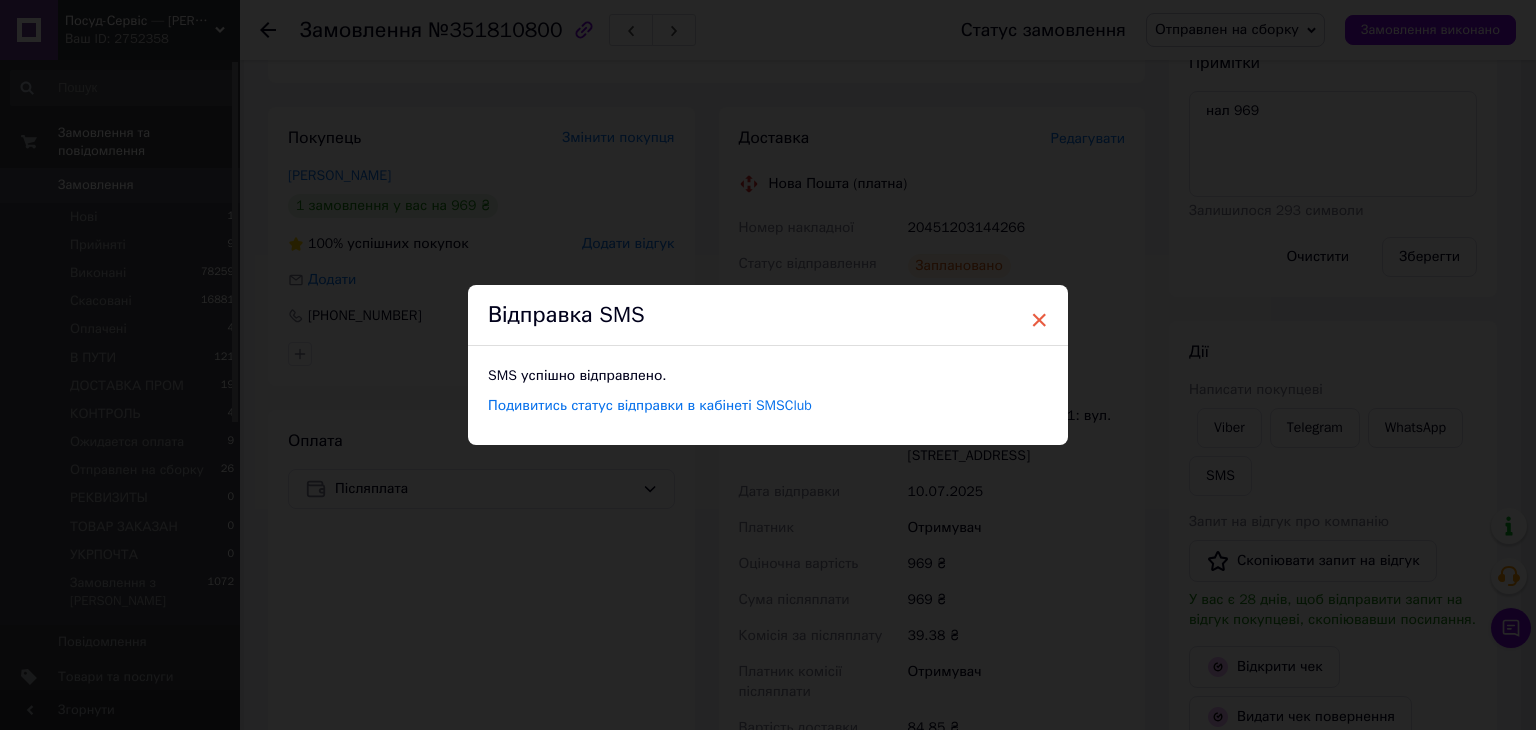 click on "×" at bounding box center (1039, 320) 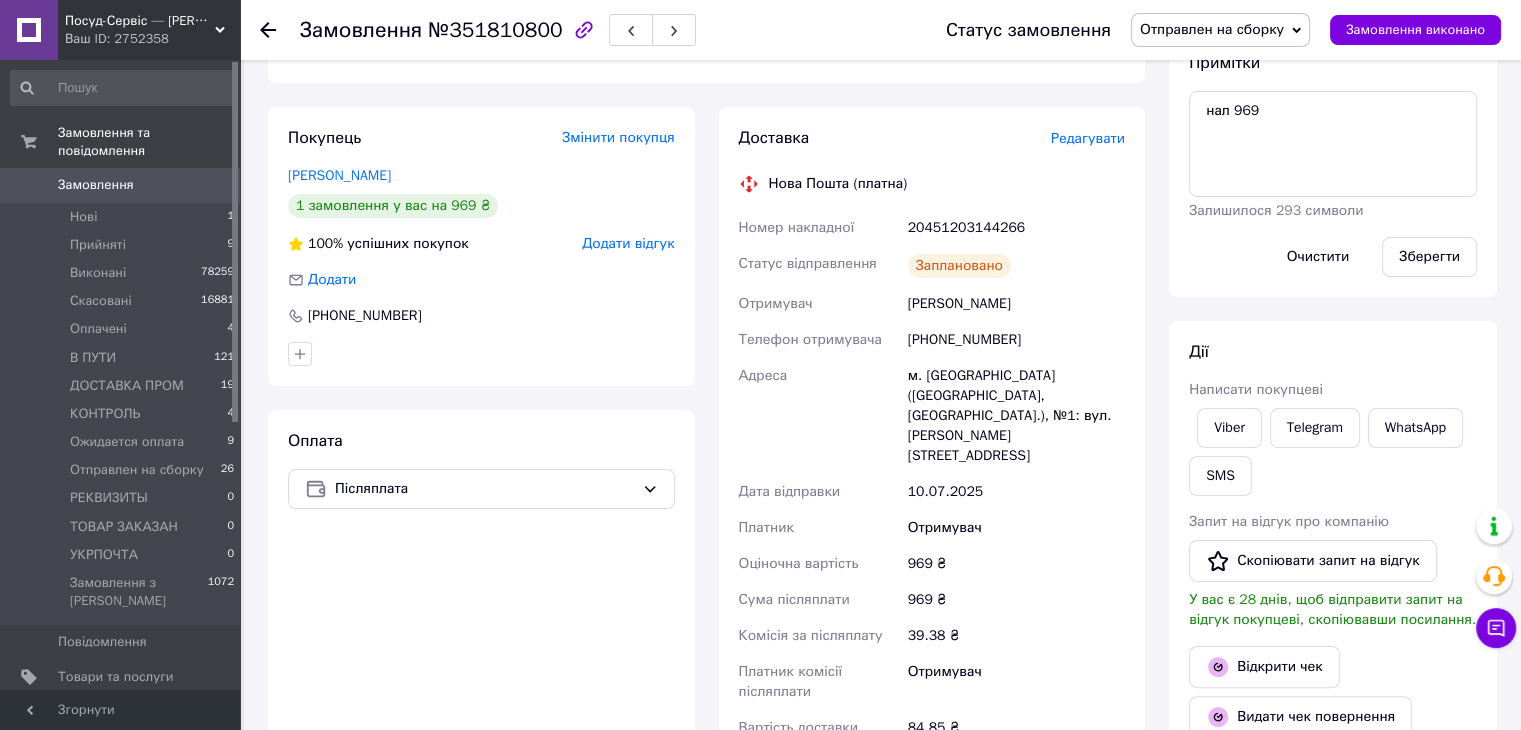 drag, startPoint x: 1247, startPoint y: 30, endPoint x: 1199, endPoint y: 96, distance: 81.608826 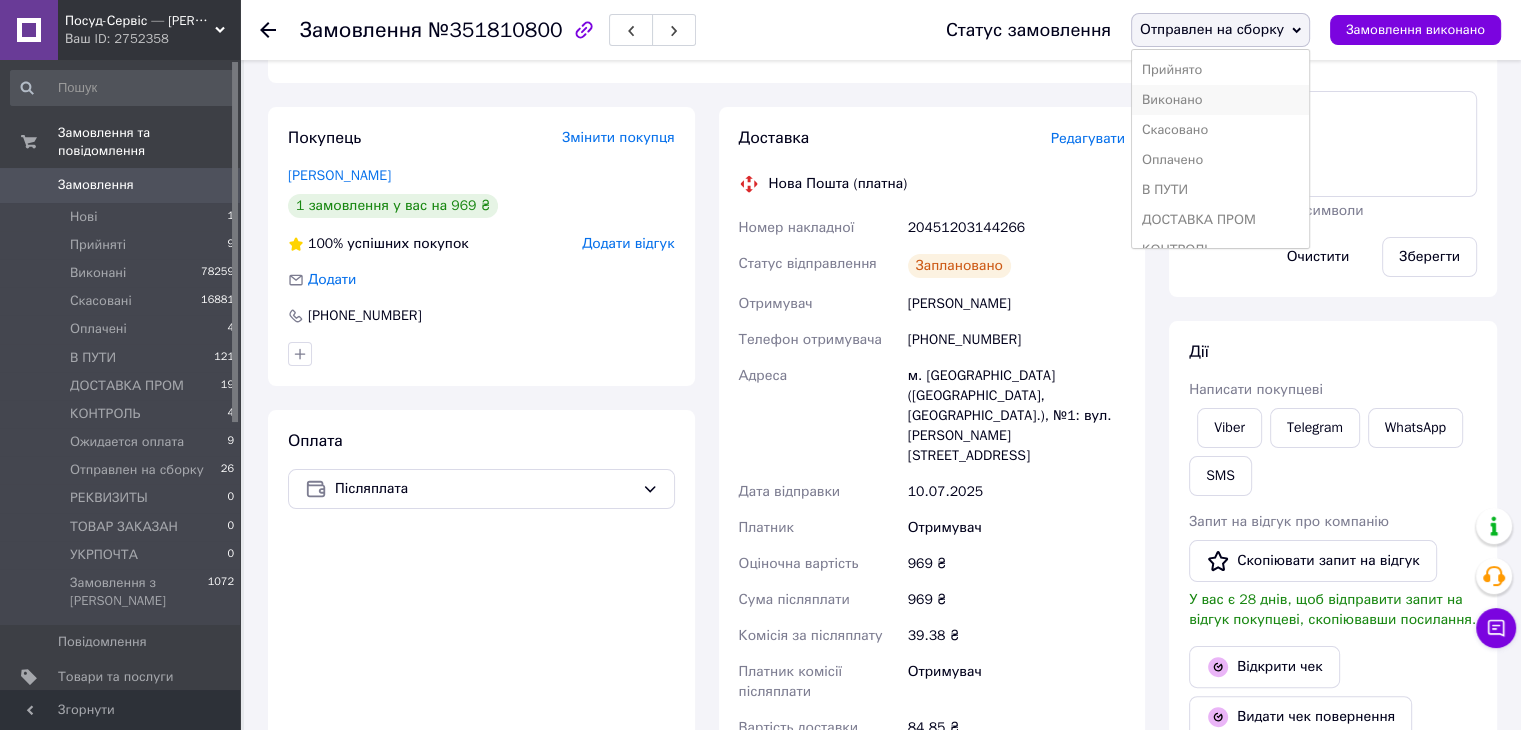 click on "Виконано" at bounding box center (1220, 100) 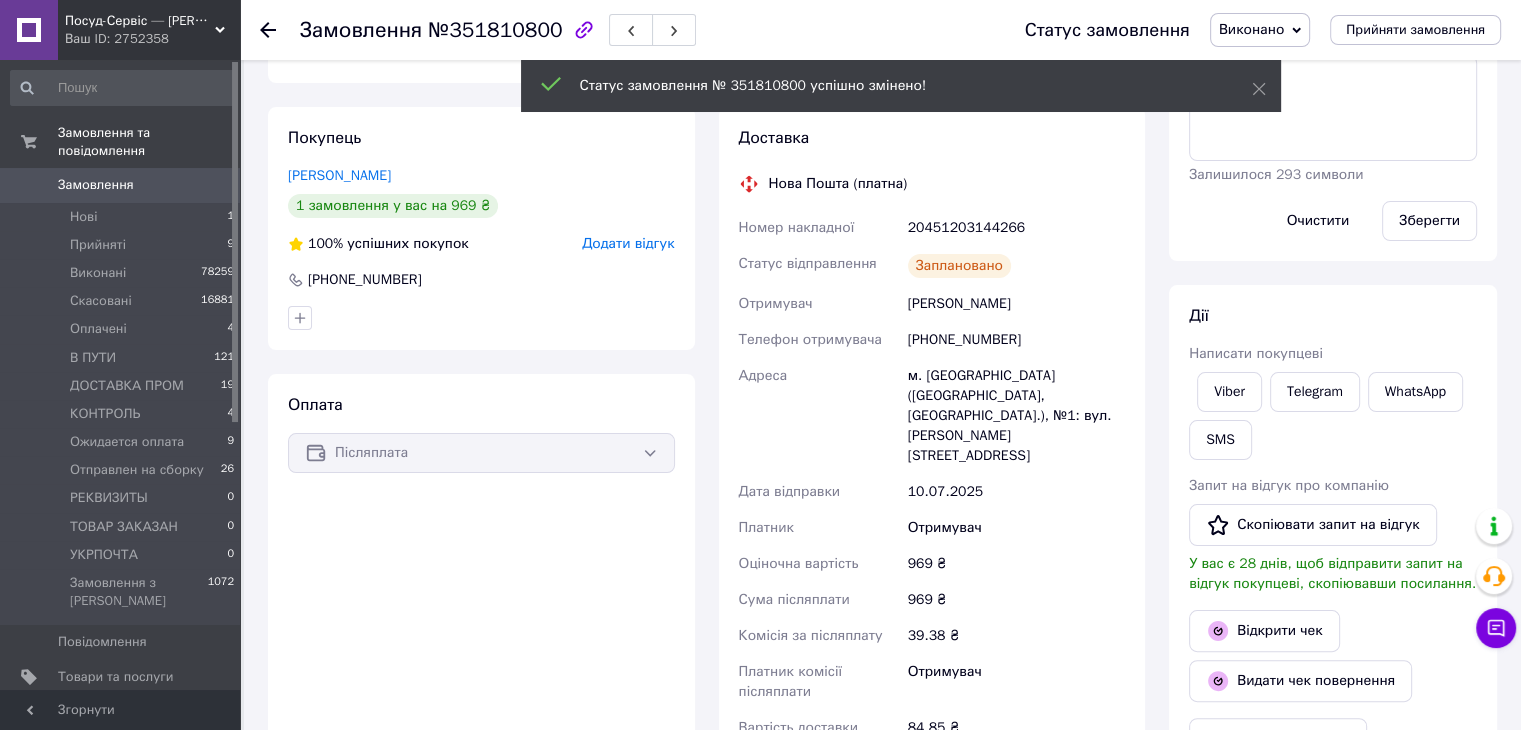 scroll, scrollTop: 140, scrollLeft: 0, axis: vertical 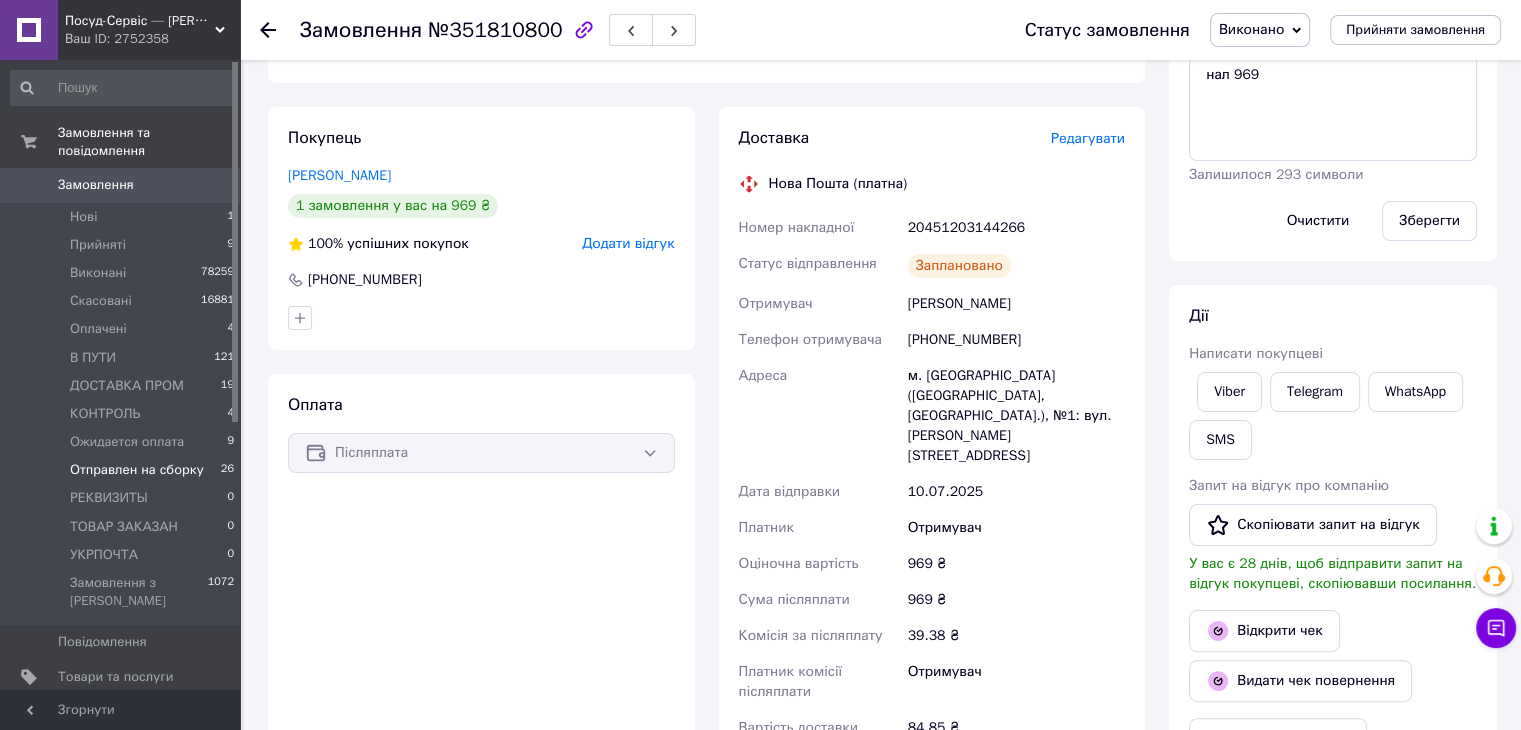 click on "Отправлен на сборку 26" at bounding box center (123, 470) 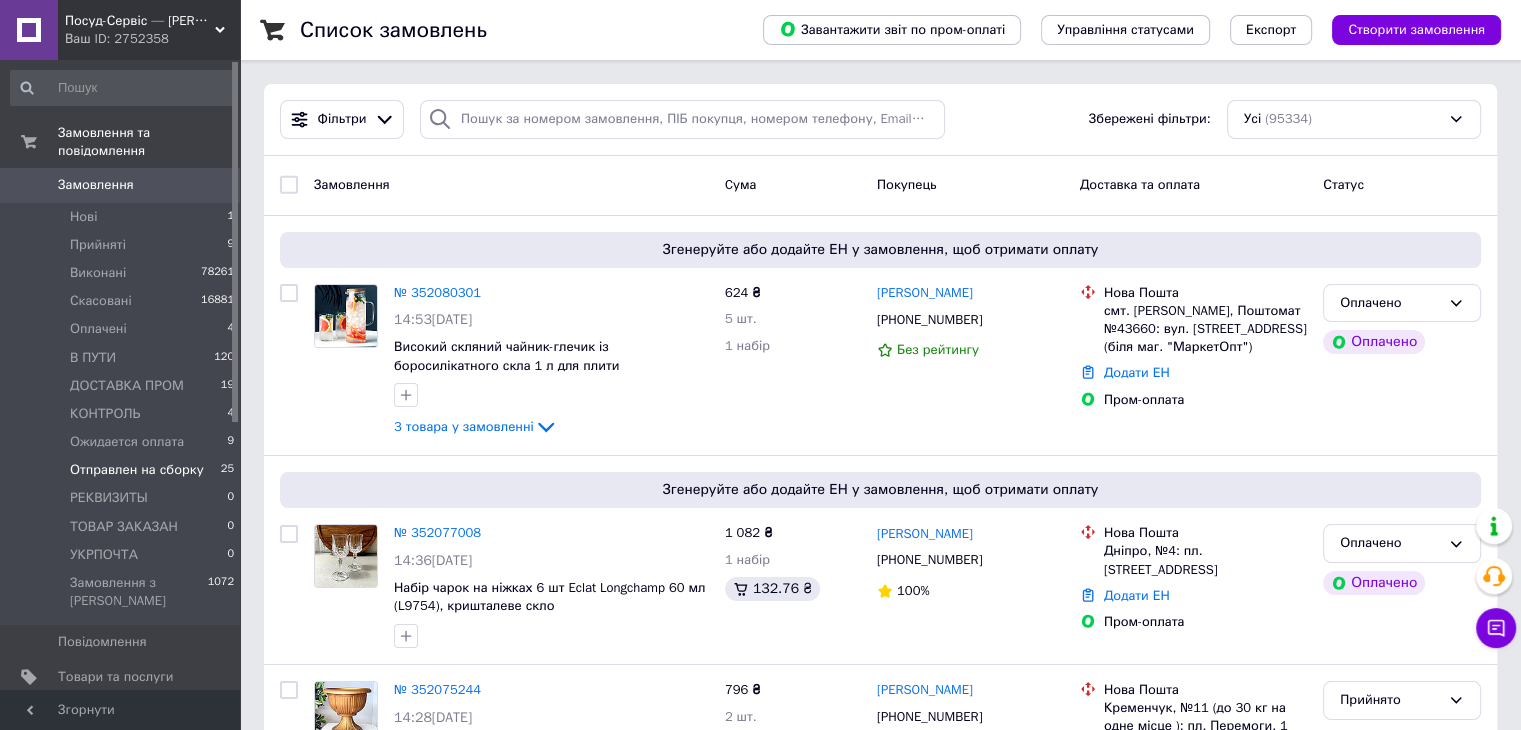 click on "Отправлен на сборку" at bounding box center [137, 470] 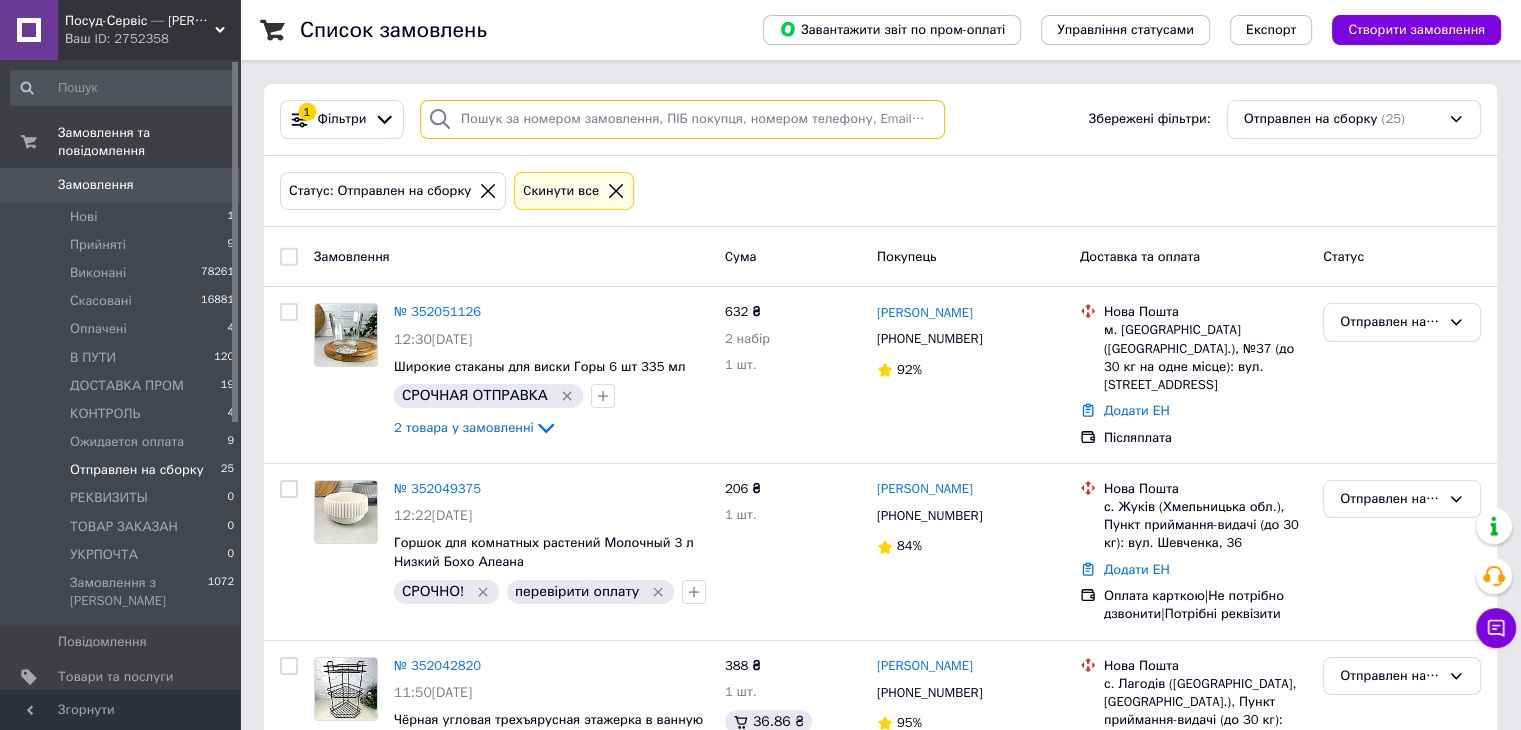 click at bounding box center [682, 119] 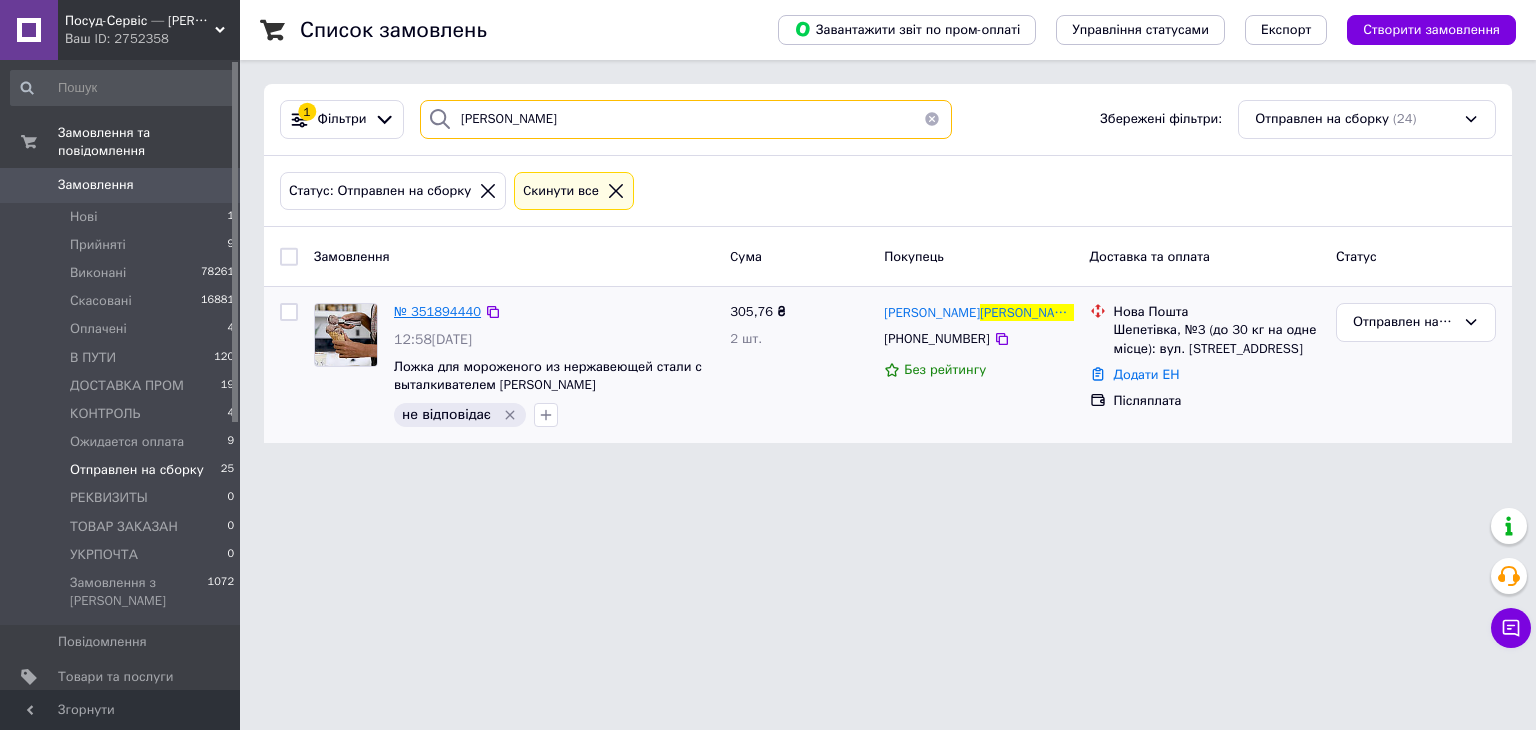 type on "Зданевич" 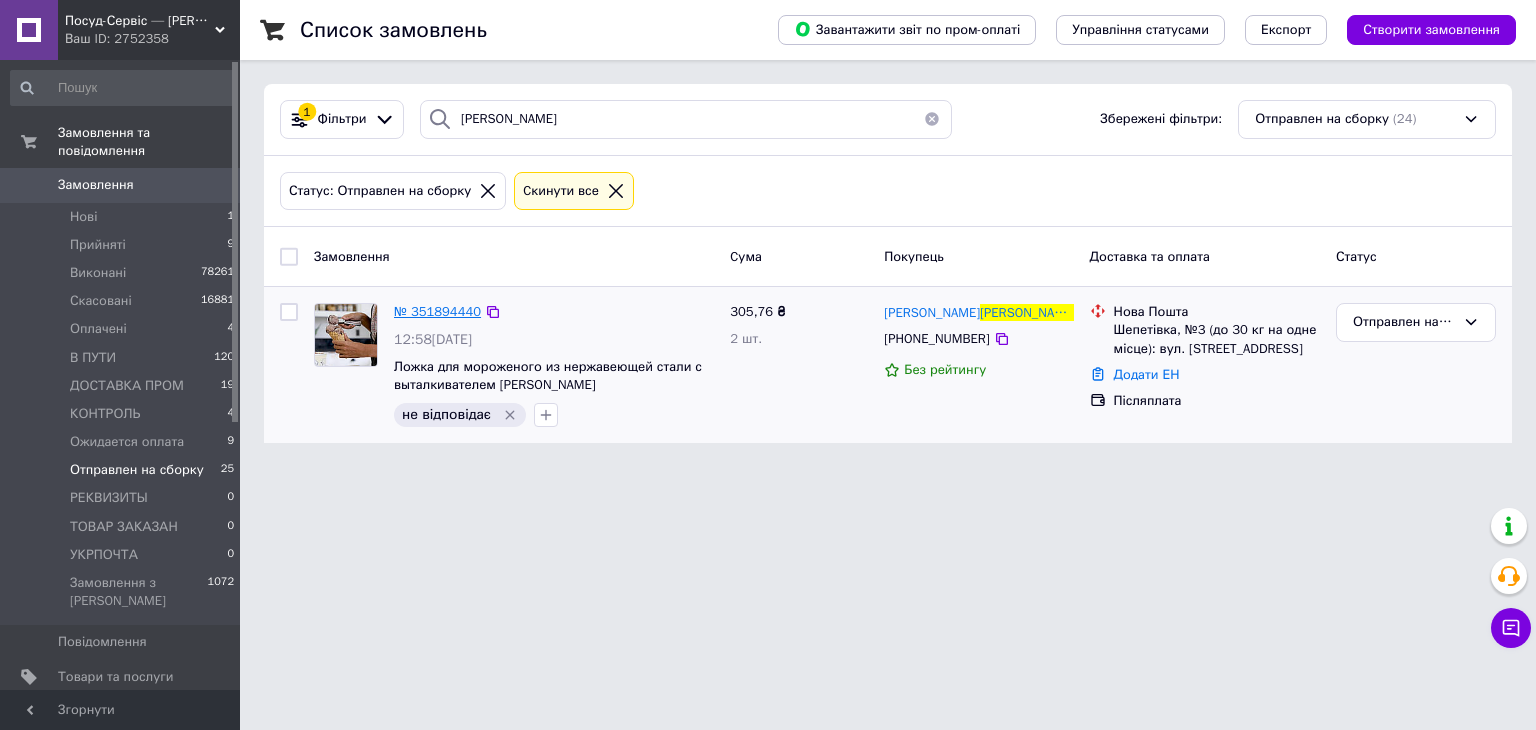 click on "№ 351894440" at bounding box center [437, 311] 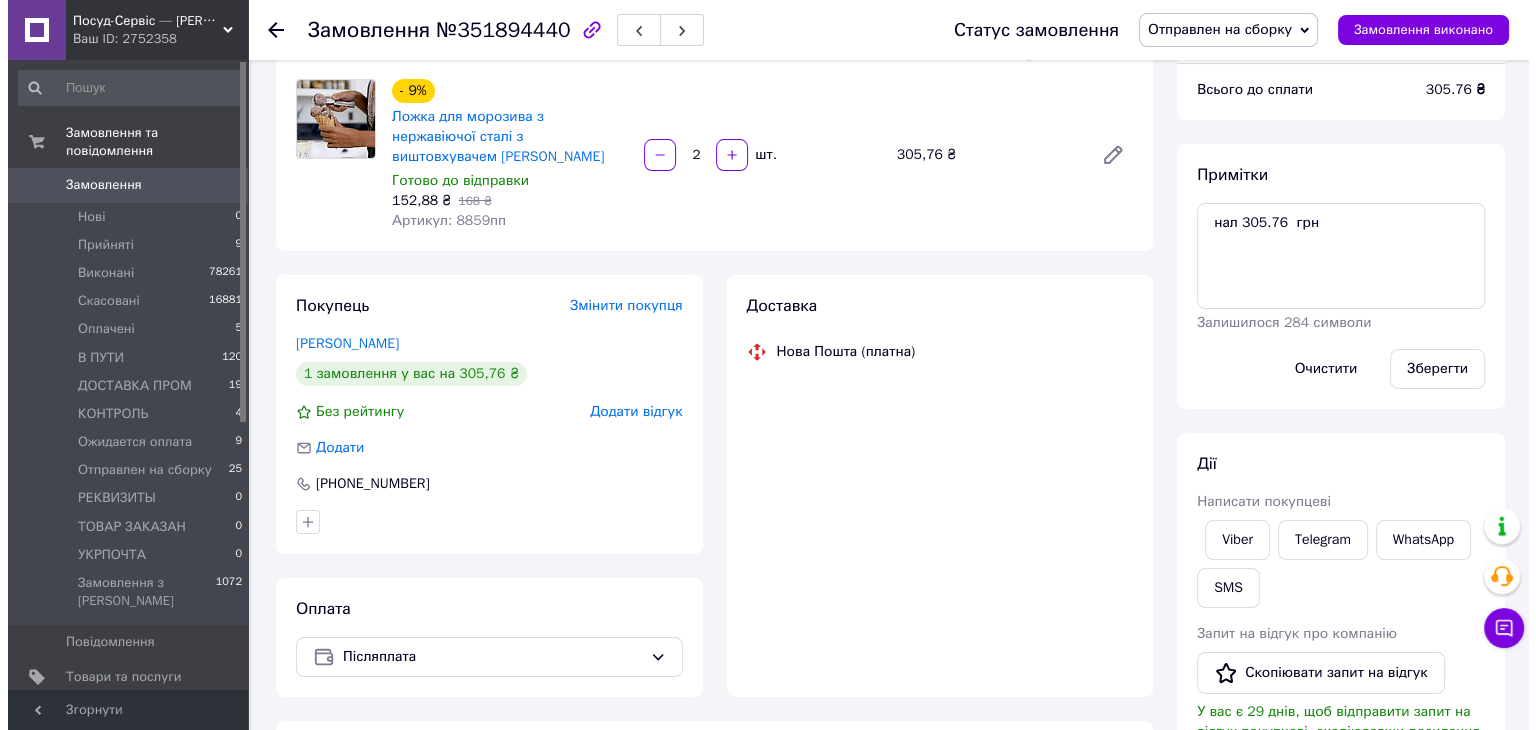 scroll, scrollTop: 452, scrollLeft: 0, axis: vertical 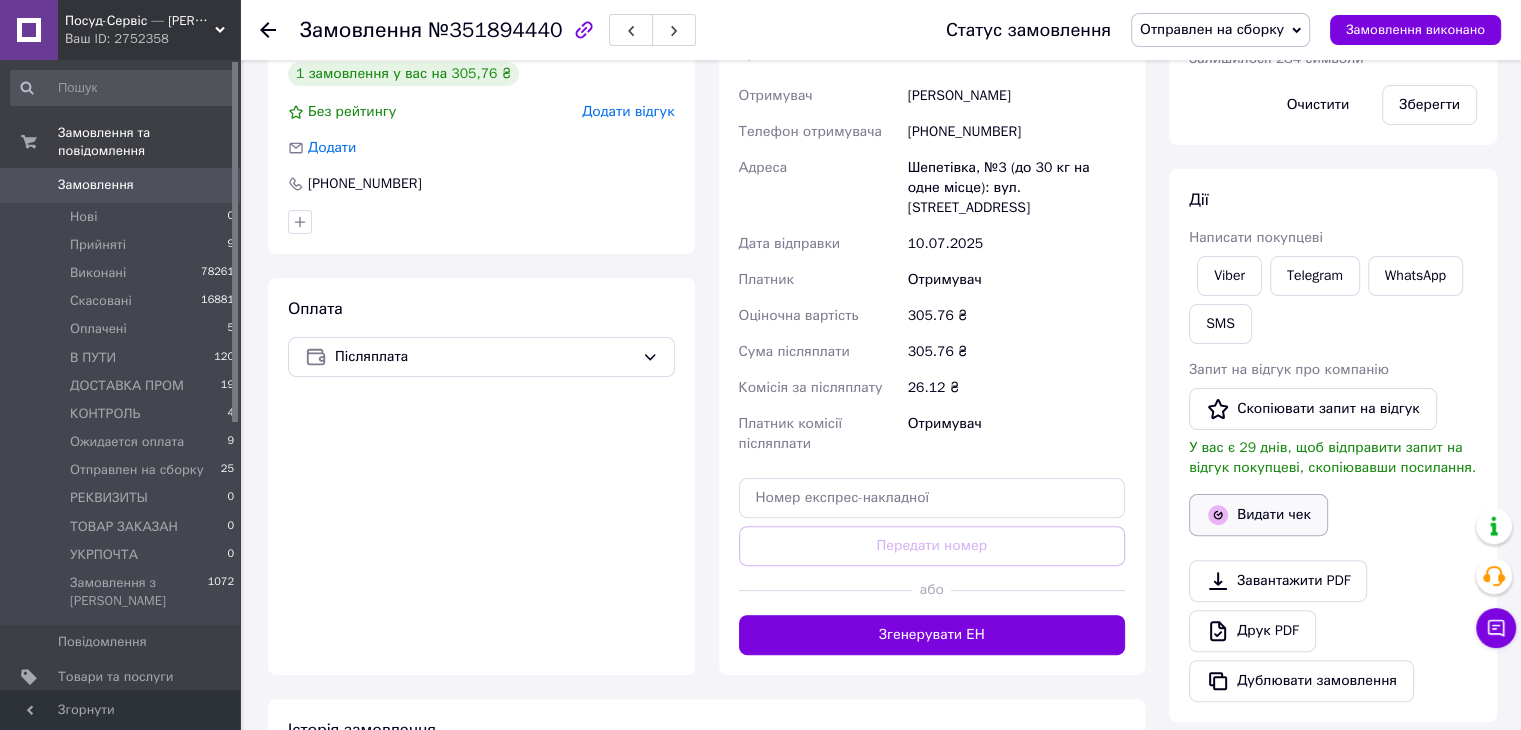 click on "Видати чек" at bounding box center [1258, 515] 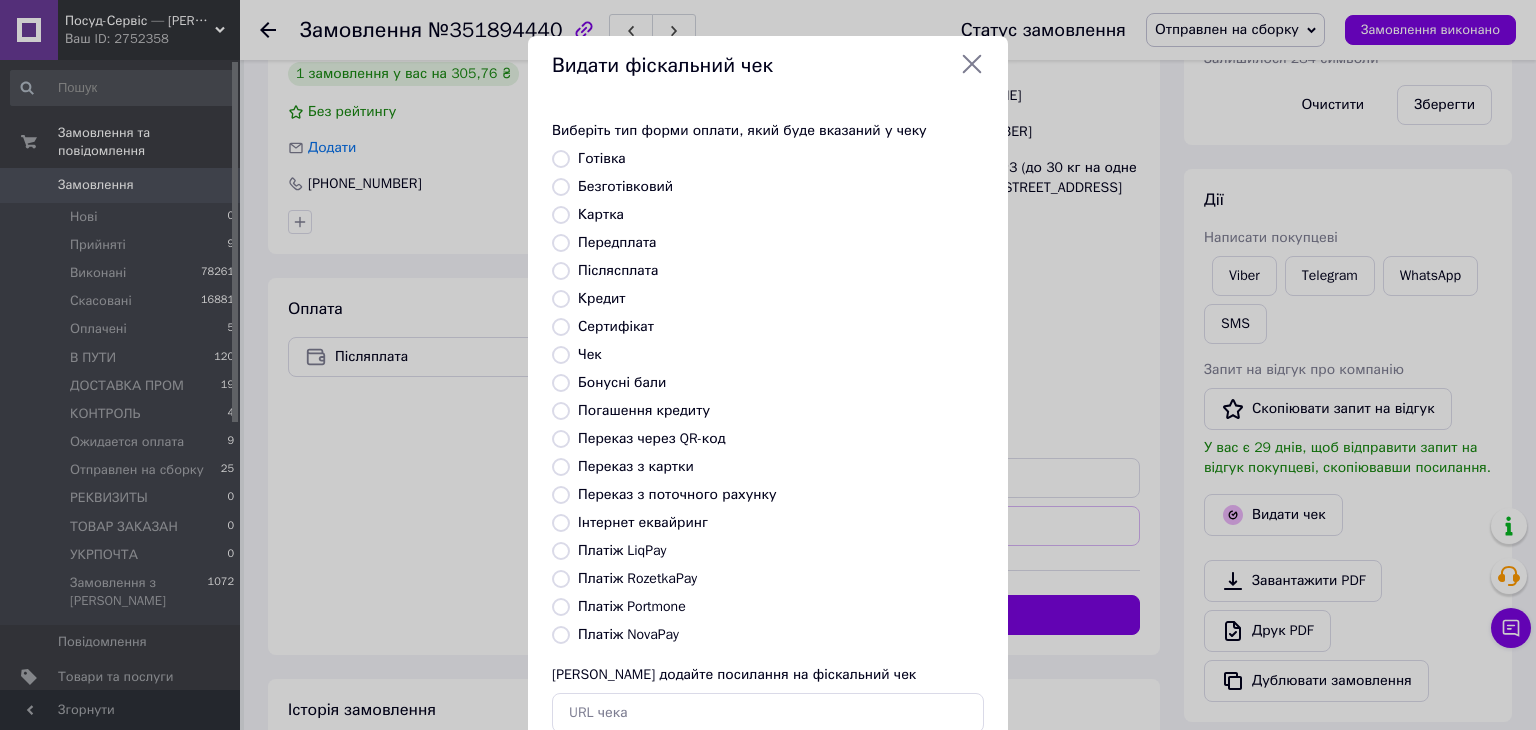 click on "Платіж NovaPay" at bounding box center [561, 635] 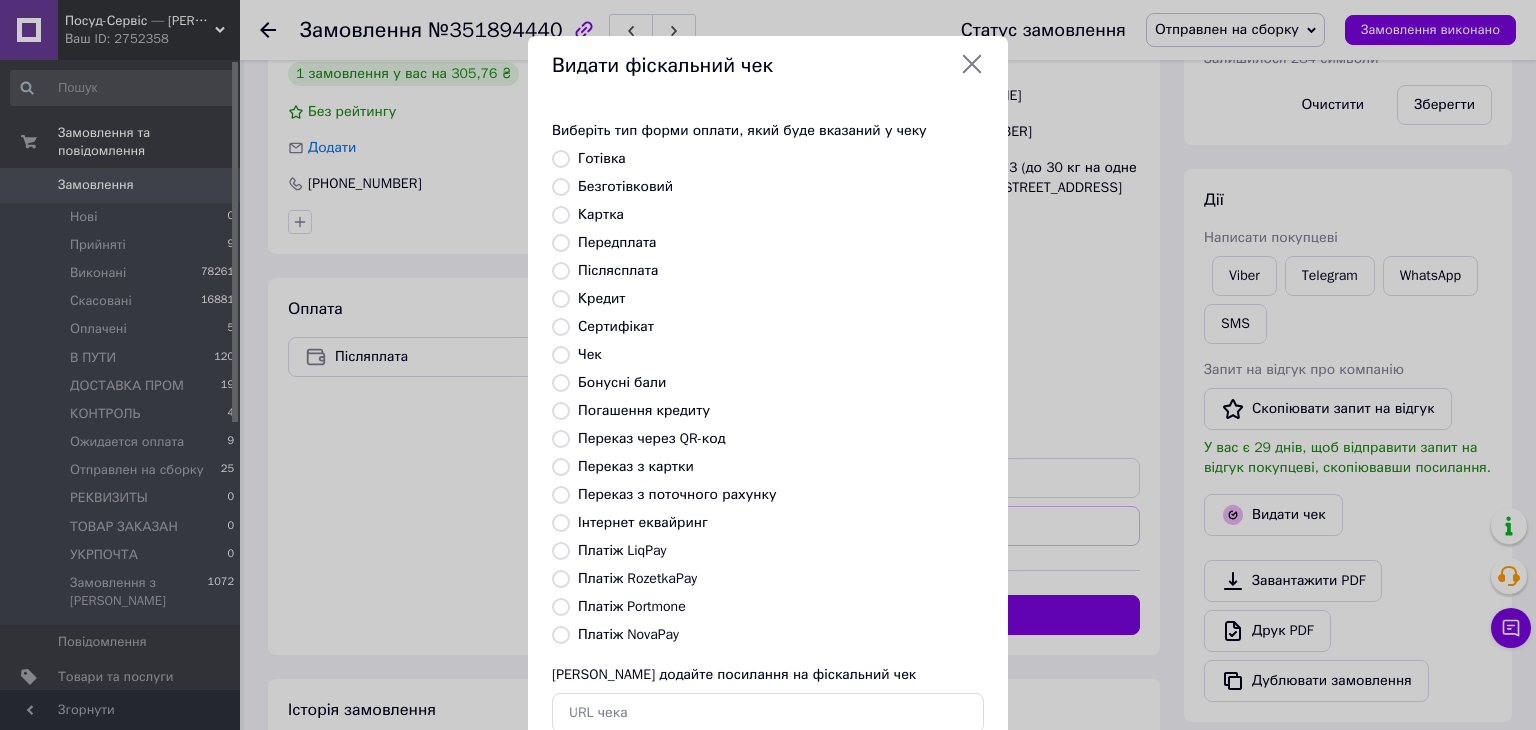 radio on "true" 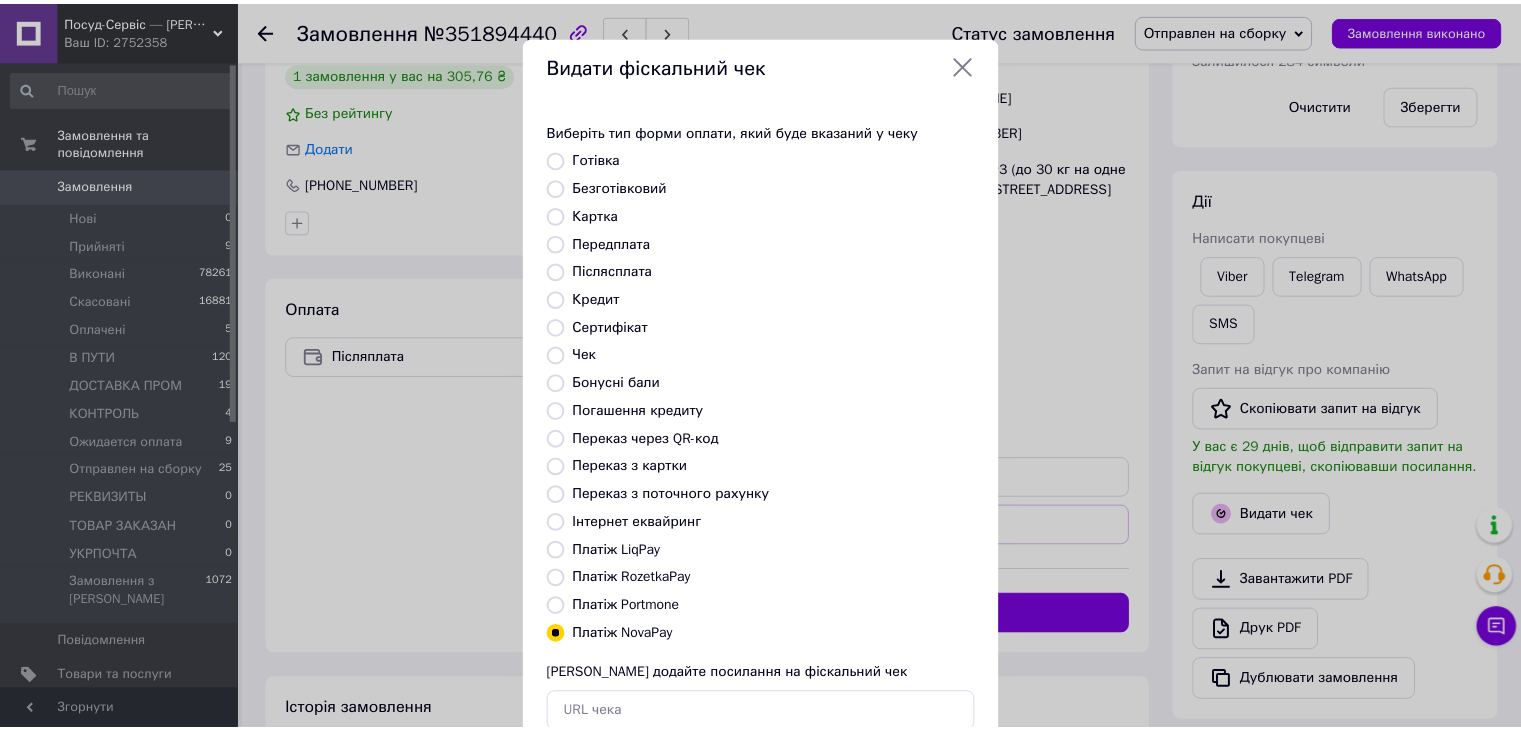 scroll, scrollTop: 128, scrollLeft: 0, axis: vertical 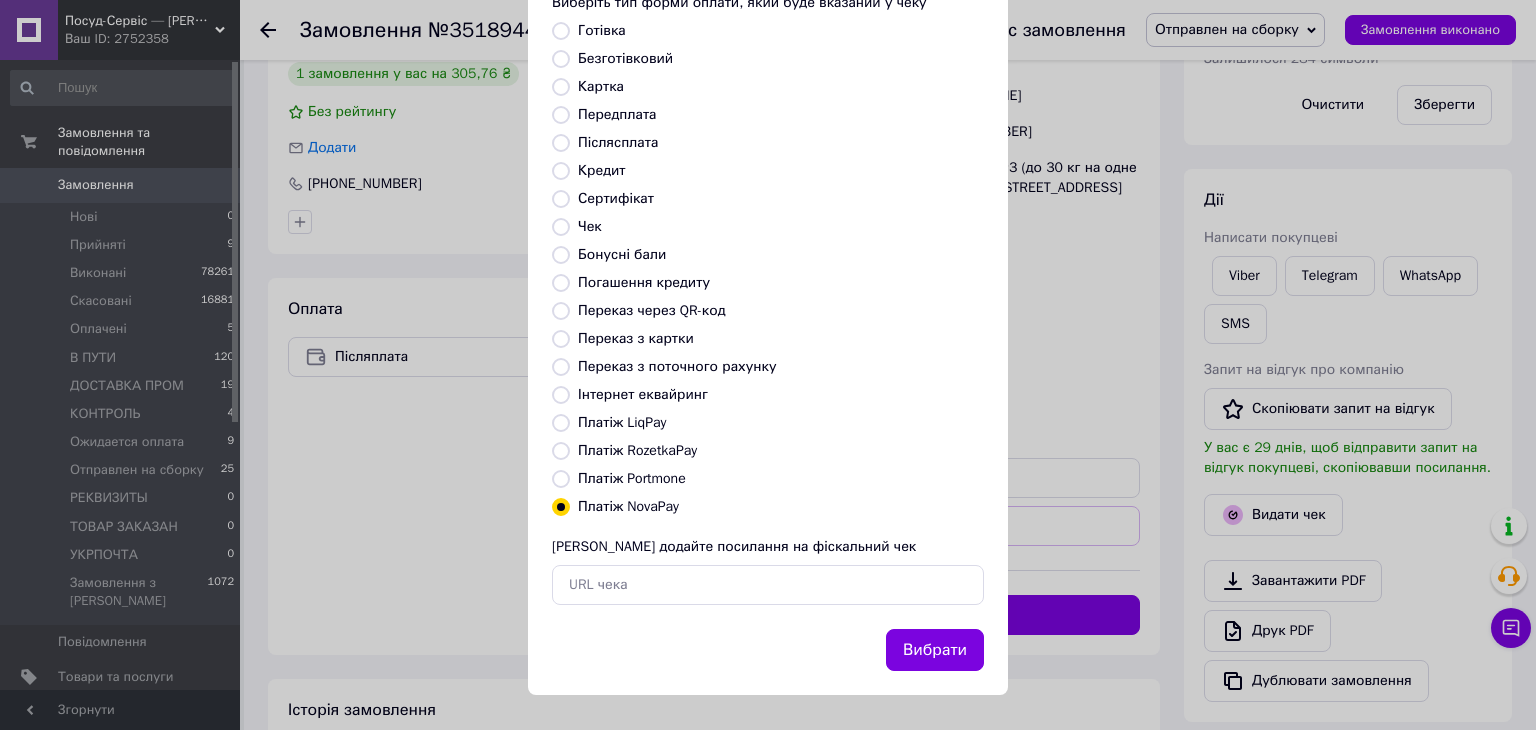 click on "Вибрати" at bounding box center (935, 650) 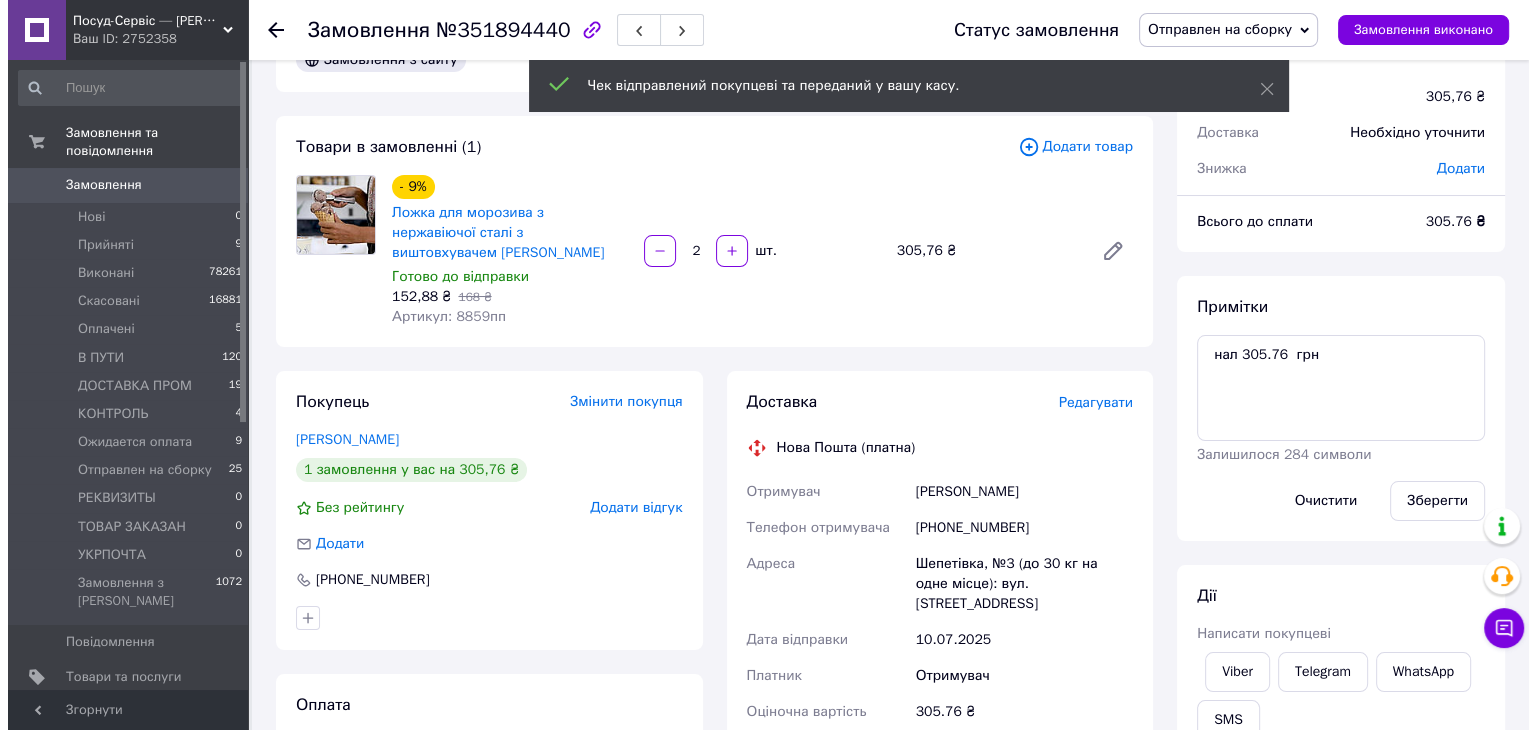 scroll, scrollTop: 0, scrollLeft: 0, axis: both 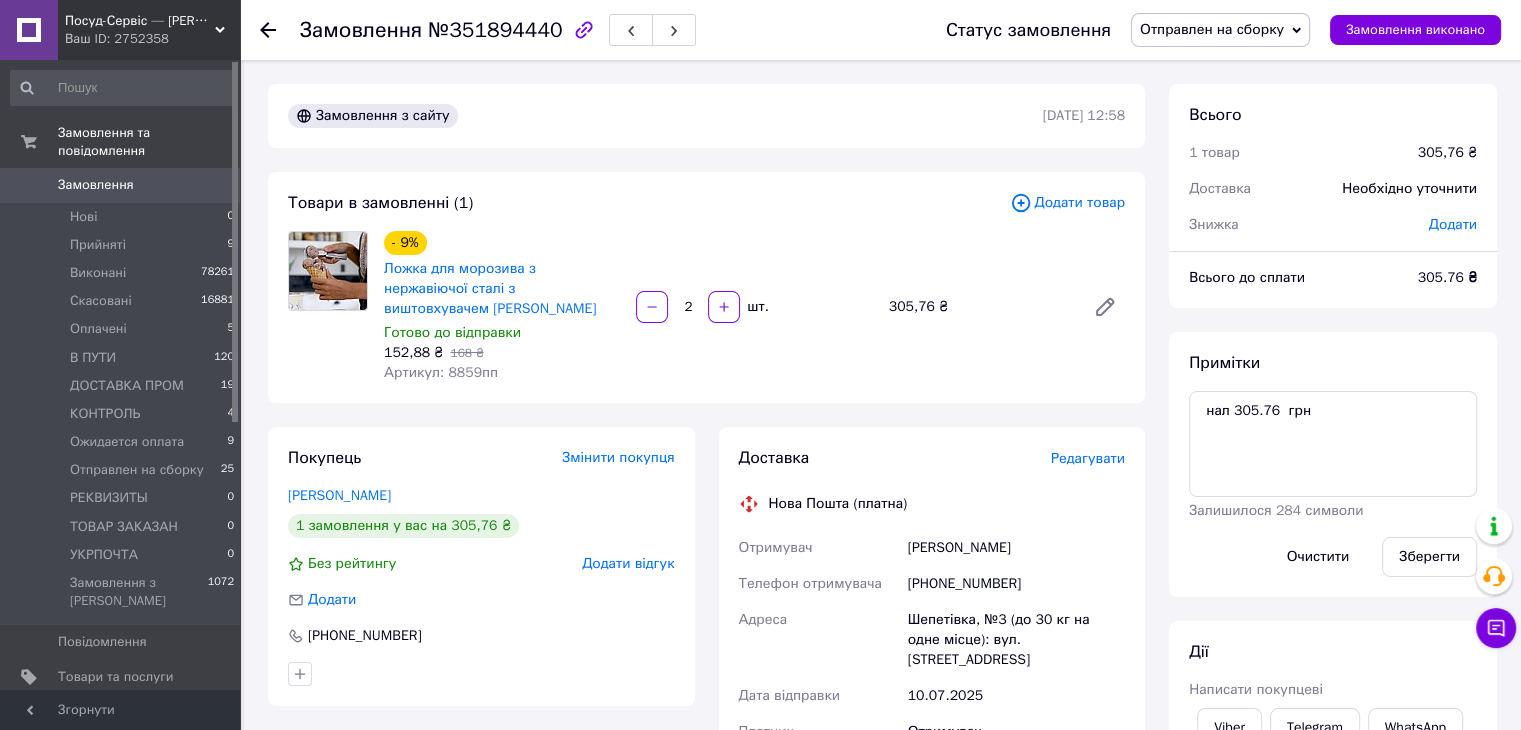 click on "Редагувати" at bounding box center (1088, 458) 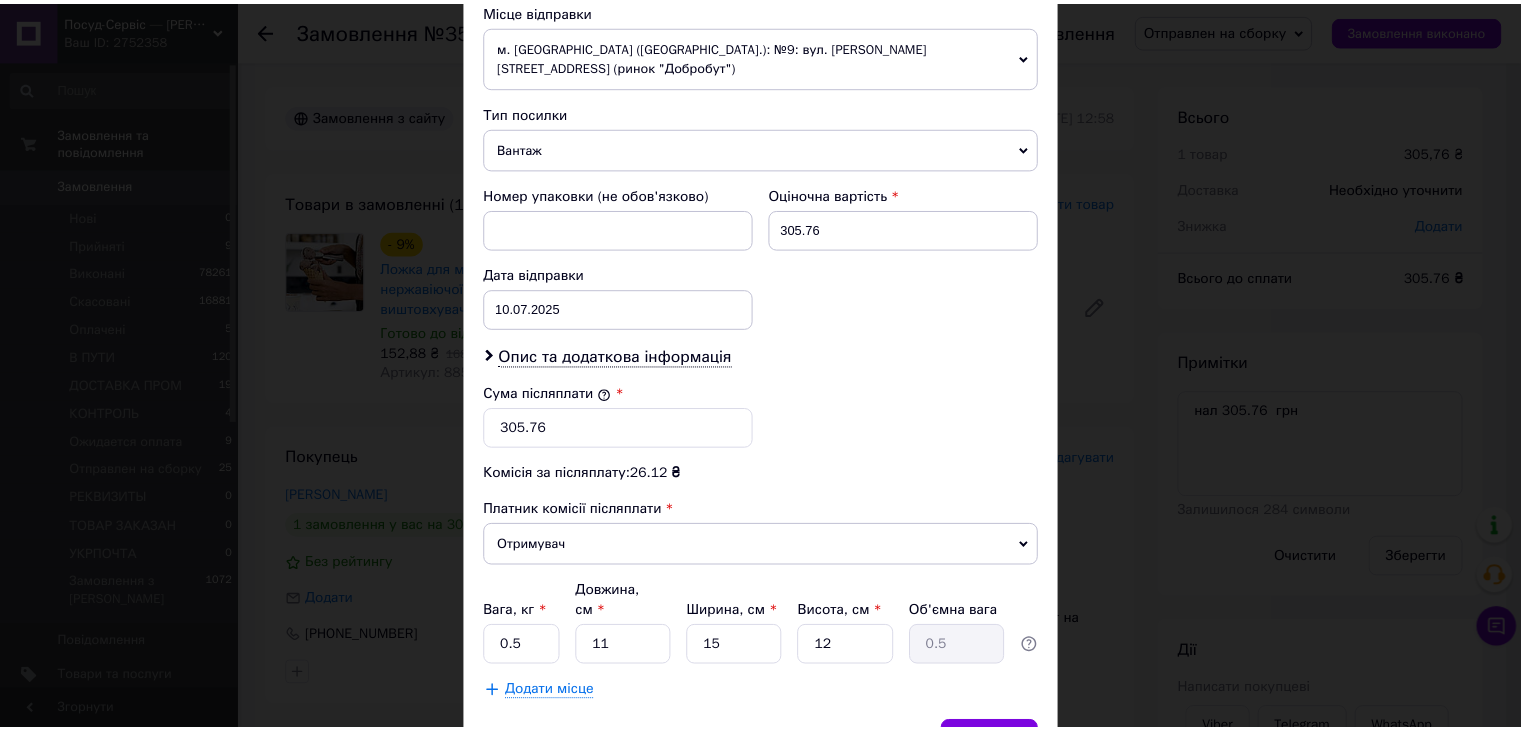 scroll, scrollTop: 790, scrollLeft: 0, axis: vertical 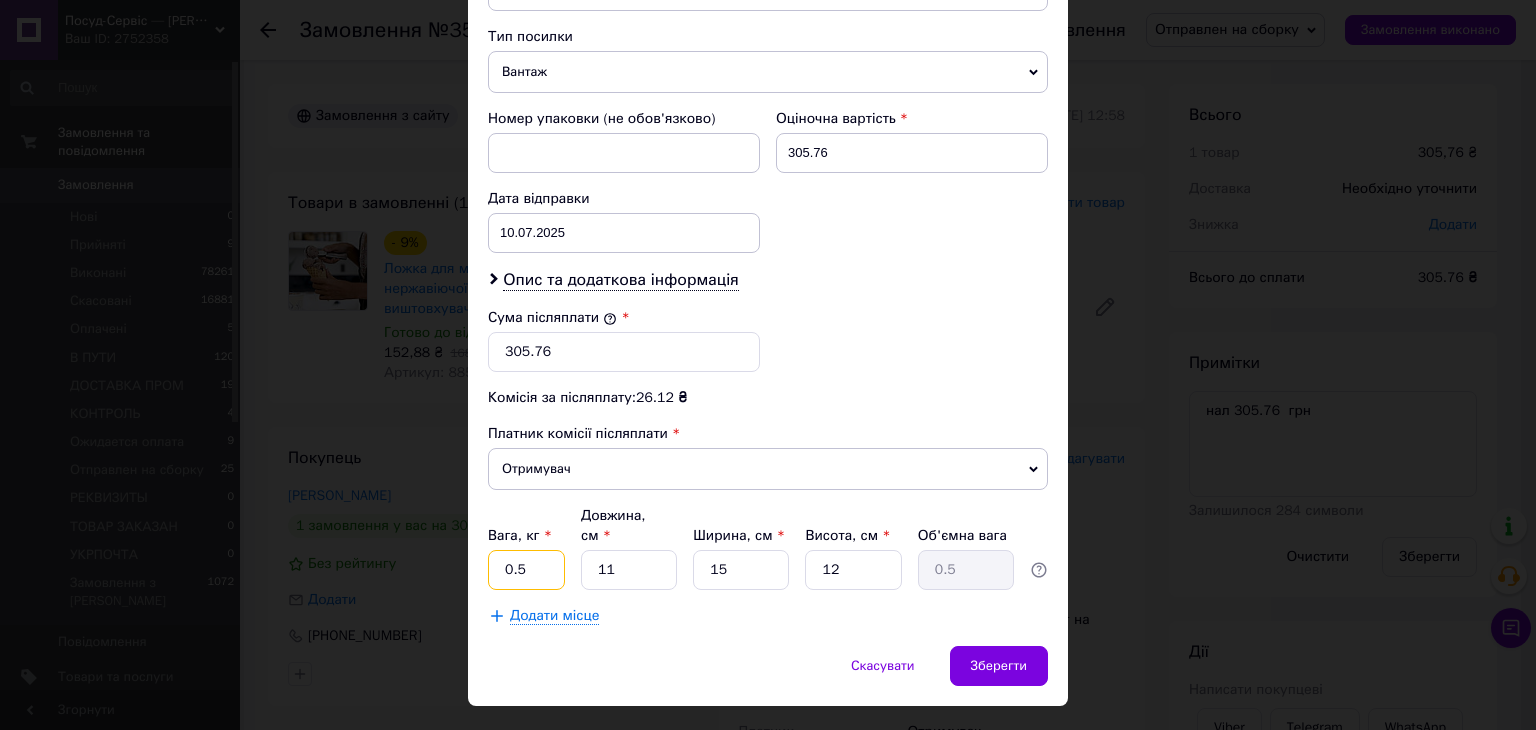 drag, startPoint x: 533, startPoint y: 523, endPoint x: 515, endPoint y: 525, distance: 18.110771 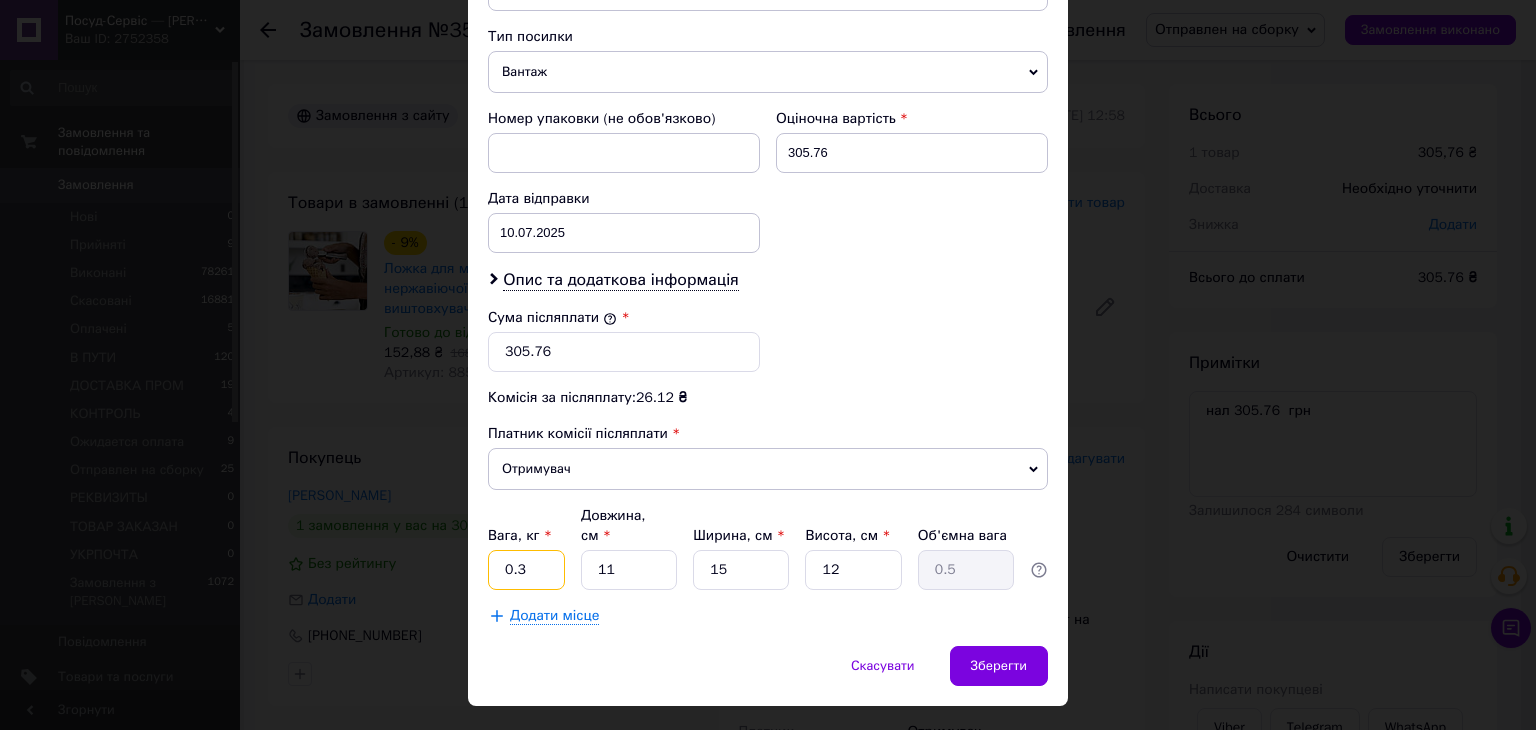 type on "0.3" 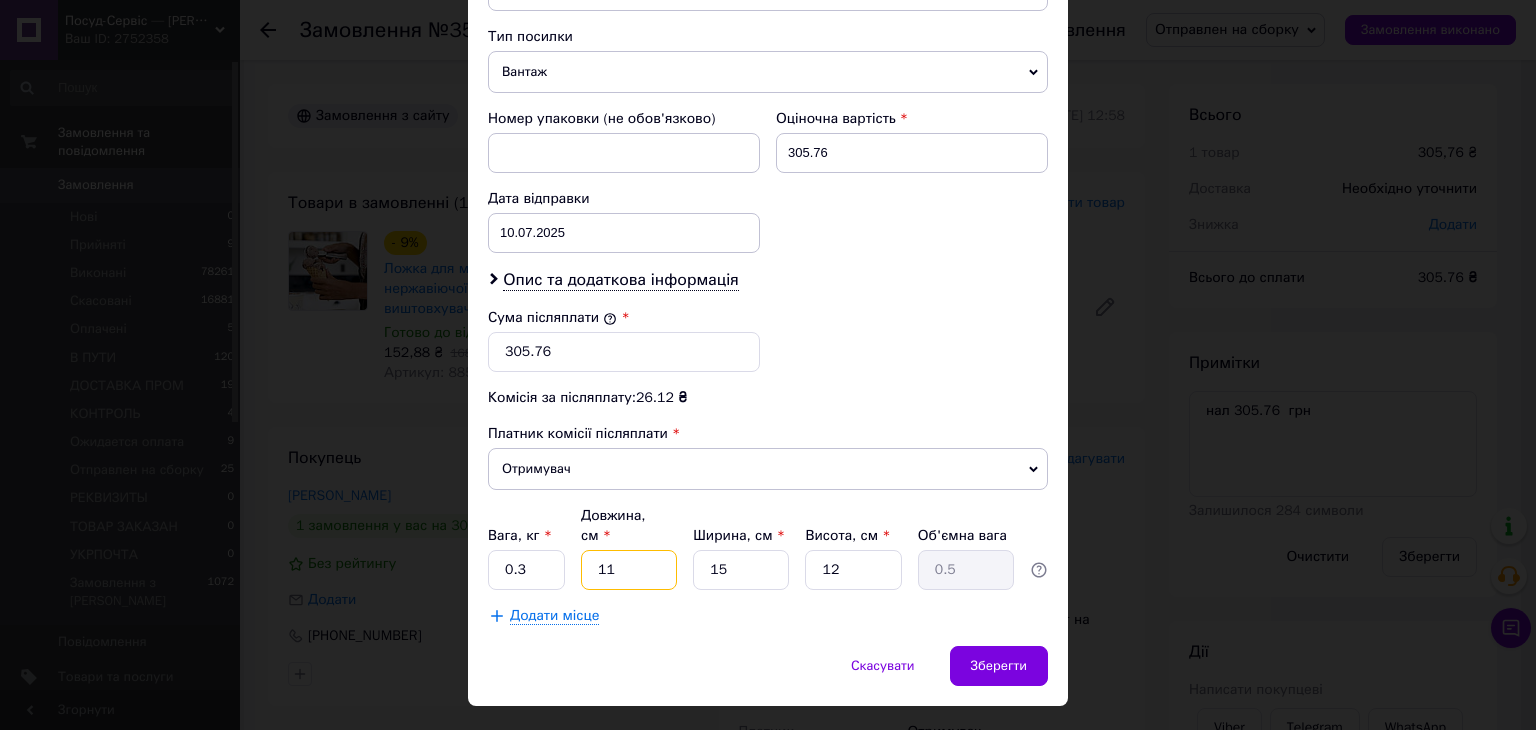 drag, startPoint x: 600, startPoint y: 514, endPoint x: 577, endPoint y: 514, distance: 23 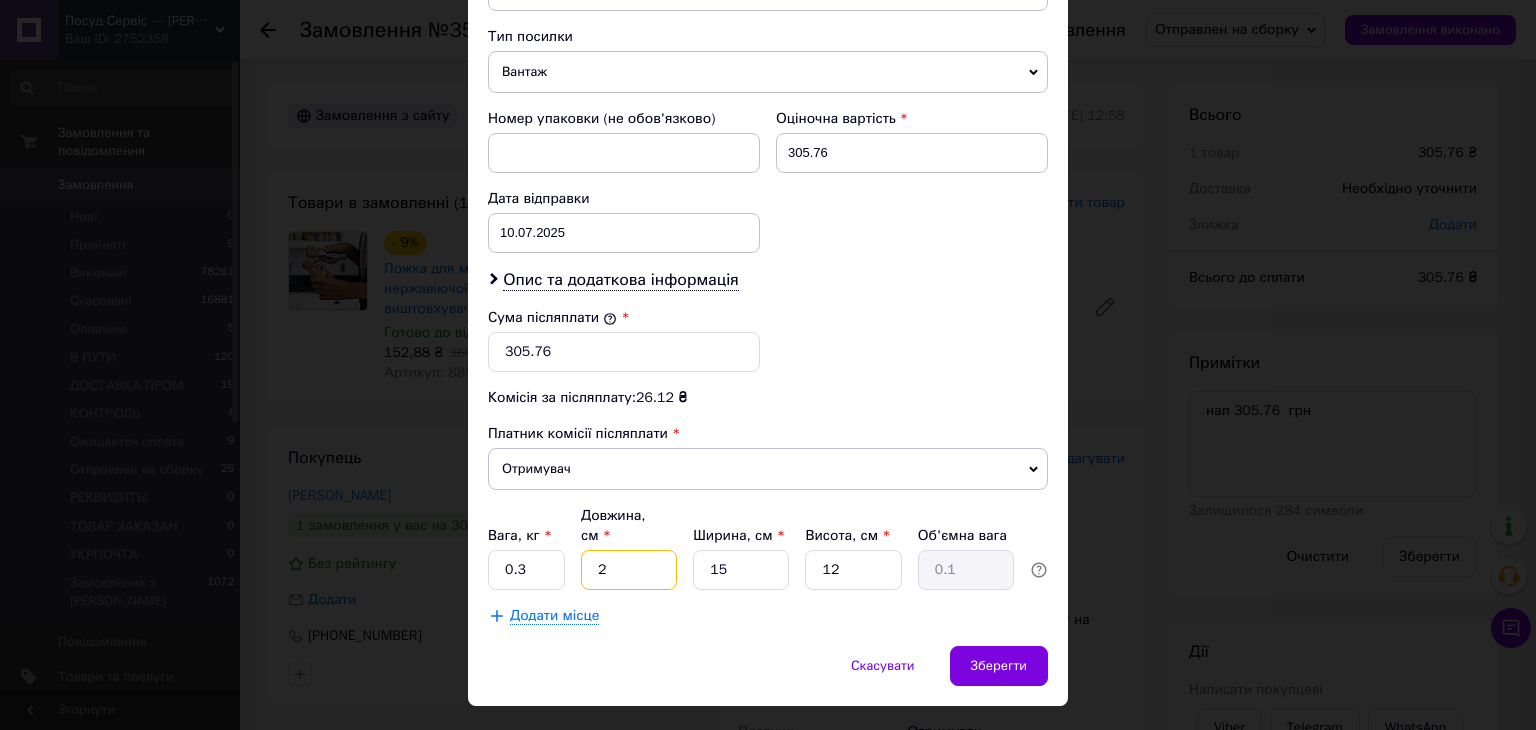 type on "25" 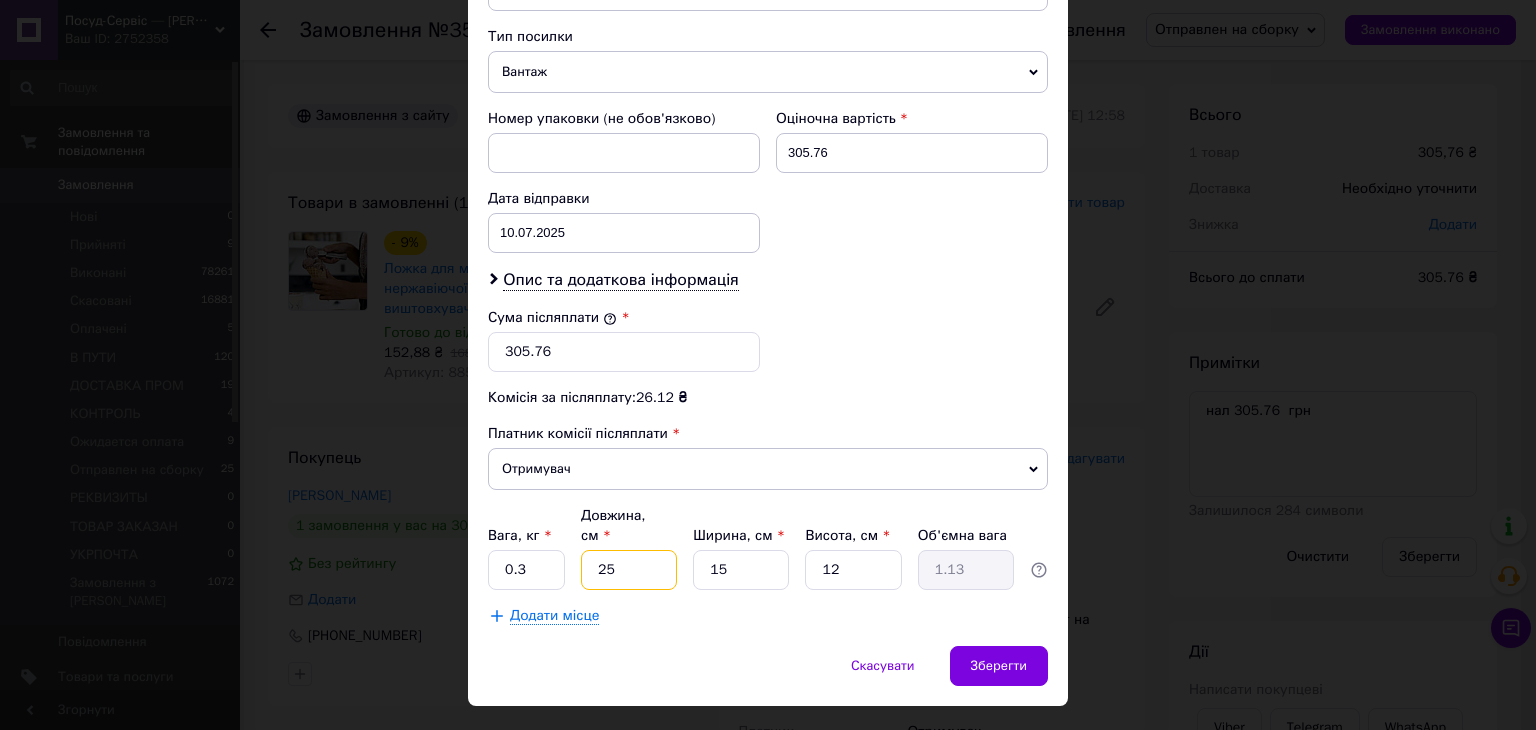 type on "25" 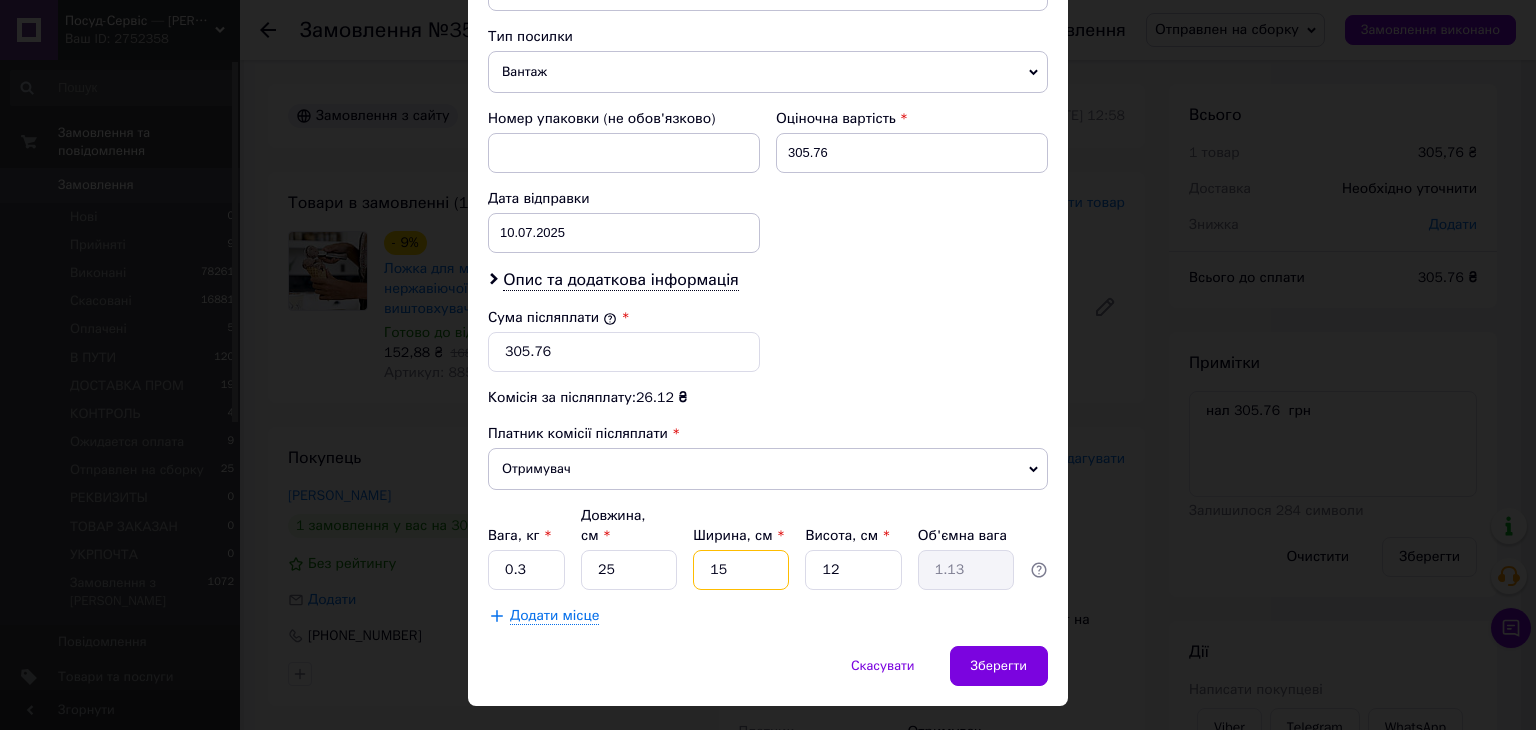 drag, startPoint x: 728, startPoint y: 519, endPoint x: 662, endPoint y: 517, distance: 66.0303 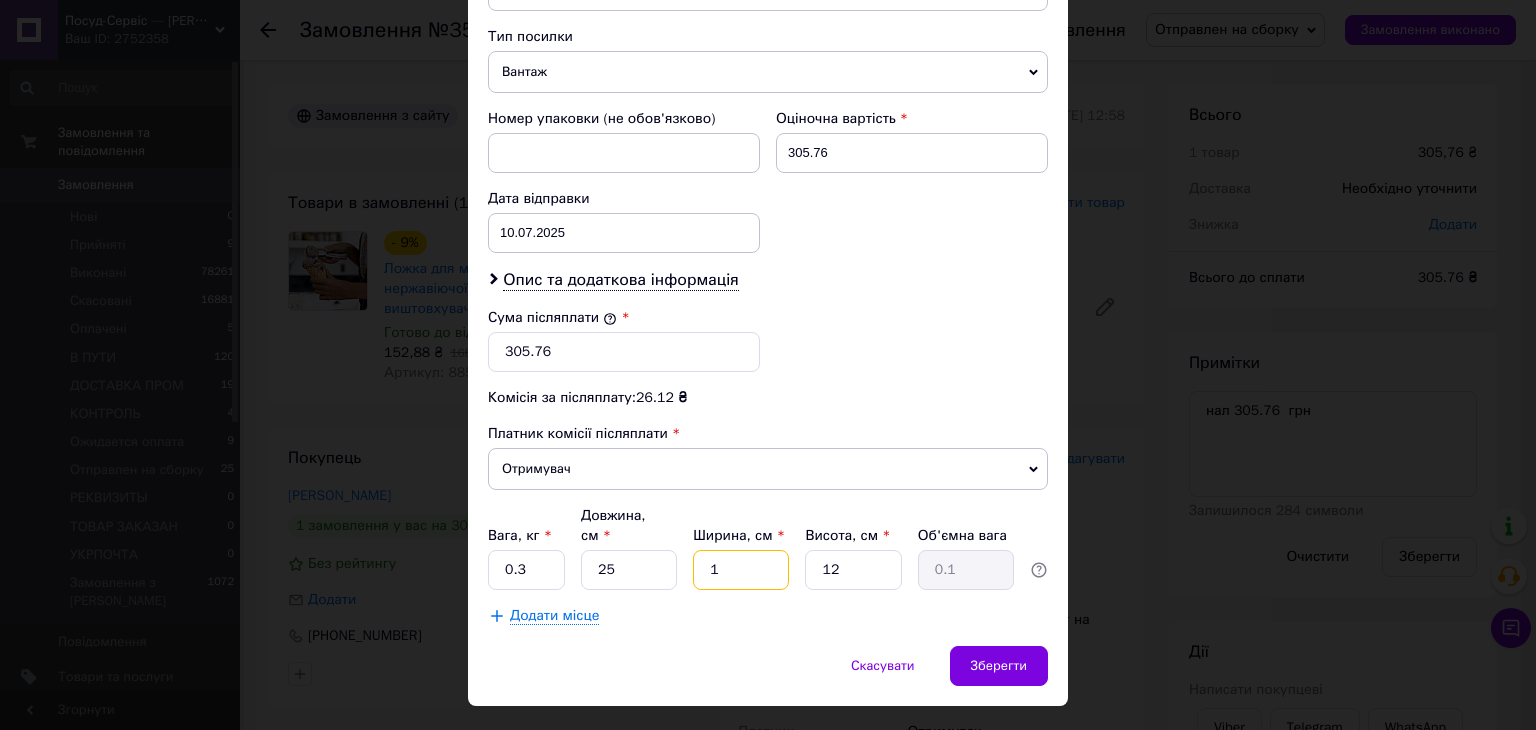 type on "17" 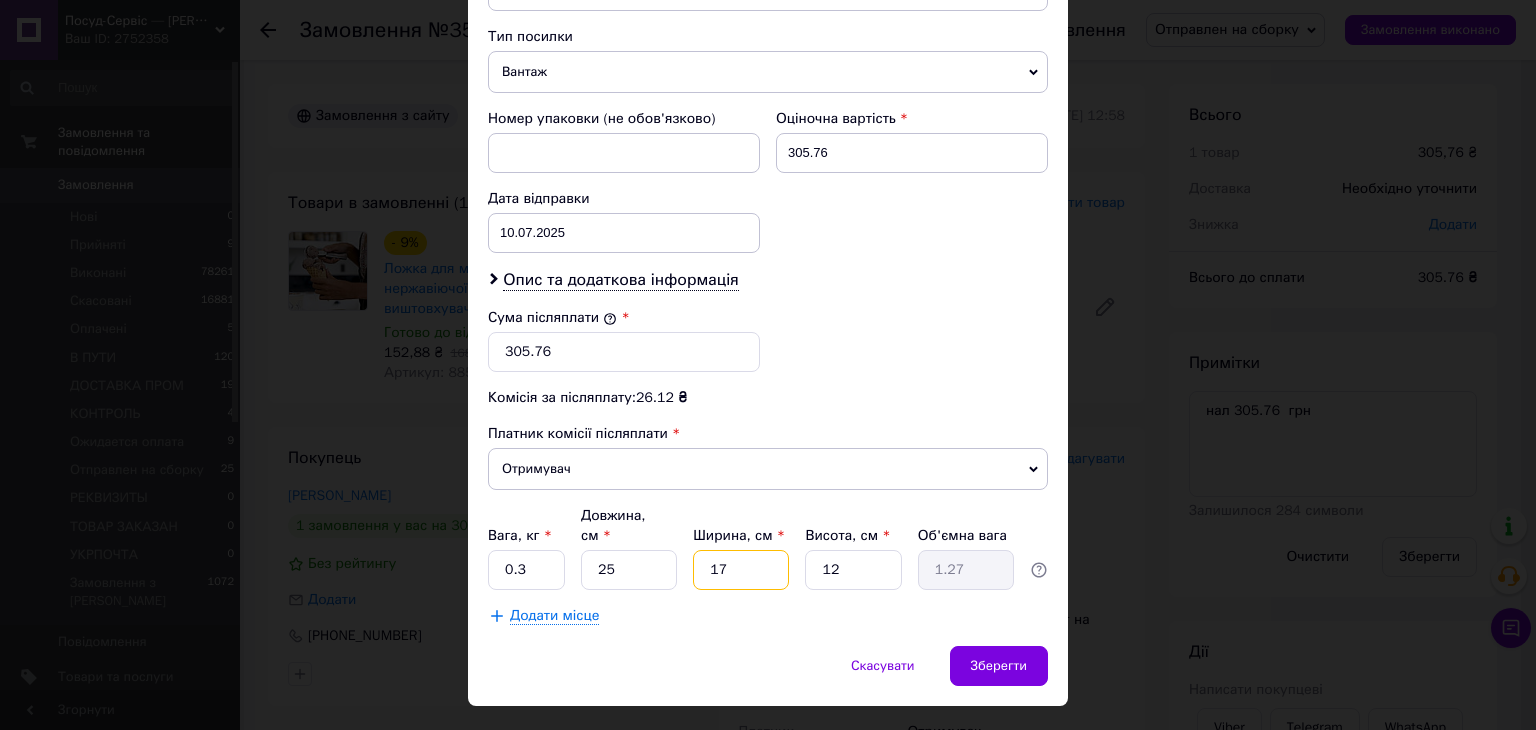 type on "17" 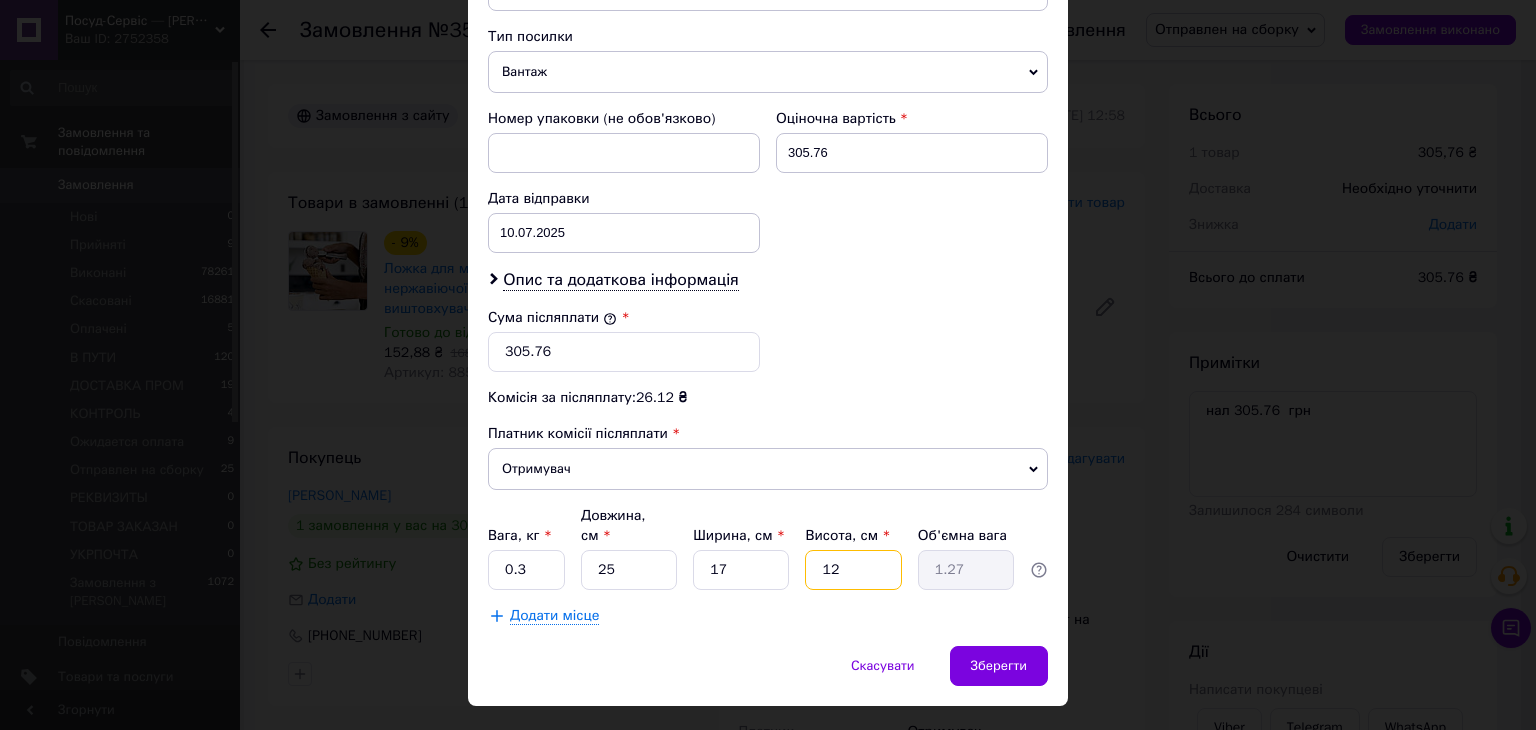 drag, startPoint x: 864, startPoint y: 537, endPoint x: 811, endPoint y: 538, distance: 53.009434 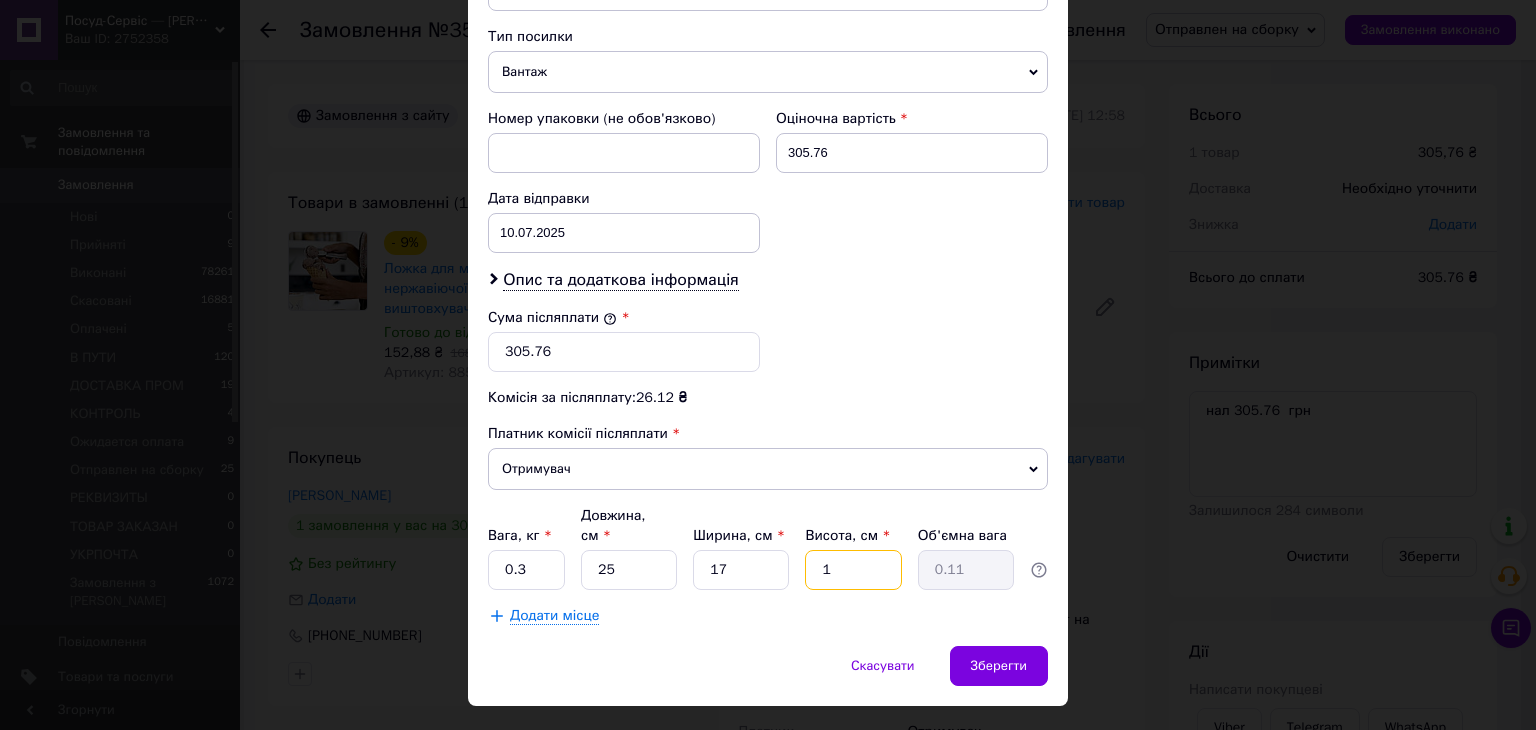 type on "10" 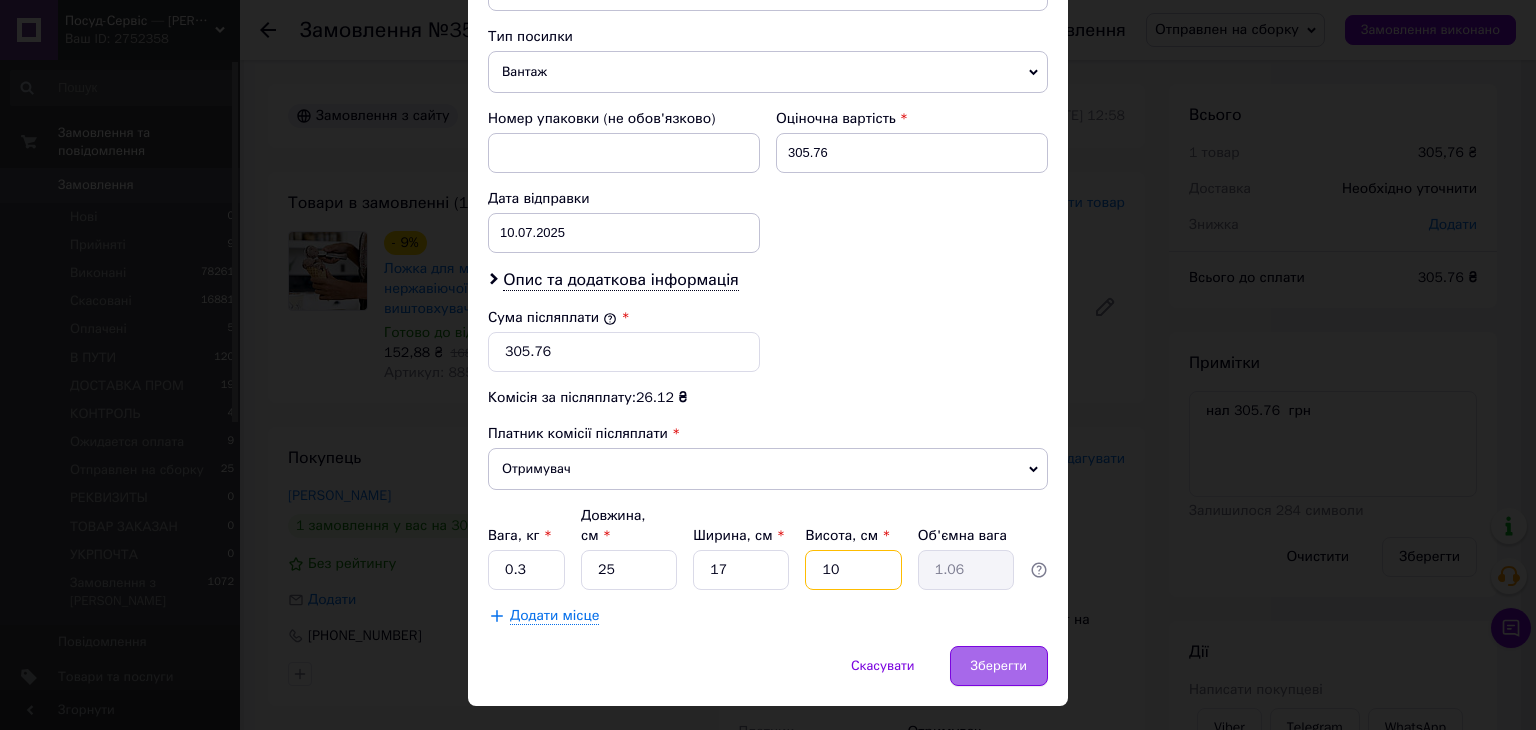type on "10" 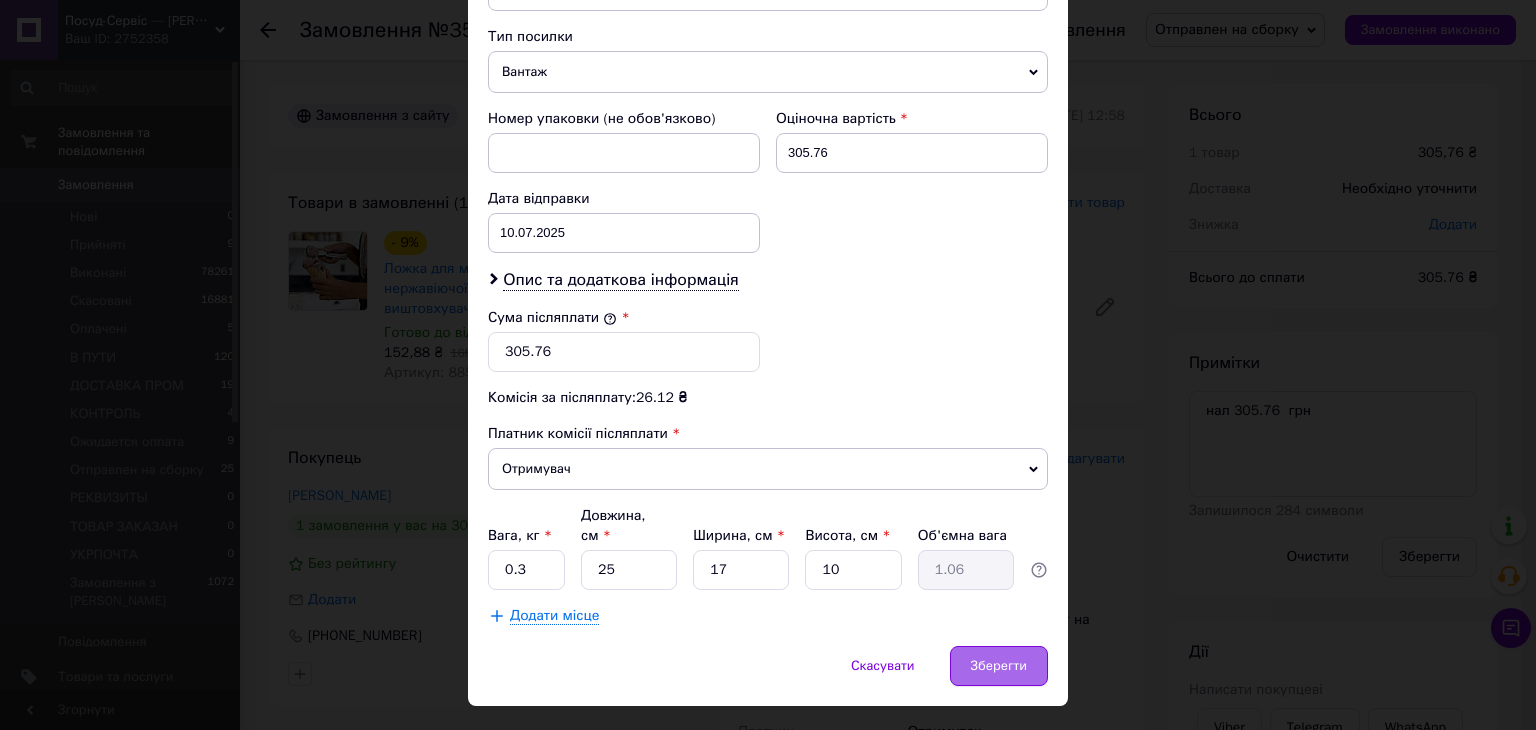 click on "Зберегти" at bounding box center [999, 666] 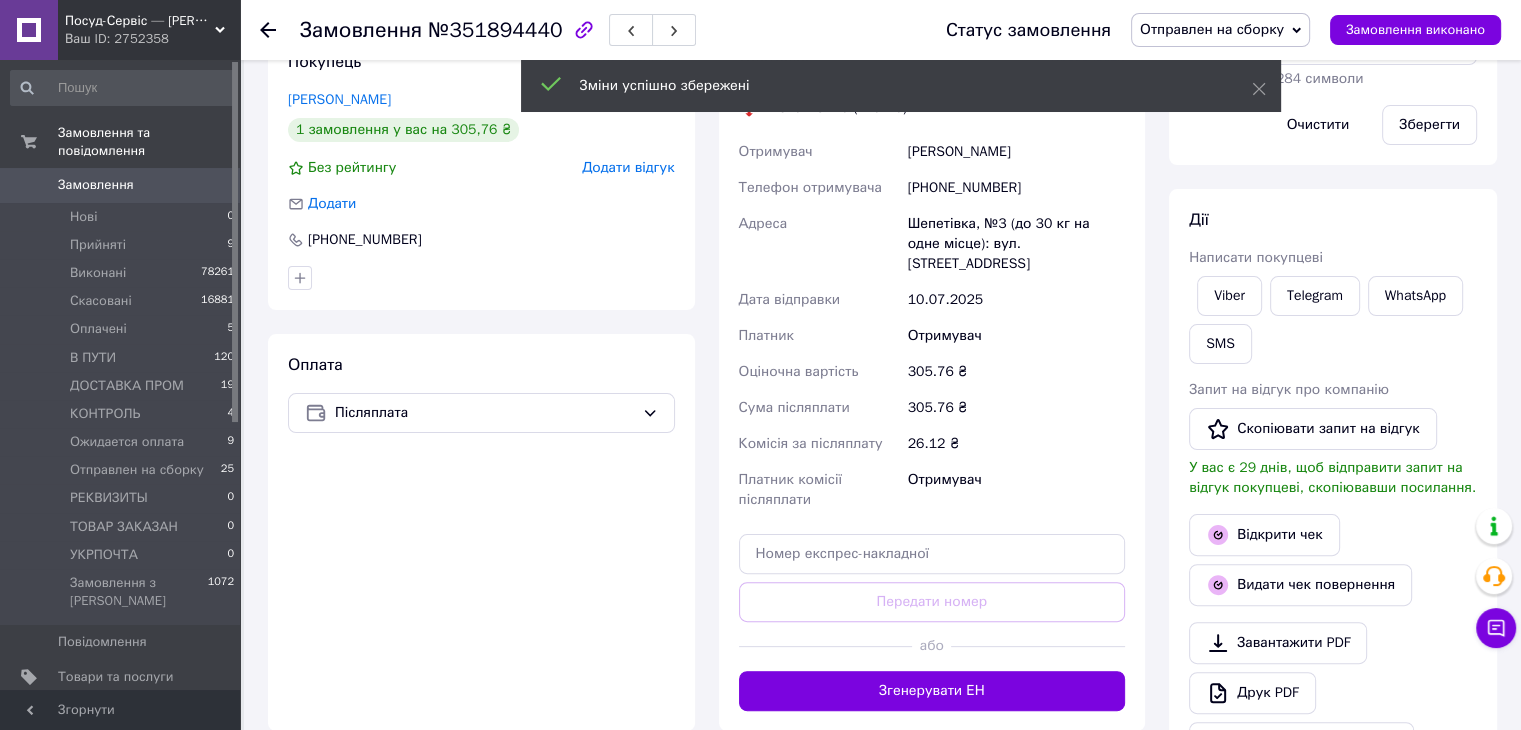 scroll, scrollTop: 500, scrollLeft: 0, axis: vertical 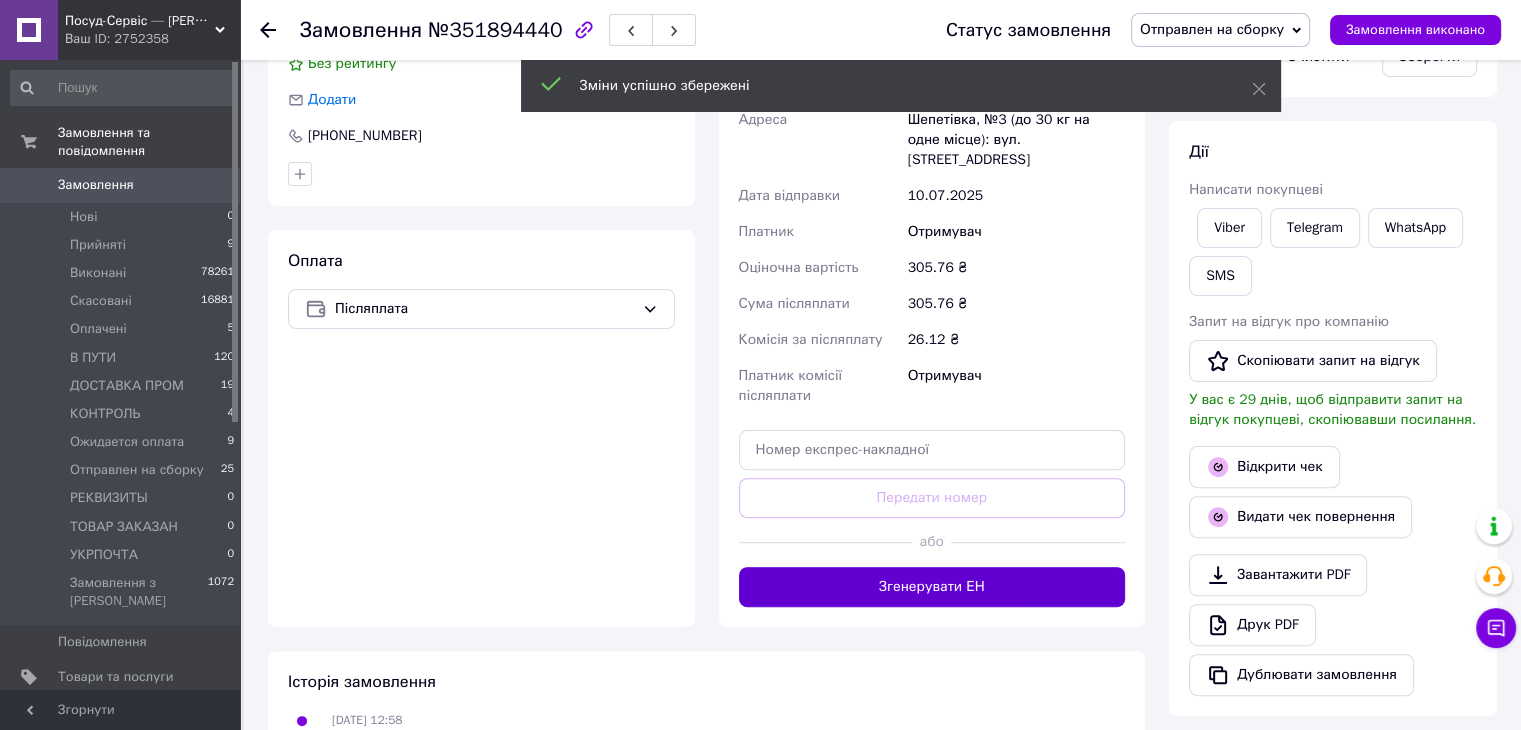 click on "Згенерувати ЕН" at bounding box center (932, 587) 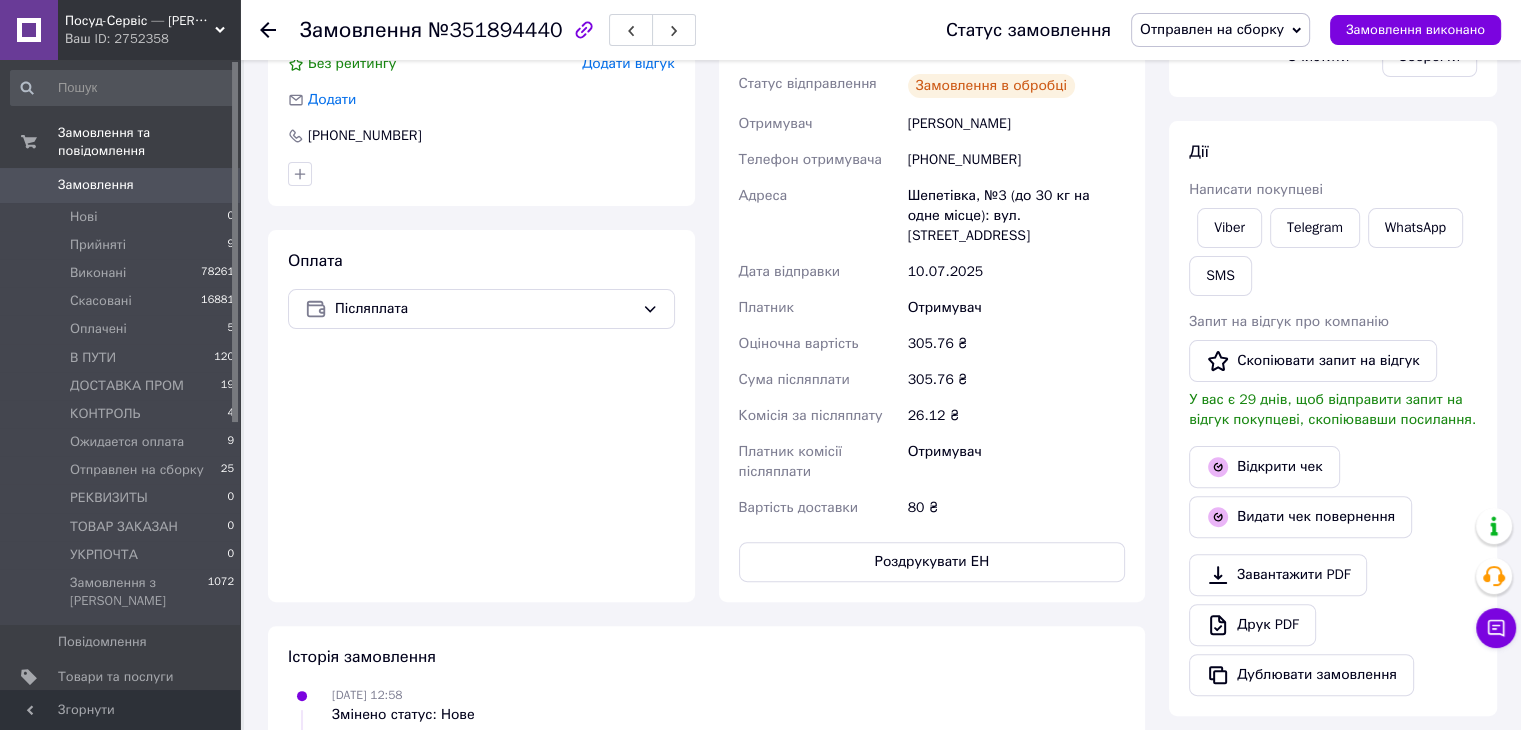 scroll, scrollTop: 4, scrollLeft: 0, axis: vertical 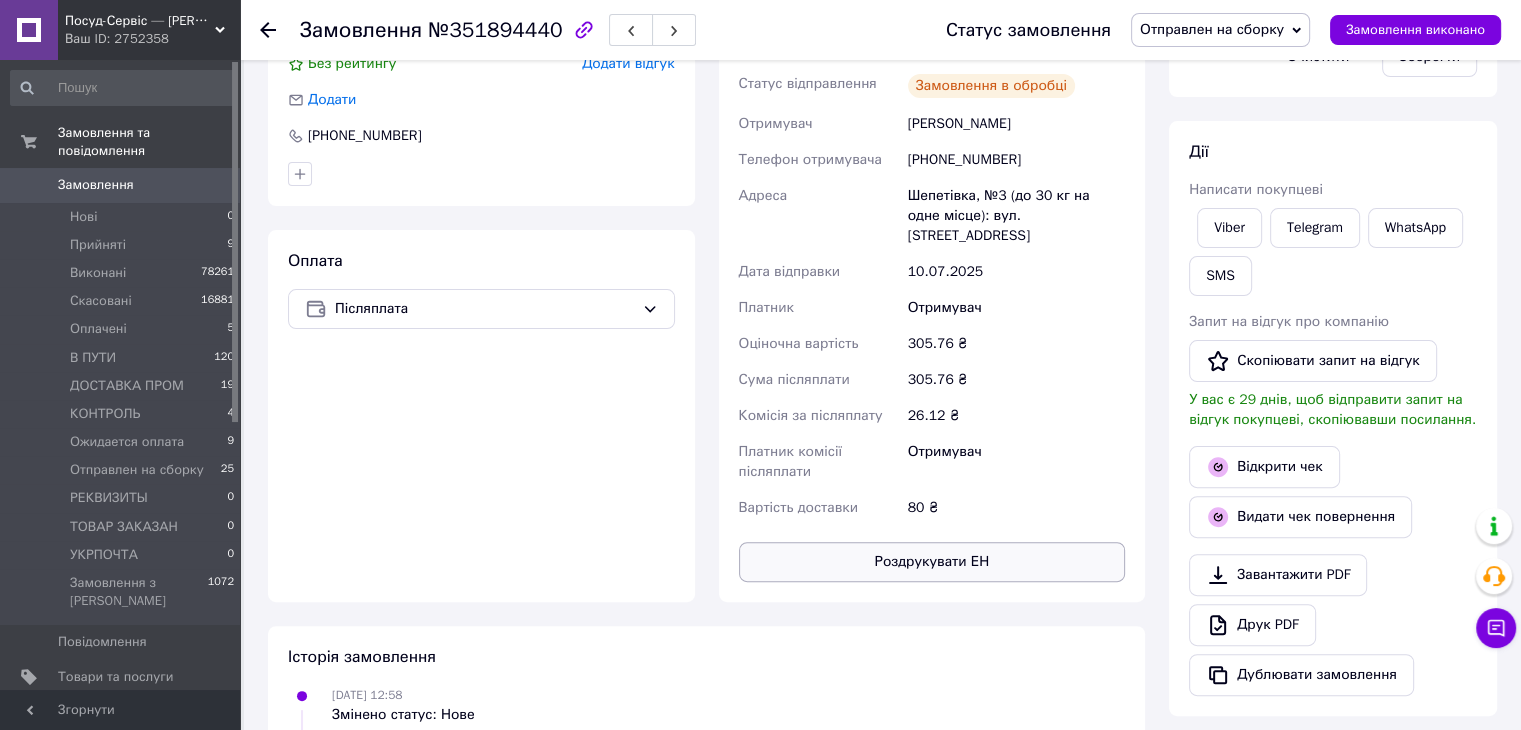 click on "Роздрукувати ЕН" at bounding box center [932, 562] 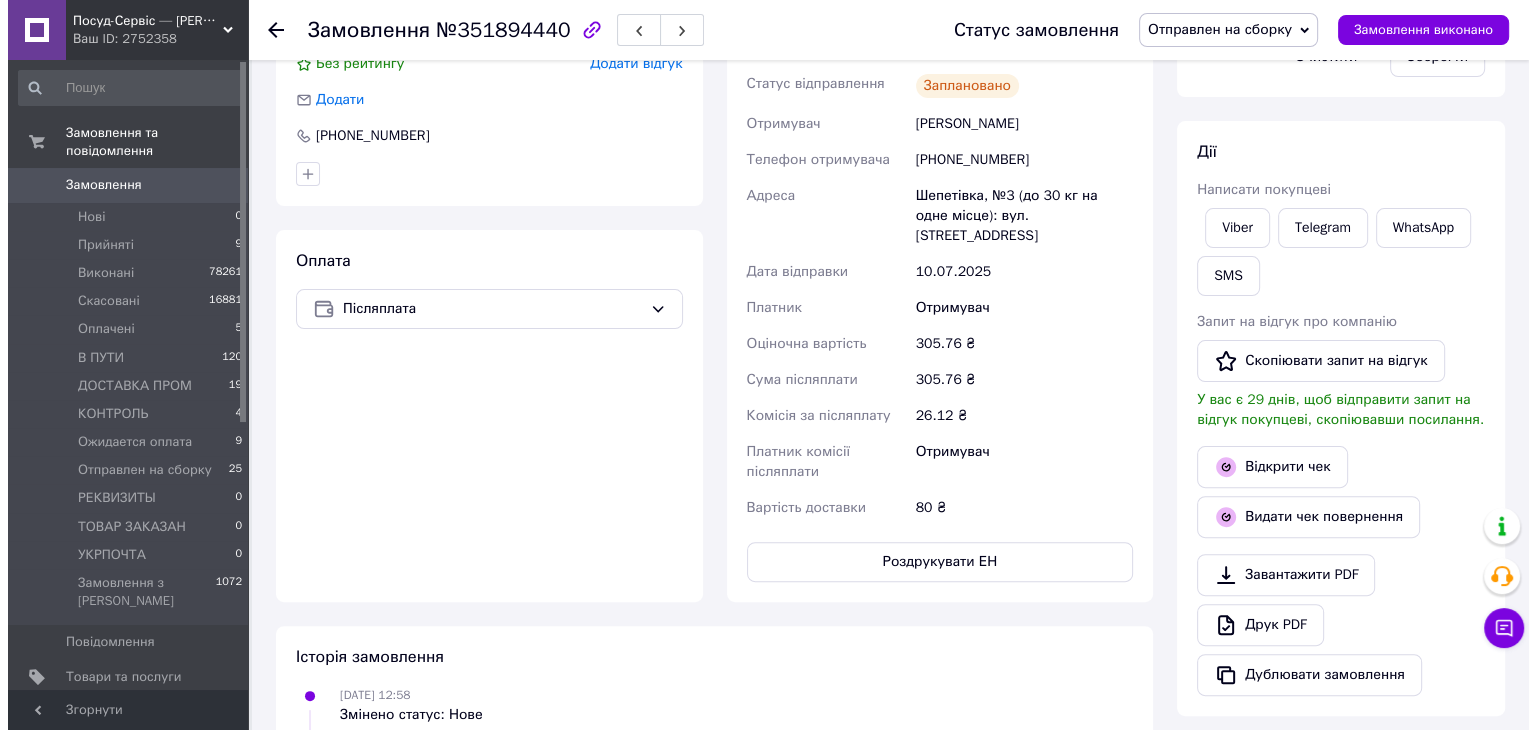 scroll, scrollTop: 400, scrollLeft: 0, axis: vertical 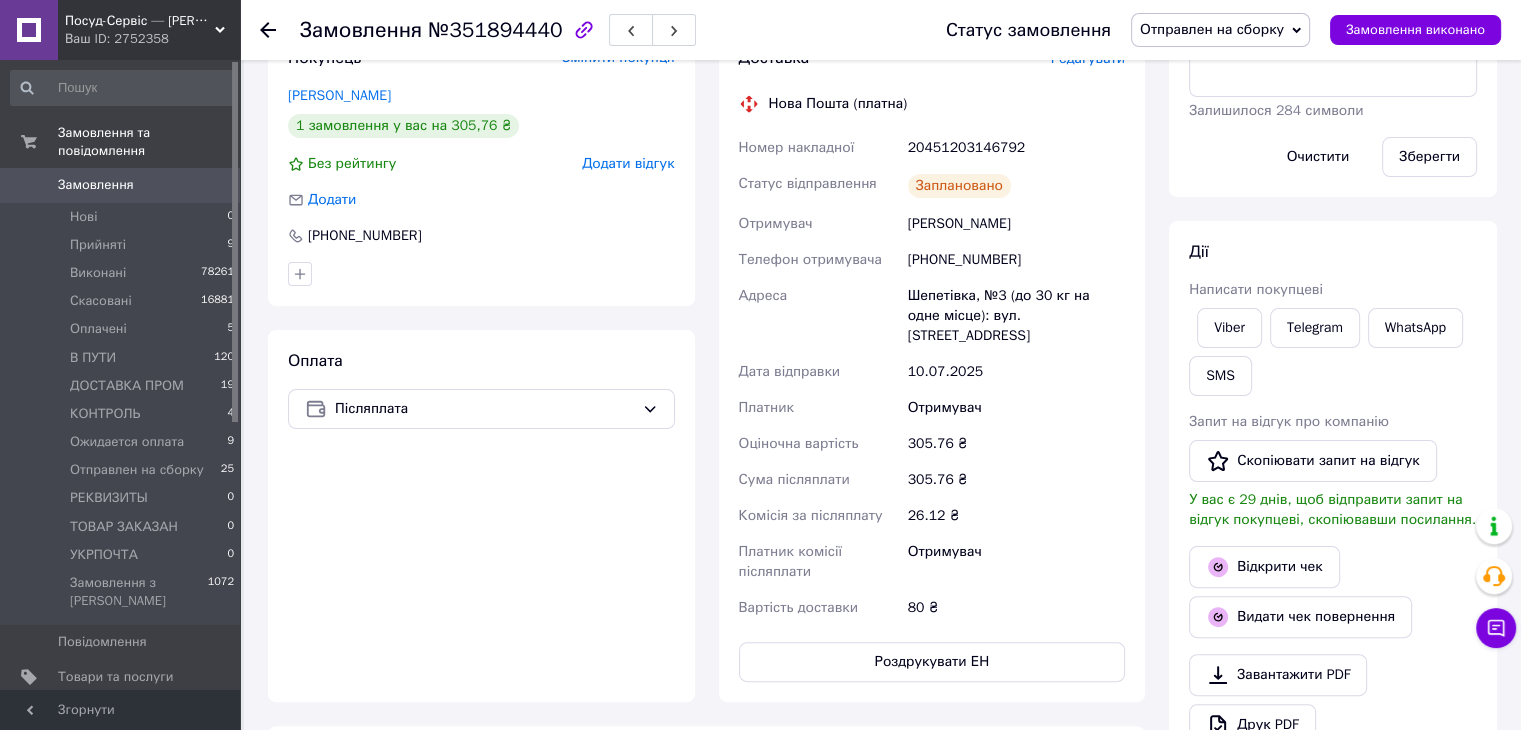 click on "20451203146792" at bounding box center [1016, 148] 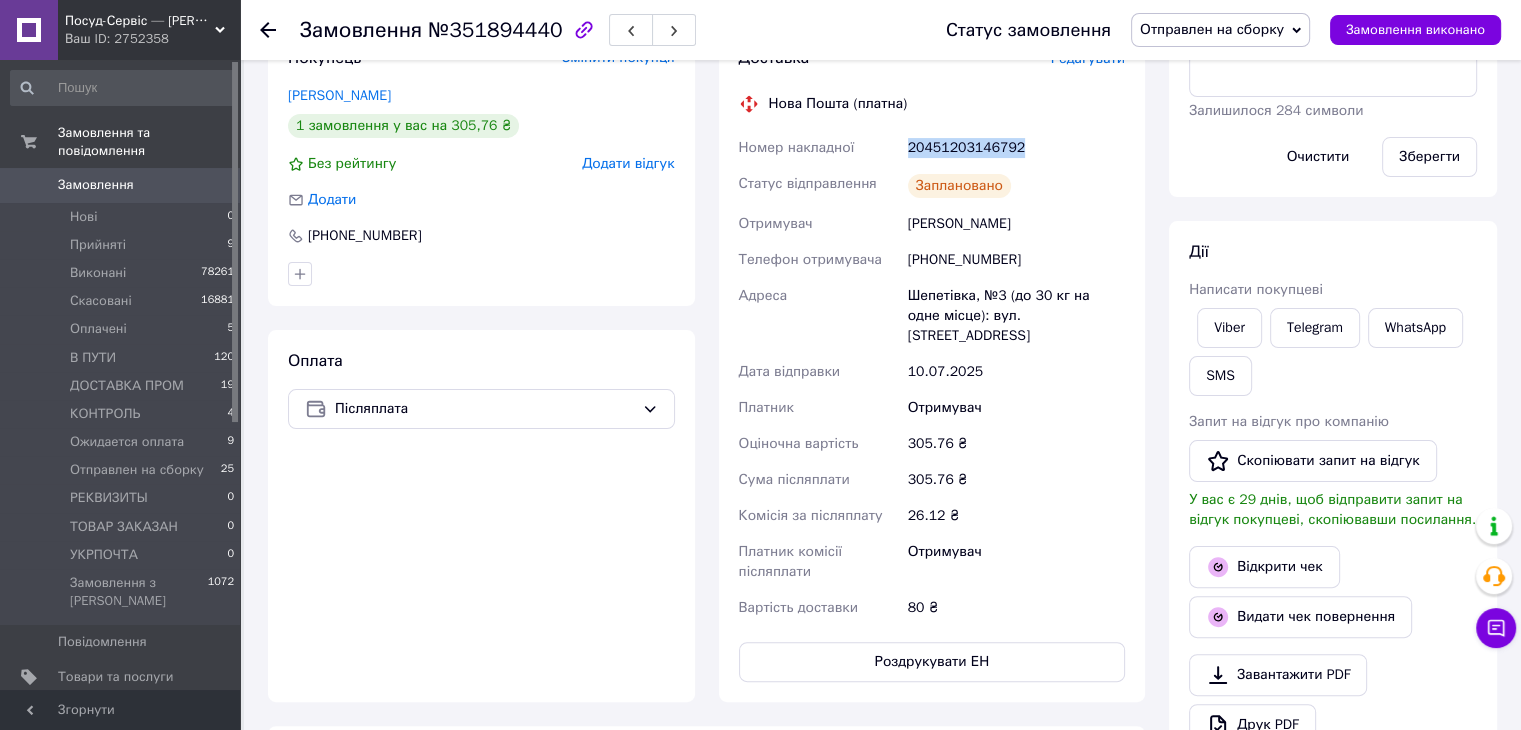 click on "20451203146792" at bounding box center [1016, 148] 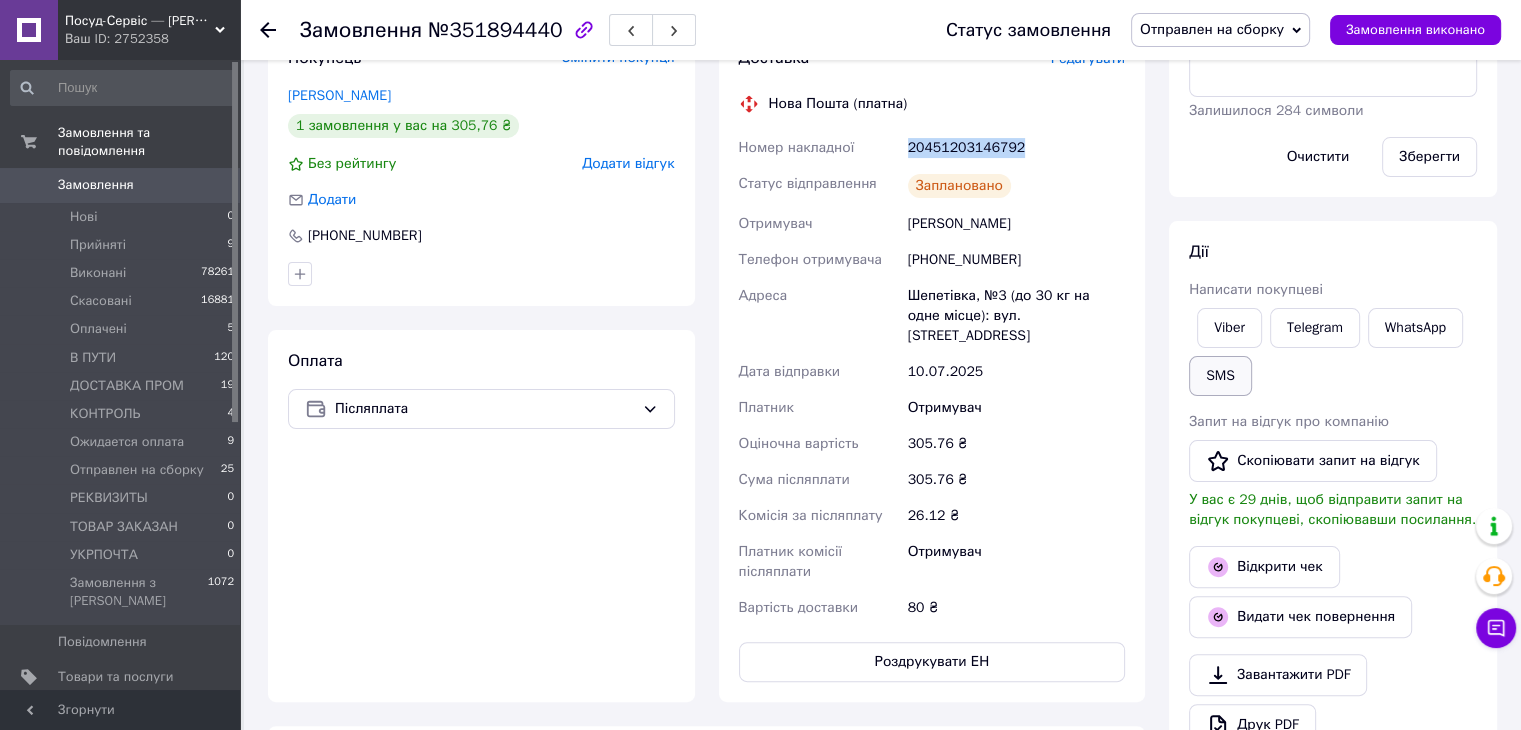 click on "SMS" at bounding box center [1220, 376] 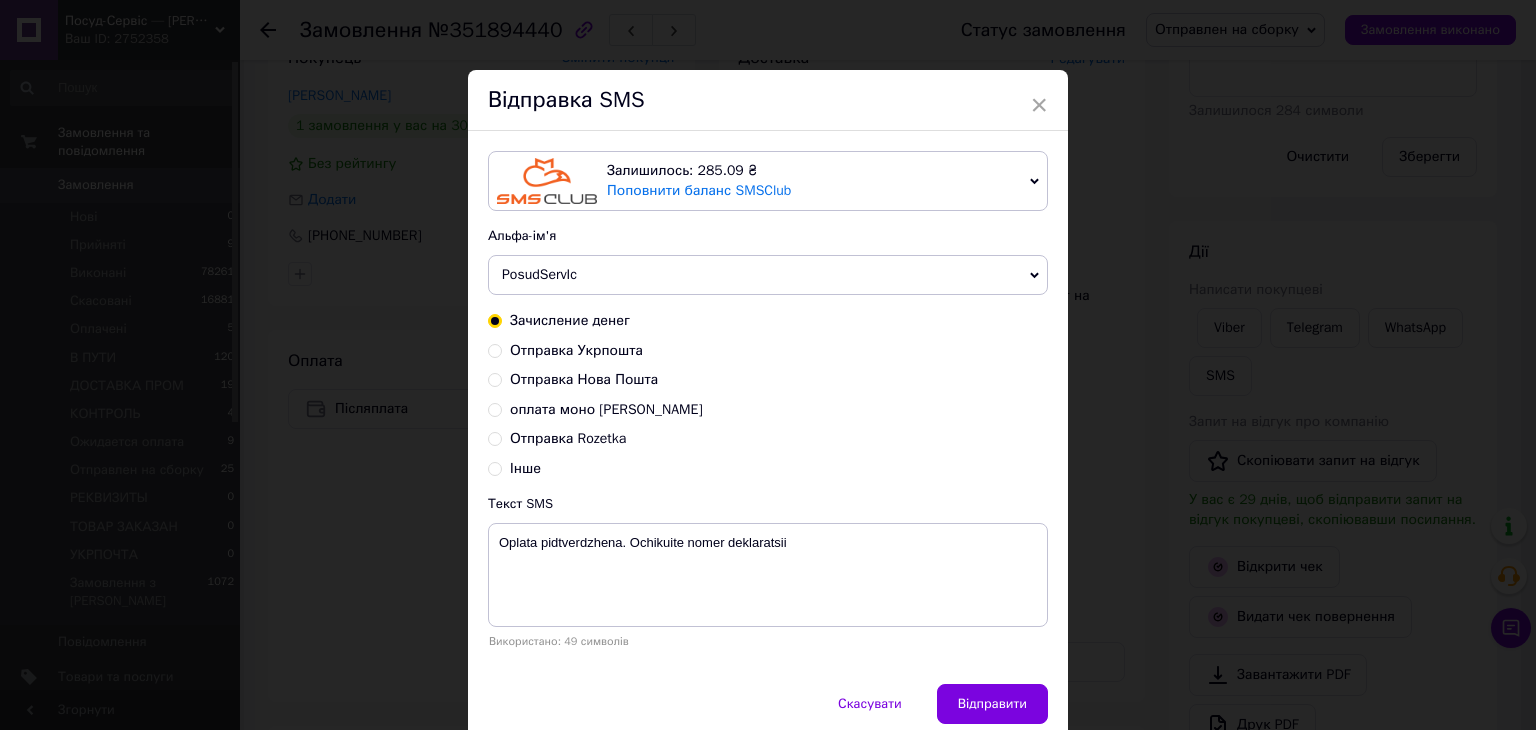 drag, startPoint x: 492, startPoint y: 372, endPoint x: 711, endPoint y: 447, distance: 231.4865 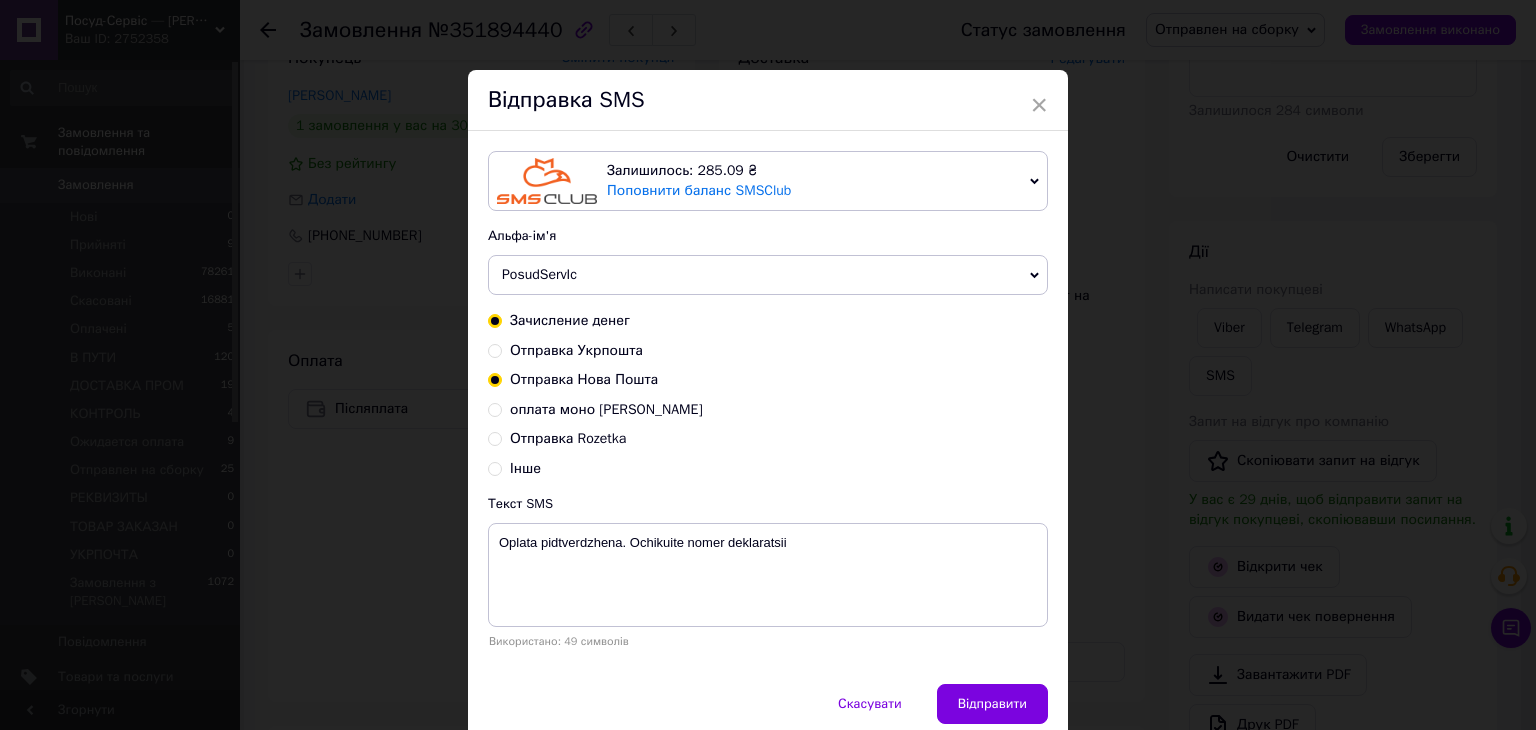 radio on "true" 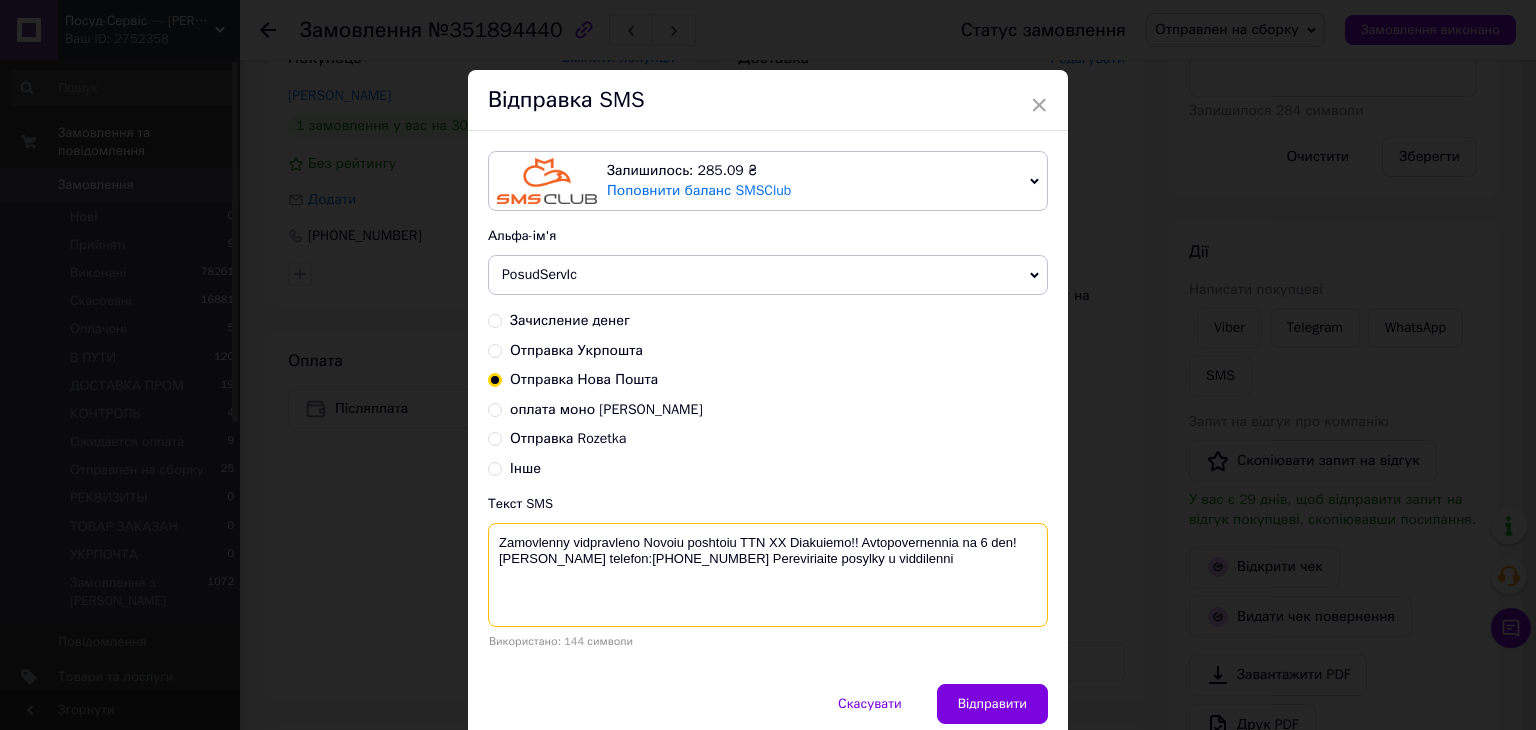 click on "Zamovlenny vidpravleno Novoiu poshtoiu TTN ХХ Diakuiemo!! Avtopovernennia na 6 den! Nash telefon:0800-335-646 Pereviriaite posylky u viddilenni" at bounding box center [768, 575] 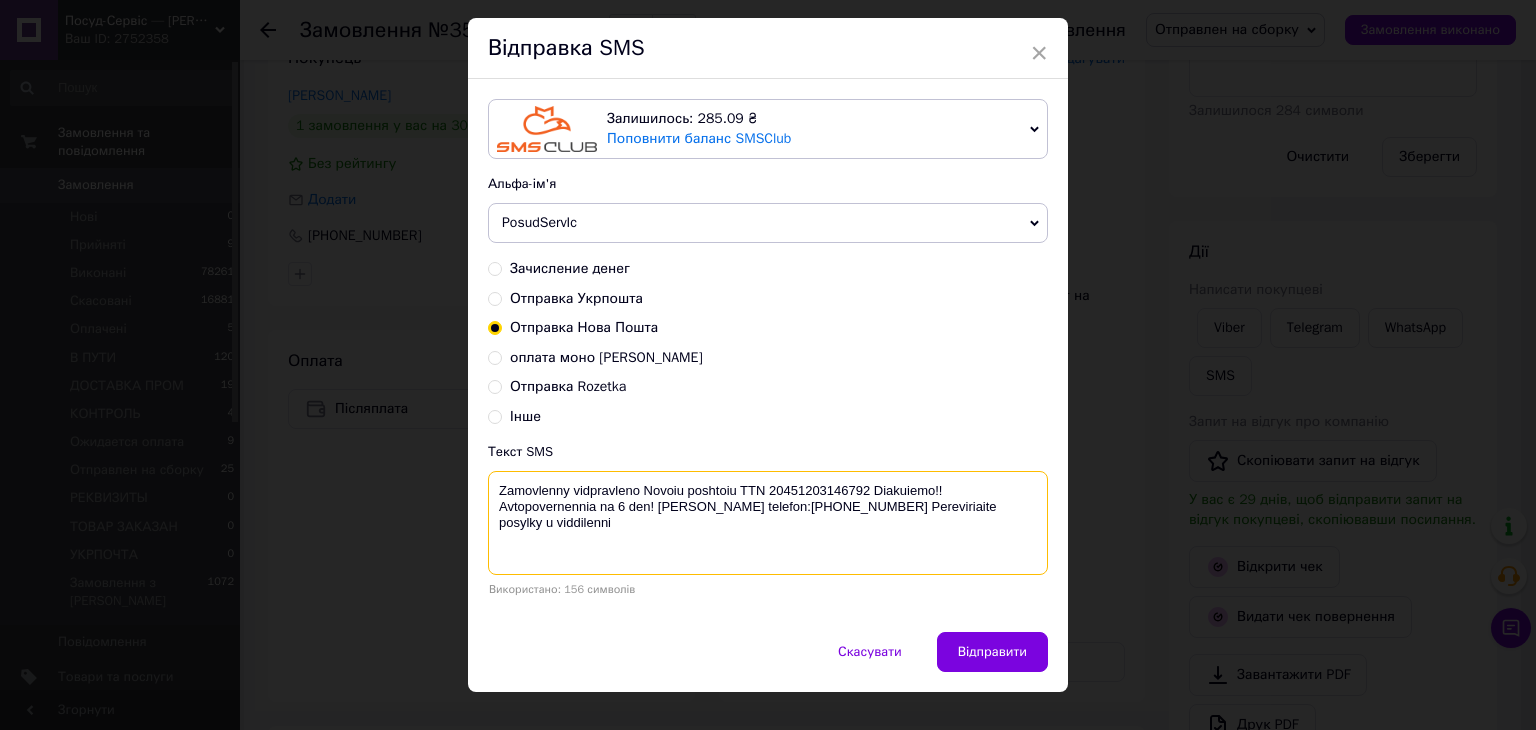 scroll, scrollTop: 81, scrollLeft: 0, axis: vertical 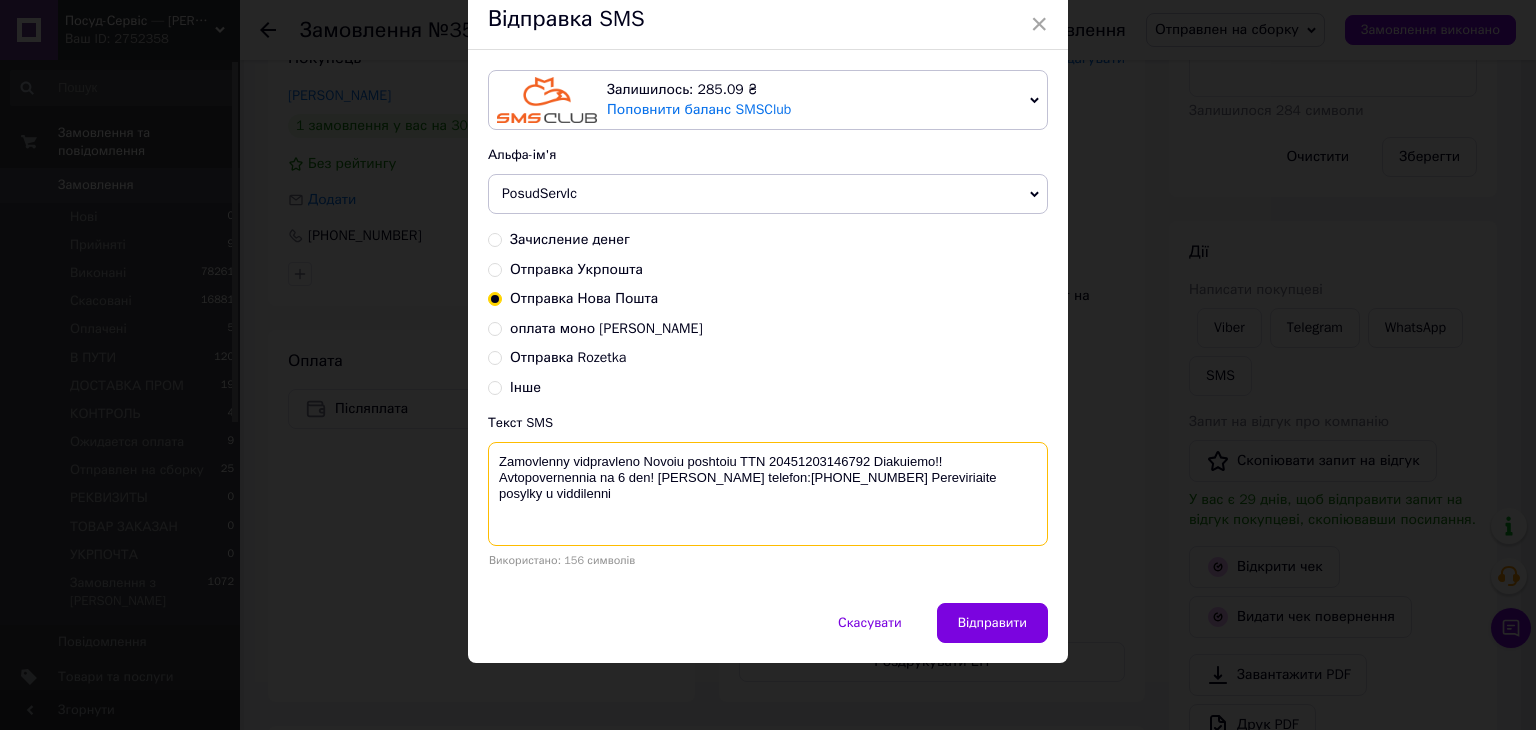 type on "Zamovlenny vidpravleno Novoiu poshtoiu TTN 20451203146792 Diakuiemo!! Avtopovernennia na 6 den! Nash telefon:0800-335-646 Pereviriaite posylky u viddilenni" 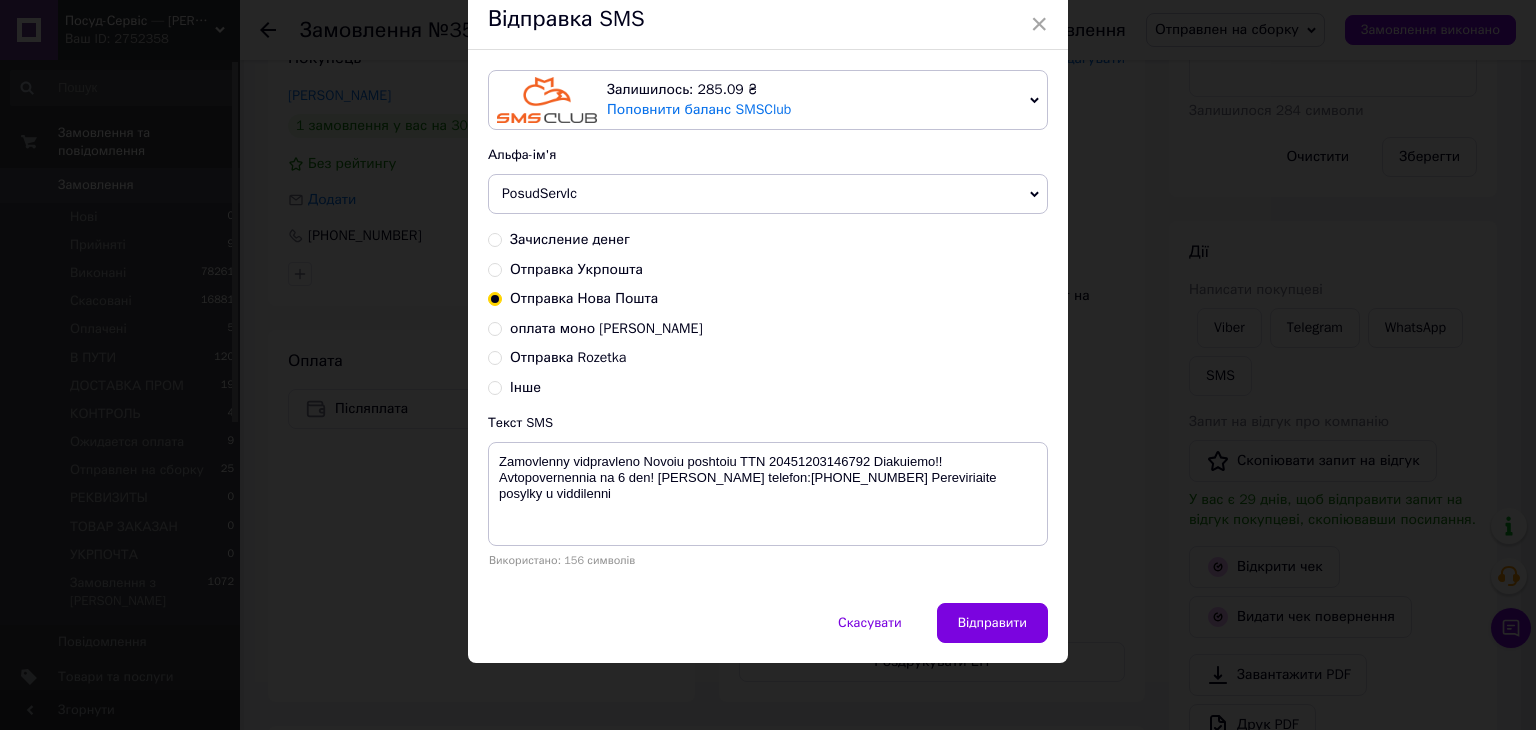 click on "Відправити" at bounding box center [992, 623] 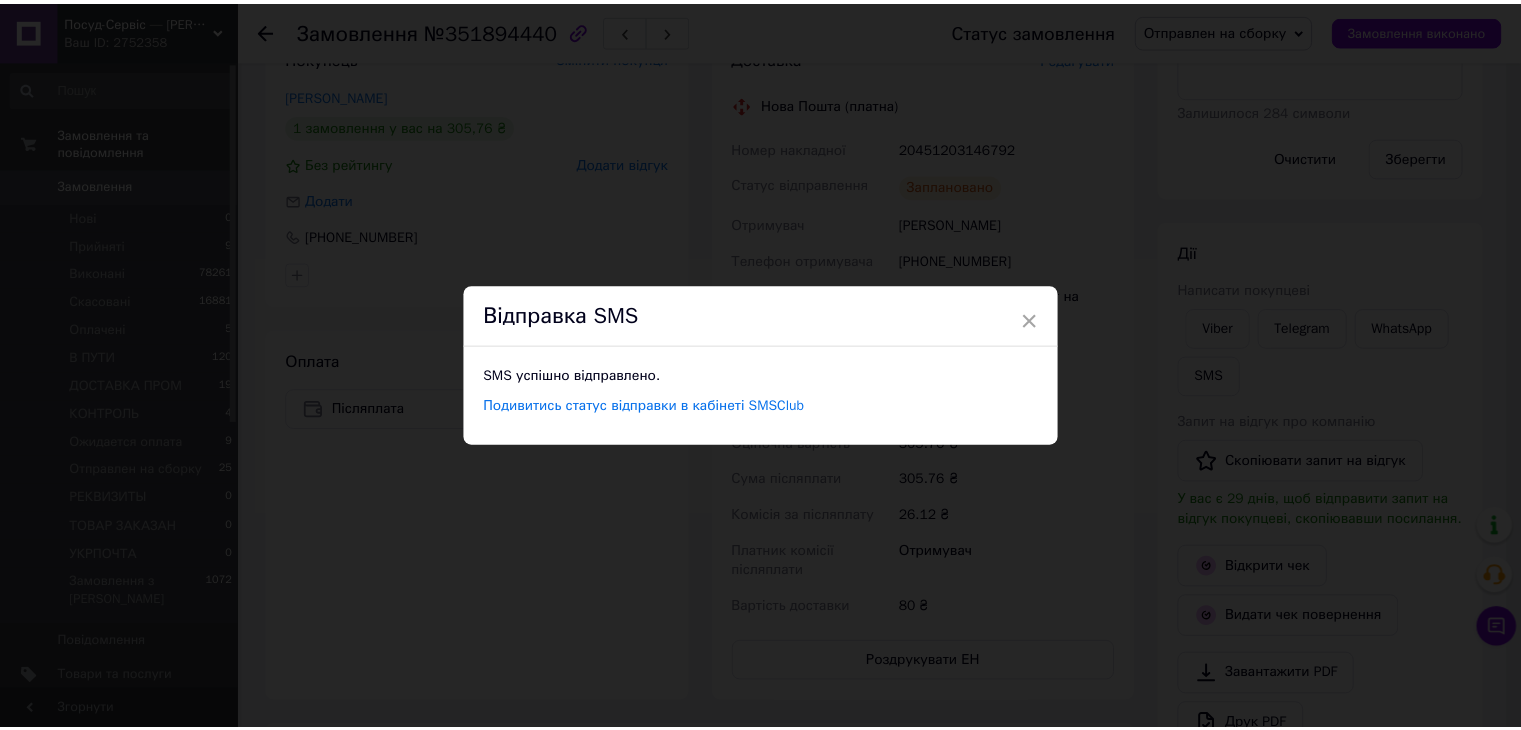 scroll, scrollTop: 0, scrollLeft: 0, axis: both 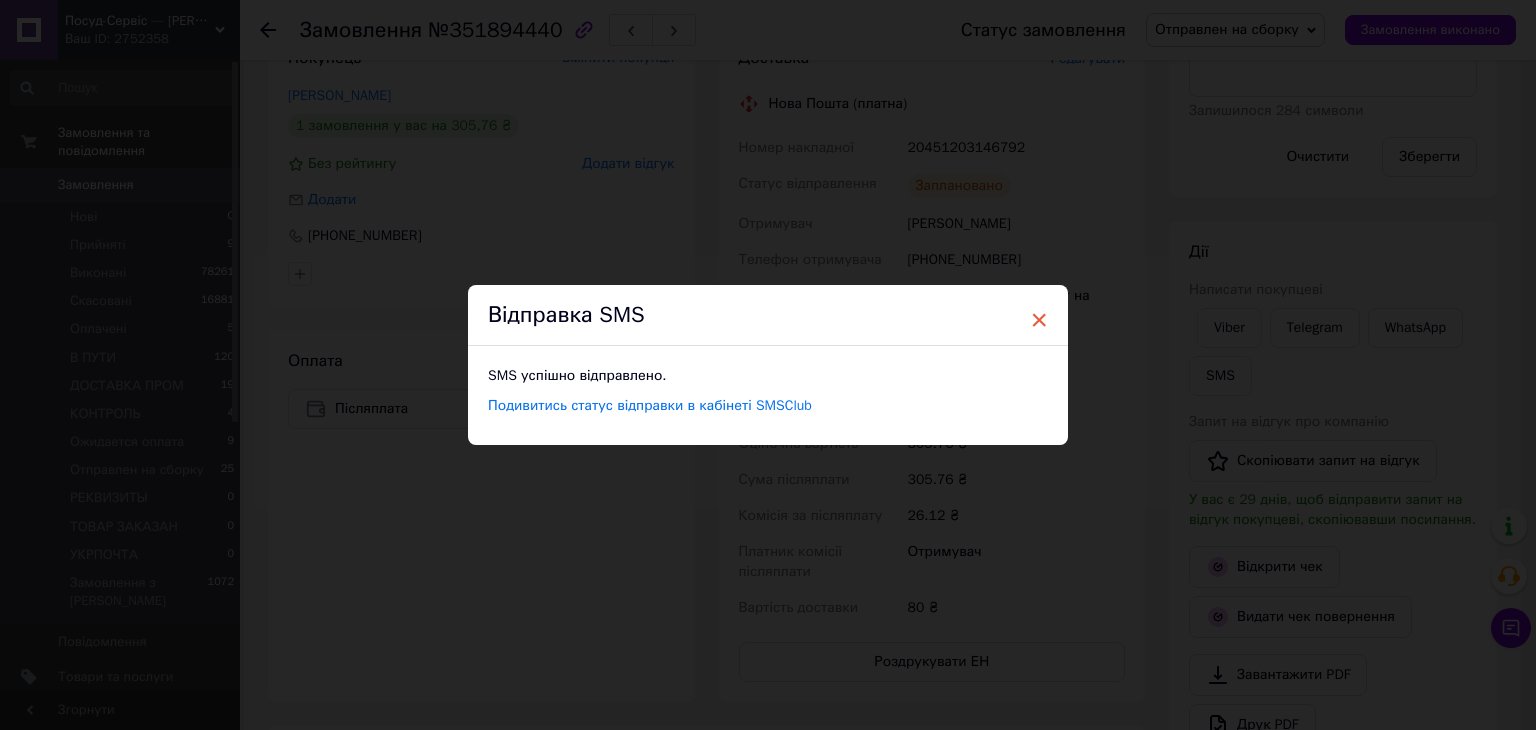 click on "×" at bounding box center (1039, 320) 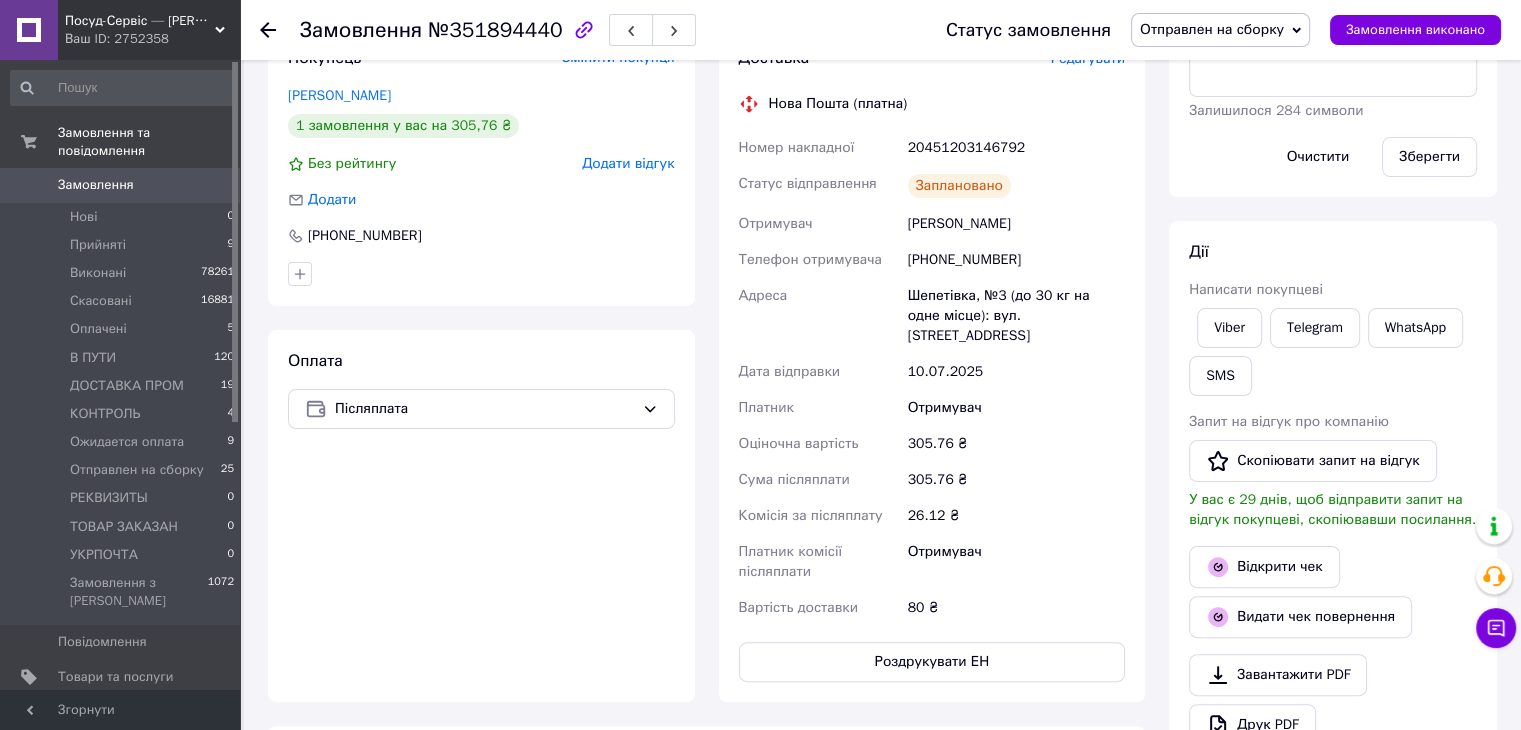 click on "Отправлен на сборку" at bounding box center [1212, 29] 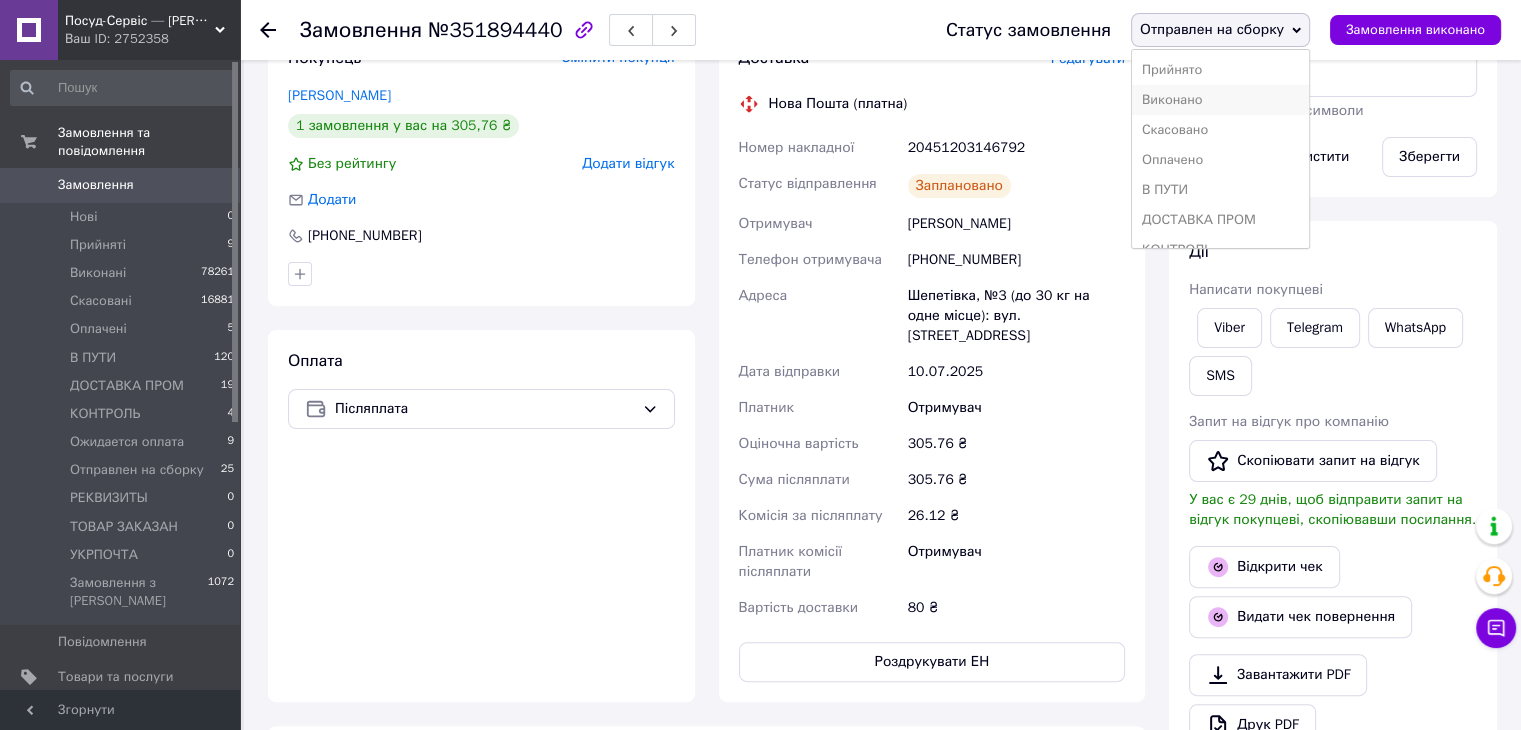 click on "Виконано" at bounding box center (1220, 100) 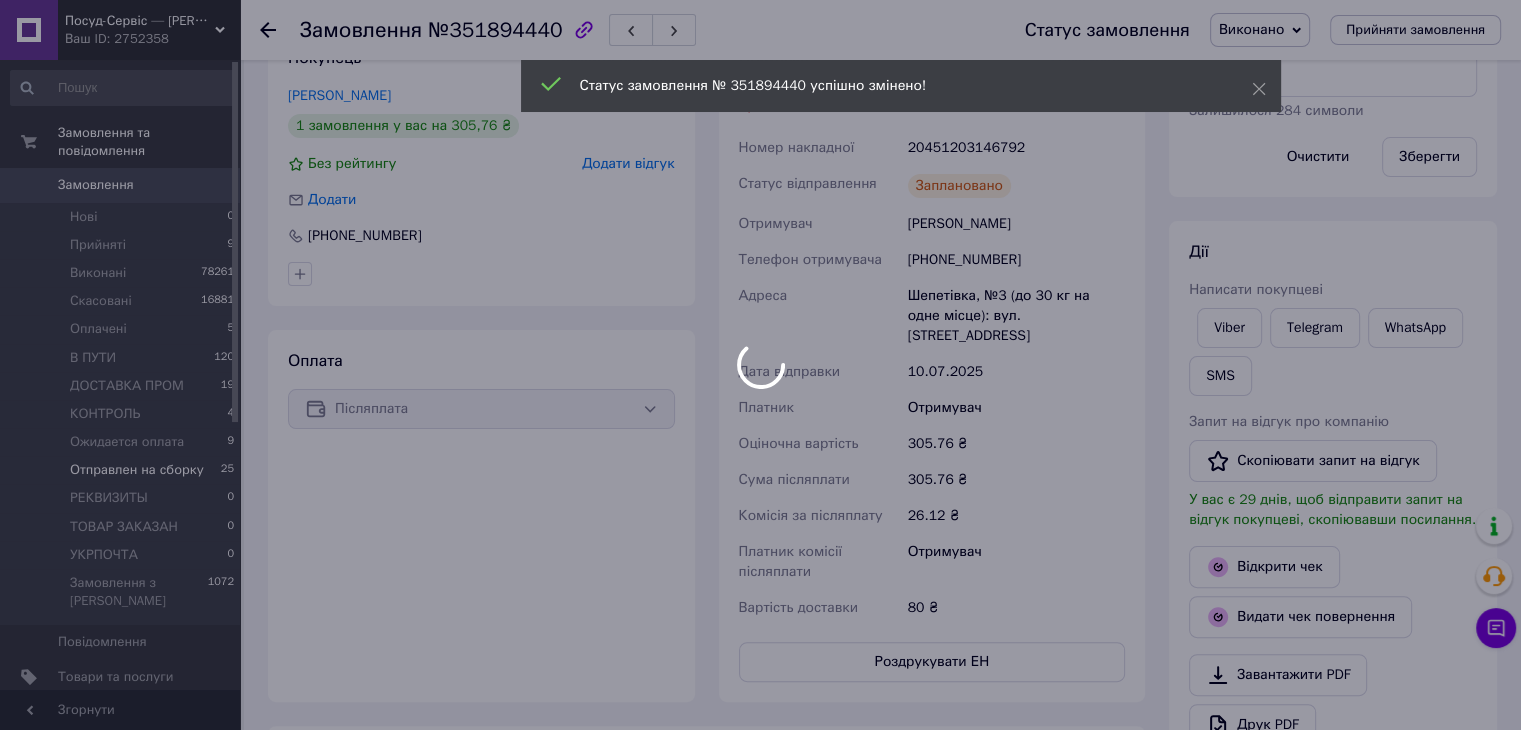 scroll, scrollTop: 72, scrollLeft: 0, axis: vertical 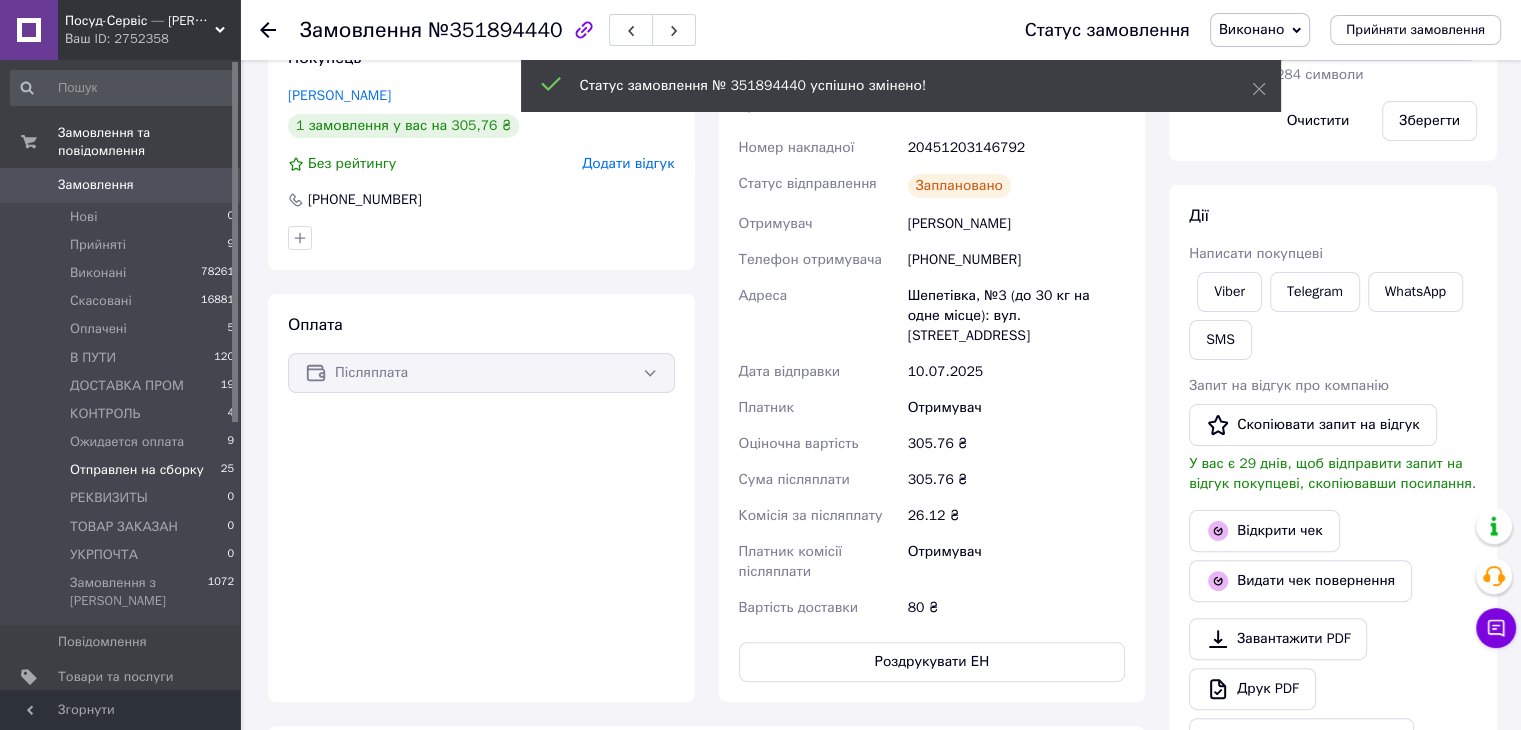 click on "Отправлен на сборку 25" at bounding box center (123, 470) 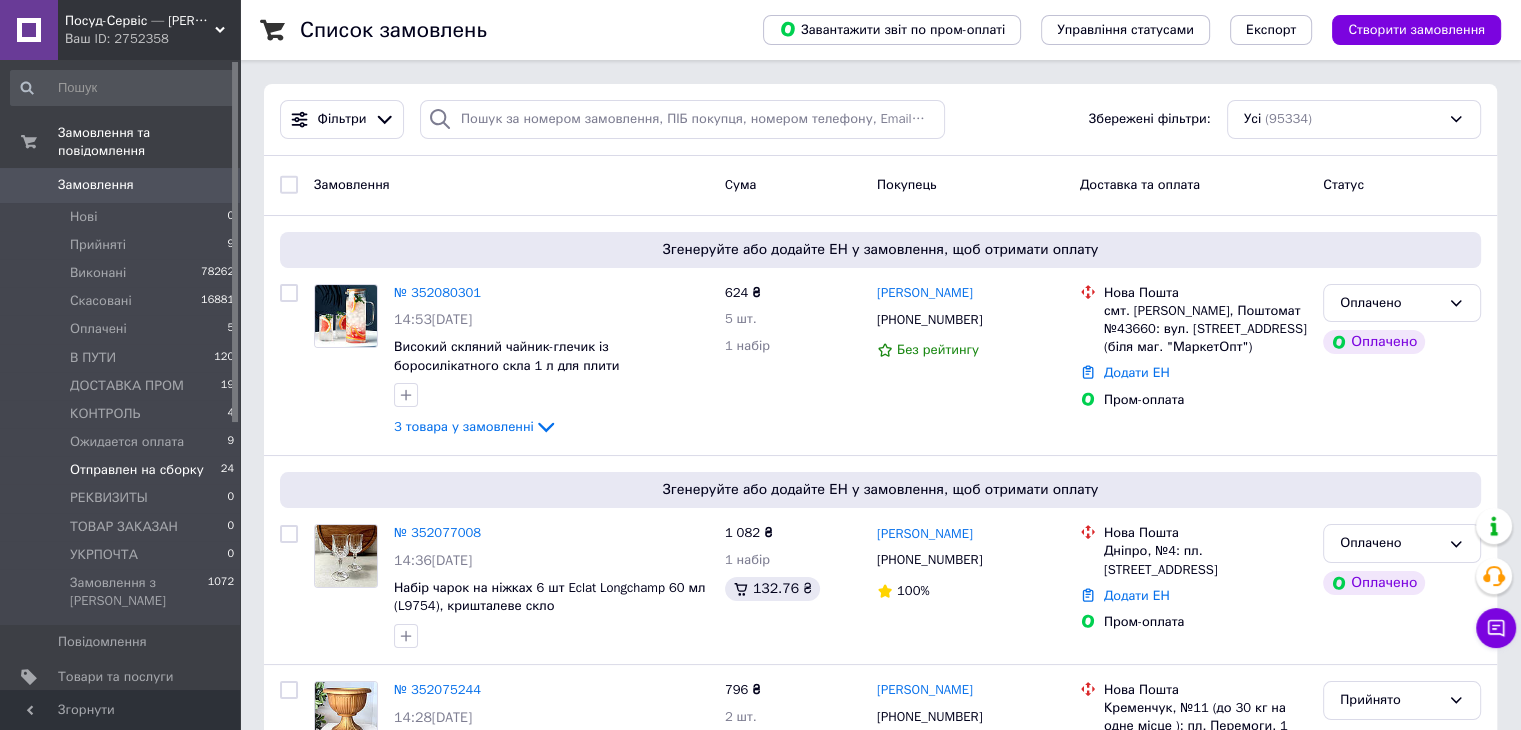 click on "Отправлен на сборку 24" at bounding box center [123, 470] 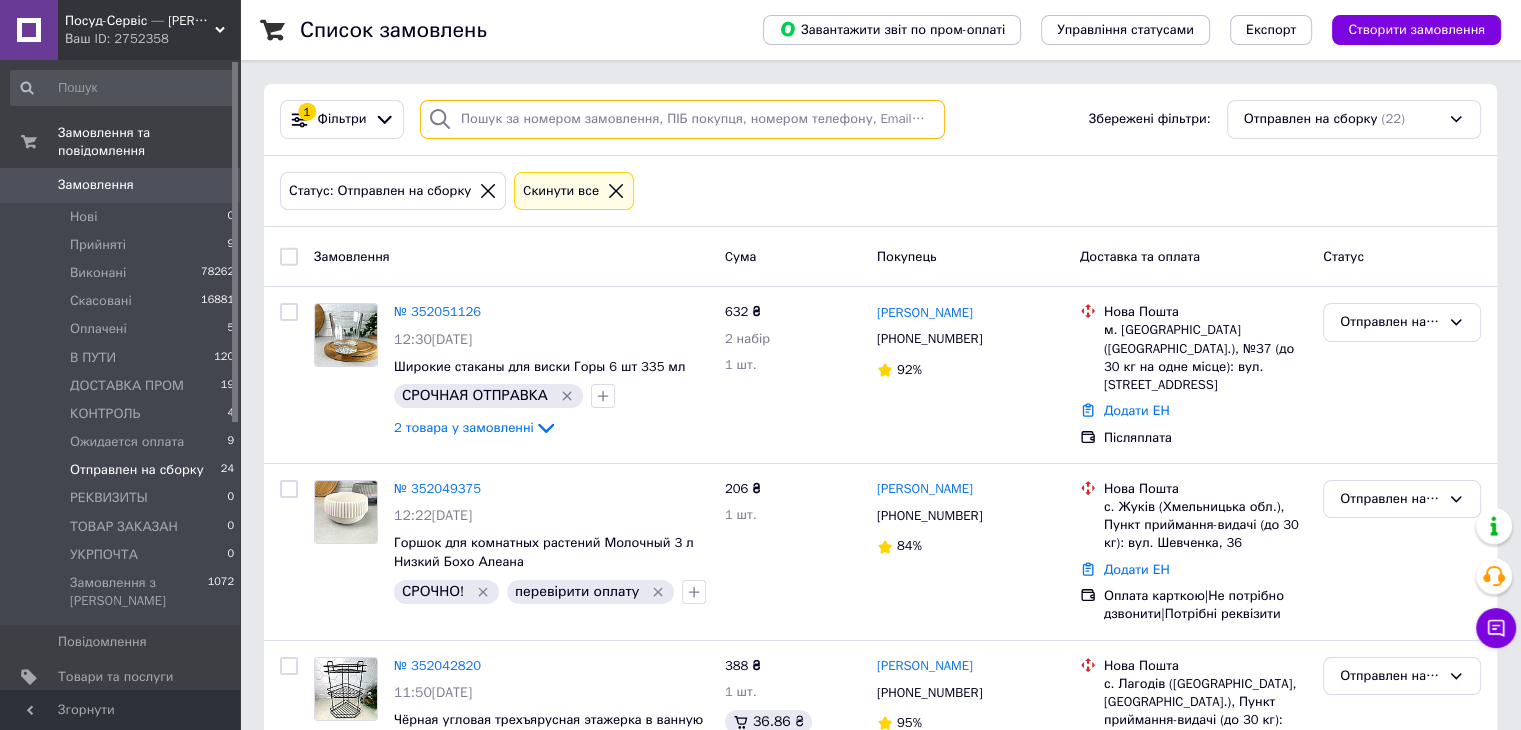 click at bounding box center (682, 119) 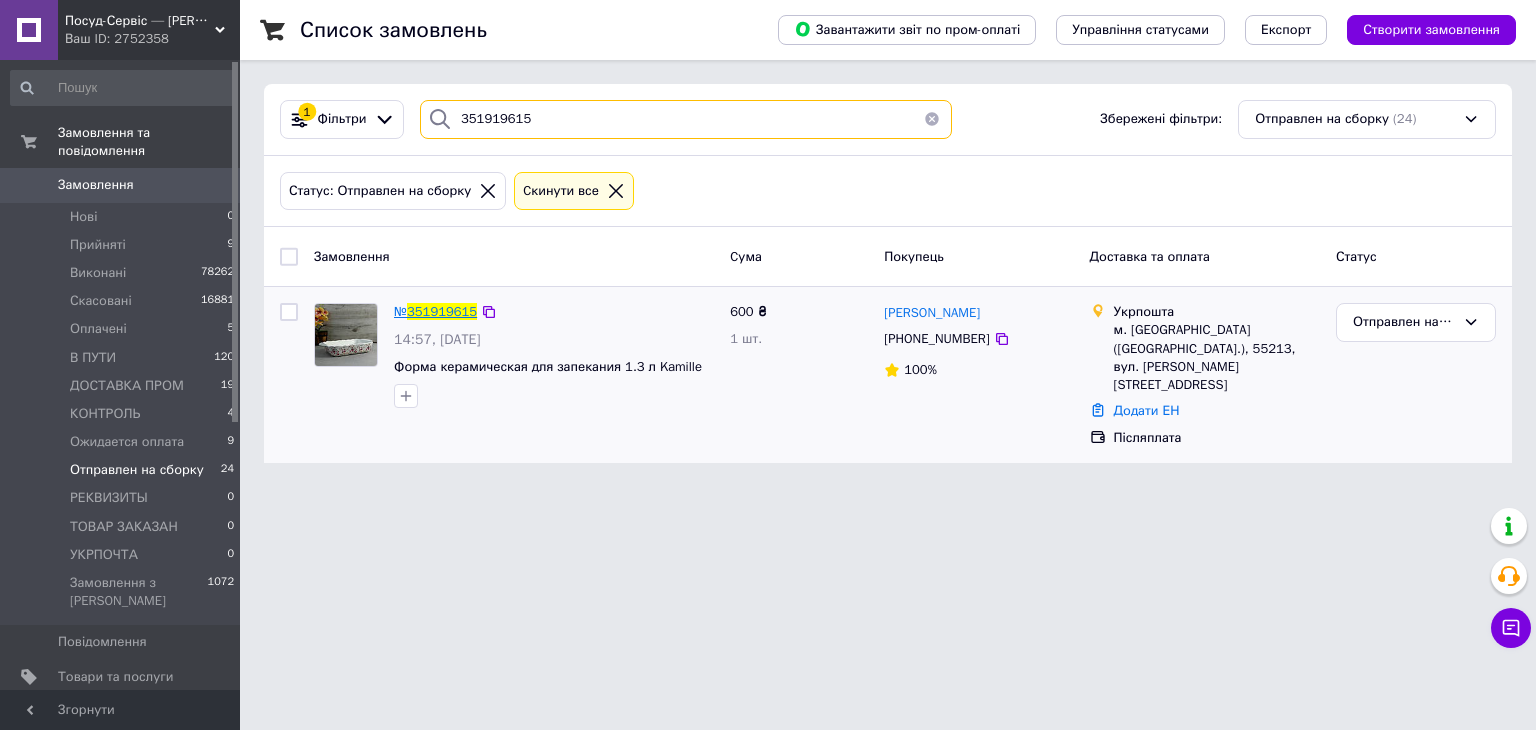 type on "351919615" 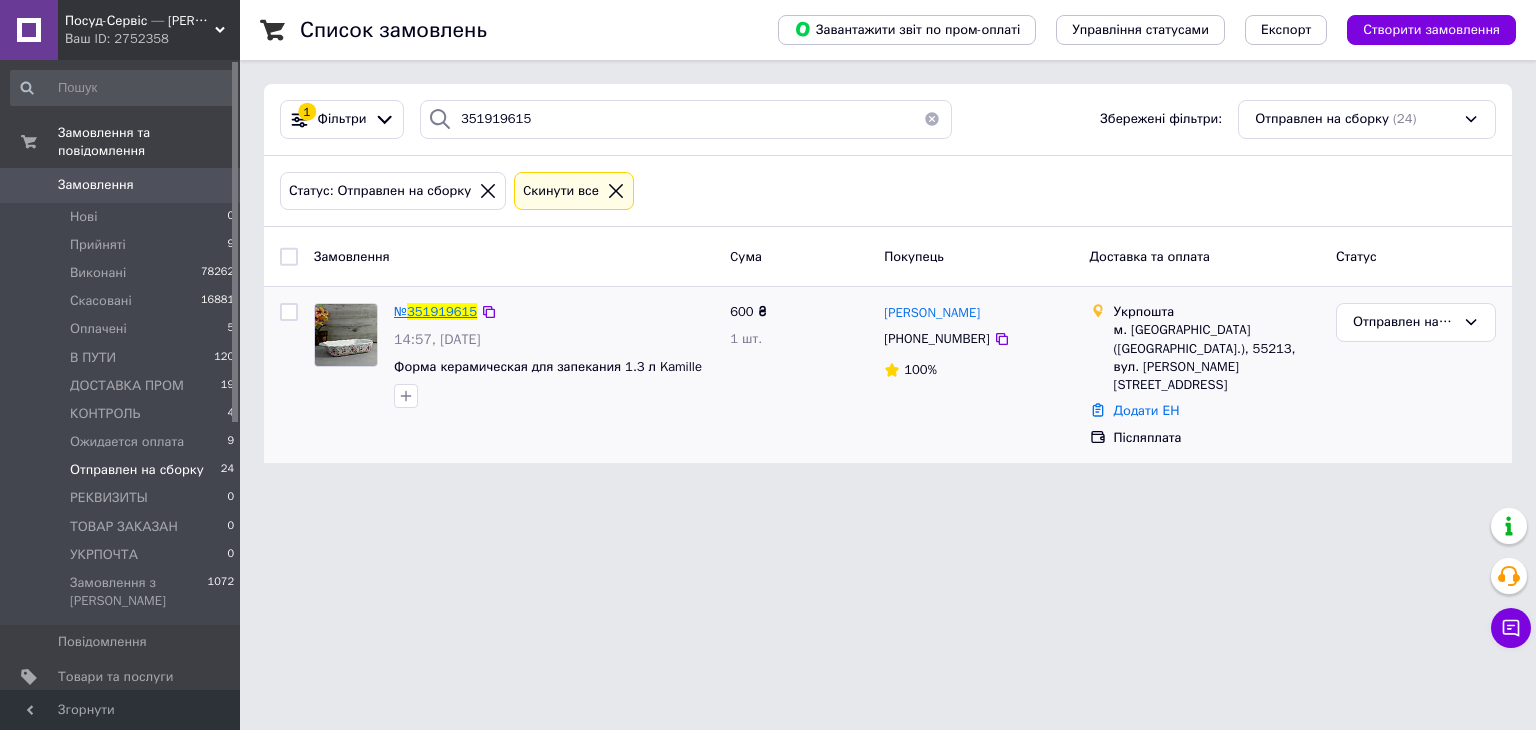 click on "351919615" at bounding box center [442, 311] 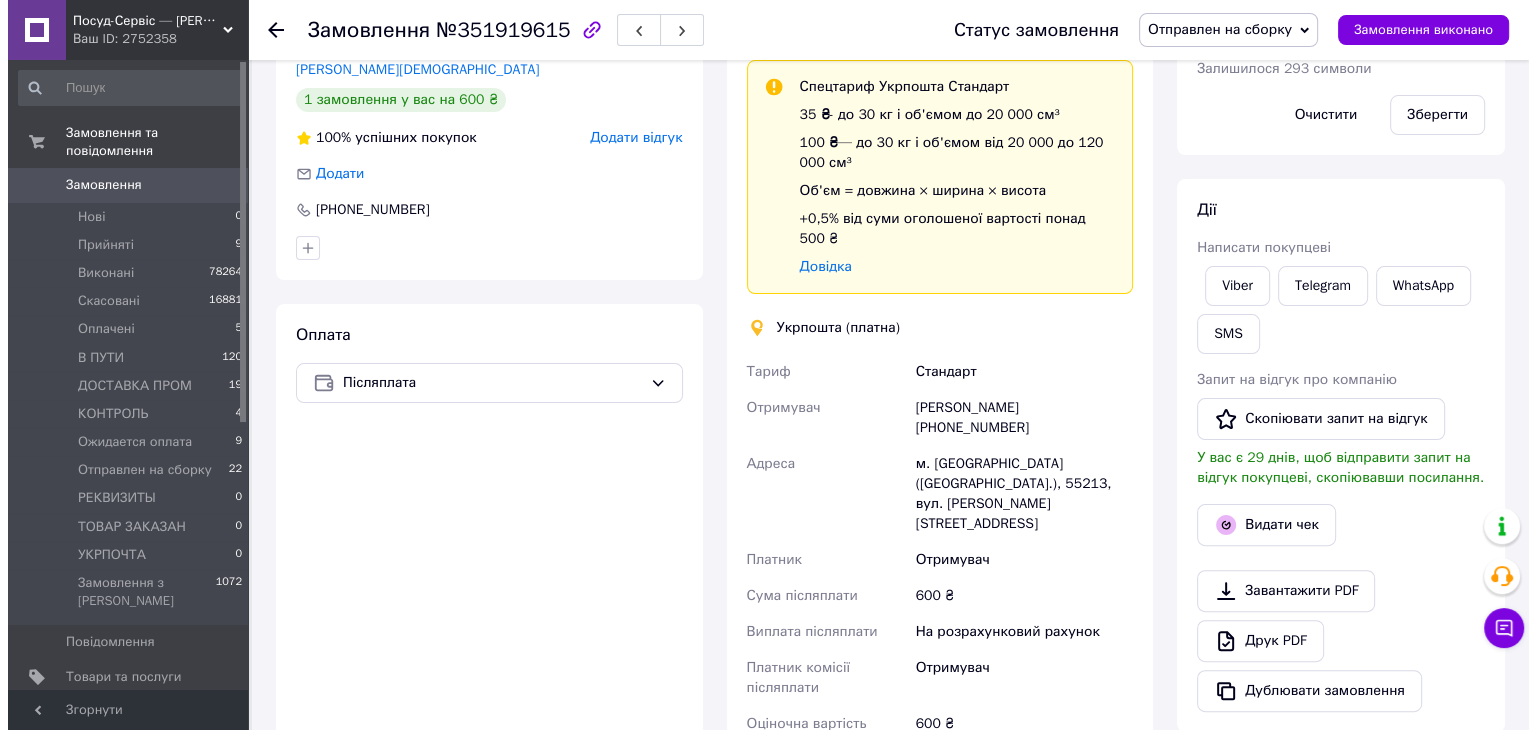 scroll, scrollTop: 552, scrollLeft: 0, axis: vertical 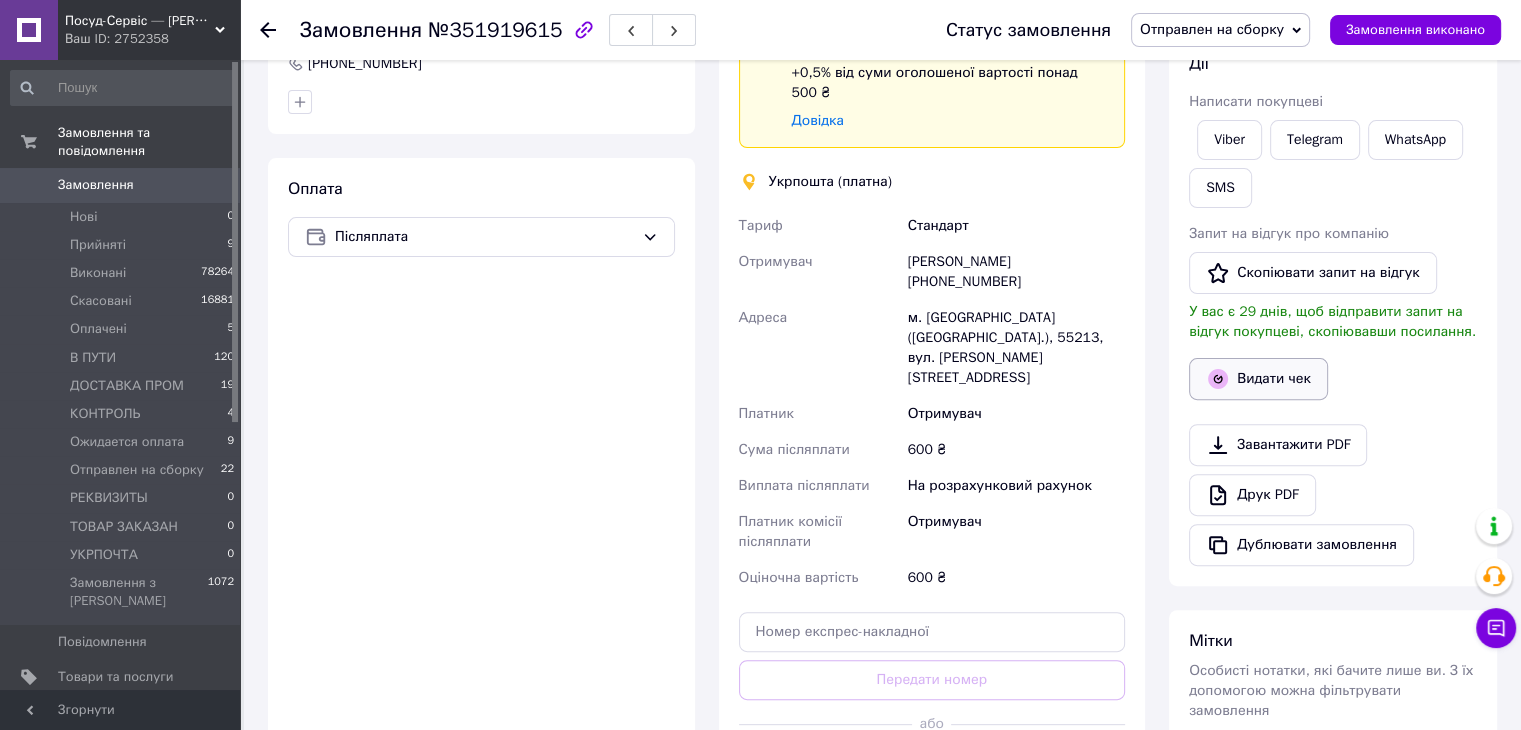click on "Видати чек" at bounding box center [1258, 379] 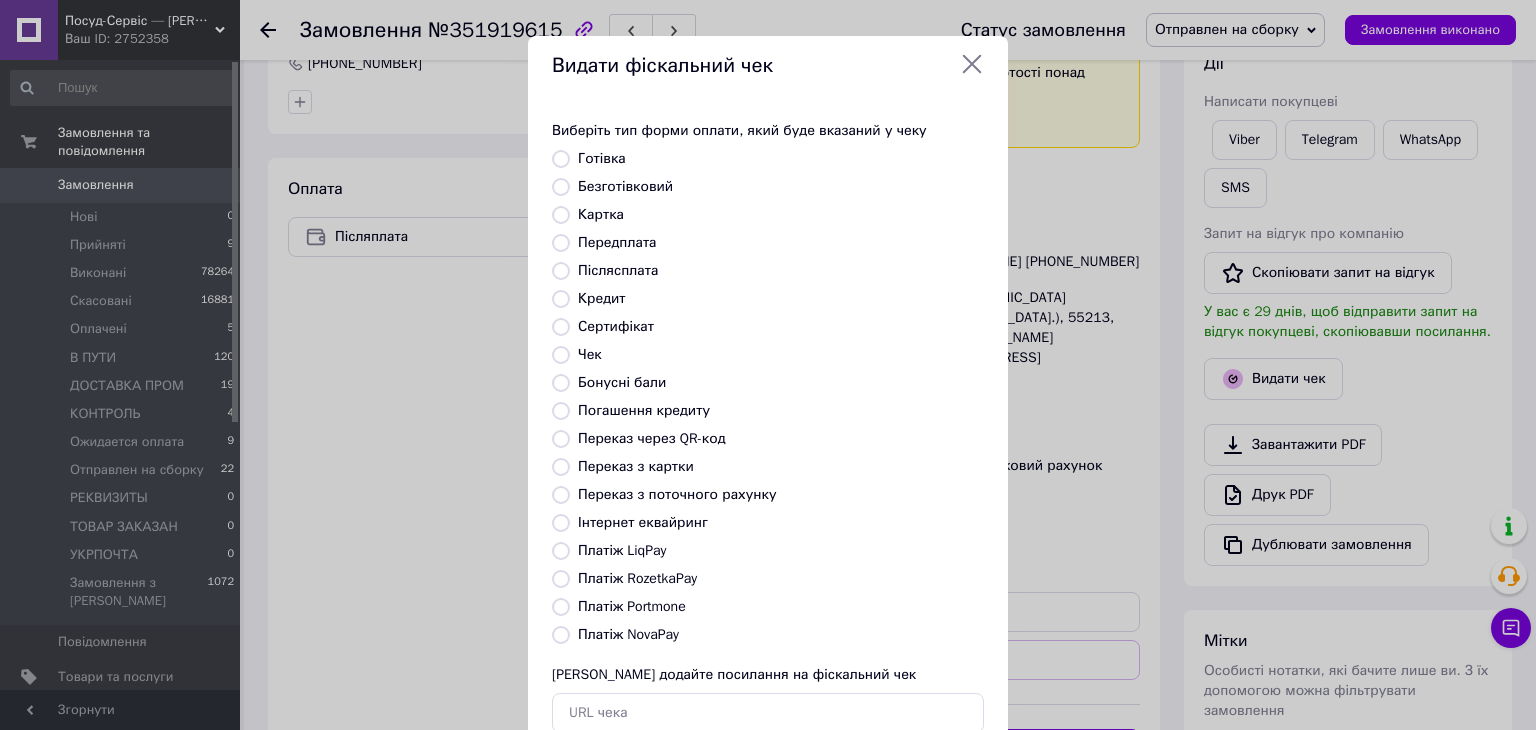 drag, startPoint x: 563, startPoint y: 266, endPoint x: 906, endPoint y: 434, distance: 381.93323 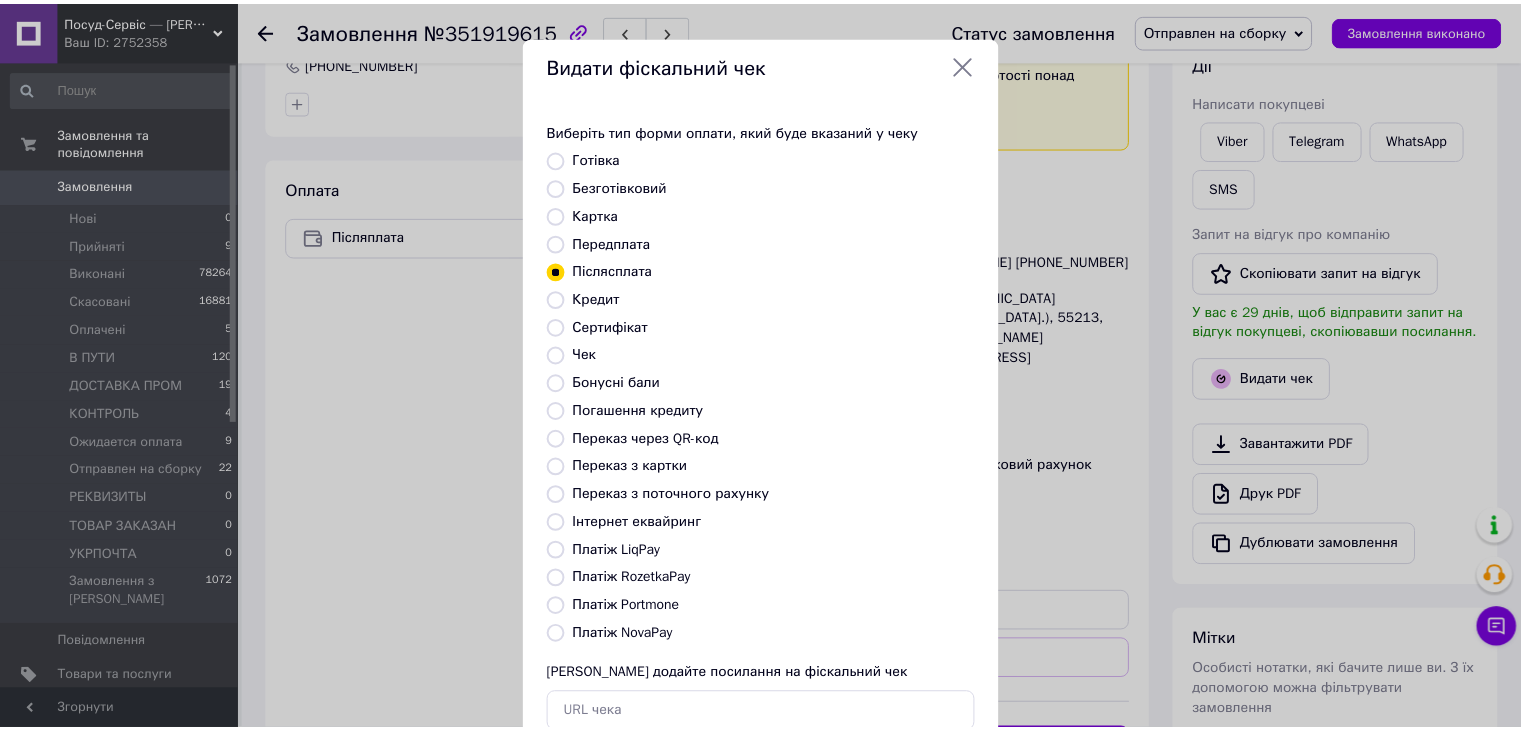 scroll, scrollTop: 128, scrollLeft: 0, axis: vertical 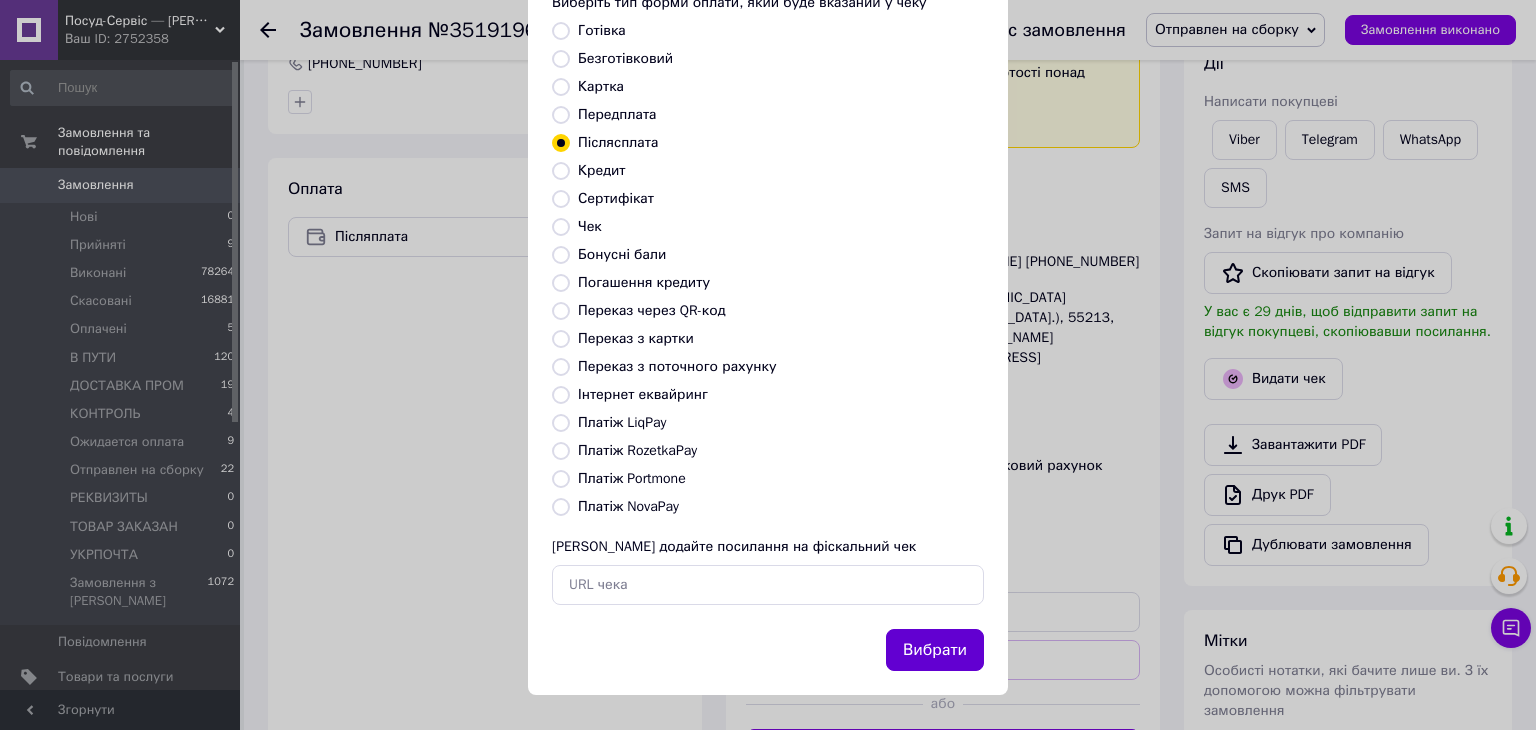 click on "Вибрати" at bounding box center (935, 650) 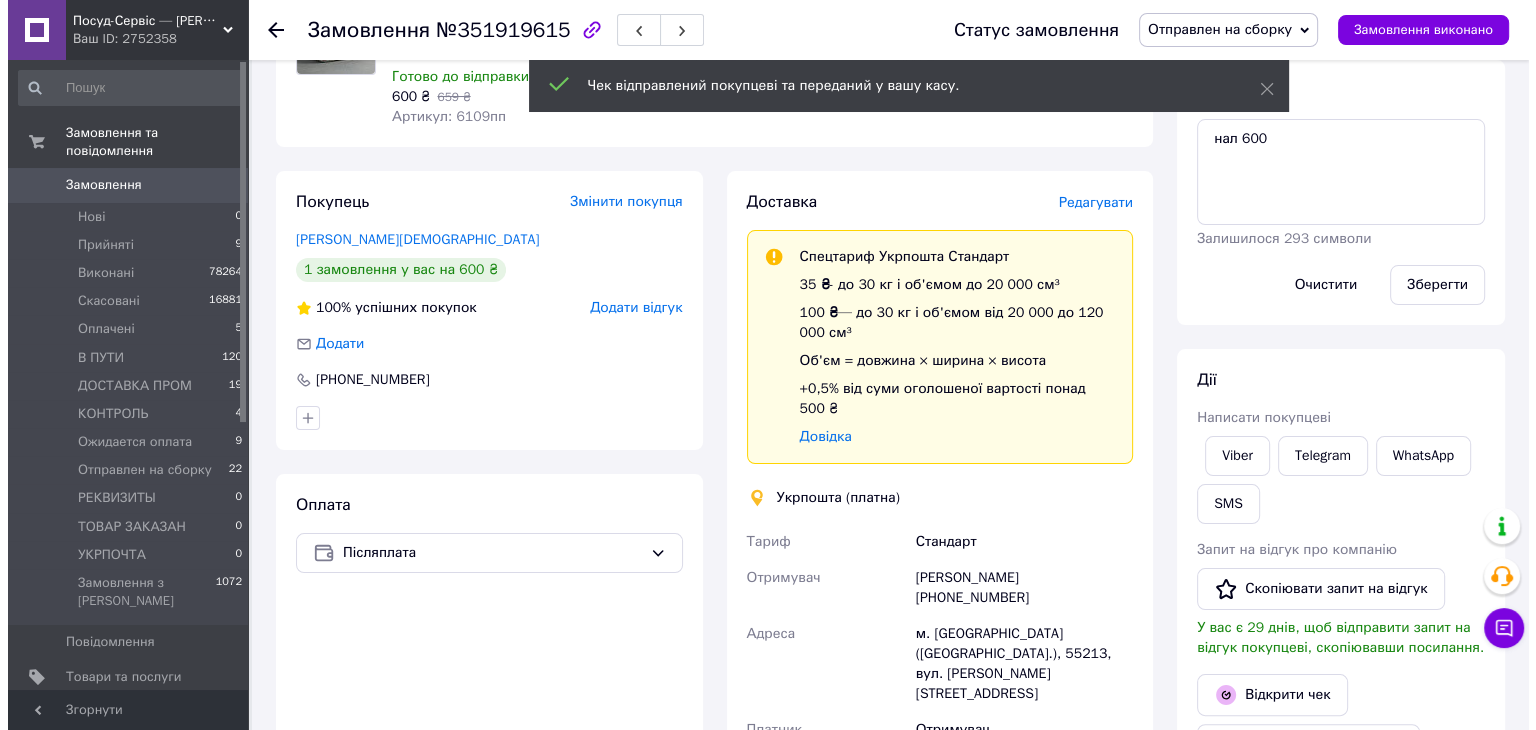 scroll, scrollTop: 152, scrollLeft: 0, axis: vertical 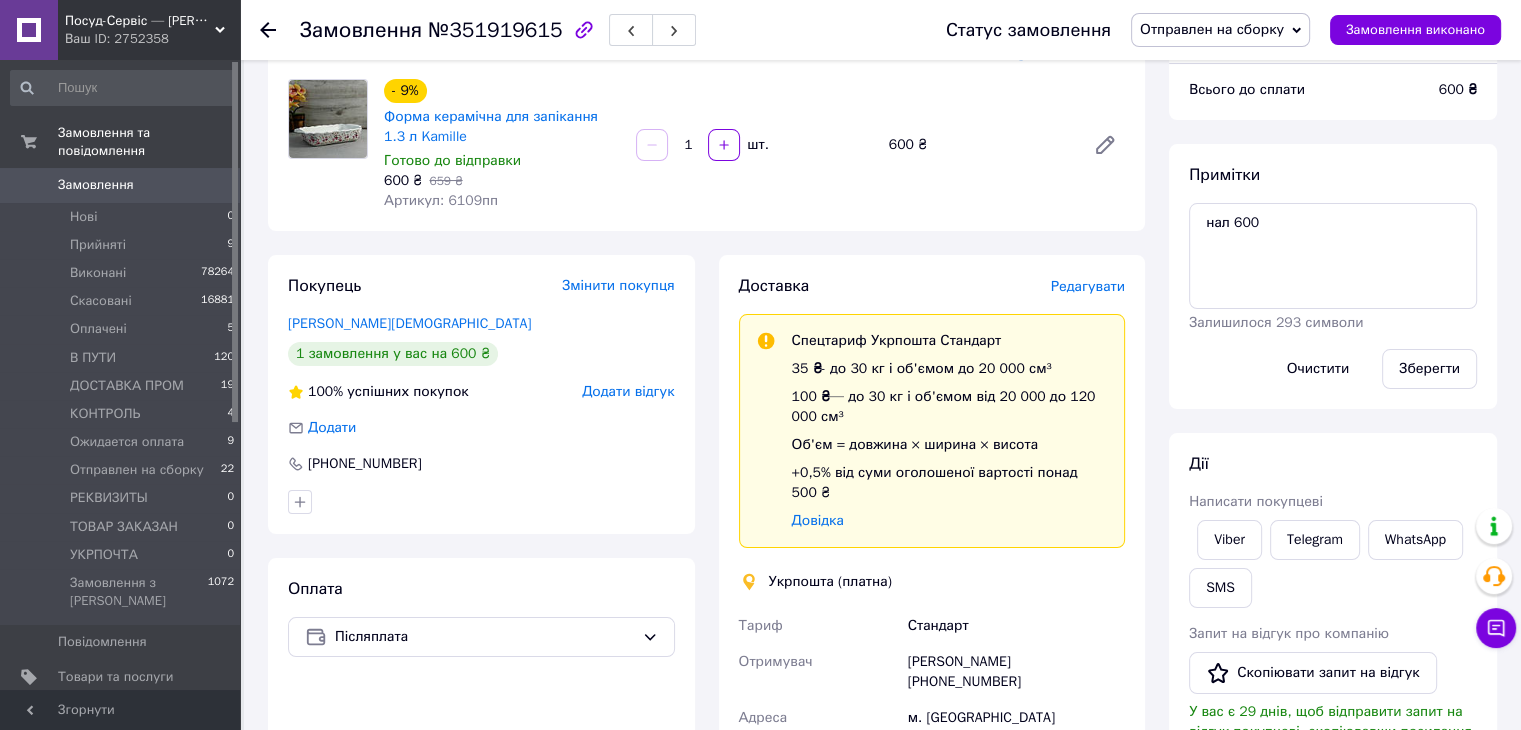 click on "Редагувати" at bounding box center (1088, 286) 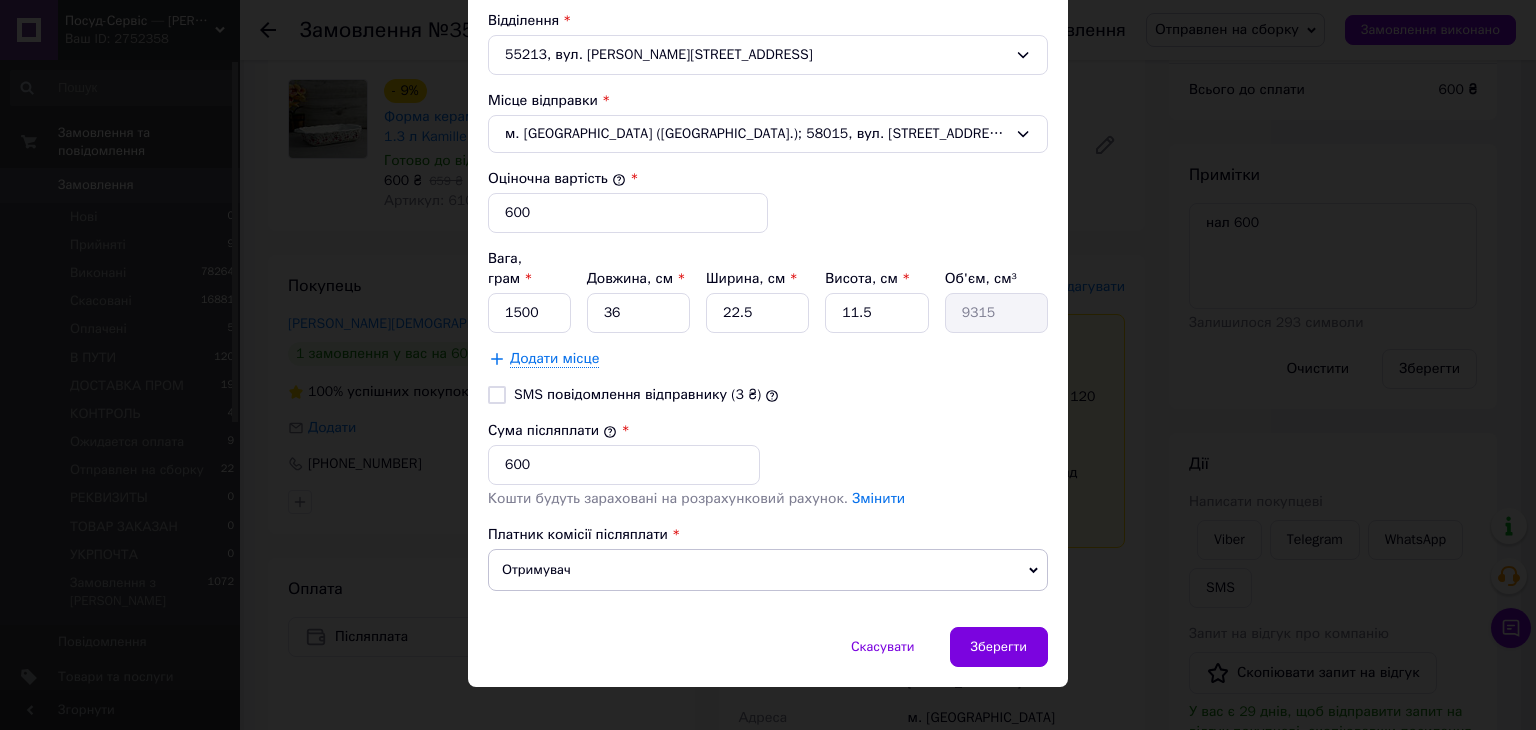 scroll, scrollTop: 500, scrollLeft: 0, axis: vertical 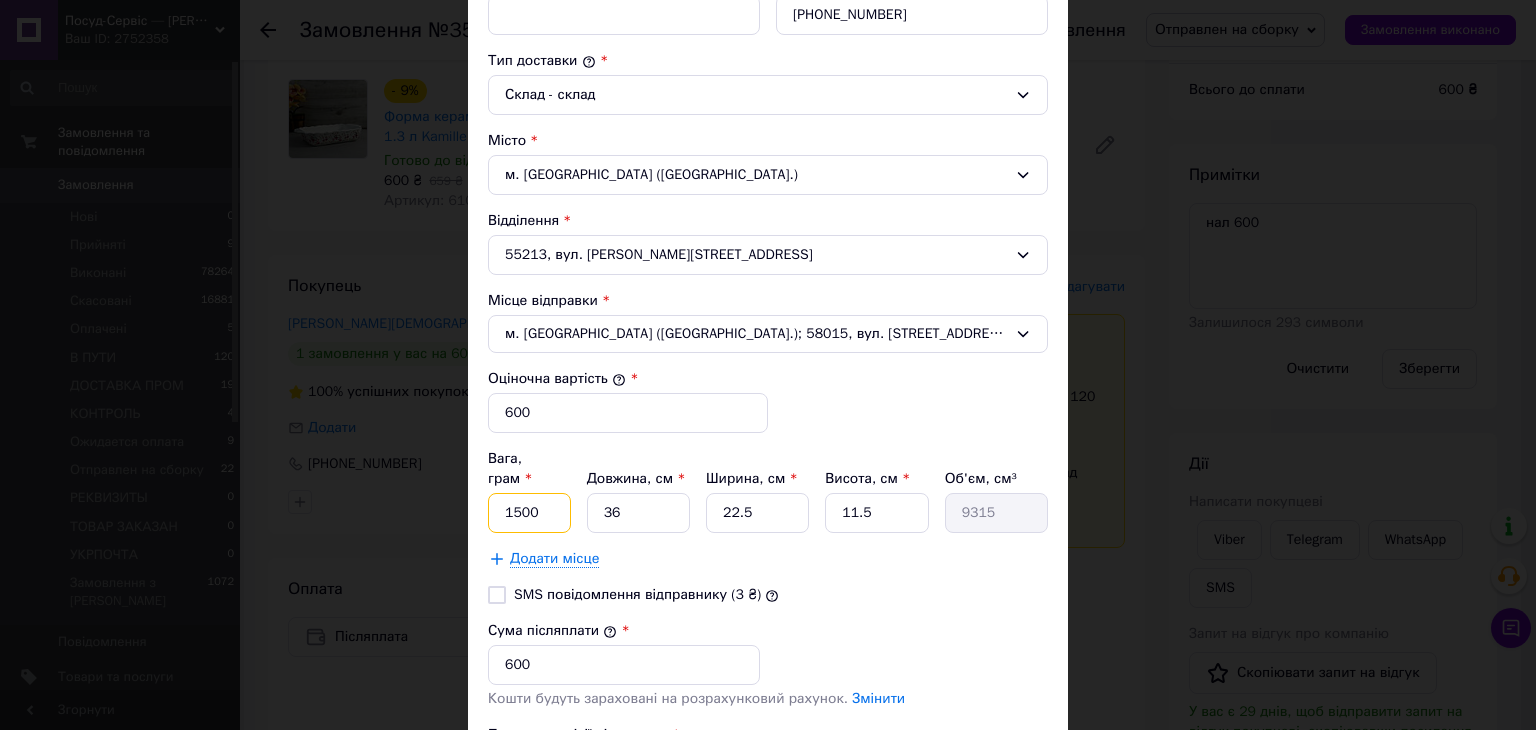 click on "1500" at bounding box center [529, 513] 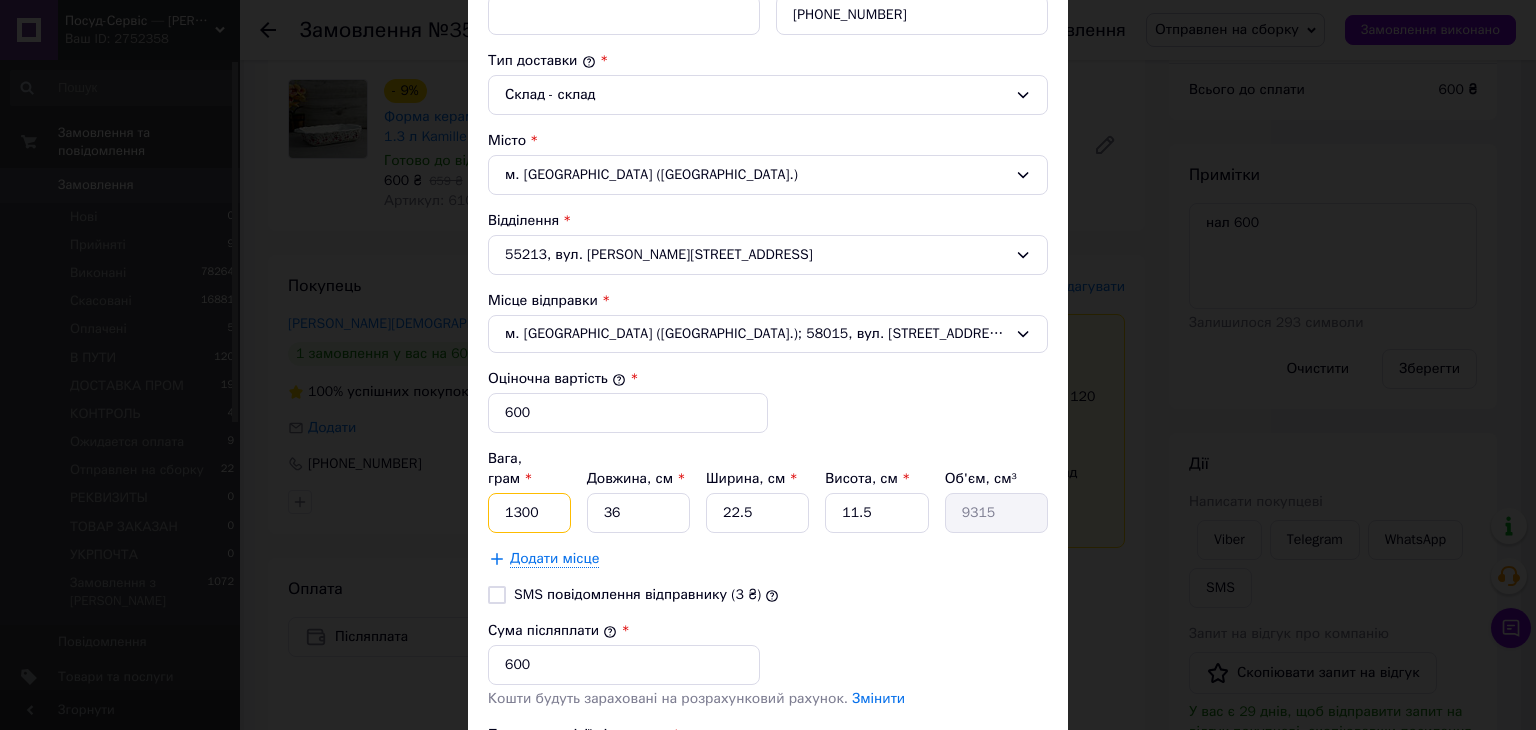 type on "1300" 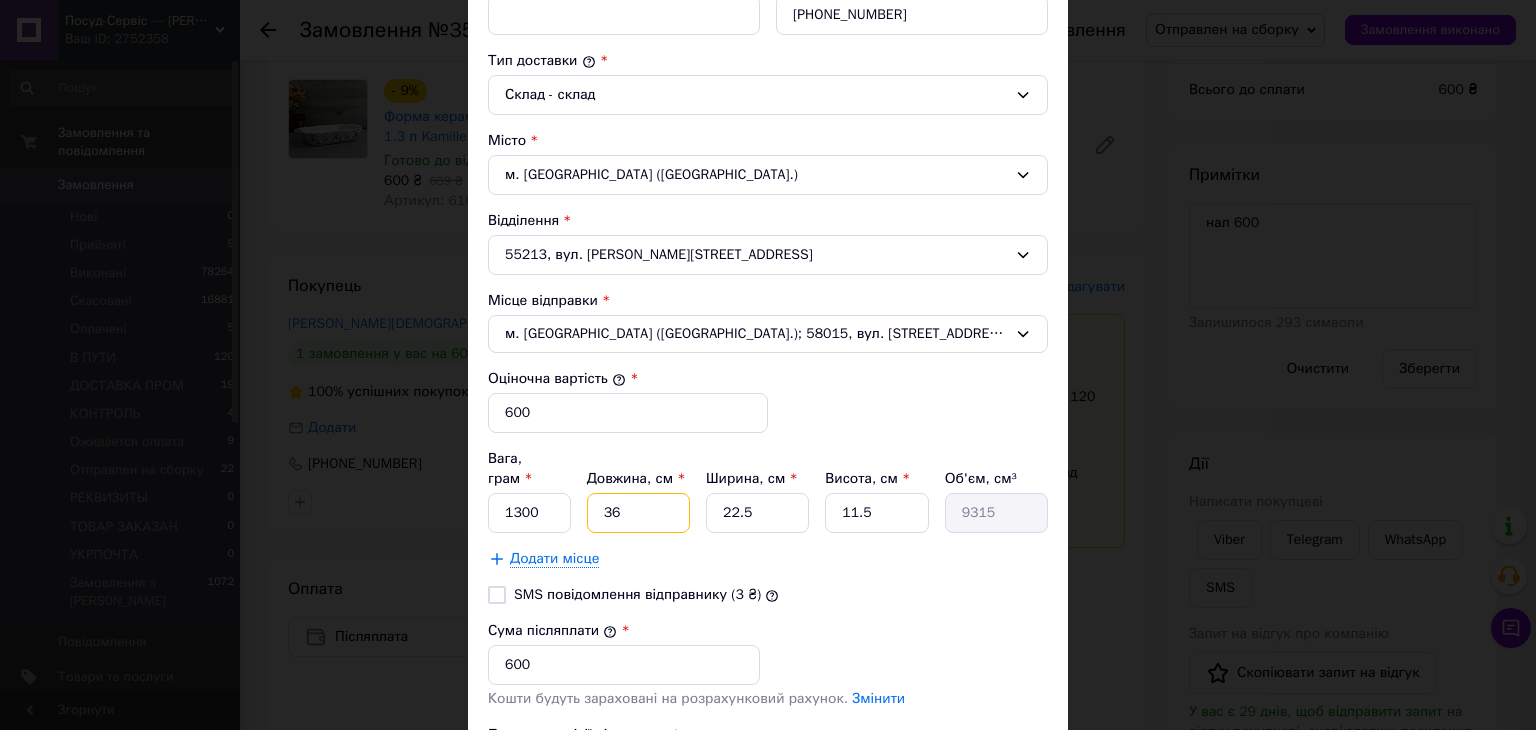 click on "Вага, грам   * 1300 Довжина, см   * 36 Ширина, см   * 22.5 Висота, см   * 11.5 Об'єм, см³ 9315" at bounding box center [768, 491] 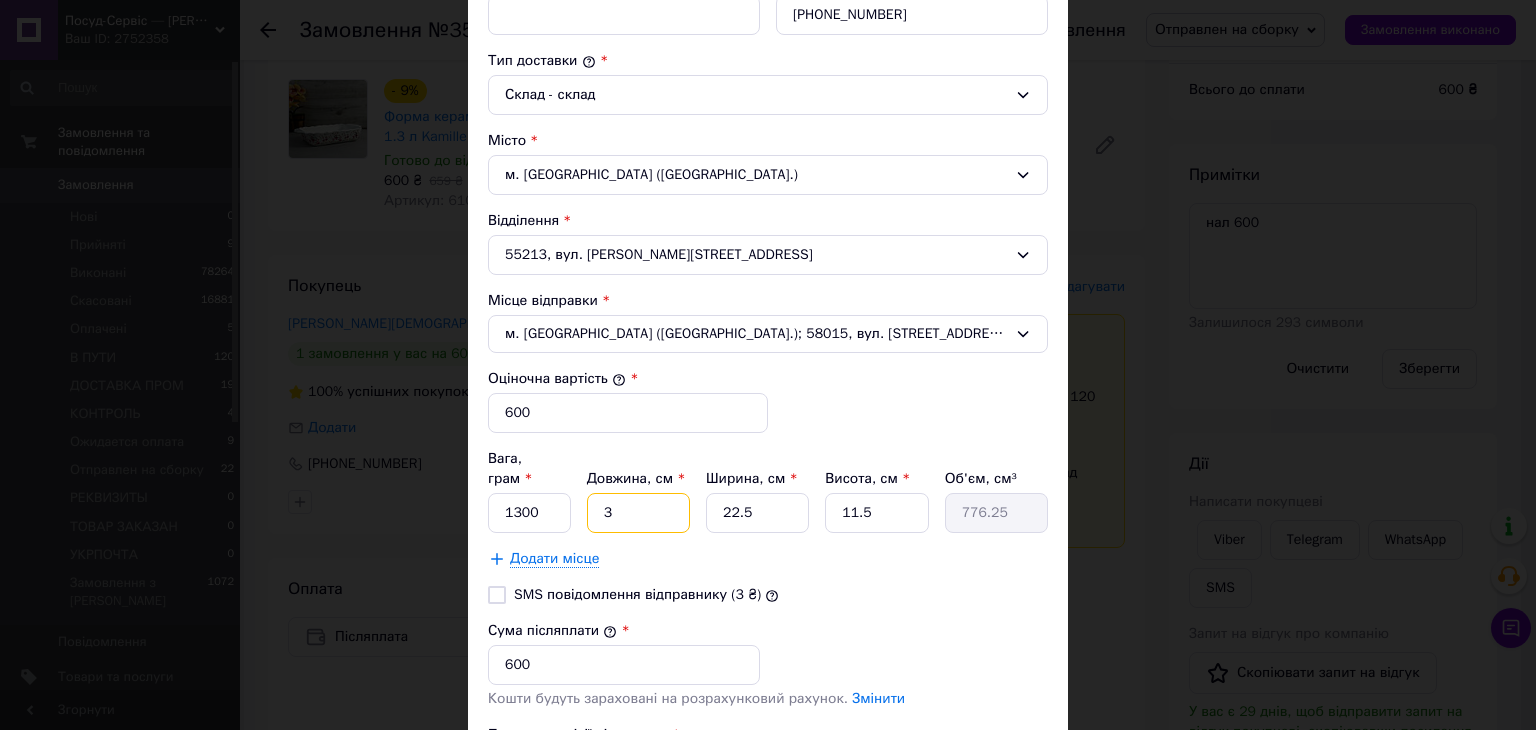 type on "35" 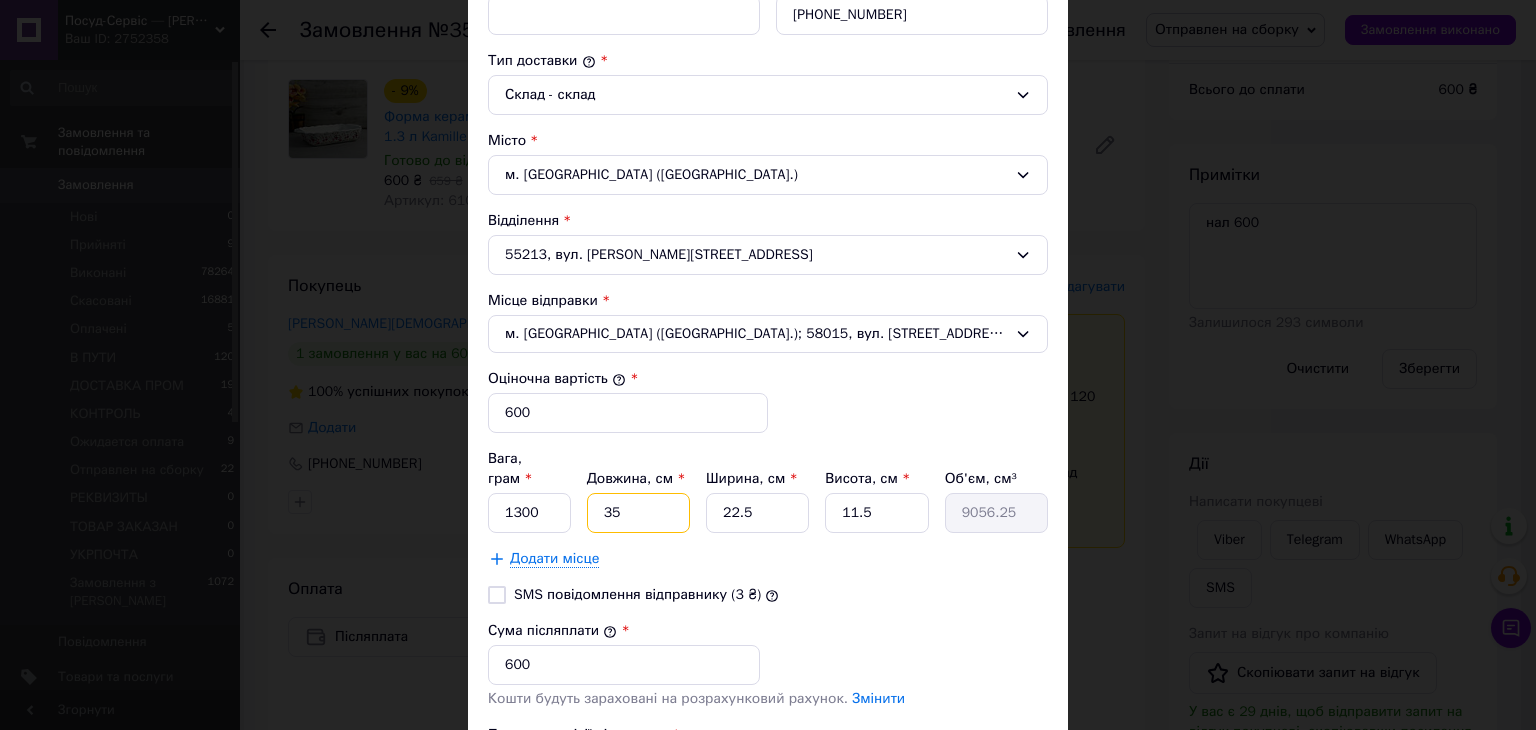 type on "35" 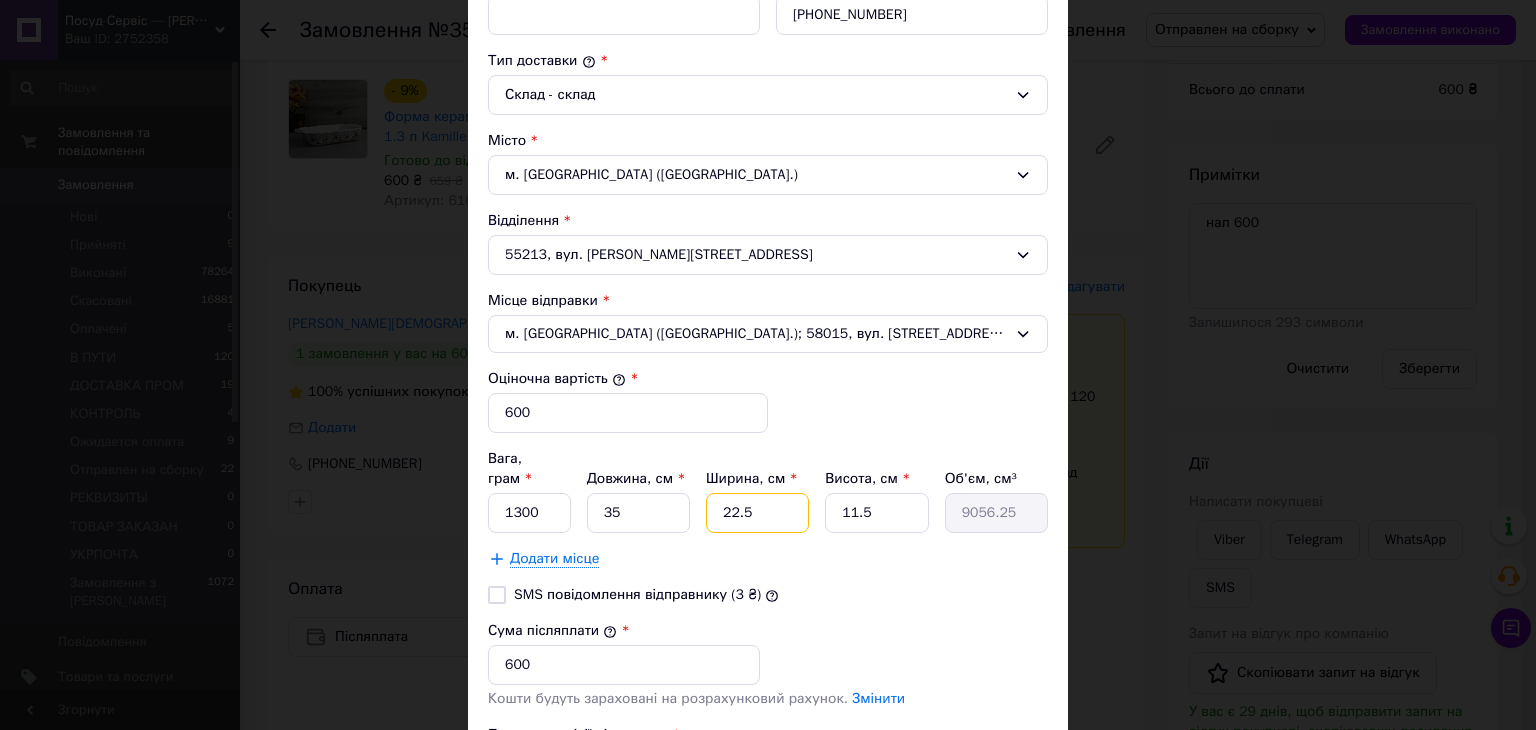 drag, startPoint x: 759, startPoint y: 479, endPoint x: 697, endPoint y: 474, distance: 62.201286 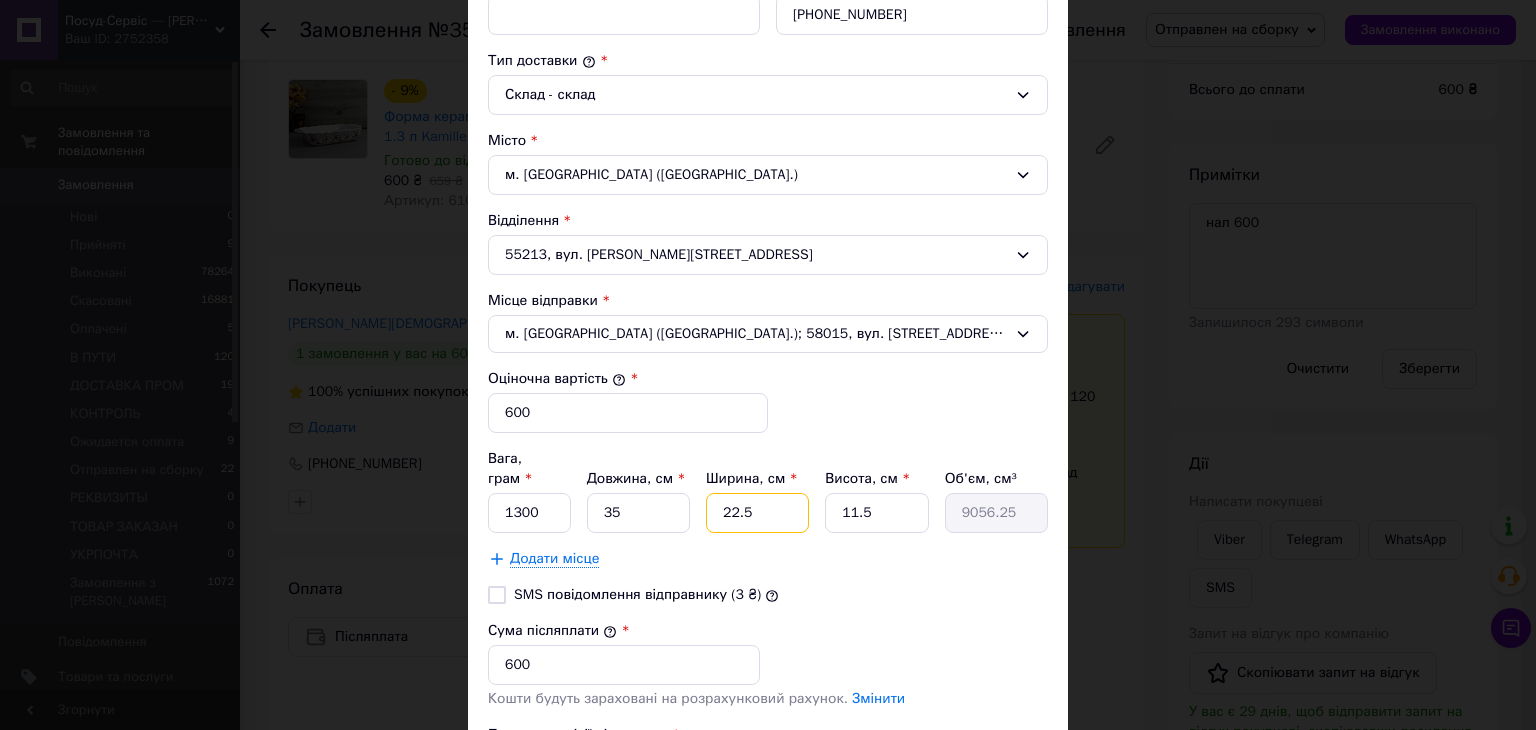 click on "Вага, грам   * 1300 Довжина, см   * 35 Ширина, см   * 22.5 Висота, см   * 11.5 Об'єм, см³ 9056.25" at bounding box center [768, 491] 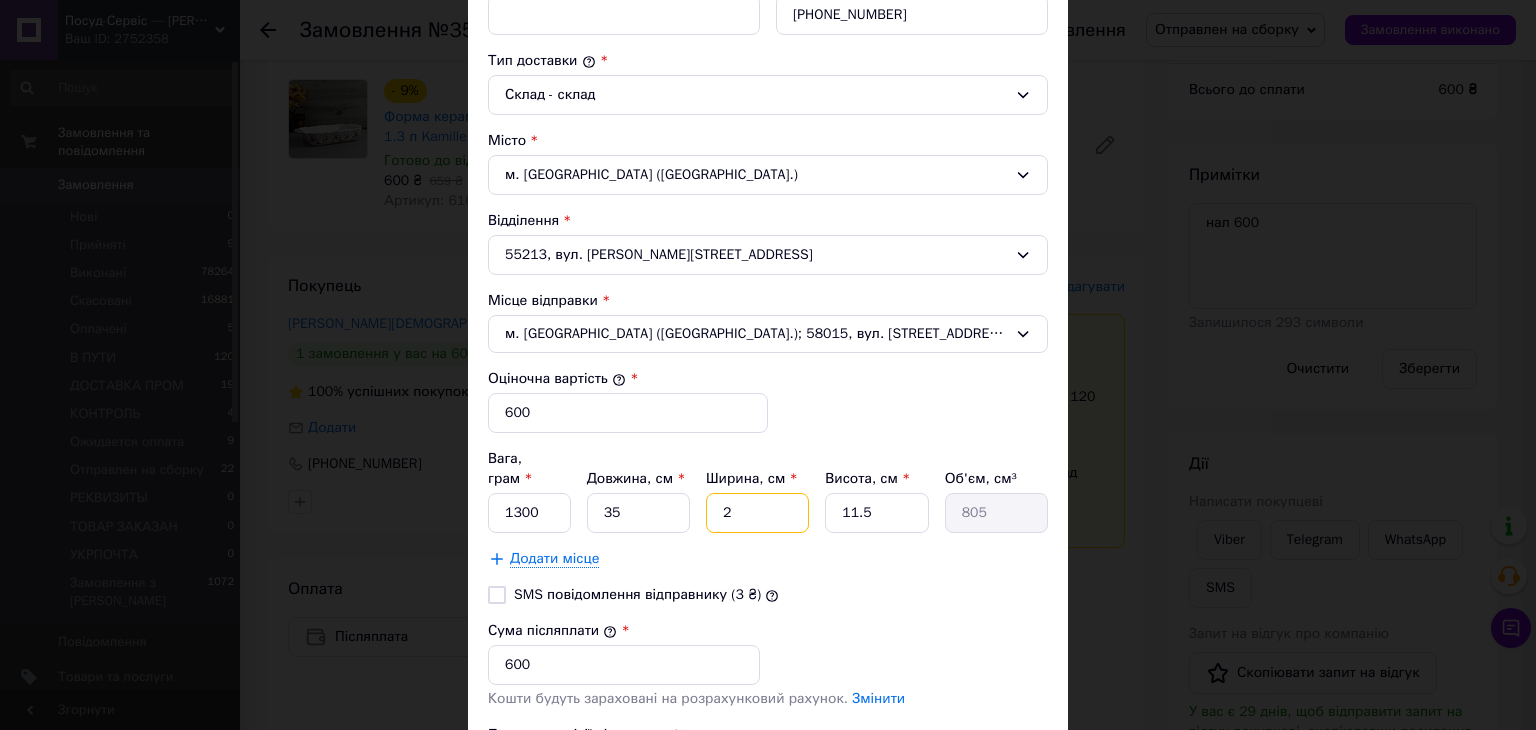 type on "25" 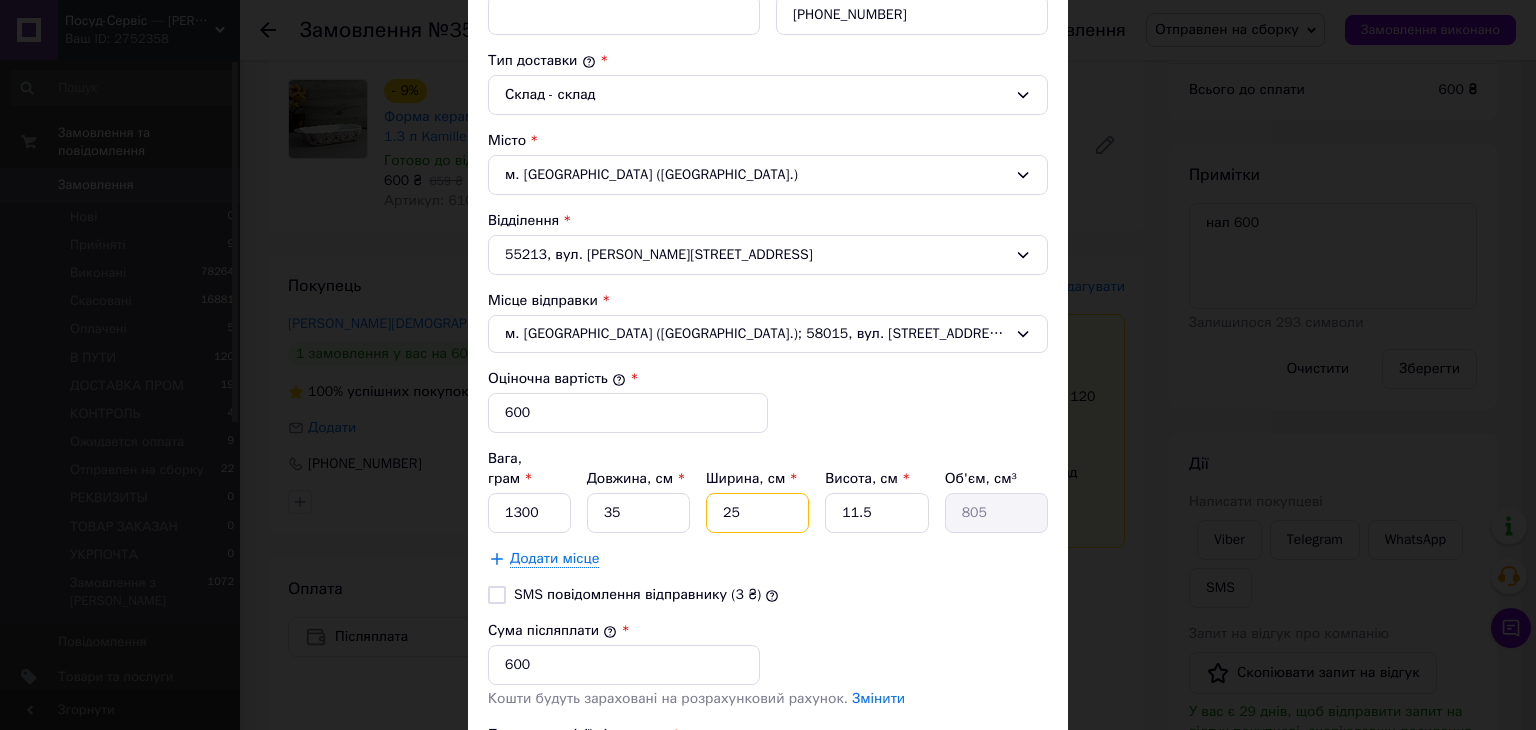 type on "10062.5" 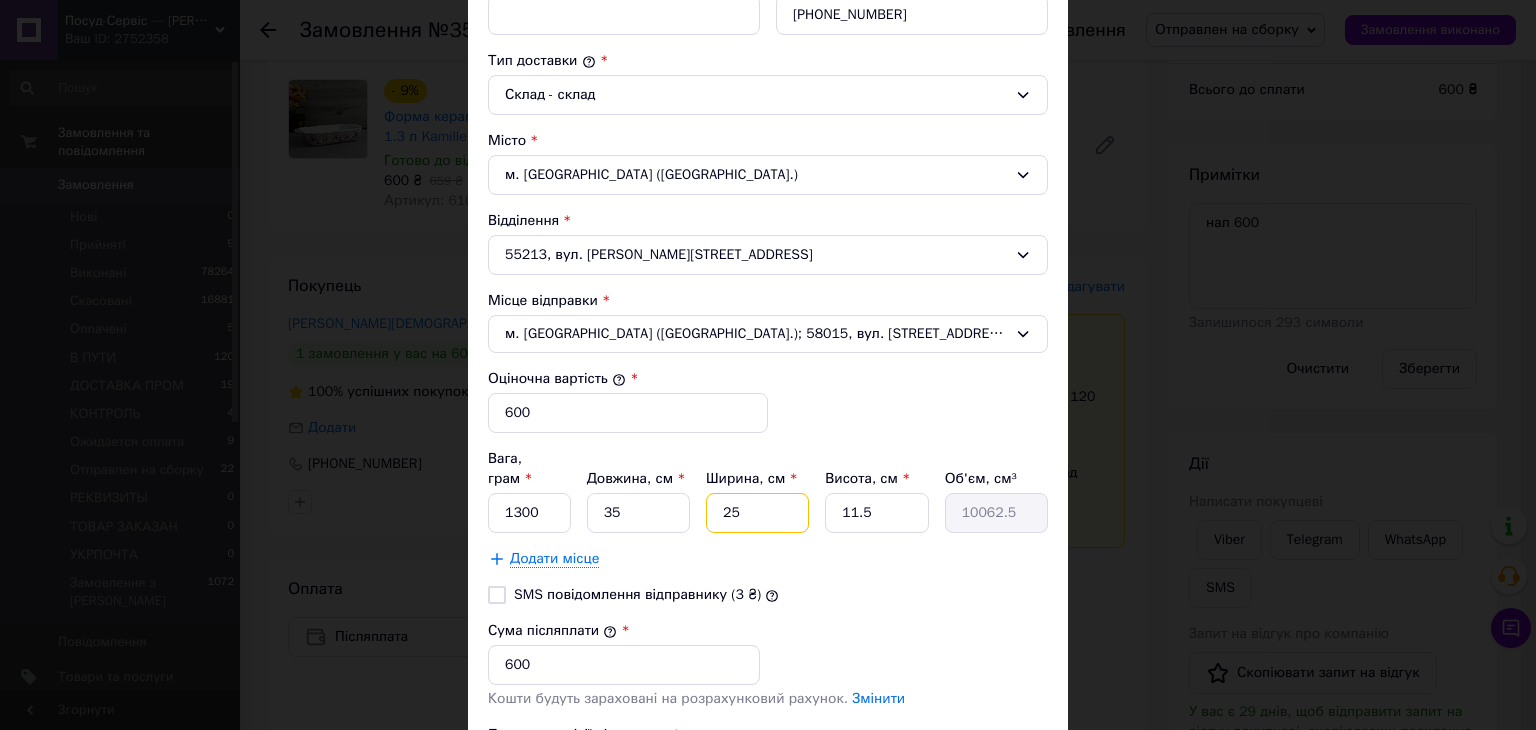 type on "25" 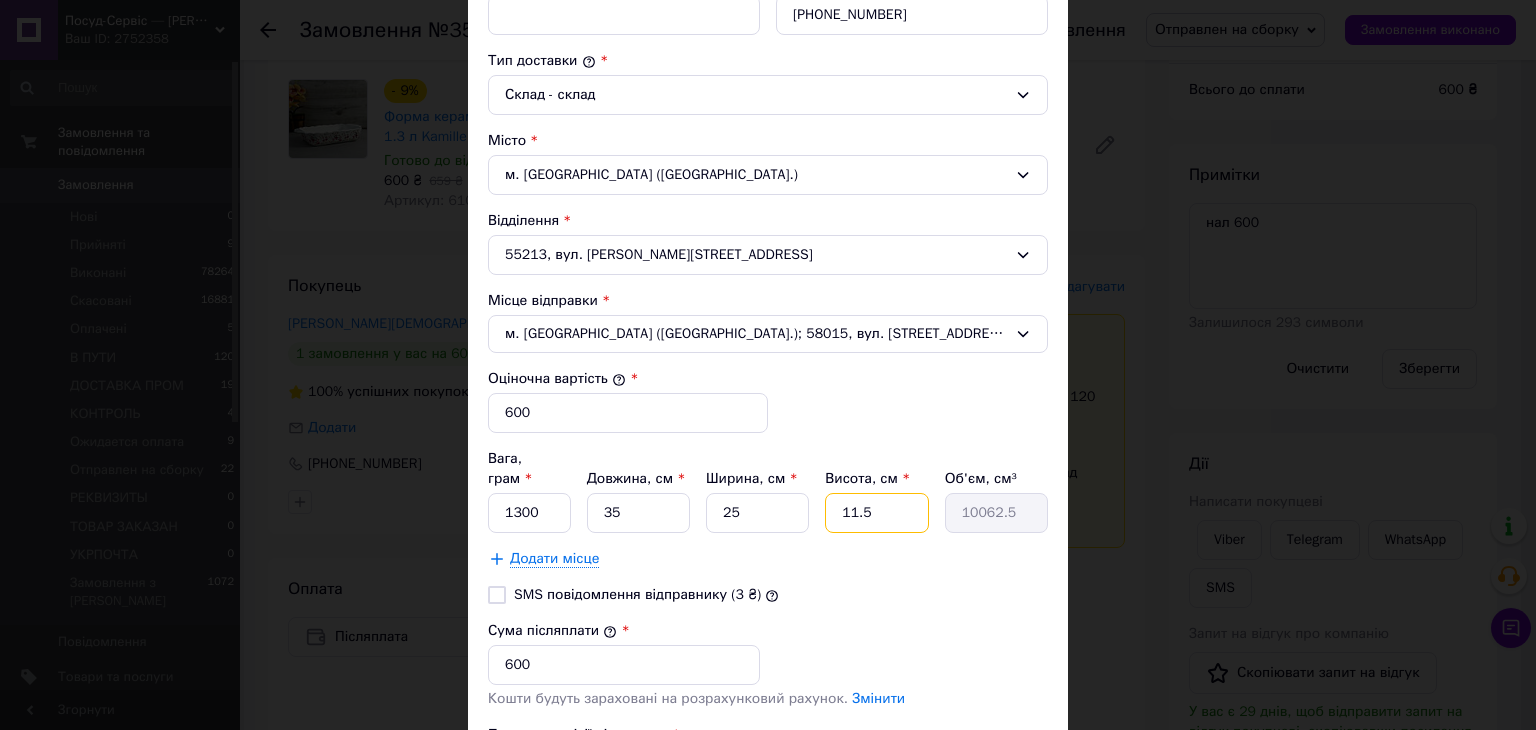 drag, startPoint x: 818, startPoint y: 485, endPoint x: 775, endPoint y: 481, distance: 43.185646 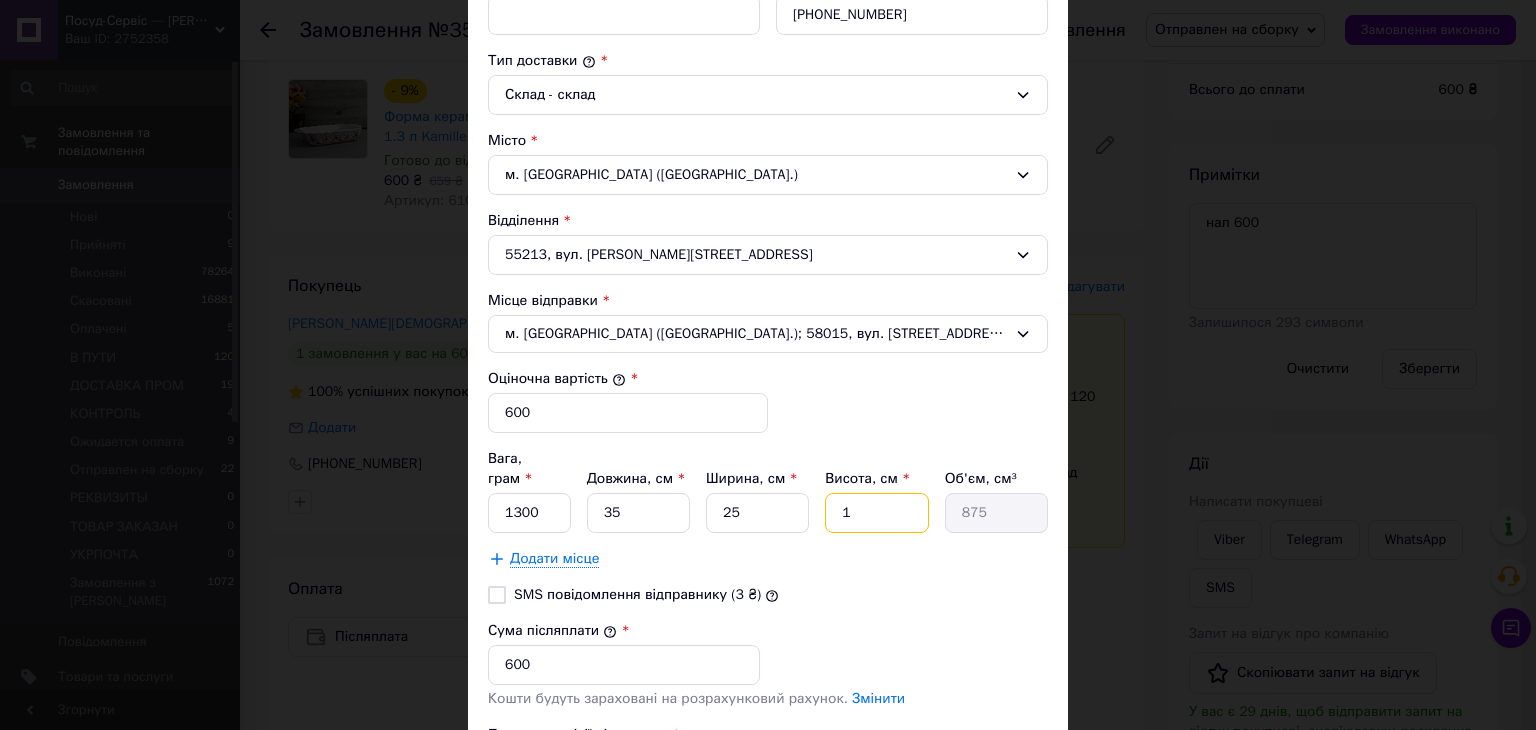 type on "10" 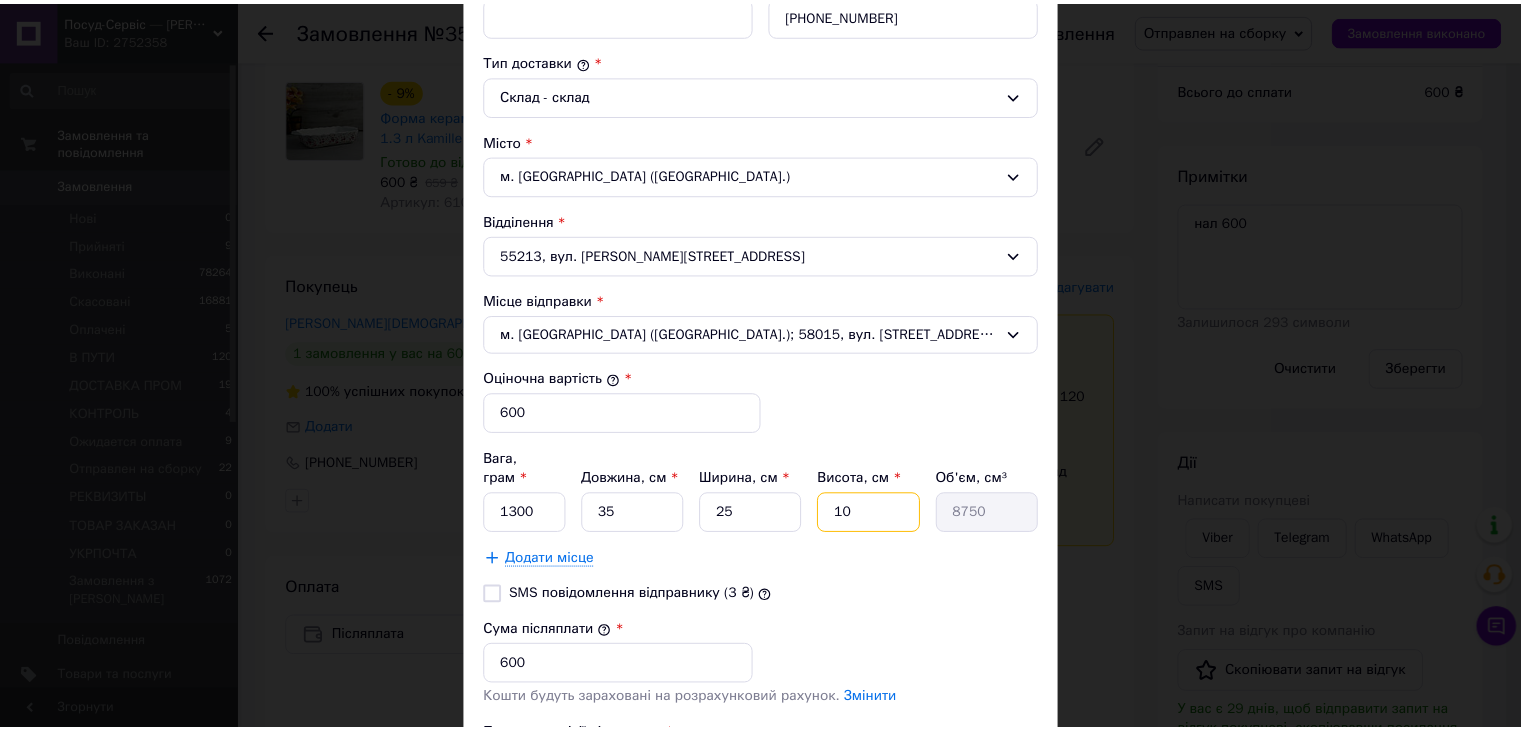 scroll, scrollTop: 701, scrollLeft: 0, axis: vertical 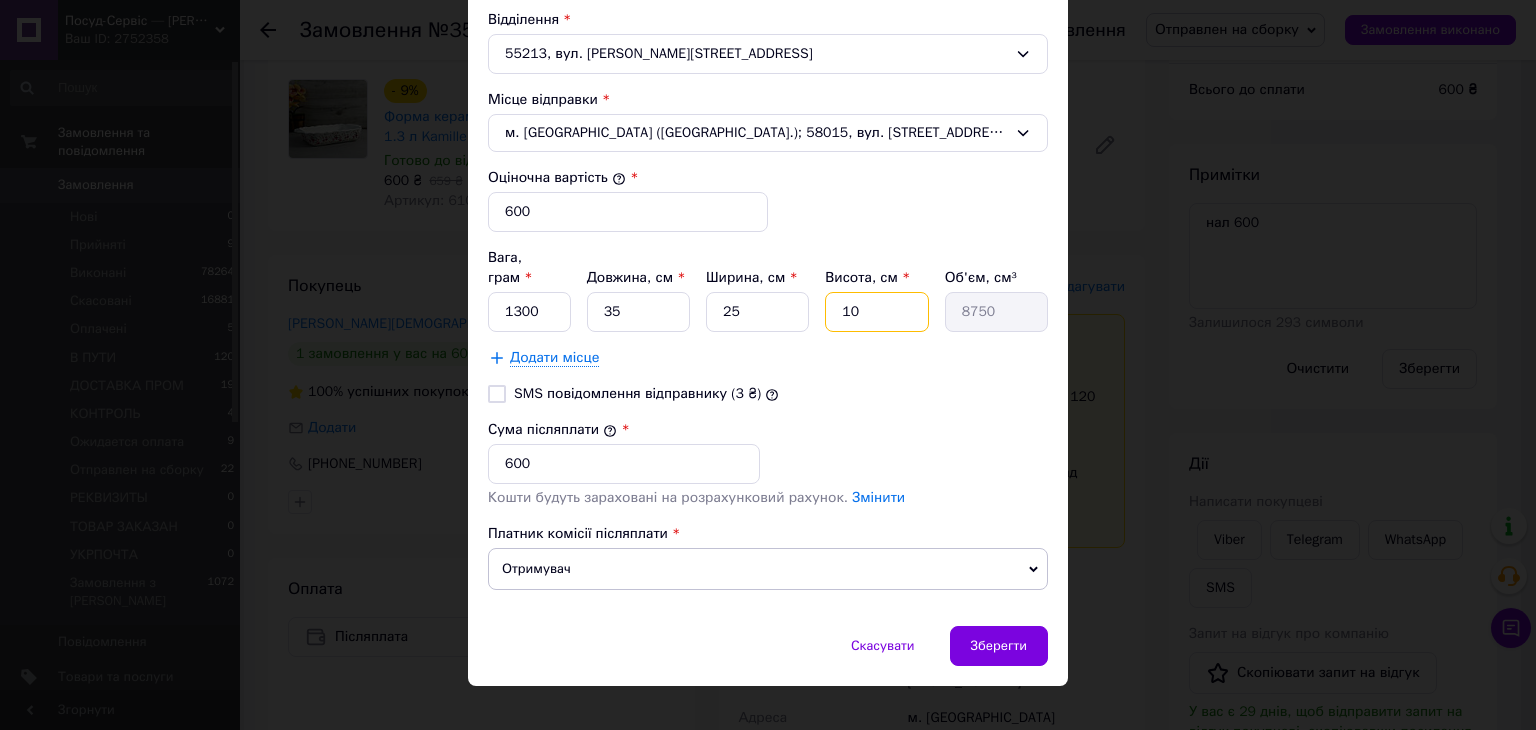 type on "10" 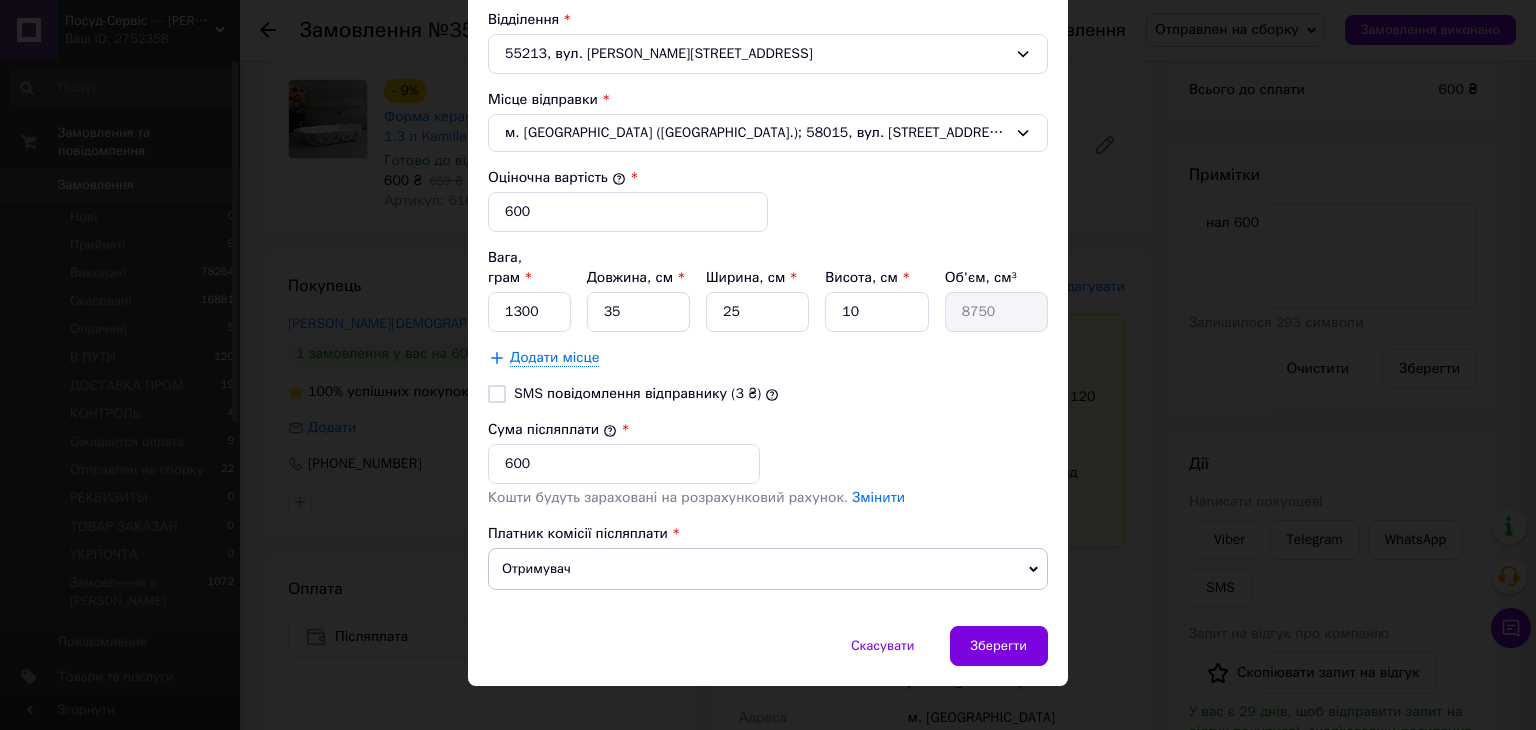 click on "Скасувати   Зберегти" at bounding box center (768, 656) 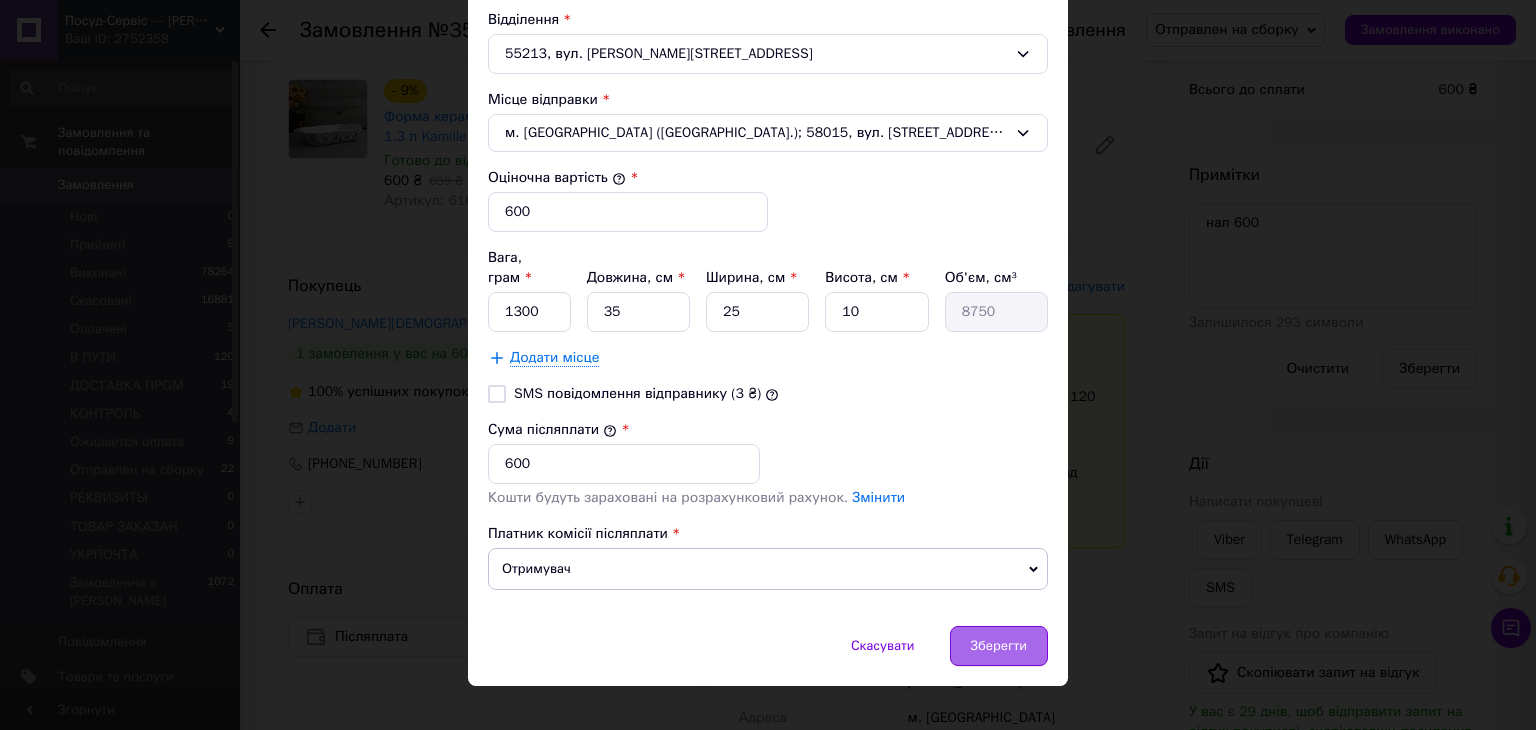 click on "Зберегти" at bounding box center (999, 646) 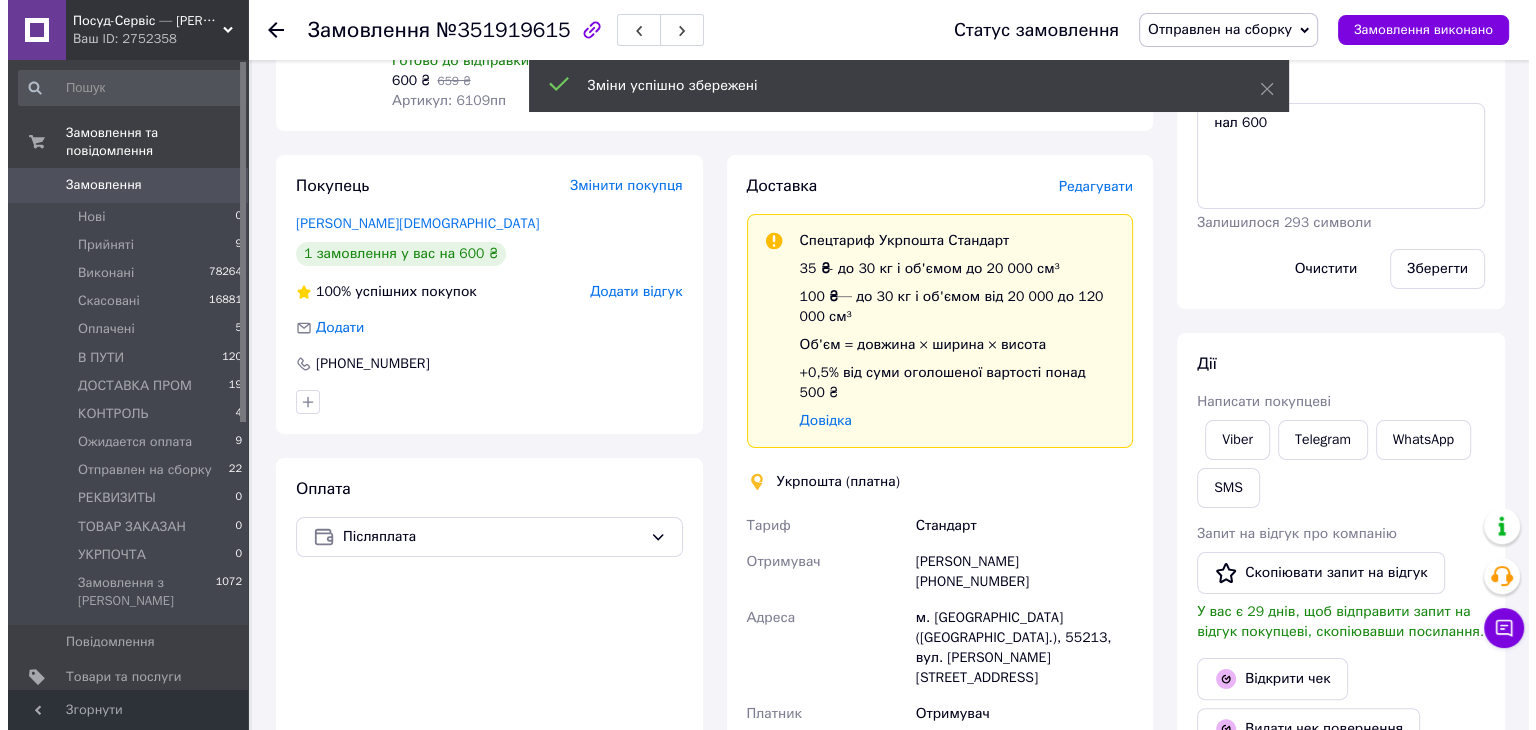 scroll, scrollTop: 652, scrollLeft: 0, axis: vertical 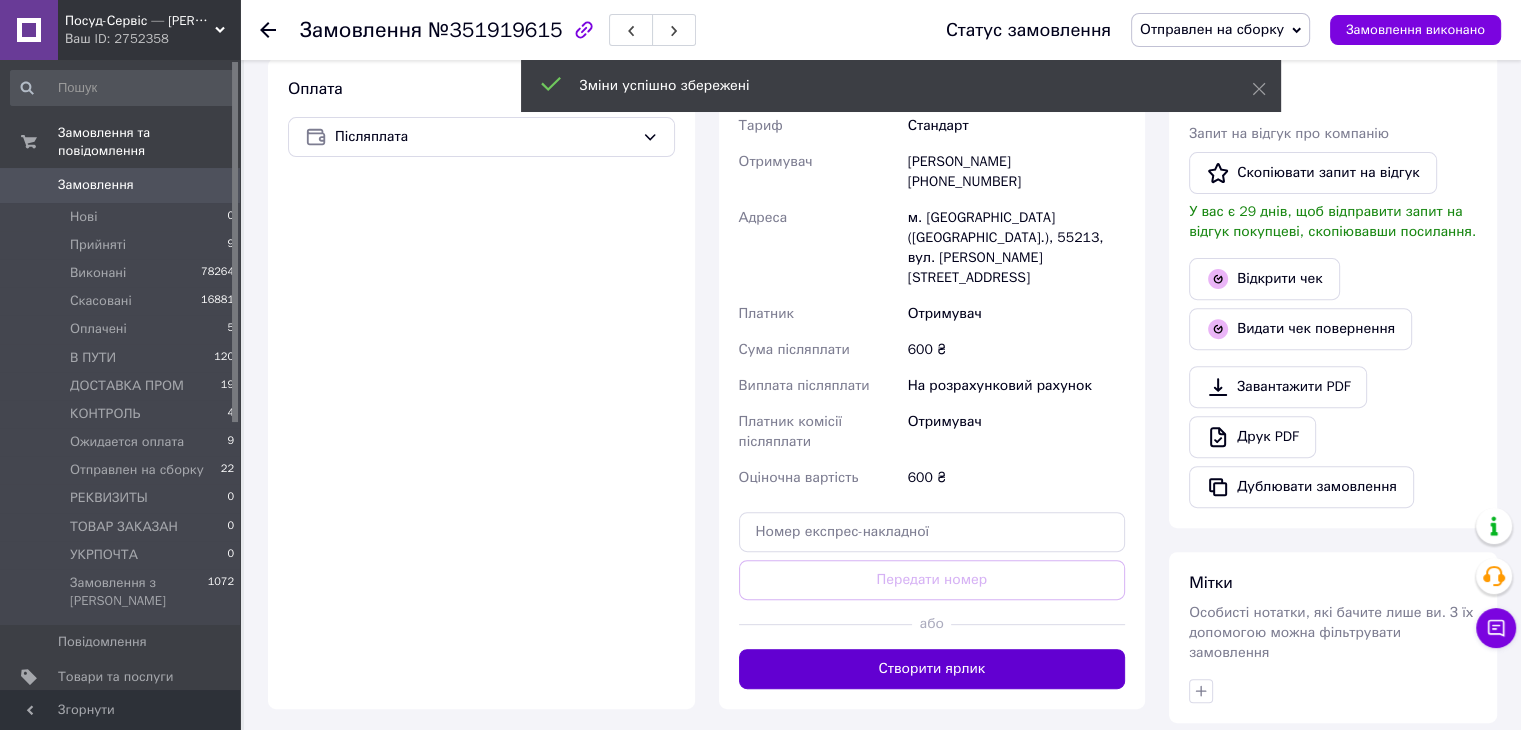 click on "Створити ярлик" at bounding box center (932, 669) 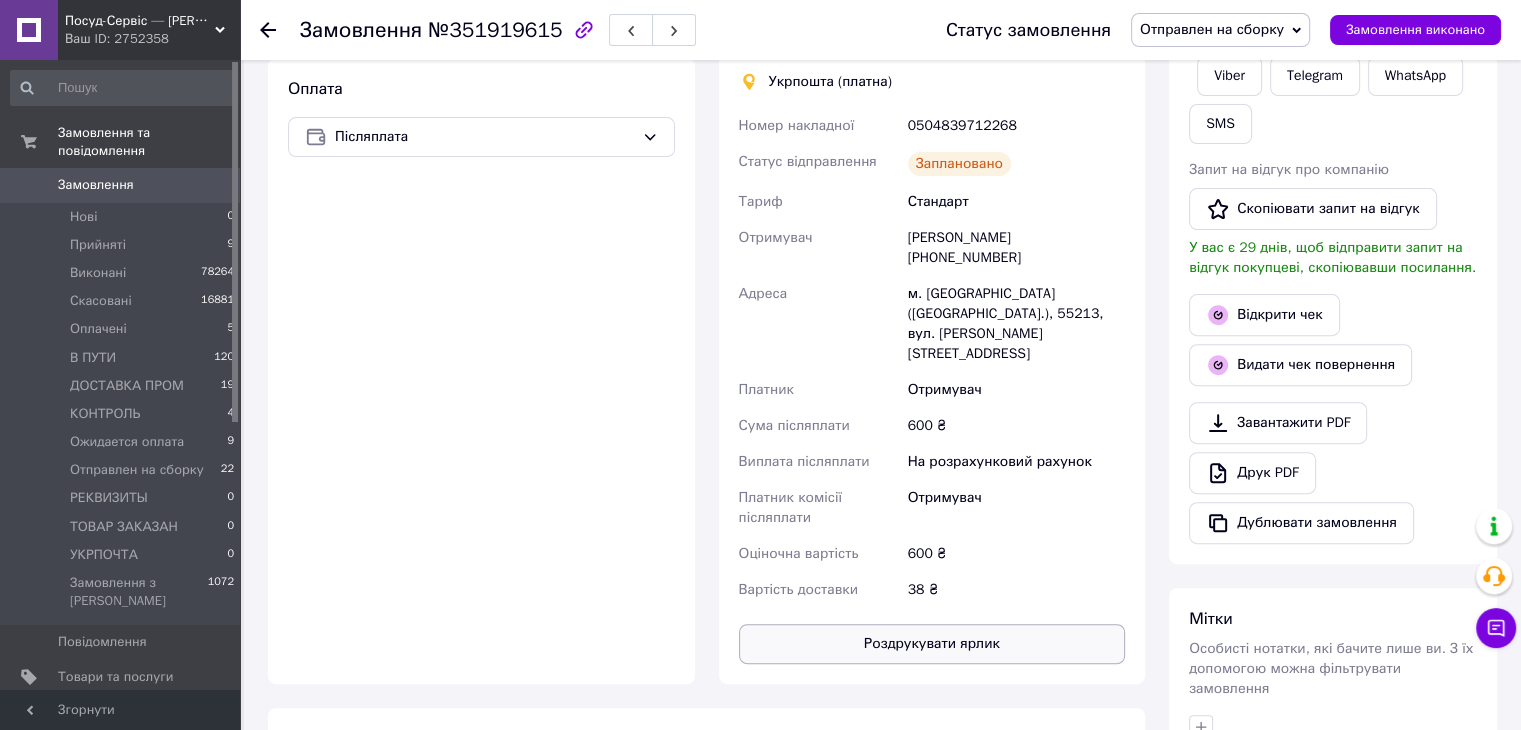 click on "Роздрукувати ярлик" at bounding box center (932, 644) 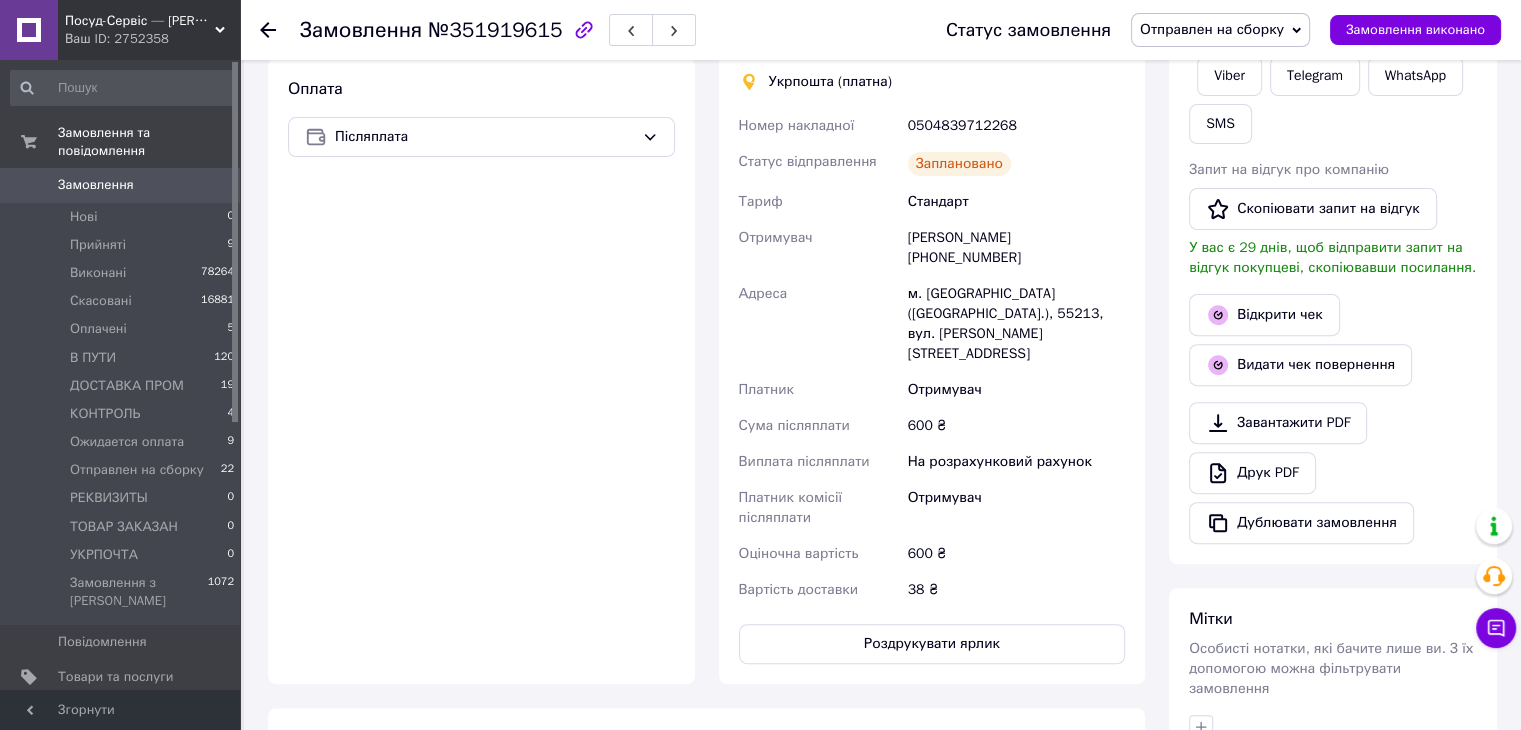 click on "0504839712268" at bounding box center [1016, 126] 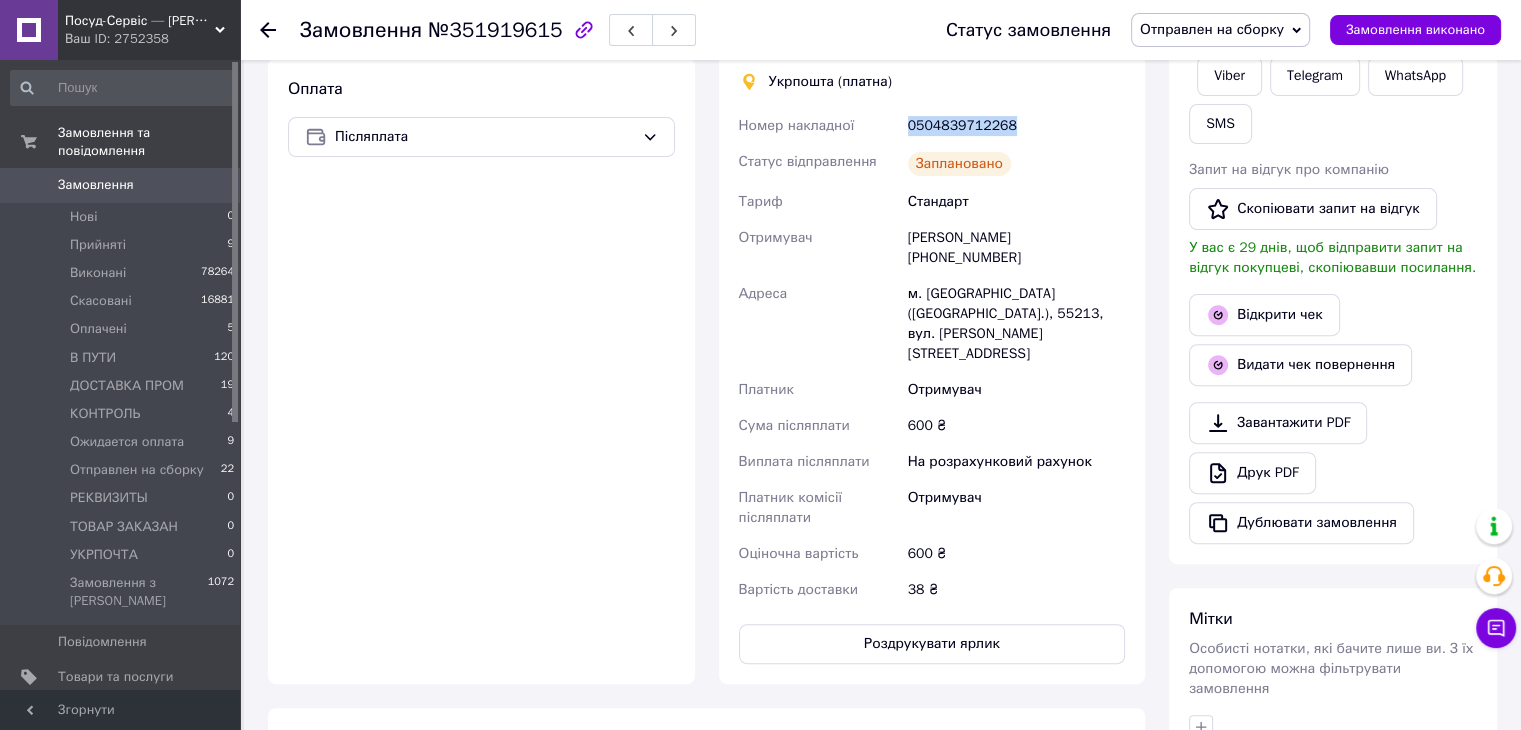 click on "0504839712268" at bounding box center (1016, 126) 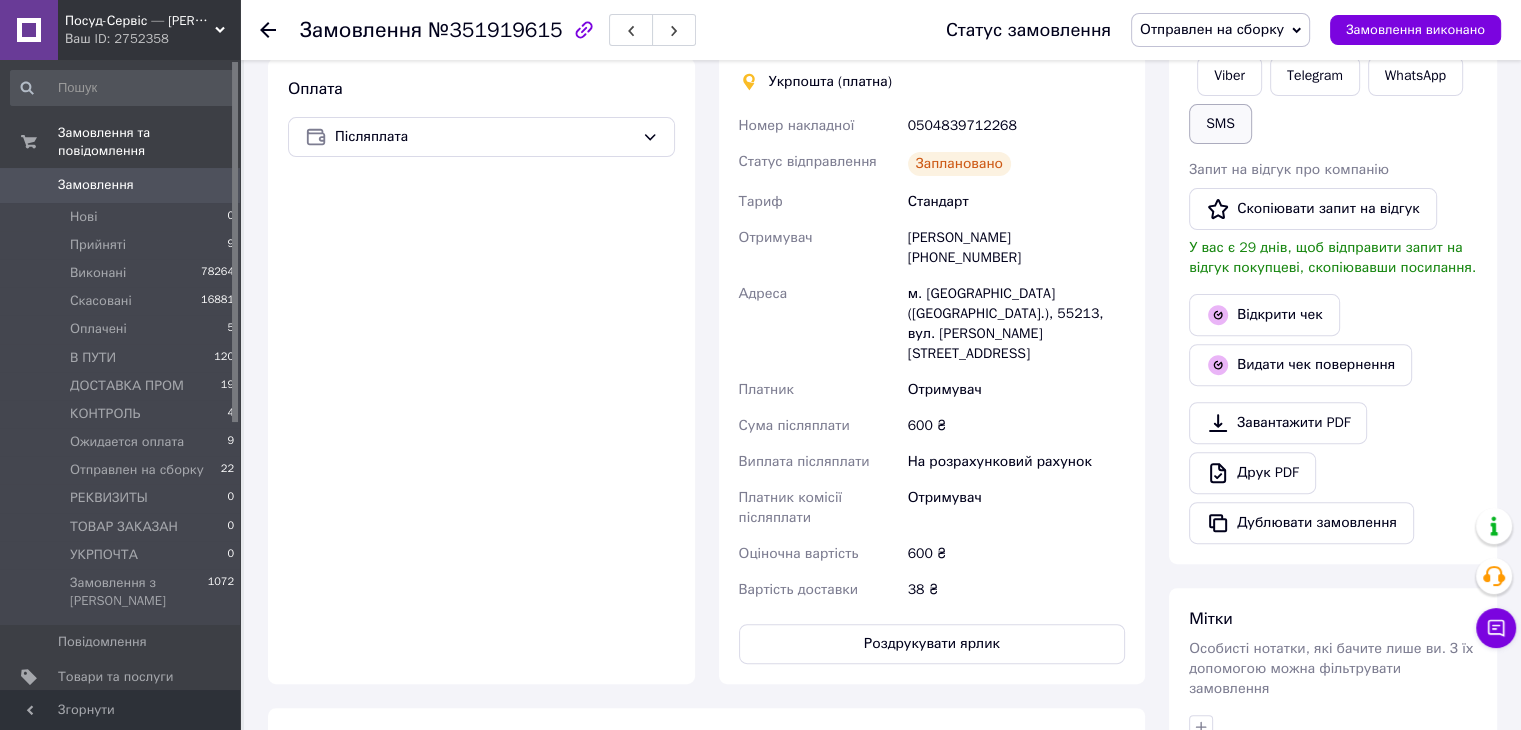 drag, startPoint x: 1184, startPoint y: 122, endPoint x: 1196, endPoint y: 123, distance: 12.0415945 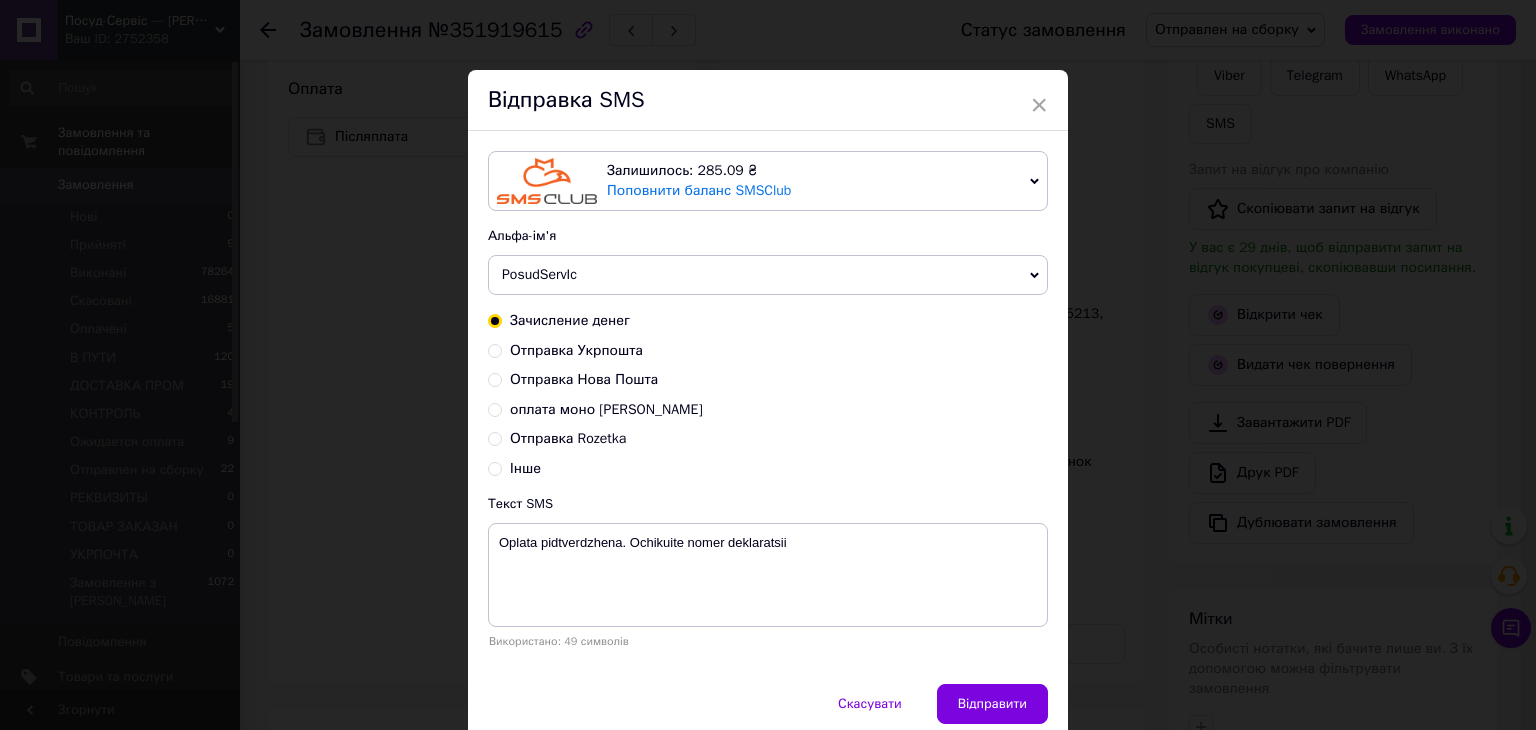 click on "Отправка Укрпошта" at bounding box center [495, 349] 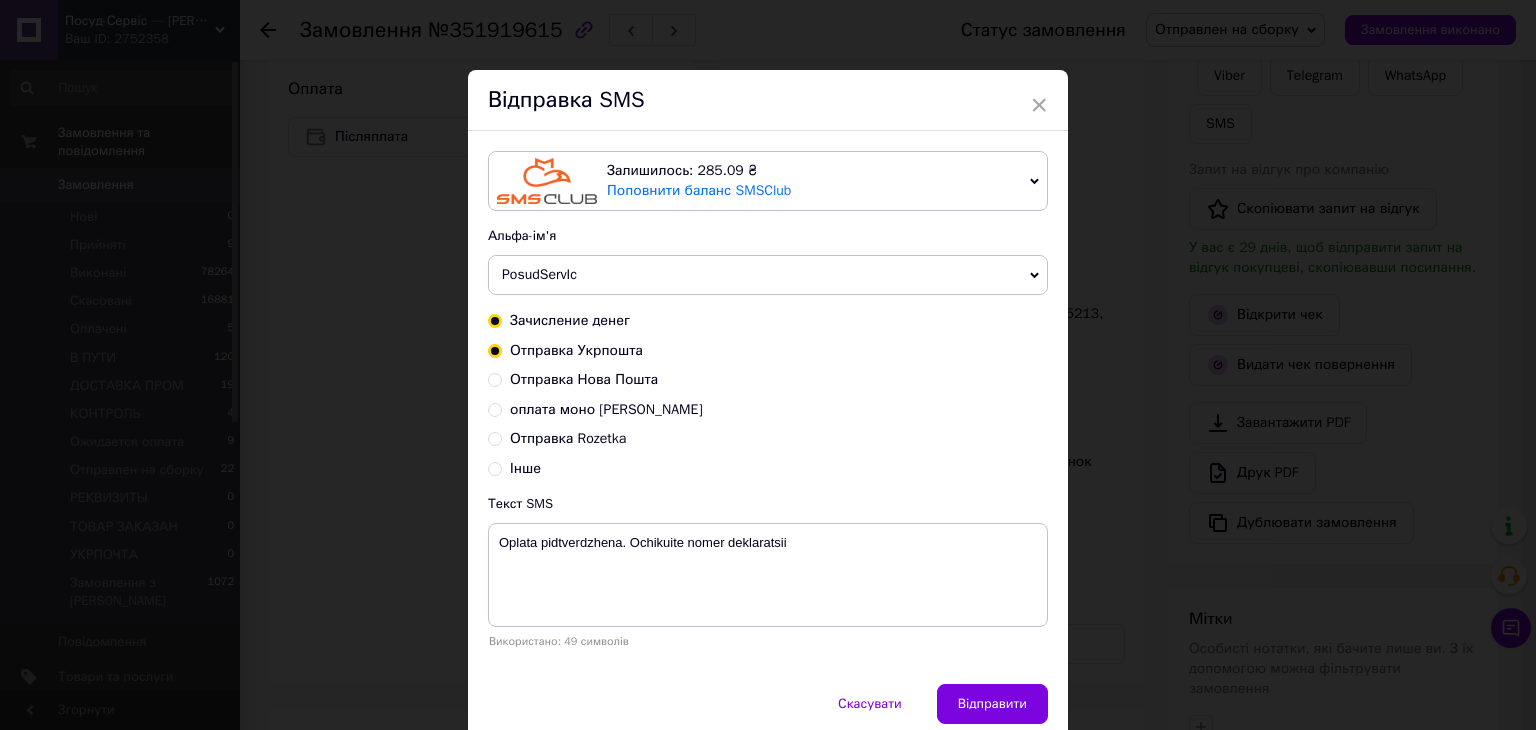 radio on "true" 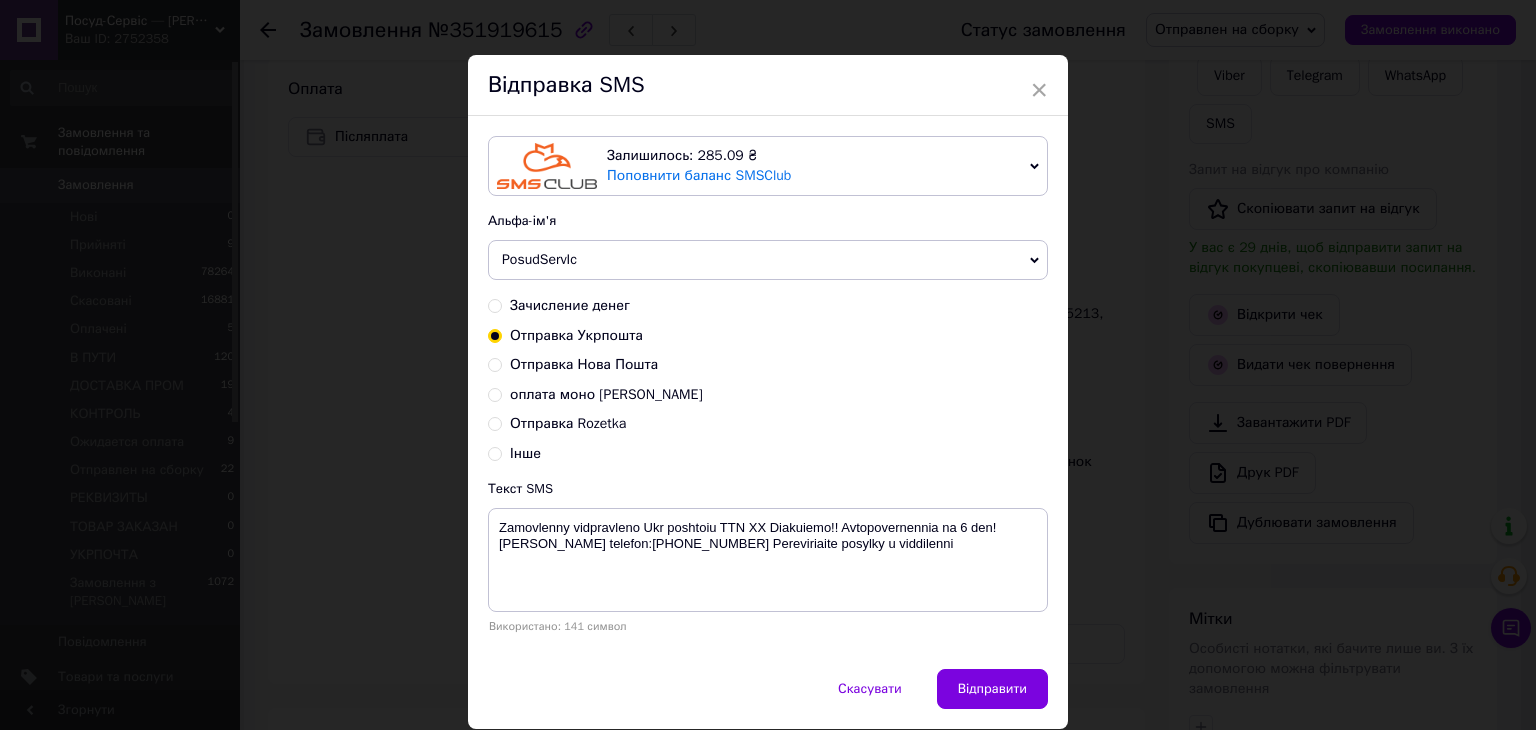 scroll, scrollTop: 0, scrollLeft: 0, axis: both 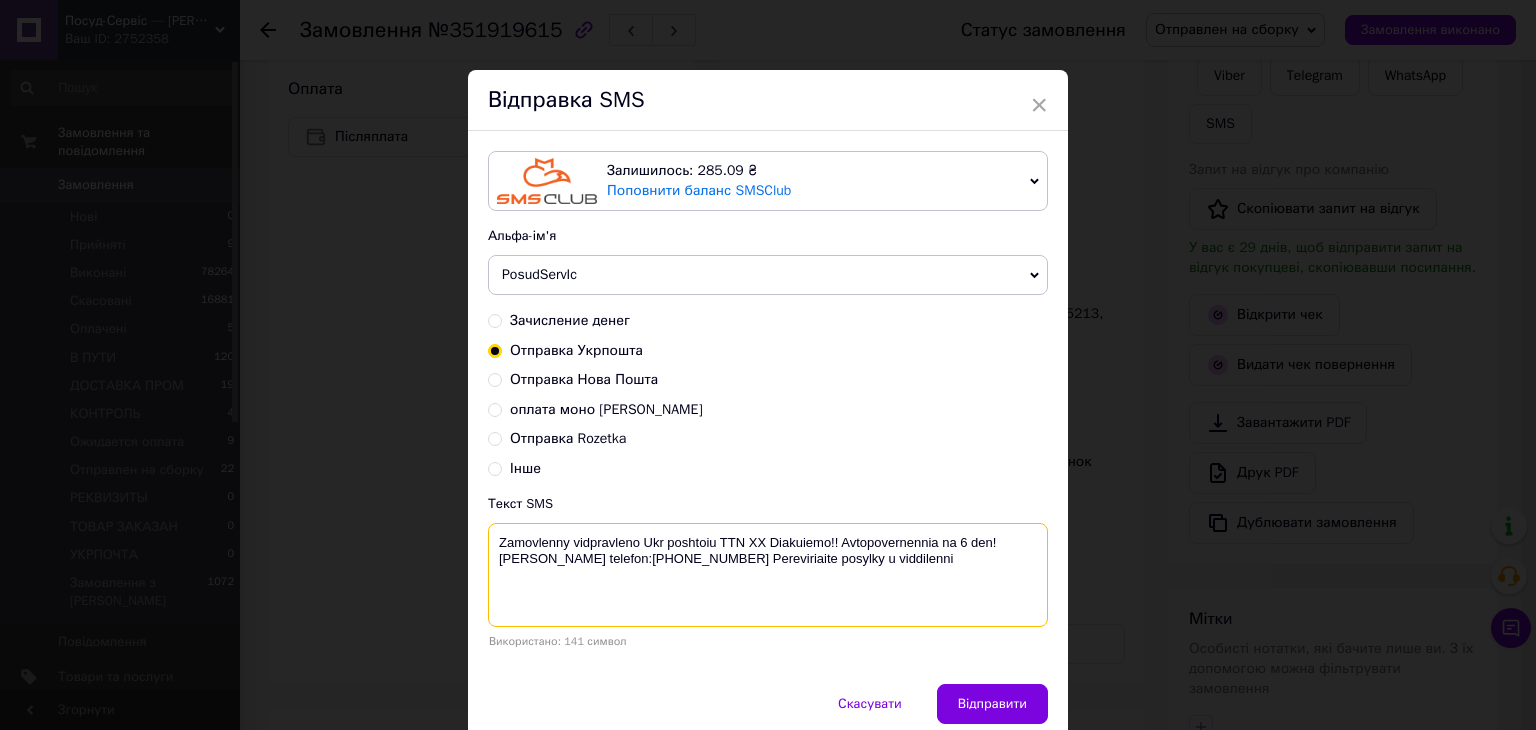 click on "Zamovlenny vidpravleno Ukr poshtoiu TTN ХХ Diakuiemo!! Avtopovernennia na 6 den! Nash telefon:0800-335-646 Pereviriaite posylky u viddilenni" at bounding box center (768, 575) 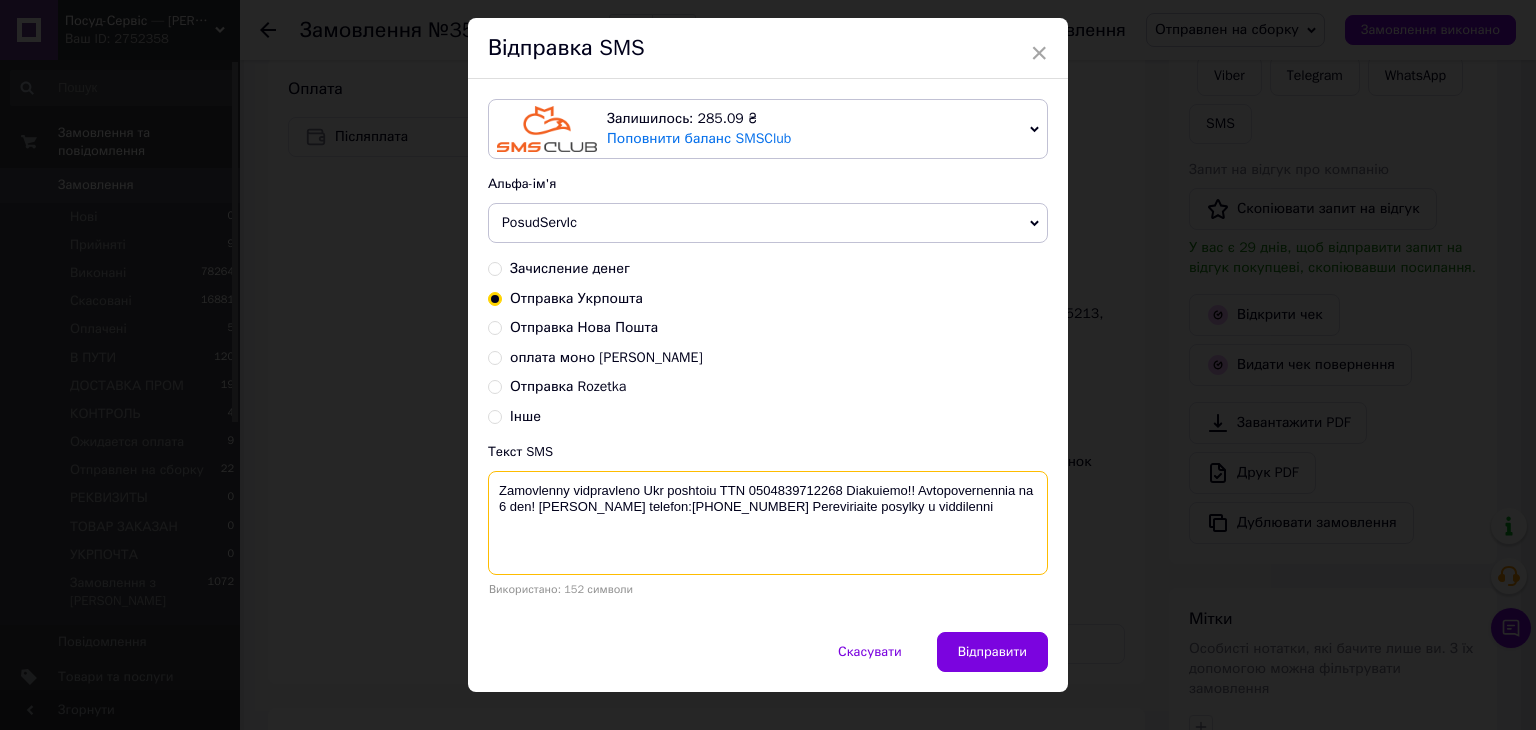 scroll, scrollTop: 81, scrollLeft: 0, axis: vertical 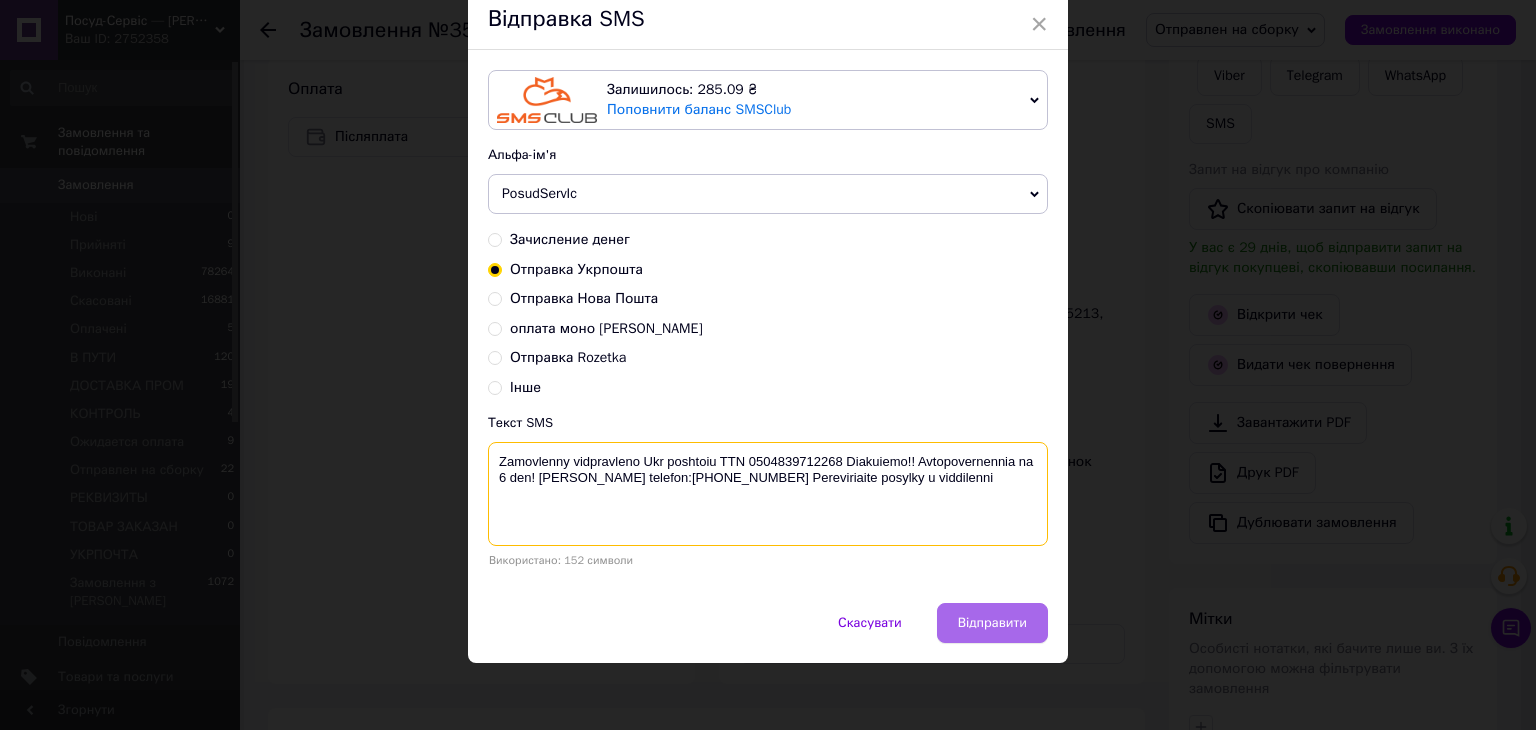 type on "Zamovlenny vidpravleno Ukr poshtoiu TTN 0504839712268 Diakuiemo!! Avtopovernennia na 6 den! Nash telefon:0800-335-646 Pereviriaite posylky u viddilenni" 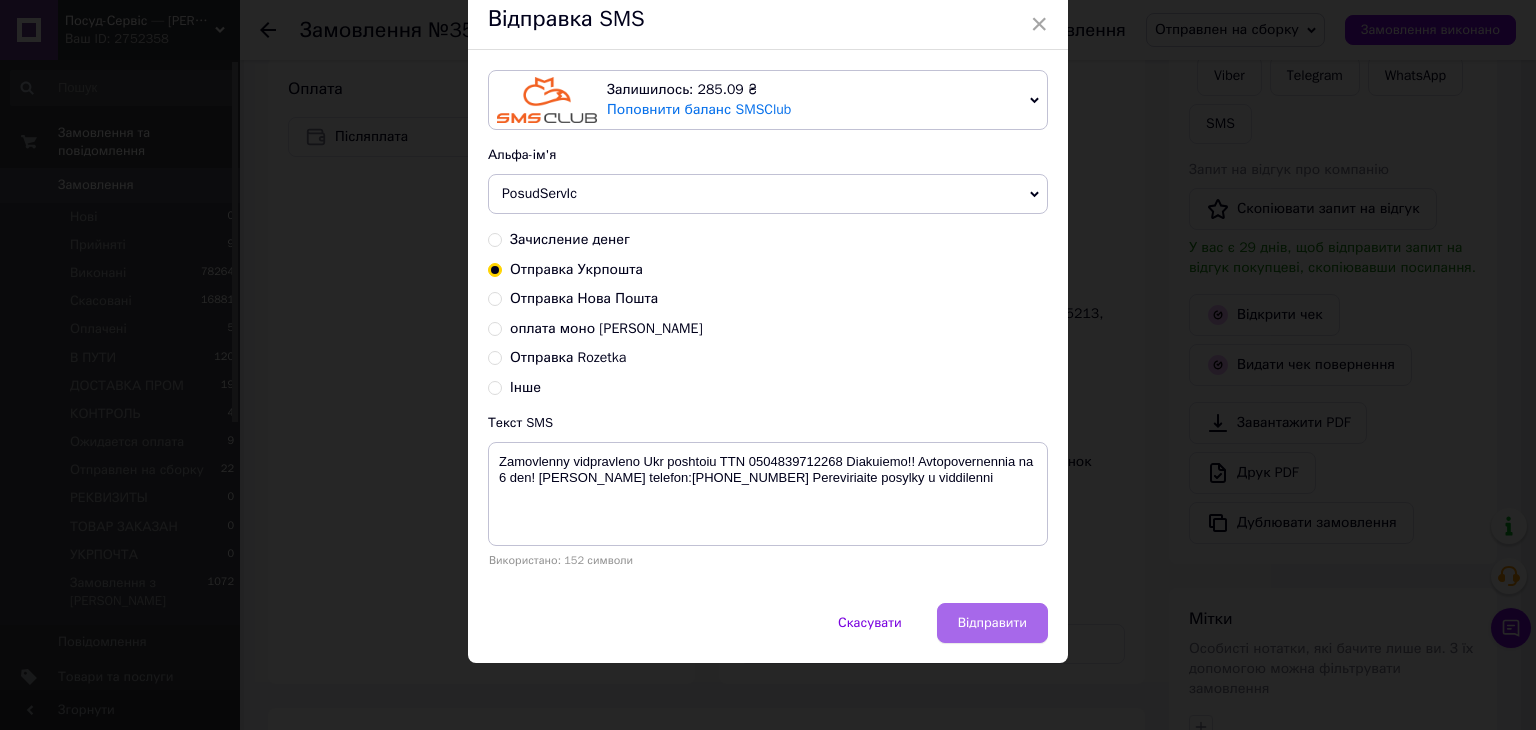click on "Відправити" at bounding box center (992, 623) 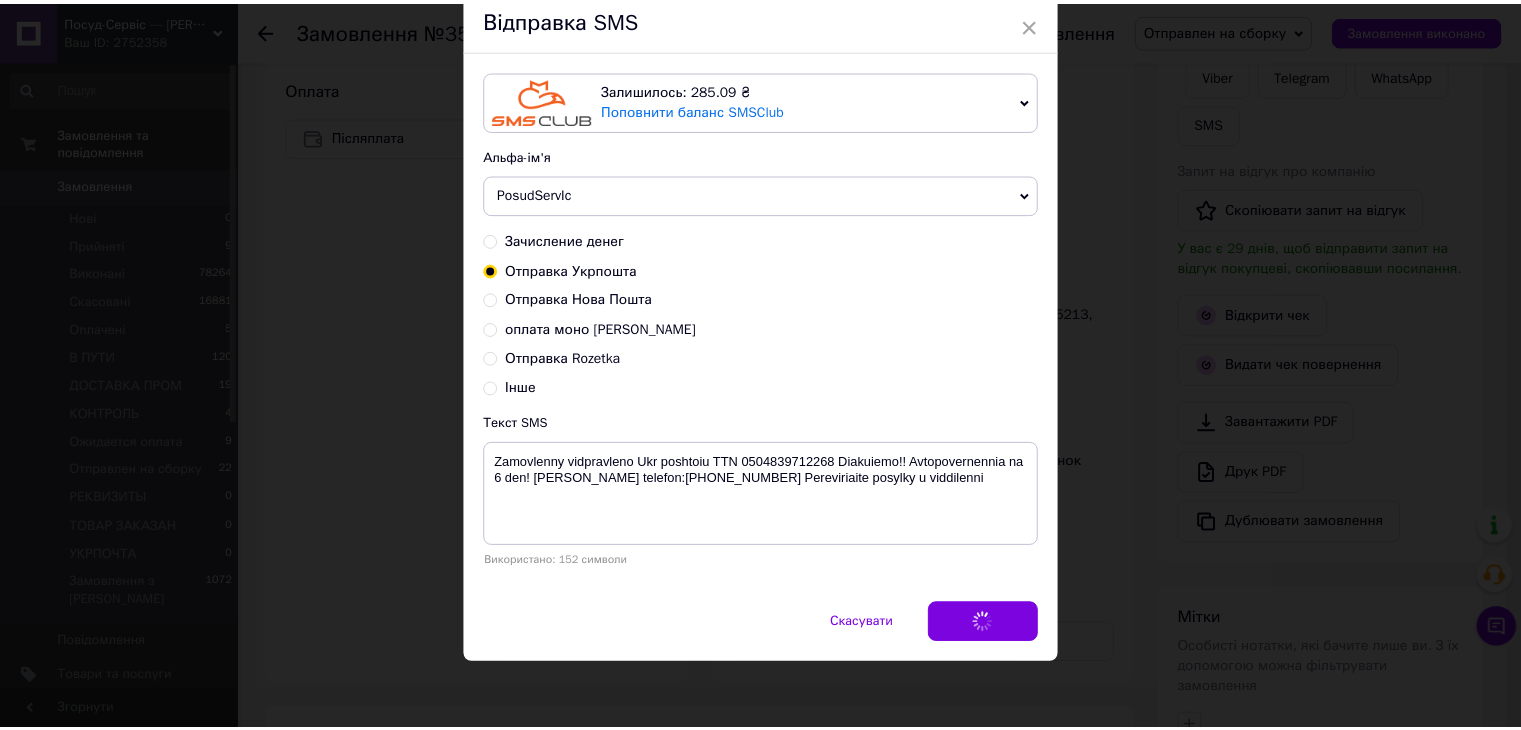 scroll, scrollTop: 0, scrollLeft: 0, axis: both 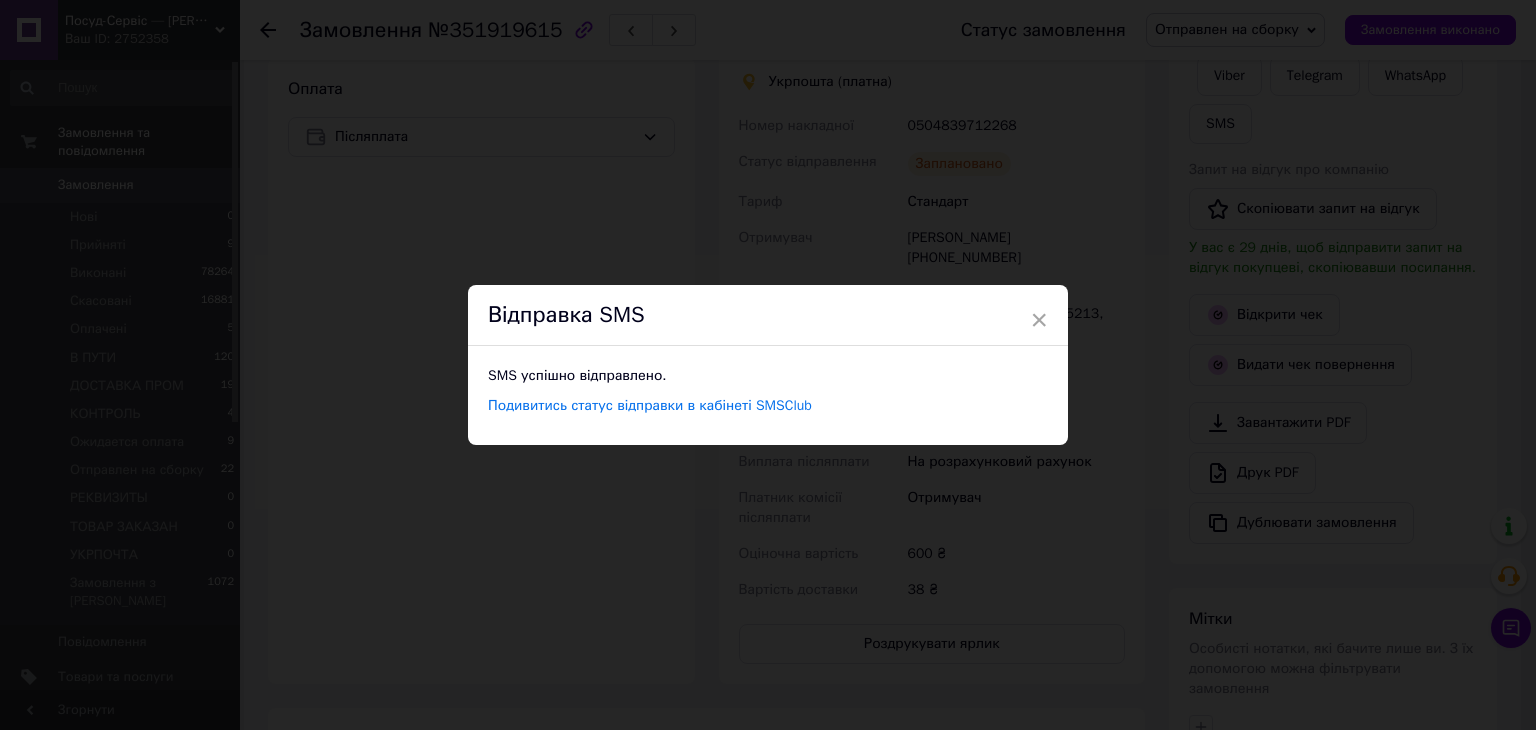 click on "Відправка SMS" at bounding box center (768, 315) 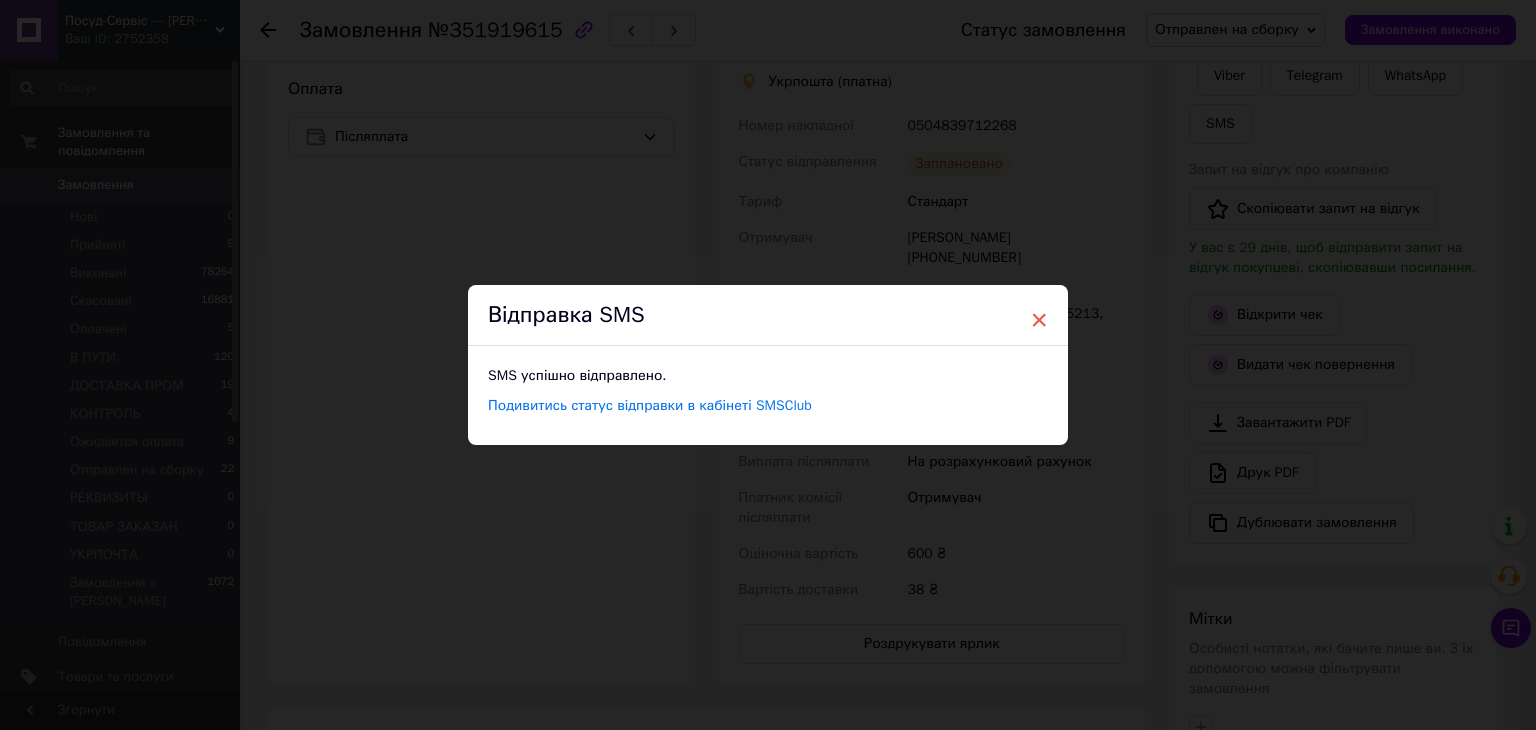 click on "×" at bounding box center [1039, 320] 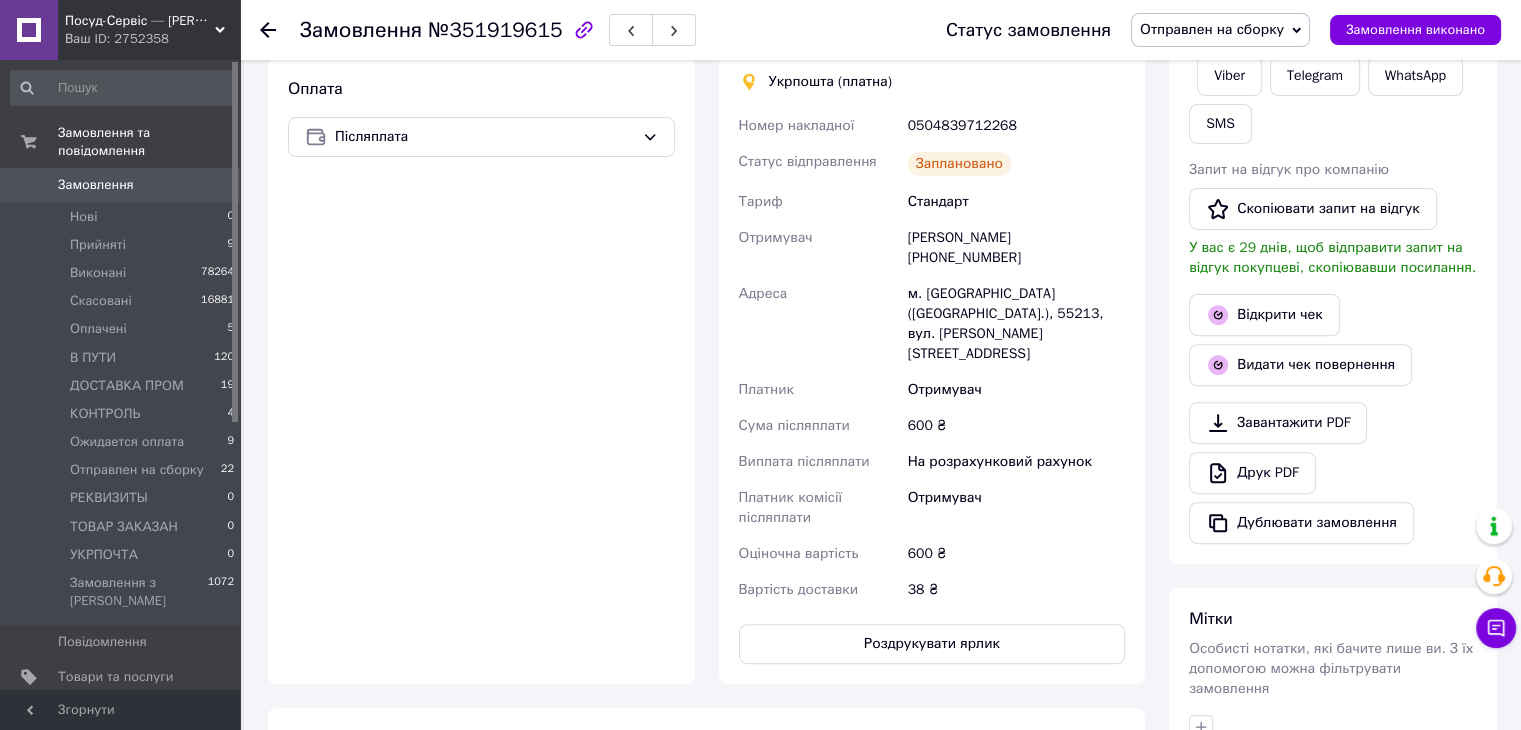 scroll, scrollTop: 352, scrollLeft: 0, axis: vertical 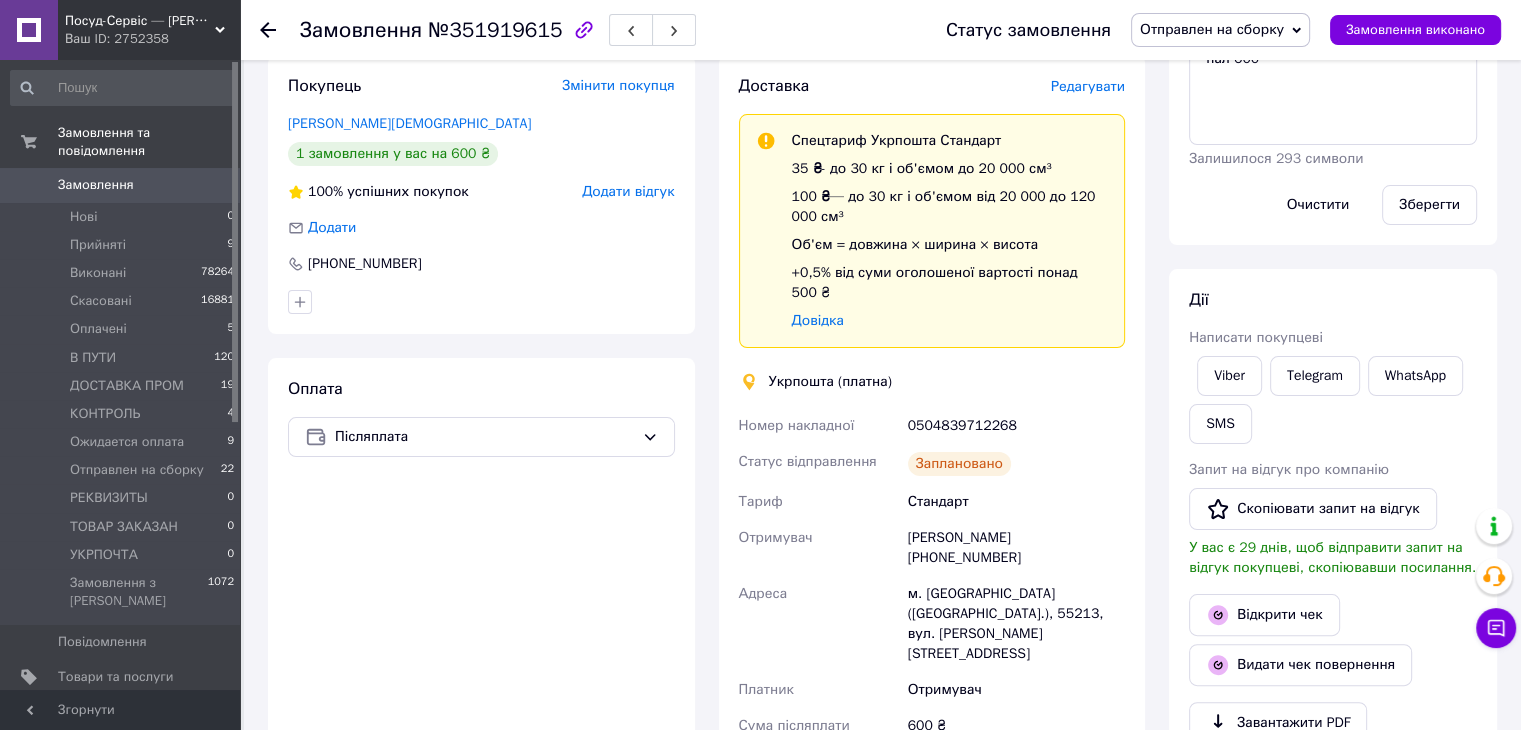 click on "Отправлен на сборку" at bounding box center (1212, 29) 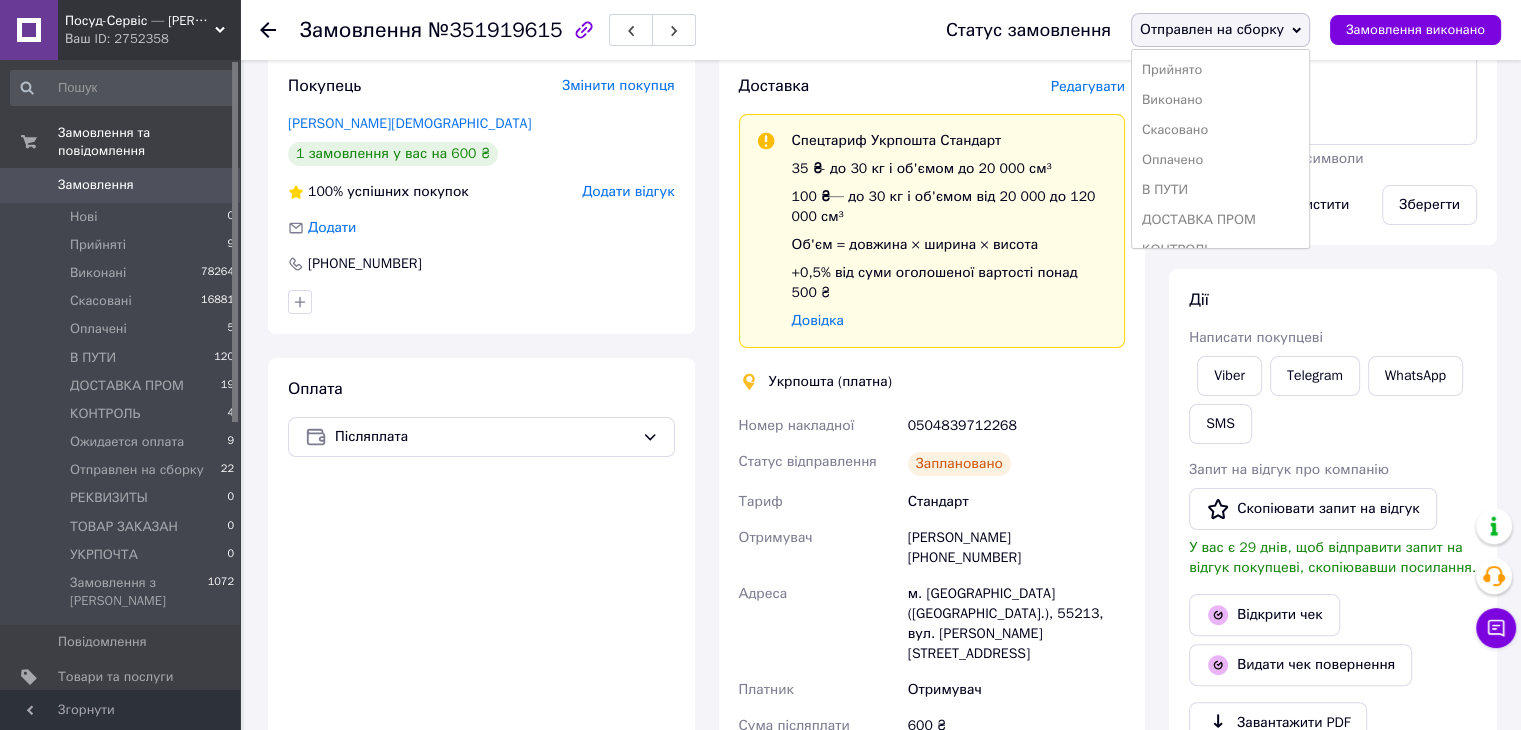 drag, startPoint x: 1188, startPoint y: 192, endPoint x: 880, endPoint y: 252, distance: 313.78973 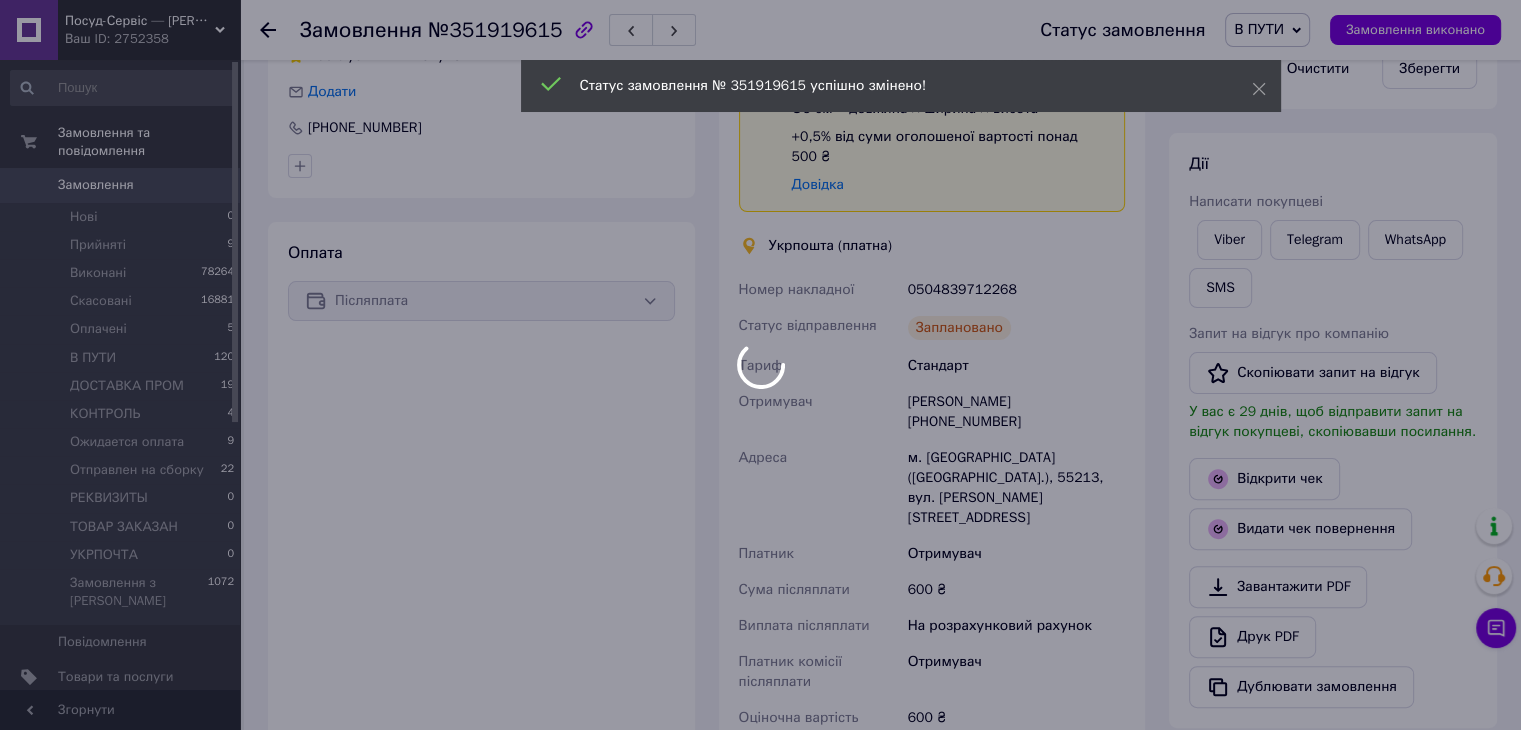scroll, scrollTop: 652, scrollLeft: 0, axis: vertical 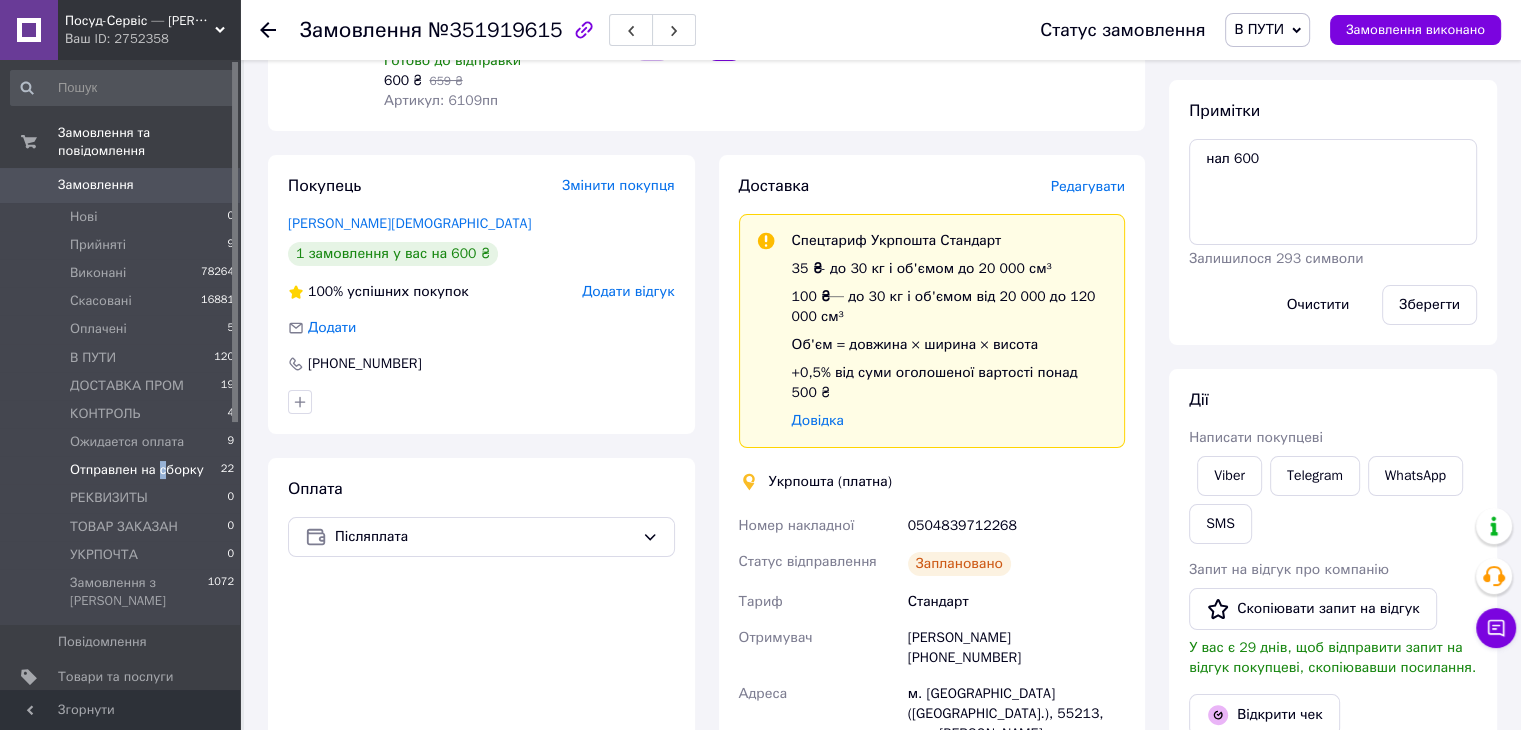 click on "Отправлен на сборку" at bounding box center [137, 470] 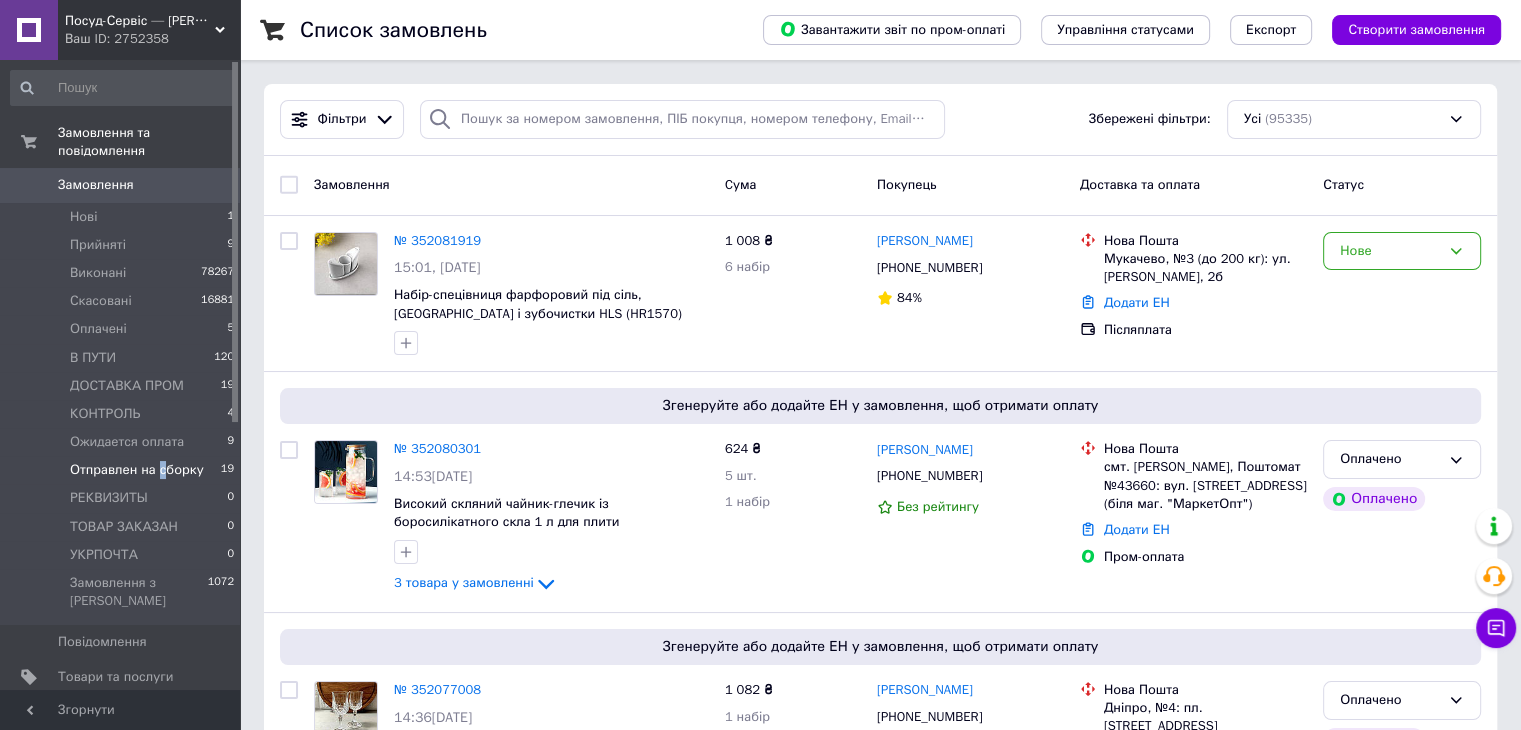 click on "Отправлен на сборку" at bounding box center [137, 470] 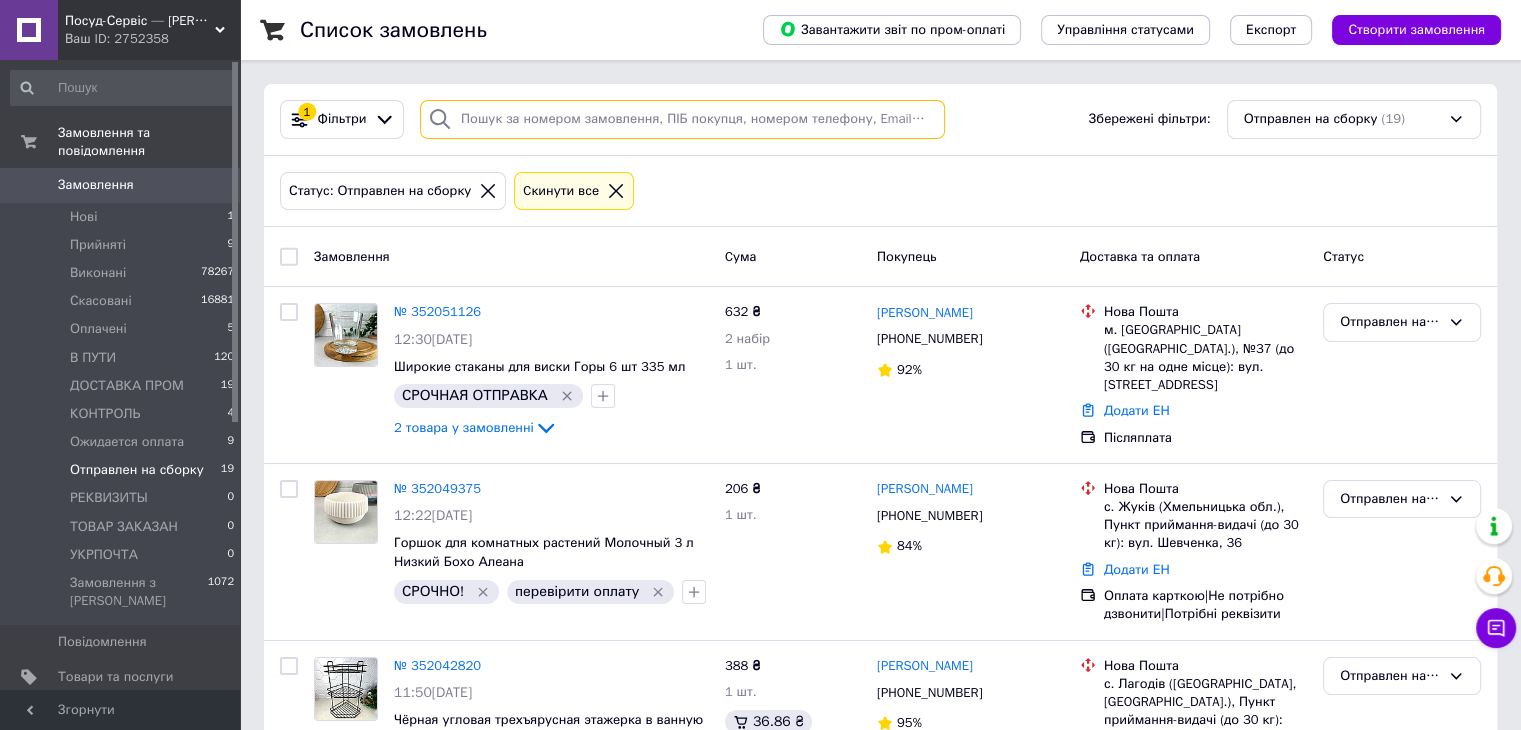 click at bounding box center (682, 119) 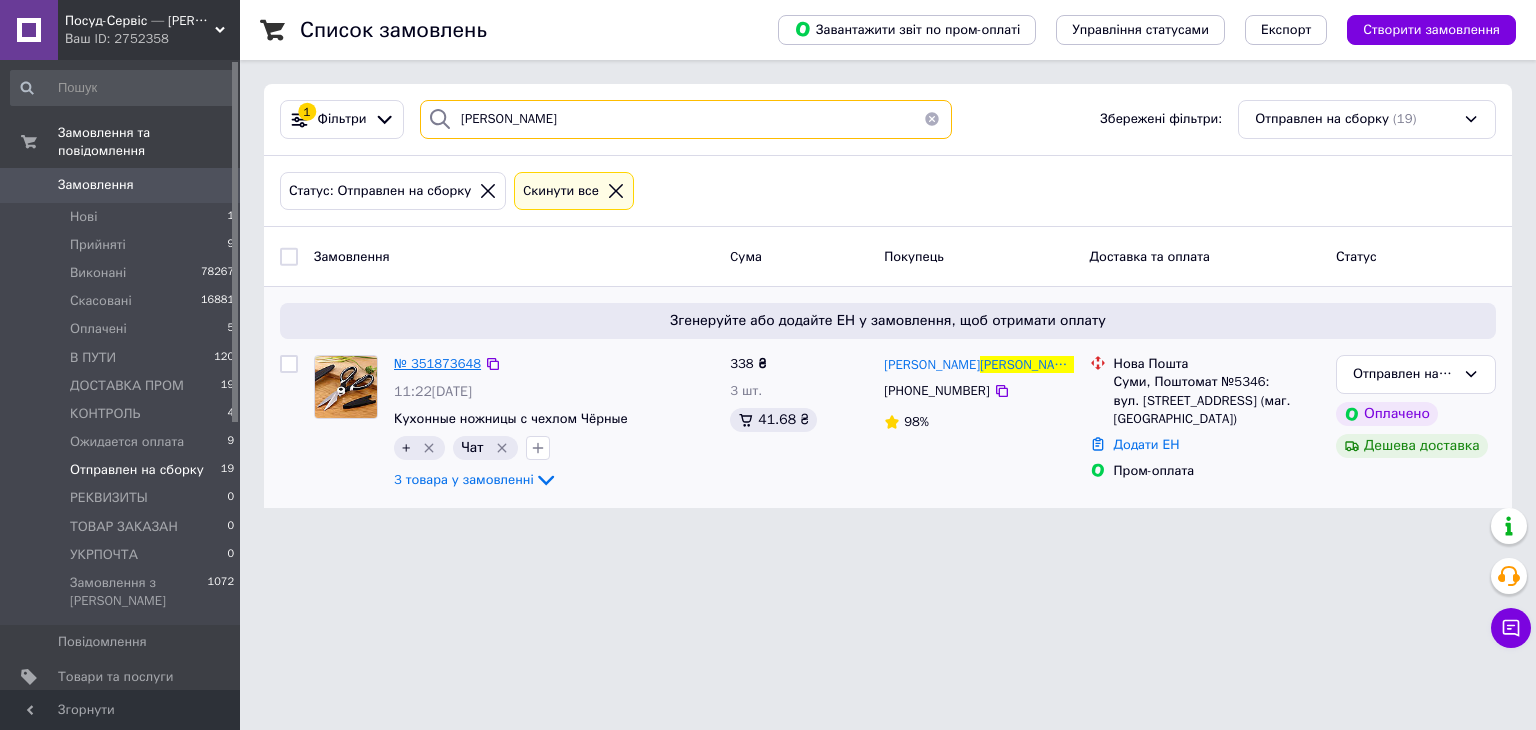 type on "Беркаш" 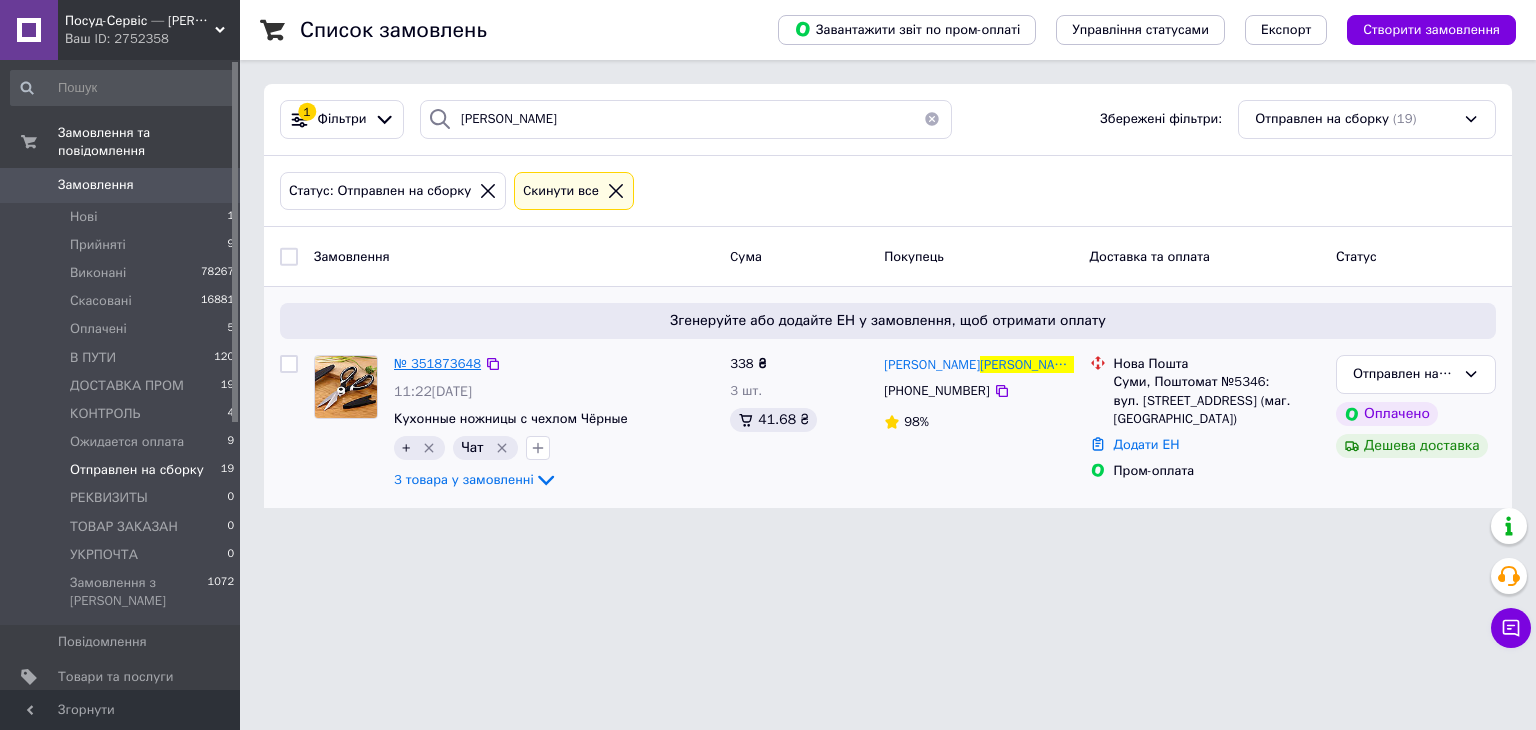 click on "№ 351873648" at bounding box center [437, 363] 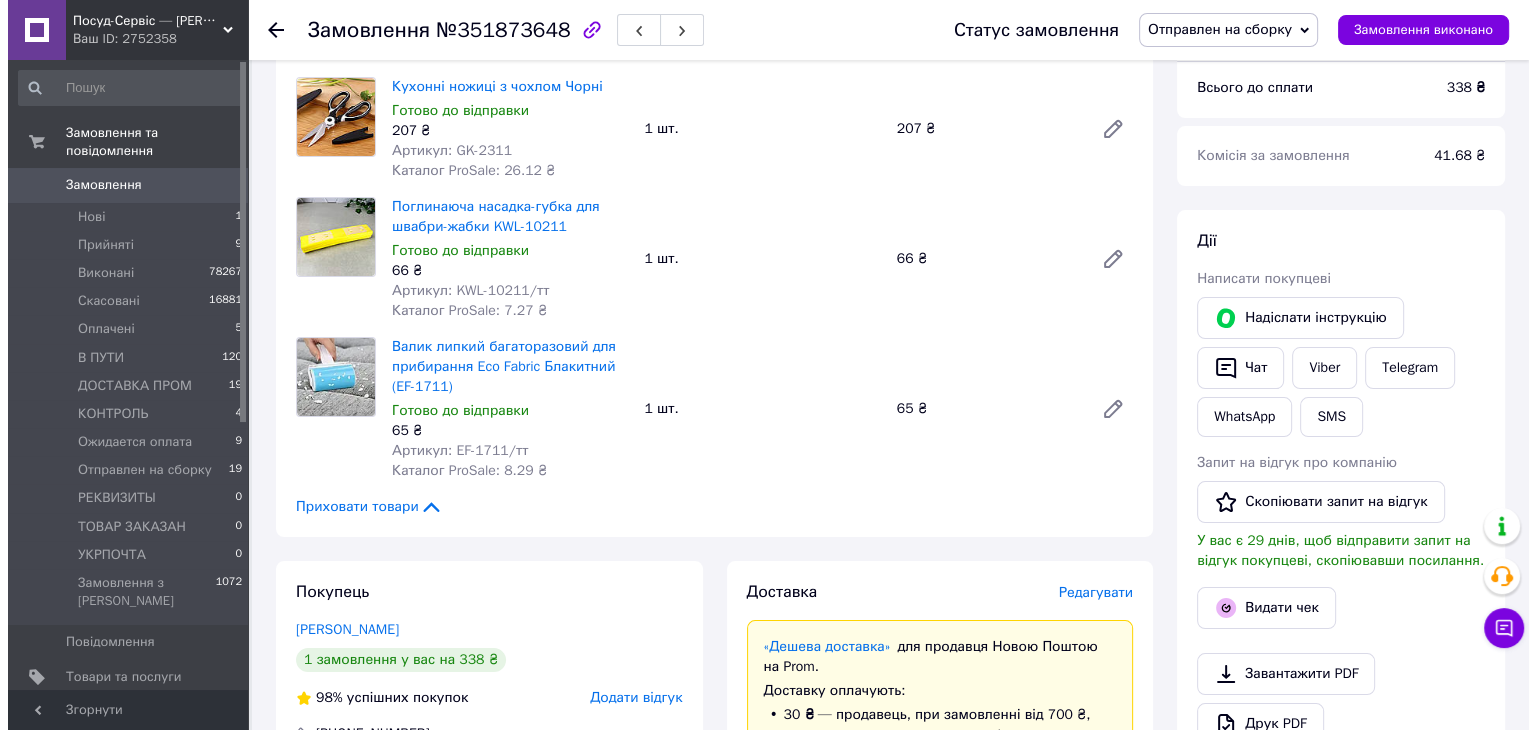 scroll, scrollTop: 600, scrollLeft: 0, axis: vertical 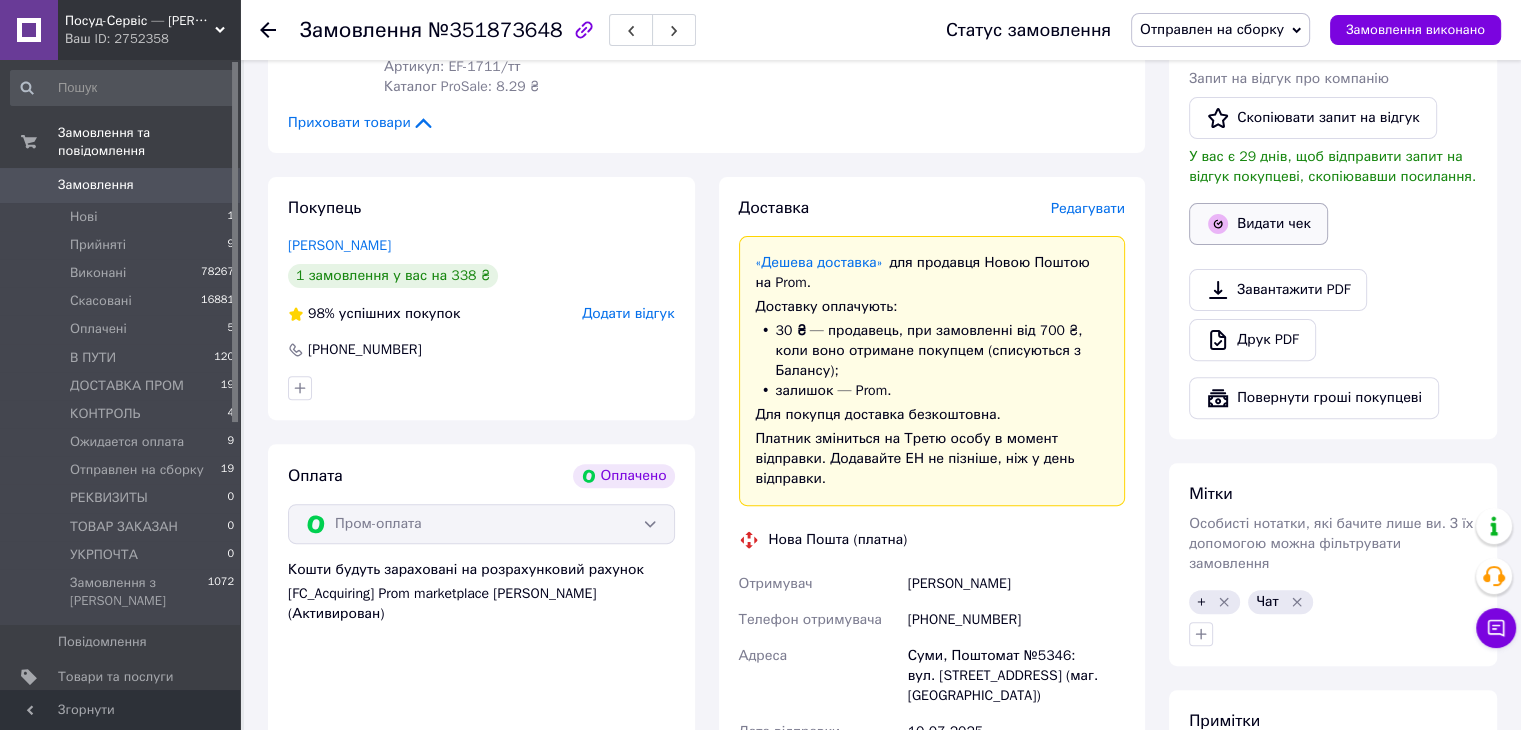 click on "Видати чек" at bounding box center [1258, 224] 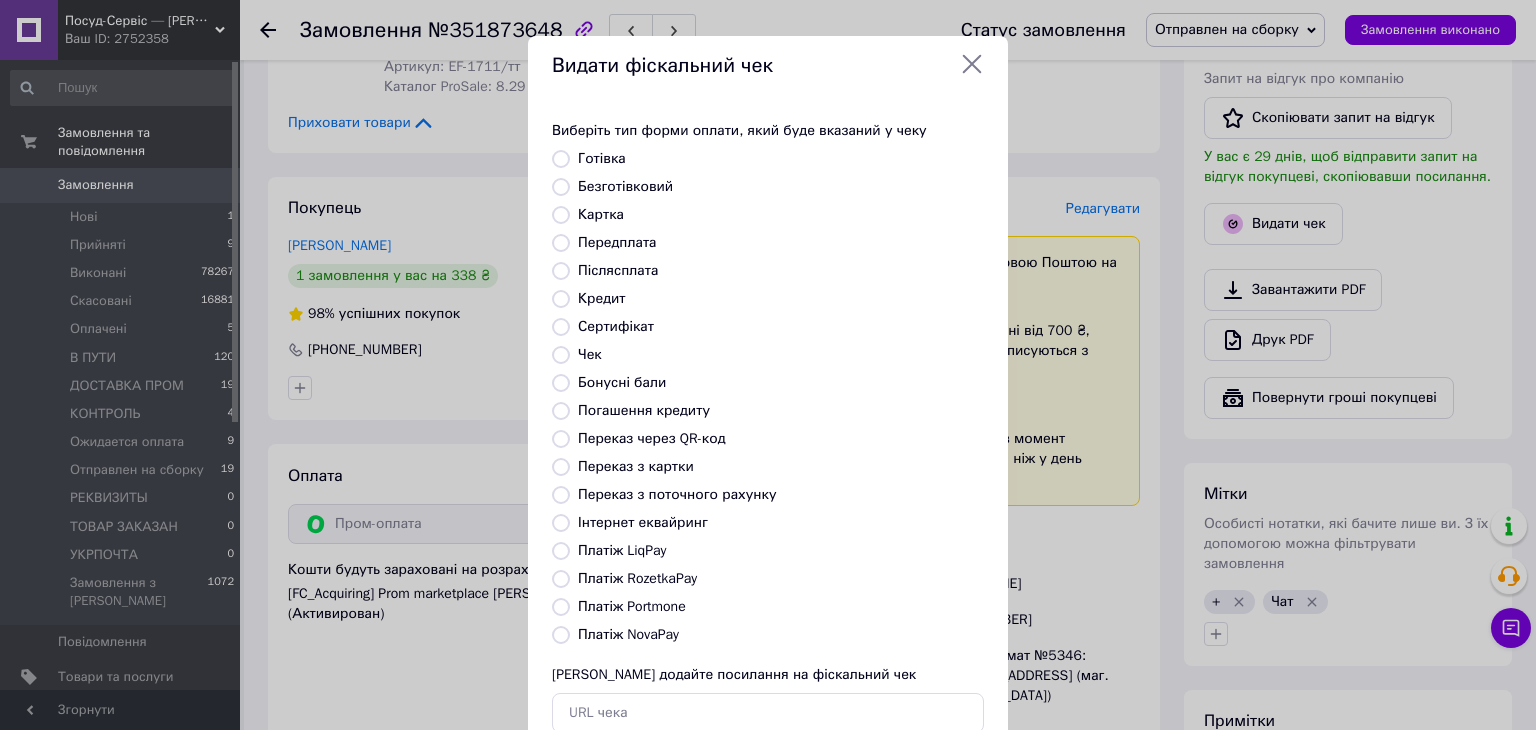 click on "Платіж RozetkaPay" at bounding box center [561, 579] 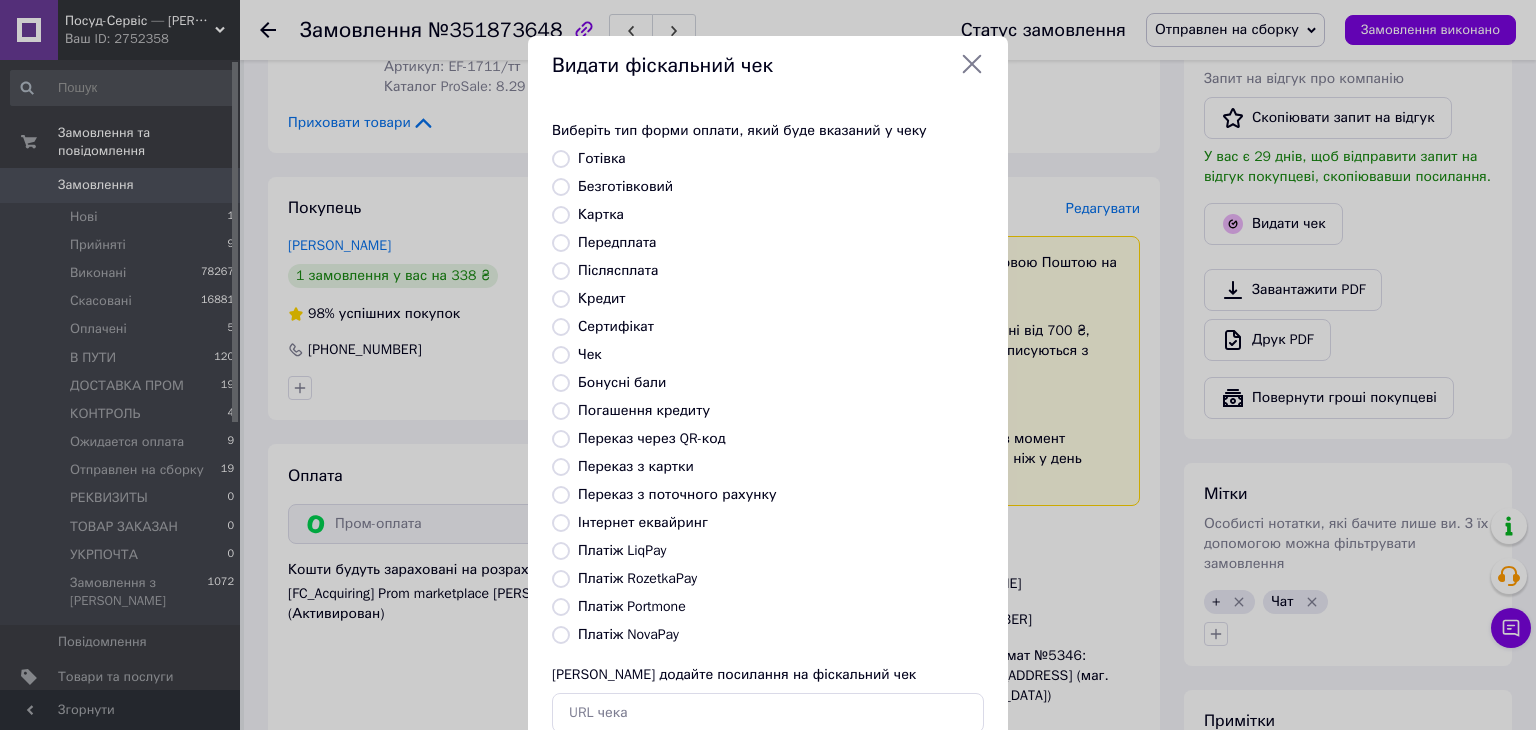 radio on "true" 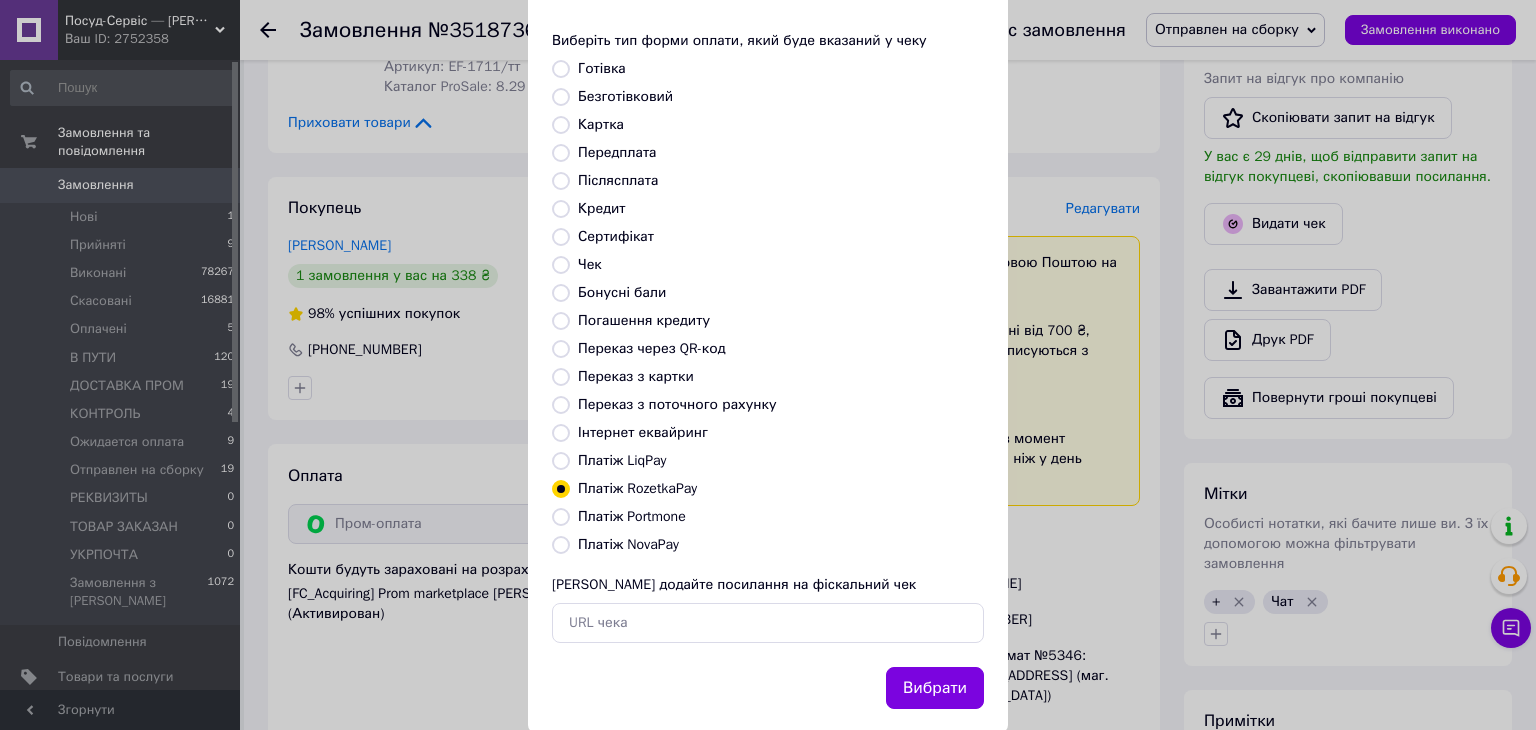 scroll, scrollTop: 128, scrollLeft: 0, axis: vertical 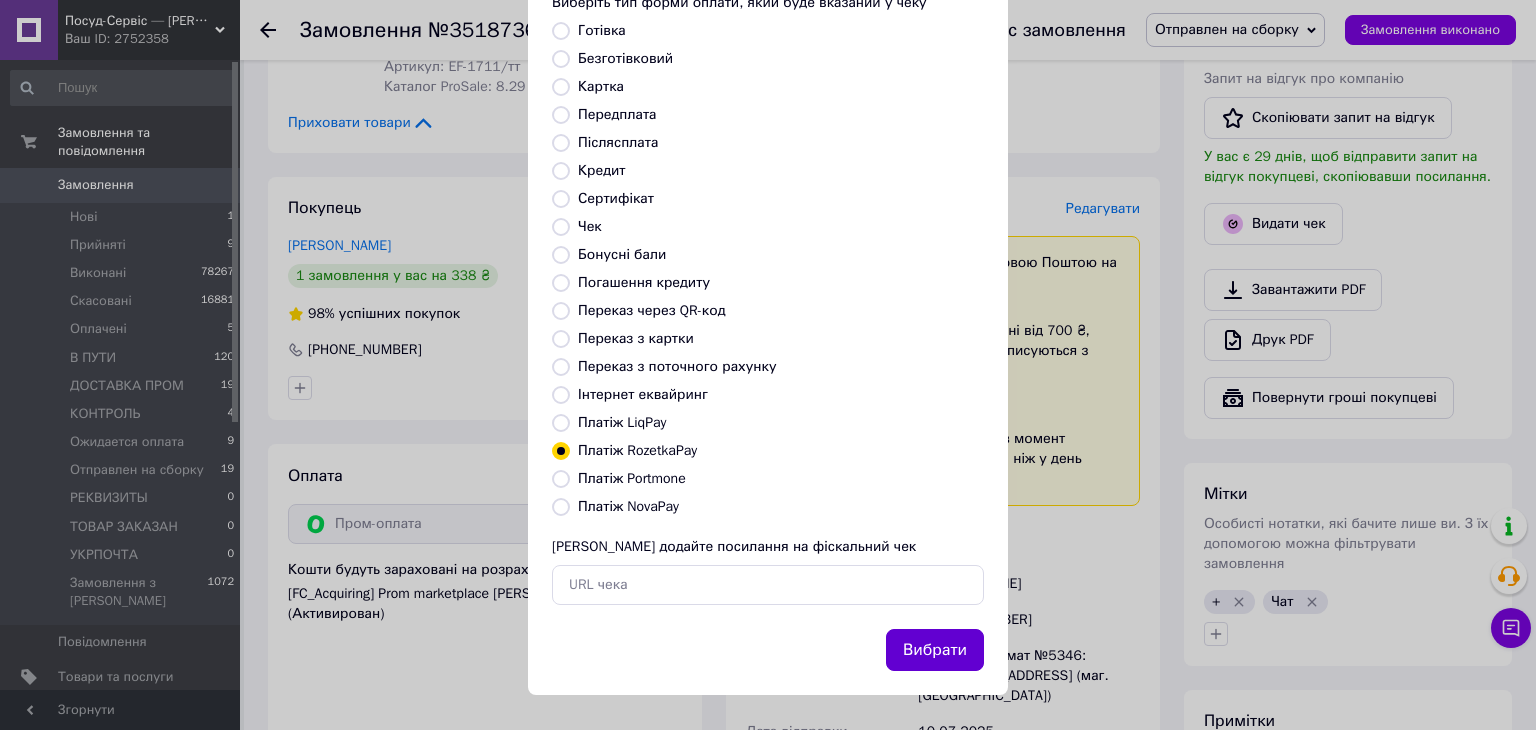 click on "Вибрати" at bounding box center (935, 650) 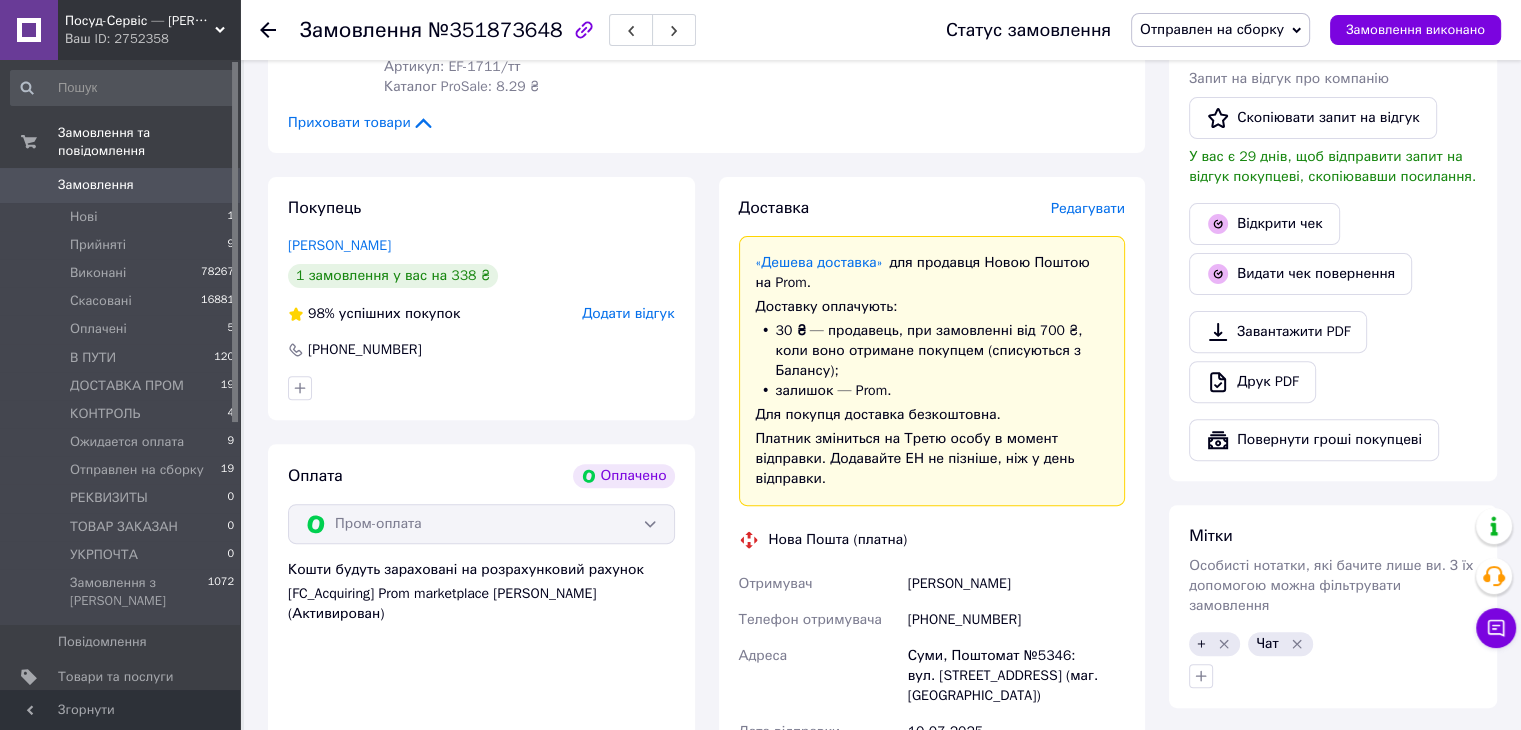 click on "Редагувати" at bounding box center [1088, 208] 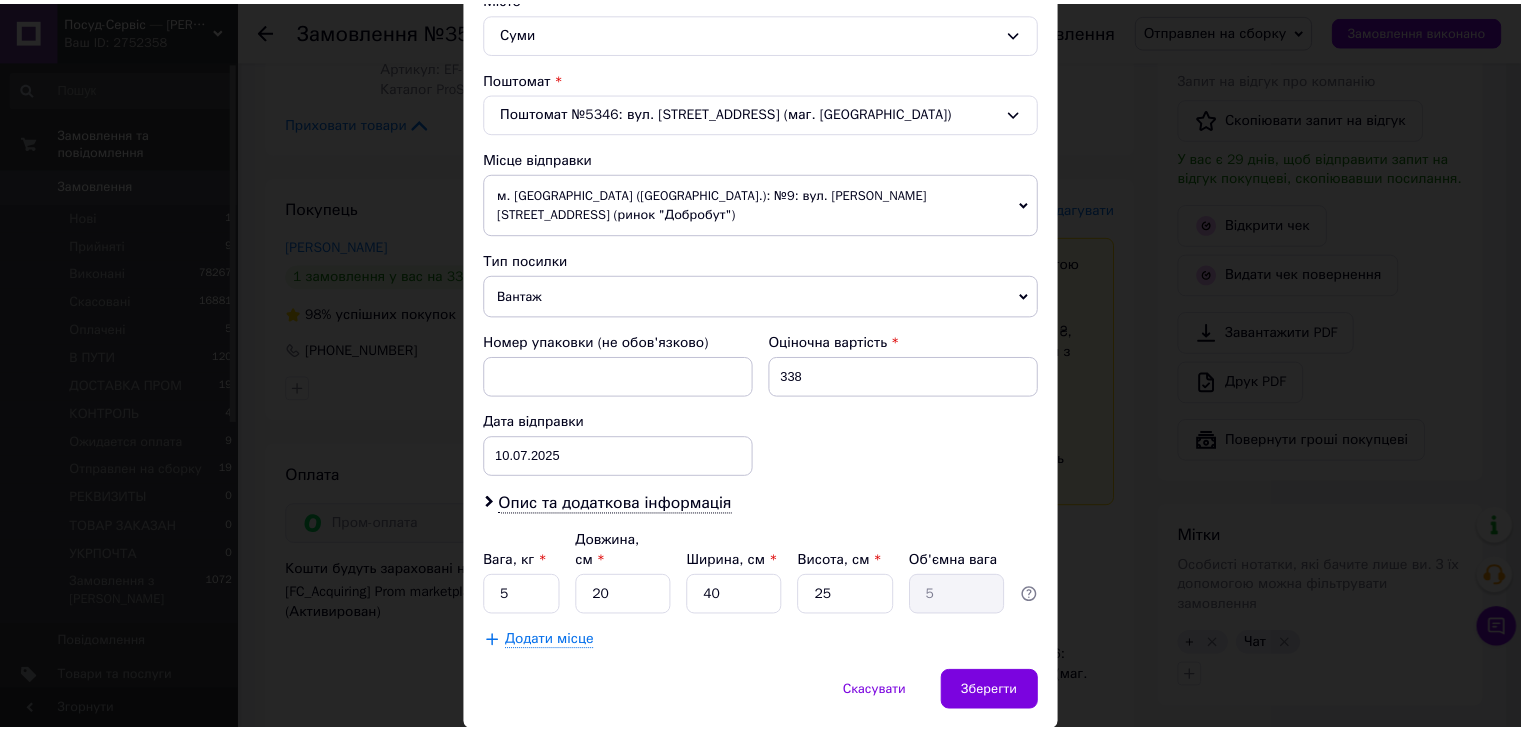 scroll, scrollTop: 592, scrollLeft: 0, axis: vertical 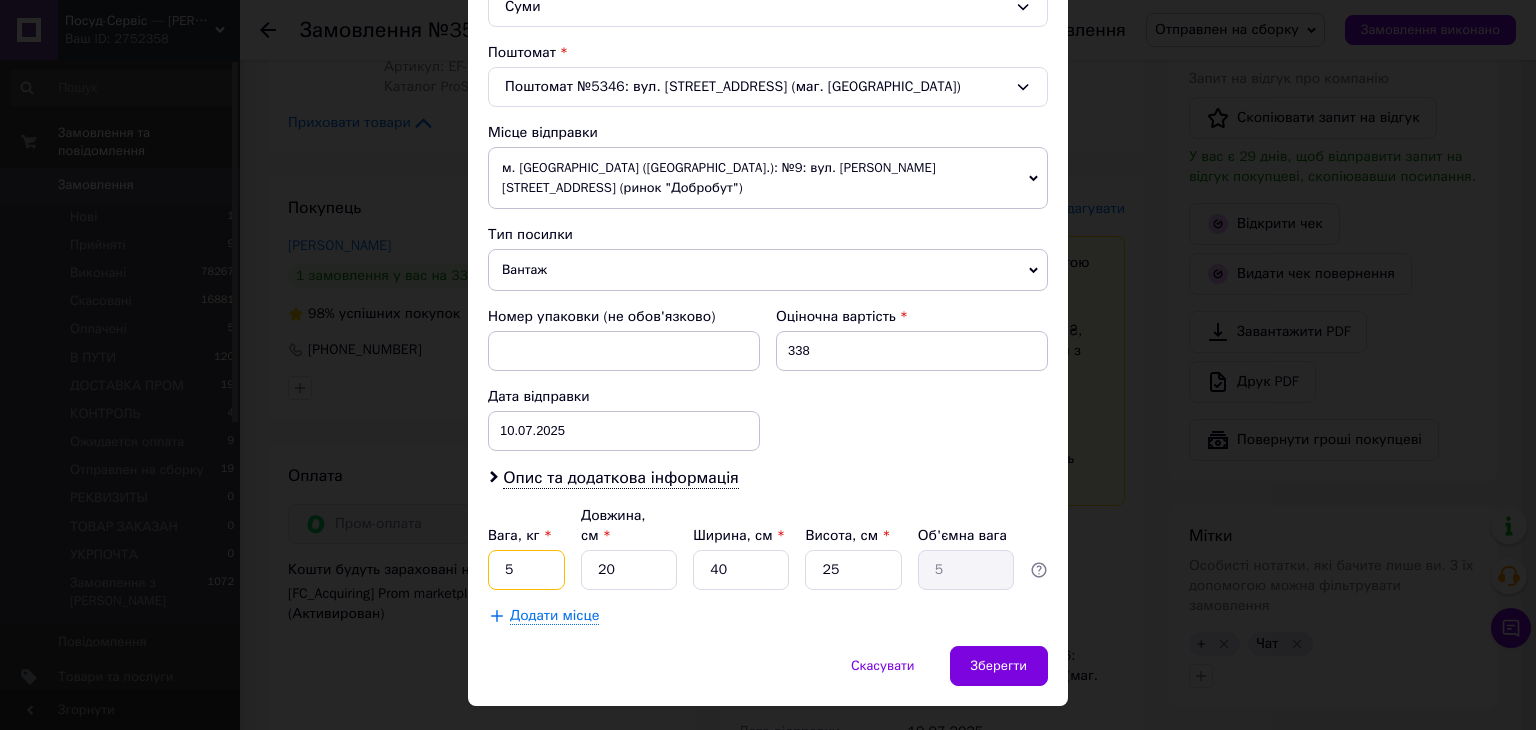 drag, startPoint x: 508, startPoint y: 531, endPoint x: 498, endPoint y: 533, distance: 10.198039 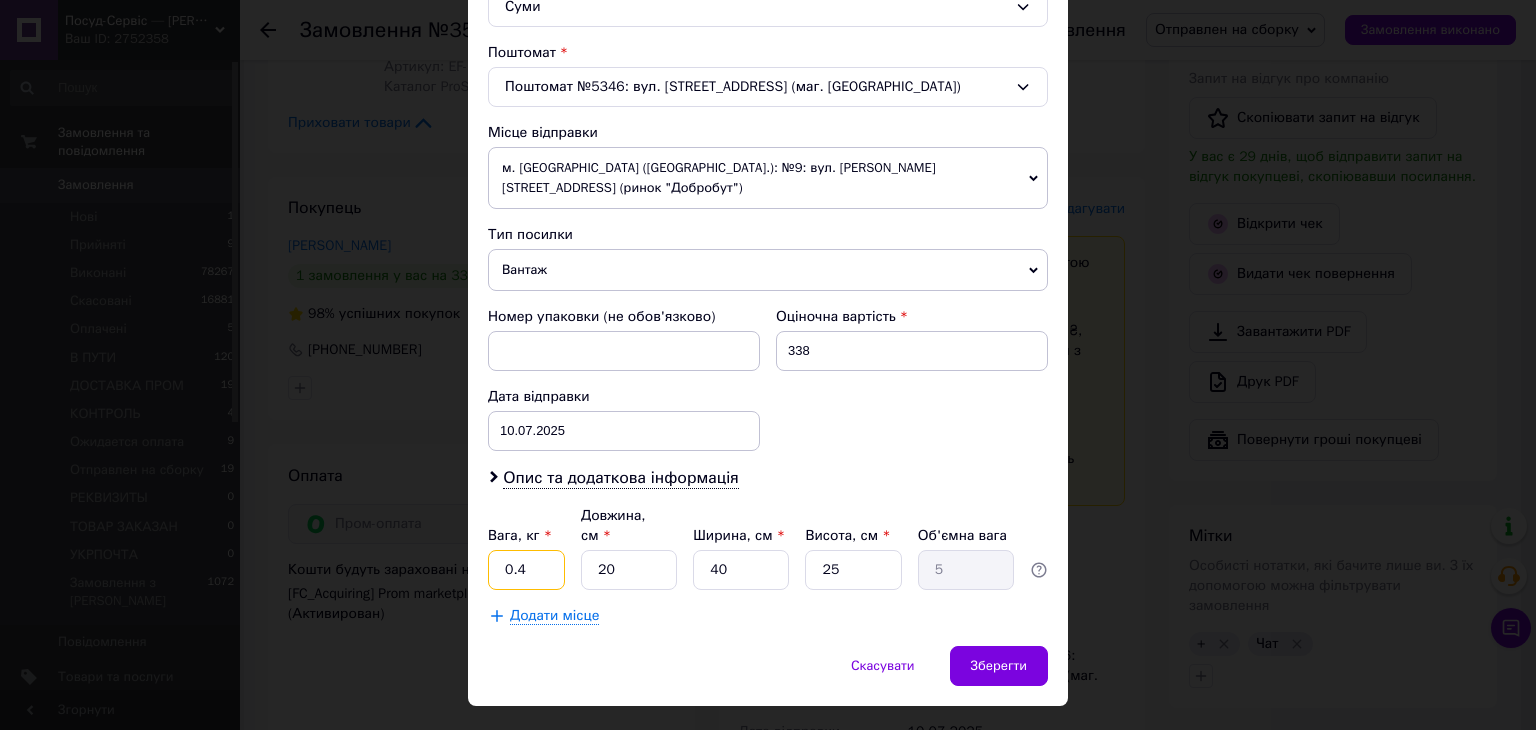 type on "0.4" 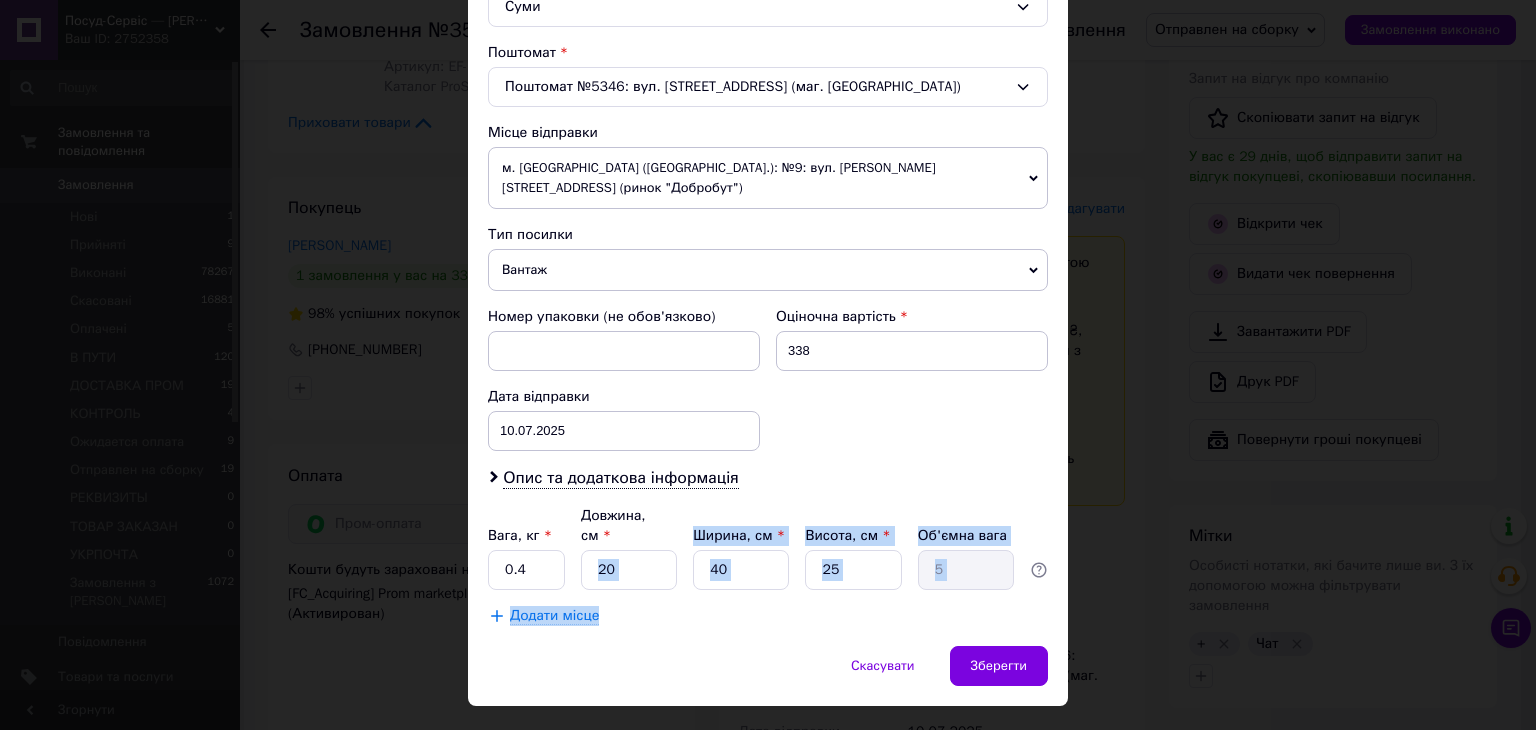 click on "Платник Отримувач Відправник Прізвище отримувача Беркаш Ім'я отримувача Тетяна По батькові отримувача Телефон отримувача +380665528666 Тип доставки В поштоматі У відділенні Кур'єром Місто Суми Поштомат Поштомат №5346: вул. Героїв Крут, 76/3 (маг. АТБ) Місце відправки м. Чернівці (Чернівецька обл.): №9: вул. Калинівська, 13В (ринок "Добробут") Немає збігів. Спробуйте змінити умови пошуку Додати ще місце відправки Тип посилки Вантаж Документи Номер упаковки (не обов'язково) Оціночна вартість 338 Дата відправки 10.07.2025 < 2025 > < Июль > Пн Вт Ср Чт Пт Сб Вс 30 1 2 3 4 5 6 7 8 9 10 11 12 13 14 15 16 17" at bounding box center [768, 132] 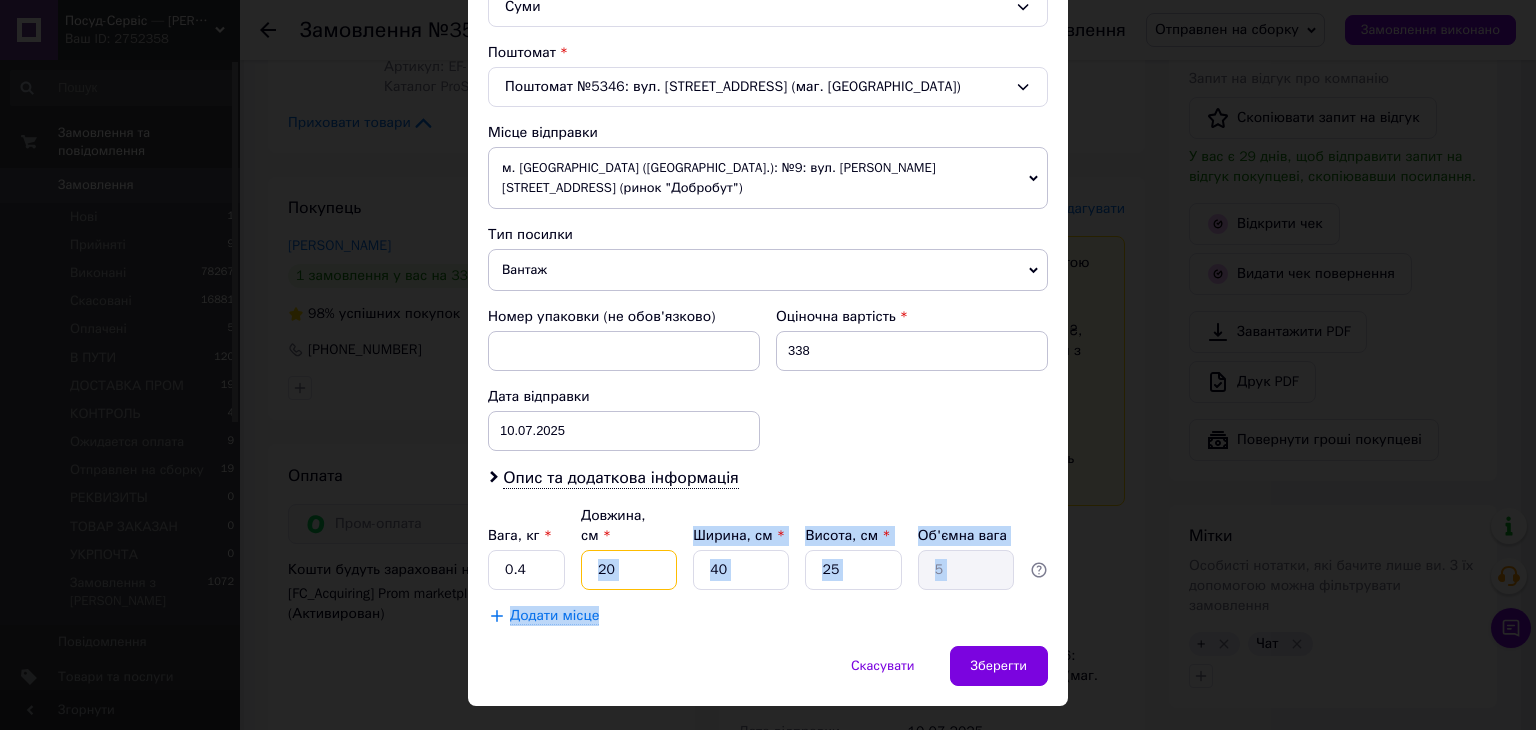 click on "20" at bounding box center (629, 570) 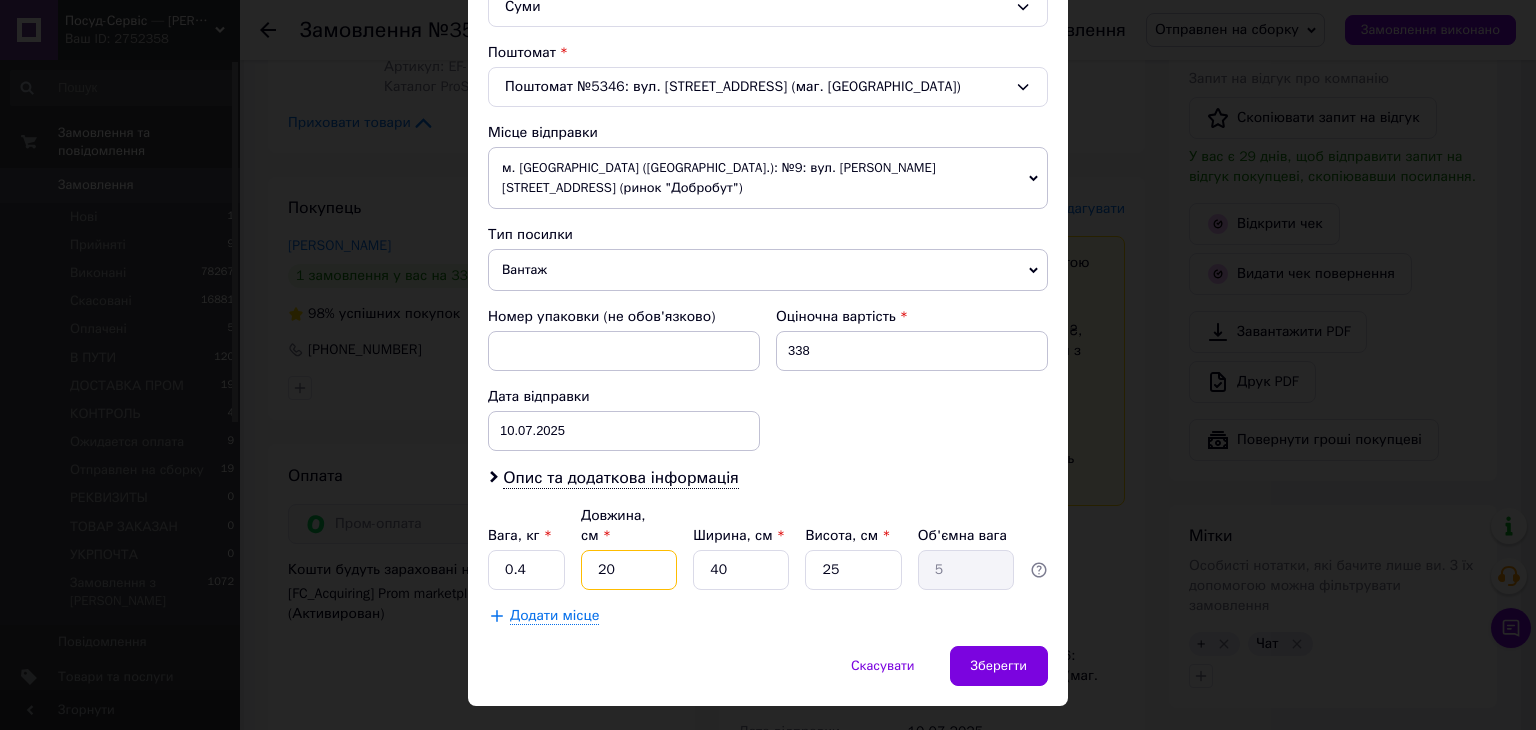 click on "20" at bounding box center (629, 570) 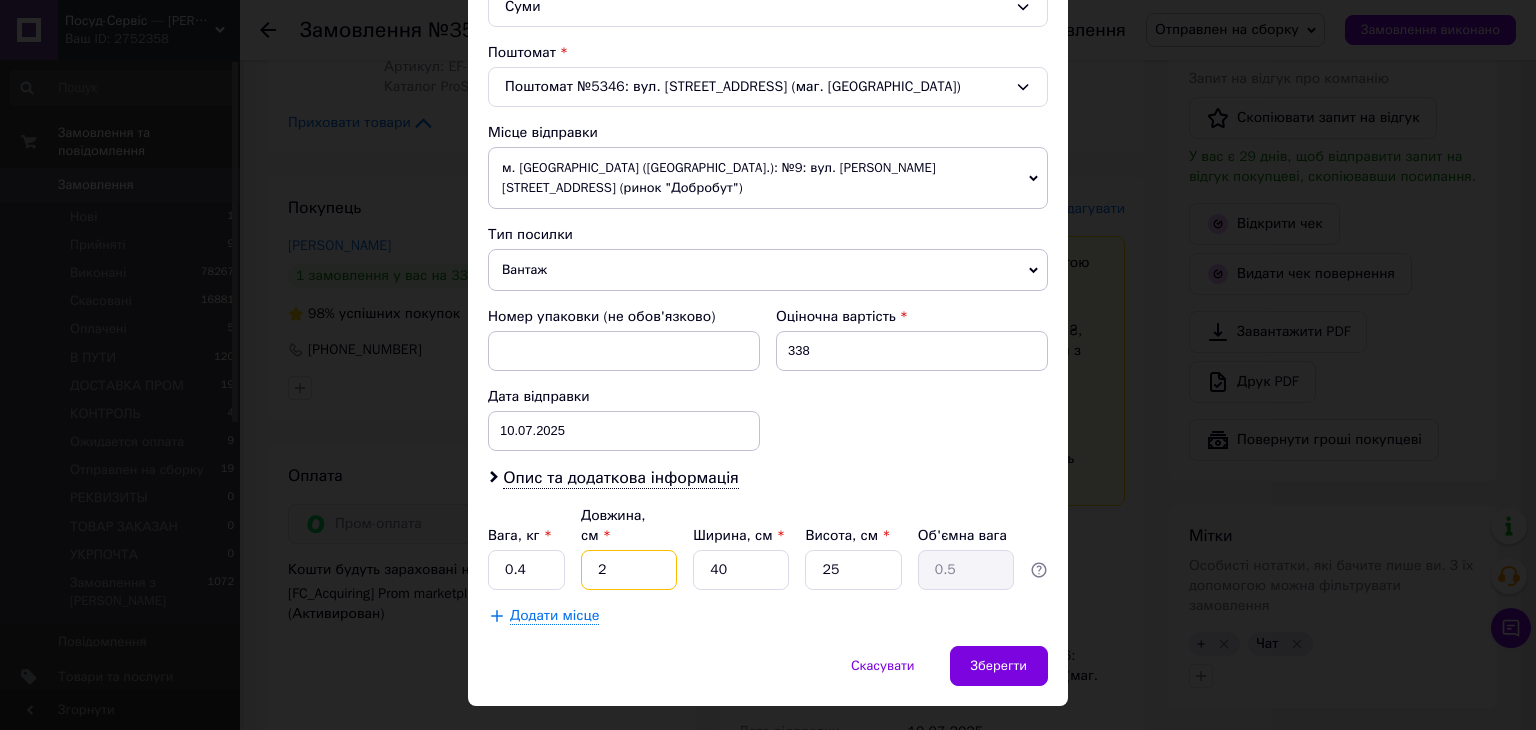 type on "27" 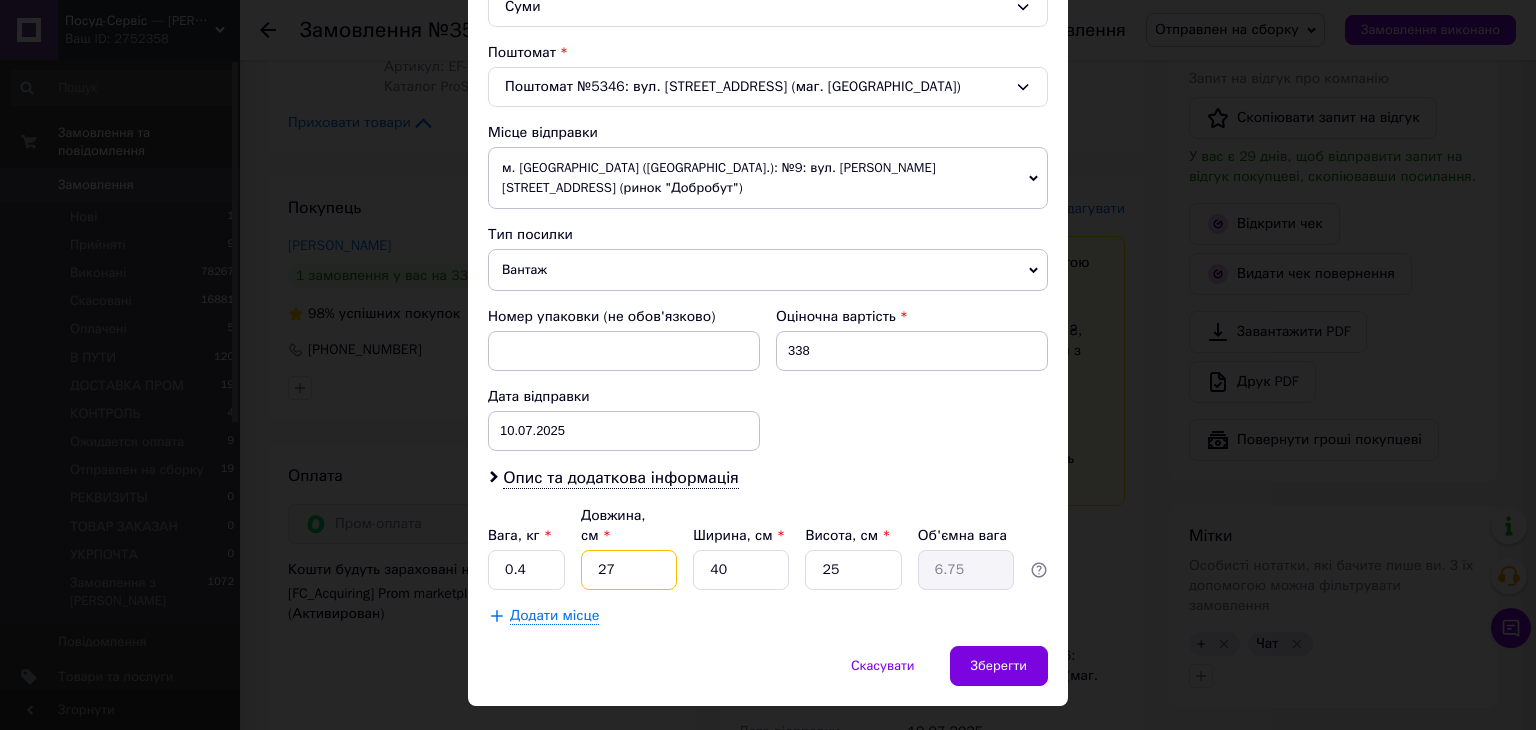 type on "27" 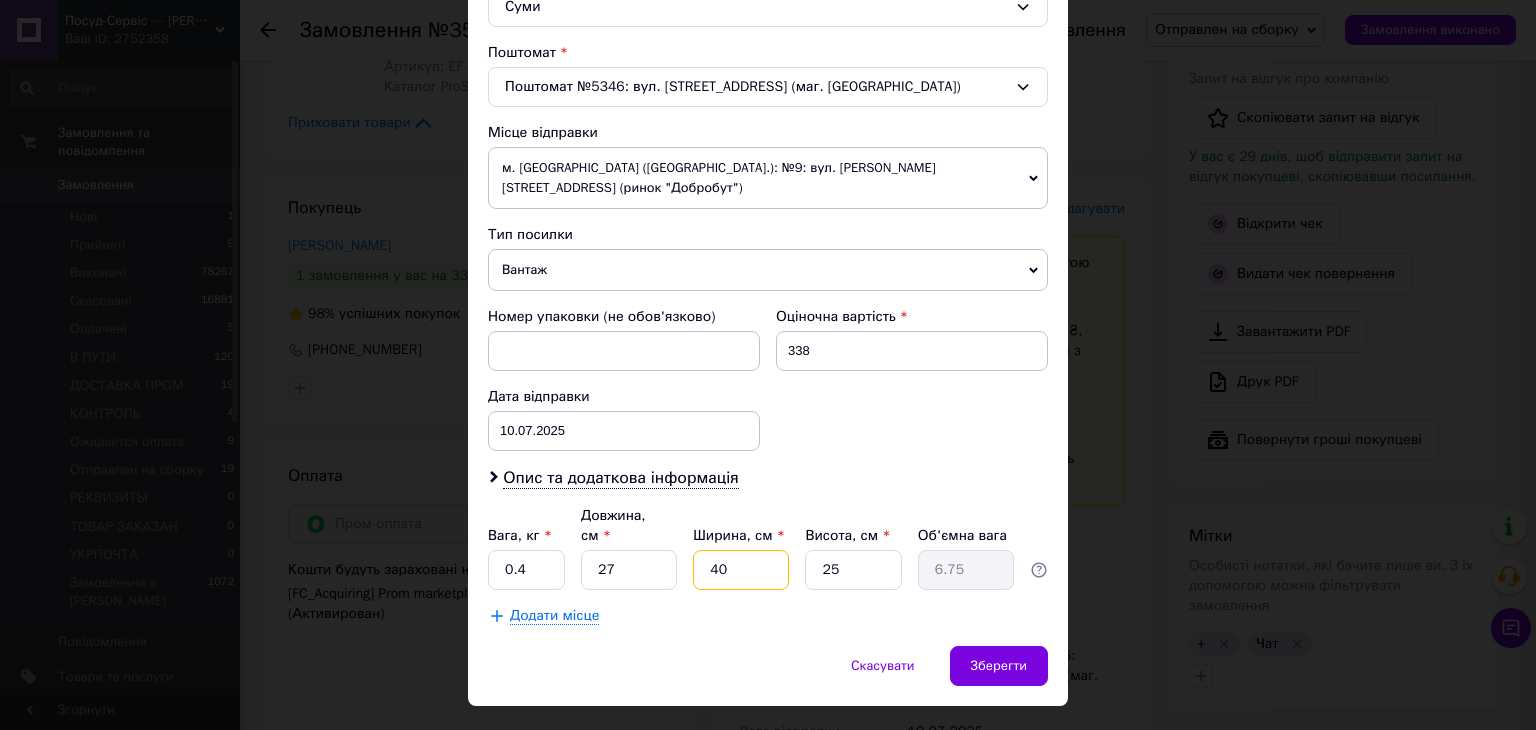 drag, startPoint x: 707, startPoint y: 529, endPoint x: 696, endPoint y: 526, distance: 11.401754 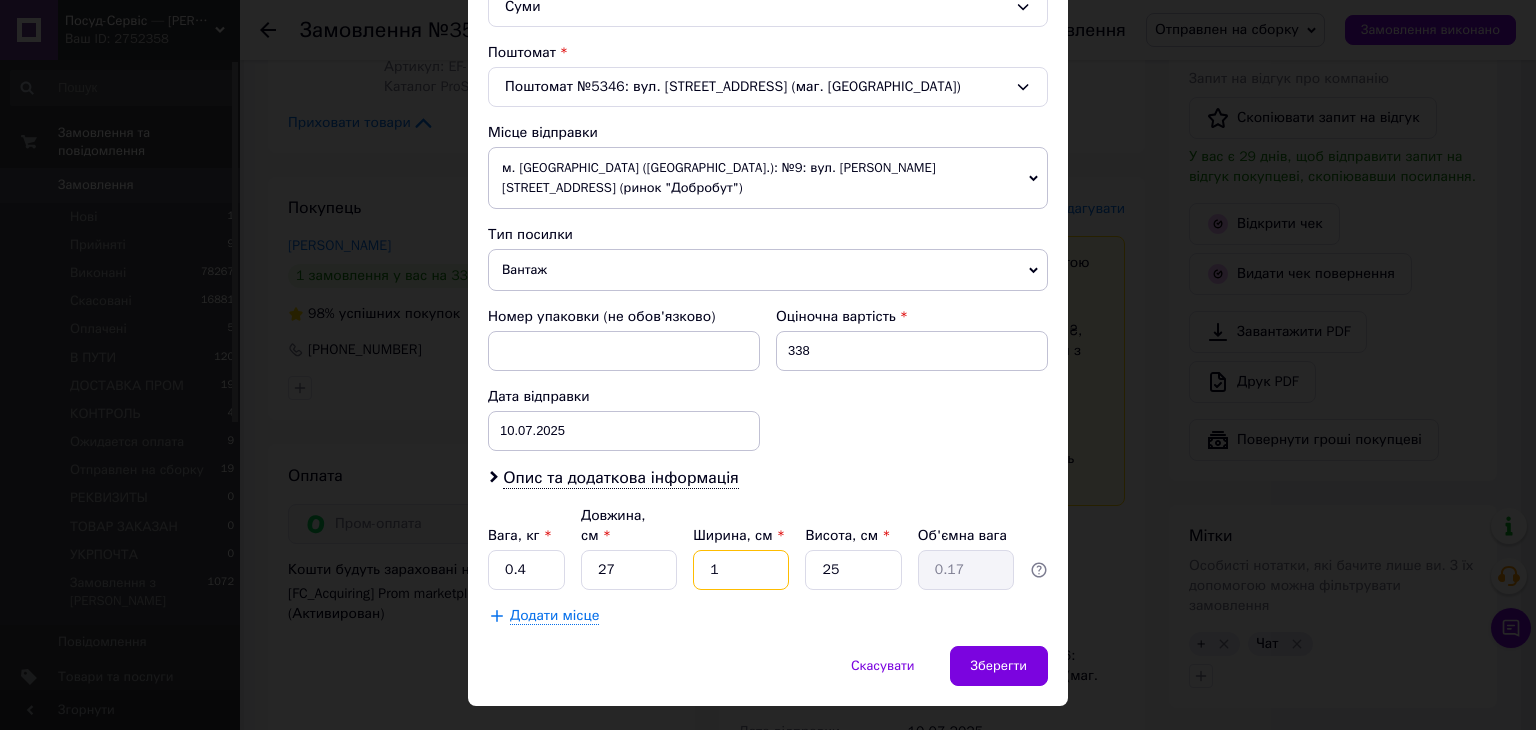 type on "17" 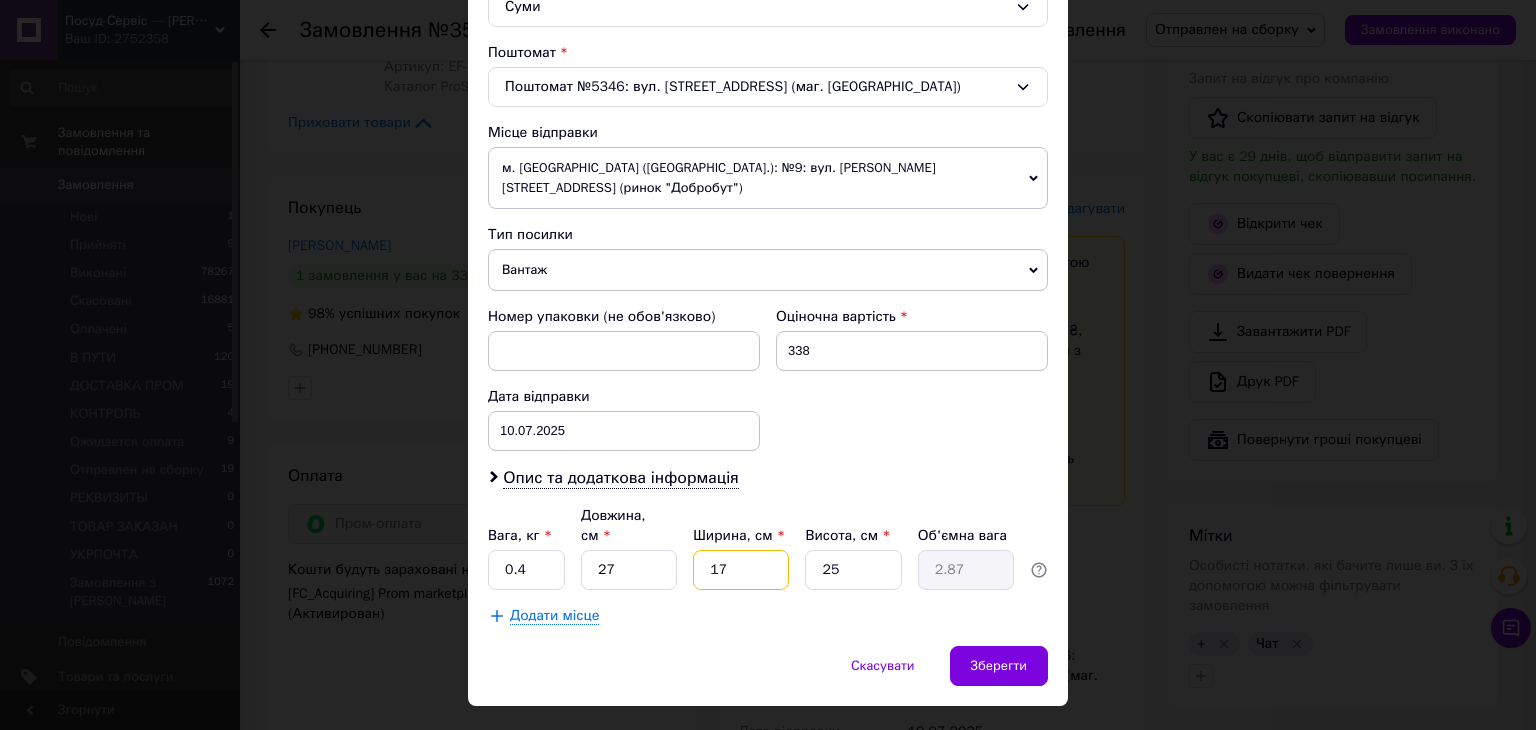 type on "17" 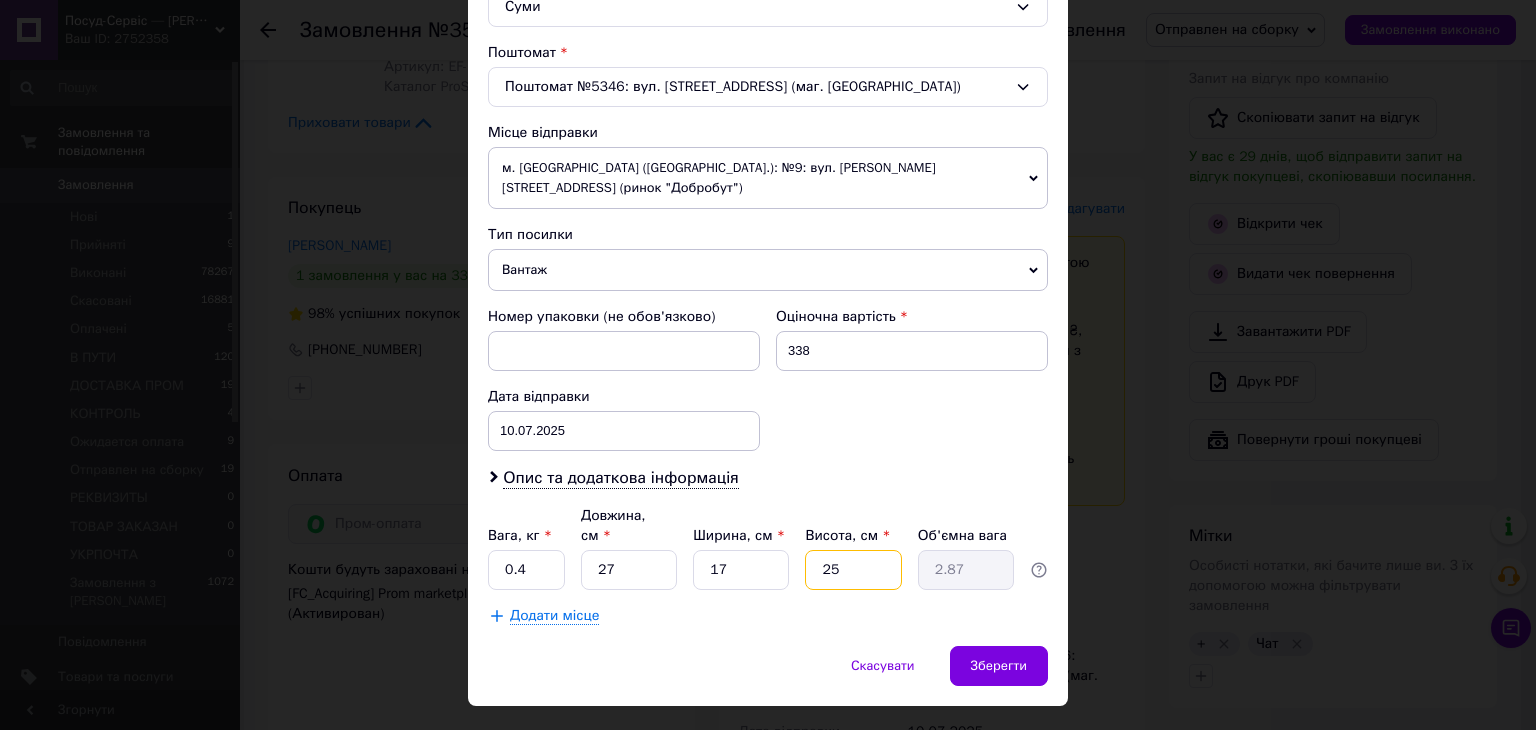 drag, startPoint x: 869, startPoint y: 526, endPoint x: 785, endPoint y: 519, distance: 84.29116 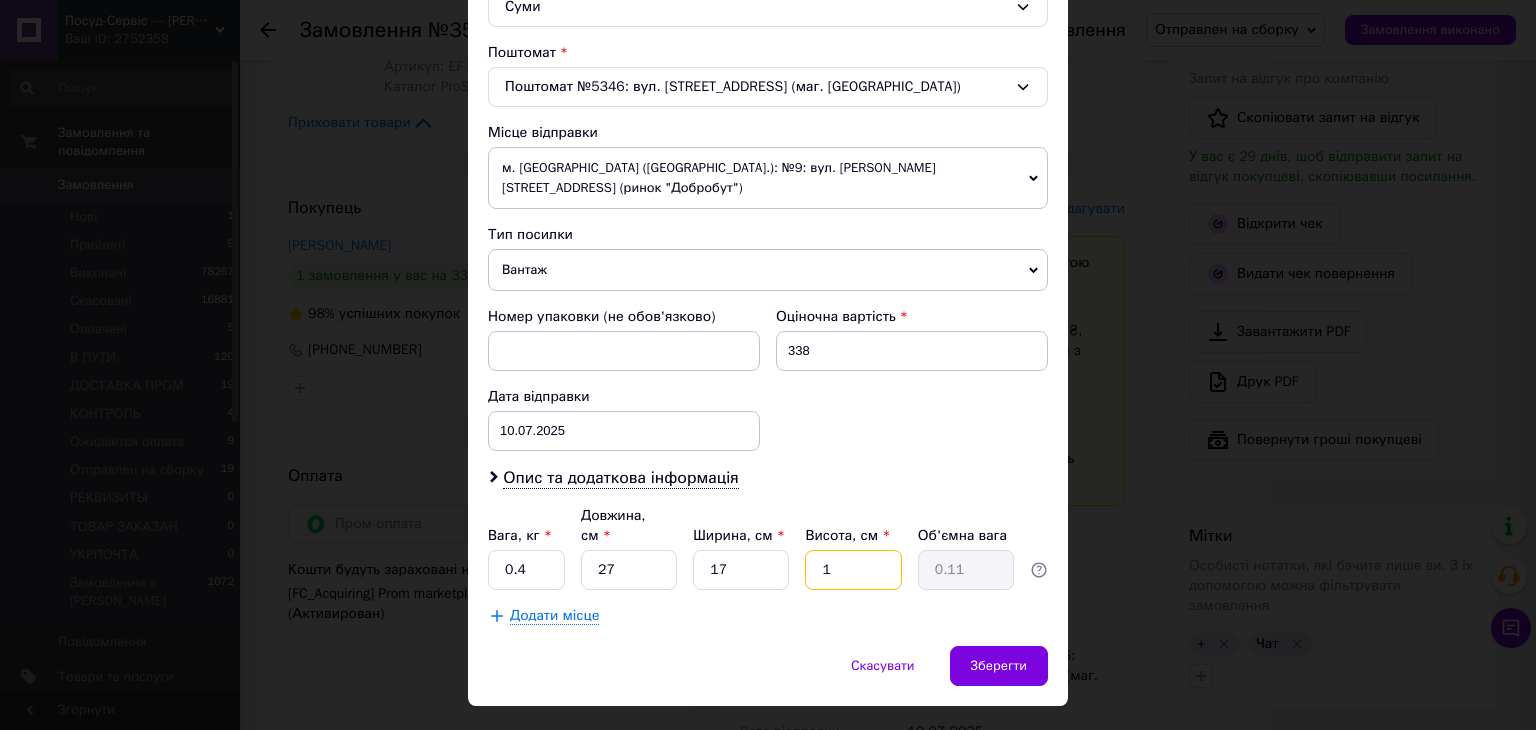 type on "10" 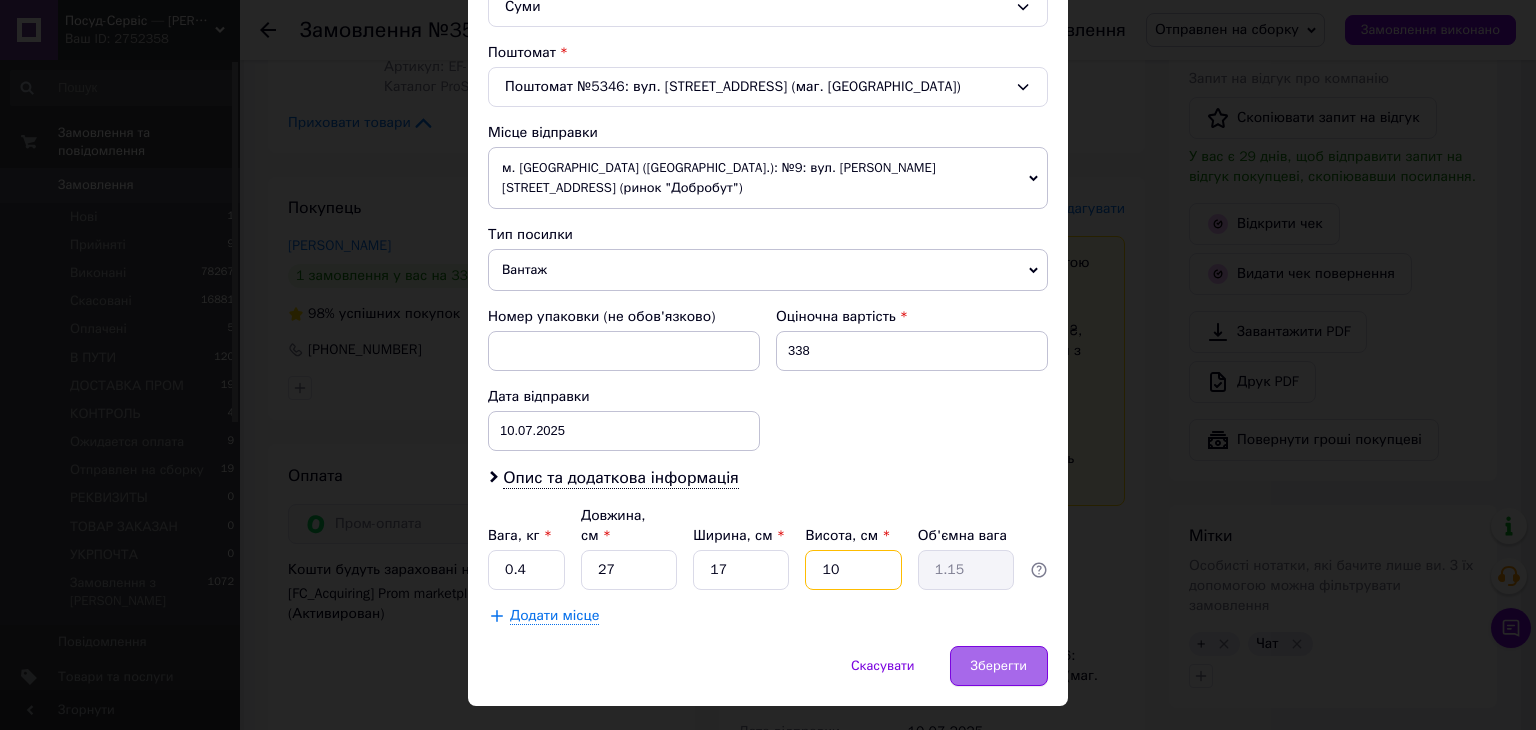 type on "10" 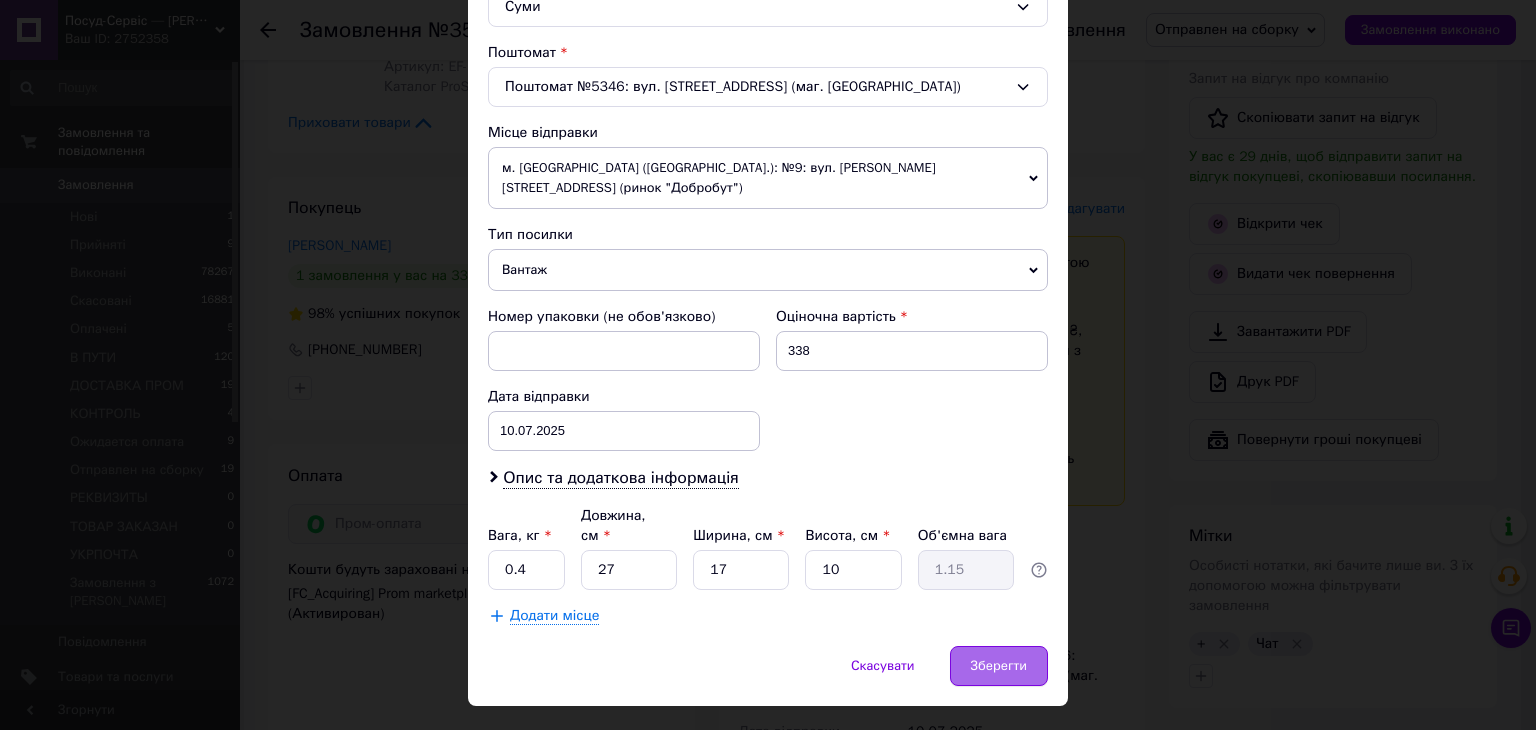 click on "Зберегти" at bounding box center (999, 666) 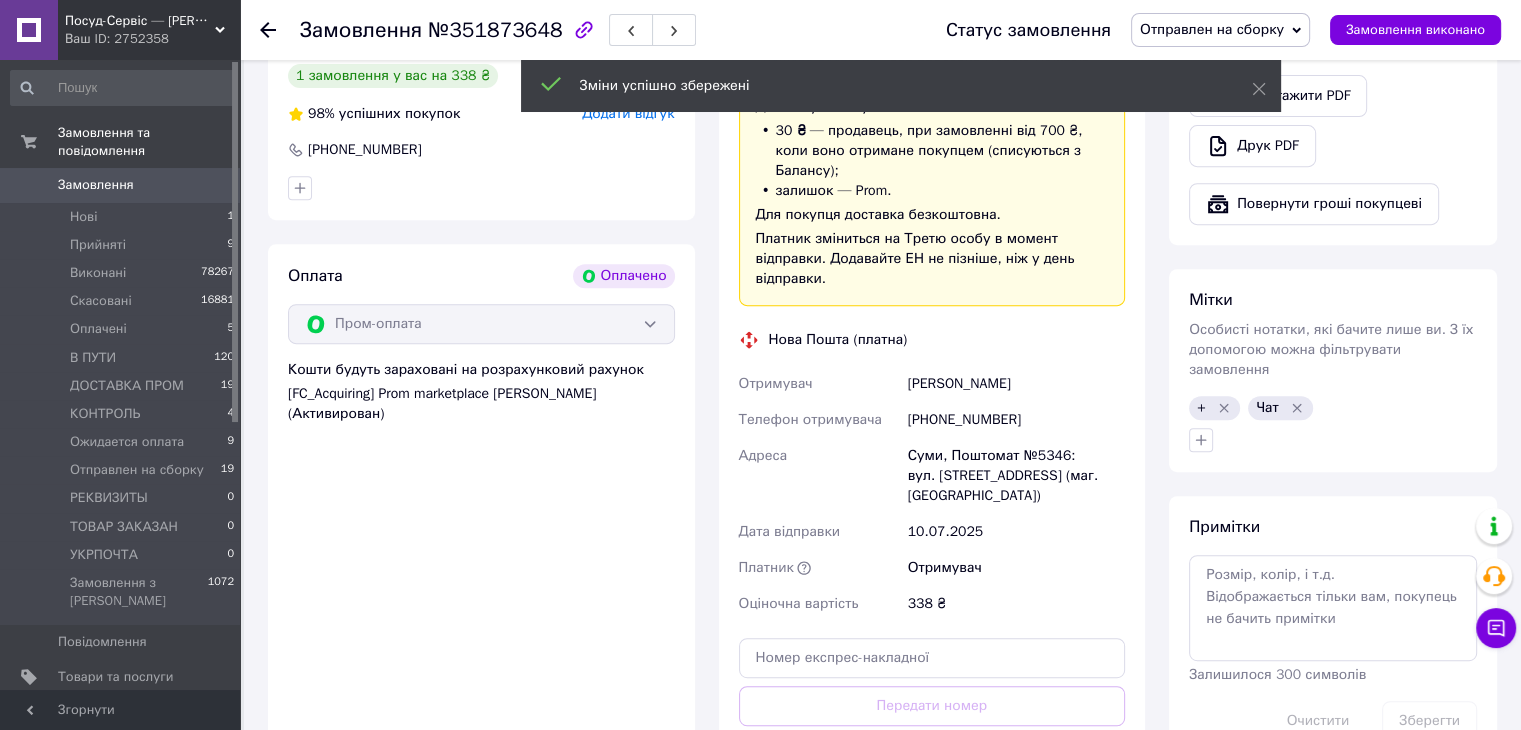 scroll, scrollTop: 1100, scrollLeft: 0, axis: vertical 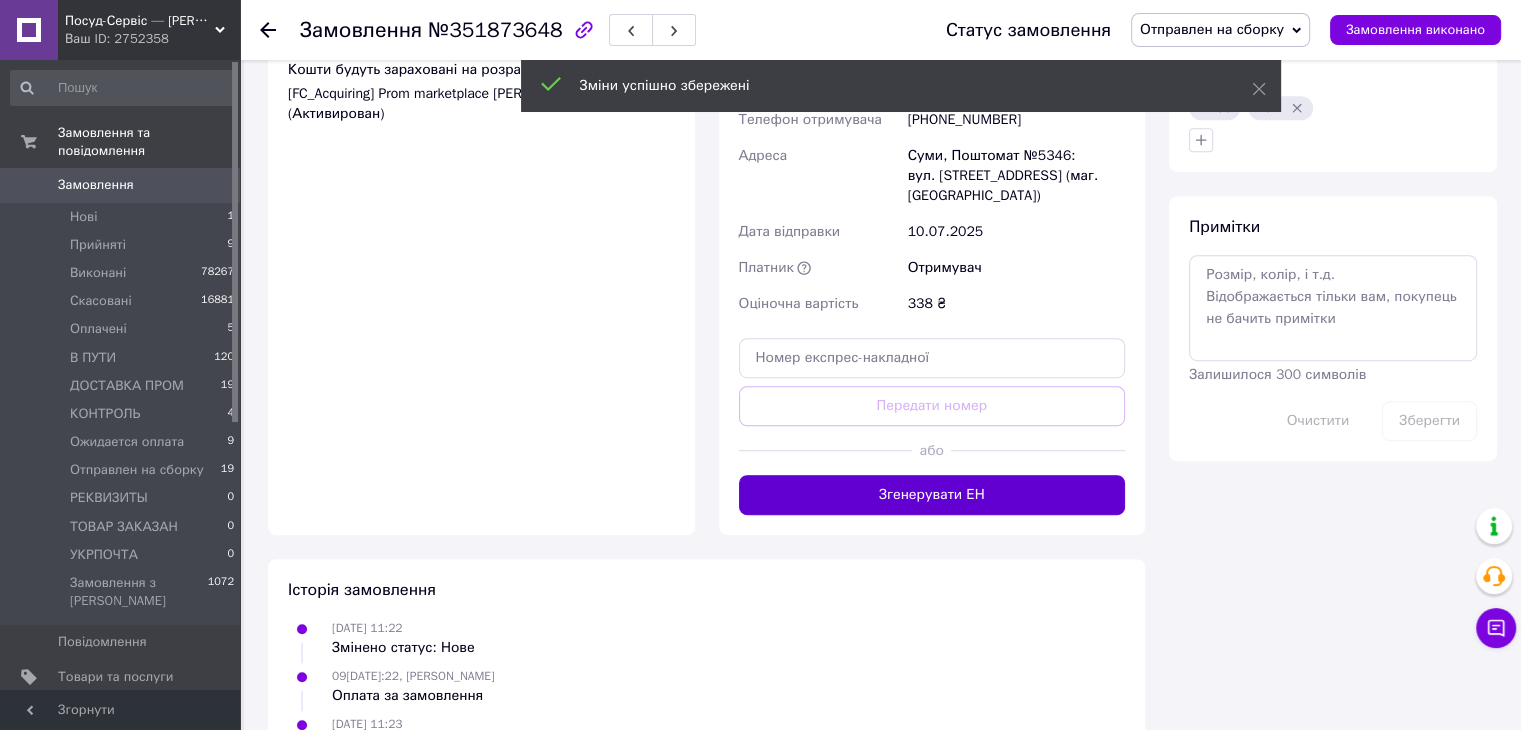 click on "Згенерувати ЕН" at bounding box center (932, 495) 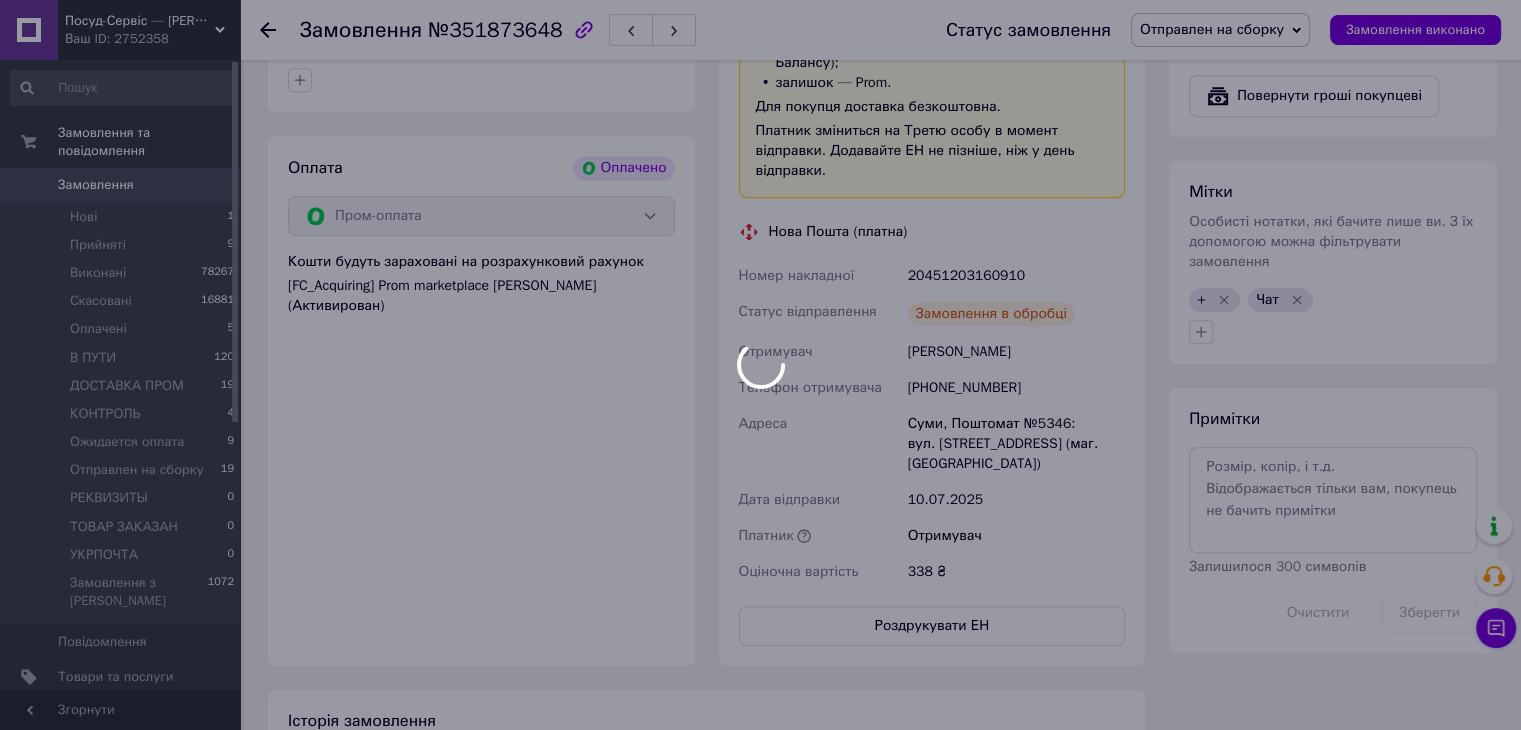 scroll, scrollTop: 1000, scrollLeft: 0, axis: vertical 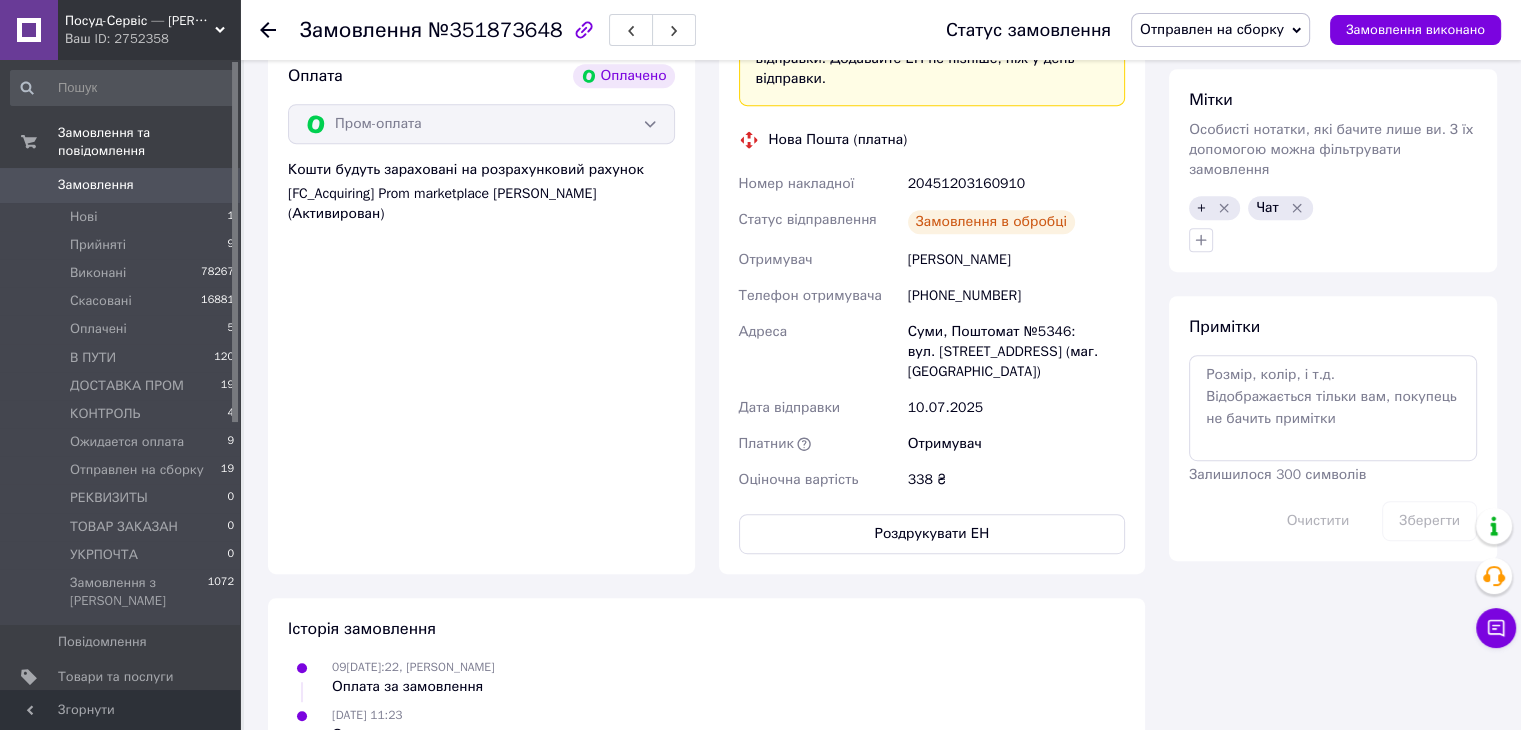 click on "Роздрукувати ЕН" at bounding box center (932, 534) 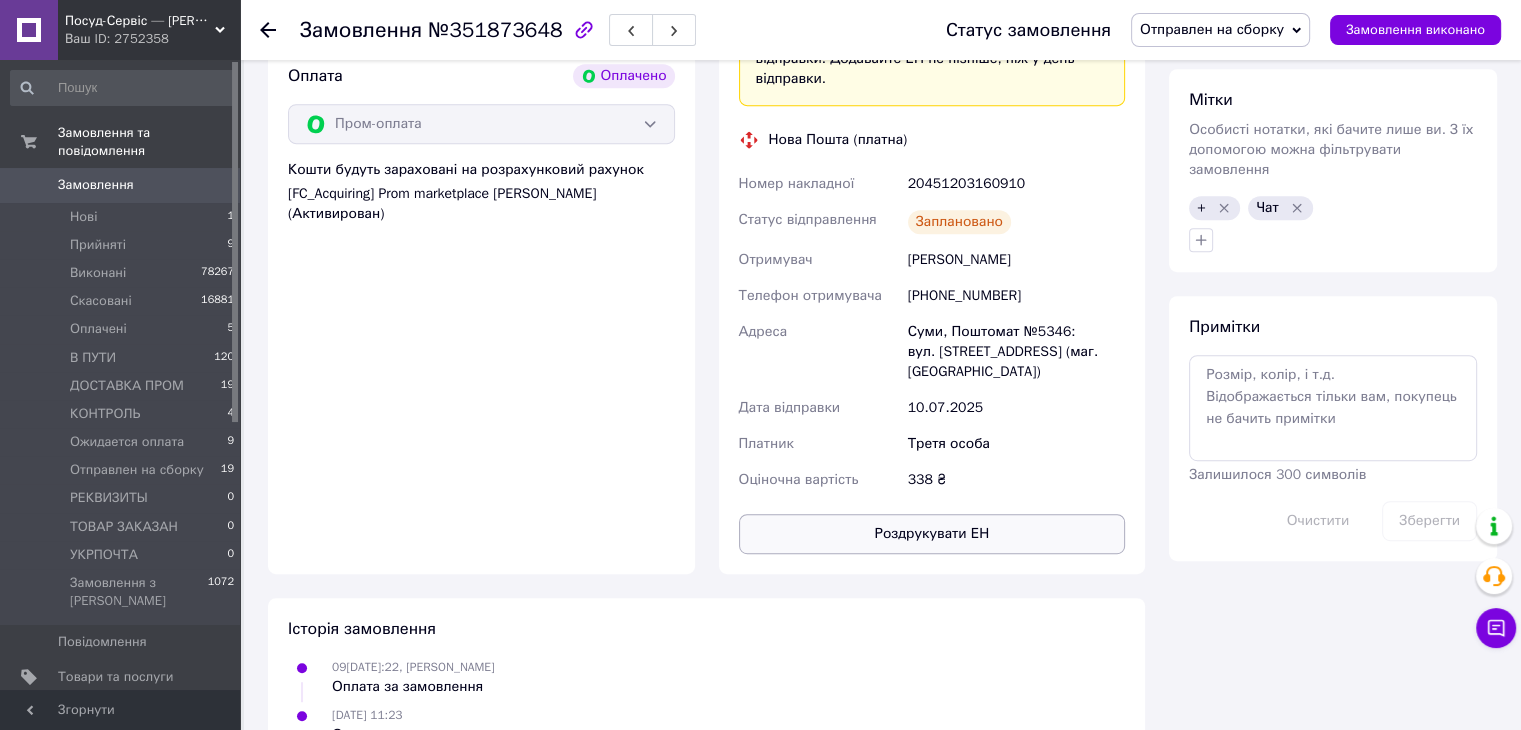 click on "Роздрукувати ЕН" at bounding box center [932, 534] 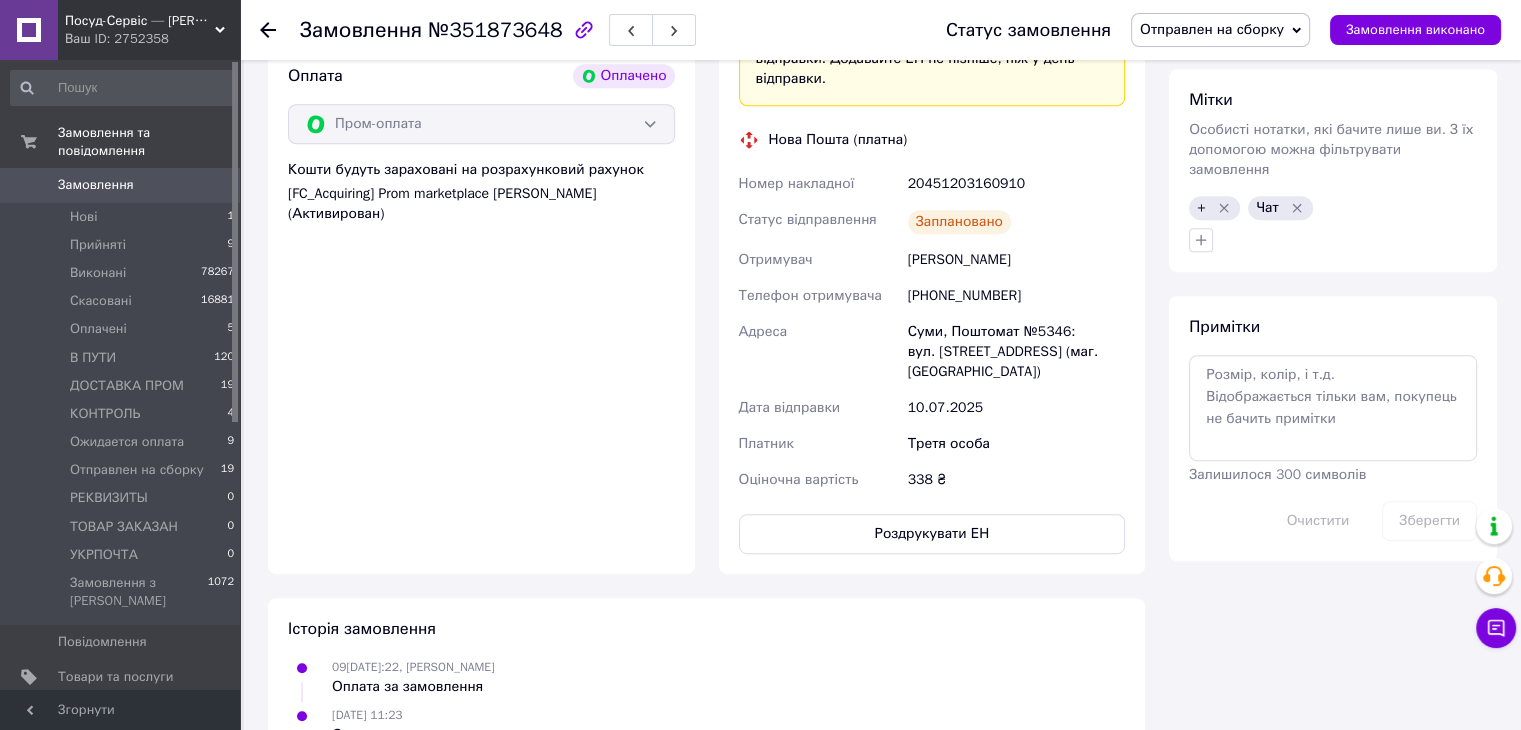 click on "Особисті нотатки, які бачите лише ви. З їх допомогою можна фільтрувати замовлення" at bounding box center (1331, 149) 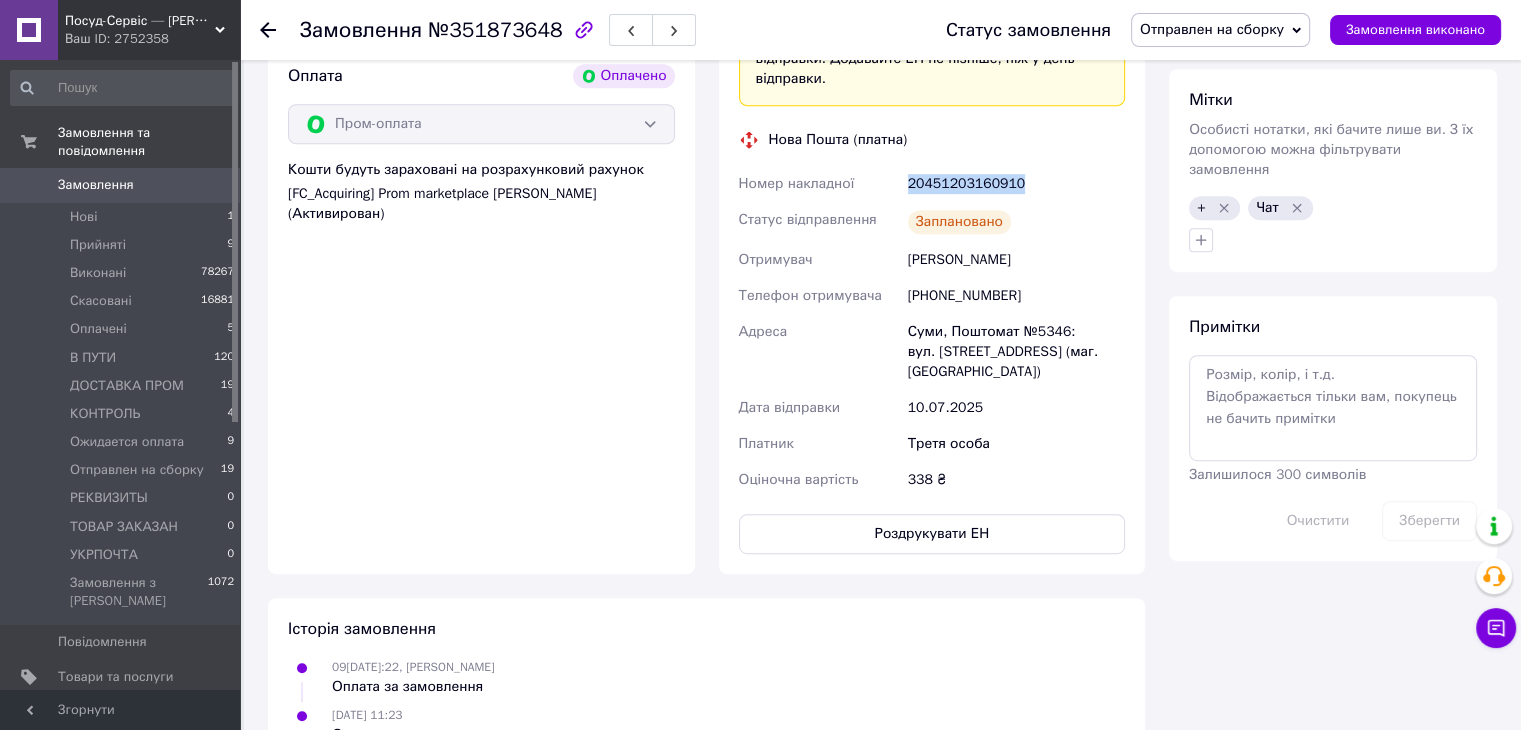click on "20451203160910" at bounding box center [1016, 184] 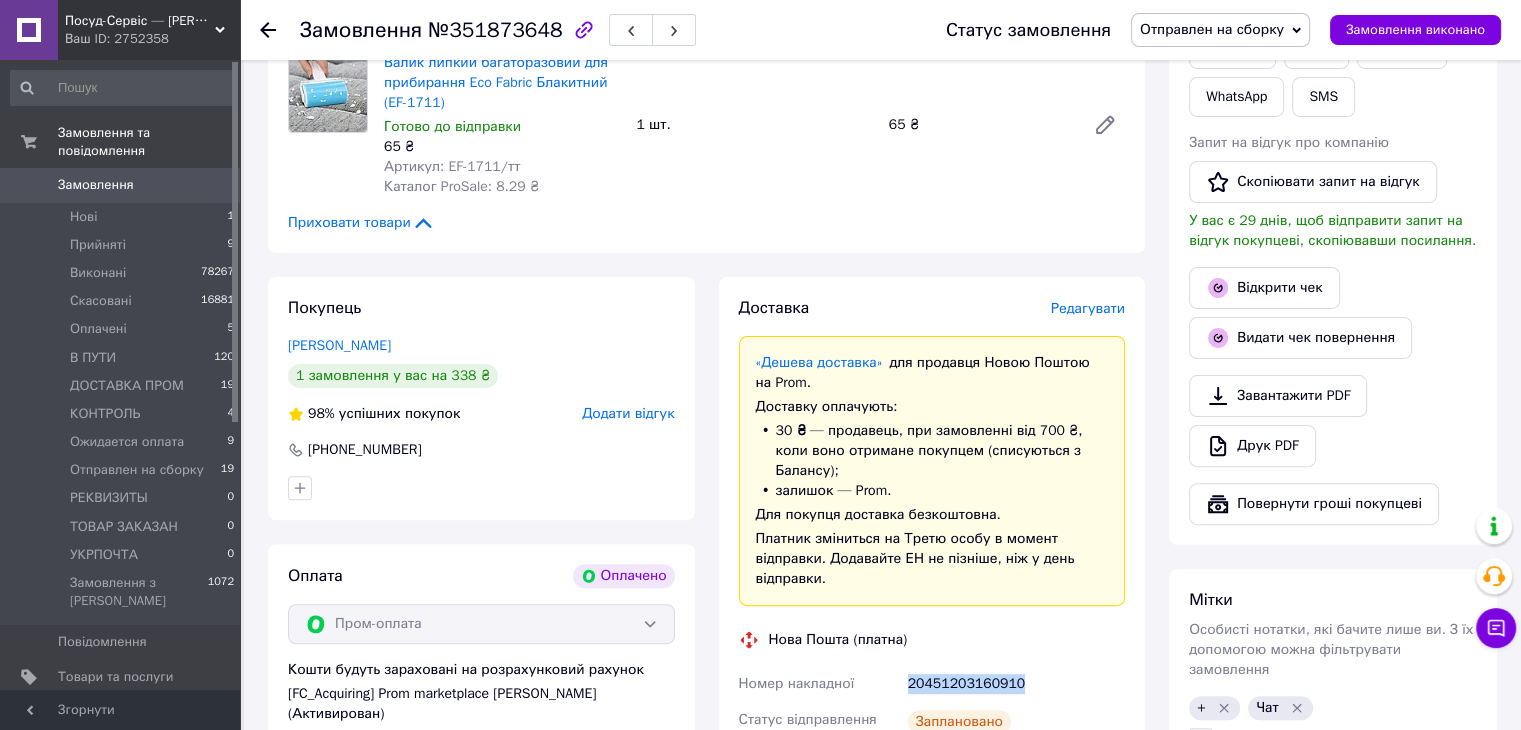 scroll, scrollTop: 200, scrollLeft: 0, axis: vertical 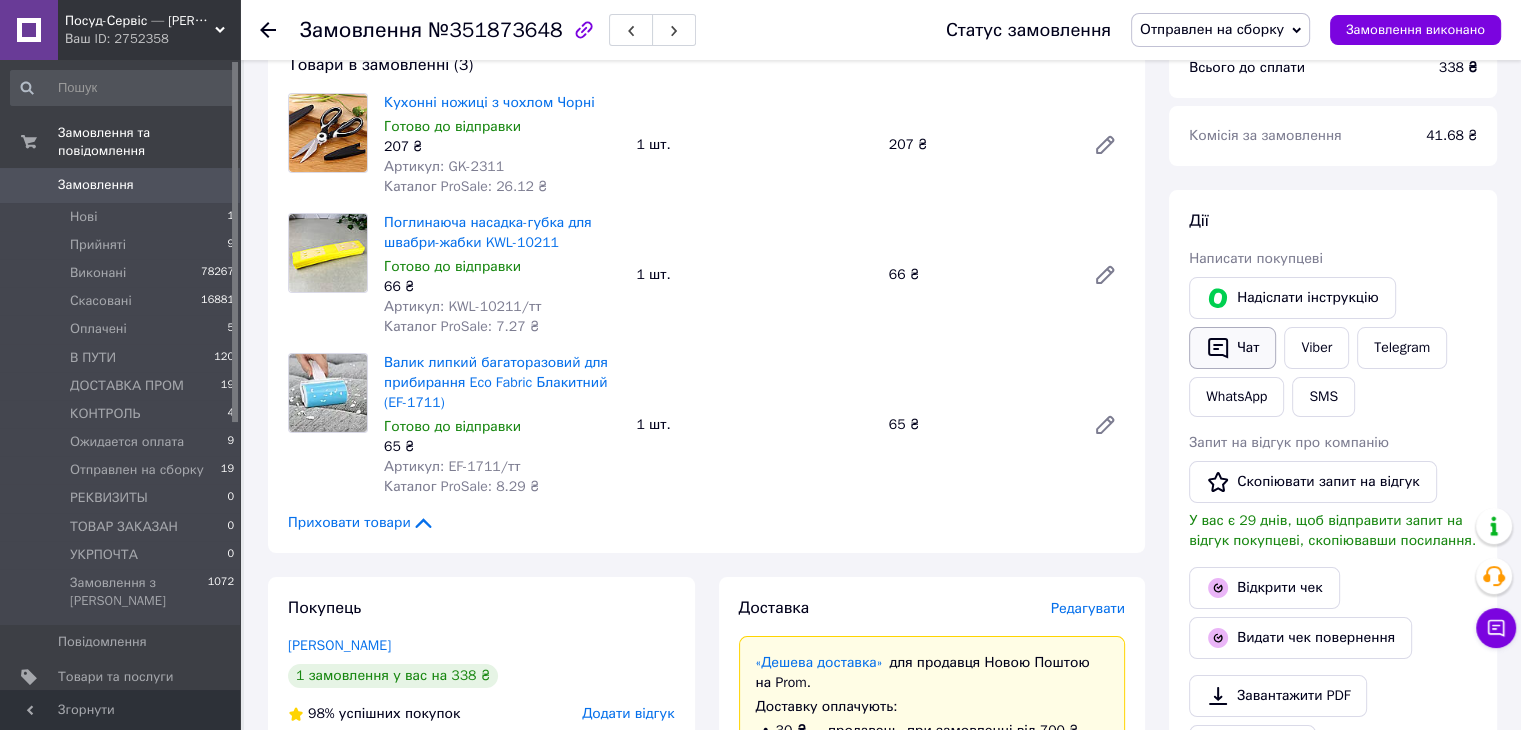 click on "Чат" at bounding box center (1232, 348) 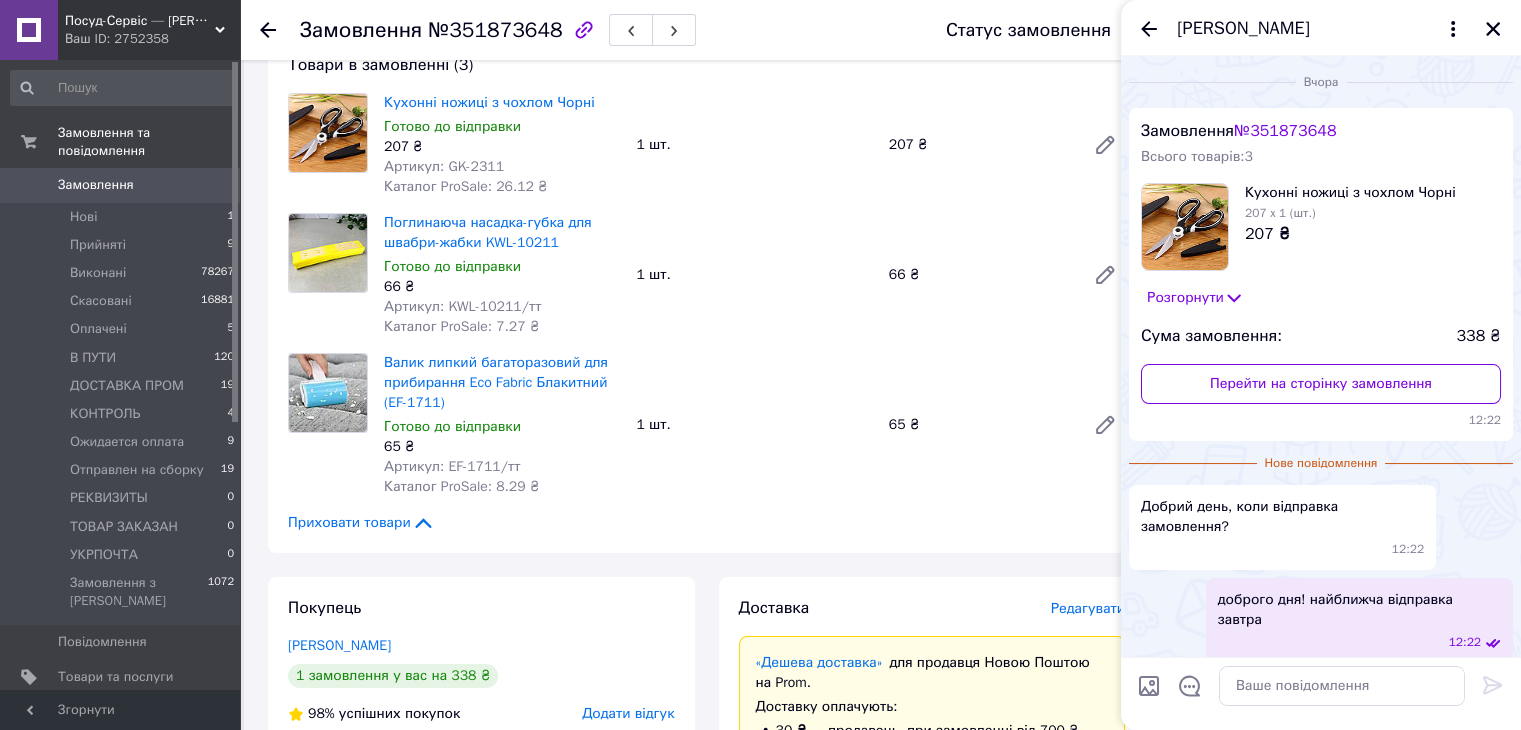 scroll, scrollTop: 194, scrollLeft: 0, axis: vertical 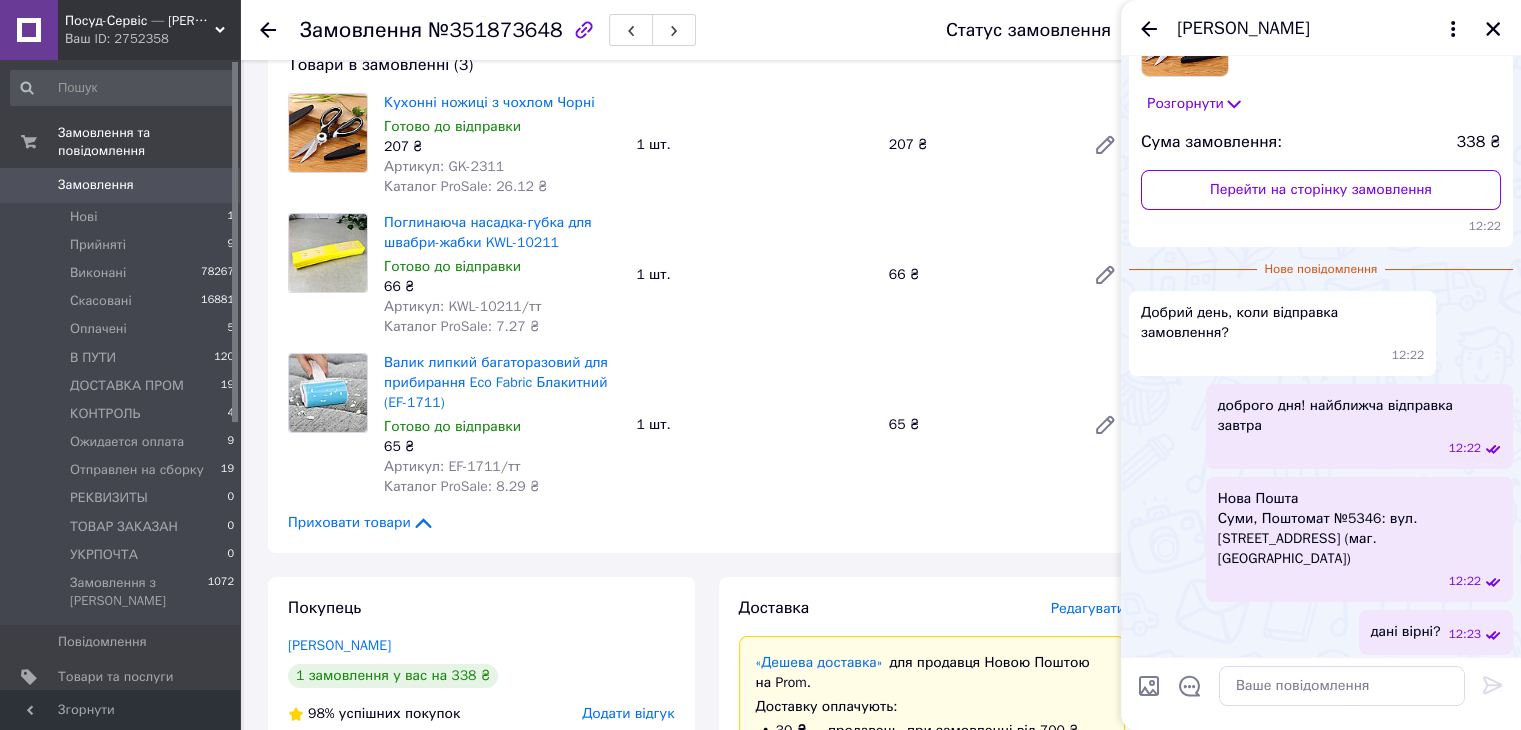 click at bounding box center [1190, 689] 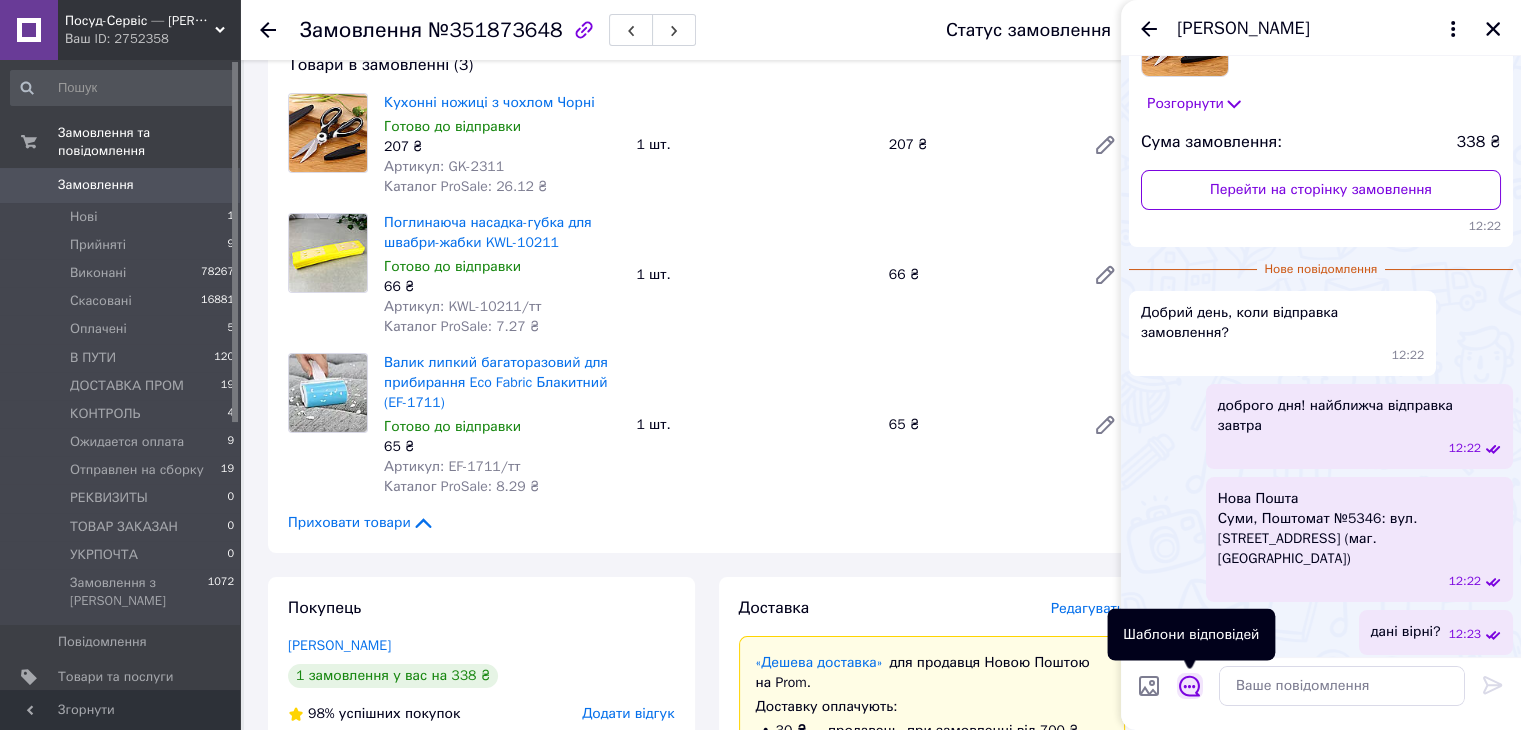 click 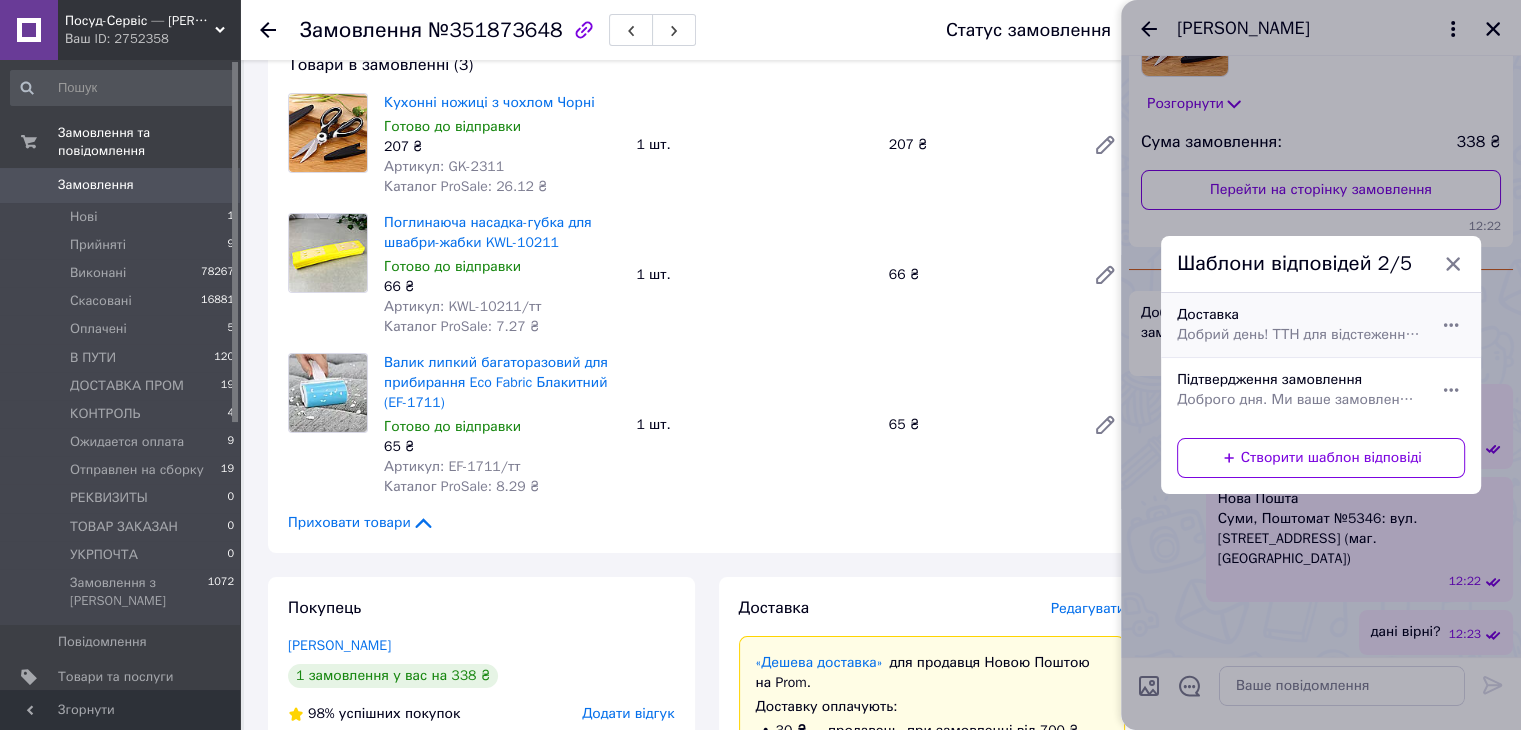 click on "Добрий день!
ТТН для відстеження замовлення     (номер ТТН)
Обов'язково перевіряйте відповідність товару, зовнішній вигляд, цілісність і комплектацію у відділенні перевізника!
В РАЗІ ПОШКОДЖЕННЯ ТОВАРУ ПРИ ТРАНСПОРТУВАННІ. ВІДМОВТЕСЬ ВІД ЗАМОВЛЕННЯ
Гарного дня!" at bounding box center [1299, 335] 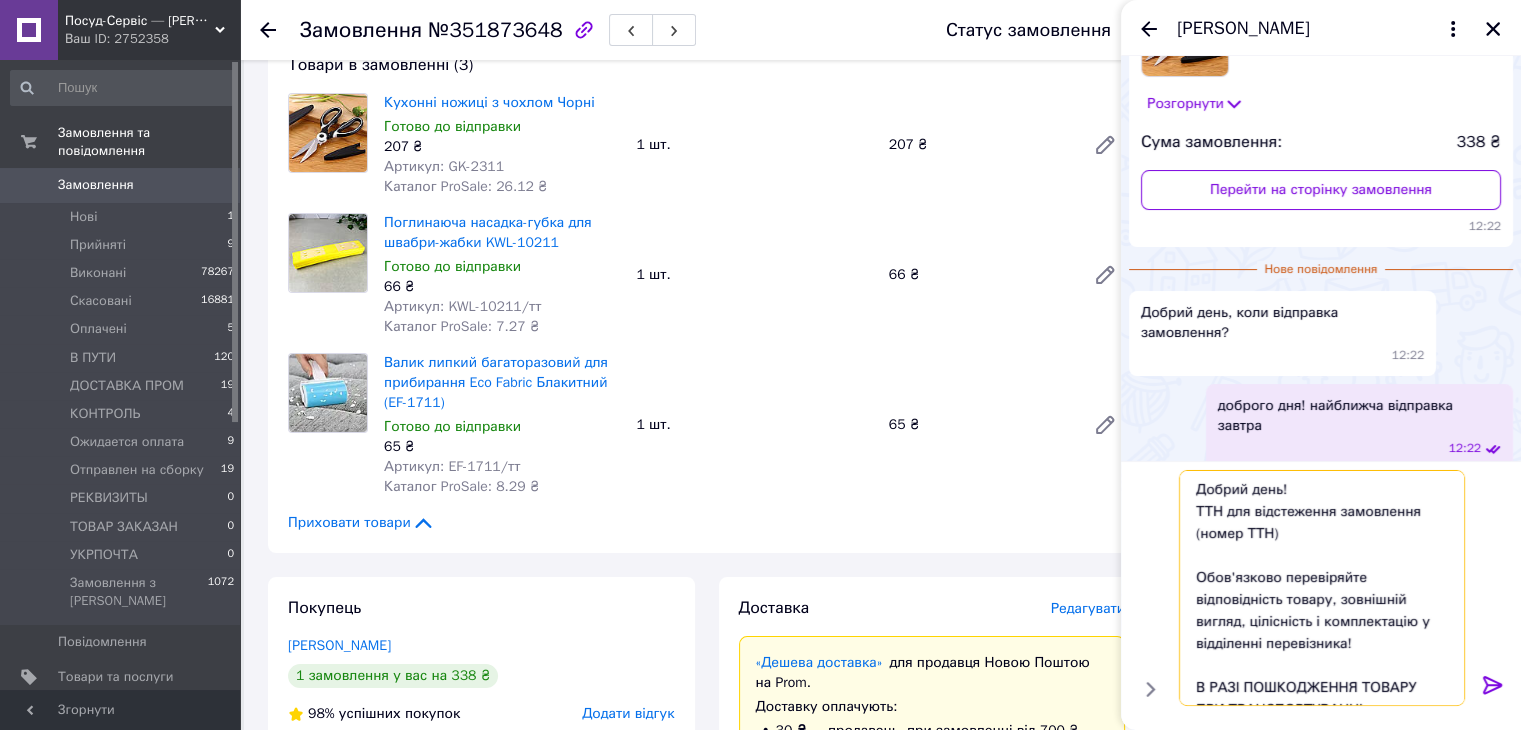 drag, startPoint x: 1286, startPoint y: 548, endPoint x: 1177, endPoint y: 523, distance: 111.83023 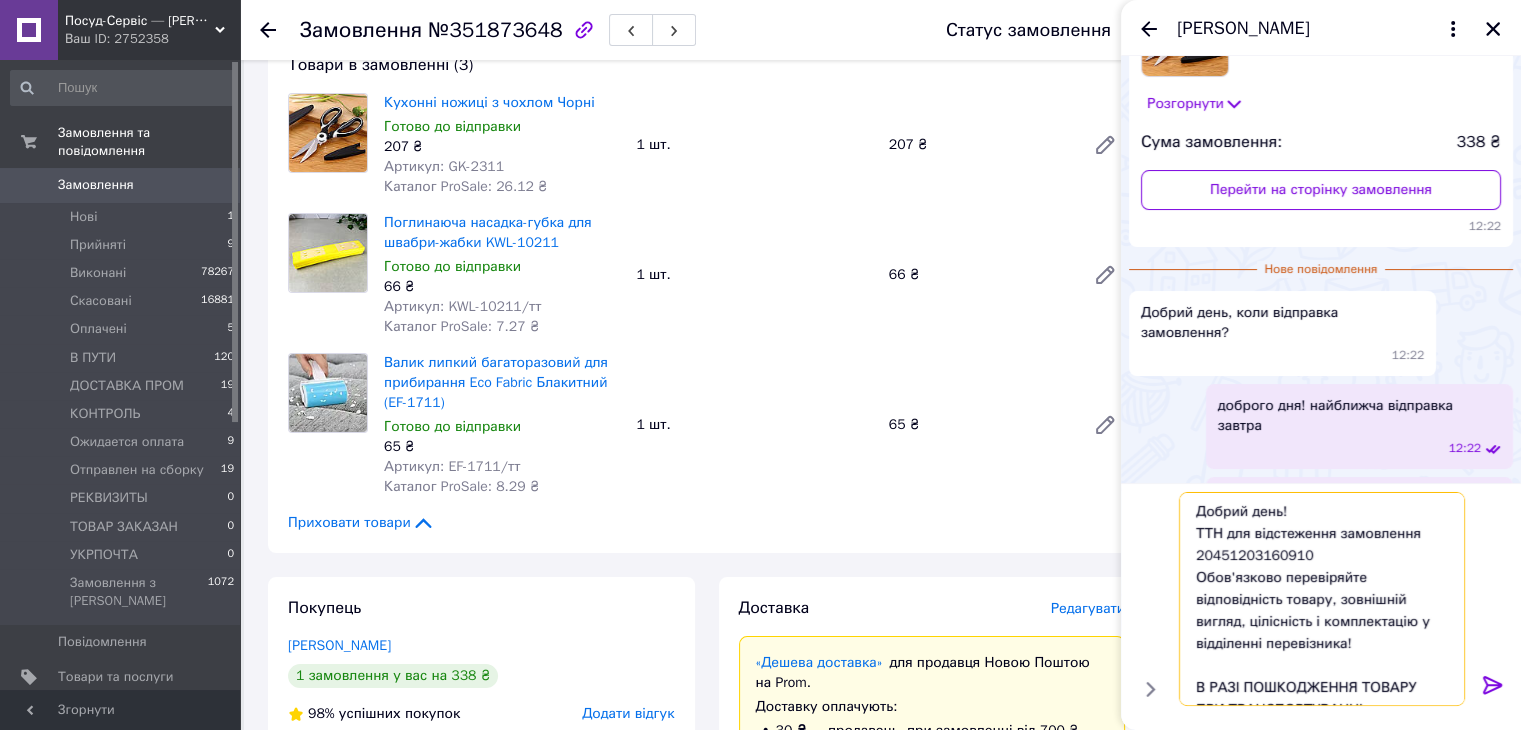 type on "Добрий день!
ТТН для відстеження замовлення     20451203160910
Обов'язково перевіряйте відповідність товару, зовнішній вигляд, цілісність і комплектацію у відділенні перевізника!
В РАЗІ ПОШКОДЖЕННЯ ТОВАРУ ПРИ ТРАНСПОРТУВАННІ. ВІДМОВТЕСЬ ВІД ЗАМОВЛЕННЯ
Гарного дня!" 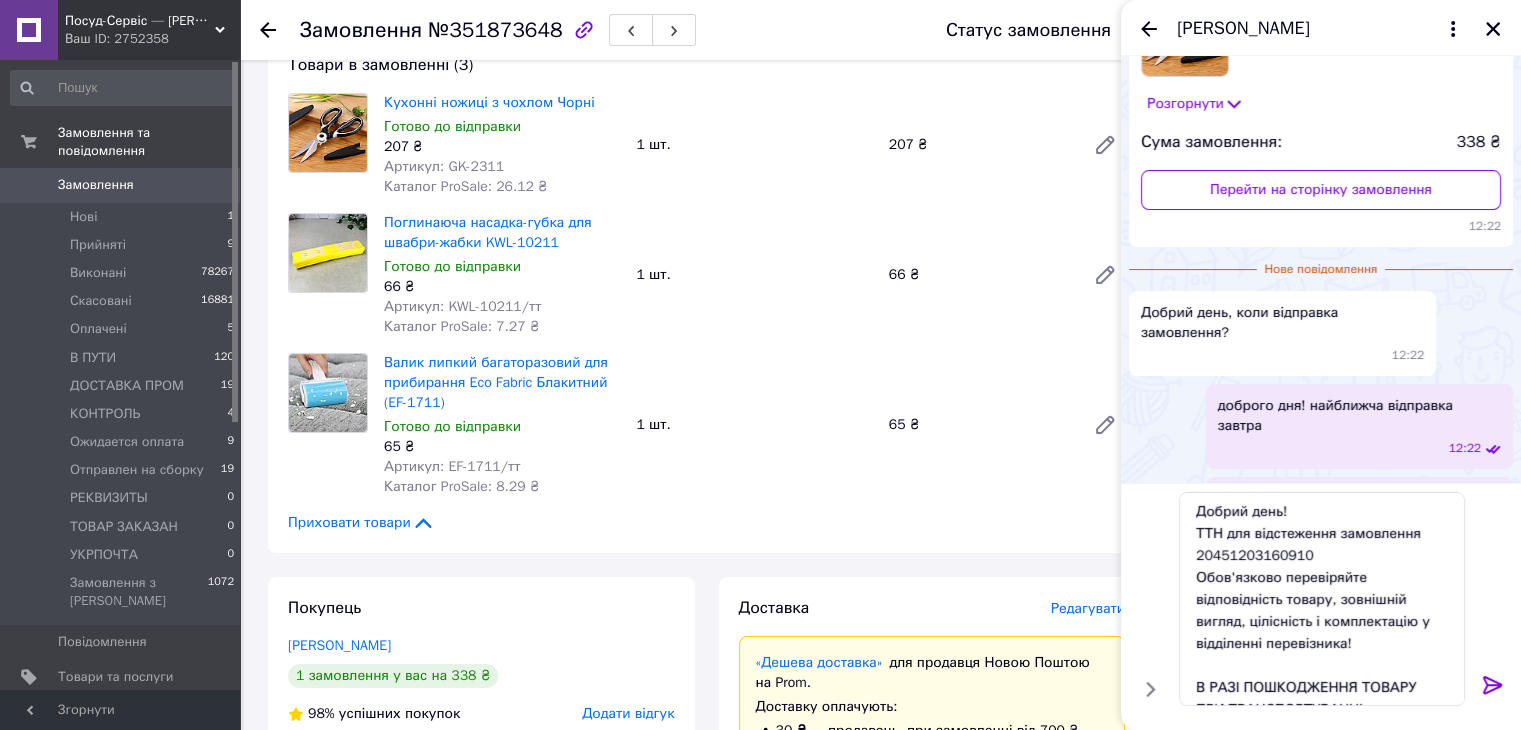 click 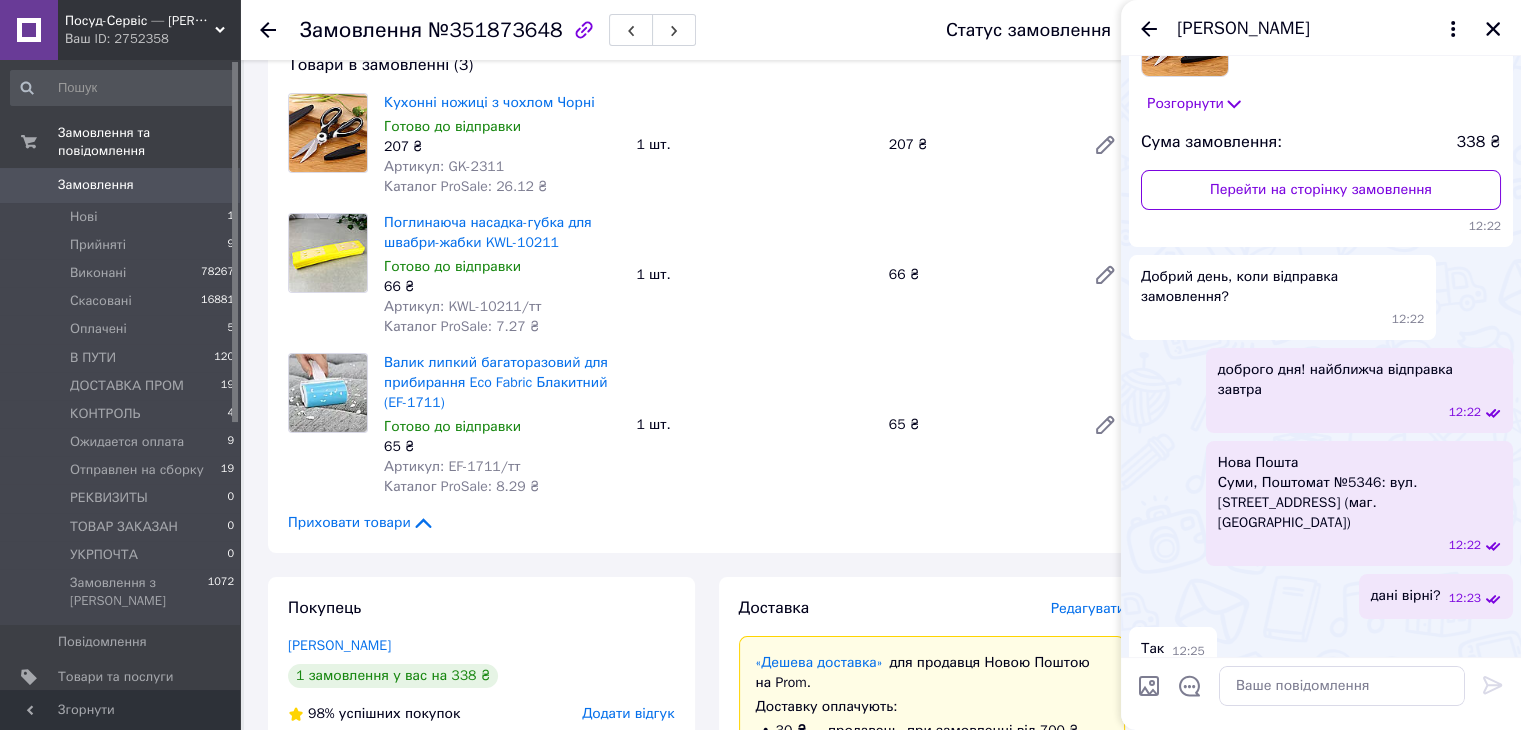 scroll, scrollTop: 503, scrollLeft: 0, axis: vertical 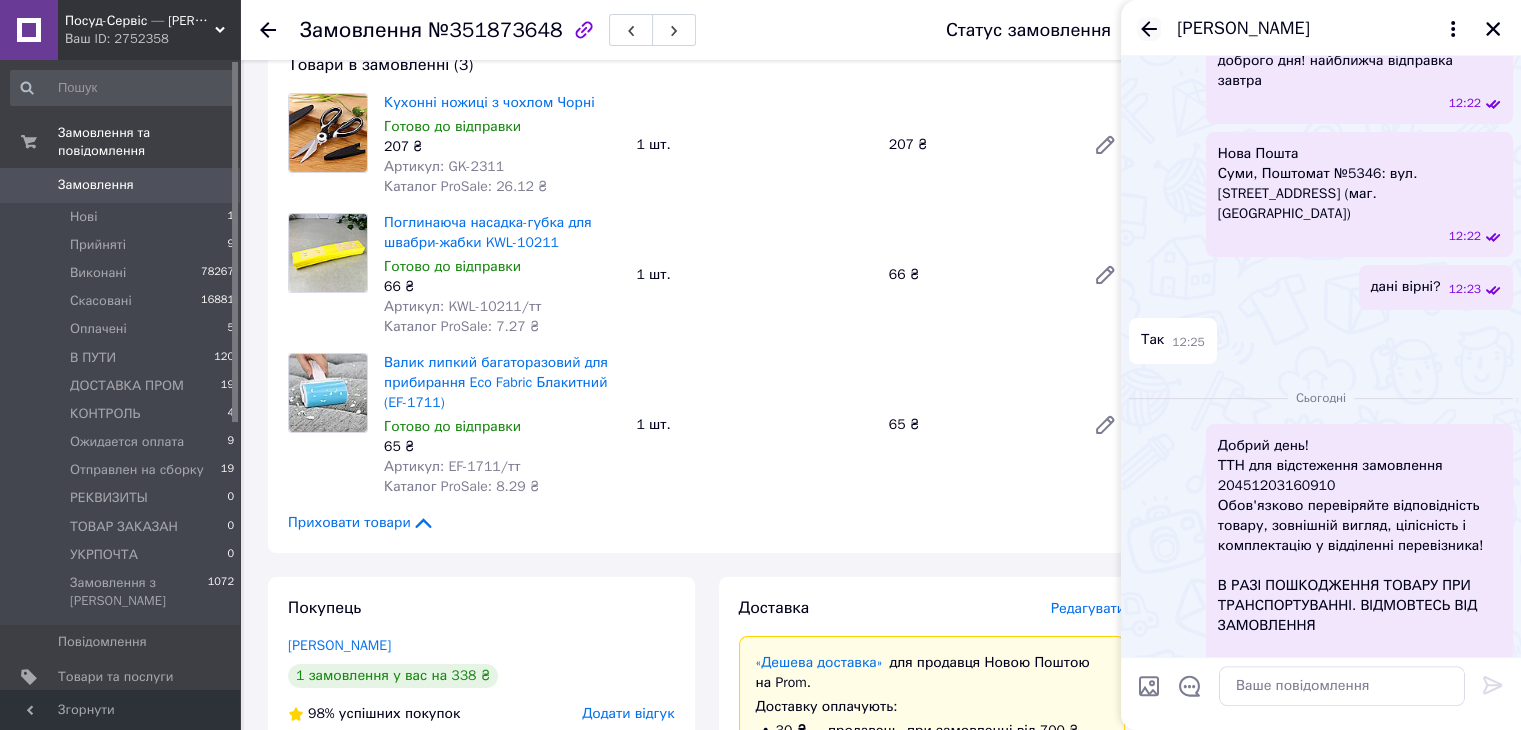 click 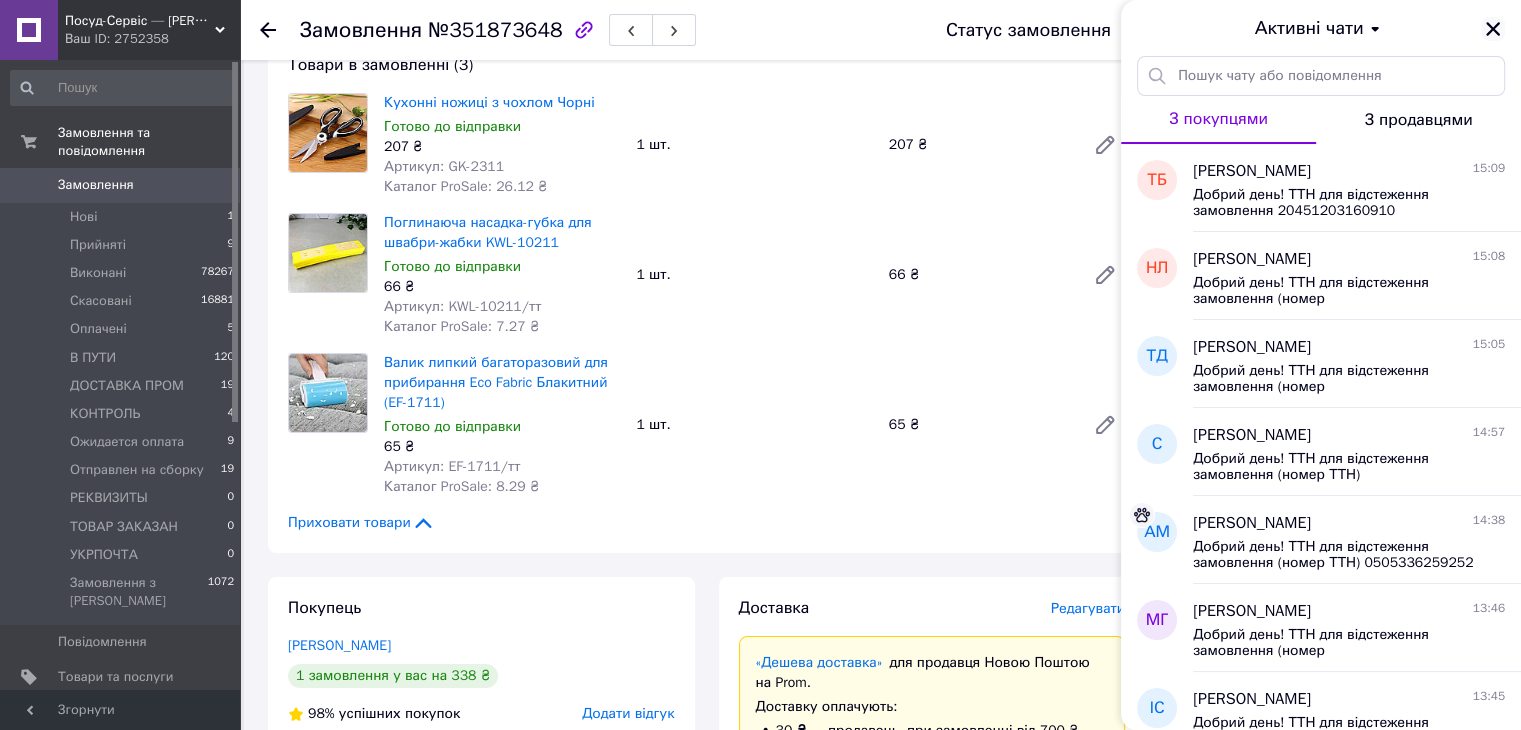 click at bounding box center [1493, 29] 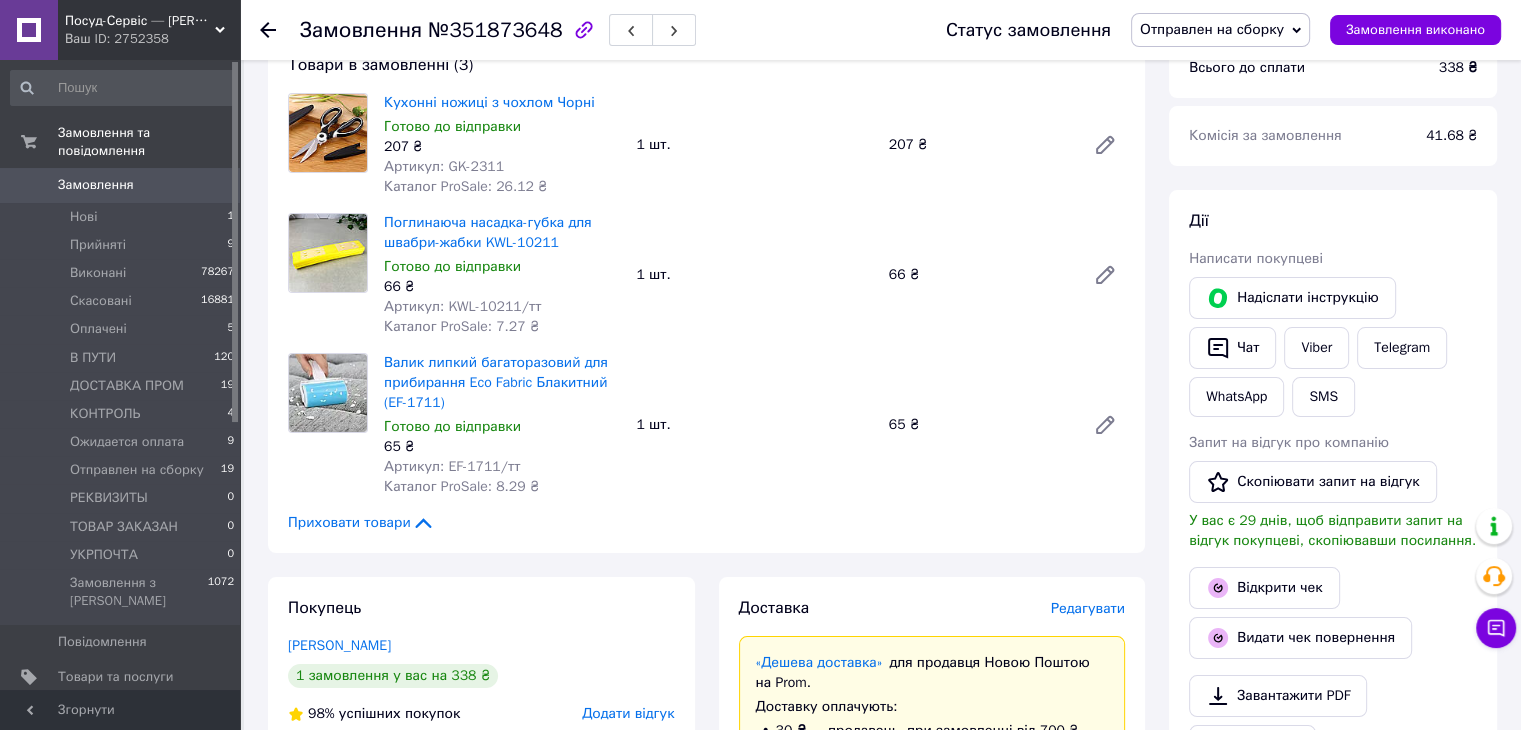 click on "Отправлен на сборку" at bounding box center [1220, 30] 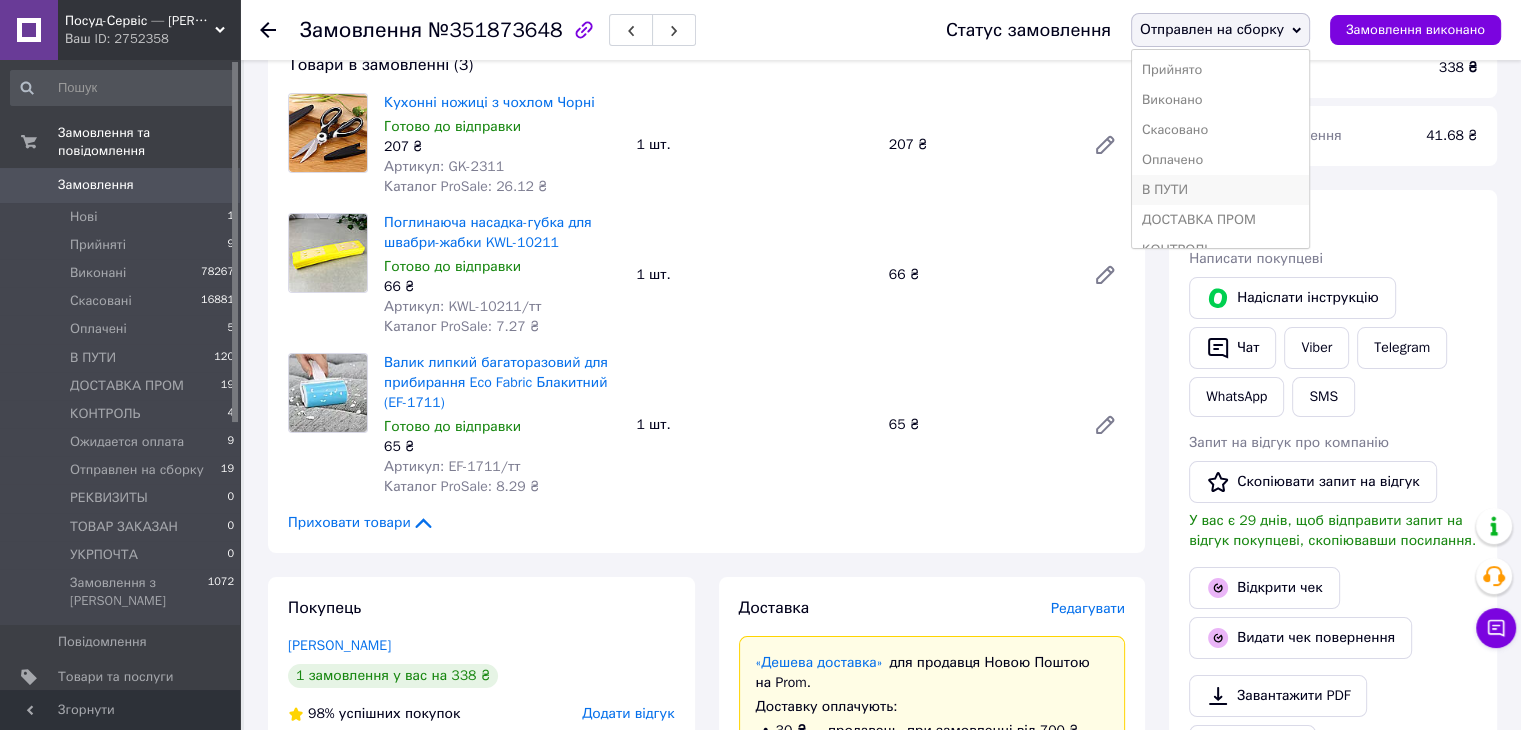 click on "В ПУТИ" at bounding box center (1220, 190) 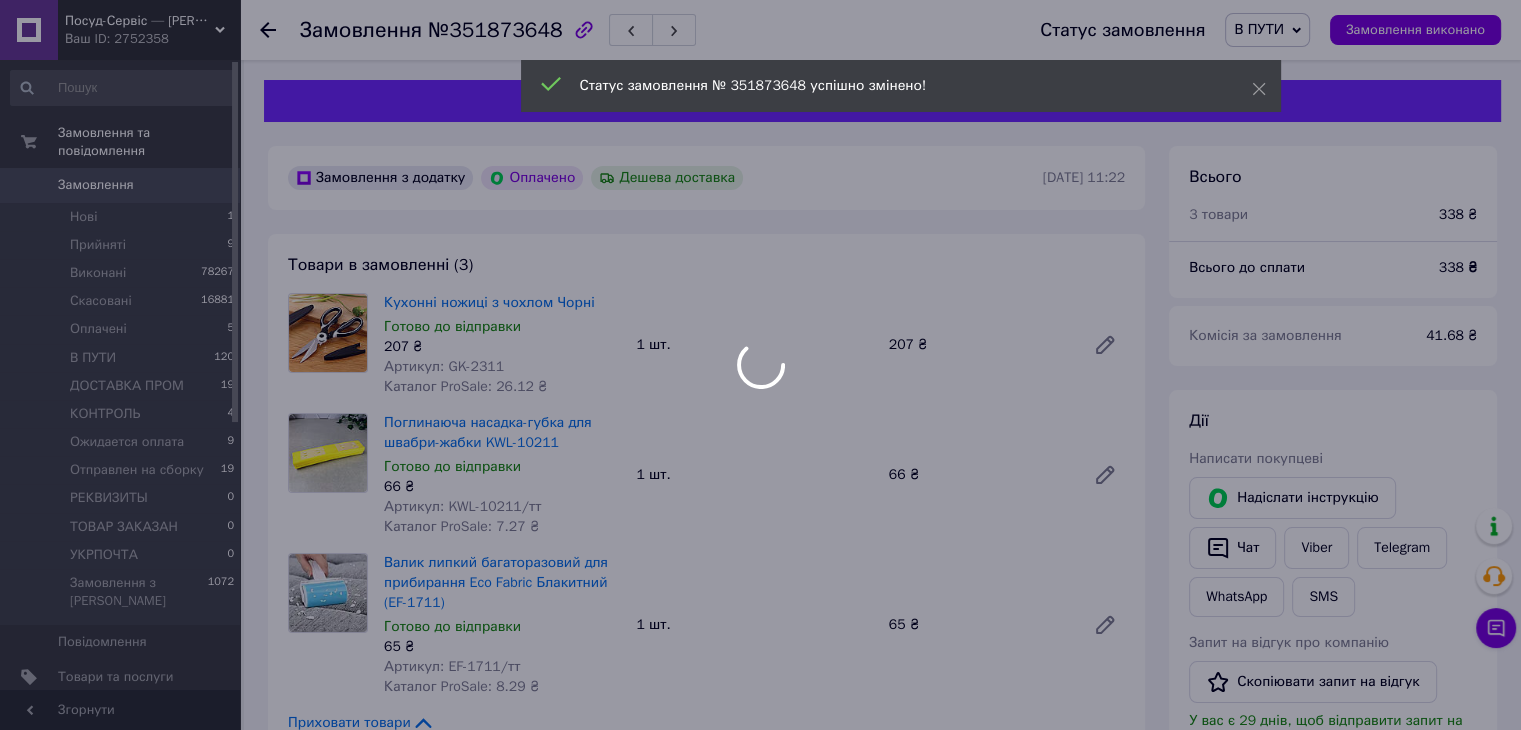 scroll, scrollTop: 400, scrollLeft: 0, axis: vertical 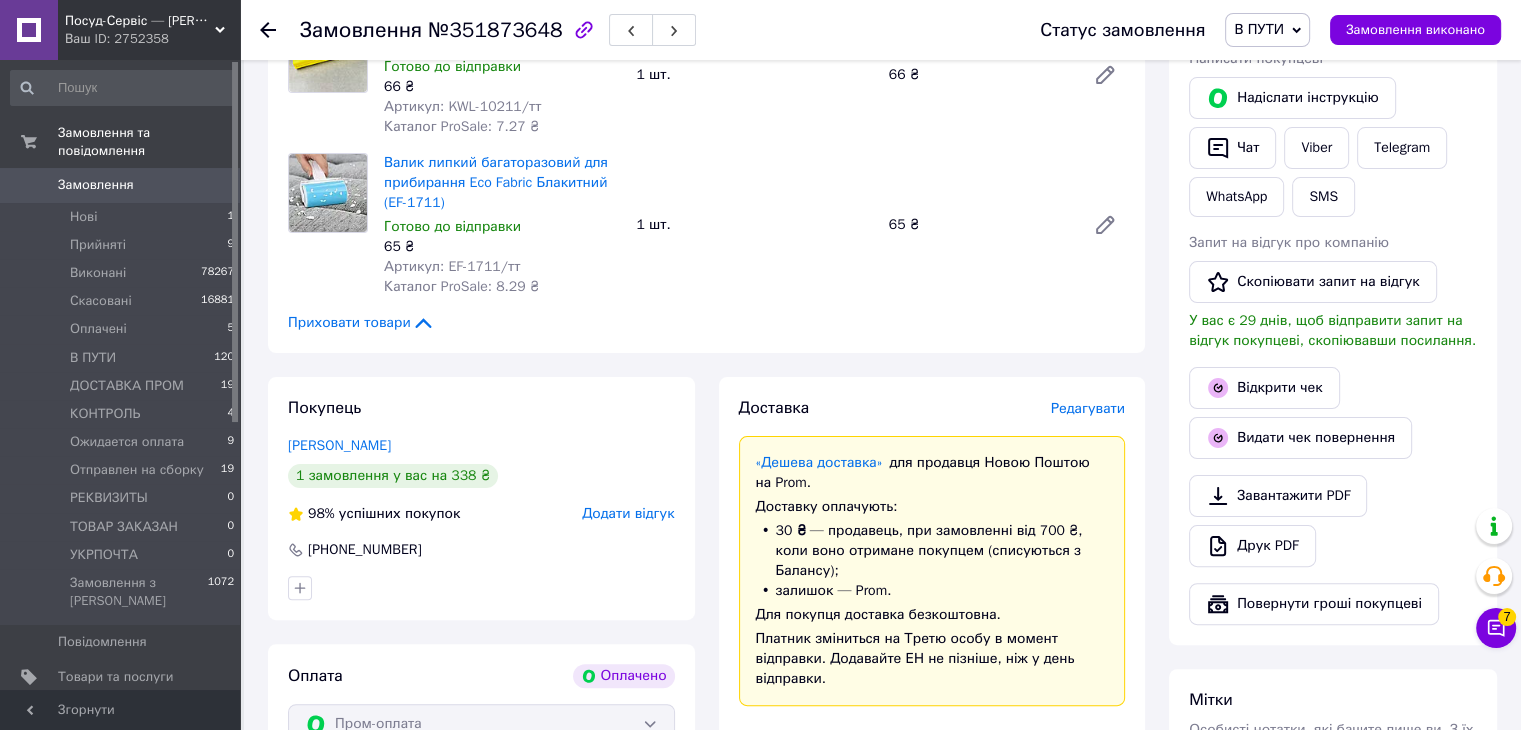 click on "Замовлення" at bounding box center (96, 185) 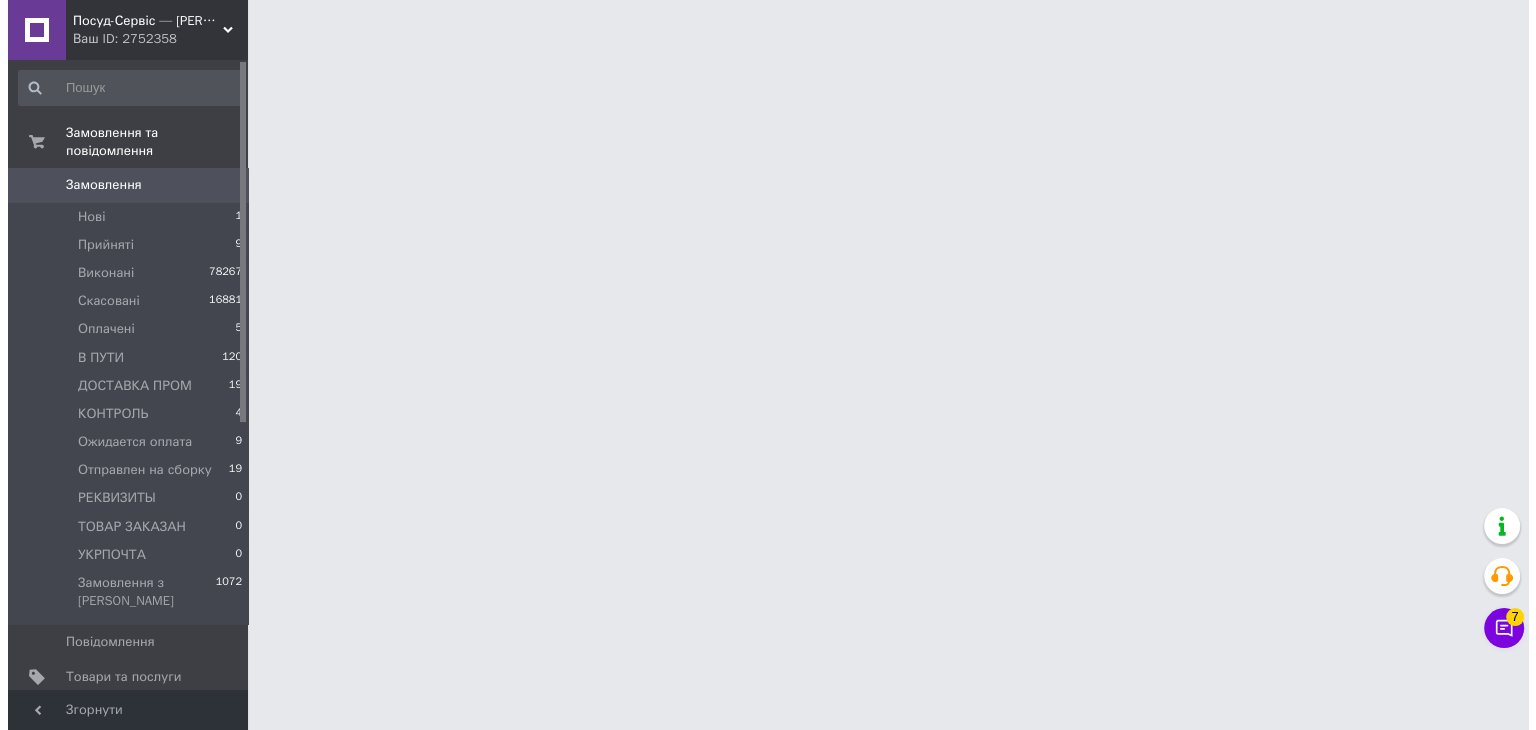 scroll, scrollTop: 0, scrollLeft: 0, axis: both 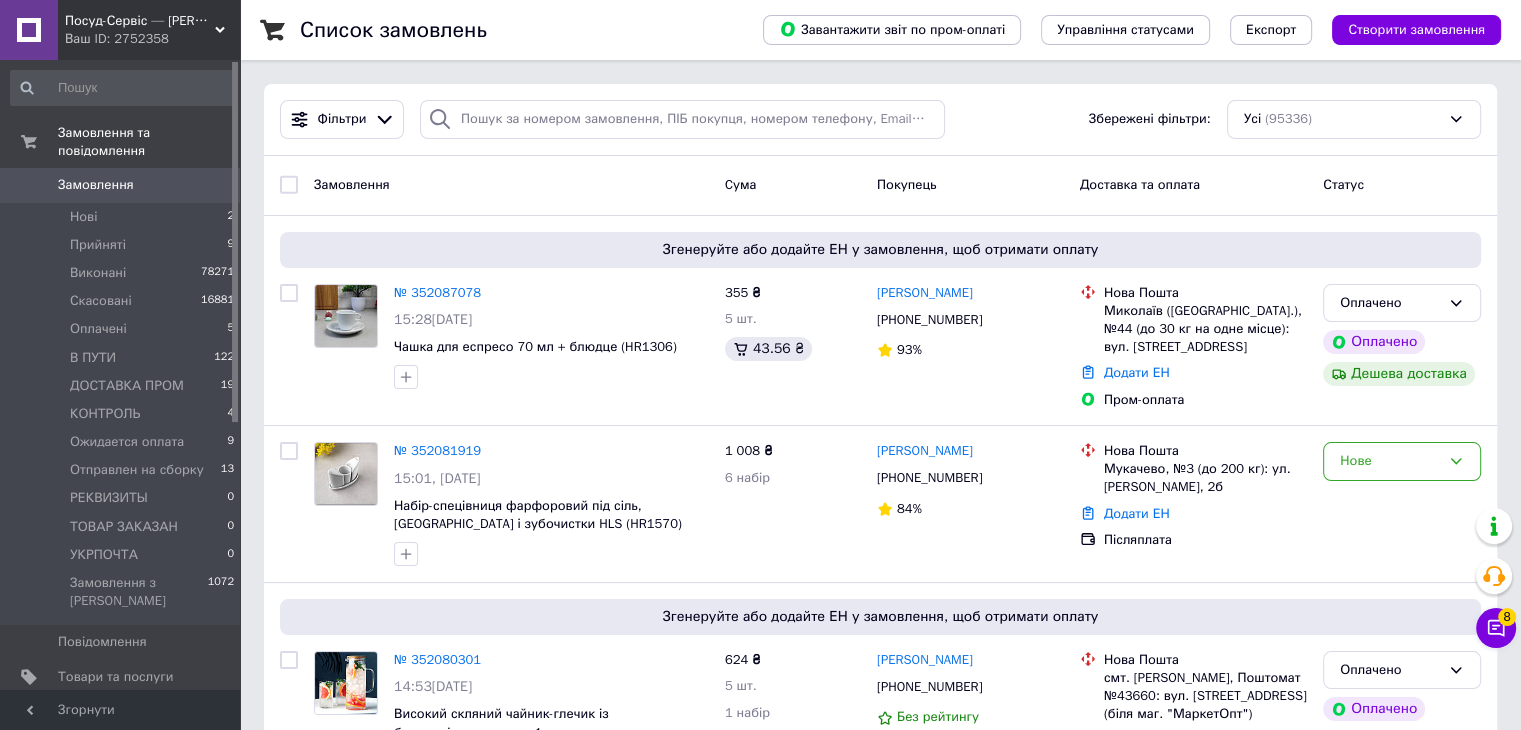 drag, startPoint x: 139, startPoint y: 199, endPoint x: 1524, endPoint y: 661, distance: 1460.0237 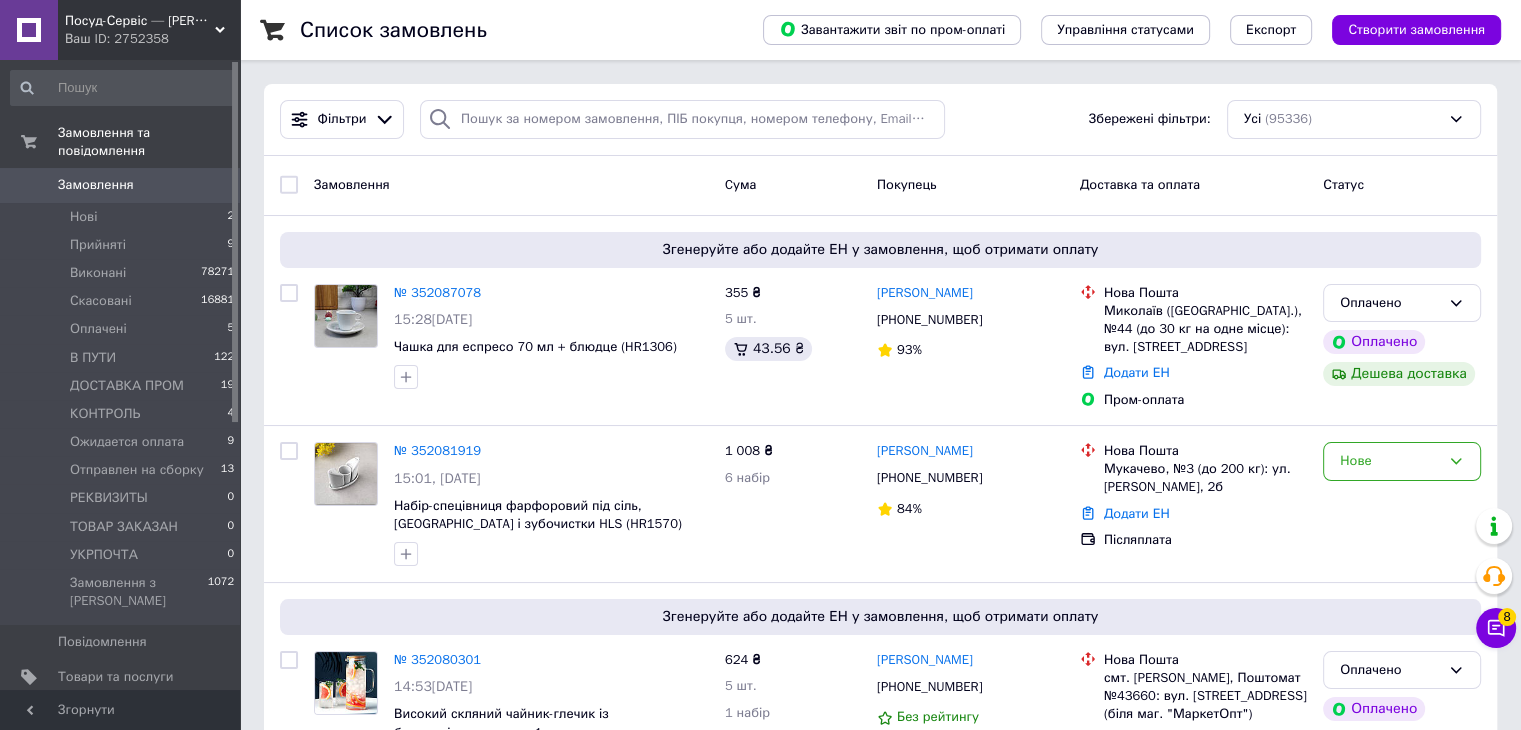 click on "Нові 2" at bounding box center (123, 217) 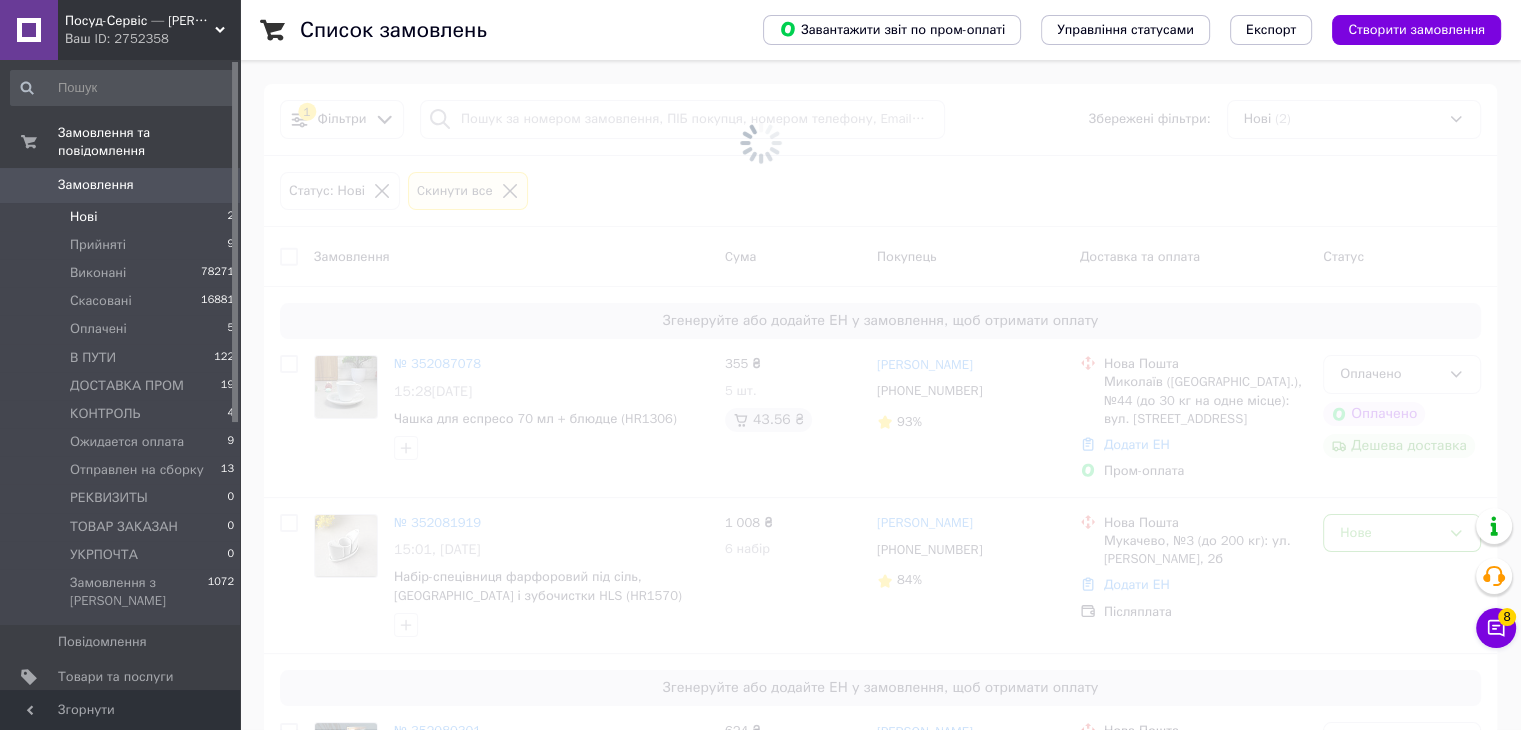 click at bounding box center [760, 365] 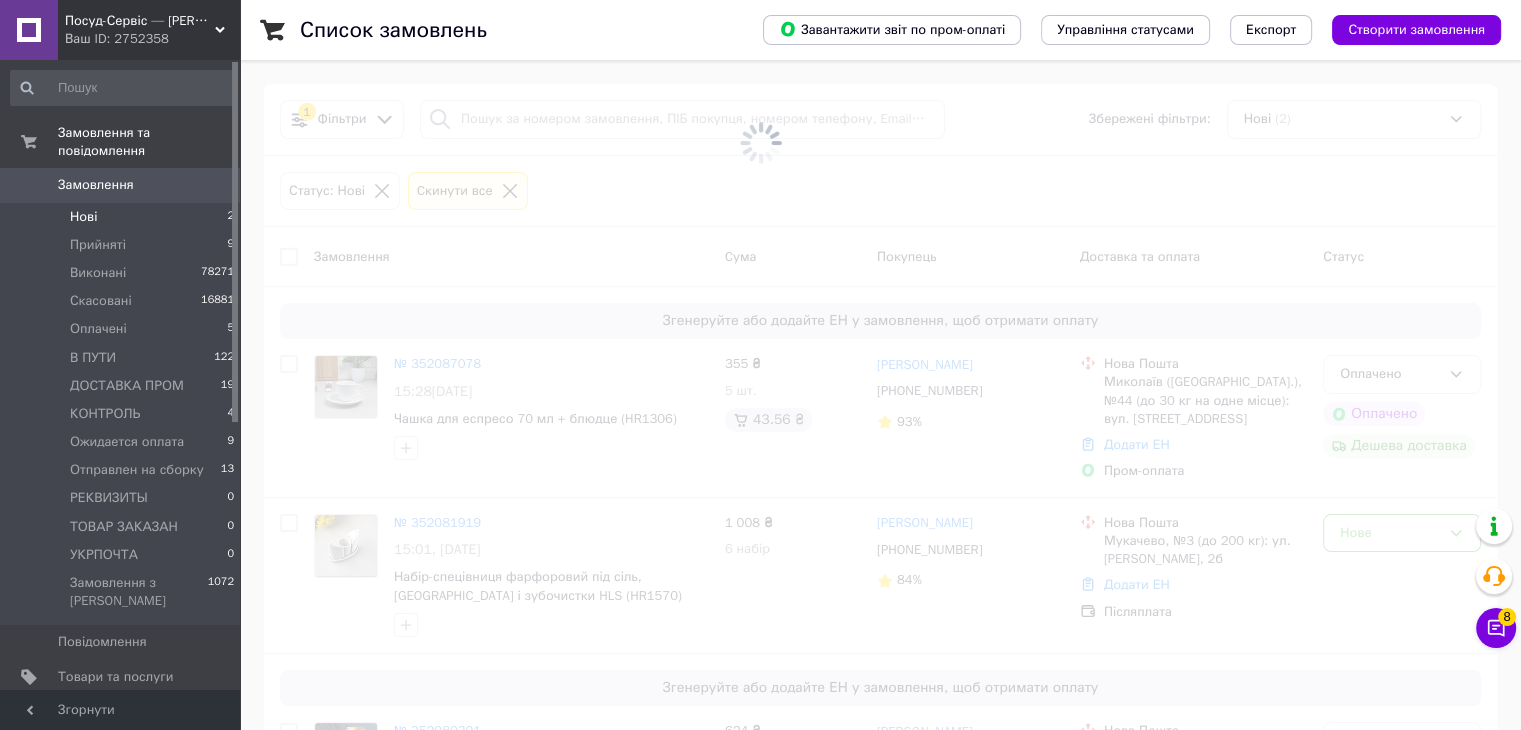 click 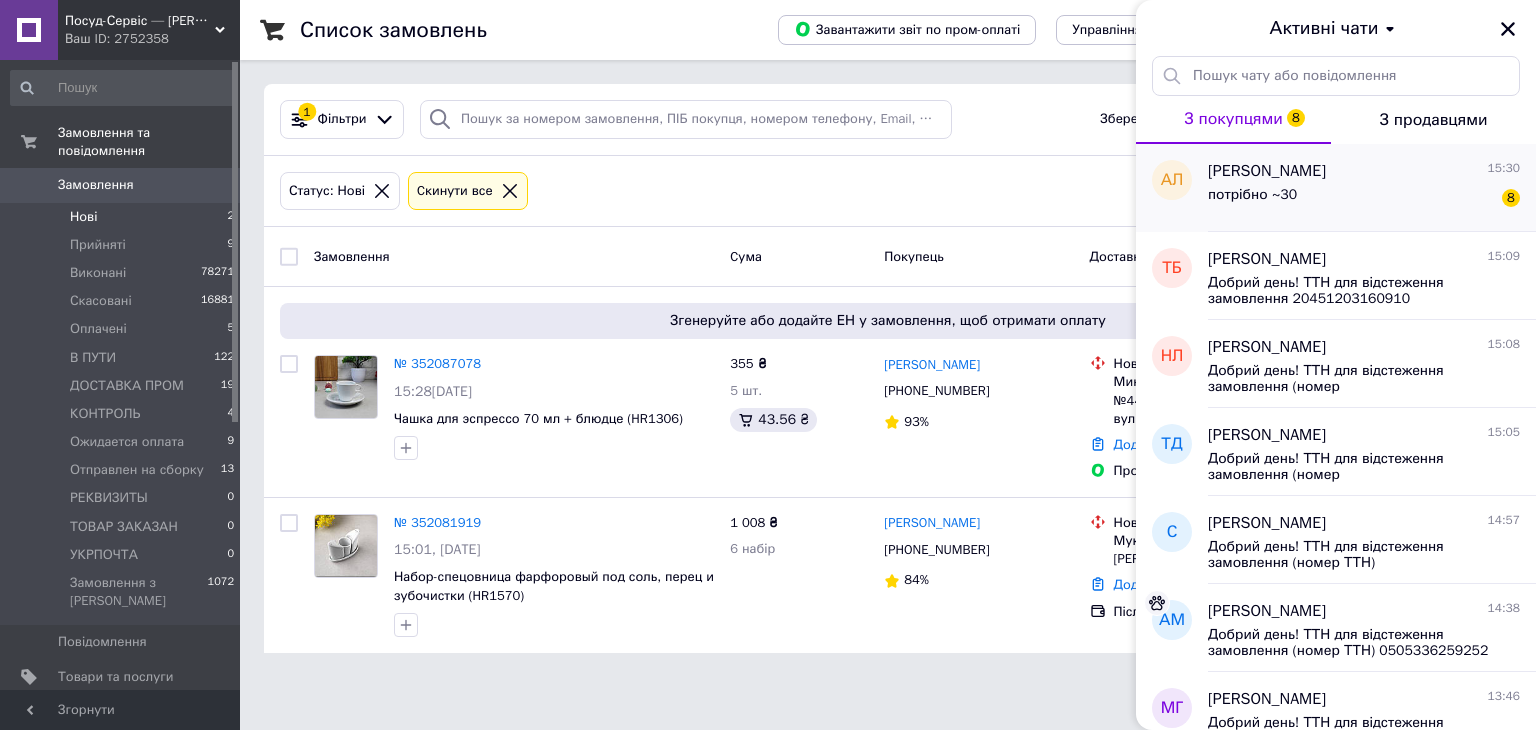 click on "потрібно ~30 8" at bounding box center (1364, 199) 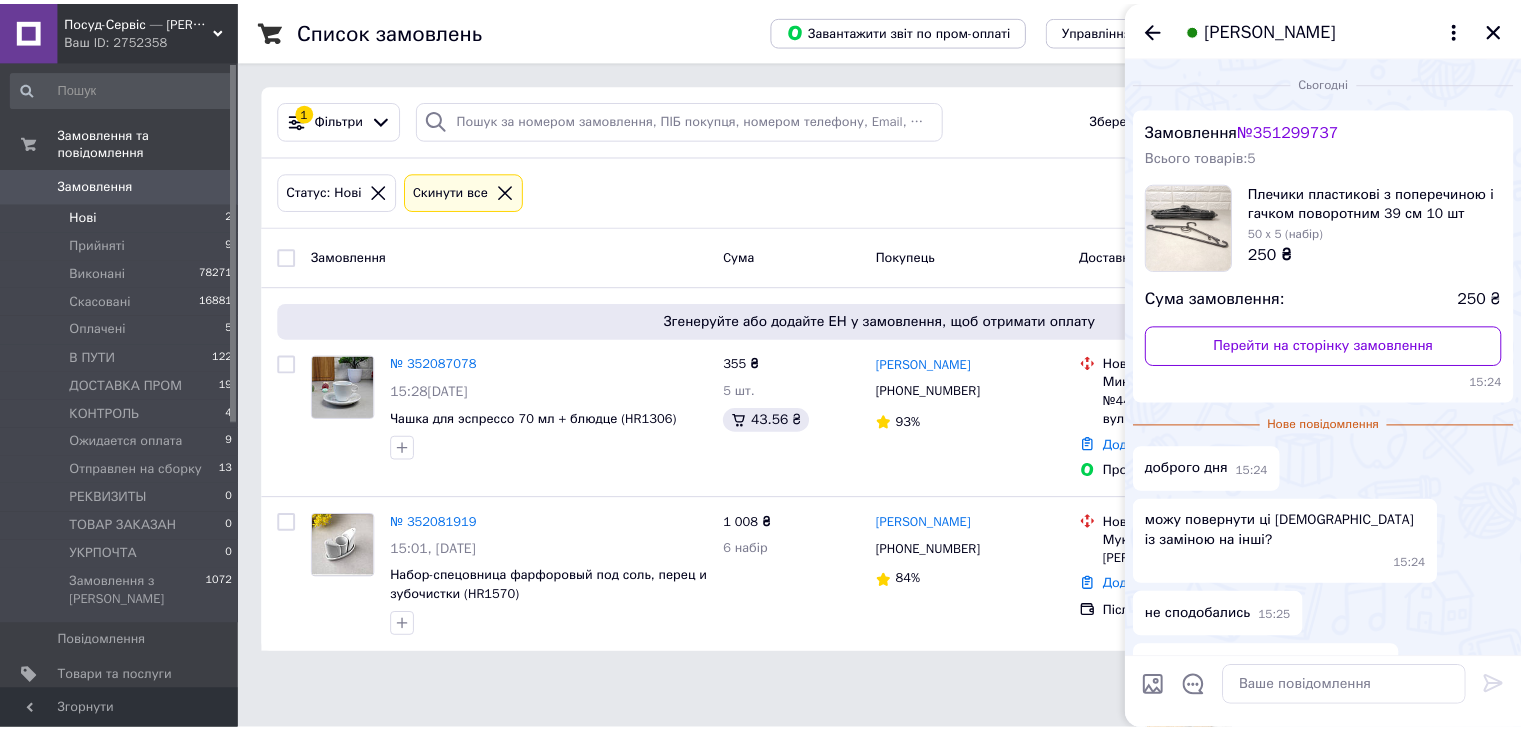 scroll, scrollTop: 0, scrollLeft: 0, axis: both 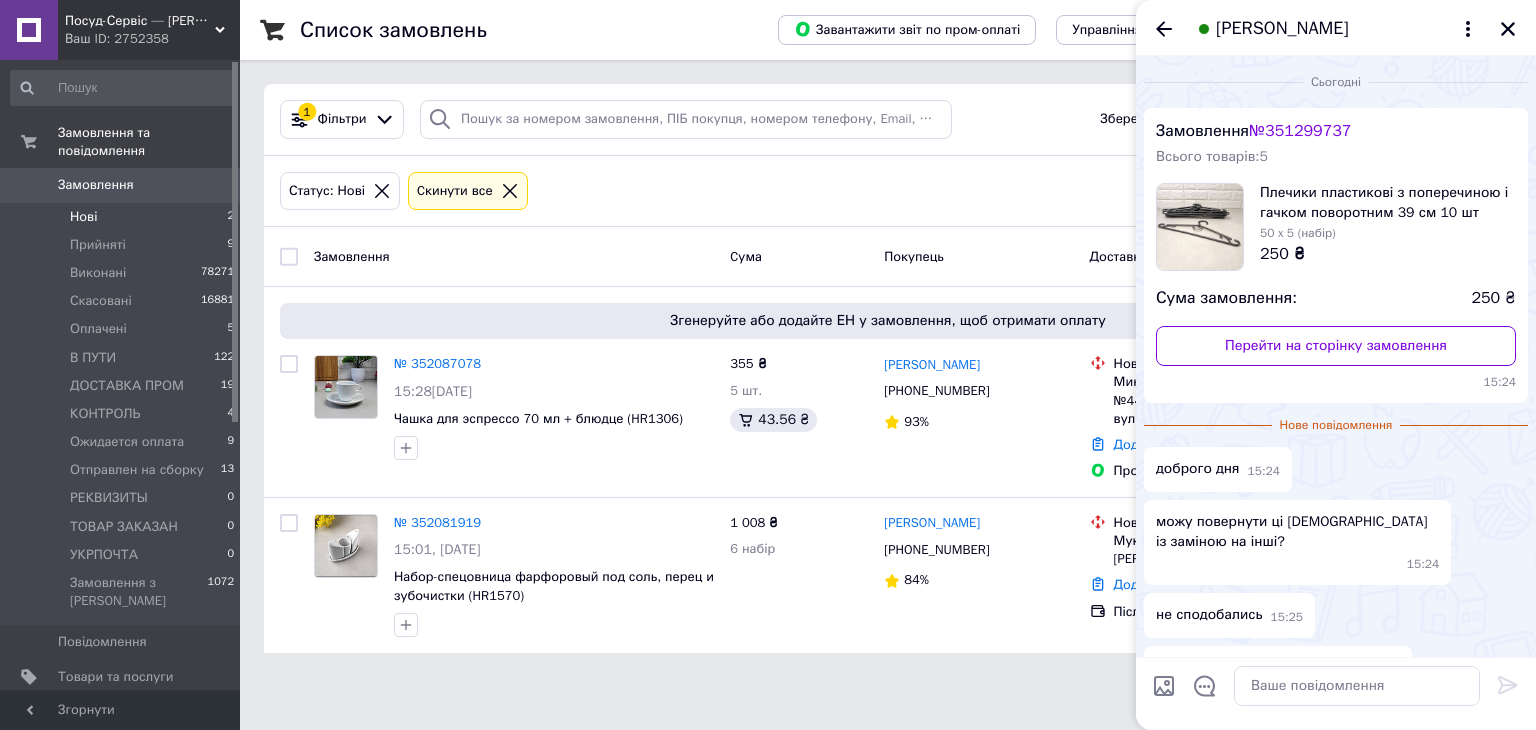 click on "[PERSON_NAME]" at bounding box center (1282, 29) 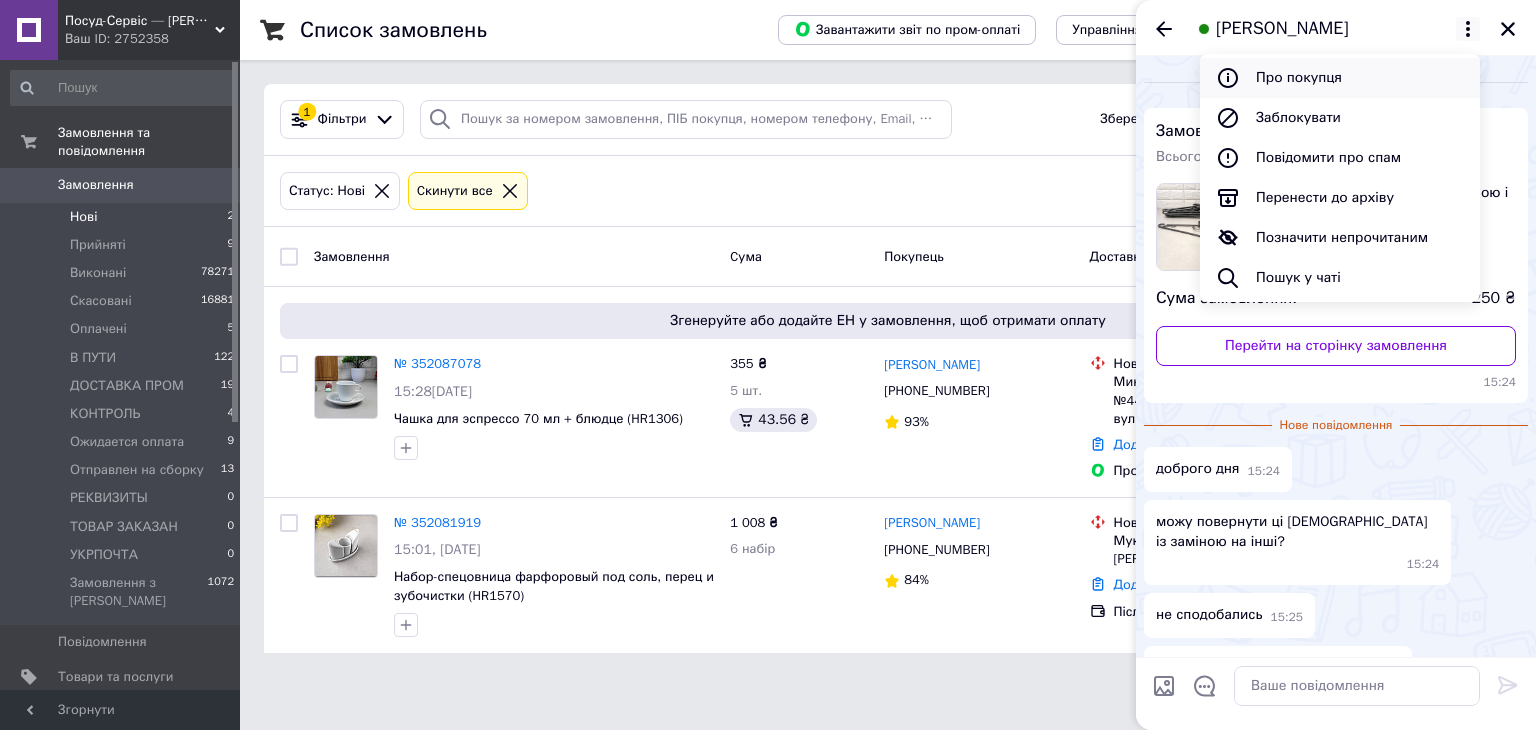 click on "Про покупця" at bounding box center (1340, 78) 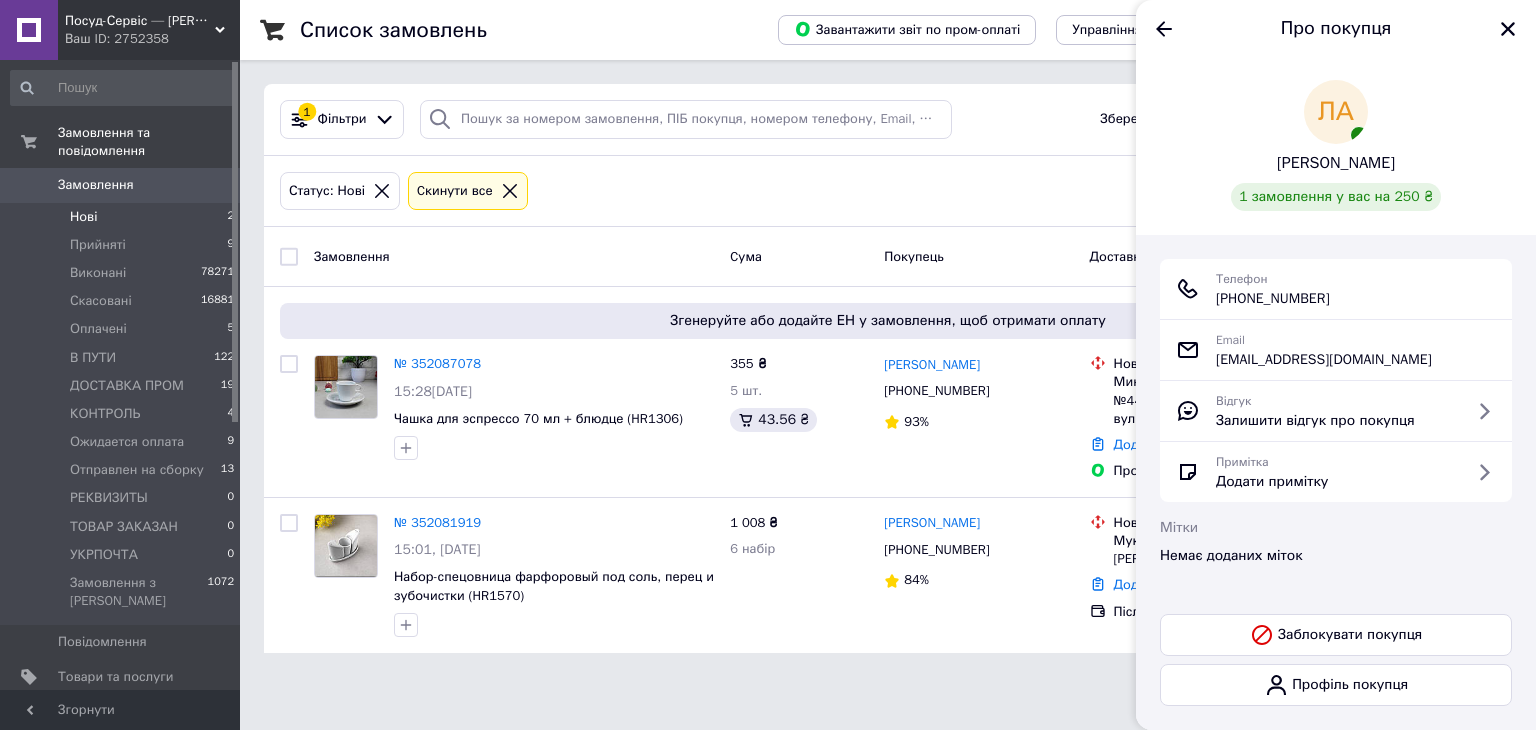 click on "Луганський Антон" at bounding box center [1336, 163] 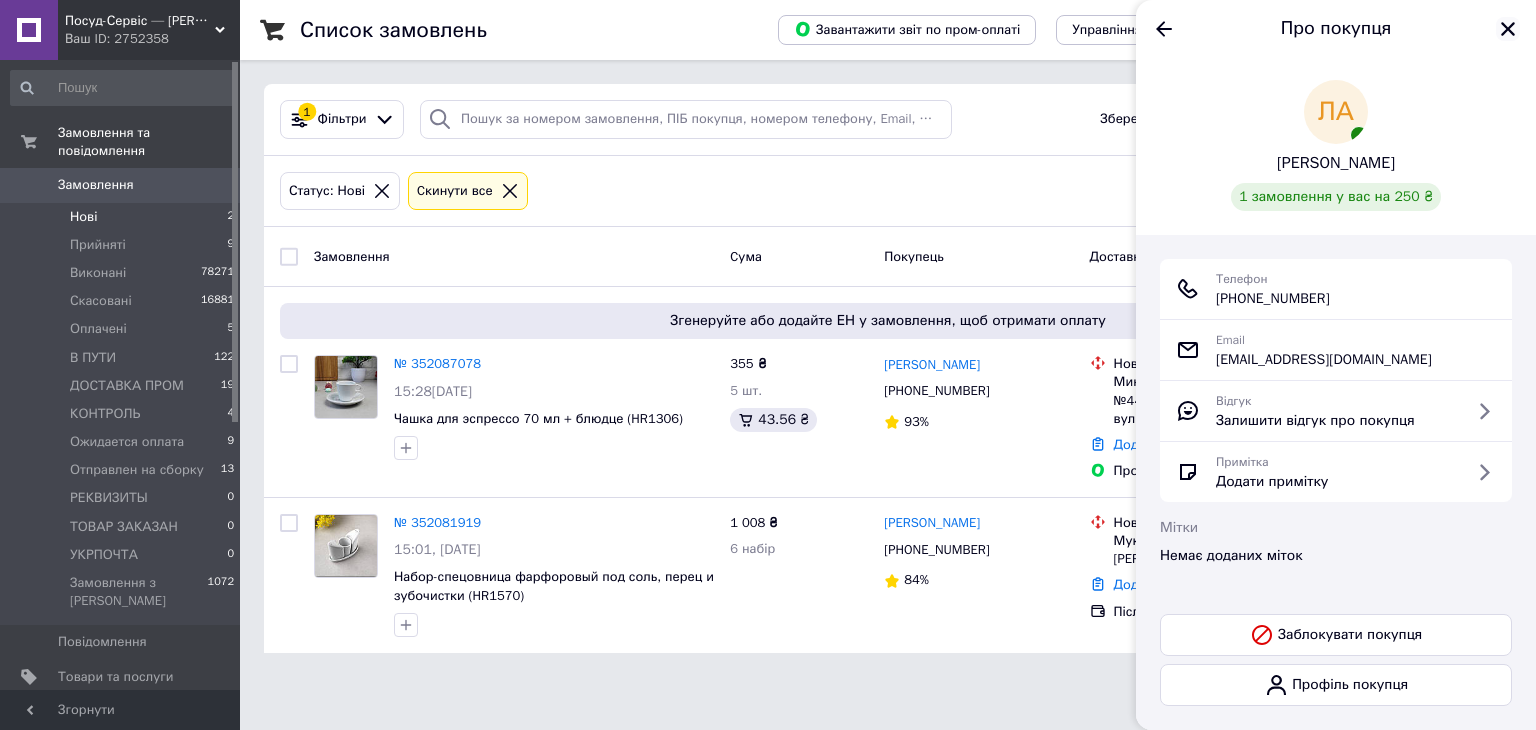 click 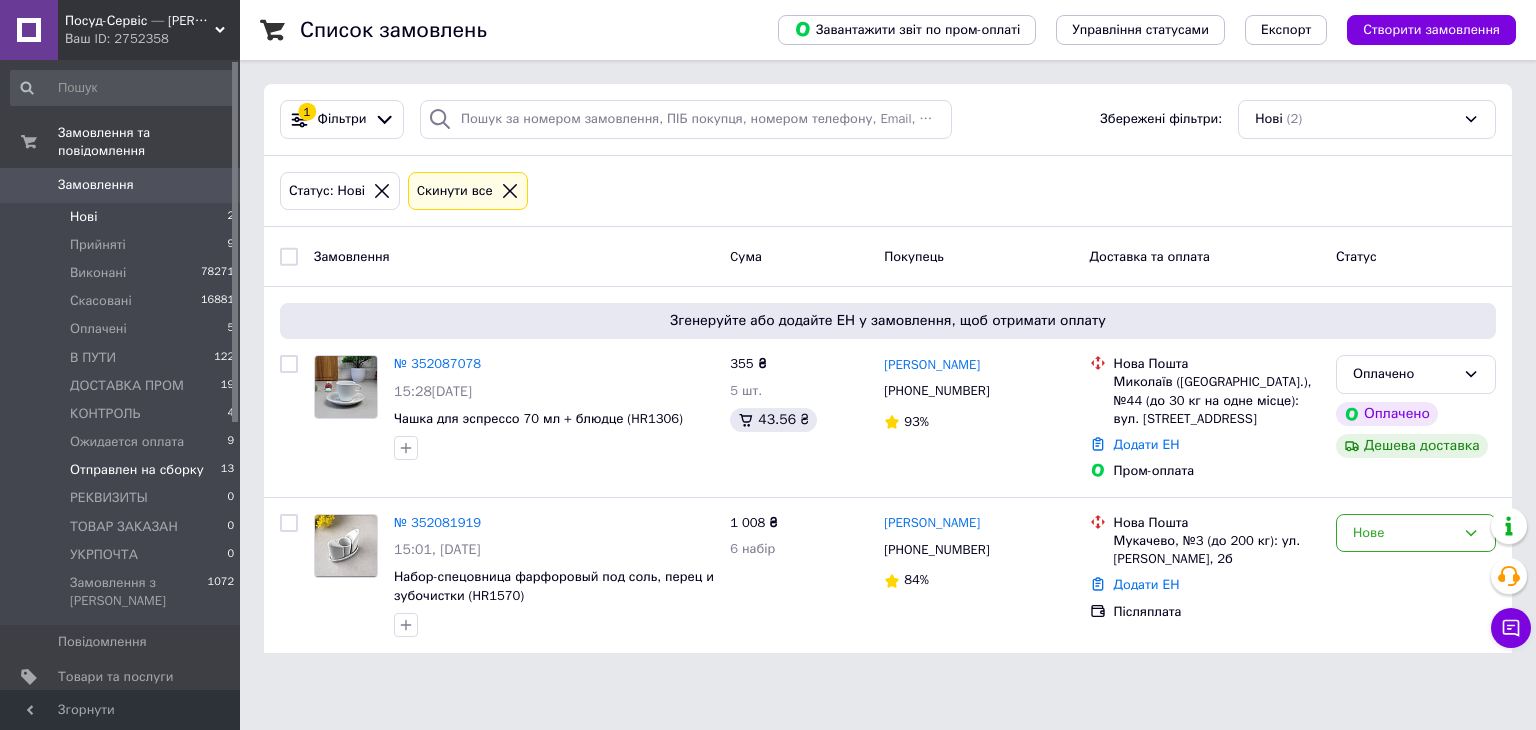 click on "Отправлен на сборку" at bounding box center (137, 470) 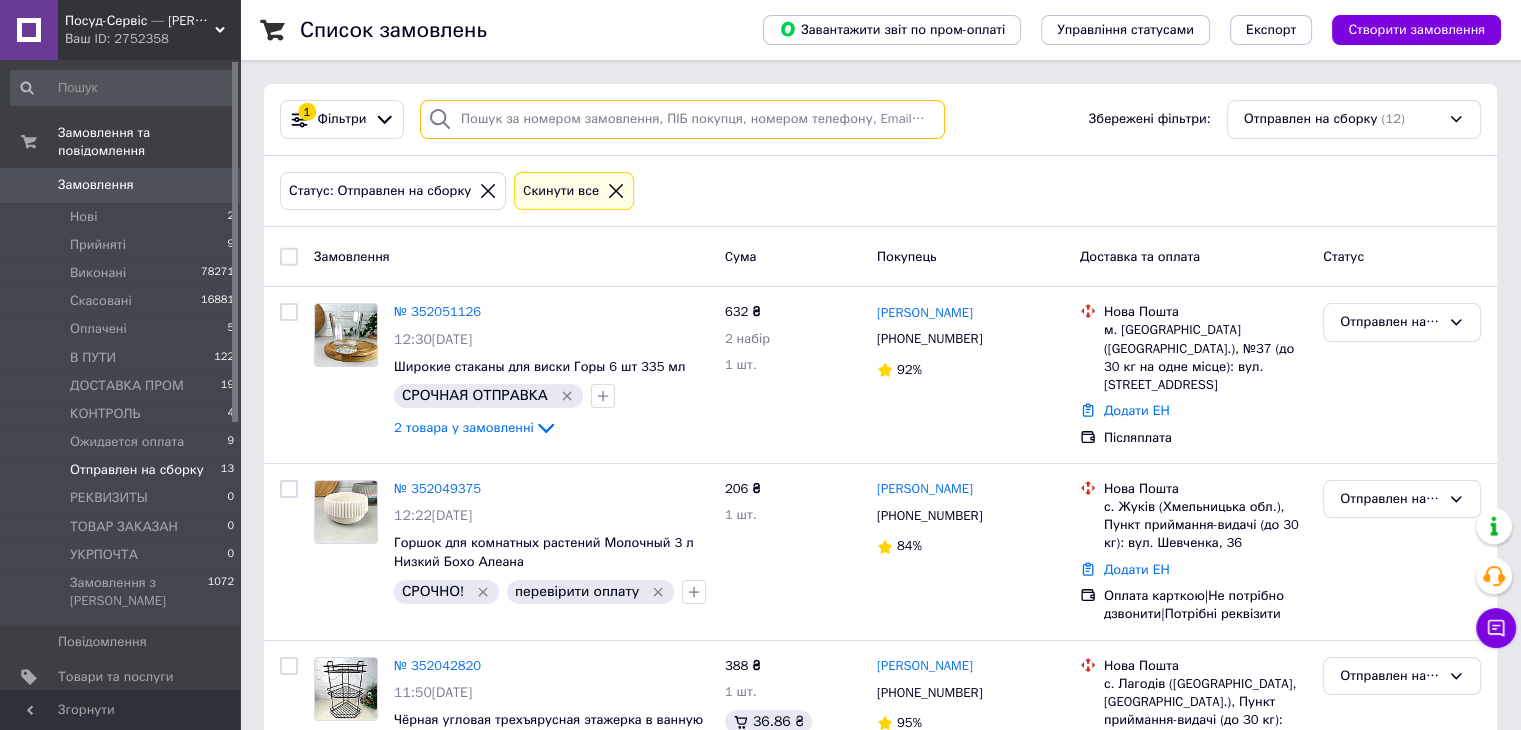 click at bounding box center [682, 119] 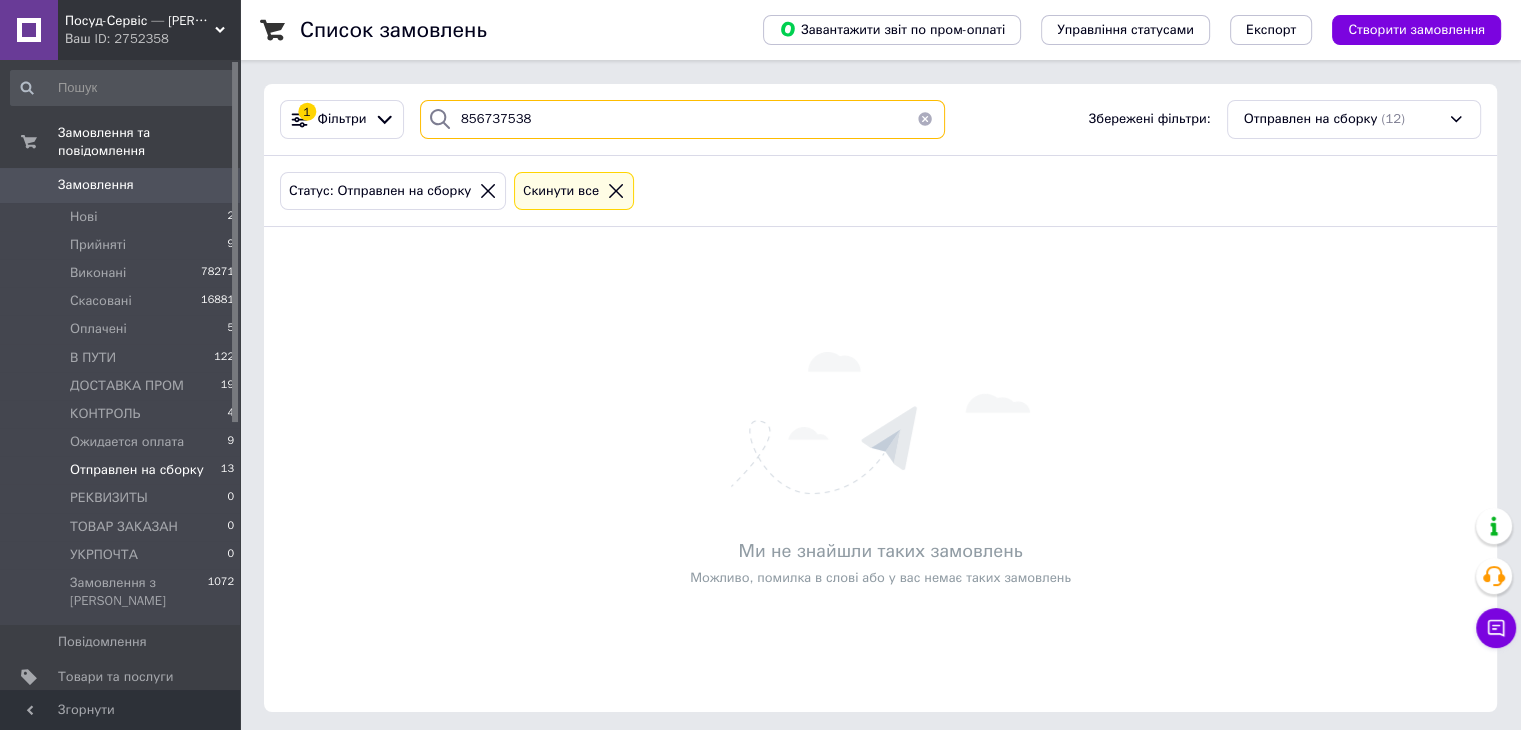 type on "856737538" 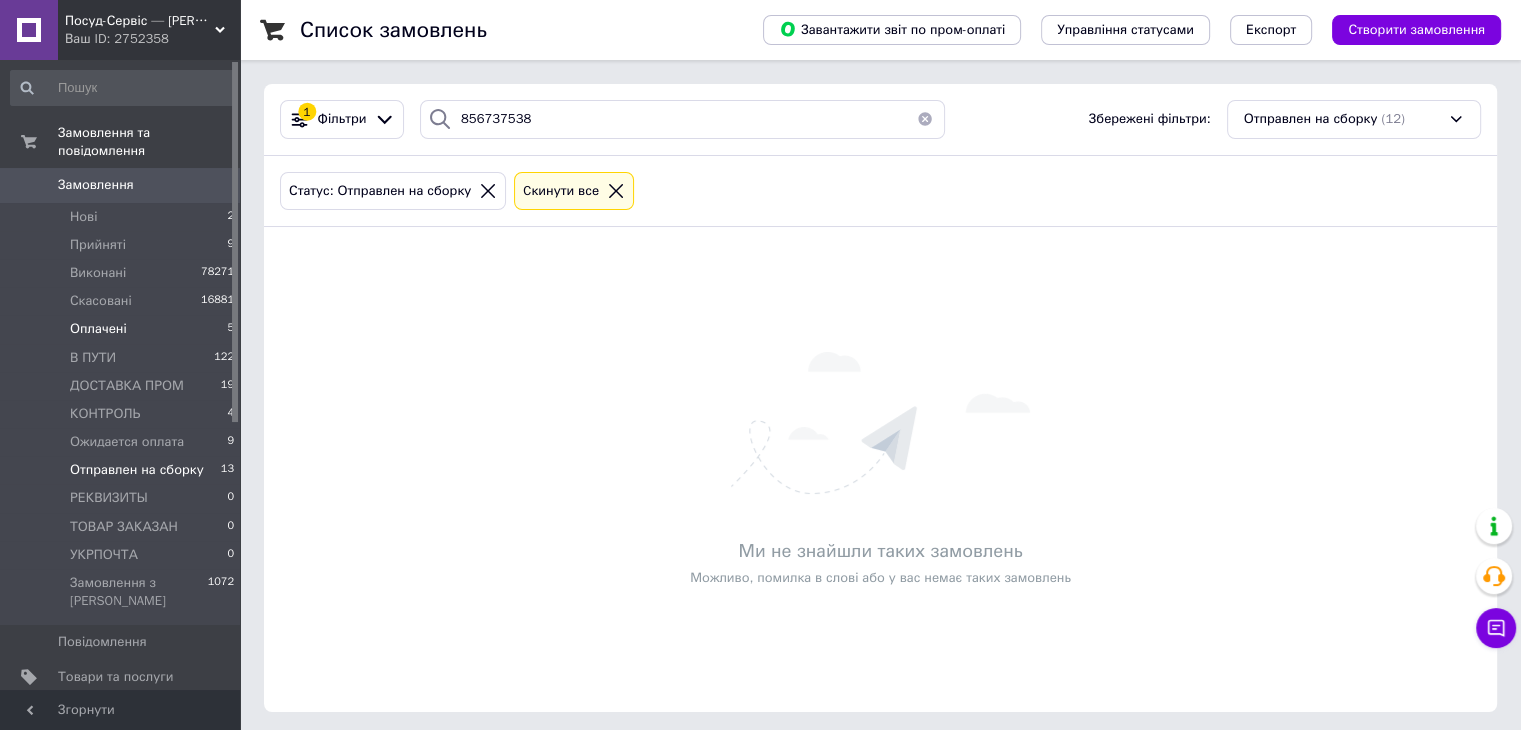 click on "Оплачені 5" at bounding box center [123, 329] 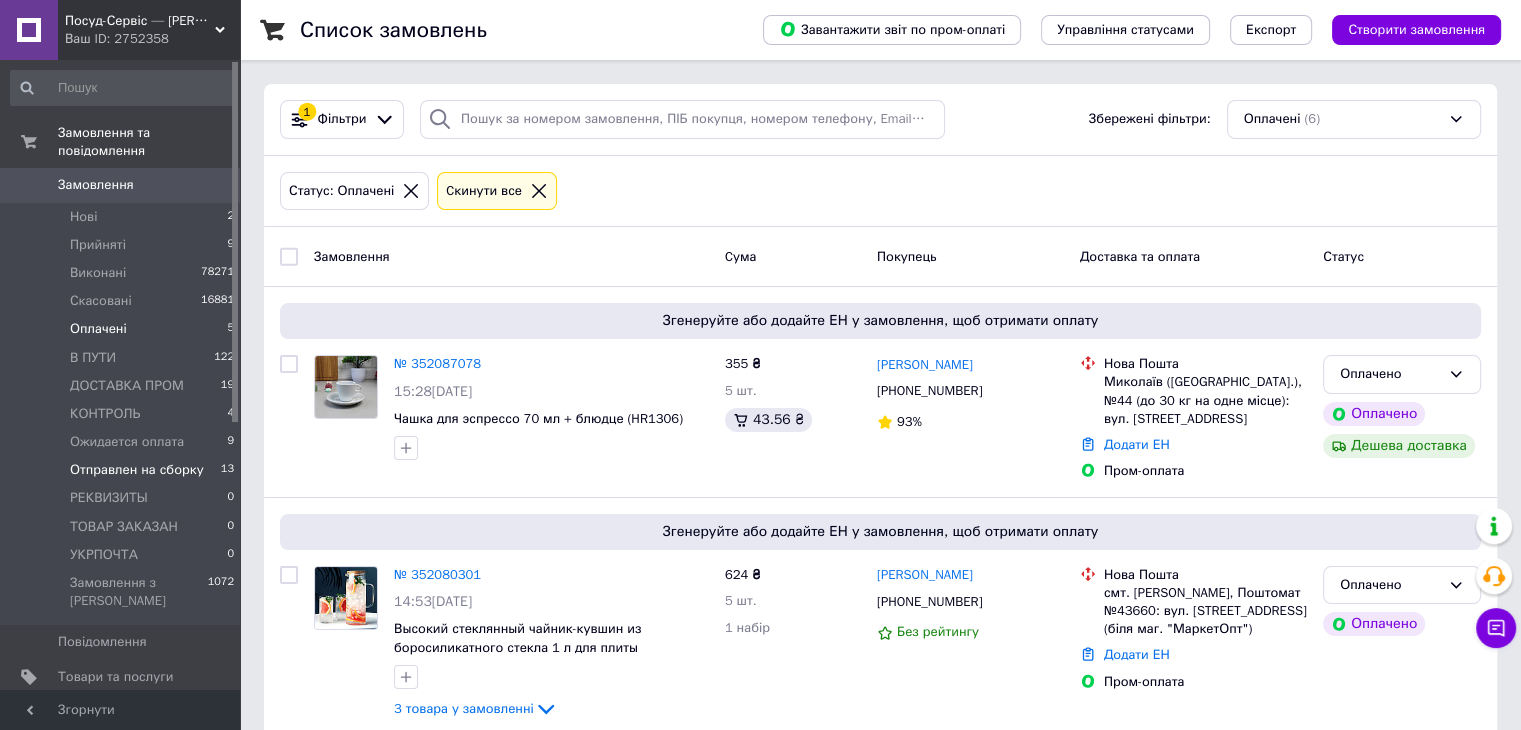 click on "Отправлен на сборку" at bounding box center (137, 470) 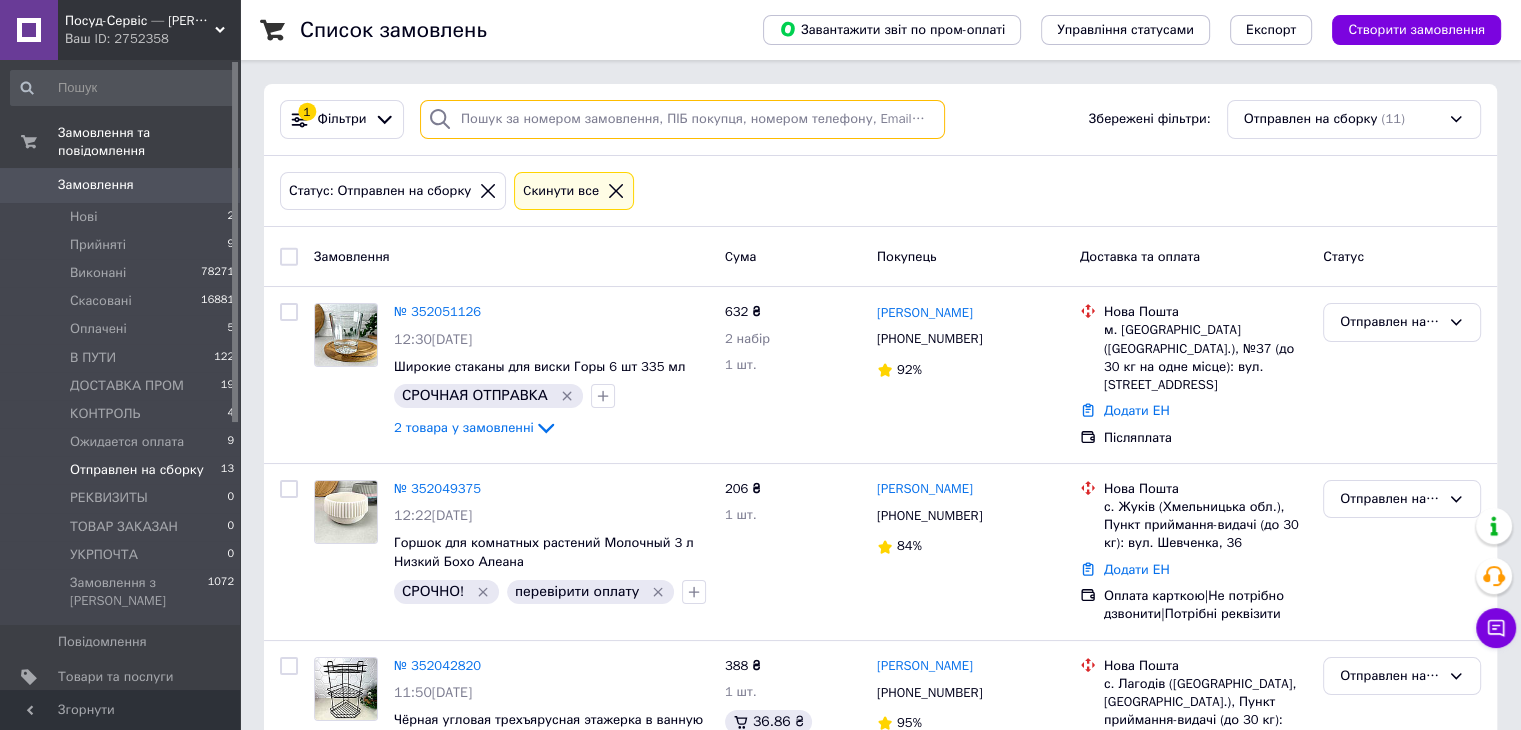 click at bounding box center (682, 119) 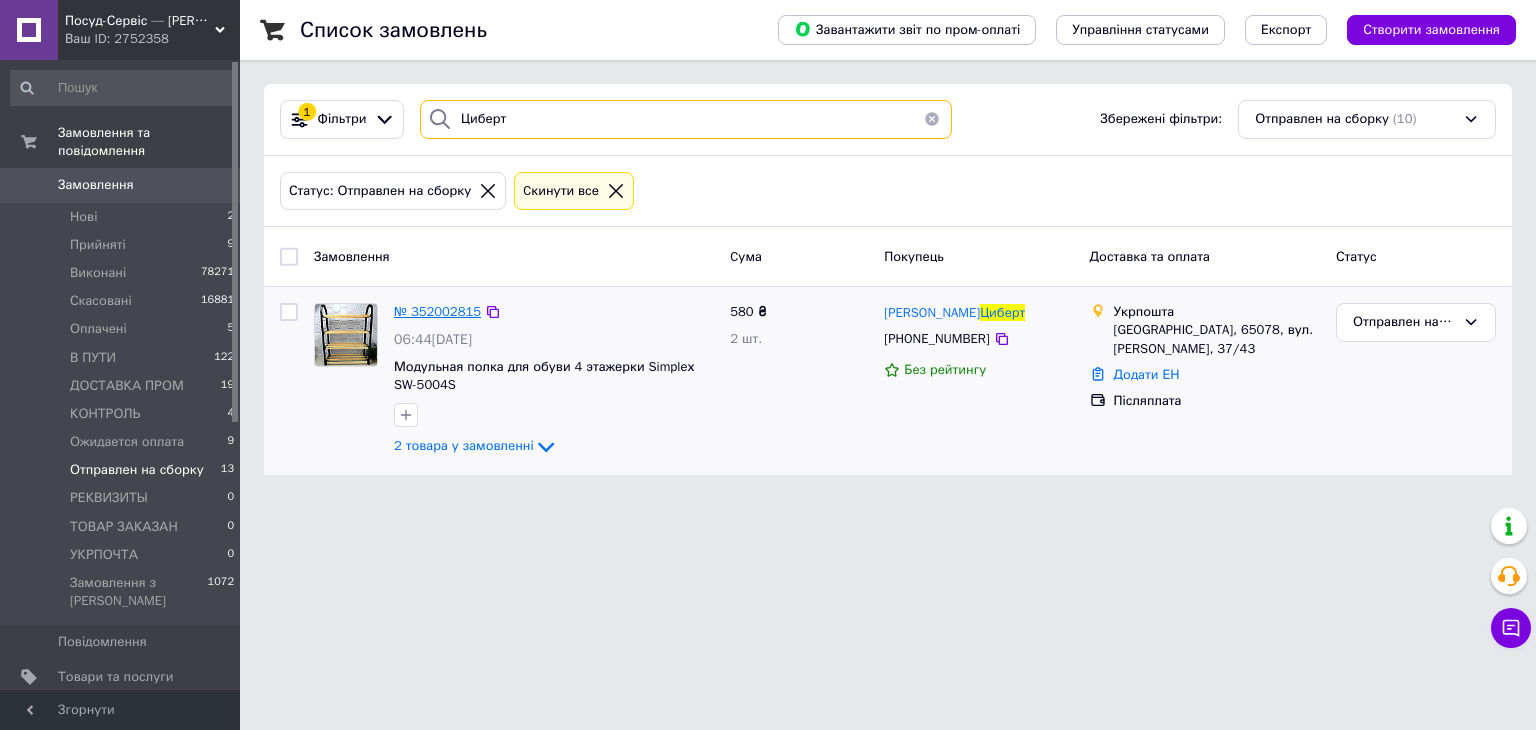 type on "Циберт" 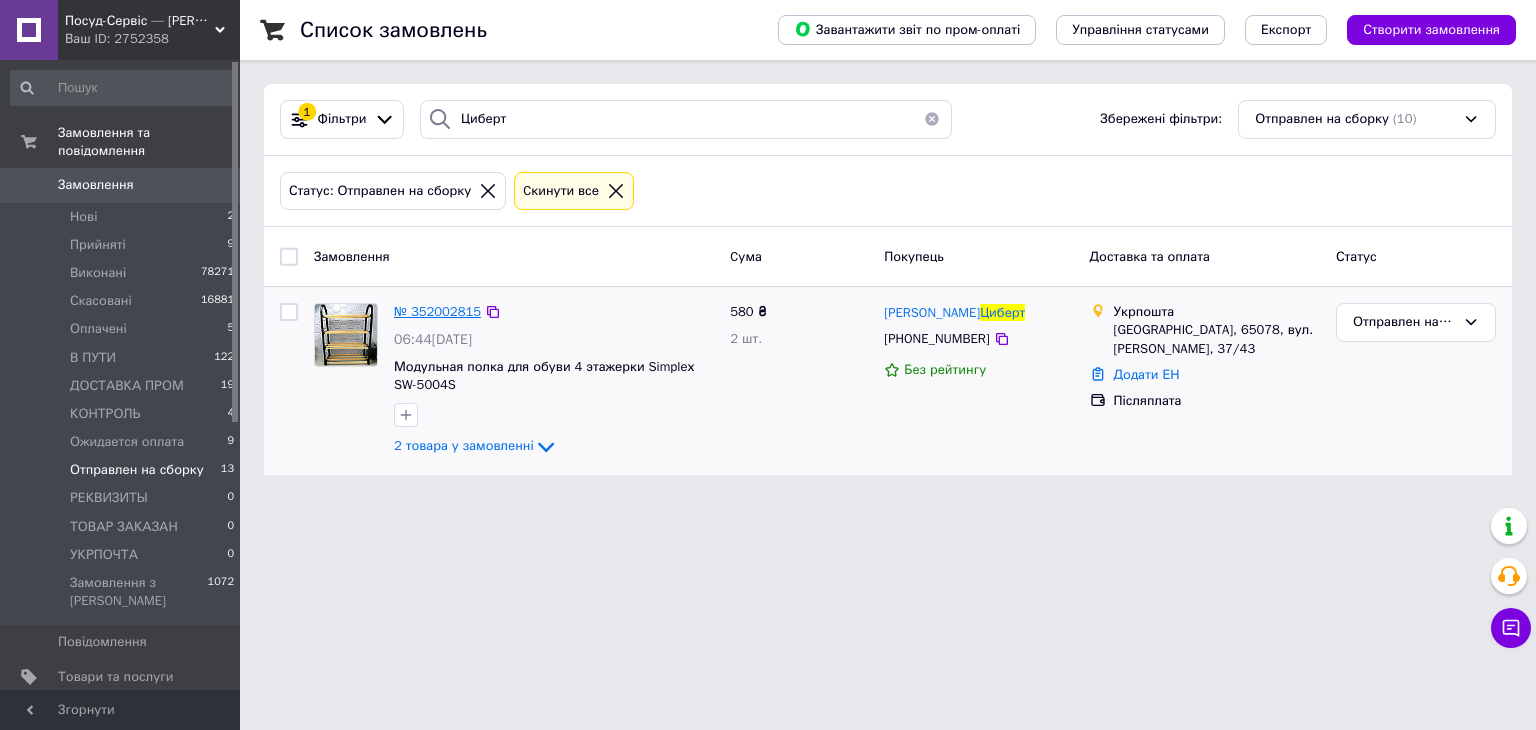 click on "№ 352002815" at bounding box center [437, 311] 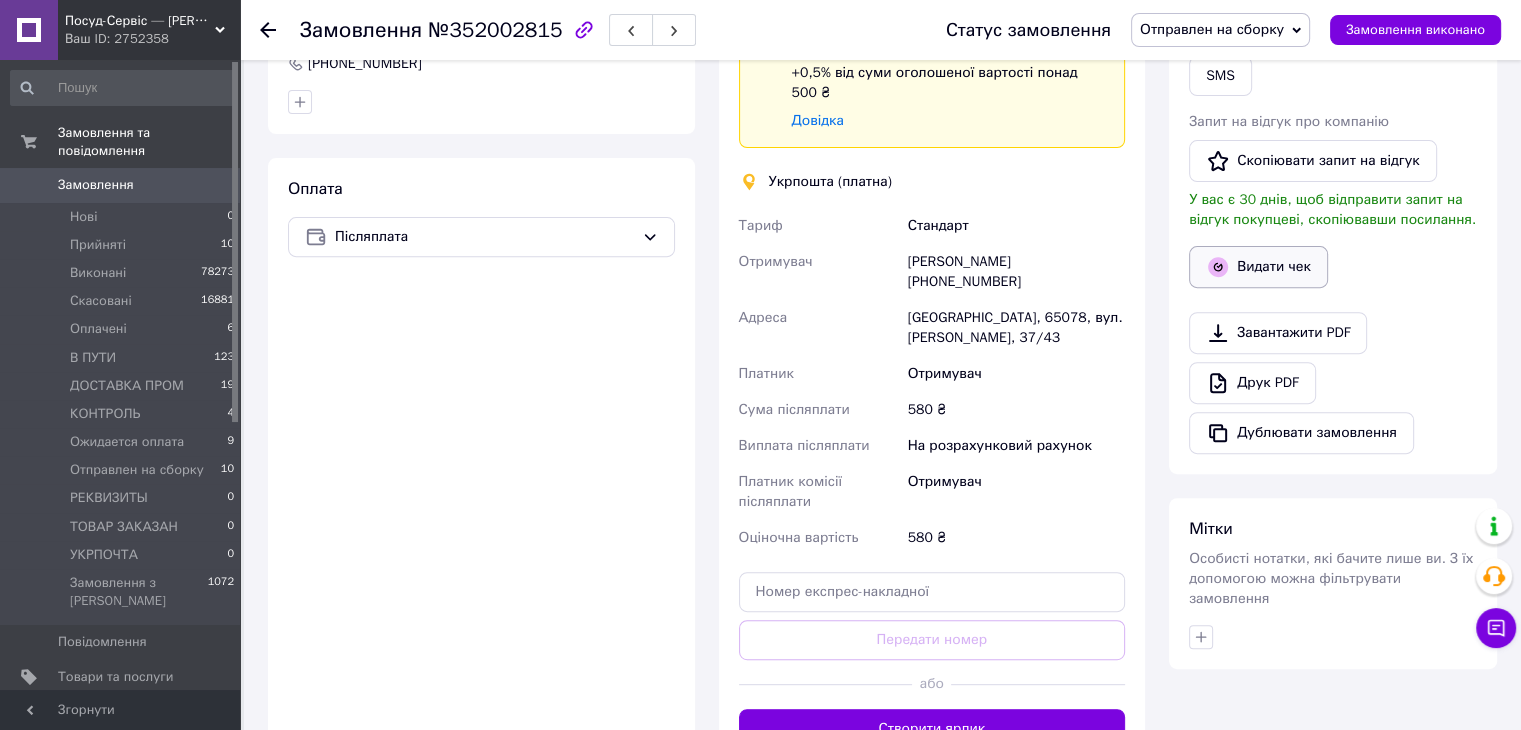 click on "Видати чек" at bounding box center (1258, 267) 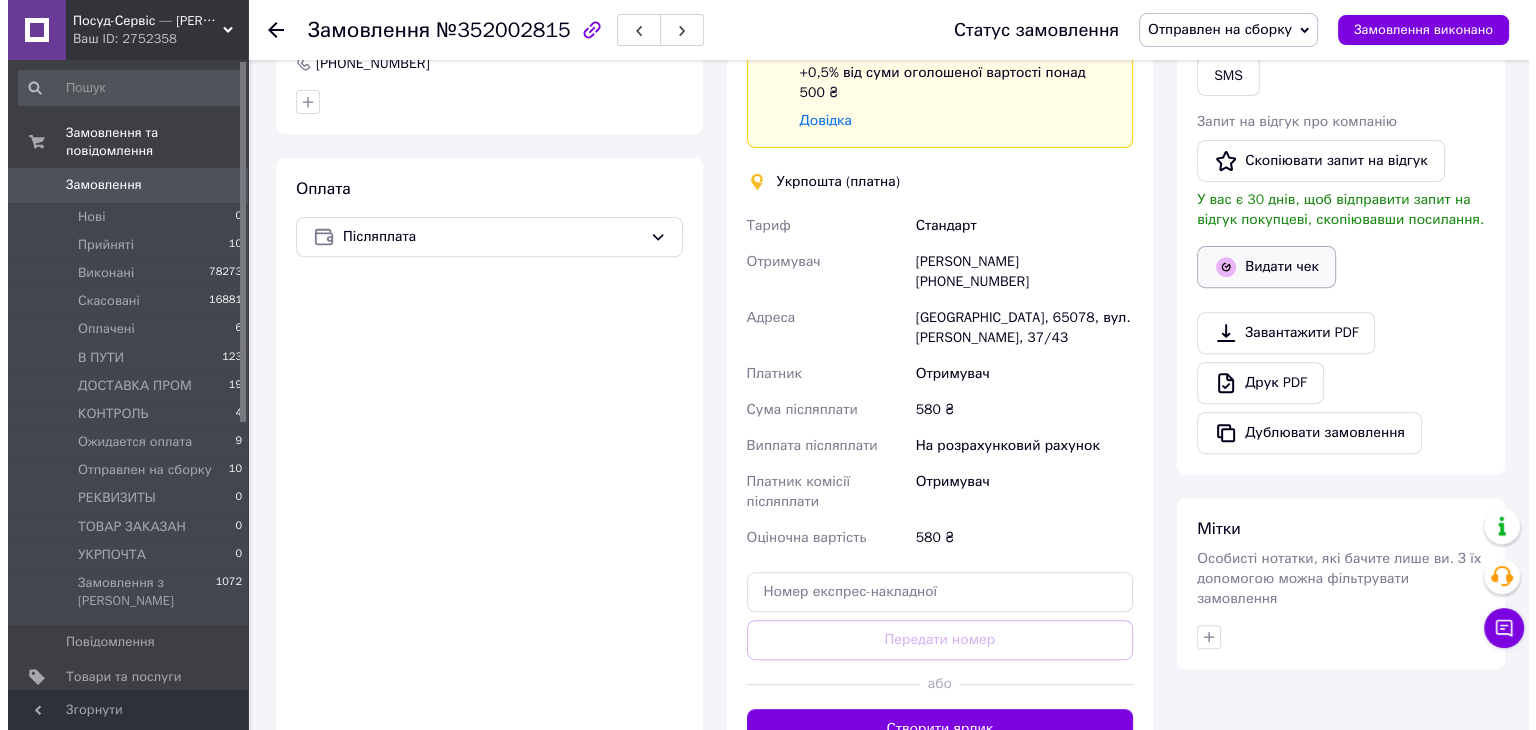 scroll, scrollTop: 680, scrollLeft: 0, axis: vertical 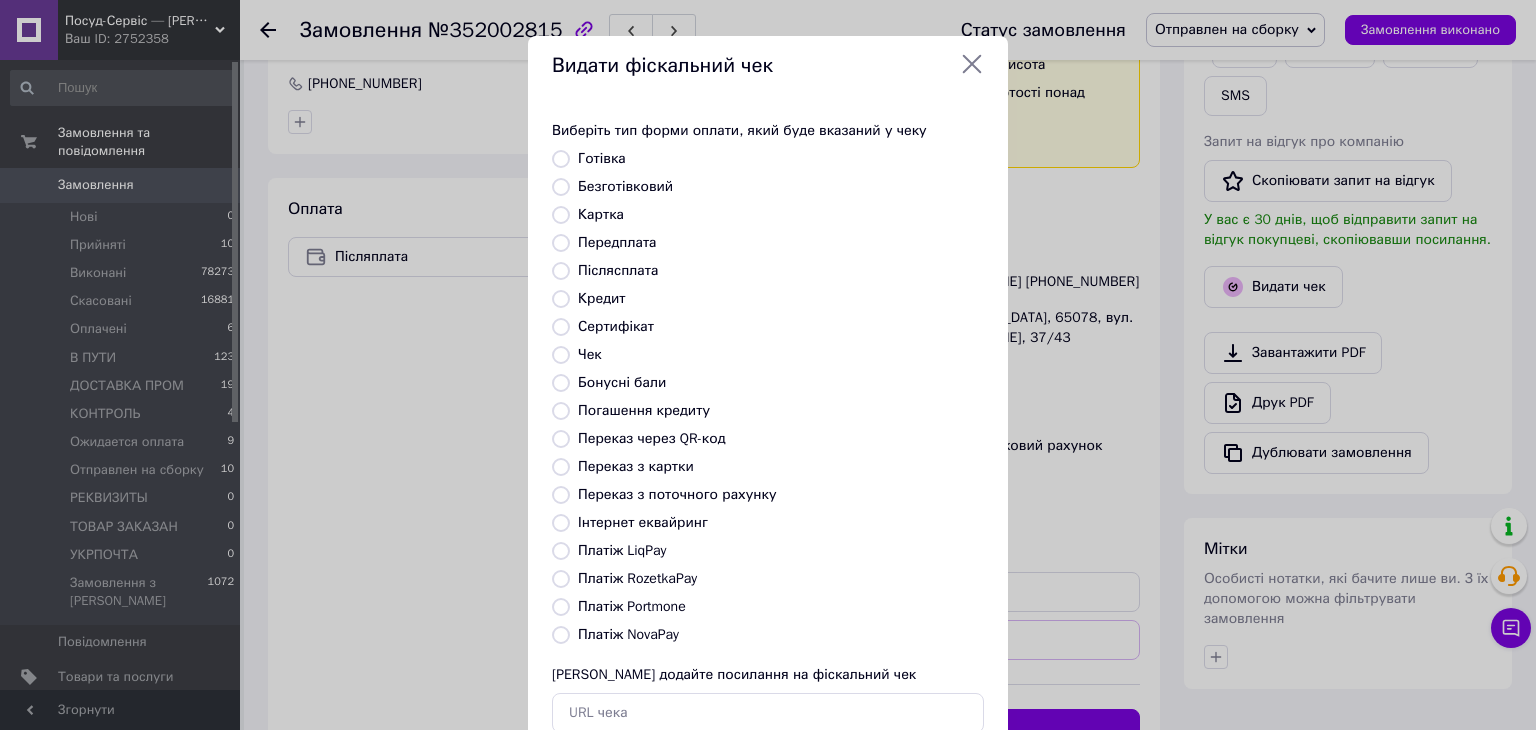 drag, startPoint x: 568, startPoint y: 252, endPoint x: 553, endPoint y: 272, distance: 25 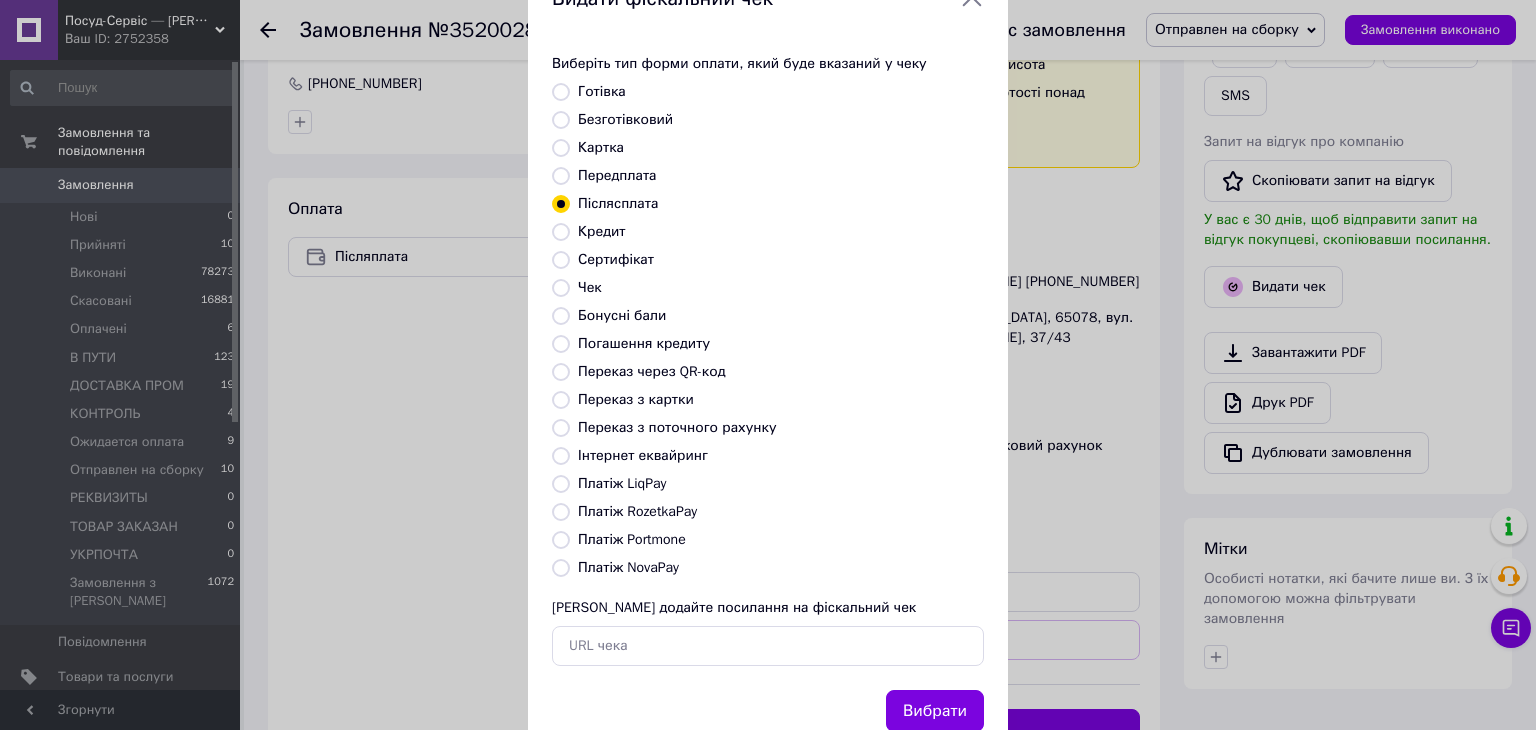 scroll, scrollTop: 128, scrollLeft: 0, axis: vertical 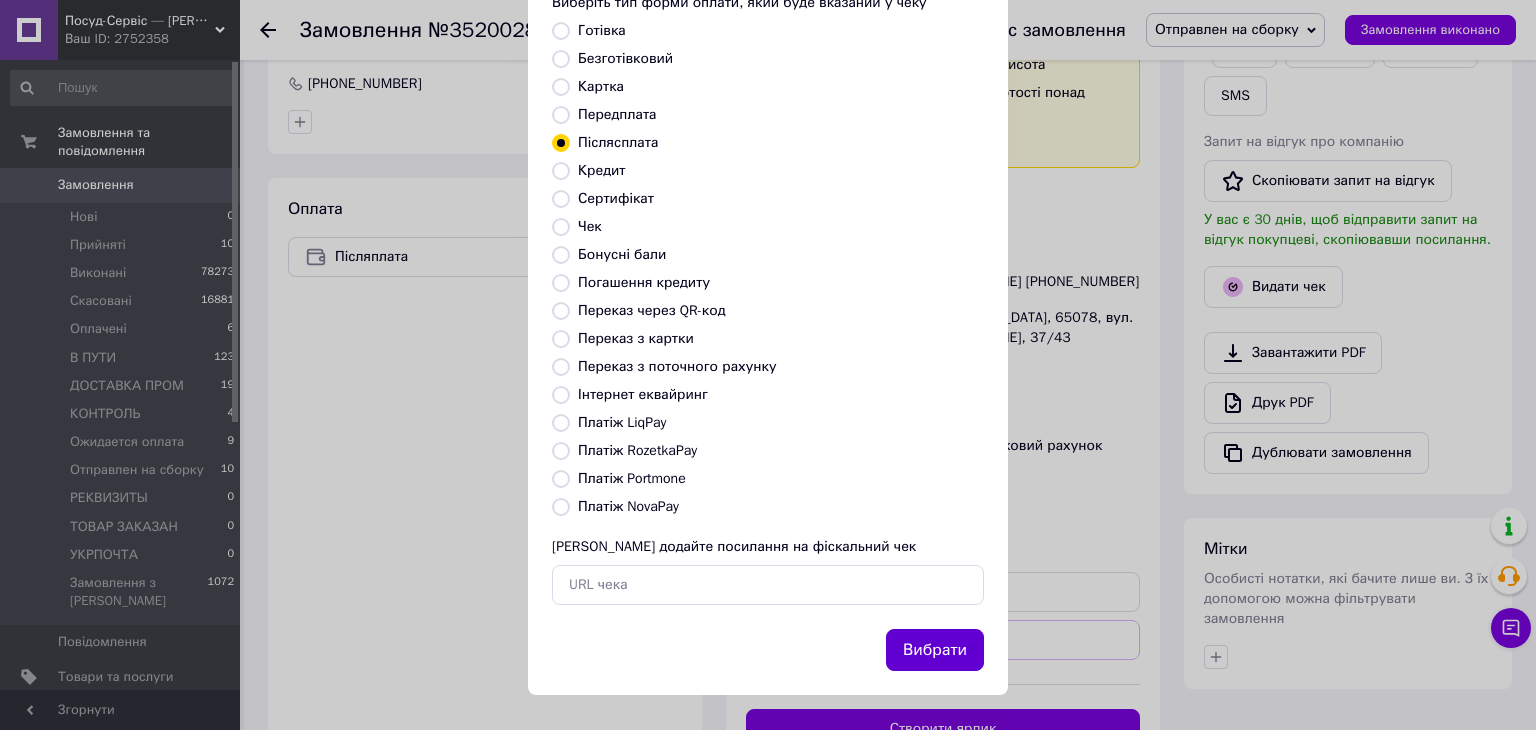 click on "Вибрати" at bounding box center [935, 650] 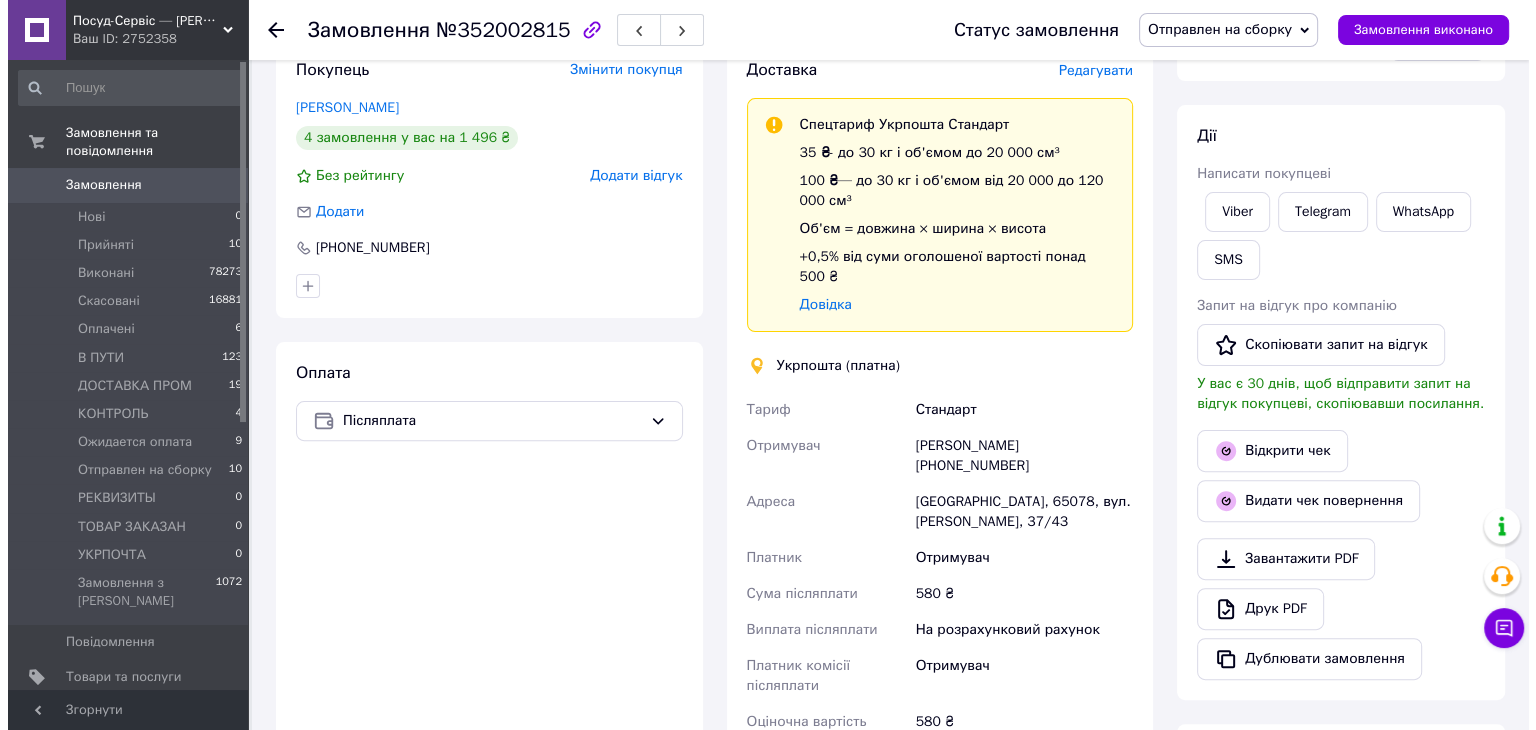 scroll, scrollTop: 400, scrollLeft: 0, axis: vertical 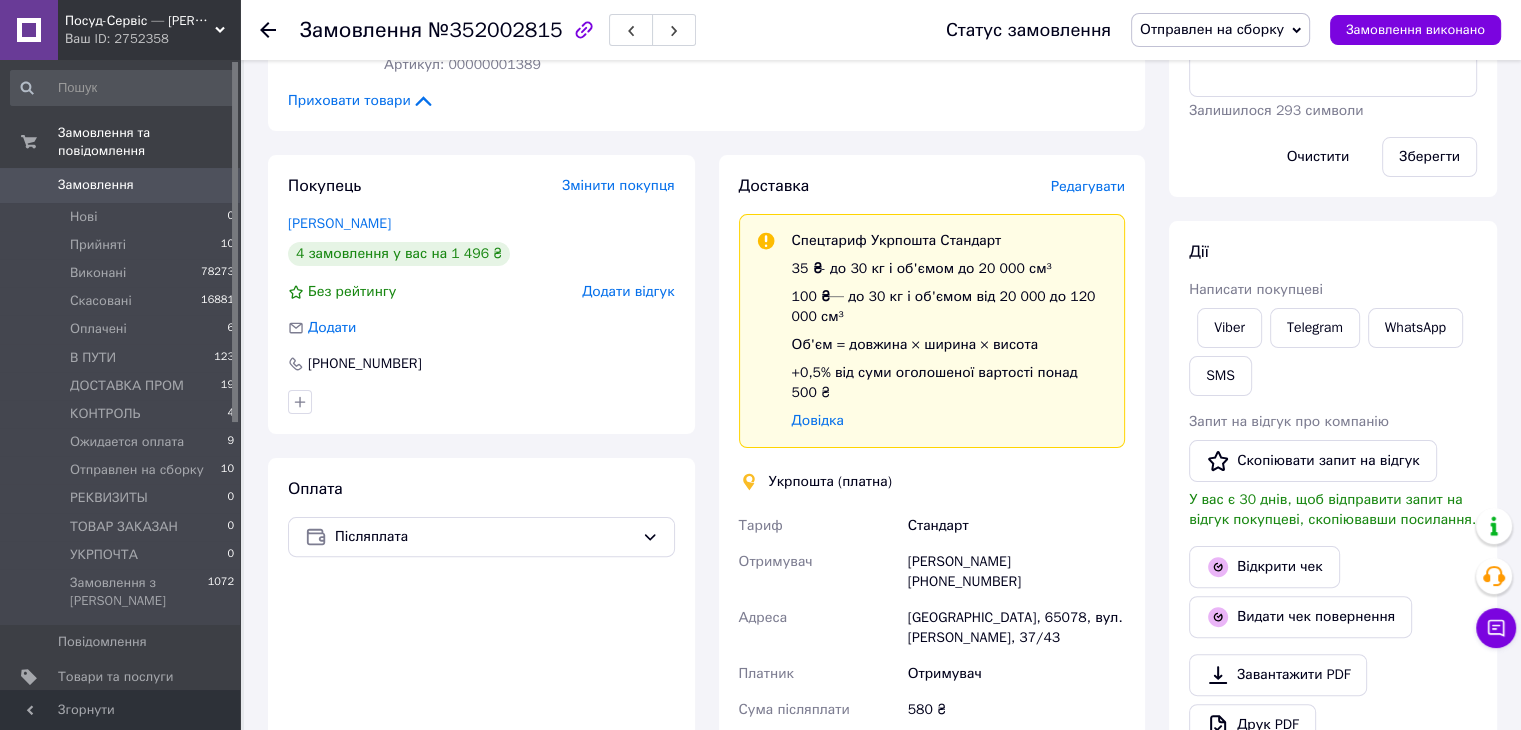 click on "Редагувати" at bounding box center (1088, 186) 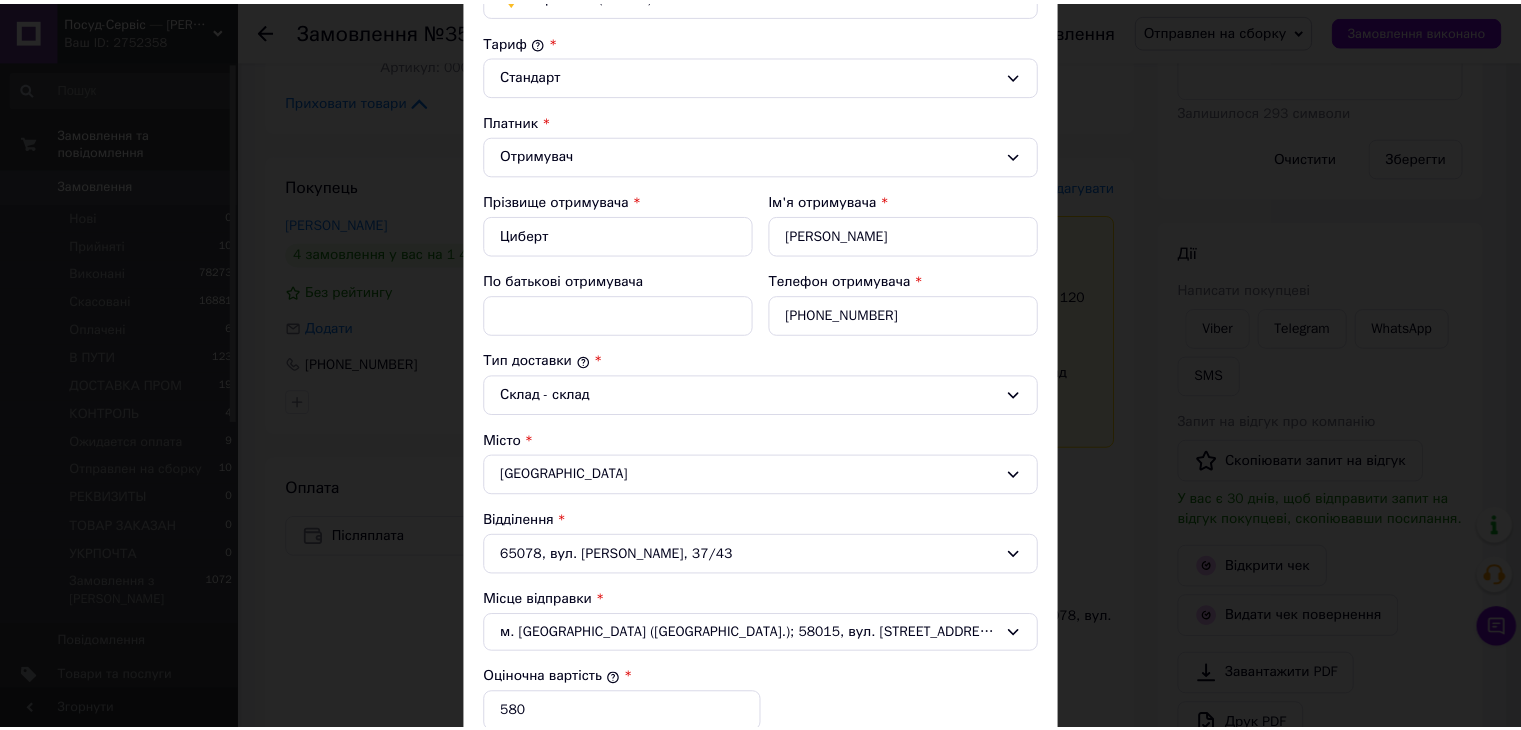 scroll, scrollTop: 701, scrollLeft: 0, axis: vertical 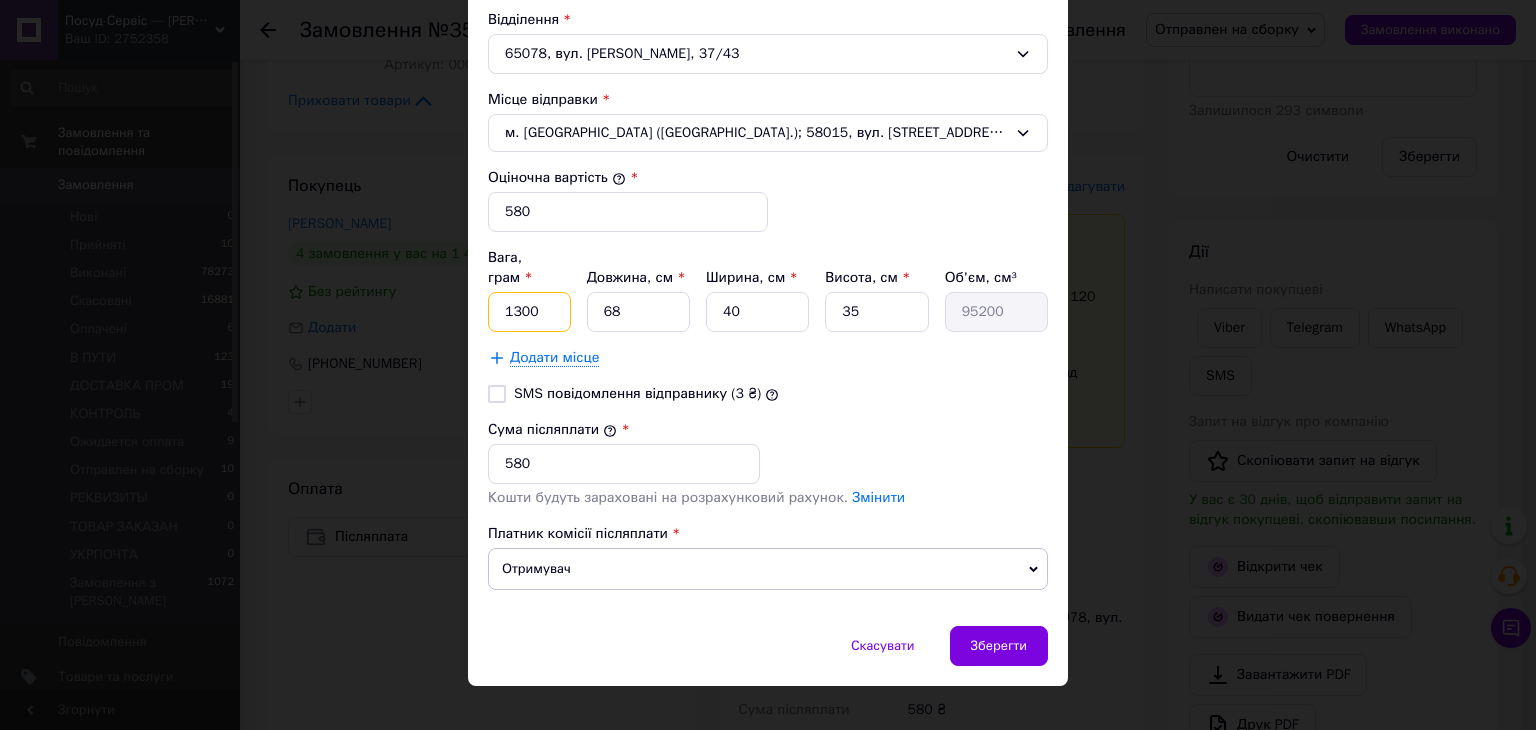 click on "1300" at bounding box center [529, 312] 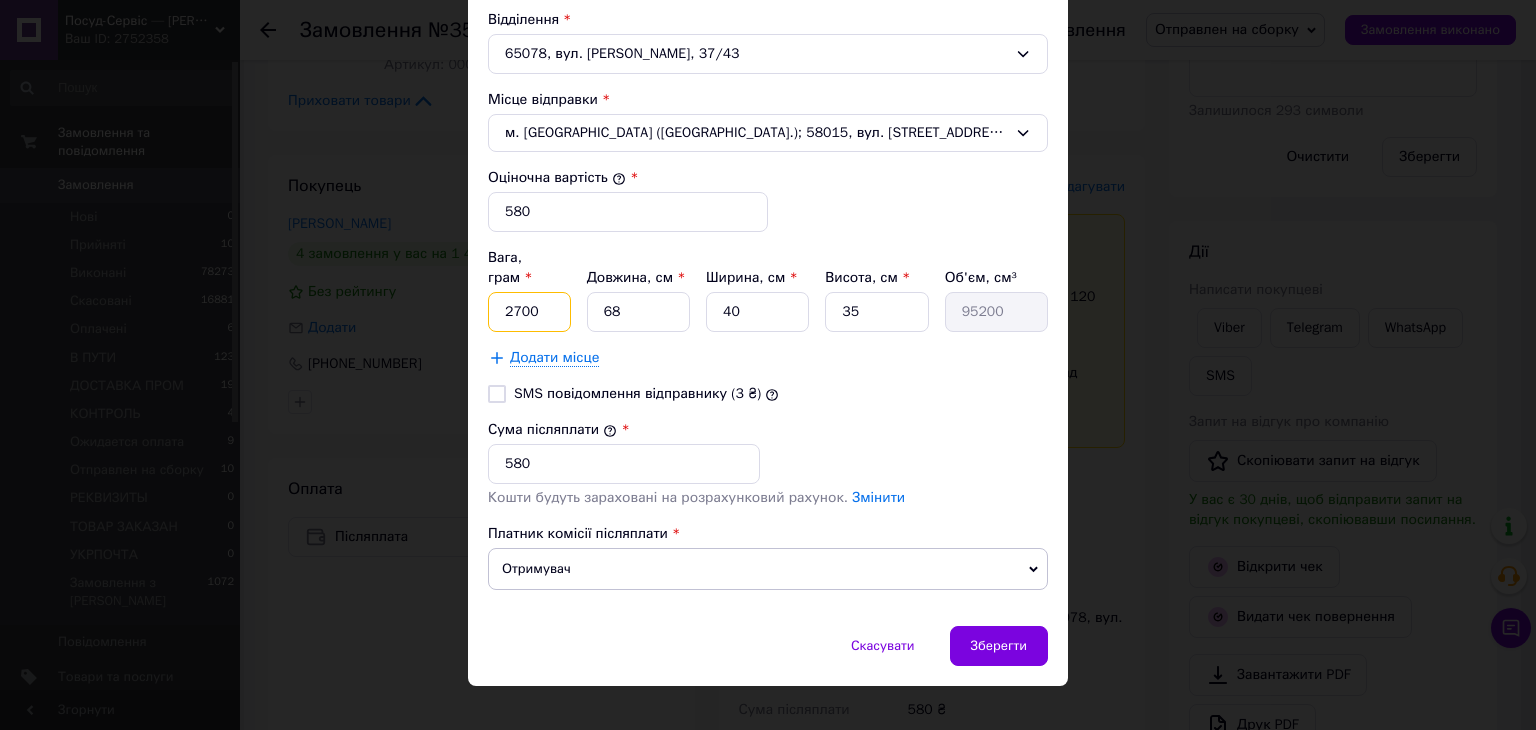 type on "2700" 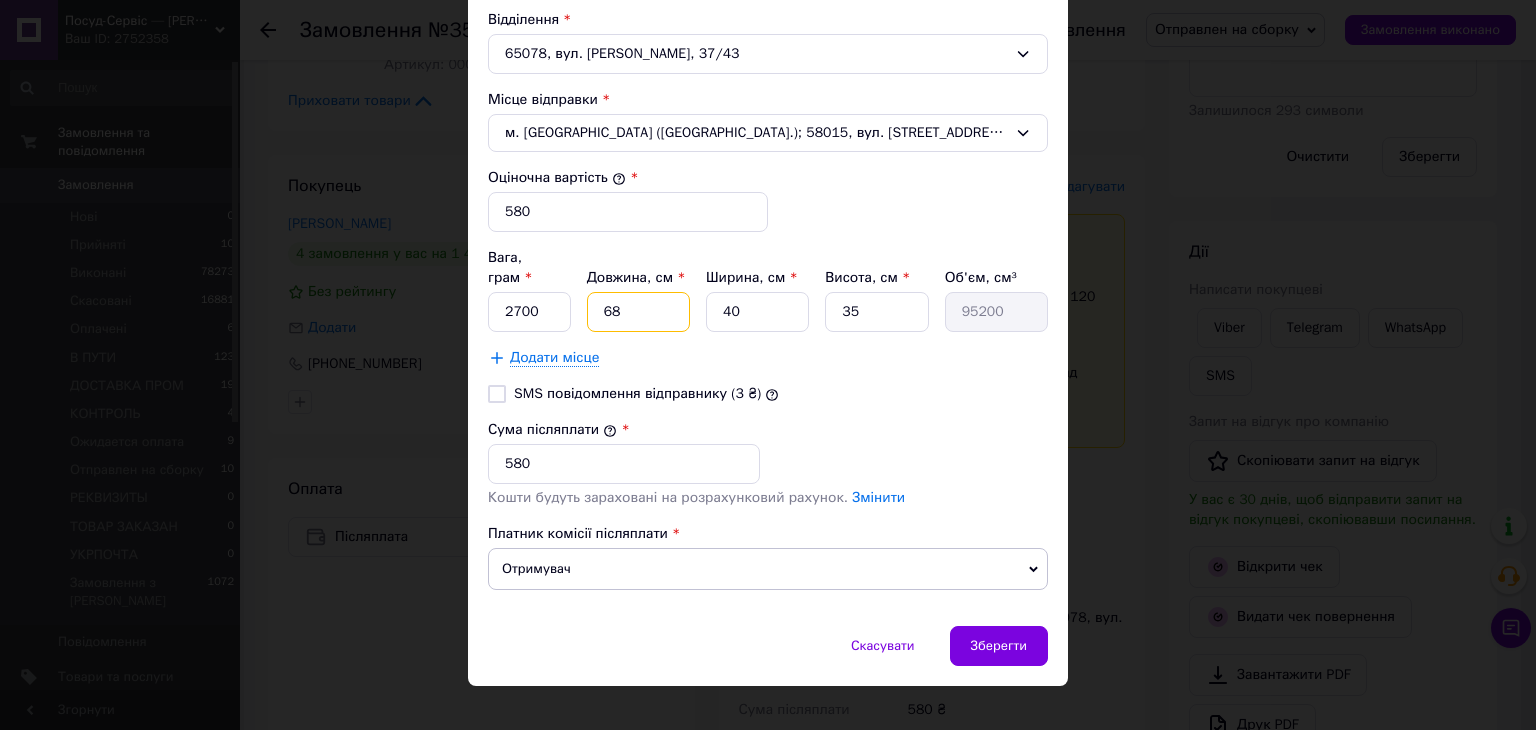 drag, startPoint x: 629, startPoint y: 272, endPoint x: 600, endPoint y: 278, distance: 29.614185 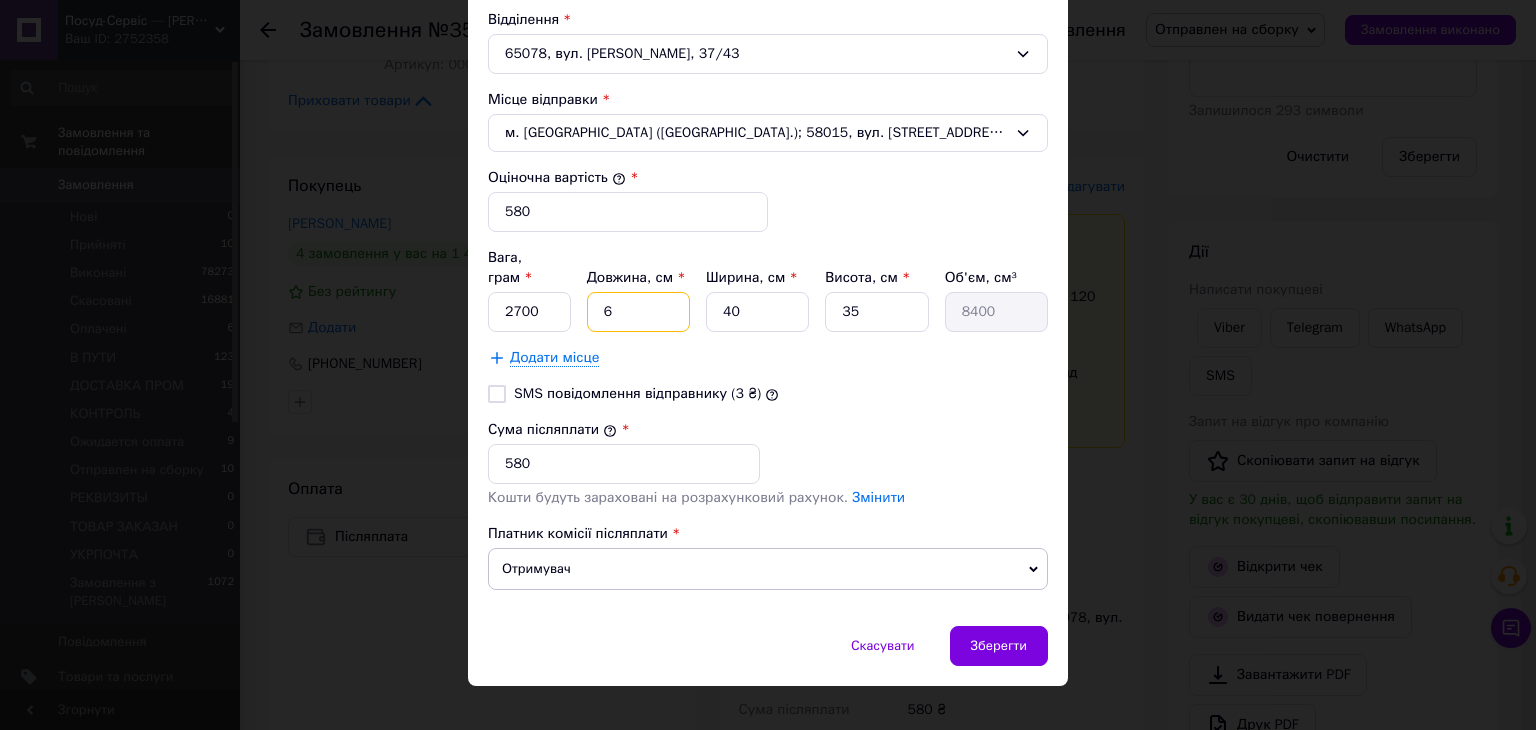 type on "60" 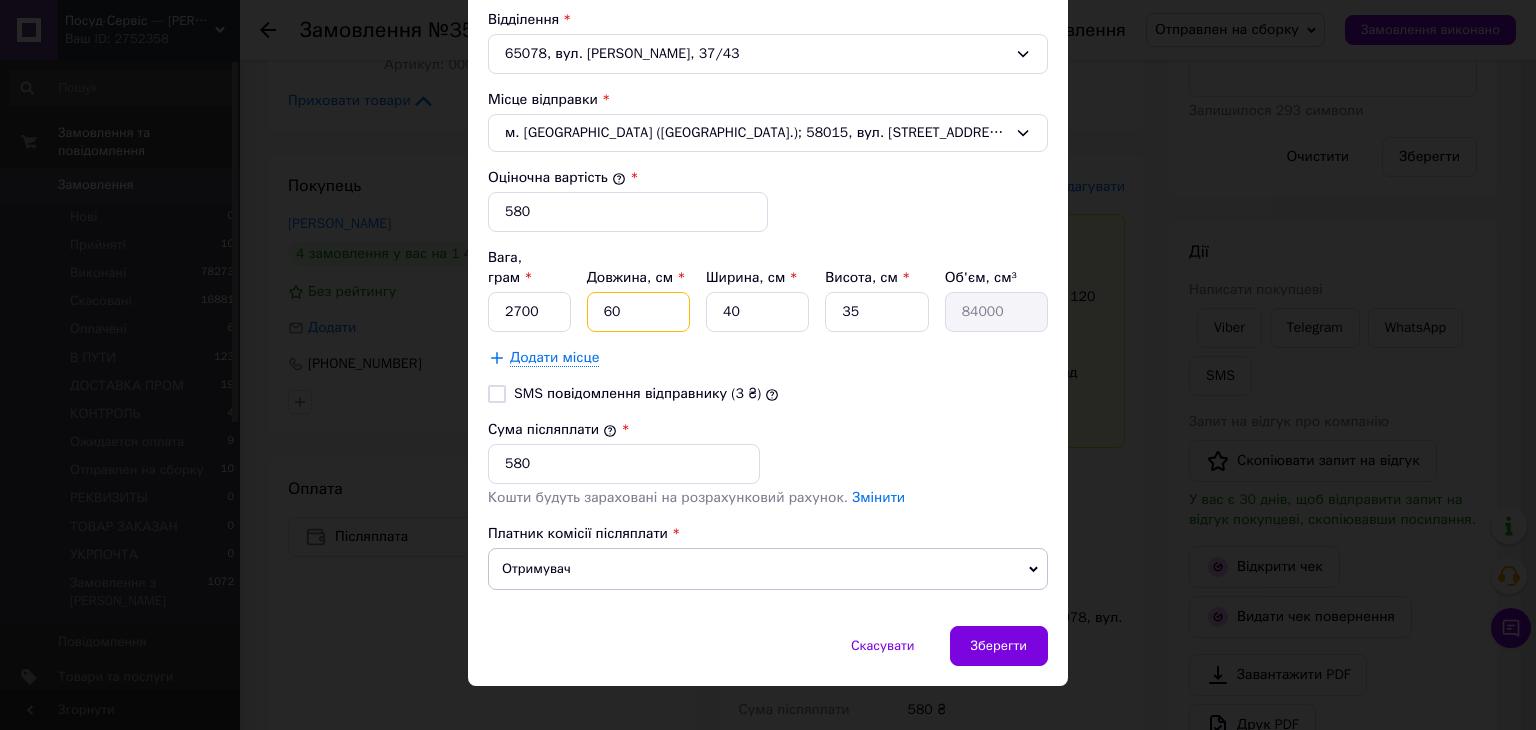 type on "60" 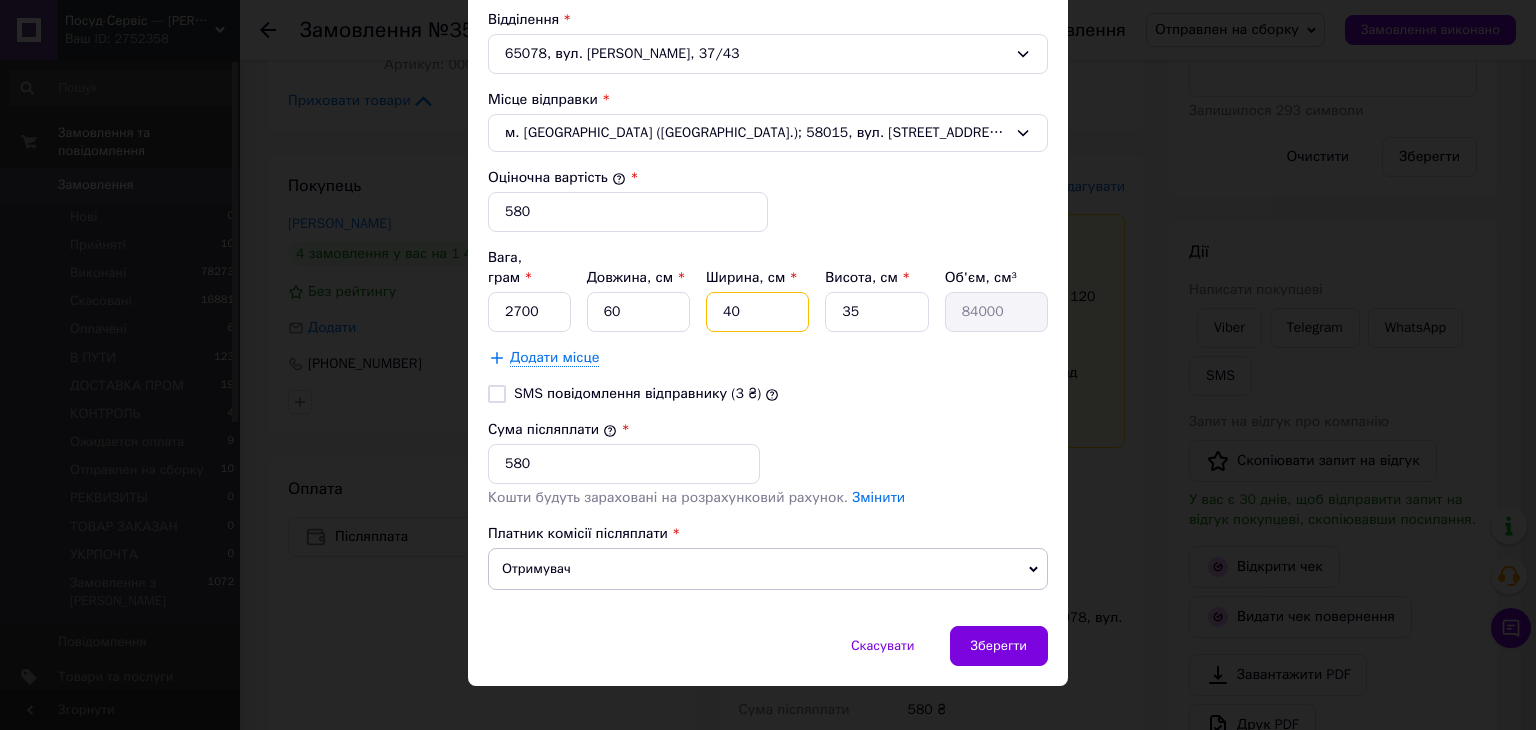 drag, startPoint x: 708, startPoint y: 299, endPoint x: 652, endPoint y: 309, distance: 56.88585 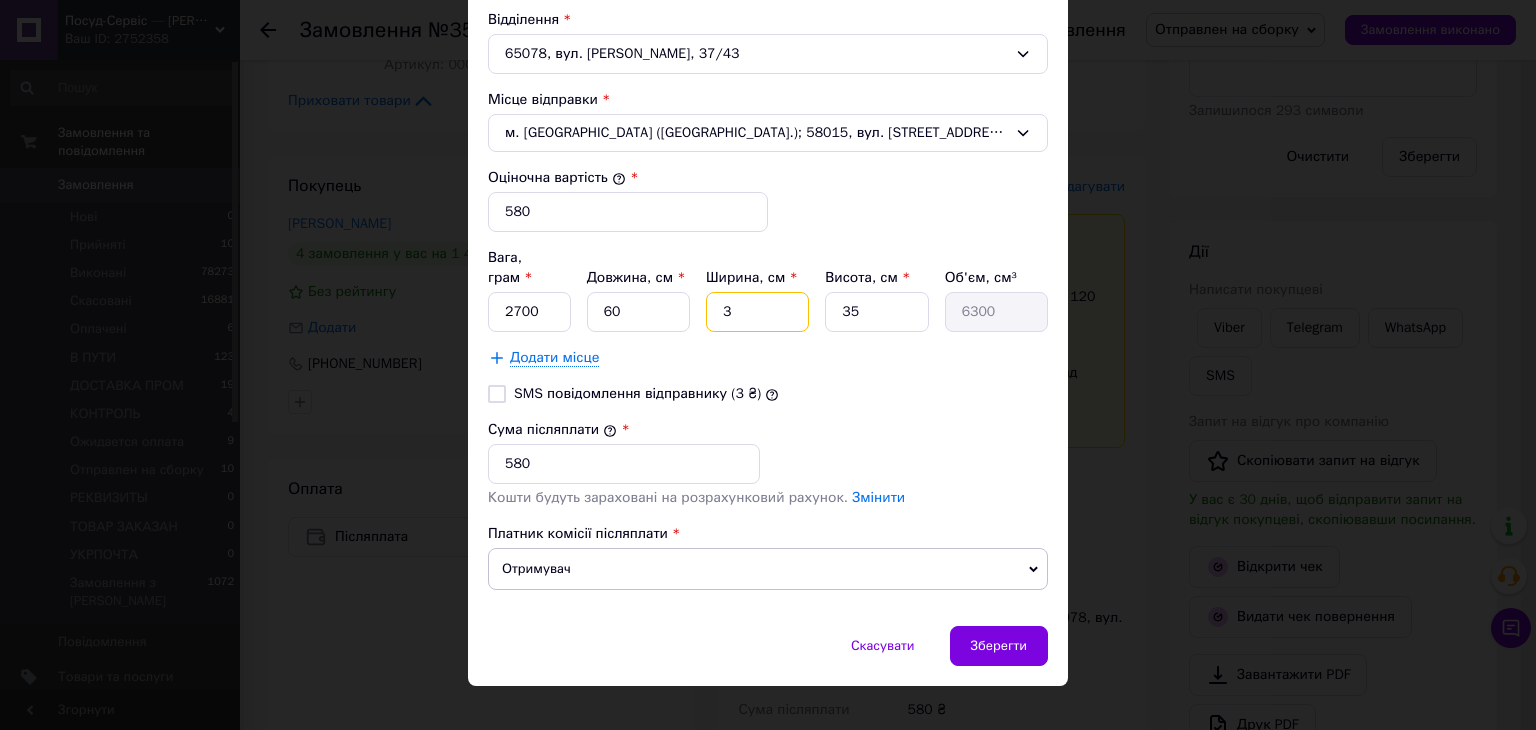 type on "35" 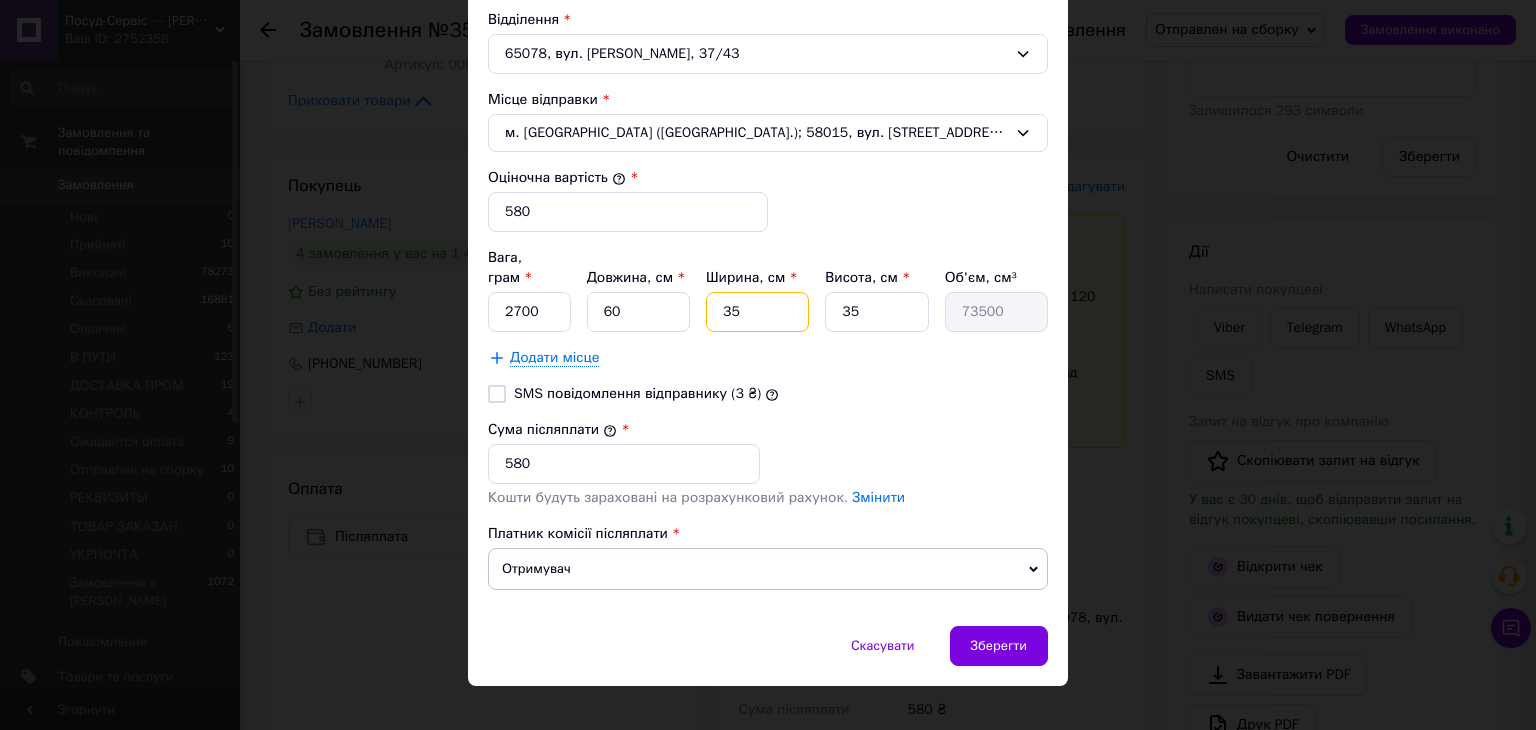 type on "35" 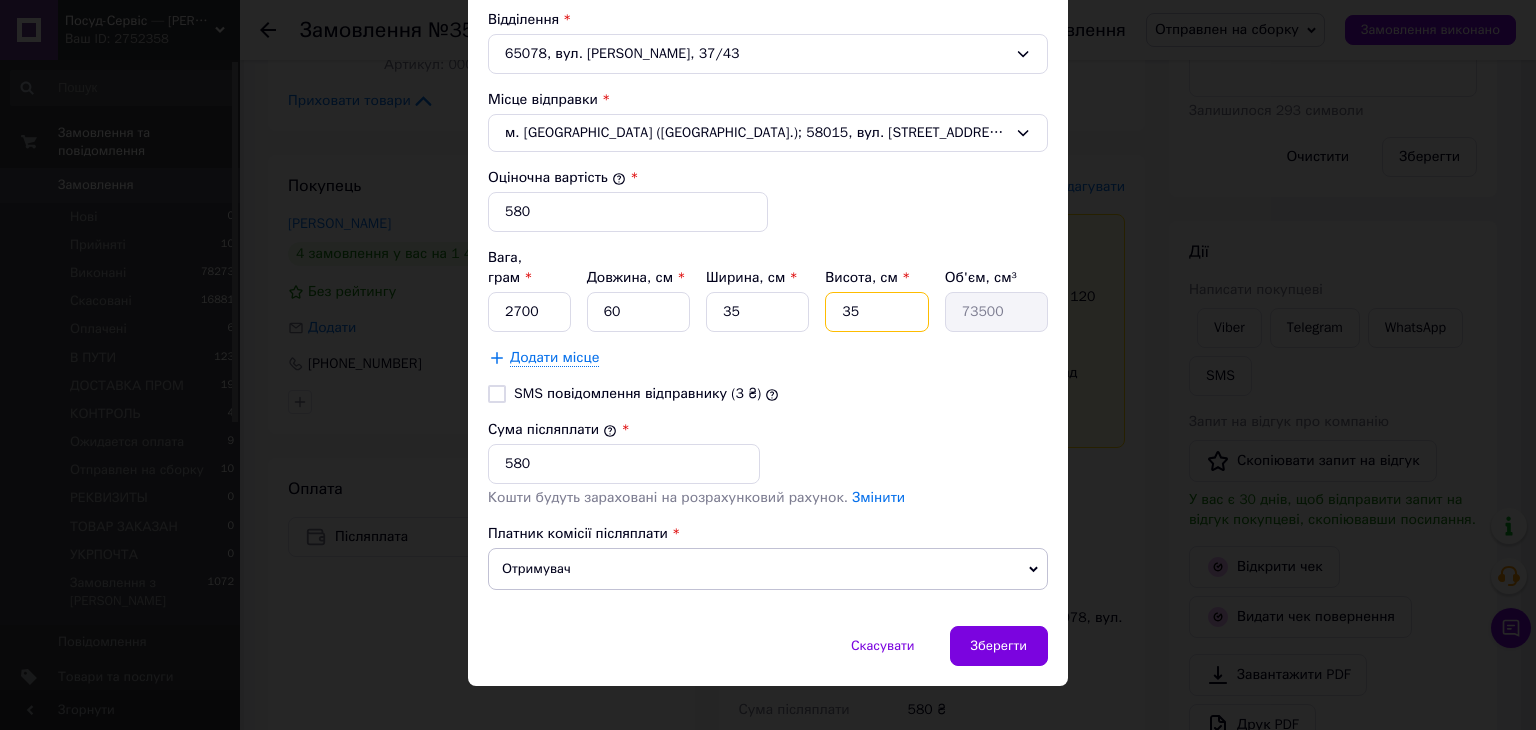 drag, startPoint x: 860, startPoint y: 293, endPoint x: 809, endPoint y: 300, distance: 51.47815 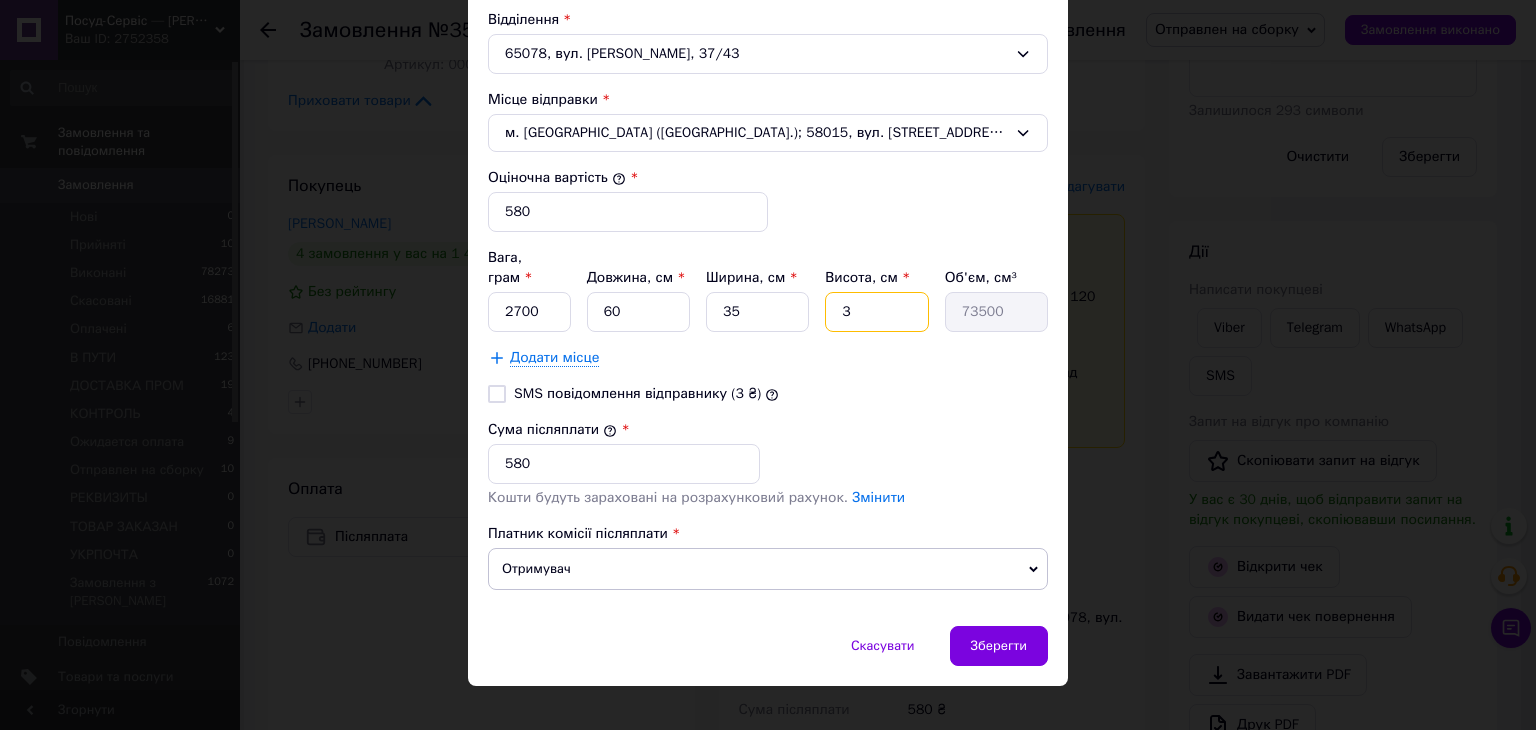 type on "3" 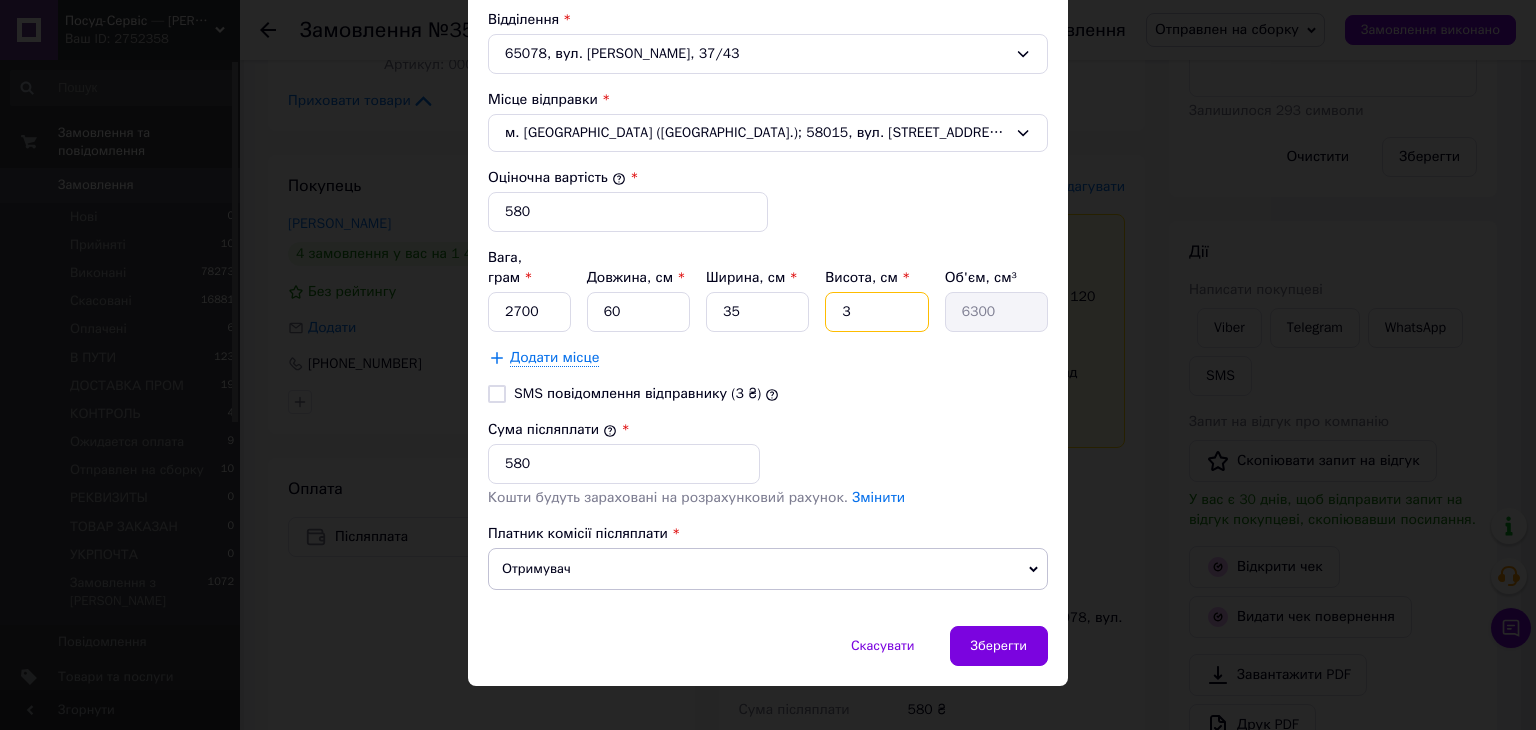 type on "30" 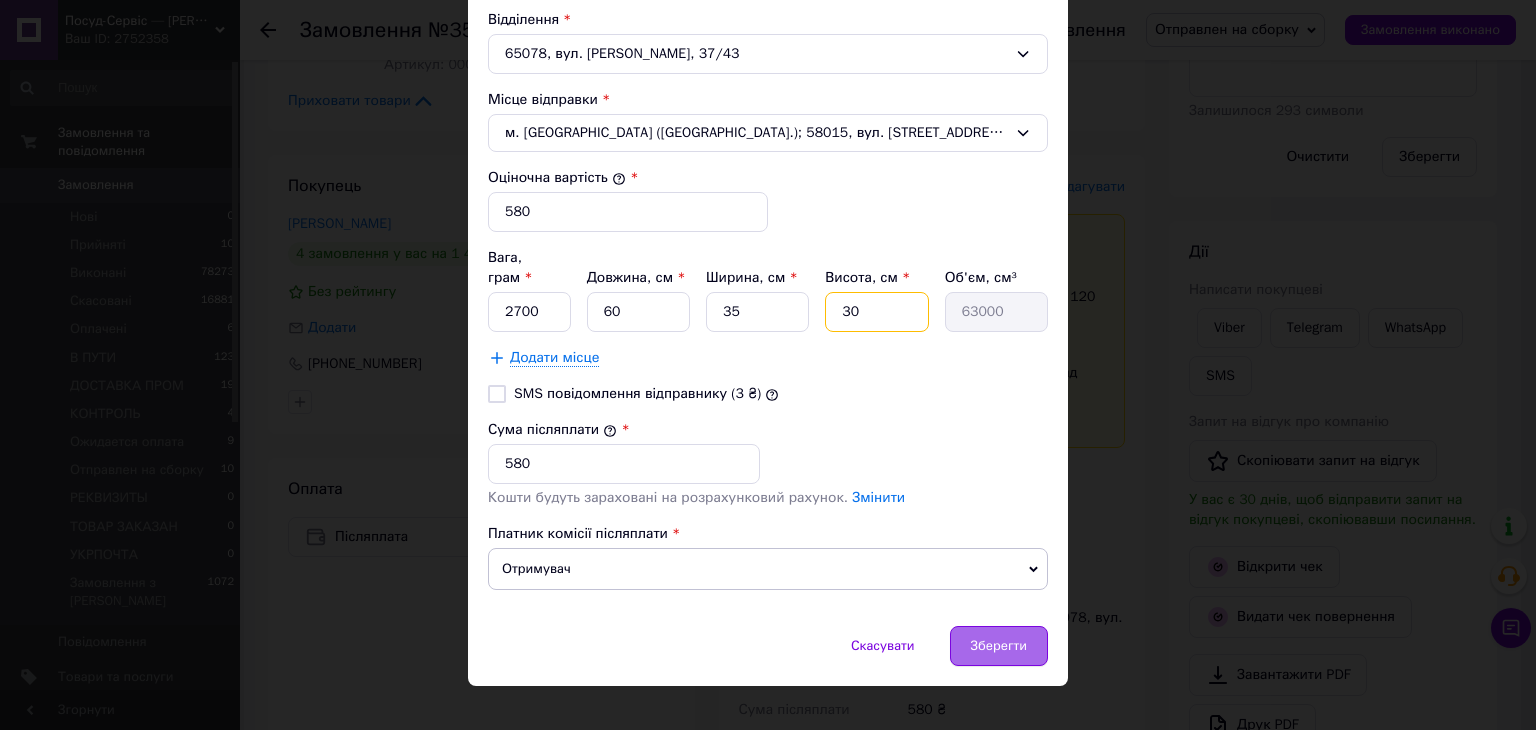 type on "30" 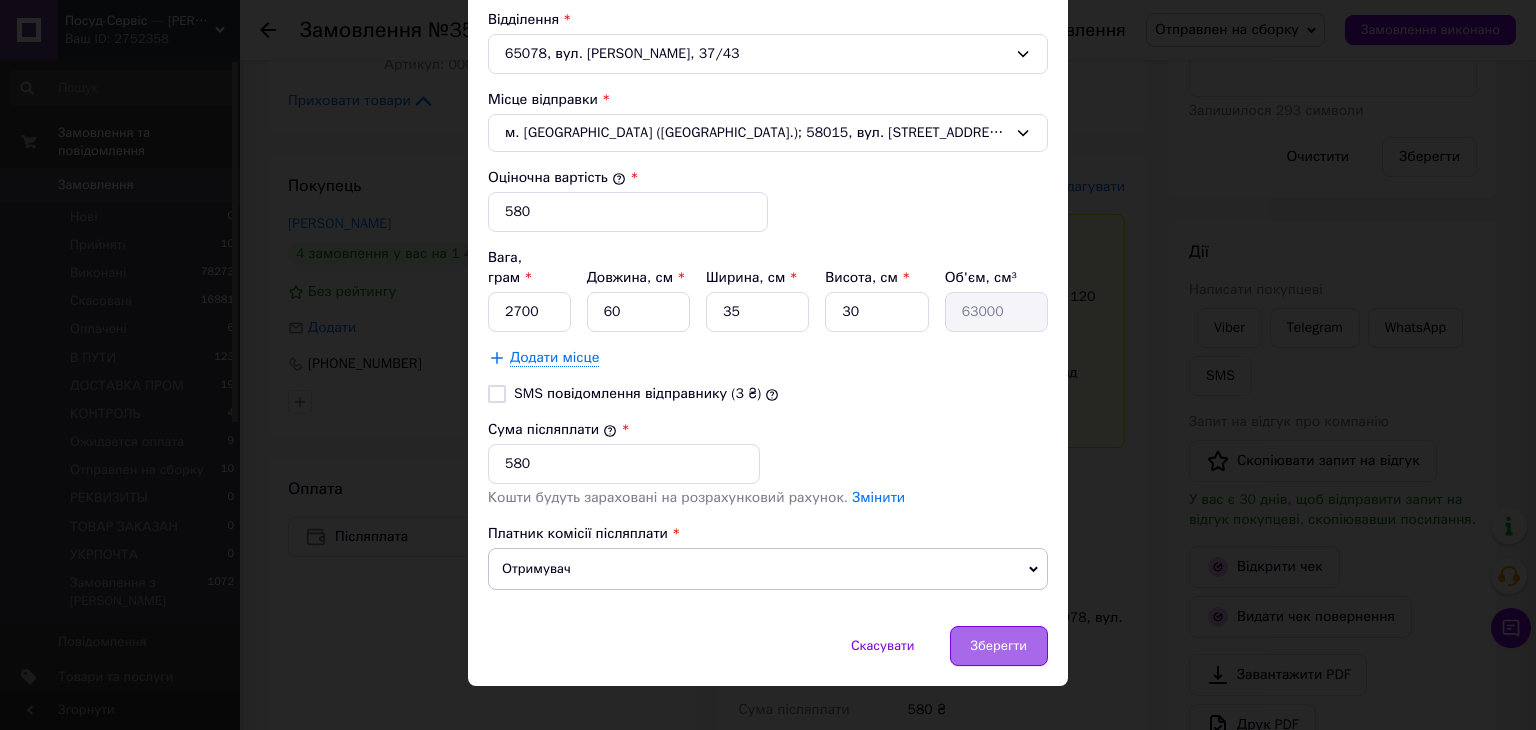 click on "Зберегти" at bounding box center (999, 646) 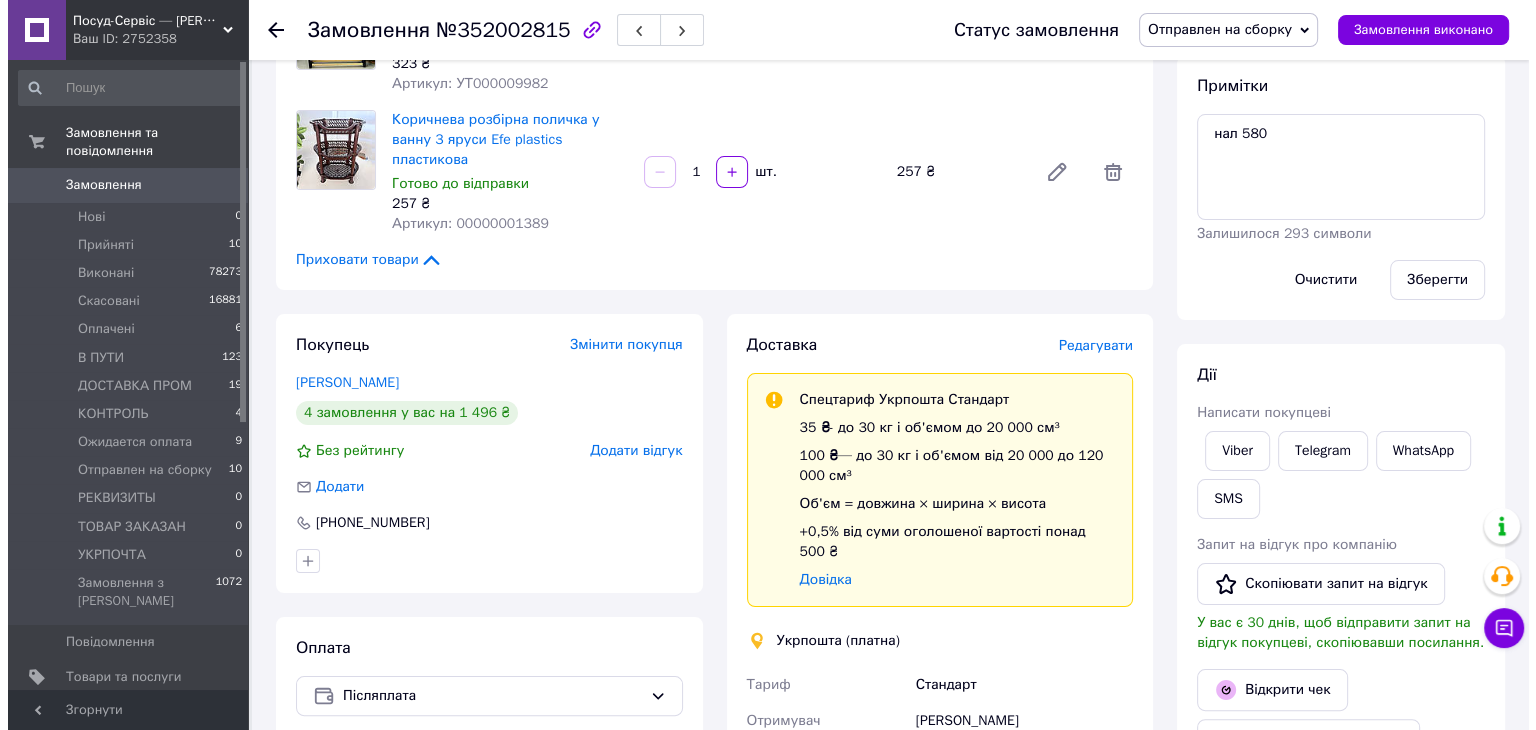 scroll, scrollTop: 200, scrollLeft: 0, axis: vertical 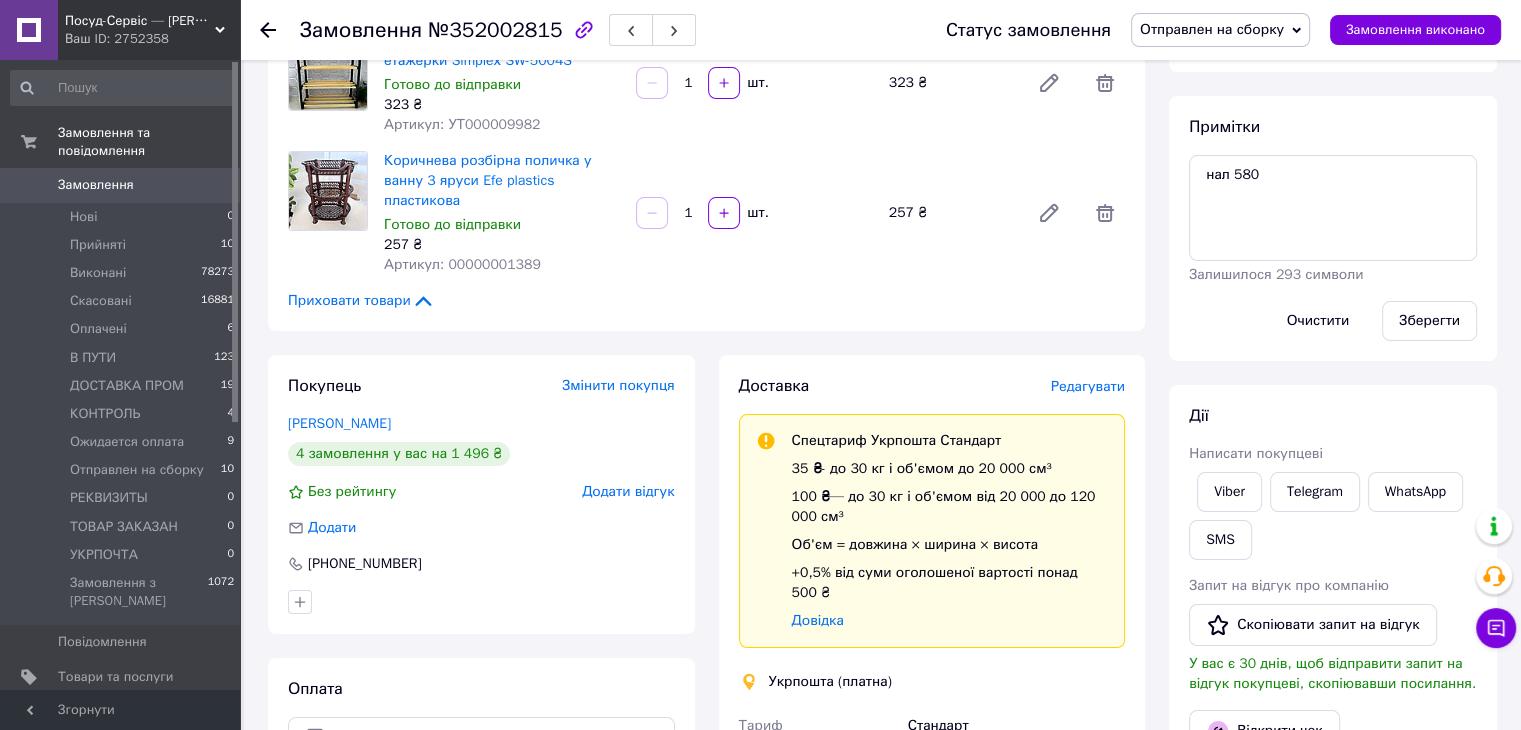 click on "Редагувати" at bounding box center [1088, 386] 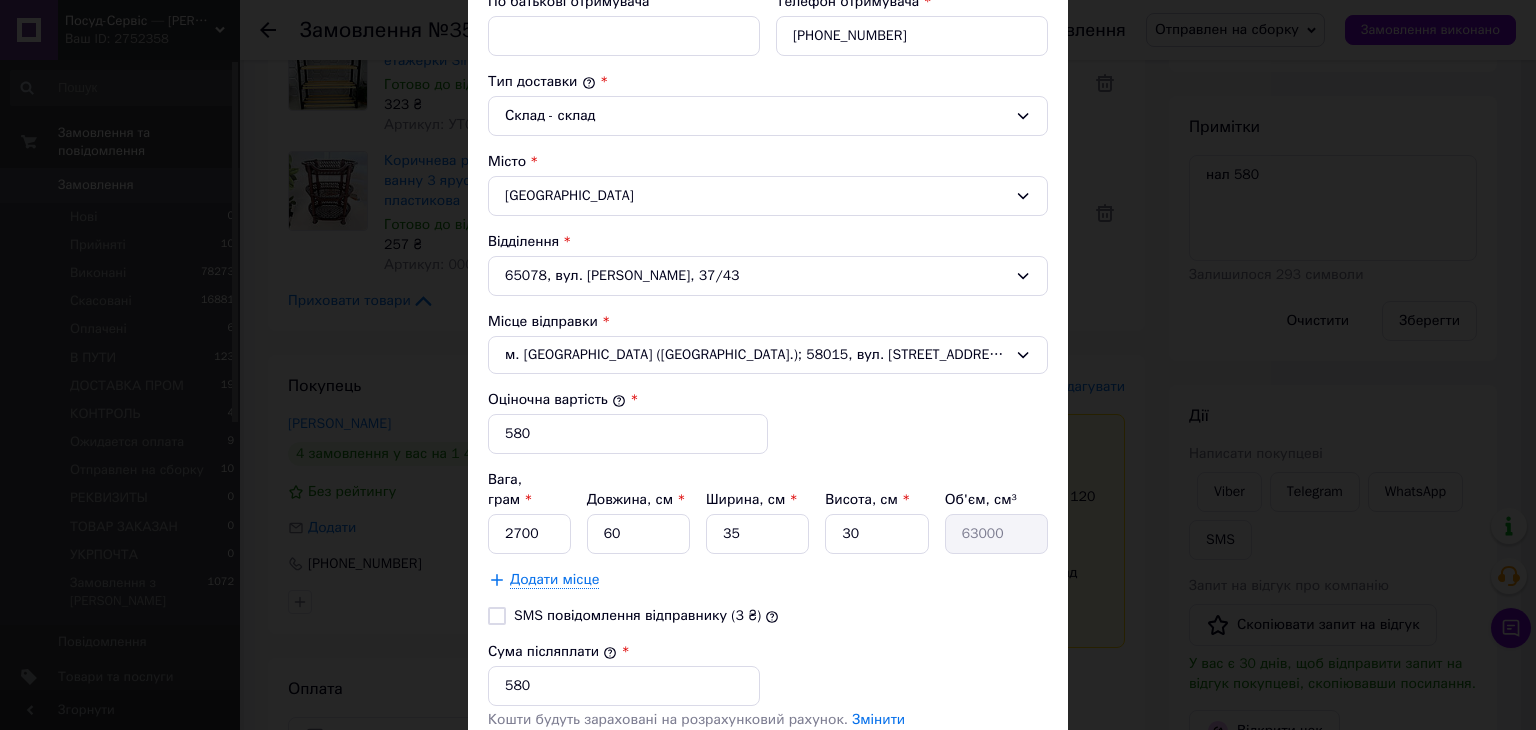 scroll, scrollTop: 500, scrollLeft: 0, axis: vertical 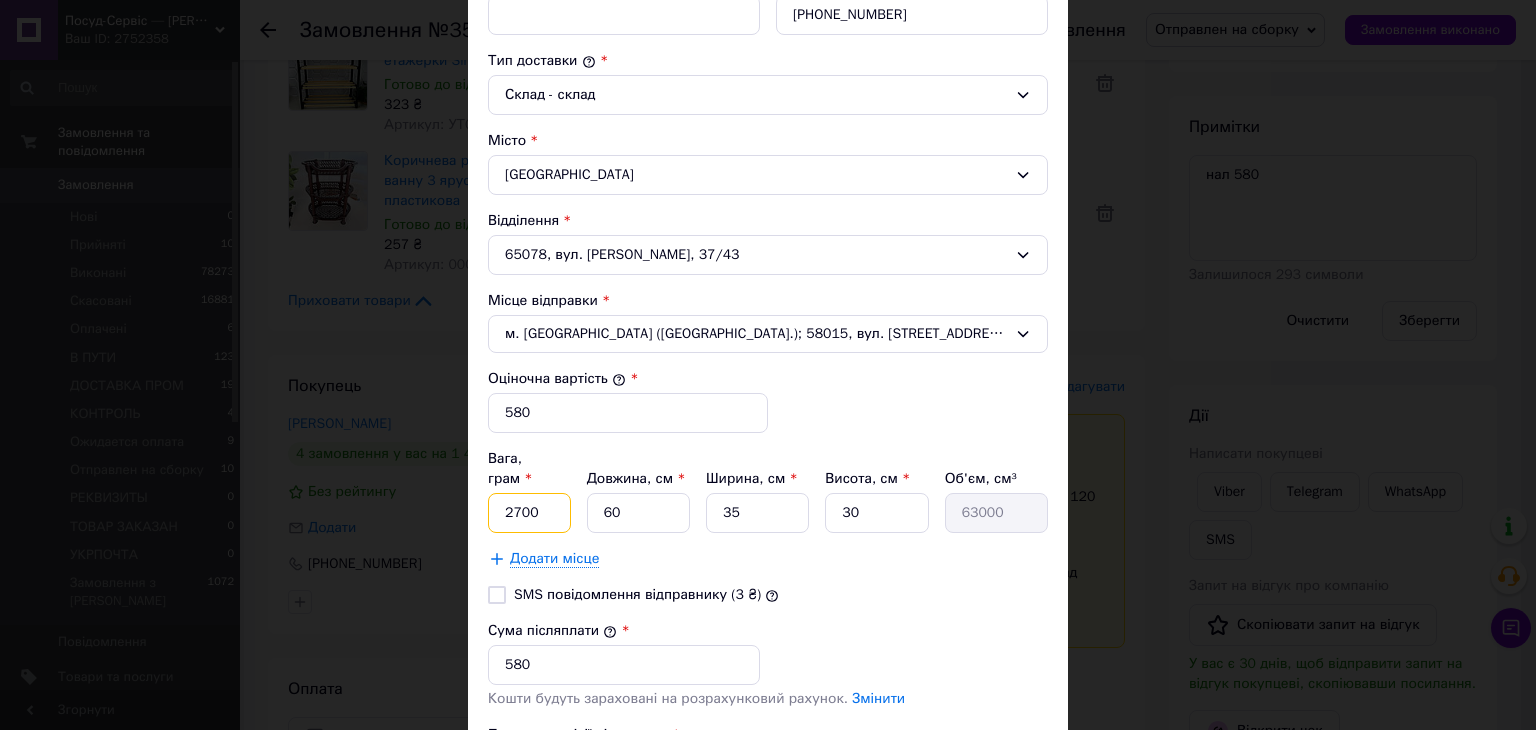 drag, startPoint x: 513, startPoint y: 491, endPoint x: 500, endPoint y: 489, distance: 13.152946 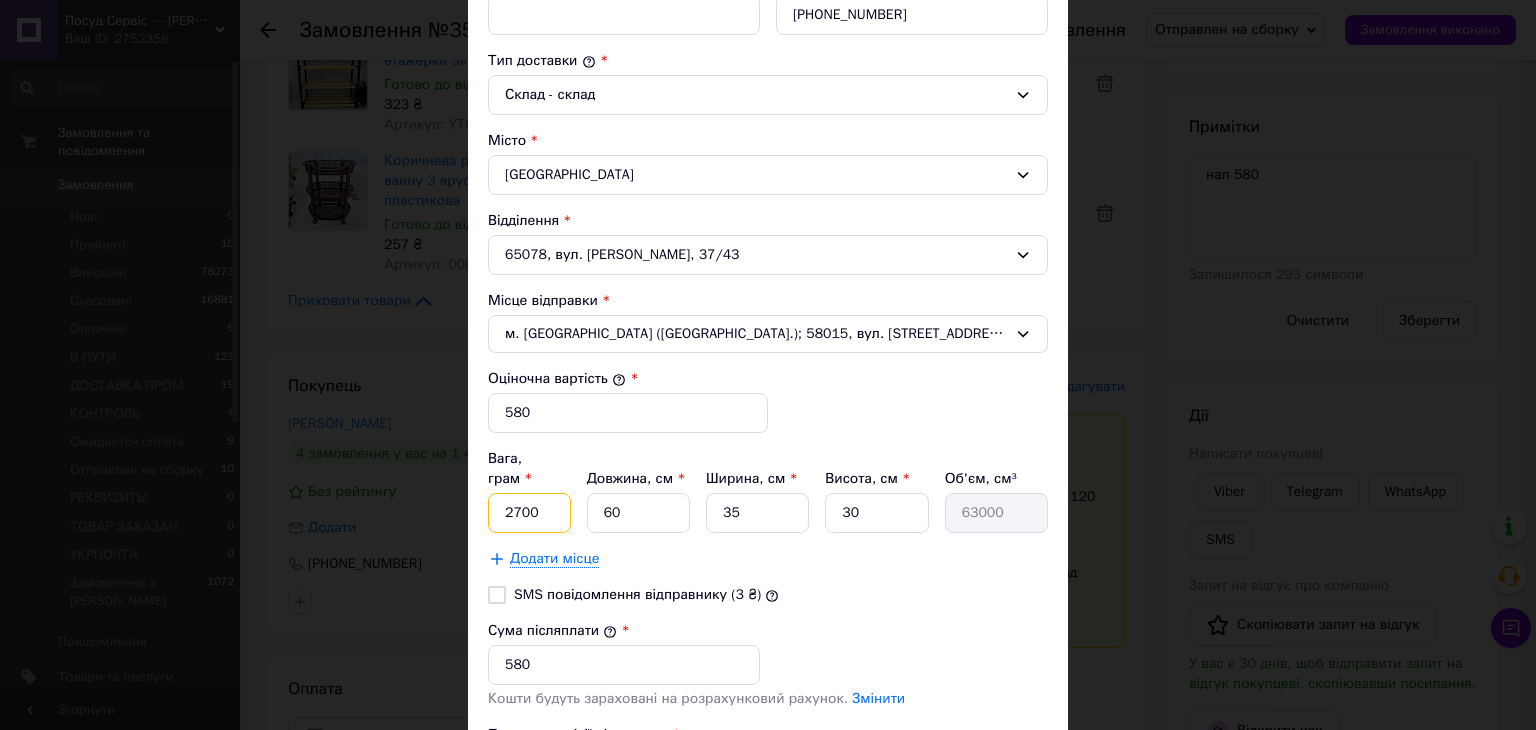 click on "2700" at bounding box center [529, 513] 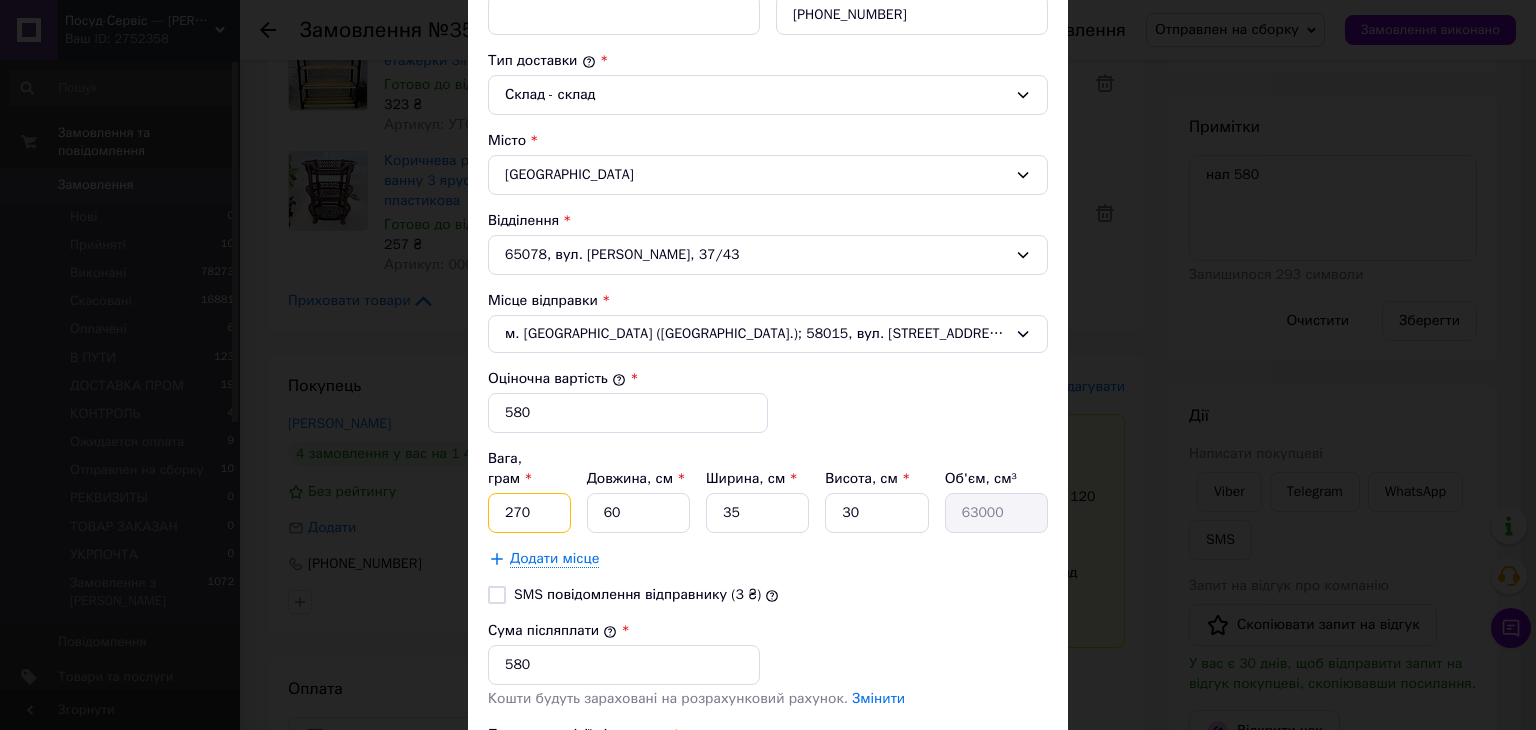 type on "2700" 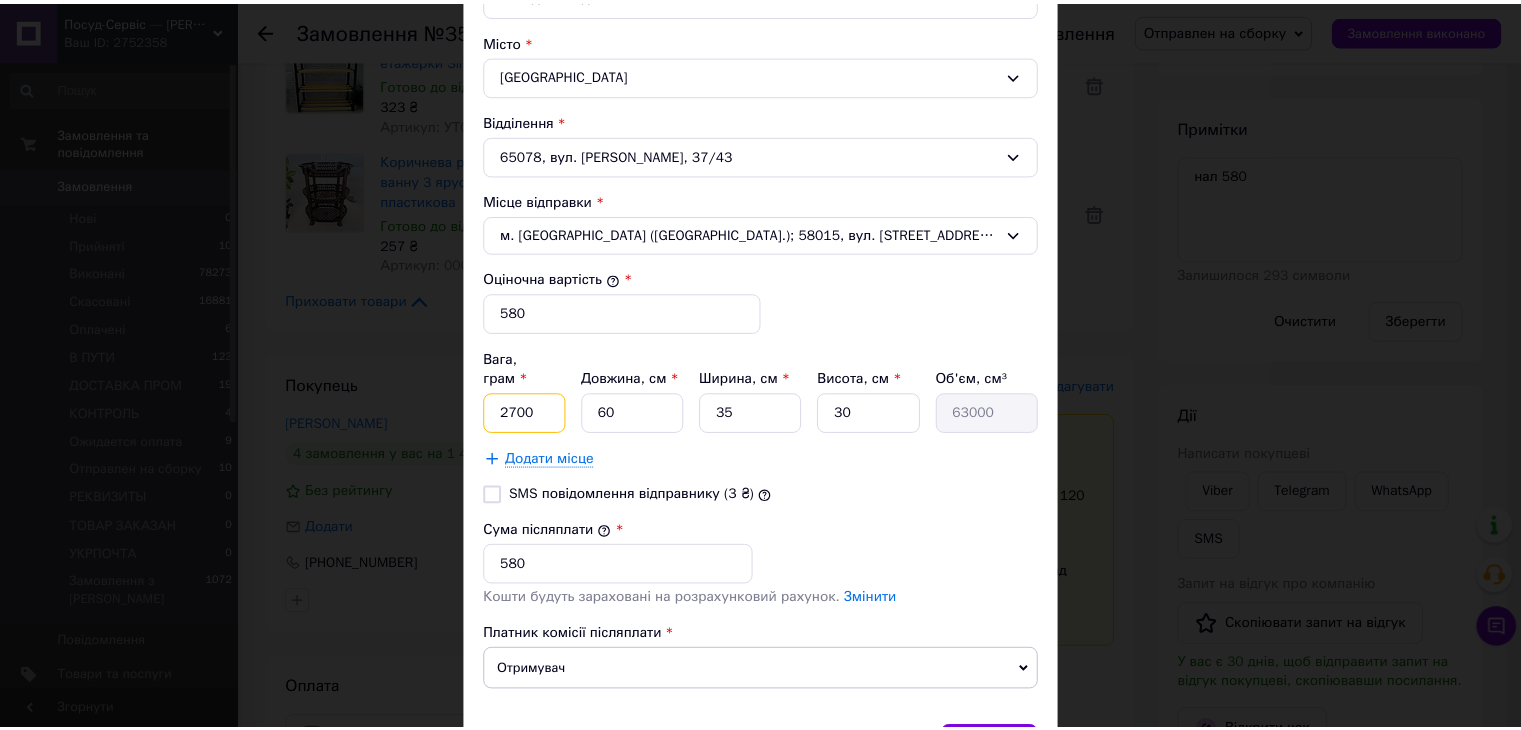 scroll, scrollTop: 701, scrollLeft: 0, axis: vertical 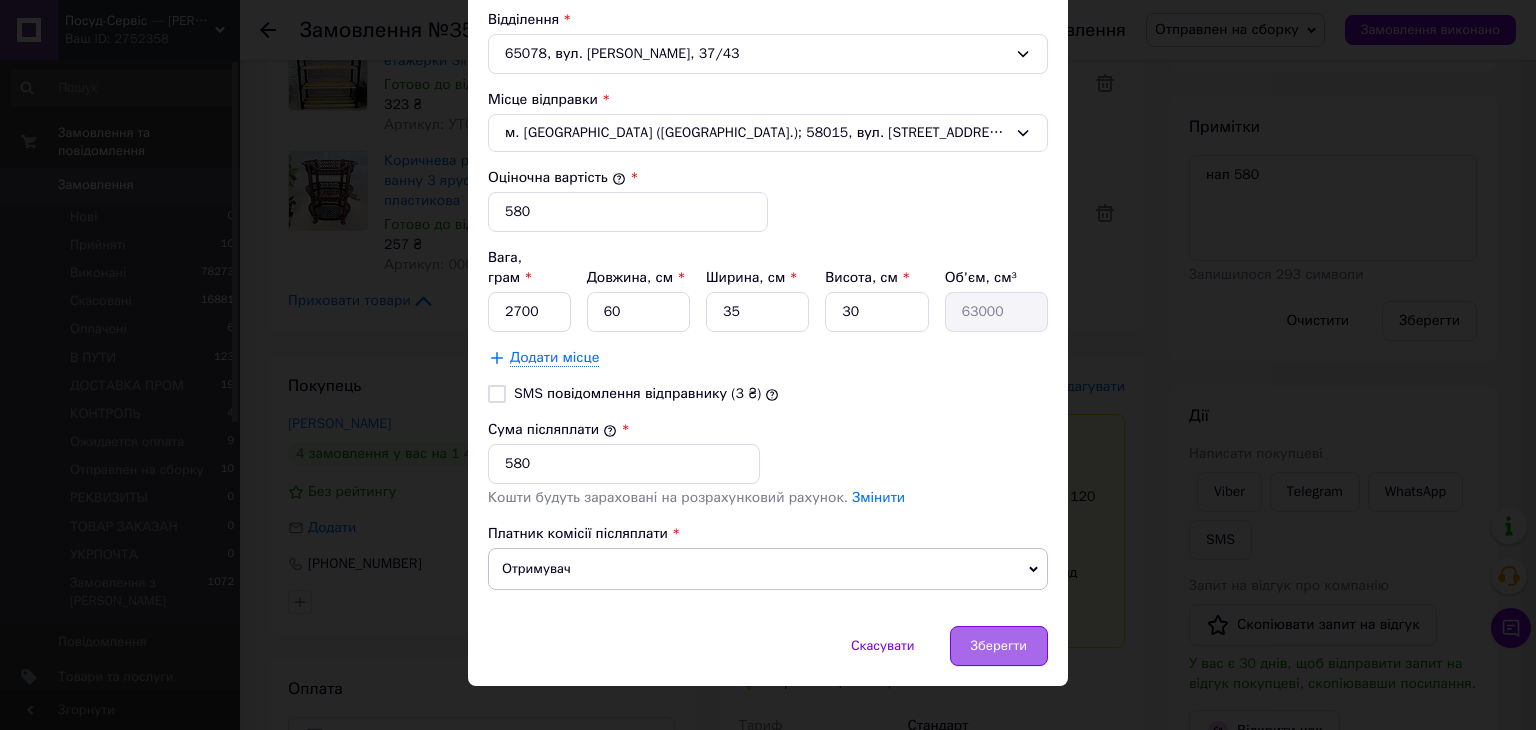 click on "Зберегти" at bounding box center (999, 646) 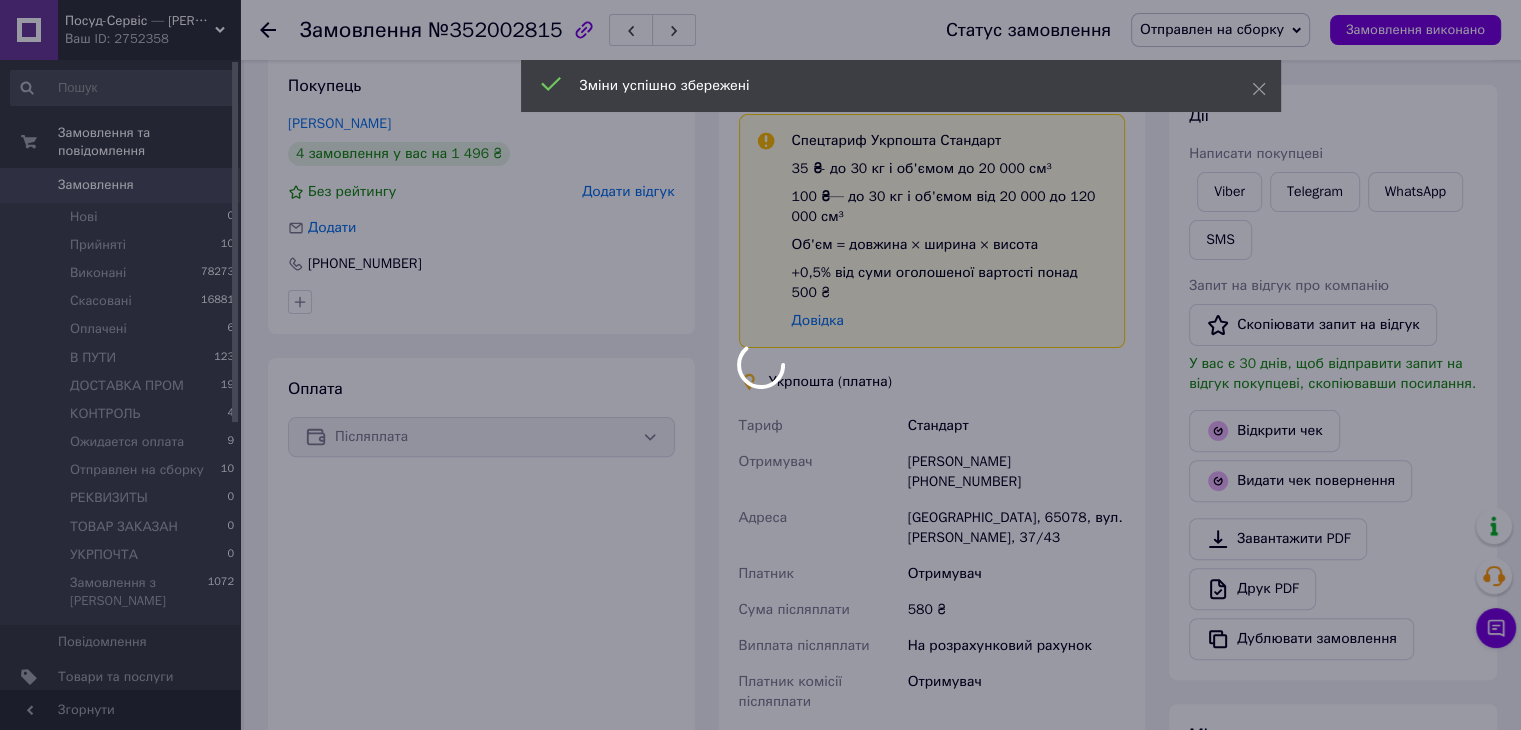 scroll, scrollTop: 700, scrollLeft: 0, axis: vertical 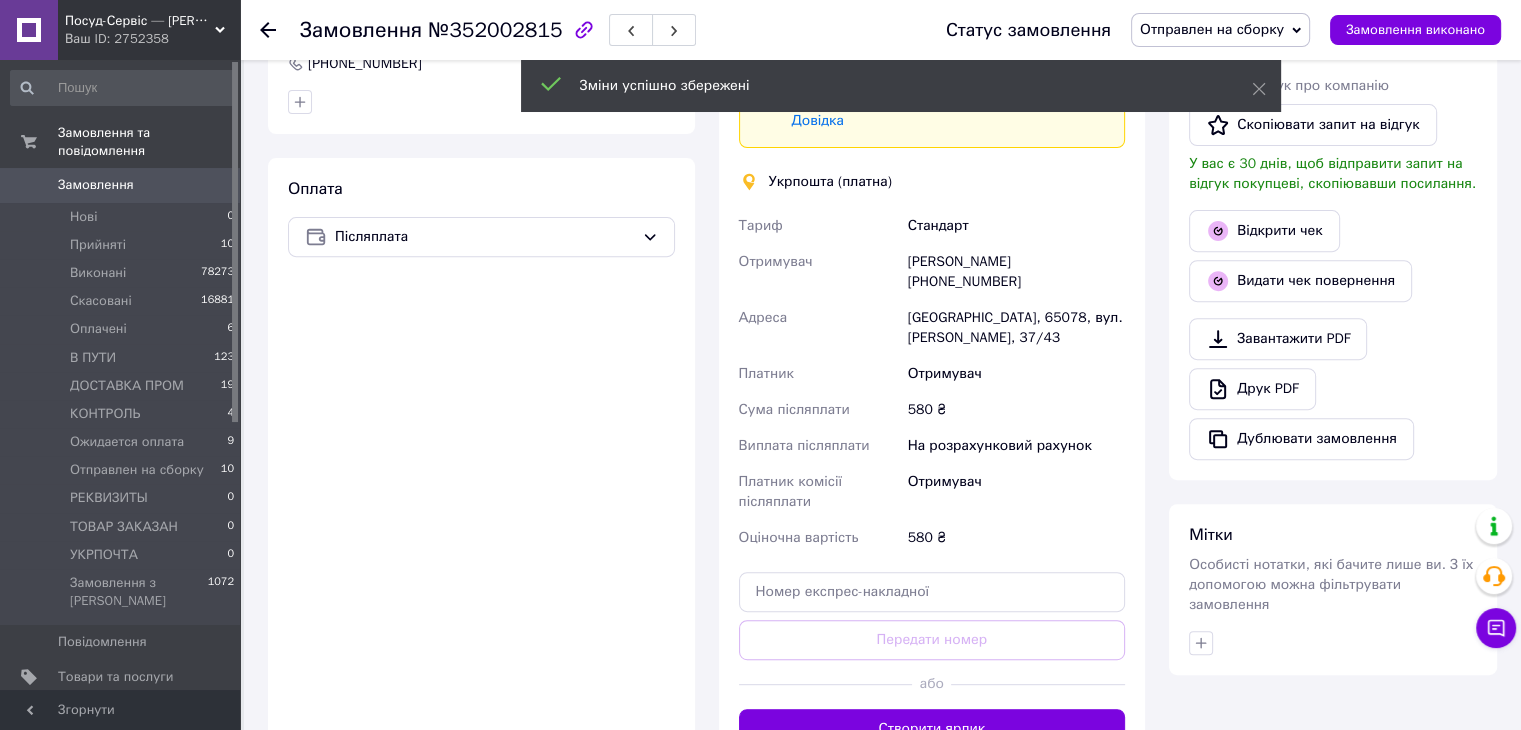 click on "Створити ярлик" at bounding box center [932, 729] 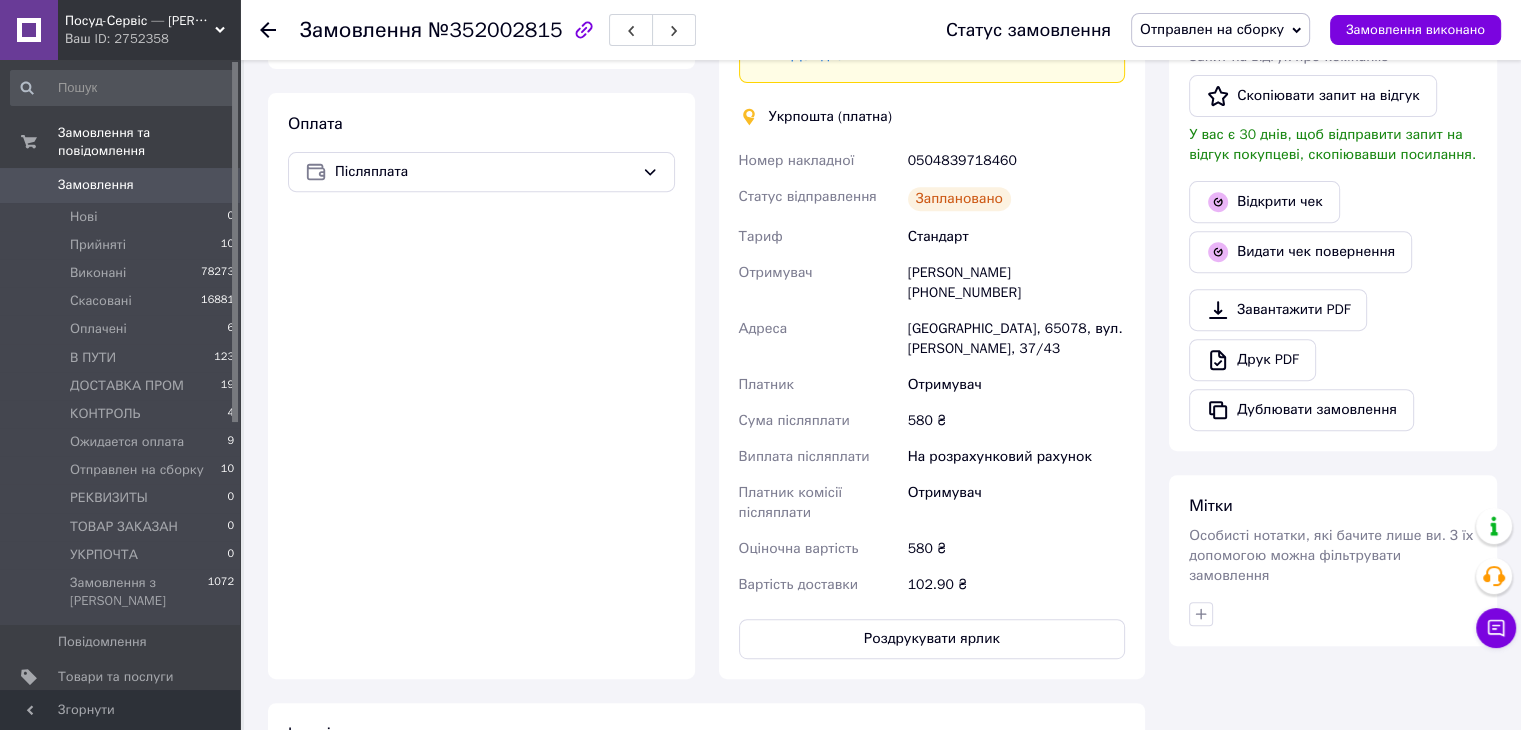 scroll, scrollTop: 800, scrollLeft: 0, axis: vertical 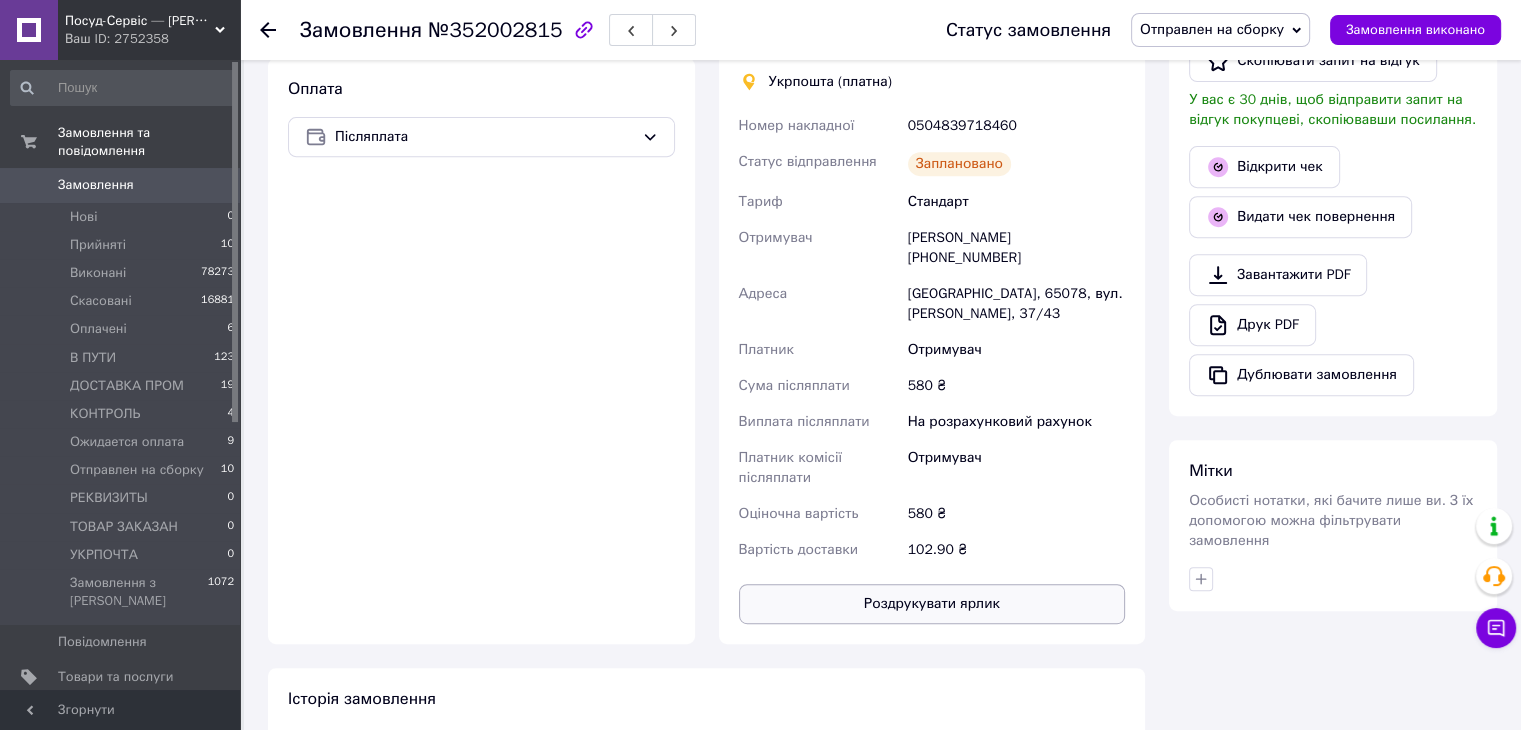click on "Роздрукувати ярлик" at bounding box center [932, 604] 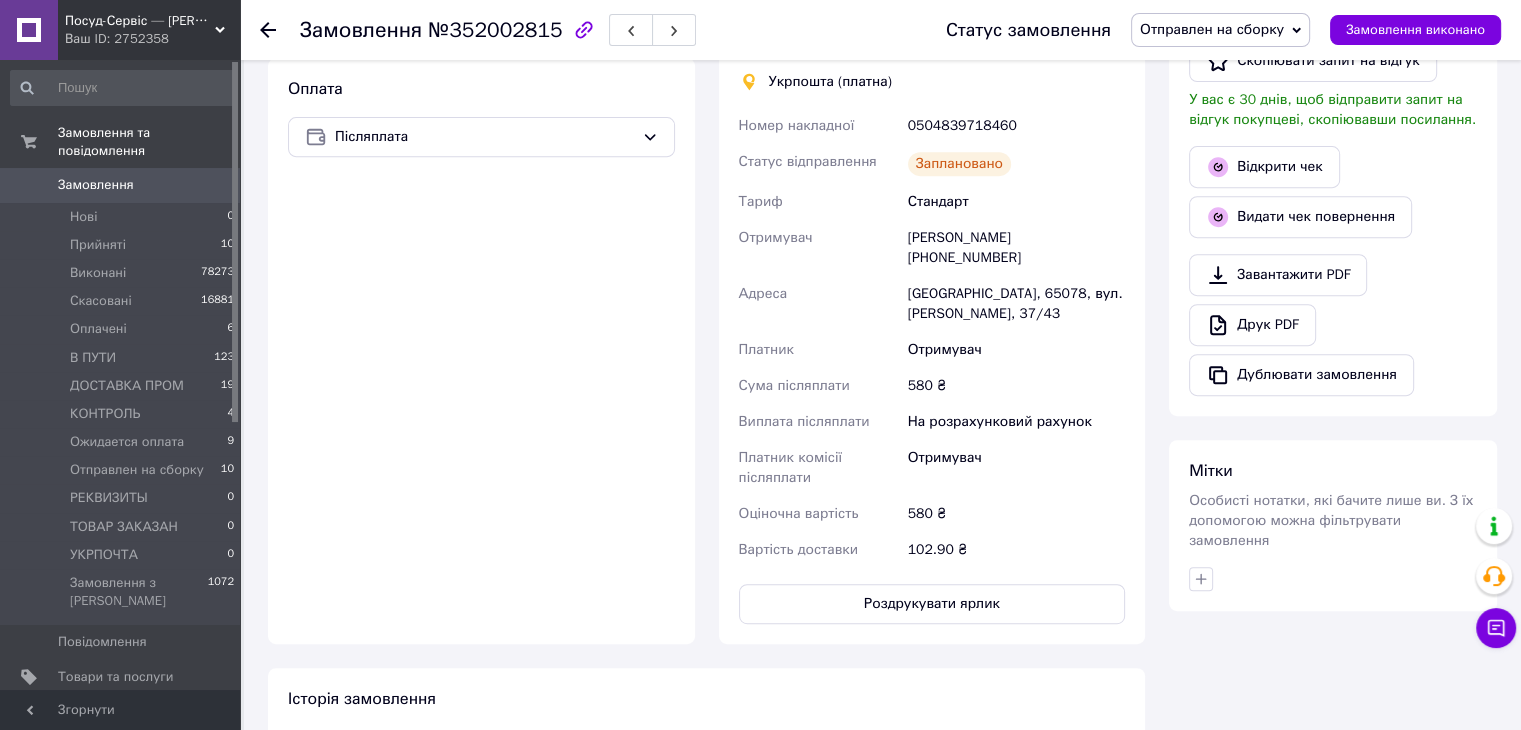 click on "0504839718460" at bounding box center (1016, 126) 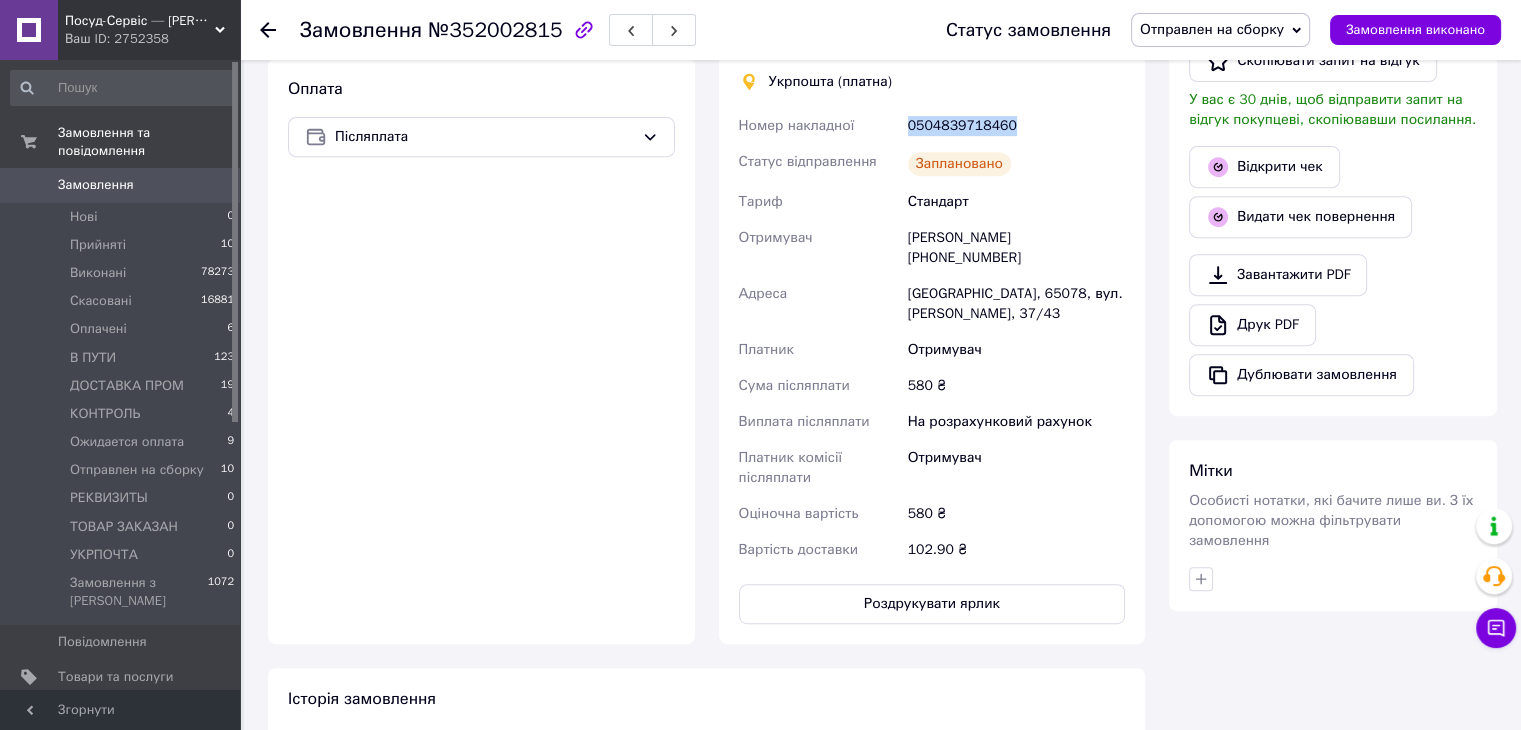 click on "0504839718460" at bounding box center (1016, 126) 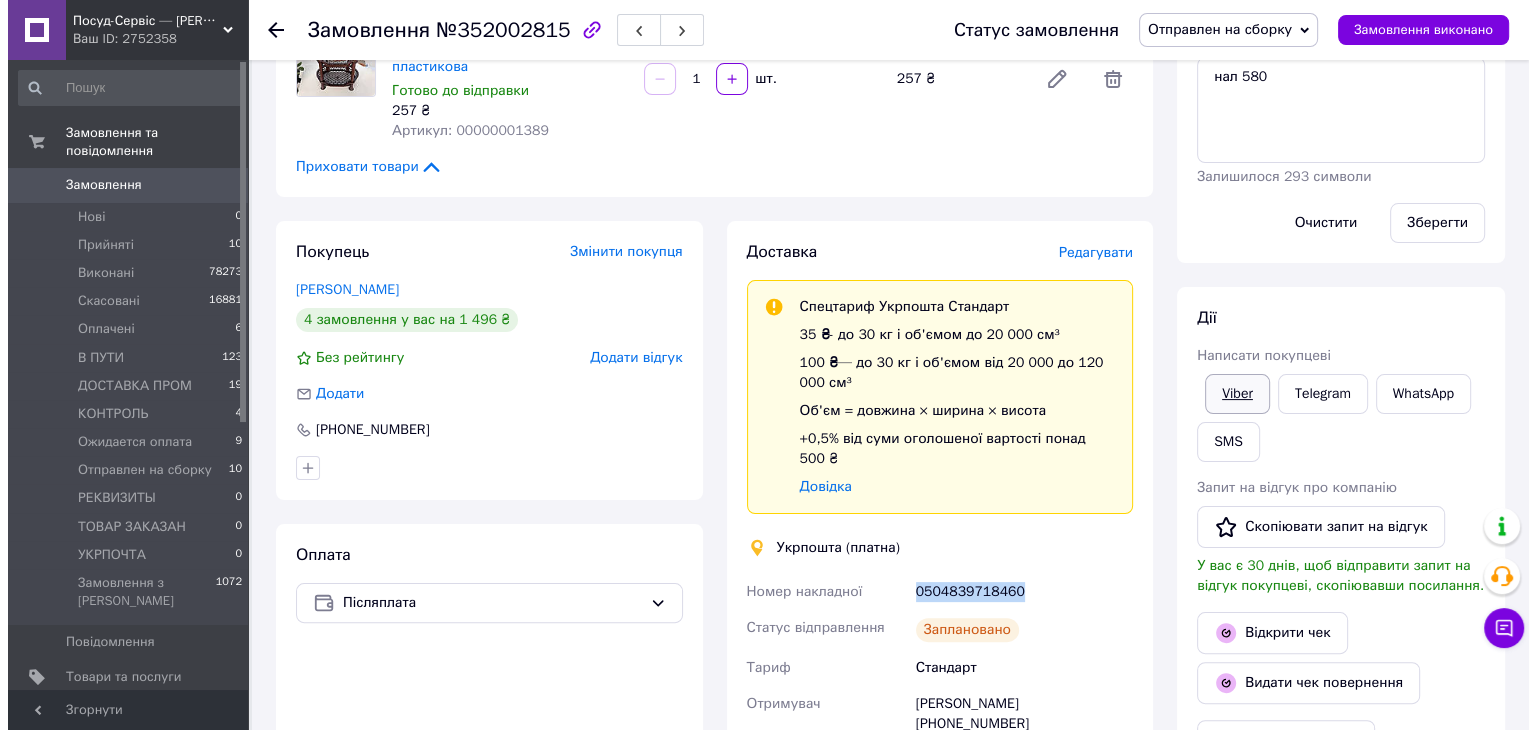 scroll, scrollTop: 300, scrollLeft: 0, axis: vertical 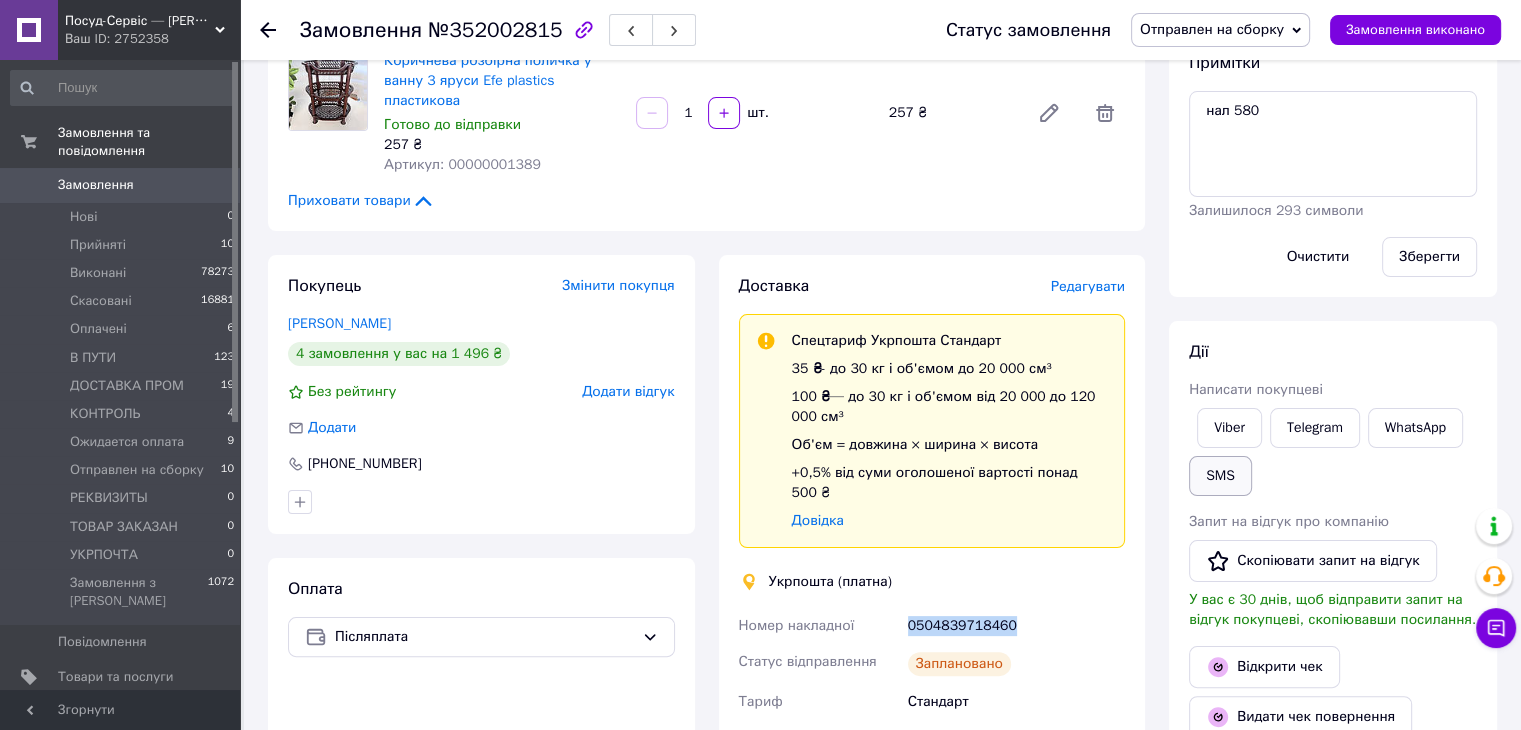 click on "SMS" at bounding box center [1220, 476] 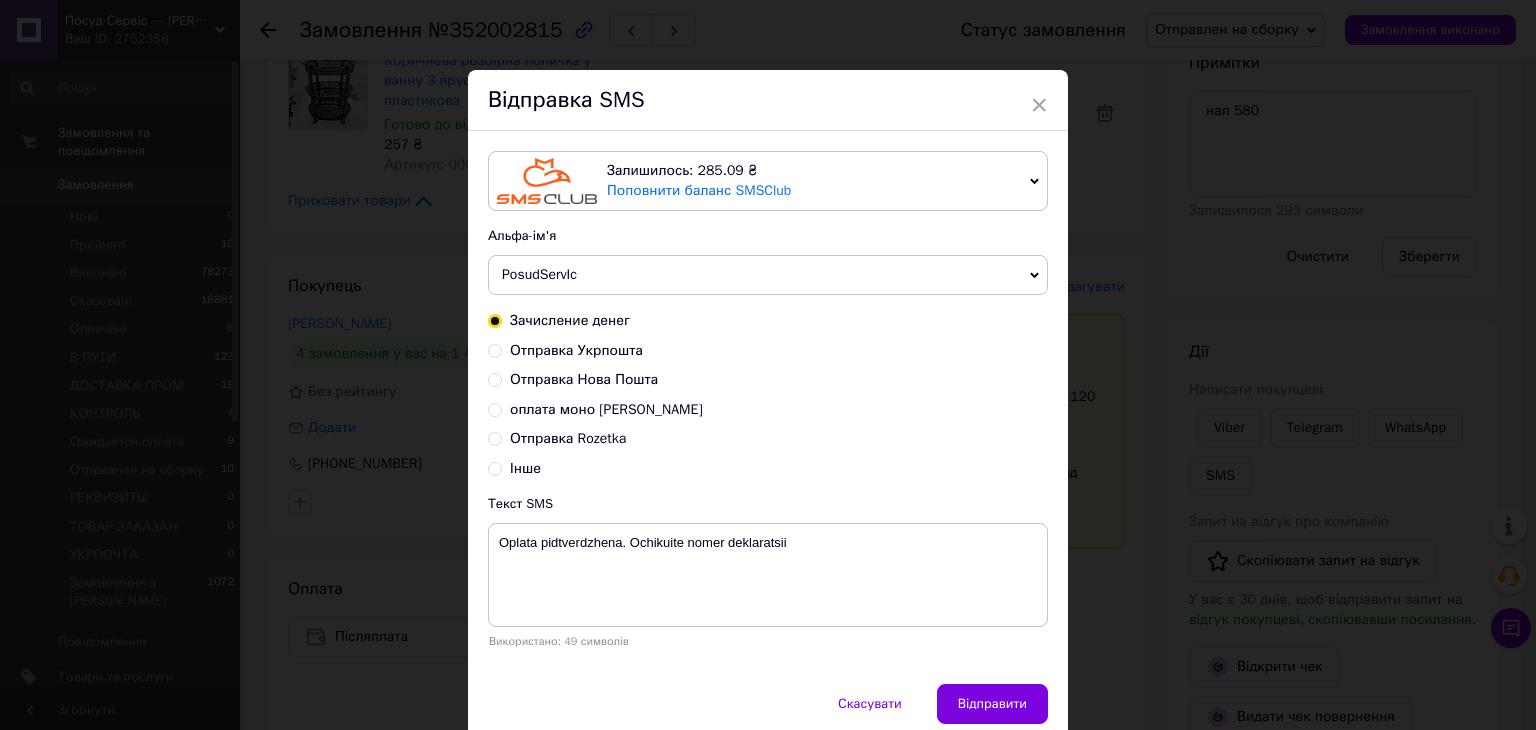 click on "Отправка Укрпошта" at bounding box center [495, 349] 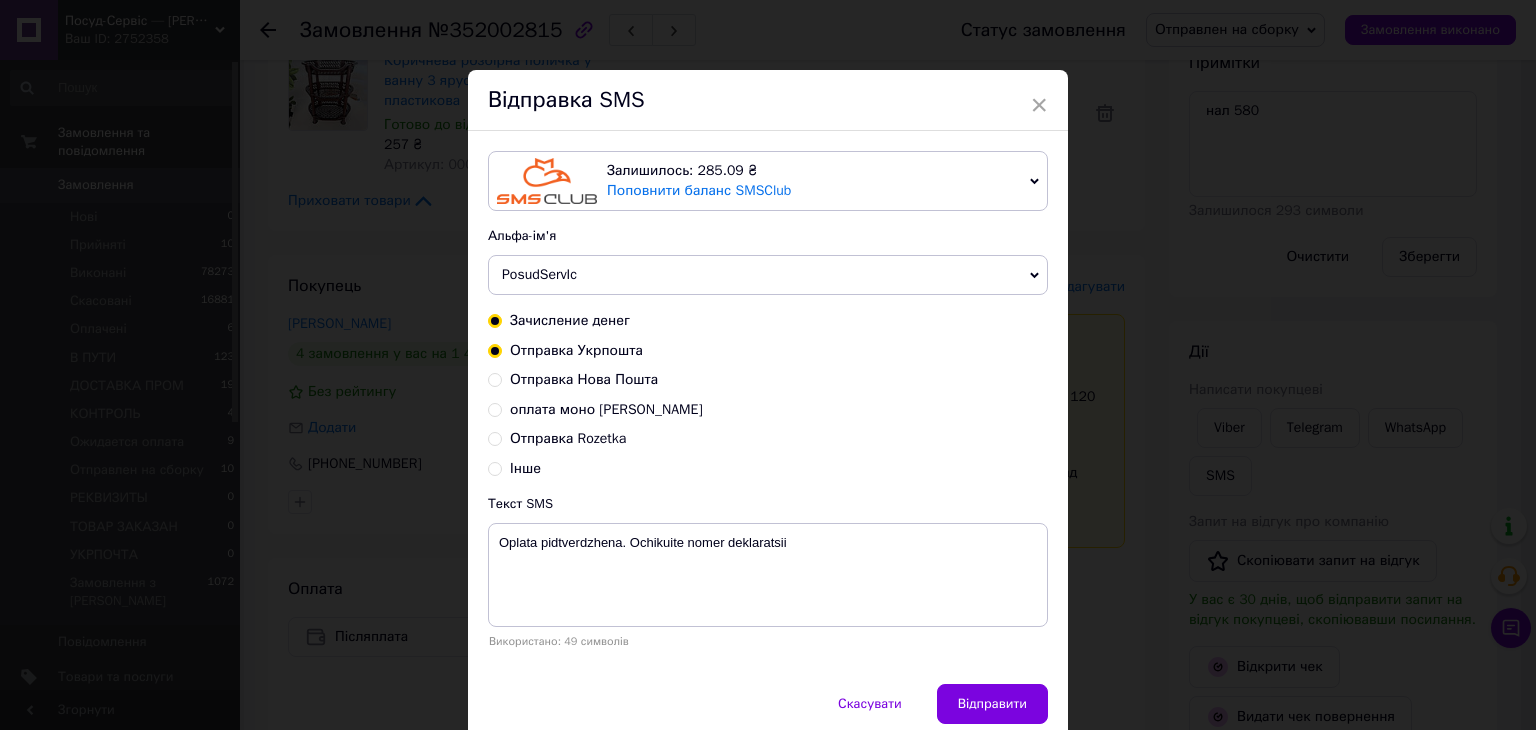 radio on "true" 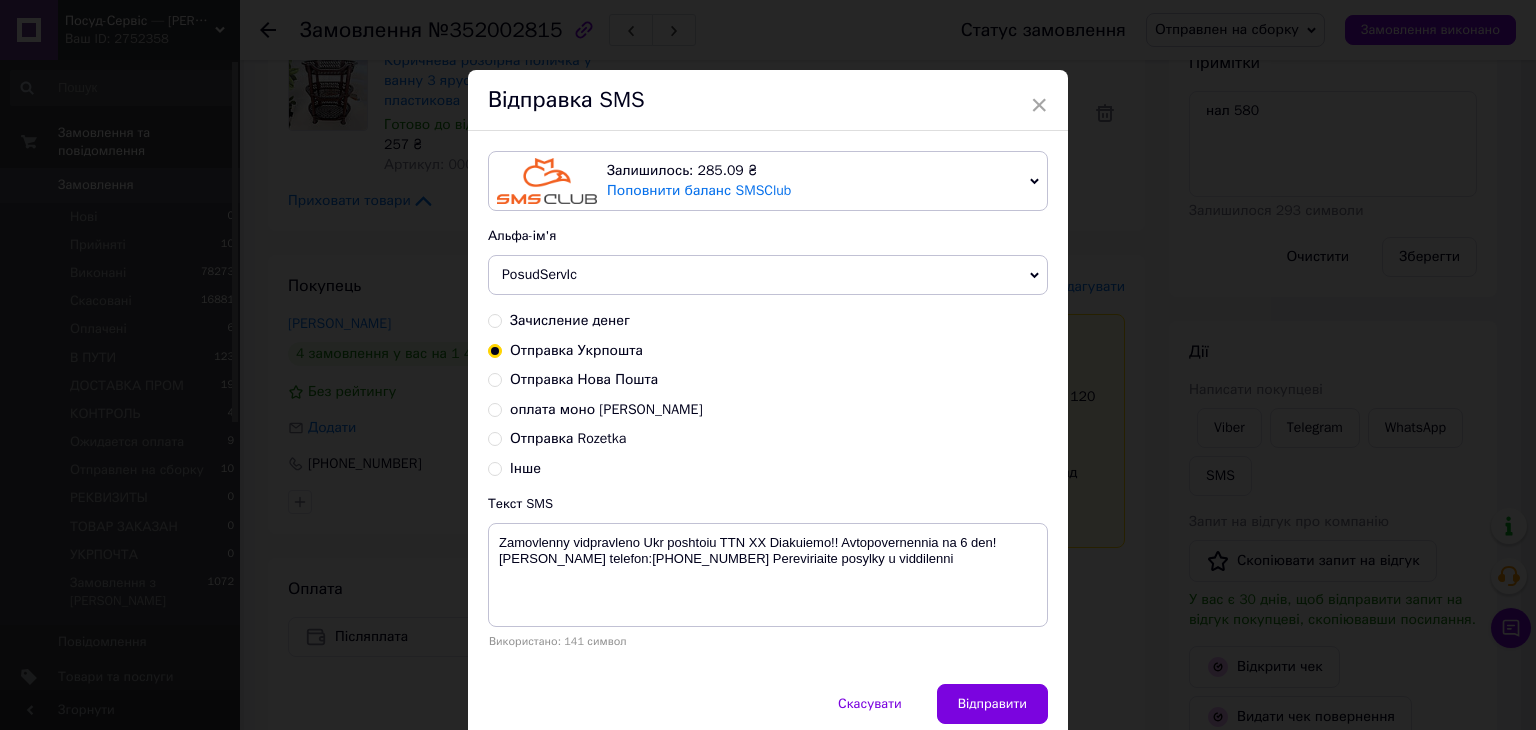 scroll, scrollTop: 81, scrollLeft: 0, axis: vertical 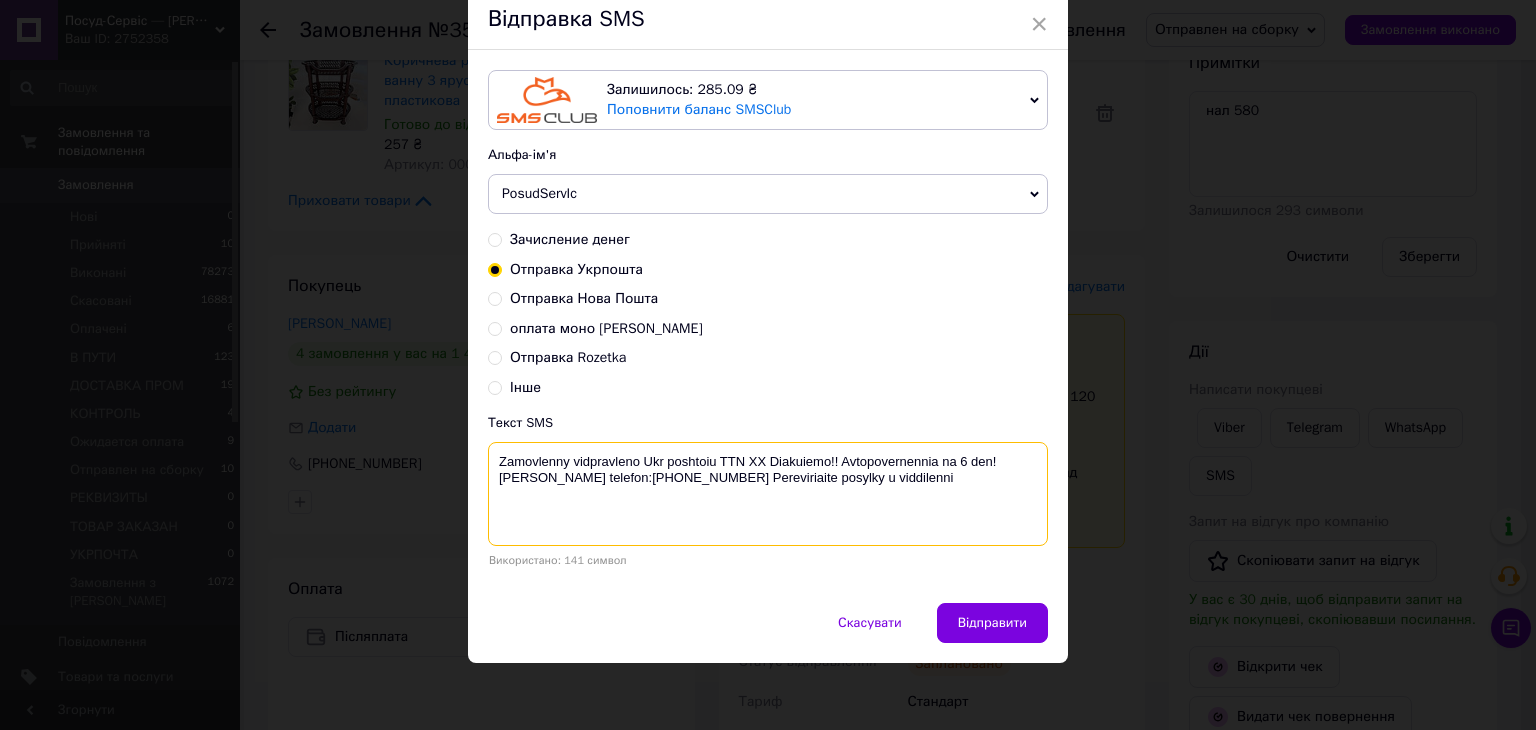click on "Zamovlenny vidpravleno Ukr poshtoiu TTN ХХ Diakuiemo!! Avtopovernennia na 6 den! Nash telefon:0800-335-646 Pereviriaite posylky u viddilenni" at bounding box center (768, 494) 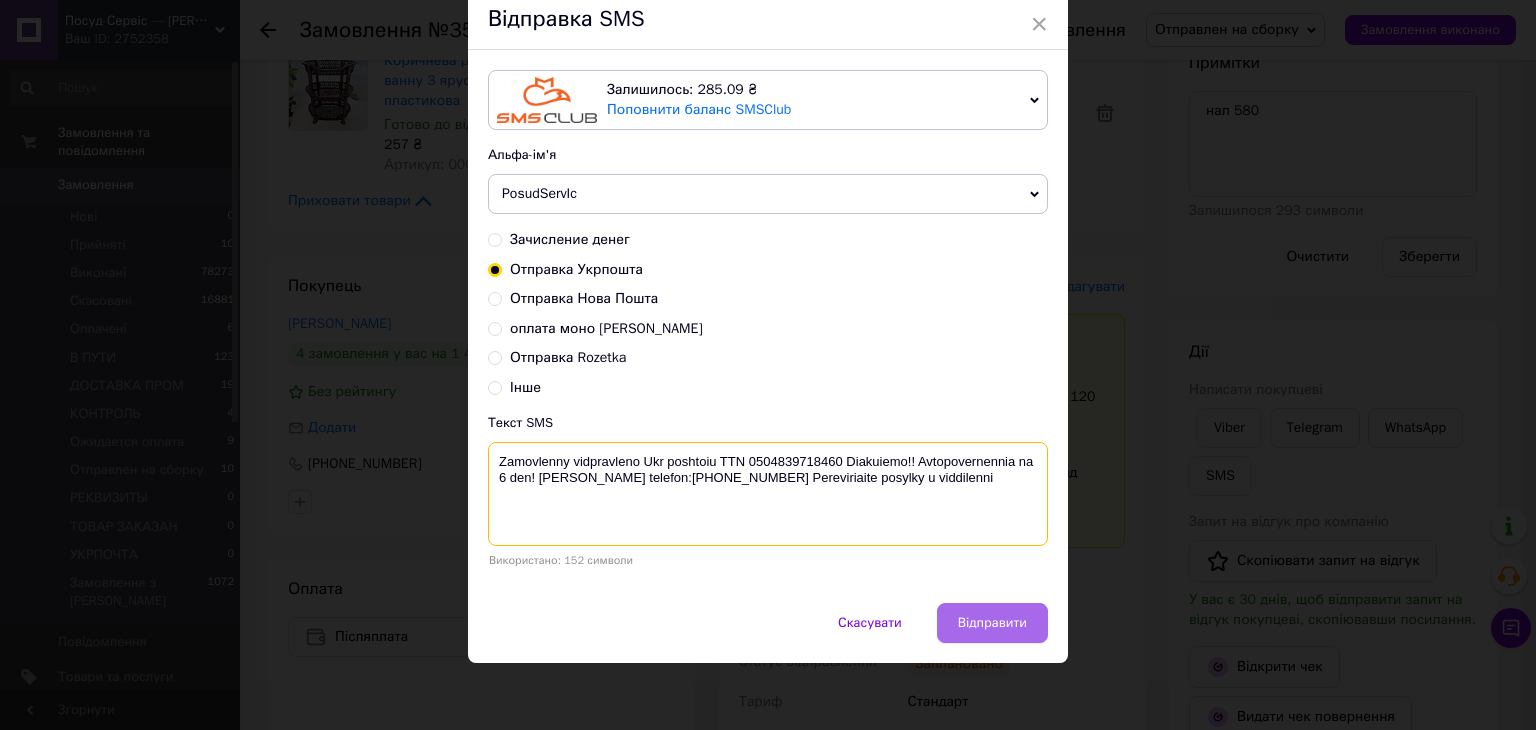 type on "Zamovlenny vidpravleno Ukr poshtoiu TTN 0504839718460 Diakuiemo!! Avtopovernennia na 6 den! Nash telefon:0800-335-646 Pereviriaite posylky u viddilenni" 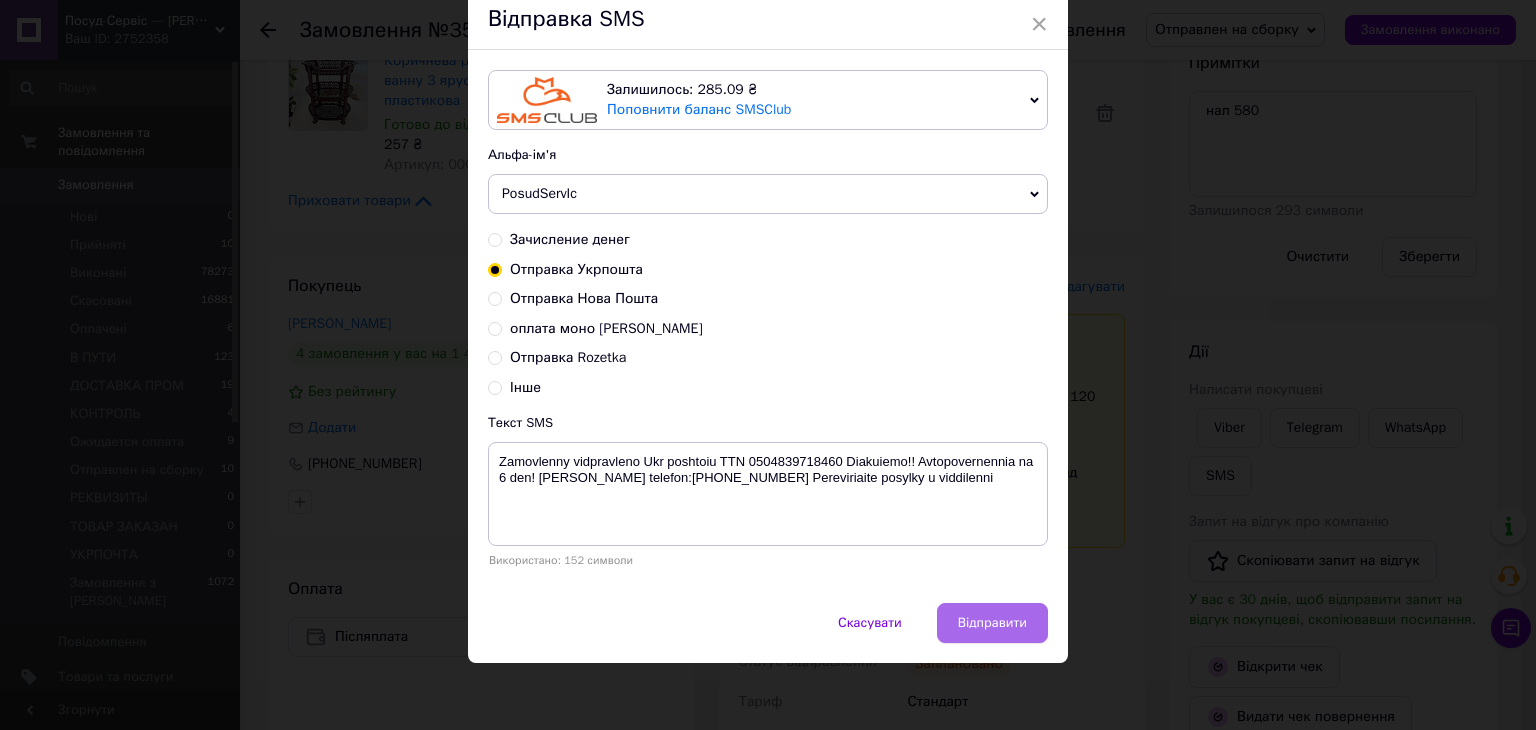 click on "Відправити" at bounding box center (992, 623) 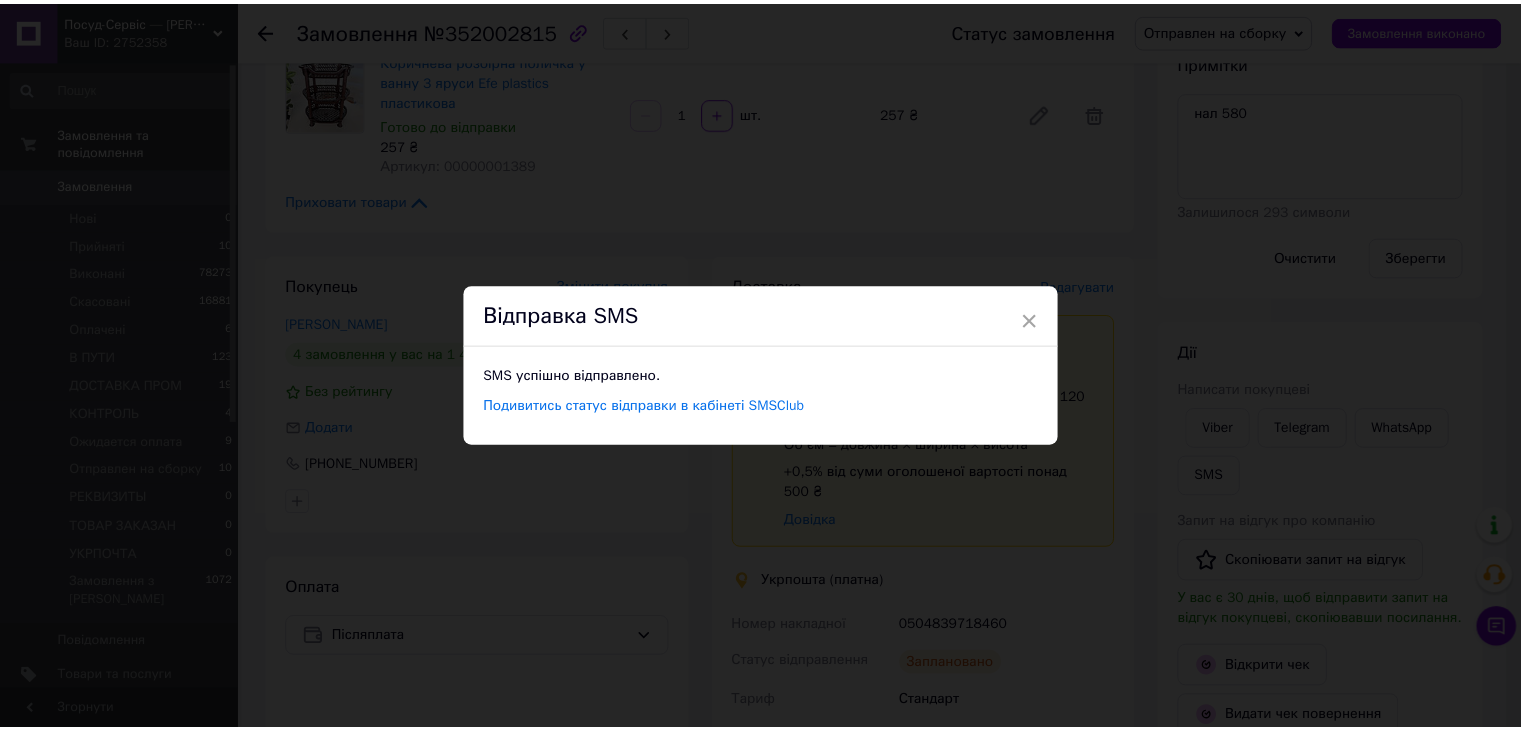 scroll, scrollTop: 0, scrollLeft: 0, axis: both 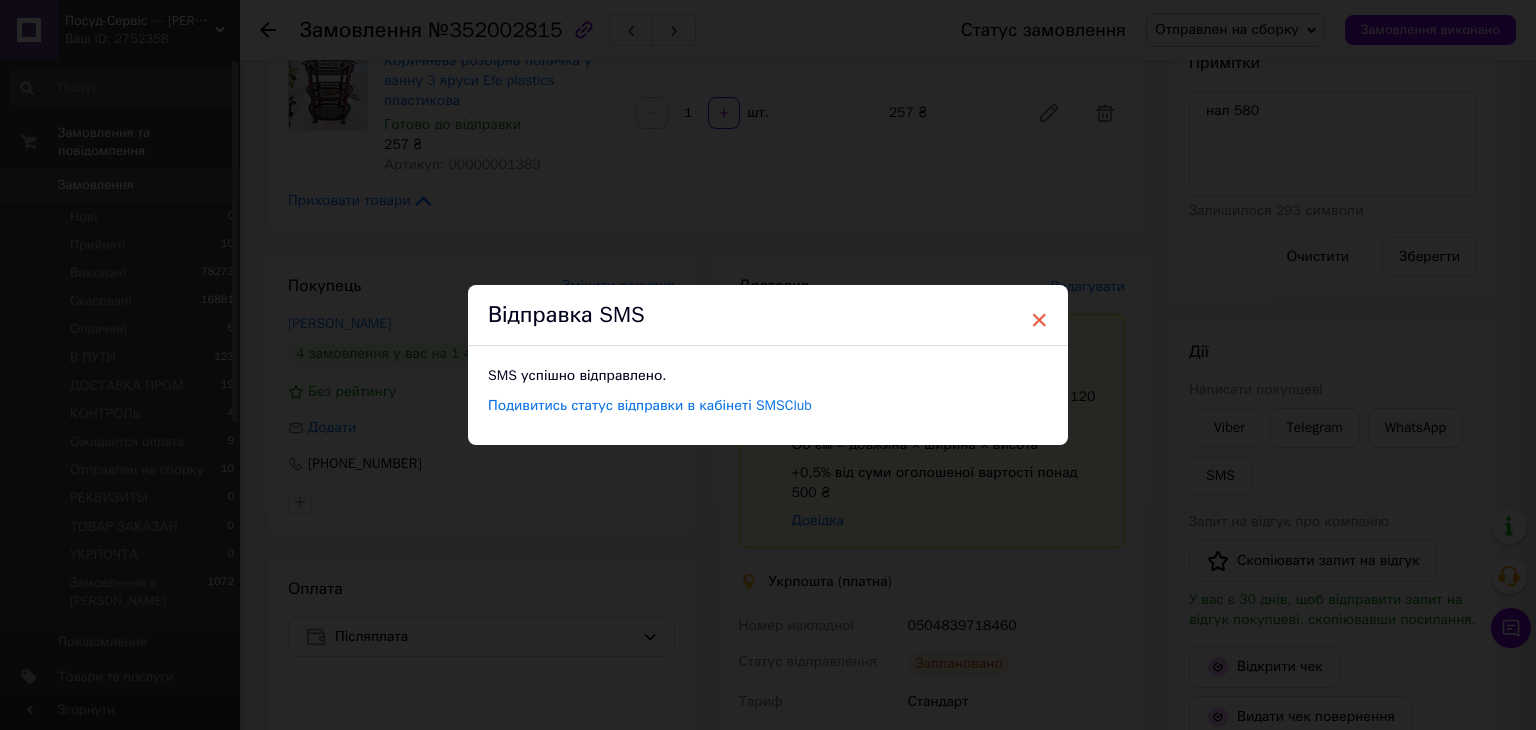 click on "×" at bounding box center (1039, 320) 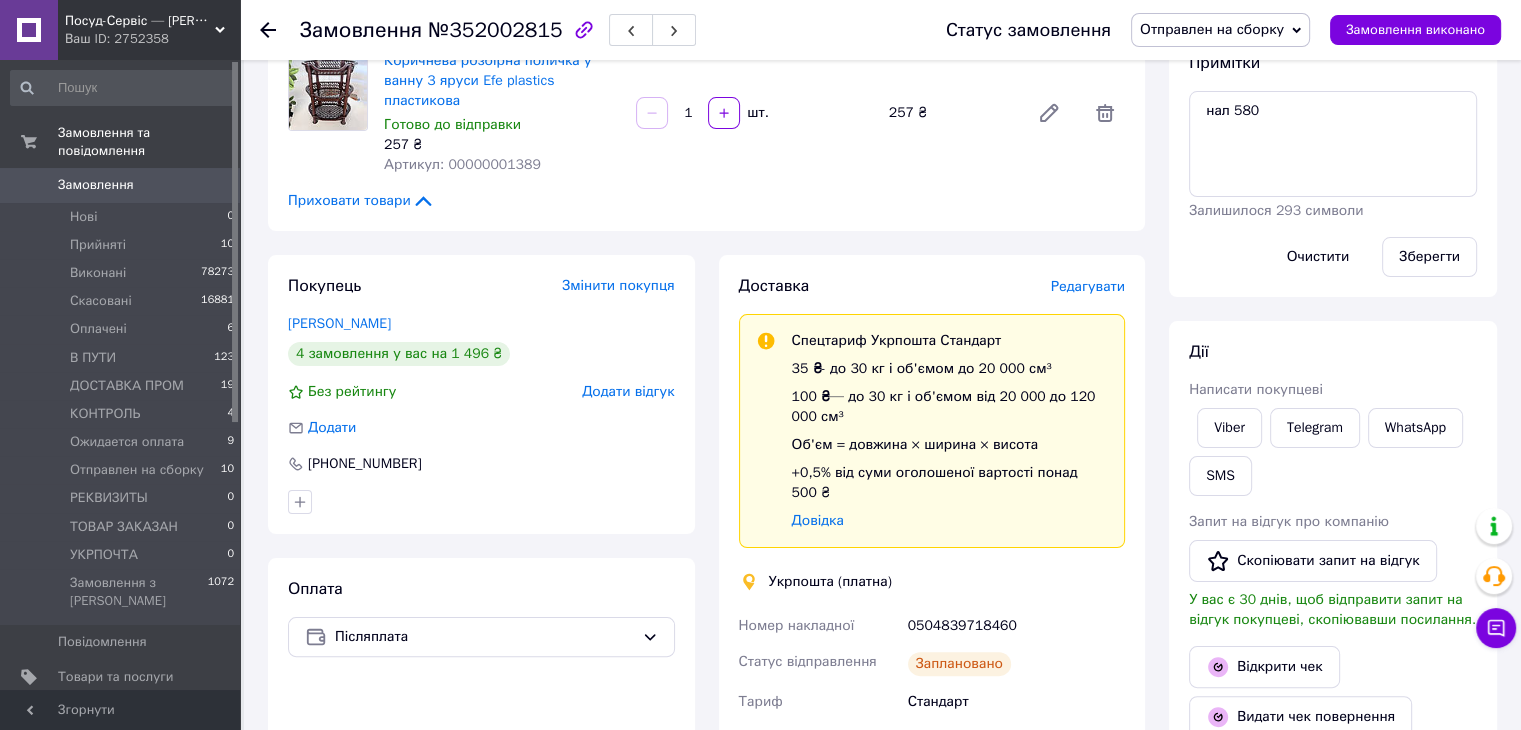 click on "Отправлен на сборку" at bounding box center [1212, 29] 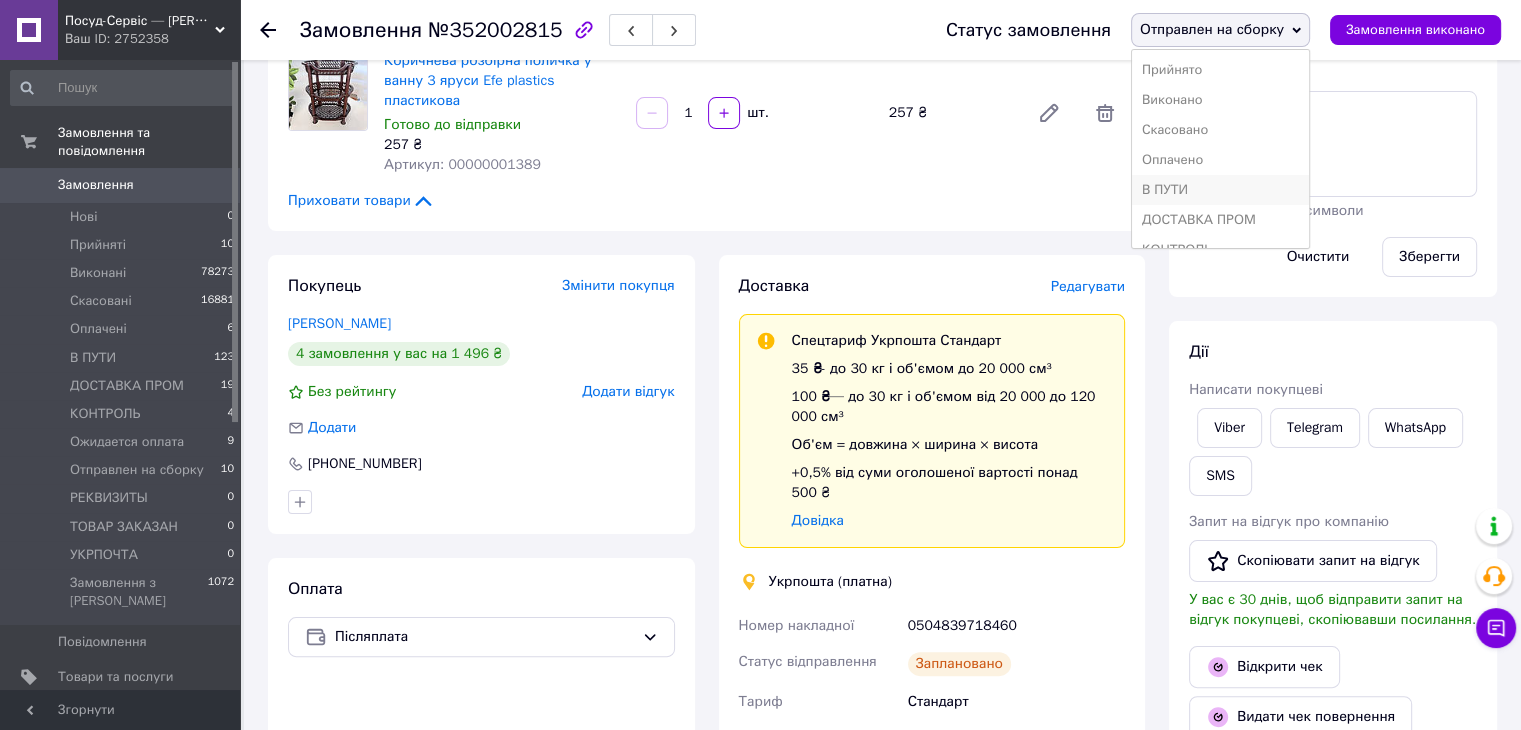 click on "В ПУТИ" at bounding box center [1220, 190] 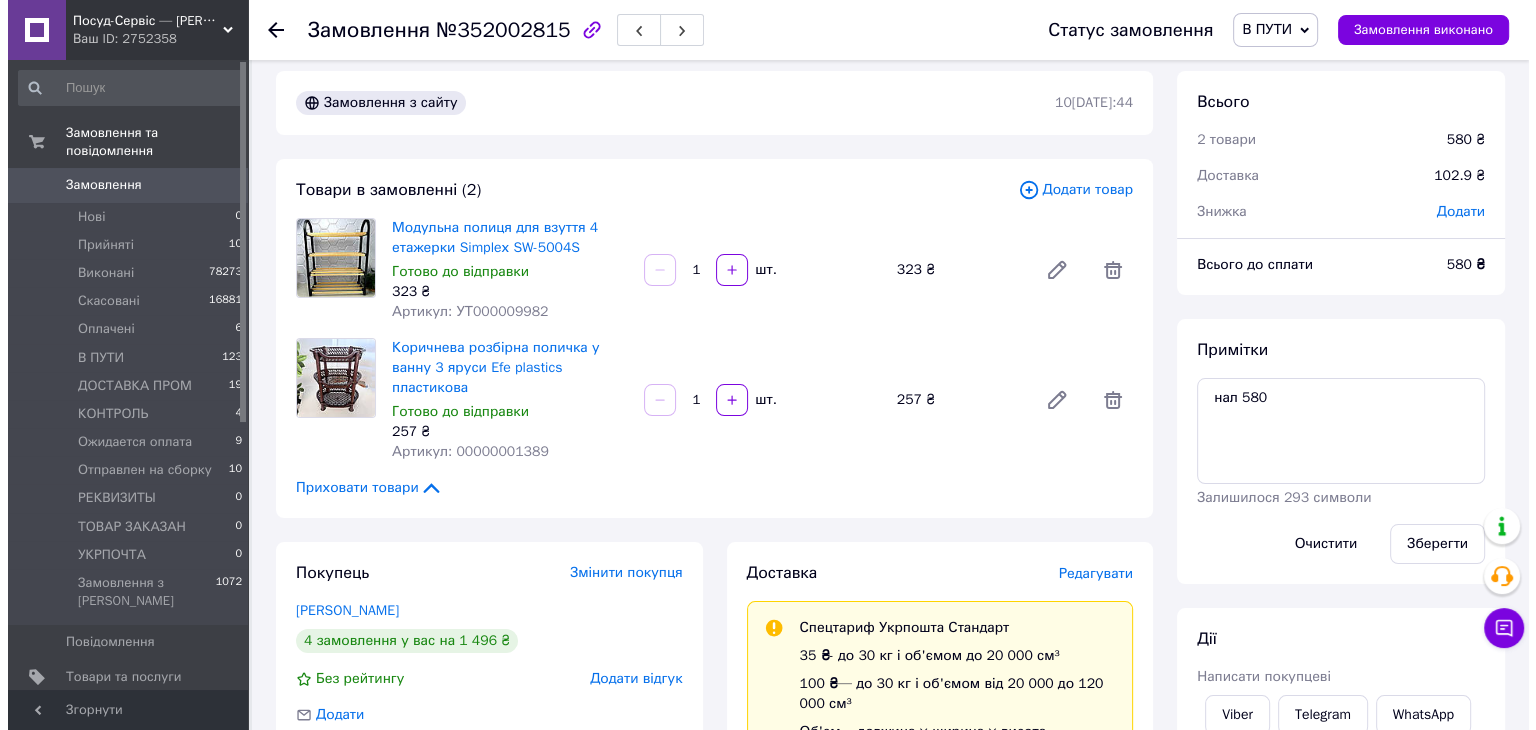 scroll, scrollTop: 0, scrollLeft: 0, axis: both 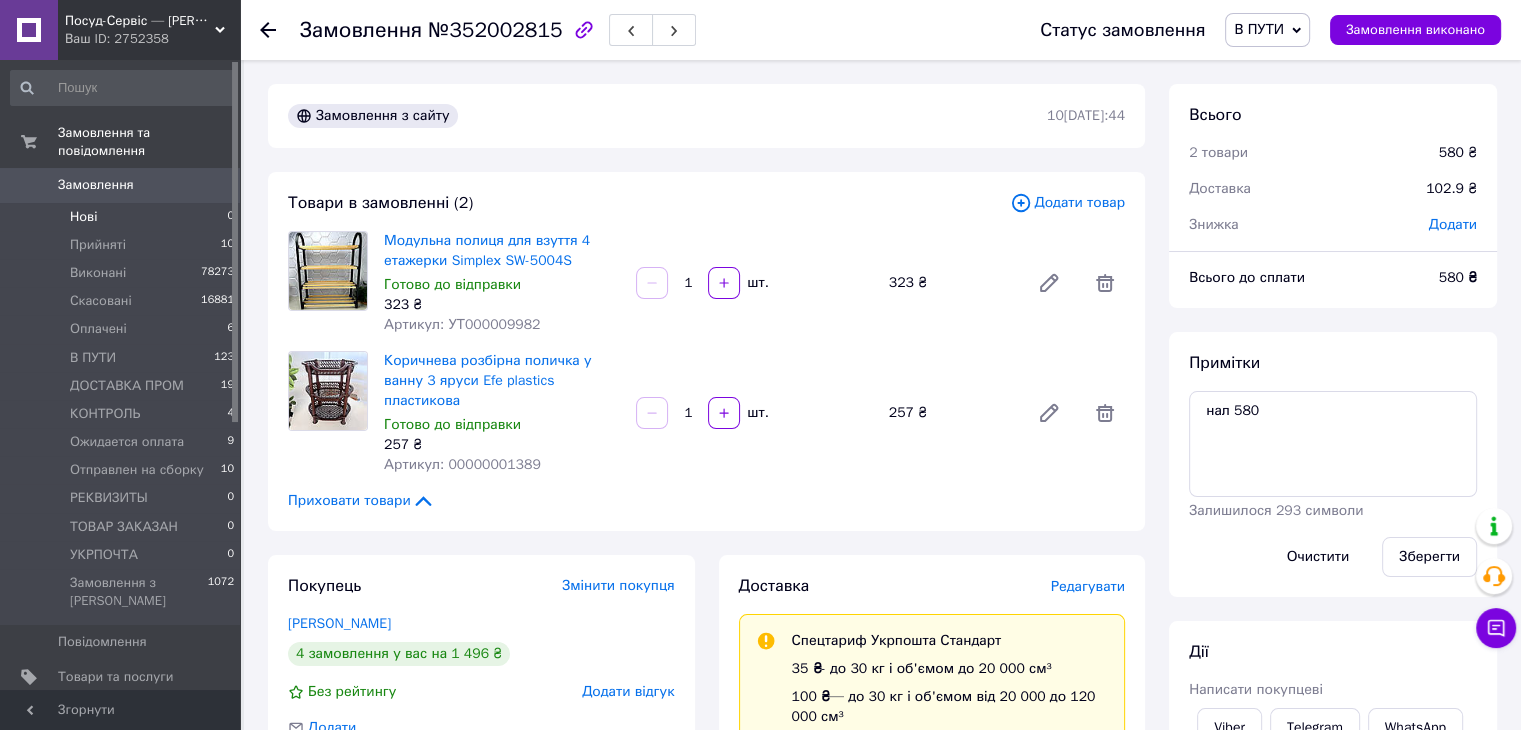 click on "Нові 0" at bounding box center [123, 217] 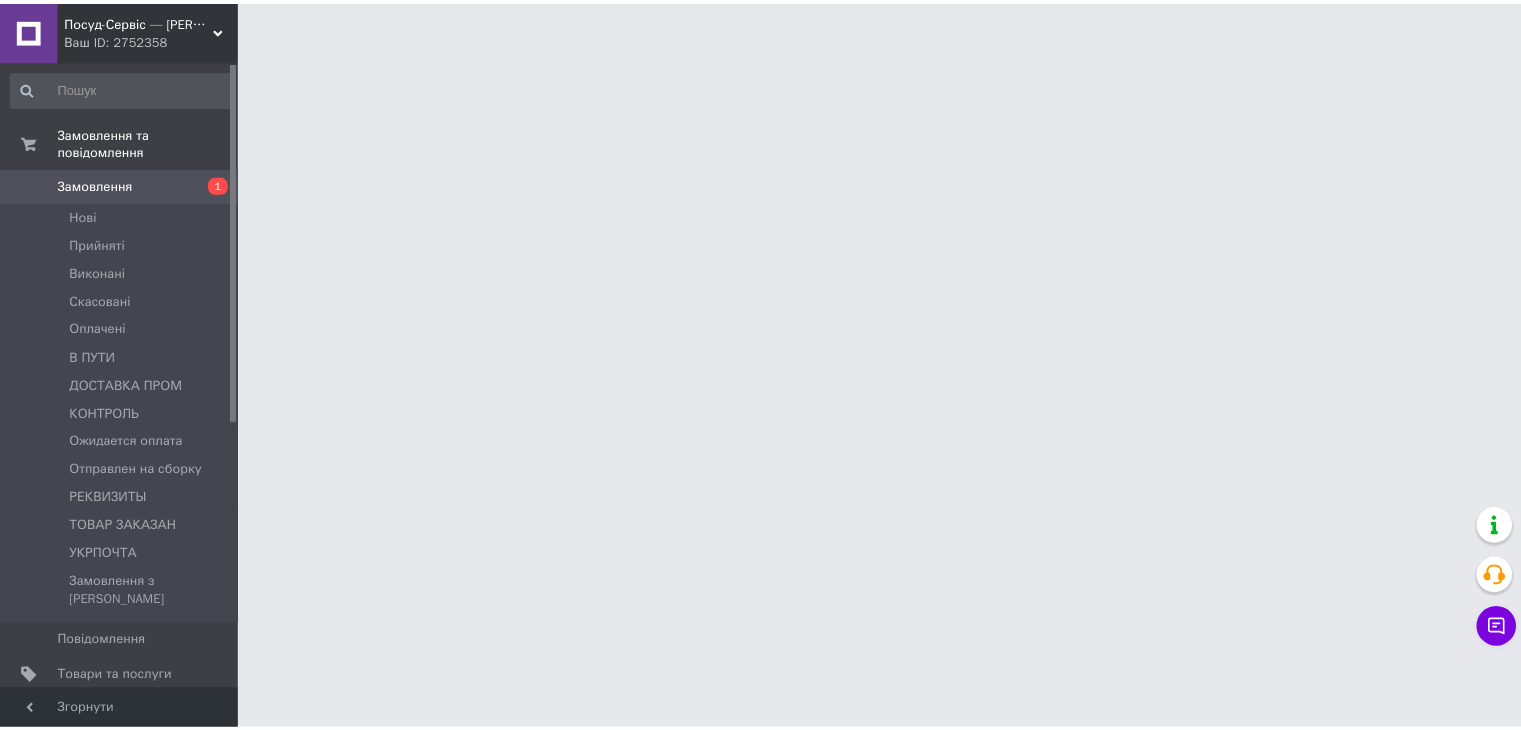 scroll, scrollTop: 0, scrollLeft: 0, axis: both 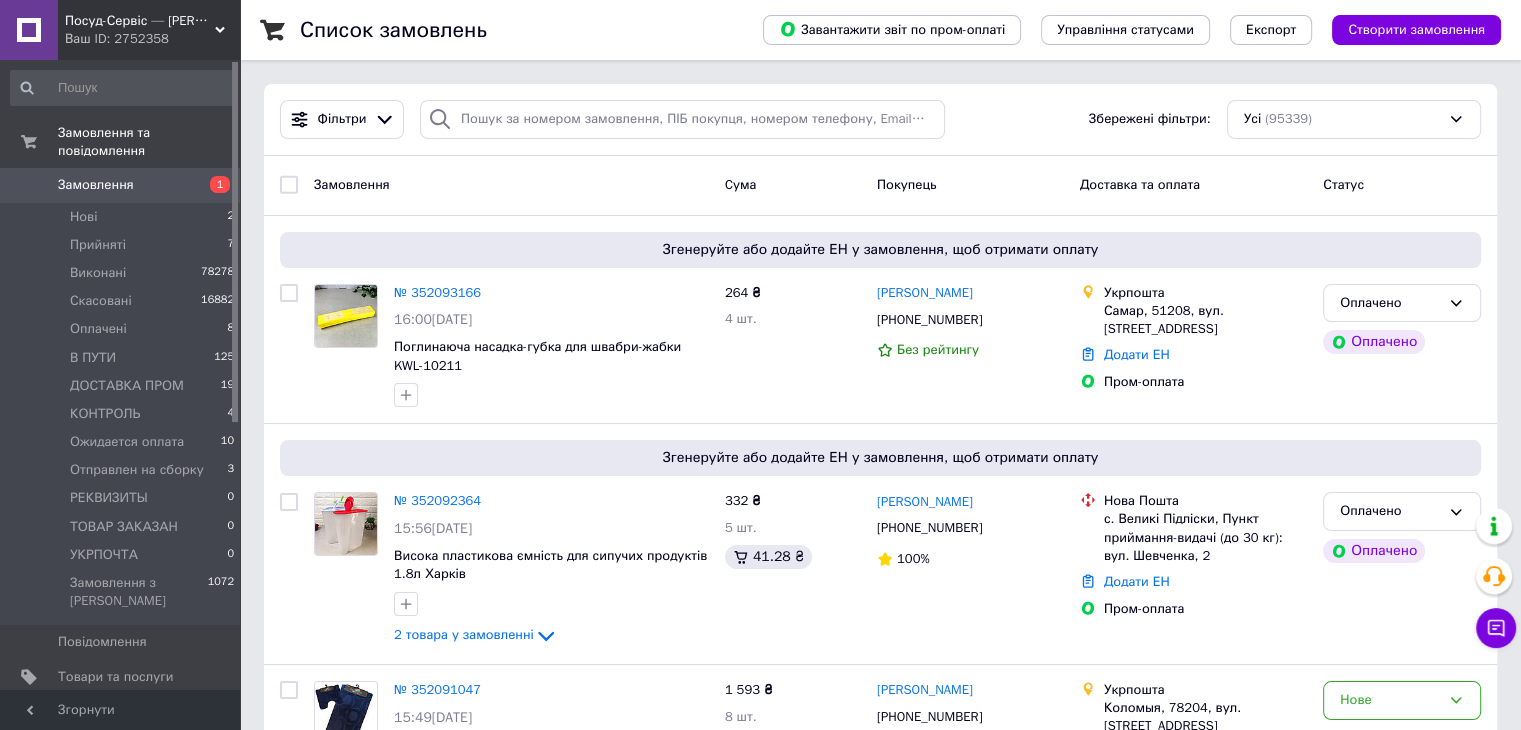 click on "Нові 2" at bounding box center (123, 217) 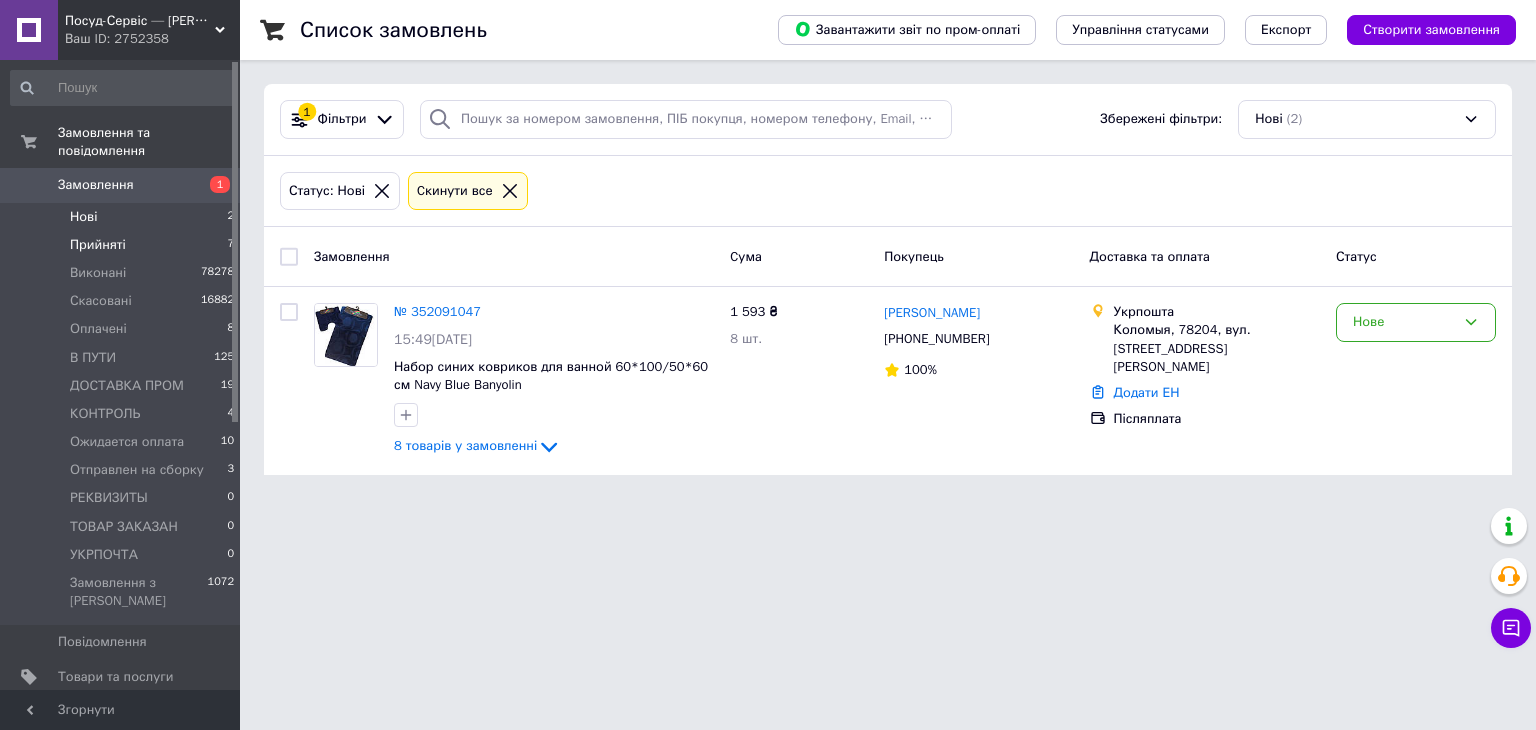 click on "Прийняті 7" at bounding box center [123, 245] 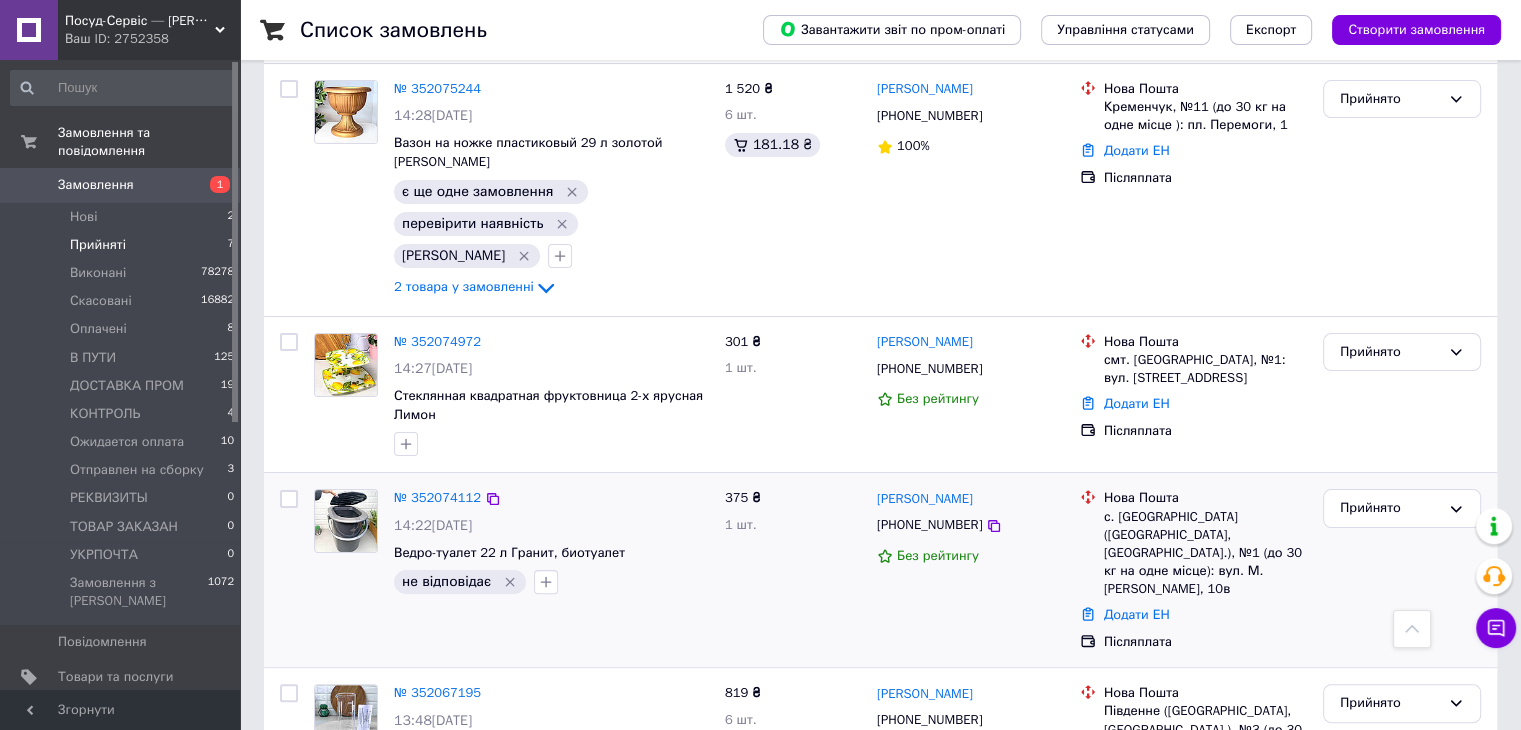 scroll, scrollTop: 206, scrollLeft: 0, axis: vertical 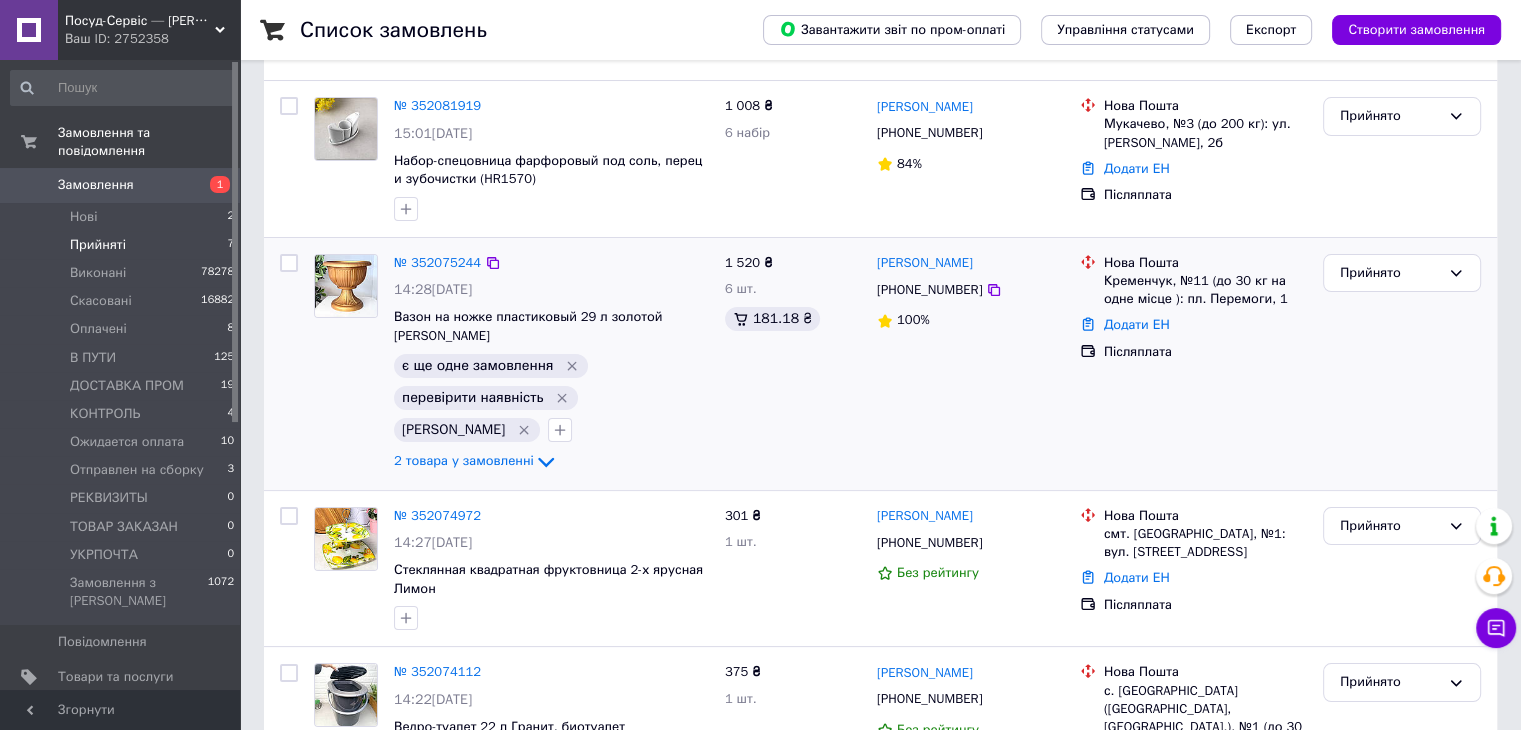 click on "2 товара у замовленні" 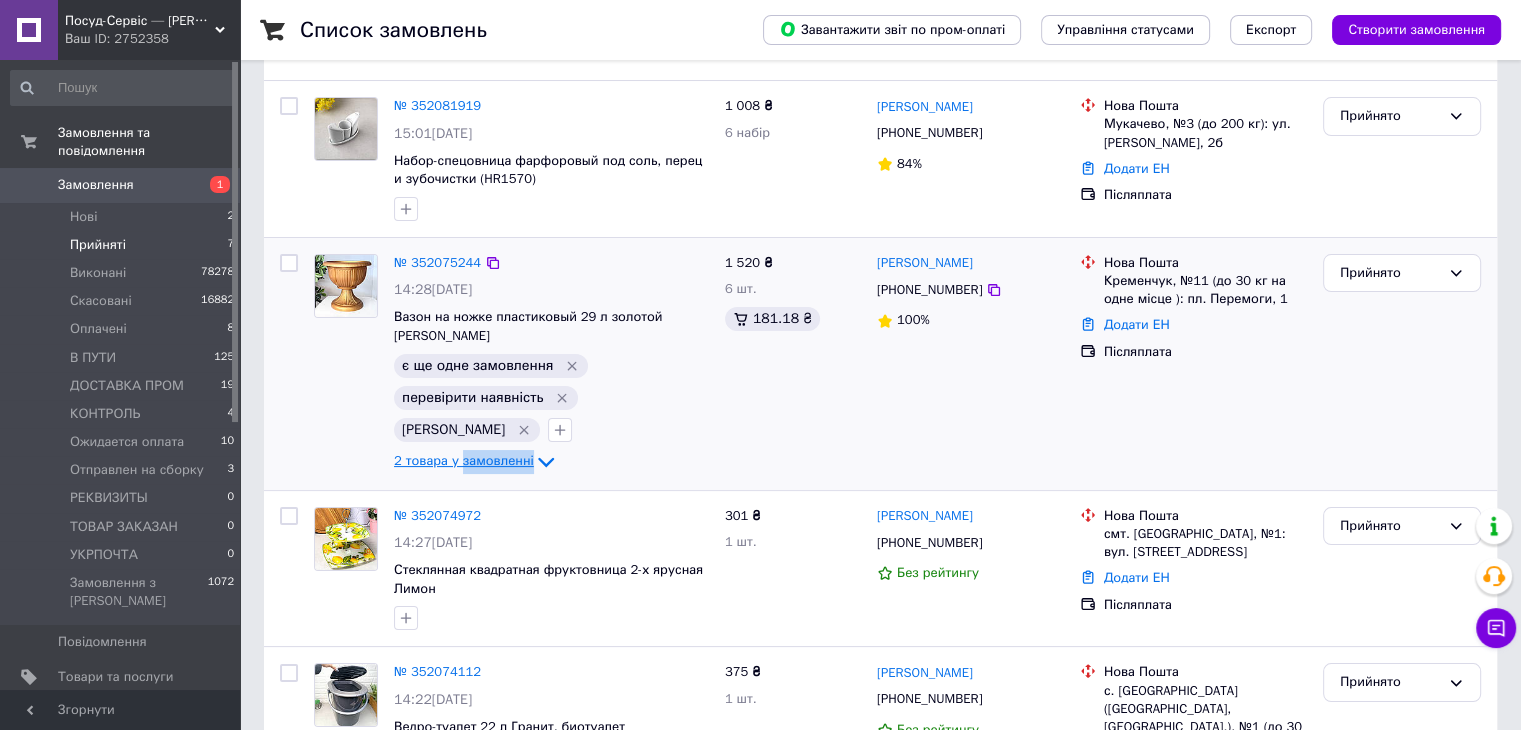 click on "2 товара у замовленні" at bounding box center (464, 460) 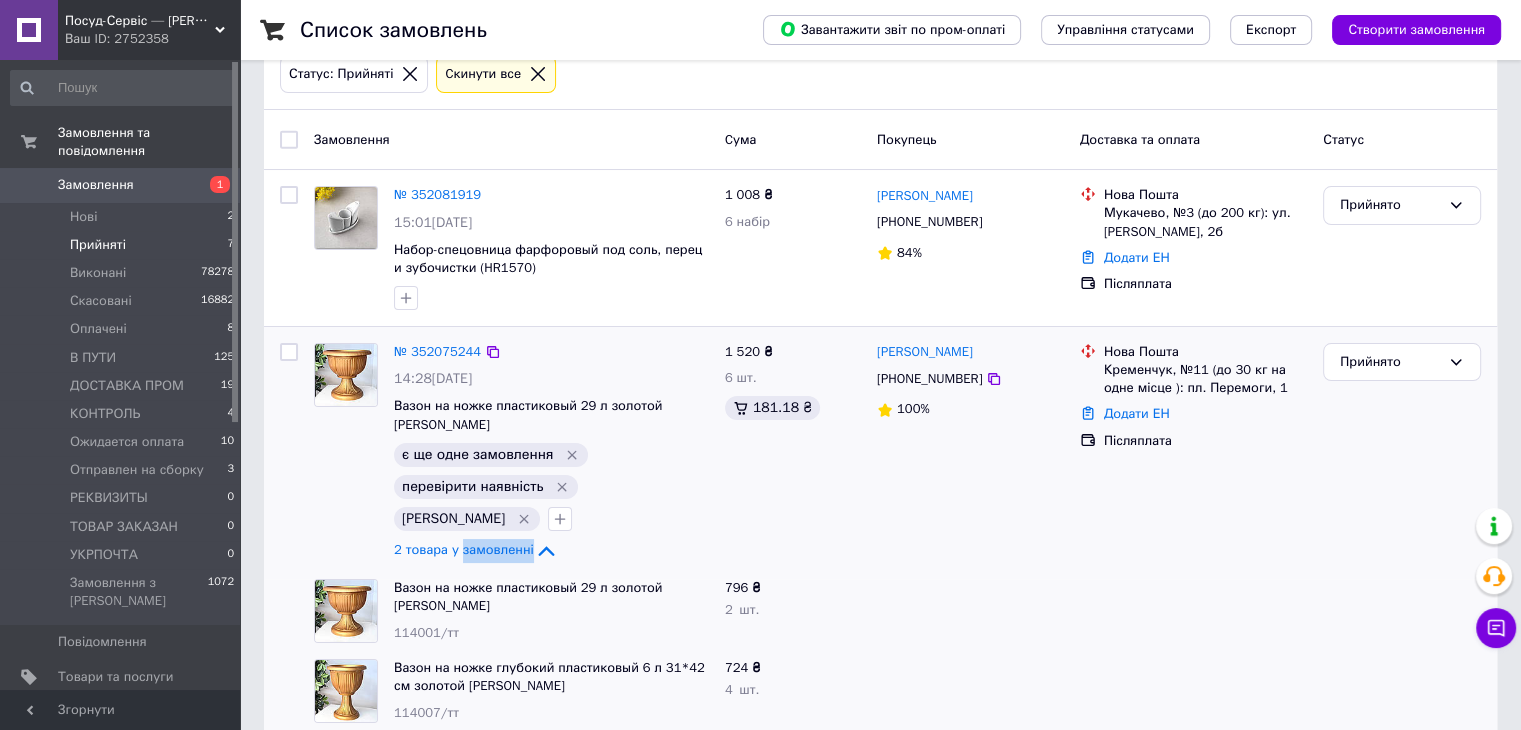 scroll, scrollTop: 106, scrollLeft: 0, axis: vertical 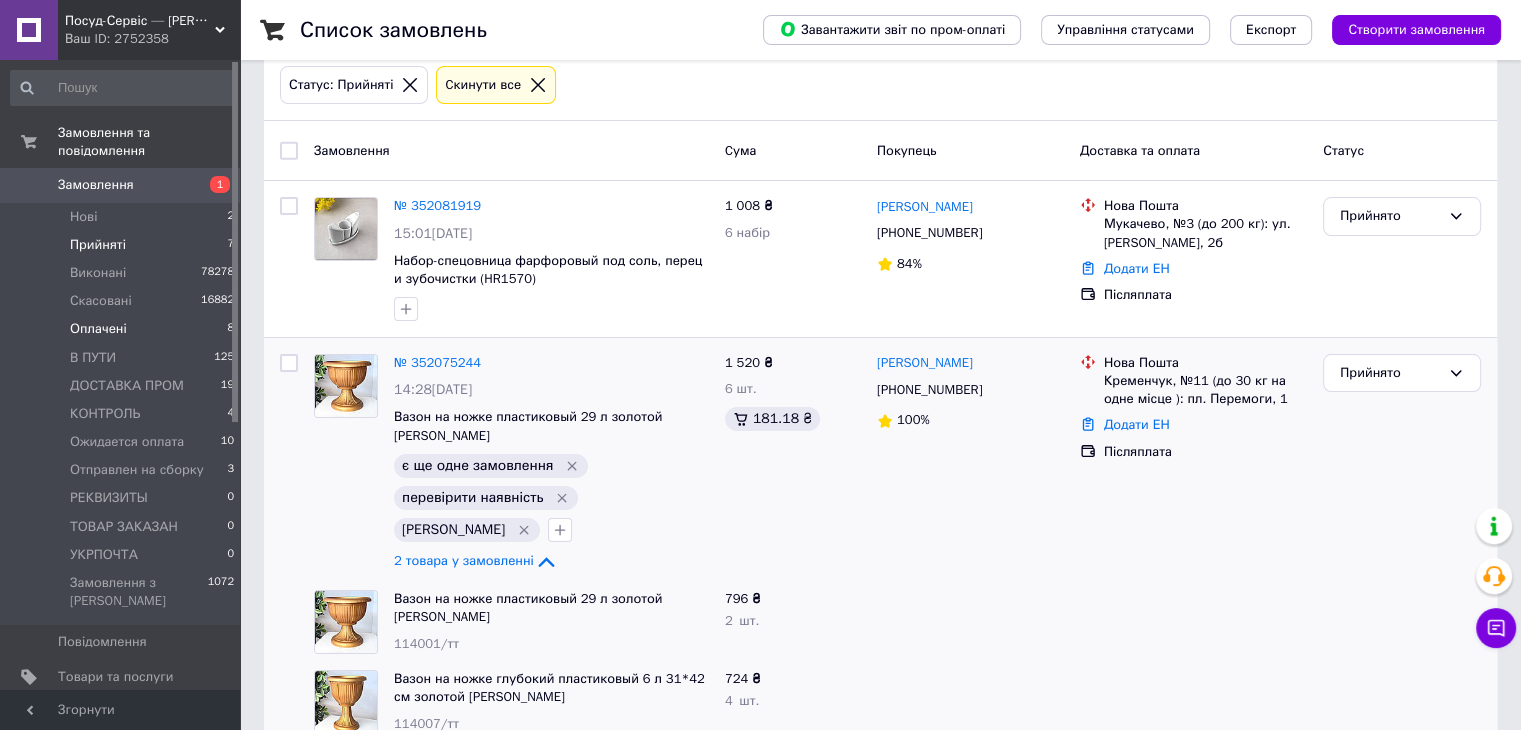click on "Оплачені" at bounding box center [98, 329] 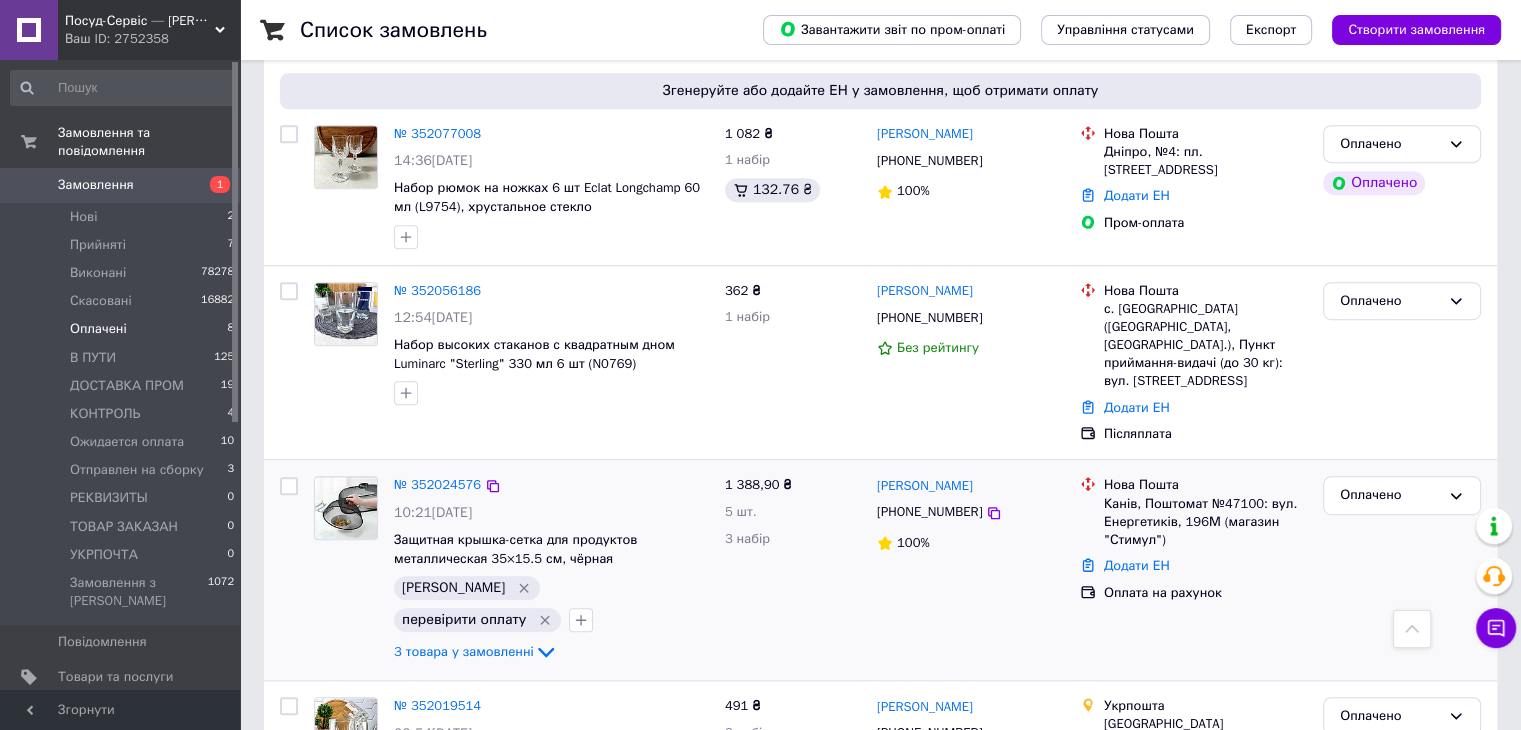 scroll, scrollTop: 1194, scrollLeft: 0, axis: vertical 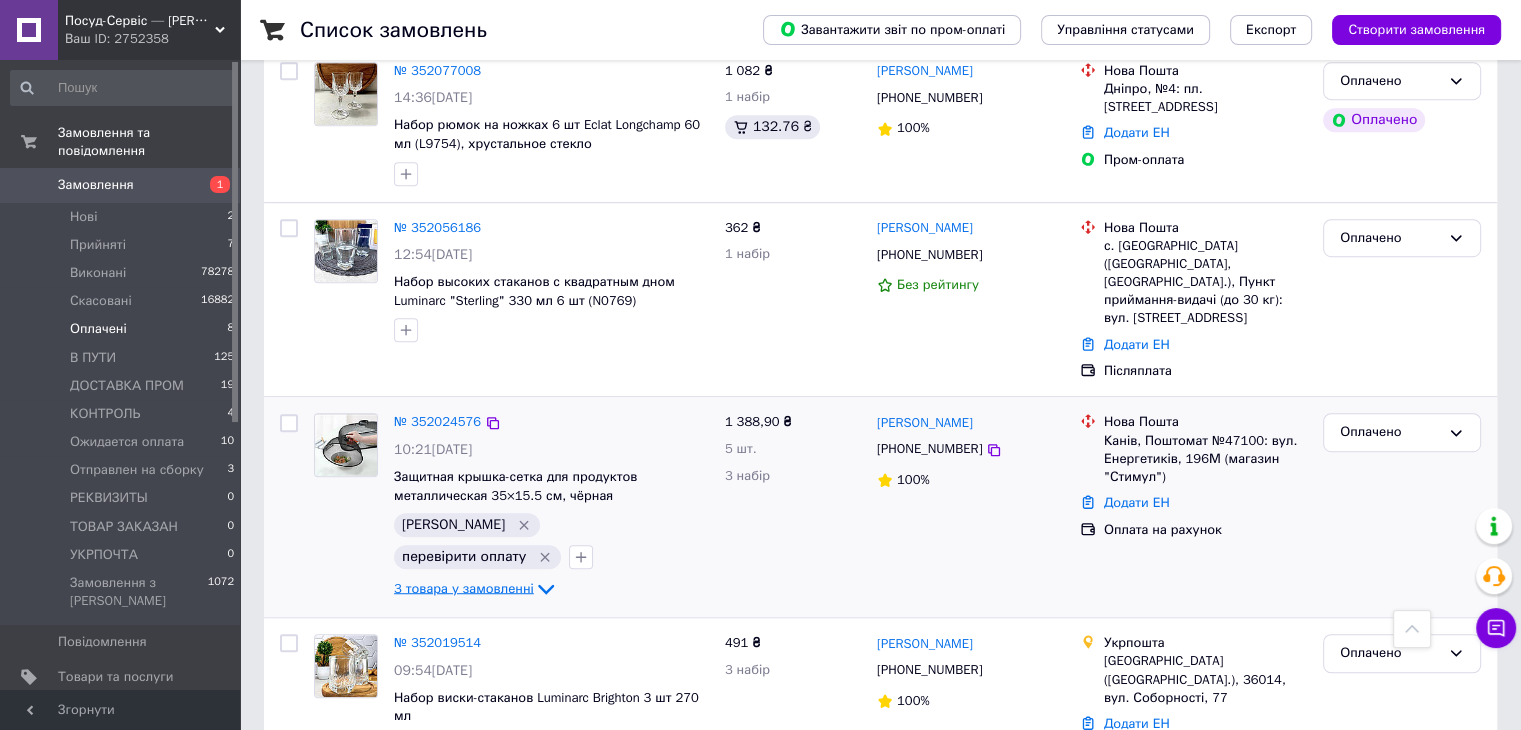 drag, startPoint x: 508, startPoint y: 562, endPoint x: 518, endPoint y: 565, distance: 10.440307 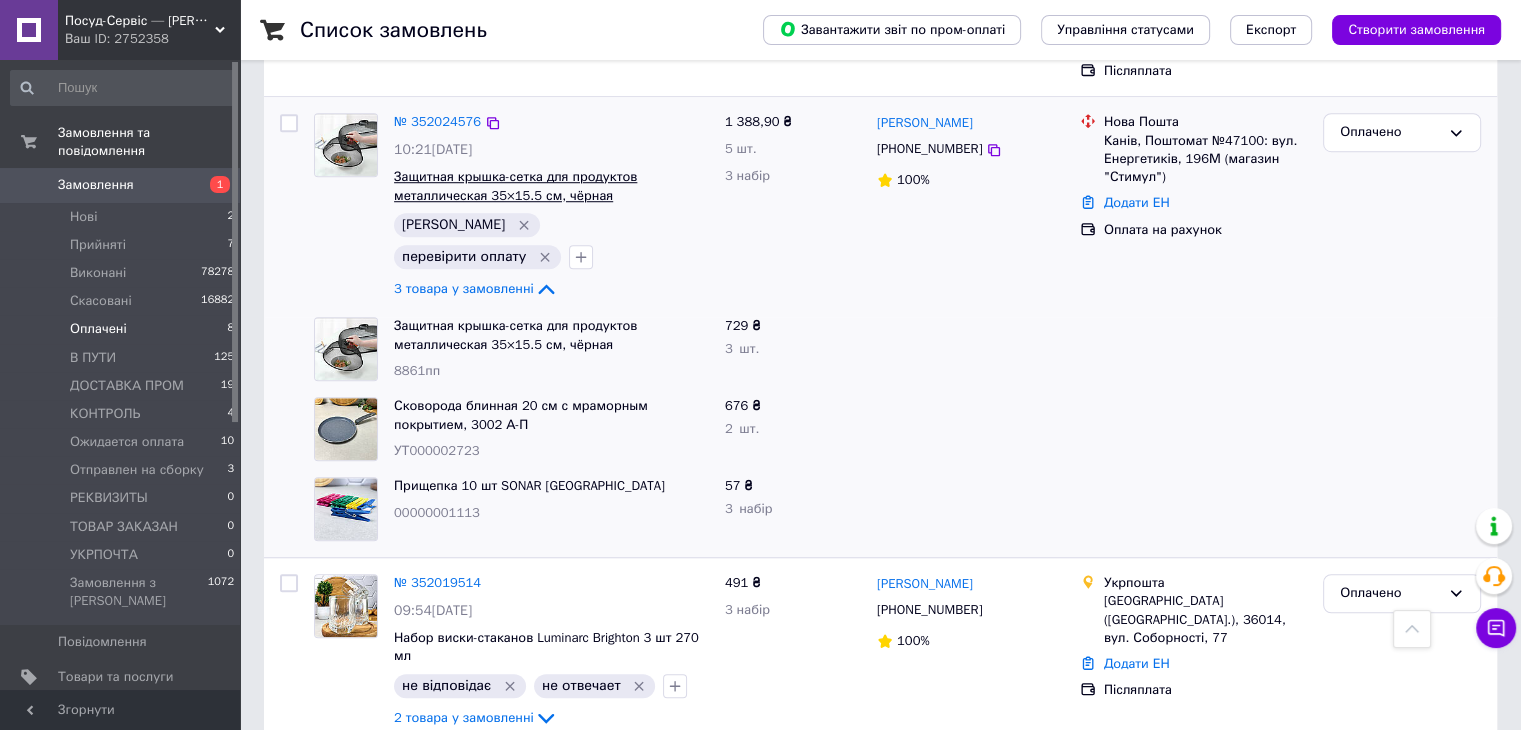 scroll, scrollTop: 1294, scrollLeft: 0, axis: vertical 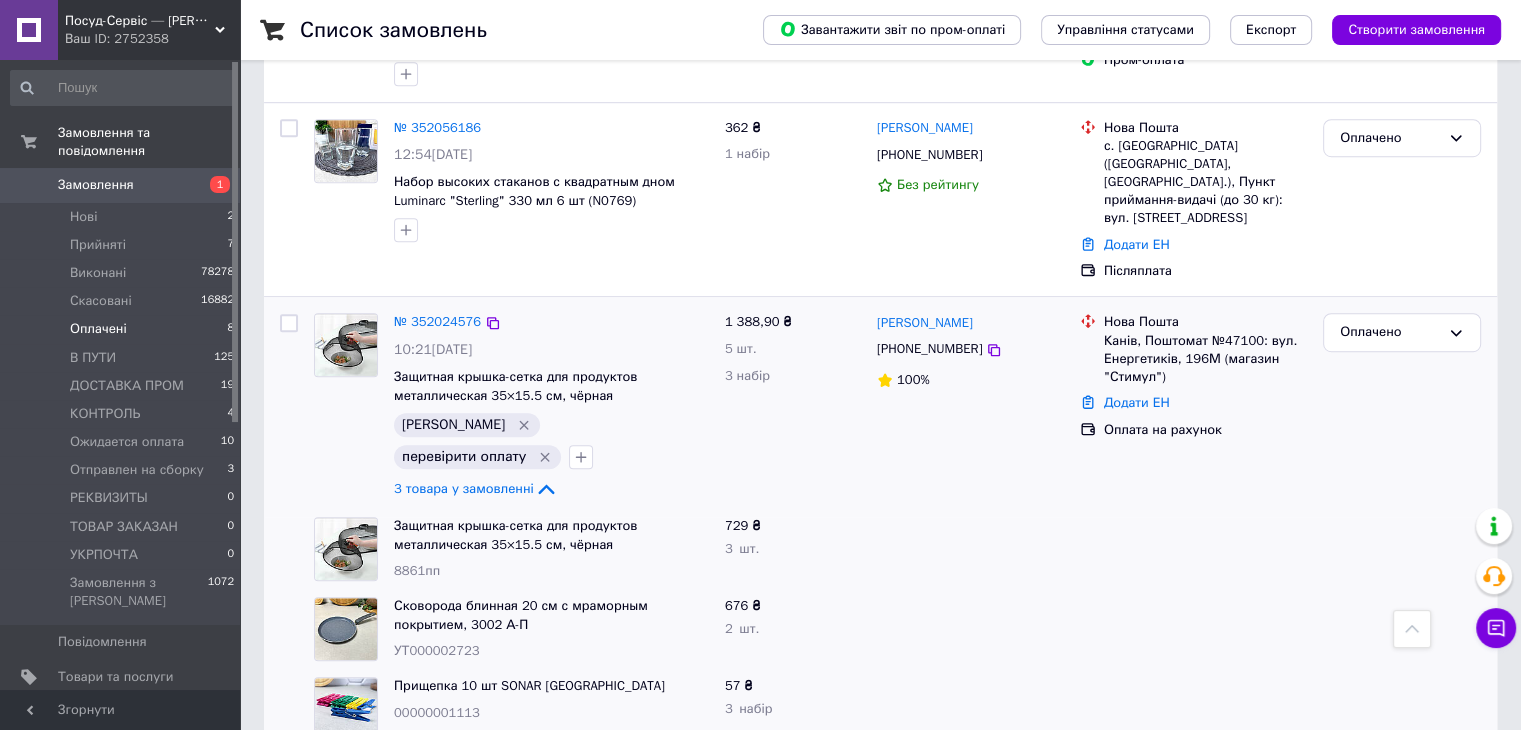 click on "№ 352024576 10:21[DATE] Защитная крышка-сетка для продуктов металлическая 35×15.5 см, чёрная вайбер [PERSON_NAME]   перевірити оплату   3 товара у замовленні" at bounding box center (551, 407) 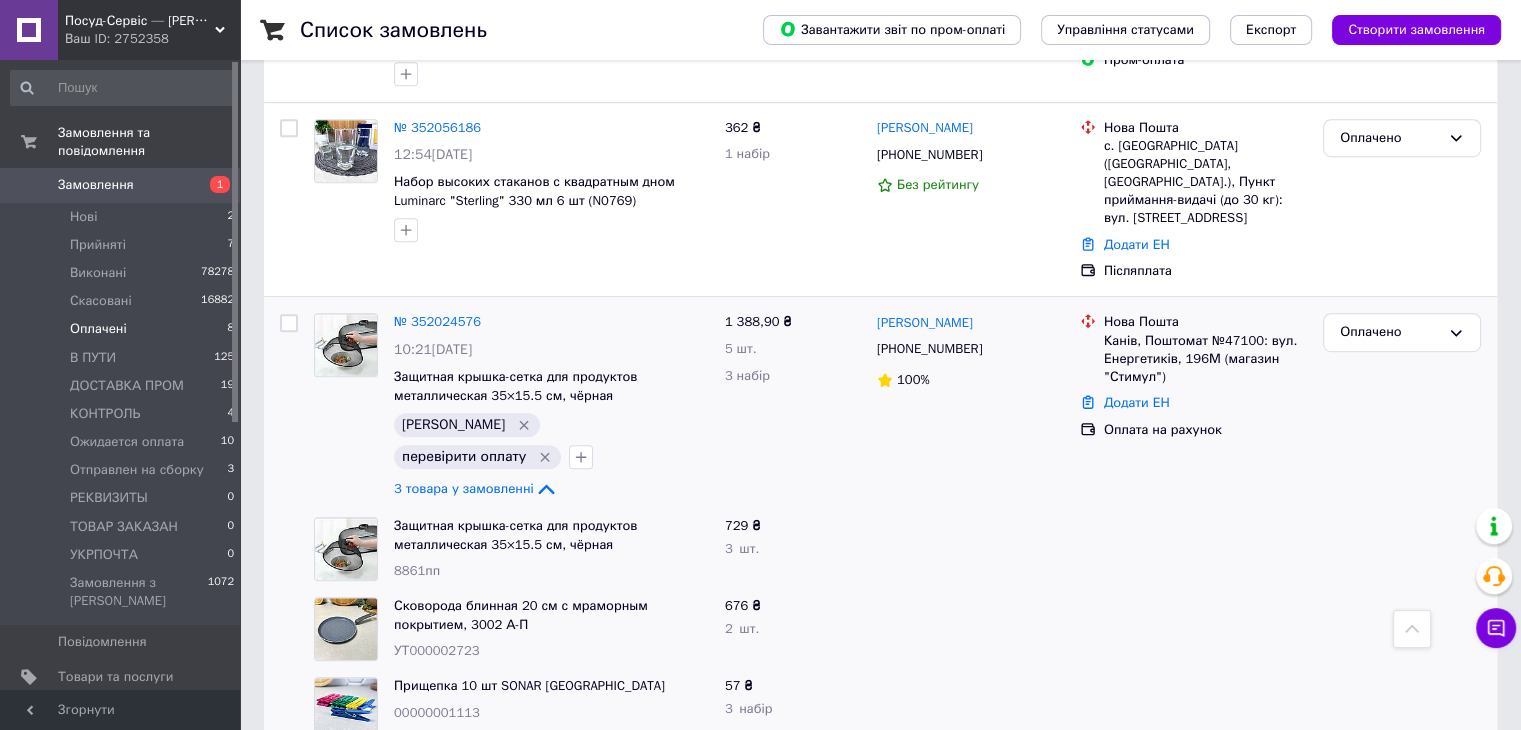 drag, startPoint x: 438, startPoint y: 301, endPoint x: 688, endPoint y: 369, distance: 259.083 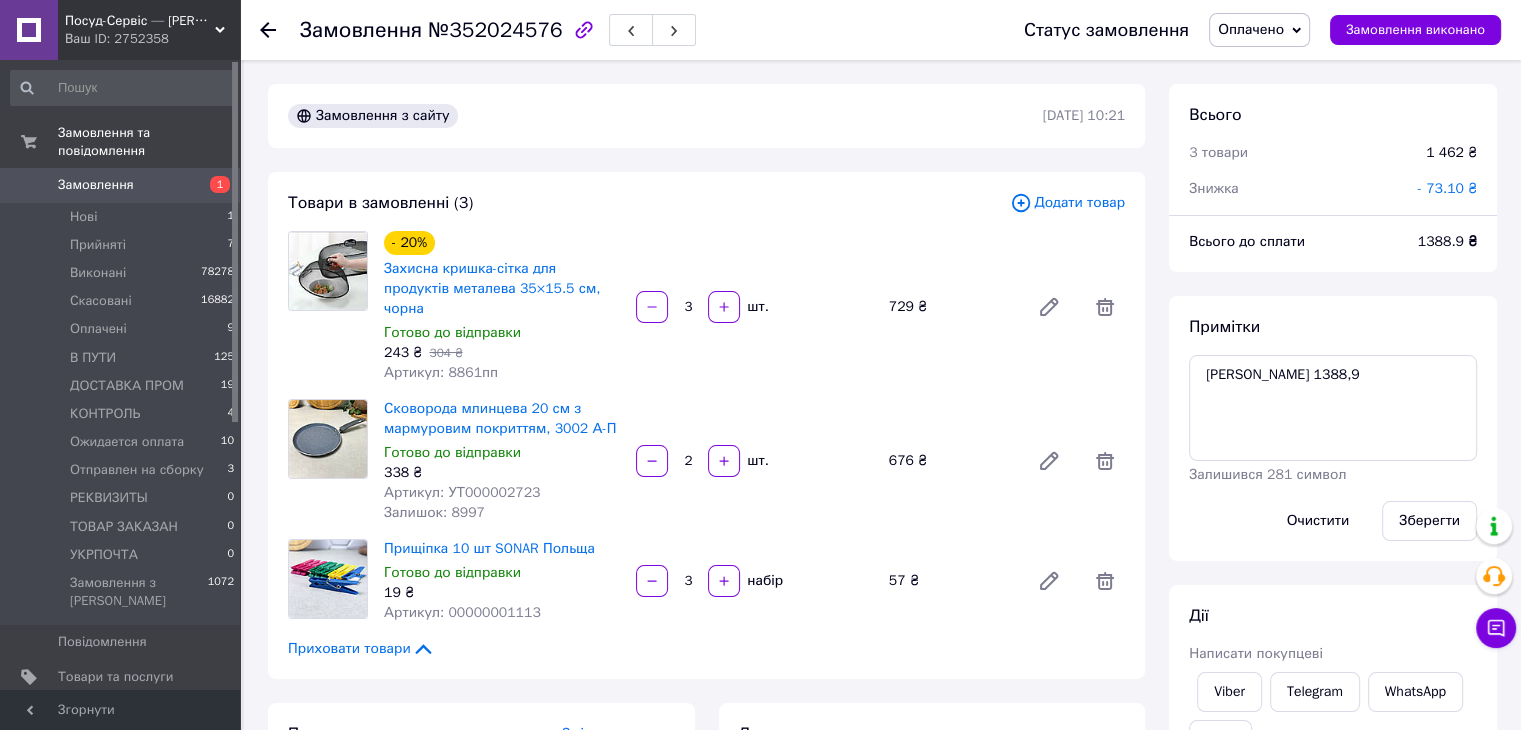 scroll, scrollTop: 68, scrollLeft: 0, axis: vertical 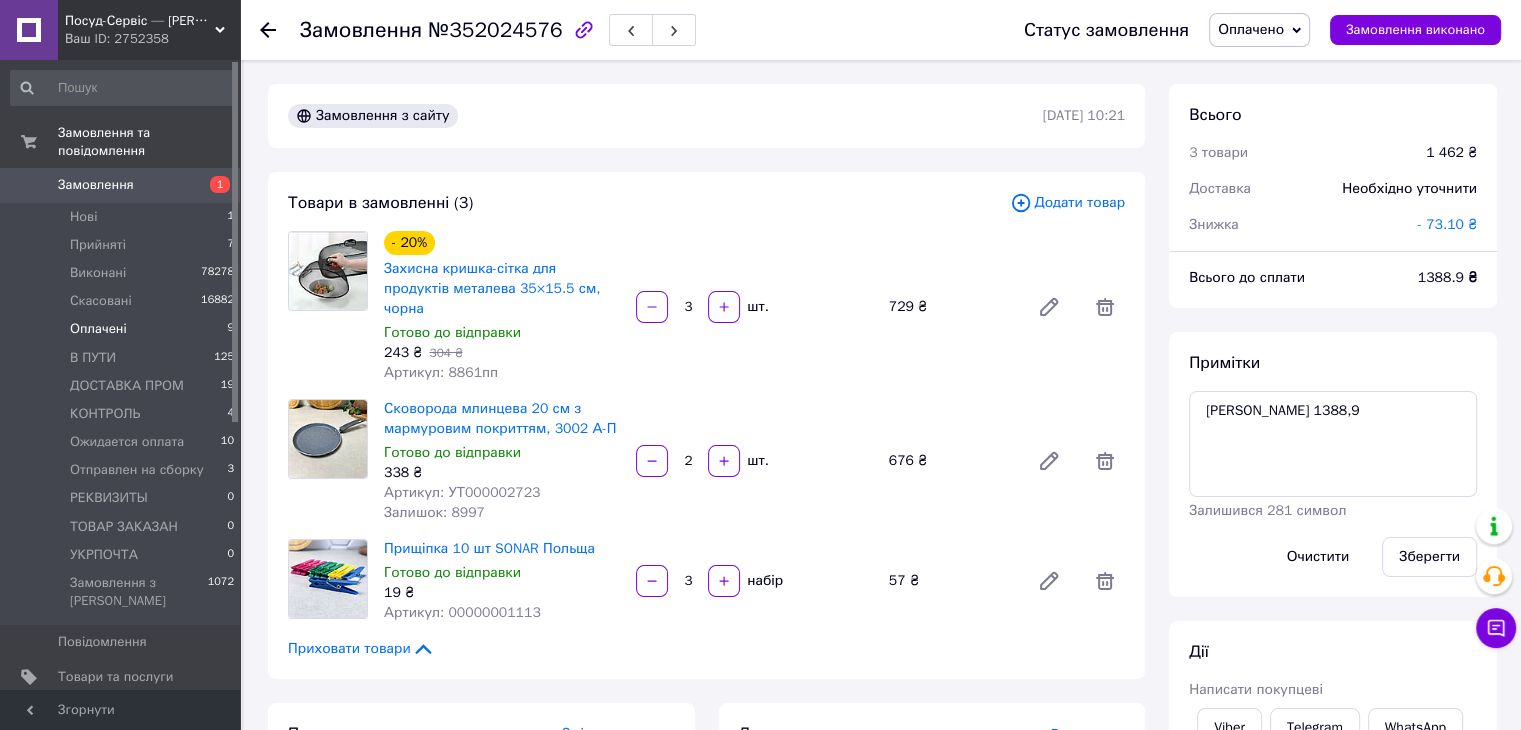 click on "Оплачені" at bounding box center [98, 329] 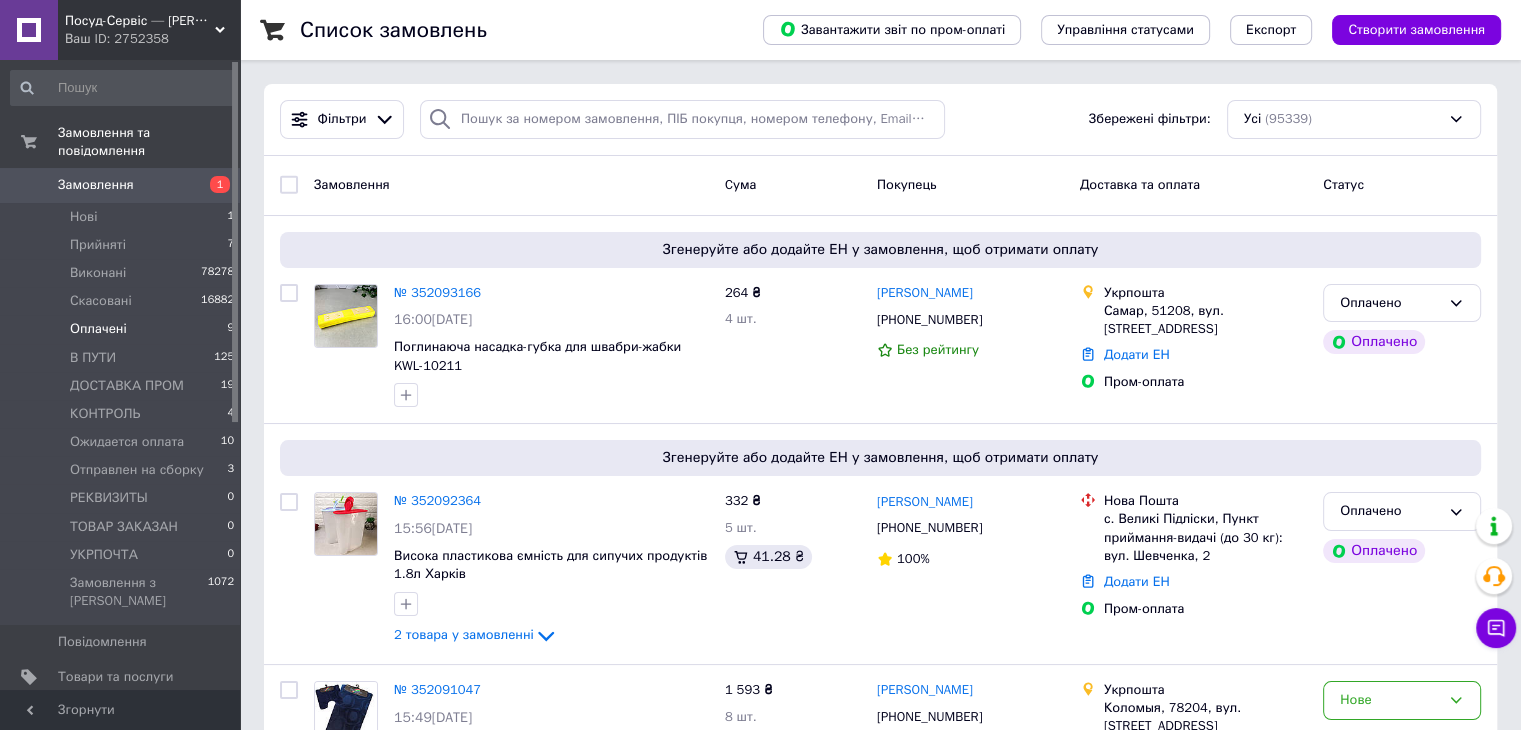 click on "Оплачені" at bounding box center [98, 329] 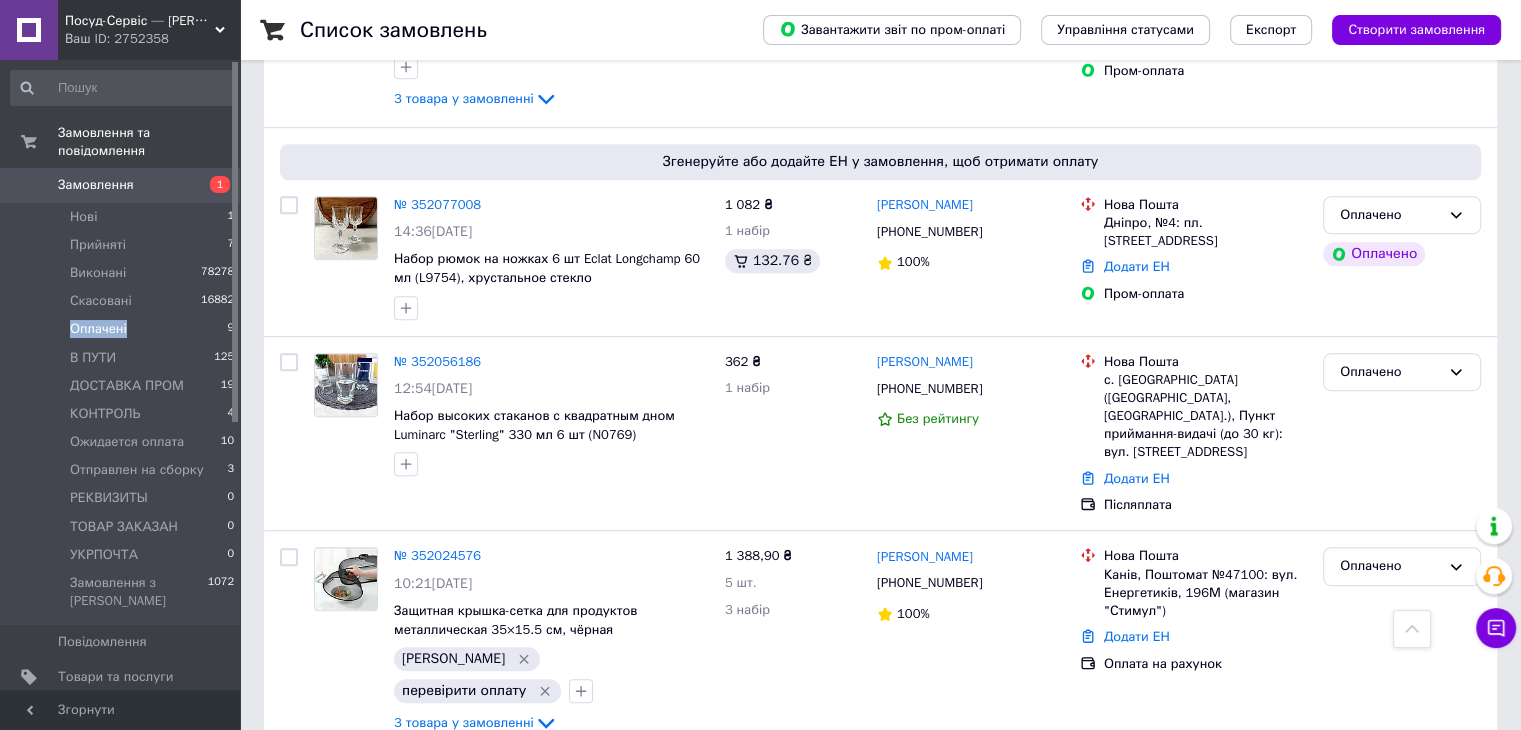 scroll, scrollTop: 894, scrollLeft: 0, axis: vertical 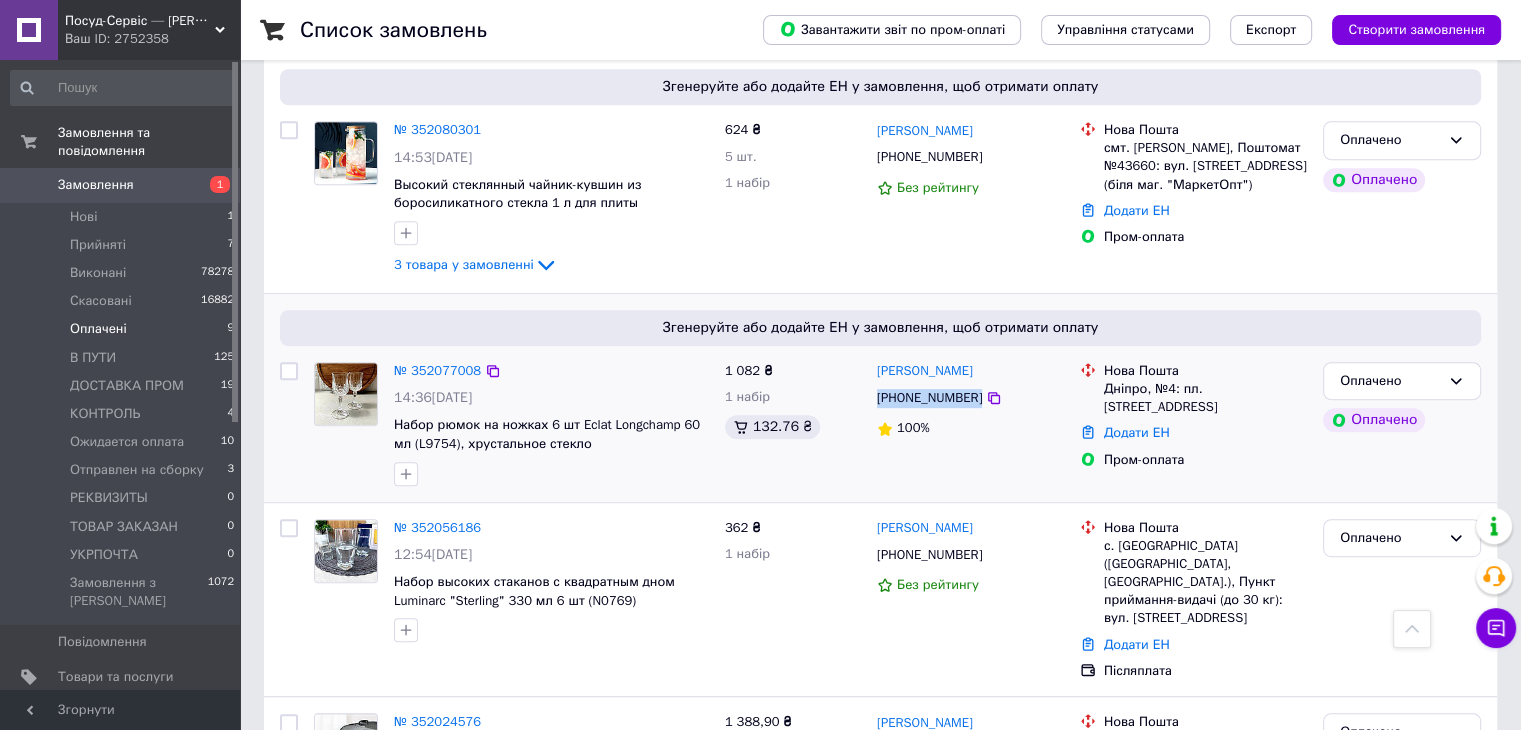 drag, startPoint x: 1016, startPoint y: 397, endPoint x: 877, endPoint y: 393, distance: 139.05754 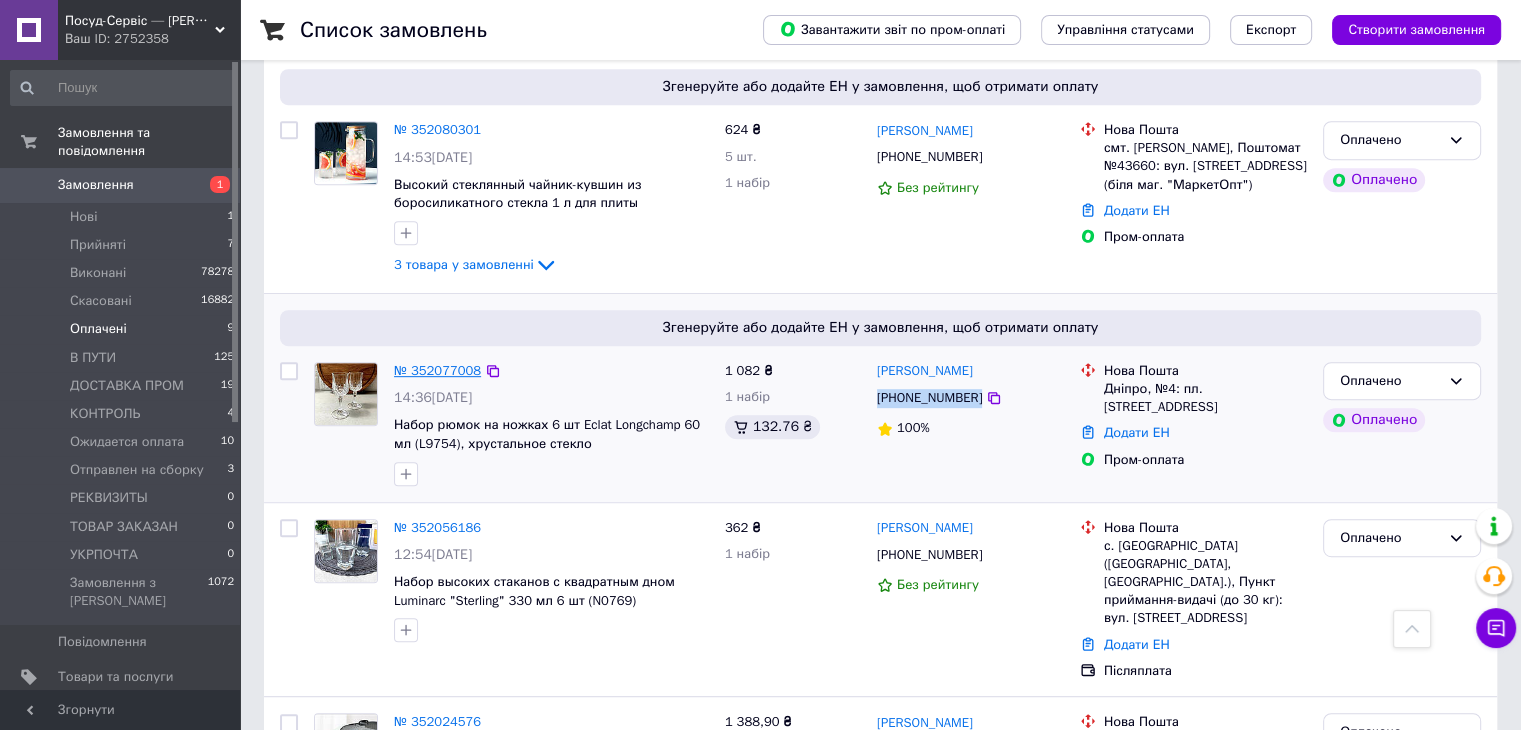 click on "№ 352077008" at bounding box center [437, 370] 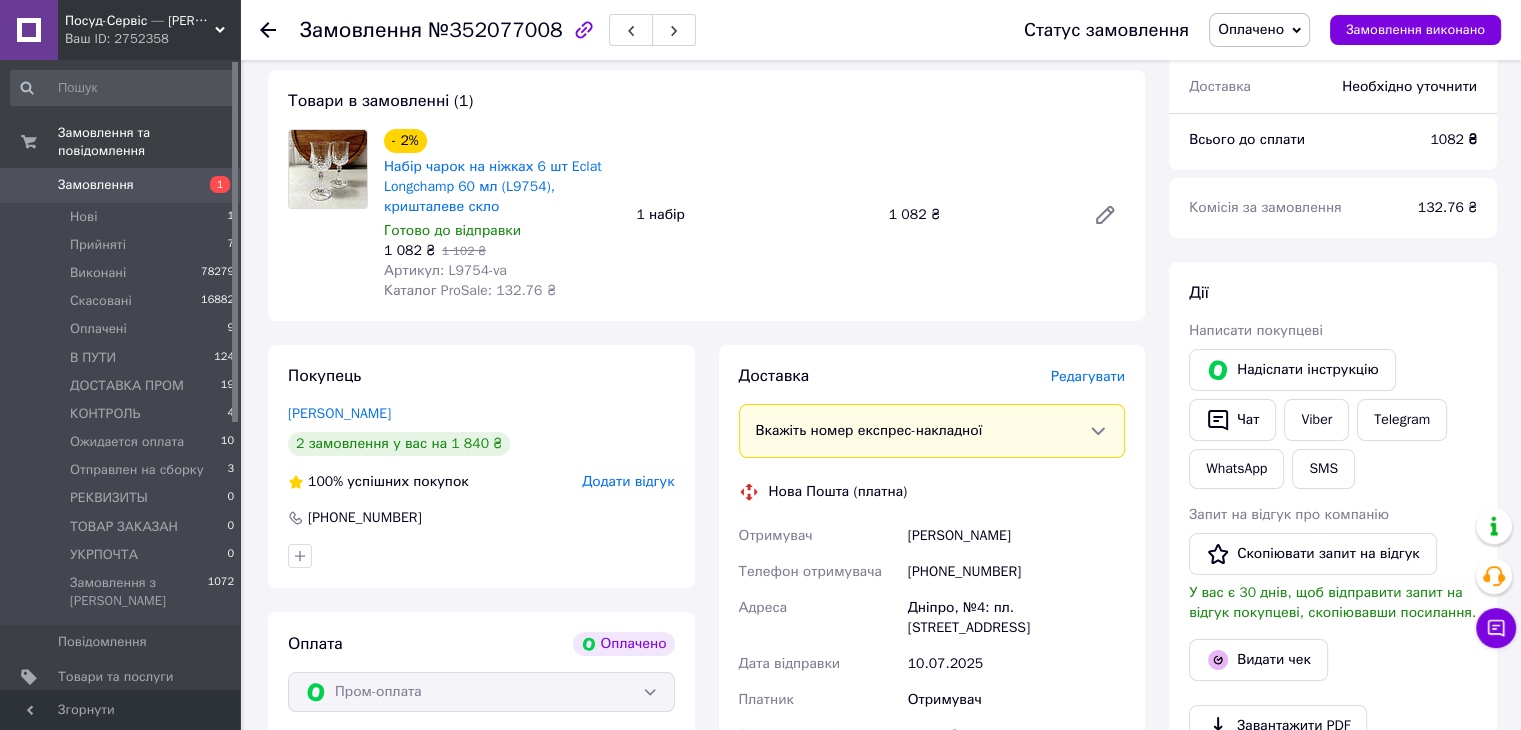scroll, scrollTop: 200, scrollLeft: 0, axis: vertical 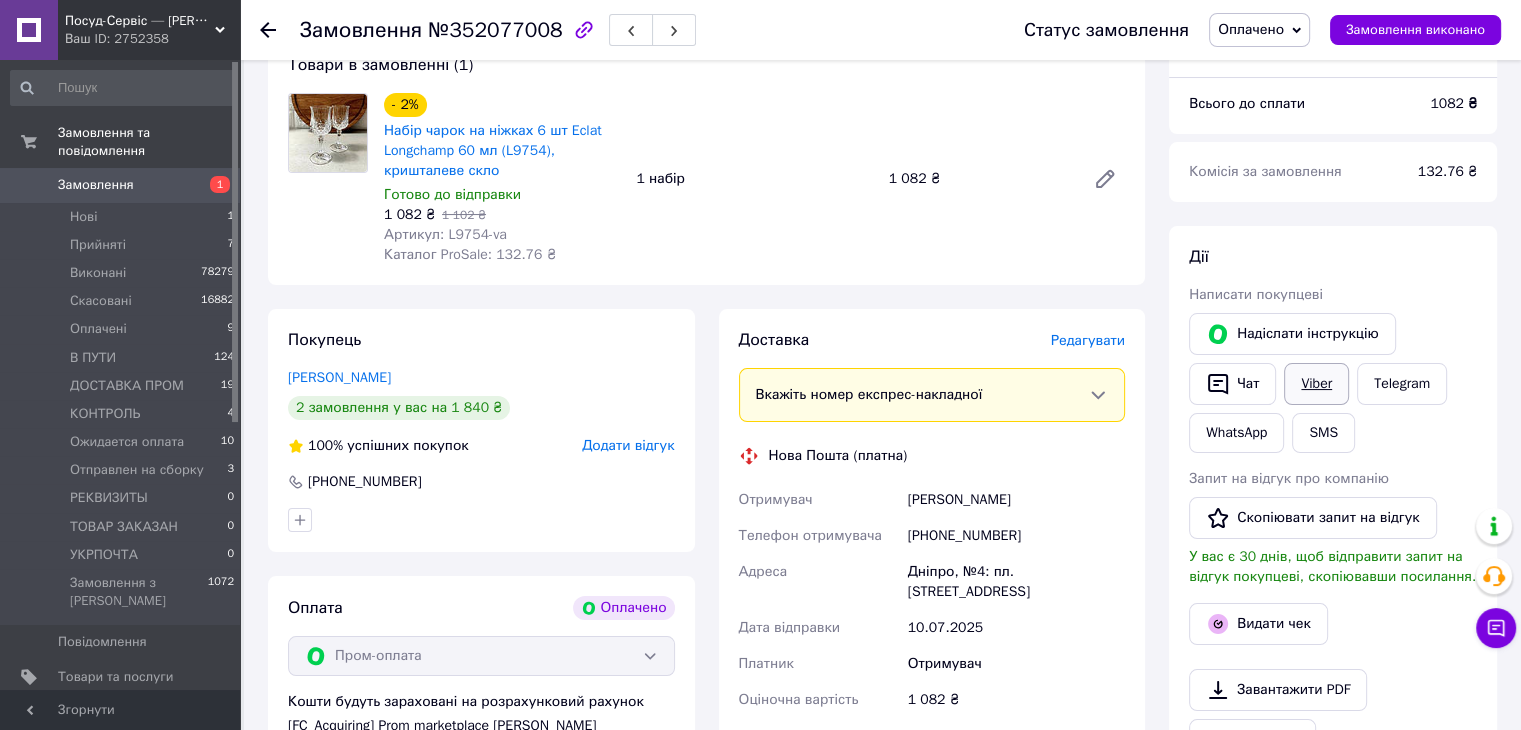 click on "Viber" at bounding box center (1316, 384) 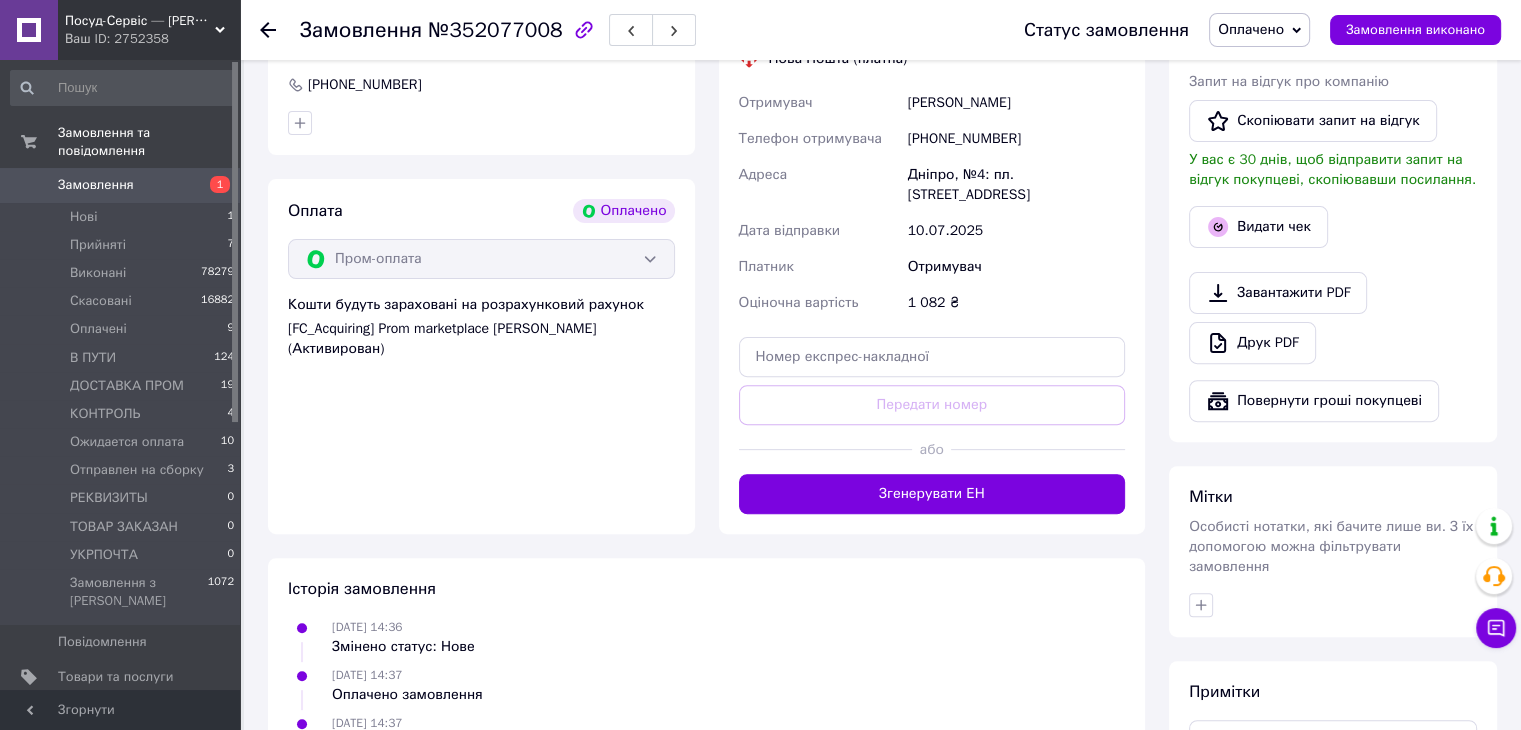 scroll, scrollTop: 600, scrollLeft: 0, axis: vertical 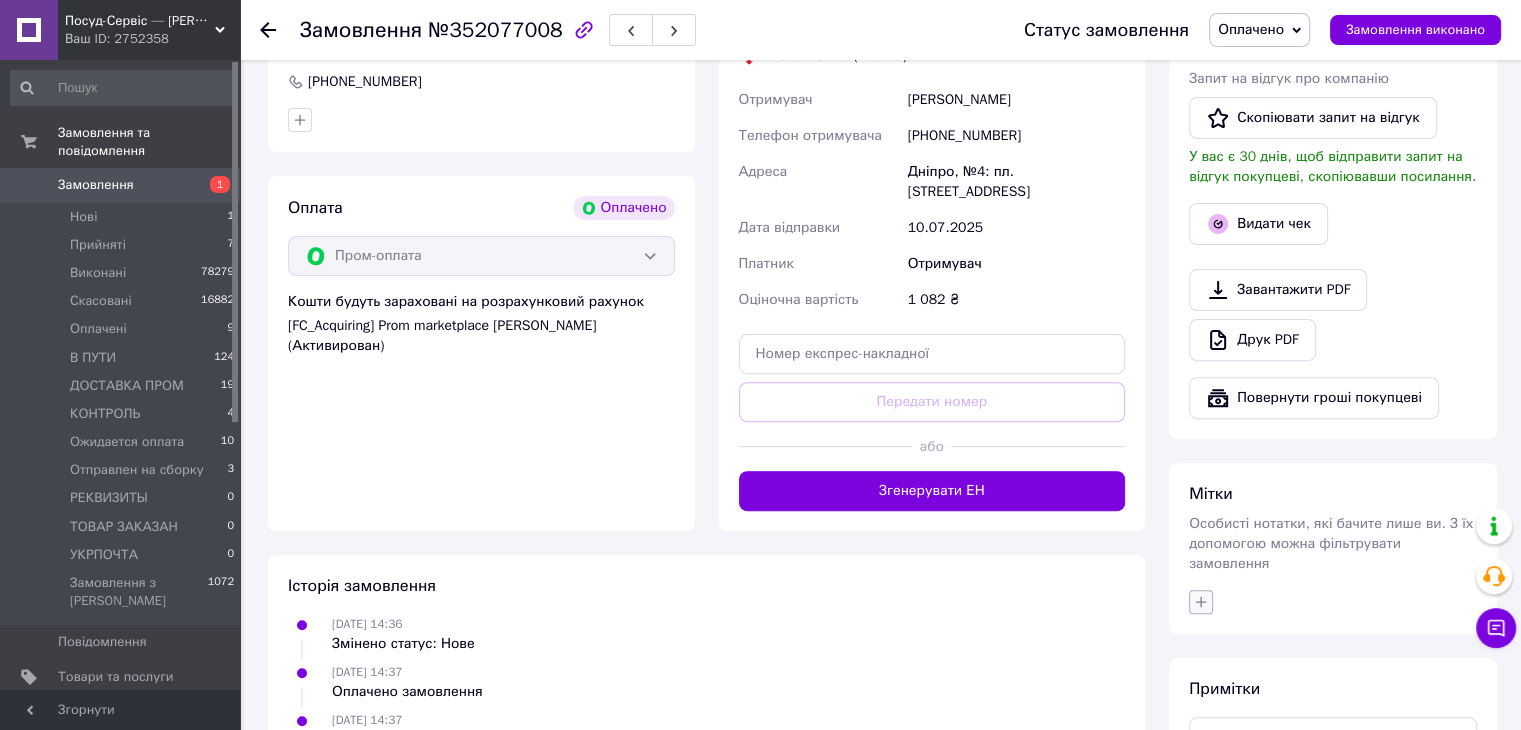 click 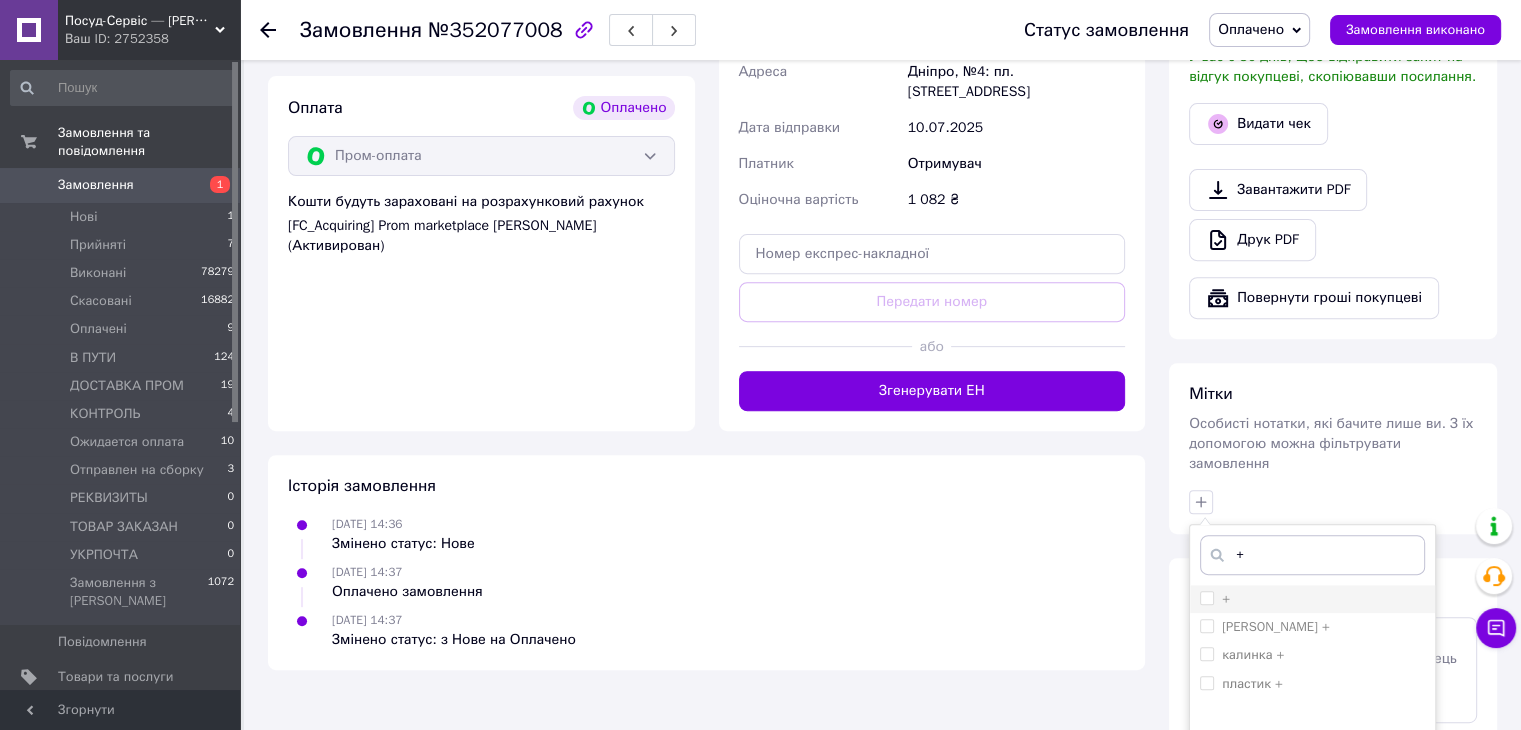 type on "+" 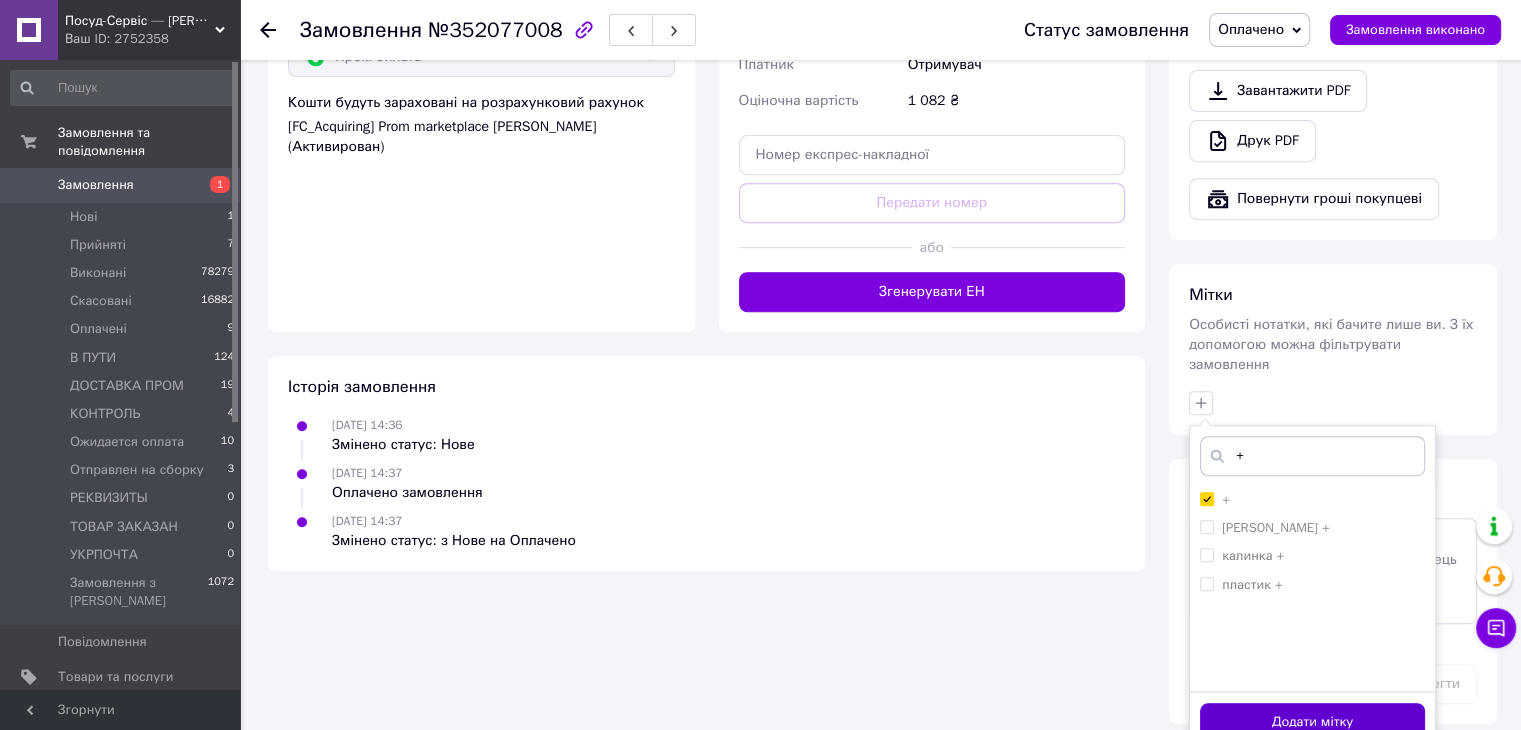 click on "Додати мітку" at bounding box center (1312, 722) 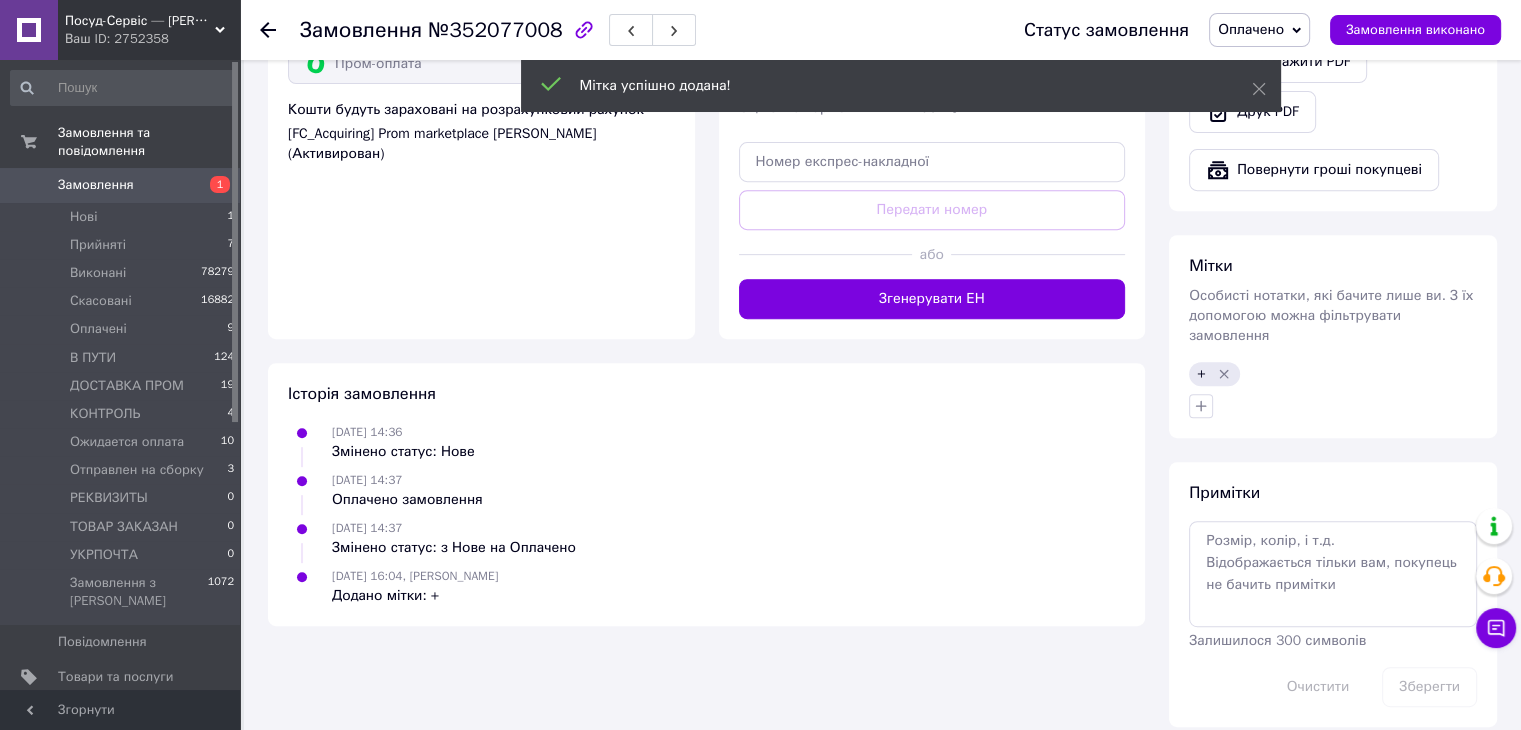 scroll, scrollTop: 799, scrollLeft: 0, axis: vertical 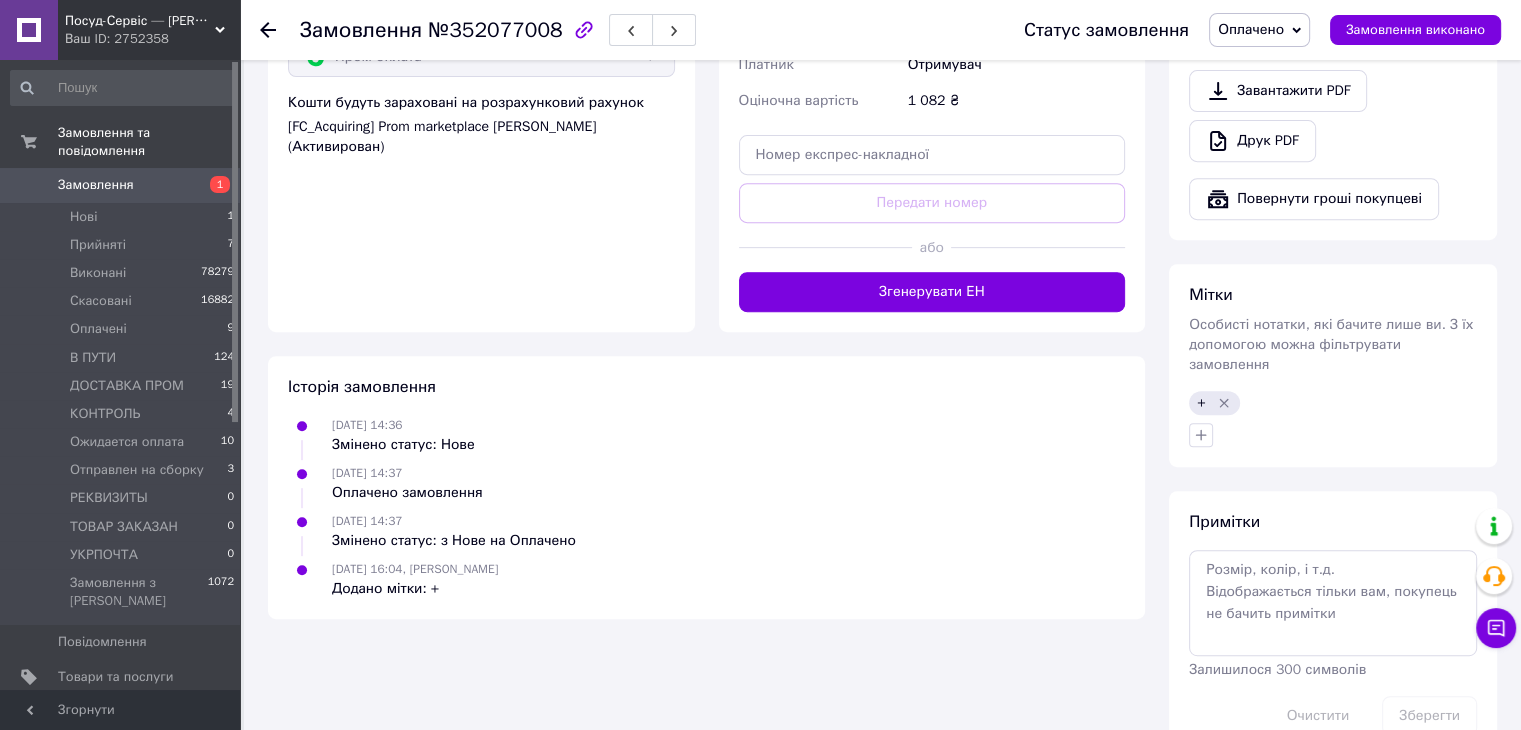 click 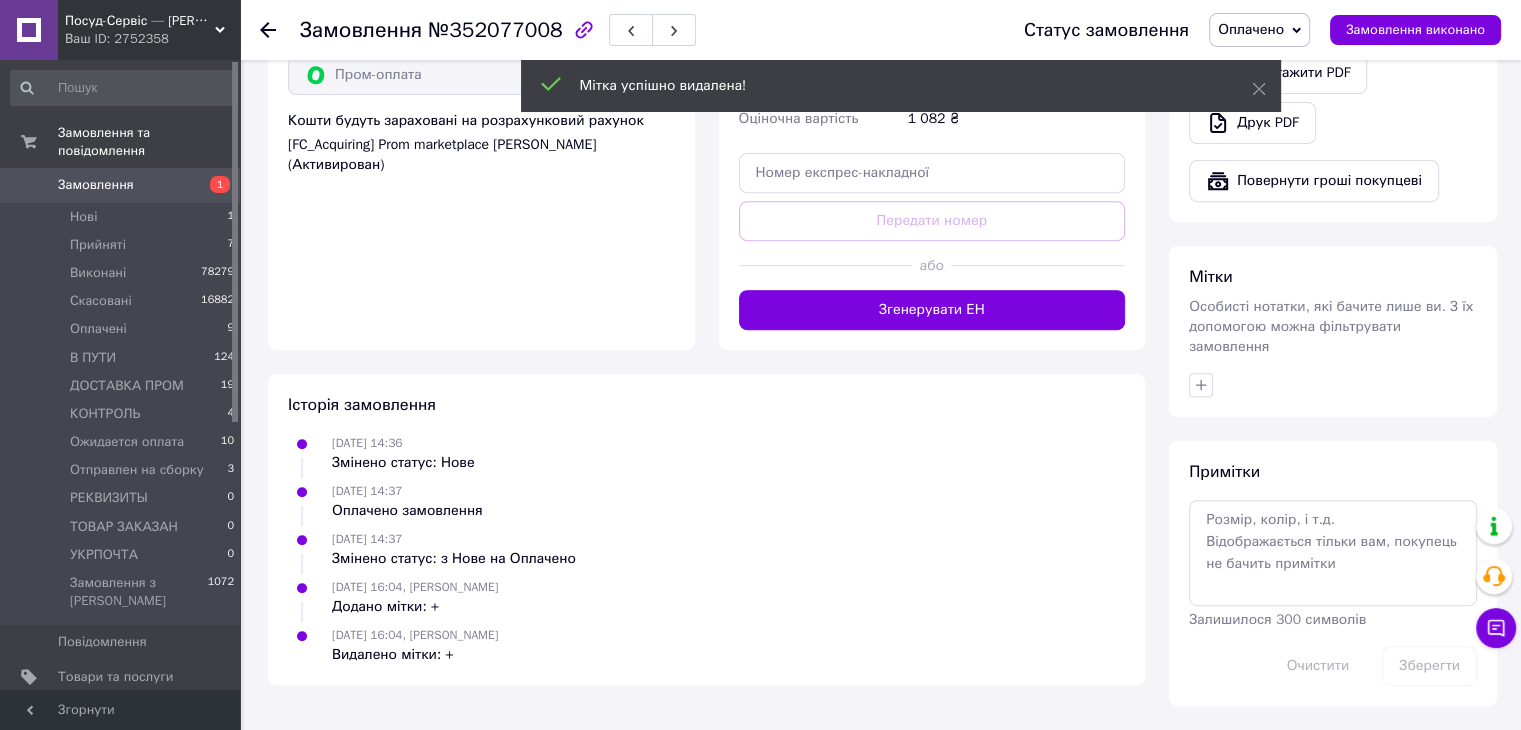 scroll, scrollTop: 763, scrollLeft: 0, axis: vertical 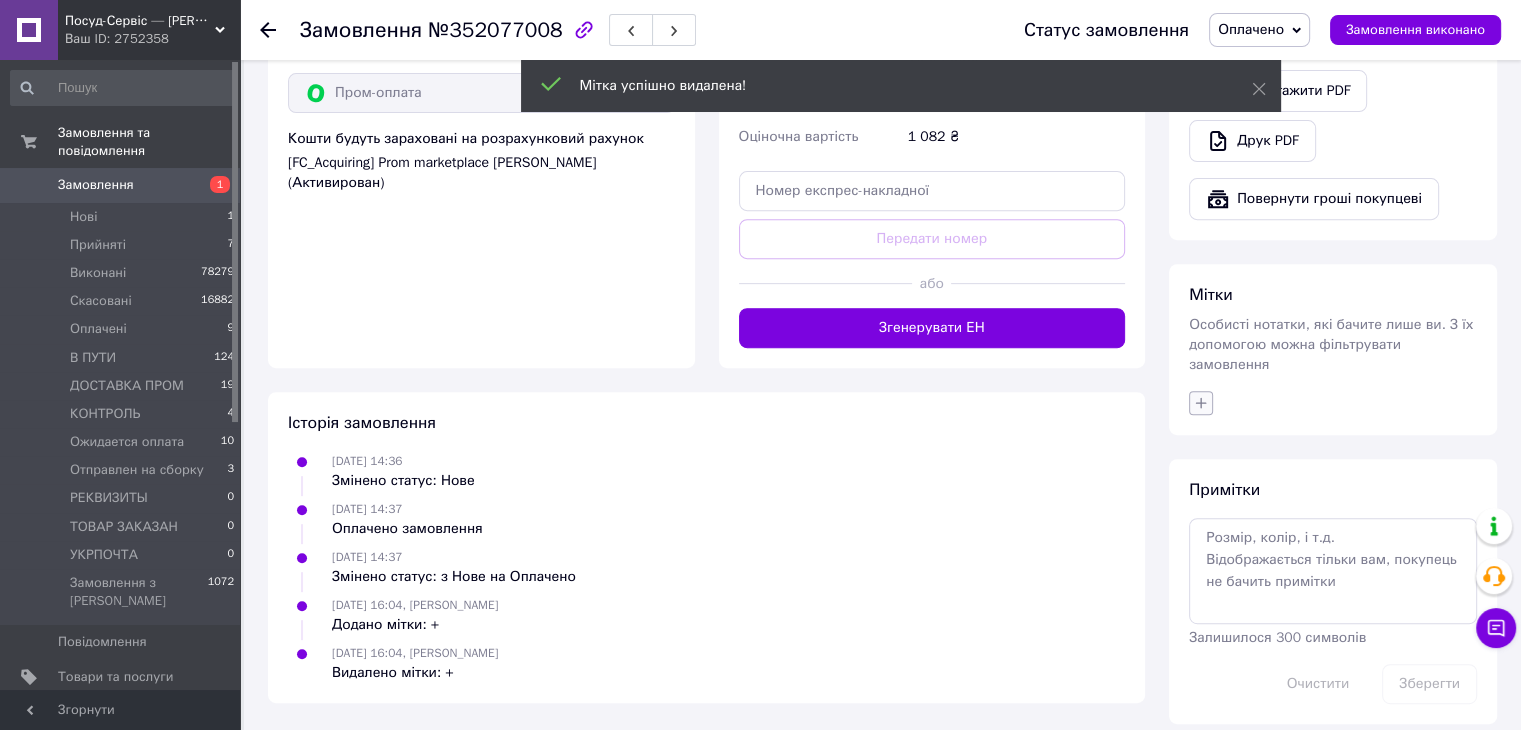 click 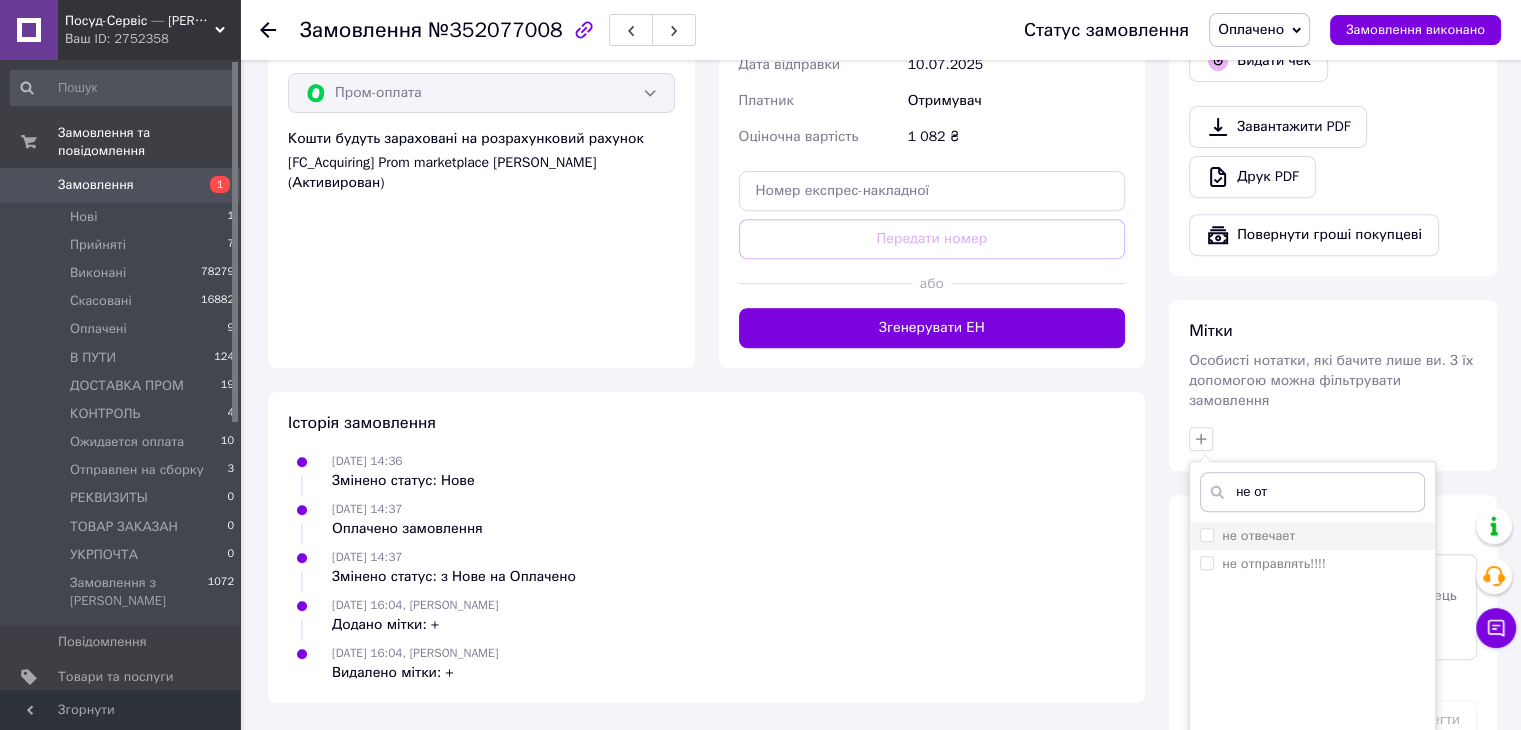 type on "не от" 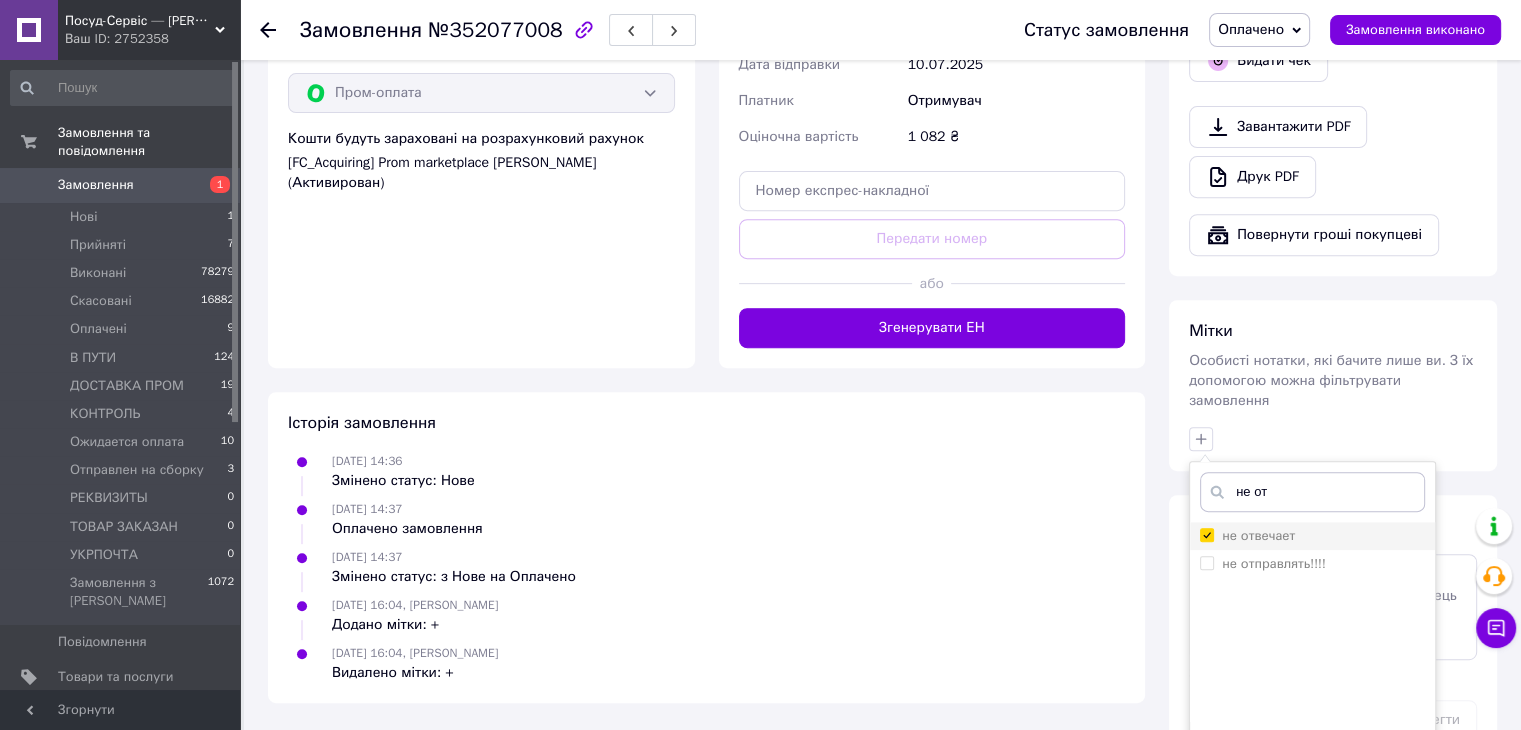 checkbox on "true" 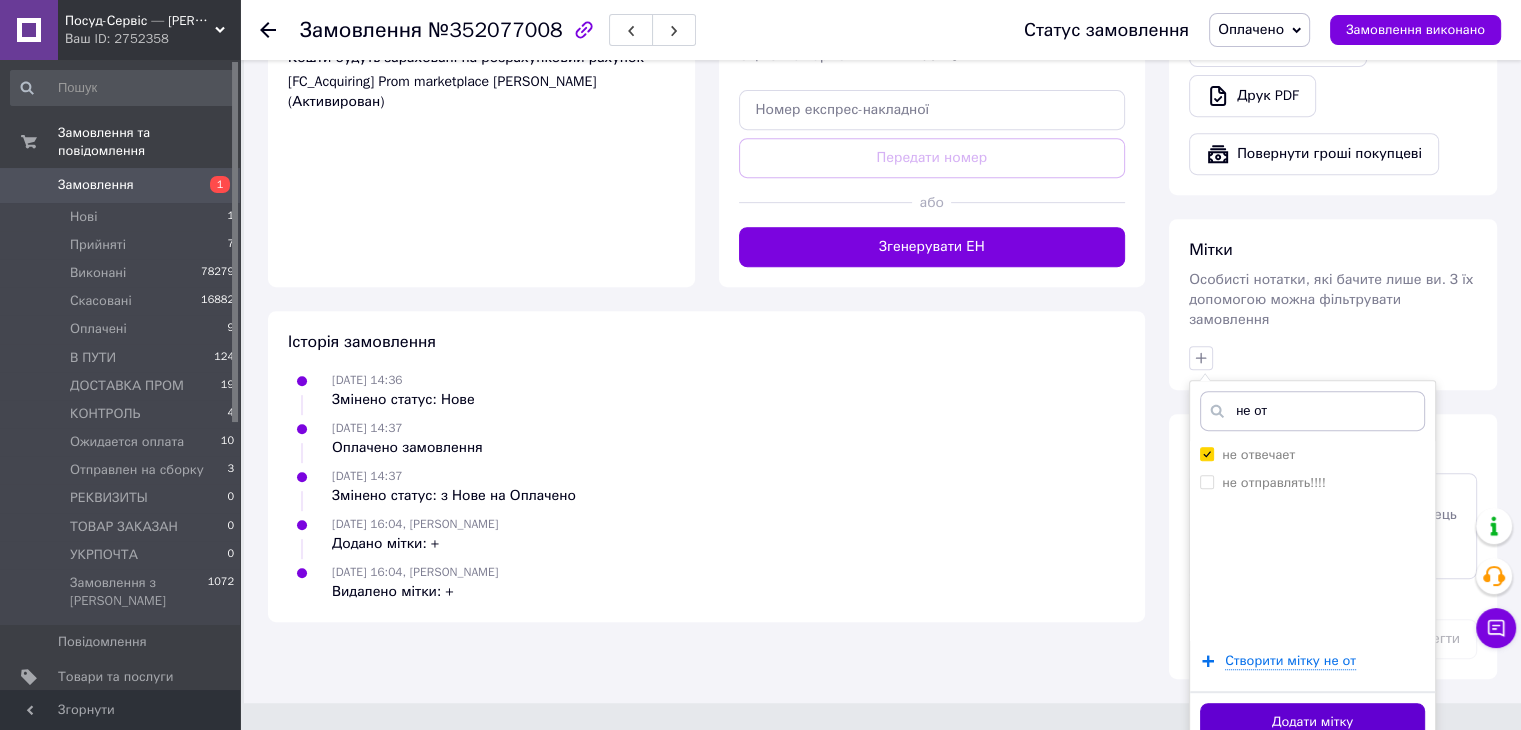 click on "Додати мітку" at bounding box center [1312, 722] 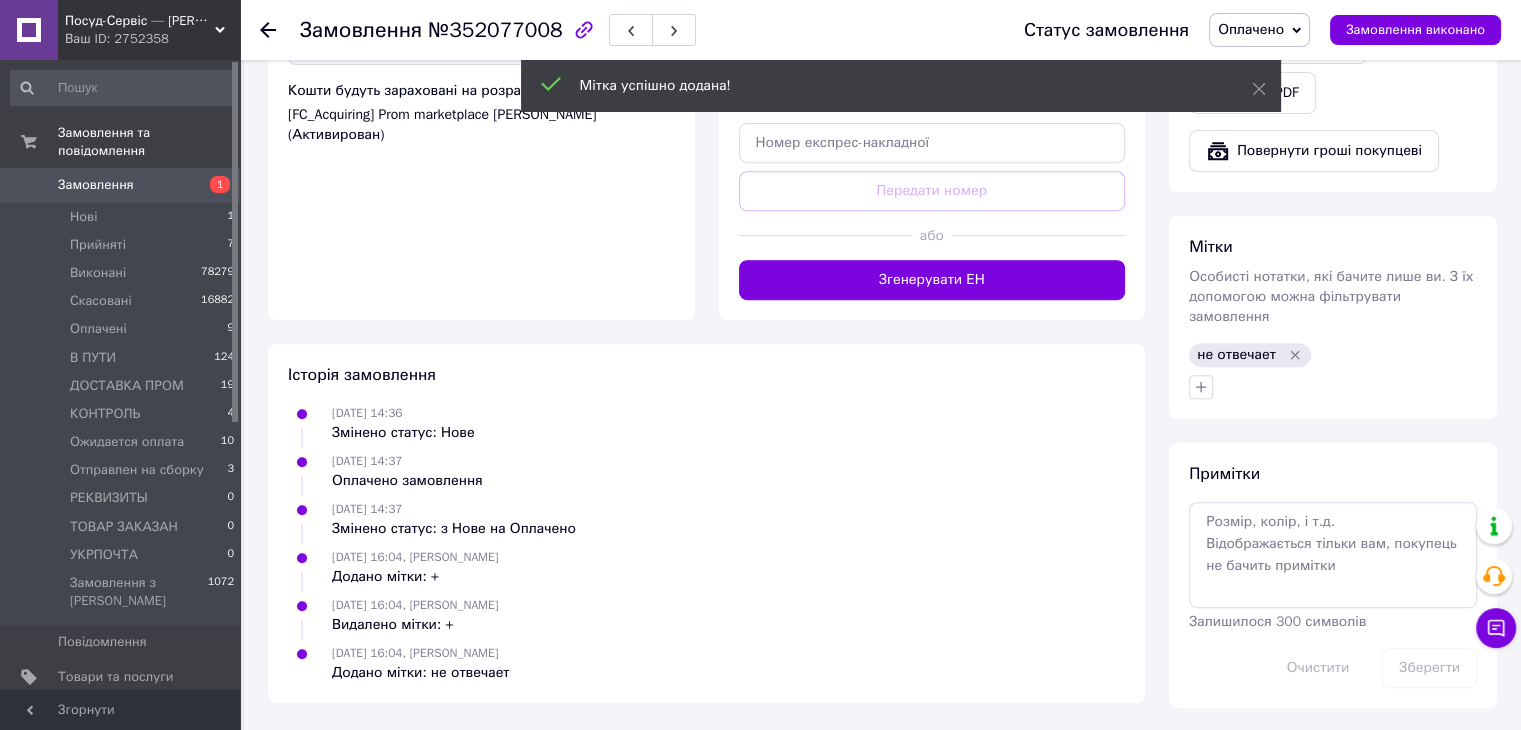 scroll, scrollTop: 828, scrollLeft: 0, axis: vertical 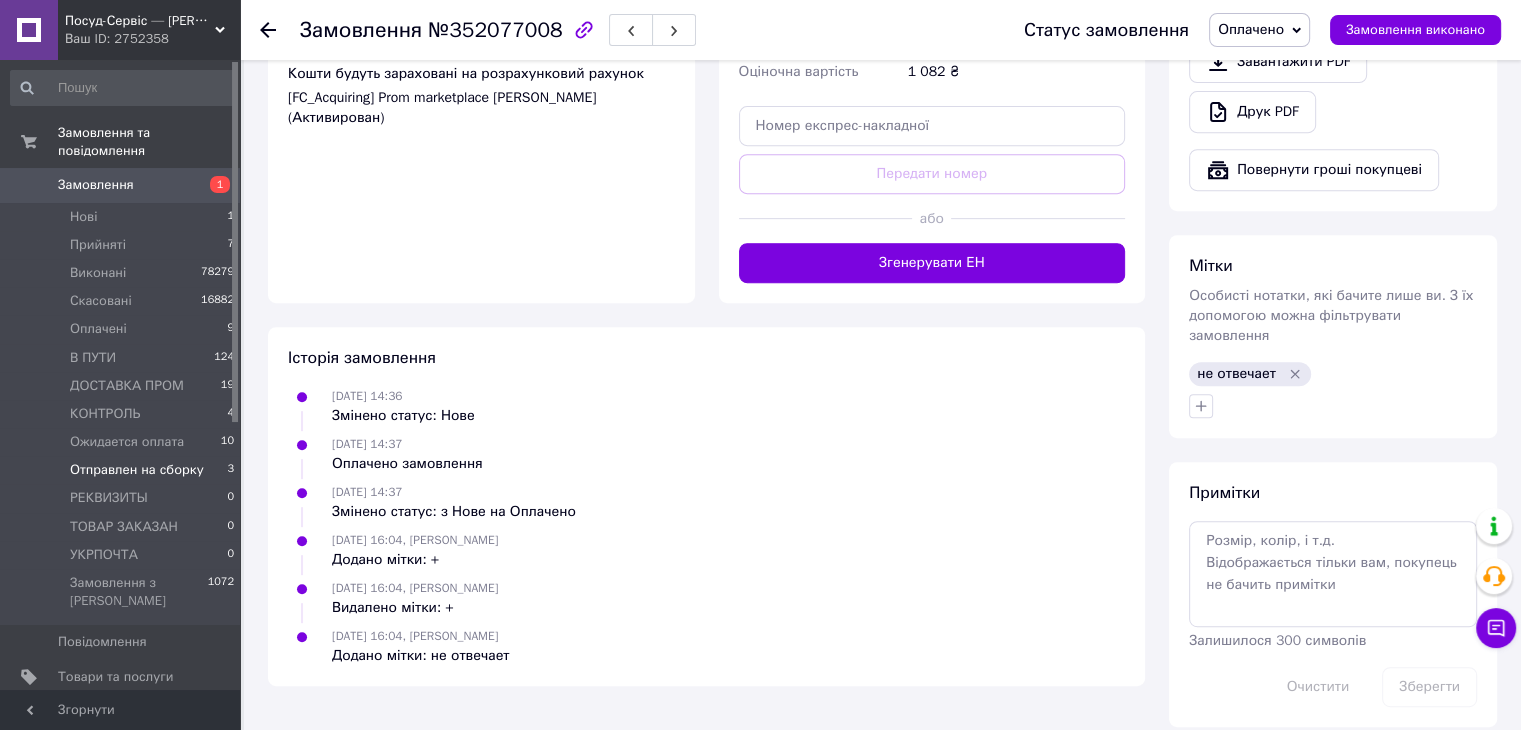 click on "Отправлен на сборку" at bounding box center (137, 470) 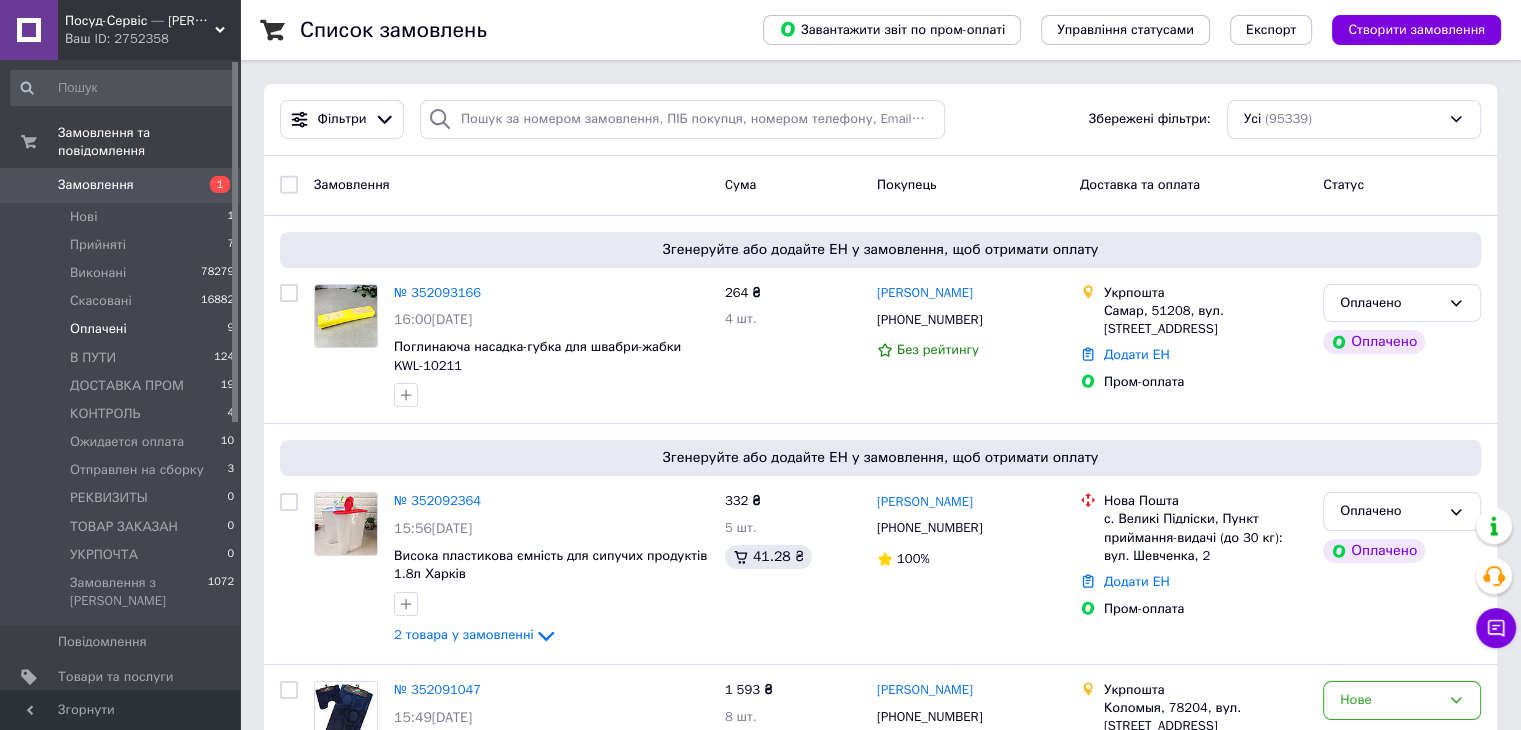 click on "Оплачені" at bounding box center [98, 329] 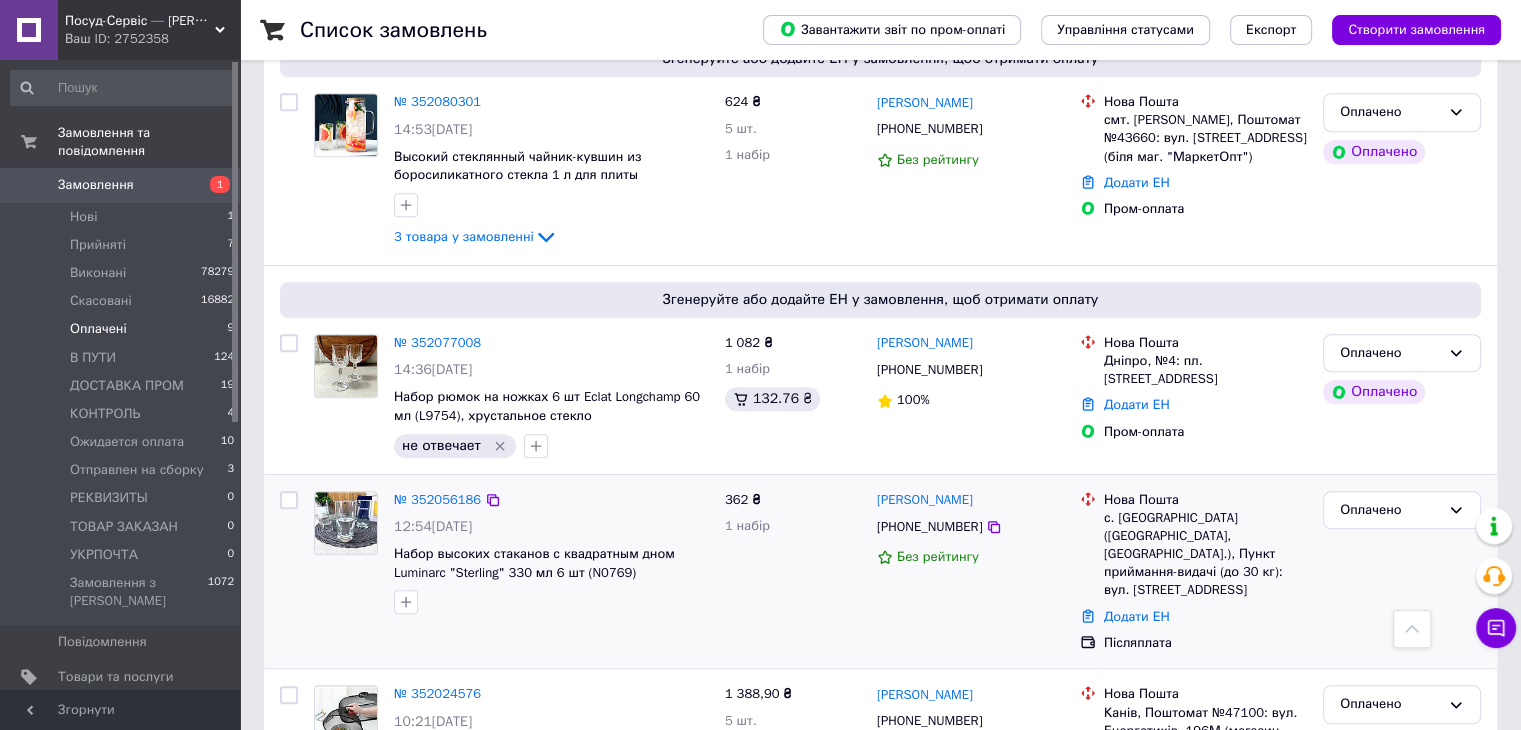scroll, scrollTop: 694, scrollLeft: 0, axis: vertical 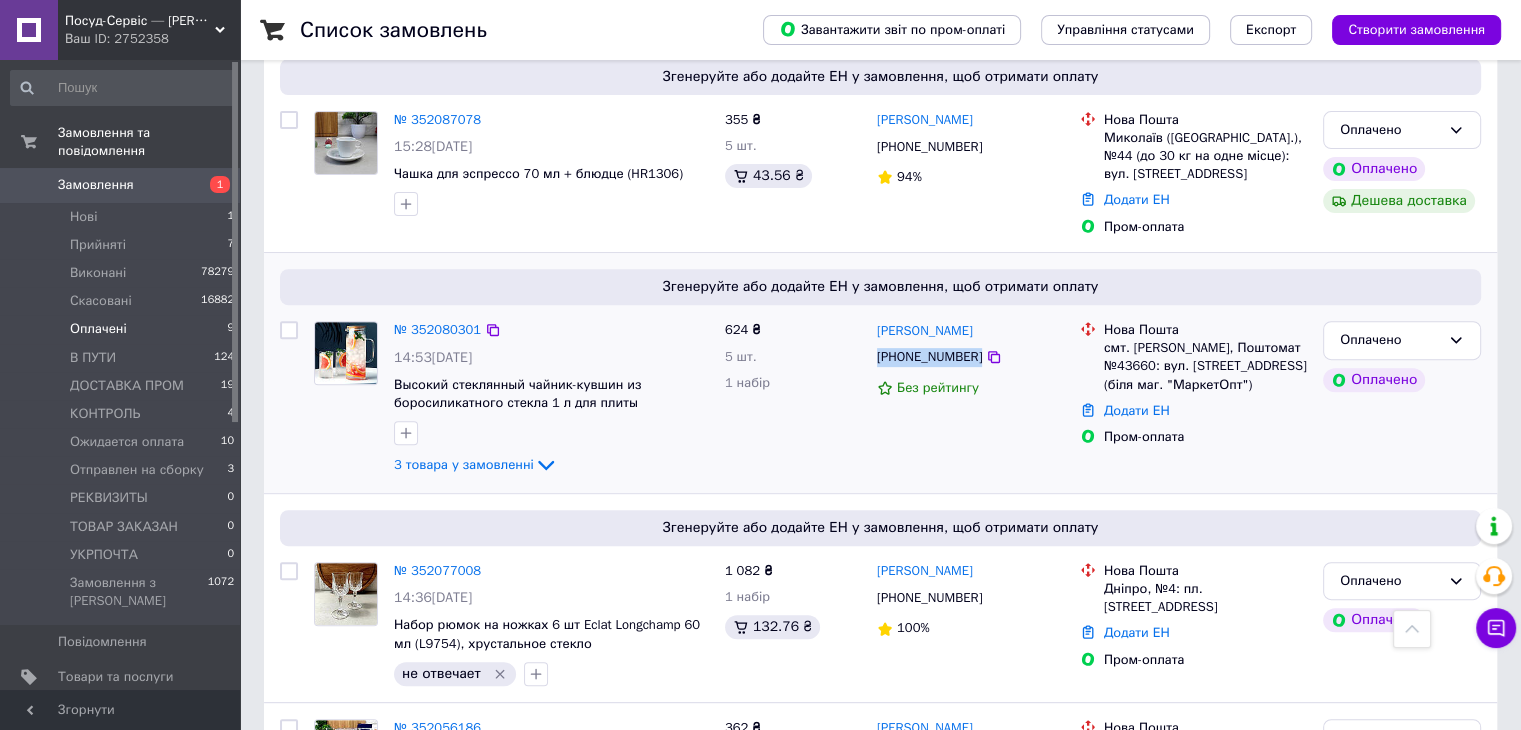 drag, startPoint x: 1032, startPoint y: 350, endPoint x: 901, endPoint y: 353, distance: 131.03435 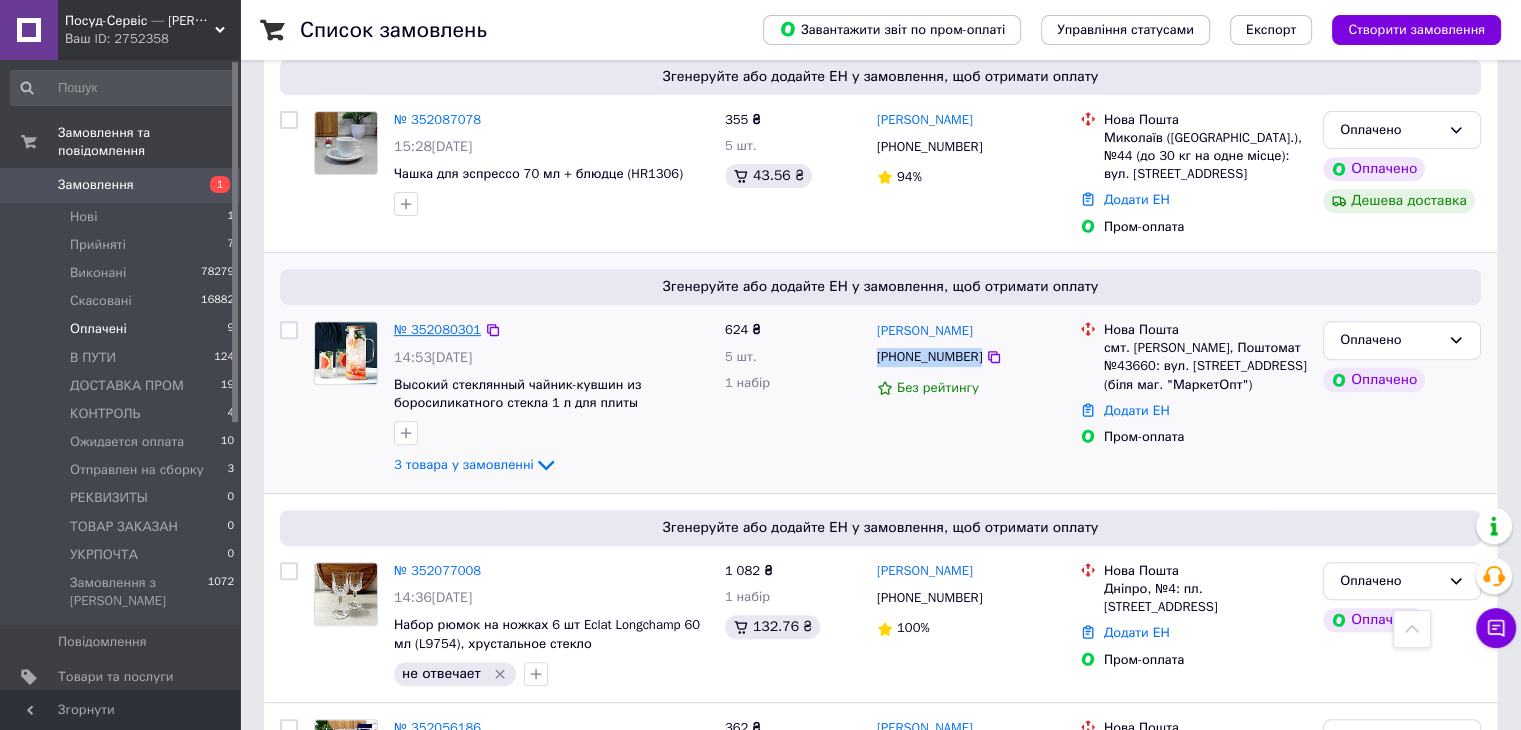click on "№ 352080301" at bounding box center [437, 329] 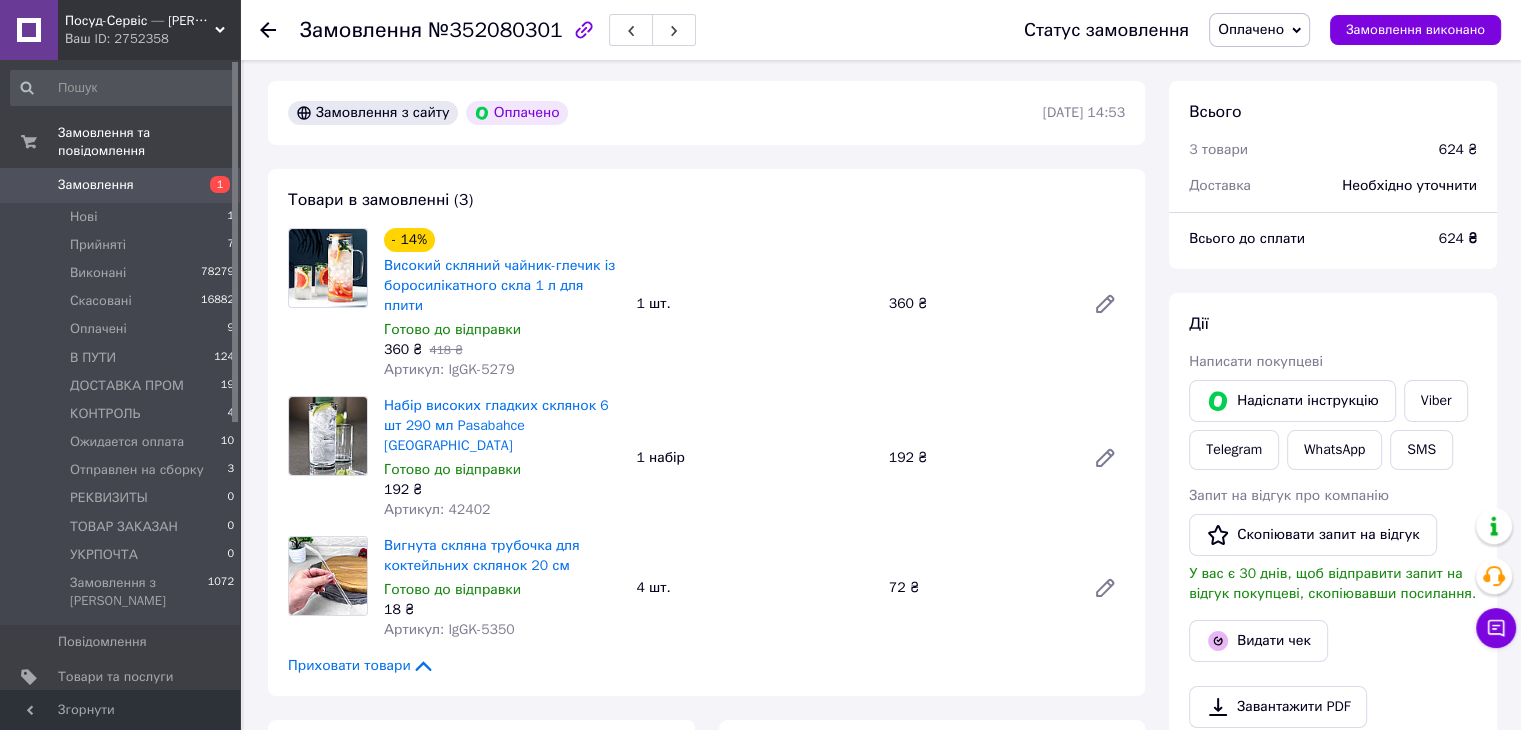 scroll, scrollTop: 100, scrollLeft: 0, axis: vertical 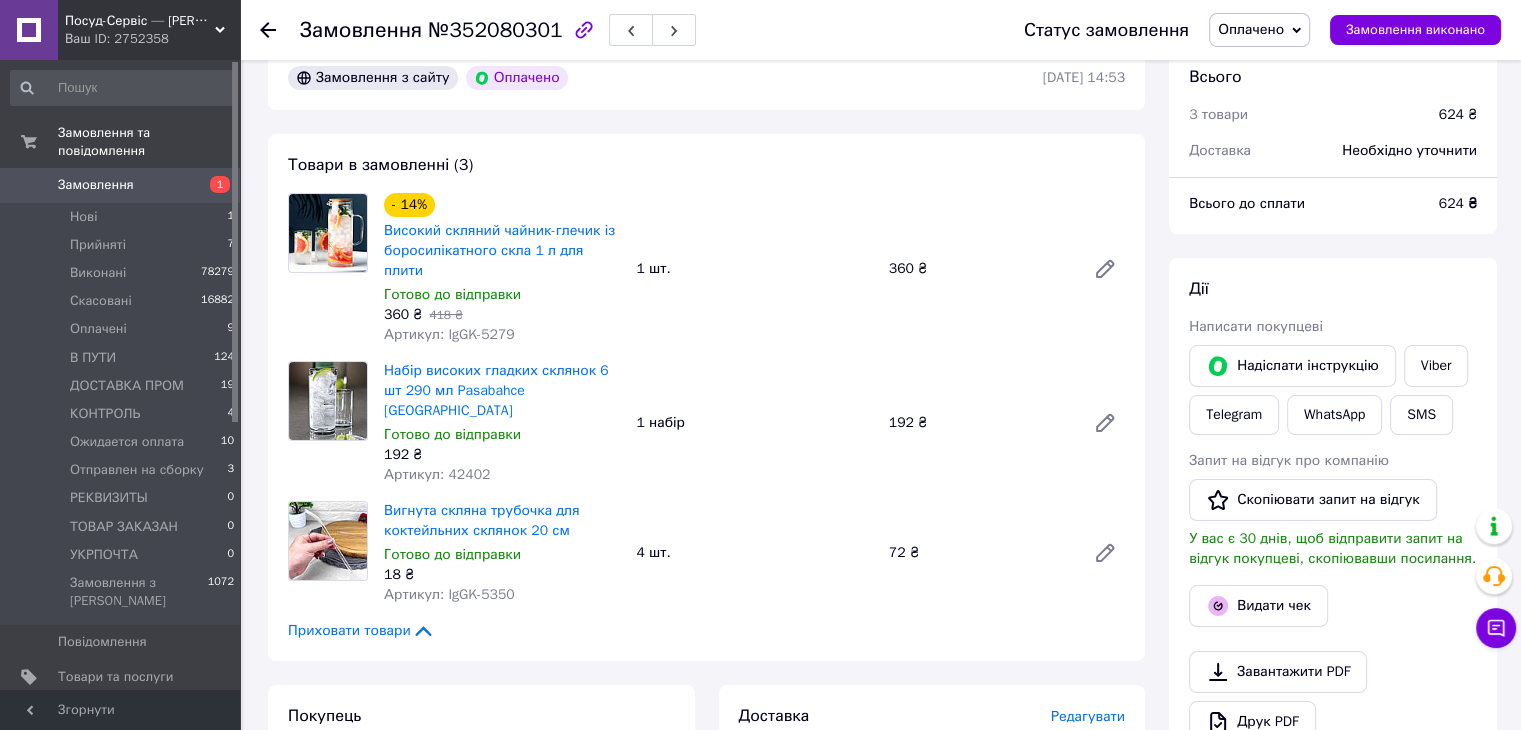 click on "Артикул: 42402" at bounding box center [437, 474] 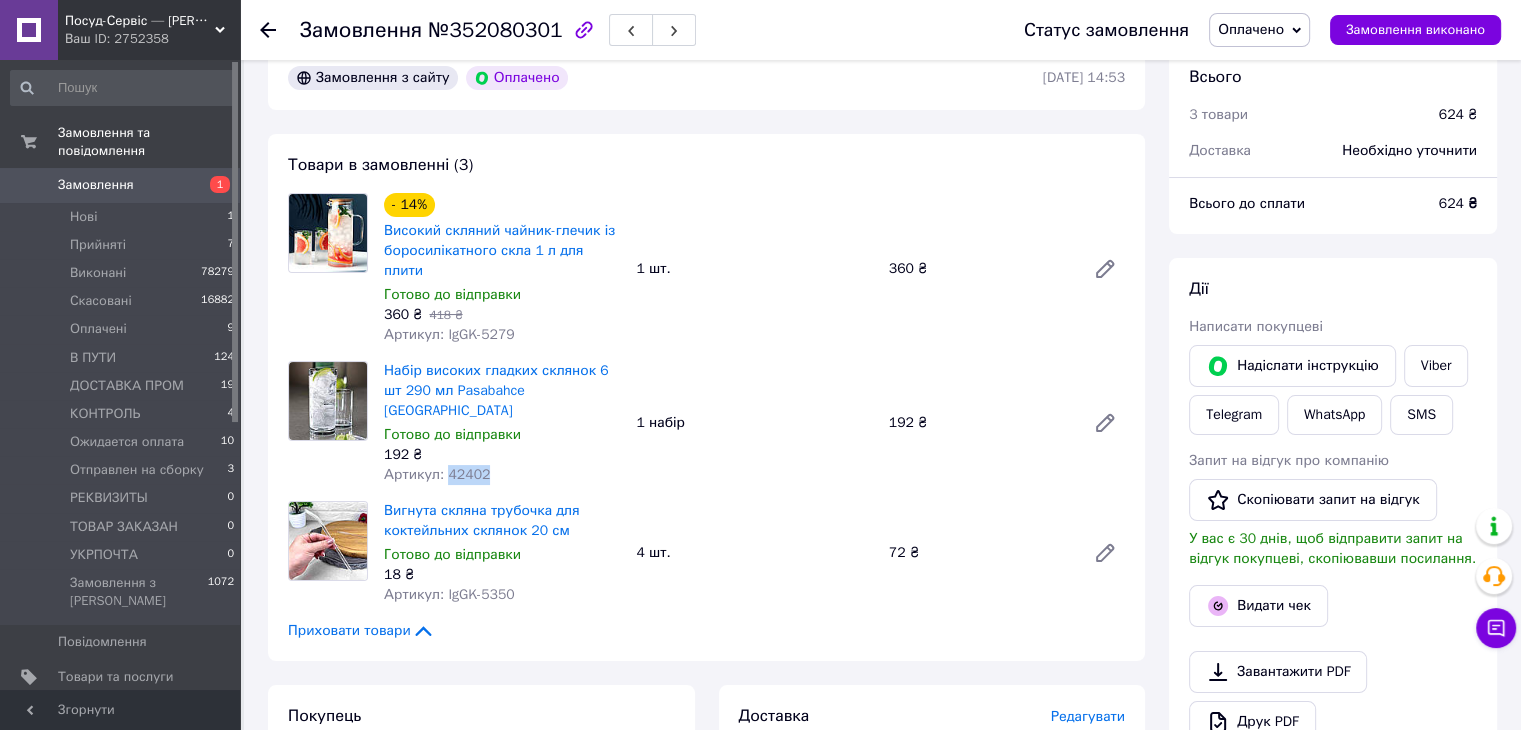 click on "Артикул: 42402" at bounding box center [437, 474] 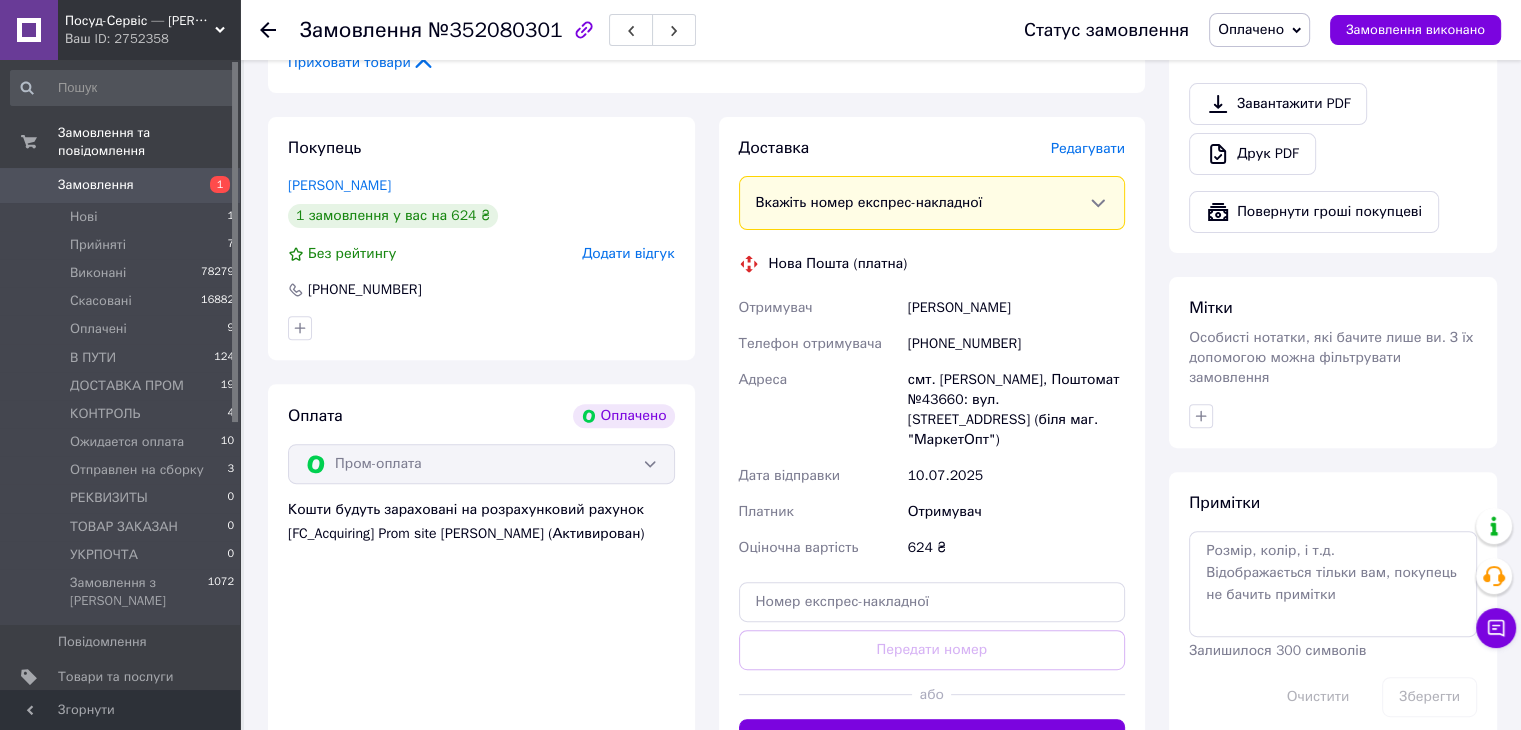 scroll, scrollTop: 700, scrollLeft: 0, axis: vertical 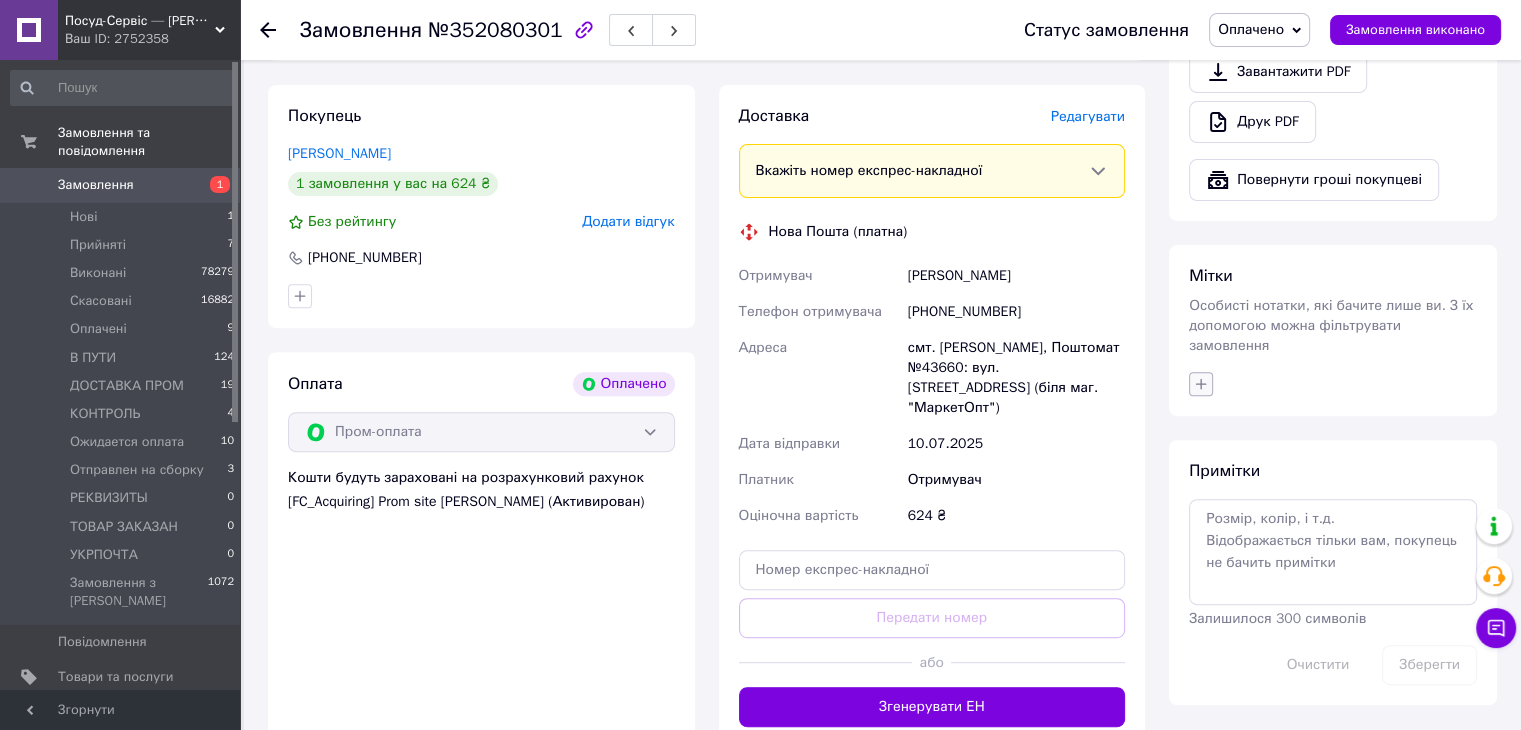 click 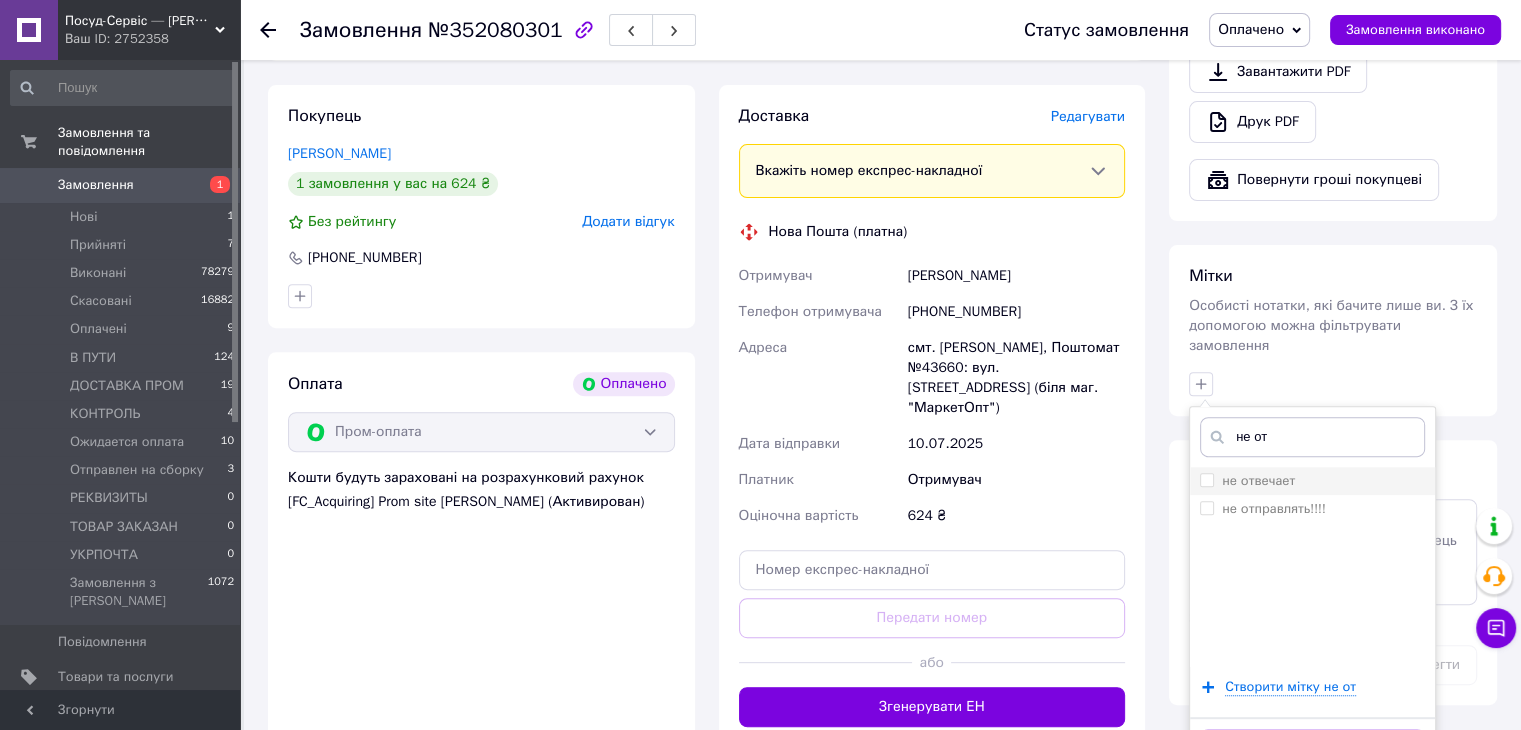type on "не от" 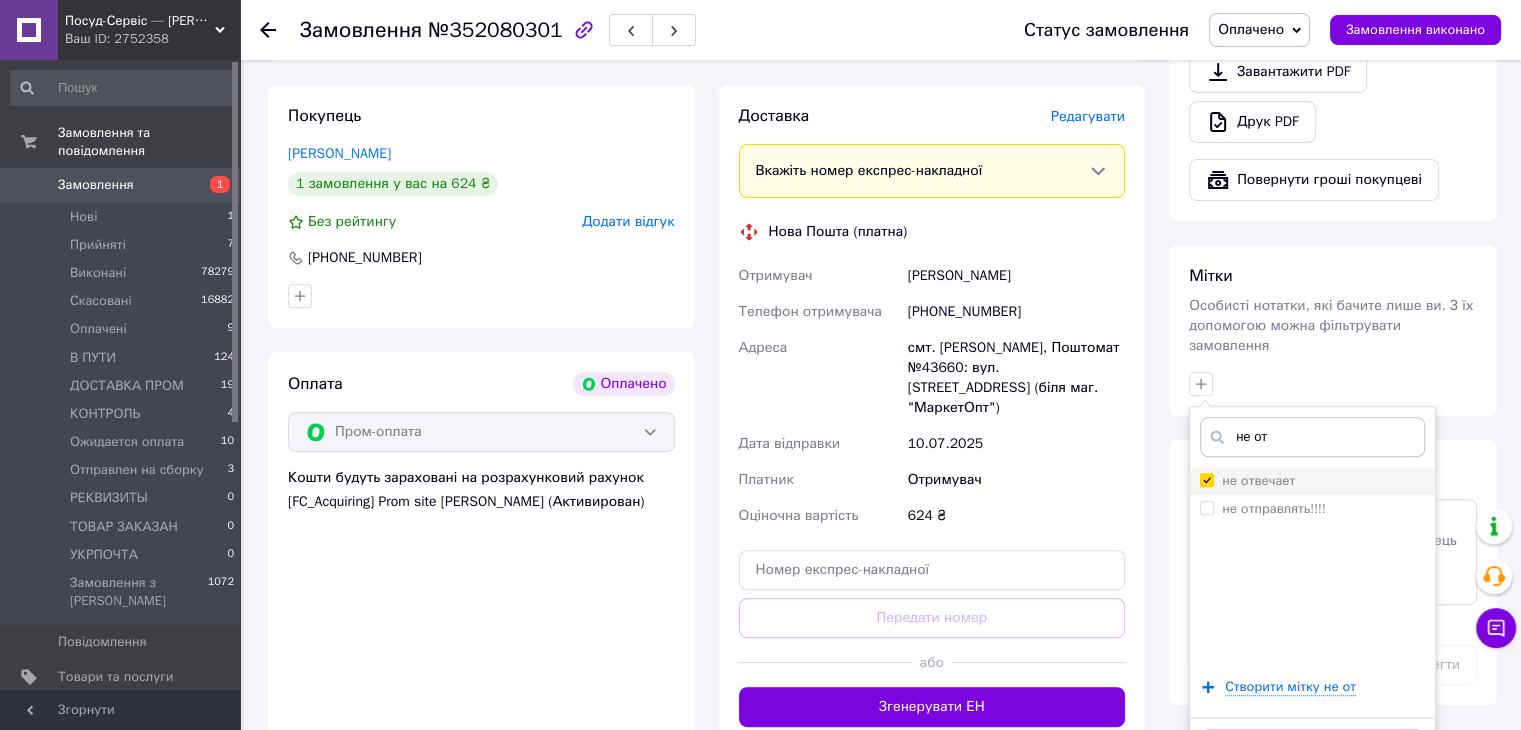 click on "не отвечает" at bounding box center [1206, 479] 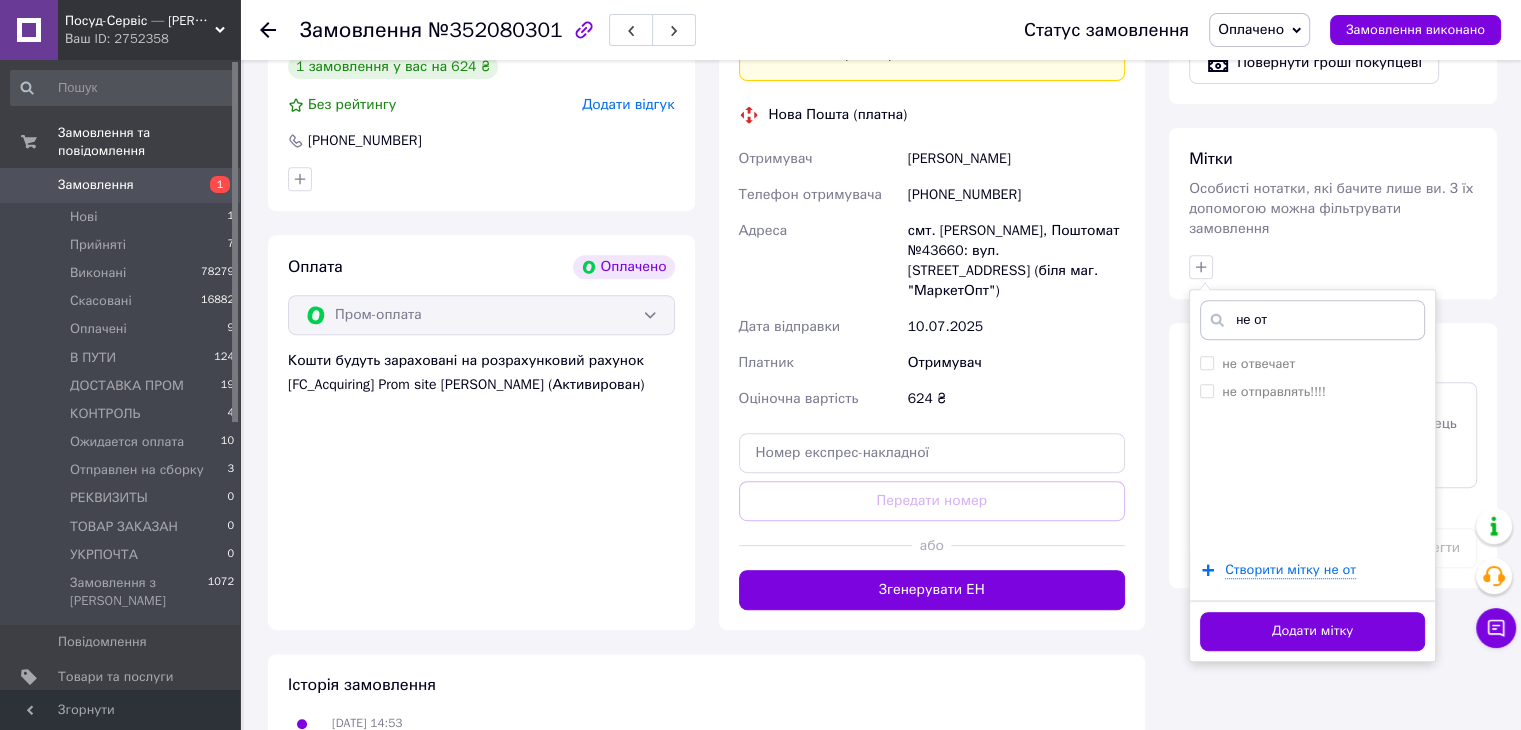 scroll, scrollTop: 922, scrollLeft: 0, axis: vertical 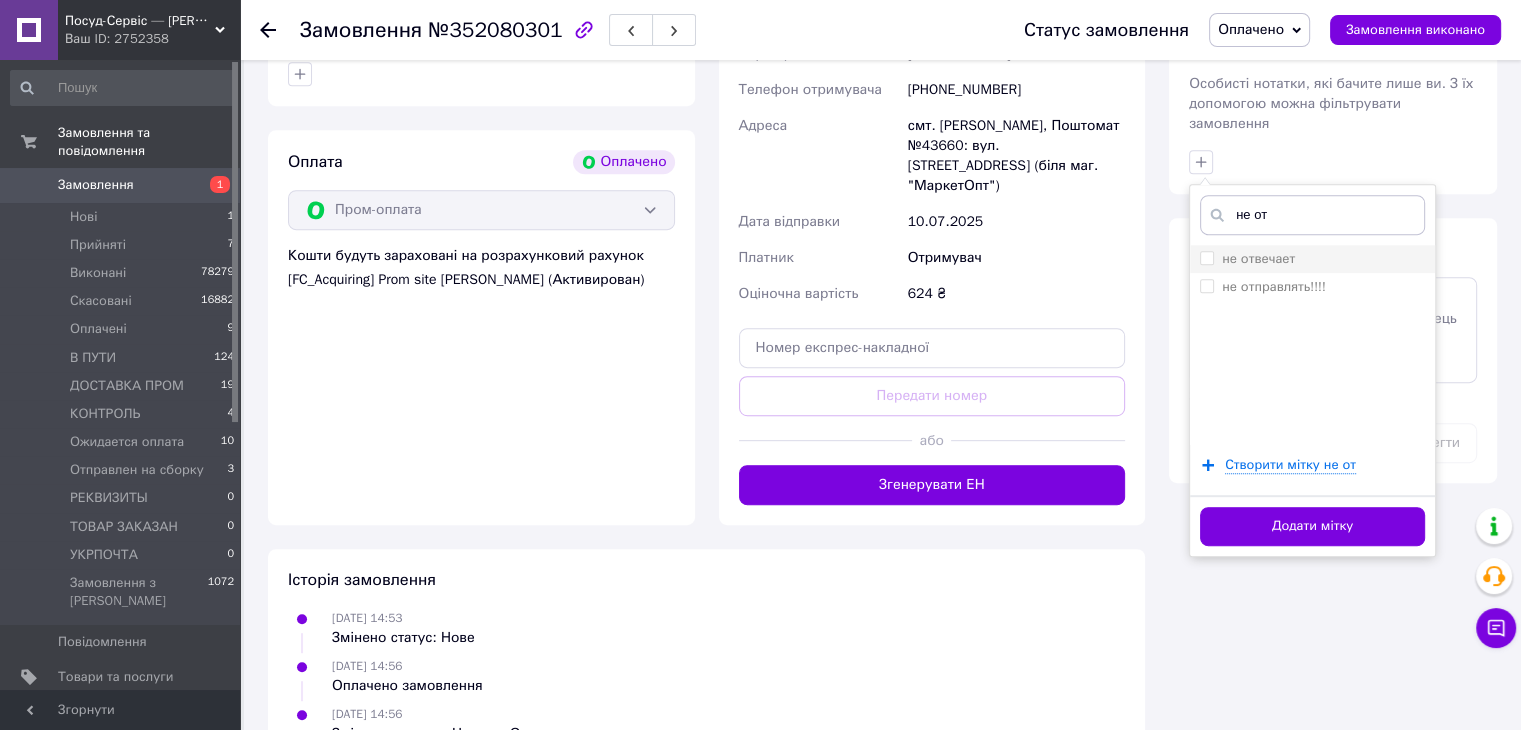 click on "не отвечает" at bounding box center (1247, 259) 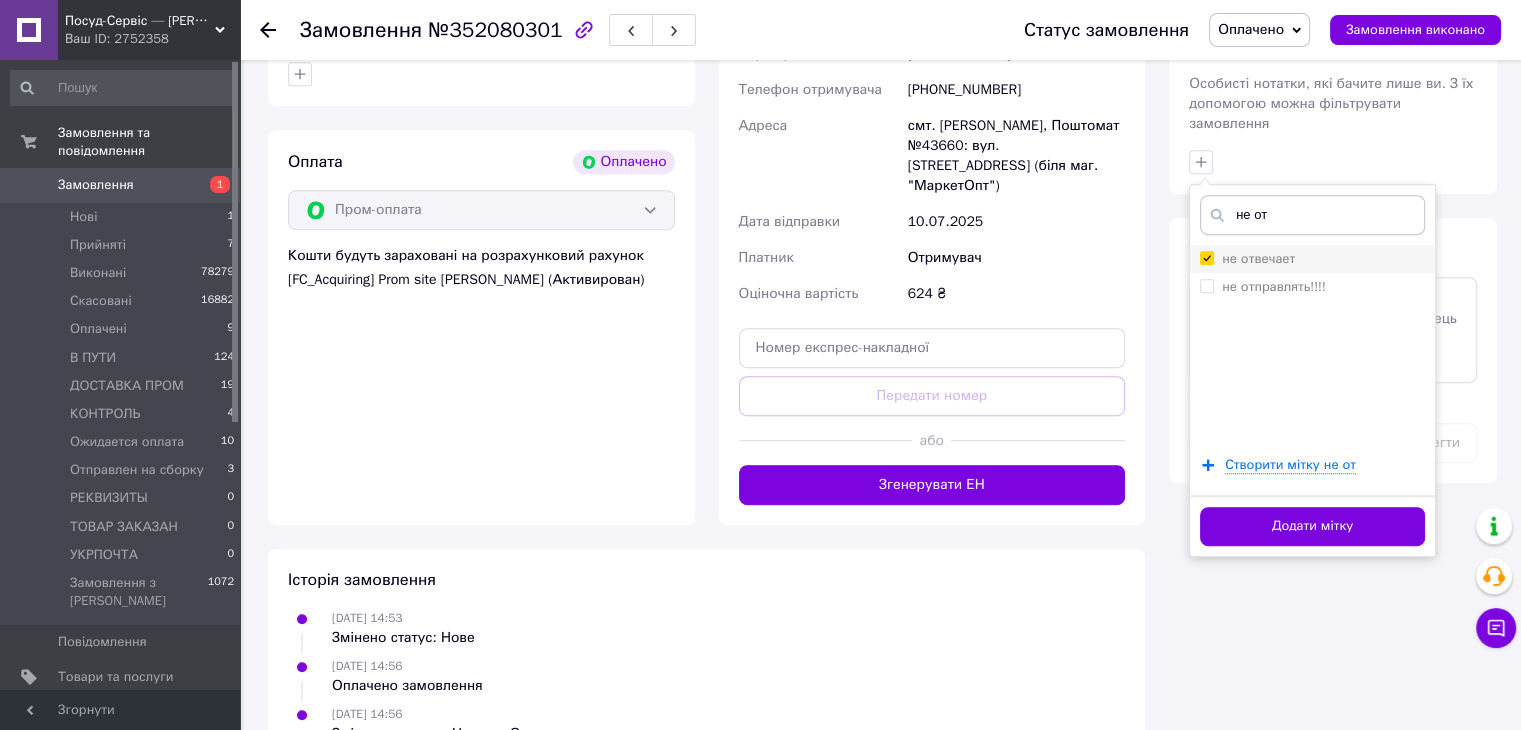 click on "не отвечает" at bounding box center (1206, 257) 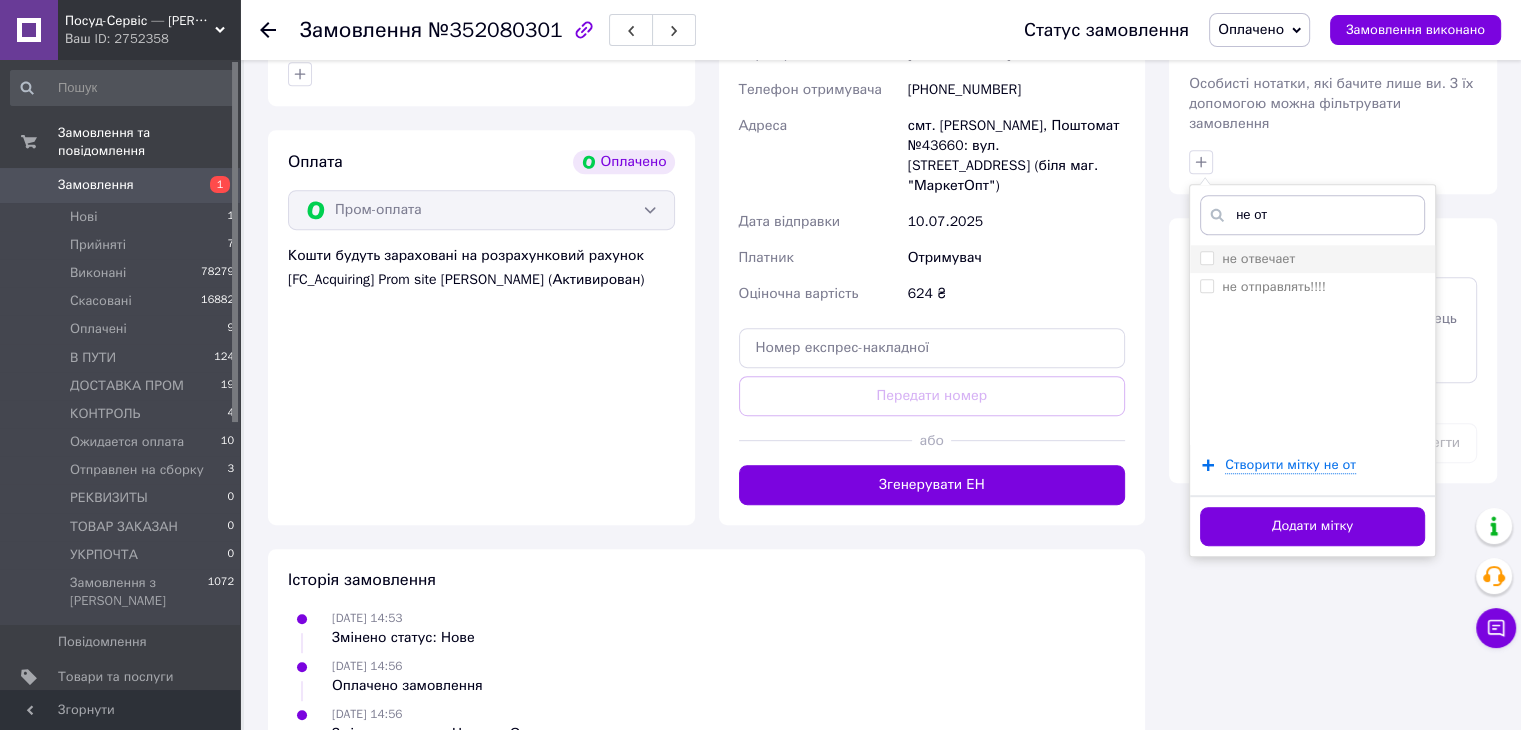 drag, startPoint x: 1204, startPoint y: 237, endPoint x: 1292, endPoint y: 401, distance: 186.11824 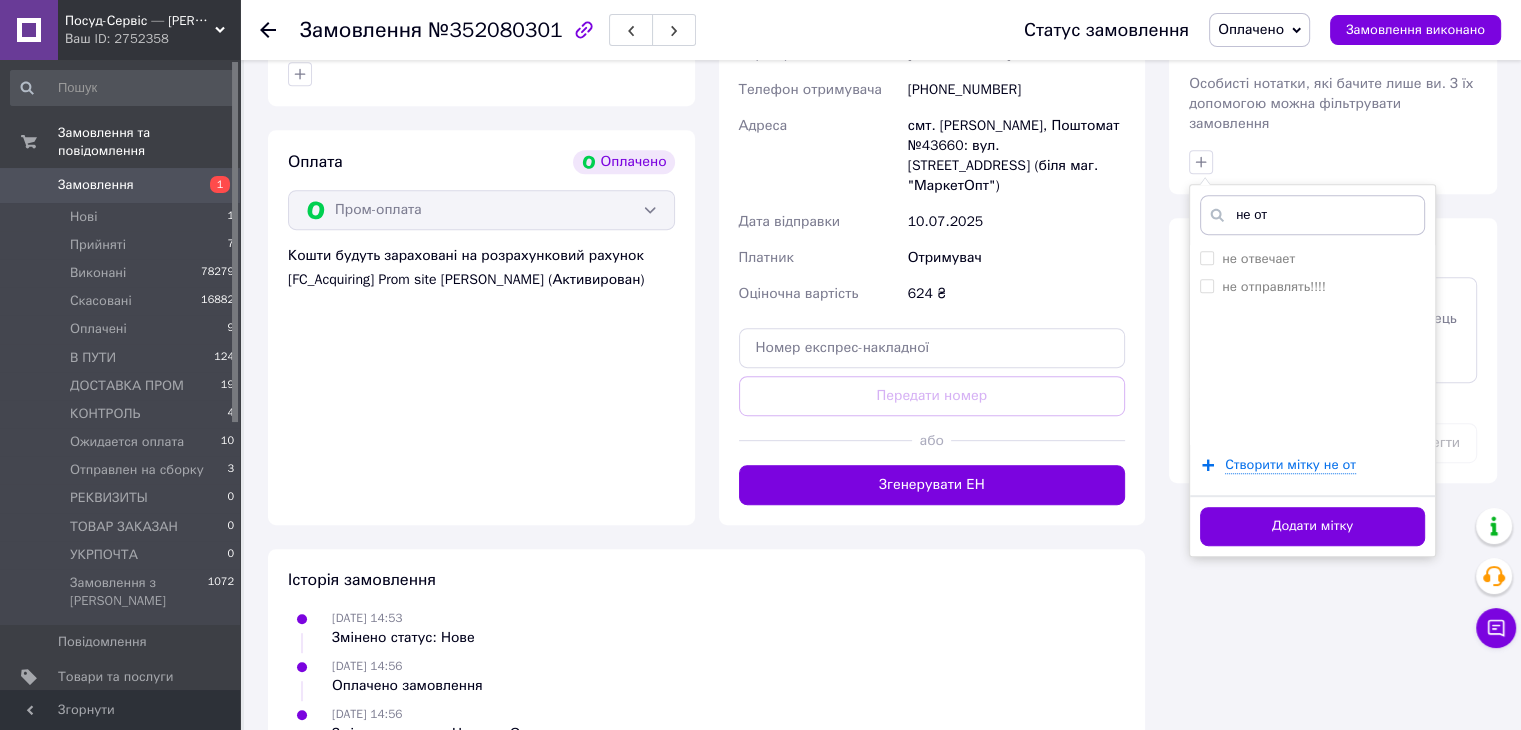 click on "не отвечает" at bounding box center [1206, 257] 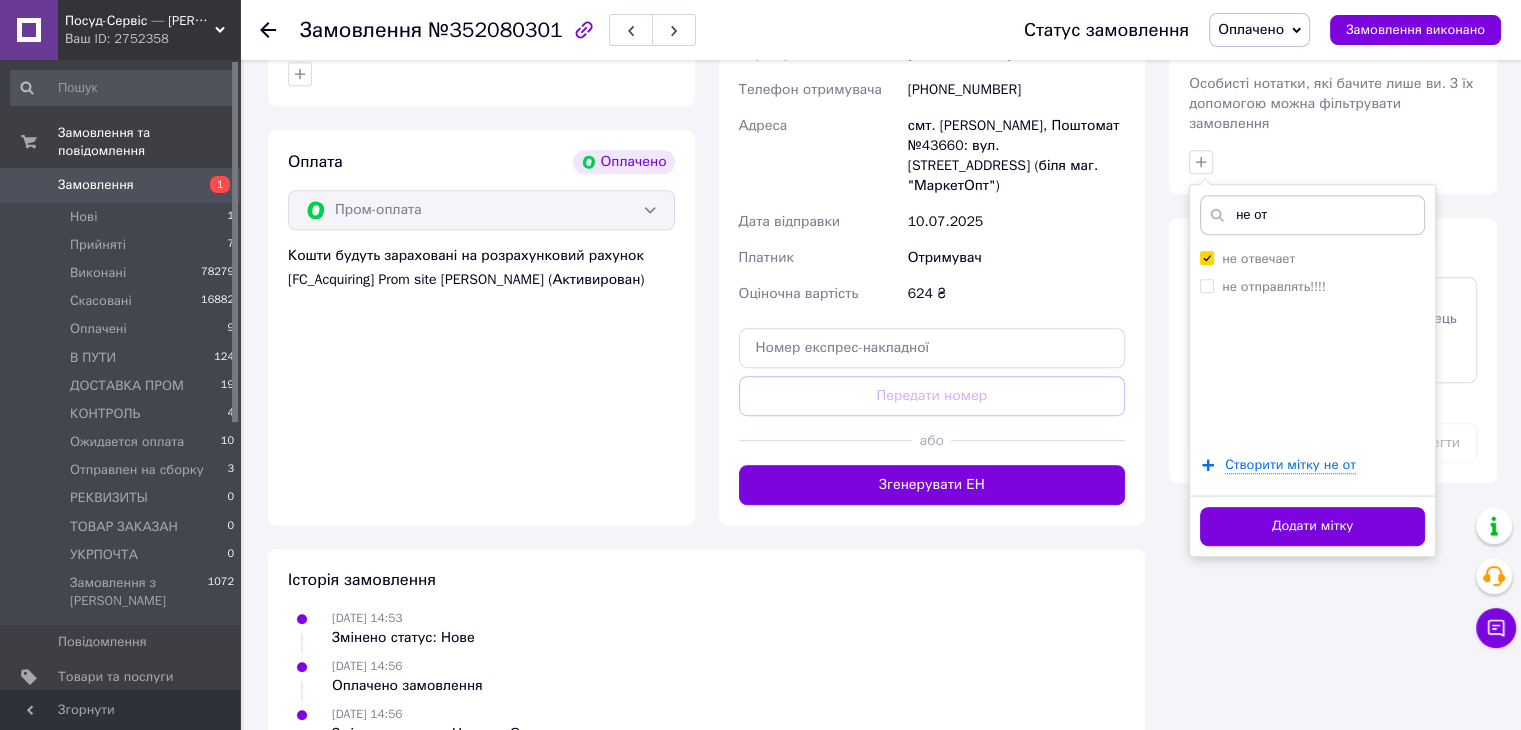 checkbox on "true" 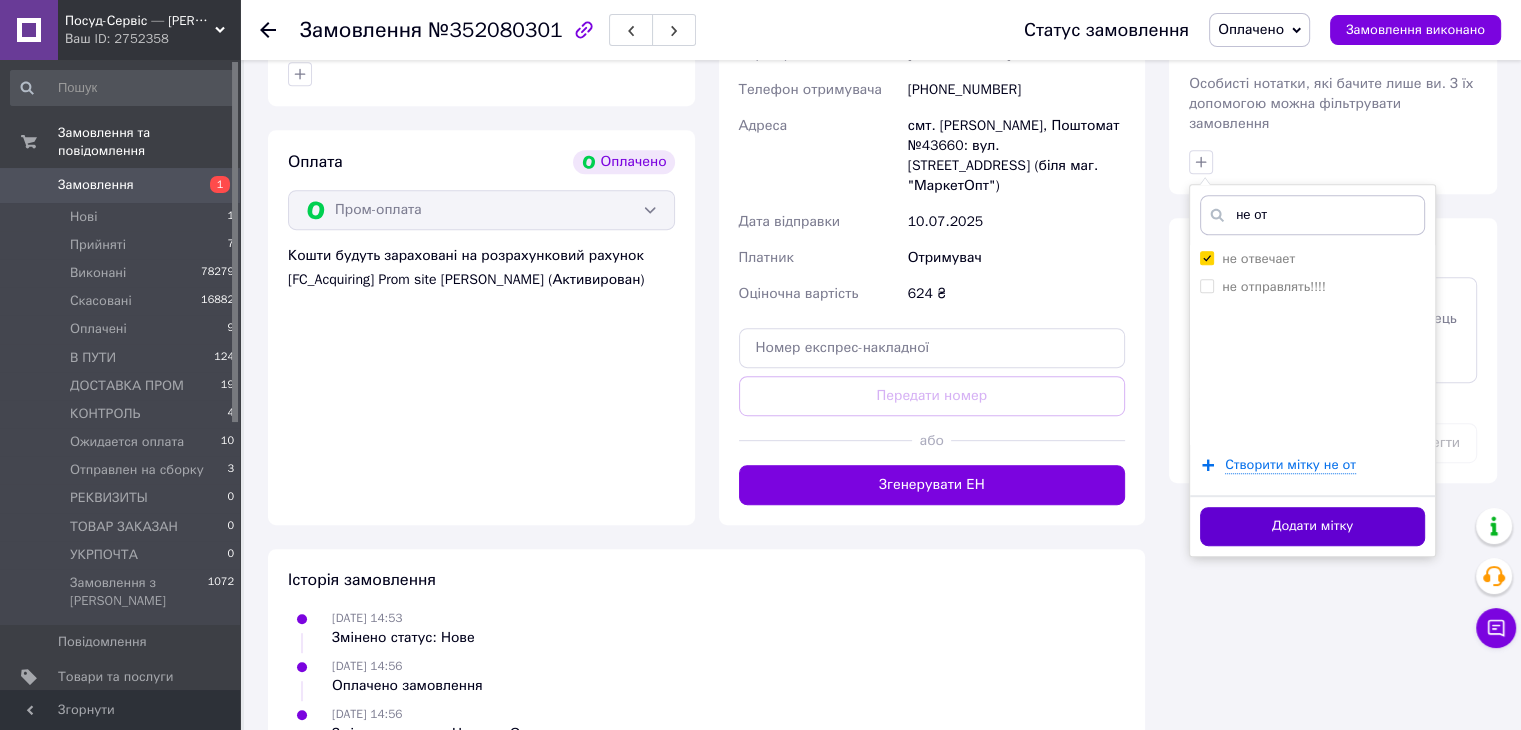 click on "Додати мітку" at bounding box center (1312, 526) 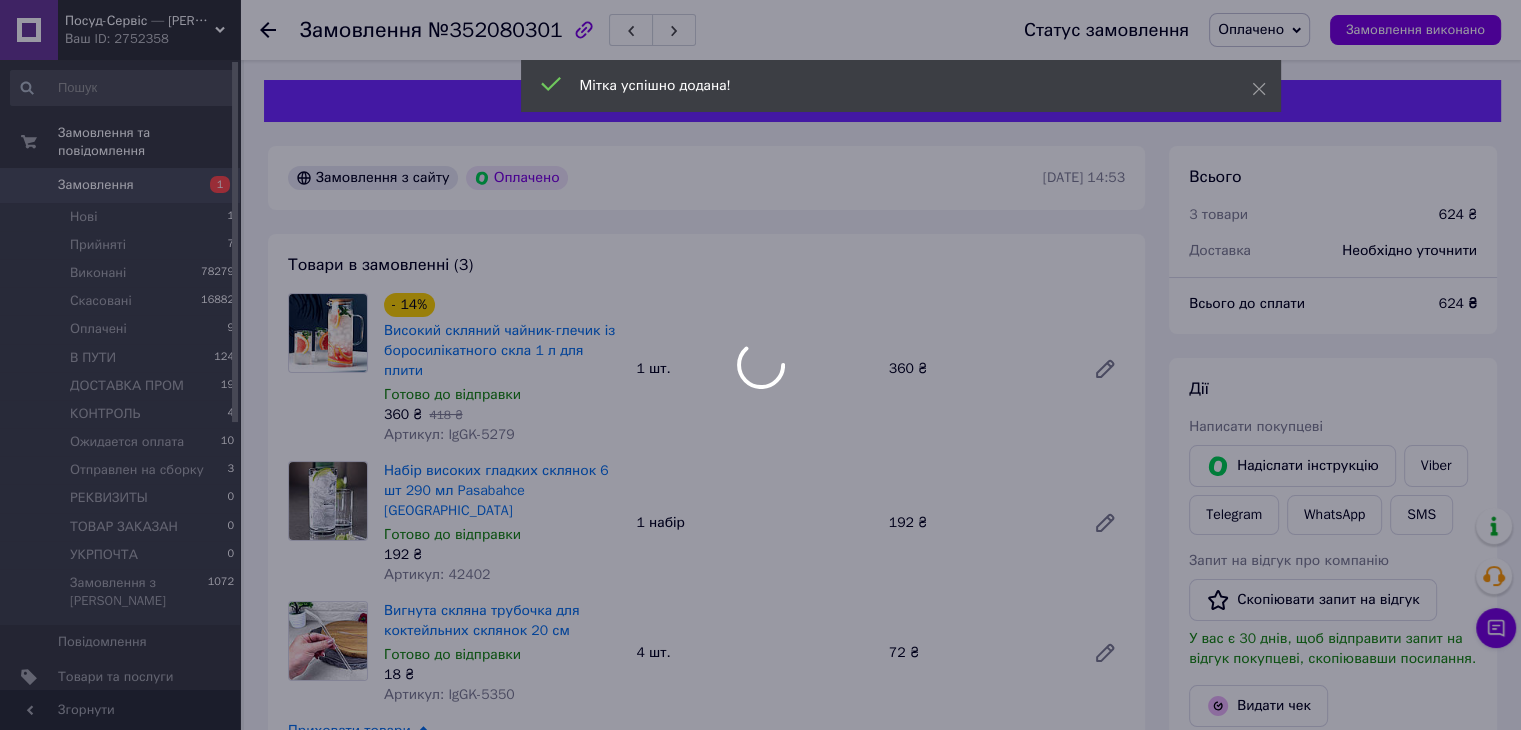 scroll, scrollTop: 100, scrollLeft: 0, axis: vertical 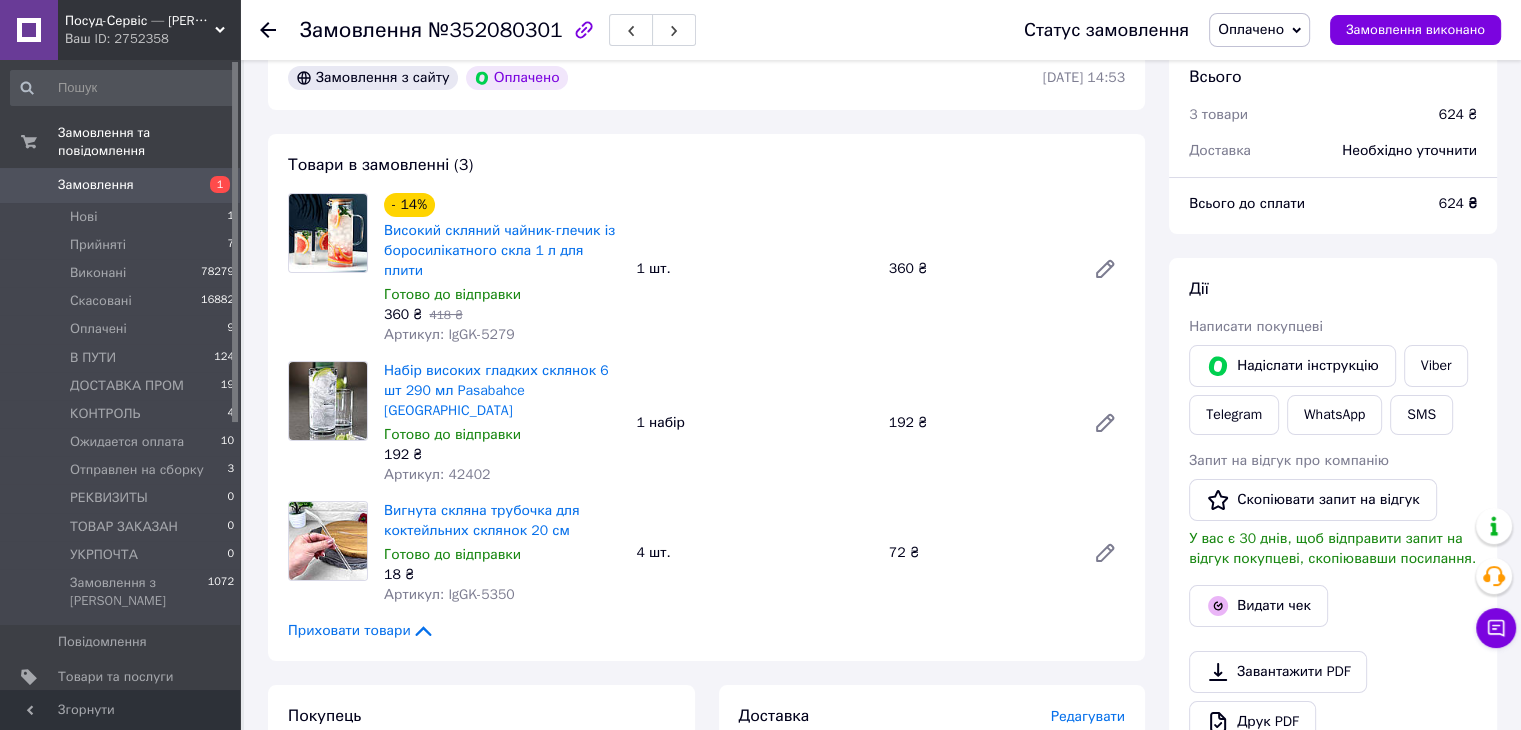 click on "Артикул: 42402" at bounding box center (437, 474) 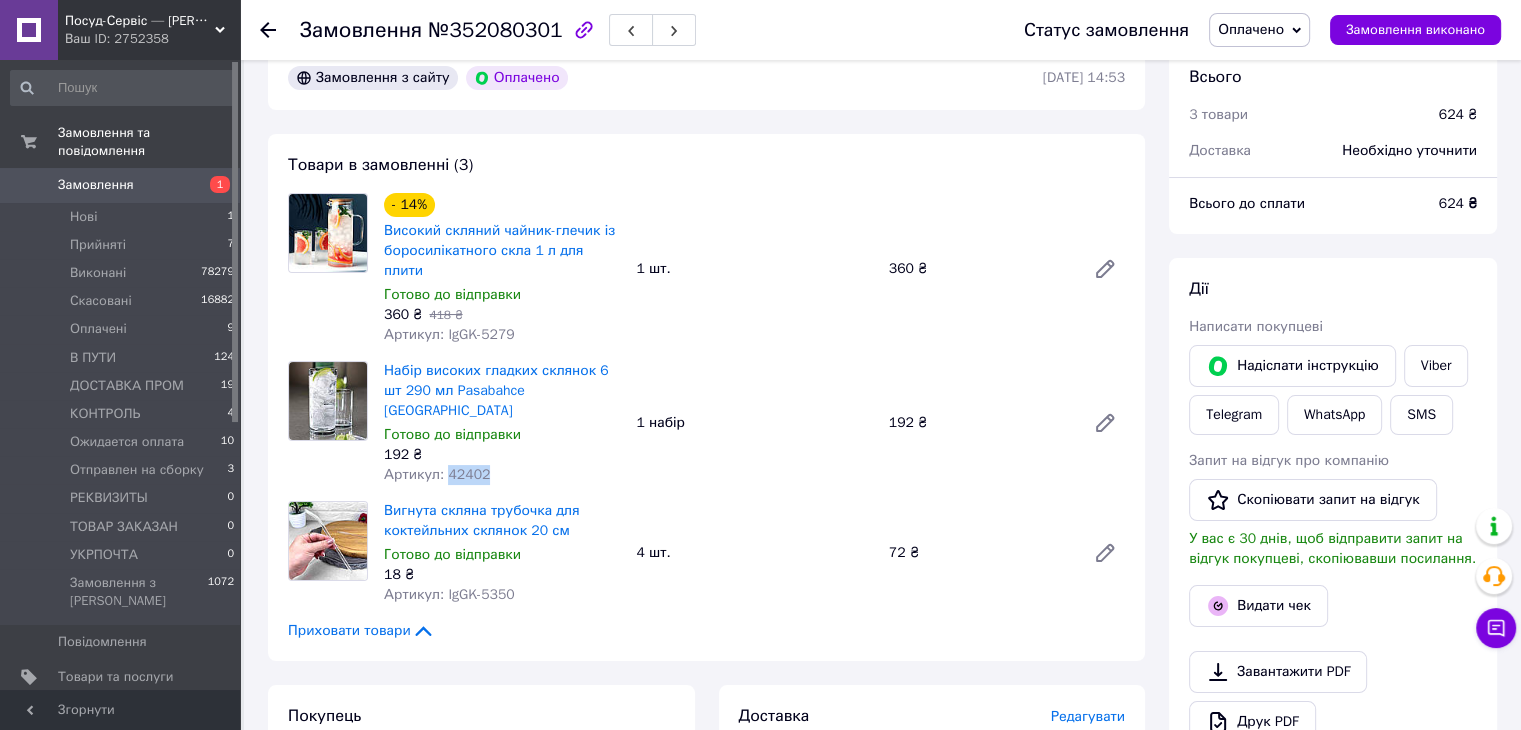 click on "Артикул: 42402" at bounding box center (437, 474) 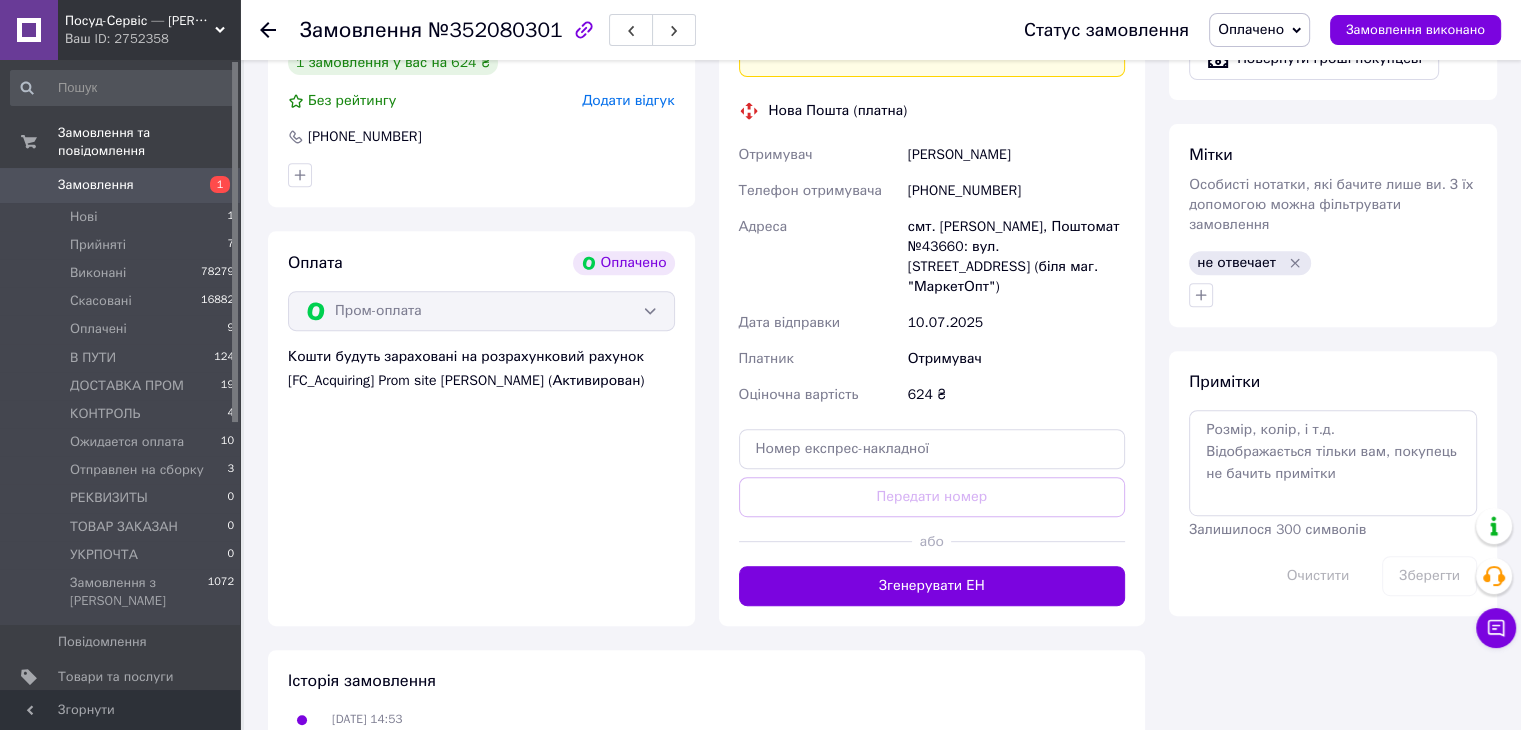 scroll, scrollTop: 800, scrollLeft: 0, axis: vertical 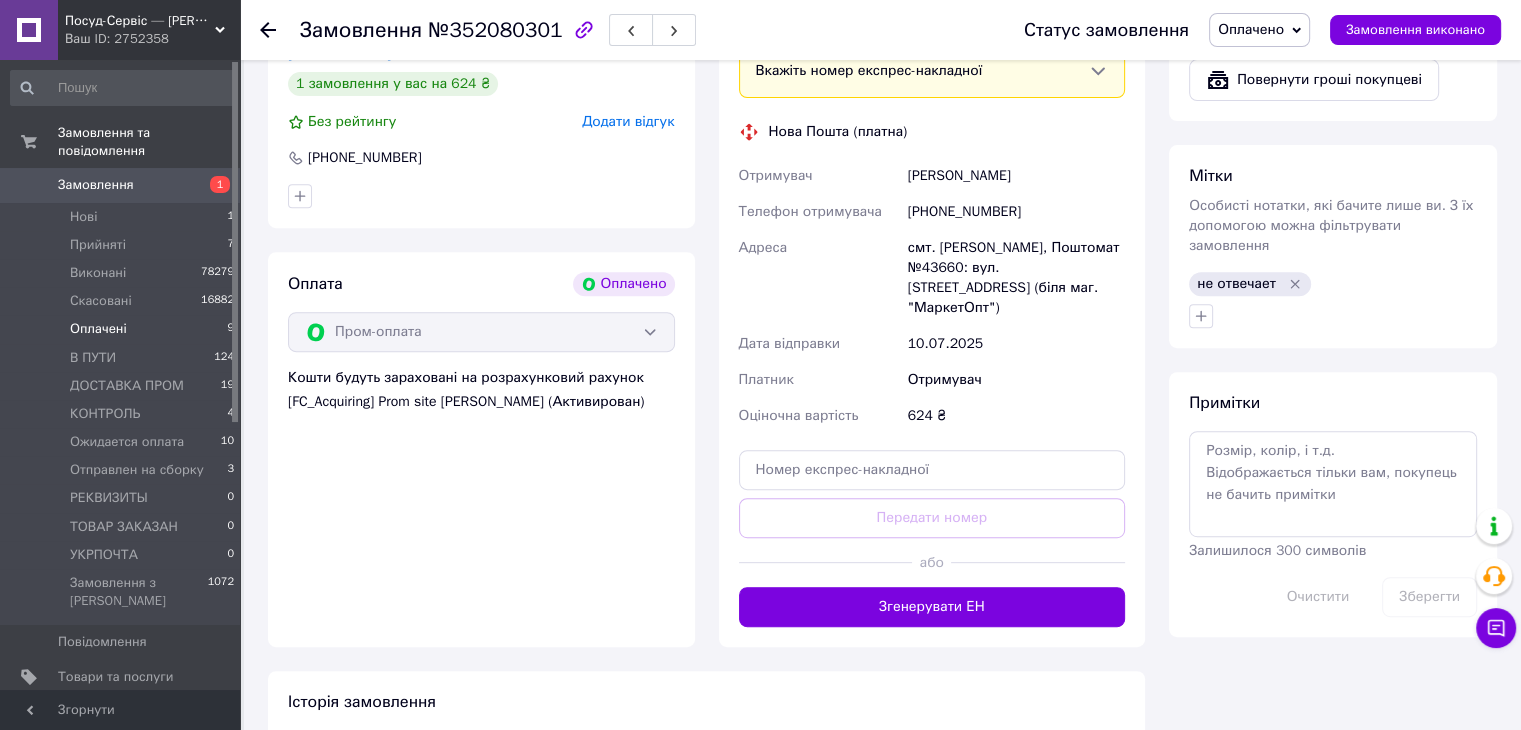 click on "Оплачені" at bounding box center [98, 329] 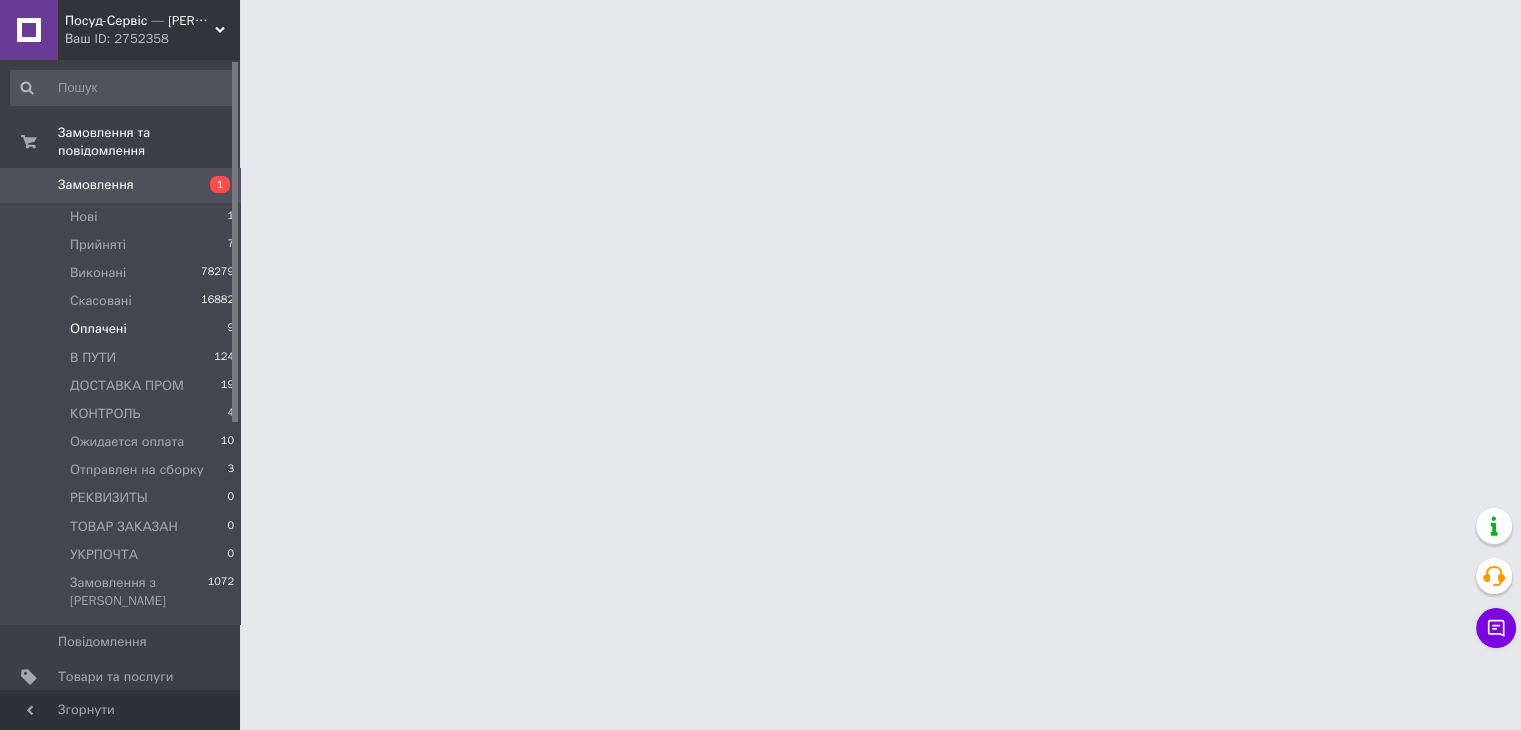 scroll, scrollTop: 0, scrollLeft: 0, axis: both 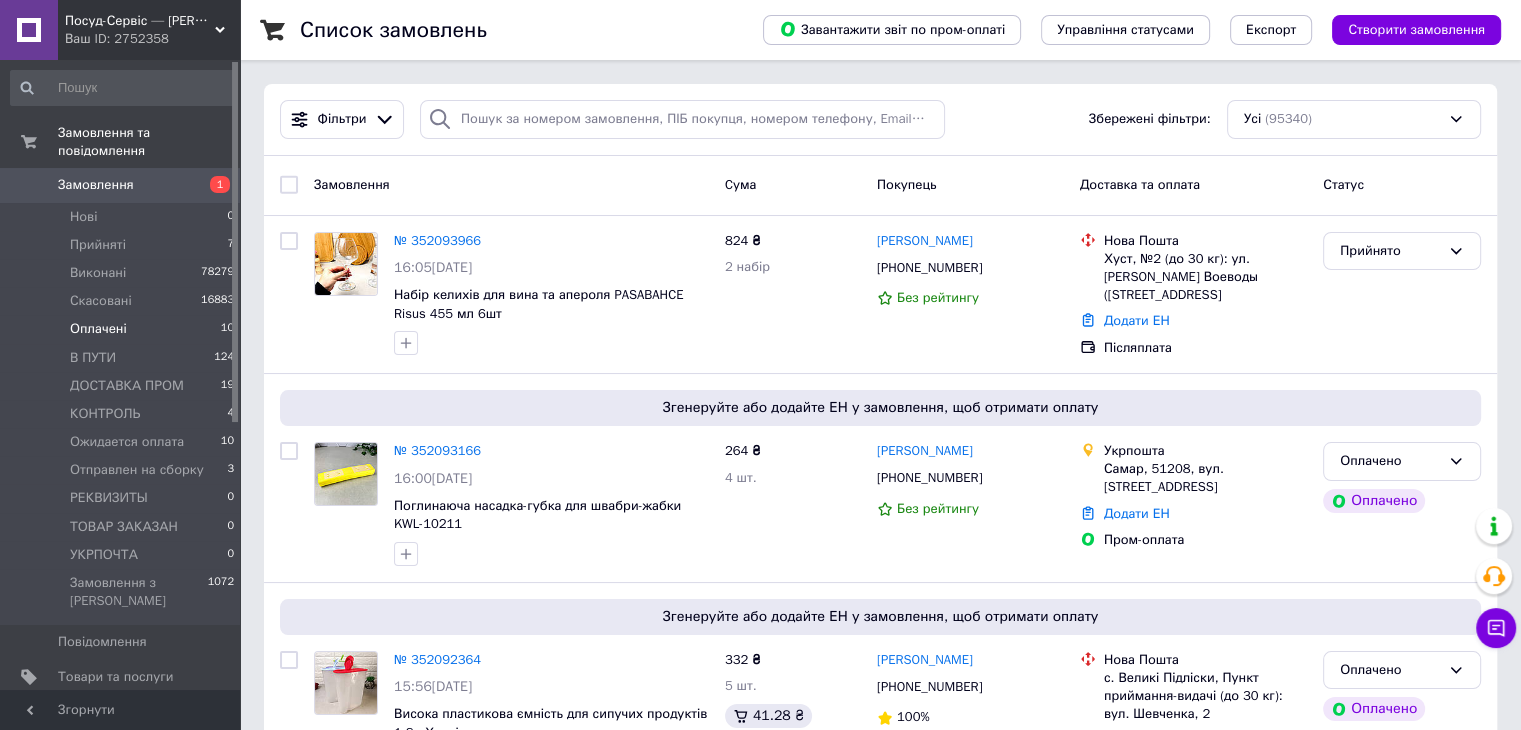 click on "Оплачені" at bounding box center (98, 329) 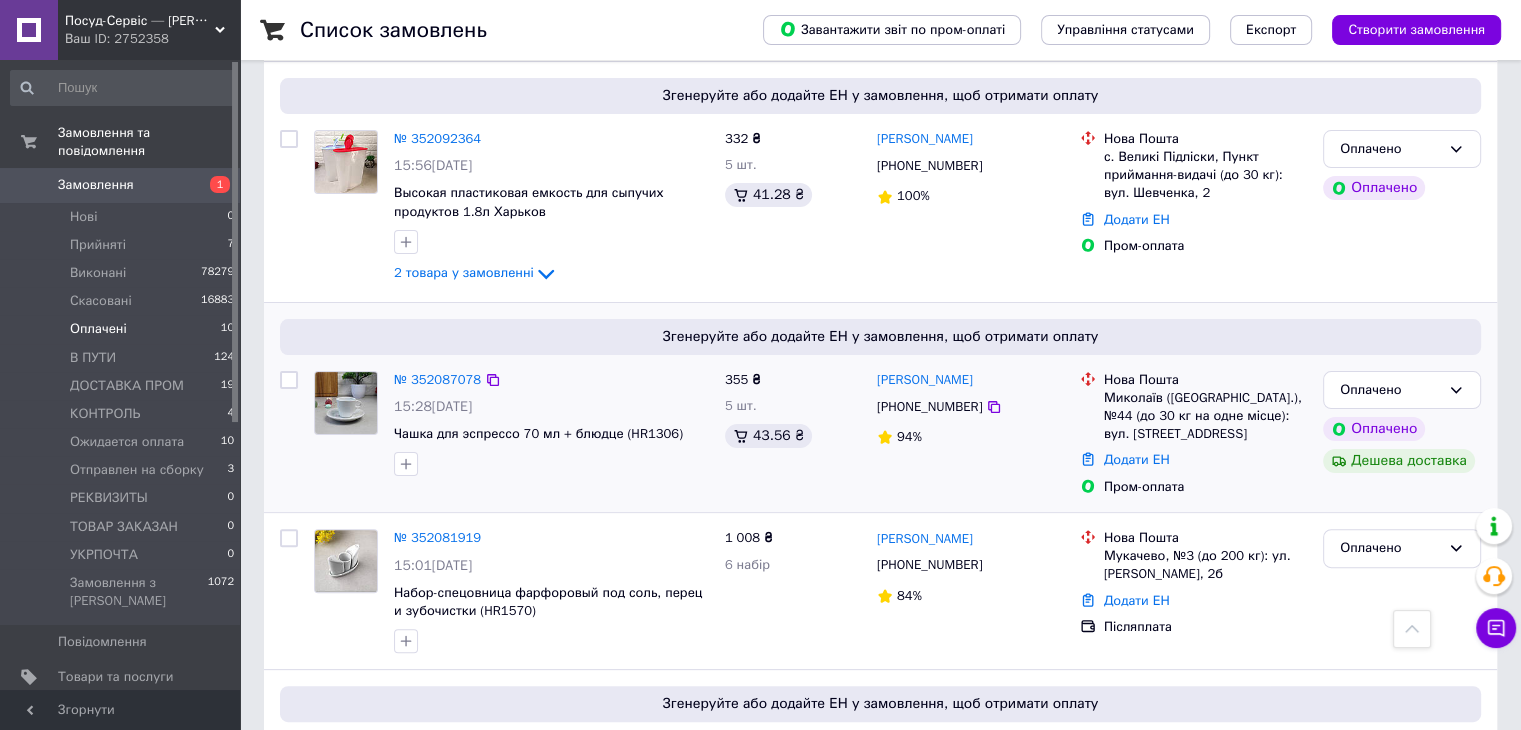 scroll, scrollTop: 400, scrollLeft: 0, axis: vertical 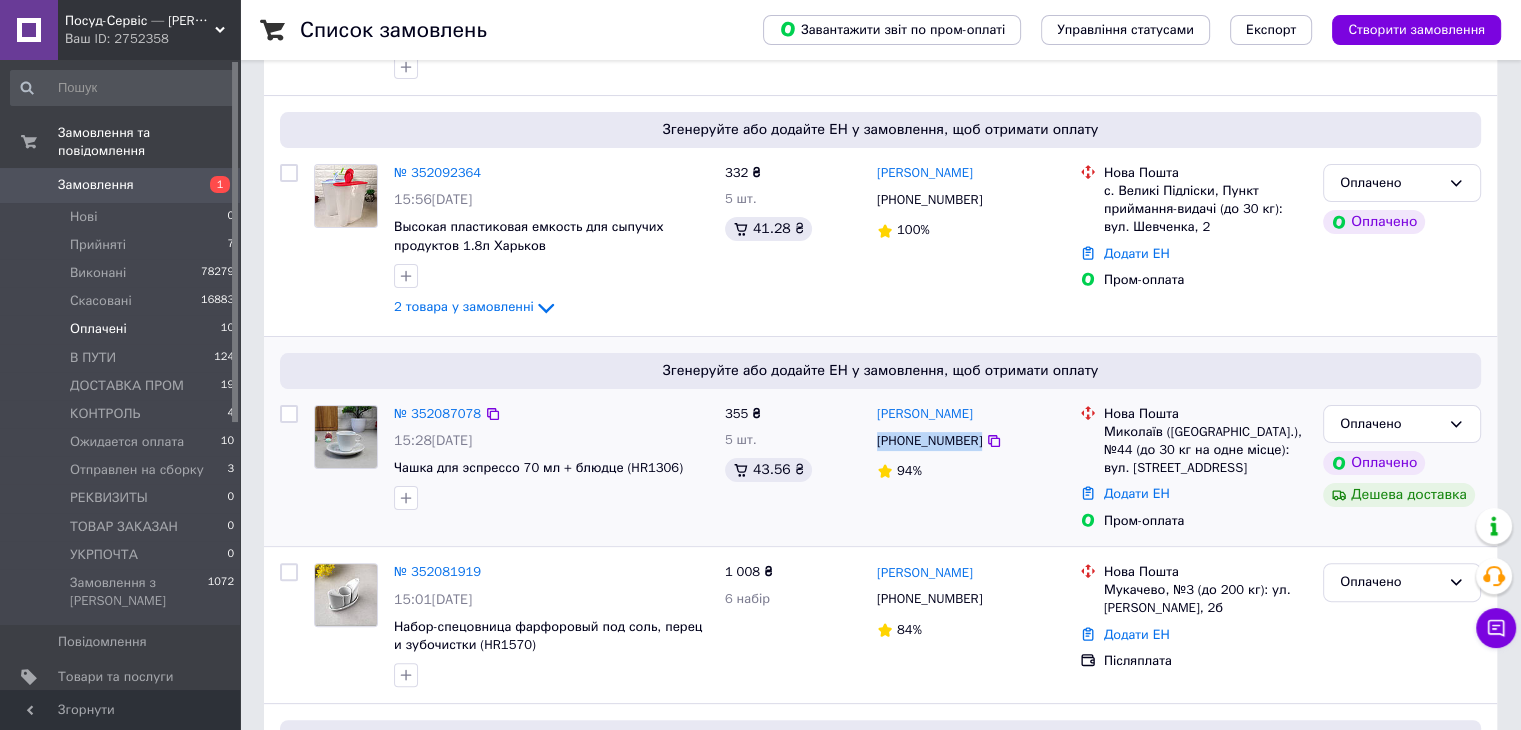 drag, startPoint x: 966, startPoint y: 421, endPoint x: 878, endPoint y: 446, distance: 91.48224 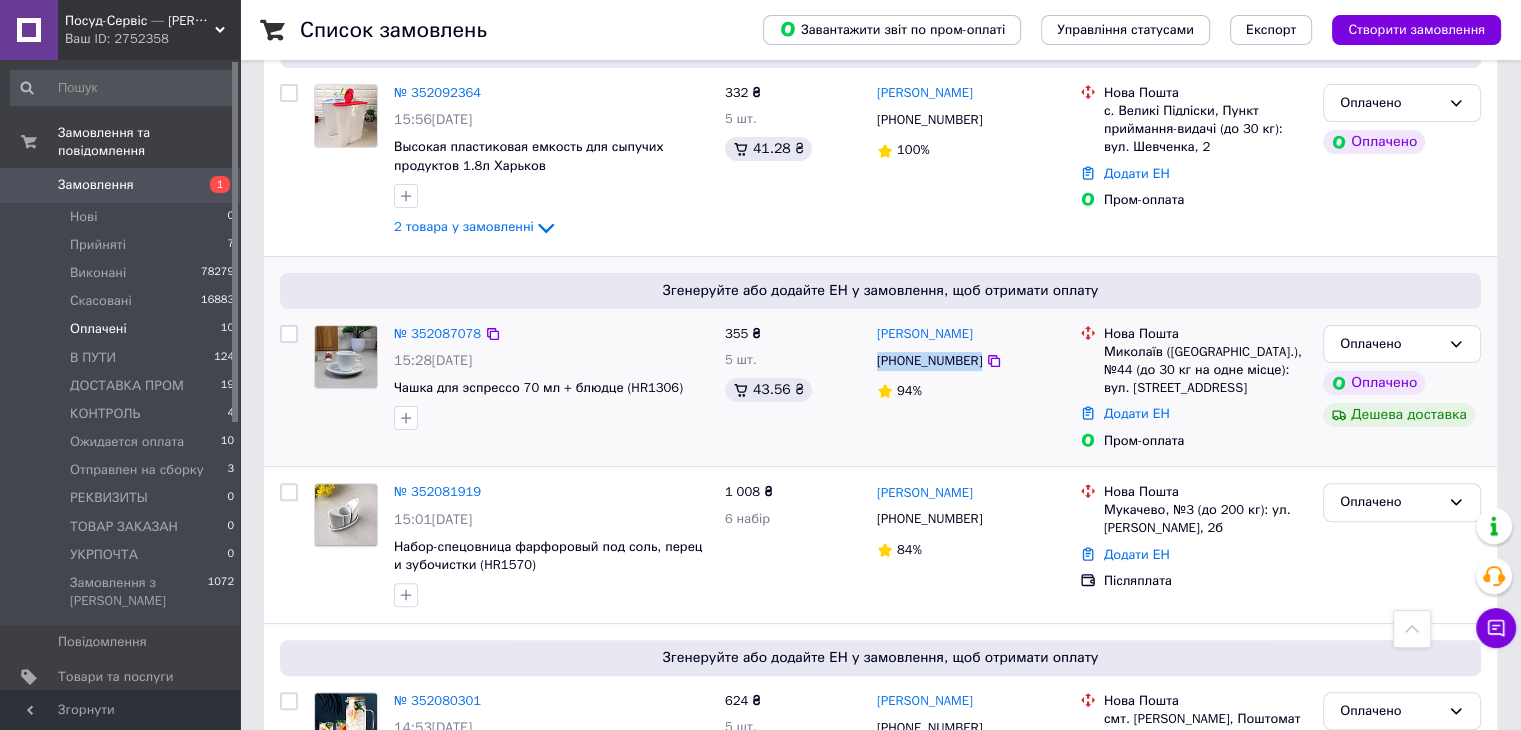 scroll, scrollTop: 500, scrollLeft: 0, axis: vertical 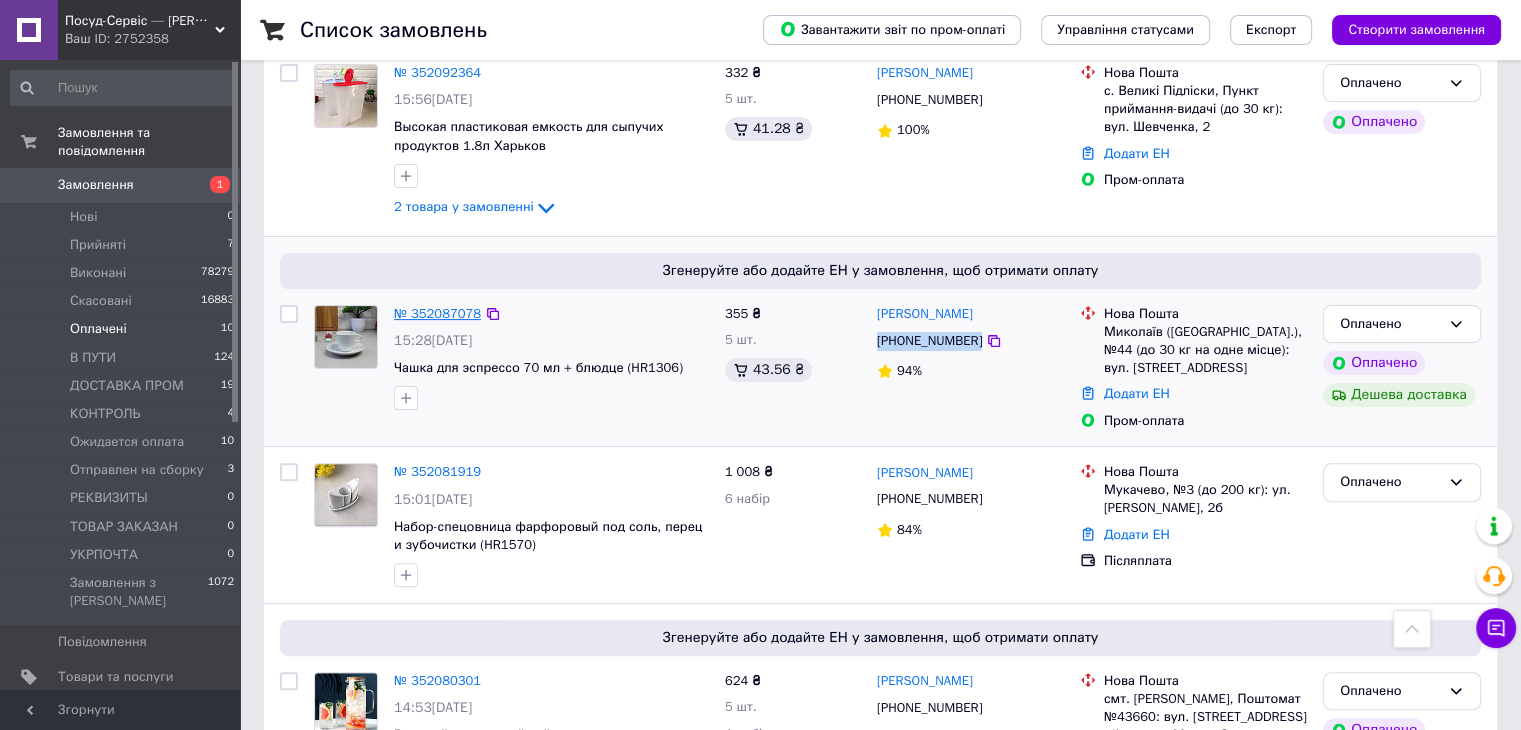 click on "№ 352087078" at bounding box center [437, 313] 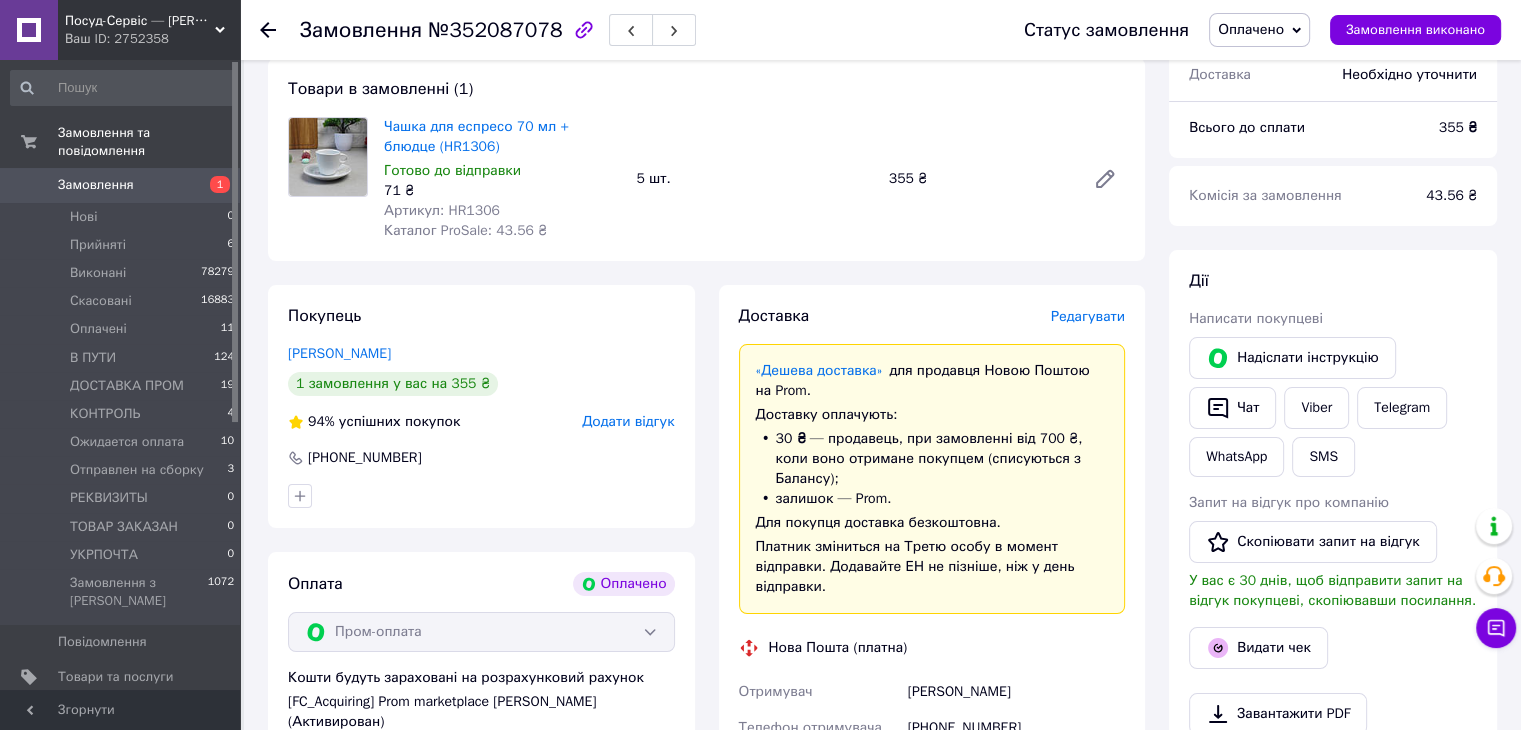 scroll, scrollTop: 0, scrollLeft: 0, axis: both 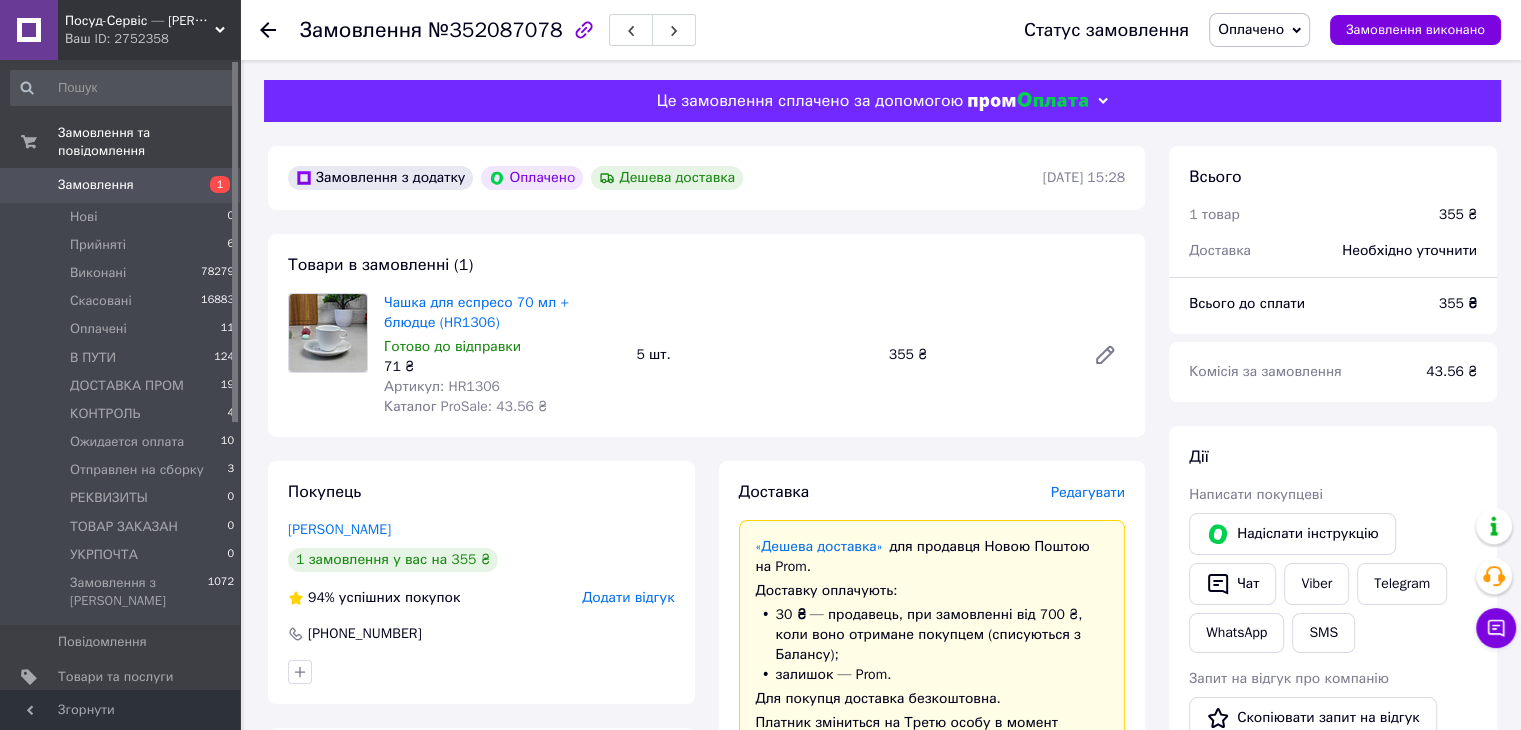click on "355 ₴" at bounding box center [1458, 303] 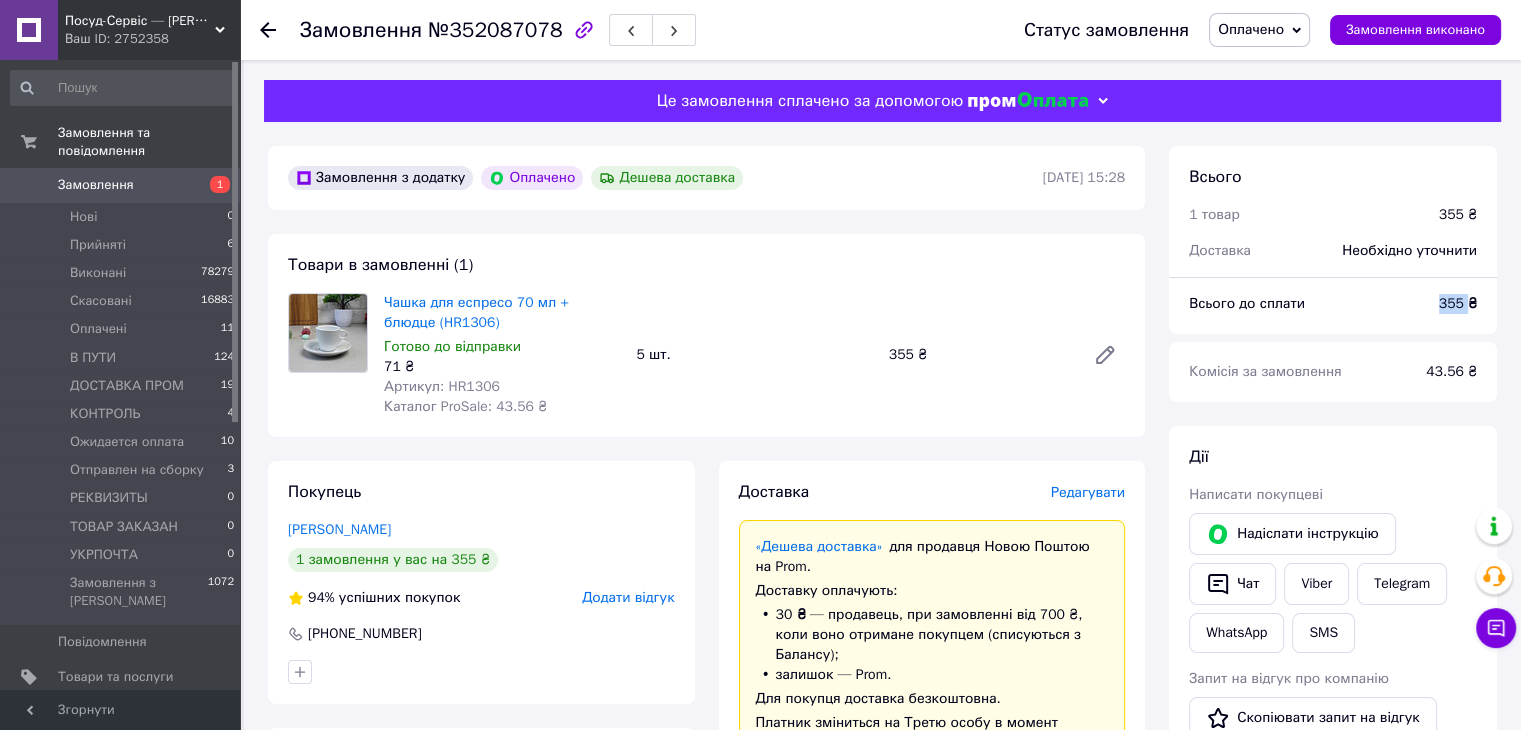 click on "355 ₴" at bounding box center [1458, 303] 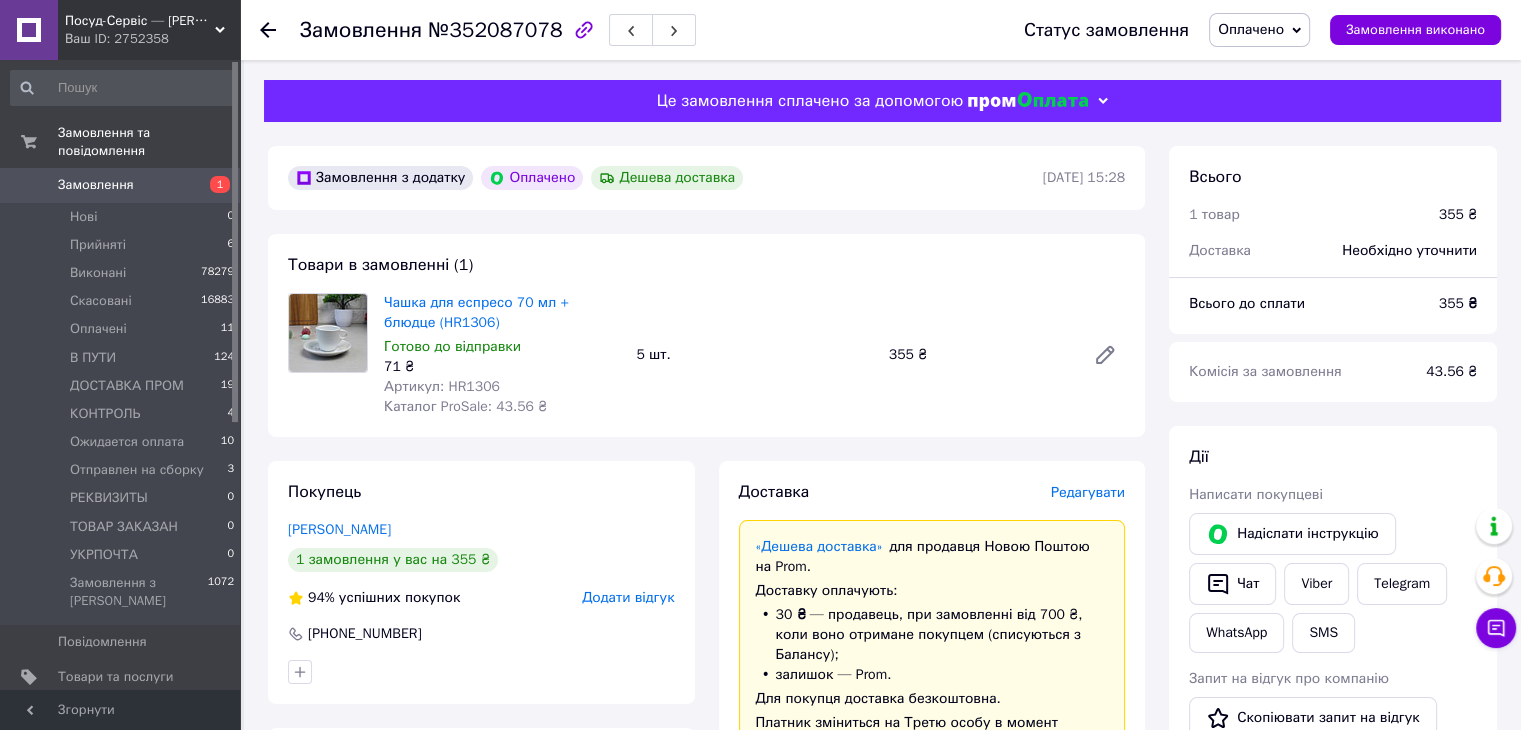 drag, startPoint x: 1444, startPoint y: 309, endPoint x: 940, endPoint y: 390, distance: 510.46744 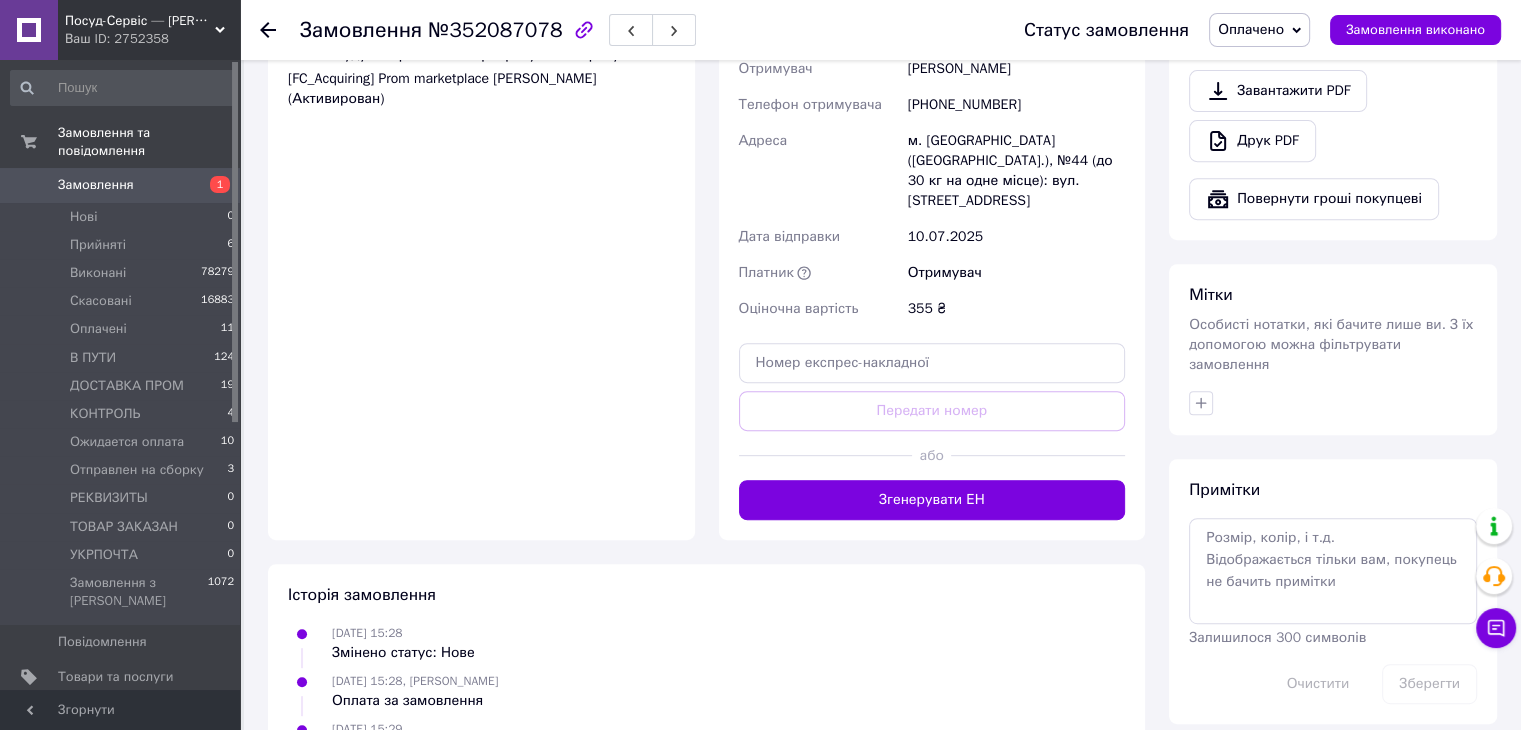 scroll, scrollTop: 800, scrollLeft: 0, axis: vertical 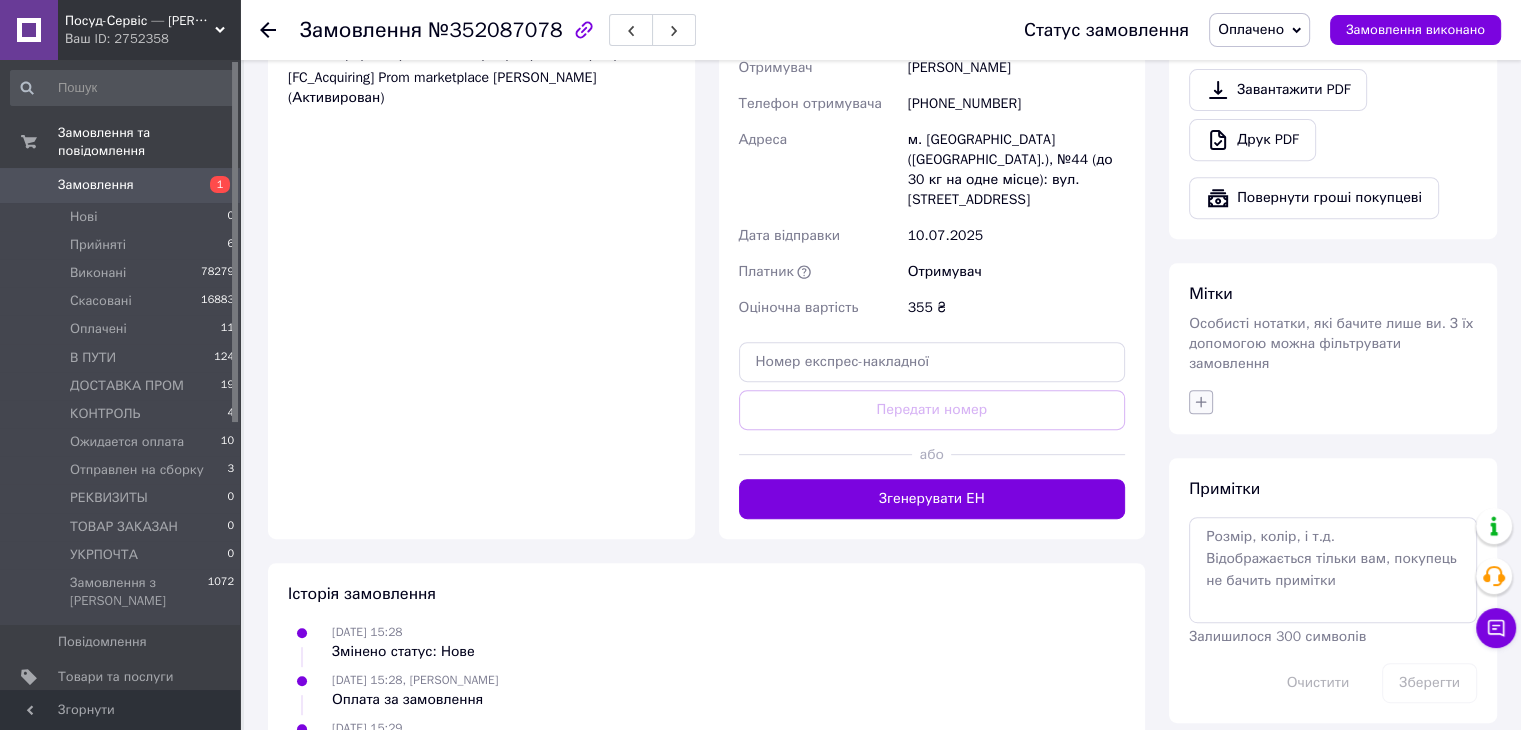 click 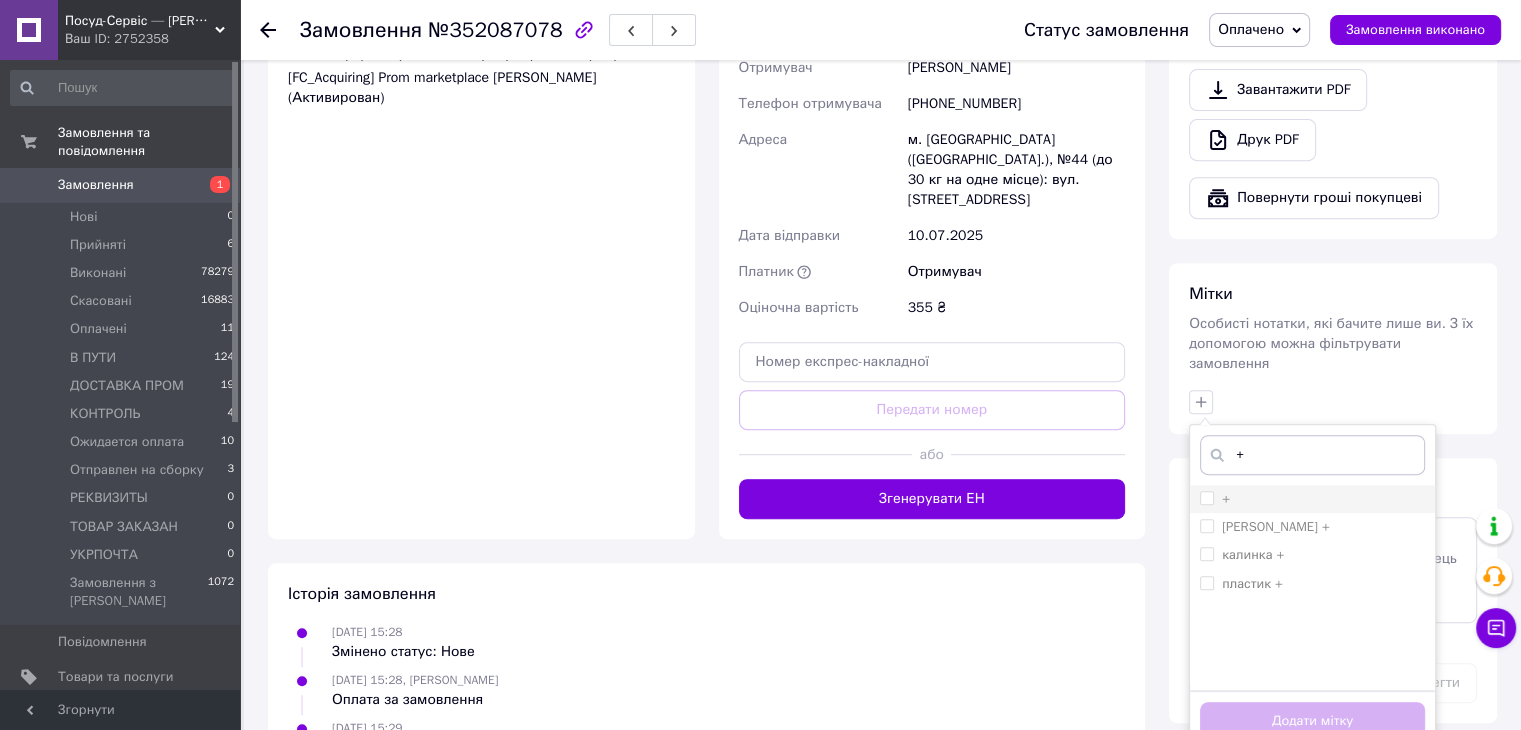 type on "+" 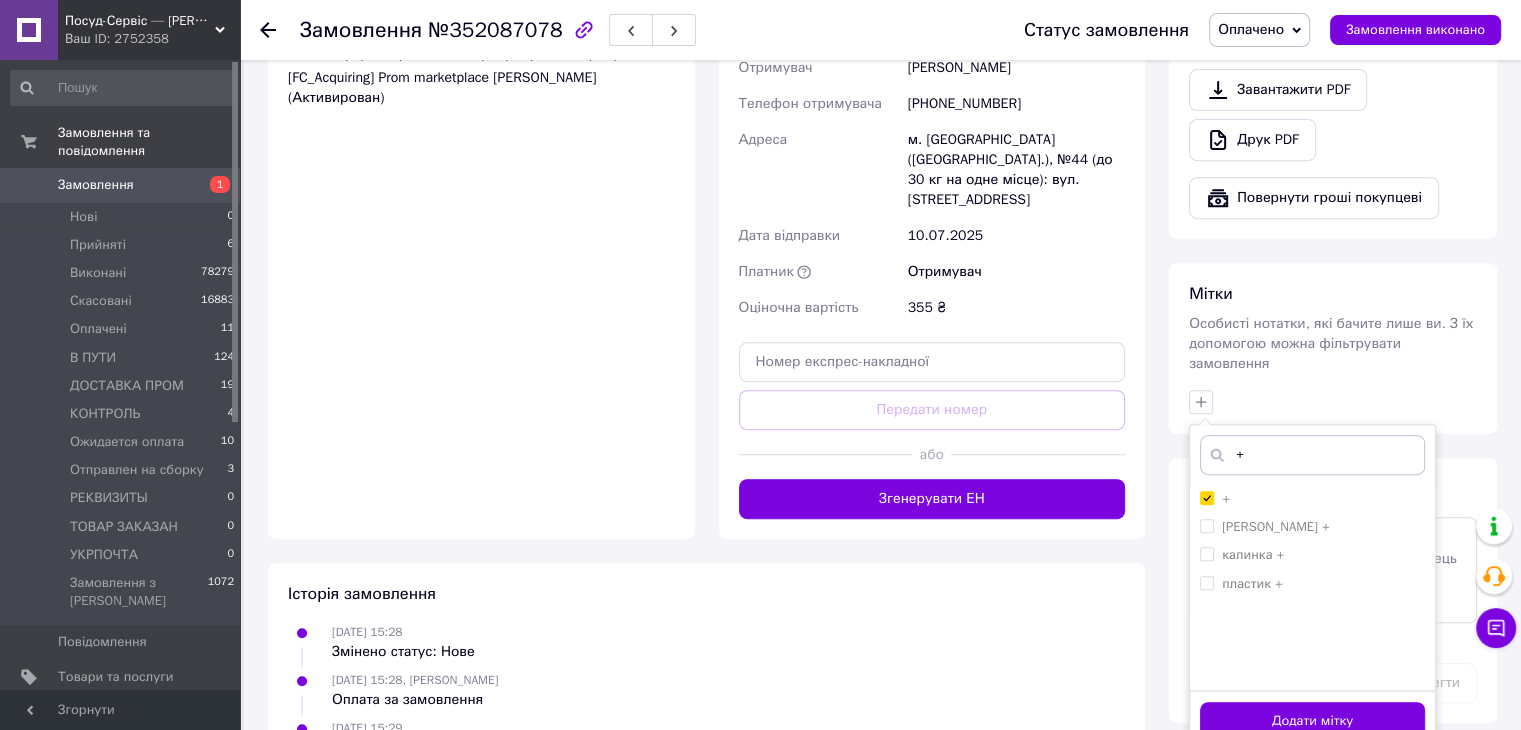 drag, startPoint x: 1325, startPoint y: 693, endPoint x: 1161, endPoint y: 648, distance: 170.06175 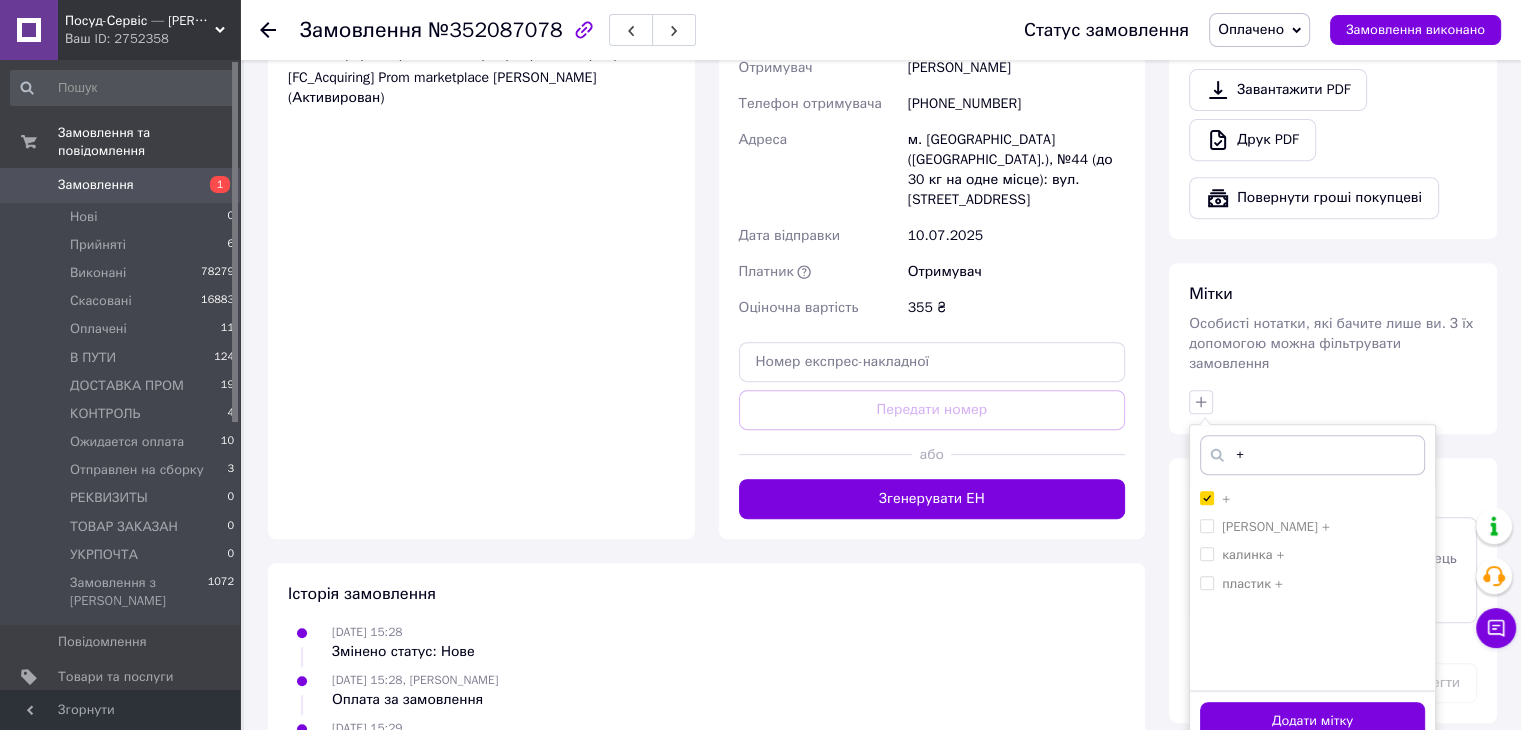 click on "Додати мітку" at bounding box center (1312, 721) 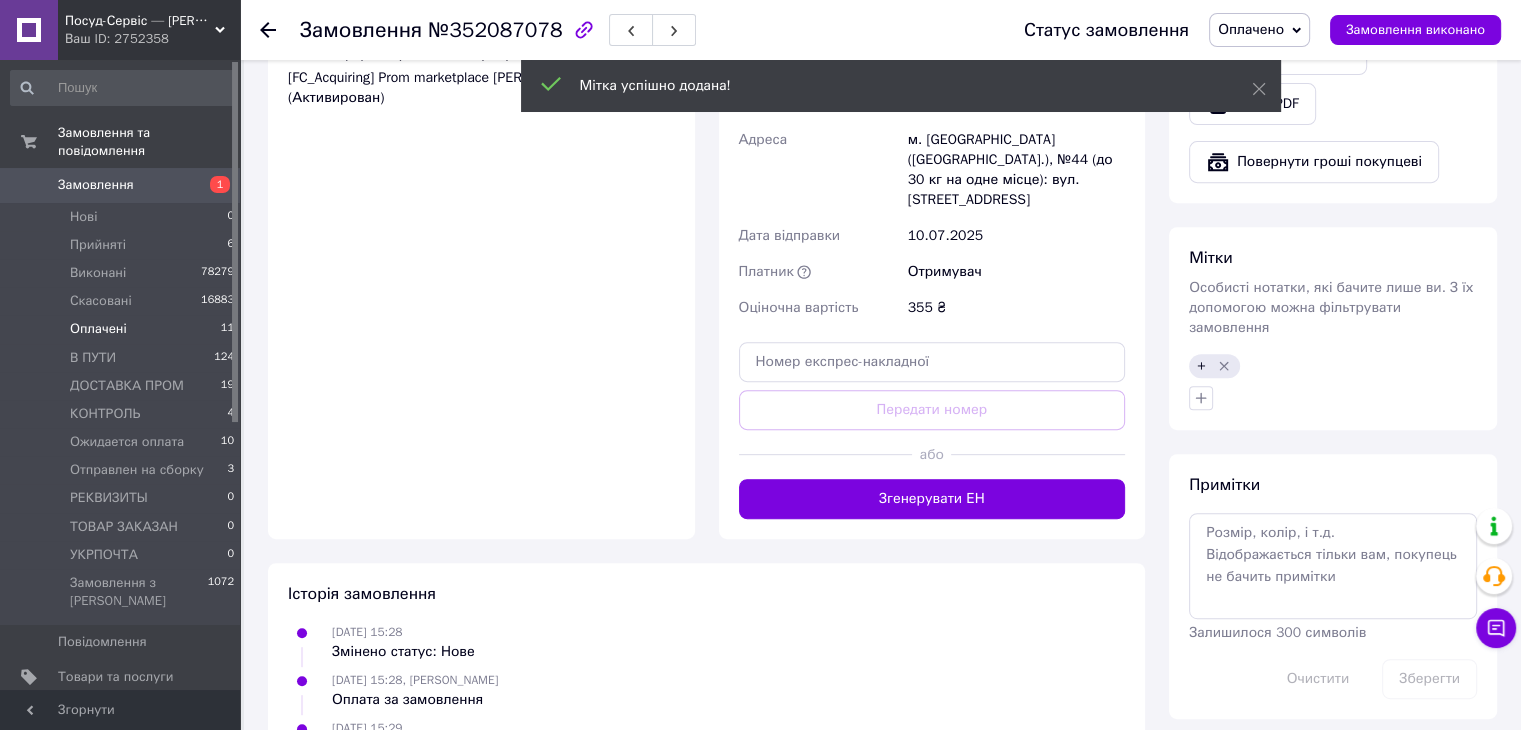 click on "Оплачені" at bounding box center [98, 329] 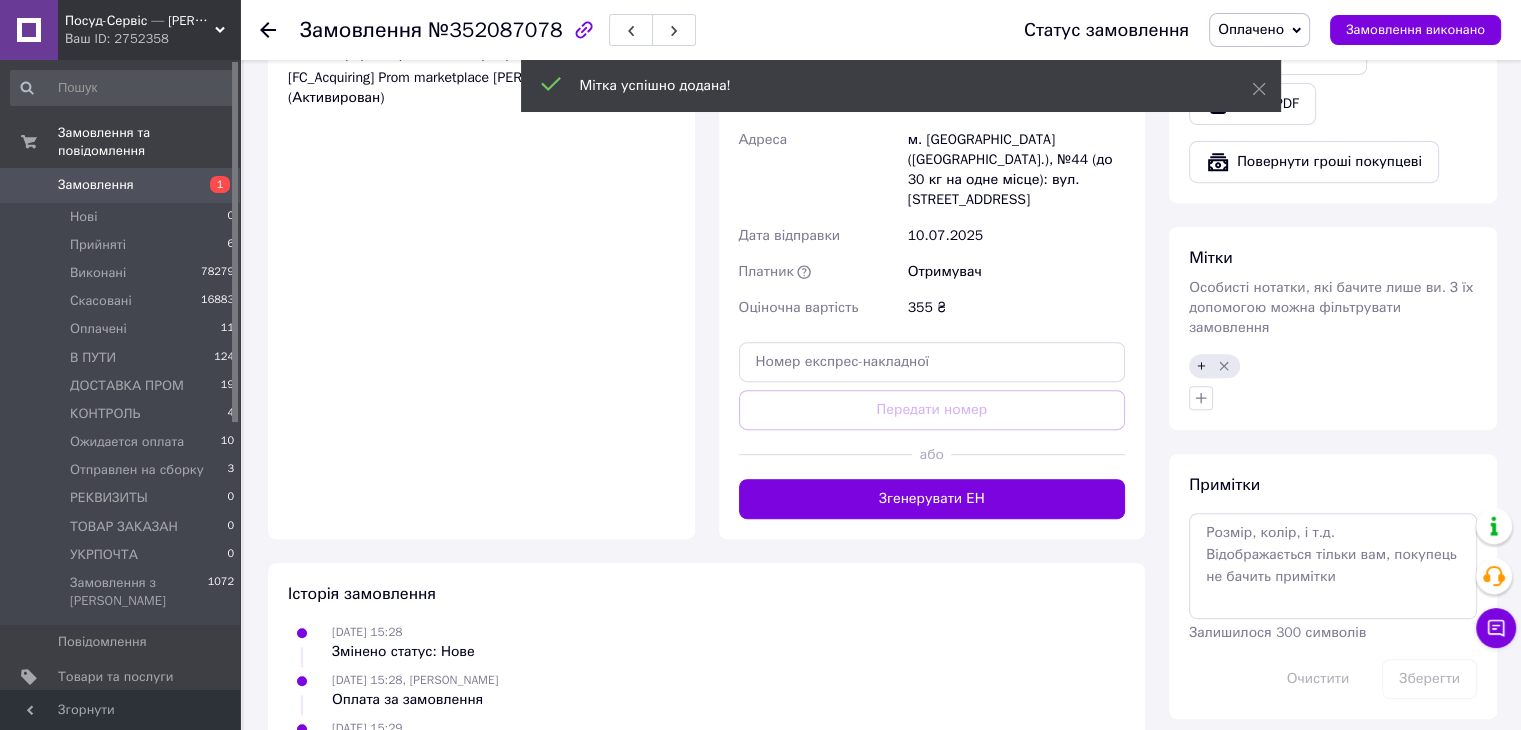 scroll, scrollTop: 0, scrollLeft: 0, axis: both 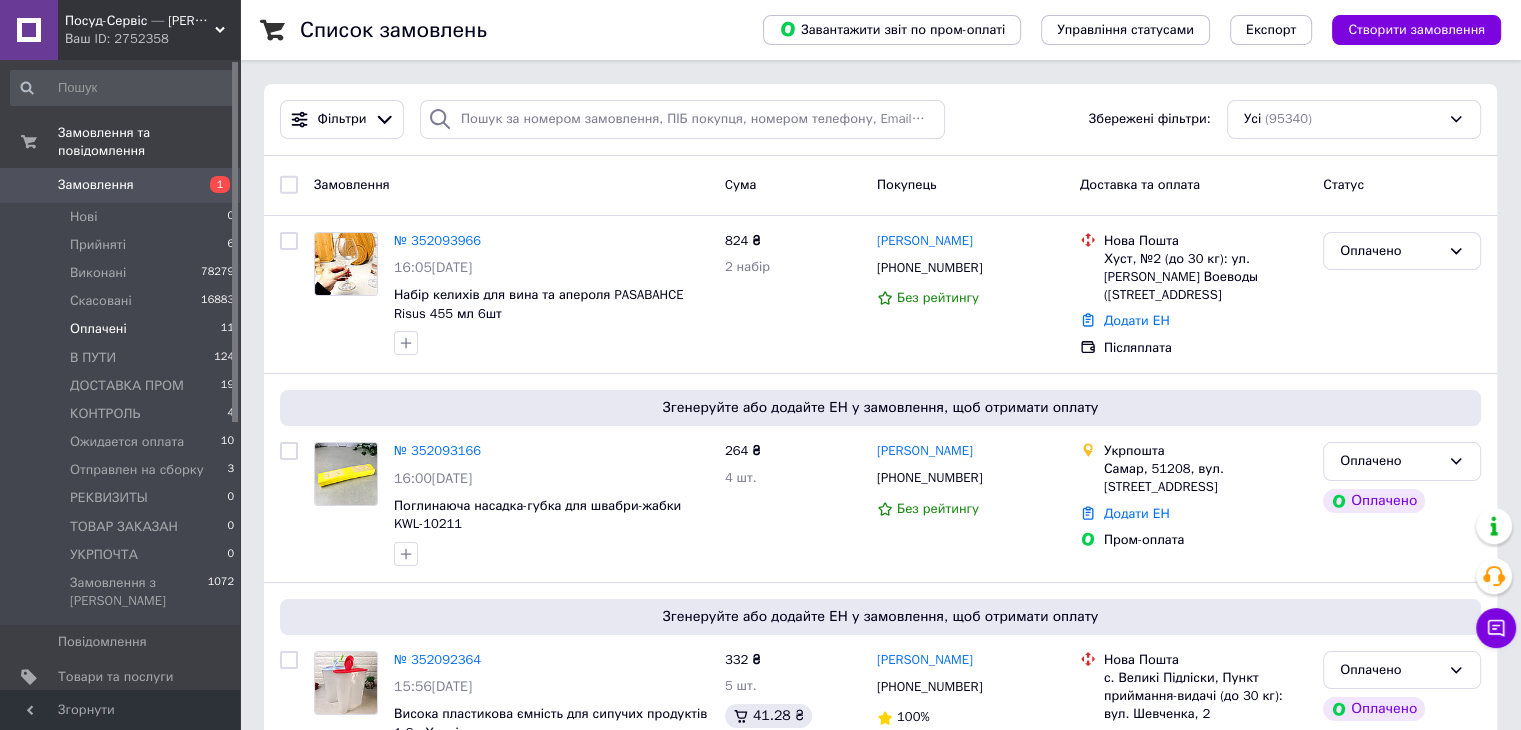 click on "Оплачені" at bounding box center (98, 329) 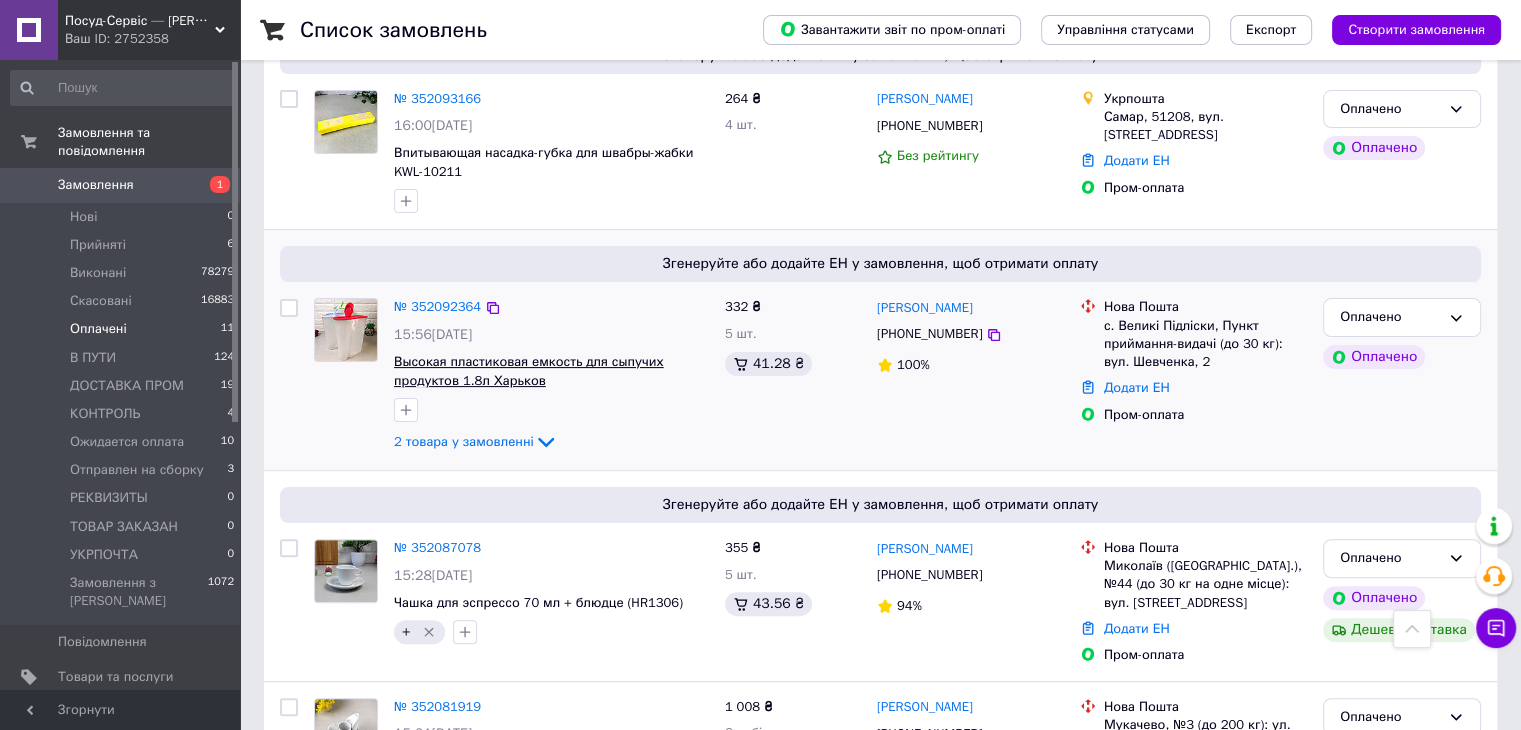 scroll, scrollTop: 400, scrollLeft: 0, axis: vertical 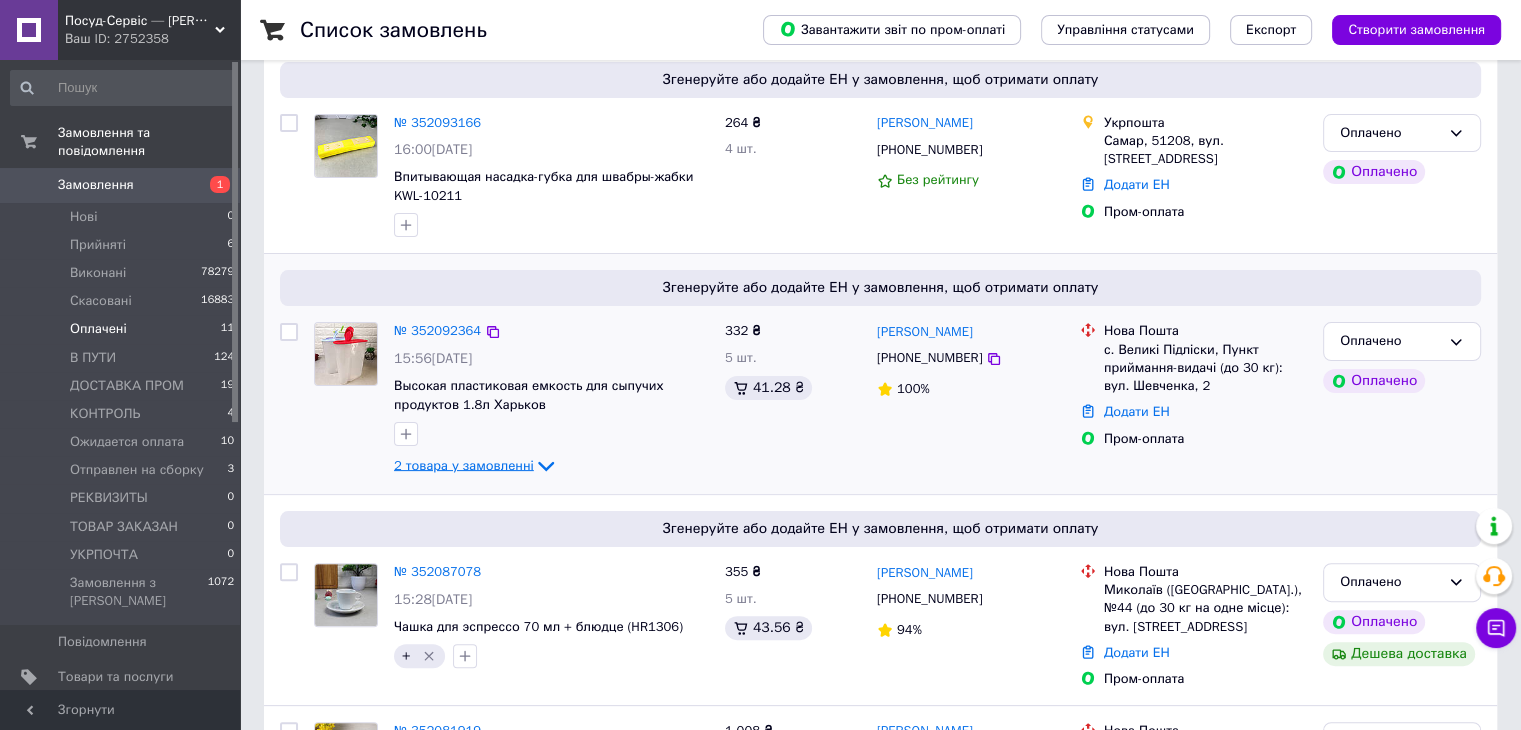 click on "2 товара у замовленні" at bounding box center (464, 465) 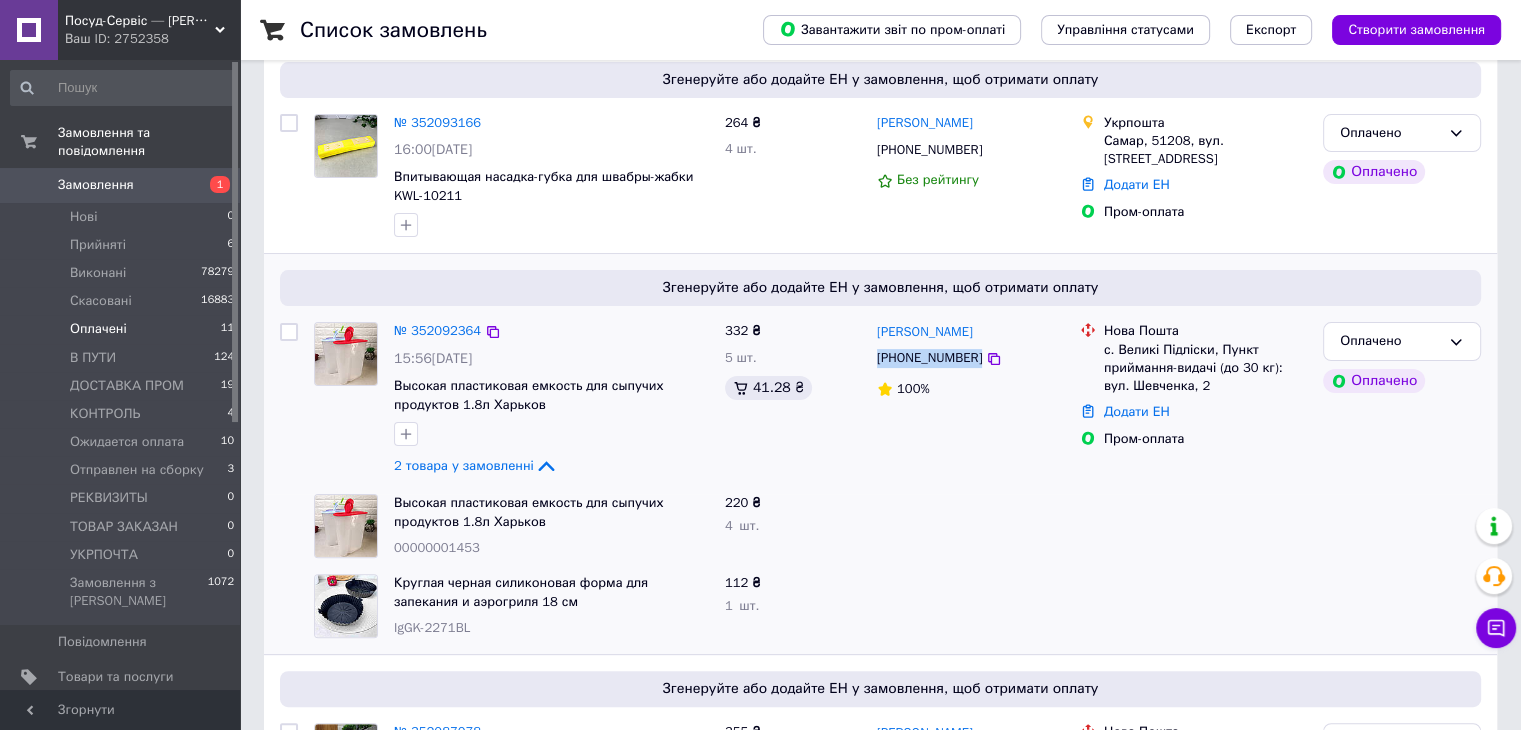 drag, startPoint x: 1006, startPoint y: 363, endPoint x: 880, endPoint y: 361, distance: 126.01587 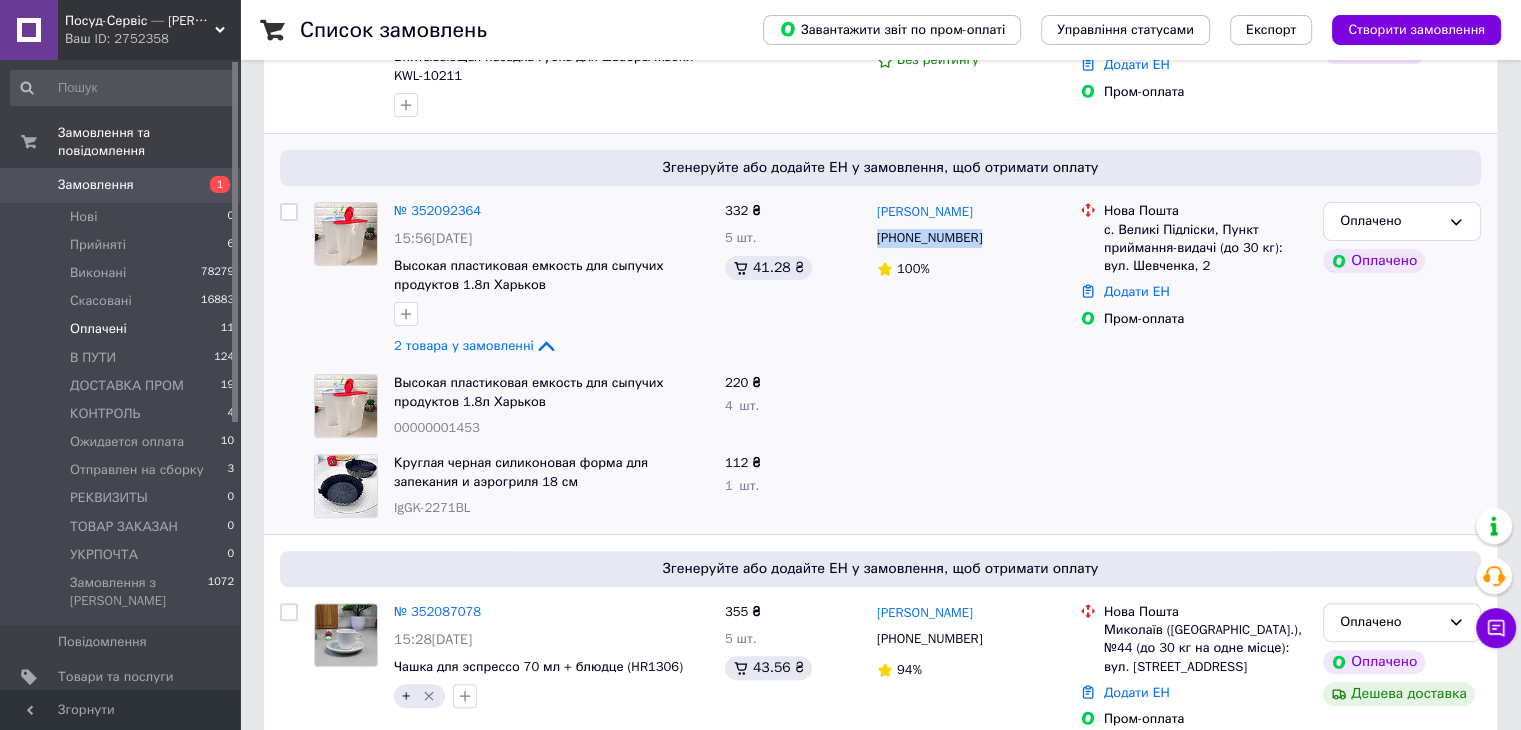 scroll, scrollTop: 600, scrollLeft: 0, axis: vertical 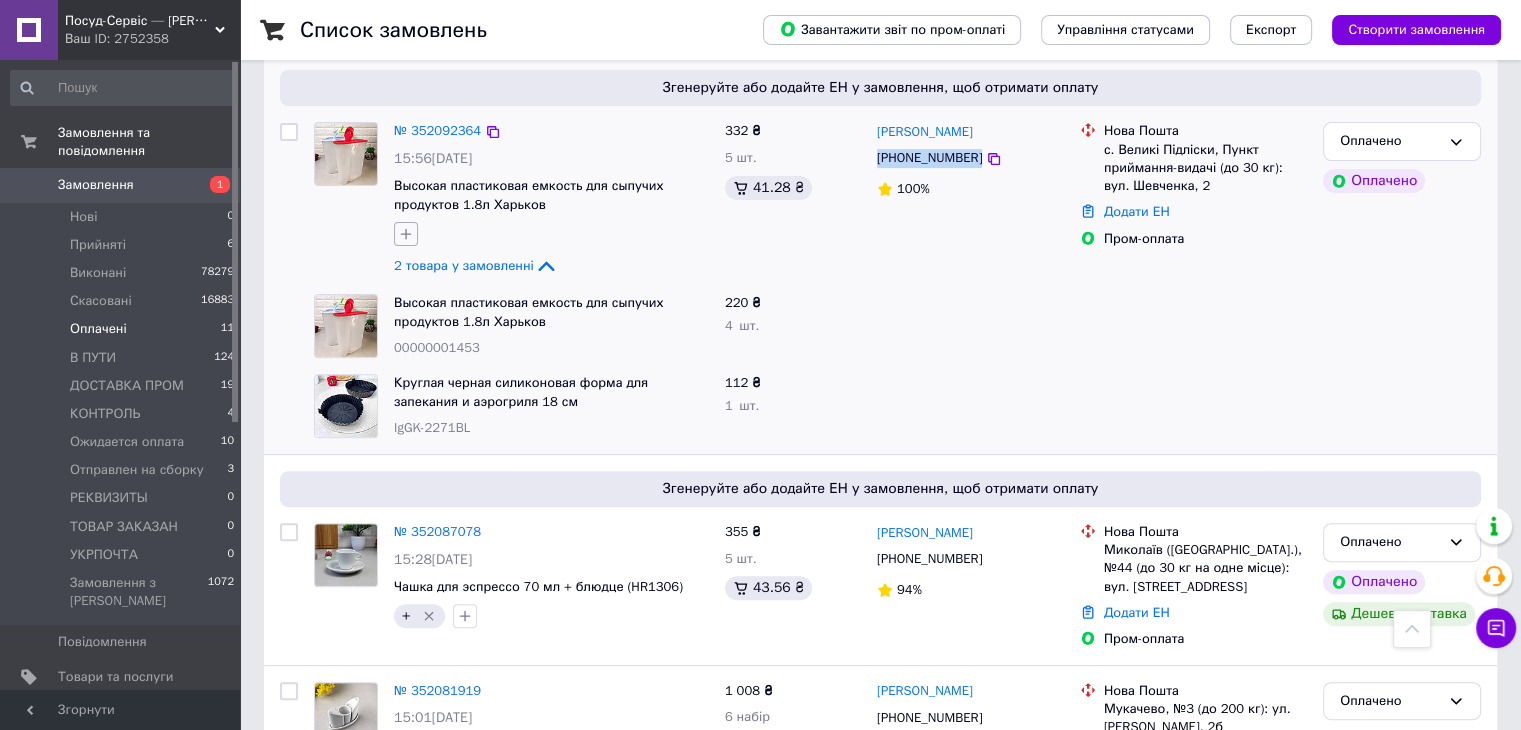 click 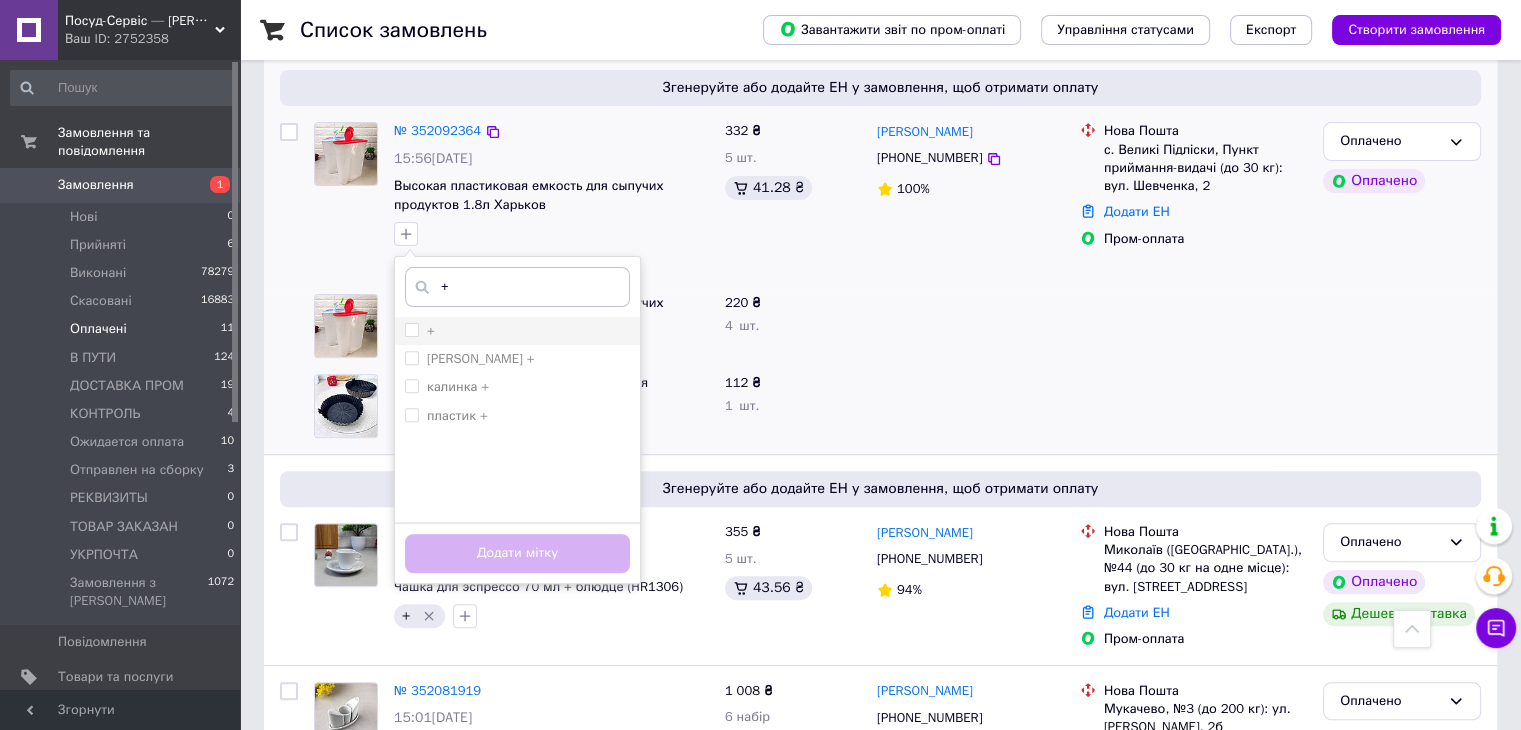 type on "+" 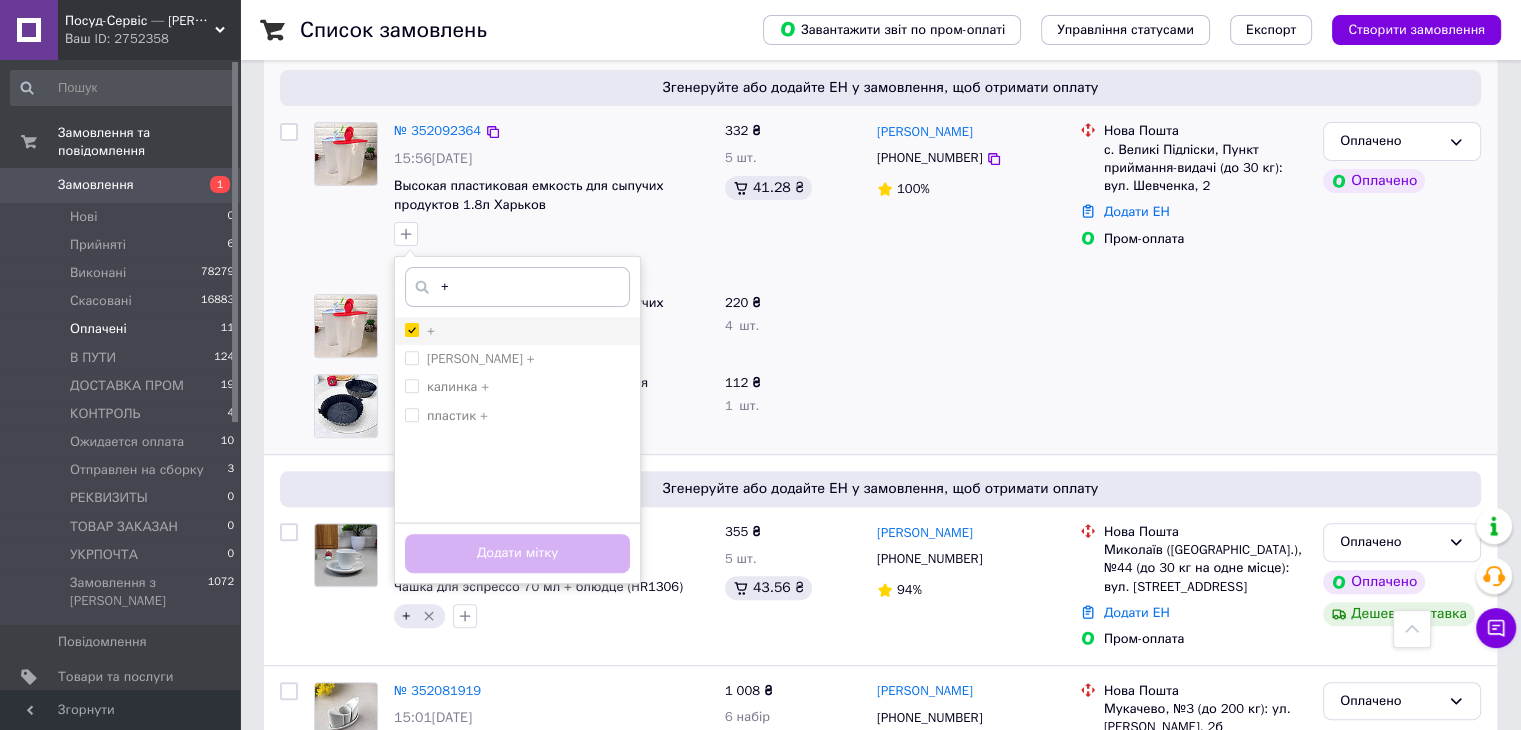 checkbox on "true" 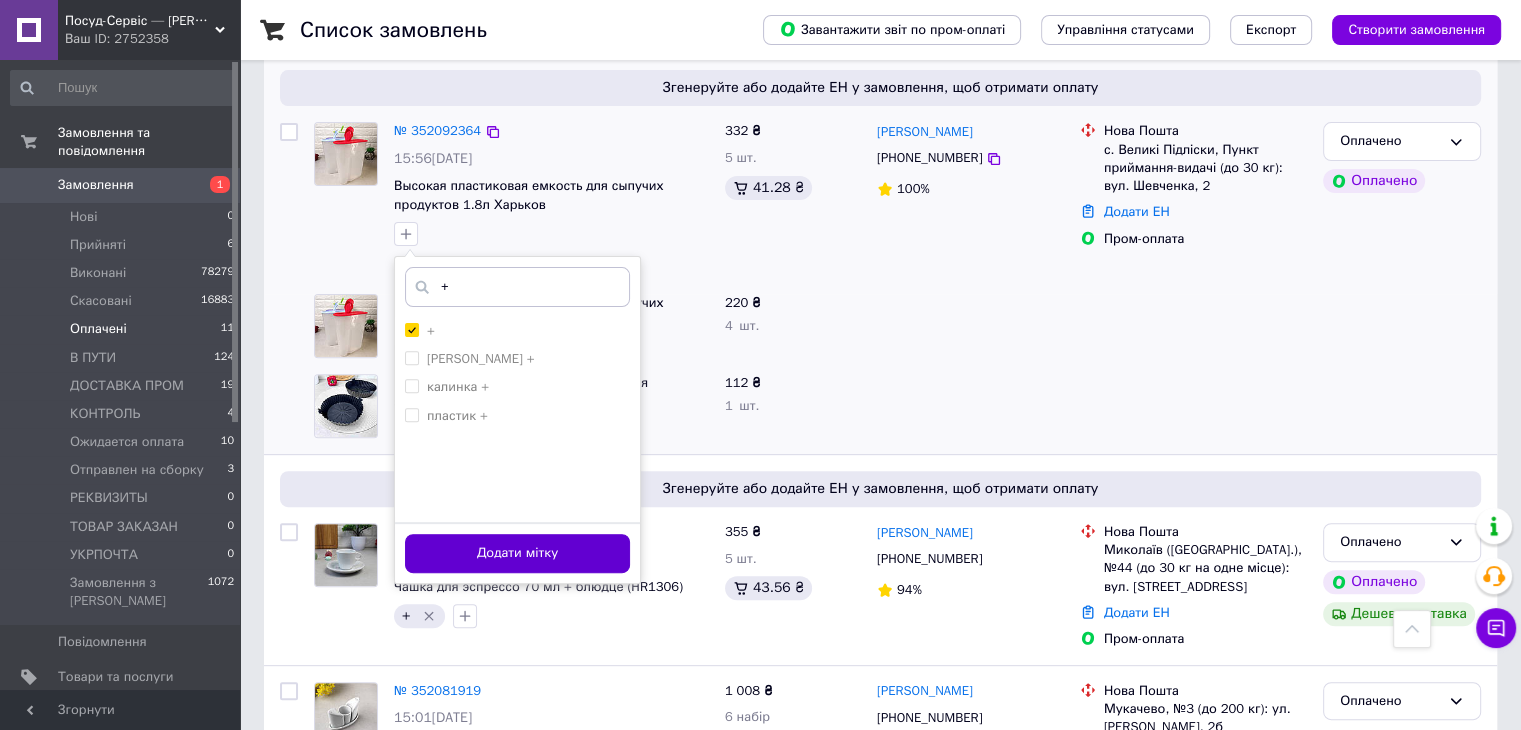 click on "Додати мітку" at bounding box center [517, 553] 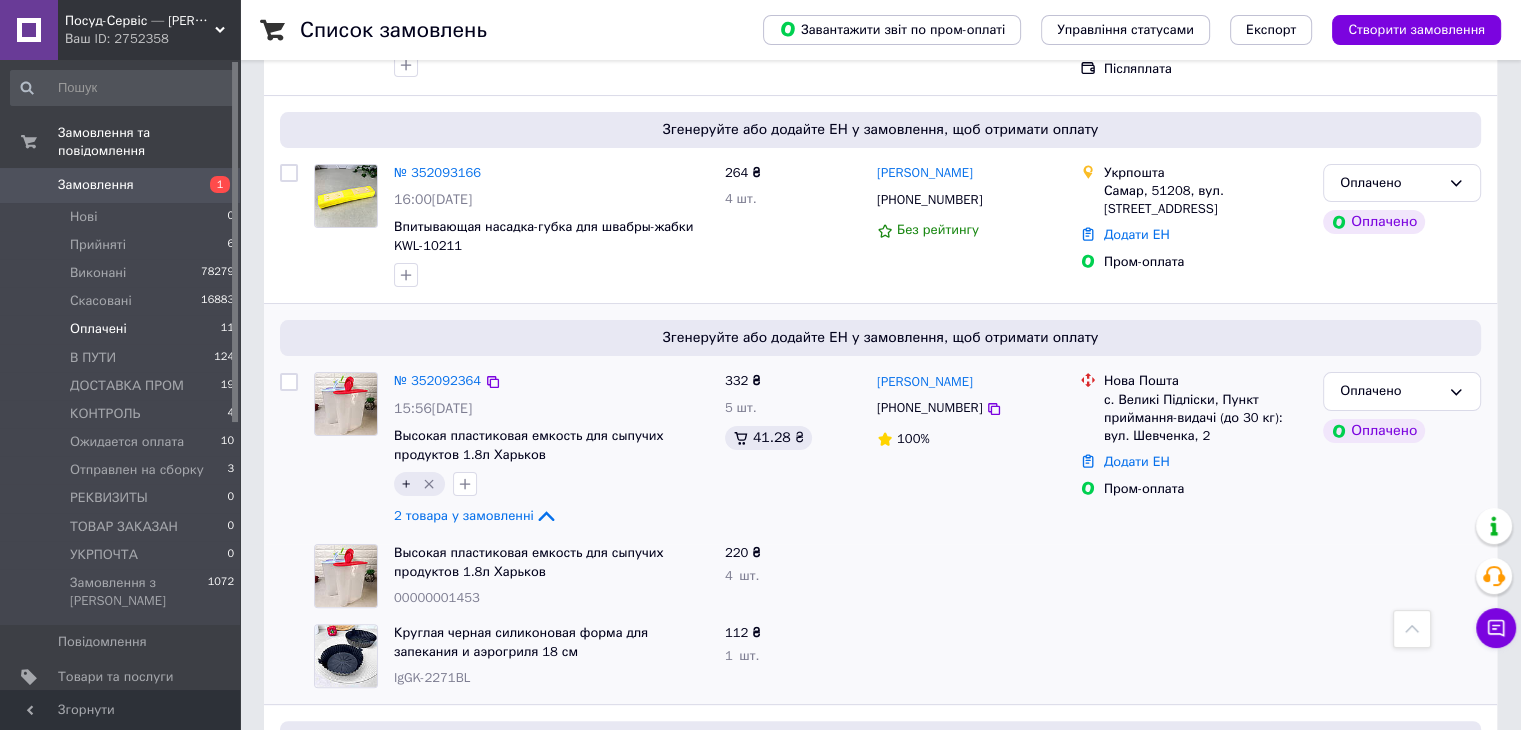 scroll, scrollTop: 200, scrollLeft: 0, axis: vertical 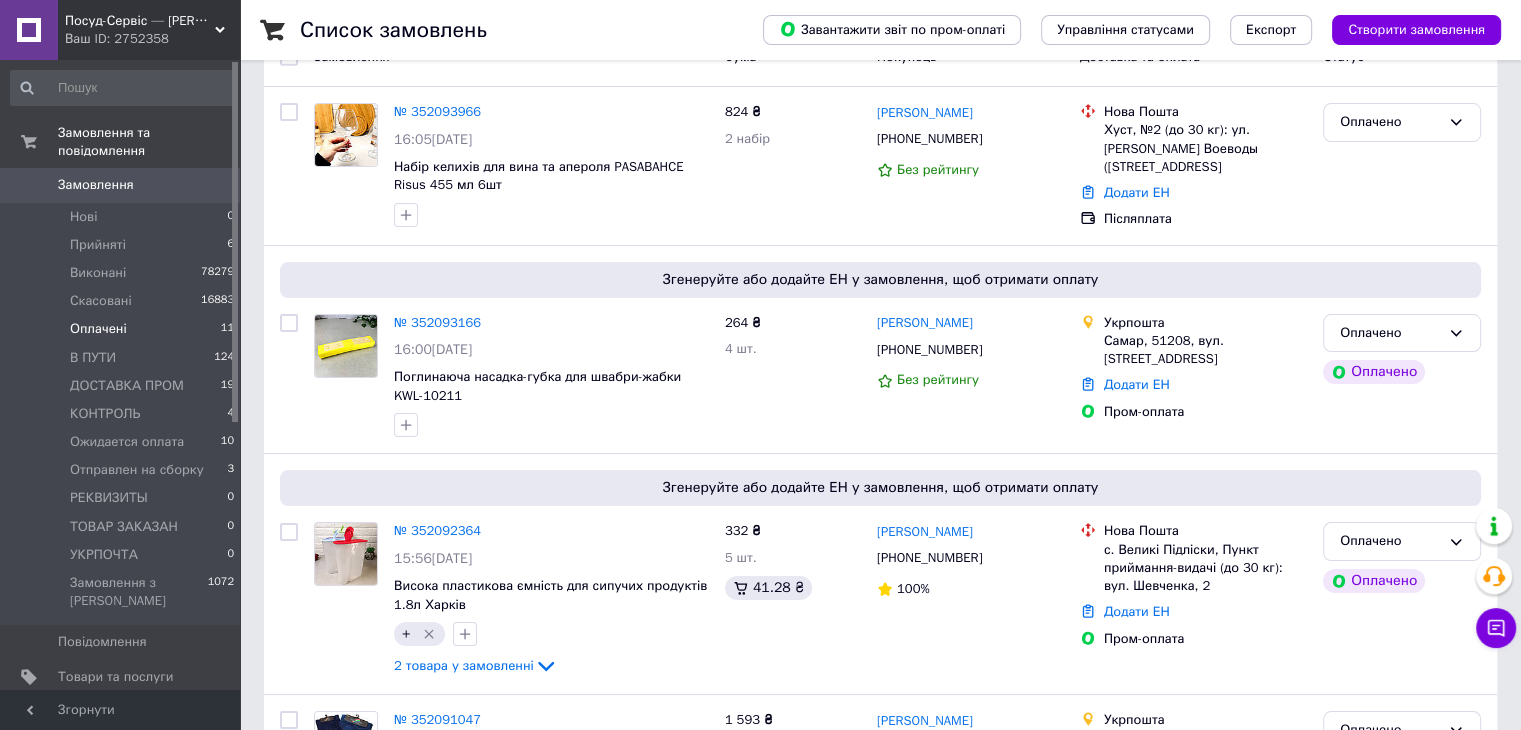 drag, startPoint x: 426, startPoint y: 316, endPoint x: 442, endPoint y: 318, distance: 16.124516 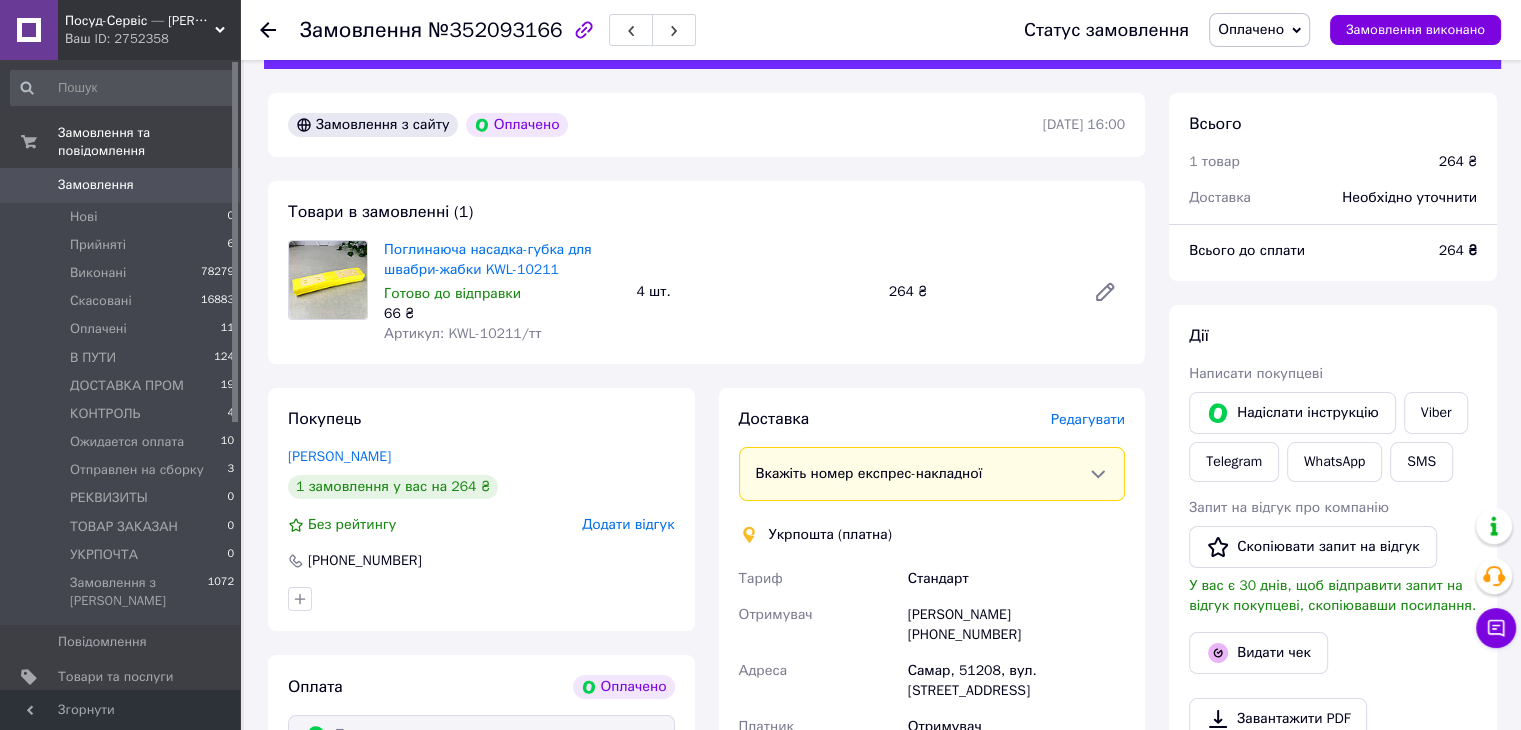 scroll, scrollTop: 153, scrollLeft: 0, axis: vertical 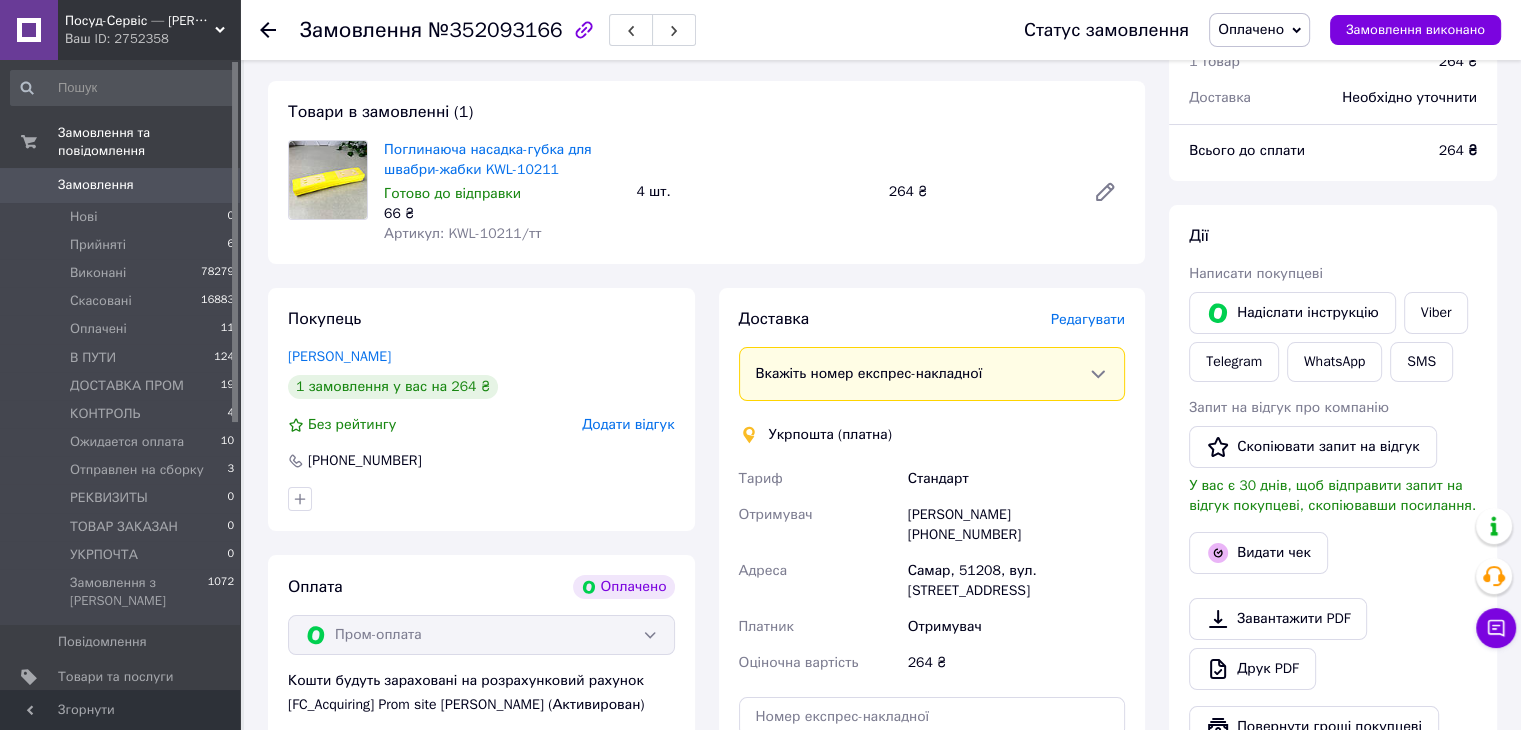 drag, startPoint x: 1012, startPoint y: 527, endPoint x: 908, endPoint y: 531, distance: 104.0769 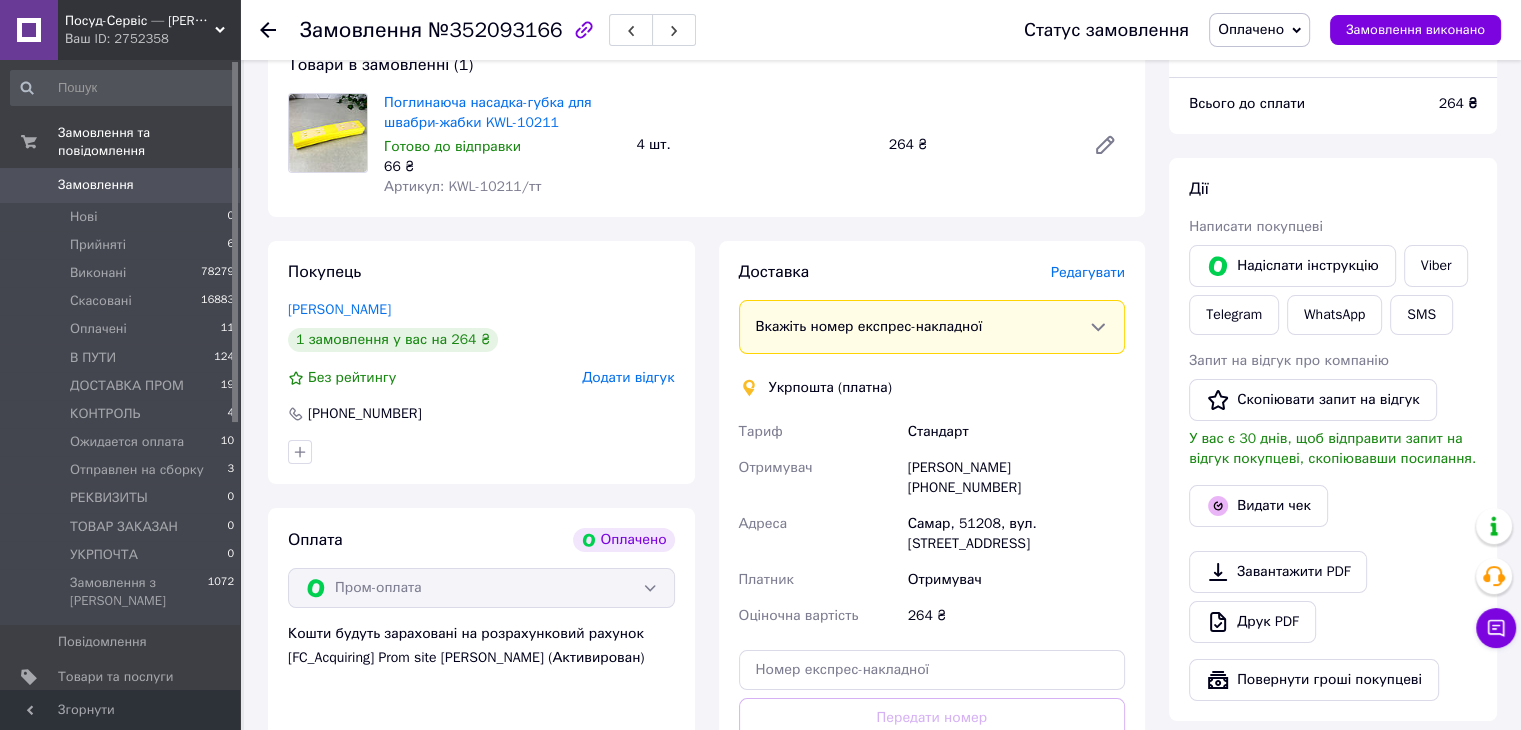 click on "Отримувач" at bounding box center (819, 478) 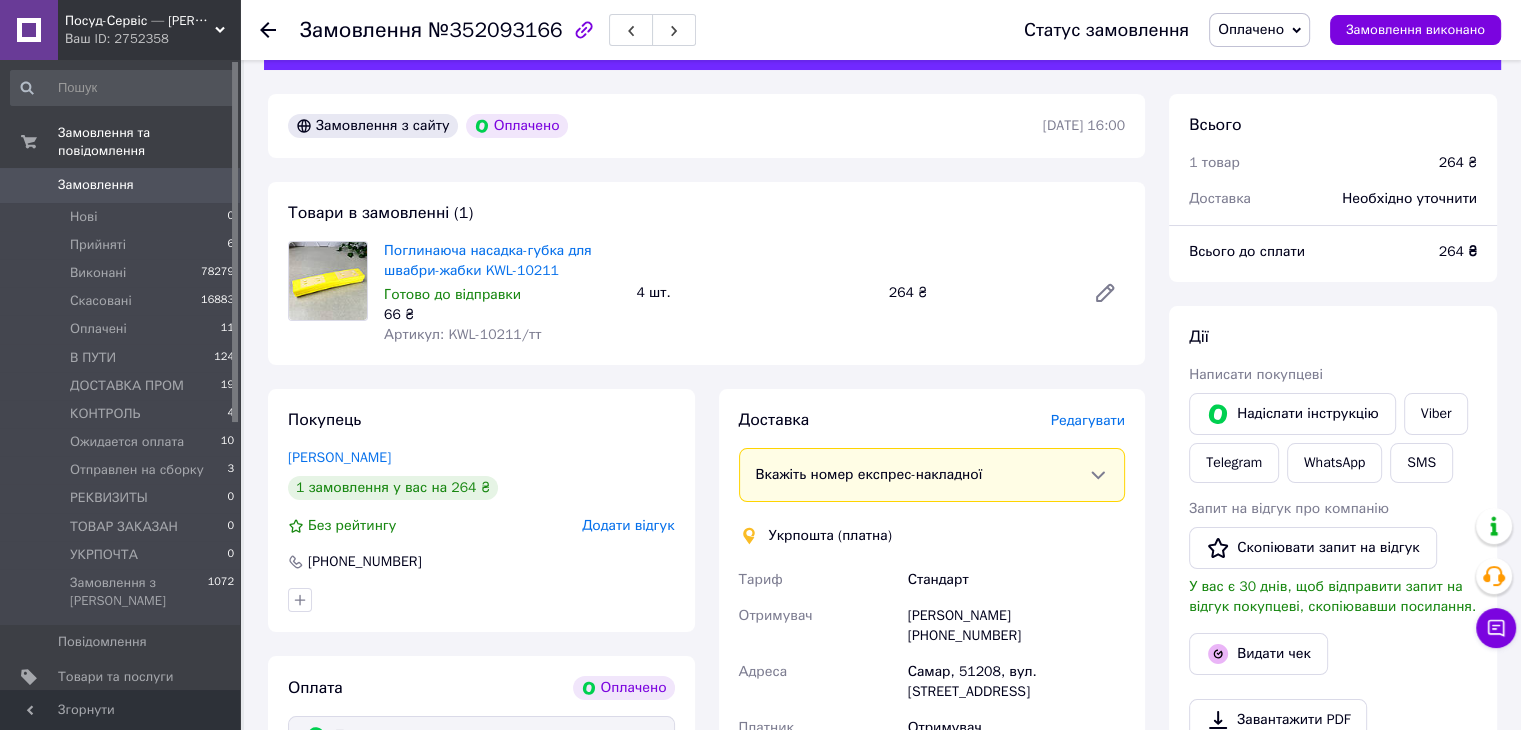 scroll, scrollTop: 0, scrollLeft: 0, axis: both 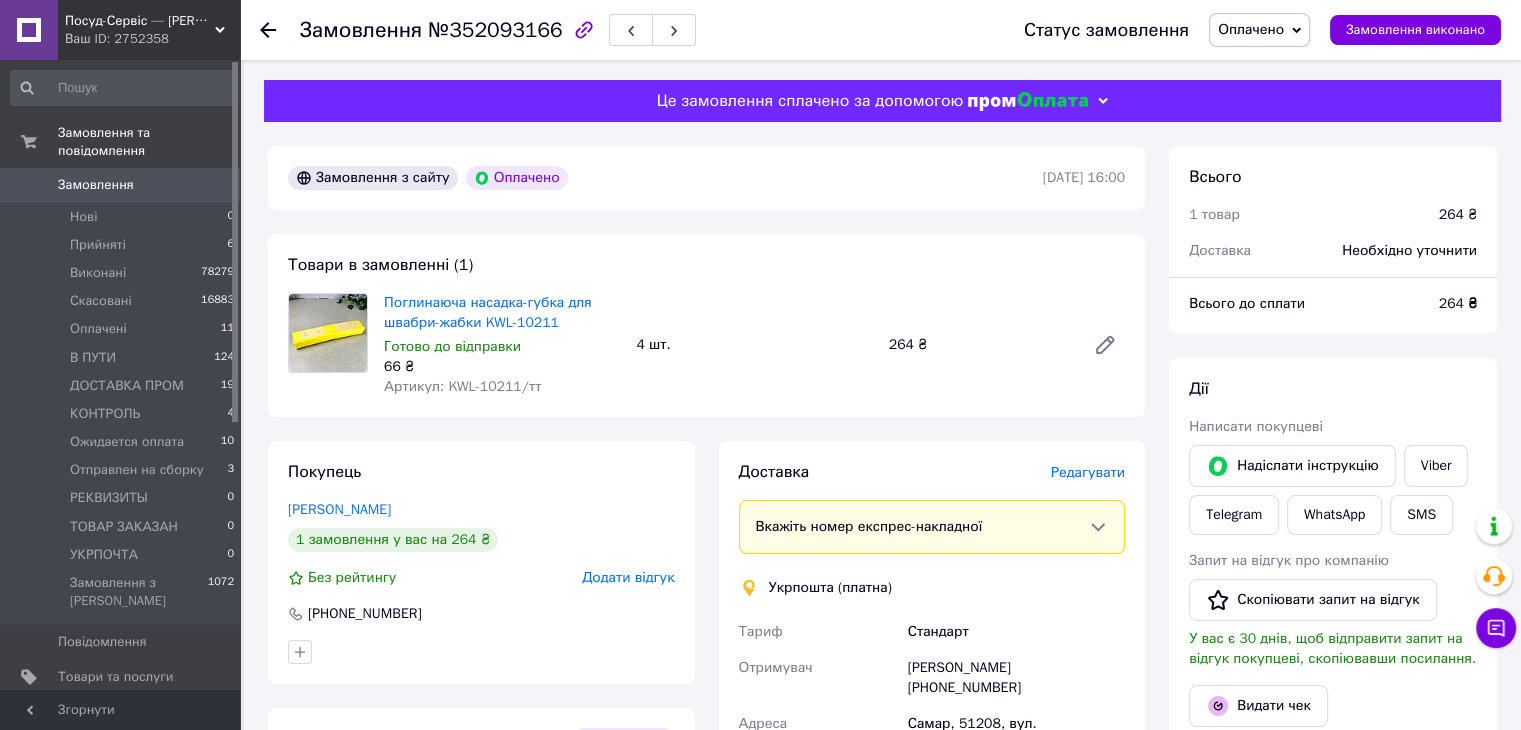 click on "Замовлення з сайту Оплачено [DATE] 16:00 Товари в замовленні (1) Поглинаюча насадка-губка для швабри-жабки KWL-10211 Готово до відправки 66 ₴ Артикул: KWL-10211/тт 4 шт. 264 ₴ Покупець [PERSON_NAME] 1 замовлення у вас на 264 ₴ Без рейтингу   Додати відгук [PHONE_NUMBER] Оплата Оплачено Пром-оплата Кошти будуть зараховані на розрахунковий рахунок [FC_Acquiring] Prom site [PERSON_NAME] (Активирован) Доставка Редагувати Вкажіть номер експрес-накладної Мобільний номер покупця (із замовлення) повинен відповідати номеру отримувача за накладною Укрпошта (платна) Тариф Стандарт або" at bounding box center (706, 775) 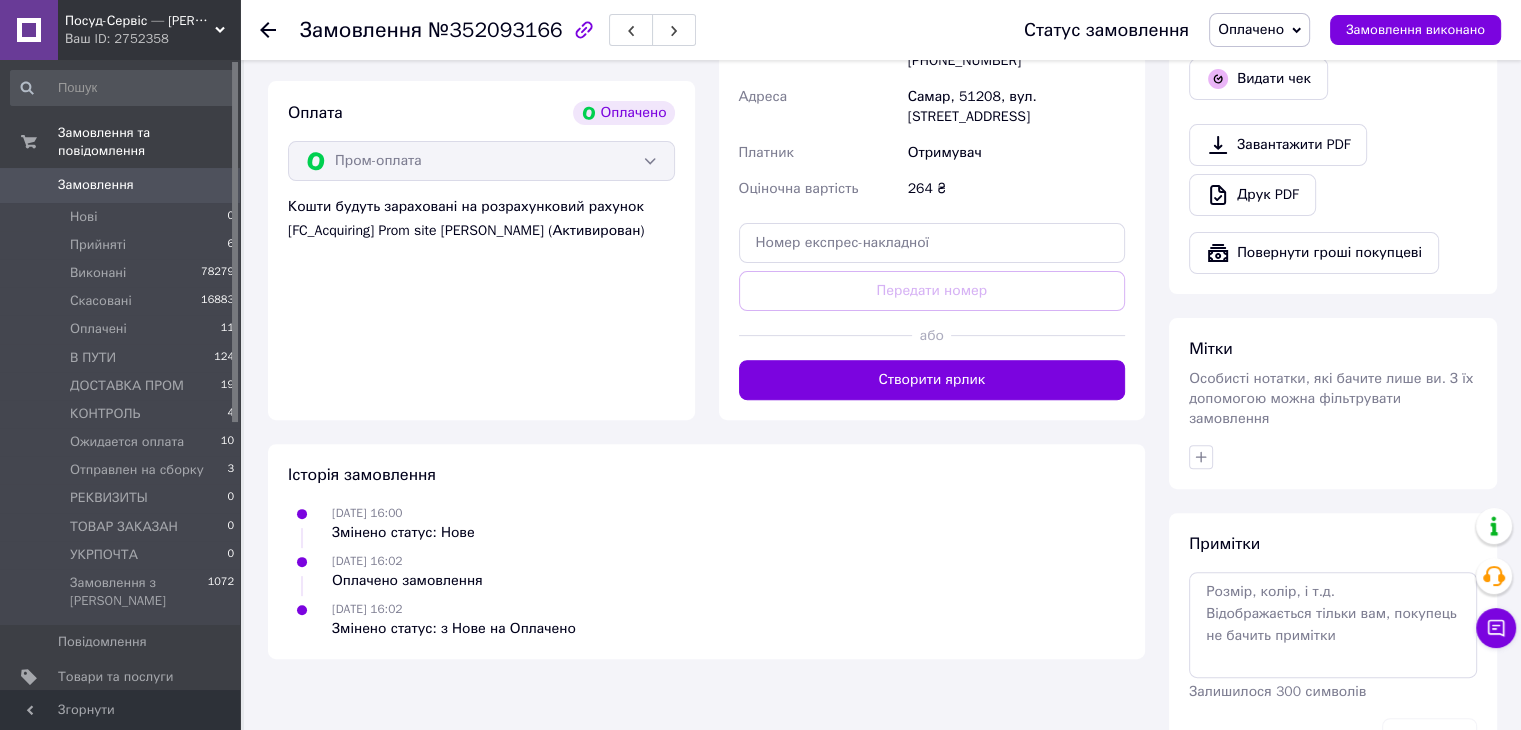 scroll, scrollTop: 678, scrollLeft: 0, axis: vertical 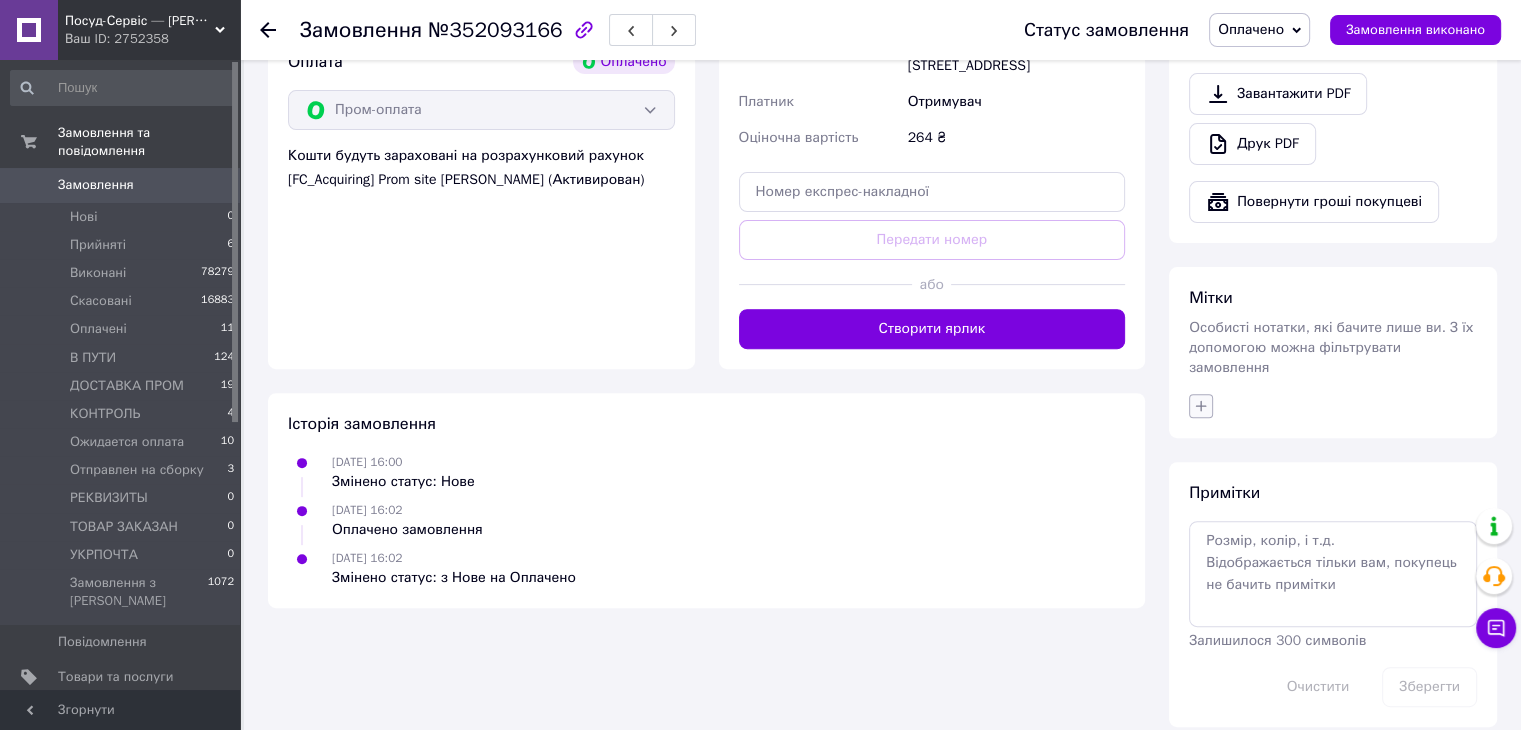 click 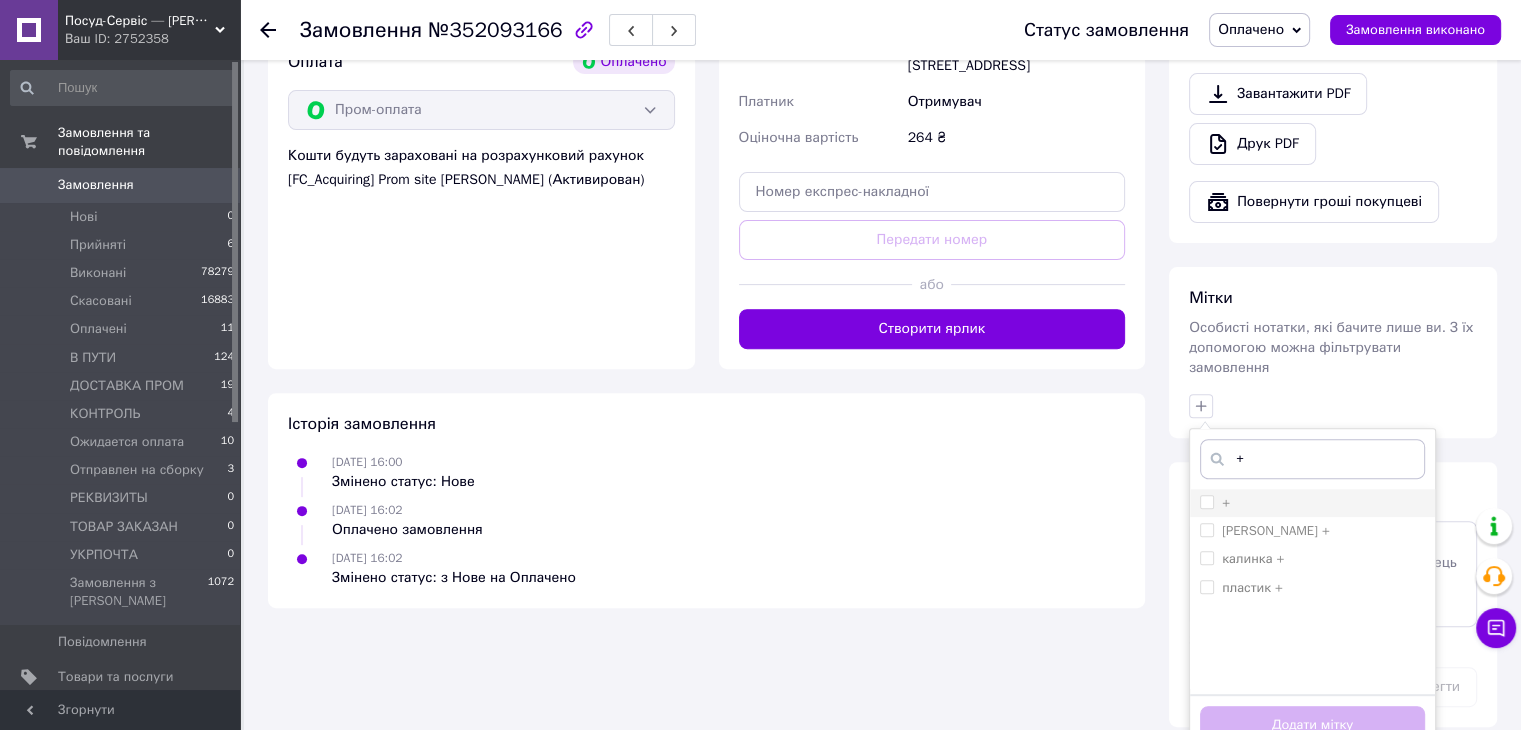 type on "+" 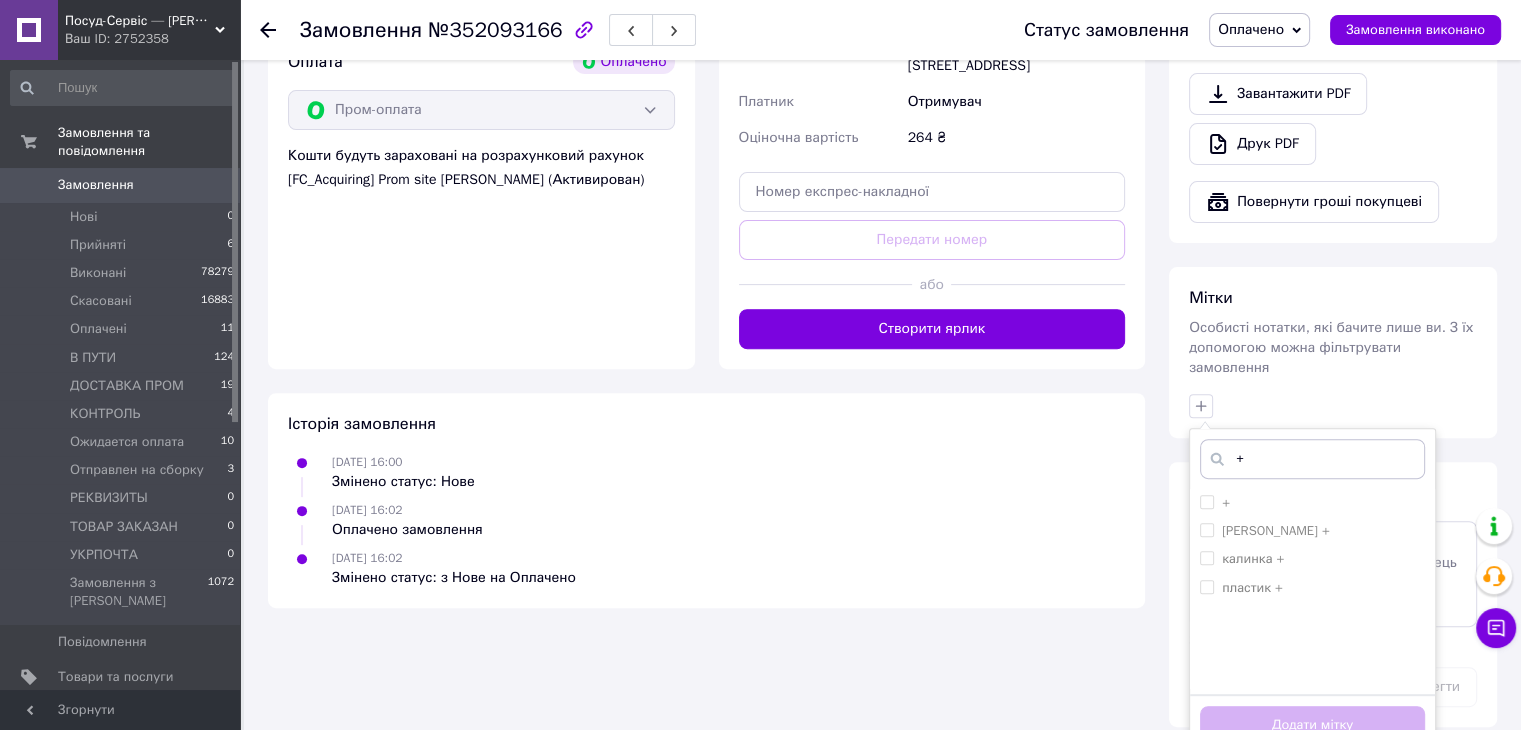 drag, startPoint x: 1207, startPoint y: 480, endPoint x: 1297, endPoint y: 580, distance: 134.53624 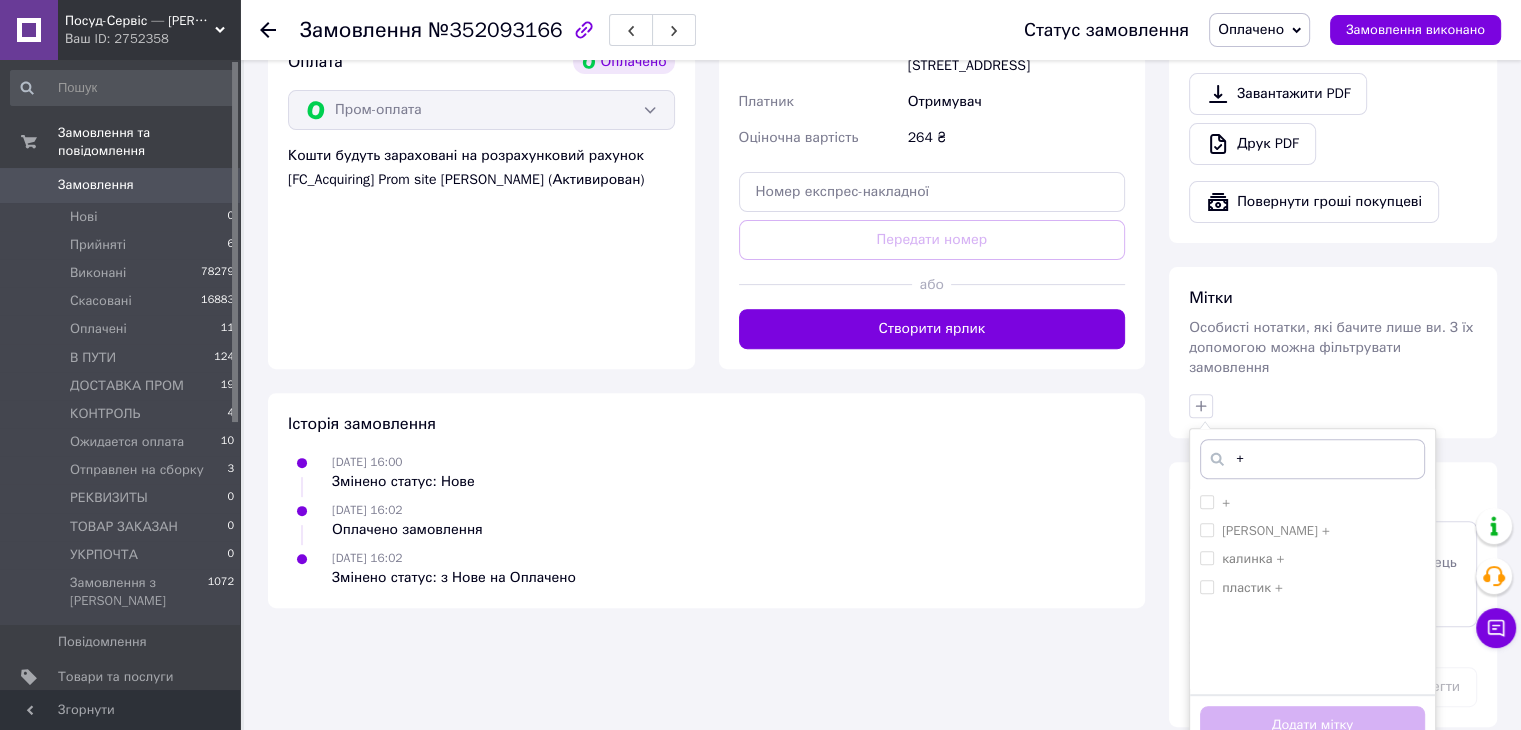 click on "+" at bounding box center [1206, 501] 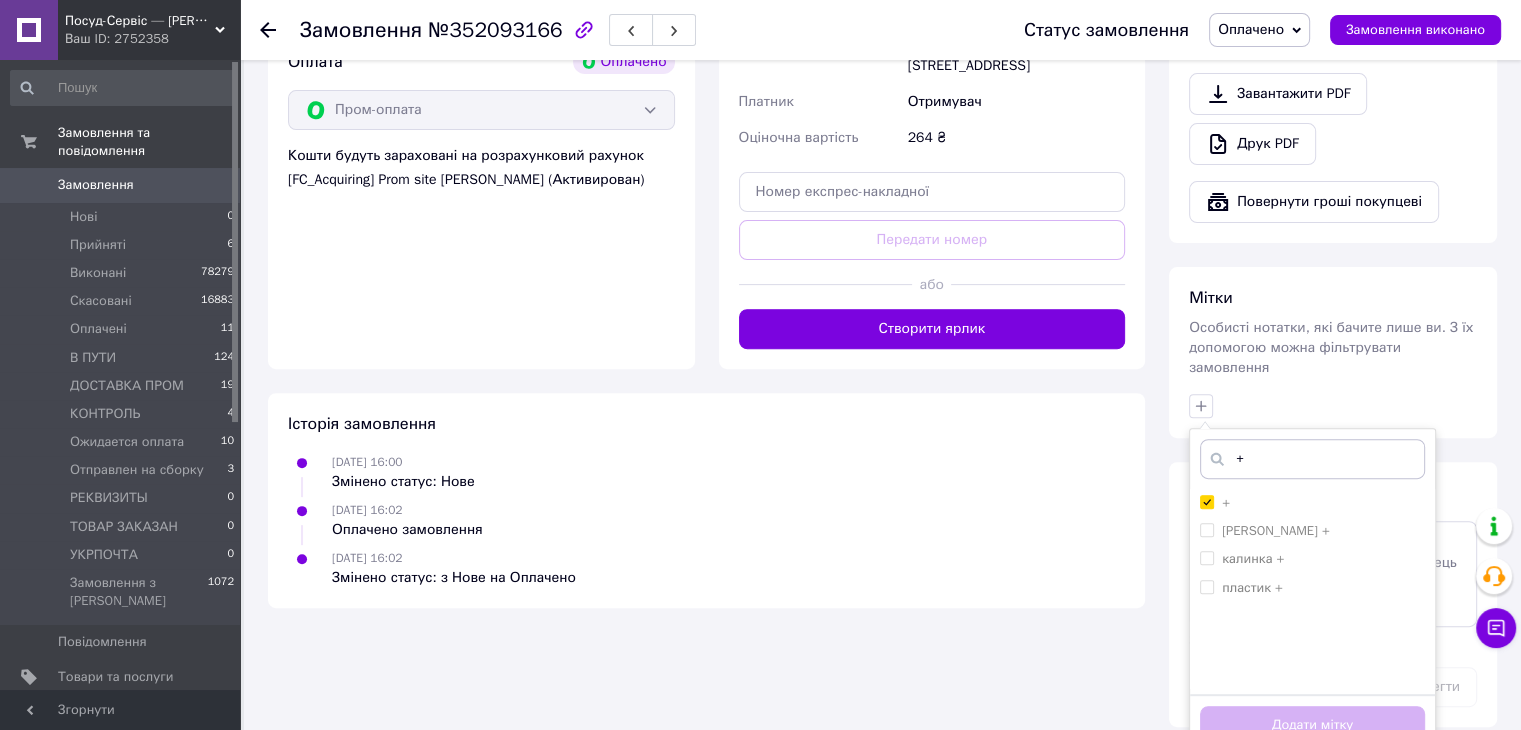 checkbox on "true" 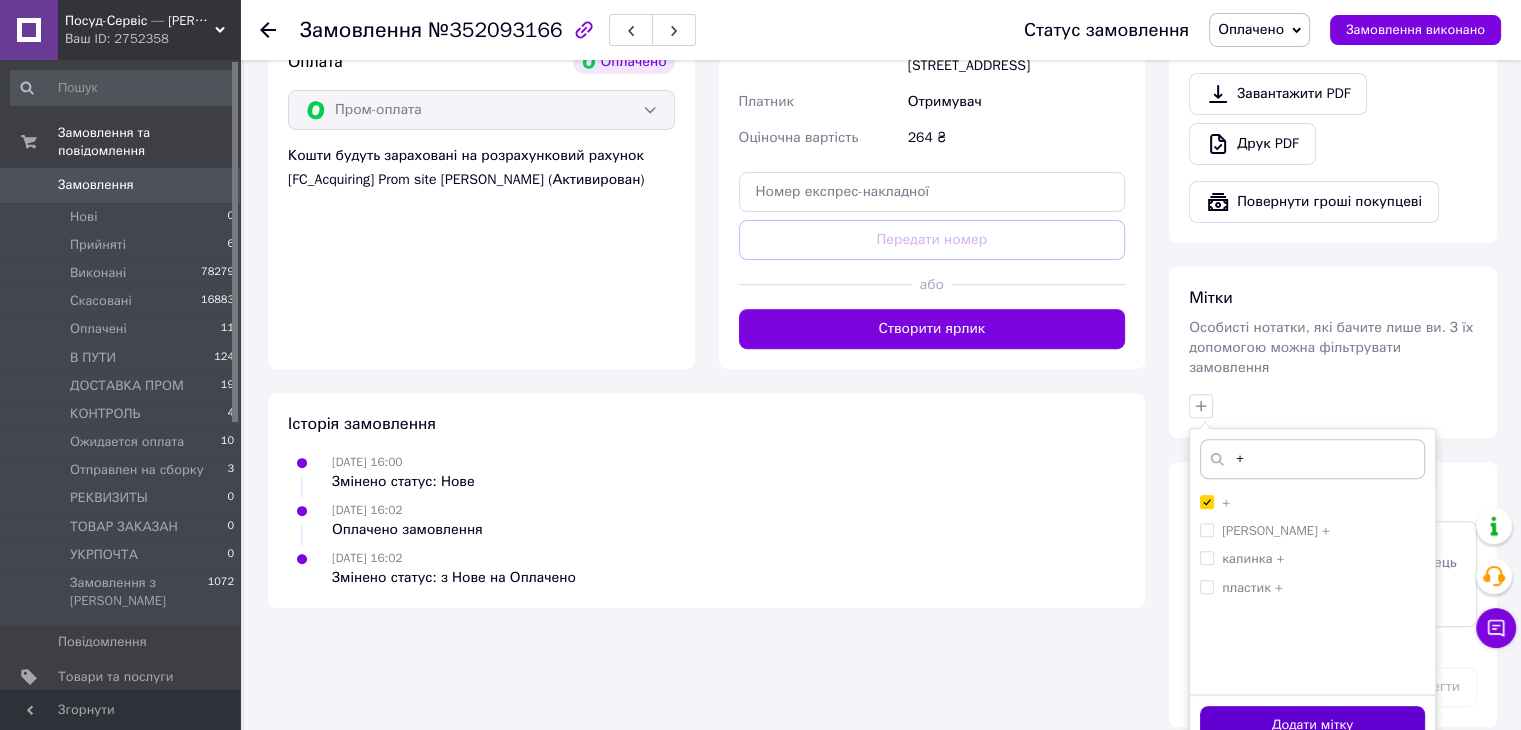 click on "Додати мітку" at bounding box center [1312, 725] 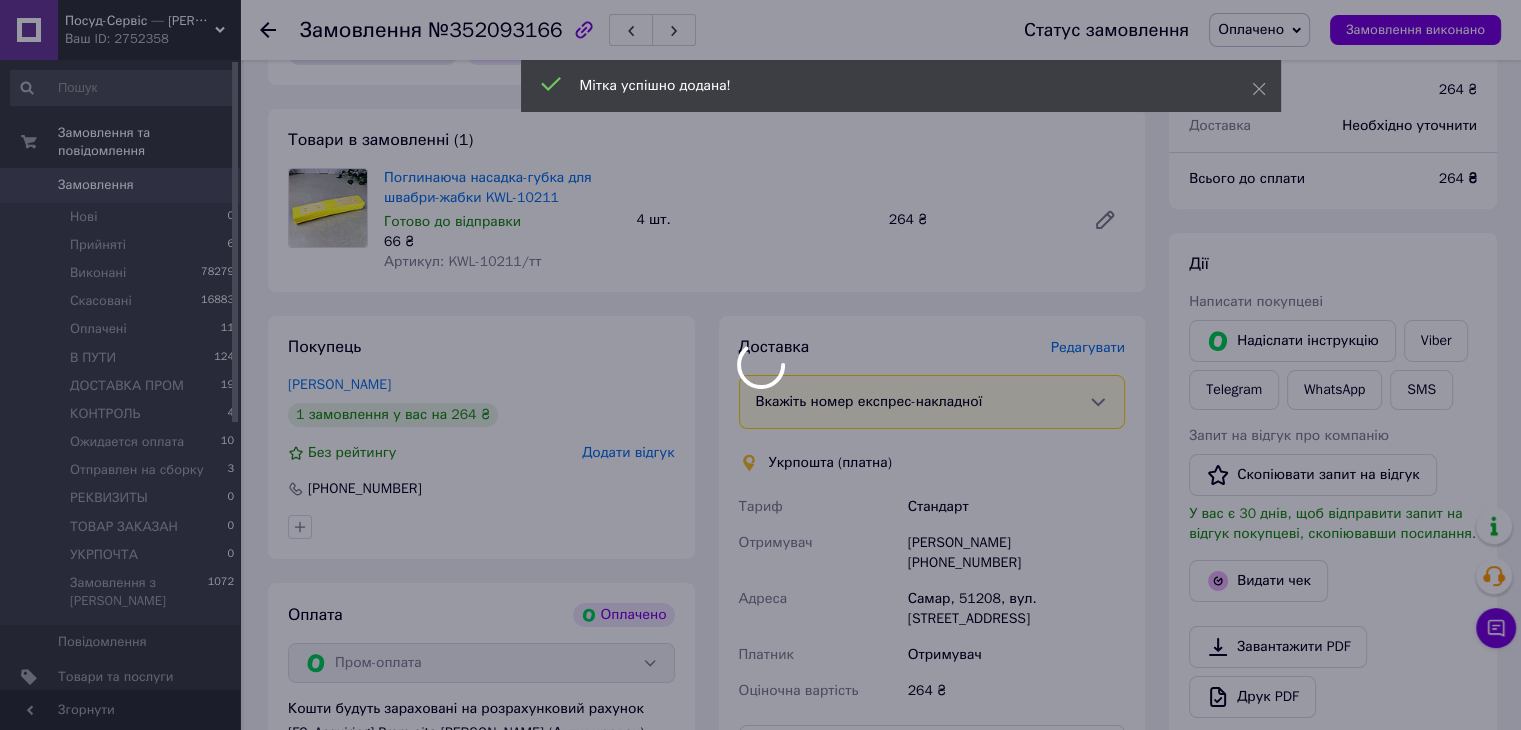 scroll, scrollTop: 0, scrollLeft: 0, axis: both 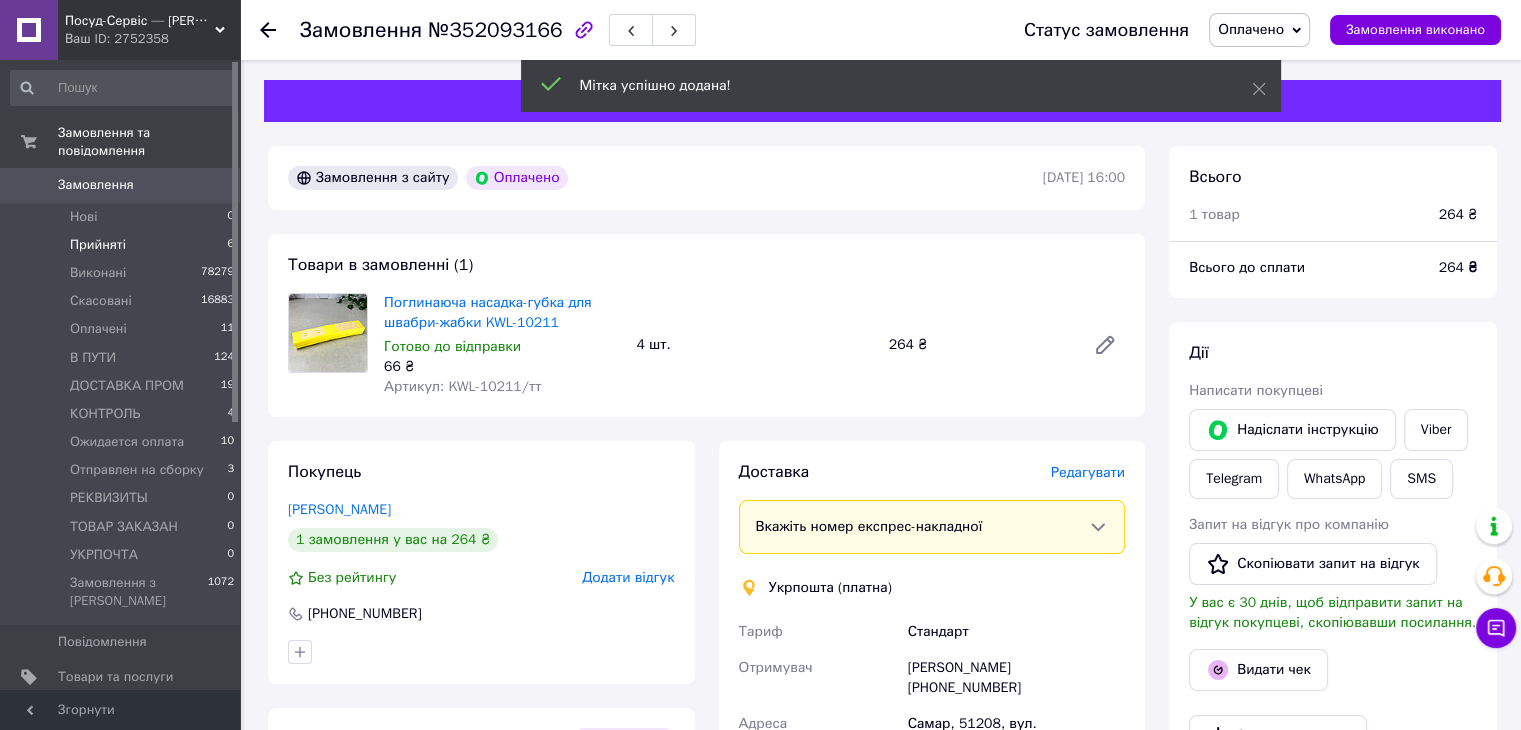 click on "Прийняті" at bounding box center [98, 245] 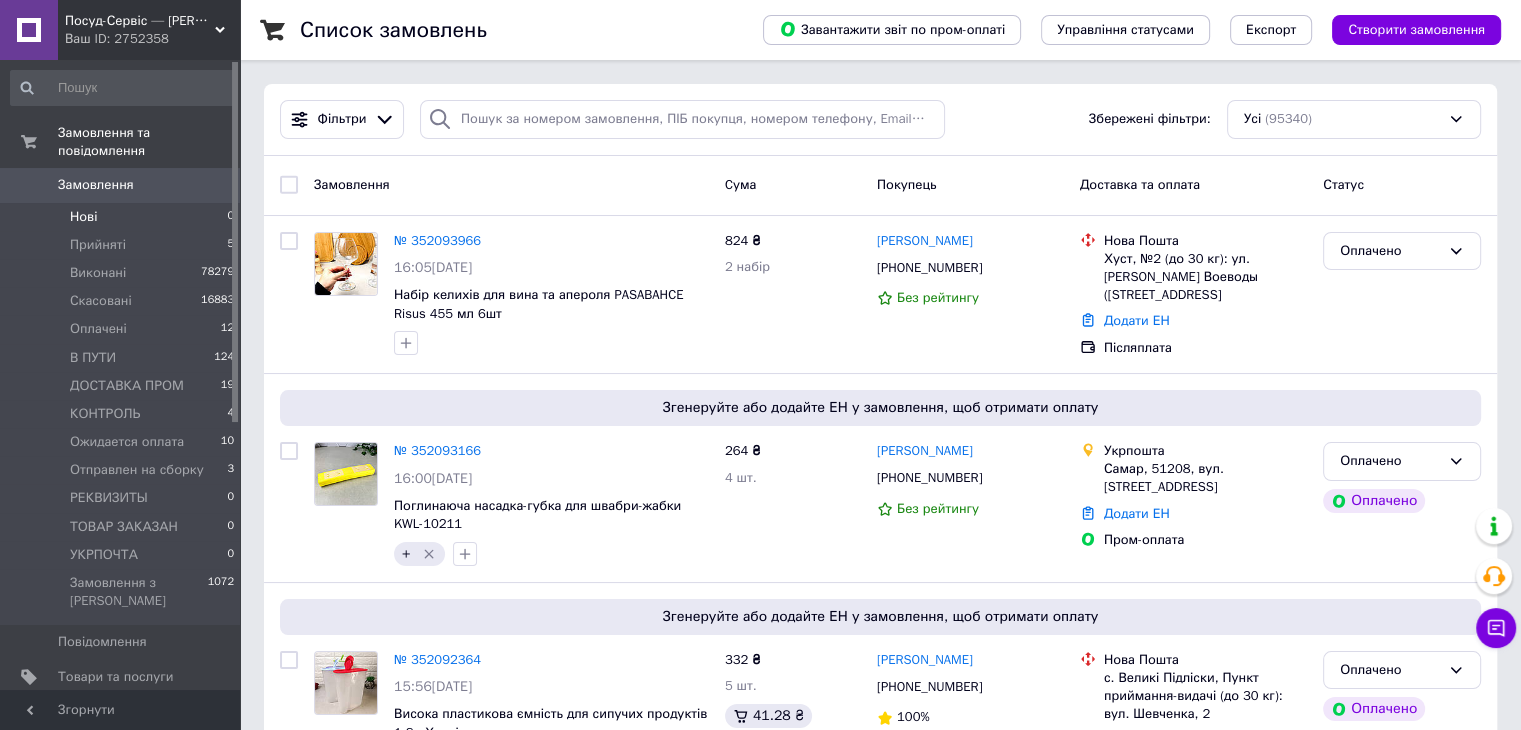 click on "Нові 0" at bounding box center [123, 217] 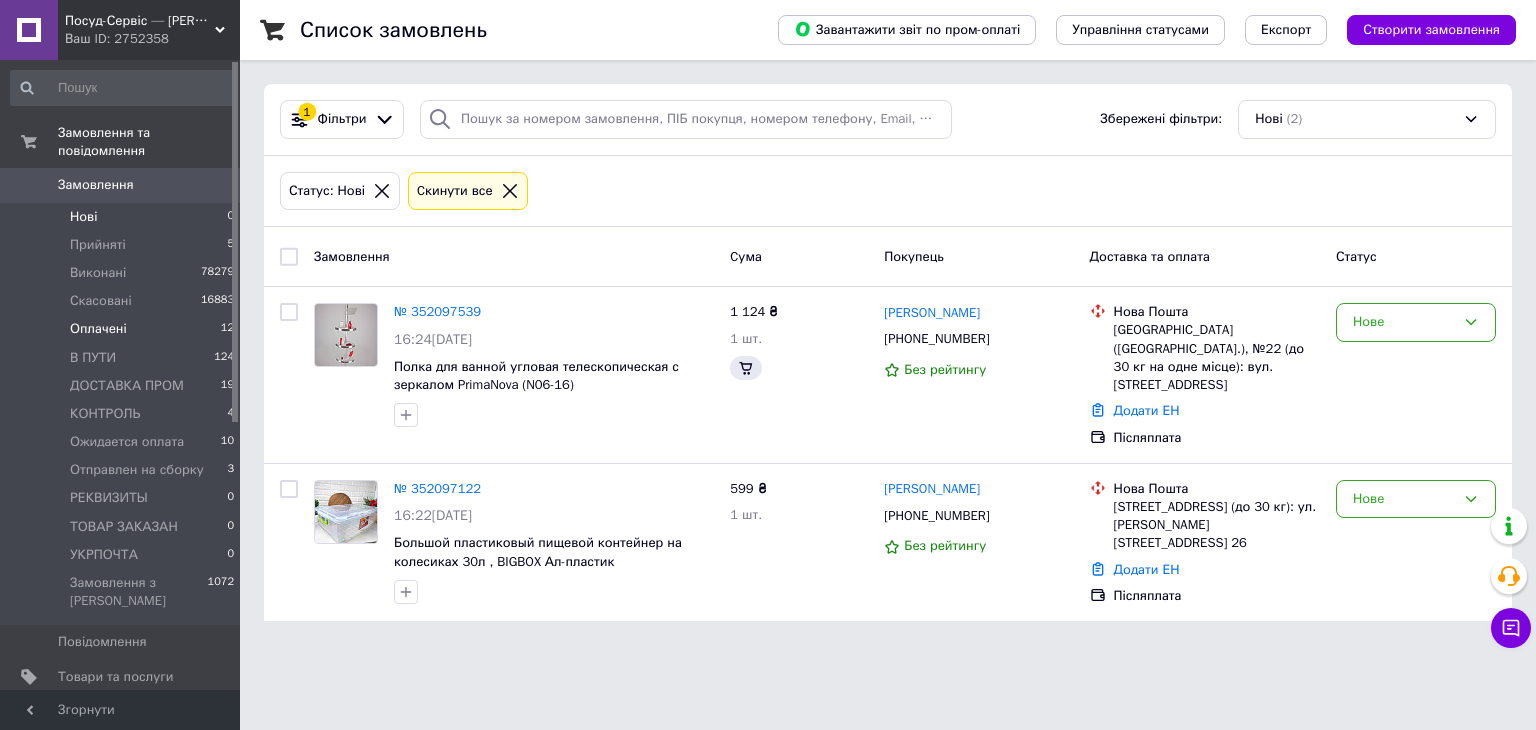 click on "Оплачені 12" at bounding box center [123, 329] 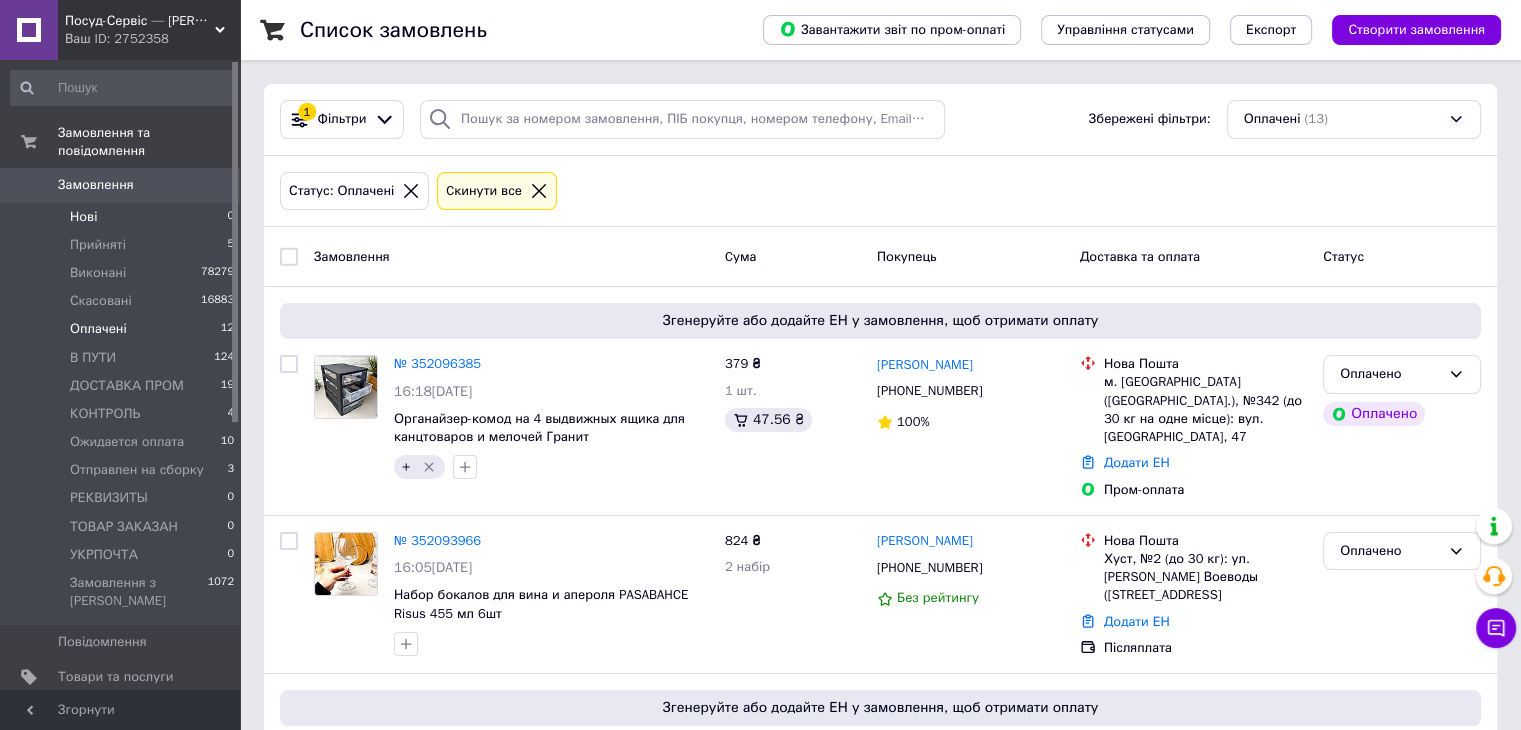click on "Нові 0" at bounding box center (123, 217) 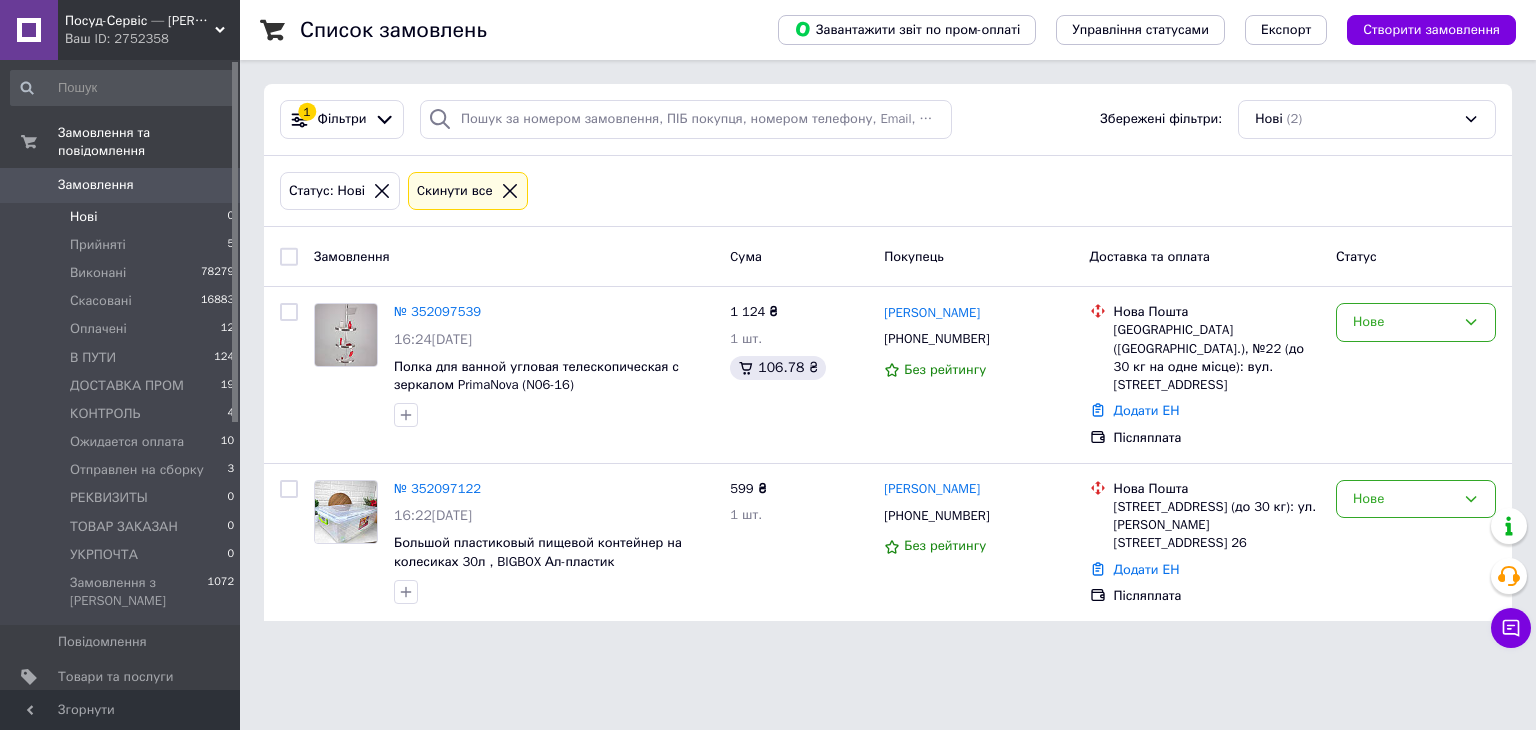 click on "Нові 0" at bounding box center (123, 217) 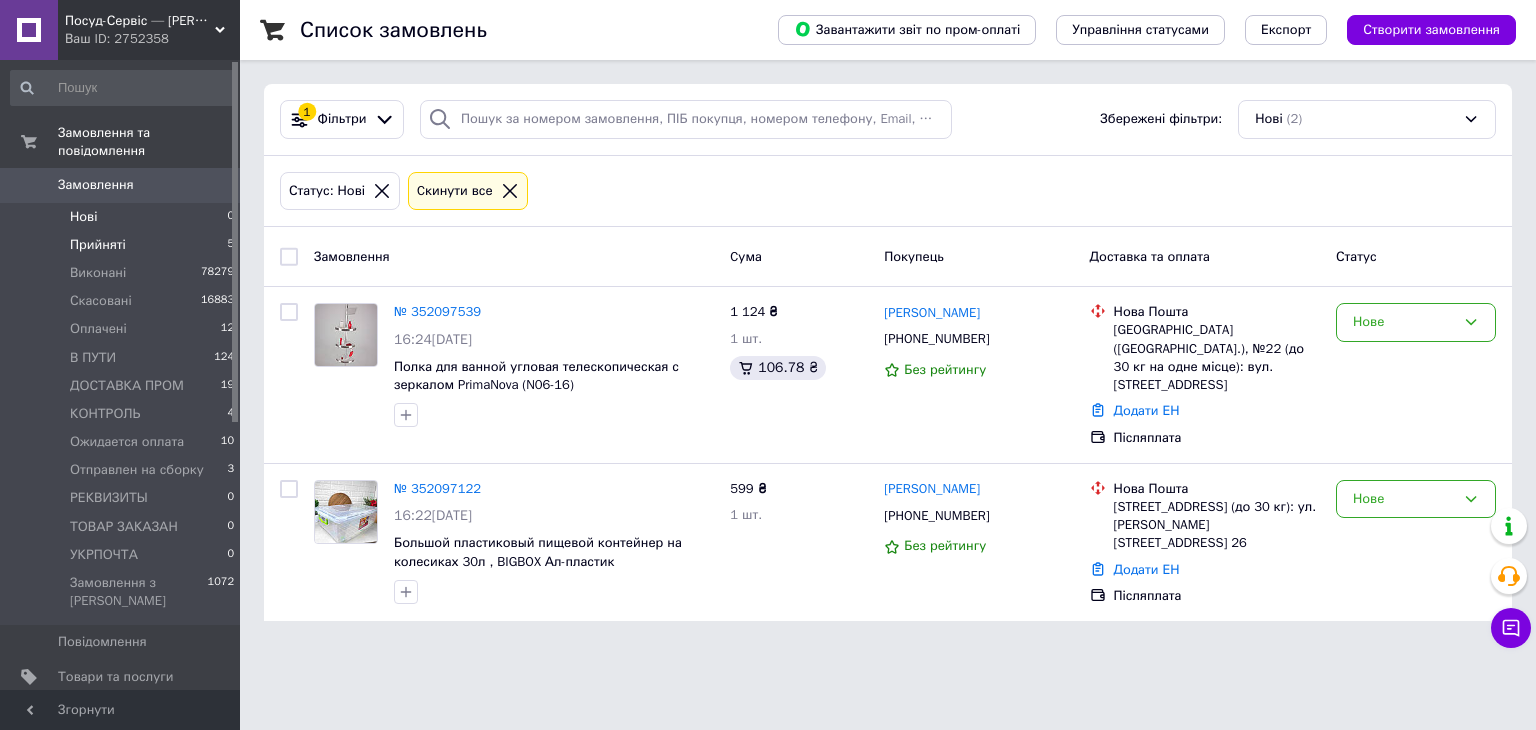 drag, startPoint x: 120, startPoint y: 216, endPoint x: 172, endPoint y: 227, distance: 53.15073 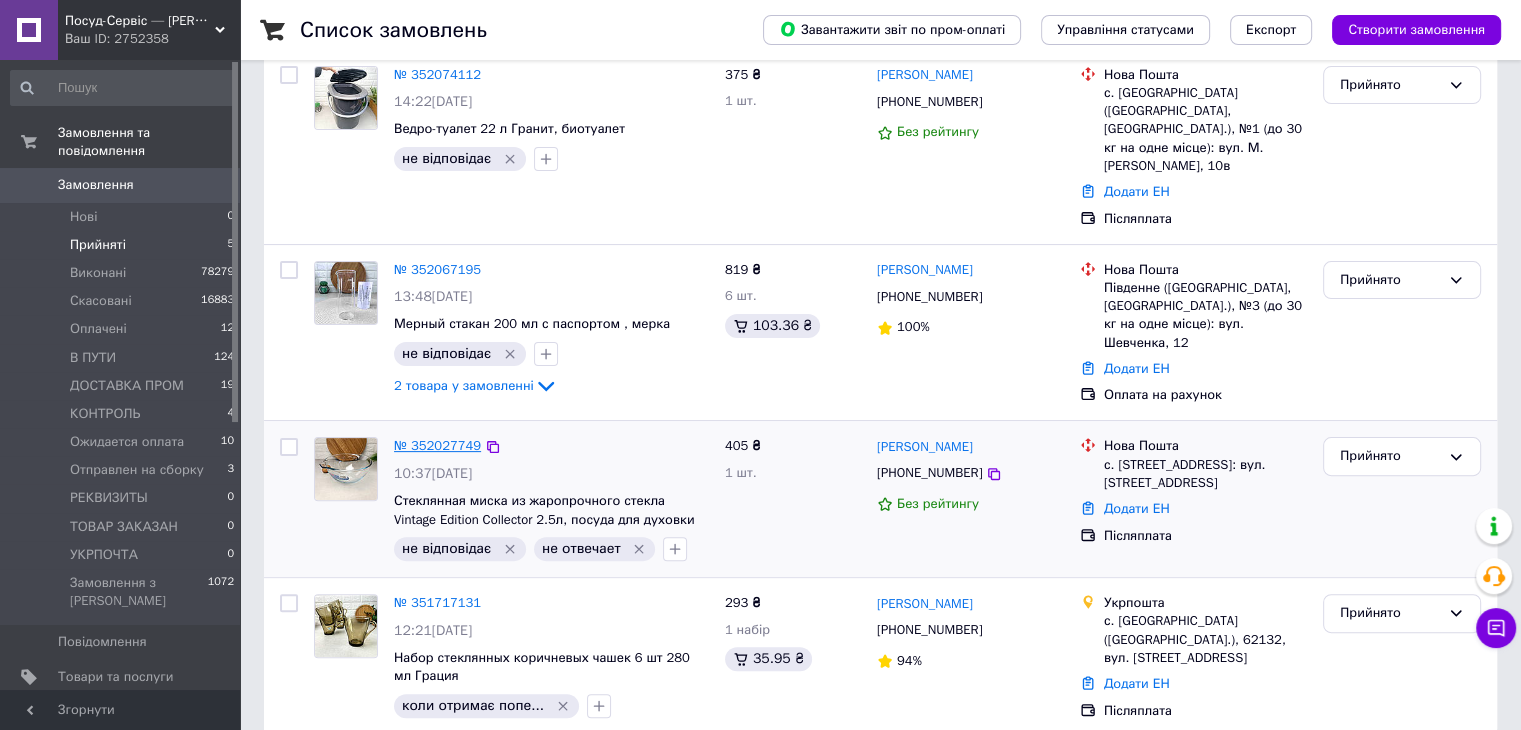 scroll, scrollTop: 492, scrollLeft: 0, axis: vertical 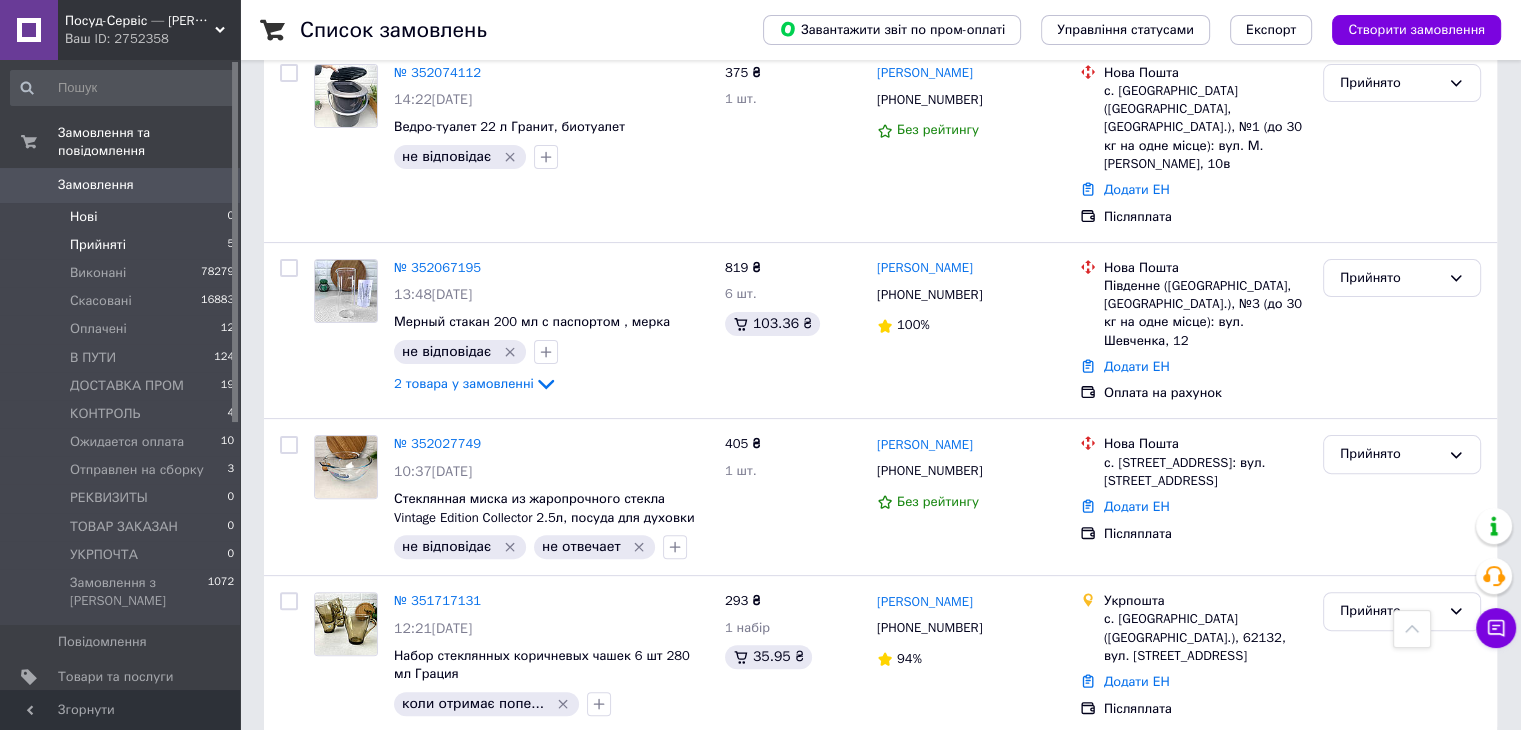 drag, startPoint x: 112, startPoint y: 197, endPoint x: 143, endPoint y: 202, distance: 31.400637 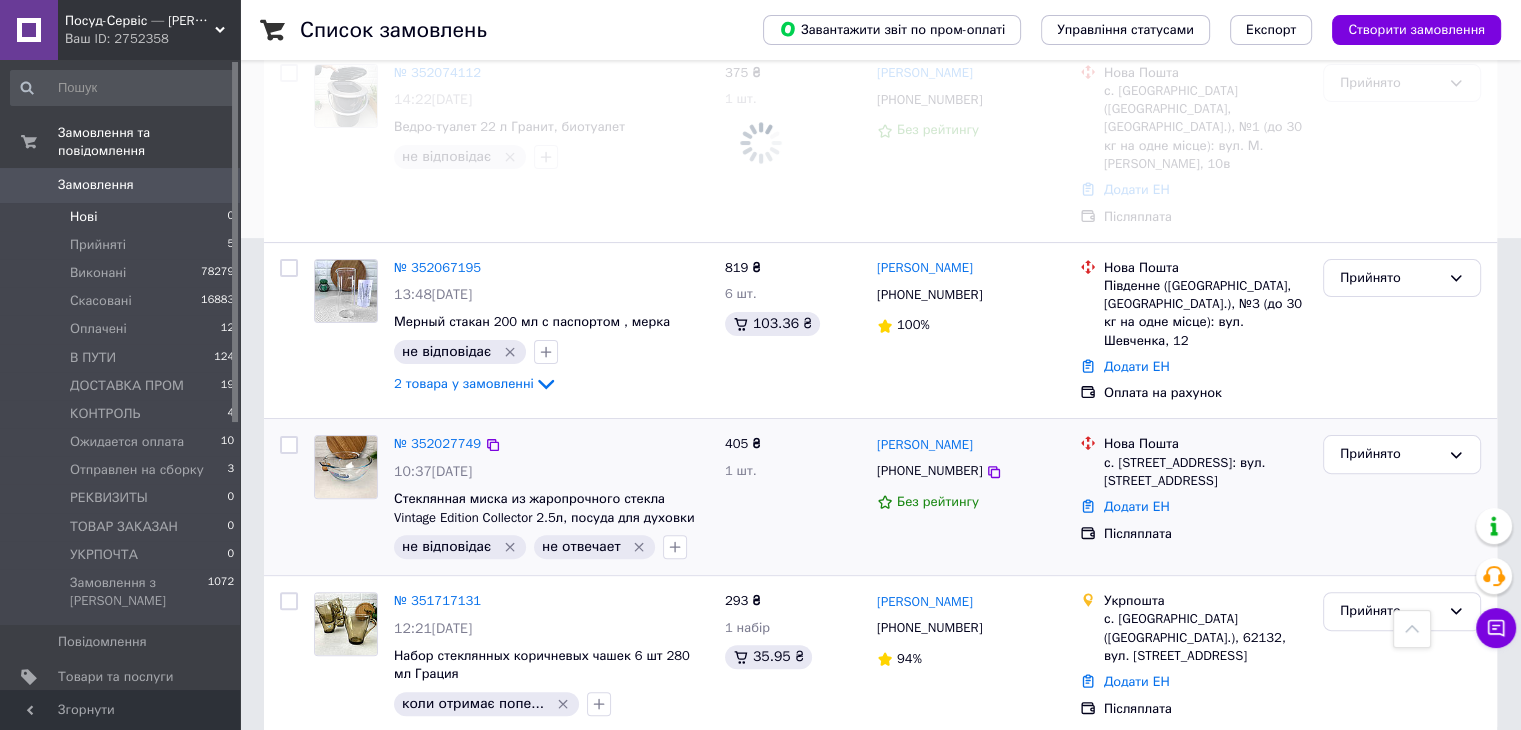 scroll, scrollTop: 0, scrollLeft: 0, axis: both 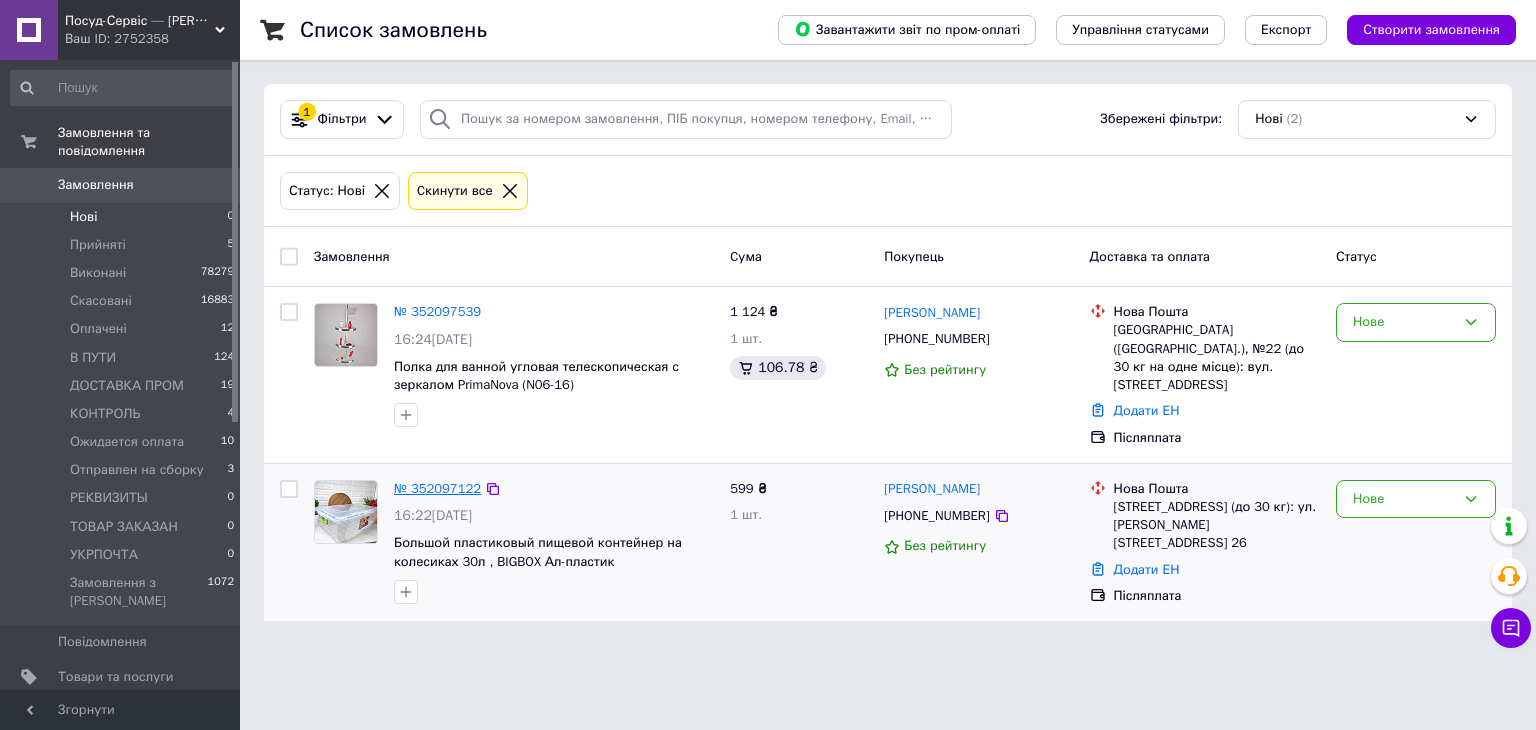 click on "№ 352097122" at bounding box center [437, 488] 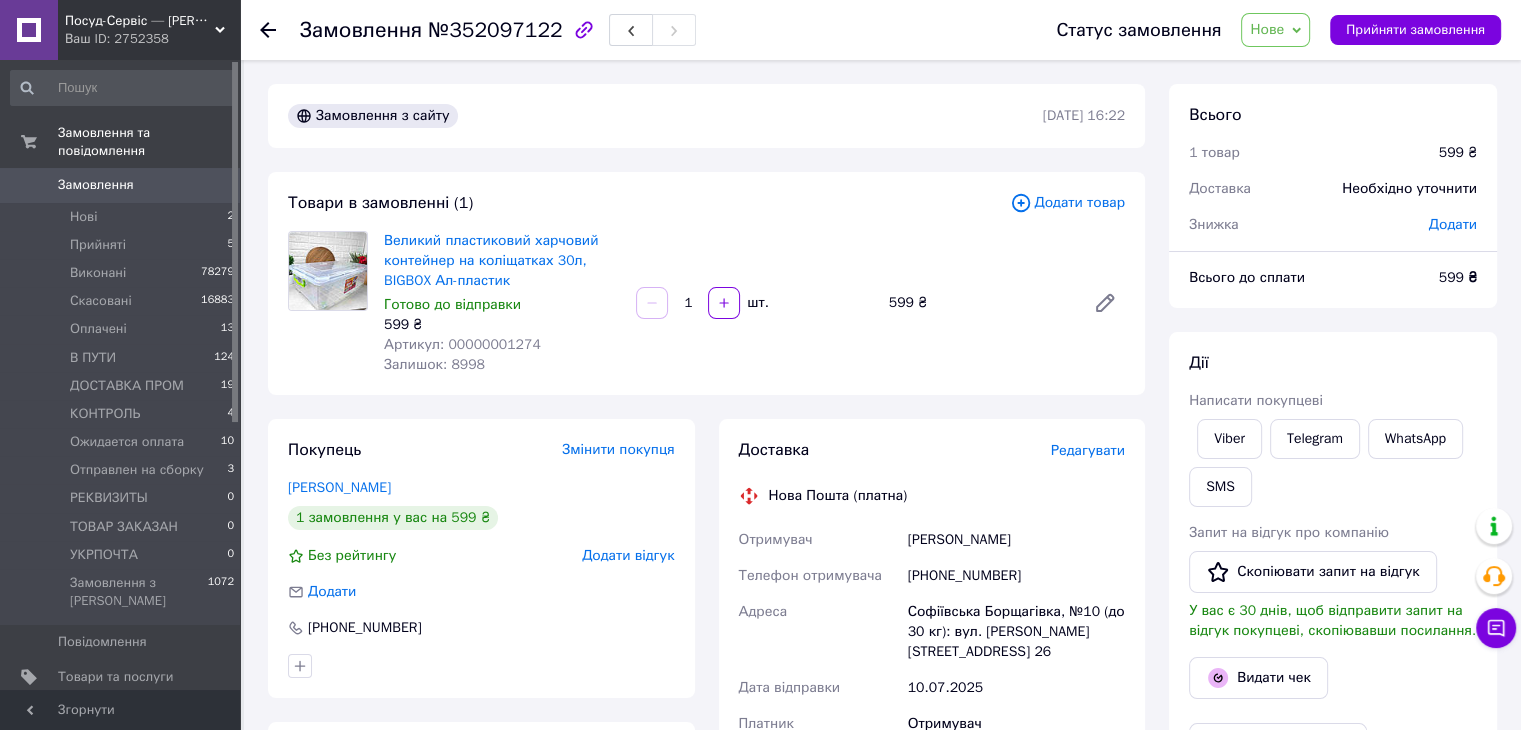 click on "Артикул: 00000001274" at bounding box center (462, 344) 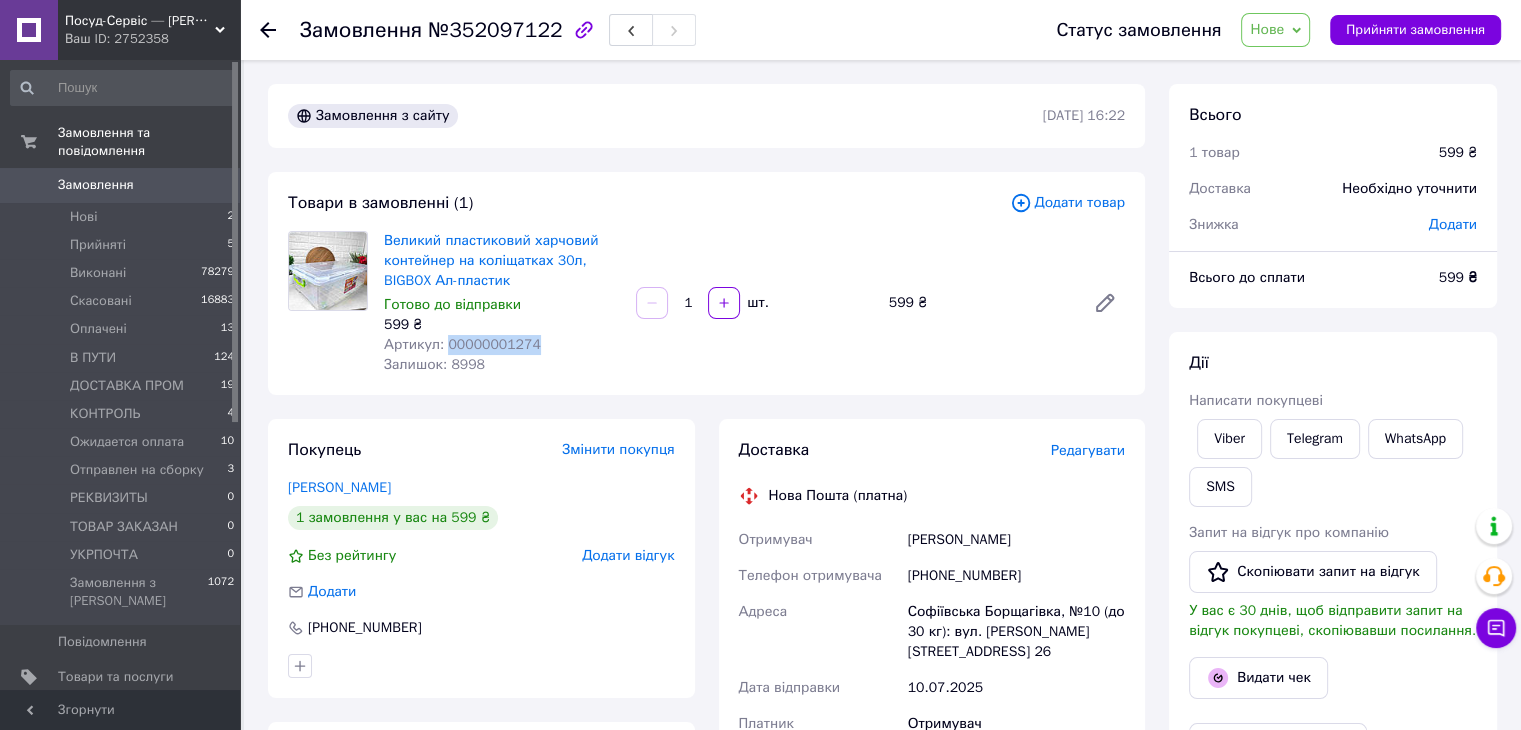 click on "Артикул: 00000001274" at bounding box center (462, 344) 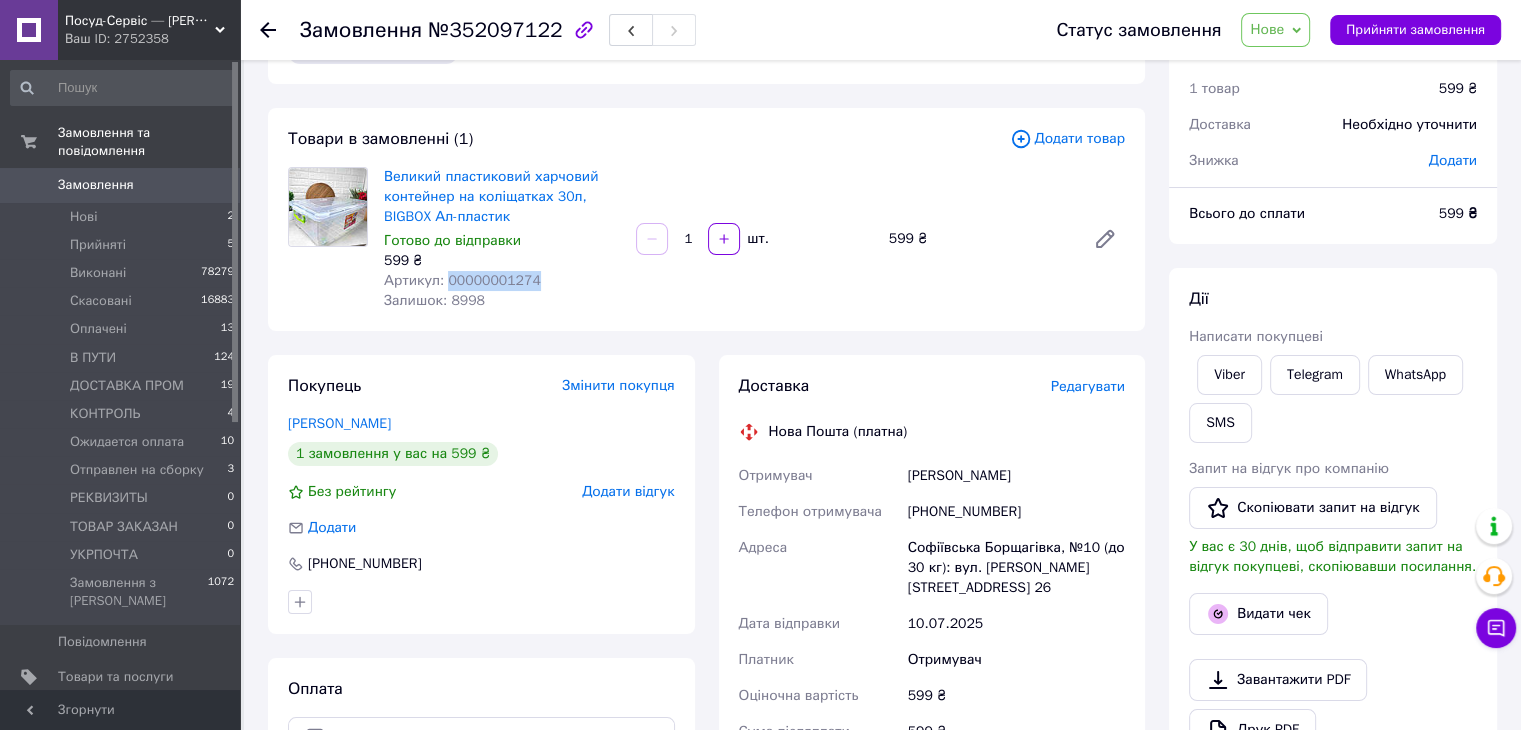 scroll, scrollTop: 100, scrollLeft: 0, axis: vertical 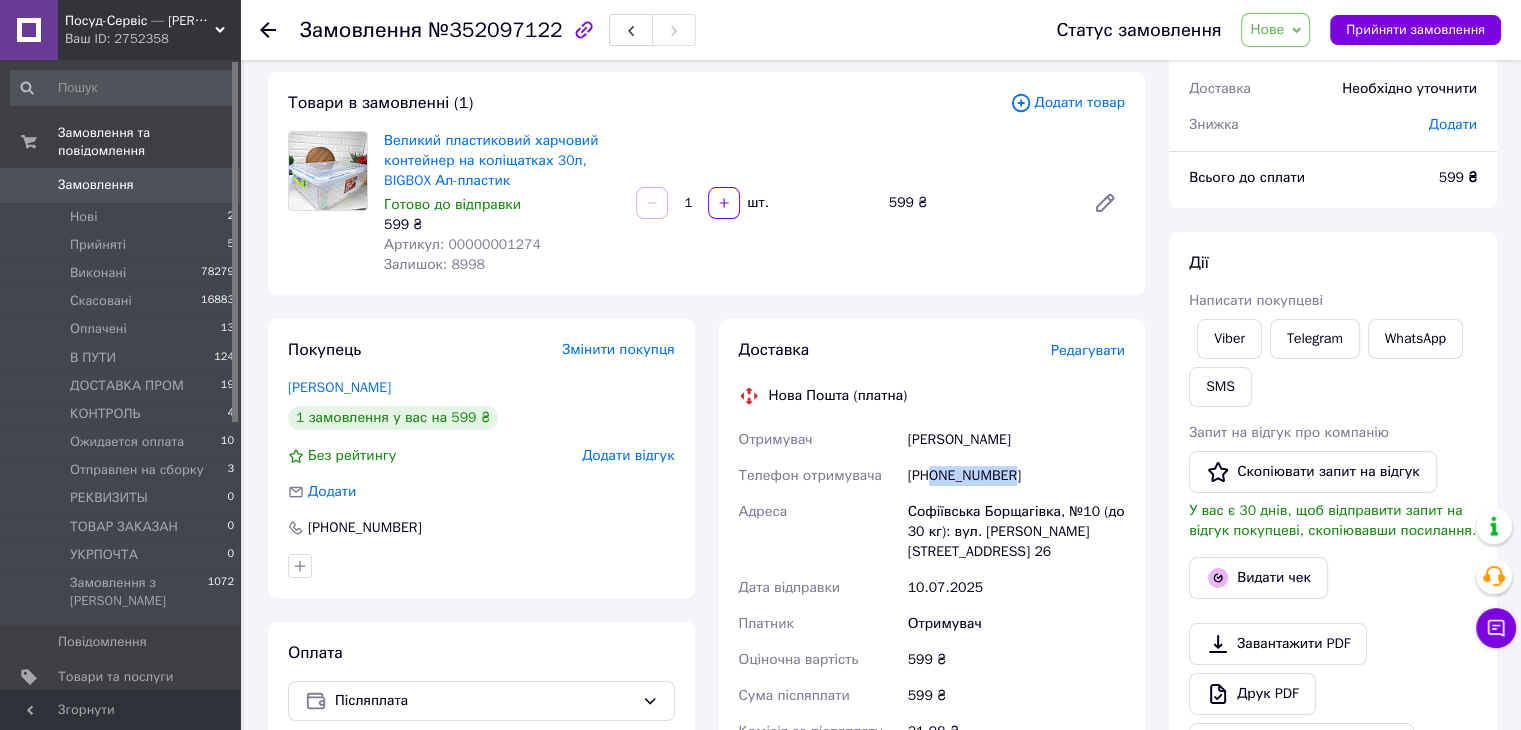 drag, startPoint x: 1012, startPoint y: 482, endPoint x: 933, endPoint y: 476, distance: 79.22752 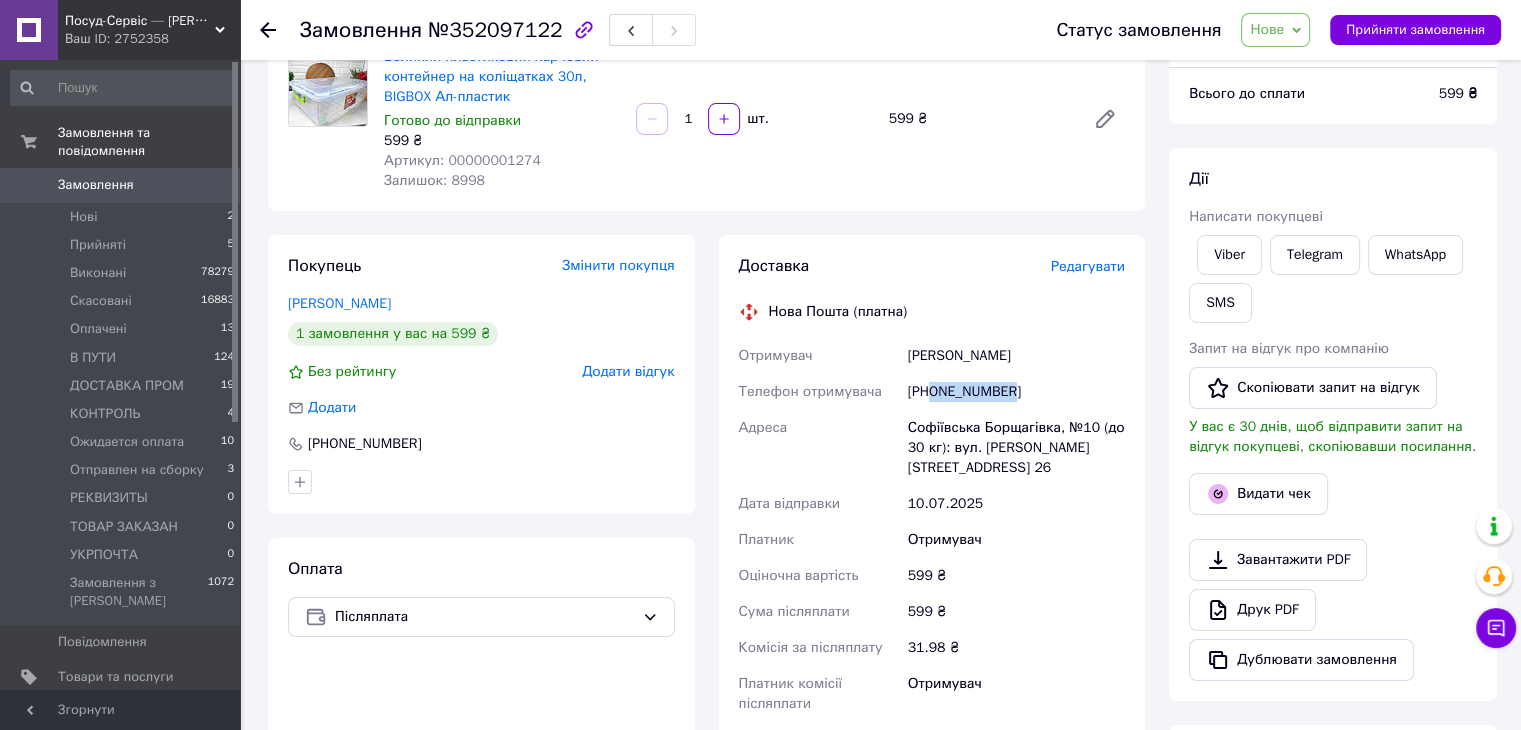 scroll, scrollTop: 100, scrollLeft: 0, axis: vertical 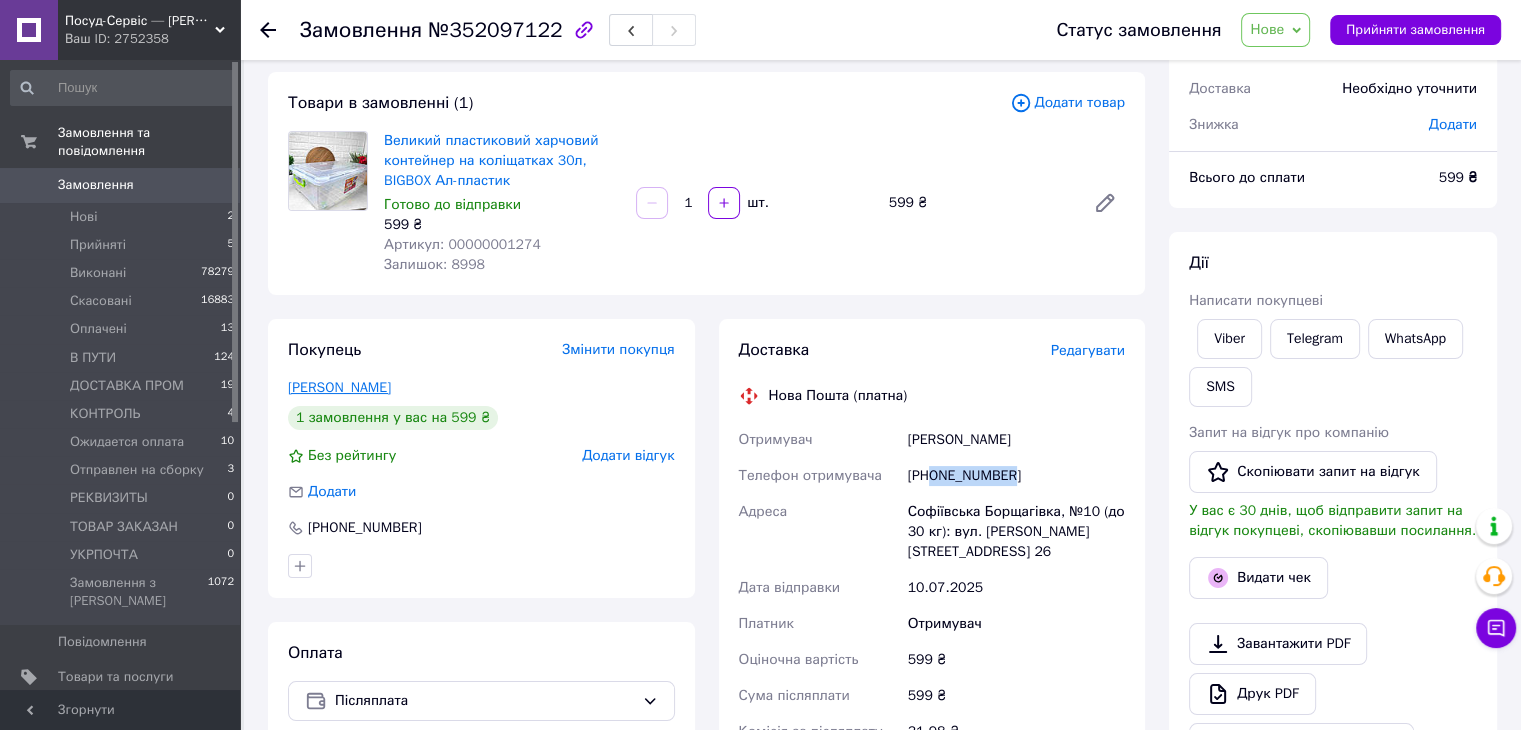 click on "[PERSON_NAME]" at bounding box center [339, 387] 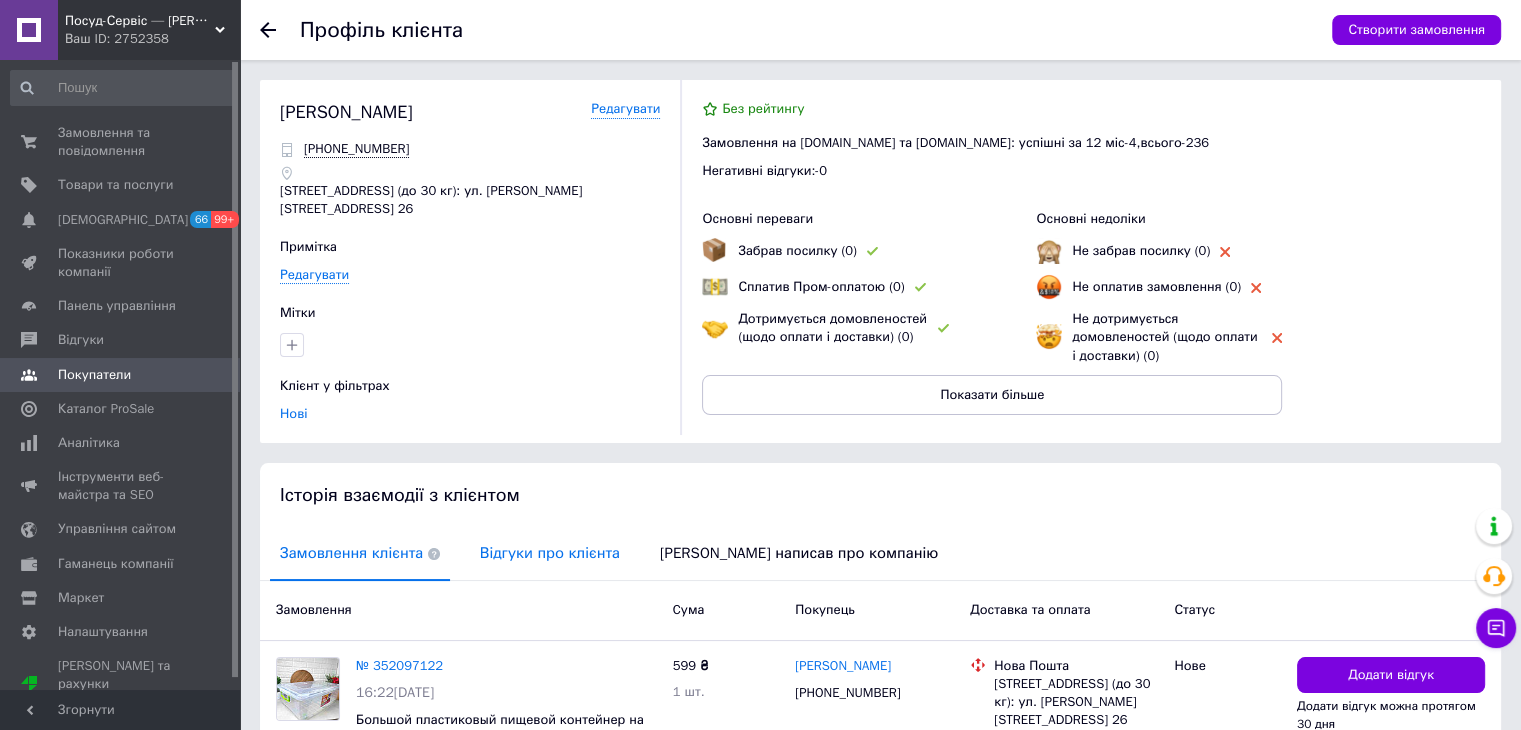 scroll, scrollTop: 148, scrollLeft: 0, axis: vertical 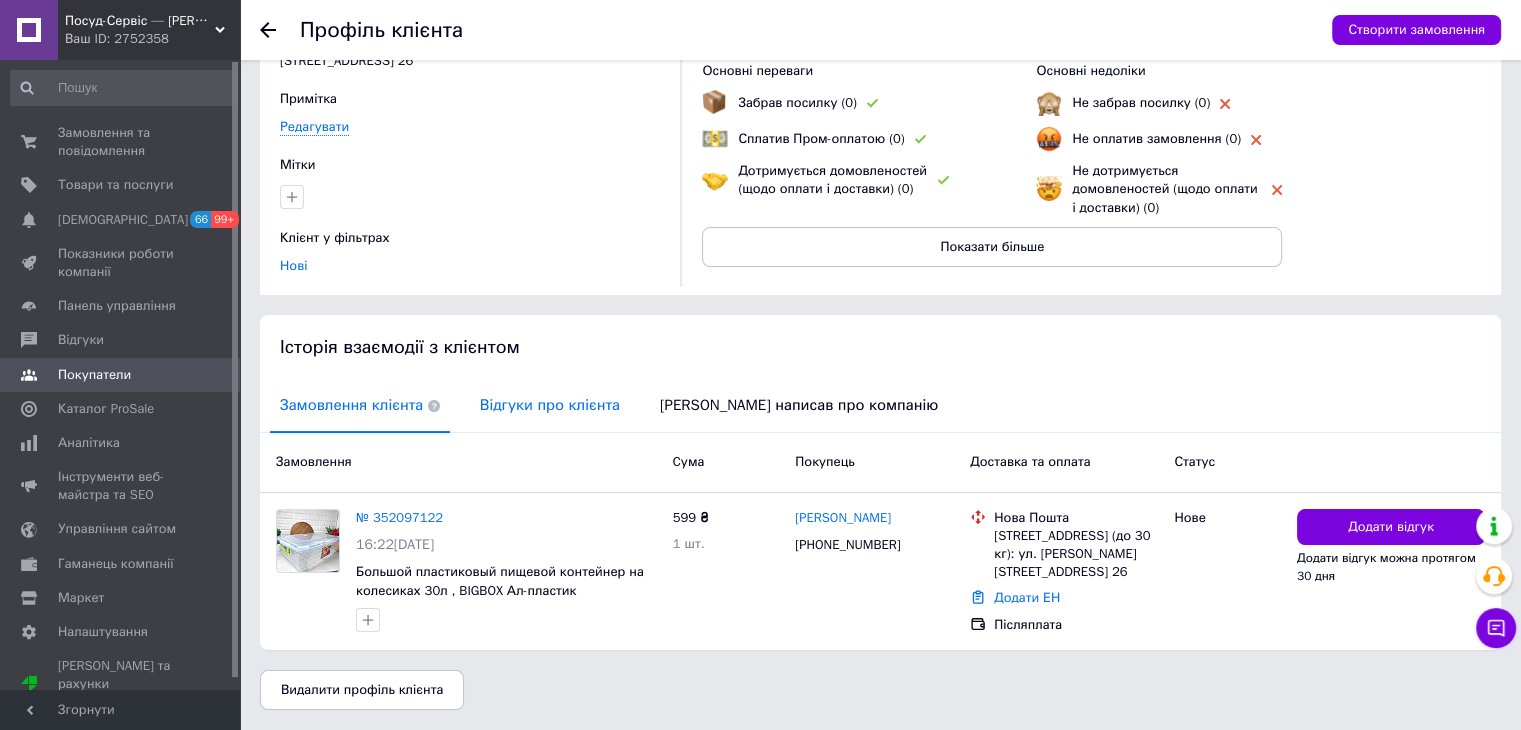 click on "Відгуки про клієнта" at bounding box center (550, 405) 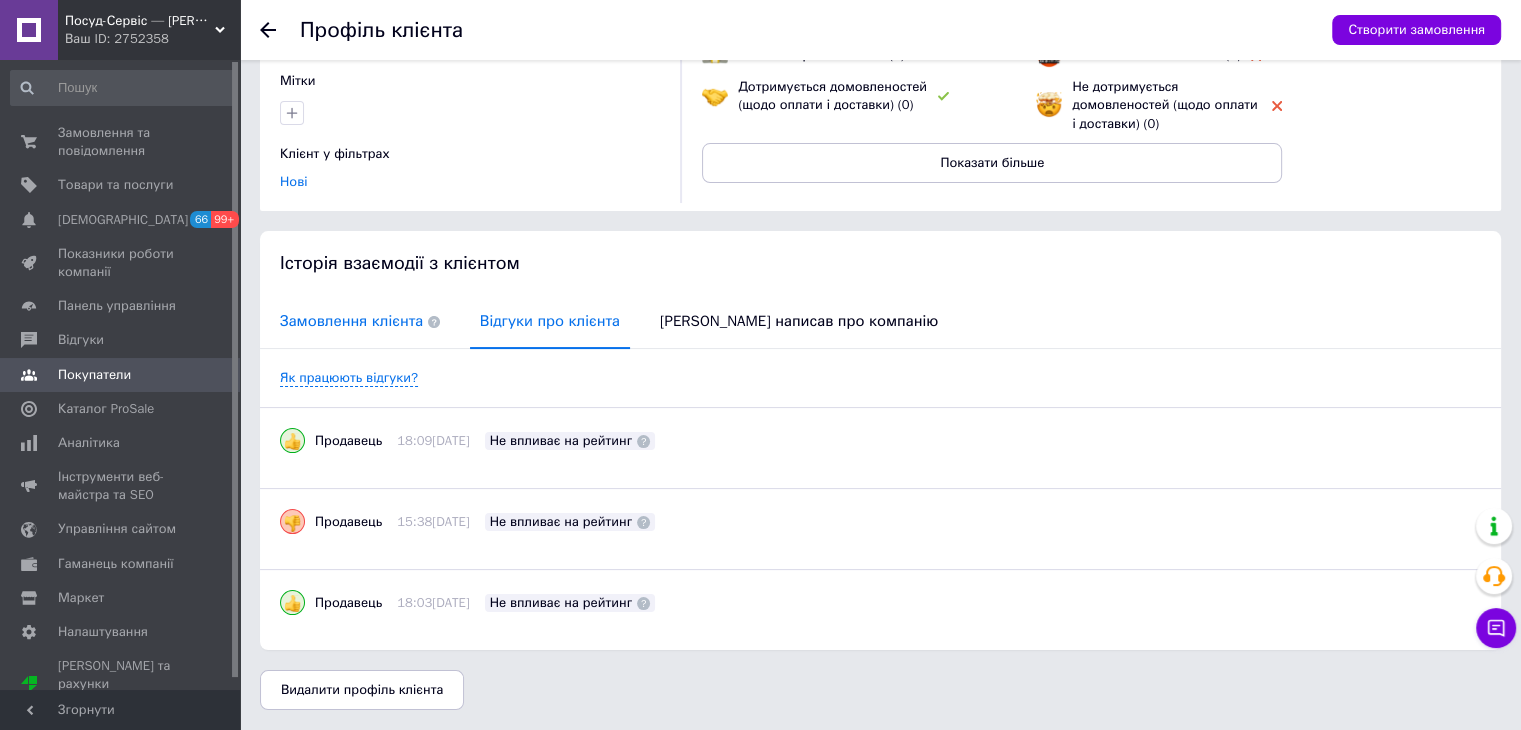 click on "Замовлення клієнта" at bounding box center (360, 321) 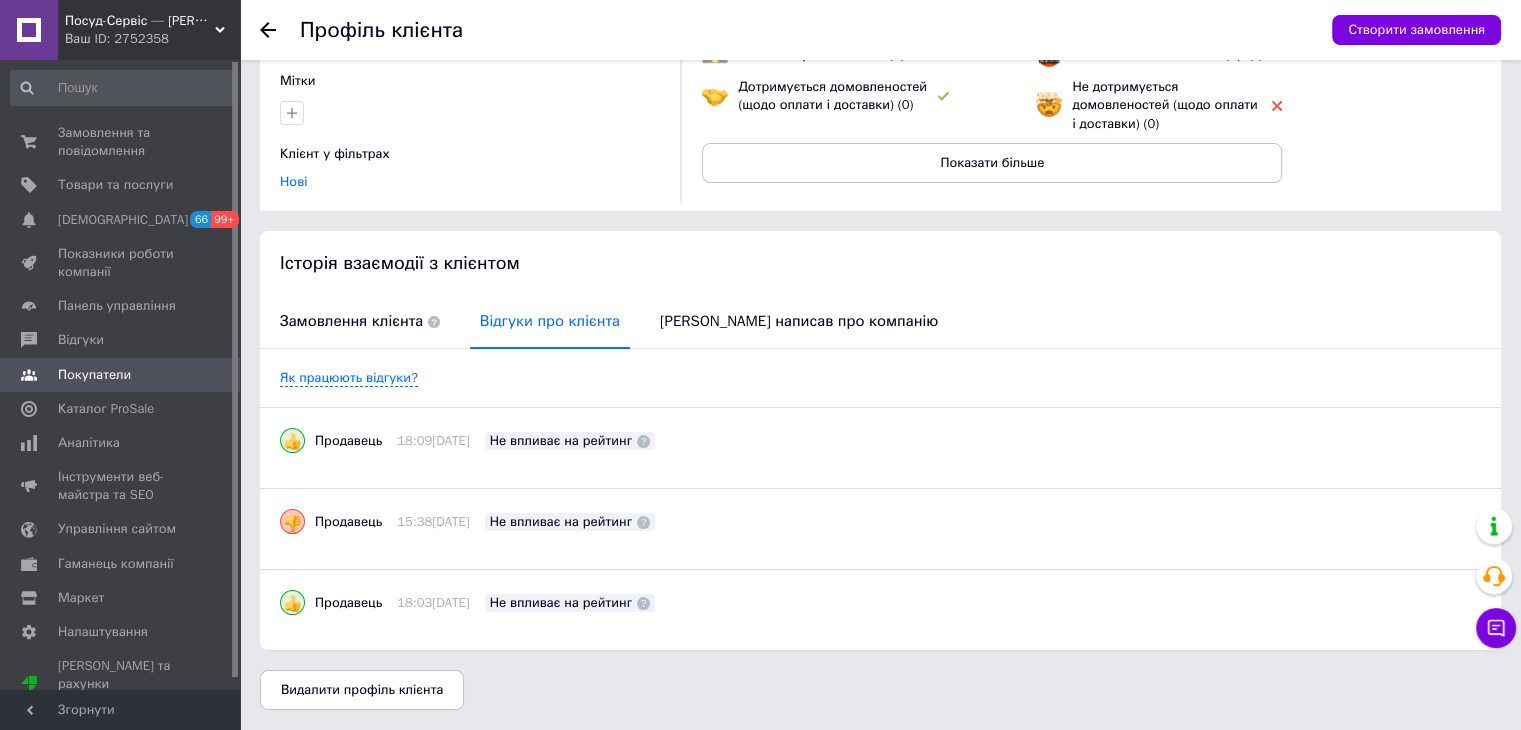 scroll, scrollTop: 148, scrollLeft: 0, axis: vertical 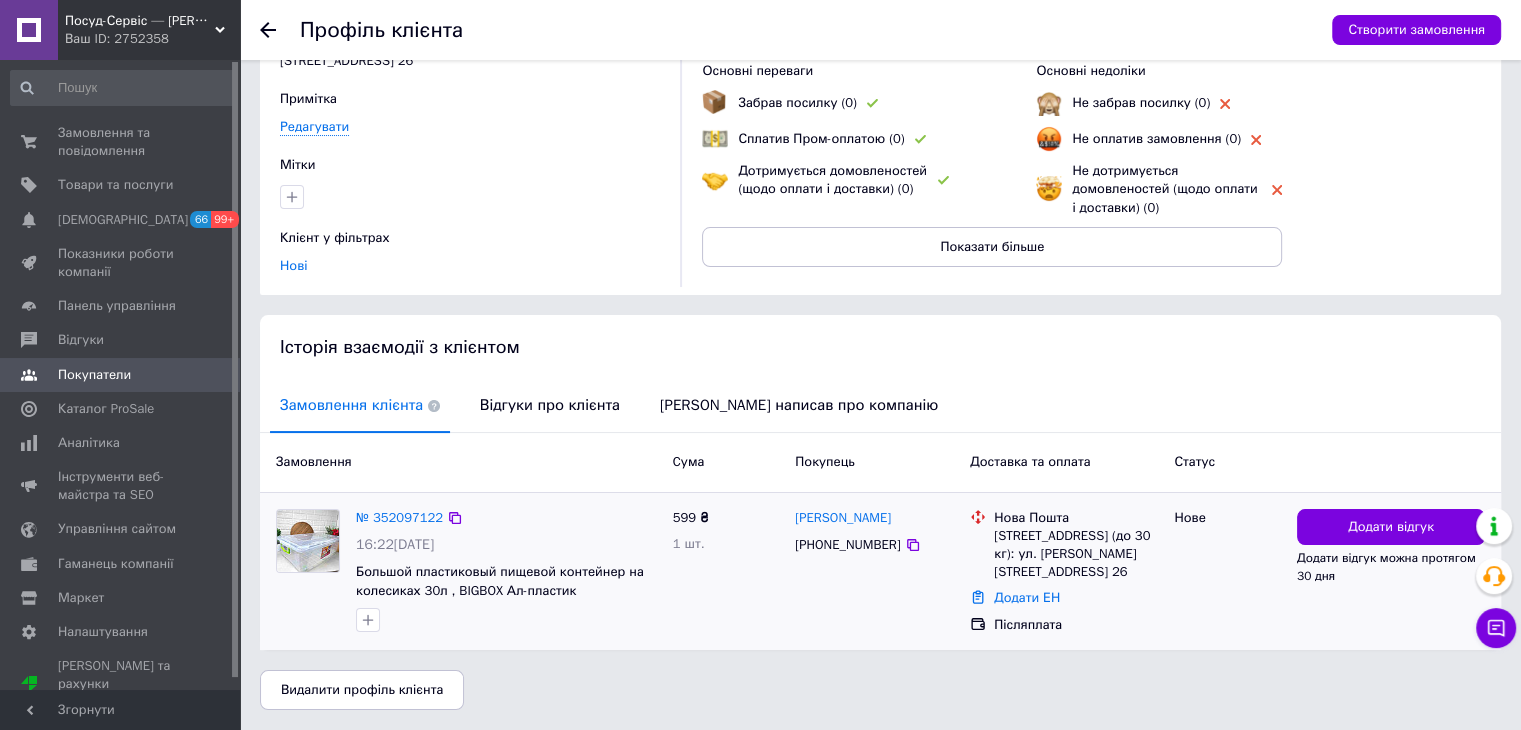 click on "№ 352097122 16:22, 10.07.2025 Большой пластиковый пищевой контейнер на колесиках 30л , BIGBOX Ал-пластик" at bounding box center [506, 571] 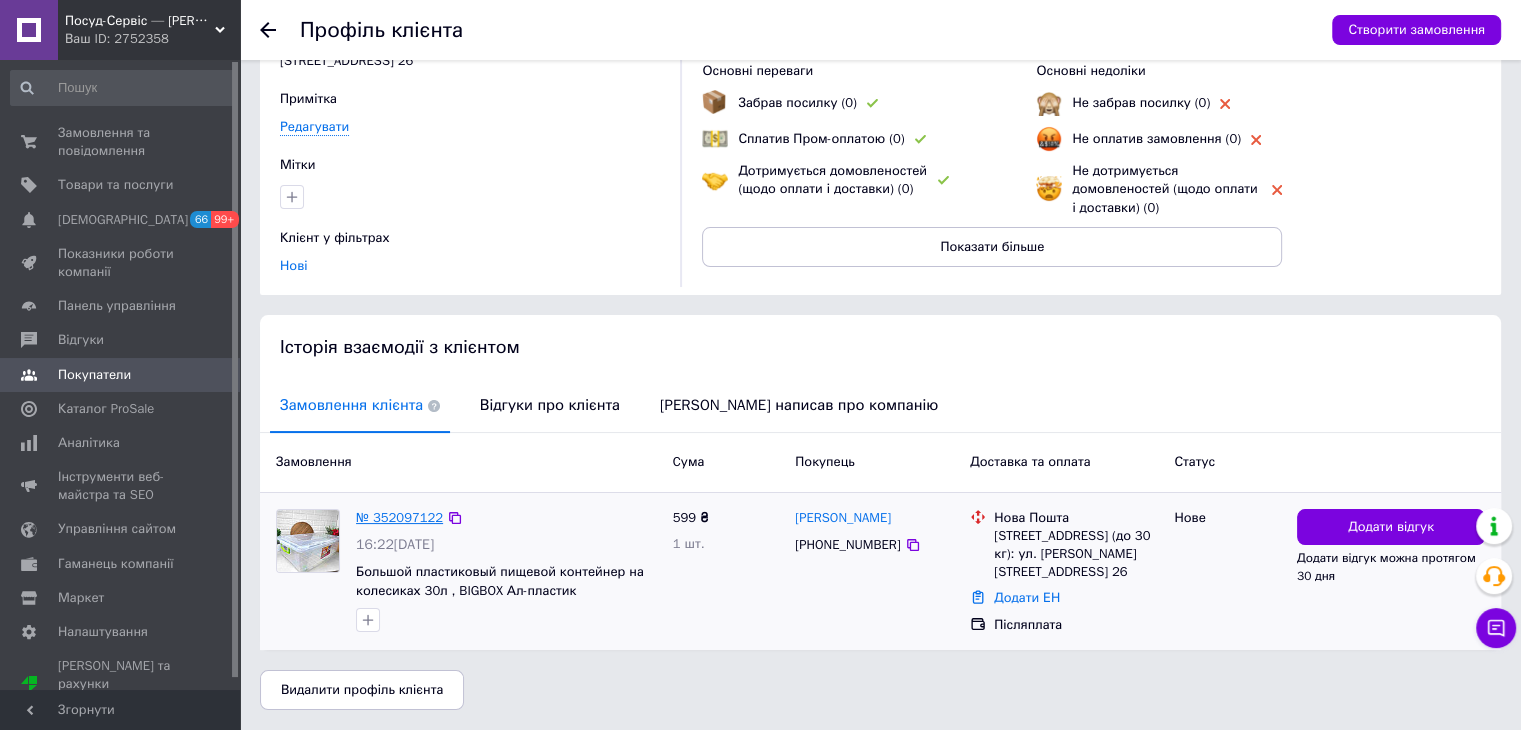 click on "№ 352097122" at bounding box center [399, 517] 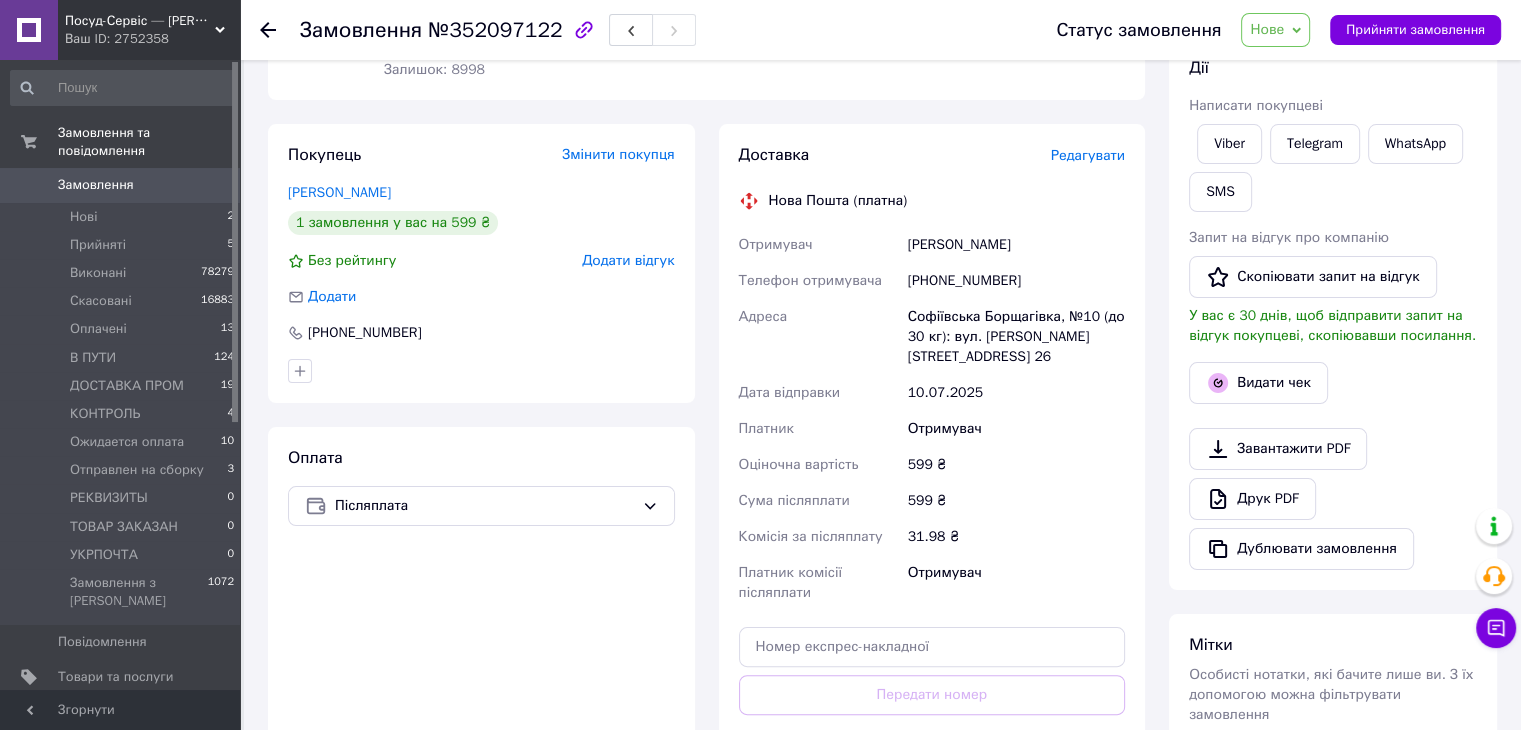 scroll, scrollTop: 300, scrollLeft: 0, axis: vertical 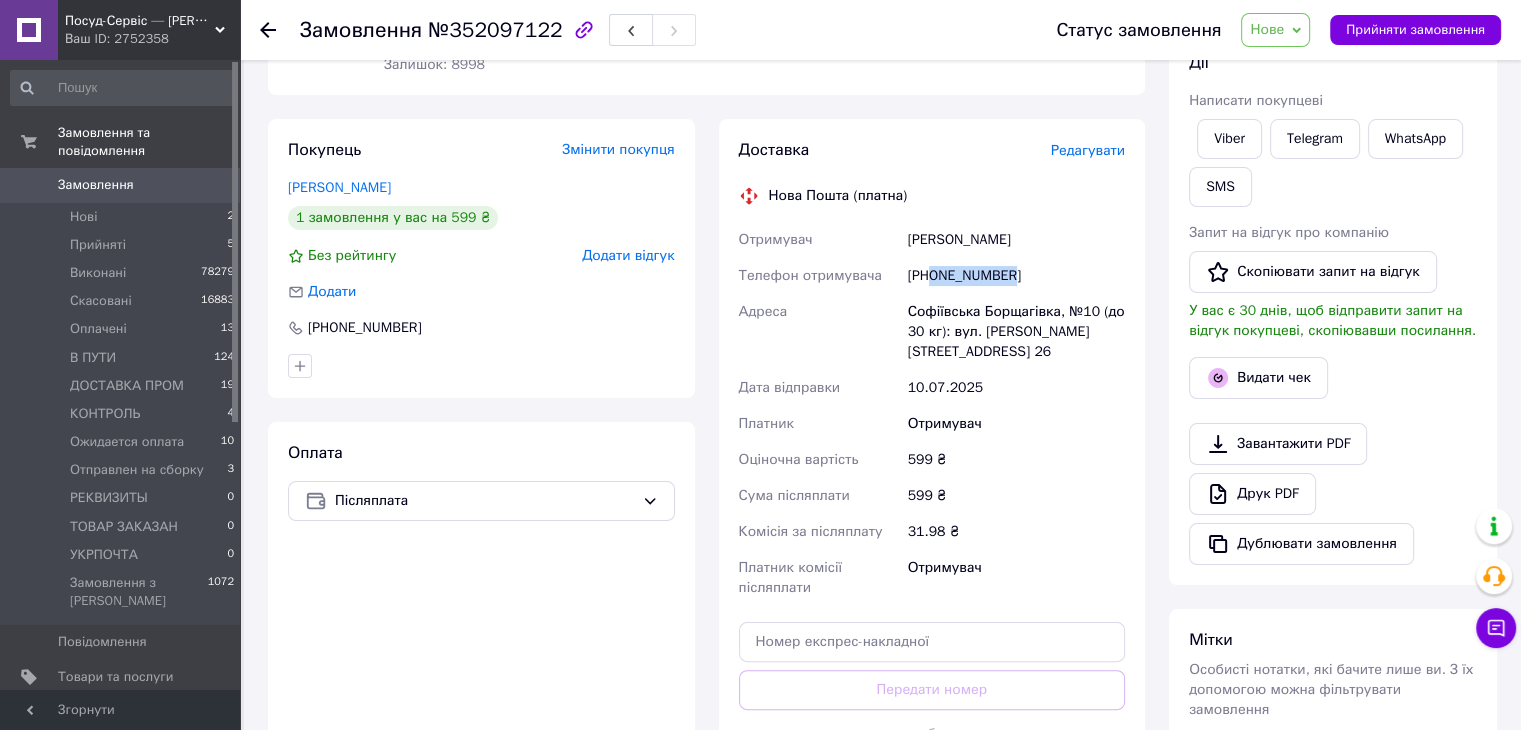 drag, startPoint x: 917, startPoint y: 277, endPoint x: 931, endPoint y: 277, distance: 14 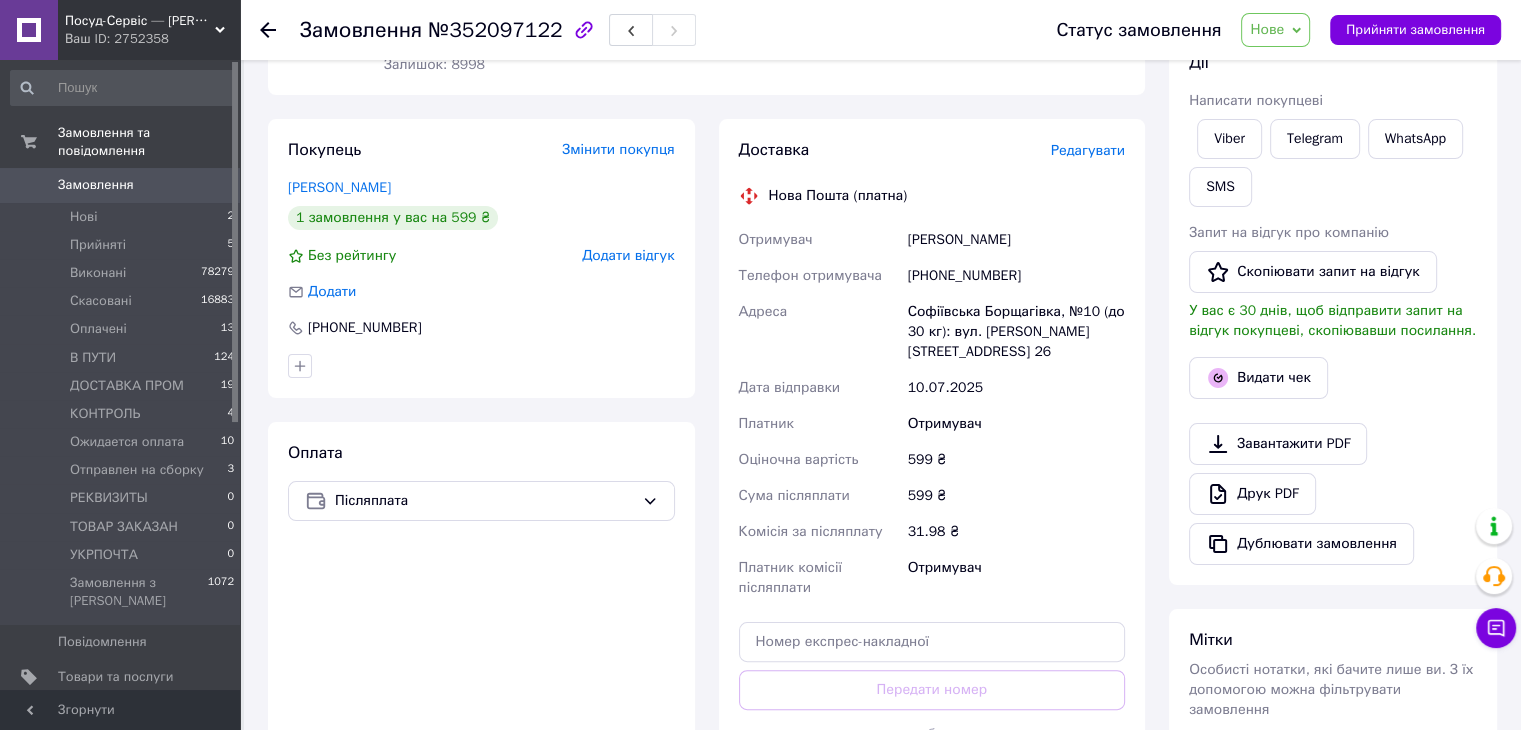 click on "Дорош Олександр" at bounding box center (1016, 240) 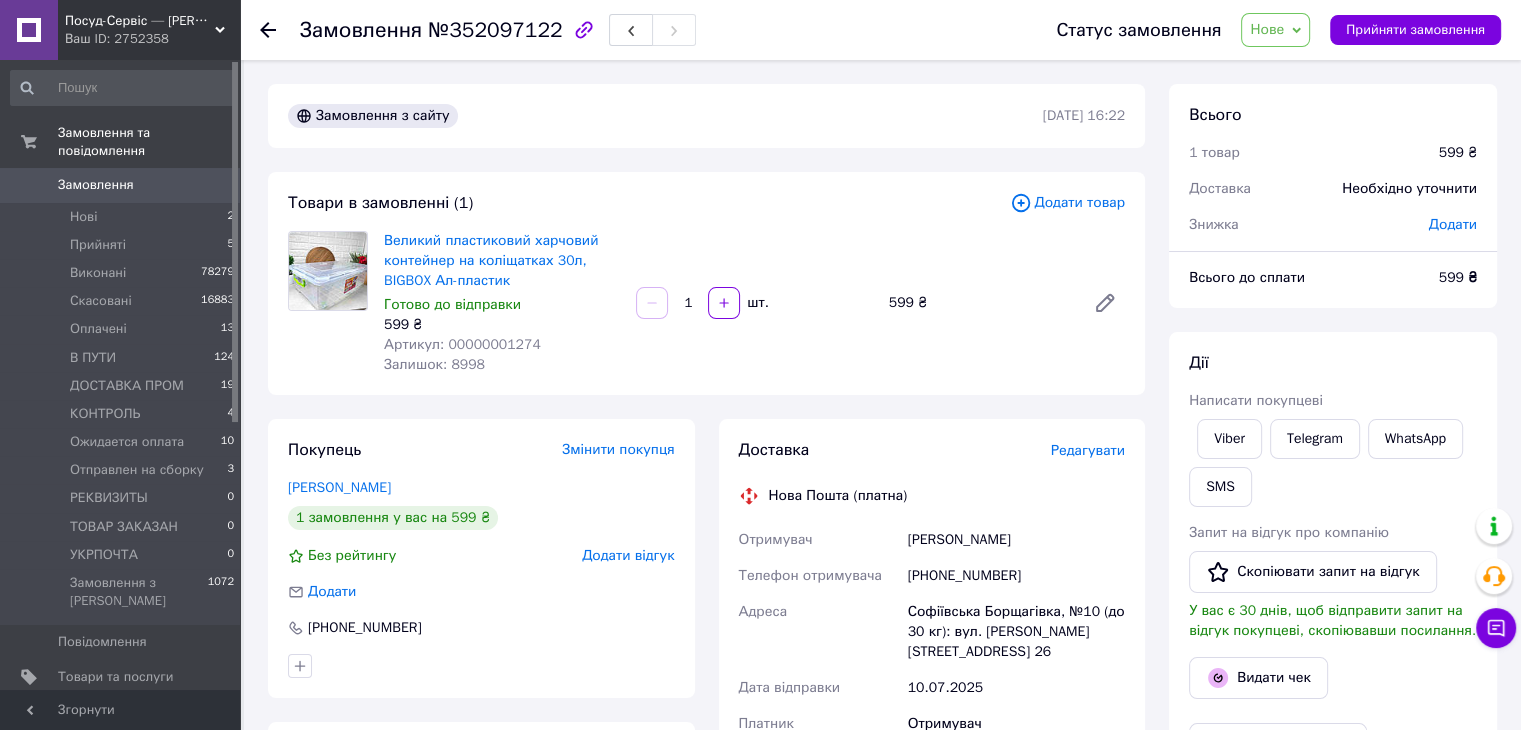 scroll, scrollTop: 0, scrollLeft: 0, axis: both 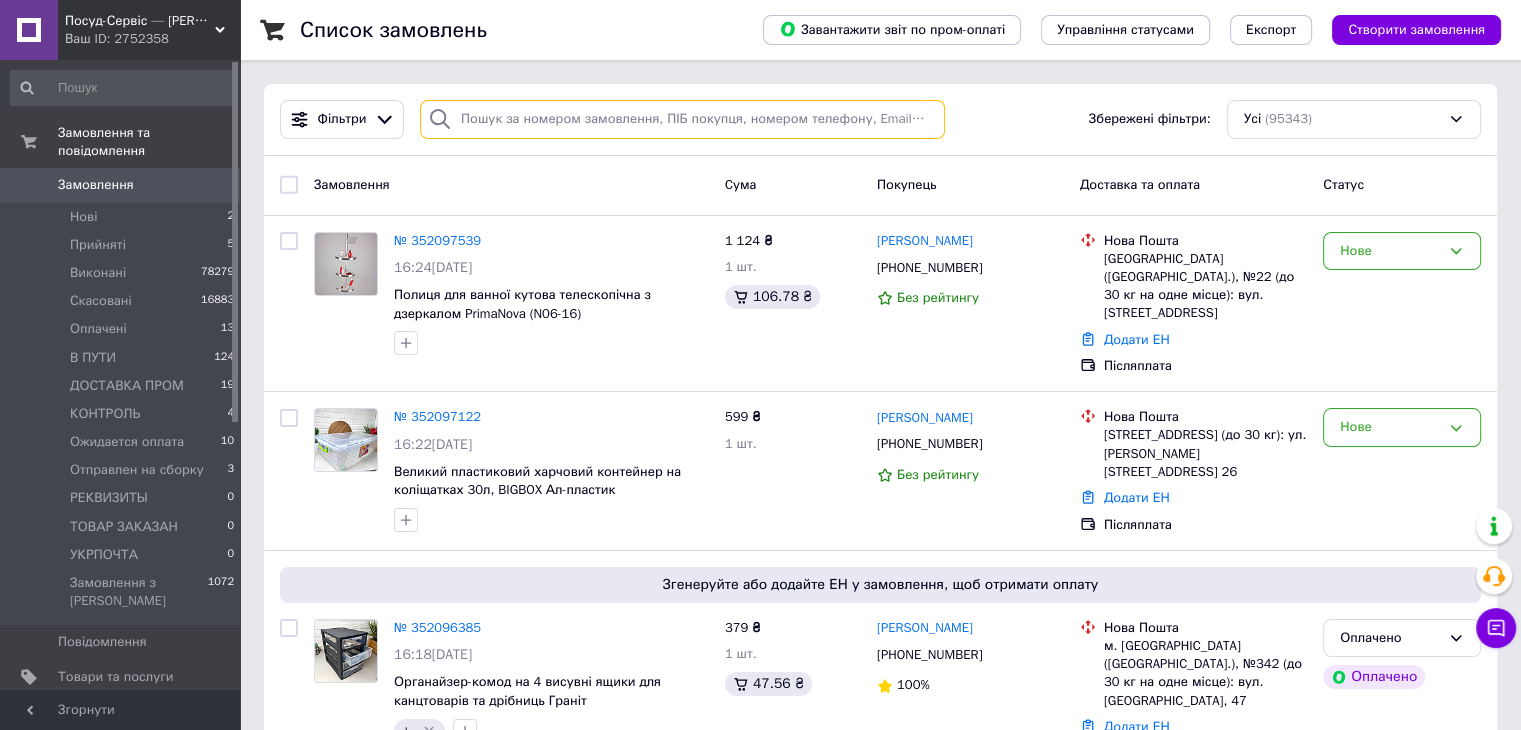 click at bounding box center [682, 119] 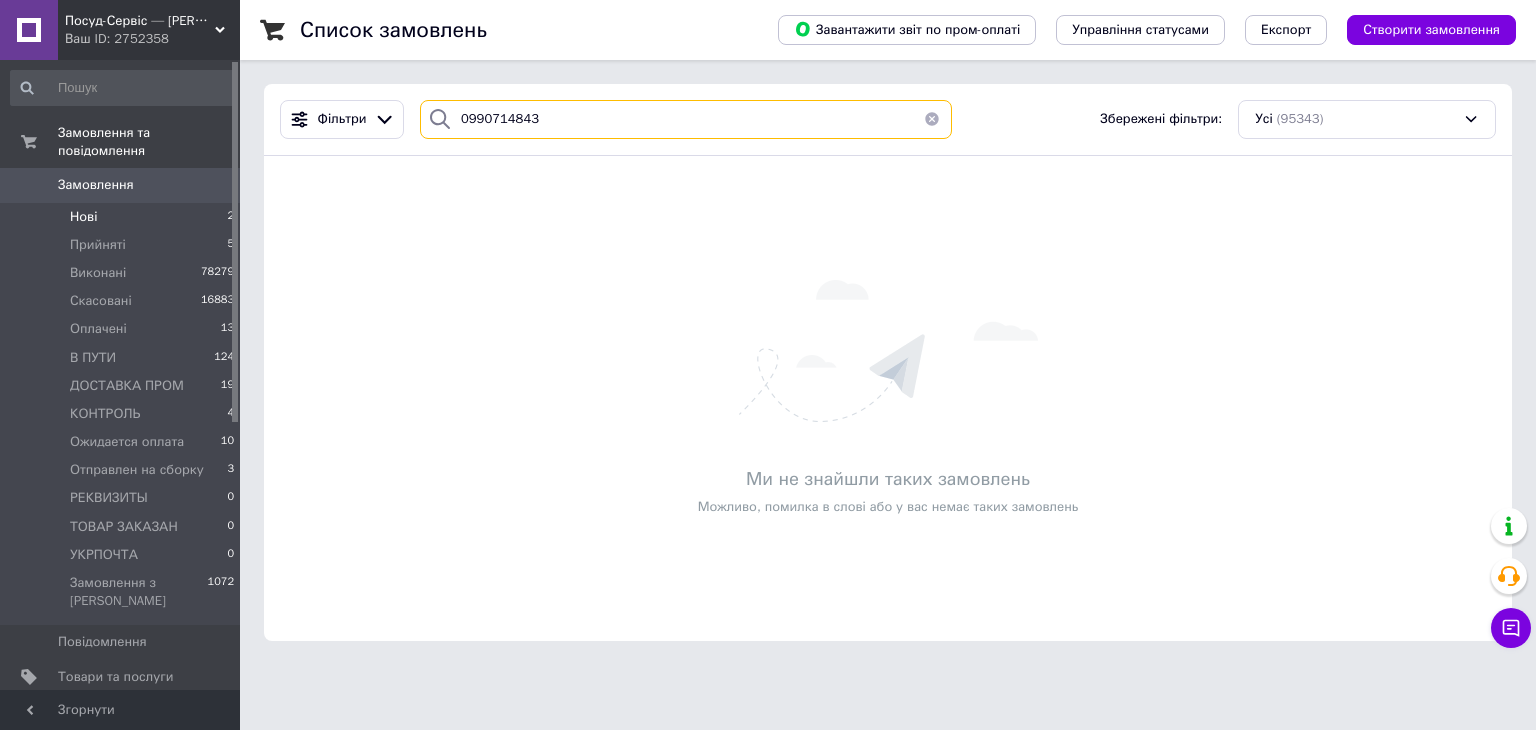 type on "0990714843" 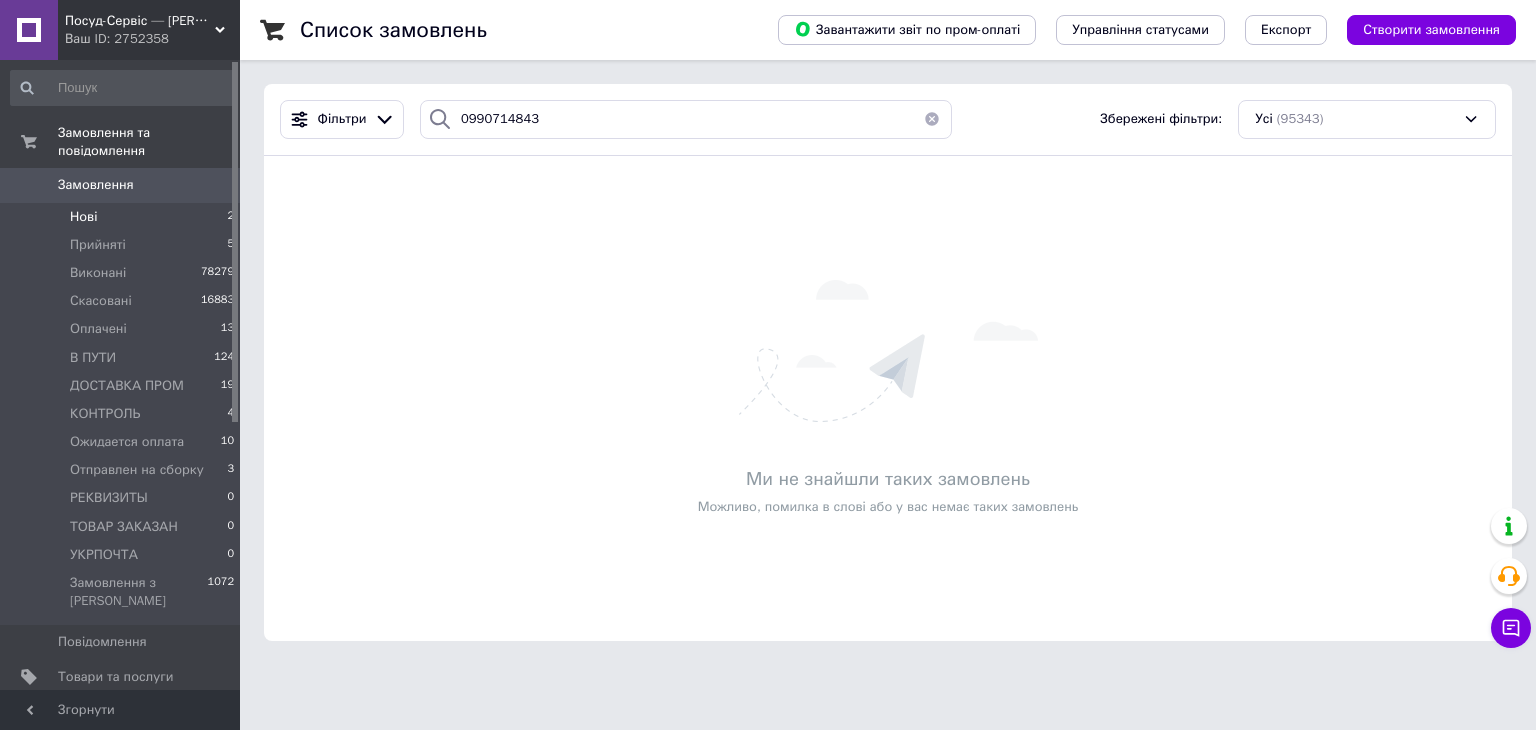 click on "Нові 2" at bounding box center [123, 217] 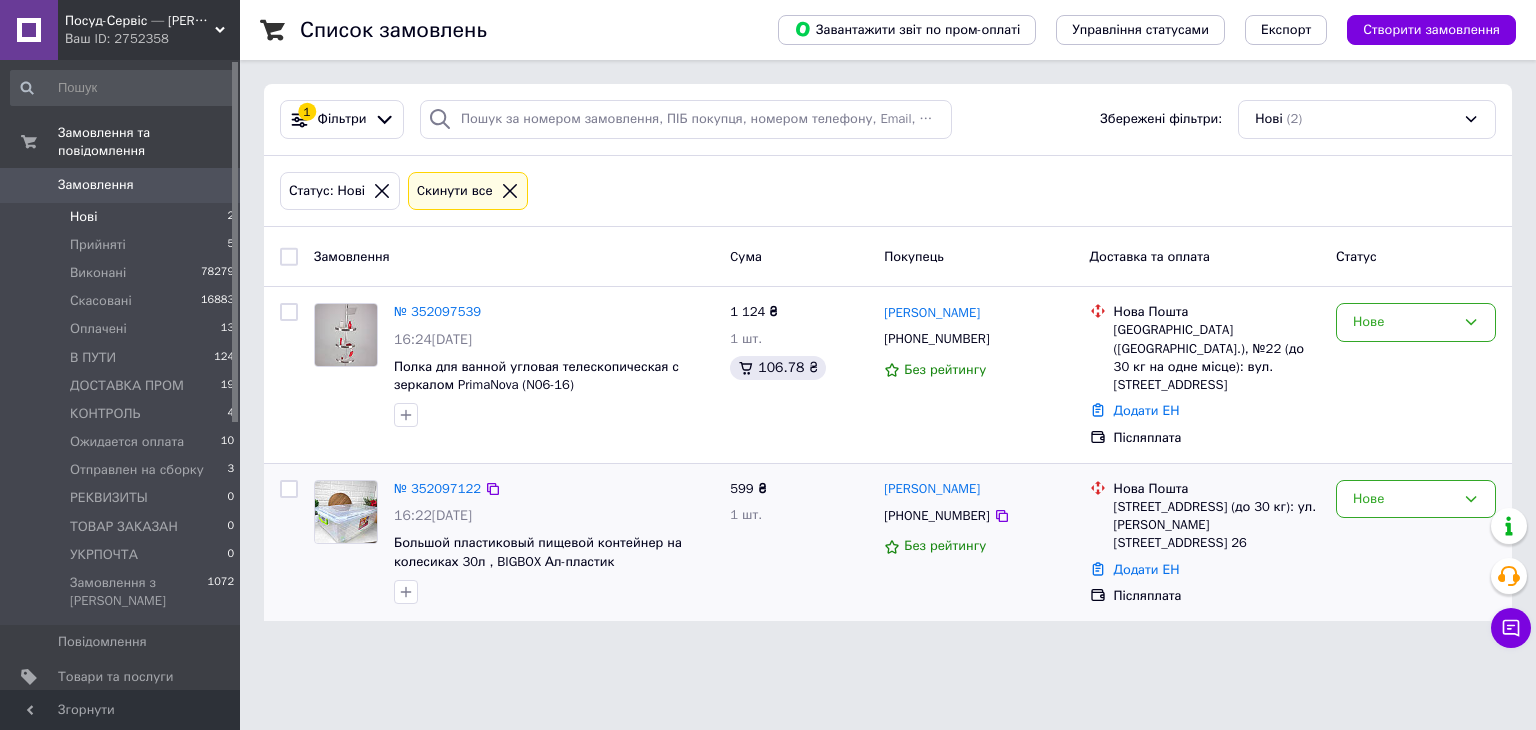 click on "№ 352097122" at bounding box center (437, 489) 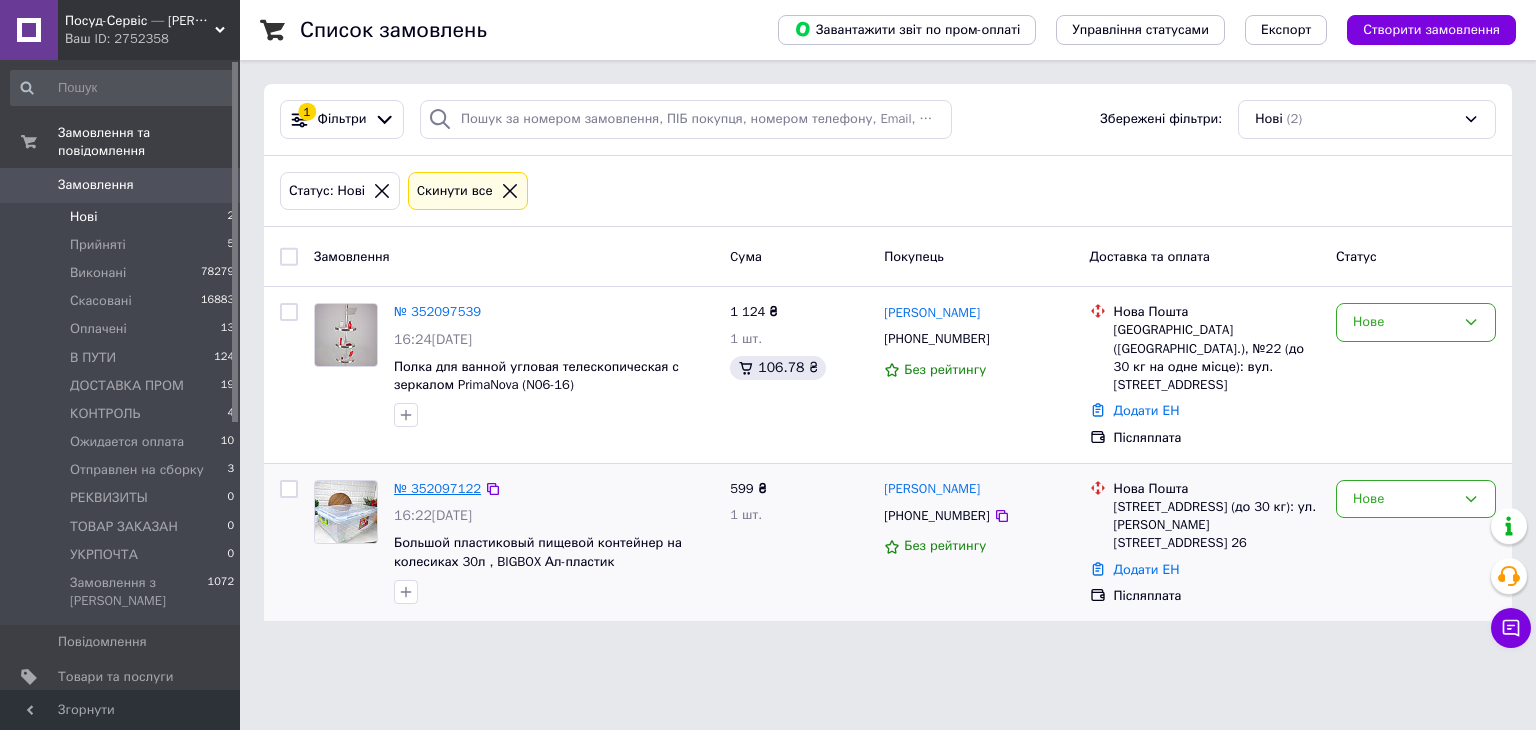 click on "№ 352097122" at bounding box center [437, 488] 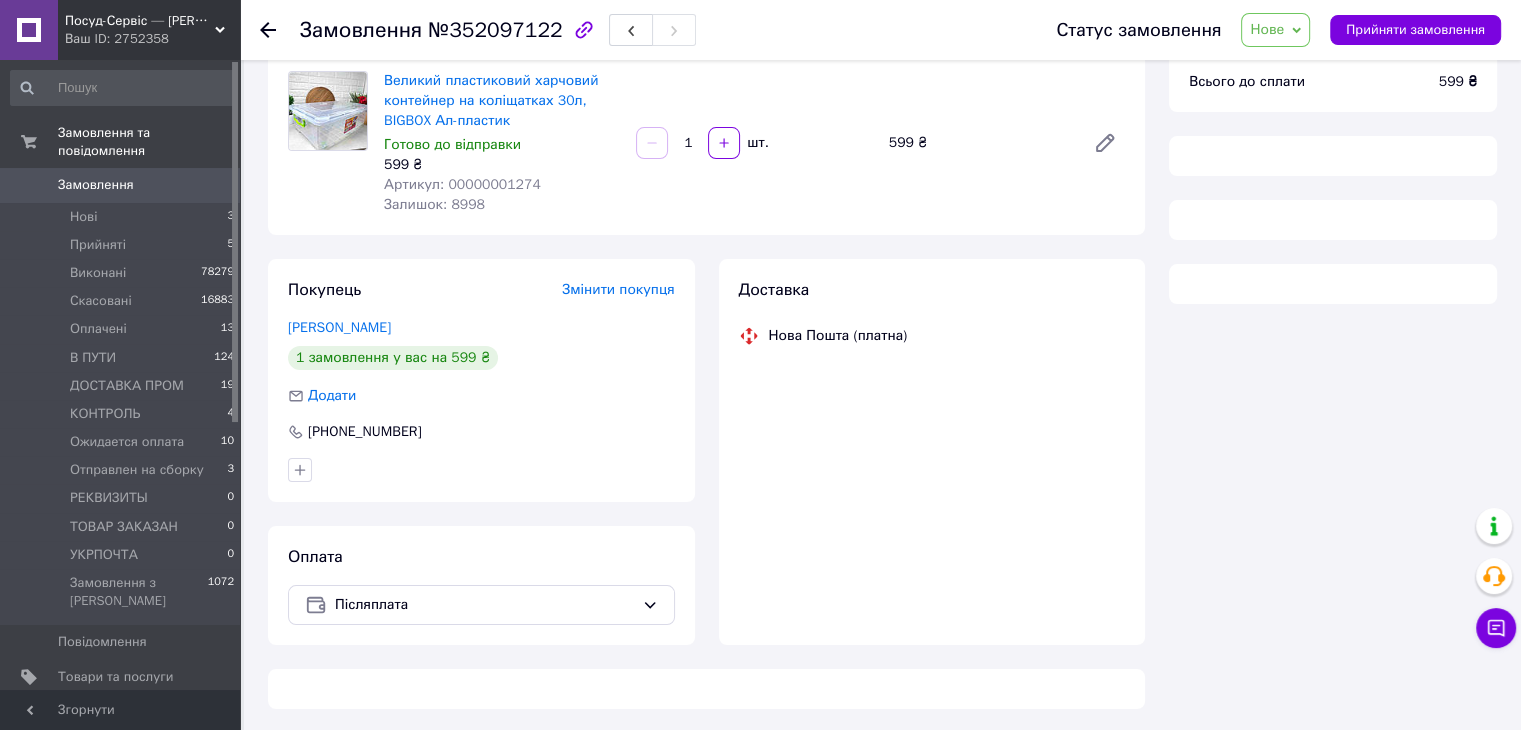 scroll, scrollTop: 164, scrollLeft: 0, axis: vertical 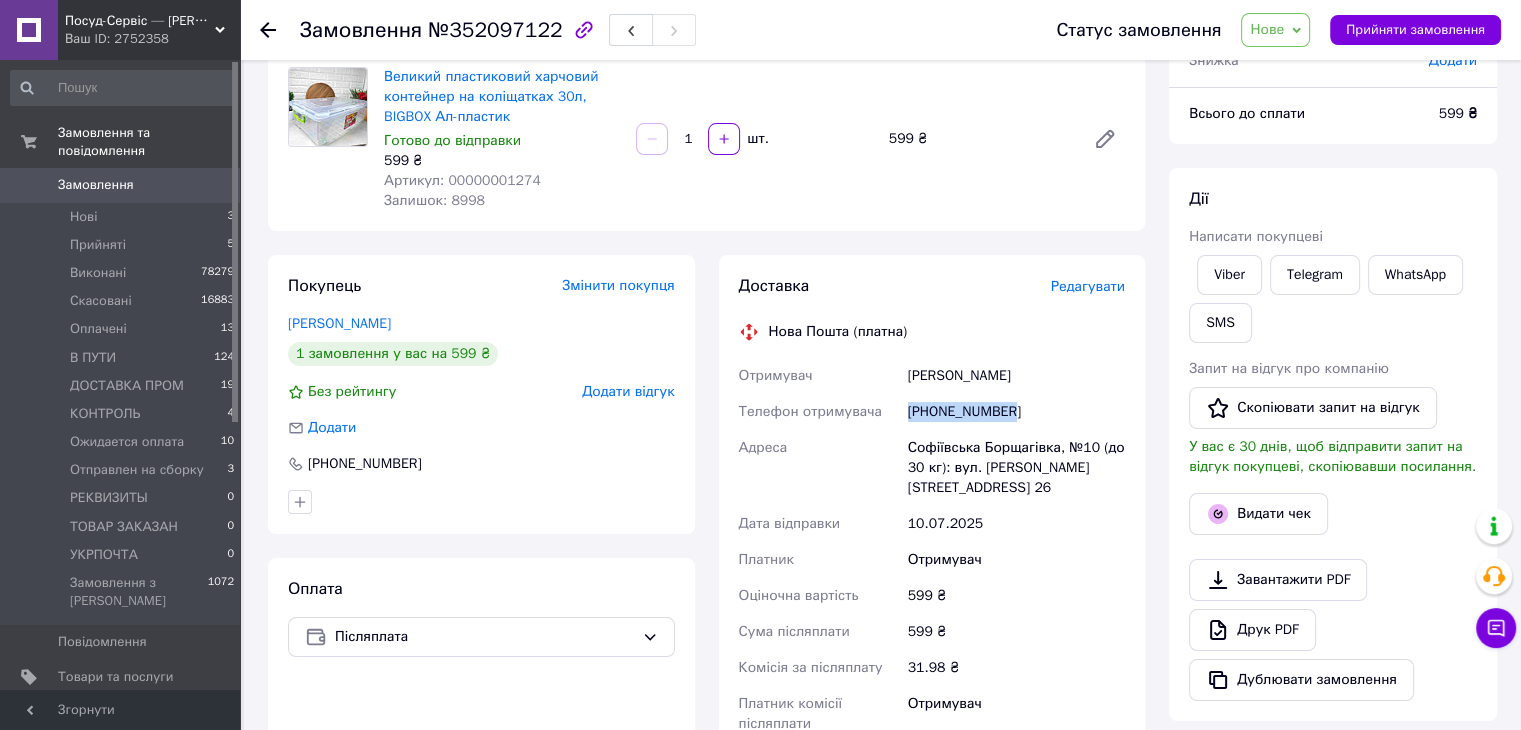 drag, startPoint x: 939, startPoint y: 417, endPoint x: 904, endPoint y: 417, distance: 35 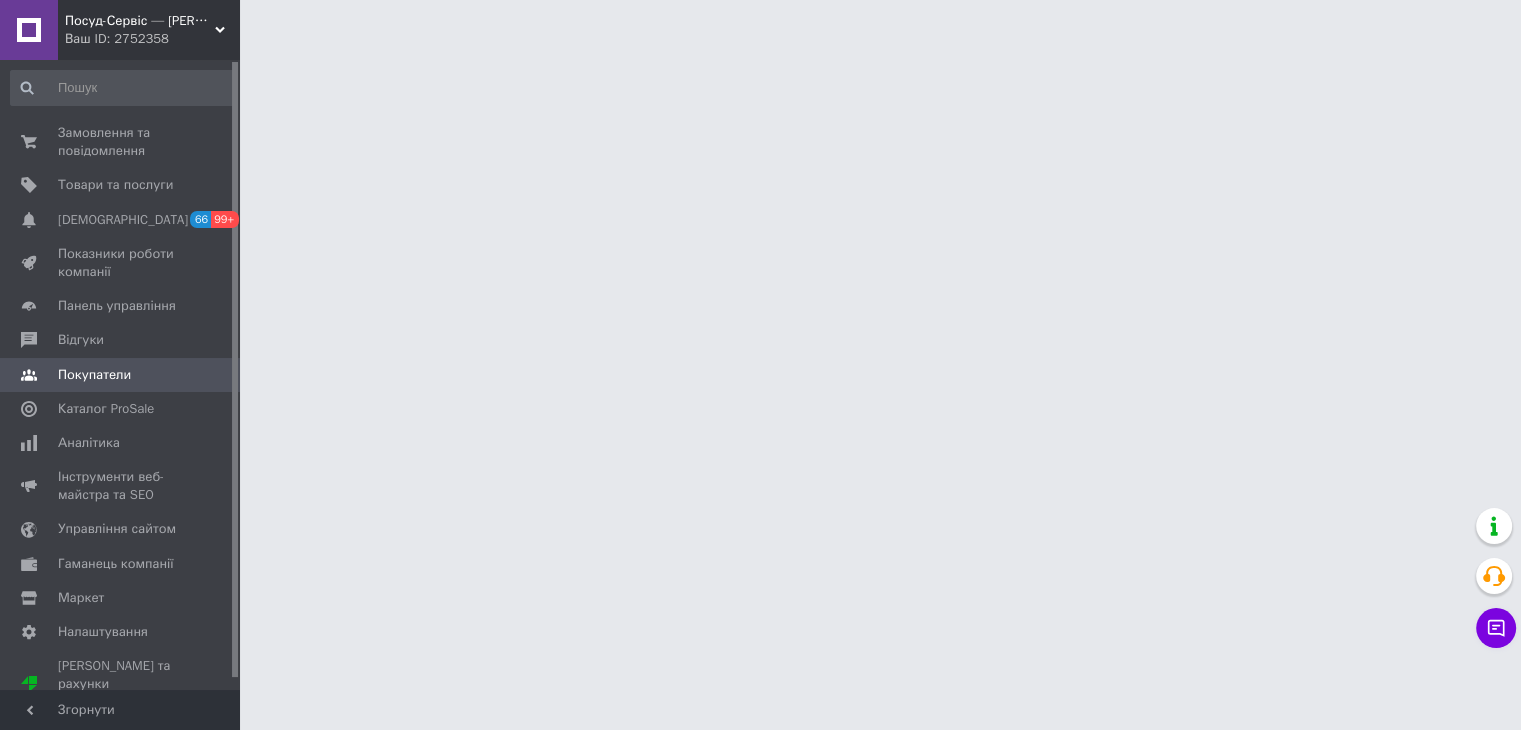scroll, scrollTop: 0, scrollLeft: 0, axis: both 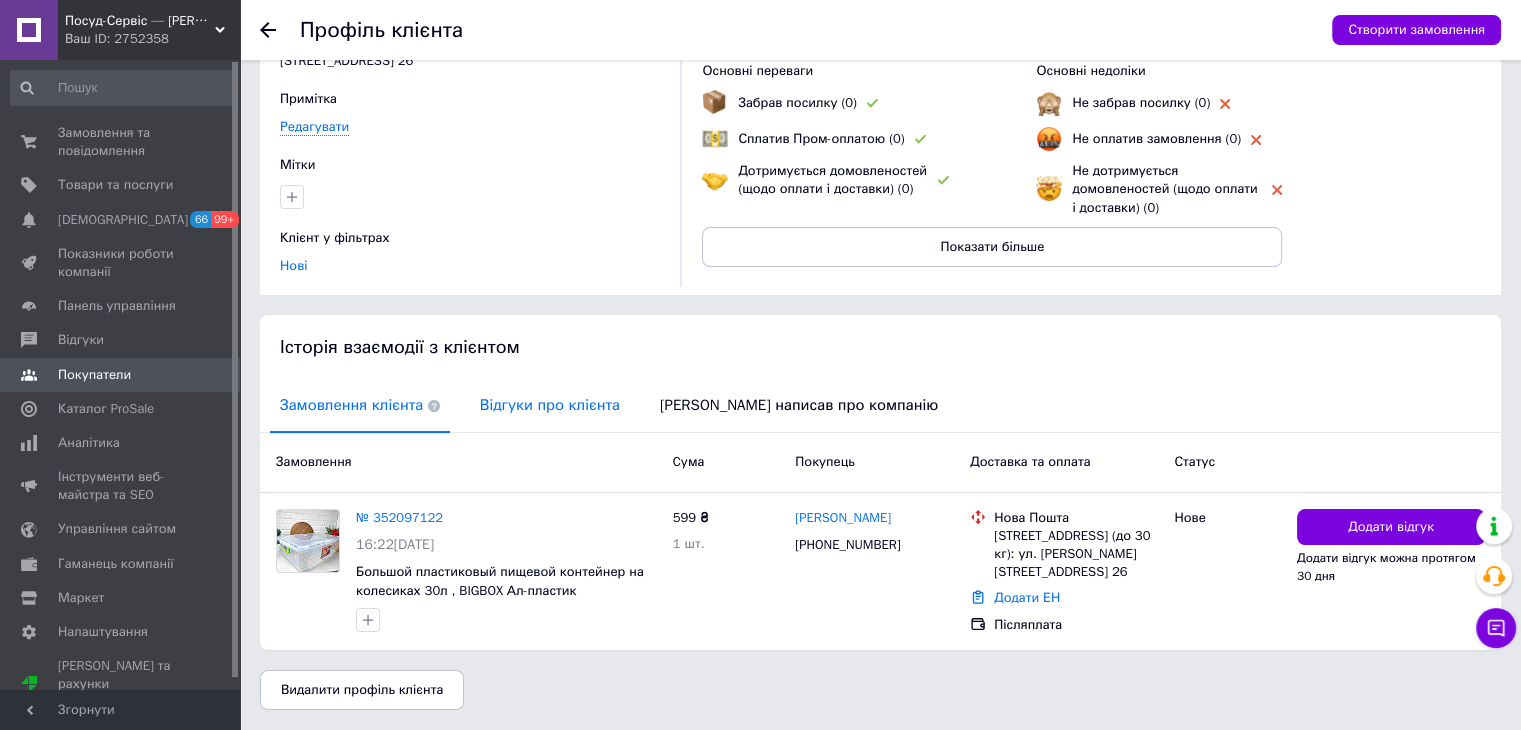 click on "Відгуки про клієнта" at bounding box center [550, 405] 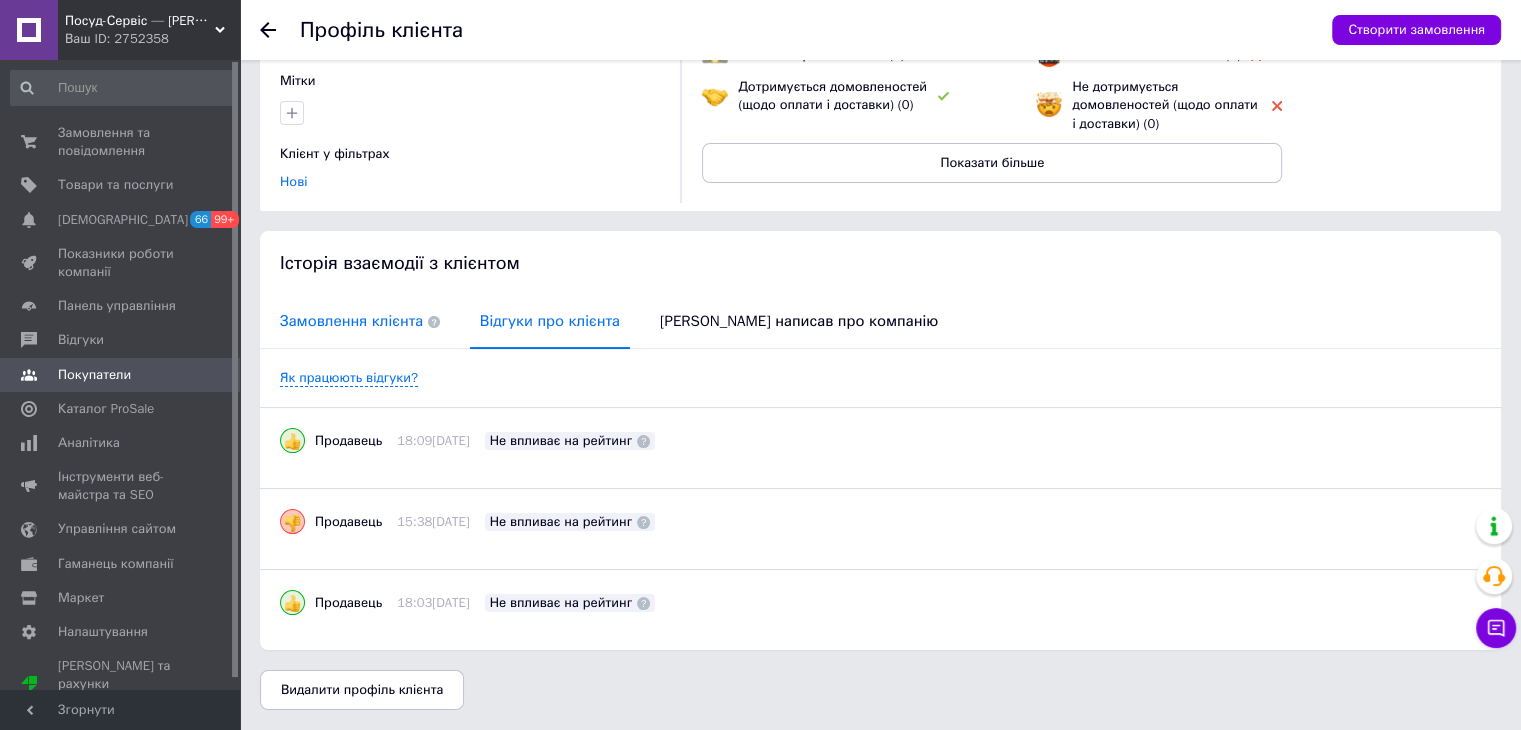 click on "Замовлення клієнта" at bounding box center (360, 321) 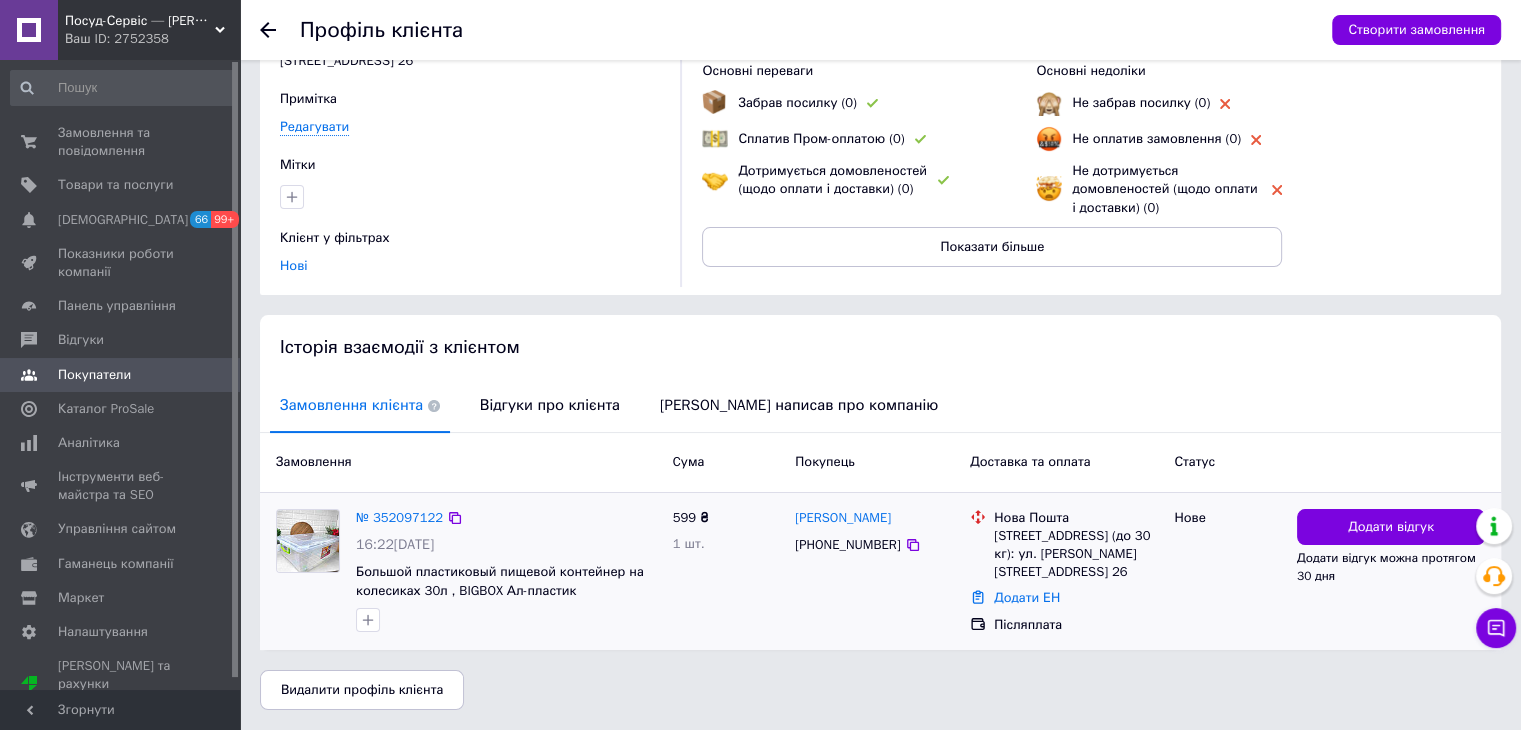 scroll, scrollTop: 148, scrollLeft: 0, axis: vertical 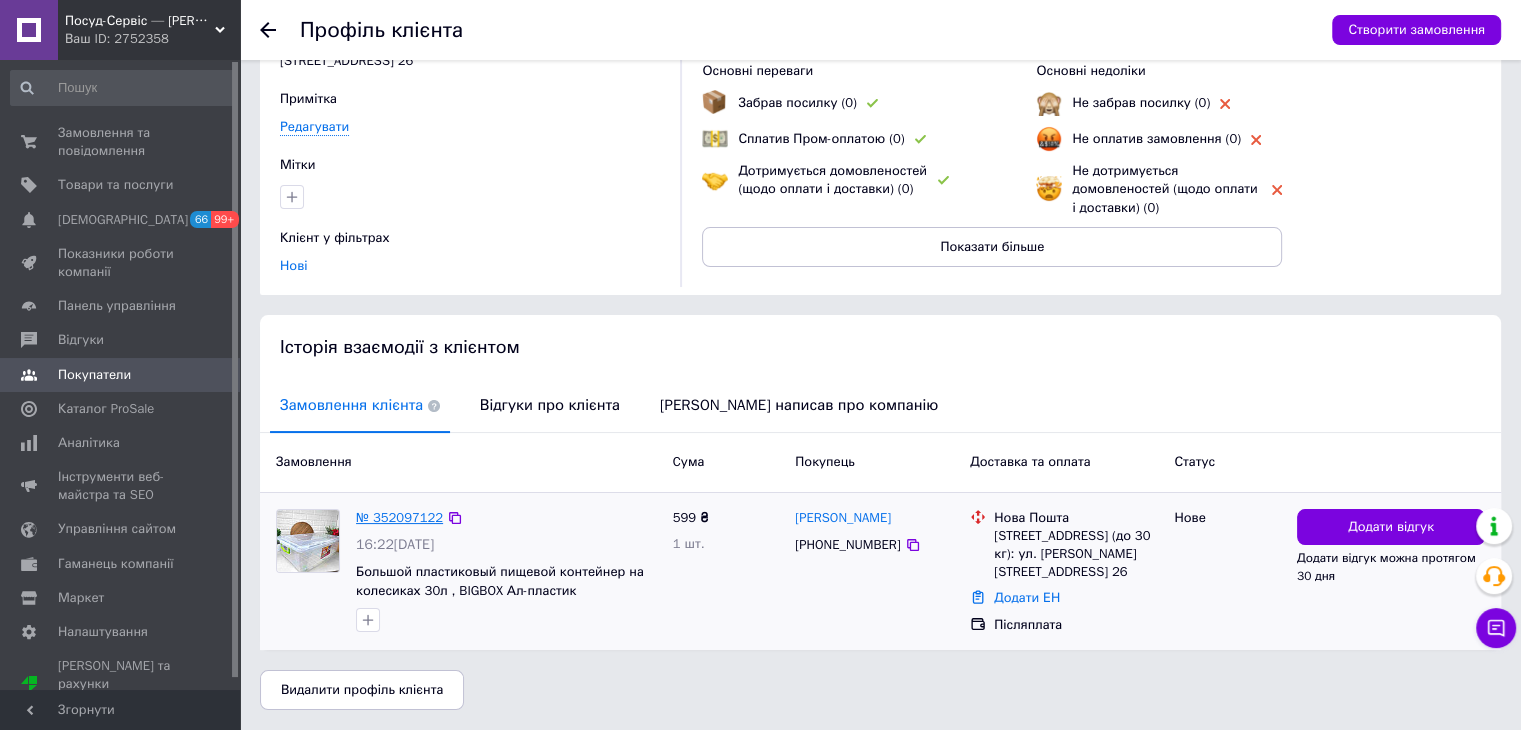 click on "№ 352097122" at bounding box center (399, 517) 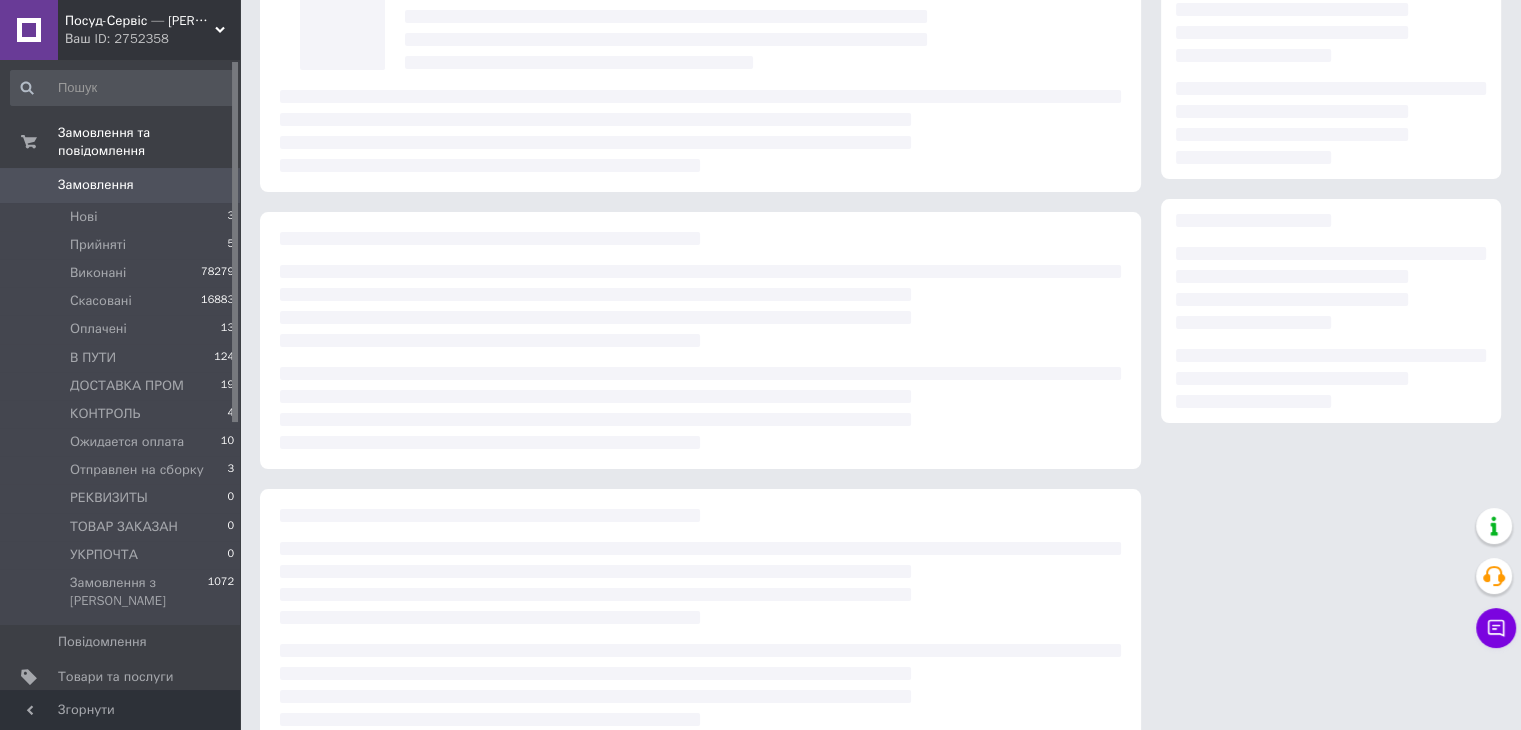 scroll, scrollTop: 0, scrollLeft: 0, axis: both 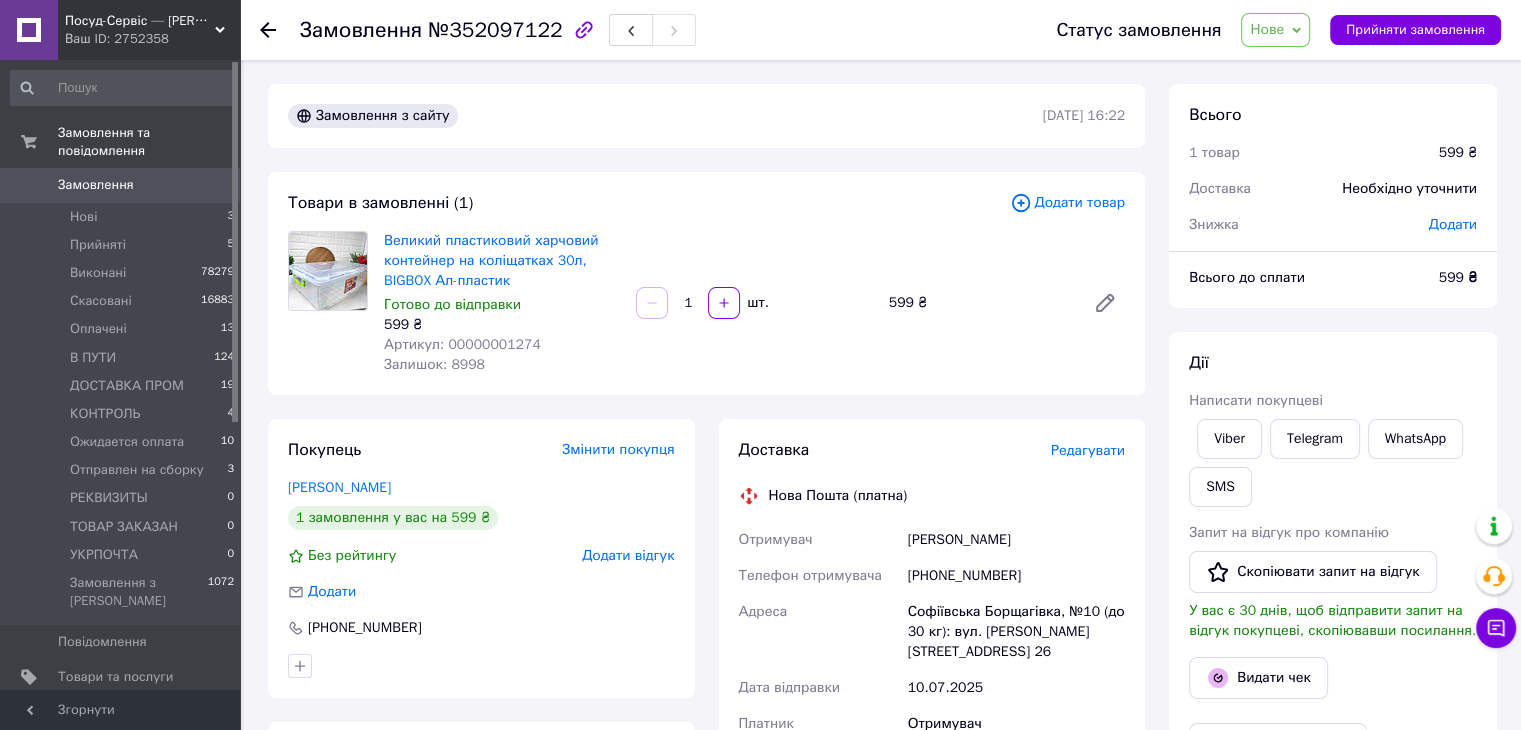 click on "Нове" at bounding box center [1275, 30] 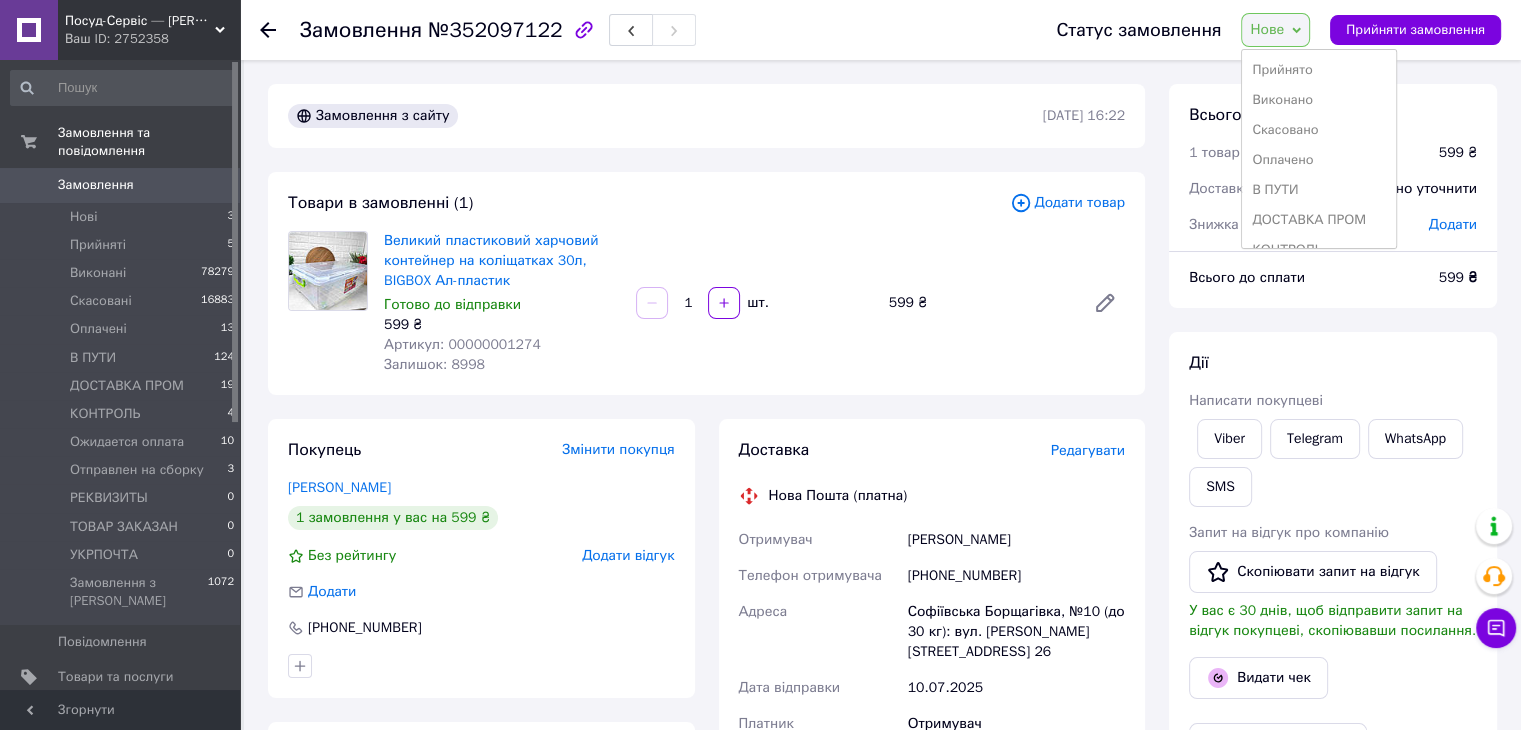 drag, startPoint x: 1296, startPoint y: 65, endPoint x: 635, endPoint y: 304, distance: 702.8812 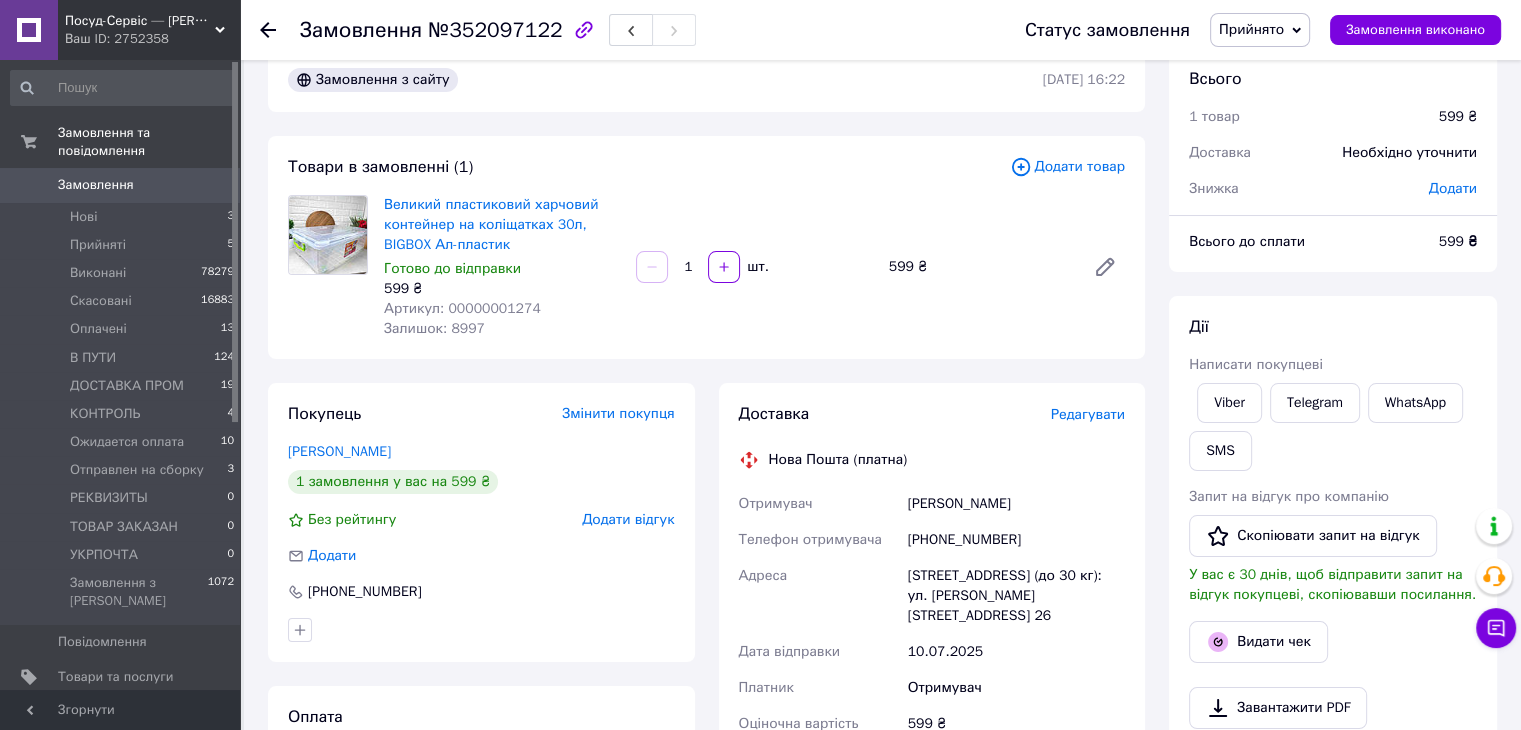 scroll, scrollTop: 100, scrollLeft: 0, axis: vertical 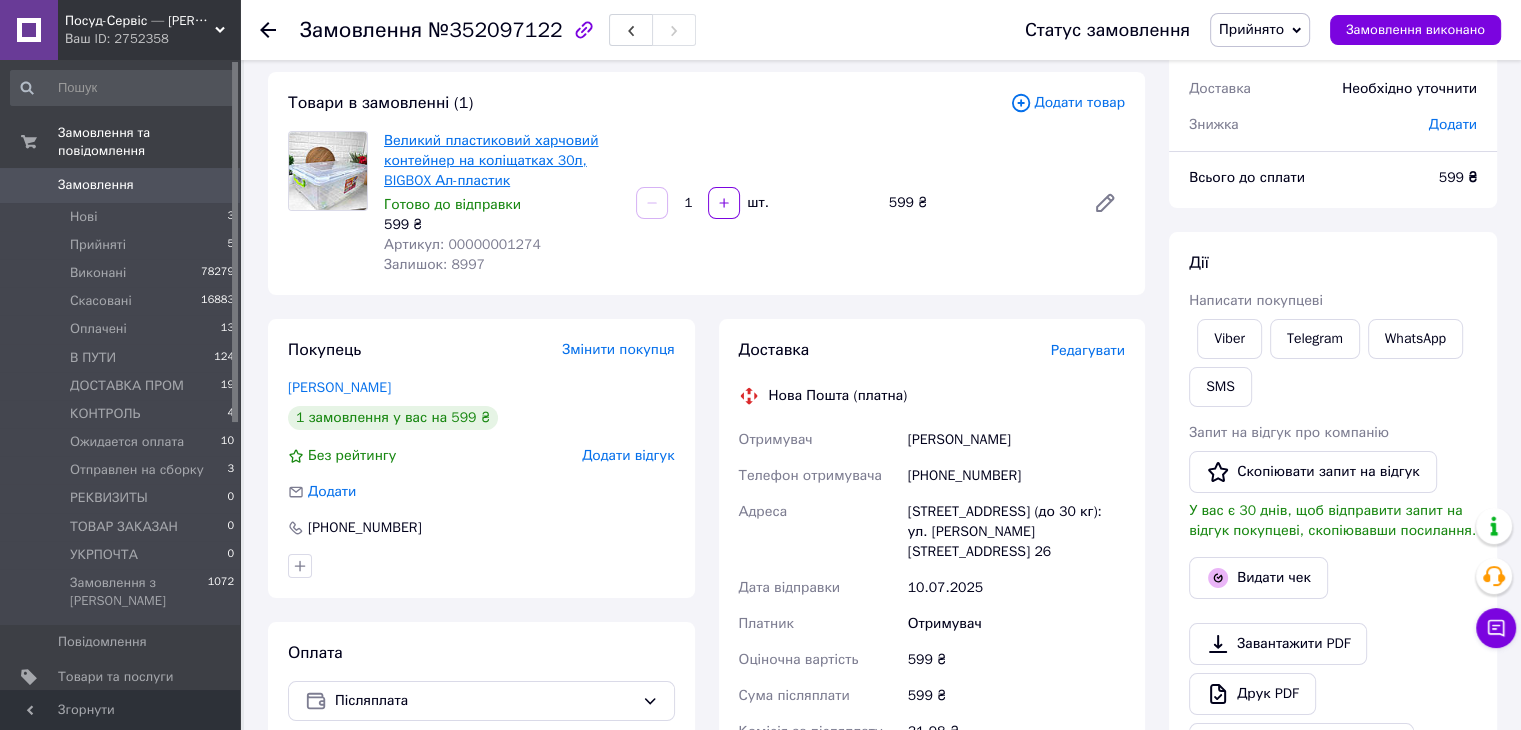 click on "Великий пластиковий харчовий контейнер на коліщатках 30л, BIGBOX Ал-пластик" at bounding box center [491, 160] 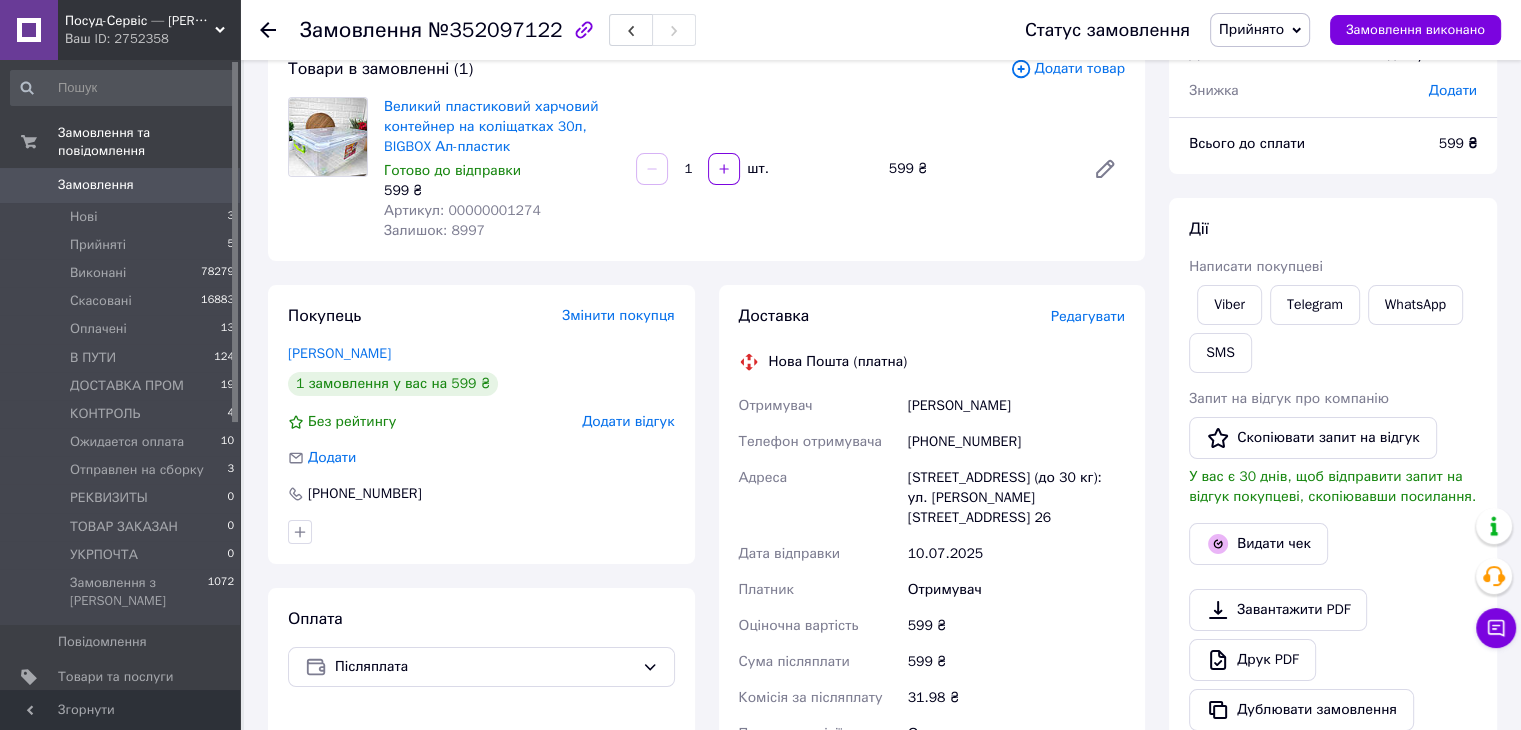 scroll, scrollTop: 100, scrollLeft: 0, axis: vertical 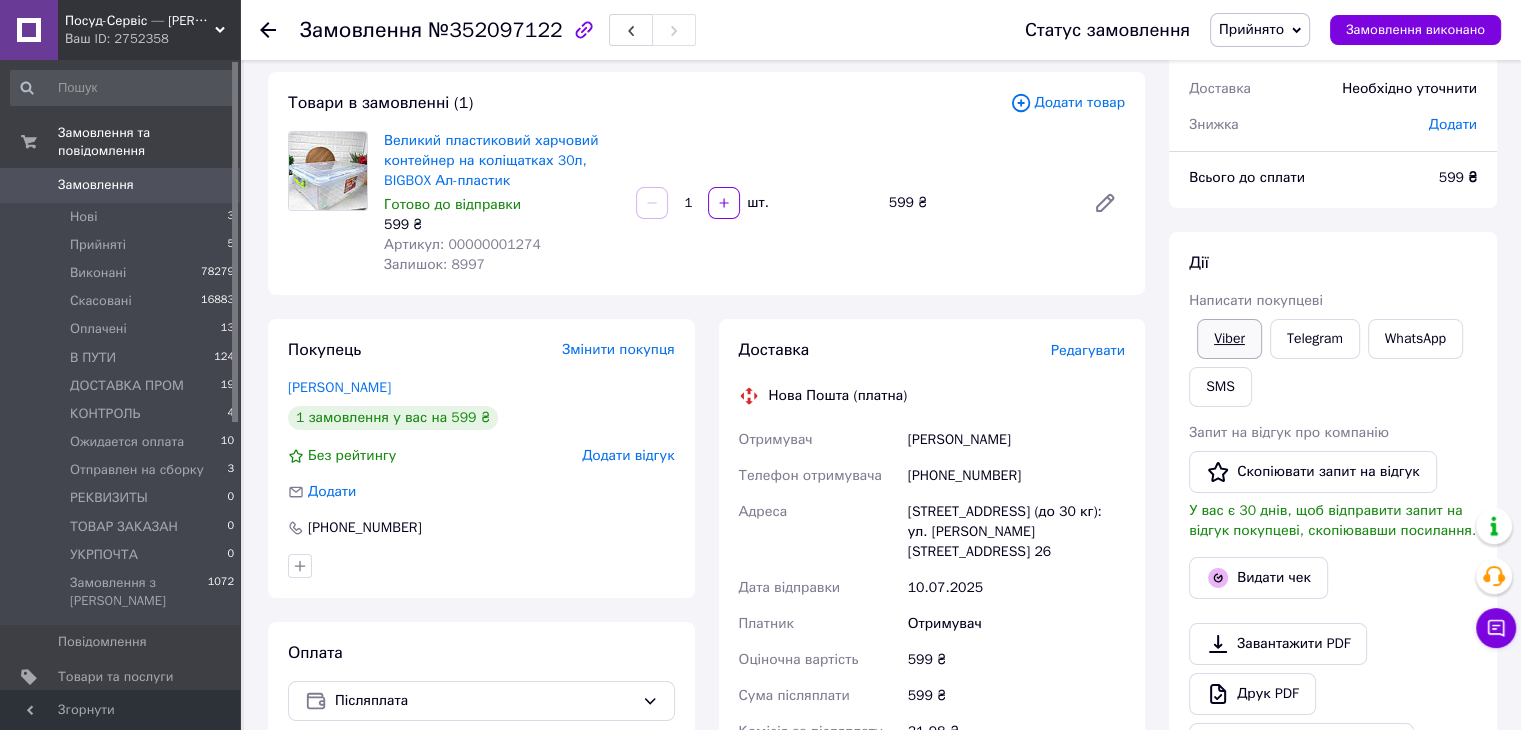 click on "Viber" at bounding box center [1229, 339] 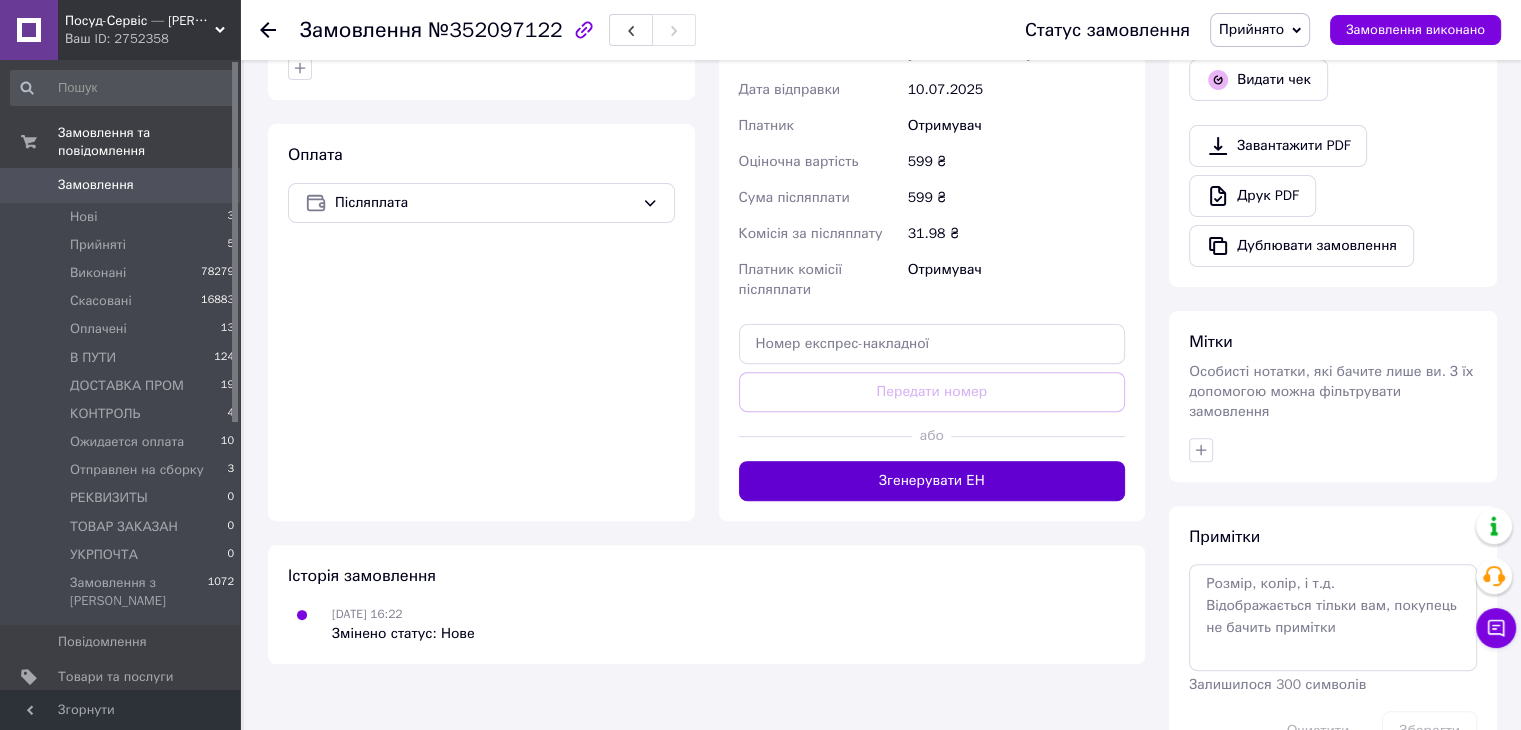 scroll, scrollTop: 600, scrollLeft: 0, axis: vertical 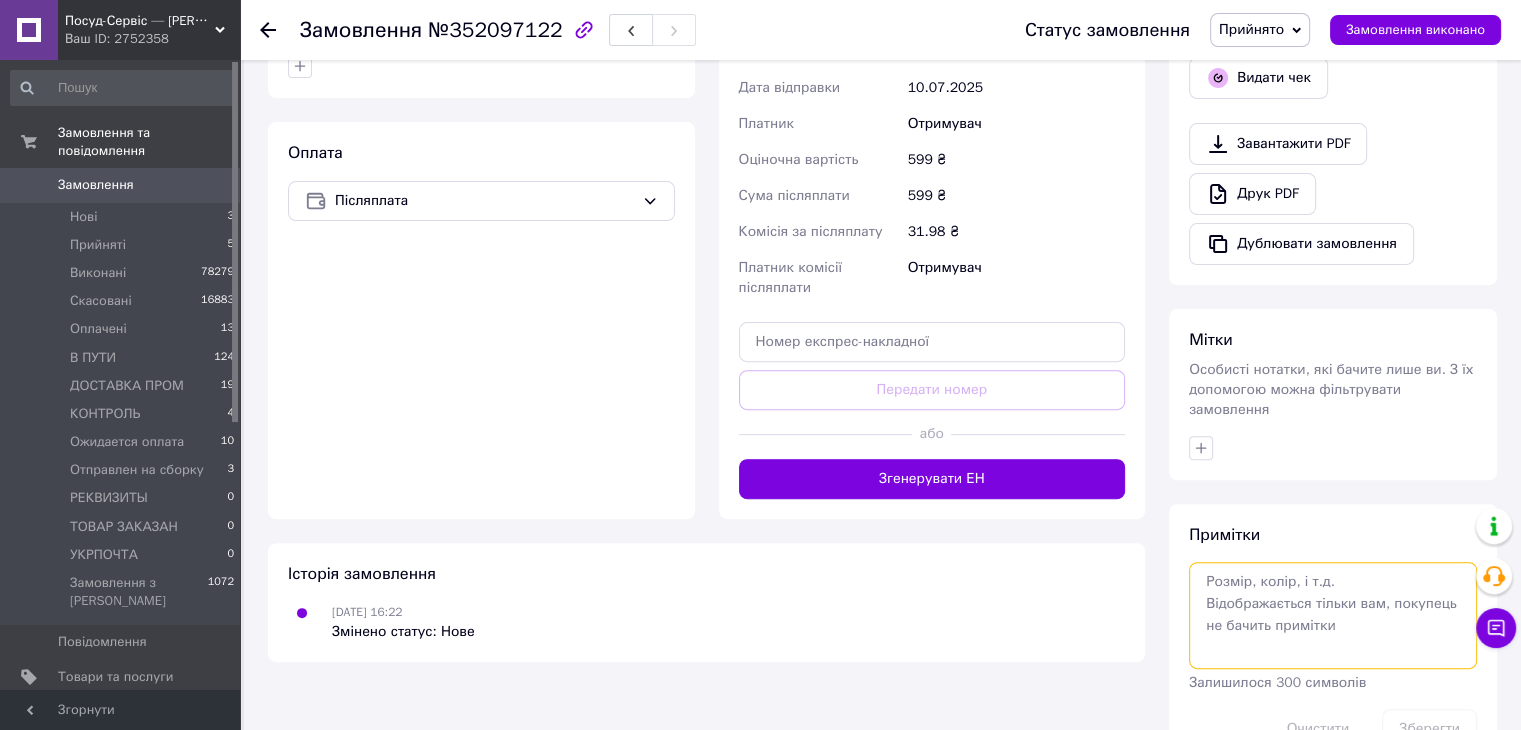 click at bounding box center [1333, 615] 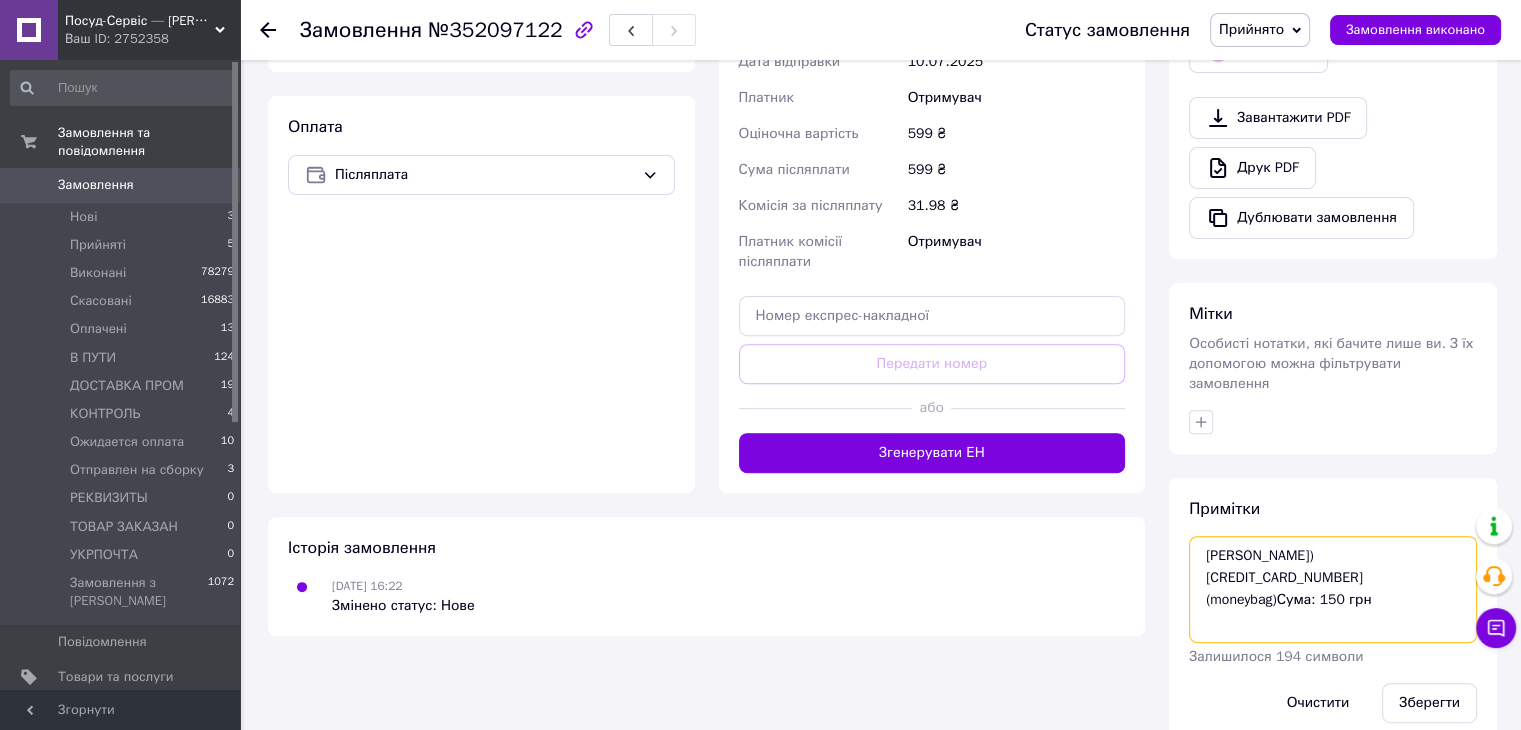 scroll, scrollTop: 640, scrollLeft: 0, axis: vertical 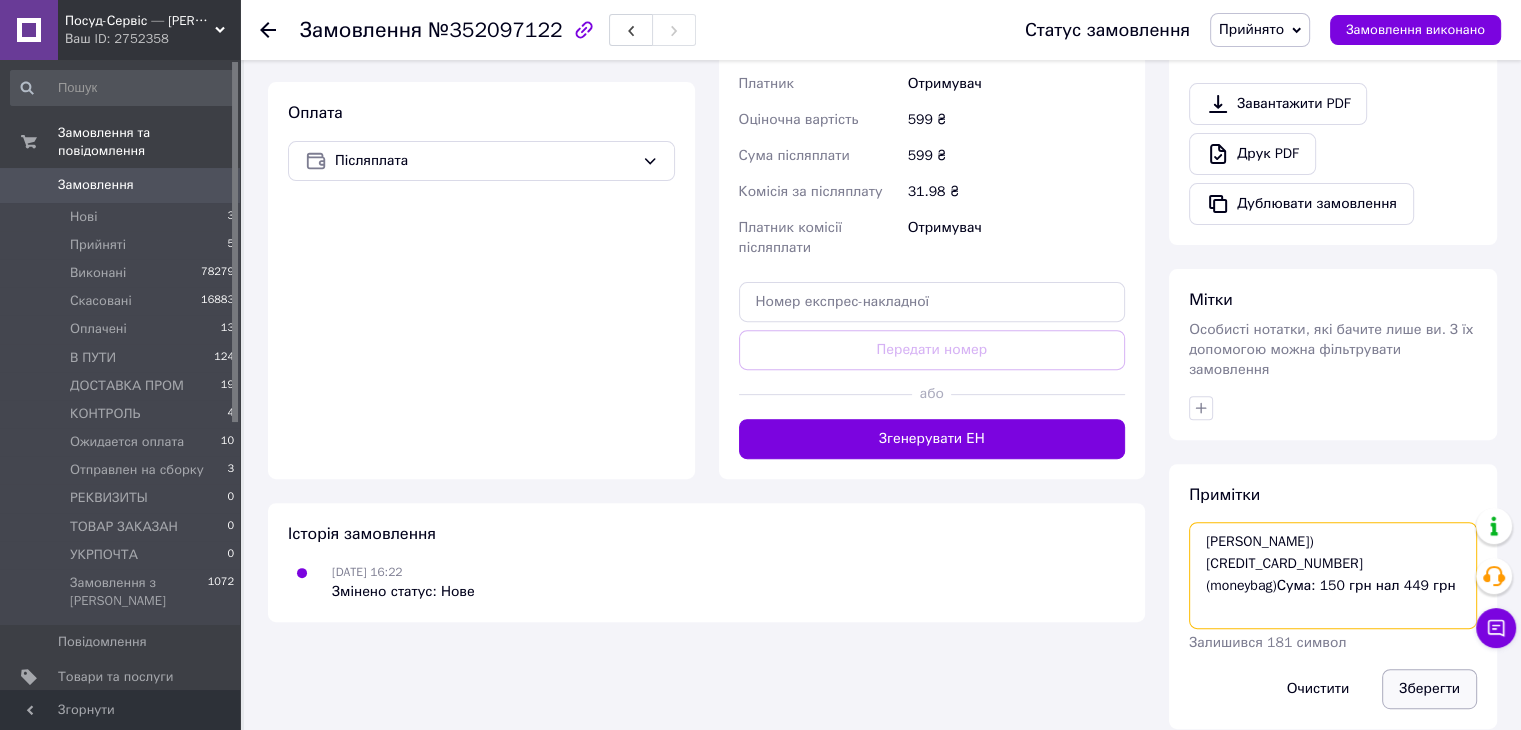 type on "ФОП Зузак Людмила Василівна(монобанк)                             4035200042273570
(moneybag)Сума: 150 грн нал 449 грн" 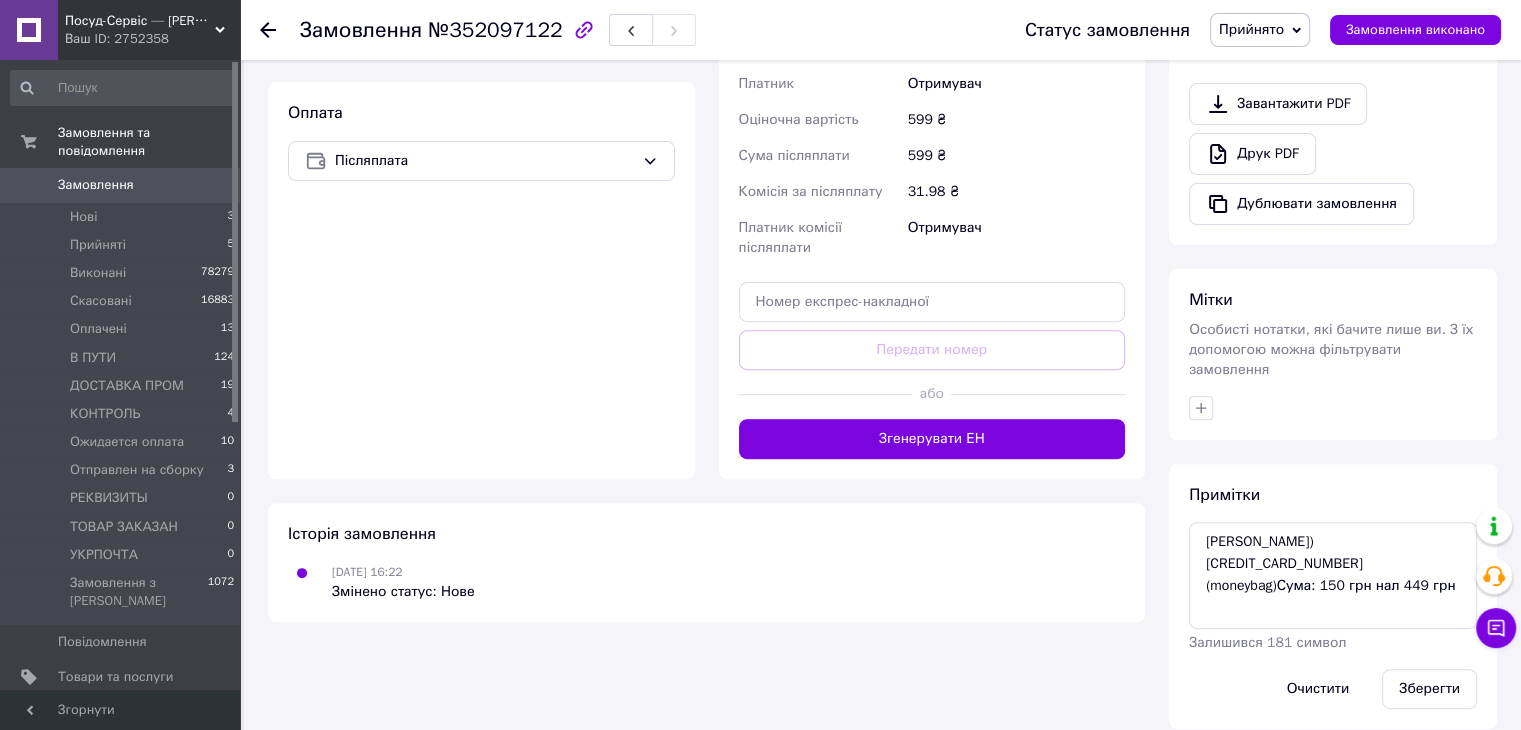 drag, startPoint x: 1432, startPoint y: 664, endPoint x: 566, endPoint y: 537, distance: 875.2628 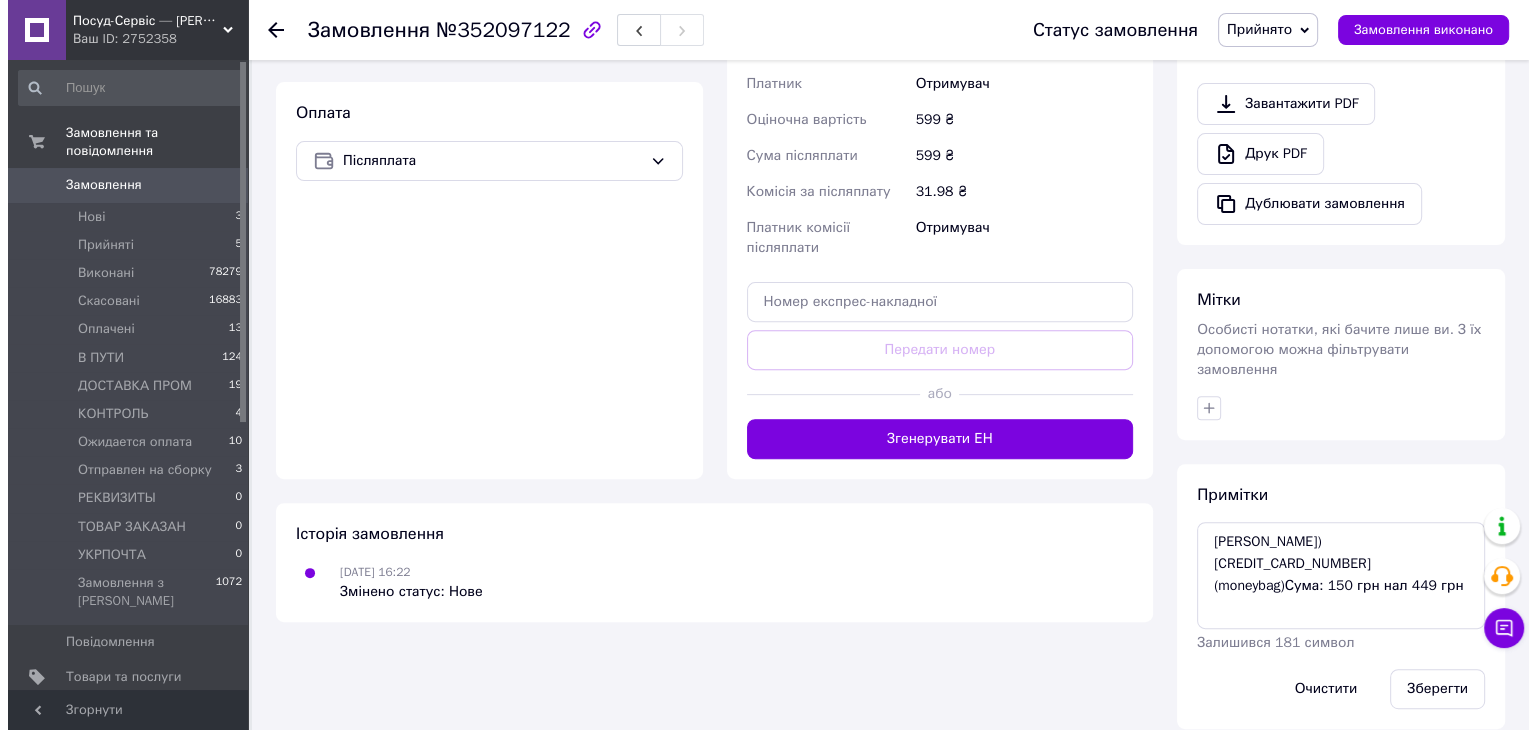 scroll, scrollTop: 240, scrollLeft: 0, axis: vertical 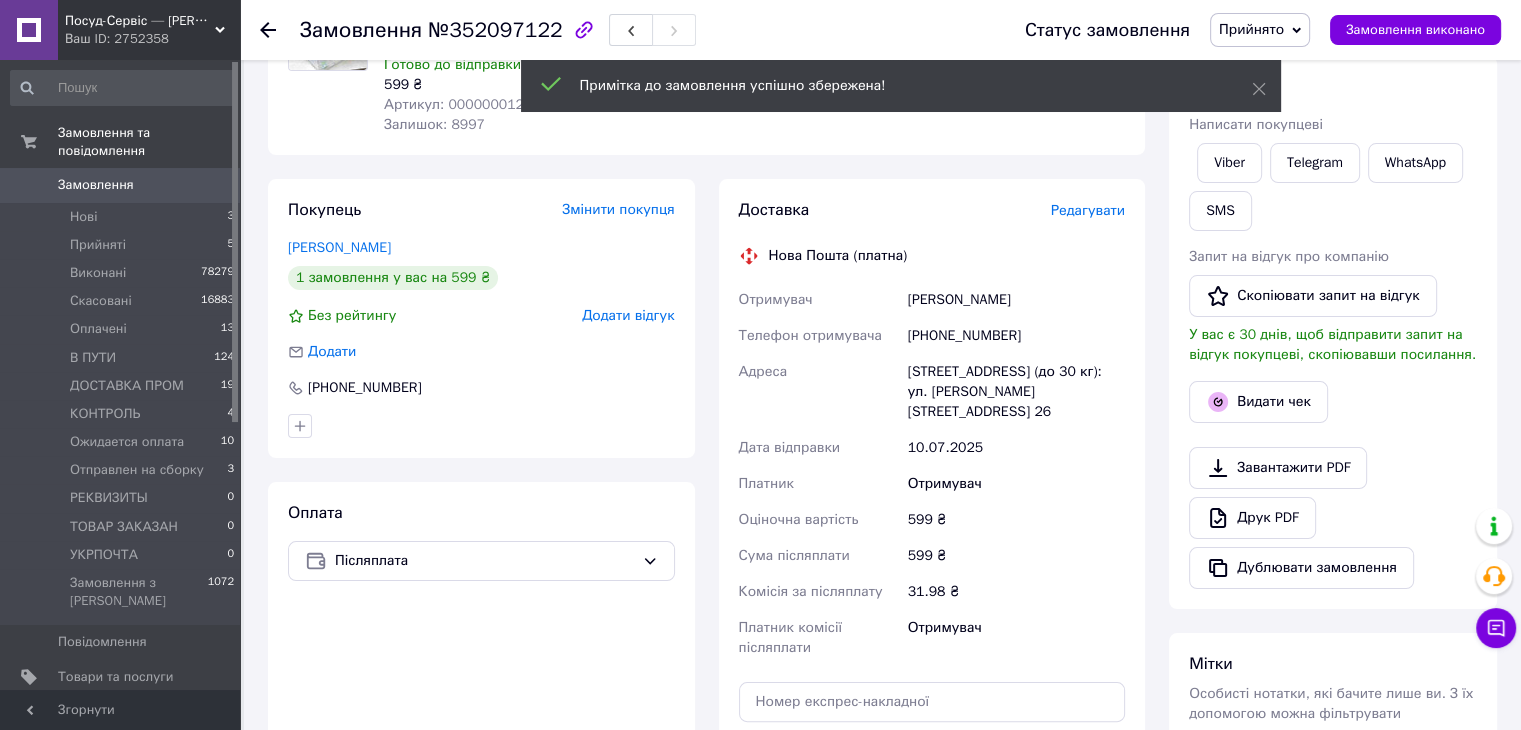 click on "Редагувати" at bounding box center [1088, 210] 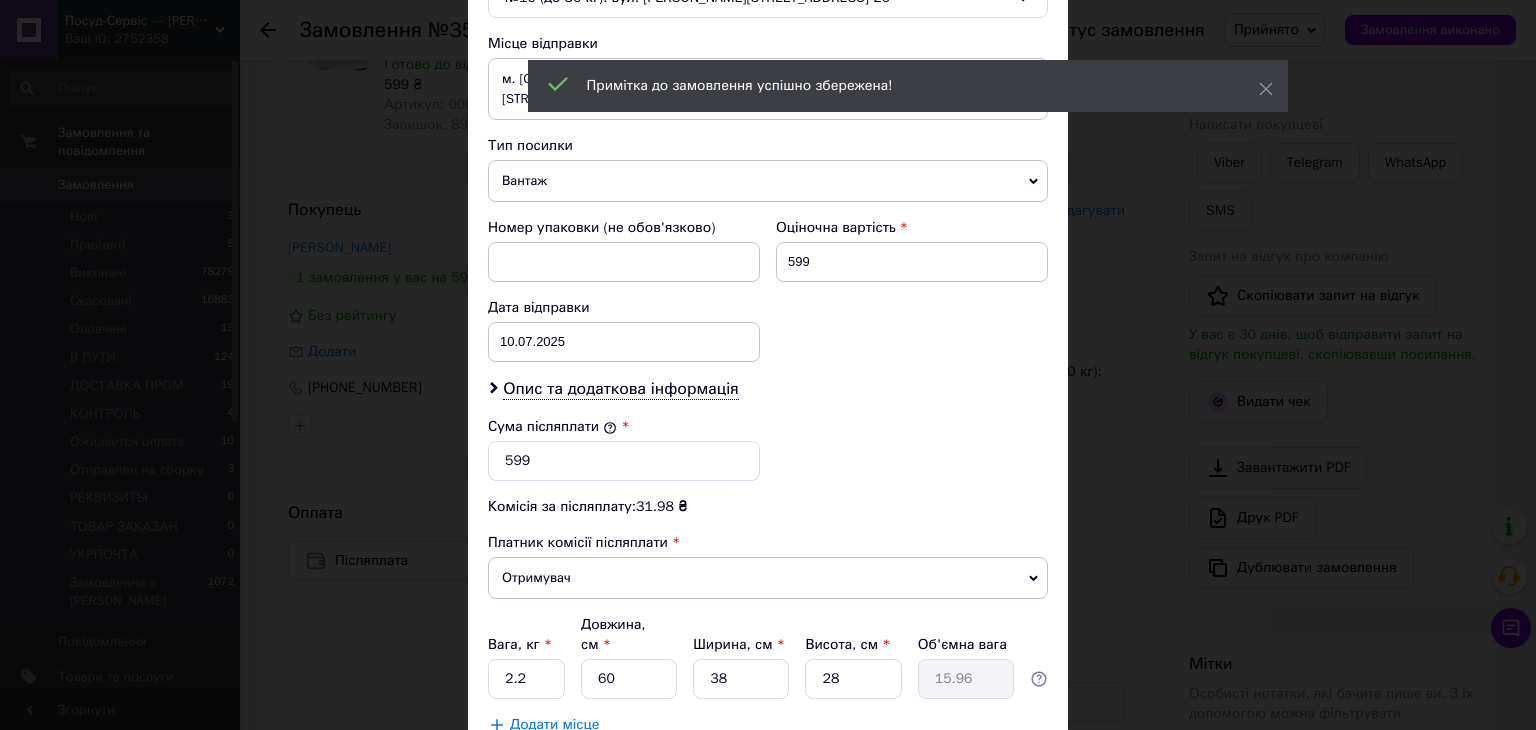 scroll, scrollTop: 790, scrollLeft: 0, axis: vertical 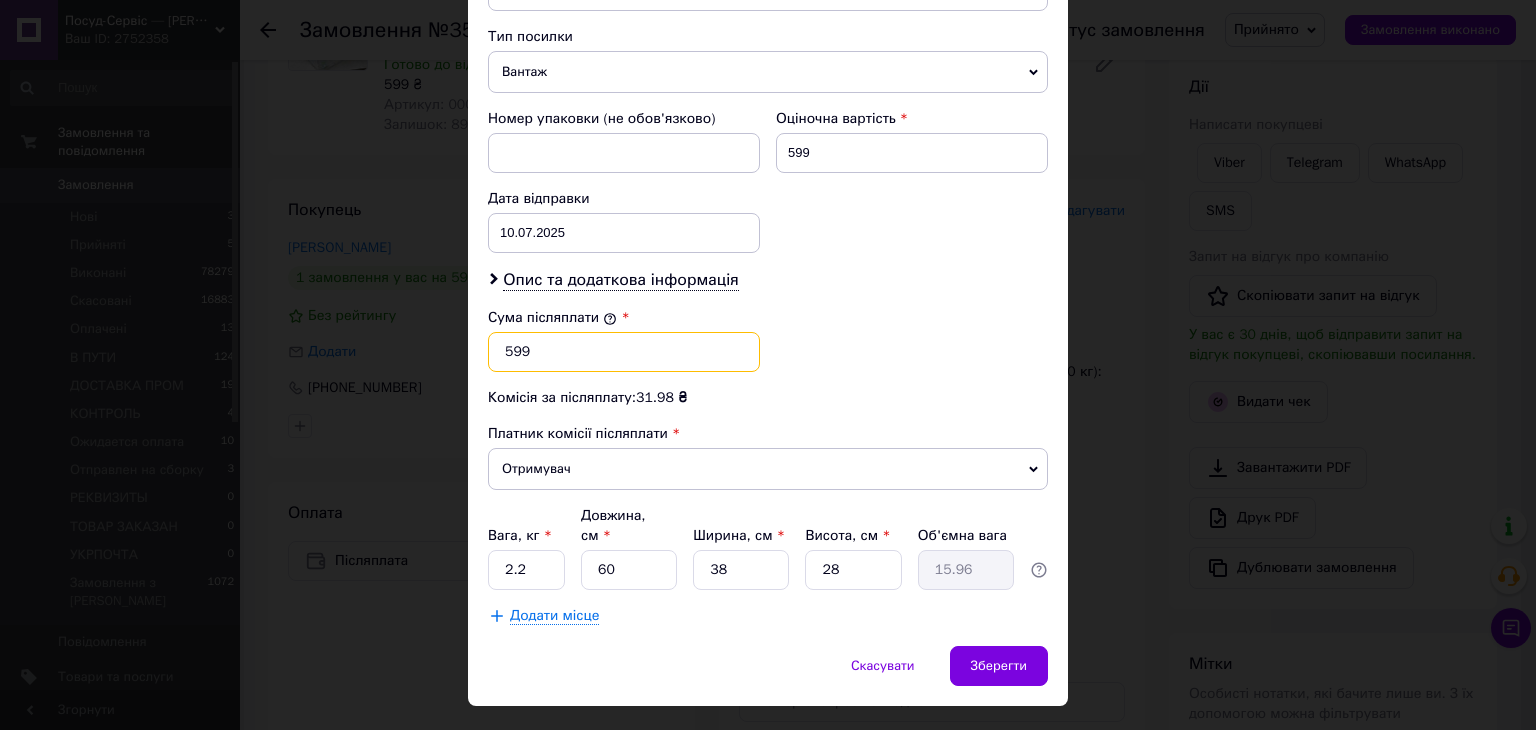 click on "599" at bounding box center [624, 352] 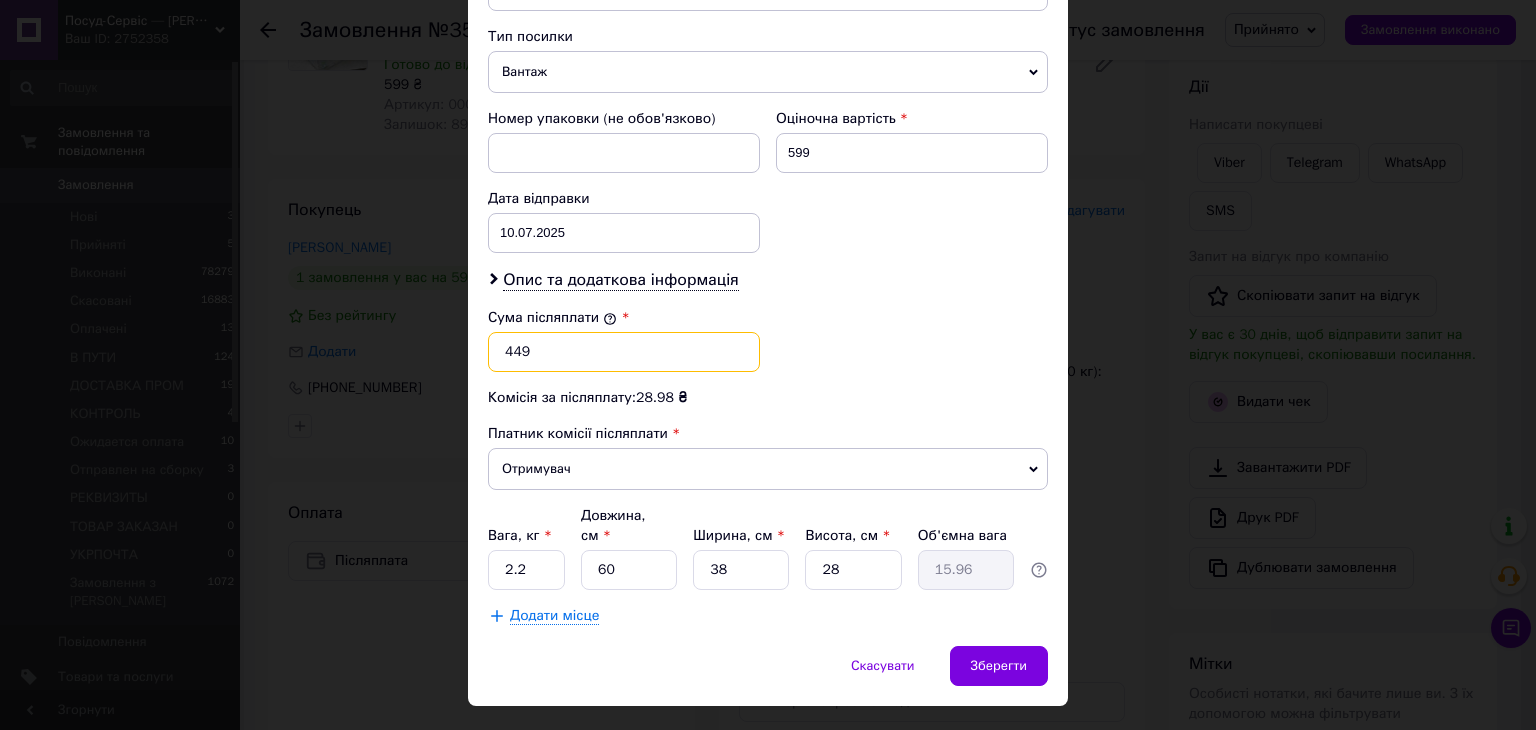 type on "449" 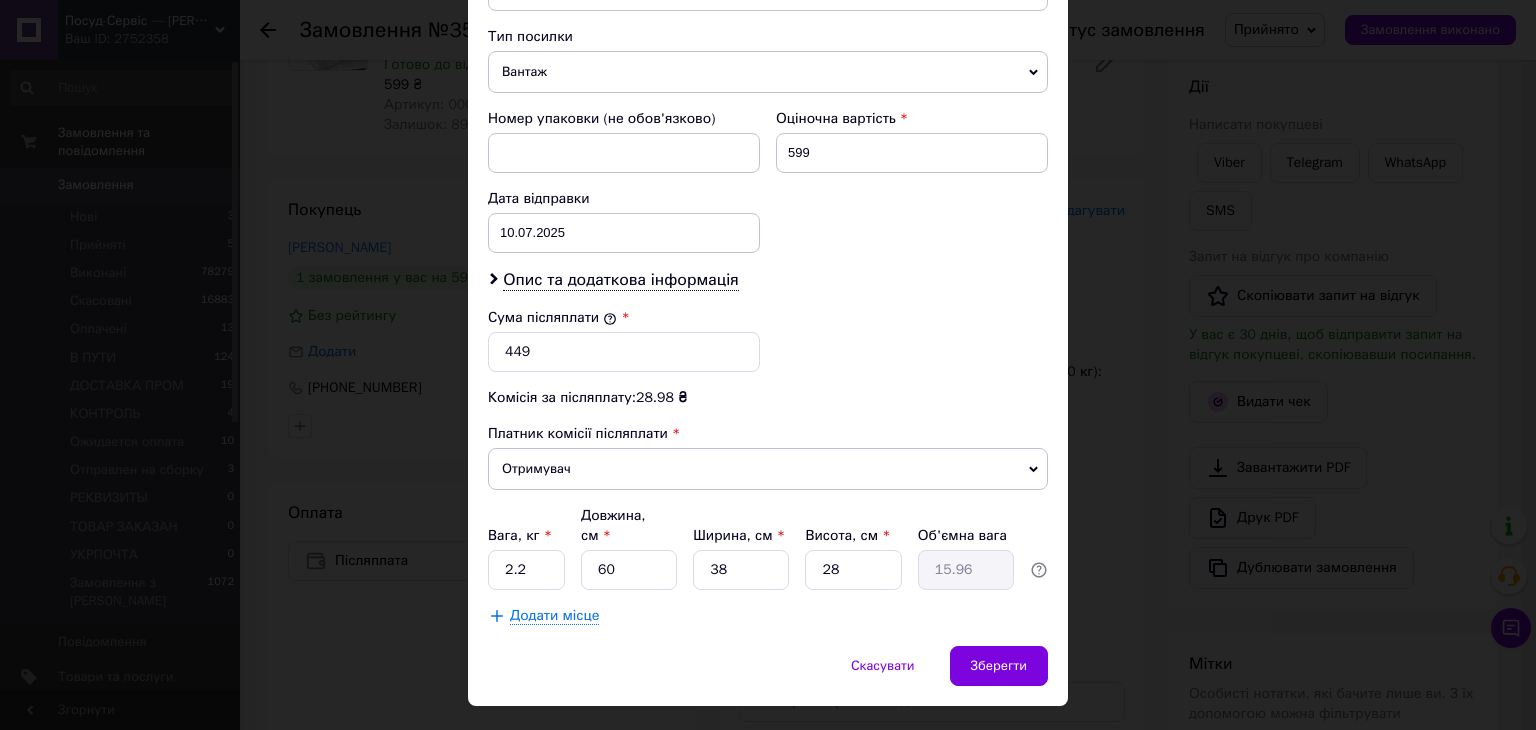 click on "Зберегти" at bounding box center [999, 666] 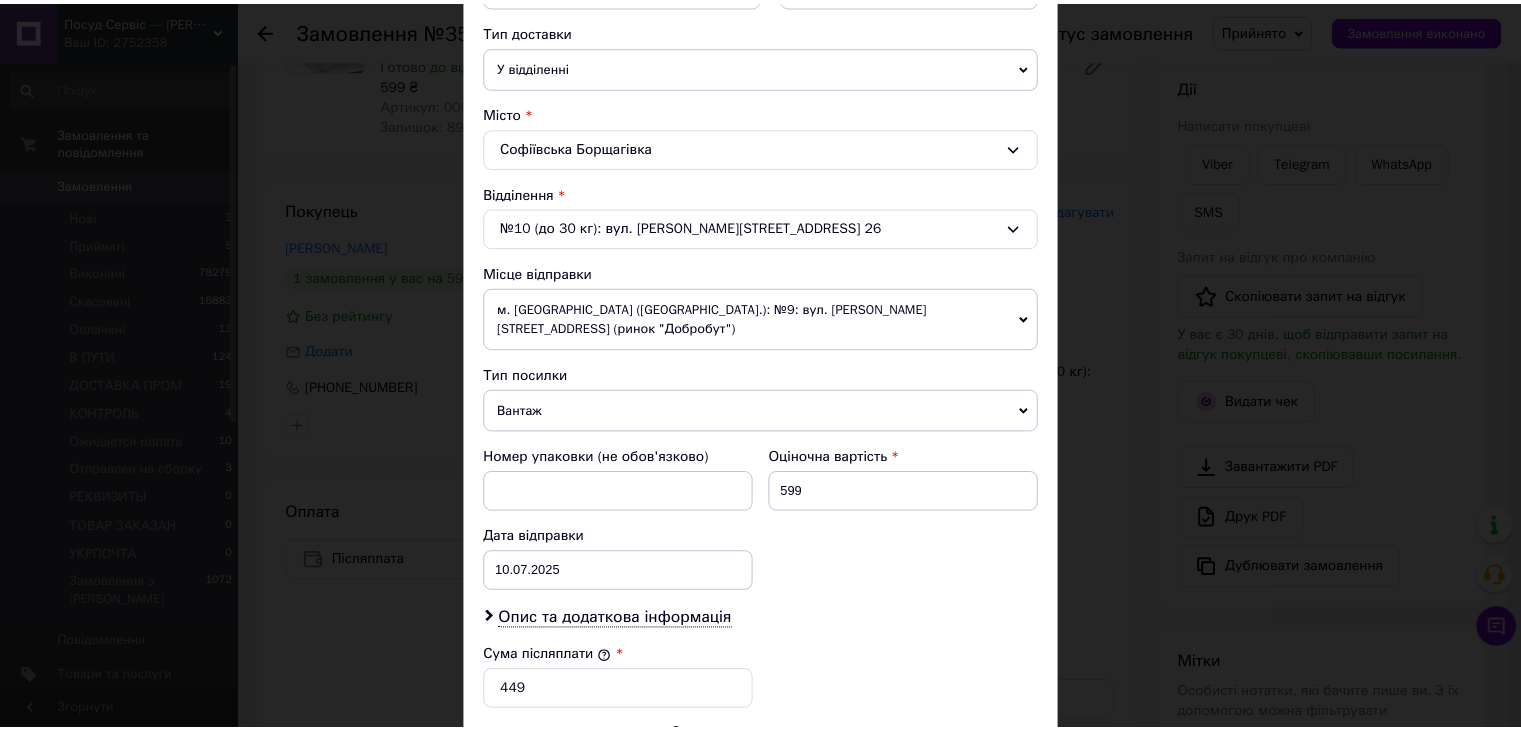 scroll, scrollTop: 0, scrollLeft: 0, axis: both 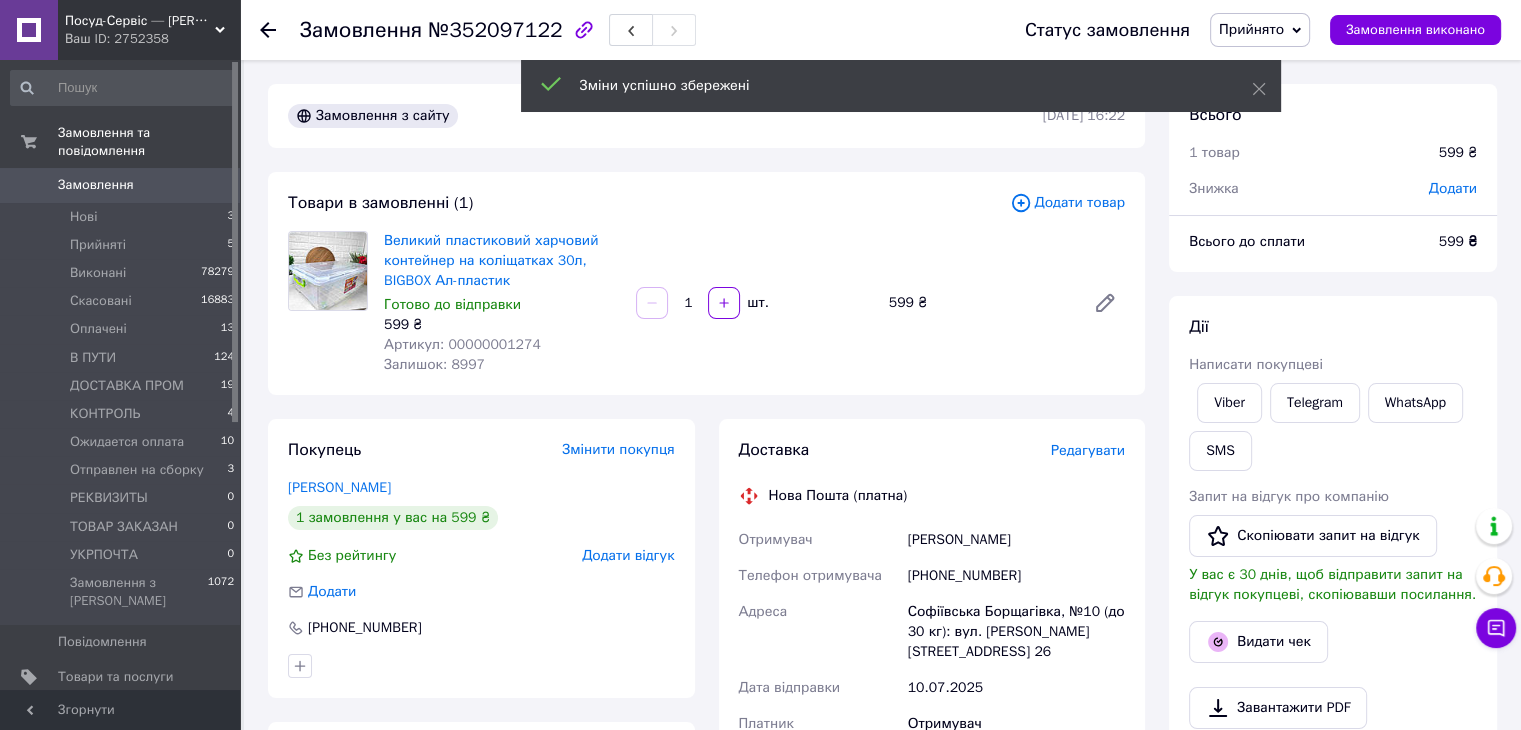 click on "Прийнято" at bounding box center [1251, 29] 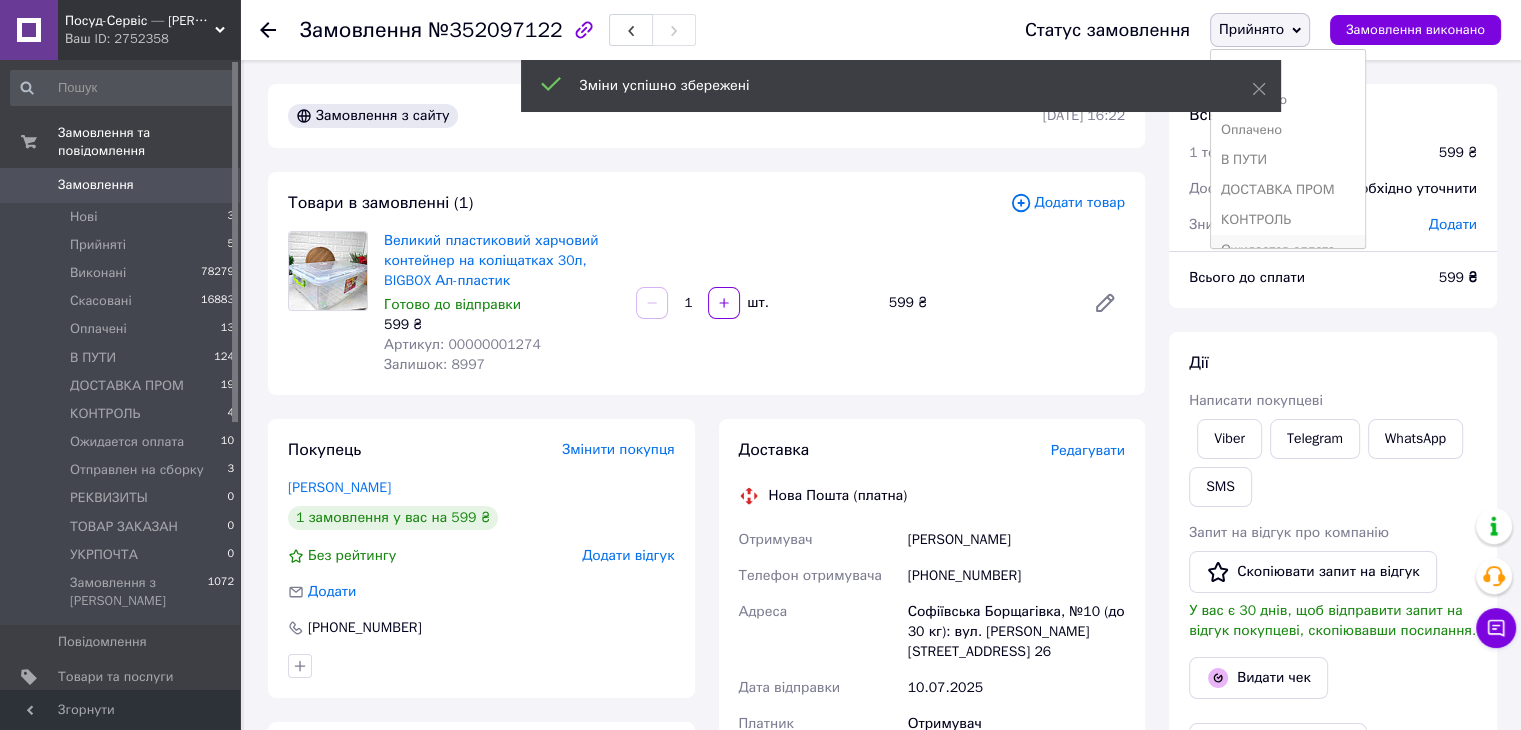 scroll, scrollTop: 141, scrollLeft: 0, axis: vertical 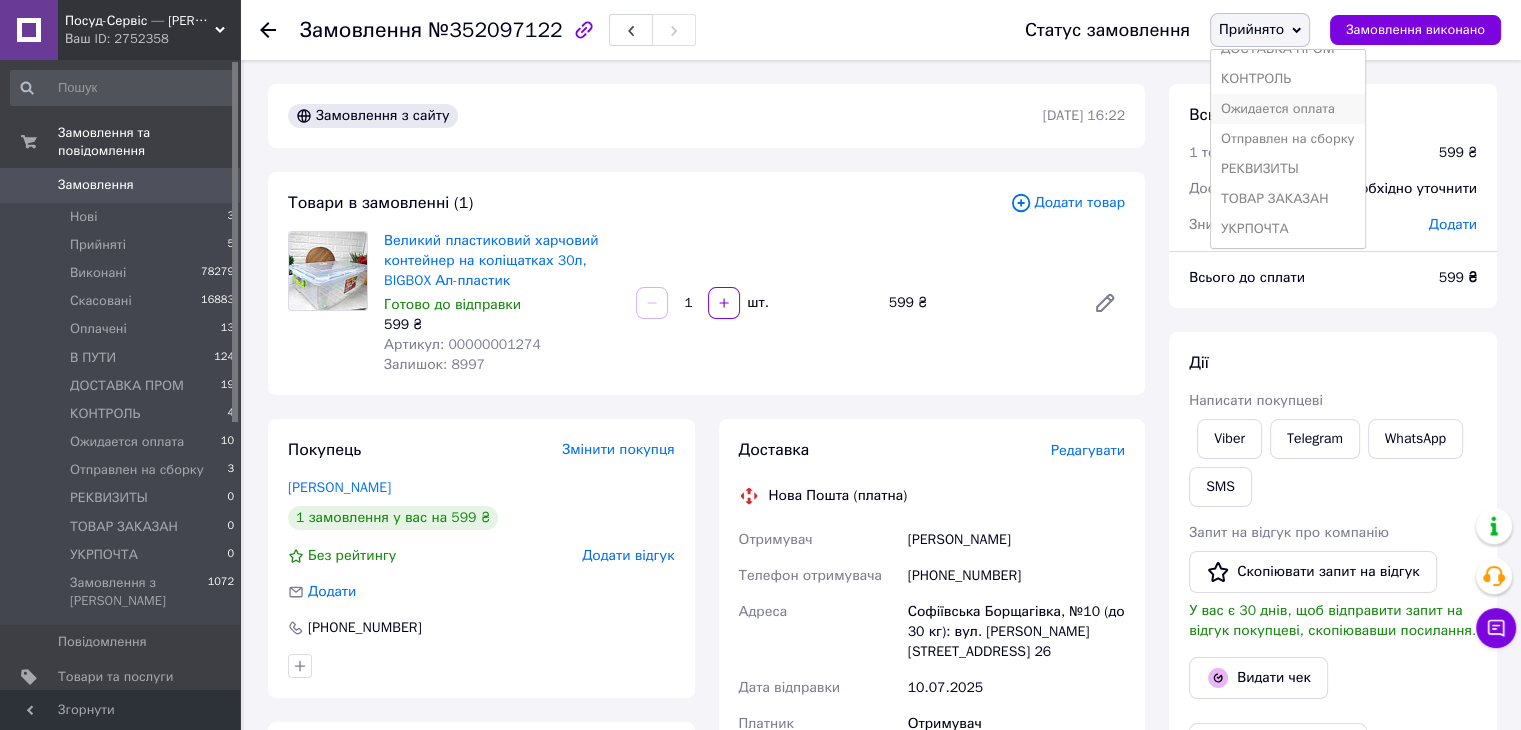 click on "Ожидается оплата" at bounding box center (1288, 109) 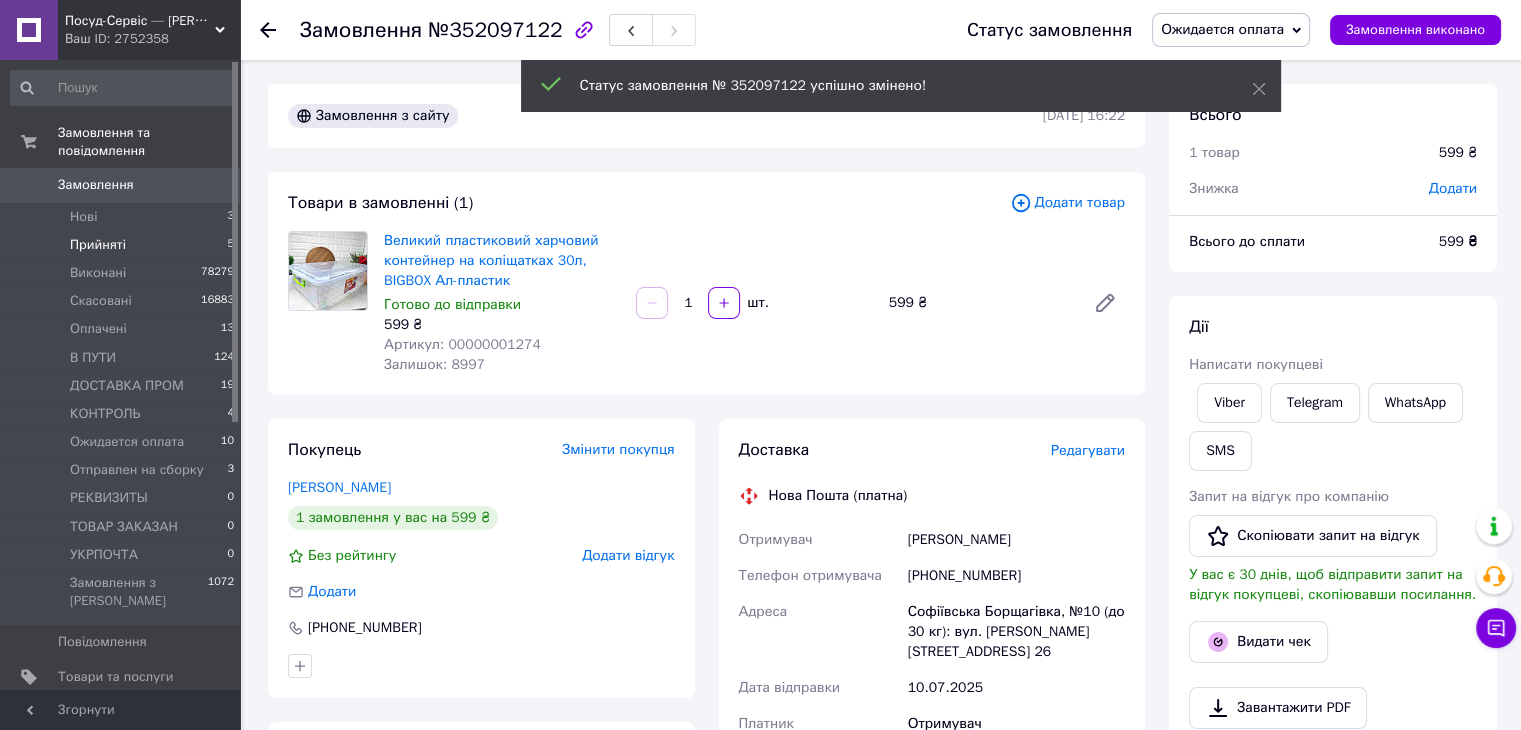 click on "Прийняті" at bounding box center [98, 245] 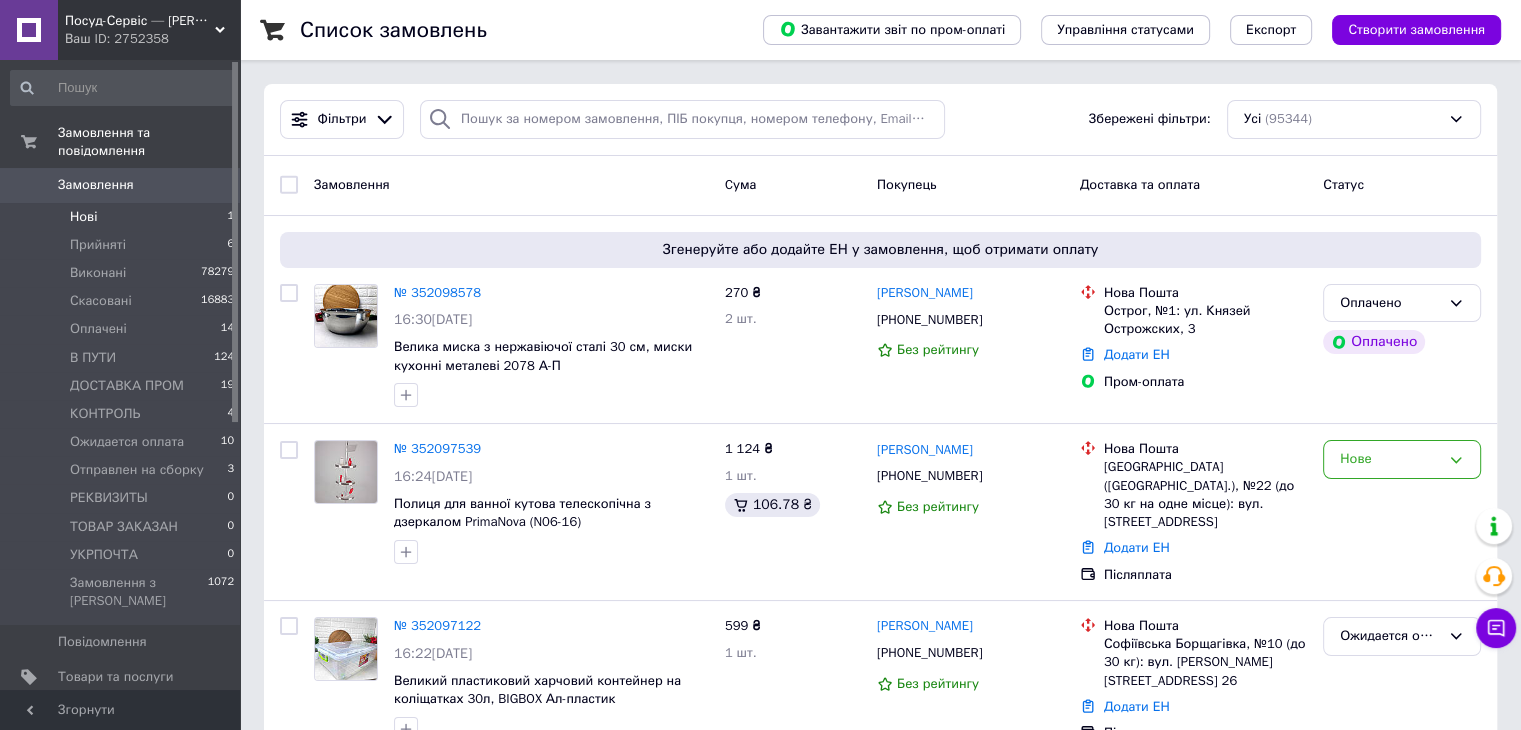 click on "Нові" at bounding box center [83, 217] 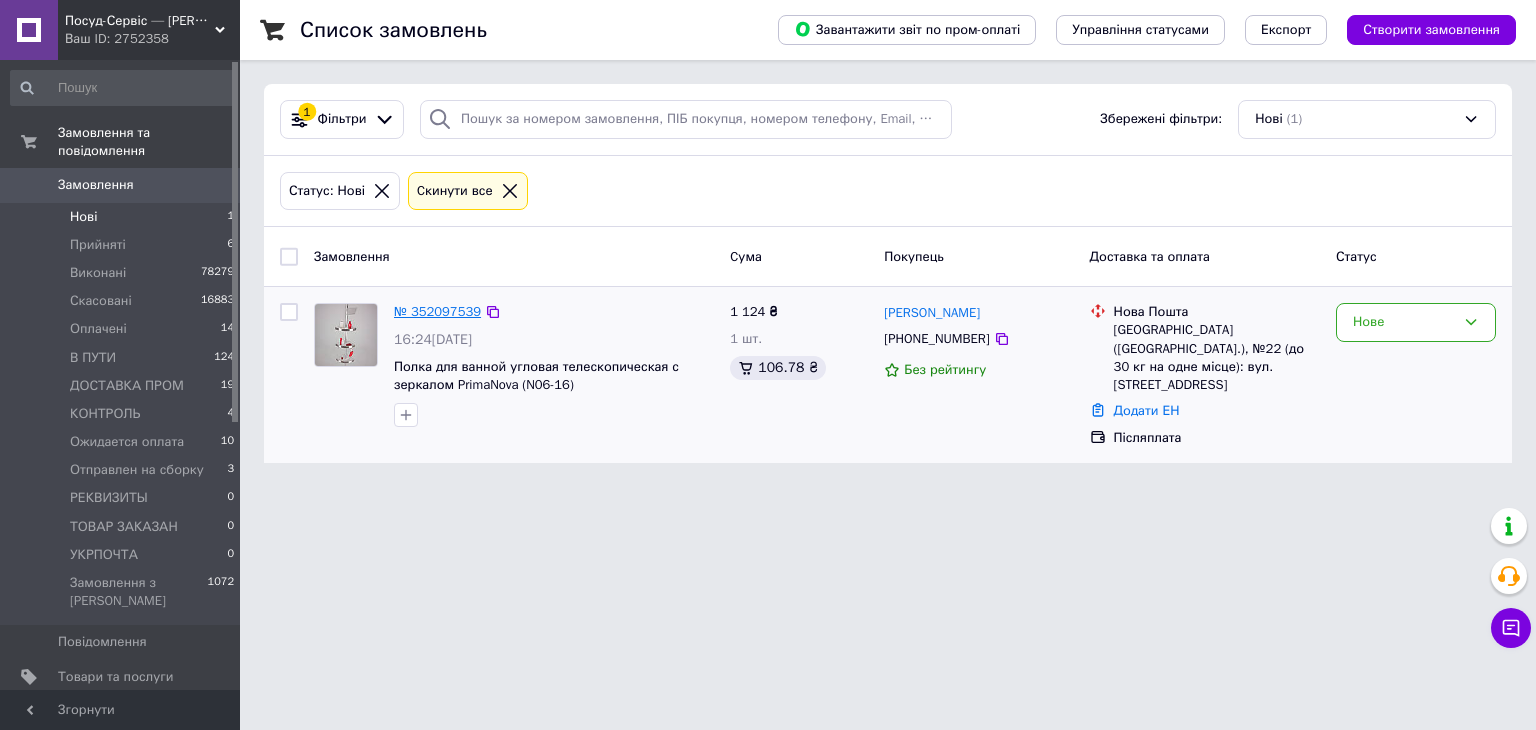 click on "№ 352097539" at bounding box center (437, 311) 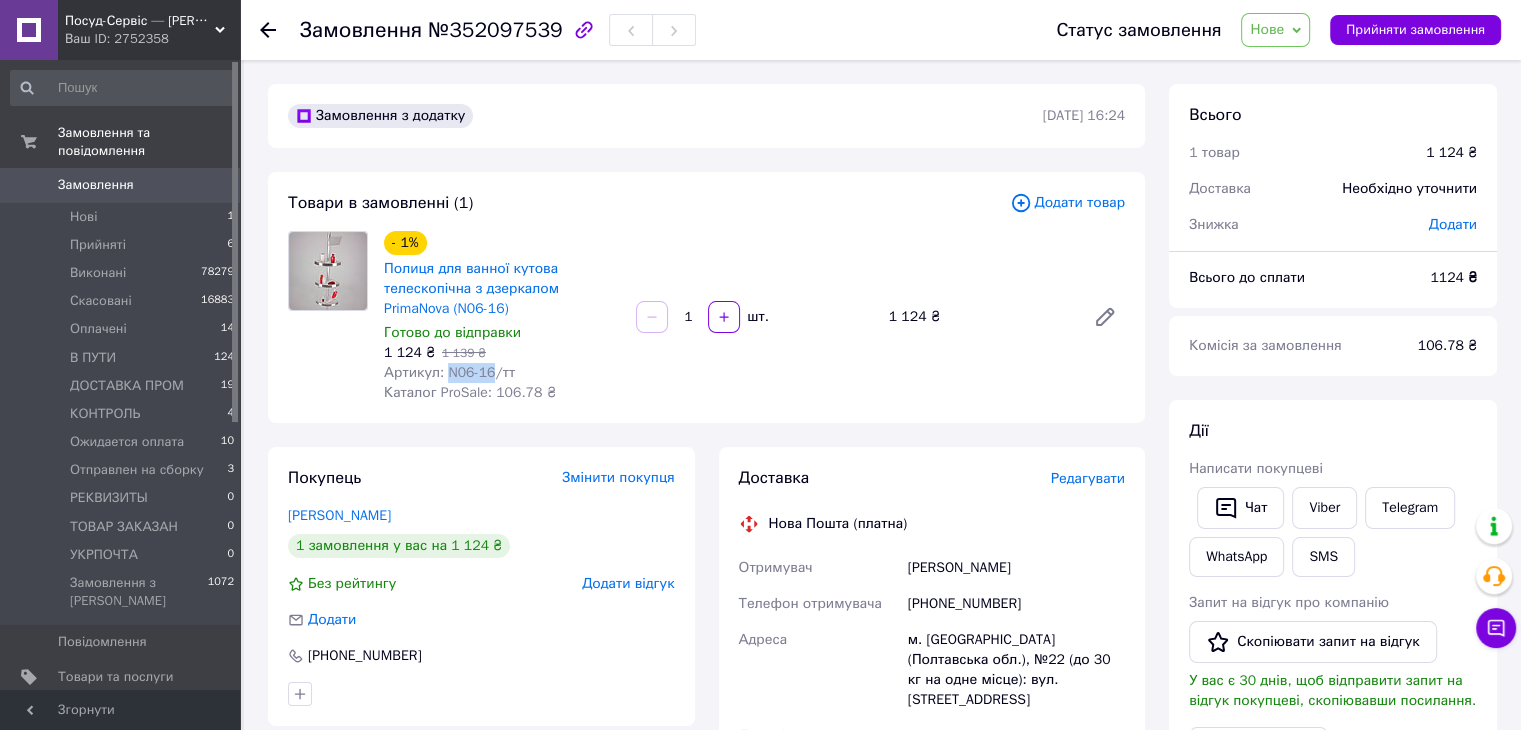 drag, startPoint x: 488, startPoint y: 374, endPoint x: 446, endPoint y: 374, distance: 42 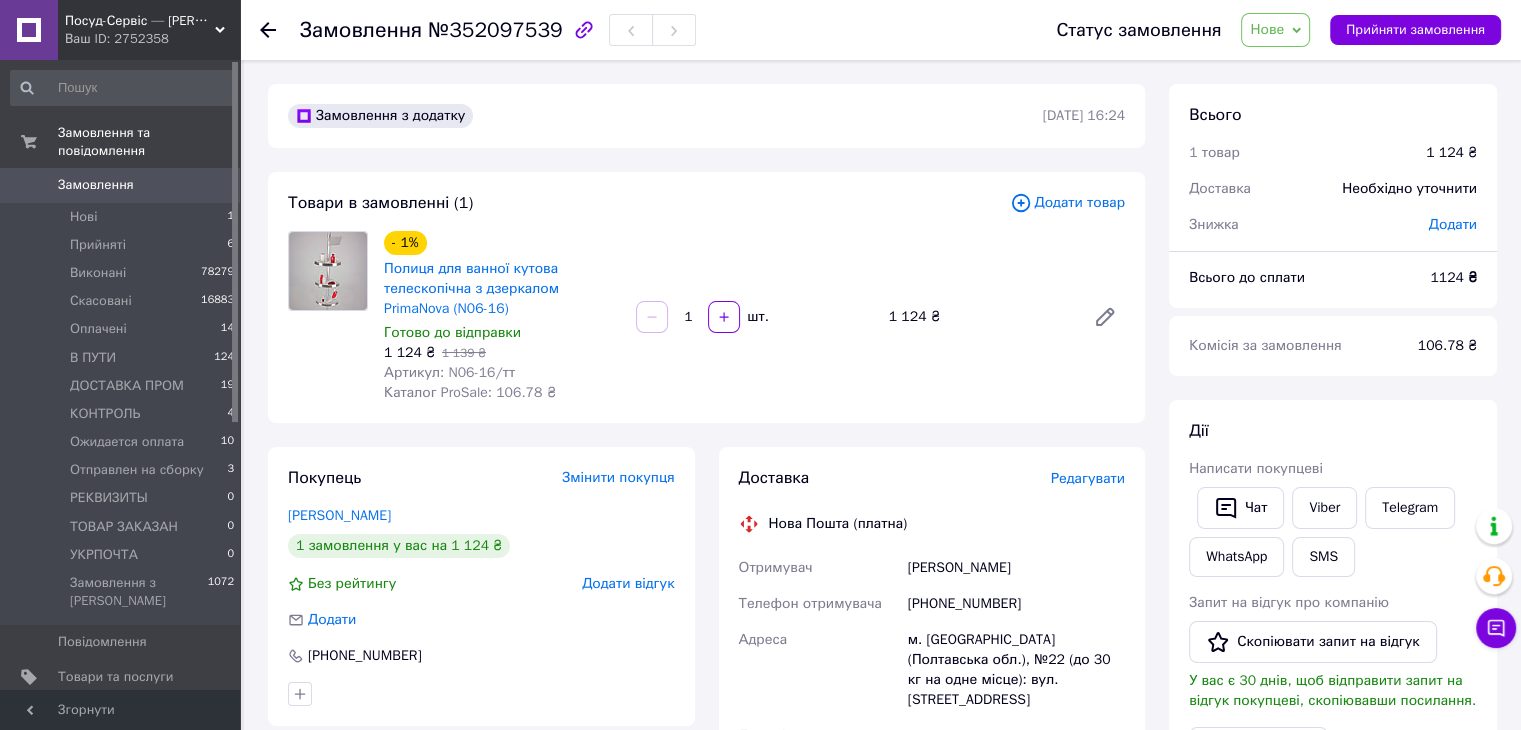 click on "1 124 ₴   1 139 ₴" at bounding box center [502, 353] 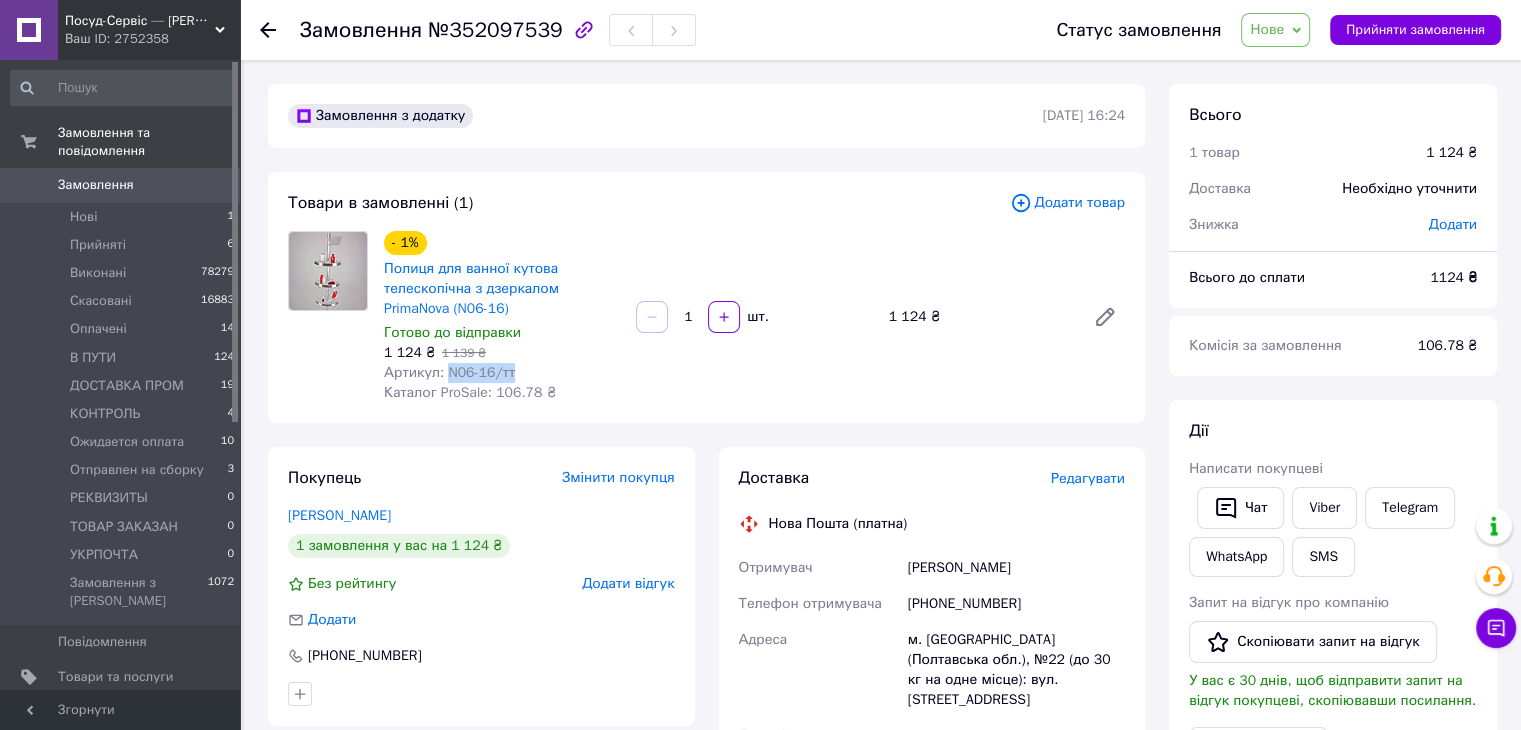 drag, startPoint x: 467, startPoint y: 370, endPoint x: 445, endPoint y: 373, distance: 22.203604 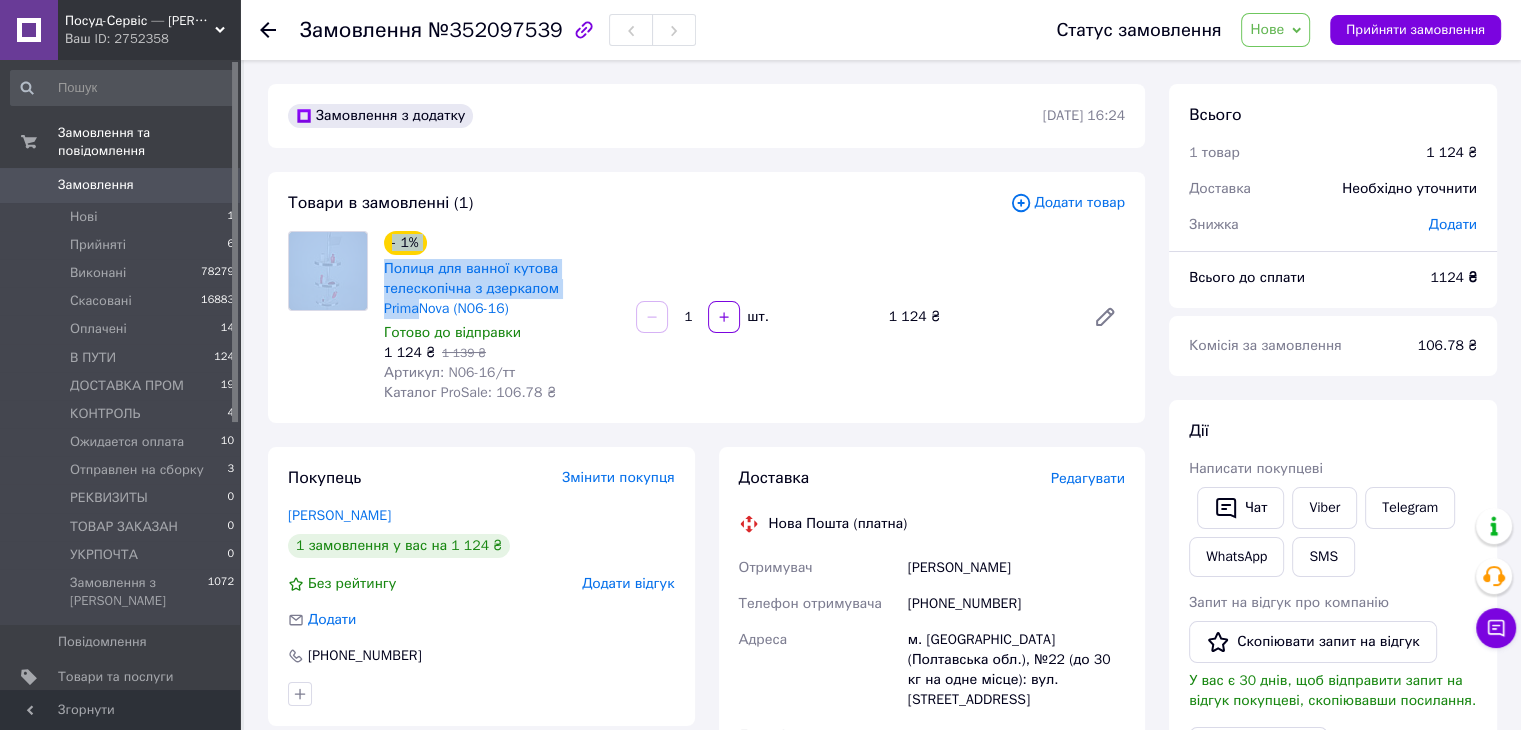 drag, startPoint x: 373, startPoint y: 316, endPoint x: 444, endPoint y: 329, distance: 72.18033 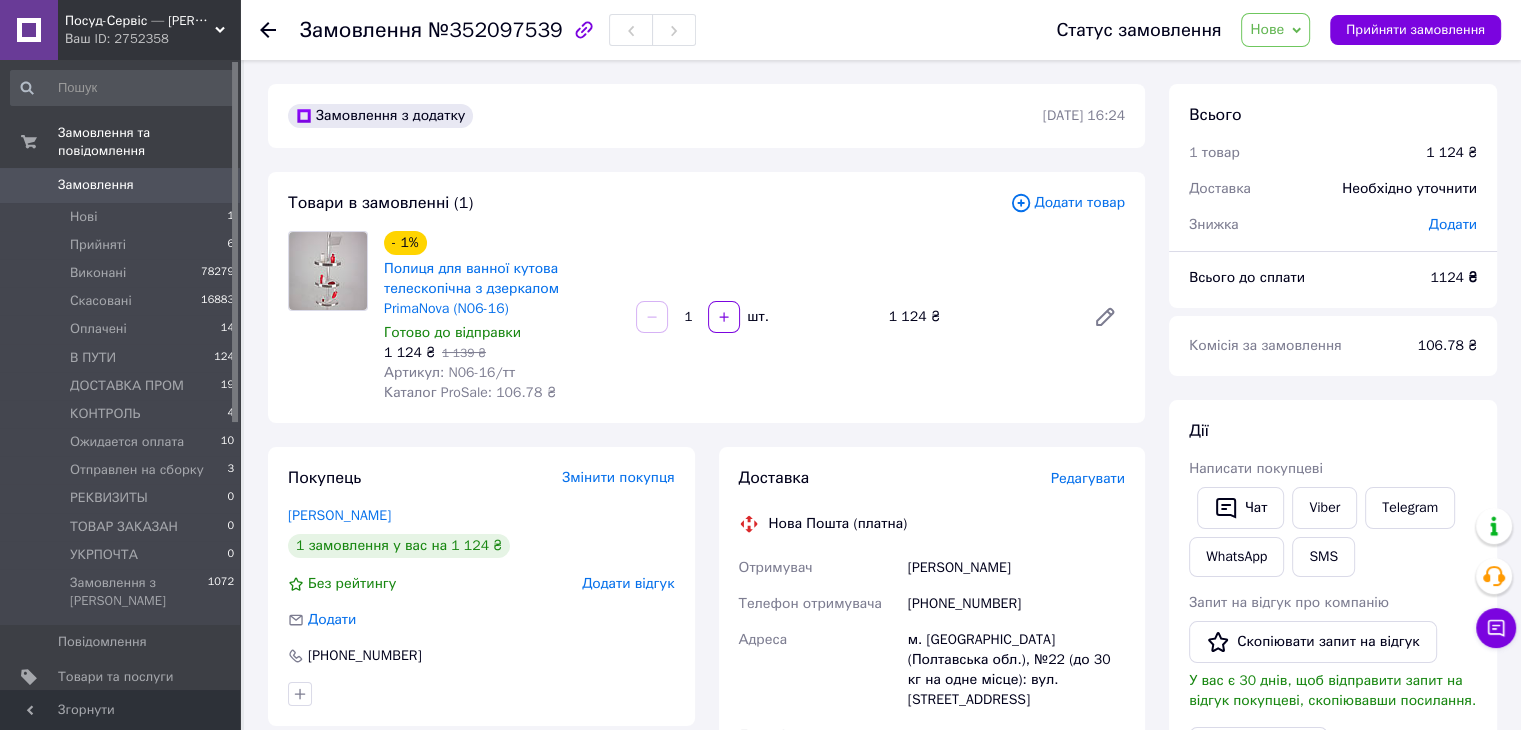 click on "1 124 ₴   1 139 ₴" at bounding box center (502, 353) 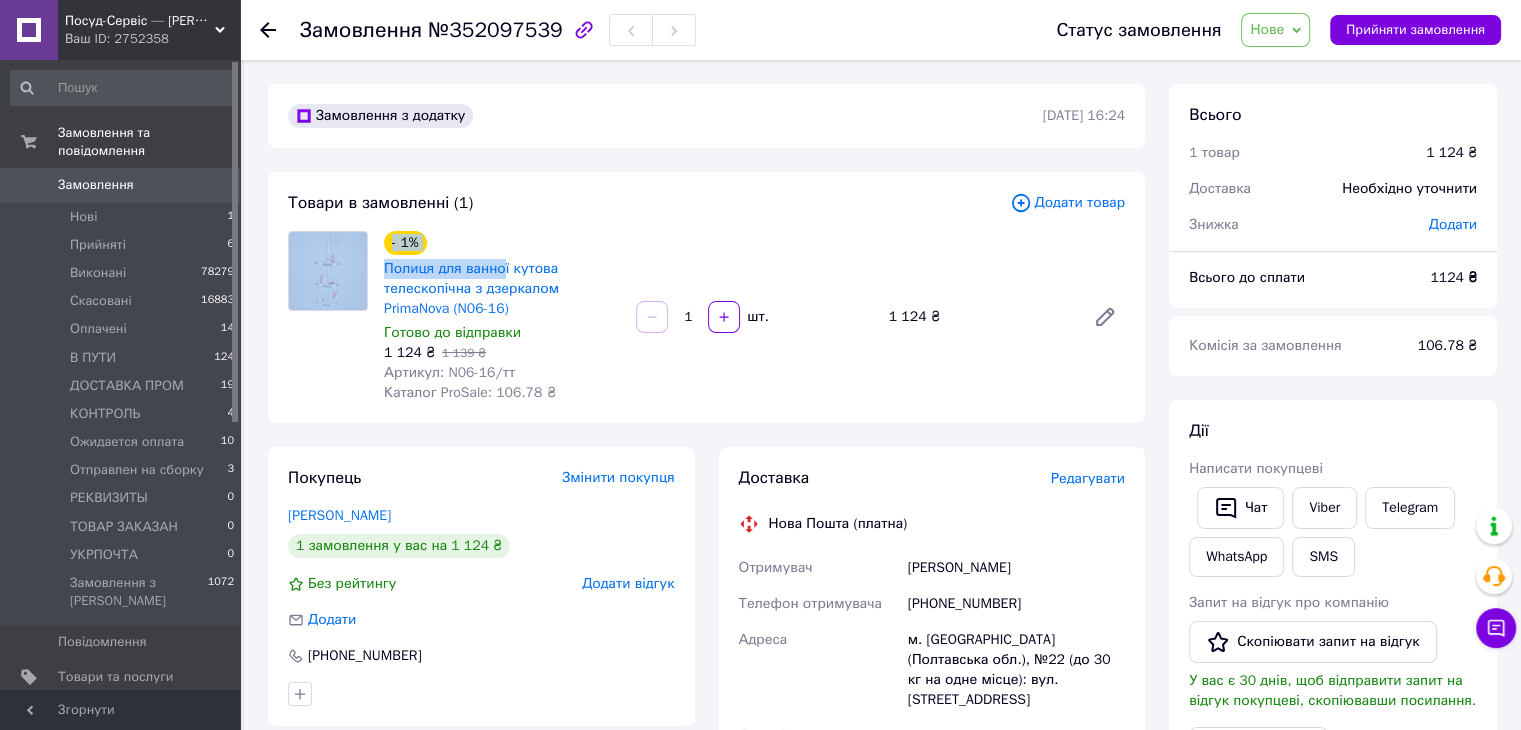 drag, startPoint x: 376, startPoint y: 265, endPoint x: 502, endPoint y: 279, distance: 126.77539 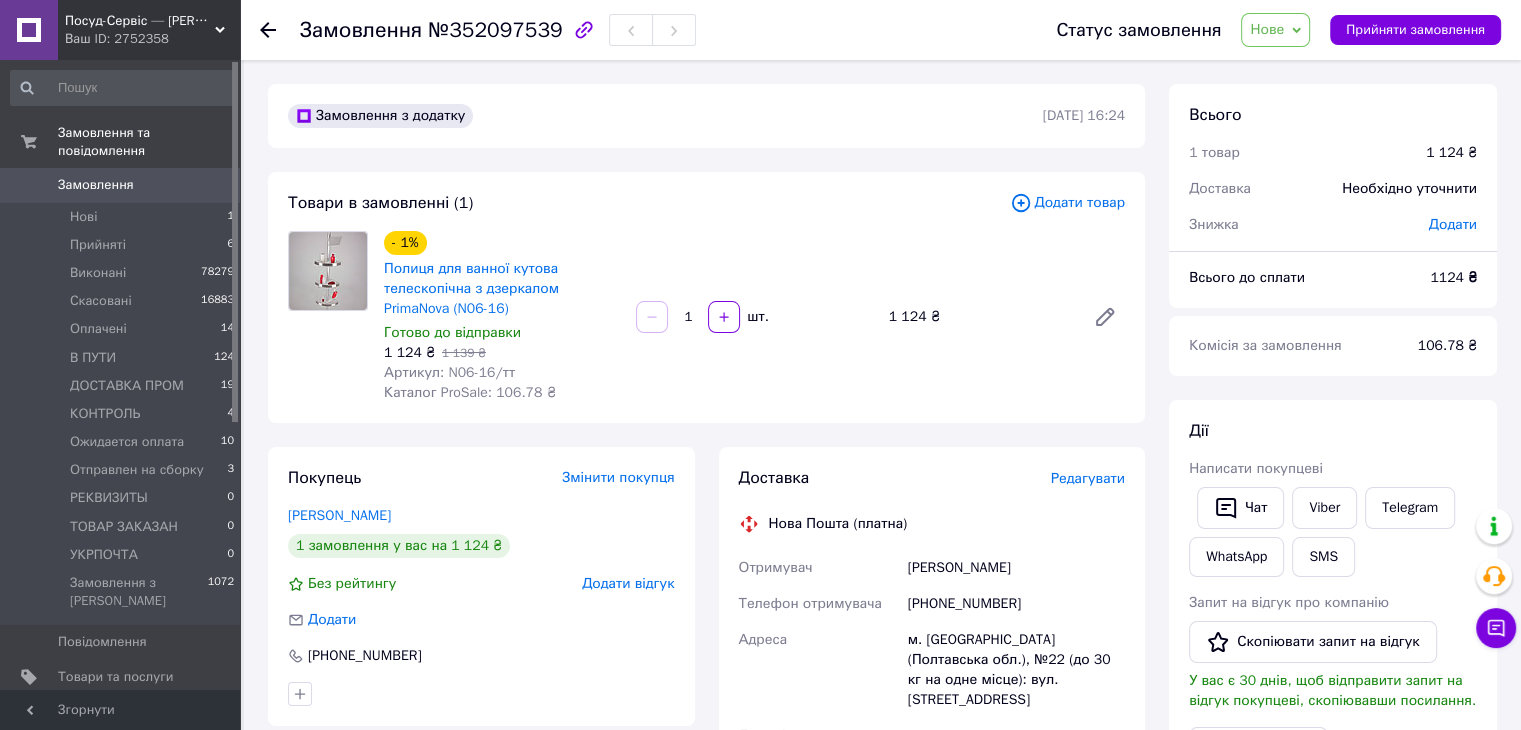 click on "Полиця для ванної кутова телескопічна з дзеркалом PrimaNova (N06-16)" at bounding box center [502, 289] 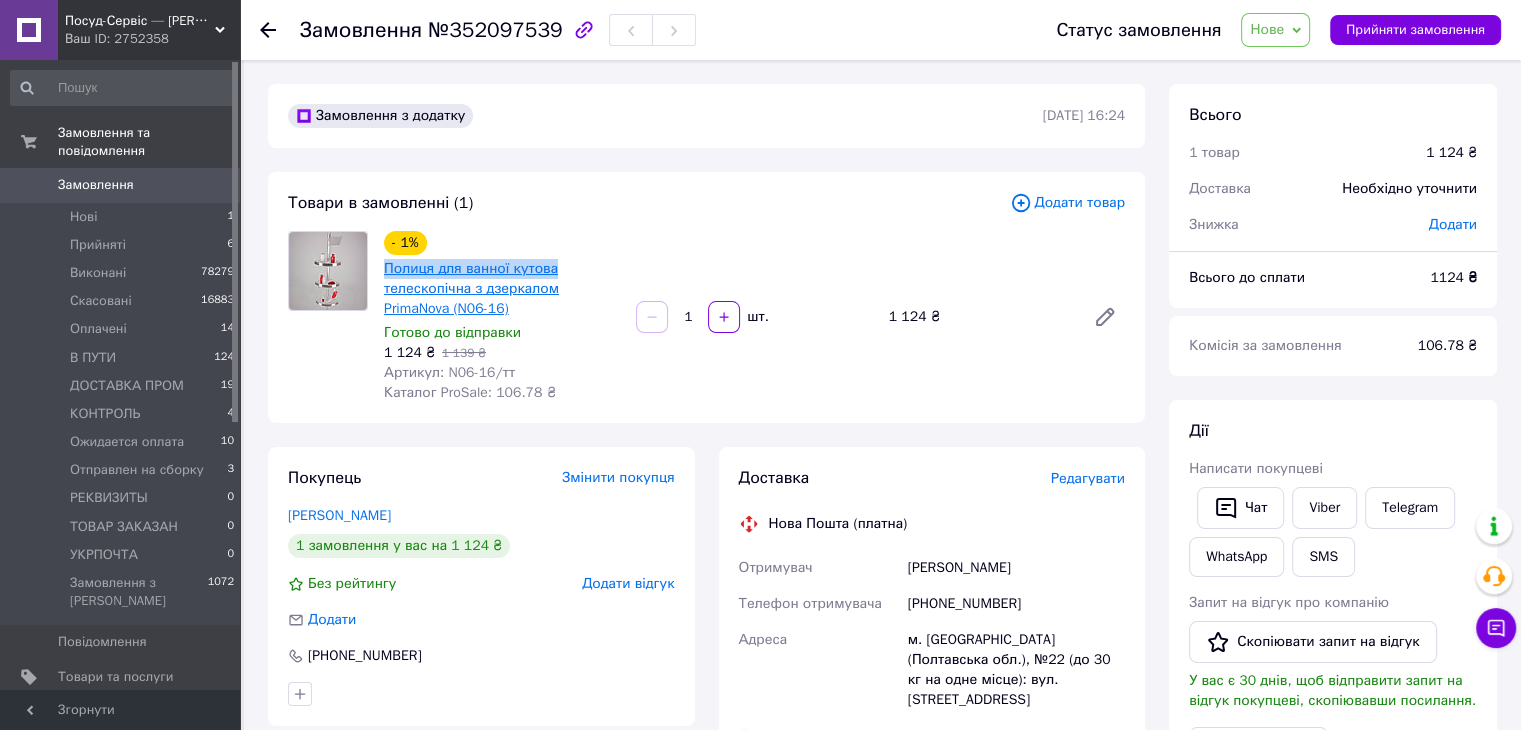 drag, startPoint x: 528, startPoint y: 270, endPoint x: 392, endPoint y: 272, distance: 136.01471 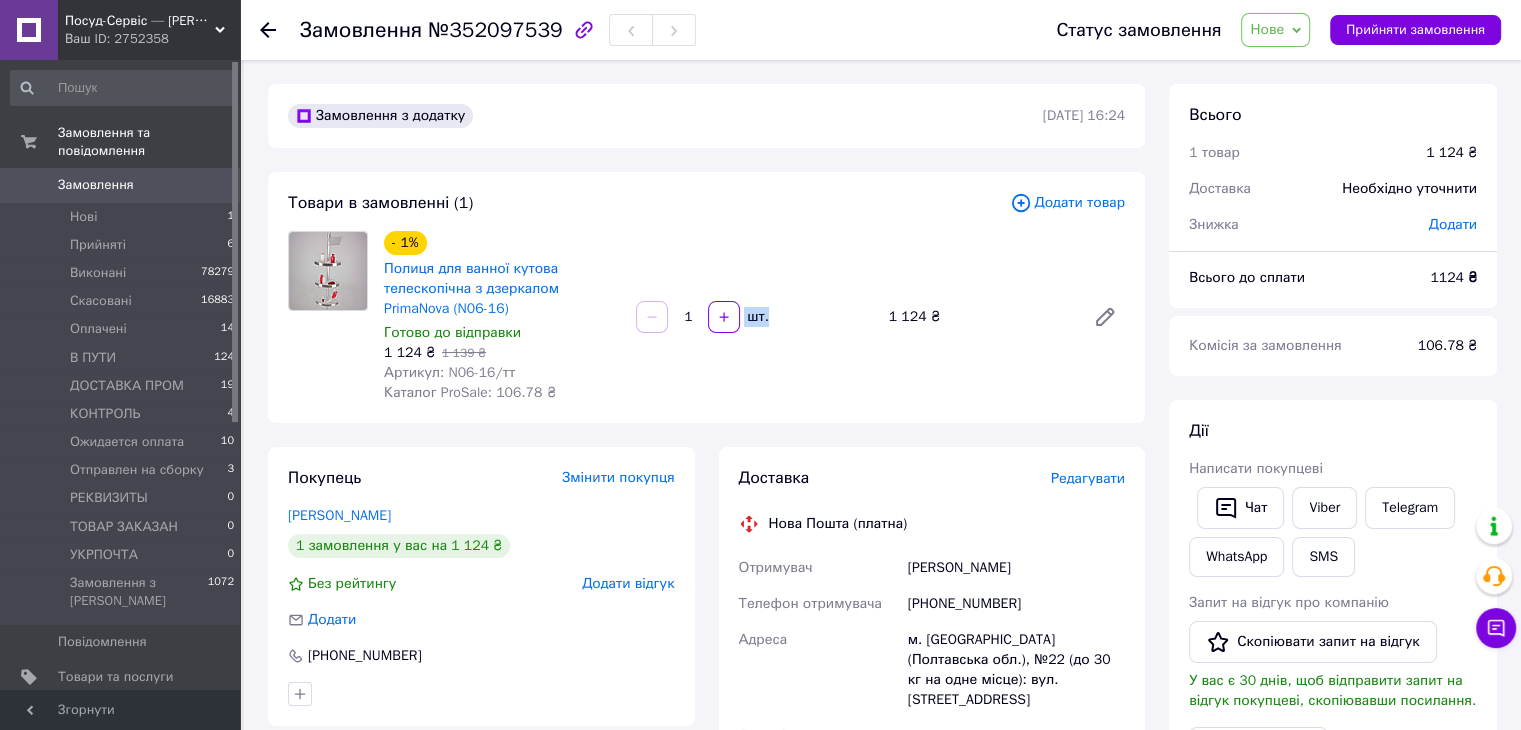 click on "Замовлення з додатку 10.07.2025 | 16:24 Товари в замовленні (1) Додати товар - 1% Полиця для ванної кутова телескопічна з дзеркалом PrimaNova (N06-16) Готово до відправки 1 124 ₴   1 139 ₴ Артикул: N06-16/тт Каталог ProSale: 106.78 ₴  1   шт. 1 124 ₴ Покупець Змінити покупця Чорноштан Василий 1 замовлення у вас на 1 124 ₴ Без рейтингу   Додати відгук Додати +380953615816 Оплата Післяплата Доставка Редагувати Нова Пошта (платна) Отримувач Чорноштан Василий Телефон отримувача +380953615816 Адреса м. Полтава (Полтавська обл.), №22 (до 30 кг на одне місце): вул. Павленківська, 3б Дата відправки 10.07.2025 Платник або <" at bounding box center (706, 761) 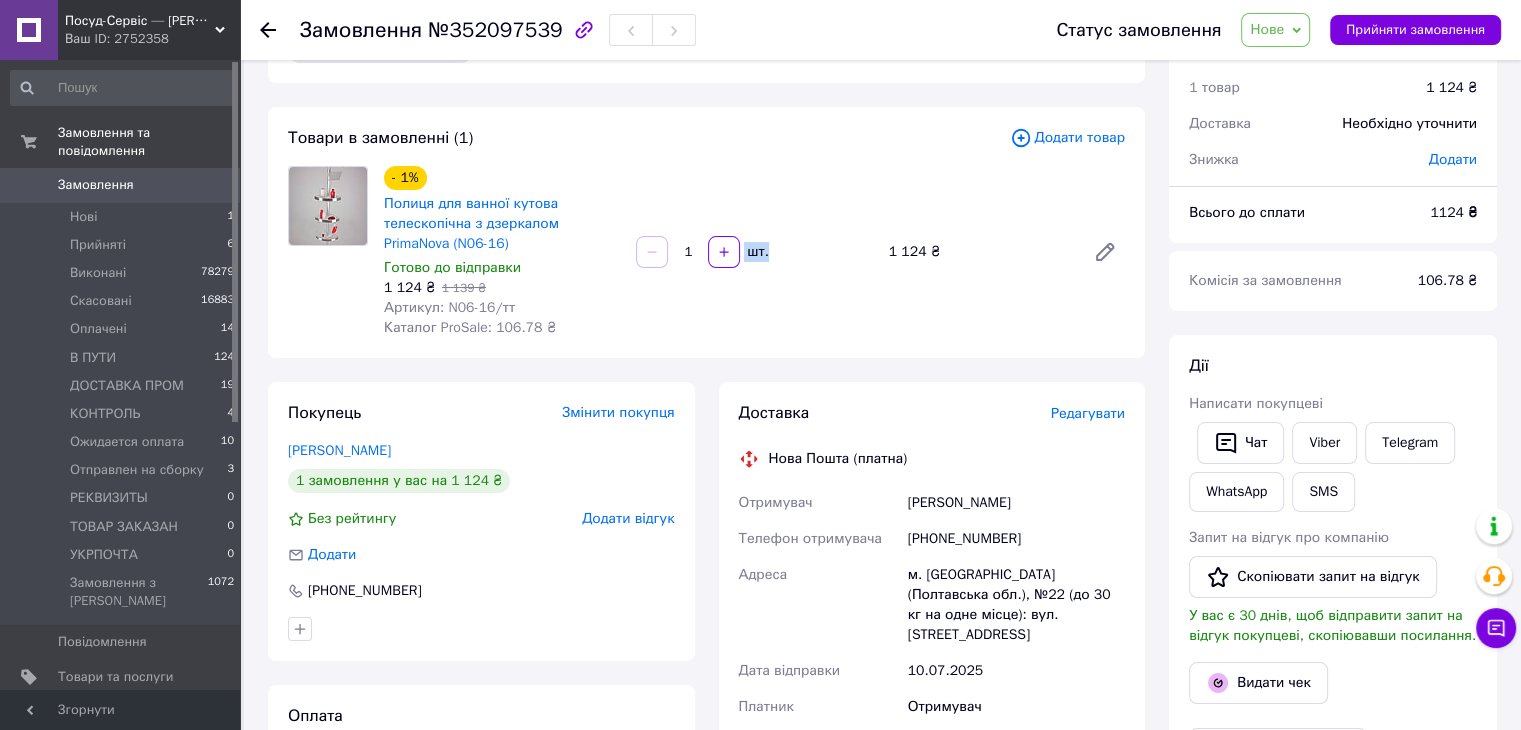 scroll, scrollTop: 100, scrollLeft: 0, axis: vertical 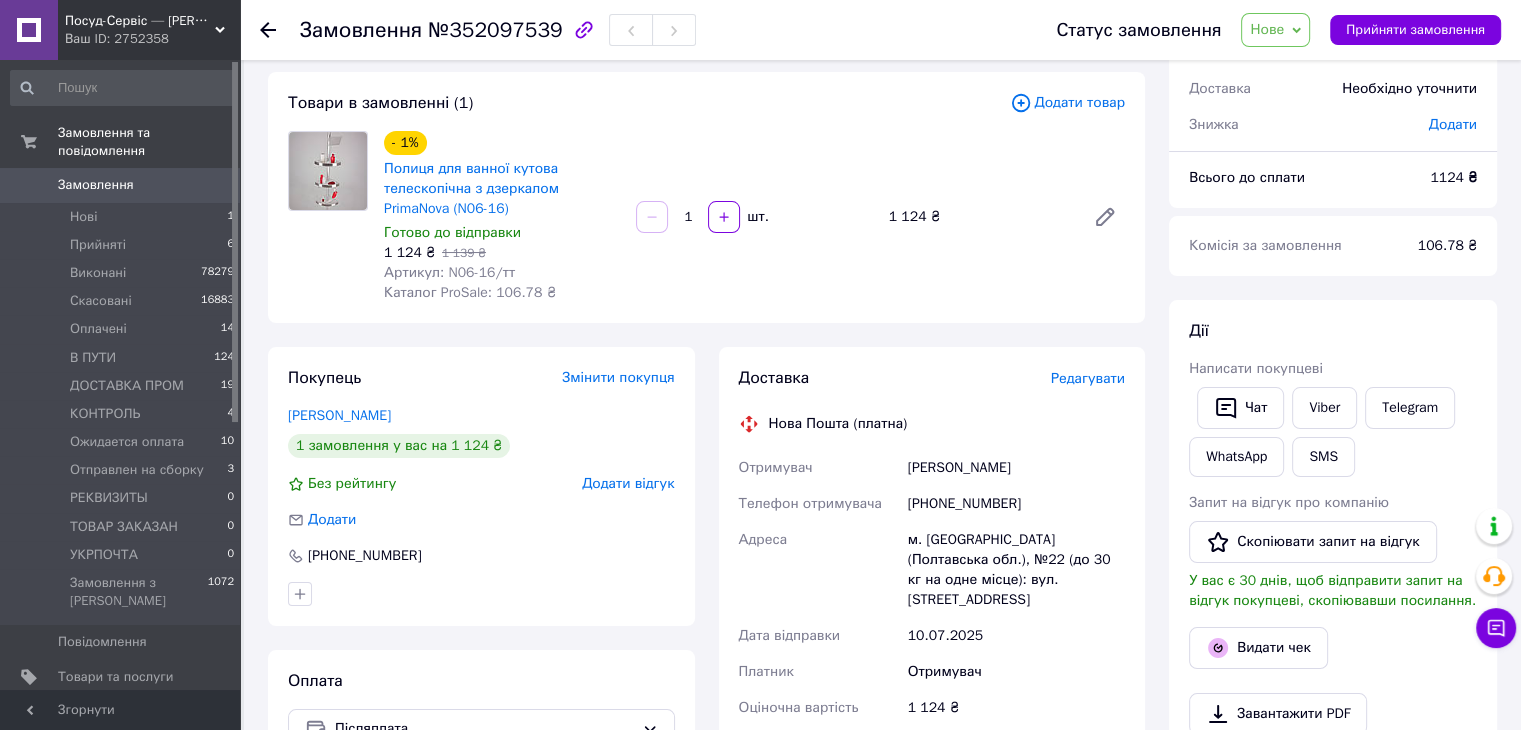 drag, startPoint x: 612, startPoint y: 326, endPoint x: 596, endPoint y: 325, distance: 16.03122 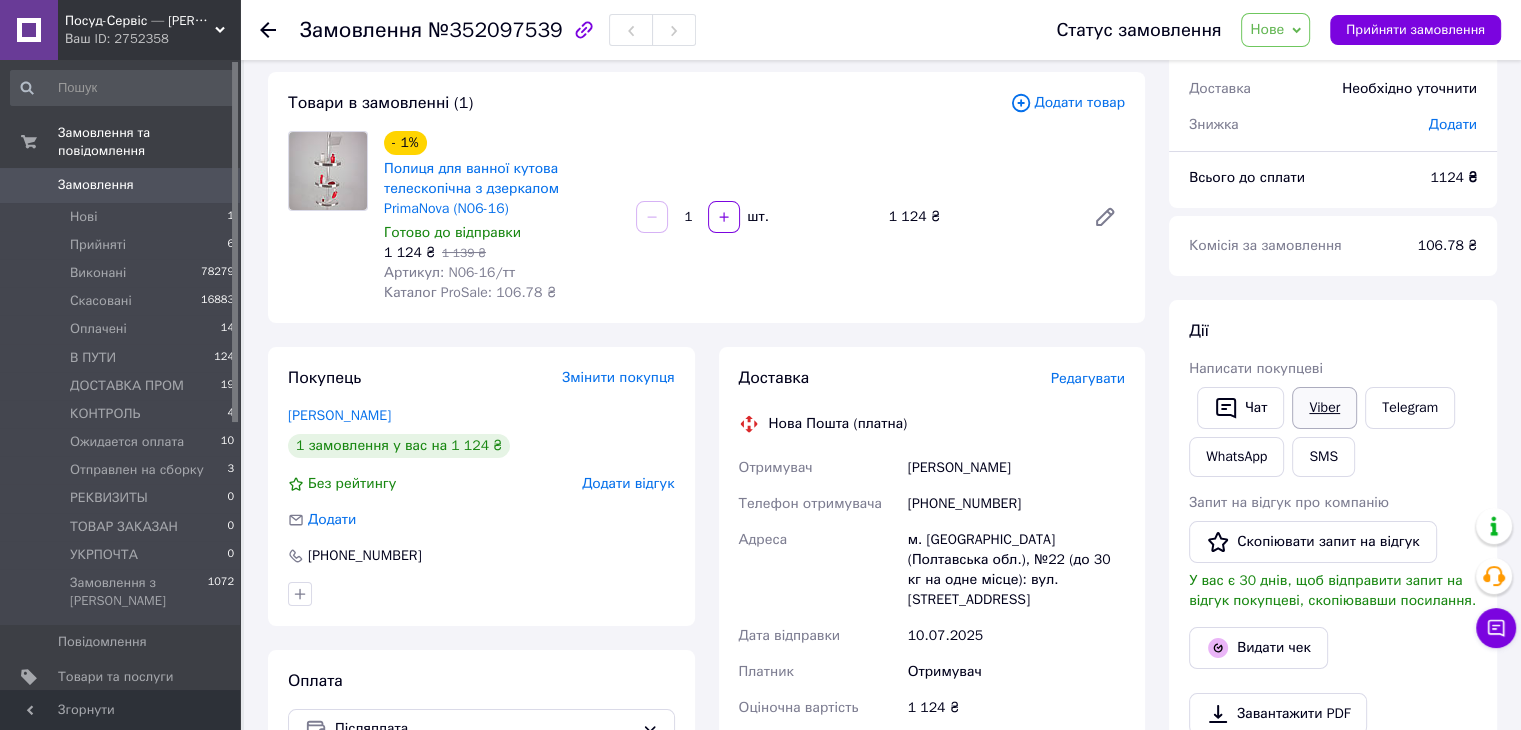 click on "Viber" at bounding box center [1324, 408] 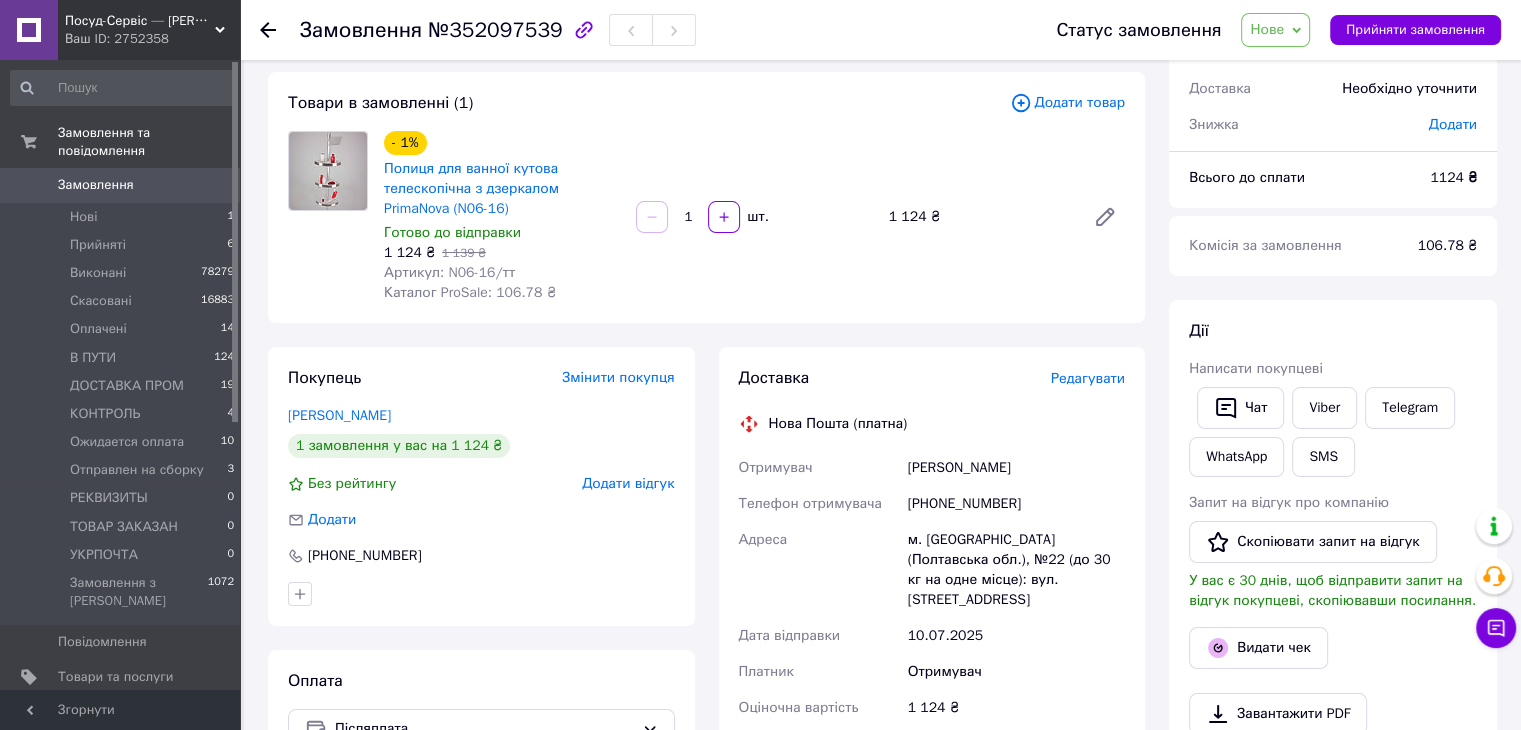click on "- 1% Полиця для ванної кутова телескопічна з дзеркалом PrimaNova (N06-16) Готово до відправки 1 124 ₴   1 139 ₴ Артикул: N06-16/тт Каталог ProSale: 106.78 ₴  1   шт. 1 124 ₴" at bounding box center [754, 217] 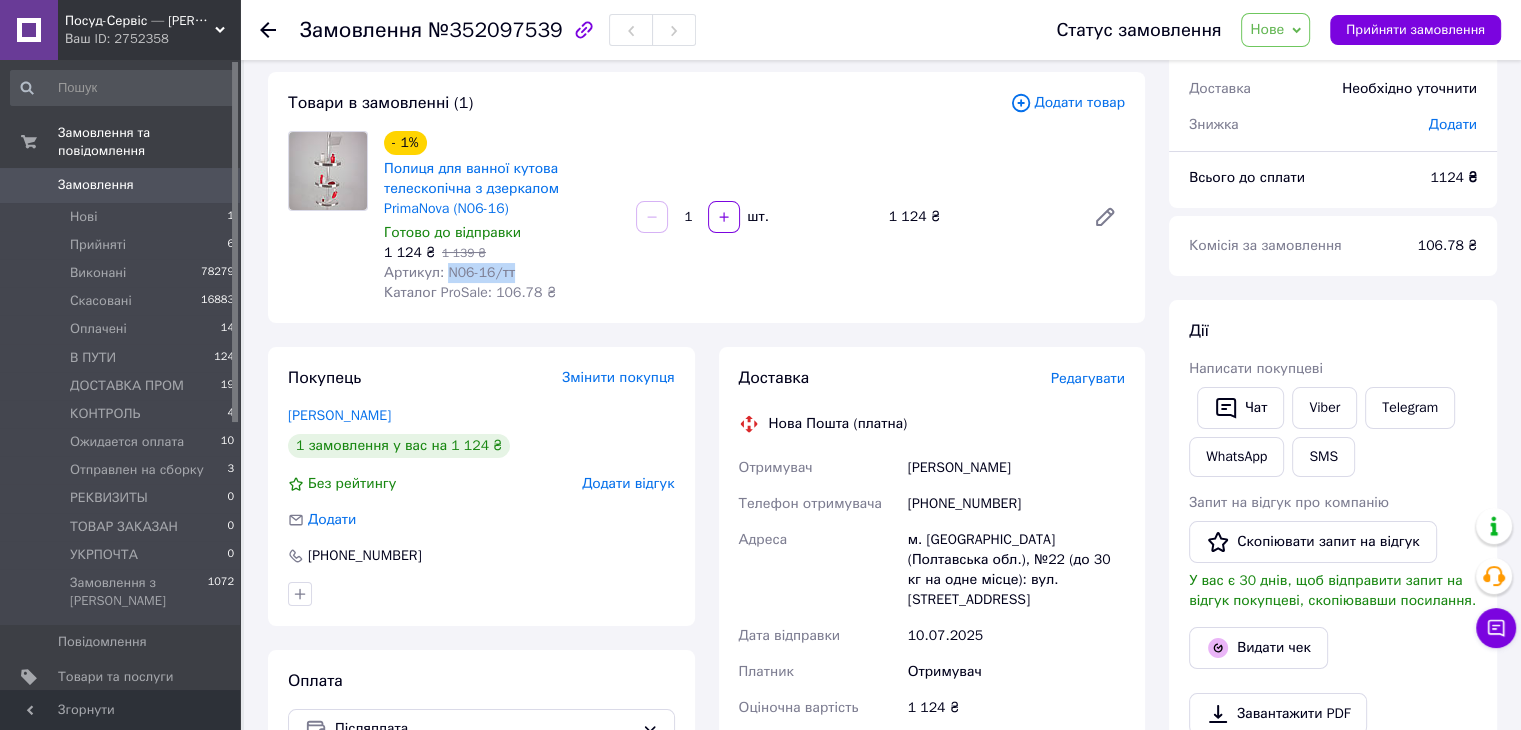 drag, startPoint x: 479, startPoint y: 271, endPoint x: 443, endPoint y: 277, distance: 36.496574 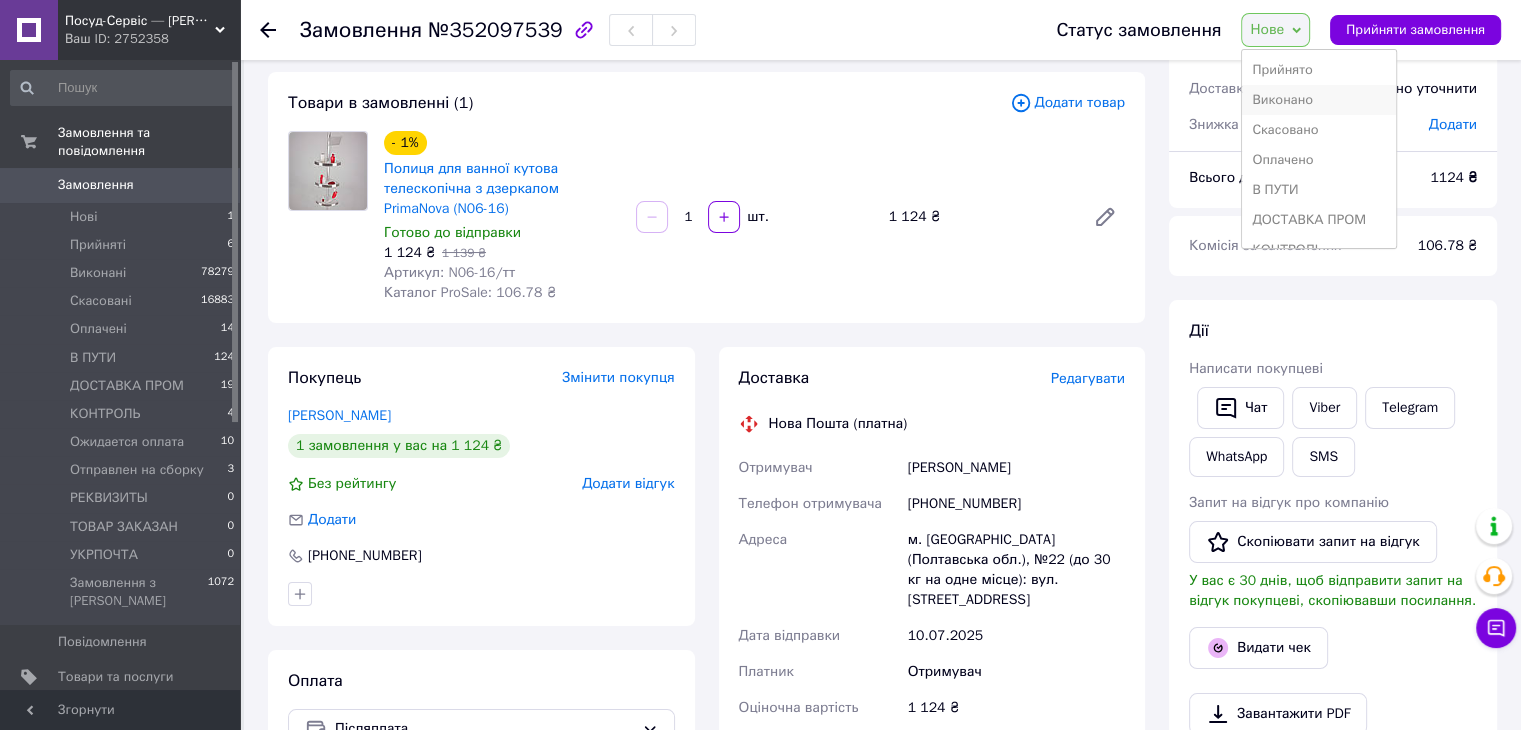 click on "Виконано" at bounding box center (1319, 100) 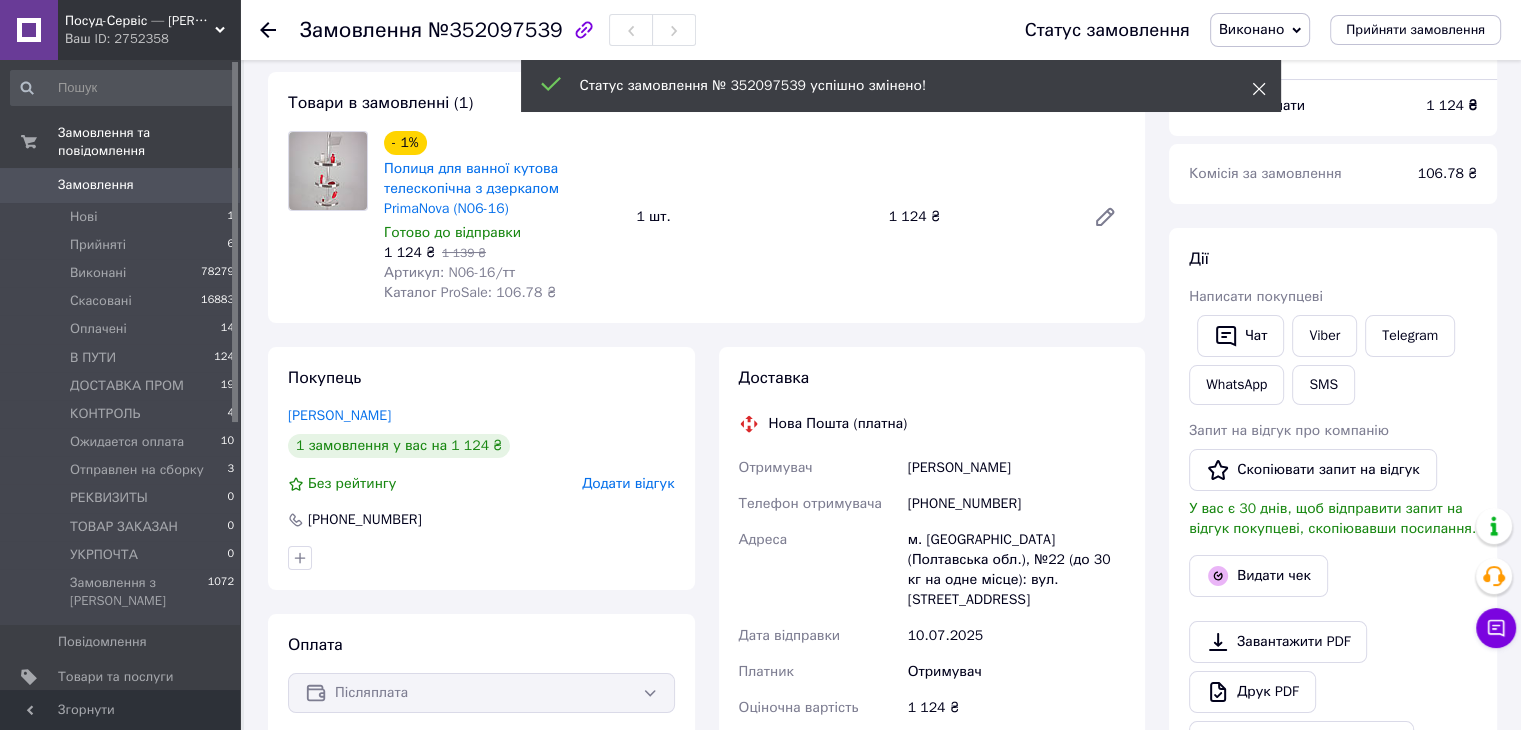 click 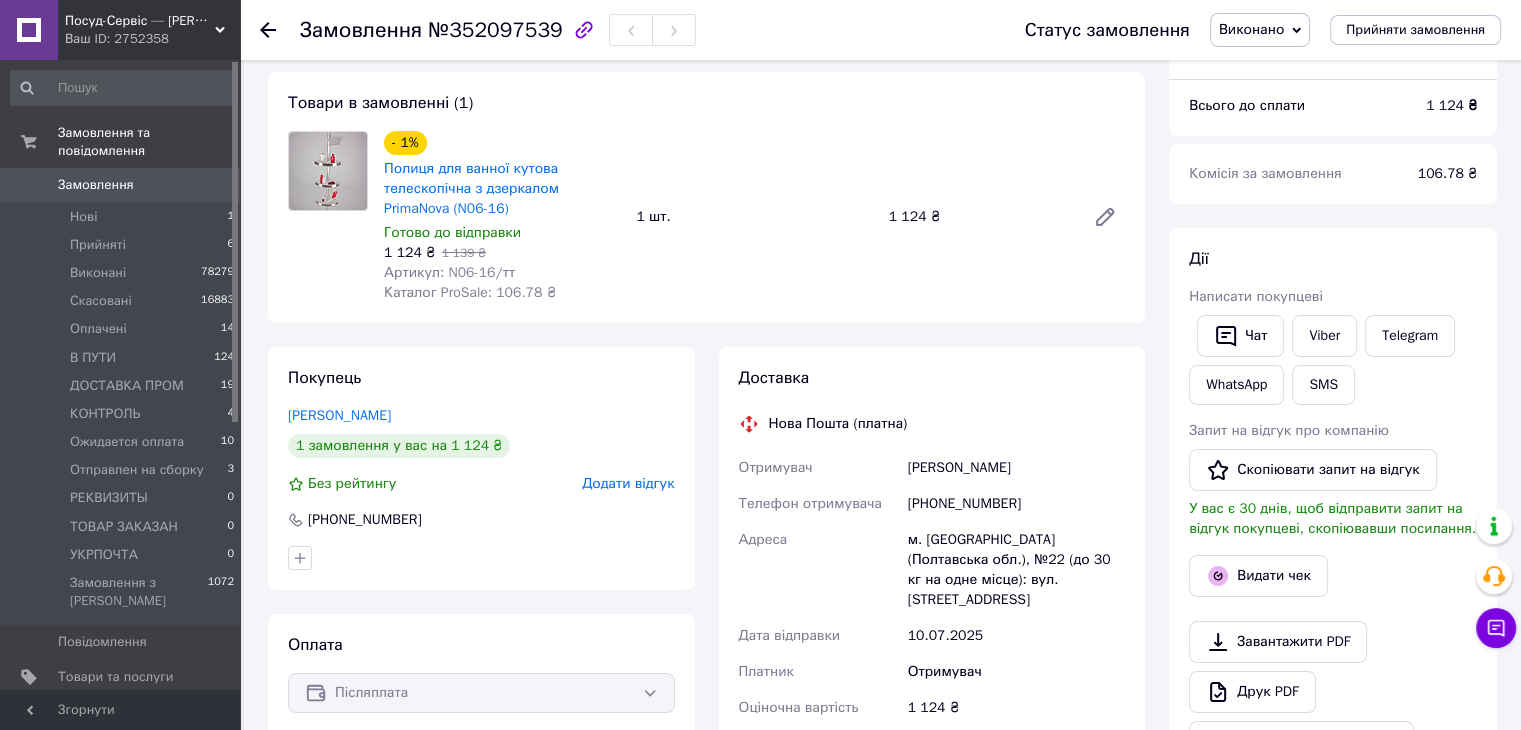 click on "Виконано" at bounding box center [1251, 29] 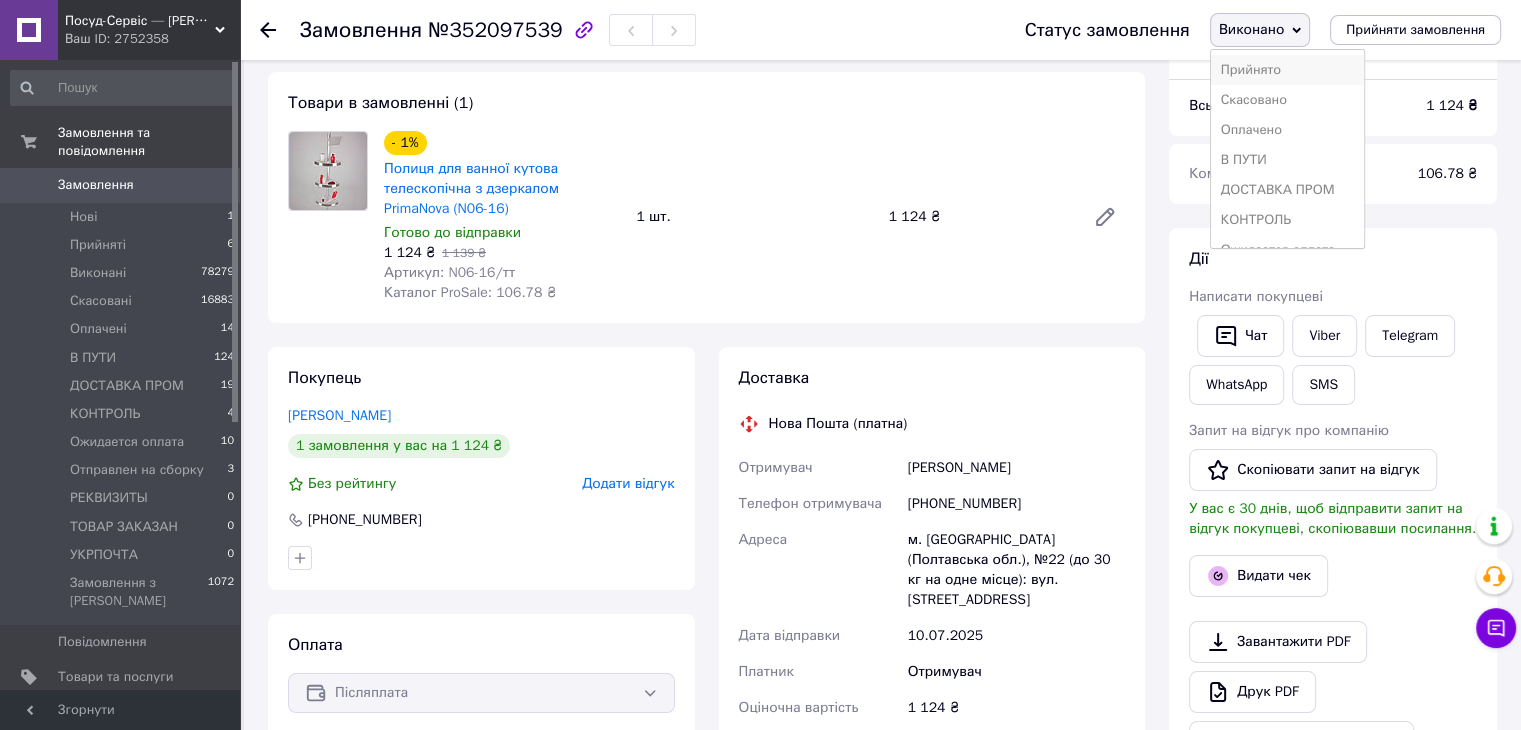 click on "Прийнято" at bounding box center [1288, 70] 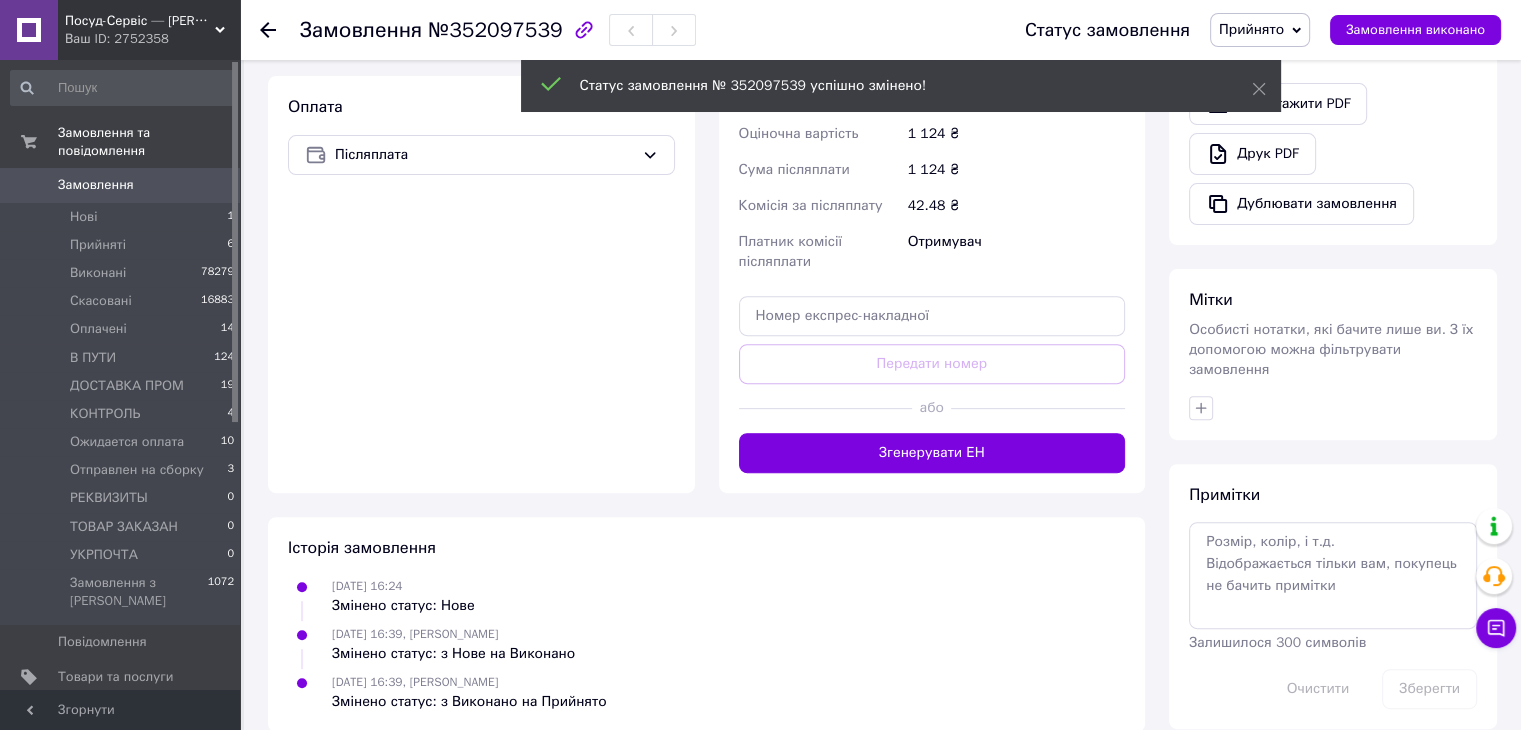 scroll, scrollTop: 680, scrollLeft: 0, axis: vertical 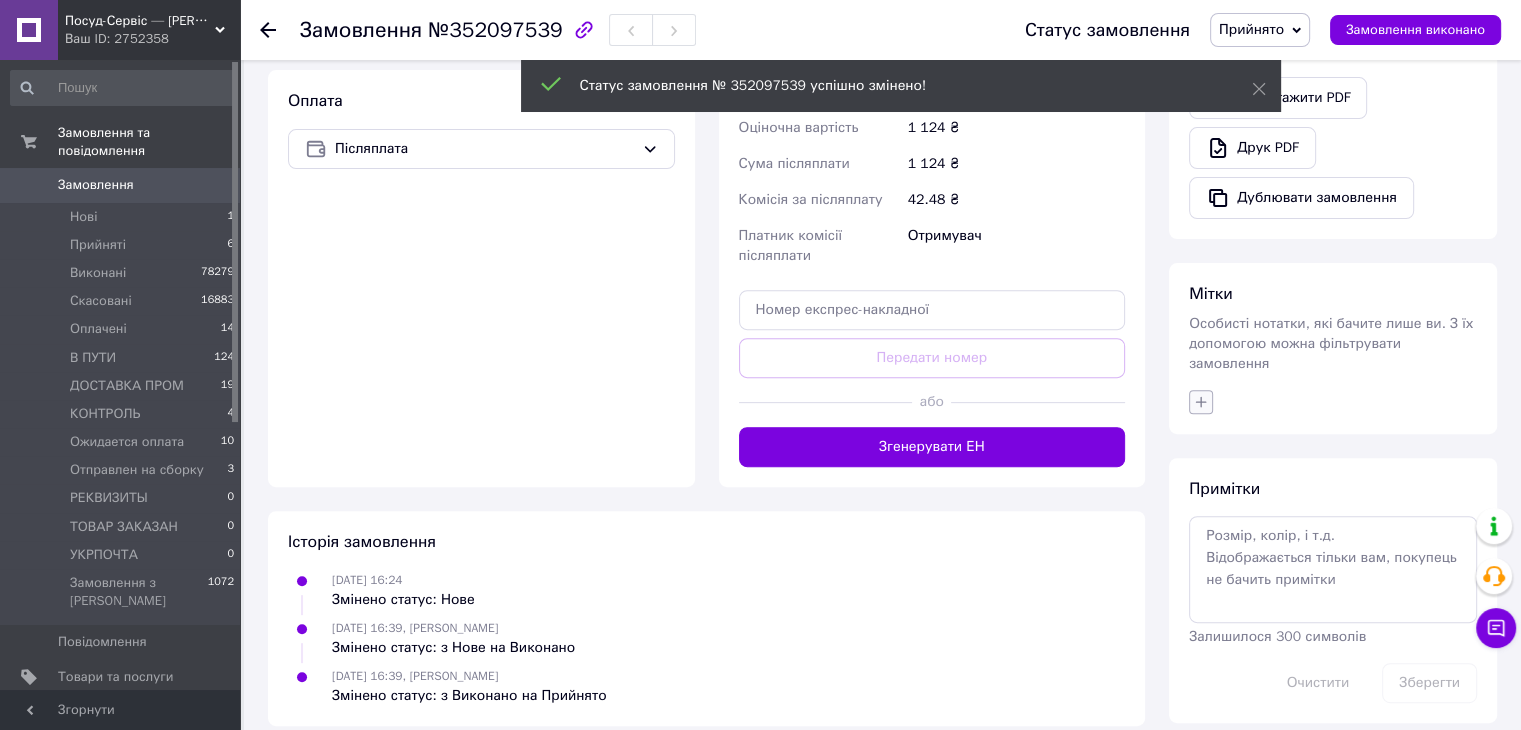 click 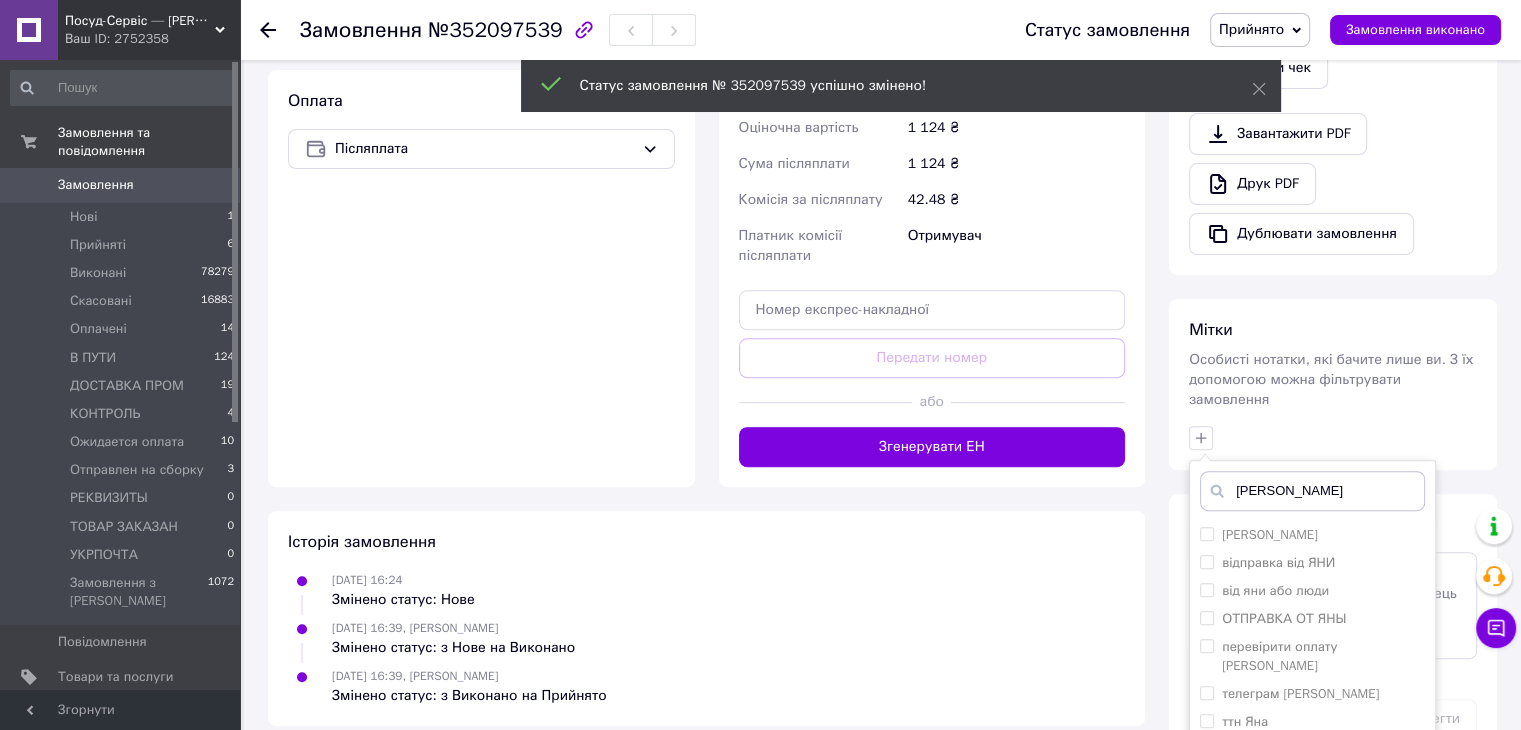 type on "Ян" 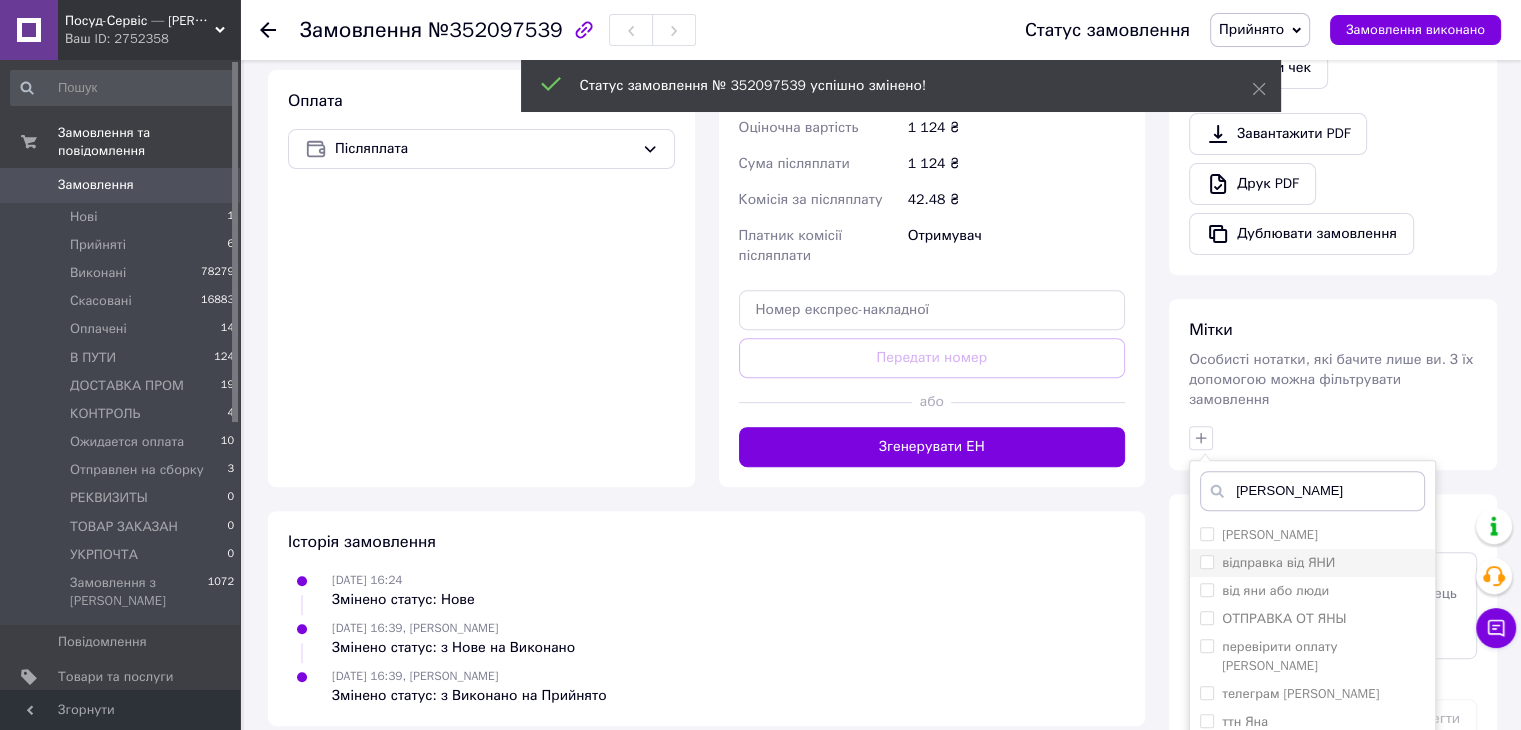 checkbox on "true" 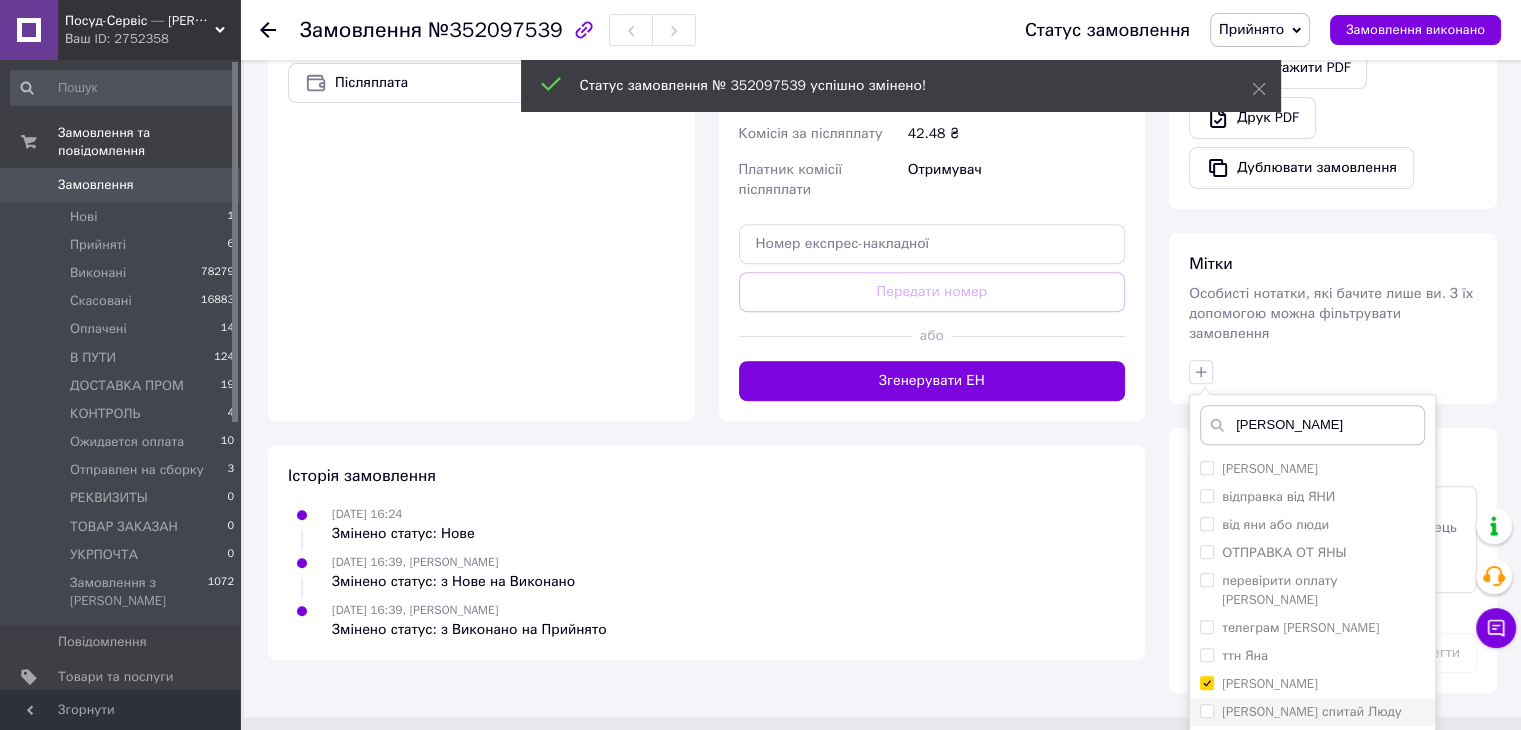 scroll, scrollTop: 780, scrollLeft: 0, axis: vertical 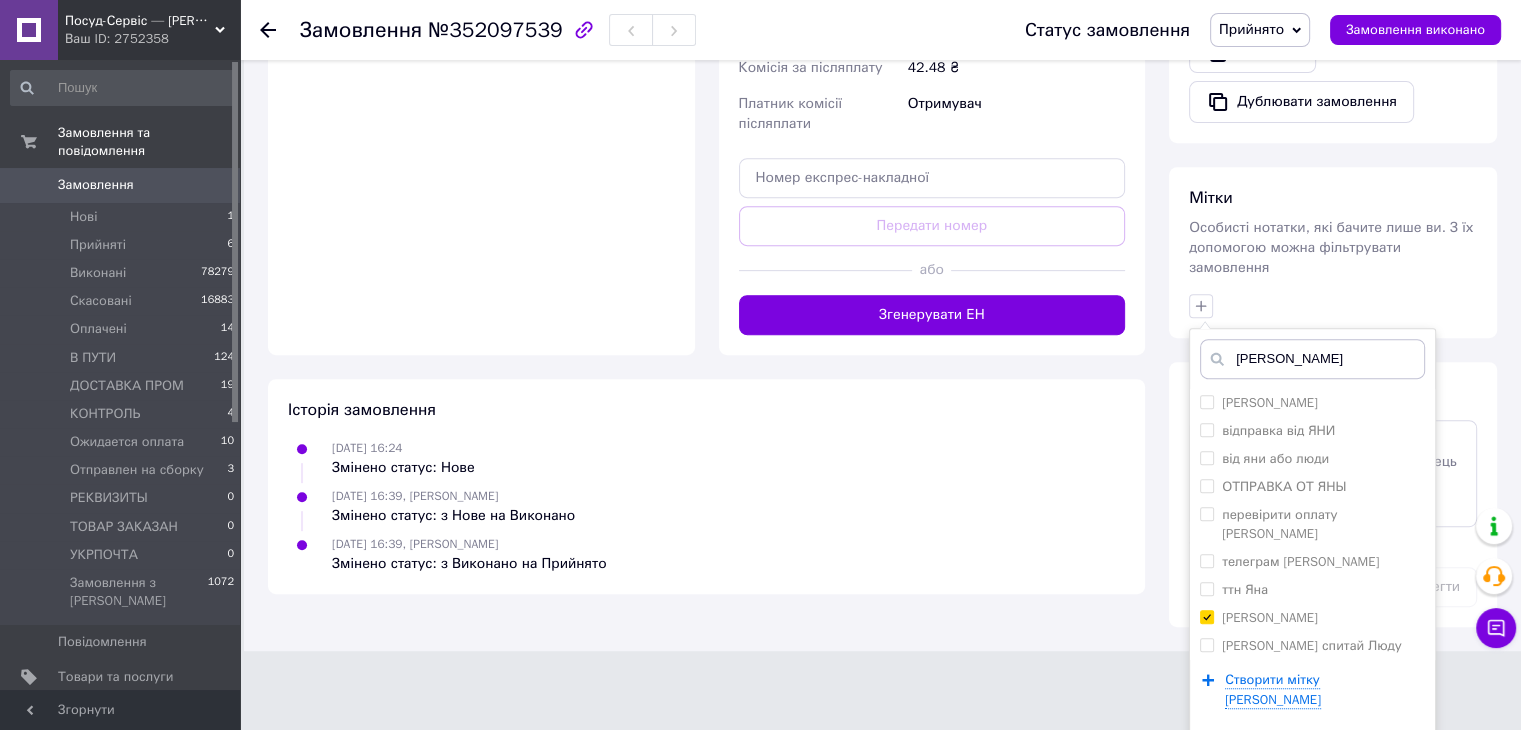 click on "Додати мітку" at bounding box center [1312, 761] 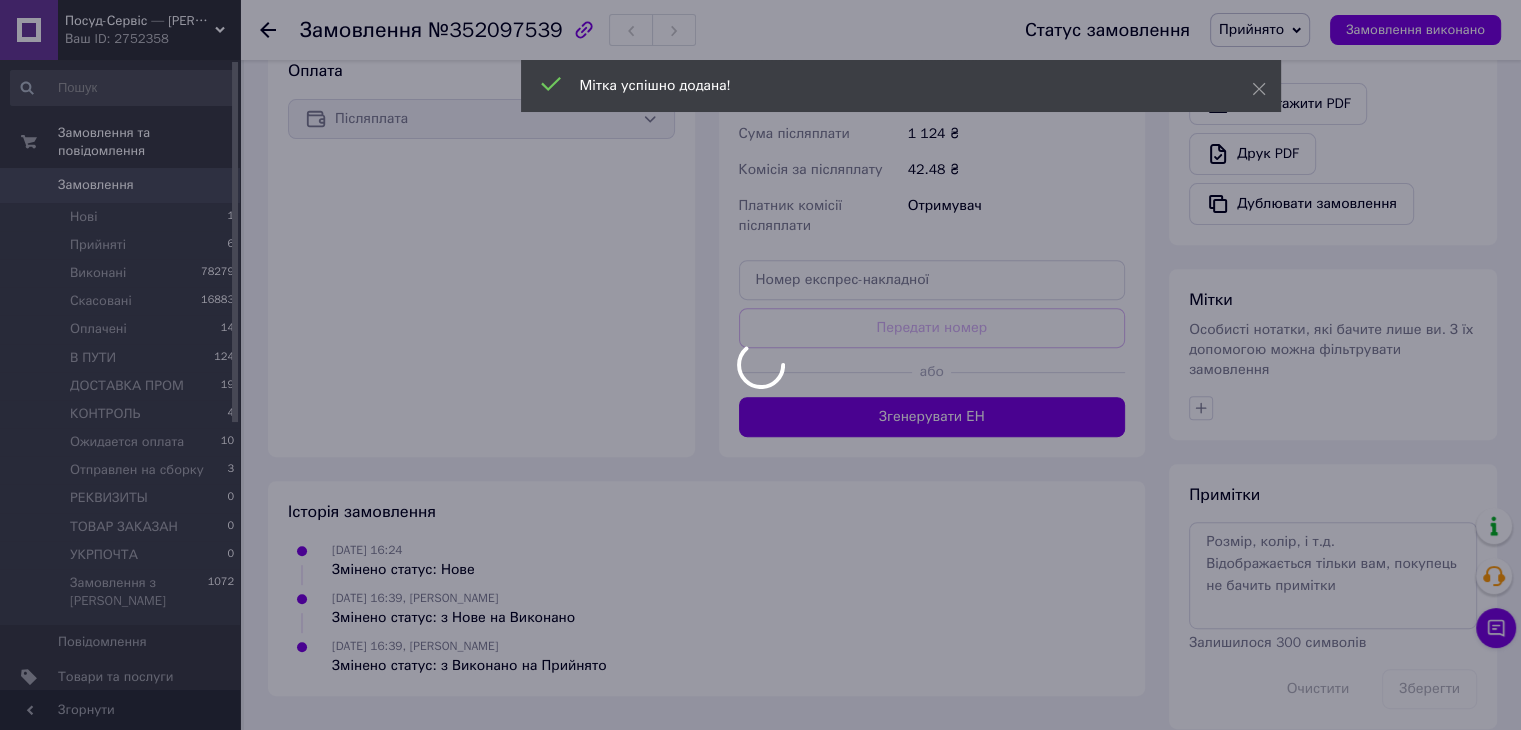 scroll, scrollTop: 729, scrollLeft: 0, axis: vertical 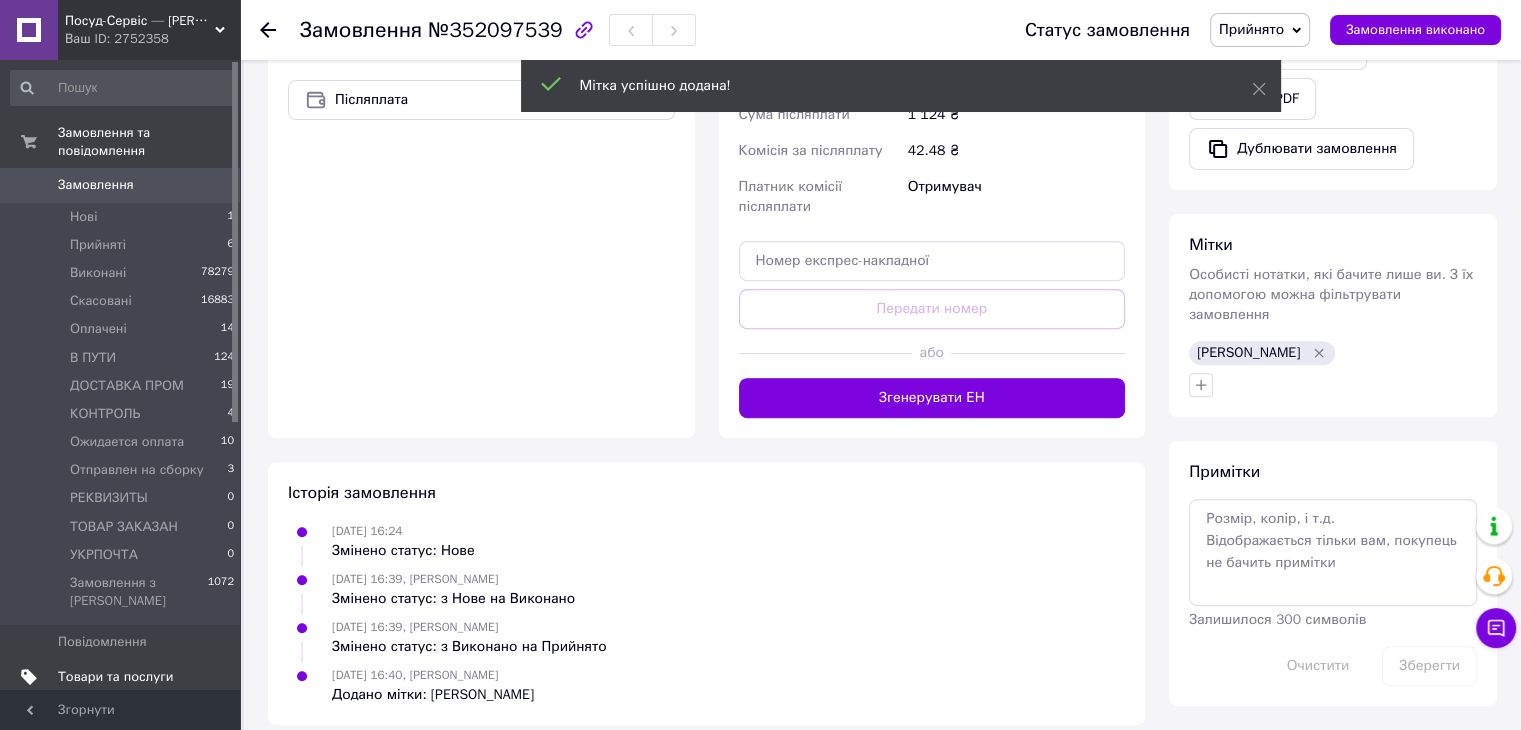 click on "Товари та послуги" at bounding box center [115, 677] 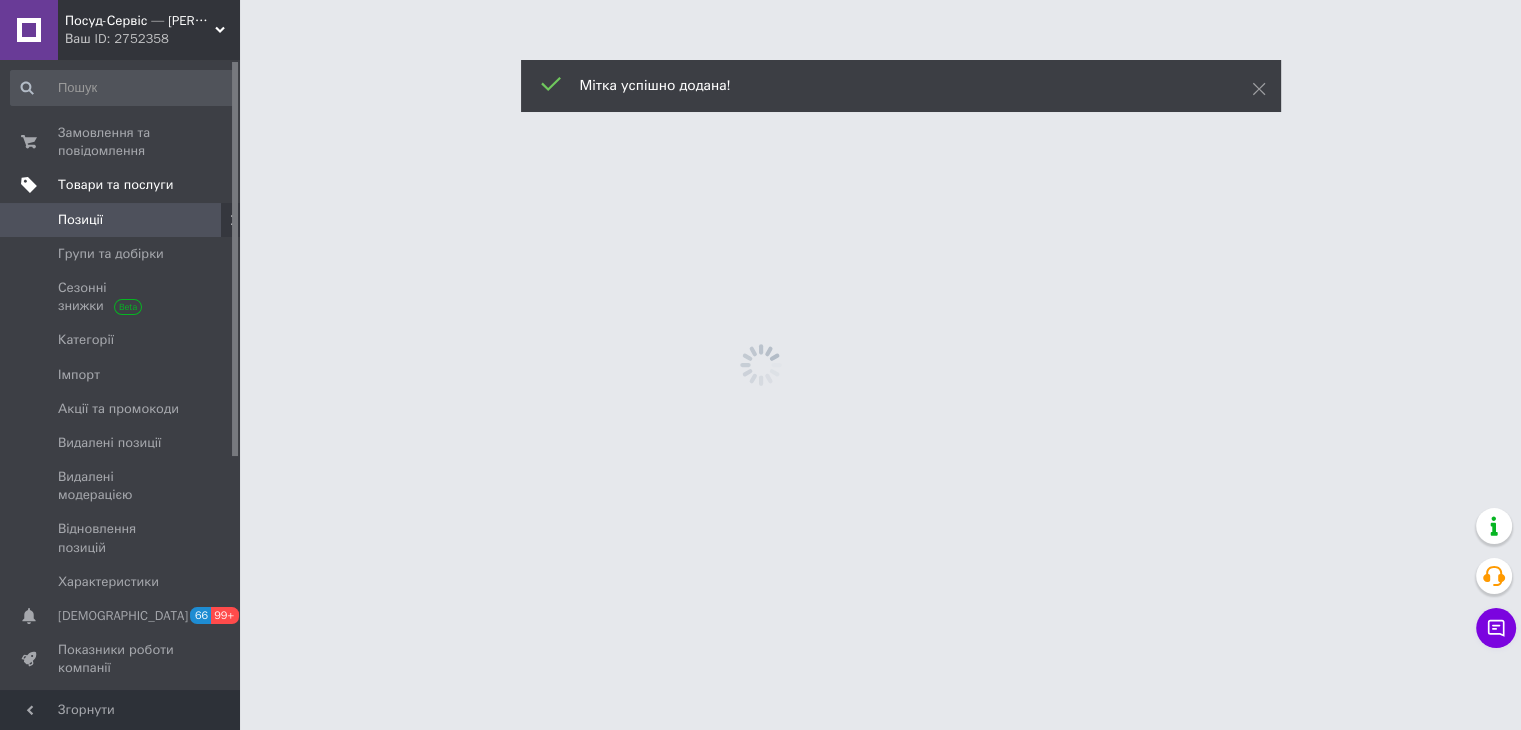scroll, scrollTop: 0, scrollLeft: 0, axis: both 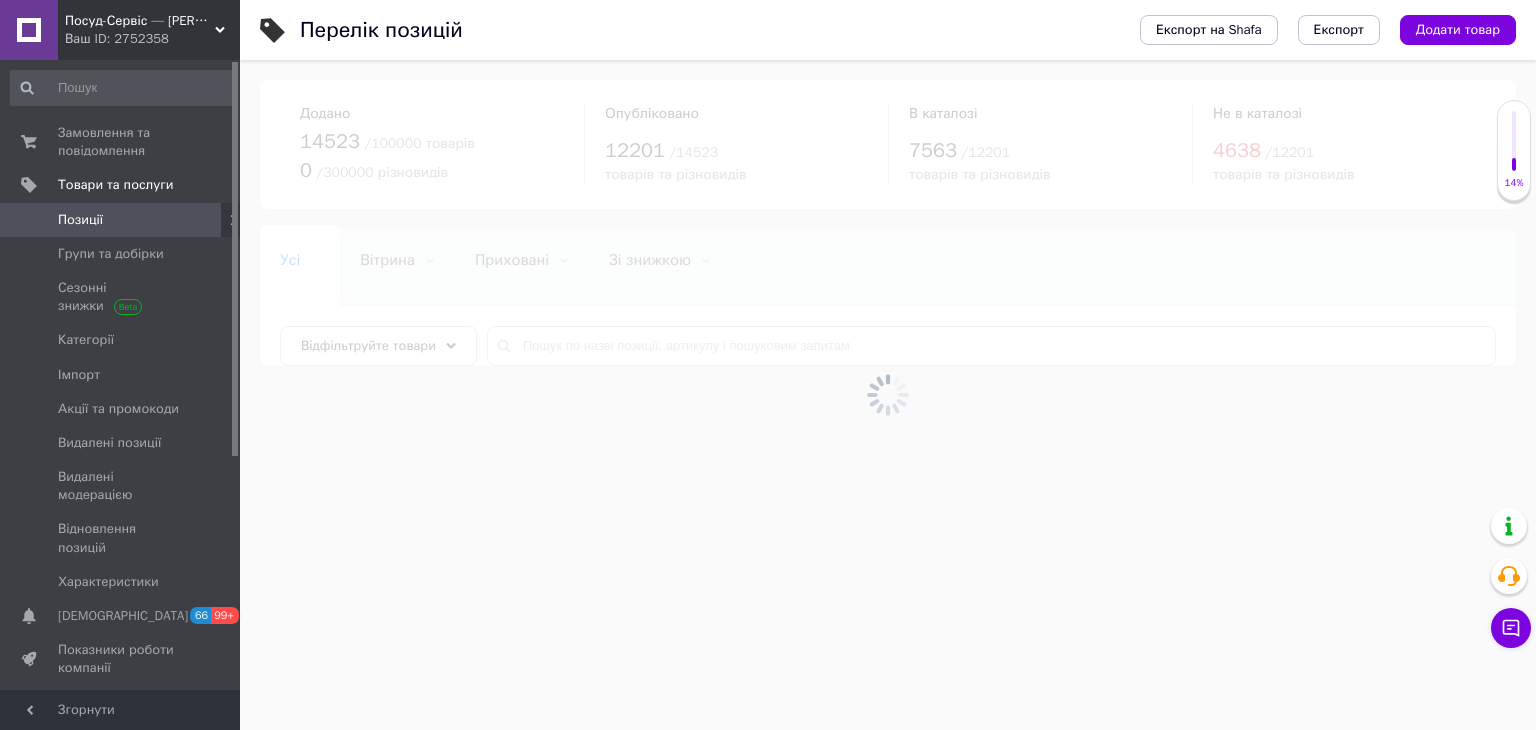 click at bounding box center (888, 395) 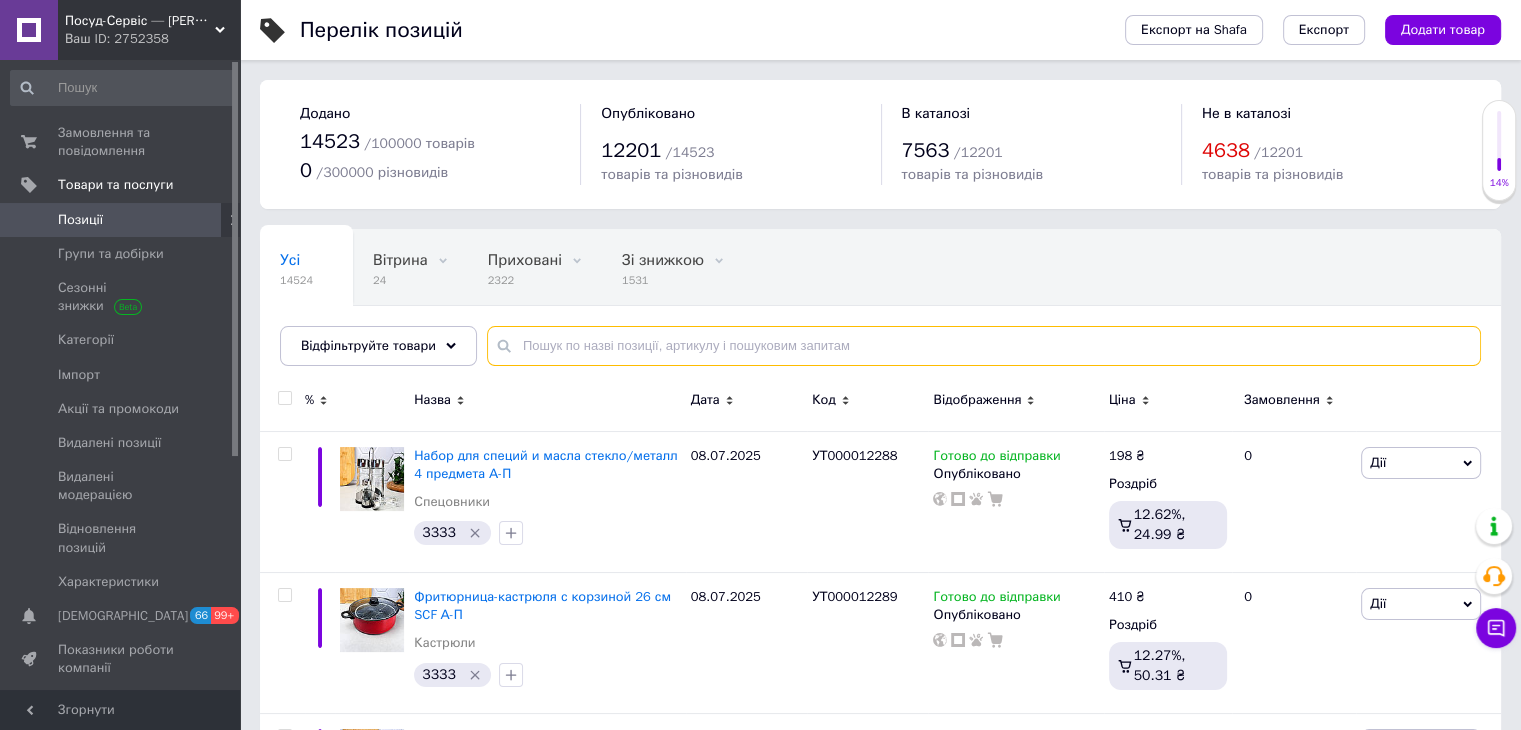 click at bounding box center [984, 346] 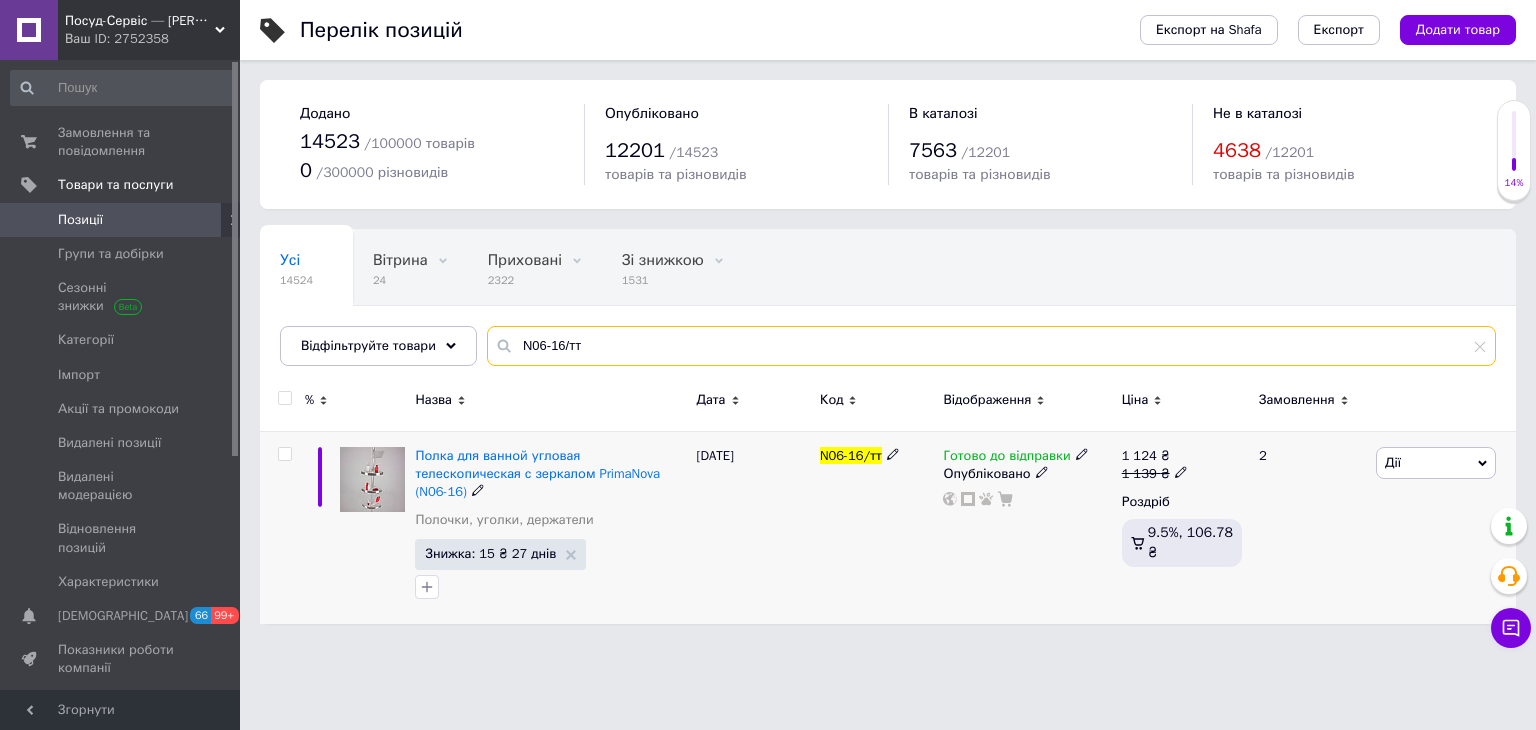 type on "N06-16/тт" 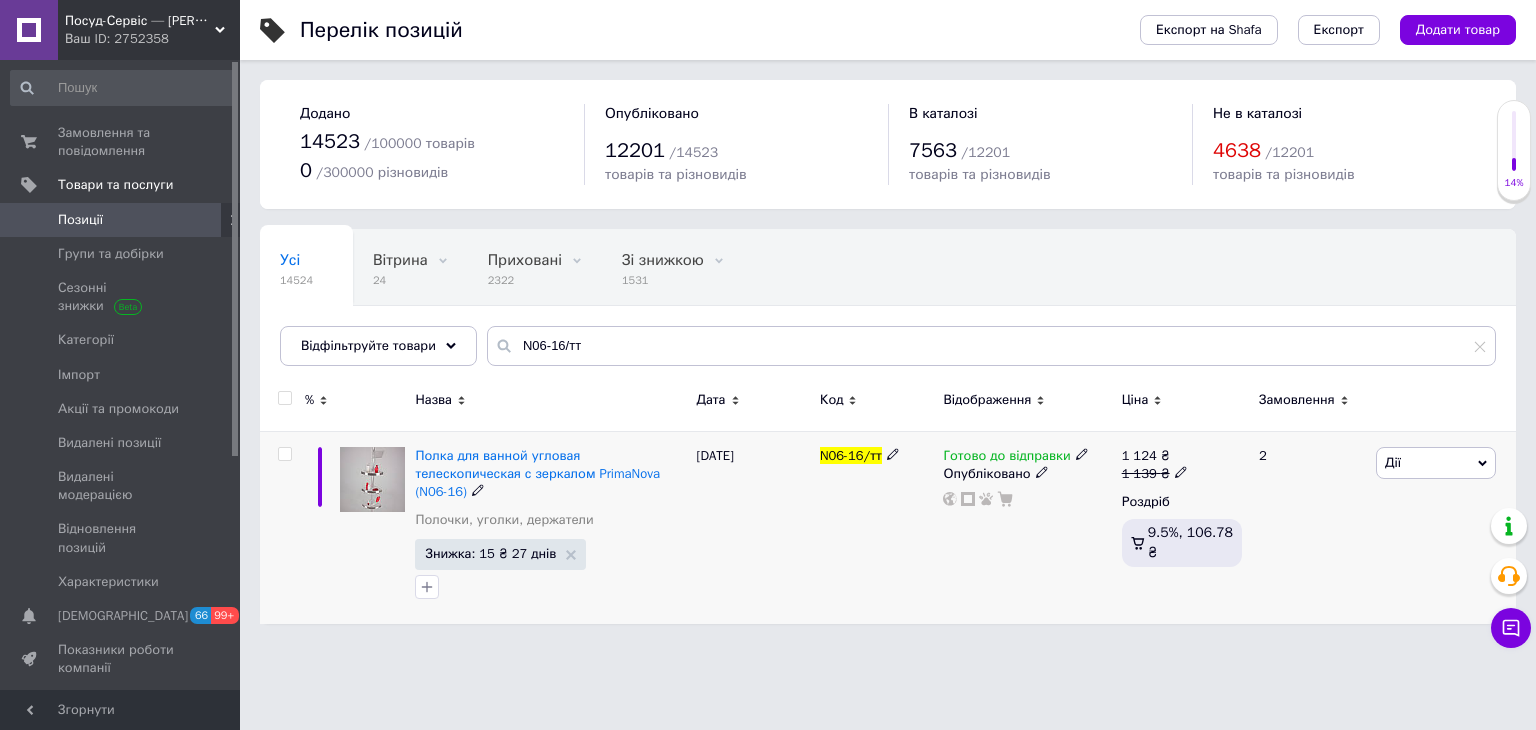 click 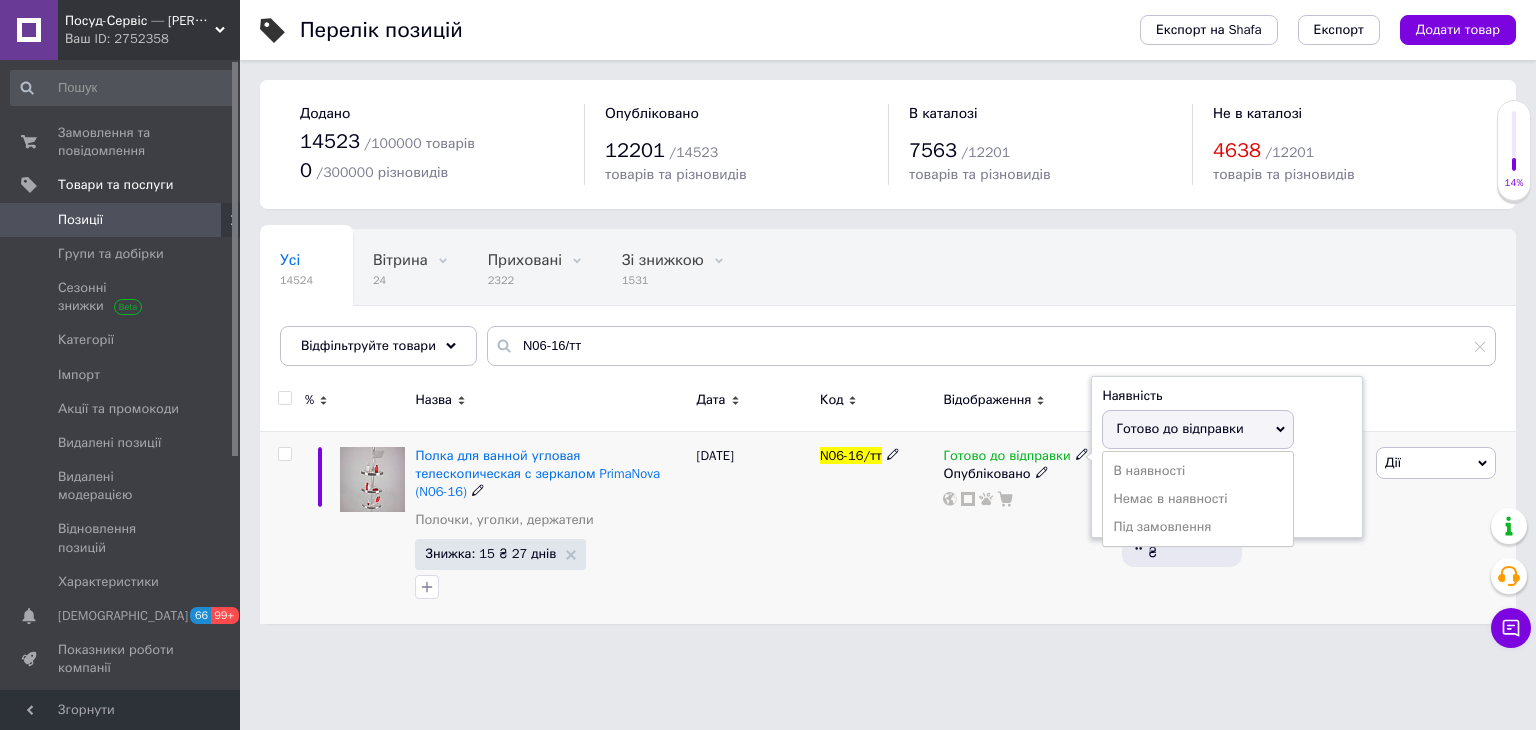 drag, startPoint x: 1136, startPoint y: 509, endPoint x: 1031, endPoint y: 547, distance: 111.66467 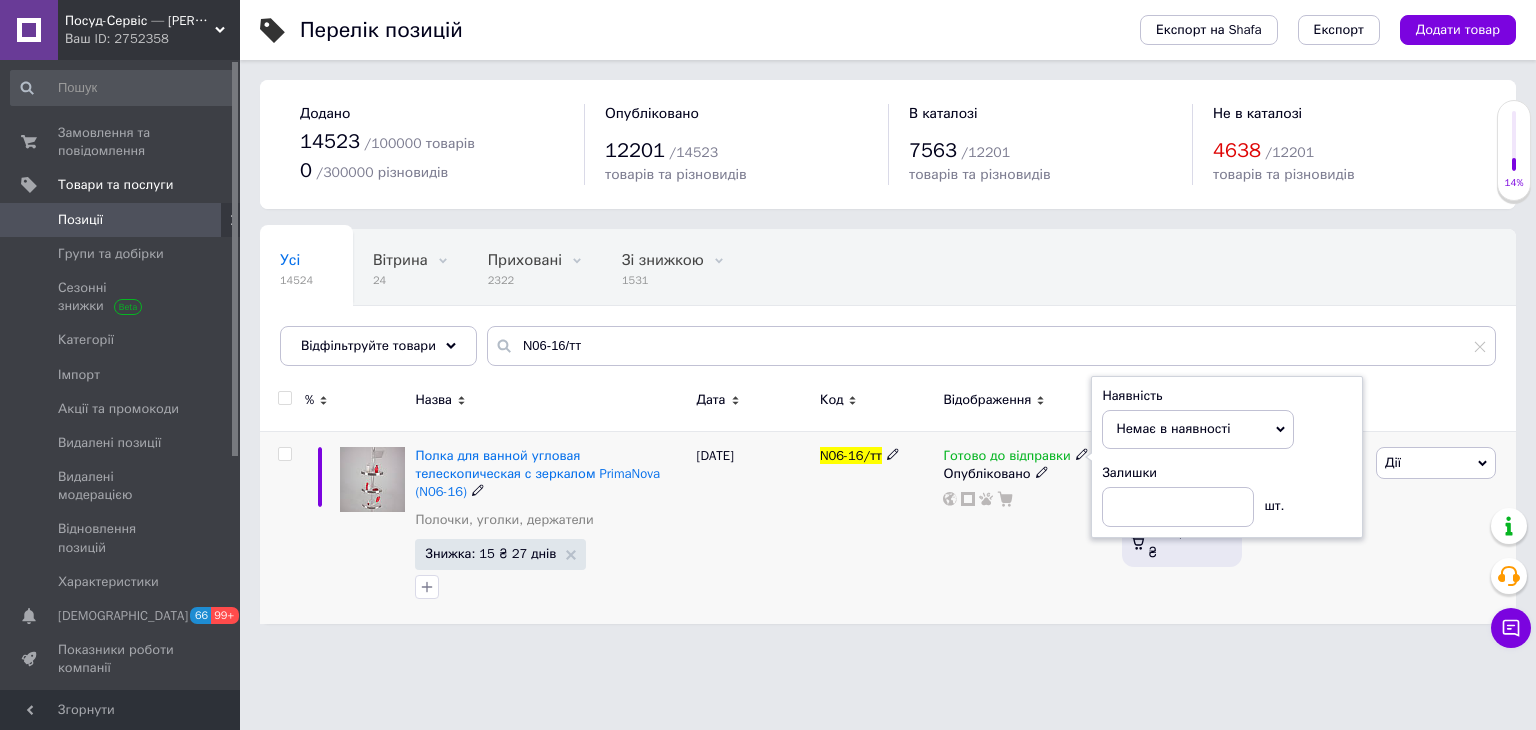 click on "N06-16/тт" at bounding box center [876, 527] 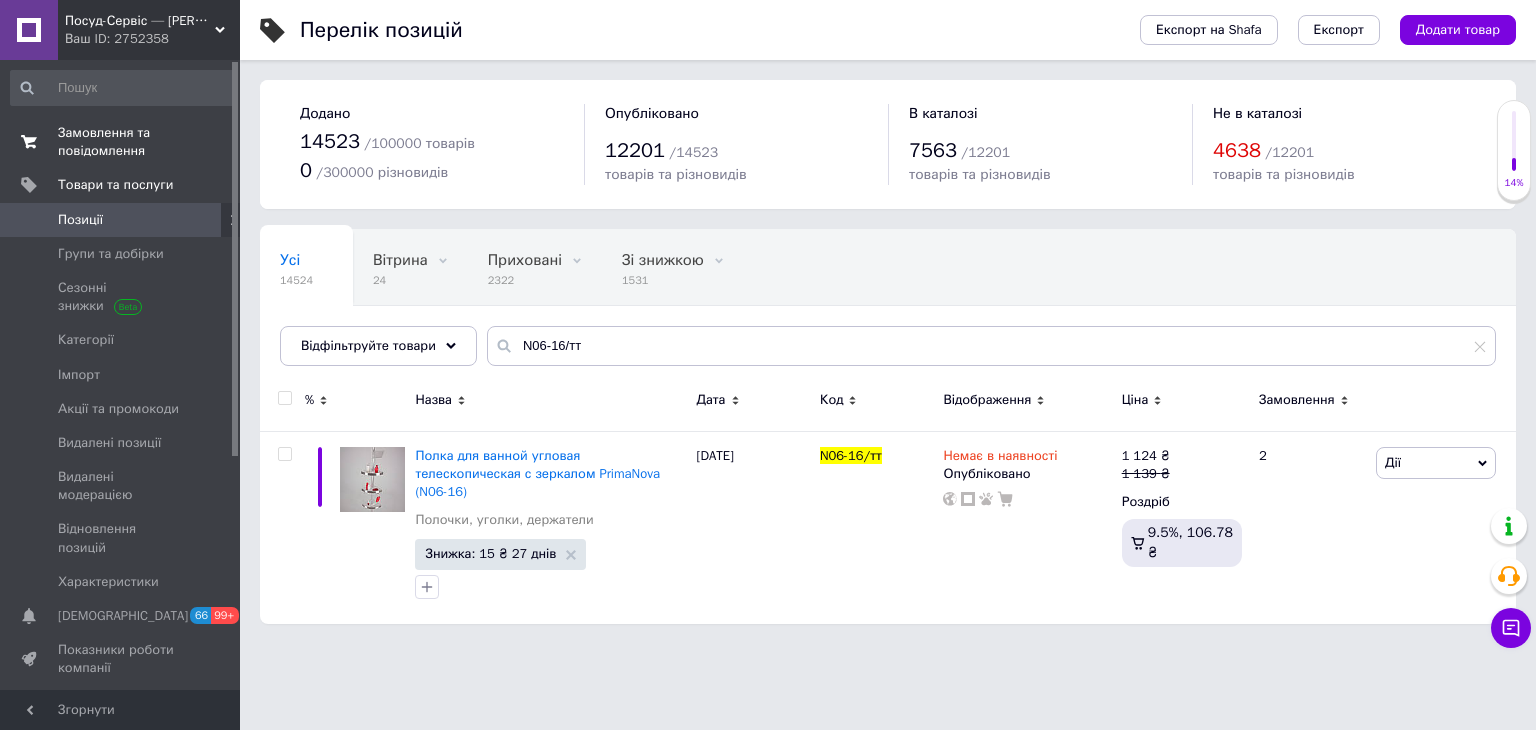 click on "Замовлення та повідомлення" at bounding box center (121, 142) 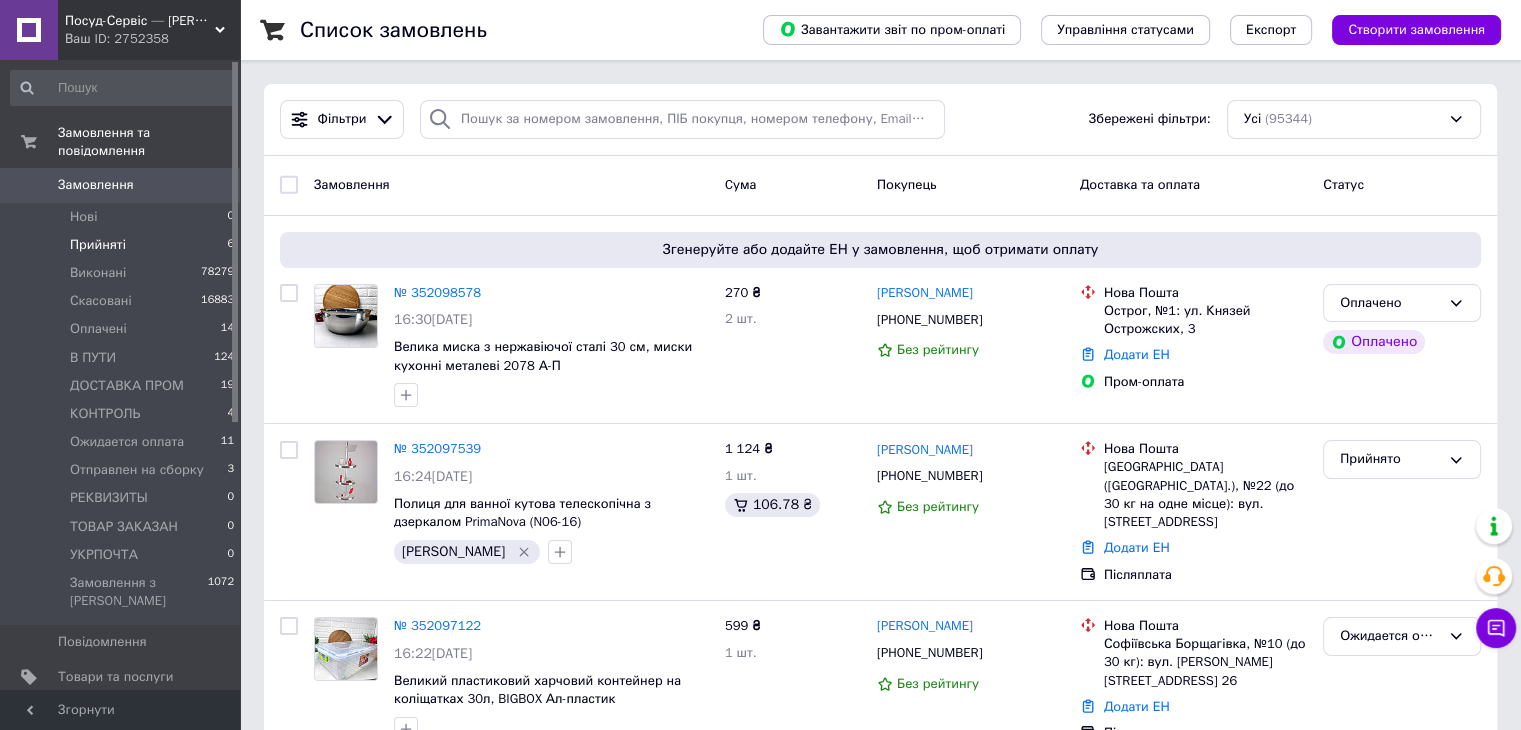 click on "Прийняті 6" at bounding box center (123, 245) 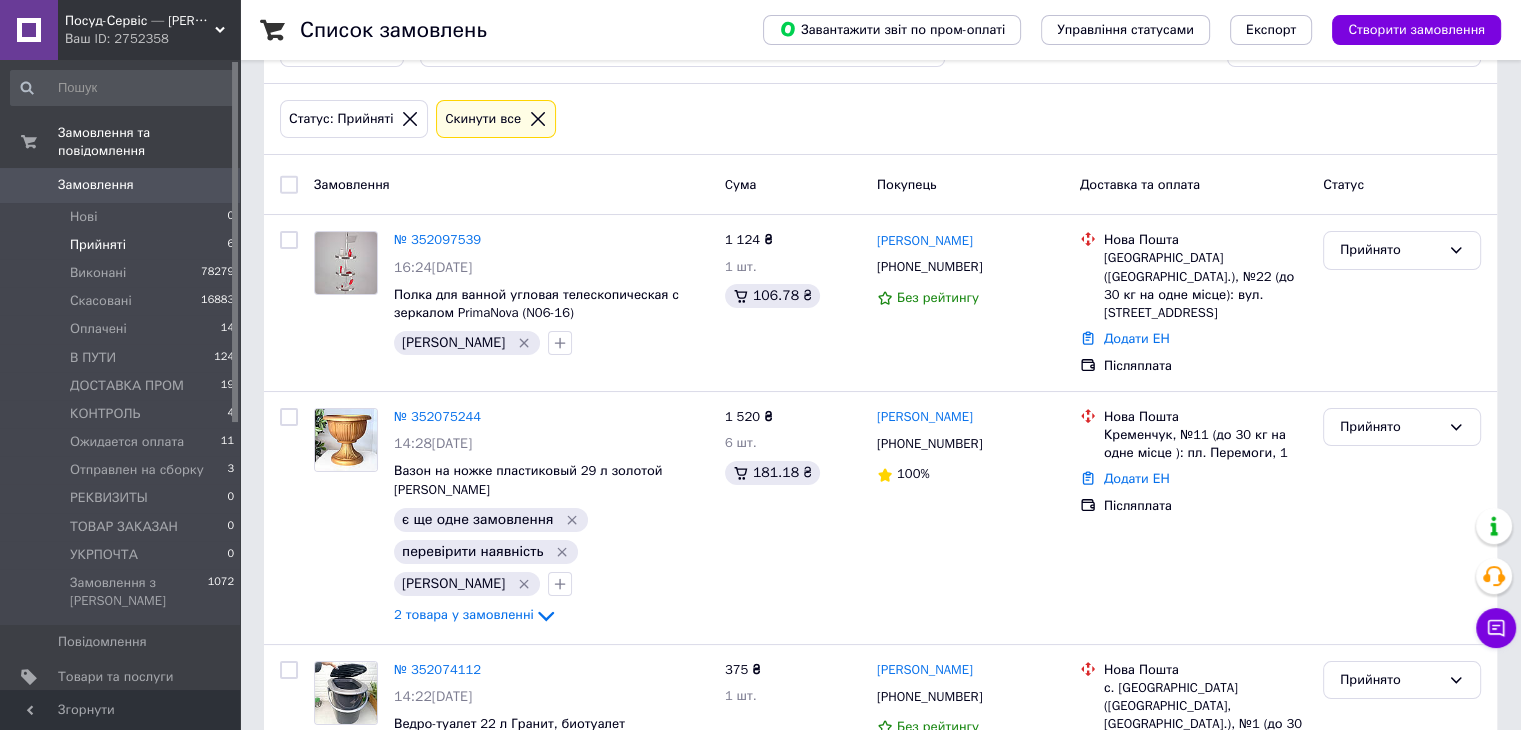scroll, scrollTop: 0, scrollLeft: 0, axis: both 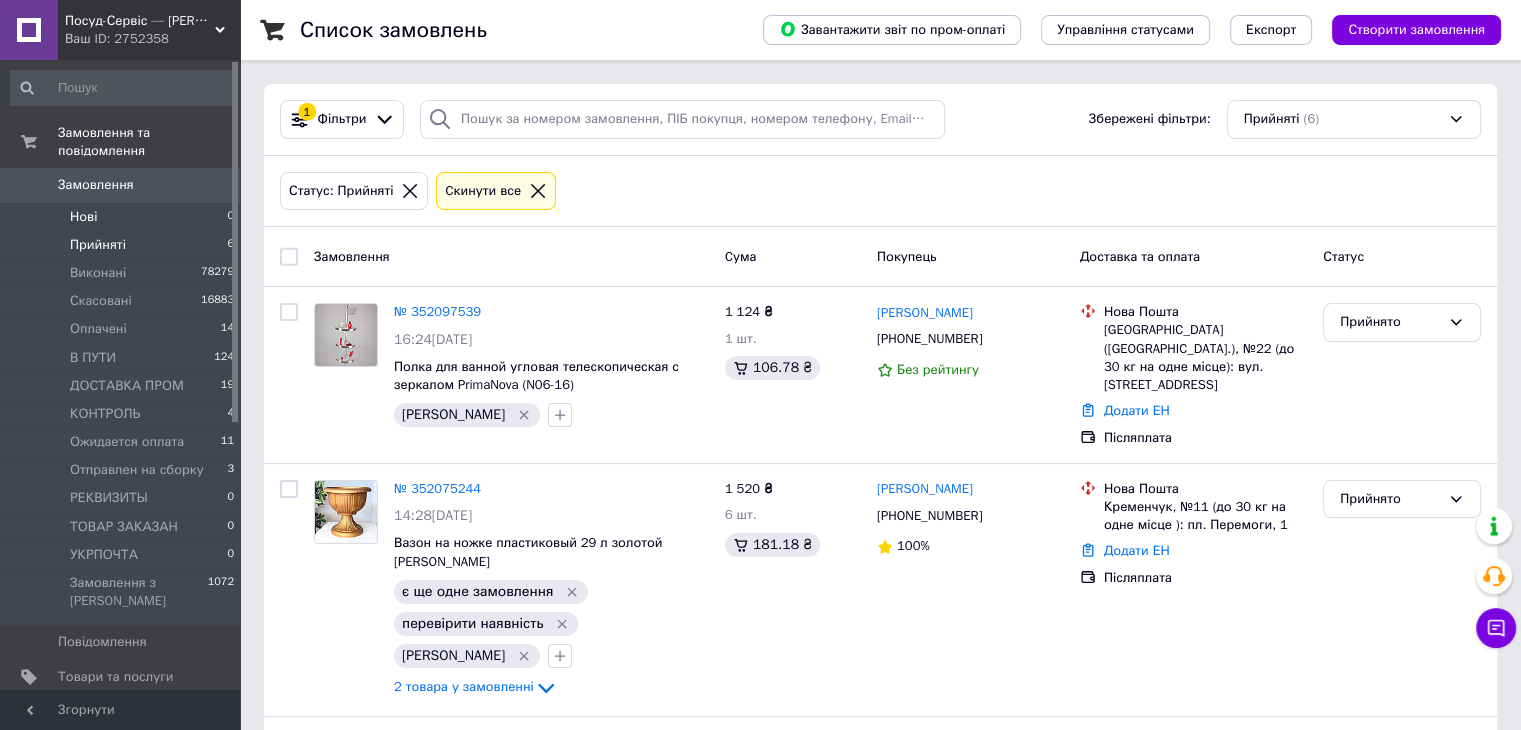 click on "Нові 0" at bounding box center (123, 217) 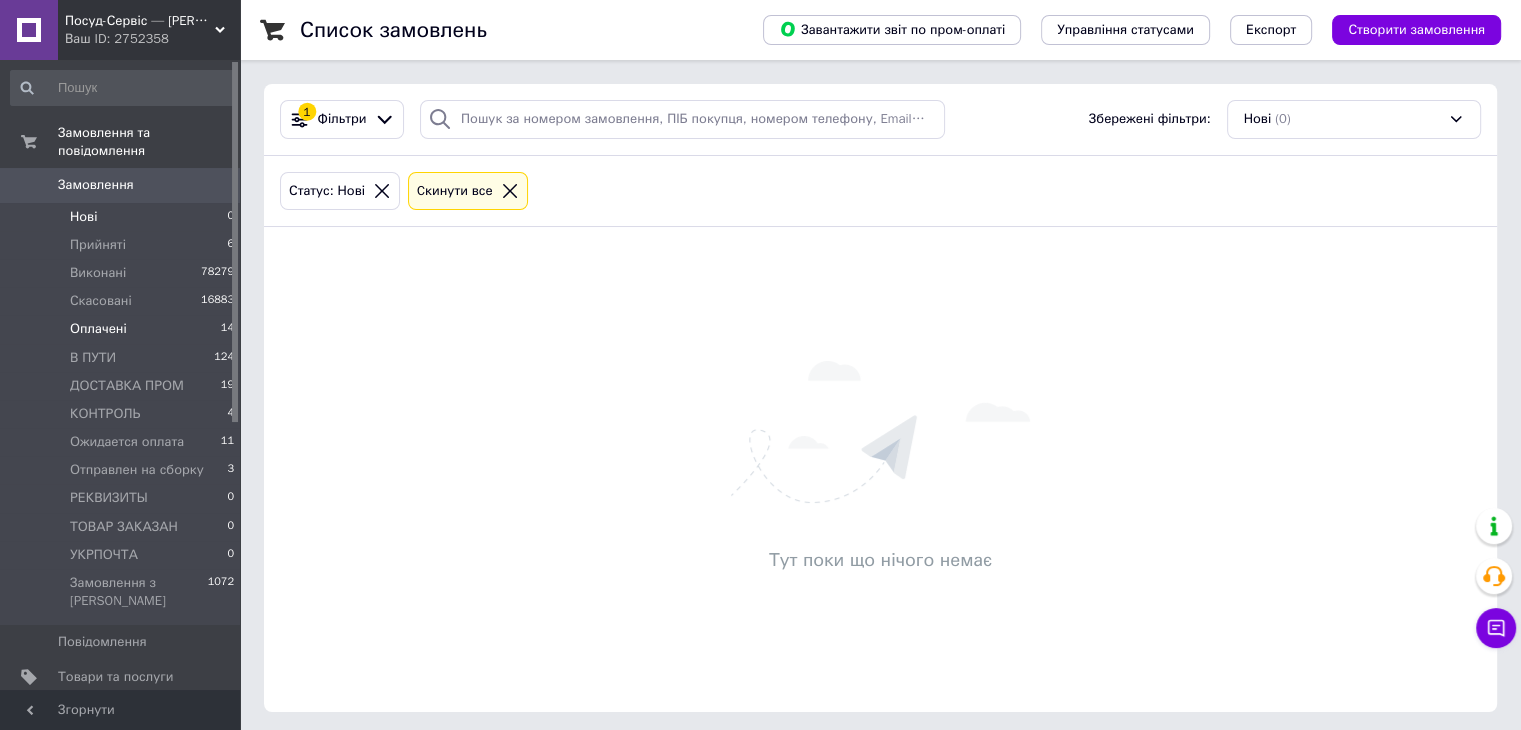 click on "Оплачені" at bounding box center [98, 329] 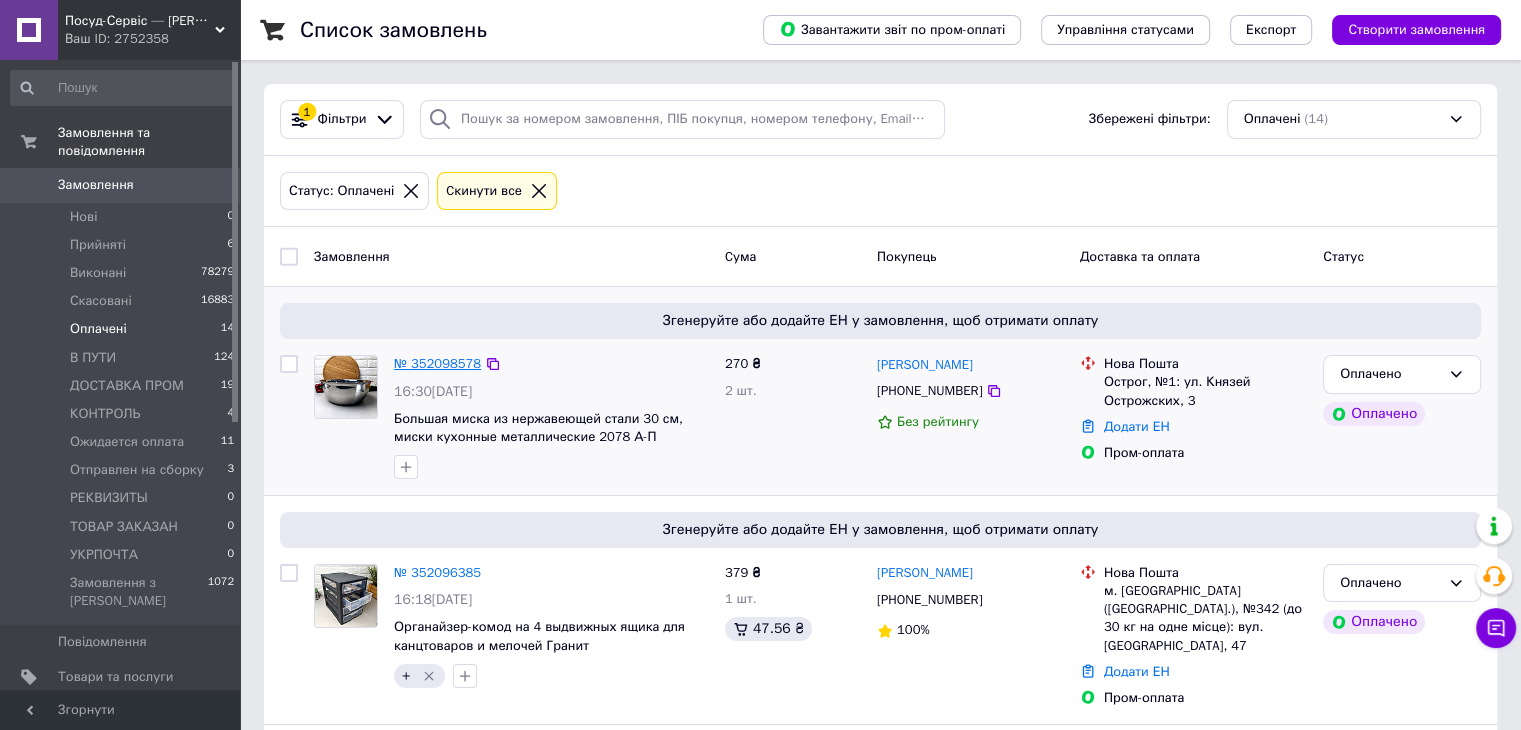 click on "№ 352098578" at bounding box center [437, 363] 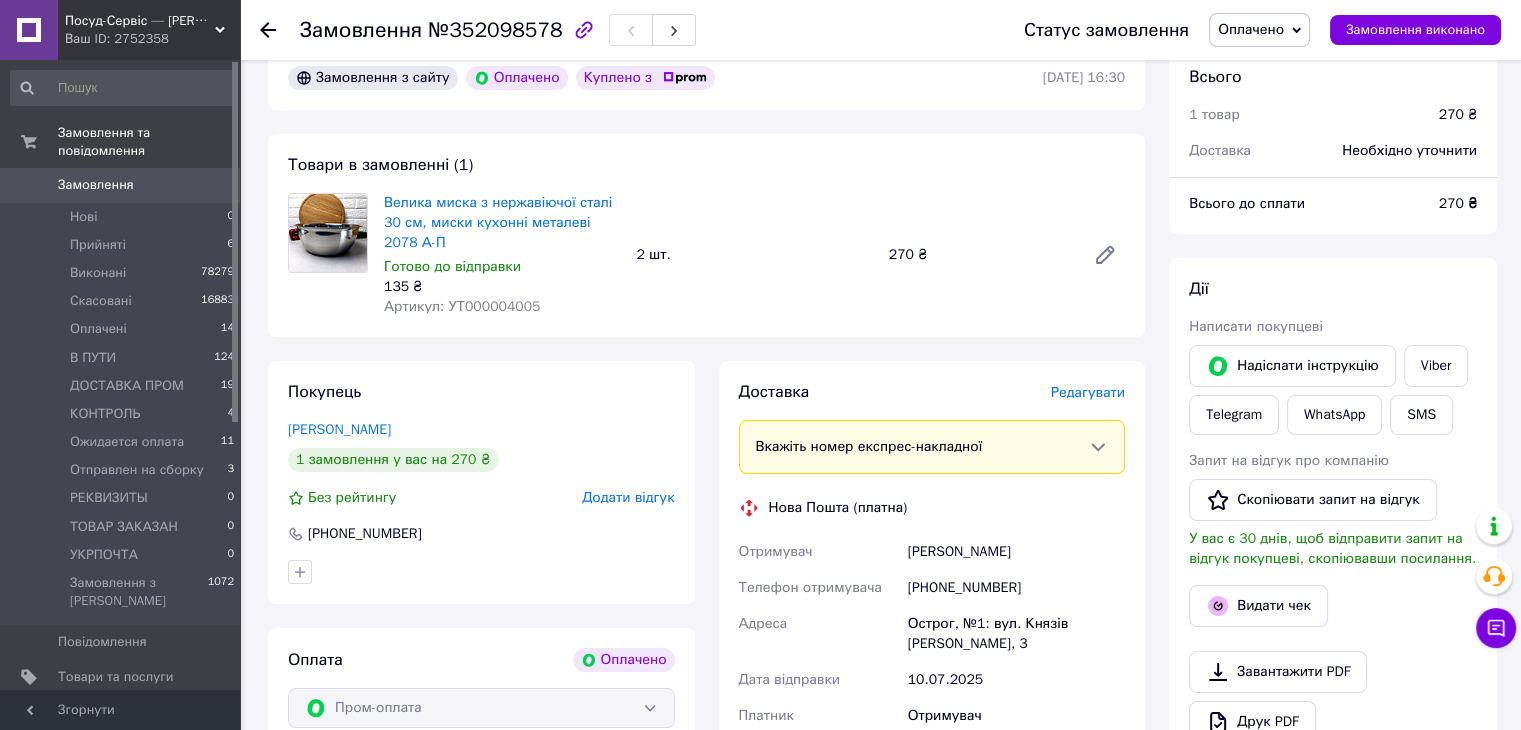 scroll, scrollTop: 200, scrollLeft: 0, axis: vertical 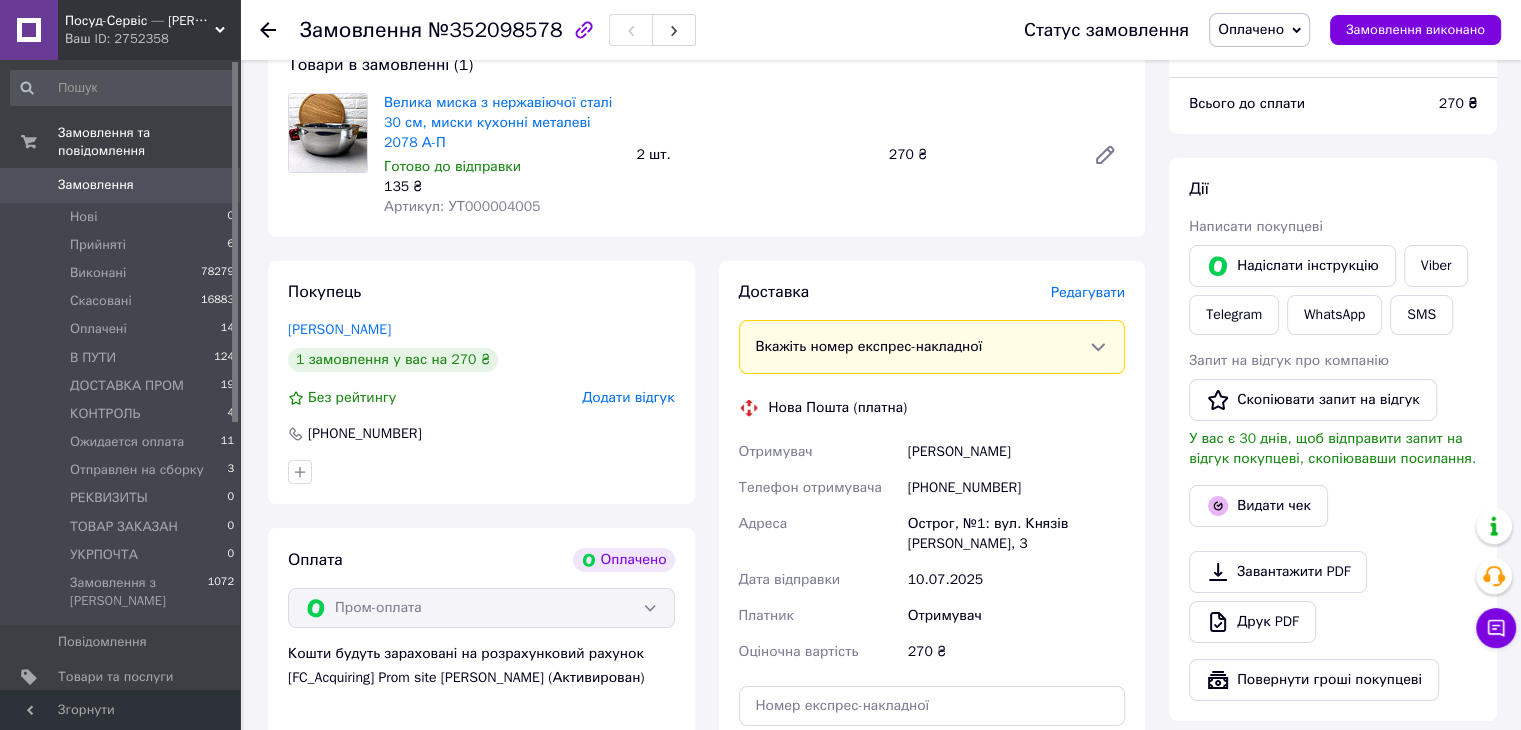 click on "Артикул: УТ000004005" at bounding box center (462, 206) 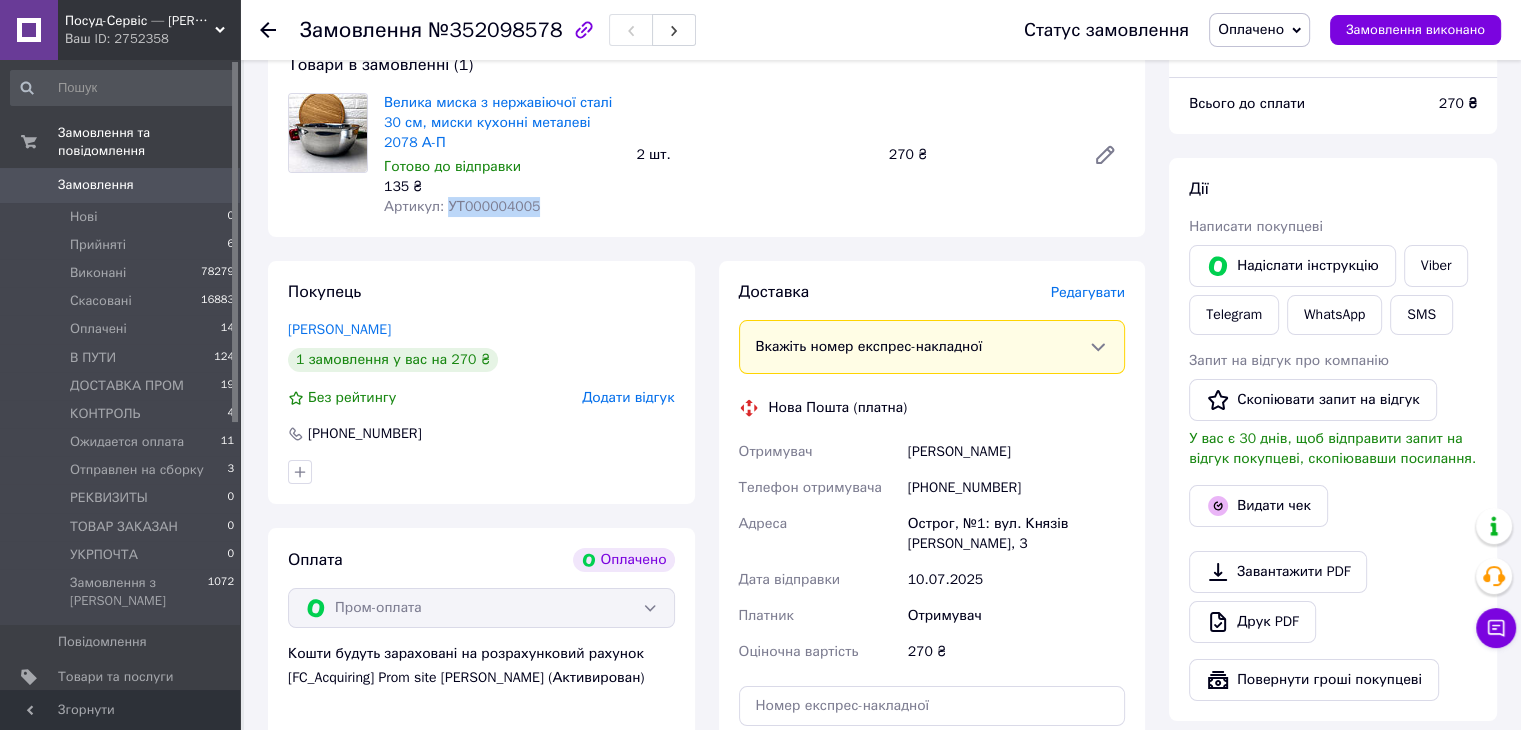 click on "Артикул: УТ000004005" at bounding box center [462, 206] 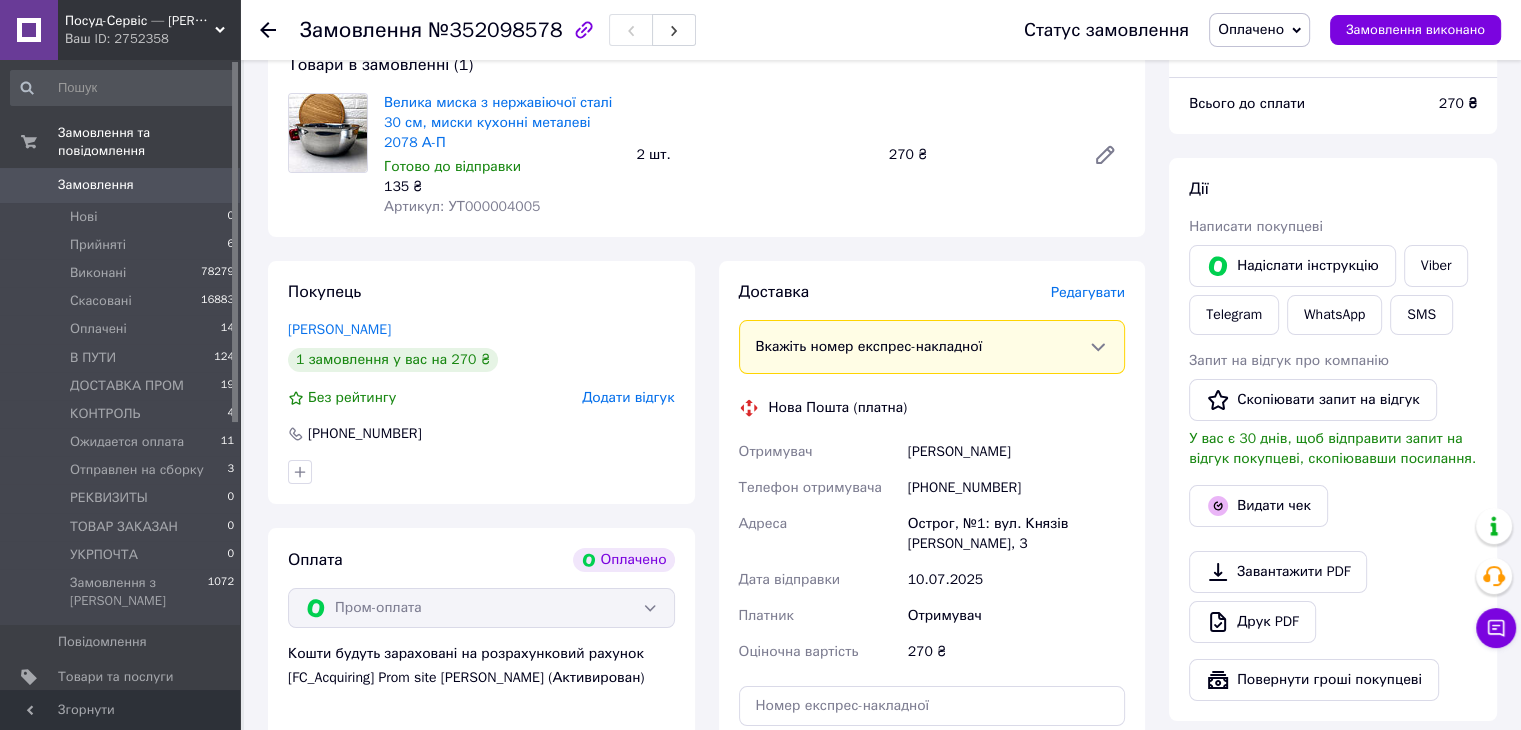 drag, startPoint x: 847, startPoint y: 201, endPoint x: 782, endPoint y: 184, distance: 67.18631 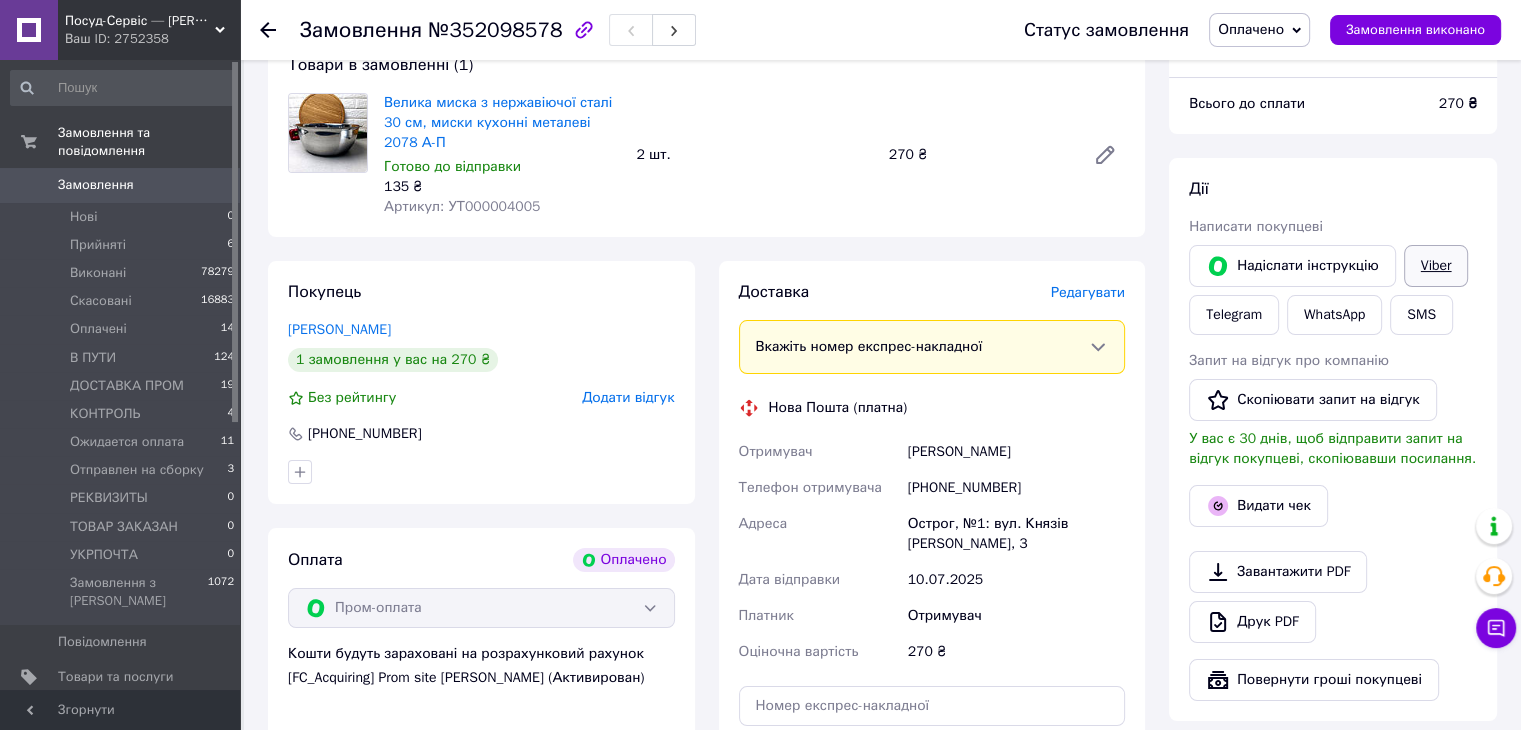 click on "Viber" at bounding box center [1436, 266] 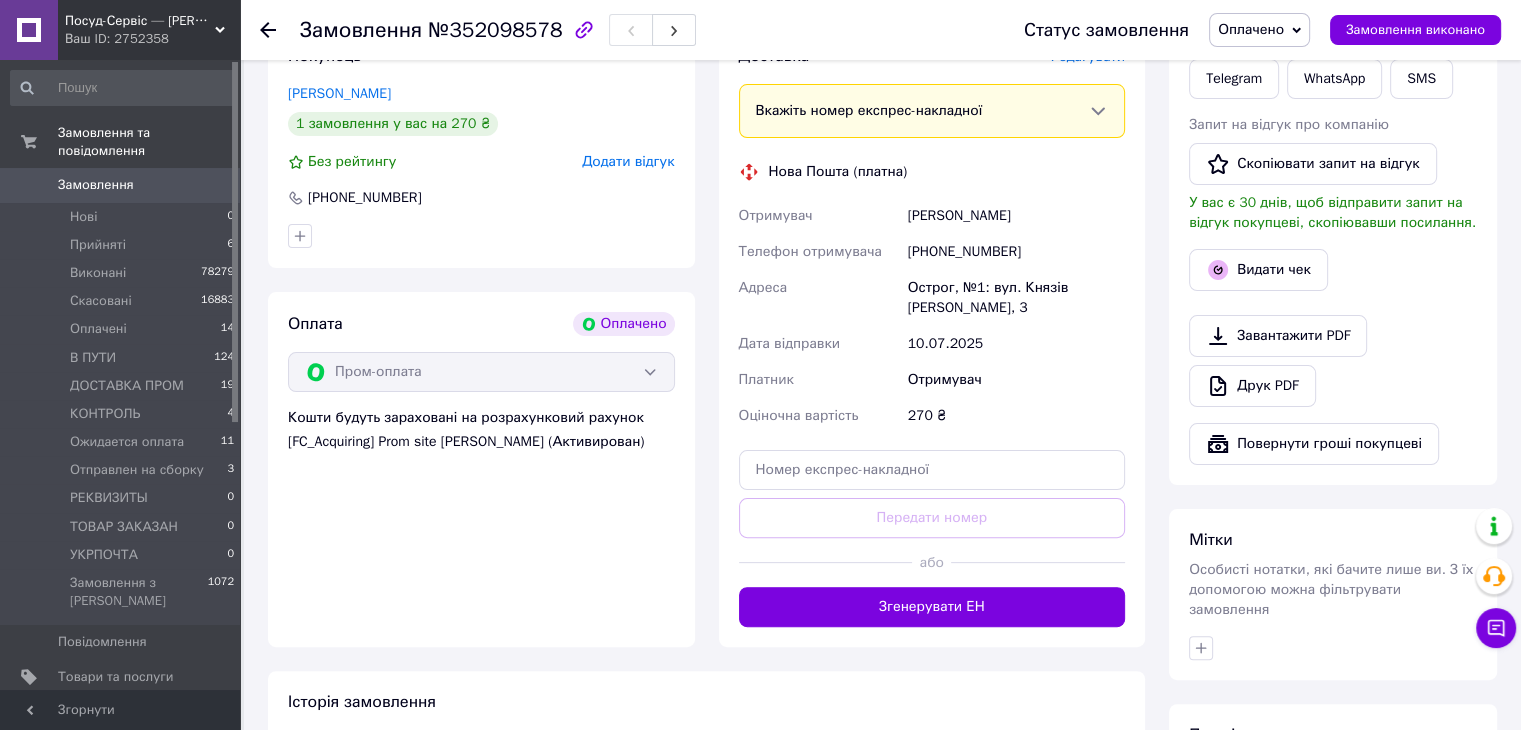 scroll, scrollTop: 500, scrollLeft: 0, axis: vertical 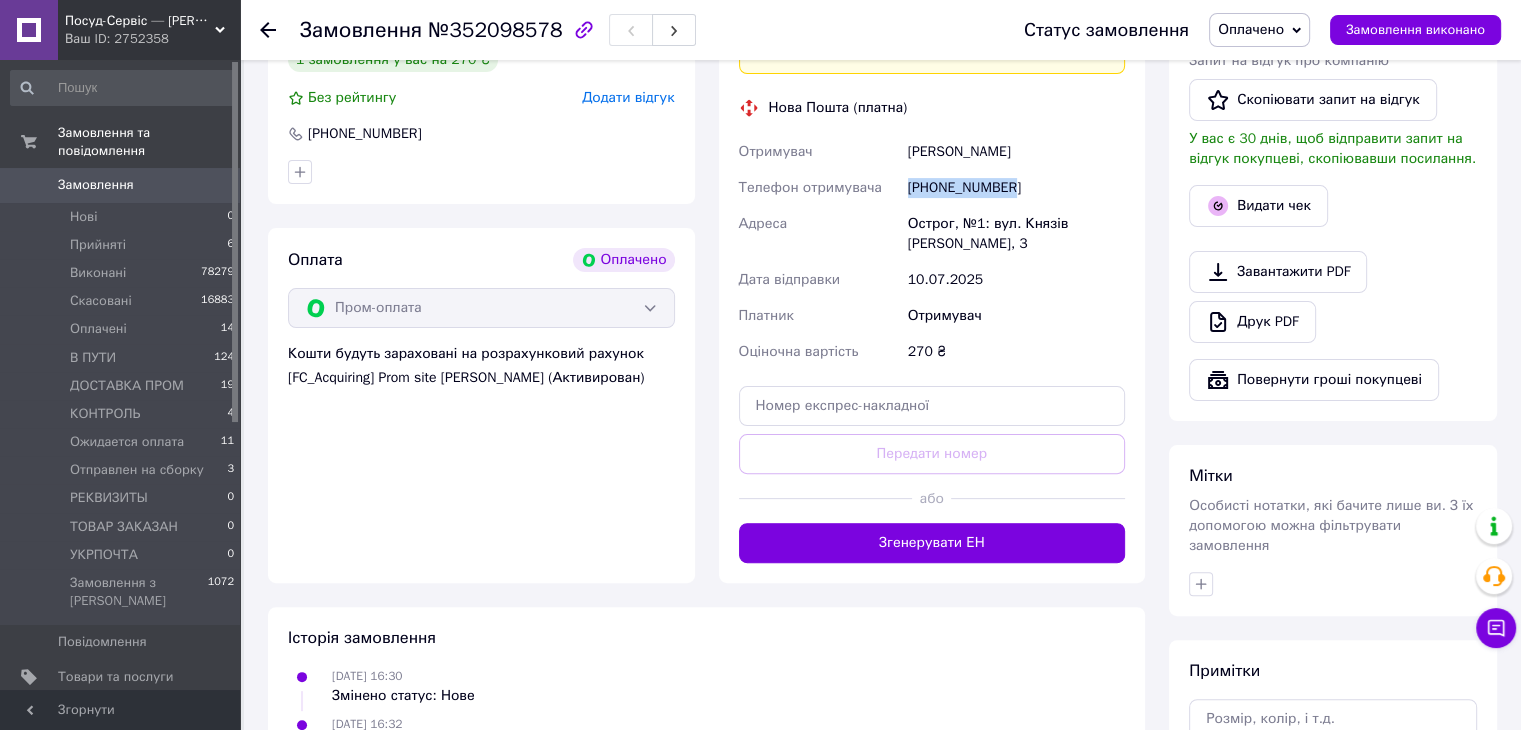 drag, startPoint x: 1028, startPoint y: 196, endPoint x: 912, endPoint y: 199, distance: 116.03879 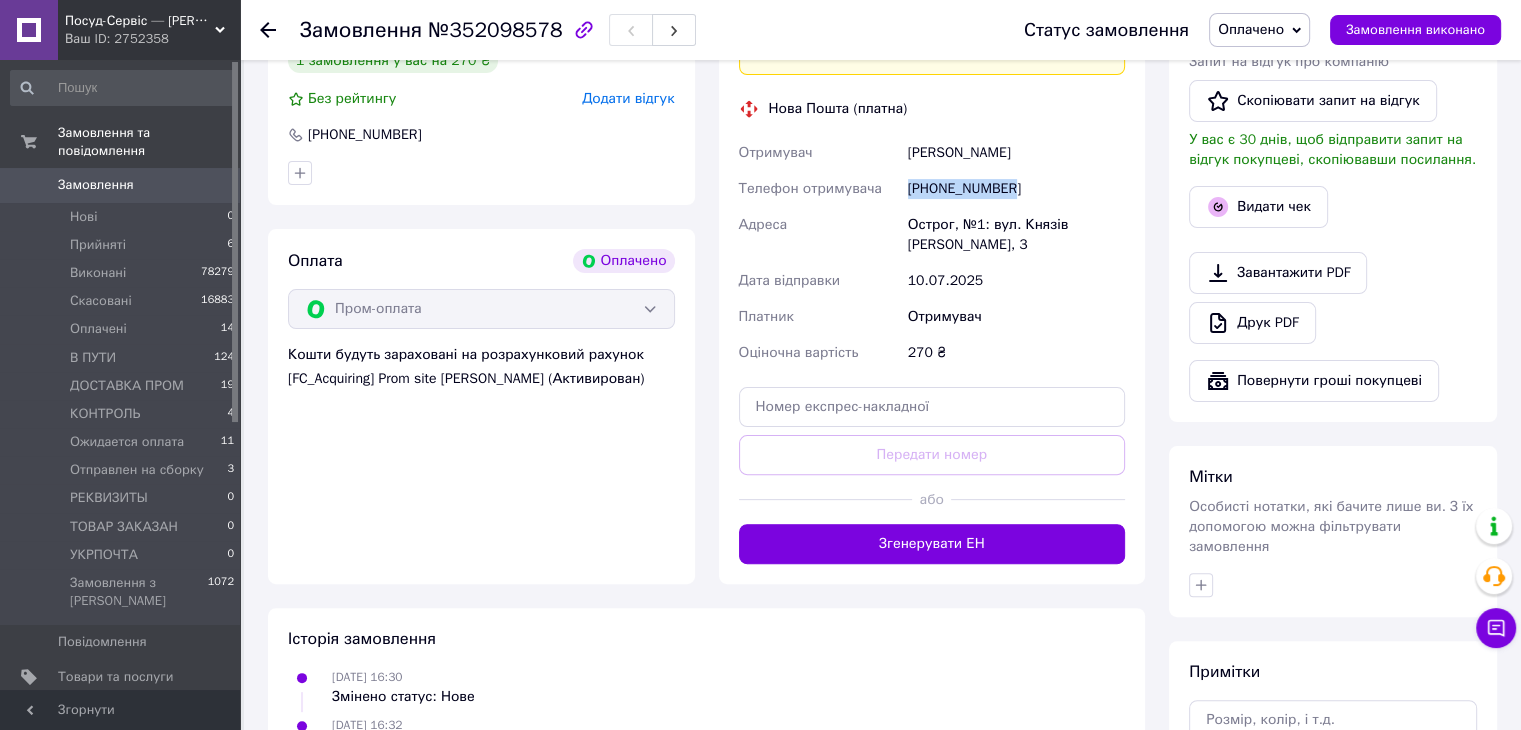scroll, scrollTop: 500, scrollLeft: 0, axis: vertical 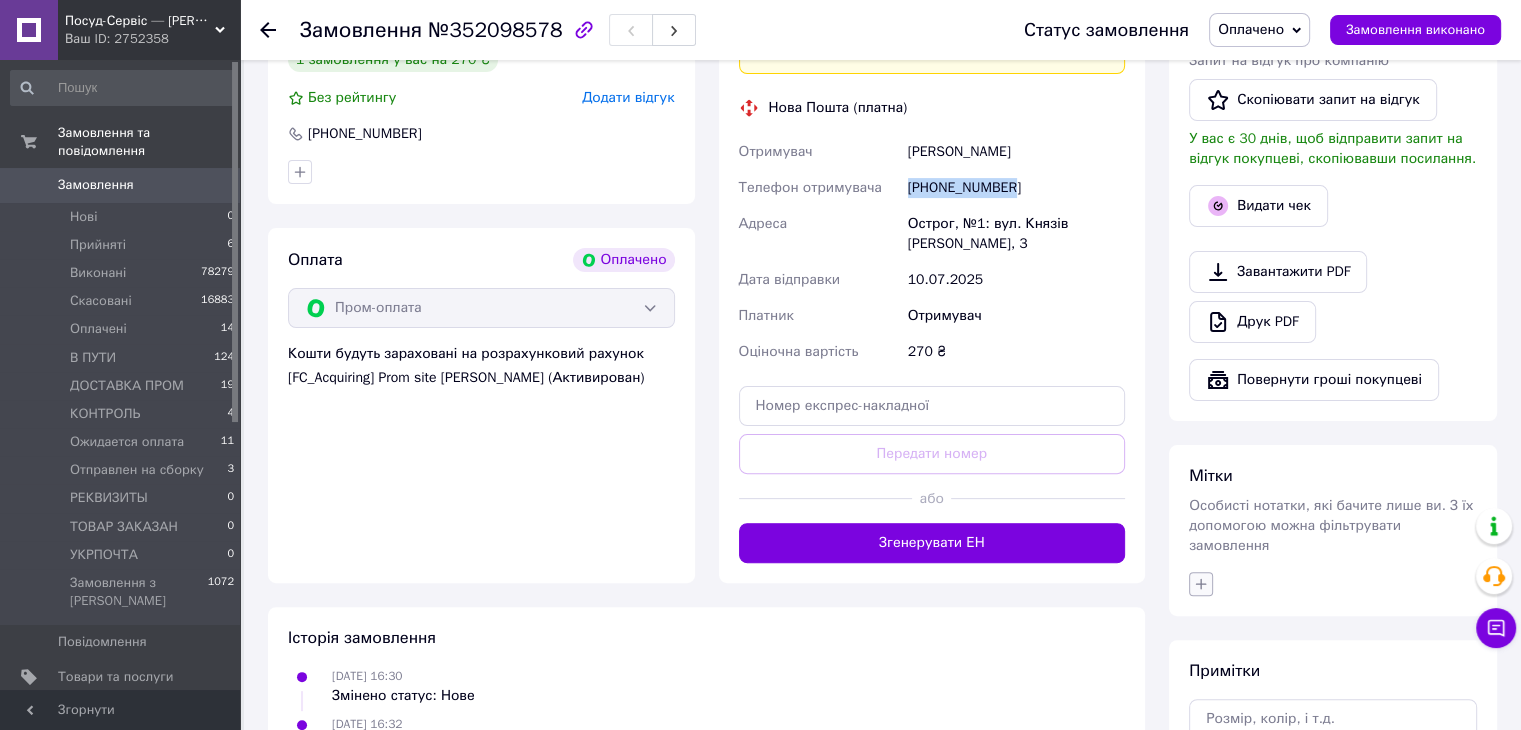 click 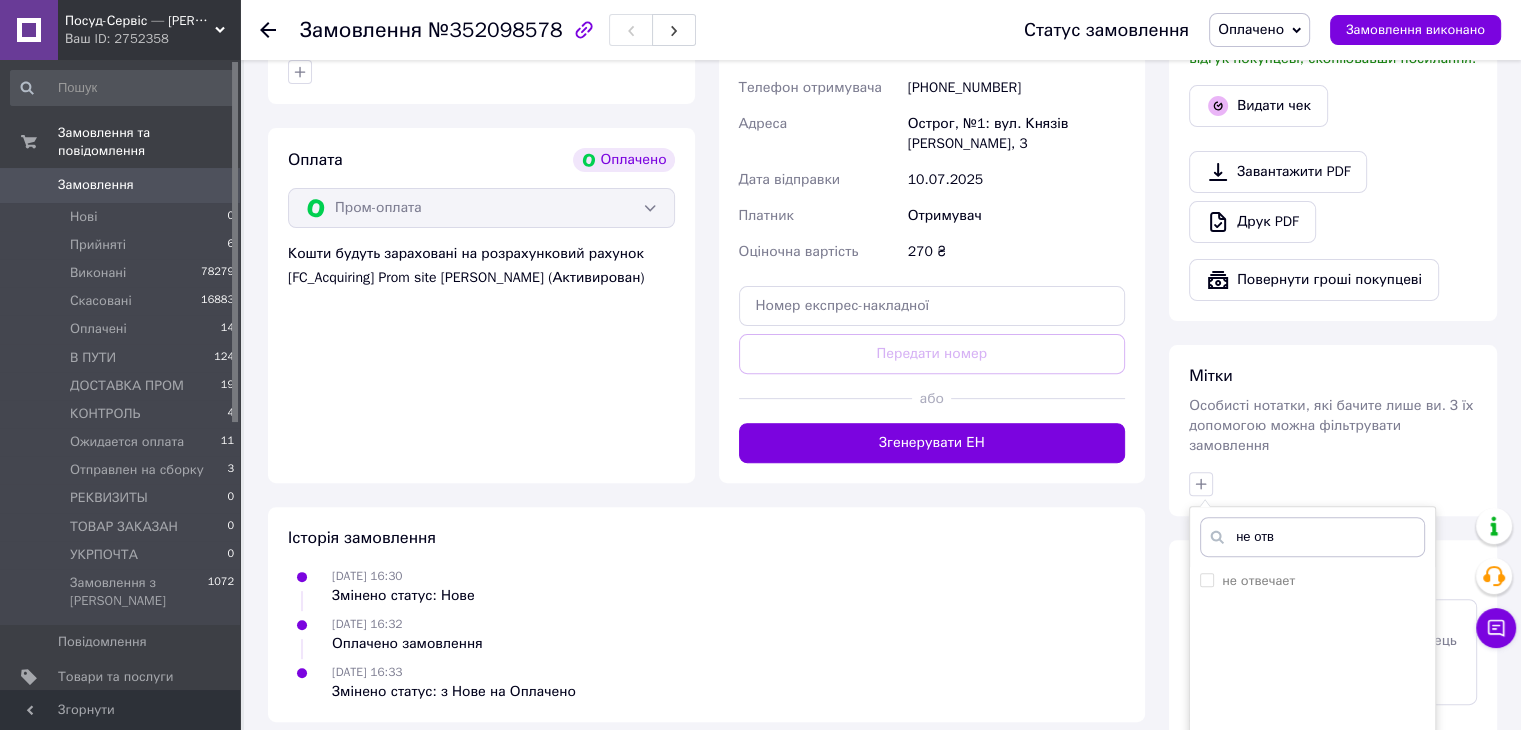 scroll, scrollTop: 700, scrollLeft: 0, axis: vertical 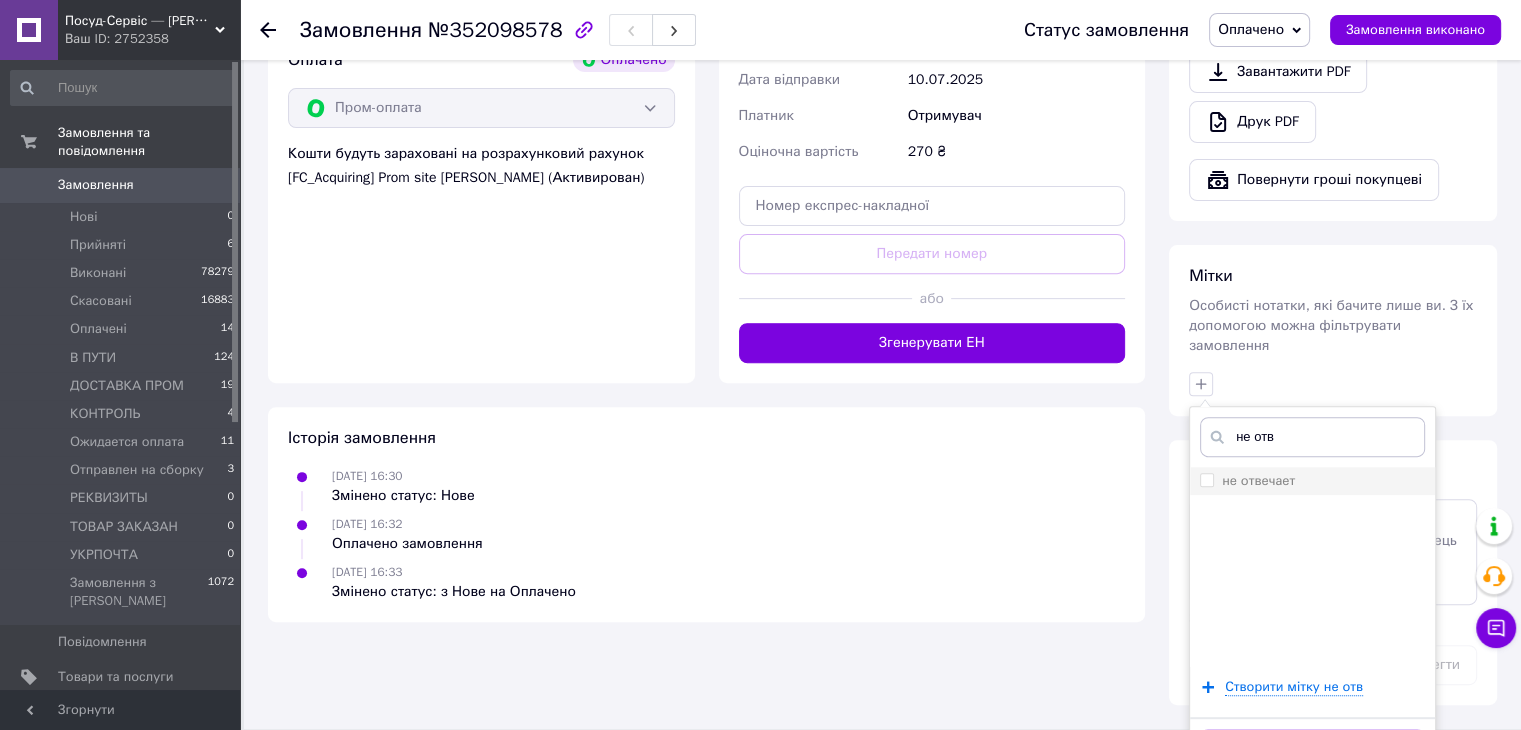 type on "не отв" 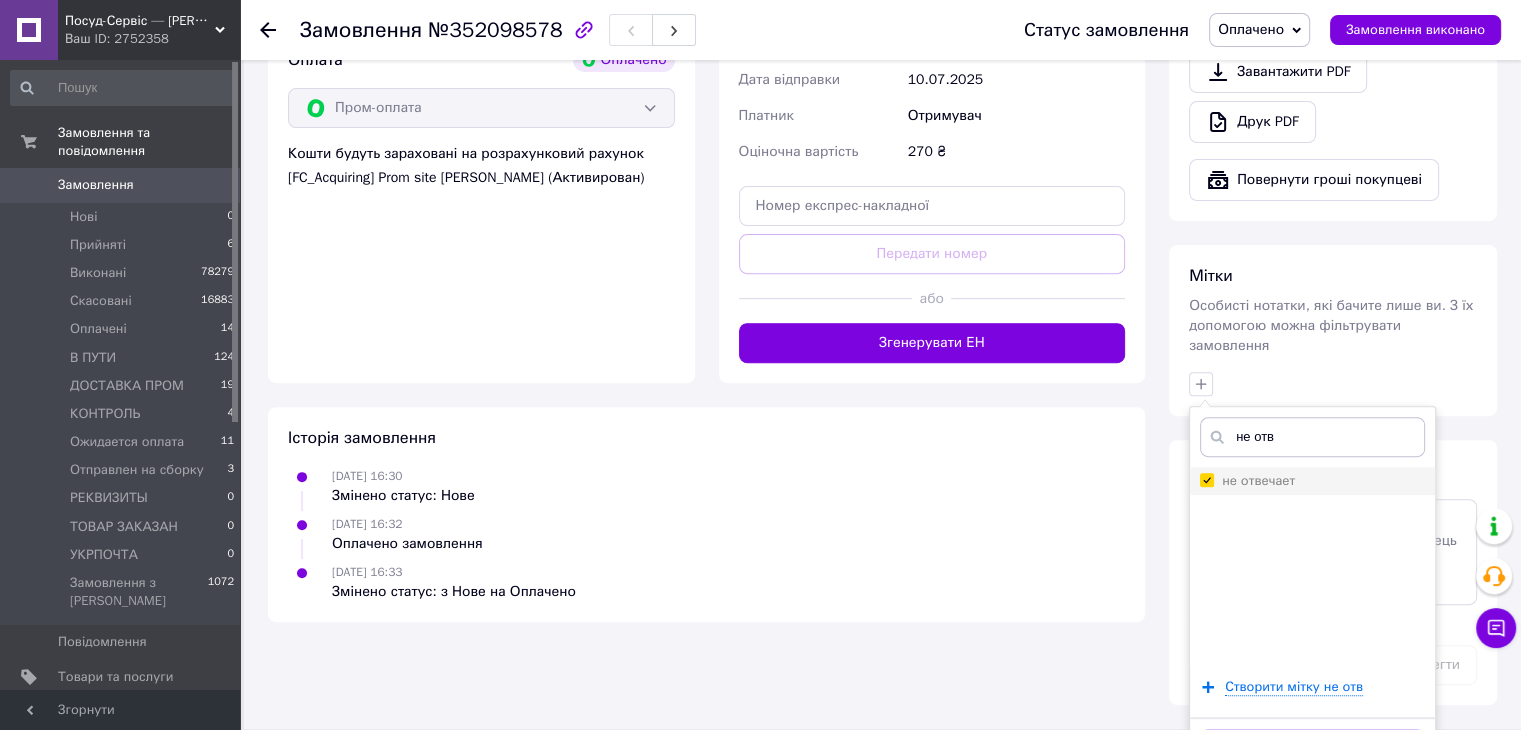 checkbox on "true" 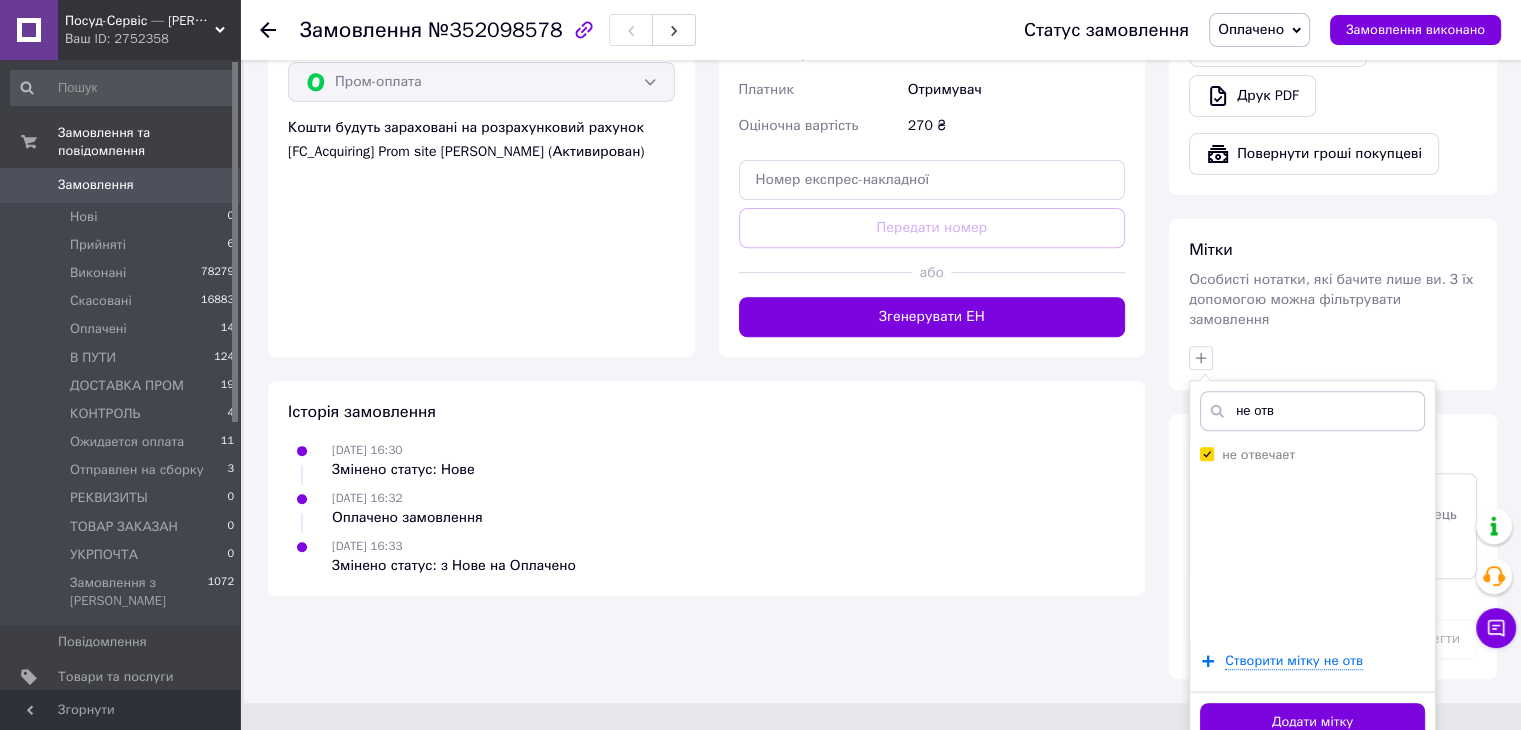 drag, startPoint x: 1321, startPoint y: 697, endPoint x: 1292, endPoint y: 657, distance: 49.40648 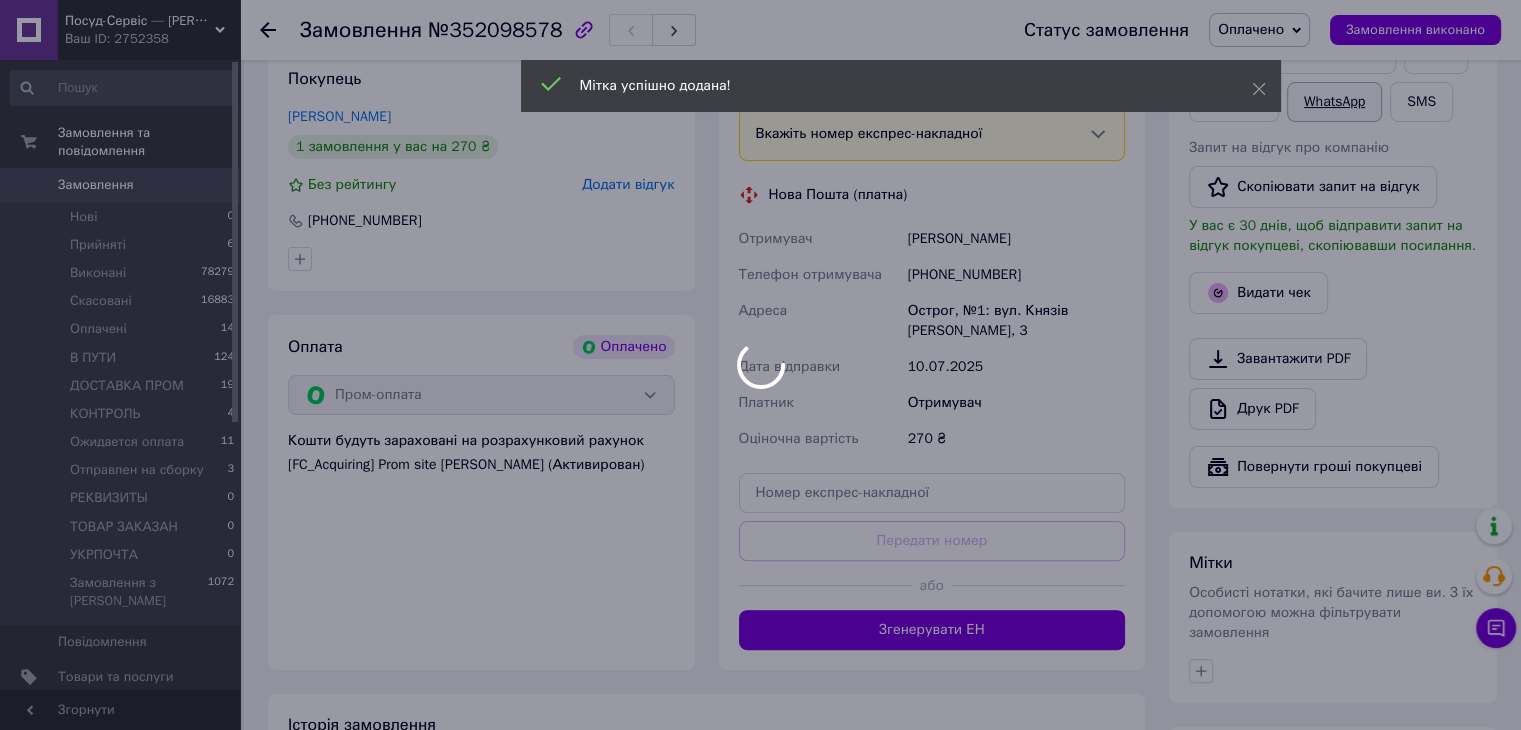 scroll, scrollTop: 378, scrollLeft: 0, axis: vertical 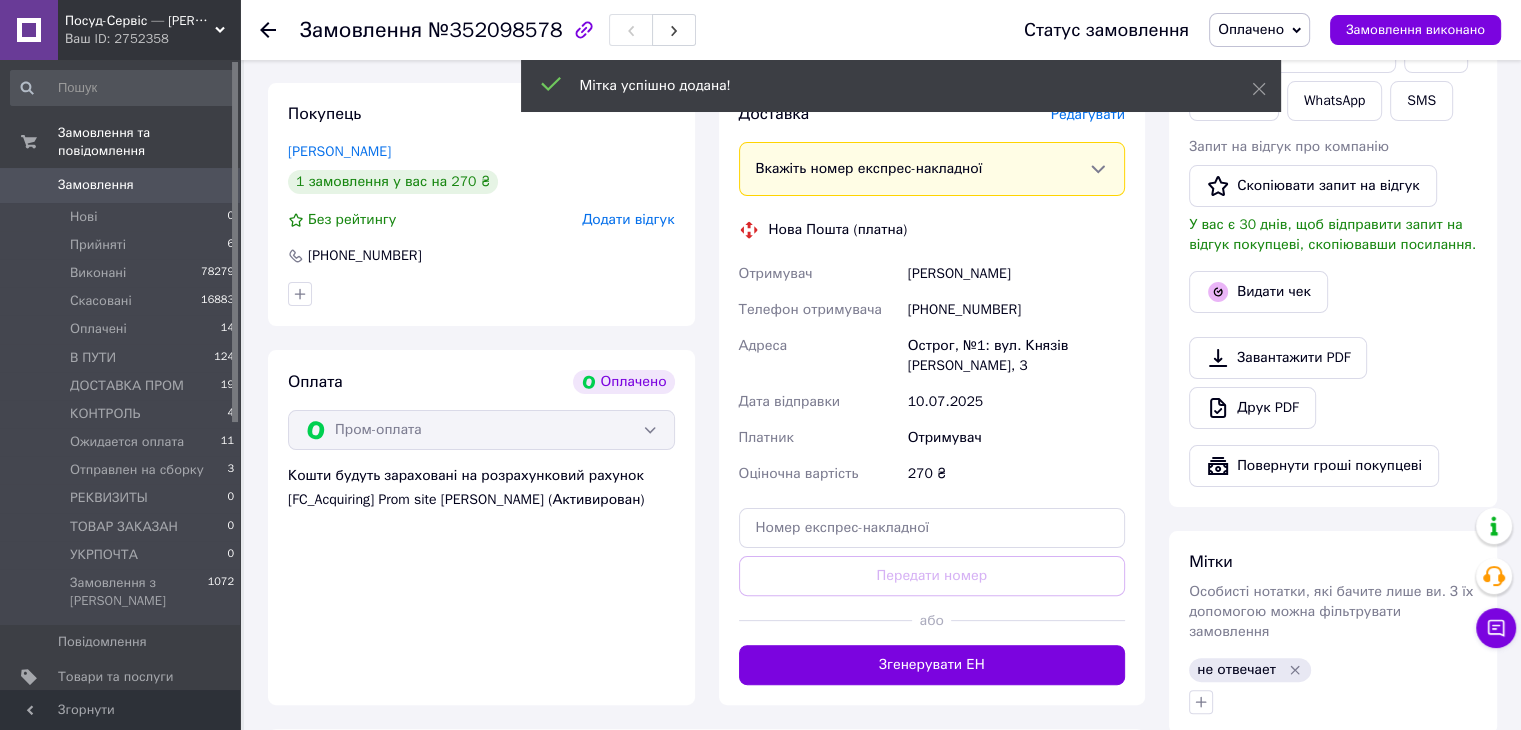 click on "Оплачено" at bounding box center (1259, 30) 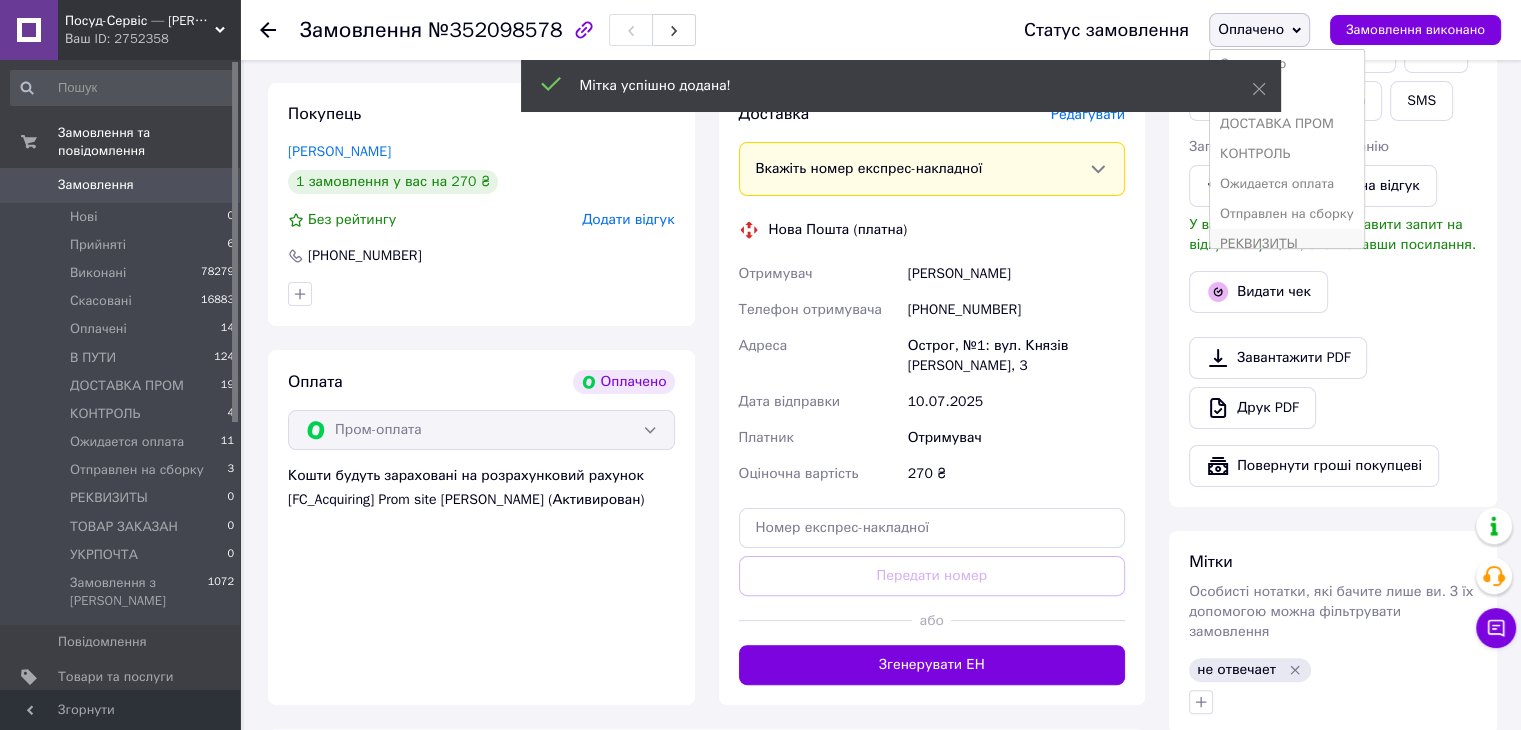scroll, scrollTop: 100, scrollLeft: 0, axis: vertical 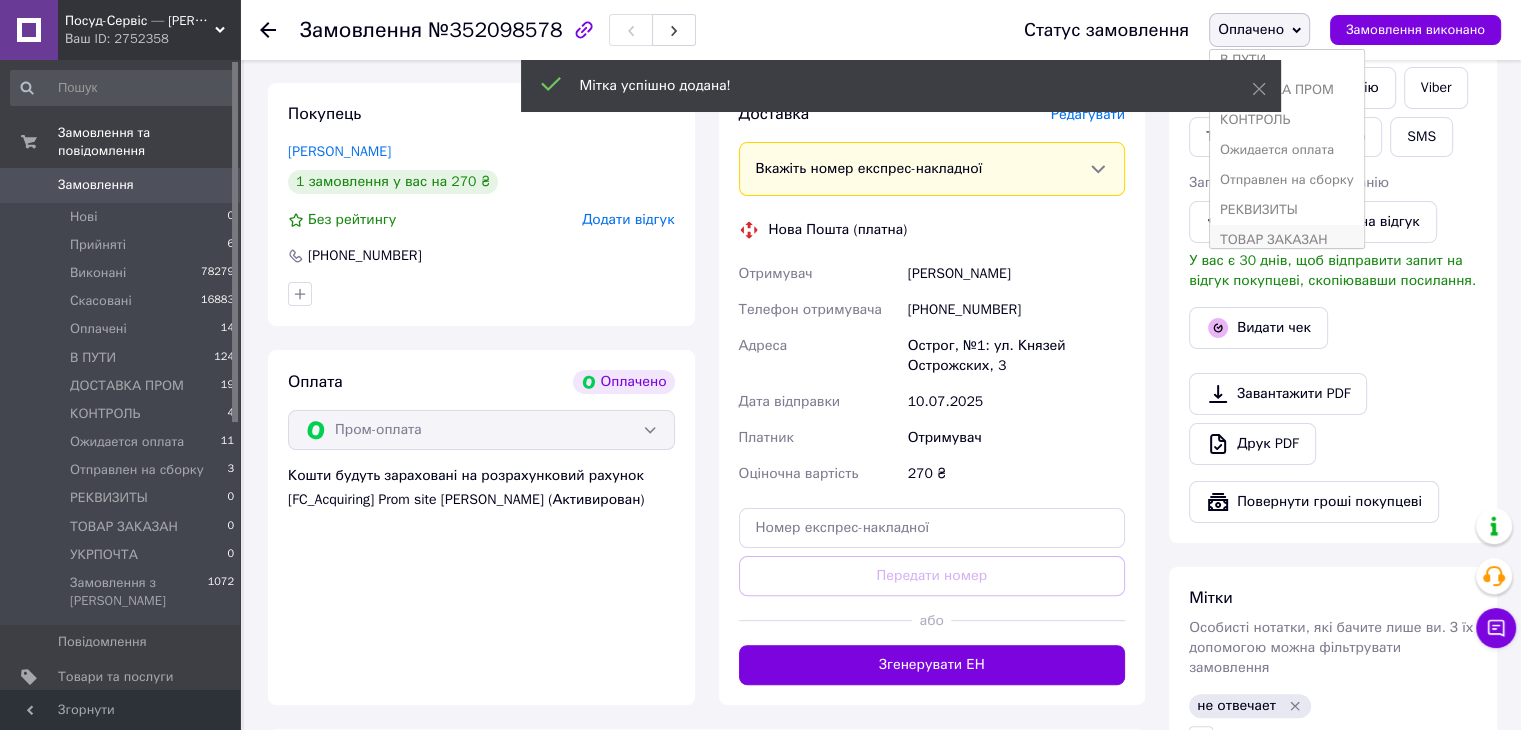 click on "ТОВАР ЗАКАЗАН" at bounding box center (1287, 240) 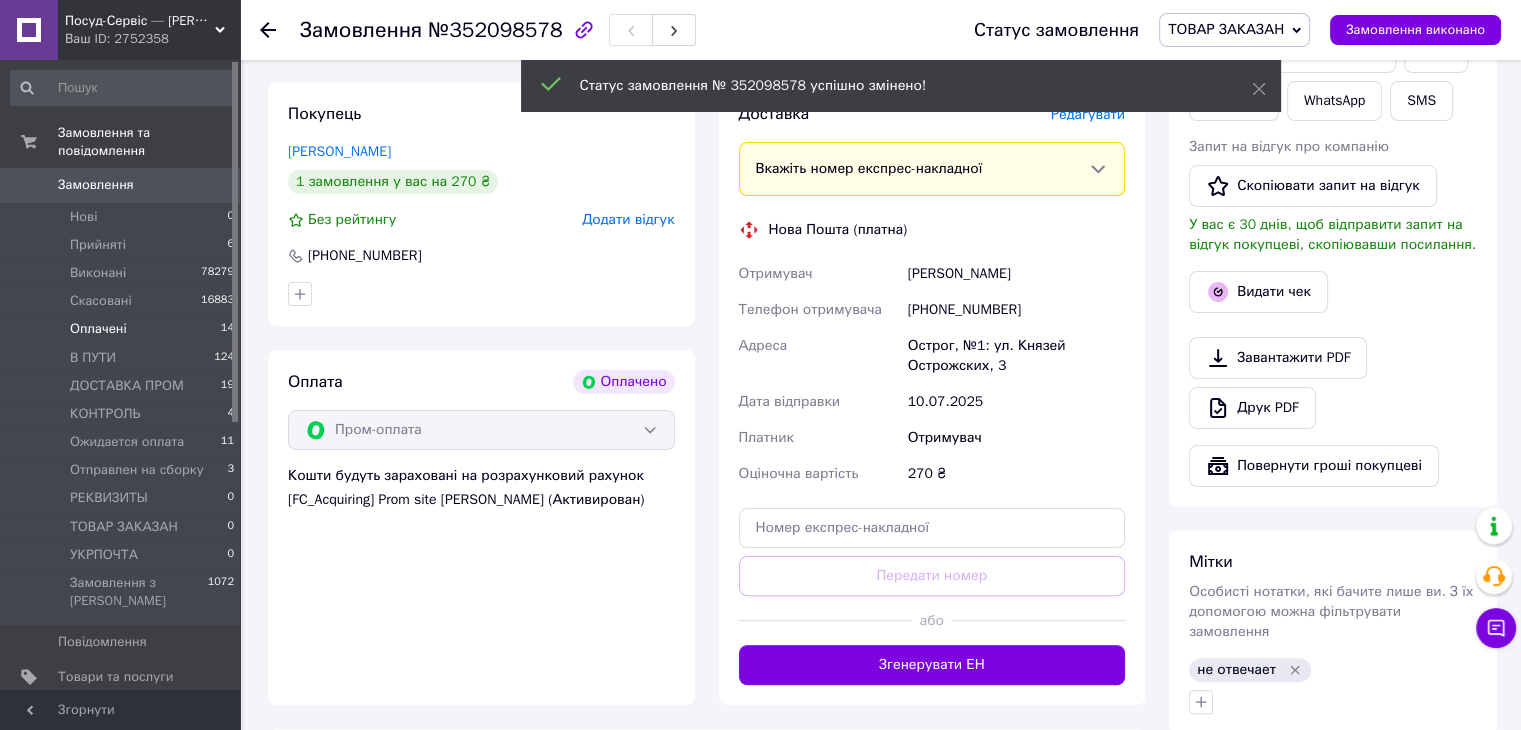 click on "Оплачені" at bounding box center (98, 329) 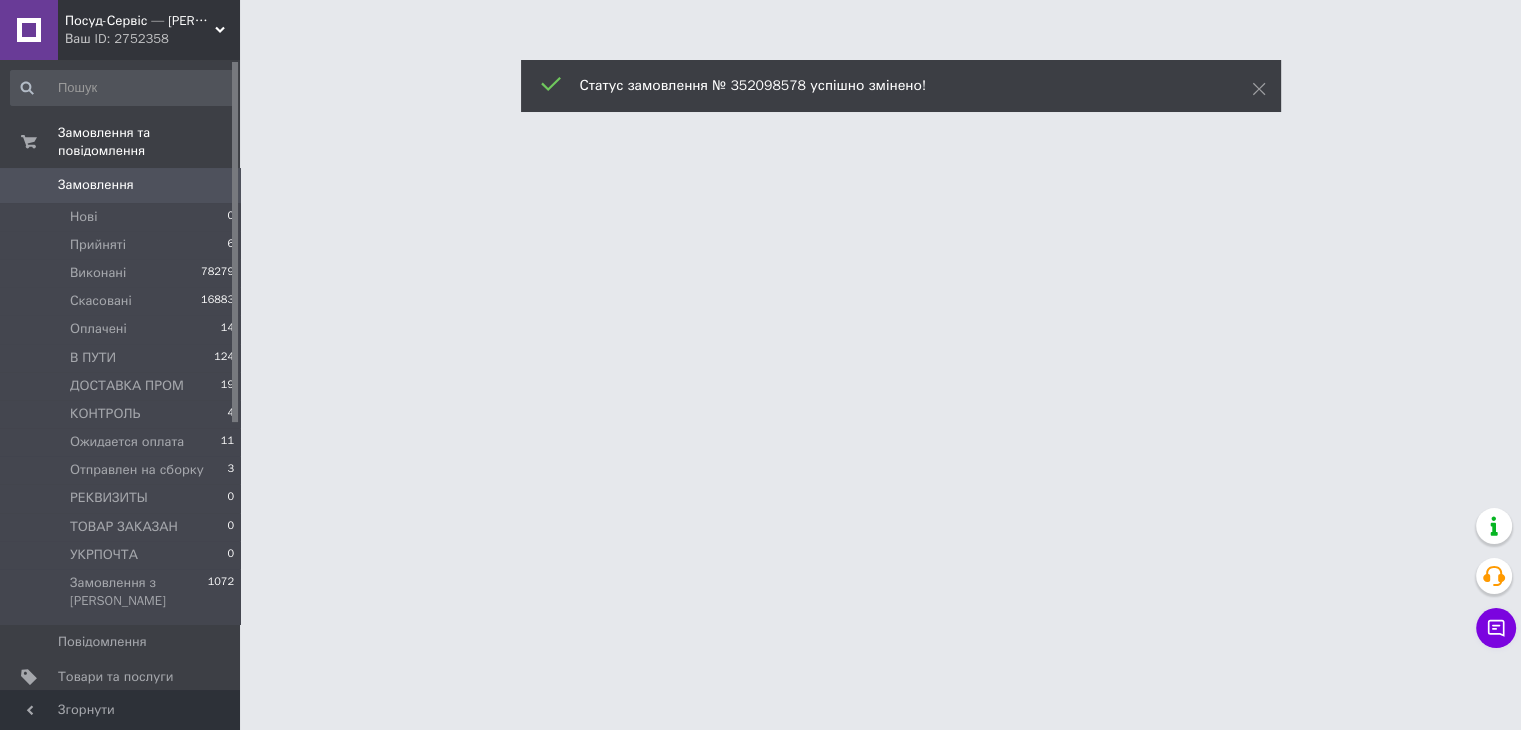 scroll, scrollTop: 0, scrollLeft: 0, axis: both 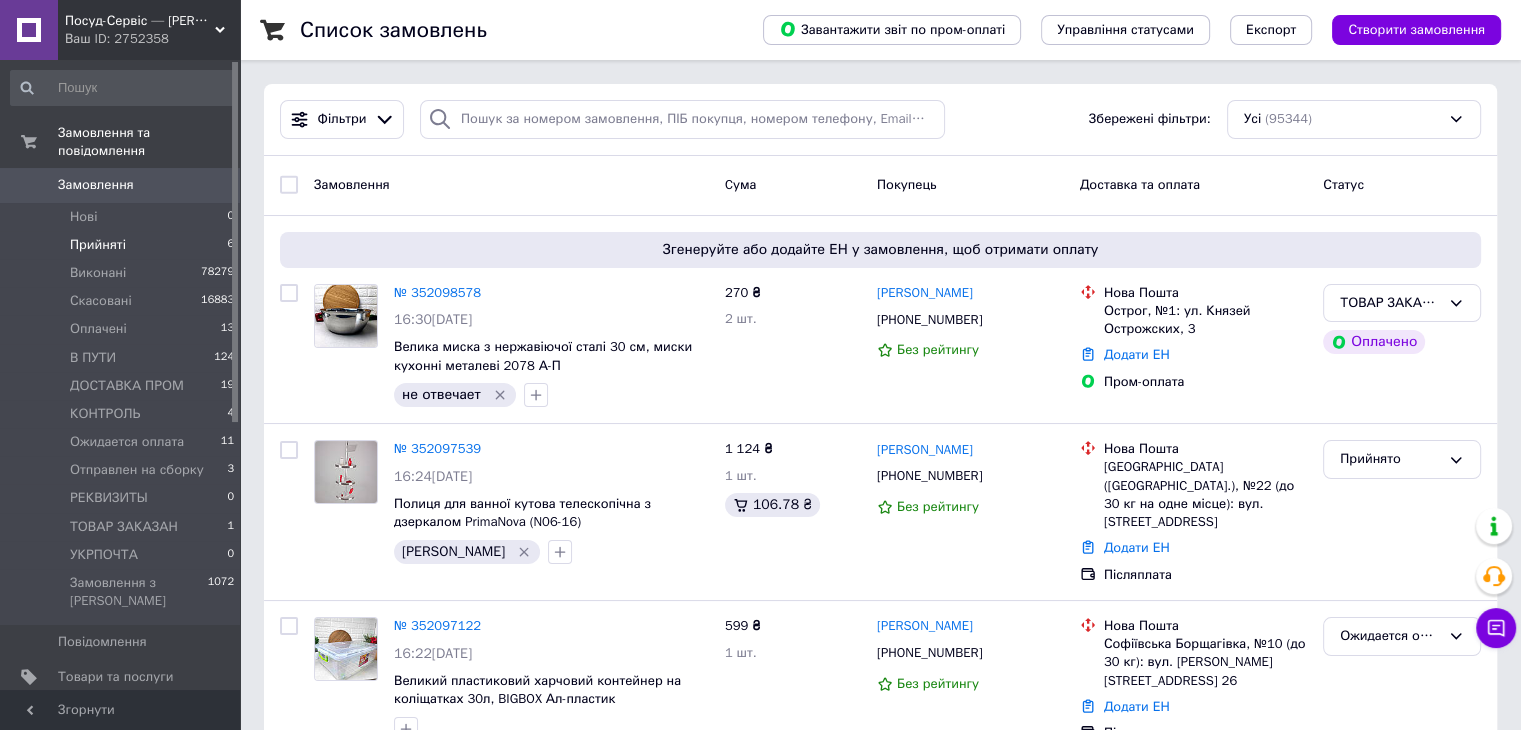 click on "Прийняті 6" at bounding box center (123, 245) 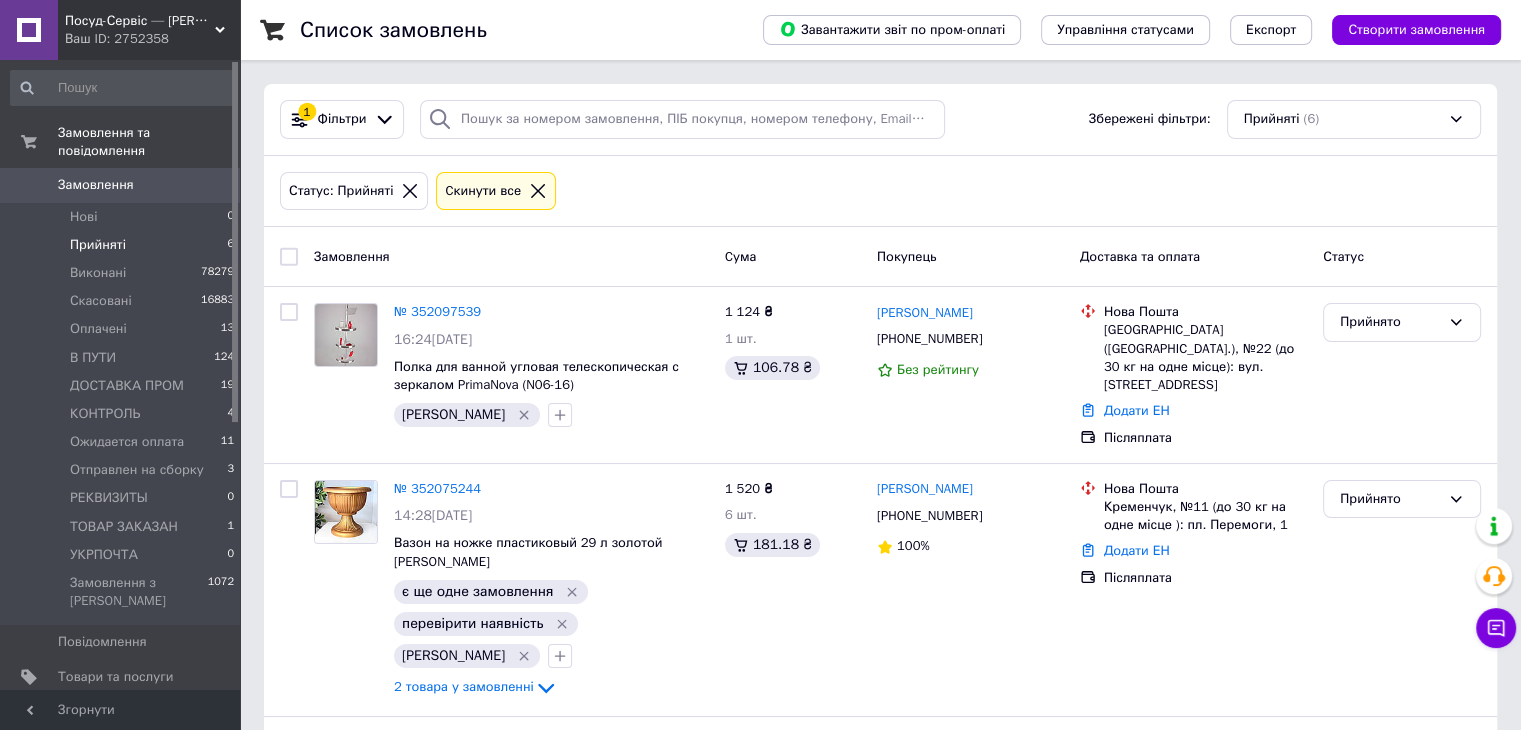 scroll, scrollTop: 200, scrollLeft: 0, axis: vertical 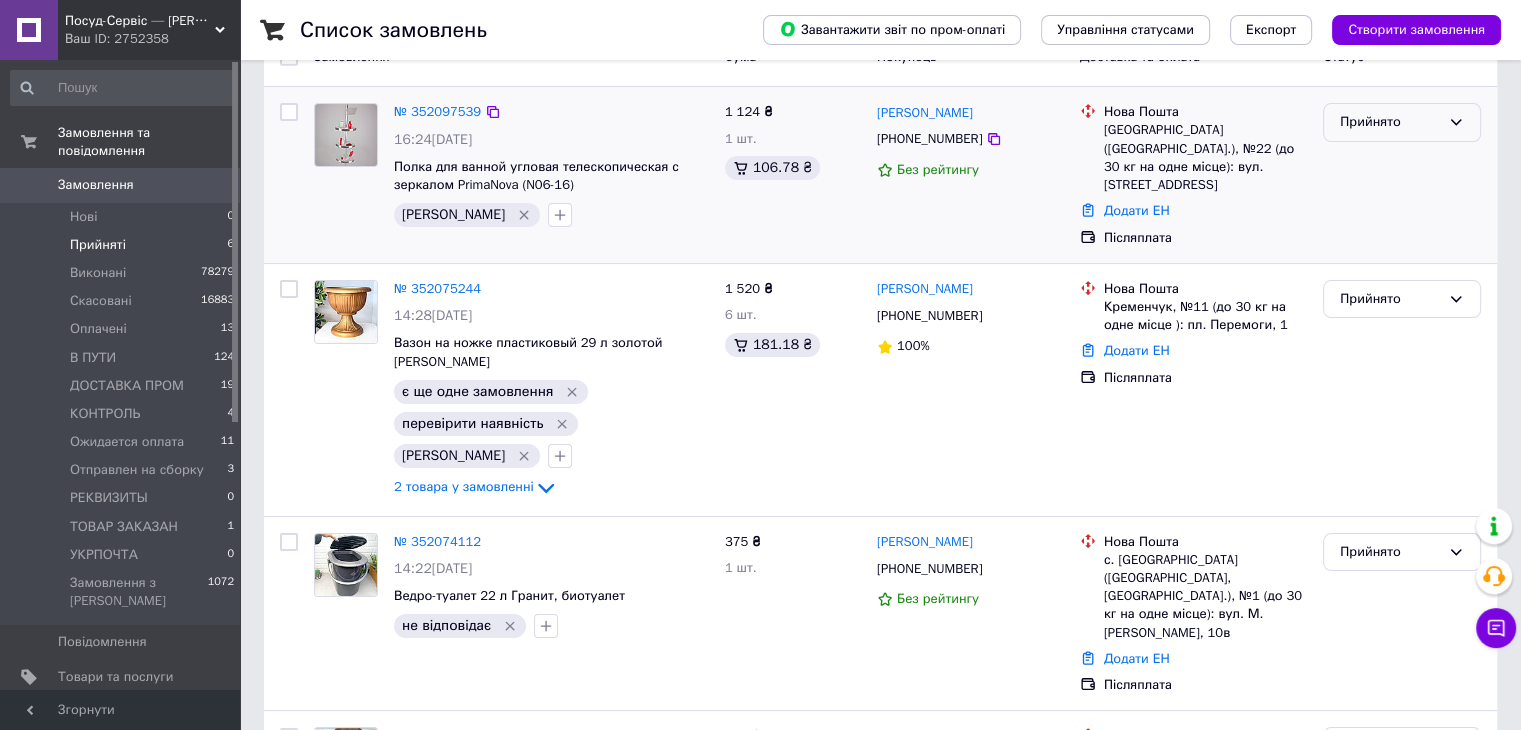 click on "Прийнято" at bounding box center (1402, 122) 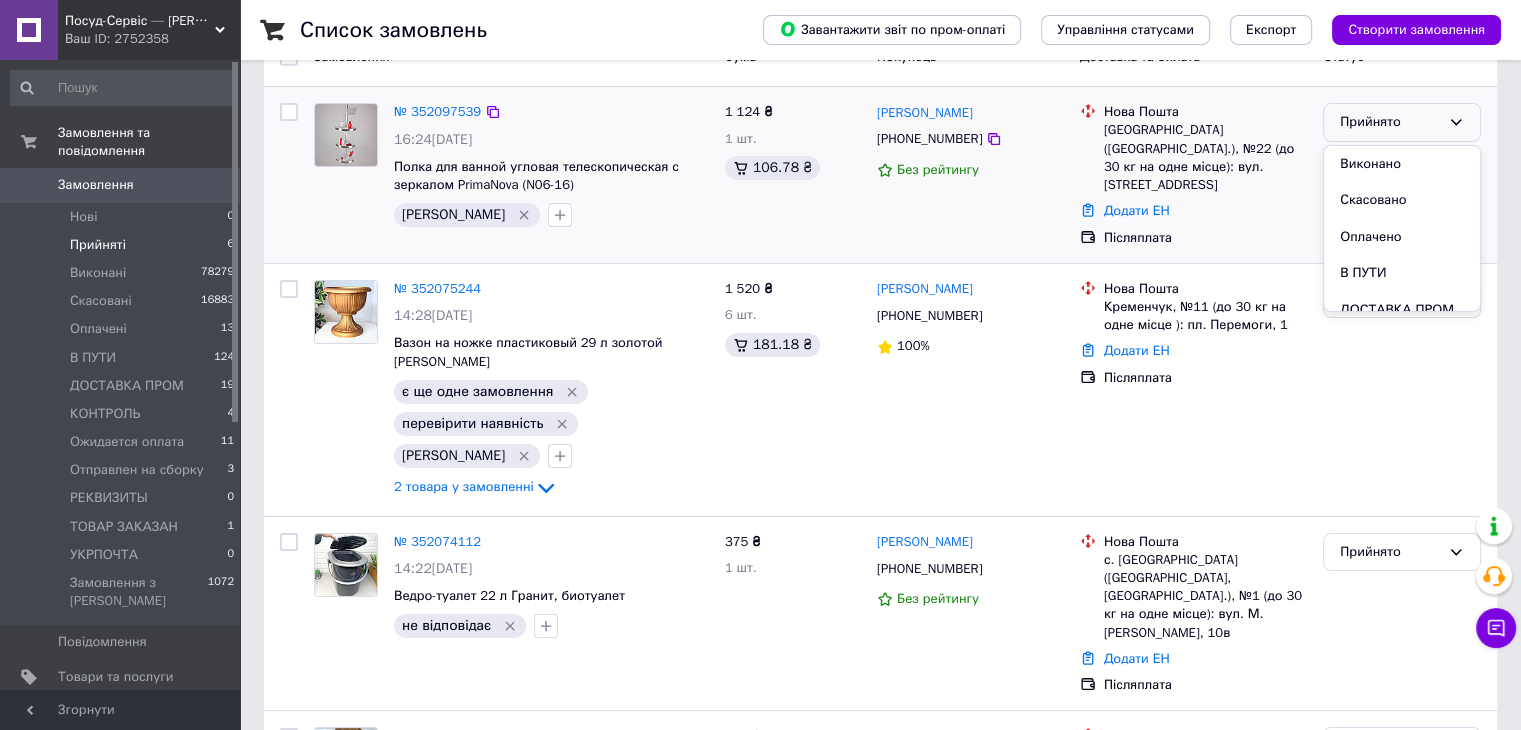 drag, startPoint x: 1340, startPoint y: 192, endPoint x: 1074, endPoint y: 184, distance: 266.12027 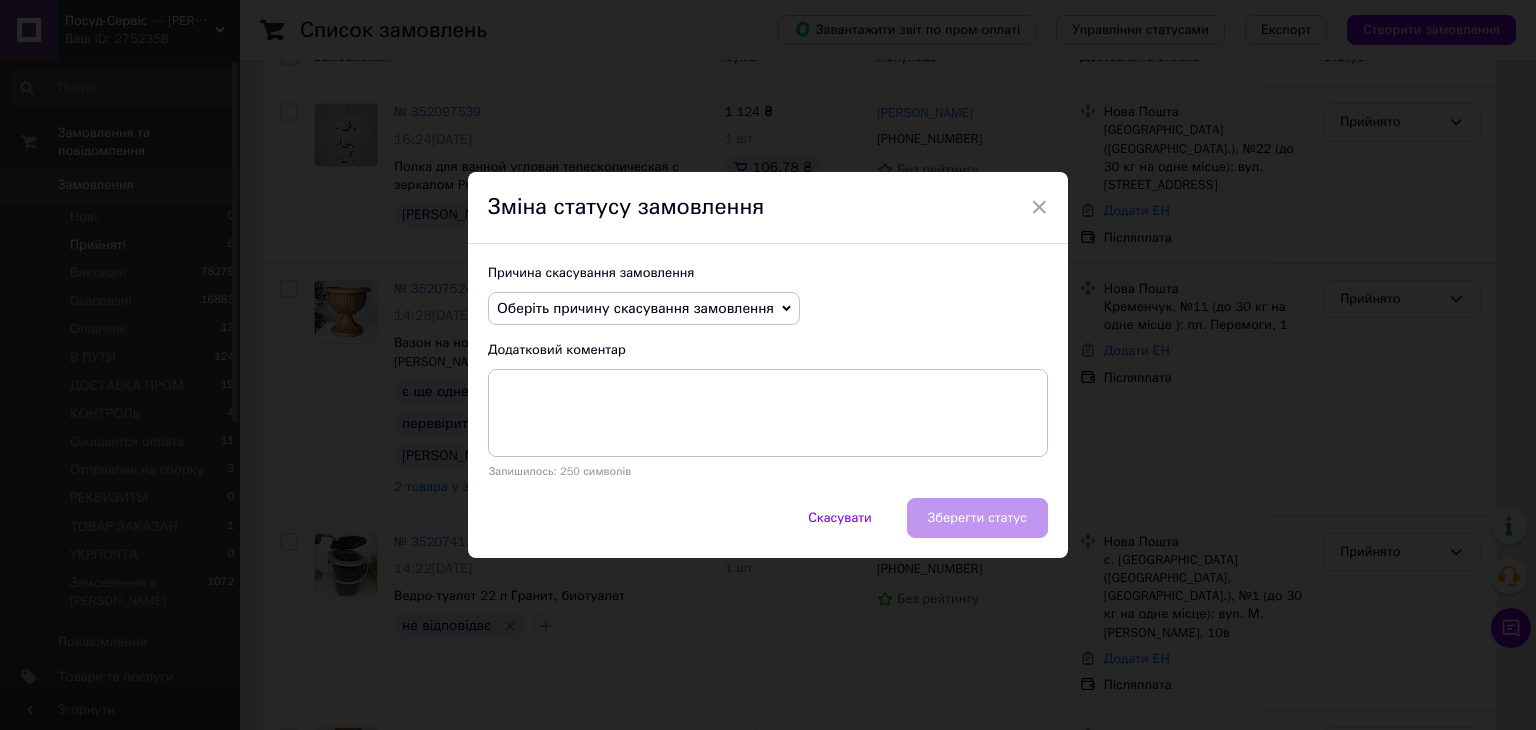 click on "Оберіть причину скасування замовлення" at bounding box center [644, 309] 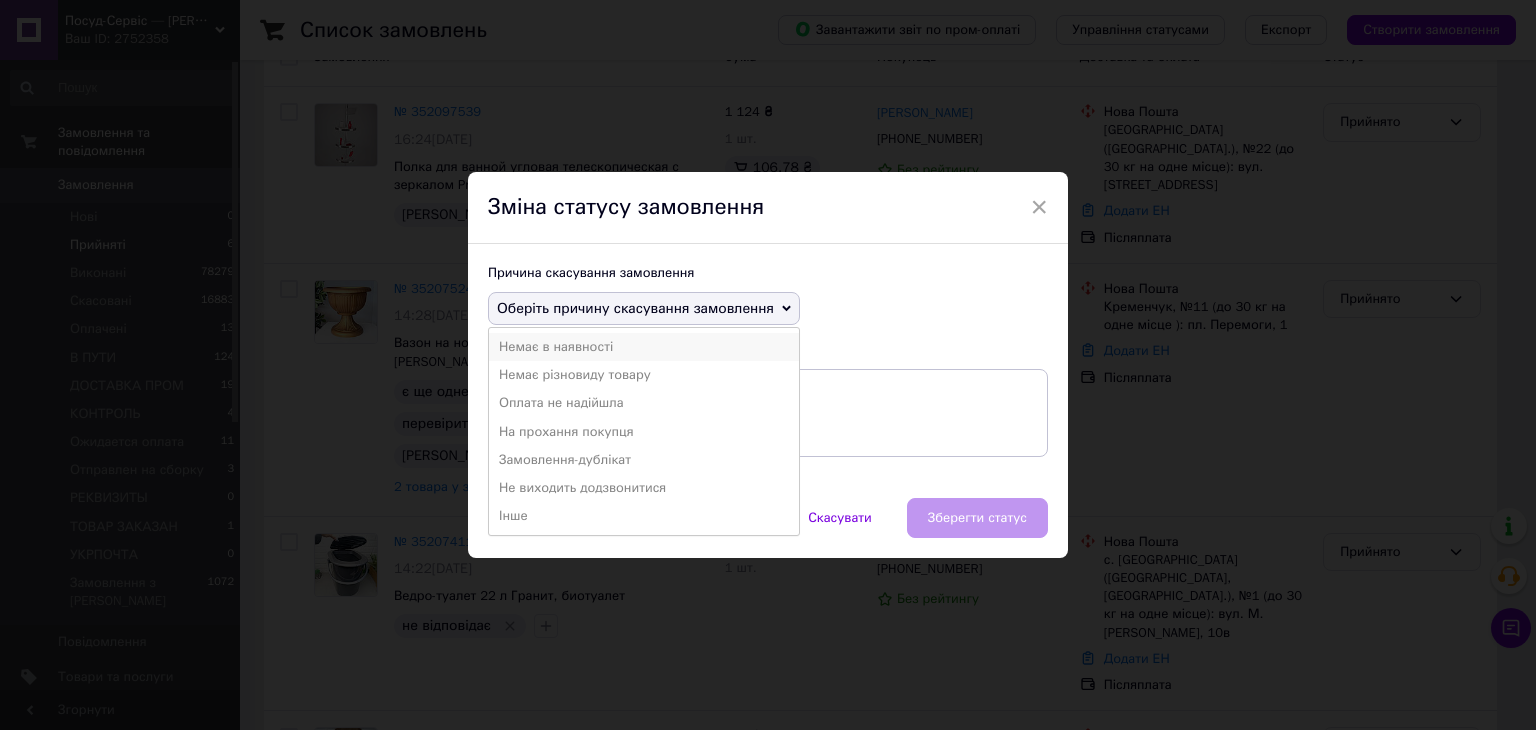 click on "Немає в наявності" at bounding box center [644, 347] 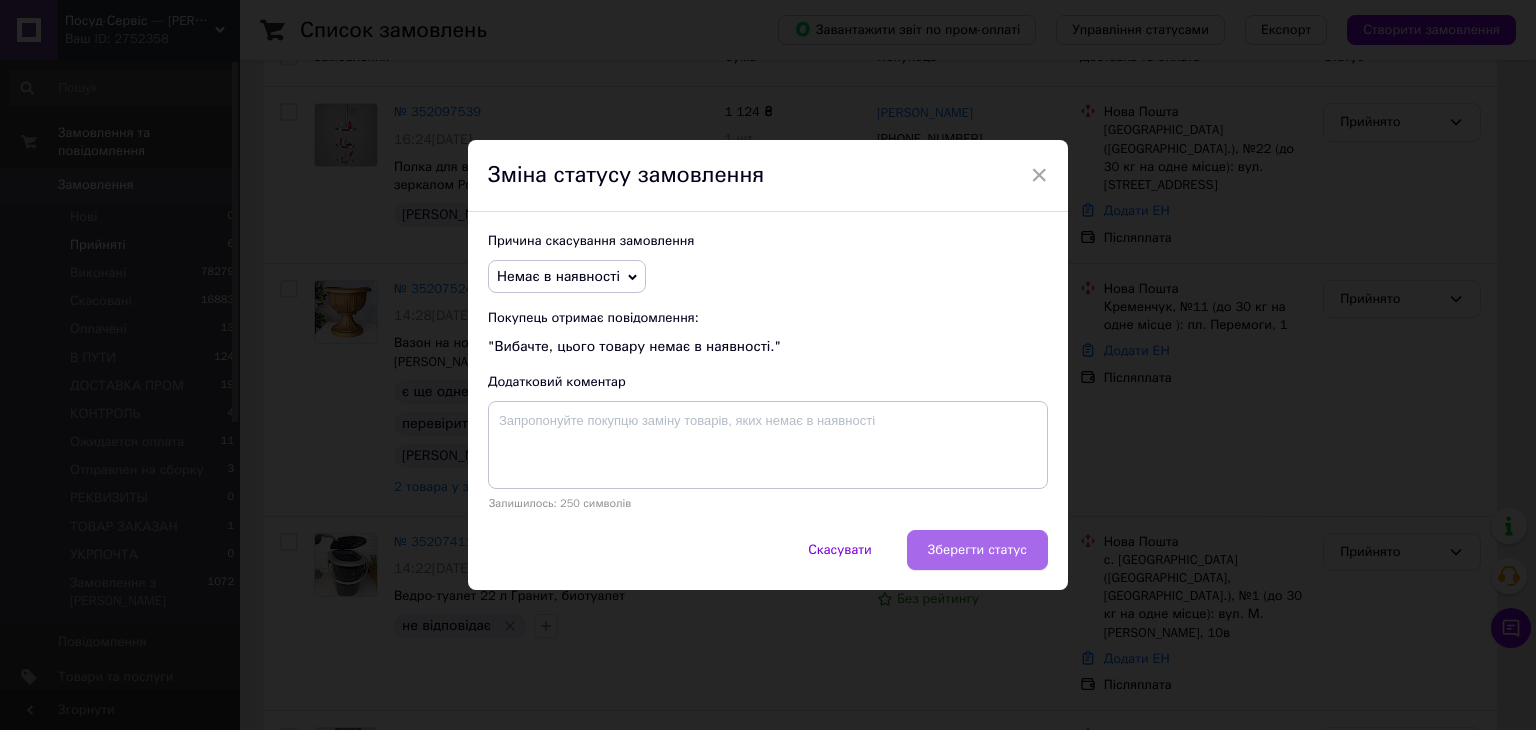 click on "Зберегти статус" at bounding box center (977, 550) 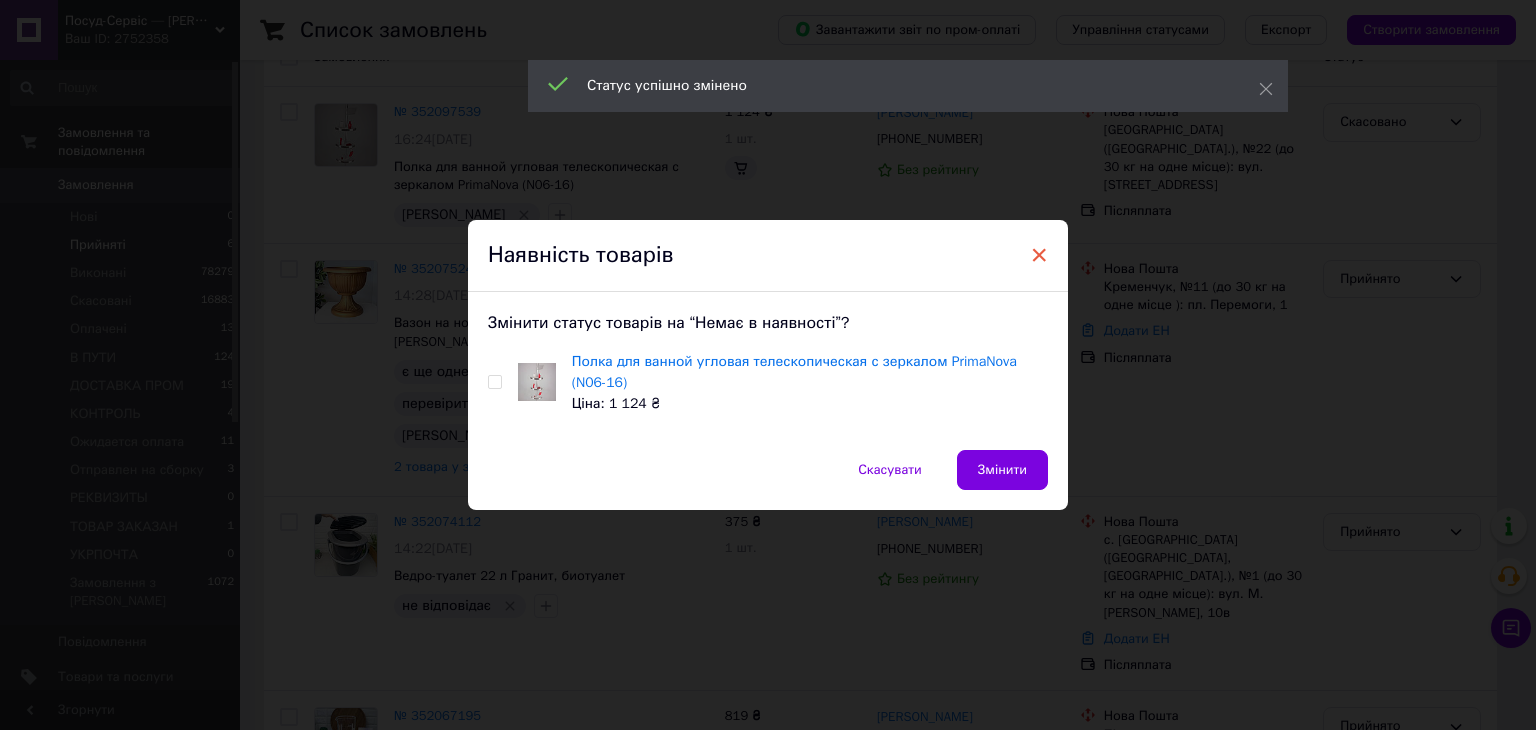 click on "×" at bounding box center [1039, 255] 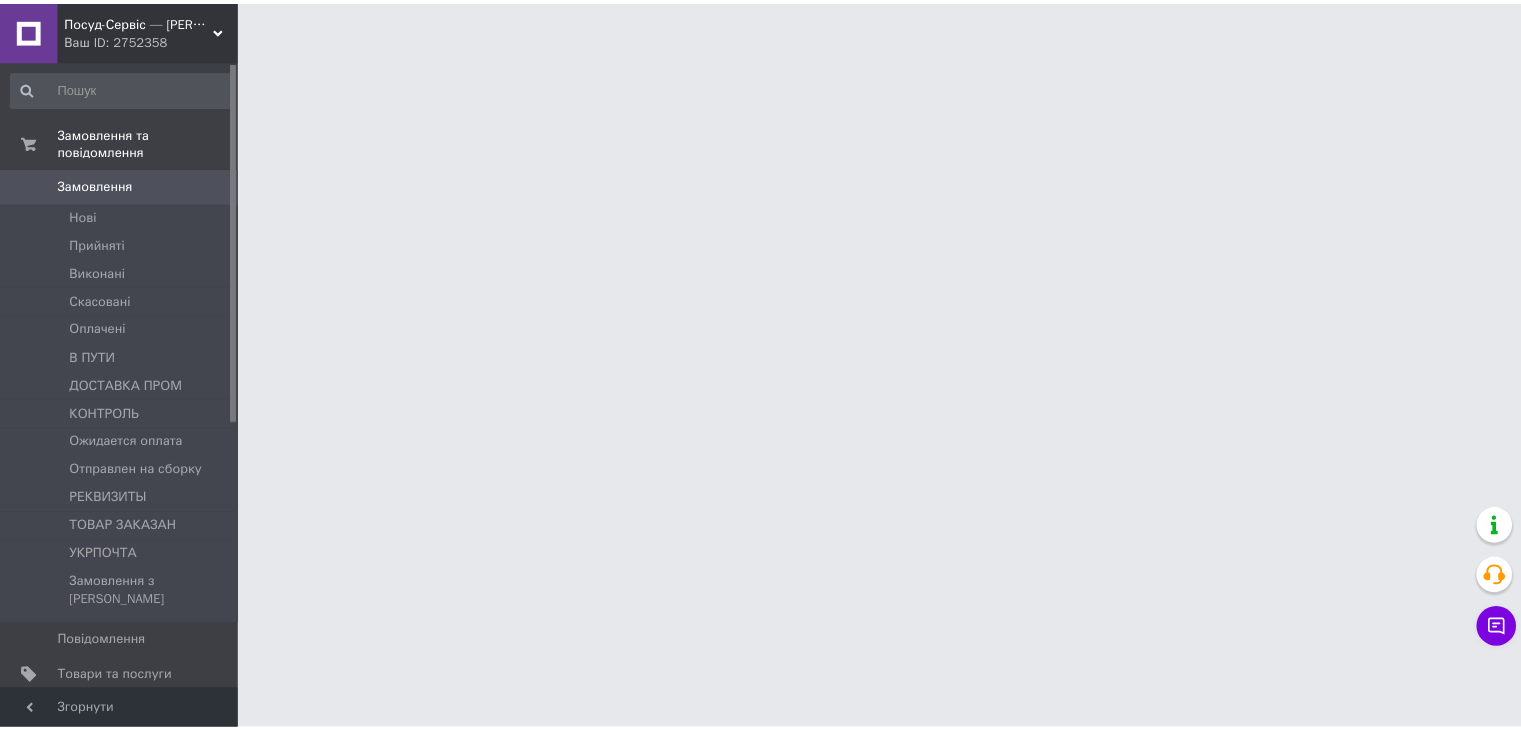 scroll, scrollTop: 0, scrollLeft: 0, axis: both 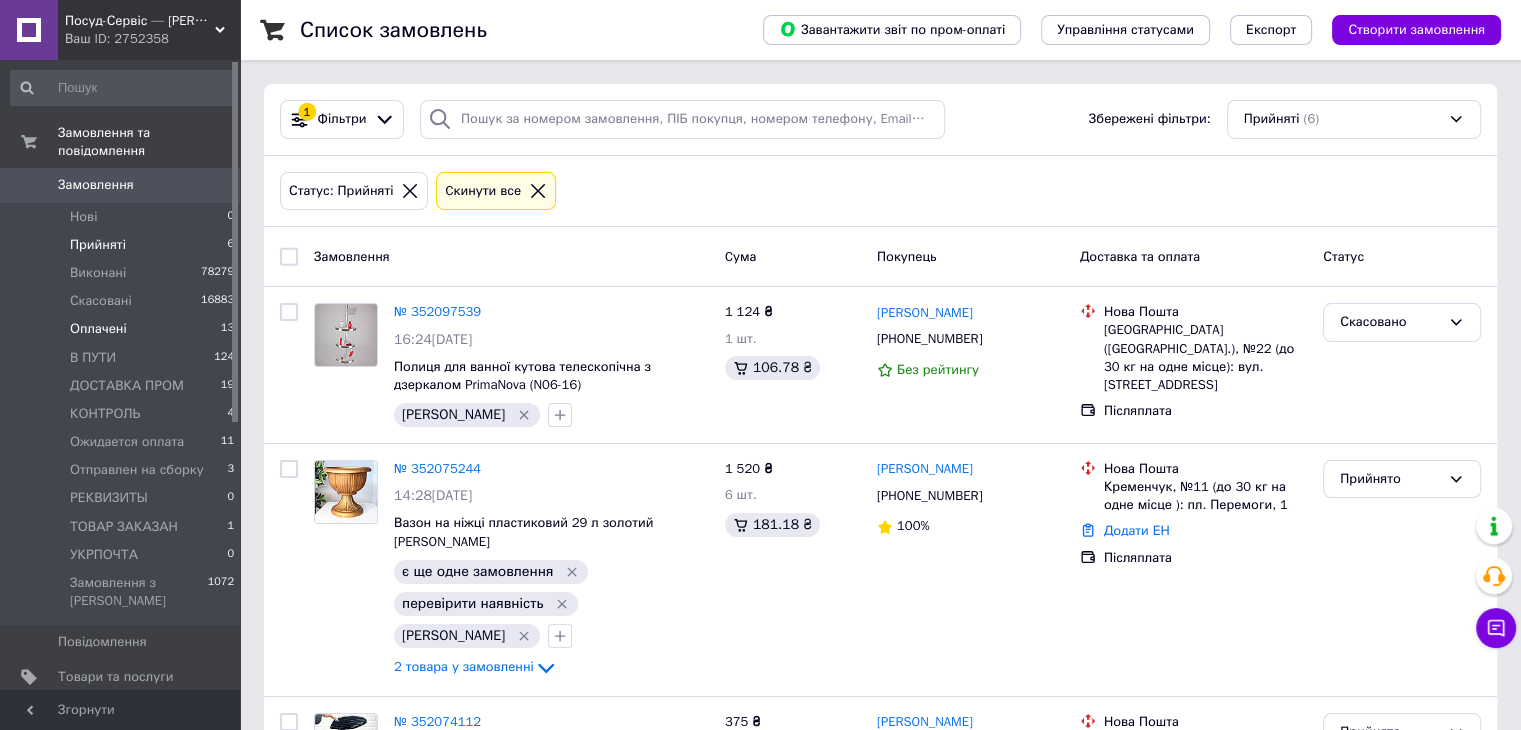 click on "Оплачені" at bounding box center (98, 329) 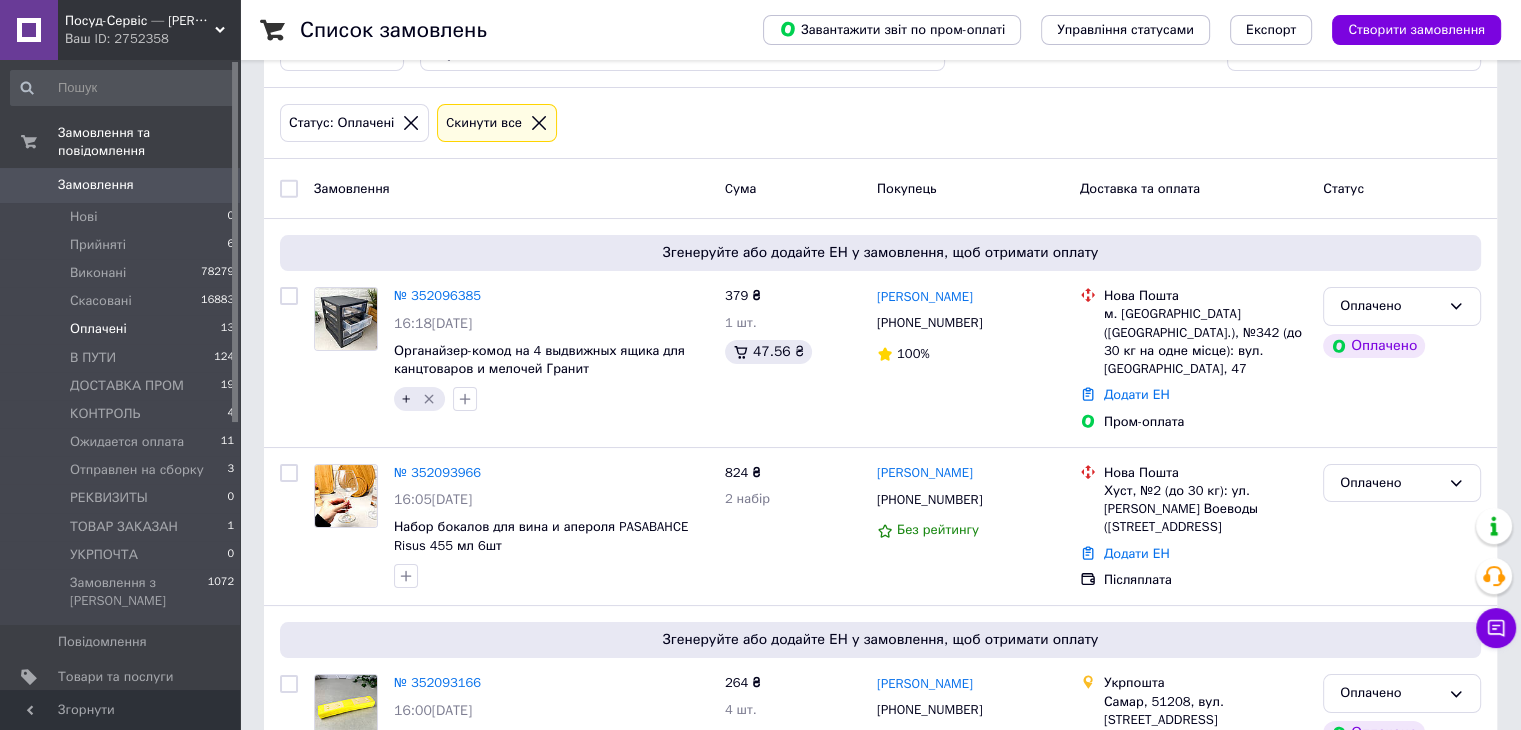 scroll, scrollTop: 100, scrollLeft: 0, axis: vertical 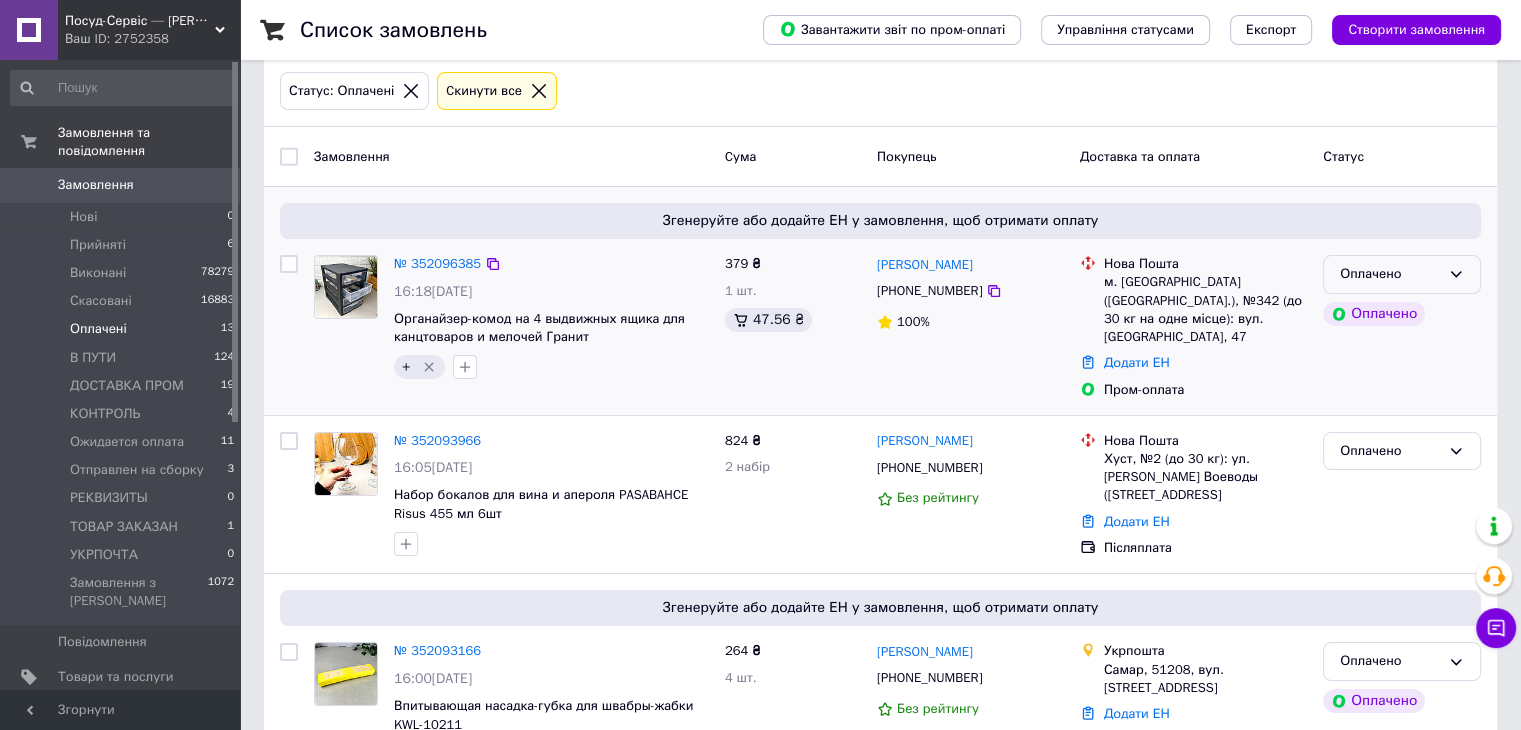 click on "Оплачено" at bounding box center [1390, 274] 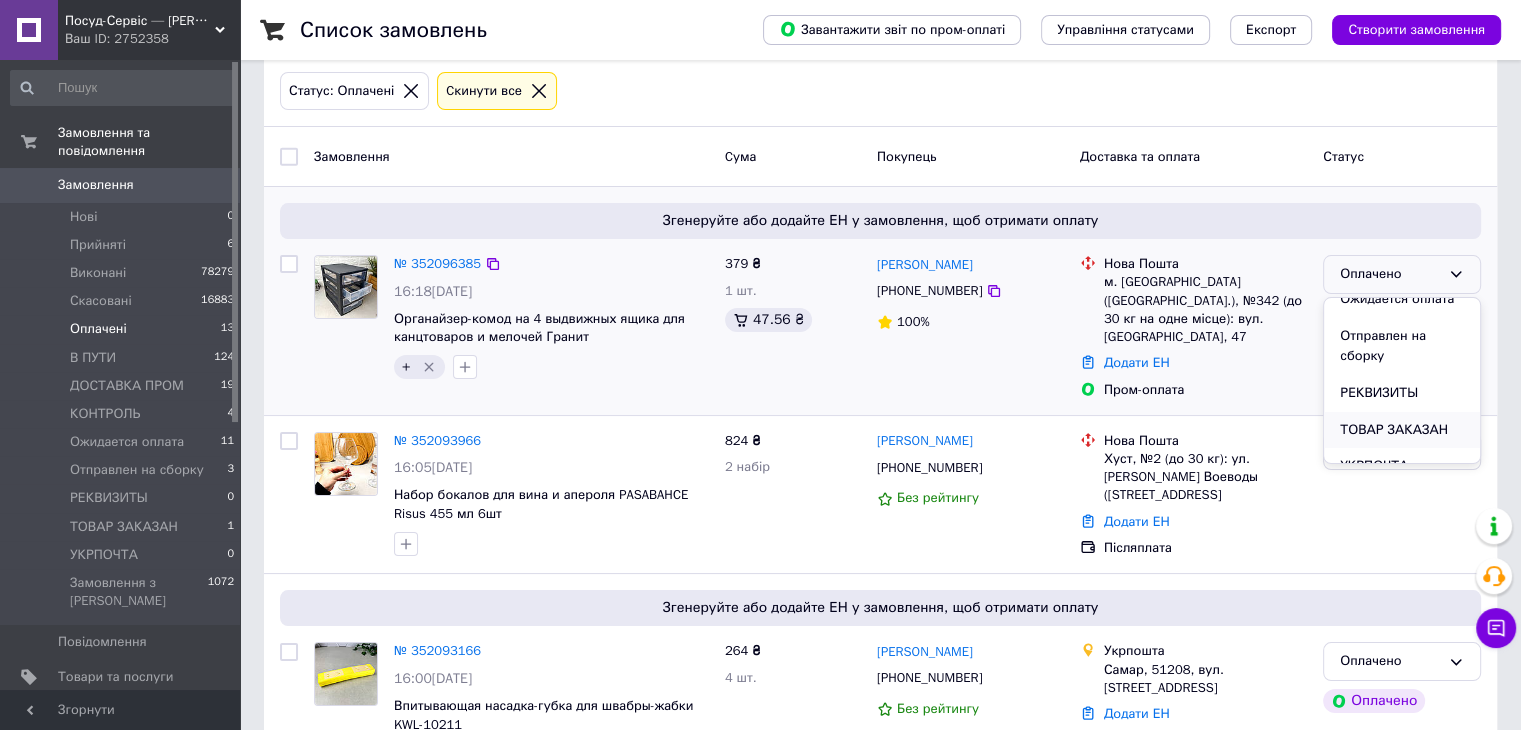 scroll, scrollTop: 257, scrollLeft: 0, axis: vertical 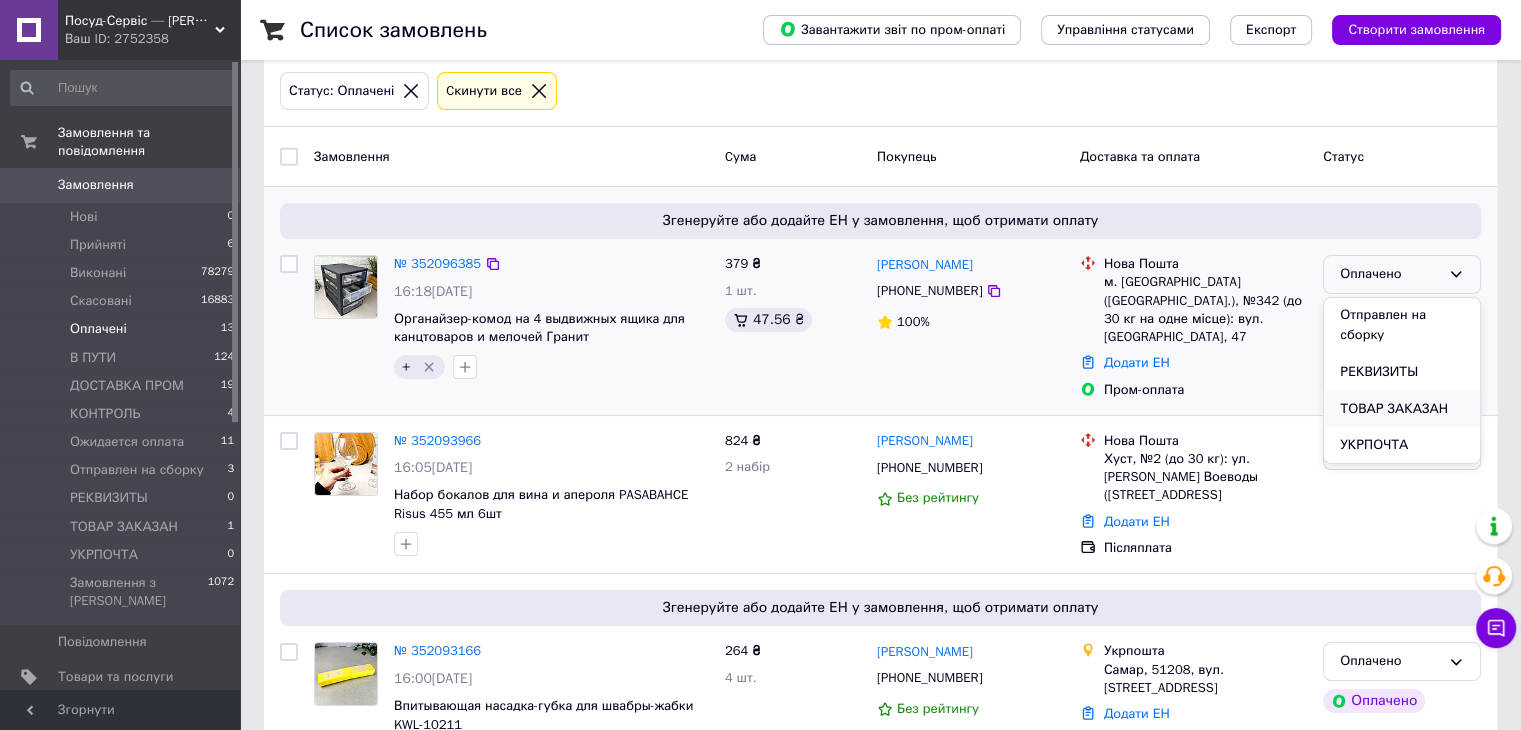 click on "ТОВАР ЗАКАЗАН" at bounding box center [1402, 409] 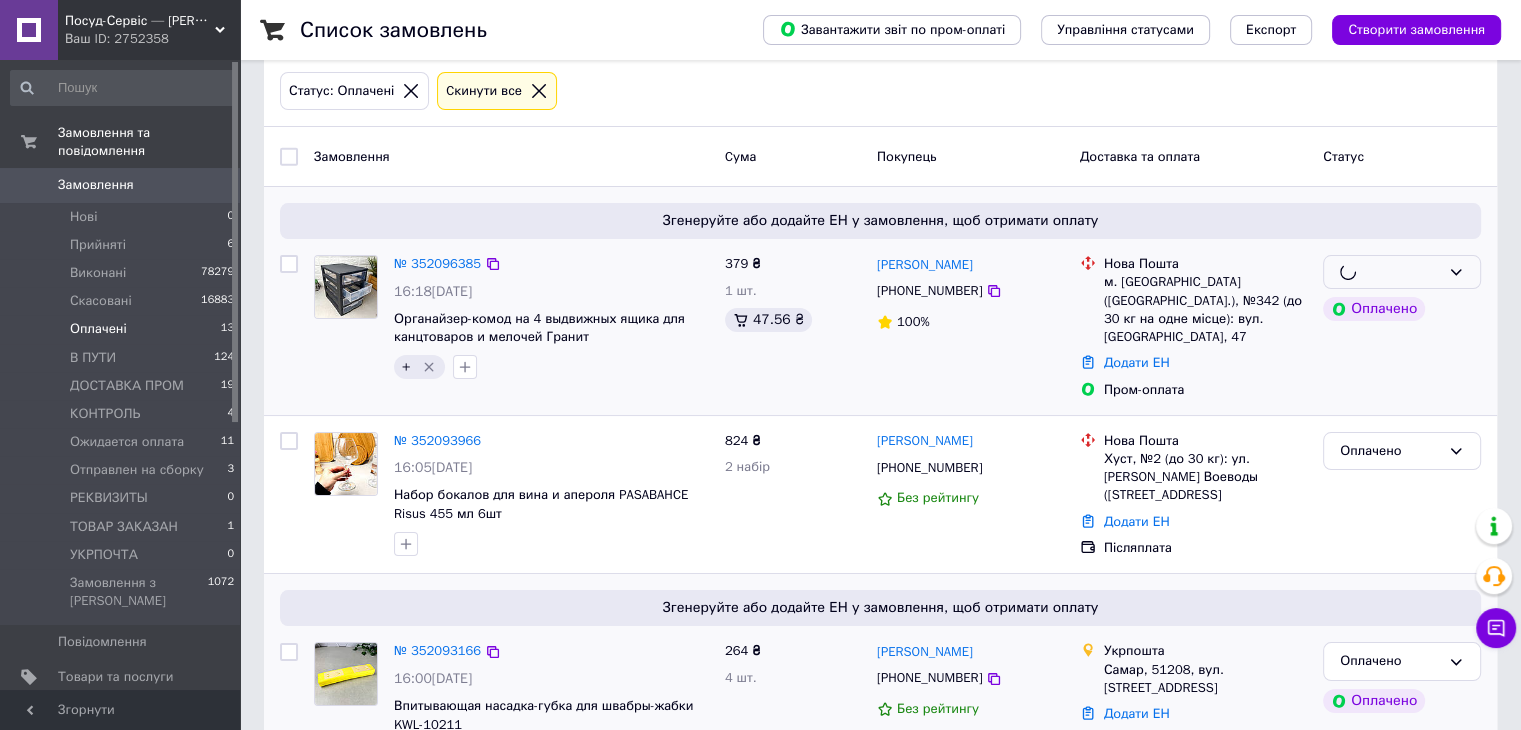 scroll, scrollTop: 200, scrollLeft: 0, axis: vertical 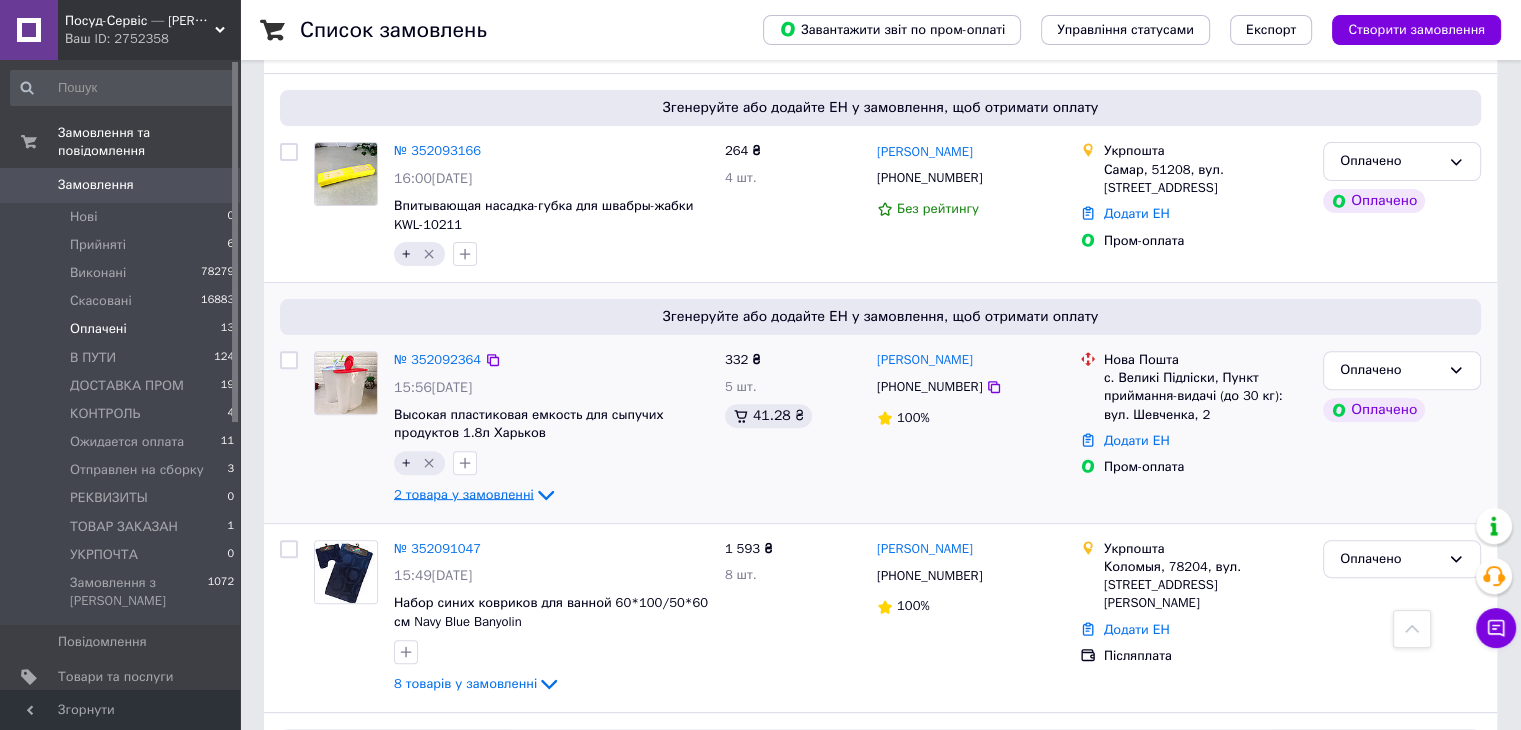 click on "2 товара у замовленні" at bounding box center [464, 494] 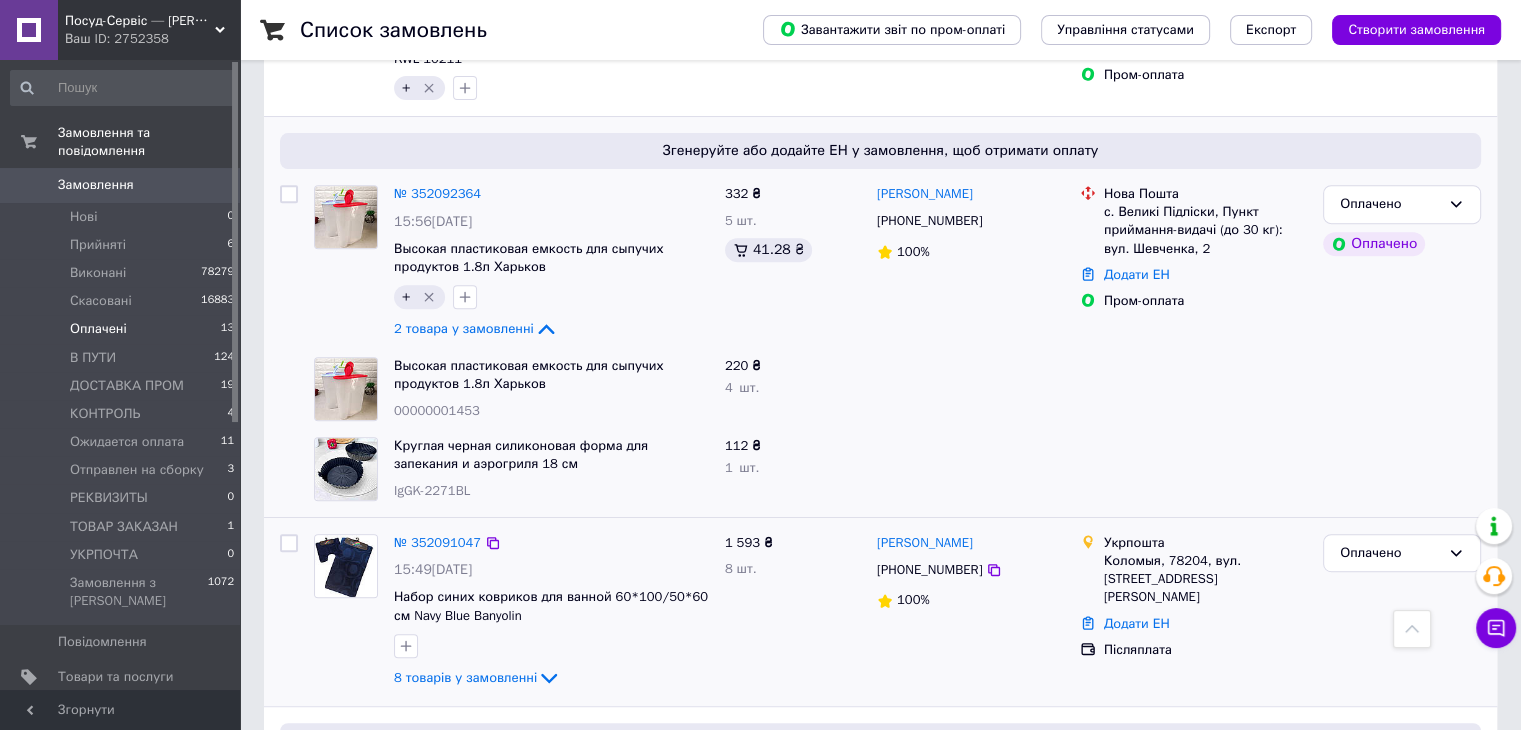 scroll, scrollTop: 800, scrollLeft: 0, axis: vertical 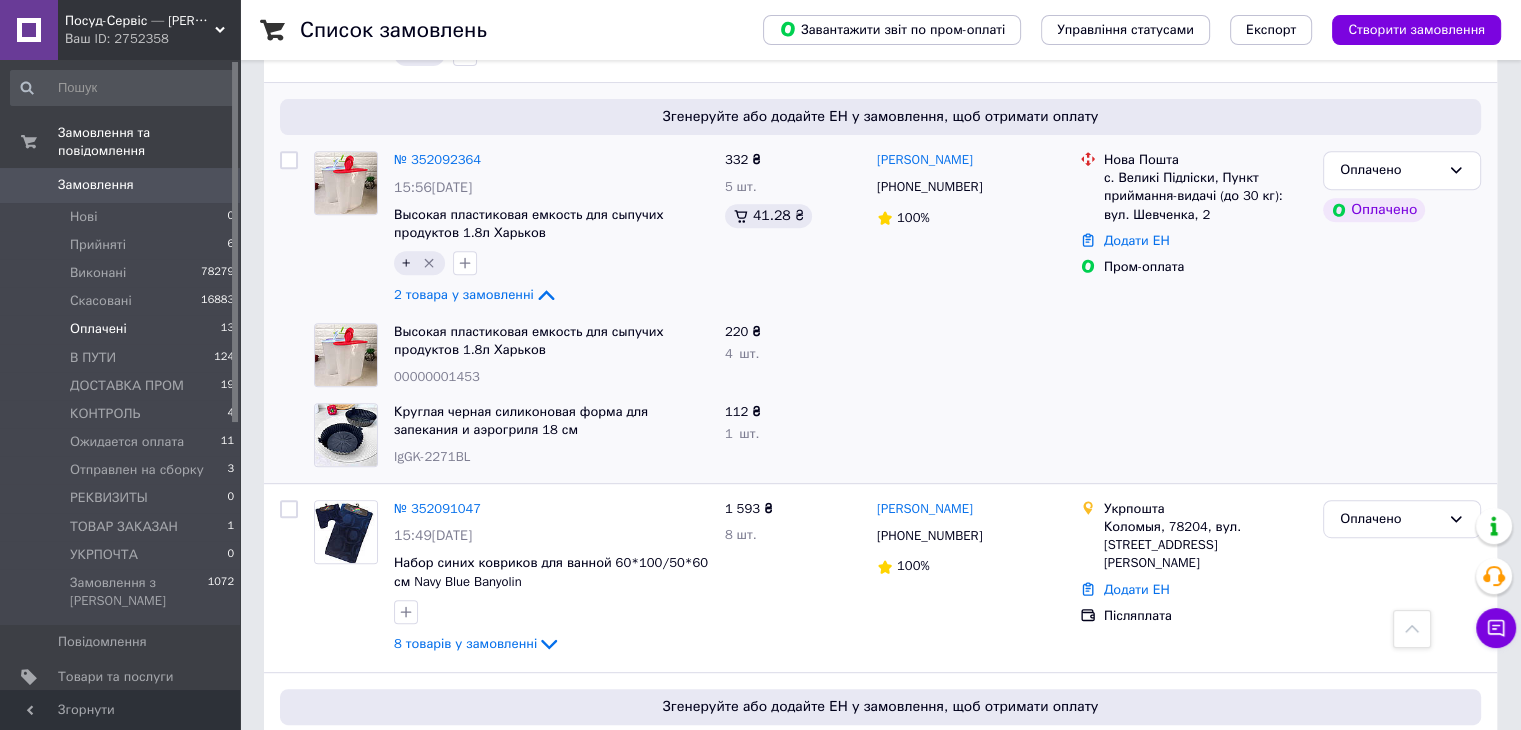 click on "00000001453" at bounding box center [437, 376] 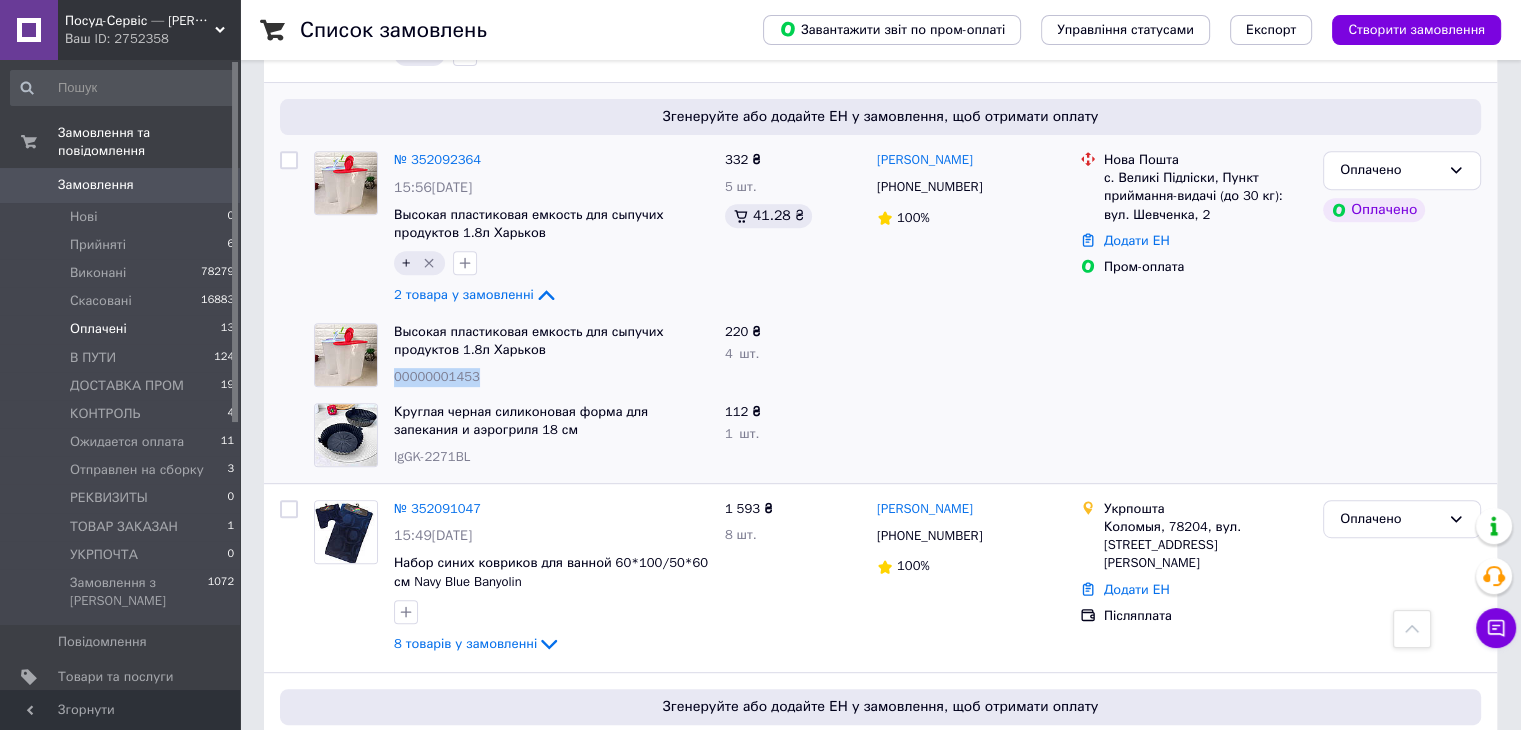 click on "00000001453" at bounding box center (437, 376) 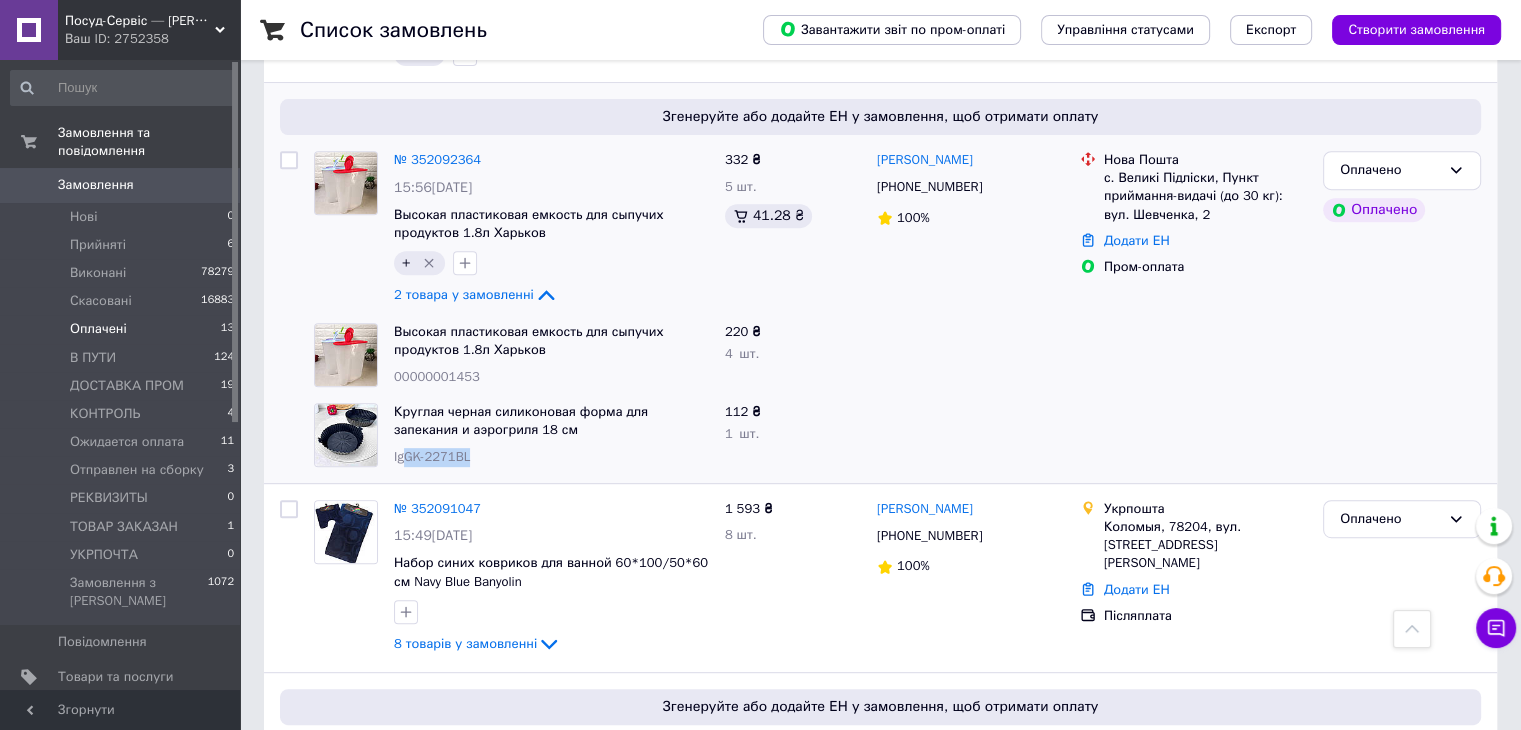 drag, startPoint x: 441, startPoint y: 433, endPoint x: 408, endPoint y: 437, distance: 33.24154 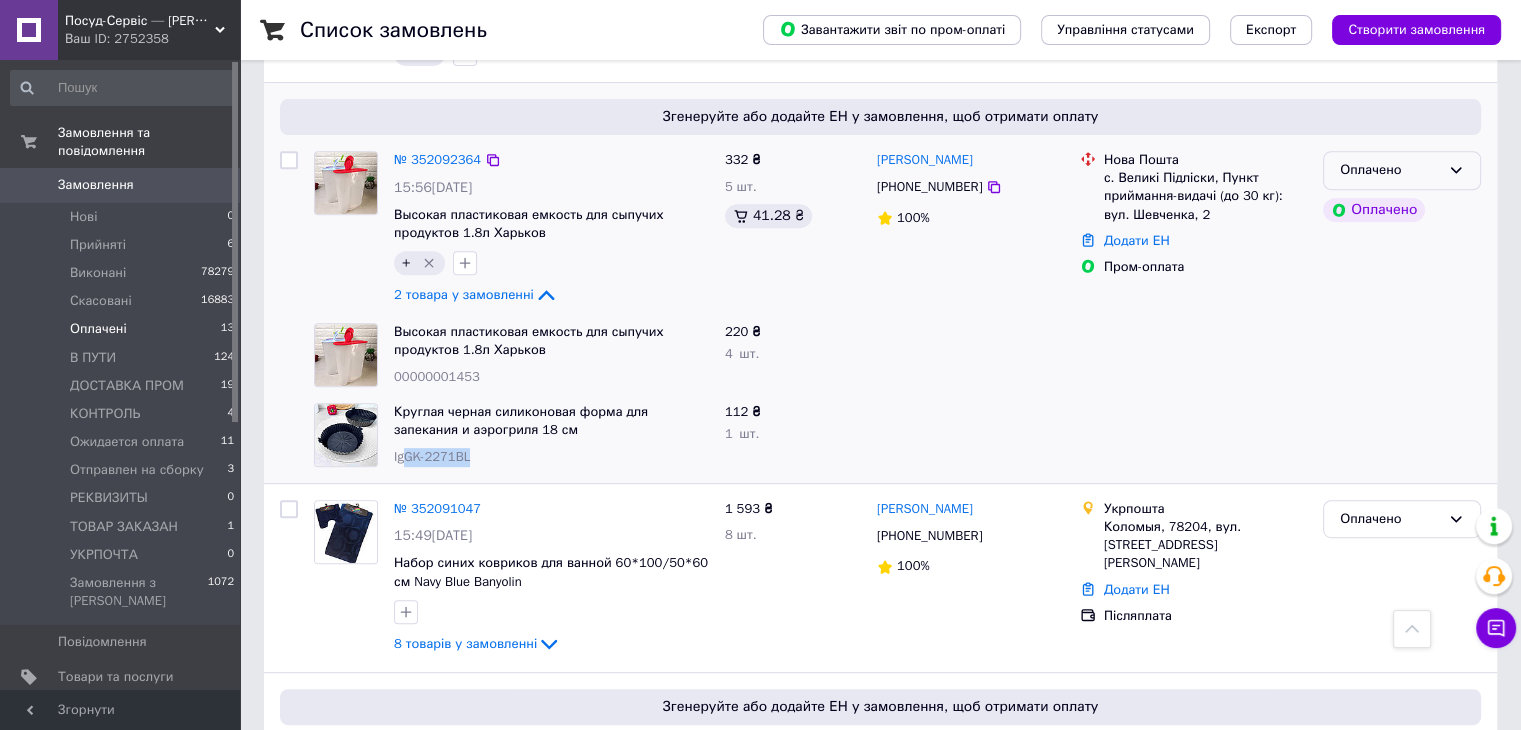 click on "Оплачено" at bounding box center (1390, 170) 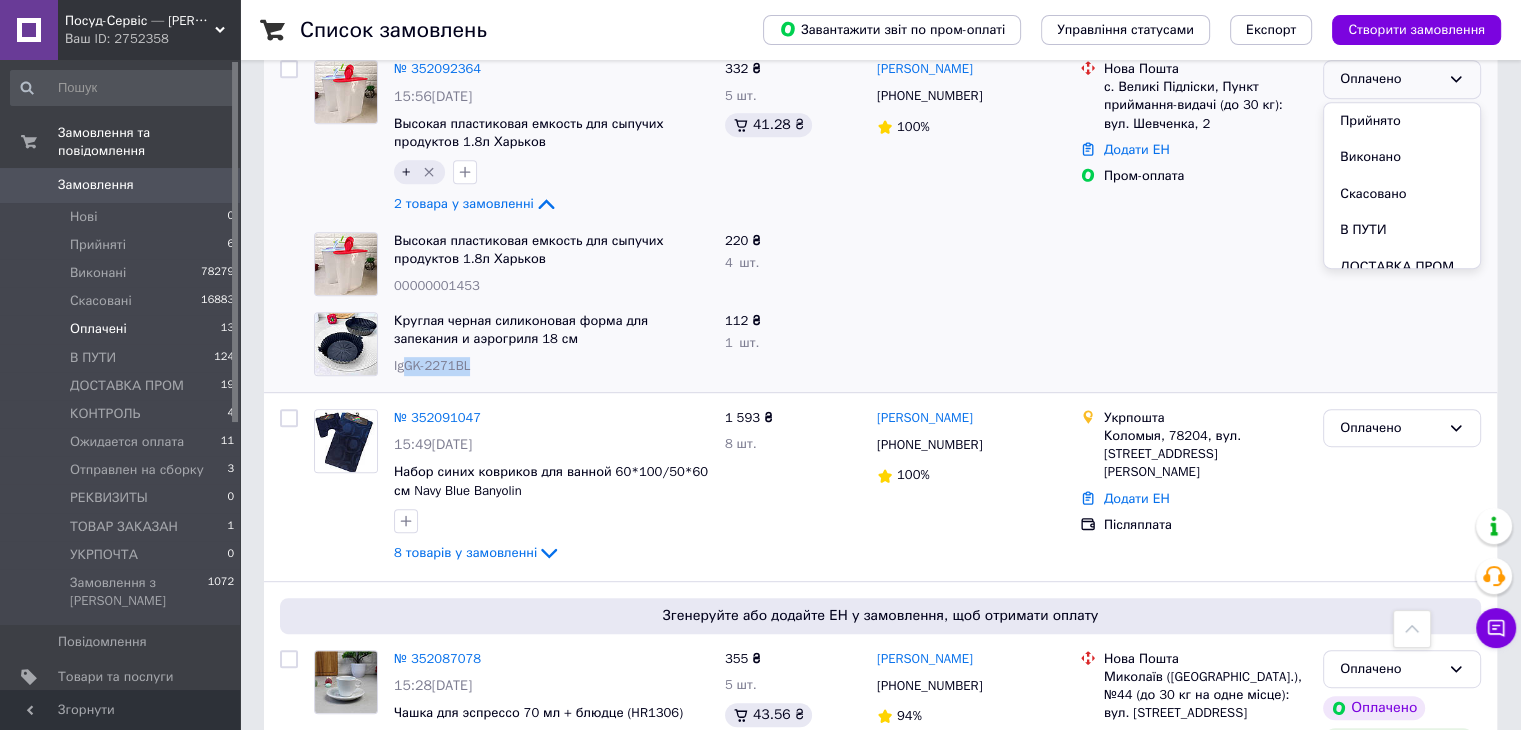 scroll, scrollTop: 900, scrollLeft: 0, axis: vertical 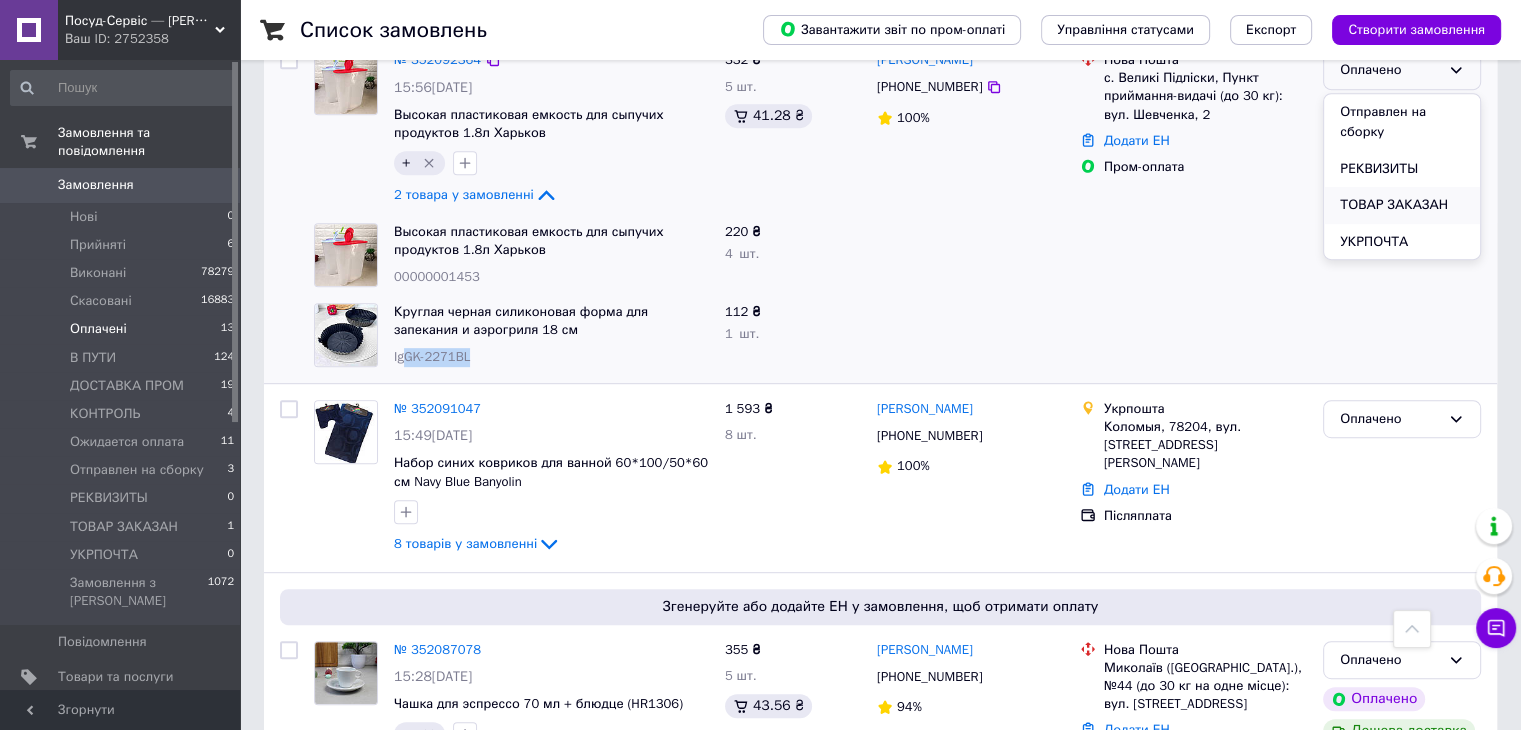 click on "ТОВАР ЗАКАЗАН" at bounding box center (1402, 205) 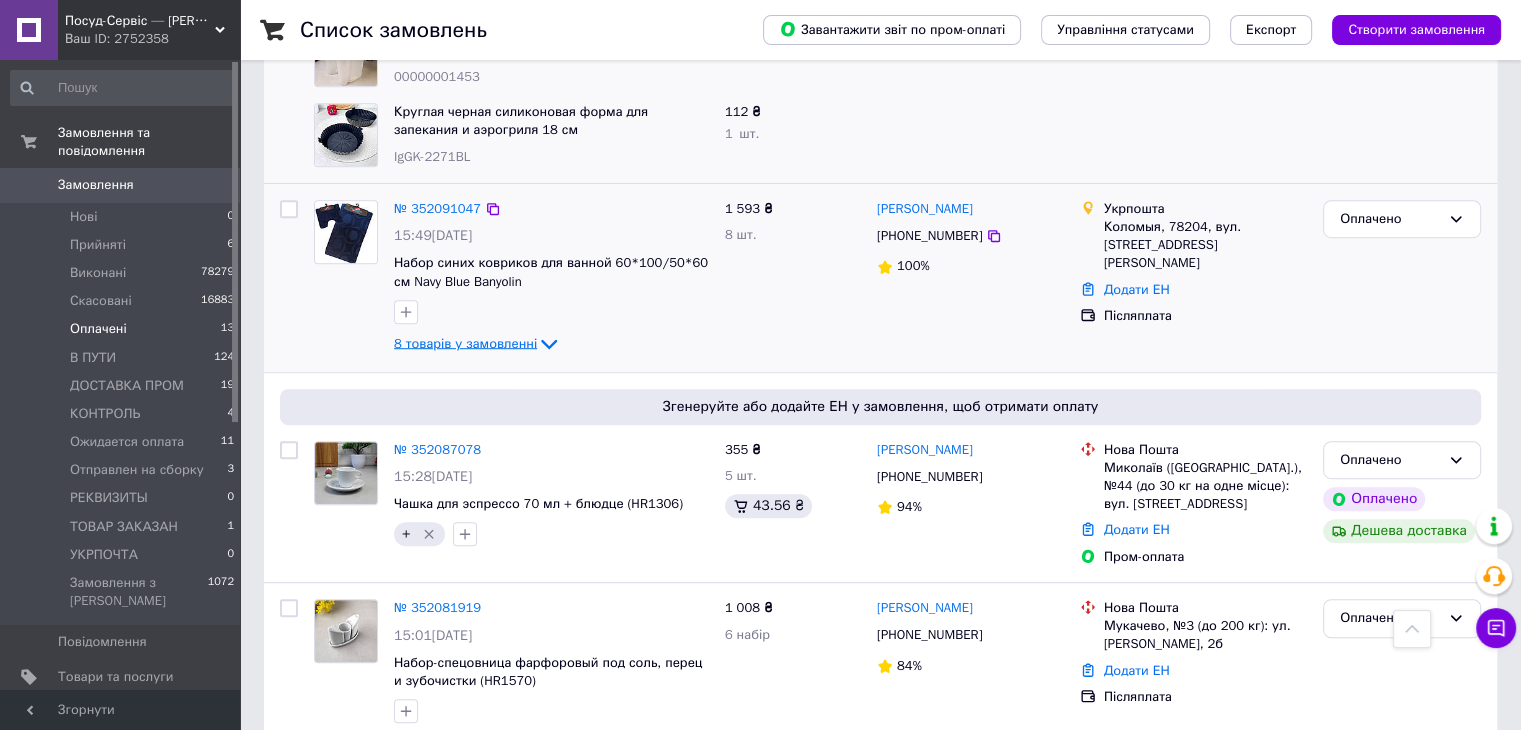 click on "8 товарів у замовленні" at bounding box center [465, 342] 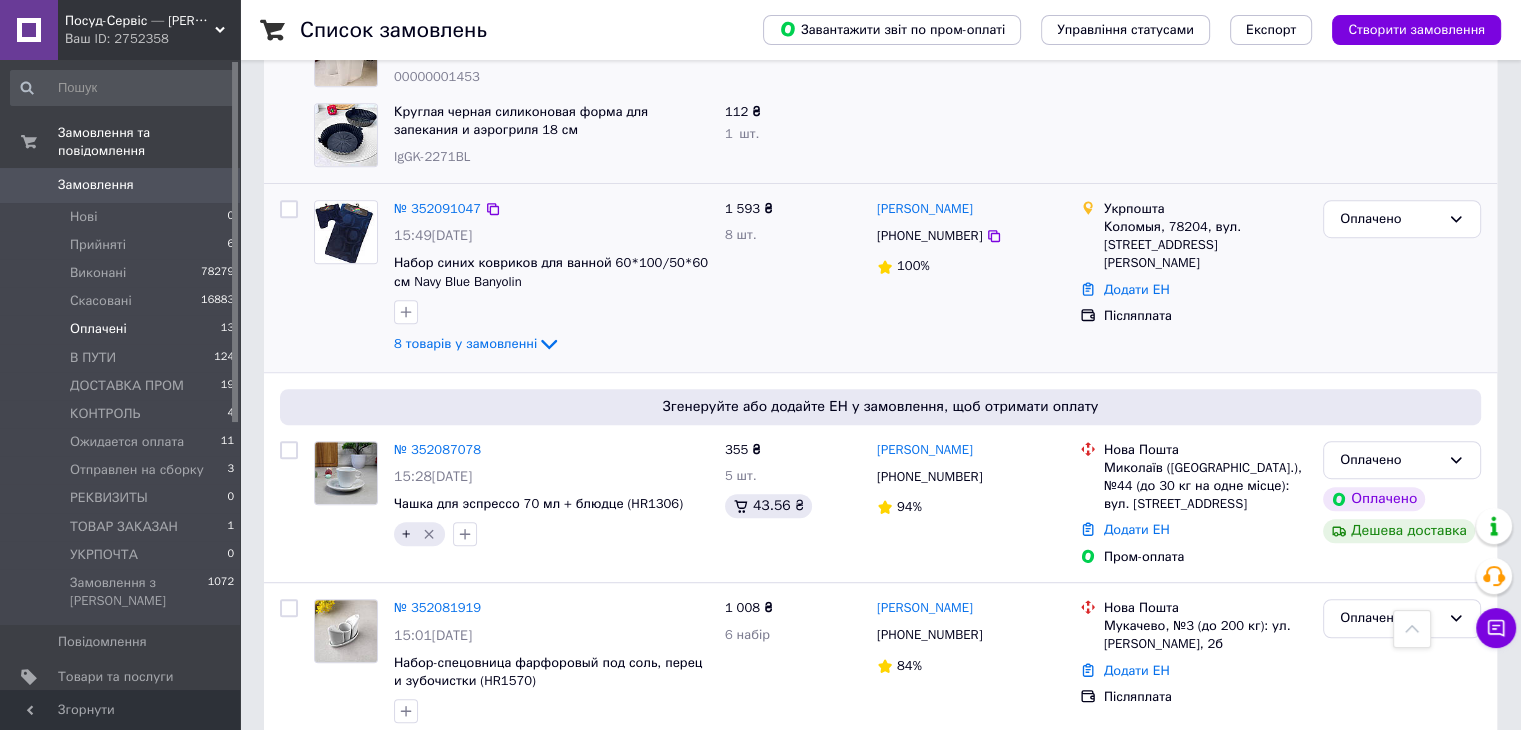 drag, startPoint x: 480, startPoint y: 321, endPoint x: 483, endPoint y: 332, distance: 11.401754 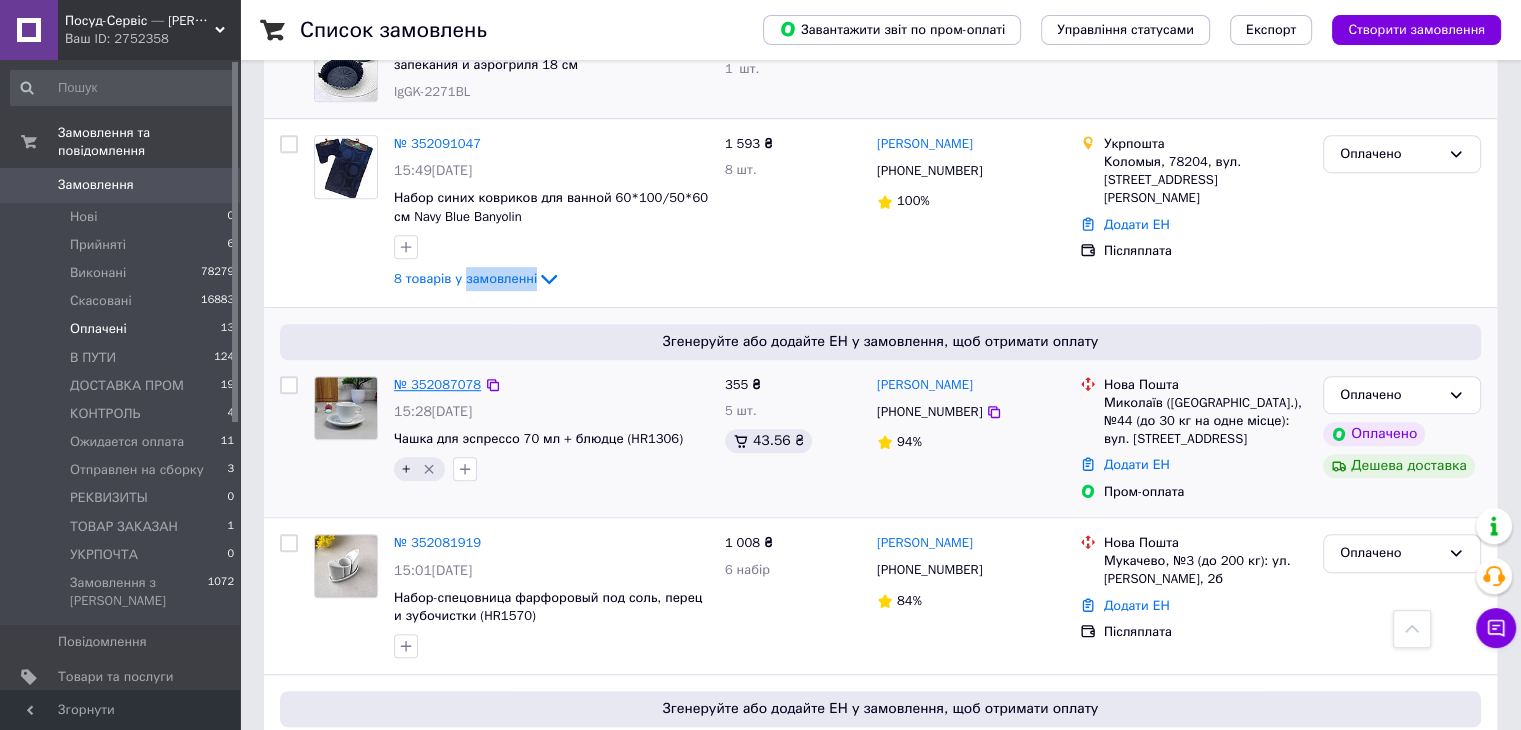 scroll, scrollTop: 1200, scrollLeft: 0, axis: vertical 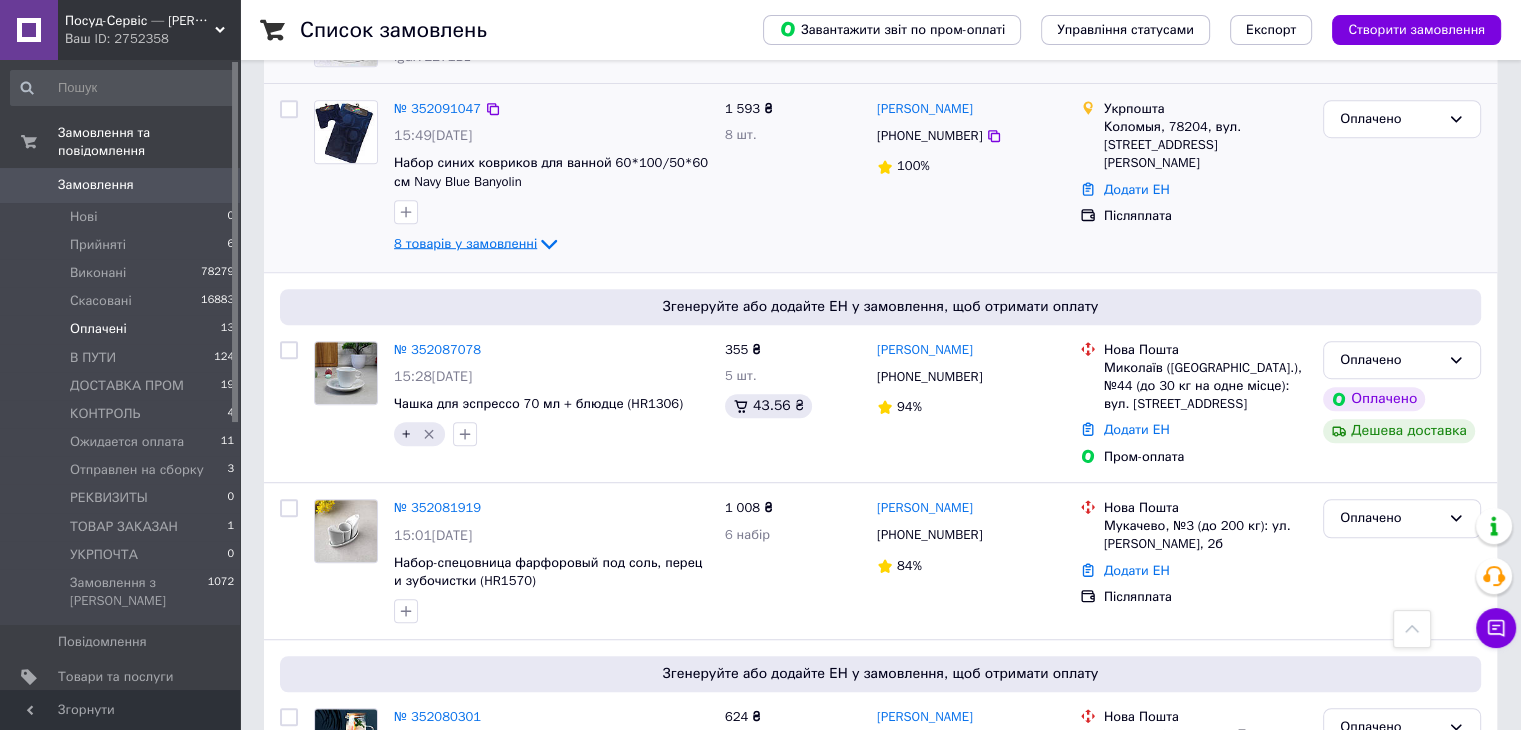 click 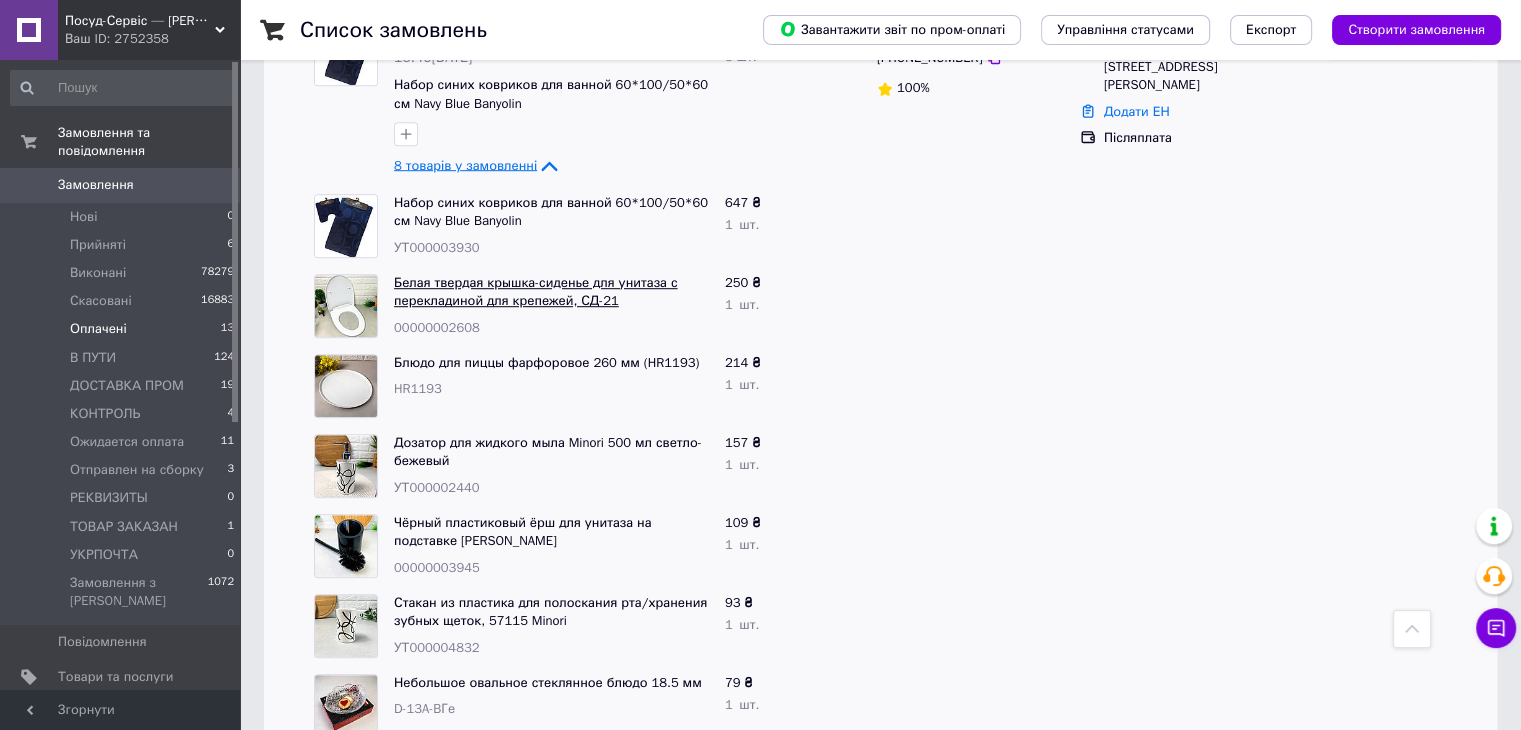 scroll, scrollTop: 1300, scrollLeft: 0, axis: vertical 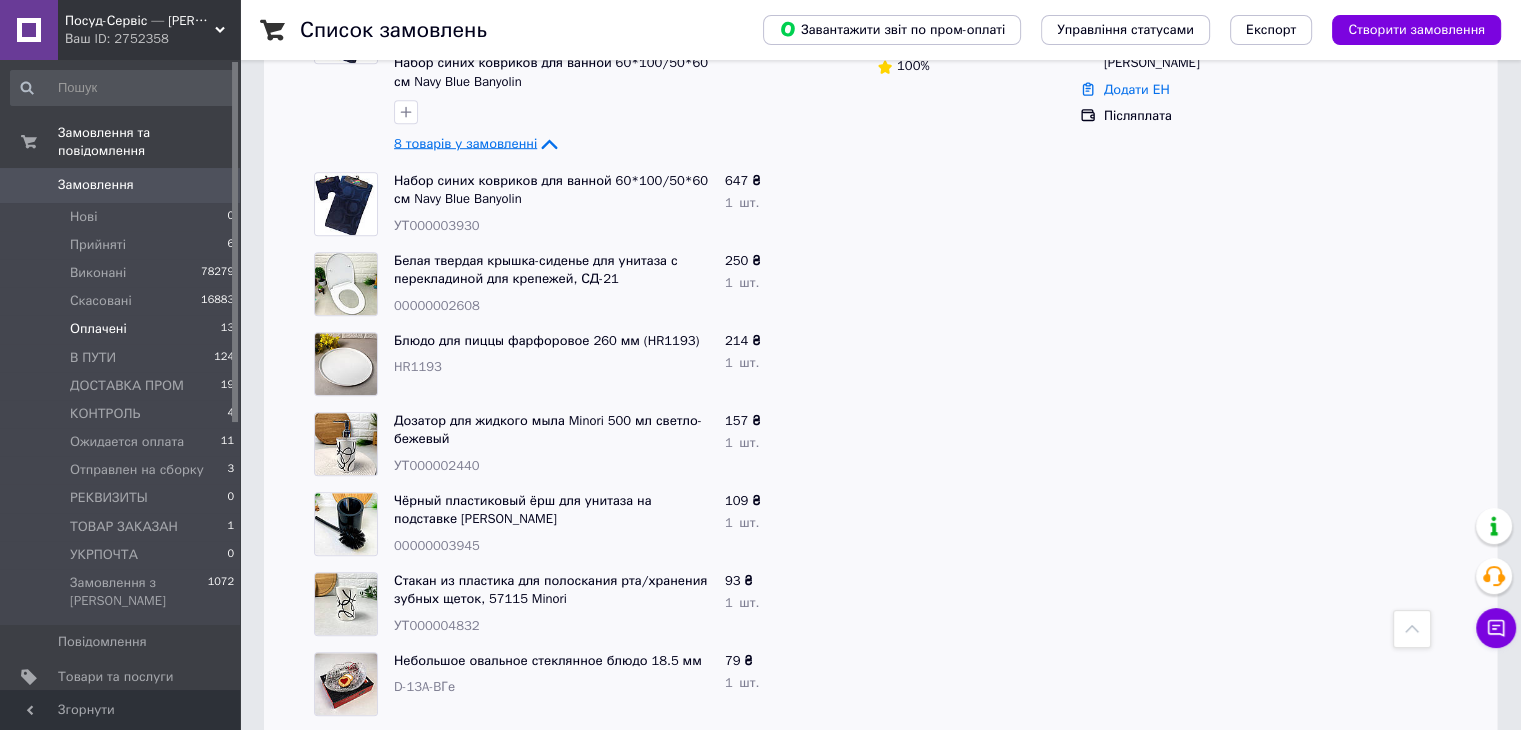 click on "УТ000003930" at bounding box center (437, 225) 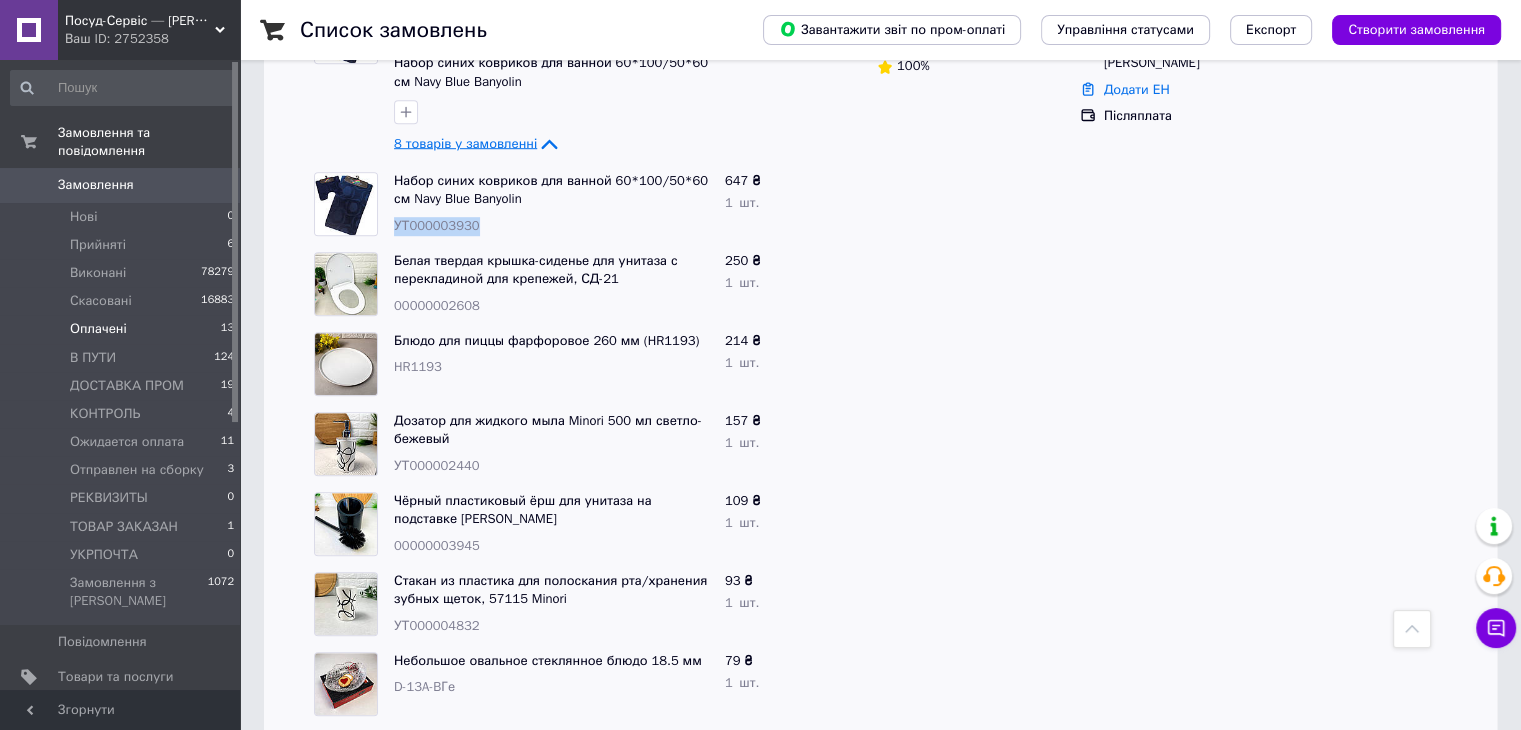 click on "УТ000003930" at bounding box center (437, 225) 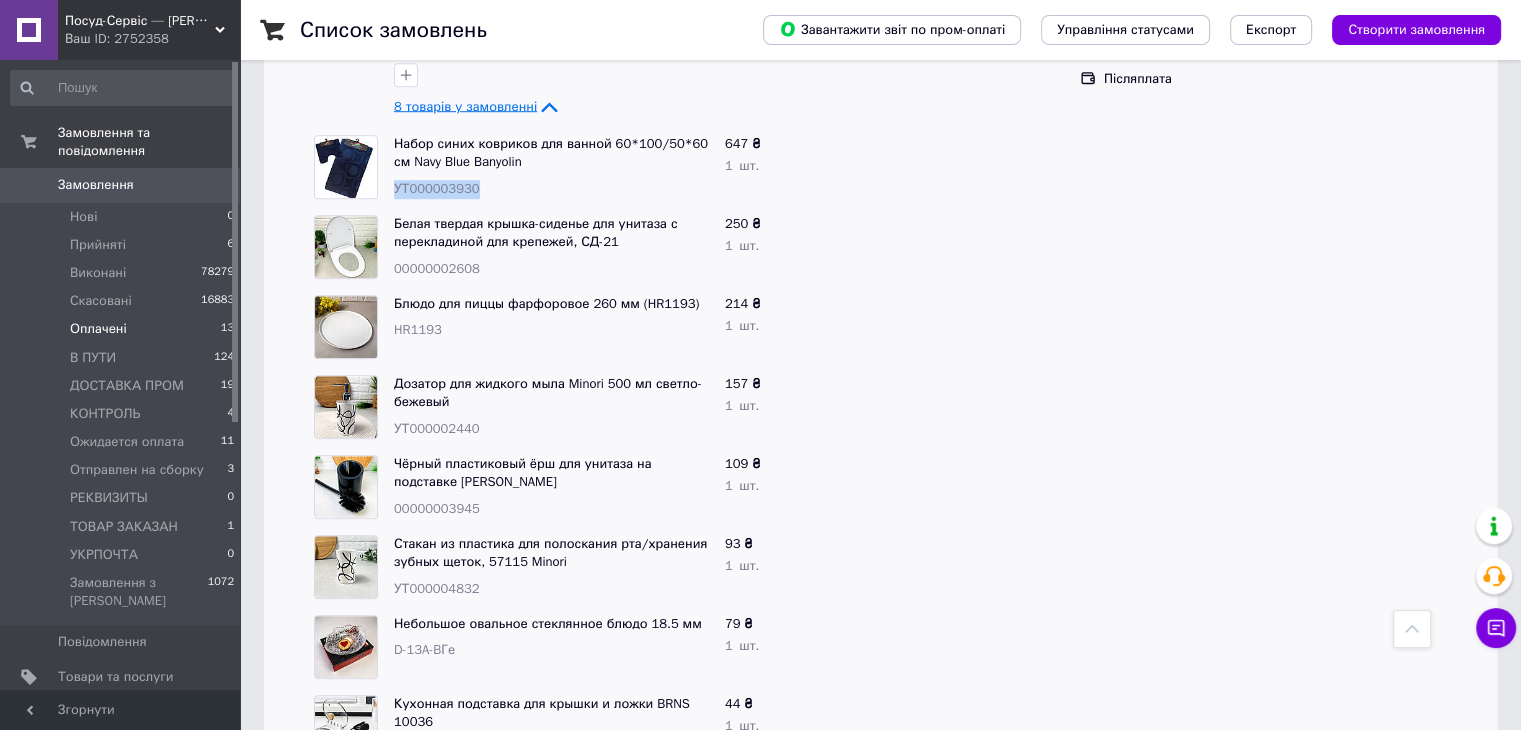 scroll, scrollTop: 1400, scrollLeft: 0, axis: vertical 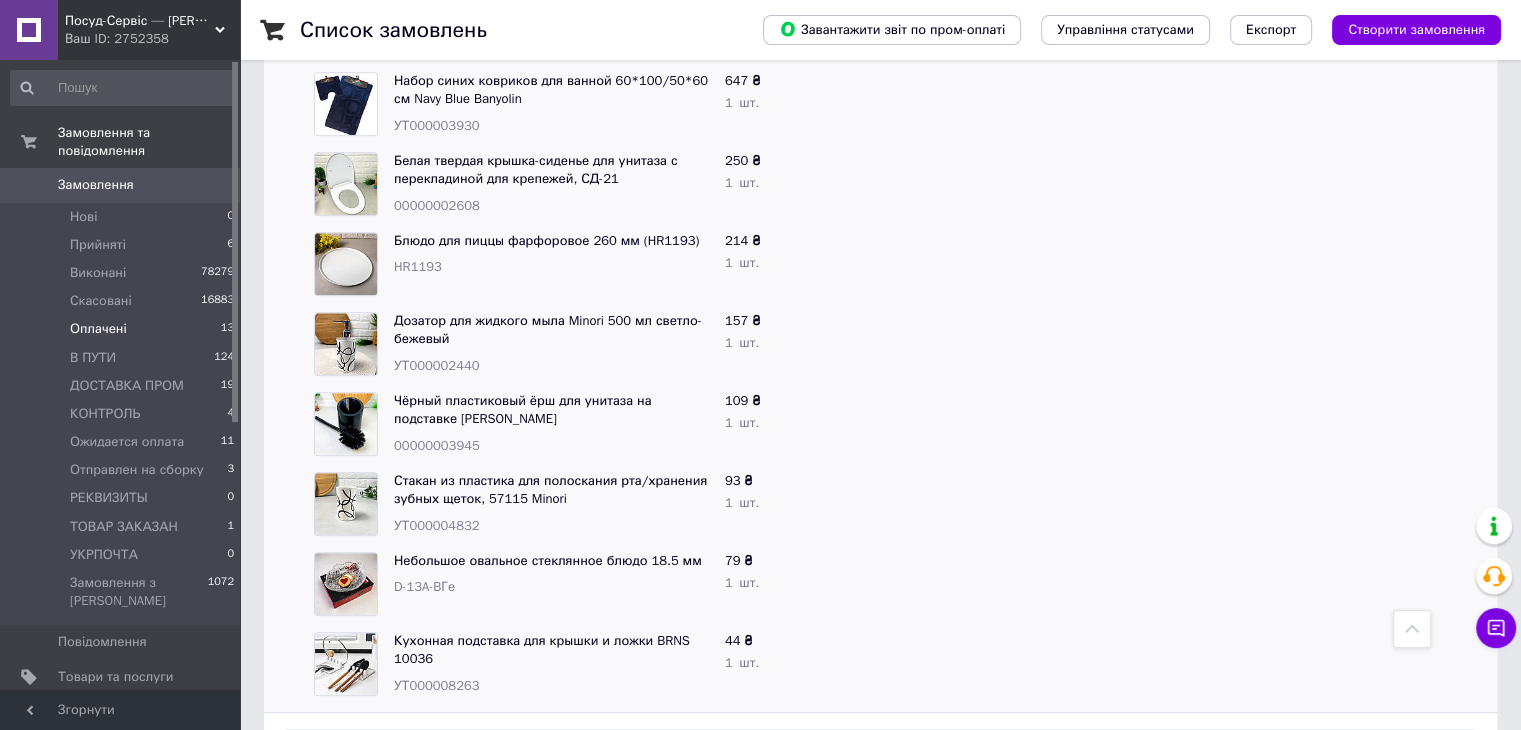 click on "00000002608" at bounding box center [437, 205] 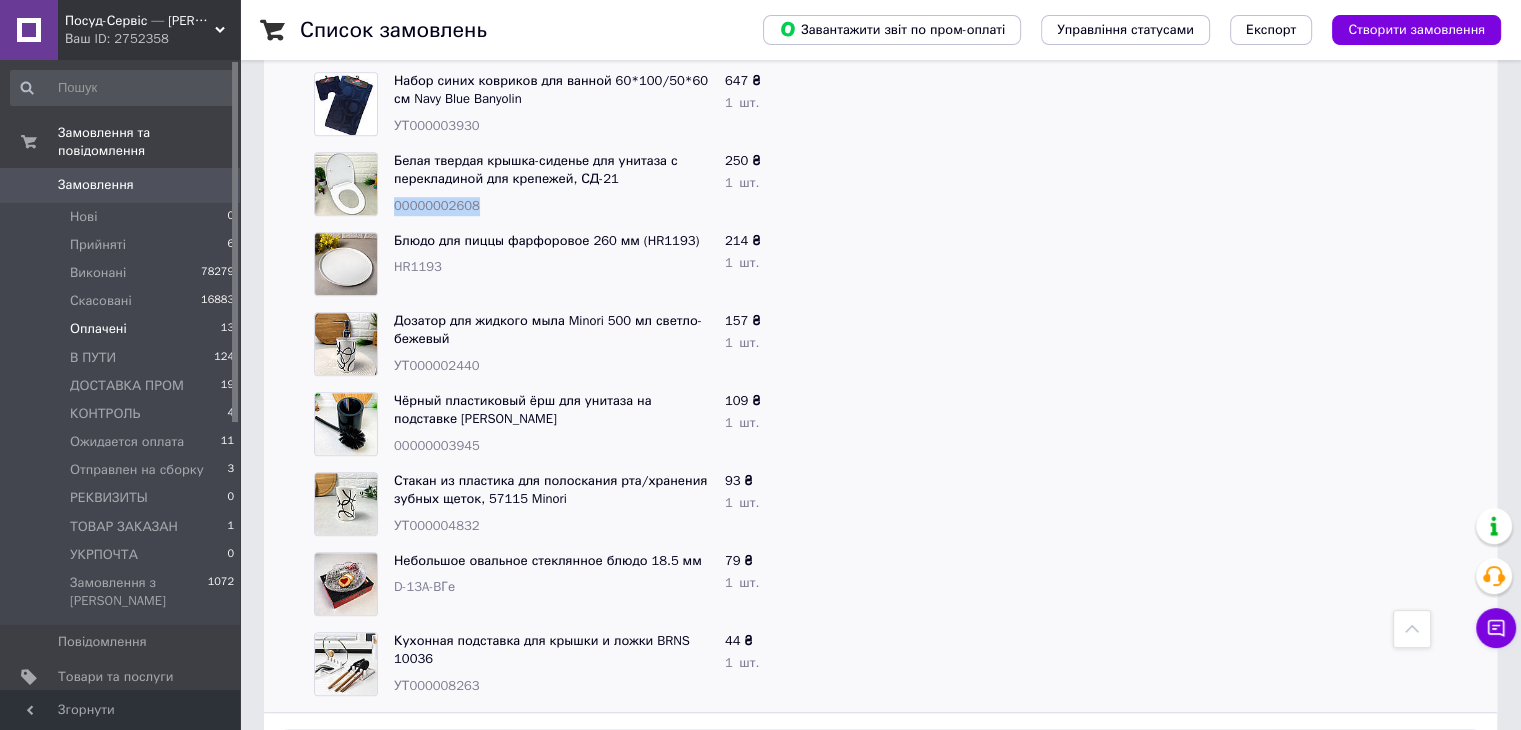 click on "00000002608" at bounding box center (437, 205) 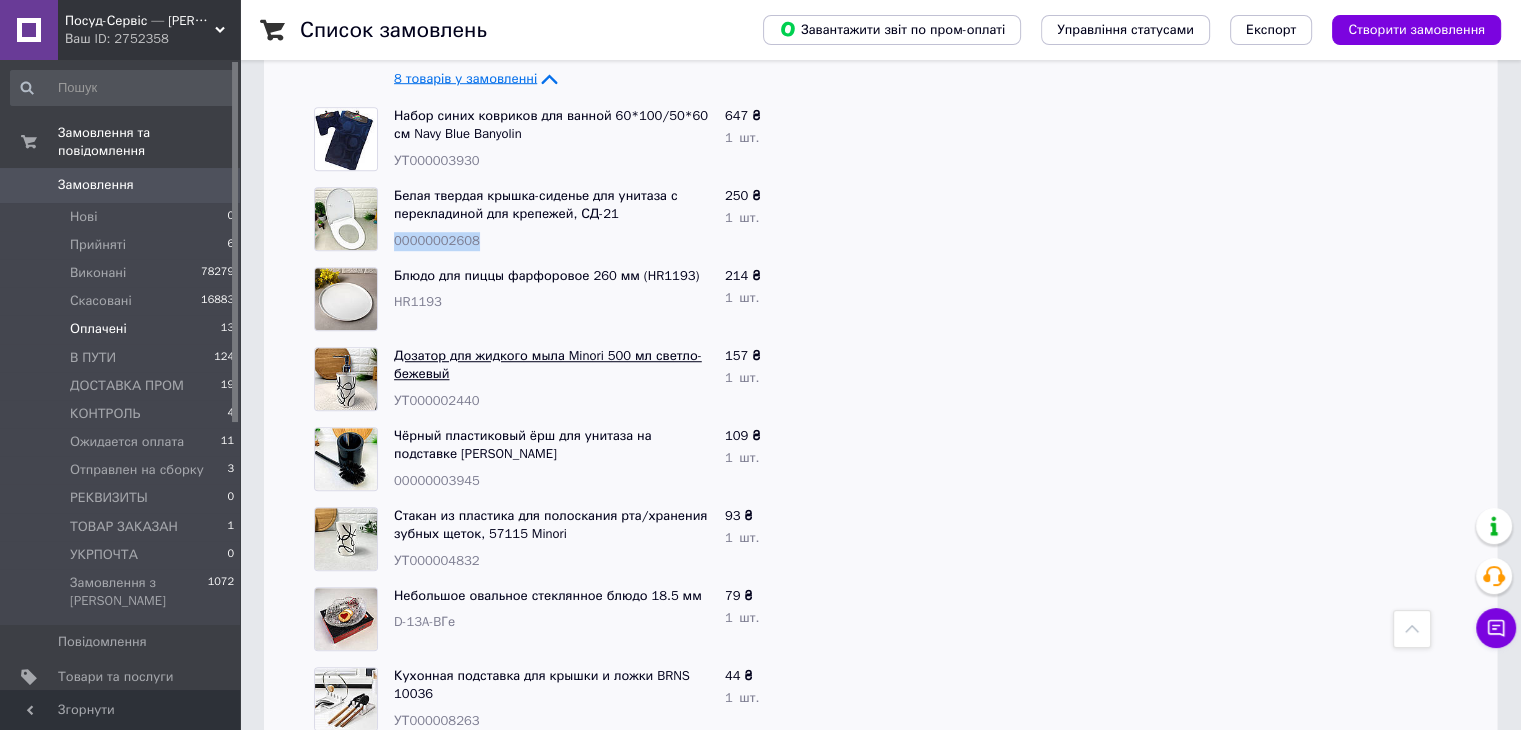 scroll, scrollTop: 1400, scrollLeft: 0, axis: vertical 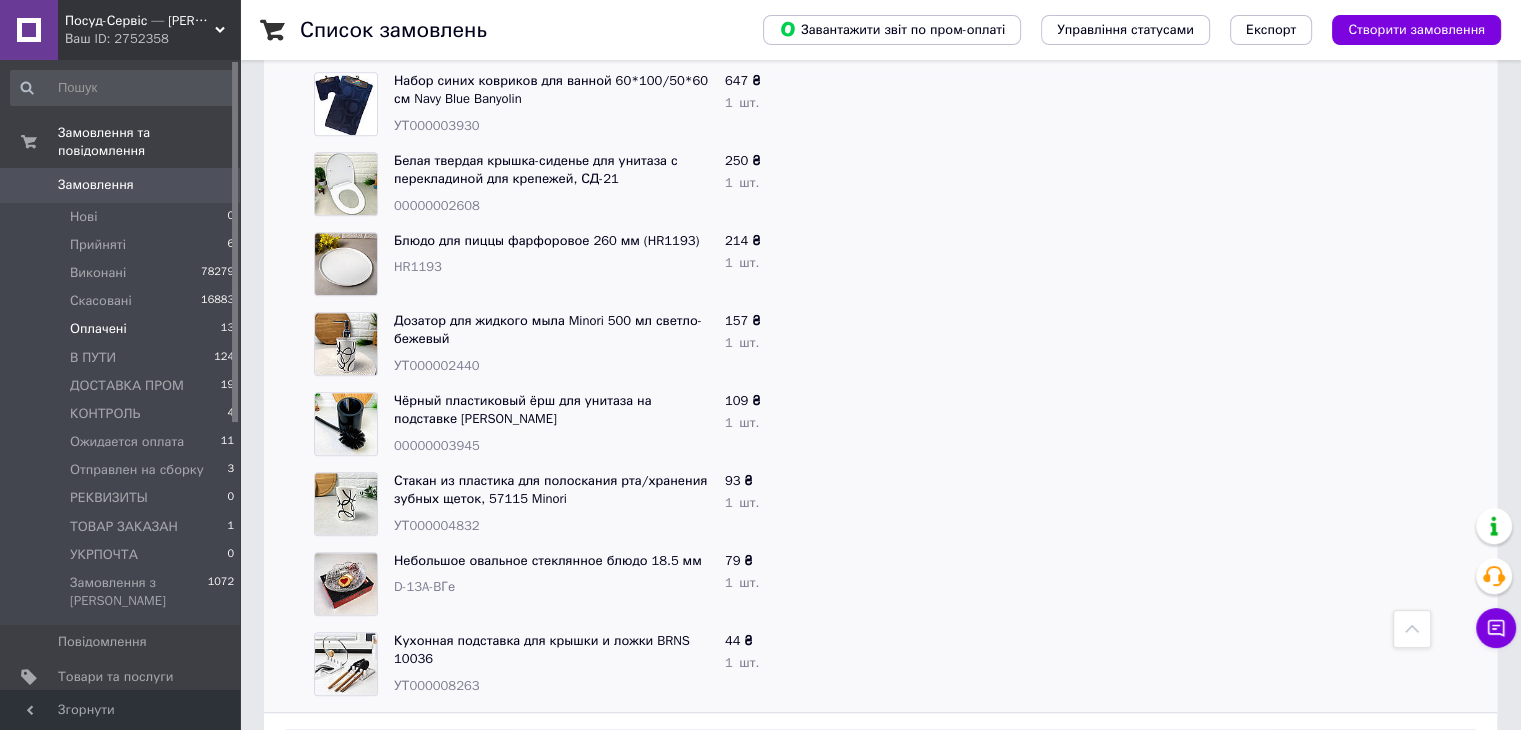 click on "Блюдо для пиццы фарфоровое  260 мм (HR1193) HR1193" at bounding box center (551, 264) 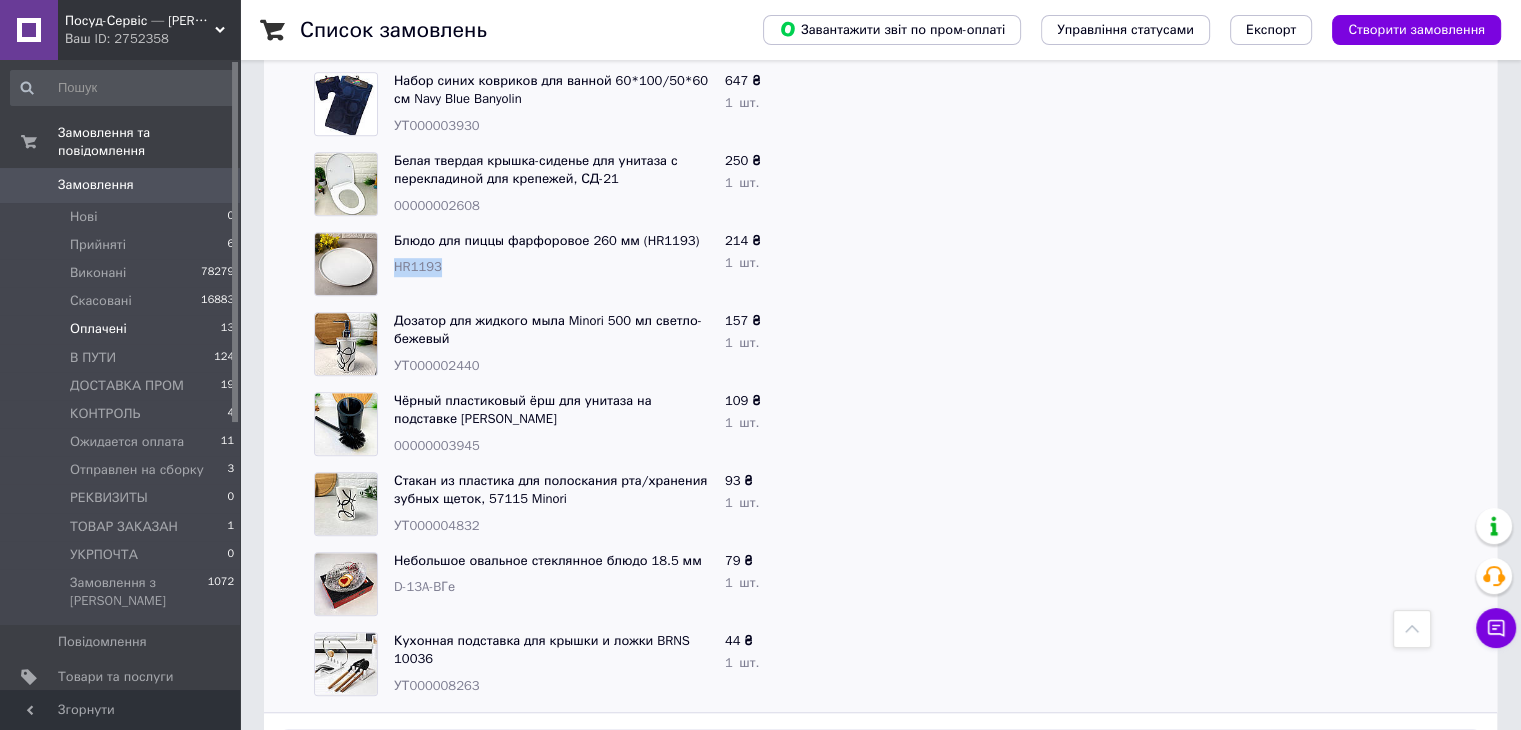 click on "HR1193" at bounding box center (418, 266) 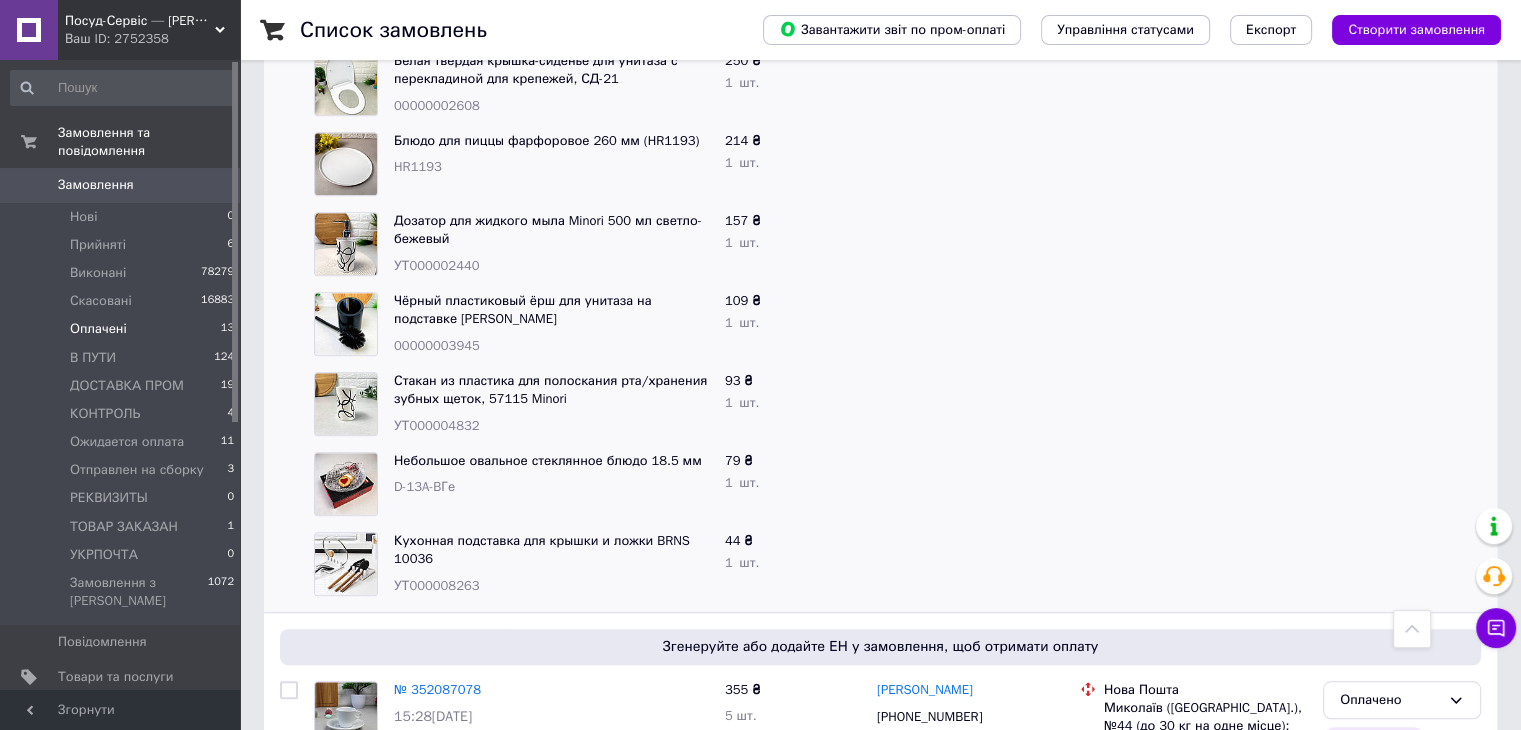 click on "Дозатор для жидкого мыла Minori 500 мл светло-бежевый УТ000002440" at bounding box center (551, 244) 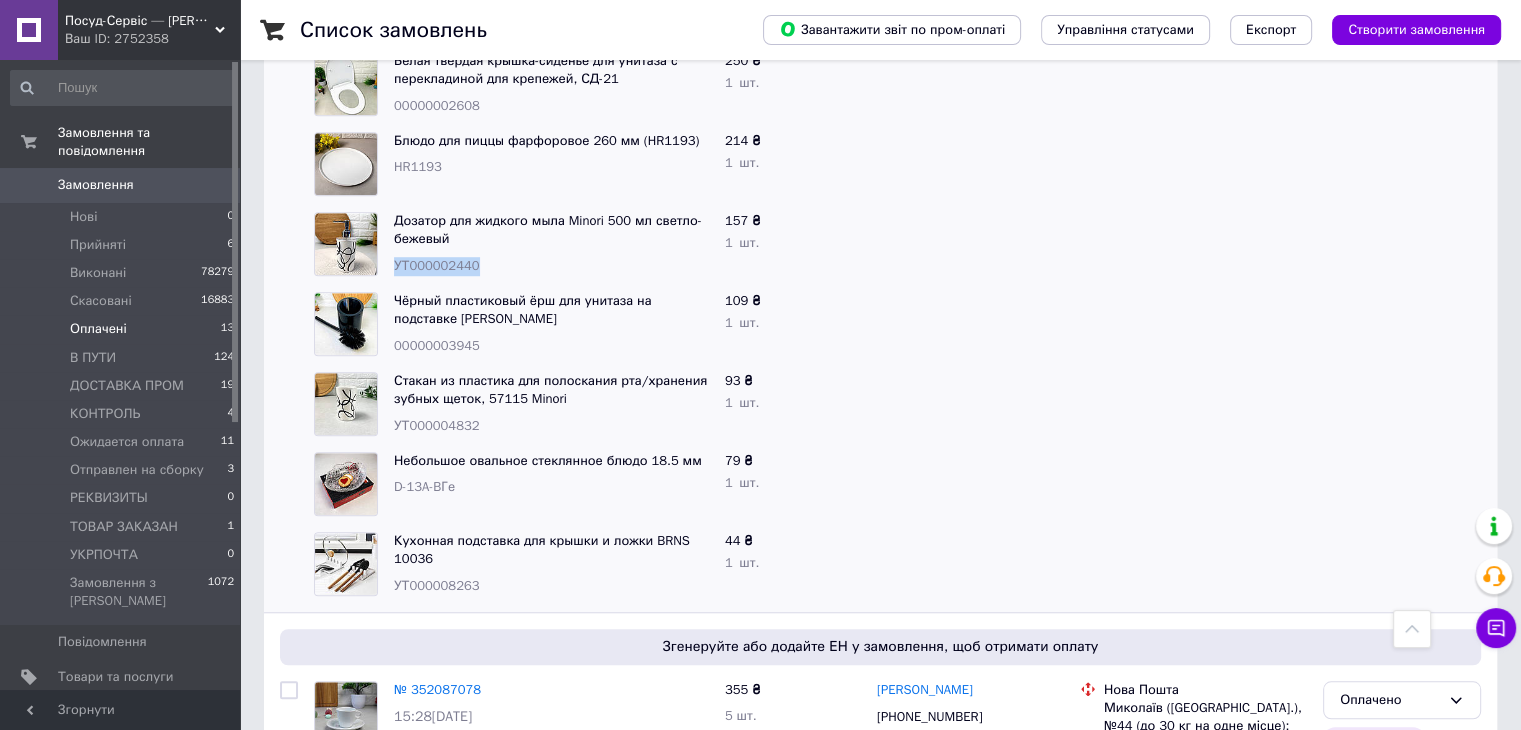 click on "Дозатор для жидкого мыла Minori 500 мл светло-бежевый УТ000002440" at bounding box center [551, 244] 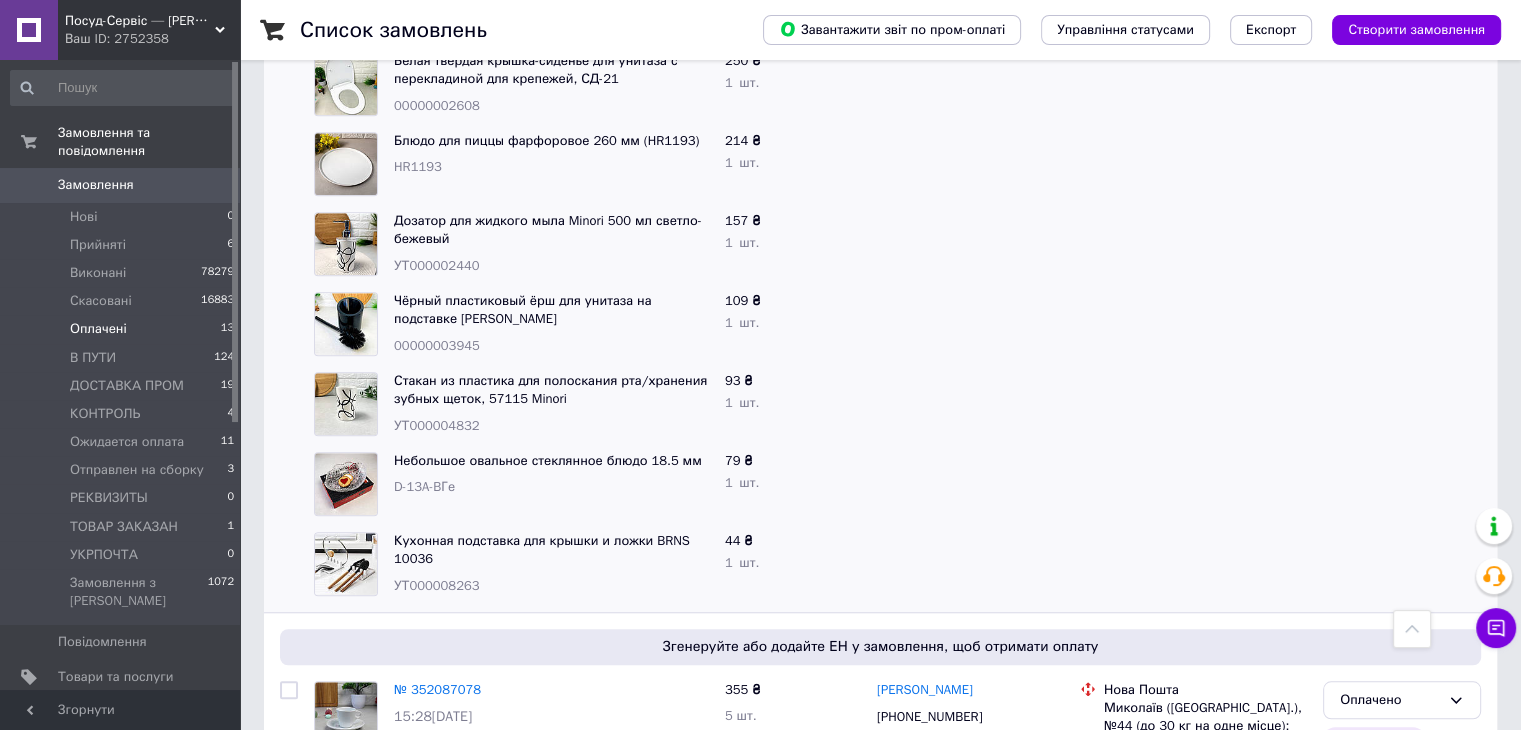 click on "00000003945" at bounding box center (437, 345) 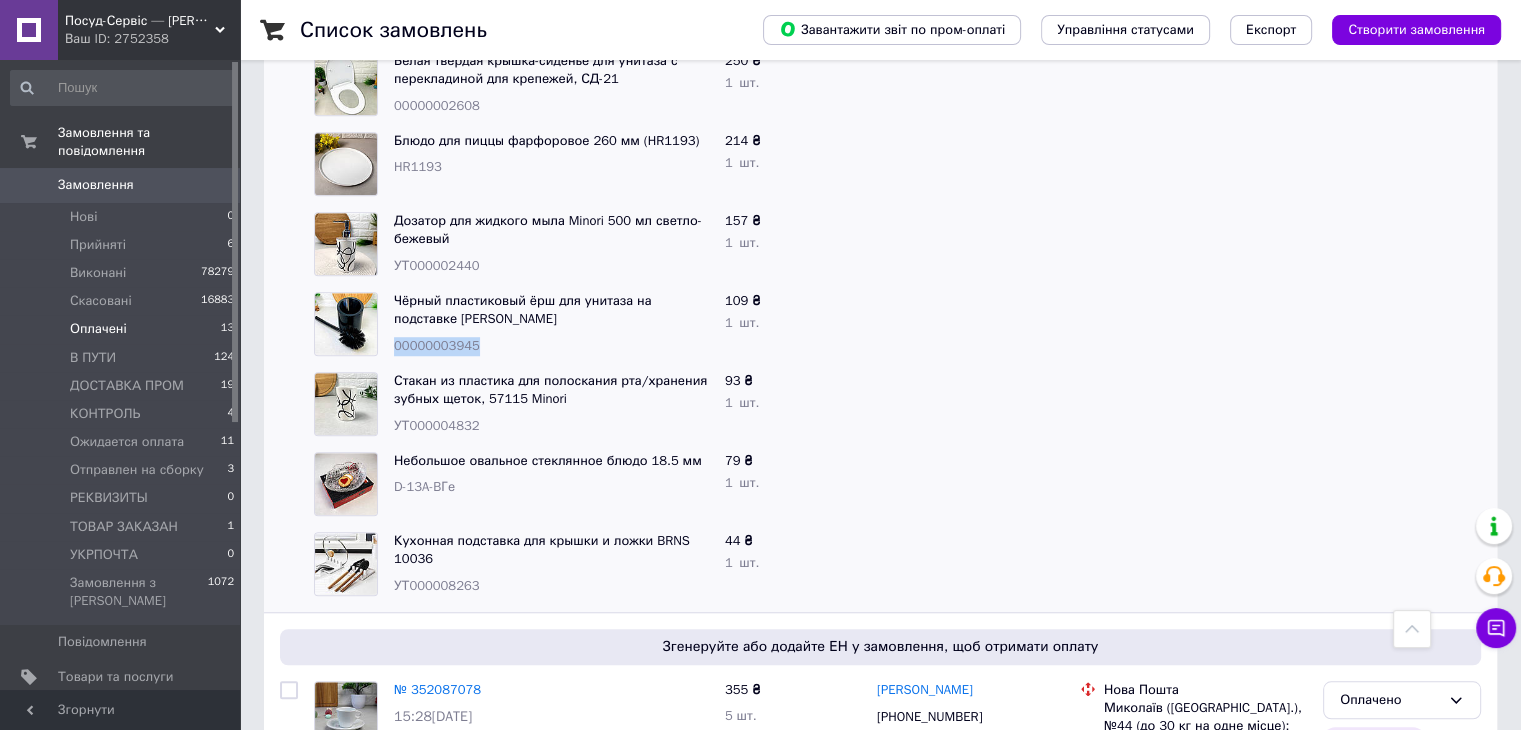 click on "00000003945" at bounding box center (437, 345) 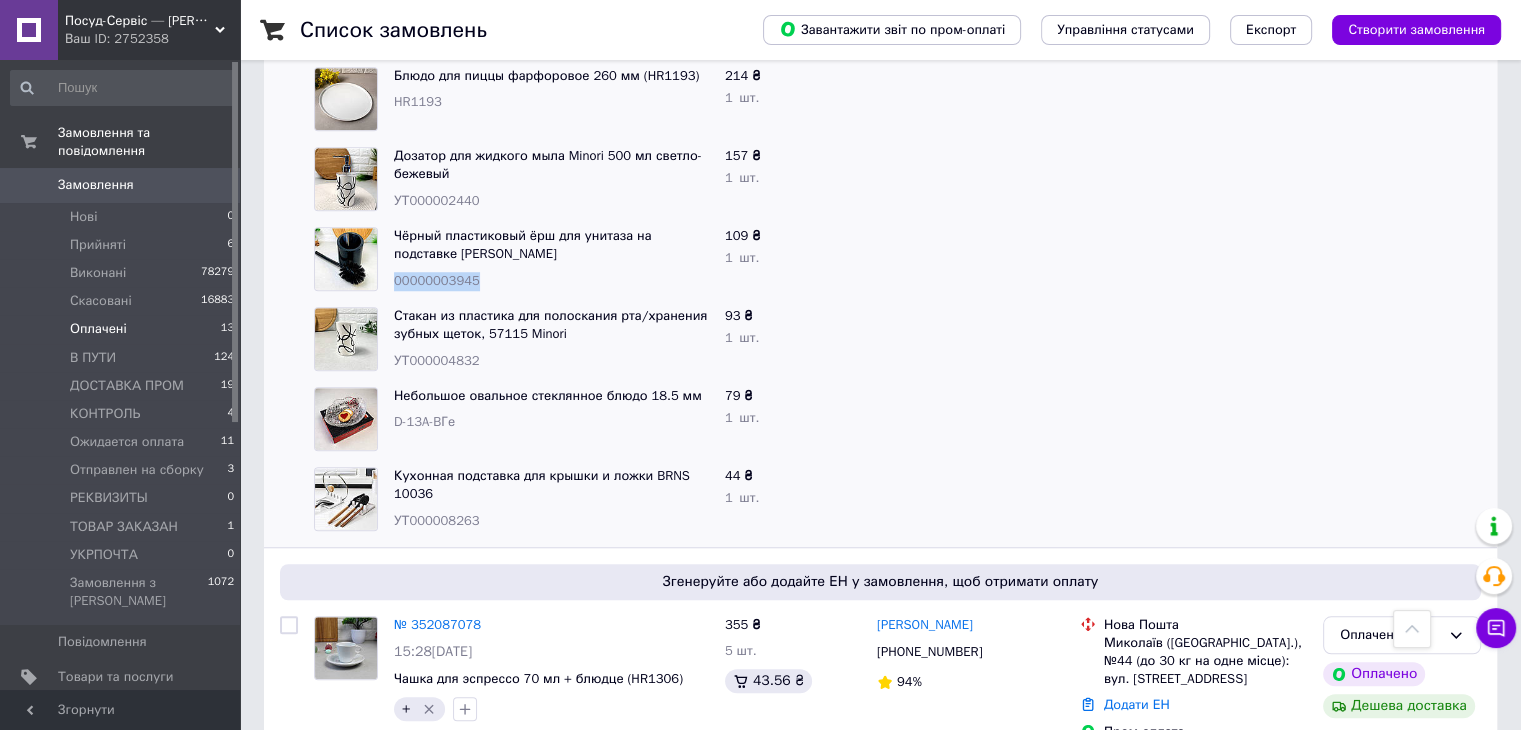 scroll, scrollTop: 1600, scrollLeft: 0, axis: vertical 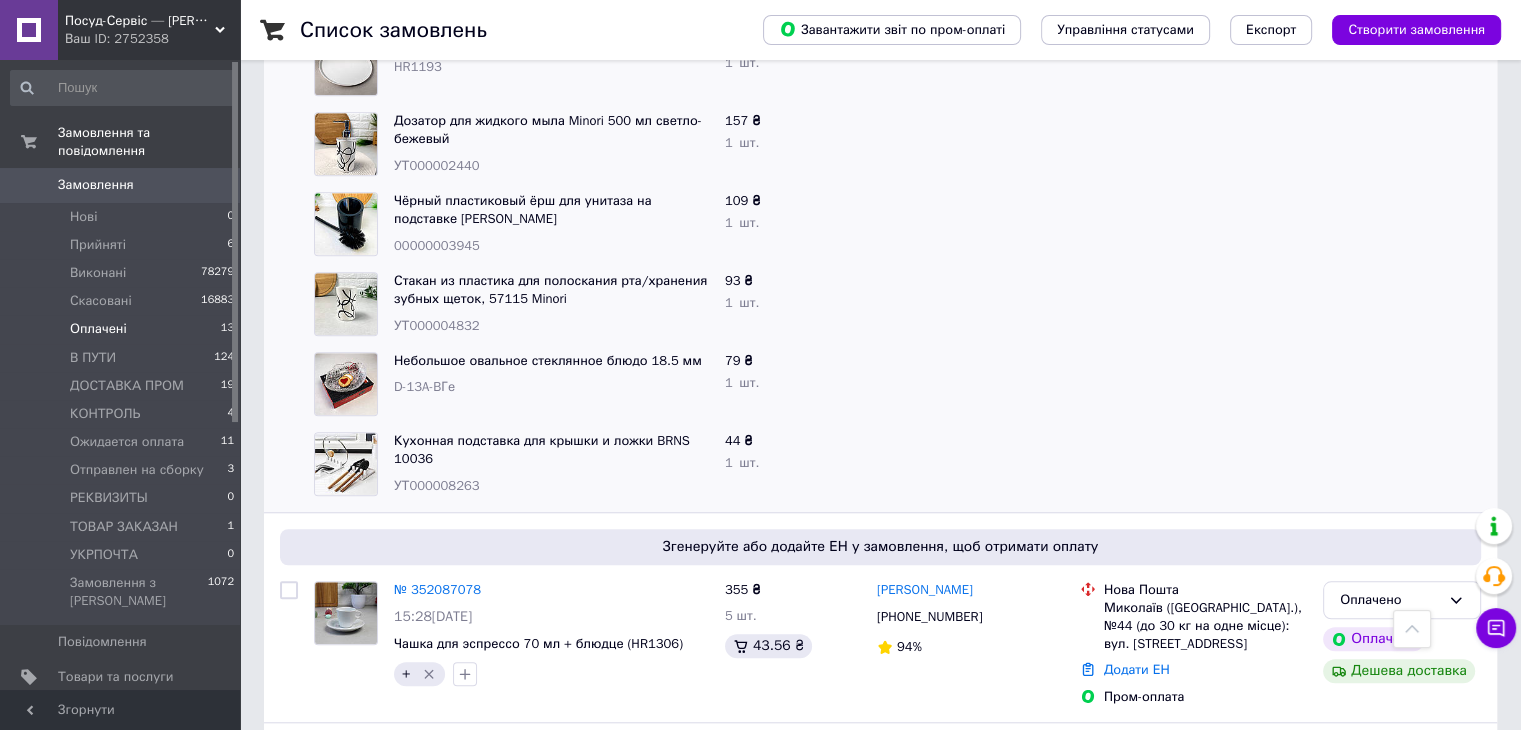 click on "УТ000004832" at bounding box center [437, 325] 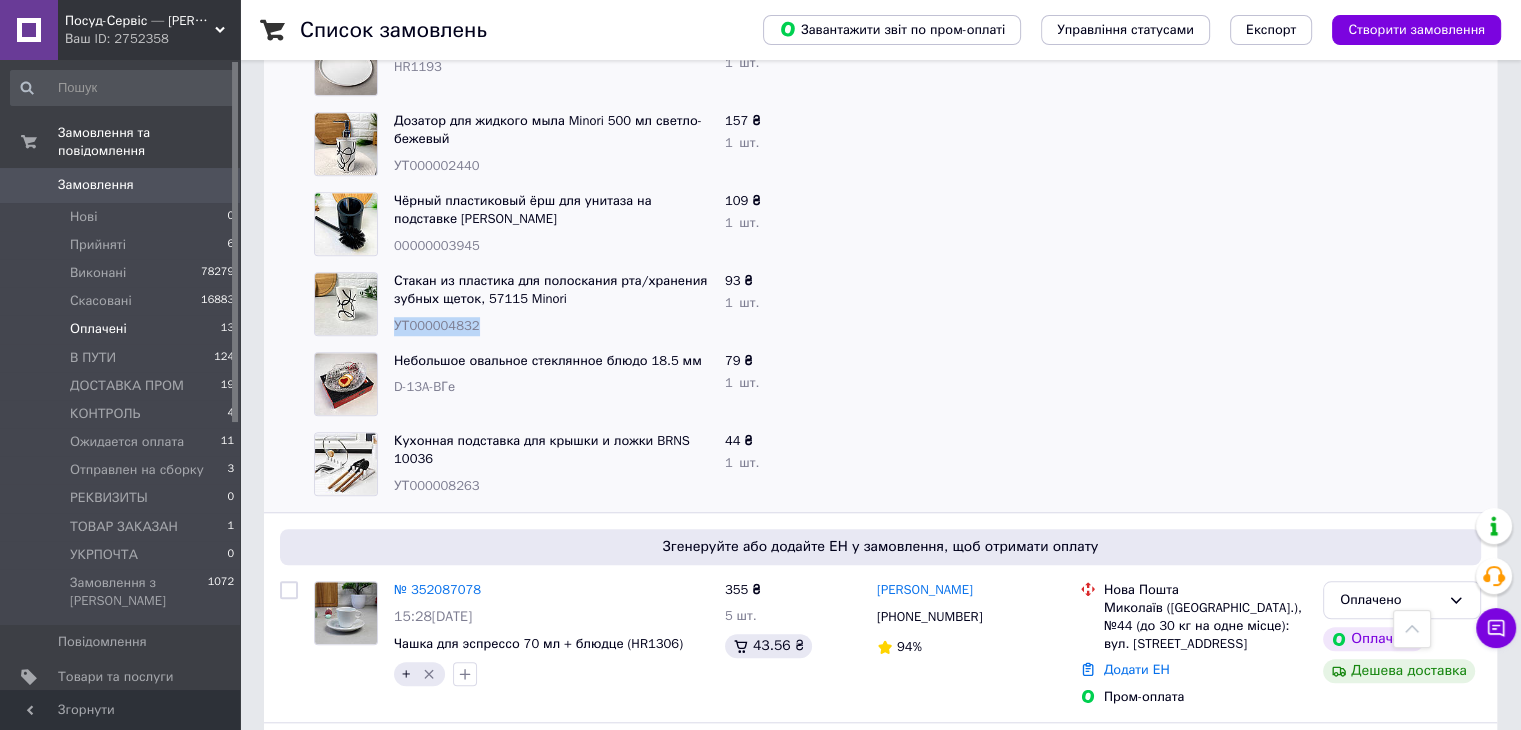 click on "УТ000004832" at bounding box center [437, 325] 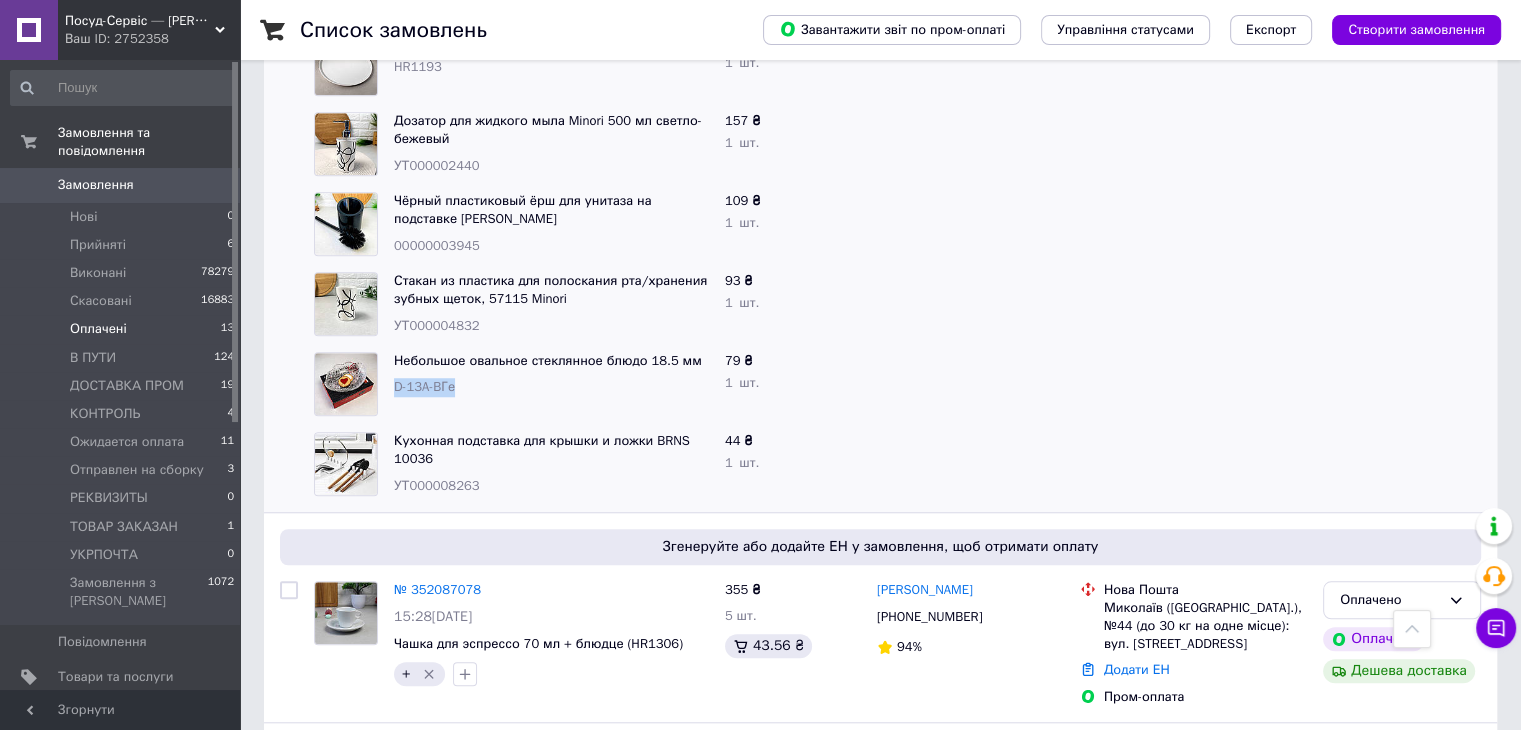 drag, startPoint x: 439, startPoint y: 361, endPoint x: 433, endPoint y: 370, distance: 10.816654 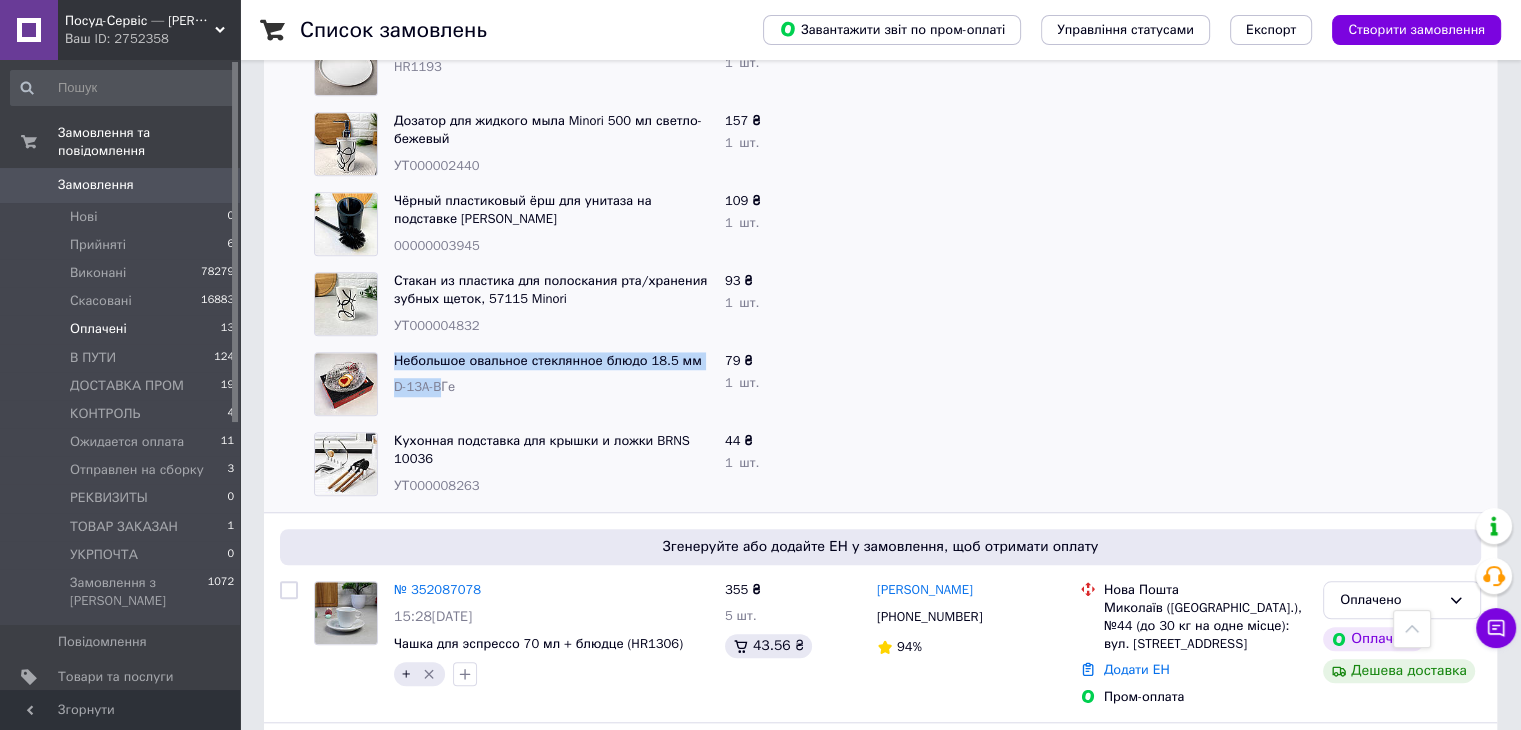 drag, startPoint x: 443, startPoint y: 362, endPoint x: 384, endPoint y: 366, distance: 59.135437 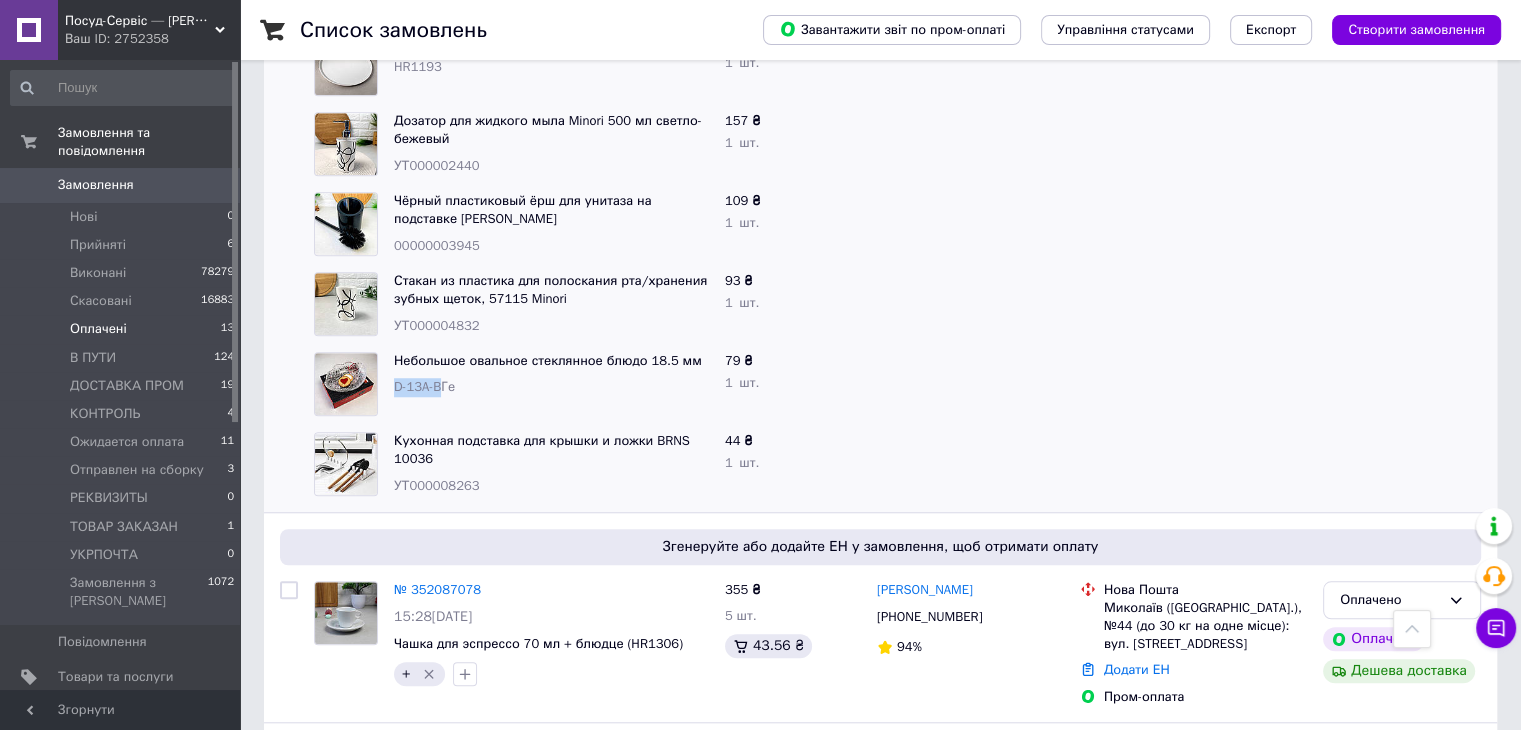 drag, startPoint x: 444, startPoint y: 368, endPoint x: 390, endPoint y: 366, distance: 54.037025 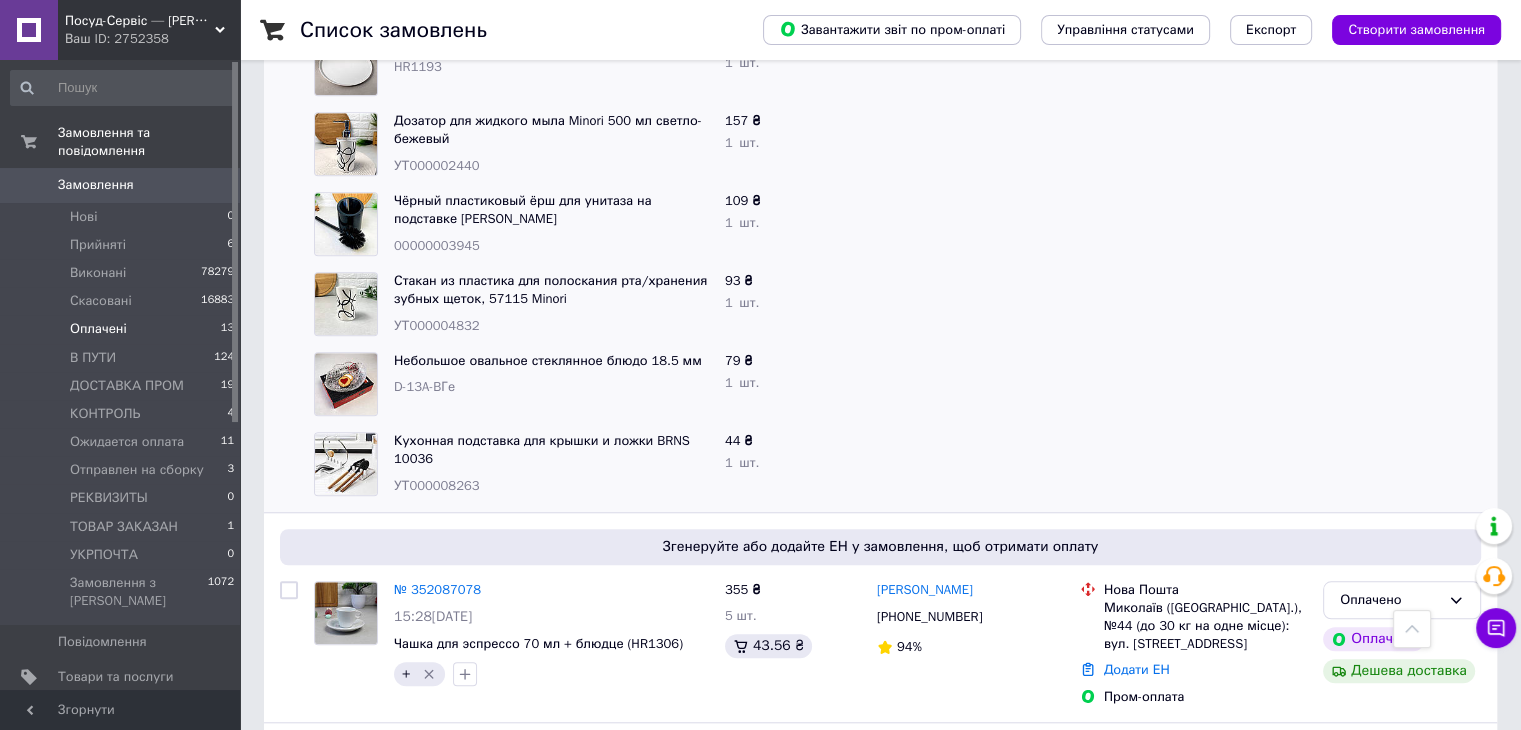 click on "УТ000008263" at bounding box center [437, 485] 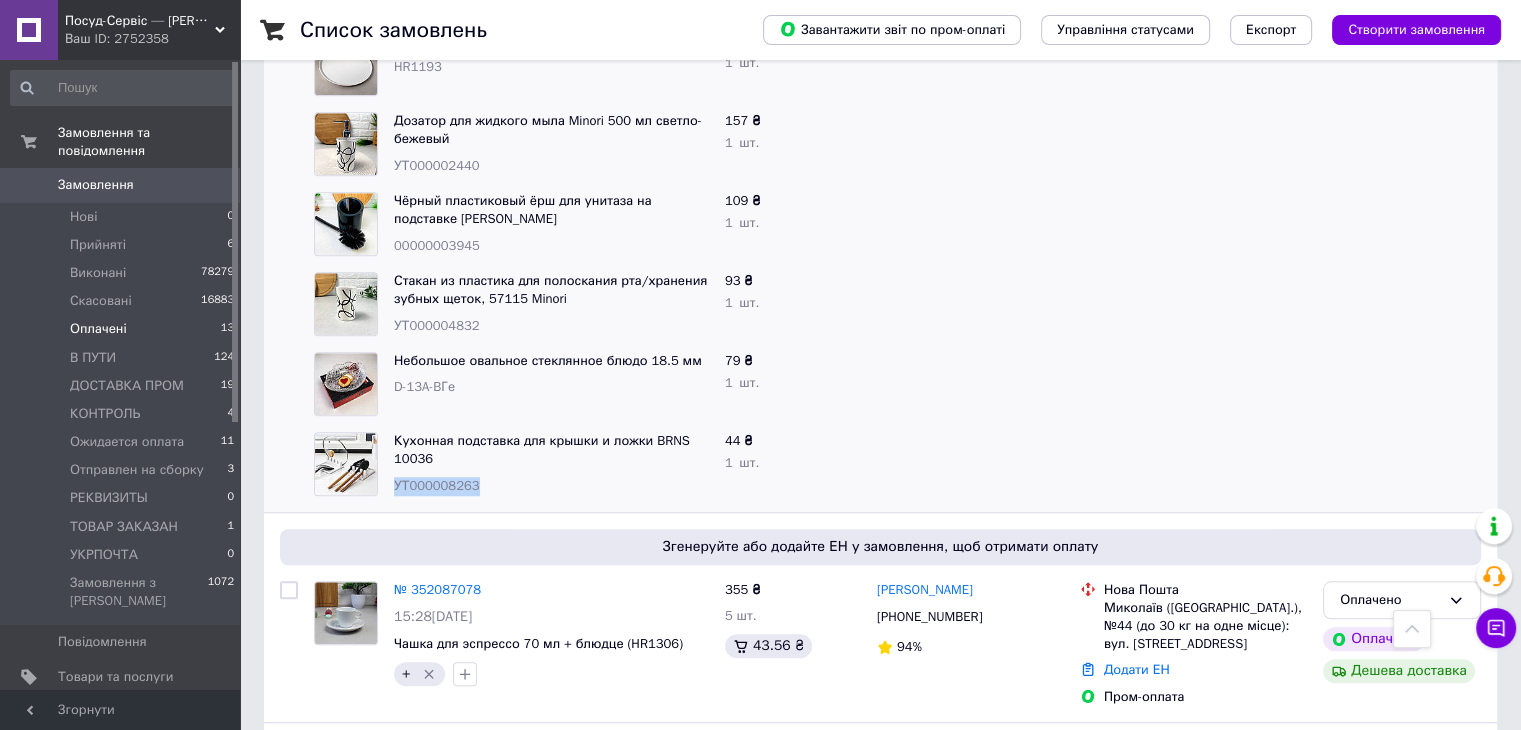 click on "УТ000008263" at bounding box center (437, 485) 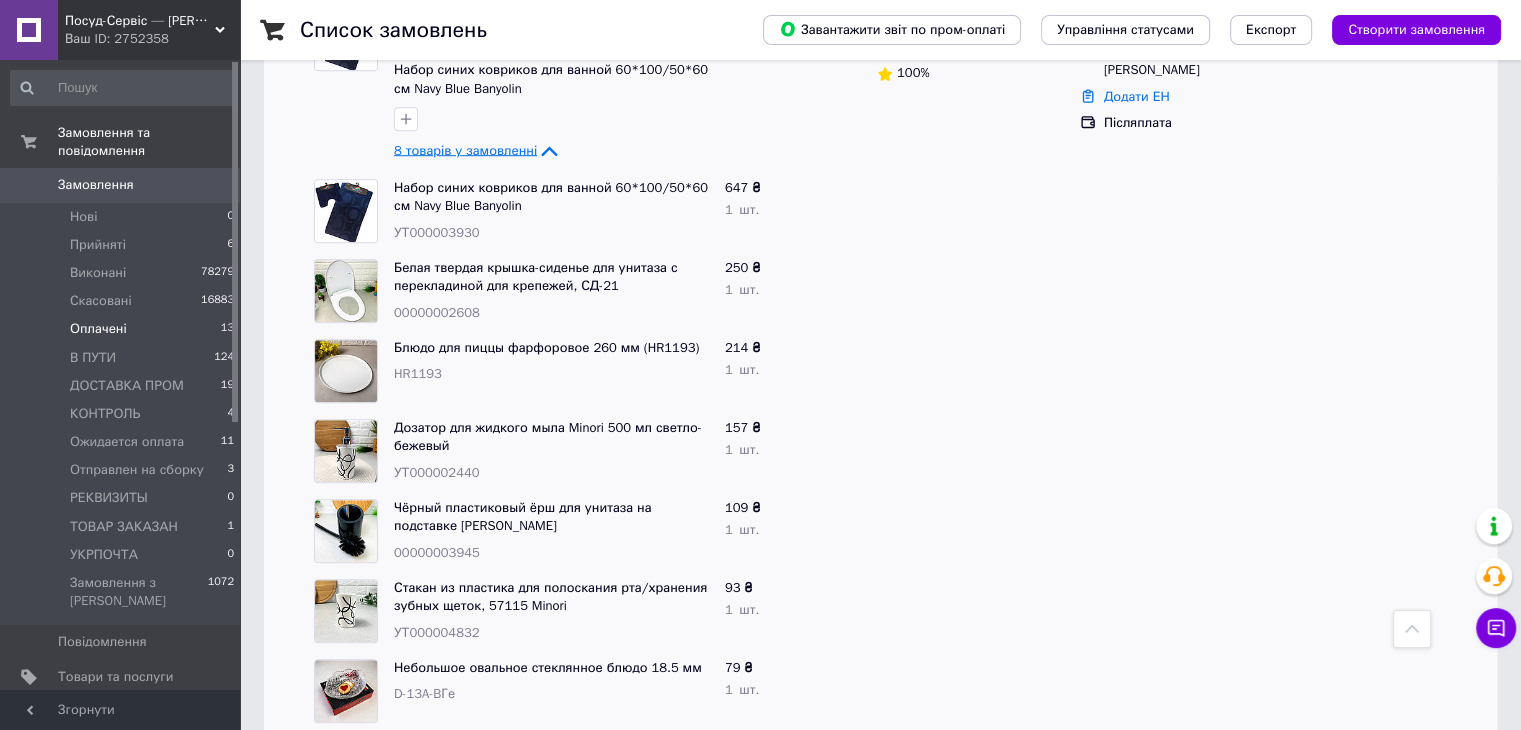 scroll, scrollTop: 1100, scrollLeft: 0, axis: vertical 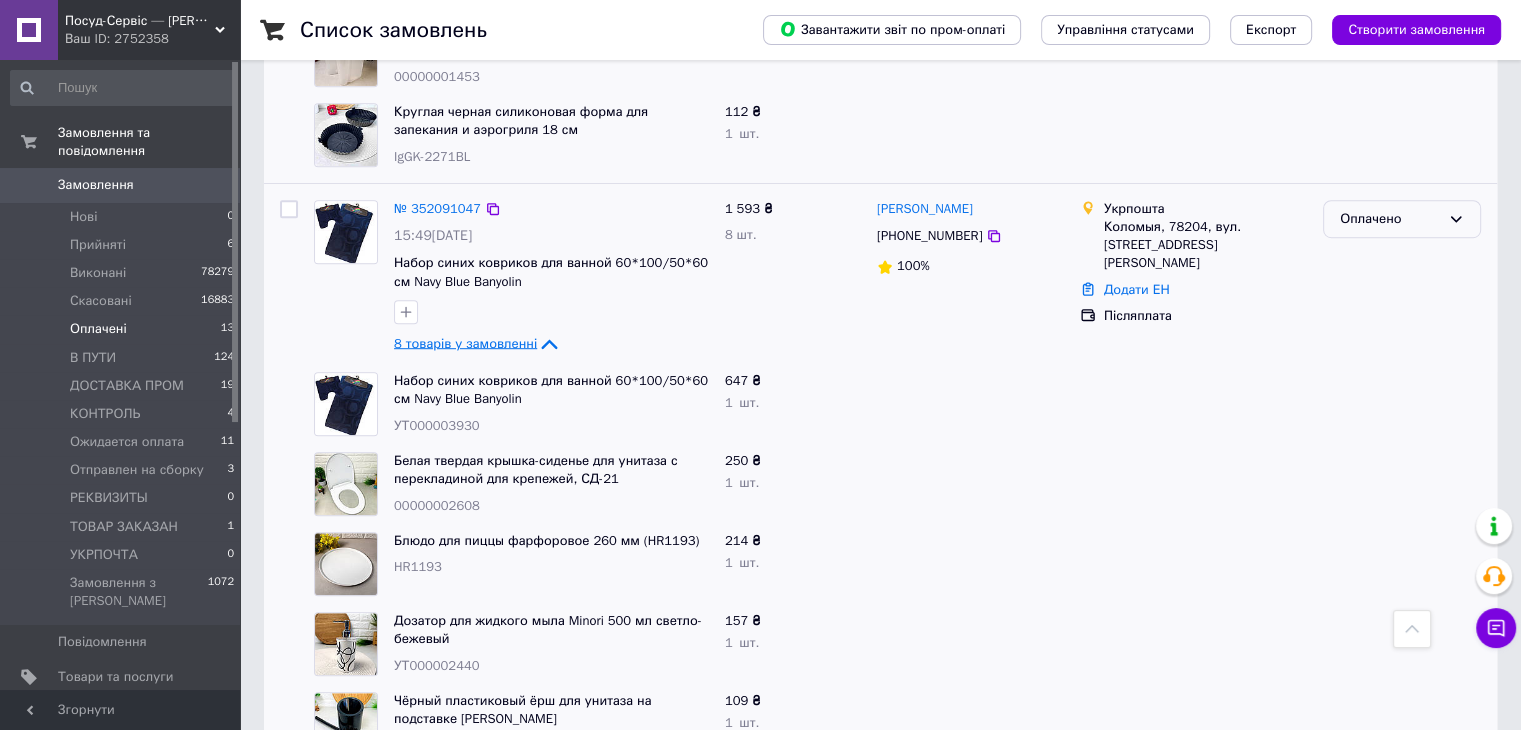 click on "Оплачено" at bounding box center [1402, 219] 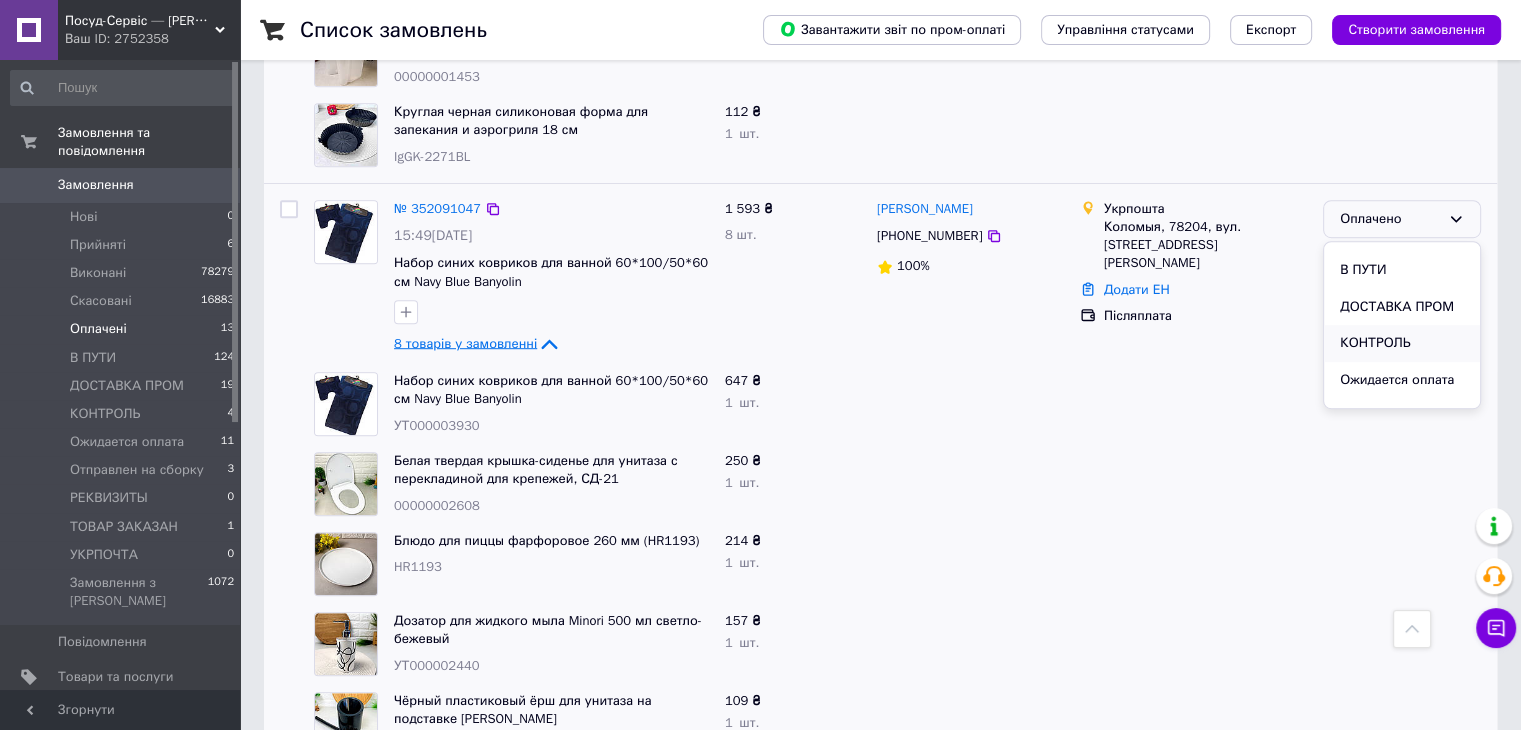 scroll, scrollTop: 257, scrollLeft: 0, axis: vertical 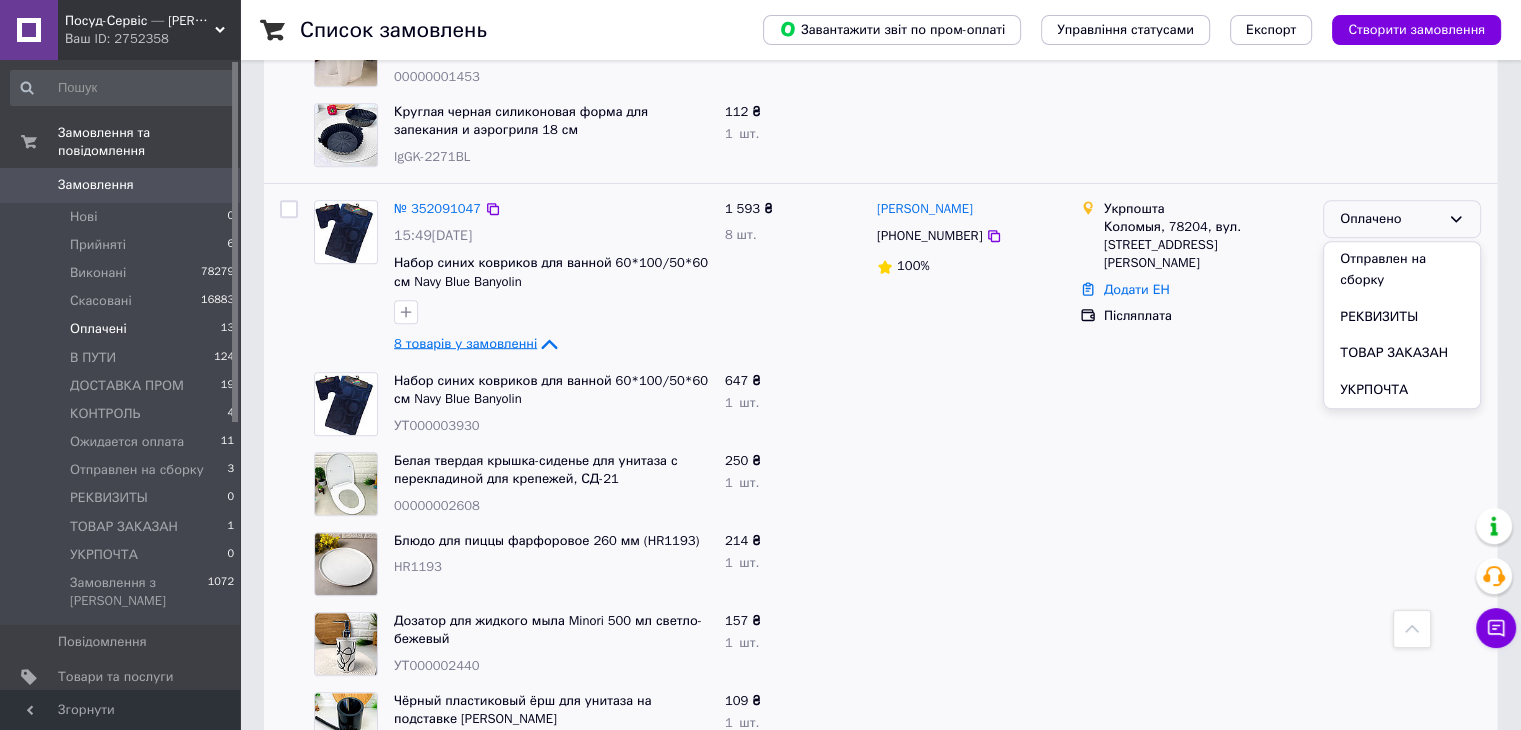 drag, startPoint x: 1364, startPoint y: 327, endPoint x: 1110, endPoint y: 339, distance: 254.28331 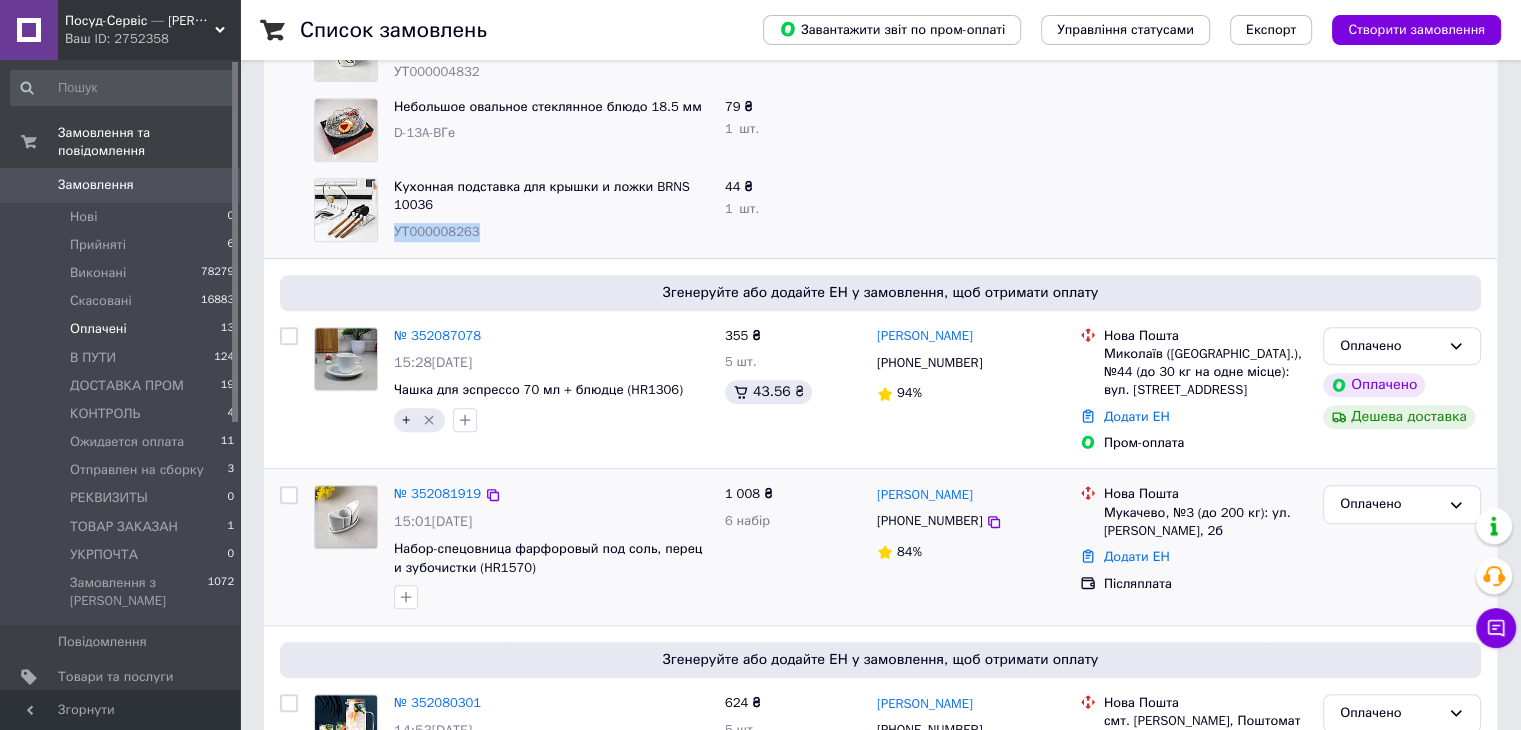 scroll, scrollTop: 1000, scrollLeft: 0, axis: vertical 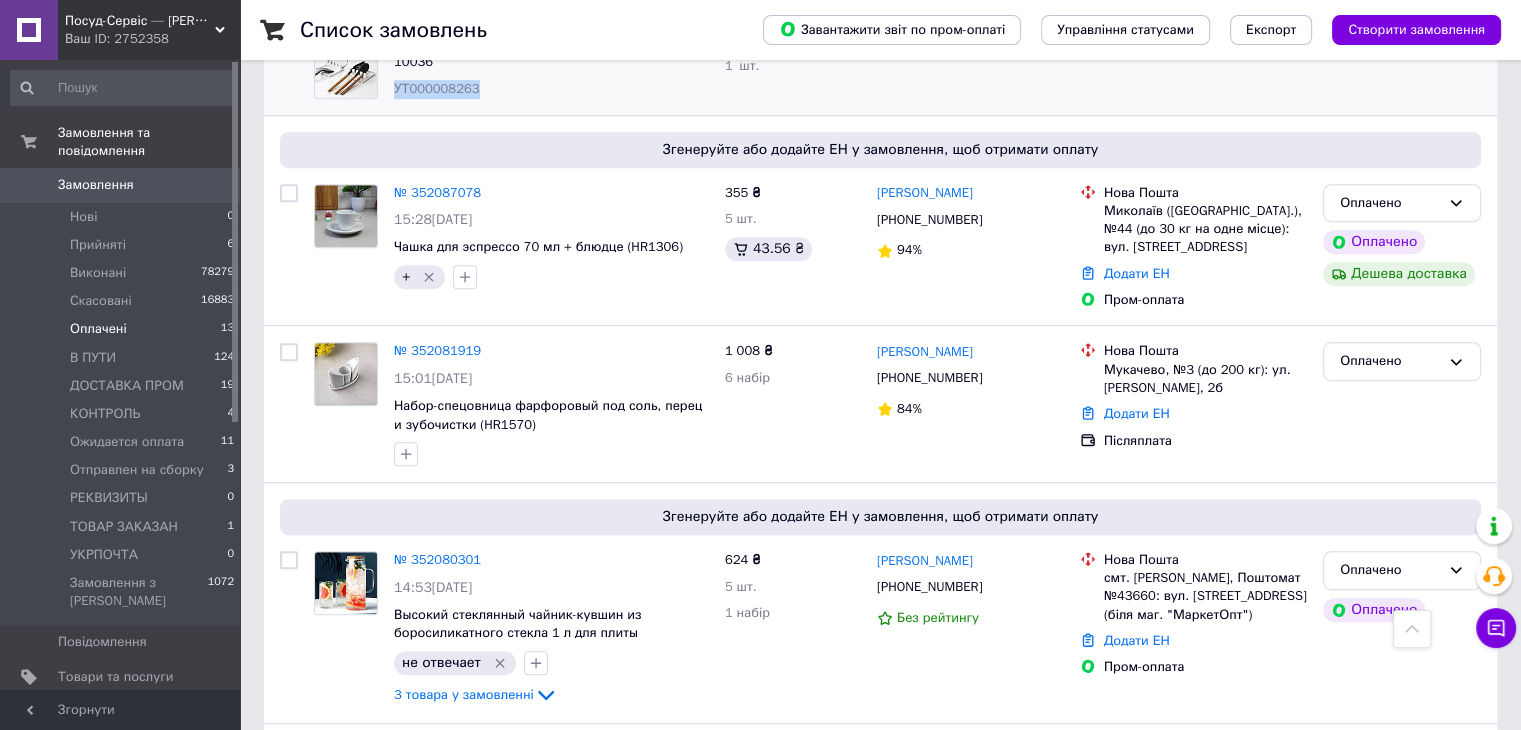 drag, startPoint x: 394, startPoint y: 189, endPoint x: 472, endPoint y: 202, distance: 79.07591 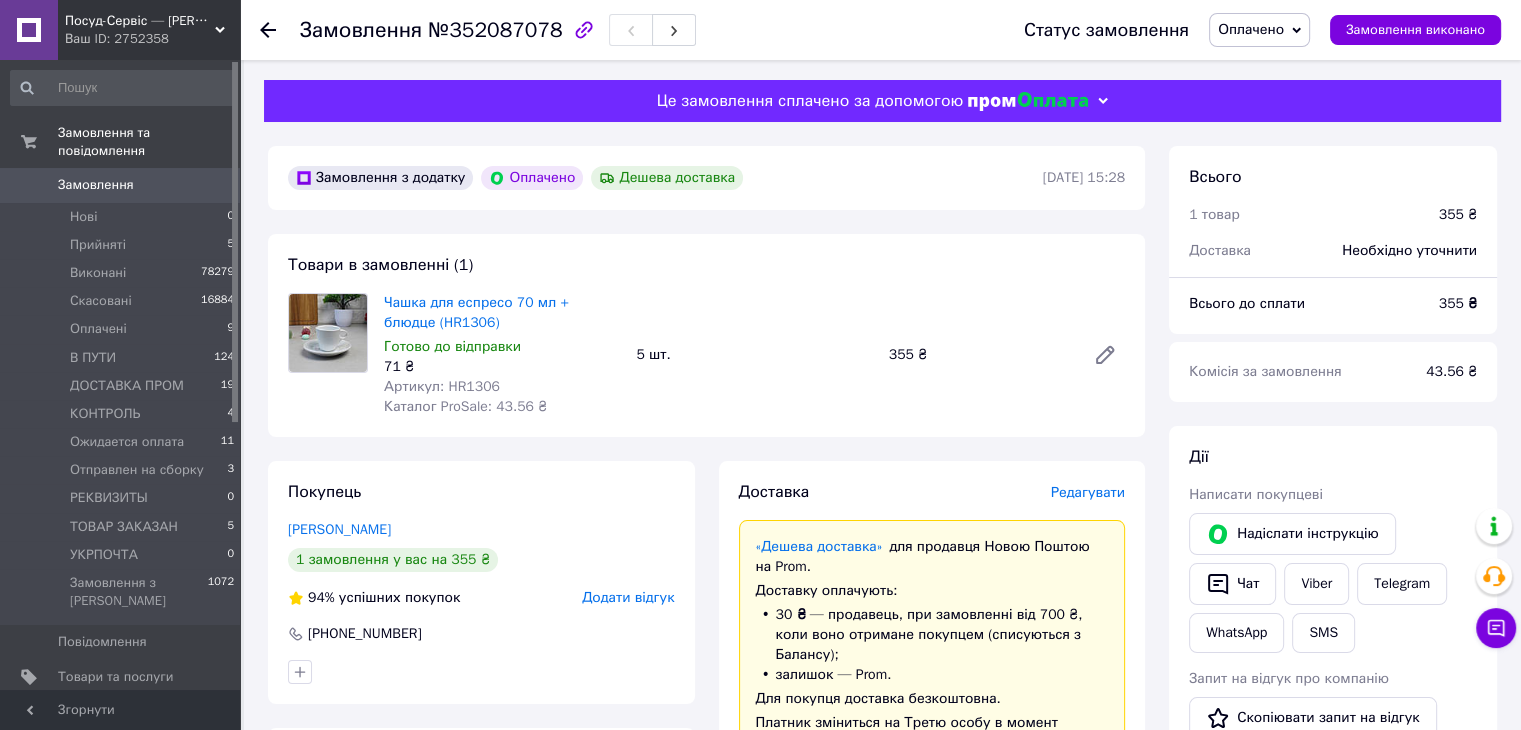 scroll, scrollTop: 0, scrollLeft: 0, axis: both 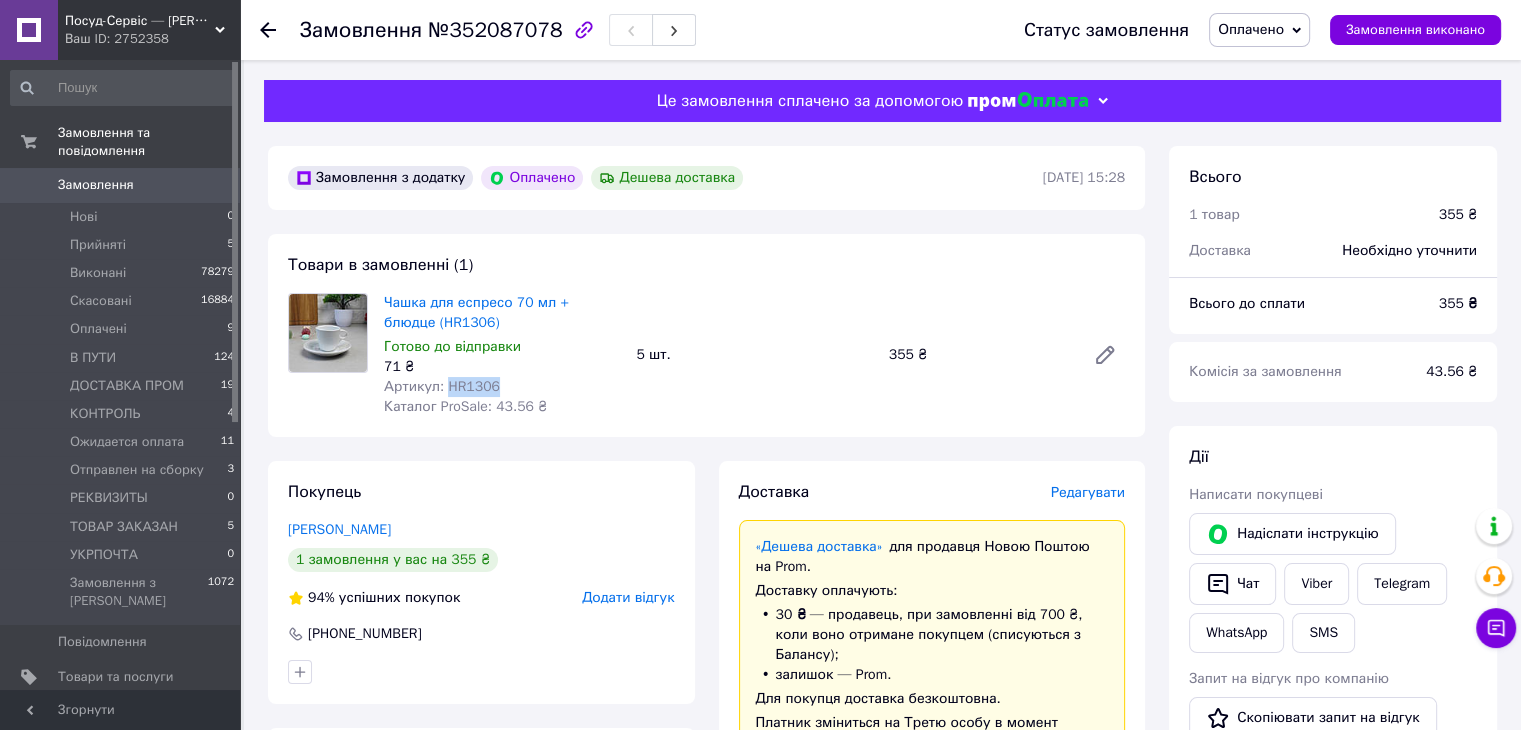 click on "Артикул: HR1306" at bounding box center (442, 386) 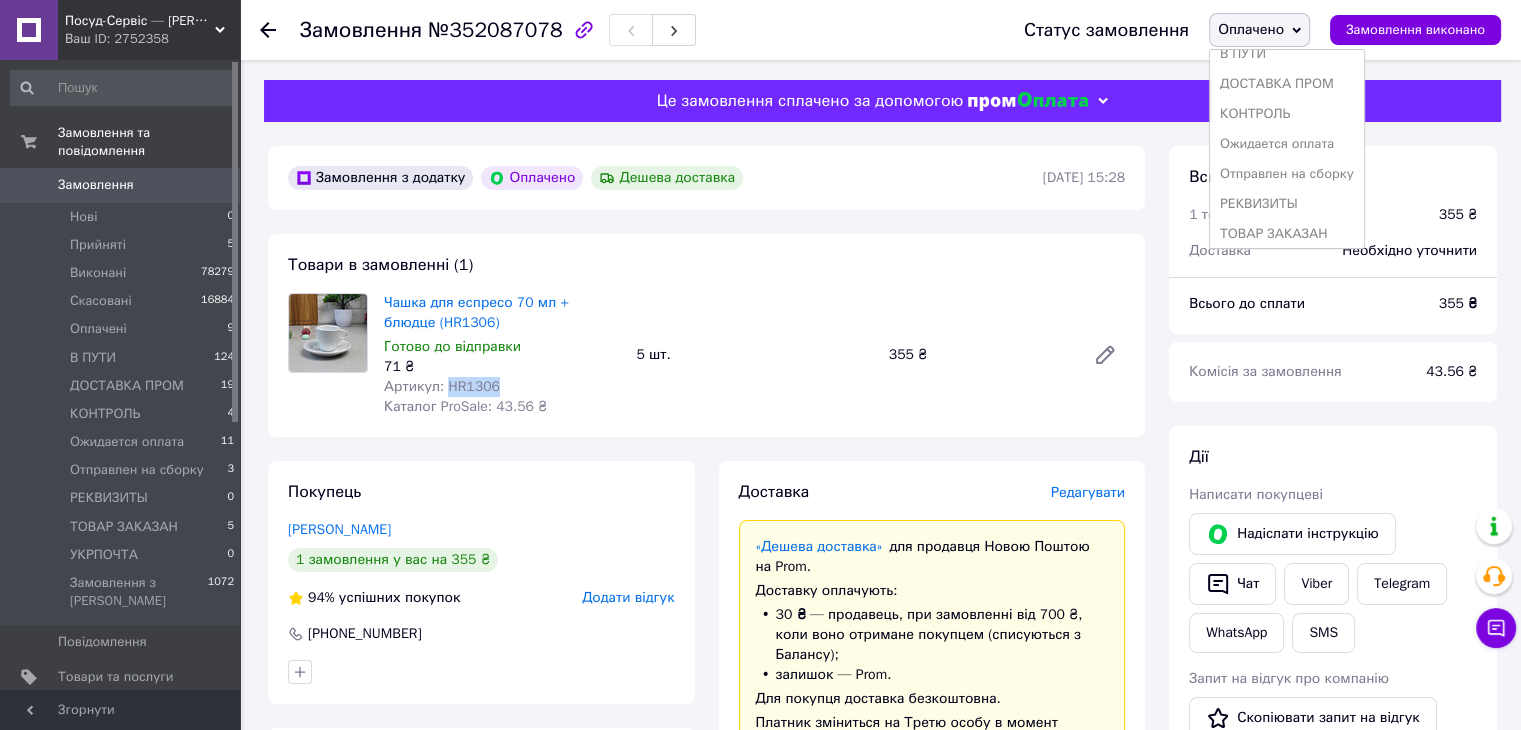 scroll, scrollTop: 141, scrollLeft: 0, axis: vertical 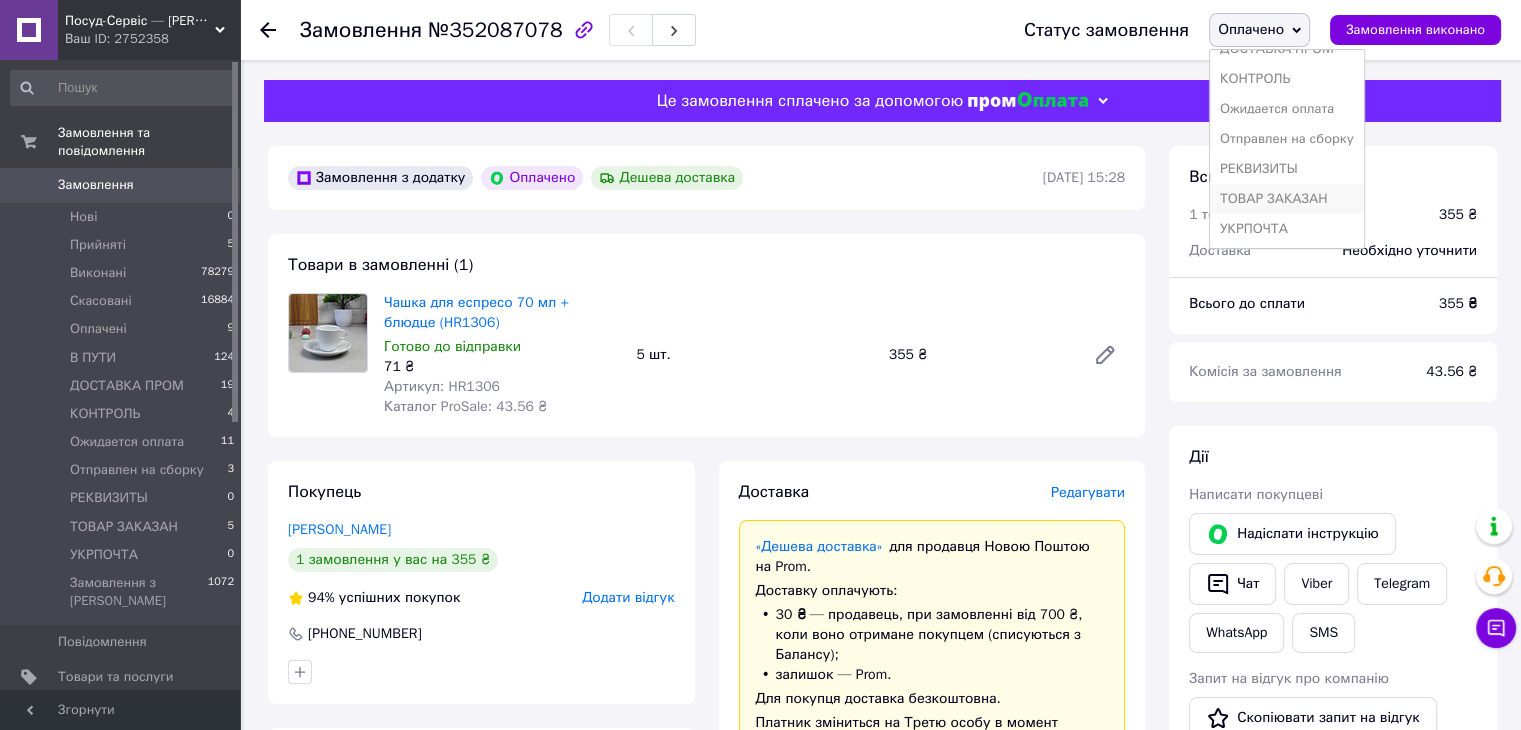 click on "ТОВАР ЗАКАЗАН" at bounding box center (1287, 199) 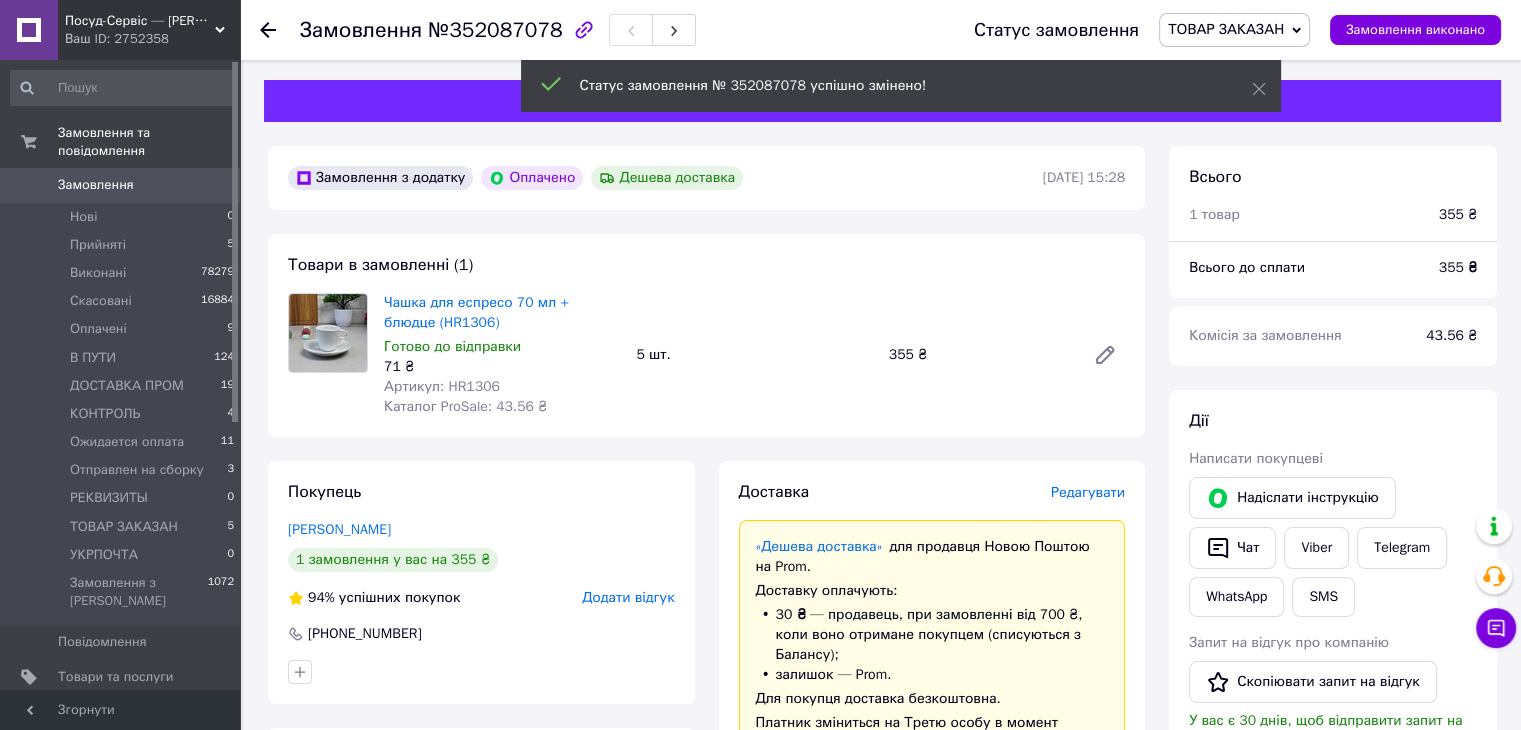 click on "Оплачені" at bounding box center [98, 329] 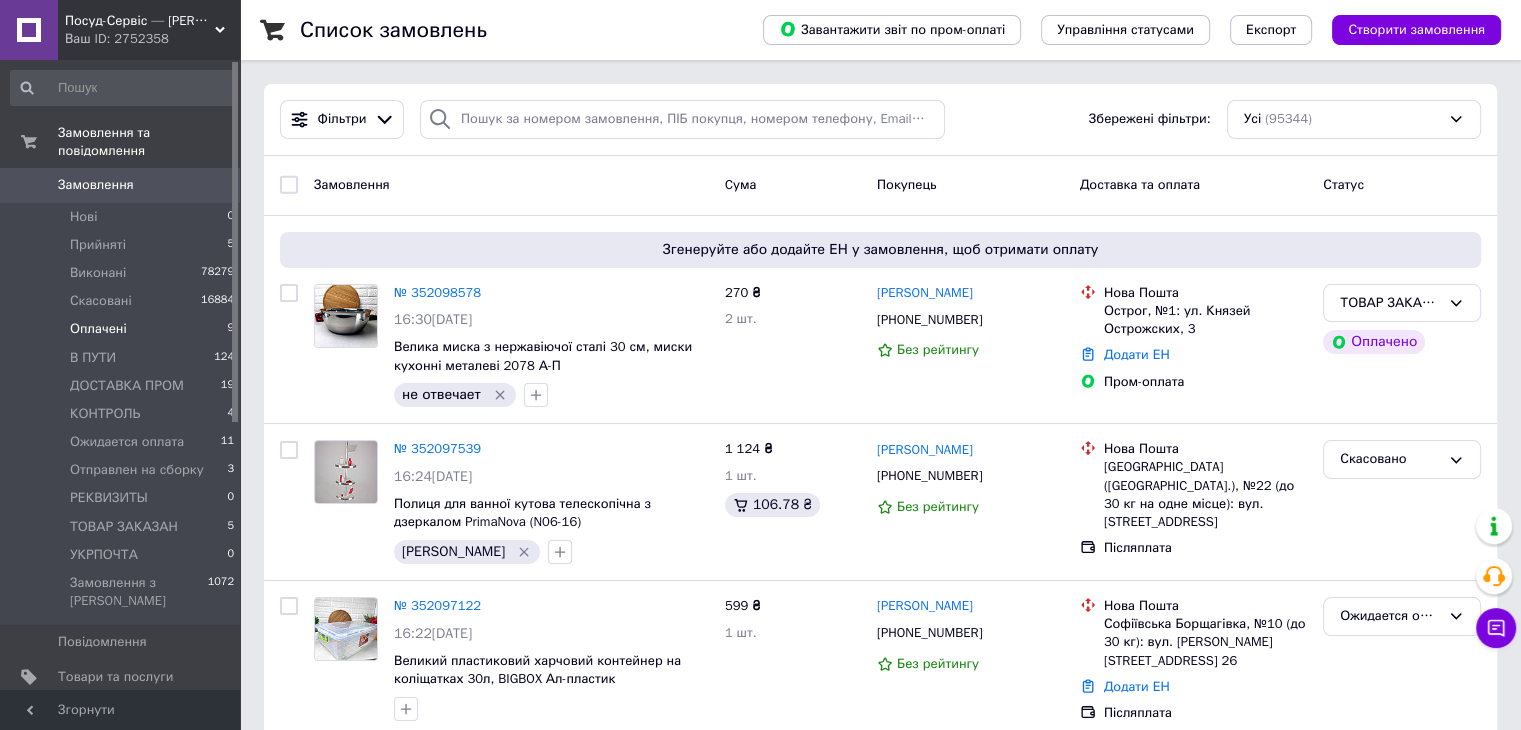 click on "Оплачені" at bounding box center [98, 329] 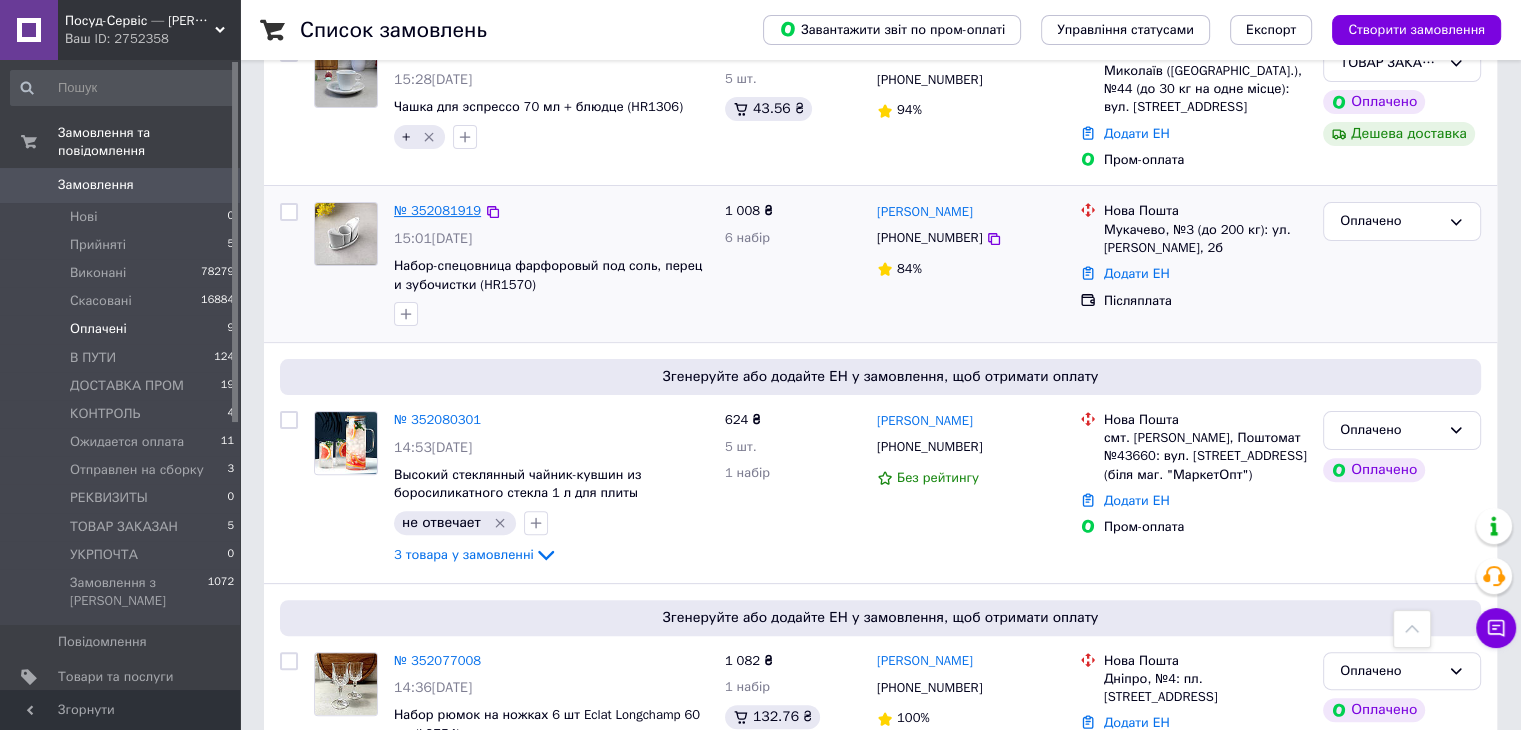 click on "№ 352081919" at bounding box center [437, 210] 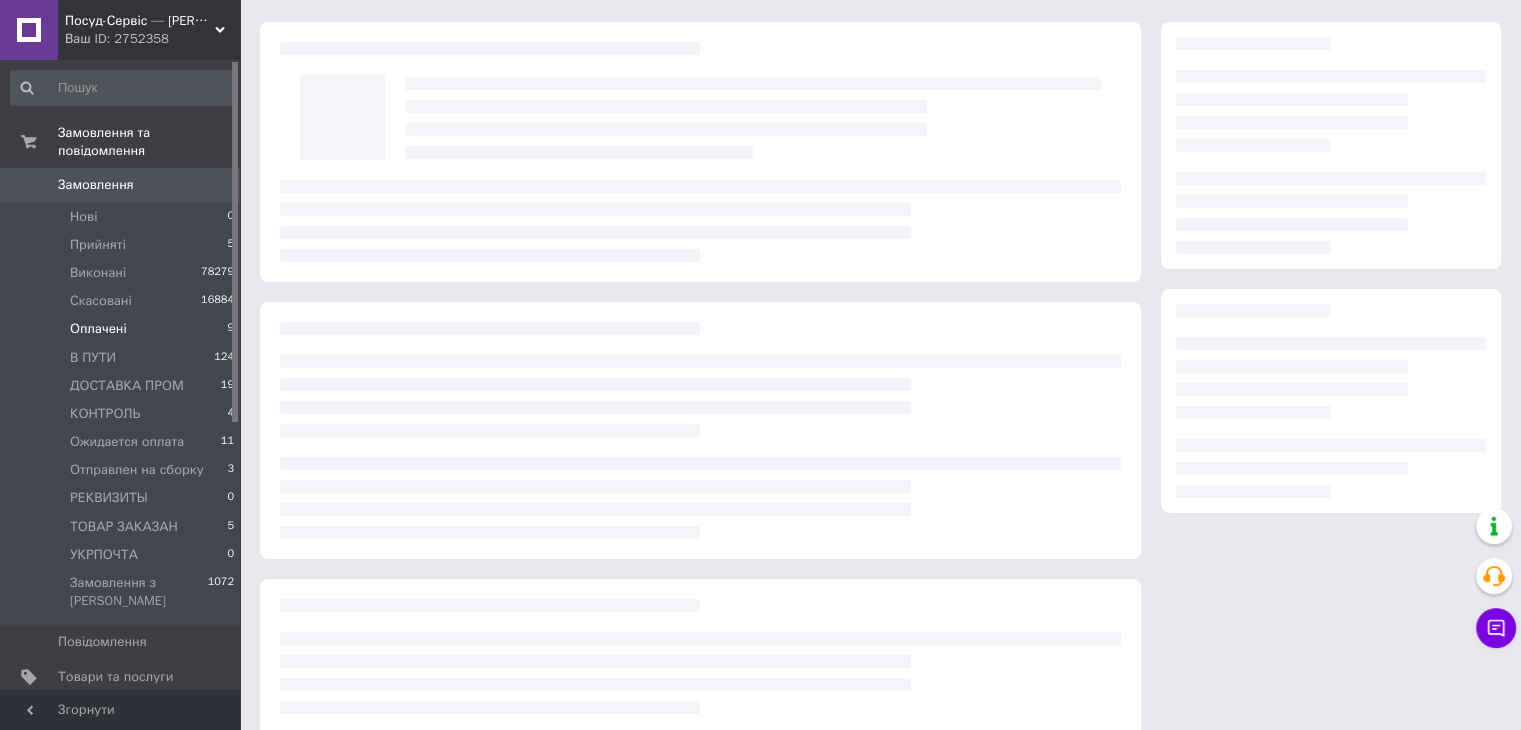 scroll, scrollTop: 0, scrollLeft: 0, axis: both 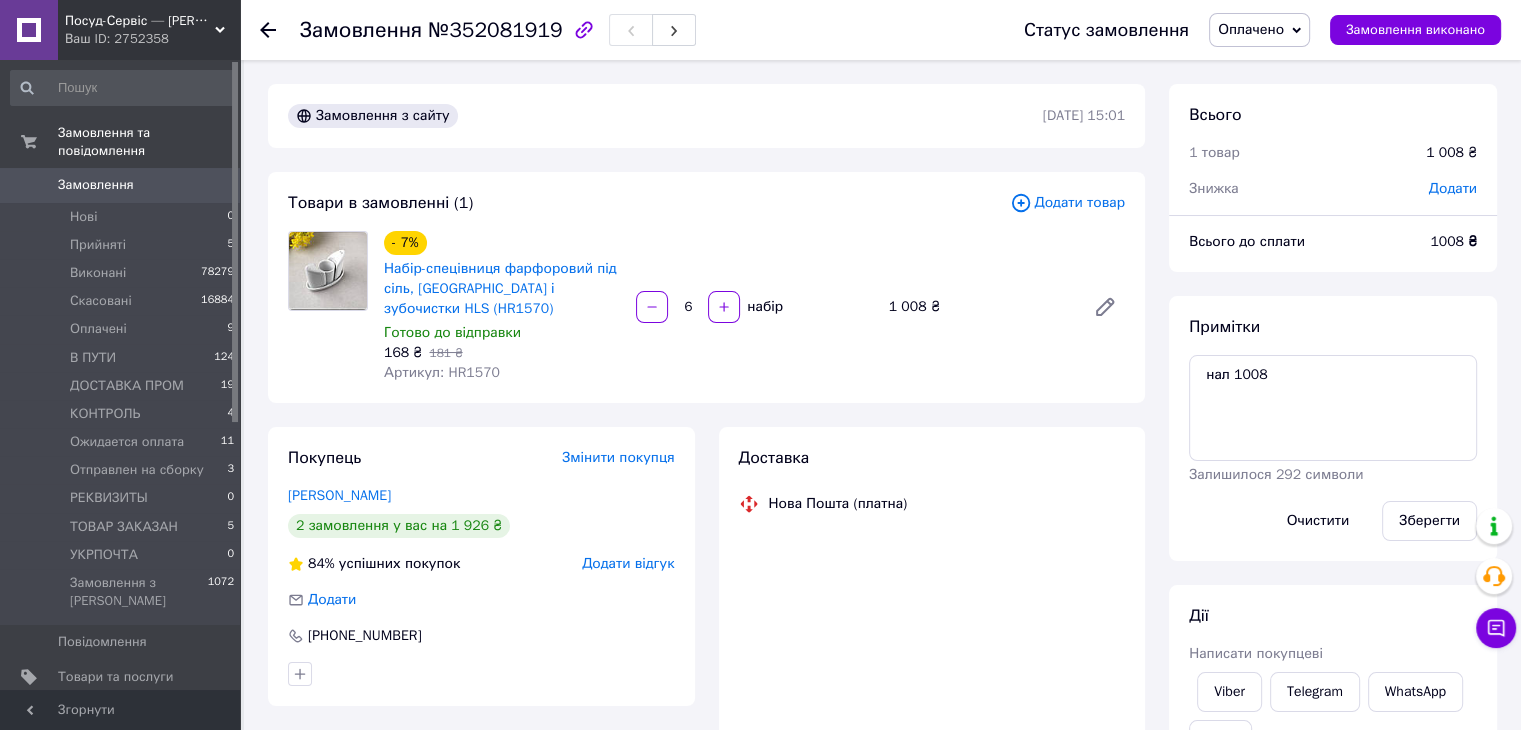 click on "Артикул: HR1570" at bounding box center [442, 372] 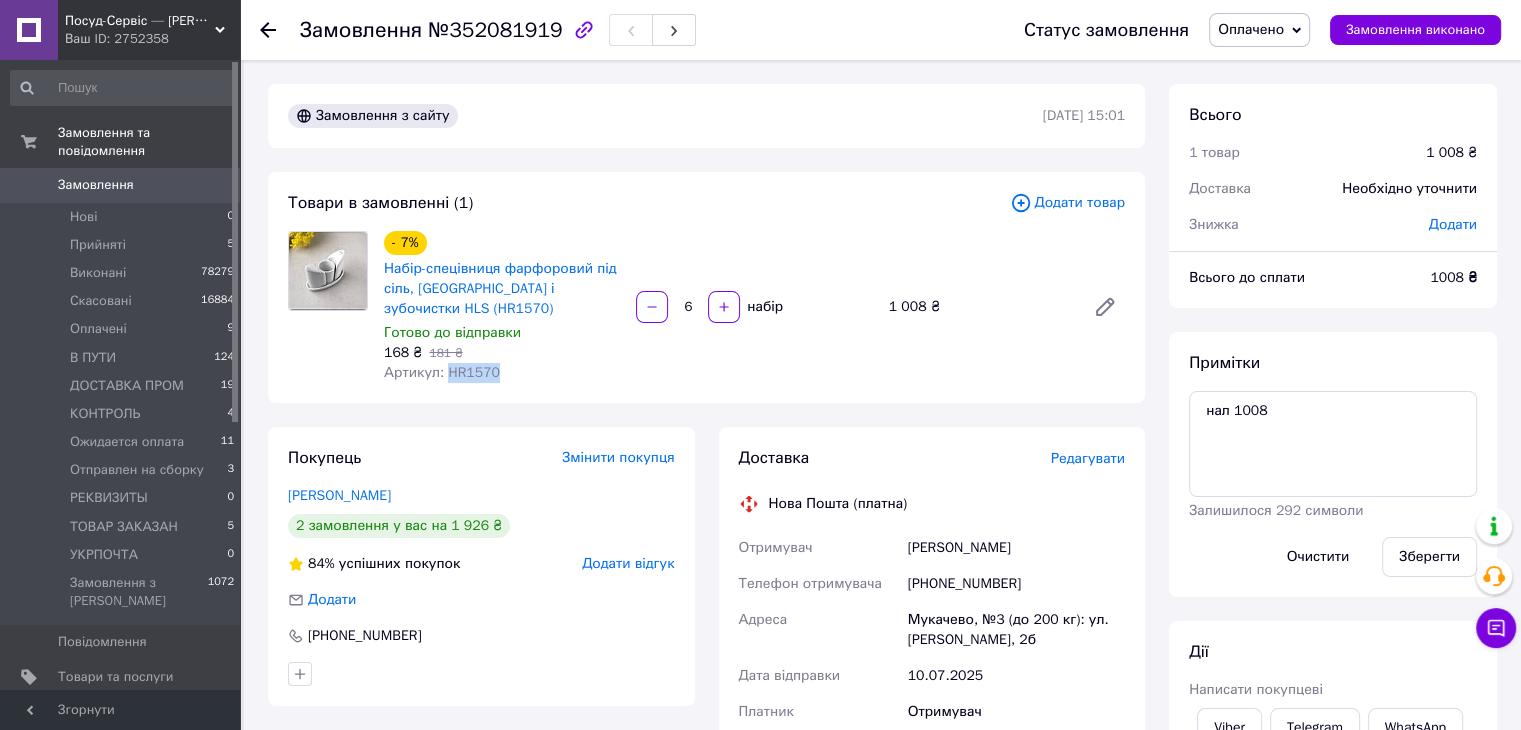 click on "Артикул: HR1570" at bounding box center [442, 372] 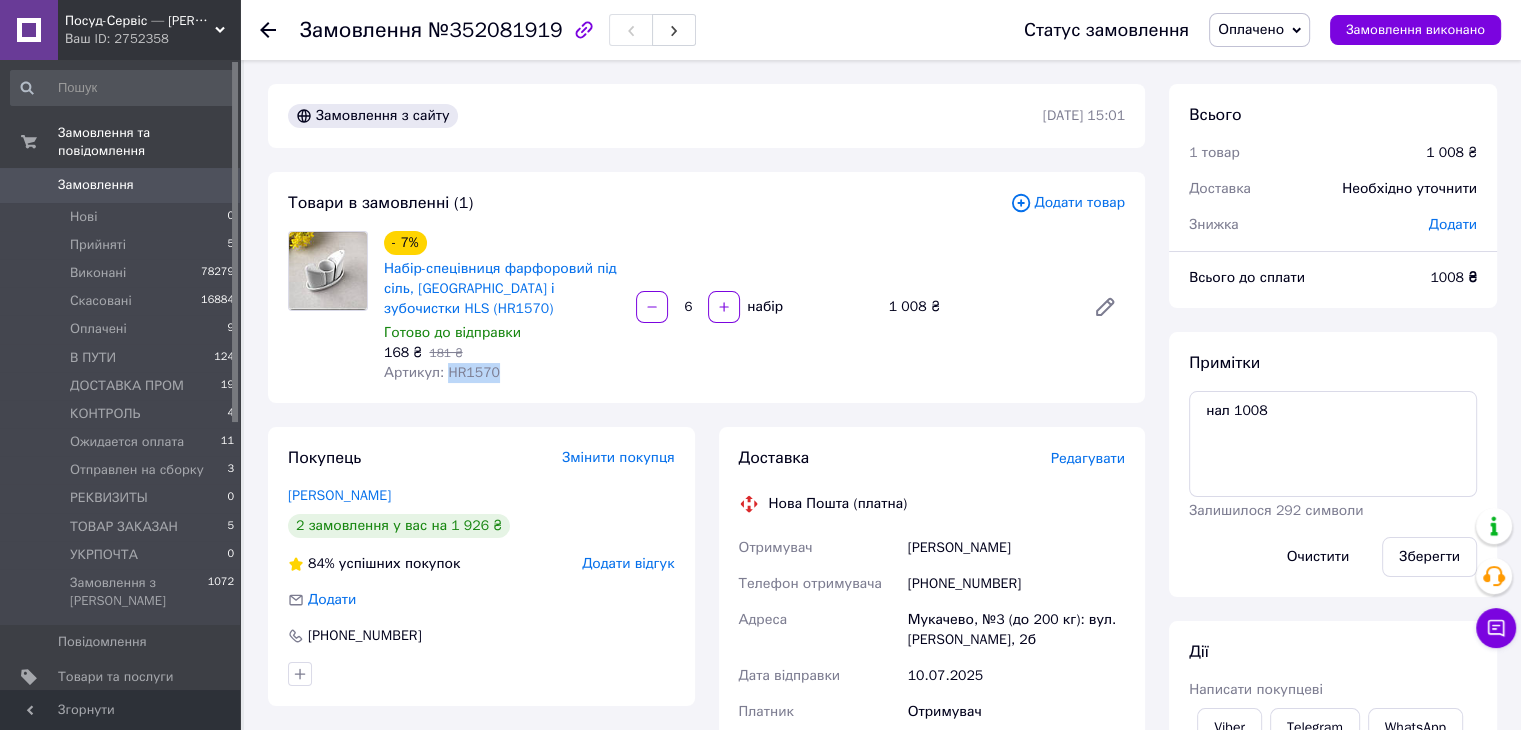 click on "Оплачено" at bounding box center [1251, 29] 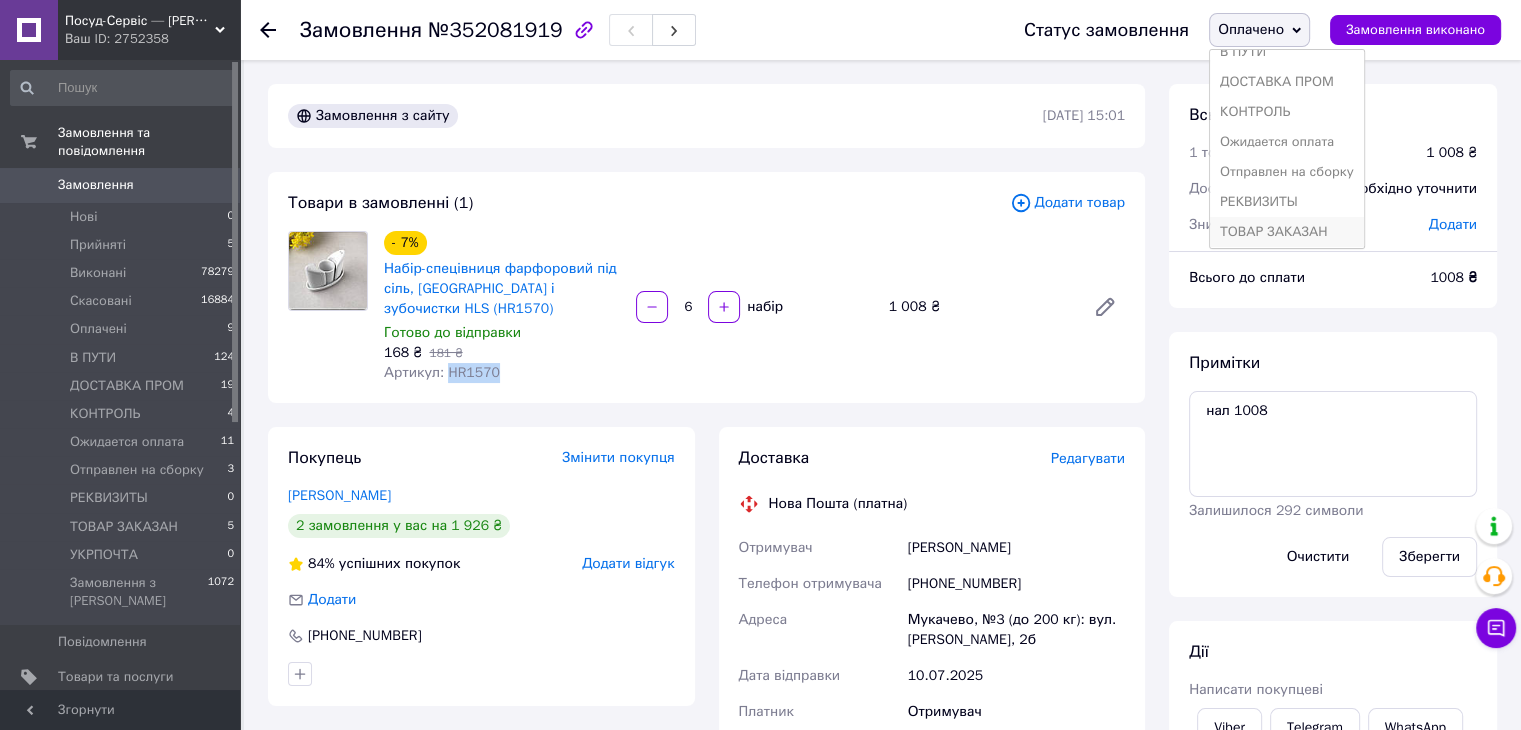 scroll, scrollTop: 141, scrollLeft: 0, axis: vertical 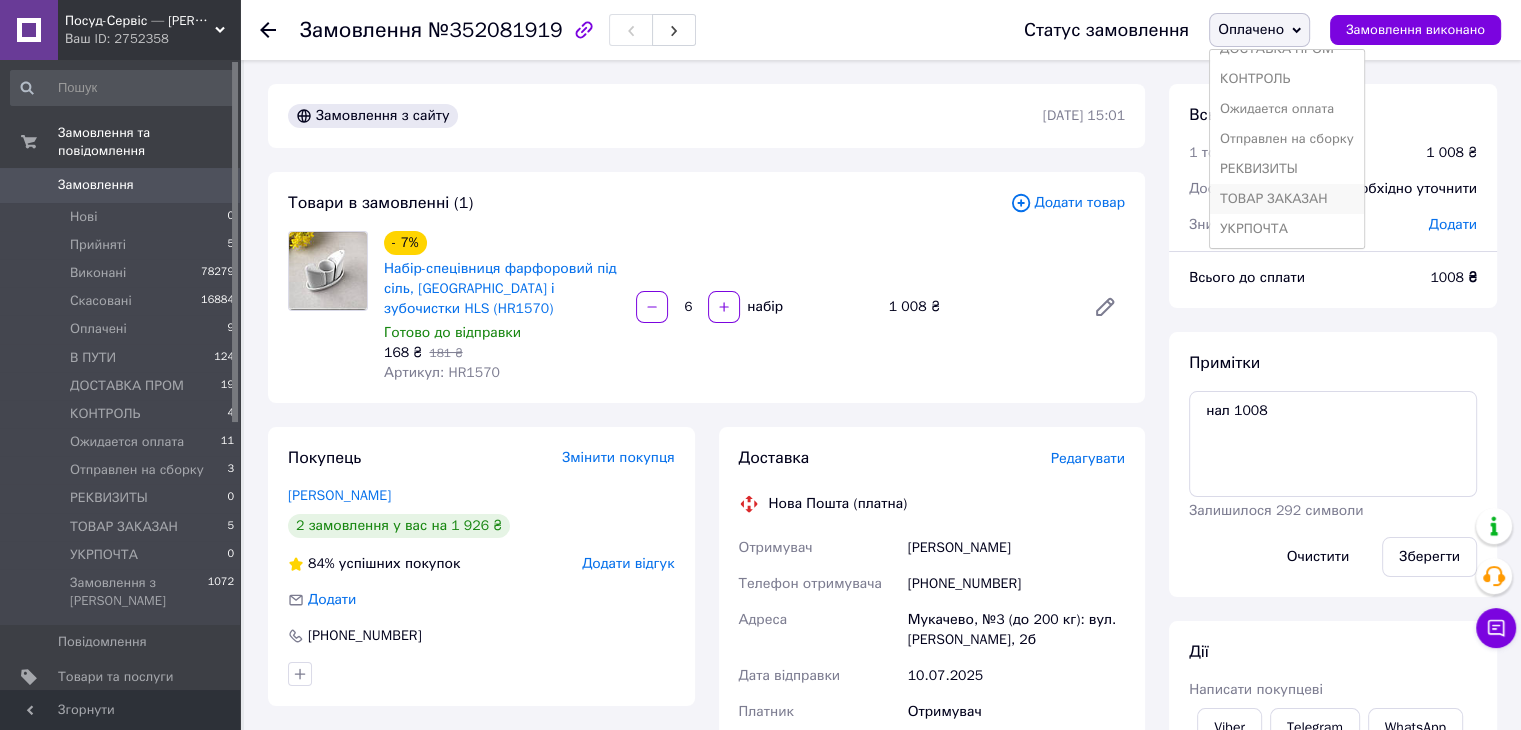 click on "ТОВАР ЗАКАЗАН" at bounding box center [1287, 199] 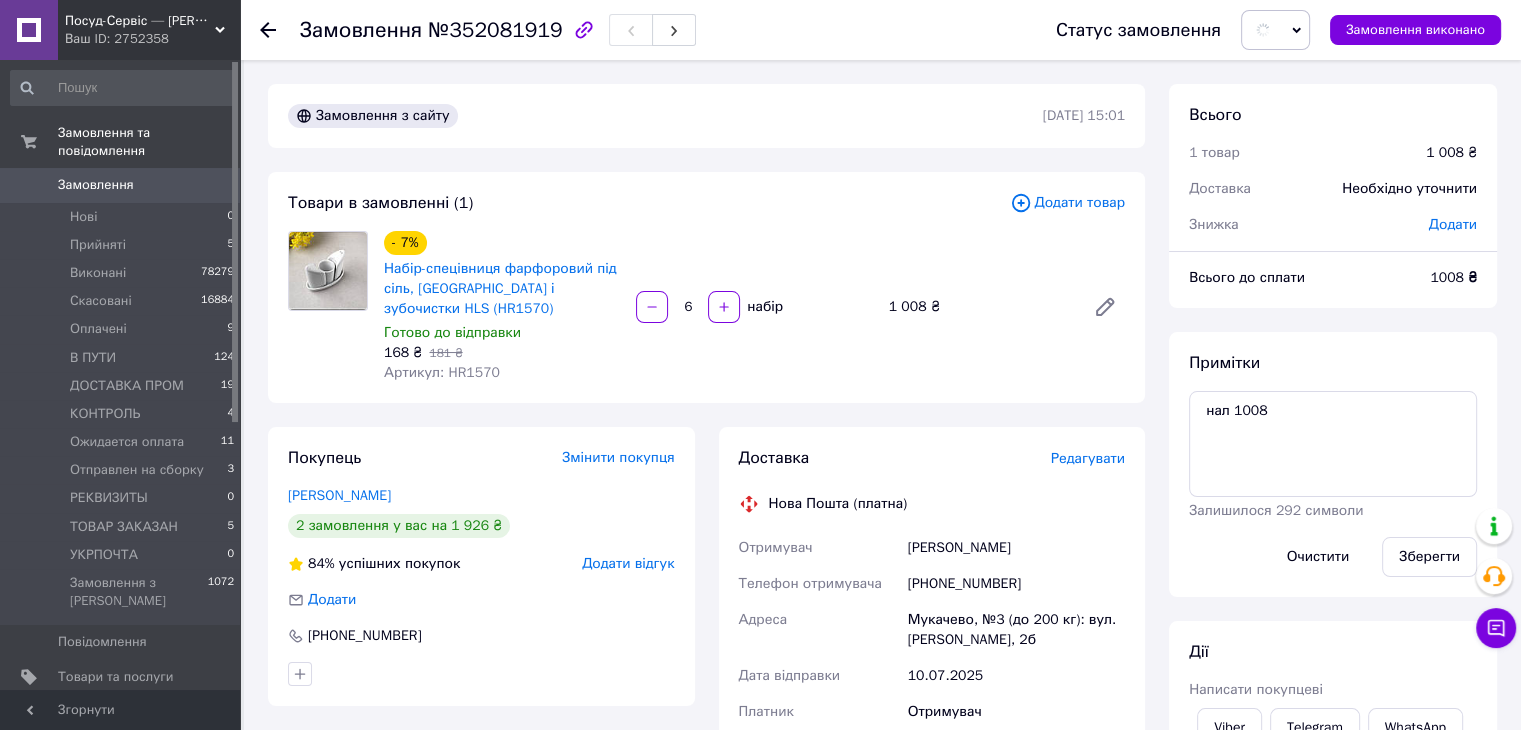 click on "Знижка" at bounding box center (1297, 225) 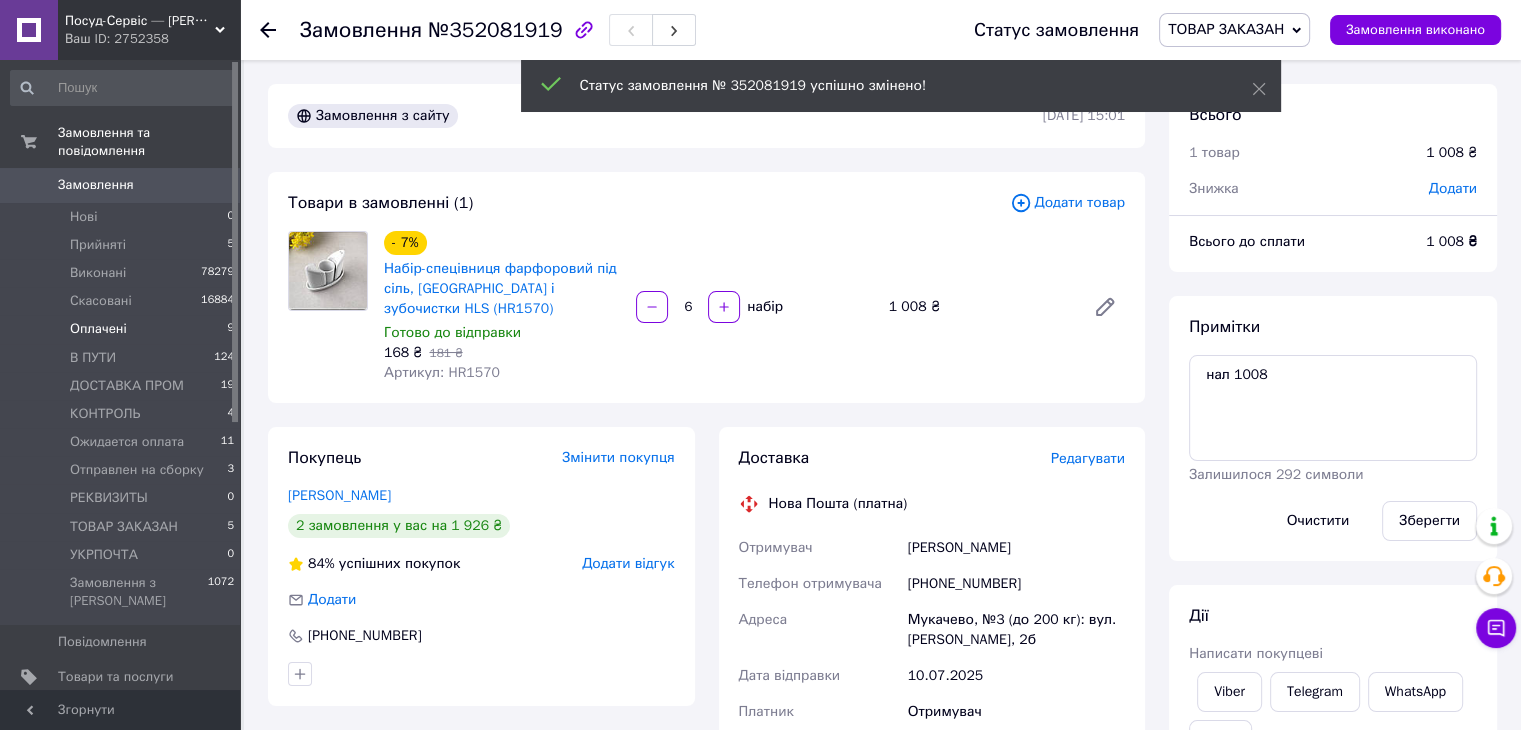 click on "Оплачені" at bounding box center (98, 329) 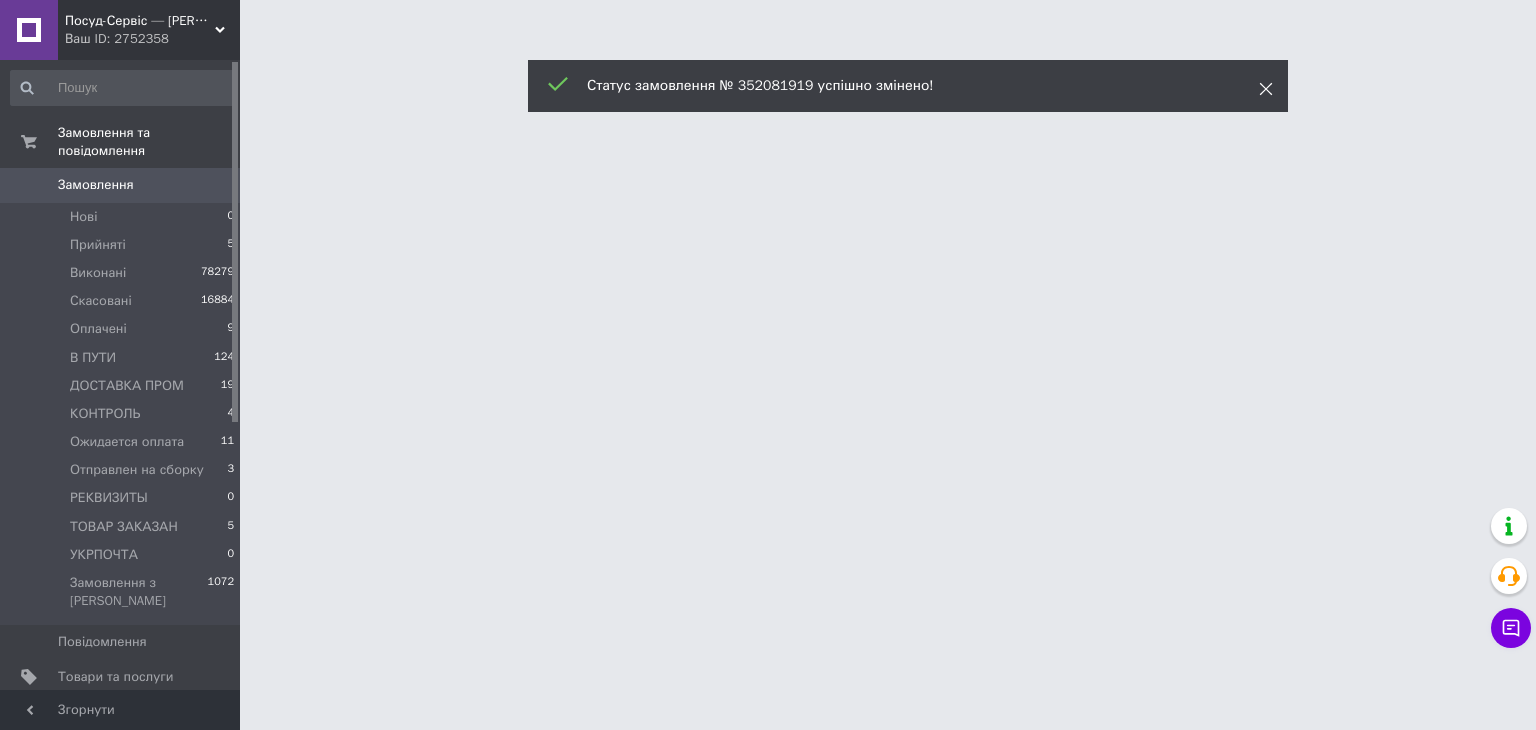 click 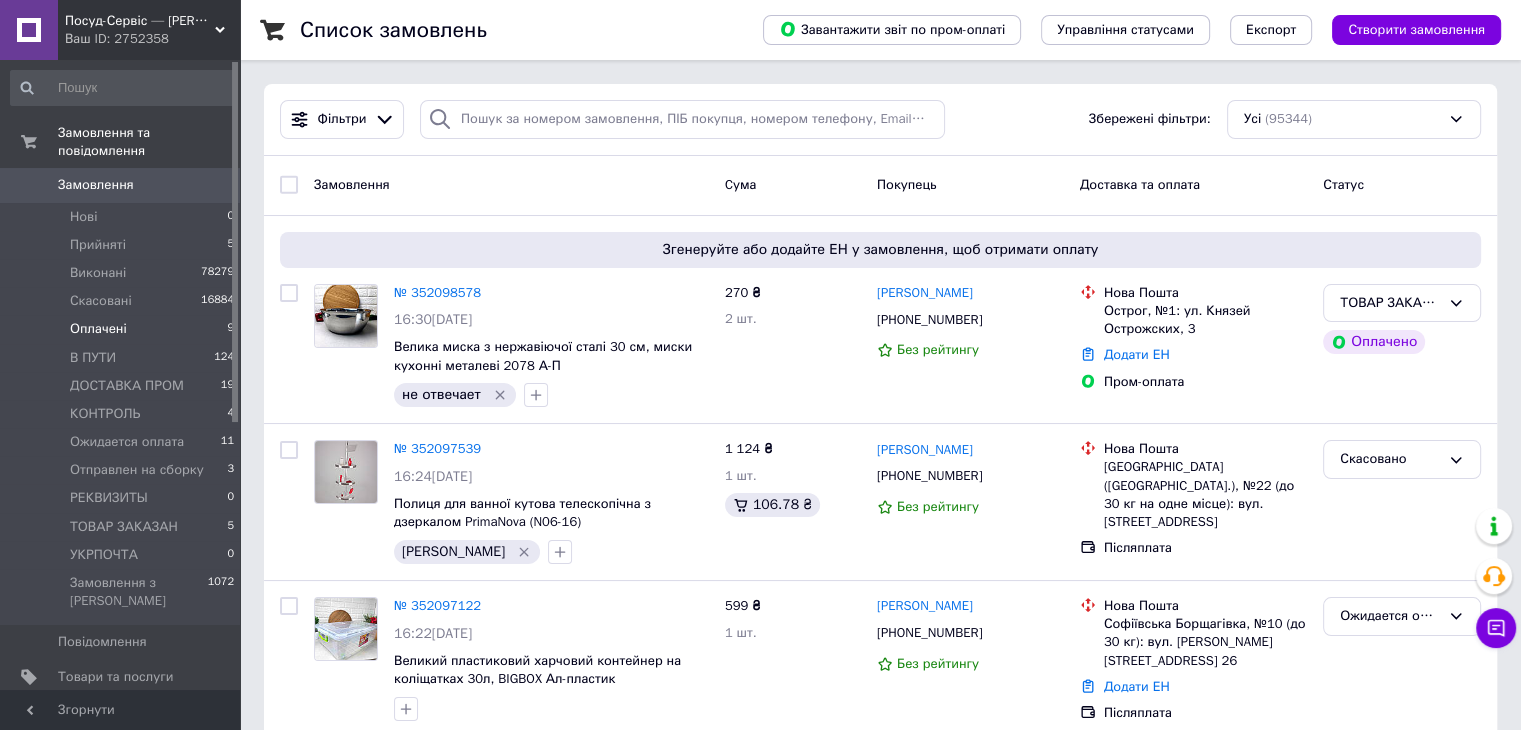 click on "Оплачені" at bounding box center [98, 329] 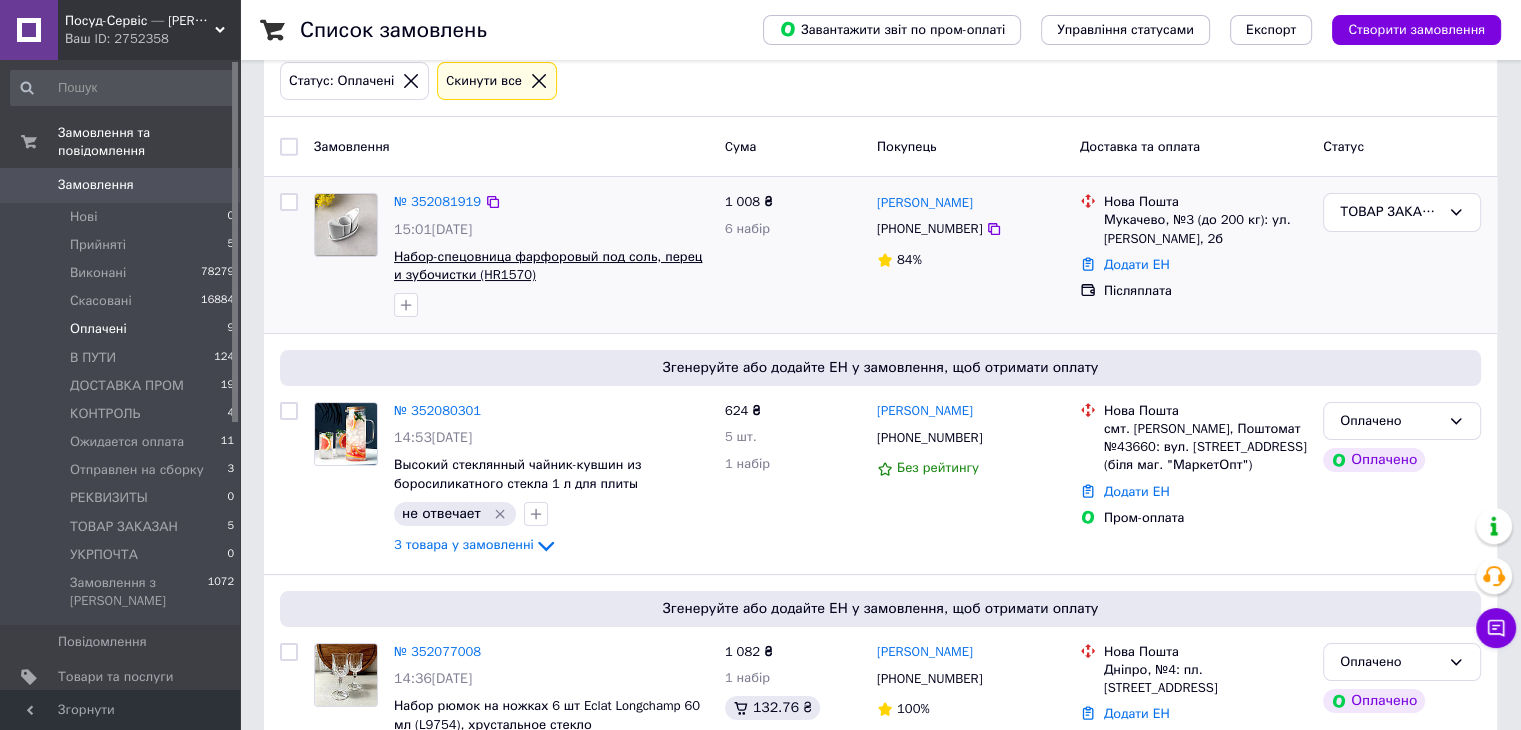 scroll, scrollTop: 100, scrollLeft: 0, axis: vertical 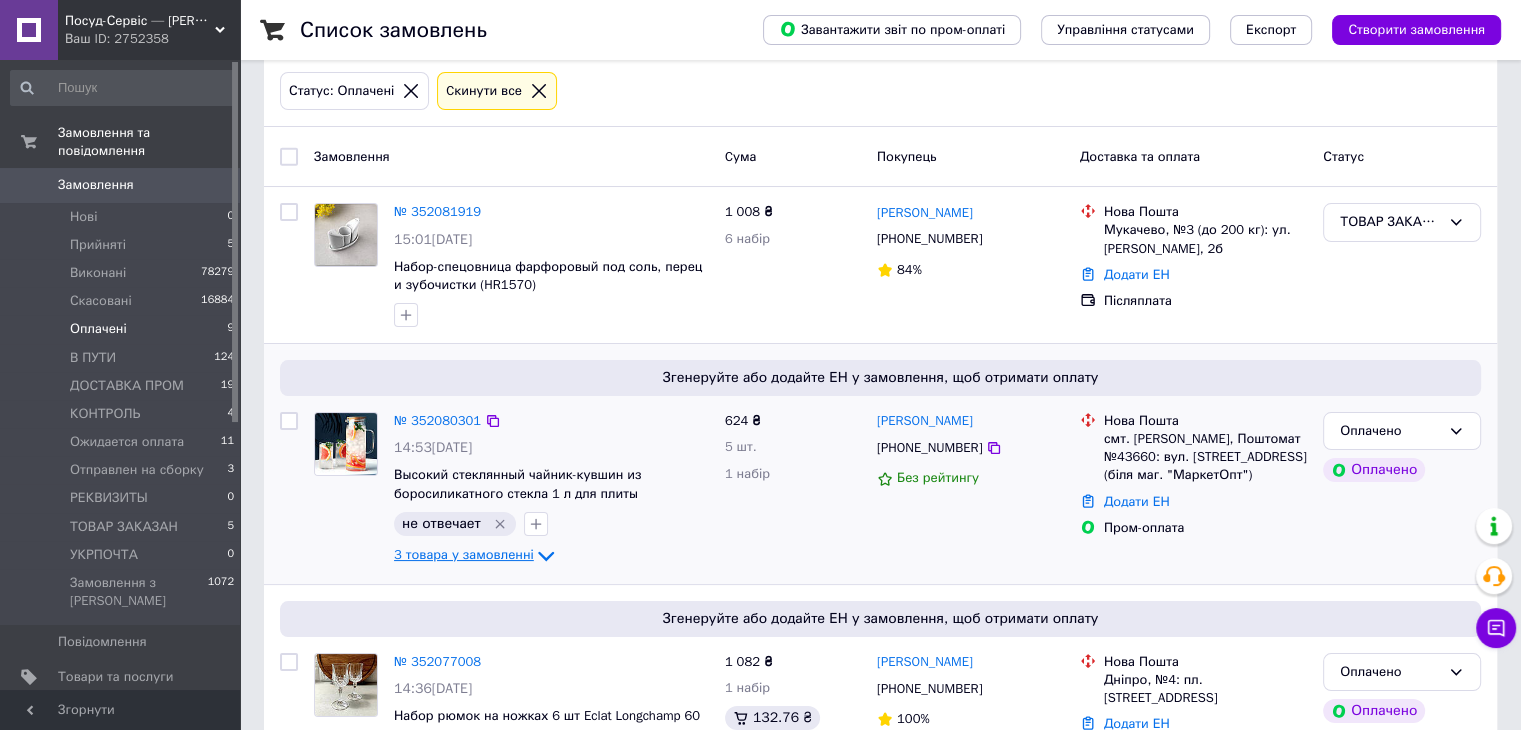 click on "3 товара у замовленні" at bounding box center [464, 554] 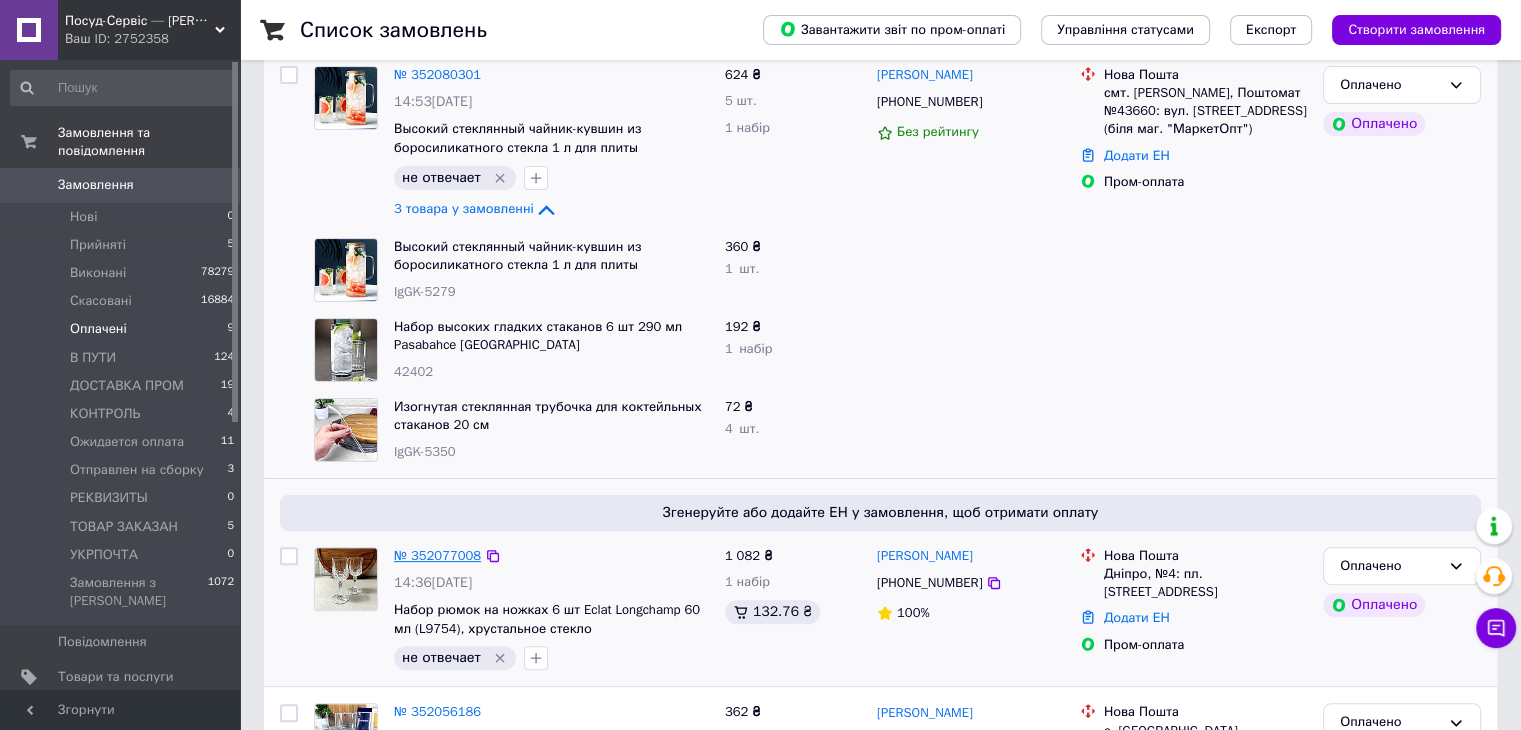 scroll, scrollTop: 500, scrollLeft: 0, axis: vertical 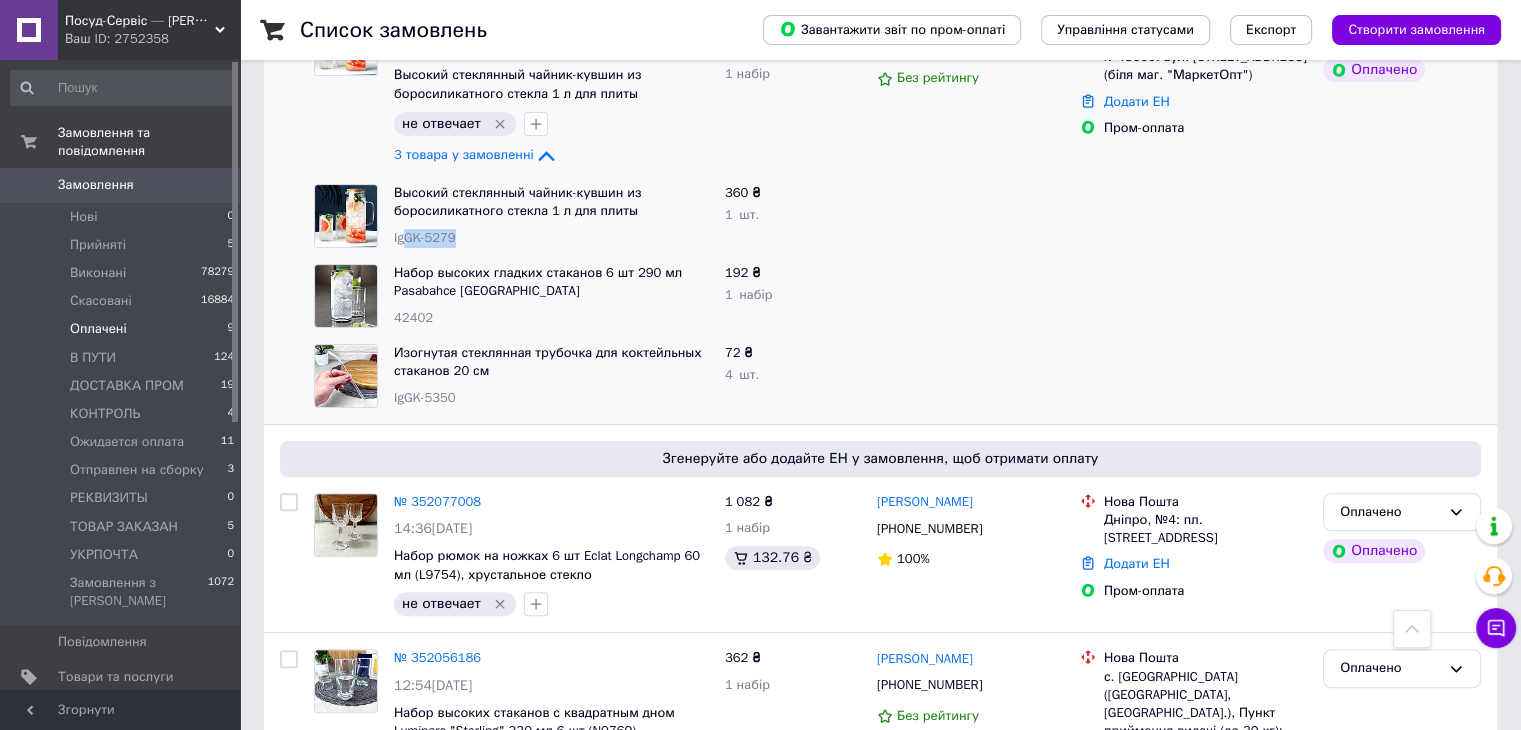 click on "IgGK-5279" at bounding box center (551, 238) 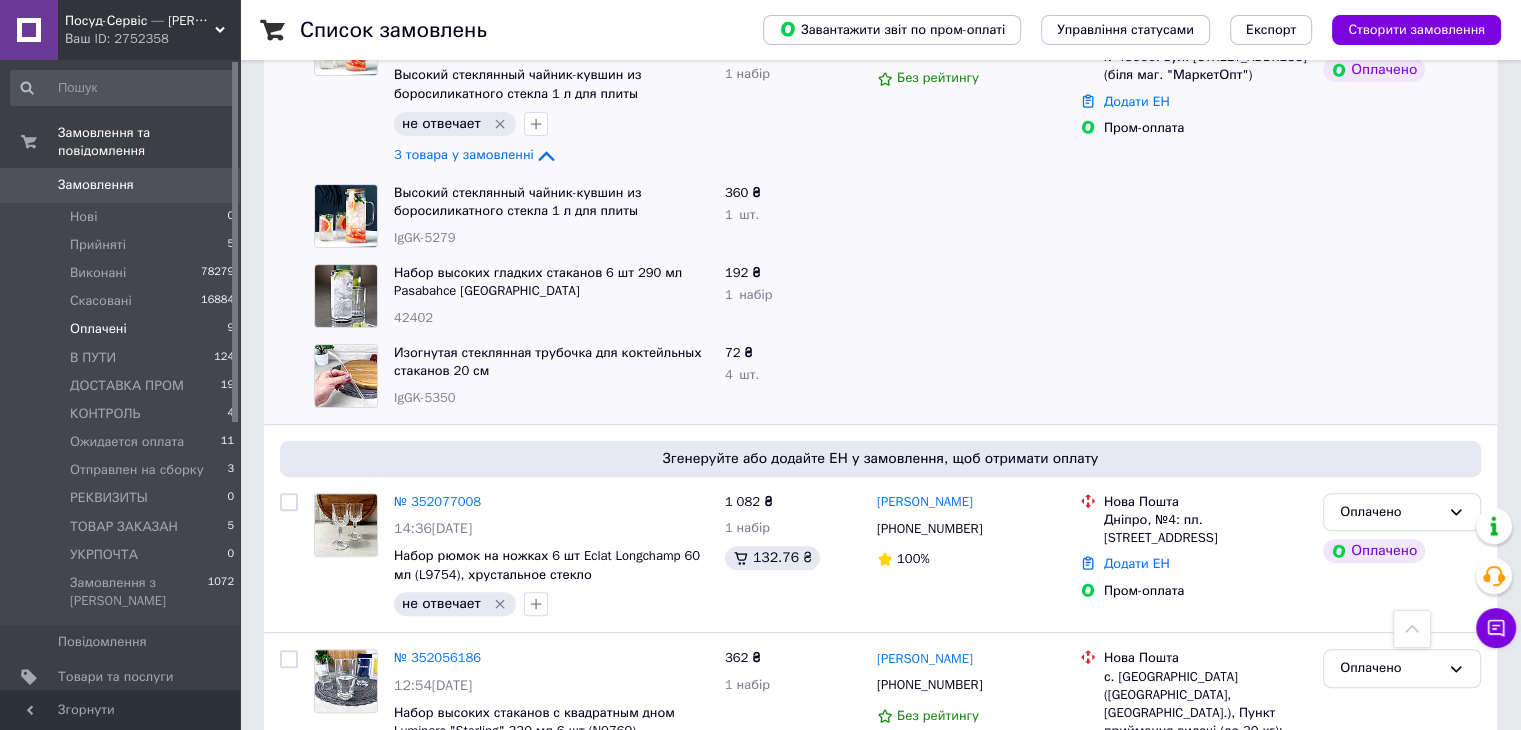 click on "42402" at bounding box center [413, 317] 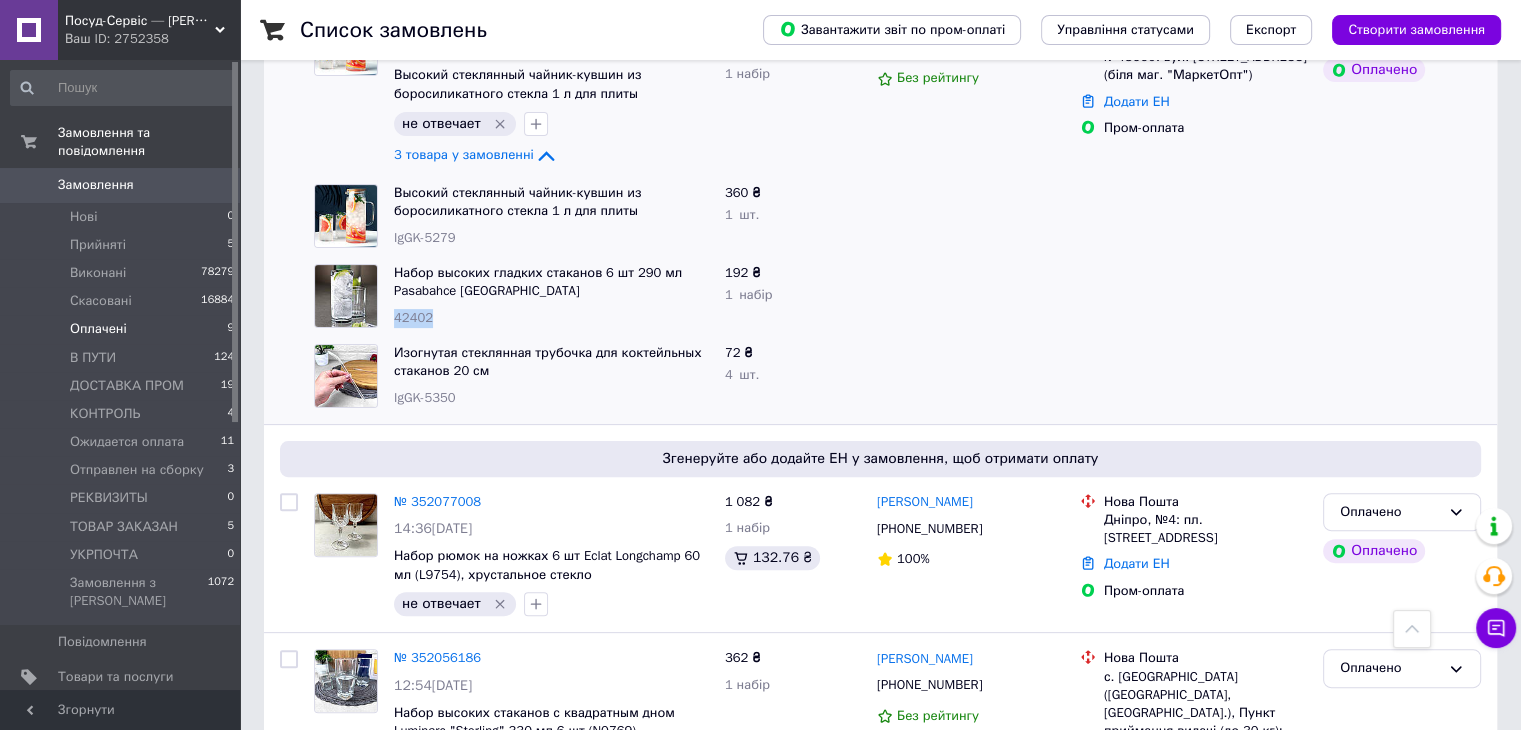 click on "42402" at bounding box center (413, 317) 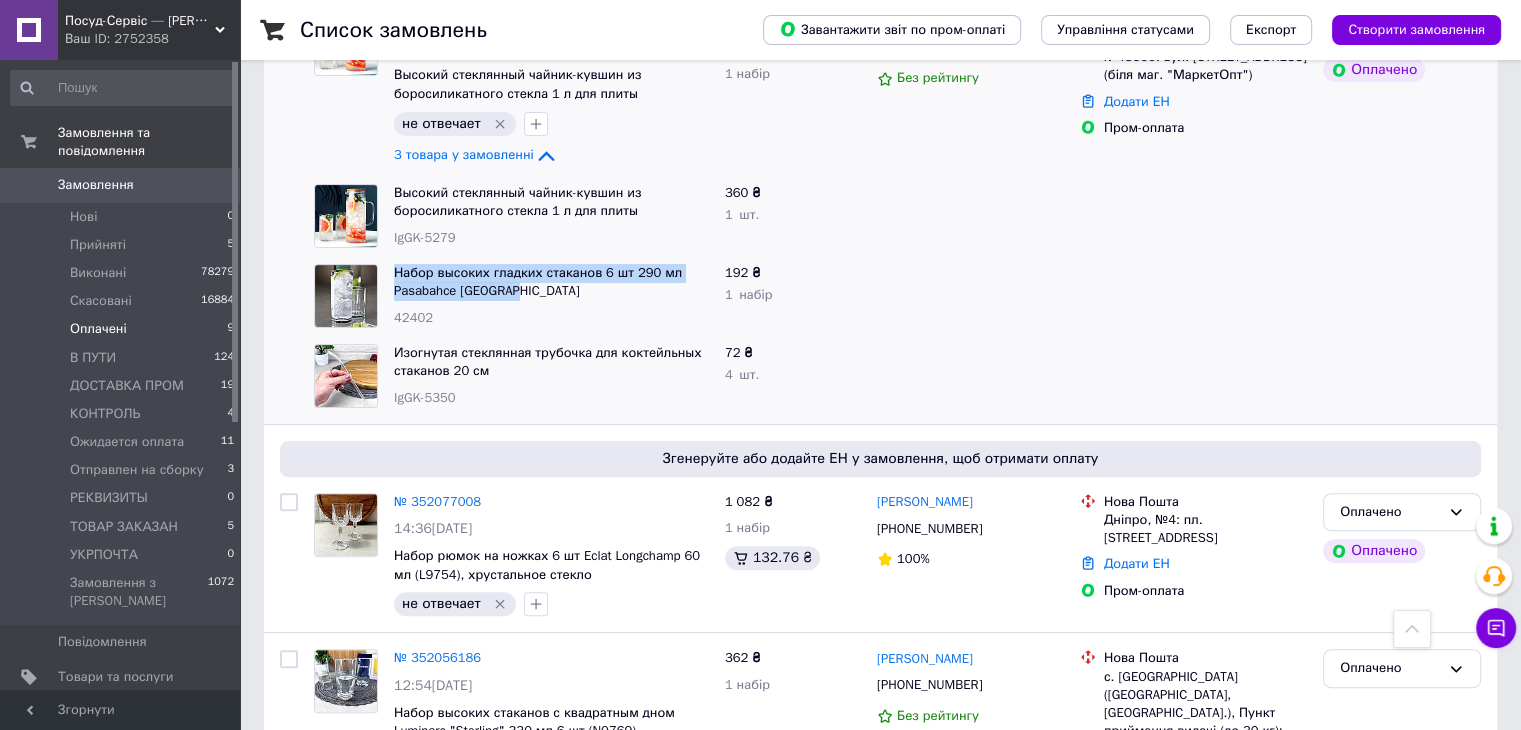 drag, startPoint x: 389, startPoint y: 271, endPoint x: 518, endPoint y: 294, distance: 131.03435 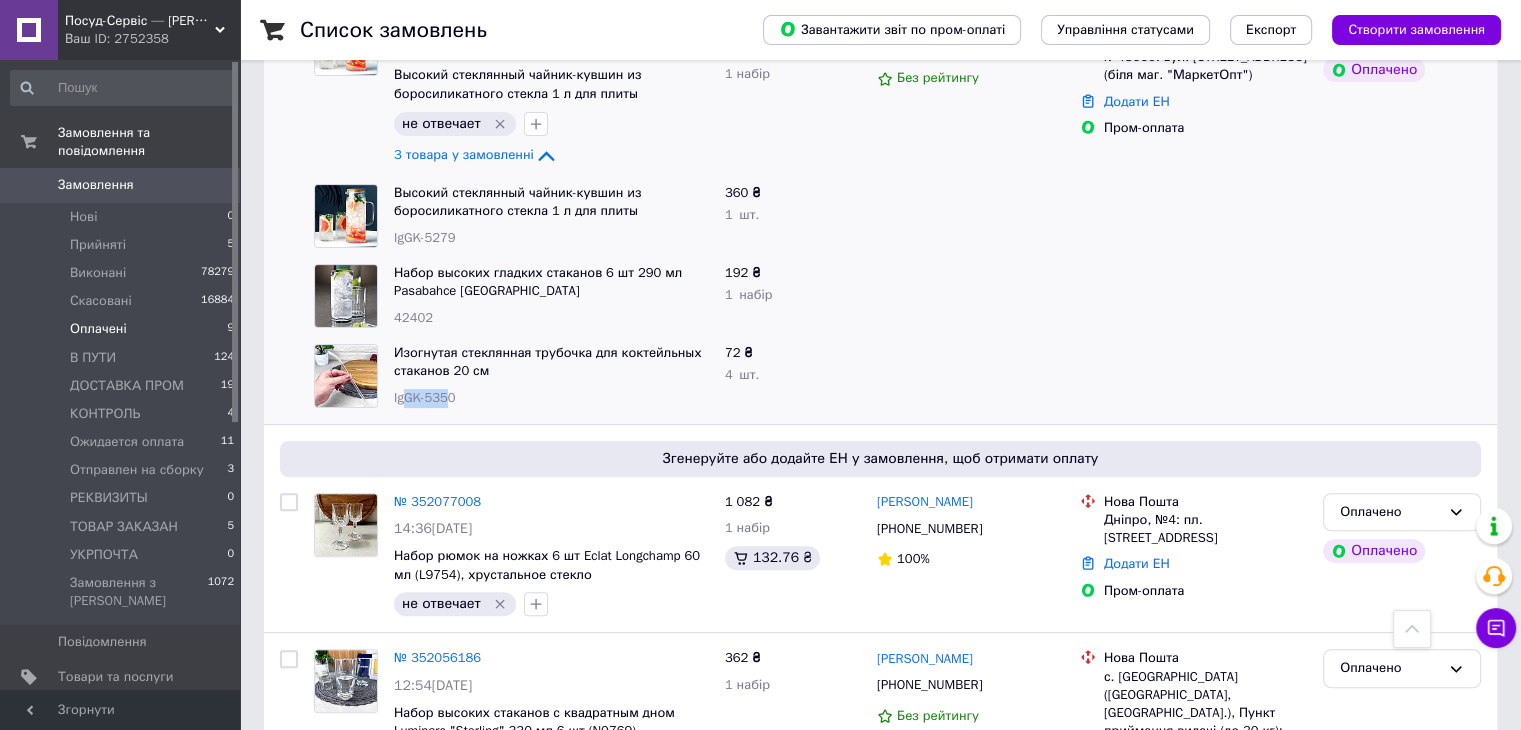 click on "IgGK-5350" at bounding box center (425, 397) 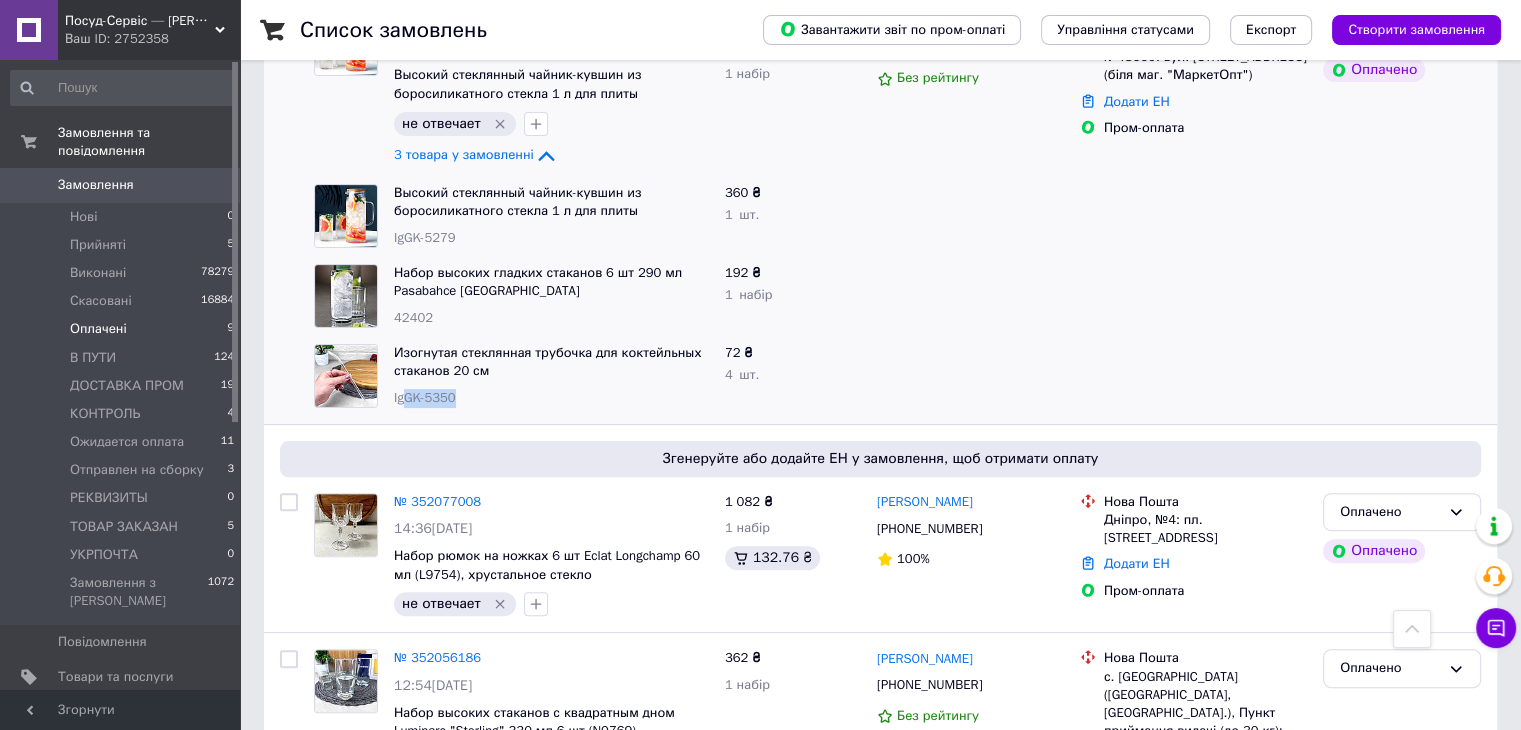 drag, startPoint x: 454, startPoint y: 401, endPoint x: 408, endPoint y: 399, distance: 46.043457 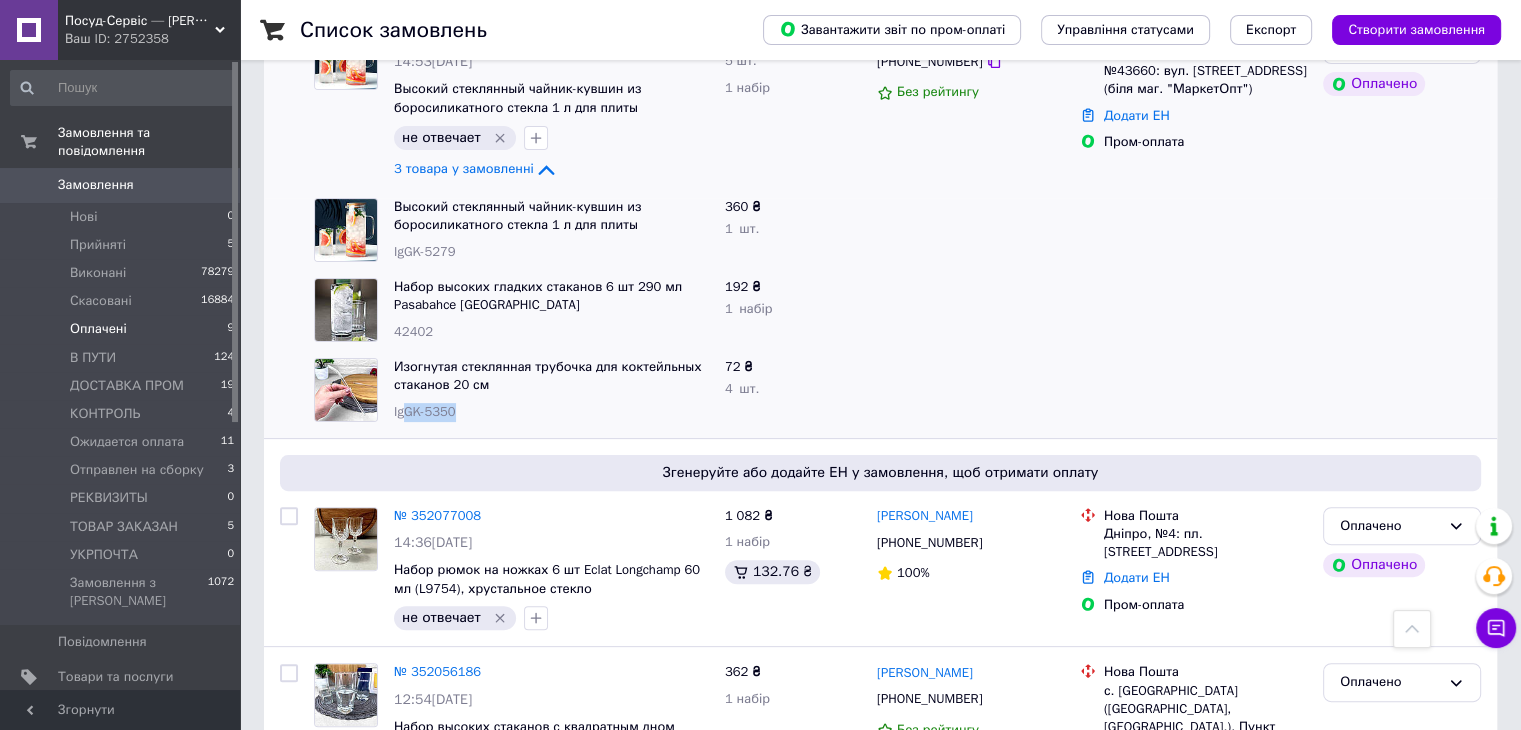 scroll, scrollTop: 300, scrollLeft: 0, axis: vertical 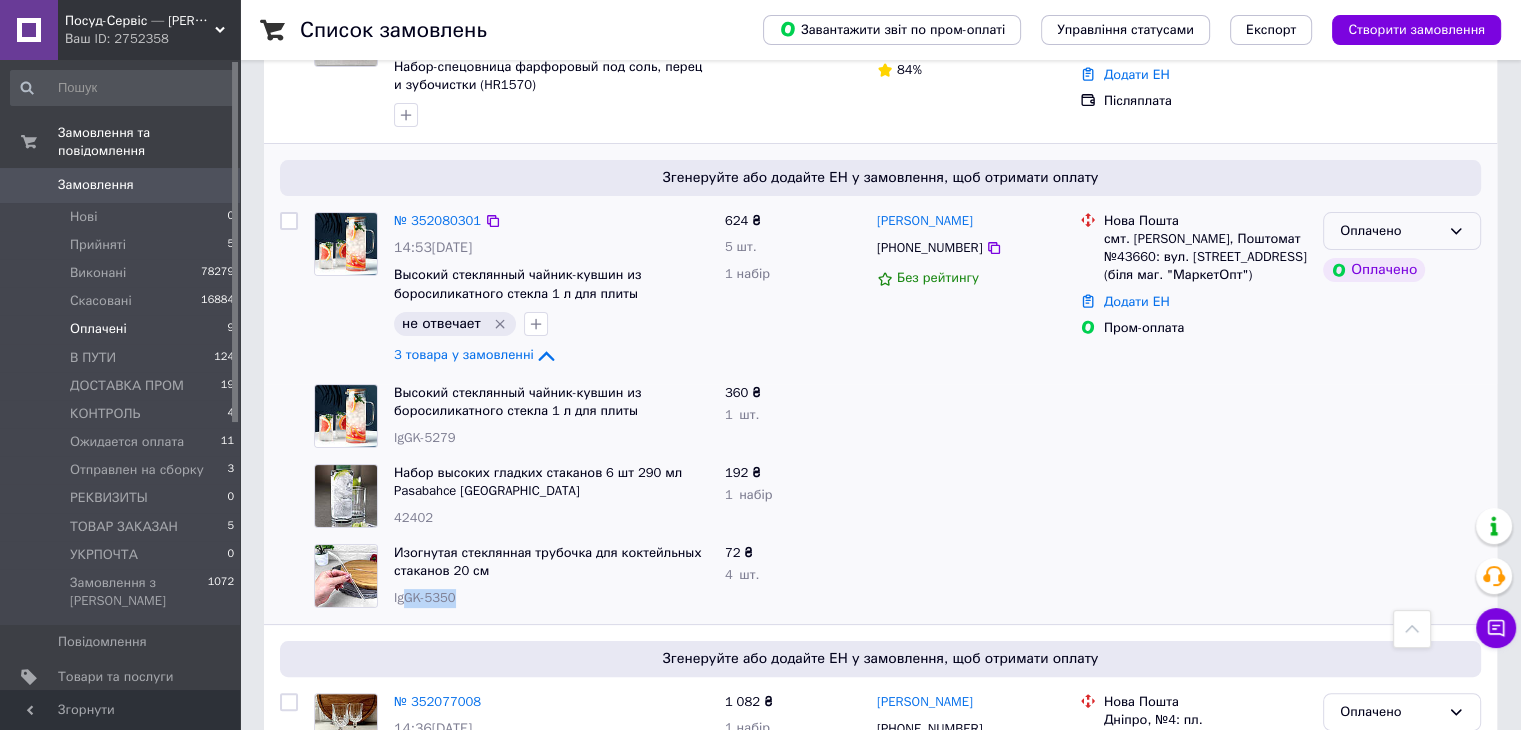 click on "Оплачено" at bounding box center [1402, 231] 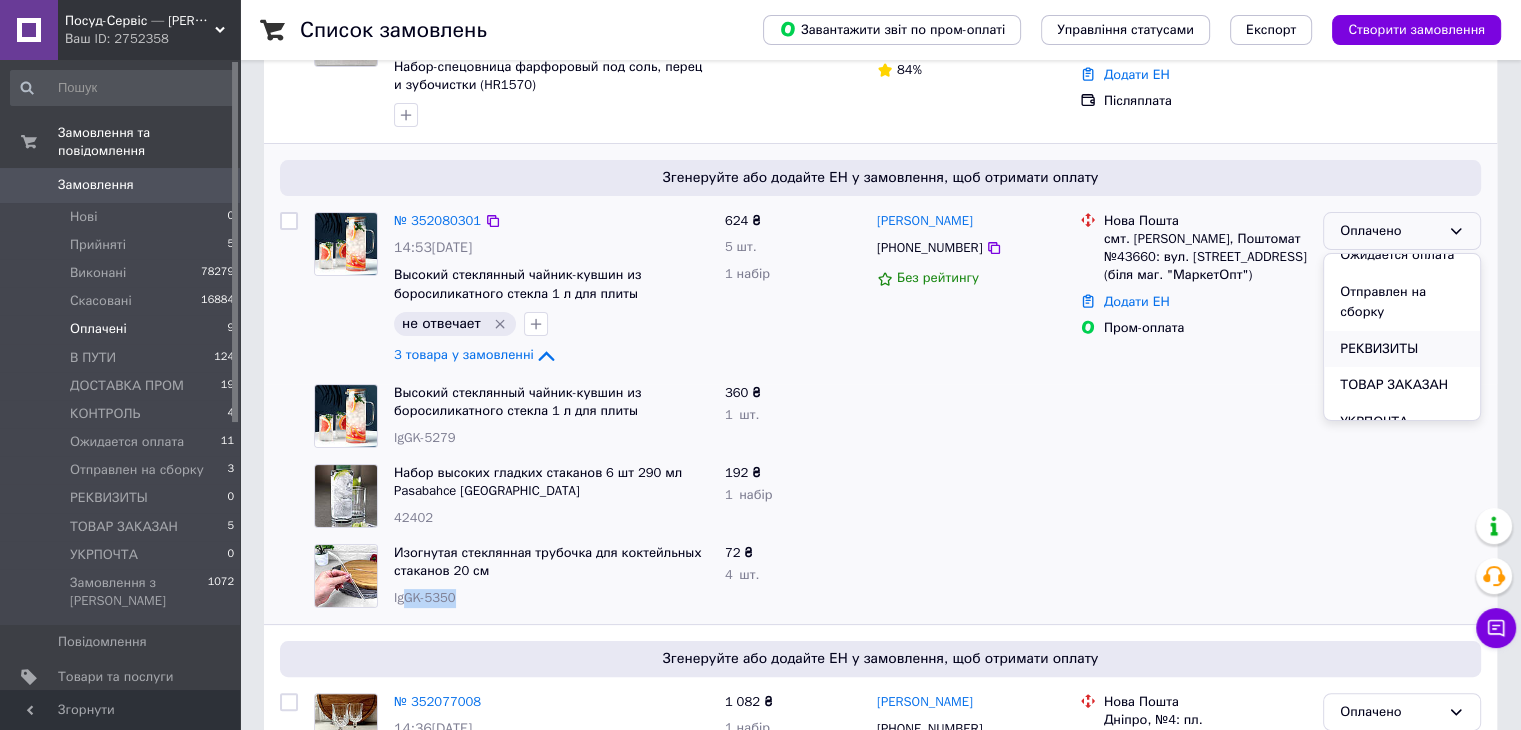 scroll, scrollTop: 257, scrollLeft: 0, axis: vertical 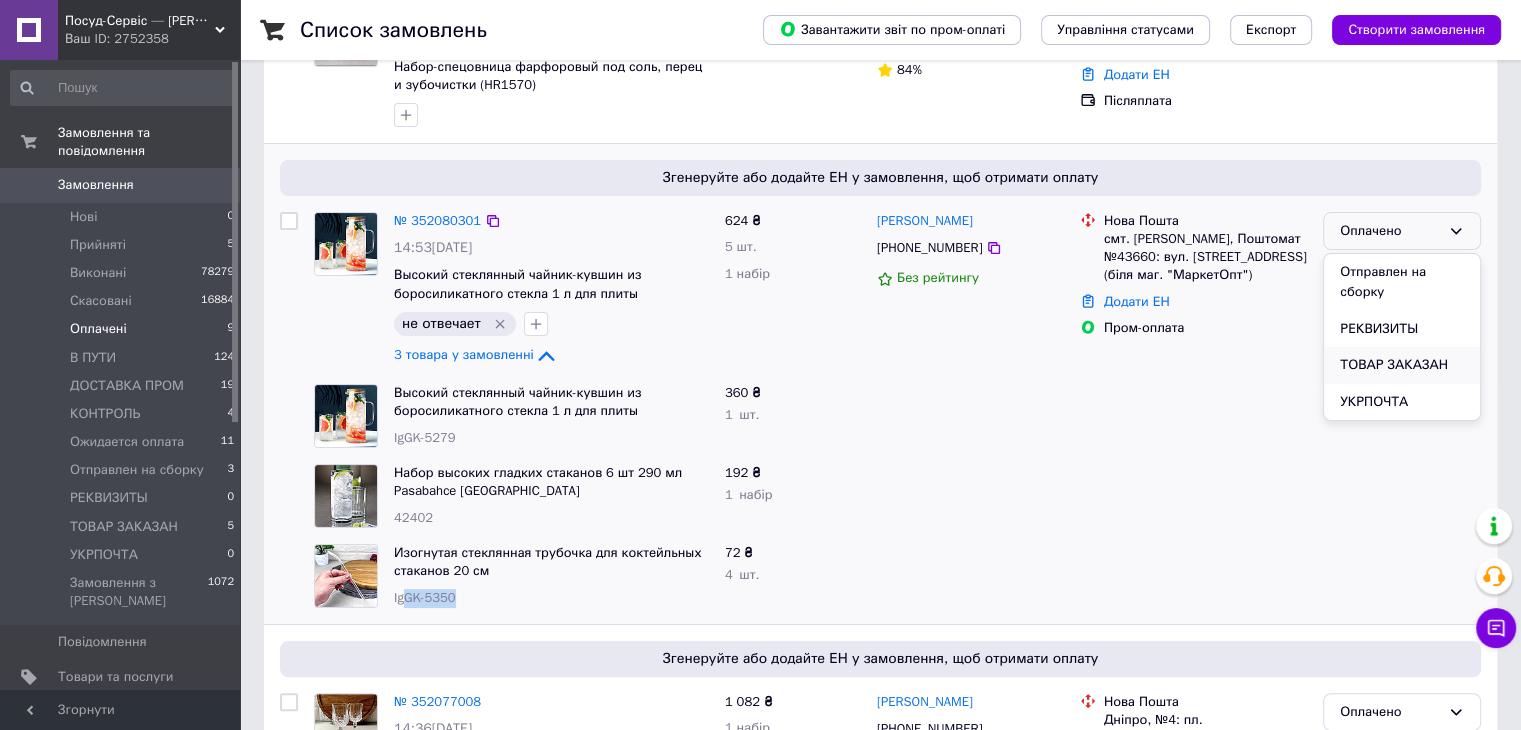 click on "ТОВАР ЗАКАЗАН" at bounding box center (1402, 365) 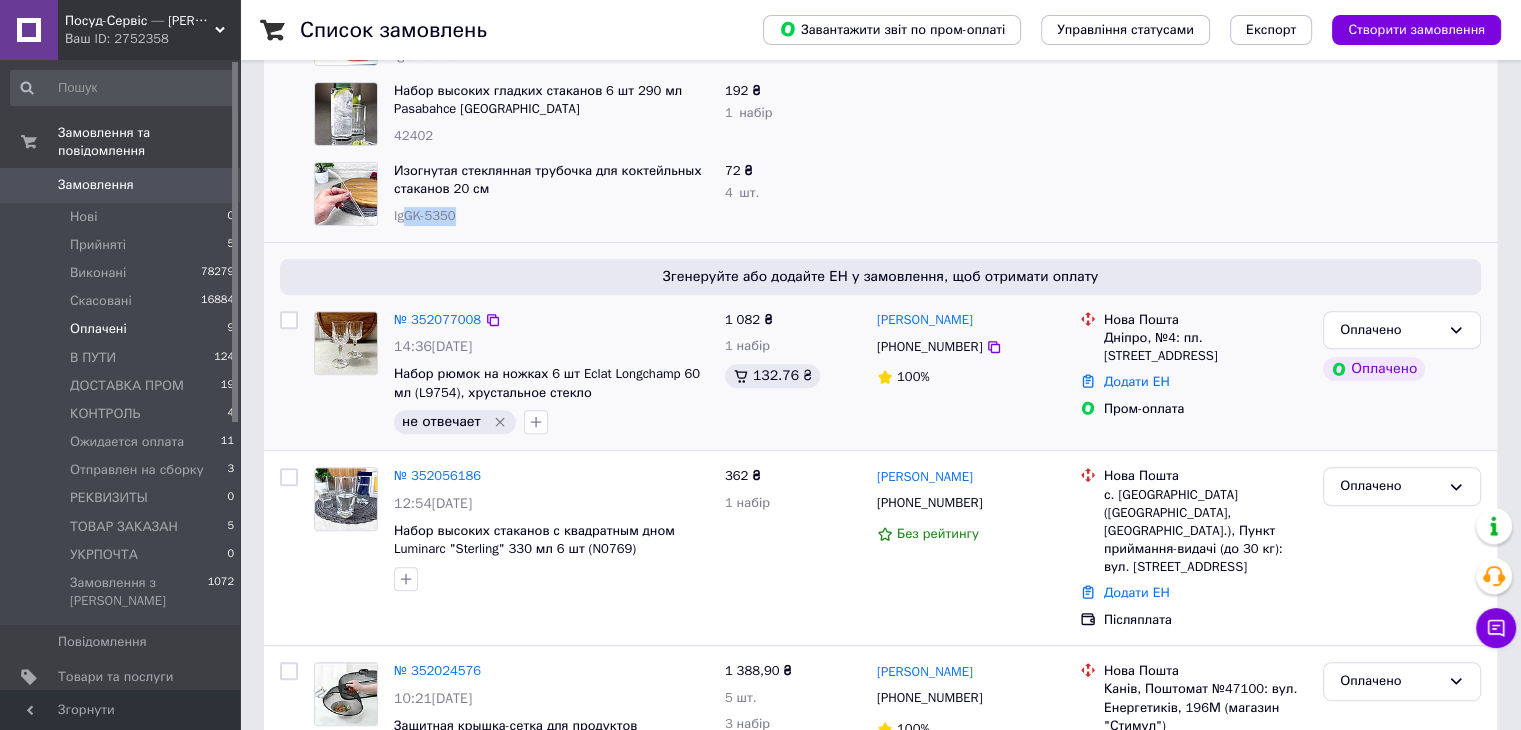 scroll, scrollTop: 700, scrollLeft: 0, axis: vertical 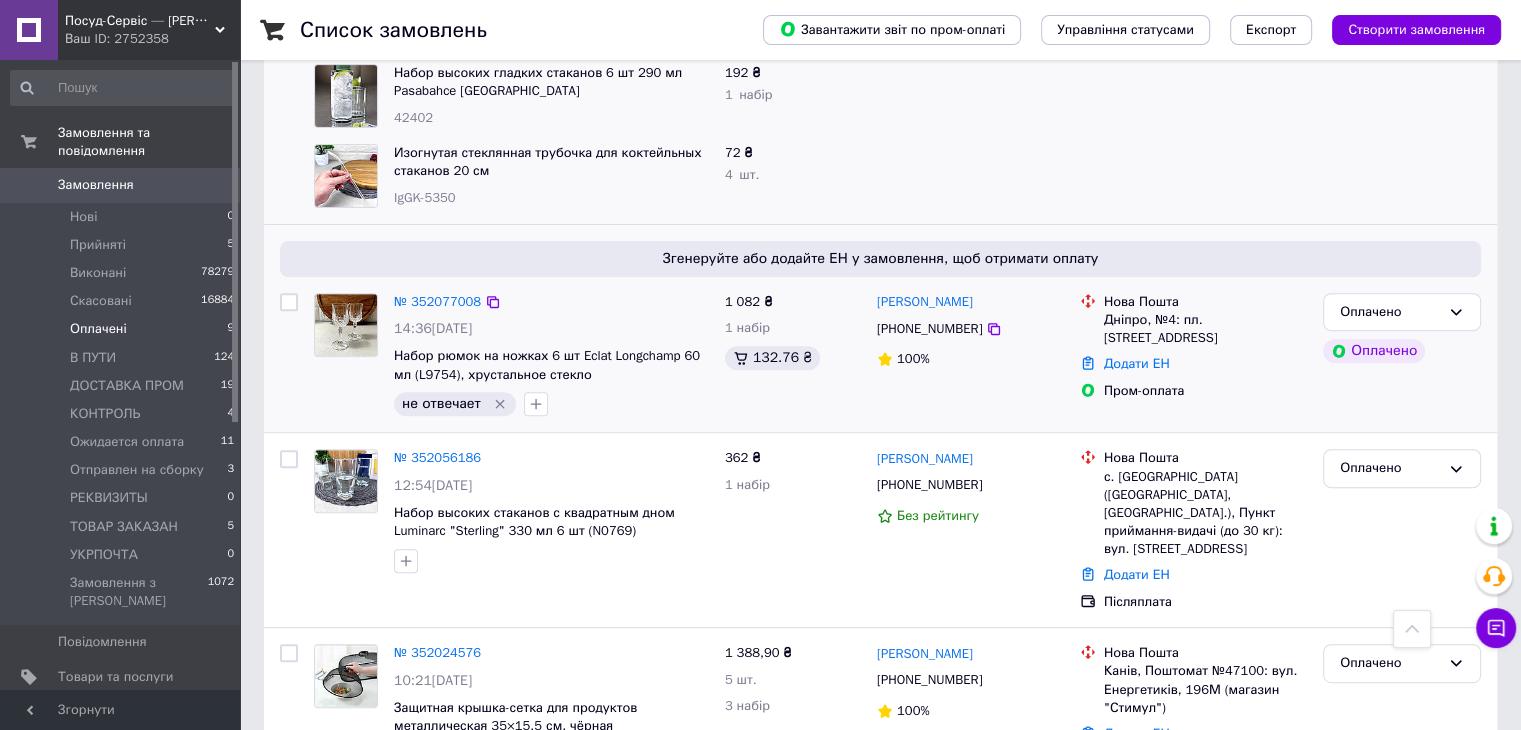 click on "№ 352077008 14:36, 10.07.2025 Набор рюмок на ножках 6 шт Eclat Longchamp 60 мл (L9754), хрустальное стекло не отвечает" at bounding box center (551, 355) 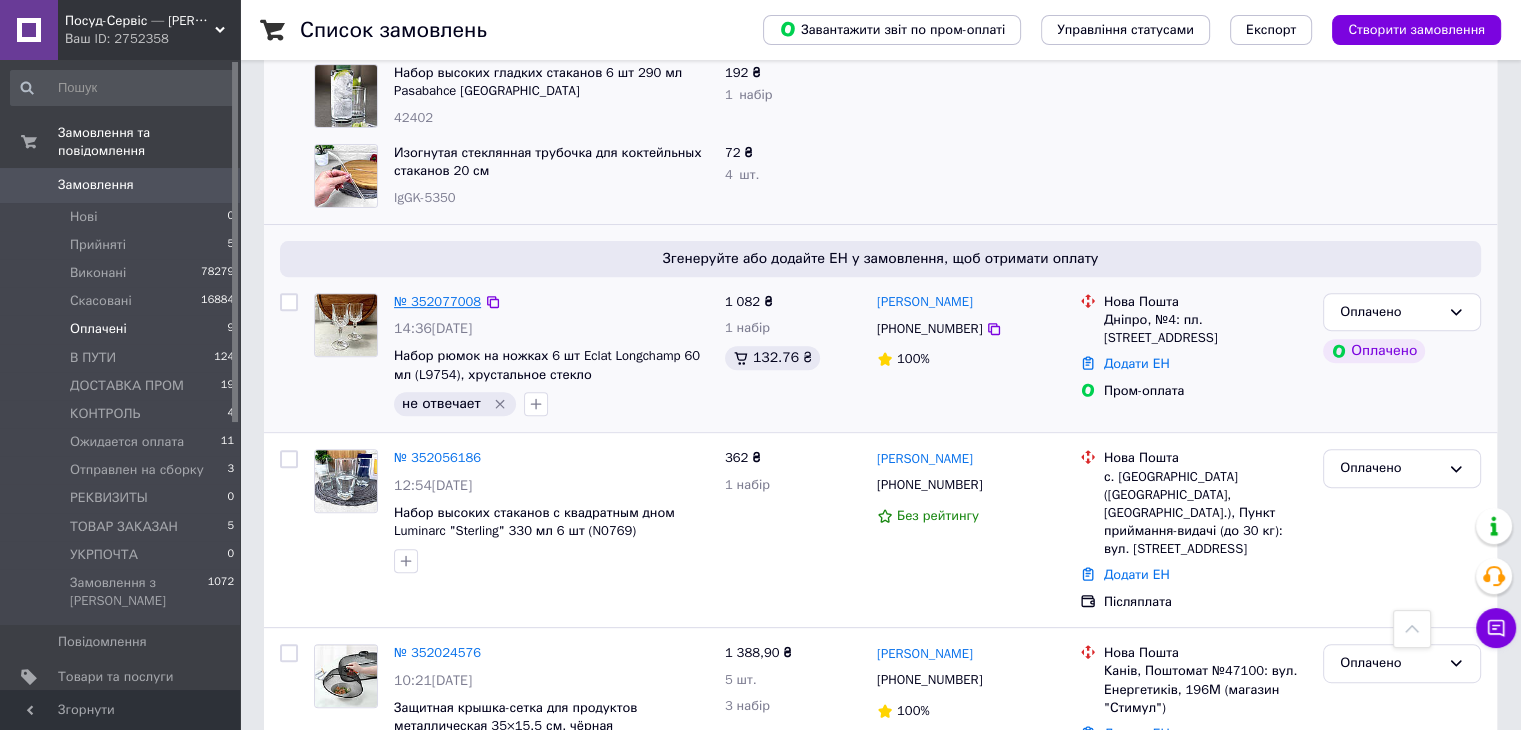 click on "№ 352077008" at bounding box center [437, 301] 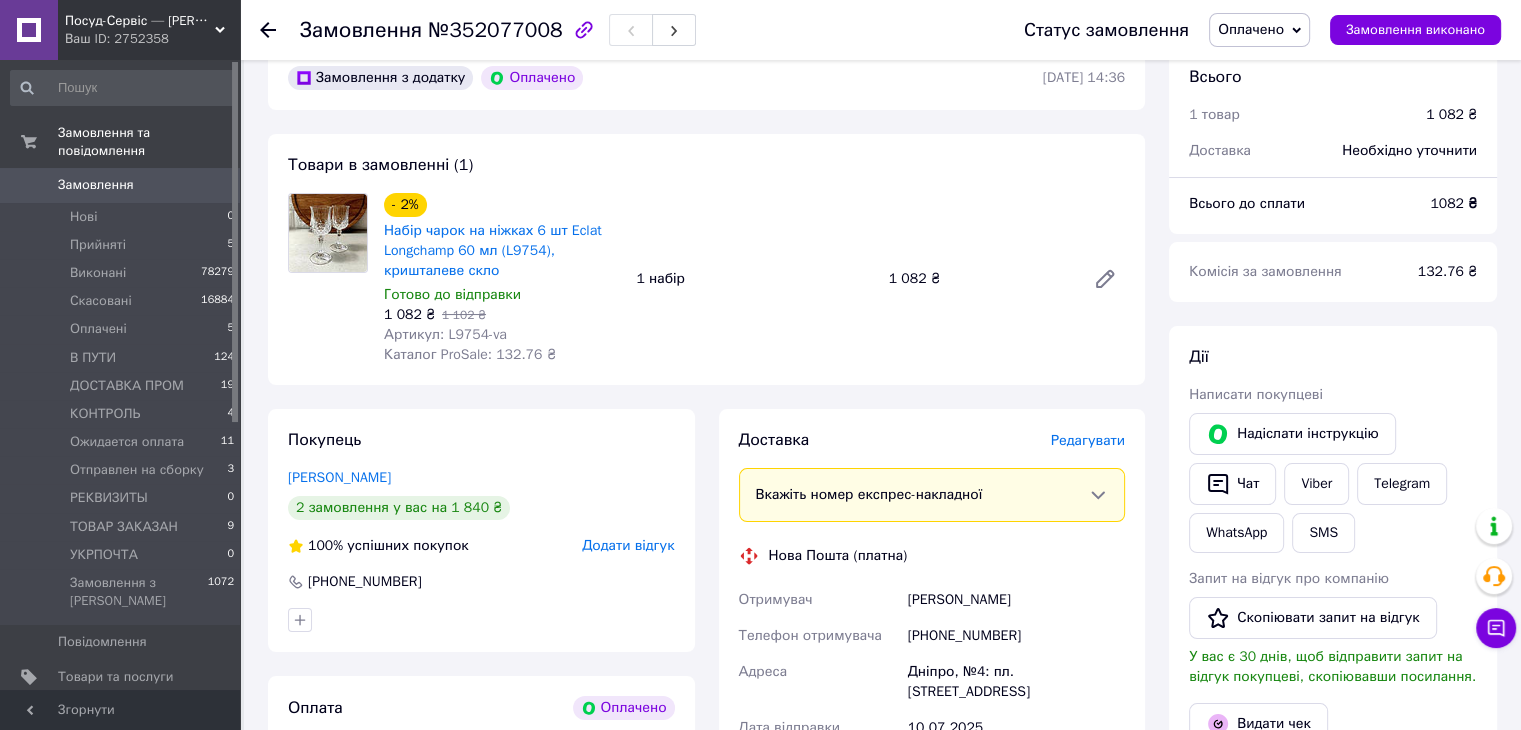 scroll, scrollTop: 0, scrollLeft: 0, axis: both 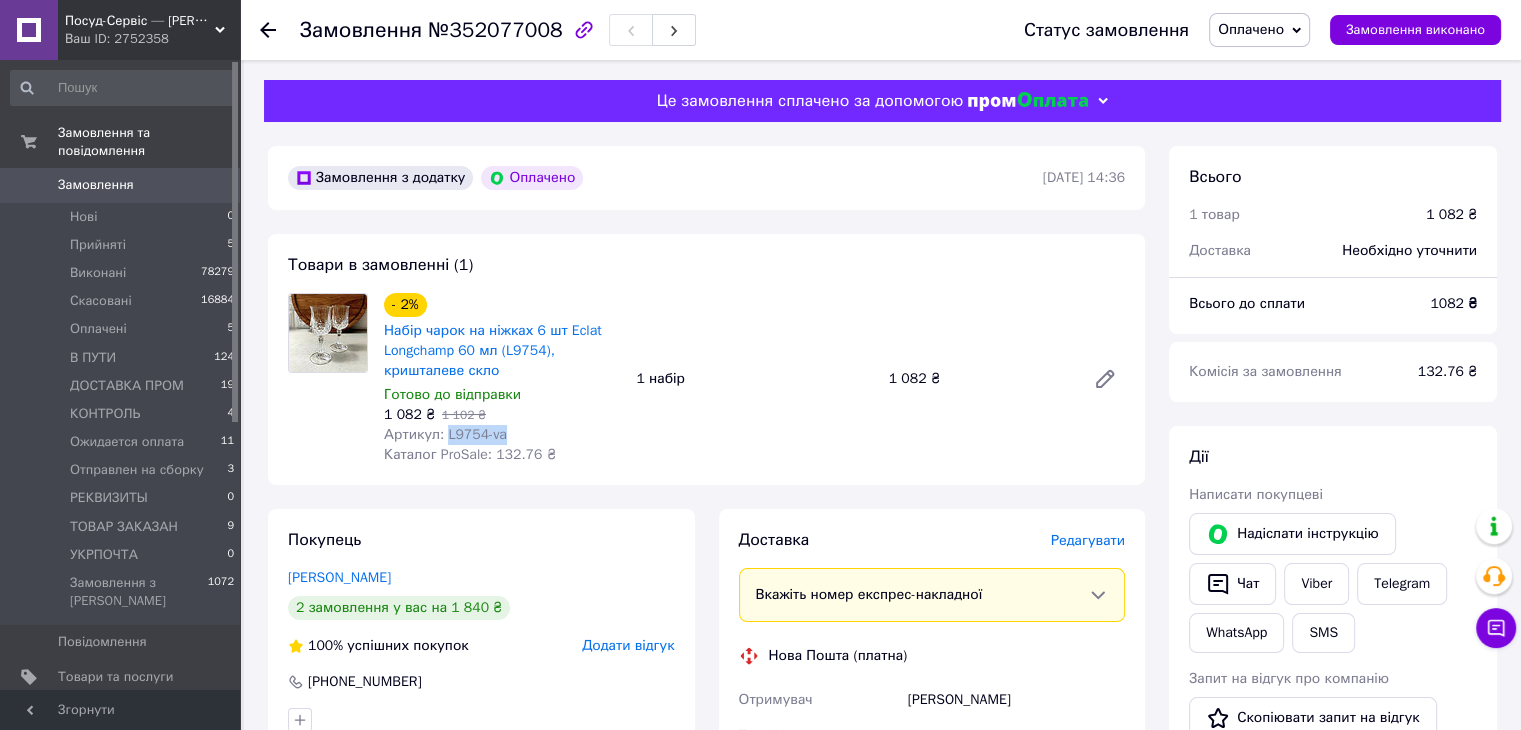 drag, startPoint x: 460, startPoint y: 435, endPoint x: 444, endPoint y: 436, distance: 16.03122 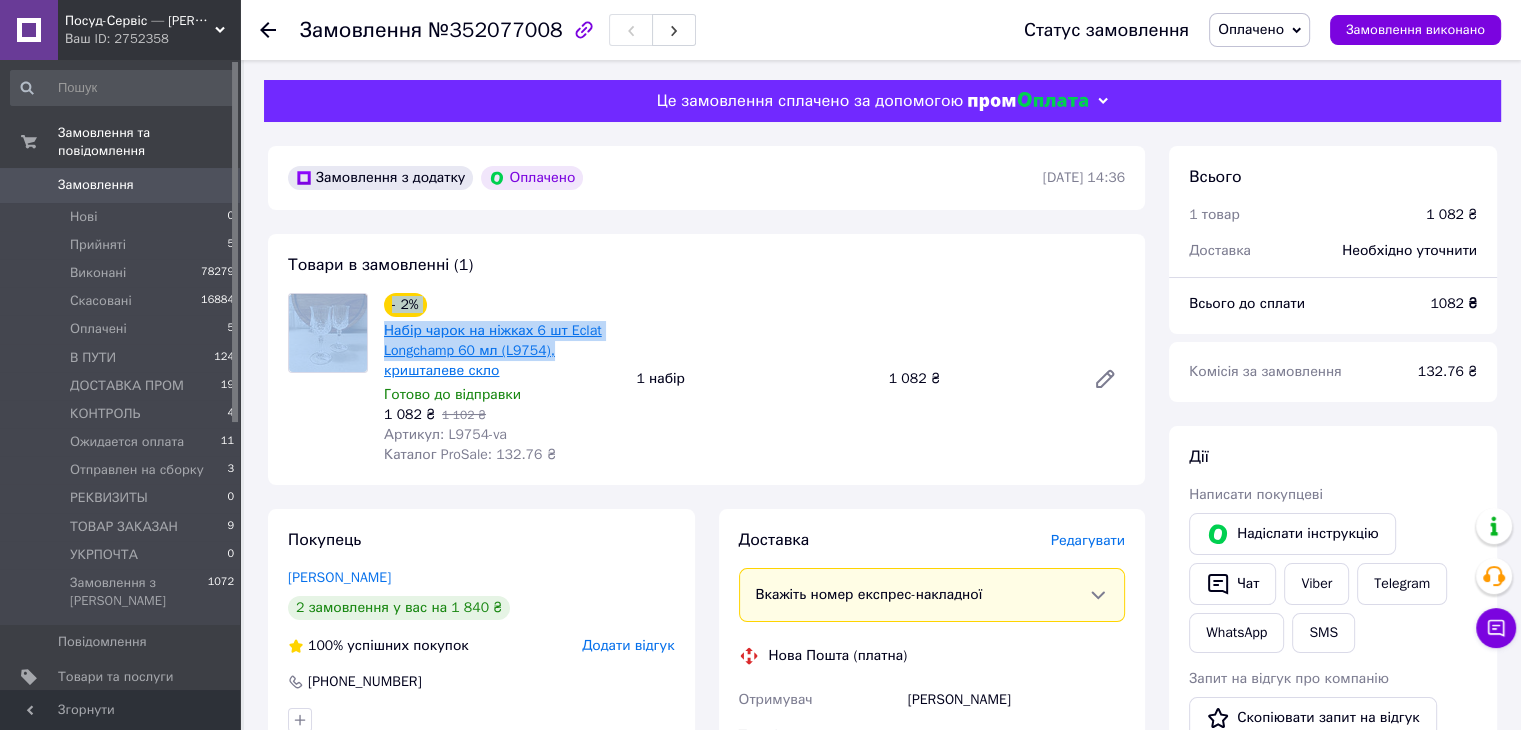 drag, startPoint x: 544, startPoint y: 350, endPoint x: 392, endPoint y: 335, distance: 152.73834 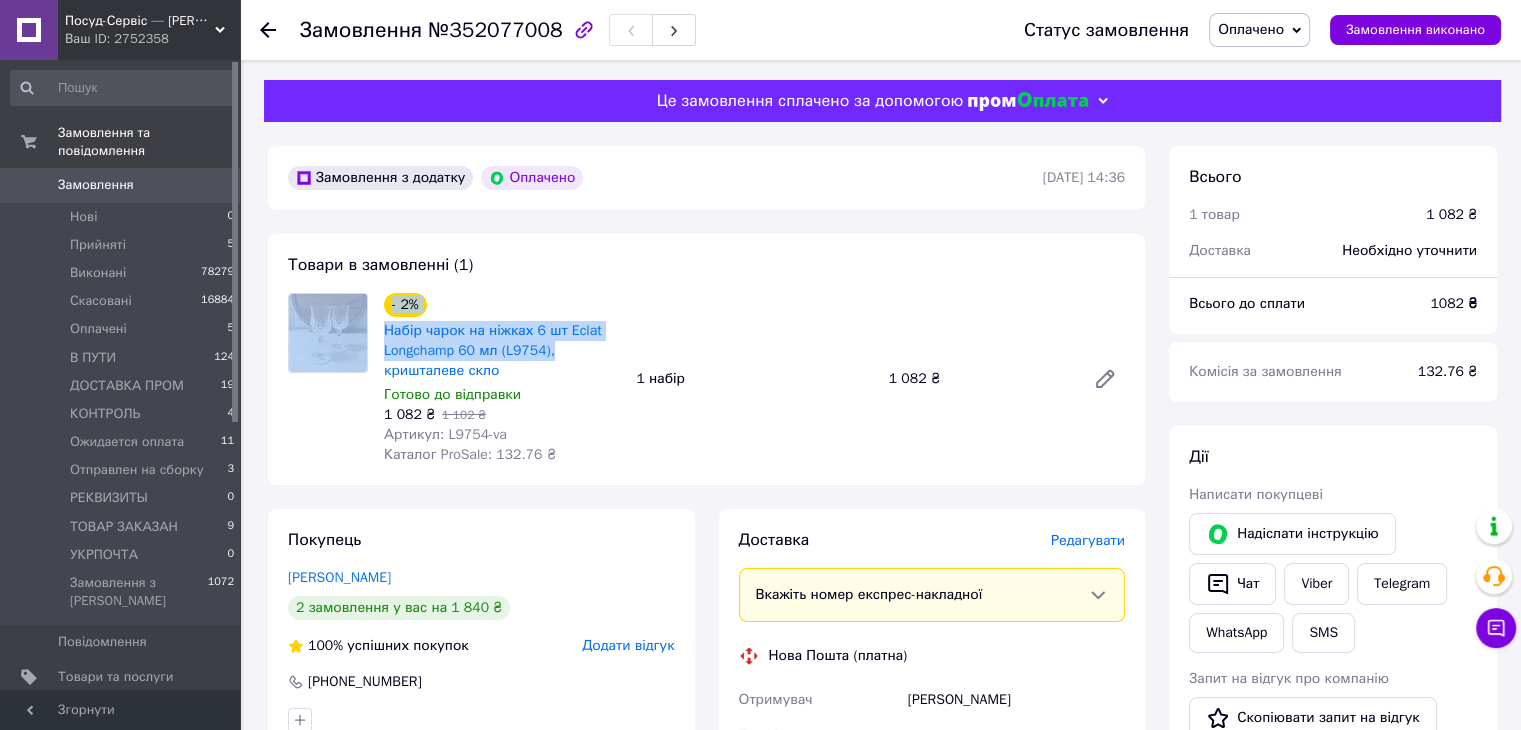 click on "Набір чарок на ніжках 6 шт Eclat Longchamp 60 мл (L9754), кришталеве скло" at bounding box center (502, 351) 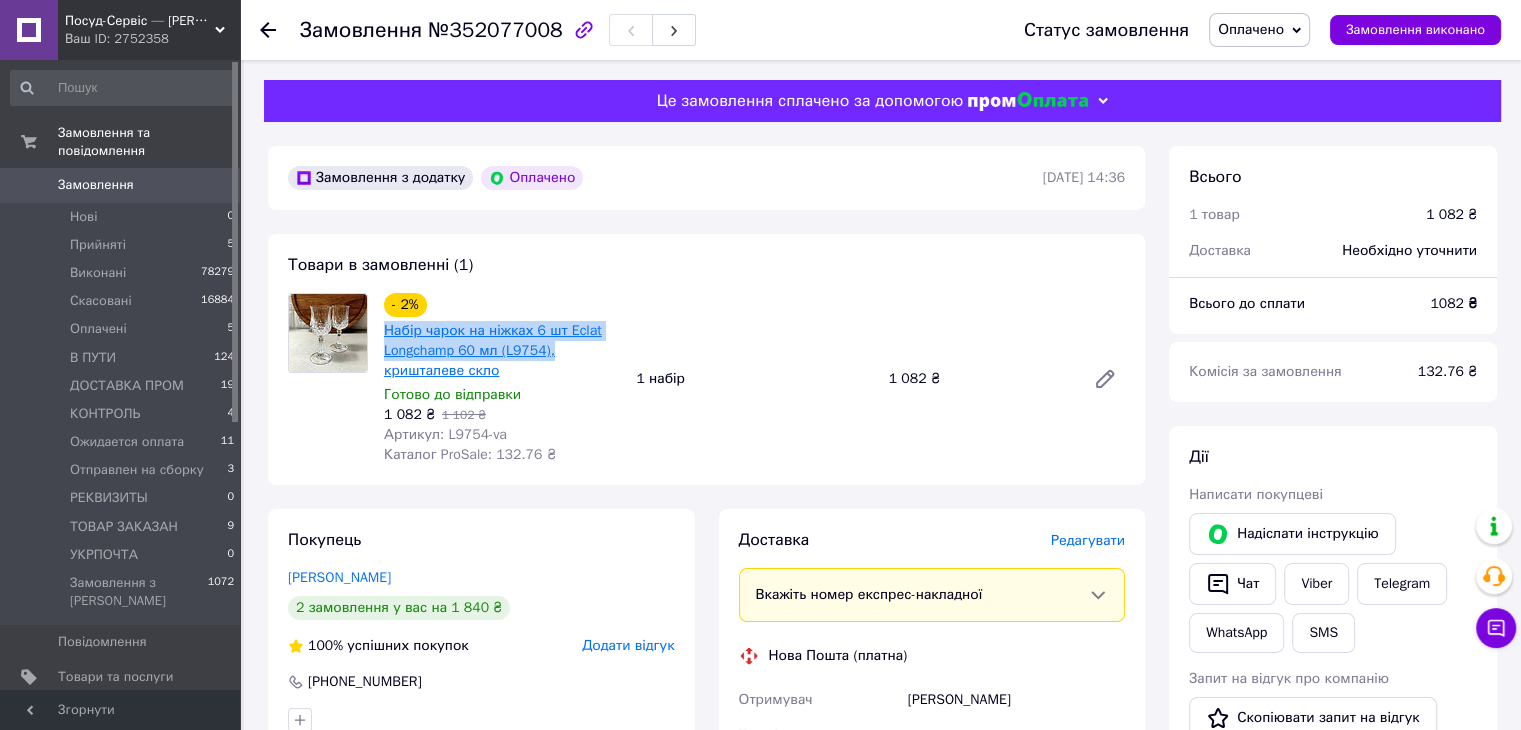 drag, startPoint x: 570, startPoint y: 347, endPoint x: 384, endPoint y: 332, distance: 186.60385 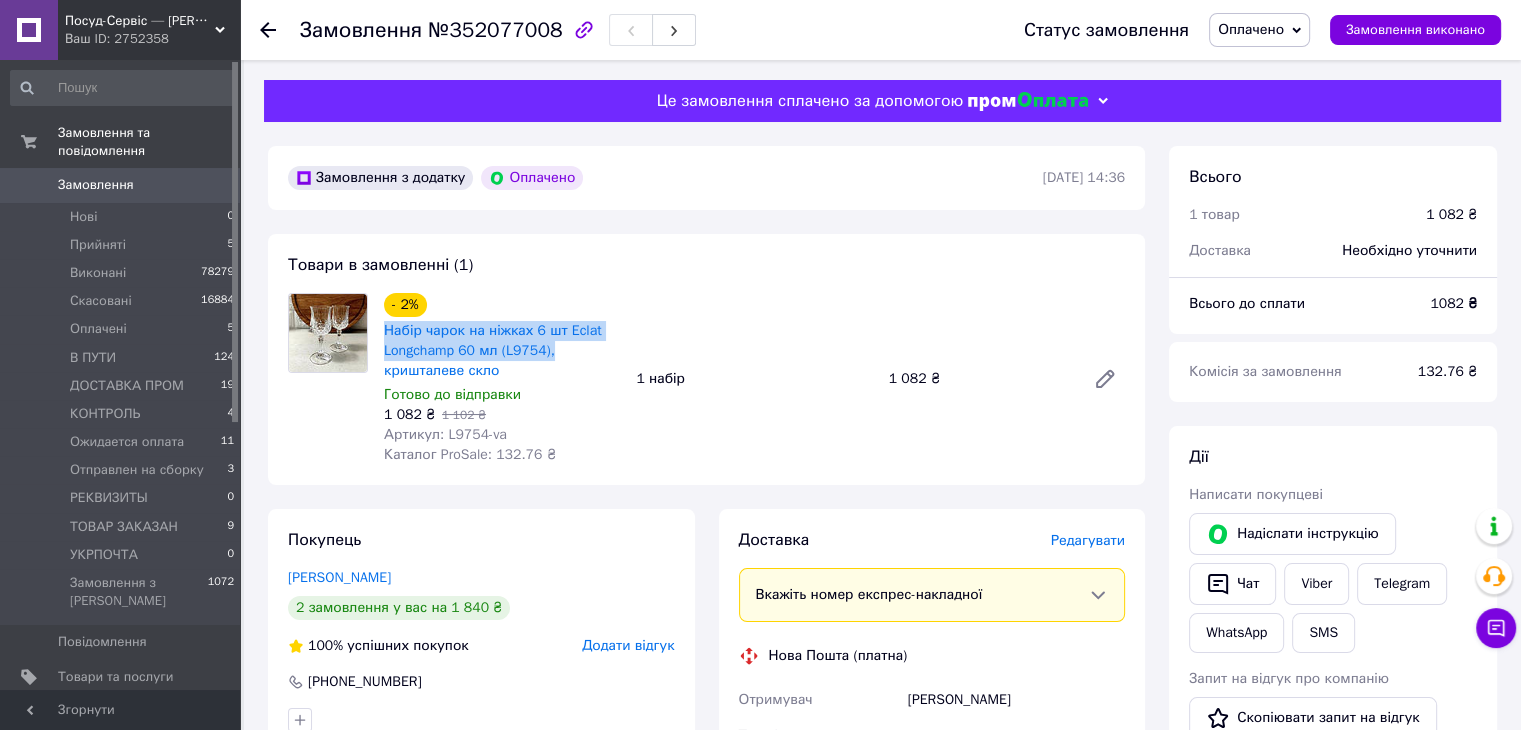 drag, startPoint x: 1280, startPoint y: 16, endPoint x: 1290, endPoint y: 112, distance: 96.519424 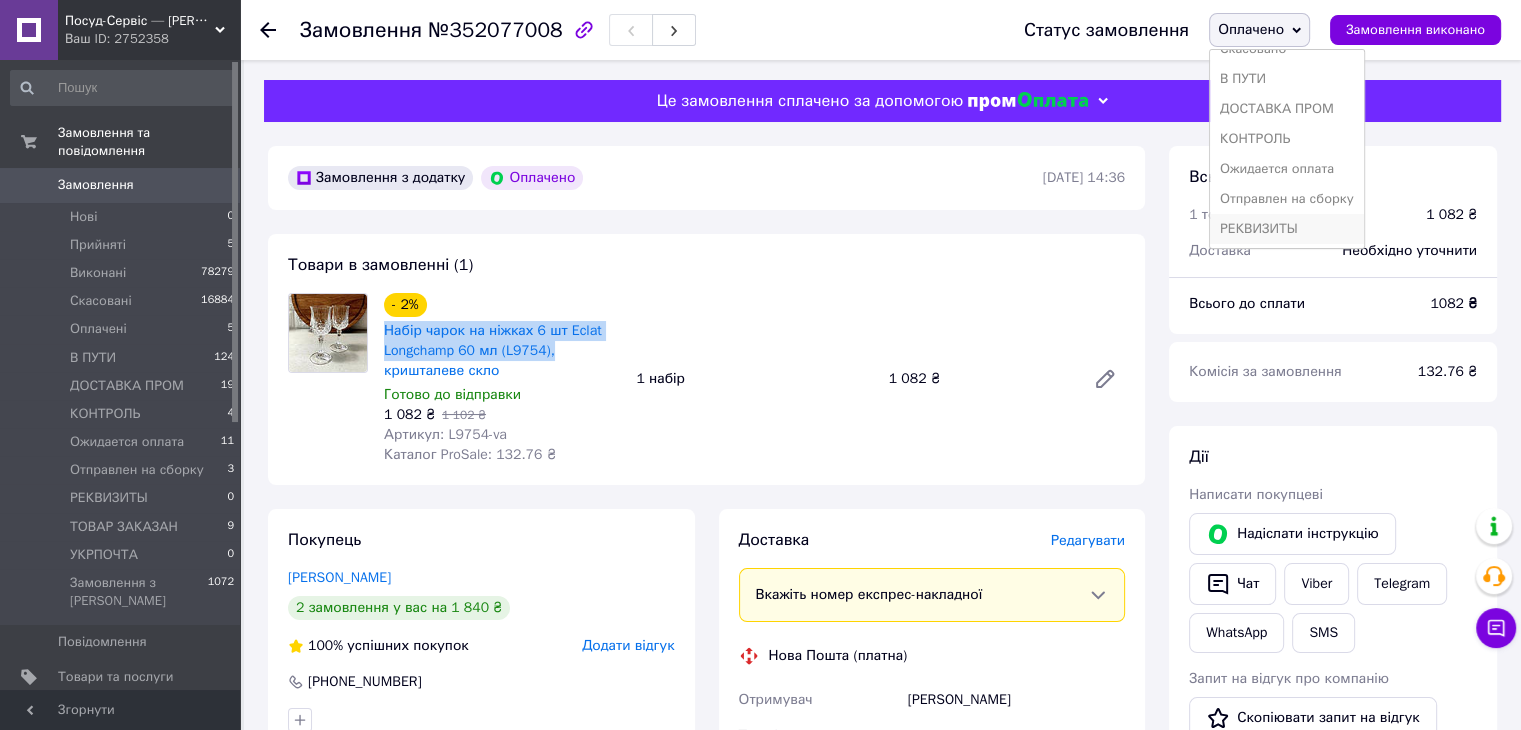 scroll, scrollTop: 141, scrollLeft: 0, axis: vertical 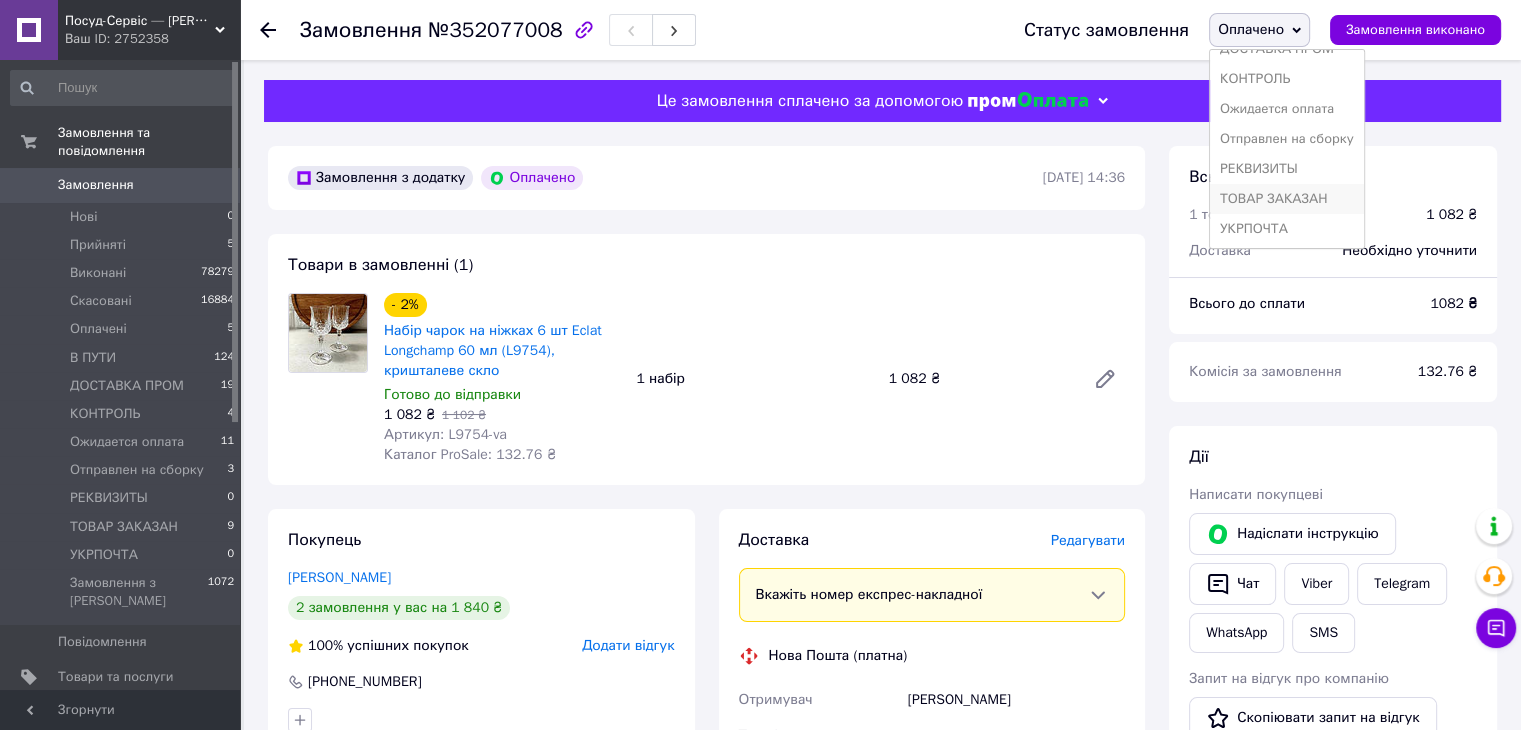 drag, startPoint x: 1250, startPoint y: 197, endPoint x: 340, endPoint y: 167, distance: 910.4944 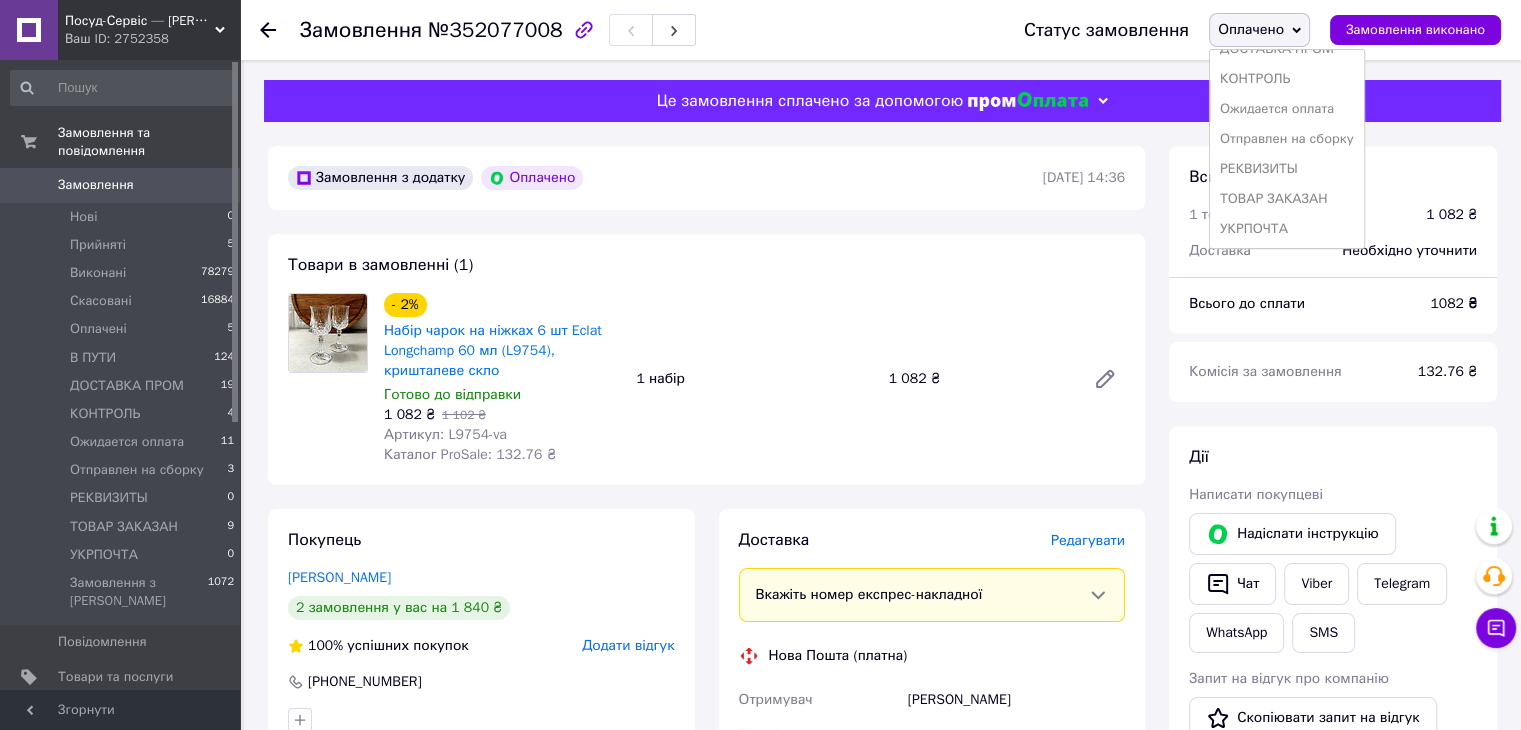 click on "ТОВАР ЗАКАЗАН" at bounding box center [1287, 199] 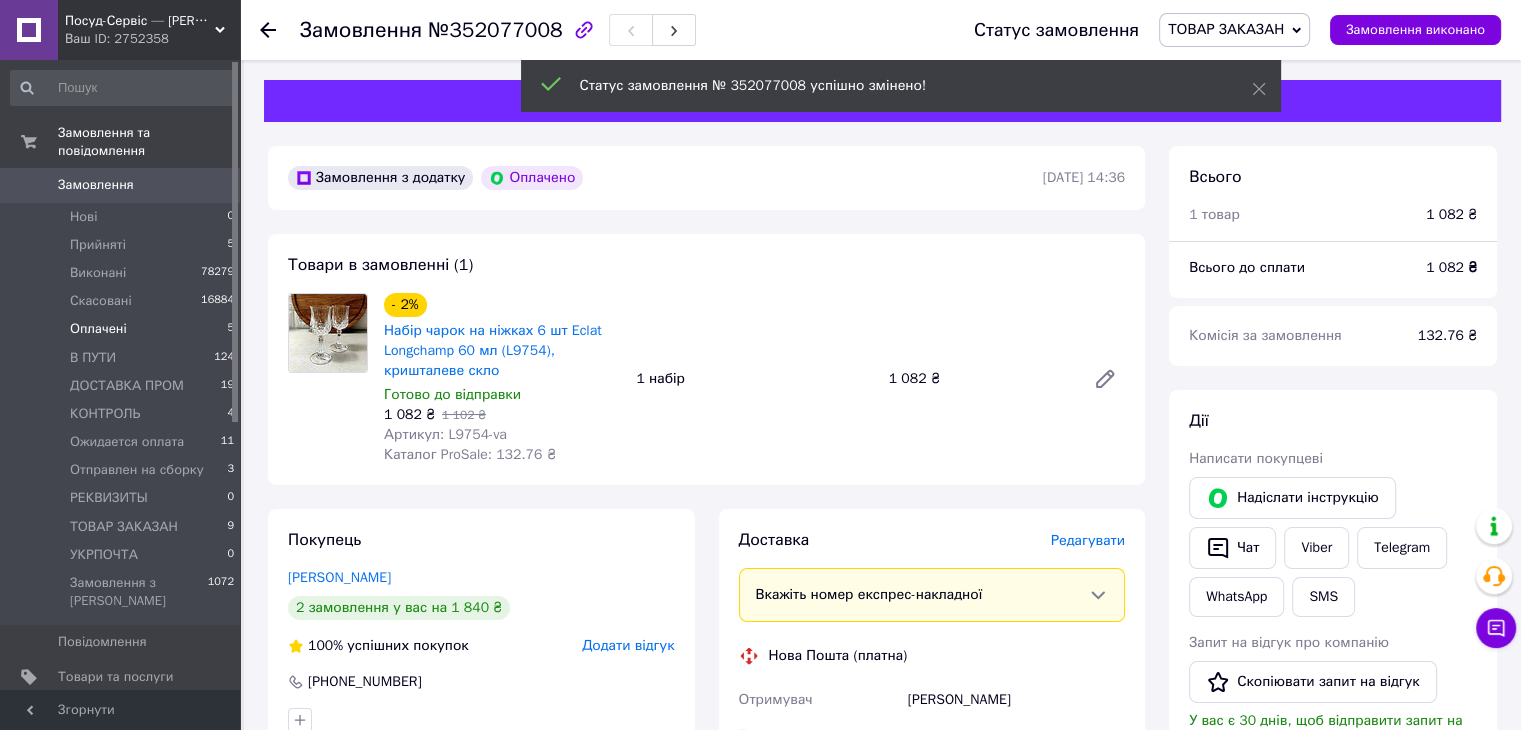 click on "Оплачені" at bounding box center (98, 329) 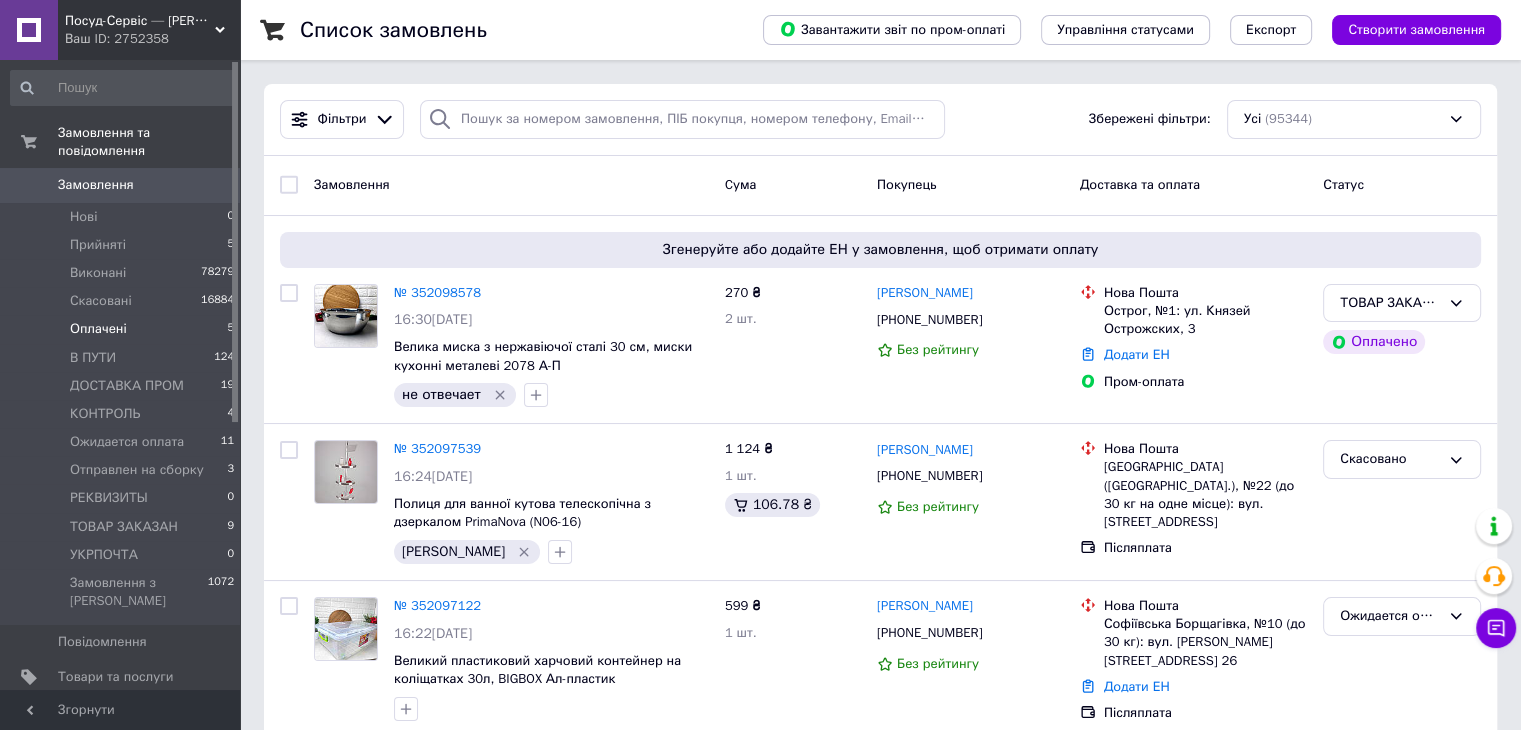 click on "Оплачені" at bounding box center (98, 329) 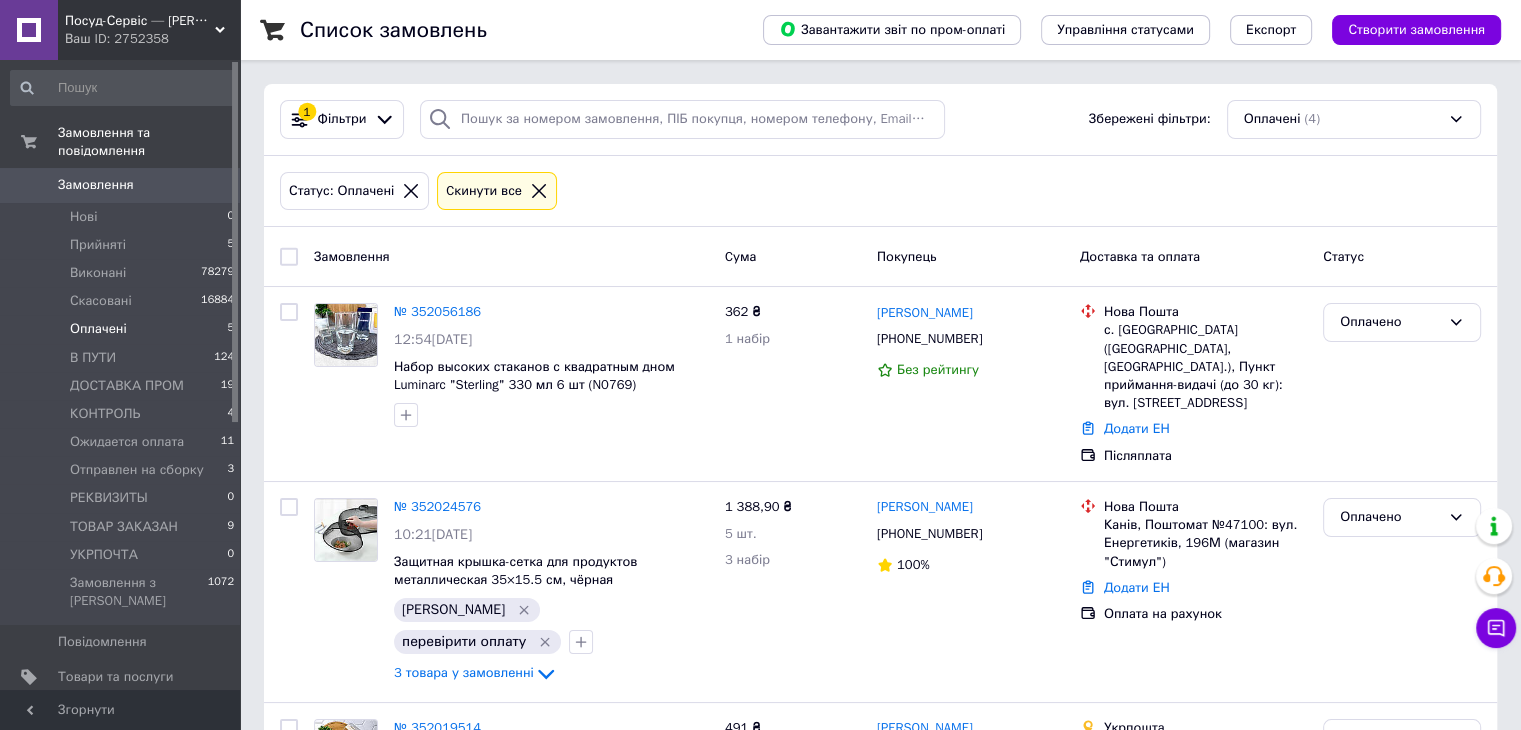 scroll, scrollTop: 100, scrollLeft: 0, axis: vertical 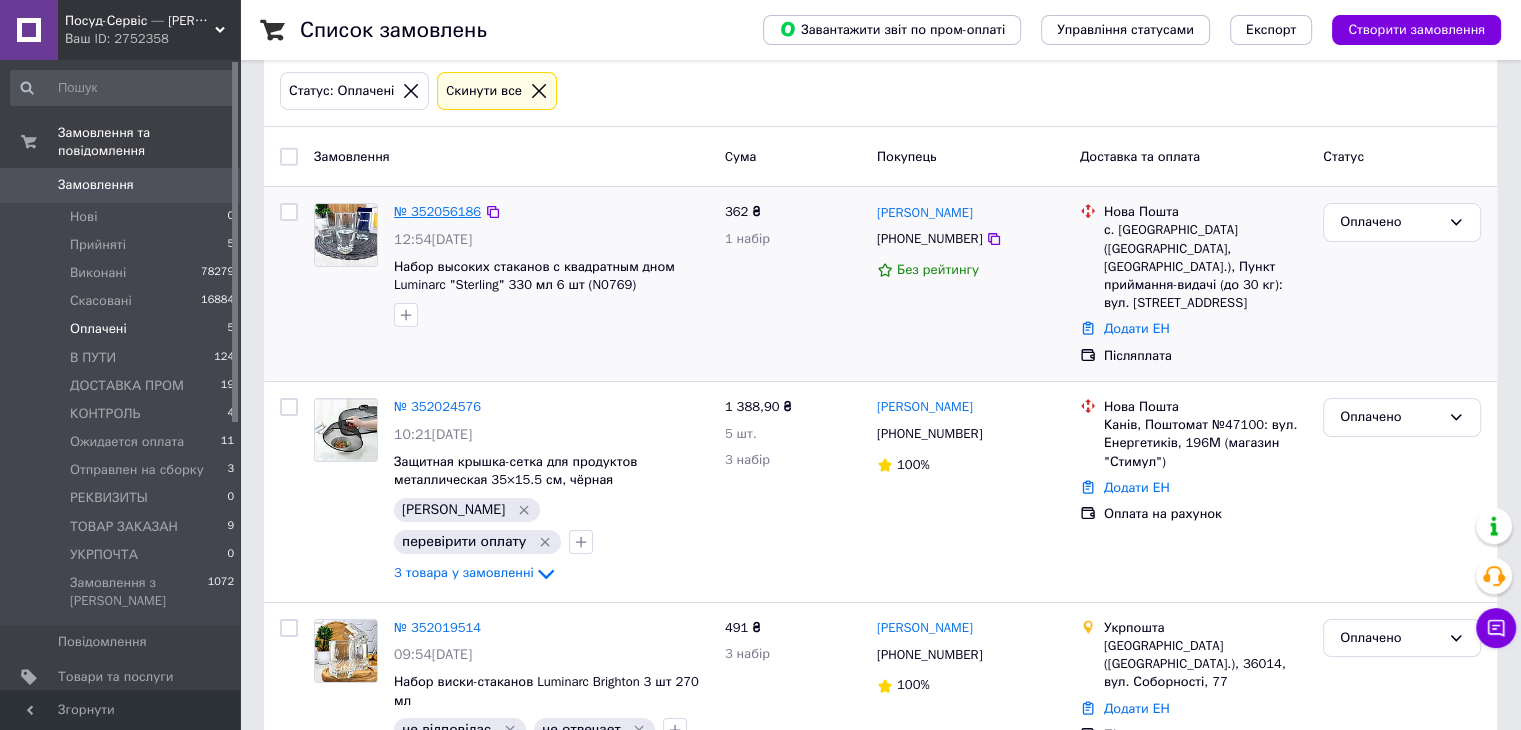 click on "№ 352056186" at bounding box center [437, 211] 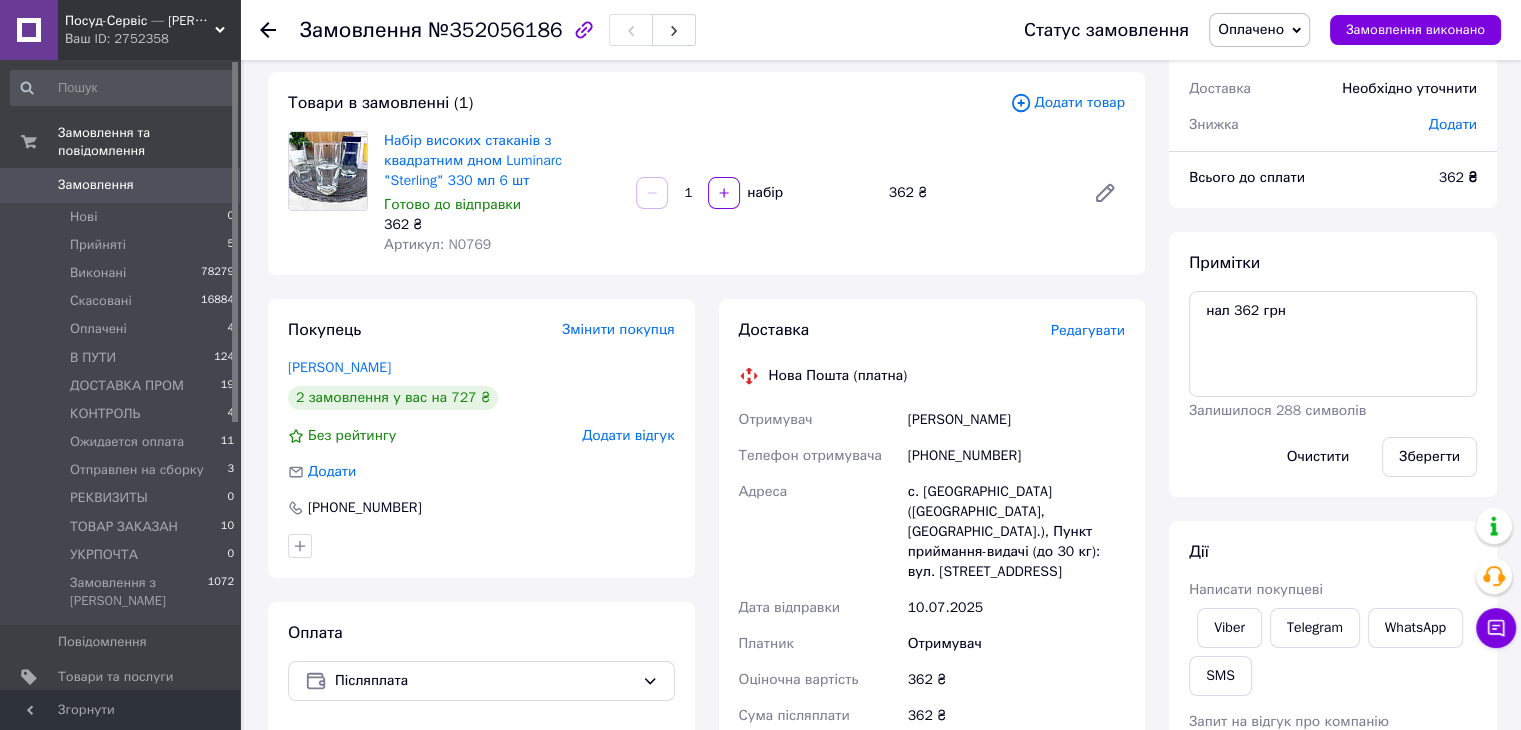 click on "Артикул: N0769" at bounding box center [437, 244] 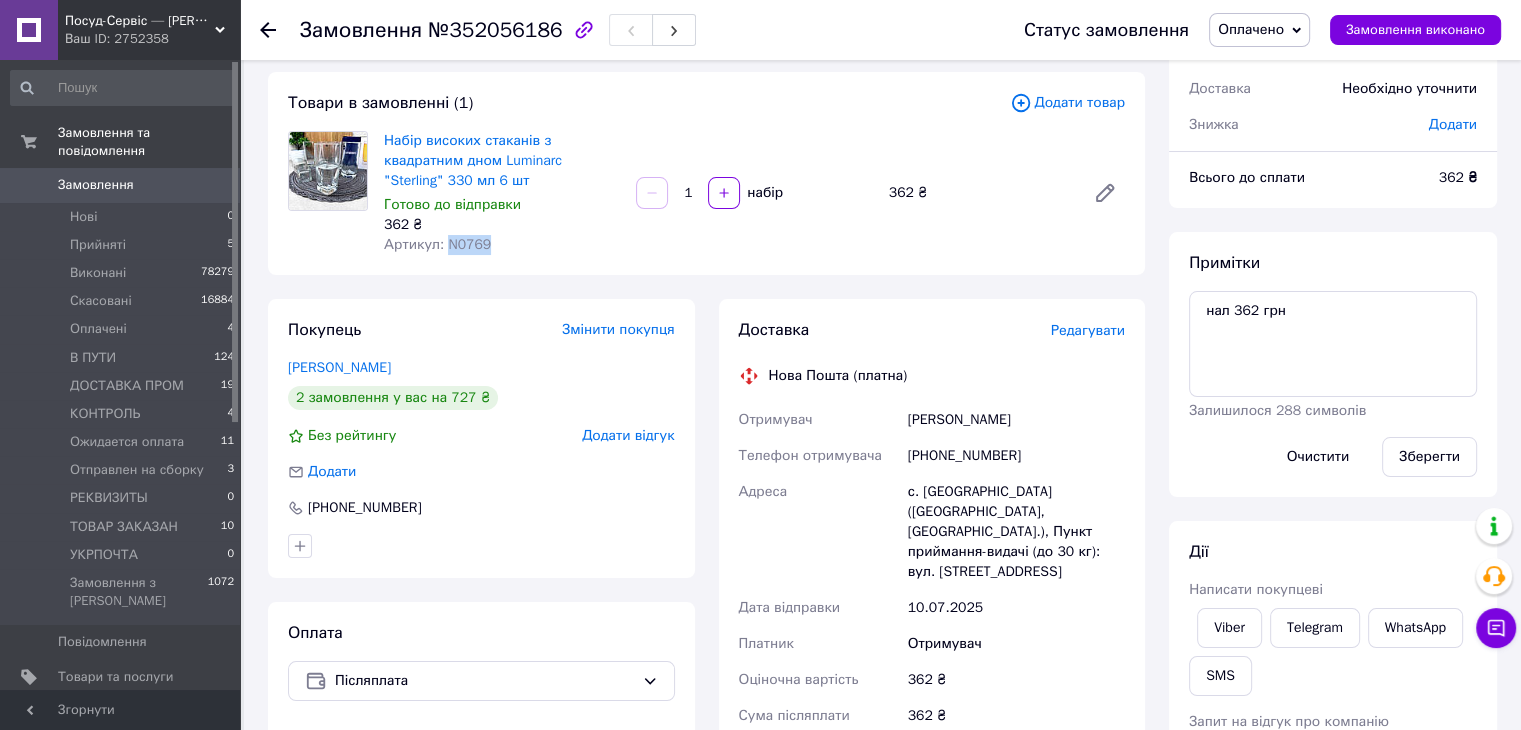 click on "Артикул: N0769" at bounding box center [437, 244] 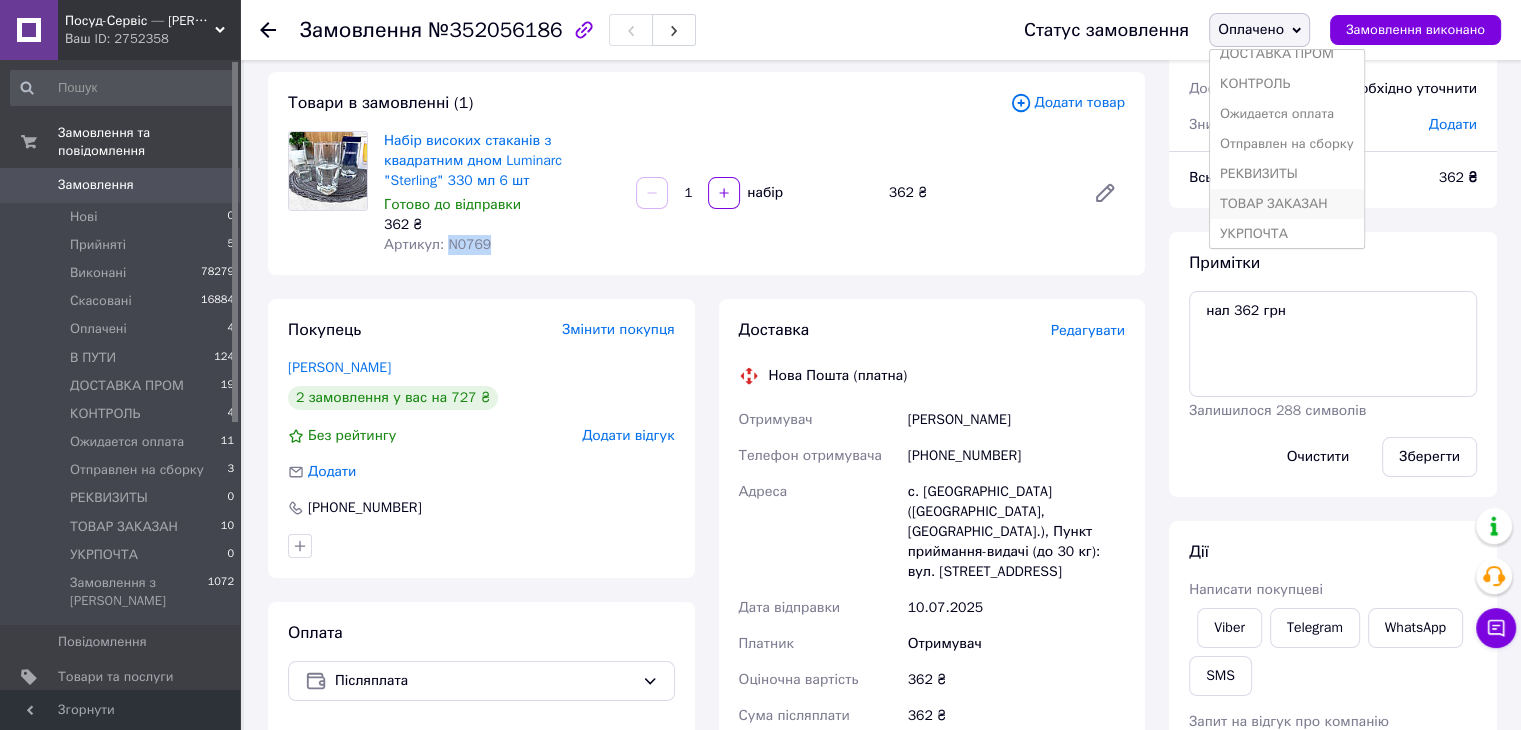 scroll, scrollTop: 141, scrollLeft: 0, axis: vertical 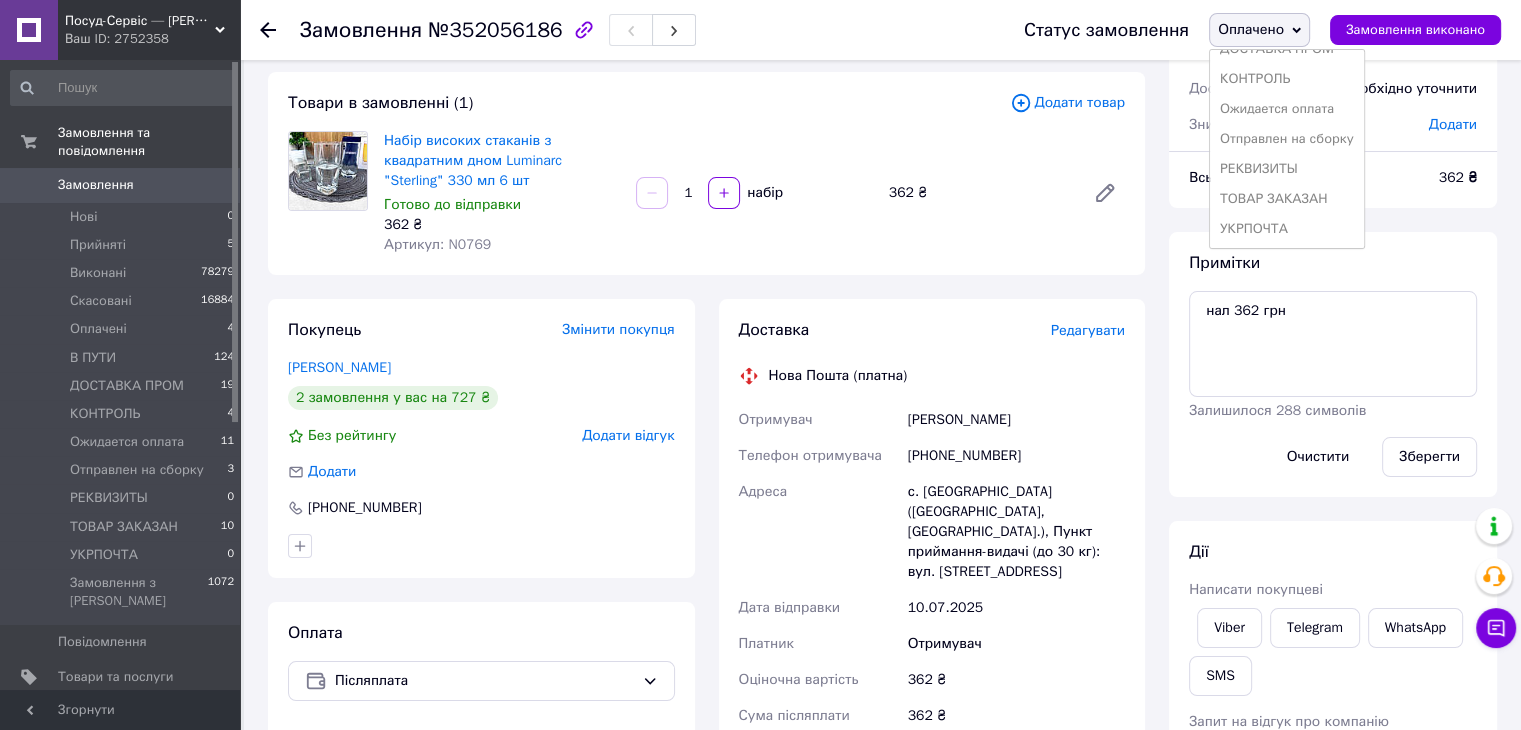 click on "ТОВАР ЗАКАЗАН" at bounding box center [1287, 199] 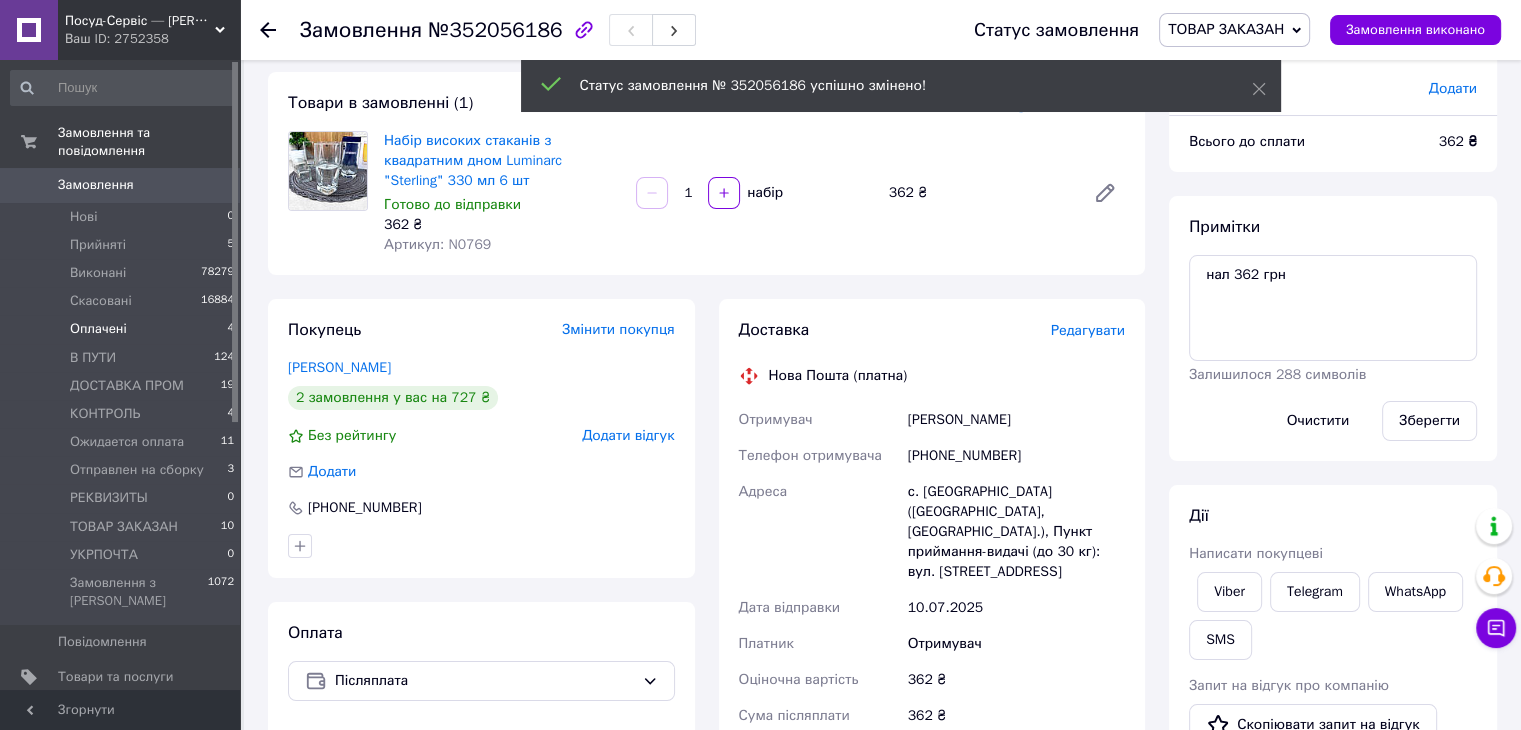 drag, startPoint x: 80, startPoint y: 305, endPoint x: 216, endPoint y: 324, distance: 137.32079 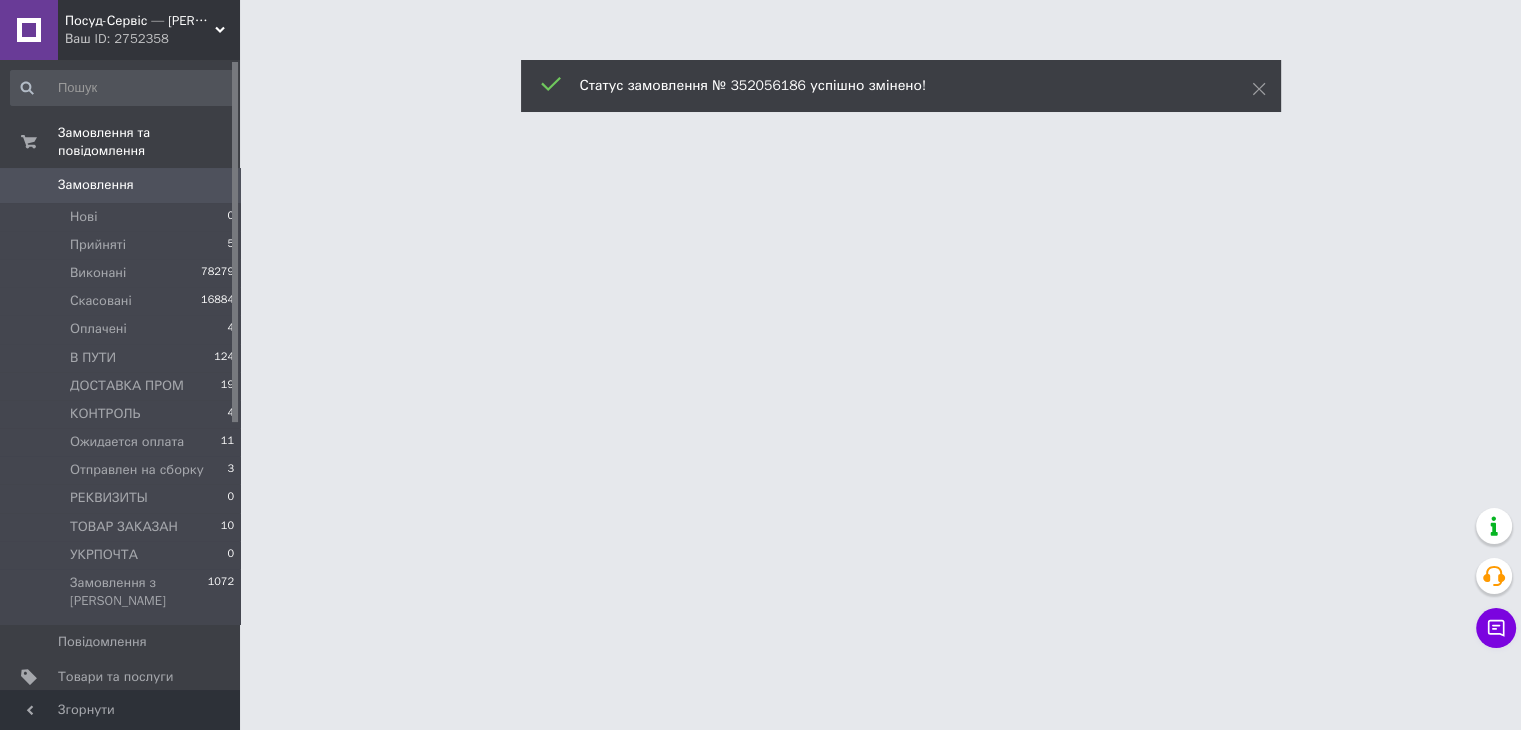 scroll, scrollTop: 0, scrollLeft: 0, axis: both 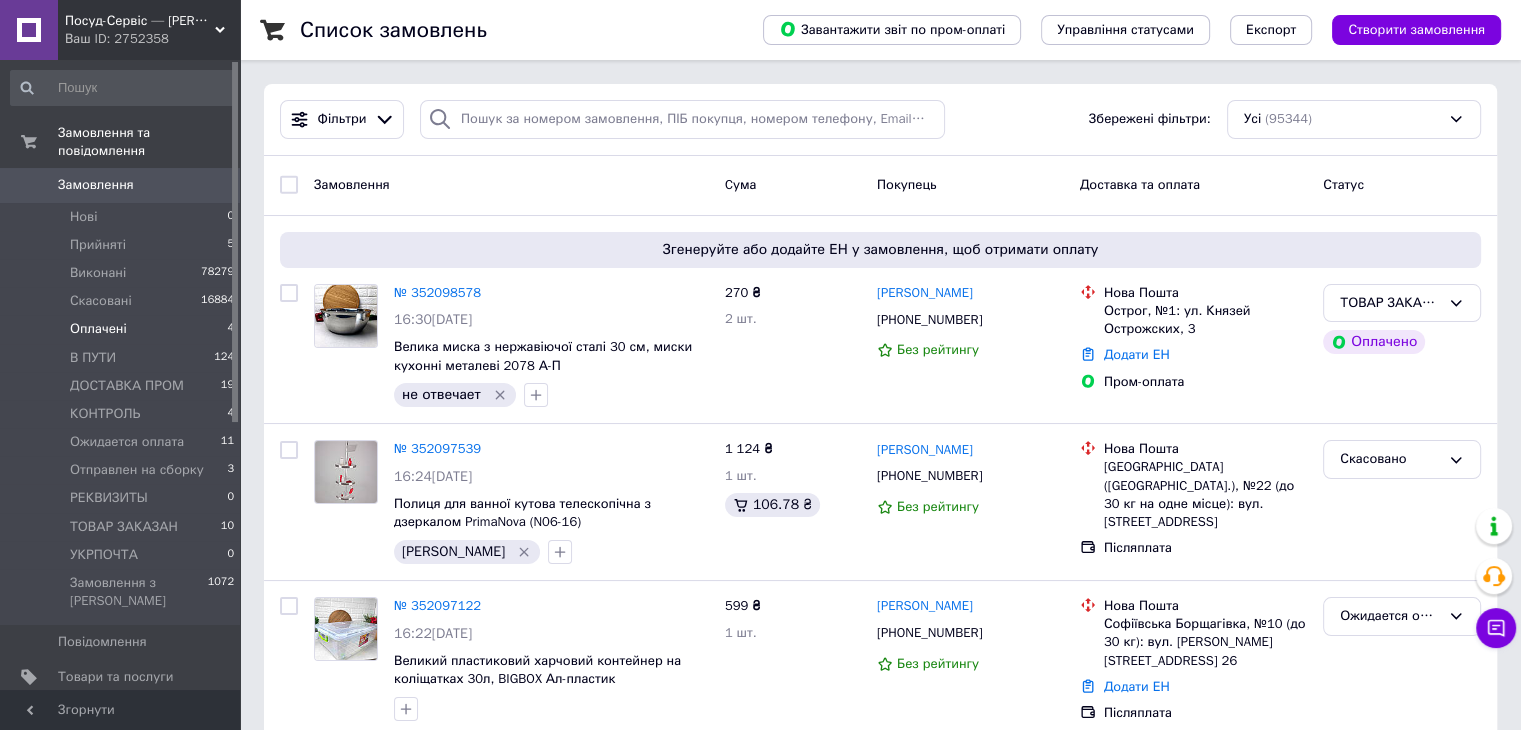 click on "Оплачені" at bounding box center (98, 329) 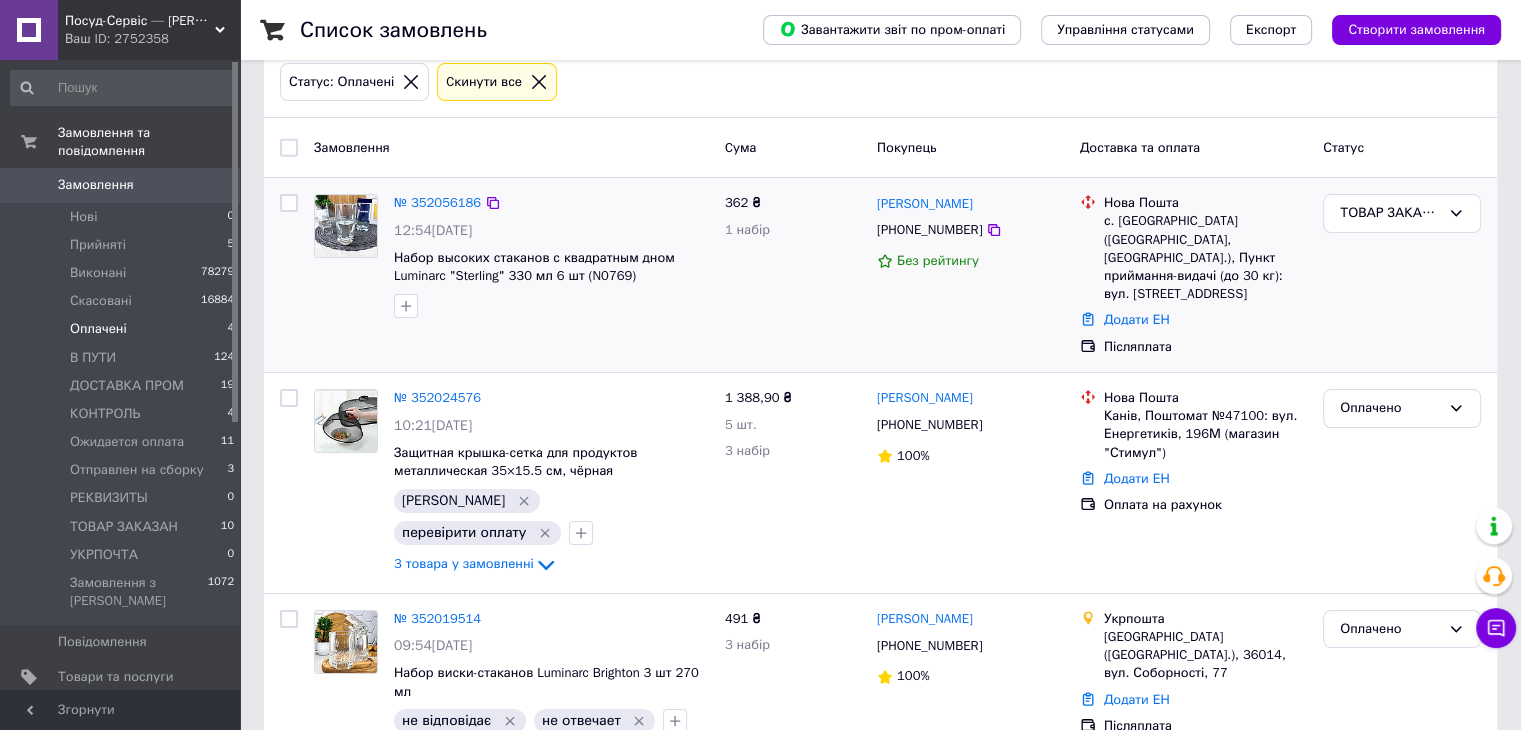 scroll, scrollTop: 200, scrollLeft: 0, axis: vertical 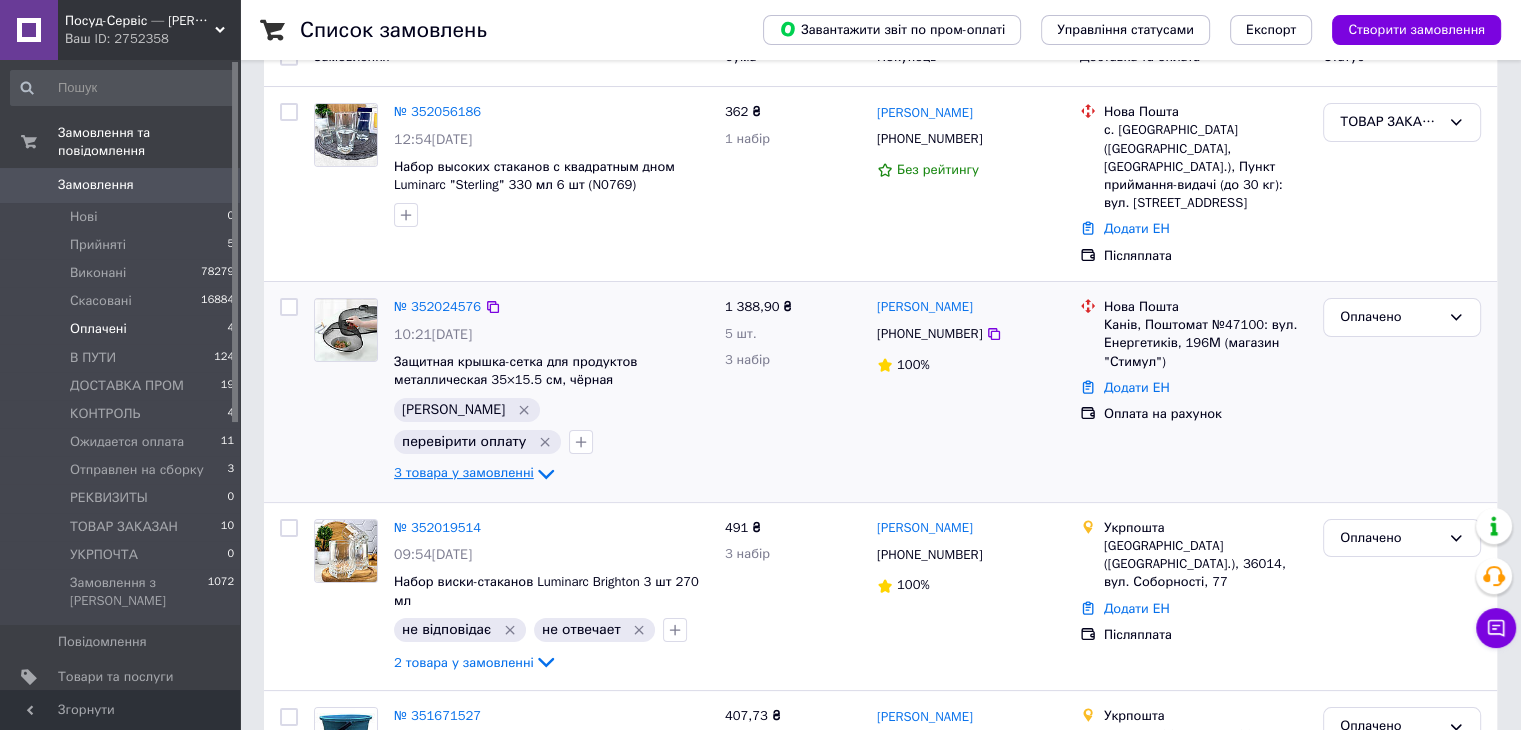 click on "3 товара у замовленні" at bounding box center (464, 472) 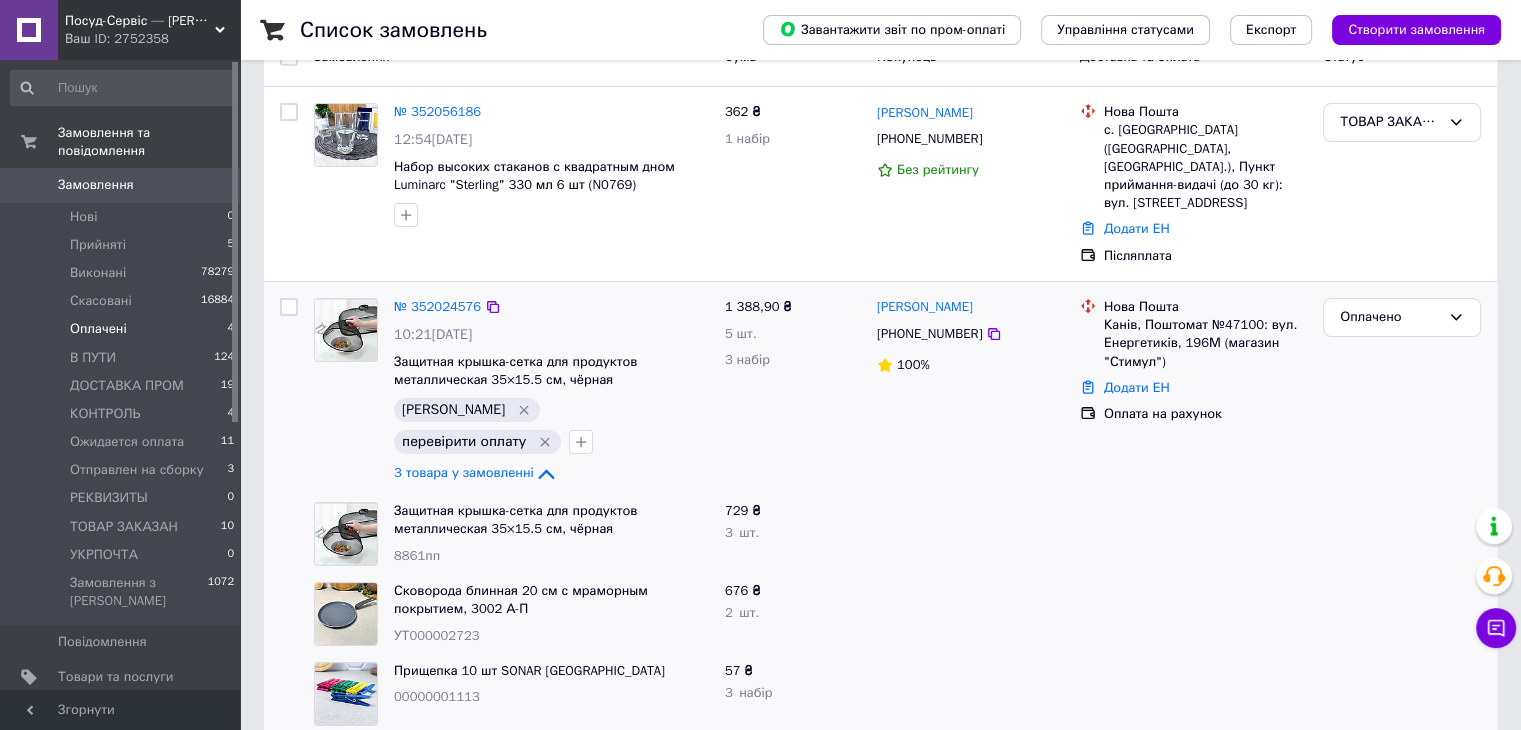 scroll, scrollTop: 400, scrollLeft: 0, axis: vertical 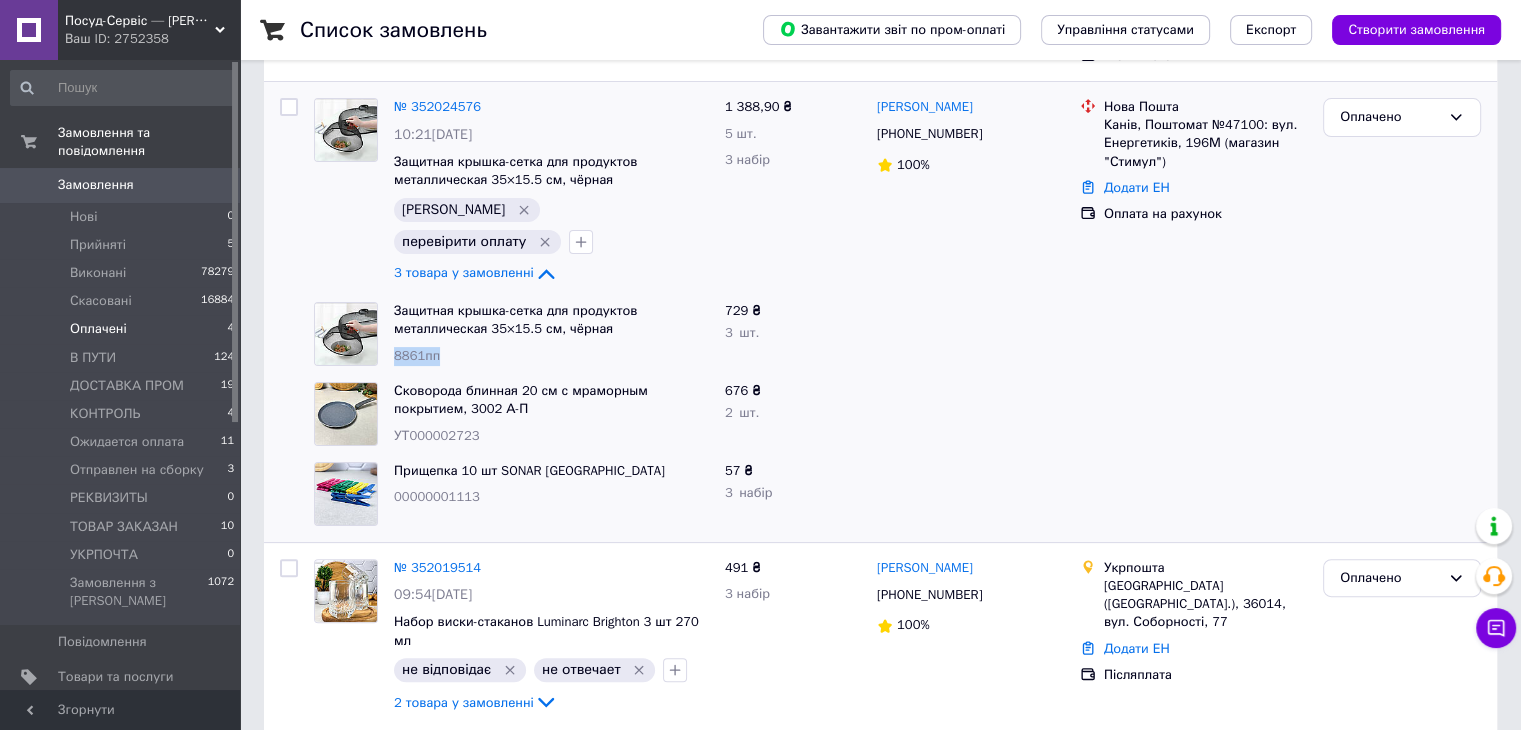 drag, startPoint x: 449, startPoint y: 332, endPoint x: 389, endPoint y: 334, distance: 60.033325 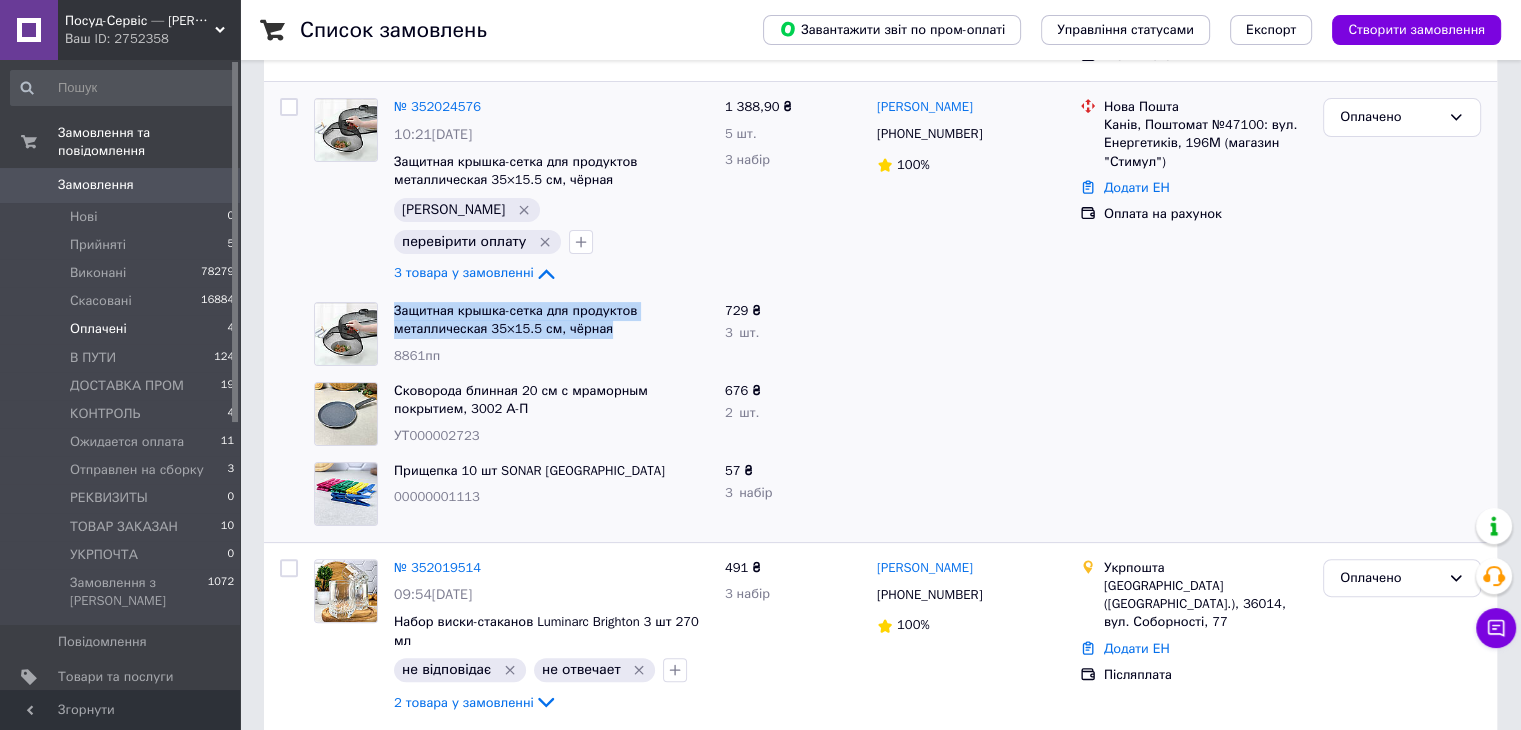 drag, startPoint x: 406, startPoint y: 298, endPoint x: 632, endPoint y: 307, distance: 226.17914 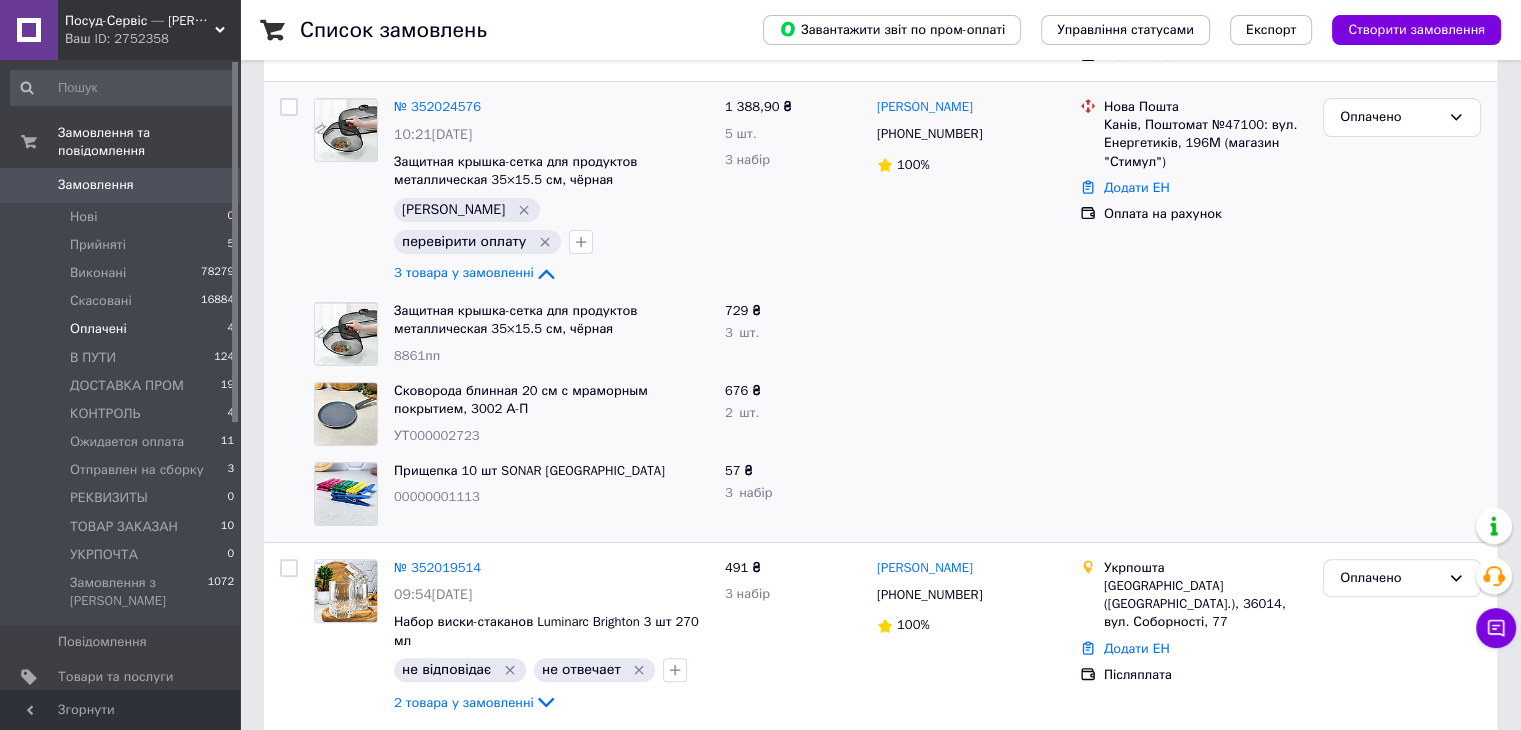 click on "УТ000002723" at bounding box center [551, 436] 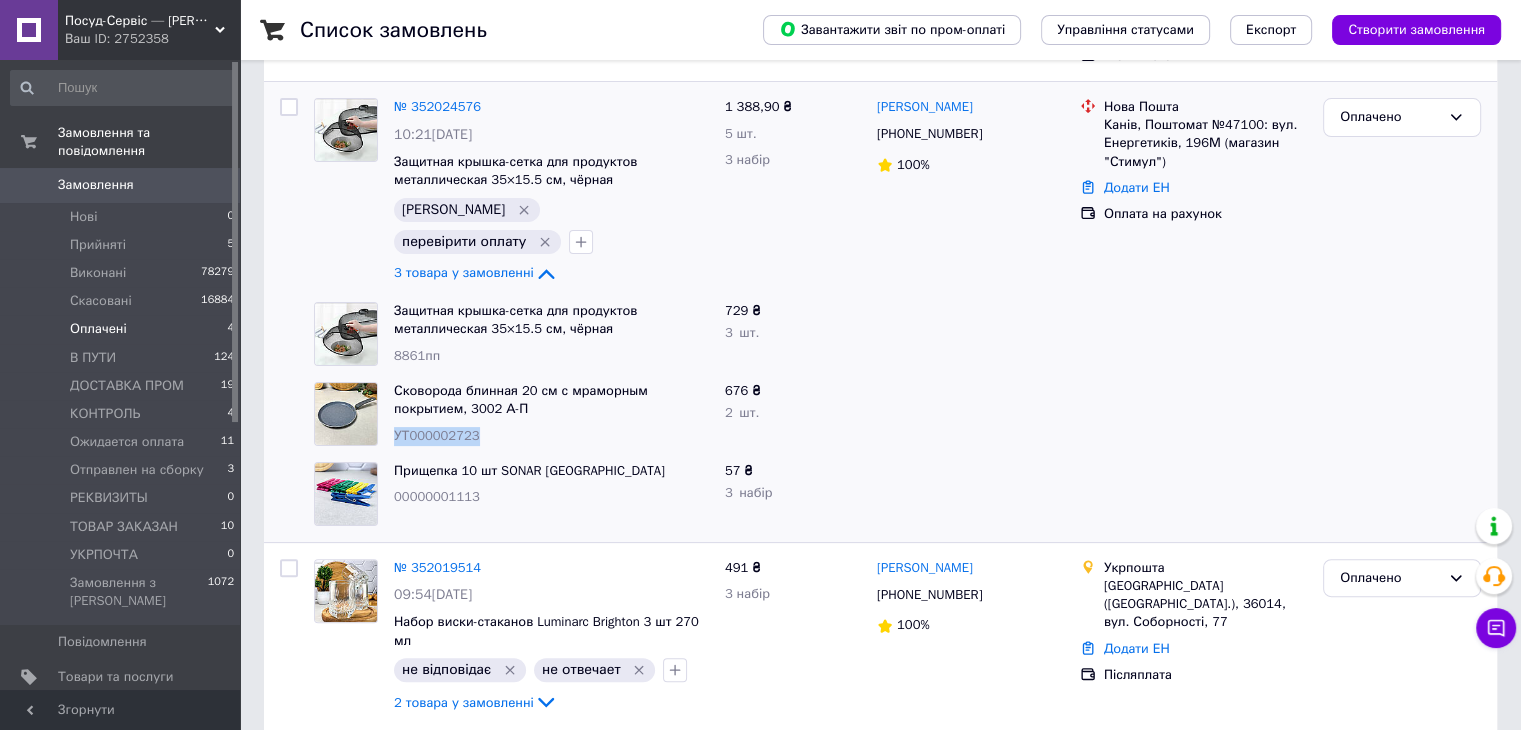 click on "УТ000002723" at bounding box center (551, 436) 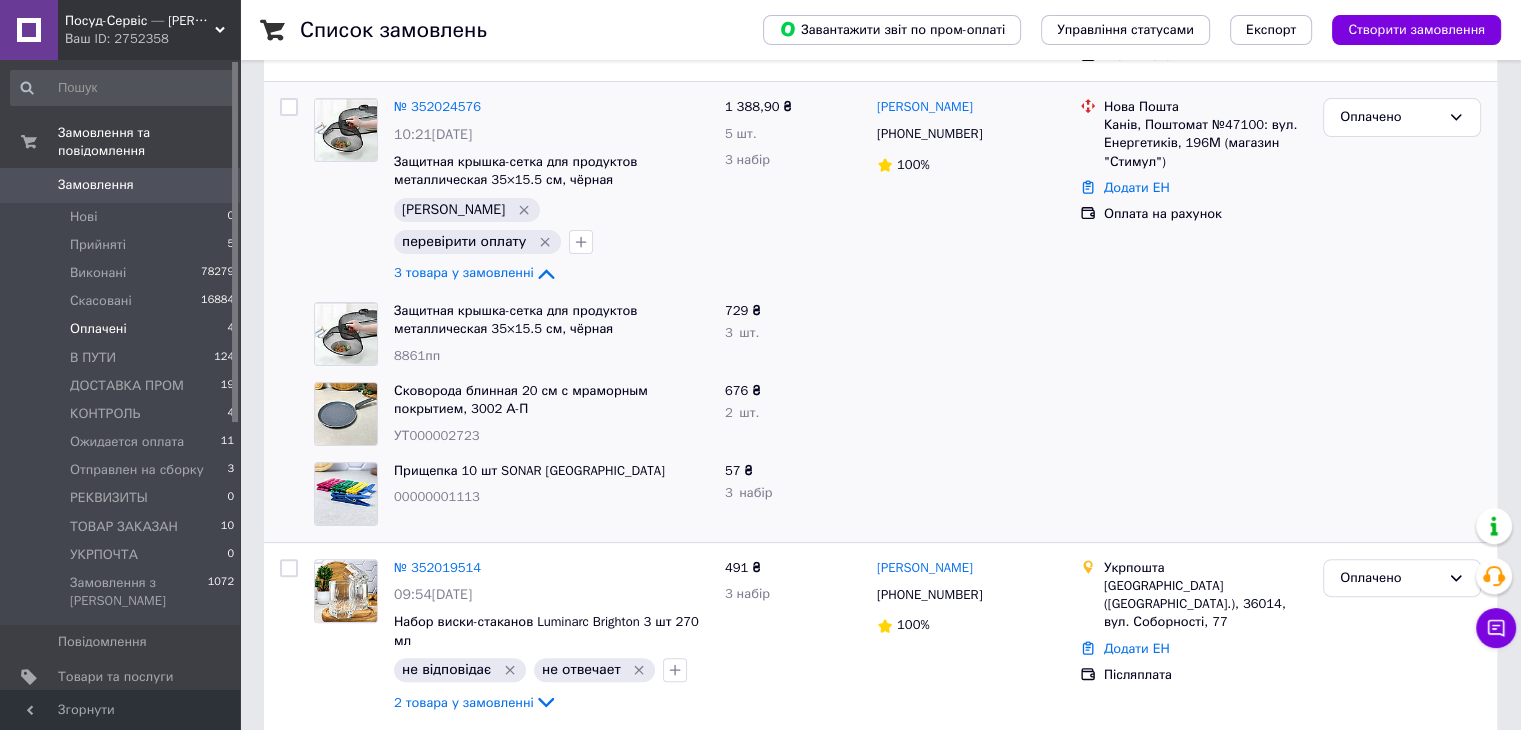 click on "00000001113" at bounding box center [437, 496] 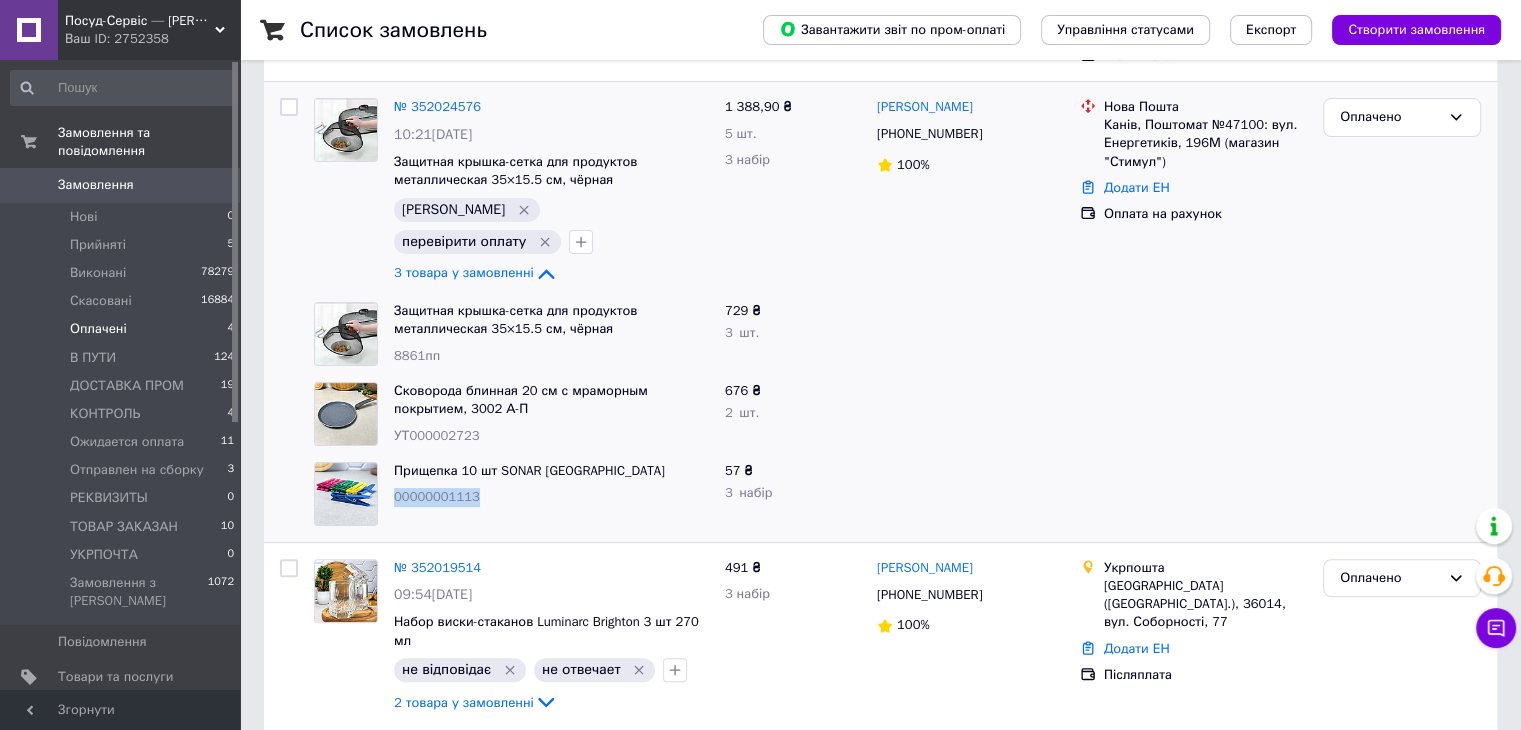 click on "00000001113" at bounding box center (437, 496) 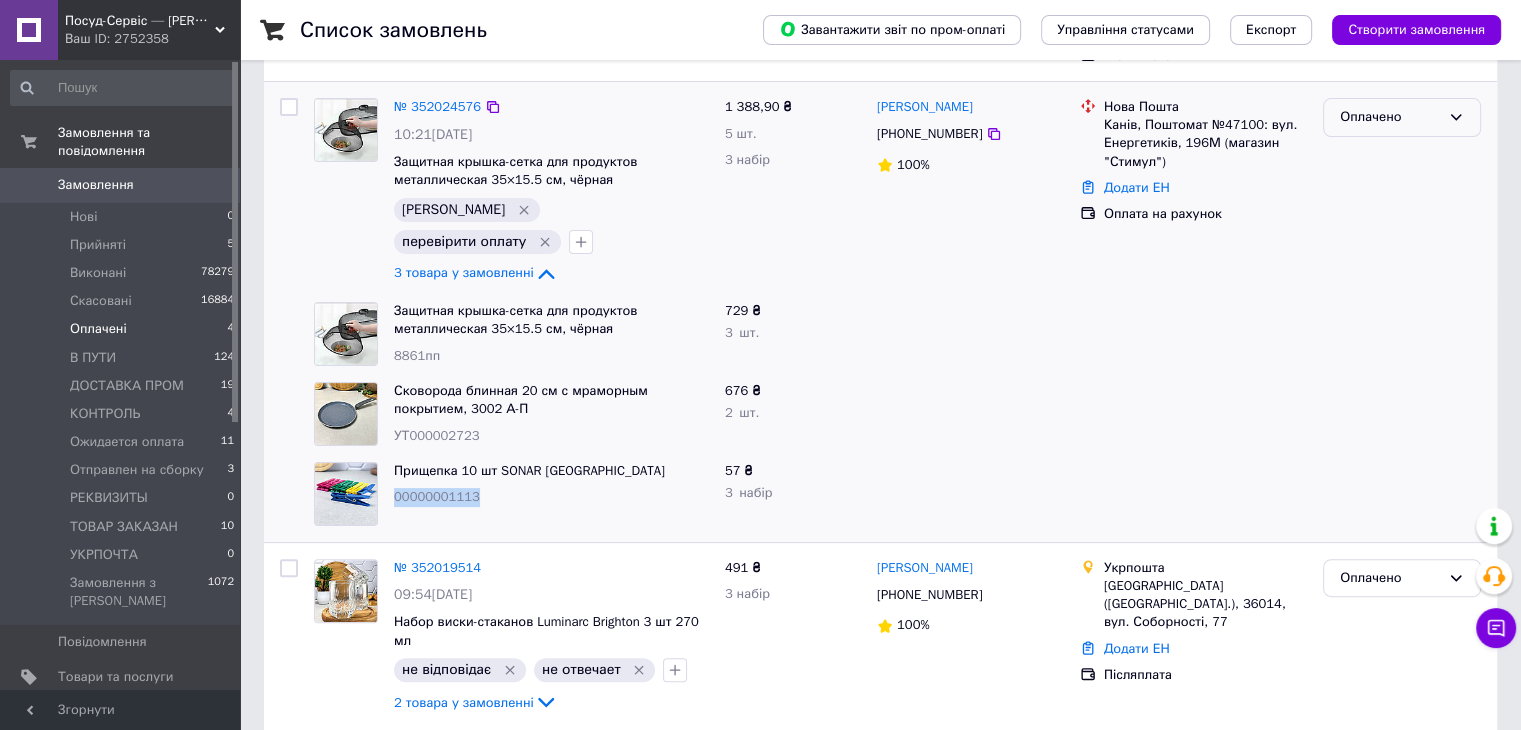 click on "Оплачено" at bounding box center [1402, 117] 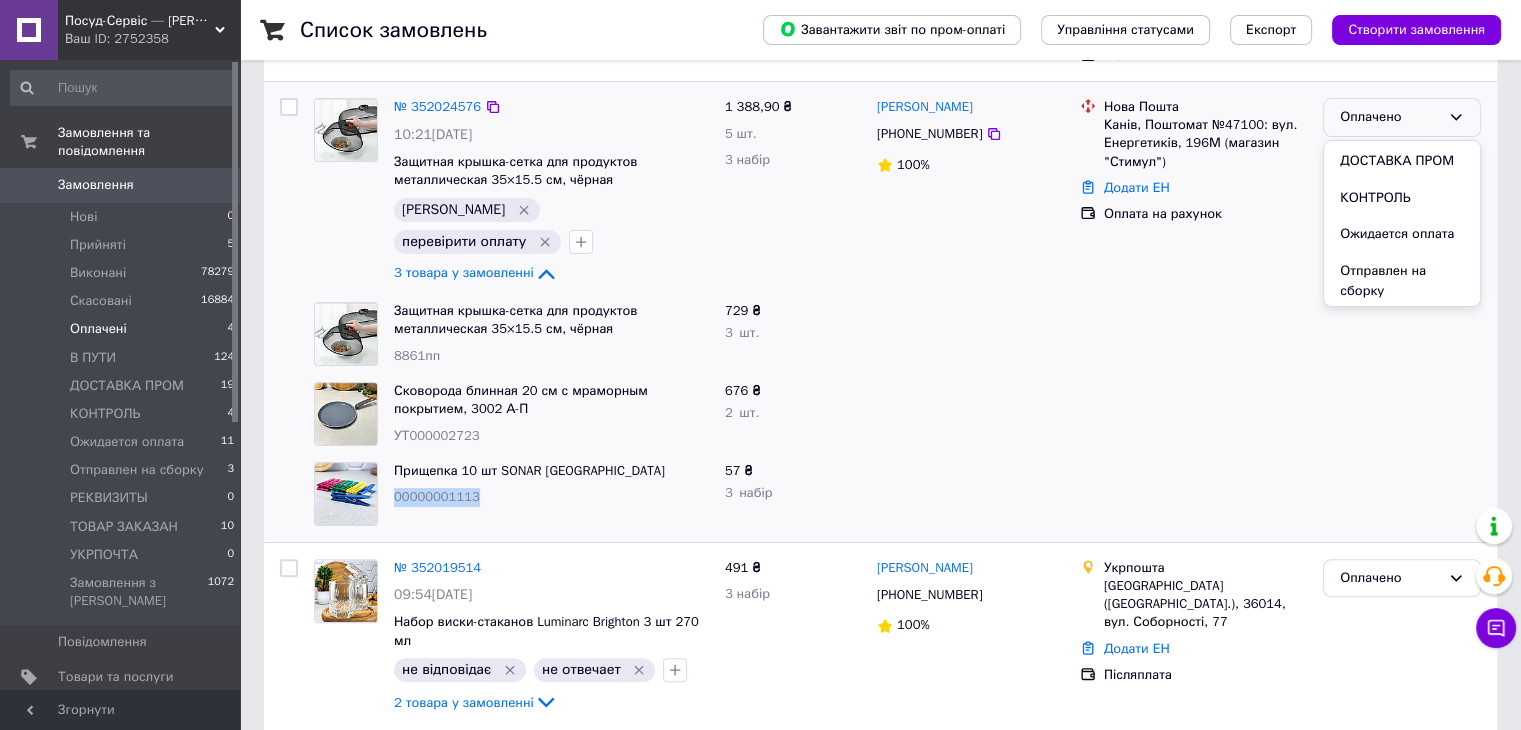 scroll, scrollTop: 257, scrollLeft: 0, axis: vertical 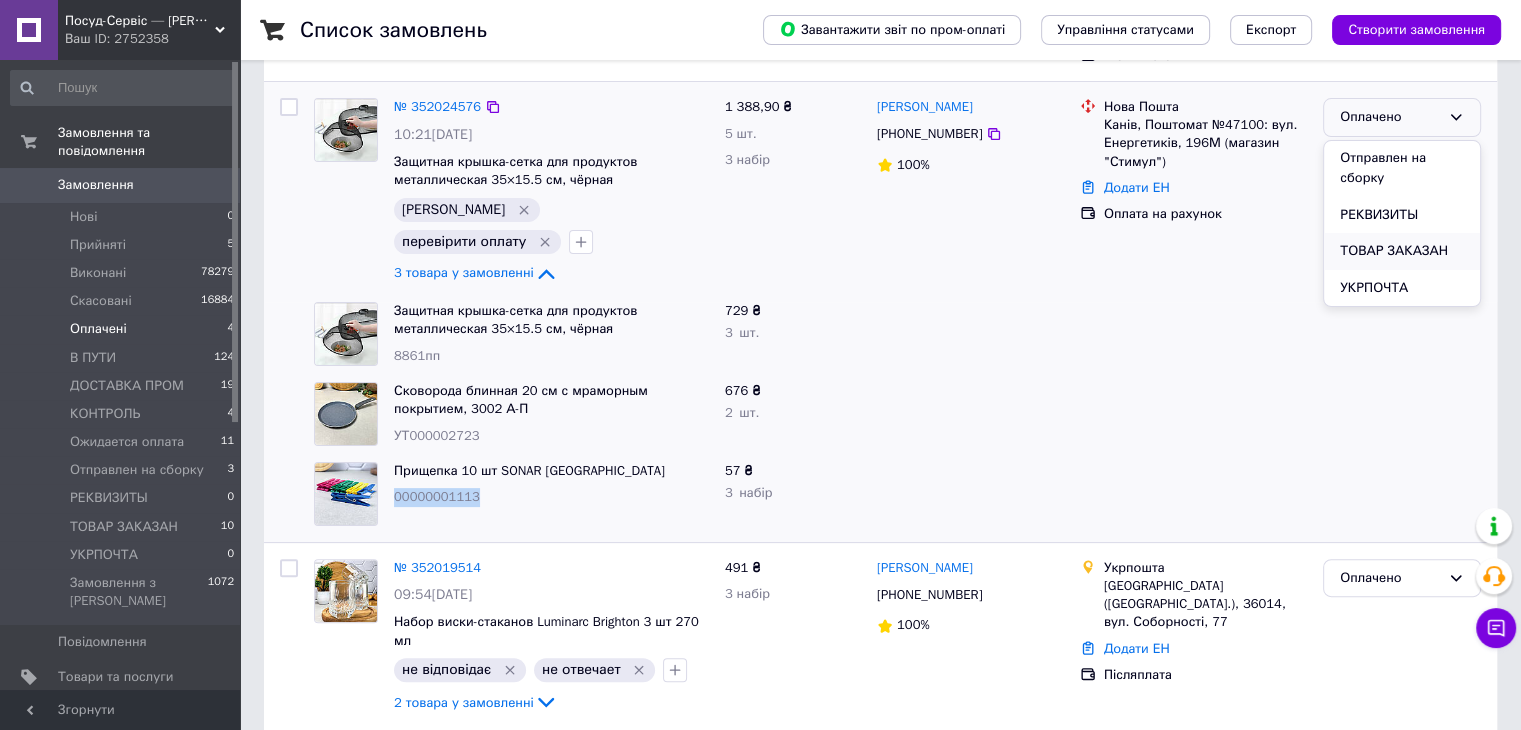 click on "ТОВАР ЗАКАЗАН" at bounding box center (1402, 251) 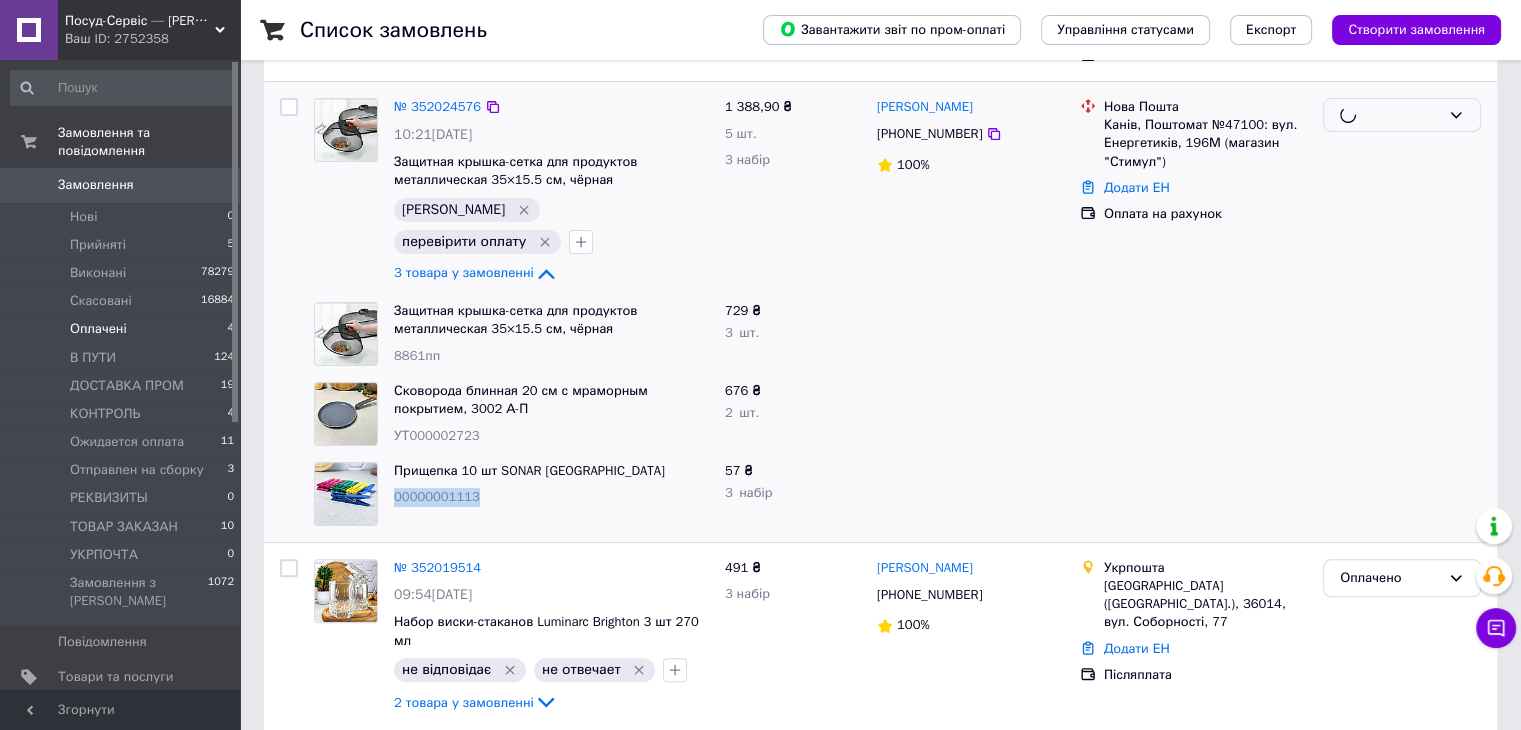 scroll, scrollTop: 600, scrollLeft: 0, axis: vertical 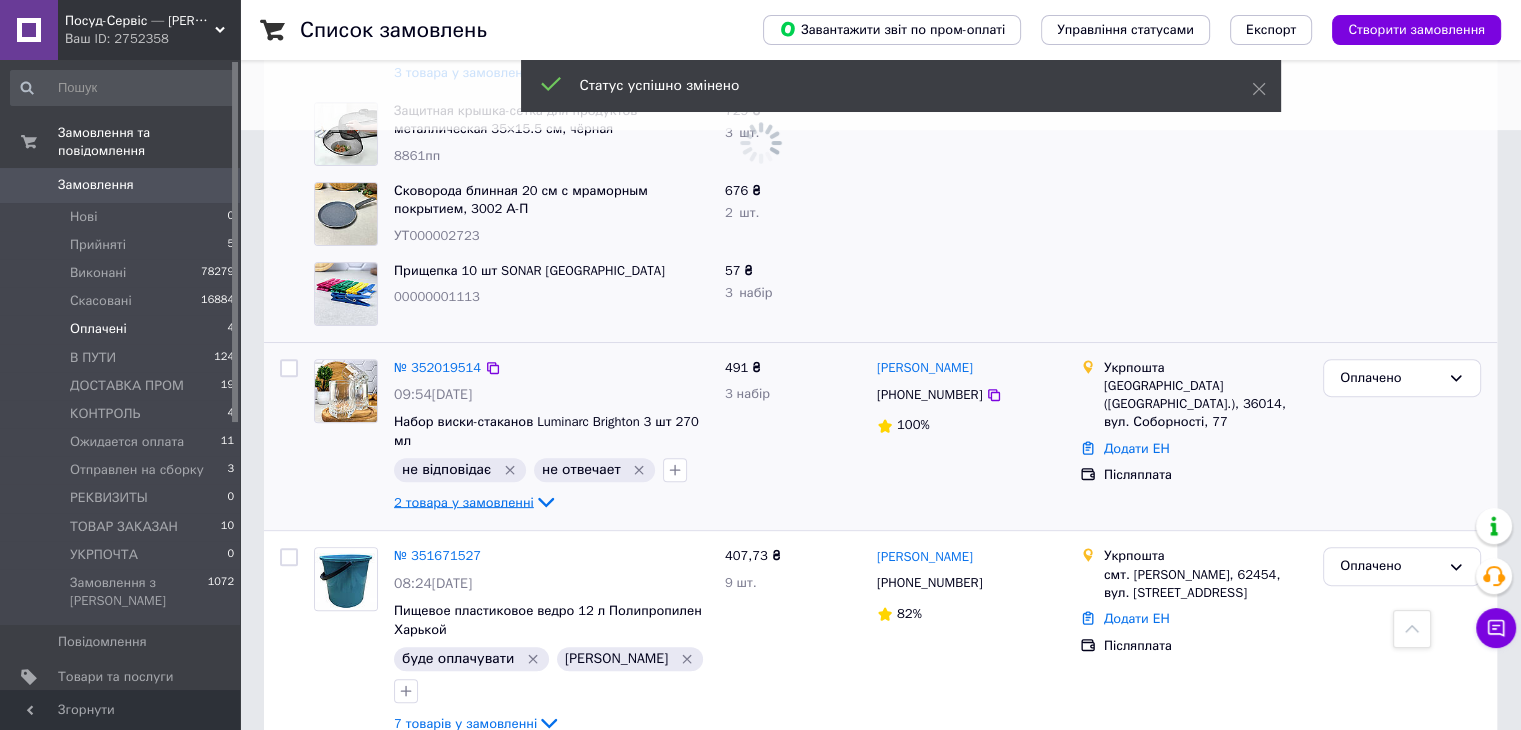click on "2 товара у замовленні" at bounding box center (464, 501) 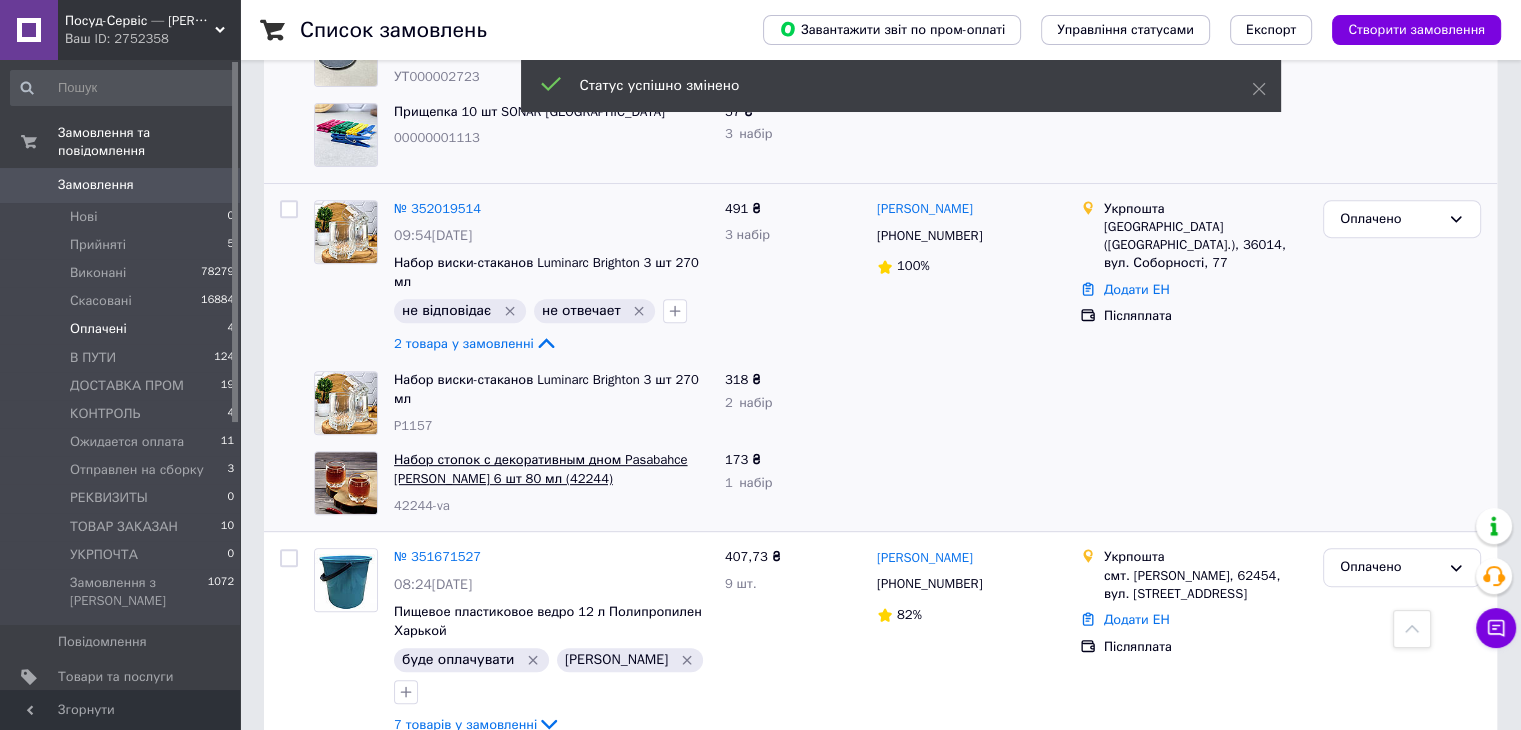 scroll, scrollTop: 785, scrollLeft: 0, axis: vertical 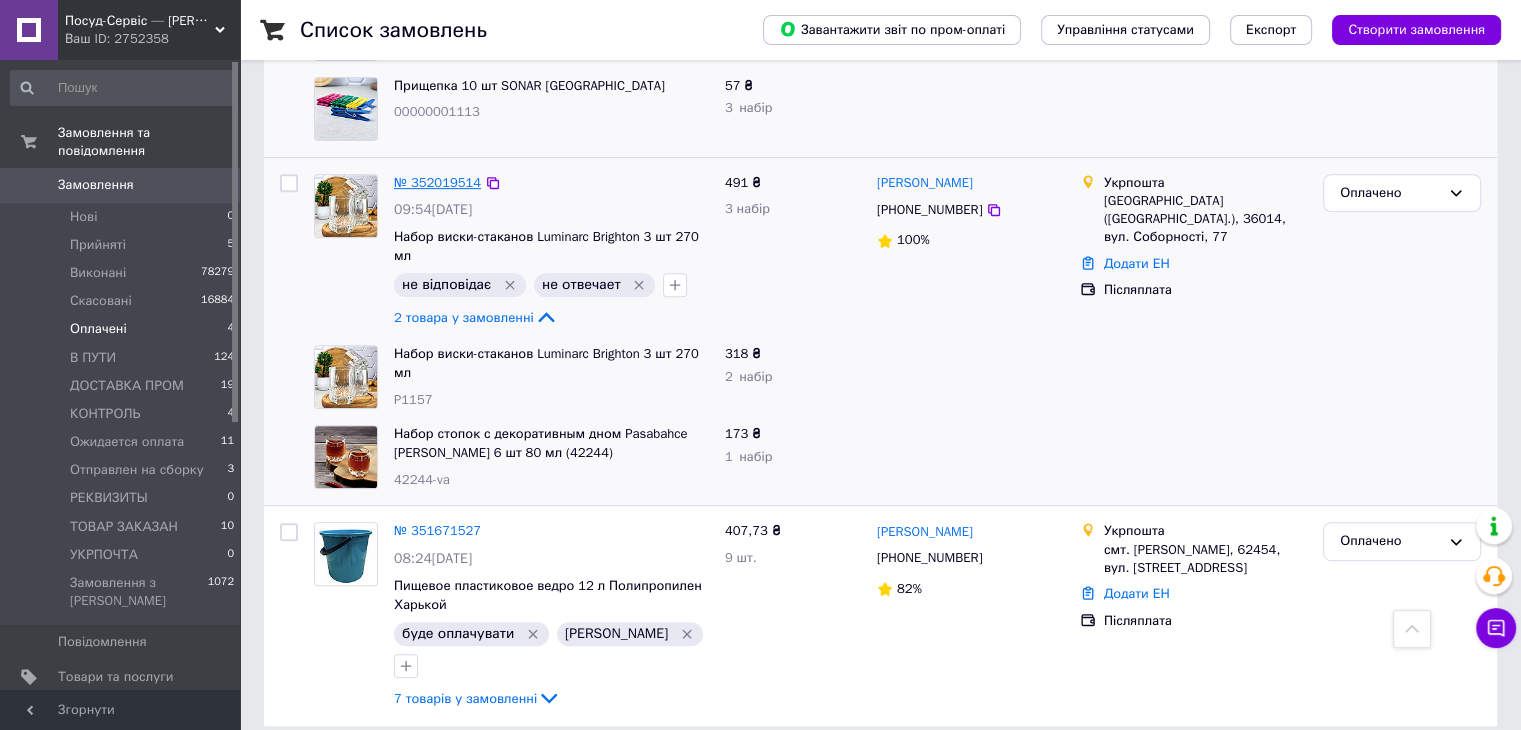 click on "№ 352019514" at bounding box center (437, 182) 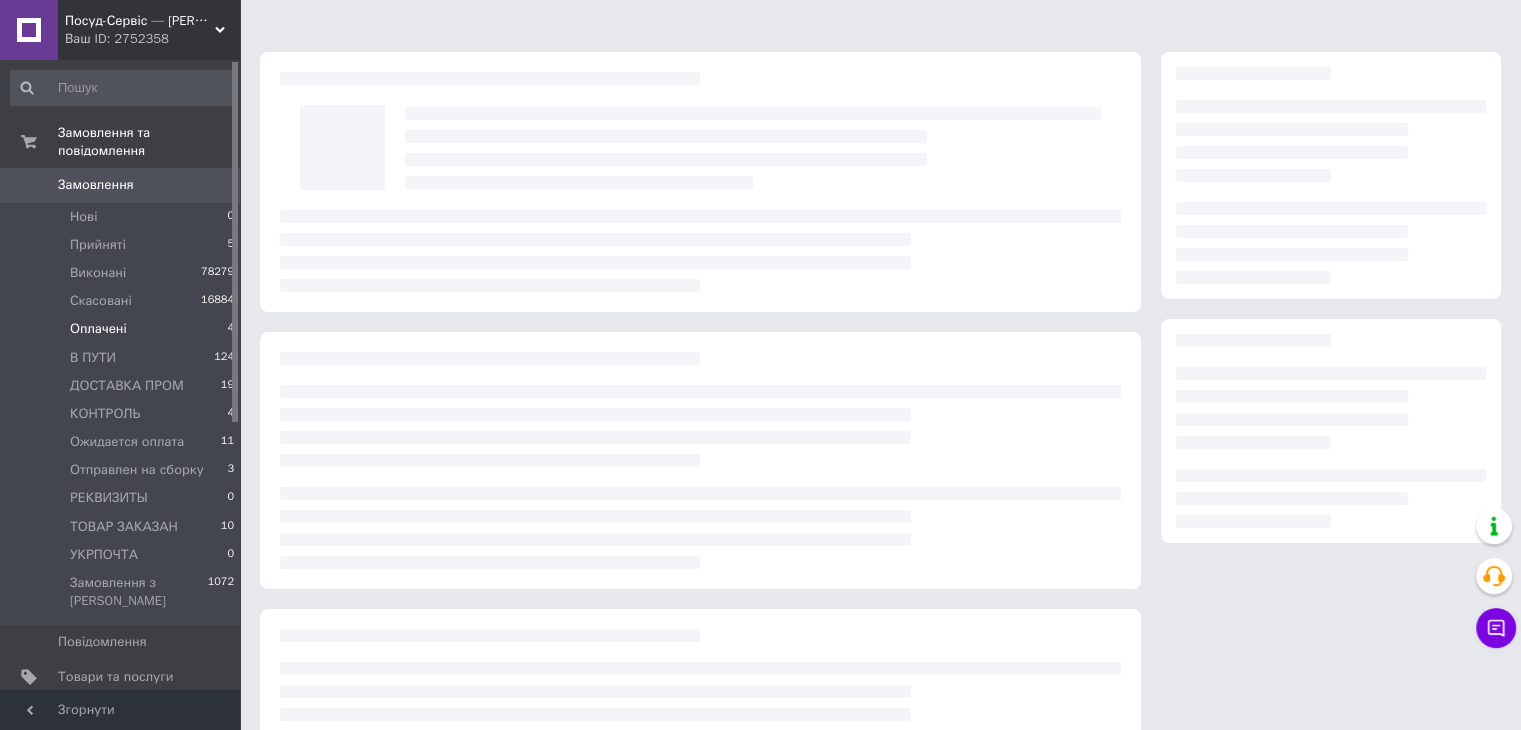 scroll, scrollTop: 0, scrollLeft: 0, axis: both 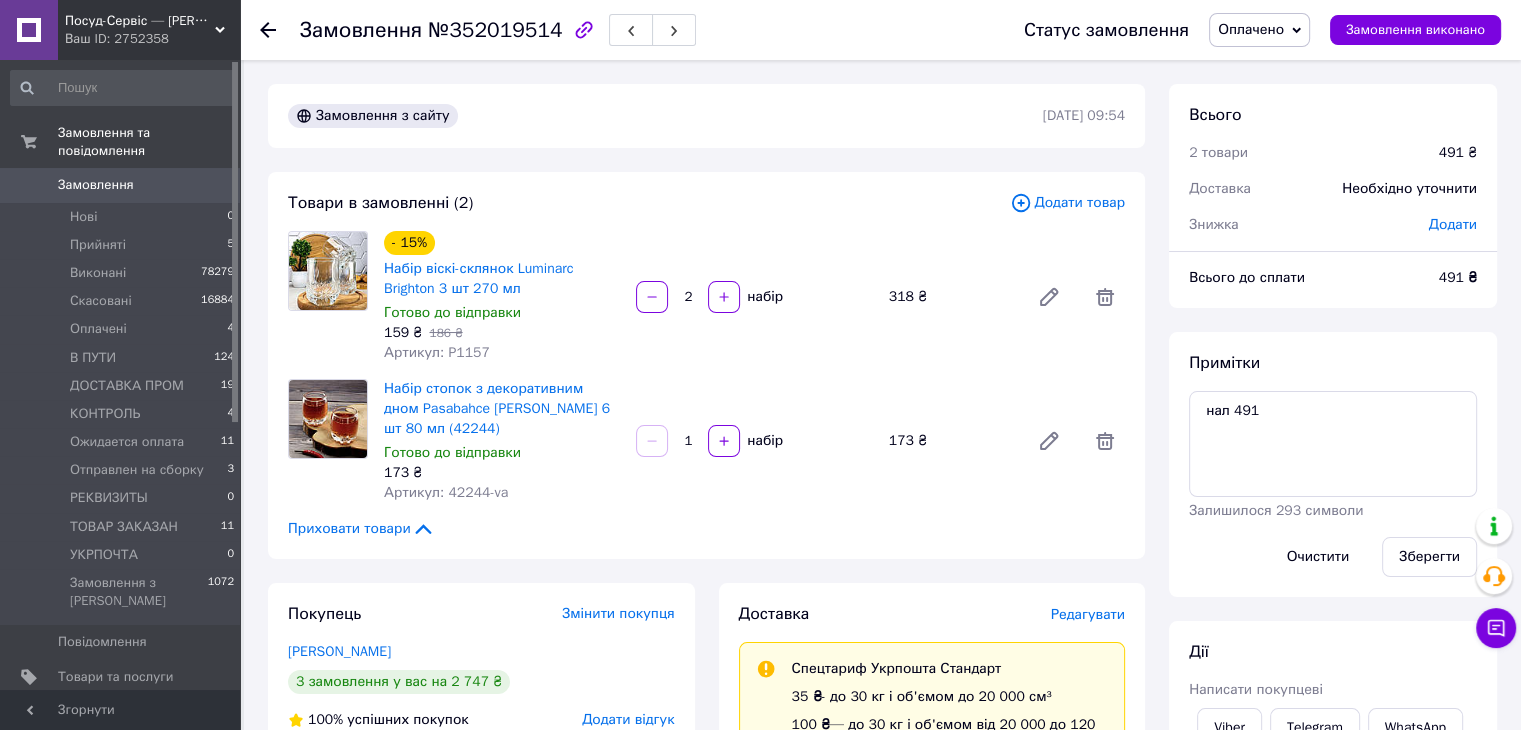click on "Артикул: P1157" at bounding box center [437, 352] 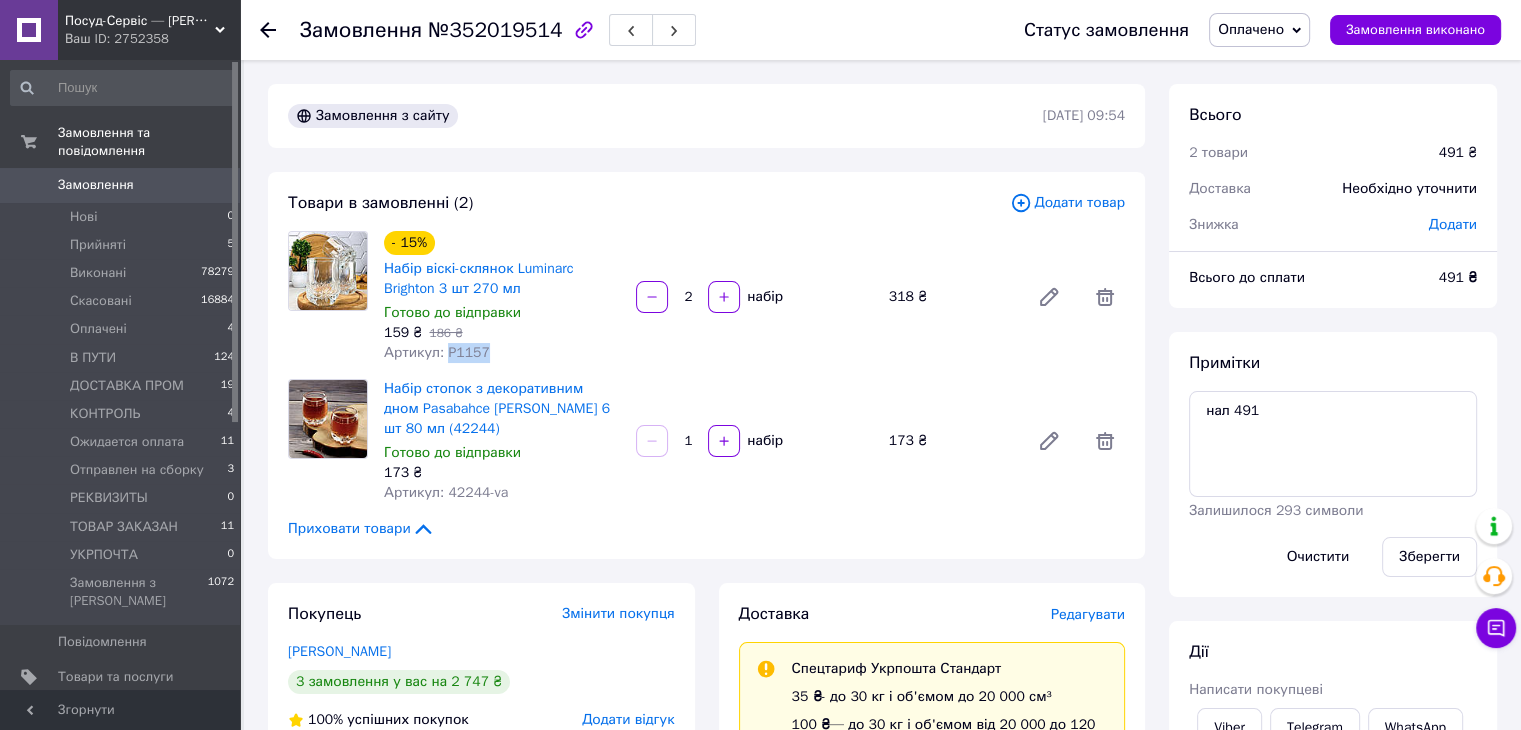 click on "Артикул: P1157" at bounding box center (437, 352) 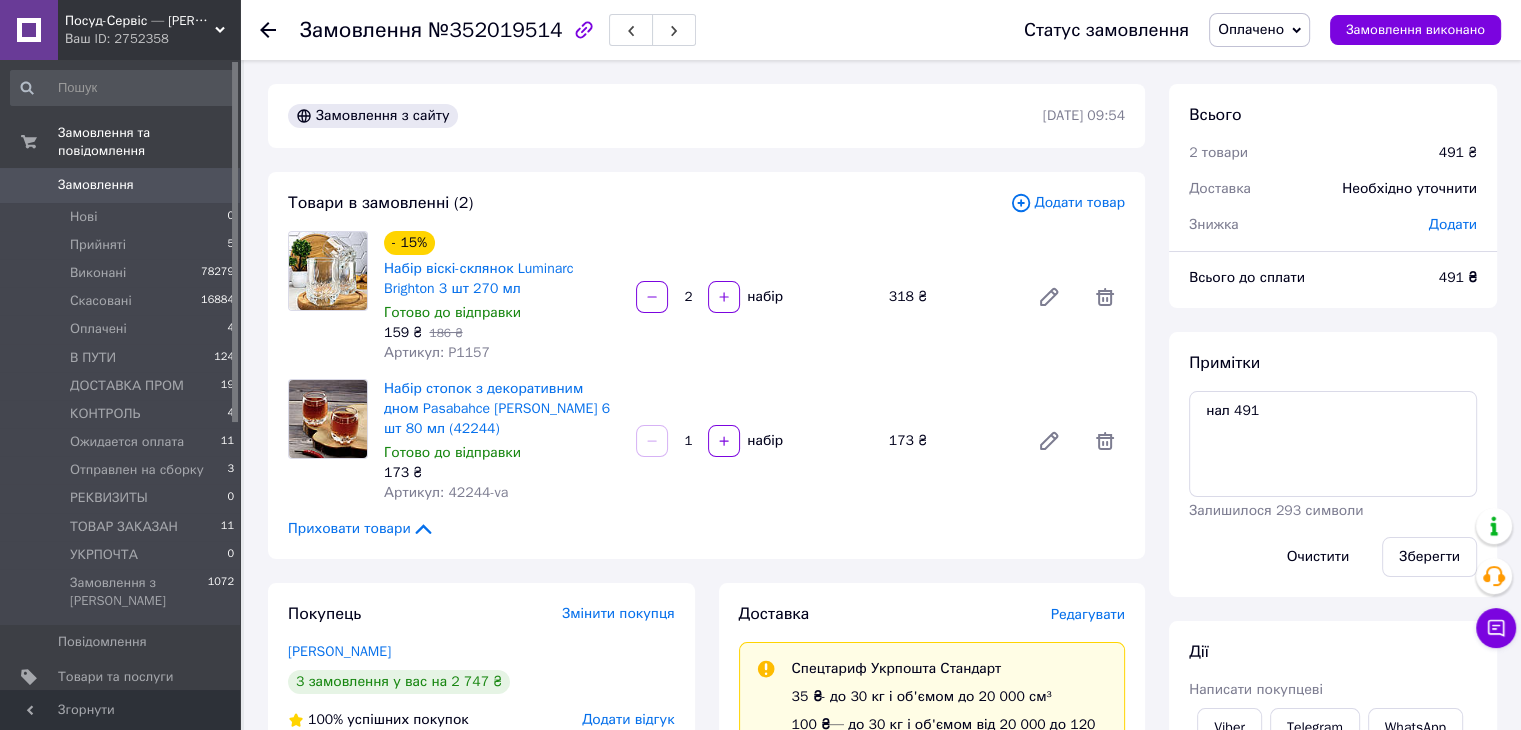 click on "Артикул: 42244-va" at bounding box center (446, 492) 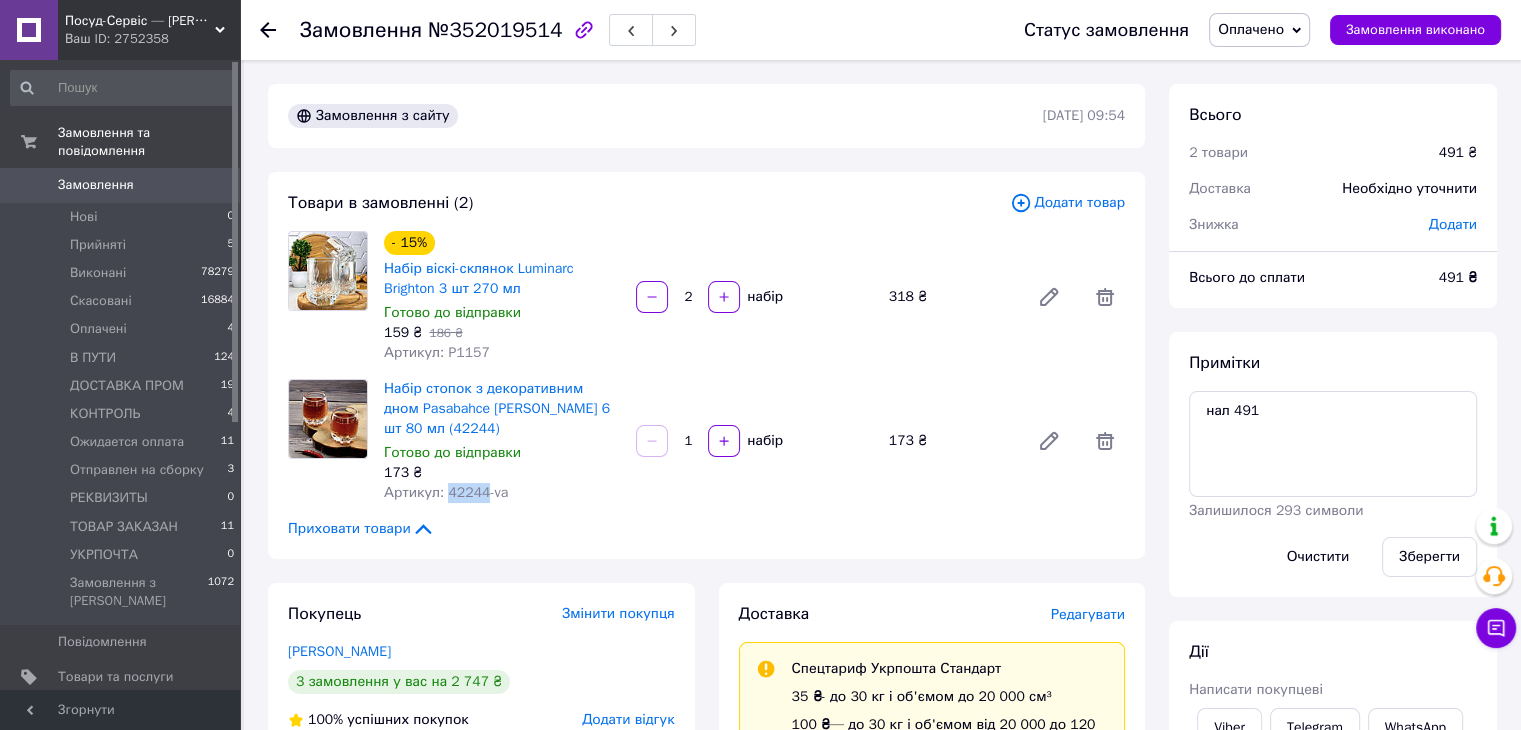 click on "Артикул: 42244-va" at bounding box center [446, 492] 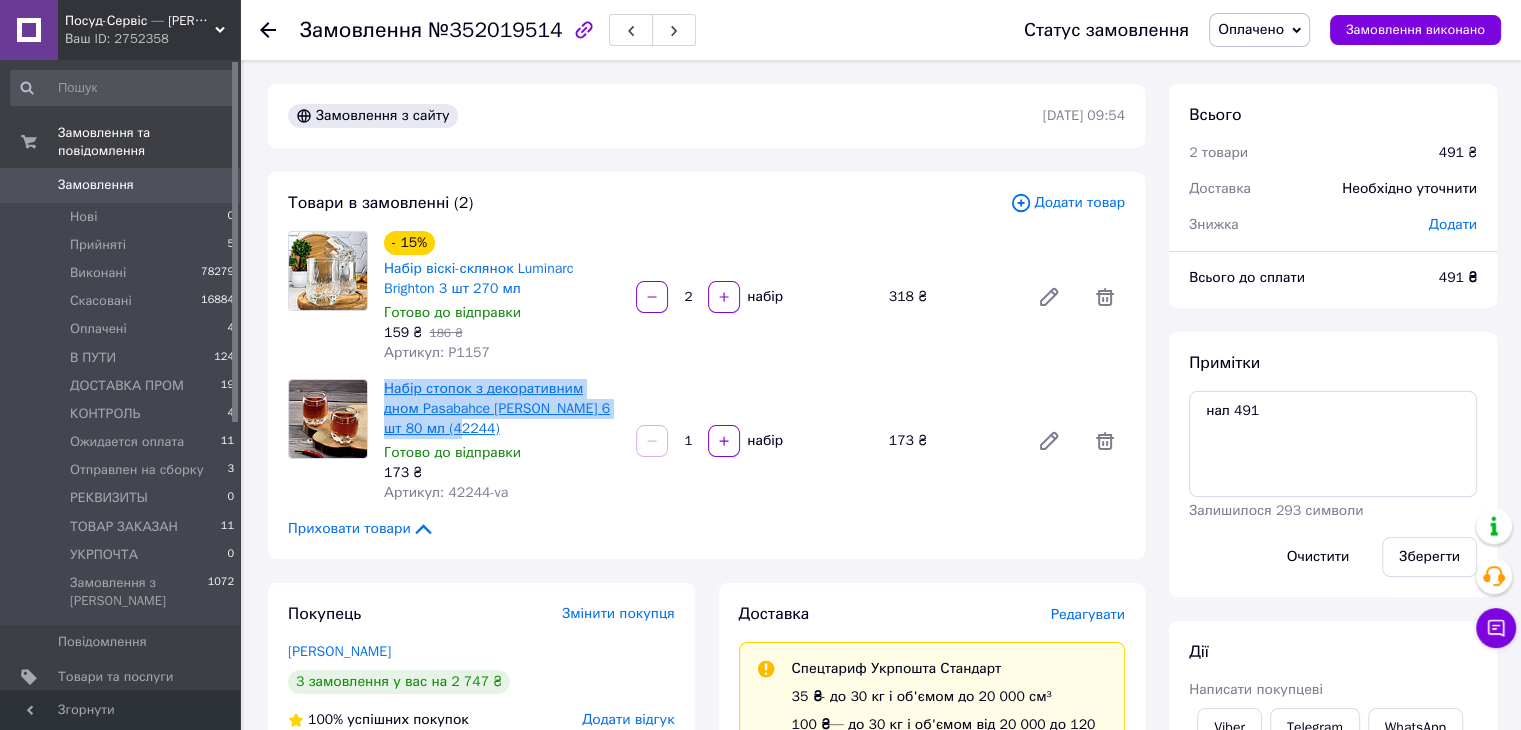 drag, startPoint x: 378, startPoint y: 386, endPoint x: 407, endPoint y: 425, distance: 48.60041 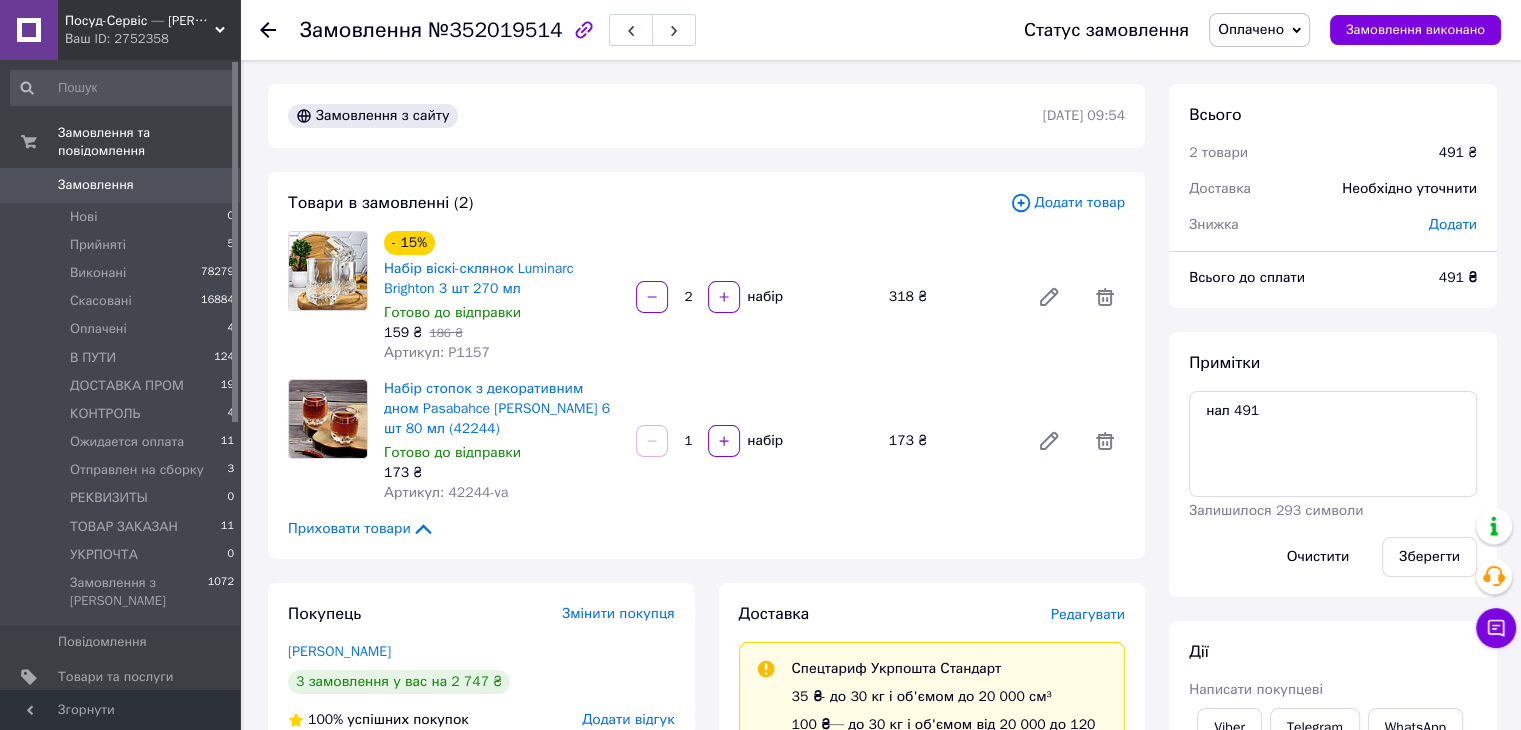click on "Артикул: 42244-va" at bounding box center (446, 492) 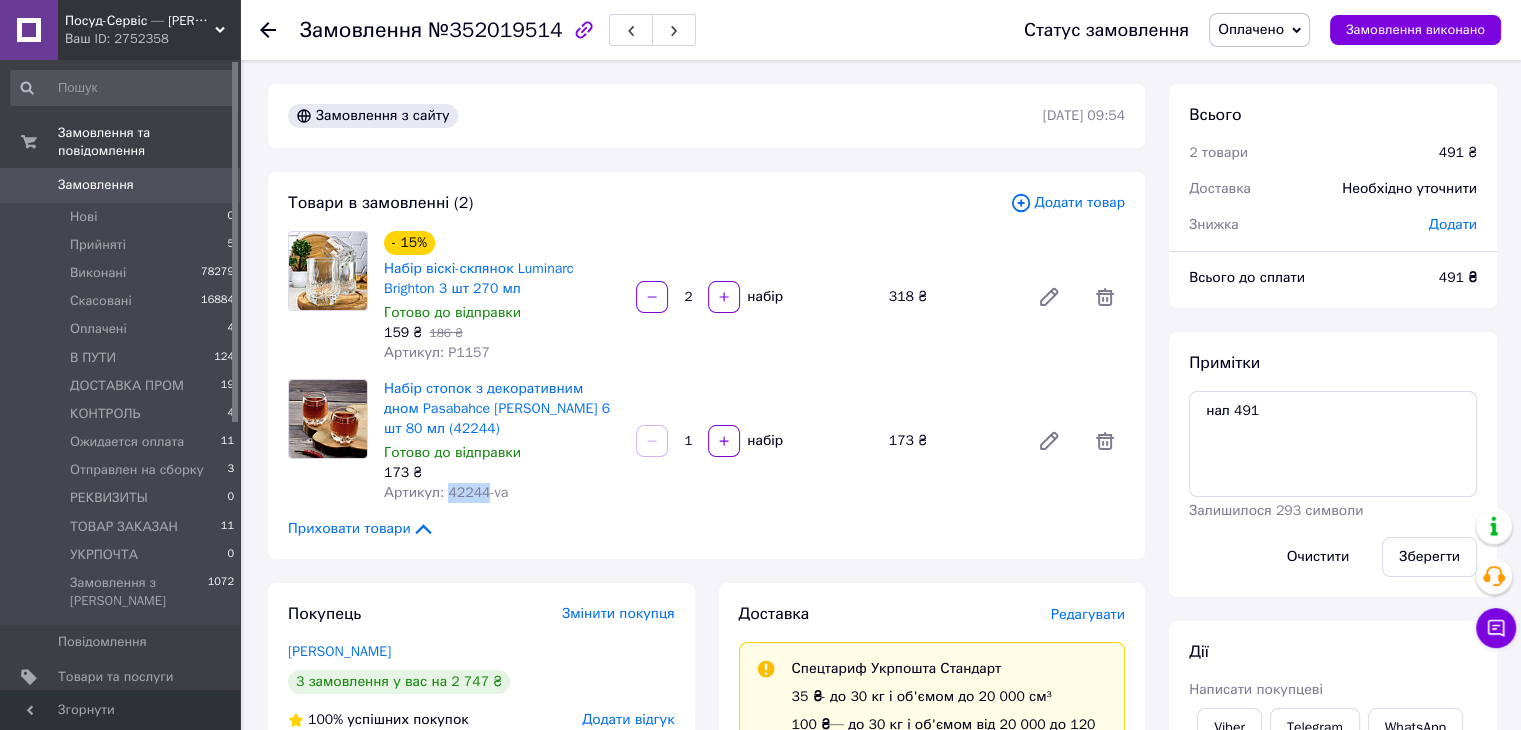 click on "Артикул: 42244-va" at bounding box center [446, 492] 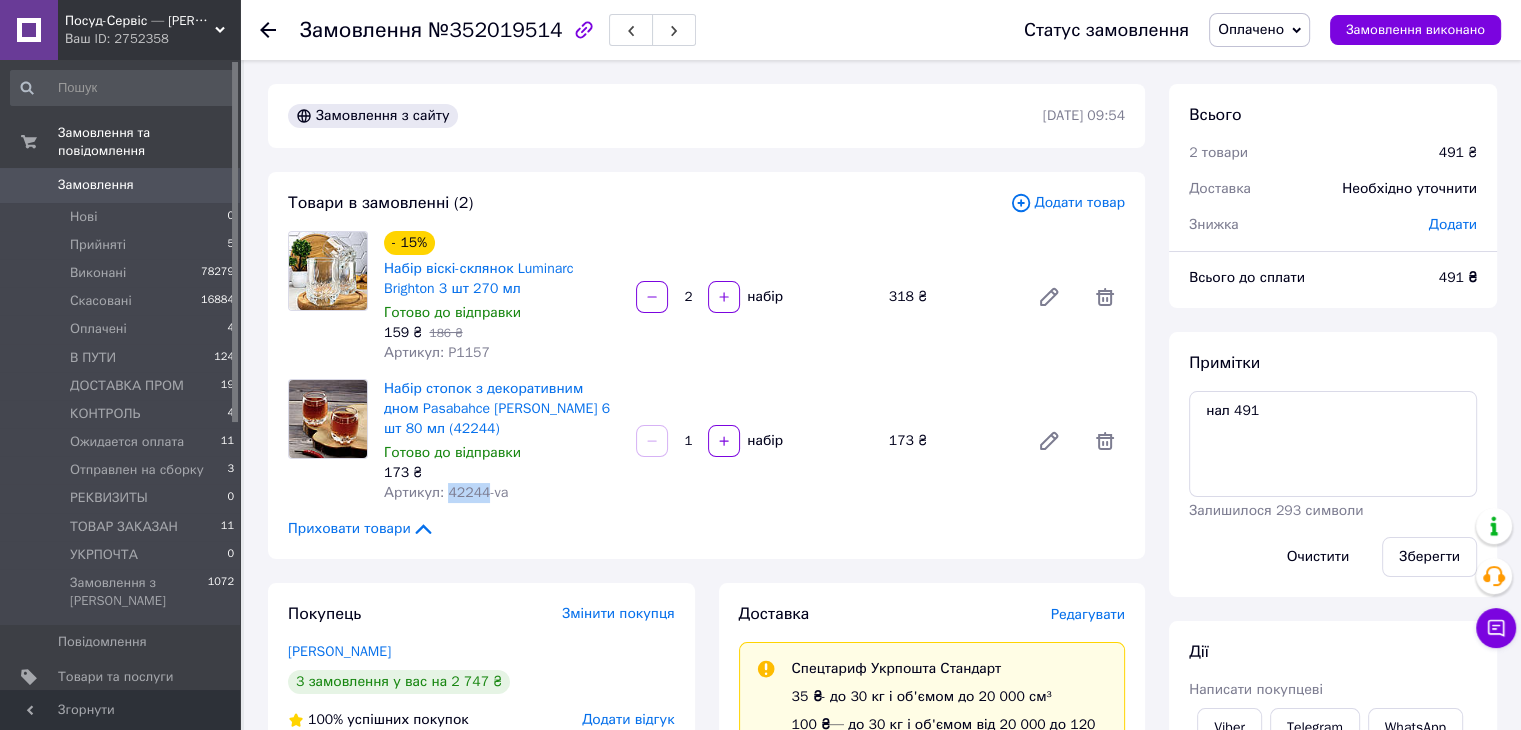 click on "Оплачено" at bounding box center [1251, 29] 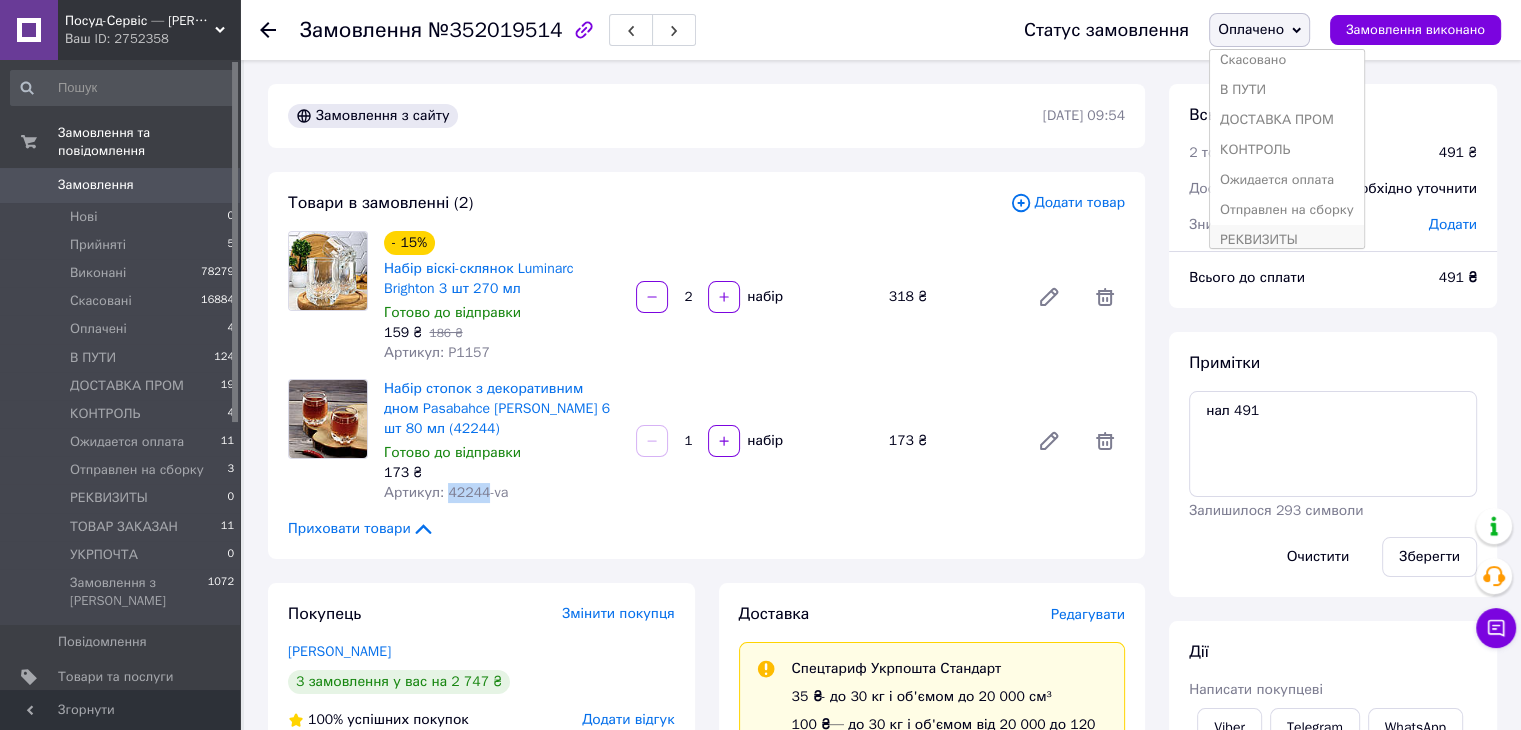 scroll, scrollTop: 141, scrollLeft: 0, axis: vertical 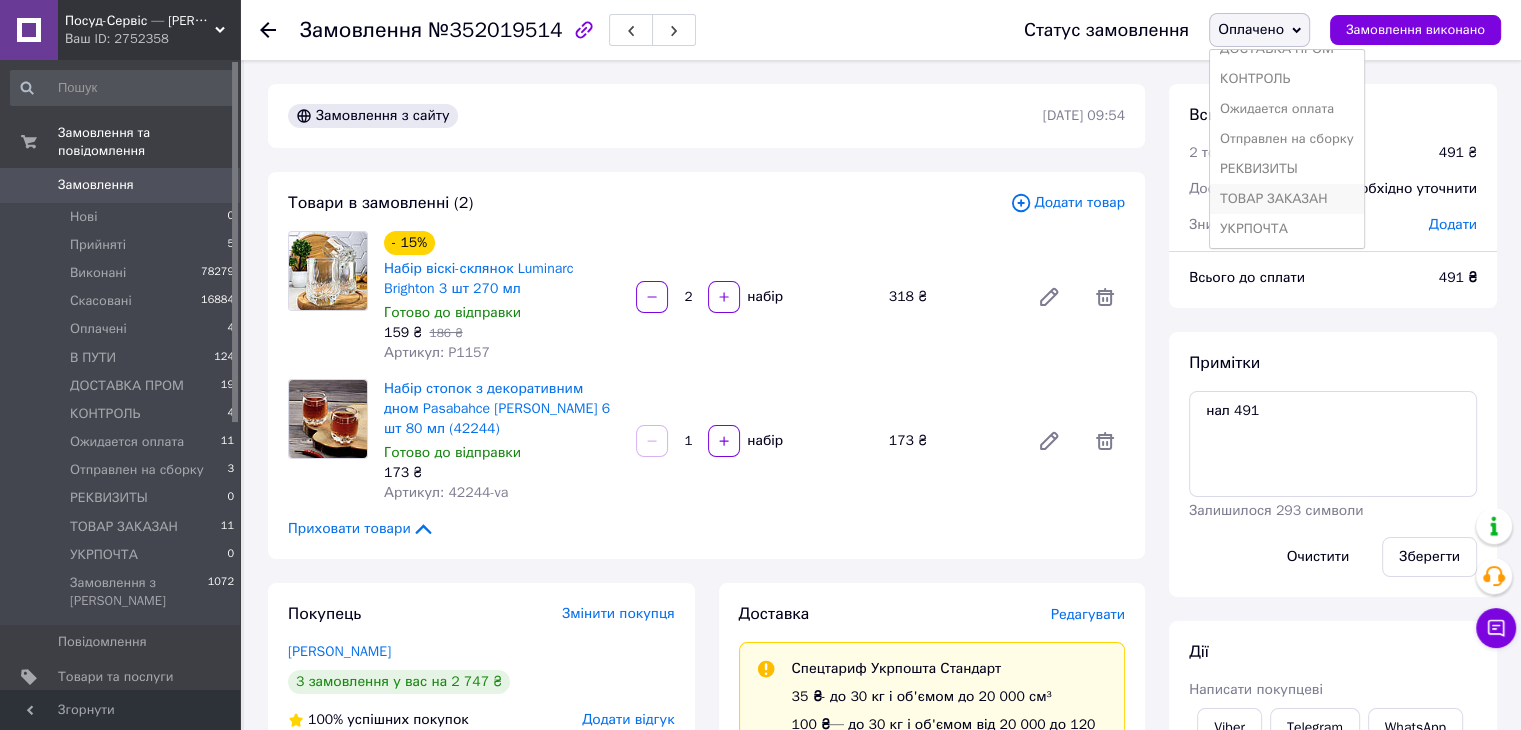 click on "ТОВАР ЗАКАЗАН" at bounding box center [1287, 199] 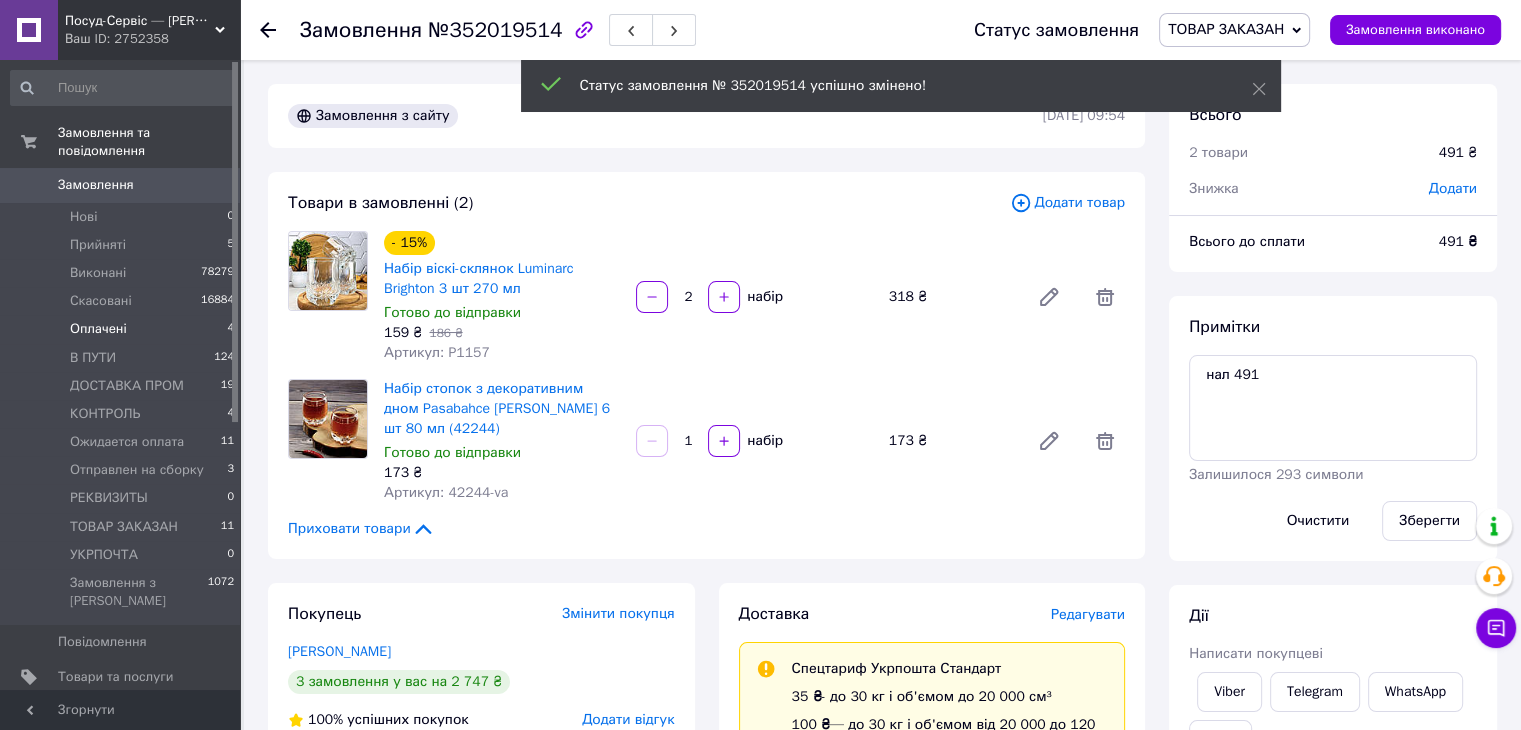 click on "Оплачені" at bounding box center (98, 329) 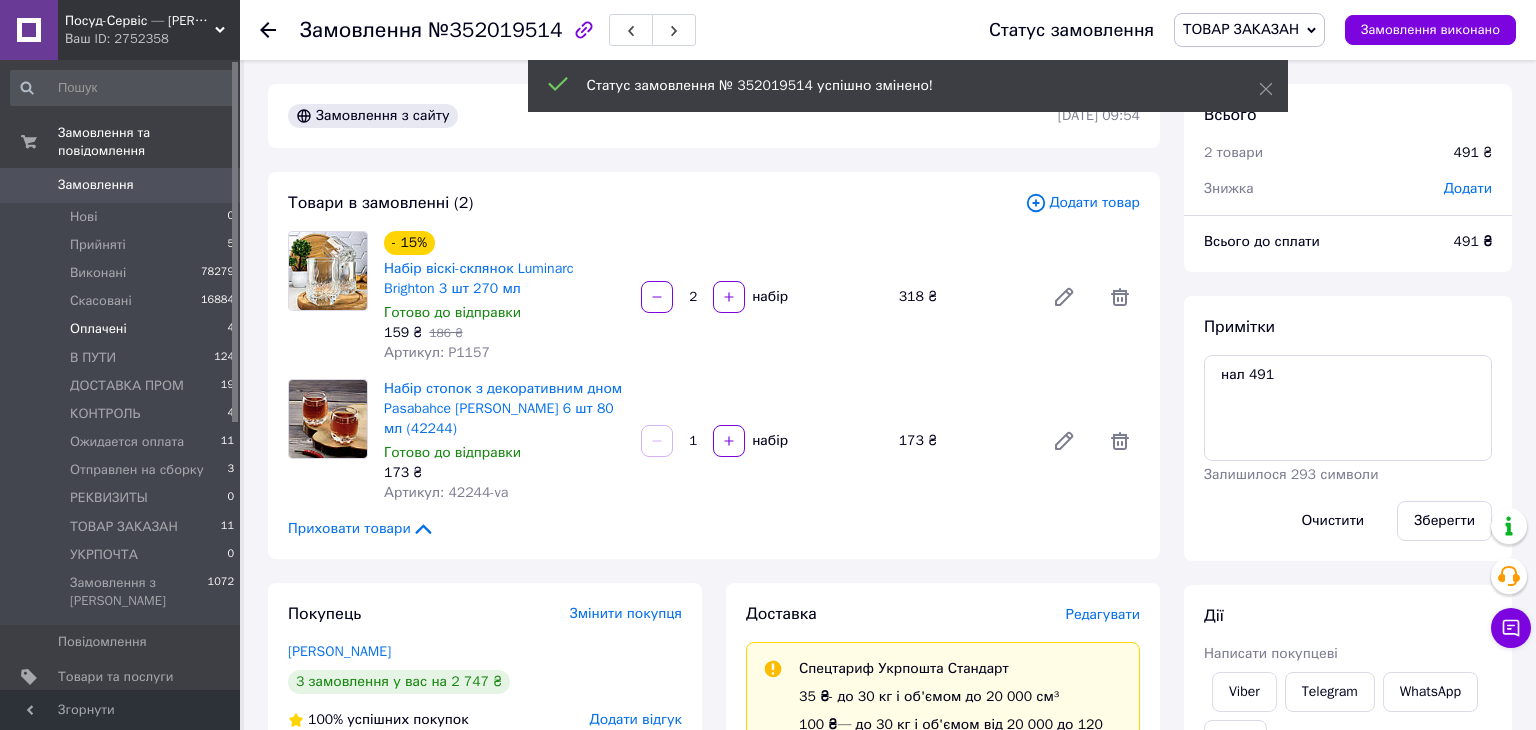drag, startPoint x: 85, startPoint y: 317, endPoint x: 498, endPoint y: 339, distance: 413.58554 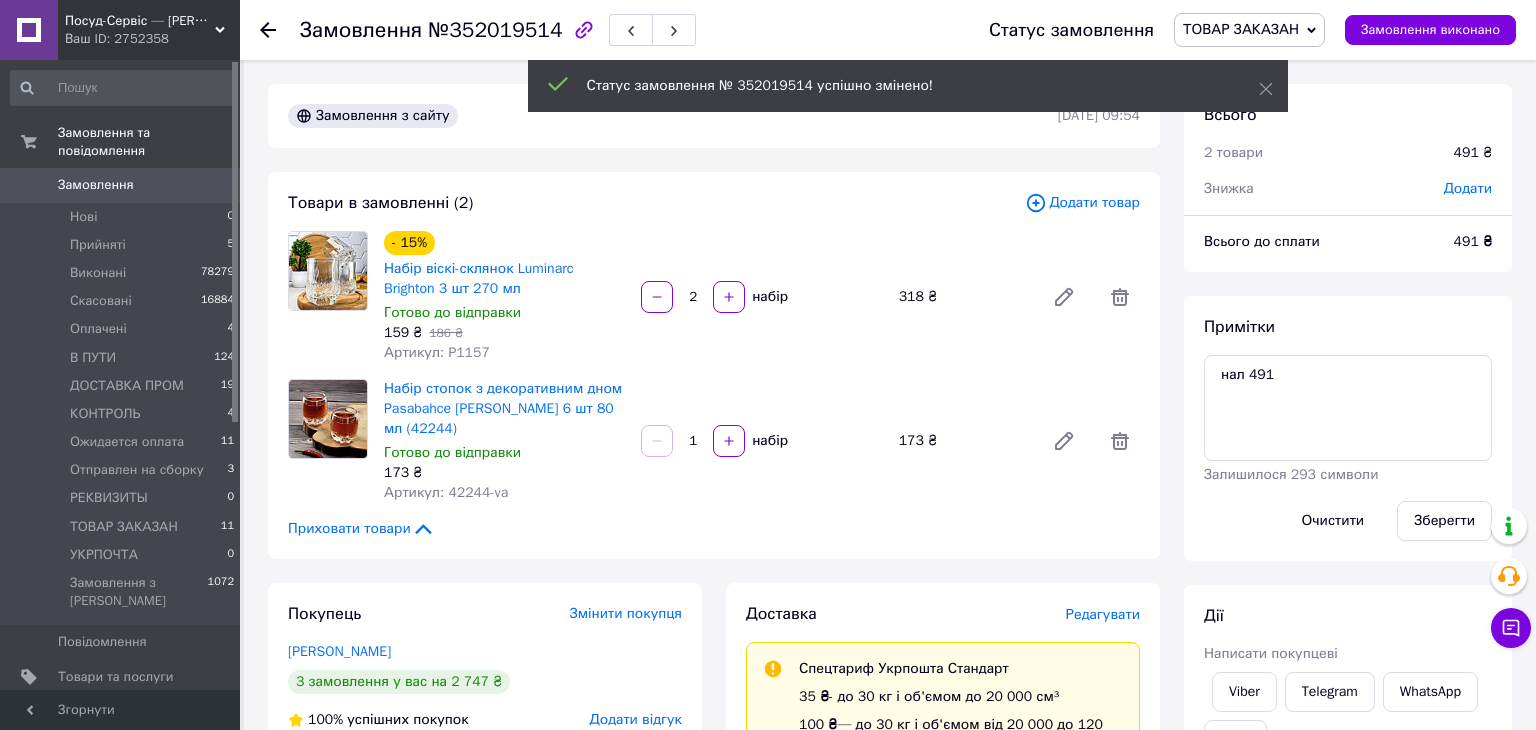 click on "Оплачені" at bounding box center [98, 329] 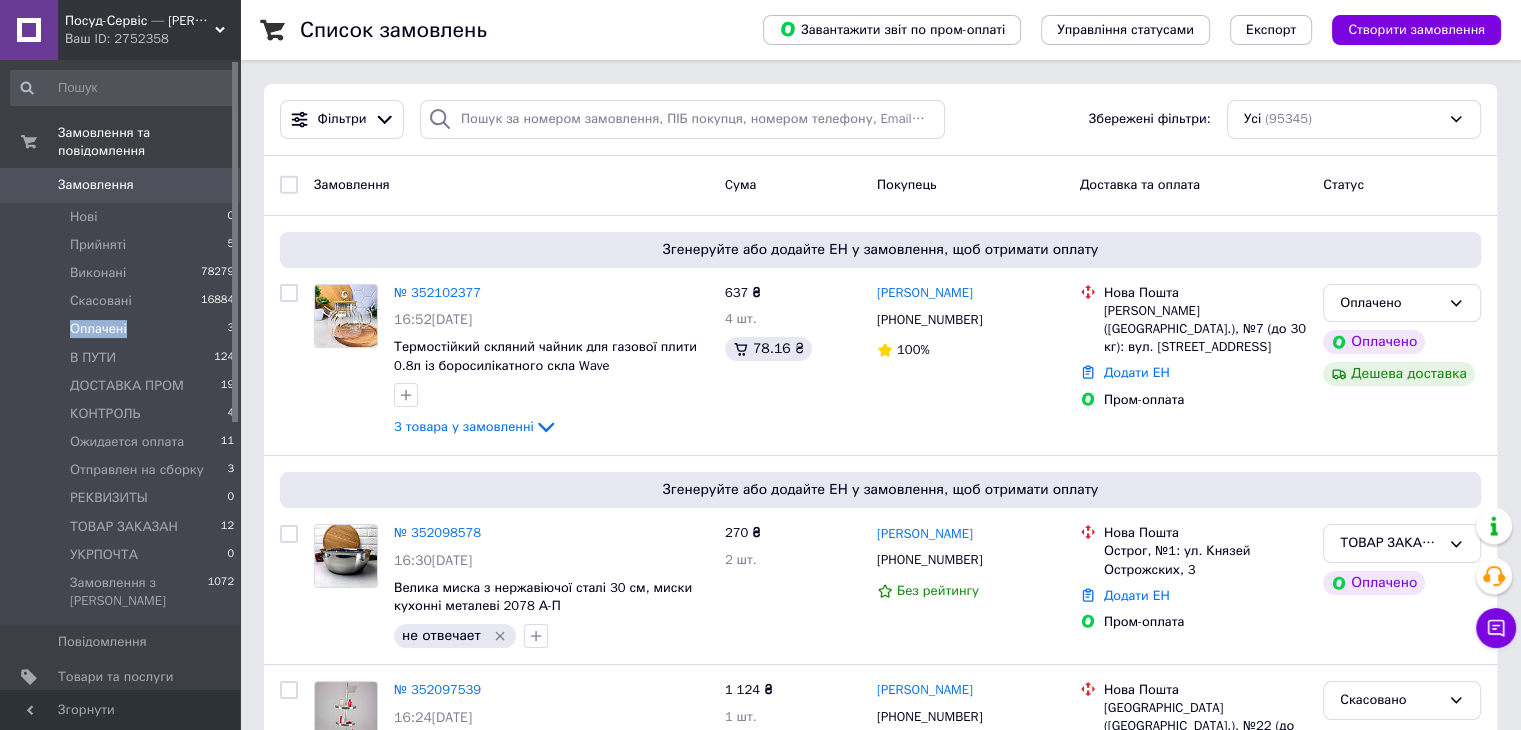click on "Оплачені 3" at bounding box center (123, 329) 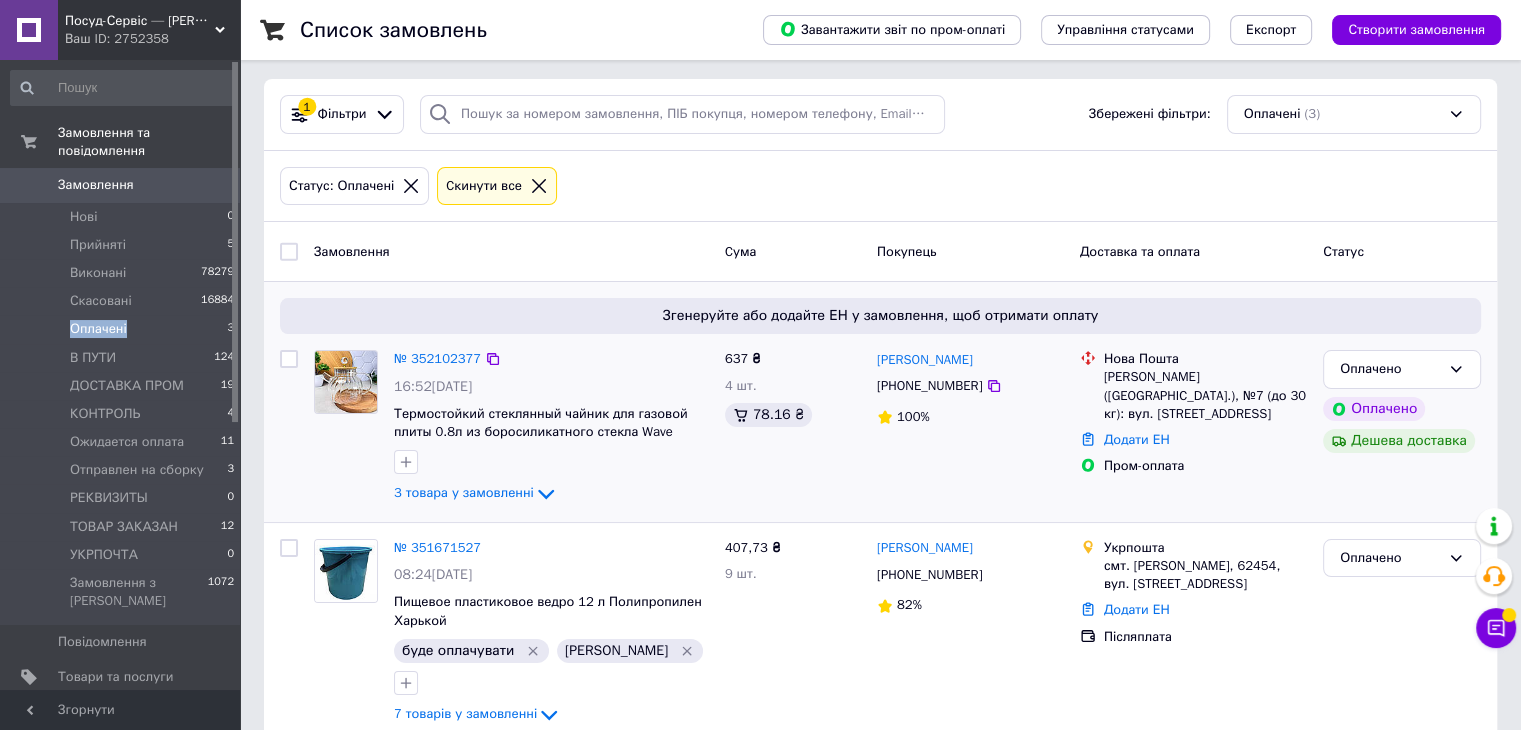 scroll, scrollTop: 40, scrollLeft: 0, axis: vertical 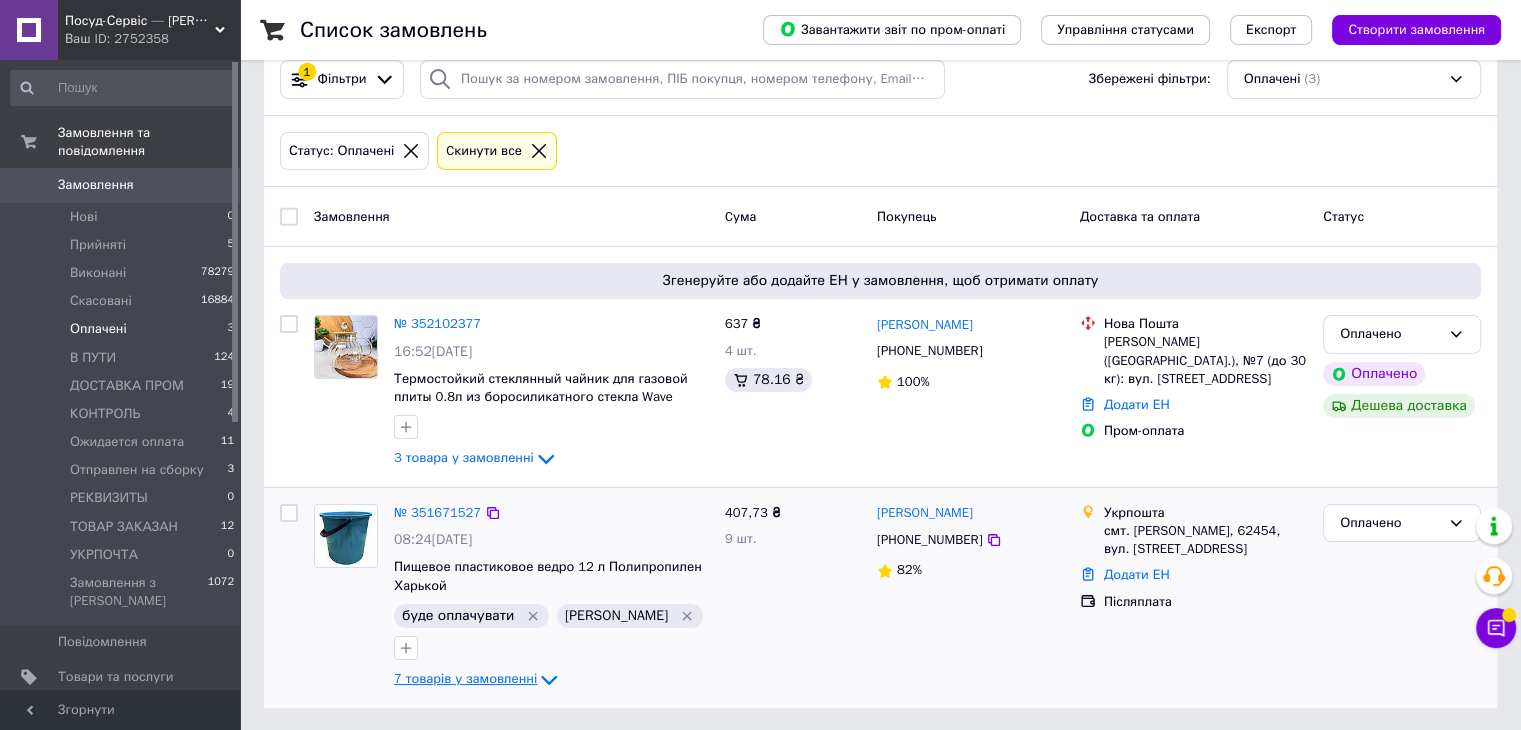 click on "7 товарів у замовленні" at bounding box center (465, 678) 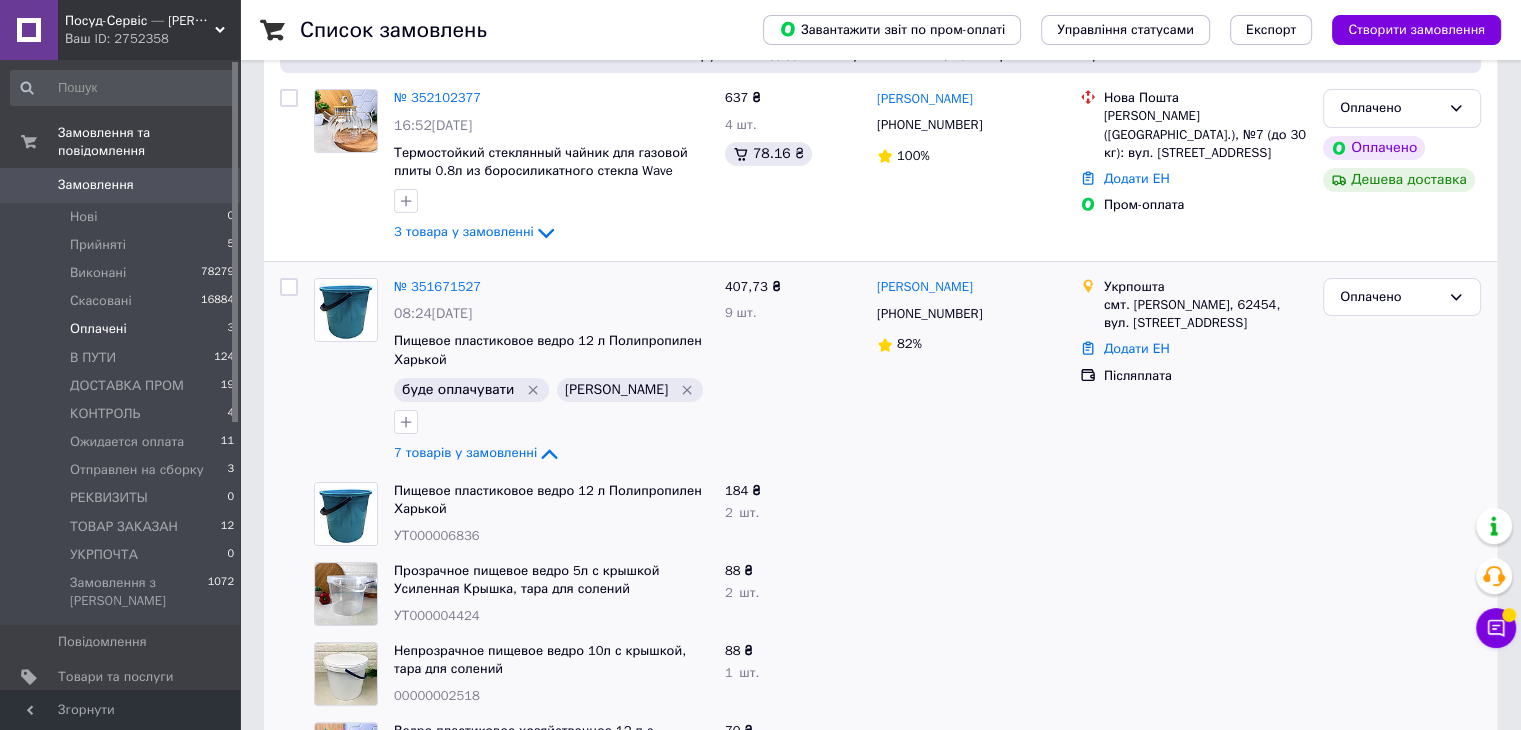 scroll, scrollTop: 500, scrollLeft: 0, axis: vertical 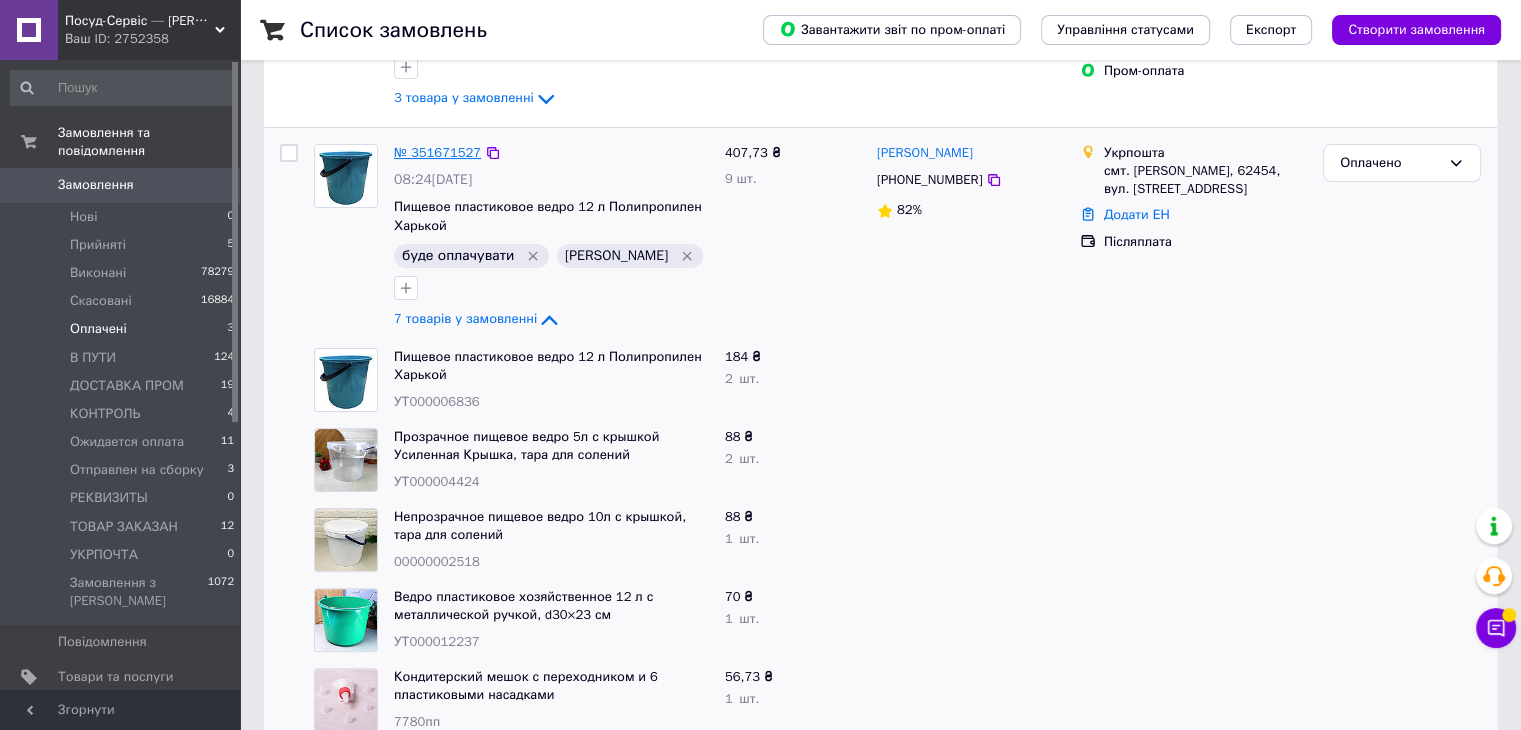 click on "№ 351671527" at bounding box center [437, 152] 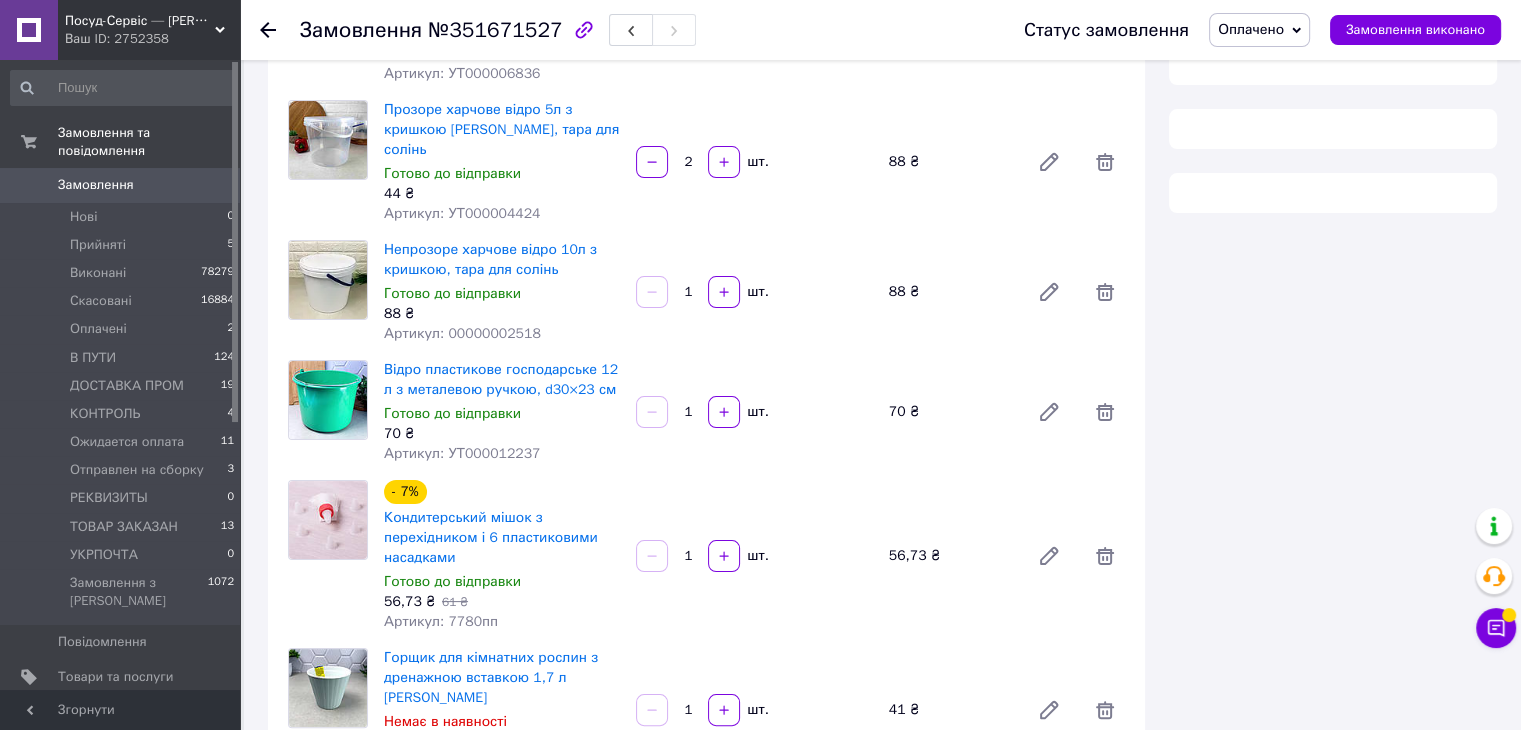 scroll, scrollTop: 100, scrollLeft: 0, axis: vertical 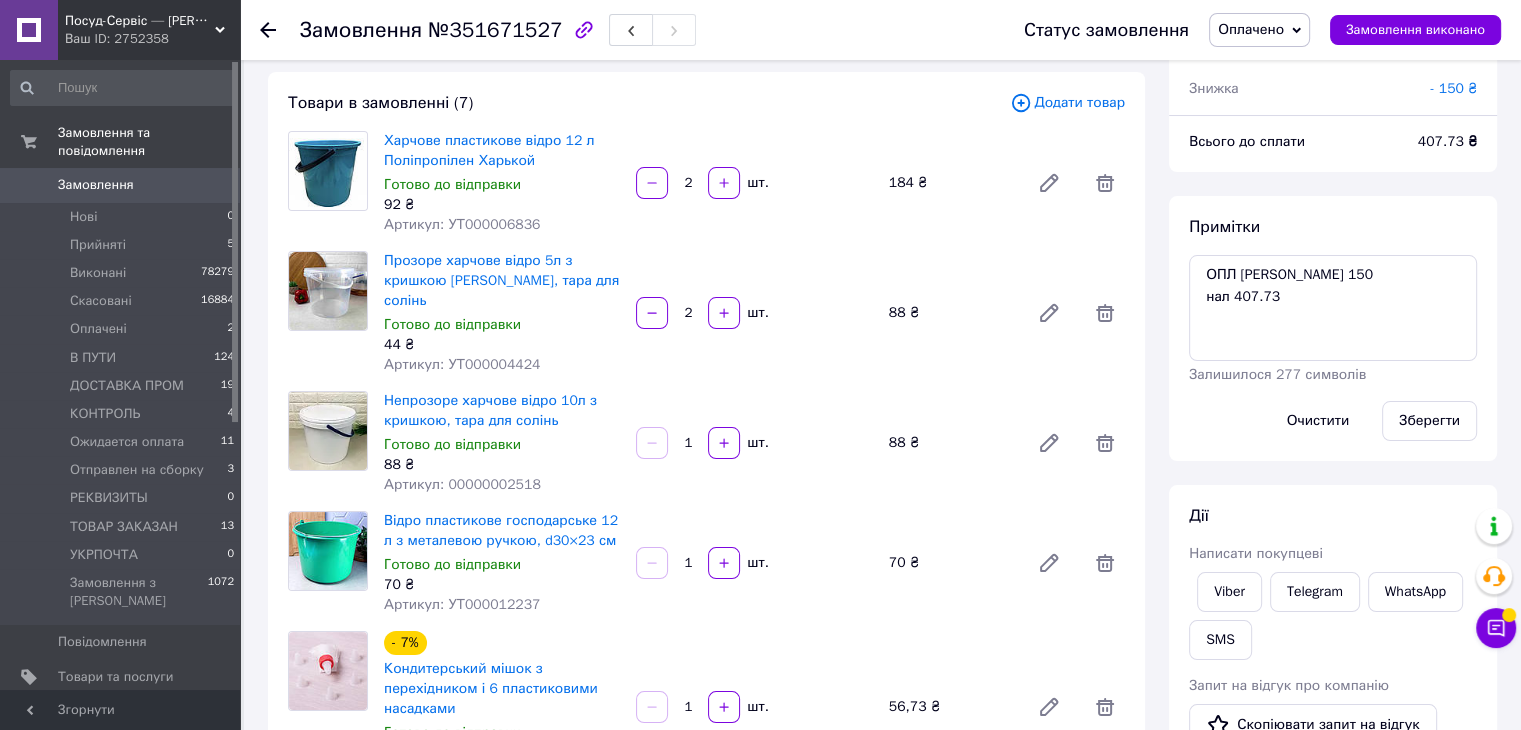 click on "Артикул: УТ000006836" at bounding box center [462, 224] 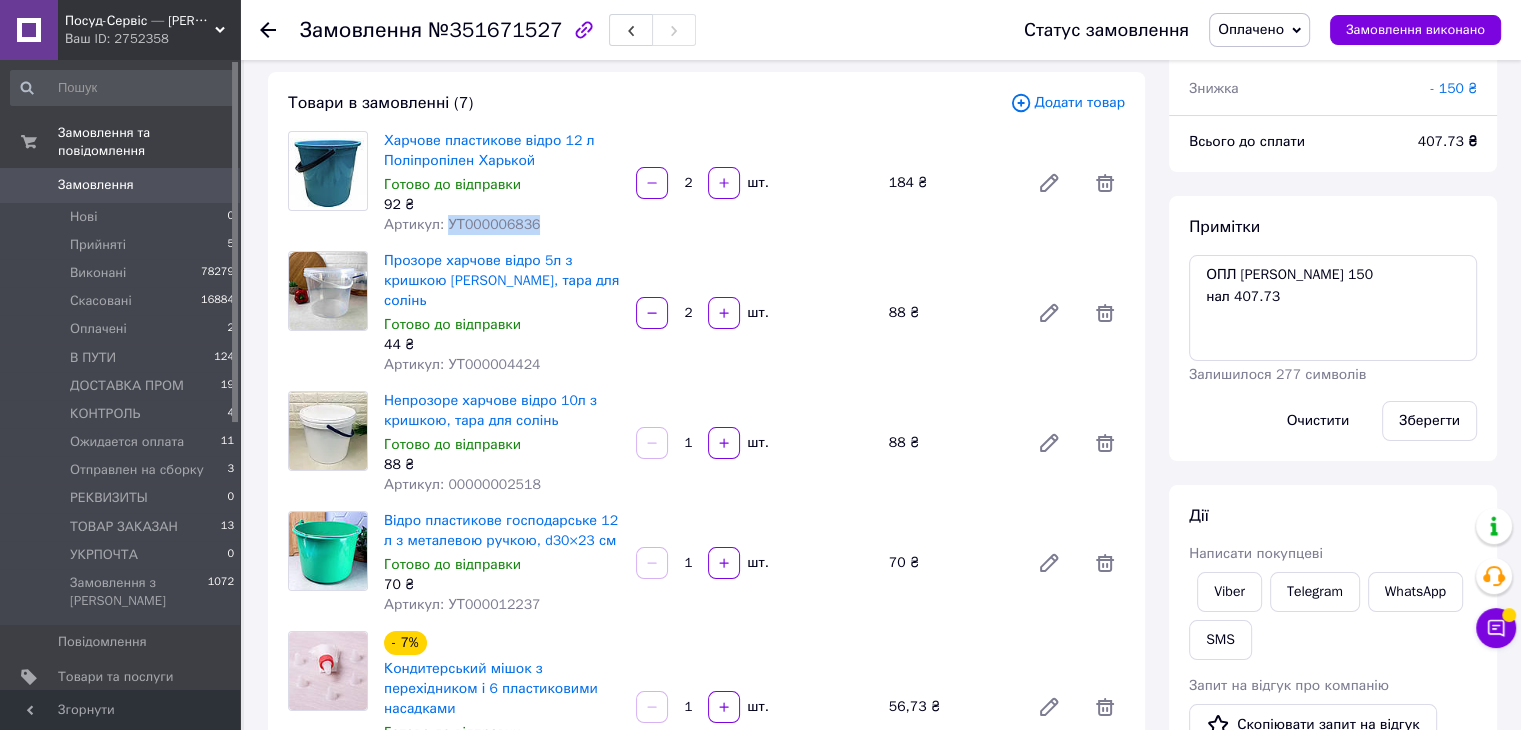click on "Артикул: УТ000006836" at bounding box center (462, 224) 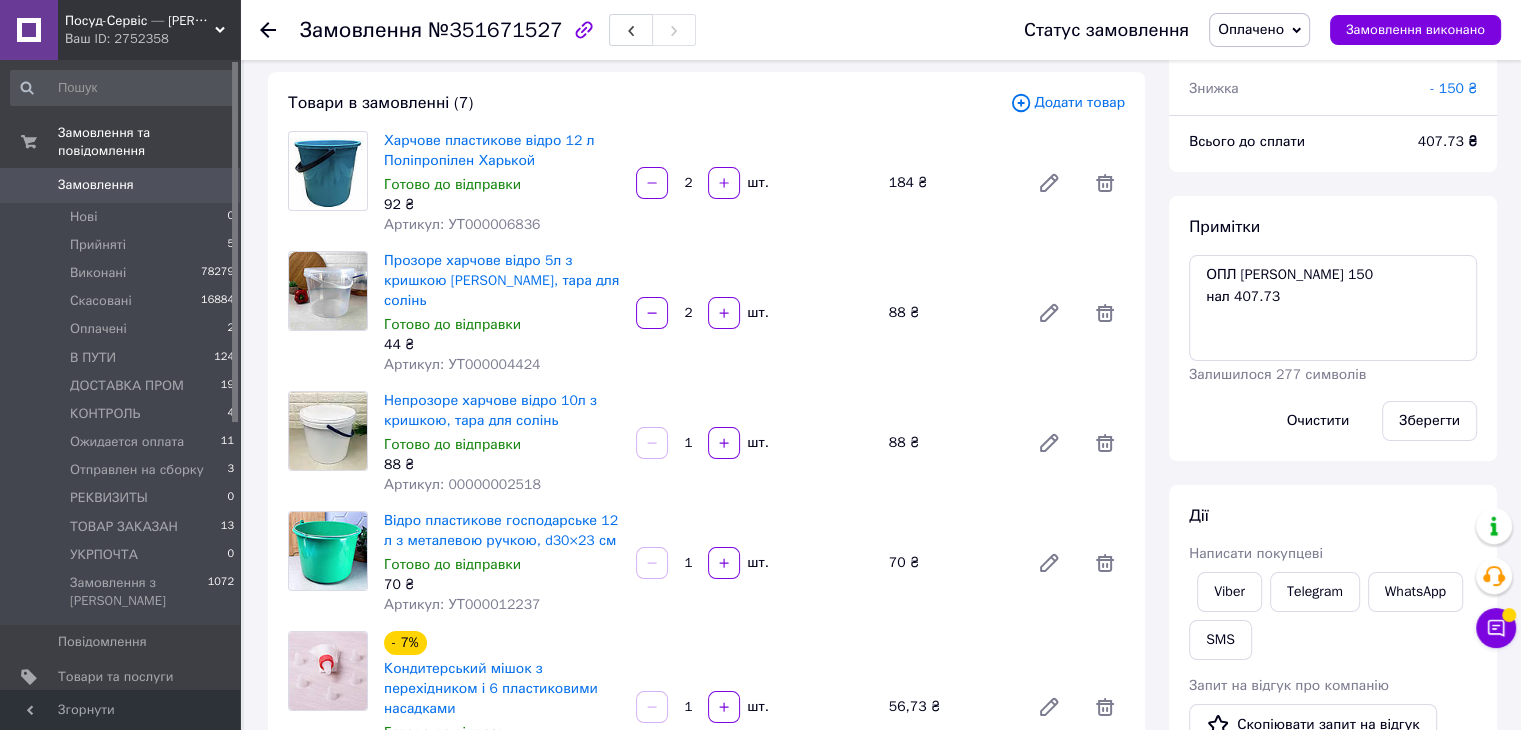 click on "Прозоре харчове відро 5л з кришкою Посилена Кришка, тара для солінь Готово до відправки 44 ₴ Артикул: УТ000004424" at bounding box center (502, 313) 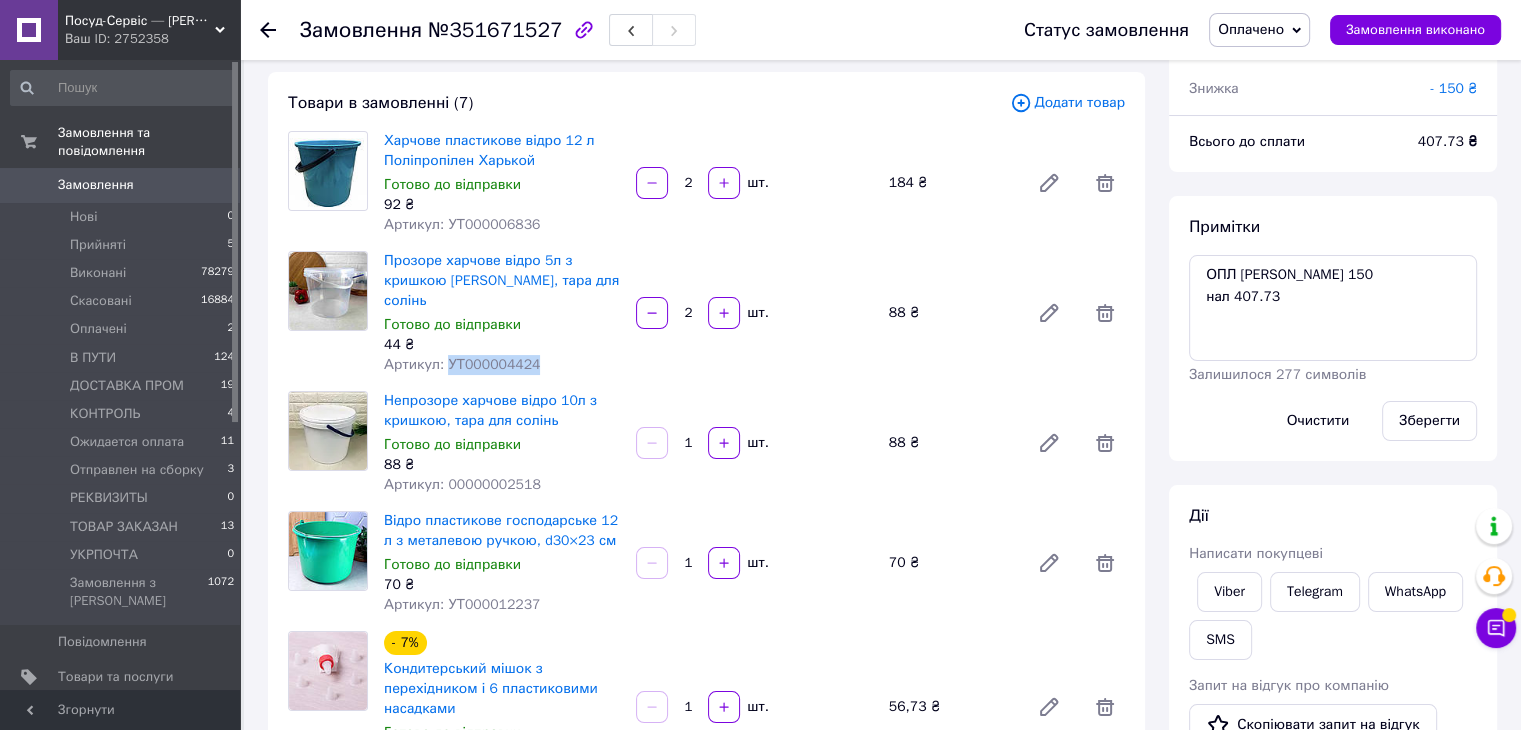 click on "Артикул: УТ000004424" at bounding box center [462, 364] 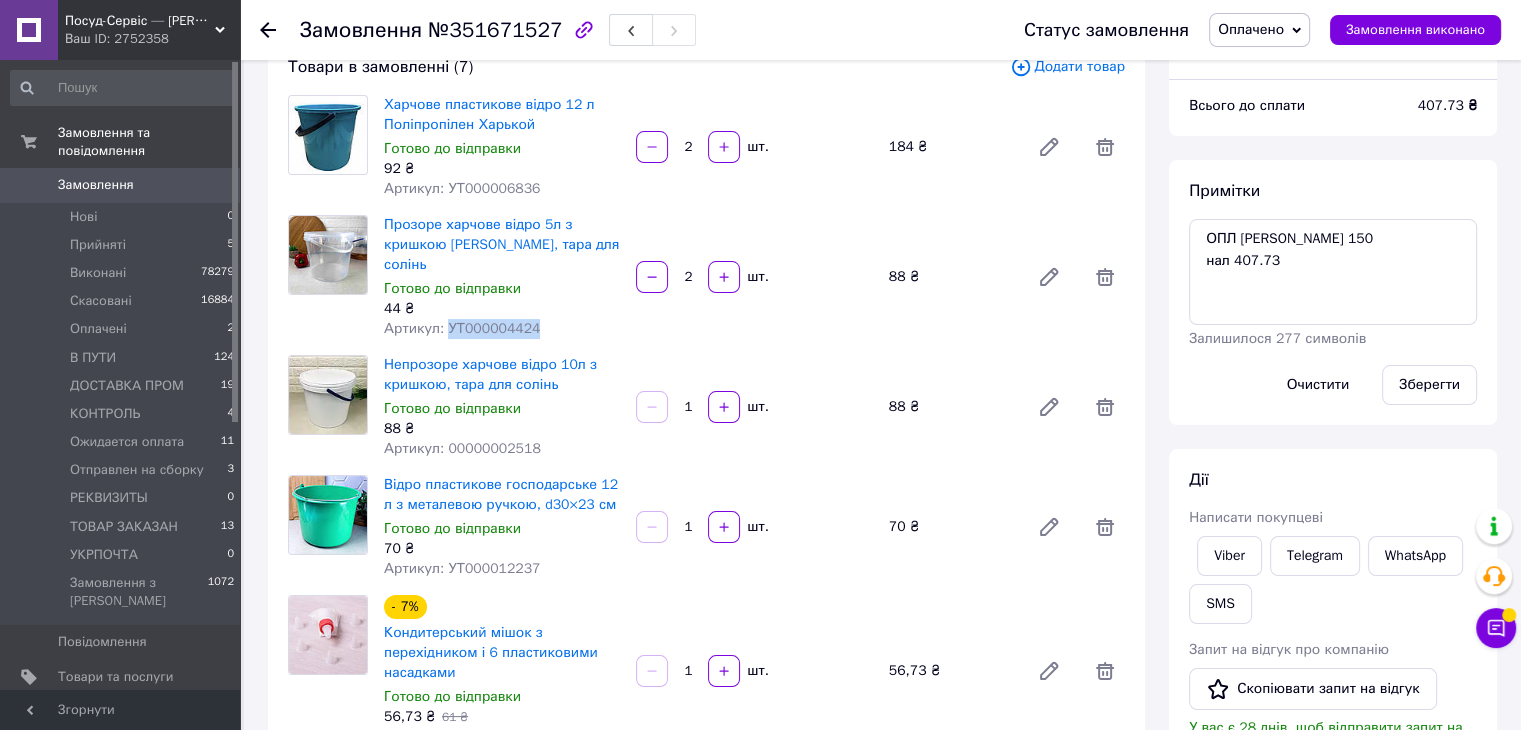 scroll, scrollTop: 200, scrollLeft: 0, axis: vertical 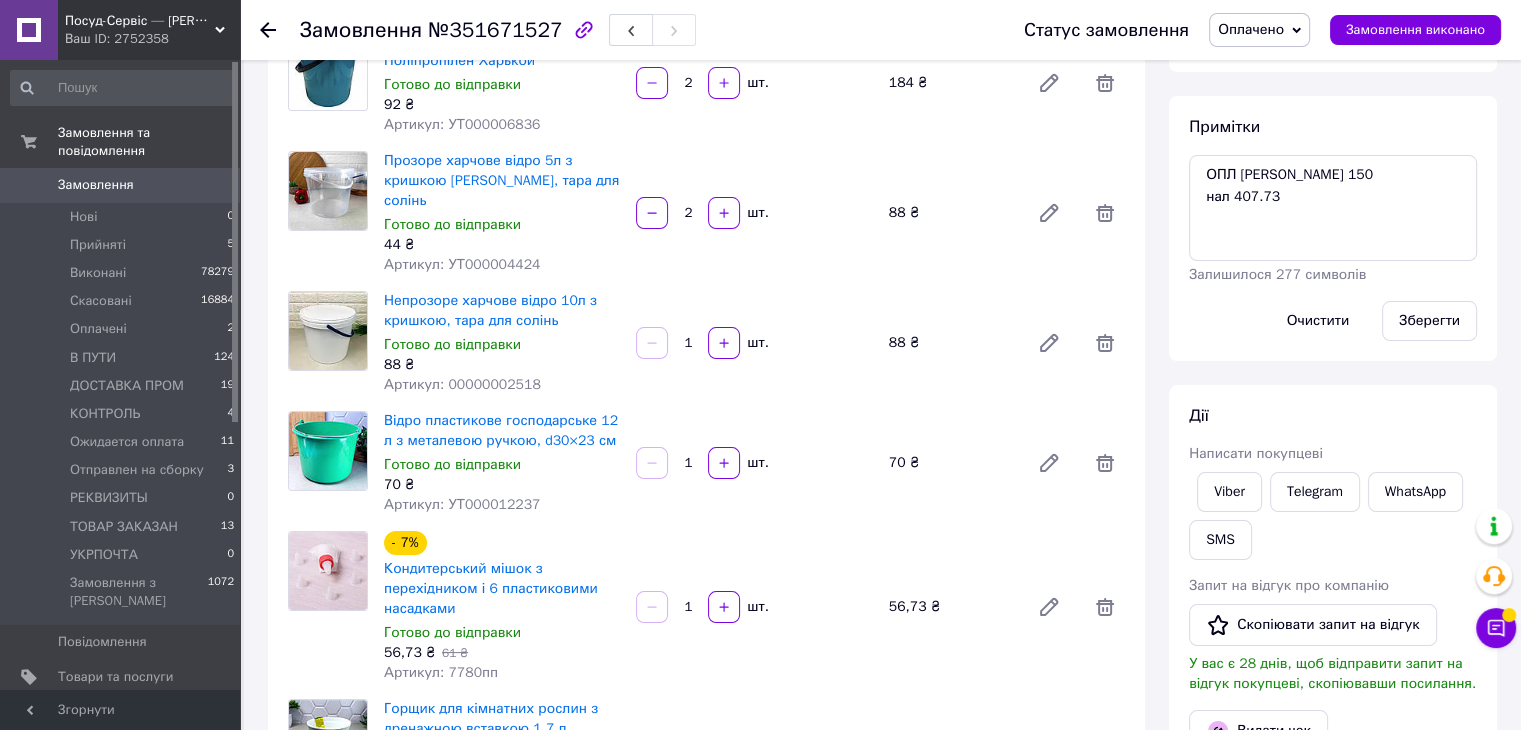 click on "Артикул: 00000002518" at bounding box center (462, 384) 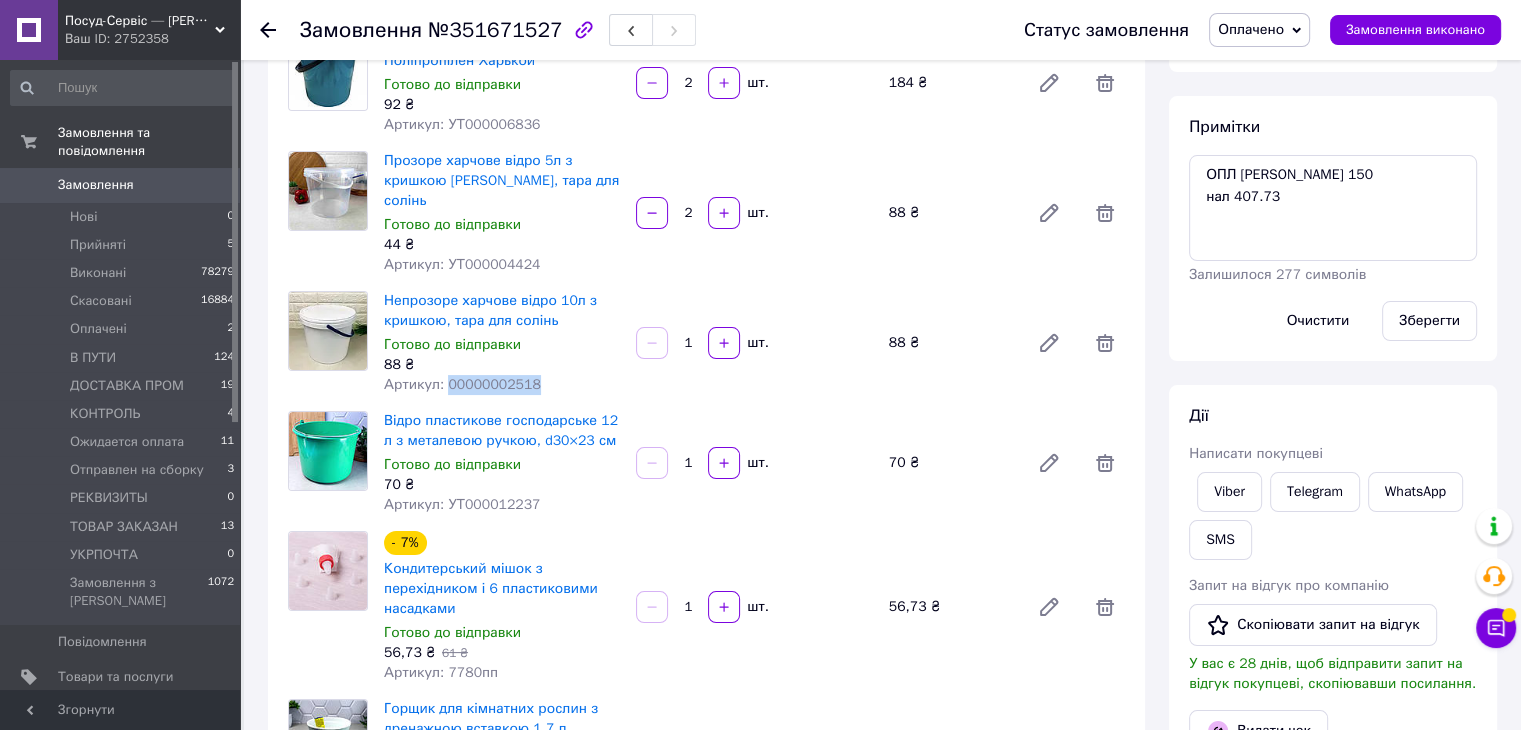 click on "Артикул: 00000002518" at bounding box center (462, 384) 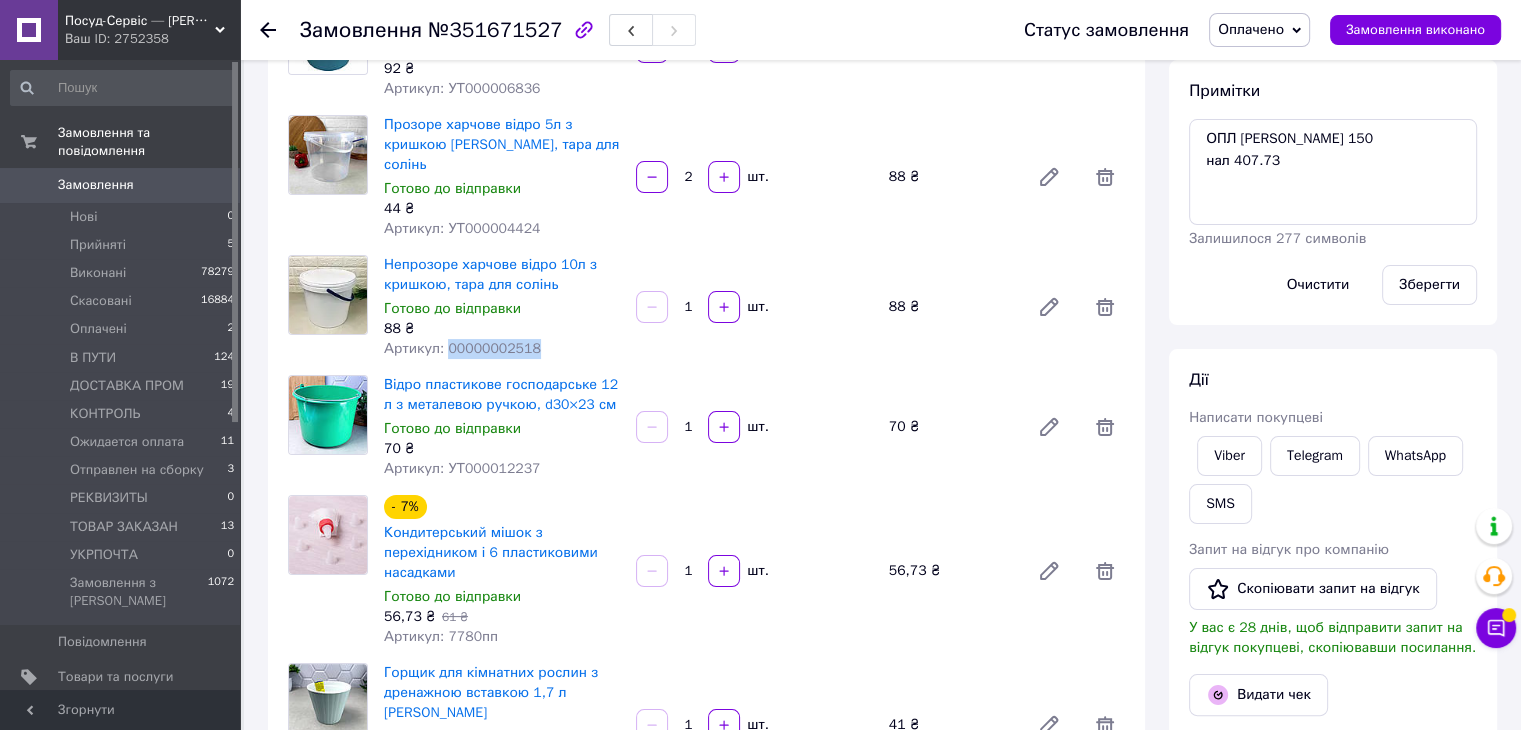 scroll, scrollTop: 300, scrollLeft: 0, axis: vertical 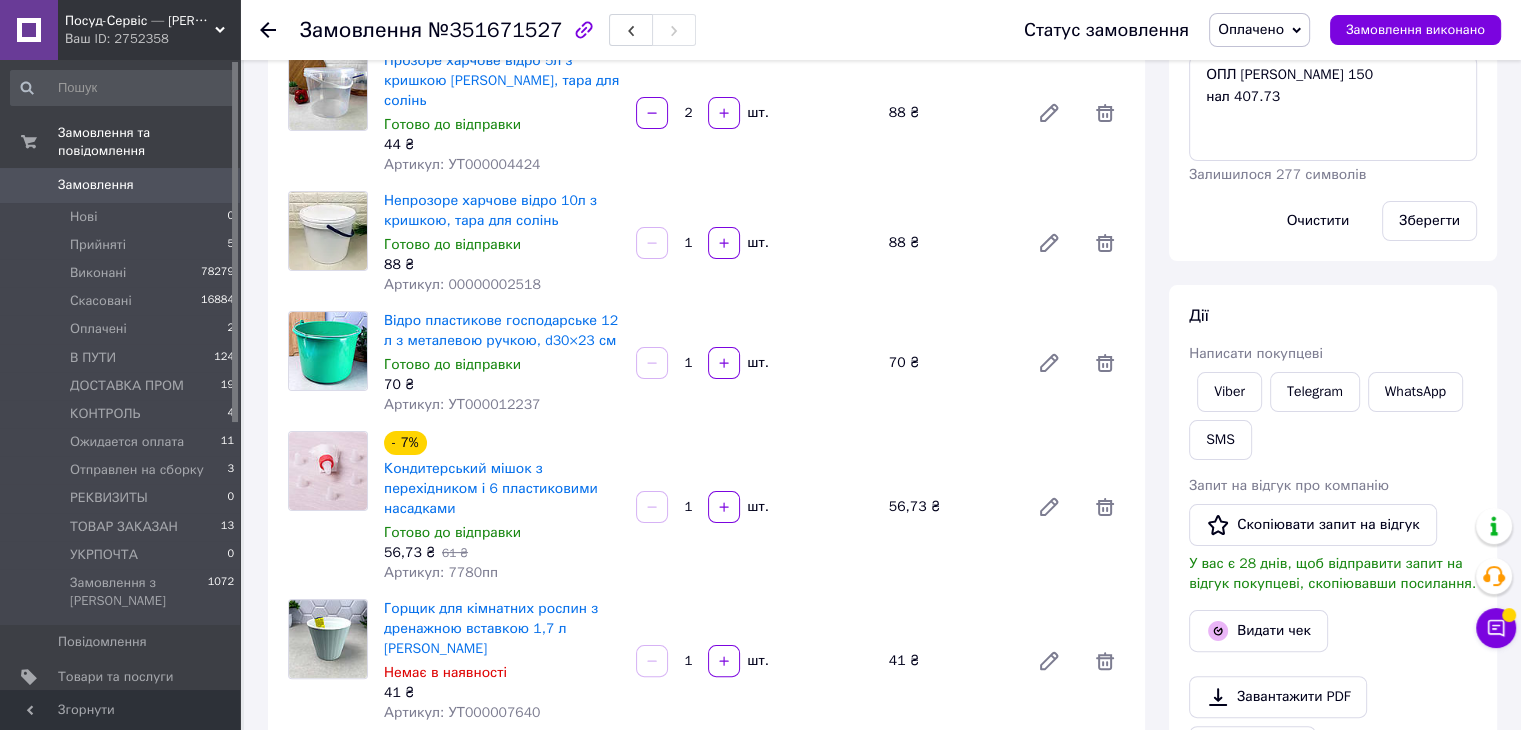 click on "Артикул: УТ000012237" at bounding box center [462, 404] 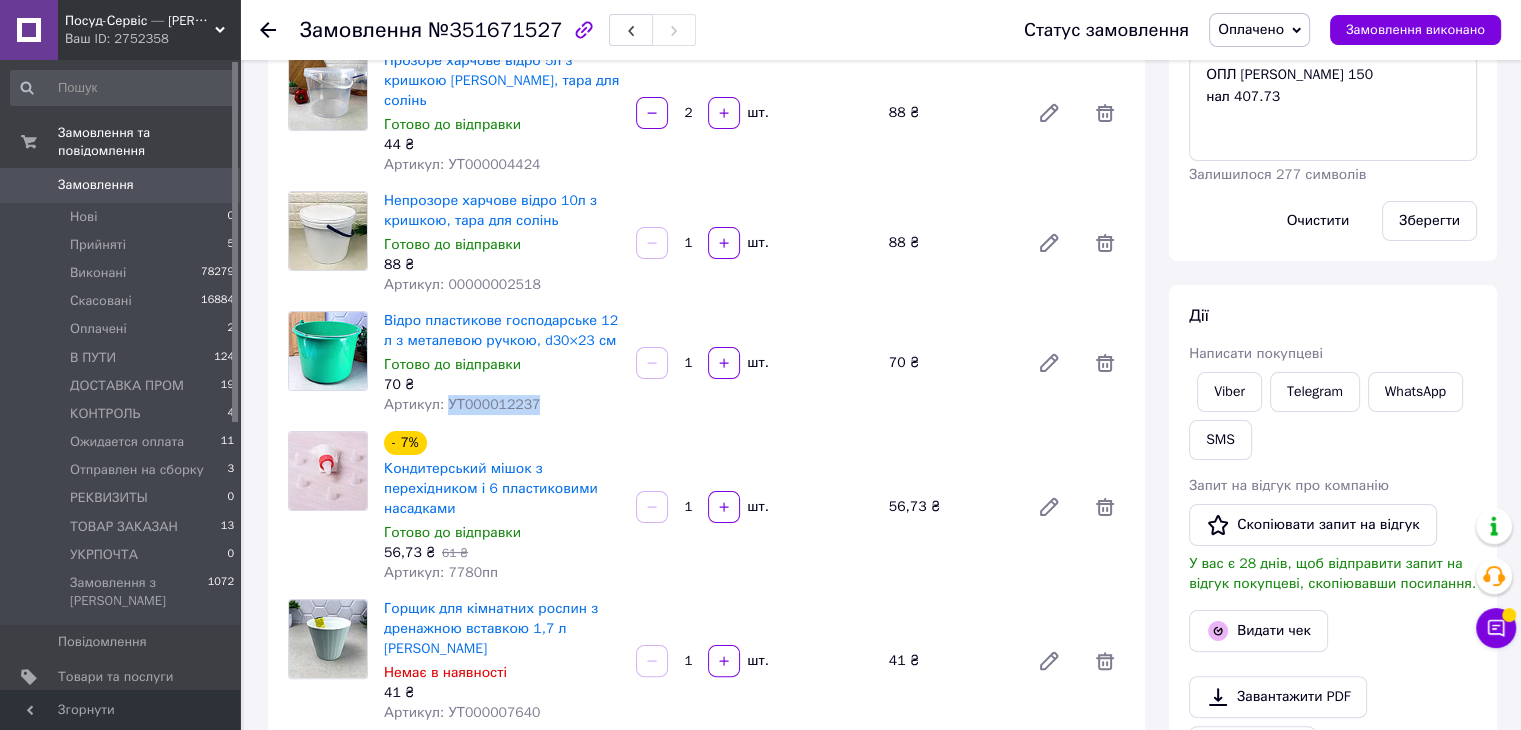 click on "Артикул: УТ000012237" at bounding box center (462, 404) 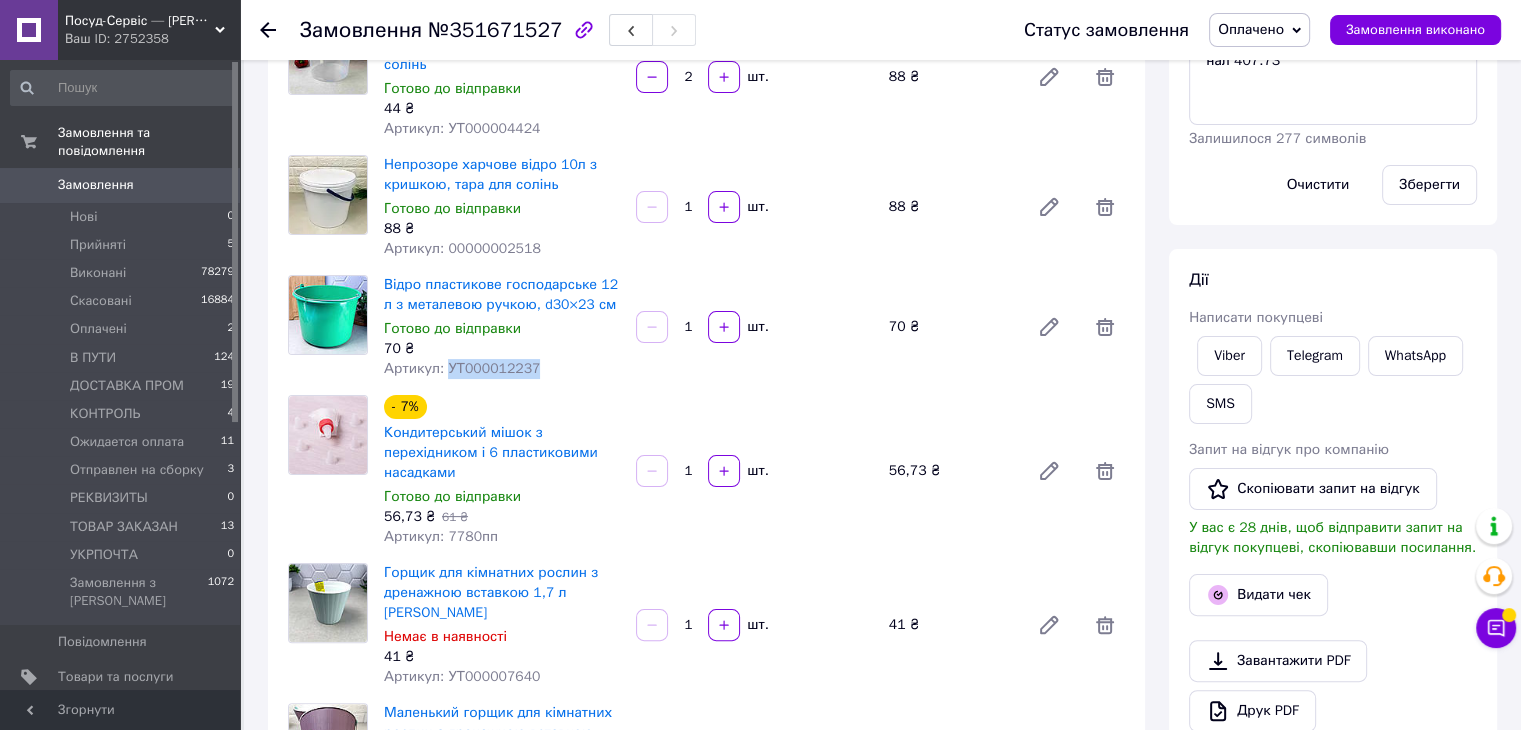 scroll, scrollTop: 400, scrollLeft: 0, axis: vertical 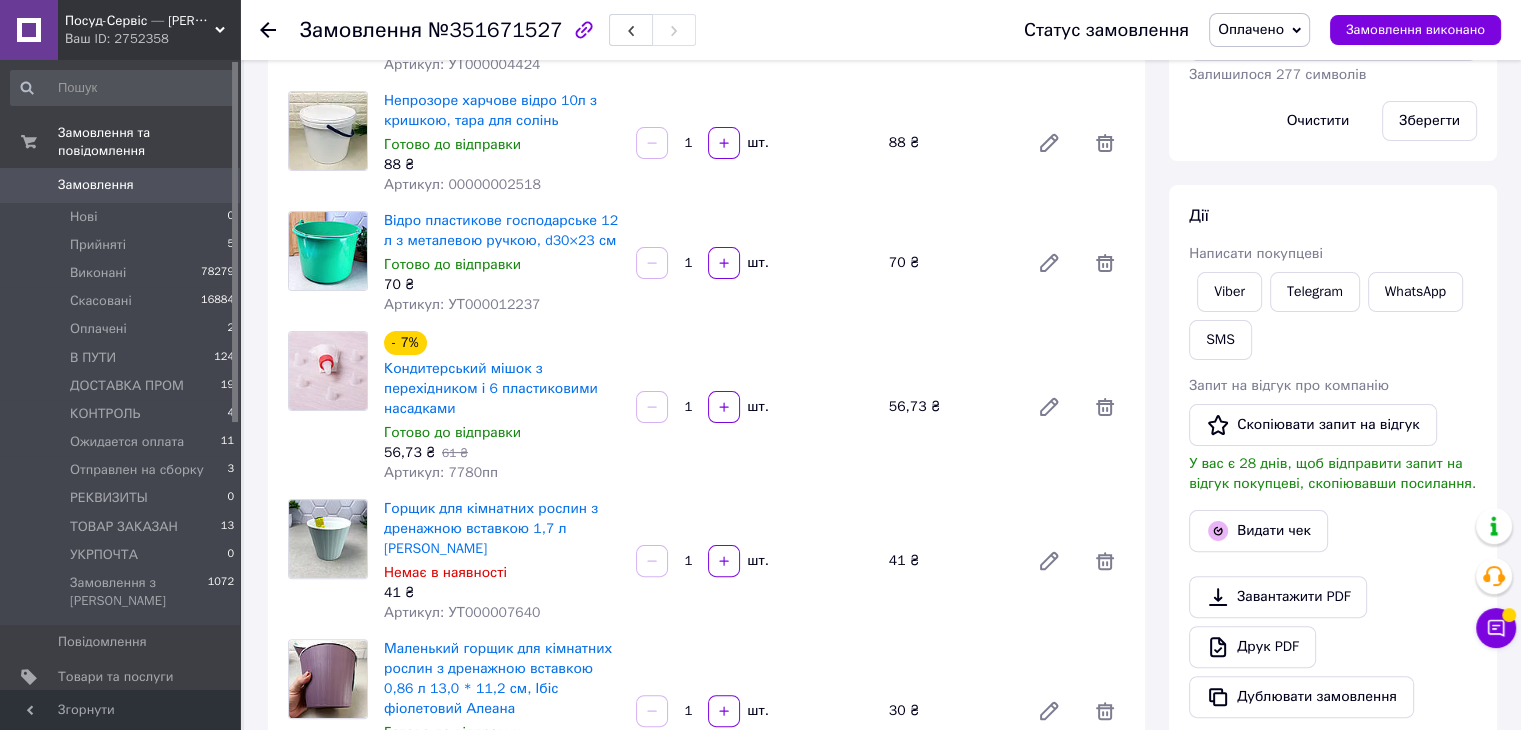 click on "Артикул: 7780пп" at bounding box center (441, 472) 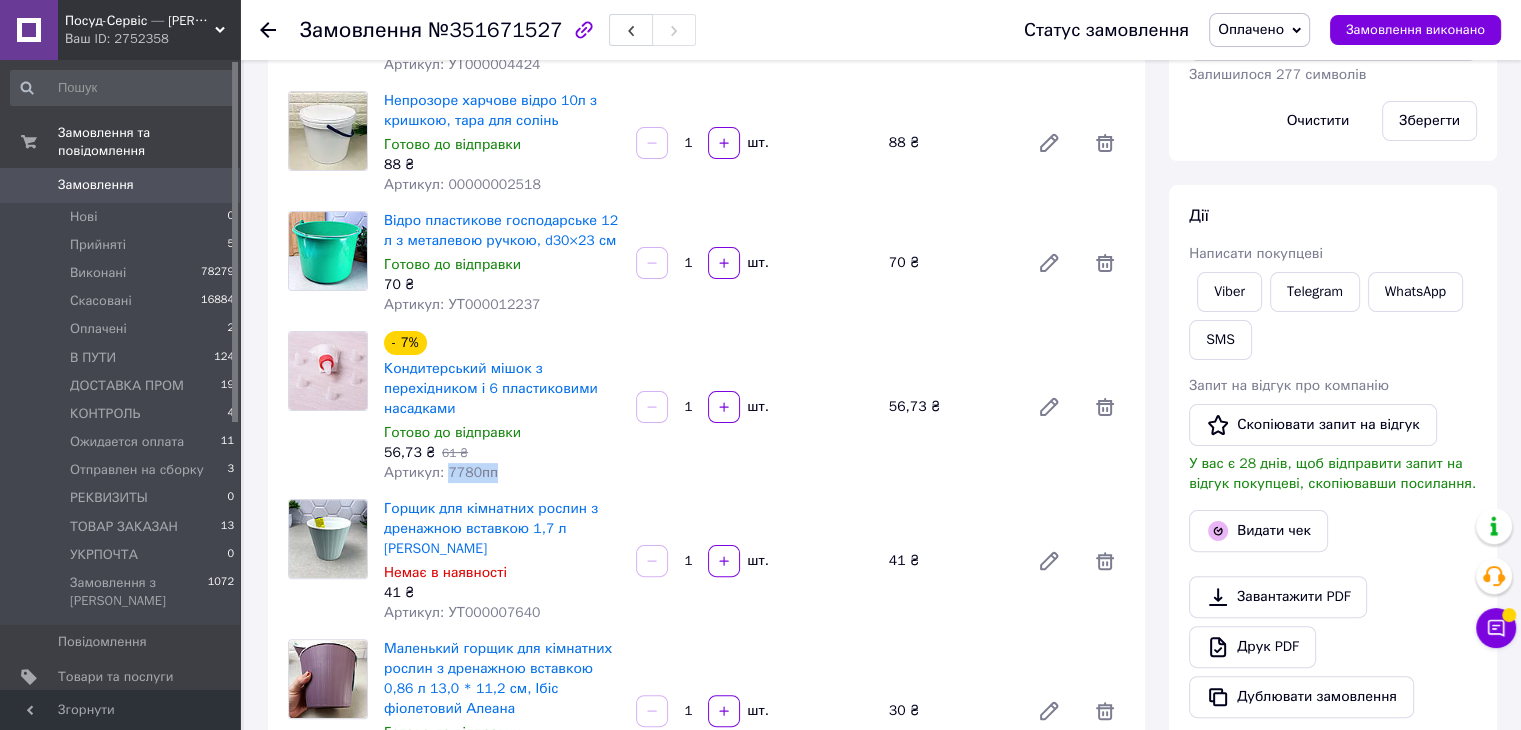 click on "Артикул: 7780пп" at bounding box center [441, 472] 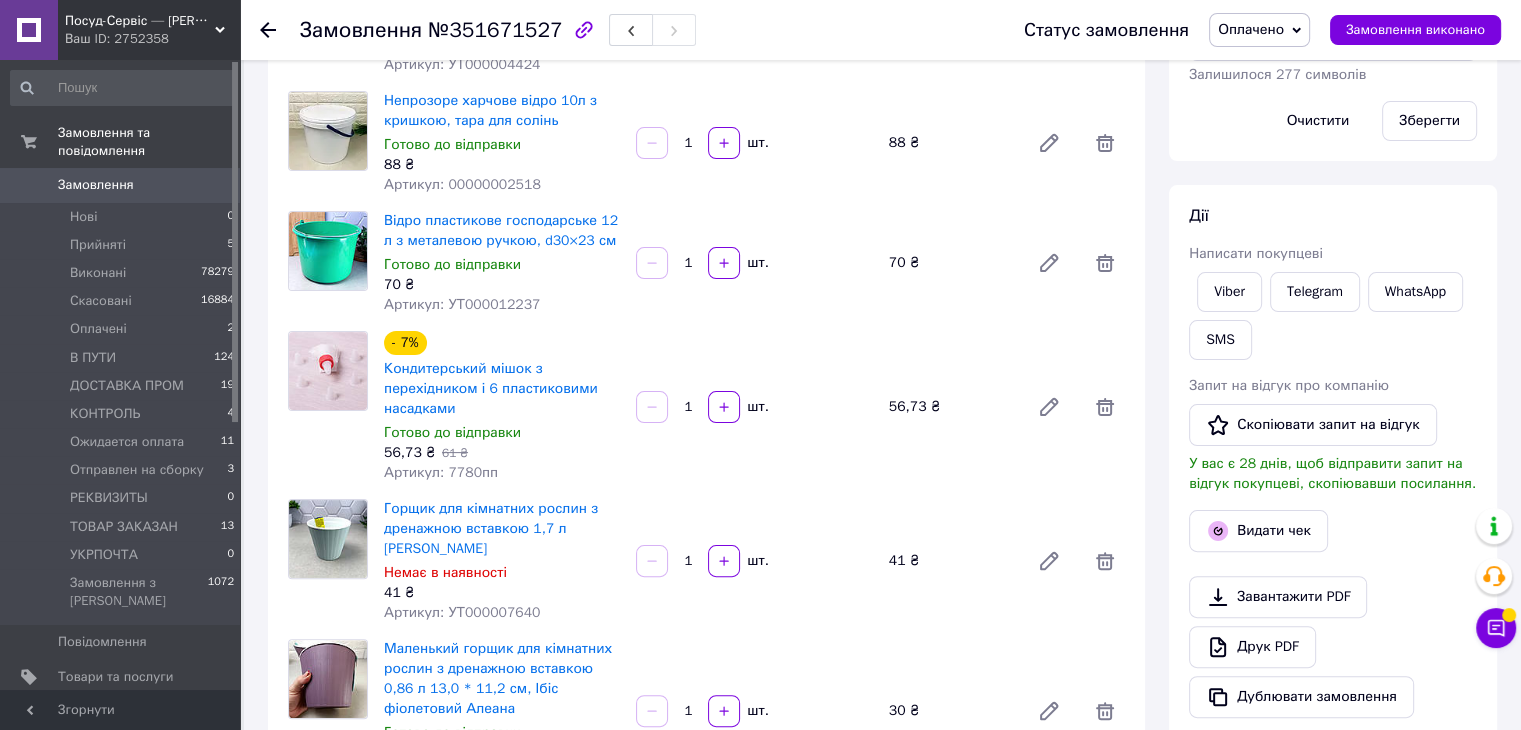 drag, startPoint x: 471, startPoint y: 477, endPoint x: 444, endPoint y: 477, distance: 27 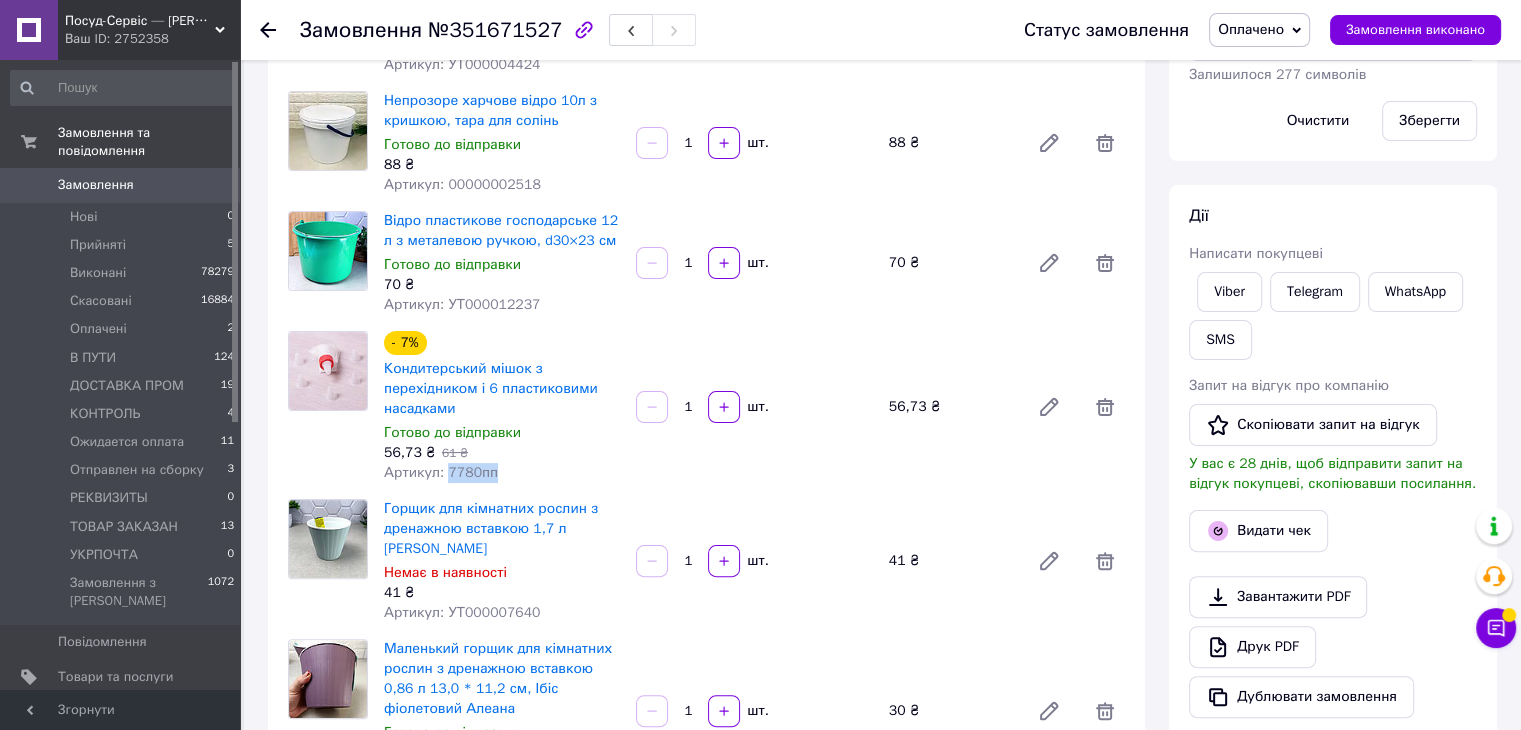 click on "Артикул: 7780пп" at bounding box center [441, 472] 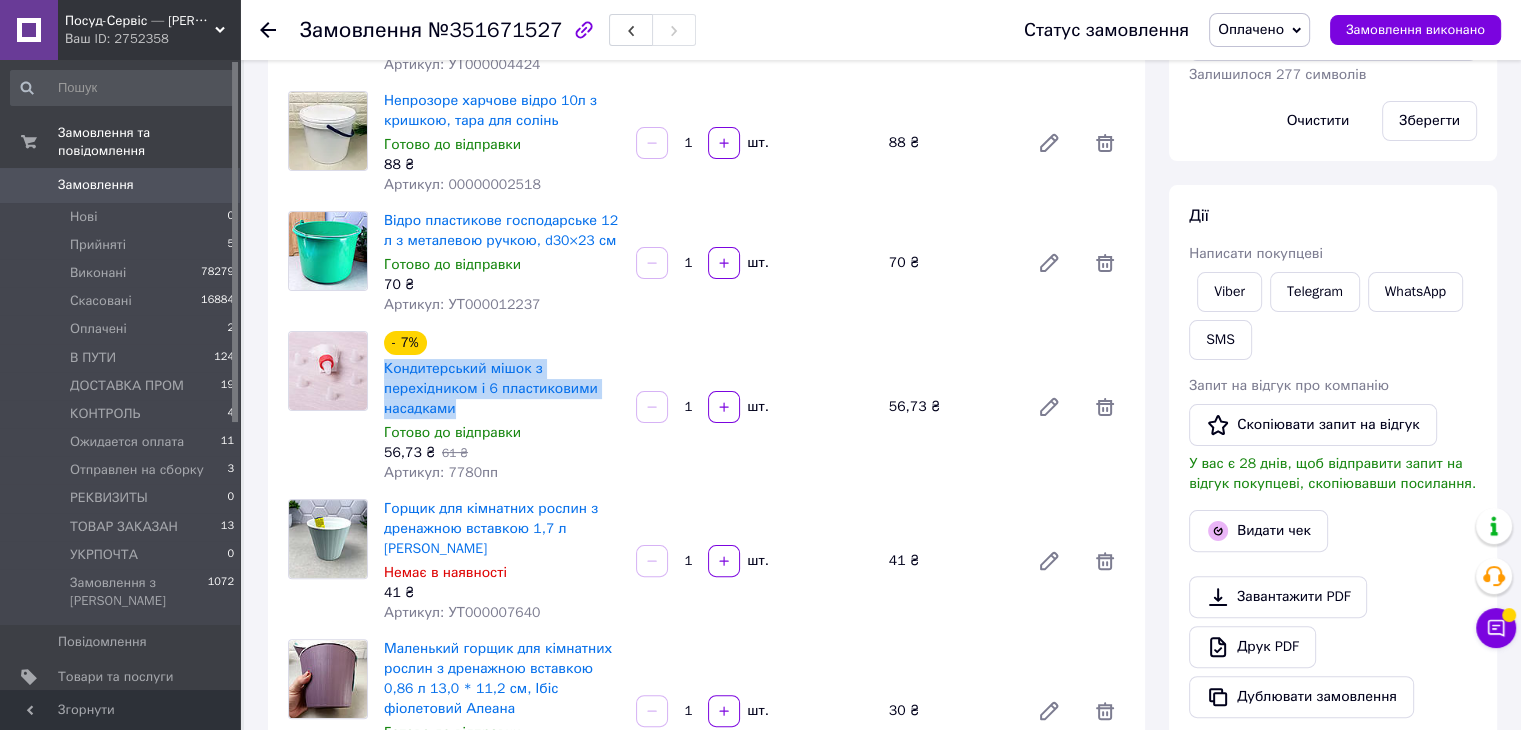 drag, startPoint x: 380, startPoint y: 368, endPoint x: 491, endPoint y: 415, distance: 120.54045 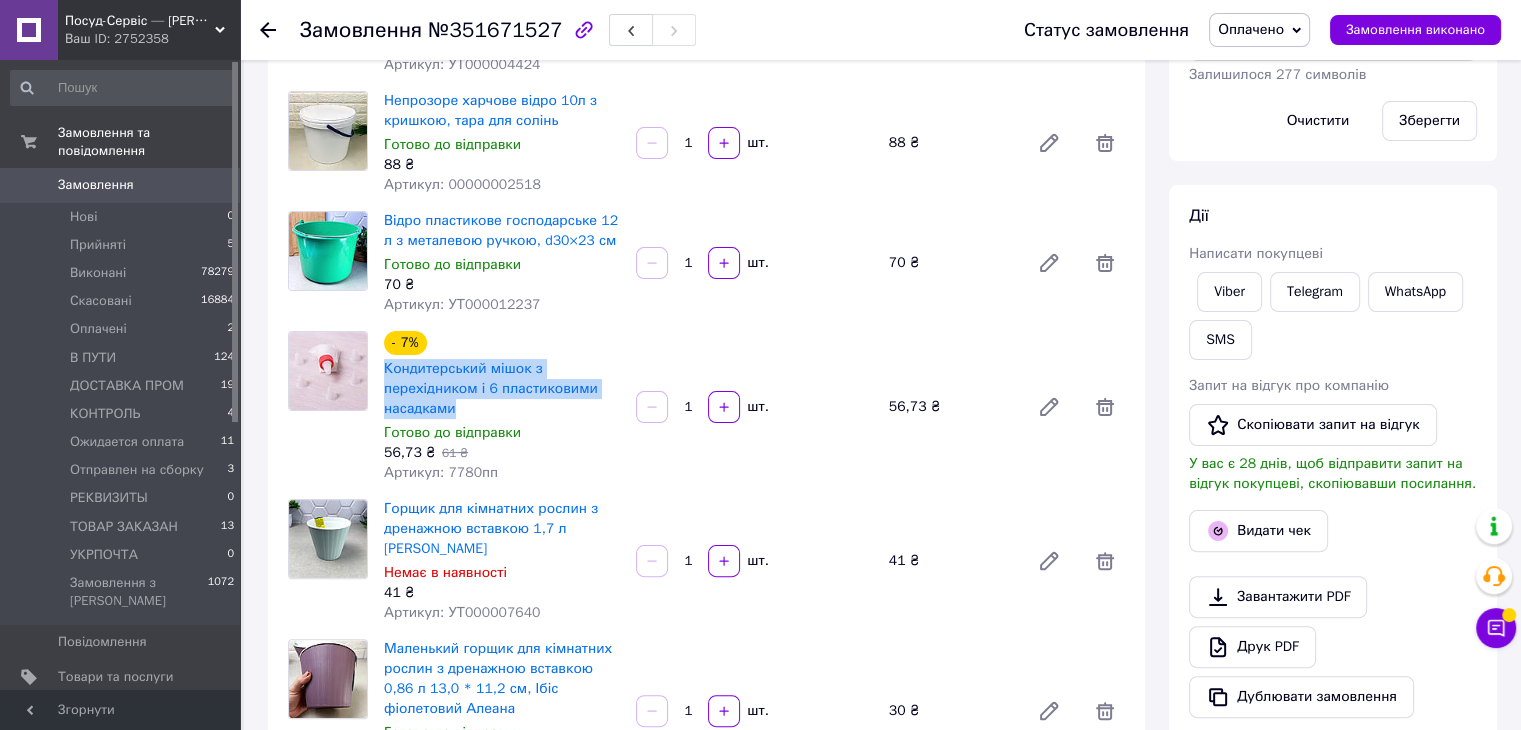 click on "- 7% Кондитерський мішок  з перехідником і 6 пластиковими насадками Готово до відправки 56,73 ₴   61 ₴ Артикул: 7780пп" at bounding box center [502, 407] 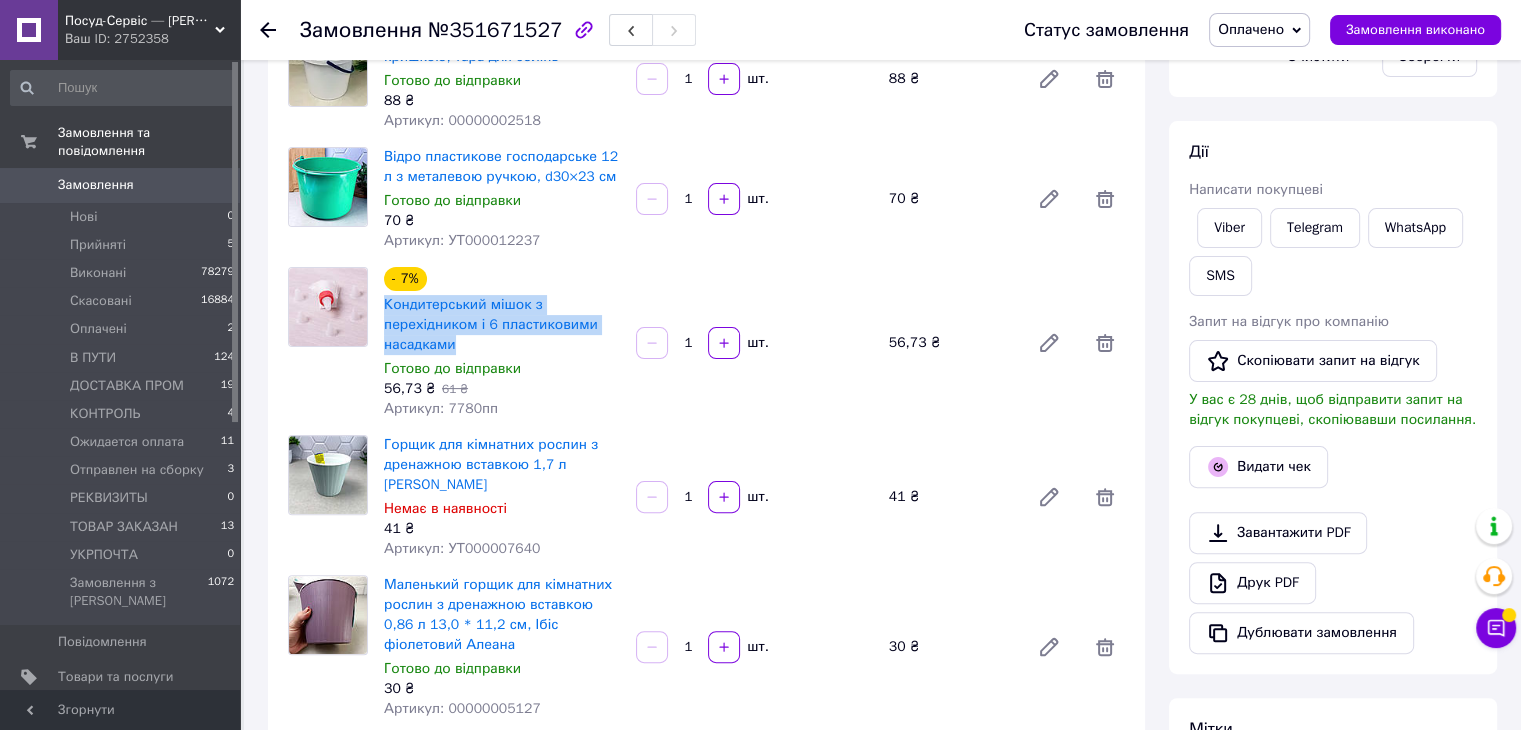 scroll, scrollTop: 500, scrollLeft: 0, axis: vertical 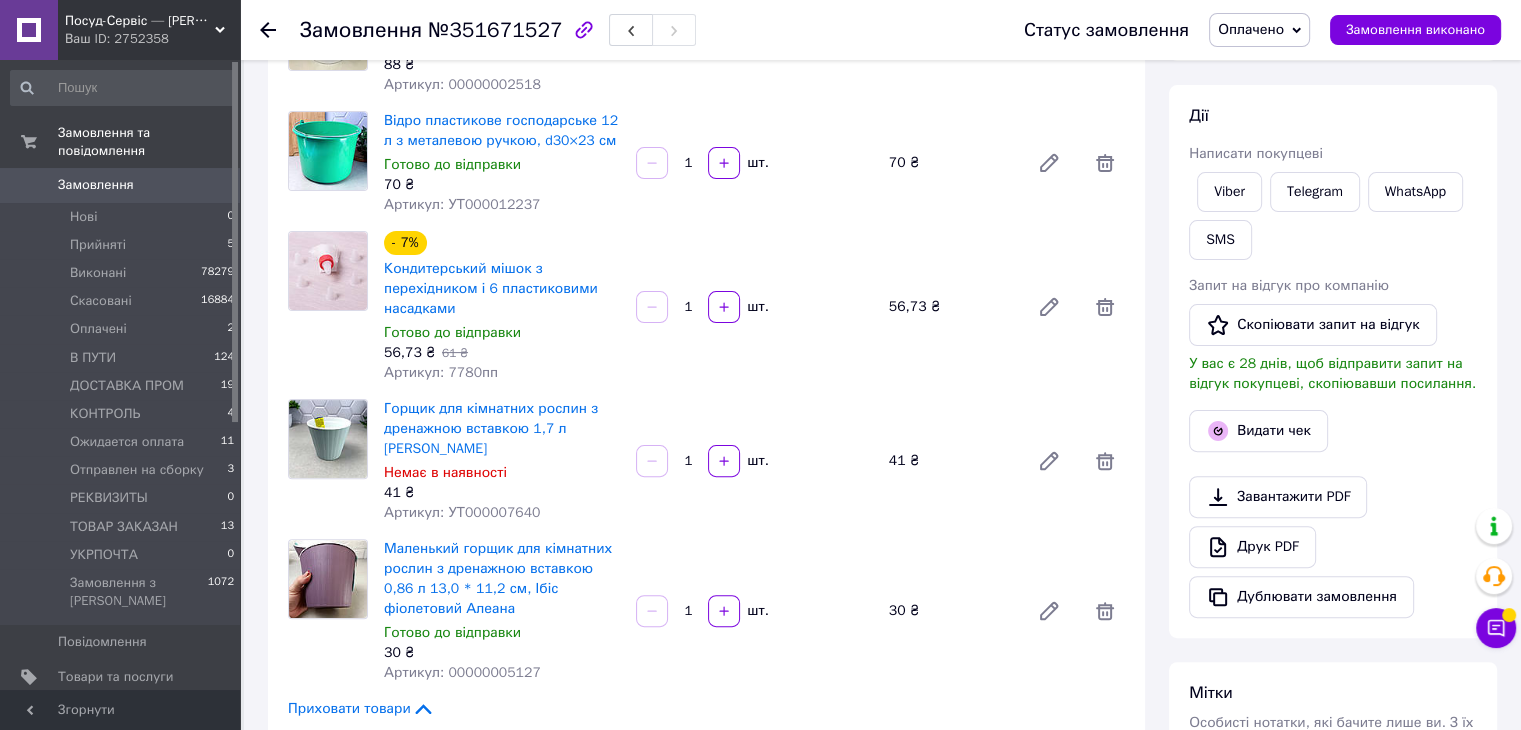 click on "41 ₴" at bounding box center [502, 493] 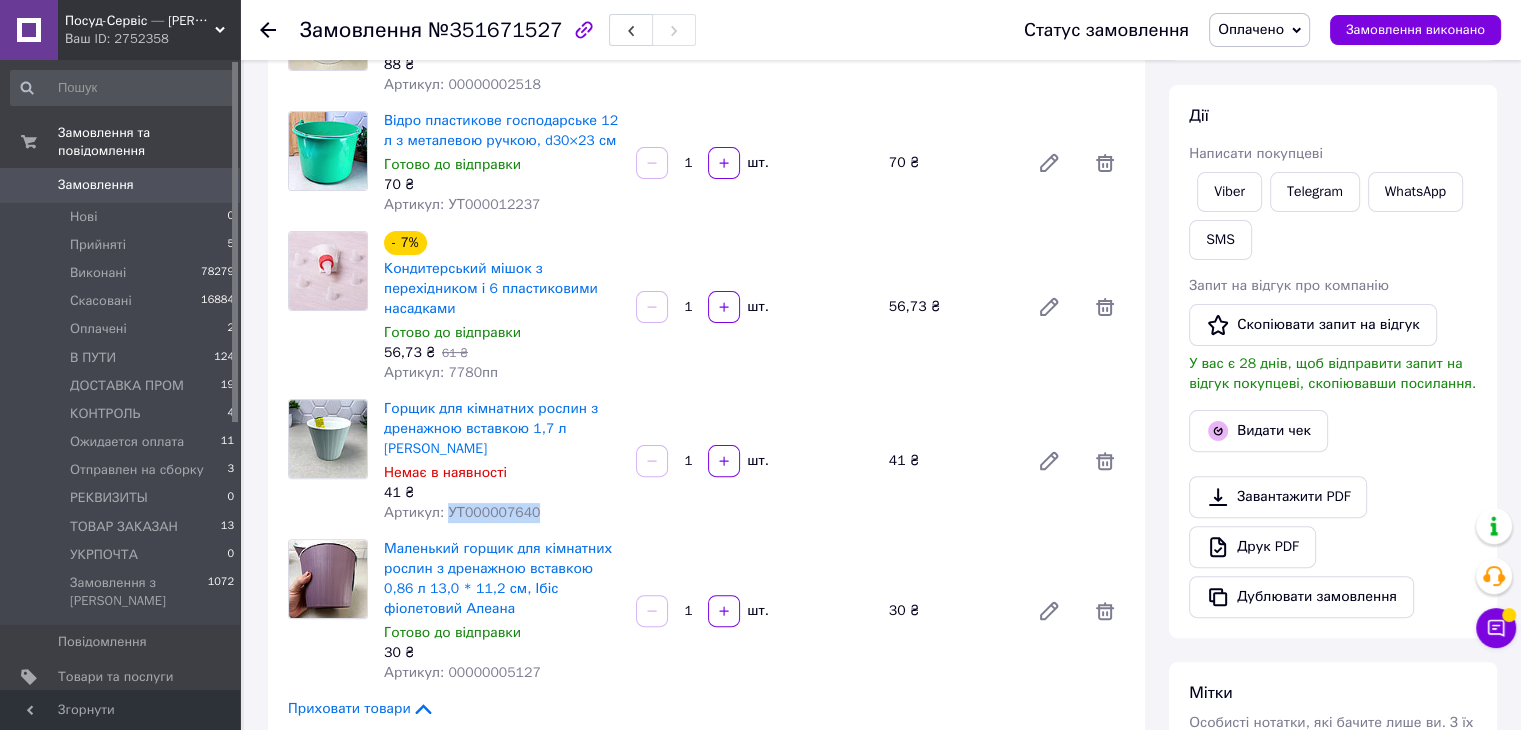 click on "Горщик для кімнатних рослин з дренажною вставкою 1,7 л Полин Ібіс Алеана Немає в наявності 41 ₴ Артикул: УТ000007640" at bounding box center (502, 461) 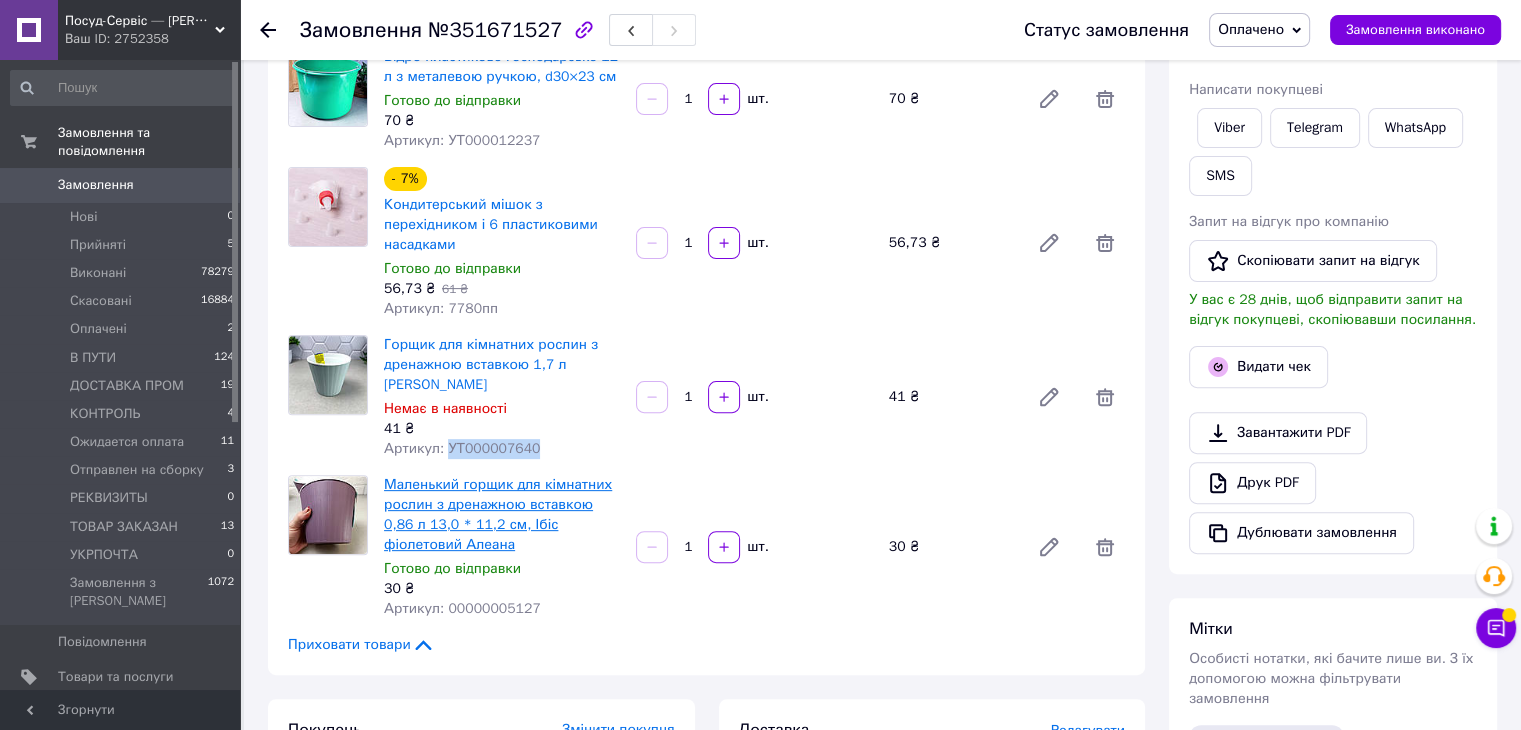 scroll, scrollTop: 600, scrollLeft: 0, axis: vertical 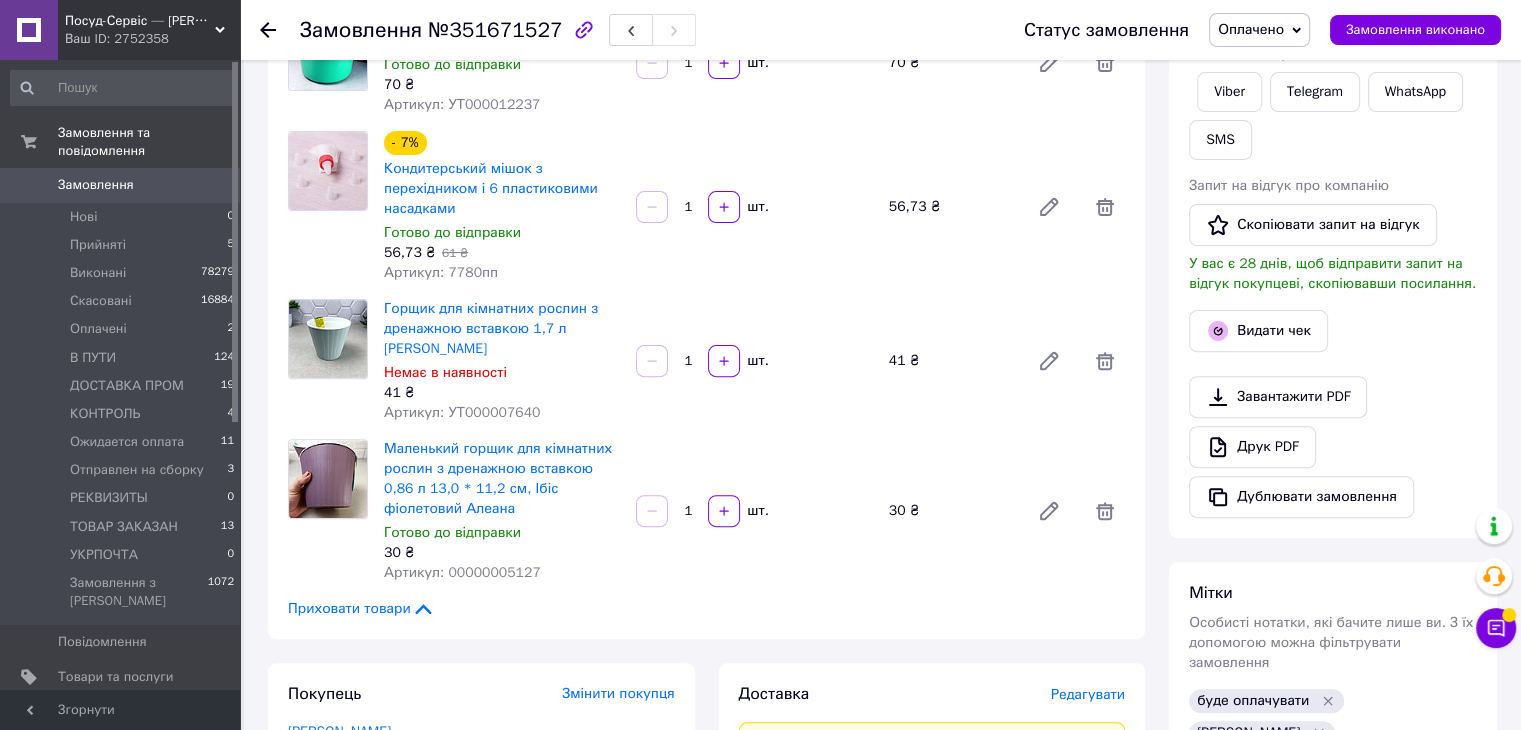 click on "Артикул: 00000005127" at bounding box center (462, 572) 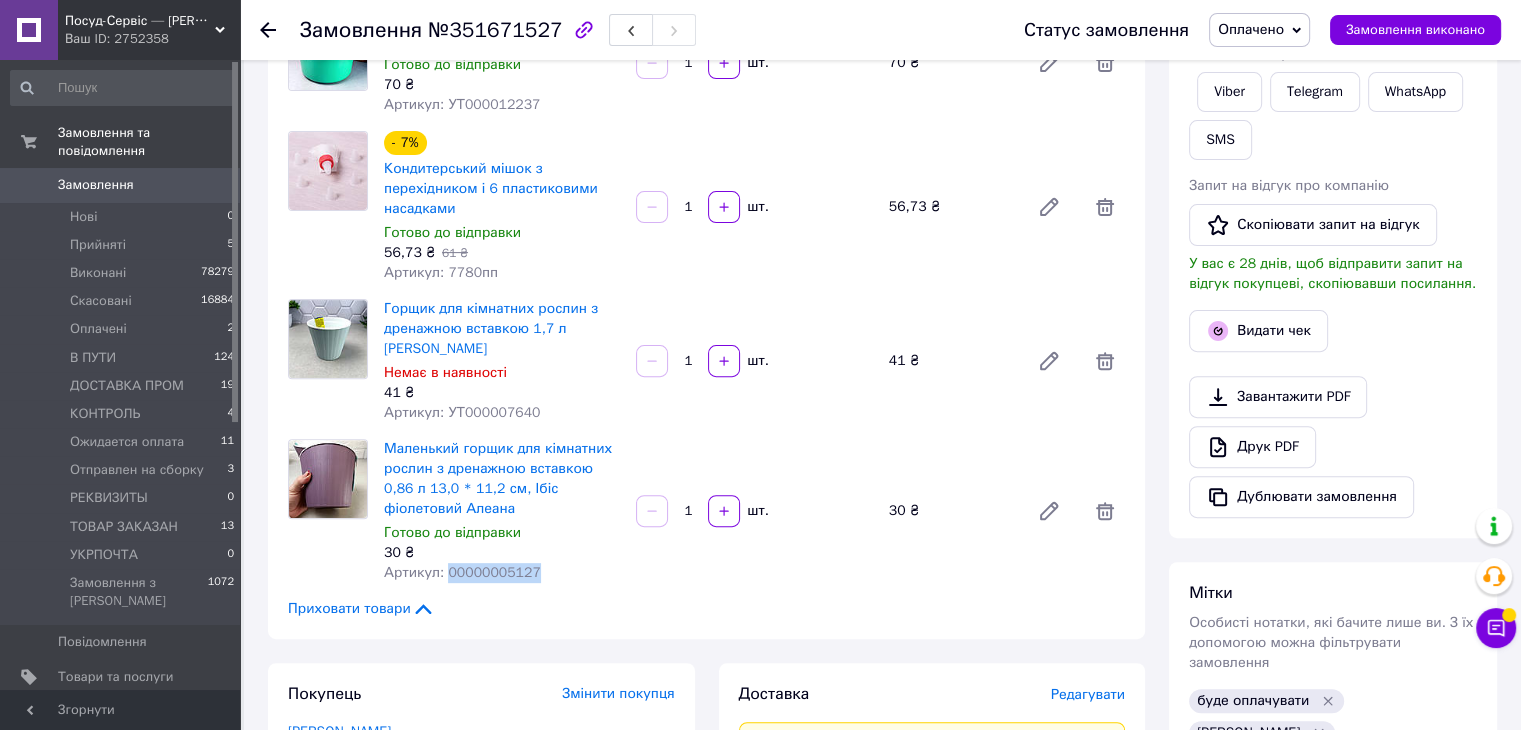 click on "Артикул: 00000005127" at bounding box center [462, 572] 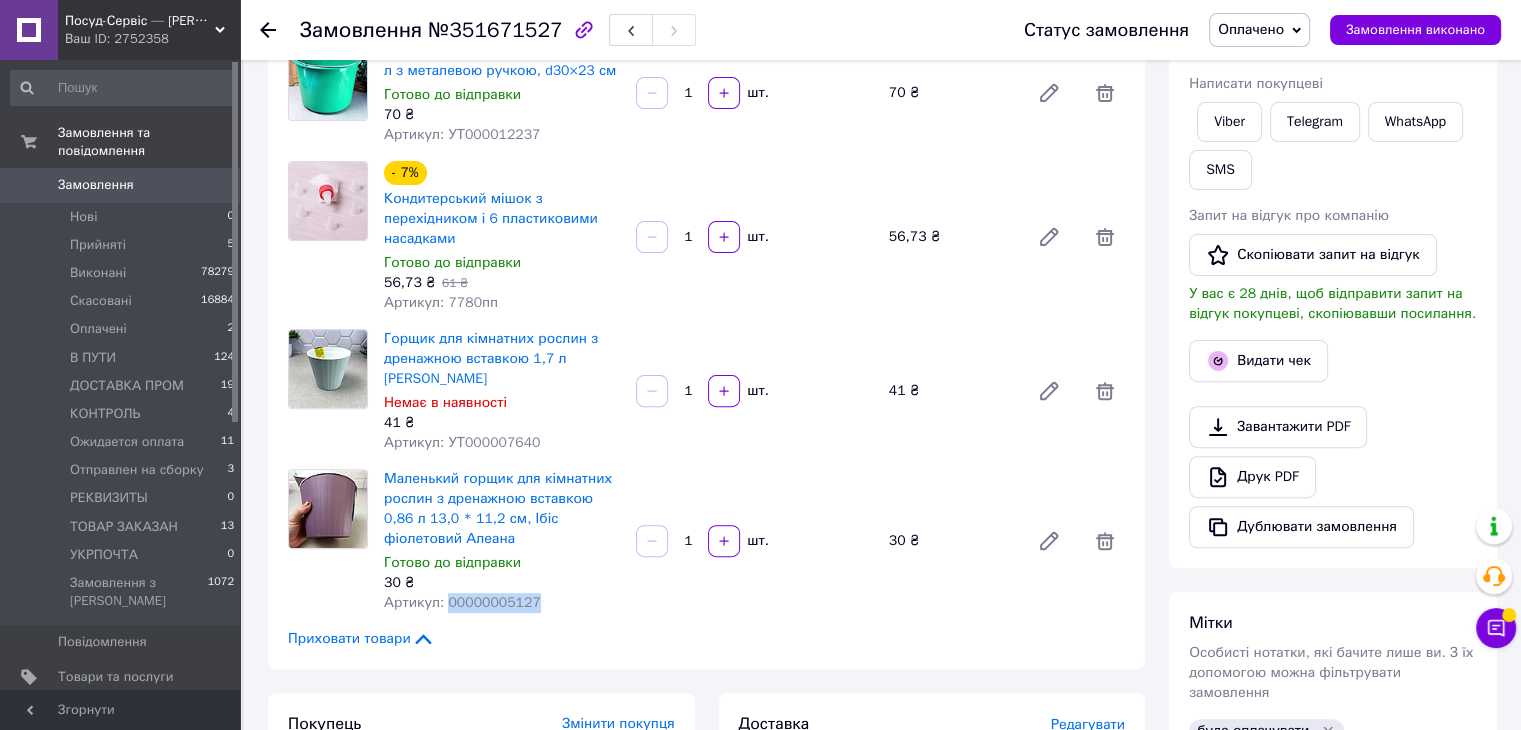 scroll, scrollTop: 500, scrollLeft: 0, axis: vertical 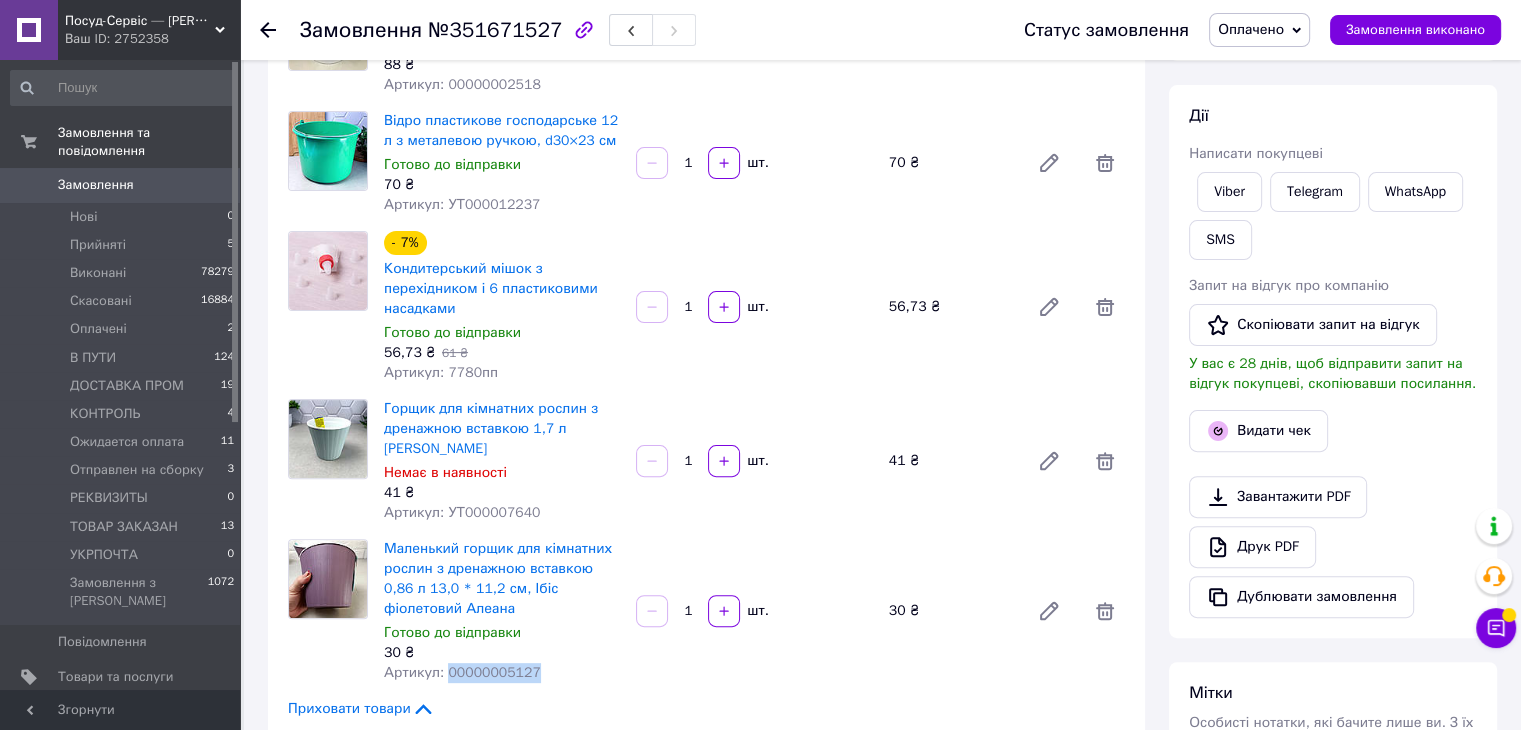 click on "Оплачено" at bounding box center (1251, 29) 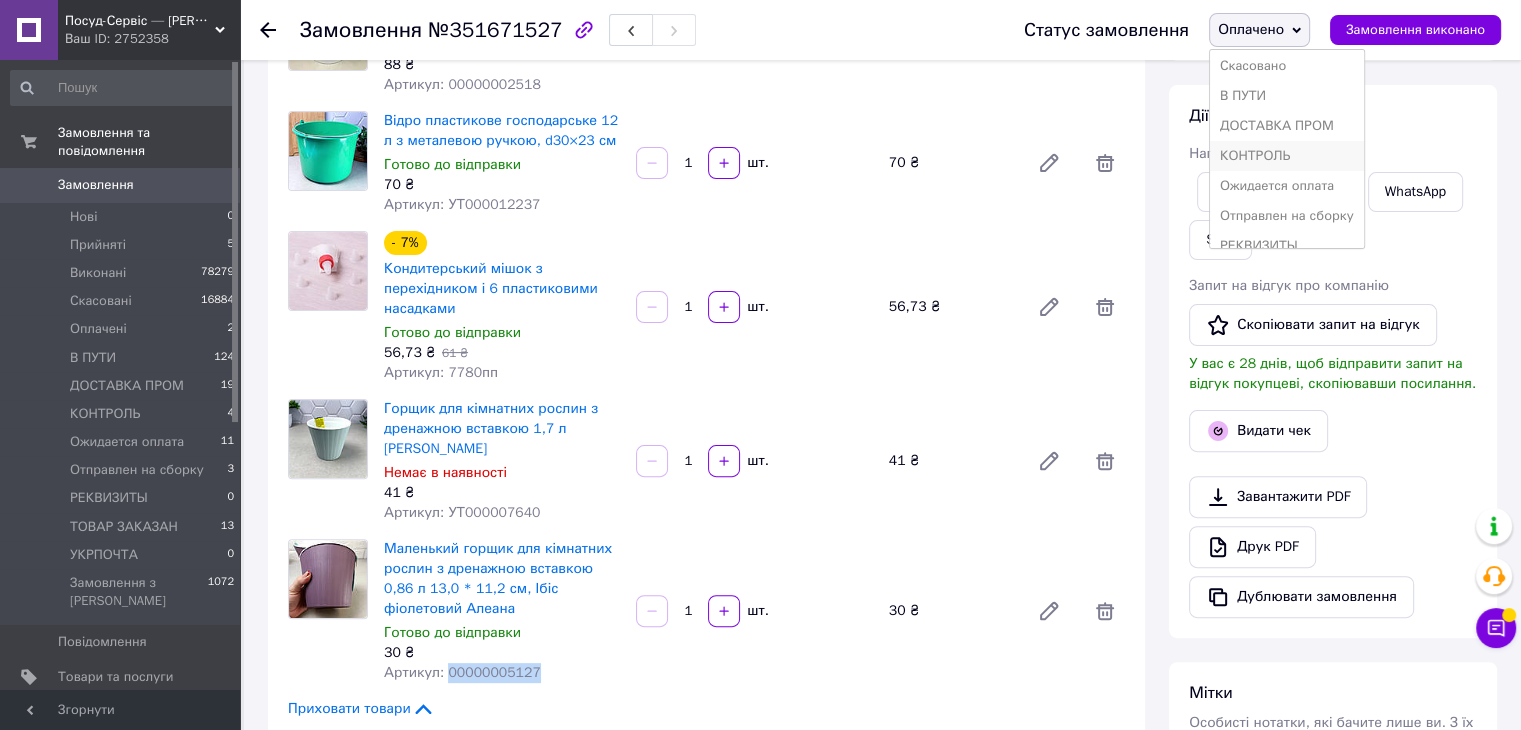 scroll, scrollTop: 141, scrollLeft: 0, axis: vertical 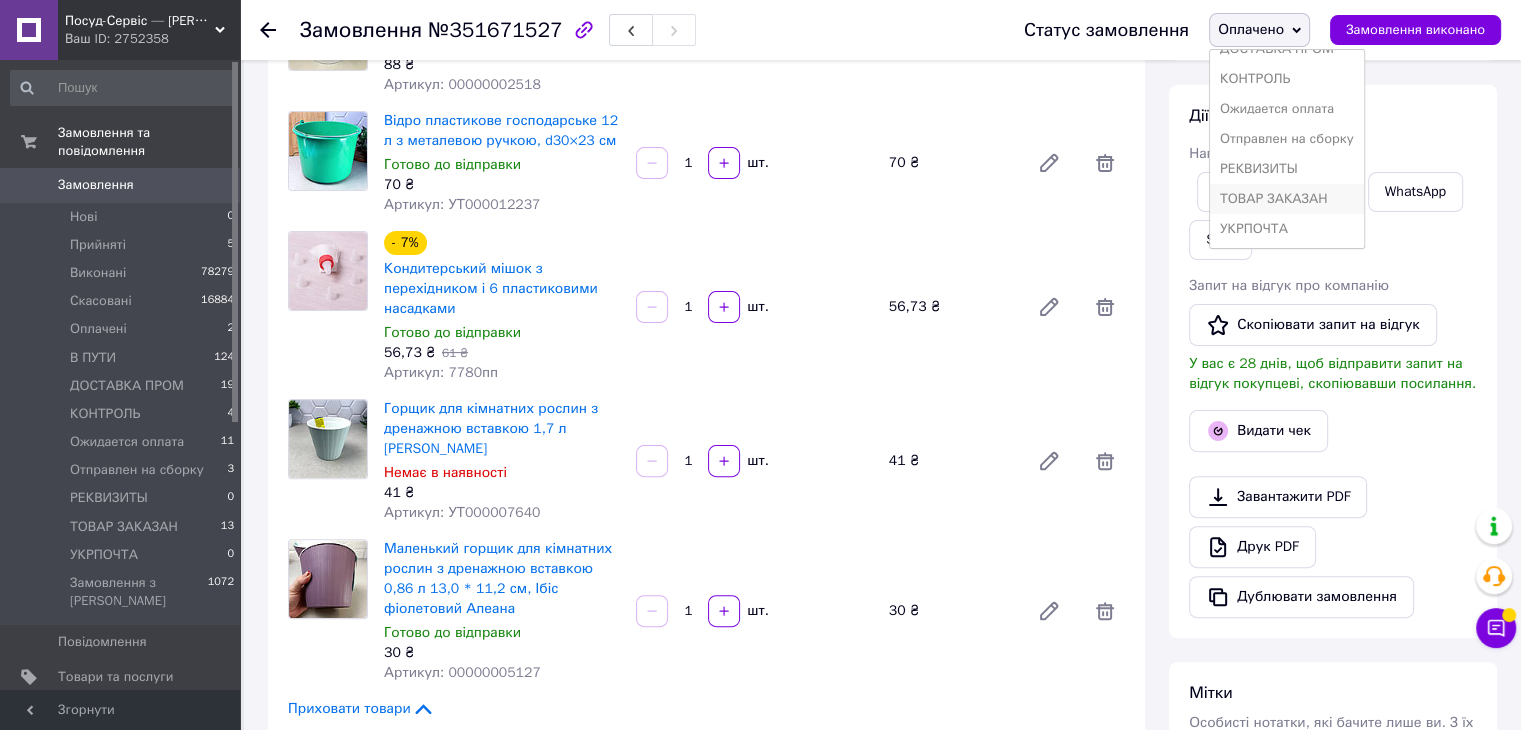 click on "ТОВАР ЗАКАЗАН" at bounding box center [1287, 199] 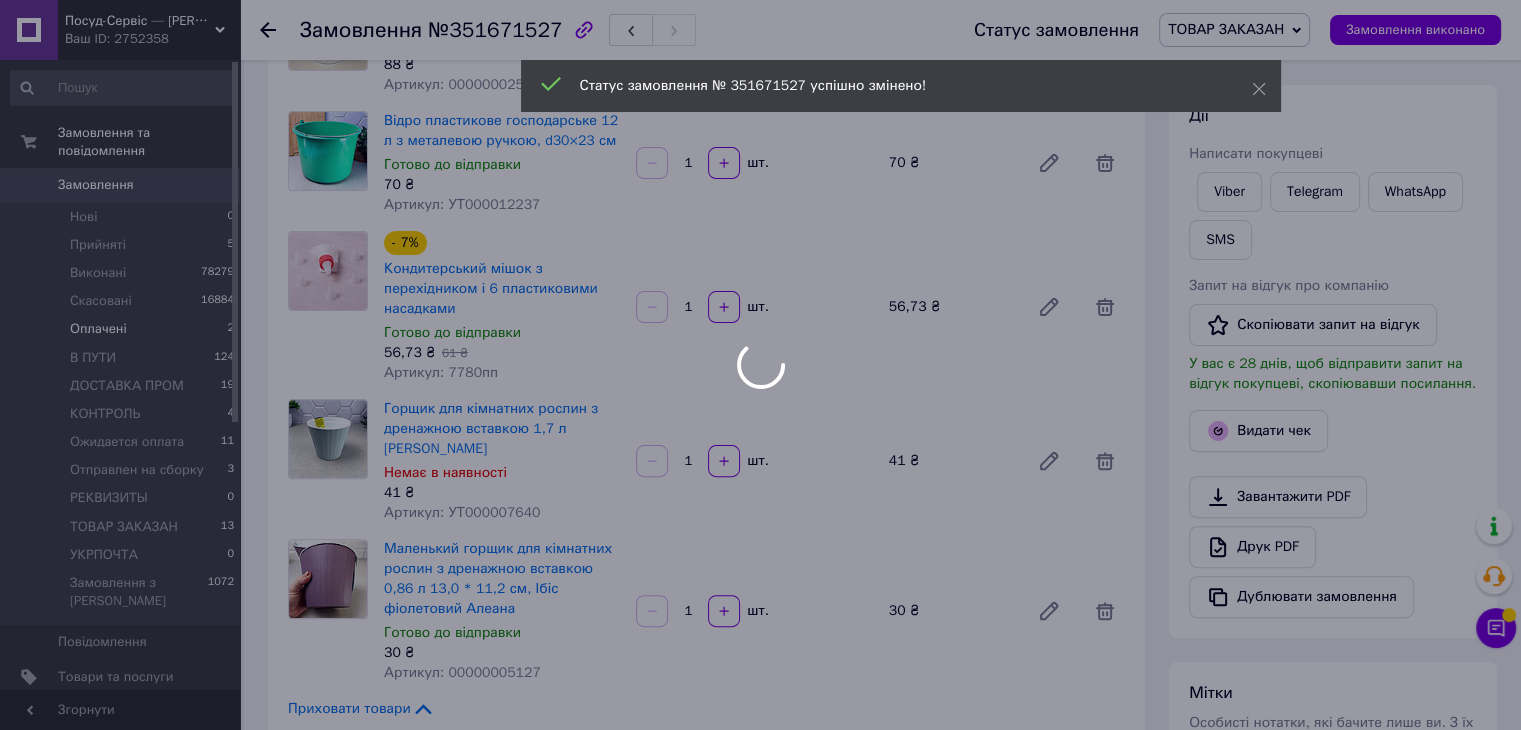 click at bounding box center (760, 365) 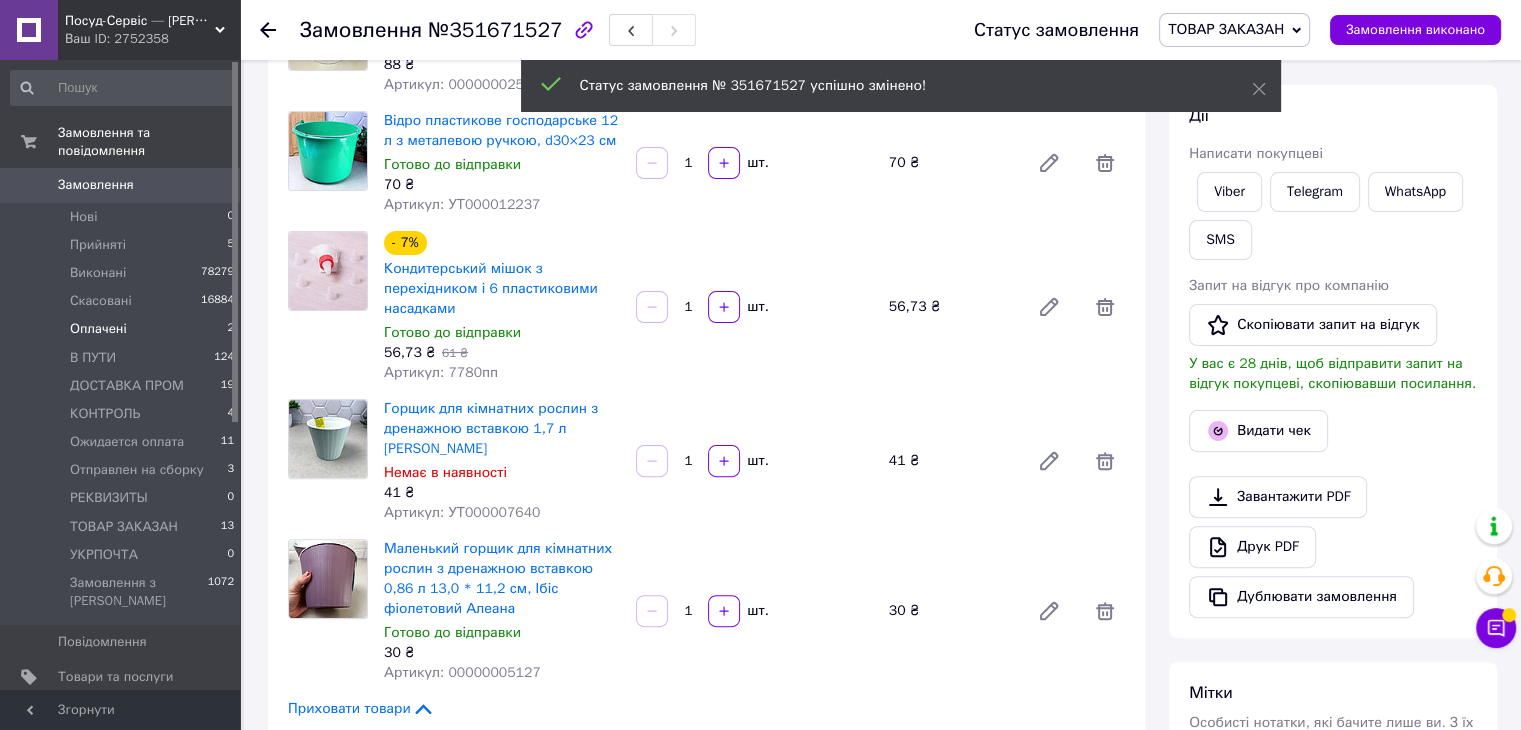 click on "Оплачені" at bounding box center (98, 329) 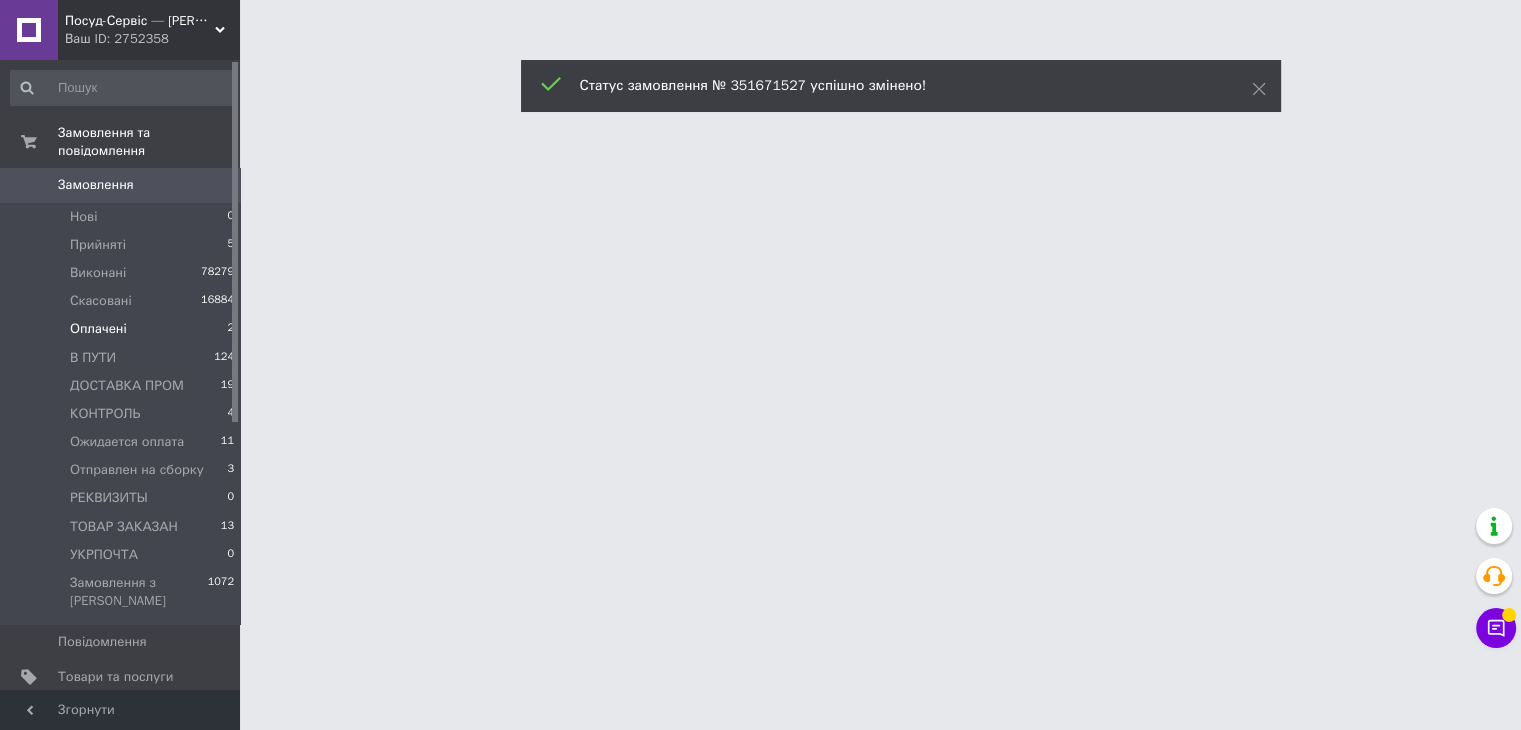 scroll, scrollTop: 0, scrollLeft: 0, axis: both 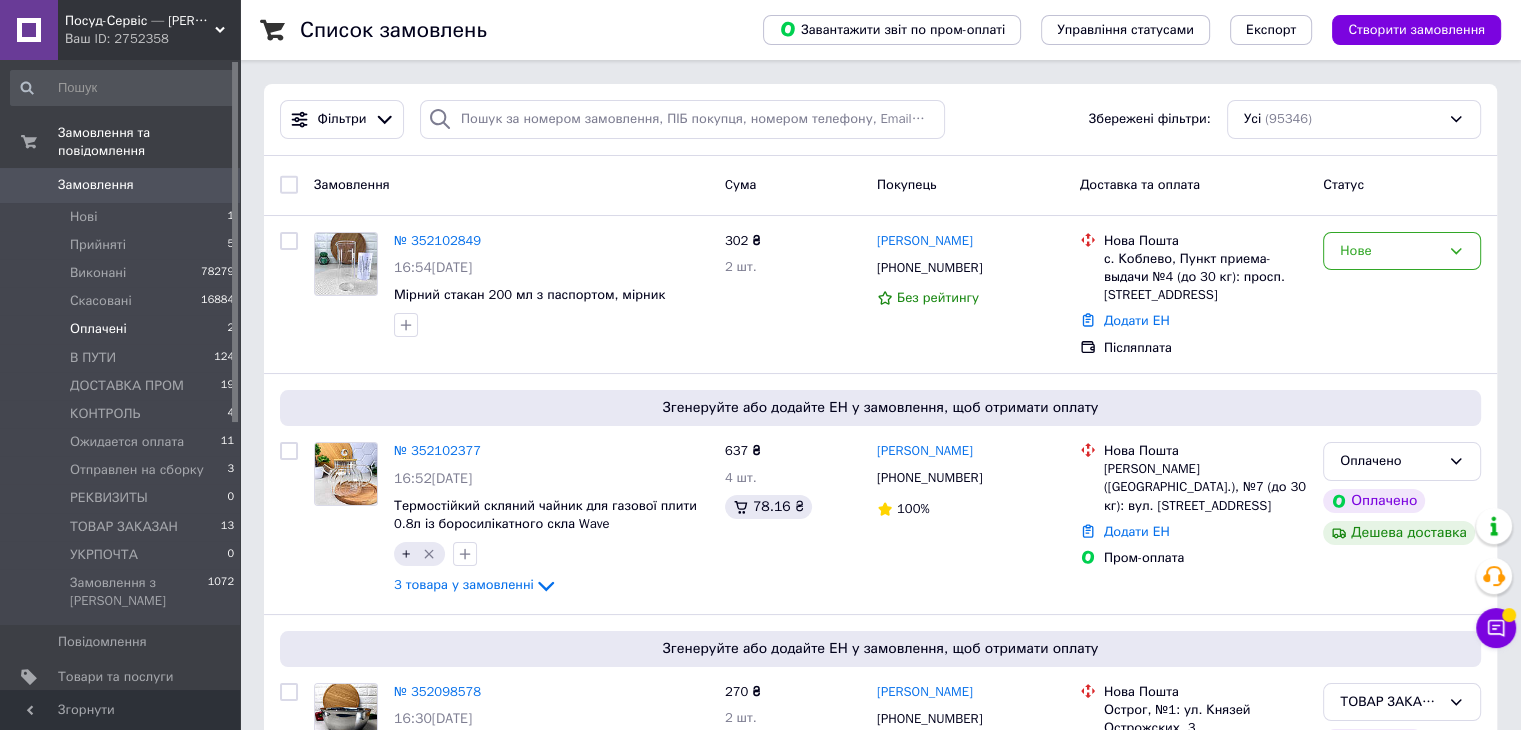 click on "Оплачені" at bounding box center (98, 329) 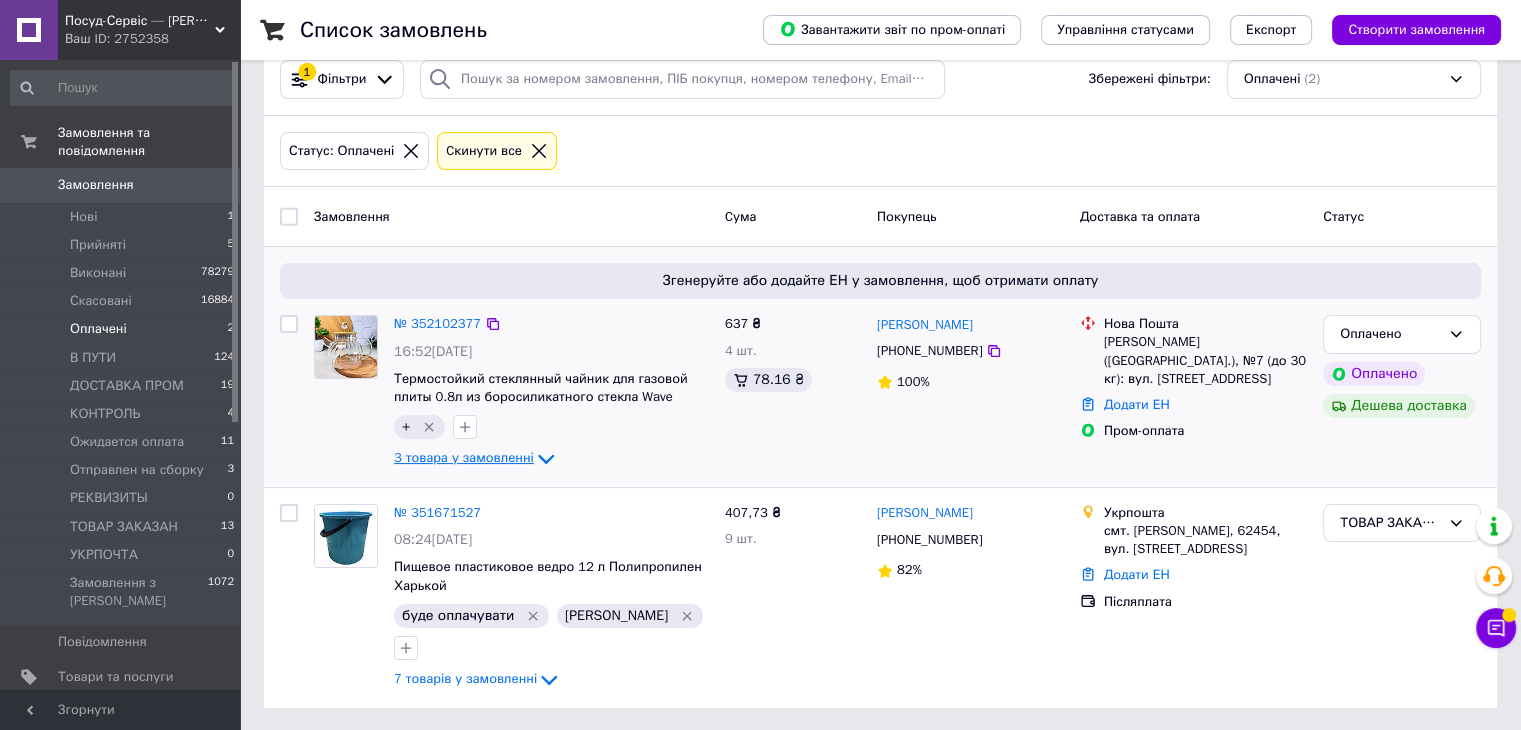 click on "3 товара у замовленні" at bounding box center [464, 458] 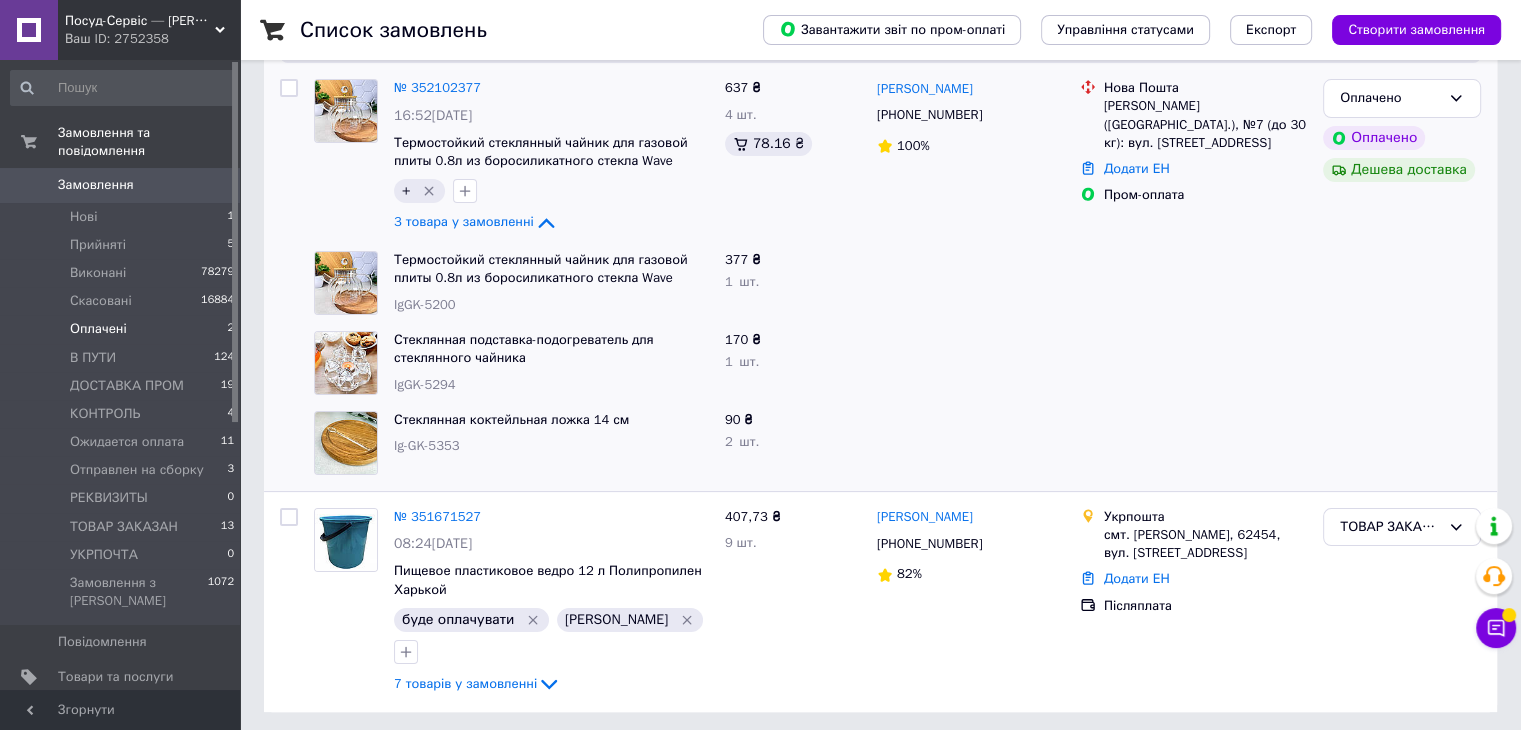 scroll, scrollTop: 280, scrollLeft: 0, axis: vertical 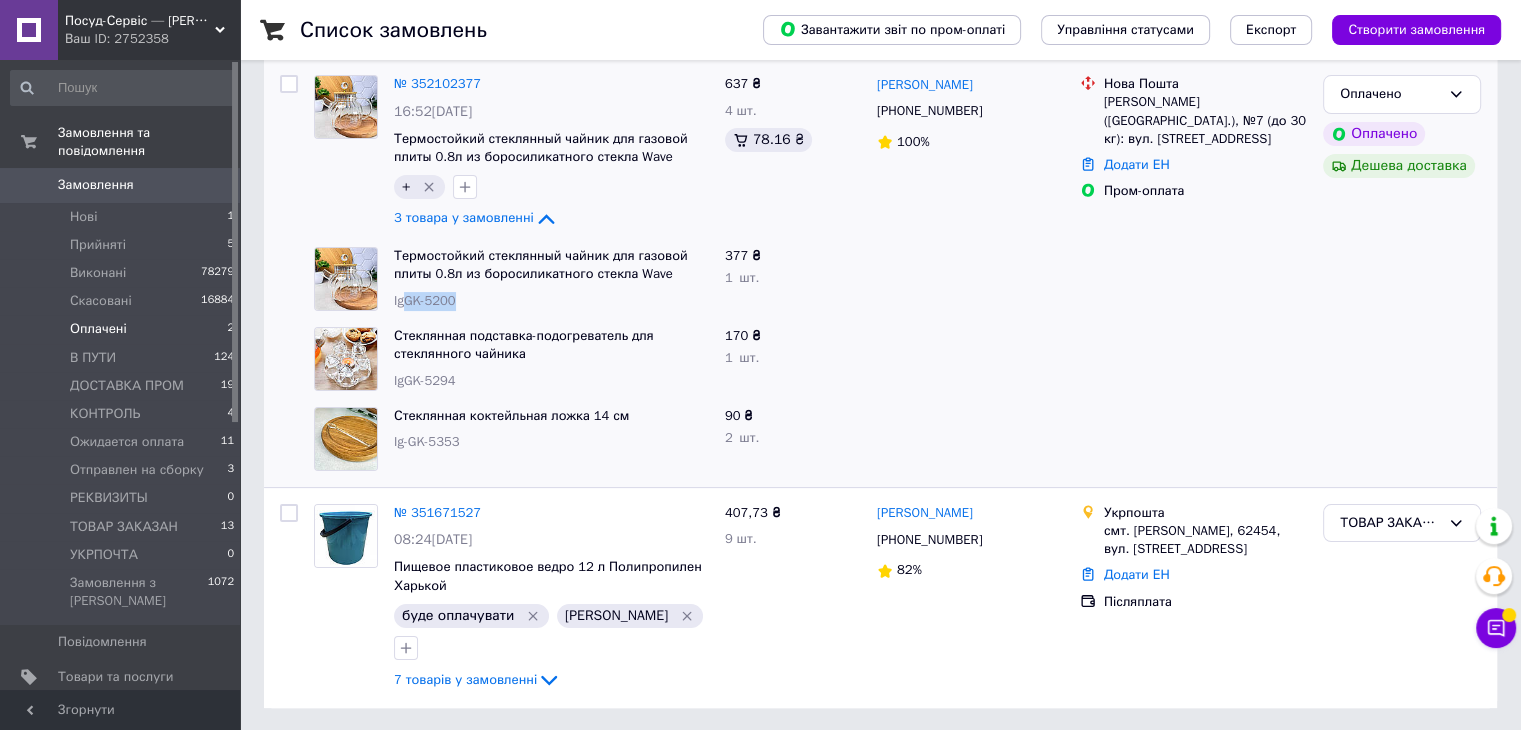 drag, startPoint x: 418, startPoint y: 300, endPoint x: 405, endPoint y: 301, distance: 13.038404 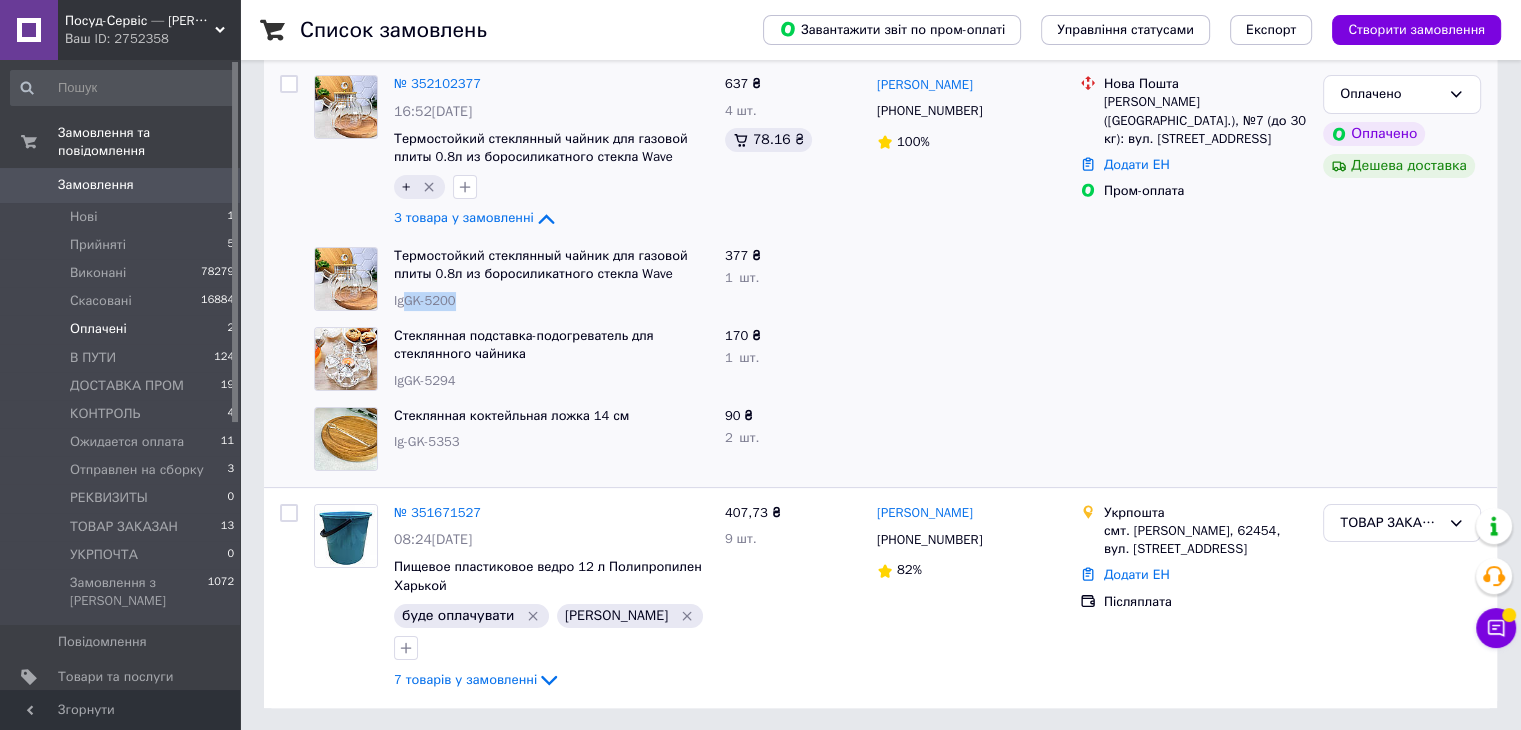 click on "IgGK-5200" at bounding box center (551, 301) 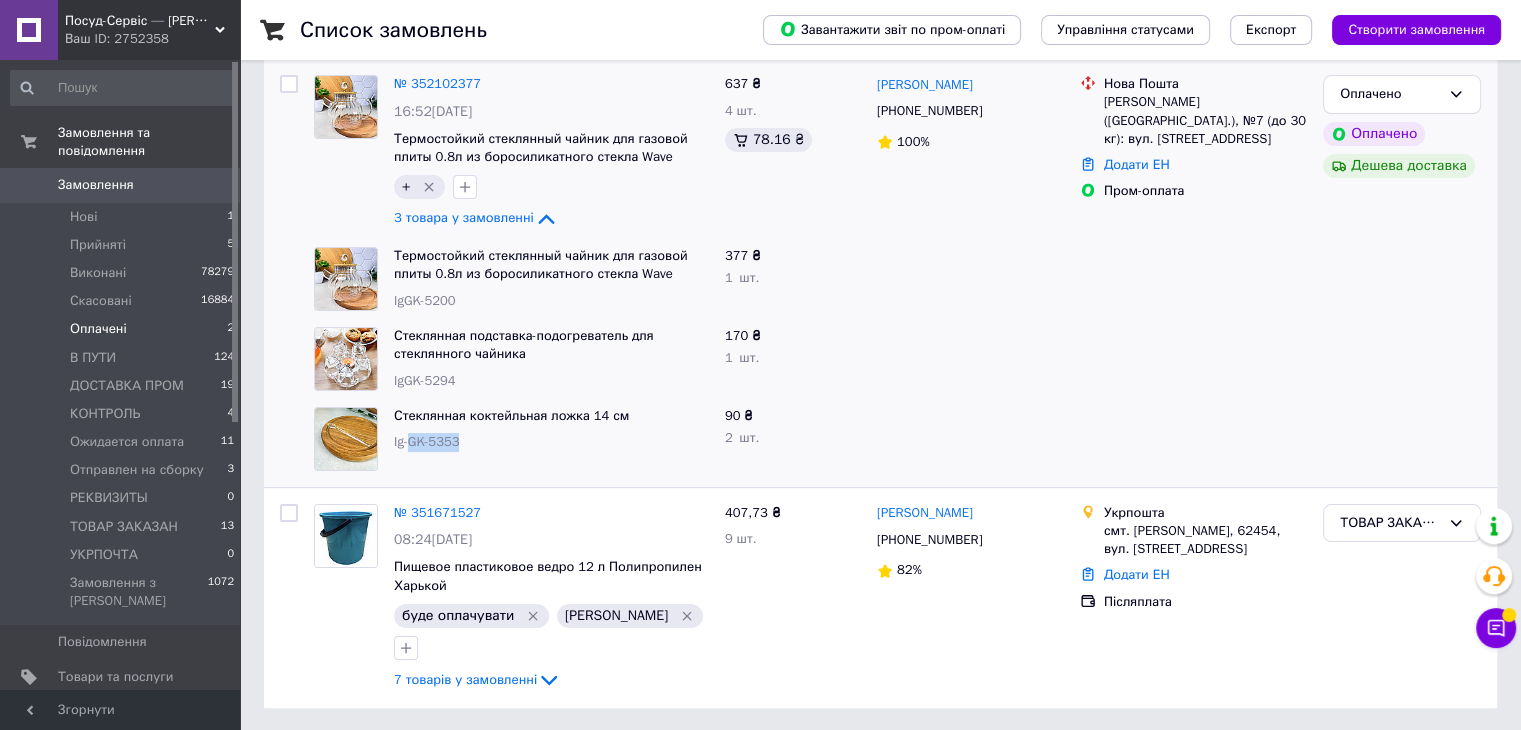 drag, startPoint x: 445, startPoint y: 435, endPoint x: 413, endPoint y: 442, distance: 32.75668 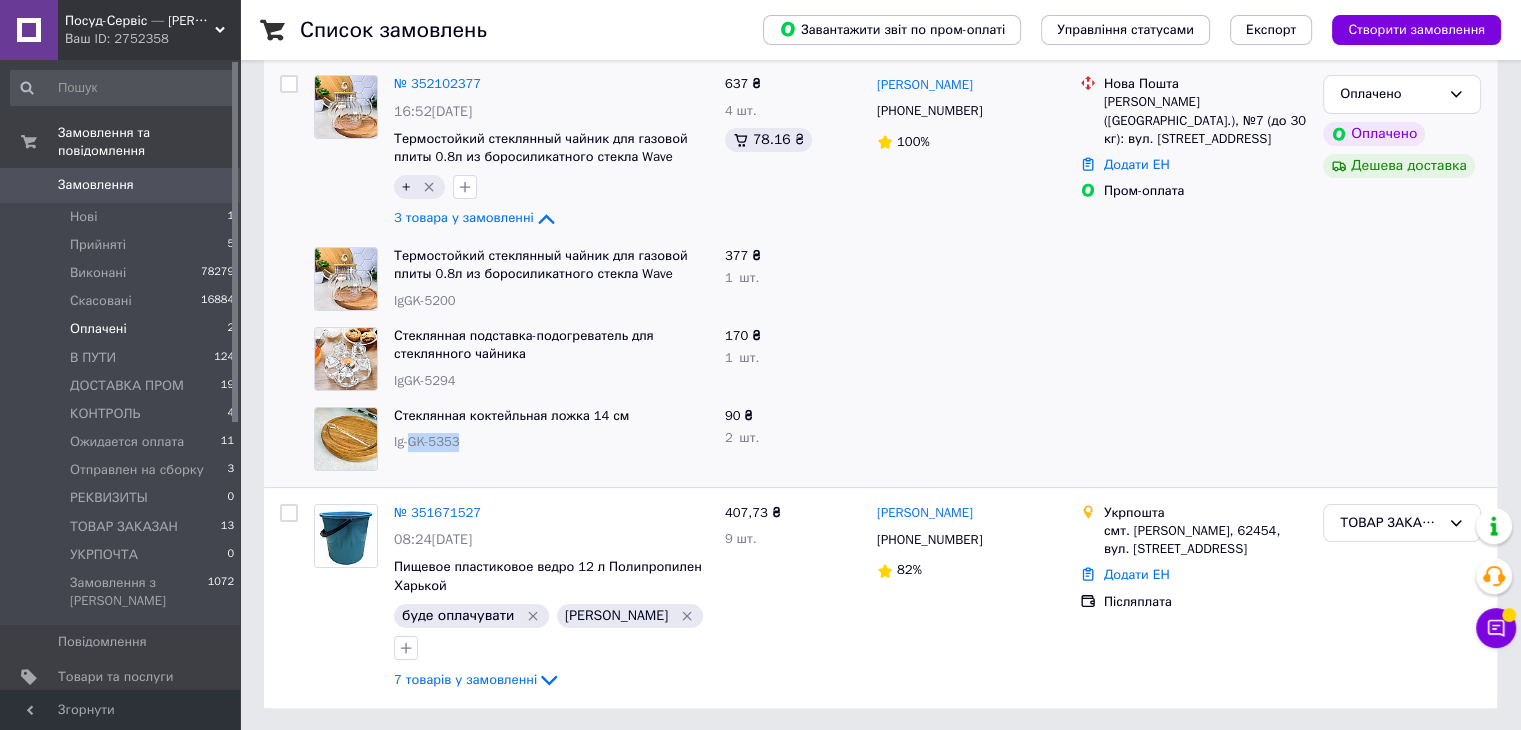 click on "Стеклянная коктейльная ложка 14 см Ig-GK-5353" at bounding box center (551, 439) 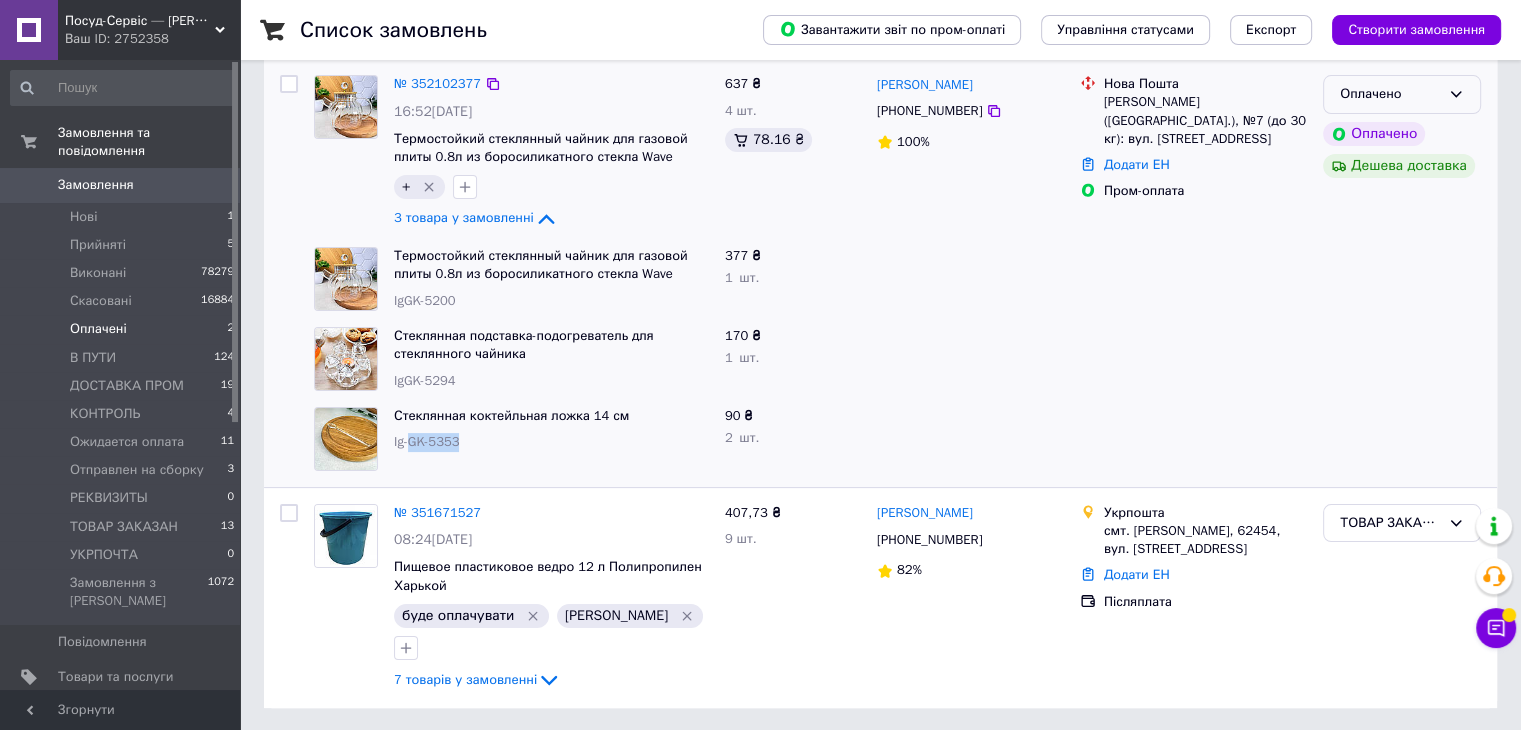 click on "Оплачено" at bounding box center (1390, 94) 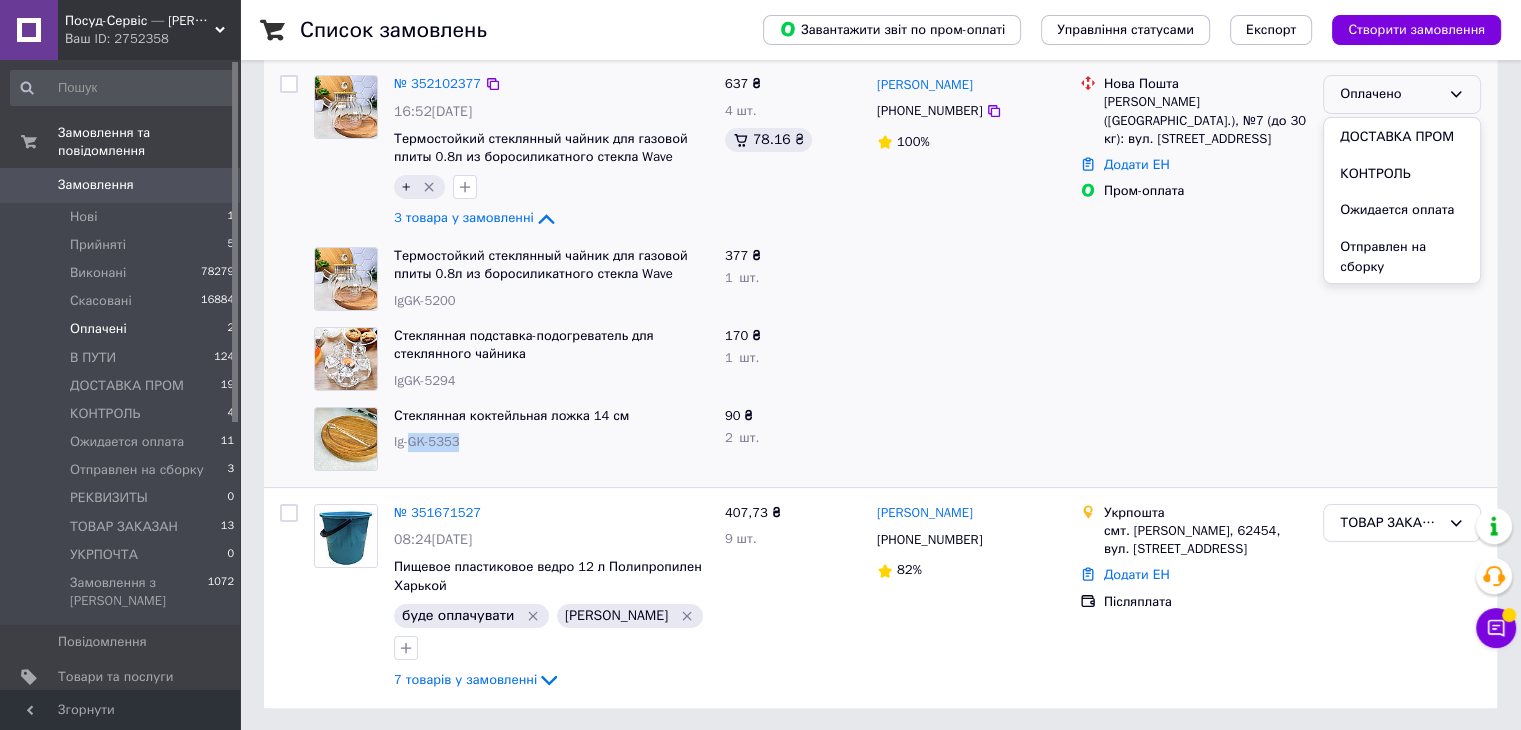 scroll, scrollTop: 257, scrollLeft: 0, axis: vertical 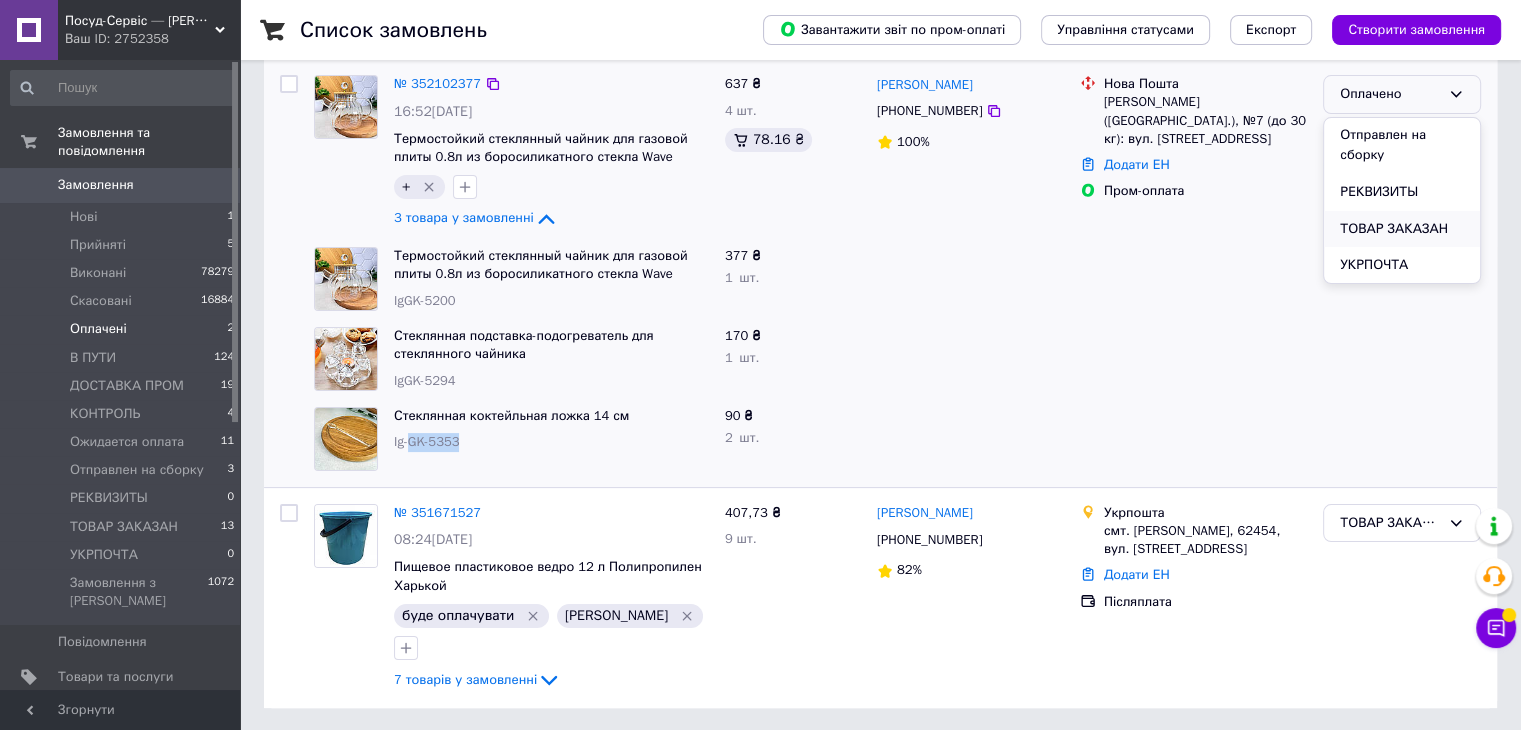click on "ТОВАР ЗАКАЗАН" at bounding box center [1402, 229] 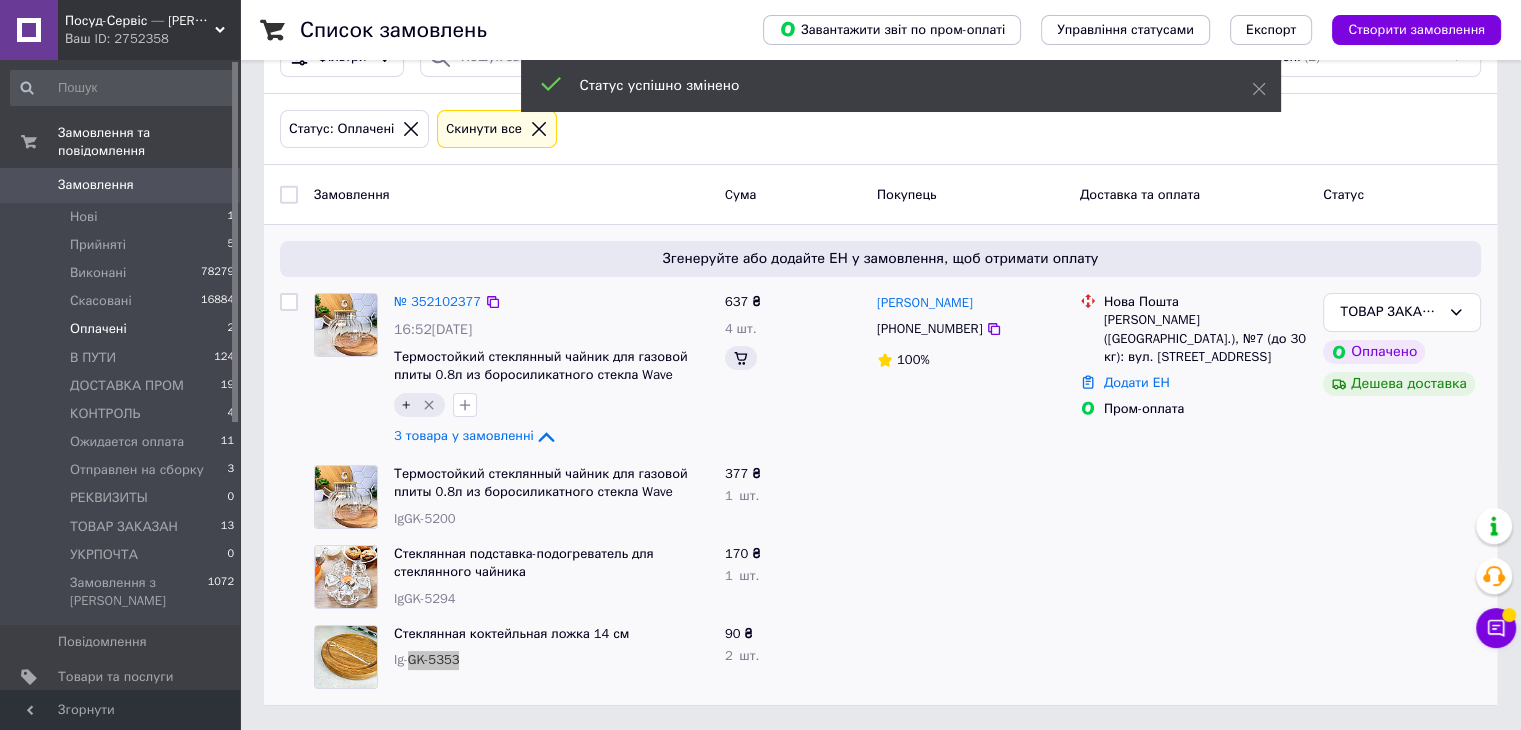 scroll, scrollTop: 60, scrollLeft: 0, axis: vertical 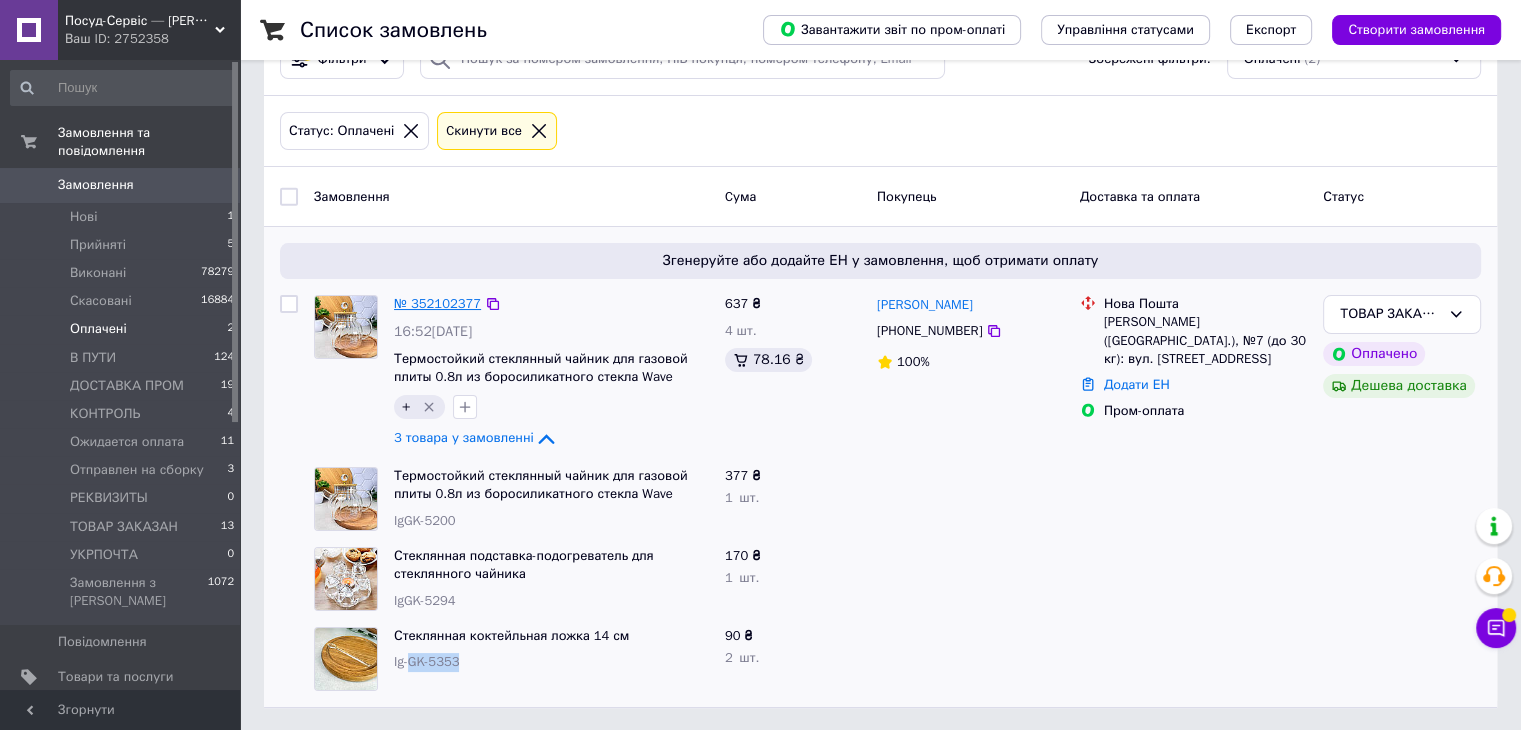 click on "№ 352102377" at bounding box center [437, 303] 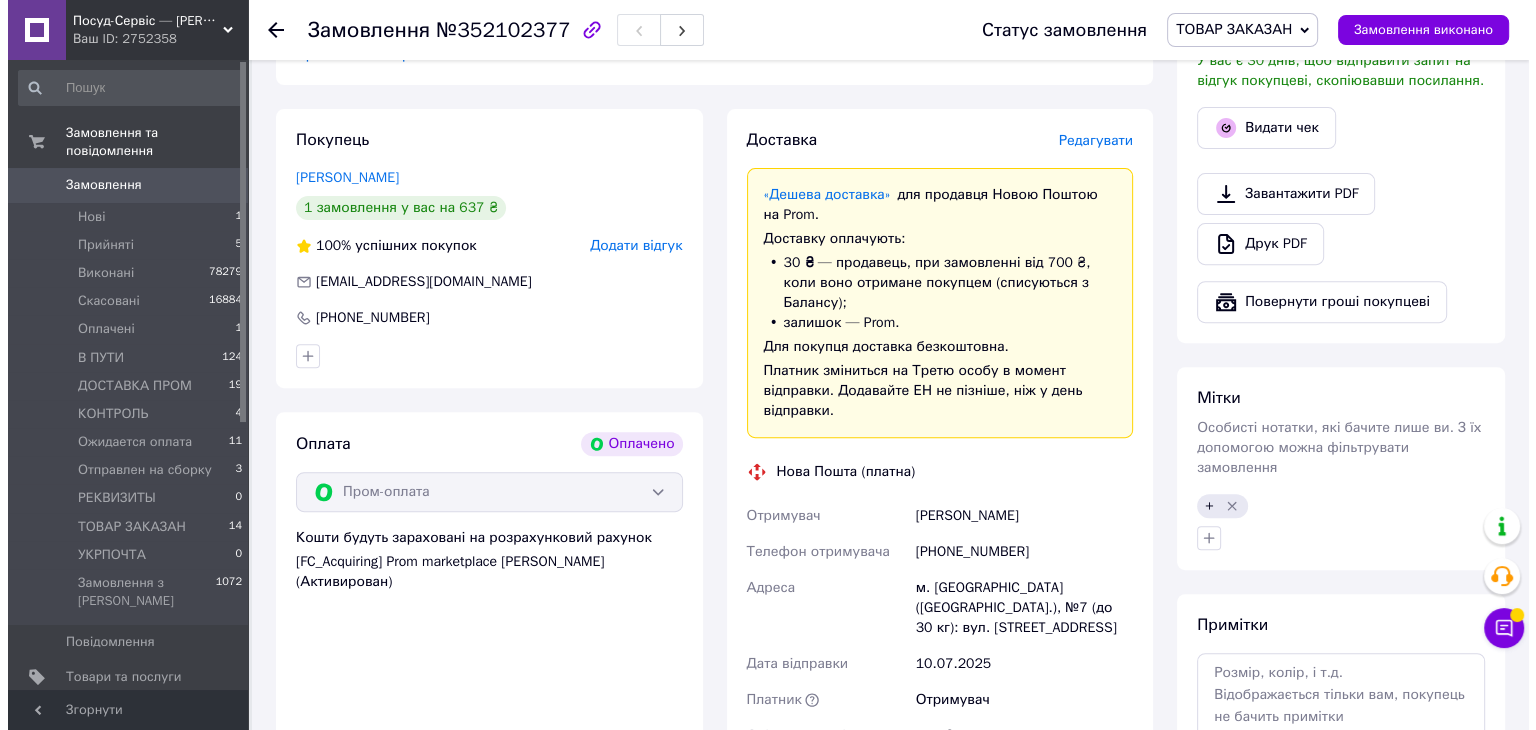 scroll, scrollTop: 660, scrollLeft: 0, axis: vertical 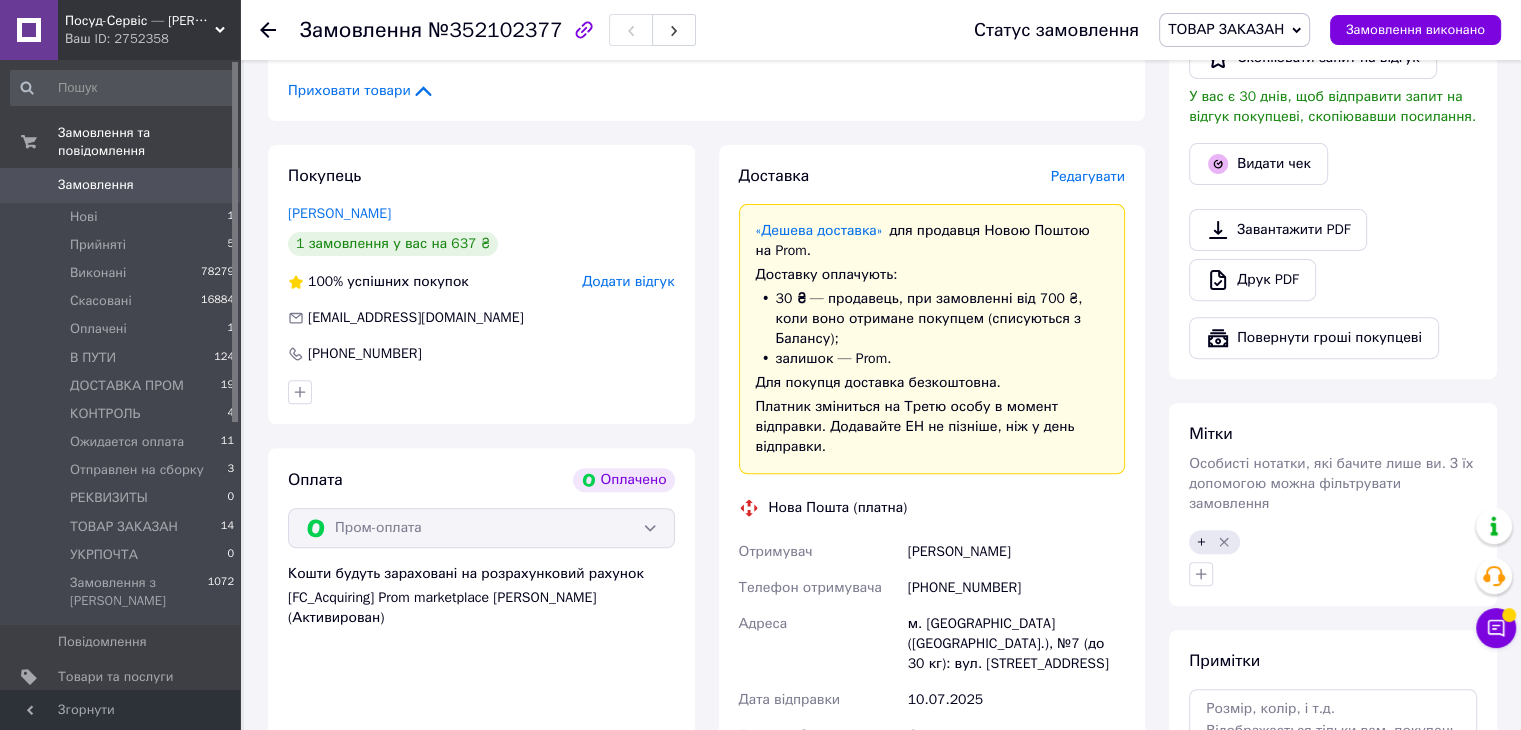 click on "Редагувати" at bounding box center [1088, 176] 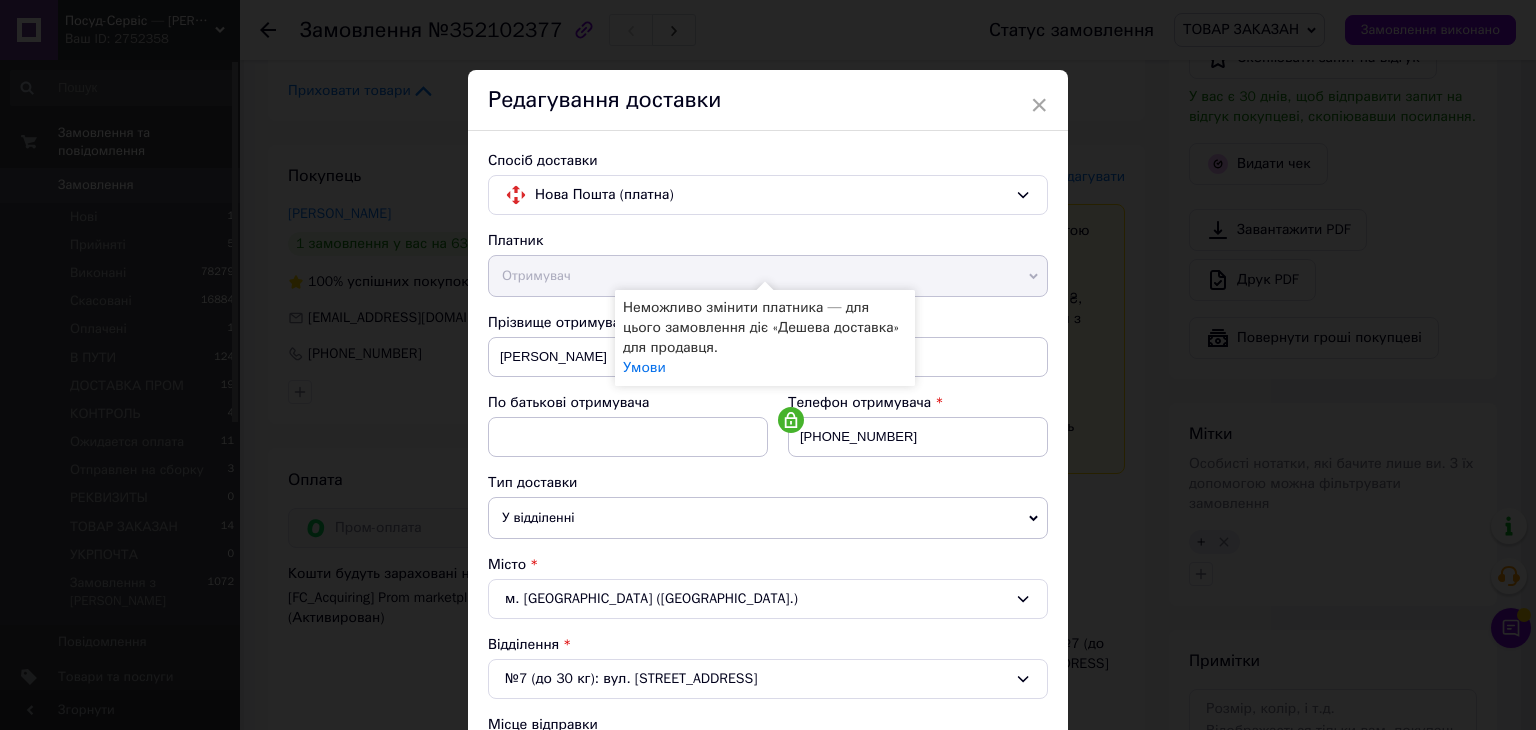 scroll, scrollTop: 400, scrollLeft: 0, axis: vertical 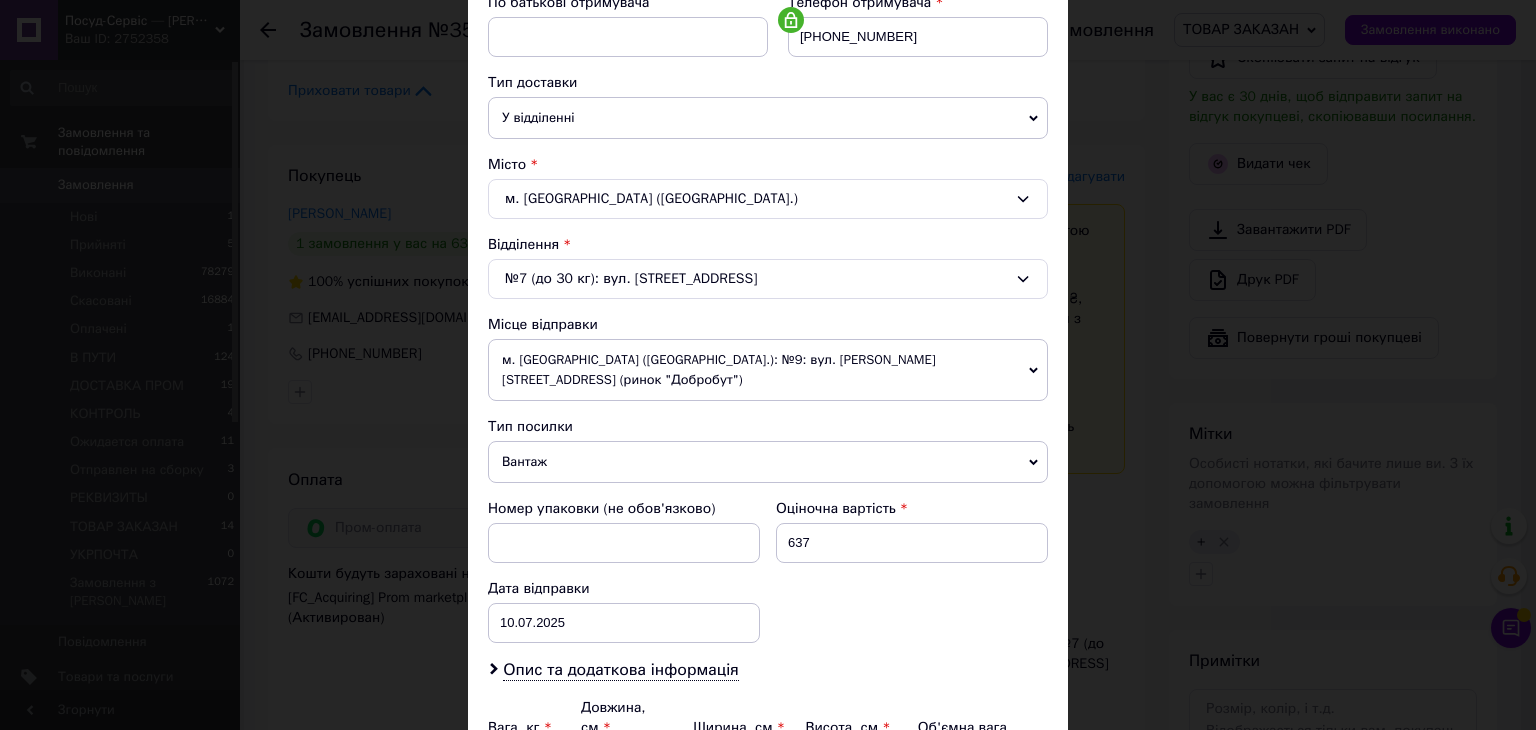 click on "м. Львів (Львівська обл.)" at bounding box center [768, 199] 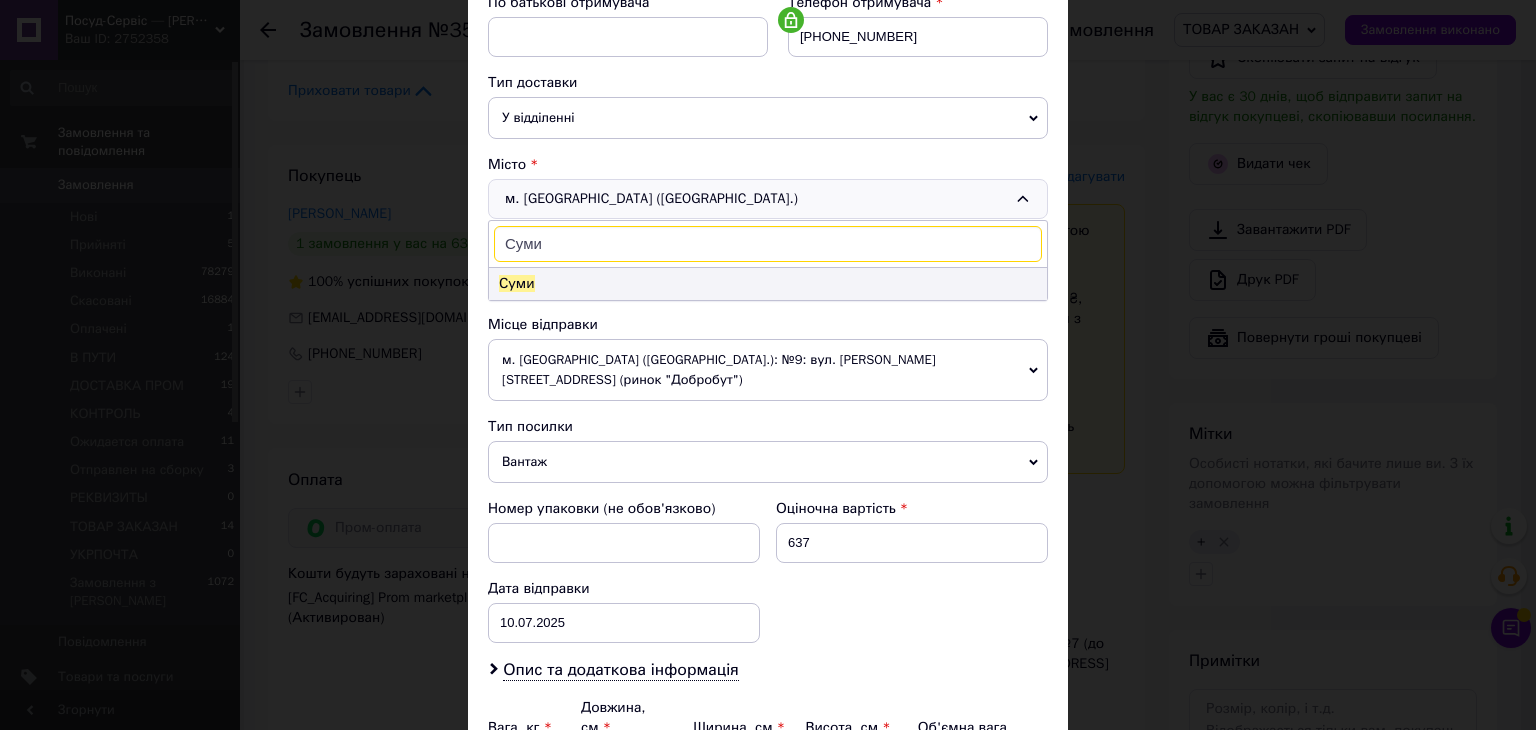 type on "Суми" 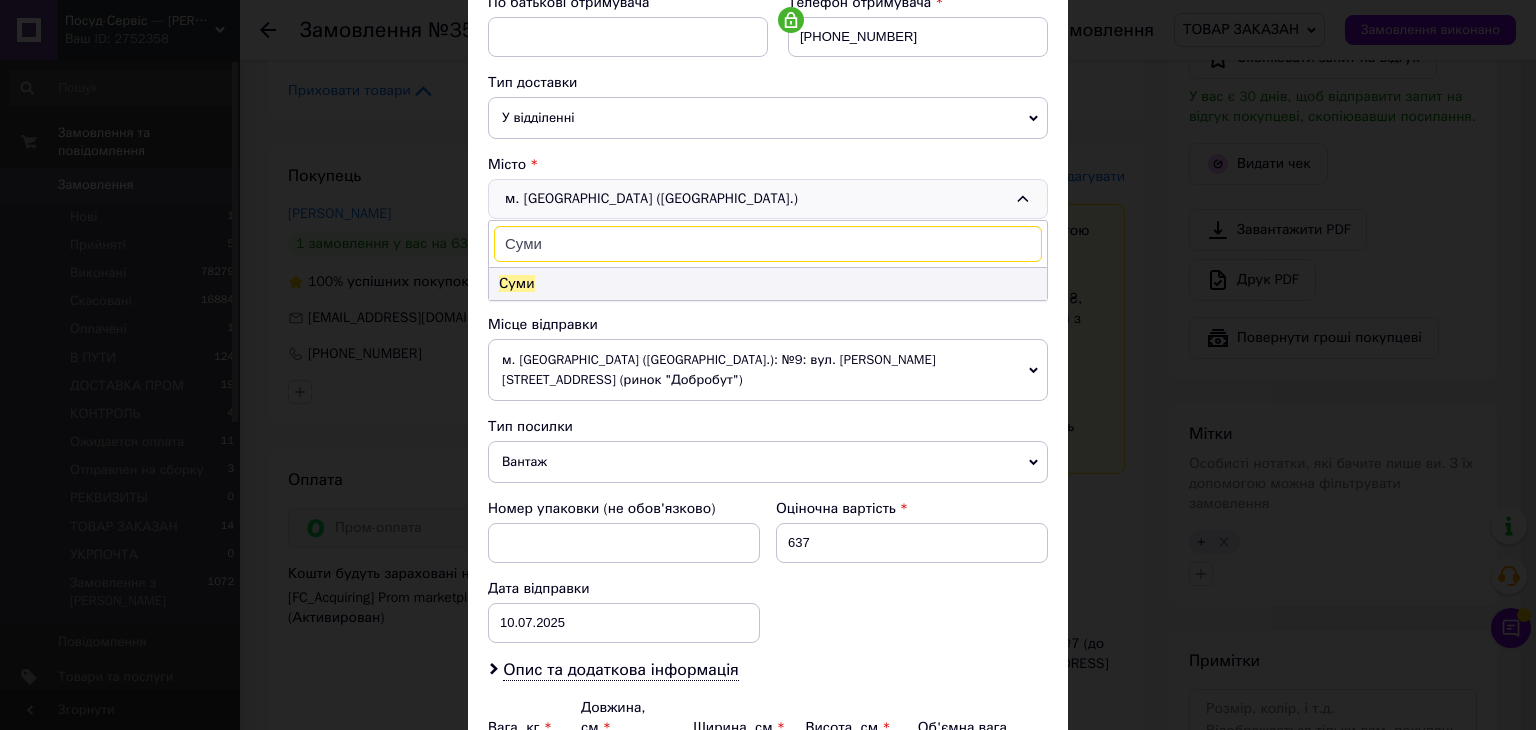 click on "Суми" at bounding box center [768, 284] 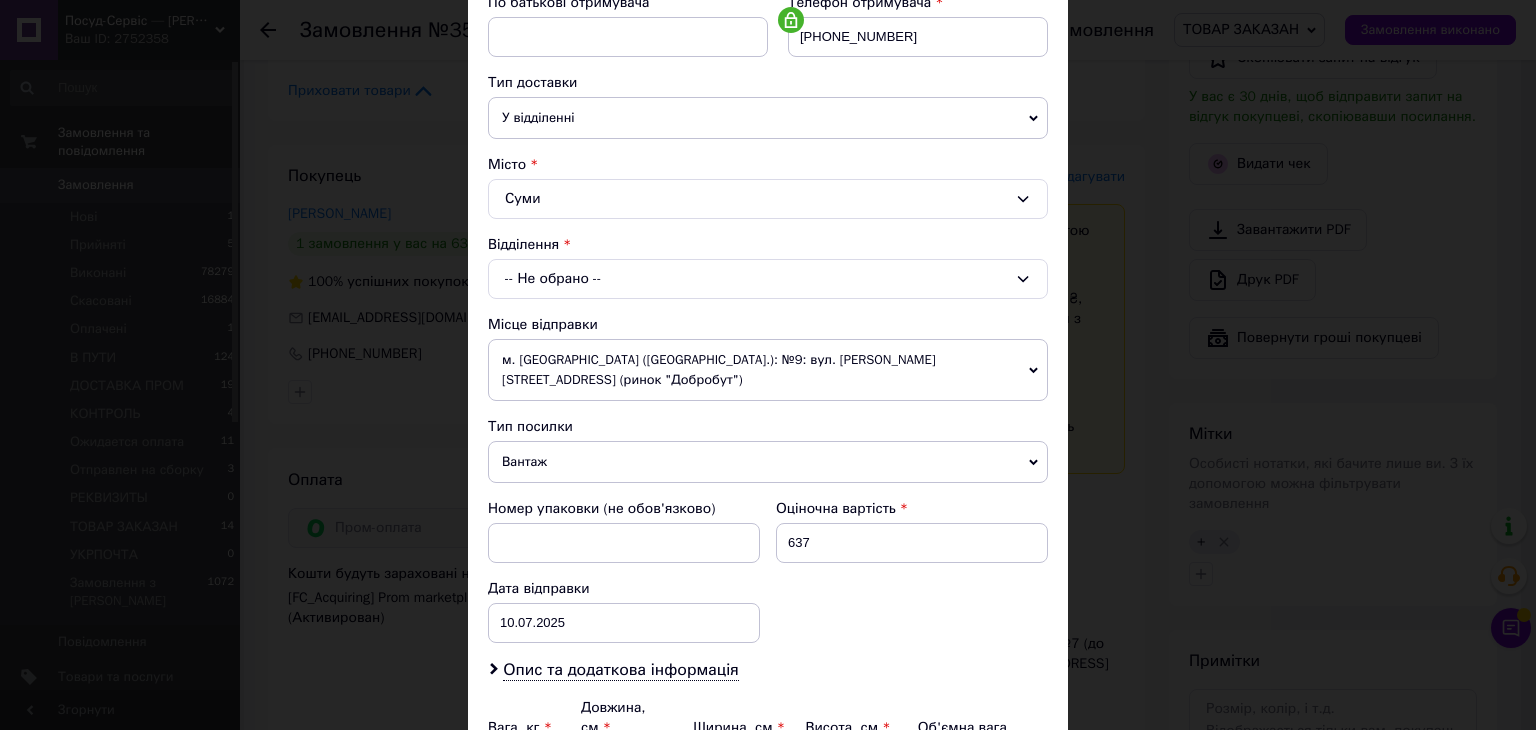 click on "-- Не обрано --" at bounding box center [768, 279] 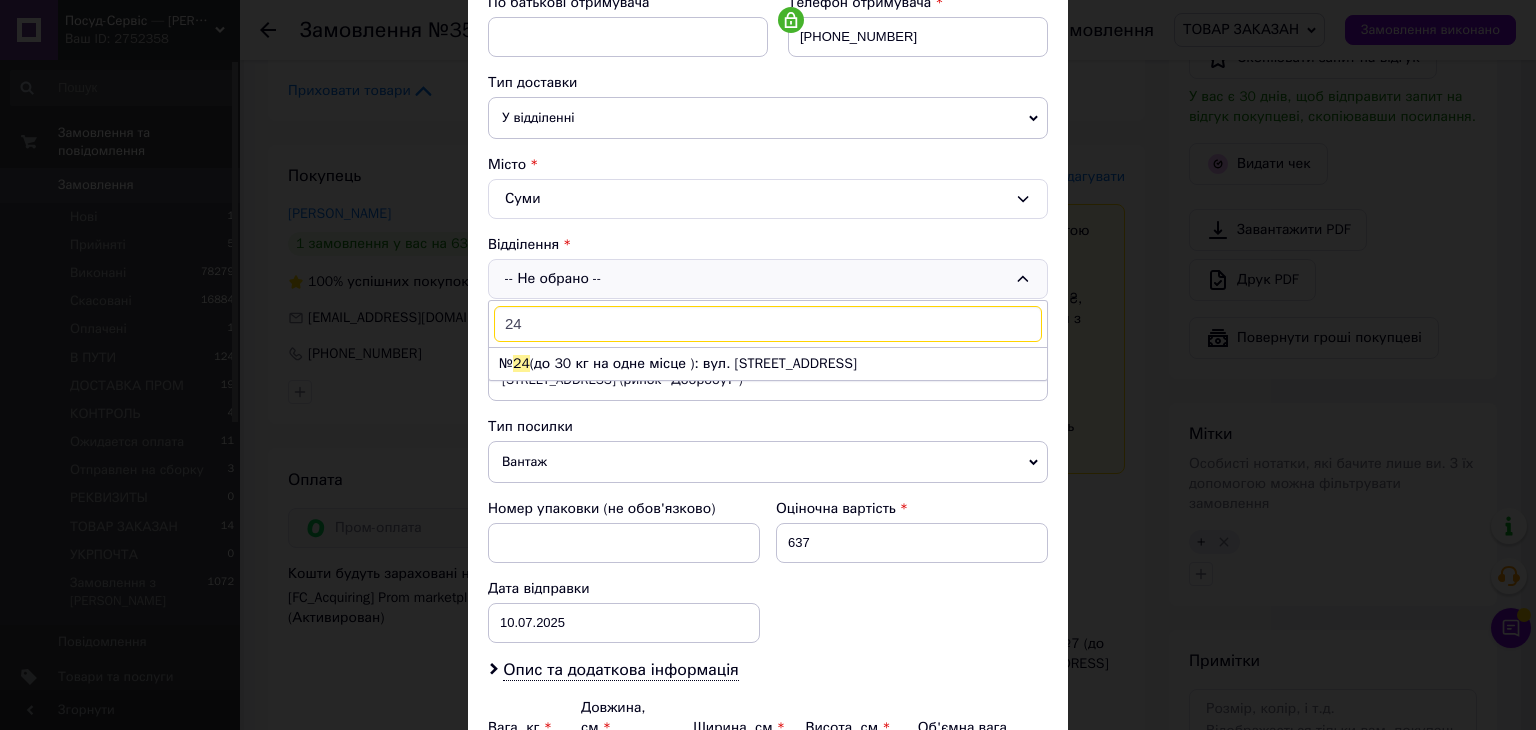 type on "24" 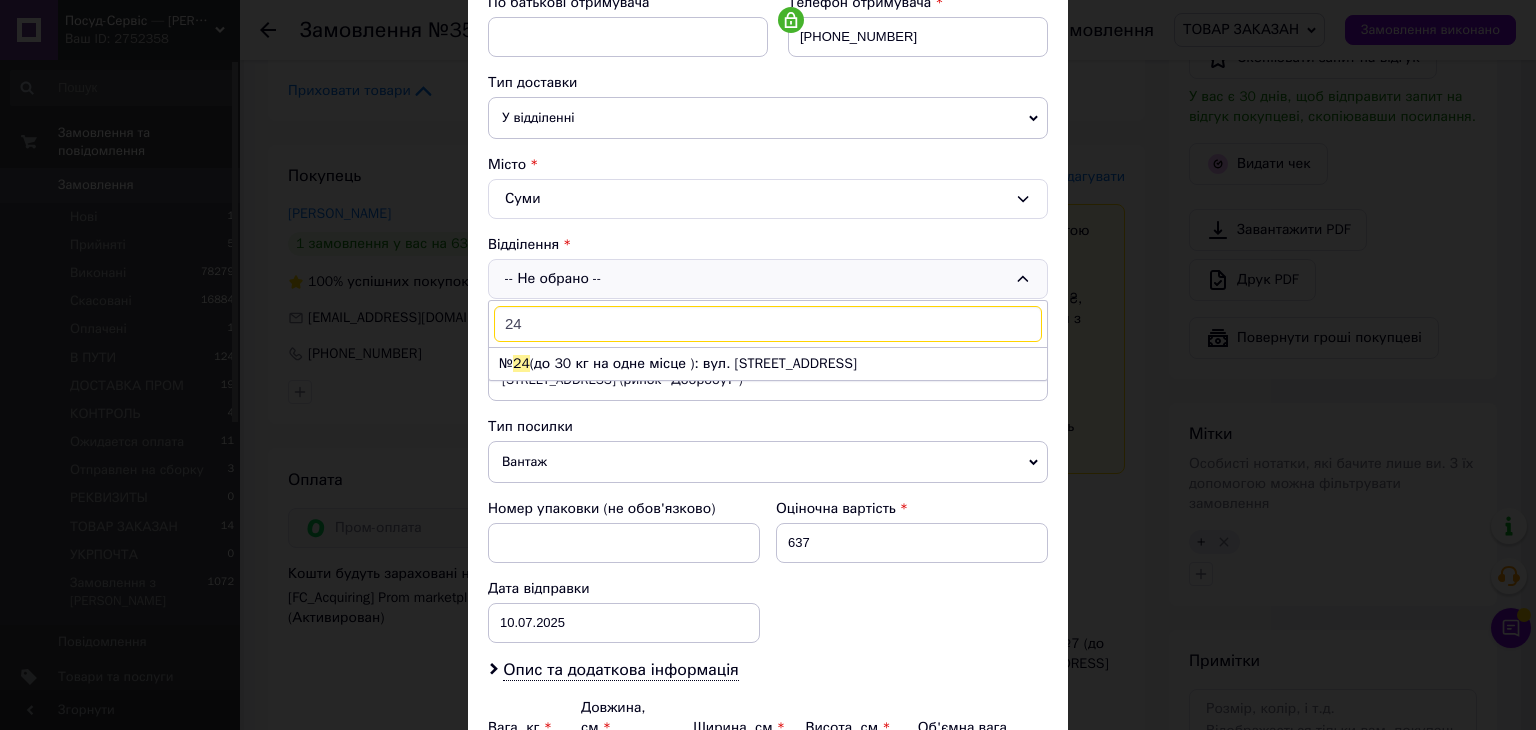 click on "24 № 24  (до 30 кг на одне місце ): вул. Троїцька, 9" at bounding box center (768, 340) 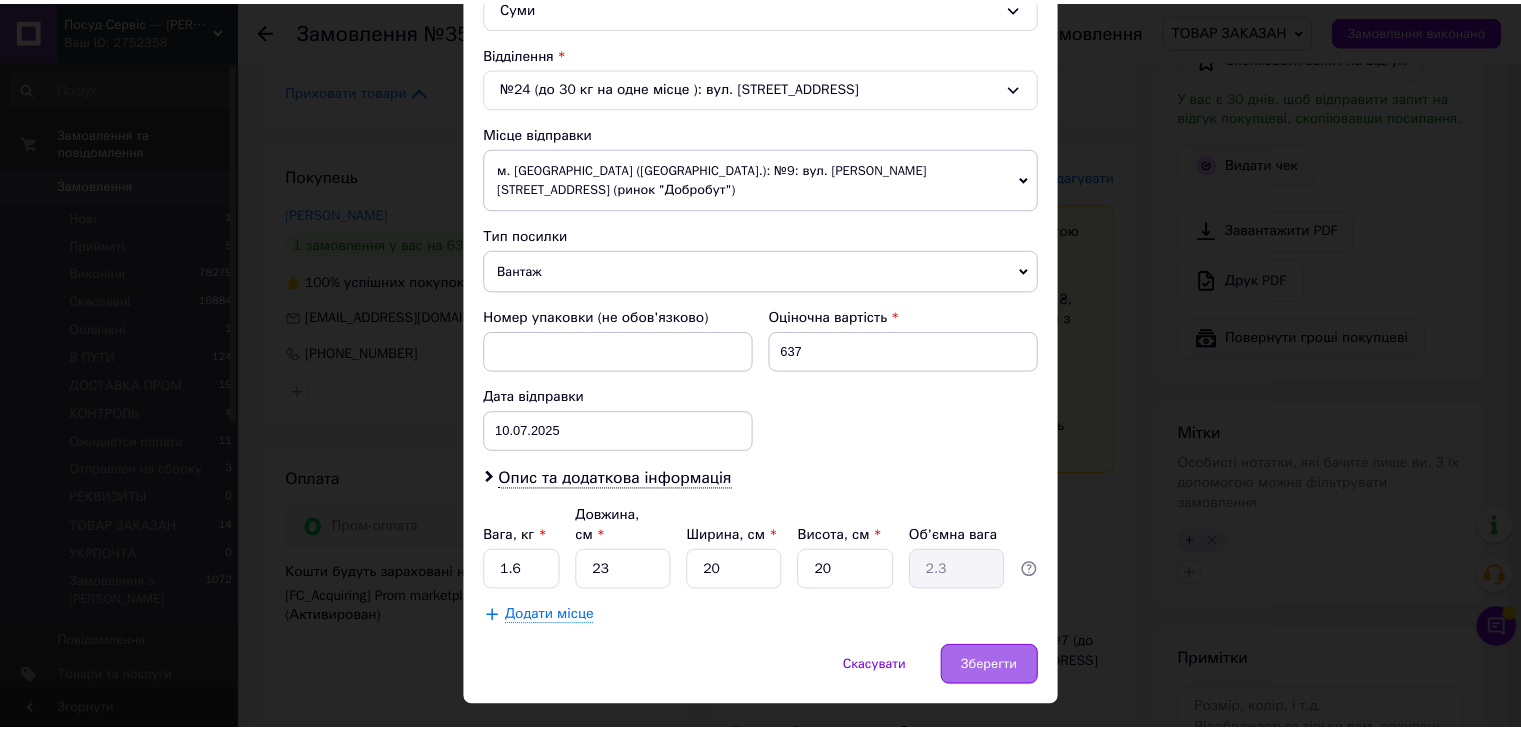 scroll, scrollTop: 592, scrollLeft: 0, axis: vertical 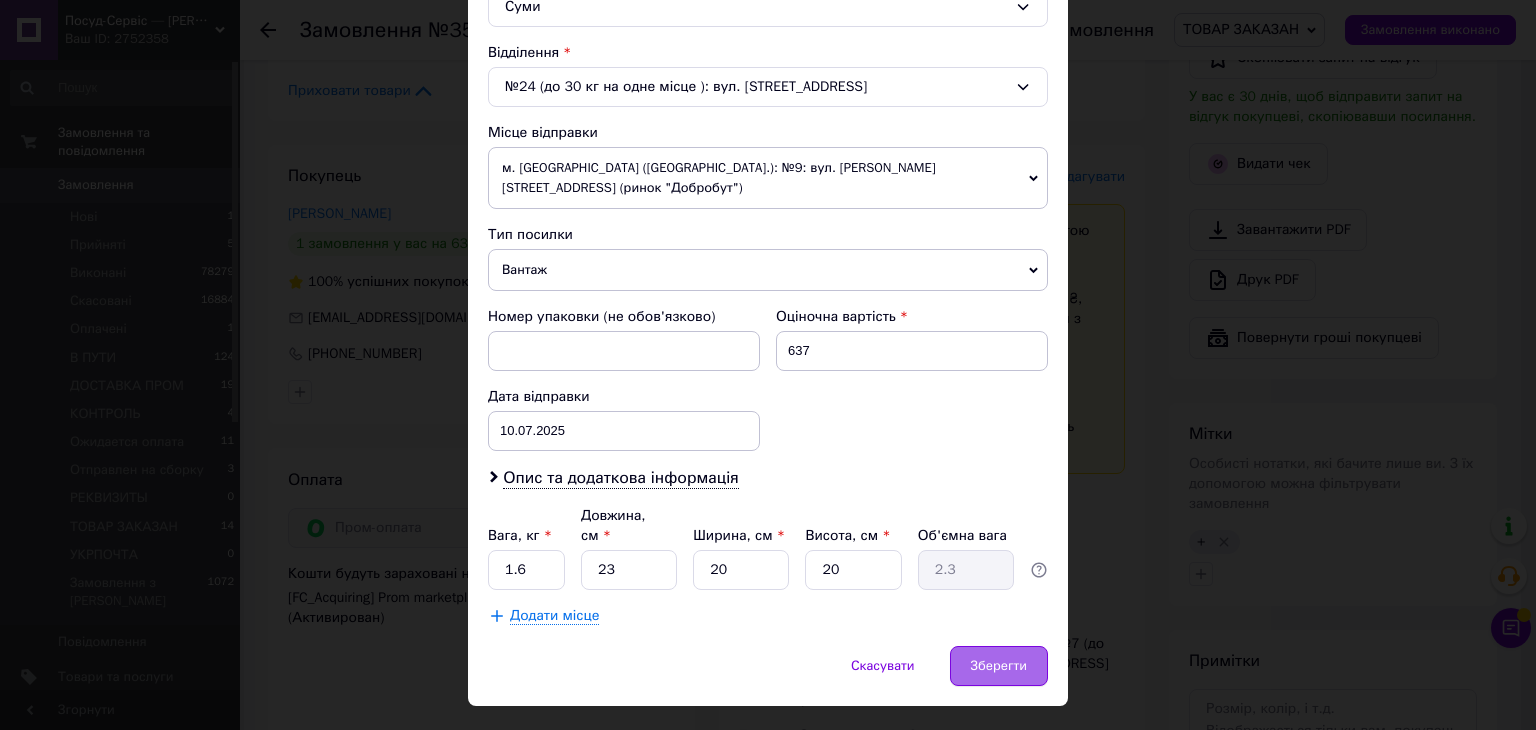 drag, startPoint x: 1008, startPoint y: 621, endPoint x: 926, endPoint y: 533, distance: 120.283 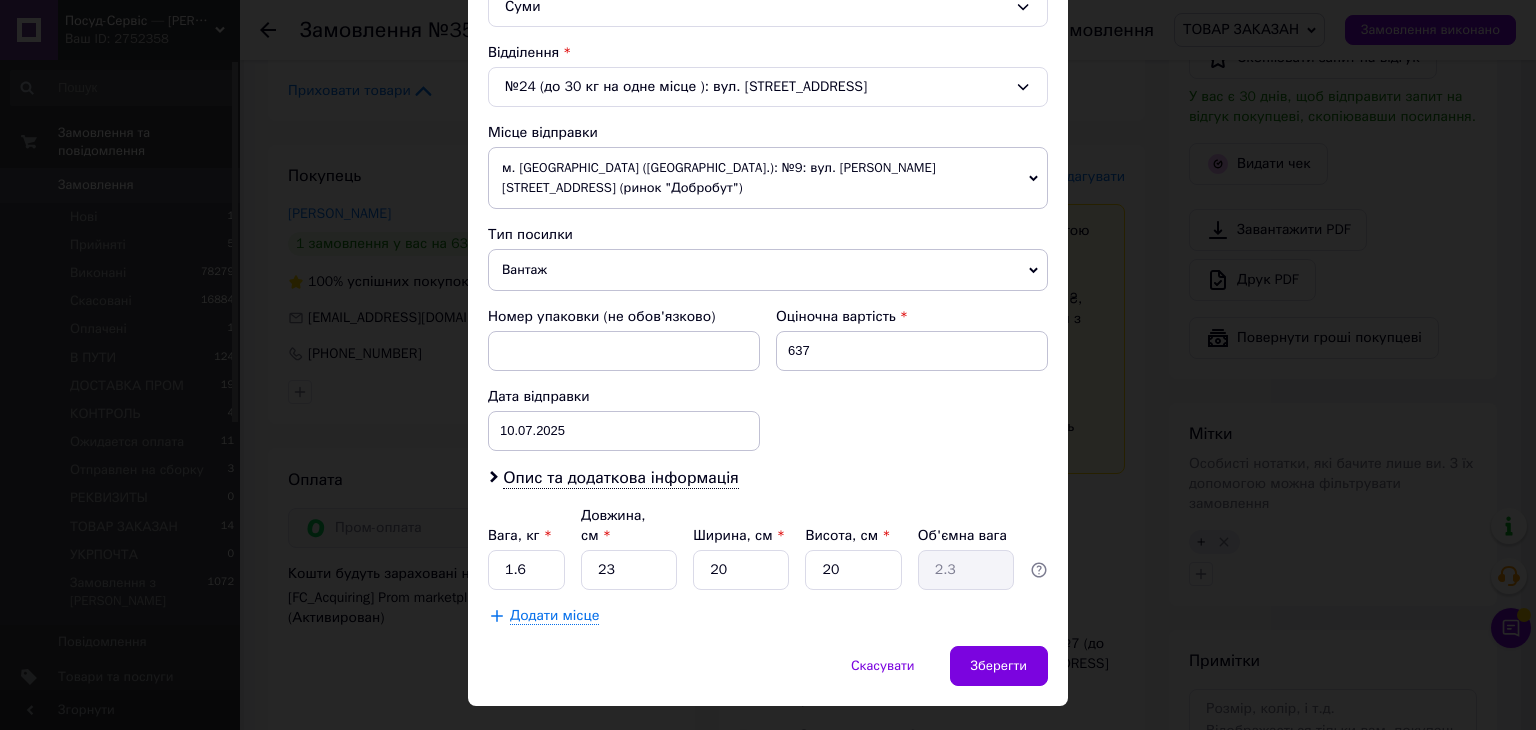 click on "Зберегти" at bounding box center [999, 666] 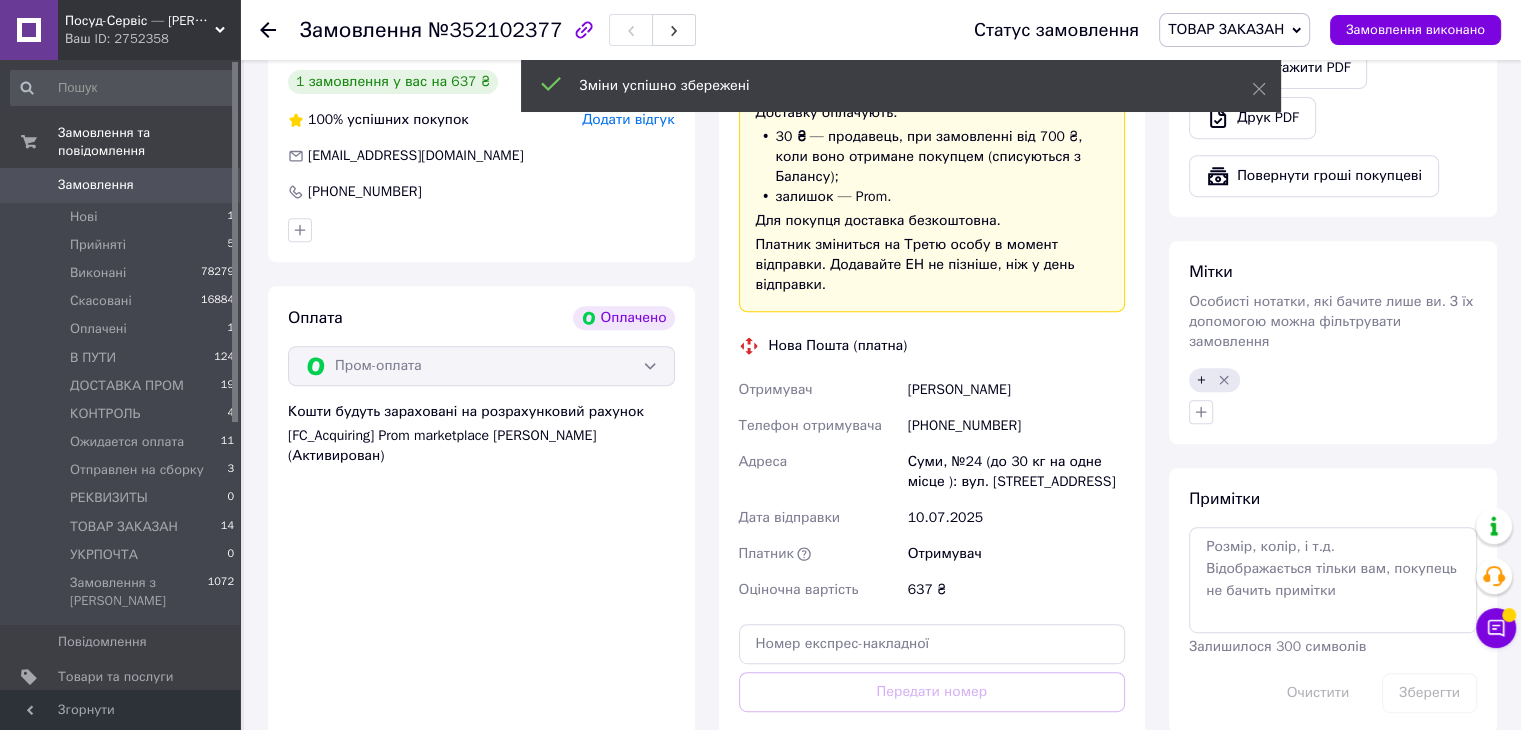 scroll, scrollTop: 1100, scrollLeft: 0, axis: vertical 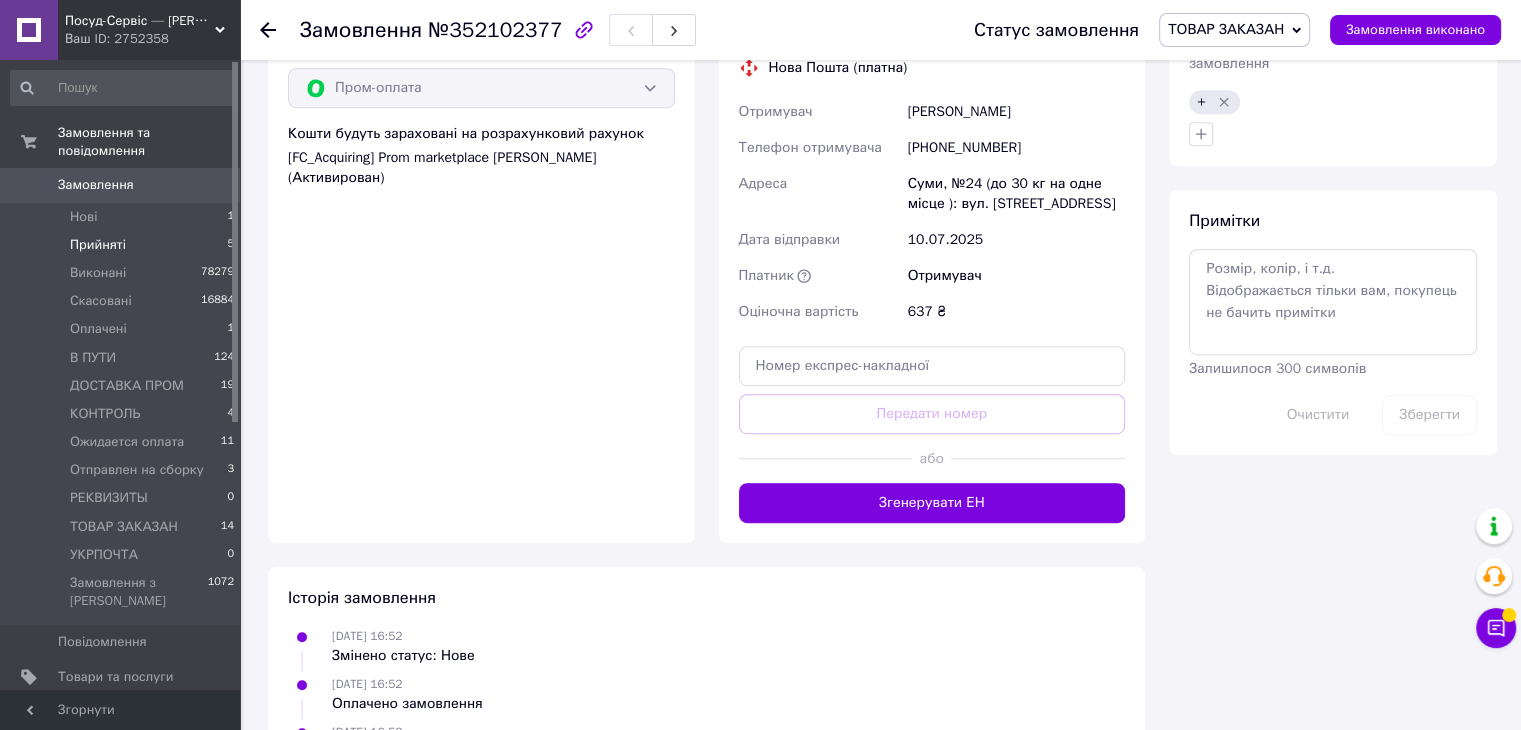 click on "Прийняті 5" at bounding box center [123, 245] 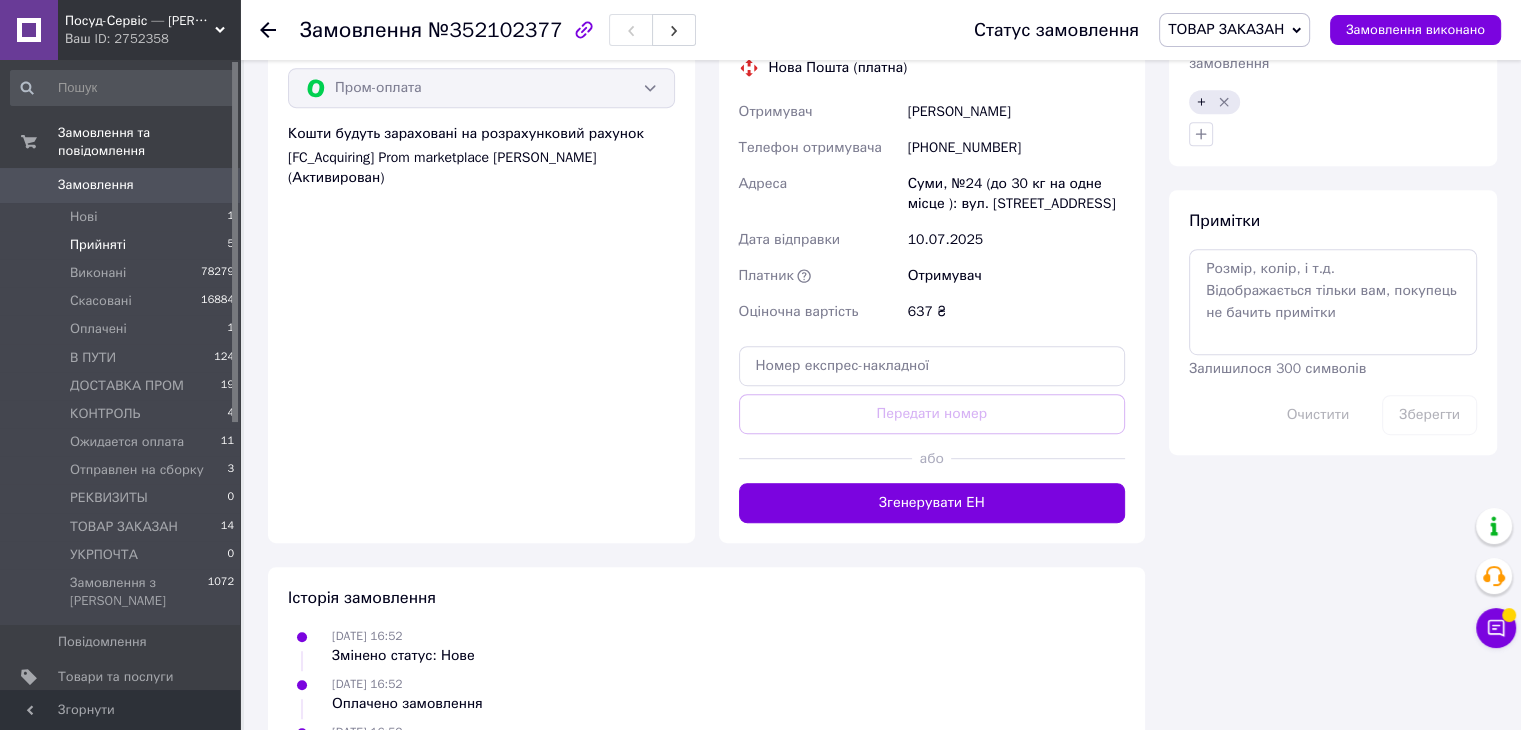 scroll, scrollTop: 0, scrollLeft: 0, axis: both 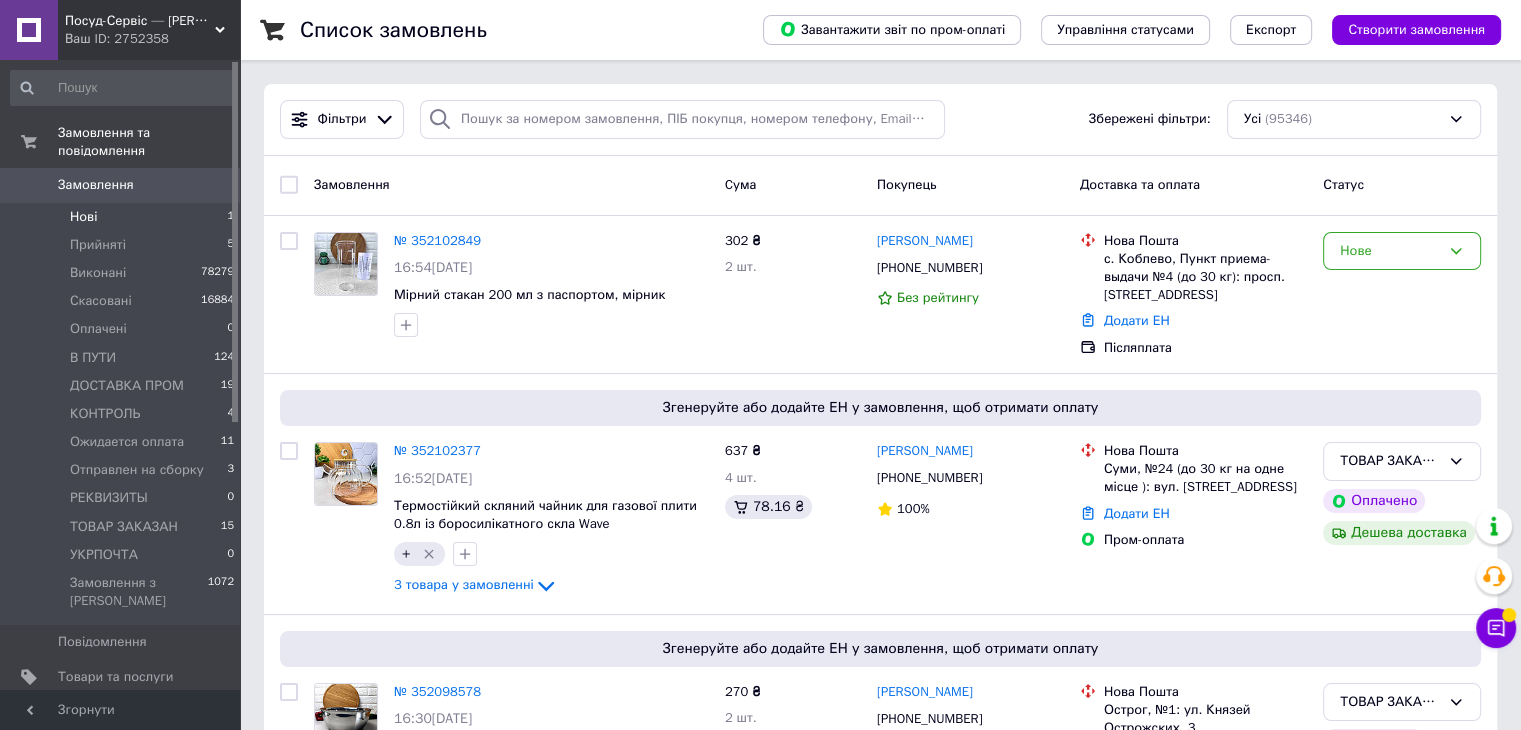 click on "Нові 1" at bounding box center [123, 217] 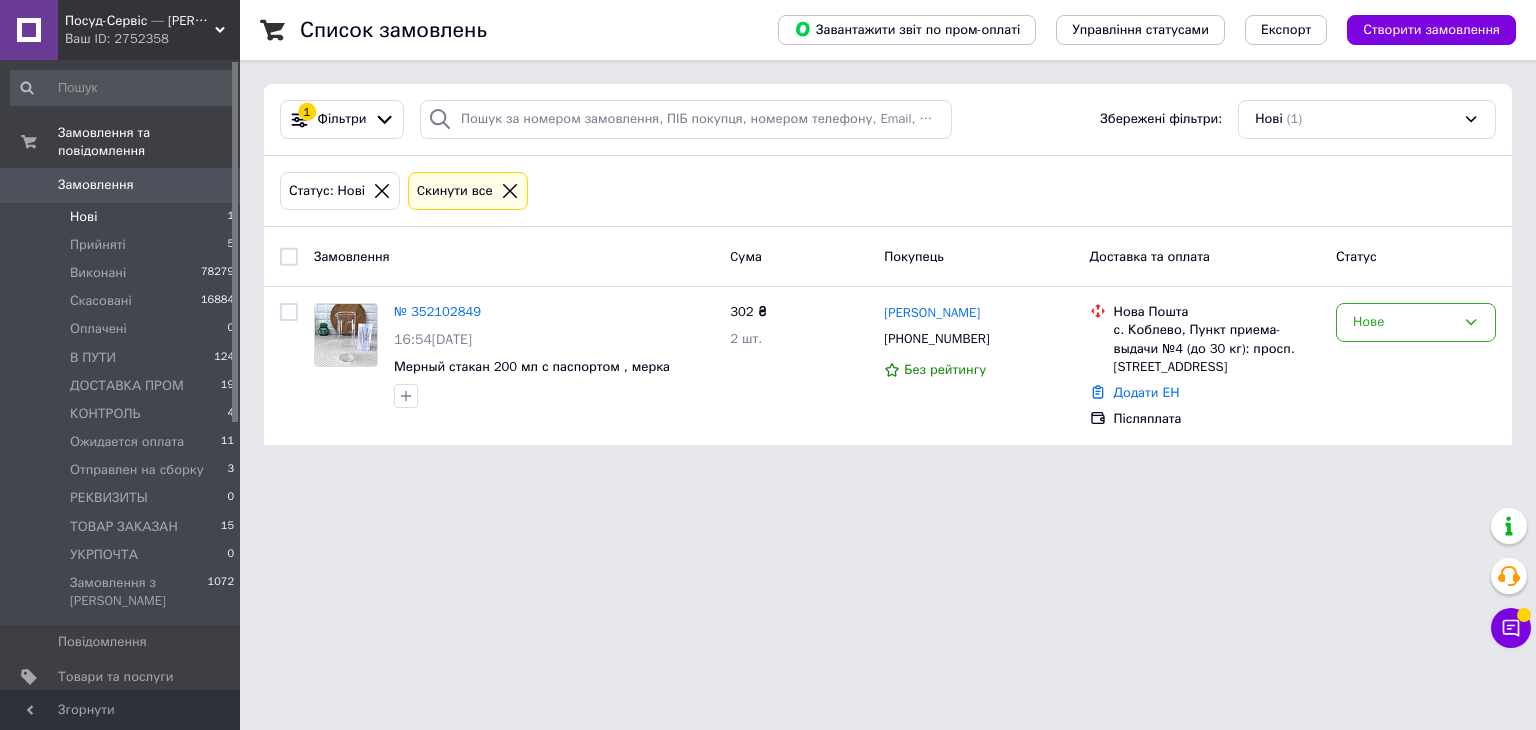click on "№ 352102849" at bounding box center (437, 311) 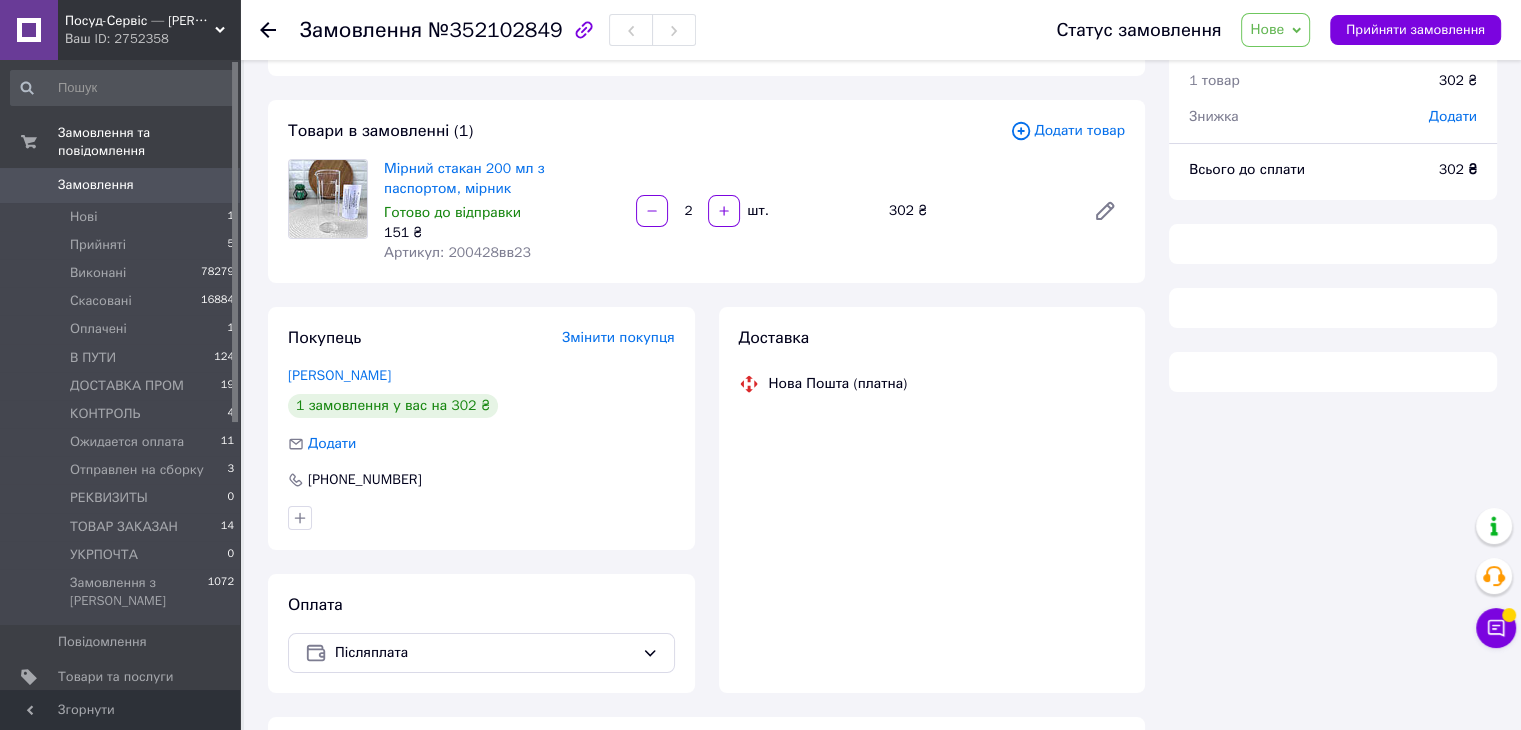 scroll, scrollTop: 124, scrollLeft: 0, axis: vertical 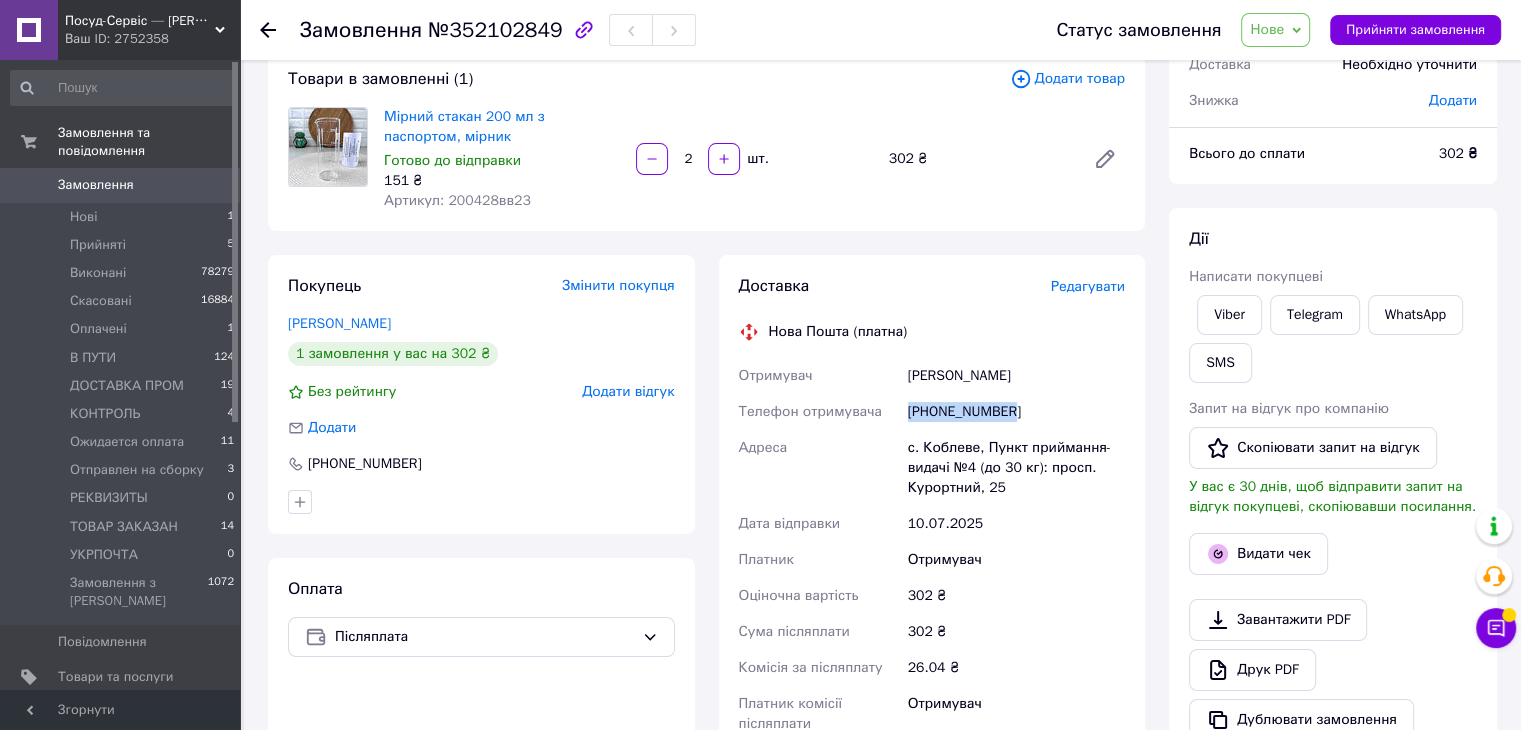 drag, startPoint x: 1024, startPoint y: 418, endPoint x: 901, endPoint y: 414, distance: 123.065025 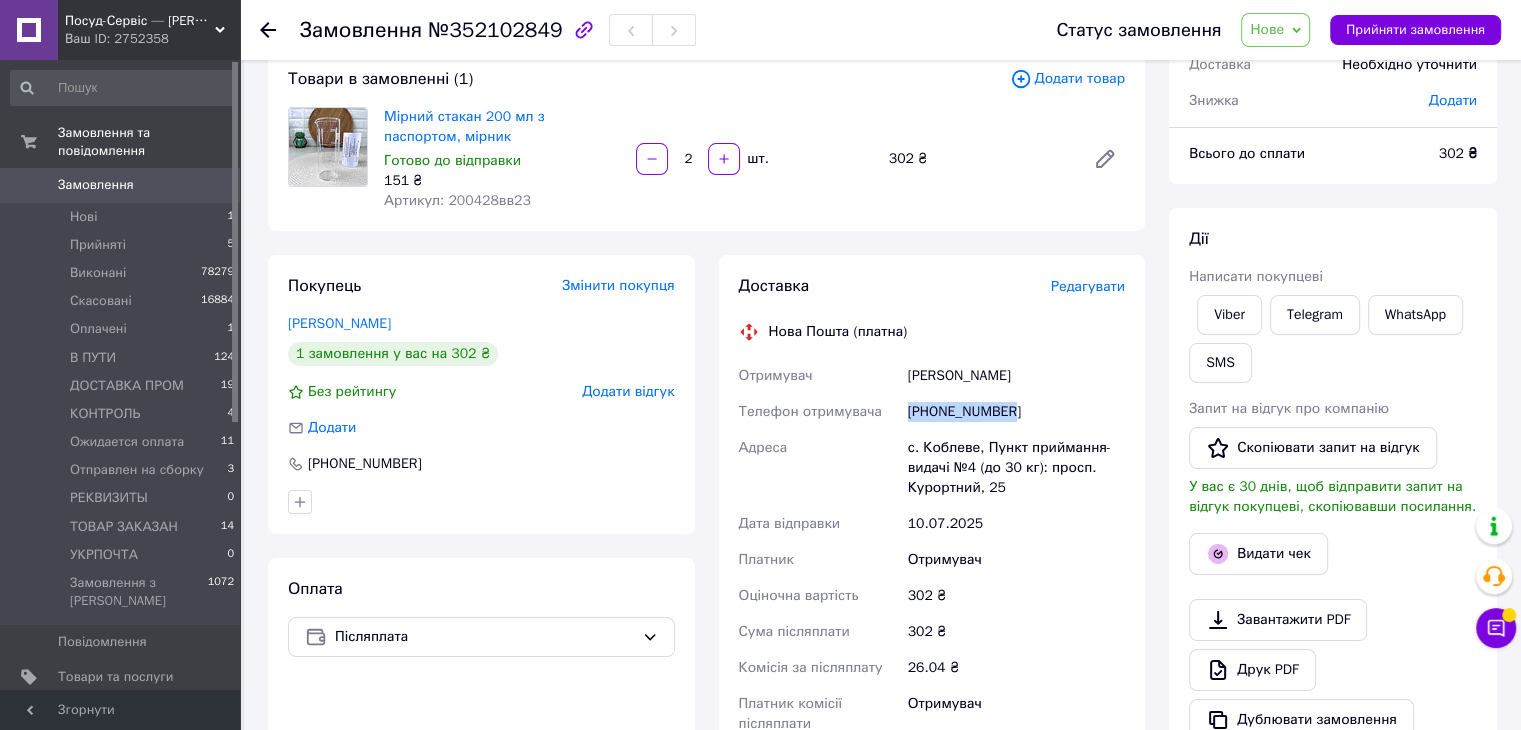 click on "Отримувач Тихомирова Таїсія Телефон отримувача +380983935637 Адреса с. Коблеве, Пункт приймання-видачі №4 (до 30 кг): просп. Курортний, 25 Дата відправки 10.07.2025 Платник Отримувач Оціночна вартість 302 ₴ Сума післяплати 302 ₴ Комісія за післяплату 26.04 ₴ Платник комісії післяплати Отримувач" at bounding box center (932, 550) 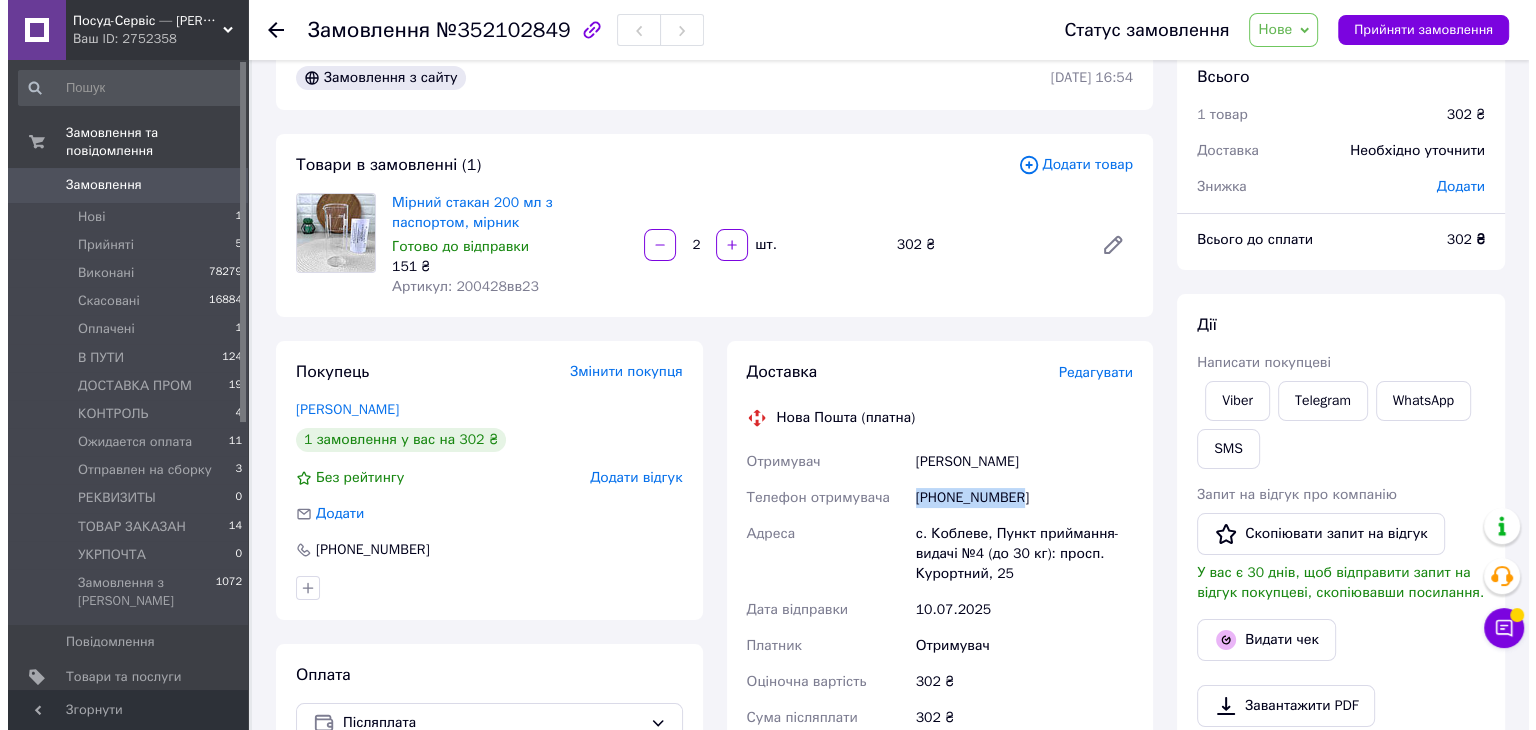scroll, scrollTop: 0, scrollLeft: 0, axis: both 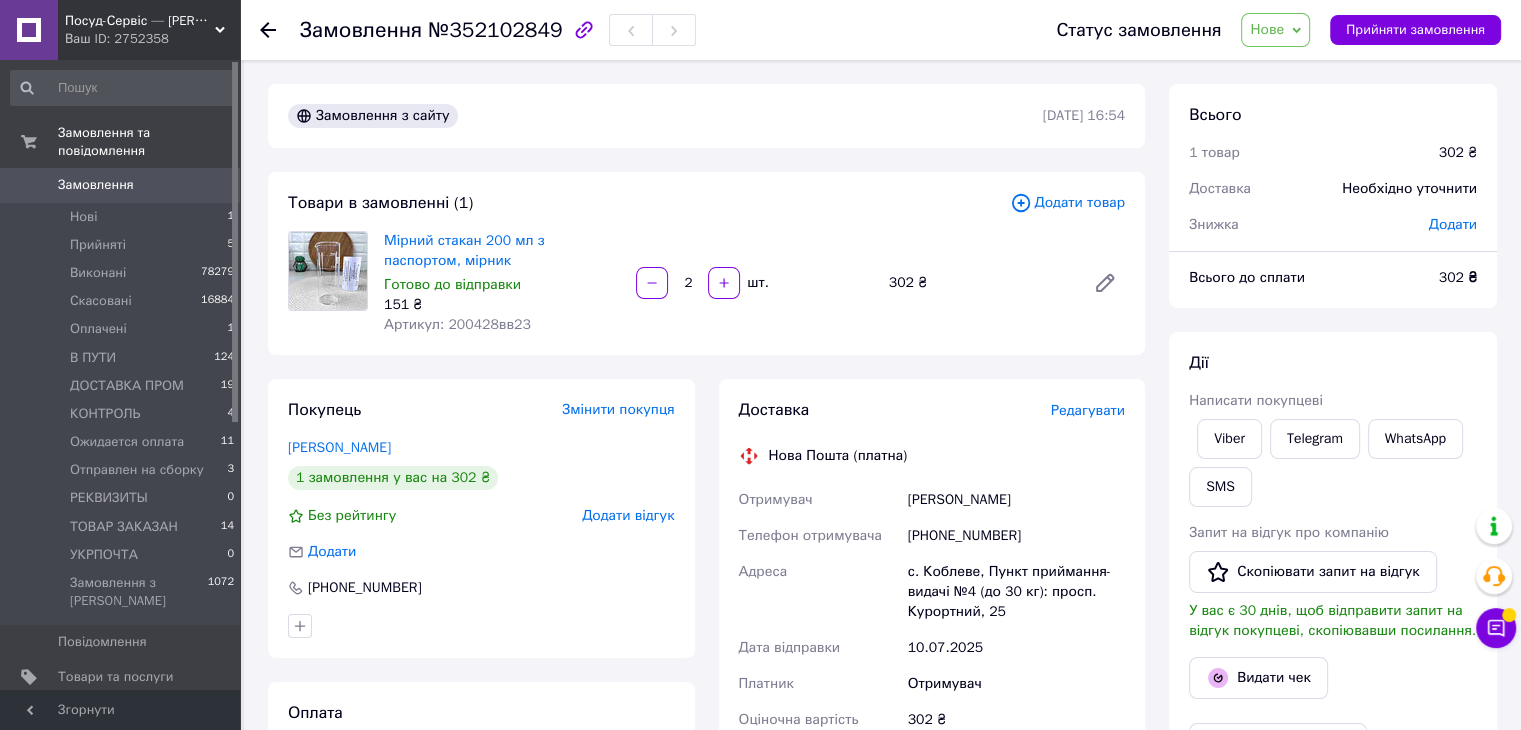 click on "Артикул: 200428вв23" at bounding box center [457, 324] 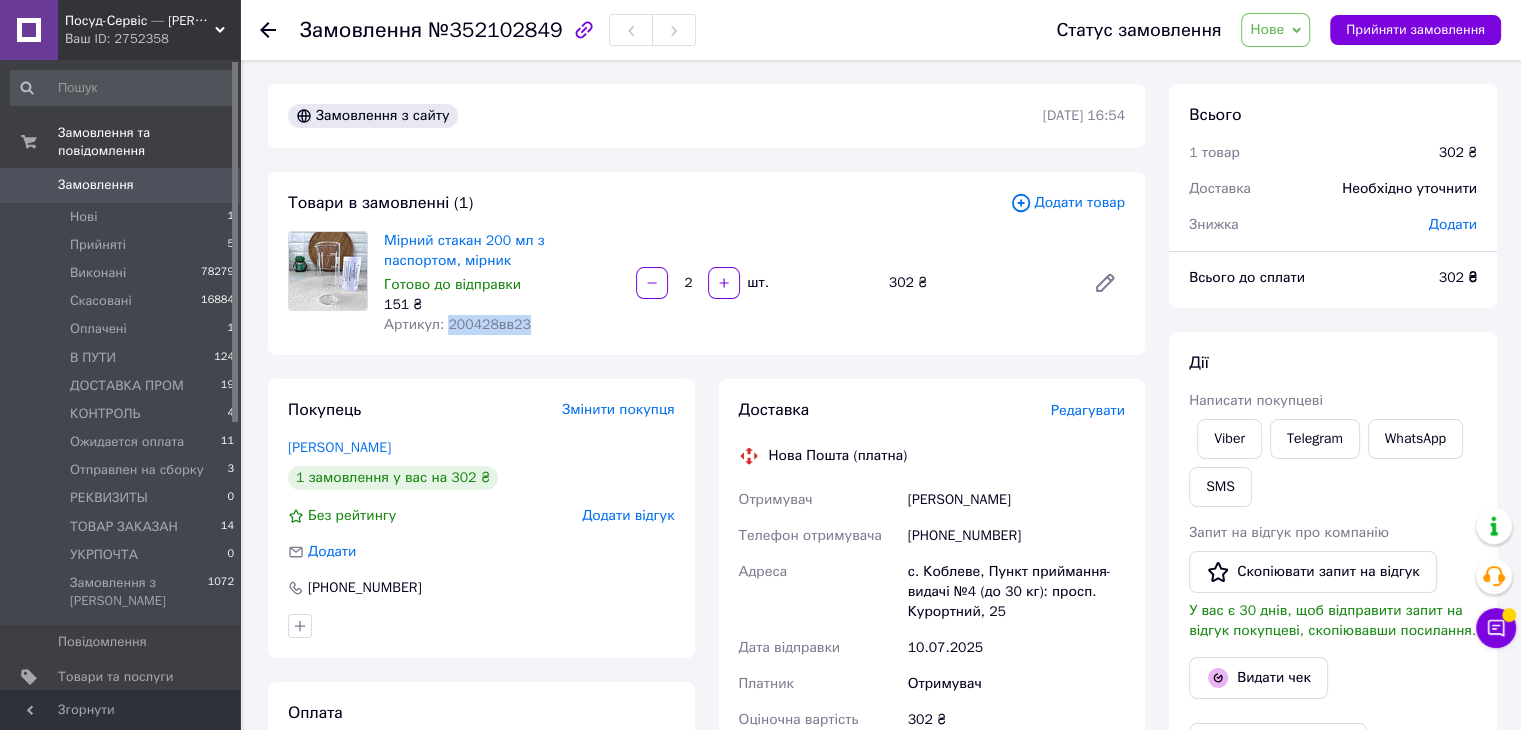 click on "Артикул: 200428вв23" at bounding box center [457, 324] 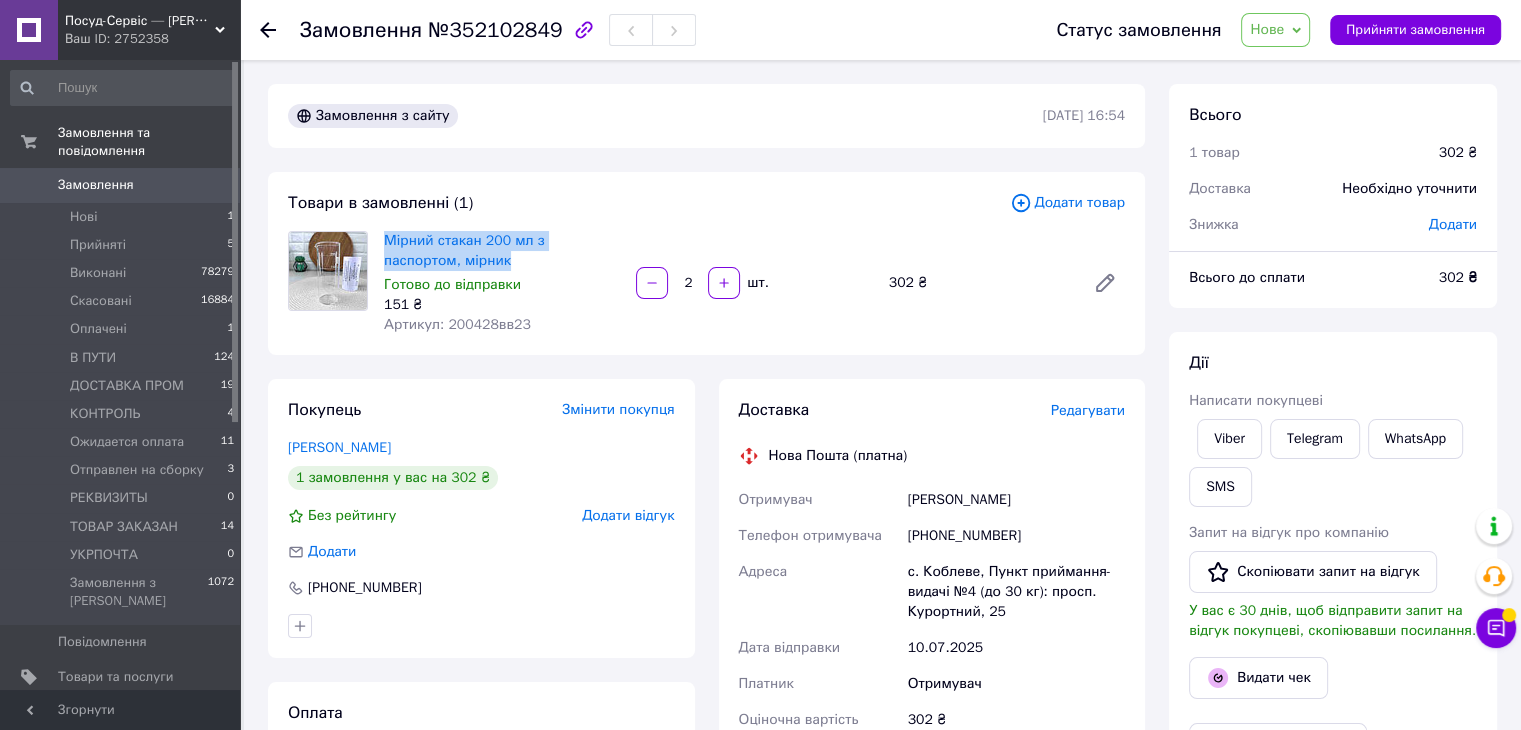 drag, startPoint x: 383, startPoint y: 234, endPoint x: 431, endPoint y: 257, distance: 53.225933 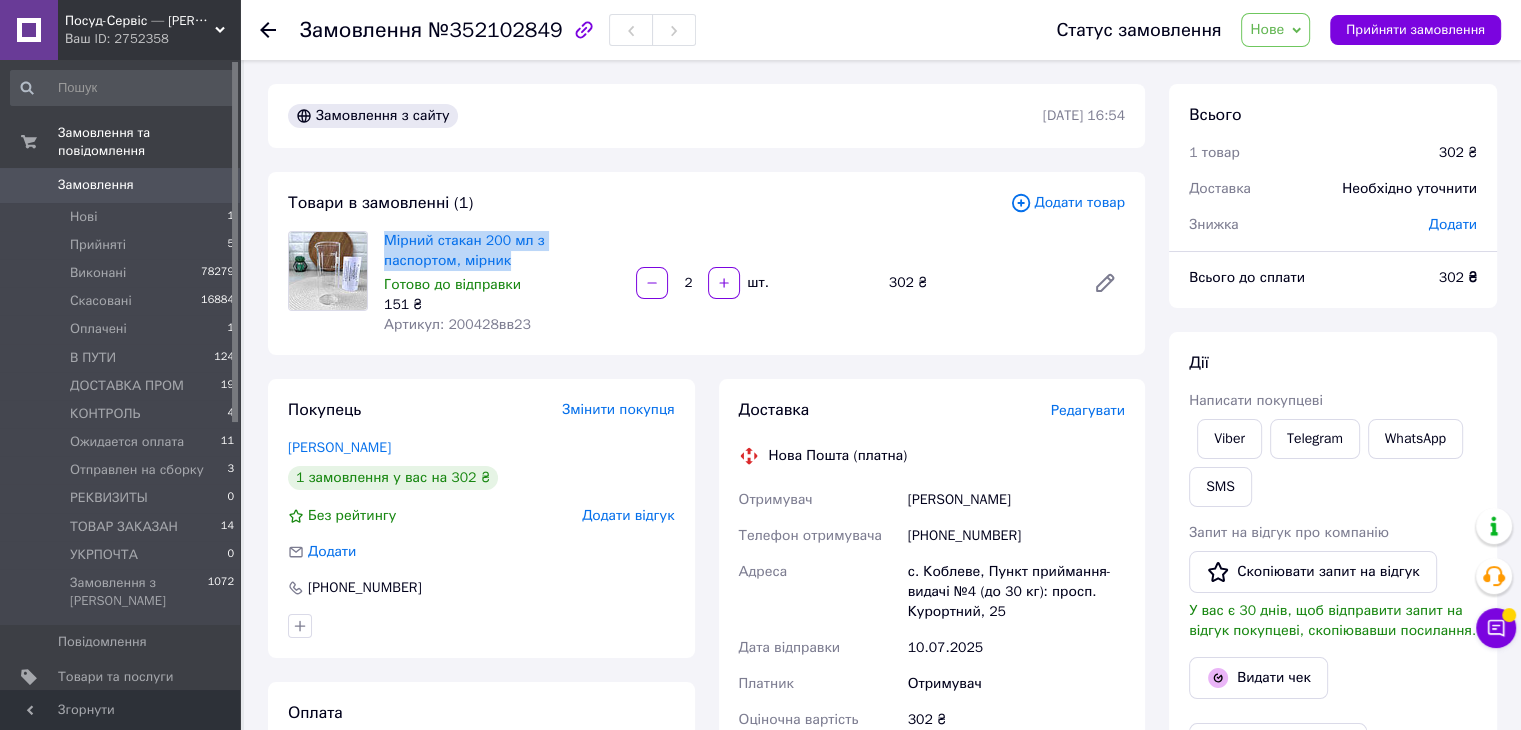 click on "Мірний стакан 200 мл з паспортом, мірник Готово до відправки 151 ₴ Артикул: 200428вв23" at bounding box center [502, 283] 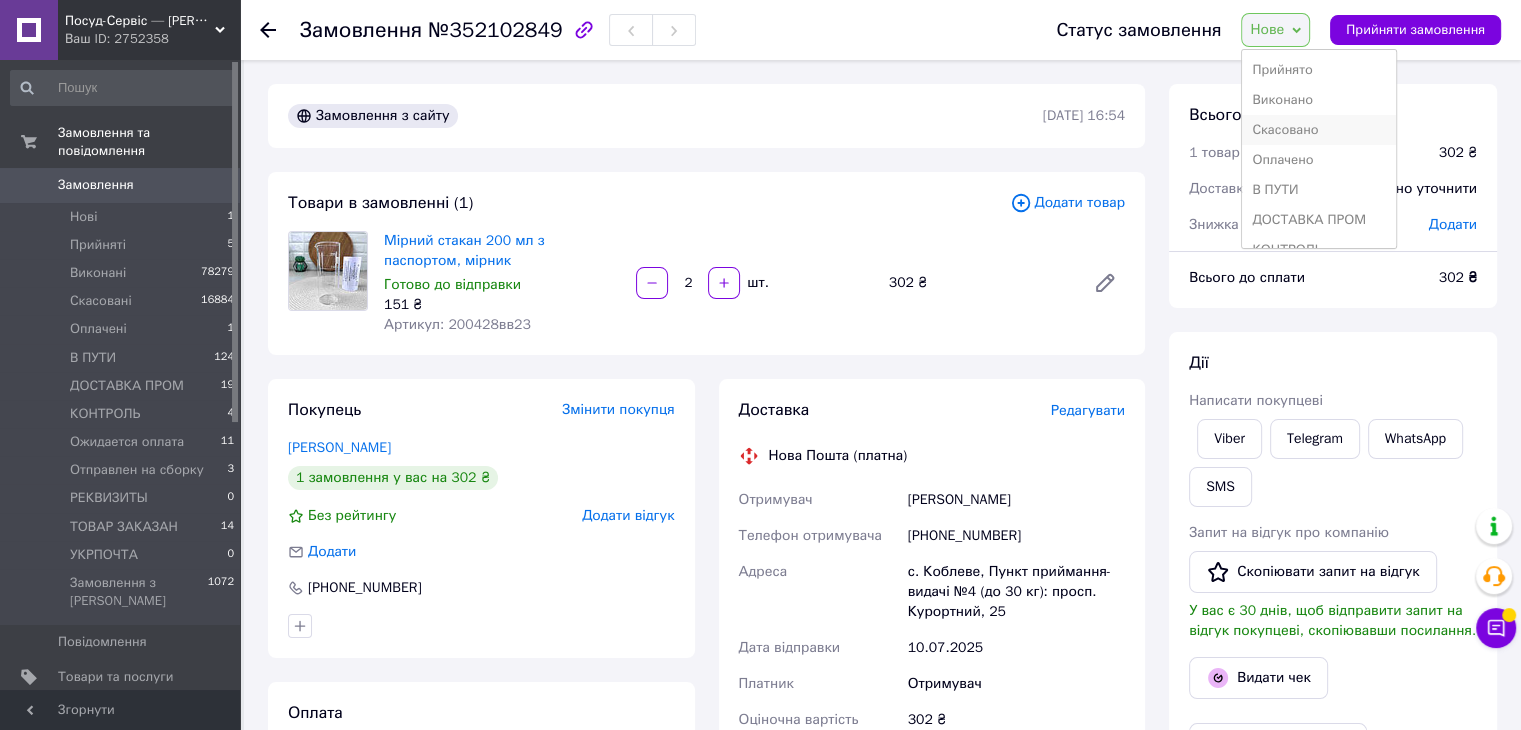 click on "Скасовано" at bounding box center (1319, 130) 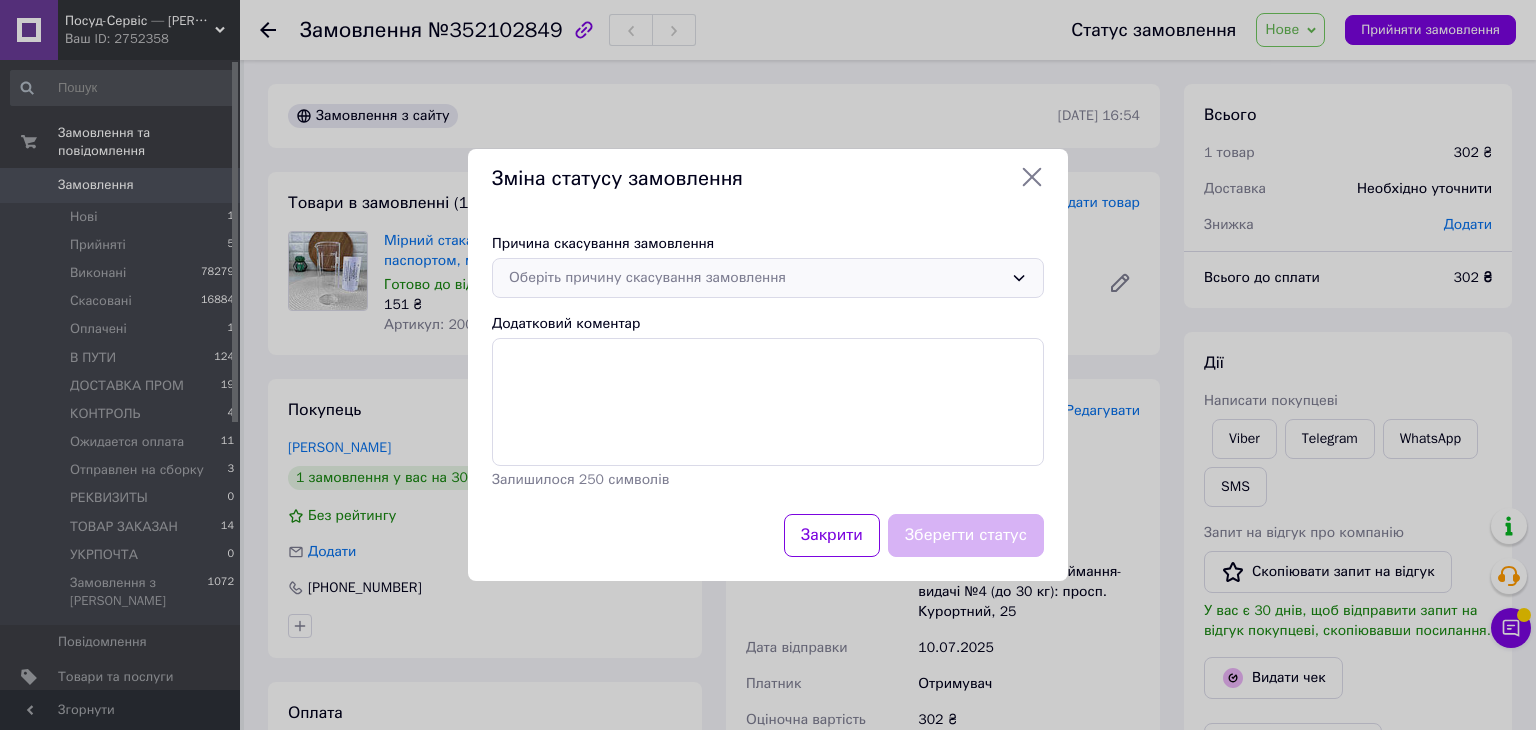 click on "Оберіть причину скасування замовлення" at bounding box center [756, 278] 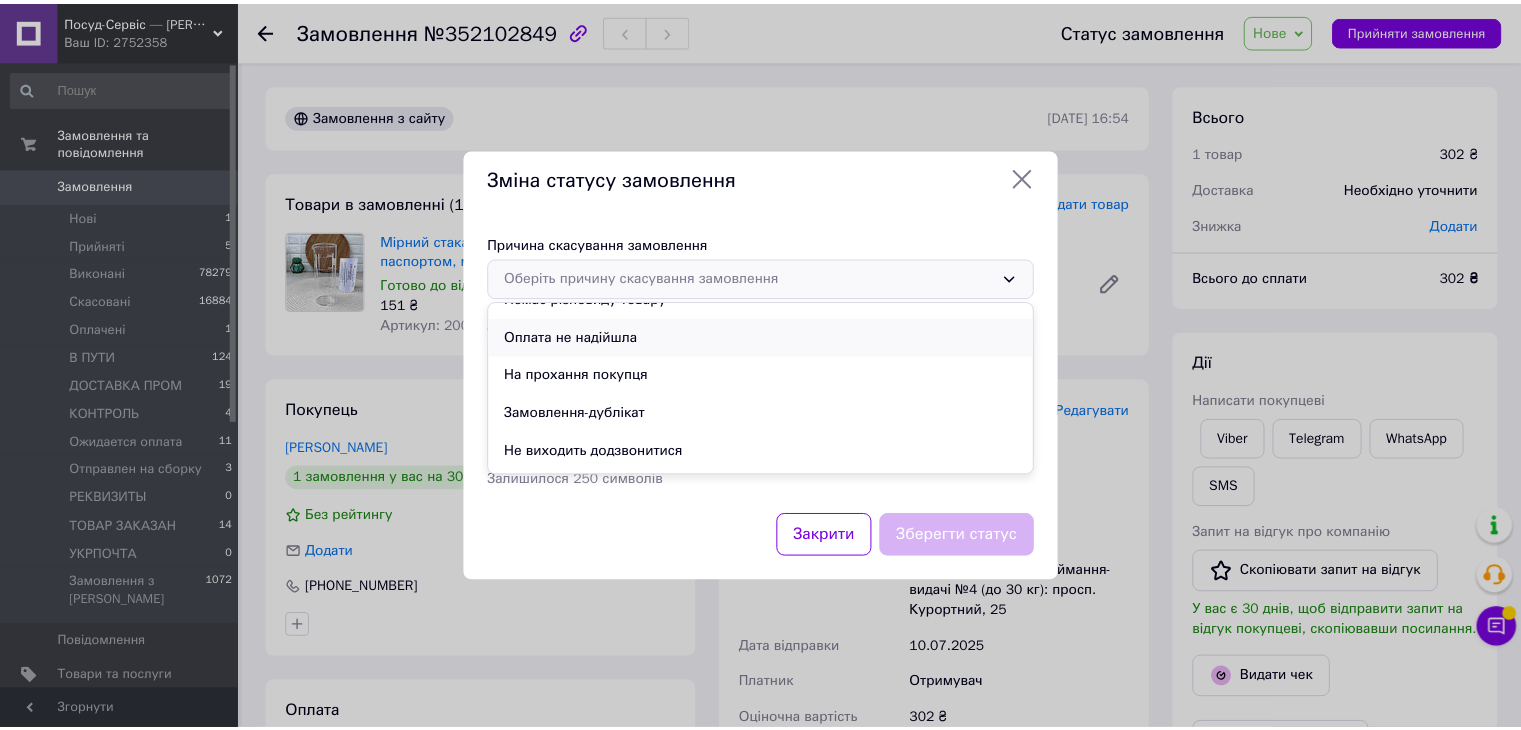 scroll, scrollTop: 93, scrollLeft: 0, axis: vertical 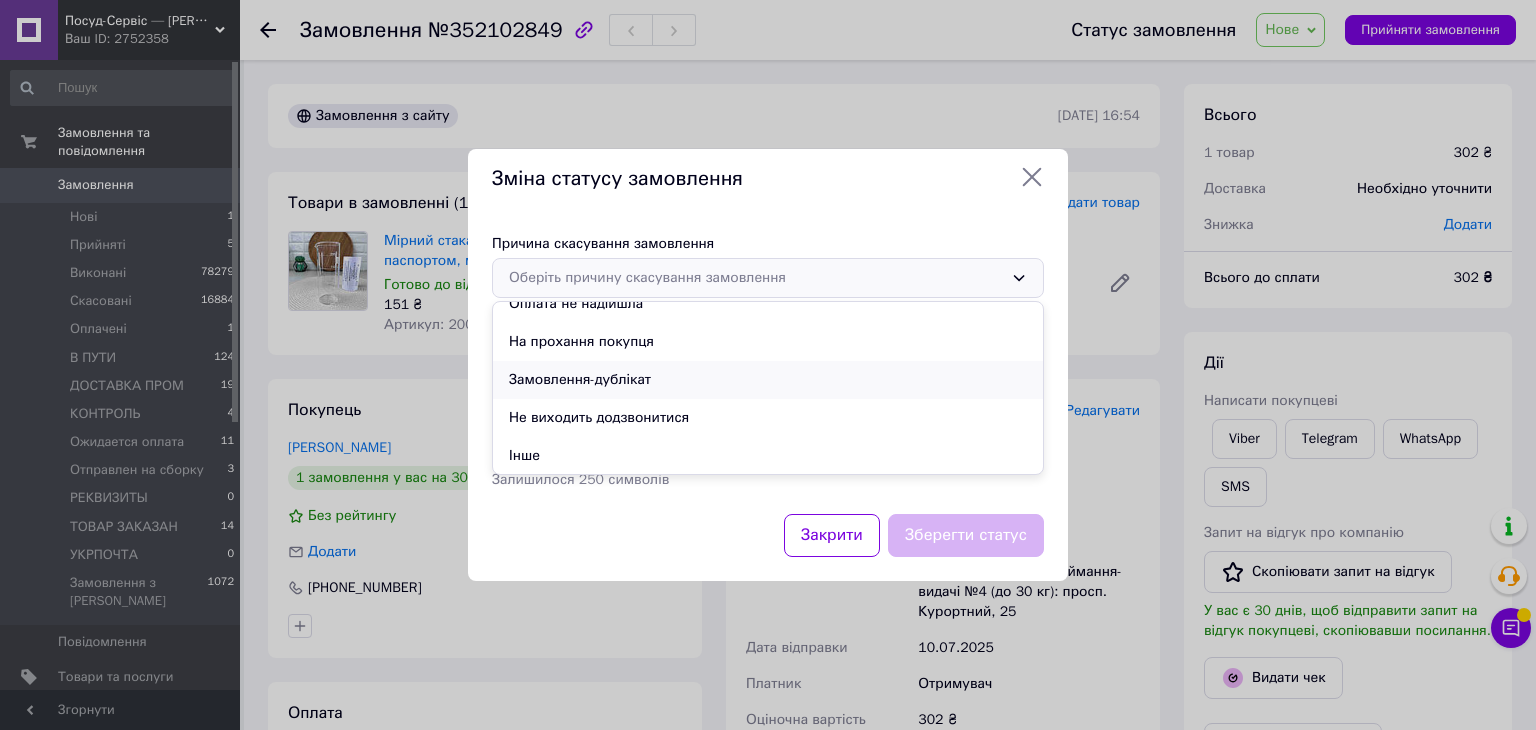 click on "Замовлення-дублікат" at bounding box center [768, 380] 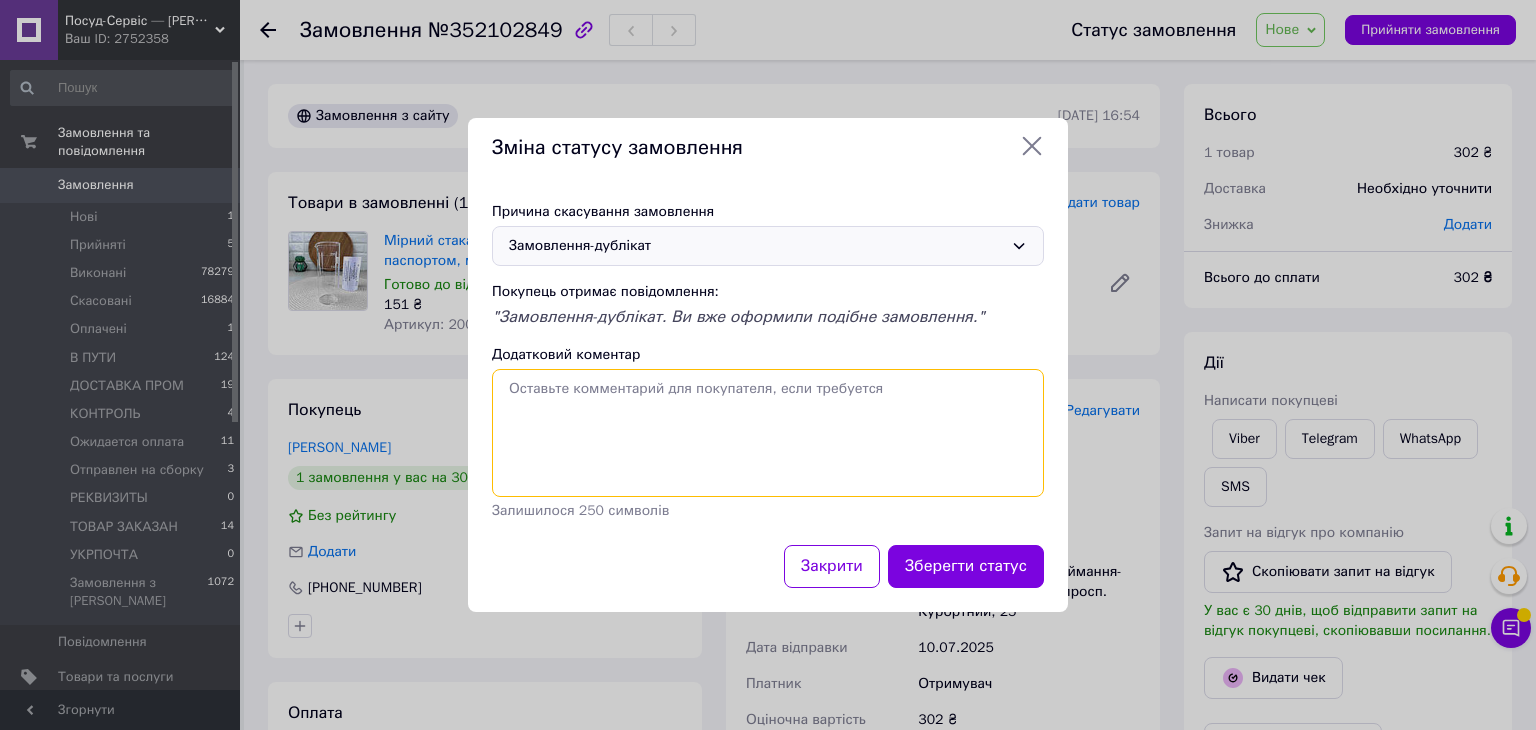 click on "Додатковий коментар" at bounding box center (768, 433) 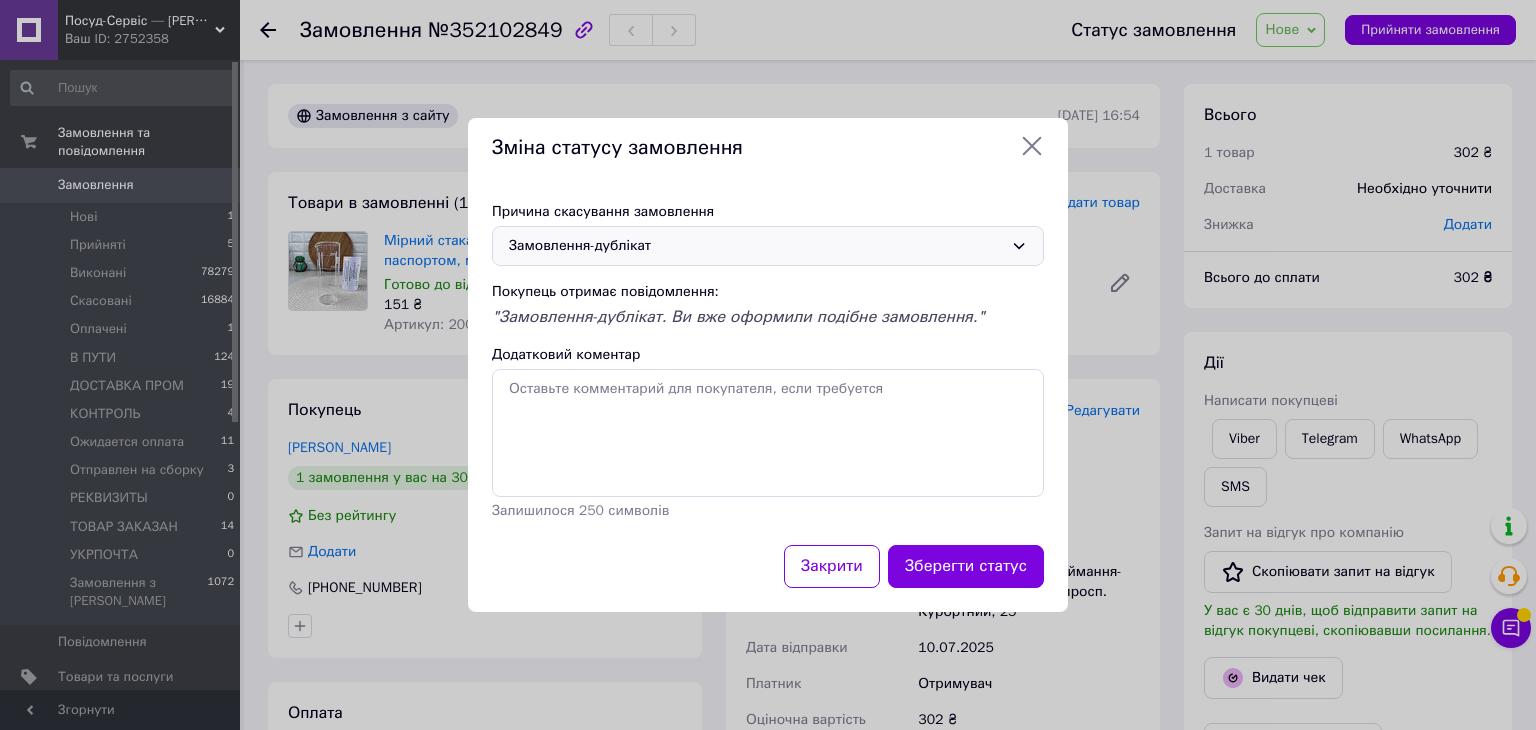 click on "Зберегти статус" at bounding box center [966, 566] 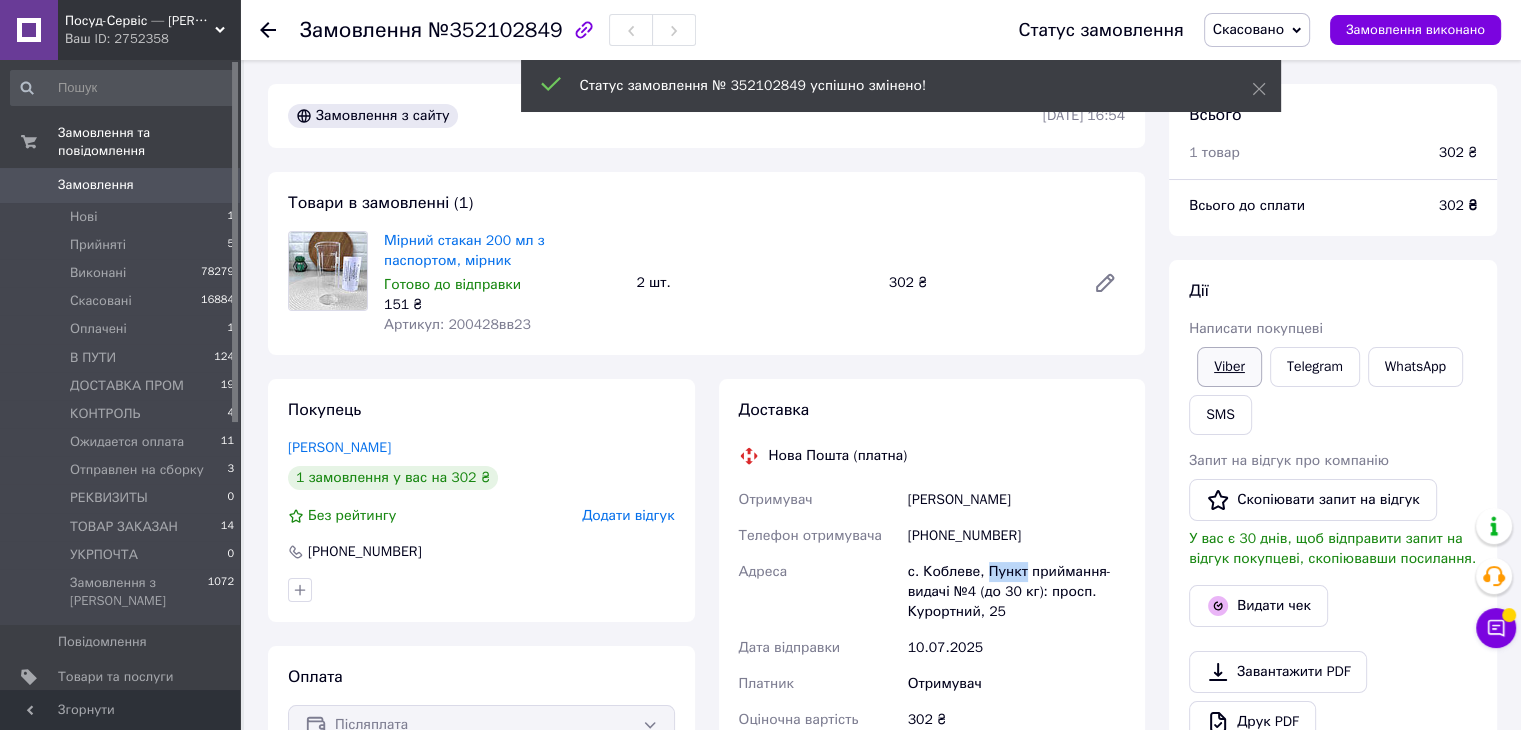 click on "Дії Написати покупцеві Viber Telegram WhatsApp SMS Запит на відгук про компанію   Скопіювати запит на відгук У вас є 30 днів, щоб відправити запит на відгук покупцеві, скопіювавши посилання.   Видати чек   Завантажити PDF   Друк PDF   Дублювати замовлення" at bounding box center [1333, 536] 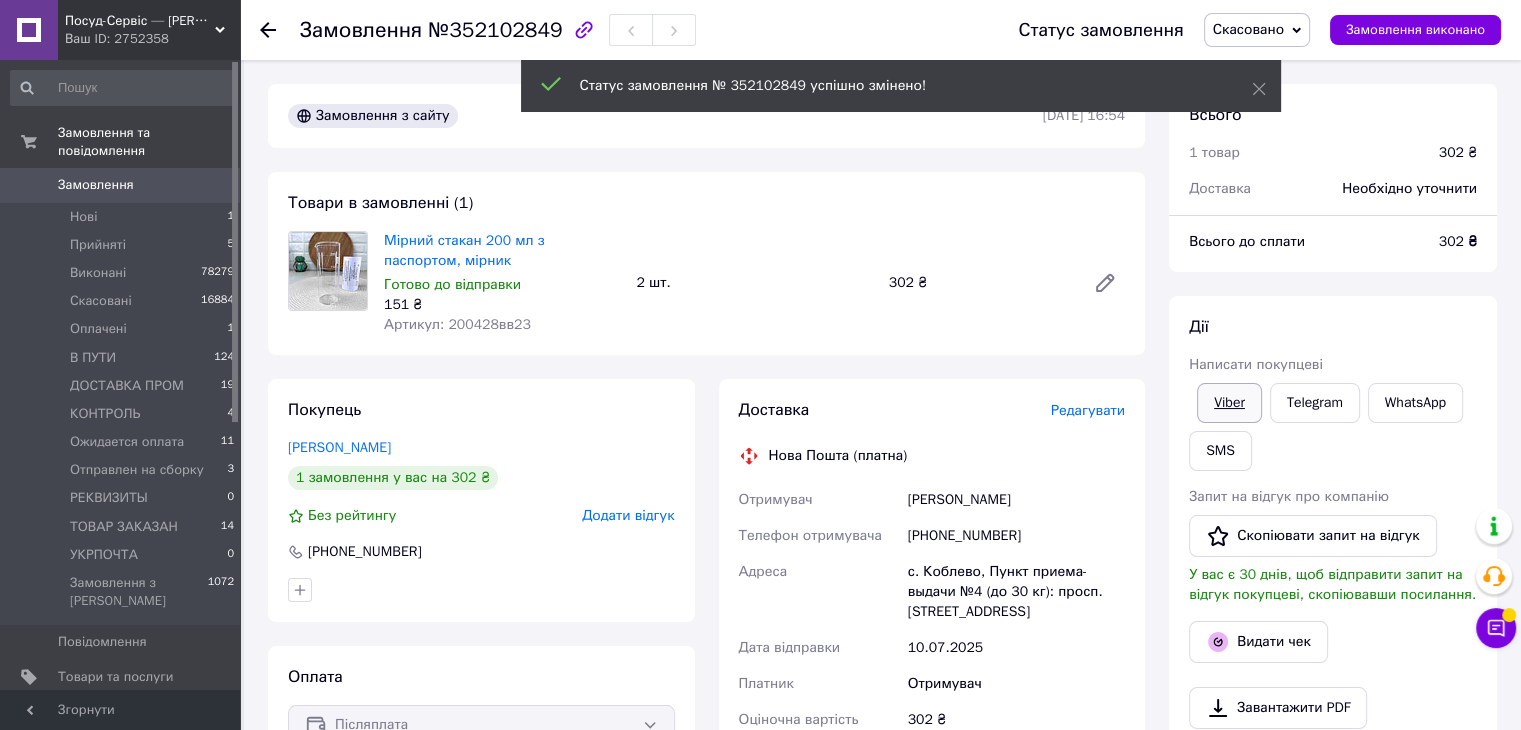 click on "Viber" at bounding box center (1229, 403) 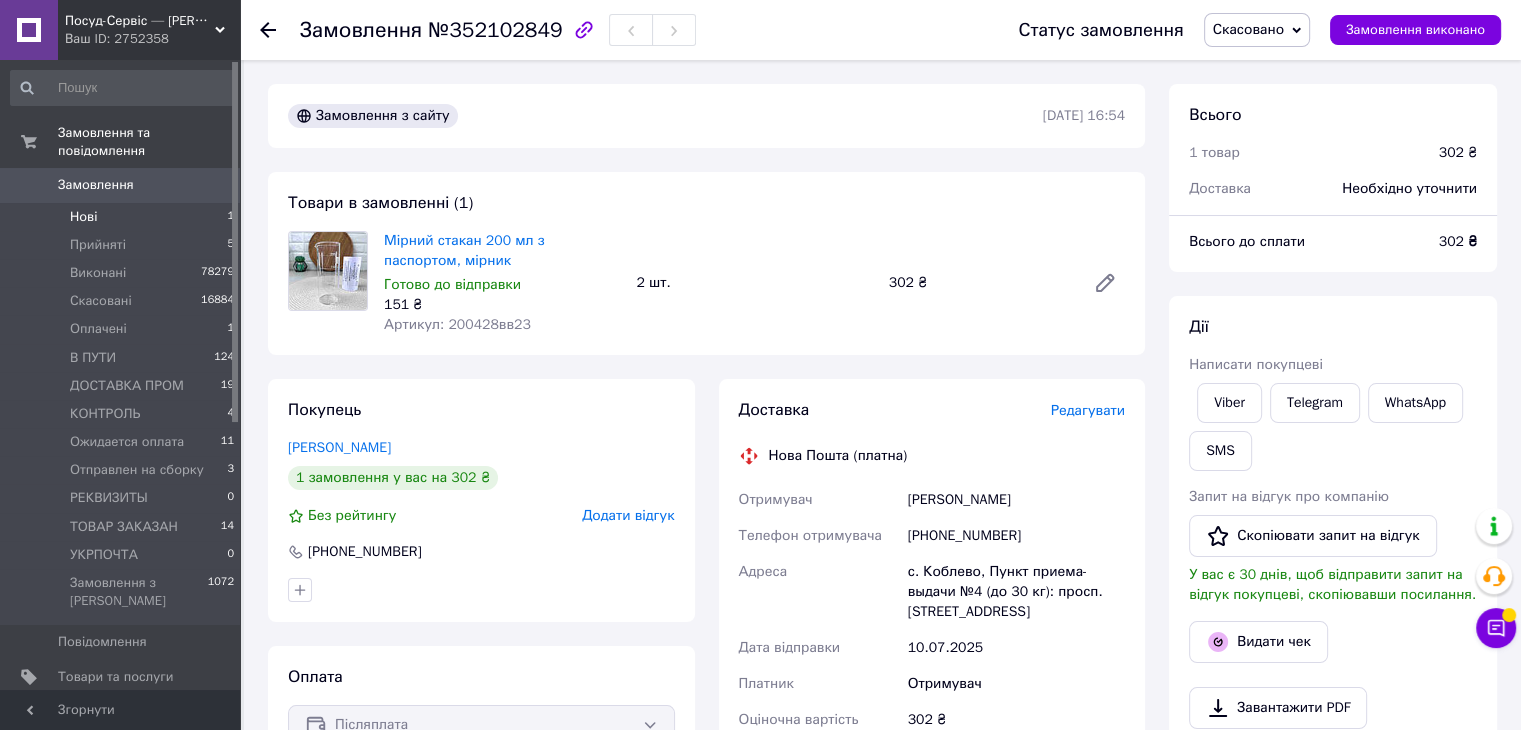 click on "Нові 1" at bounding box center (123, 217) 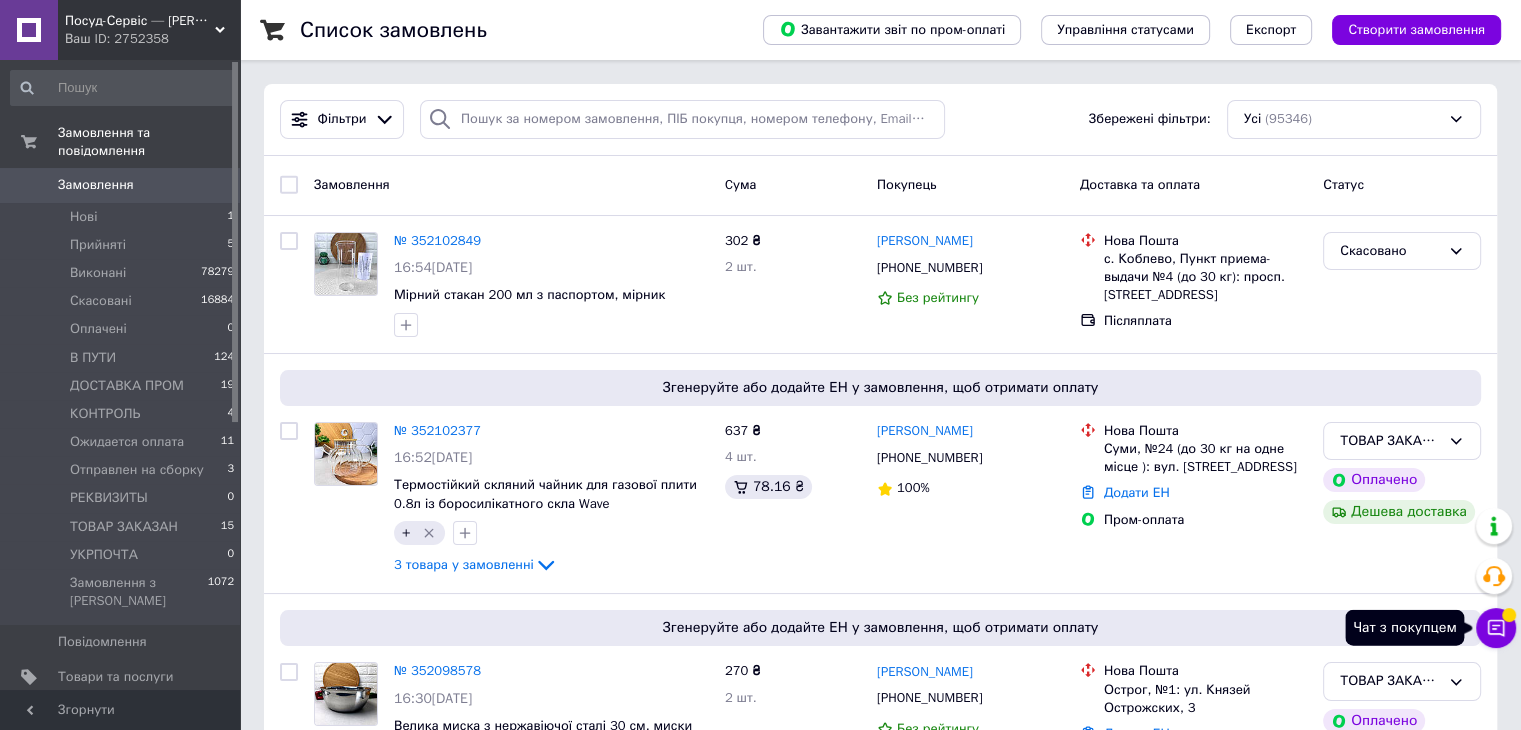 click 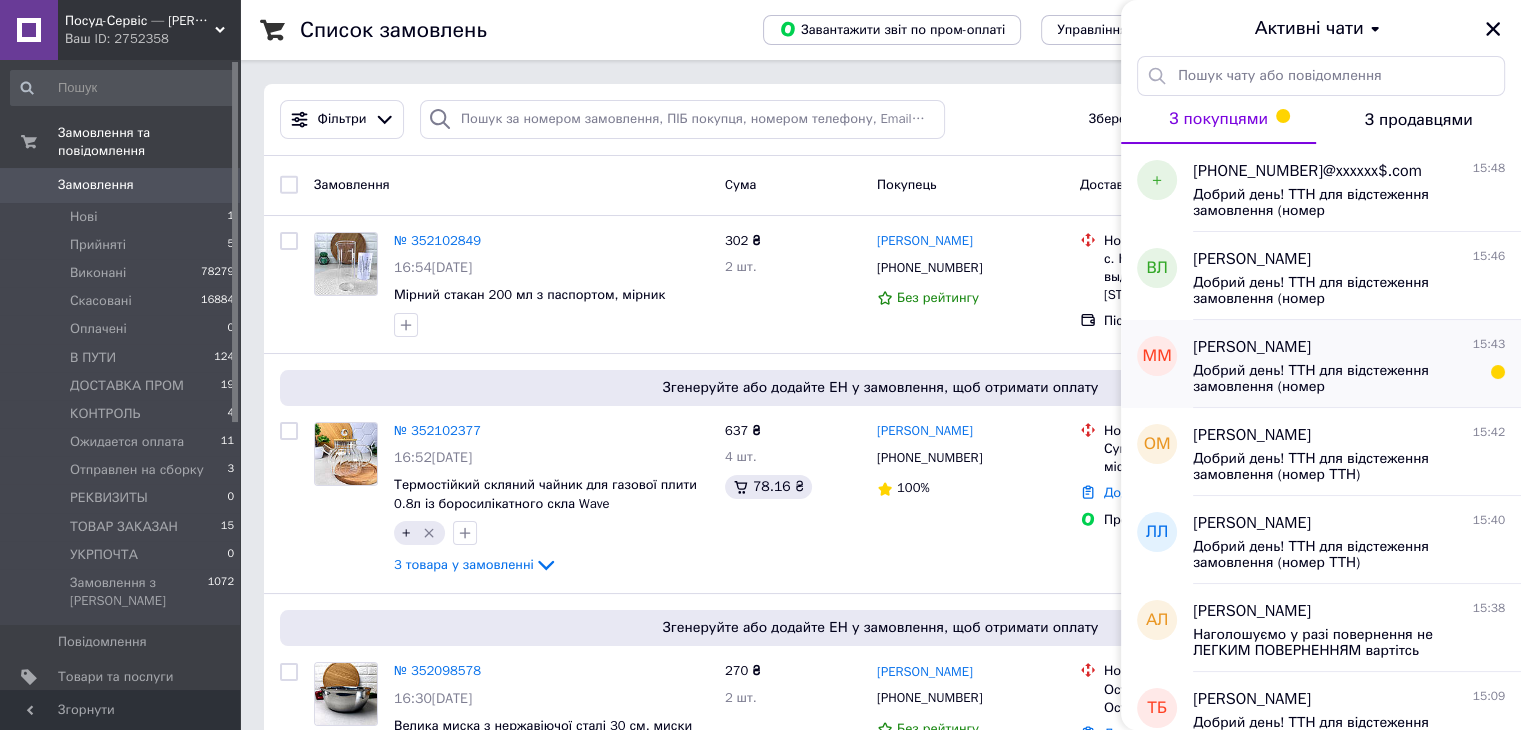 click on "Добрий день!
ТТН для відстеження замовлення     (номер ТТН)20451203210130
Обов'язково перевіряйте відповідність товару, зовнішній вигляд, цілісність і комплектацію у відділенні перевізника!
В РАЗІ ПОШКОДЖЕННЯ ТОВАРУ ПРИ ТРАНСПОРТУВАННІ. ВІДМОВТЕСЬ ВІД ЗАМОВЛЕННЯ
Гарного дня!" at bounding box center (1335, 379) 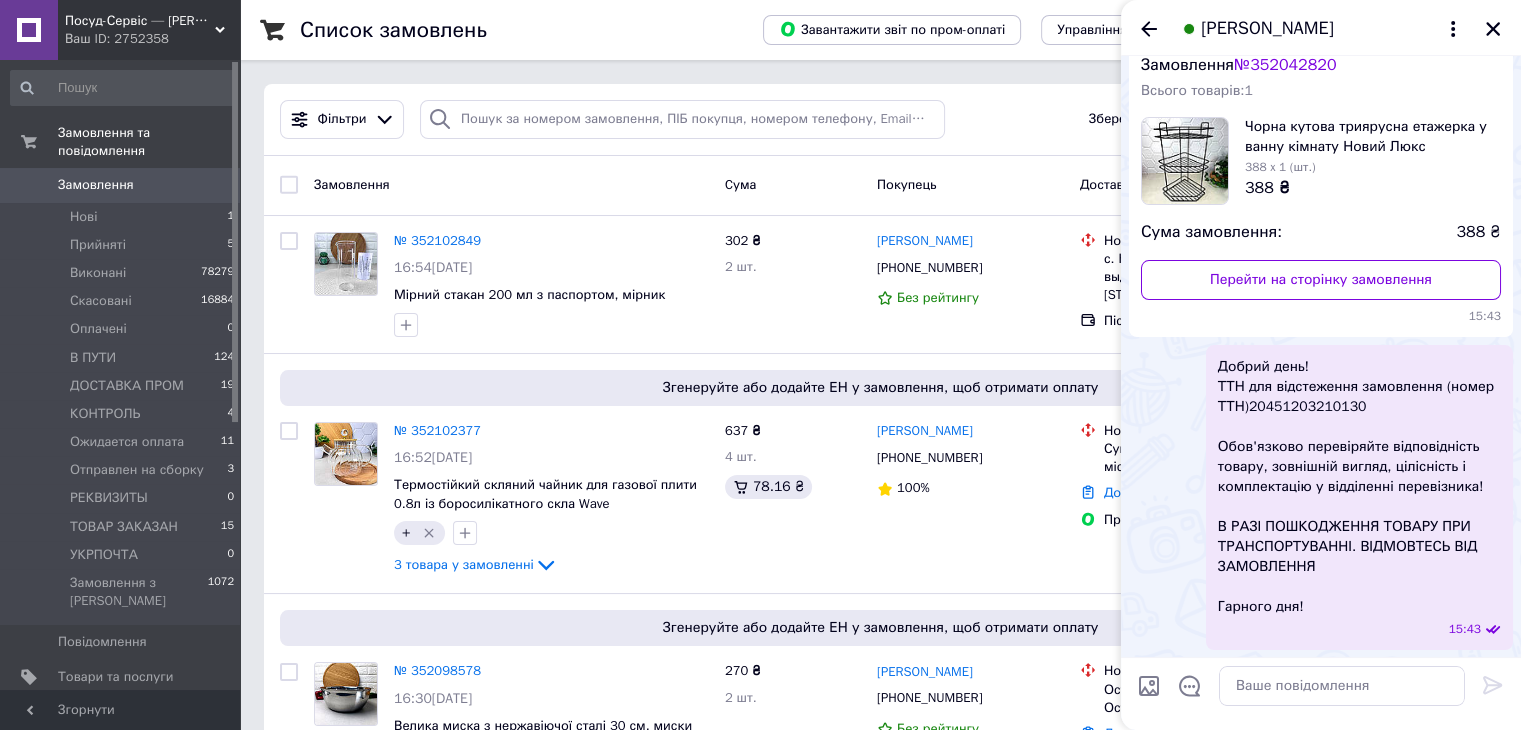 scroll, scrollTop: 67, scrollLeft: 0, axis: vertical 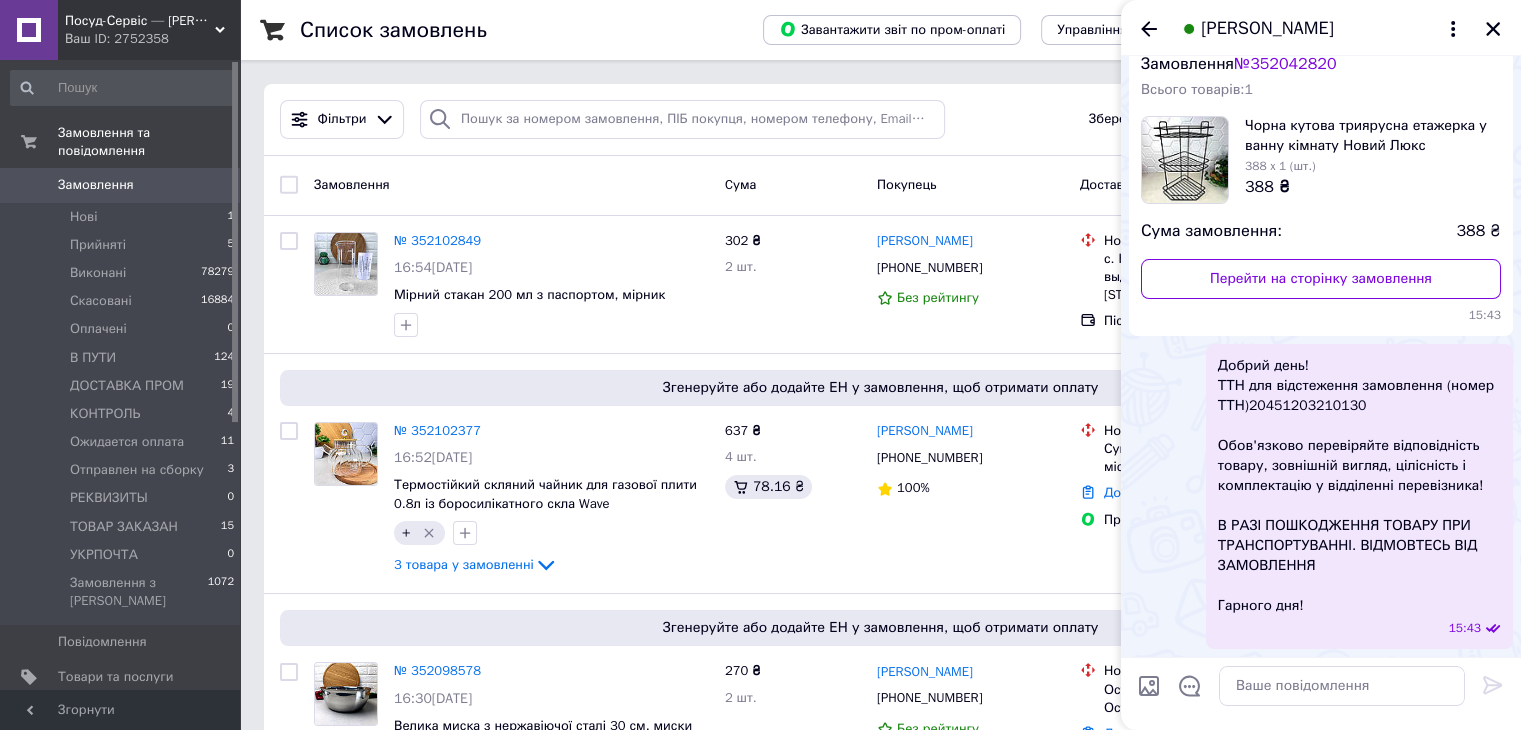 click at bounding box center (1149, 29) 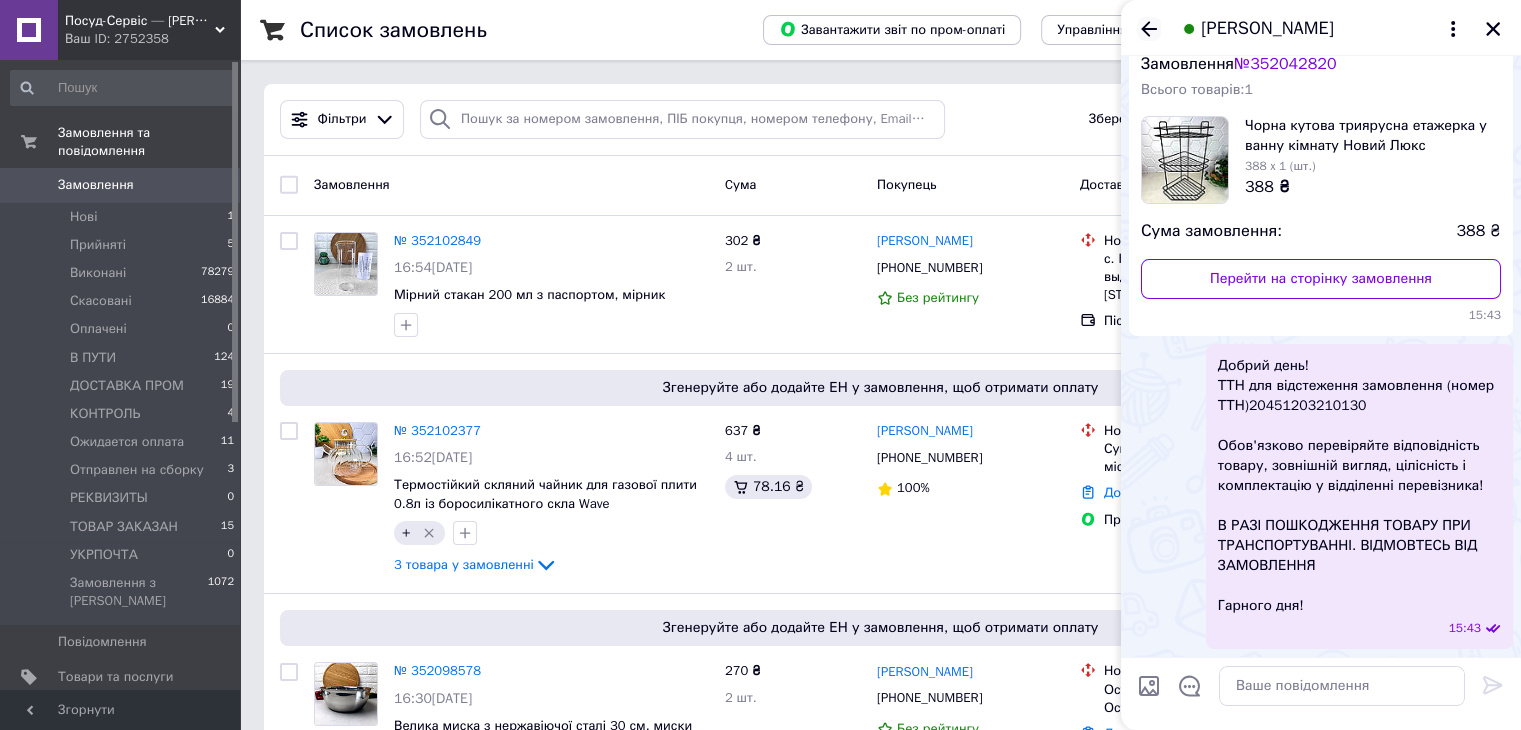 click 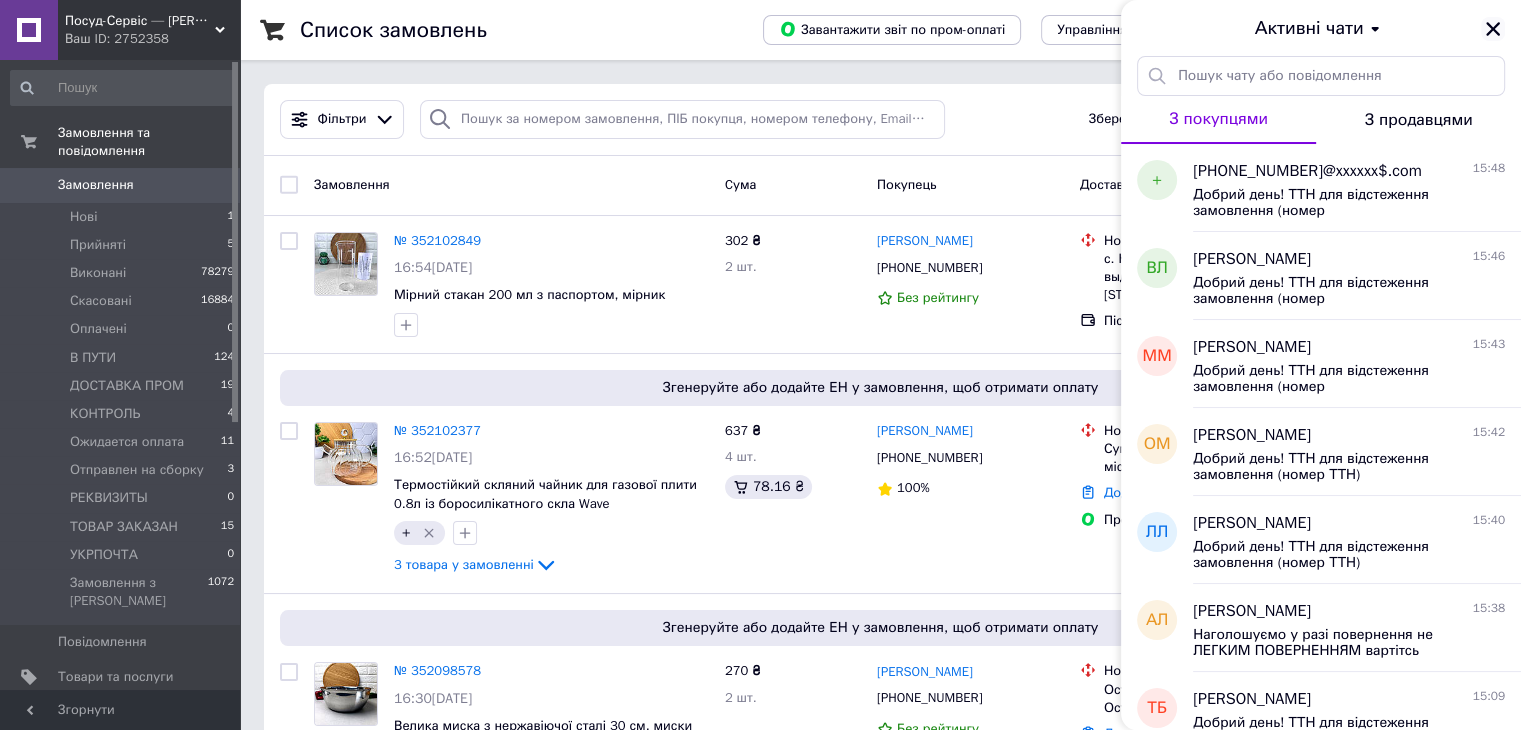click 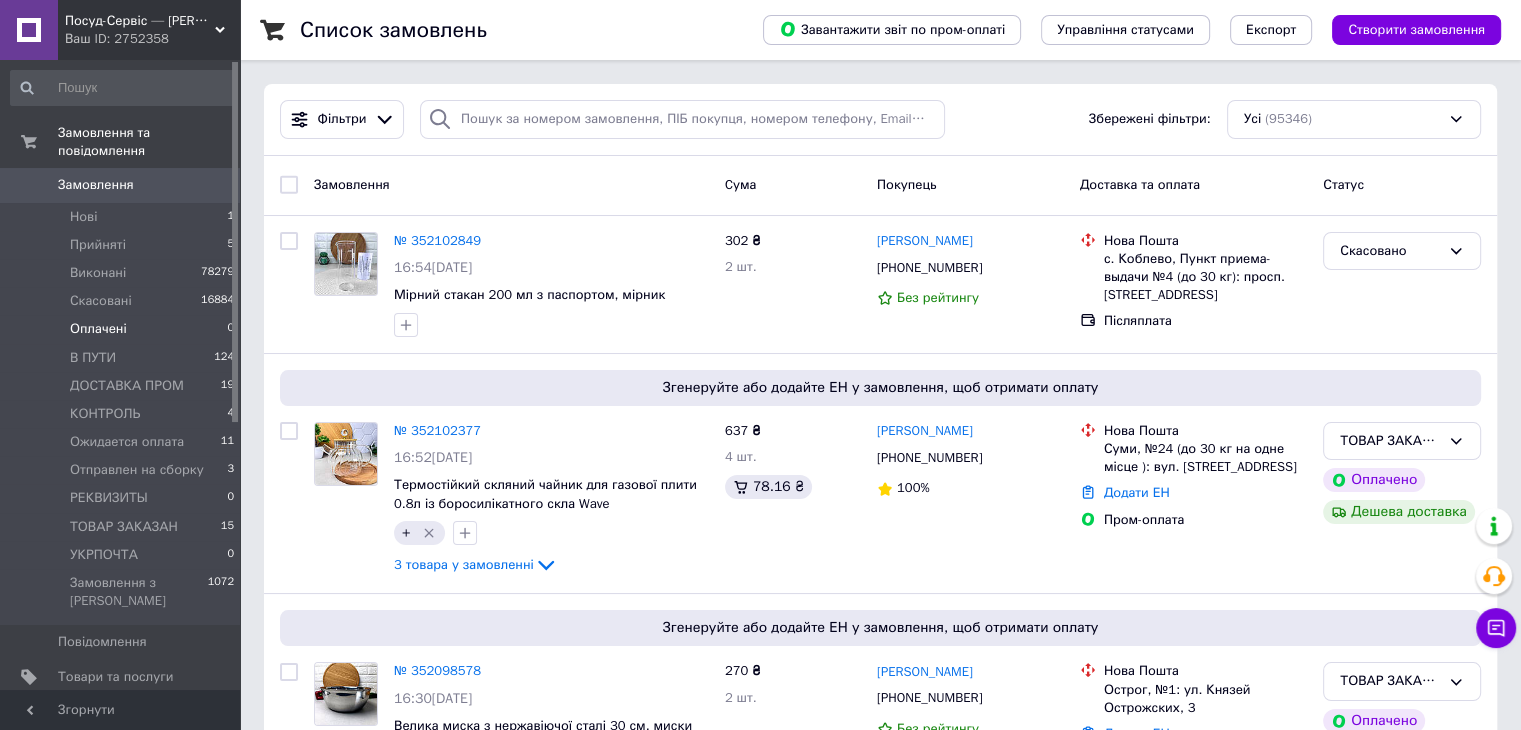 click on "Оплачені 0" at bounding box center [123, 329] 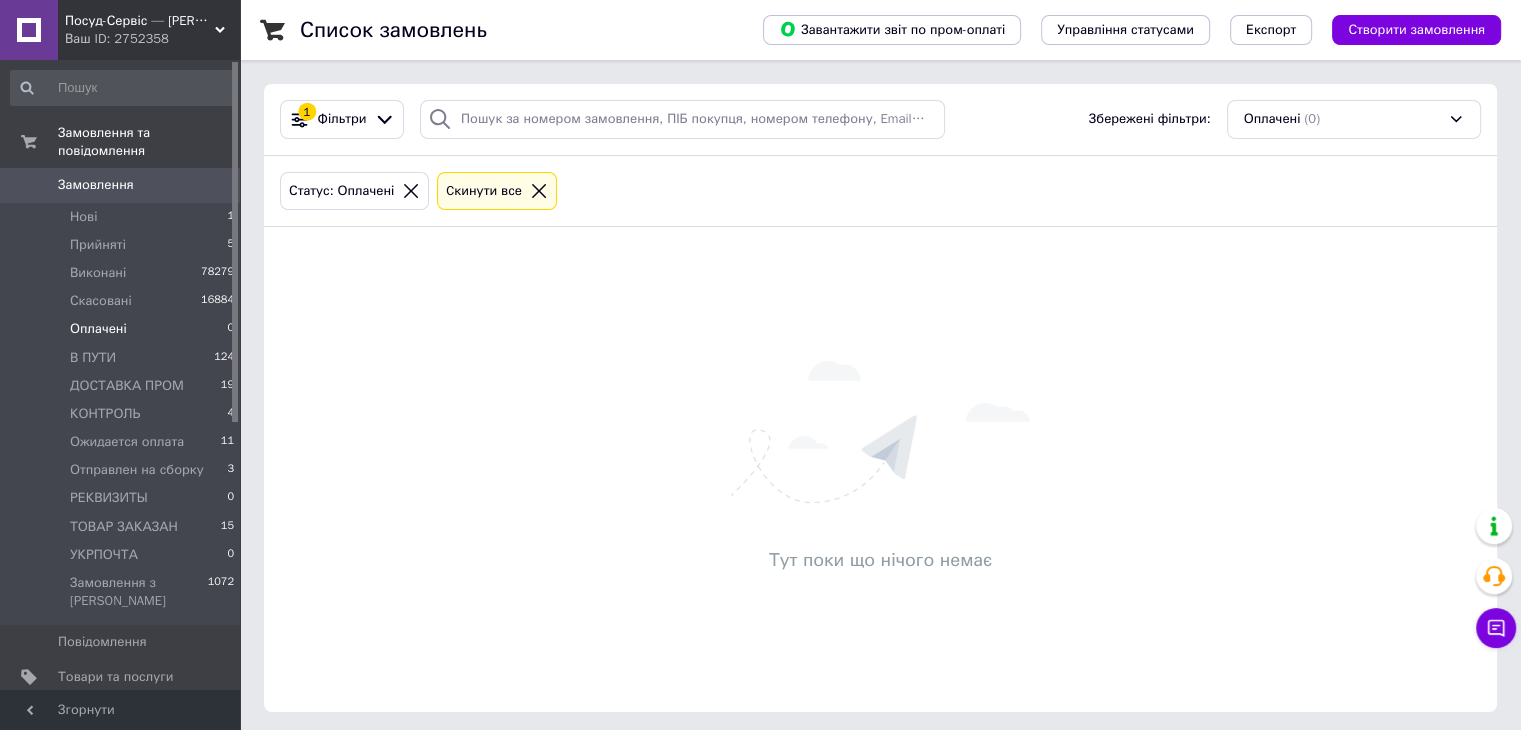 click on "Замовлення" at bounding box center (121, 185) 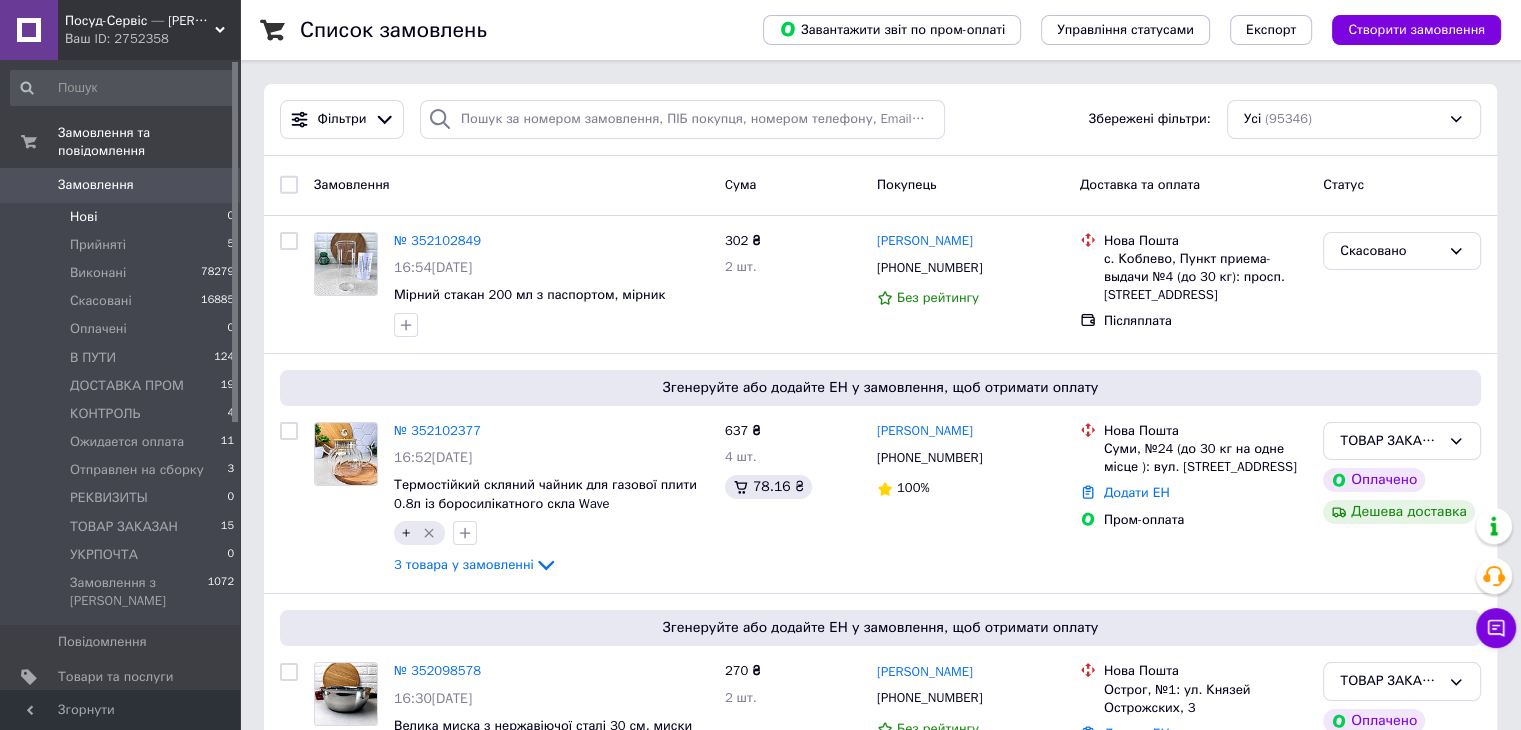 click on "Нові 0" at bounding box center [123, 217] 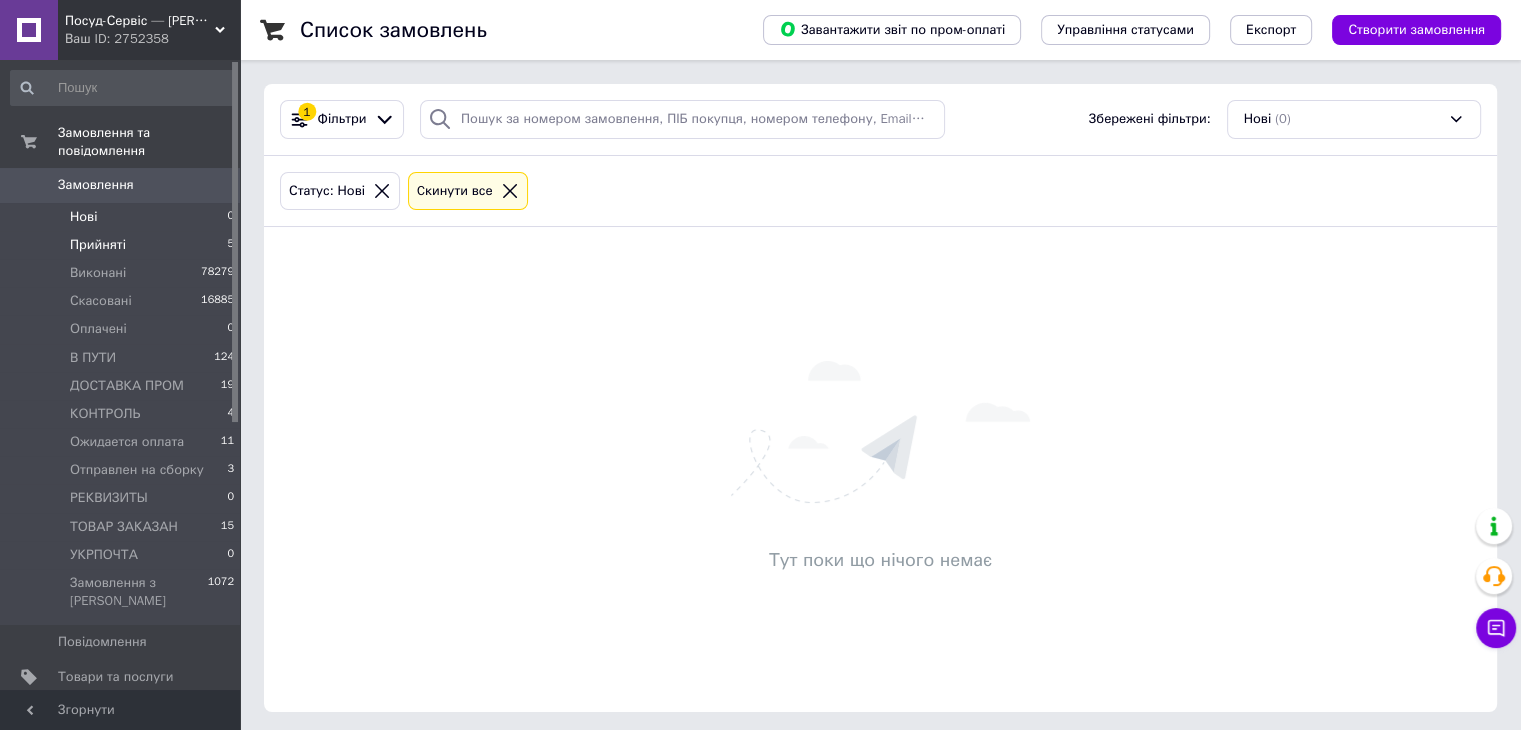 click on "Прийняті 5" at bounding box center (123, 245) 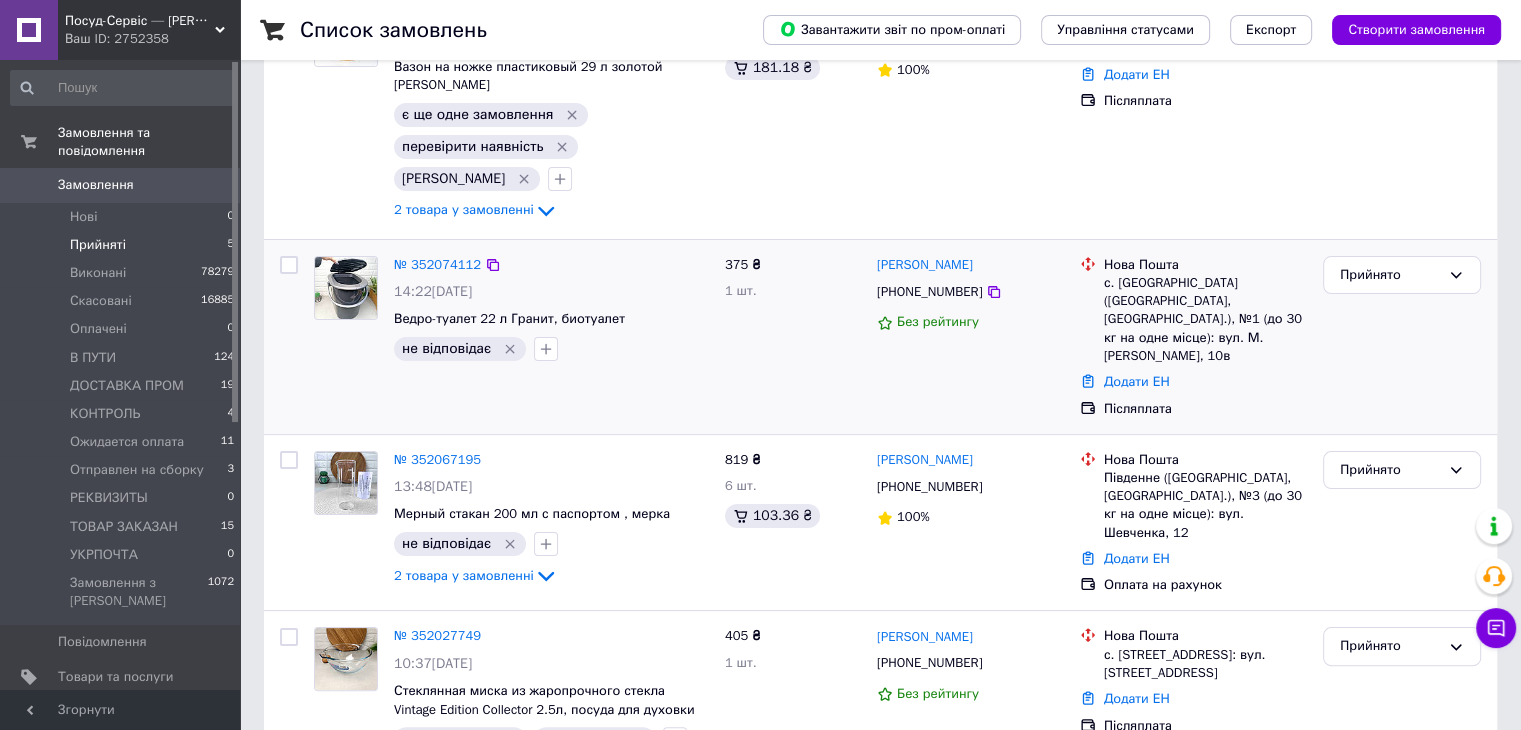 scroll, scrollTop: 492, scrollLeft: 0, axis: vertical 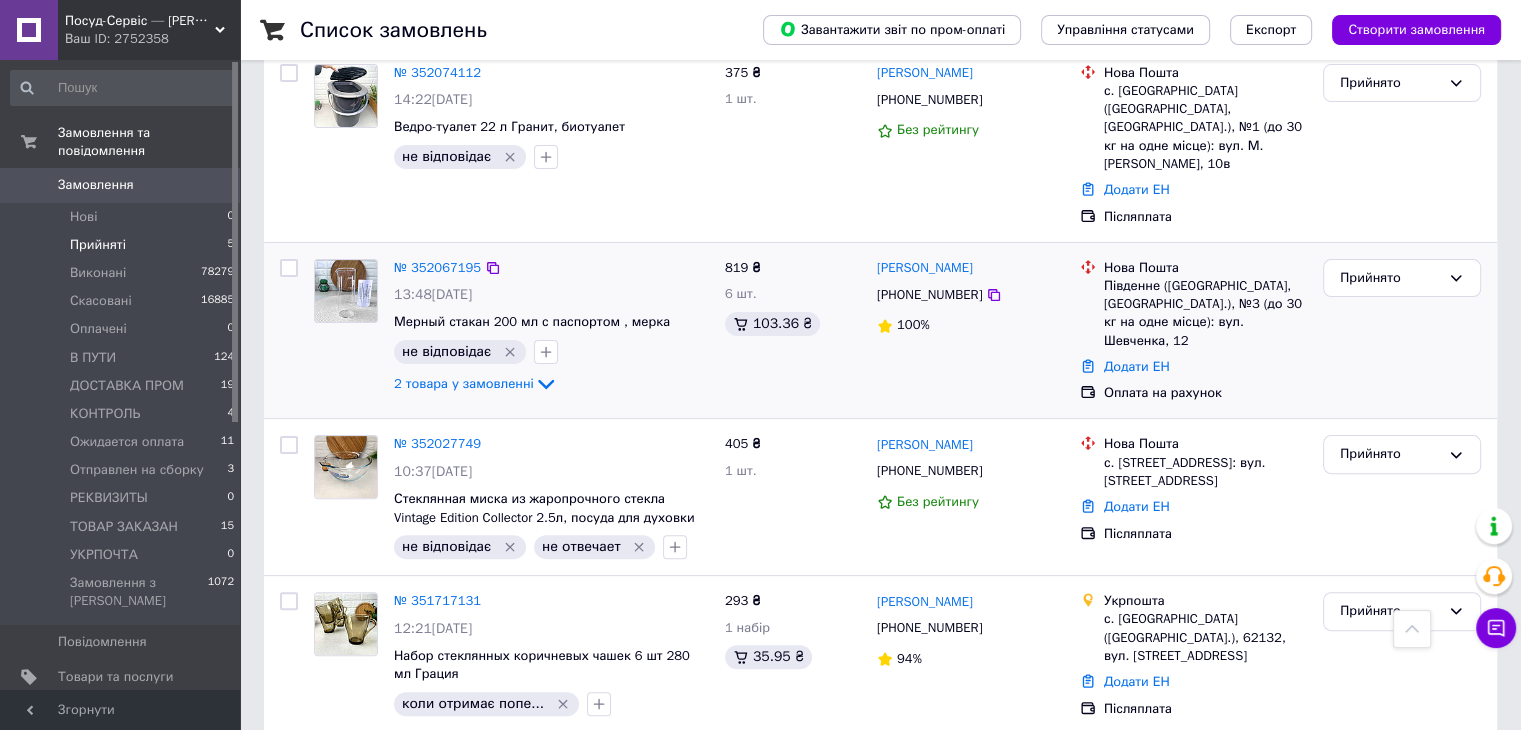 drag, startPoint x: 164, startPoint y: 313, endPoint x: 325, endPoint y: 309, distance: 161.04968 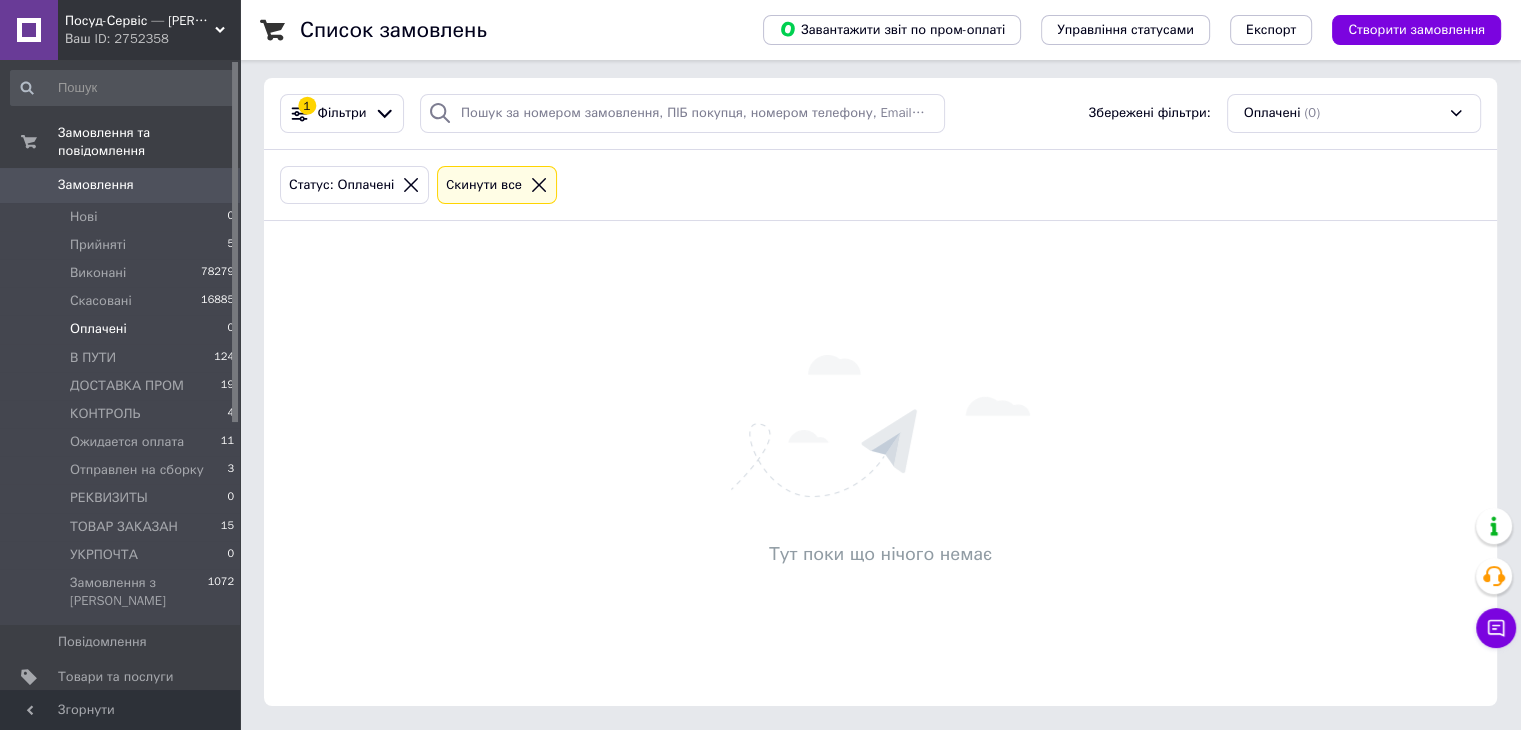 scroll, scrollTop: 0, scrollLeft: 0, axis: both 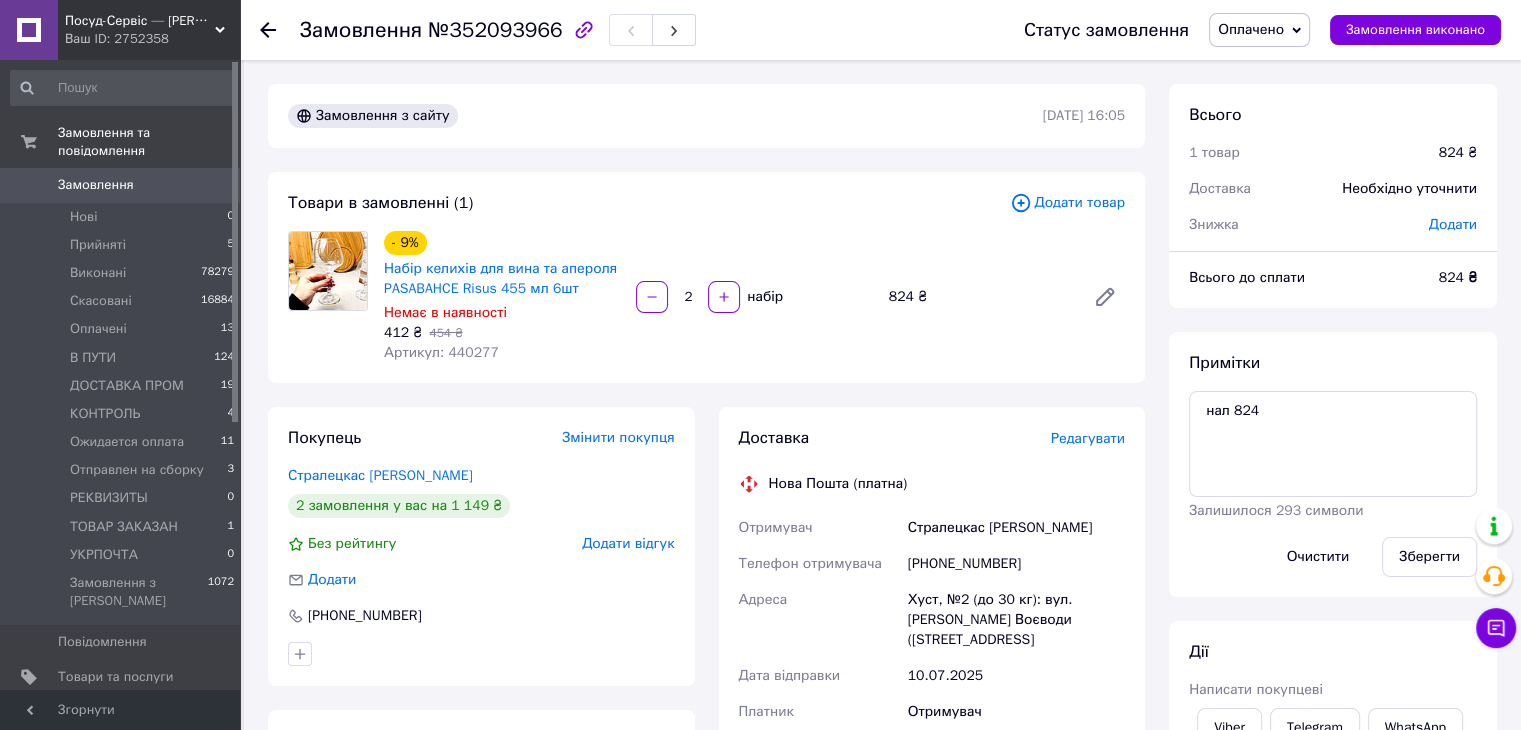 click on "Артикул: 440277" at bounding box center (441, 352) 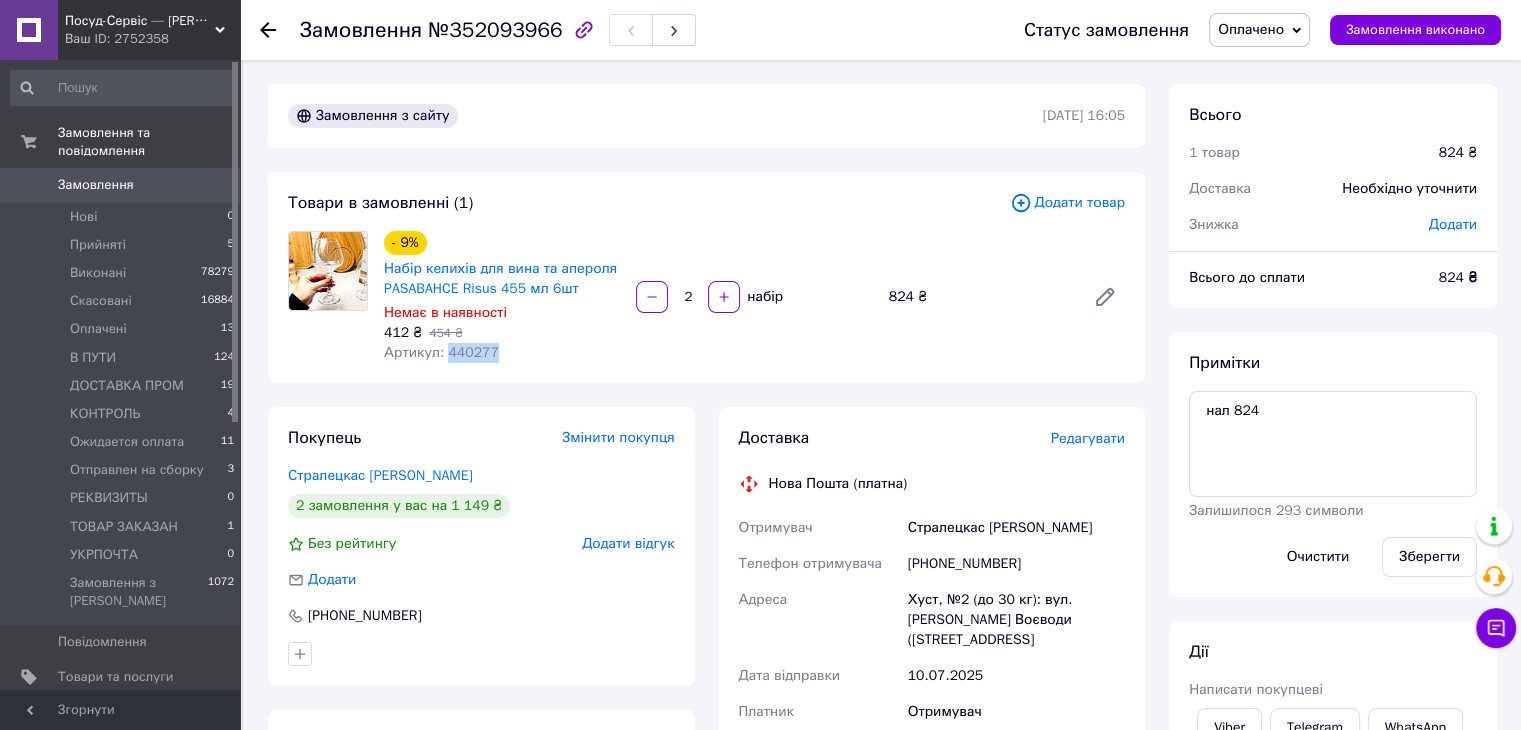 click on "Артикул: 440277" at bounding box center (441, 352) 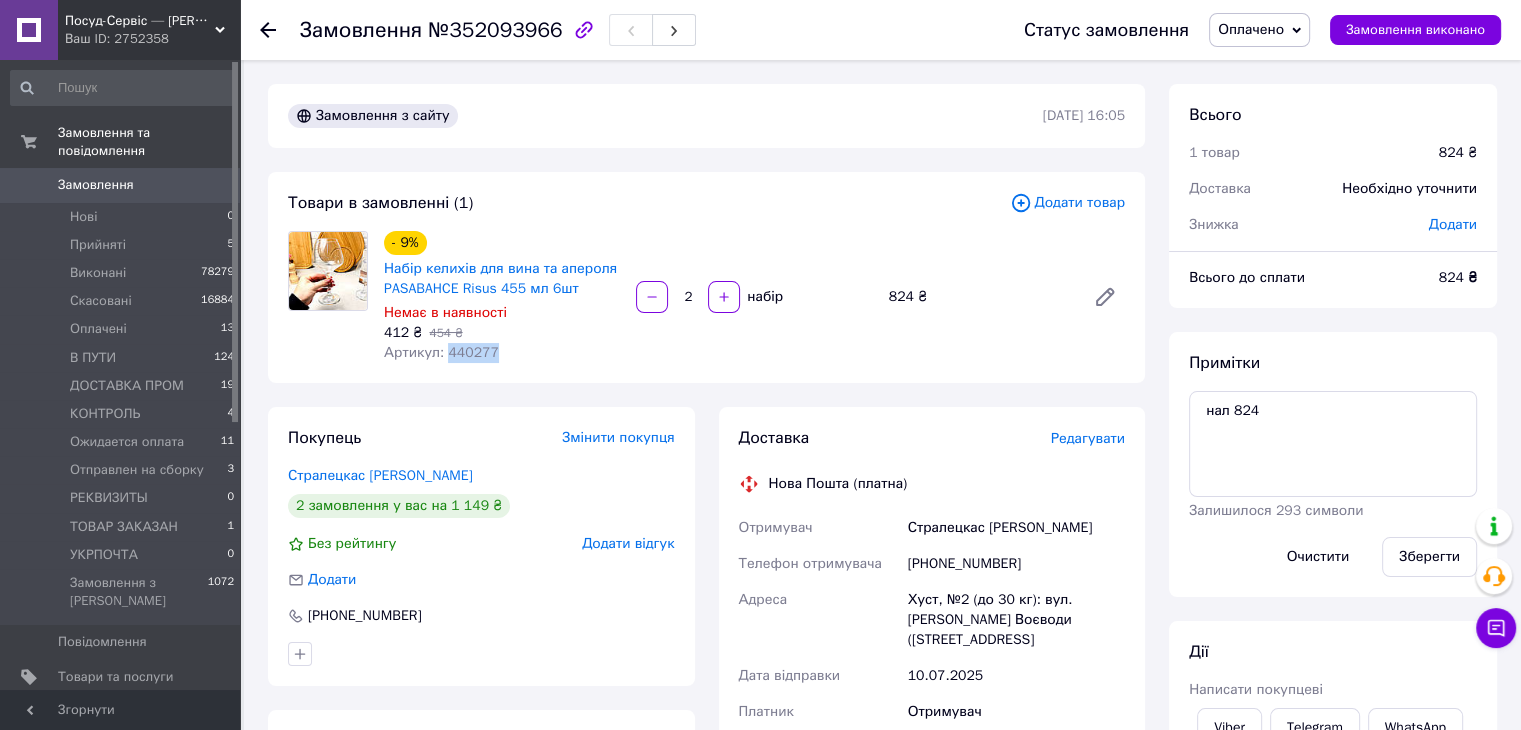 click on "Оплачено" at bounding box center (1259, 30) 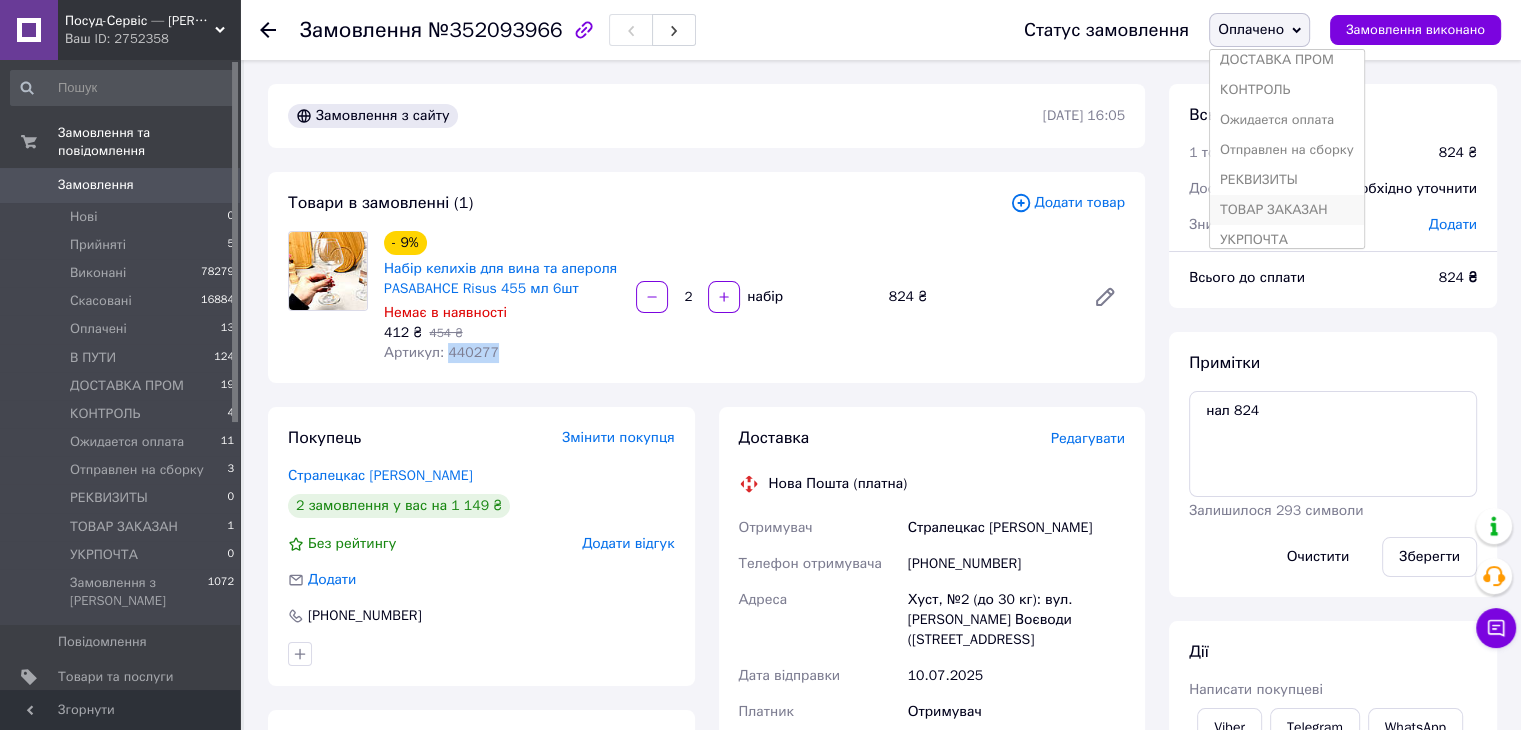 scroll, scrollTop: 141, scrollLeft: 0, axis: vertical 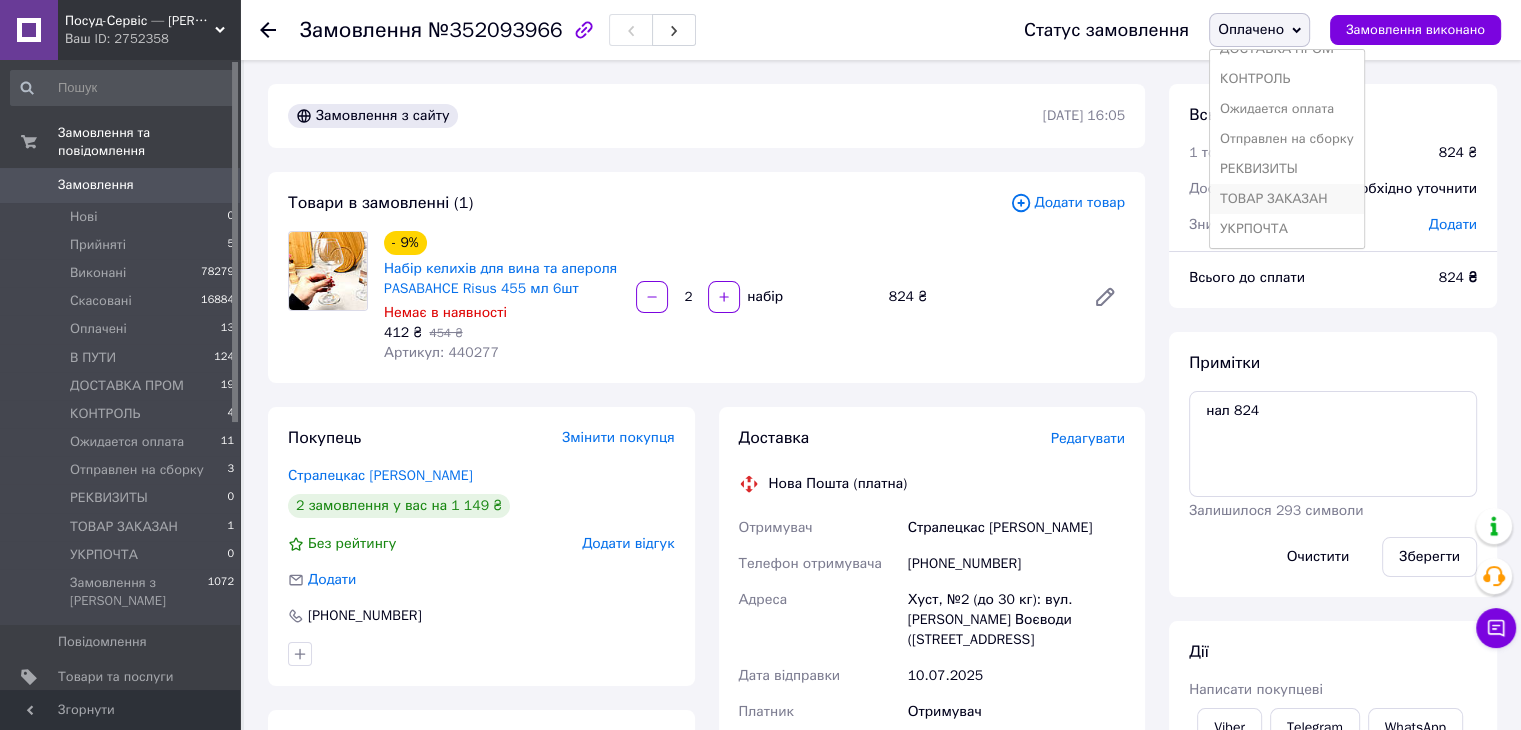 click on "ТОВАР ЗАКАЗАН" at bounding box center (1287, 199) 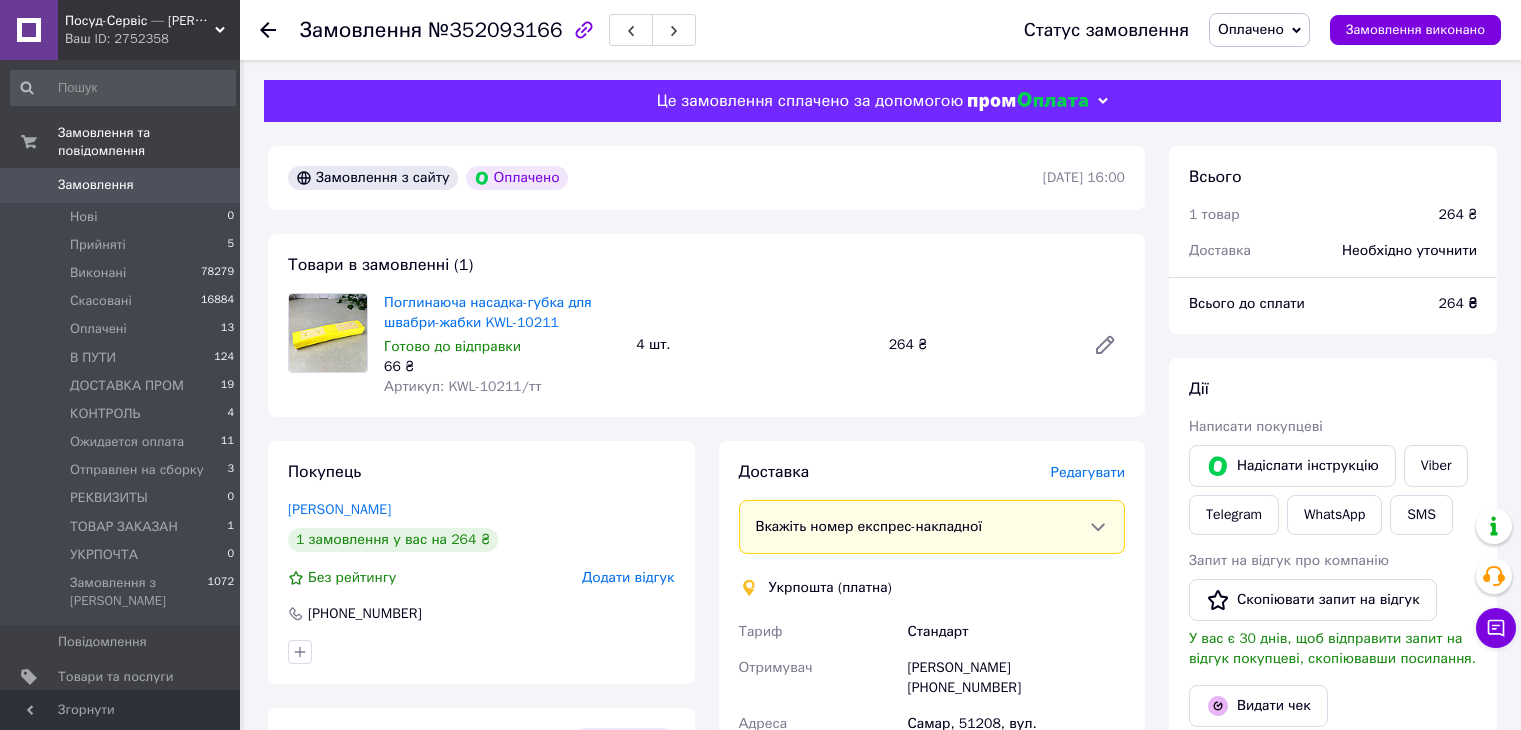 scroll, scrollTop: 0, scrollLeft: 0, axis: both 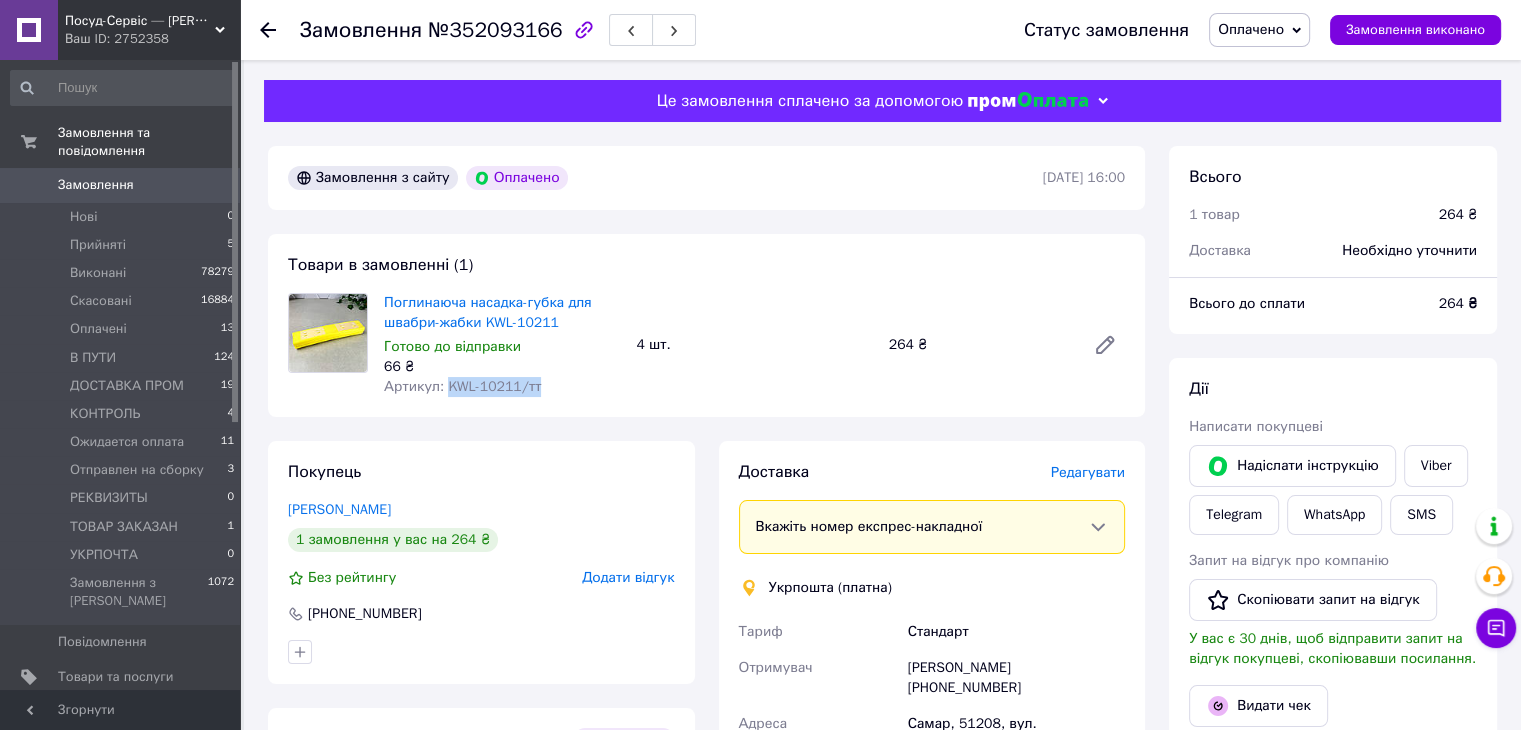 drag, startPoint x: 544, startPoint y: 390, endPoint x: 444, endPoint y: 387, distance: 100.04499 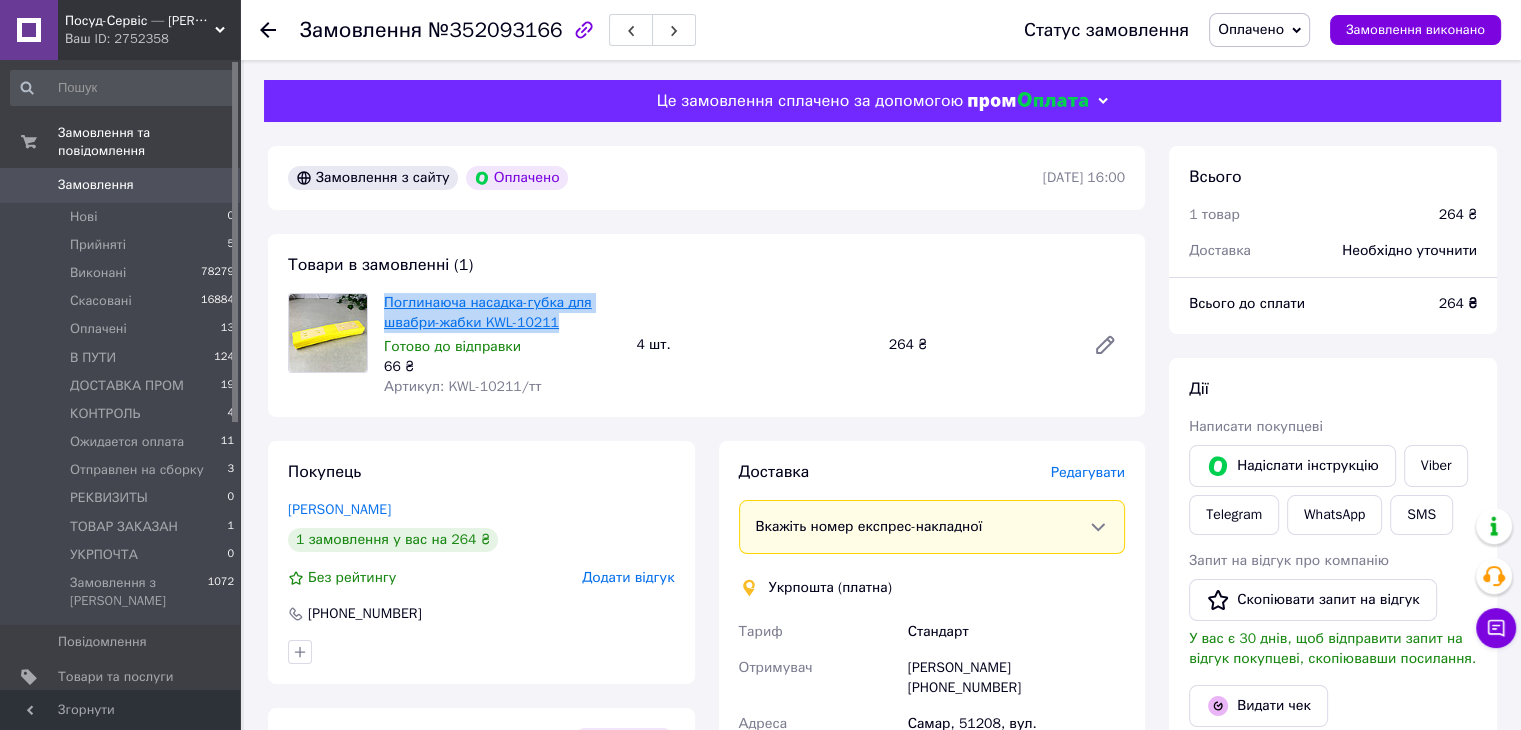 drag, startPoint x: 379, startPoint y: 296, endPoint x: 532, endPoint y: 321, distance: 155.02902 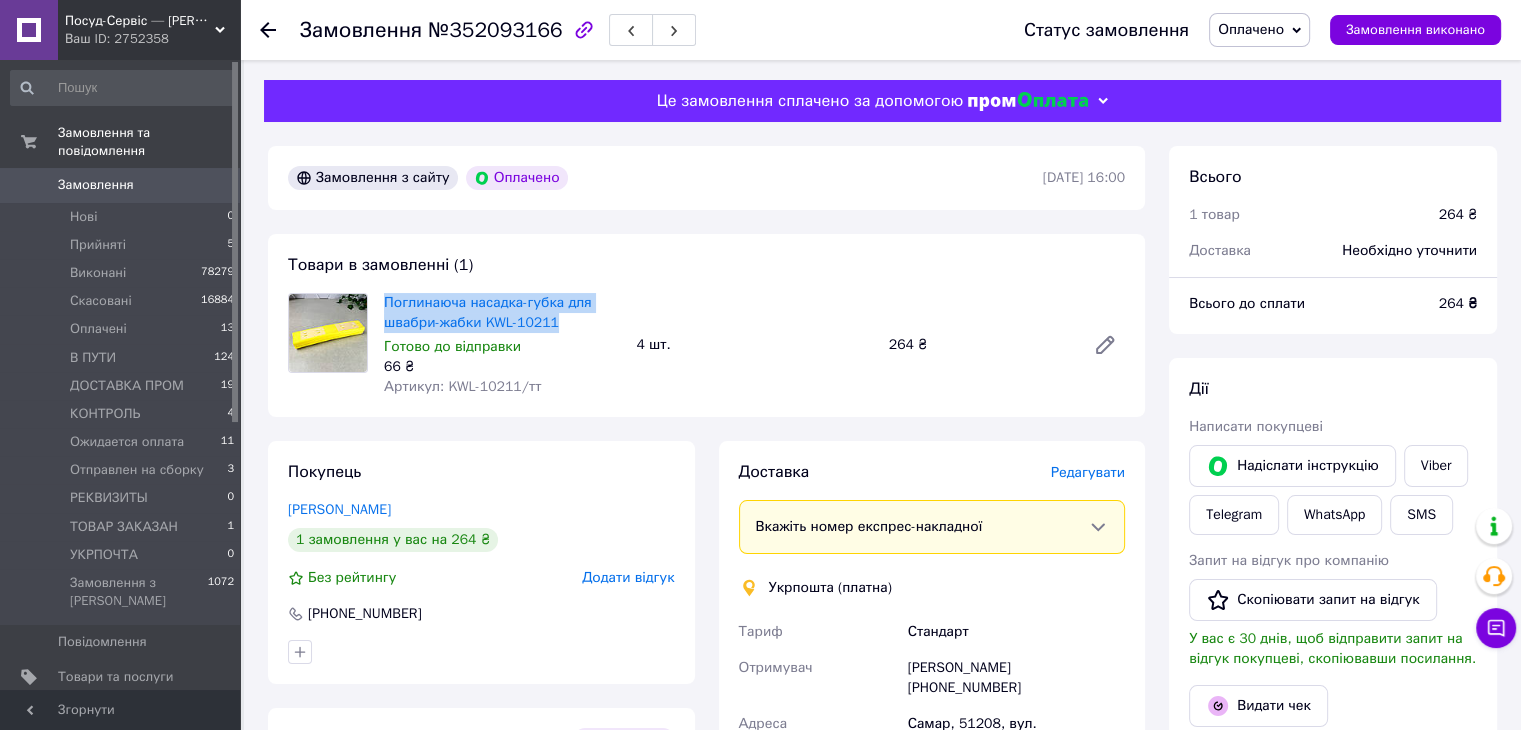 click on "Оплачено" at bounding box center [1251, 29] 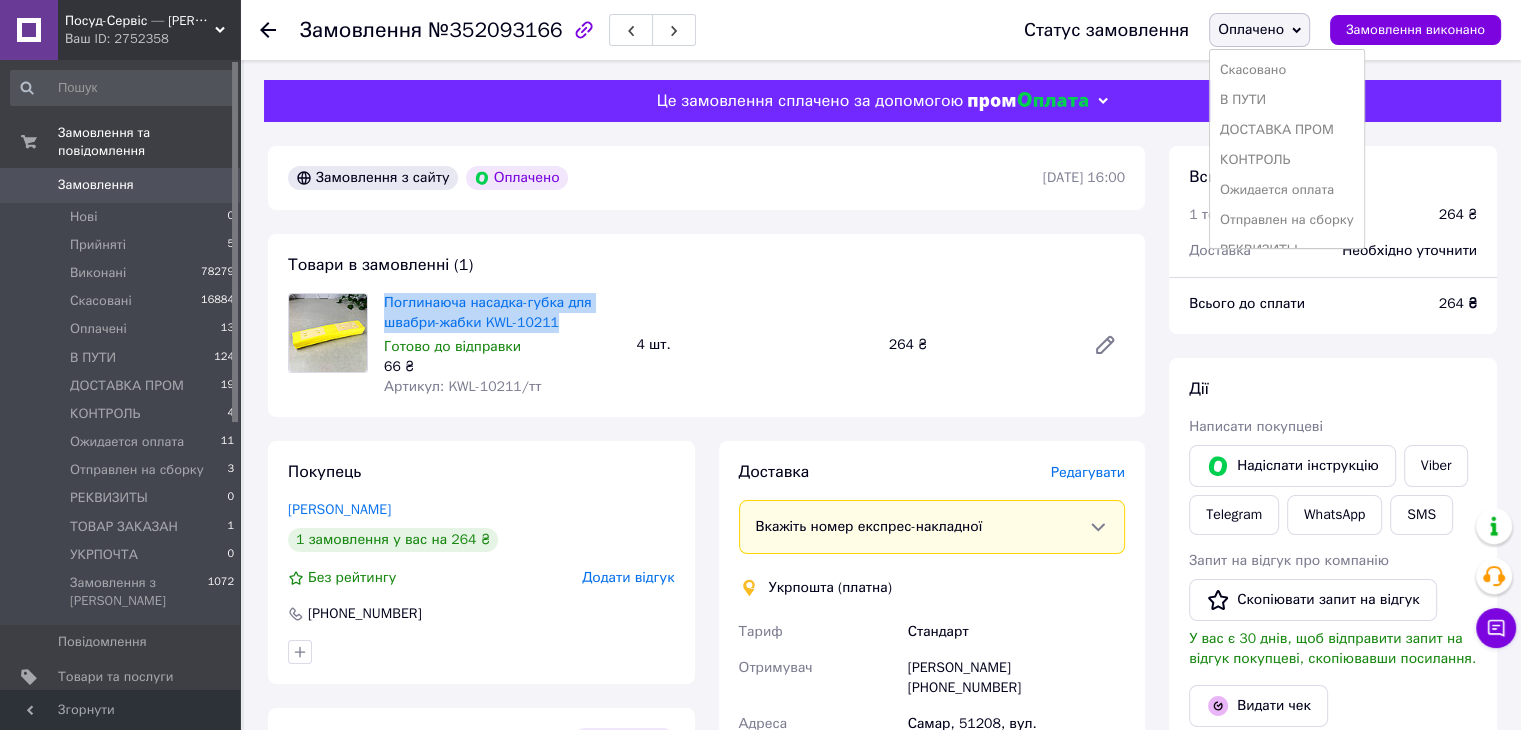 scroll, scrollTop: 141, scrollLeft: 0, axis: vertical 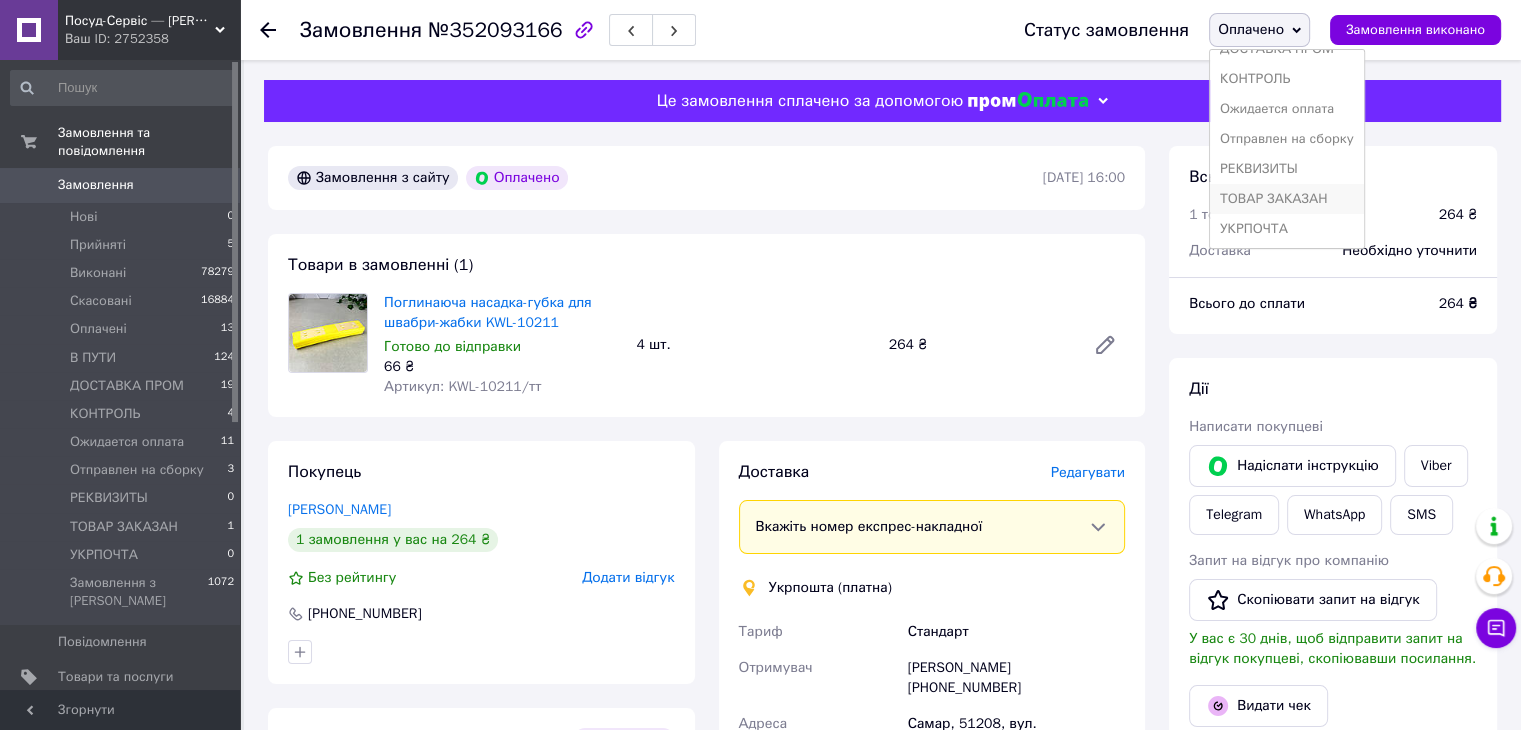 click on "ТОВАР ЗАКАЗАН" at bounding box center [1287, 199] 